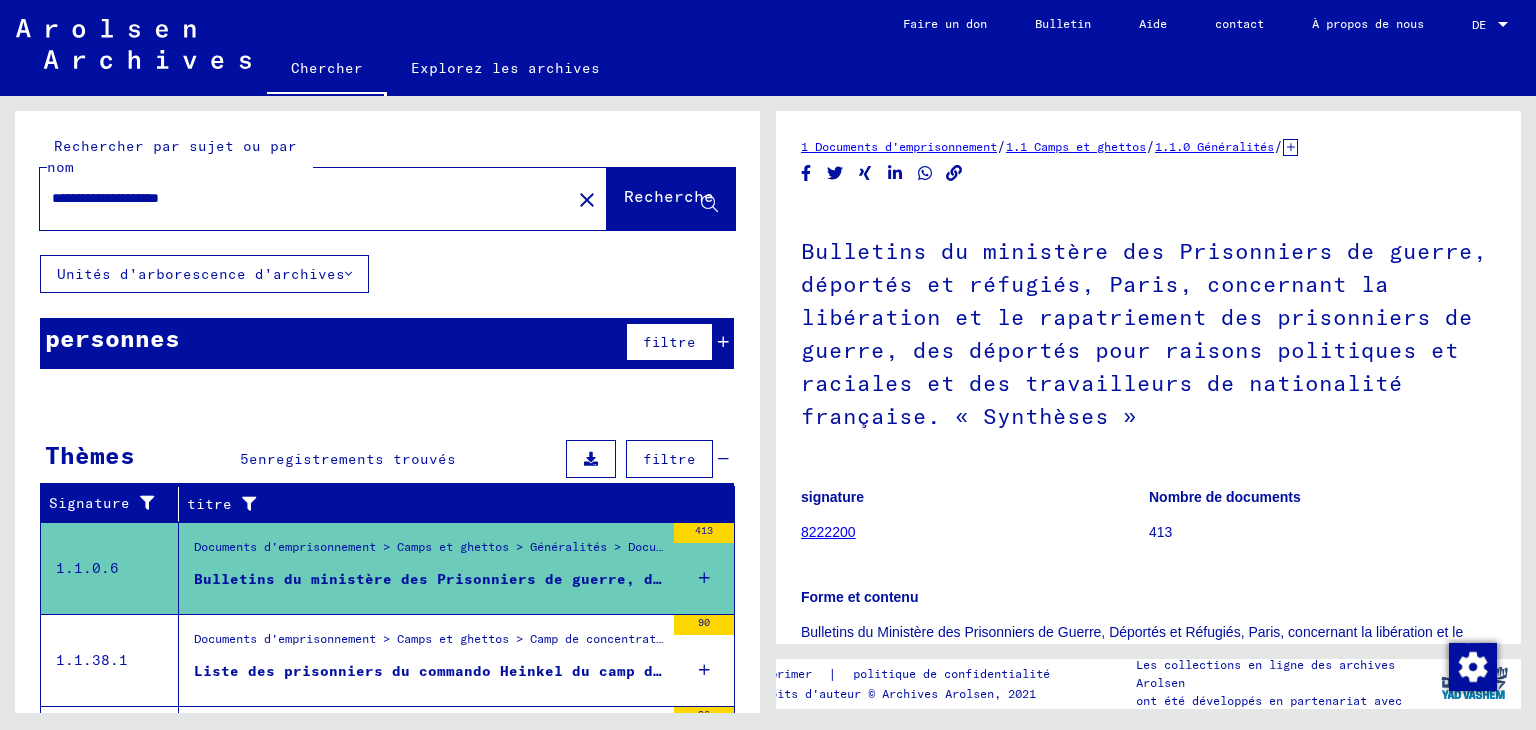 scroll, scrollTop: 0, scrollLeft: 0, axis: both 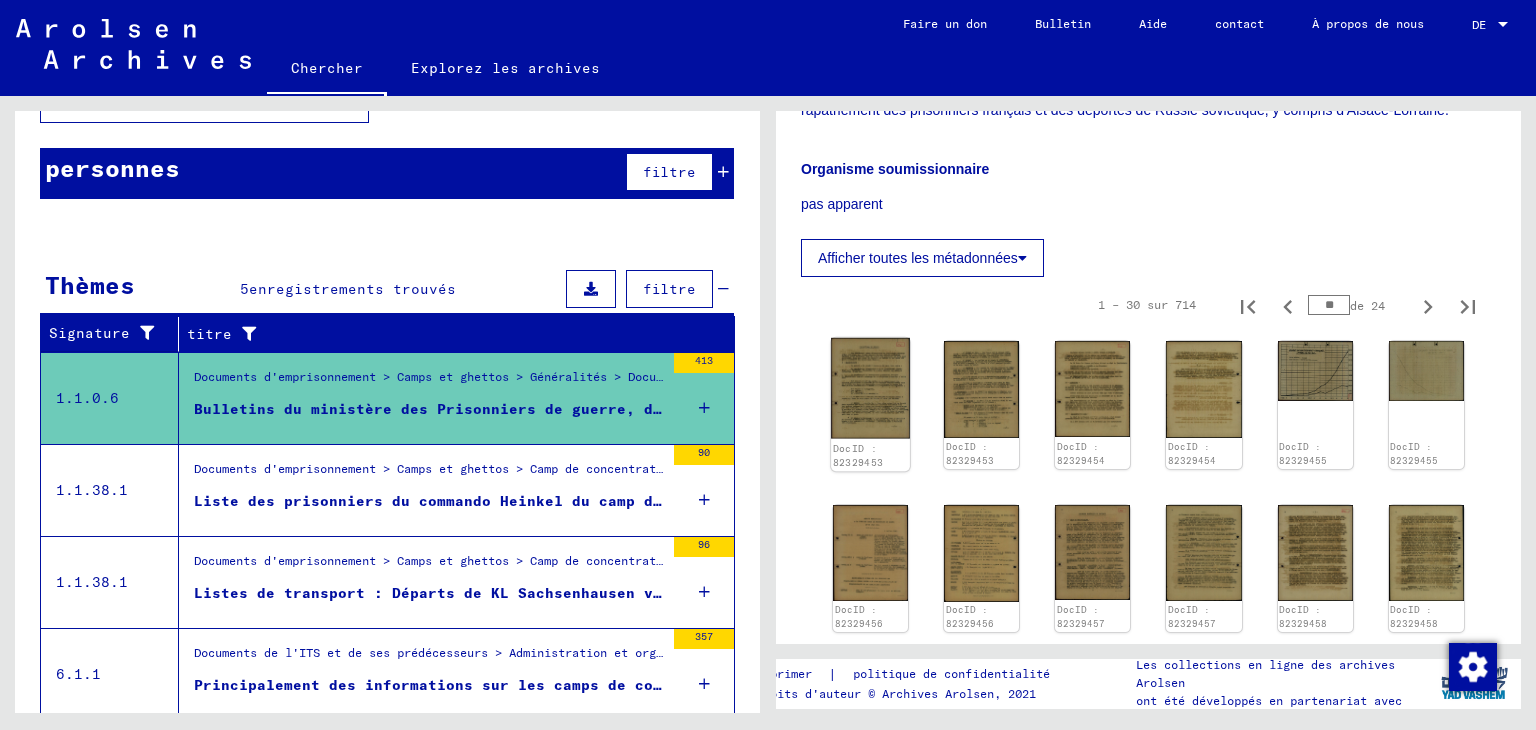 click 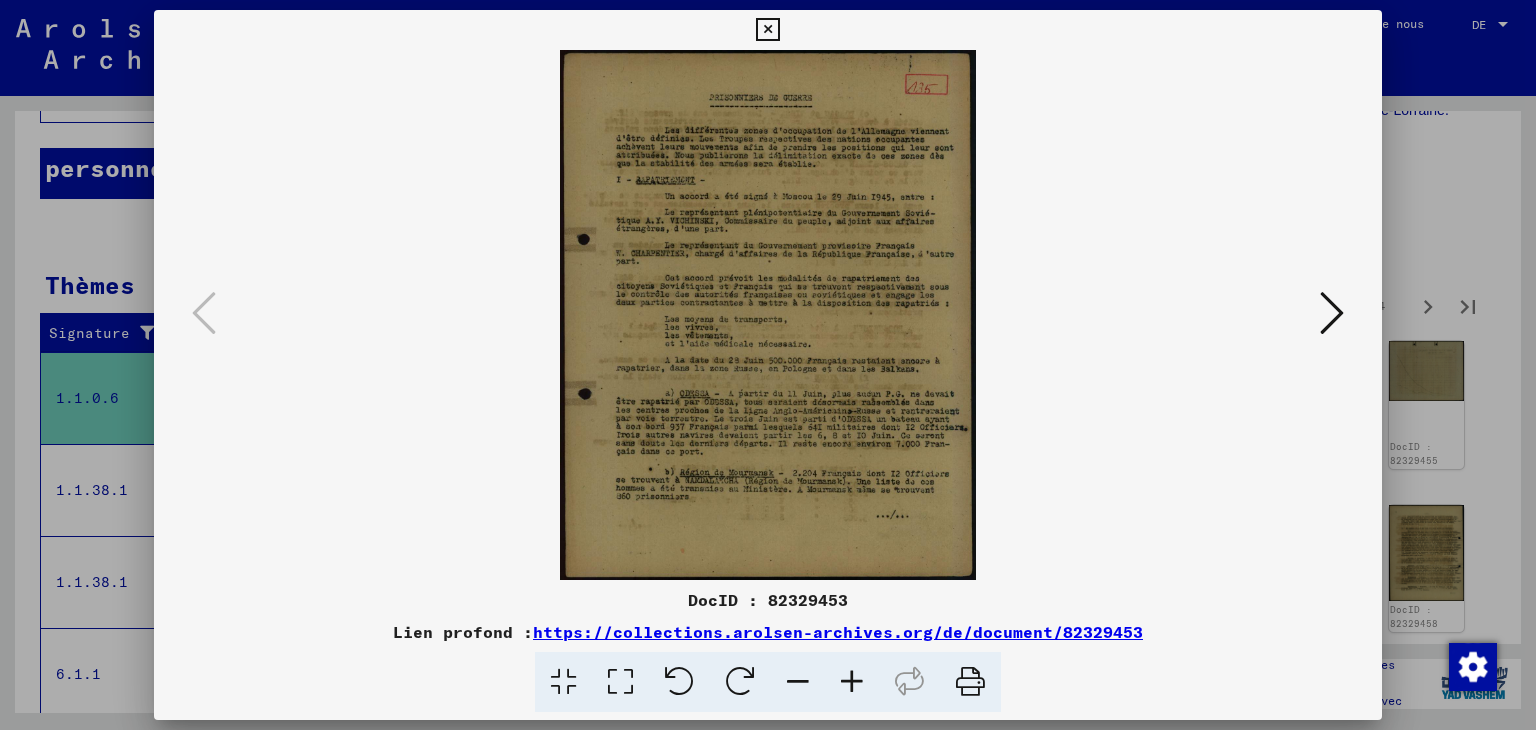 click at bounding box center (852, 682) 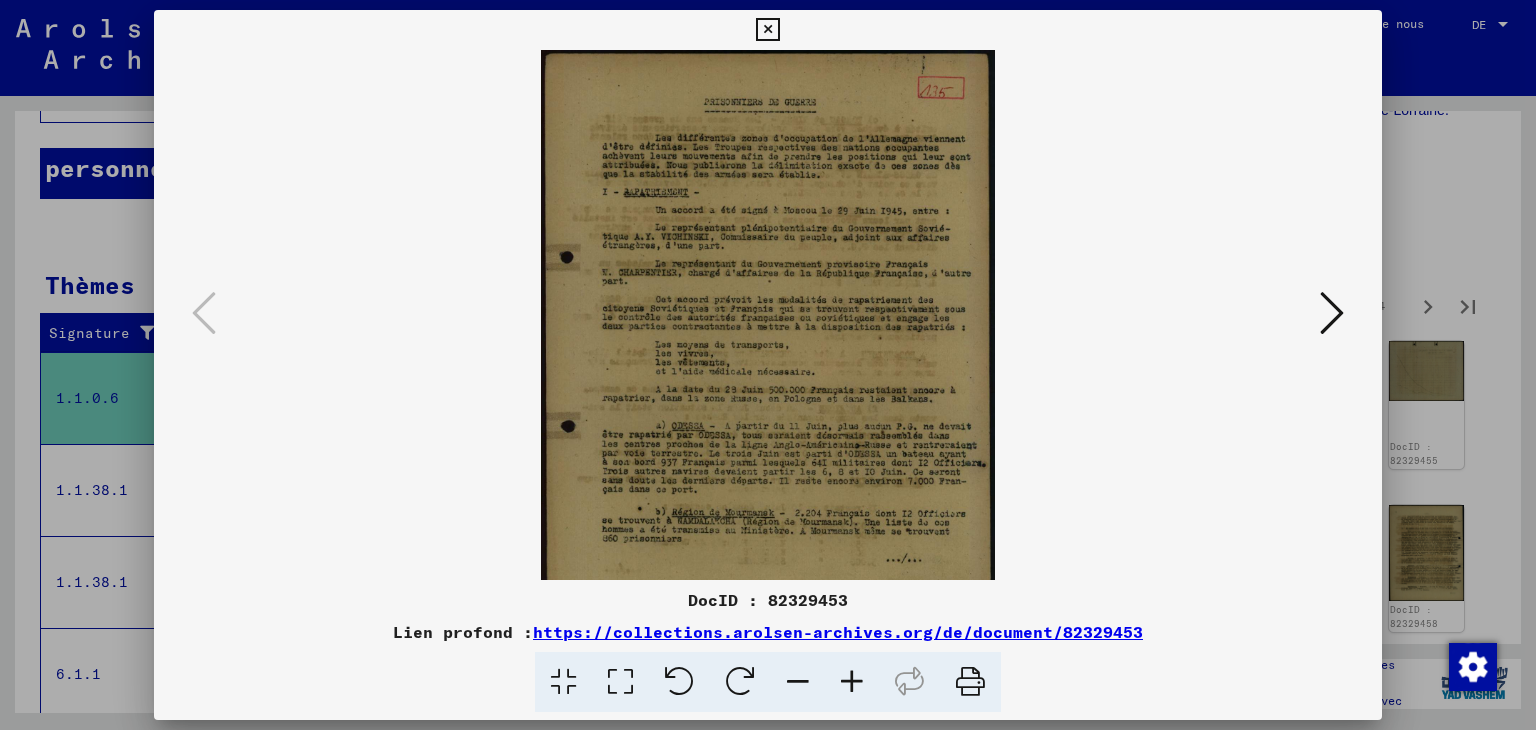 click at bounding box center [852, 682] 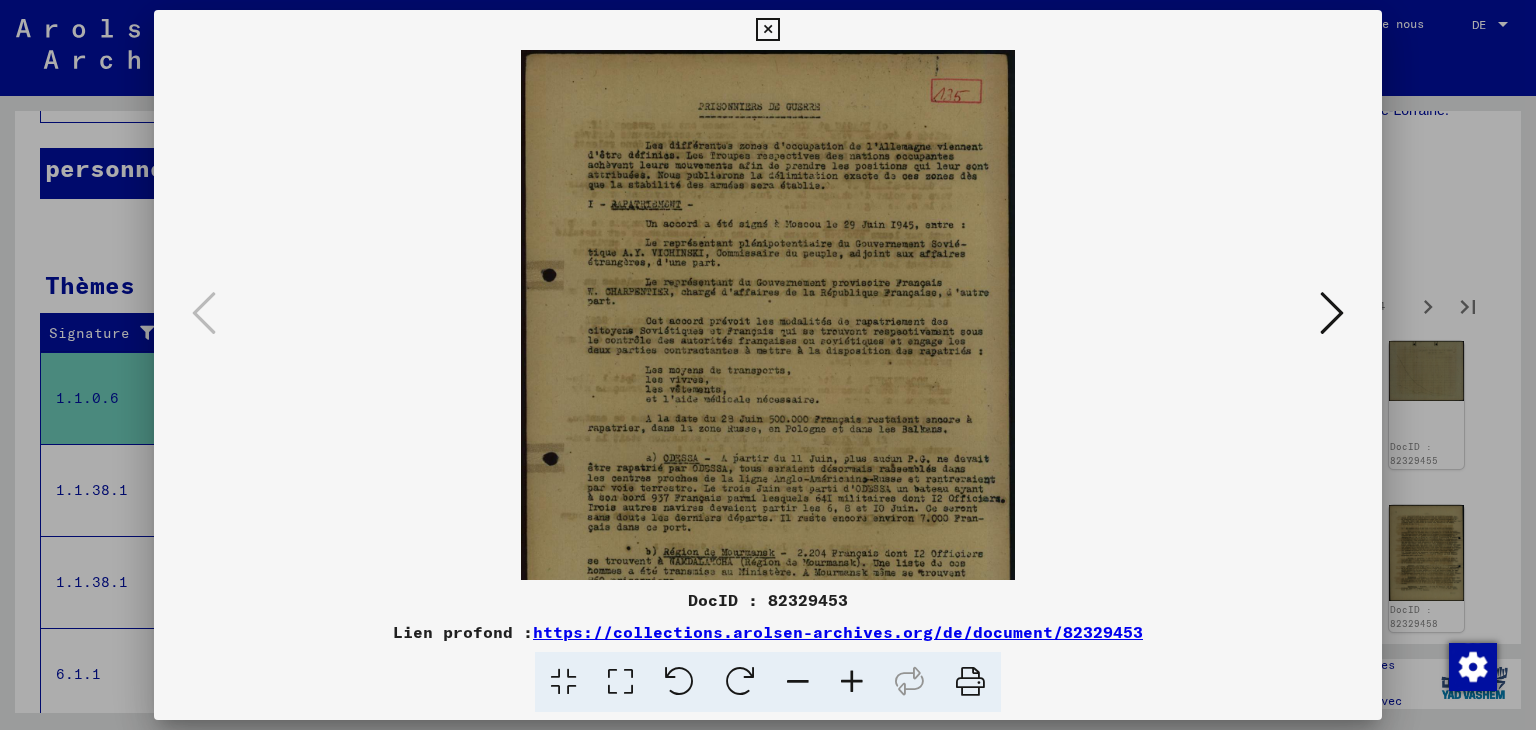 click at bounding box center (852, 682) 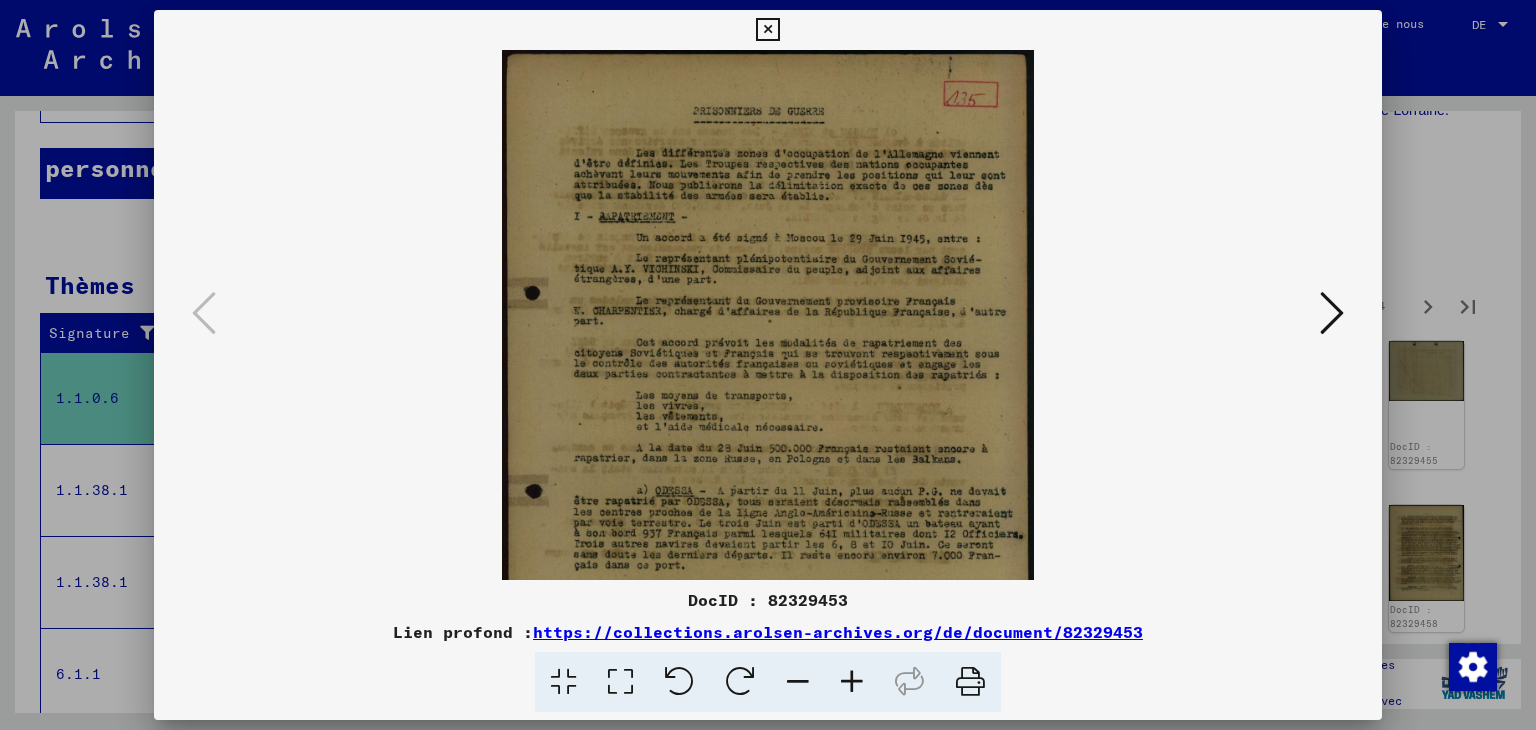 click at bounding box center [852, 682] 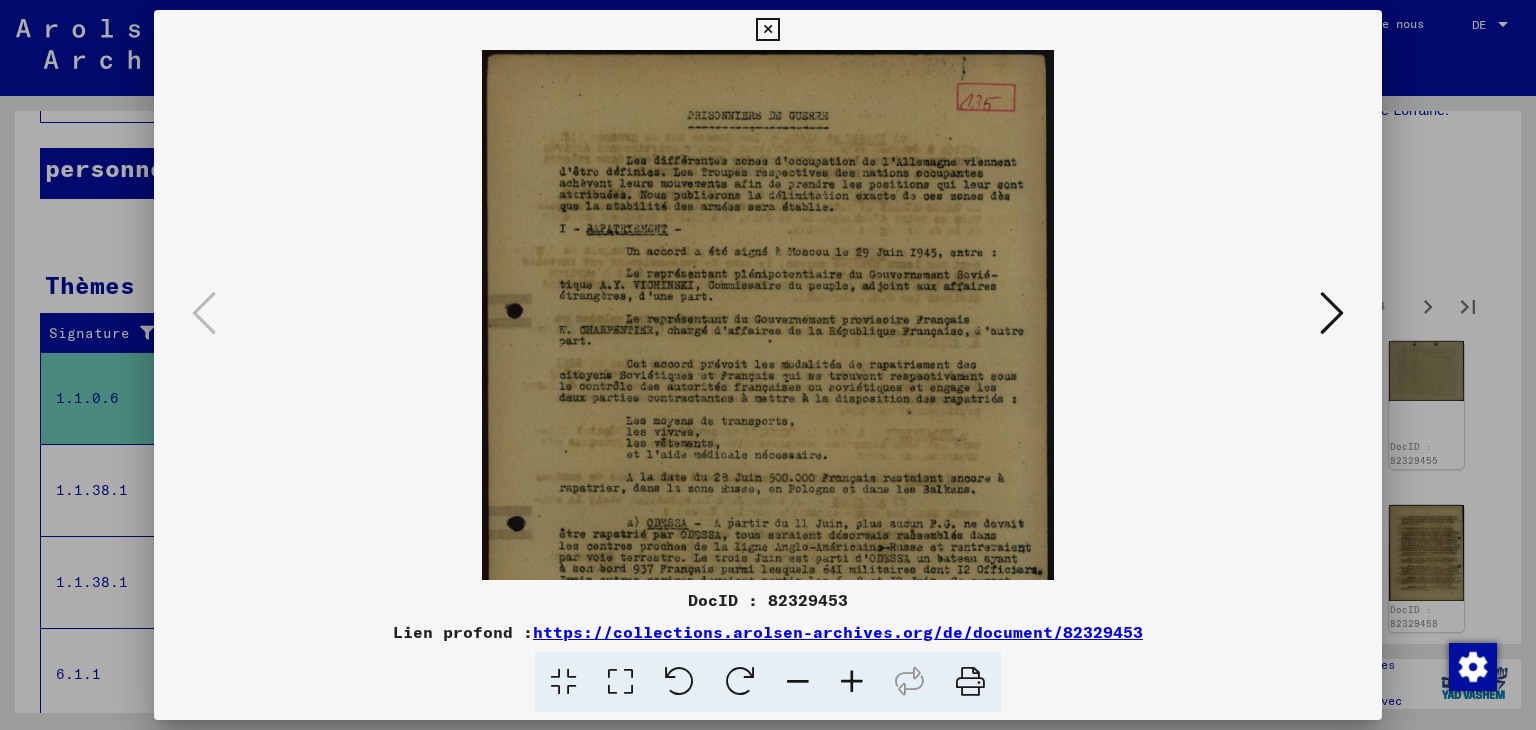 click at bounding box center [852, 682] 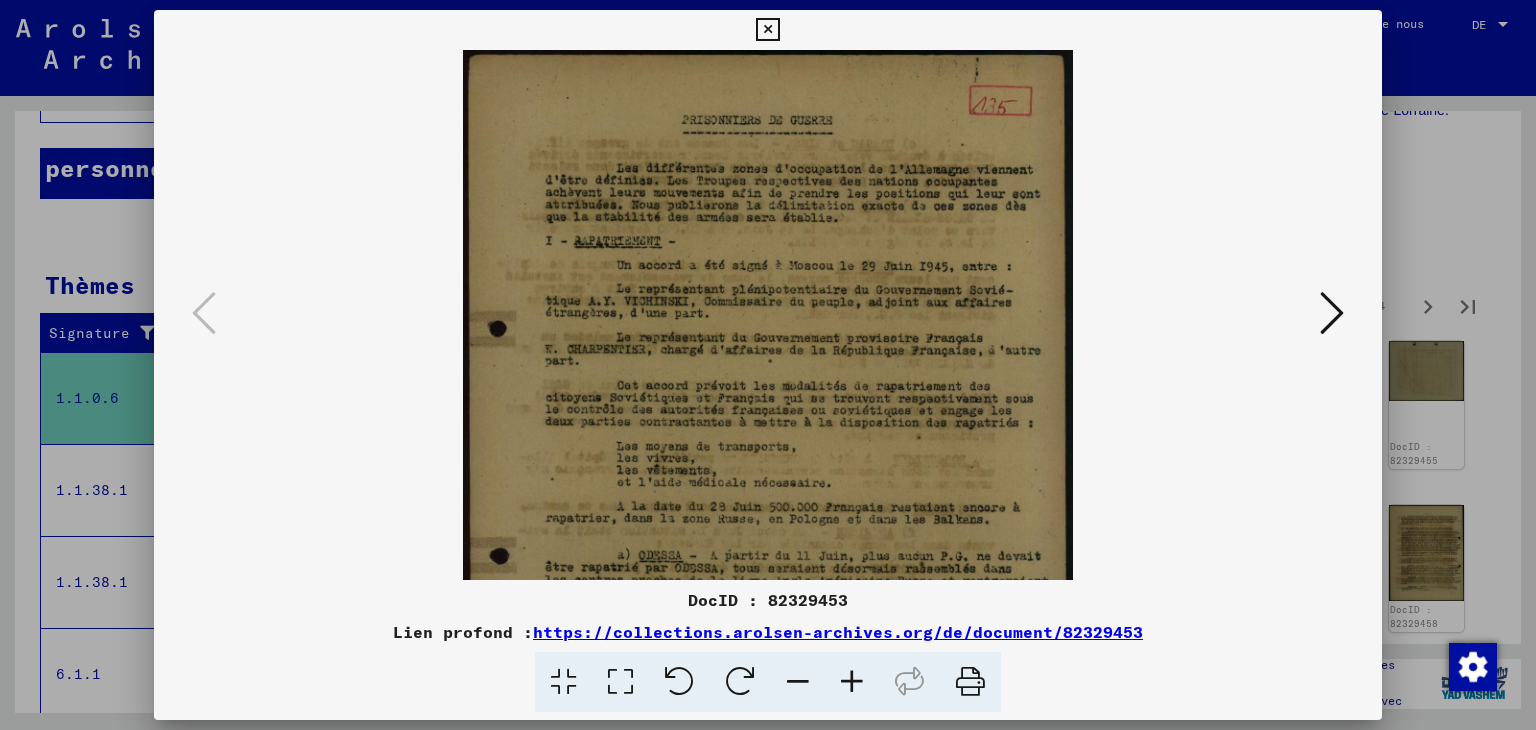 click at bounding box center (852, 682) 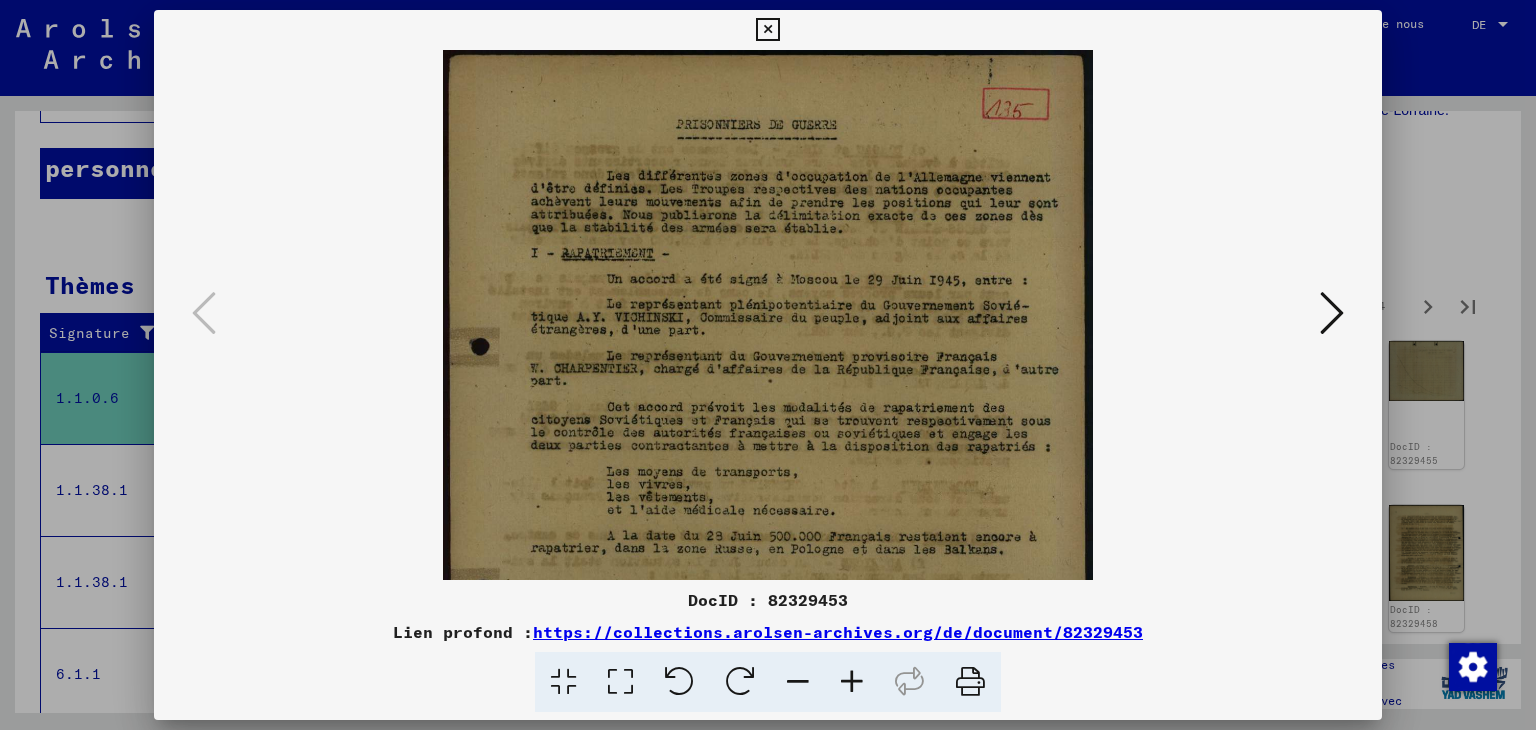 click at bounding box center (852, 682) 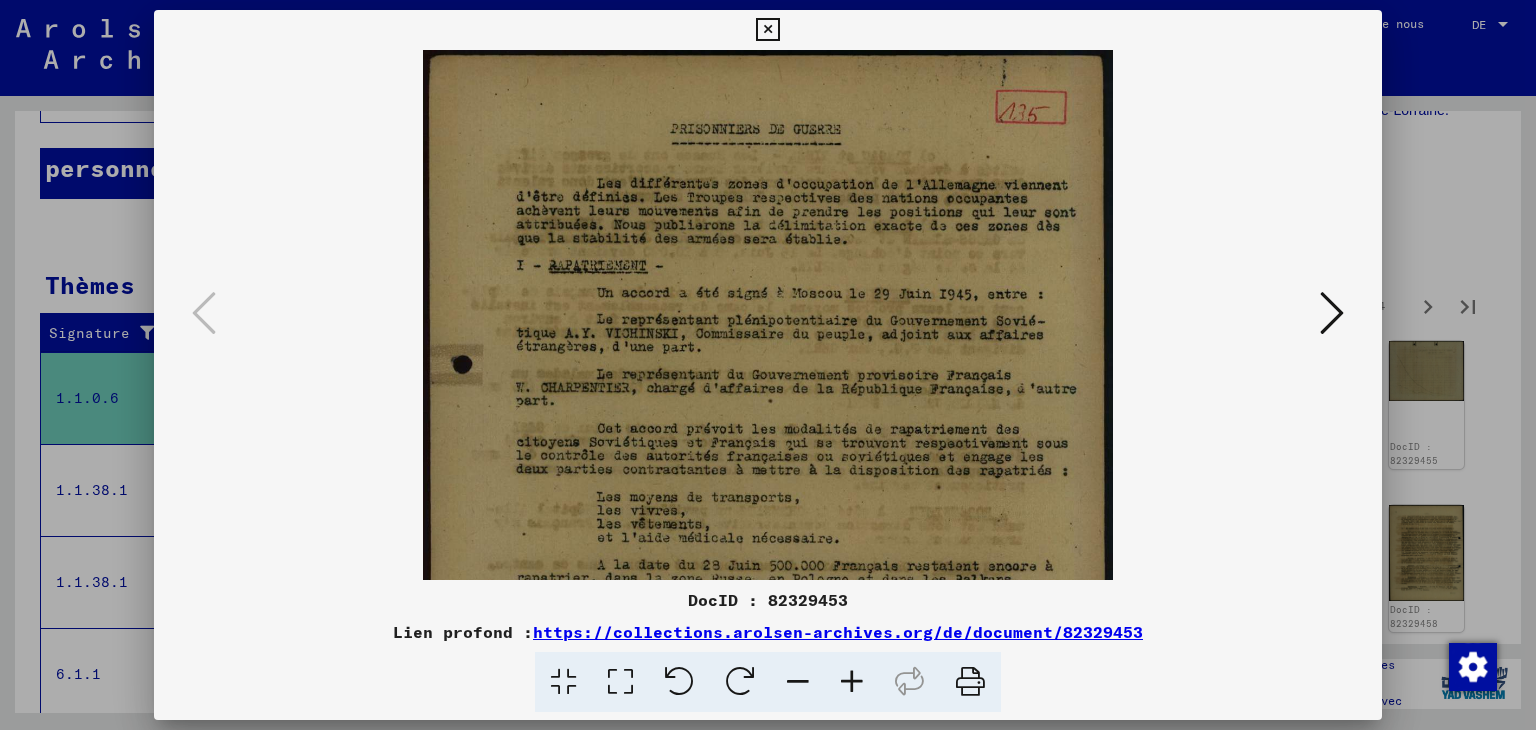 click at bounding box center [852, 682] 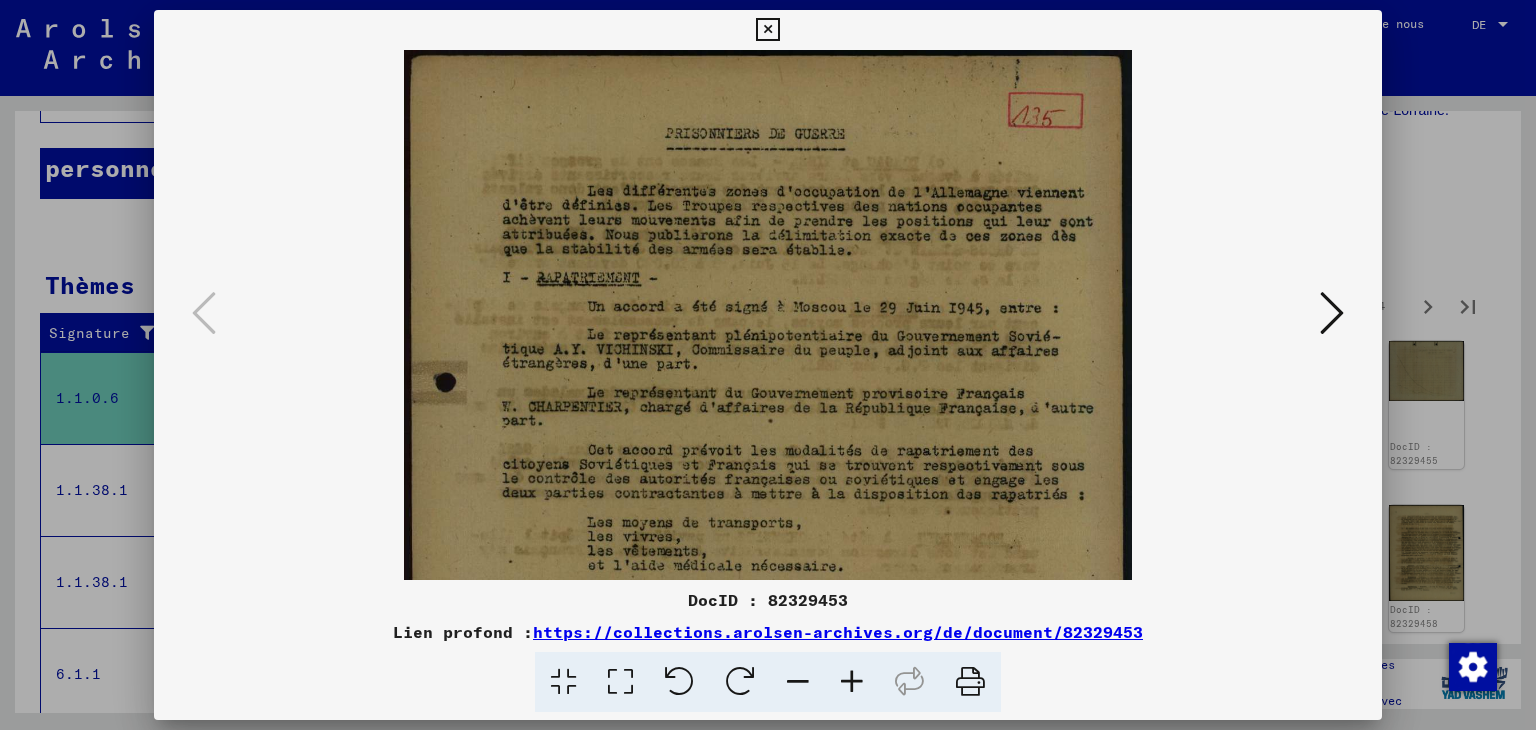 click at bounding box center [852, 682] 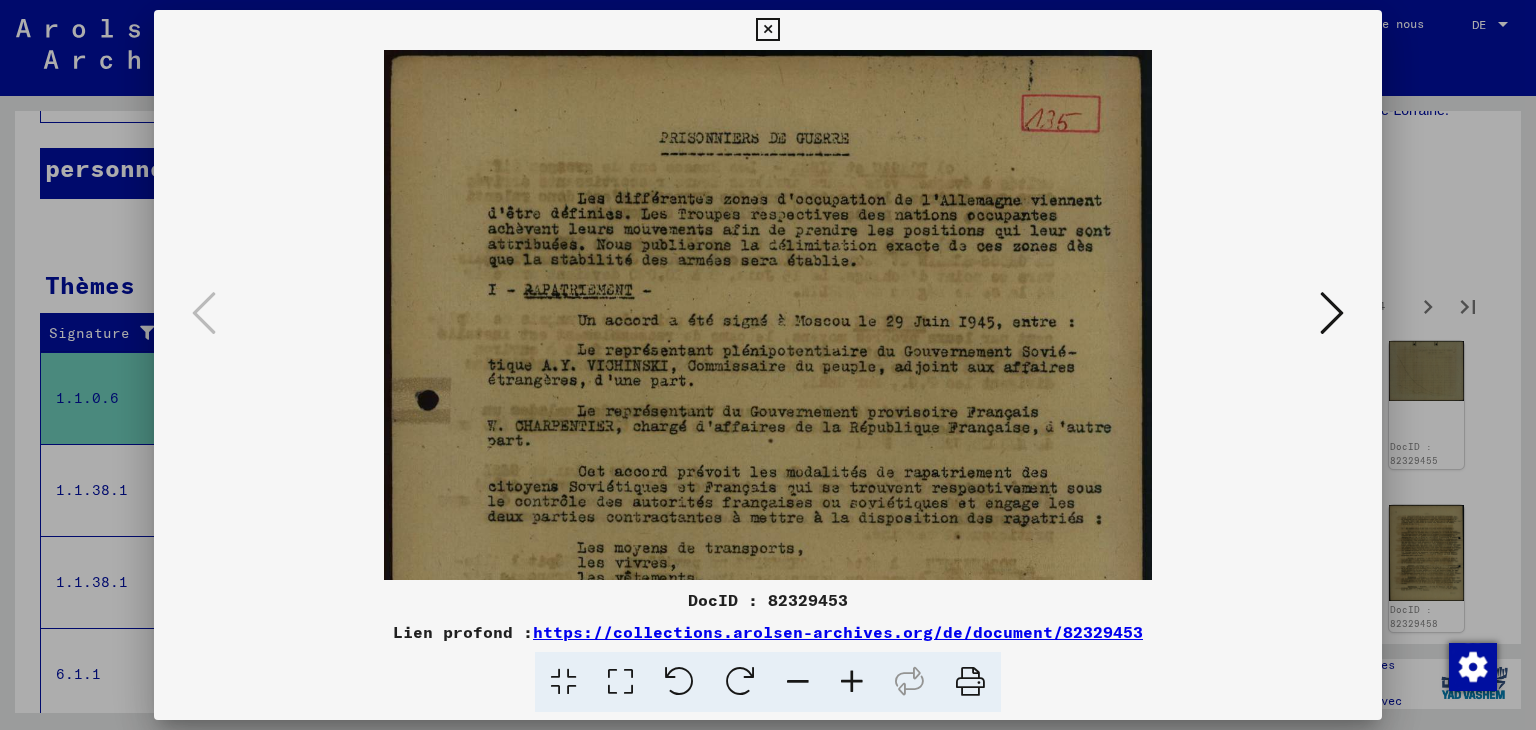 click at bounding box center (852, 682) 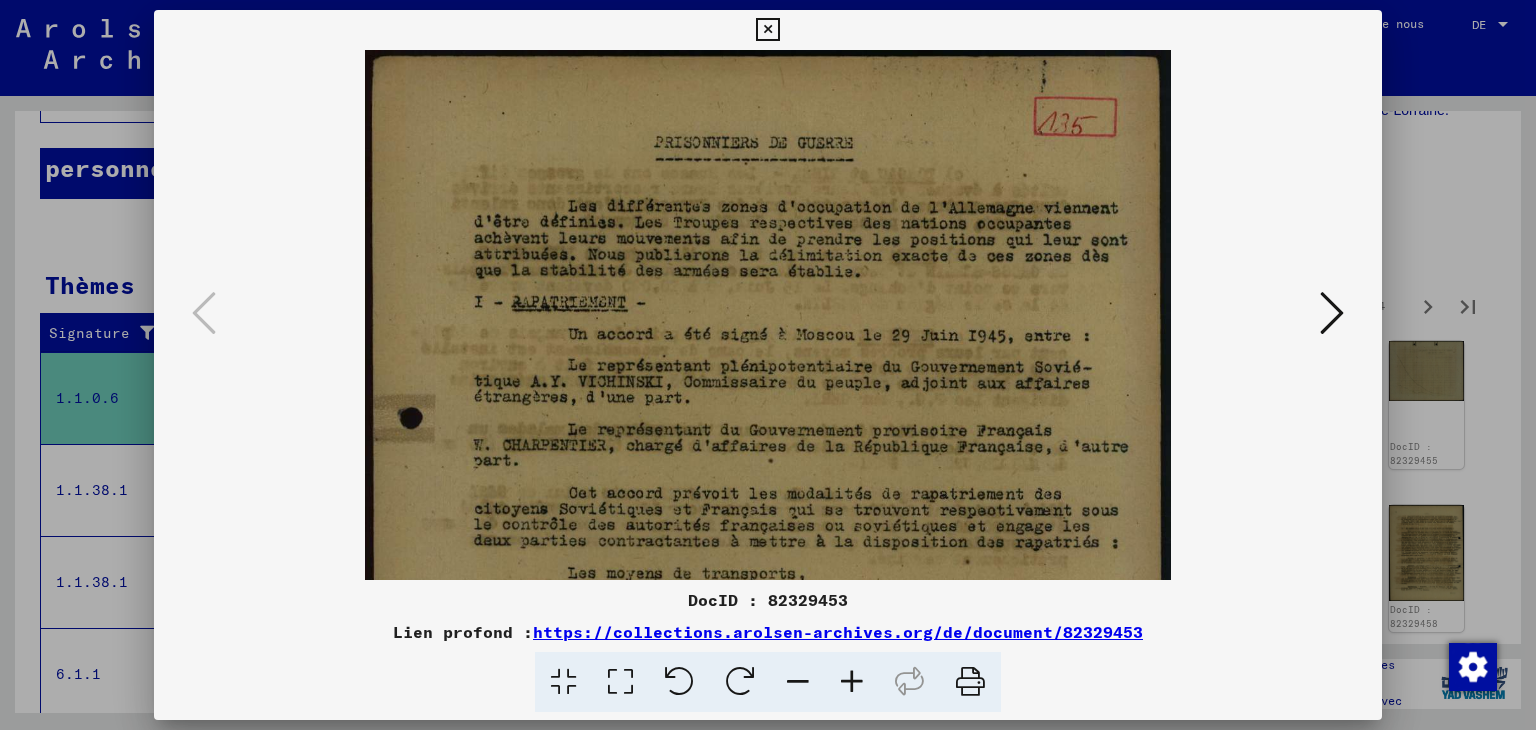 click at bounding box center (852, 682) 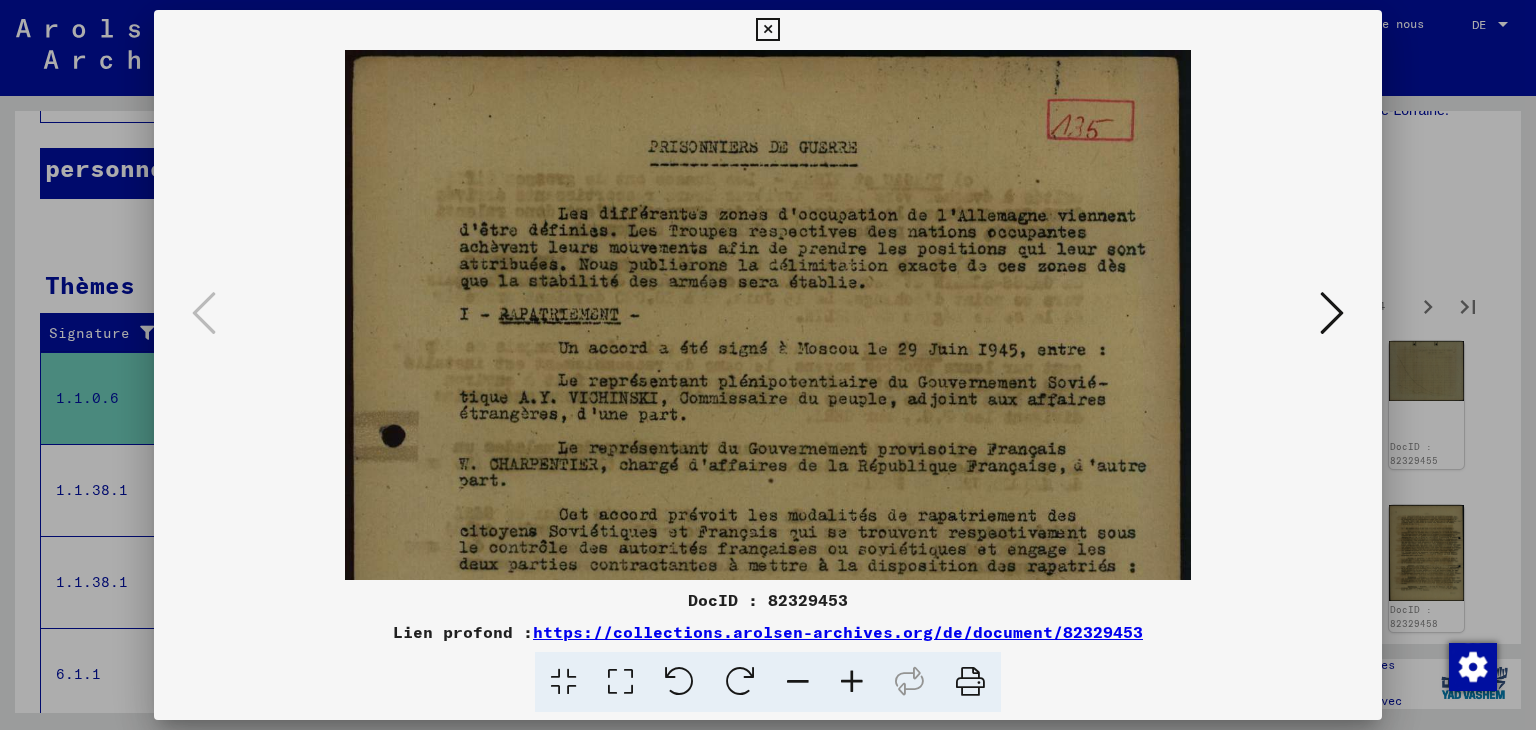 click at bounding box center [852, 682] 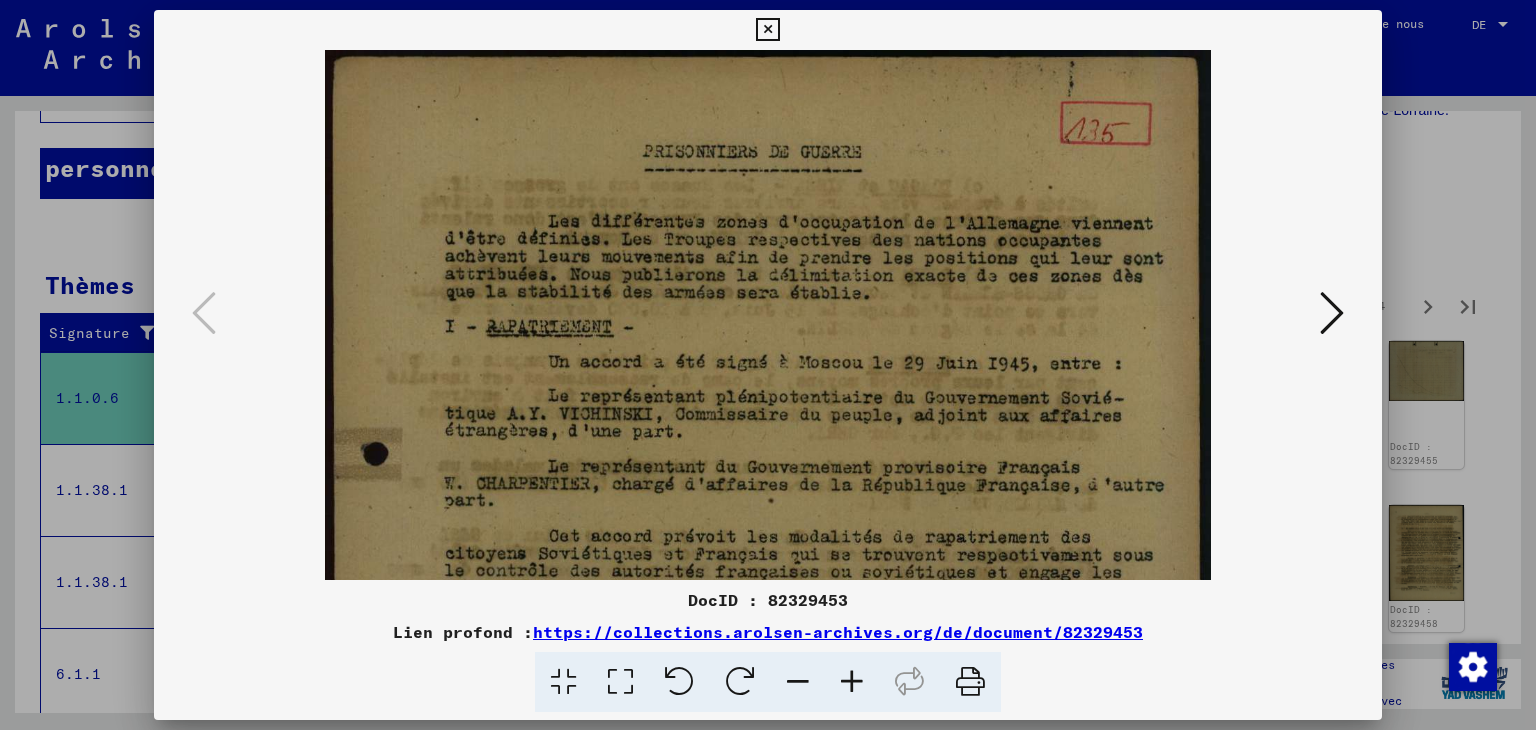 click at bounding box center [852, 682] 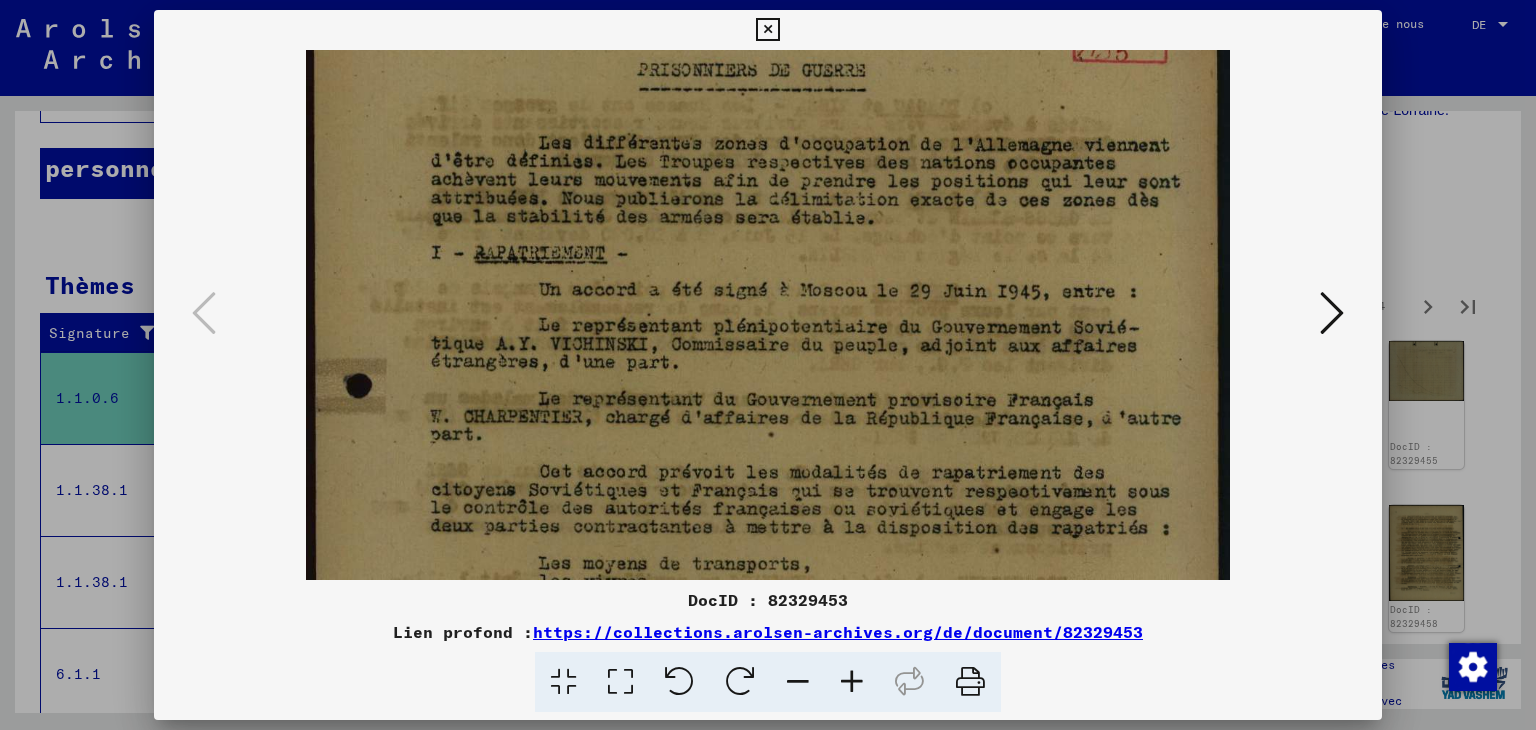scroll, scrollTop: 104, scrollLeft: 0, axis: vertical 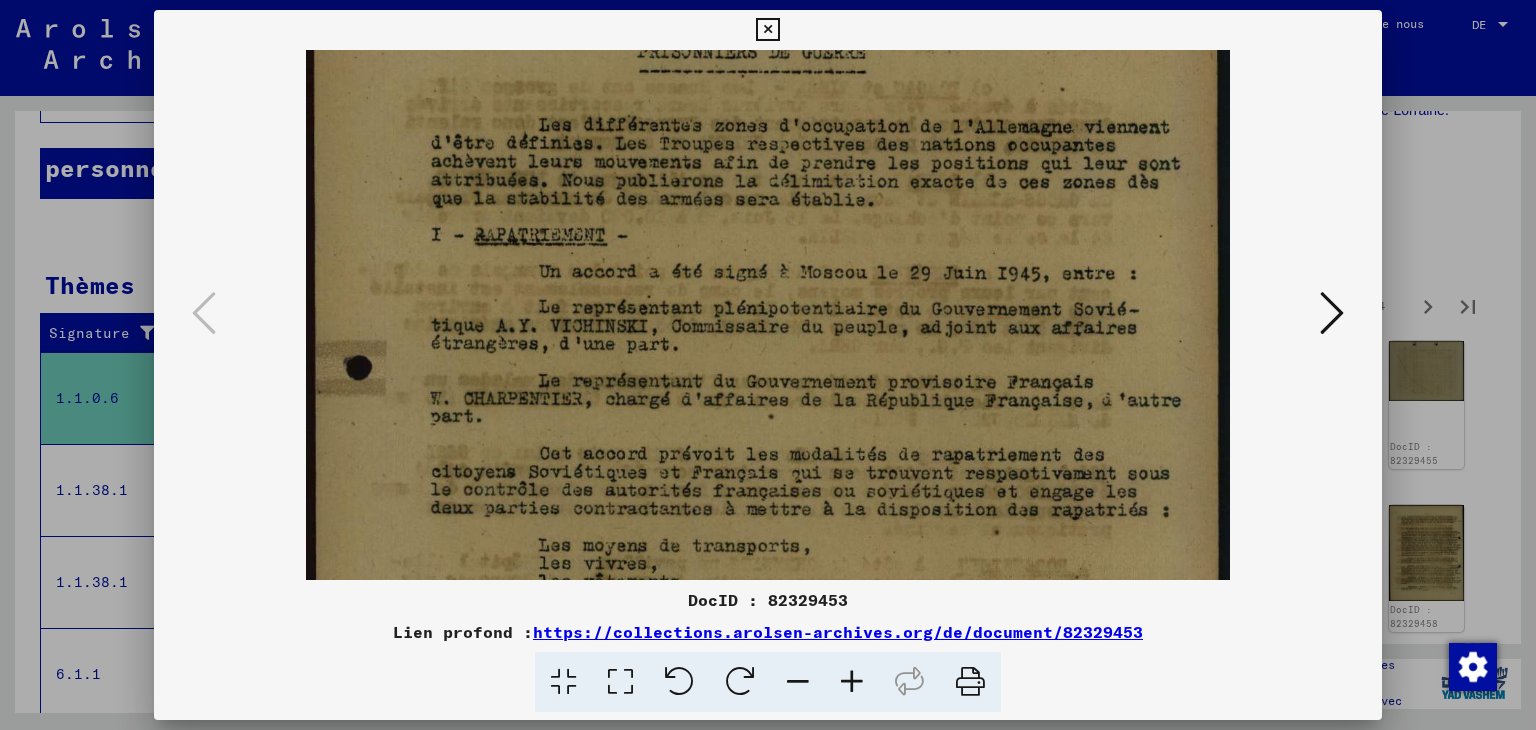 drag, startPoint x: 764, startPoint y: 477, endPoint x: 744, endPoint y: 373, distance: 105.90562 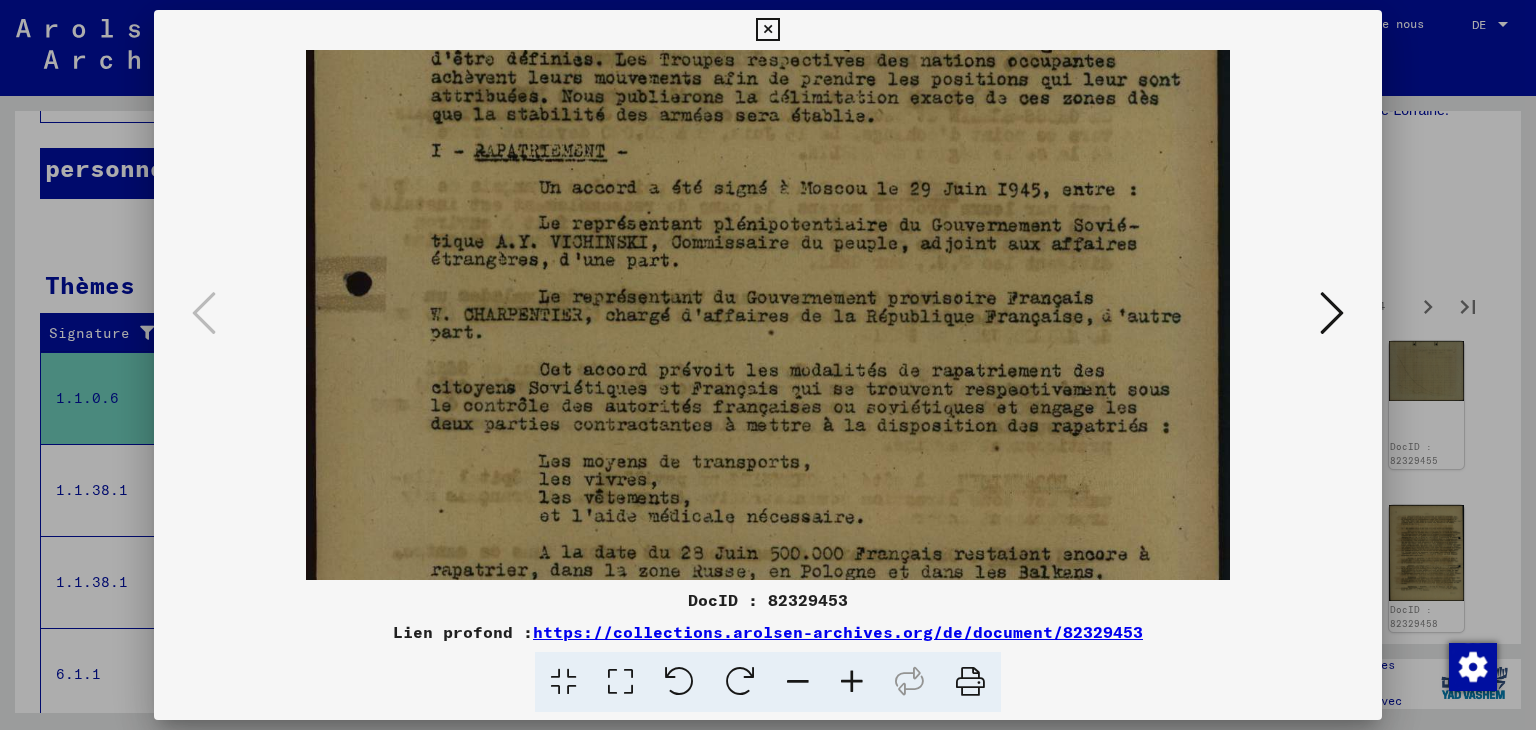 scroll, scrollTop: 193, scrollLeft: 0, axis: vertical 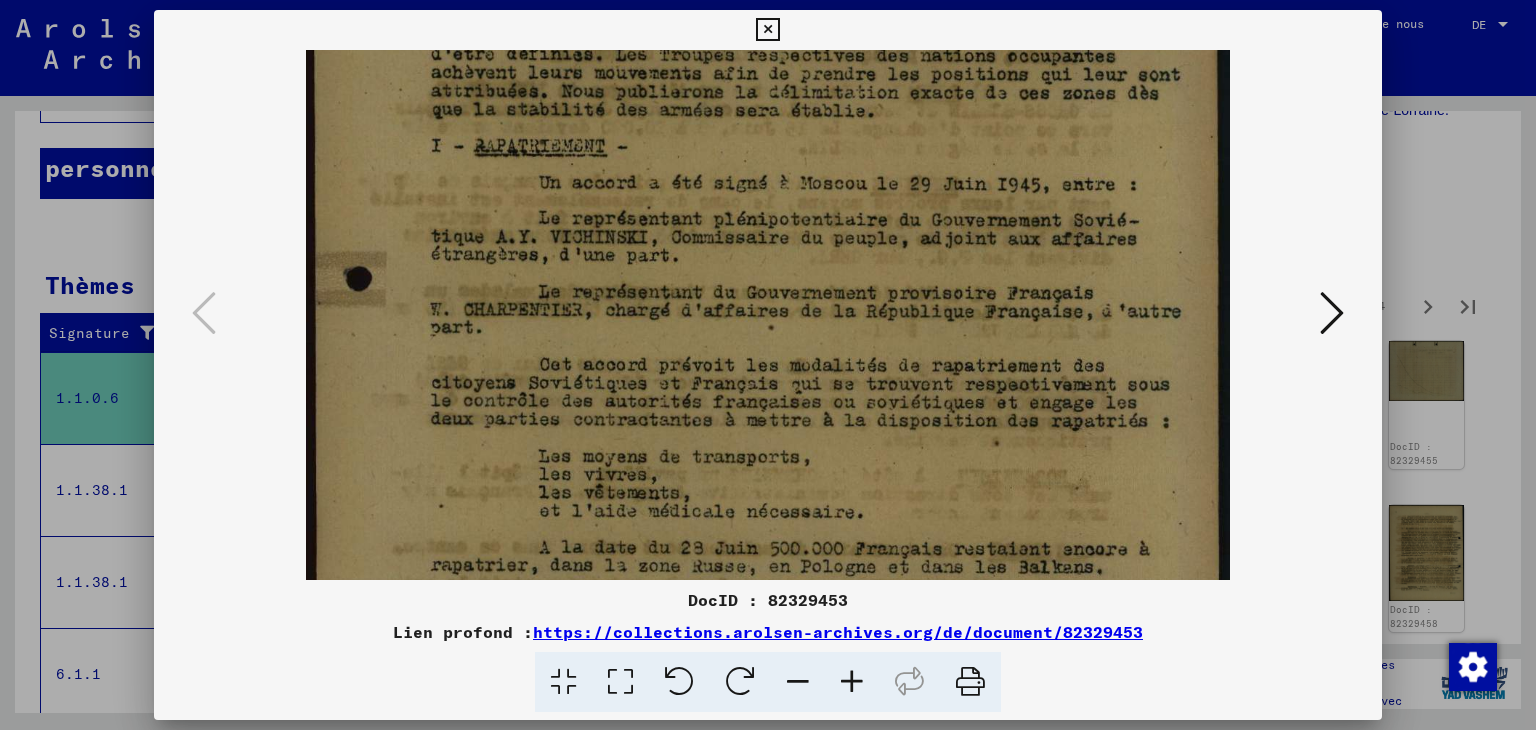drag, startPoint x: 772, startPoint y: 493, endPoint x: 765, endPoint y: 403, distance: 90.27181 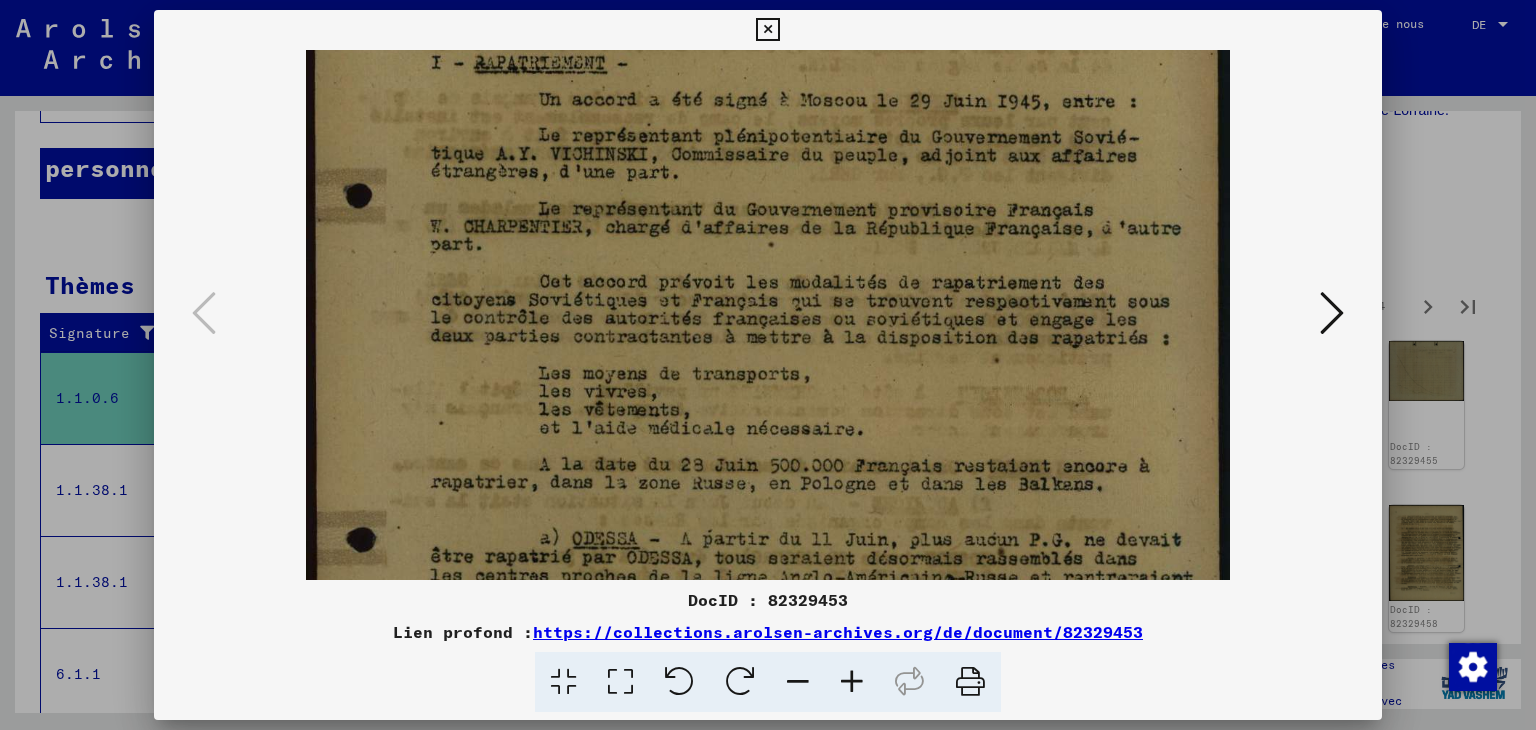 scroll, scrollTop: 280, scrollLeft: 0, axis: vertical 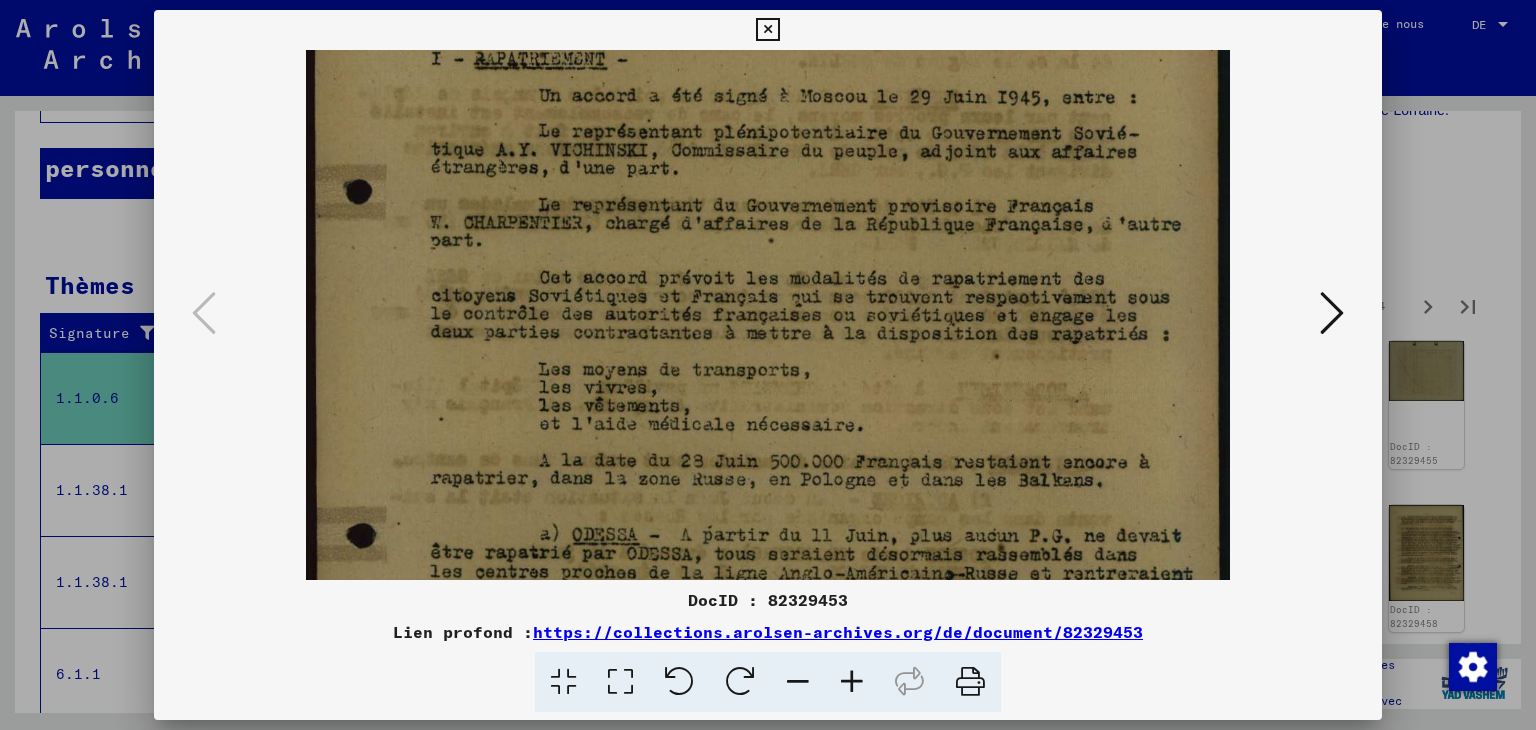 drag, startPoint x: 776, startPoint y: 461, endPoint x: 776, endPoint y: 377, distance: 84 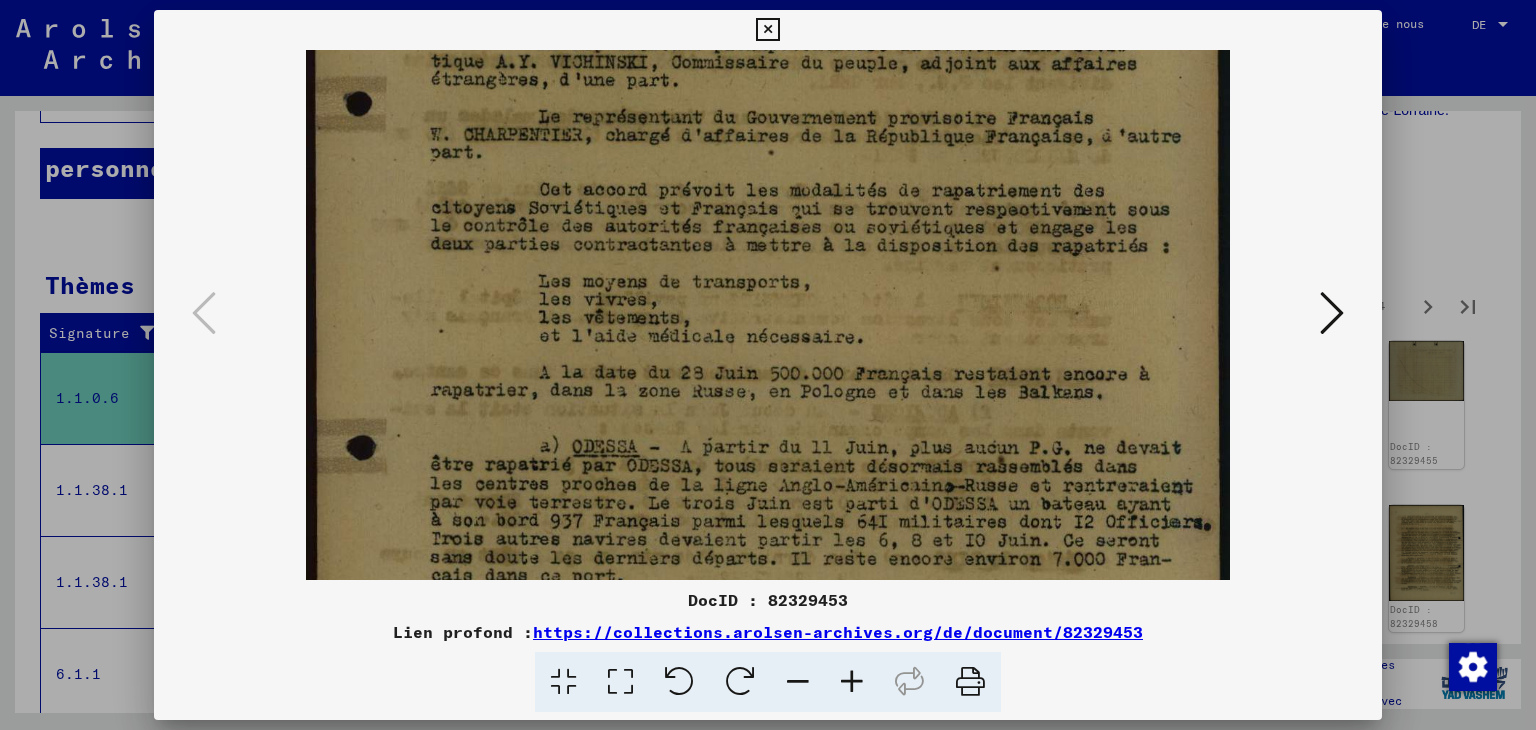 scroll, scrollTop: 448, scrollLeft: 0, axis: vertical 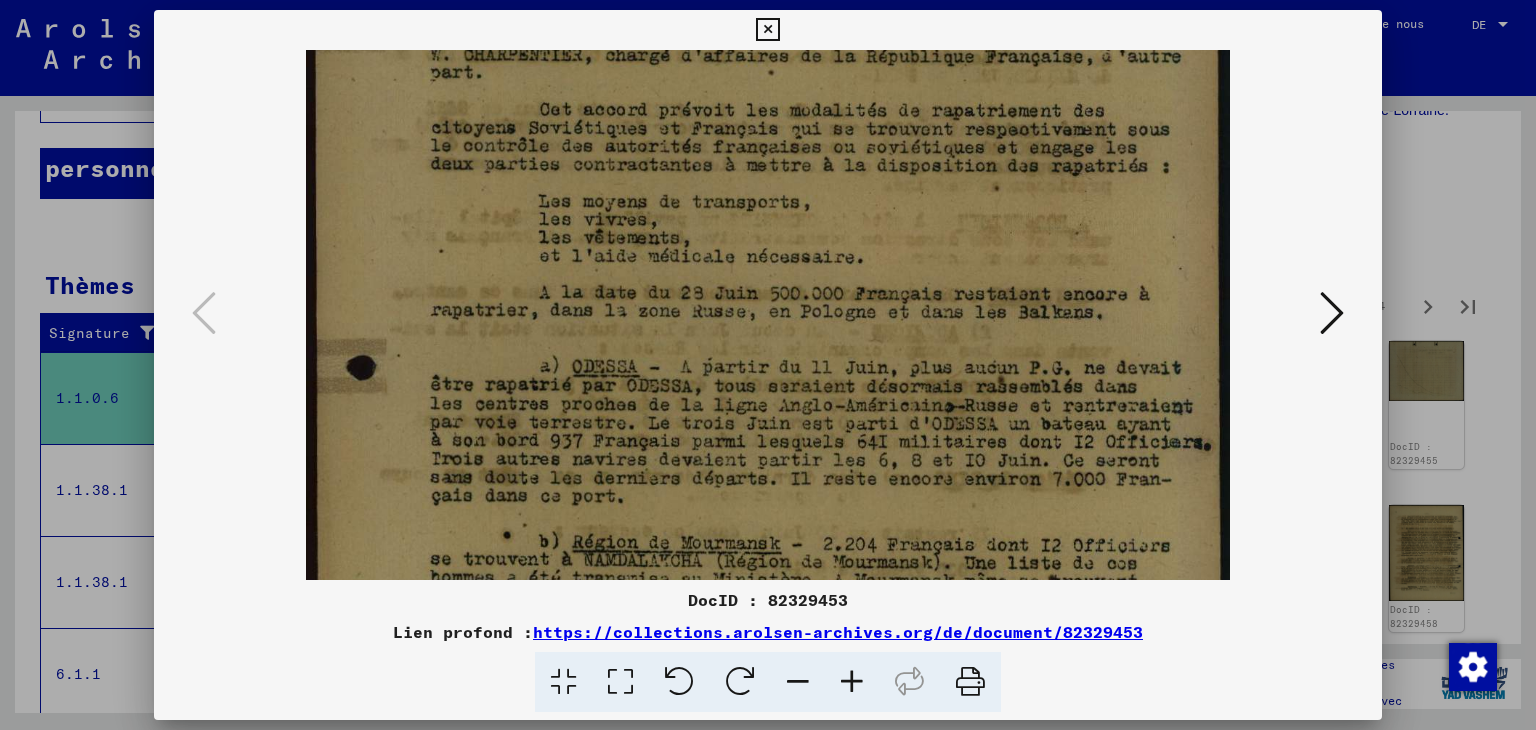 drag, startPoint x: 758, startPoint y: 426, endPoint x: 738, endPoint y: 258, distance: 169.1863 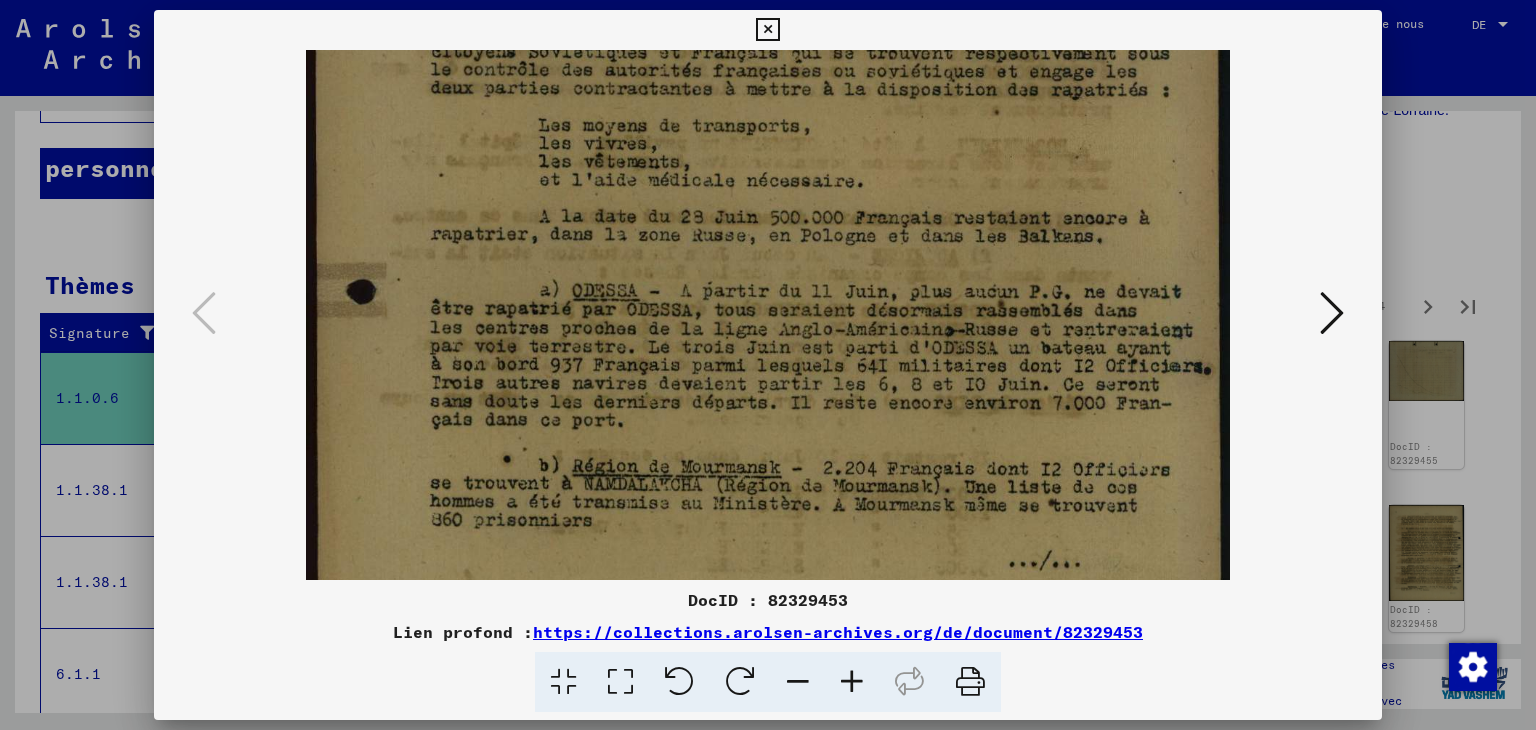 scroll, scrollTop: 536, scrollLeft: 0, axis: vertical 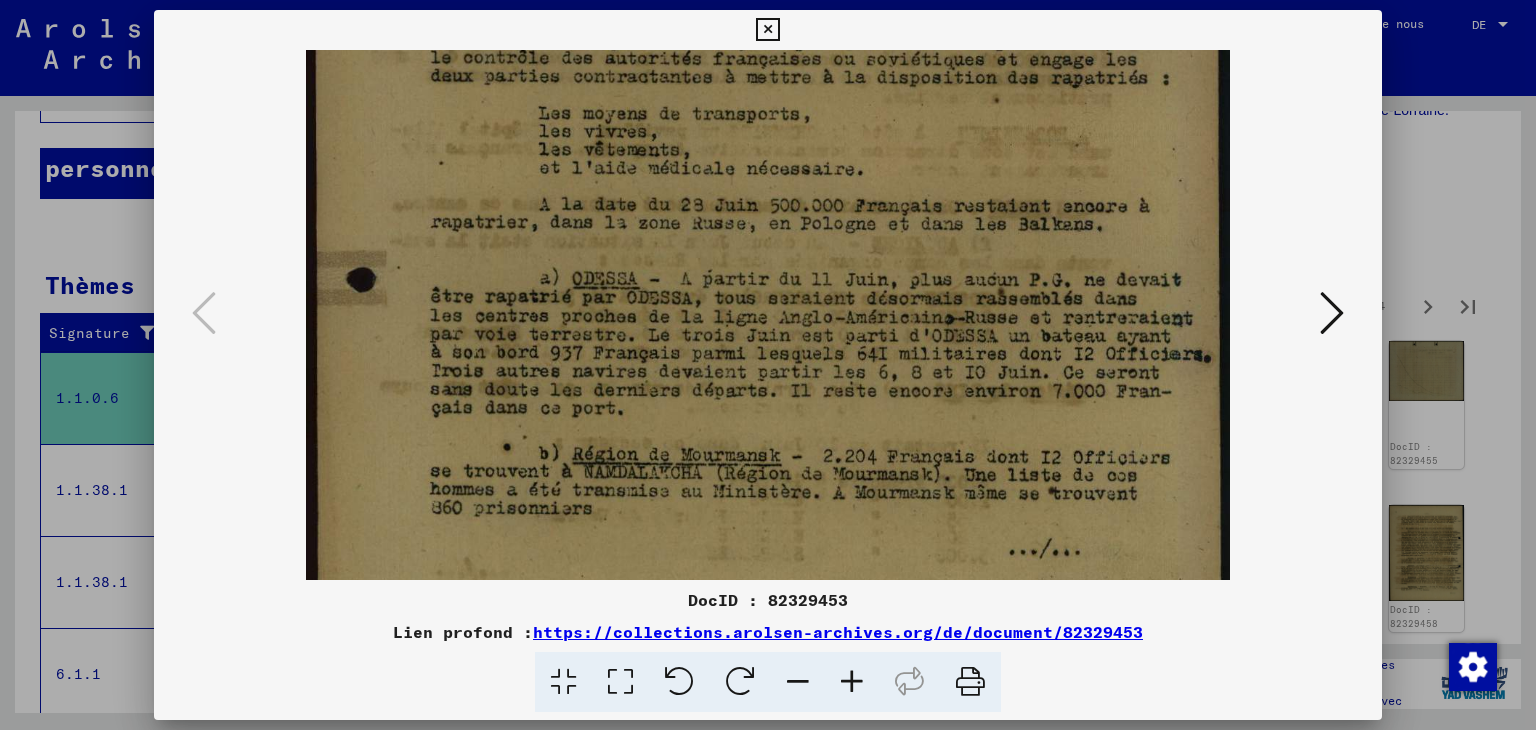 drag, startPoint x: 764, startPoint y: 469, endPoint x: 722, endPoint y: 383, distance: 95.707886 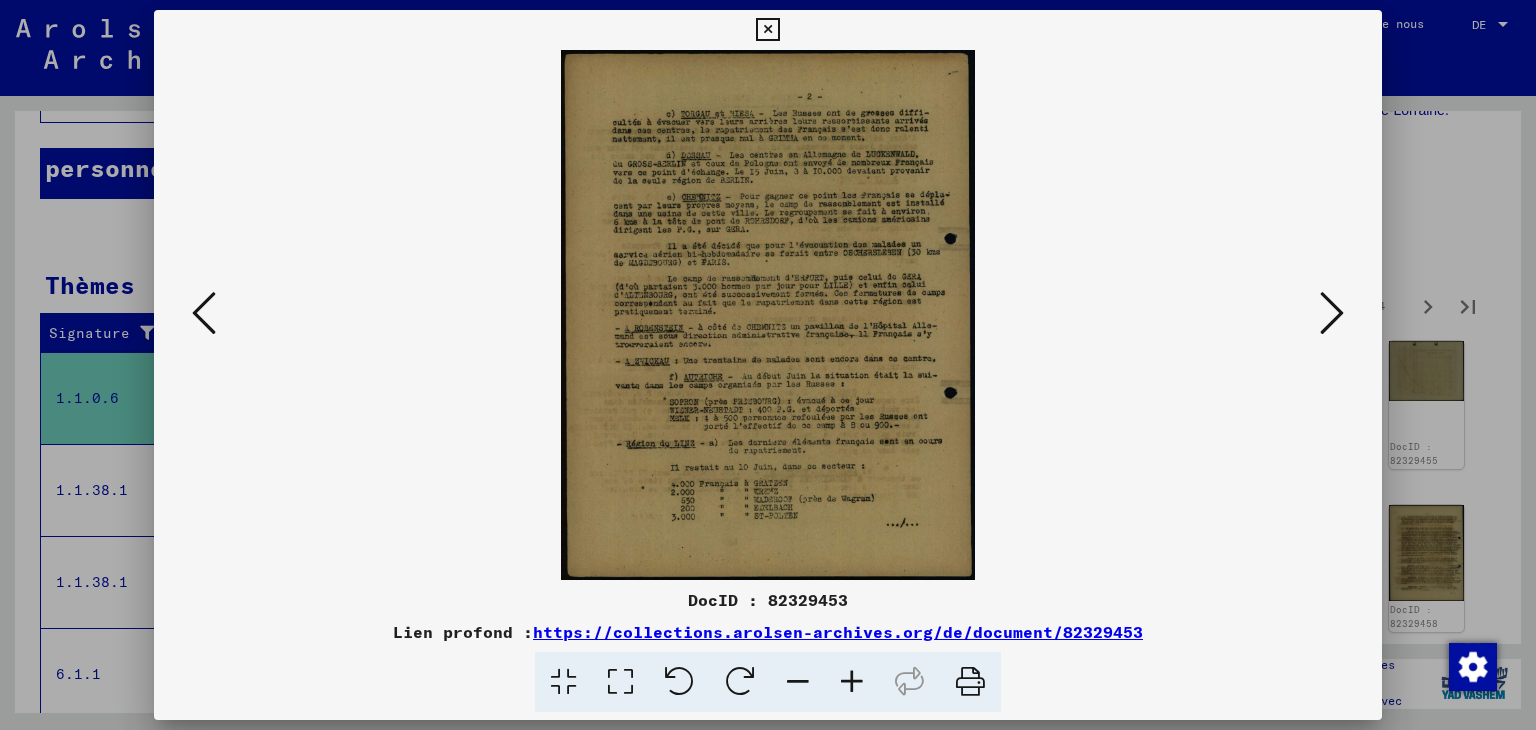 scroll, scrollTop: 0, scrollLeft: 0, axis: both 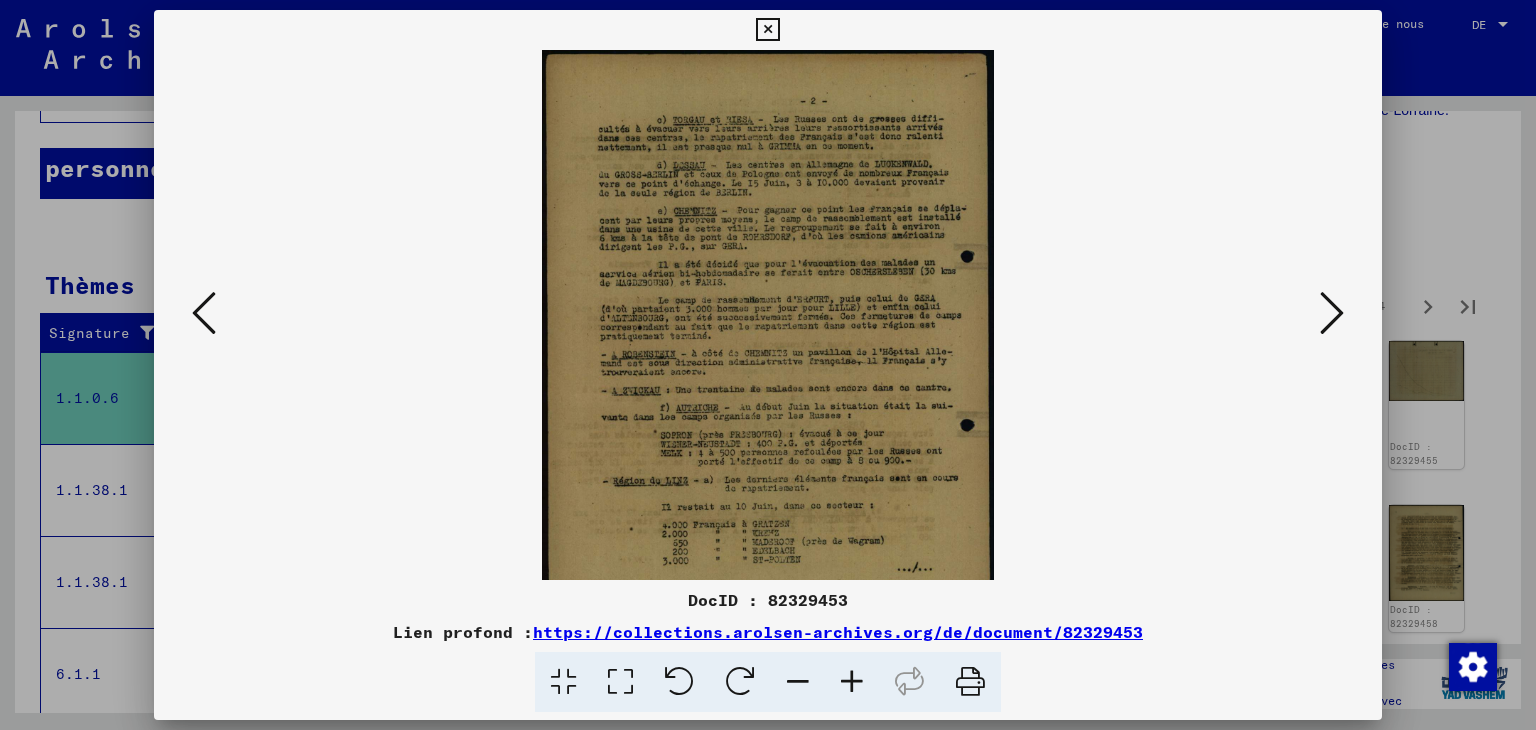 click at bounding box center [852, 682] 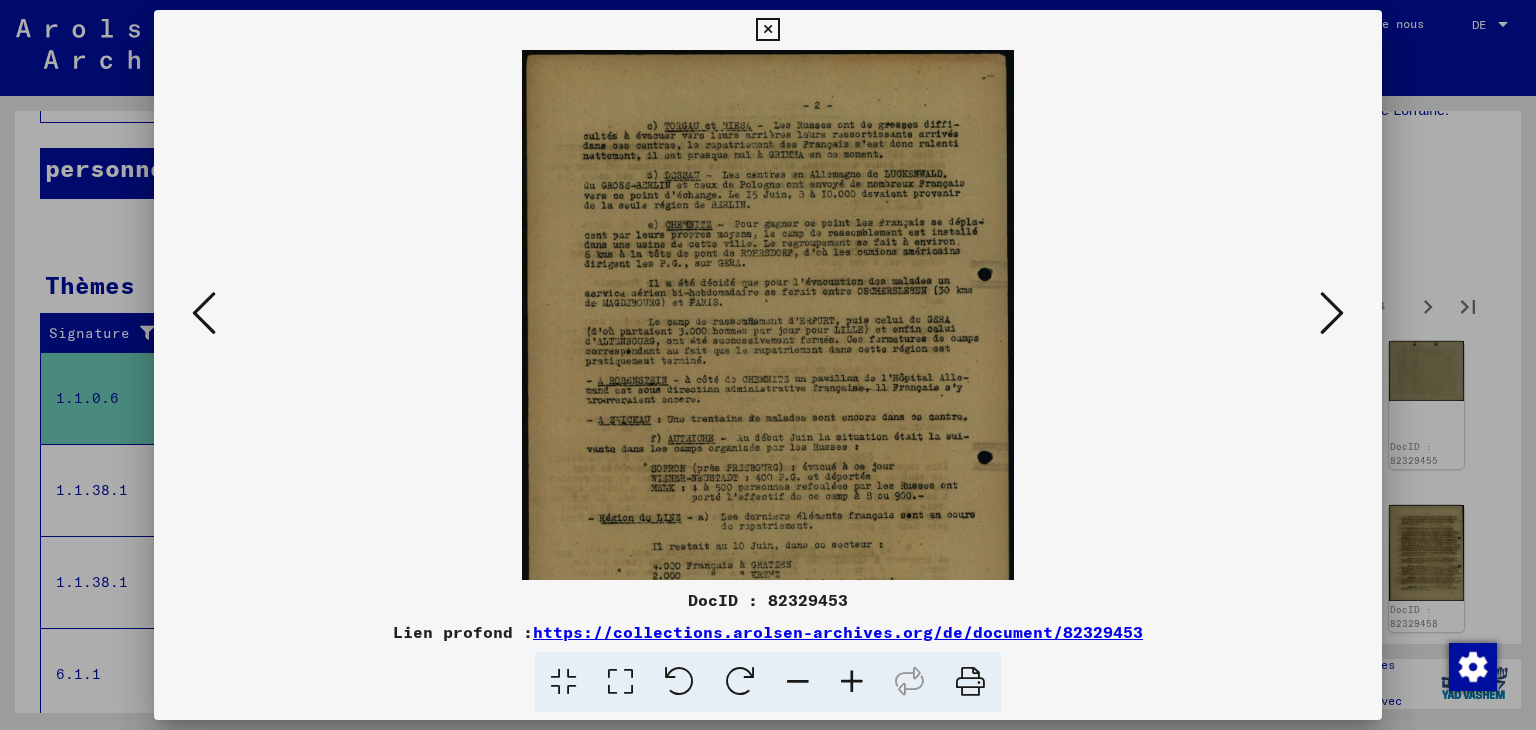 click at bounding box center (852, 682) 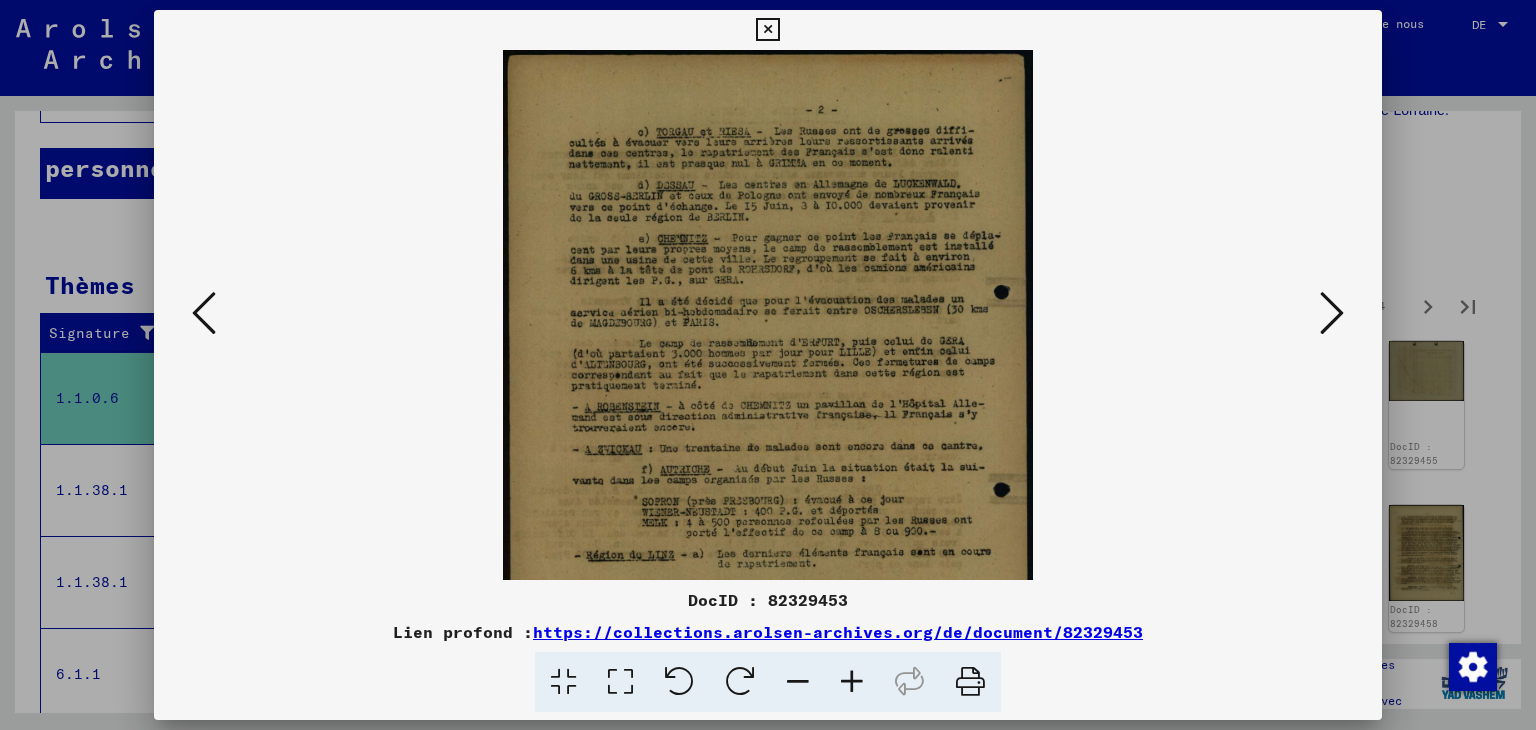 click at bounding box center (852, 682) 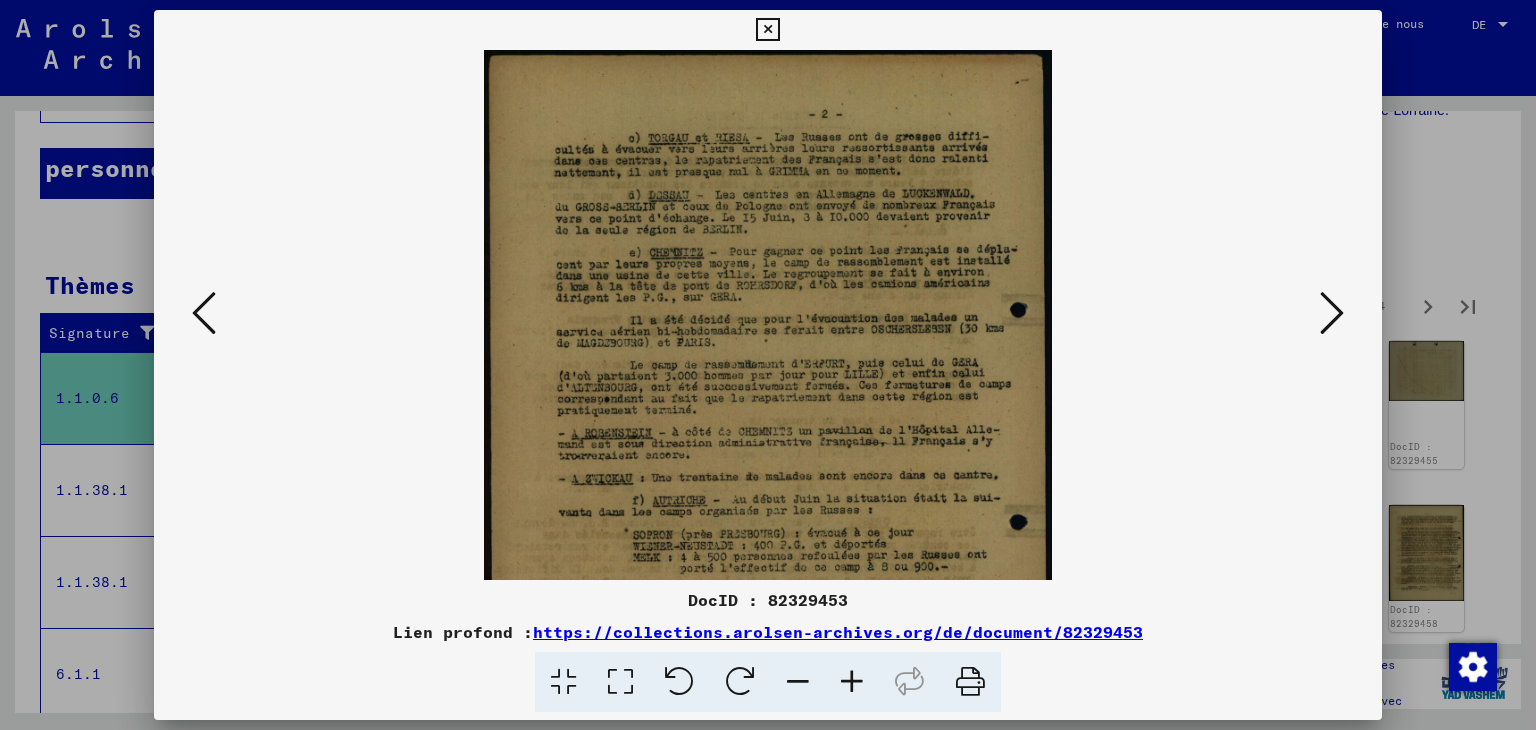 click at bounding box center [852, 682] 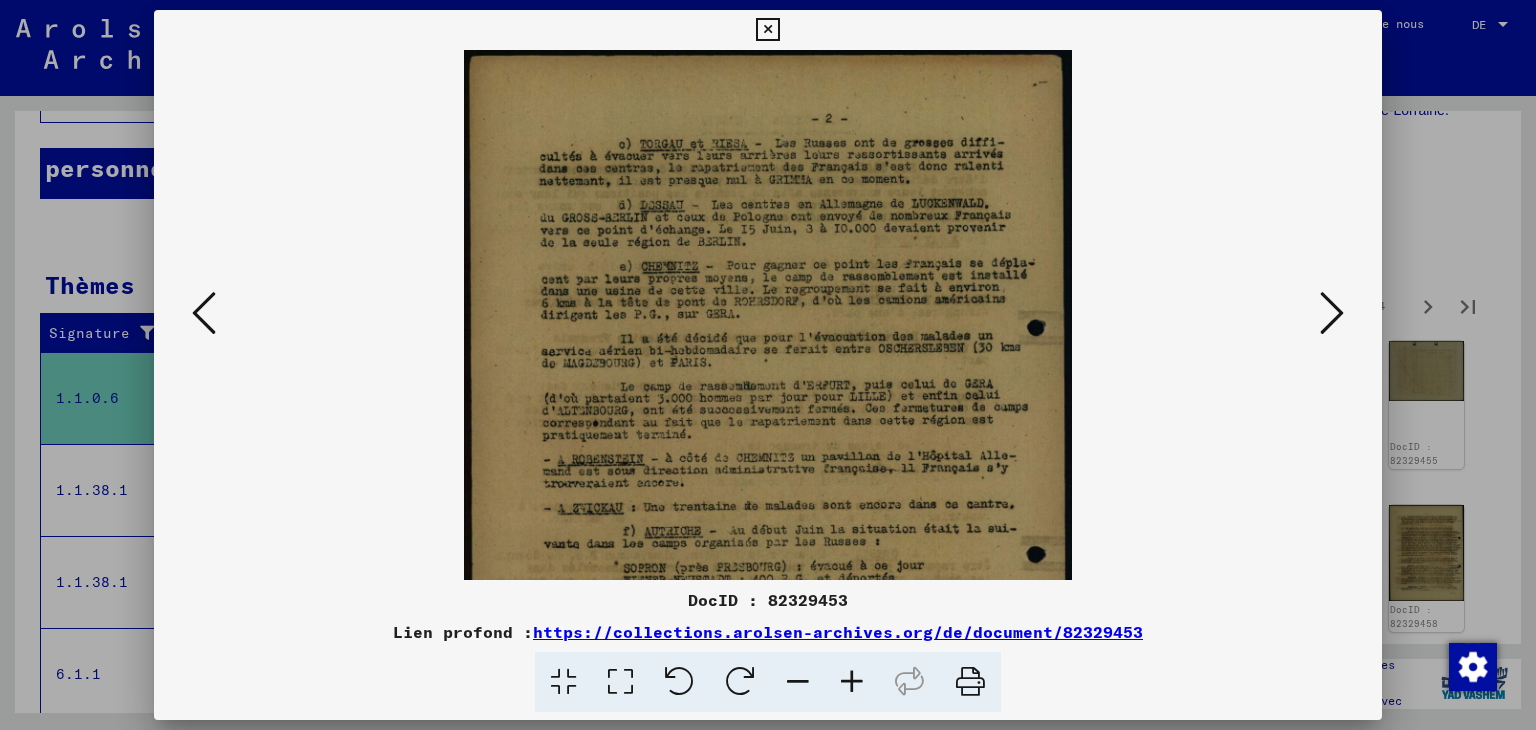click at bounding box center [852, 682] 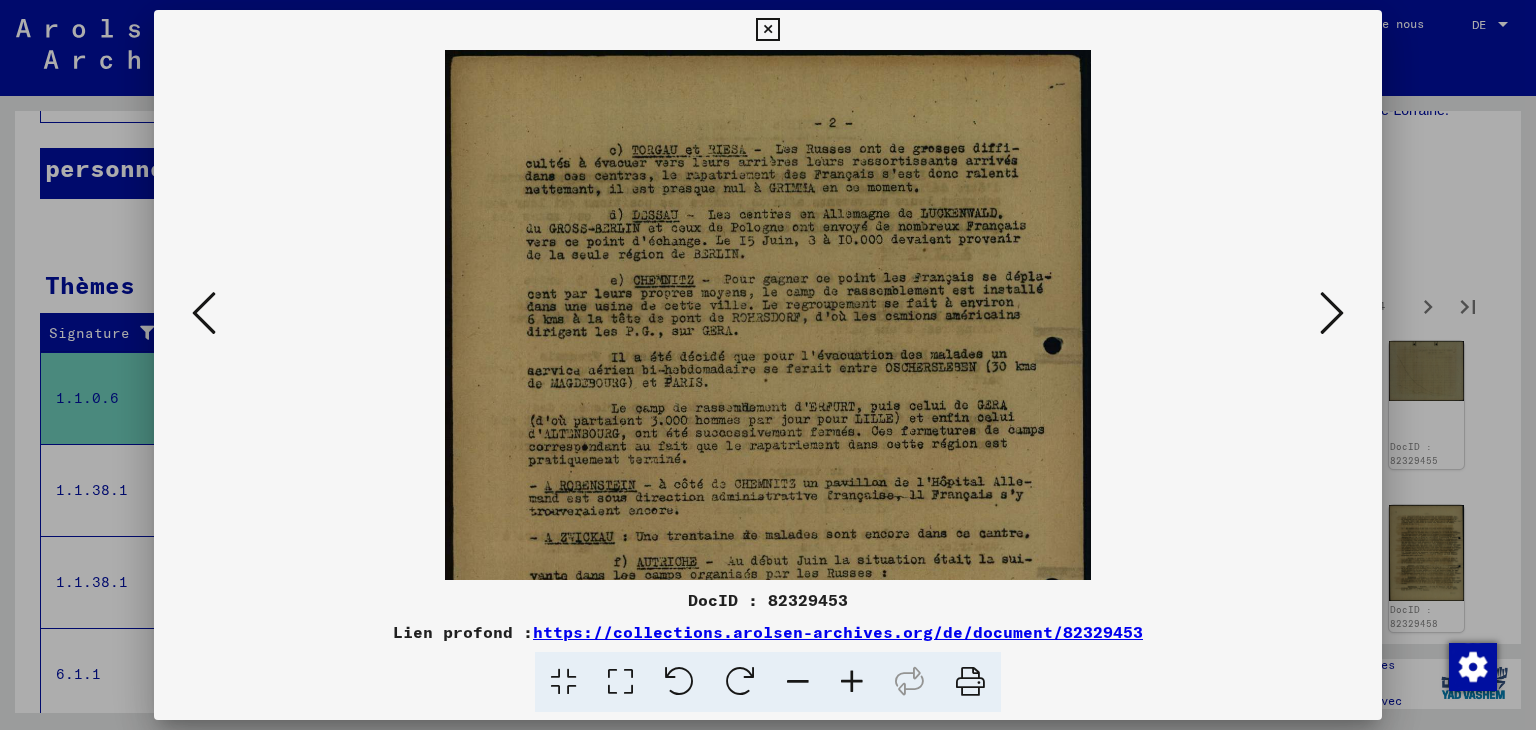 click at bounding box center [852, 682] 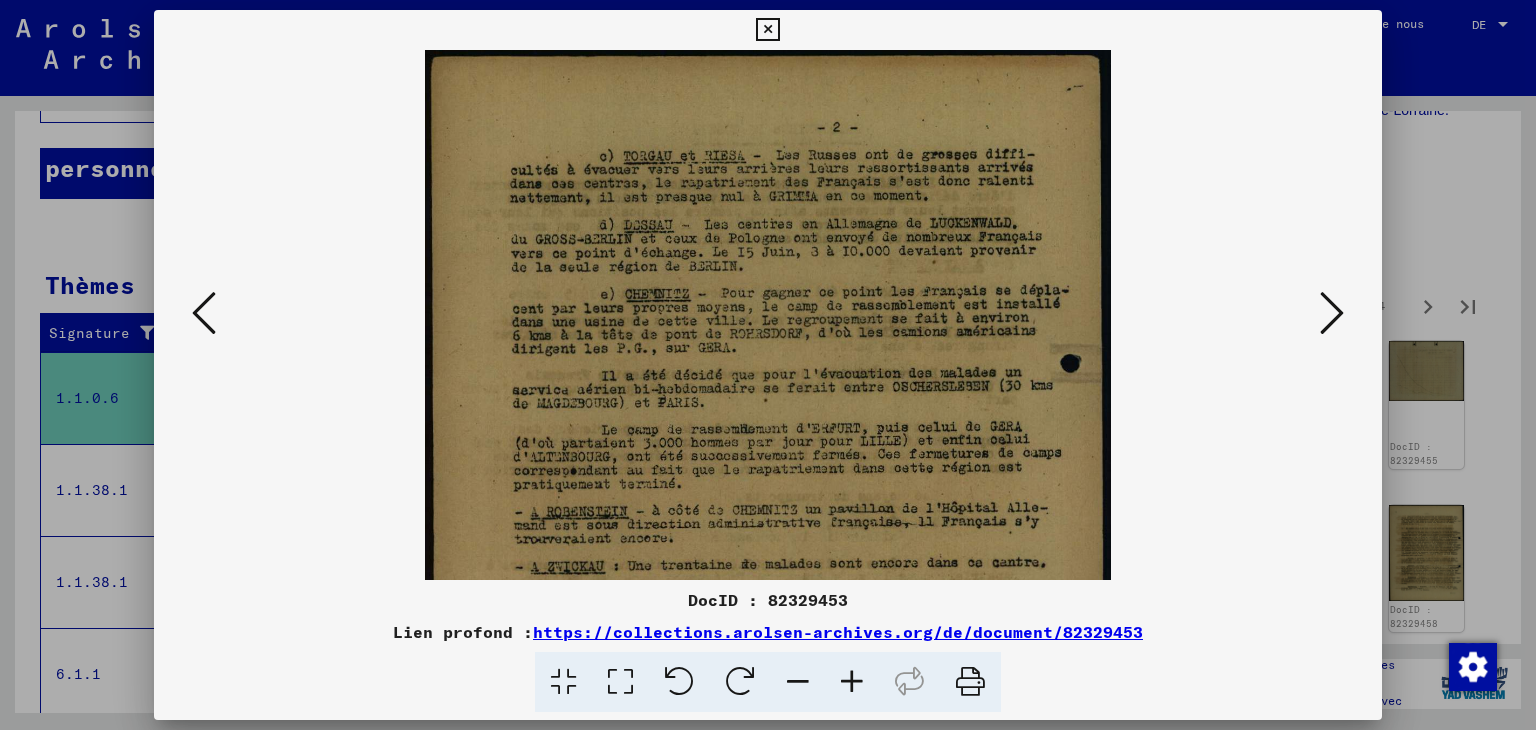 click at bounding box center [852, 682] 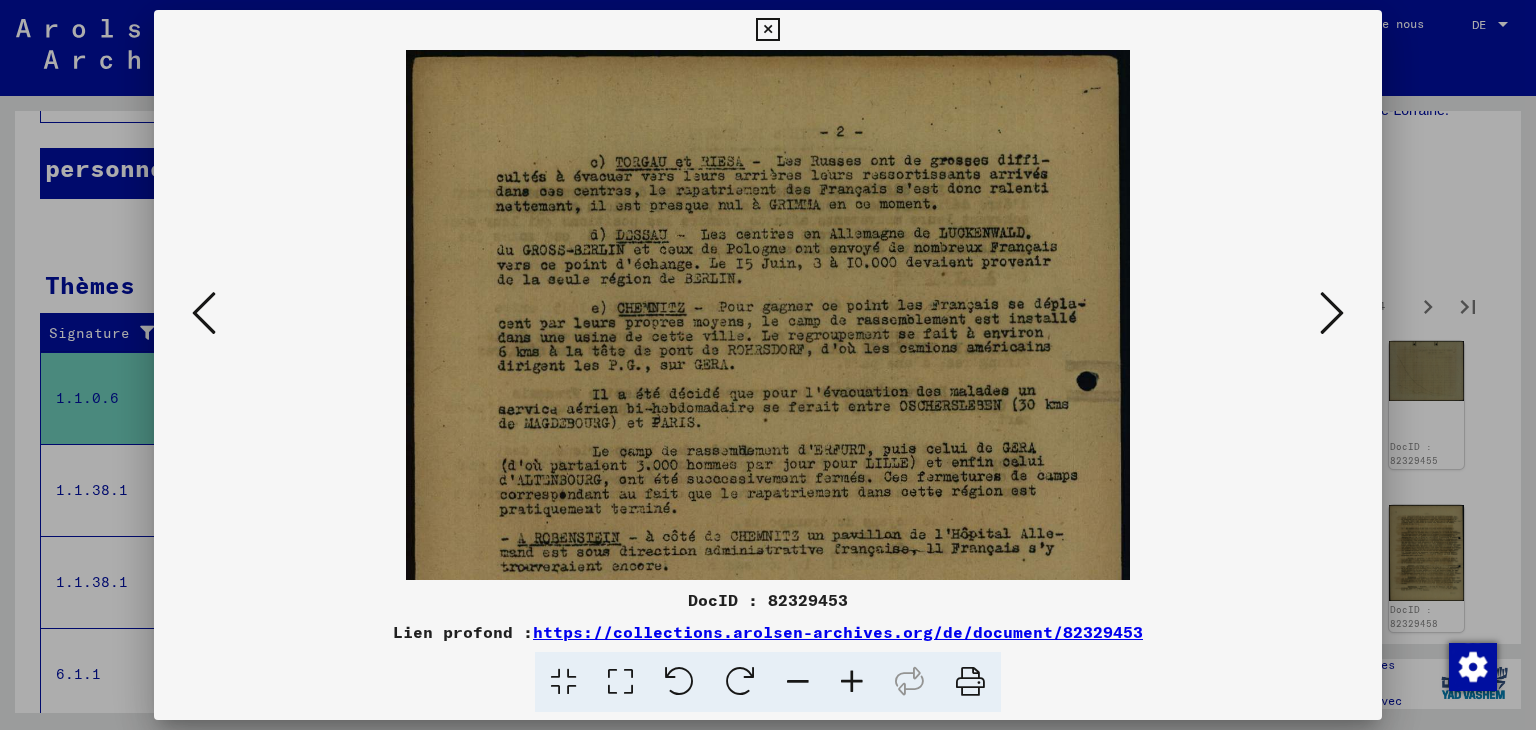 click at bounding box center (852, 682) 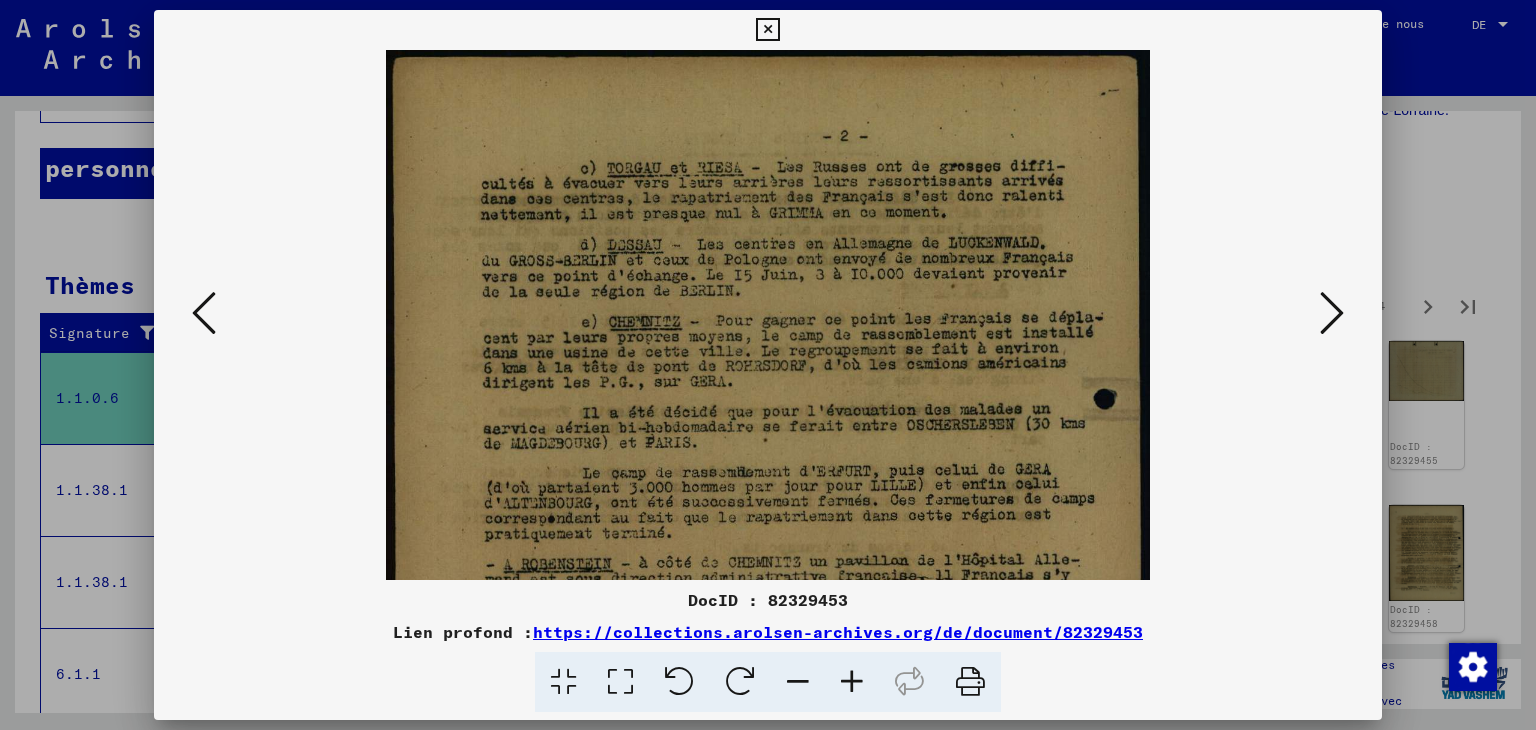 click at bounding box center [852, 682] 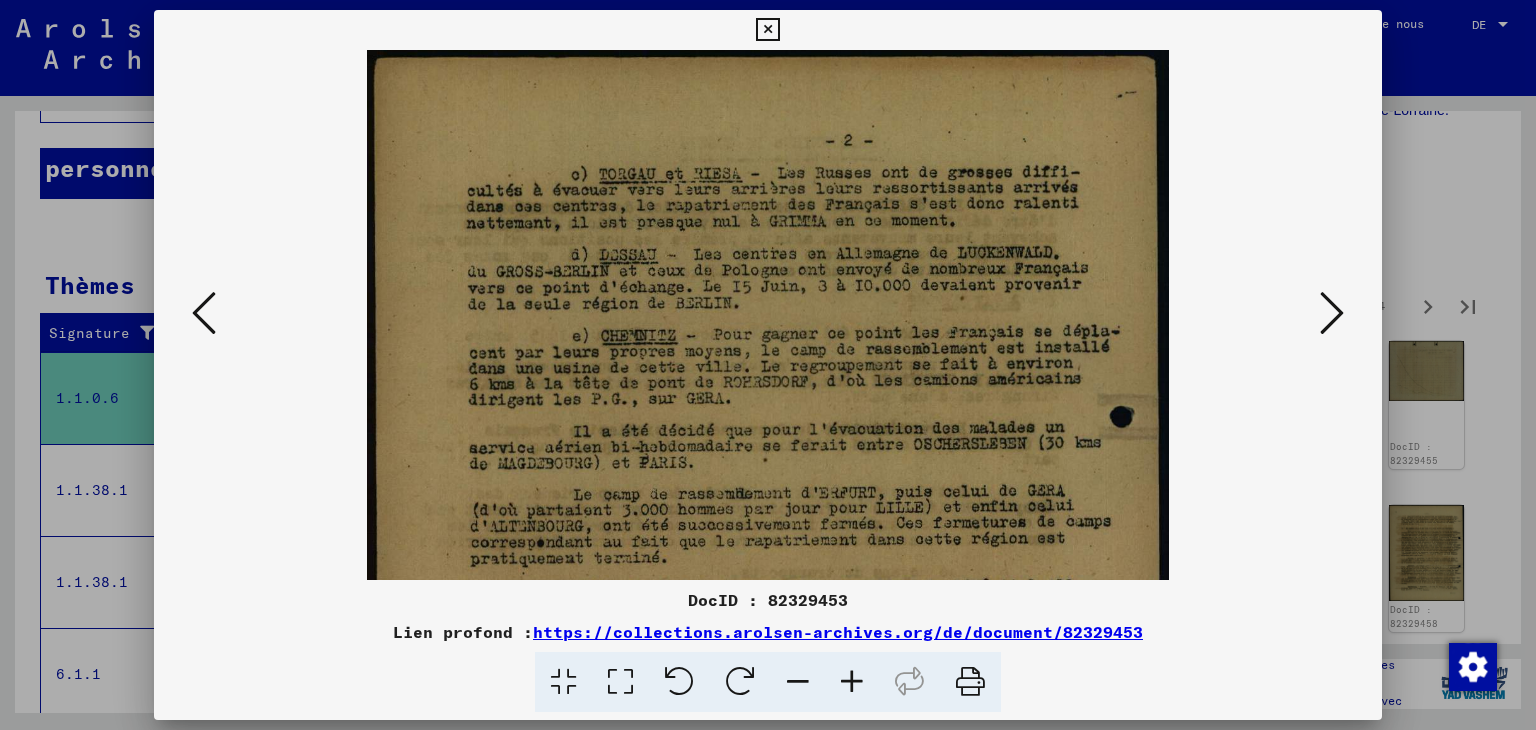 click at bounding box center (852, 682) 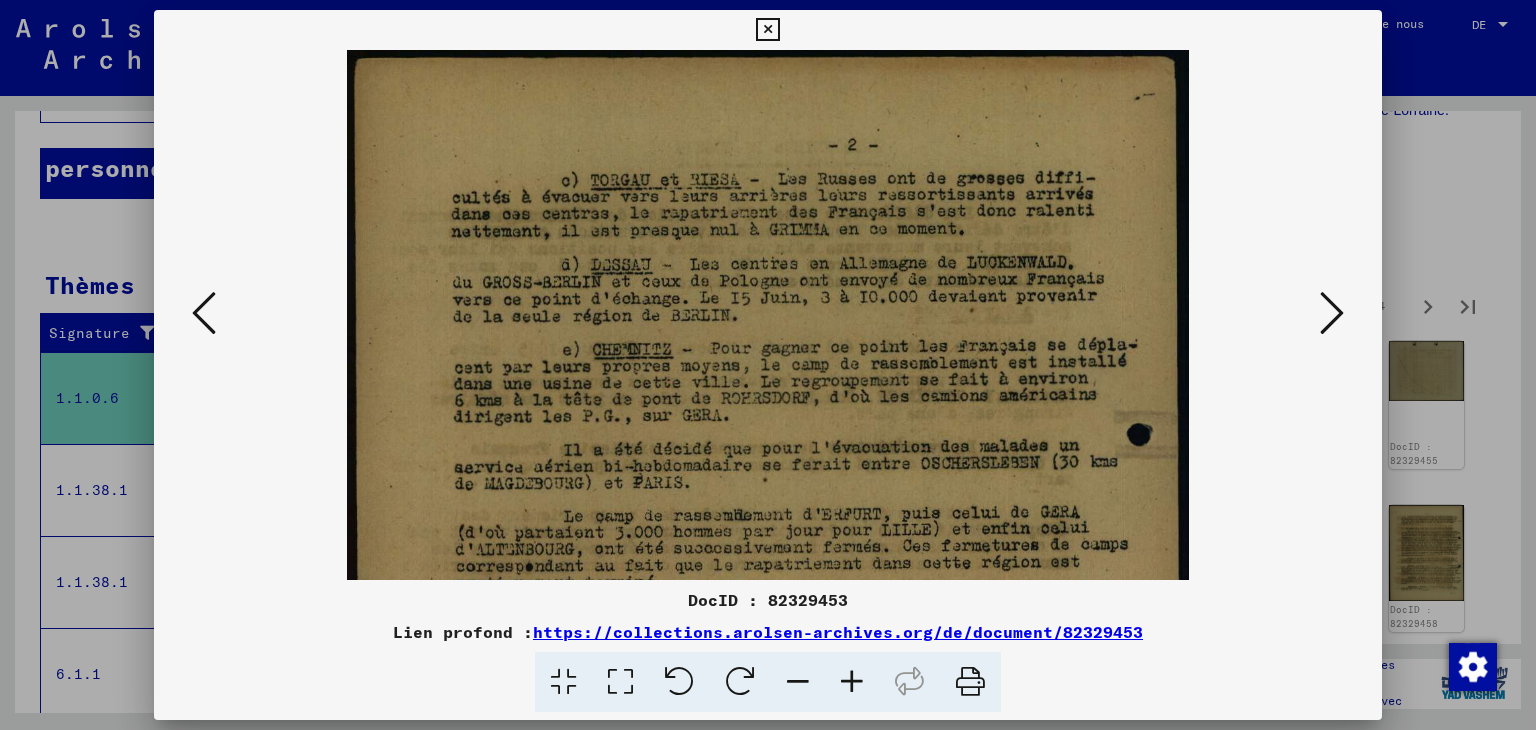 click at bounding box center (852, 682) 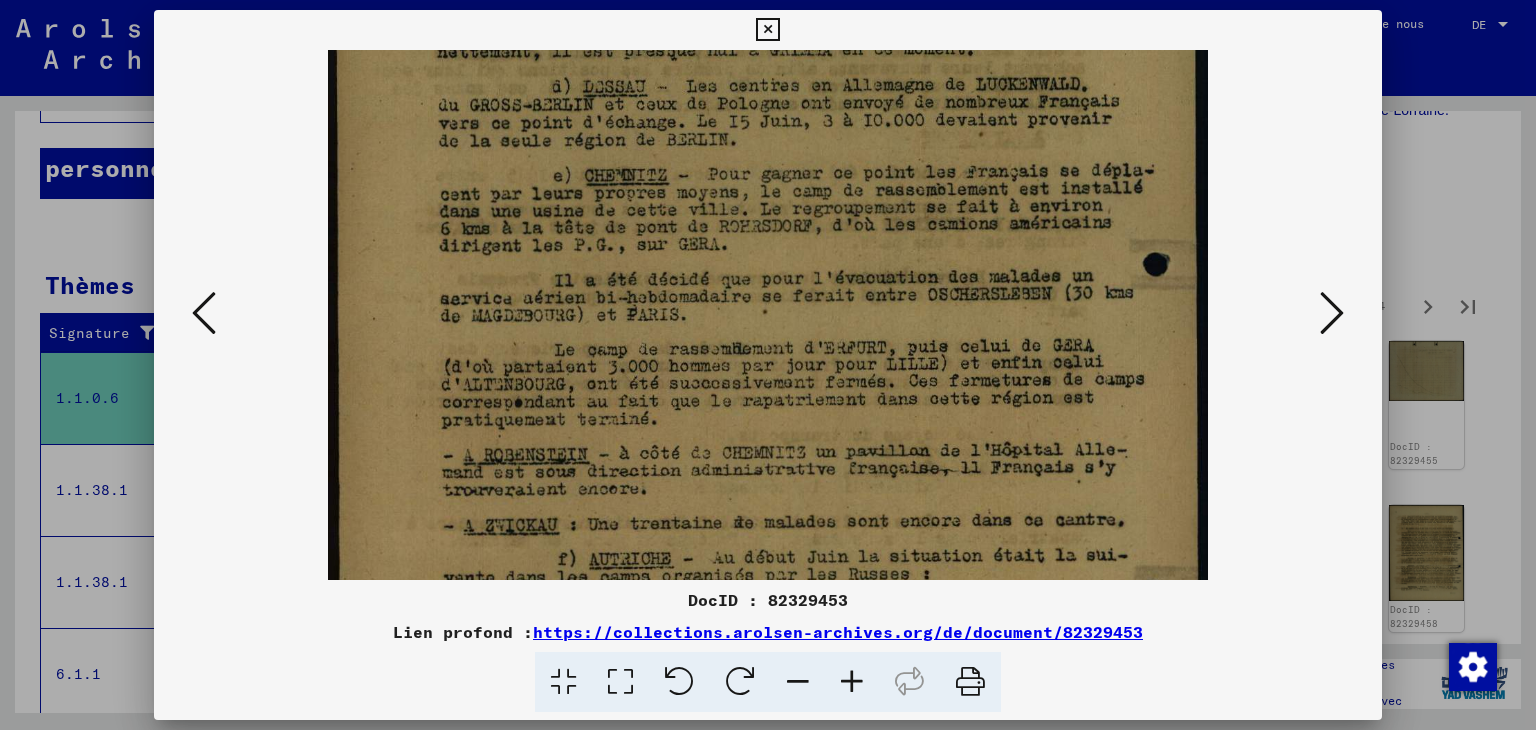 scroll, scrollTop: 274, scrollLeft: 0, axis: vertical 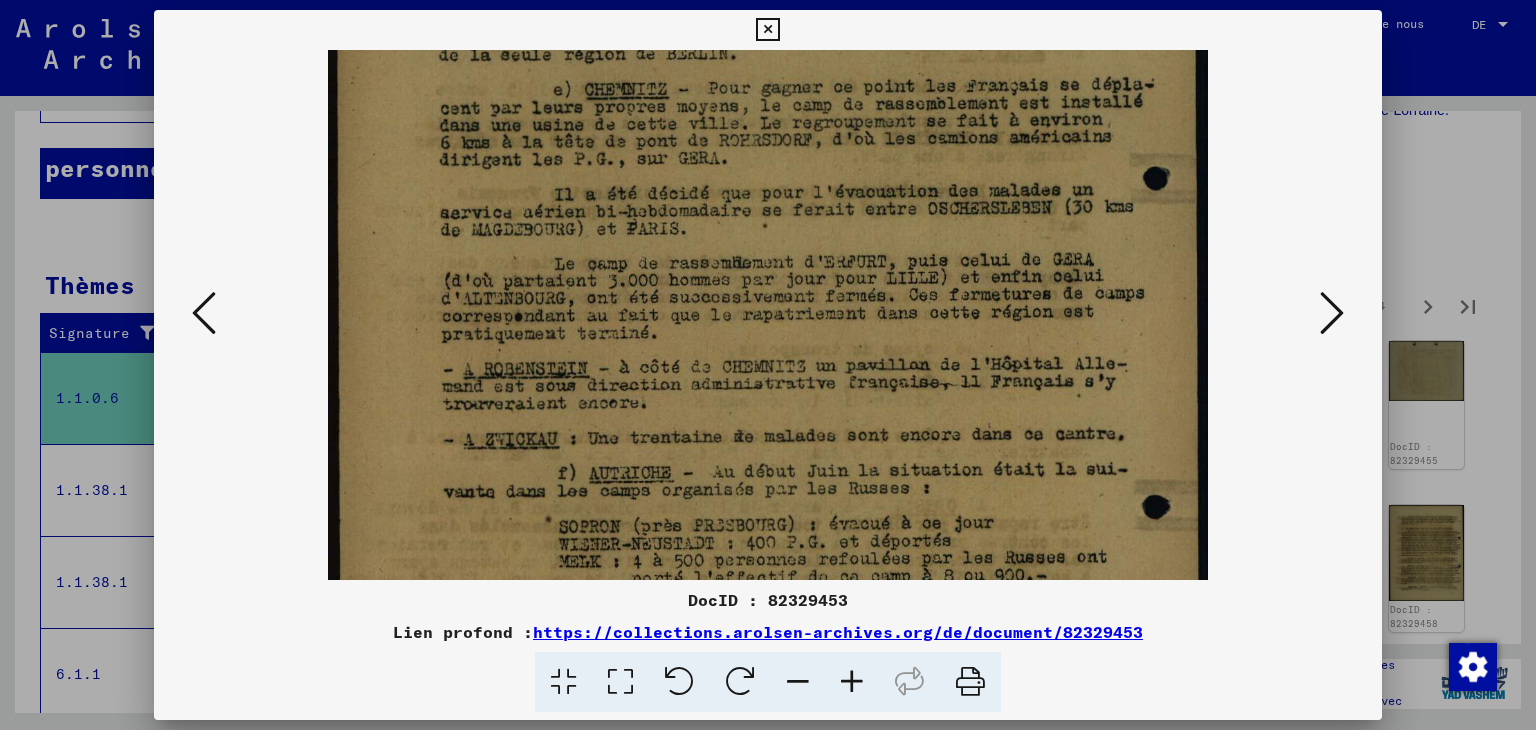drag, startPoint x: 769, startPoint y: 483, endPoint x: 718, endPoint y: 209, distance: 278.70593 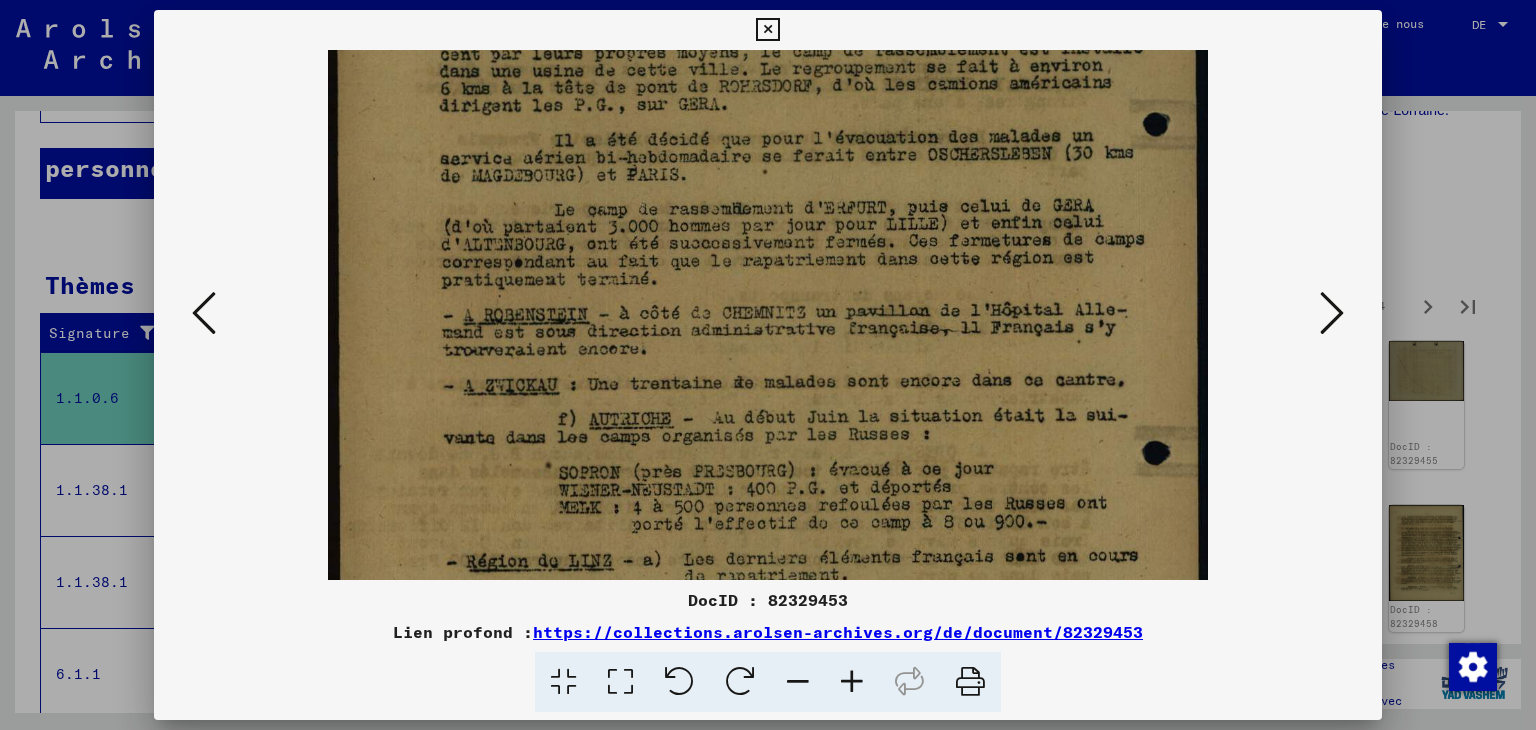 scroll, scrollTop: 361, scrollLeft: 0, axis: vertical 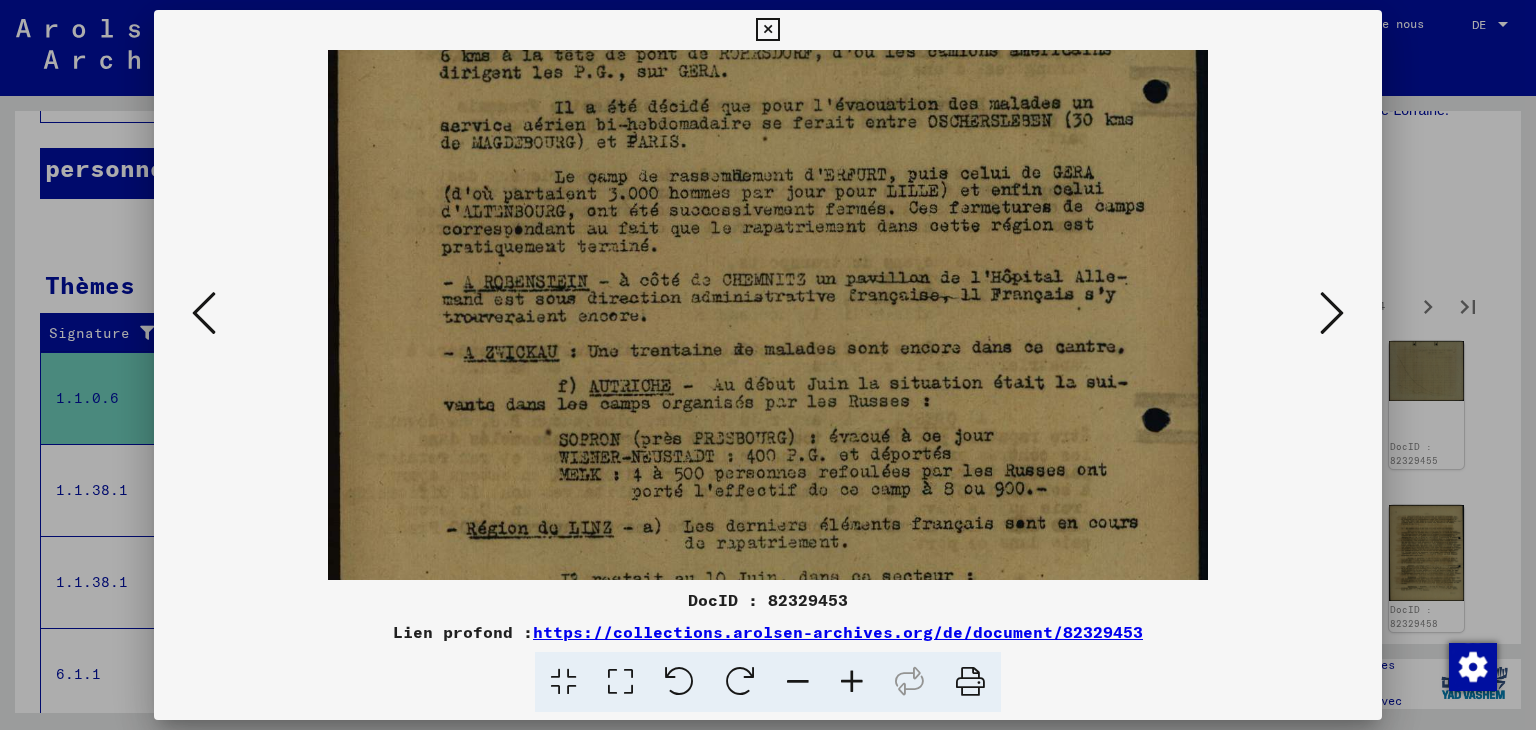 drag, startPoint x: 756, startPoint y: 415, endPoint x: 735, endPoint y: 328, distance: 89.498604 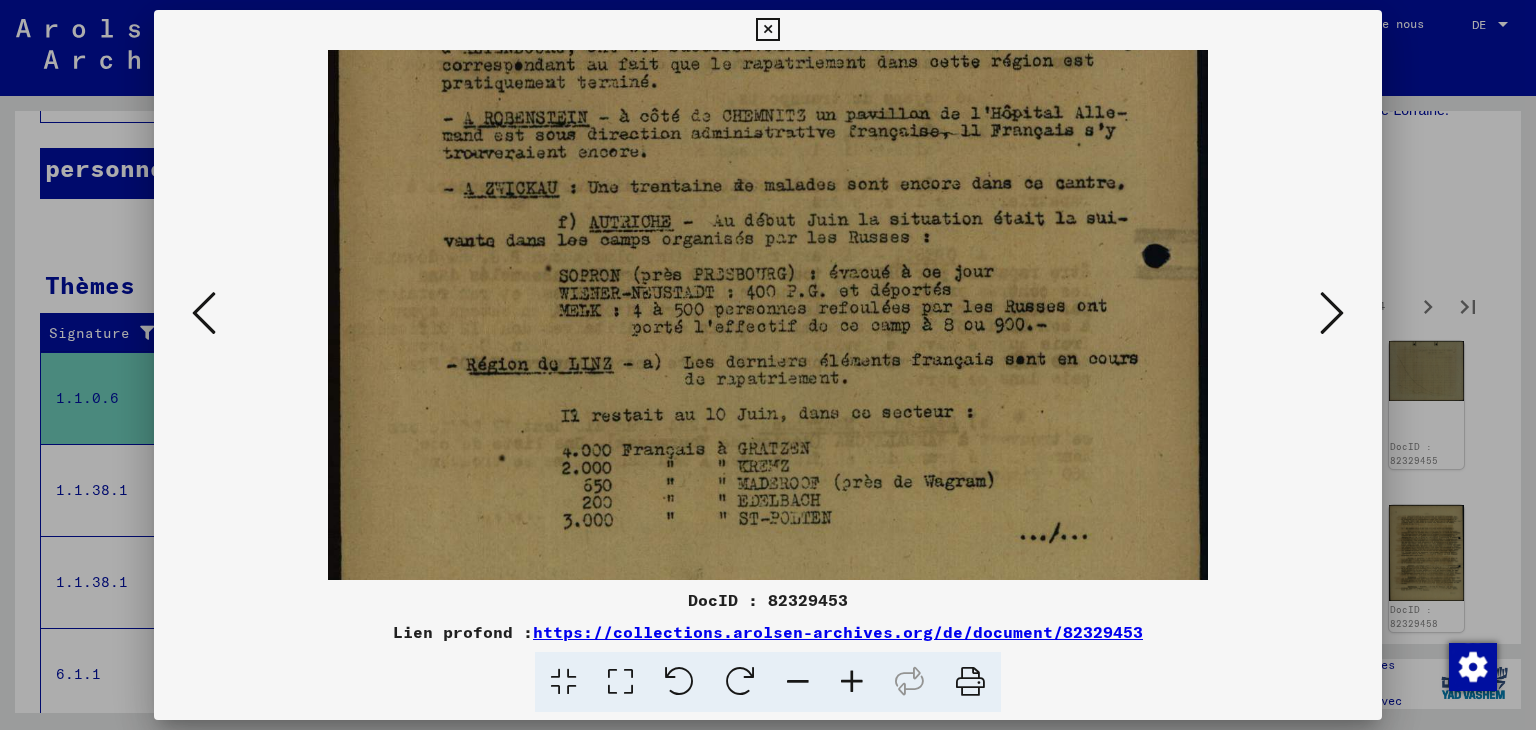 drag, startPoint x: 765, startPoint y: 477, endPoint x: 747, endPoint y: 313, distance: 164.98485 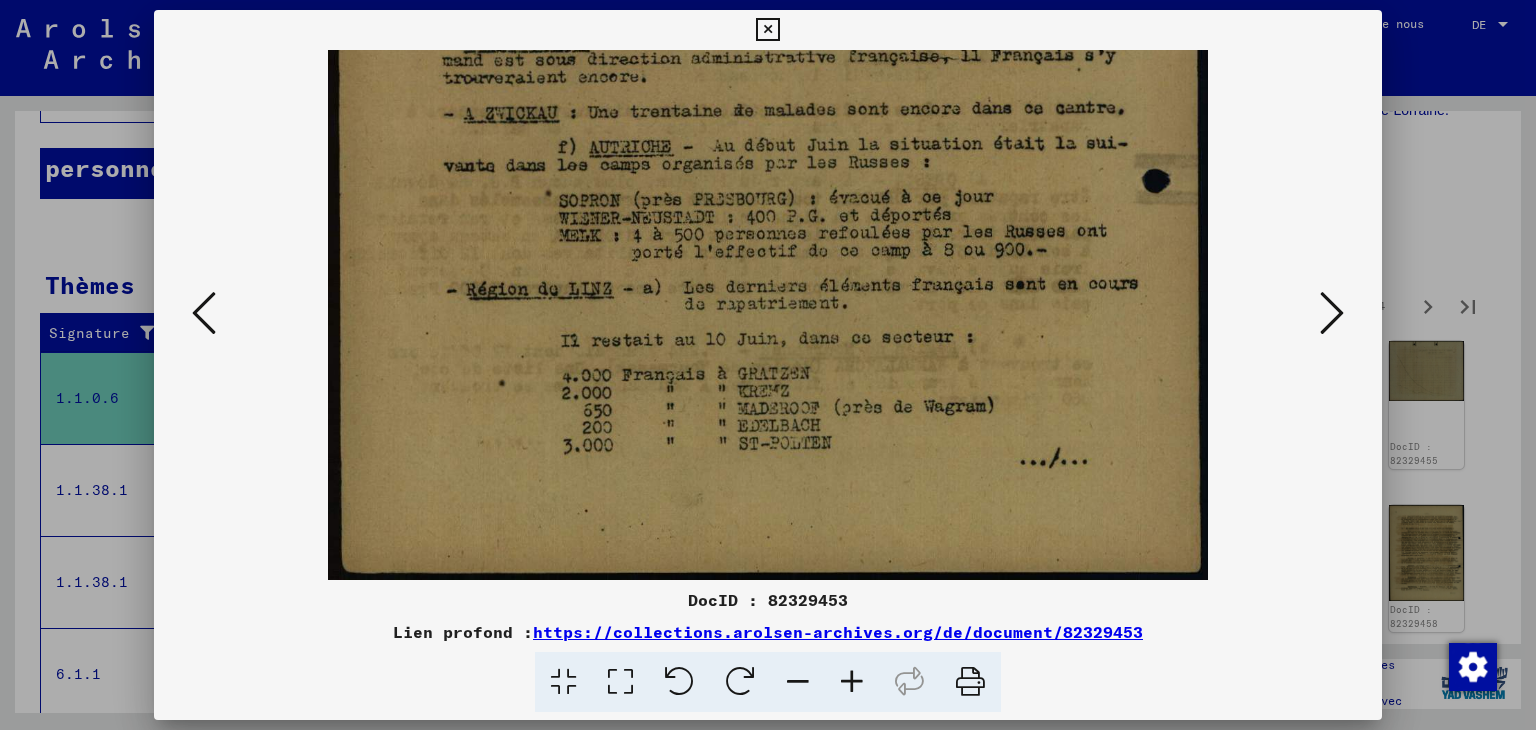 drag, startPoint x: 762, startPoint y: 466, endPoint x: 745, endPoint y: 235, distance: 231.6247 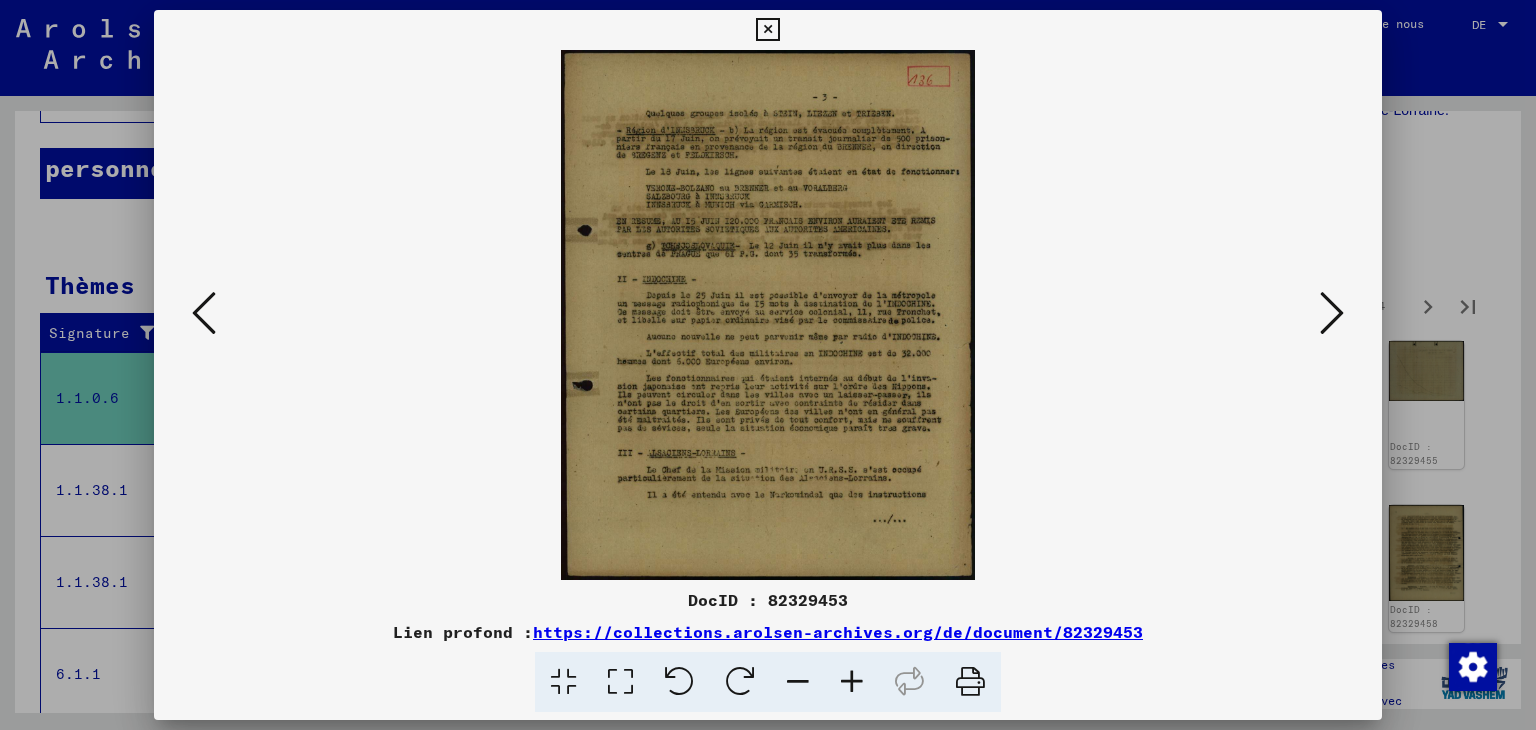 click at bounding box center [852, 682] 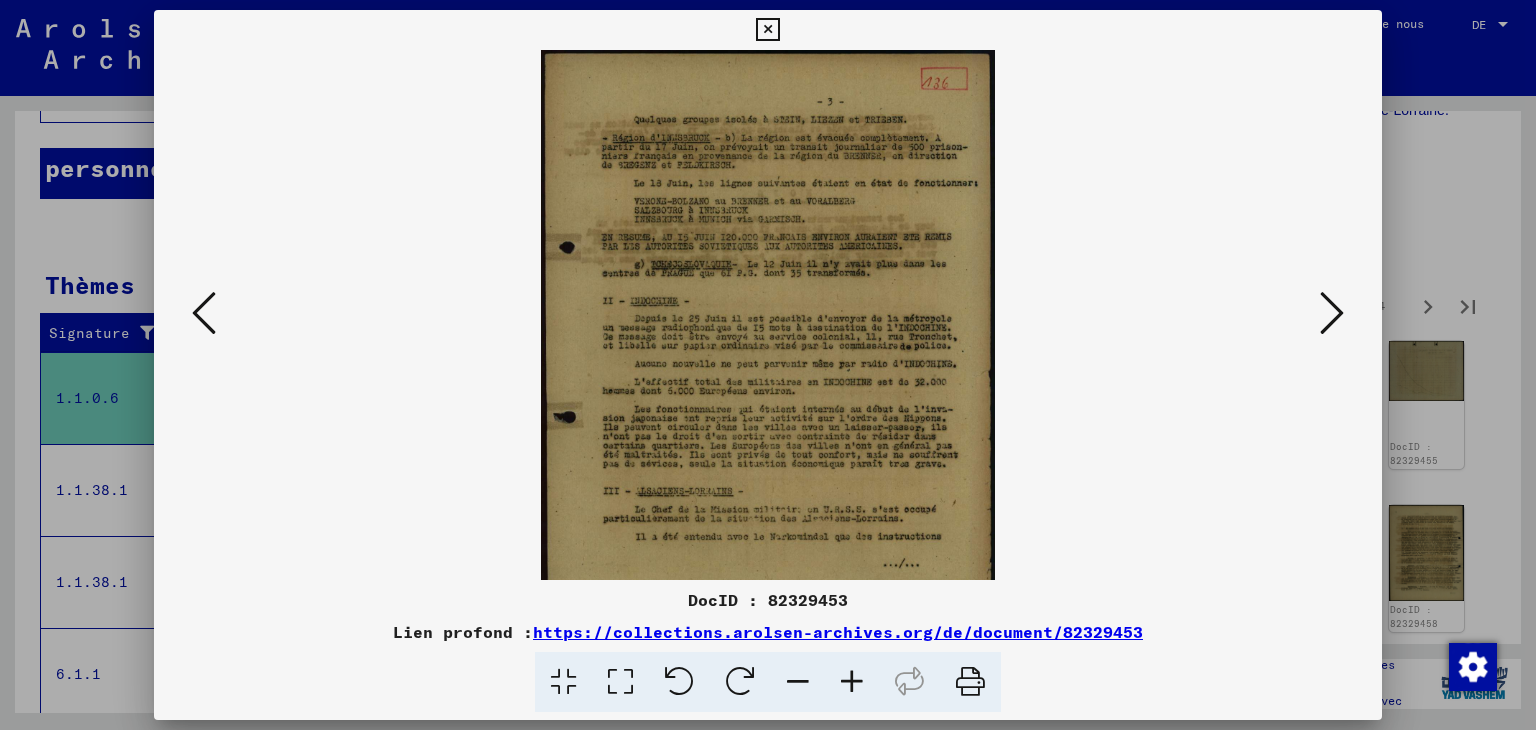 click at bounding box center [852, 682] 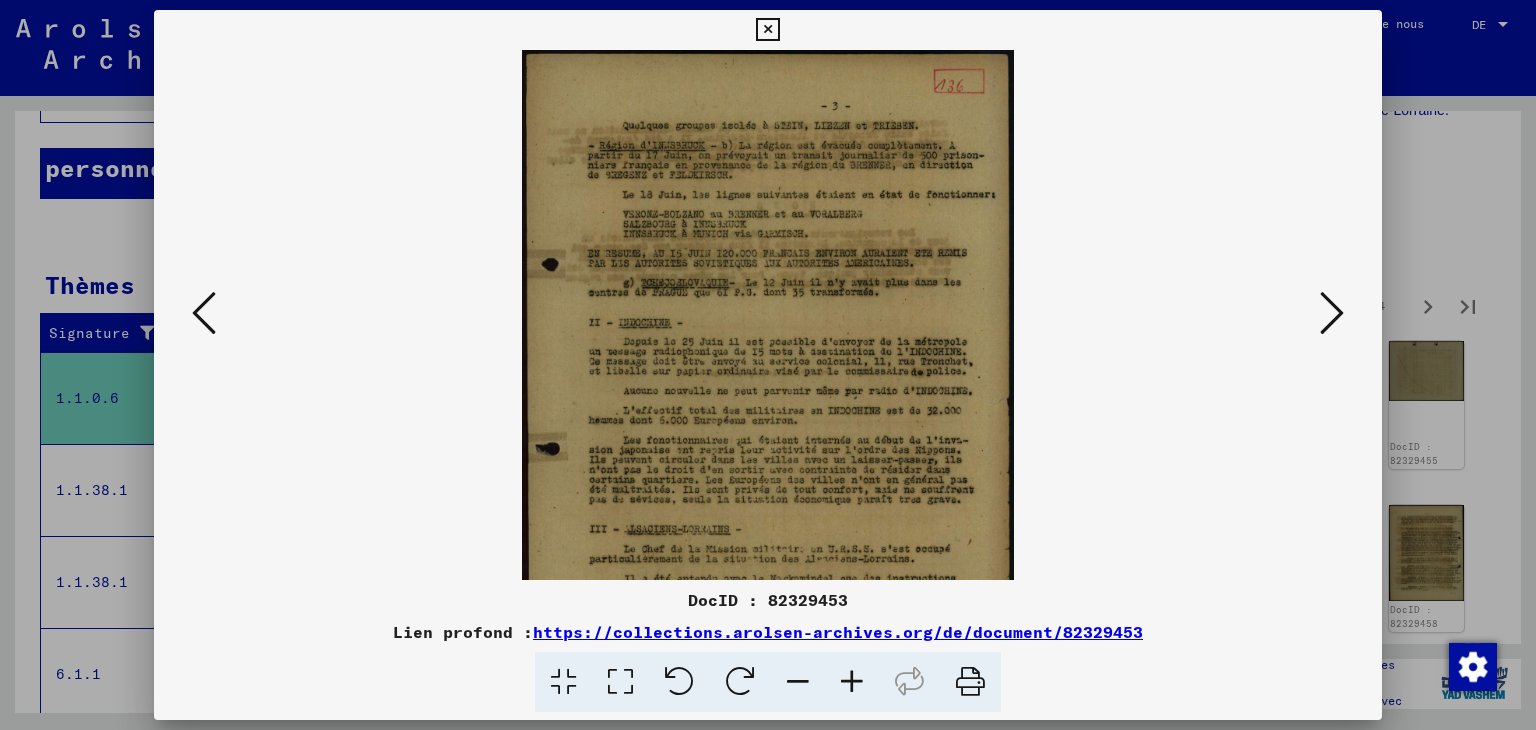 click at bounding box center (852, 682) 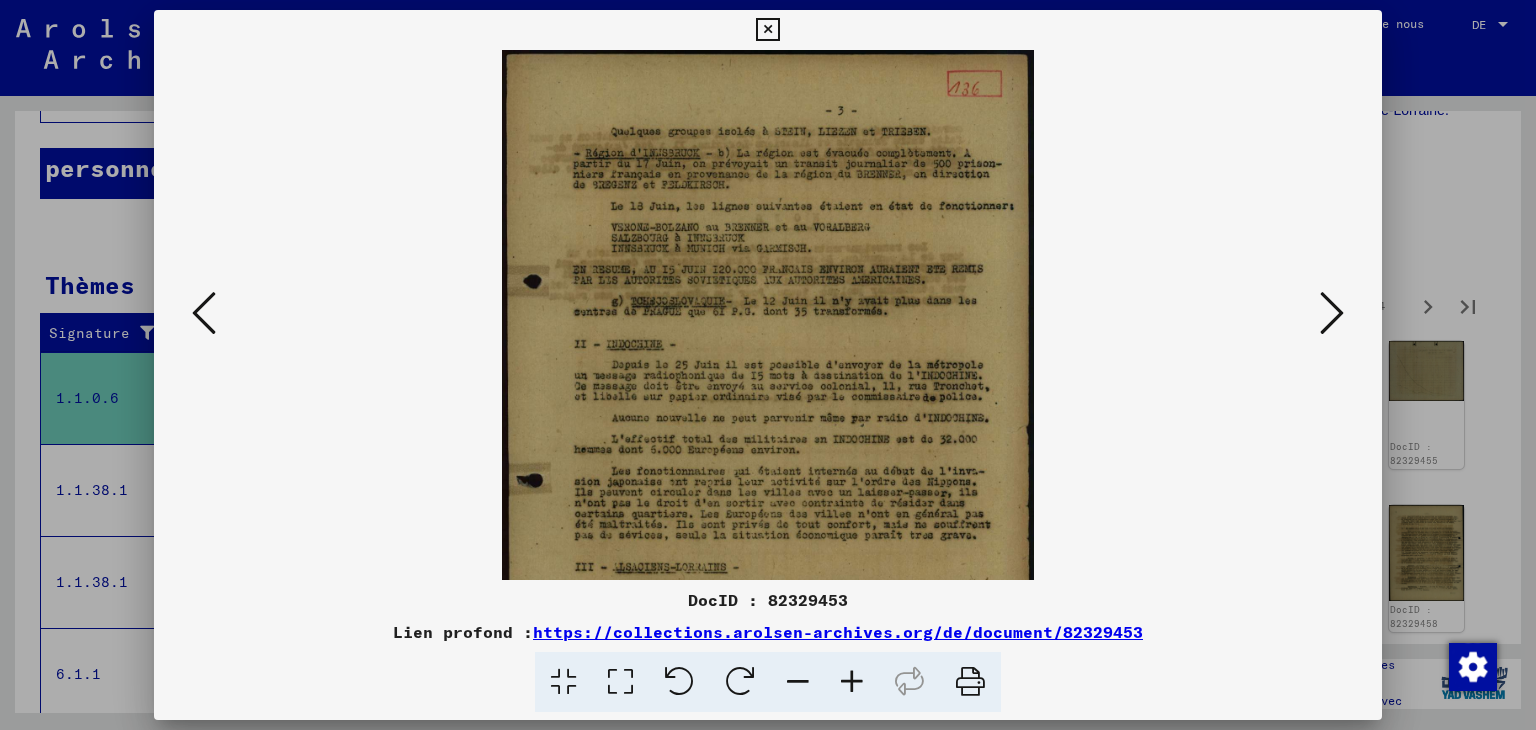click at bounding box center [852, 682] 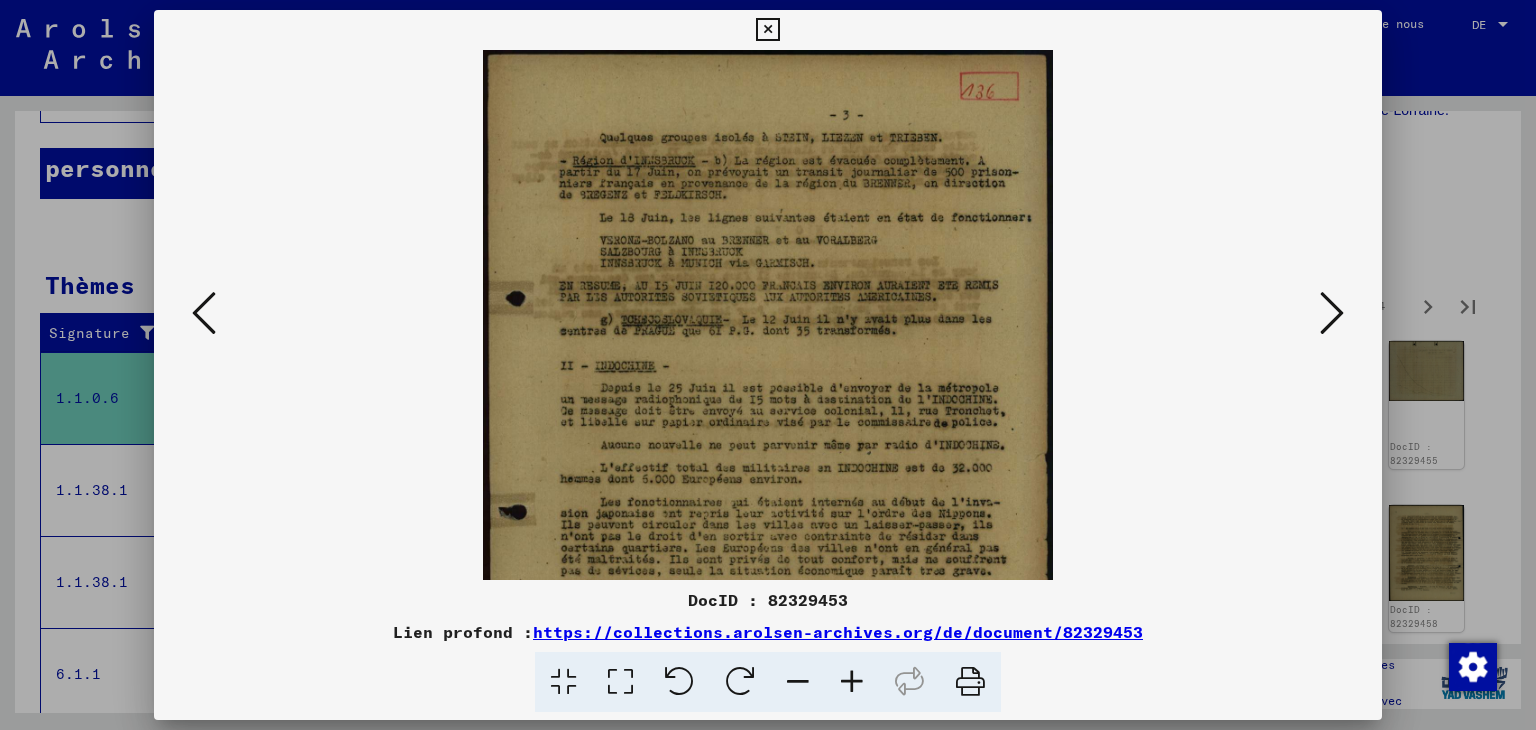 click at bounding box center (852, 682) 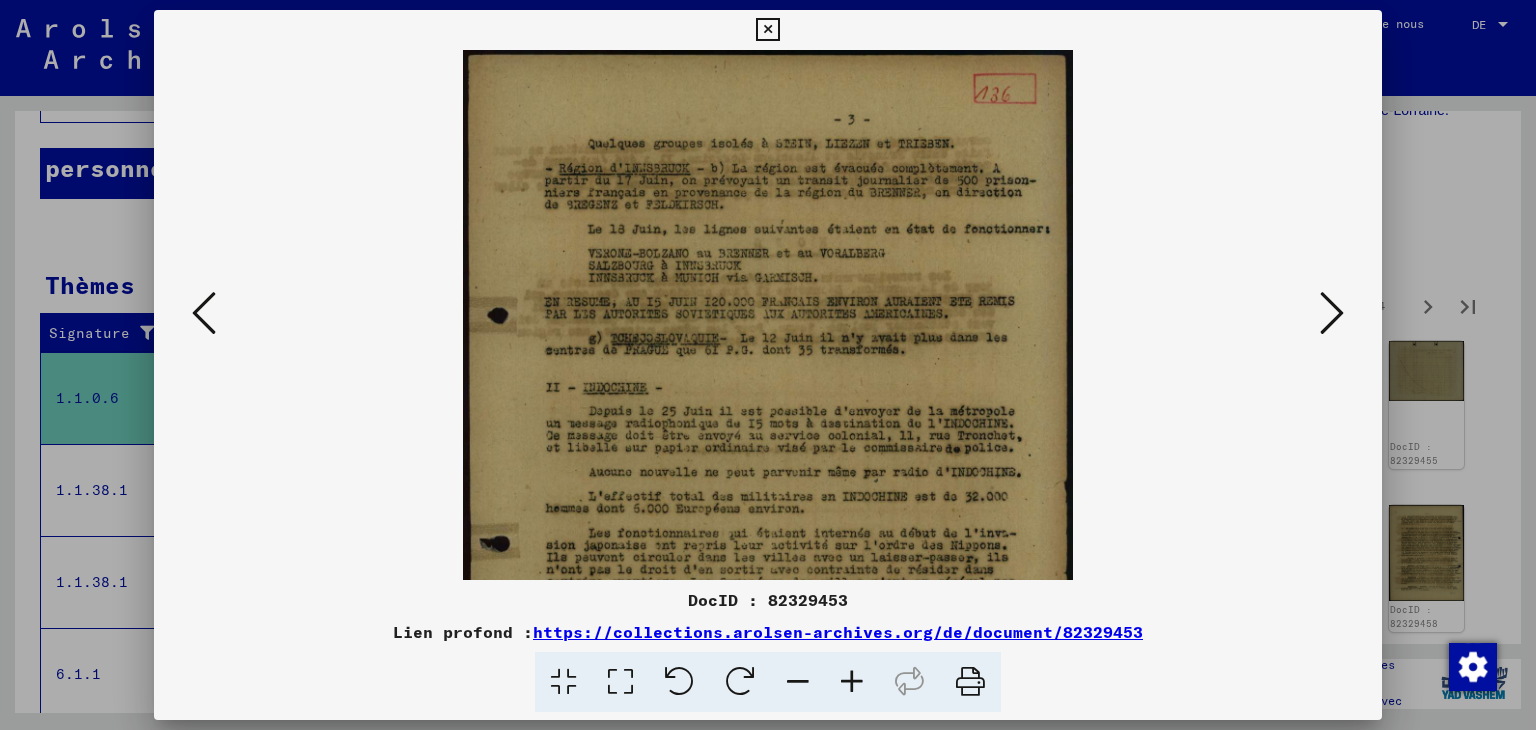 click at bounding box center (852, 682) 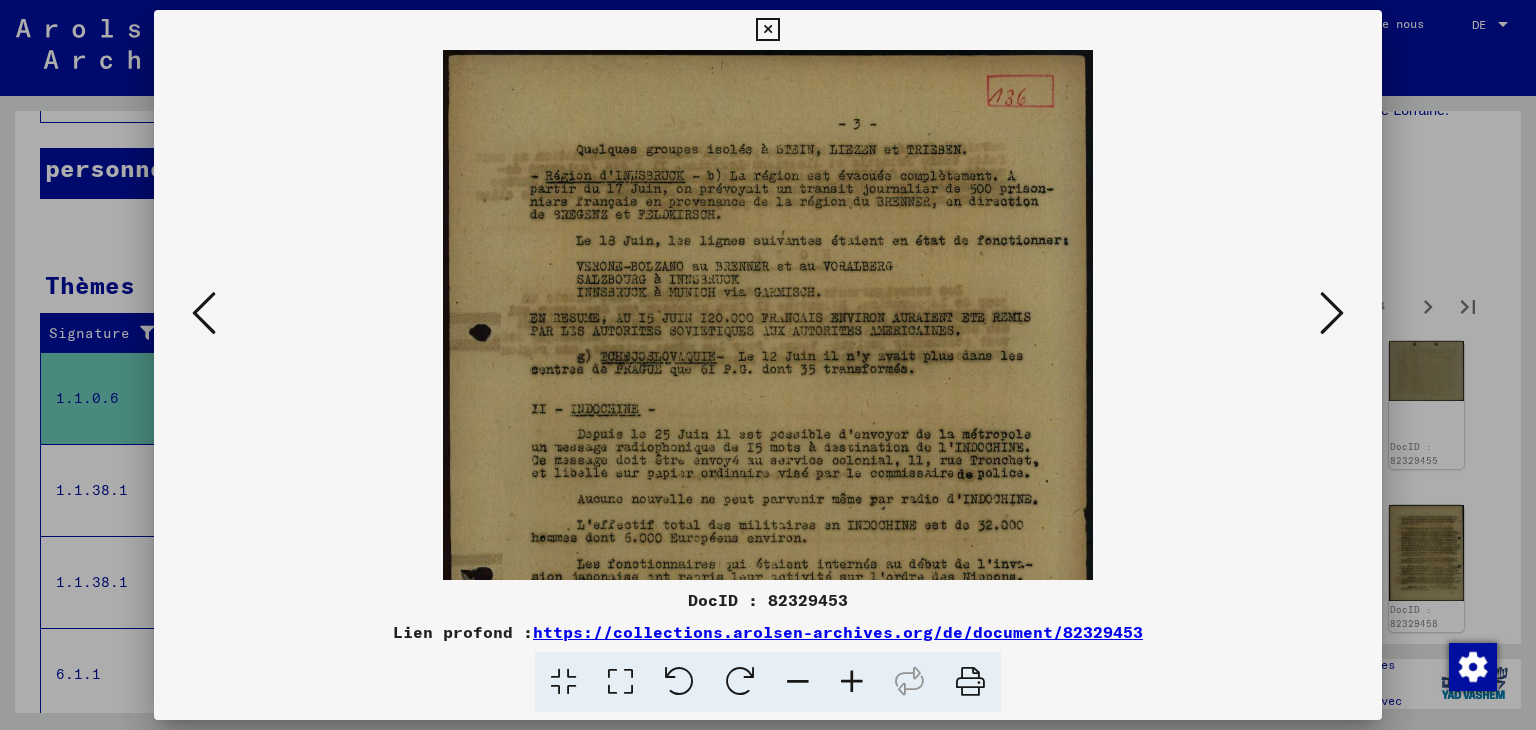 click at bounding box center [852, 682] 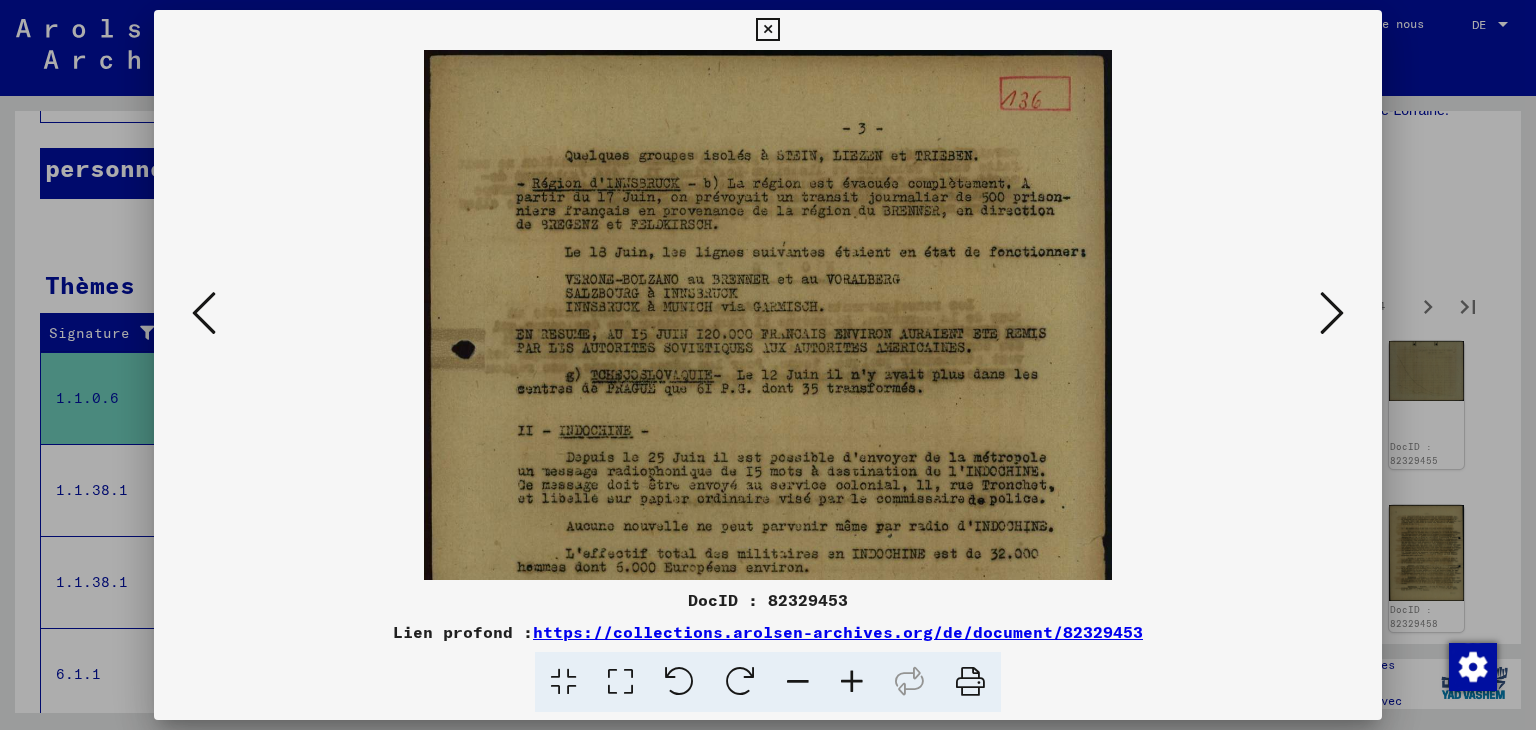click at bounding box center [852, 682] 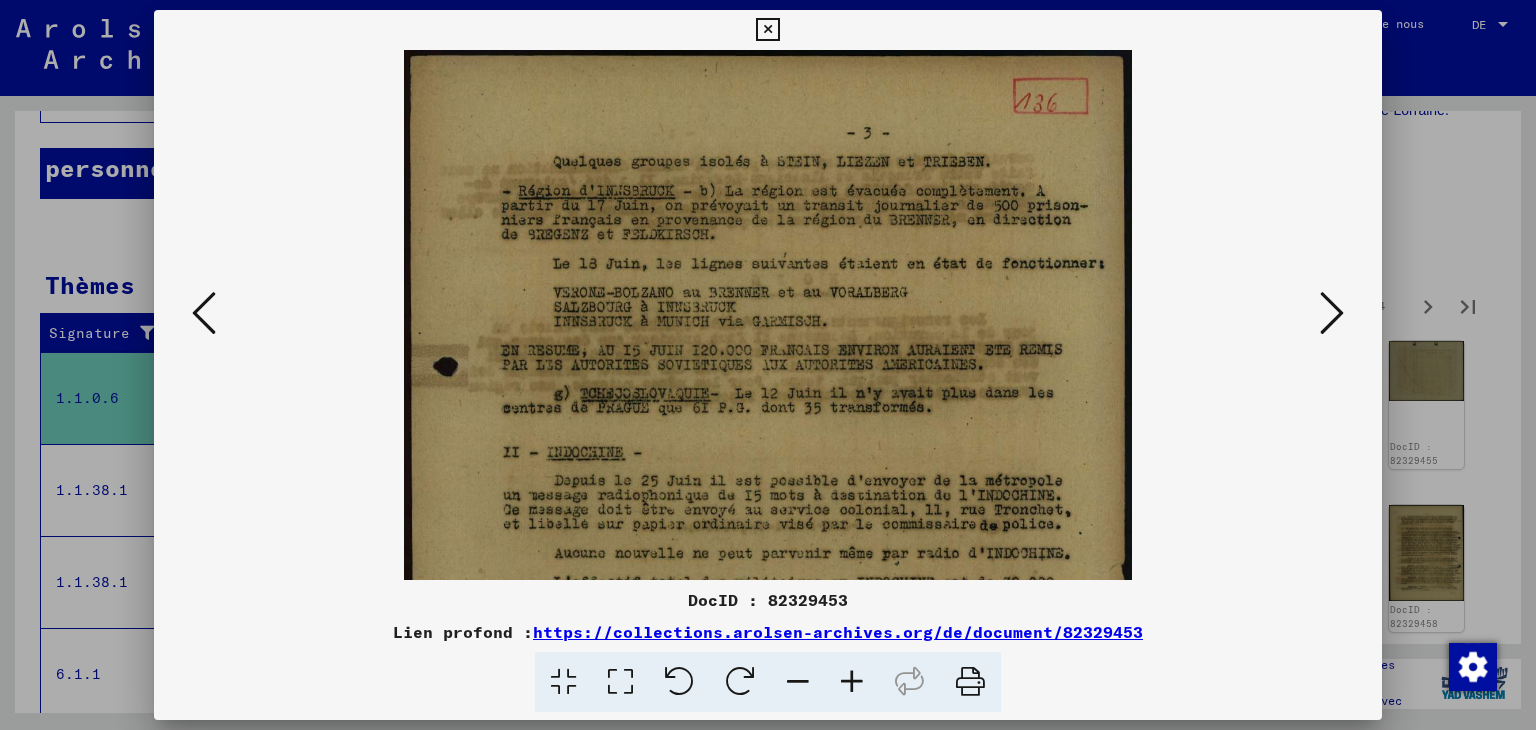 click at bounding box center [852, 682] 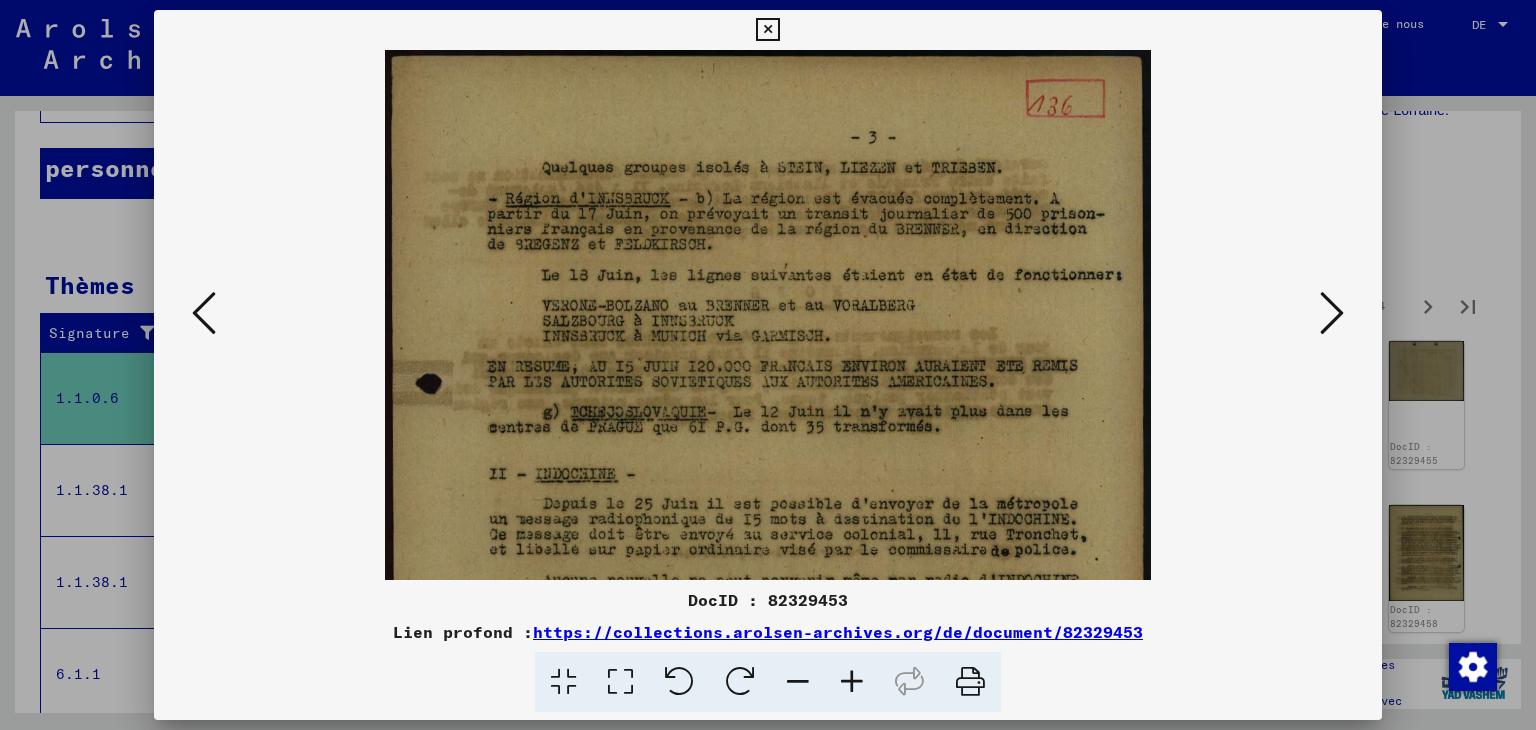 click at bounding box center (852, 682) 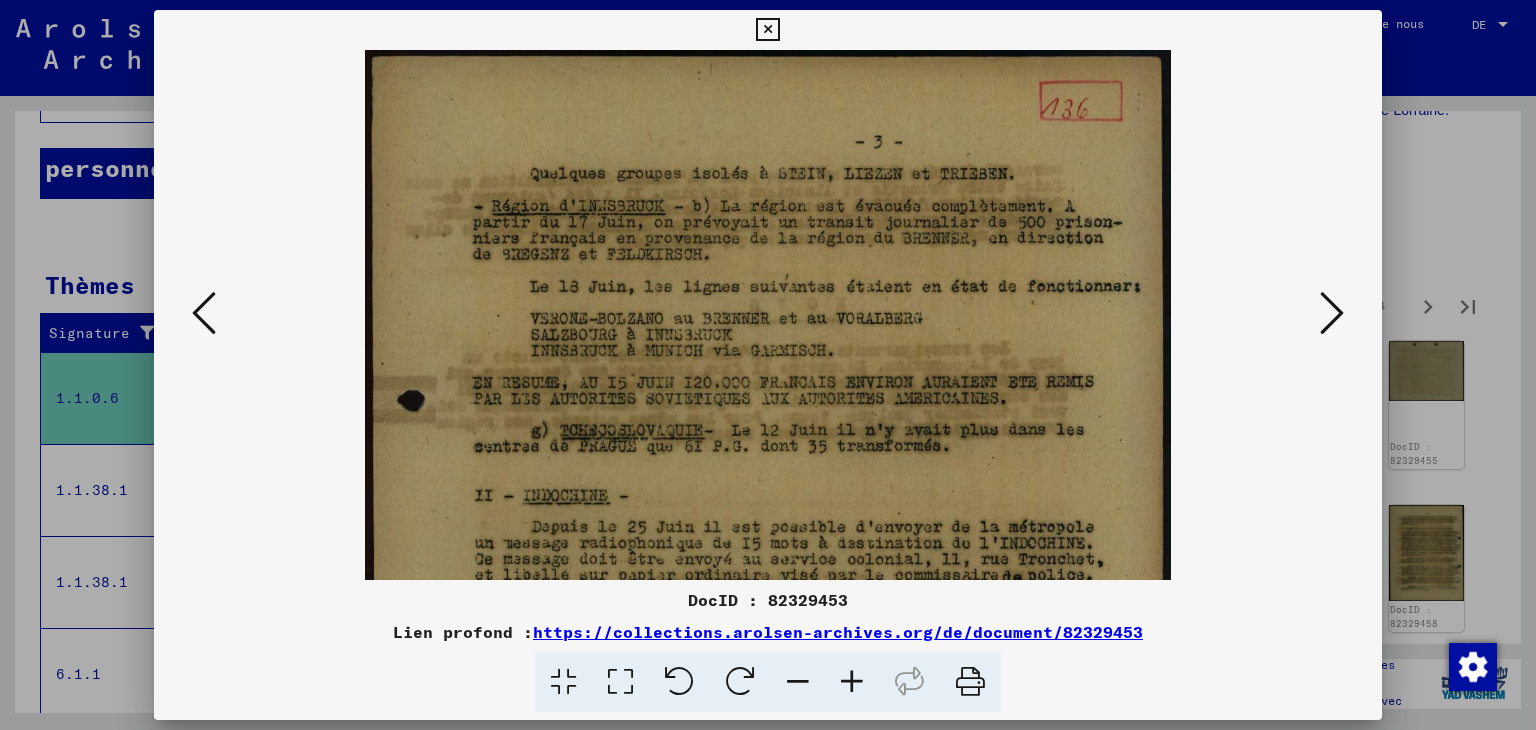 click at bounding box center [852, 682] 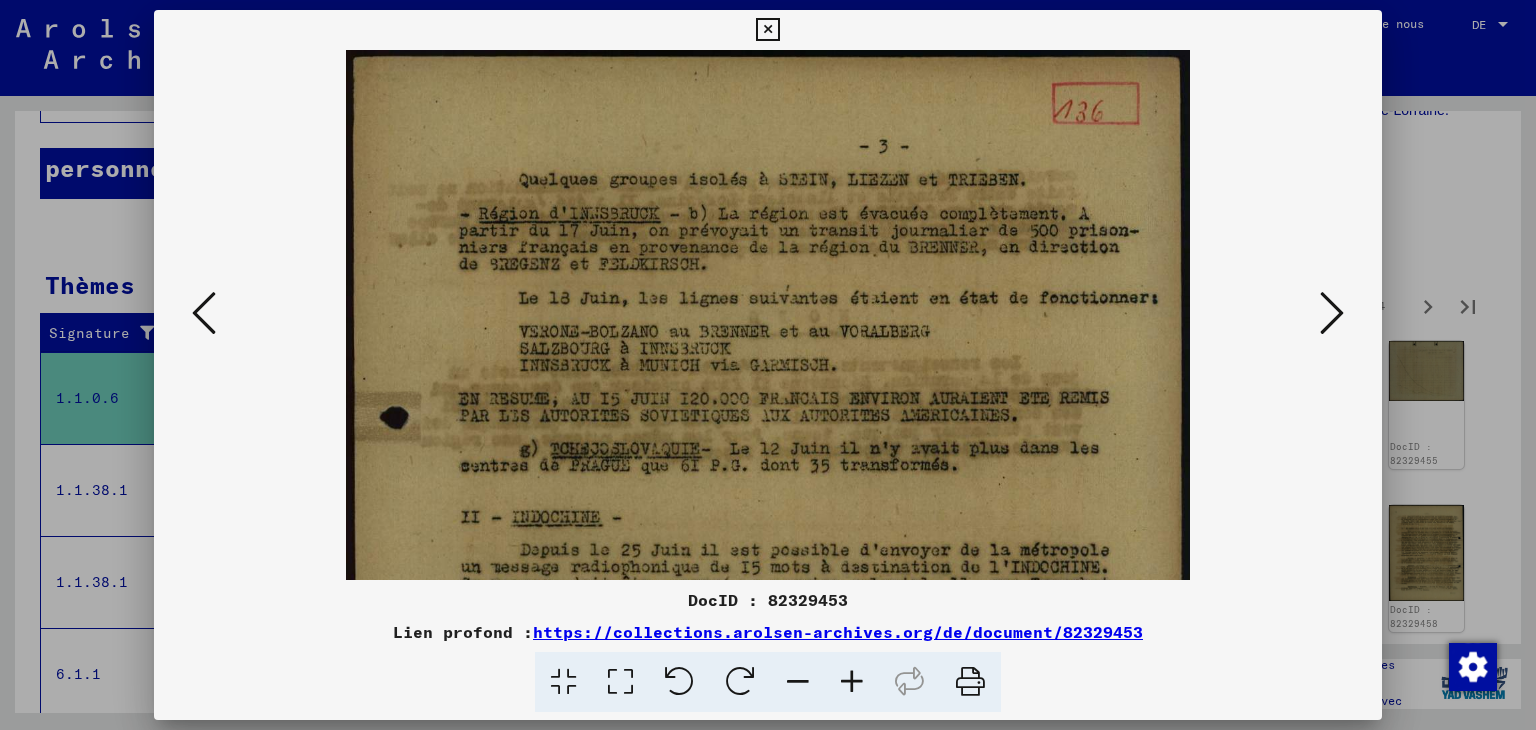 click at bounding box center [852, 682] 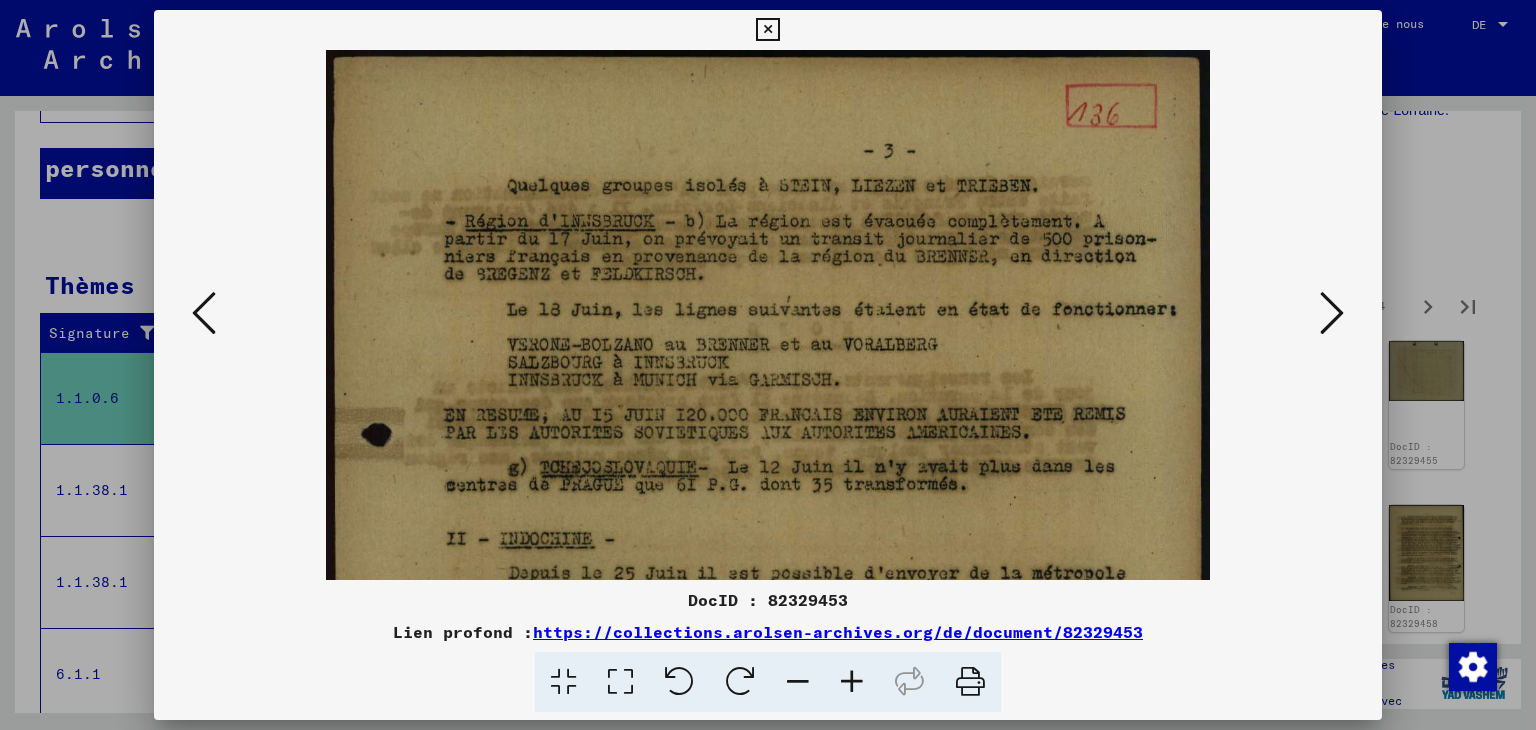 click at bounding box center [852, 682] 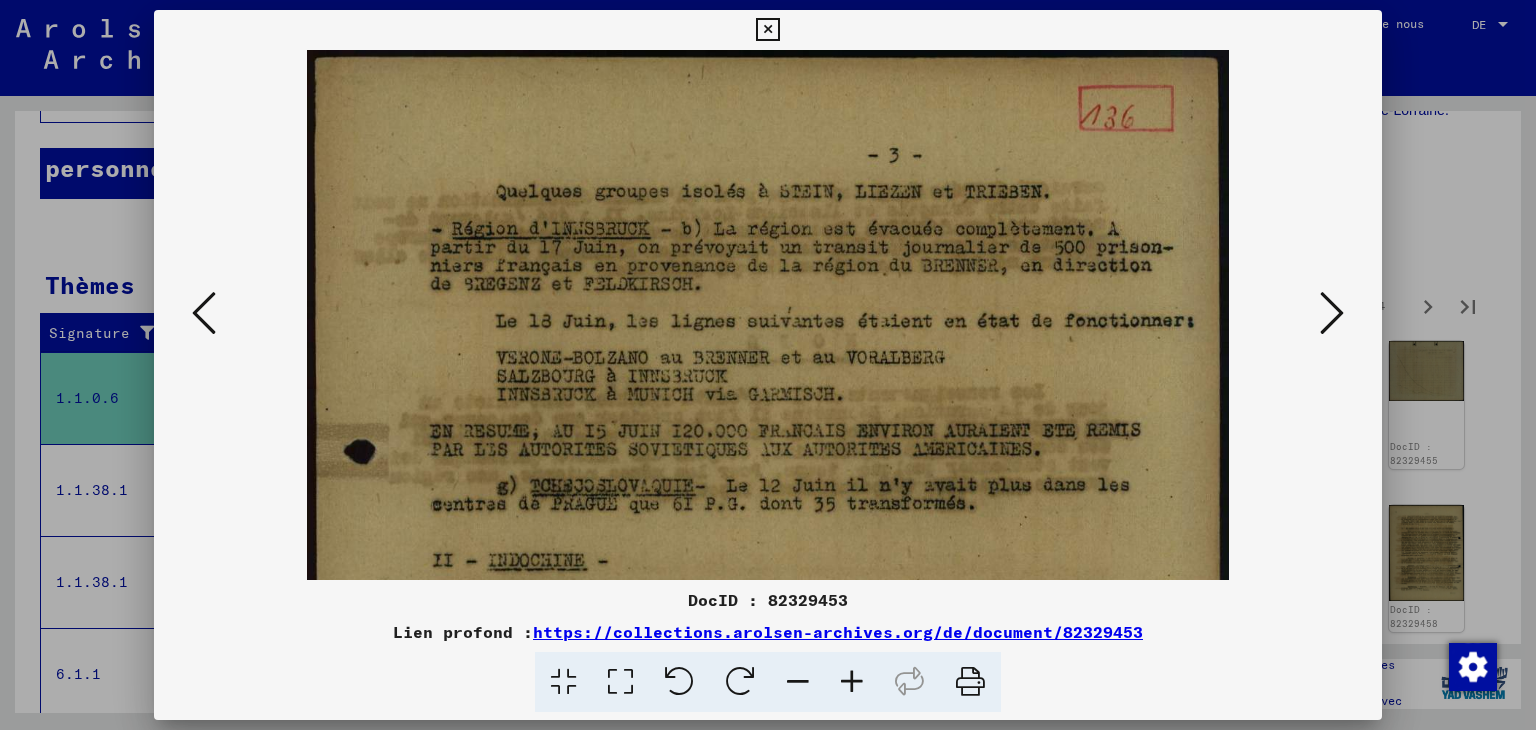 click at bounding box center [852, 682] 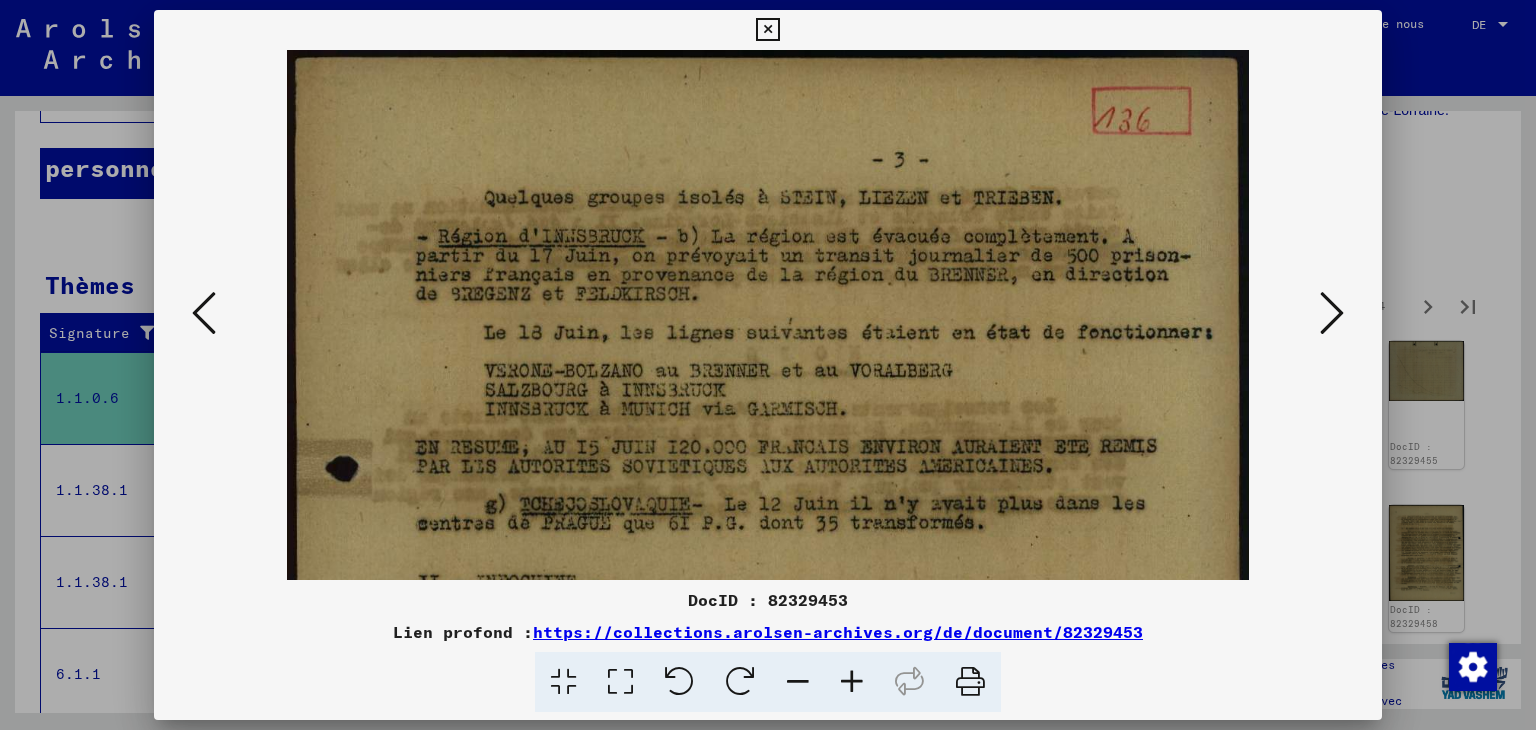 click at bounding box center (852, 682) 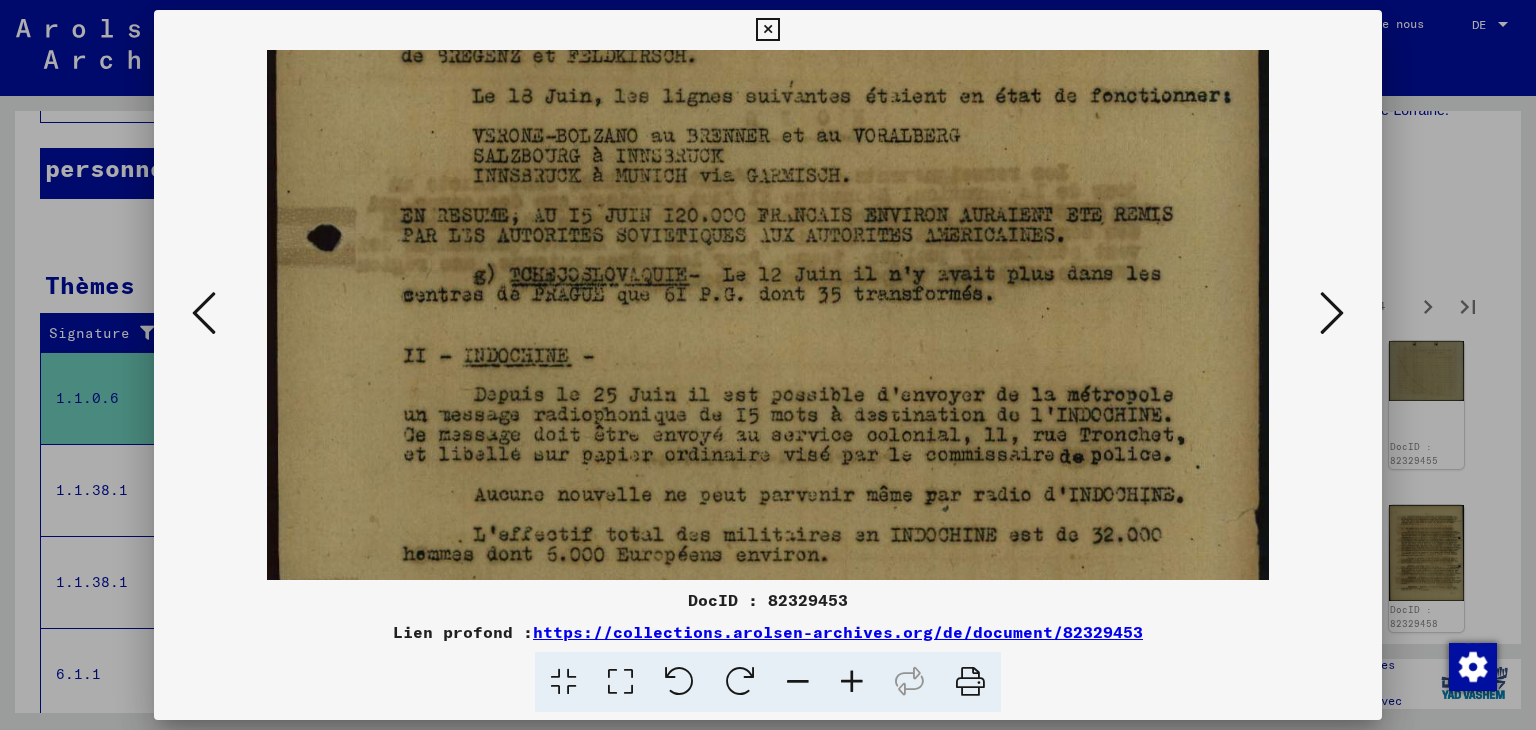 drag, startPoint x: 766, startPoint y: 459, endPoint x: 706, endPoint y: 218, distance: 248.3566 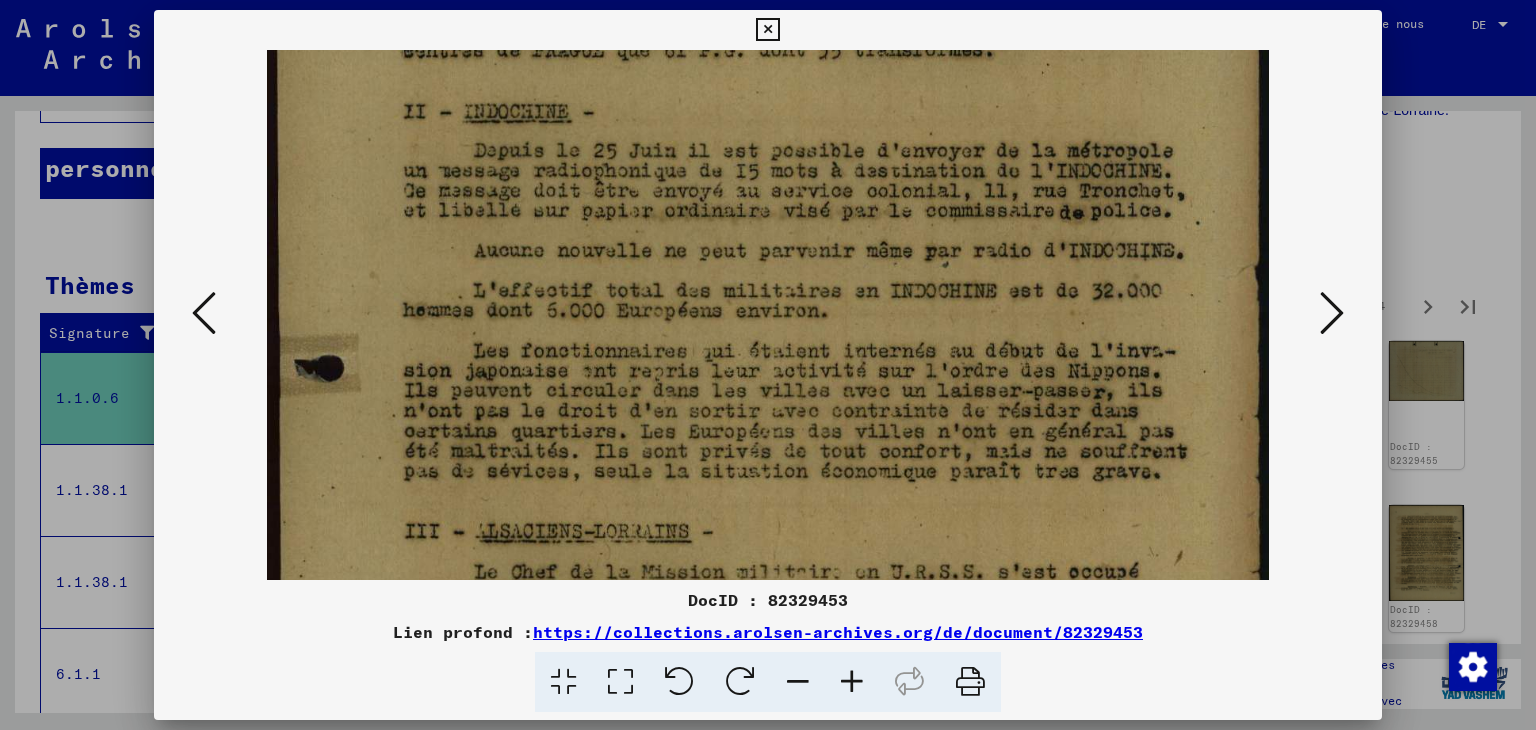 drag, startPoint x: 713, startPoint y: 474, endPoint x: 676, endPoint y: 229, distance: 247.77812 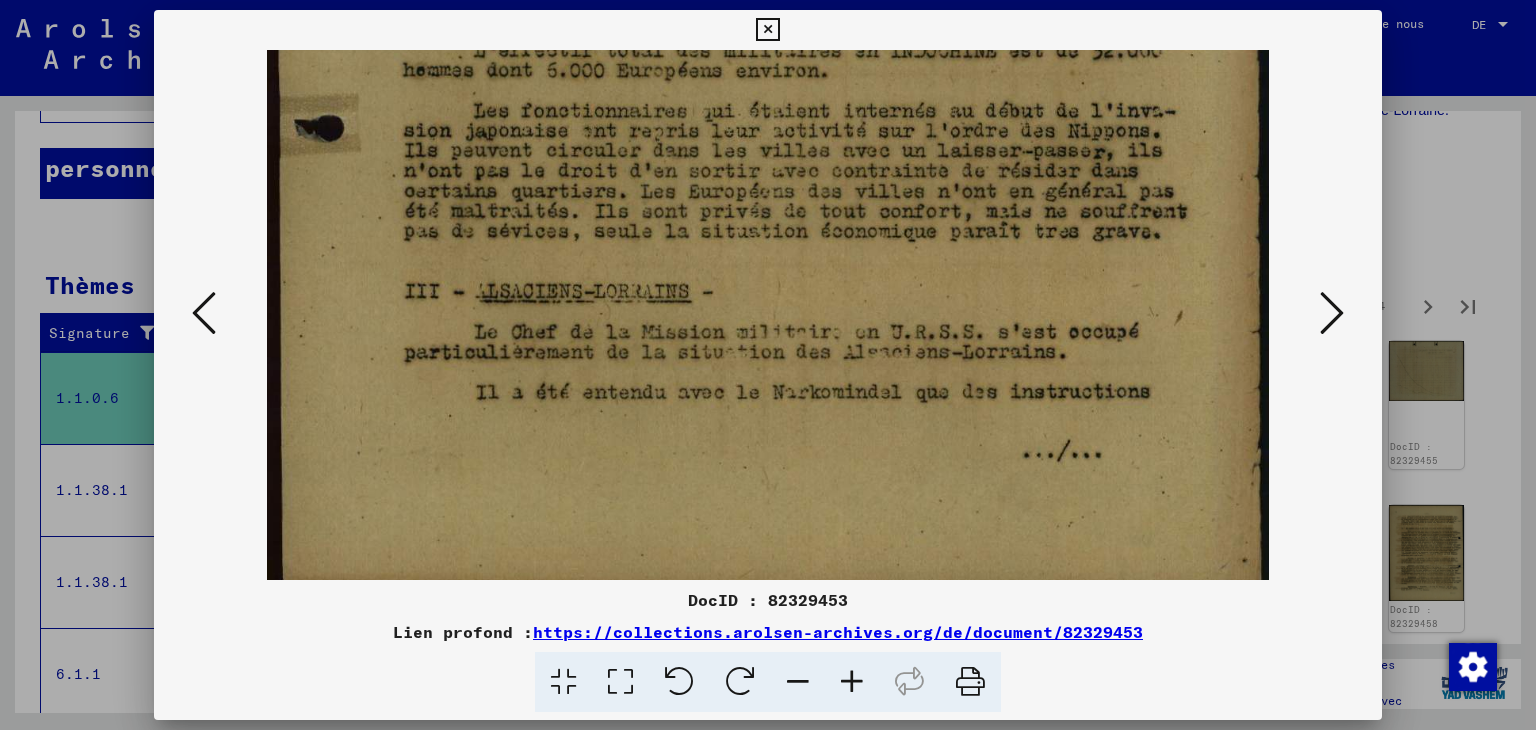 drag, startPoint x: 714, startPoint y: 491, endPoint x: 710, endPoint y: 237, distance: 254.0315 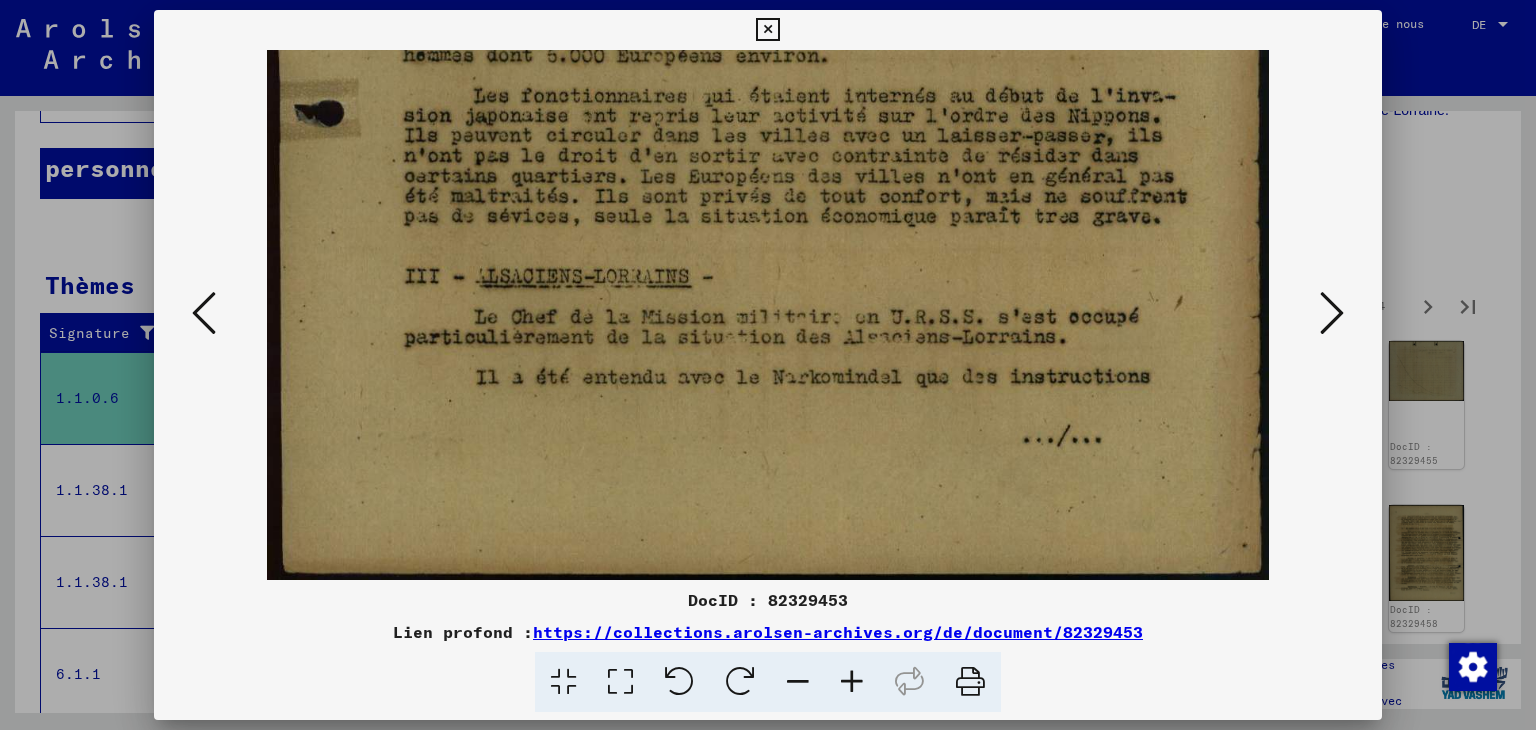 click at bounding box center [1332, 313] 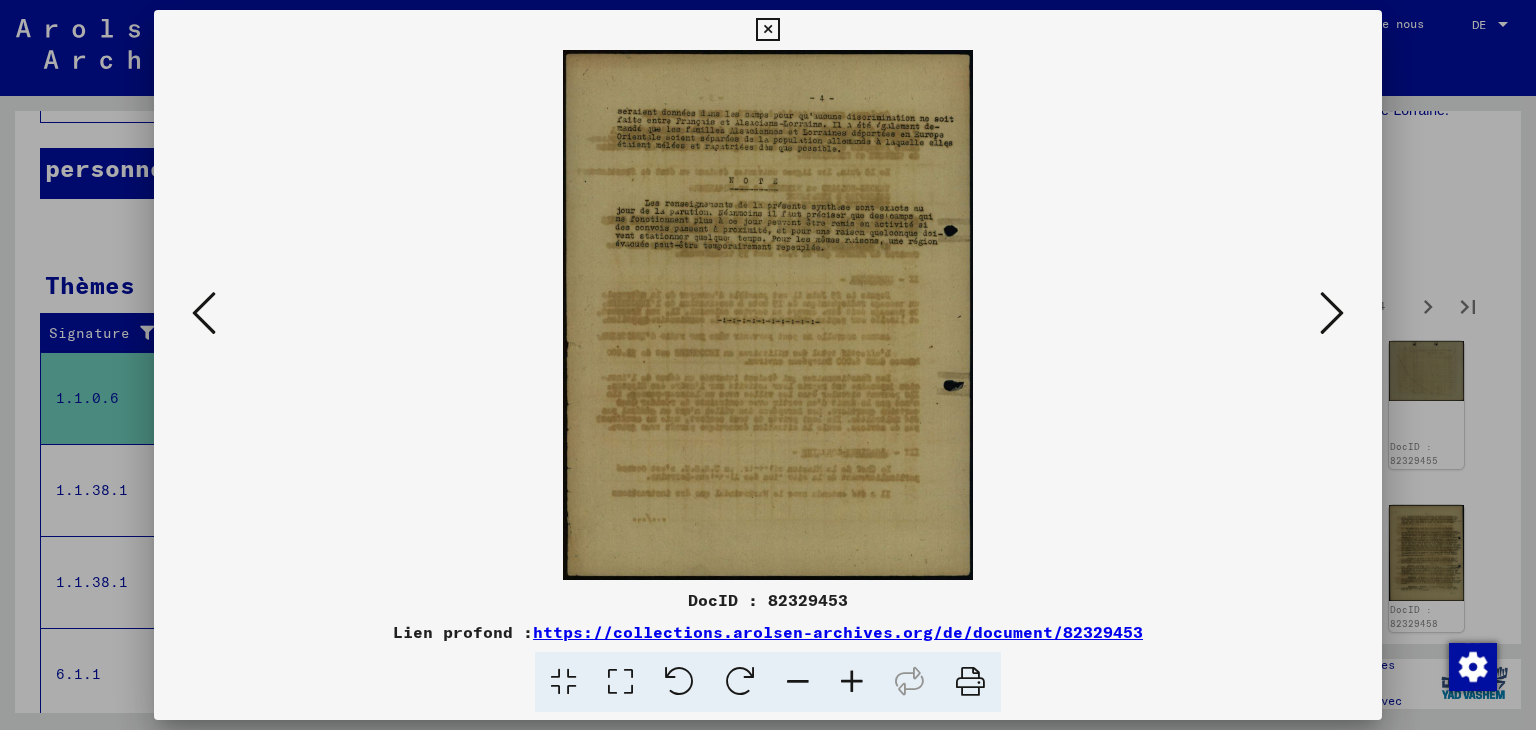 click at bounding box center [852, 682] 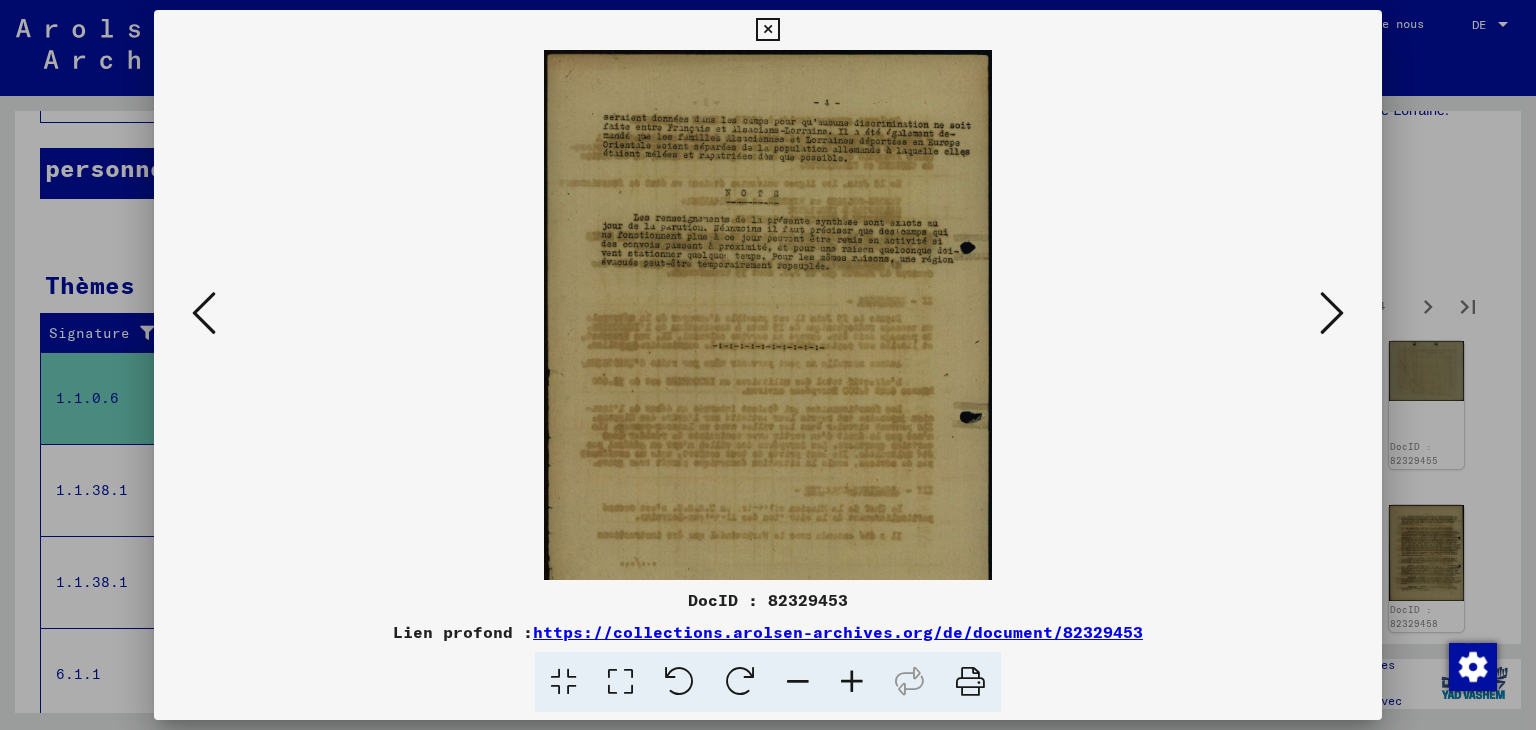 click at bounding box center [852, 682] 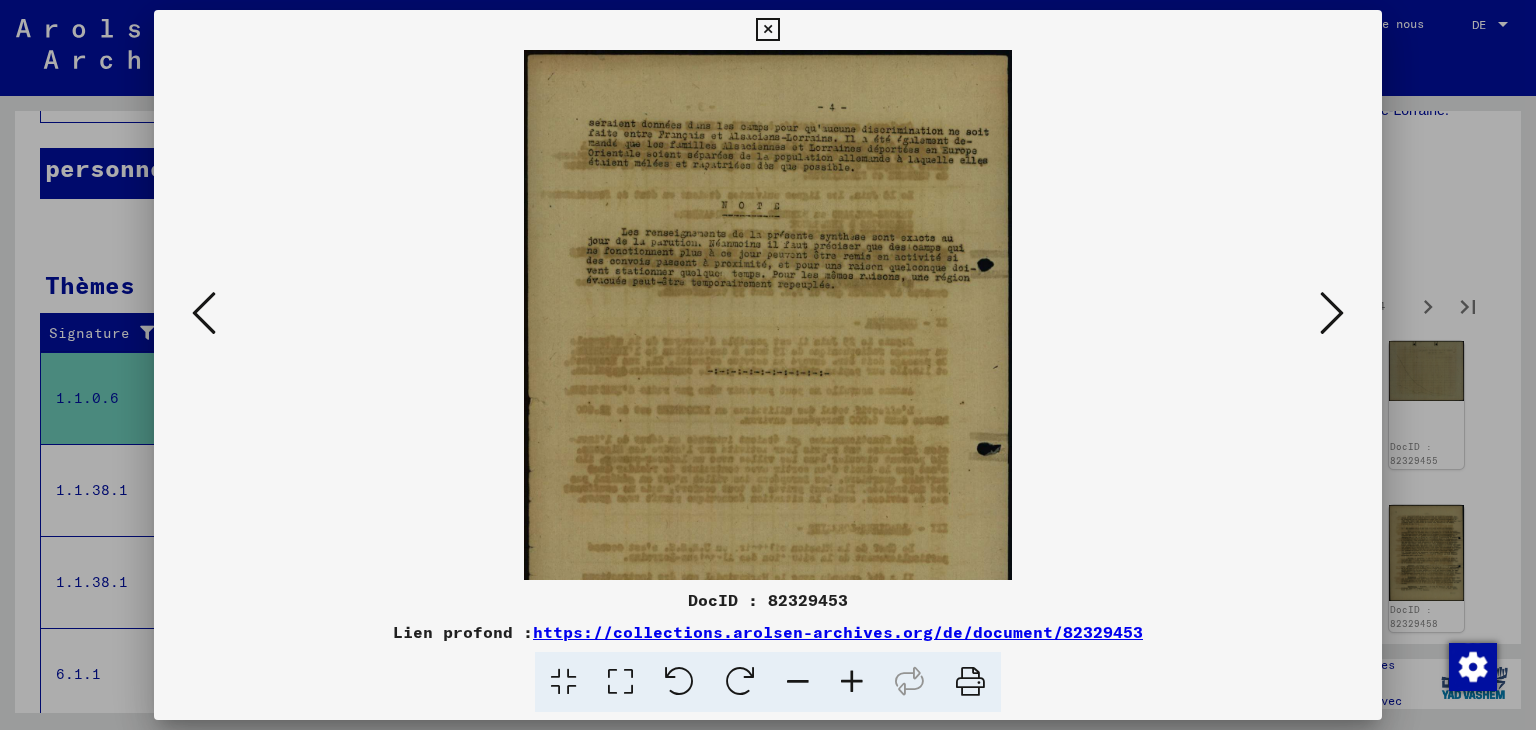 click at bounding box center (852, 682) 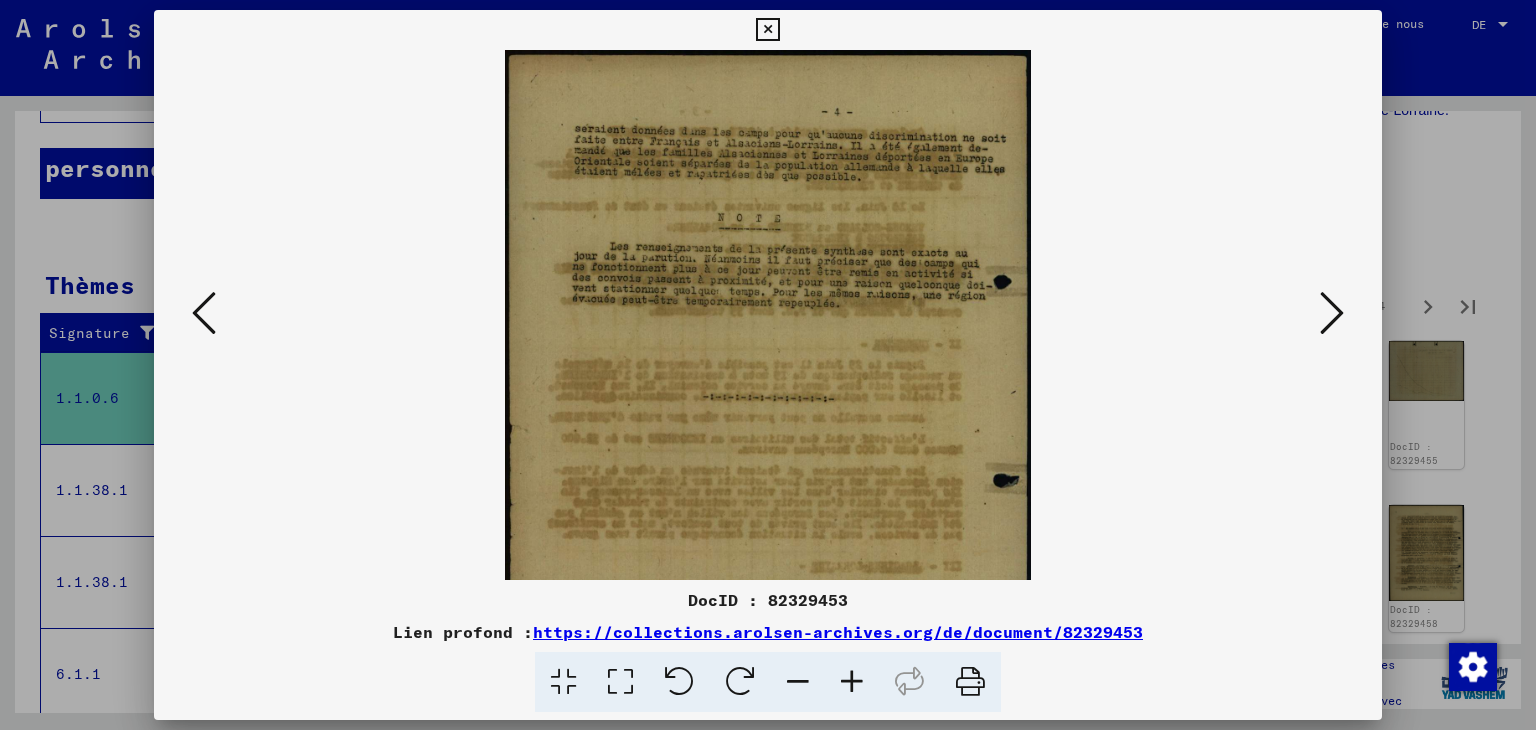click at bounding box center (852, 682) 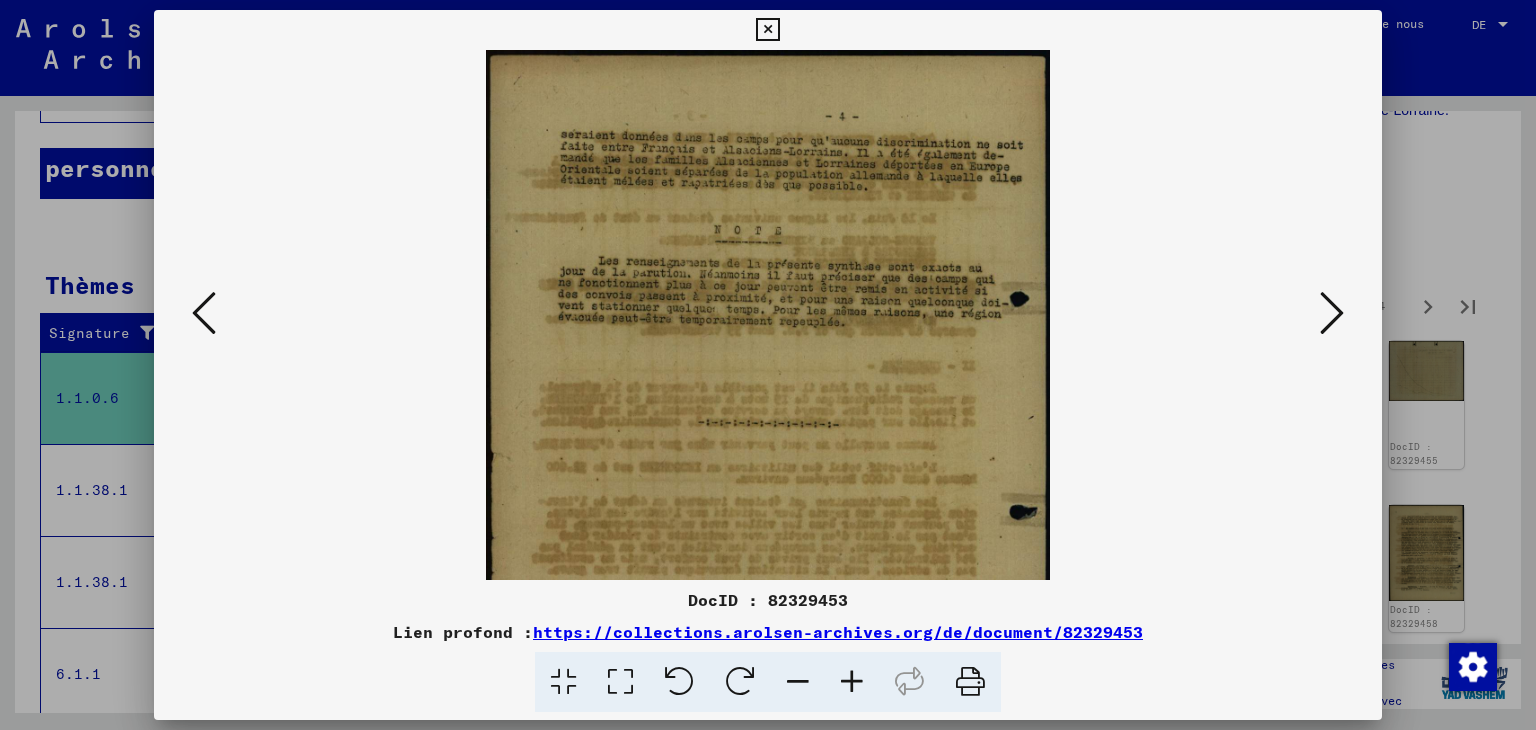 click at bounding box center [852, 682] 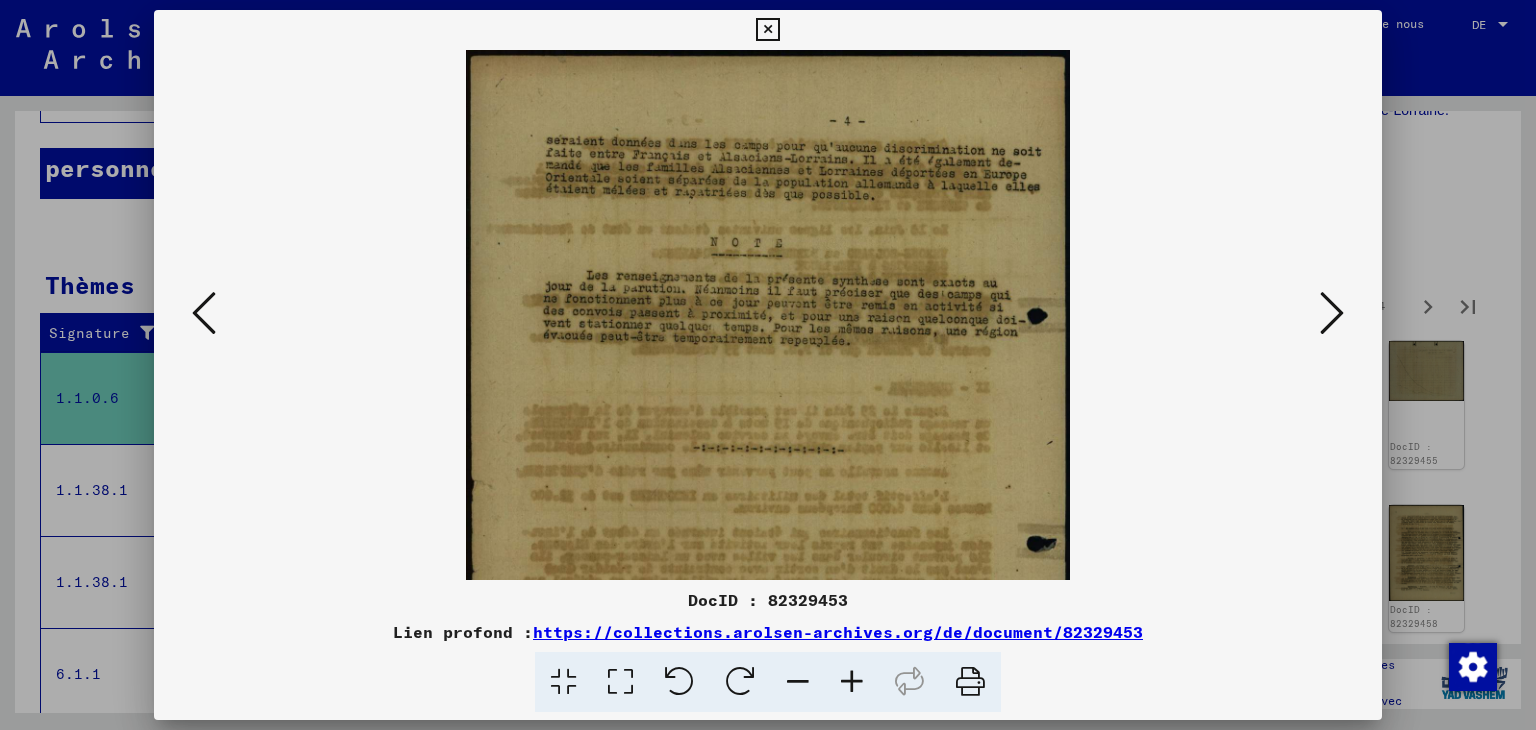 click at bounding box center [852, 682] 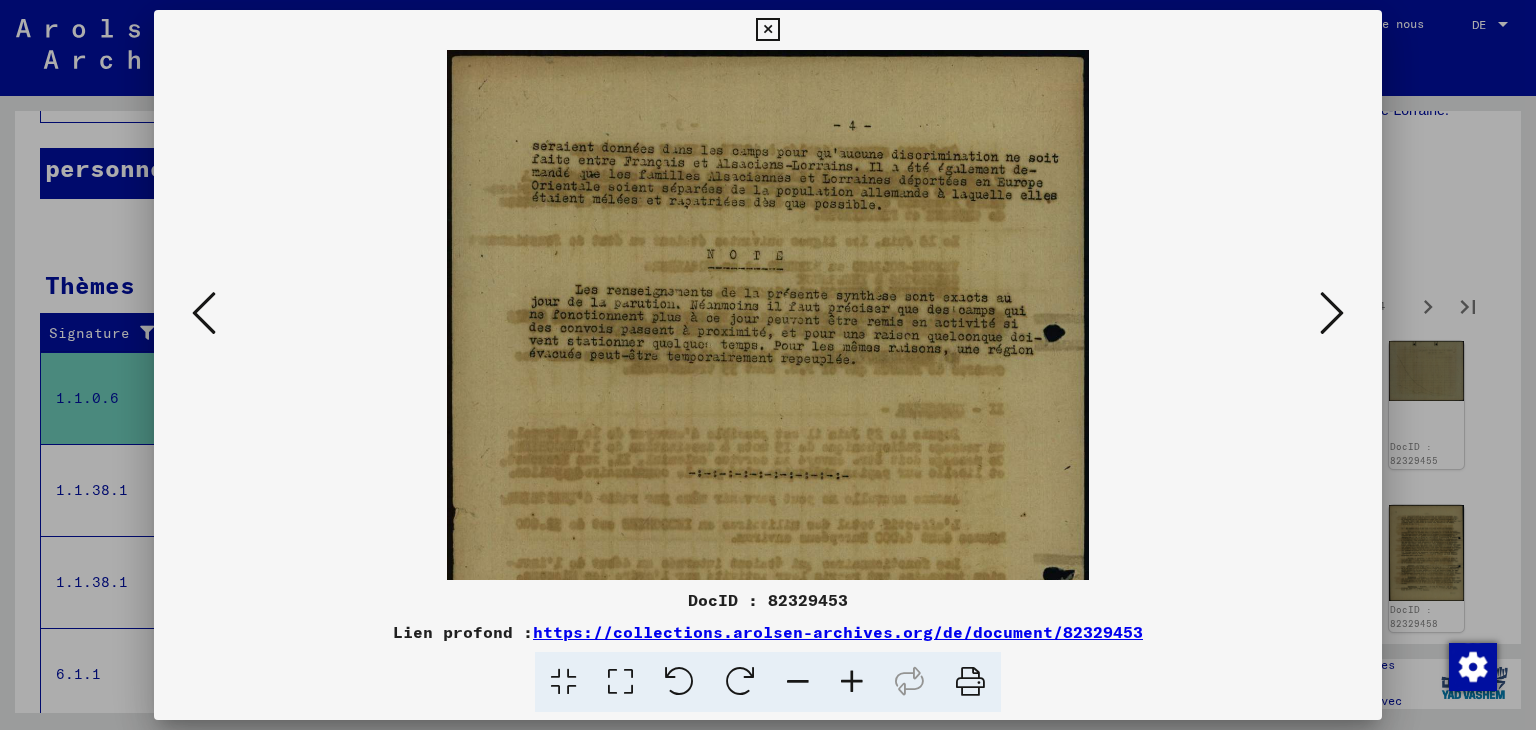 click at bounding box center (852, 682) 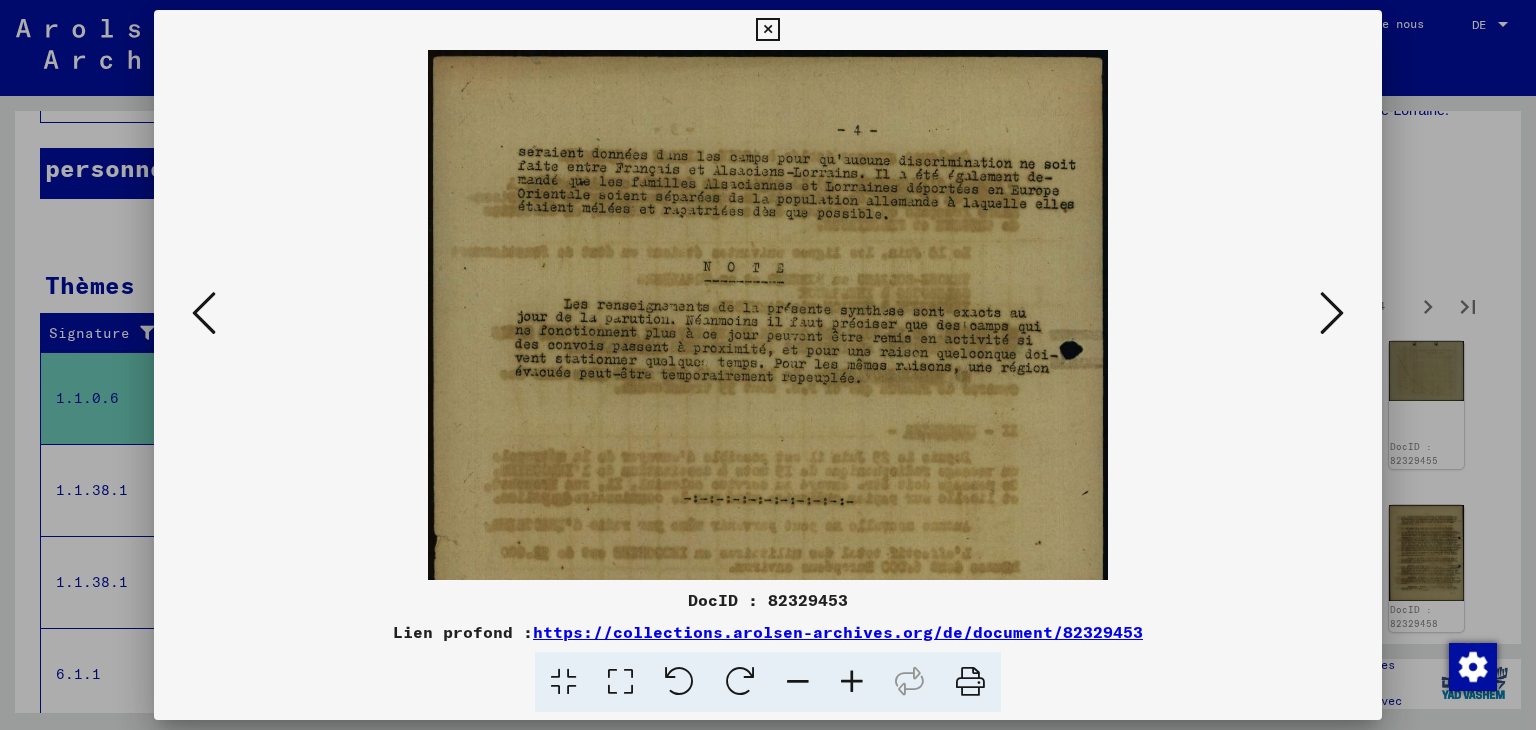 click at bounding box center [852, 682] 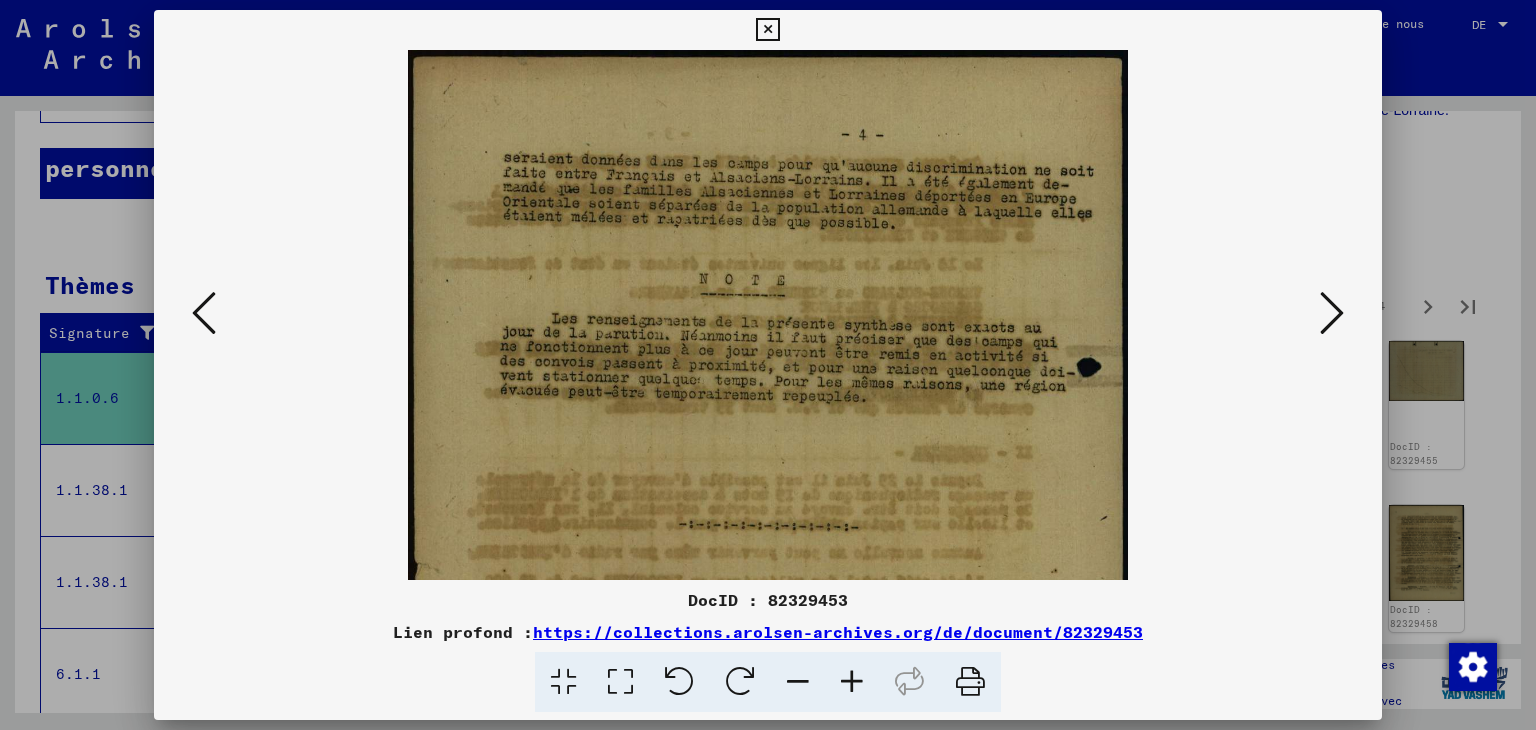 click at bounding box center (852, 682) 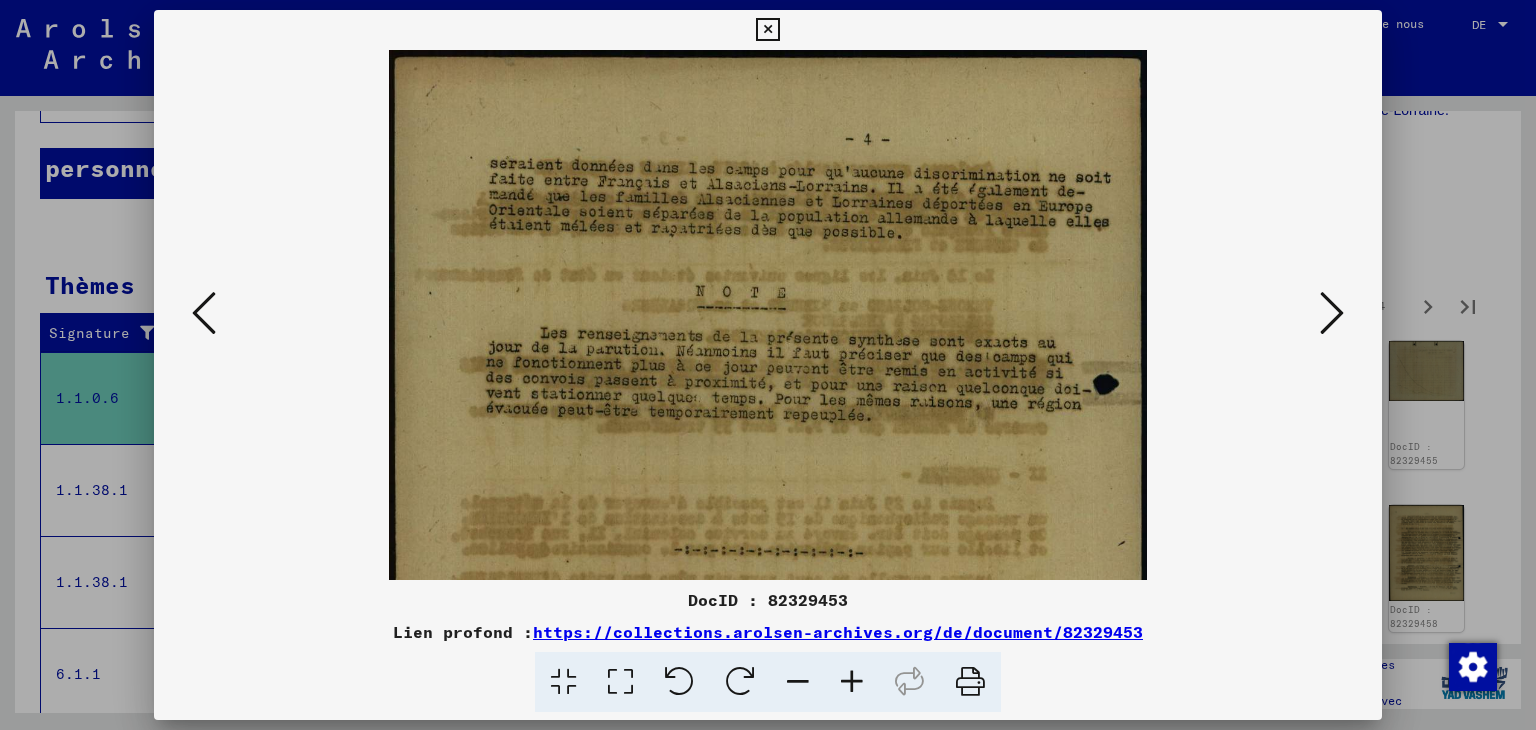 click at bounding box center [852, 682] 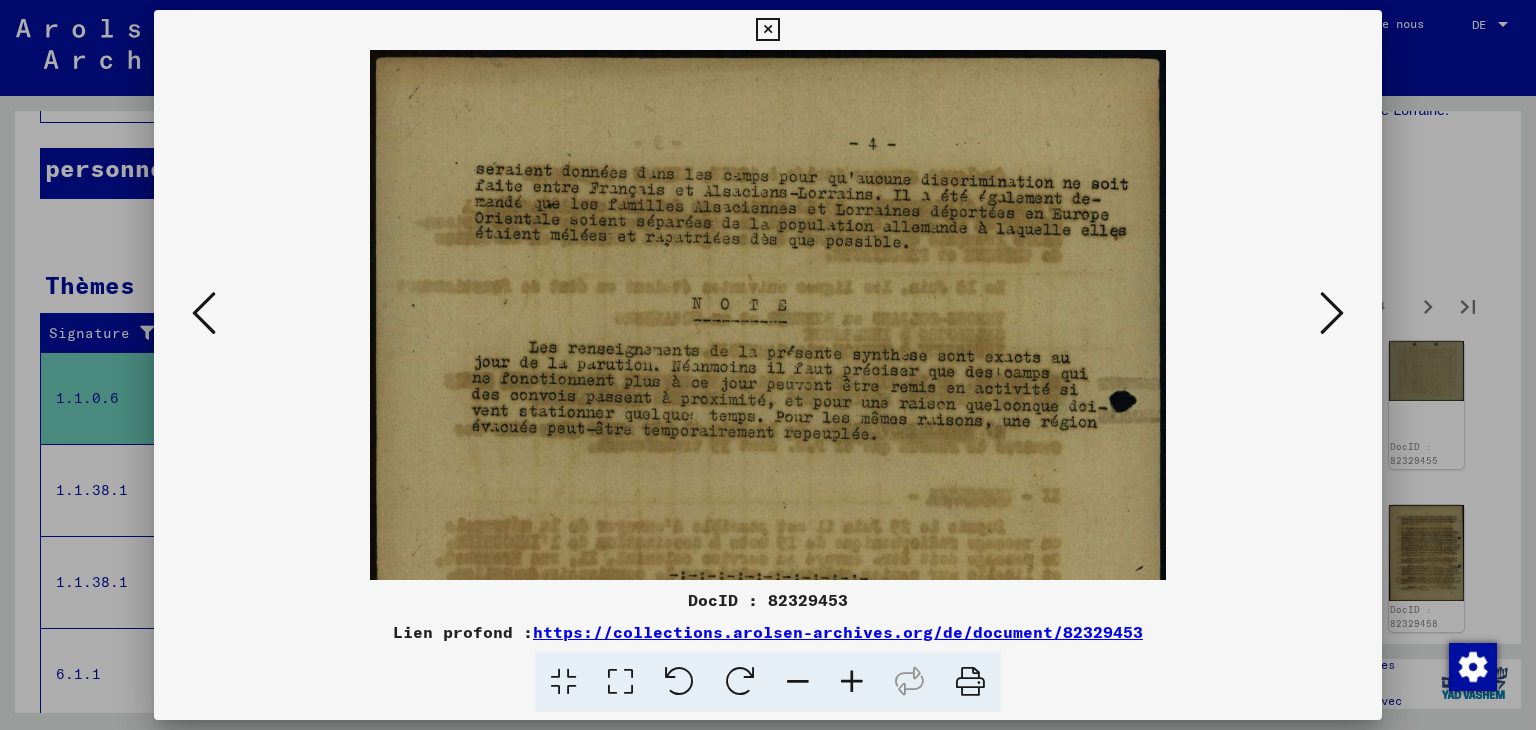 click at bounding box center [1332, 313] 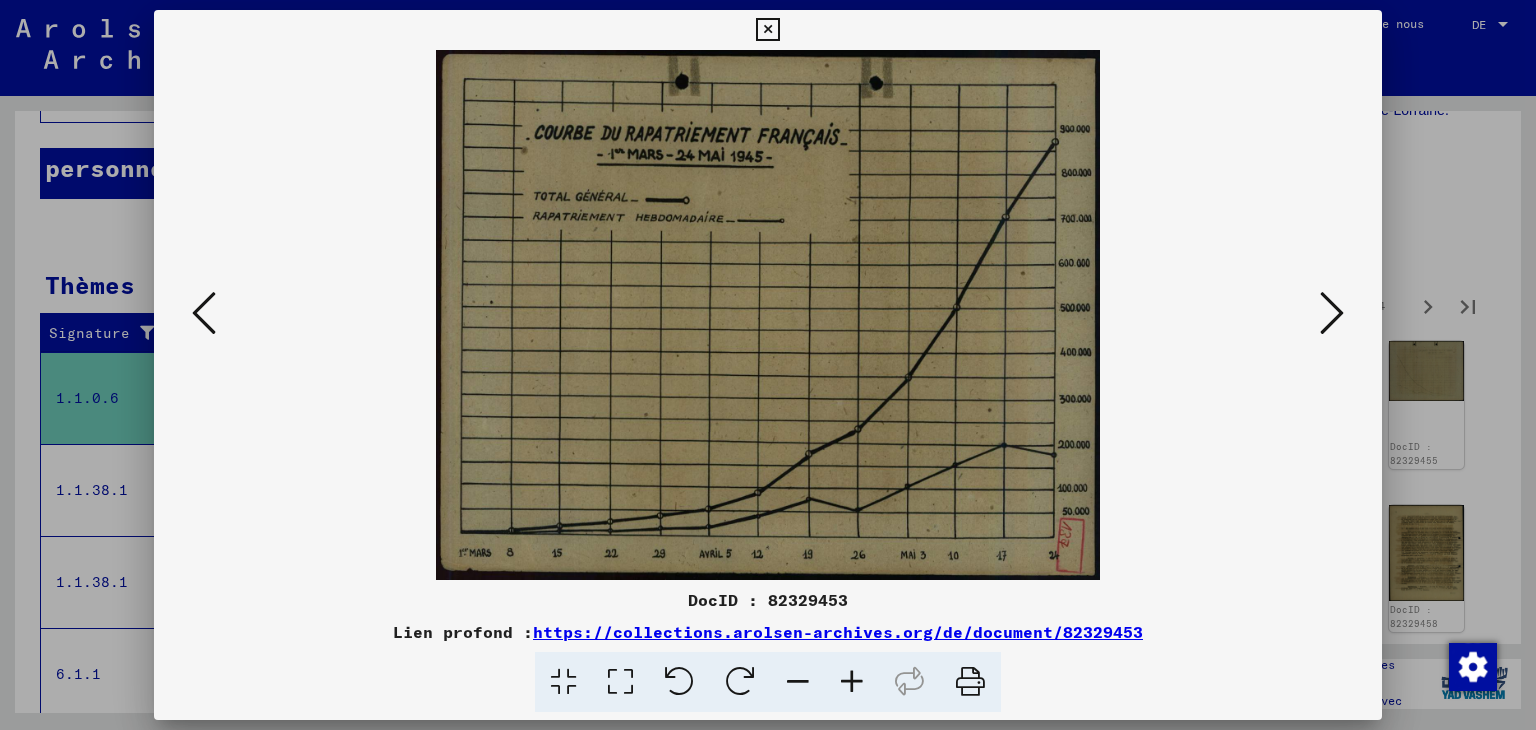 click at bounding box center [852, 682] 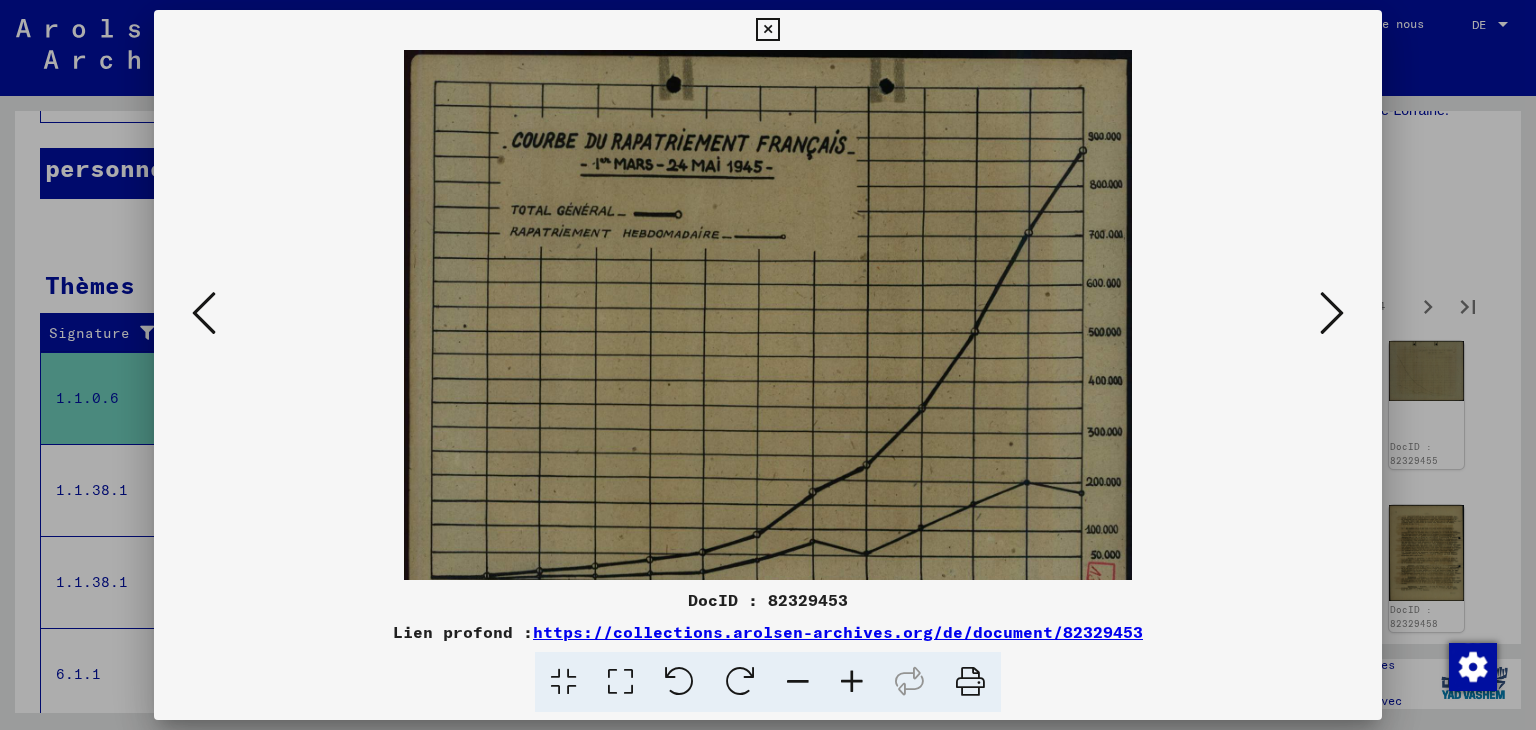 click at bounding box center [1332, 313] 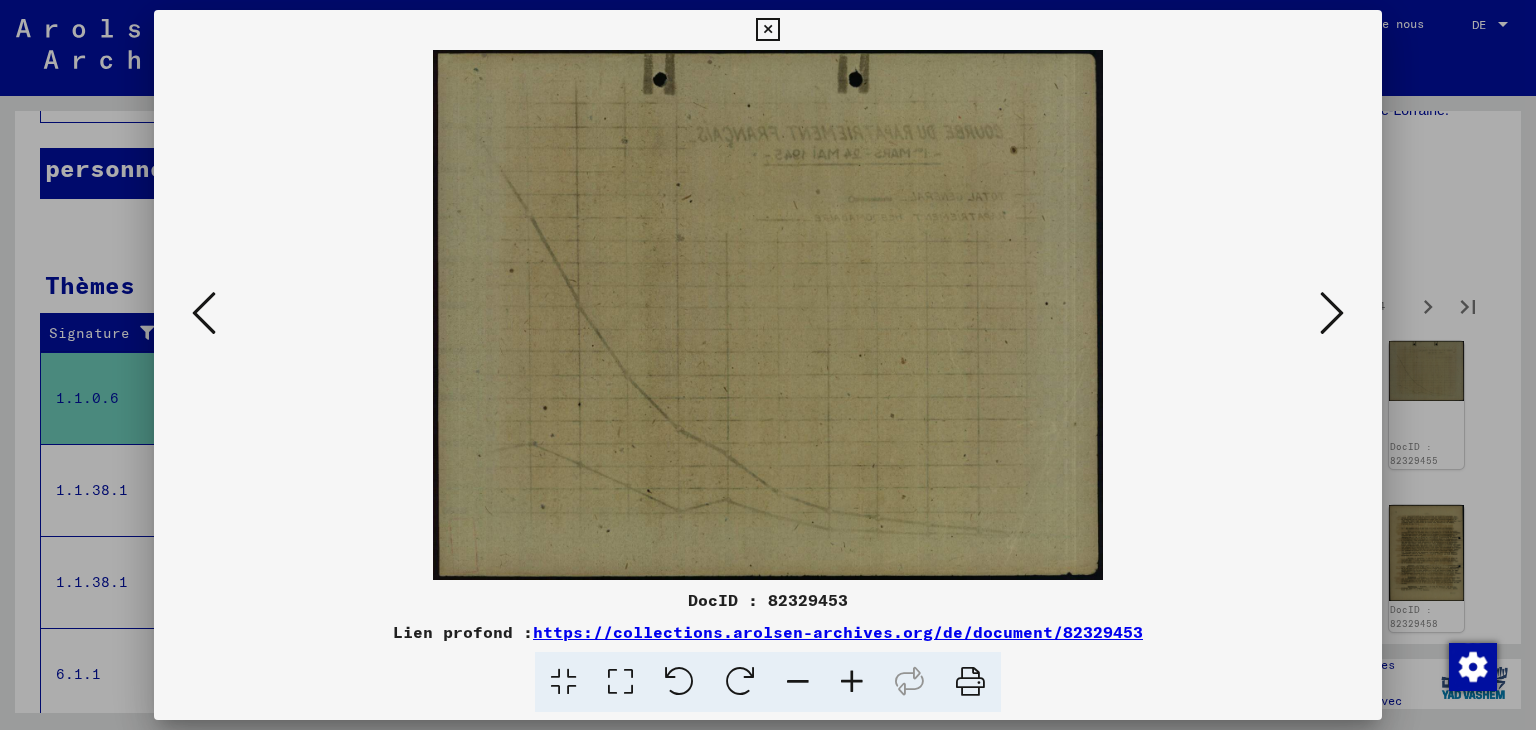 click at bounding box center (767, 315) 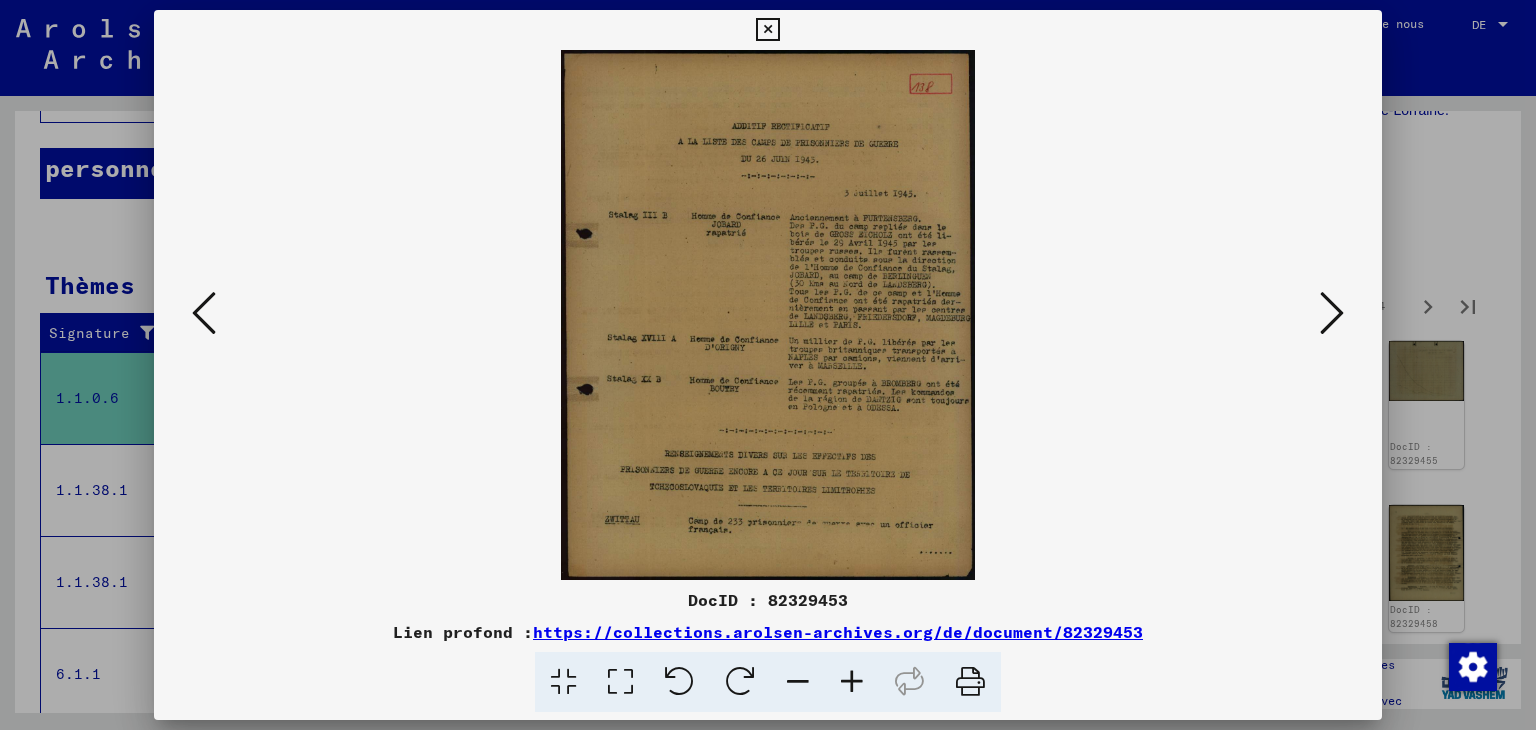 click at bounding box center (852, 682) 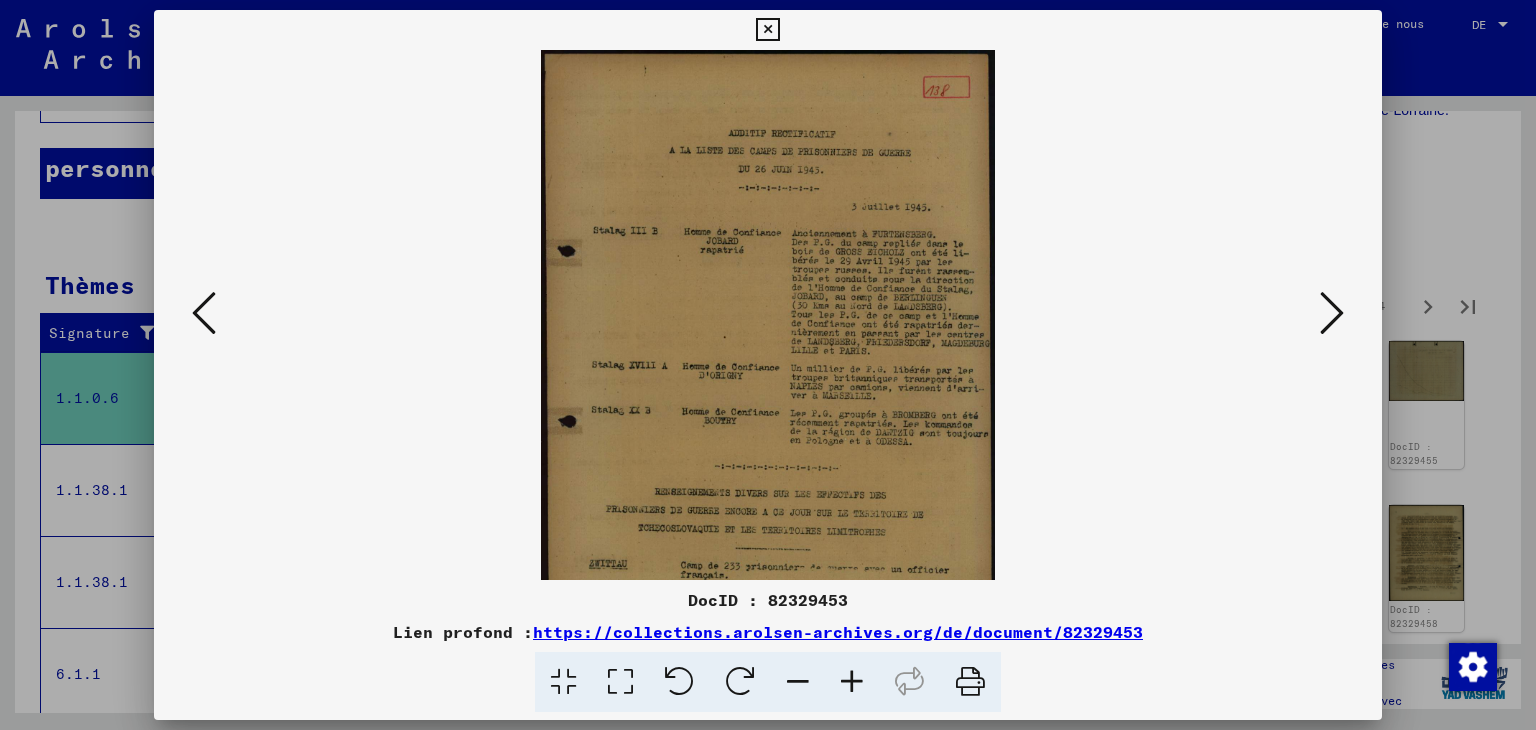 click at bounding box center (852, 682) 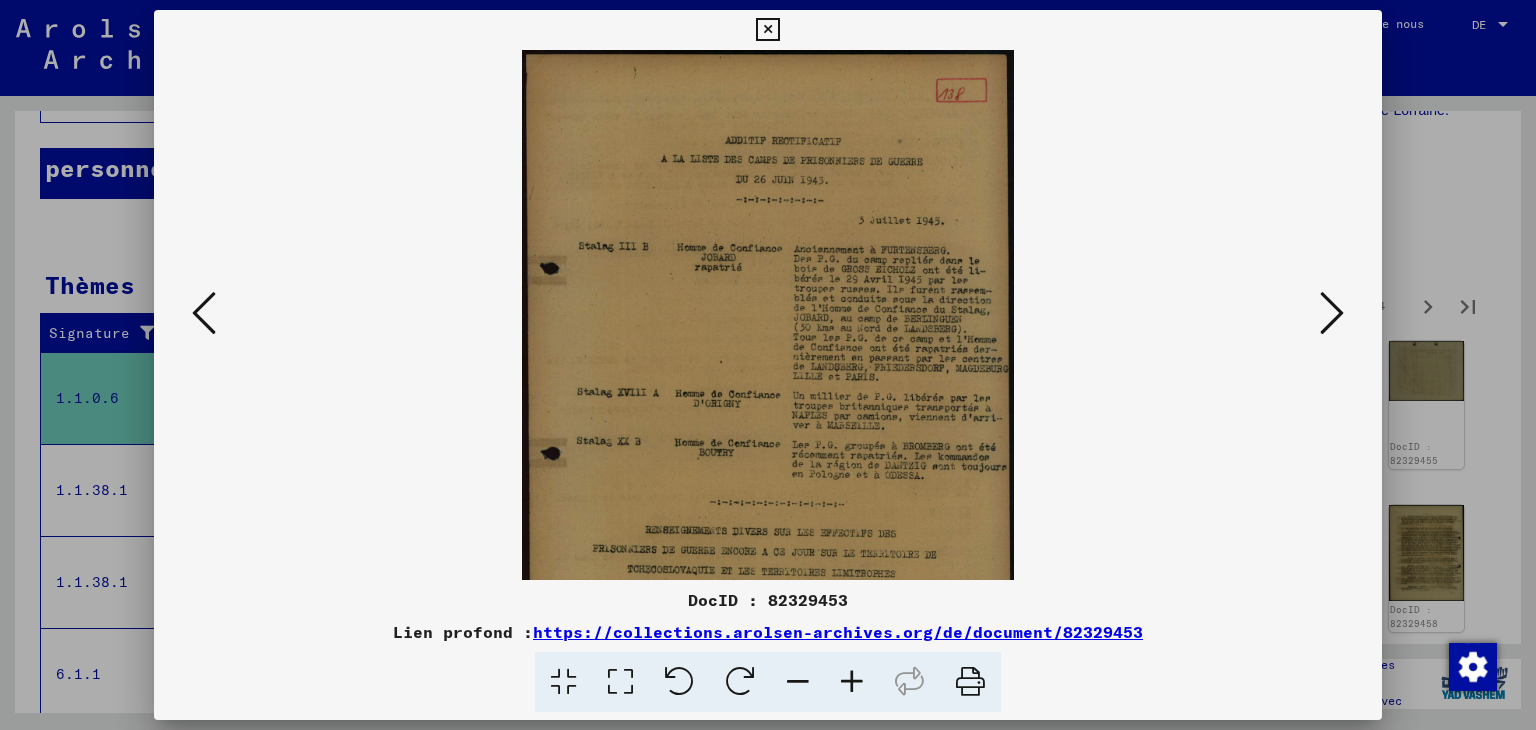 click at bounding box center [852, 682] 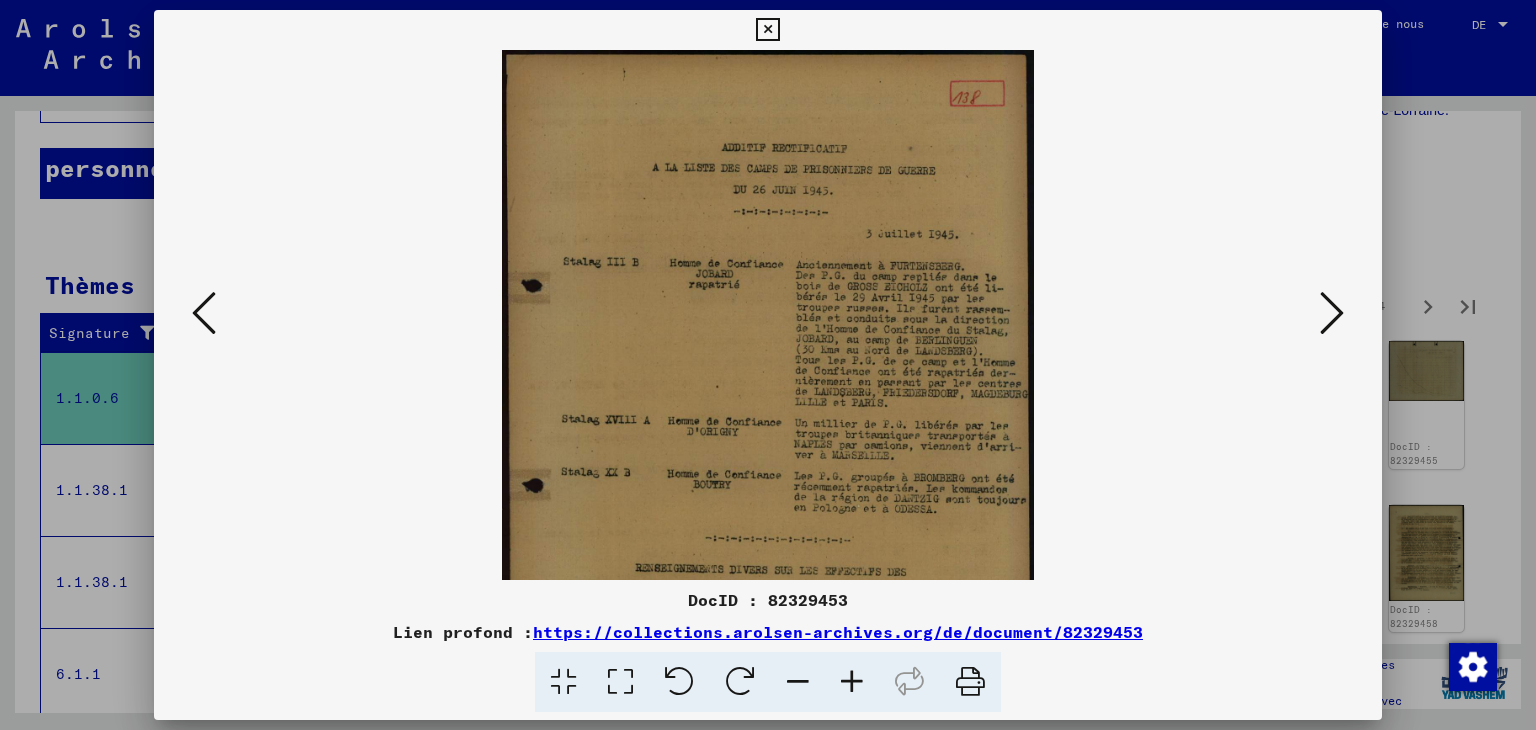 click at bounding box center [852, 682] 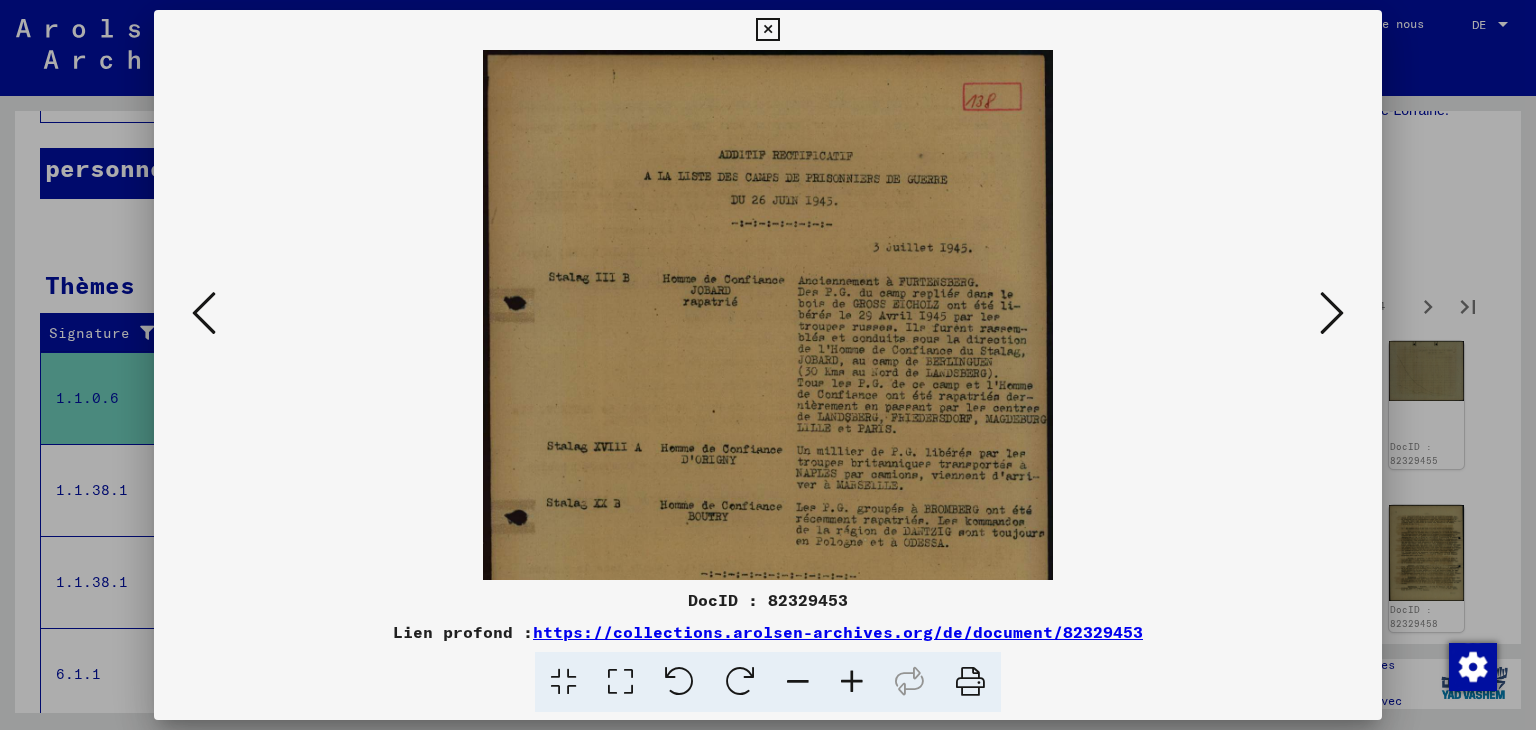 click at bounding box center [852, 682] 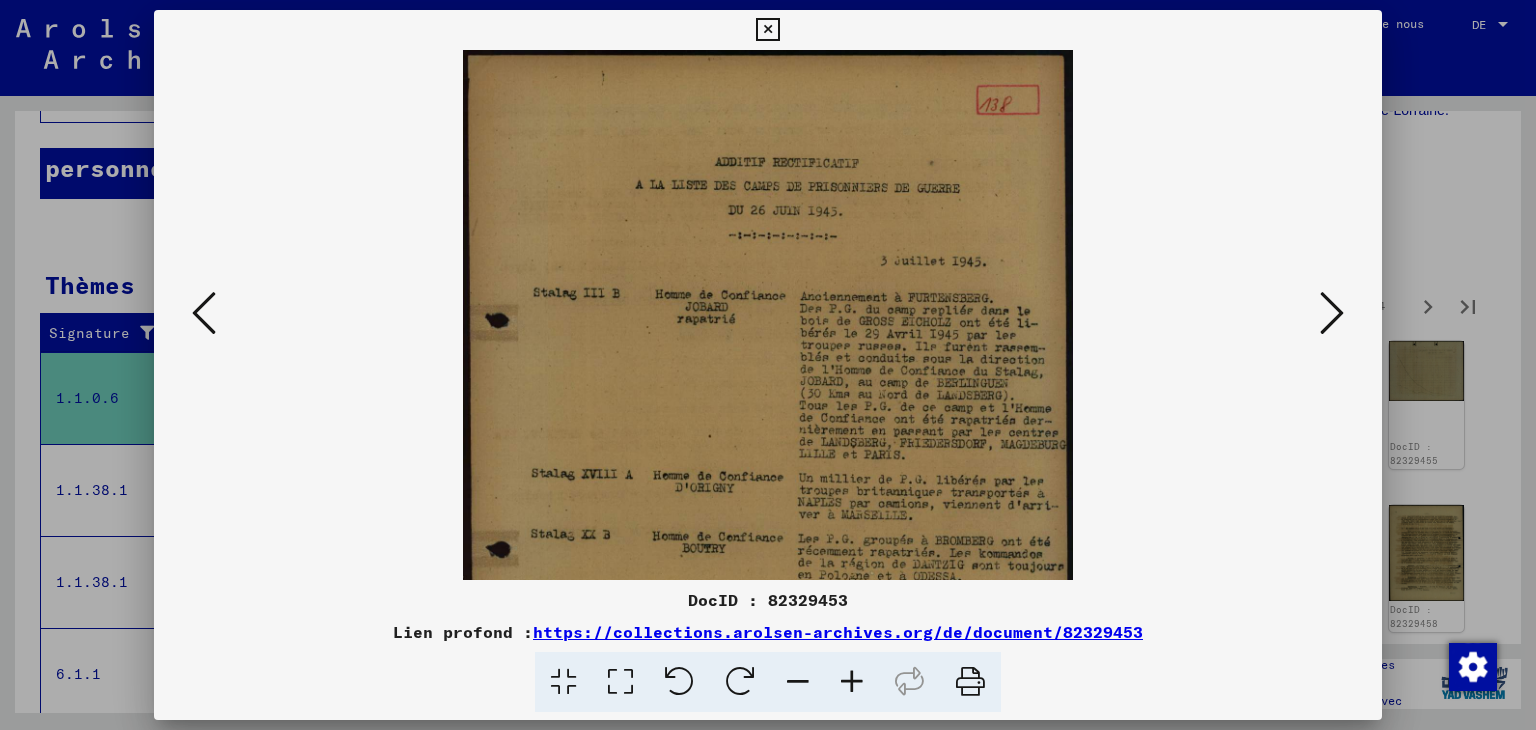 click at bounding box center (852, 682) 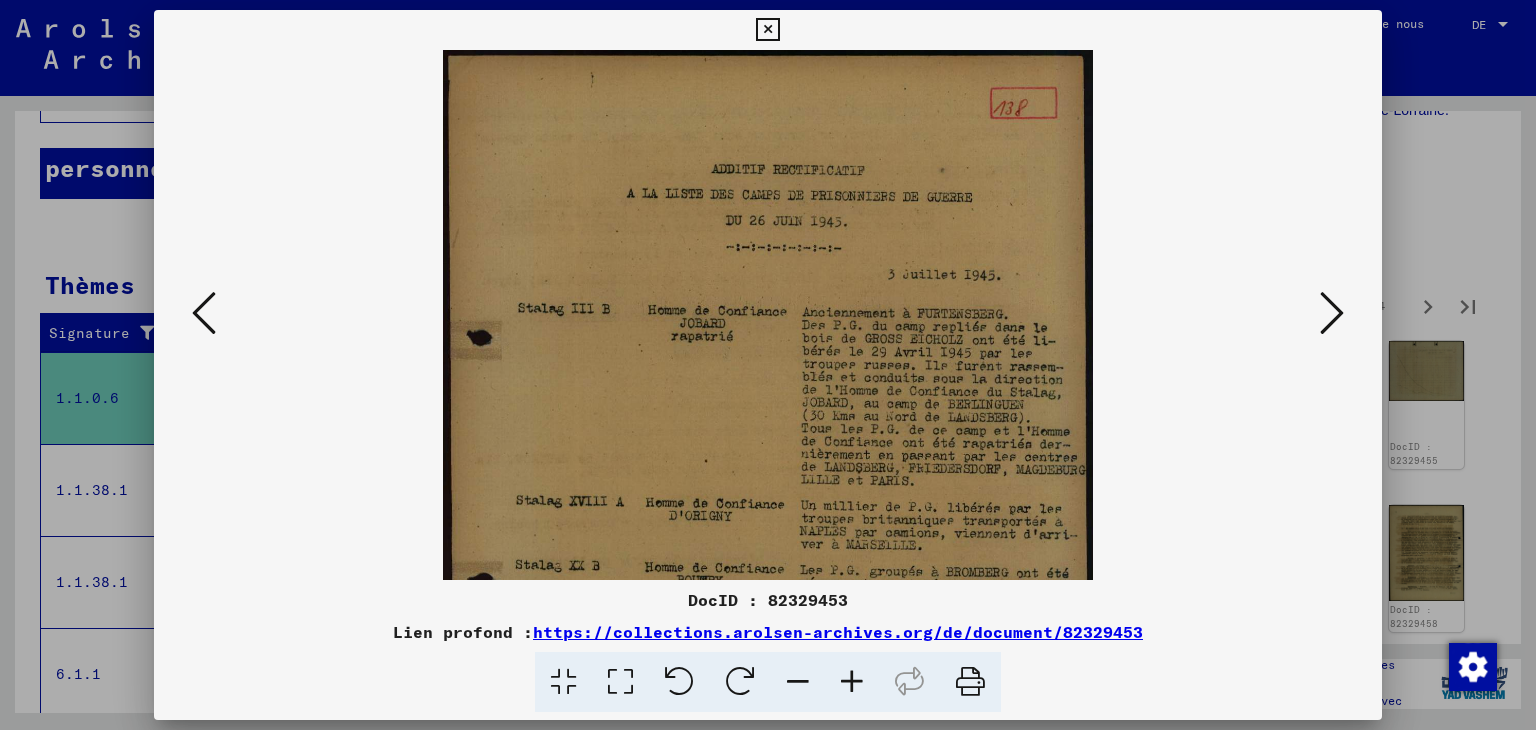 click at bounding box center (852, 682) 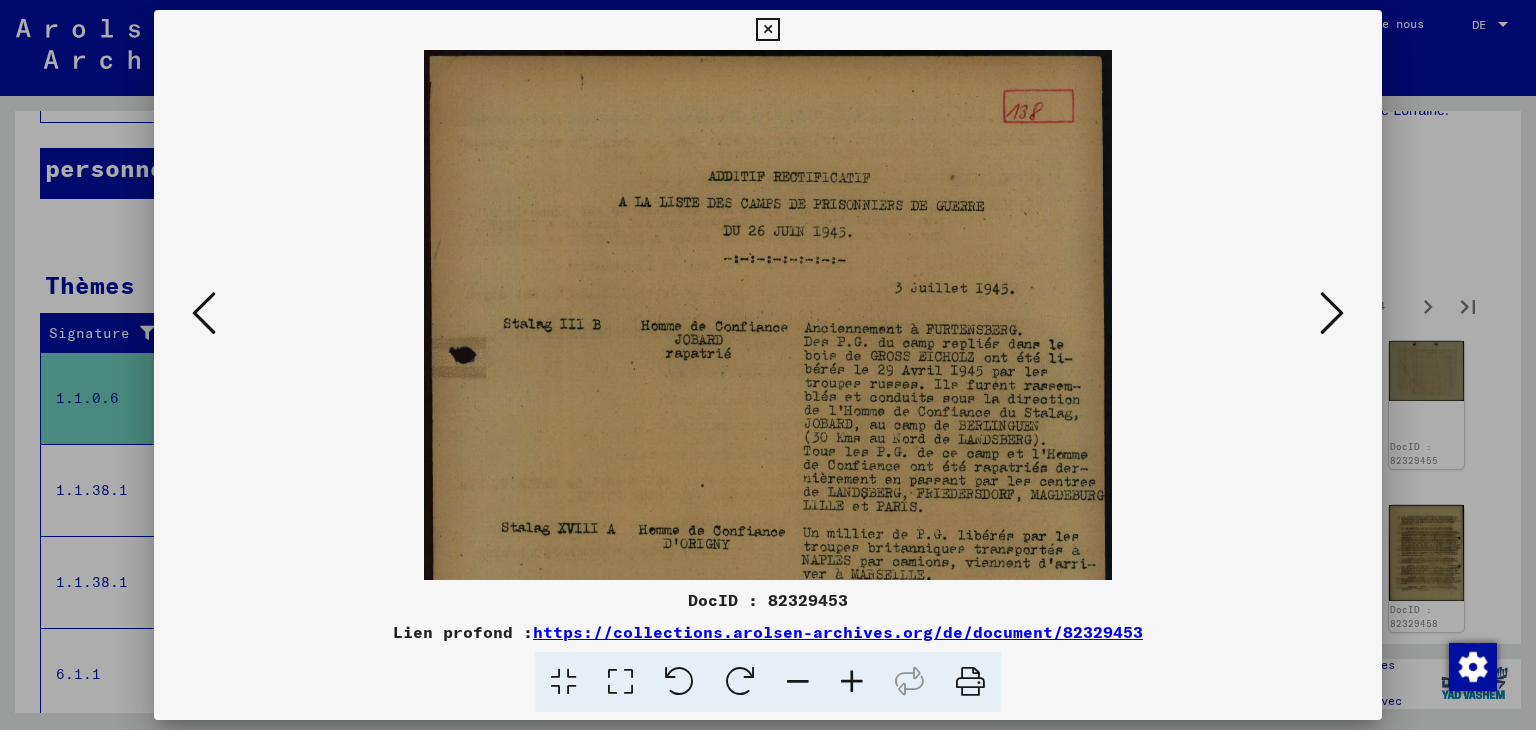 click at bounding box center [852, 682] 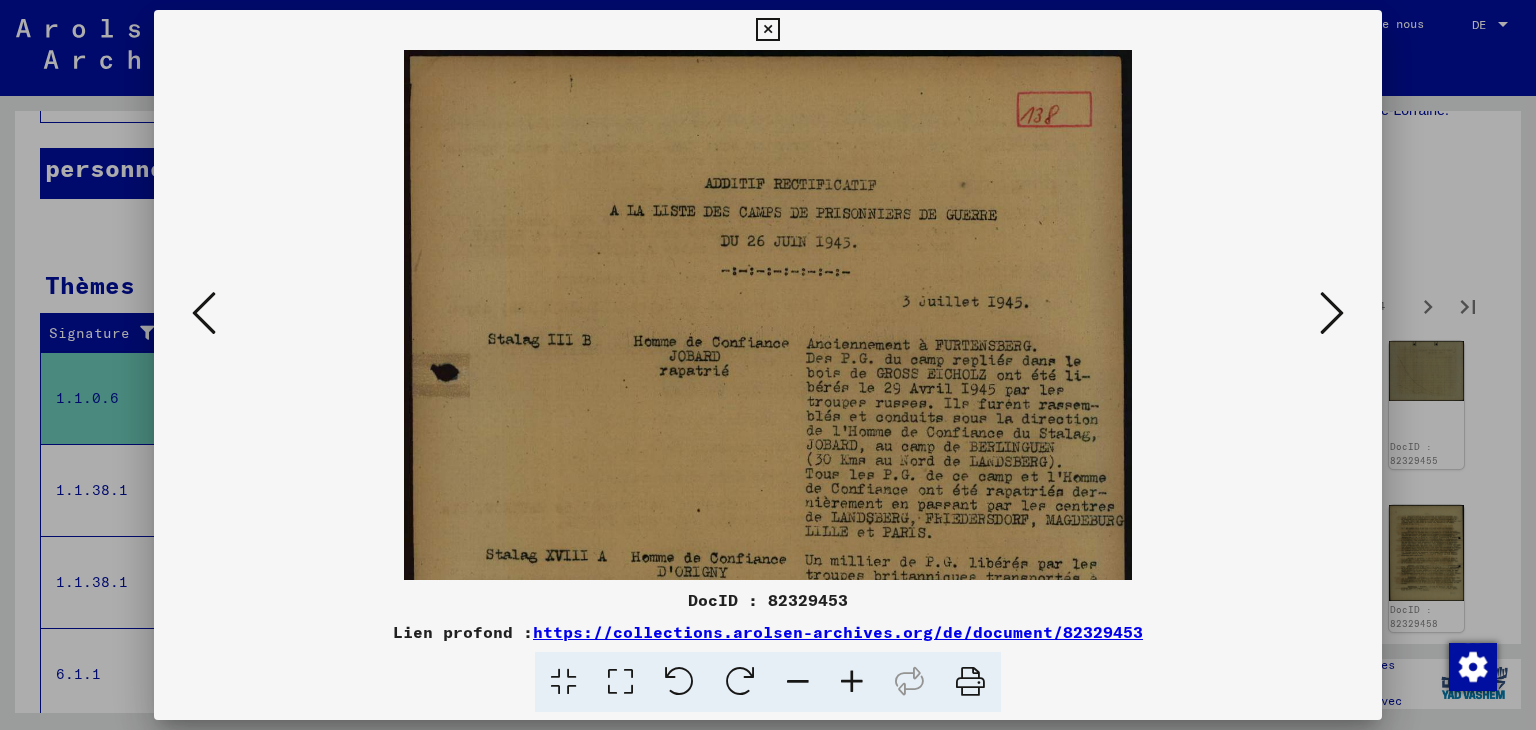 click at bounding box center [852, 682] 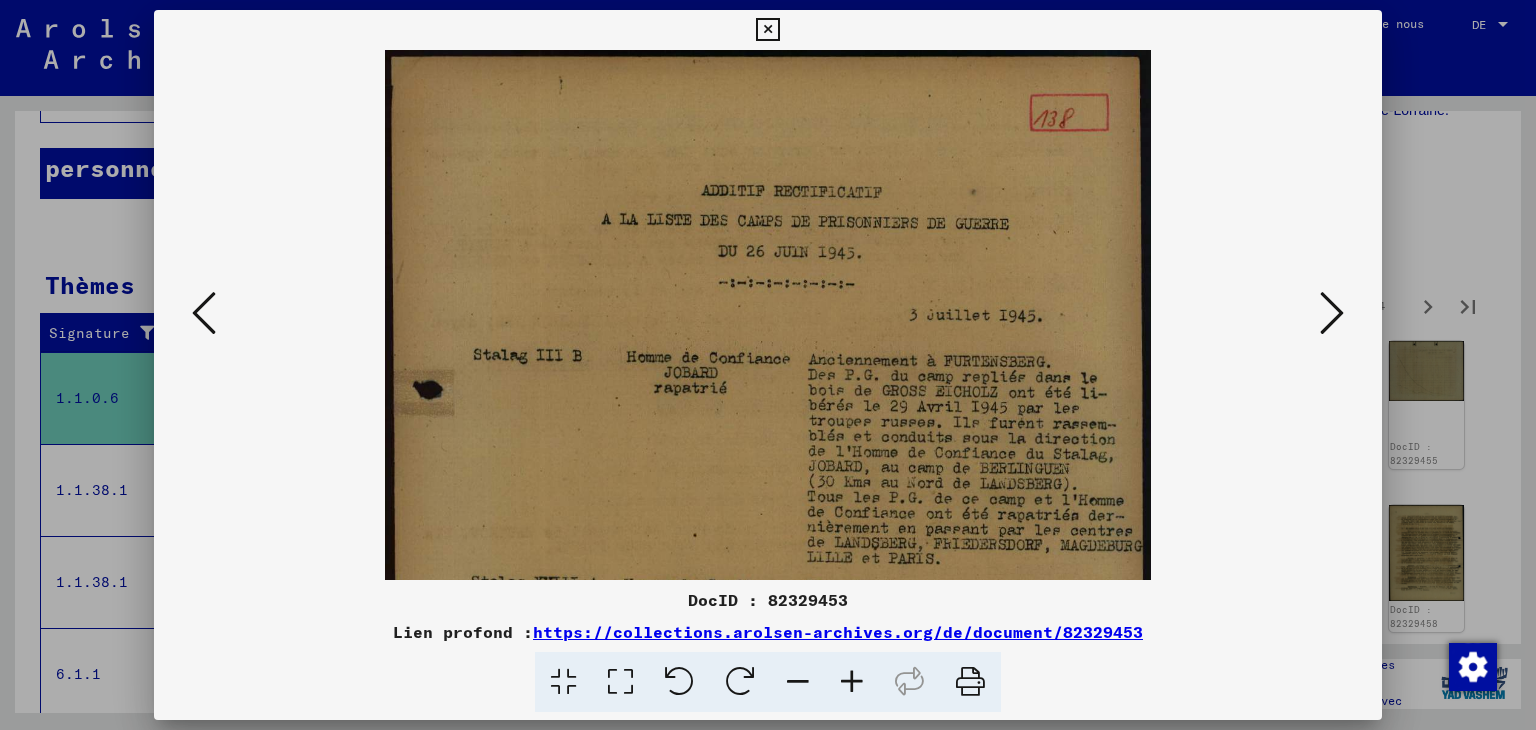 click at bounding box center (852, 682) 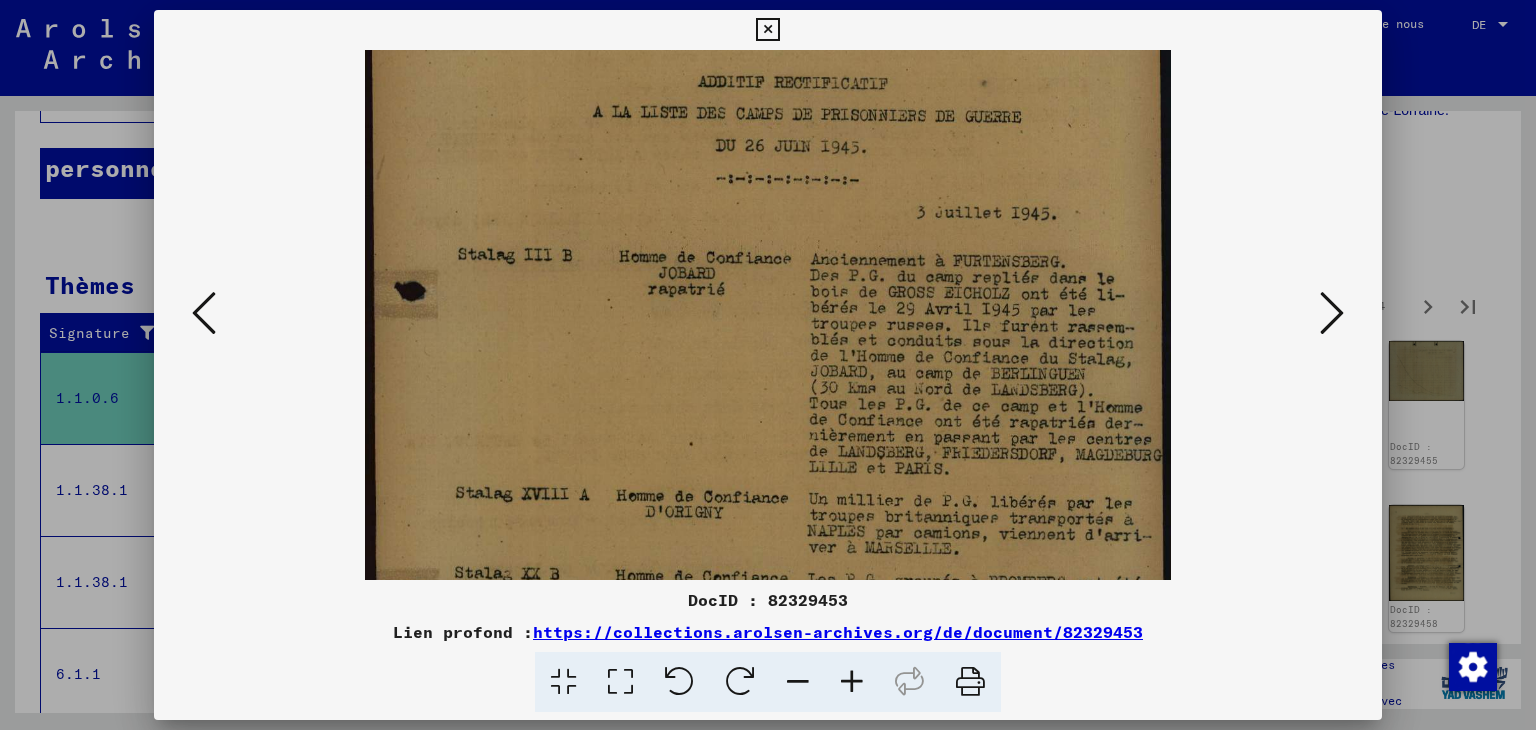 scroll, scrollTop: 116, scrollLeft: 0, axis: vertical 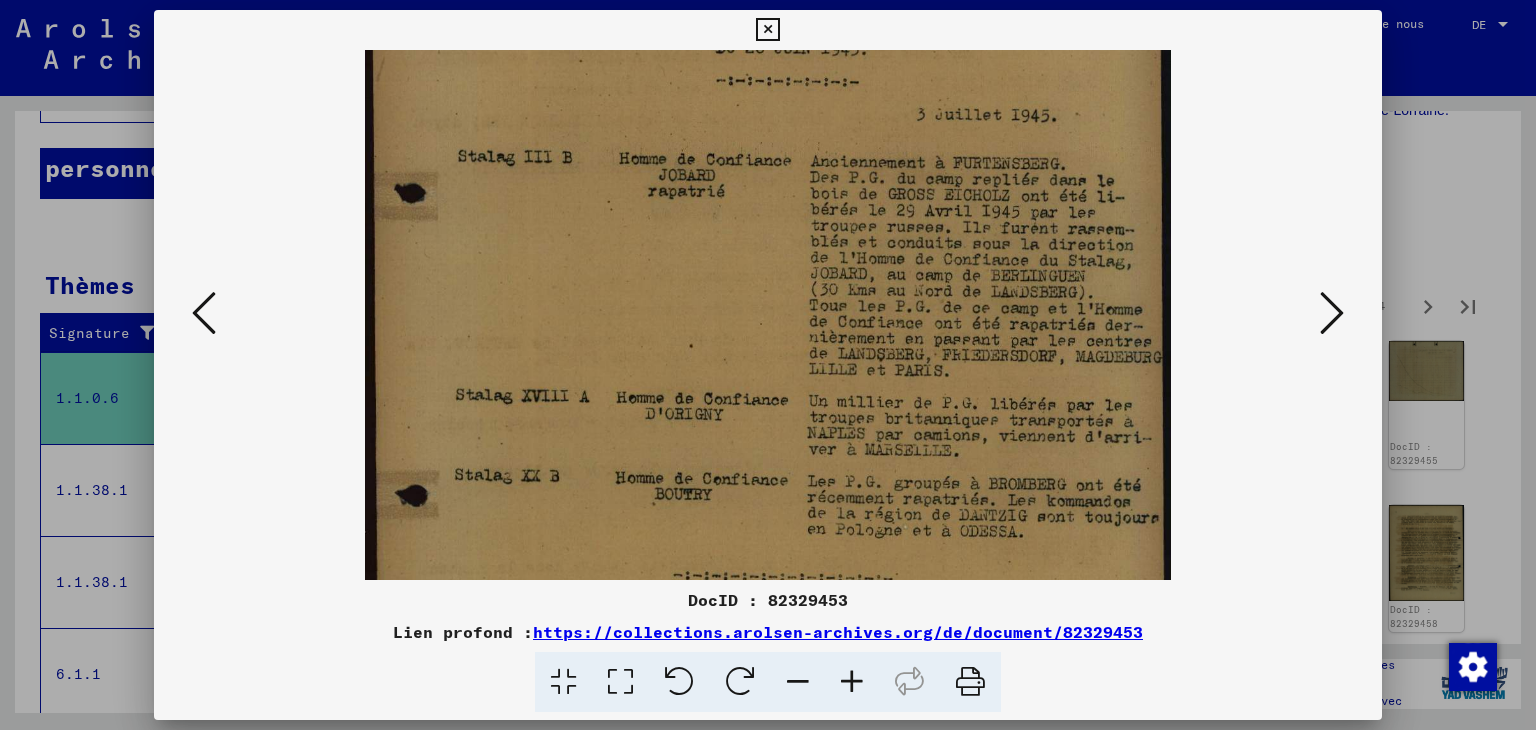drag, startPoint x: 905, startPoint y: 452, endPoint x: 892, endPoint y: 355, distance: 97.867256 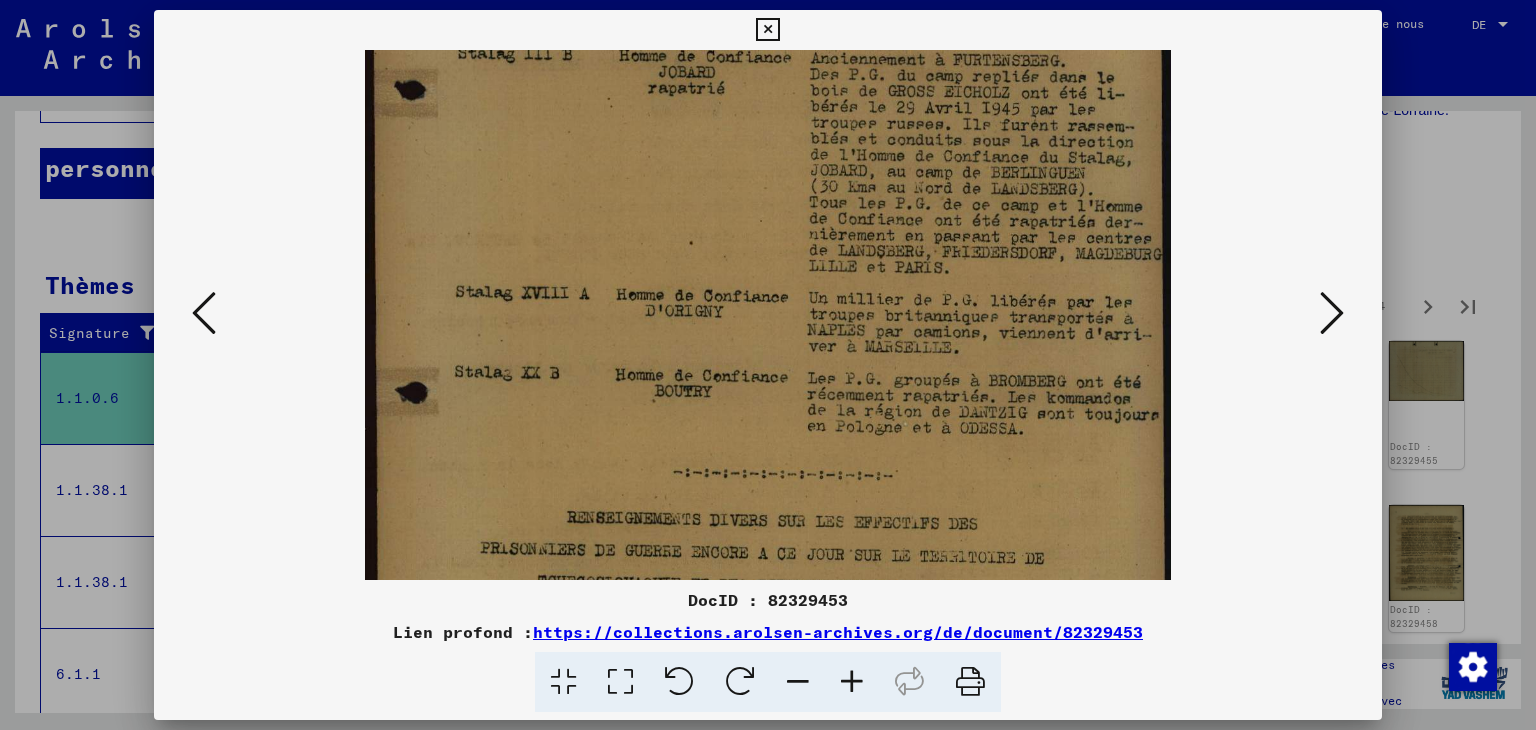 scroll, scrollTop: 318, scrollLeft: 0, axis: vertical 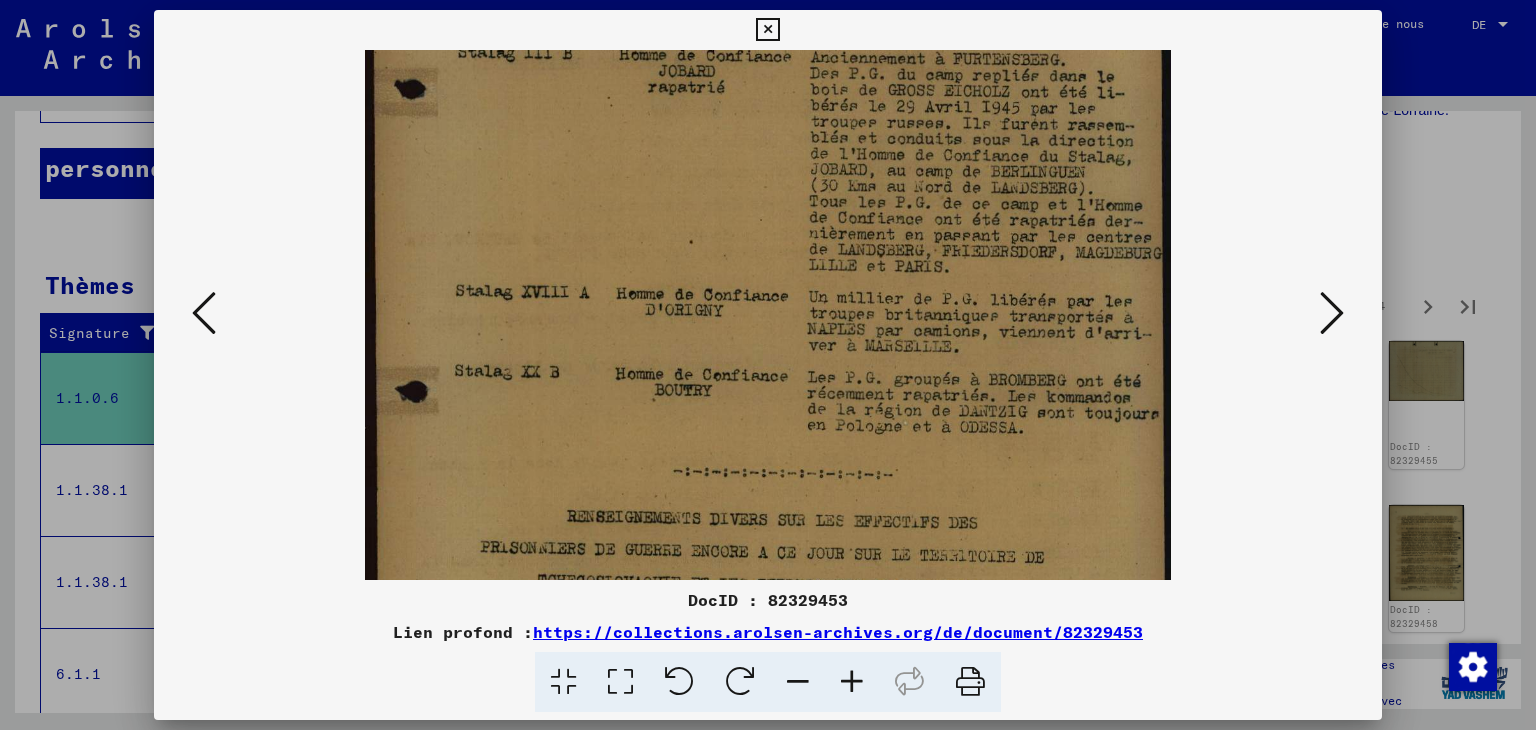 drag, startPoint x: 898, startPoint y: 441, endPoint x: 902, endPoint y: 337, distance: 104.0769 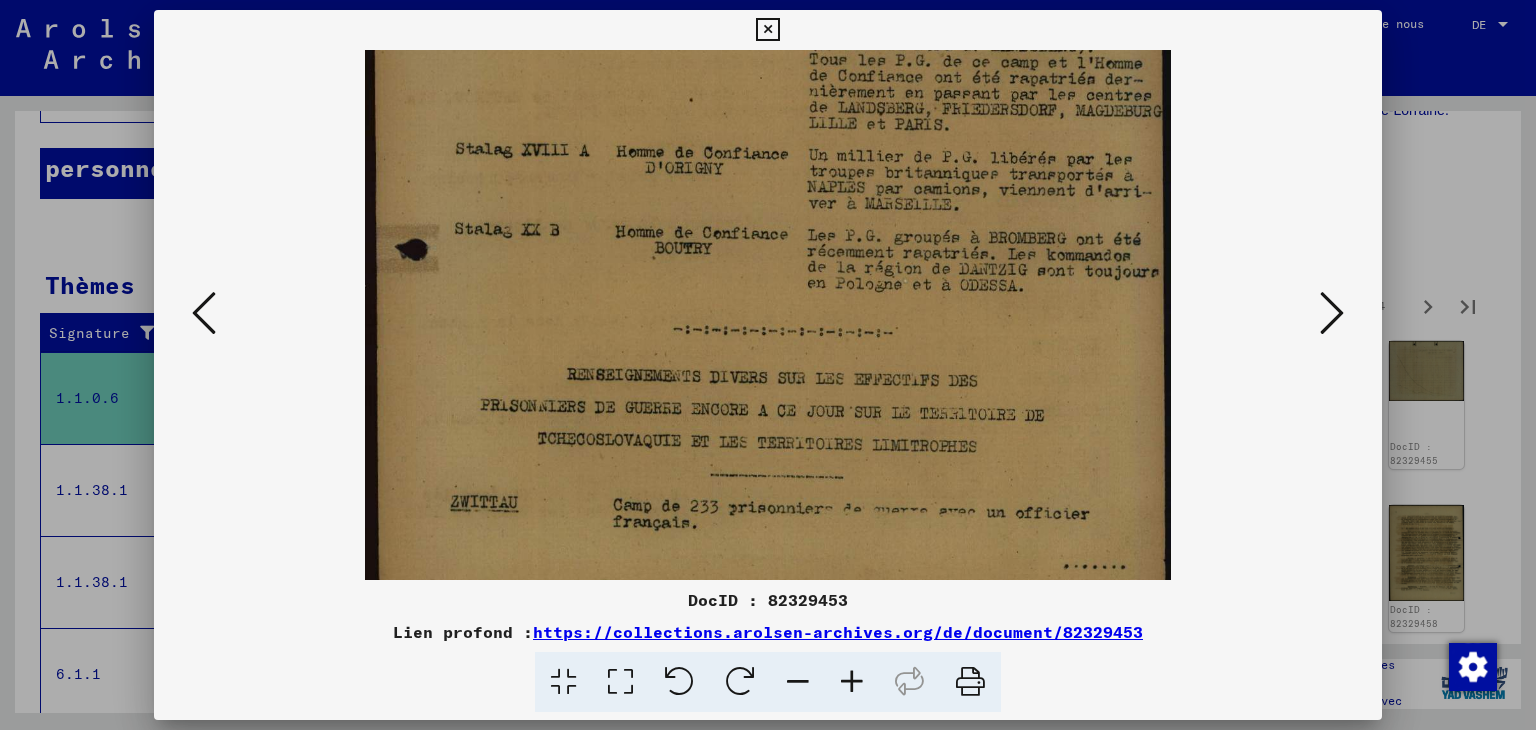 scroll, scrollTop: 500, scrollLeft: 0, axis: vertical 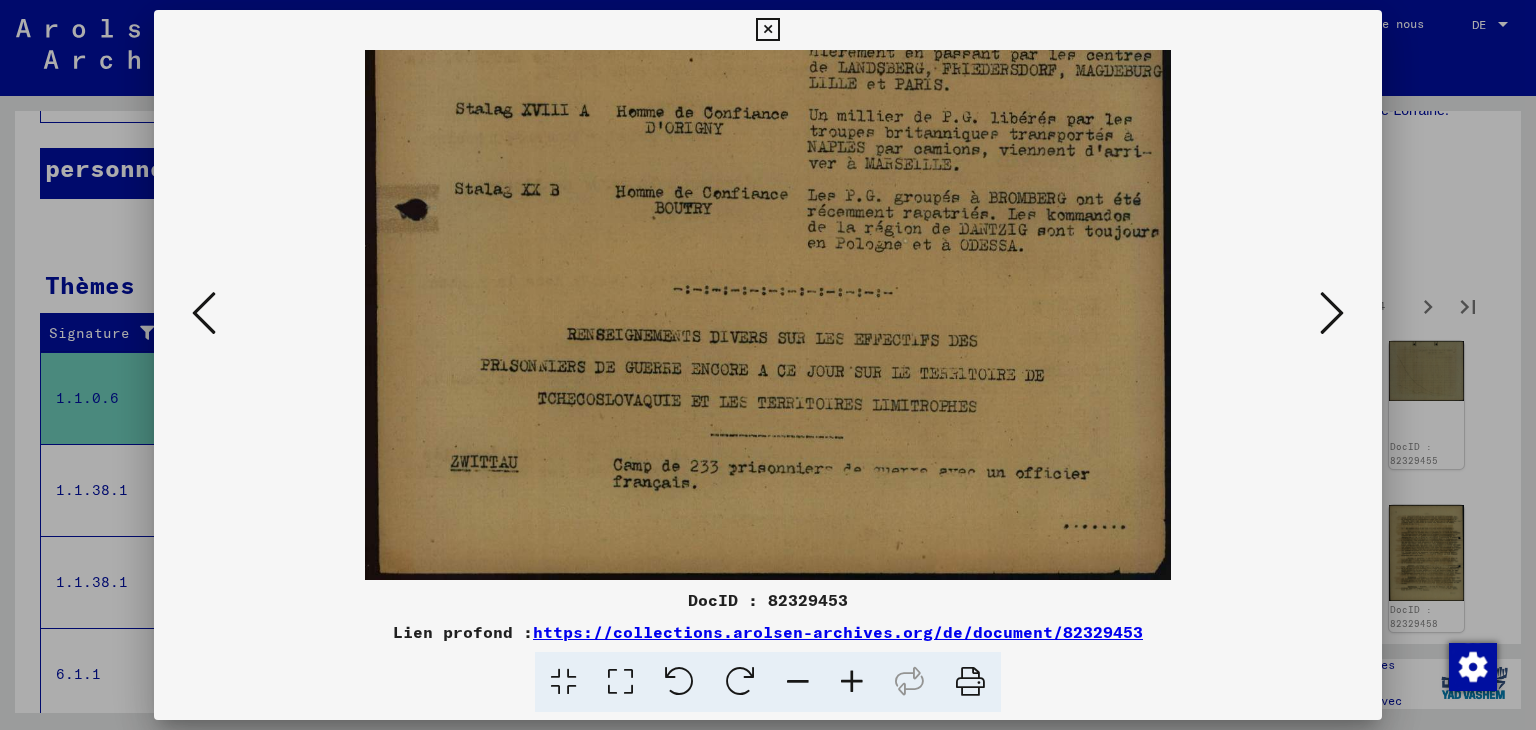 drag, startPoint x: 1060, startPoint y: 437, endPoint x: 1062, endPoint y: 276, distance: 161.01242 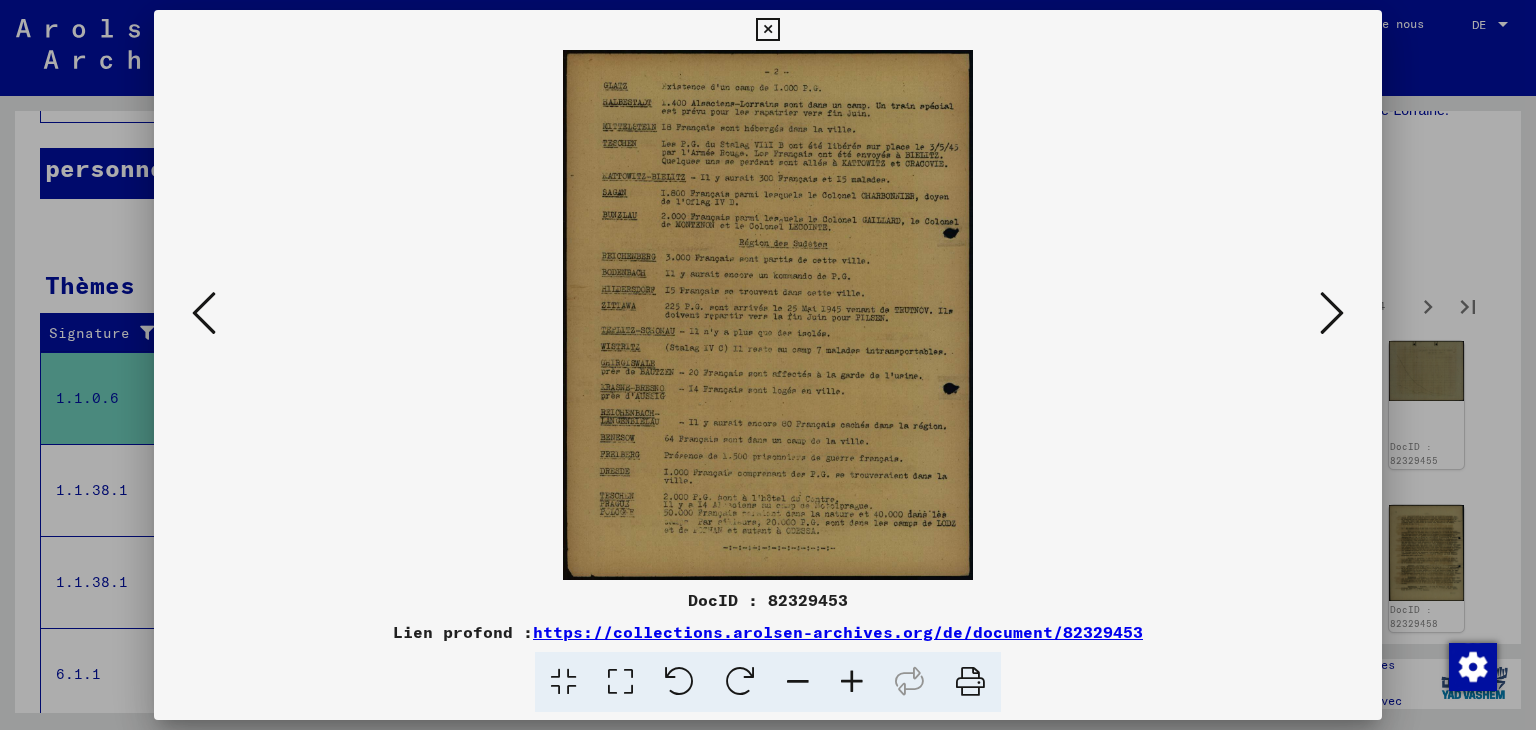 click at bounding box center [852, 682] 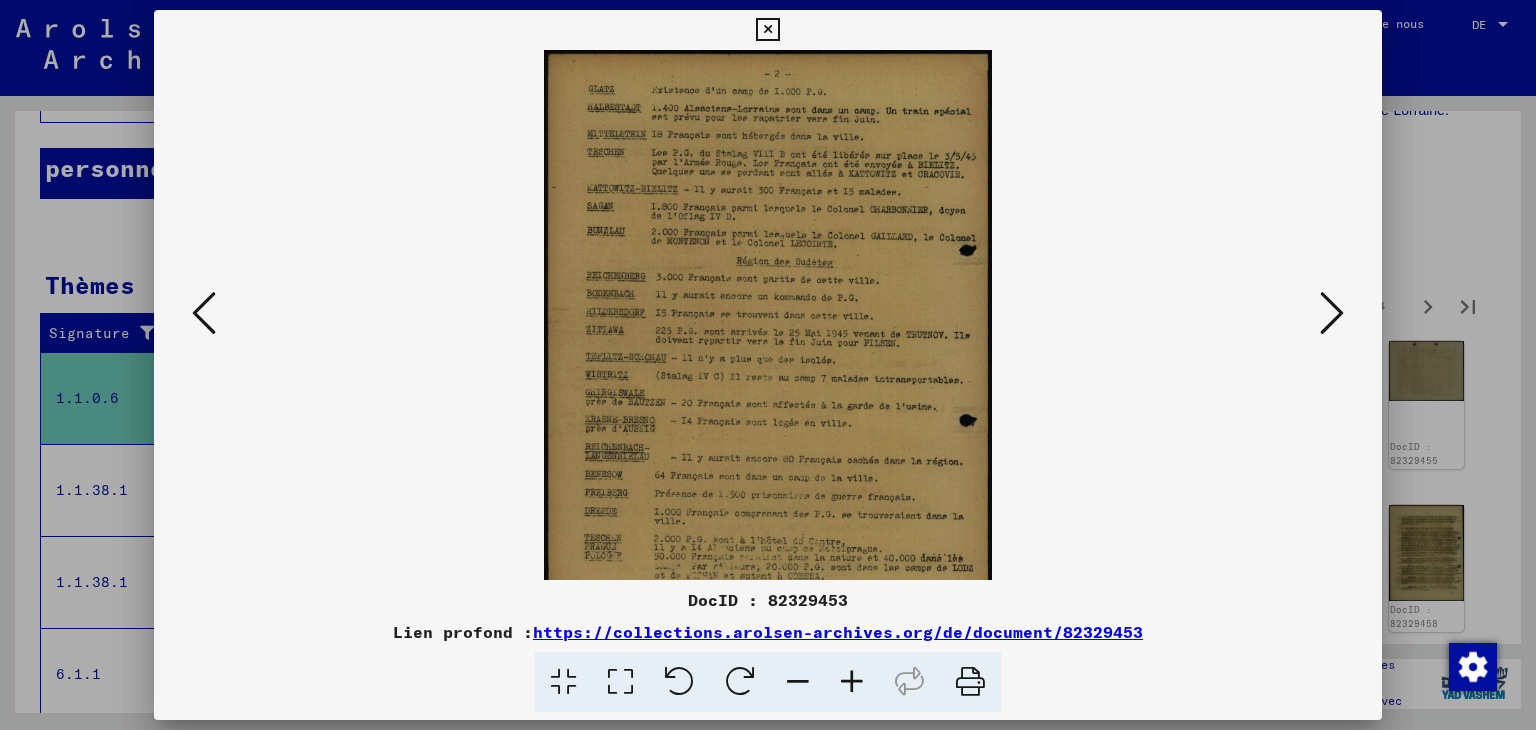 click at bounding box center [852, 682] 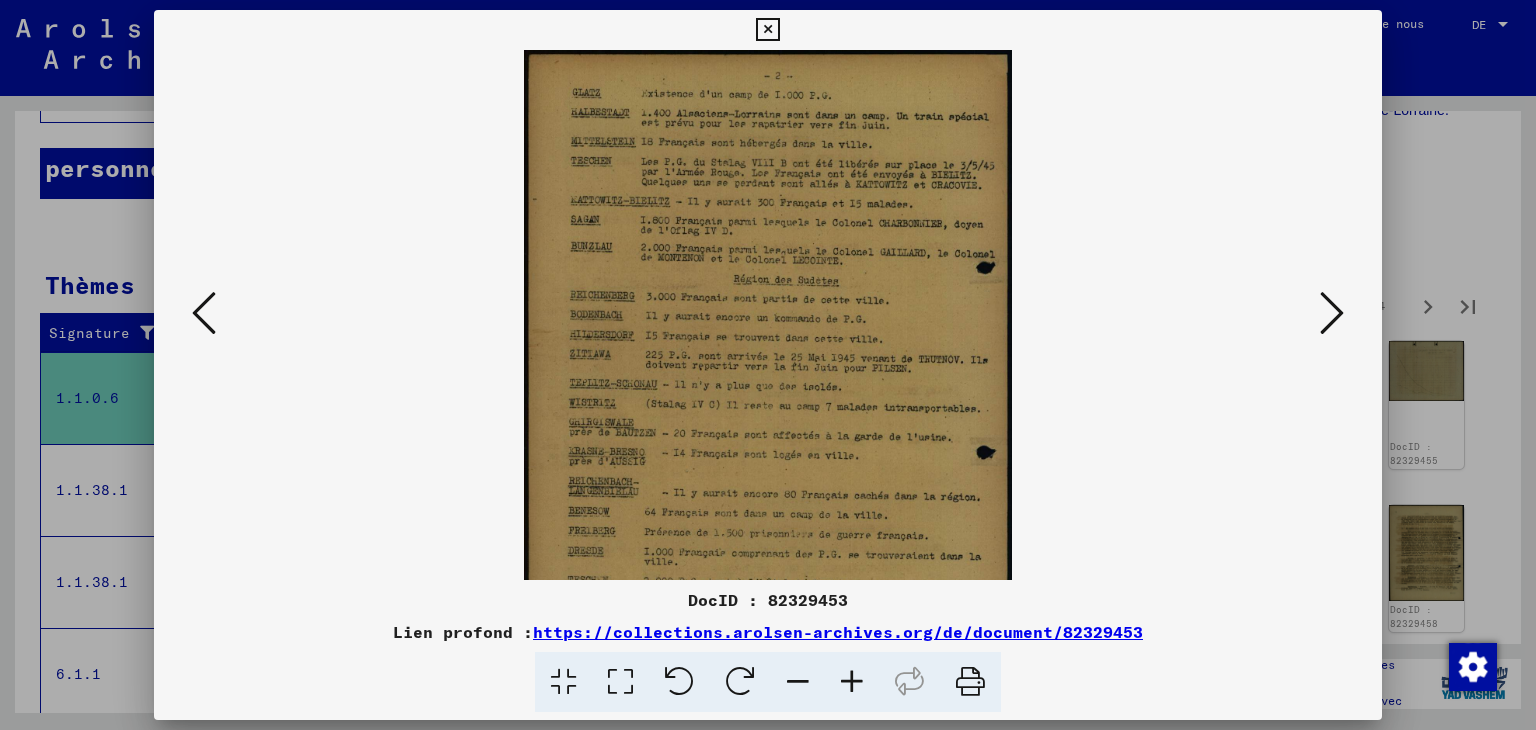 click at bounding box center [852, 682] 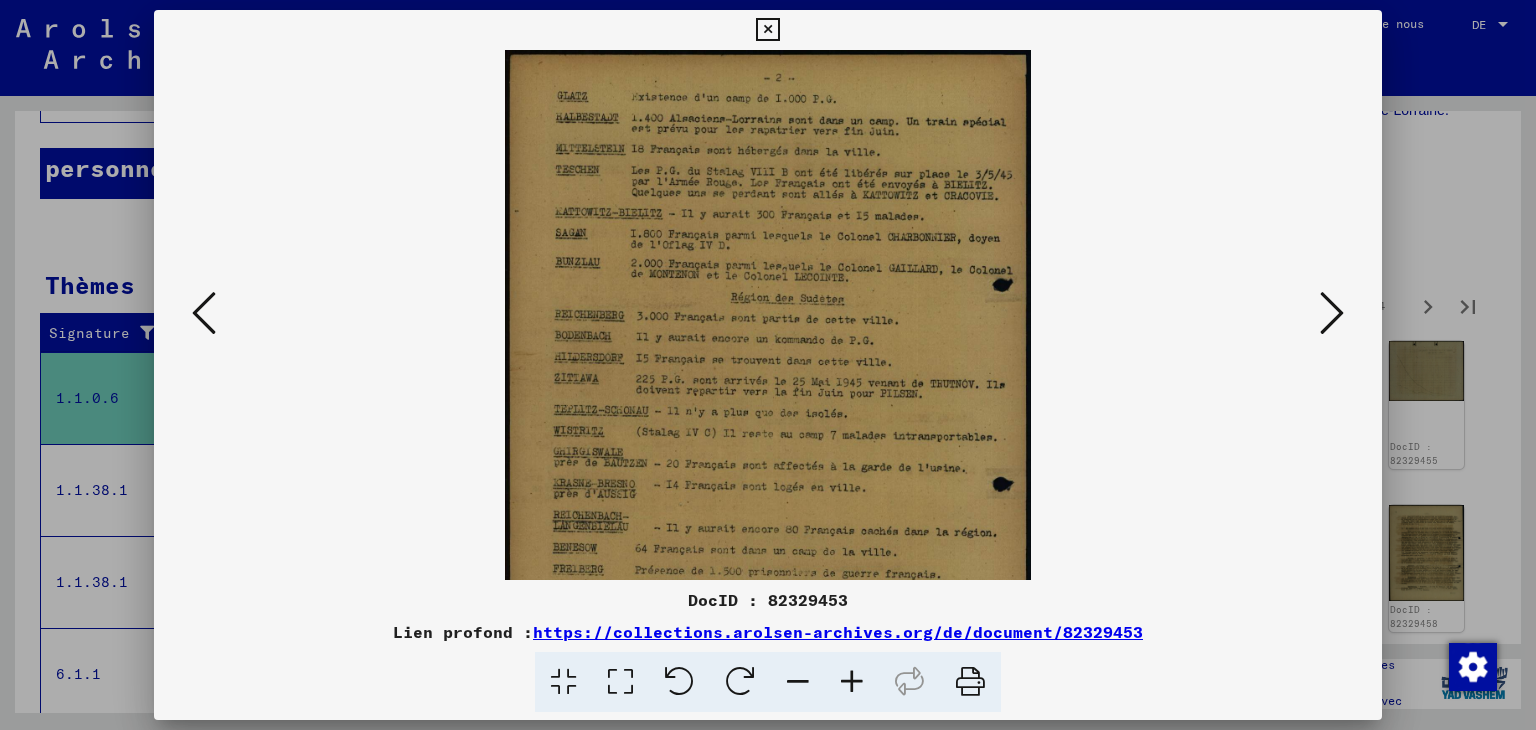 click at bounding box center (852, 682) 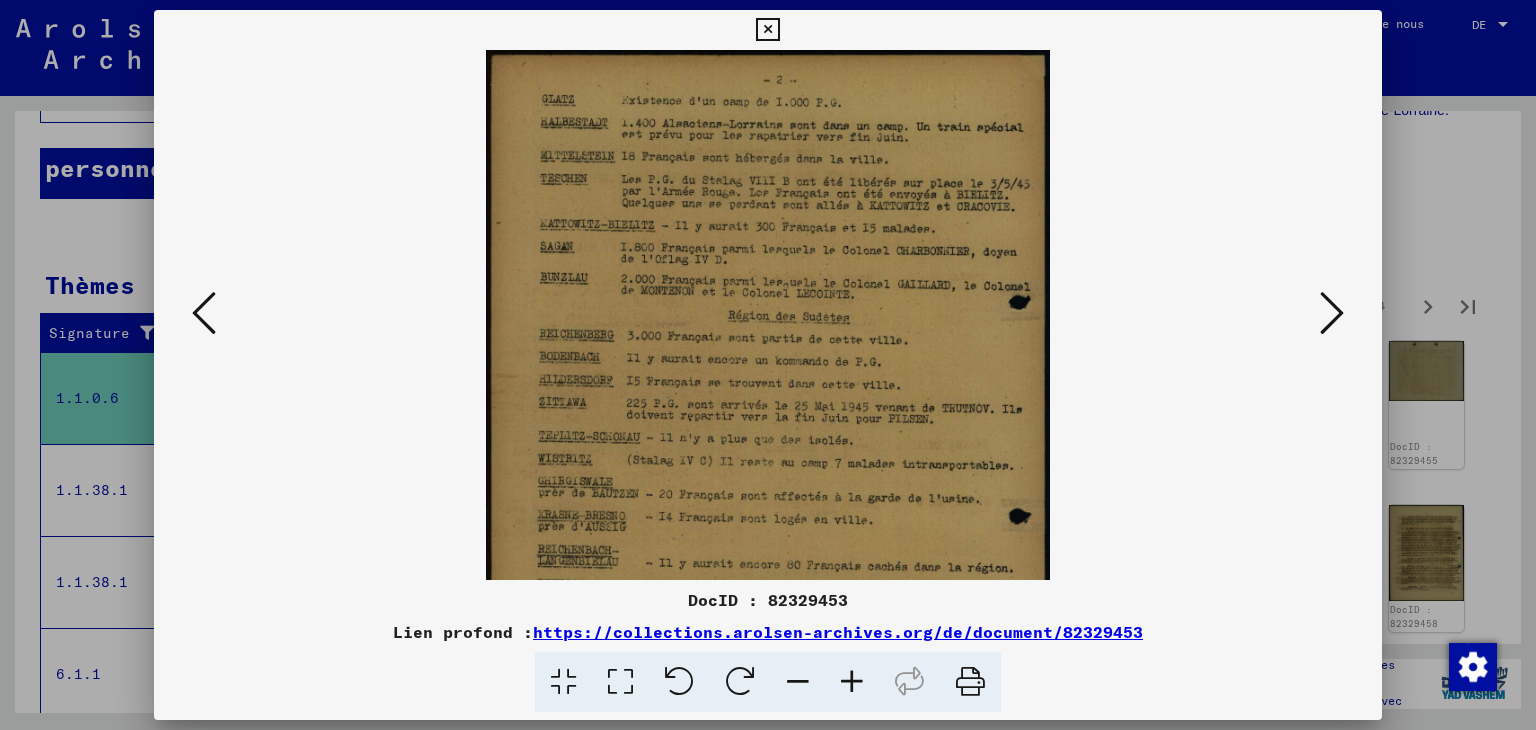 click at bounding box center (852, 682) 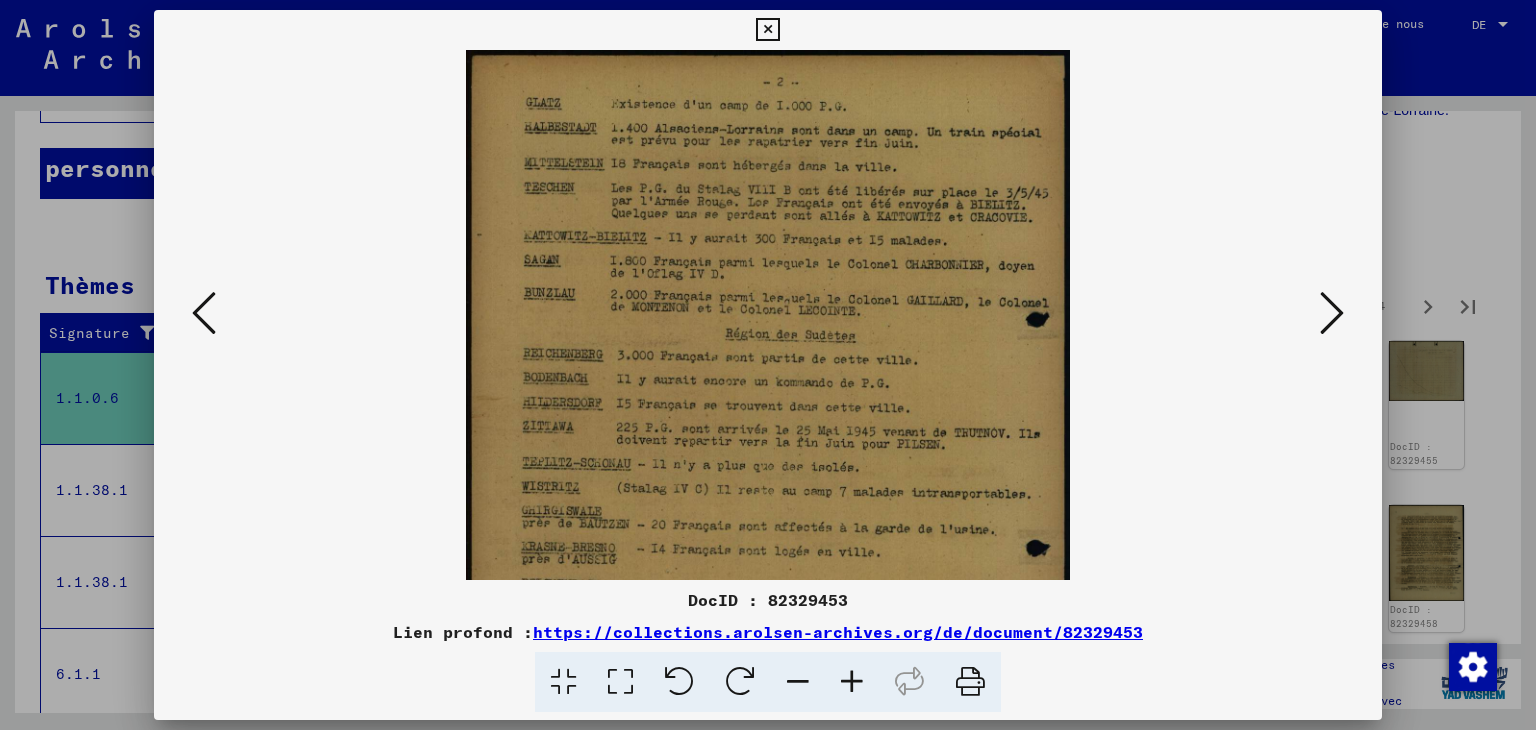click at bounding box center [852, 682] 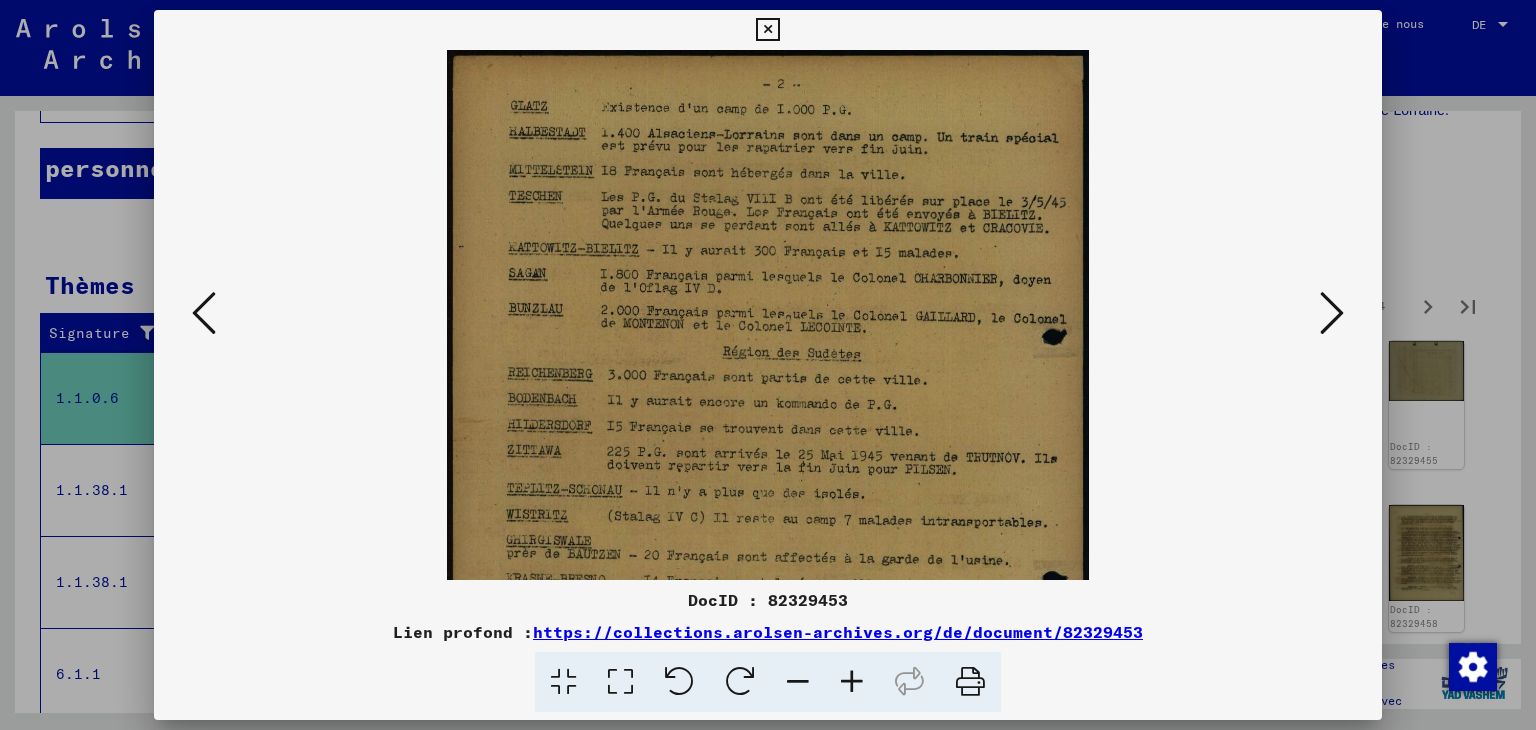 click at bounding box center (852, 682) 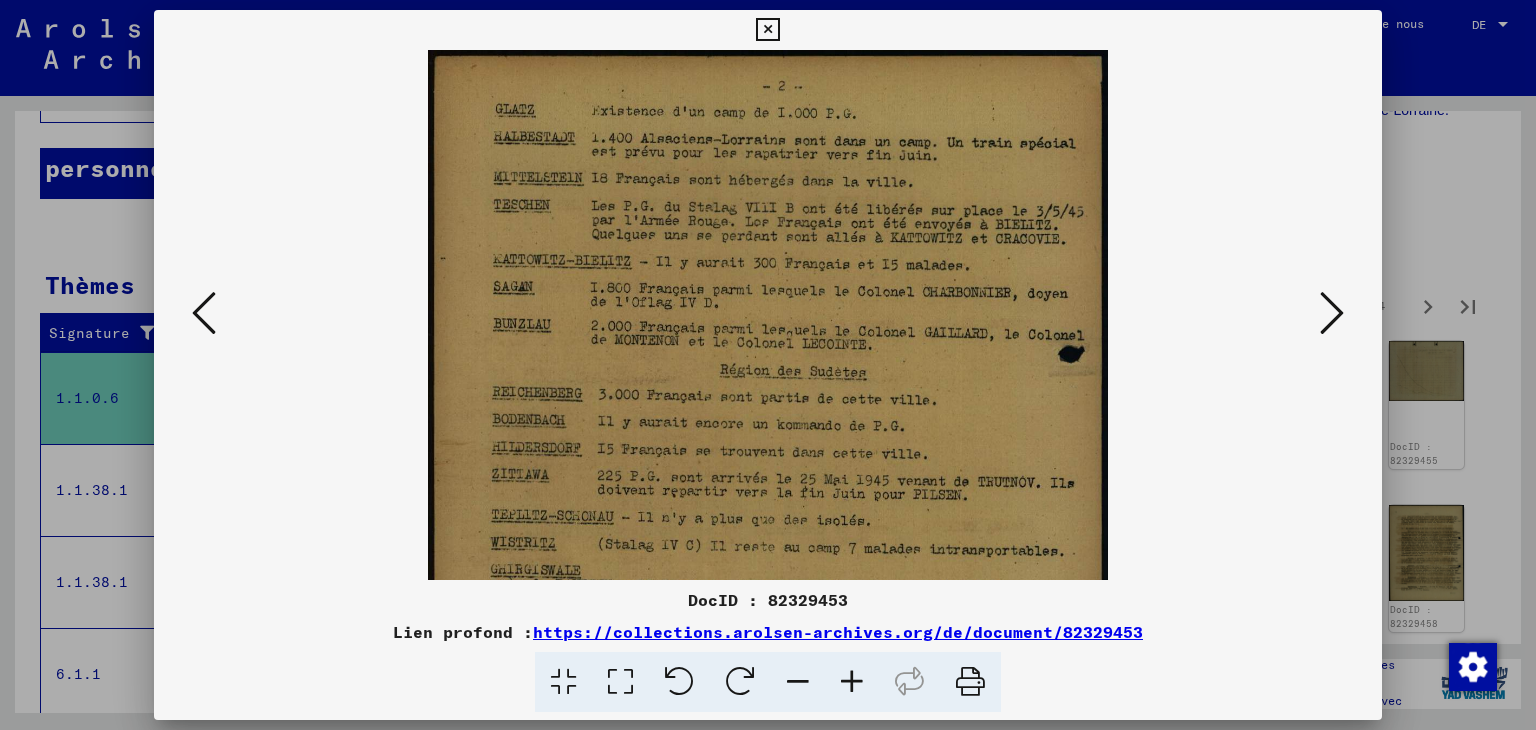 click at bounding box center [852, 682] 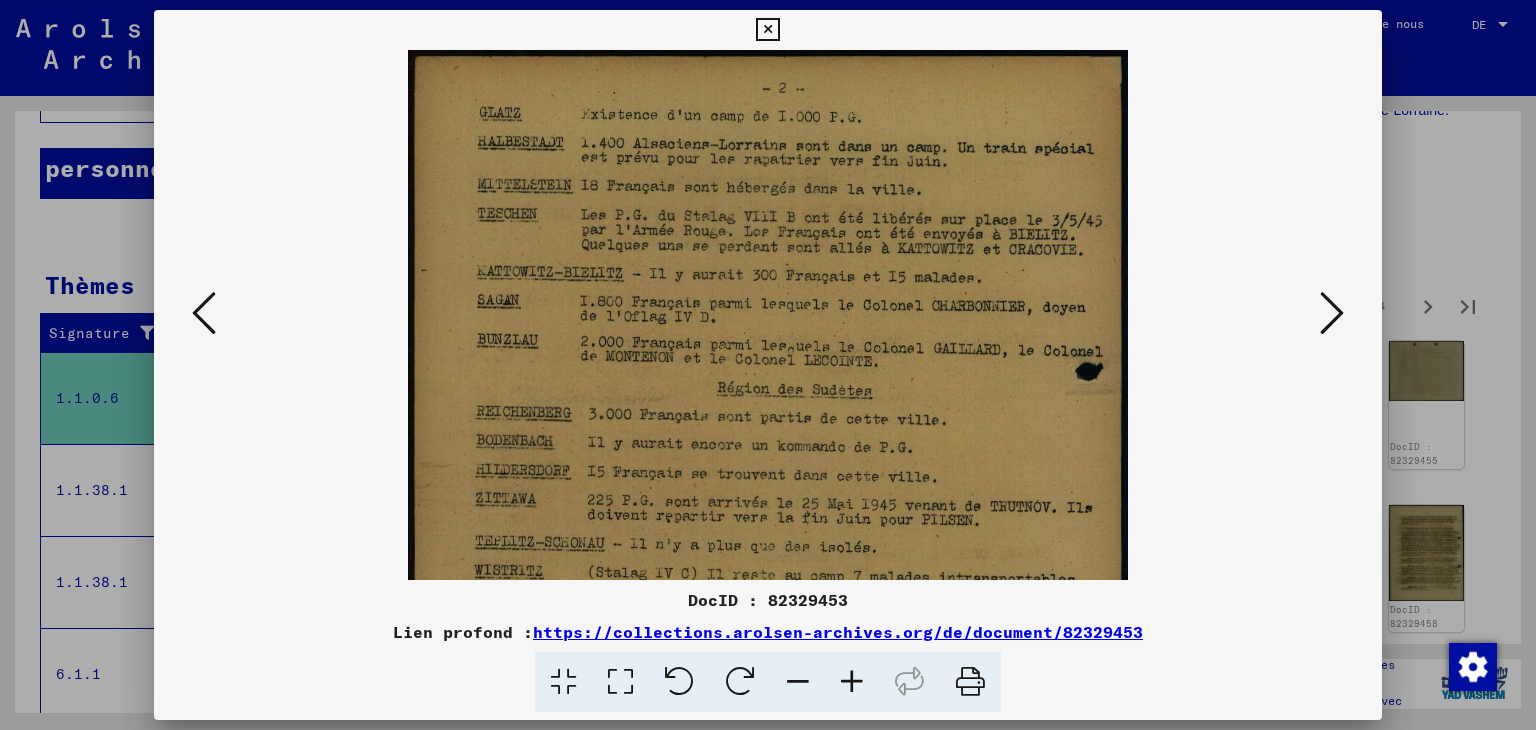 click at bounding box center (852, 682) 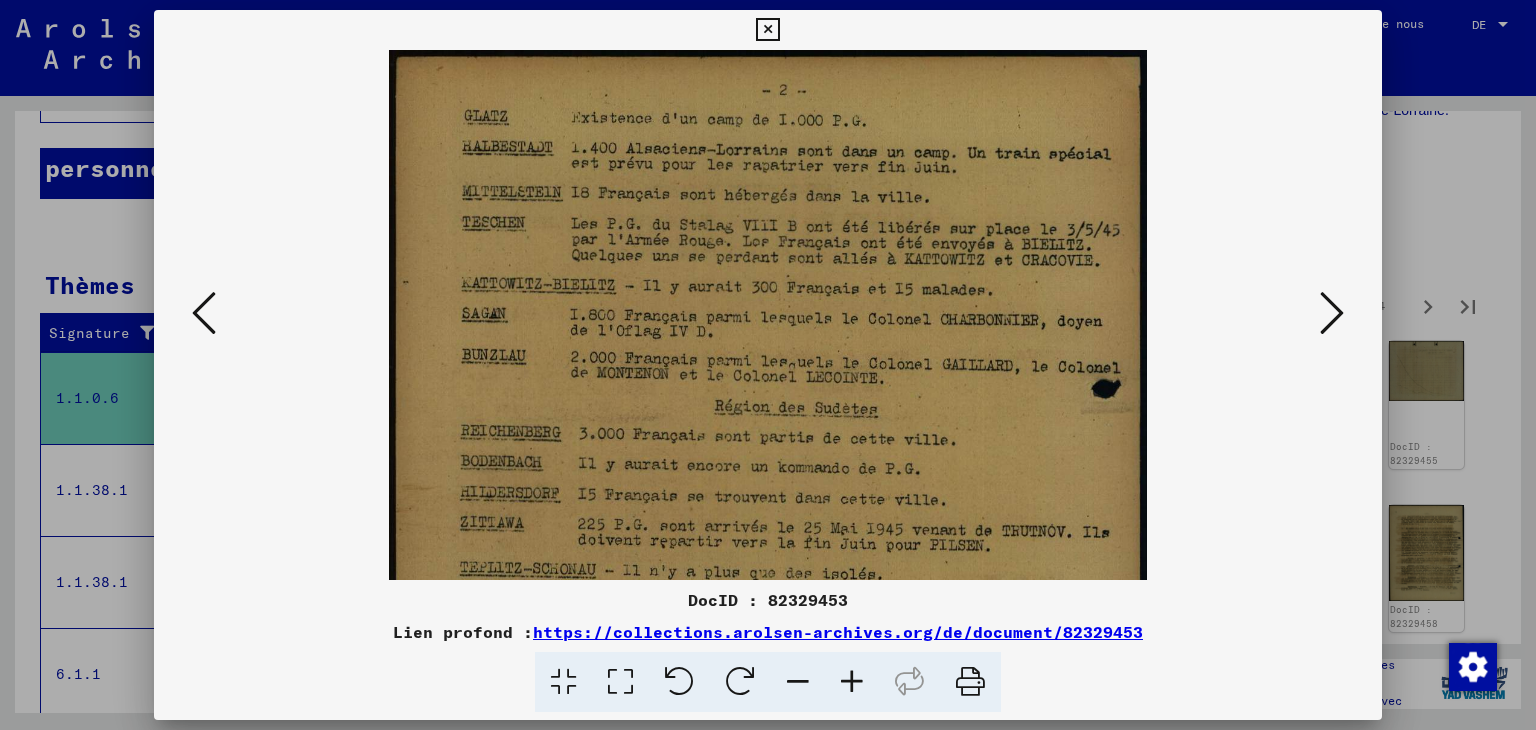 click at bounding box center (852, 682) 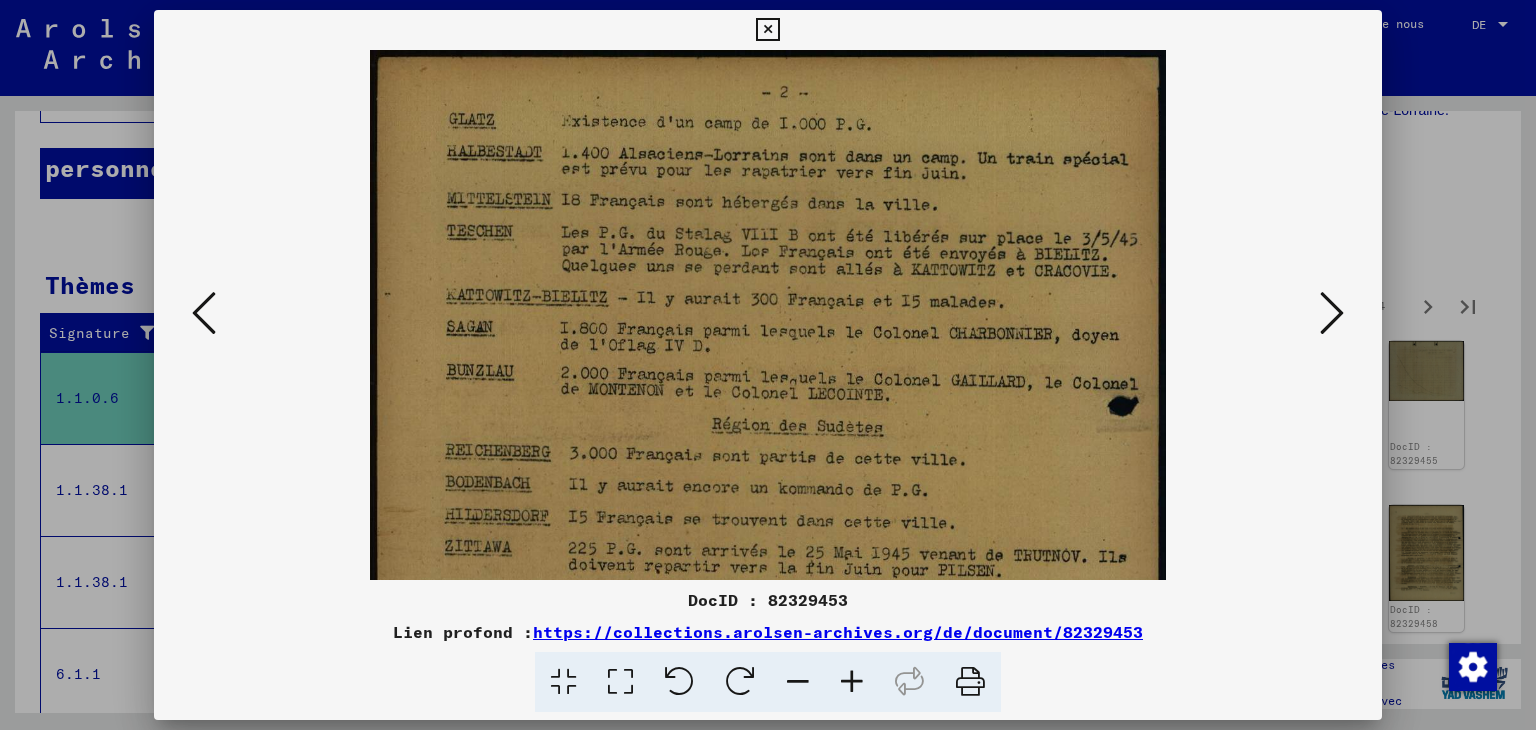 click at bounding box center (852, 682) 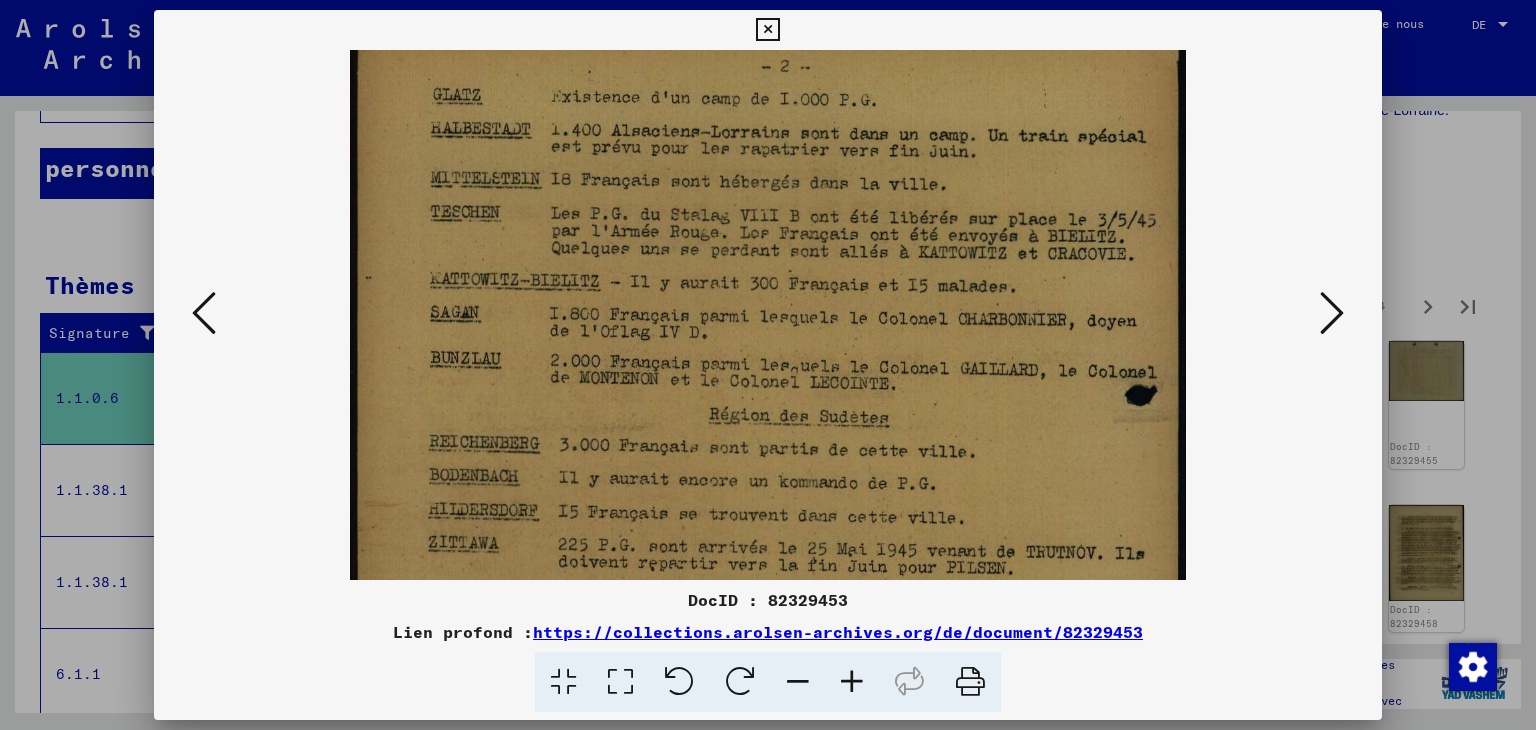 scroll, scrollTop: 33, scrollLeft: 0, axis: vertical 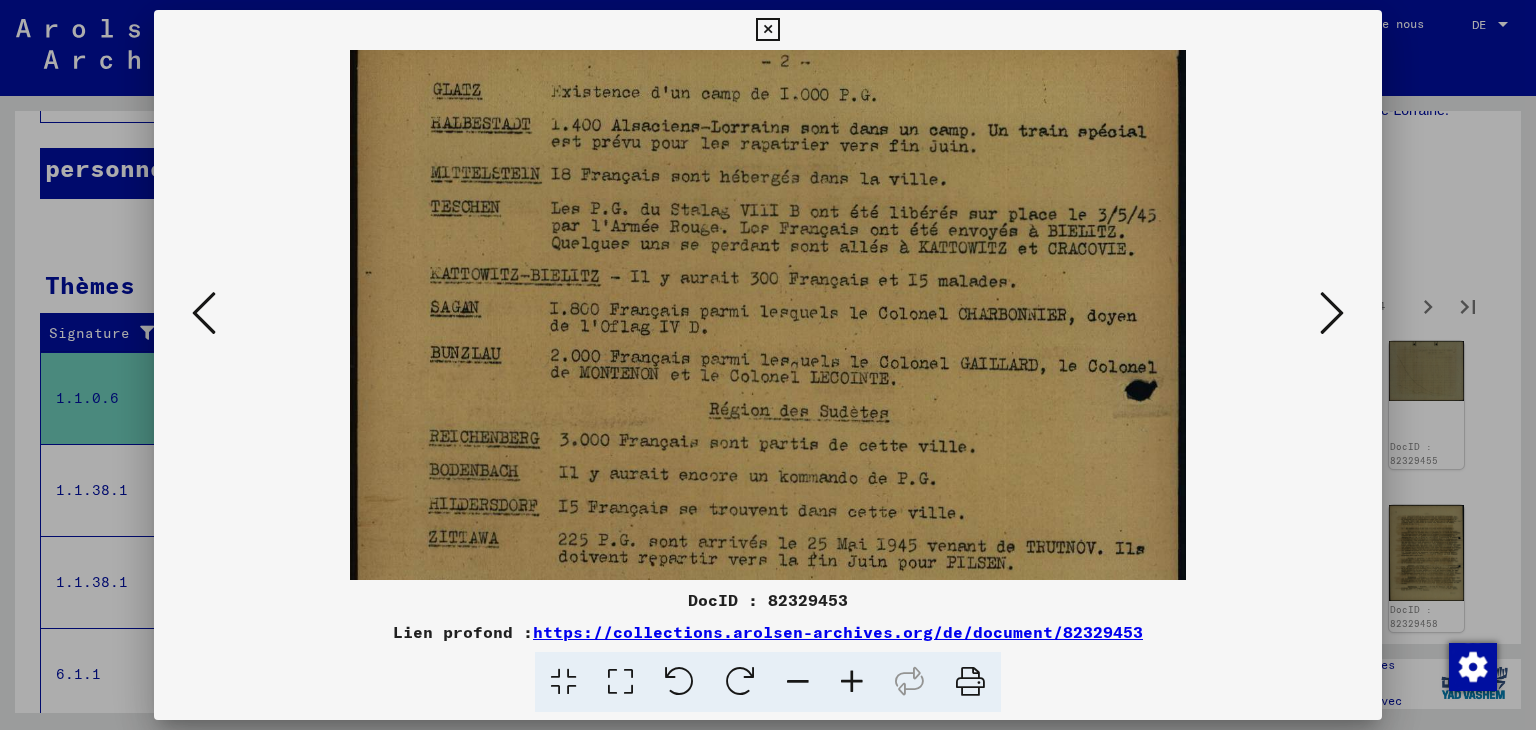 drag, startPoint x: 830, startPoint y: 417, endPoint x: 897, endPoint y: 385, distance: 74.24958 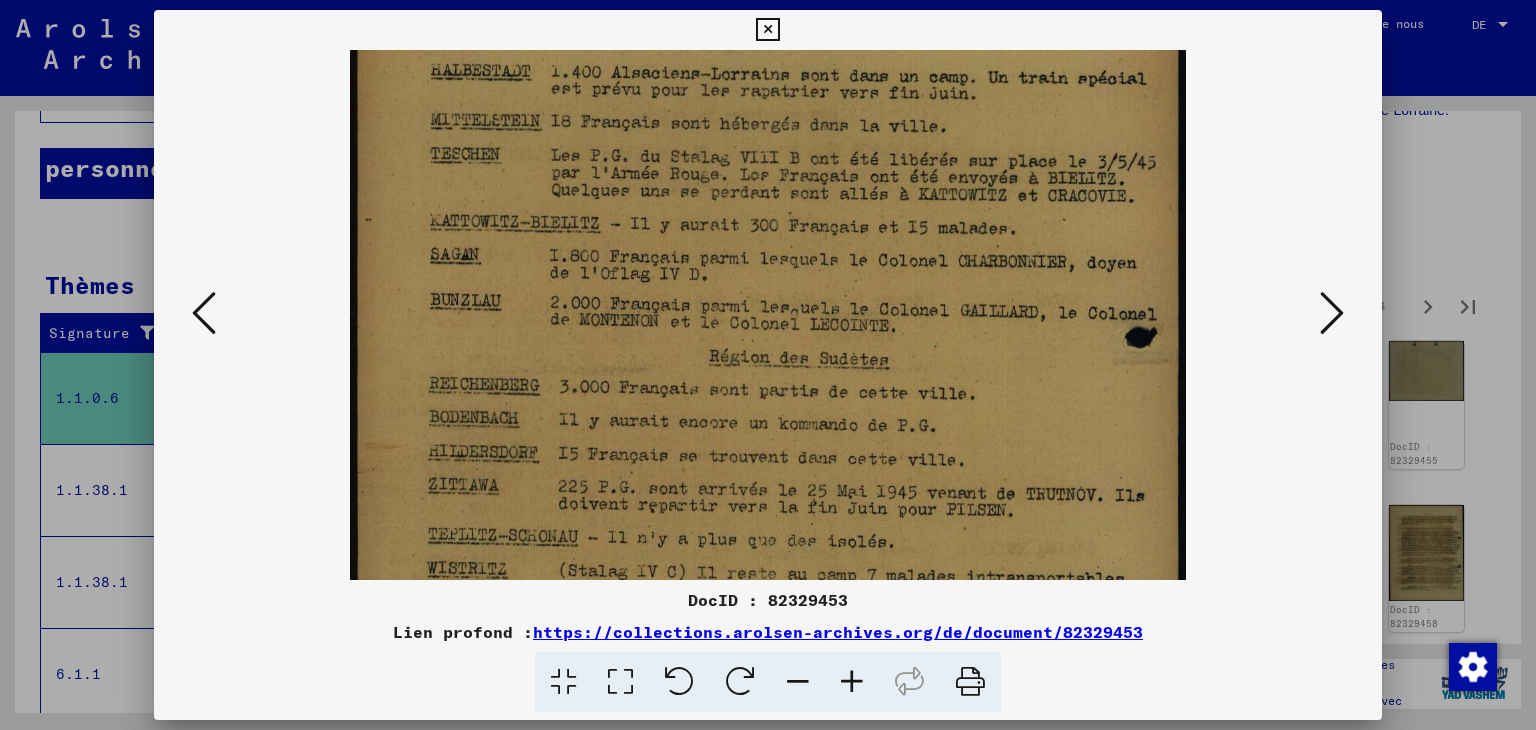 drag, startPoint x: 825, startPoint y: 437, endPoint x: 835, endPoint y: 405, distance: 33.526108 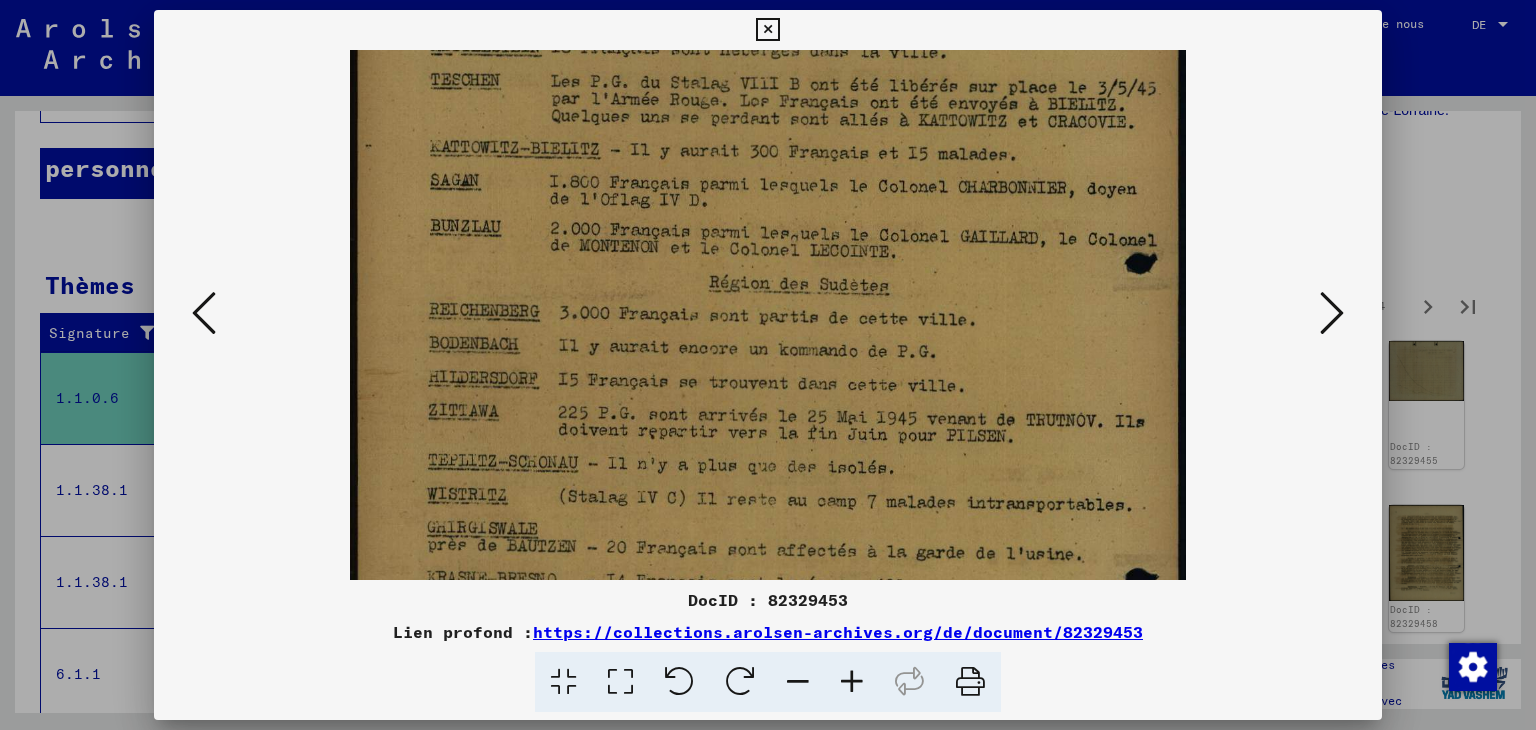 drag, startPoint x: 837, startPoint y: 445, endPoint x: 860, endPoint y: 371, distance: 77.491936 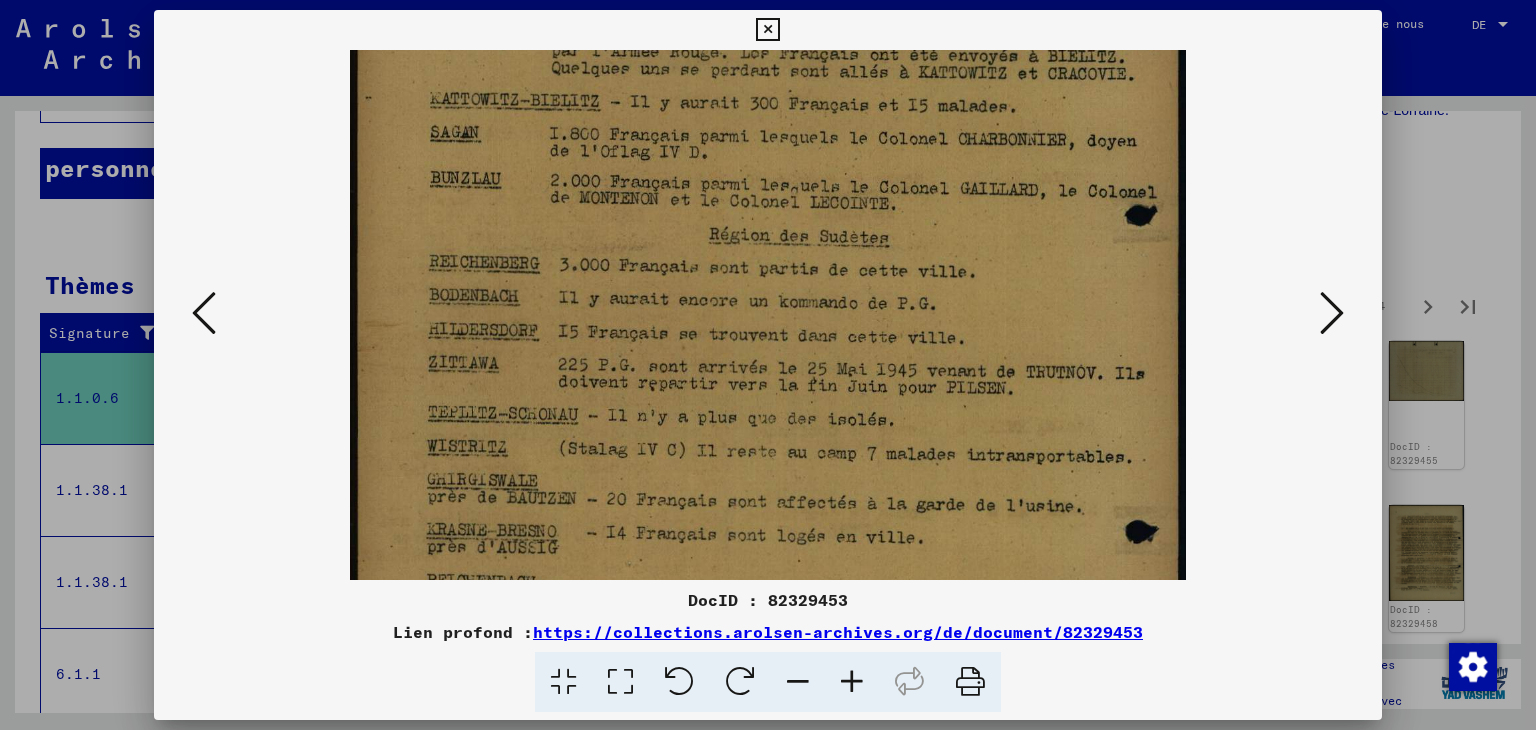 scroll, scrollTop: 247, scrollLeft: 0, axis: vertical 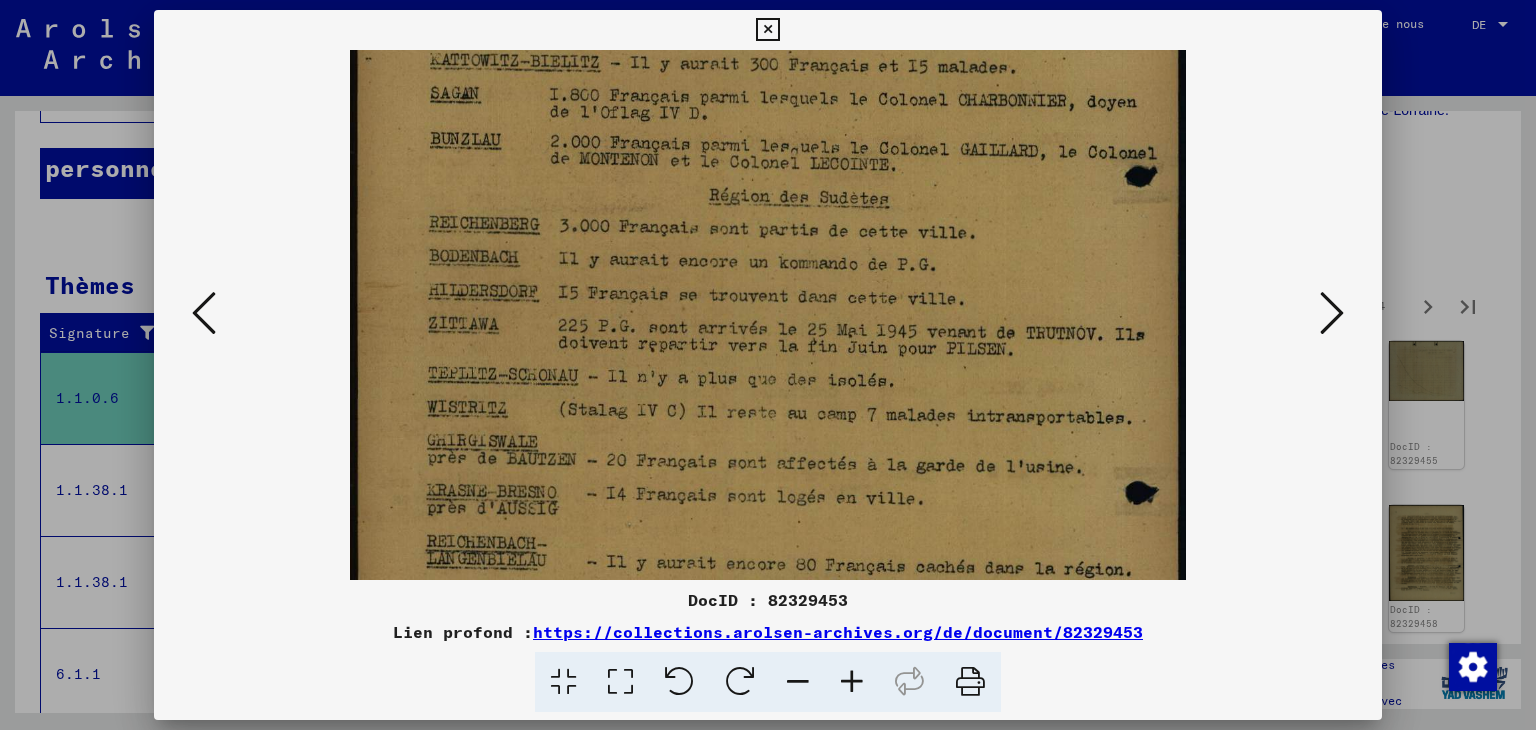 drag, startPoint x: 870, startPoint y: 441, endPoint x: 892, endPoint y: 355, distance: 88.76936 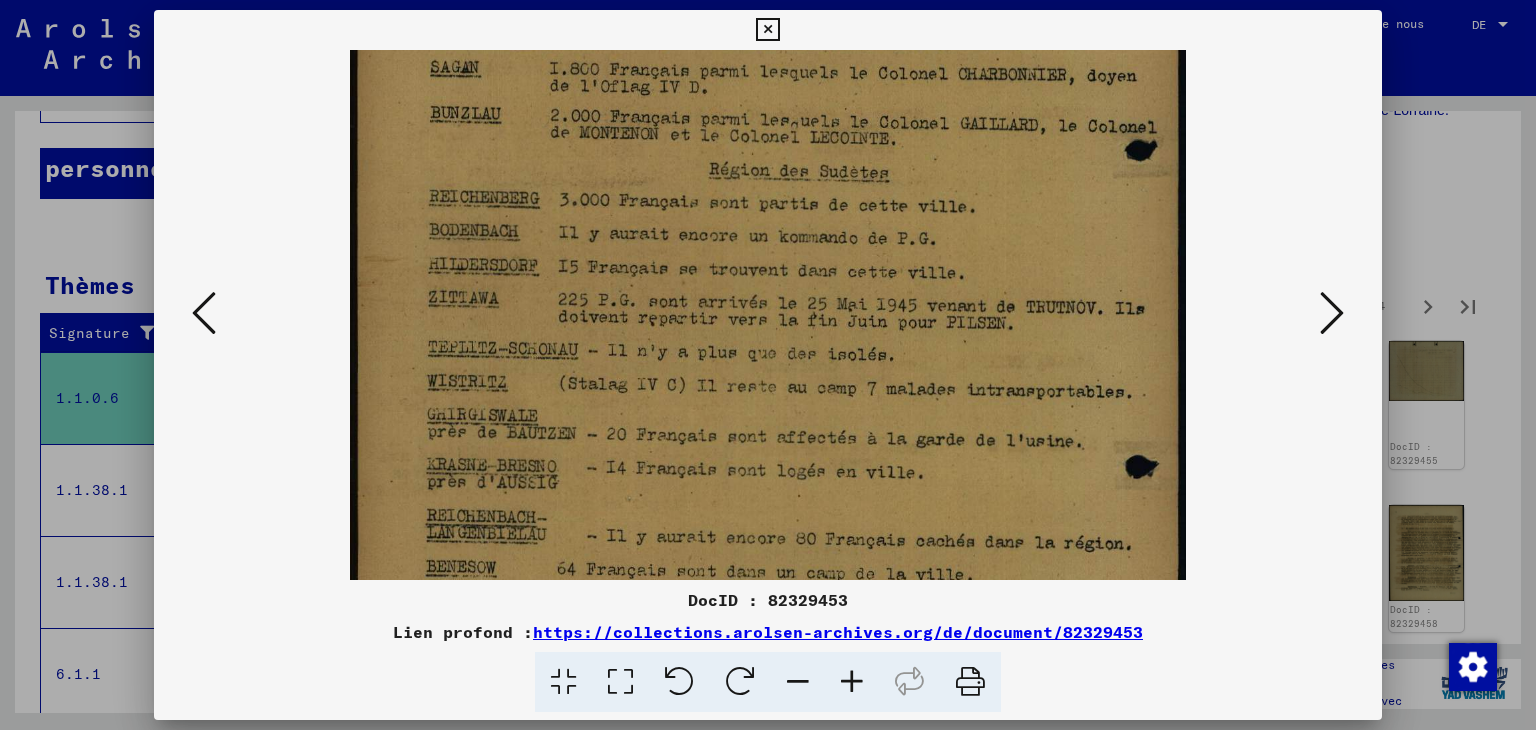 drag, startPoint x: 880, startPoint y: 415, endPoint x: 881, endPoint y: 399, distance: 16.03122 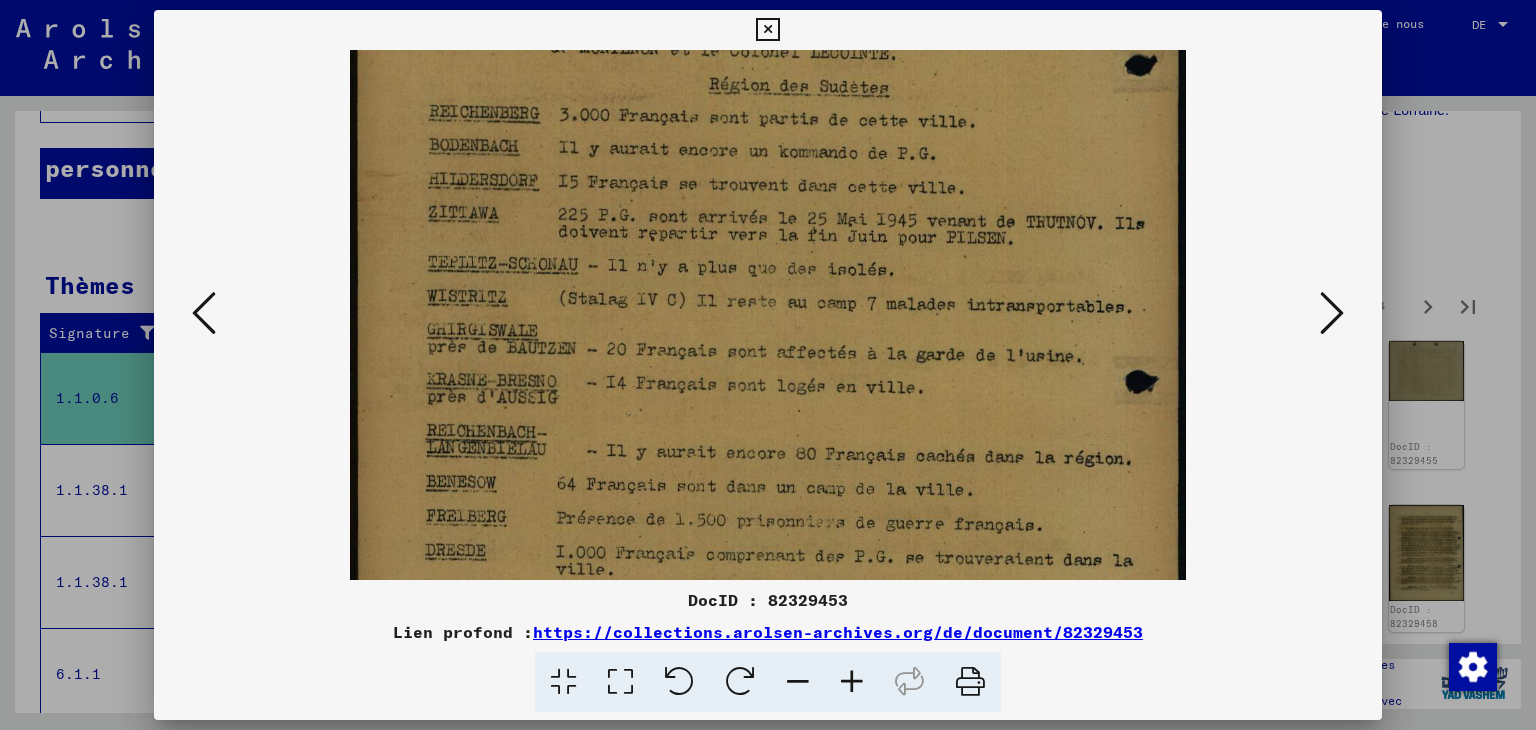 drag, startPoint x: 871, startPoint y: 467, endPoint x: 877, endPoint y: 378, distance: 89.20202 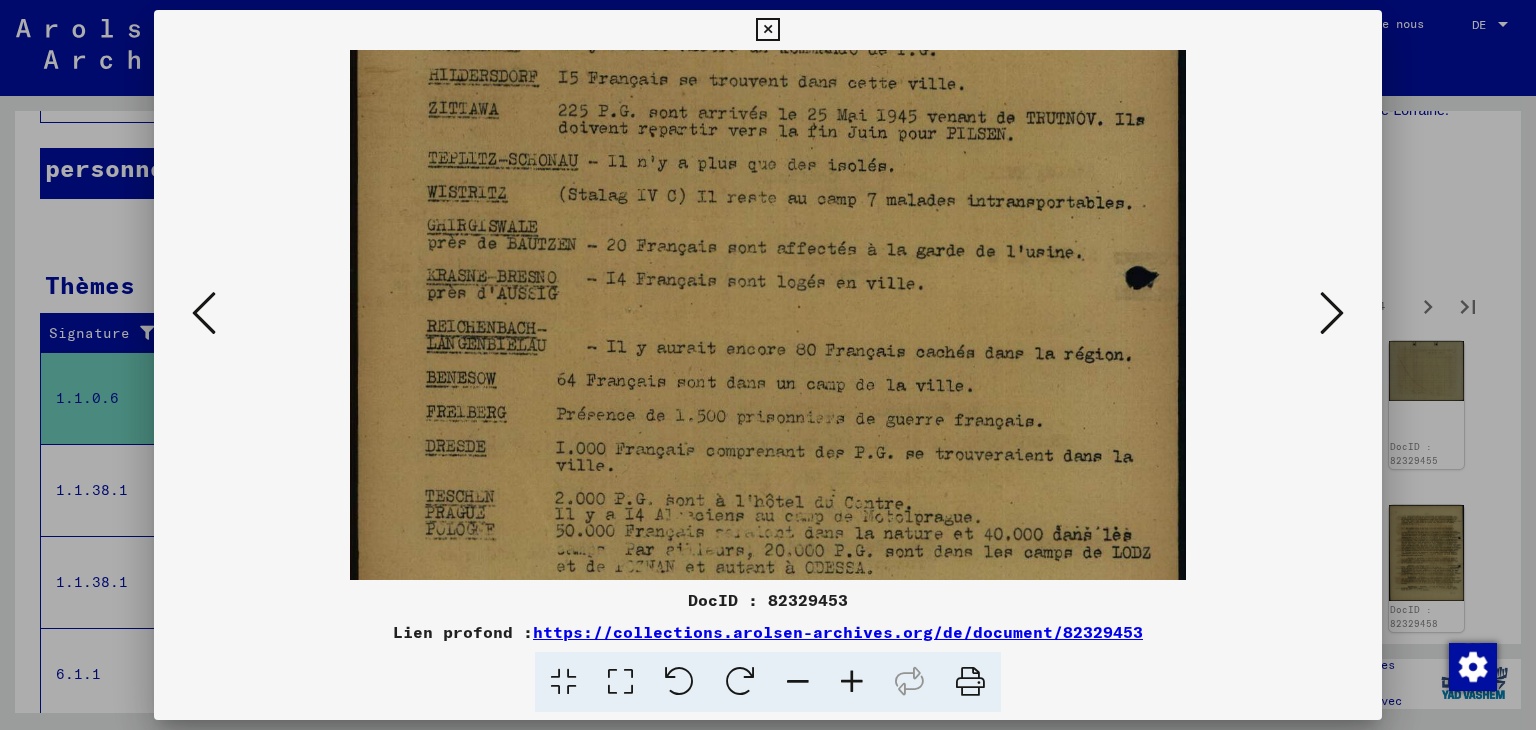 drag, startPoint x: 861, startPoint y: 449, endPoint x: 857, endPoint y: 365, distance: 84.095184 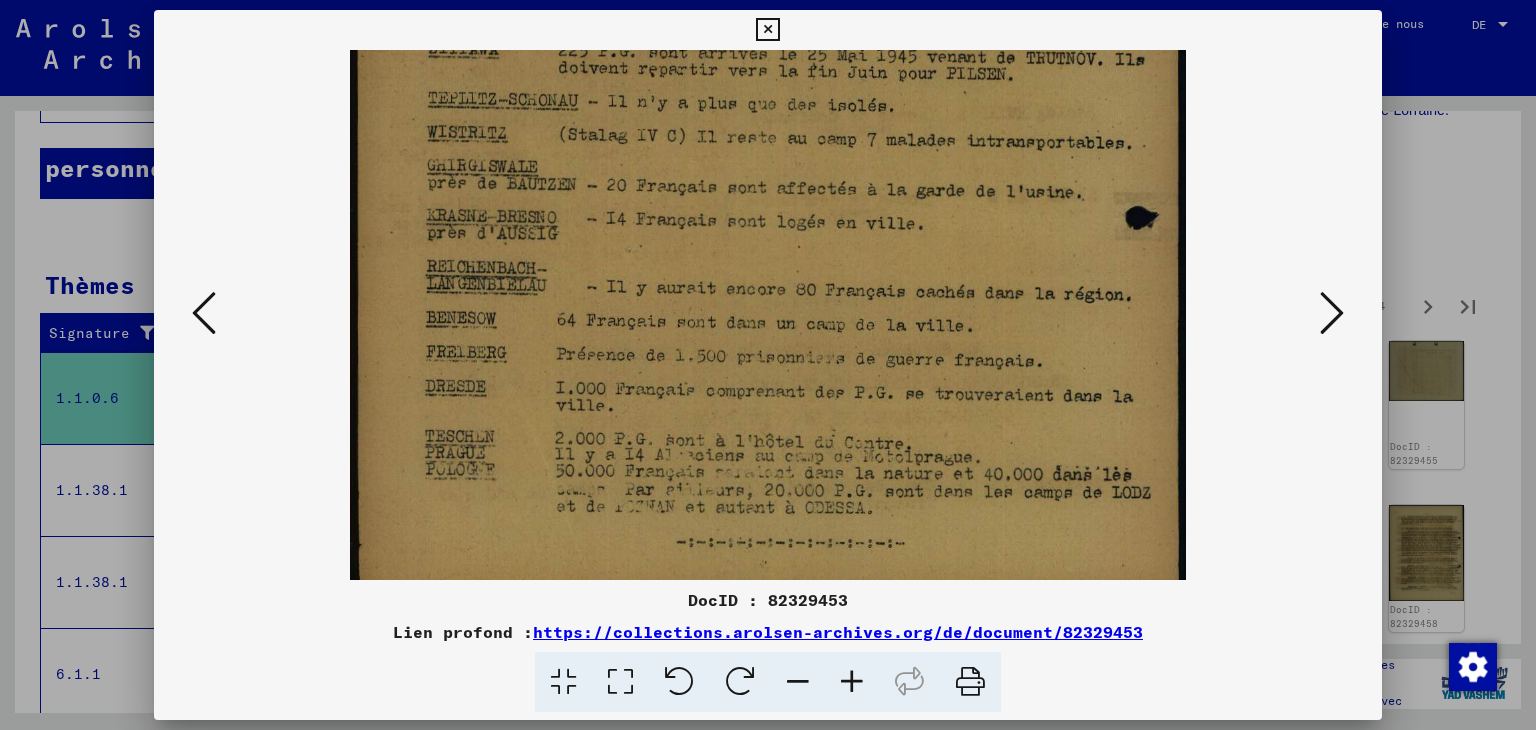 drag, startPoint x: 854, startPoint y: 453, endPoint x: 844, endPoint y: 389, distance: 64.77654 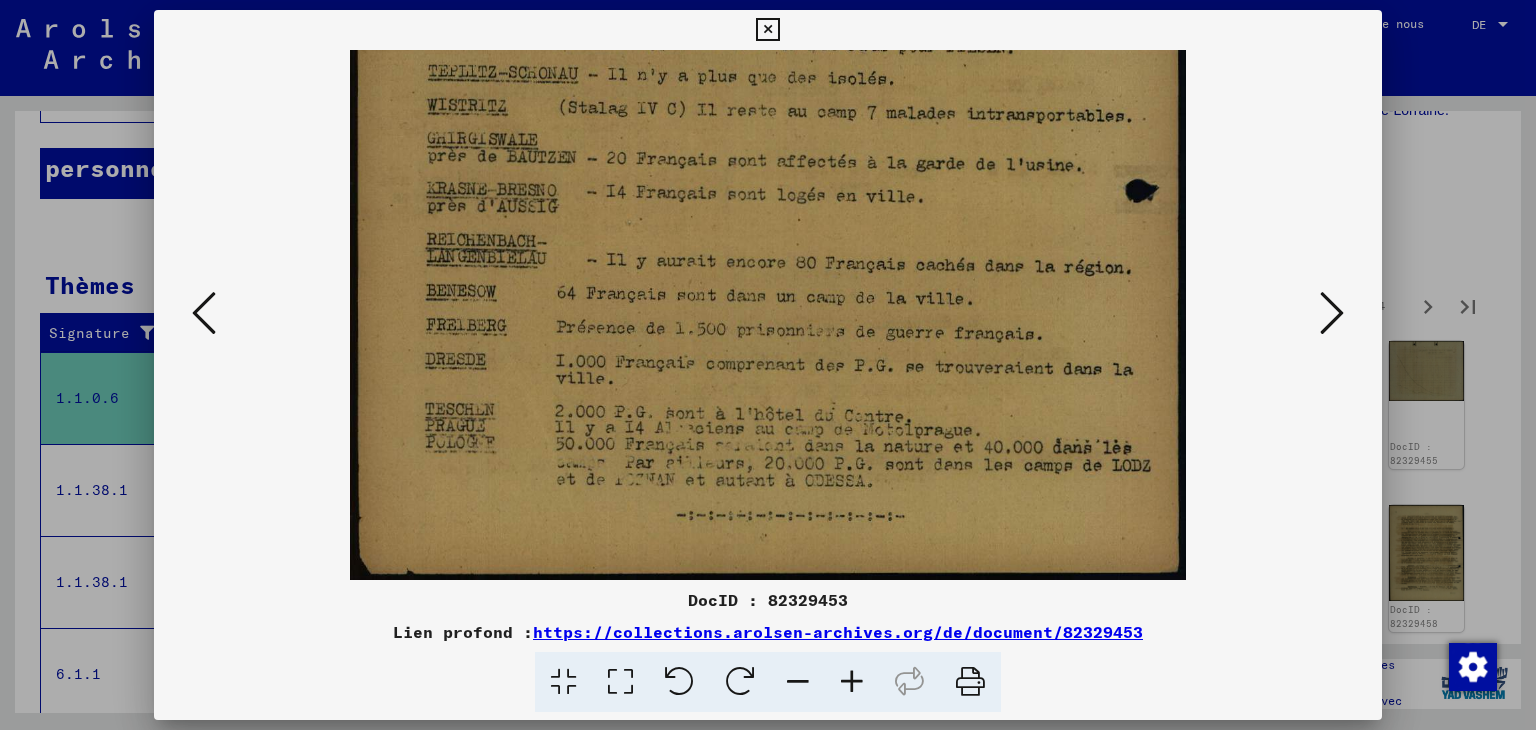 drag, startPoint x: 838, startPoint y: 462, endPoint x: 840, endPoint y: 391, distance: 71.02816 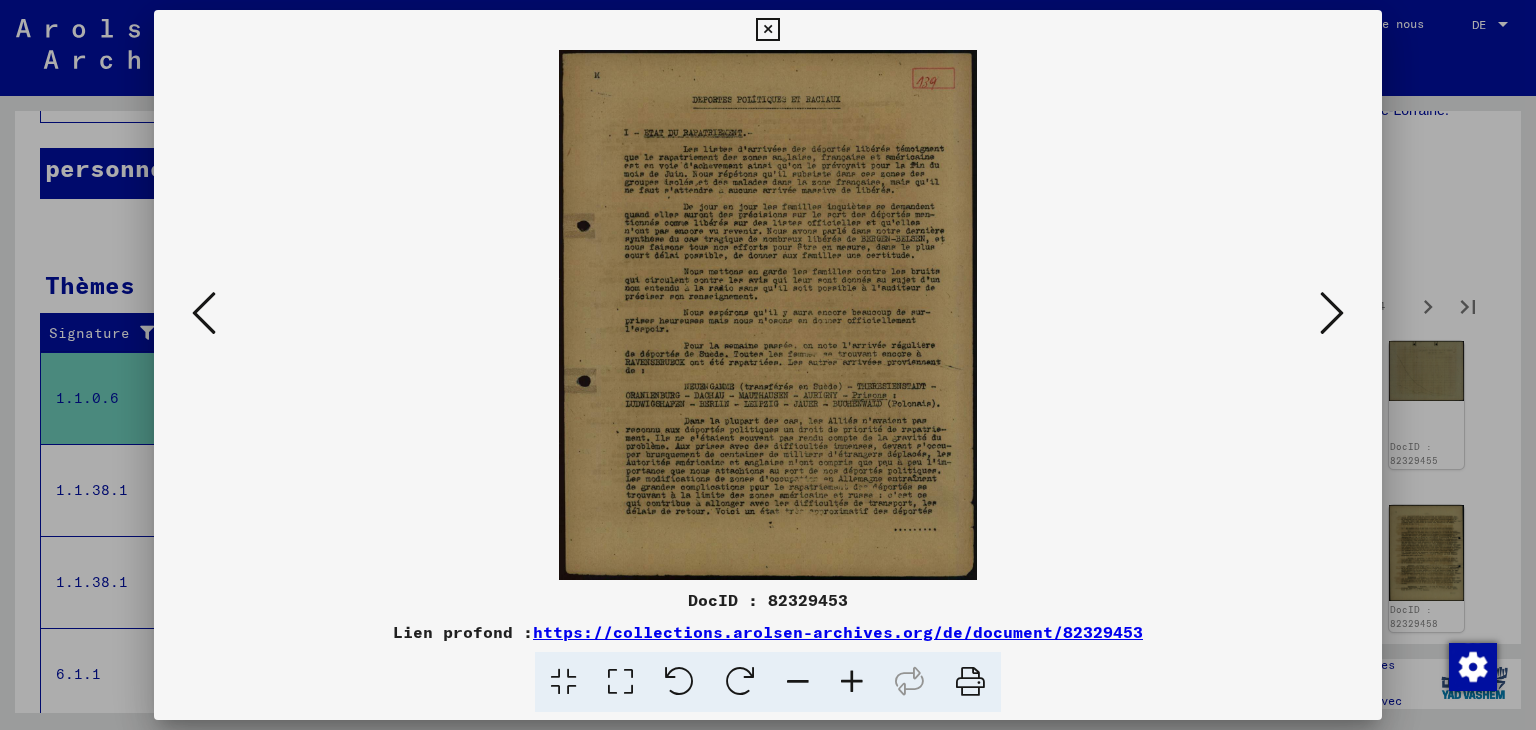 click at bounding box center (852, 682) 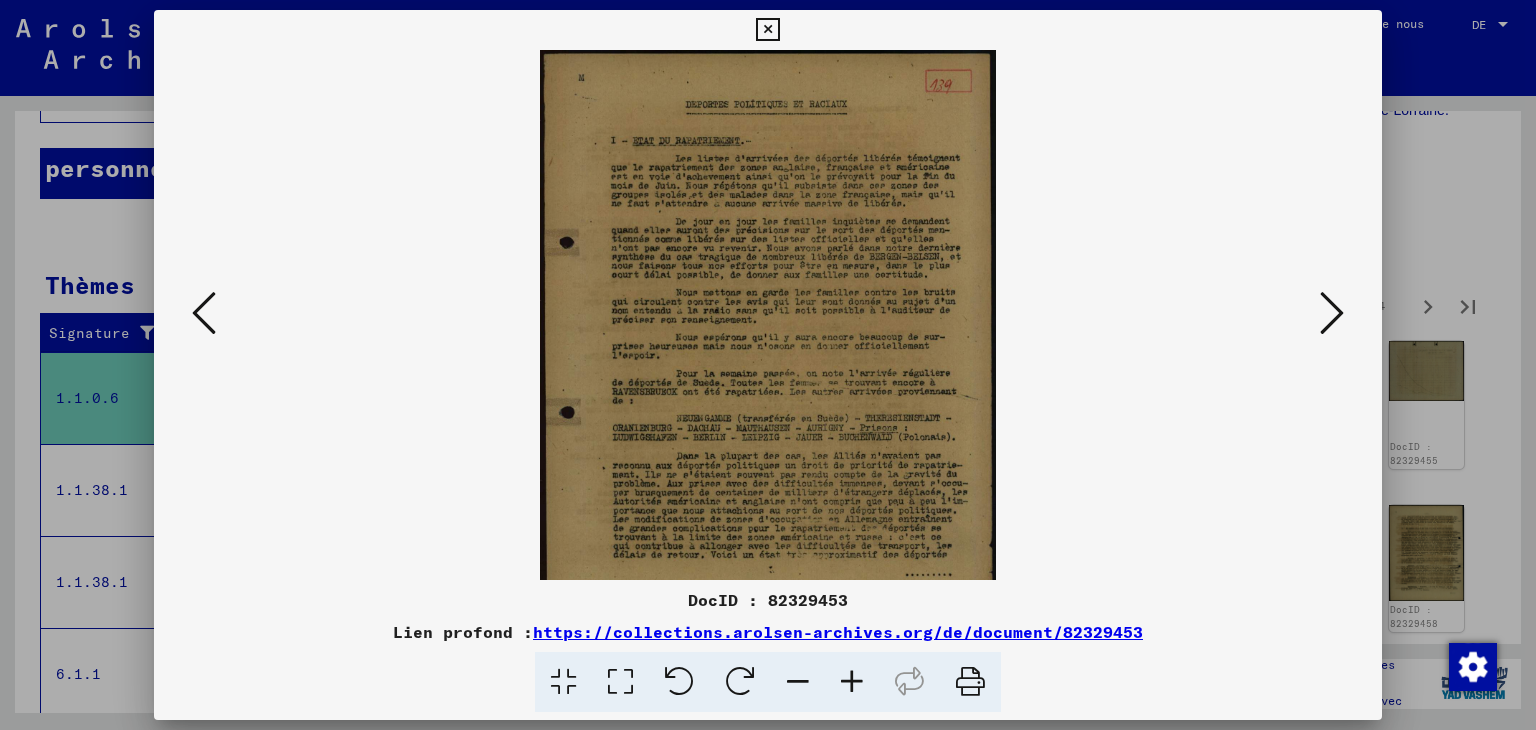 click at bounding box center (852, 682) 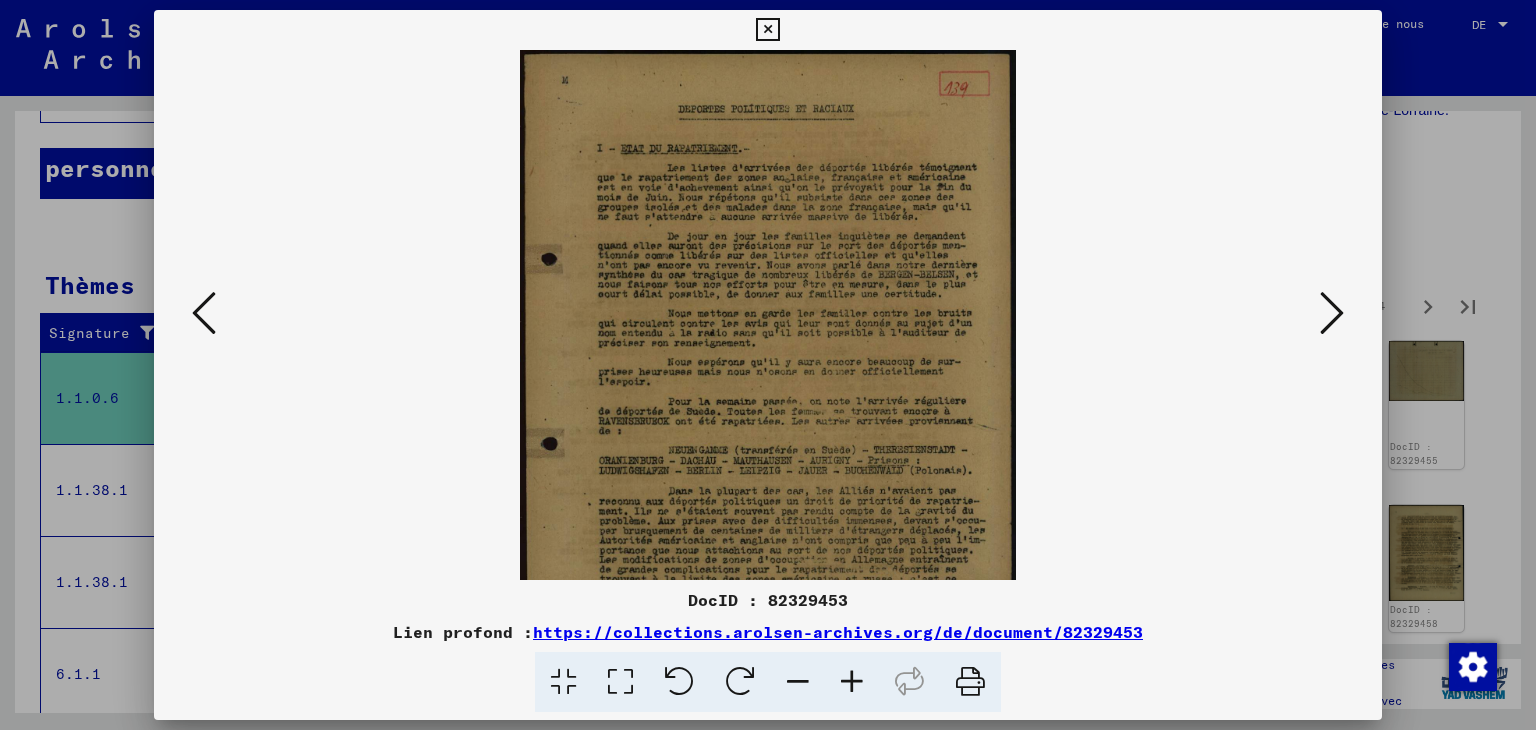 click at bounding box center [852, 682] 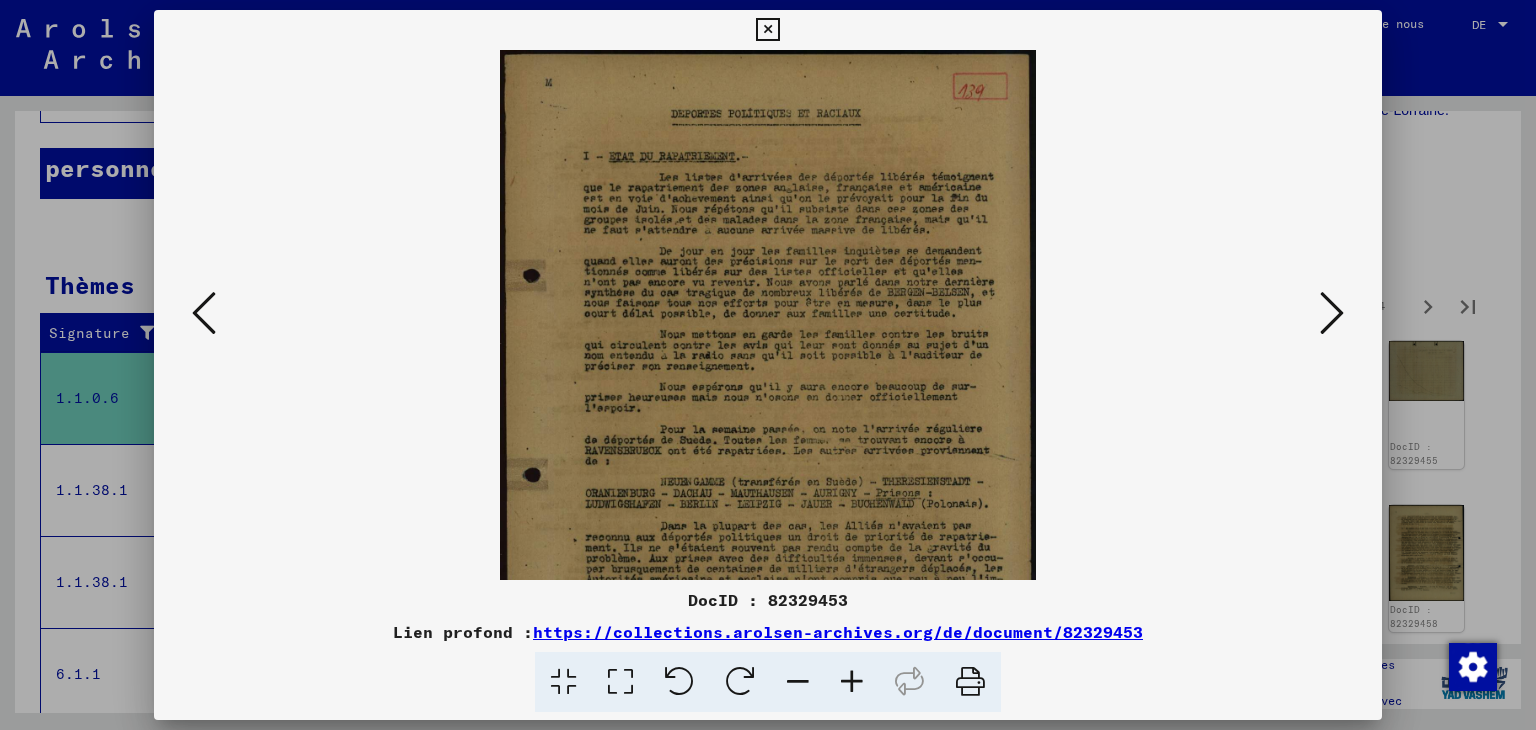 click at bounding box center [852, 682] 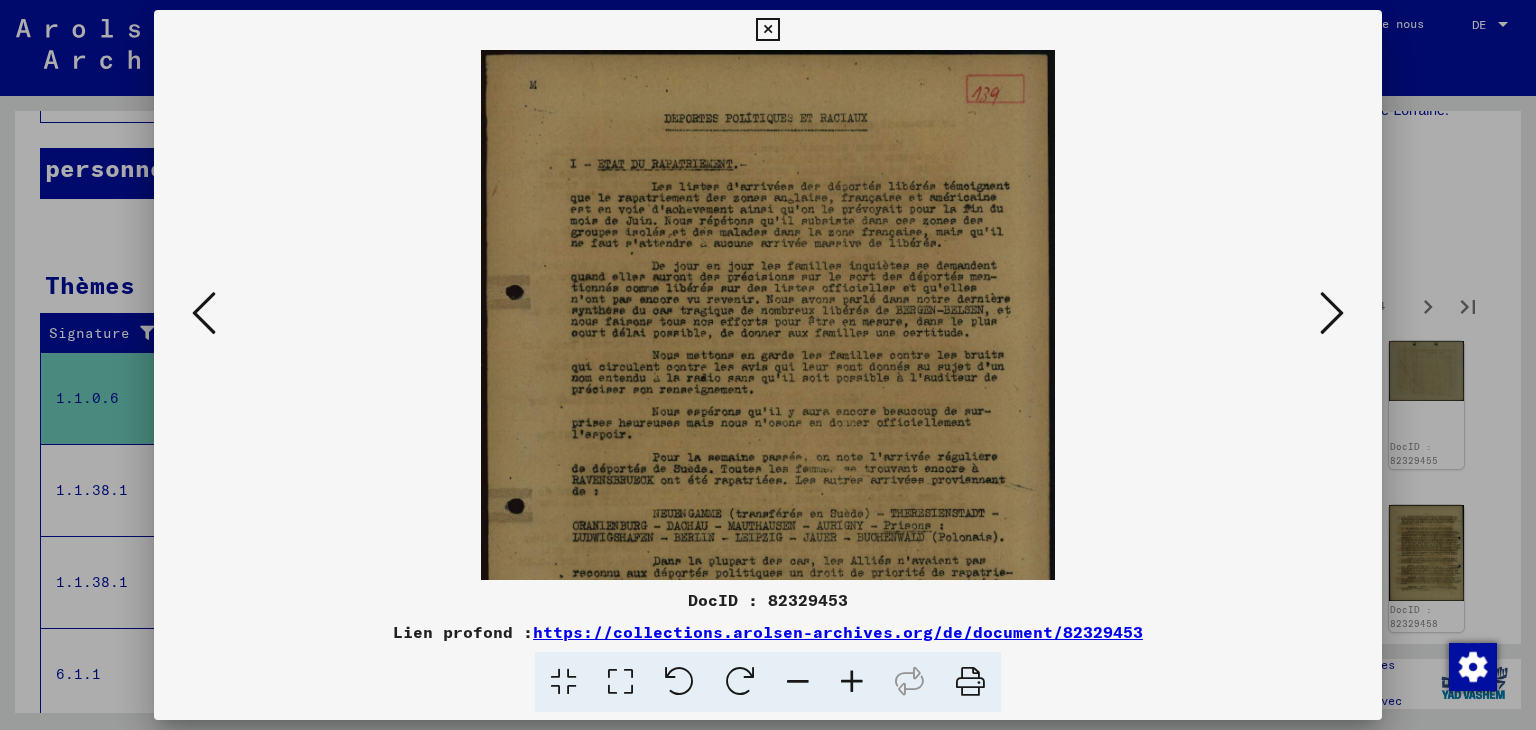 click at bounding box center [852, 682] 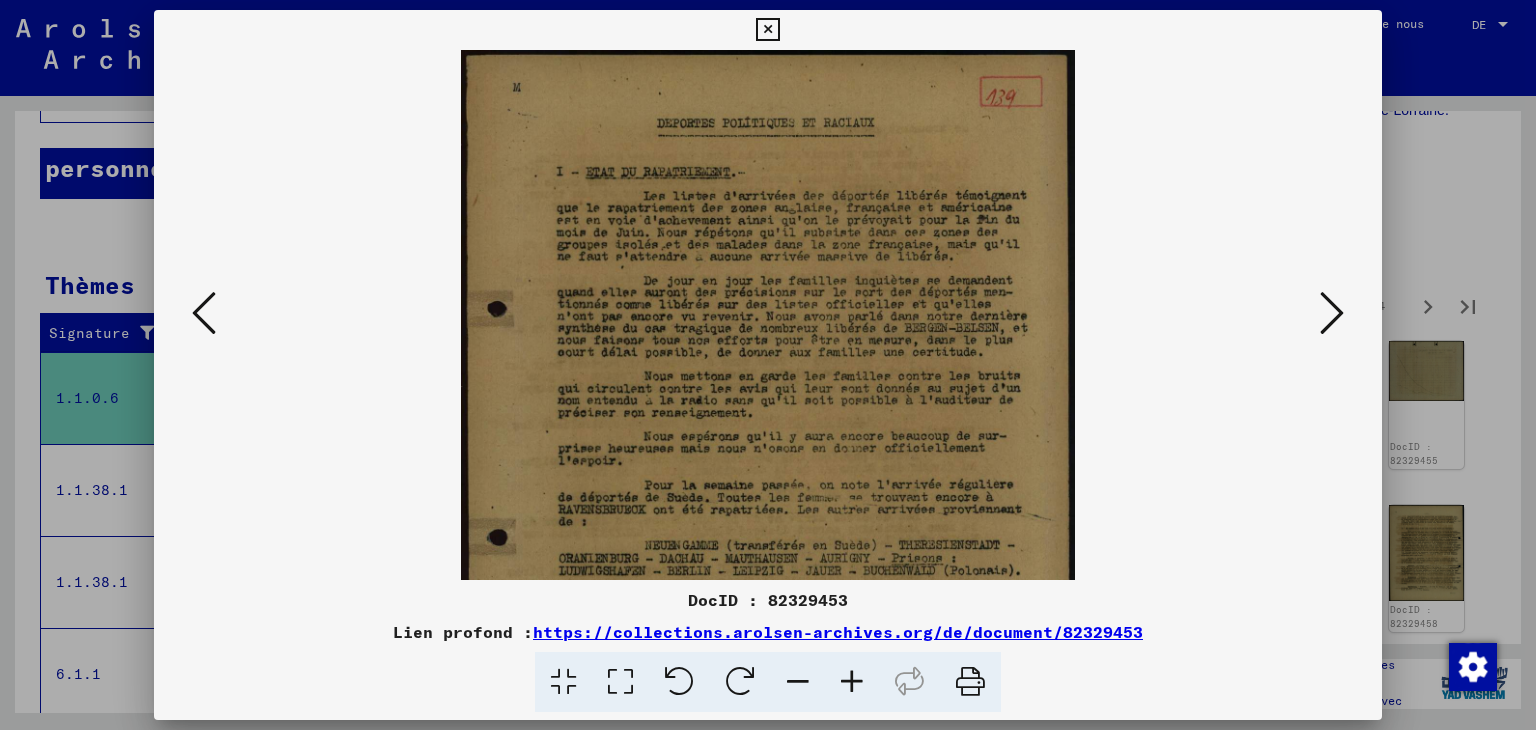 click at bounding box center (852, 682) 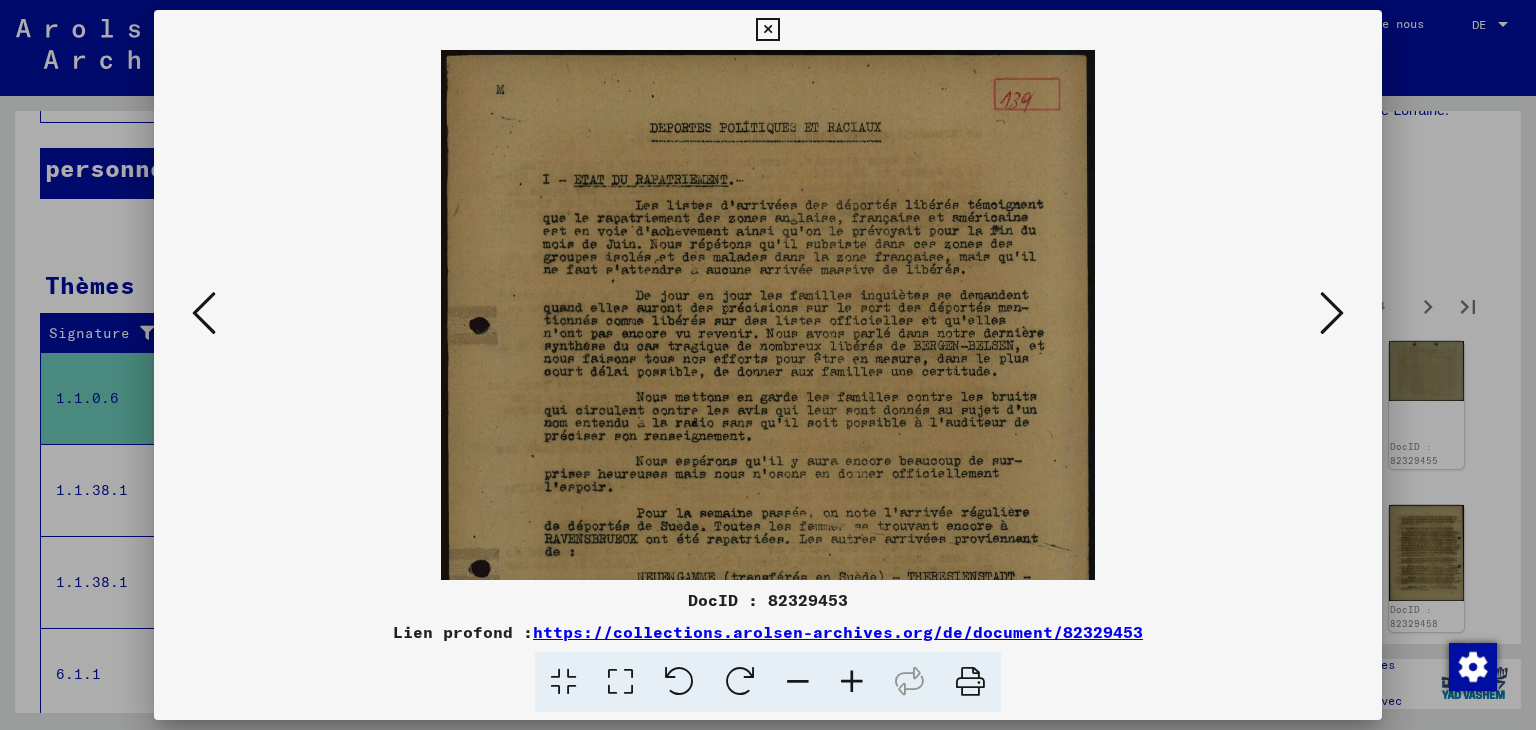 click at bounding box center (852, 682) 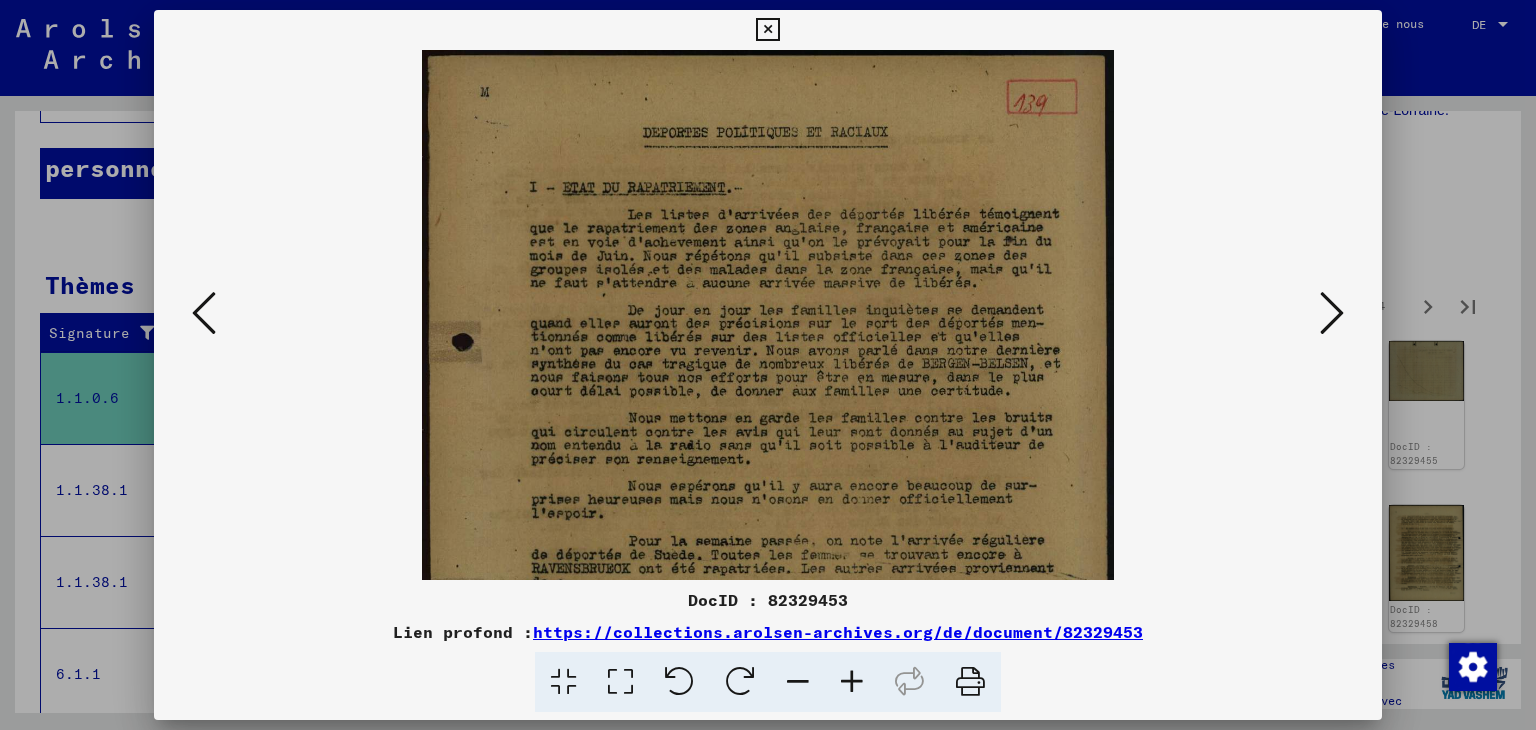 click at bounding box center [852, 682] 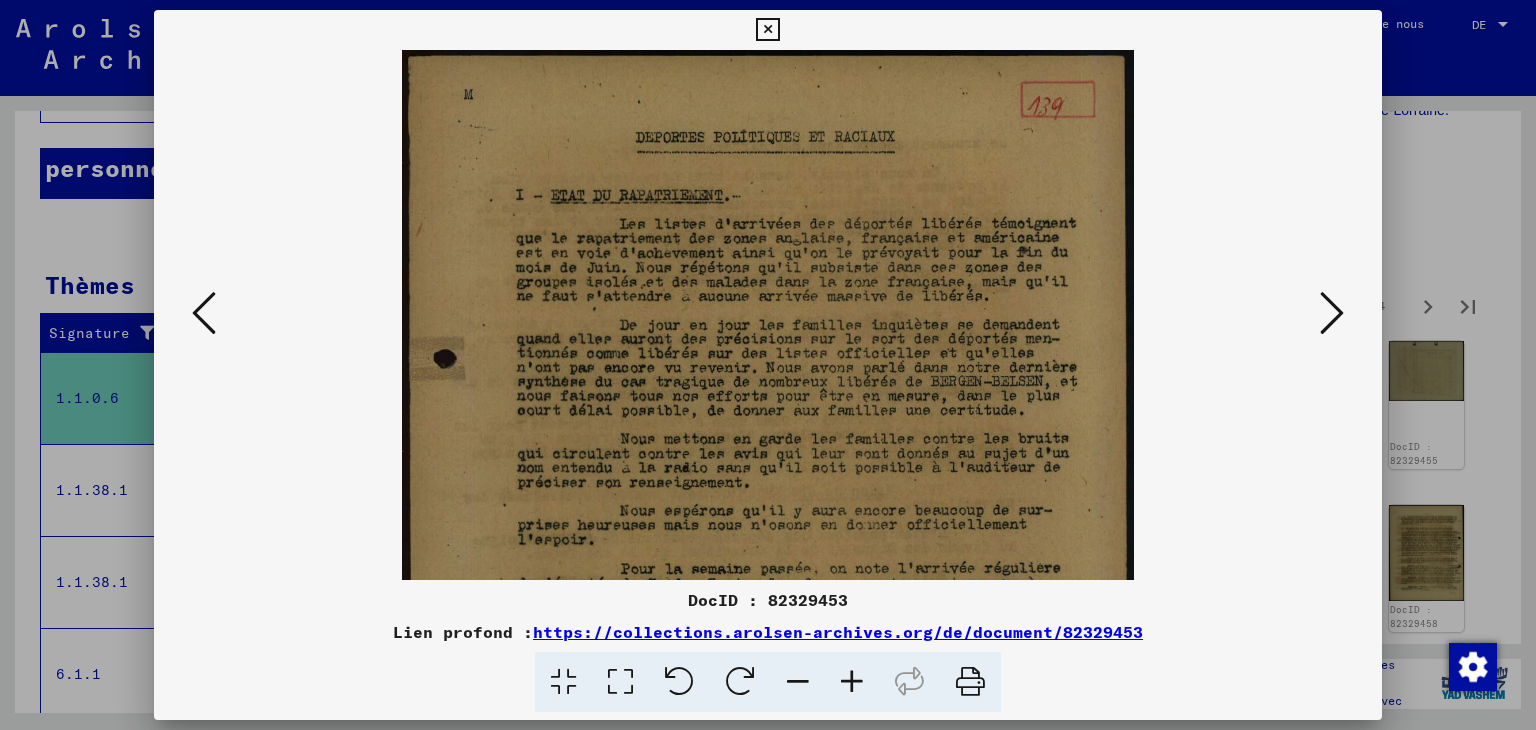 click at bounding box center [852, 682] 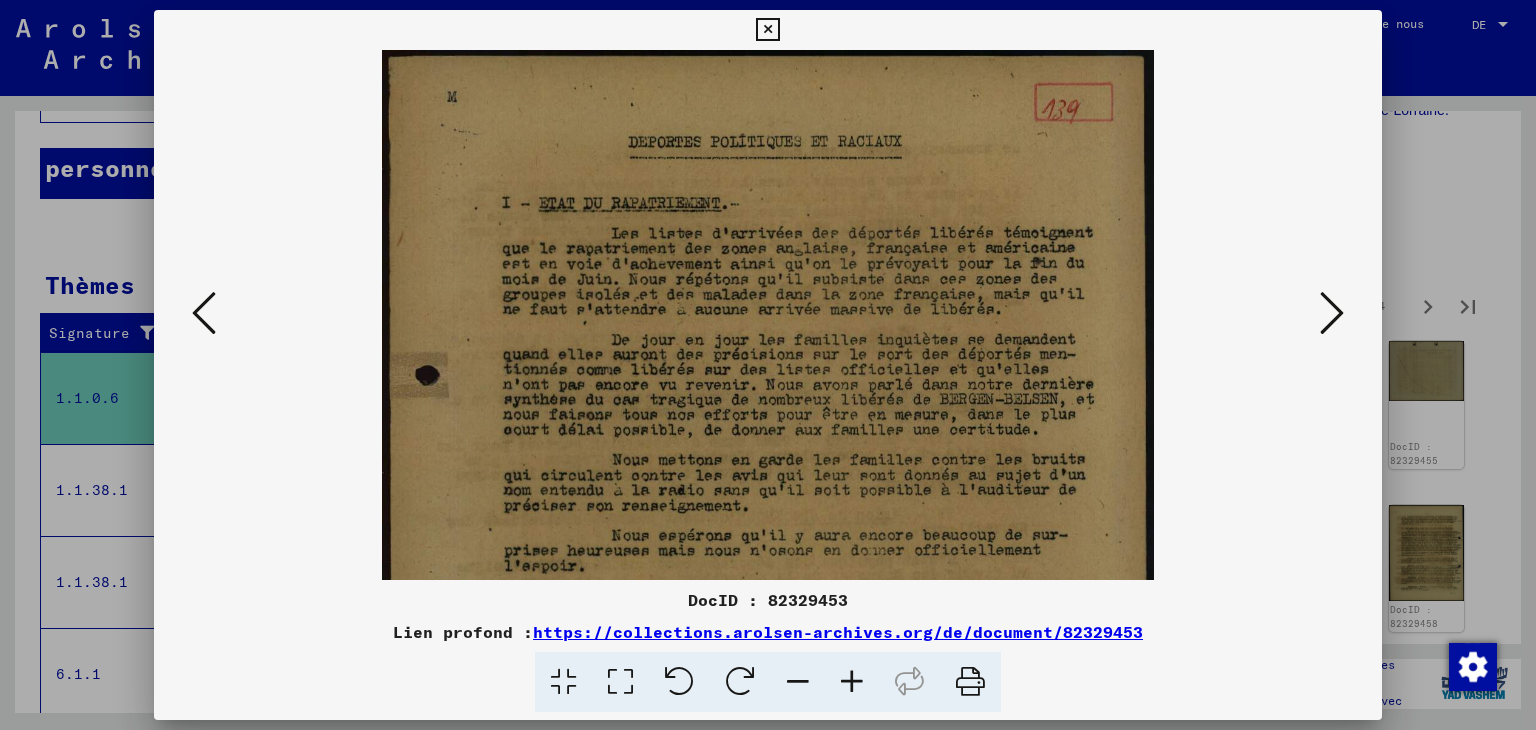 click at bounding box center (852, 682) 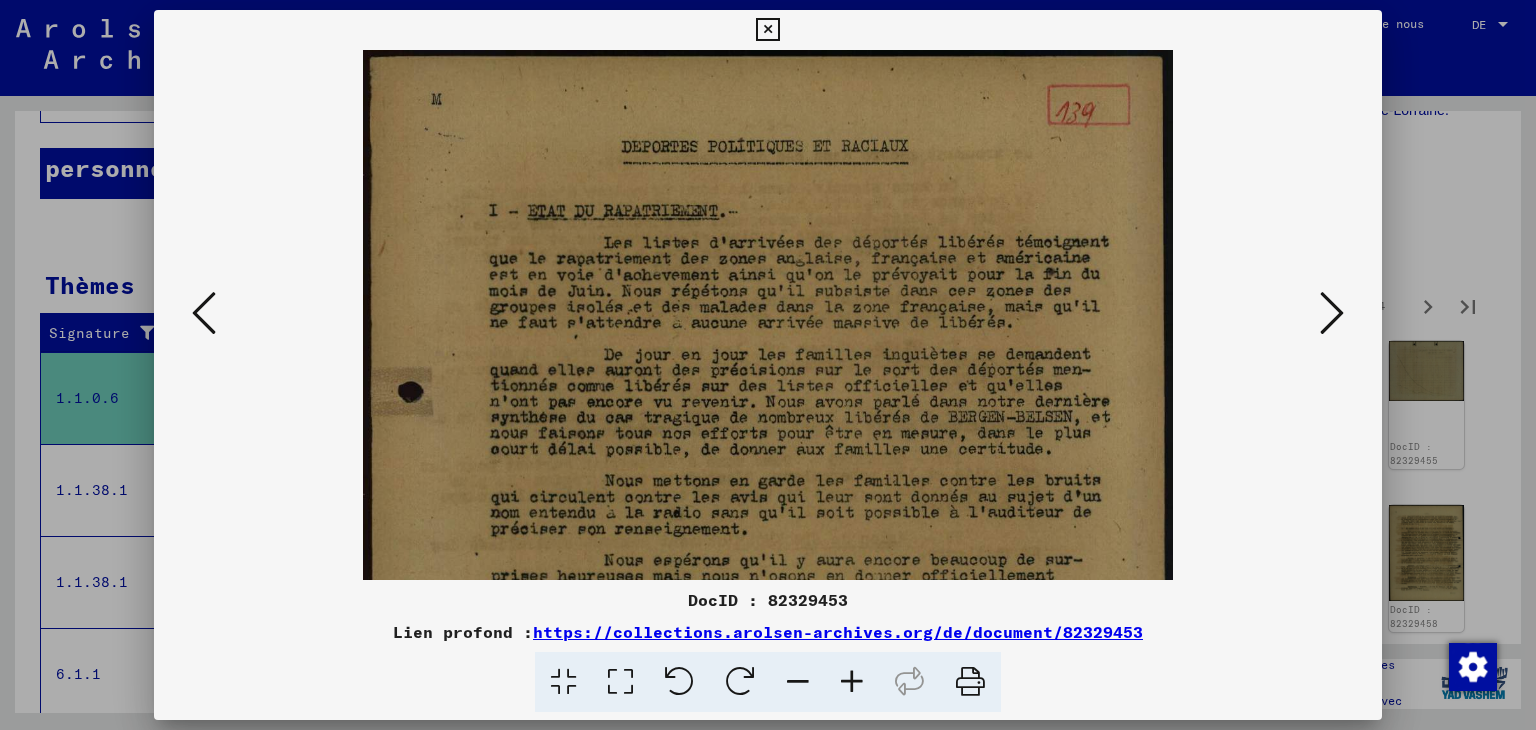 click at bounding box center [852, 682] 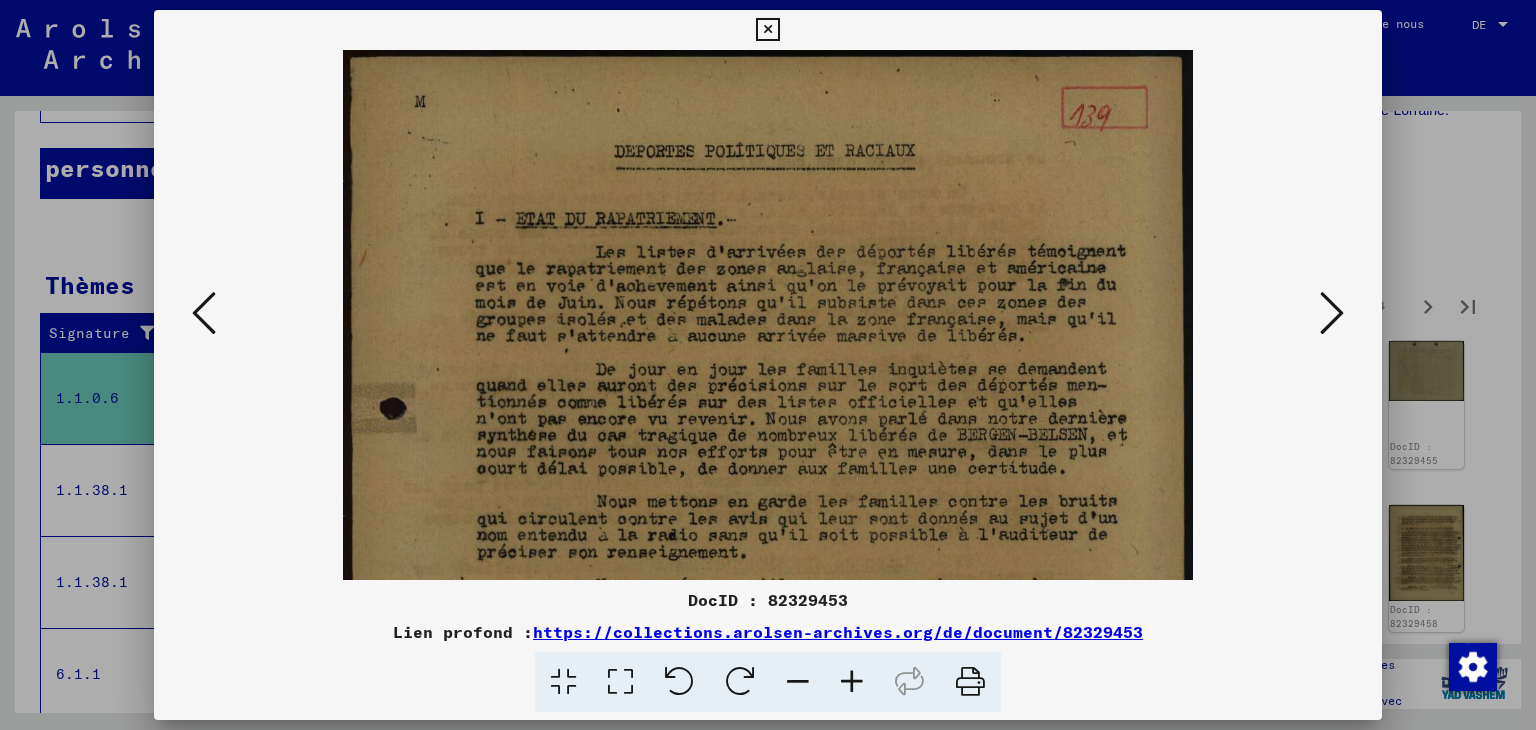 click at bounding box center (852, 682) 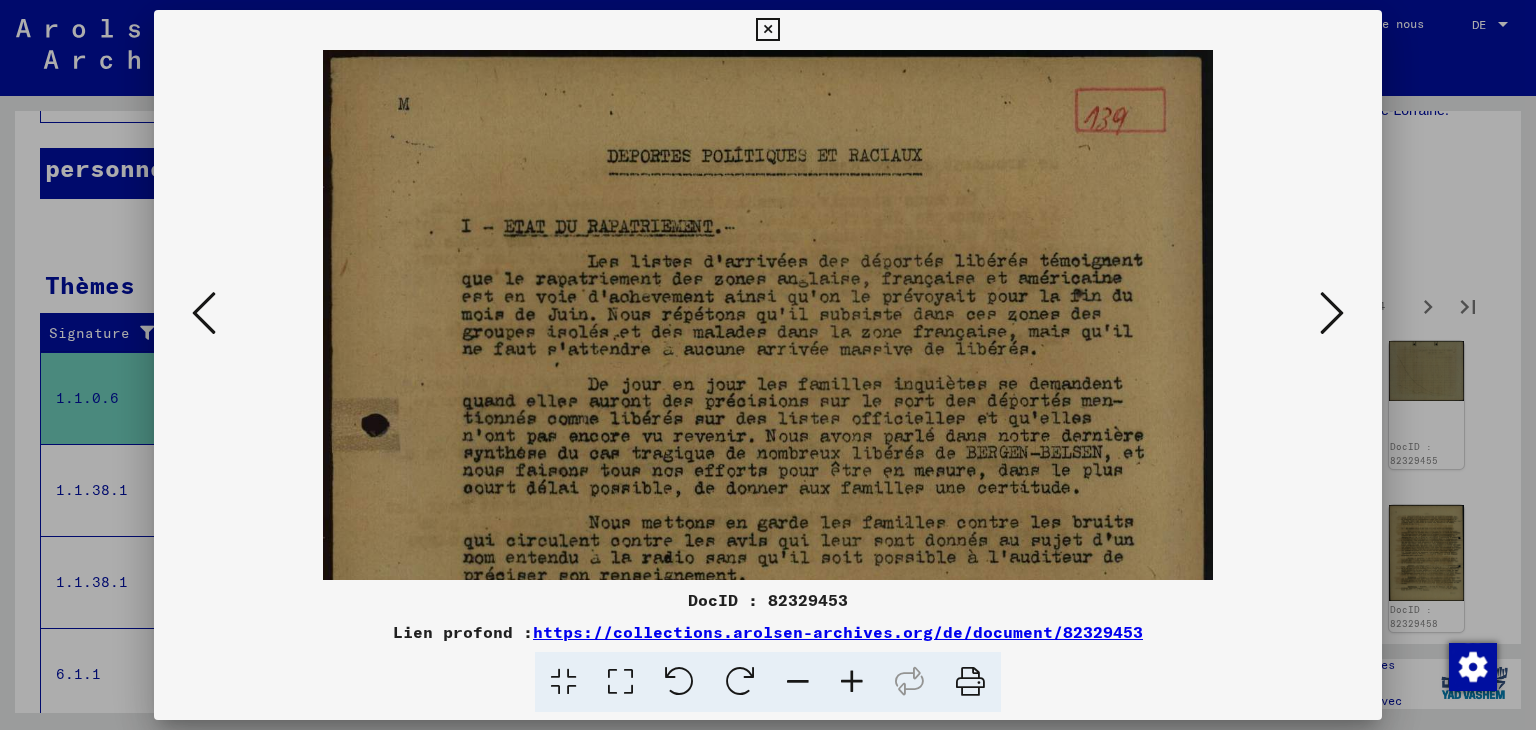 click at bounding box center (852, 682) 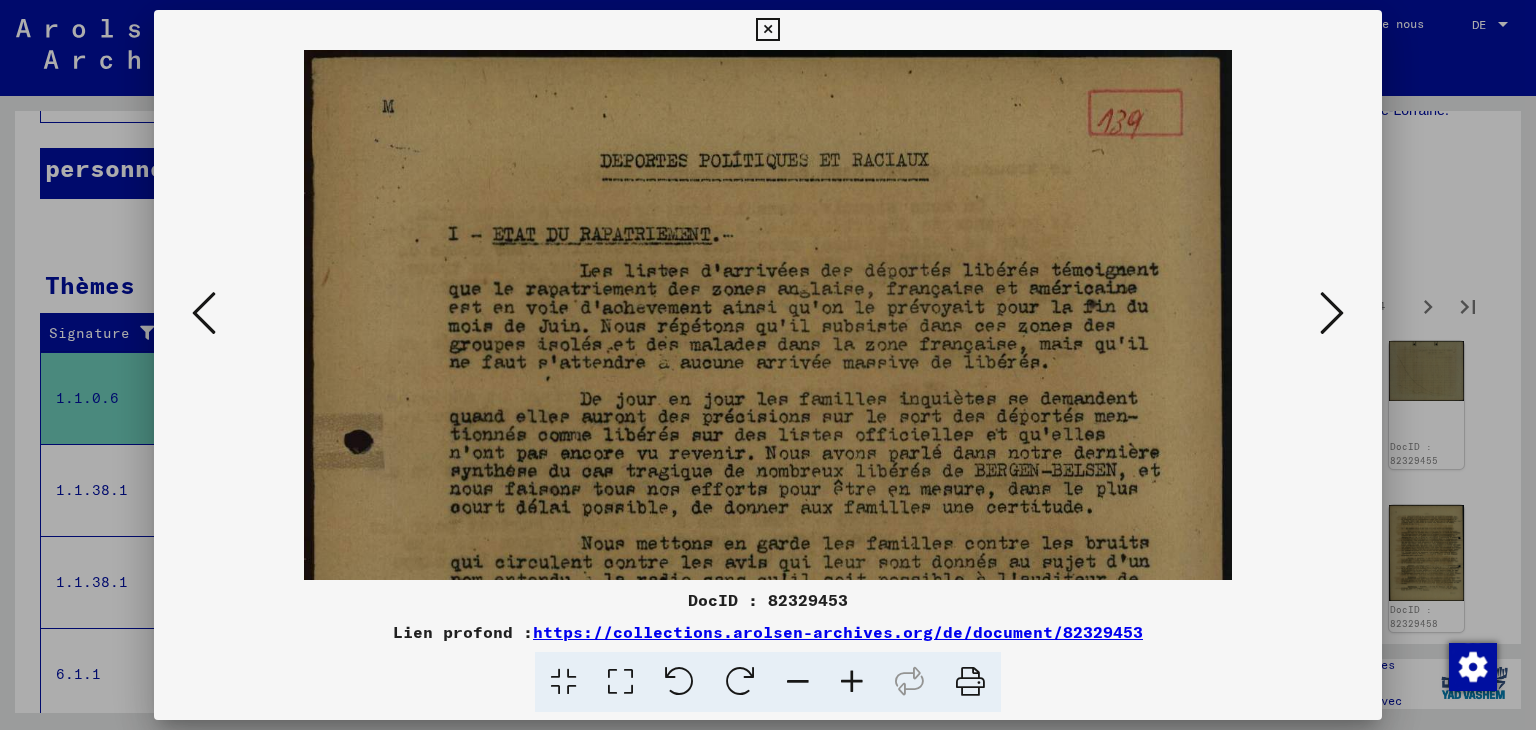 click at bounding box center [852, 682] 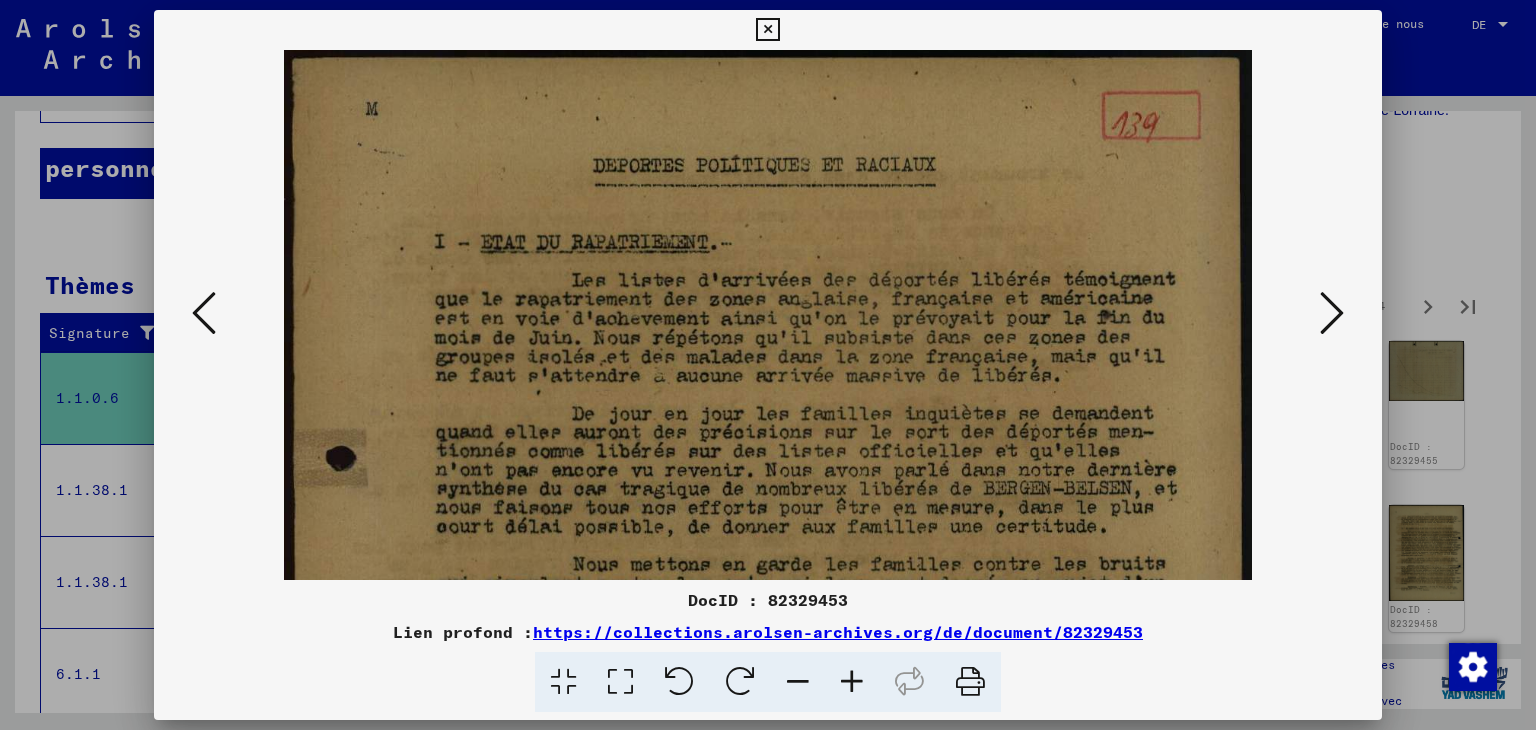click at bounding box center (852, 682) 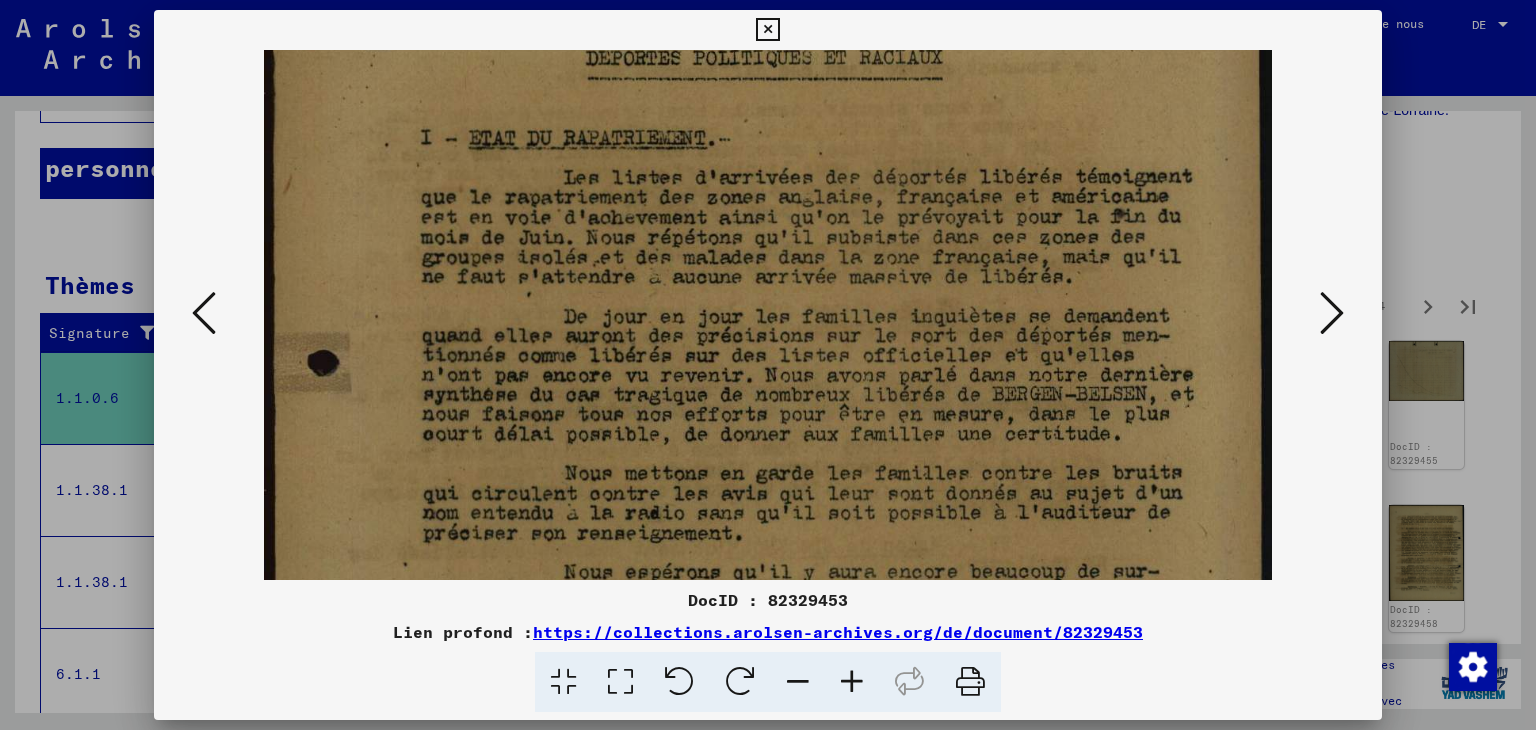 scroll, scrollTop: 132, scrollLeft: 0, axis: vertical 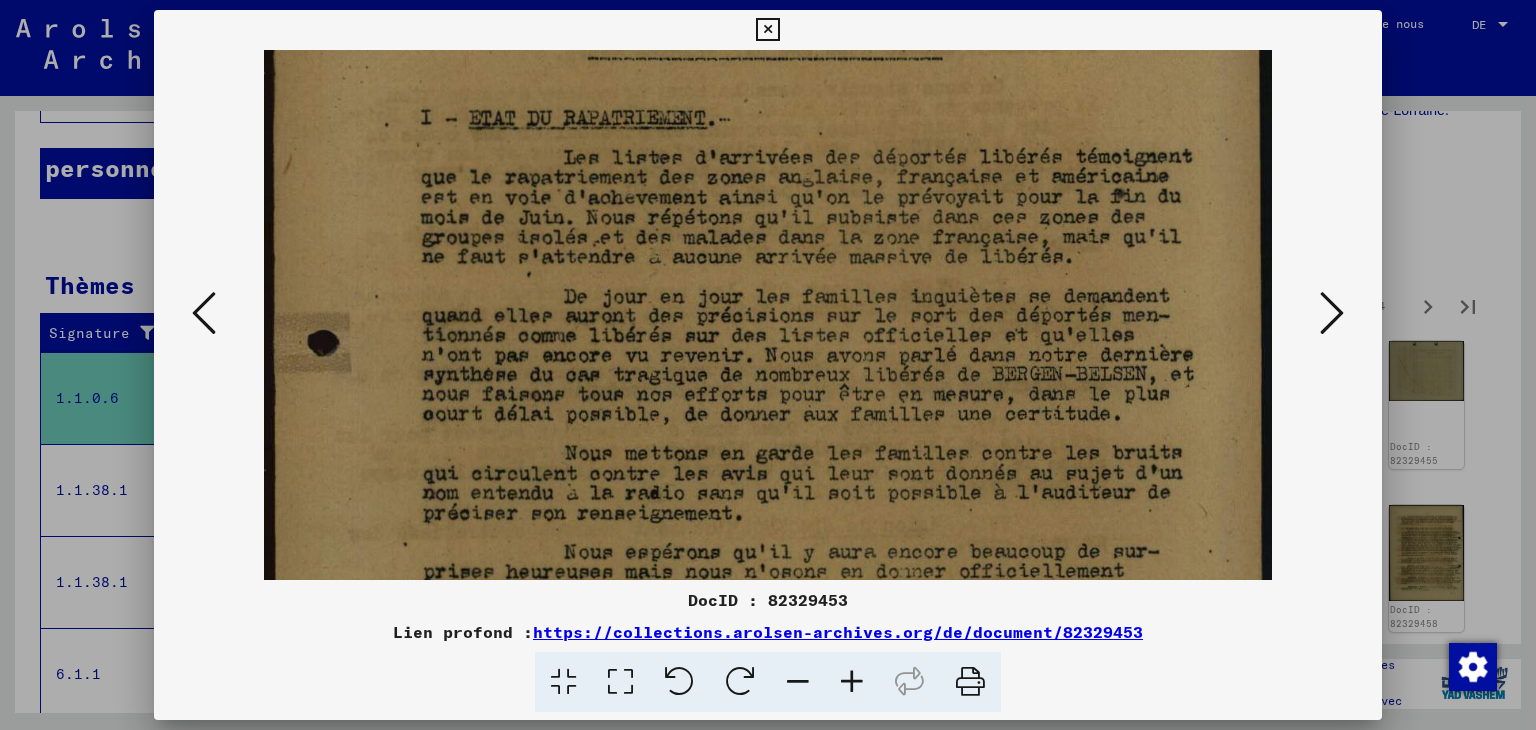 drag, startPoint x: 696, startPoint y: 507, endPoint x: 690, endPoint y: 378, distance: 129.13947 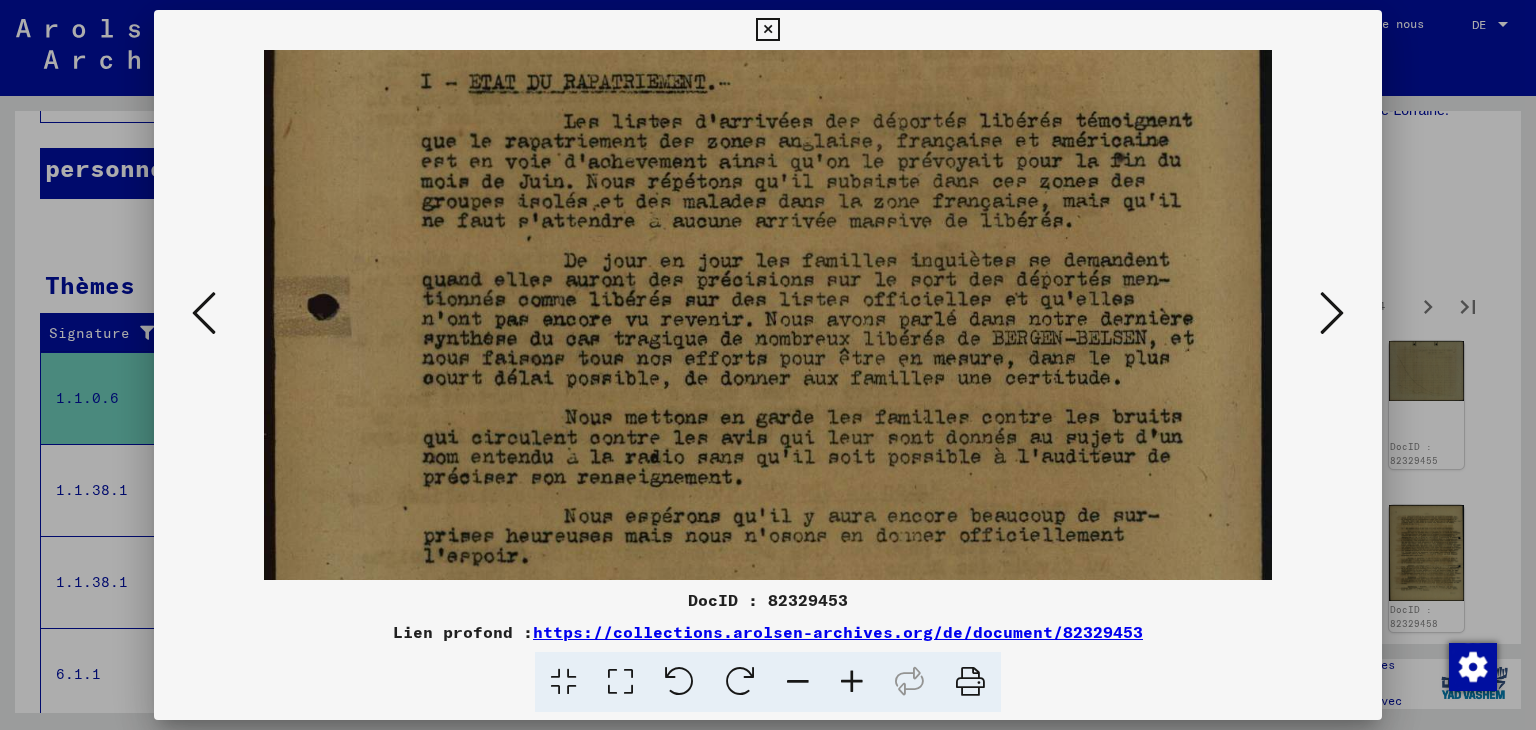scroll, scrollTop: 175, scrollLeft: 0, axis: vertical 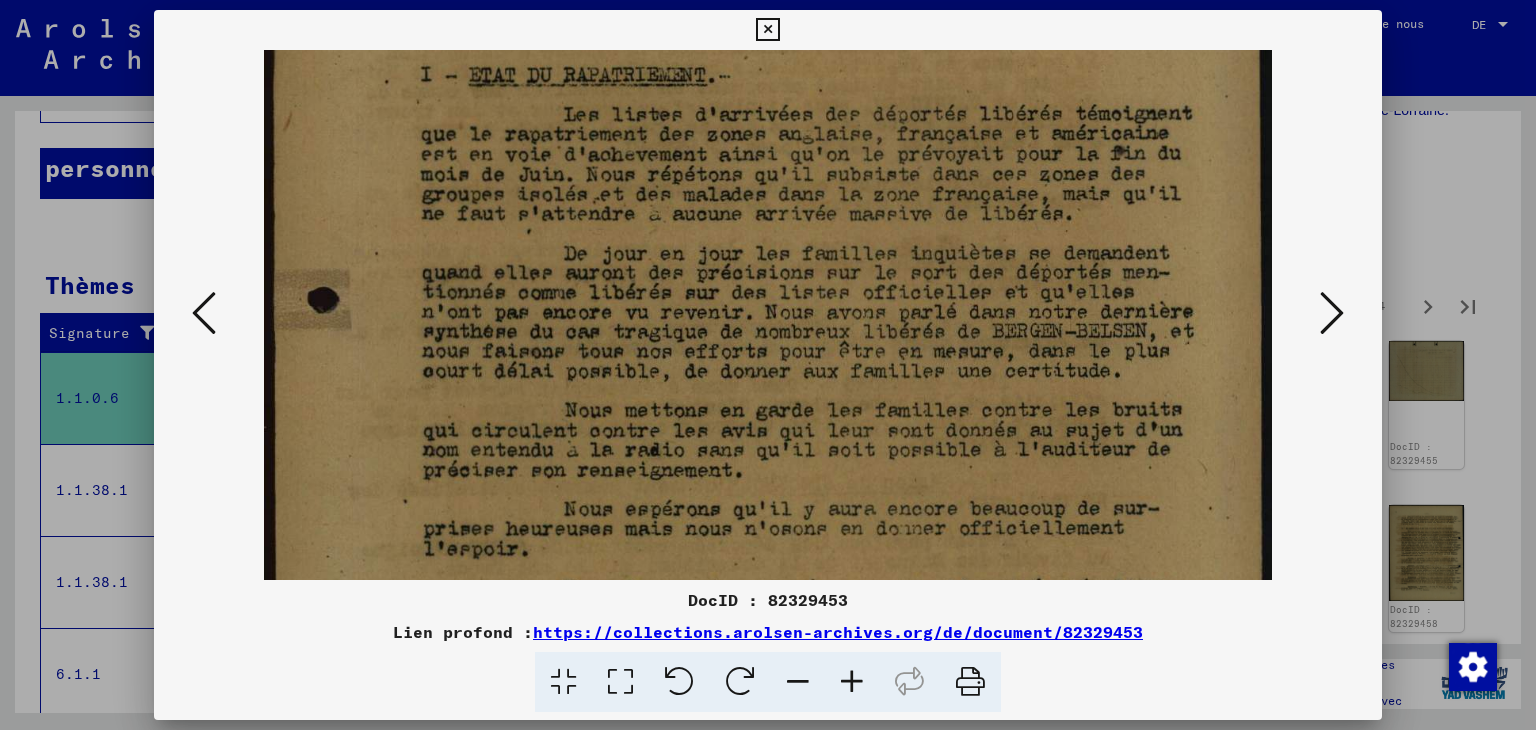 drag, startPoint x: 704, startPoint y: 461, endPoint x: 700, endPoint y: 433, distance: 28.284271 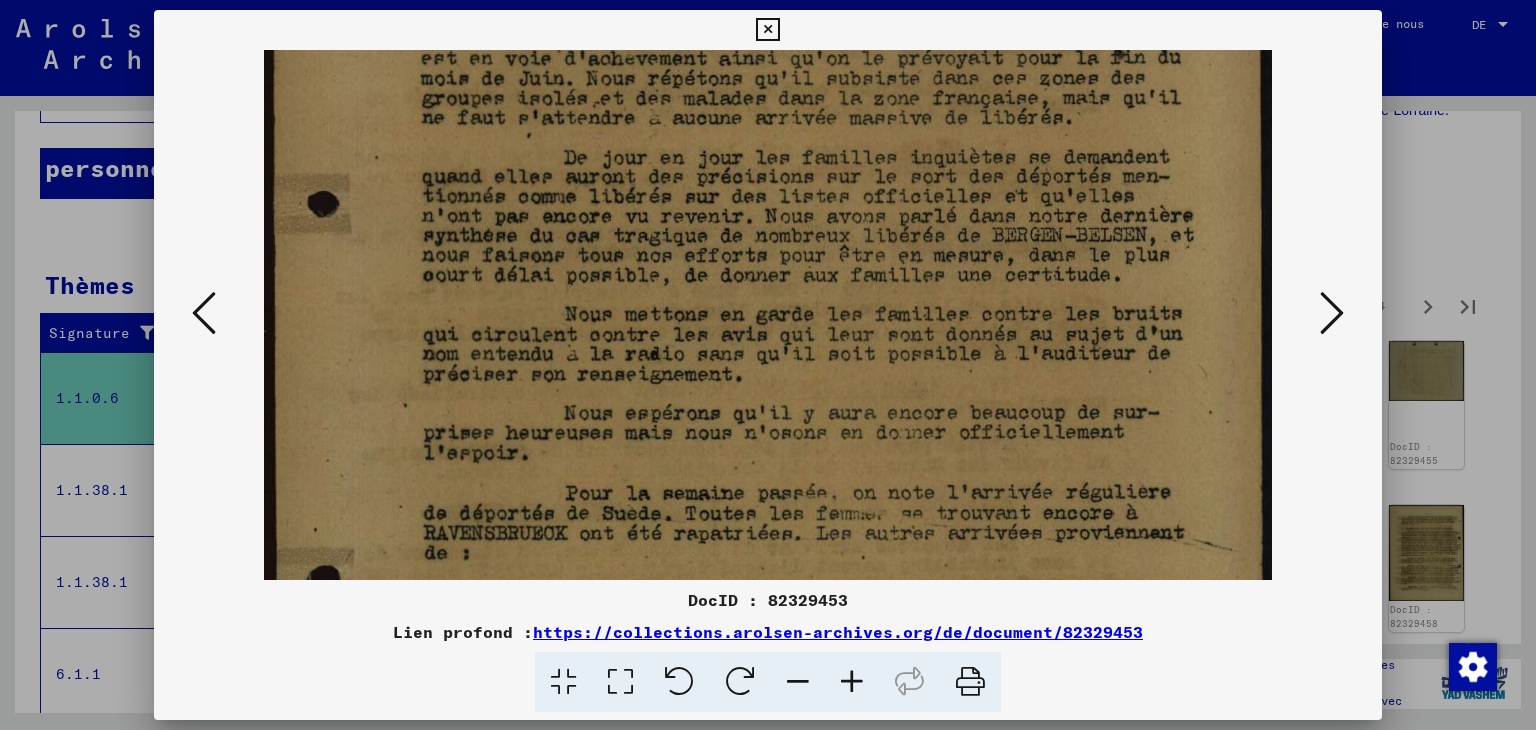 scroll, scrollTop: 276, scrollLeft: 0, axis: vertical 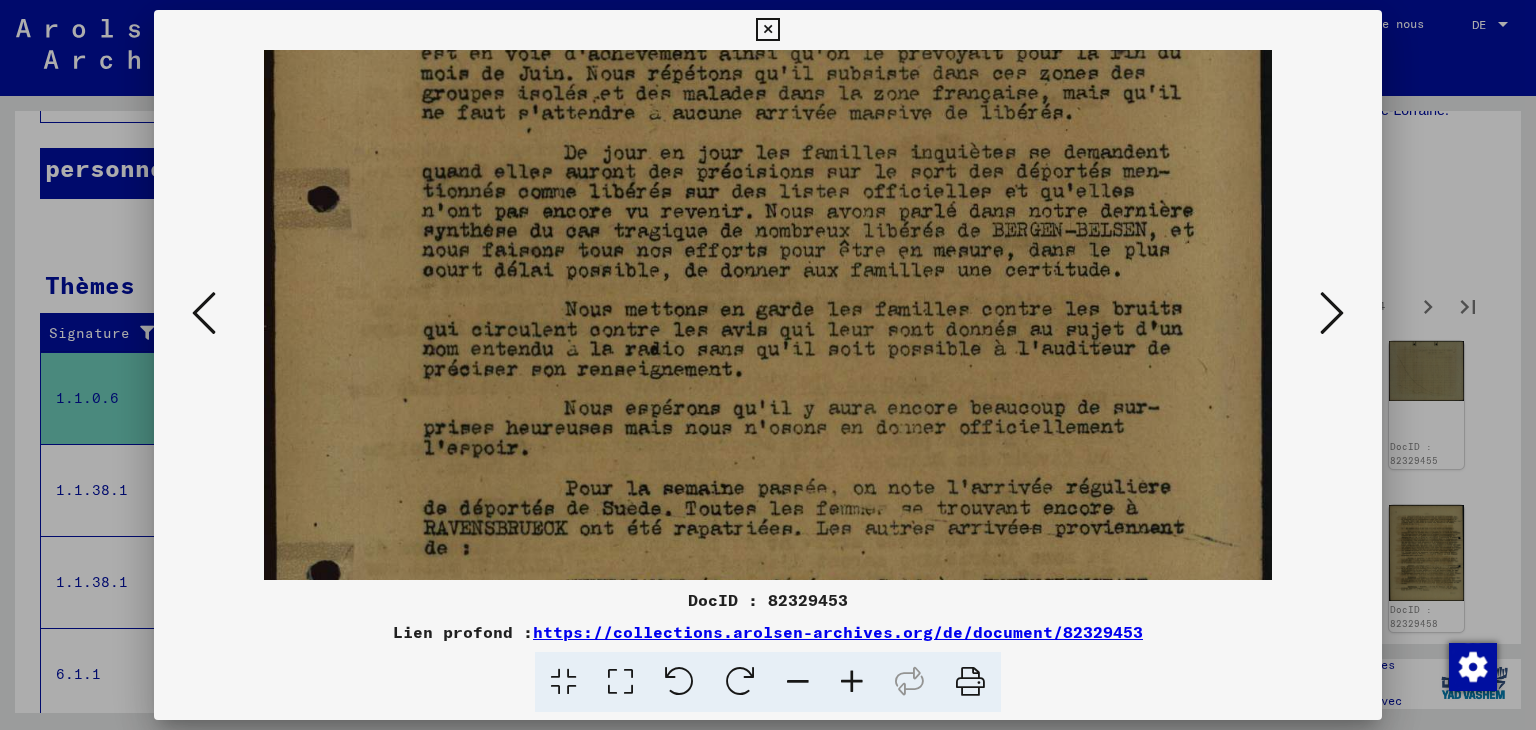 drag, startPoint x: 700, startPoint y: 453, endPoint x: 687, endPoint y: 355, distance: 98.85848 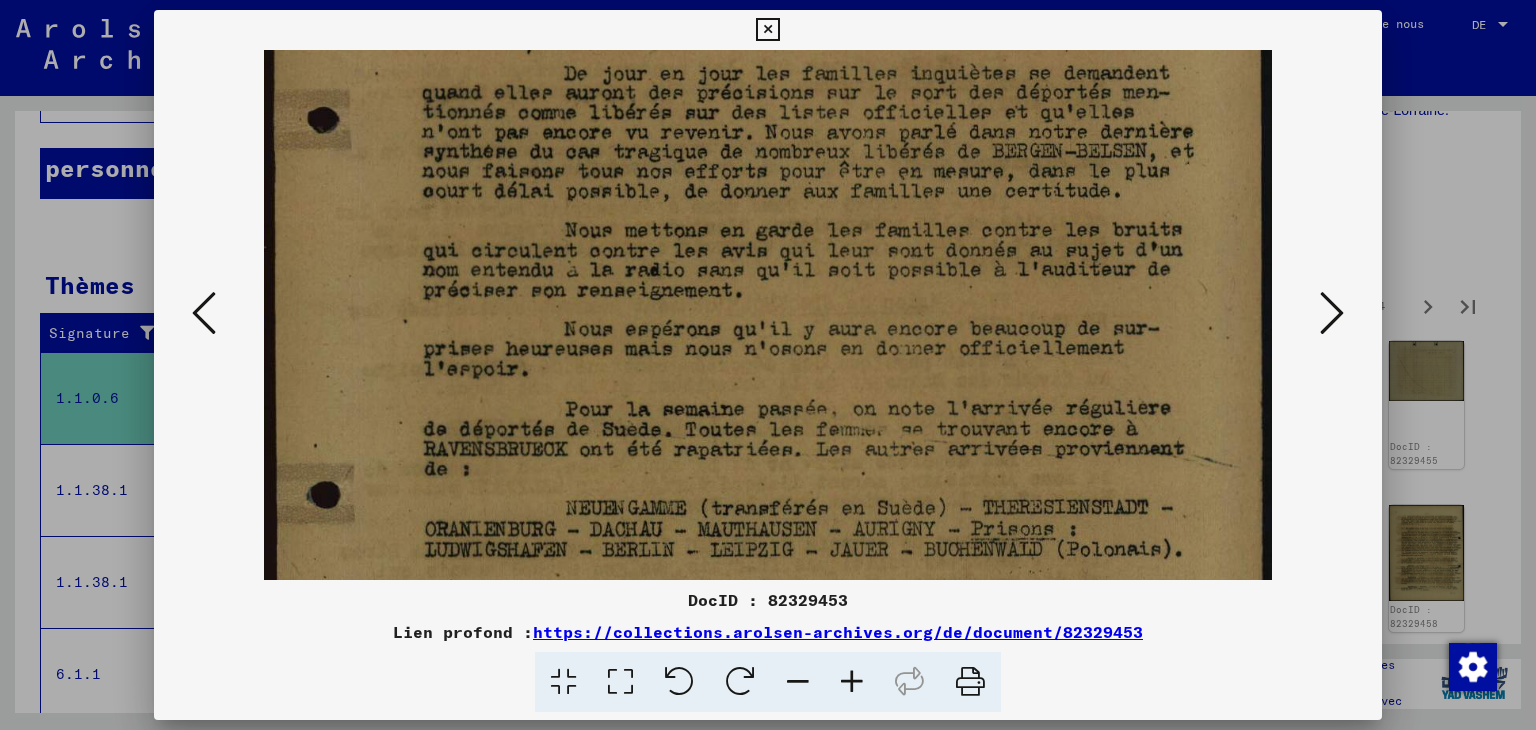 scroll, scrollTop: 365, scrollLeft: 0, axis: vertical 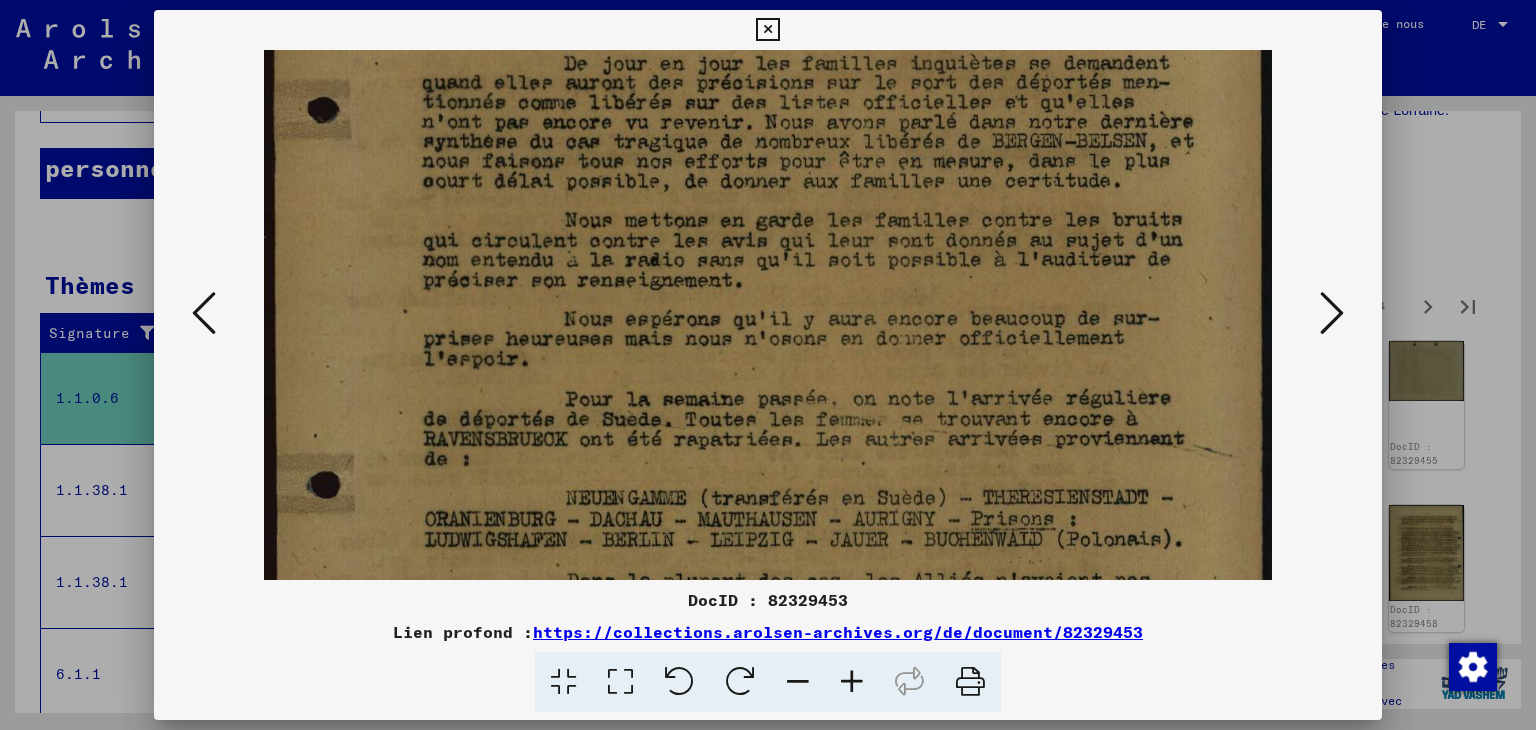 drag, startPoint x: 720, startPoint y: 465, endPoint x: 707, endPoint y: 379, distance: 86.977005 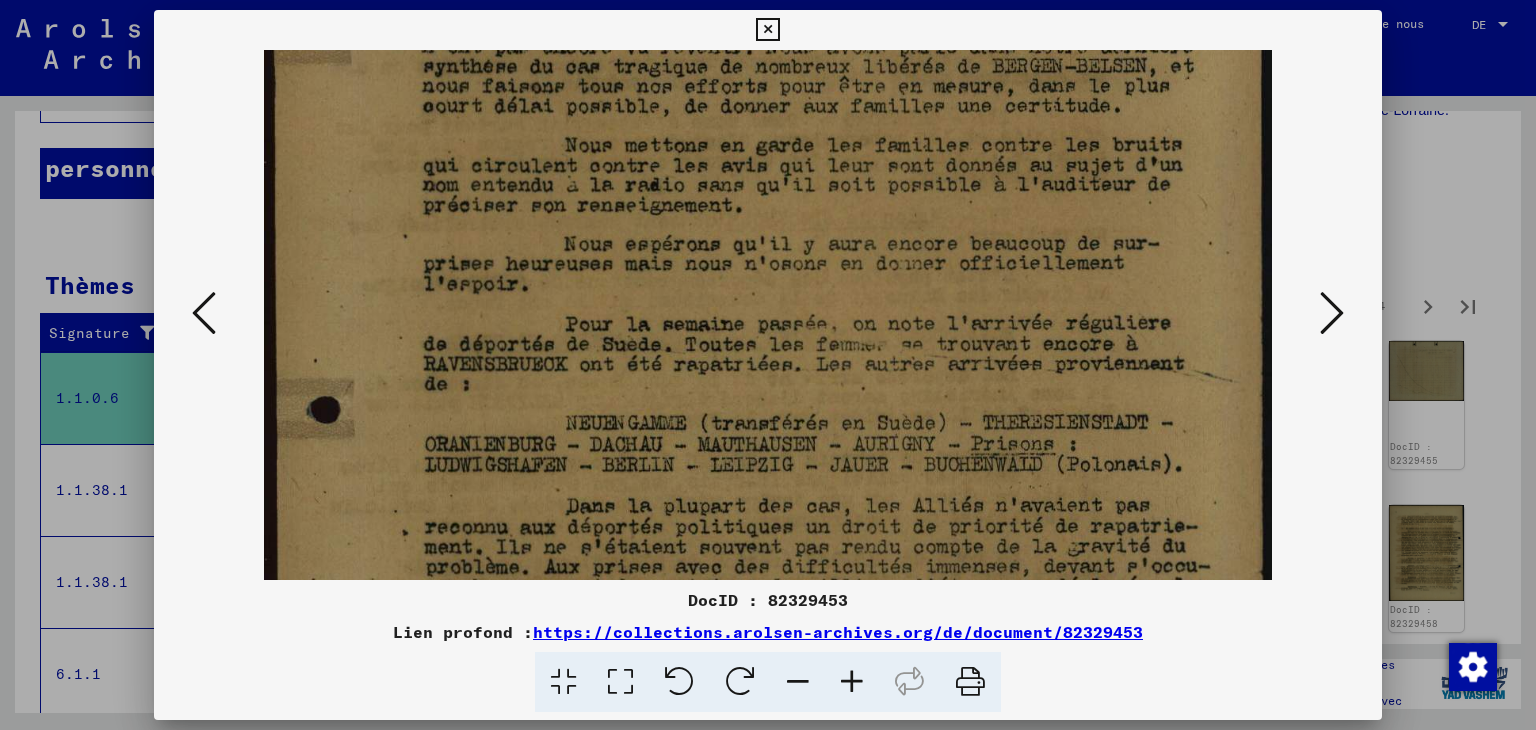scroll, scrollTop: 452, scrollLeft: 0, axis: vertical 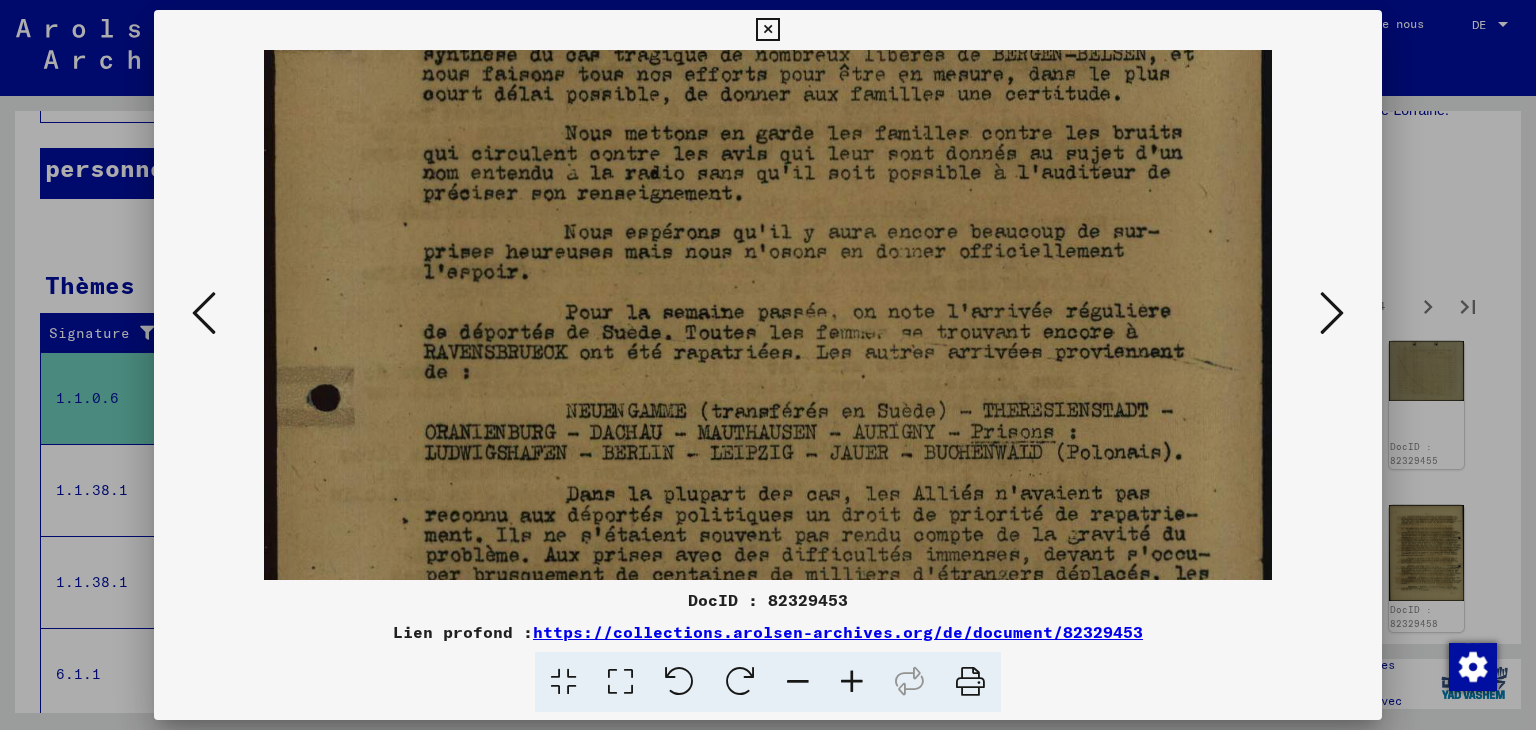 drag, startPoint x: 715, startPoint y: 465, endPoint x: 696, endPoint y: 381, distance: 86.12201 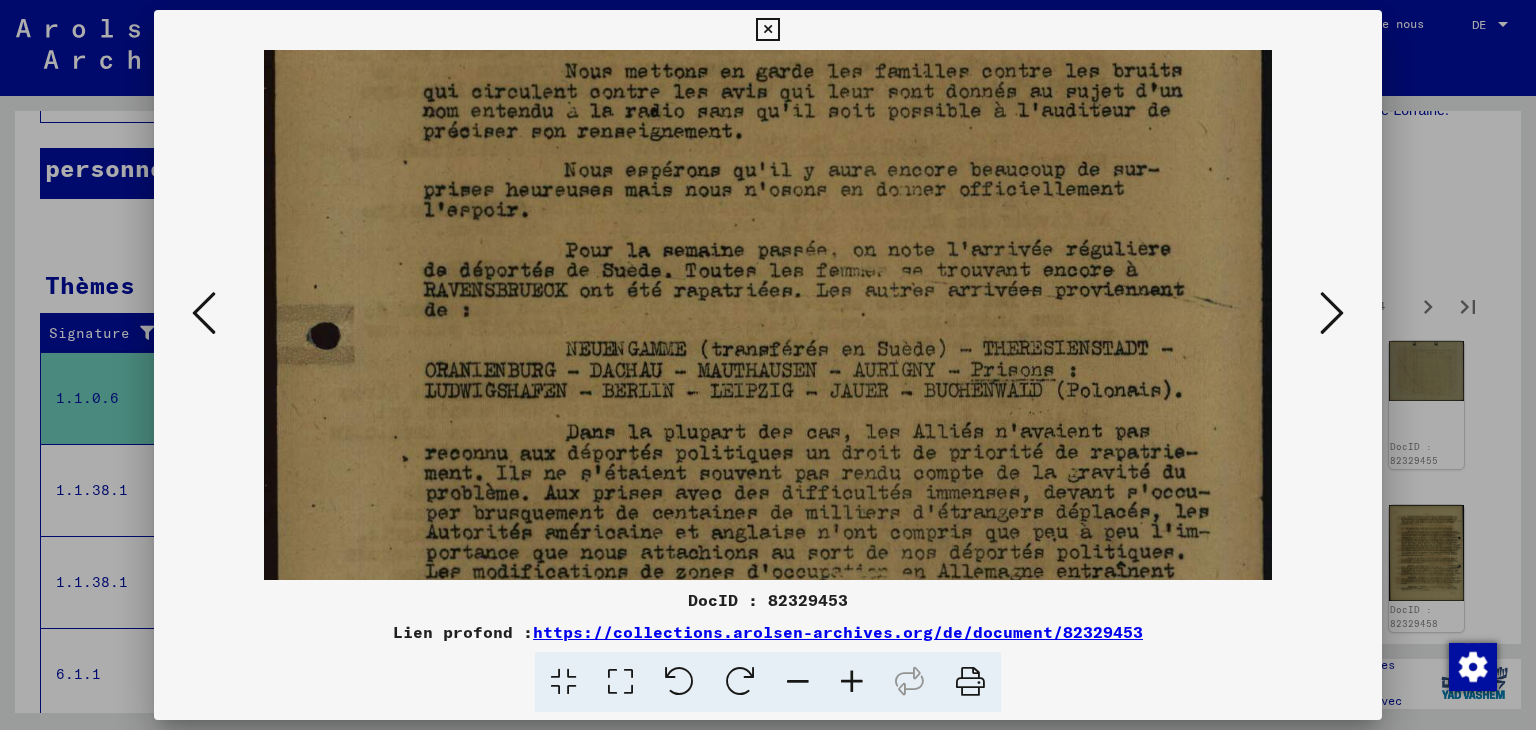 scroll, scrollTop: 516, scrollLeft: 0, axis: vertical 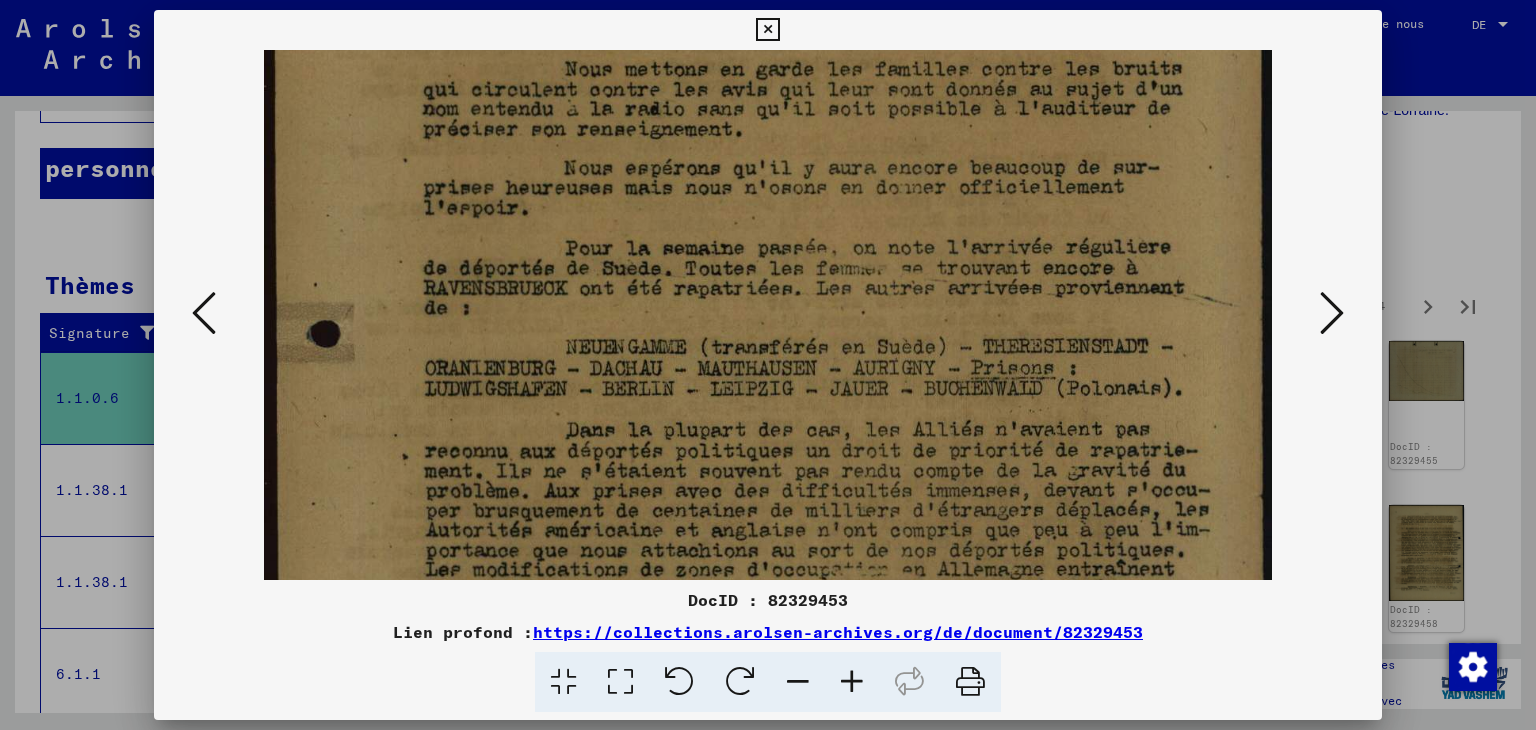 drag, startPoint x: 728, startPoint y: 460, endPoint x: 716, endPoint y: 399, distance: 62.169125 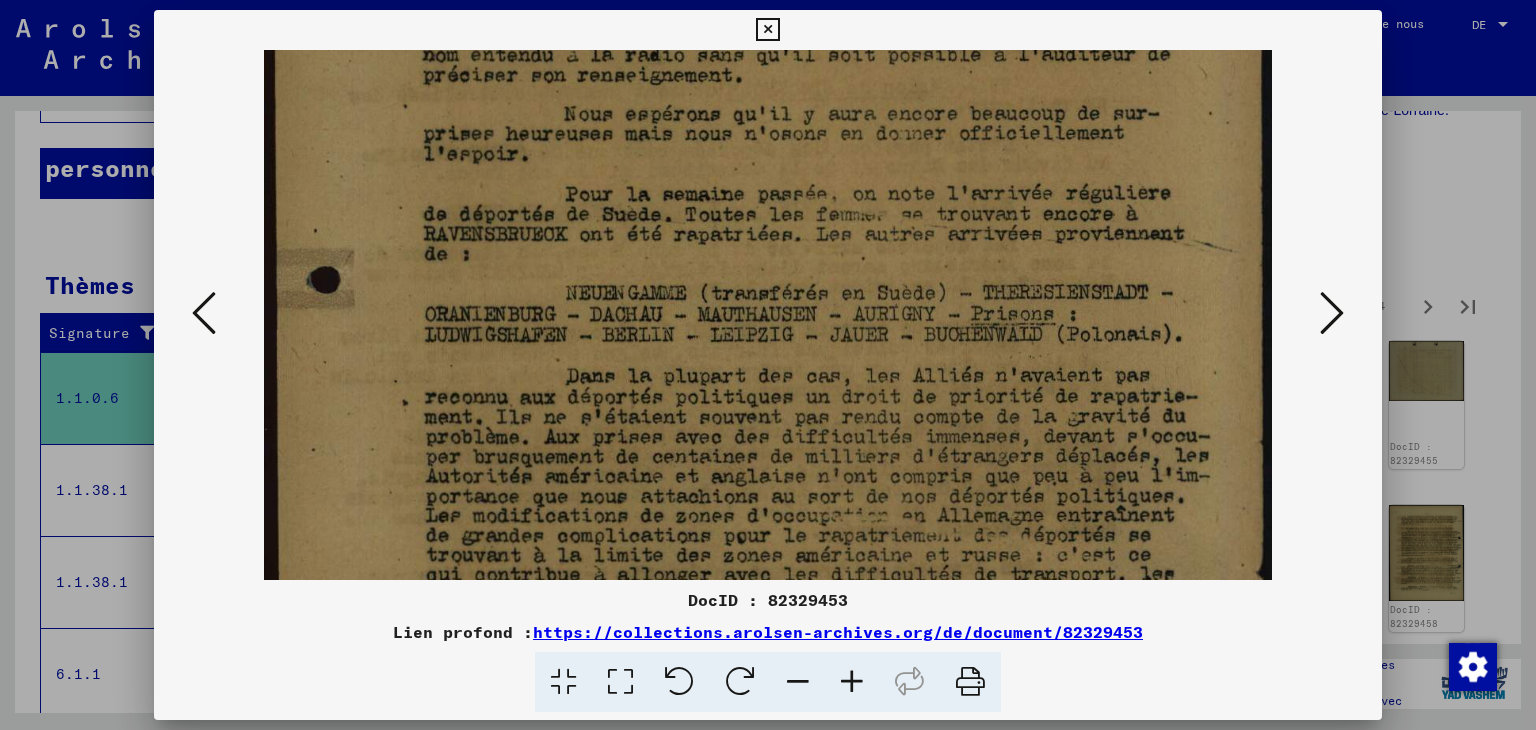 scroll, scrollTop: 580, scrollLeft: 0, axis: vertical 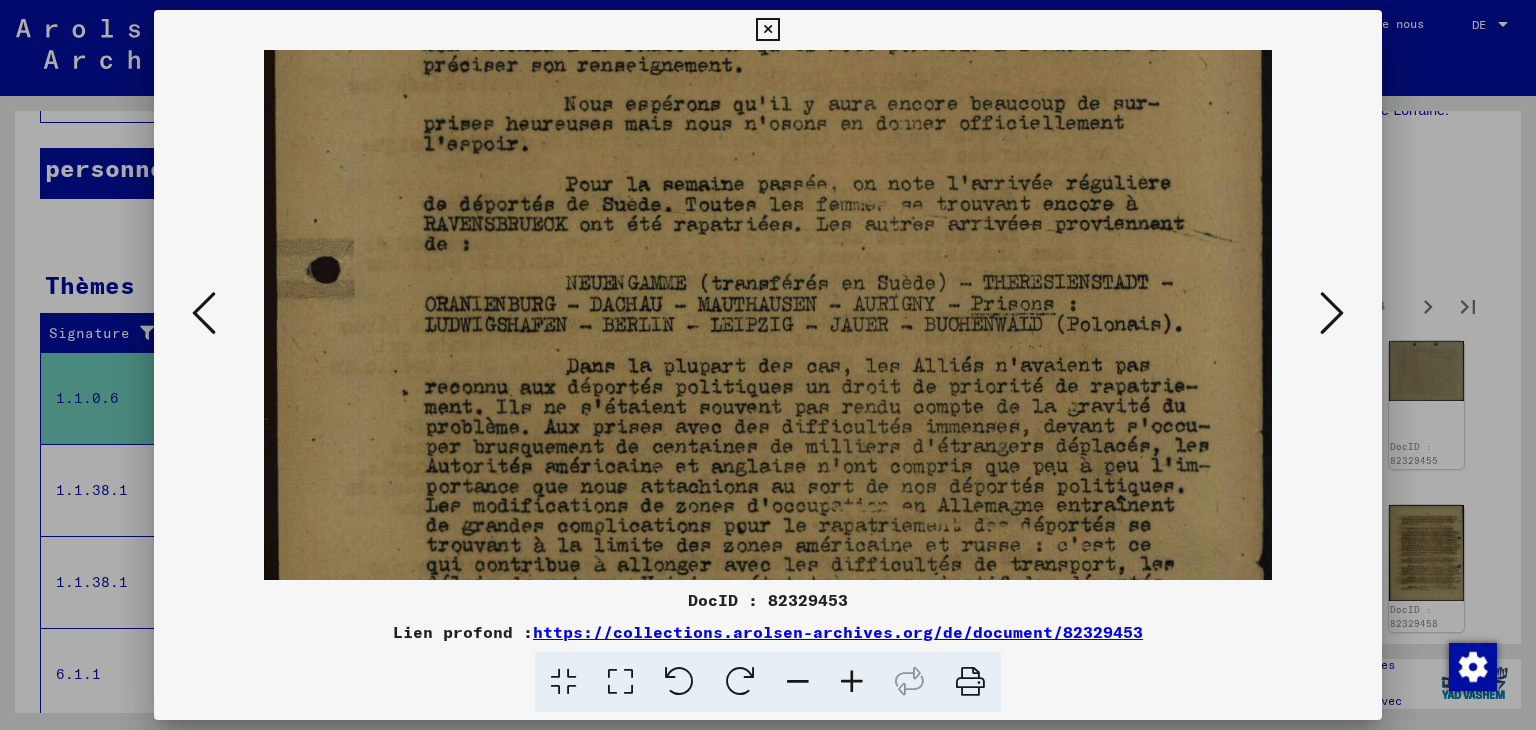 drag, startPoint x: 711, startPoint y: 425, endPoint x: 696, endPoint y: 364, distance: 62.817196 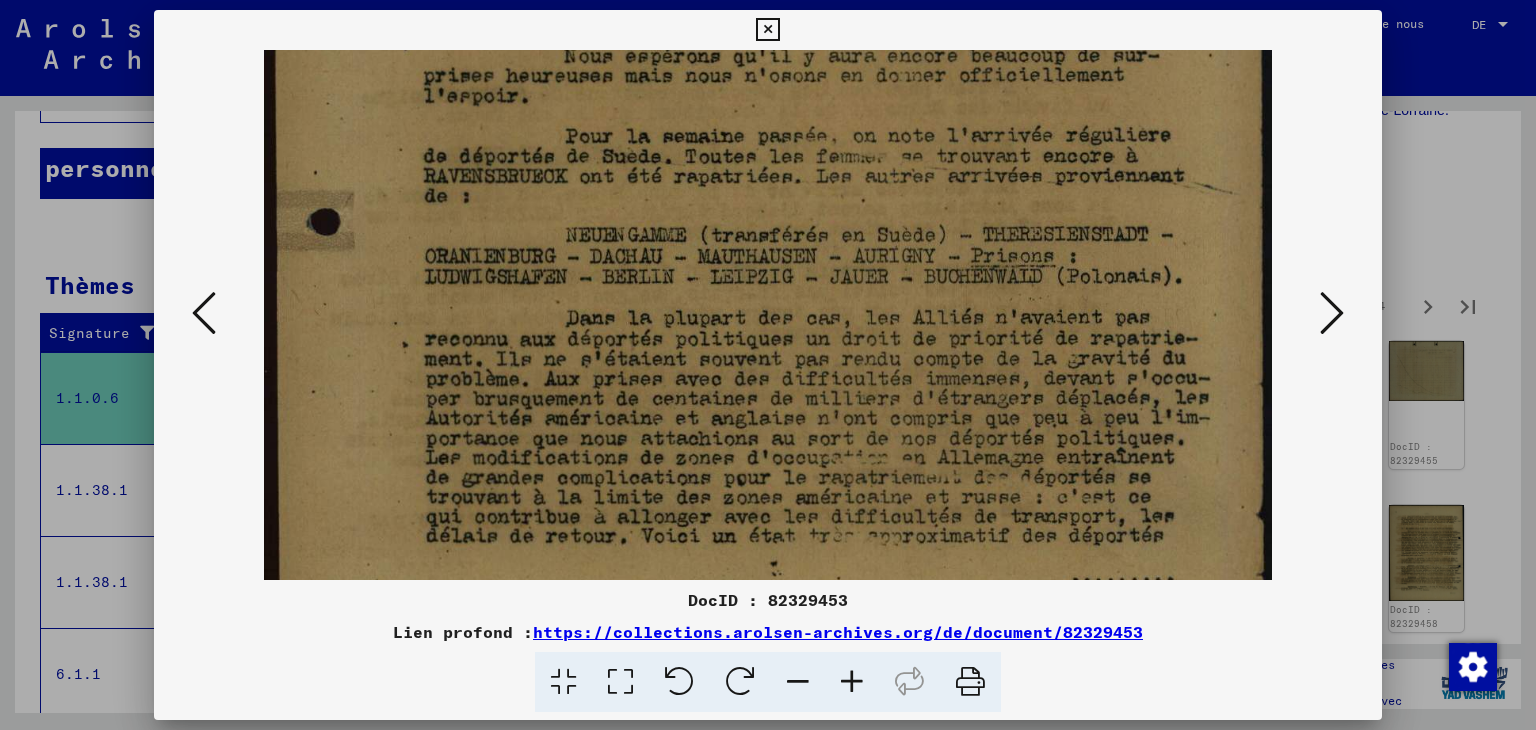 drag, startPoint x: 716, startPoint y: 454, endPoint x: 708, endPoint y: 411, distance: 43.737854 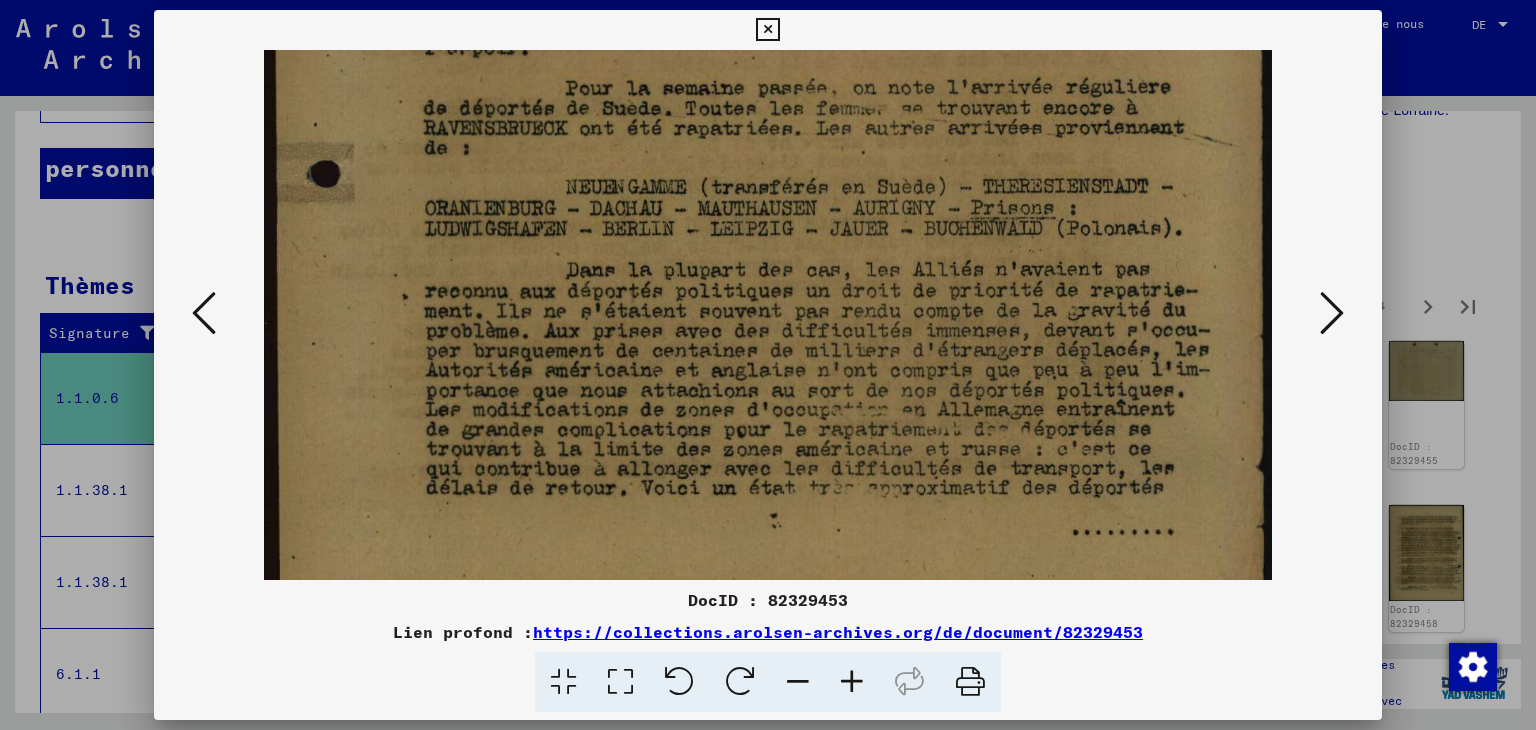 scroll, scrollTop: 680, scrollLeft: 0, axis: vertical 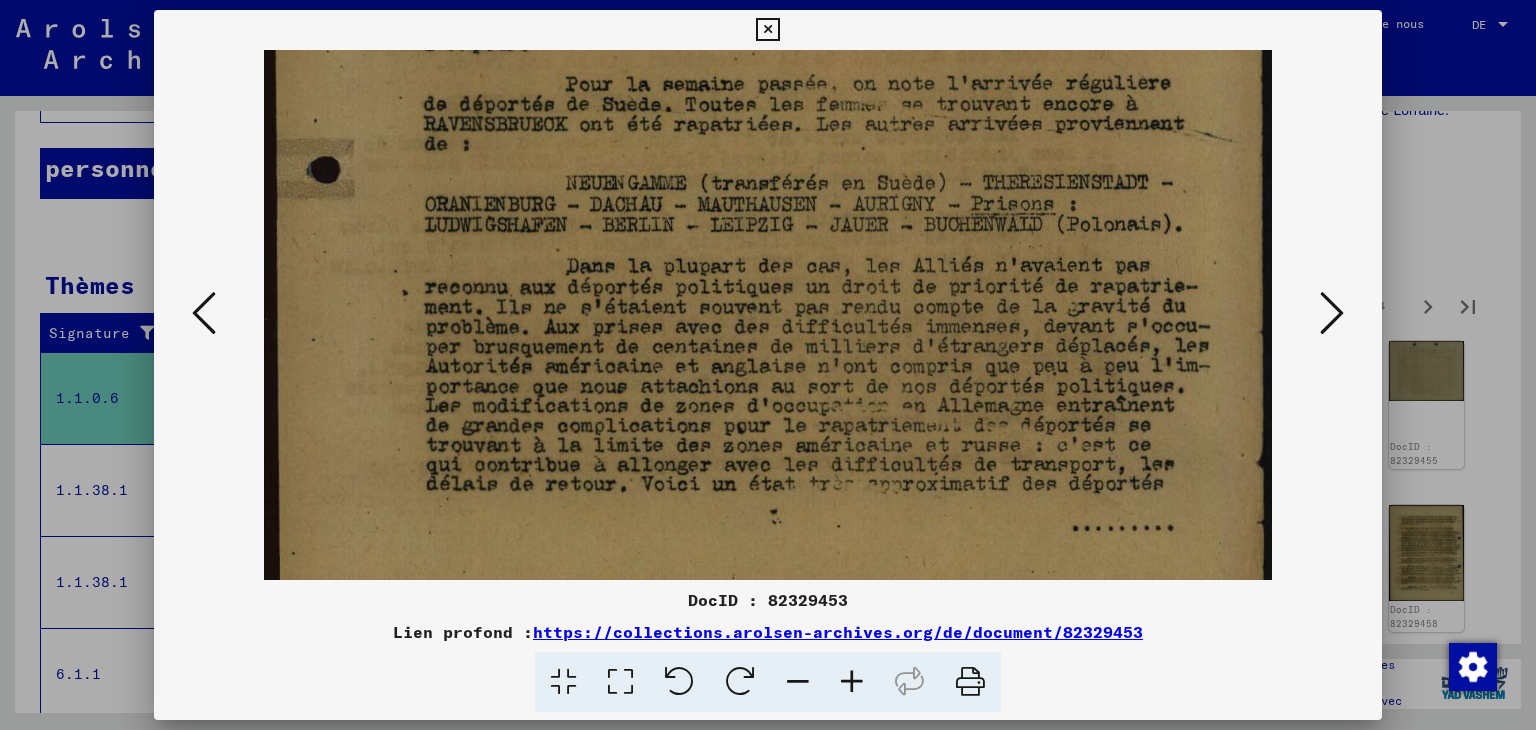 drag, startPoint x: 704, startPoint y: 454, endPoint x: 696, endPoint y: 404, distance: 50.635956 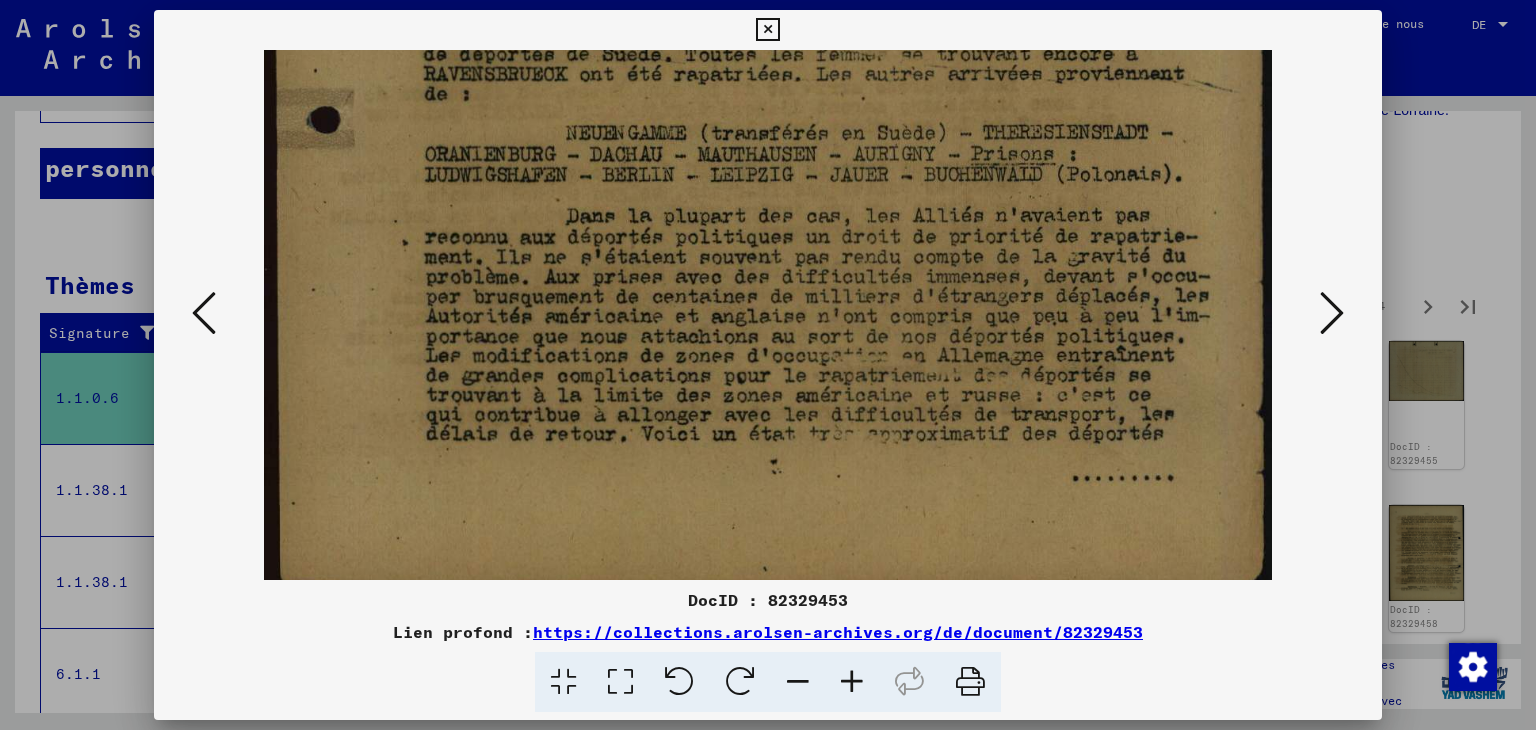 scroll, scrollTop: 749, scrollLeft: 0, axis: vertical 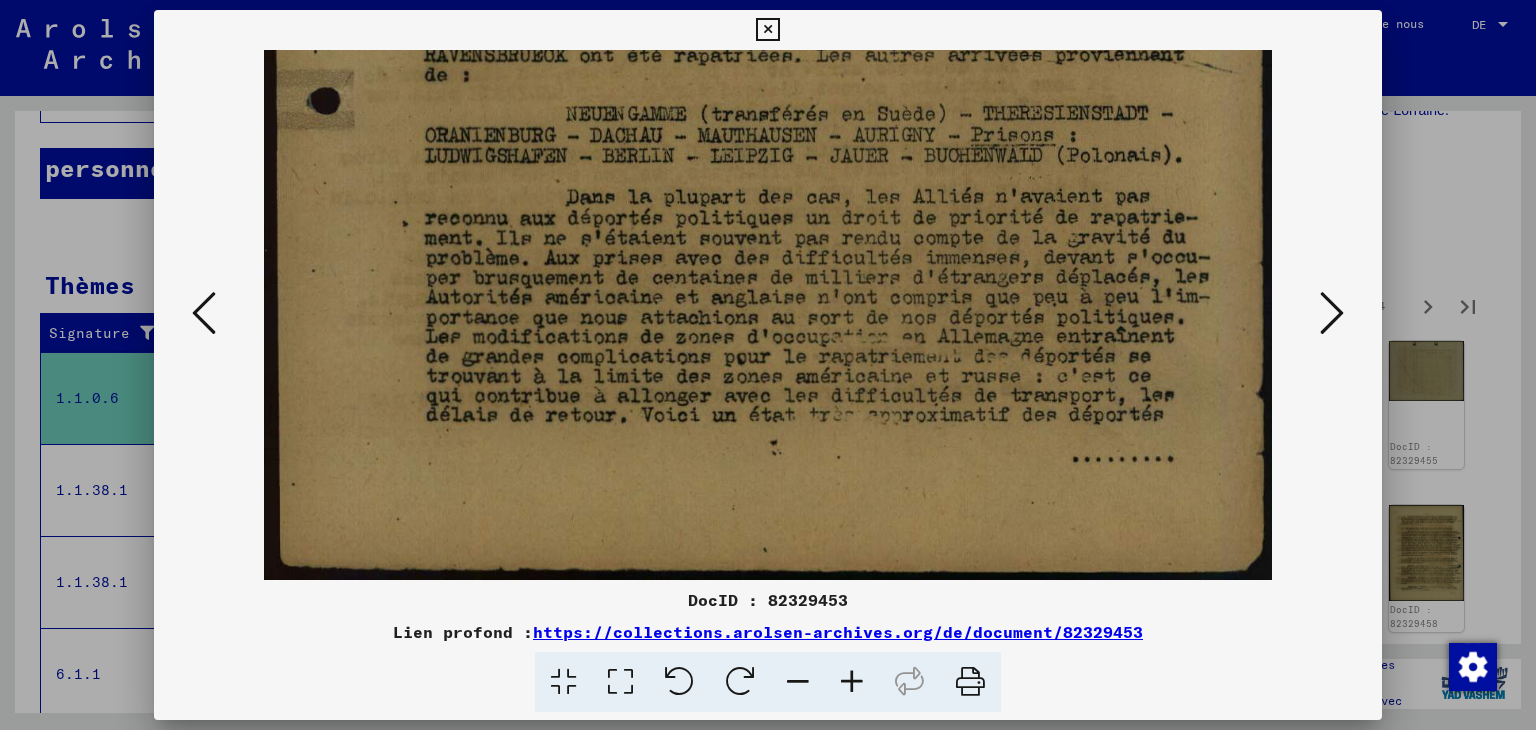 drag, startPoint x: 891, startPoint y: 518, endPoint x: 895, endPoint y: 429, distance: 89.08984 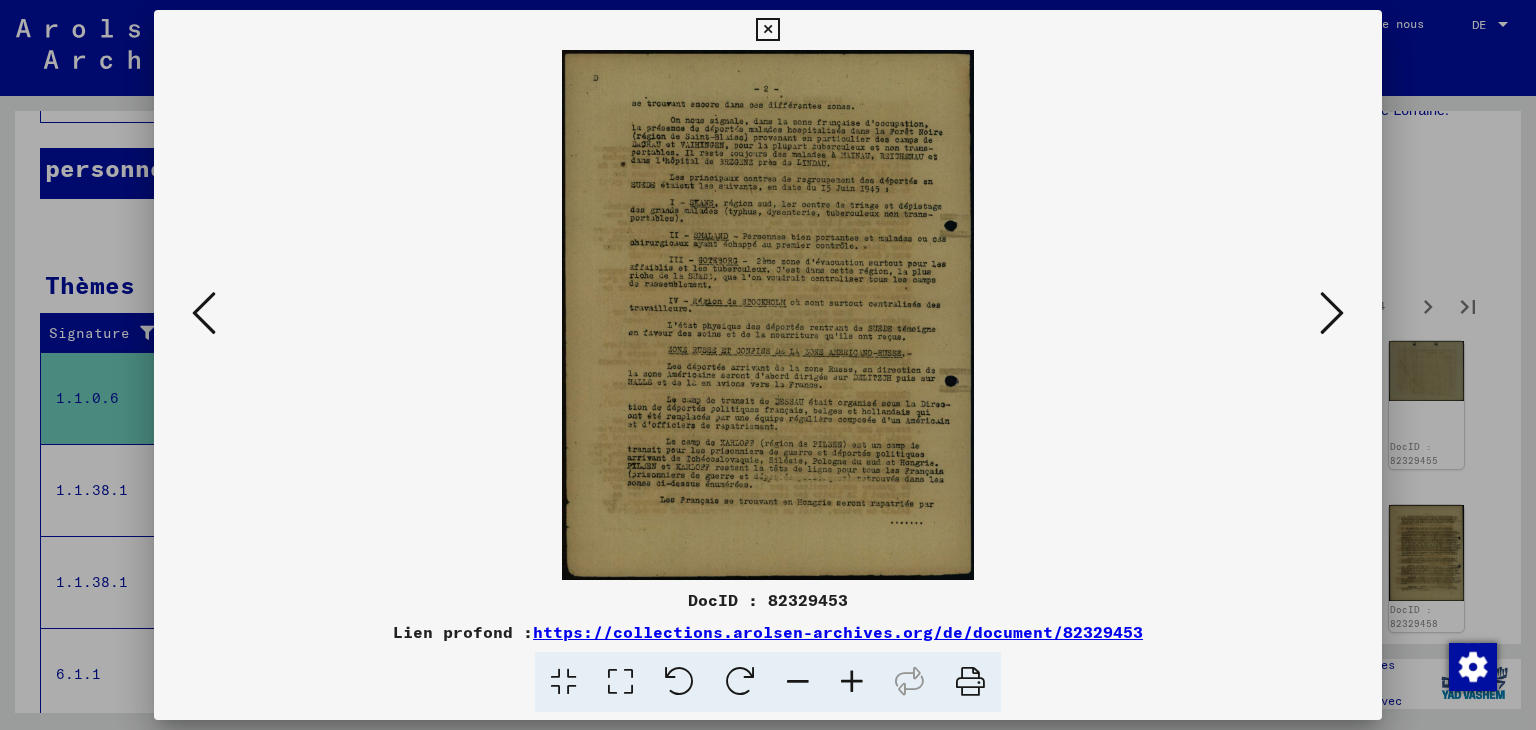 click at bounding box center (852, 682) 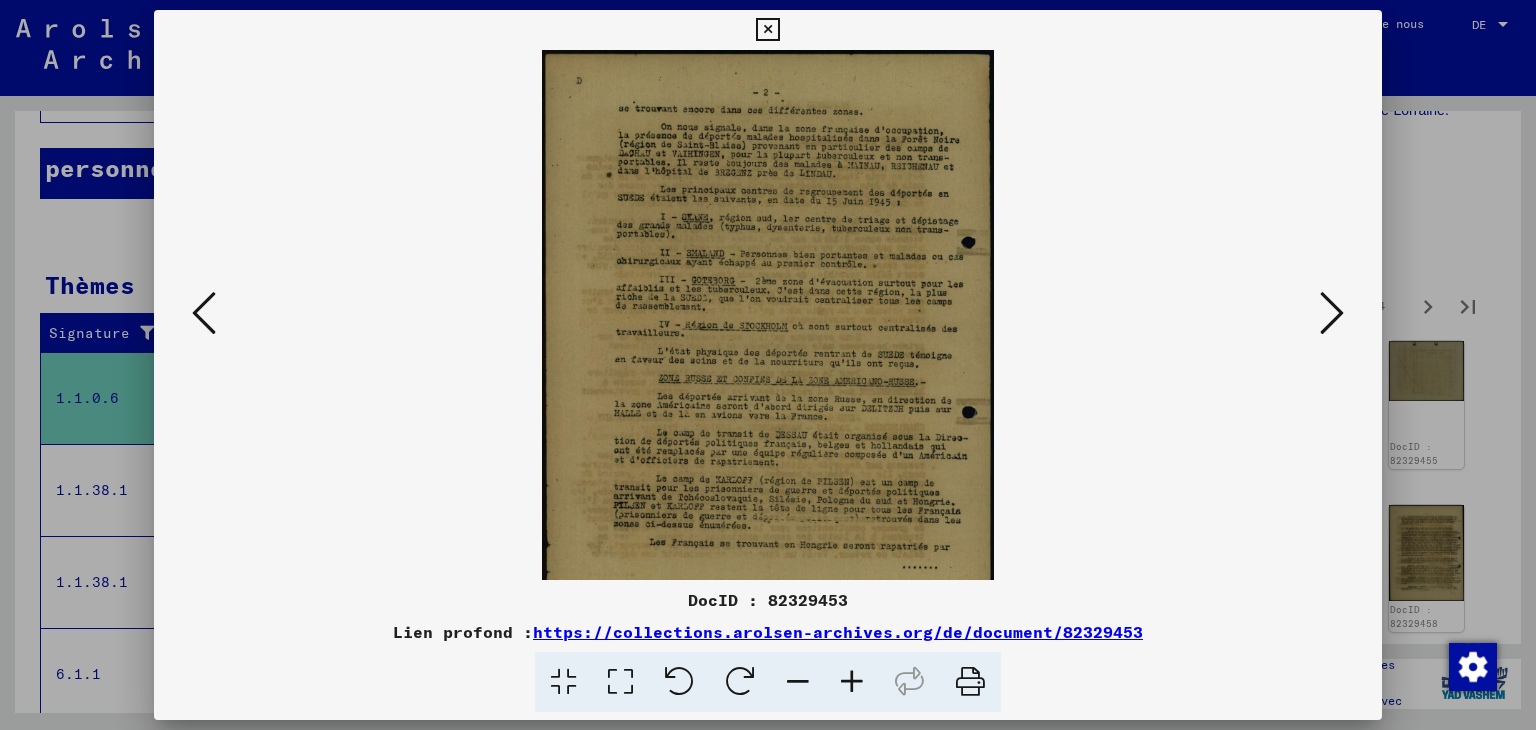 click at bounding box center [852, 682] 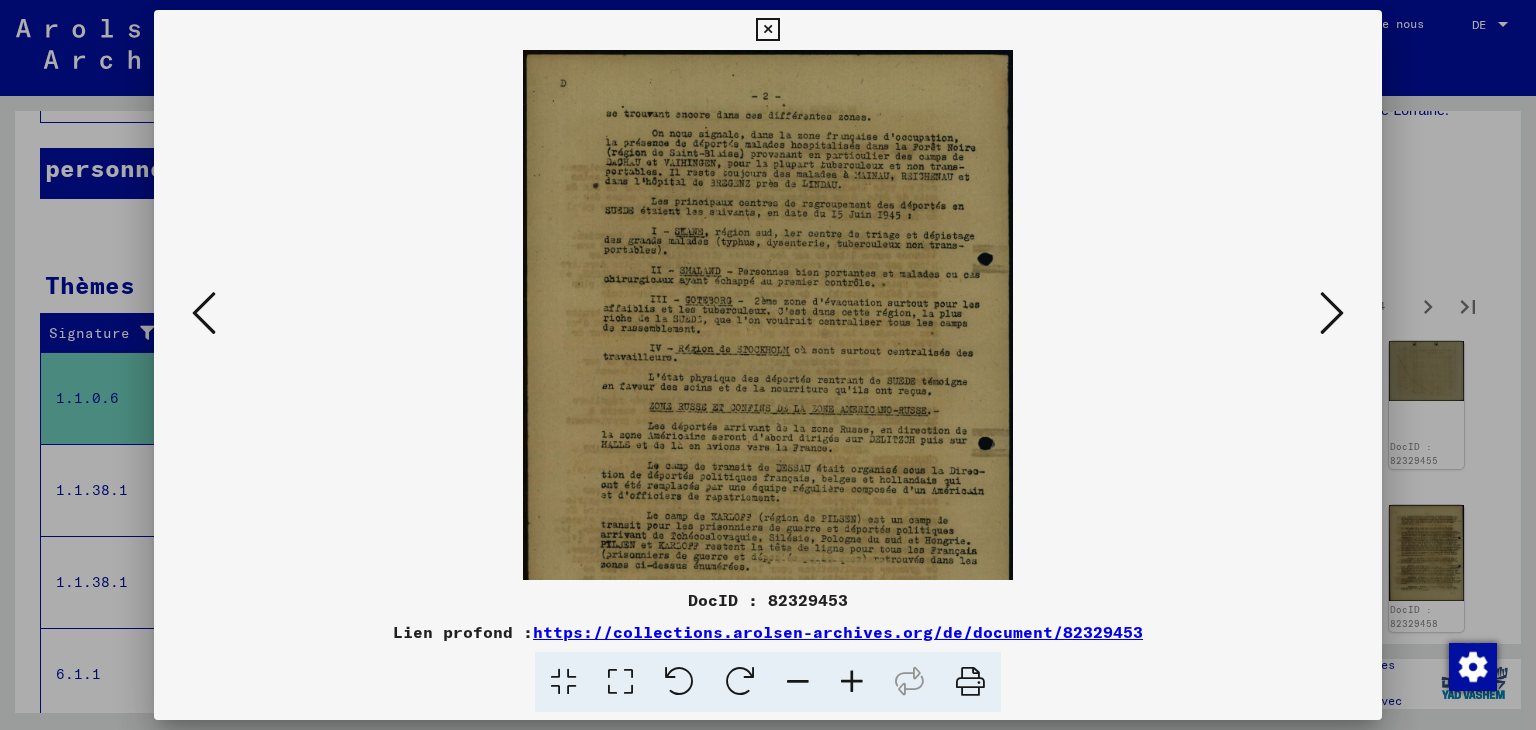 click at bounding box center [852, 682] 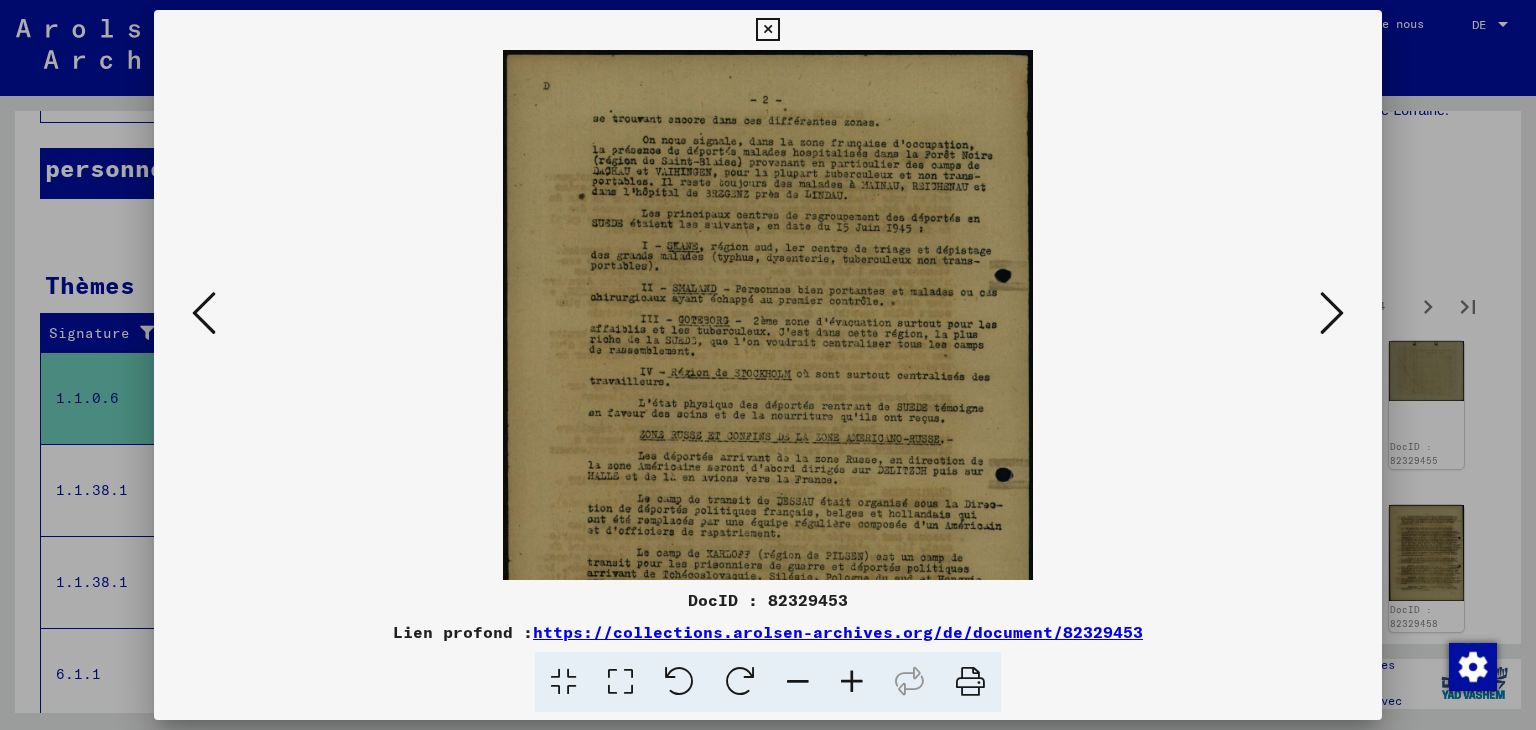 click at bounding box center (852, 682) 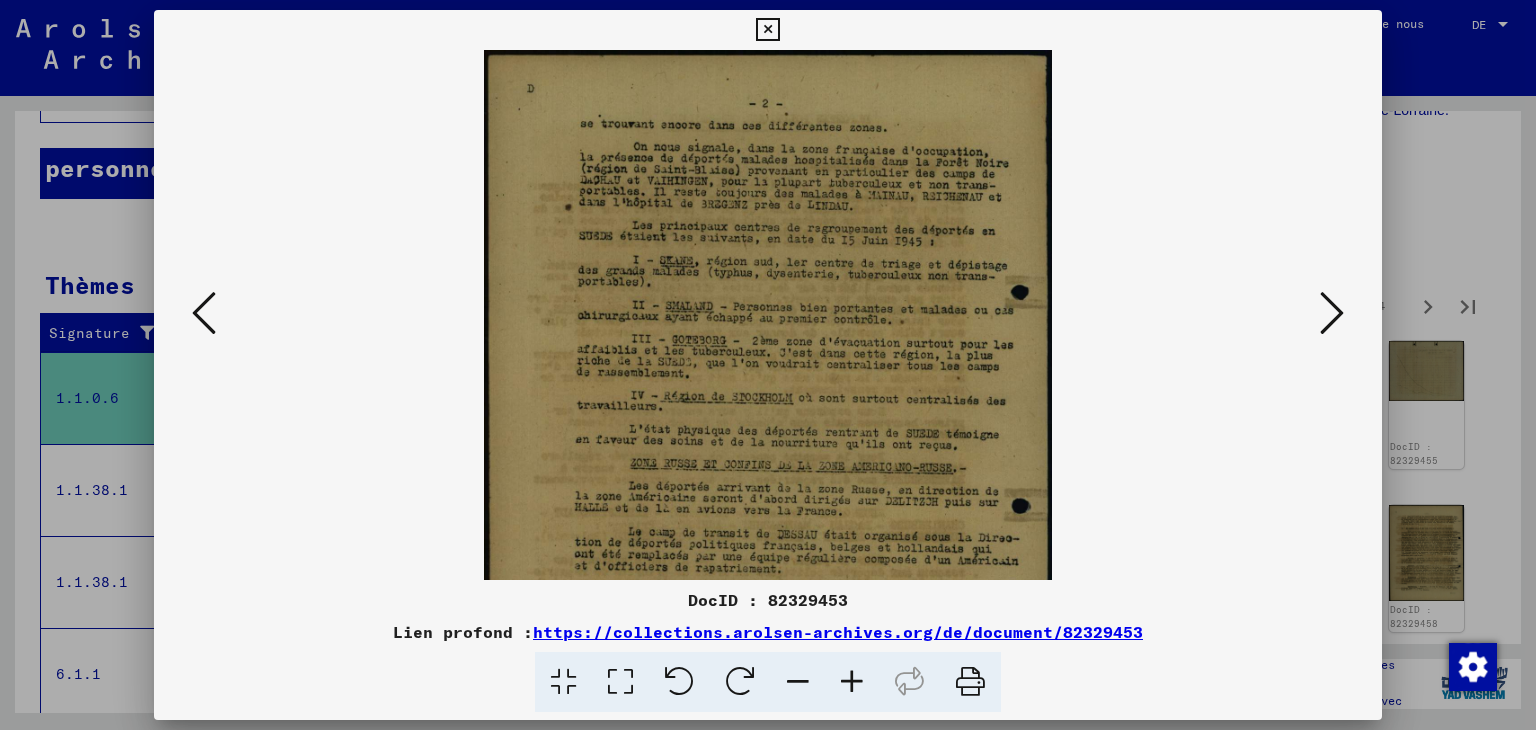 click at bounding box center [852, 682] 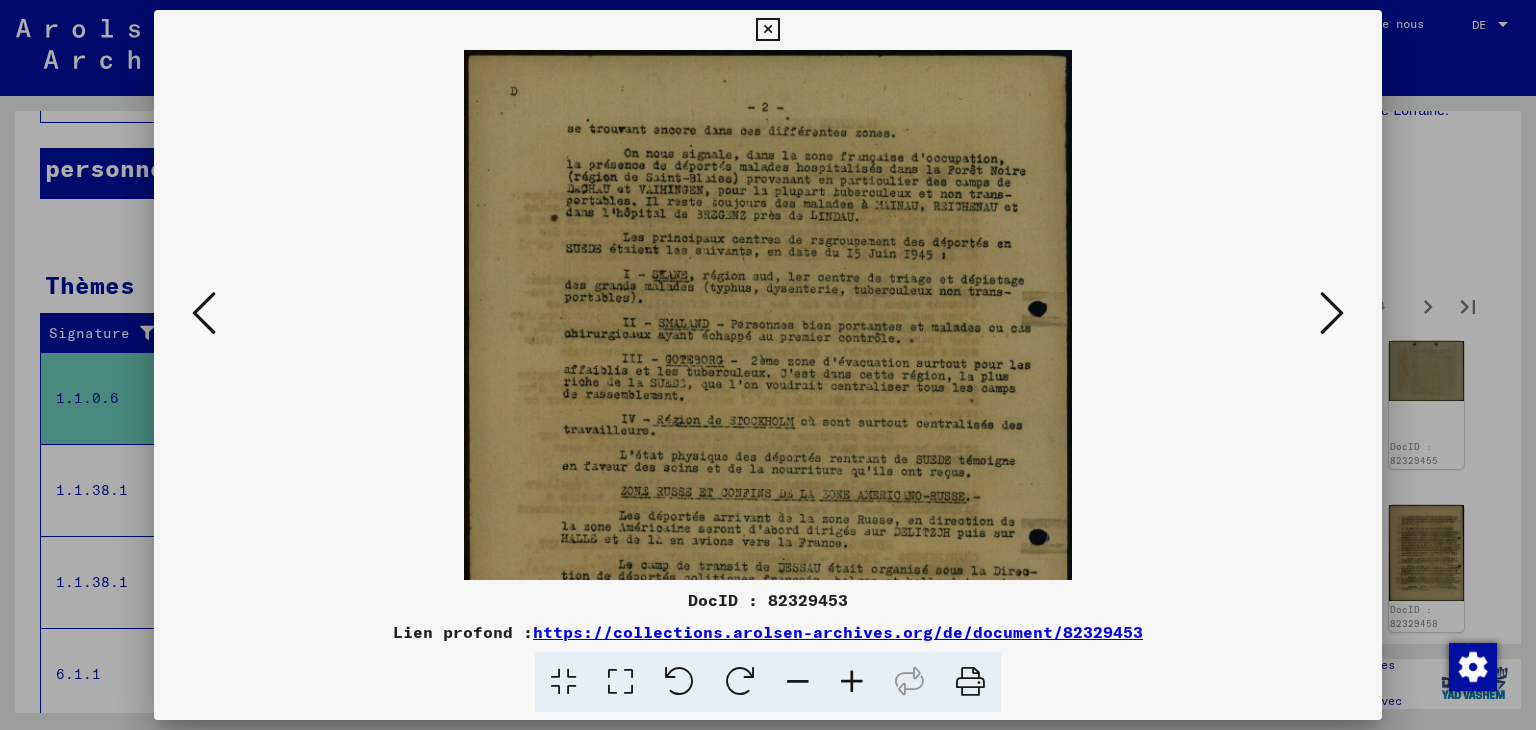 click at bounding box center [852, 682] 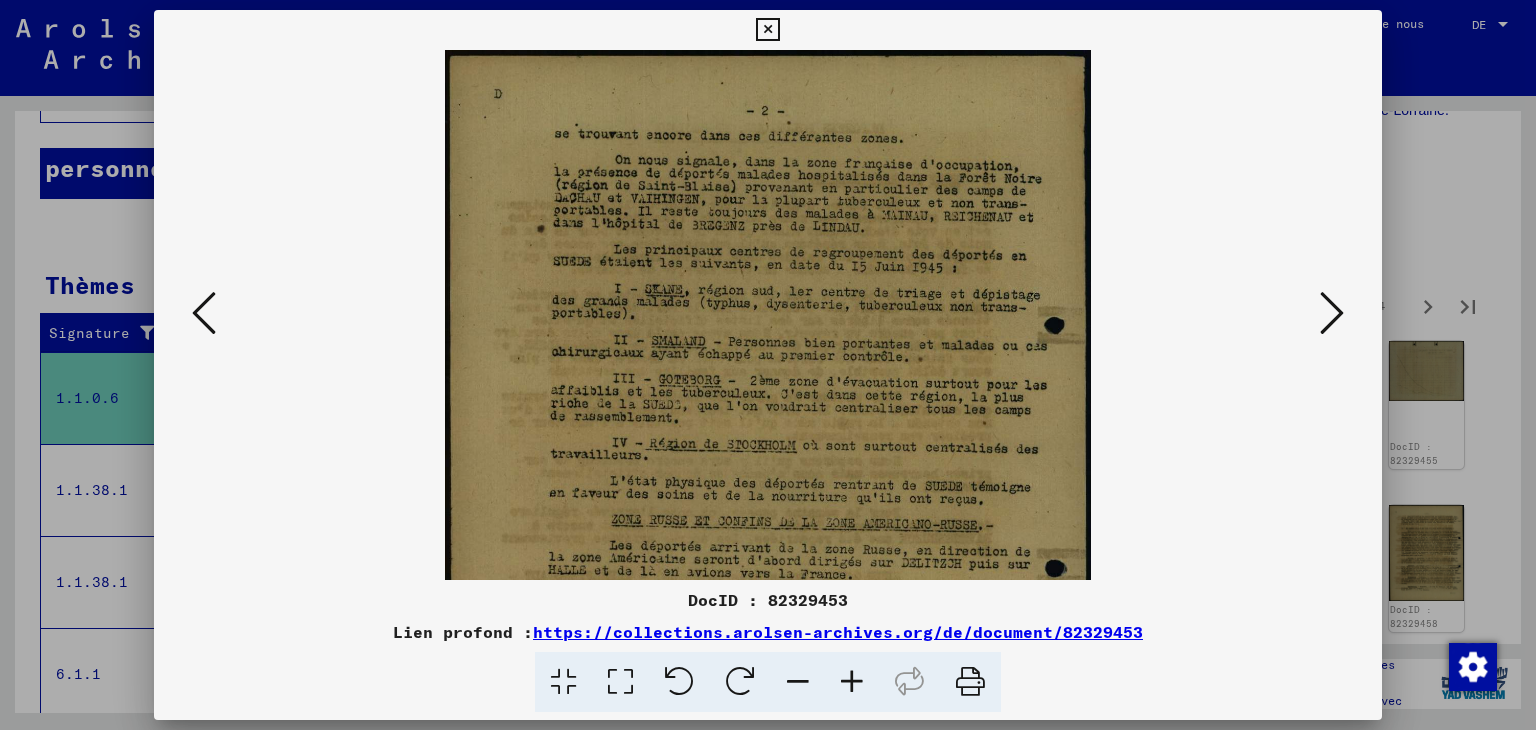 click at bounding box center [852, 682] 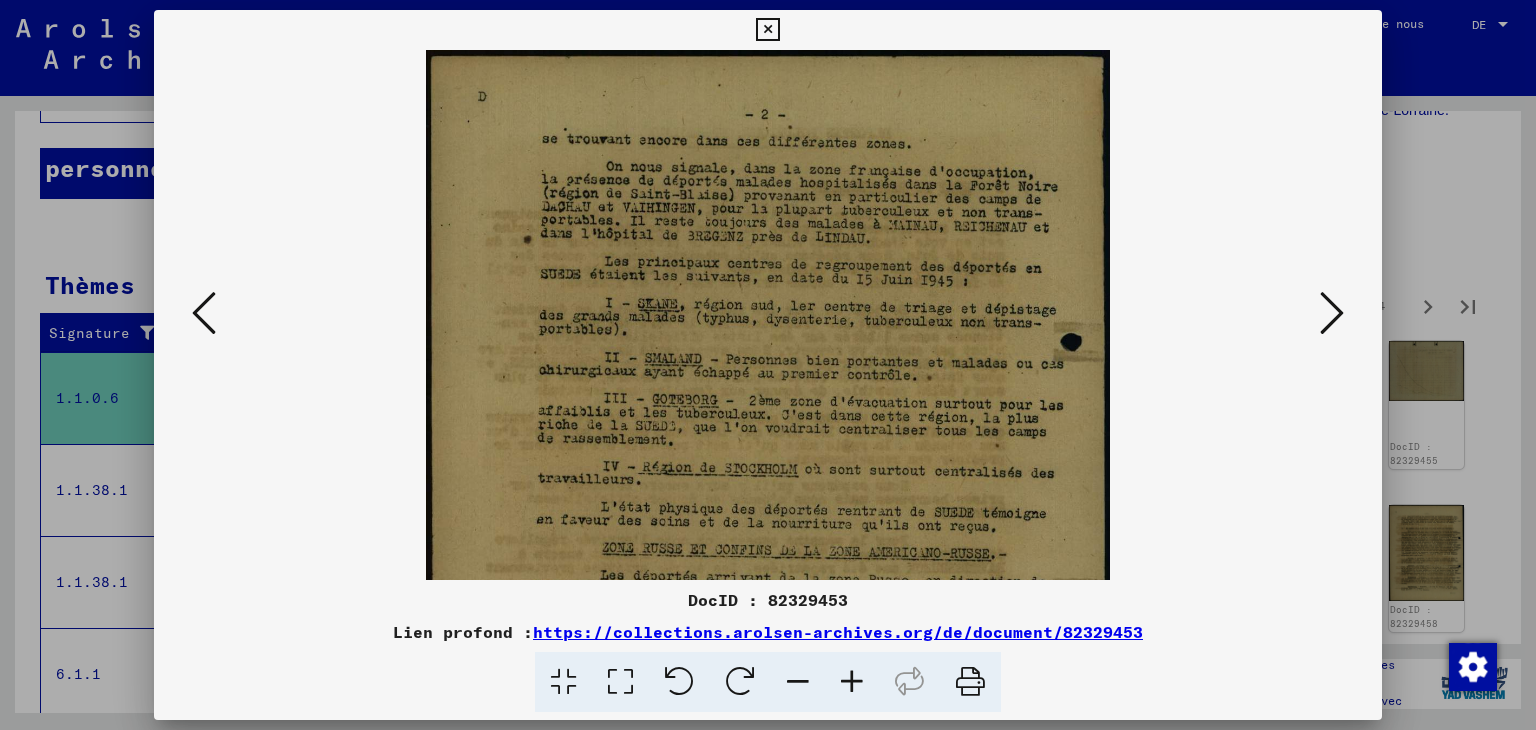click at bounding box center [852, 682] 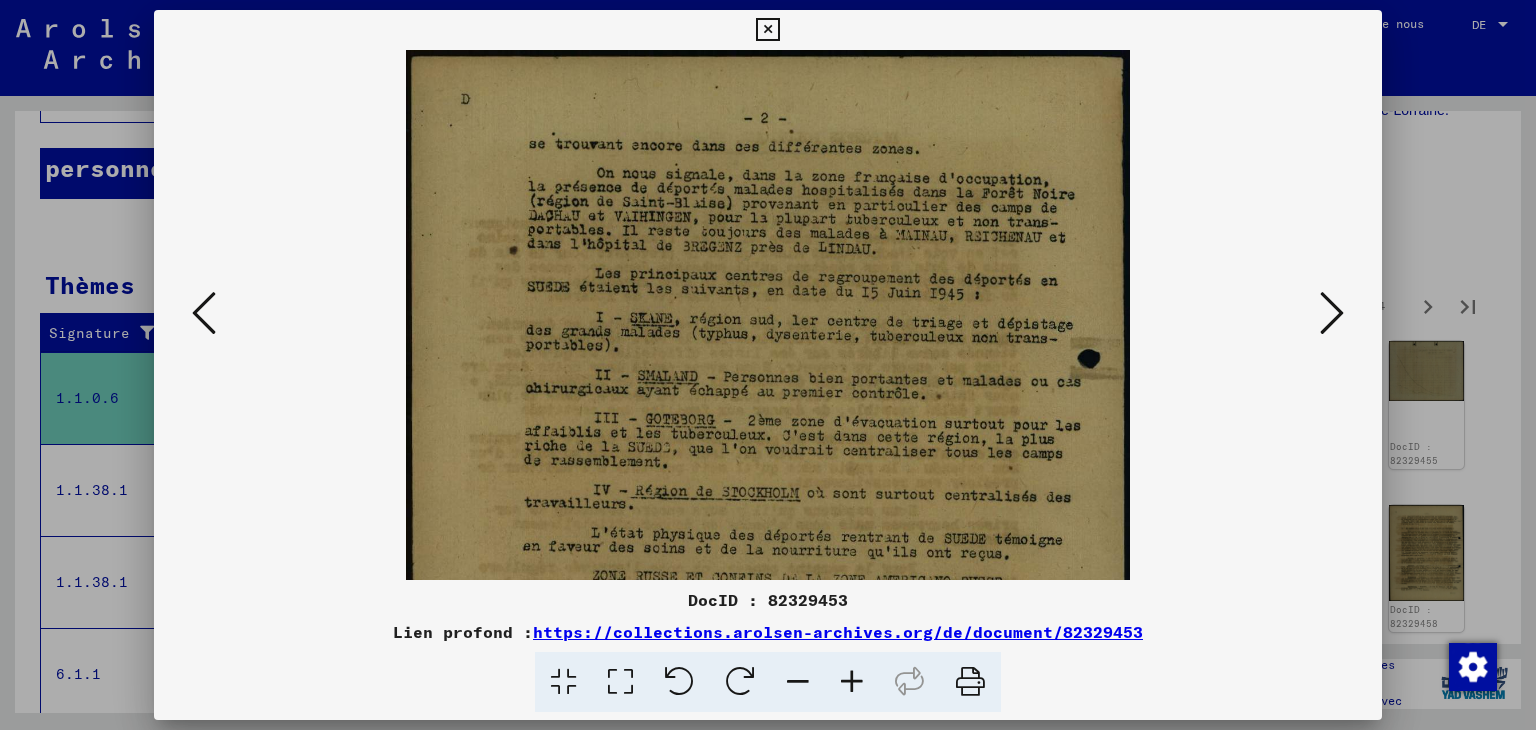 click at bounding box center (852, 682) 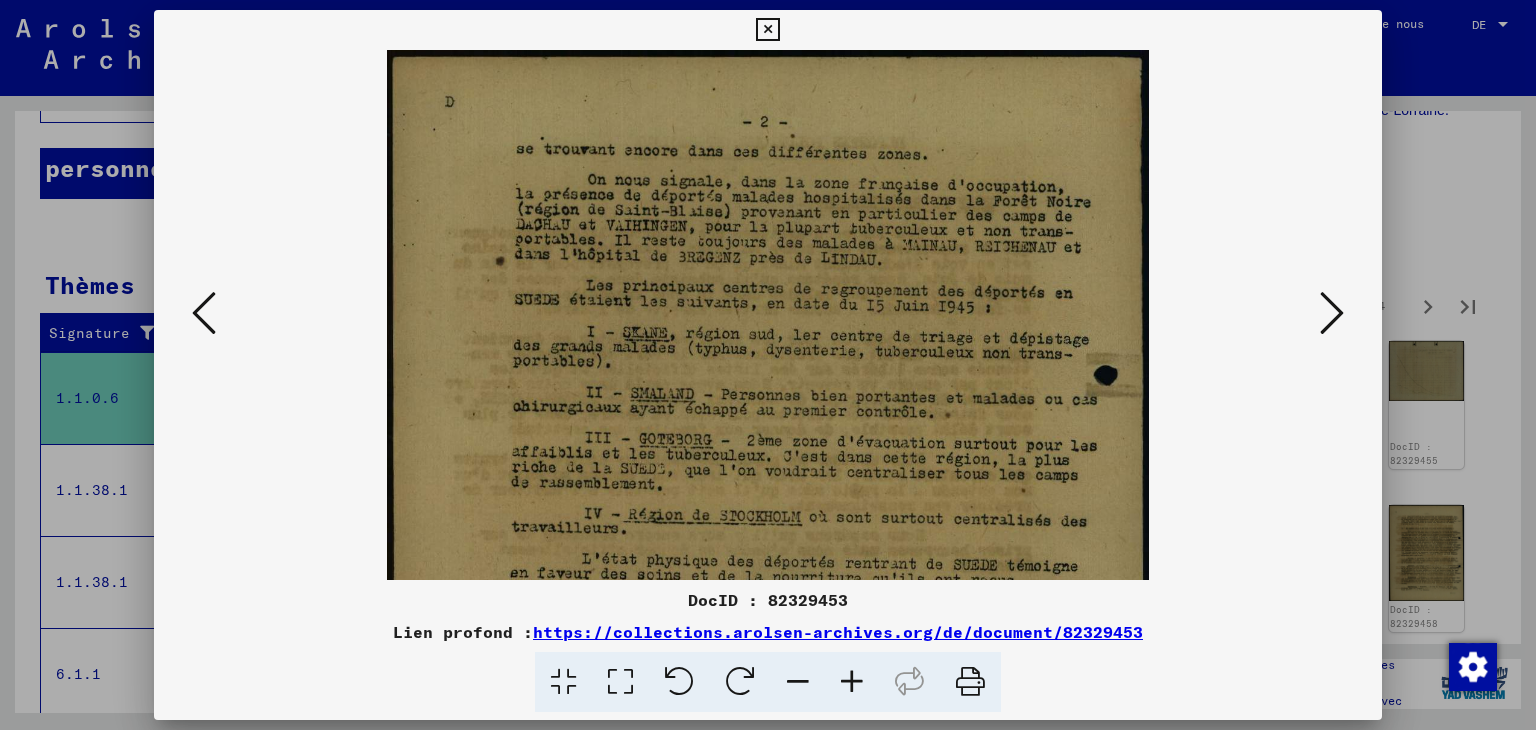 click at bounding box center [852, 682] 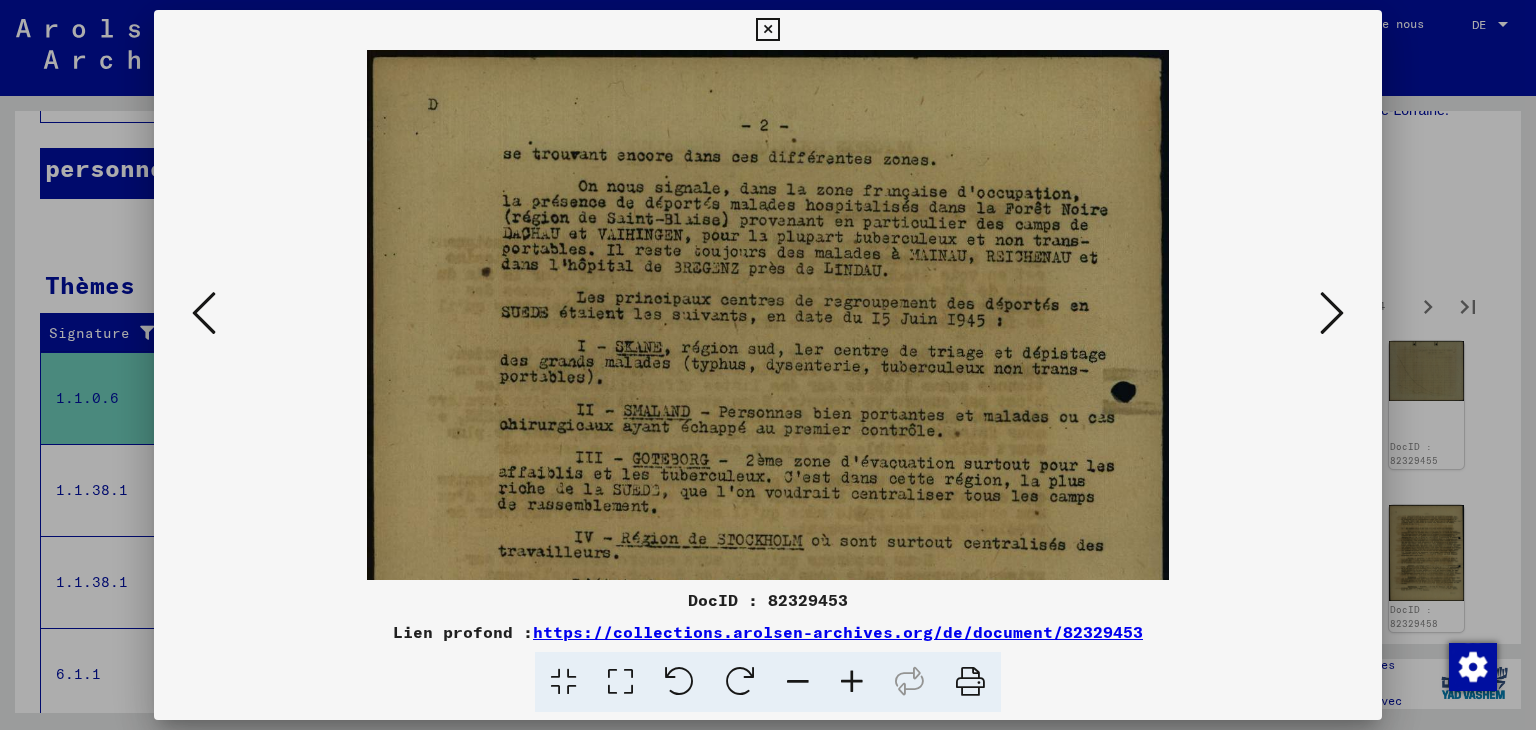 click at bounding box center (852, 682) 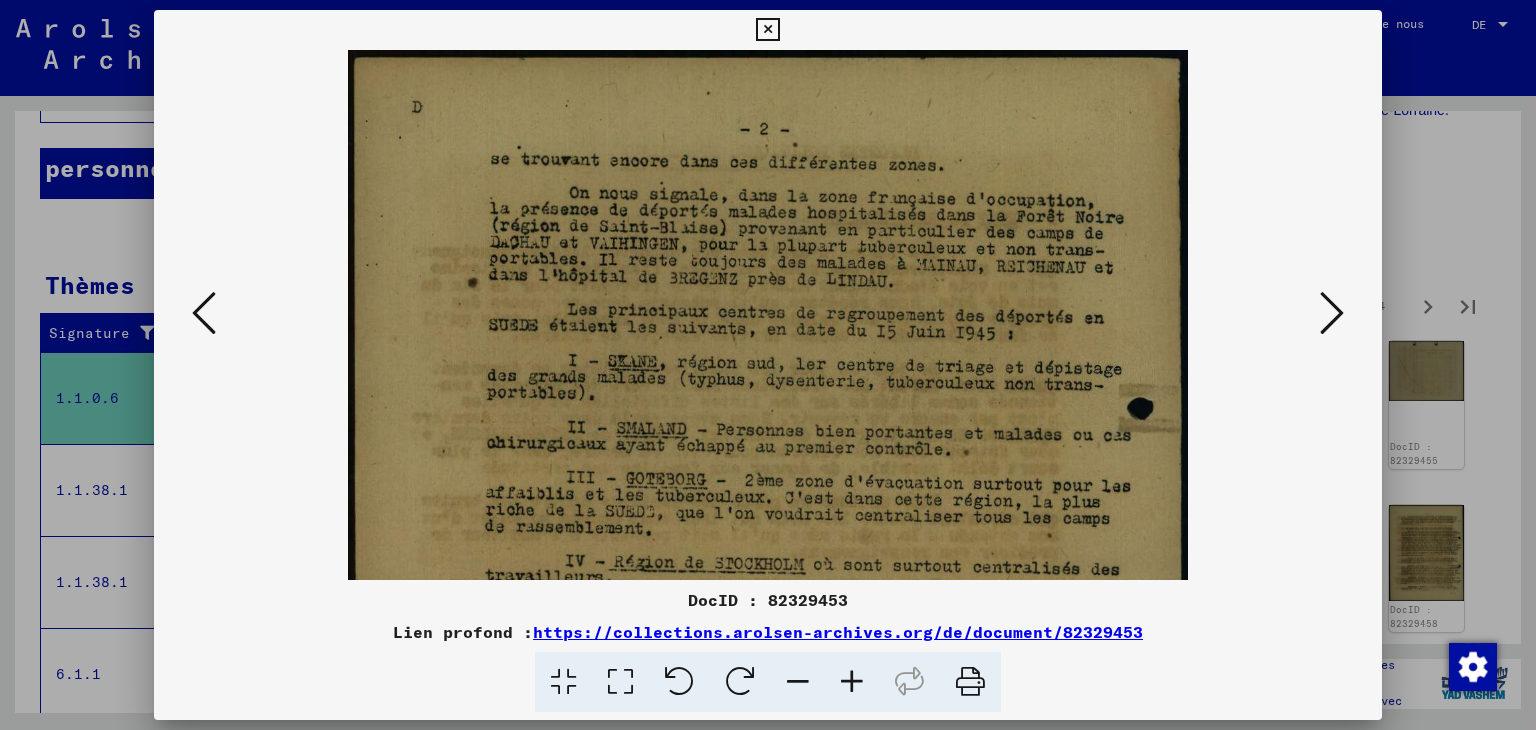 click at bounding box center (852, 682) 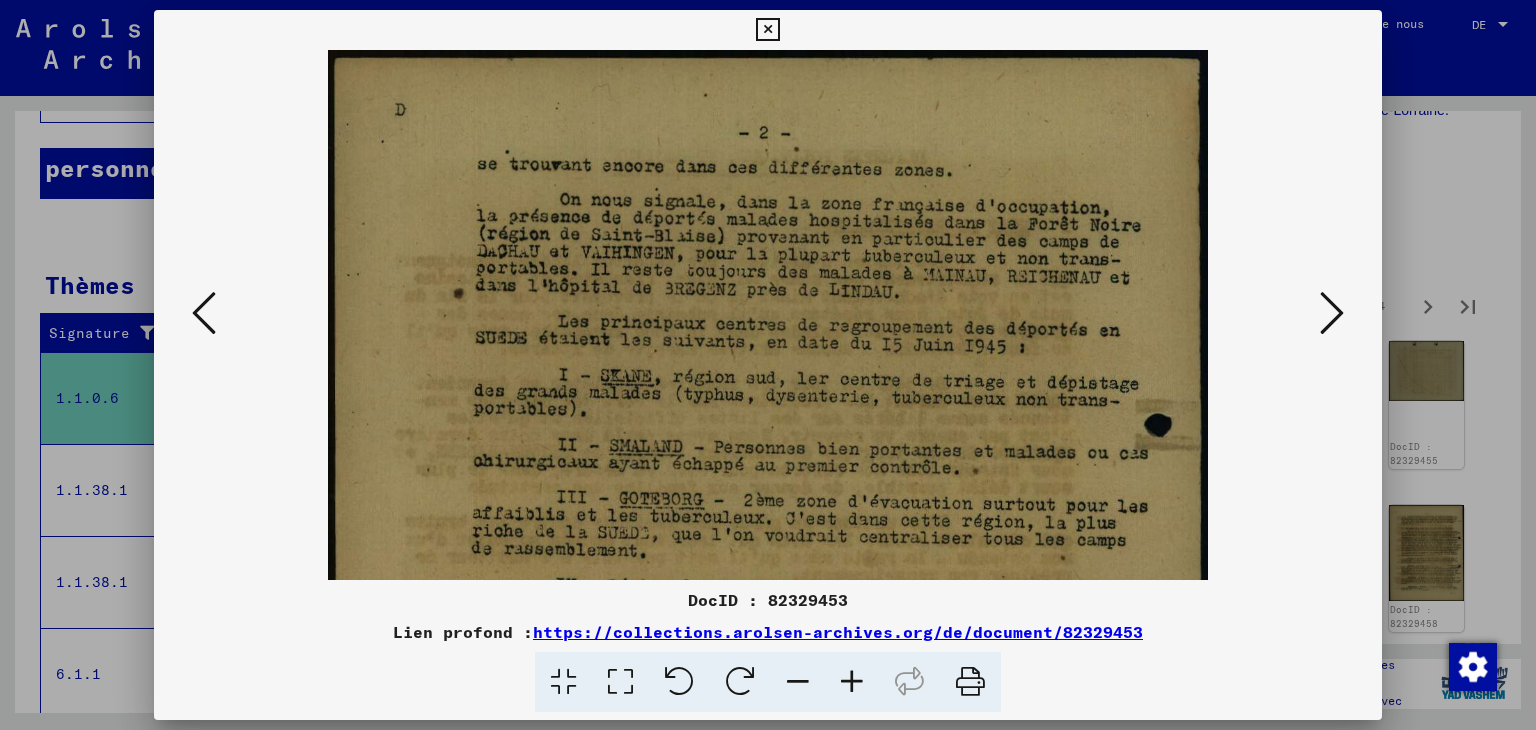 click at bounding box center [852, 682] 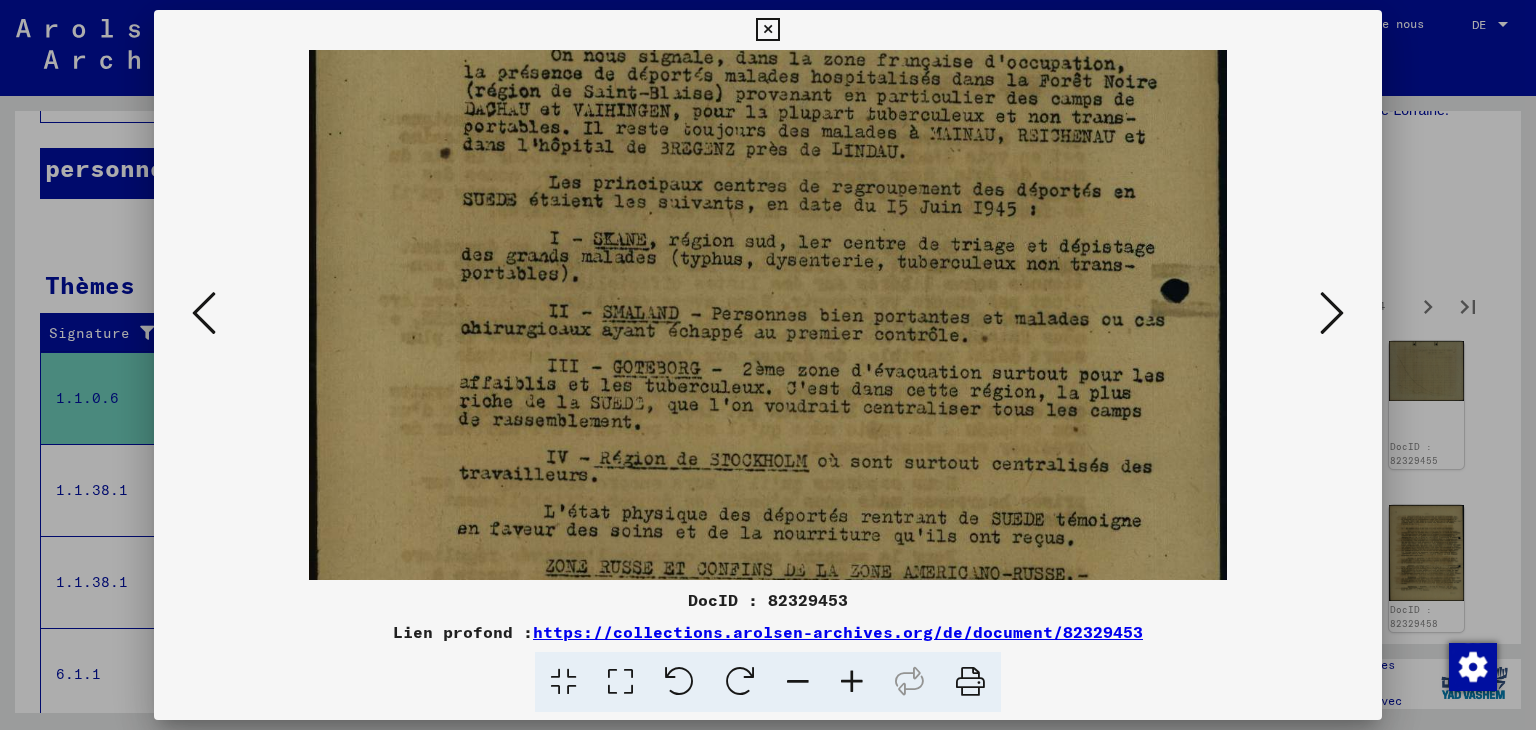 scroll, scrollTop: 165, scrollLeft: 0, axis: vertical 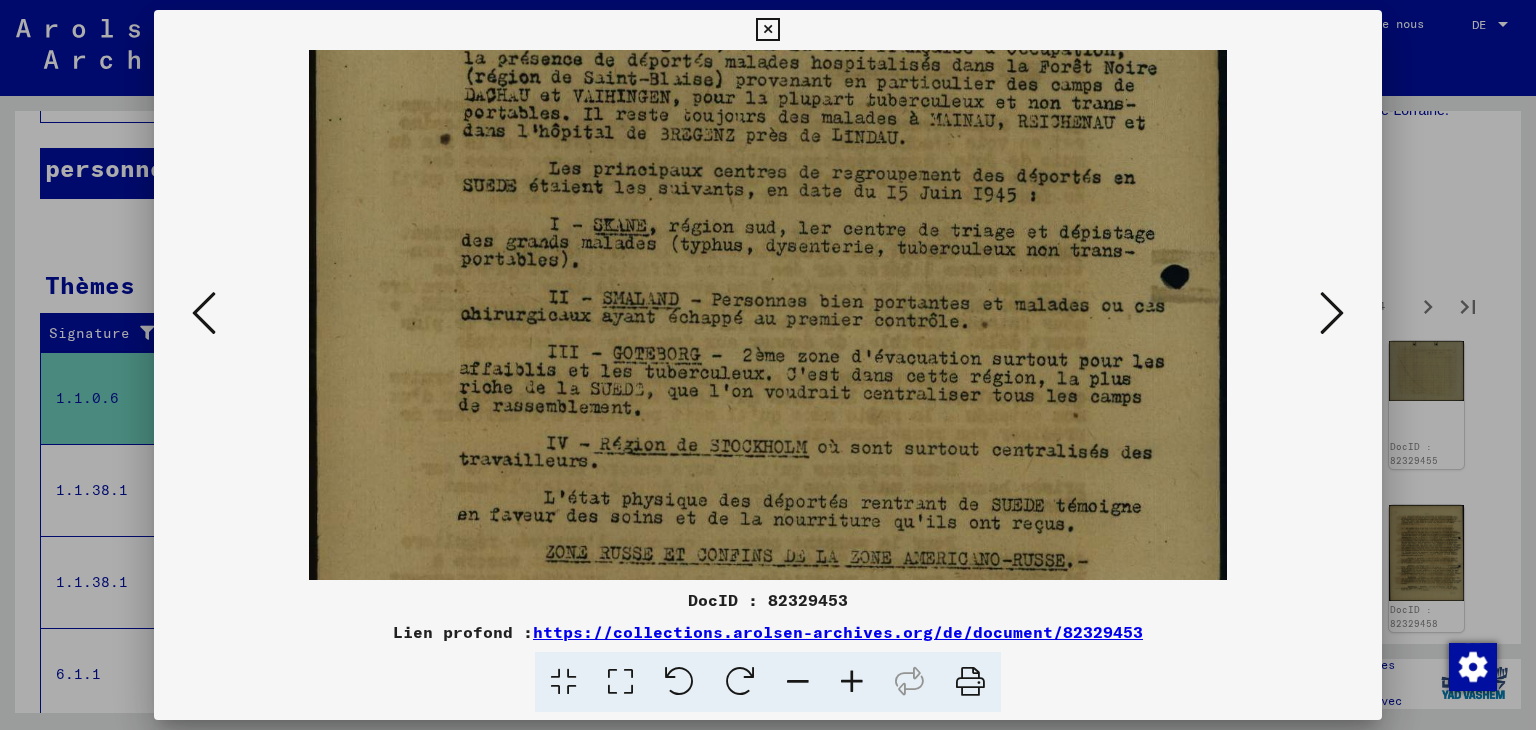 drag, startPoint x: 889, startPoint y: 523, endPoint x: 875, endPoint y: 373, distance: 150.65192 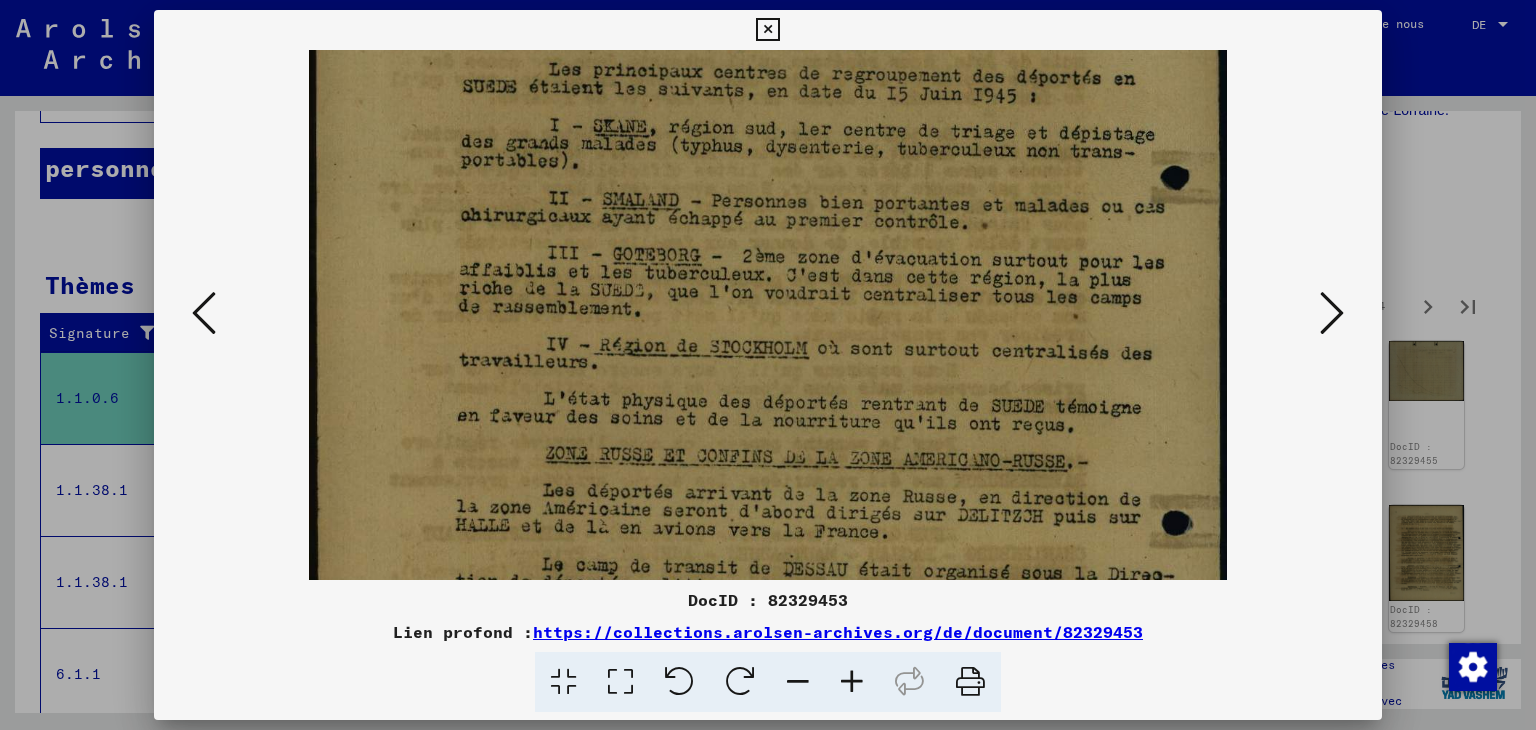 drag, startPoint x: 921, startPoint y: 485, endPoint x: 897, endPoint y: 388, distance: 99.92497 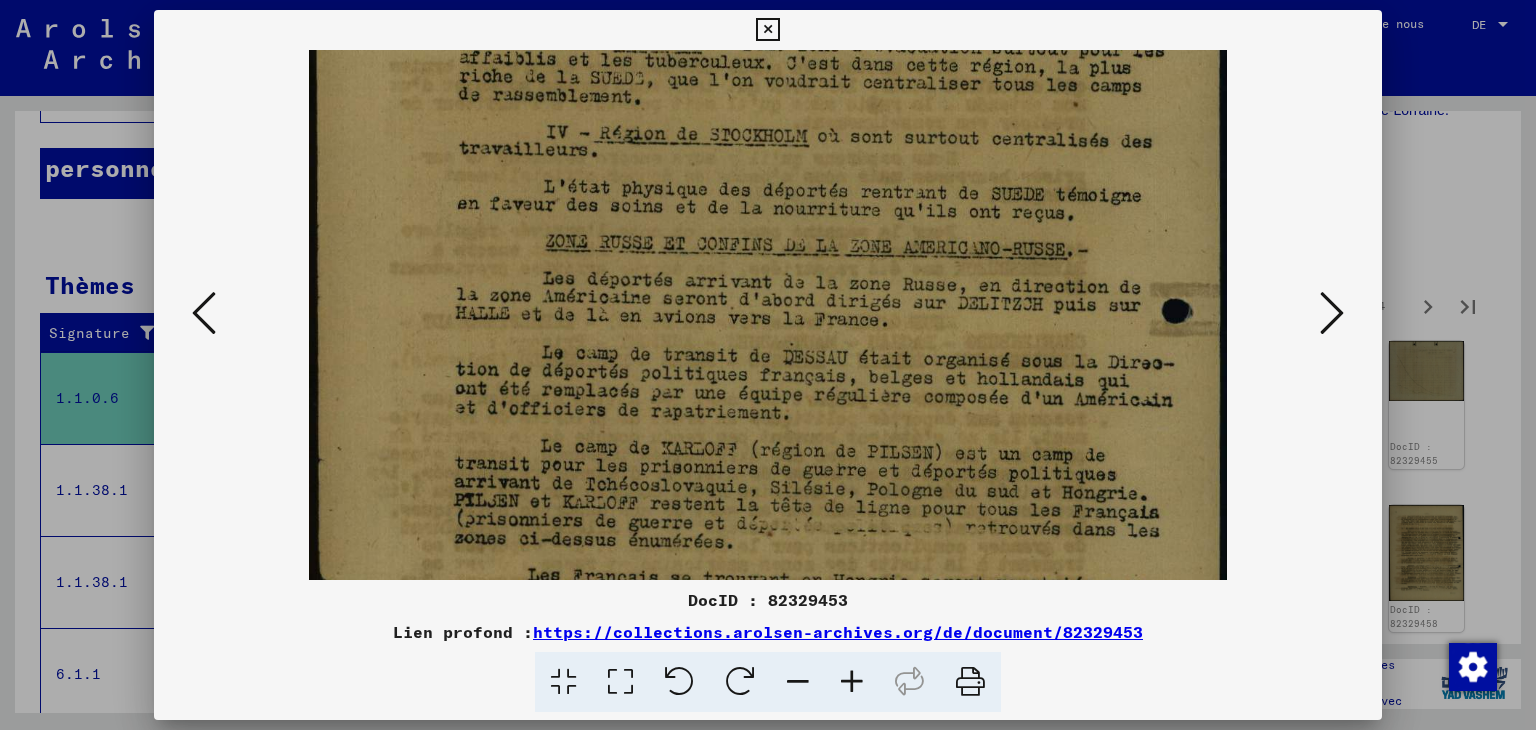 drag, startPoint x: 920, startPoint y: 484, endPoint x: 908, endPoint y: 313, distance: 171.42053 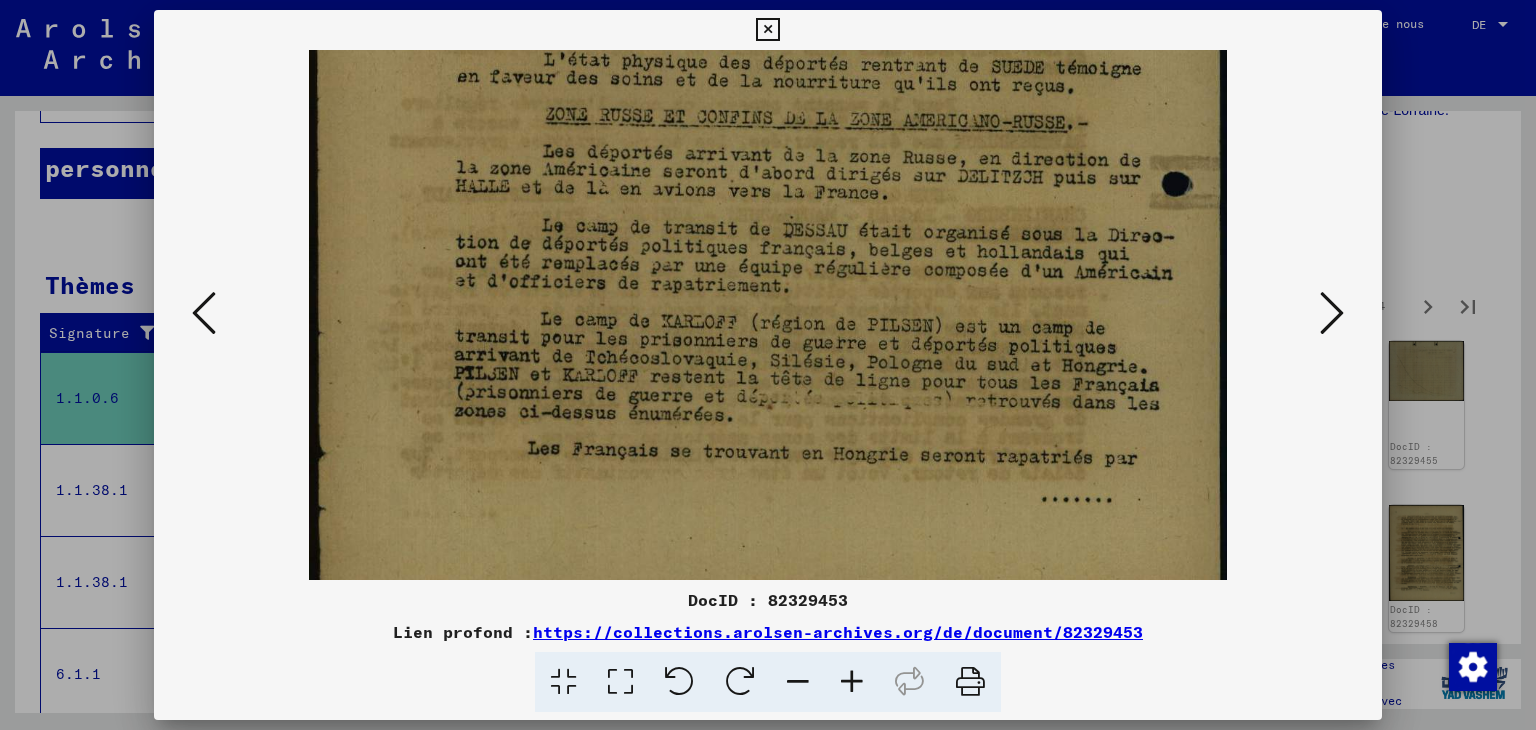 scroll, scrollTop: 611, scrollLeft: 0, axis: vertical 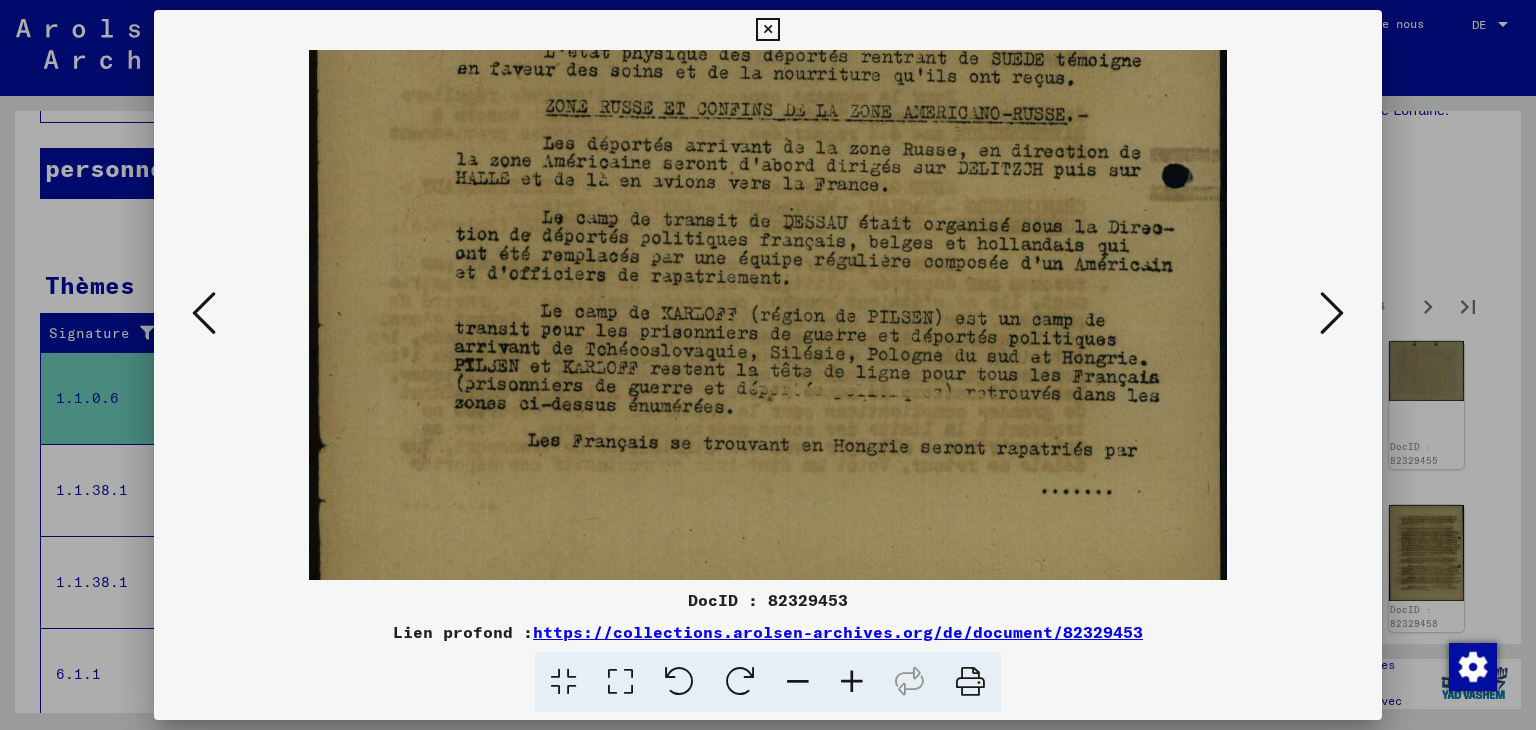 drag, startPoint x: 925, startPoint y: 493, endPoint x: 916, endPoint y: 354, distance: 139.29106 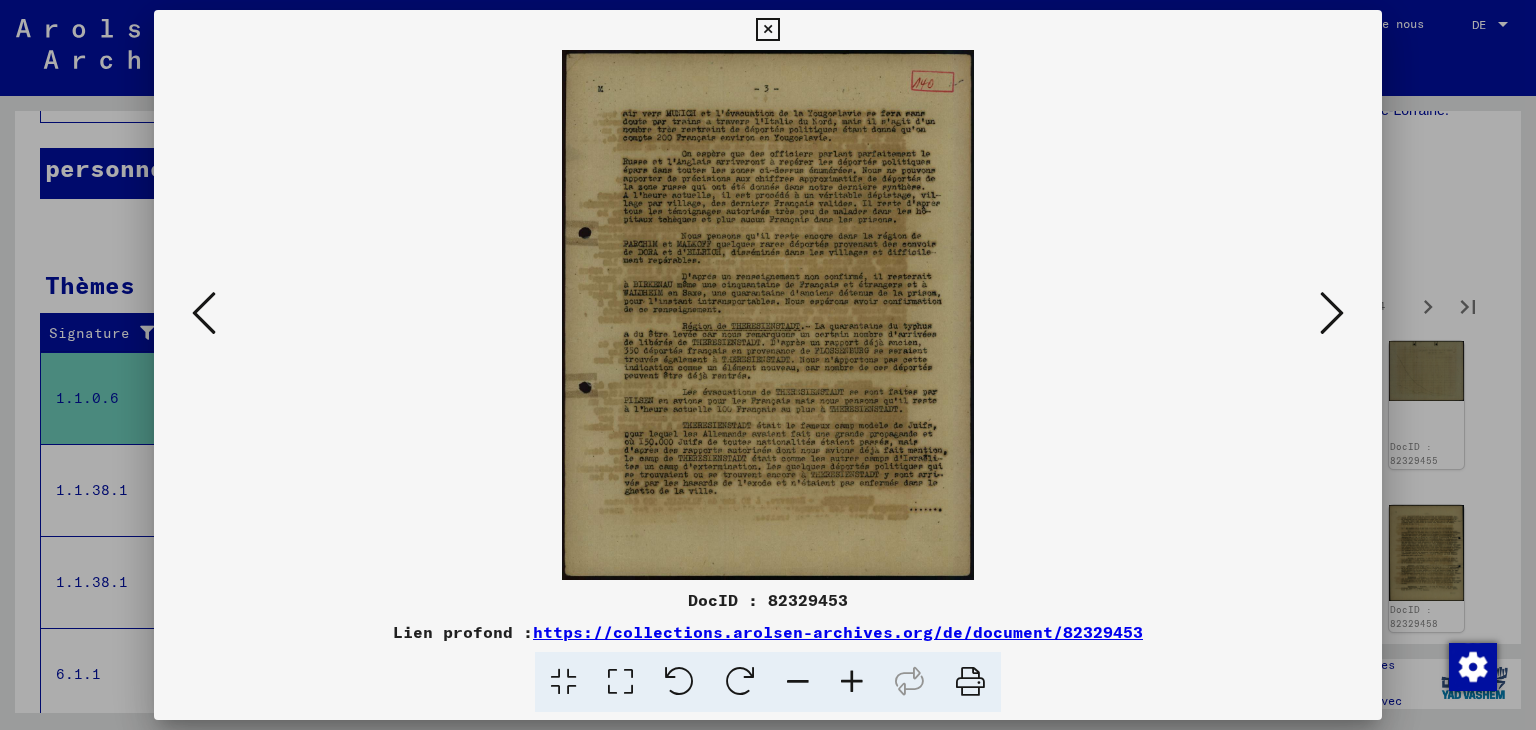 scroll, scrollTop: 0, scrollLeft: 0, axis: both 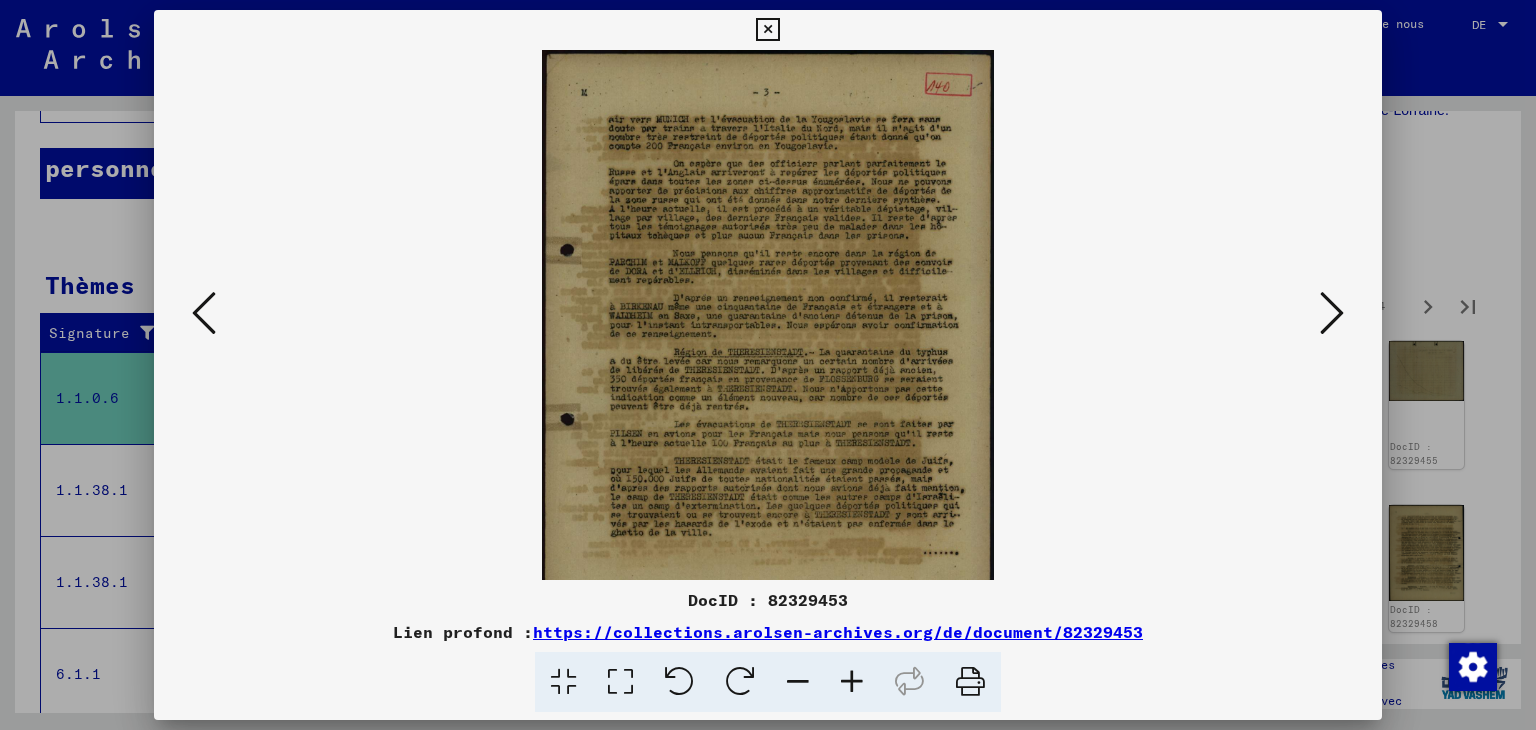 click at bounding box center (852, 682) 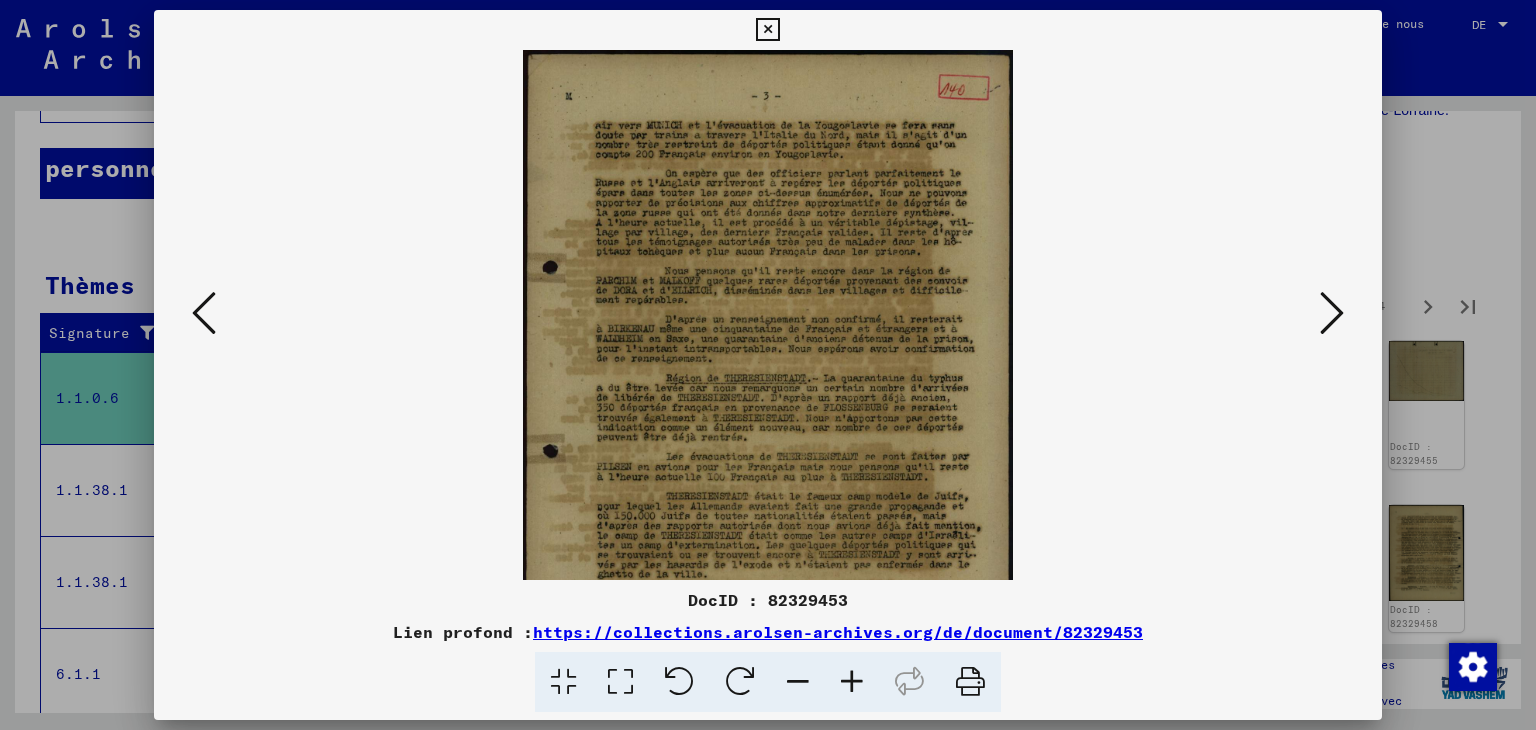 click at bounding box center [852, 682] 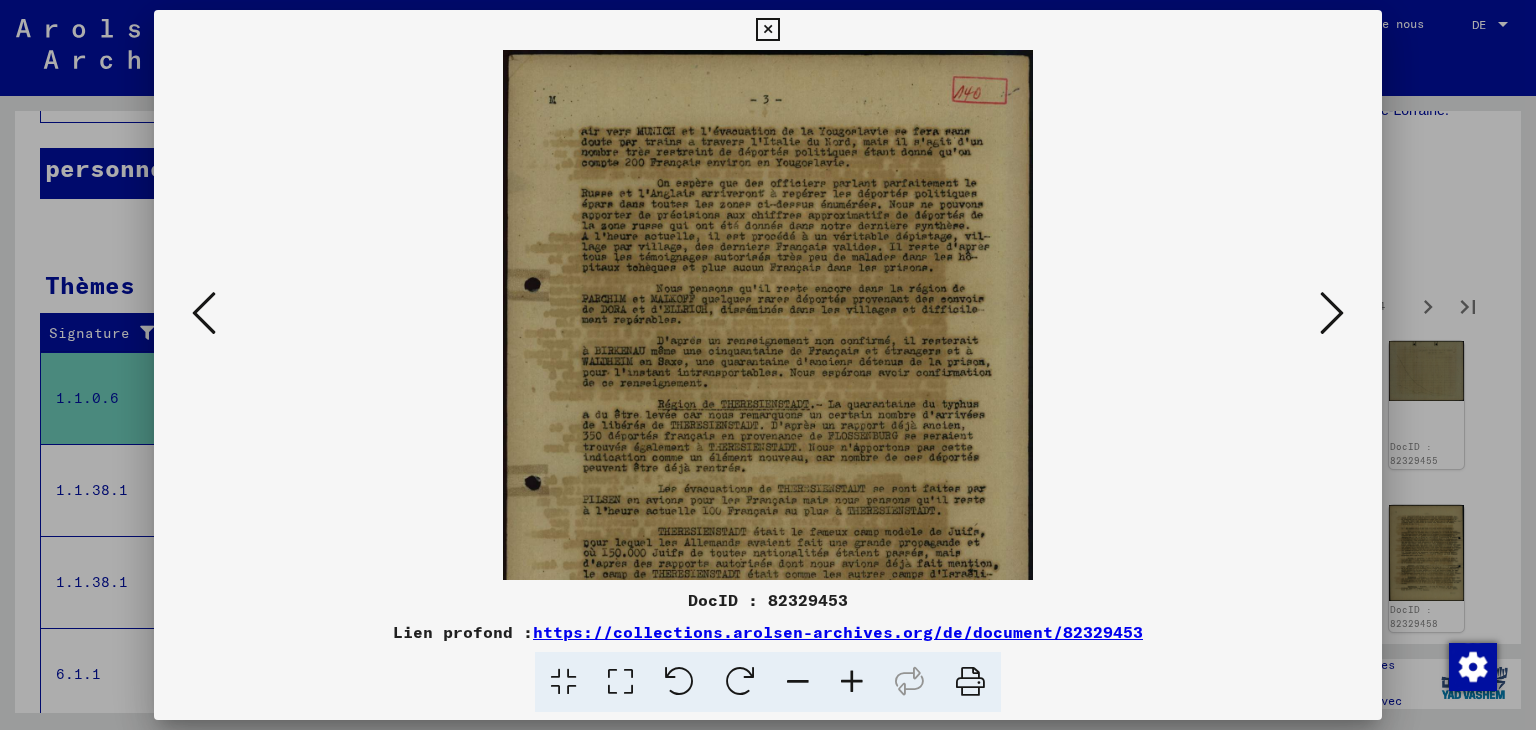 click at bounding box center [852, 682] 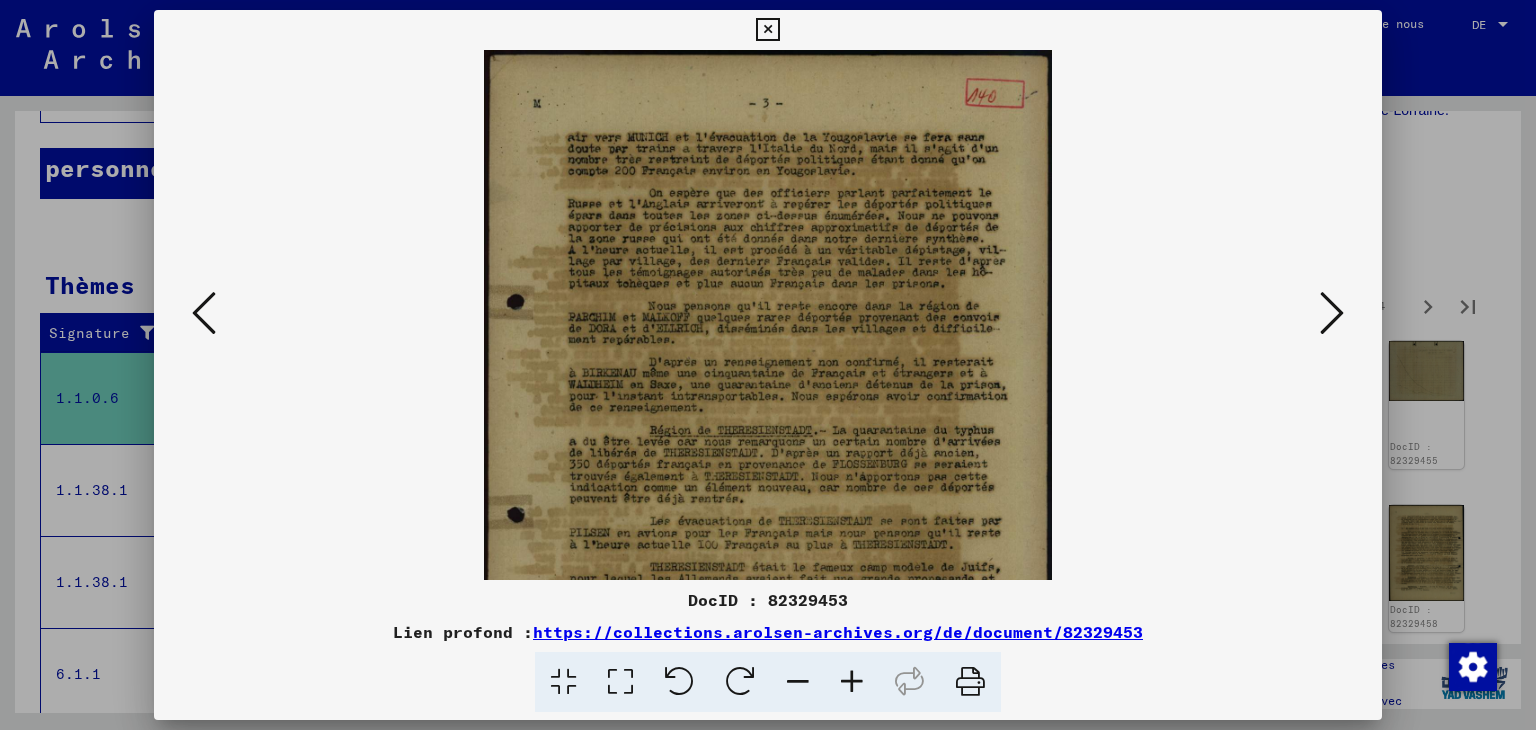click at bounding box center (852, 682) 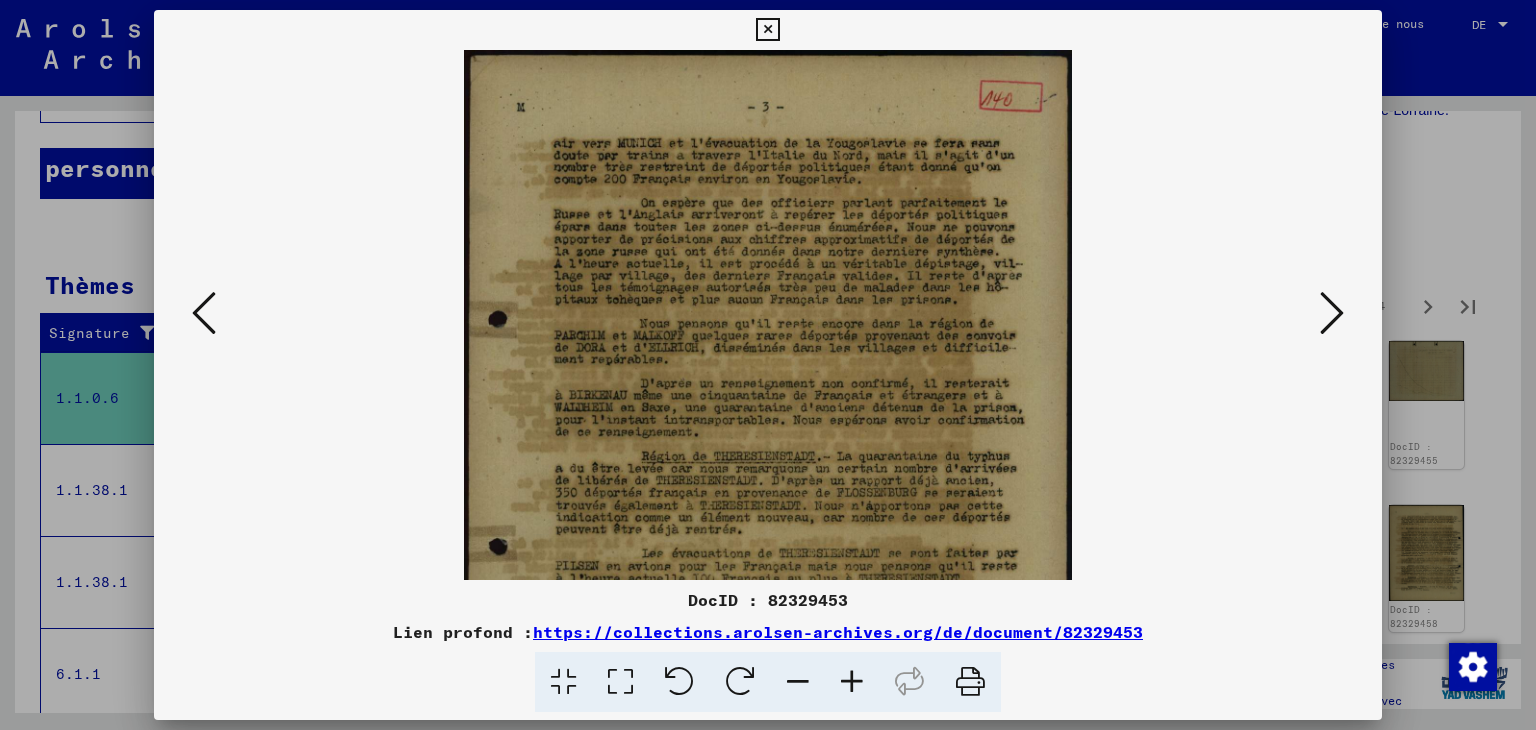 click at bounding box center (852, 682) 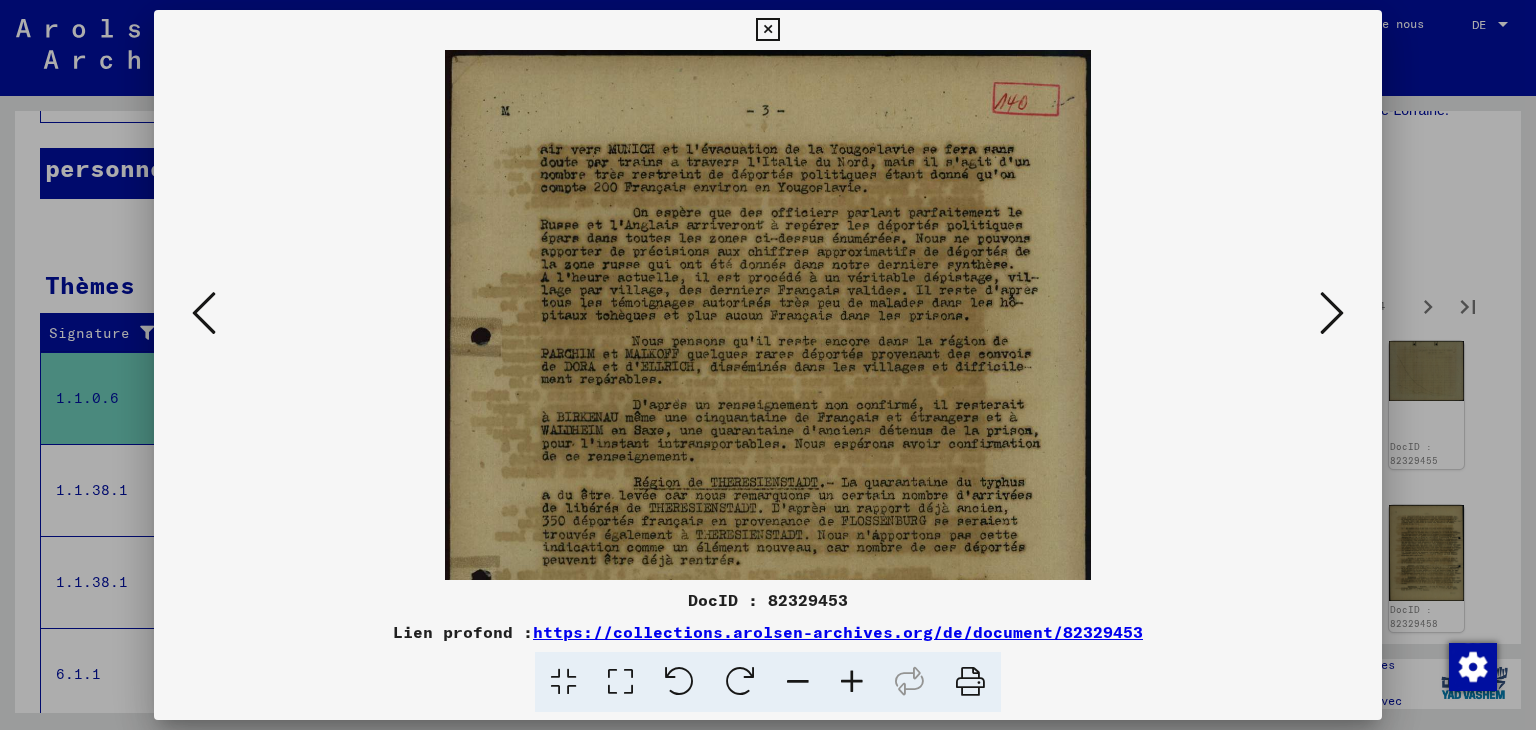click at bounding box center [852, 682] 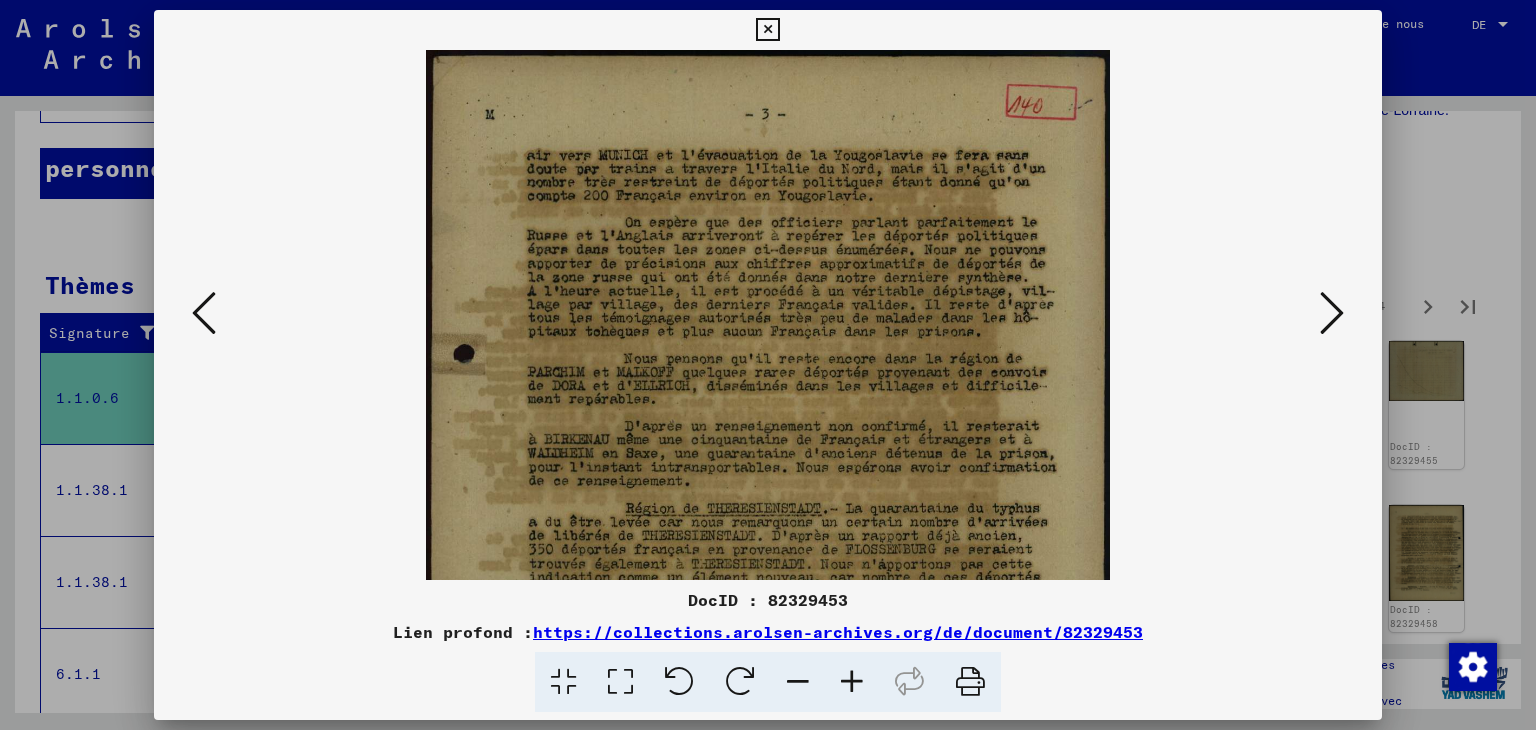 click at bounding box center (852, 682) 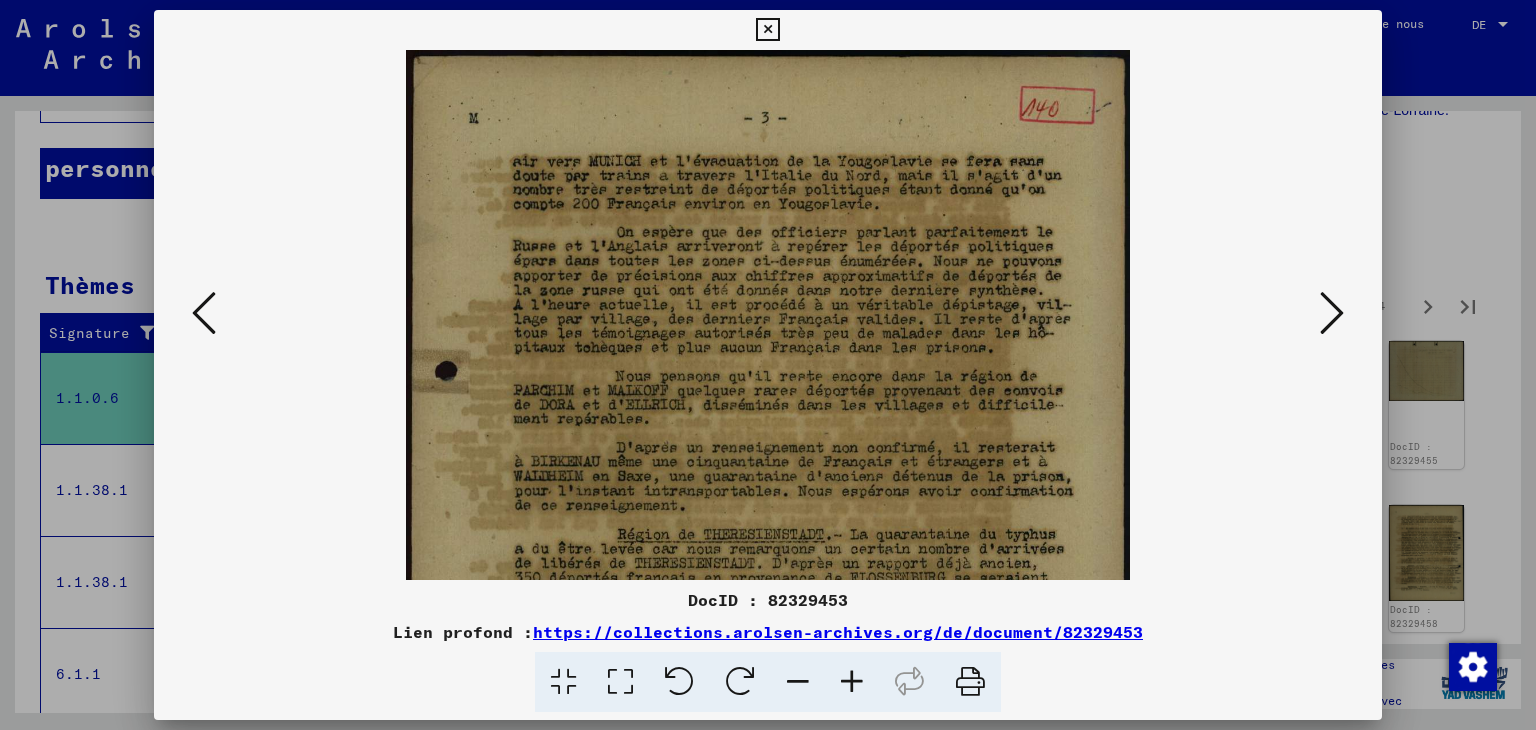 click at bounding box center (852, 682) 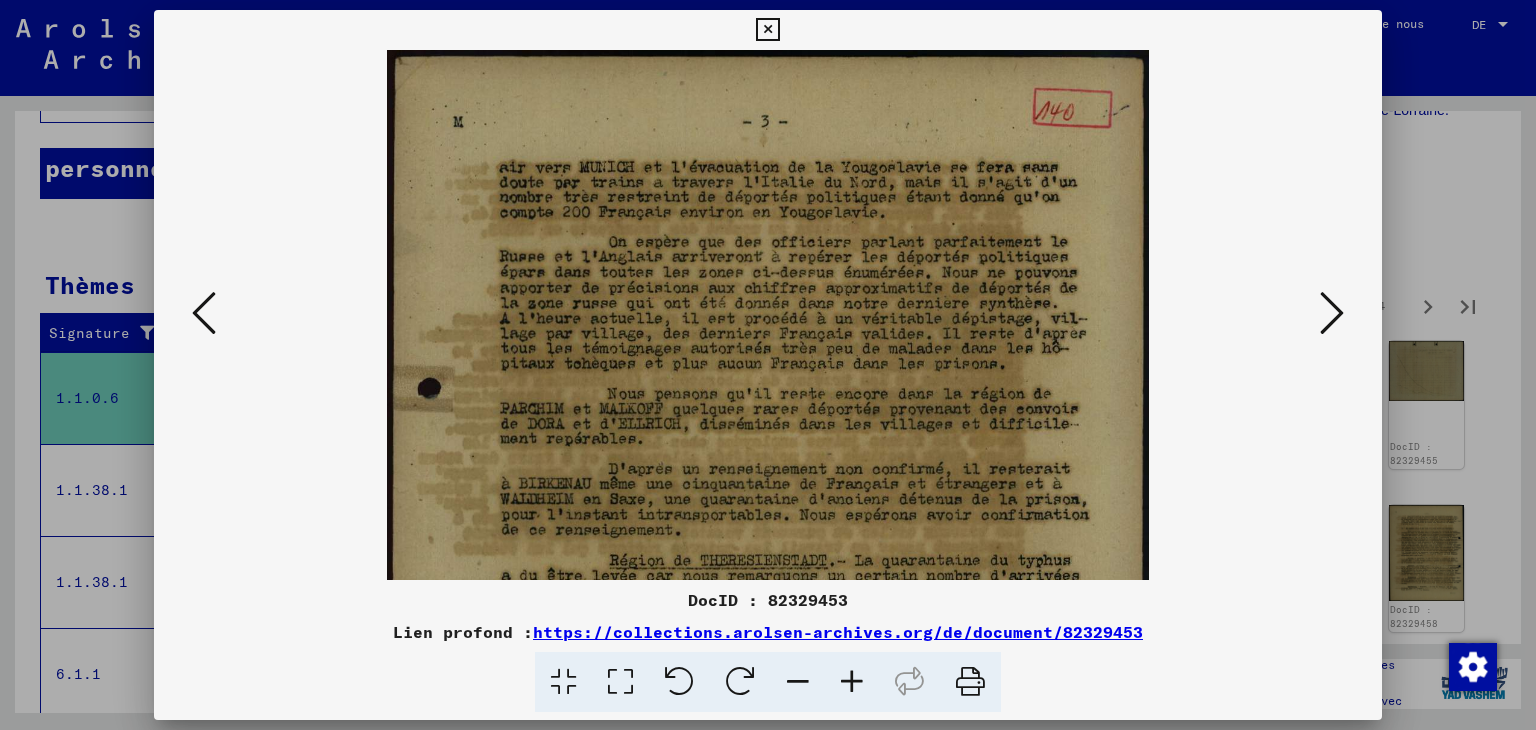 click at bounding box center (852, 682) 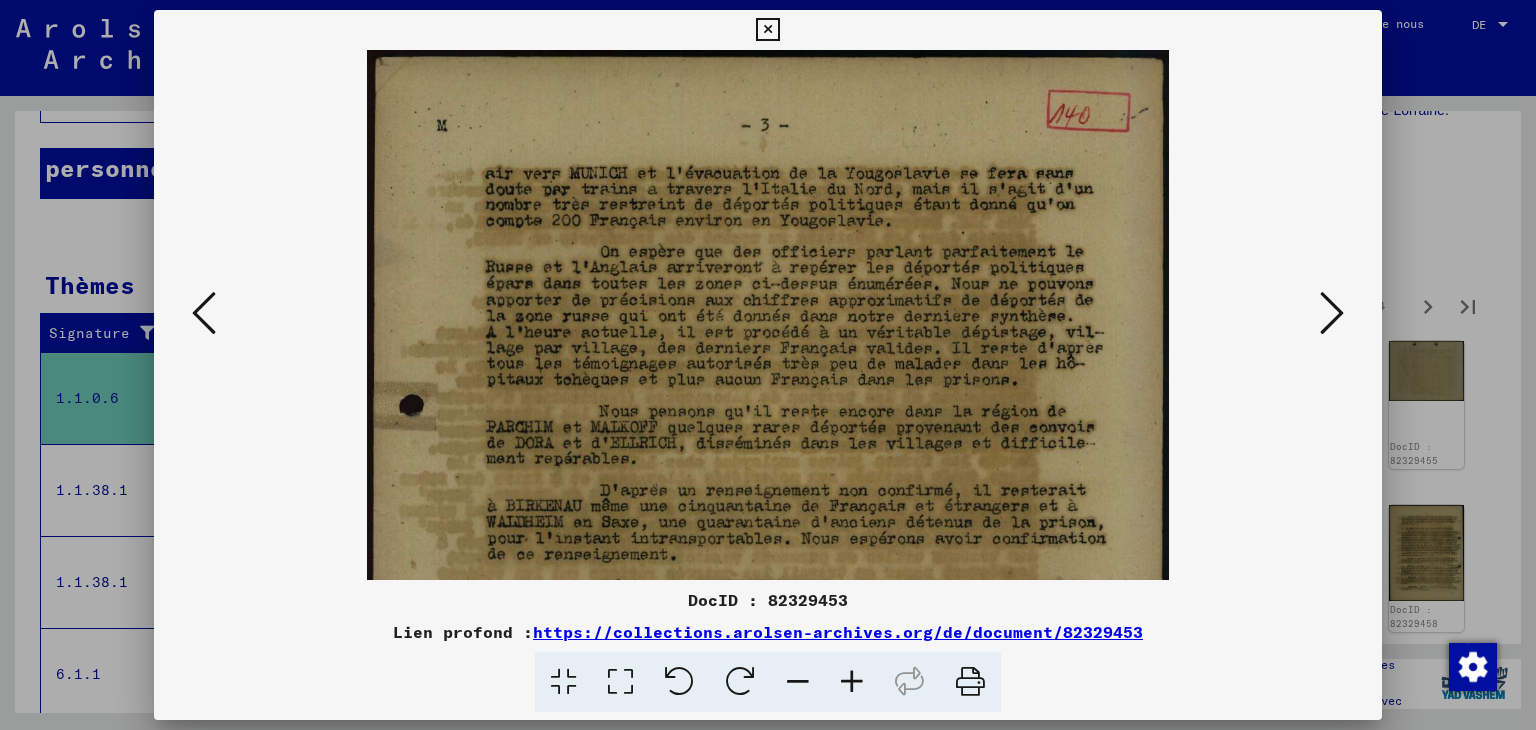 click at bounding box center [852, 682] 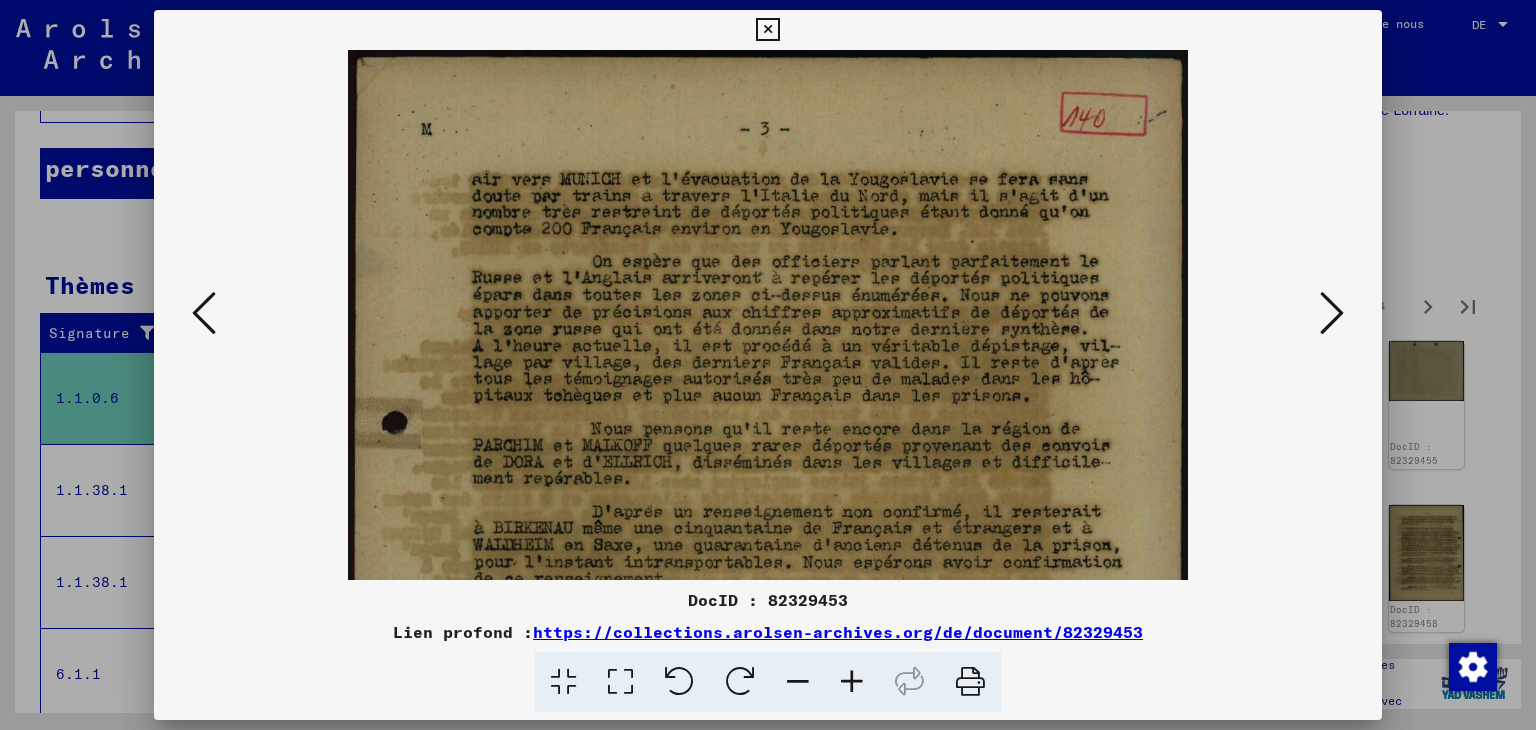 click at bounding box center [852, 682] 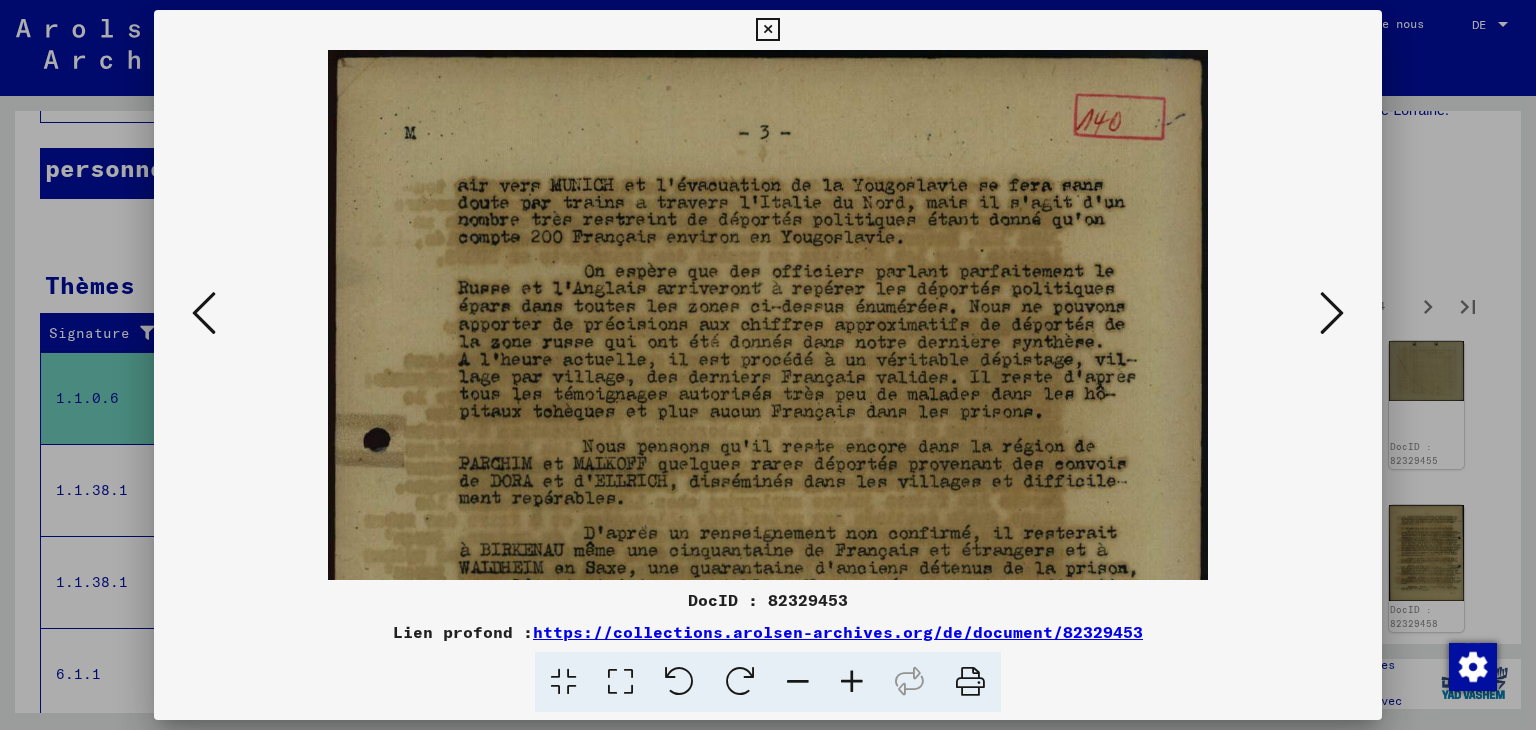 click at bounding box center [852, 682] 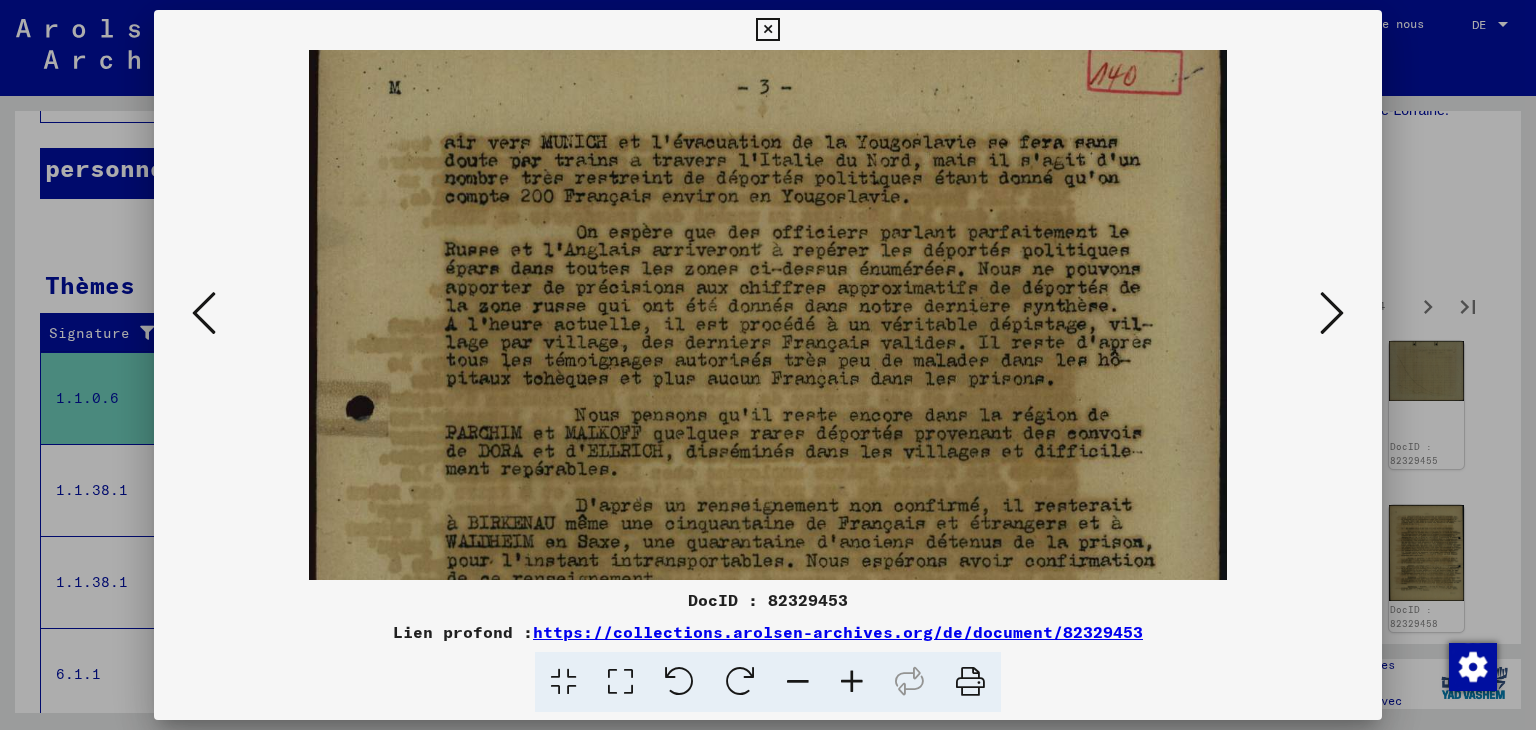 scroll, scrollTop: 56, scrollLeft: 0, axis: vertical 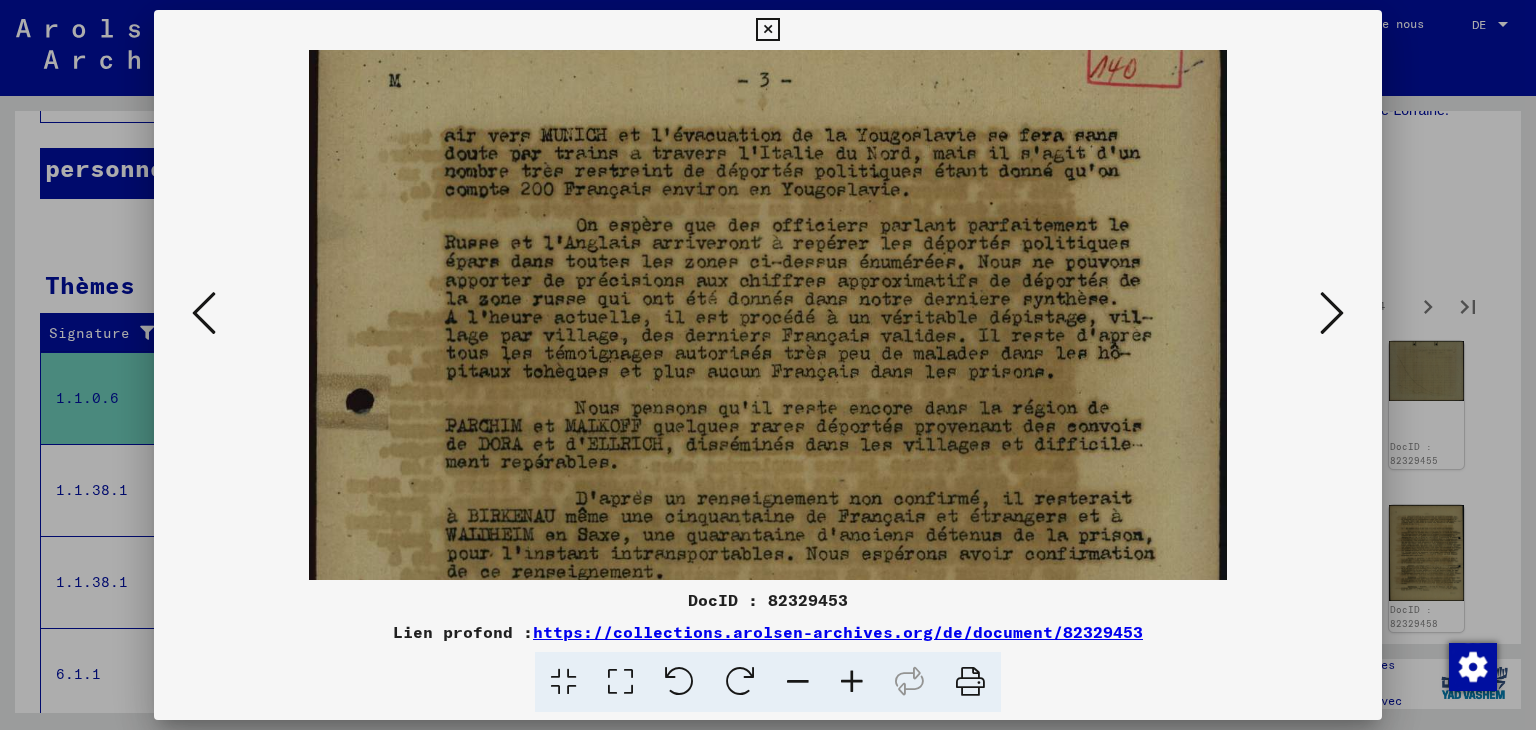 drag, startPoint x: 866, startPoint y: 524, endPoint x: 849, endPoint y: 474, distance: 52.810986 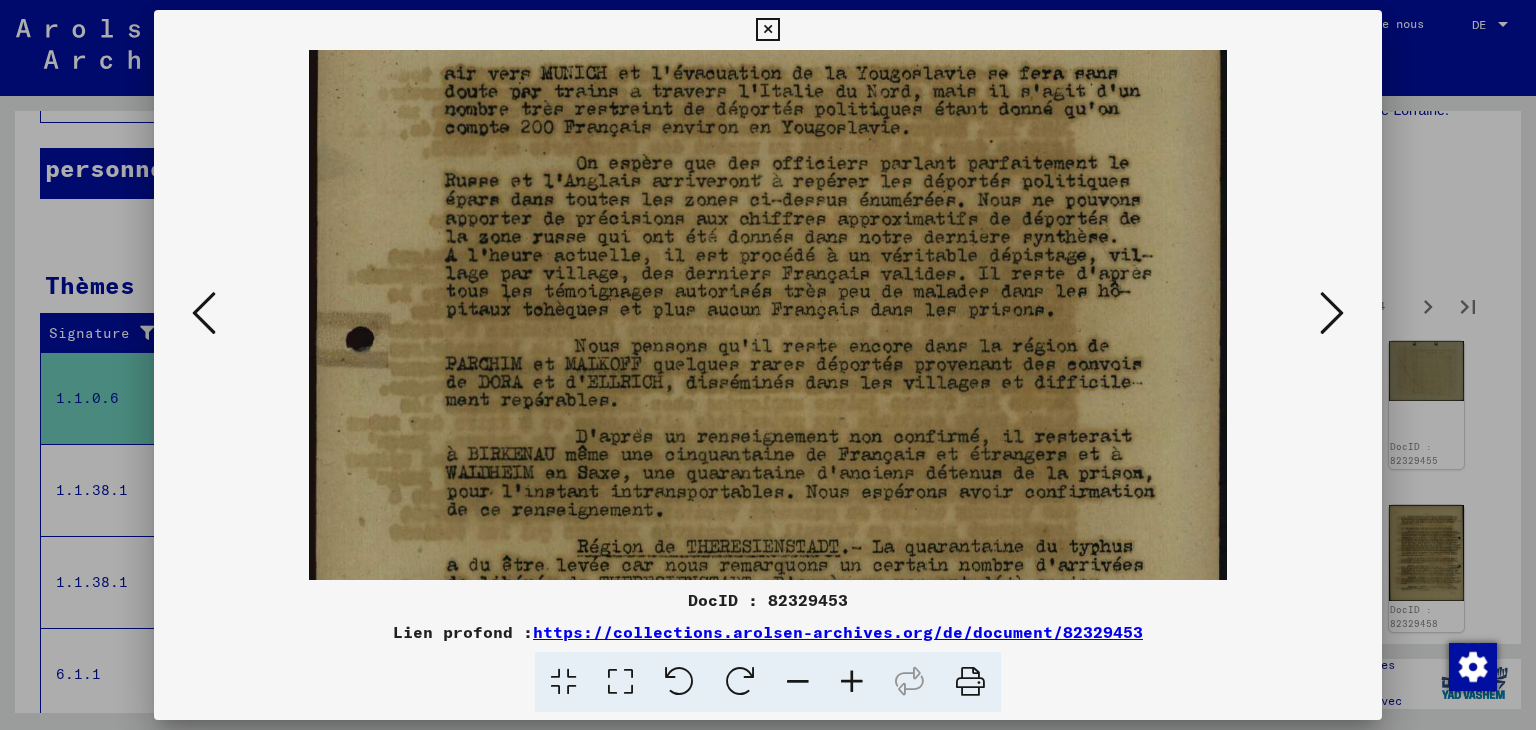 drag, startPoint x: 852, startPoint y: 475, endPoint x: 837, endPoint y: 414, distance: 62.817196 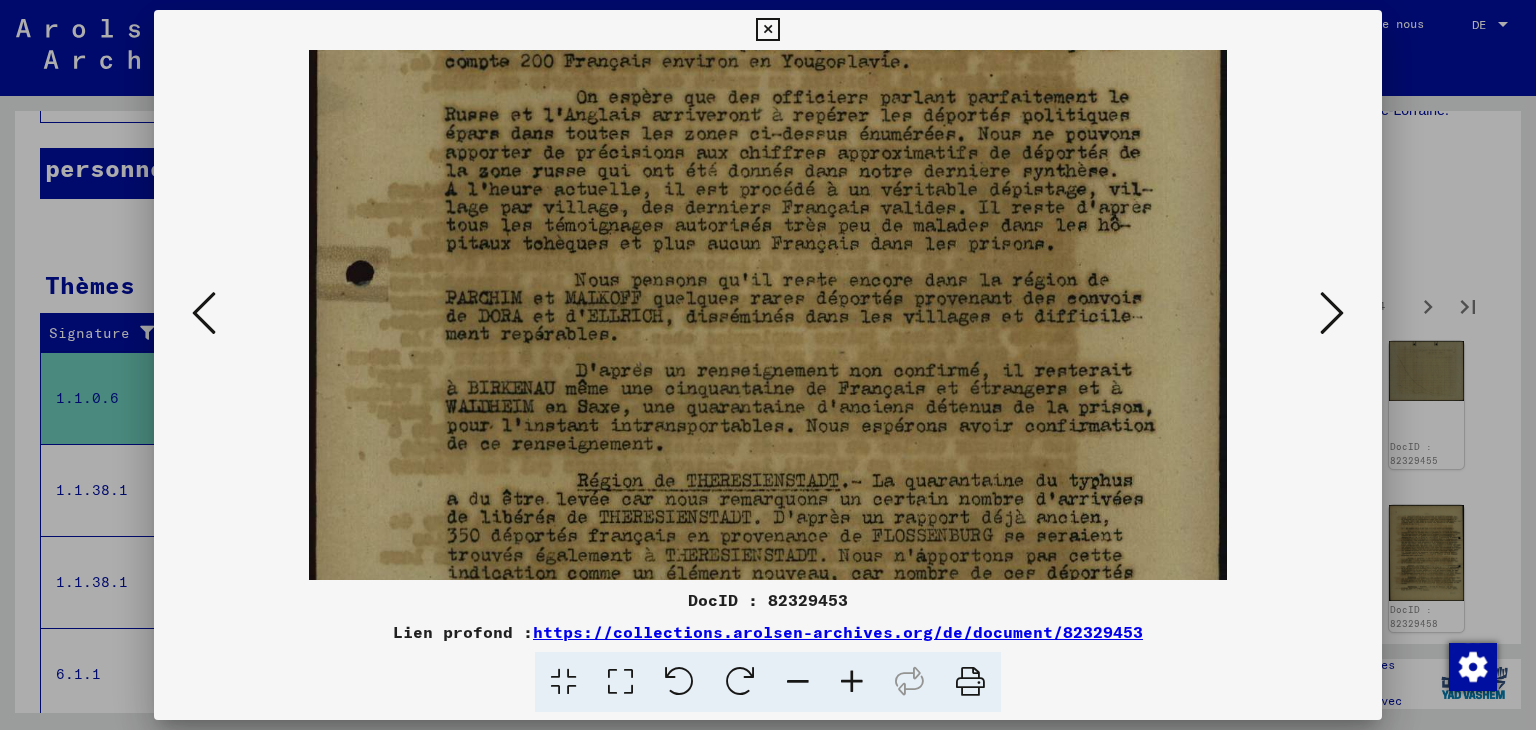 drag, startPoint x: 820, startPoint y: 503, endPoint x: 815, endPoint y: 439, distance: 64.195015 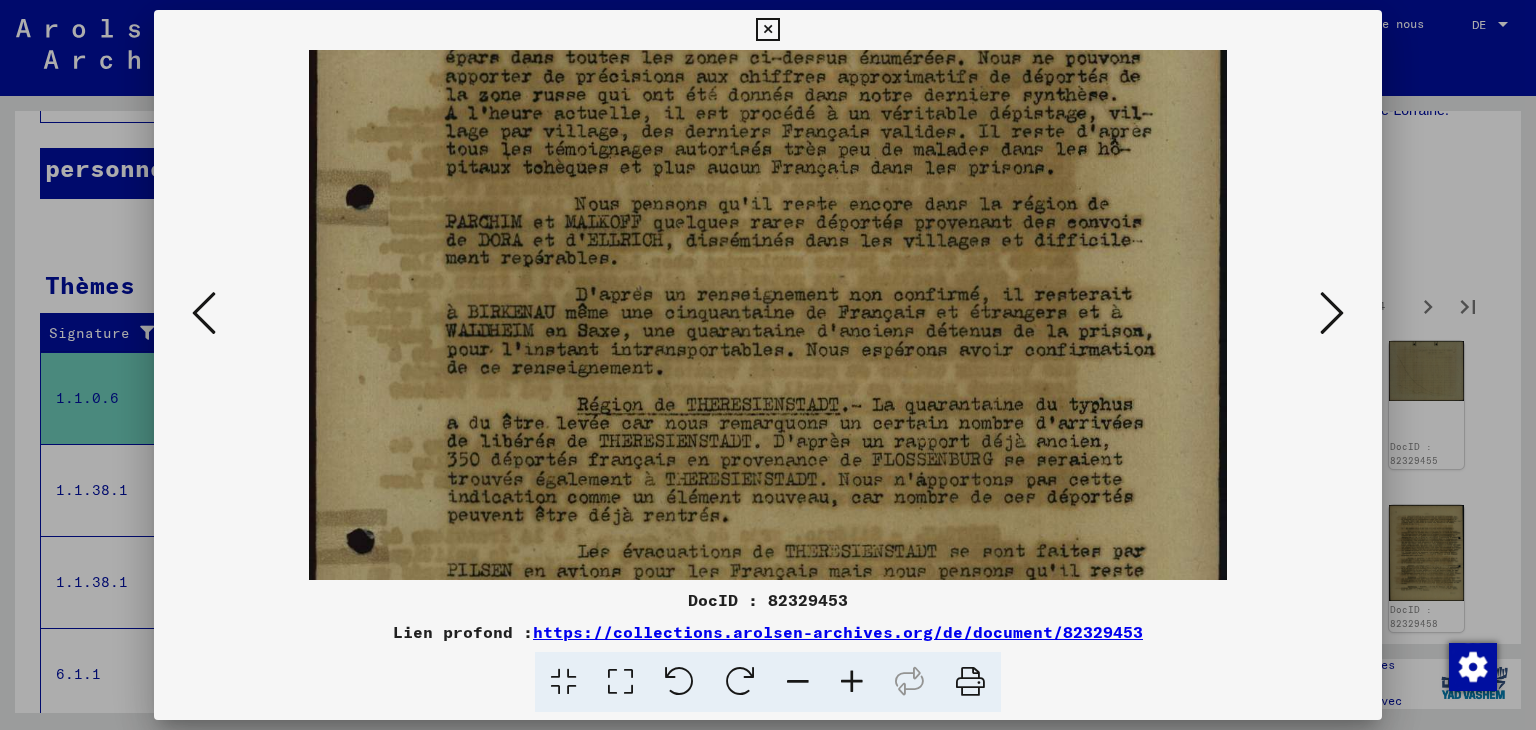 drag, startPoint x: 816, startPoint y: 492, endPoint x: 816, endPoint y: 415, distance: 77 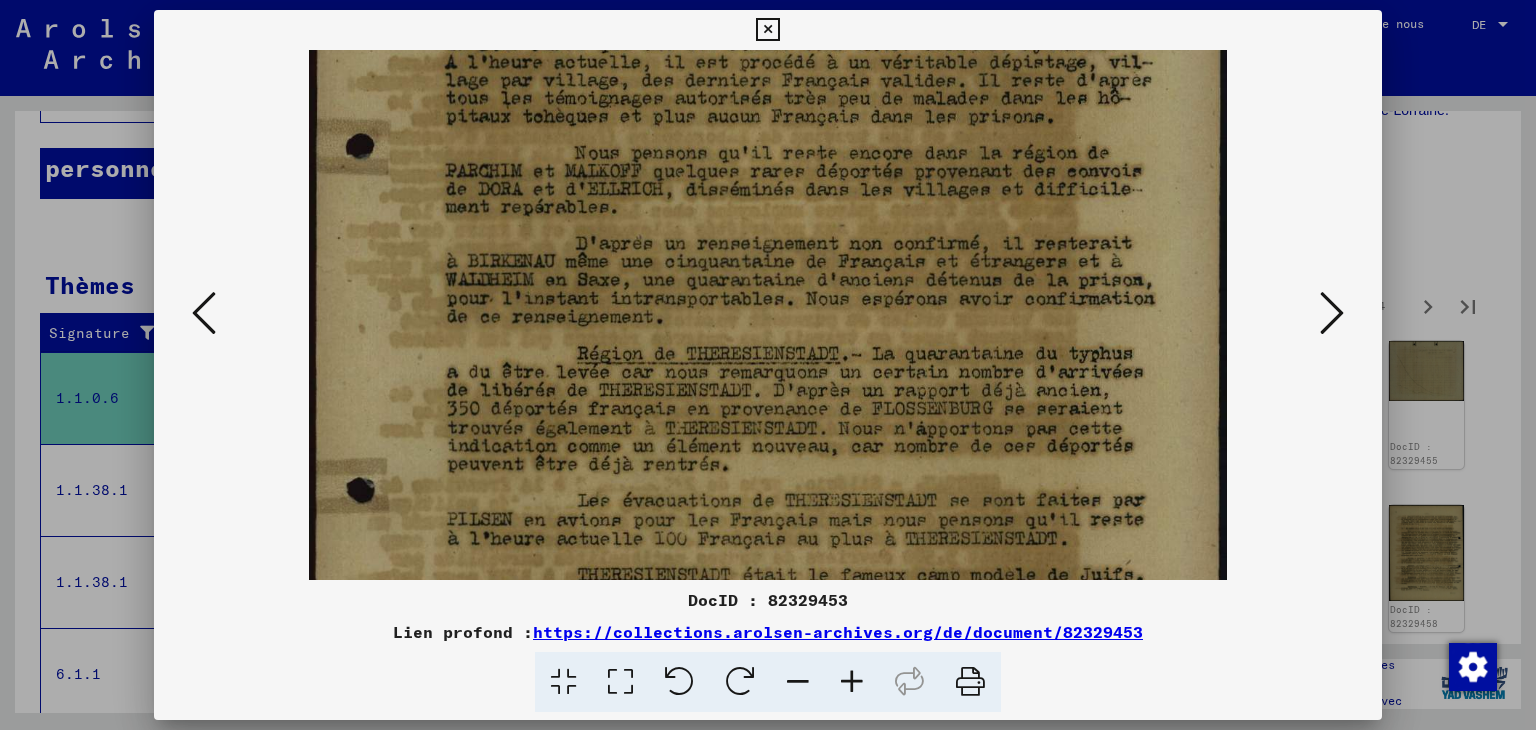 scroll, scrollTop: 339, scrollLeft: 0, axis: vertical 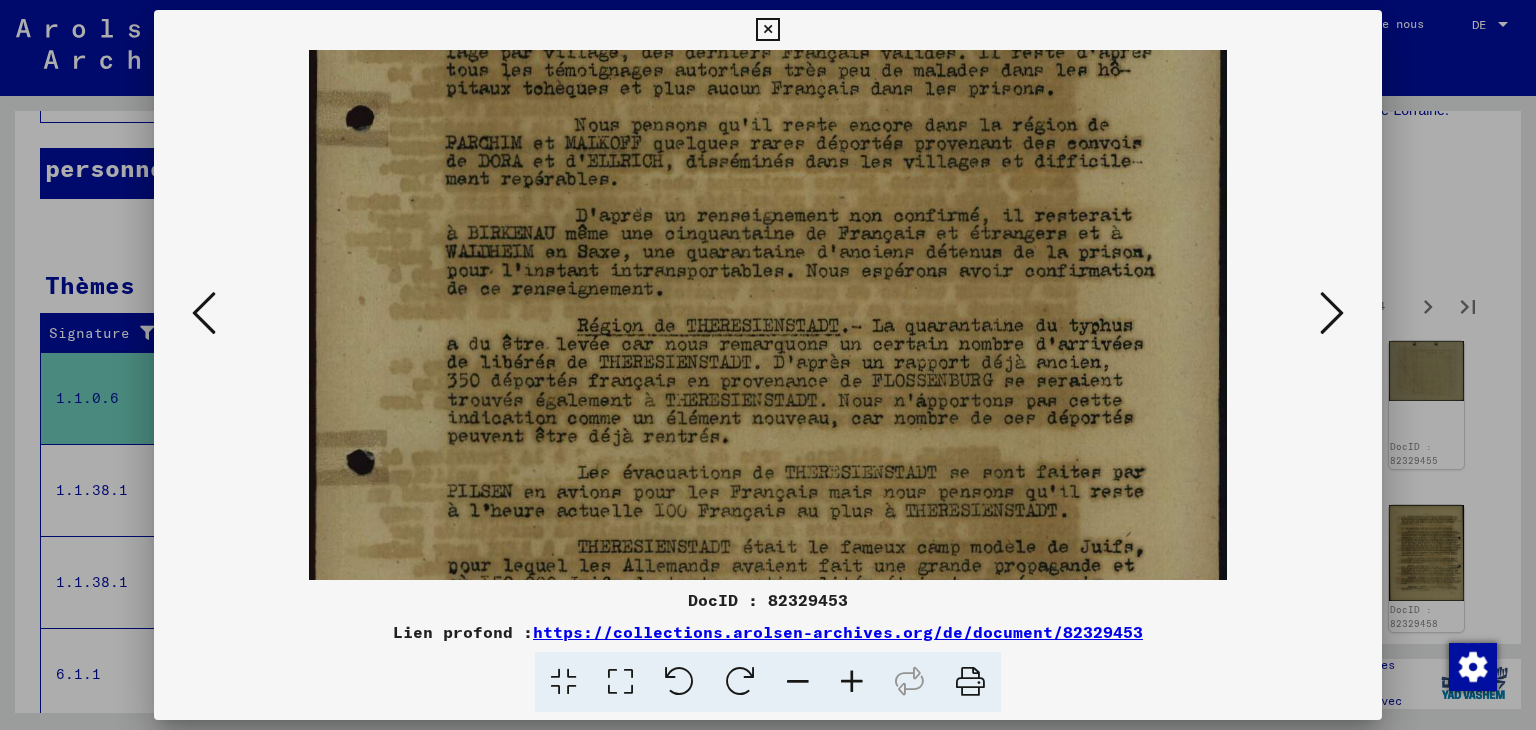 drag, startPoint x: 816, startPoint y: 499, endPoint x: 815, endPoint y: 421, distance: 78.00641 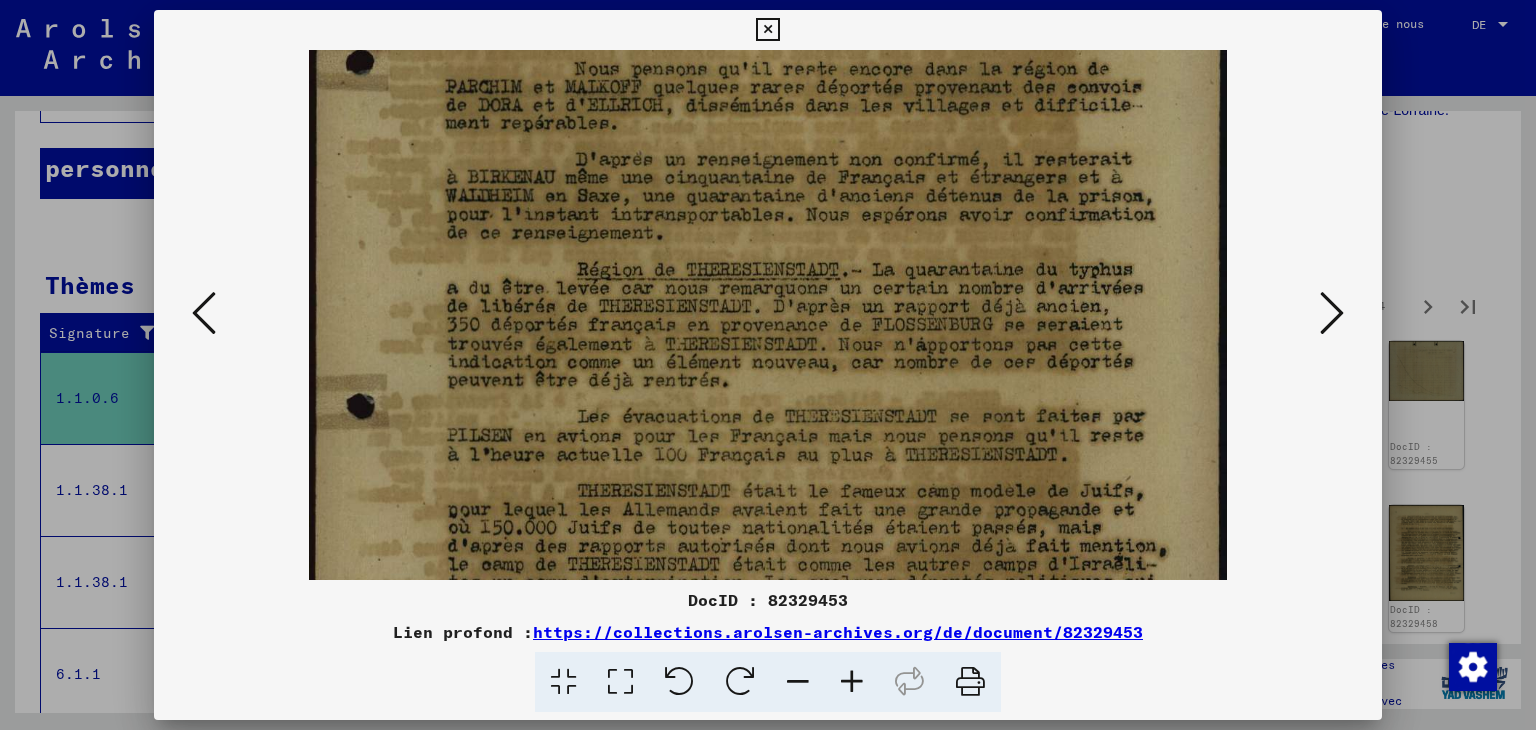 drag, startPoint x: 840, startPoint y: 485, endPoint x: 841, endPoint y: 429, distance: 56.008926 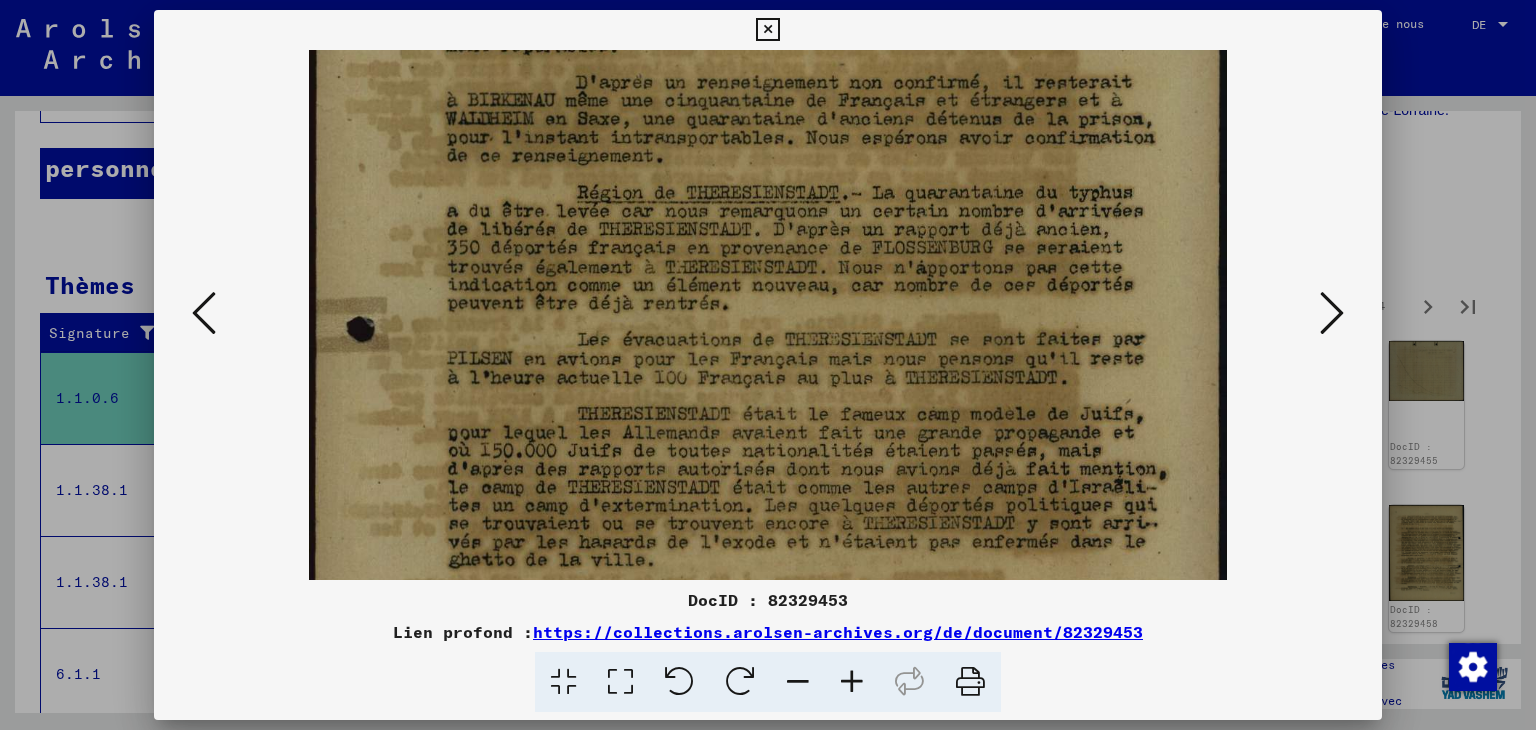 drag, startPoint x: 841, startPoint y: 465, endPoint x: 845, endPoint y: 395, distance: 70.11419 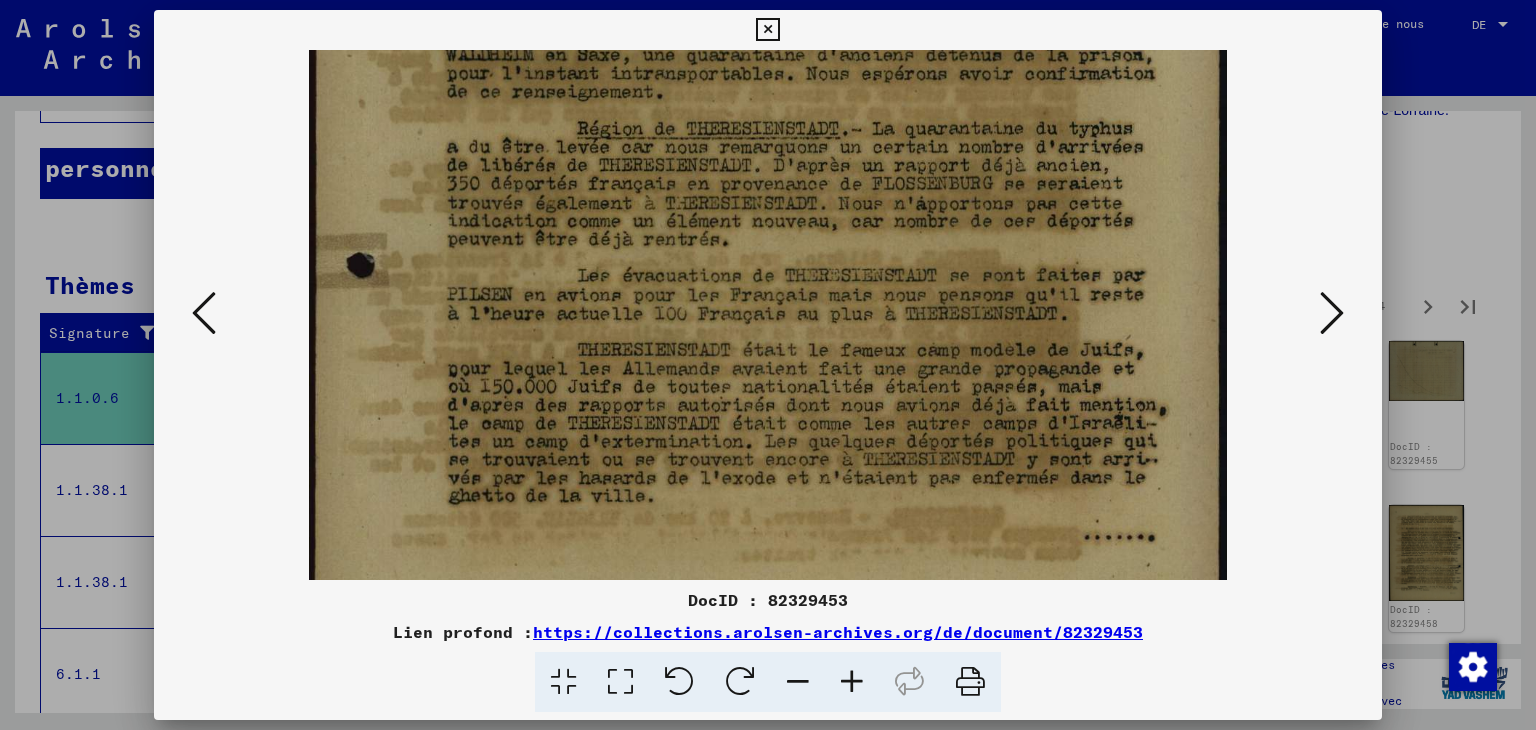 drag, startPoint x: 849, startPoint y: 449, endPoint x: 849, endPoint y: 379, distance: 70 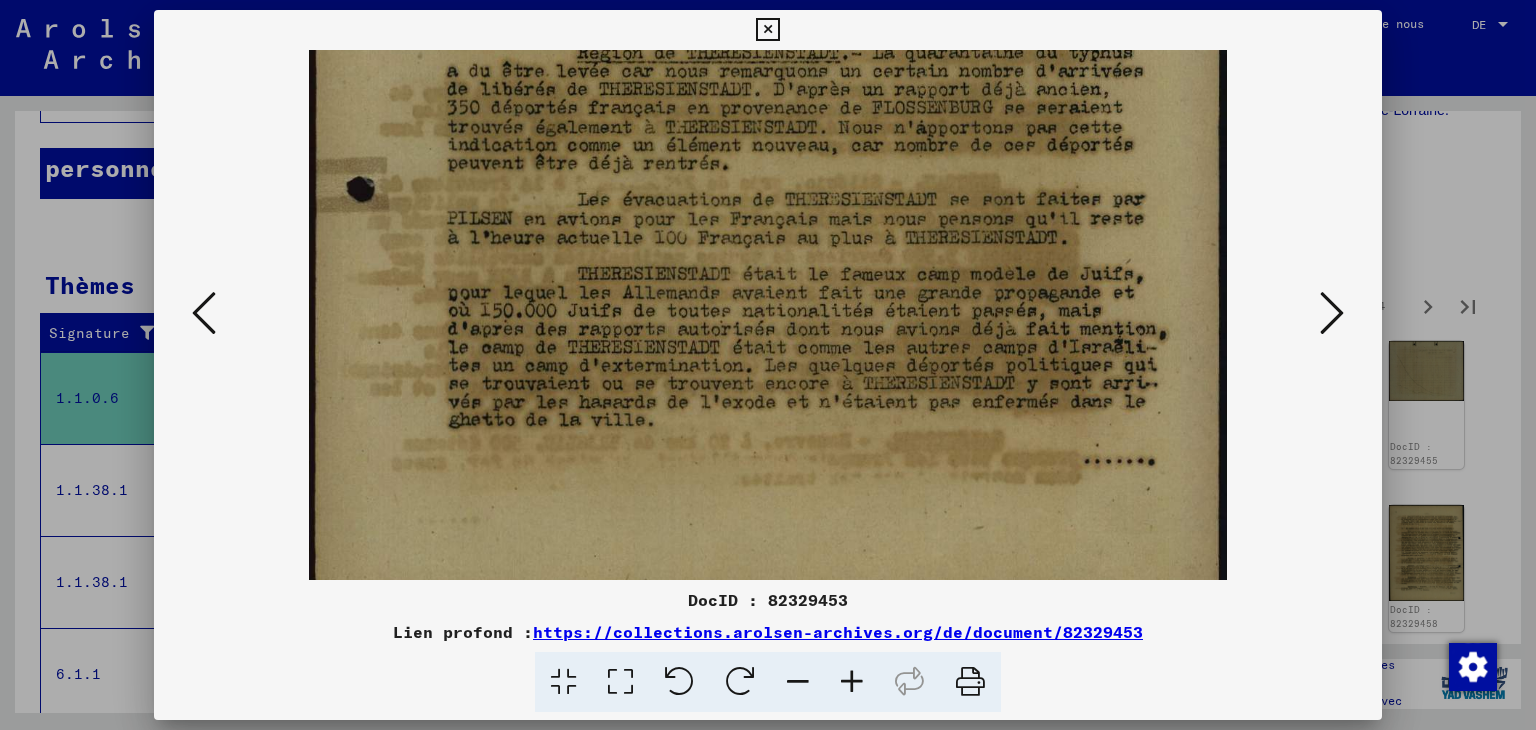 scroll, scrollTop: 617, scrollLeft: 0, axis: vertical 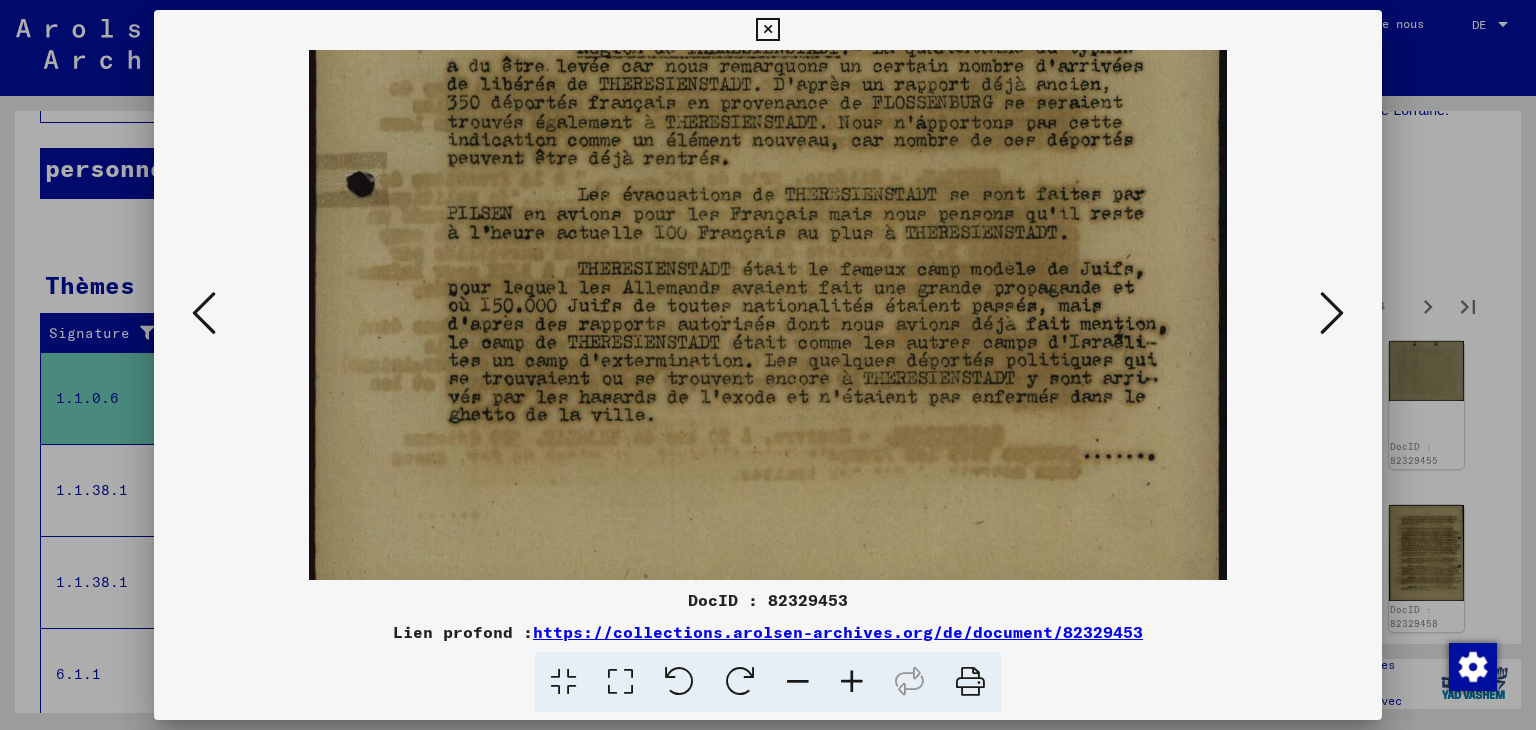 drag, startPoint x: 849, startPoint y: 469, endPoint x: 850, endPoint y: 391, distance: 78.00641 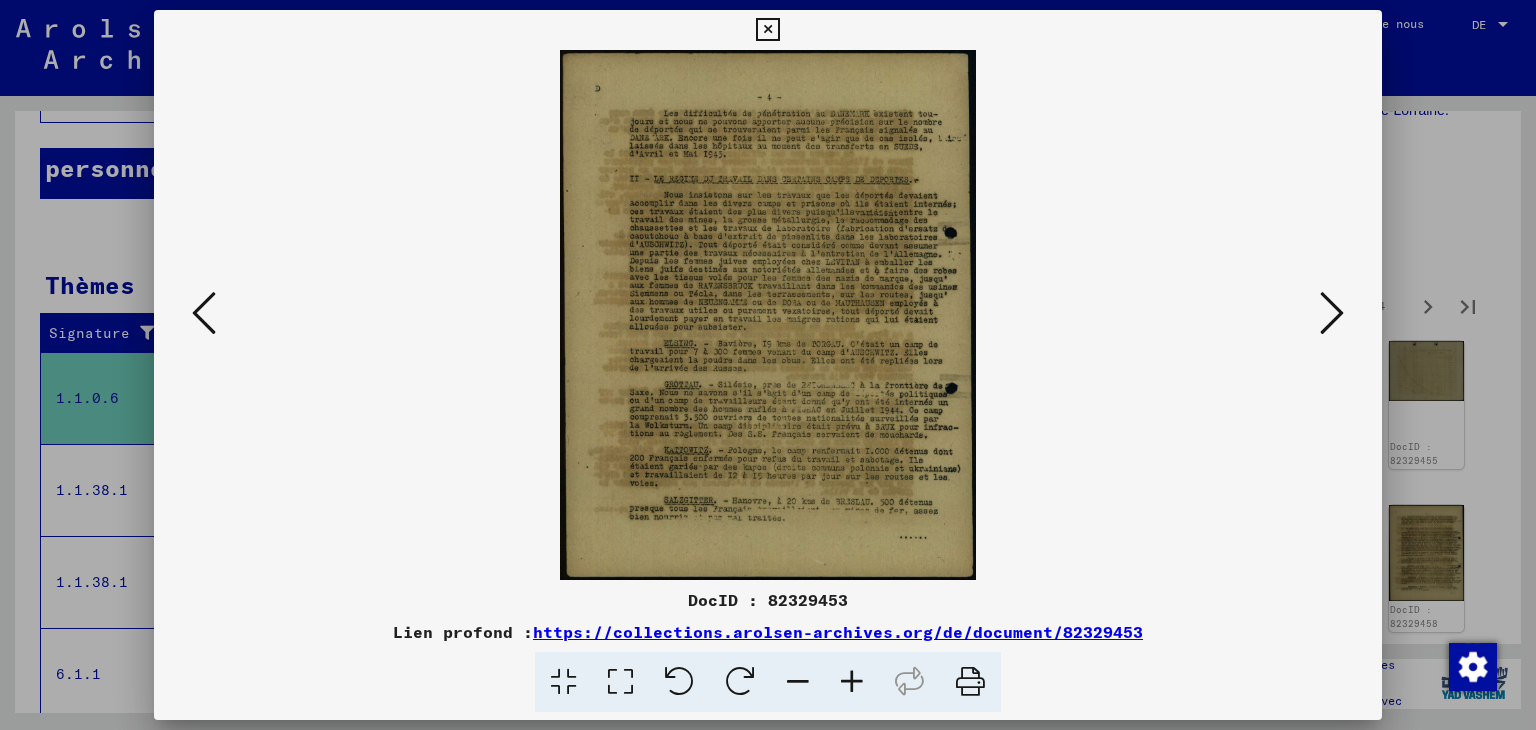 click at bounding box center (852, 682) 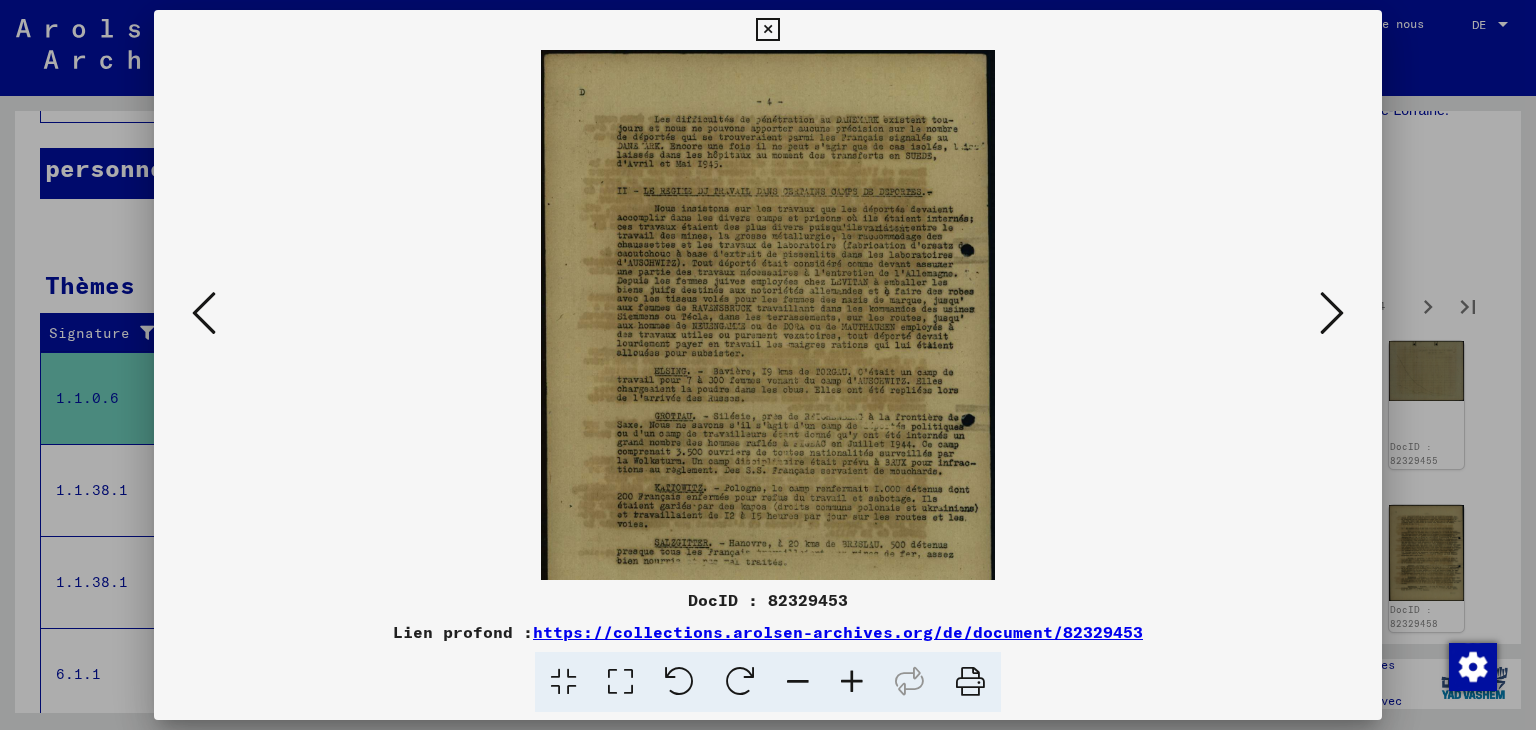click at bounding box center [852, 682] 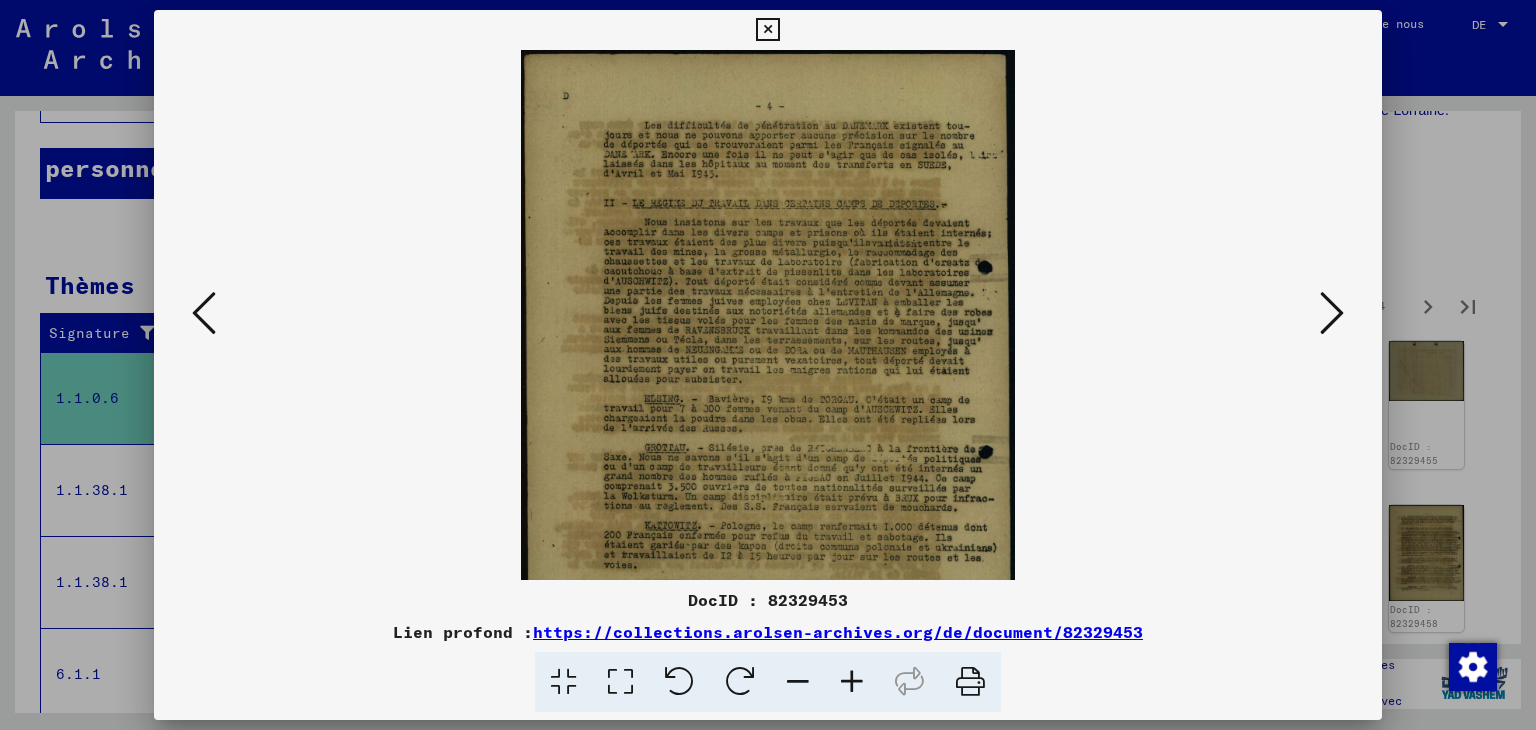 click at bounding box center (852, 682) 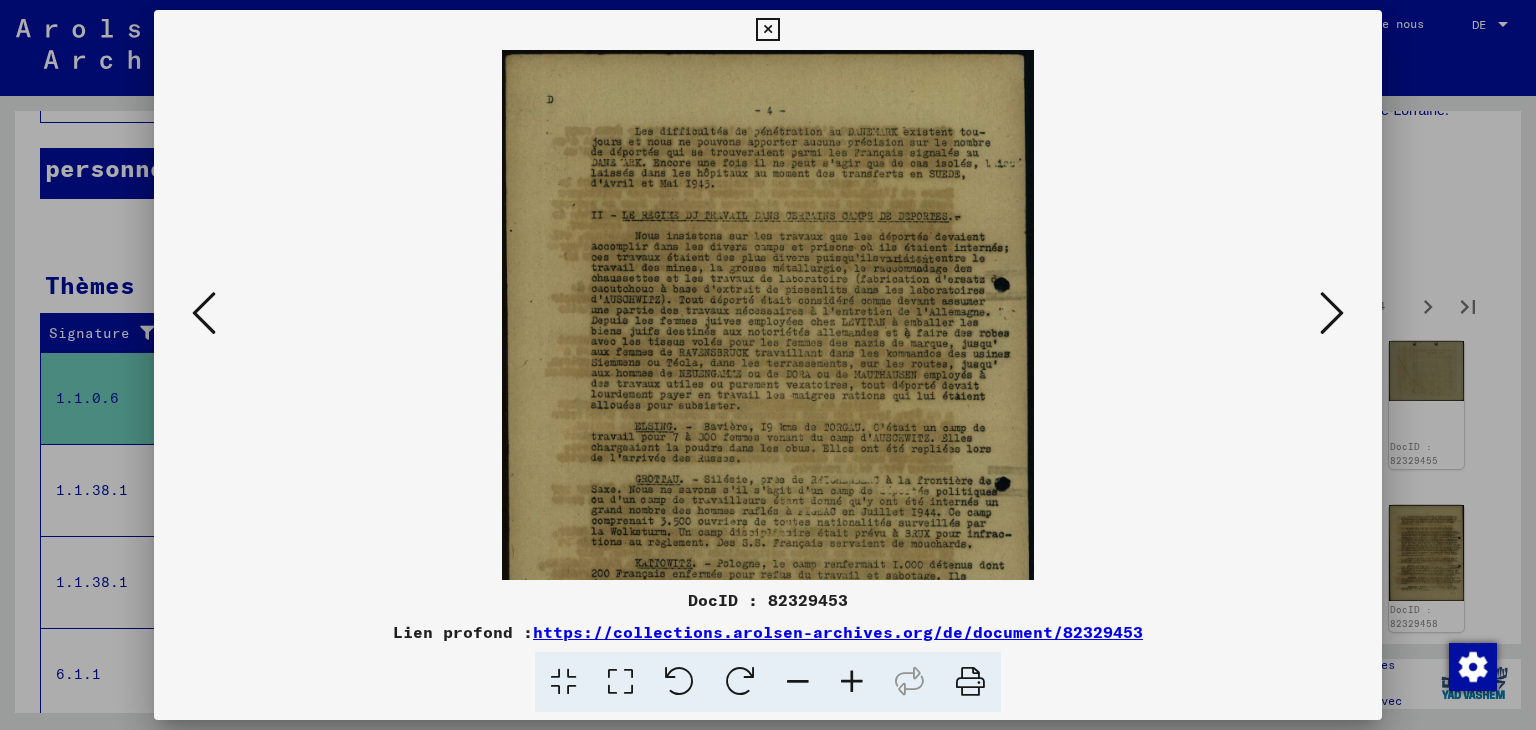 click at bounding box center [852, 682] 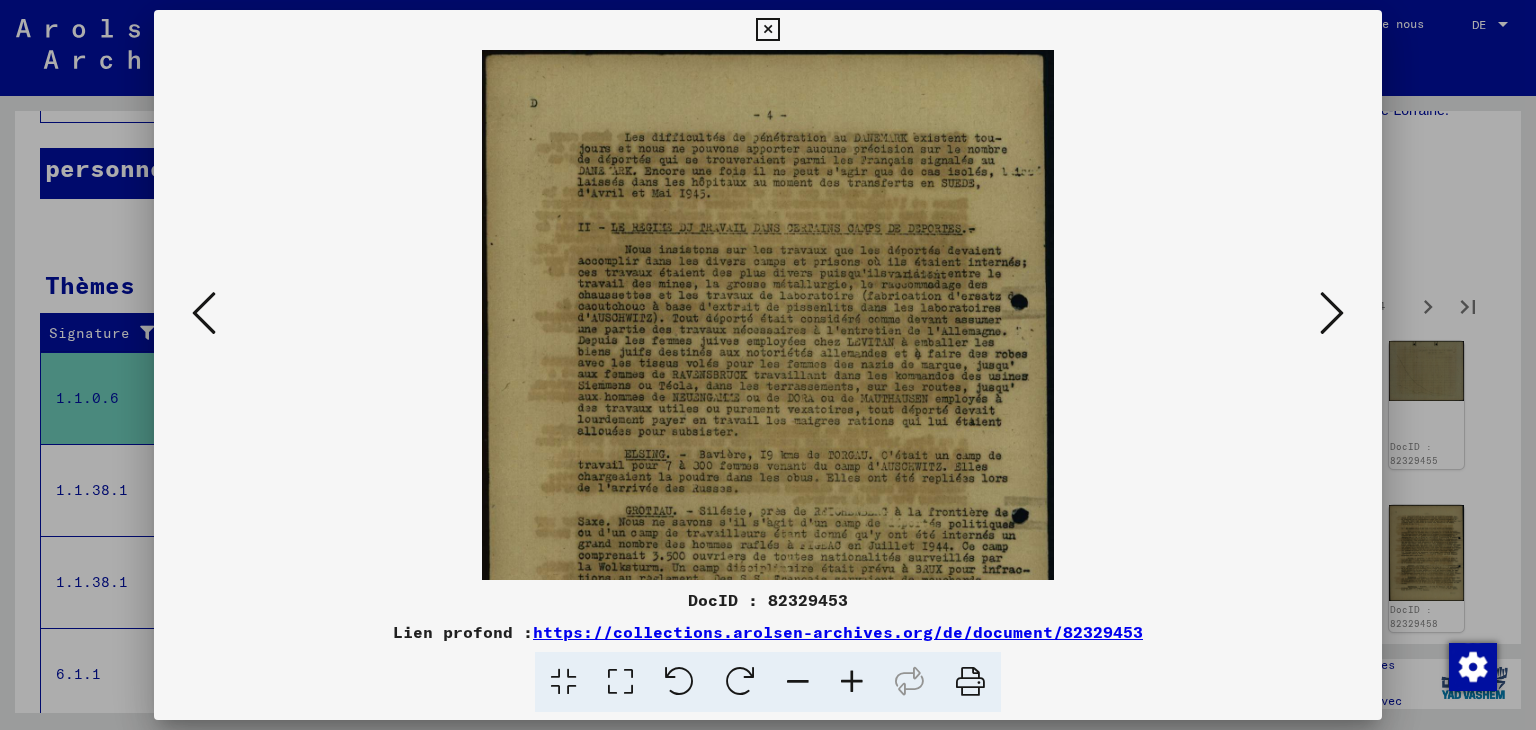 click at bounding box center (852, 682) 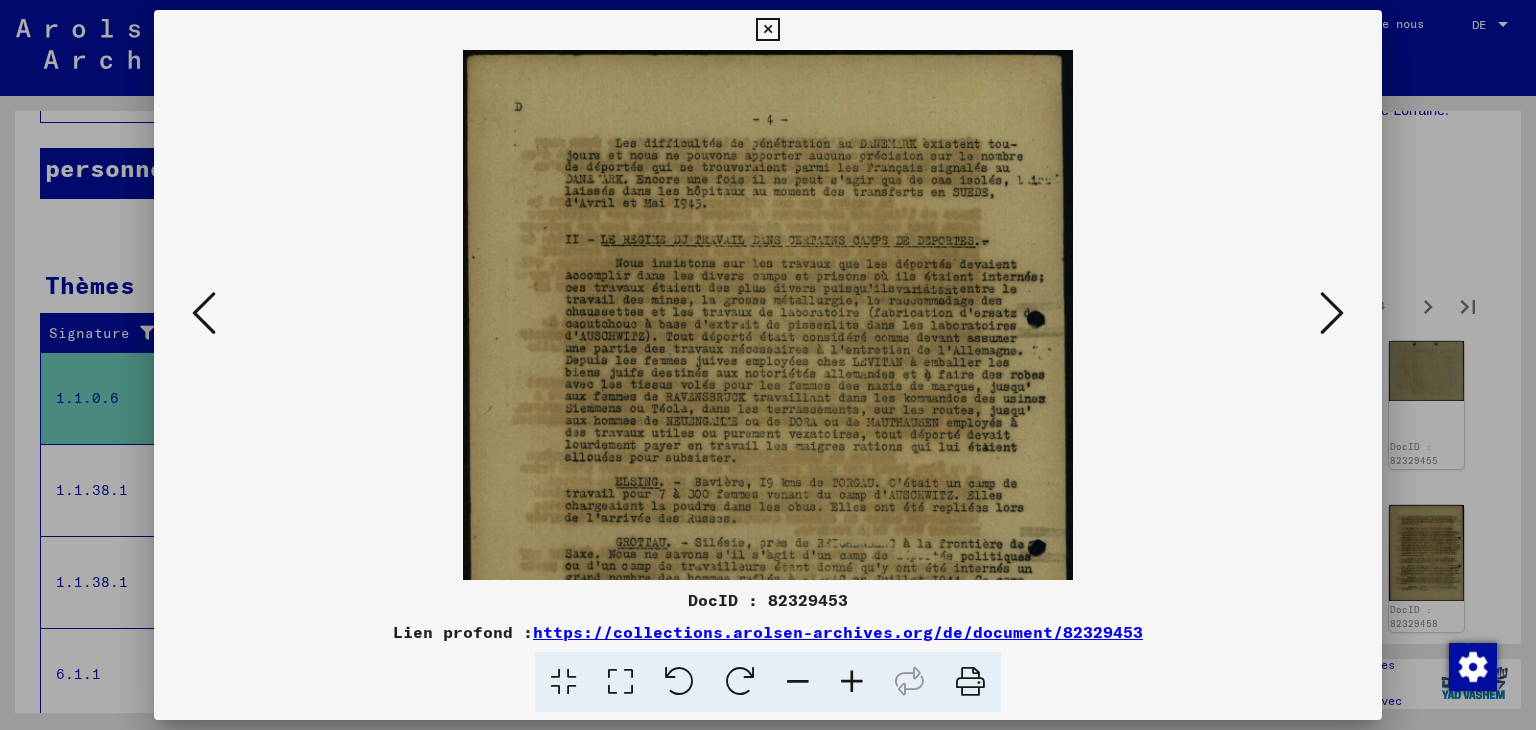 click at bounding box center [852, 682] 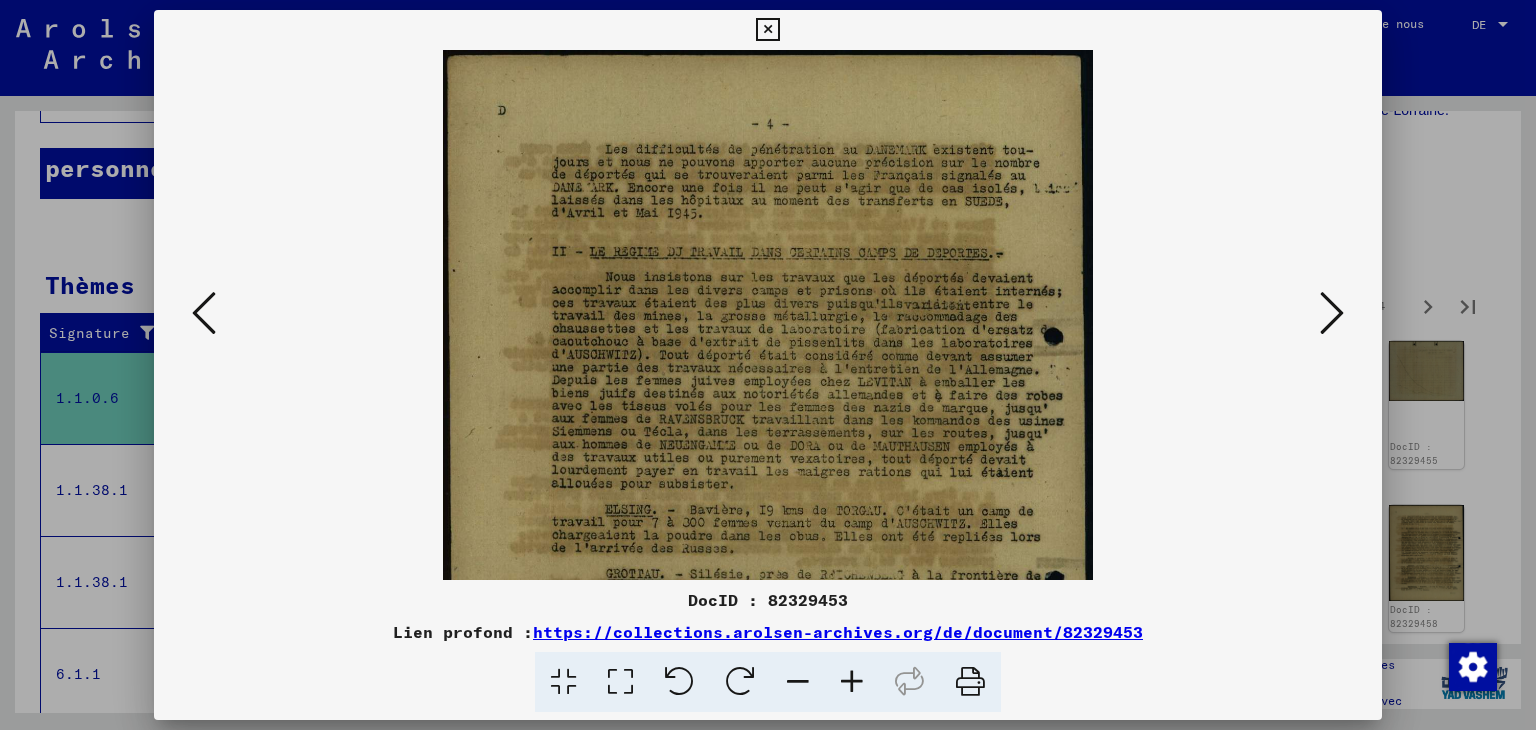 click at bounding box center [852, 682] 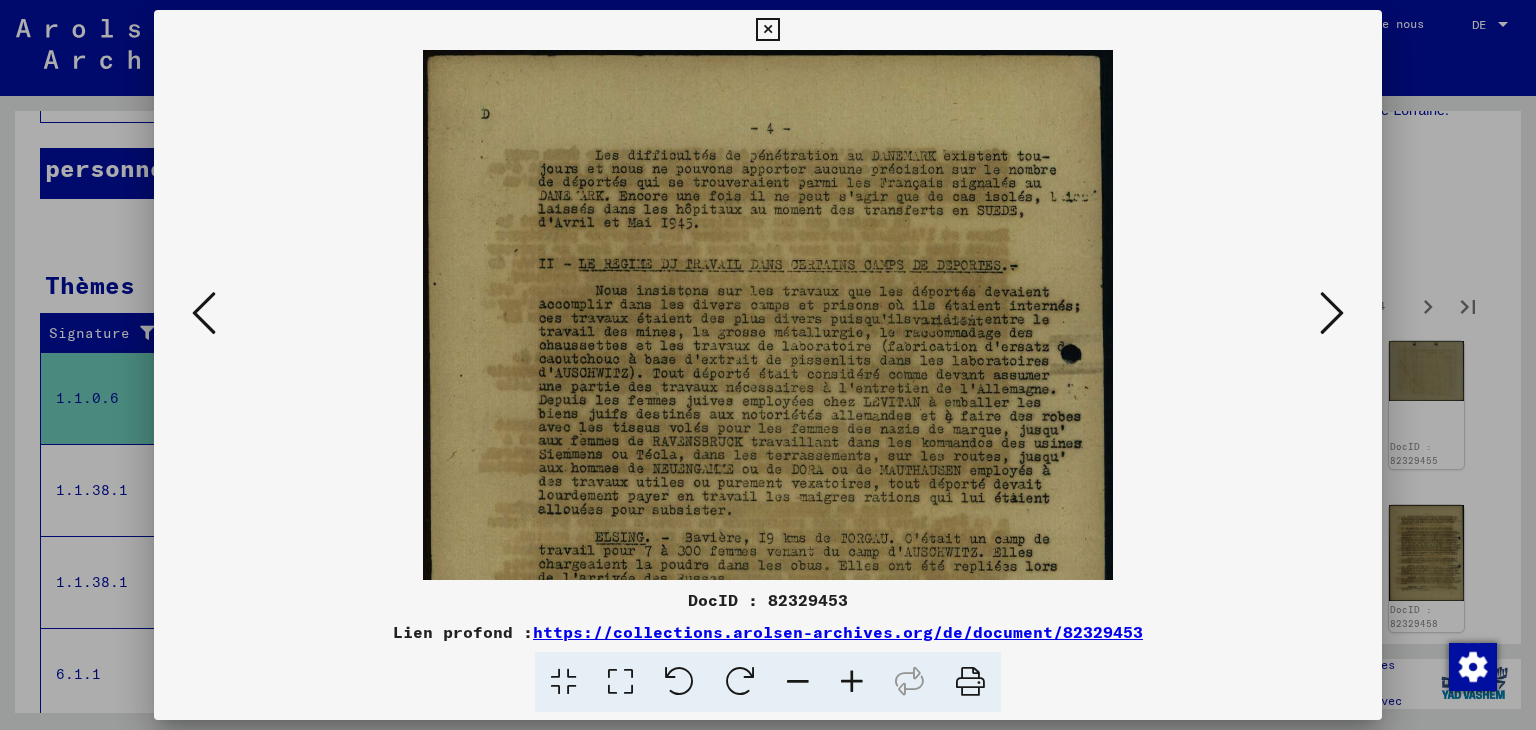 click at bounding box center (852, 682) 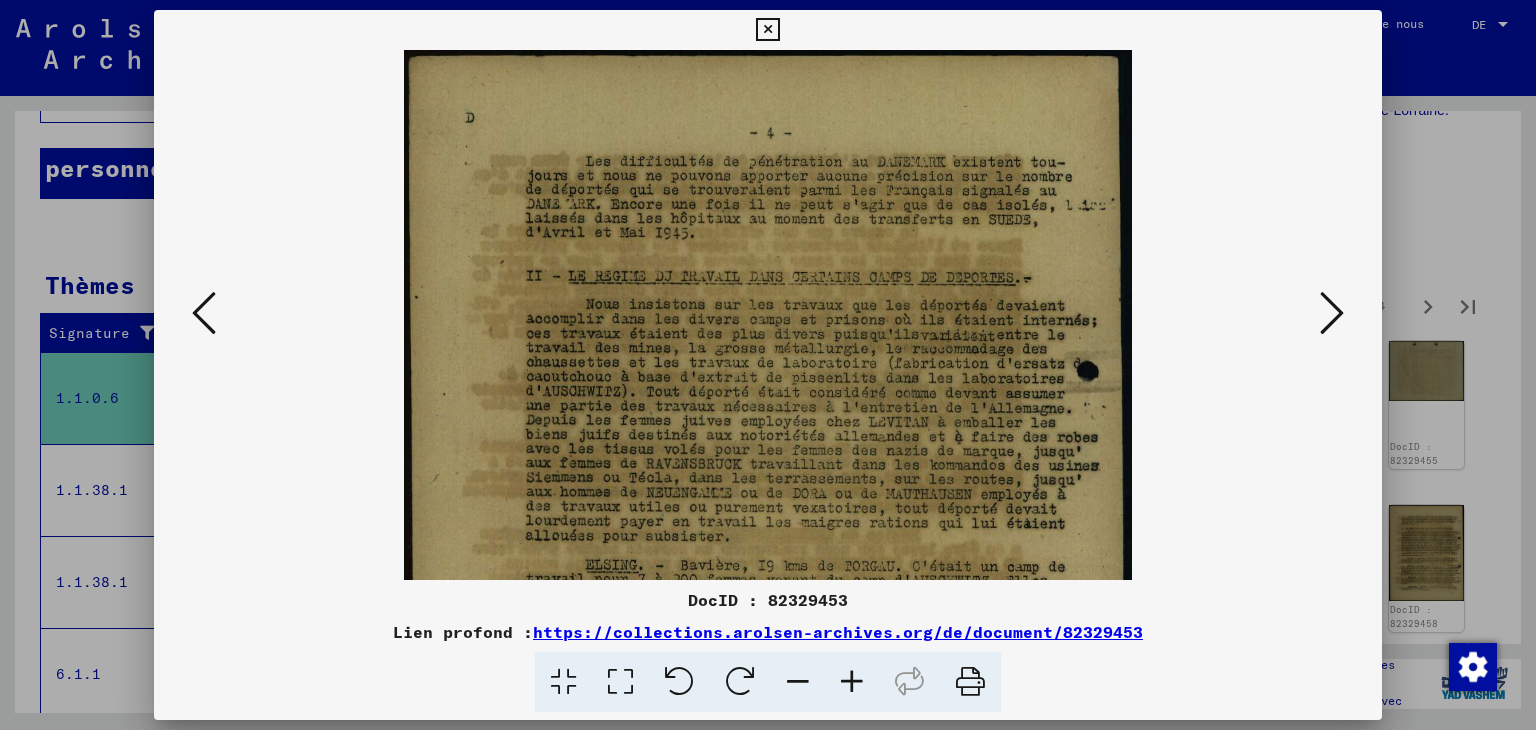 click at bounding box center [852, 682] 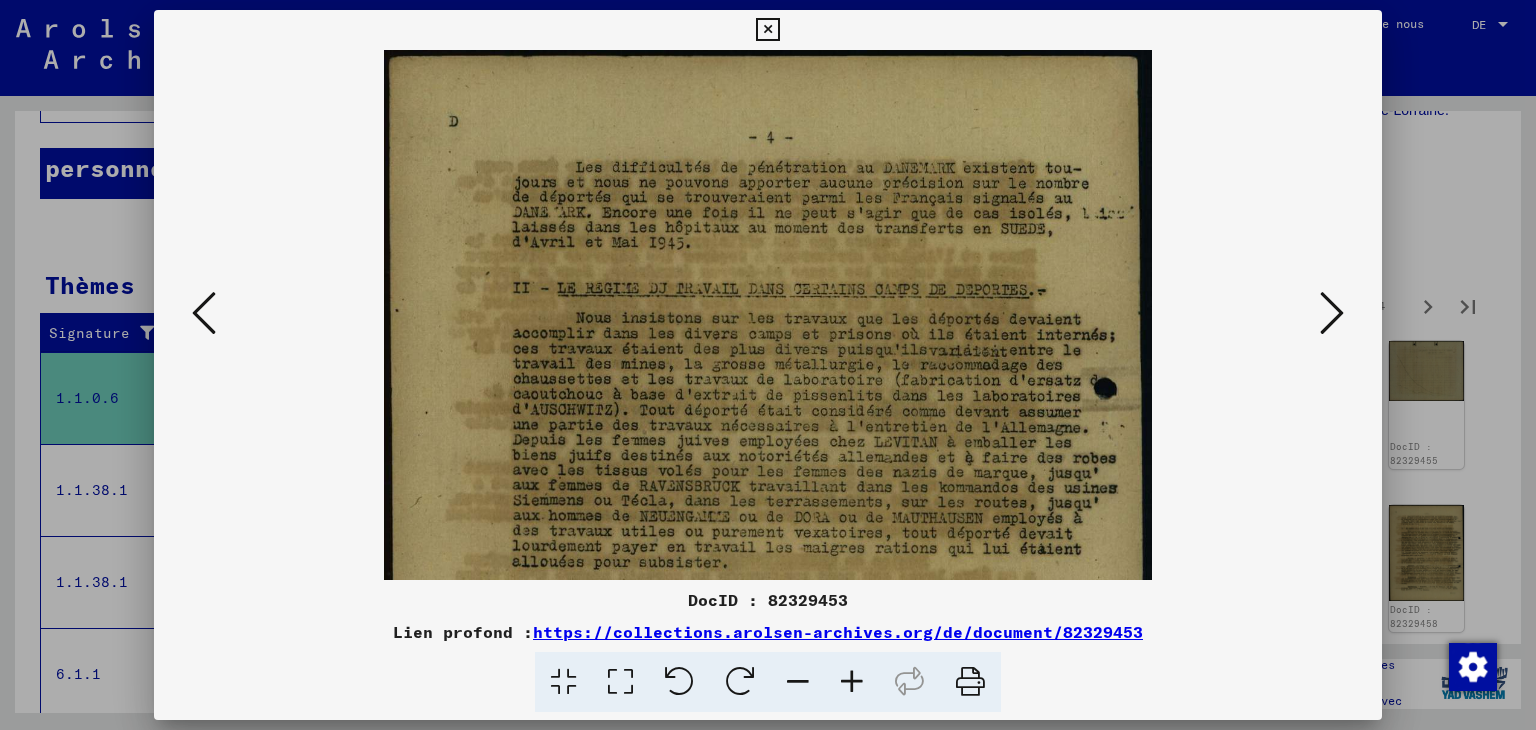 click at bounding box center [852, 682] 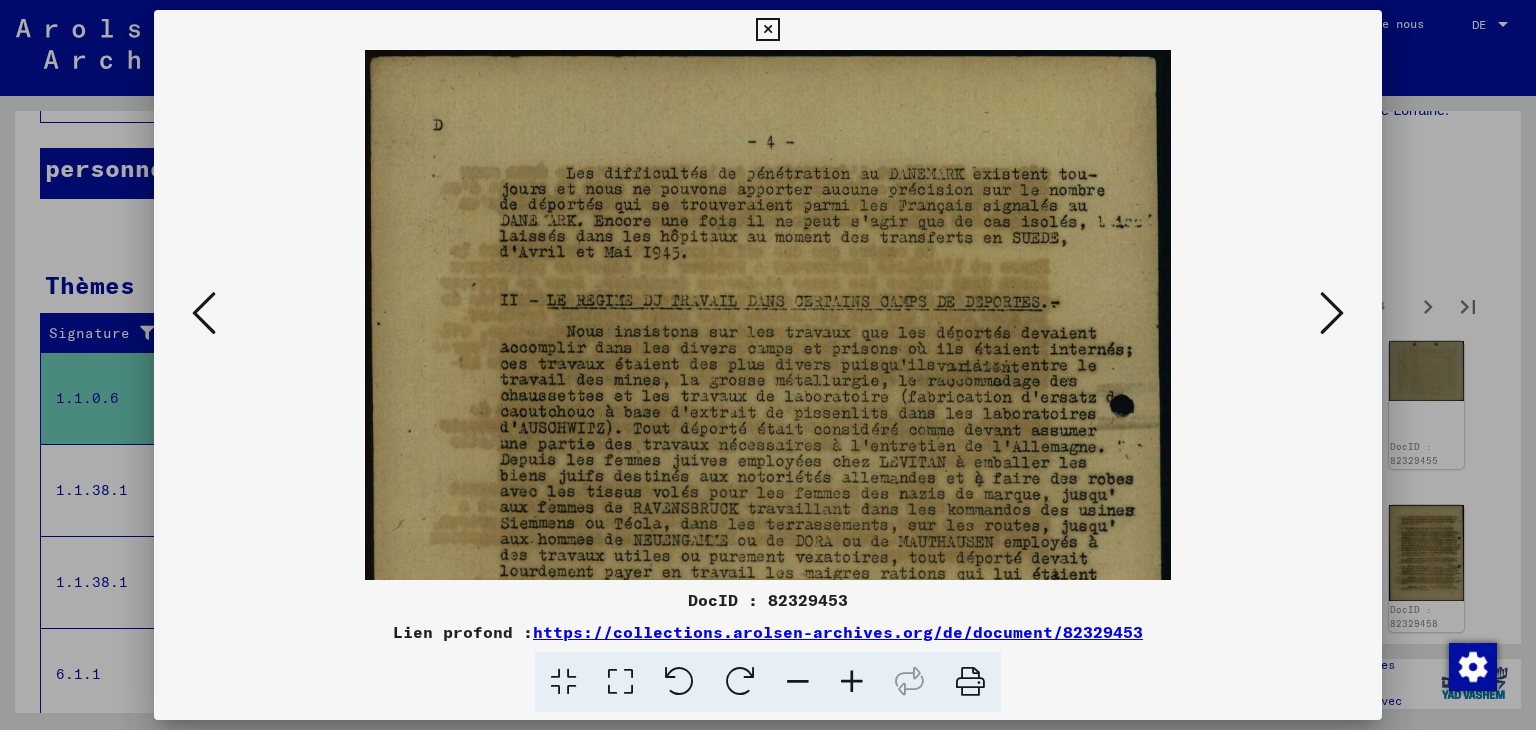 click at bounding box center [852, 682] 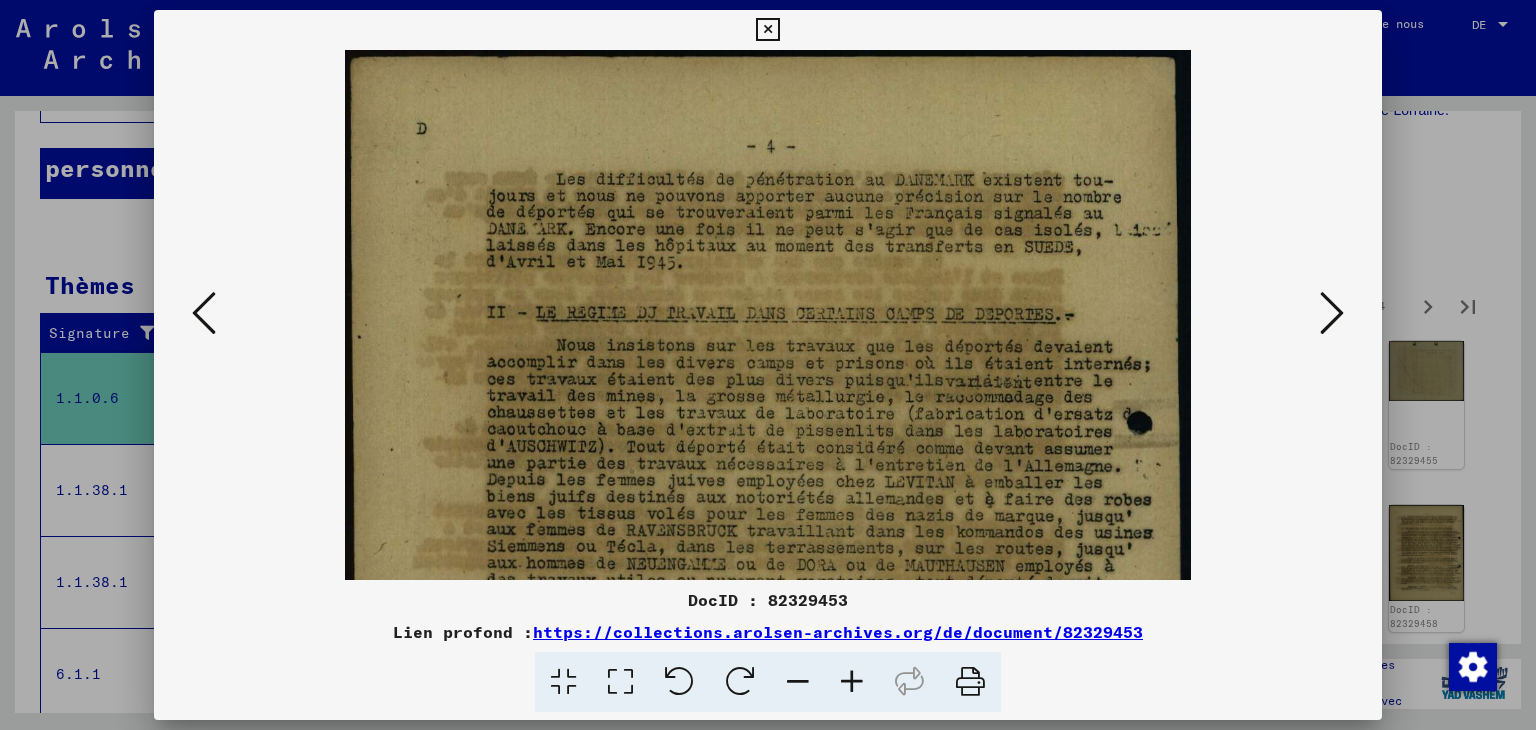 click at bounding box center [852, 682] 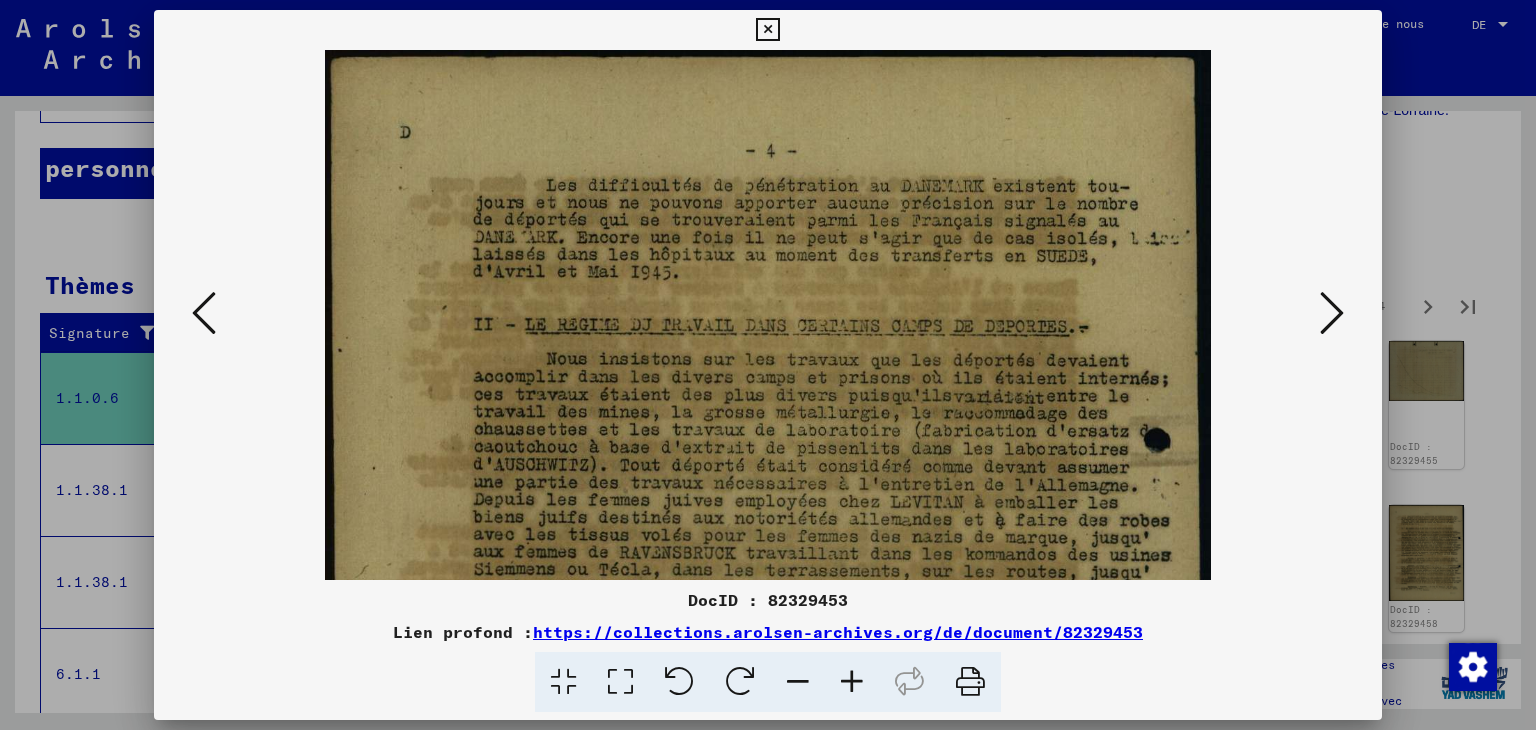 click at bounding box center [852, 682] 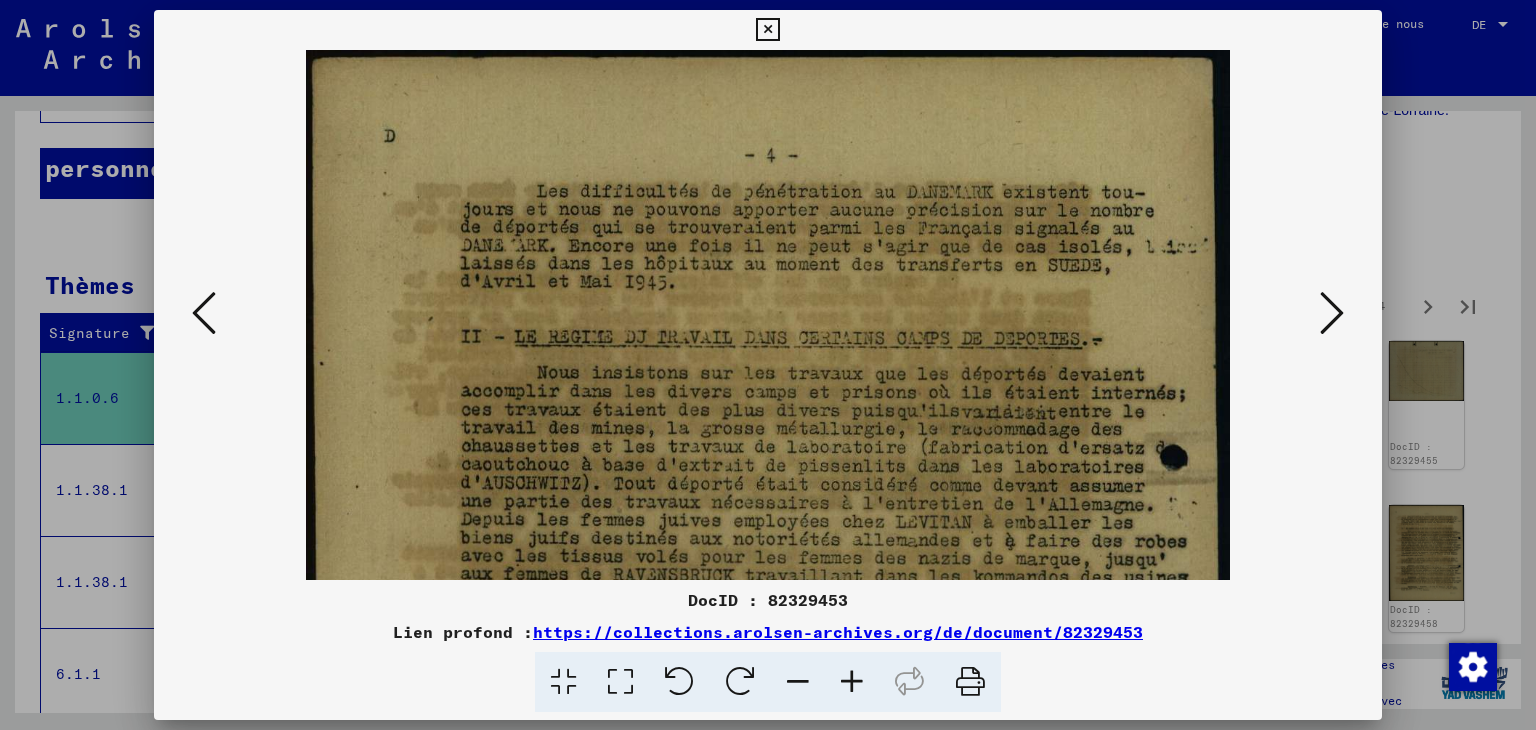 click at bounding box center (852, 682) 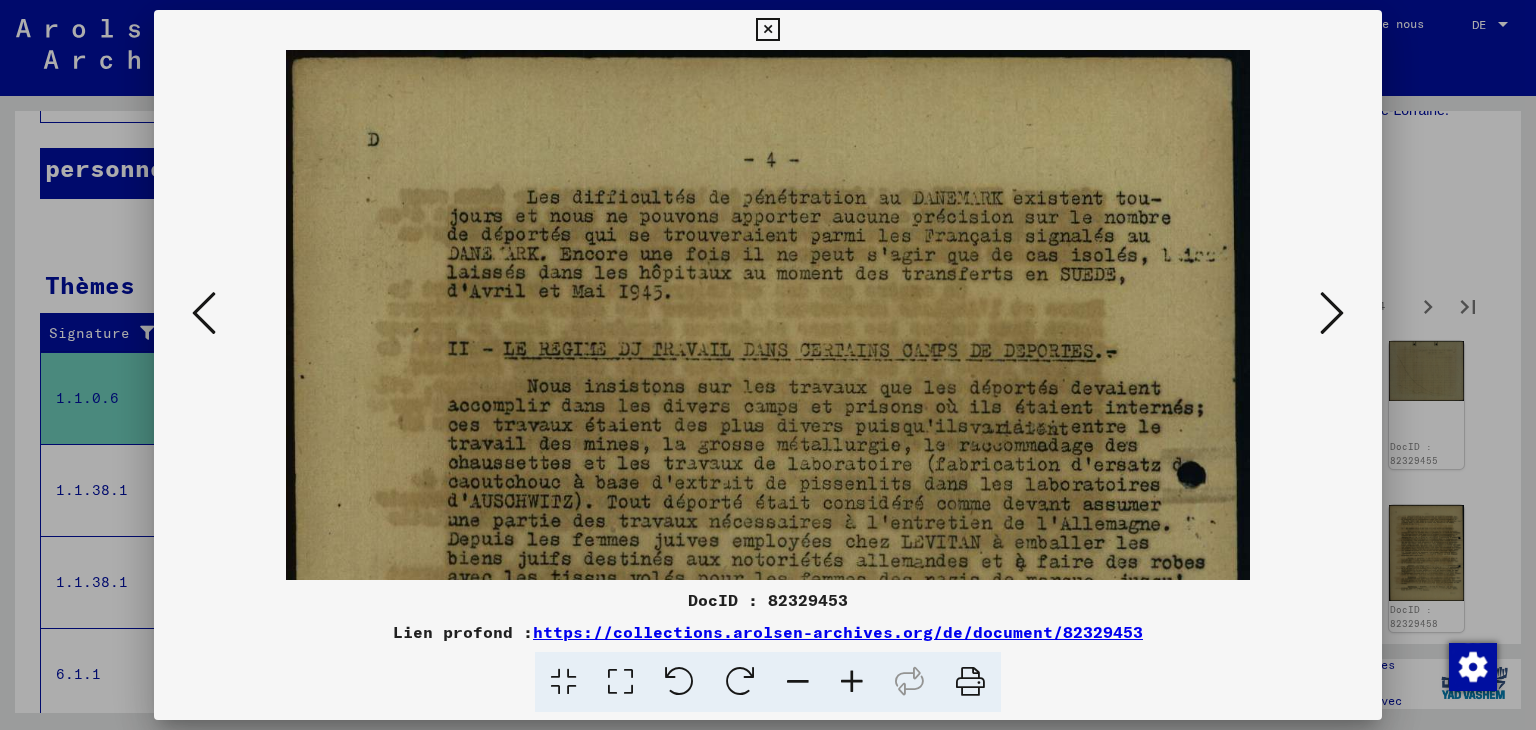 click at bounding box center [852, 682] 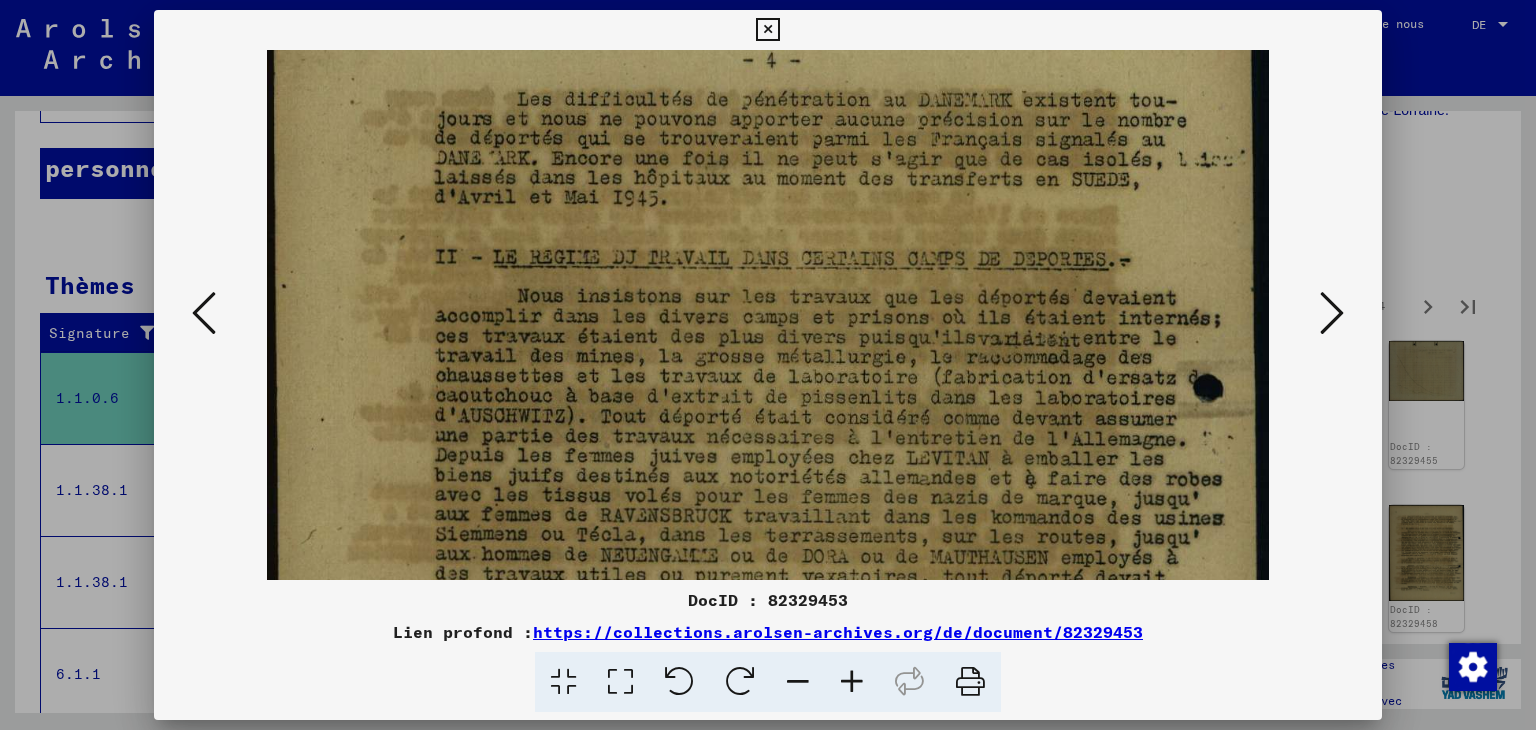 scroll, scrollTop: 140, scrollLeft: 0, axis: vertical 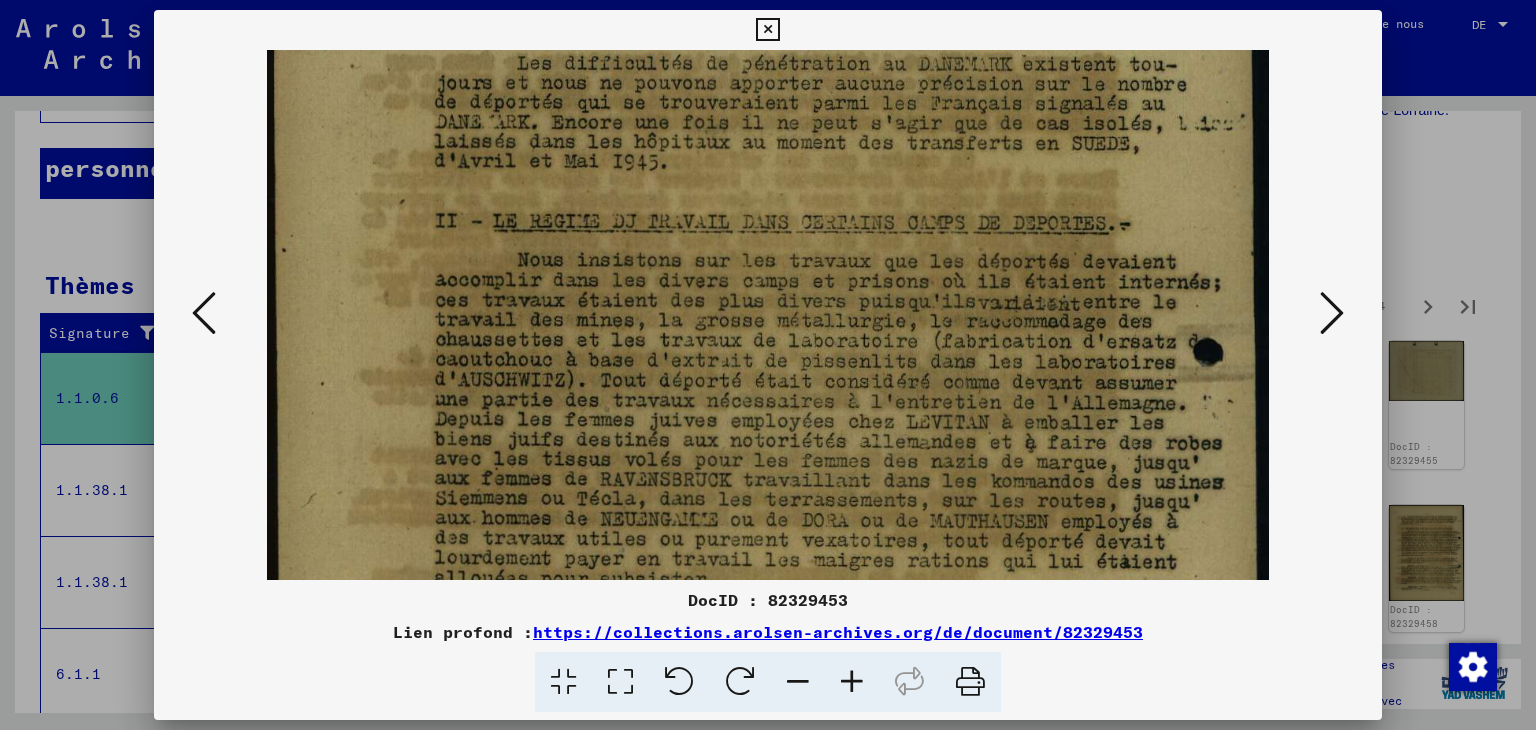 drag, startPoint x: 869, startPoint y: 506, endPoint x: 869, endPoint y: 409, distance: 97 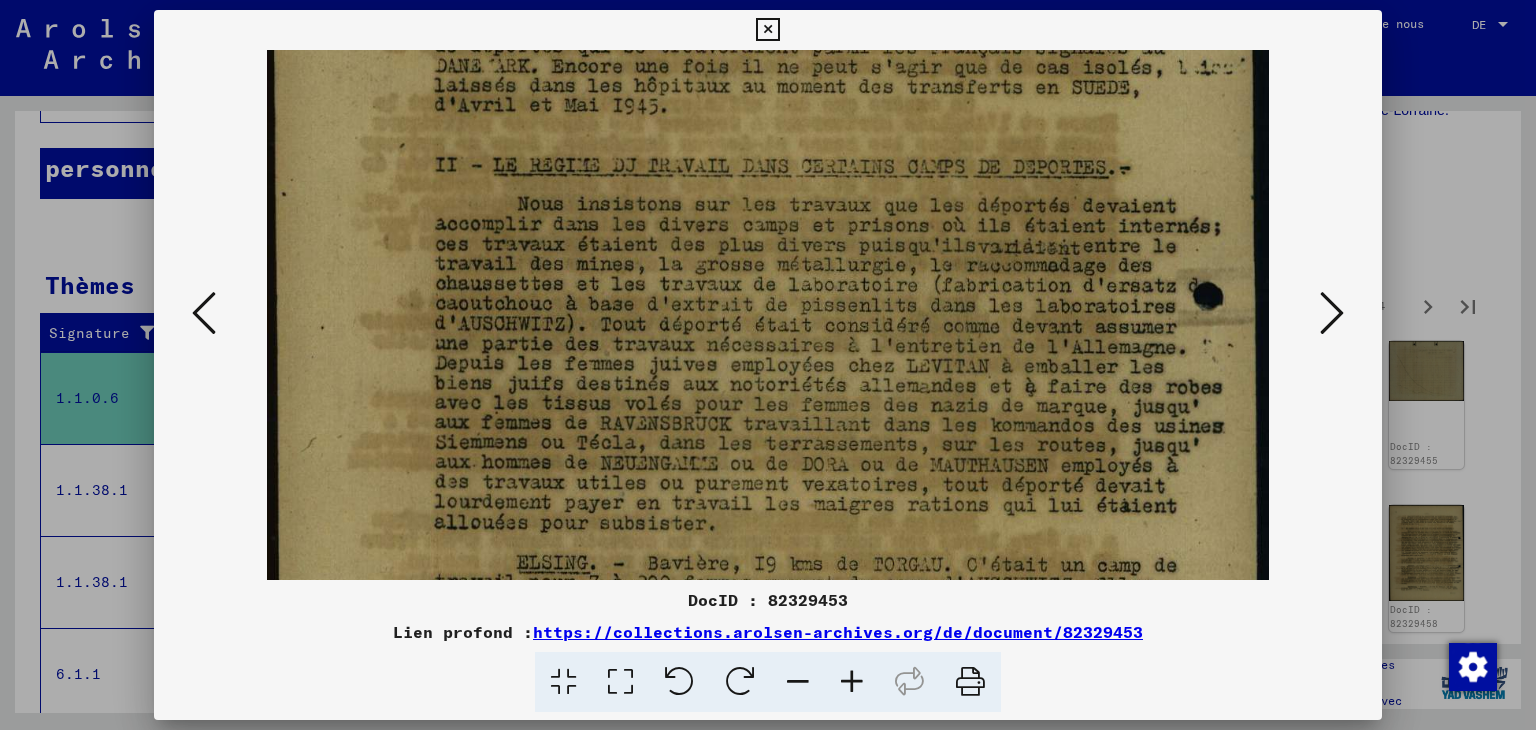 scroll, scrollTop: 199, scrollLeft: 0, axis: vertical 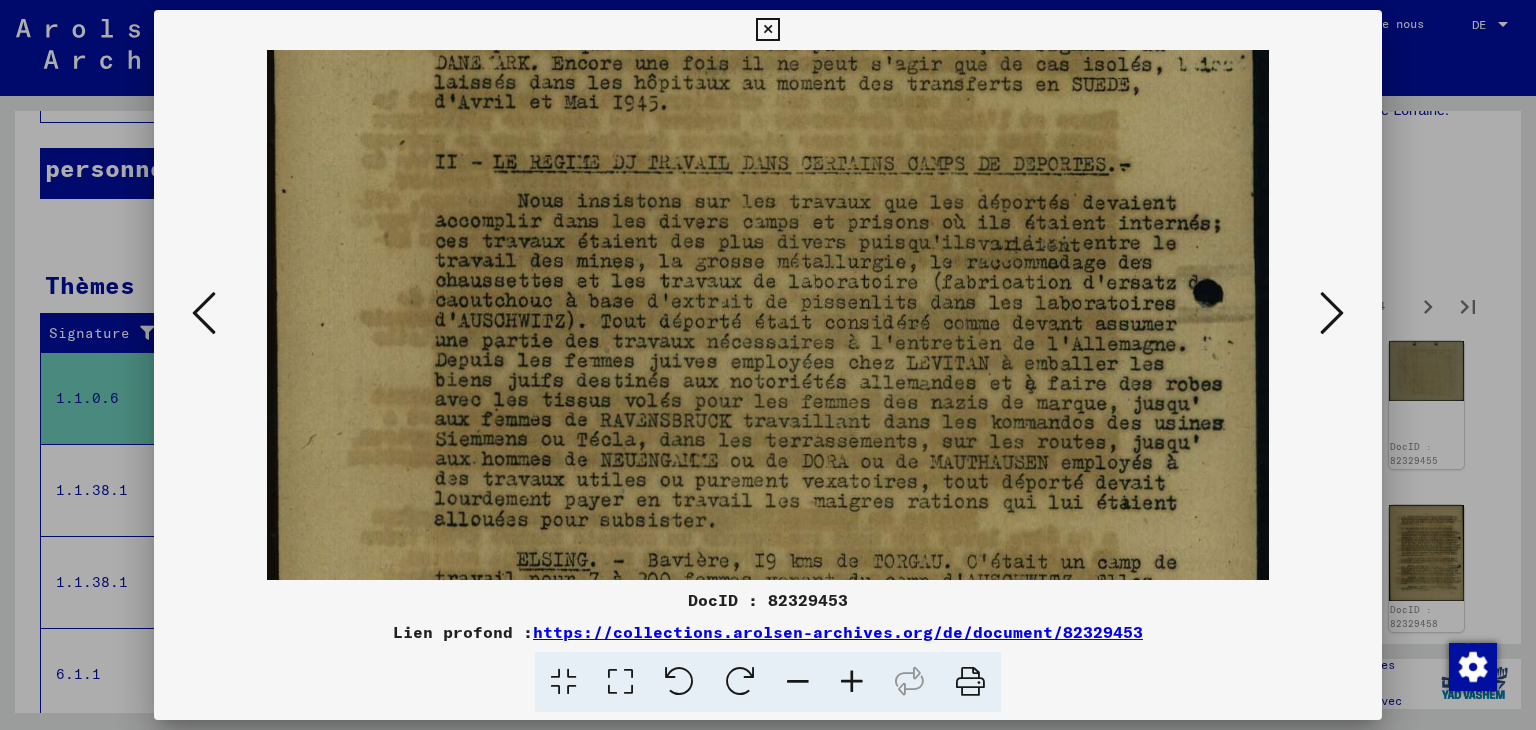 drag, startPoint x: 885, startPoint y: 493, endPoint x: 872, endPoint y: 435, distance: 59.439045 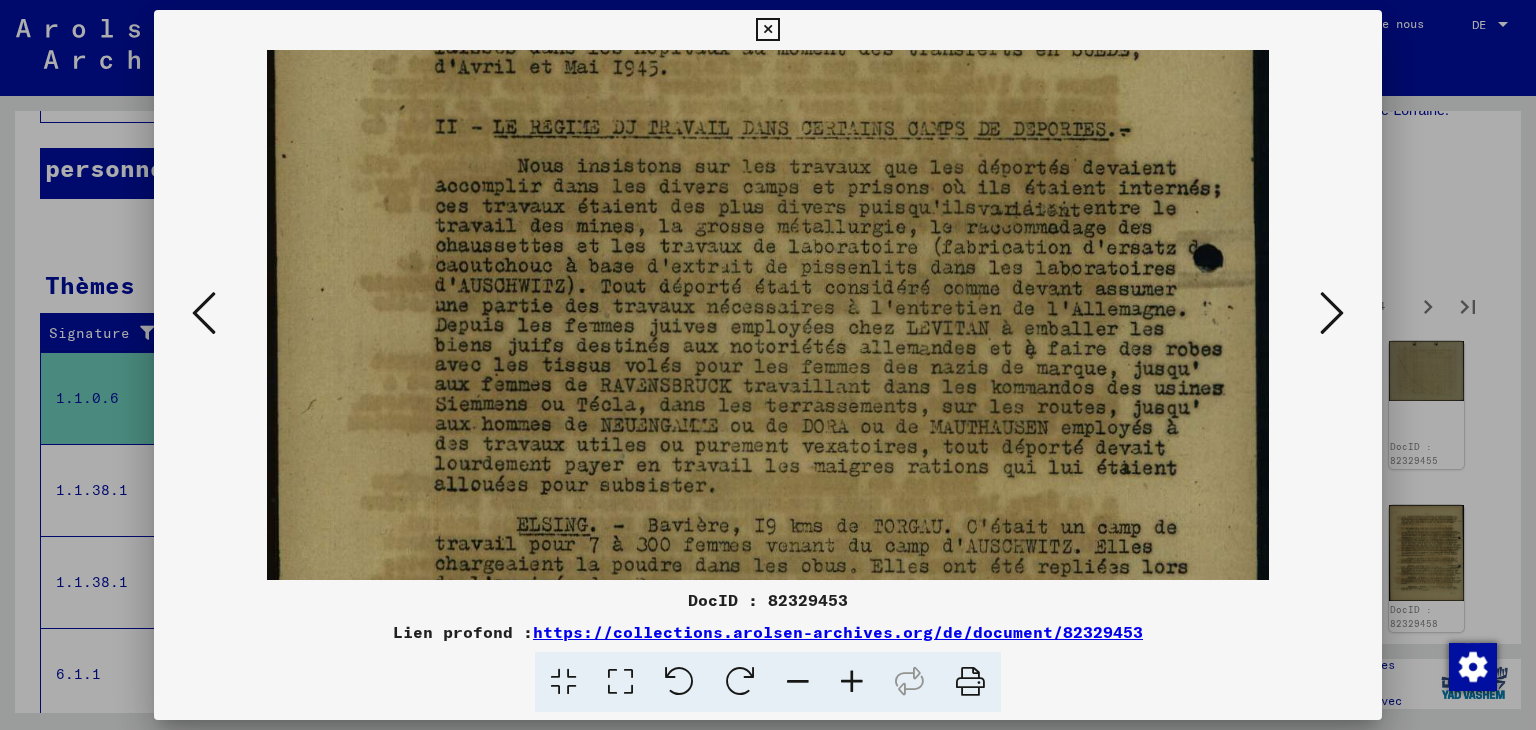 drag, startPoint x: 875, startPoint y: 480, endPoint x: 866, endPoint y: 451, distance: 30.364452 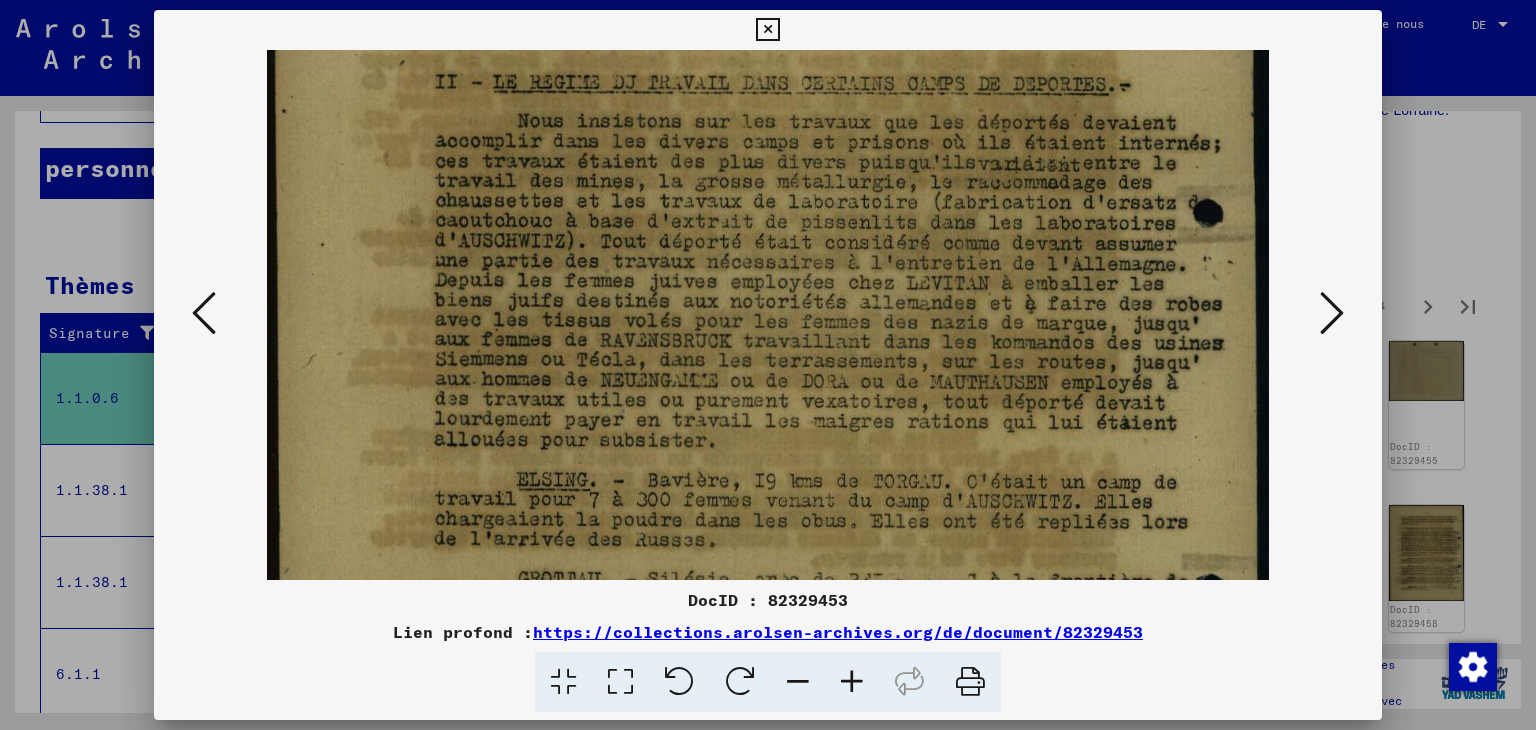 scroll, scrollTop: 281, scrollLeft: 0, axis: vertical 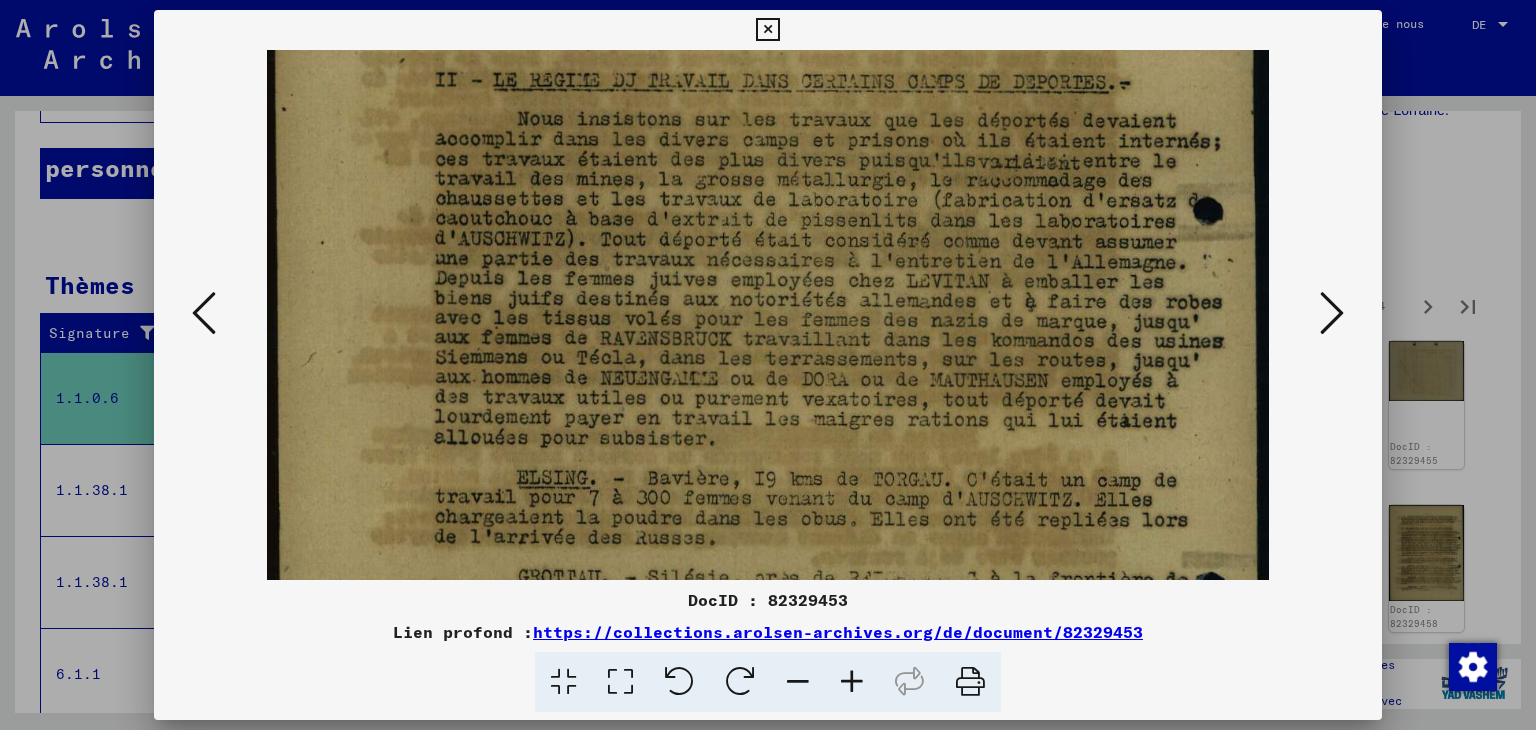 drag, startPoint x: 872, startPoint y: 501, endPoint x: 858, endPoint y: 454, distance: 49.0408 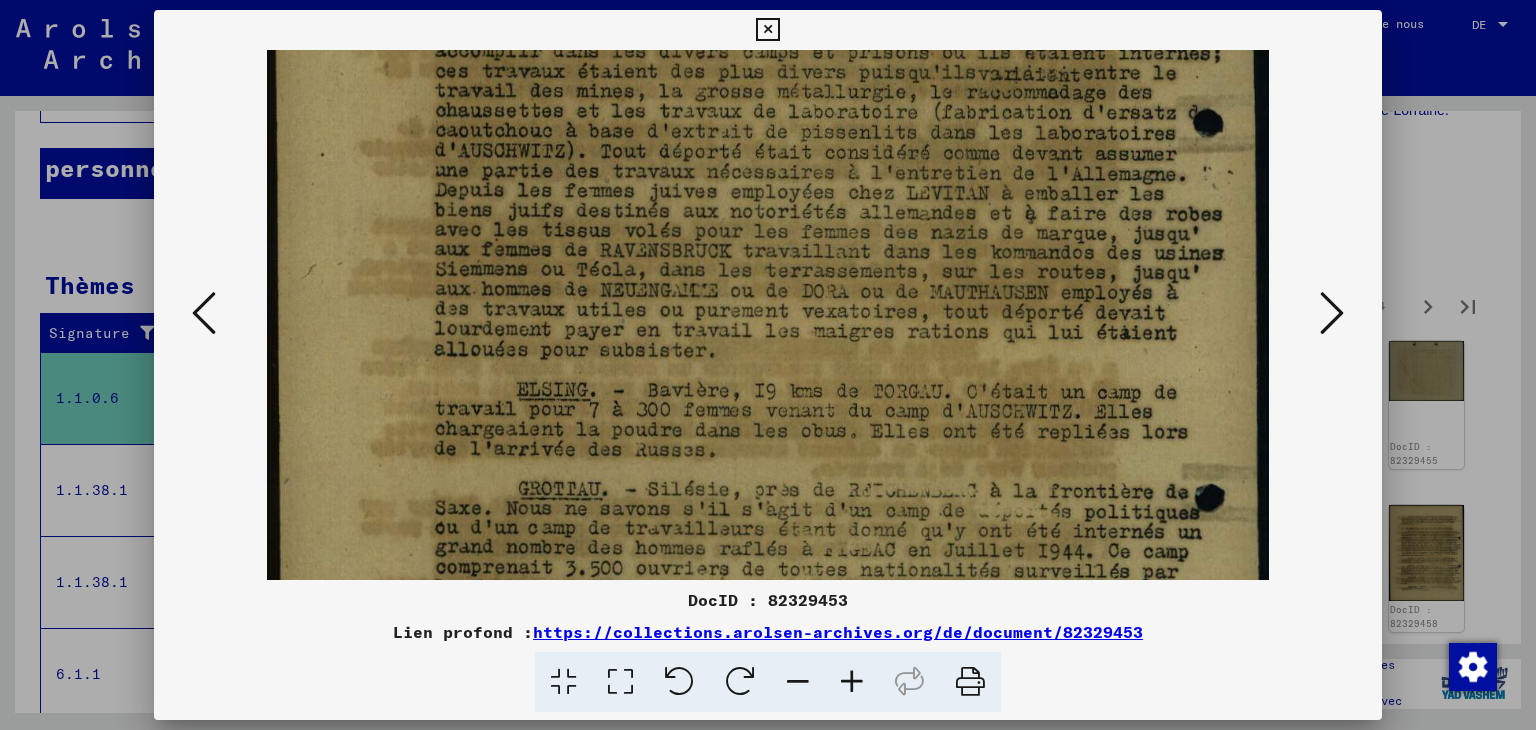 drag, startPoint x: 861, startPoint y: 486, endPoint x: 837, endPoint y: 399, distance: 90.24966 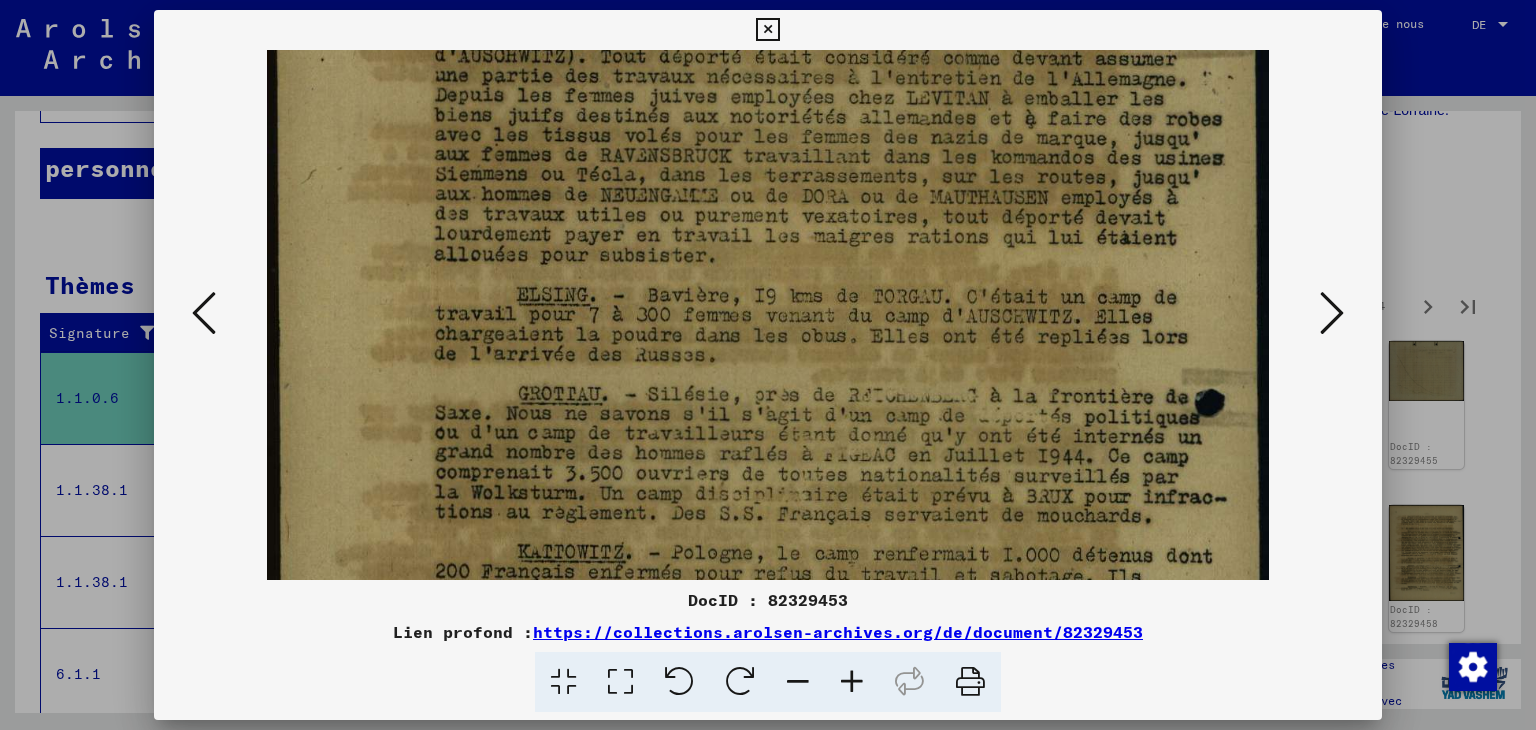 drag, startPoint x: 843, startPoint y: 401, endPoint x: 830, endPoint y: 354, distance: 48.76474 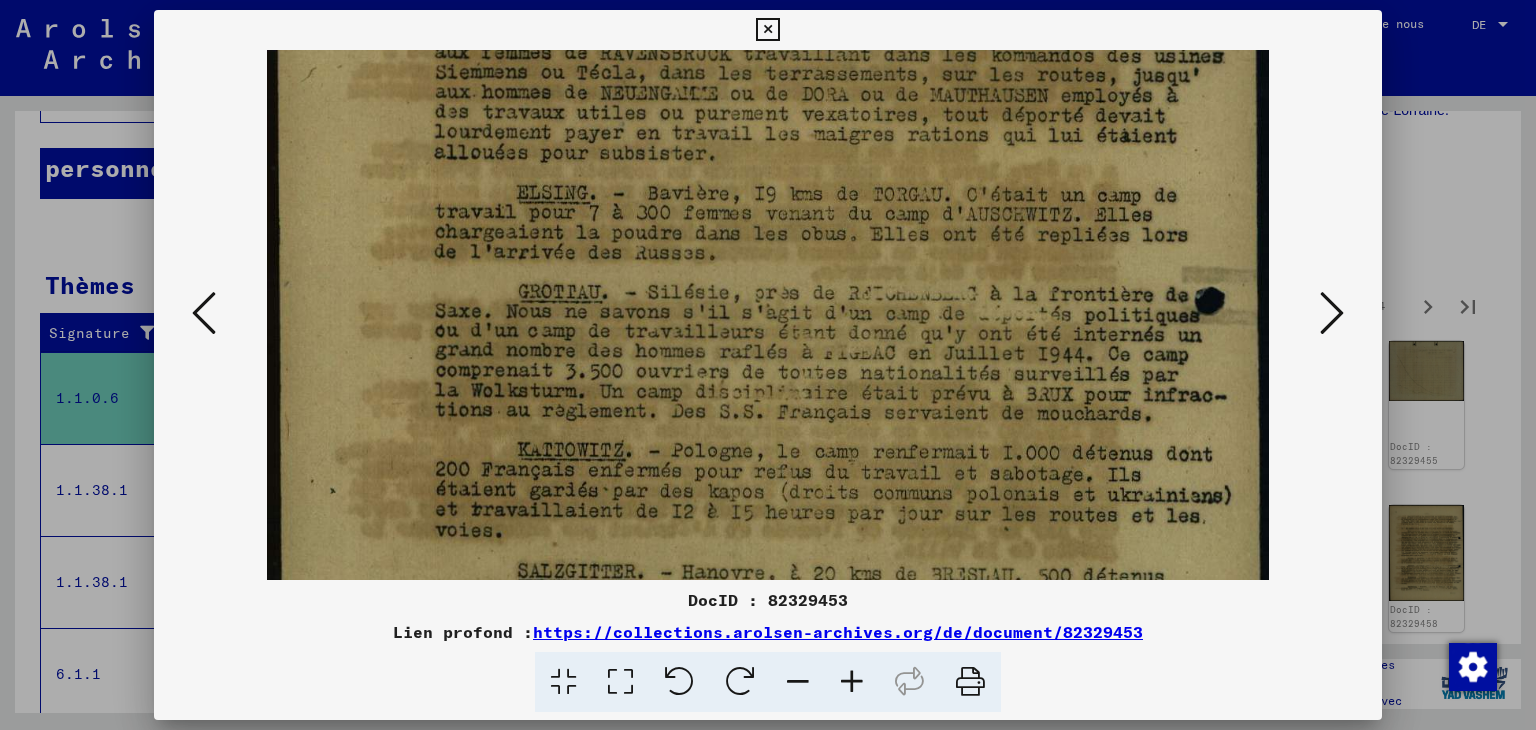 drag, startPoint x: 853, startPoint y: 383, endPoint x: 846, endPoint y: 343, distance: 40.60788 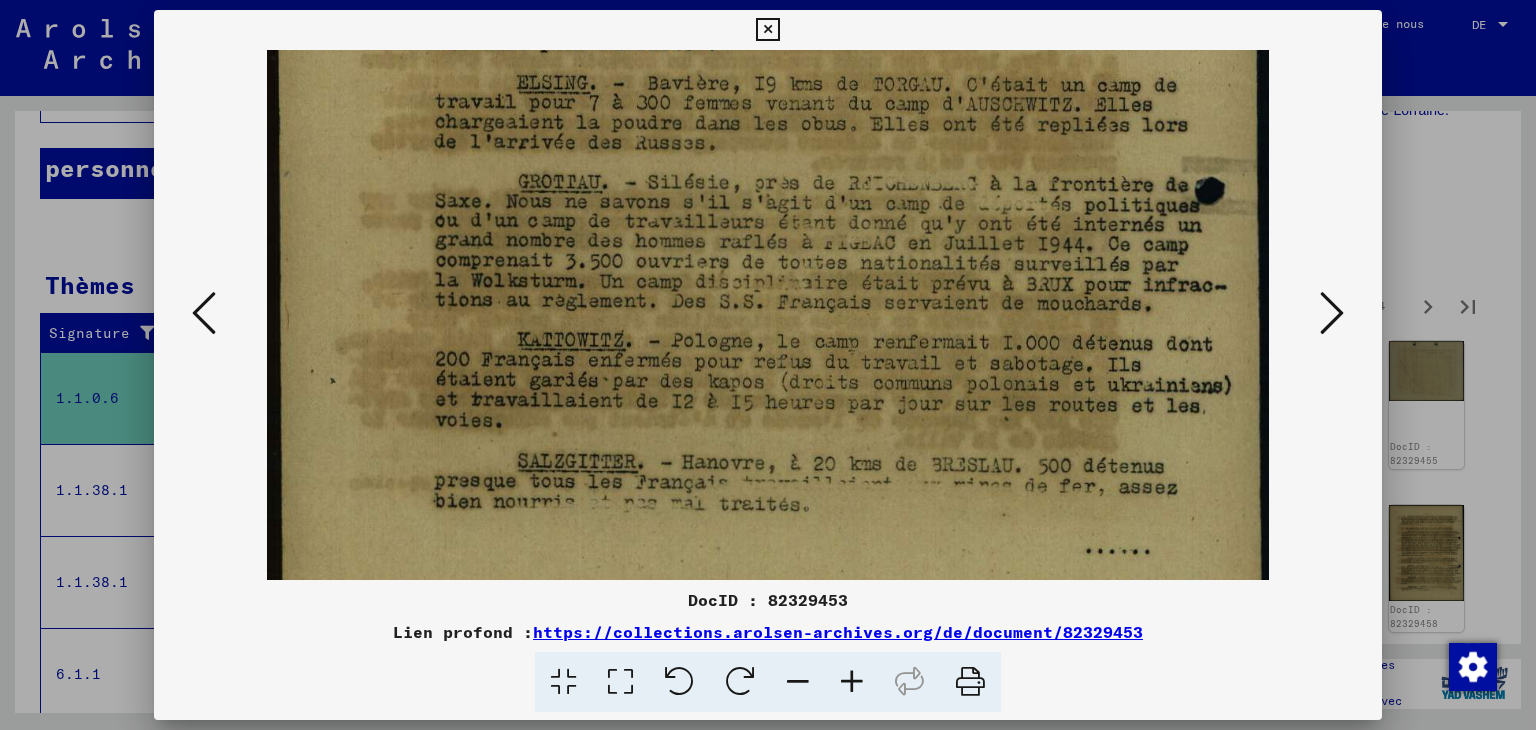drag, startPoint x: 857, startPoint y: 431, endPoint x: 851, endPoint y: 324, distance: 107.16809 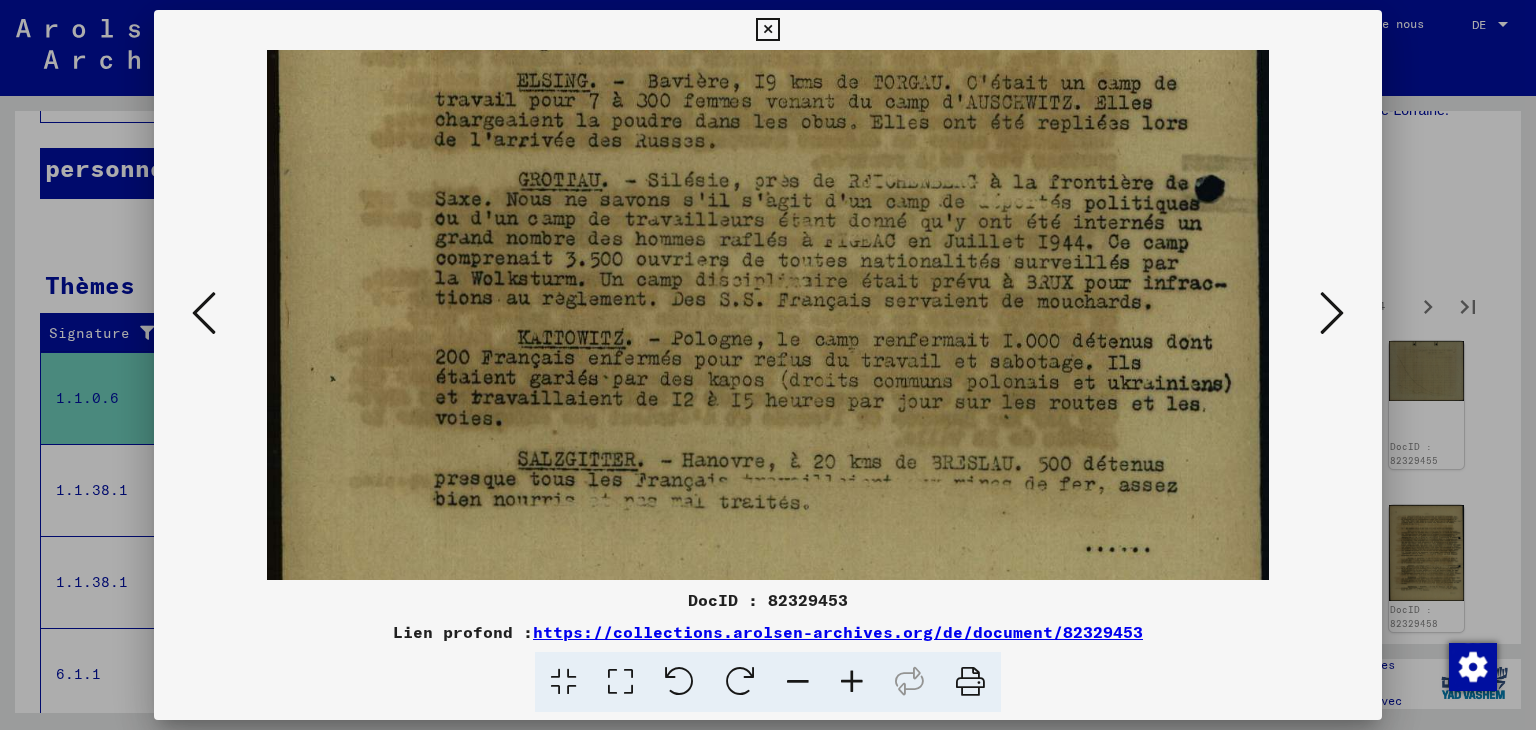 scroll, scrollTop: 749, scrollLeft: 0, axis: vertical 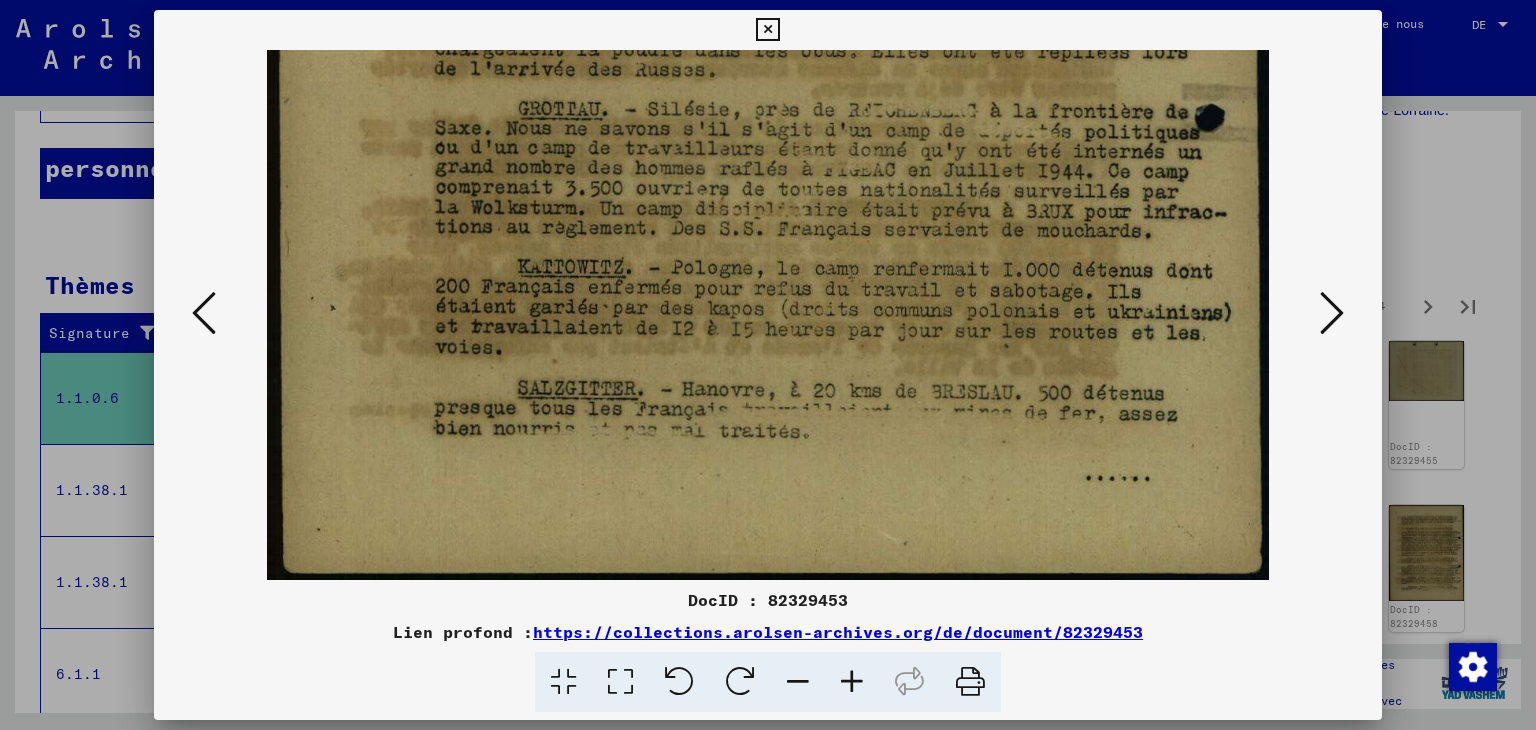 drag, startPoint x: 856, startPoint y: 419, endPoint x: 850, endPoint y: 322, distance: 97.18539 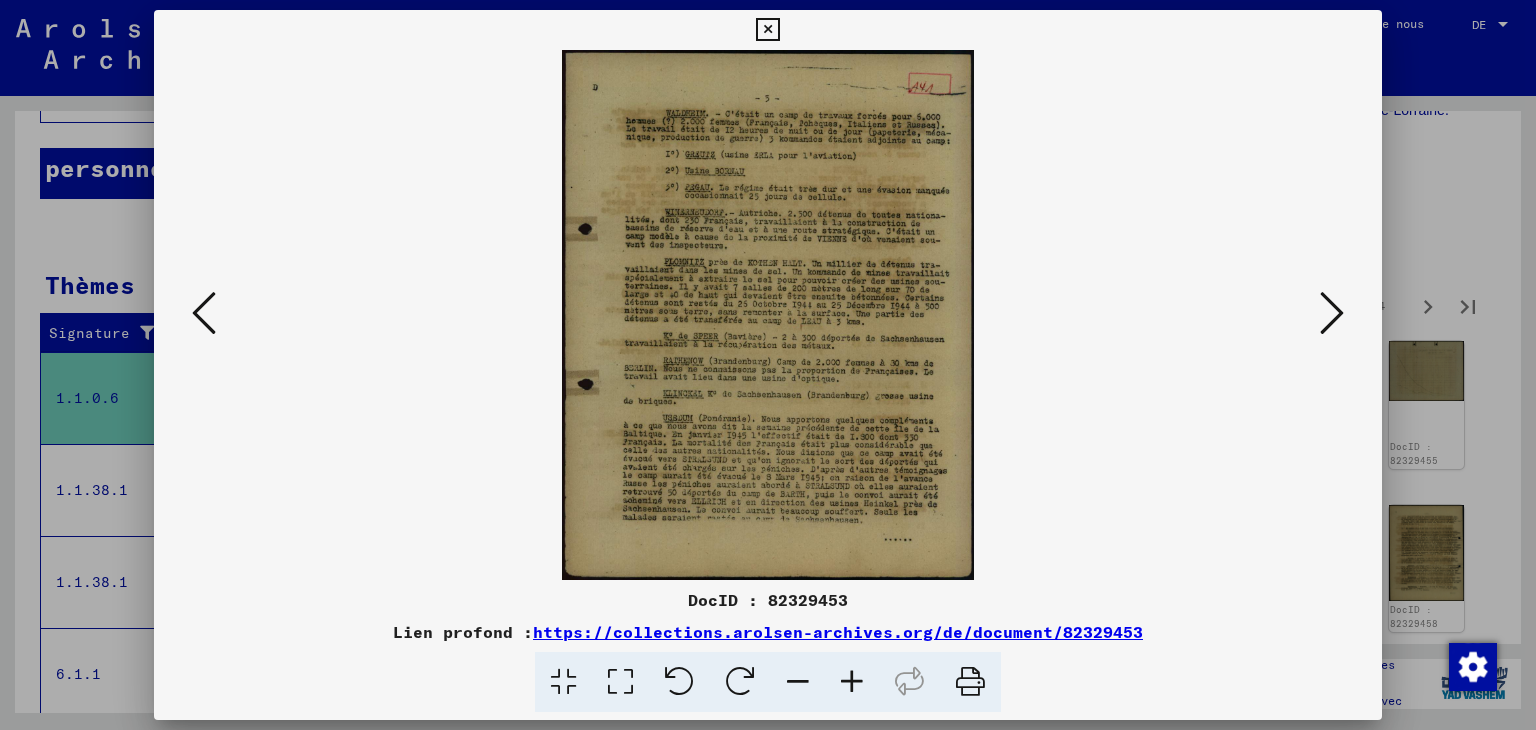 click at bounding box center [852, 682] 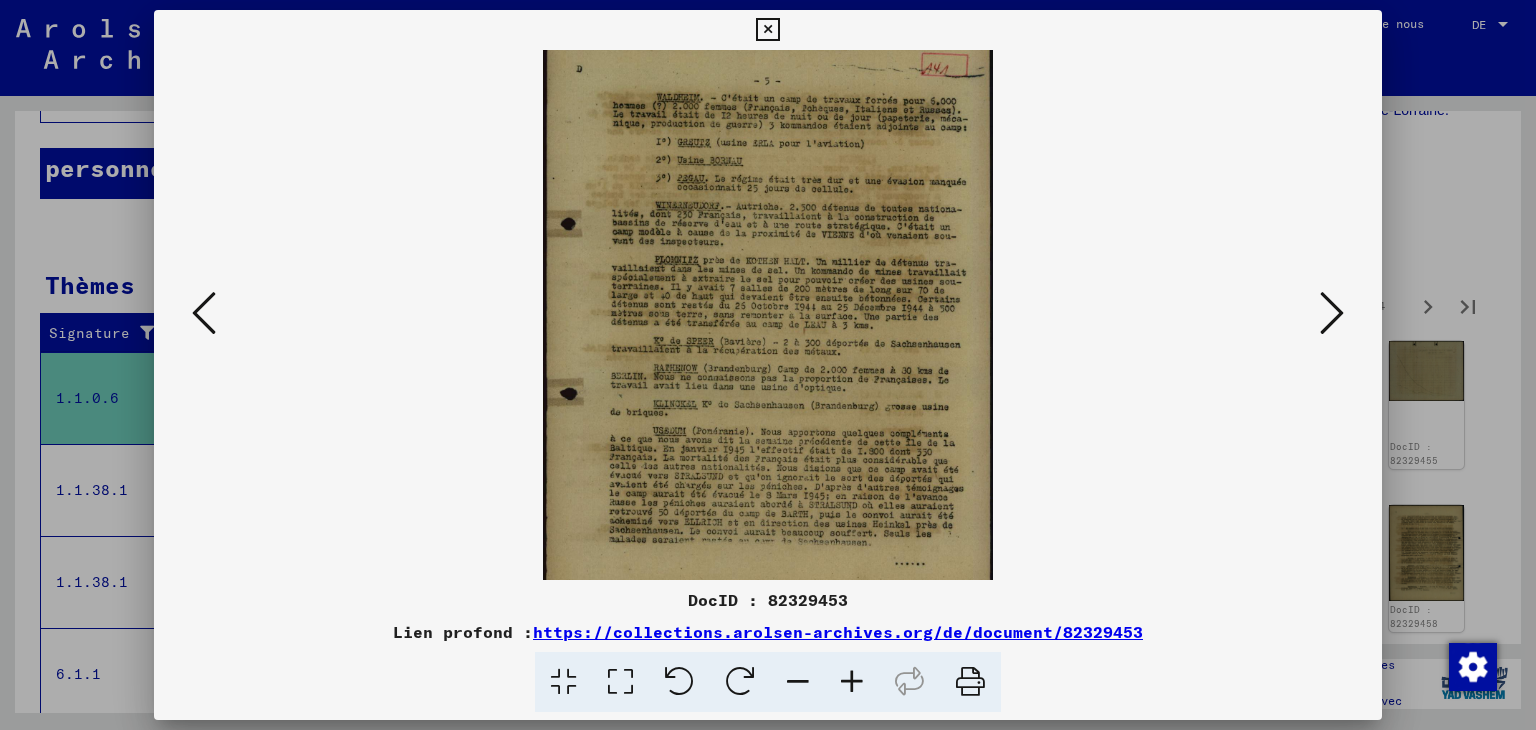 drag, startPoint x: 793, startPoint y: 529, endPoint x: 794, endPoint y: 471, distance: 58.00862 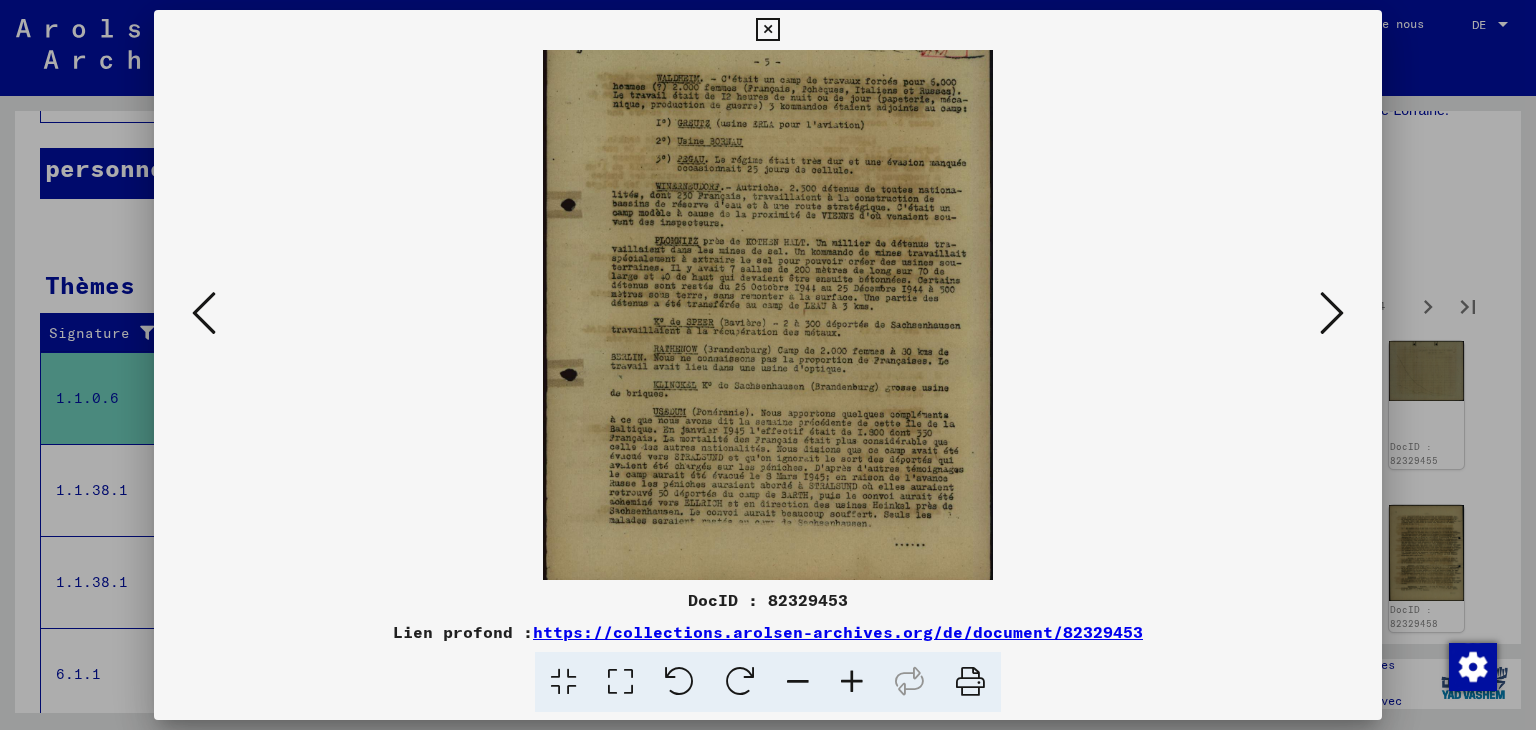 click at bounding box center [852, 682] 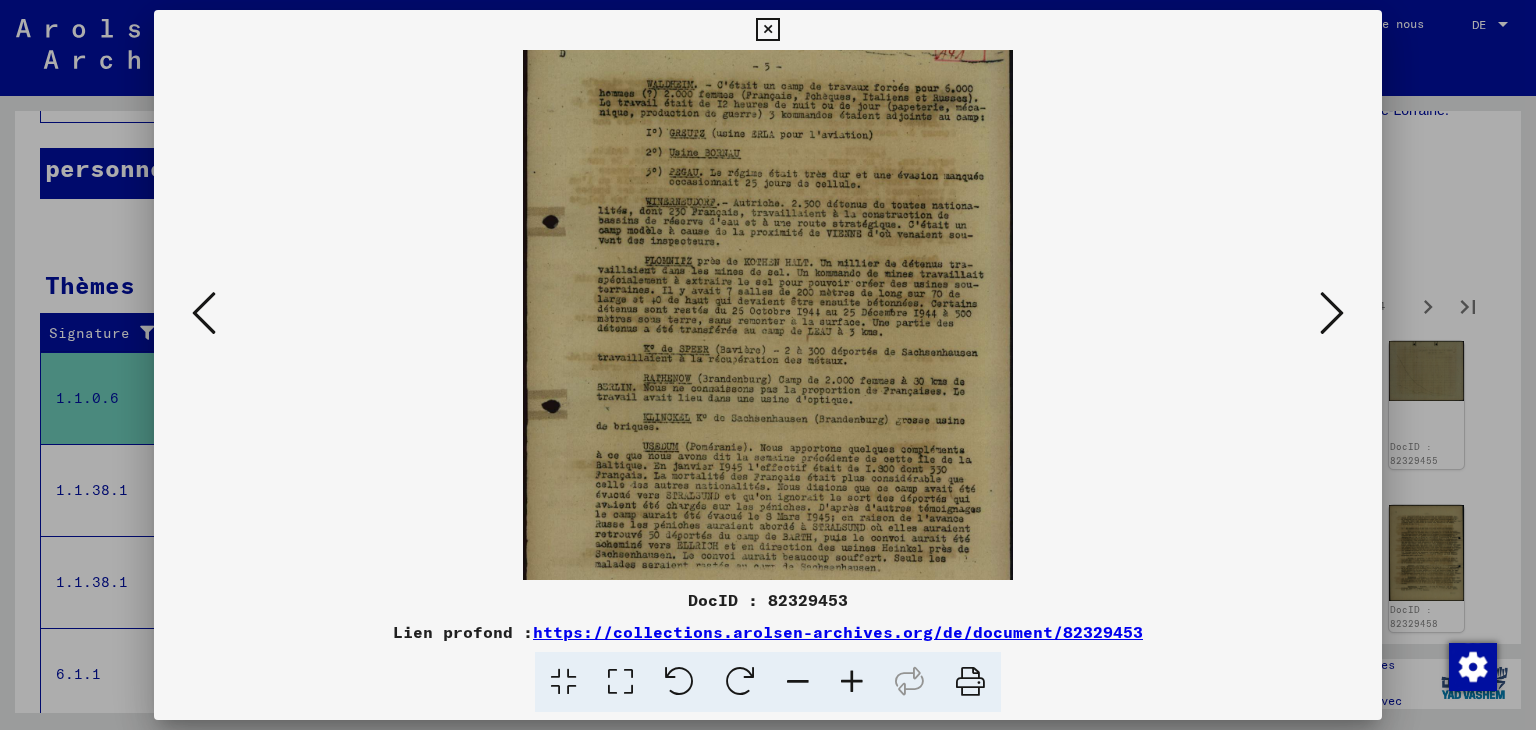 click at bounding box center (852, 682) 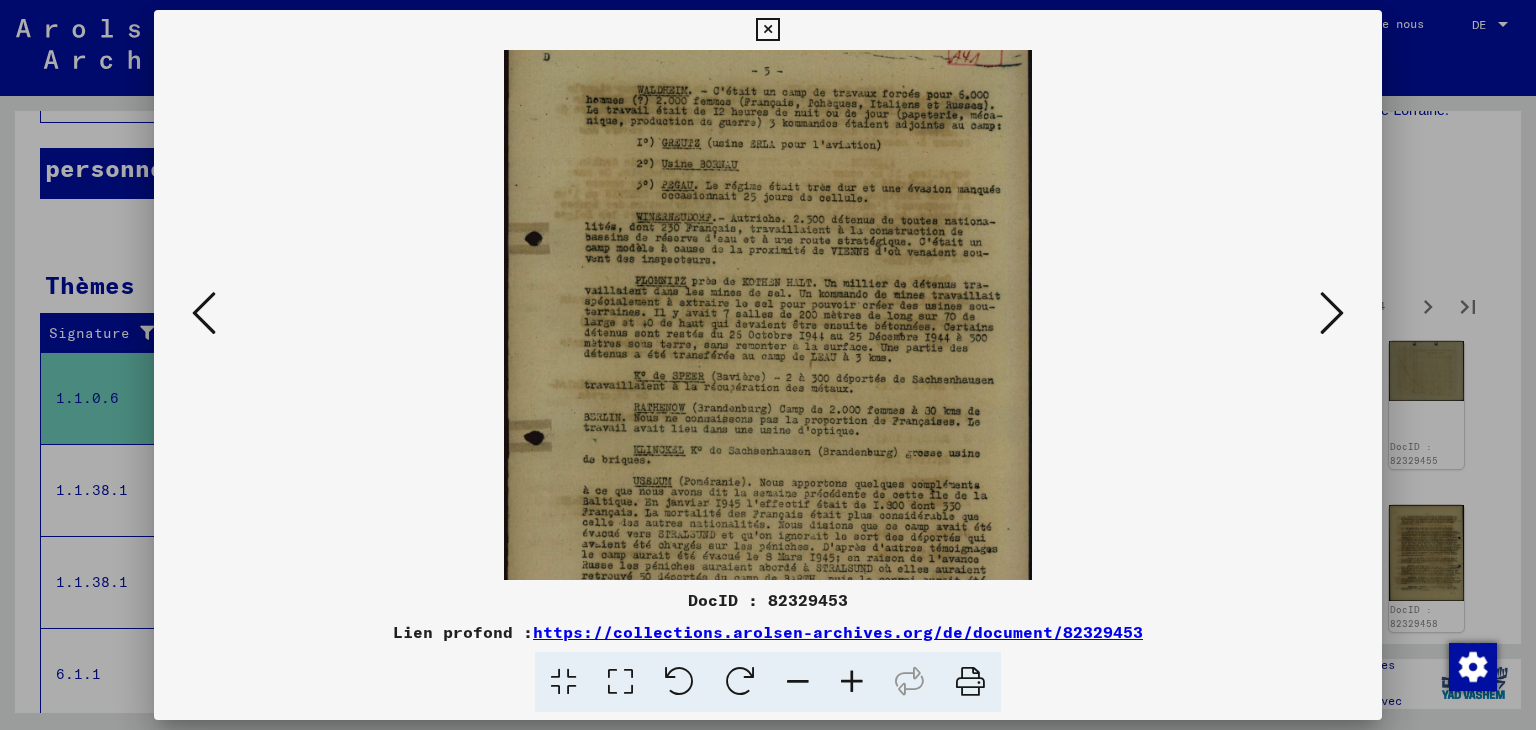 click at bounding box center (852, 682) 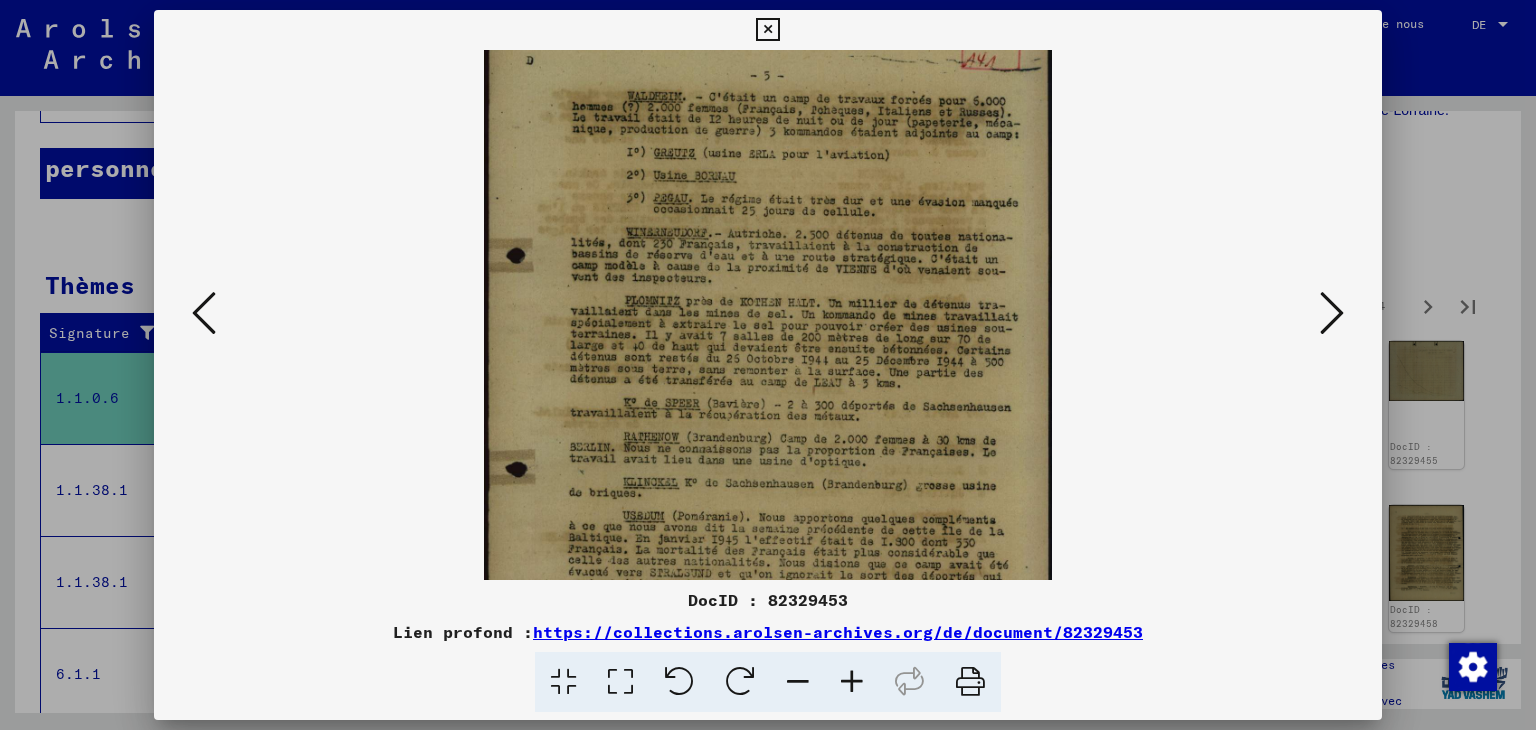 click at bounding box center [852, 682] 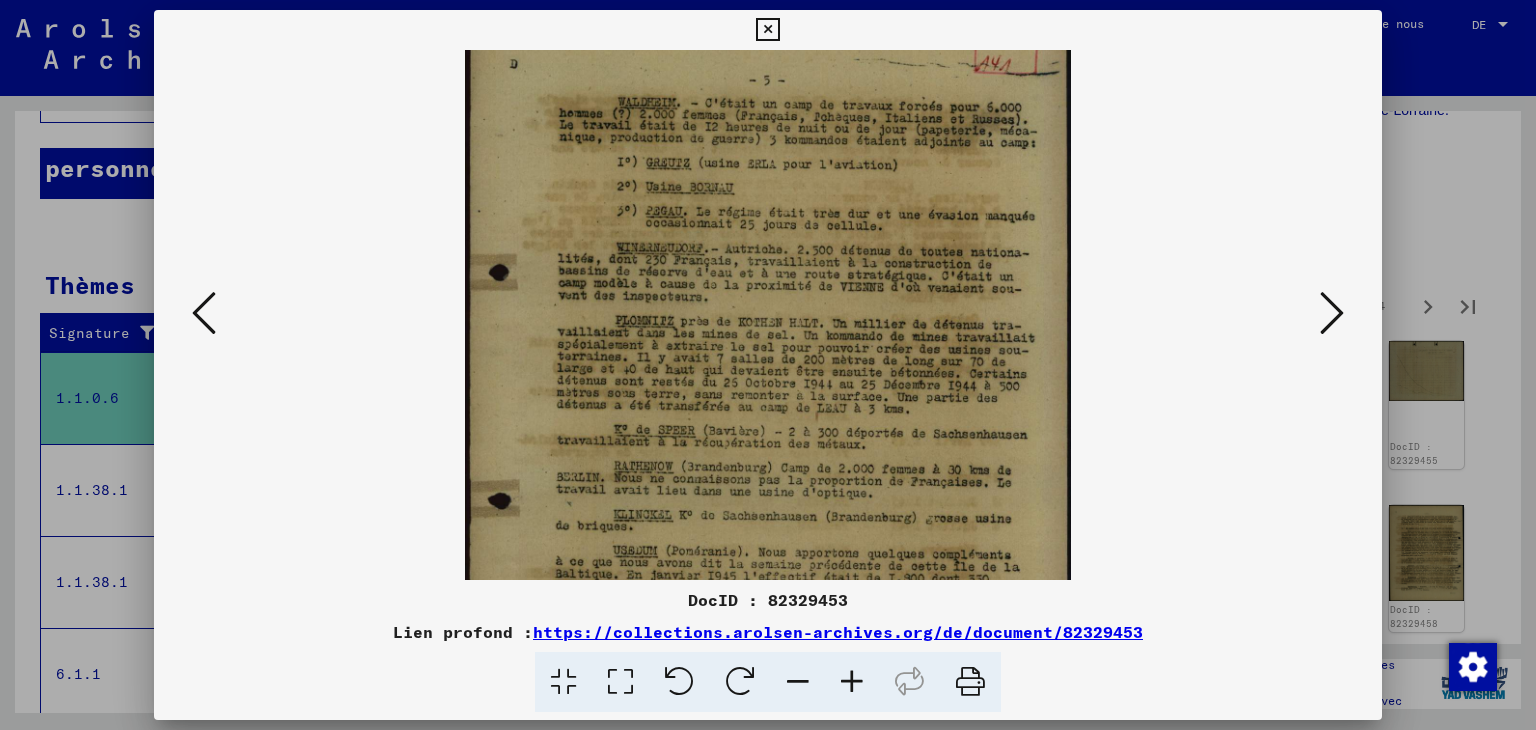 click at bounding box center (852, 682) 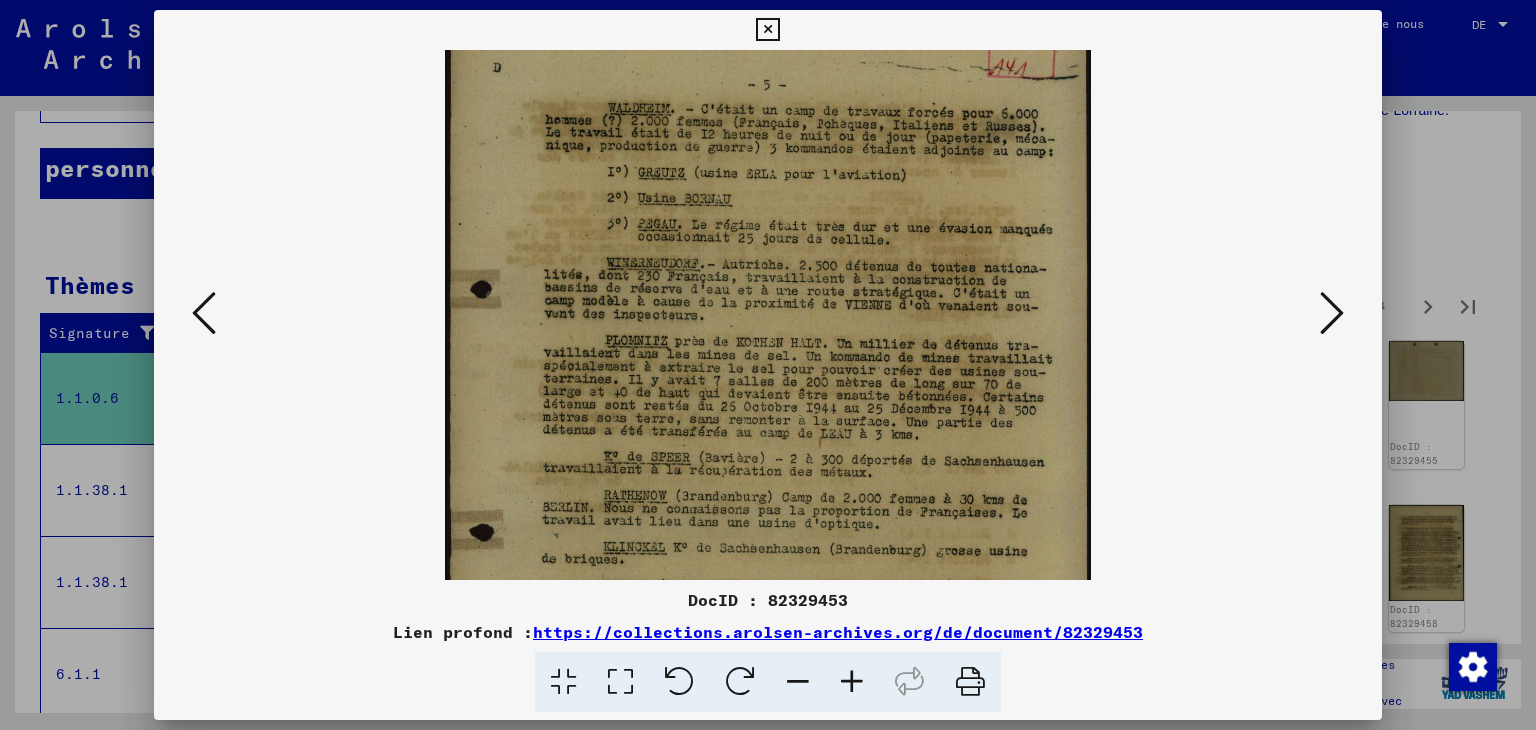click at bounding box center [852, 682] 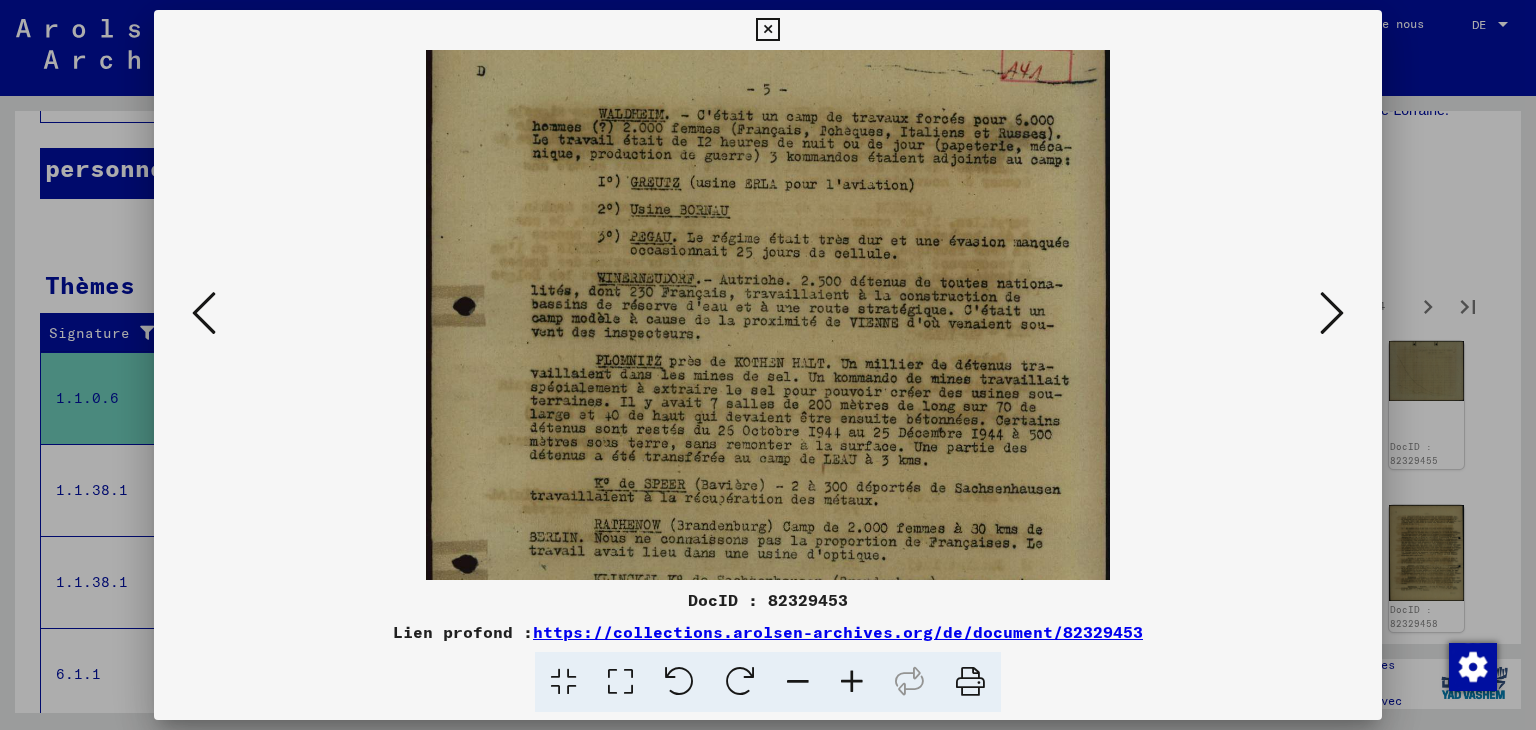 click at bounding box center [852, 682] 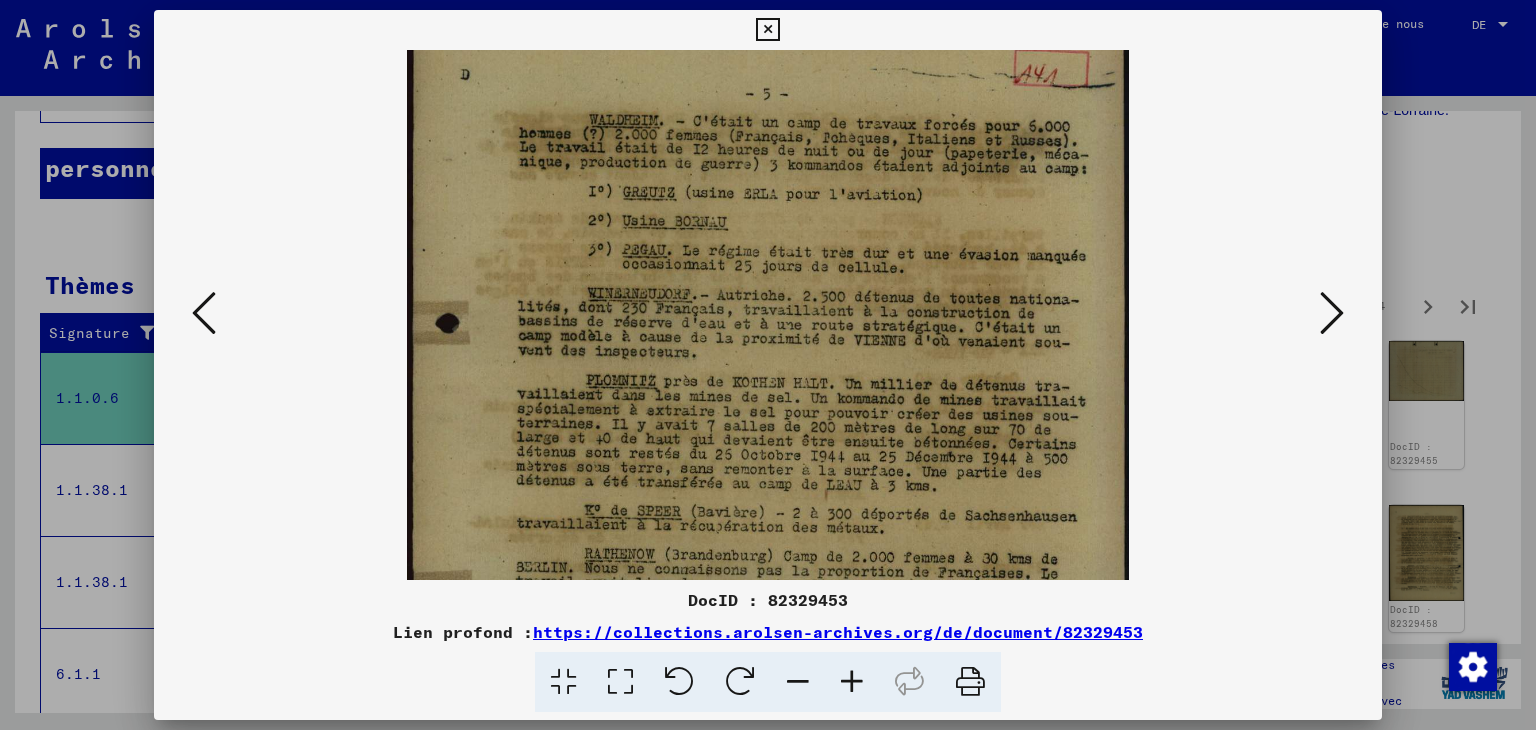 click at bounding box center [852, 682] 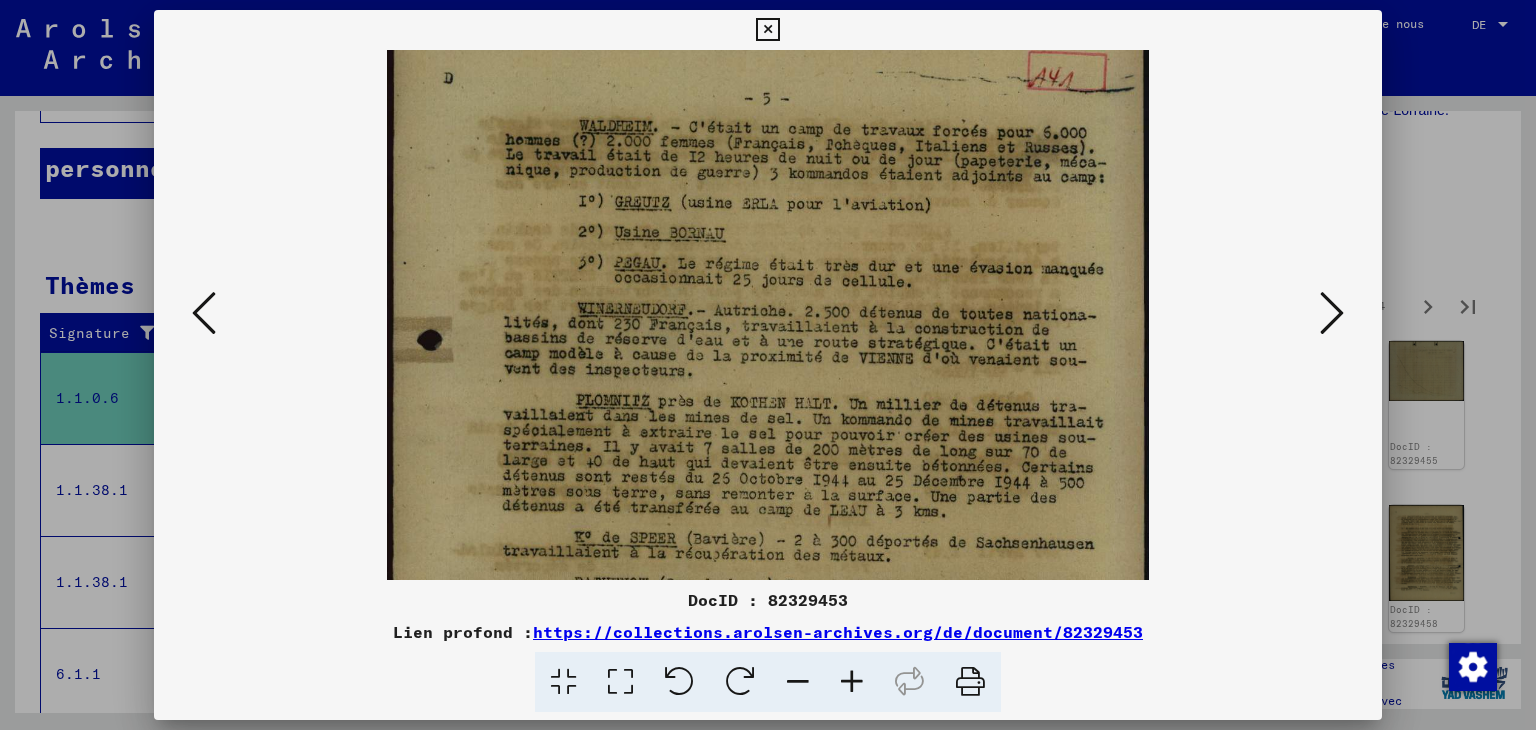 click at bounding box center (852, 682) 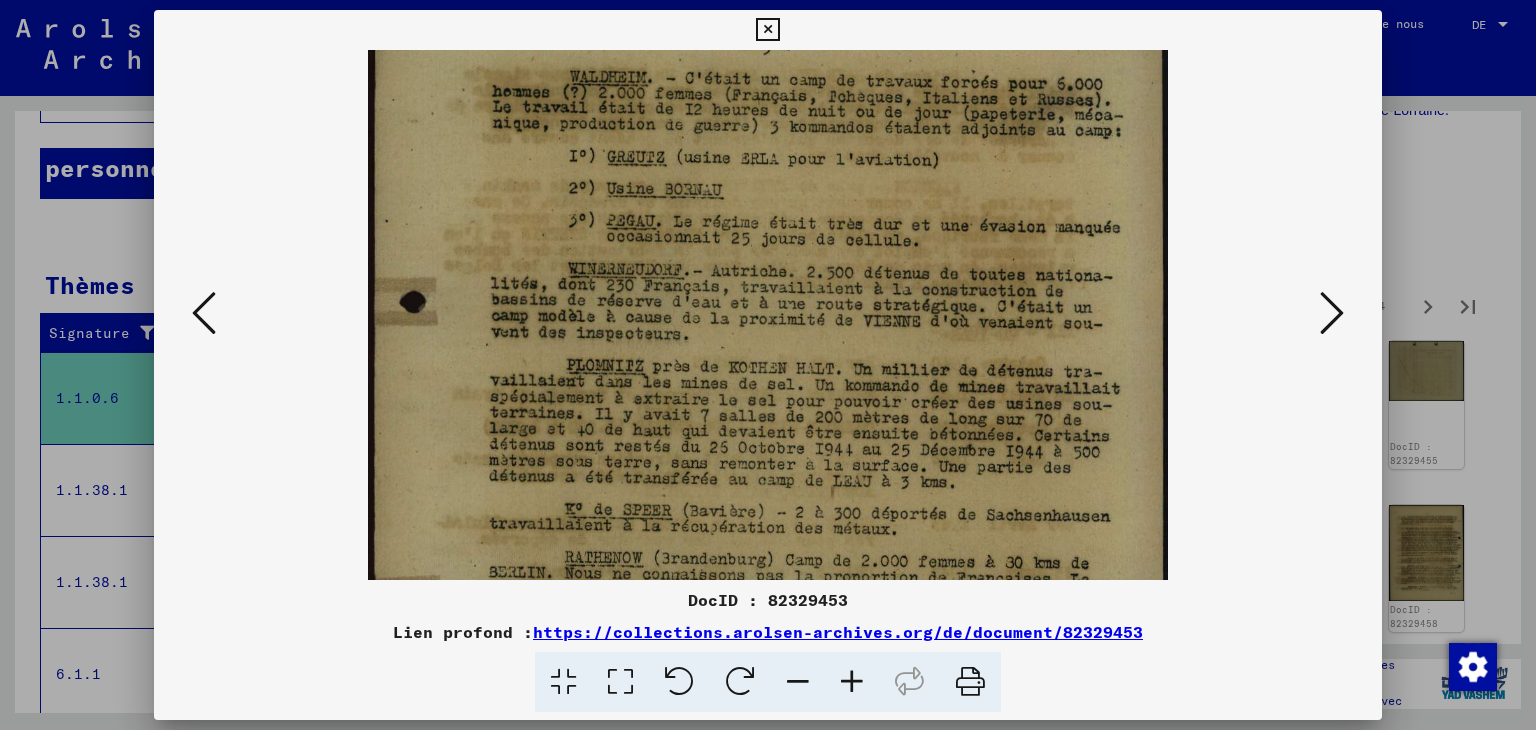 scroll, scrollTop: 128, scrollLeft: 0, axis: vertical 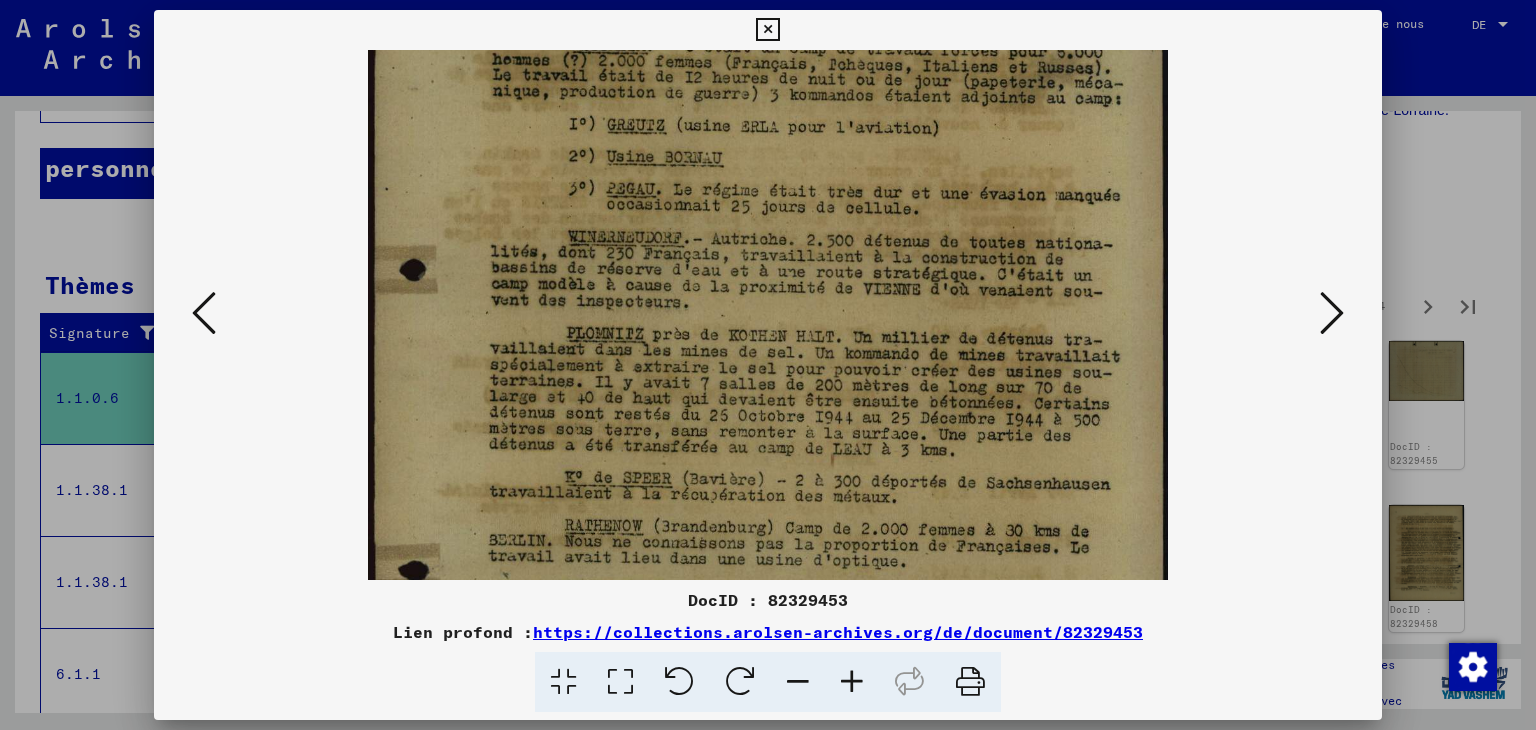drag, startPoint x: 856, startPoint y: 449, endPoint x: 837, endPoint y: 365, distance: 86.12201 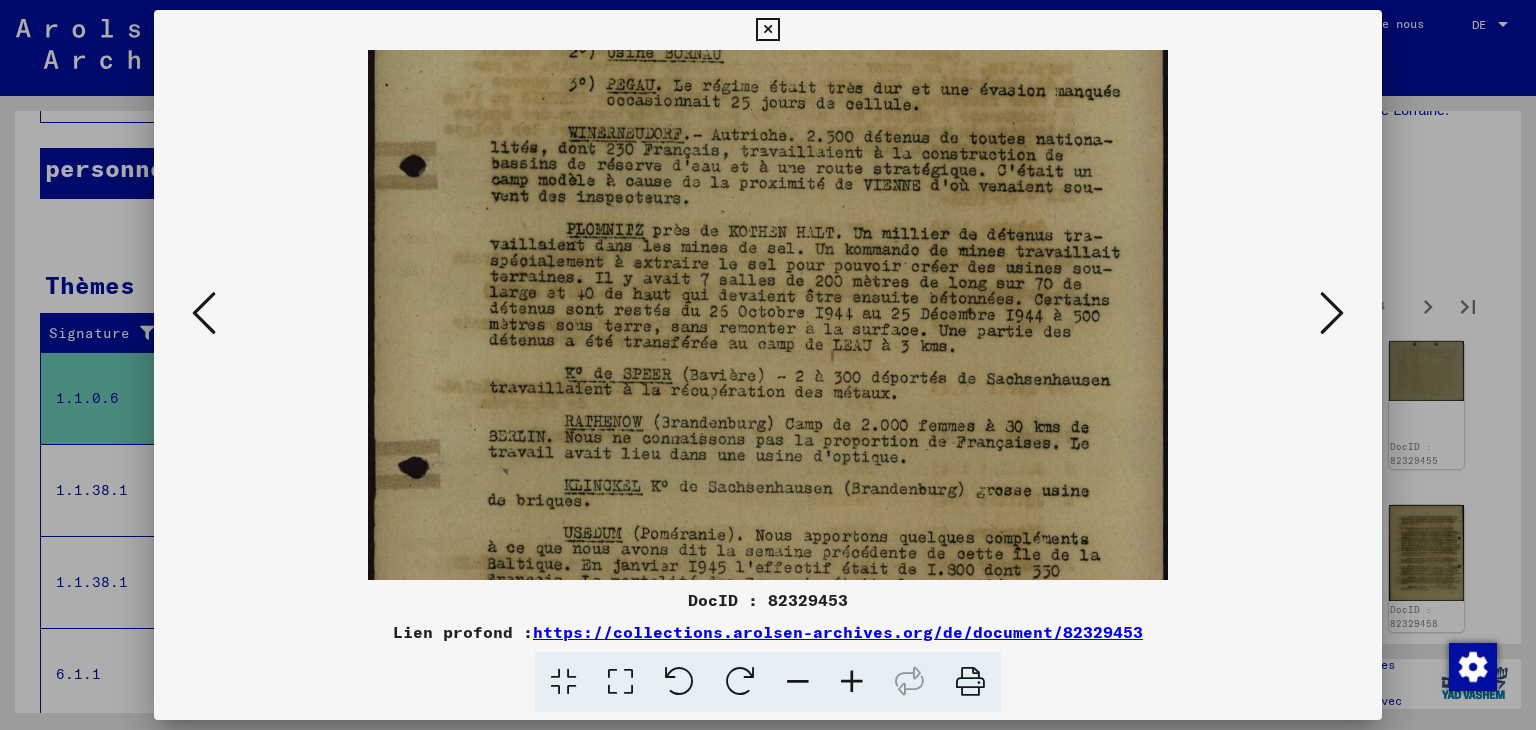 drag, startPoint x: 856, startPoint y: 472, endPoint x: 849, endPoint y: 369, distance: 103.23759 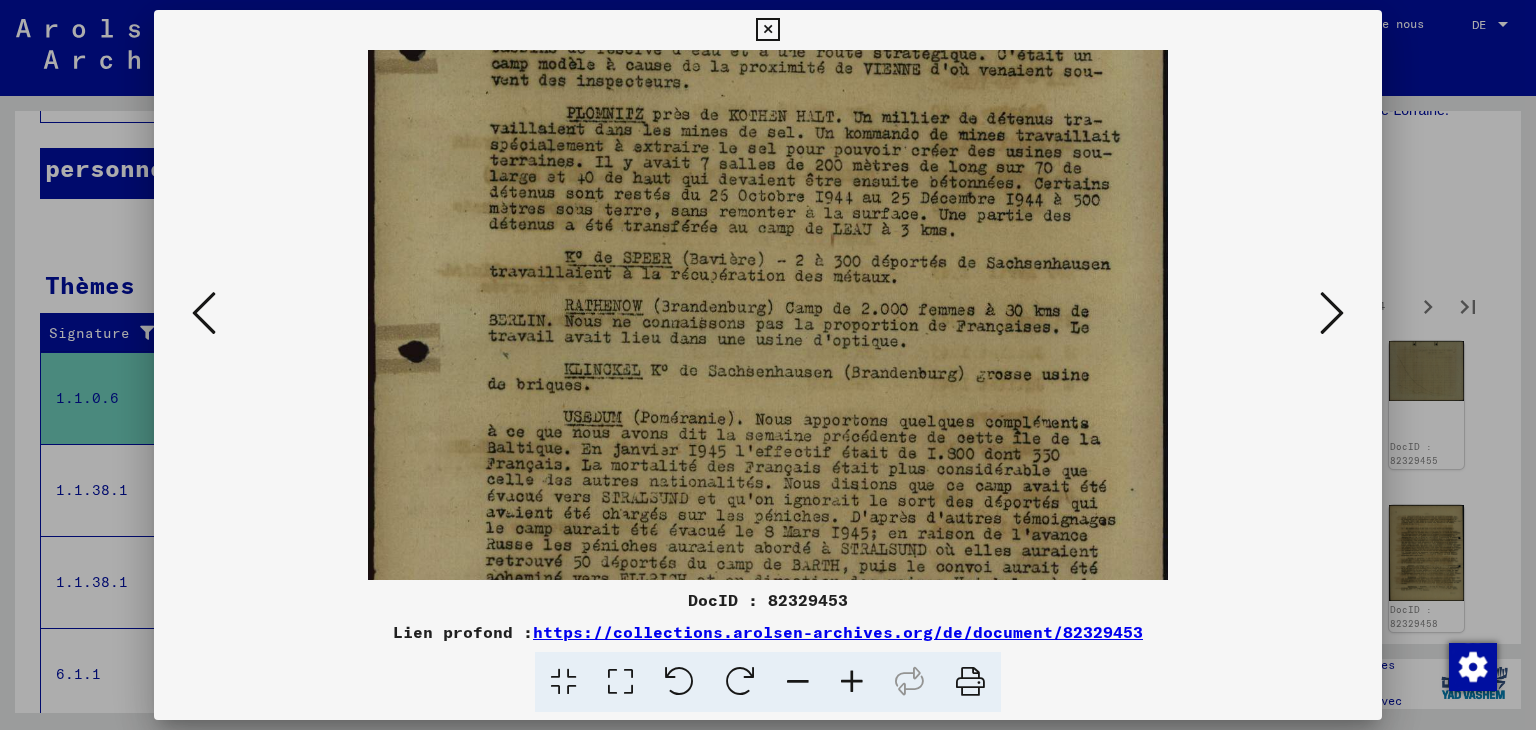 drag, startPoint x: 876, startPoint y: 430, endPoint x: 872, endPoint y: 355, distance: 75.10659 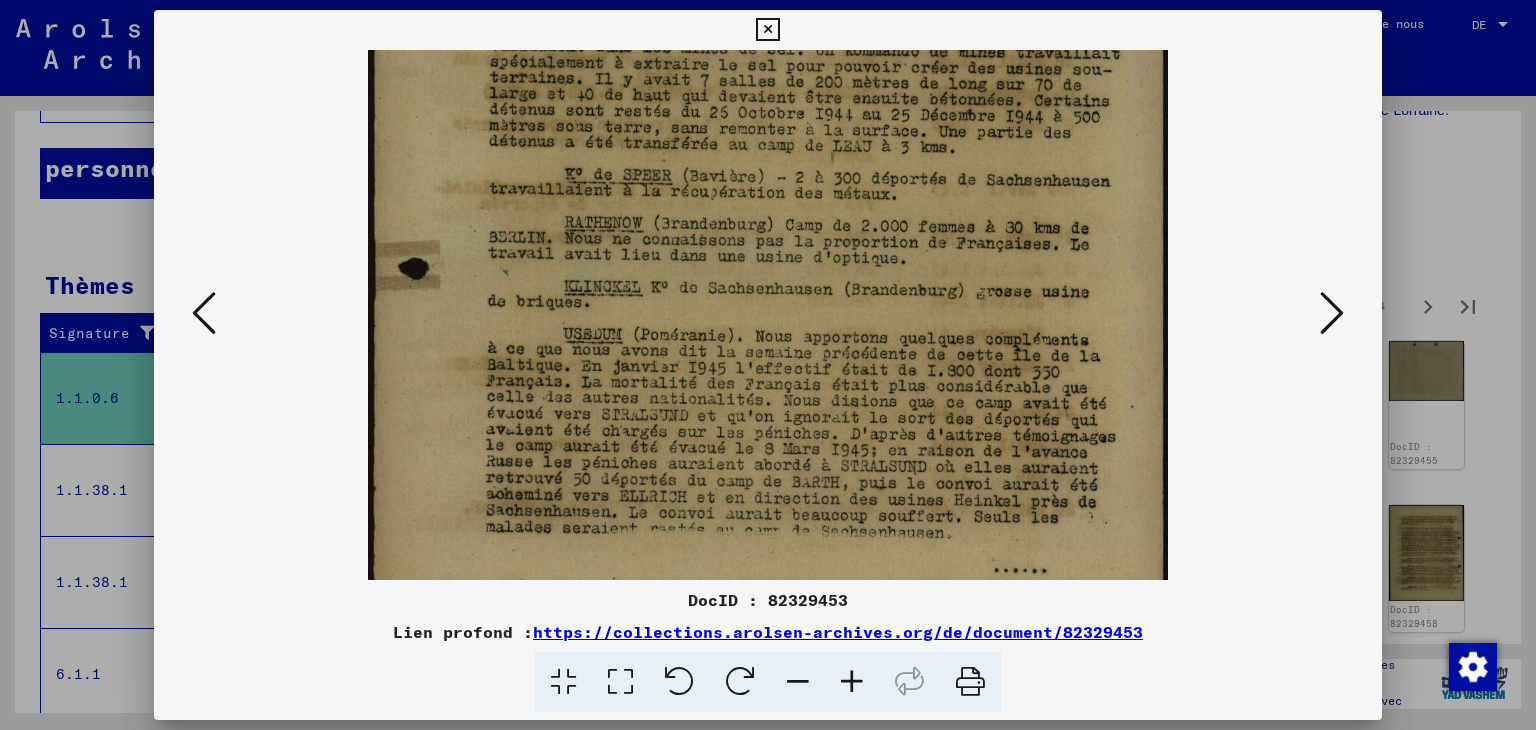 scroll, scrollTop: 436, scrollLeft: 0, axis: vertical 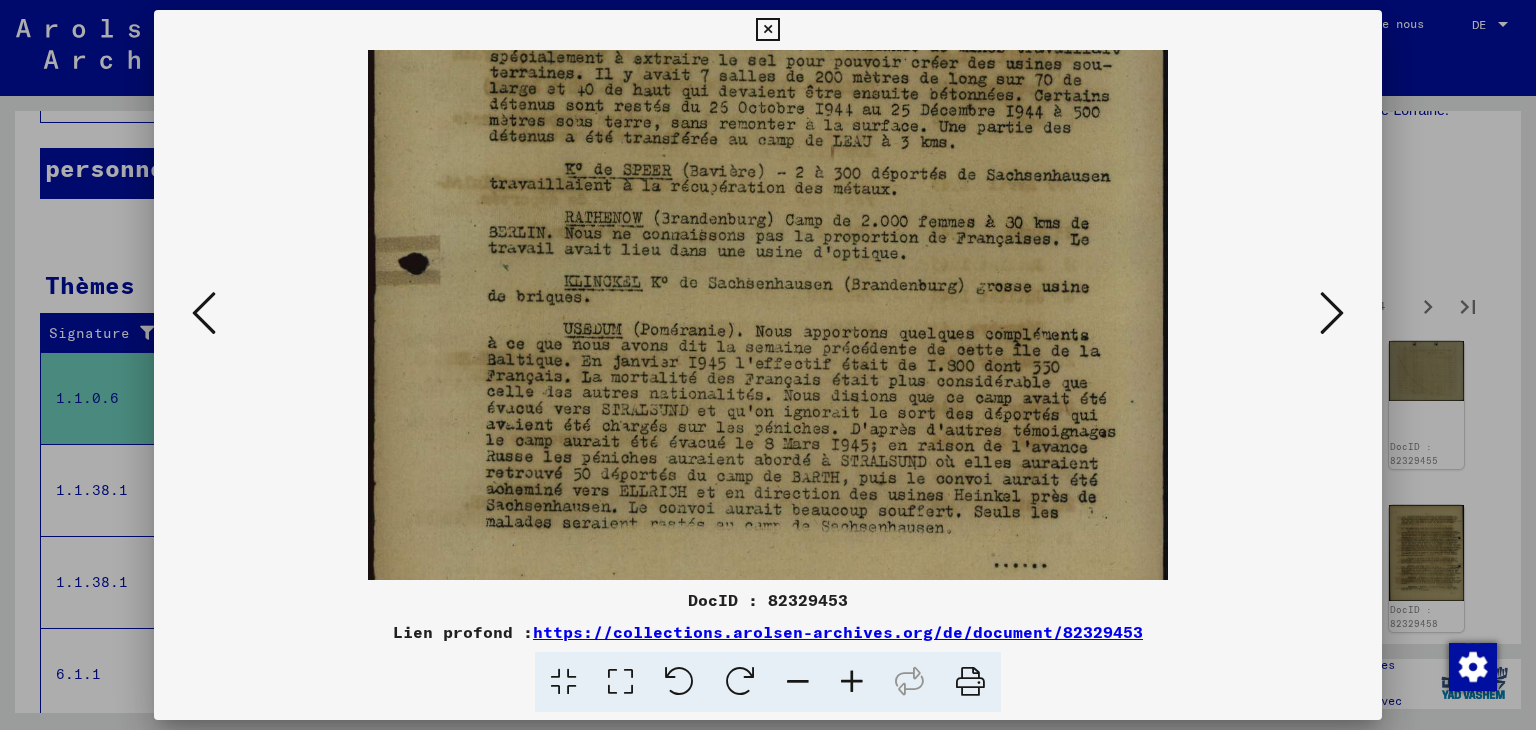 drag, startPoint x: 894, startPoint y: 449, endPoint x: 892, endPoint y: 374, distance: 75.026665 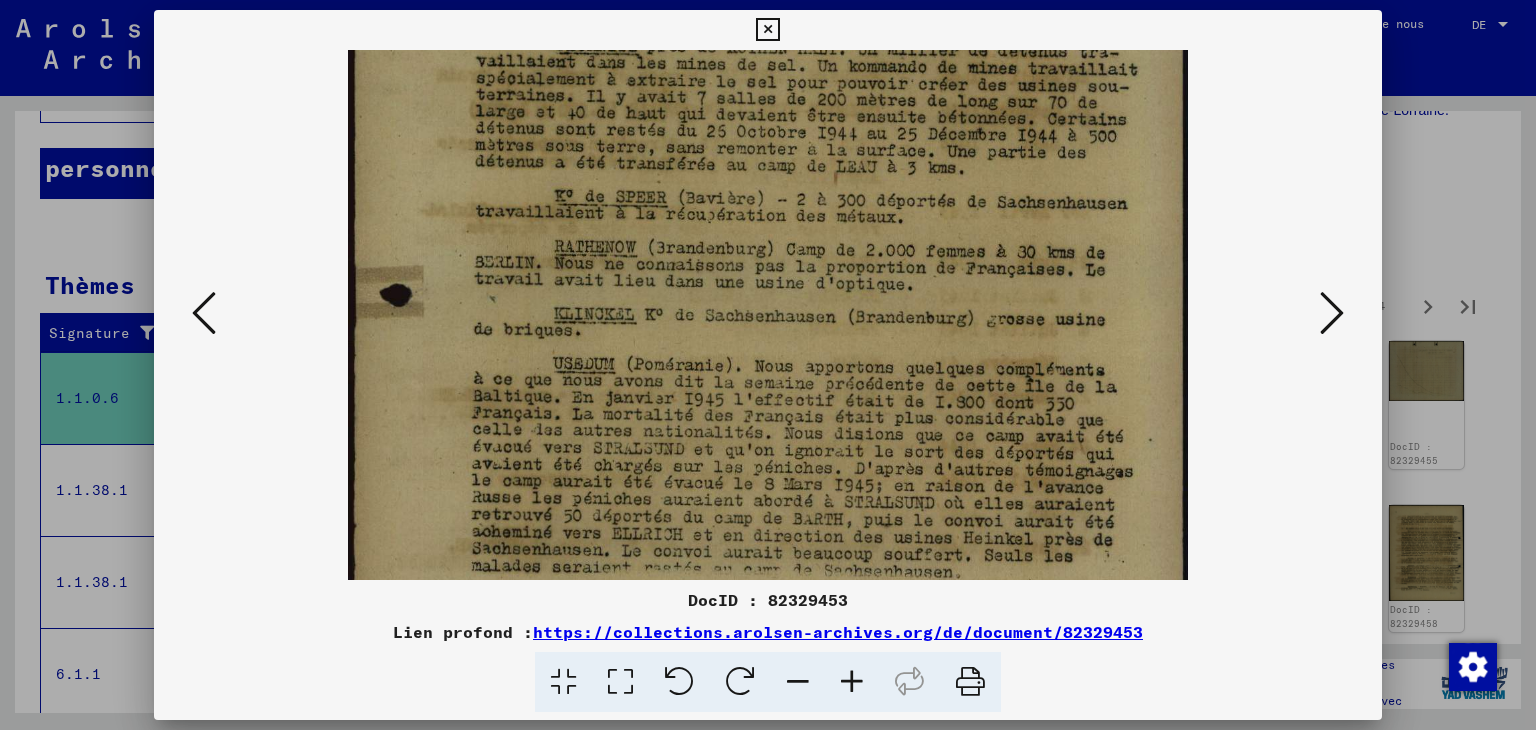click at bounding box center (852, 682) 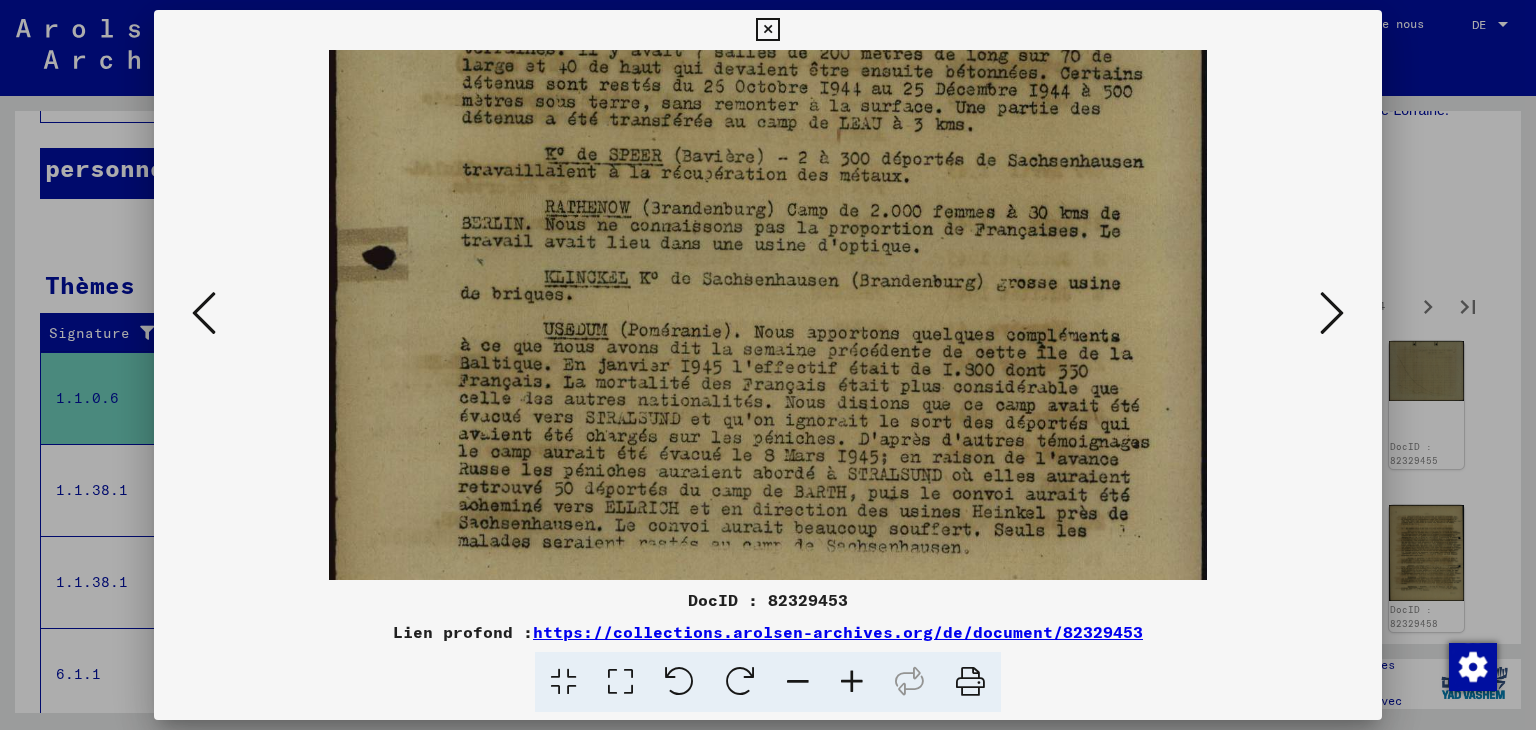 scroll, scrollTop: 532, scrollLeft: 0, axis: vertical 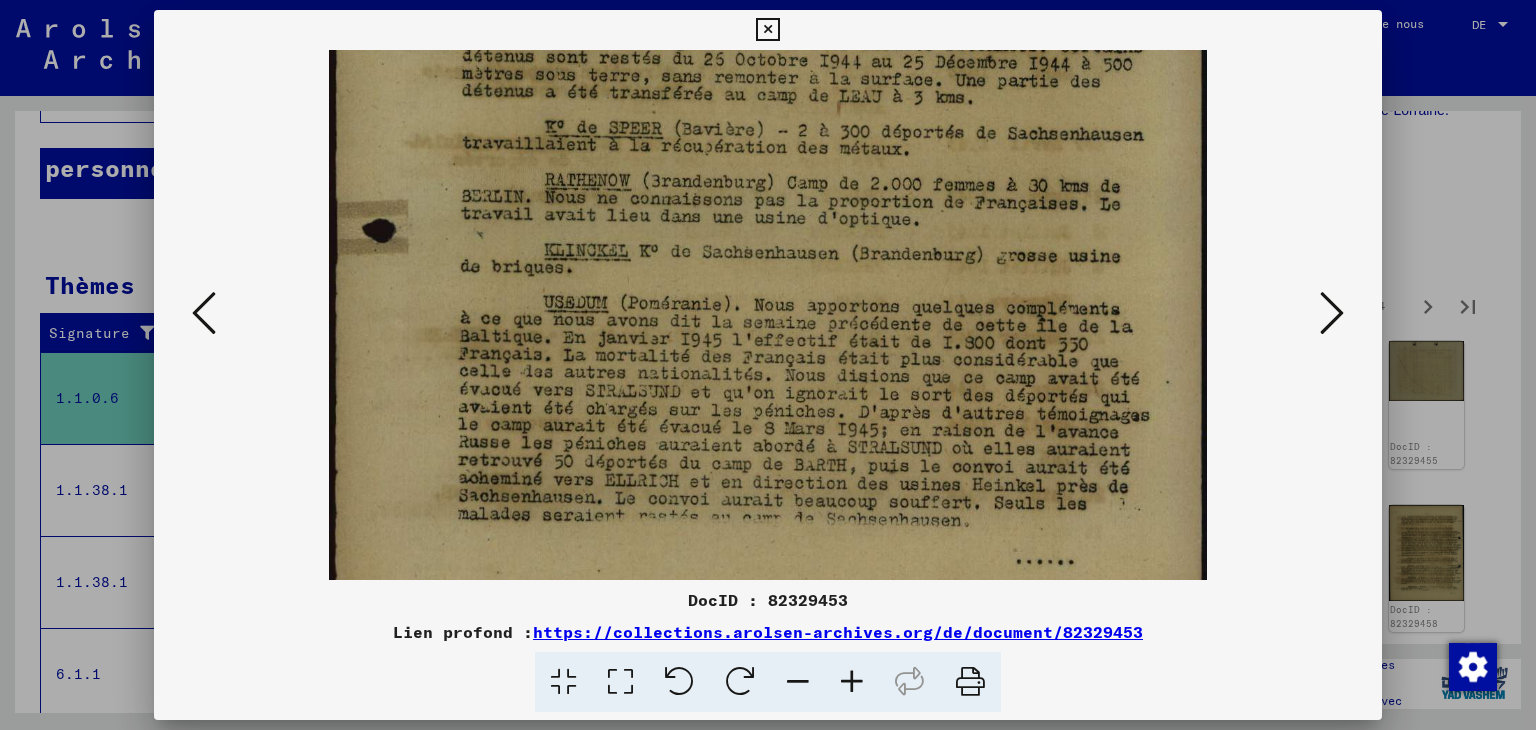 drag, startPoint x: 885, startPoint y: 525, endPoint x: 892, endPoint y: 431, distance: 94.26028 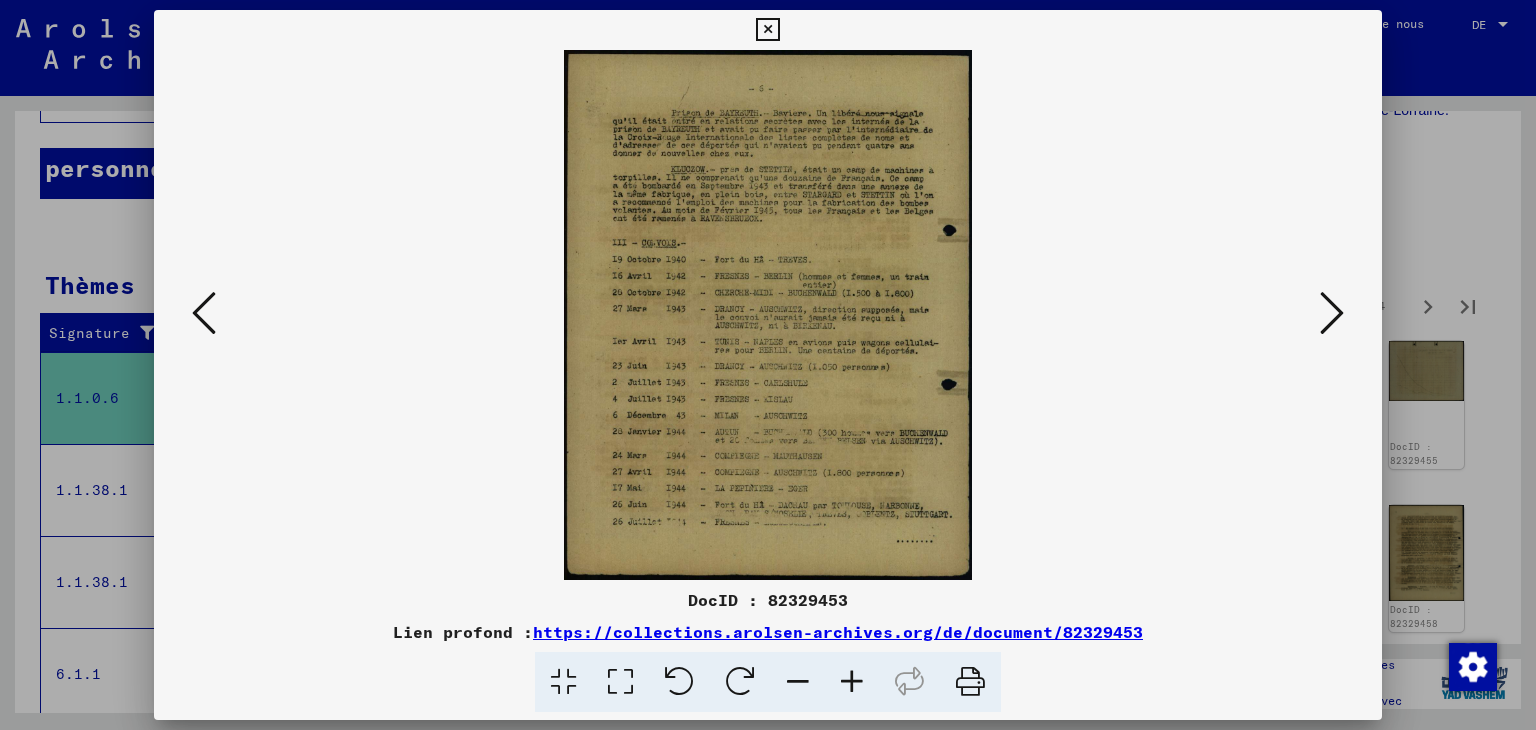 click at bounding box center (852, 682) 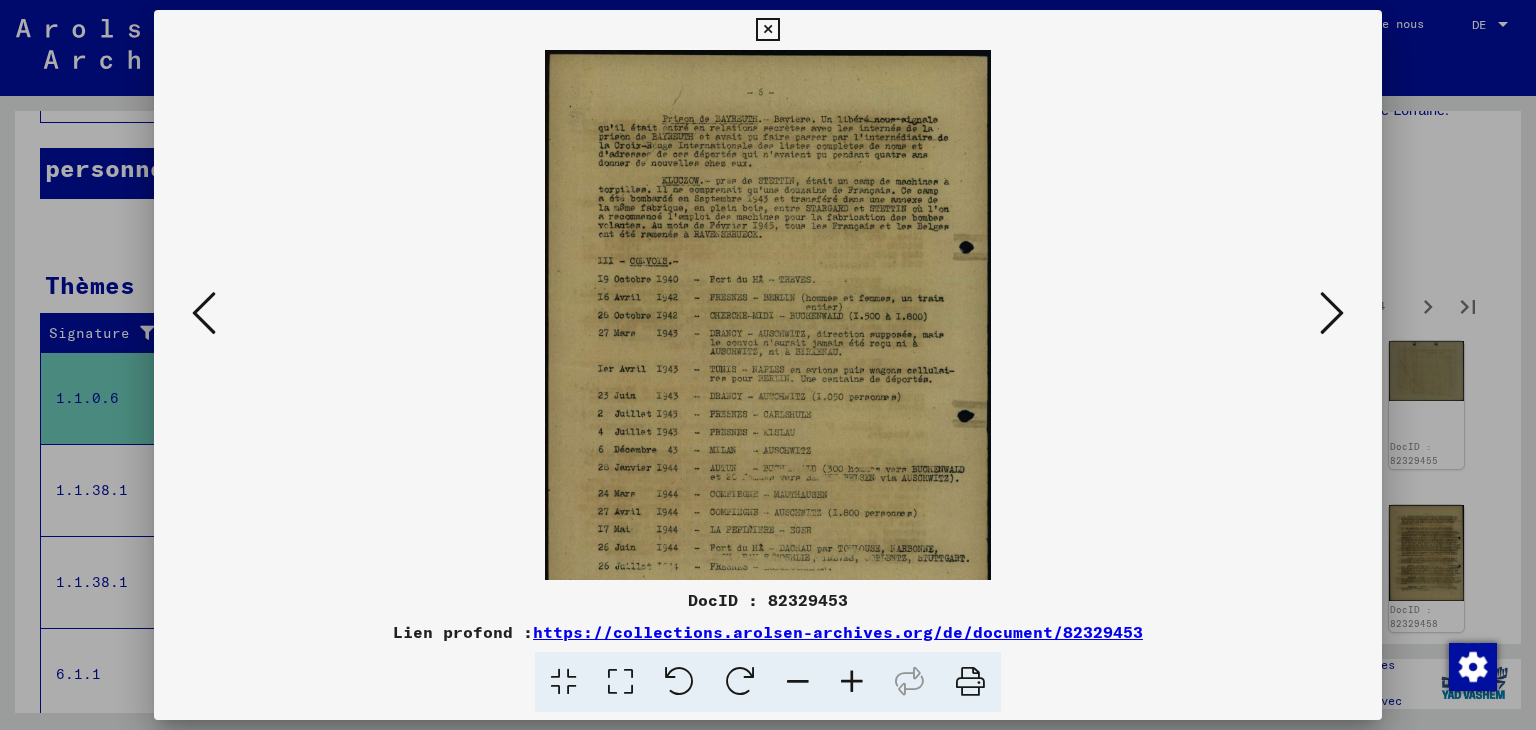 click at bounding box center (852, 682) 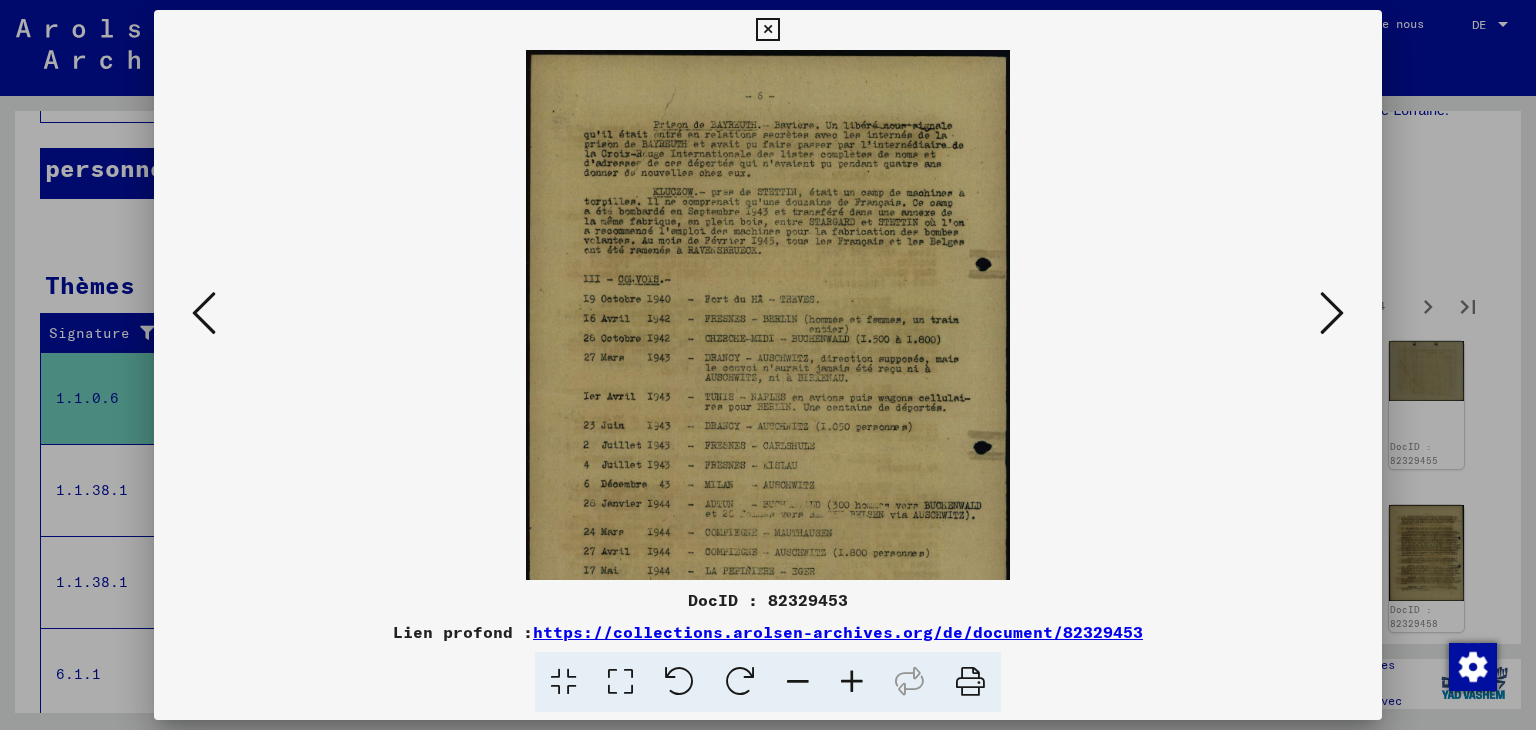 click at bounding box center [852, 682] 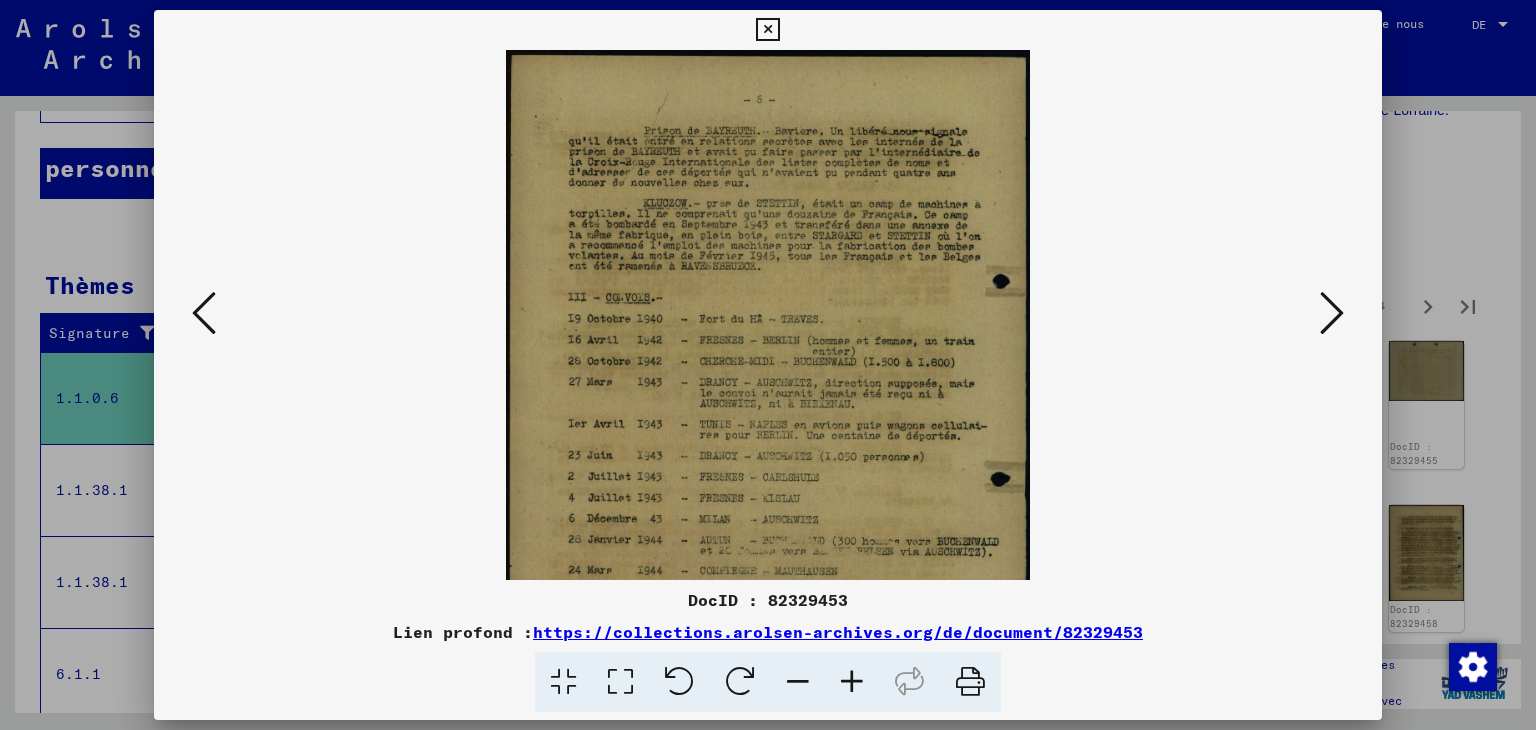 click at bounding box center [852, 682] 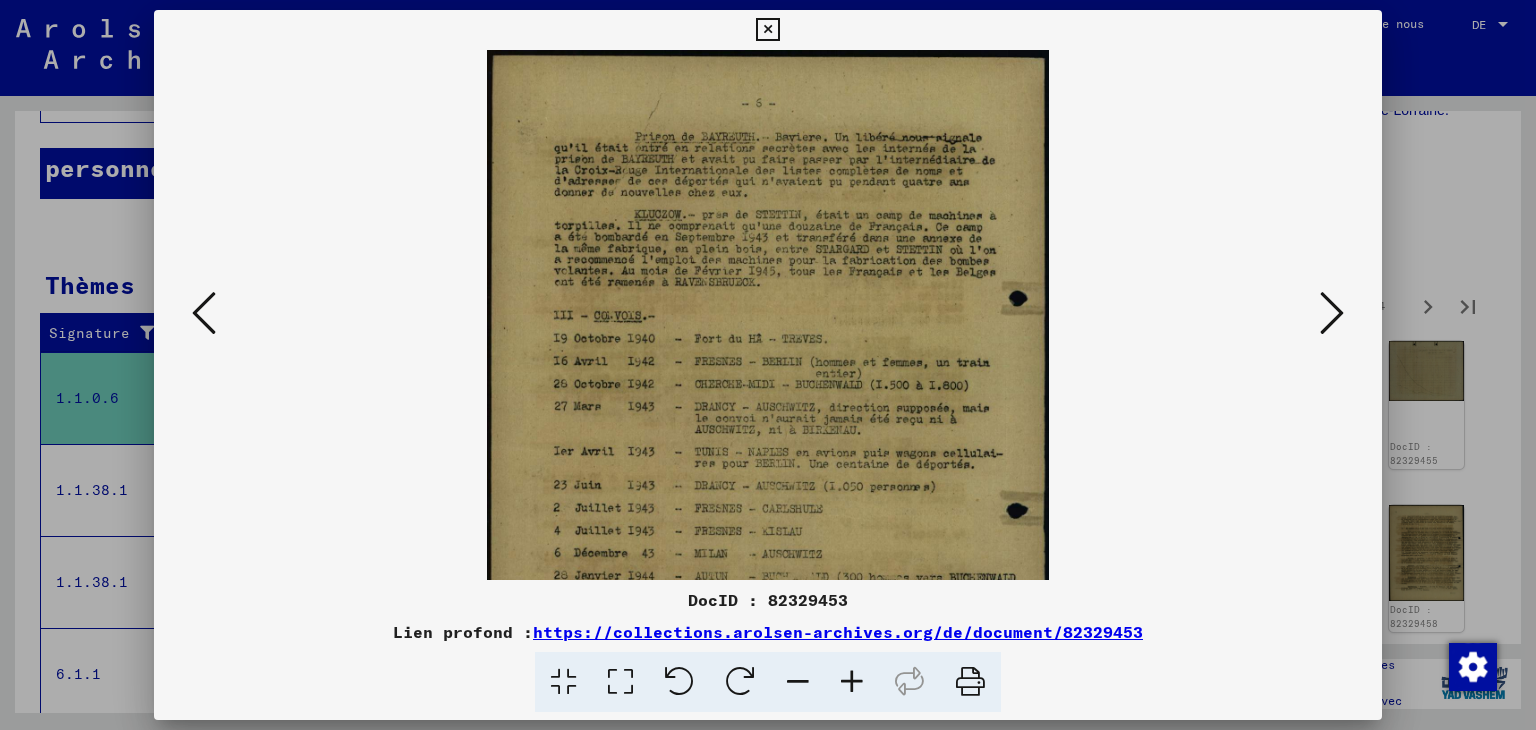 click at bounding box center [852, 682] 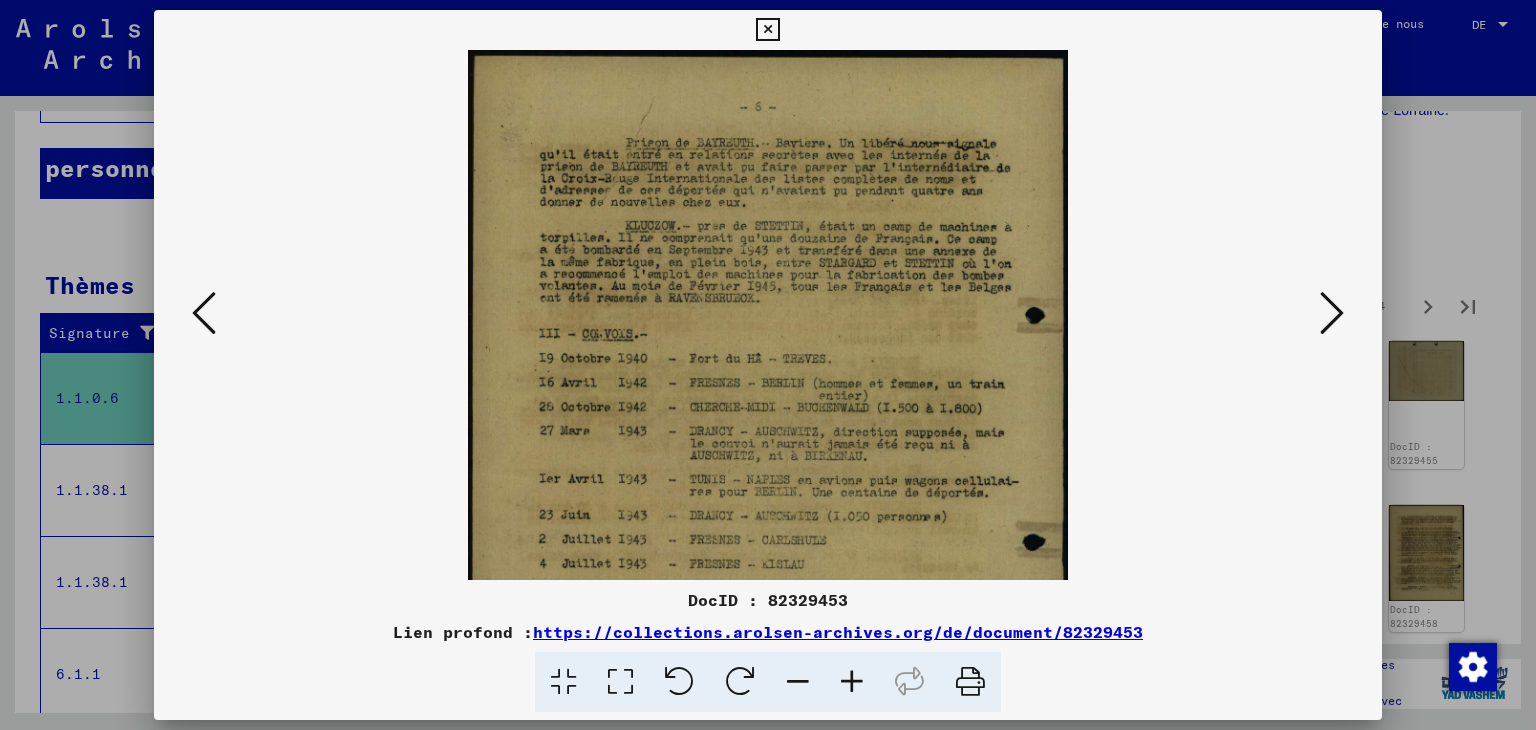 click at bounding box center (852, 682) 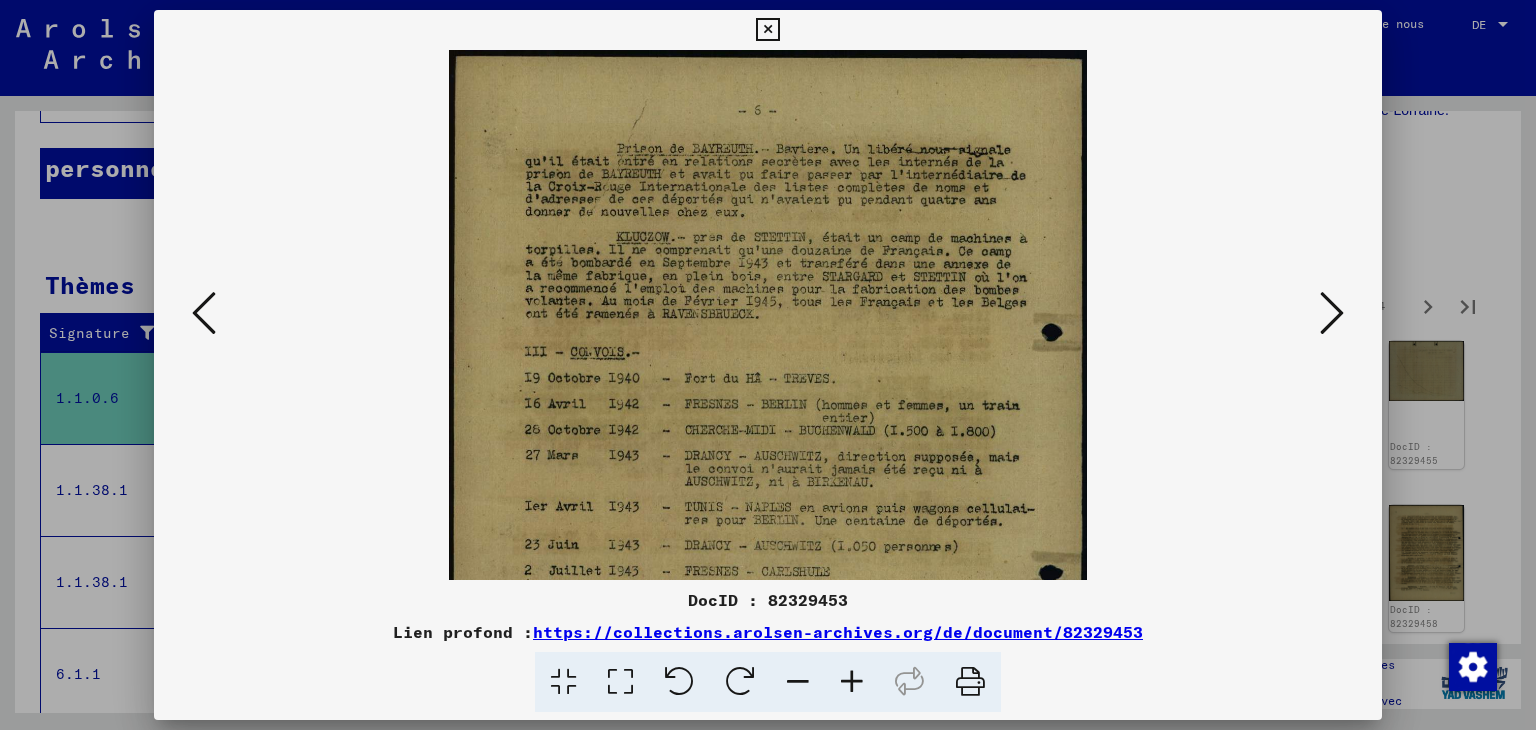 click at bounding box center [852, 682] 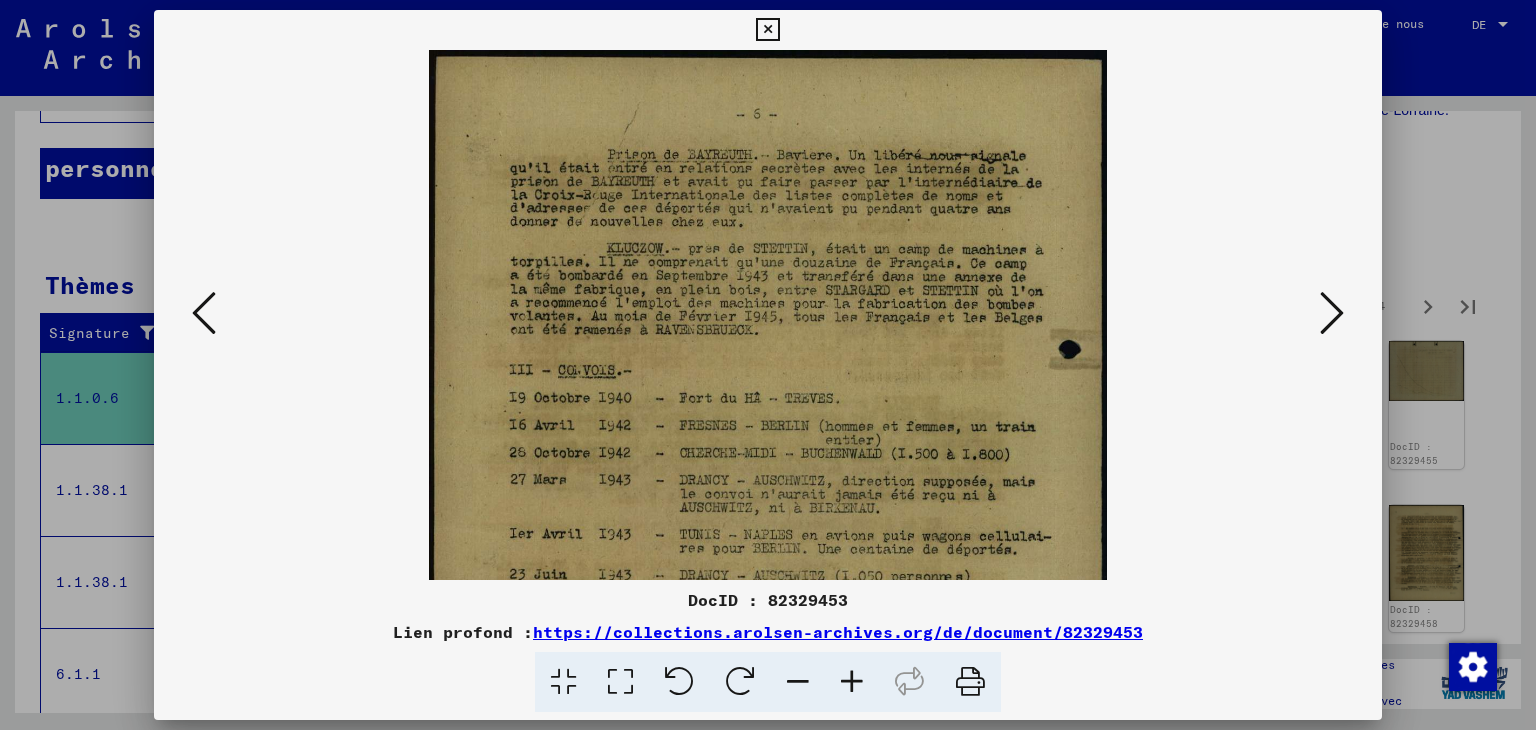 click at bounding box center [852, 682] 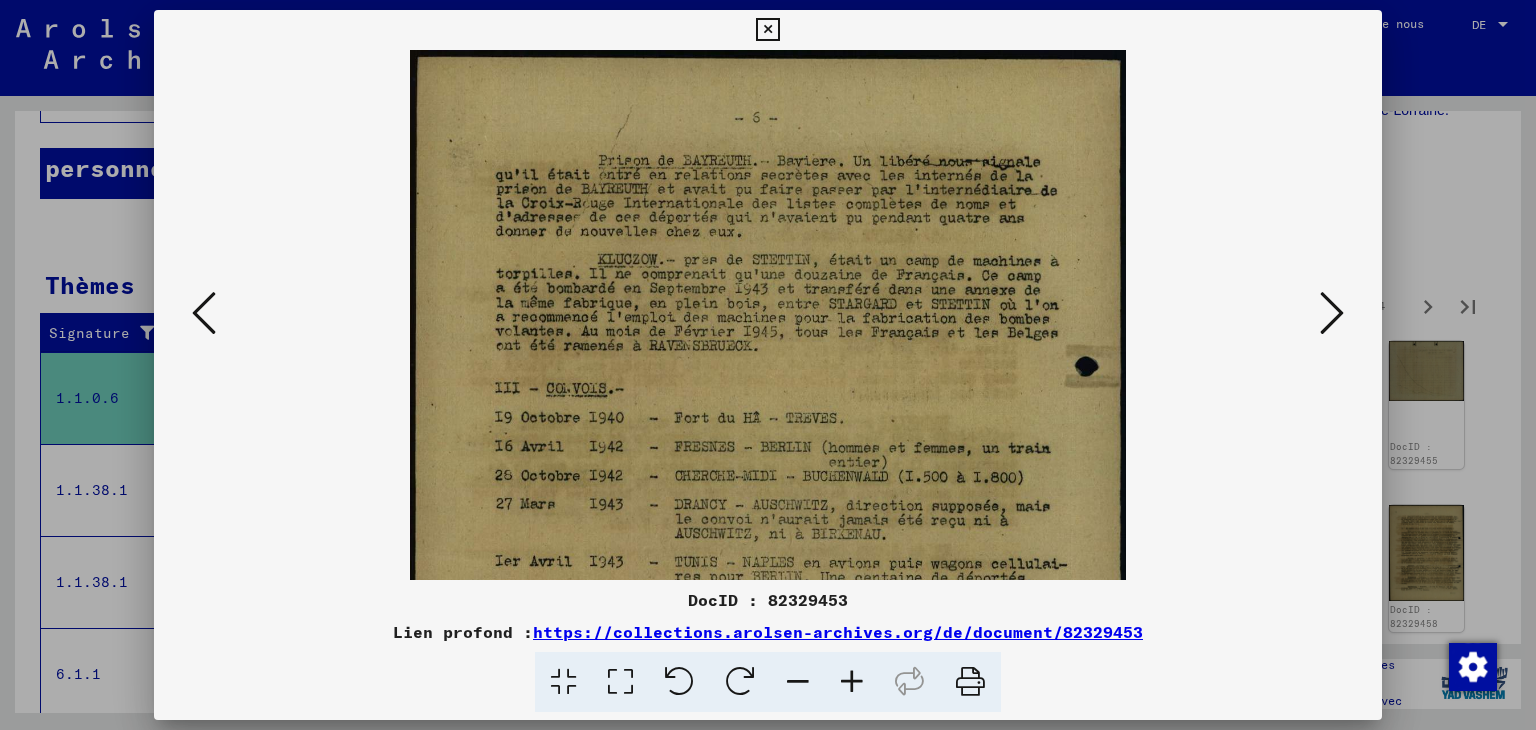 click at bounding box center [852, 682] 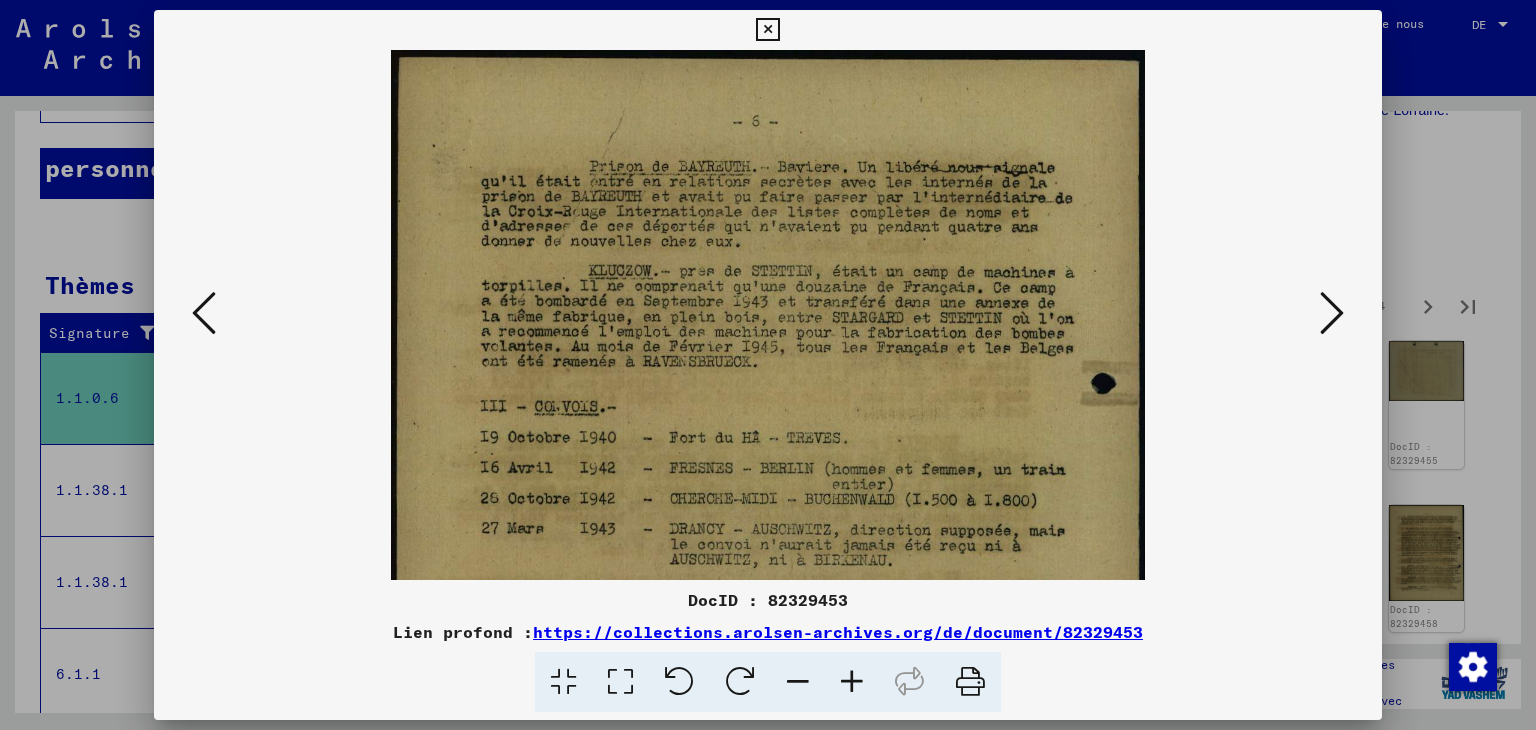 click at bounding box center (852, 682) 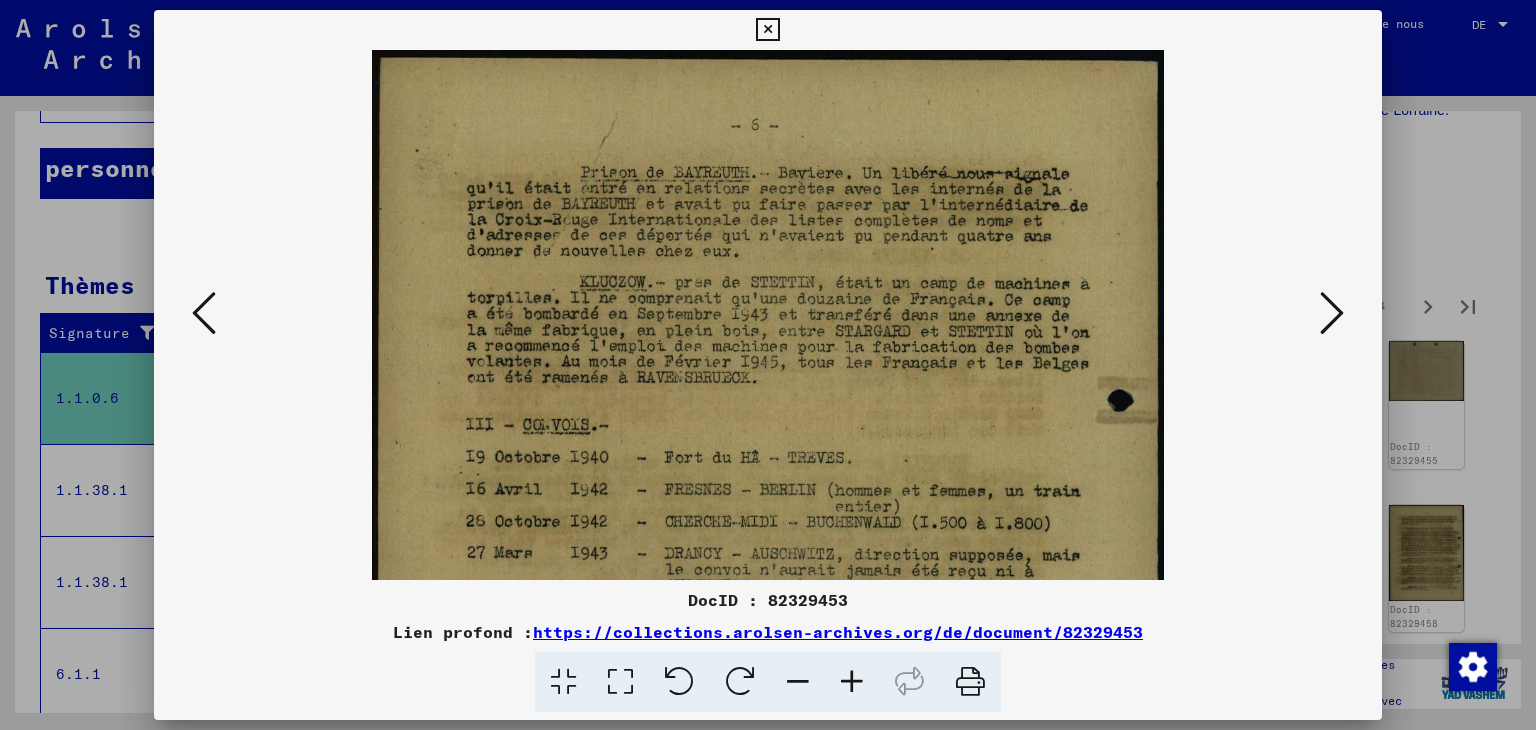 click at bounding box center (852, 682) 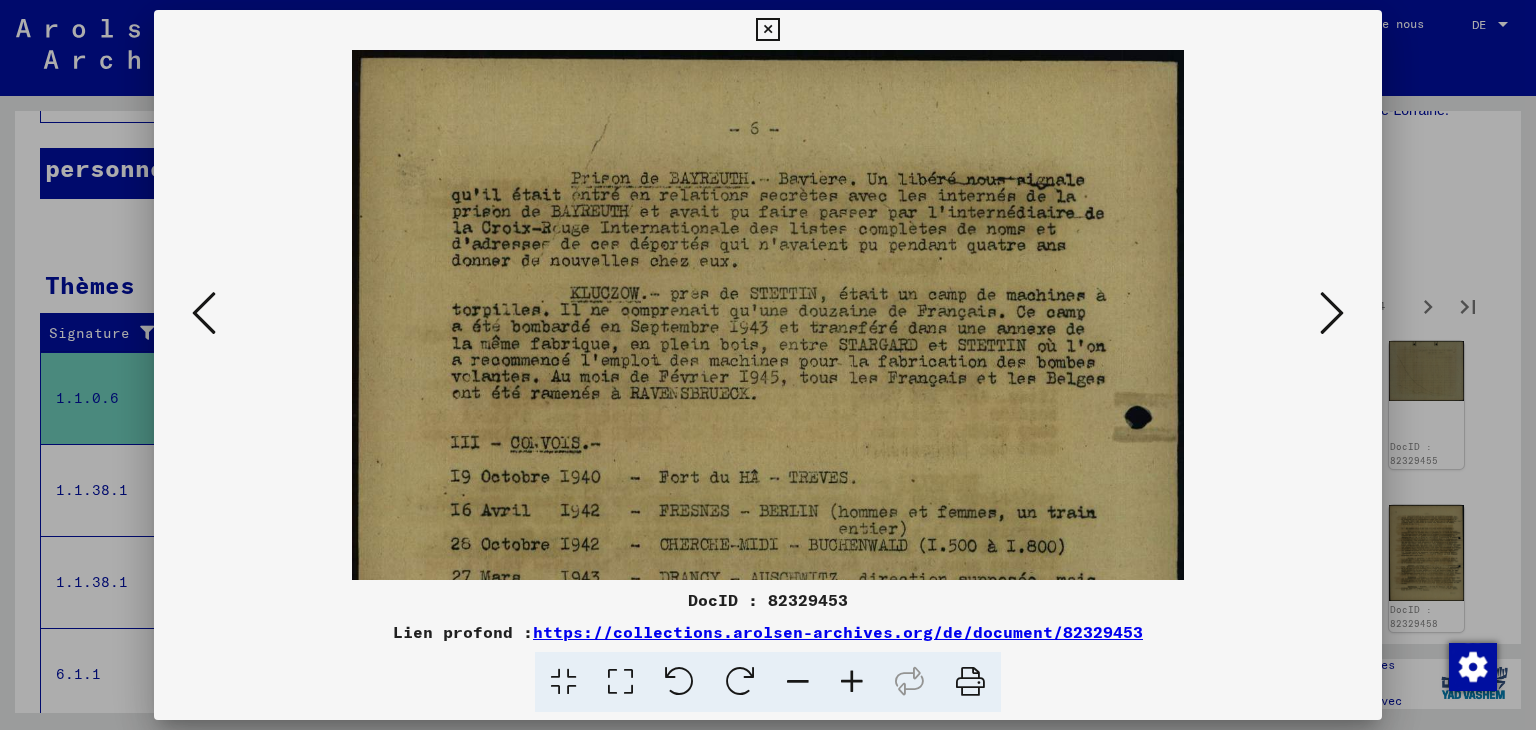 click at bounding box center [852, 682] 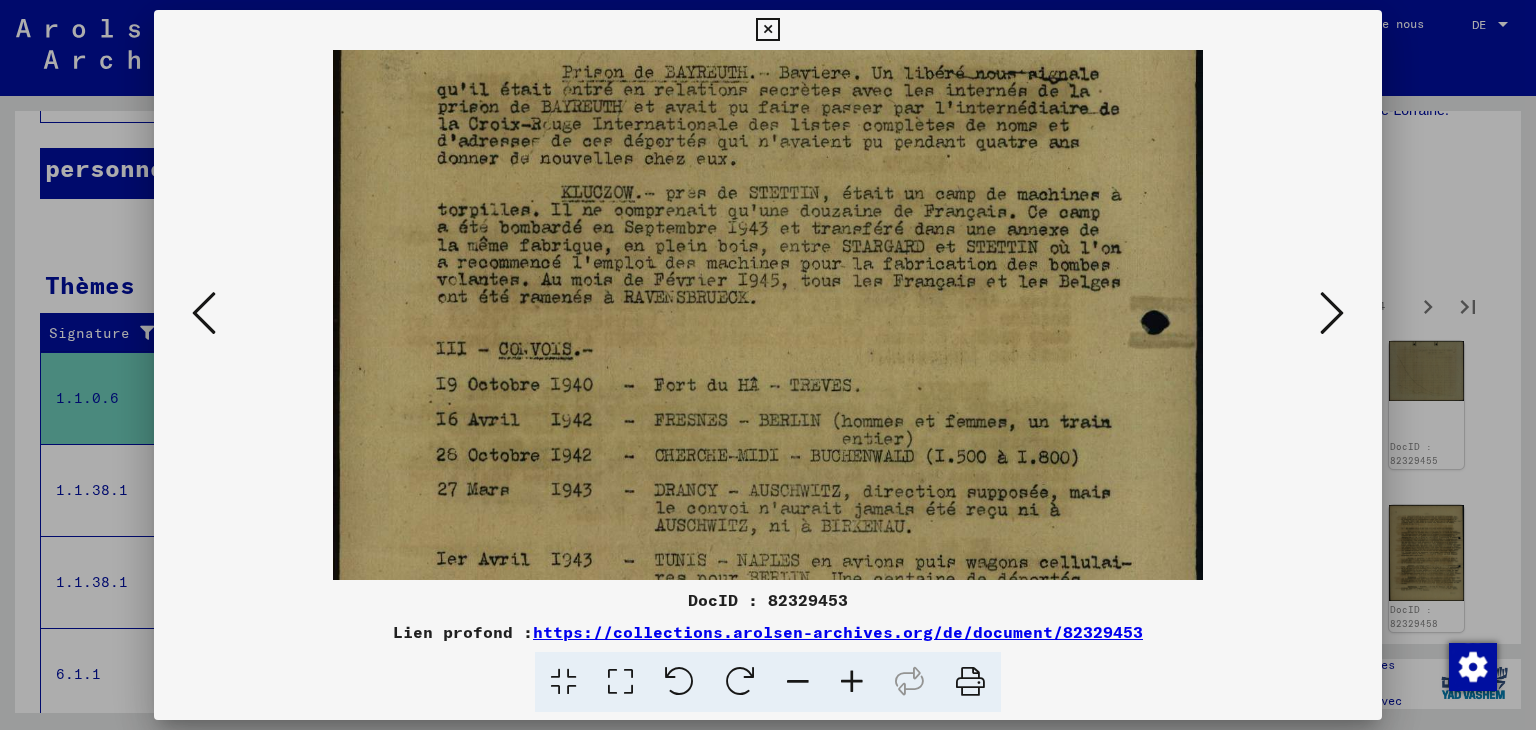 scroll, scrollTop: 196, scrollLeft: 0, axis: vertical 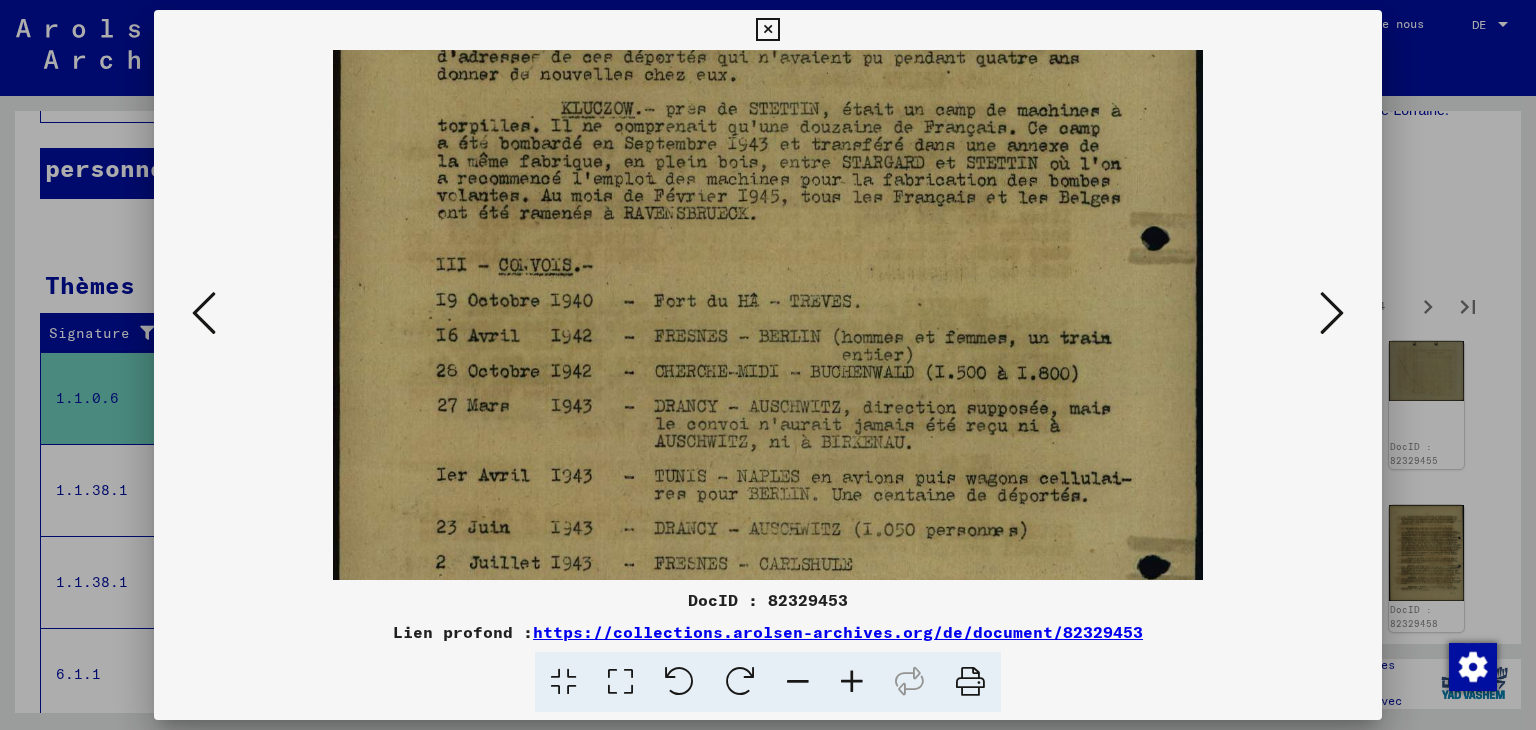 drag, startPoint x: 784, startPoint y: 554, endPoint x: 779, endPoint y: 357, distance: 197.06345 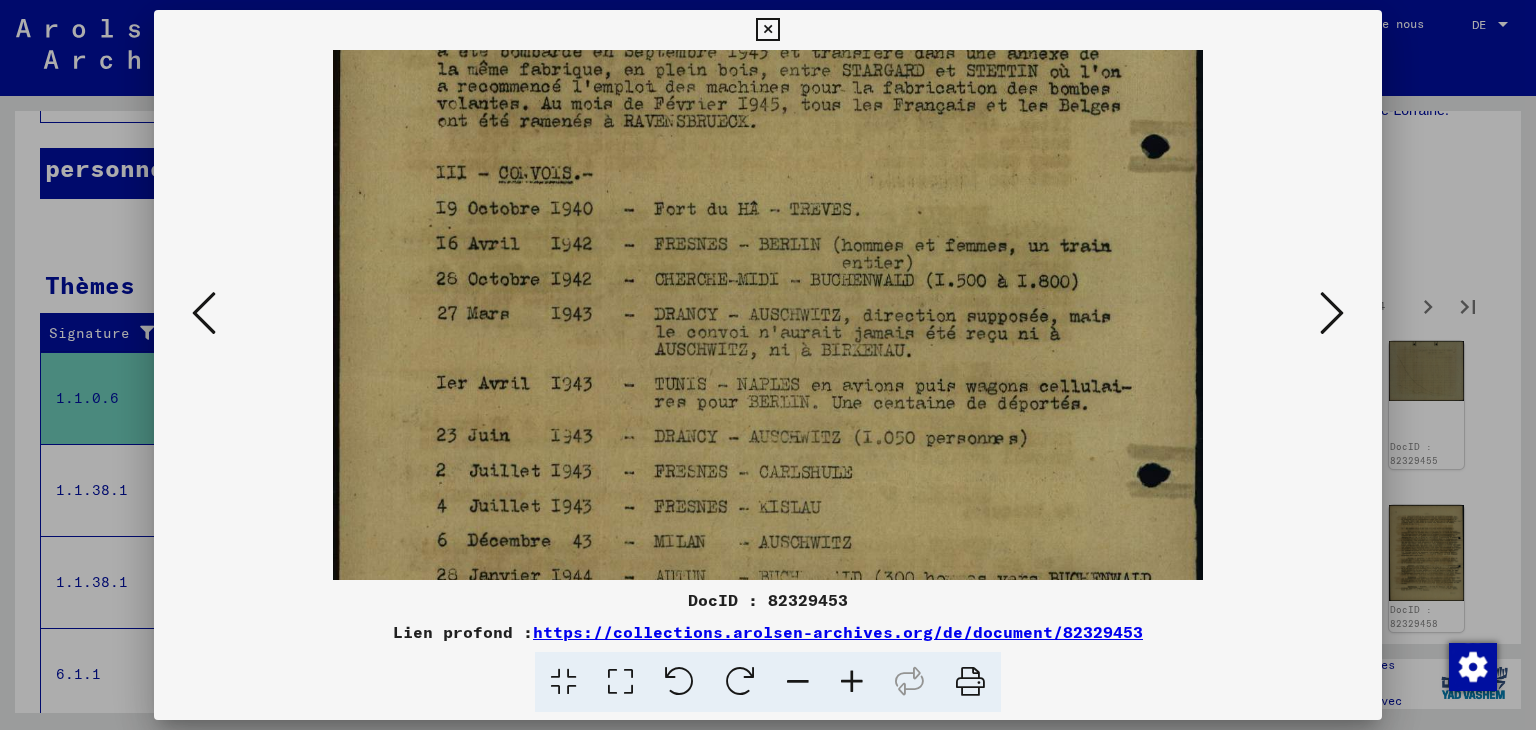 scroll, scrollTop: 297, scrollLeft: 0, axis: vertical 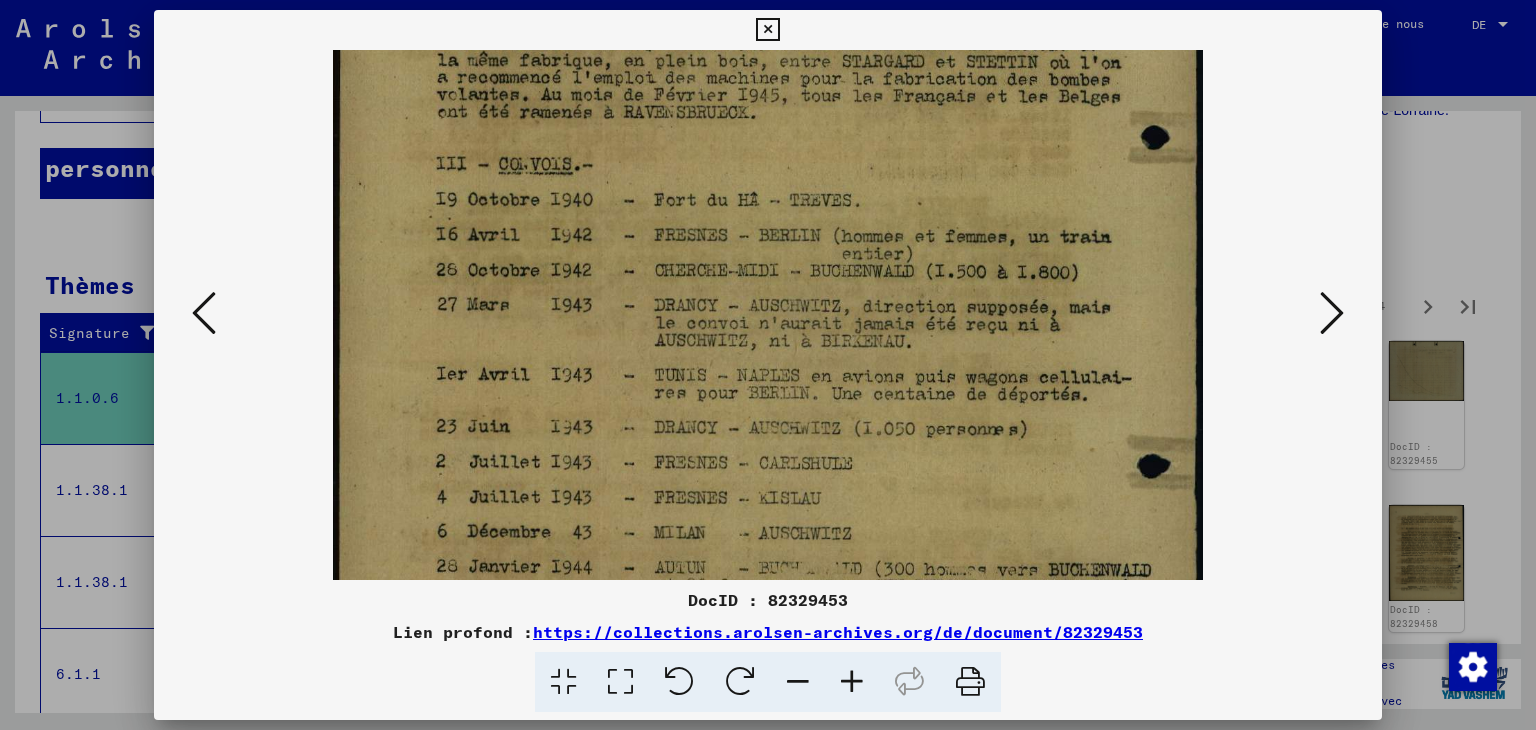 drag, startPoint x: 788, startPoint y: 496, endPoint x: 827, endPoint y: 396, distance: 107.33592 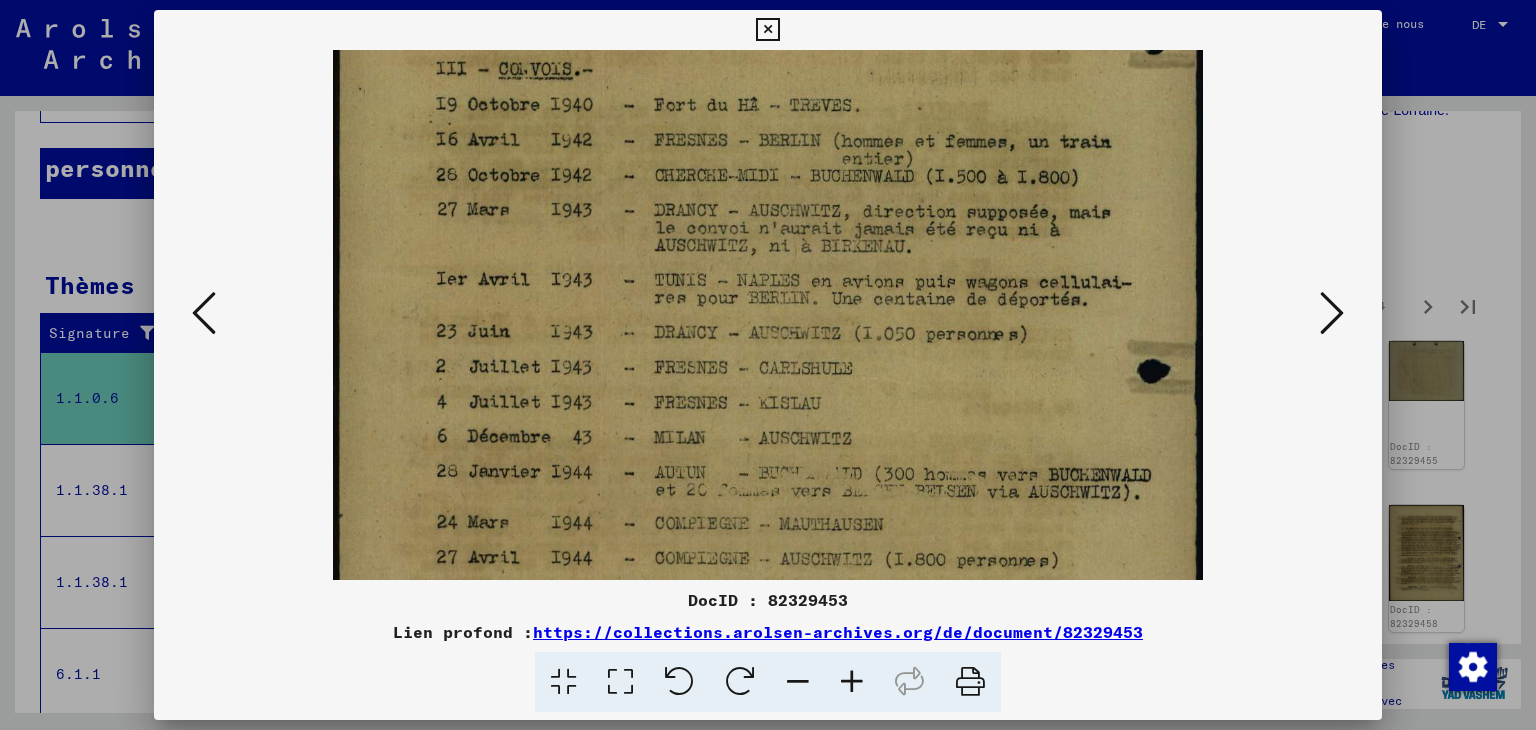 scroll, scrollTop: 397, scrollLeft: 0, axis: vertical 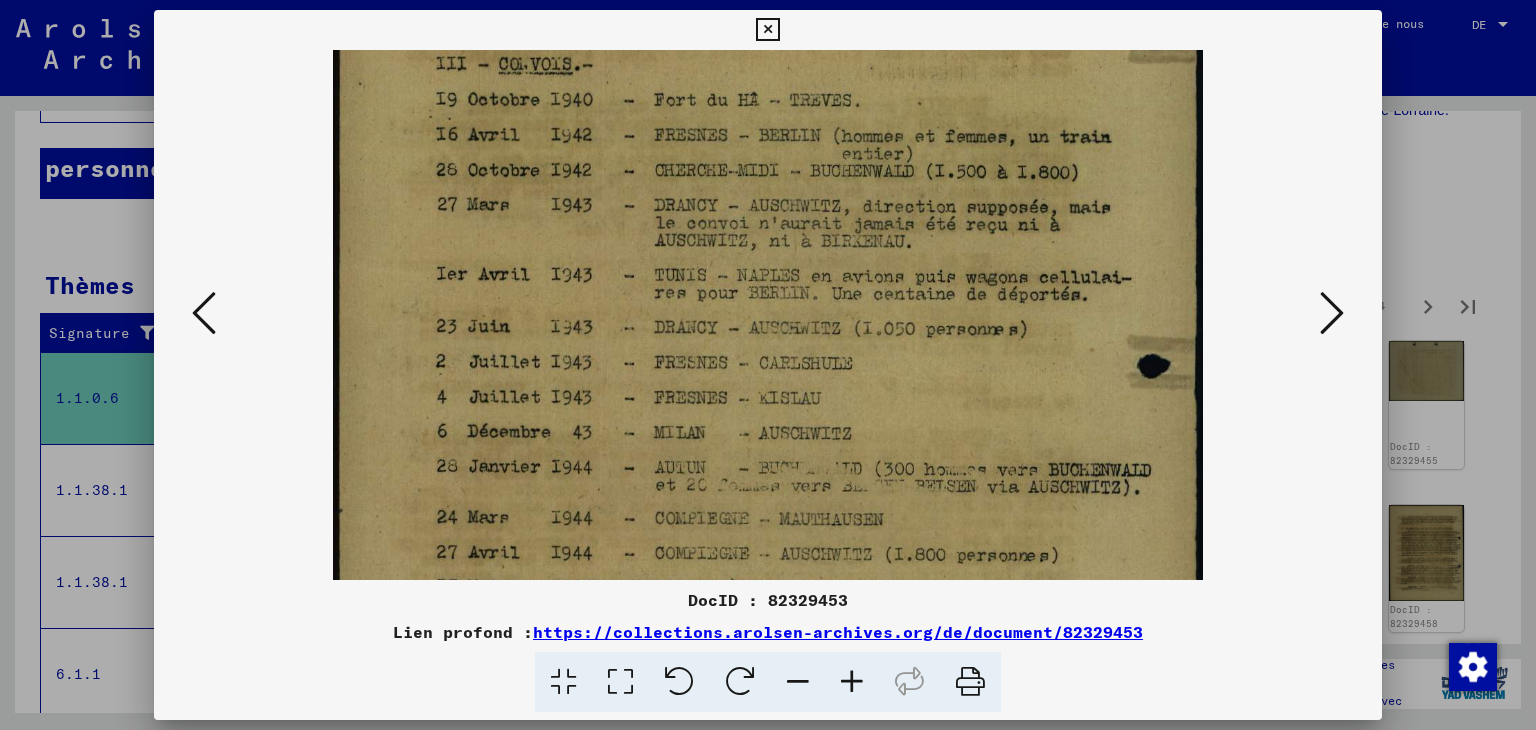 drag, startPoint x: 835, startPoint y: 481, endPoint x: 862, endPoint y: 380, distance: 104.54664 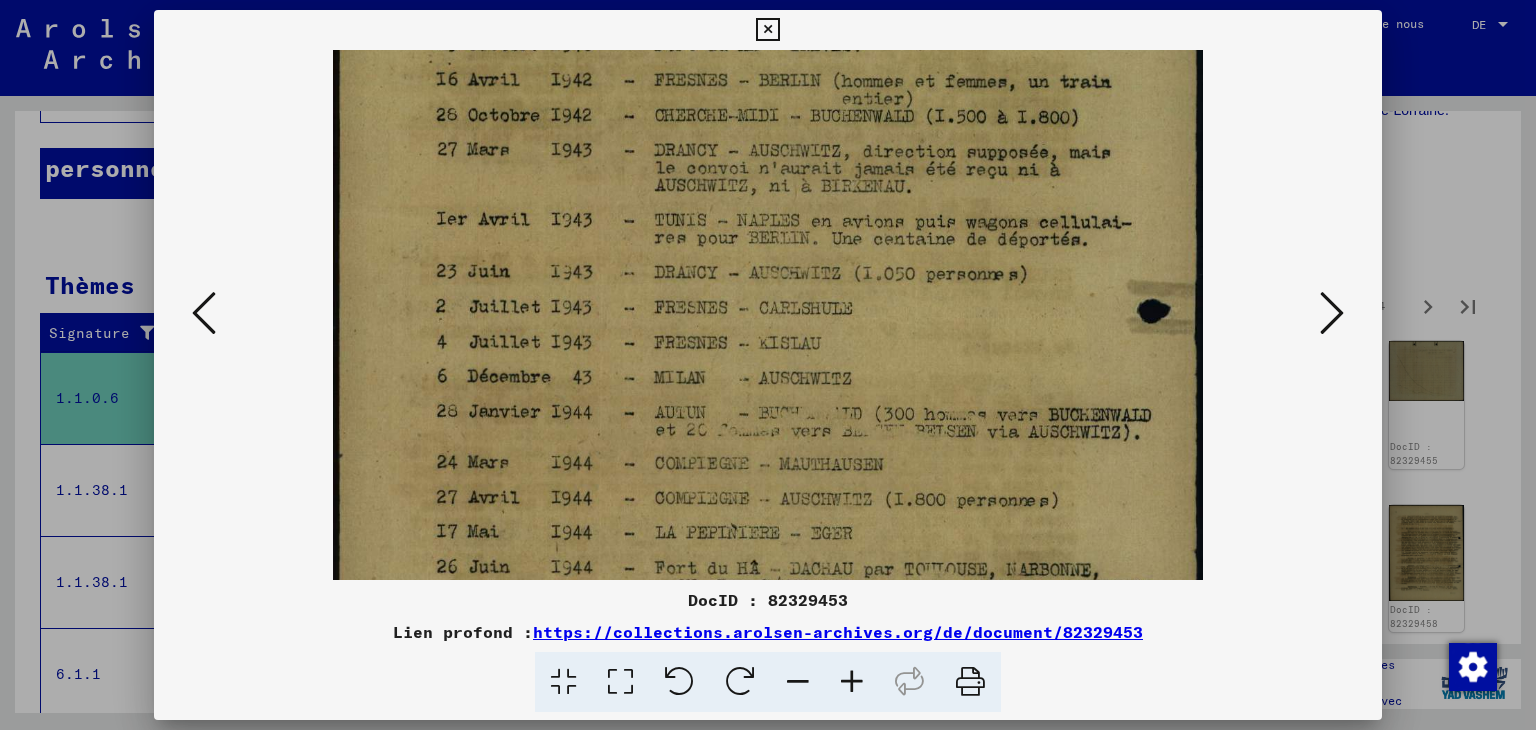 scroll, scrollTop: 468, scrollLeft: 0, axis: vertical 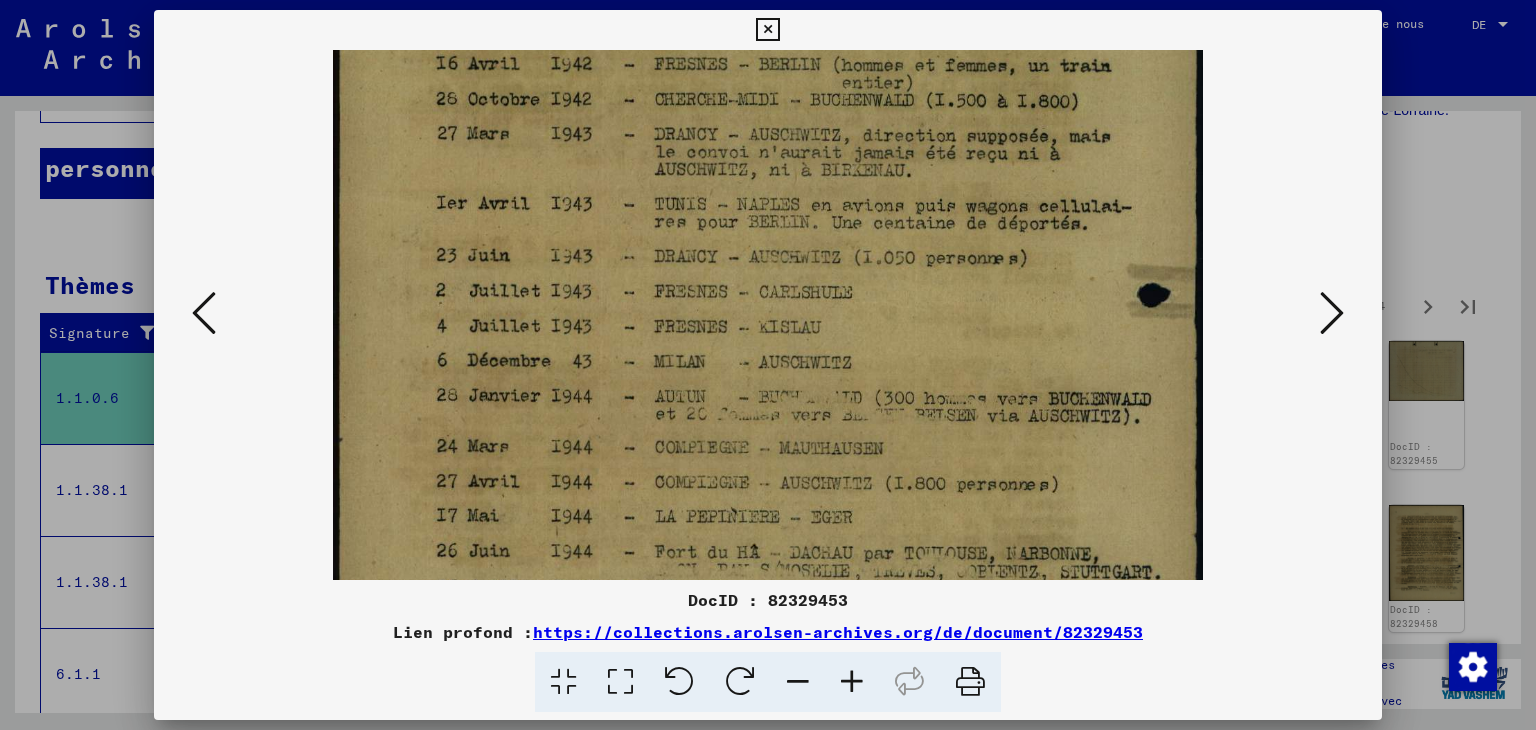 drag, startPoint x: 867, startPoint y: 468, endPoint x: 886, endPoint y: 397, distance: 73.4983 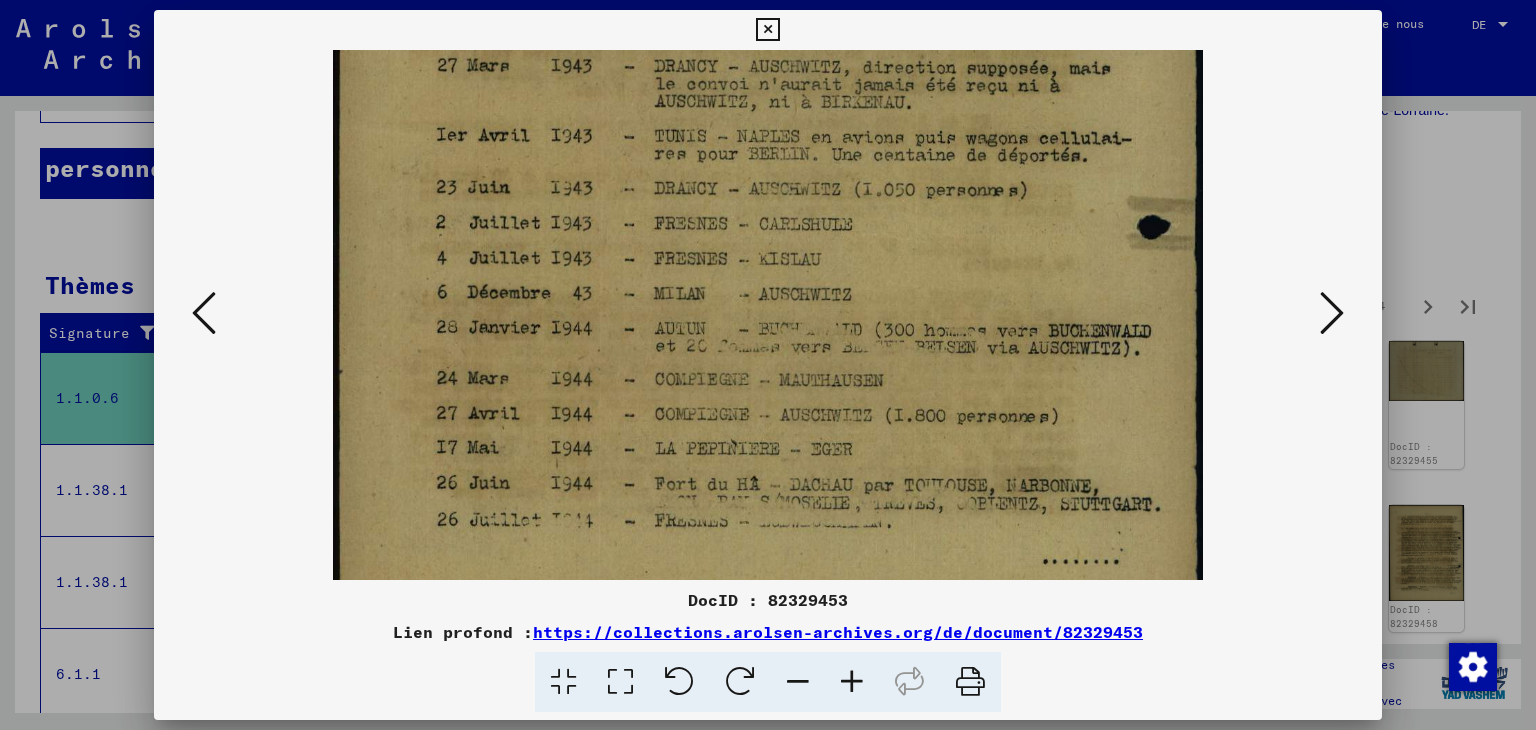 scroll, scrollTop: 538, scrollLeft: 0, axis: vertical 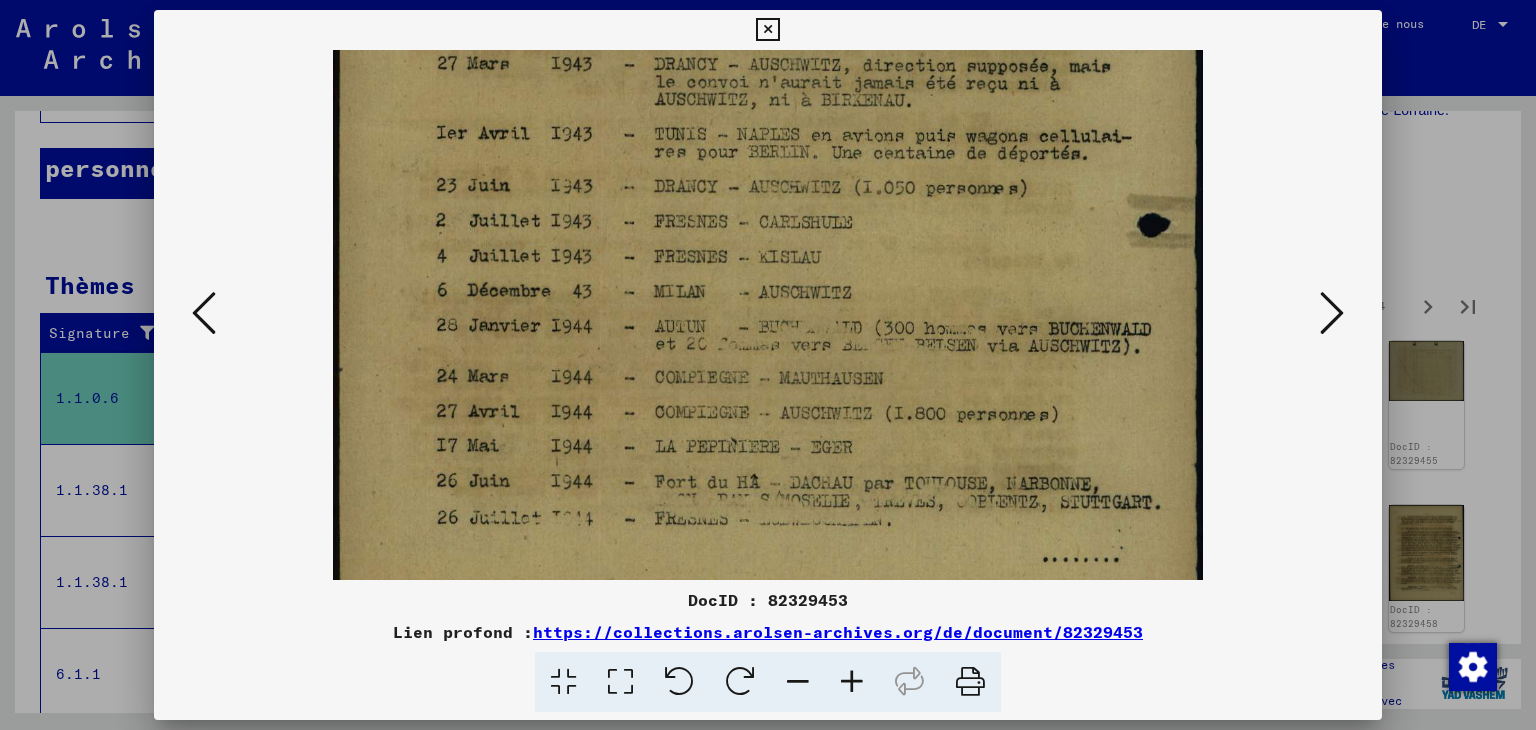 drag, startPoint x: 896, startPoint y: 477, endPoint x: 907, endPoint y: 409, distance: 68.88396 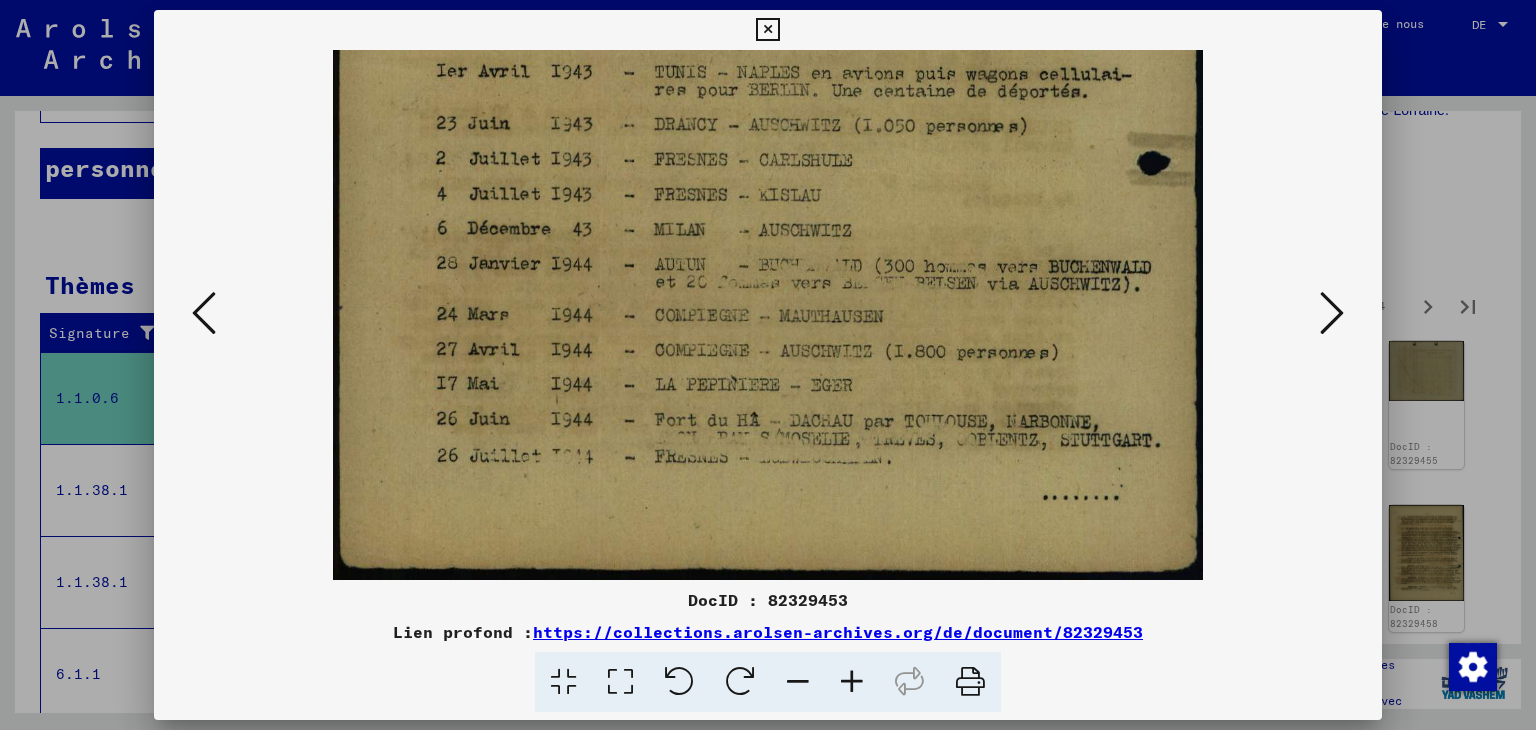 drag, startPoint x: 900, startPoint y: 491, endPoint x: 905, endPoint y: 378, distance: 113.110565 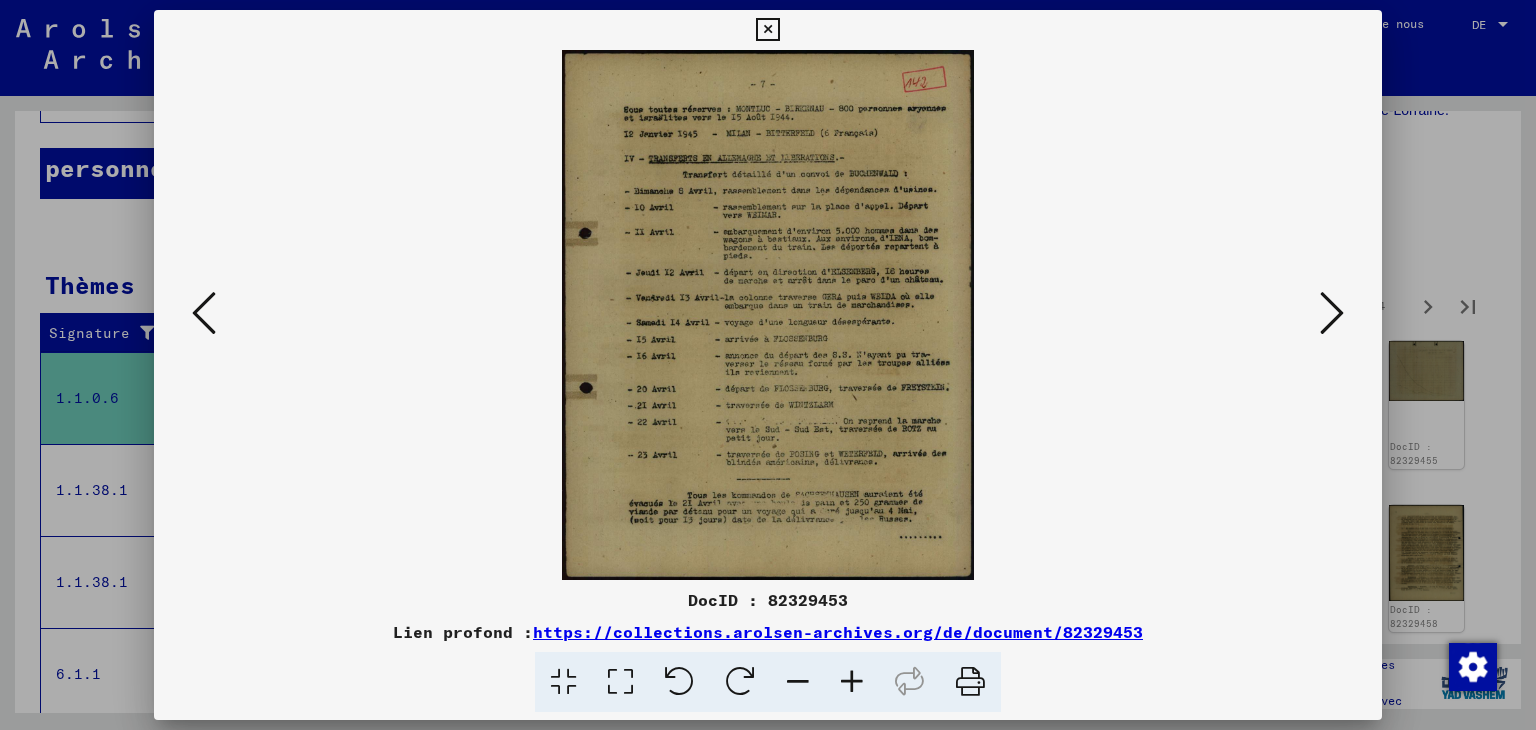 scroll, scrollTop: 0, scrollLeft: 0, axis: both 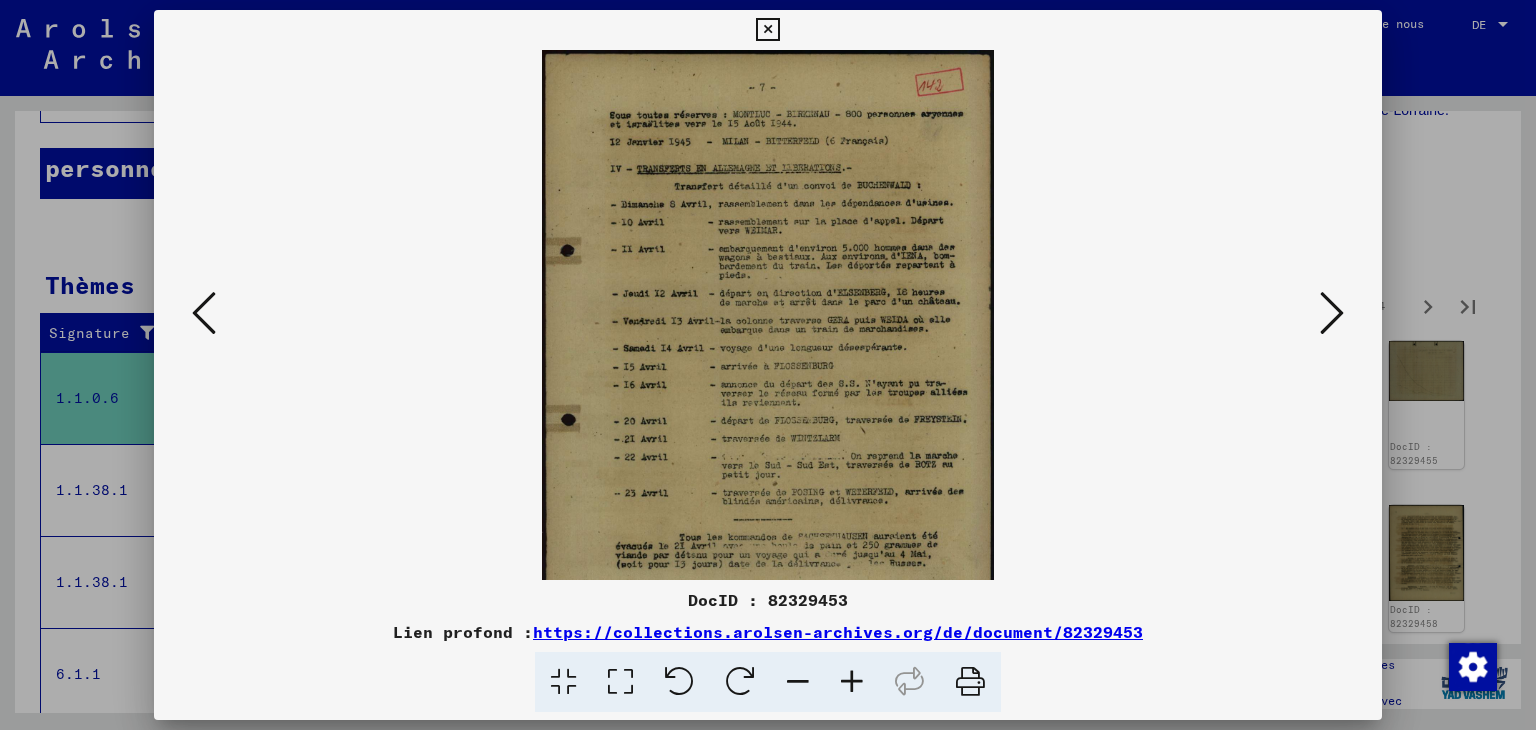 click at bounding box center [852, 682] 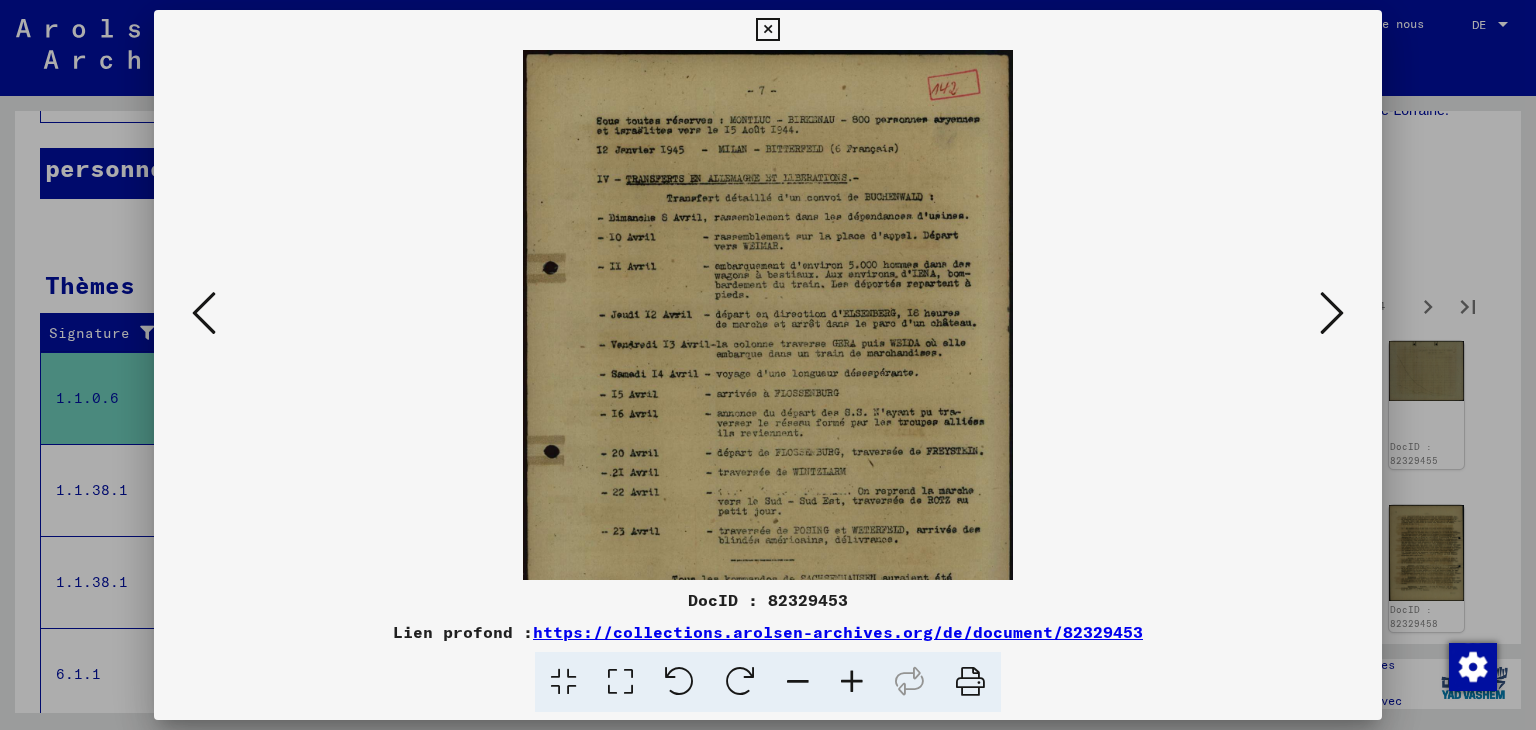 click at bounding box center [852, 682] 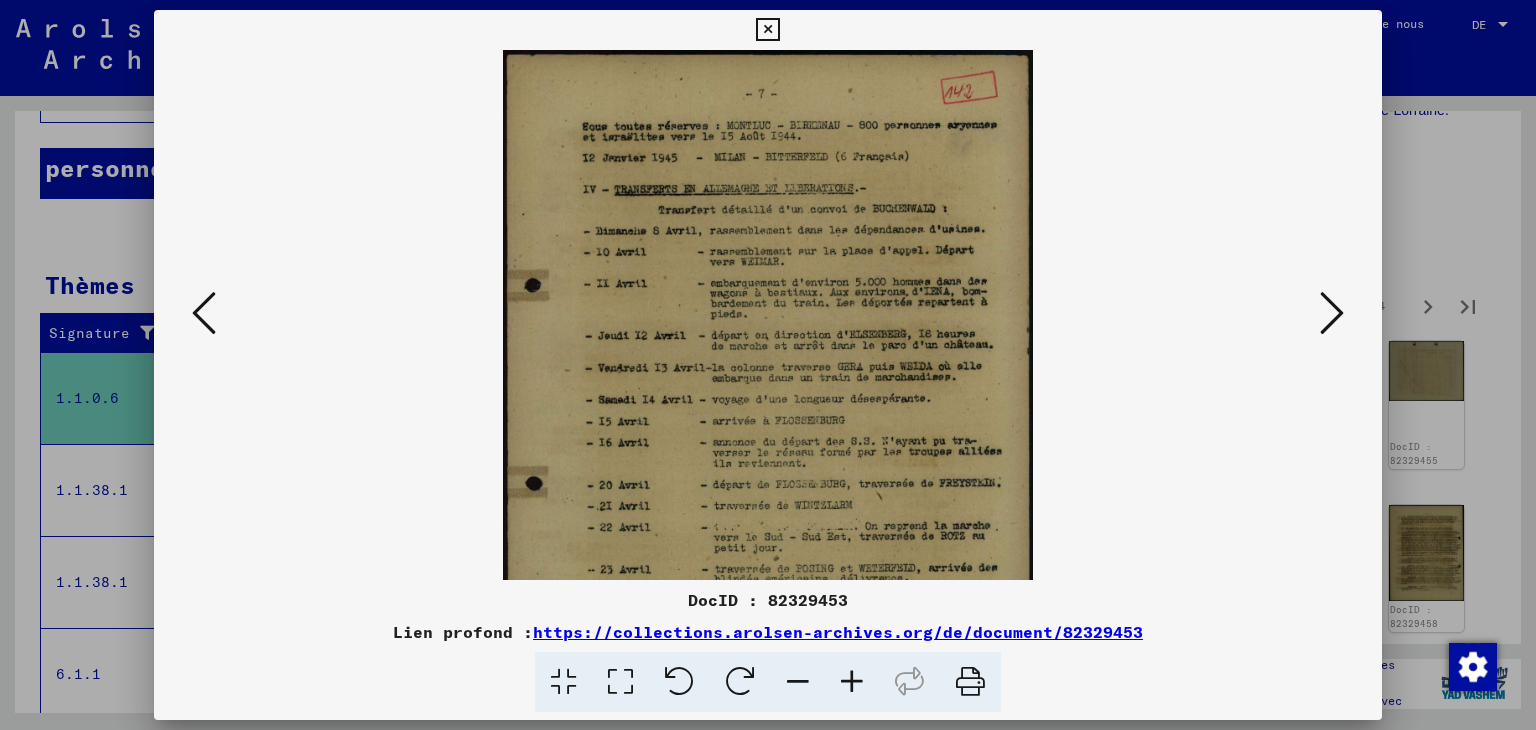 click at bounding box center (852, 682) 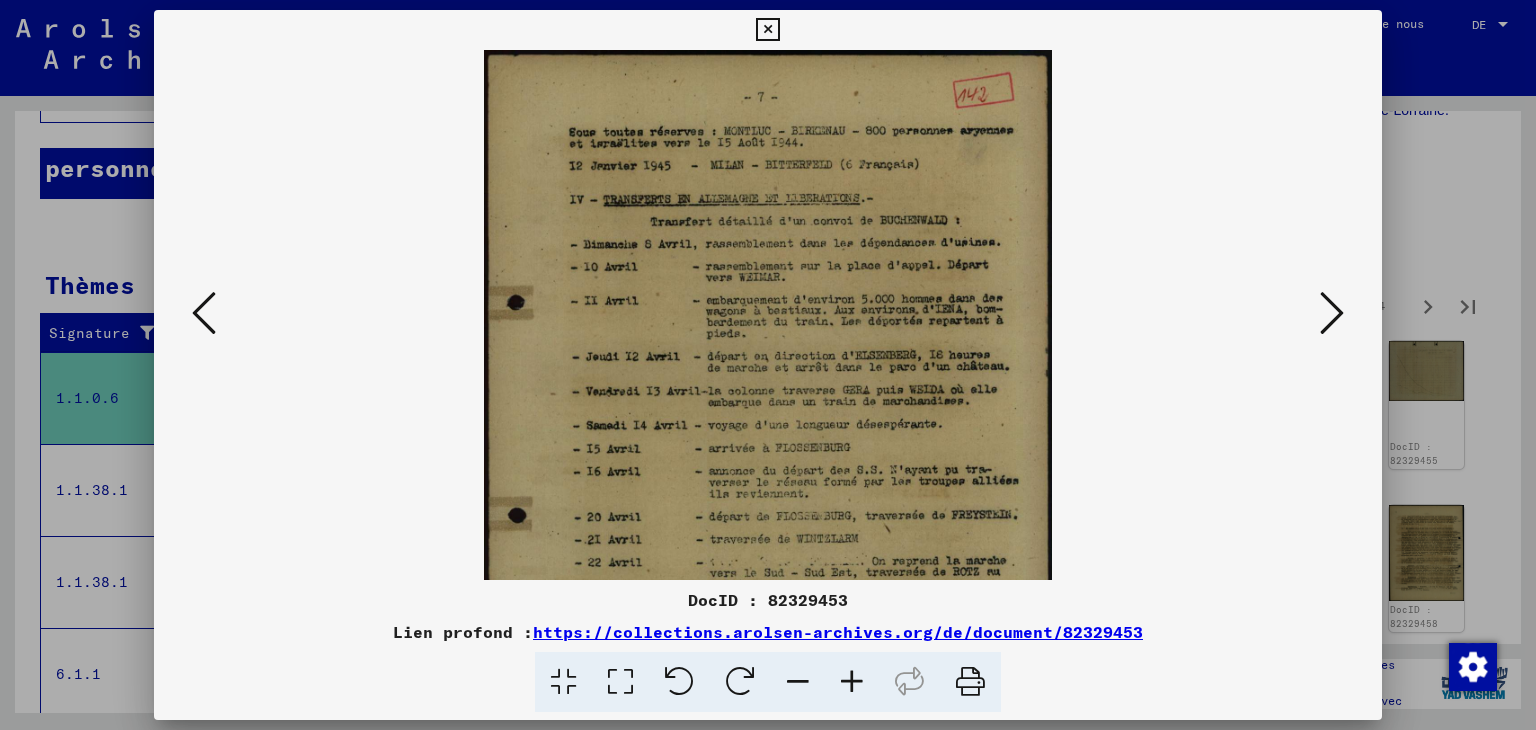 click at bounding box center [852, 682] 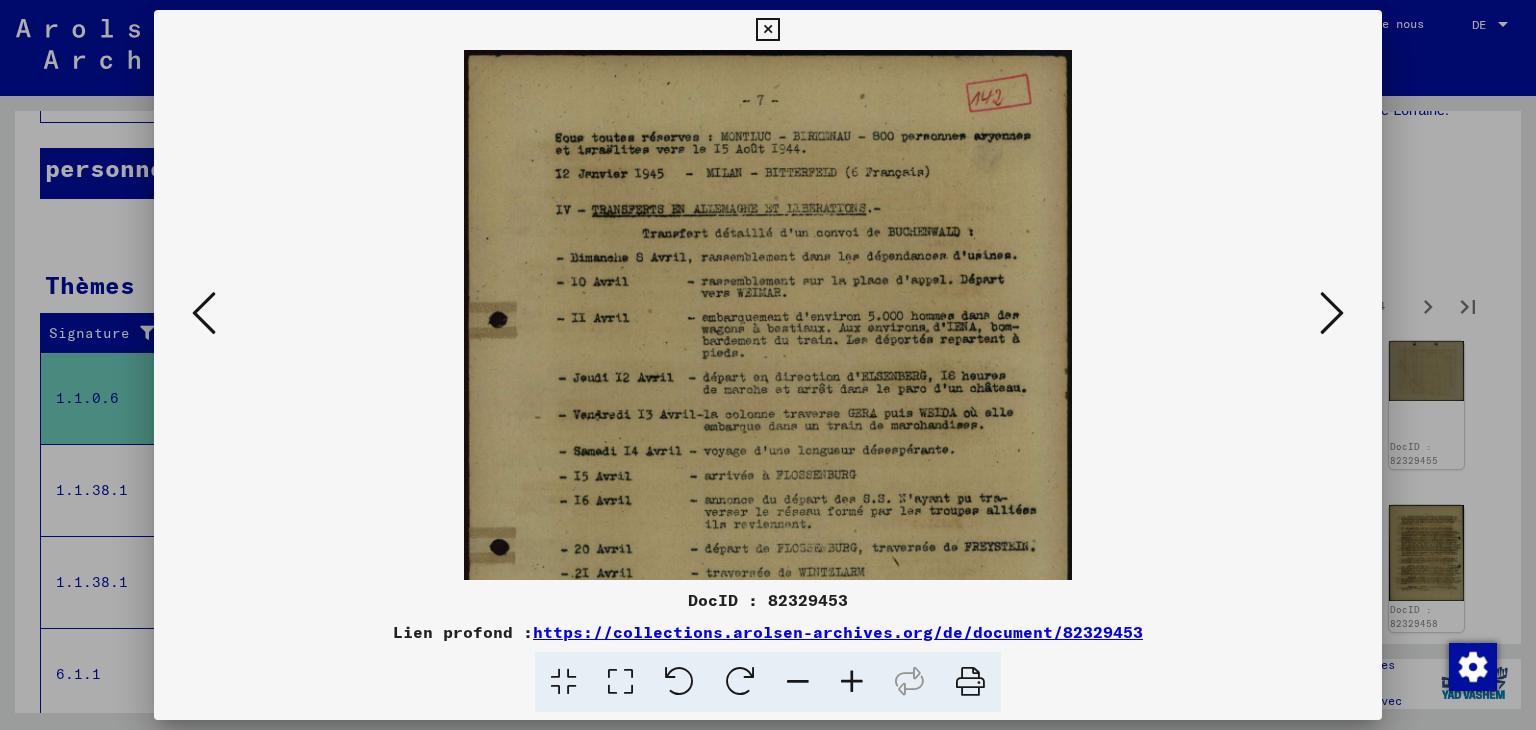 click at bounding box center (852, 682) 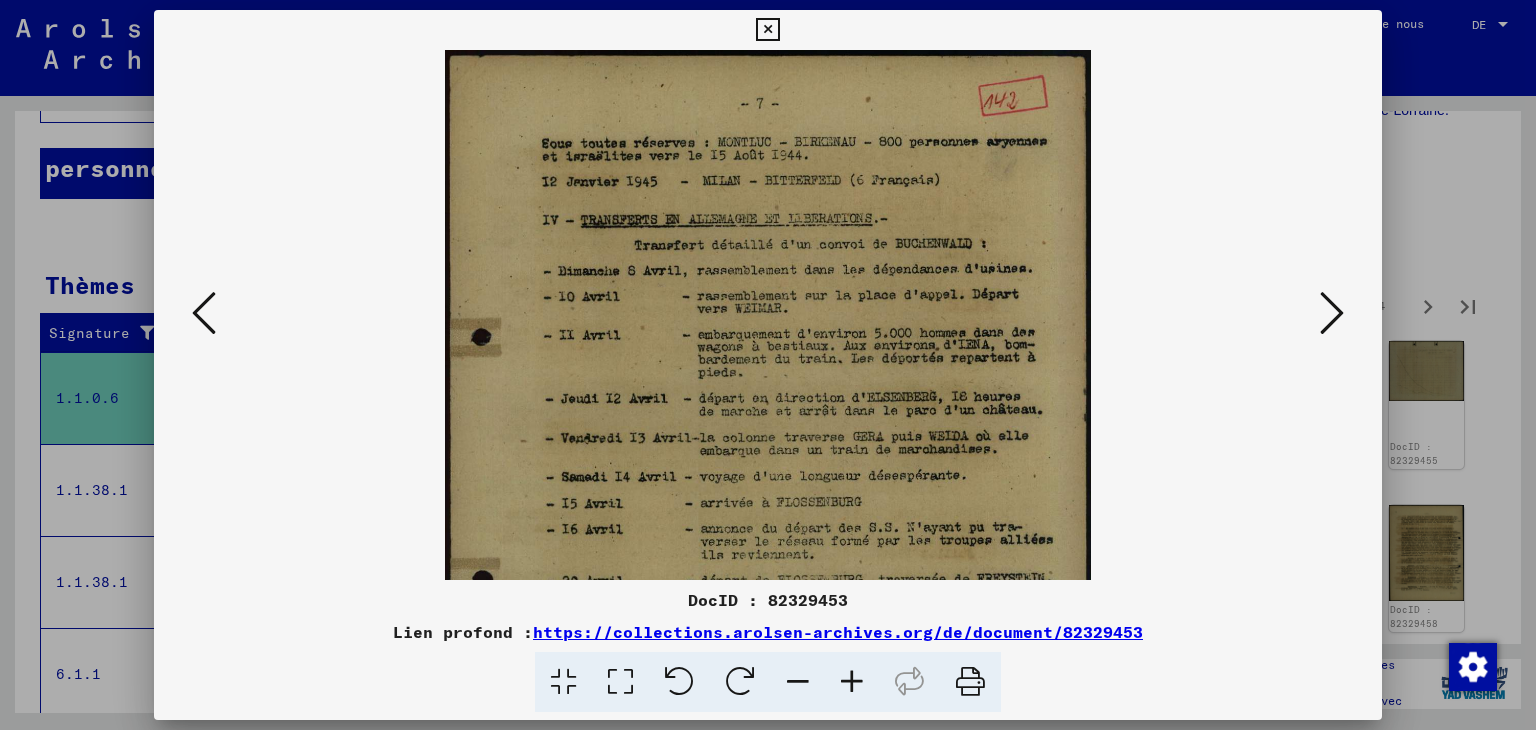 click at bounding box center (852, 682) 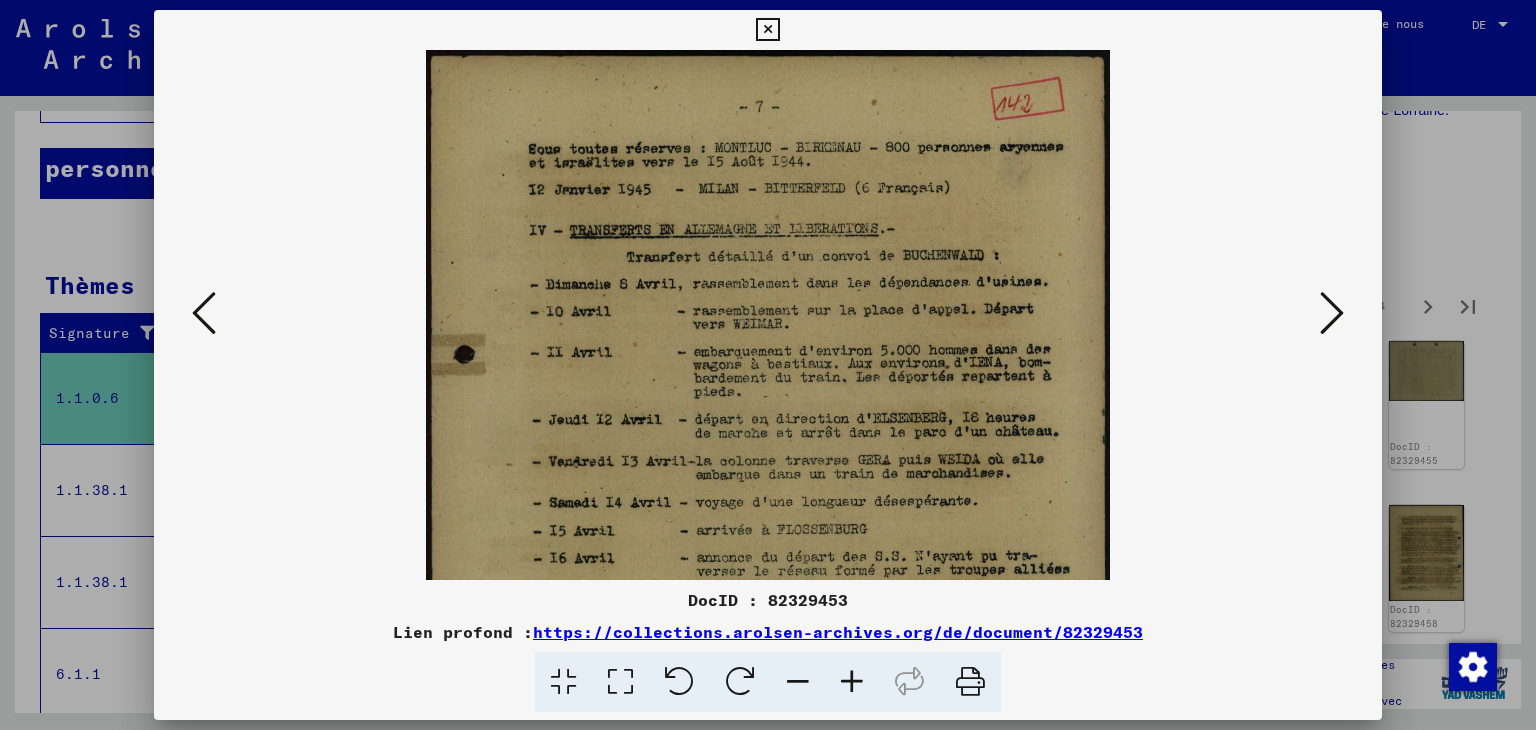 click at bounding box center (852, 682) 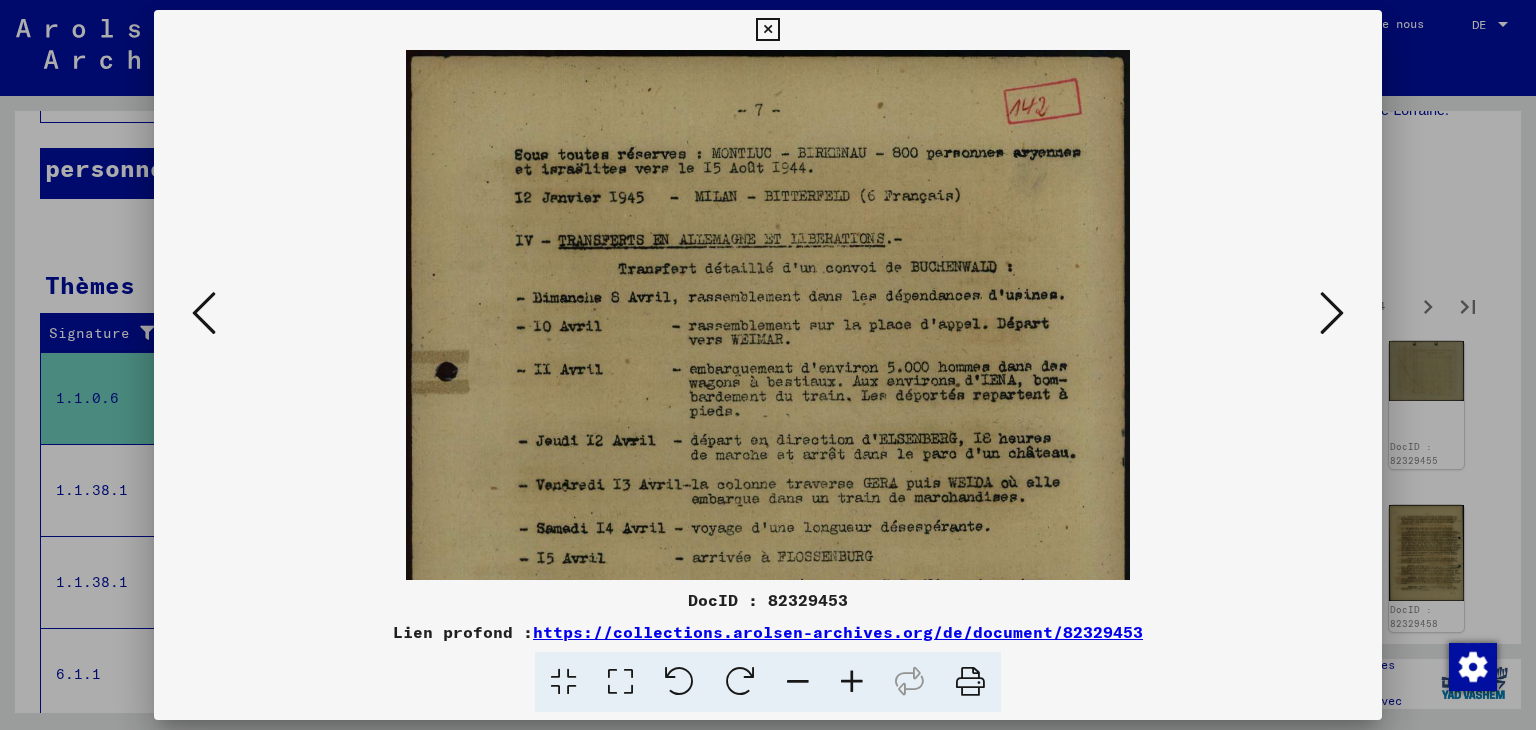 click at bounding box center [852, 682] 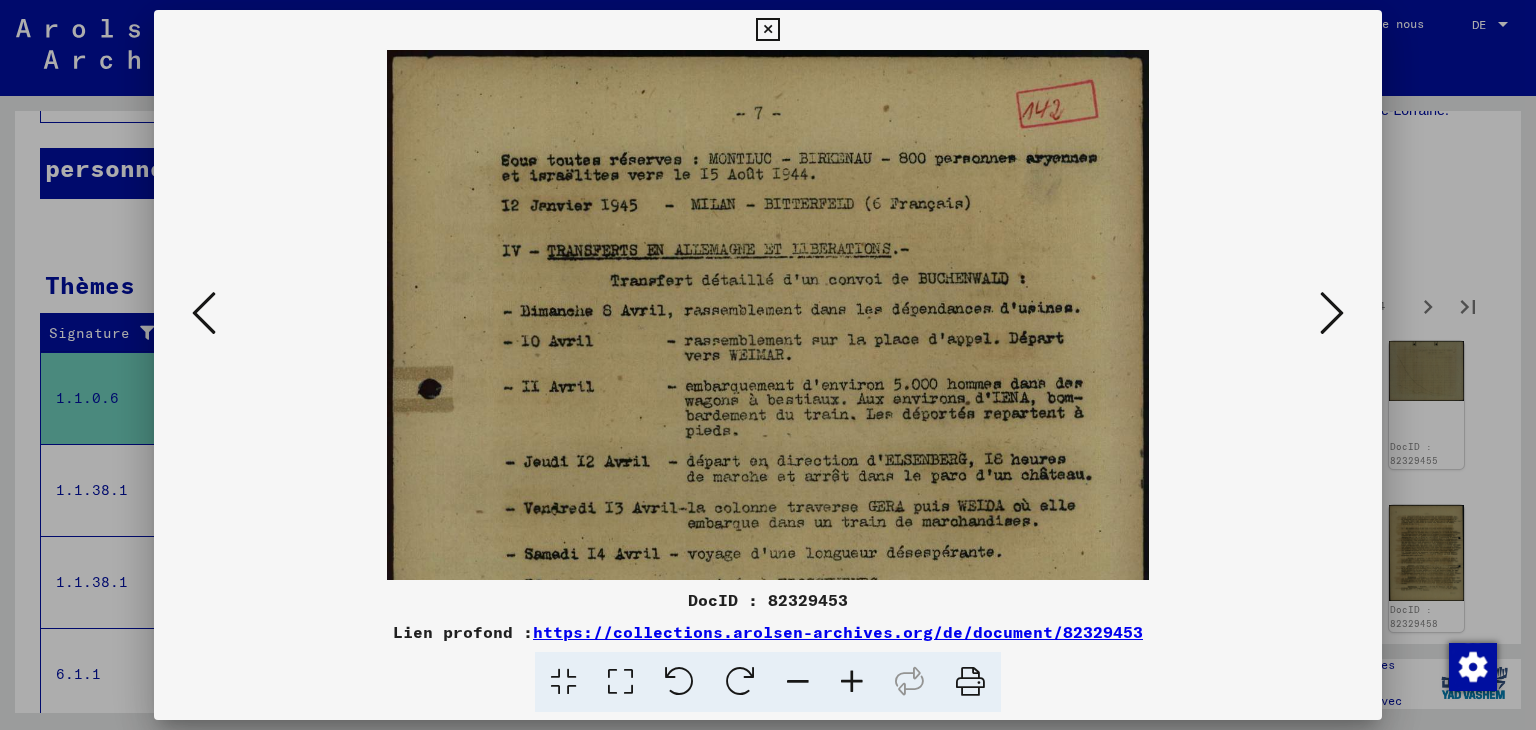 click at bounding box center [852, 682] 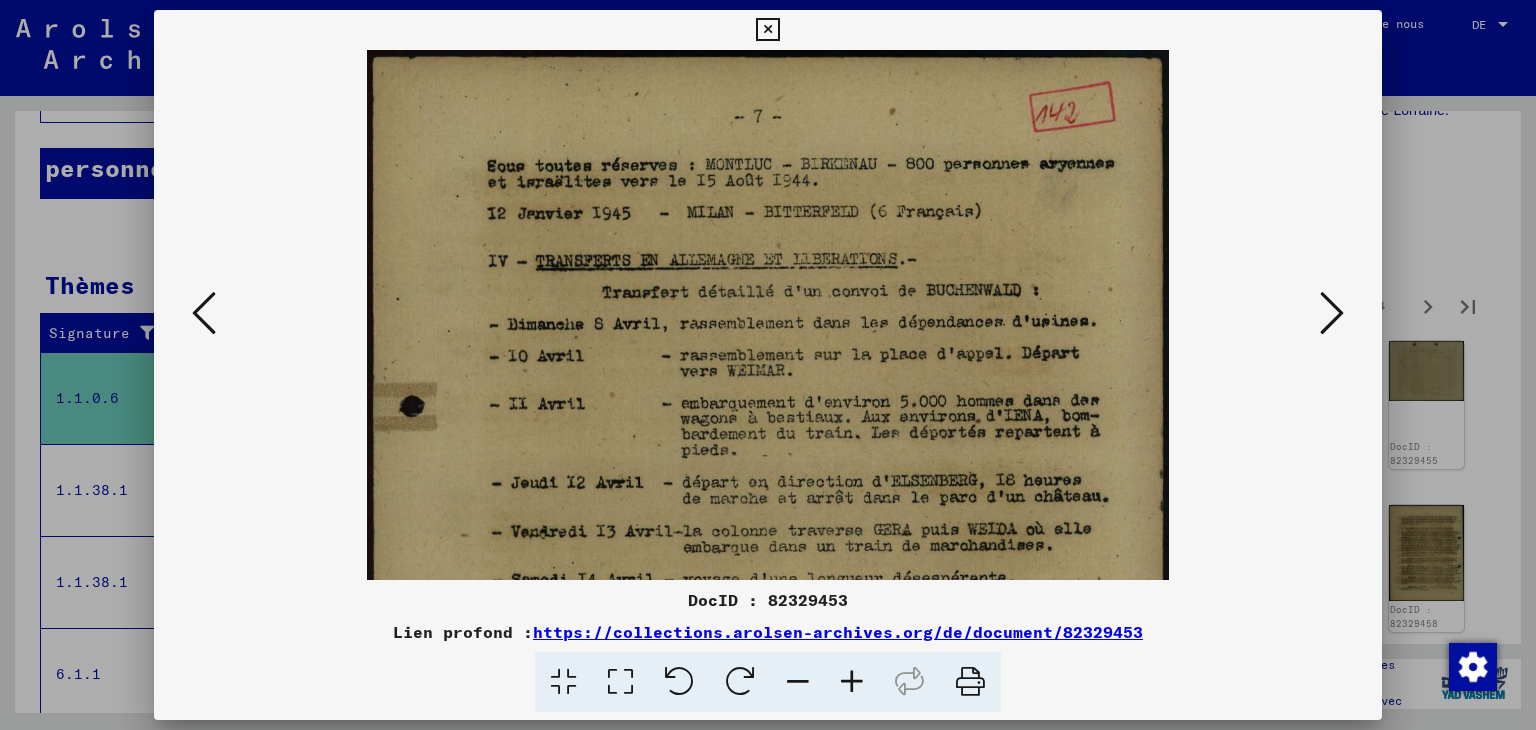 click at bounding box center (852, 682) 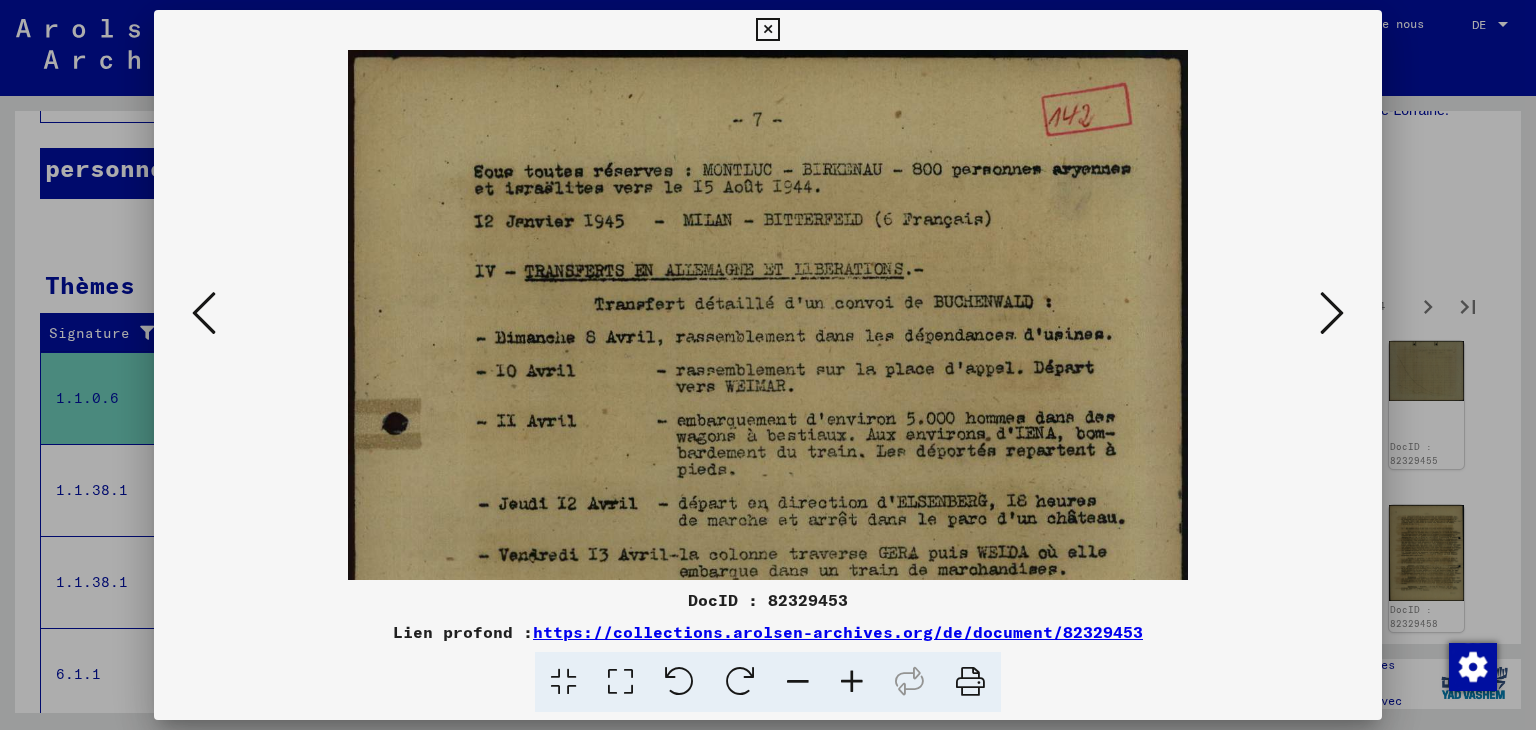 click at bounding box center (852, 682) 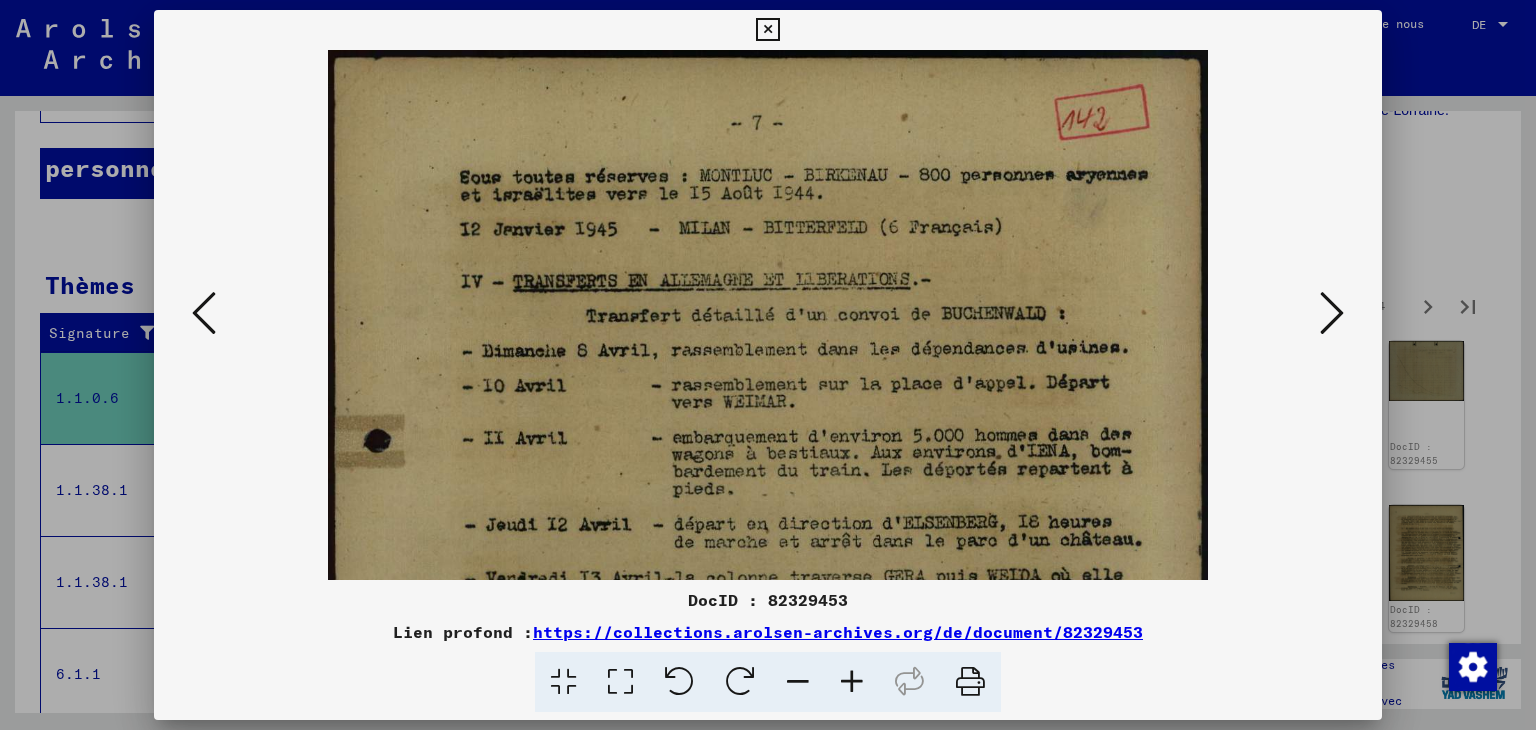 click at bounding box center (852, 682) 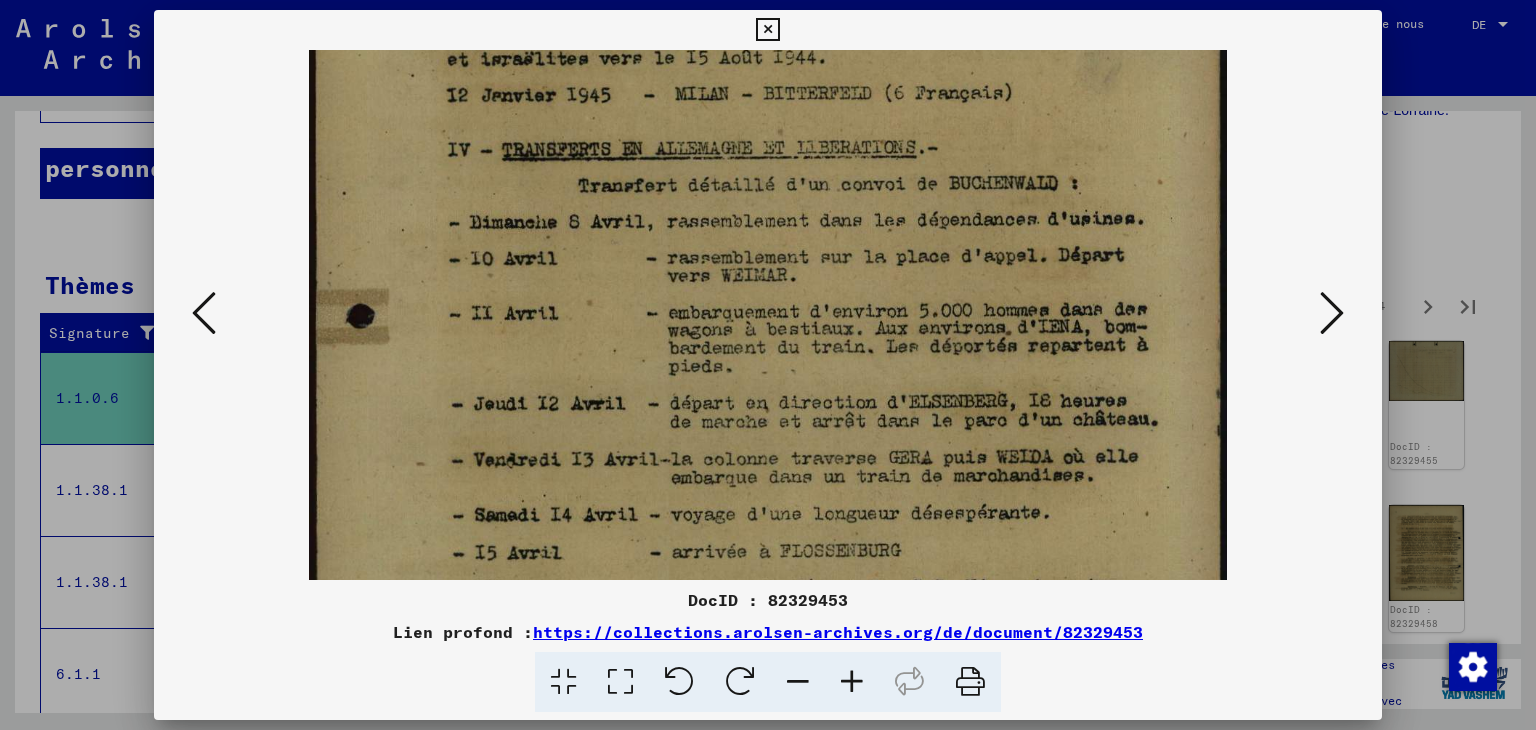 drag, startPoint x: 786, startPoint y: 497, endPoint x: 756, endPoint y: 354, distance: 146.11298 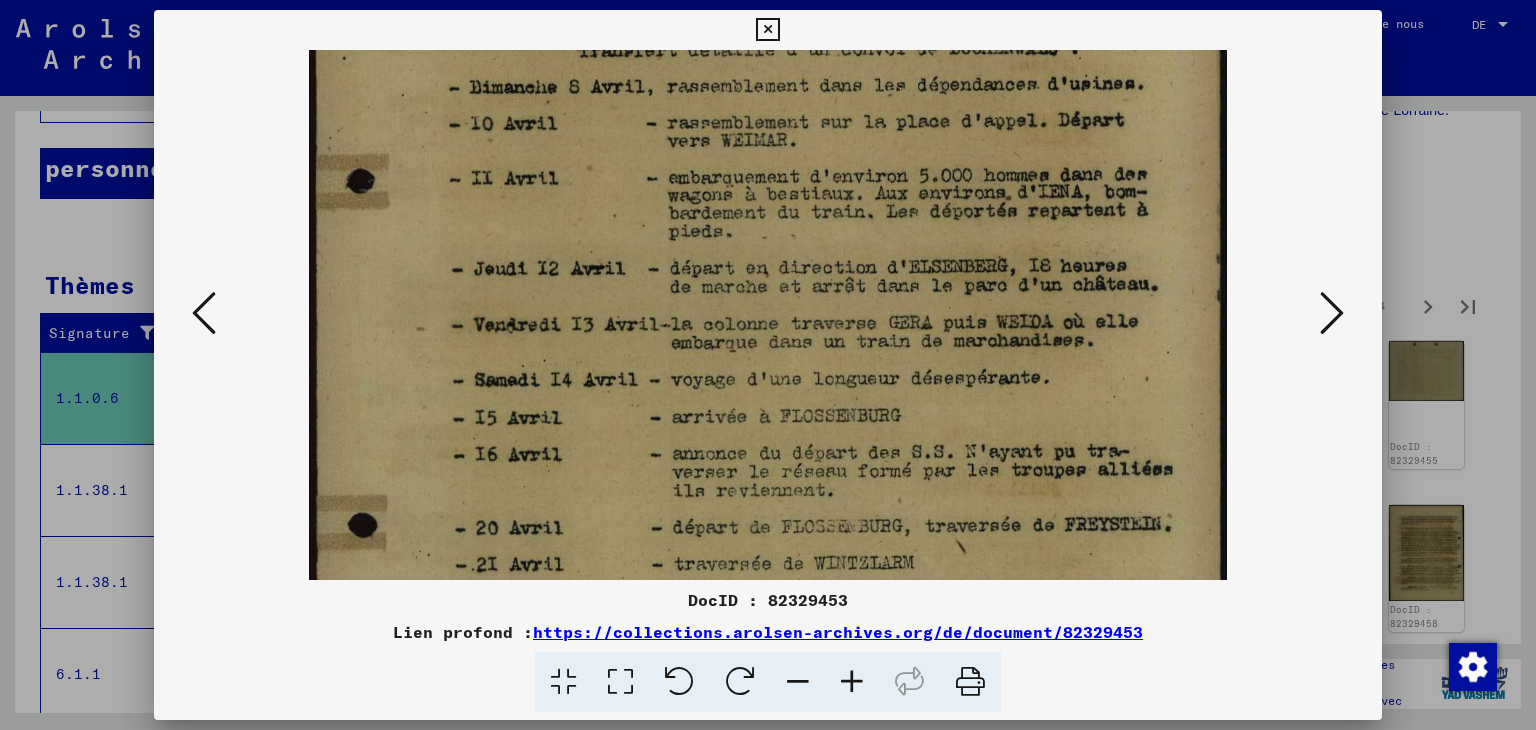 drag, startPoint x: 782, startPoint y: 493, endPoint x: 774, endPoint y: 361, distance: 132.2422 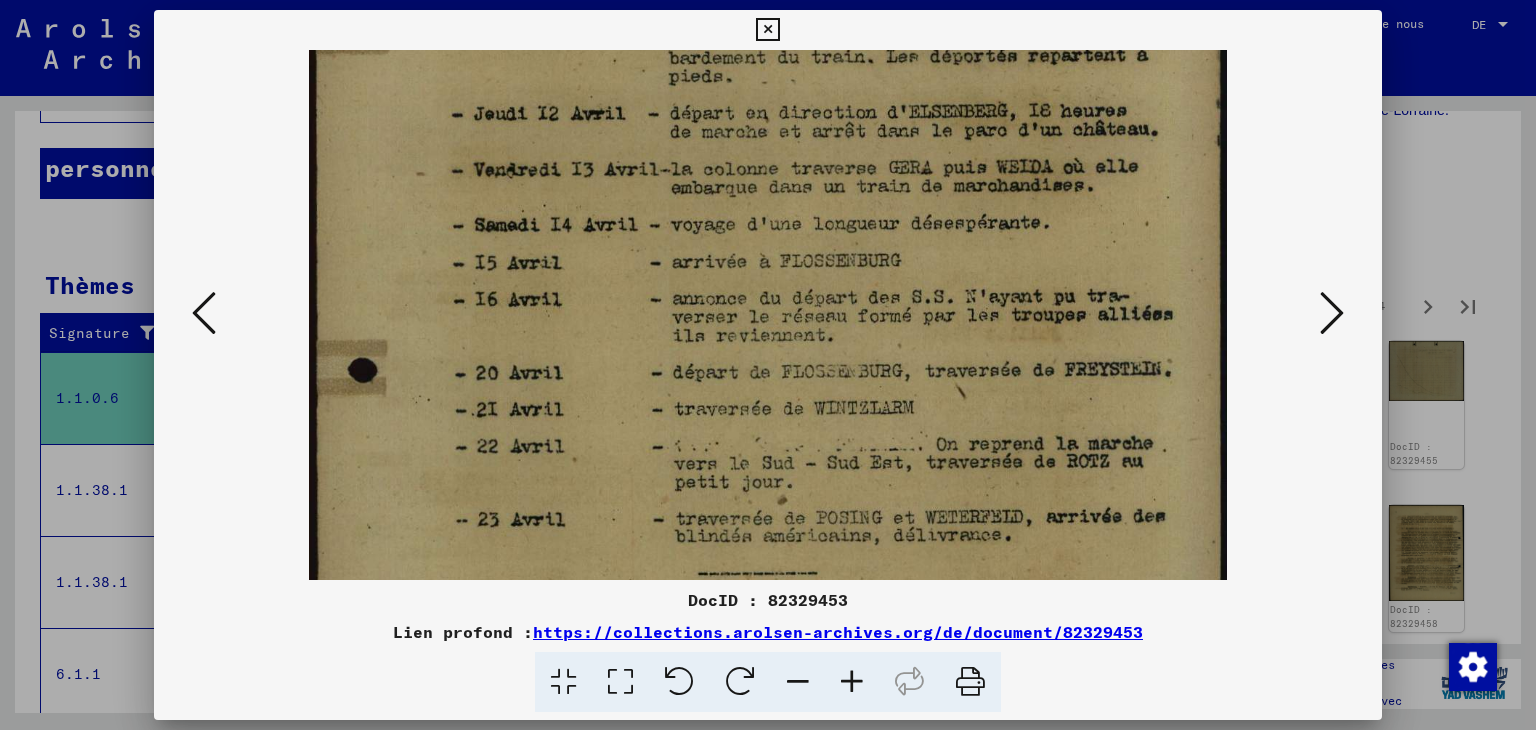 scroll, scrollTop: 457, scrollLeft: 0, axis: vertical 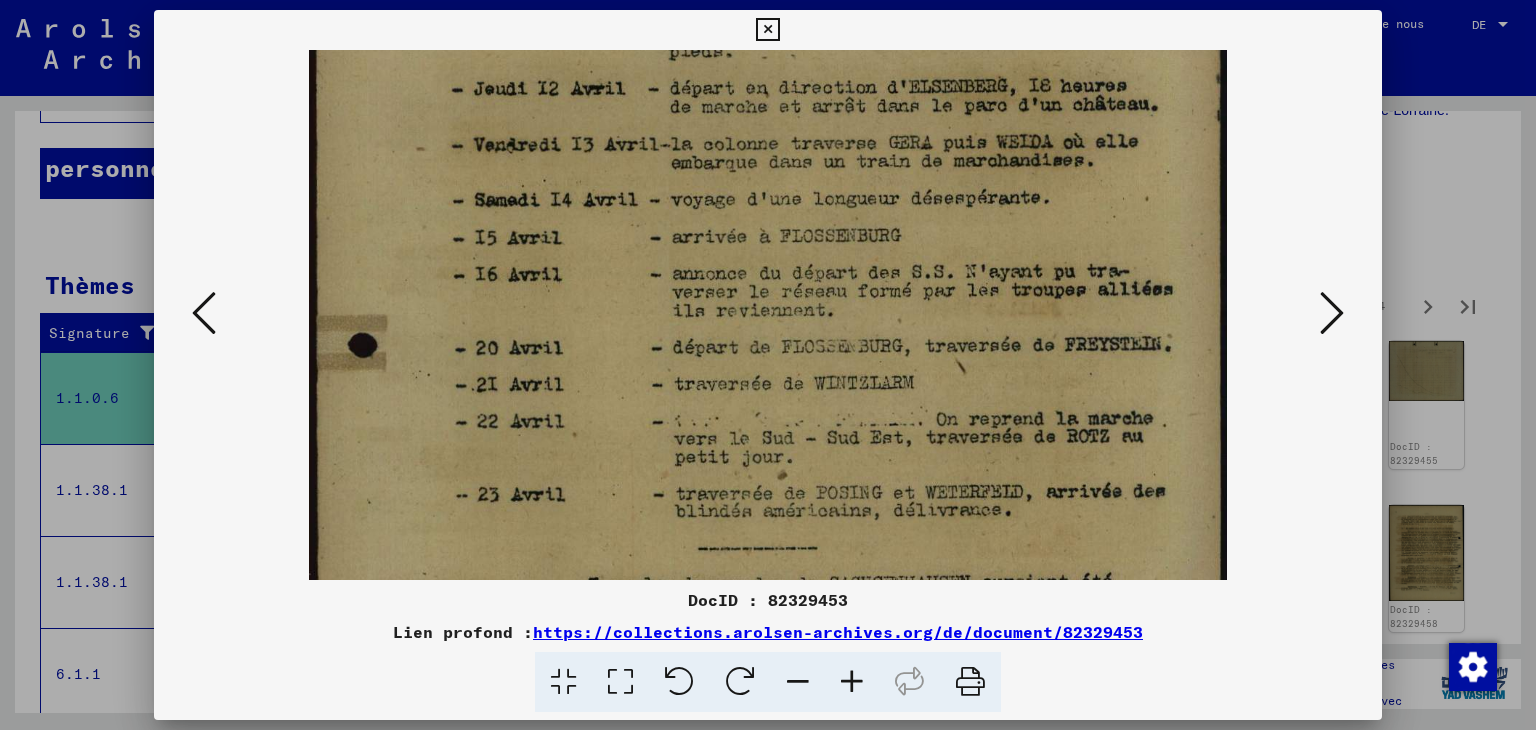 drag, startPoint x: 807, startPoint y: 502, endPoint x: 775, endPoint y: 323, distance: 181.83784 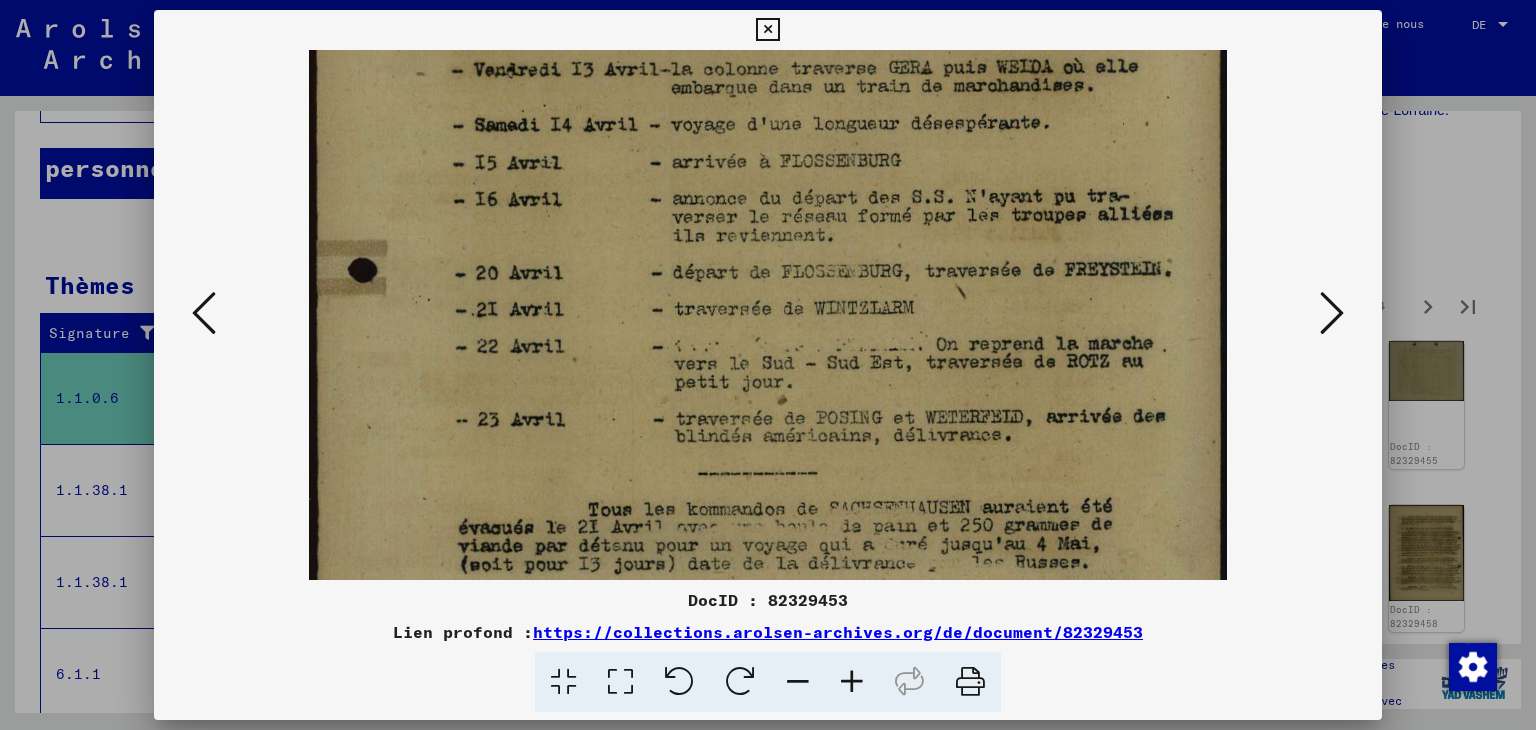 scroll, scrollTop: 547, scrollLeft: 0, axis: vertical 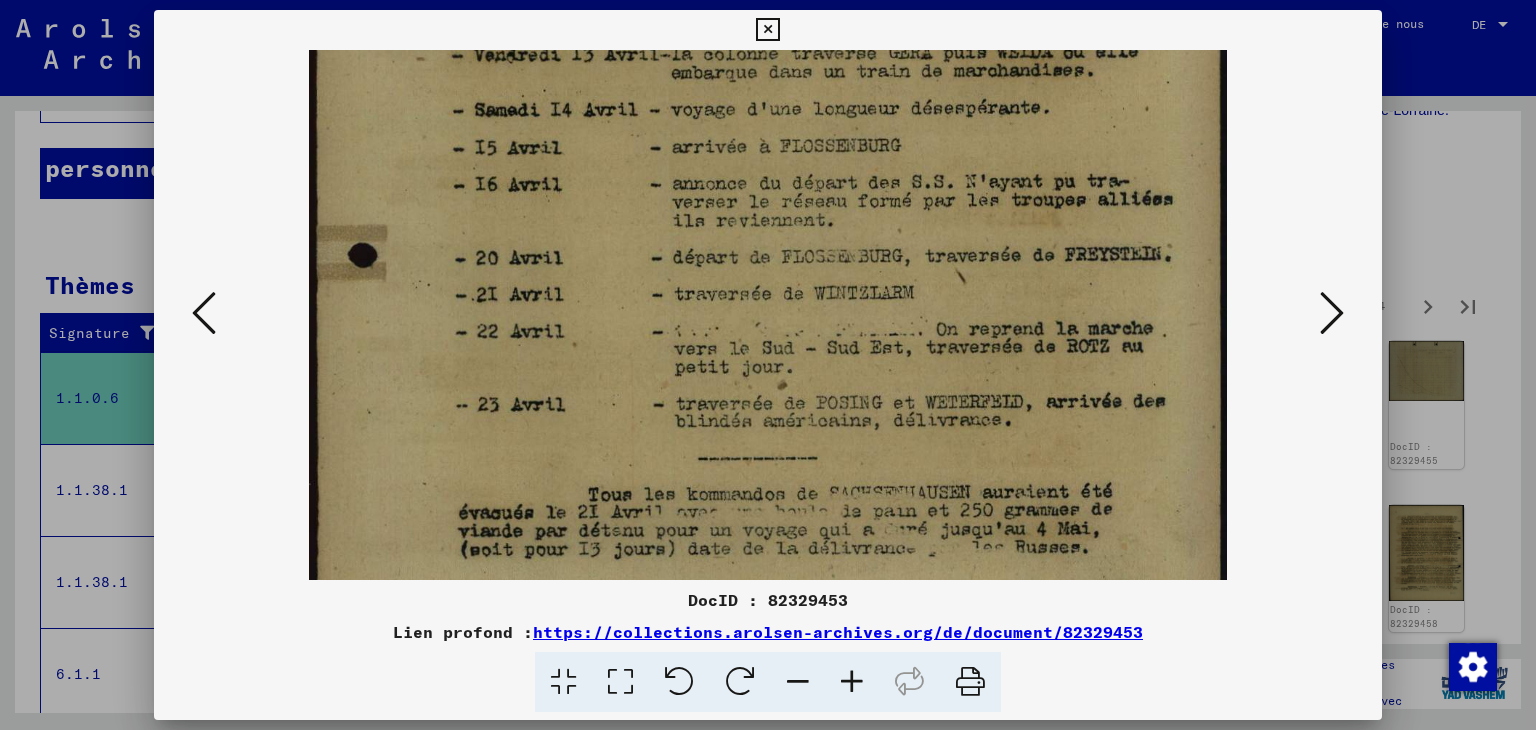 drag, startPoint x: 807, startPoint y: 489, endPoint x: 802, endPoint y: 401, distance: 88.14193 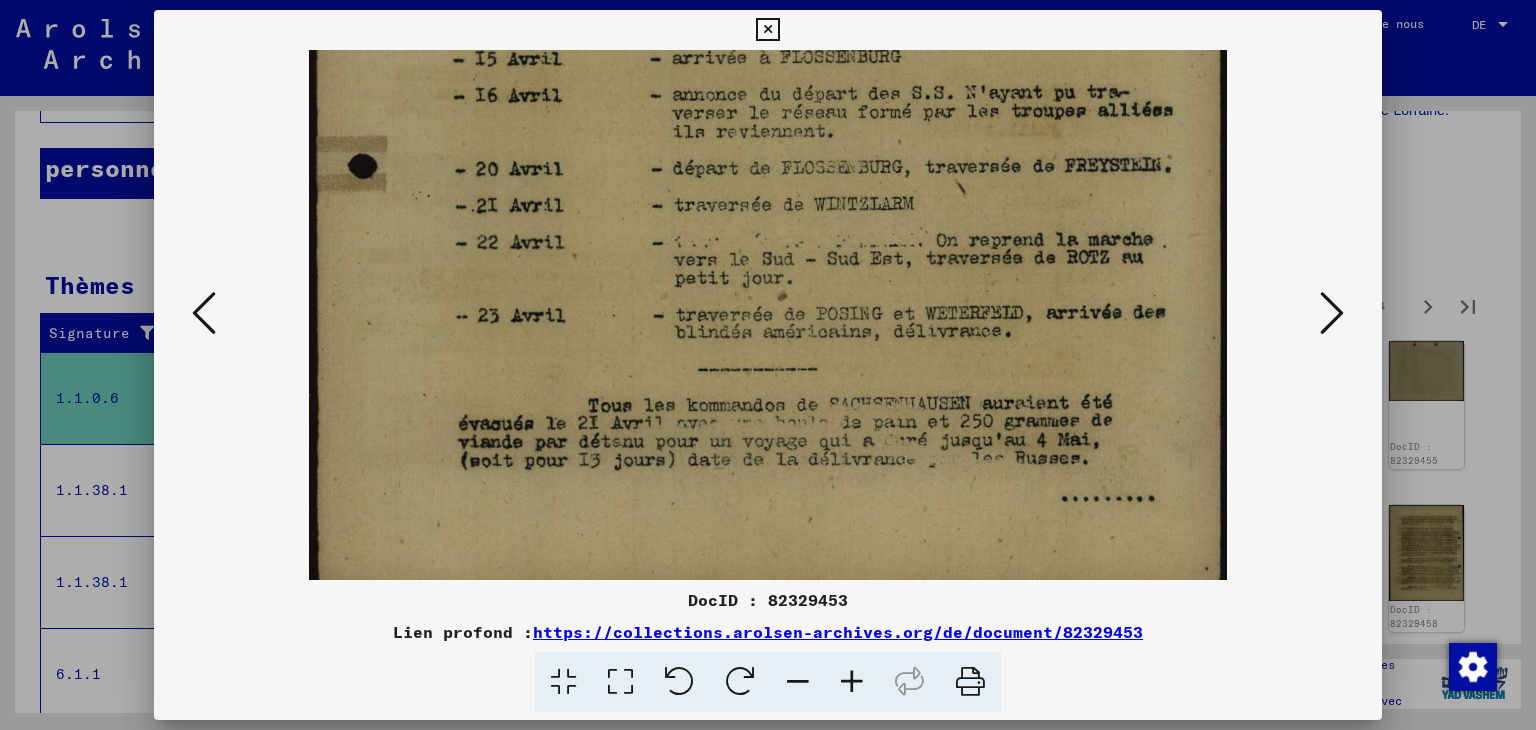 drag, startPoint x: 820, startPoint y: 482, endPoint x: 815, endPoint y: 398, distance: 84.14868 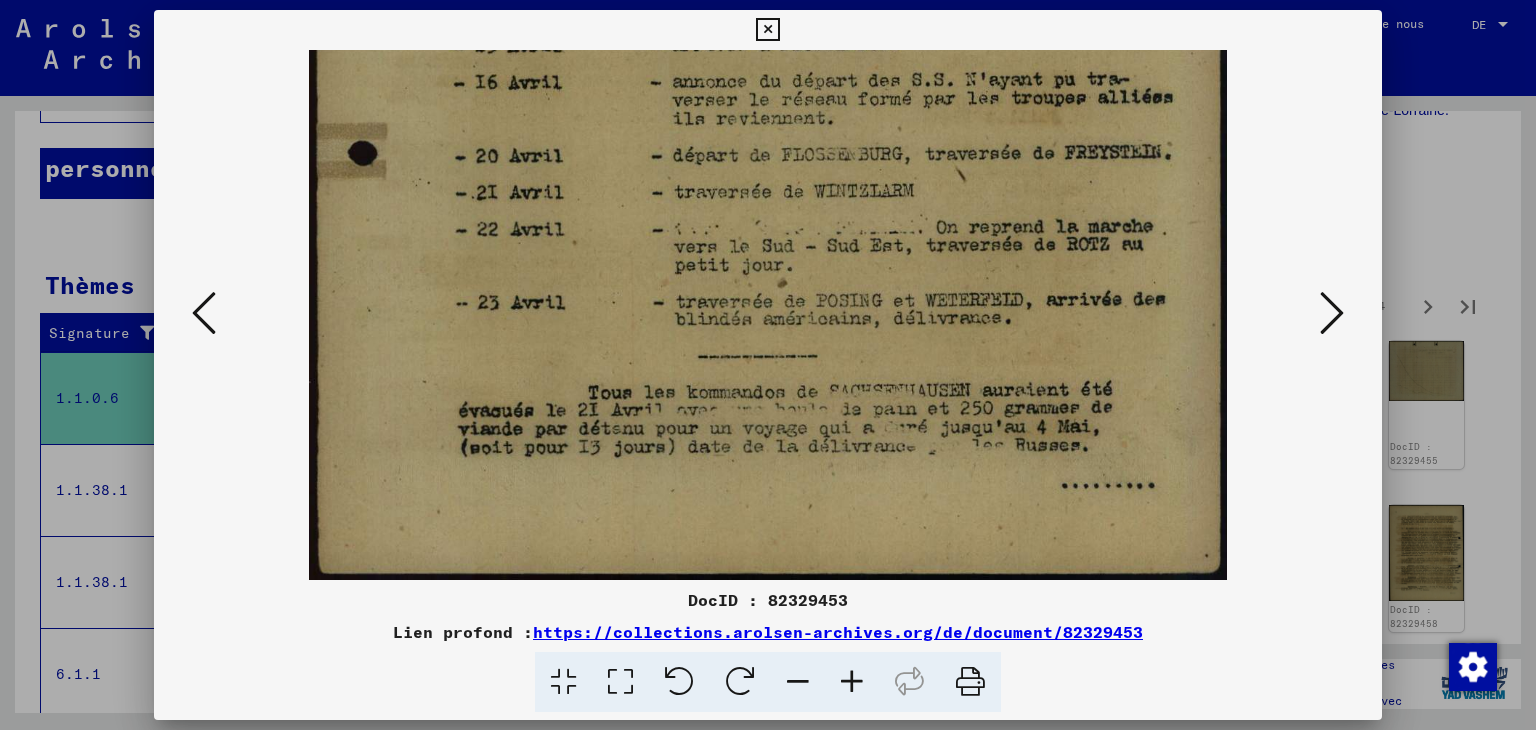 drag, startPoint x: 841, startPoint y: 514, endPoint x: 835, endPoint y: 450, distance: 64.28063 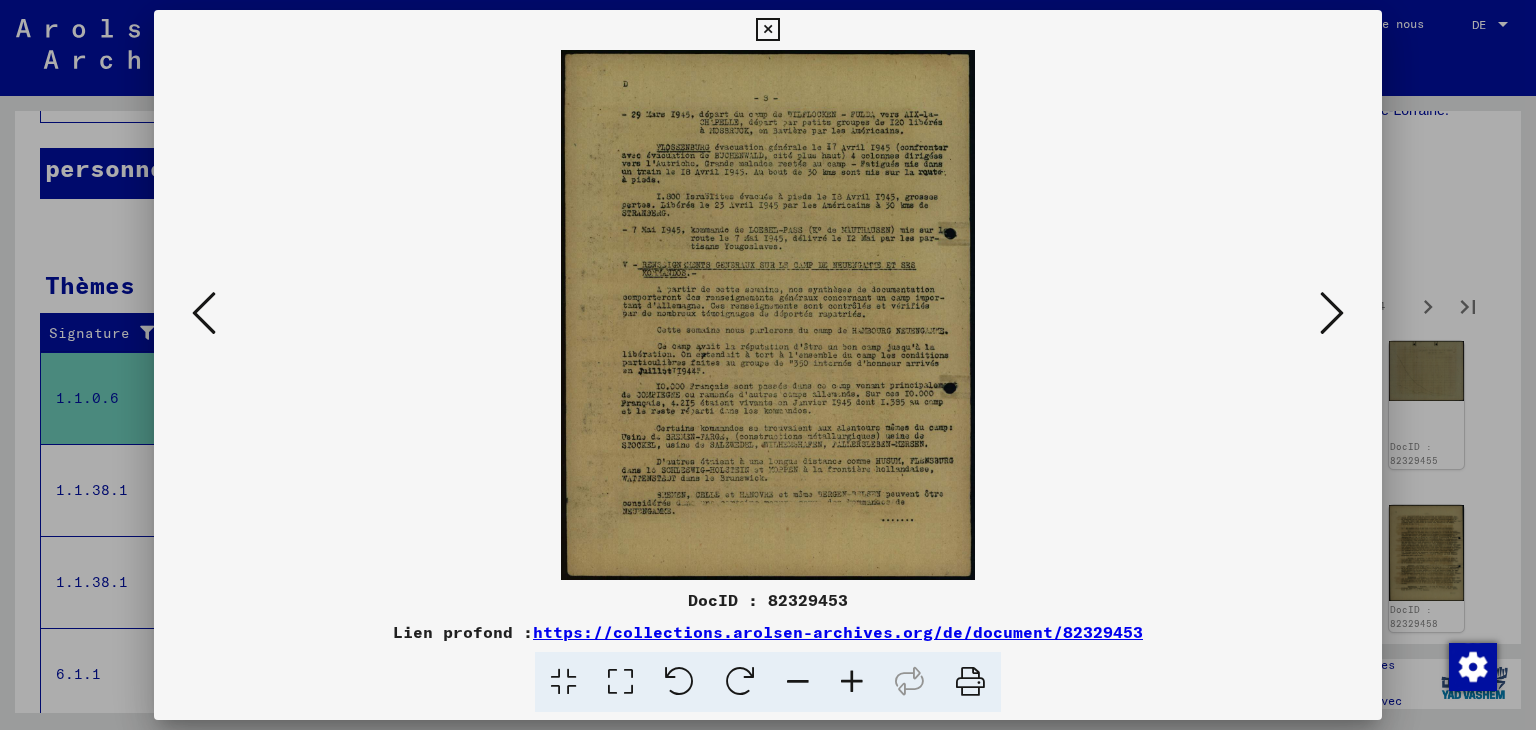 click at bounding box center (852, 682) 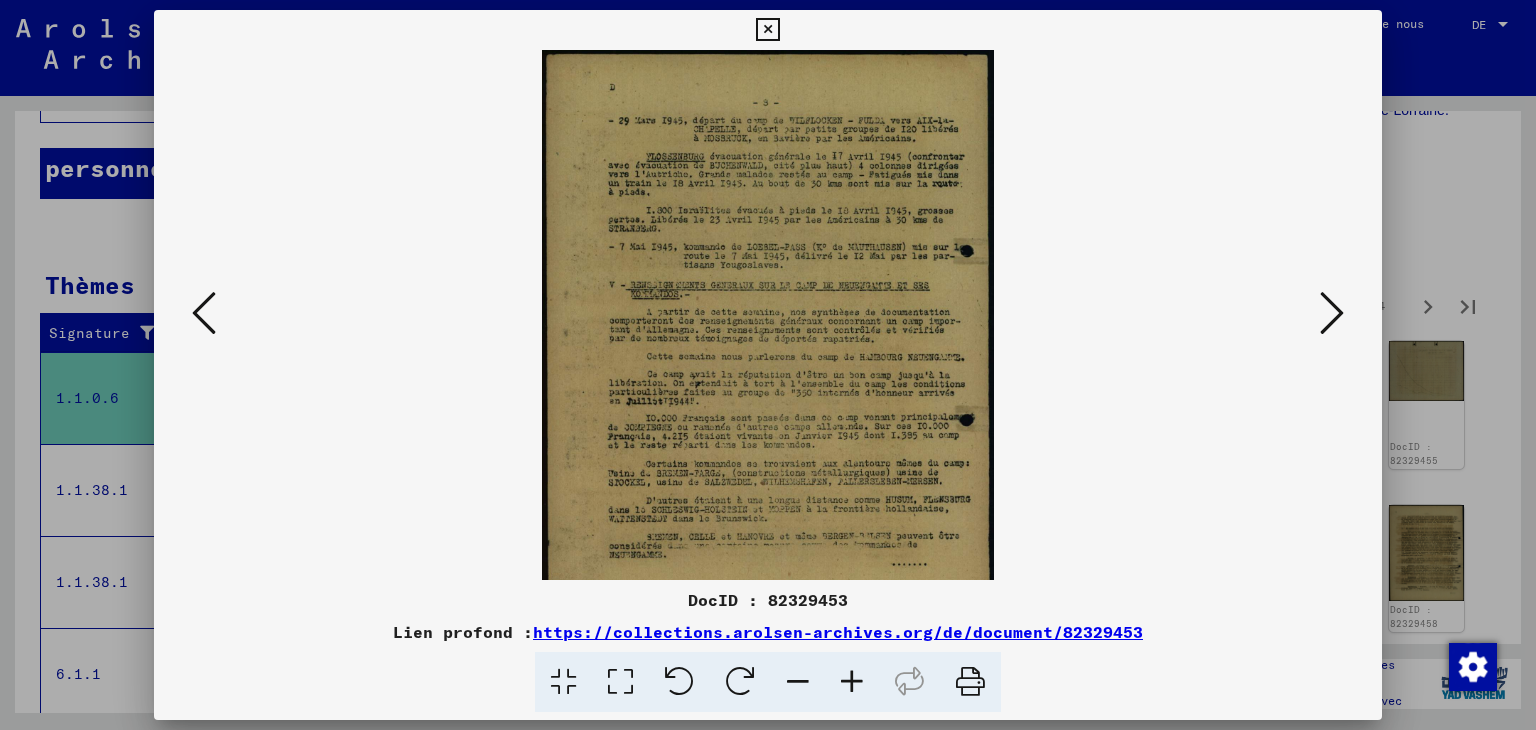 click at bounding box center (852, 682) 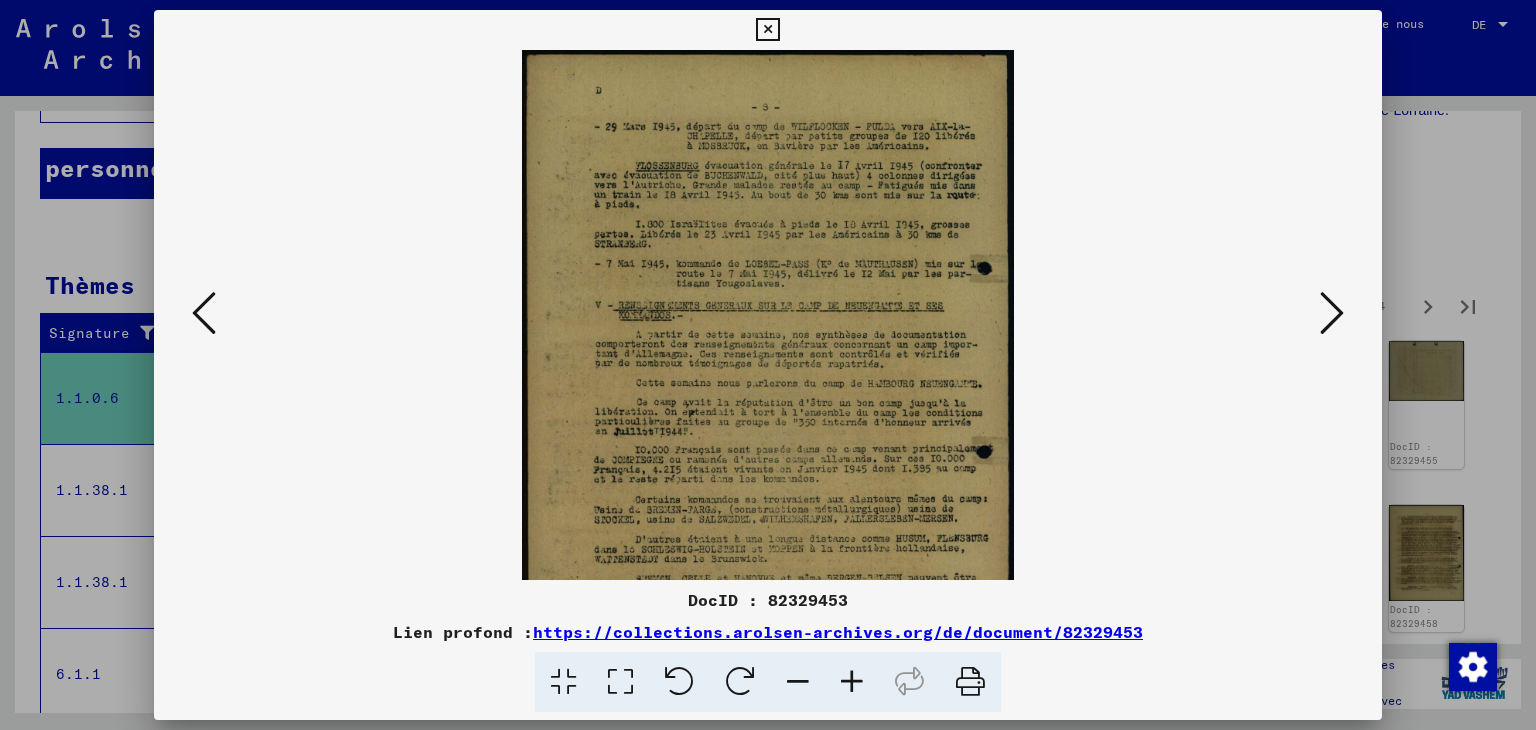 click at bounding box center [852, 682] 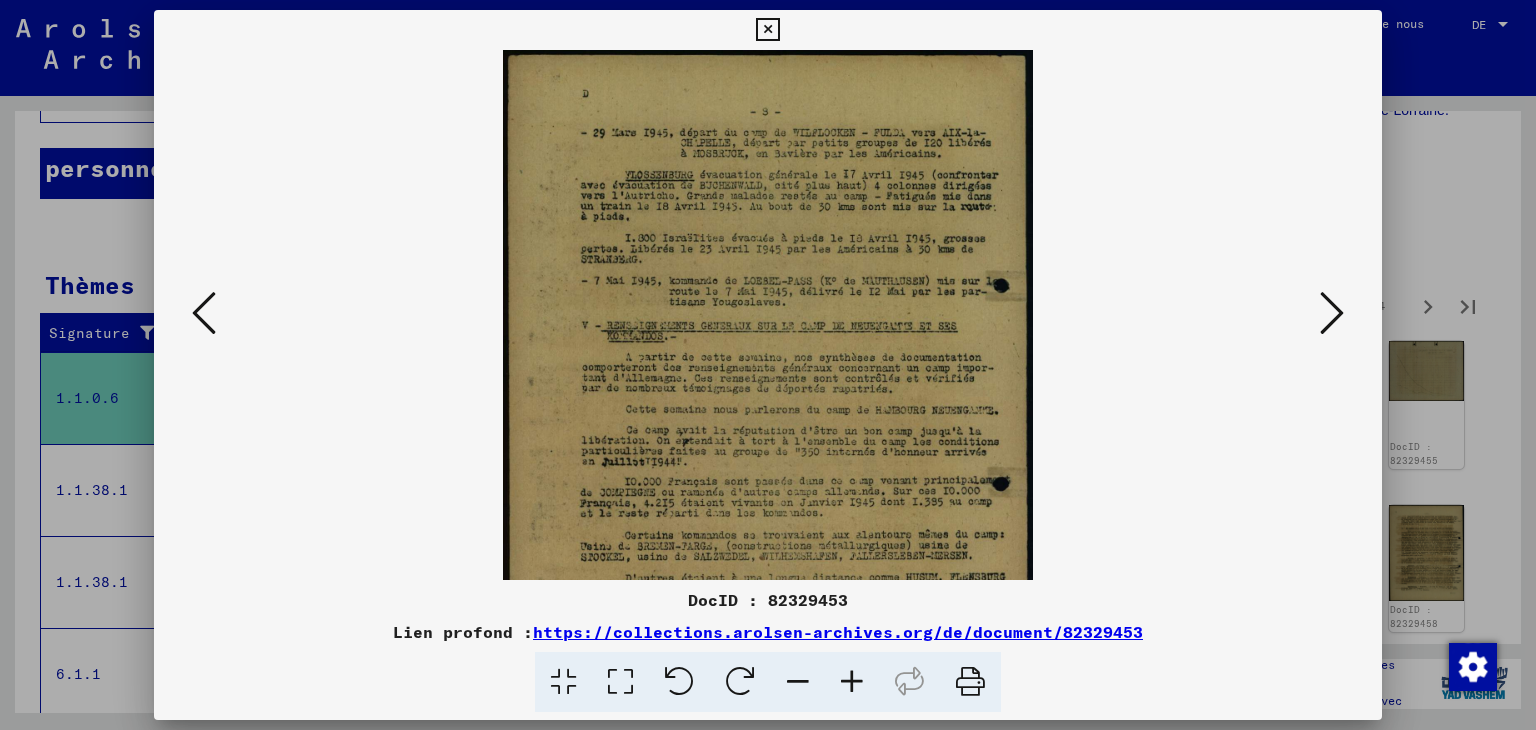 click at bounding box center [852, 682] 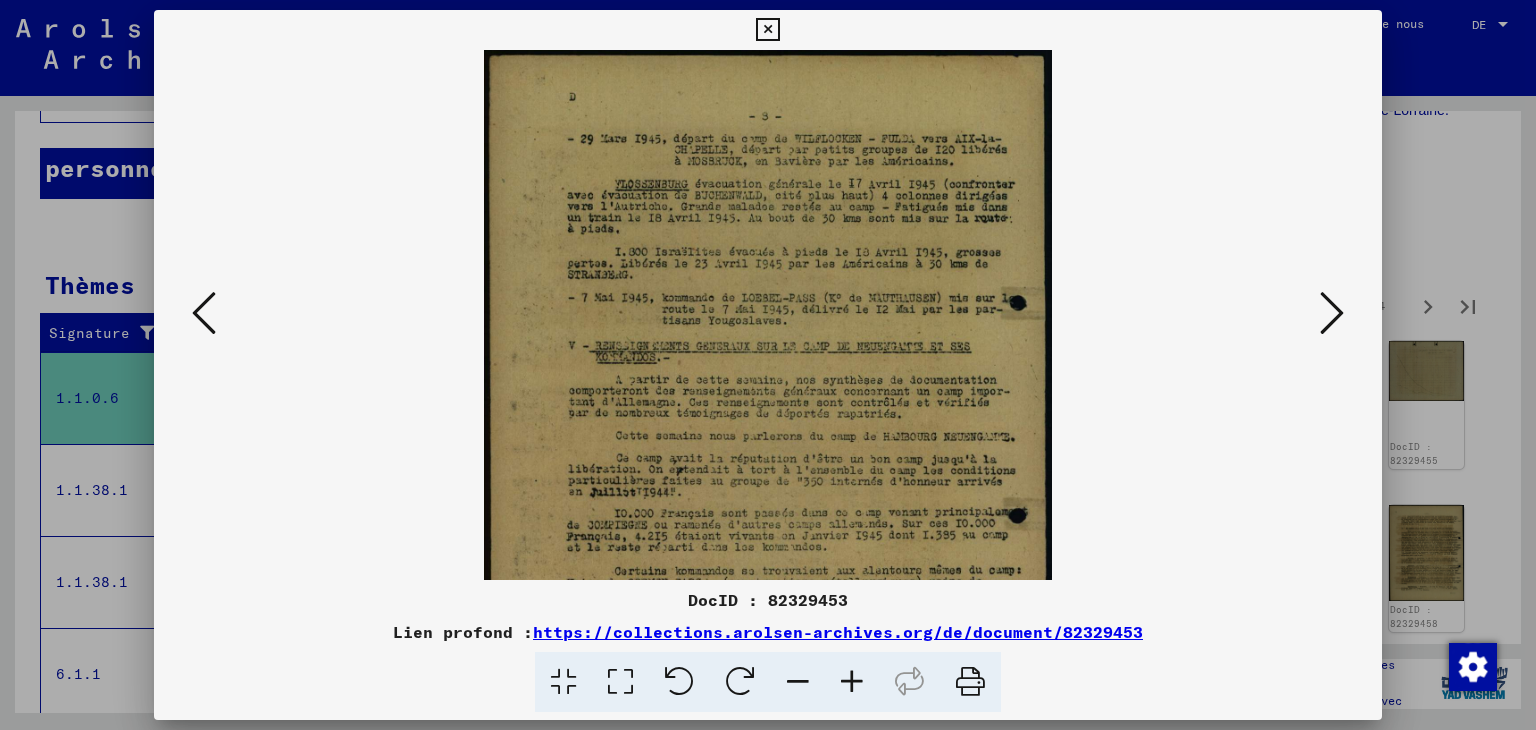 click at bounding box center [852, 682] 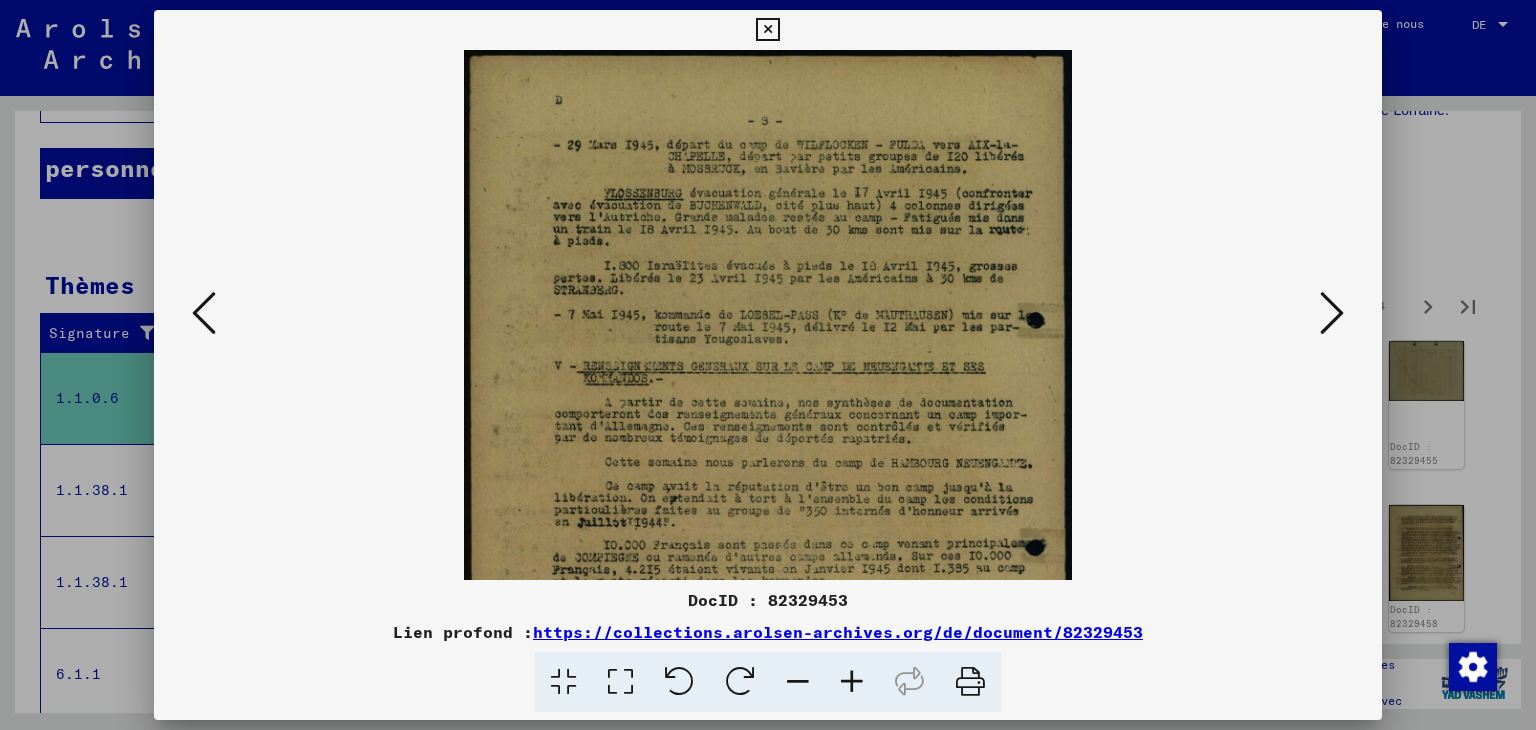 click at bounding box center [852, 682] 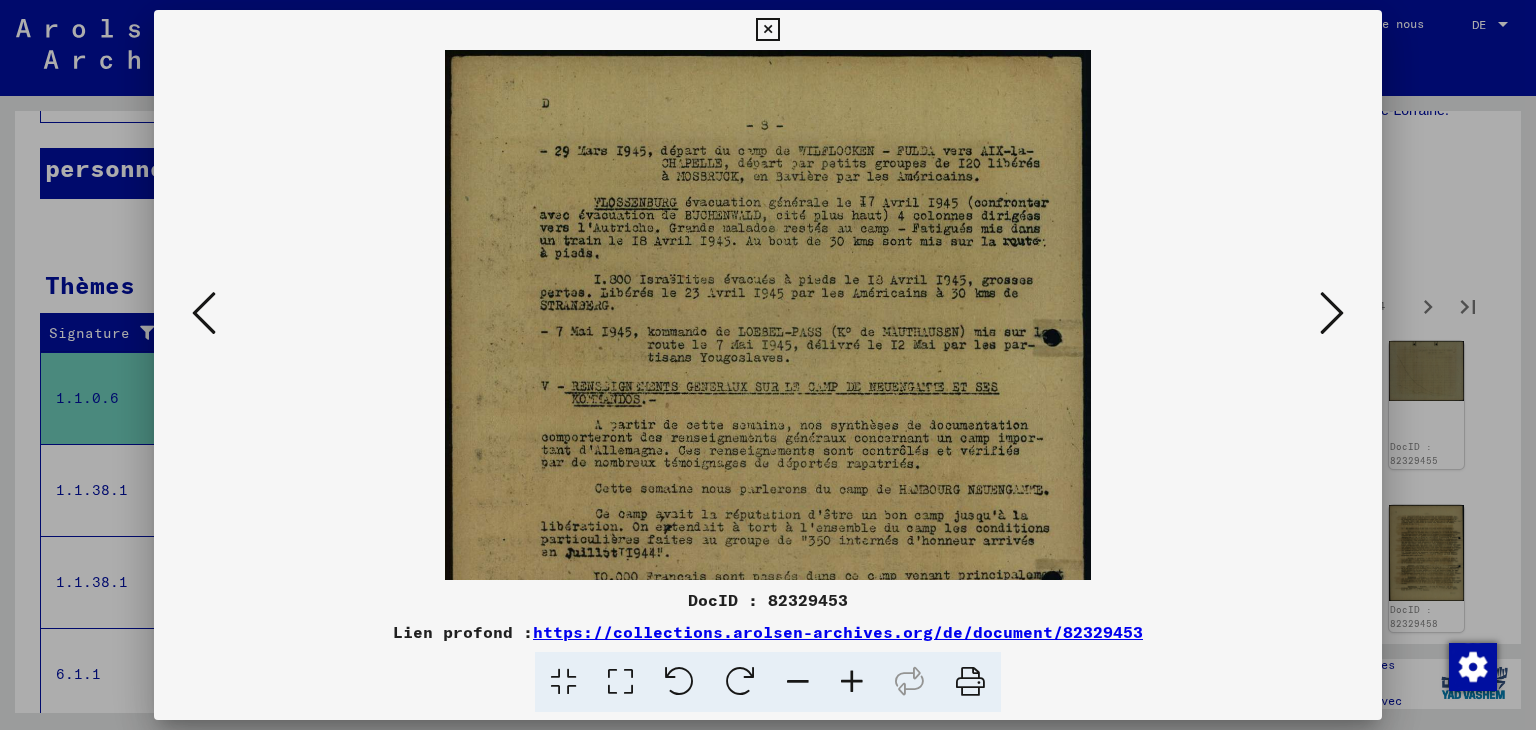 click at bounding box center (852, 682) 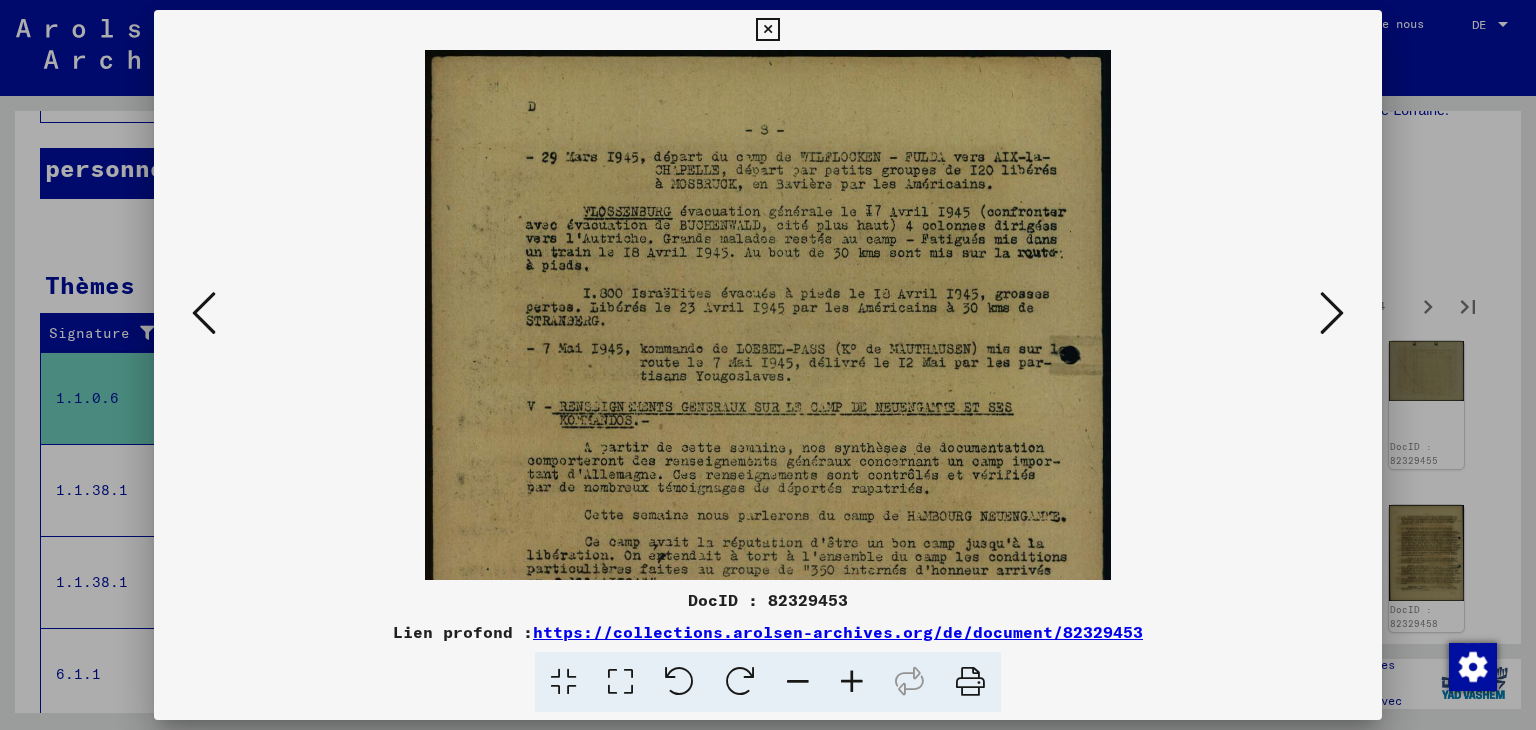 click at bounding box center (852, 682) 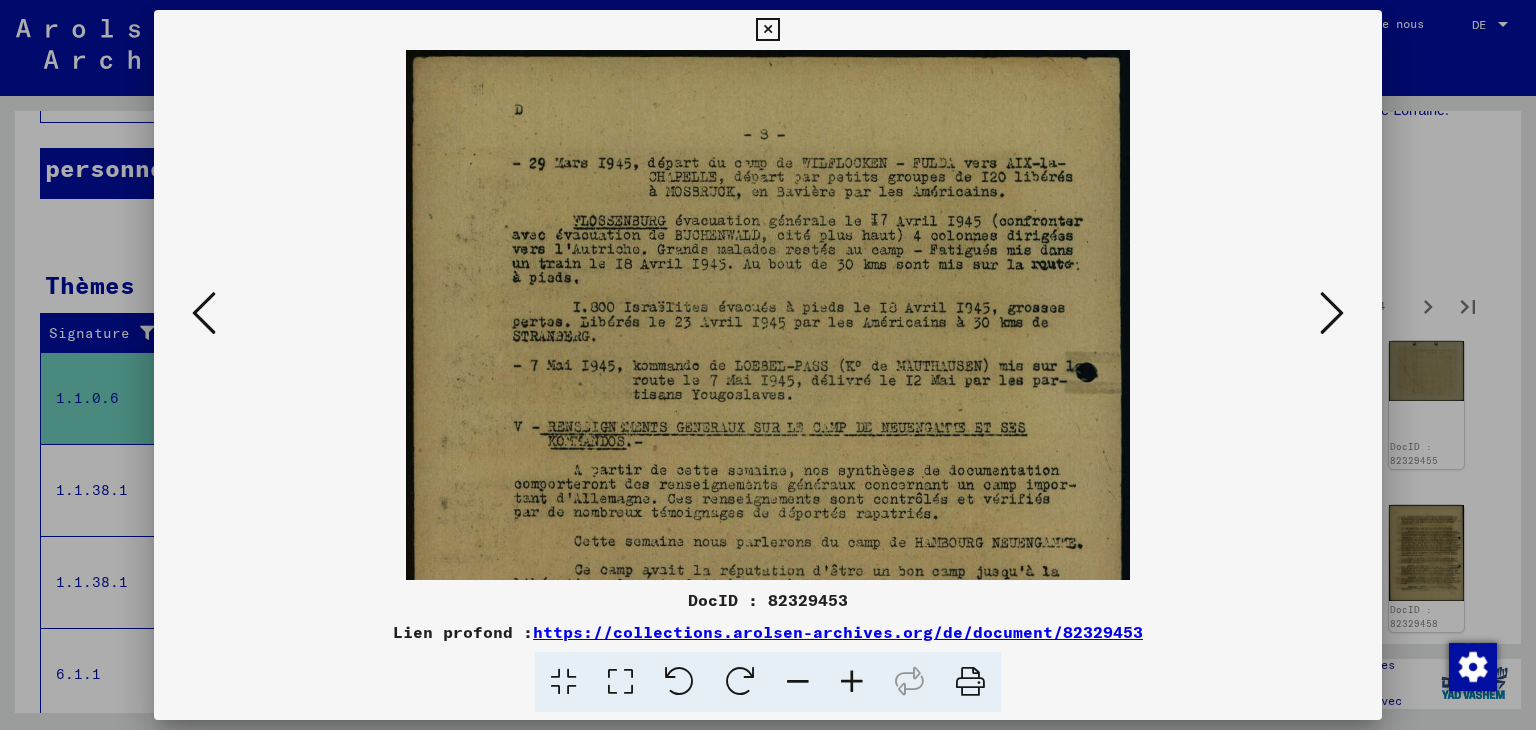 click at bounding box center (852, 682) 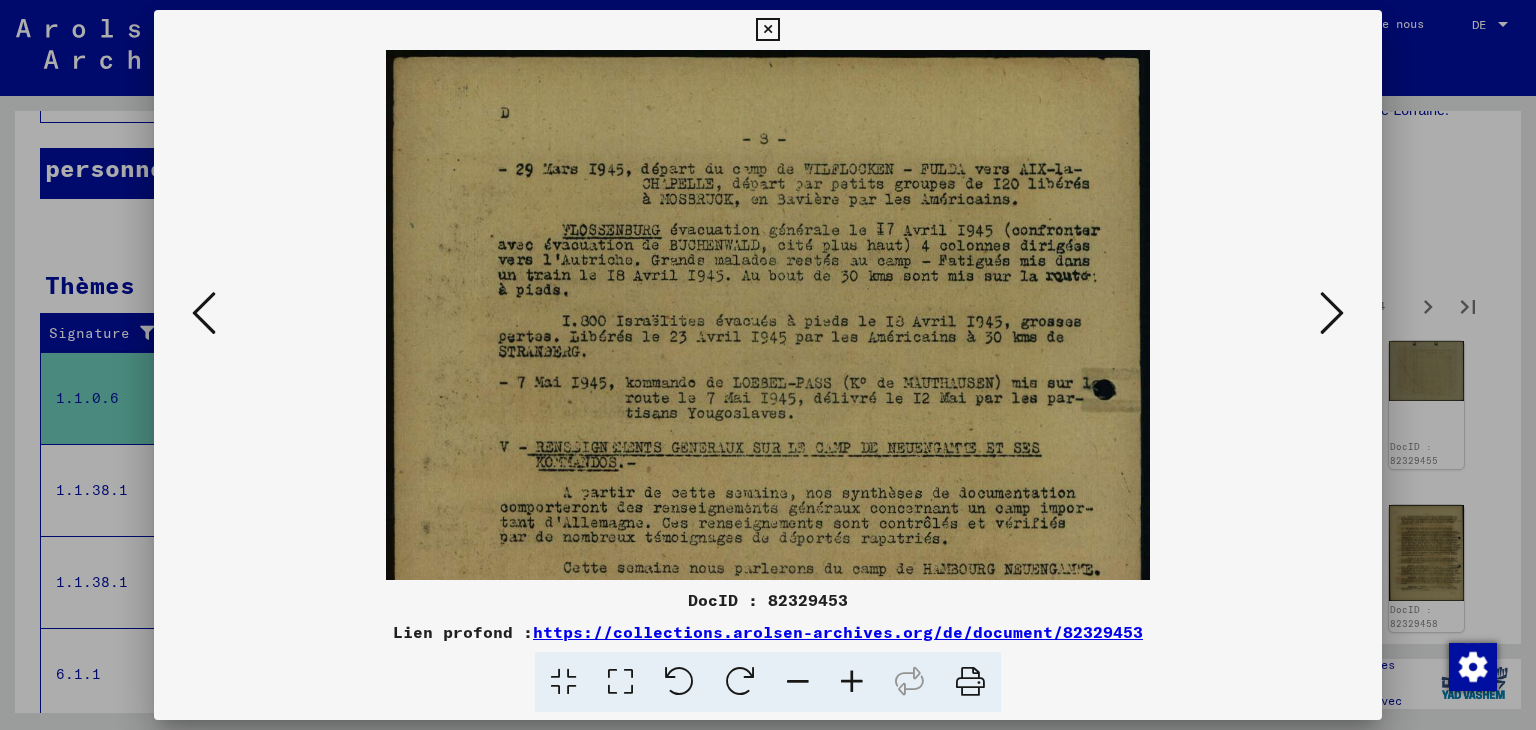 click at bounding box center (852, 682) 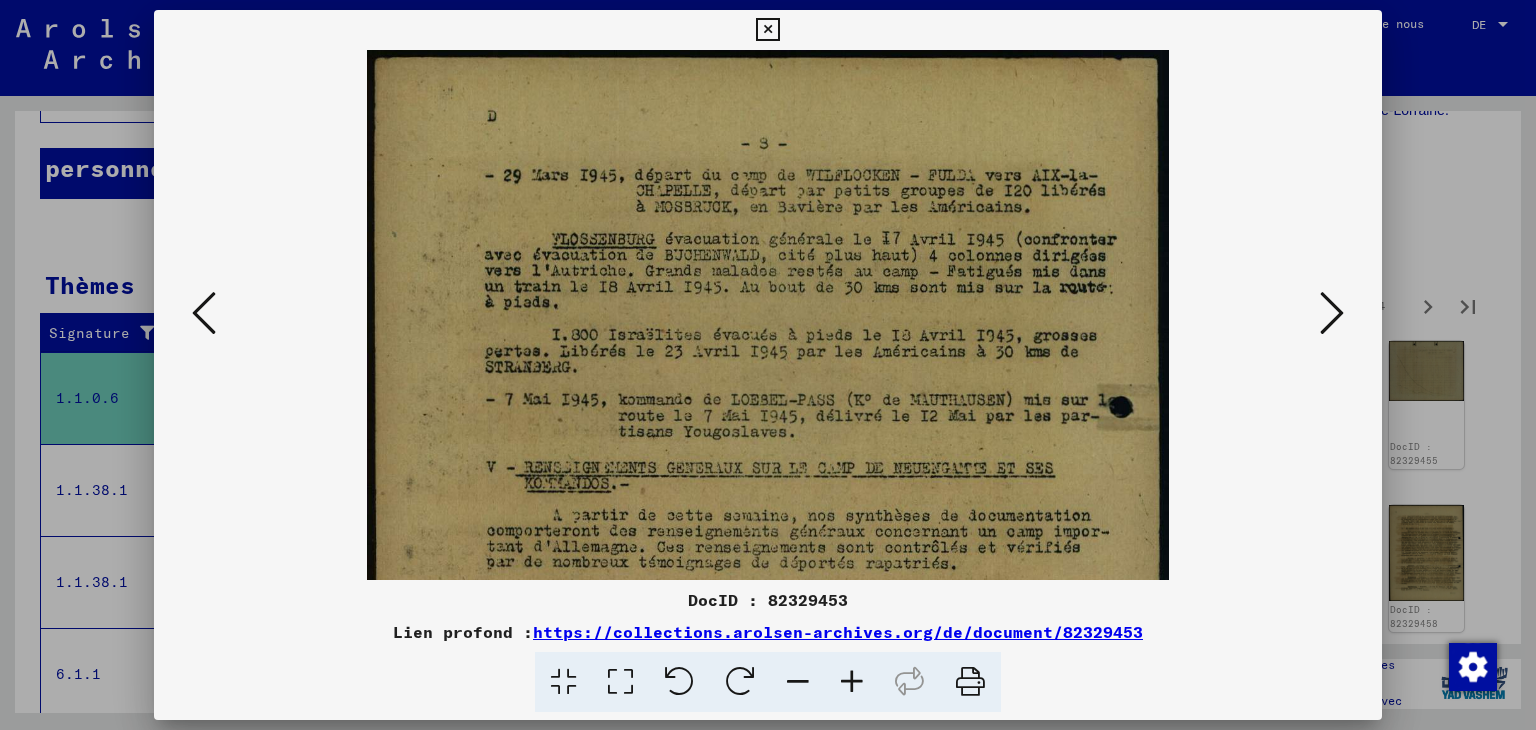 click at bounding box center (852, 682) 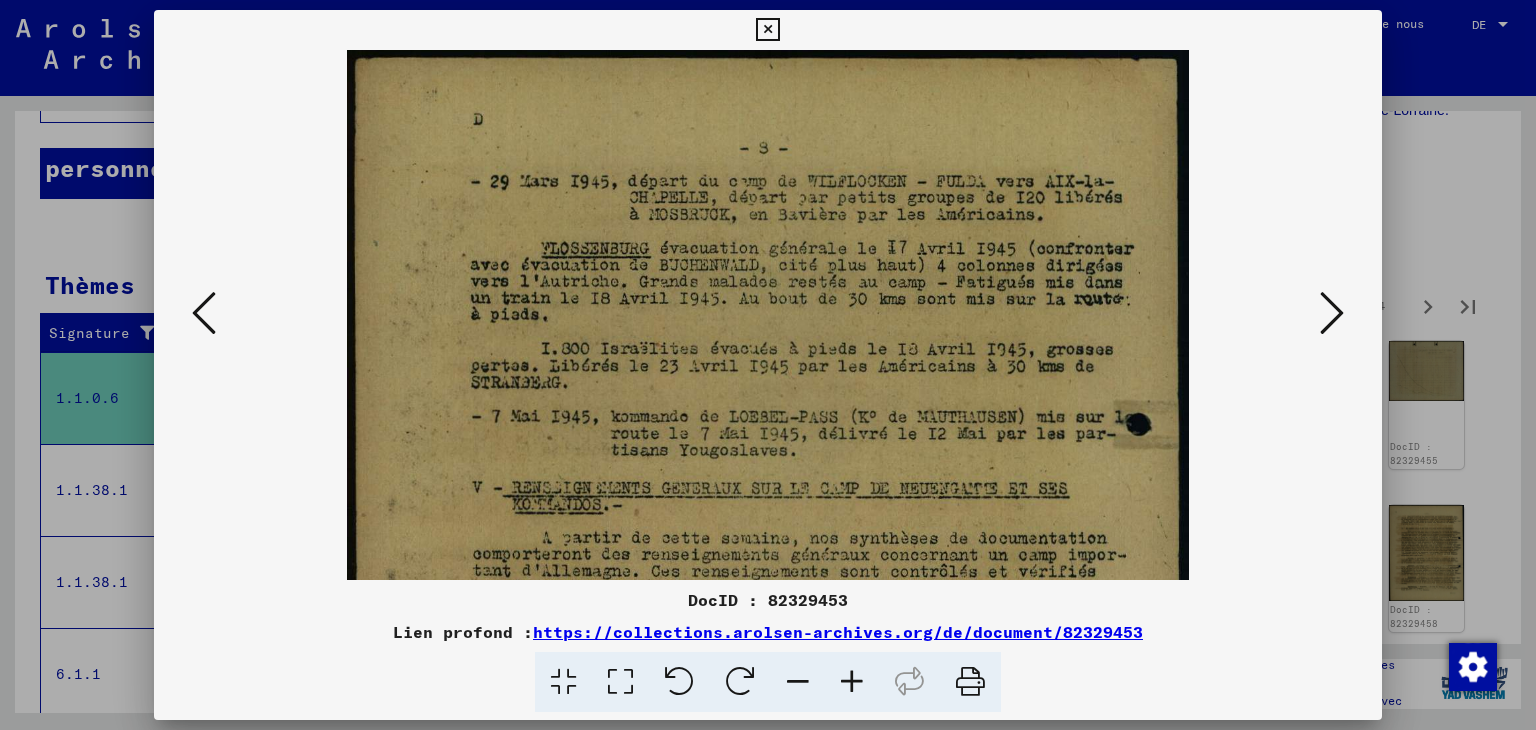 click at bounding box center [852, 682] 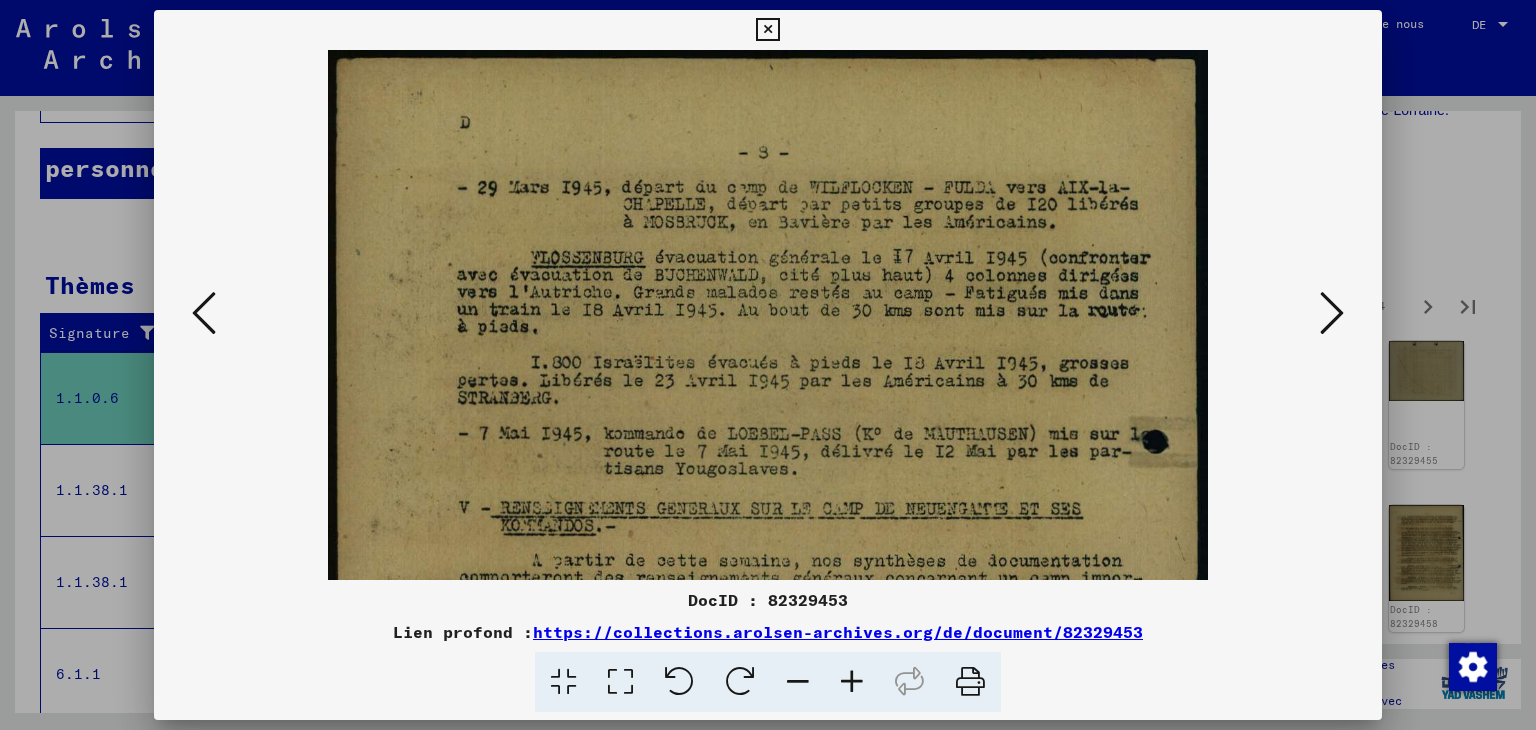 click at bounding box center [852, 682] 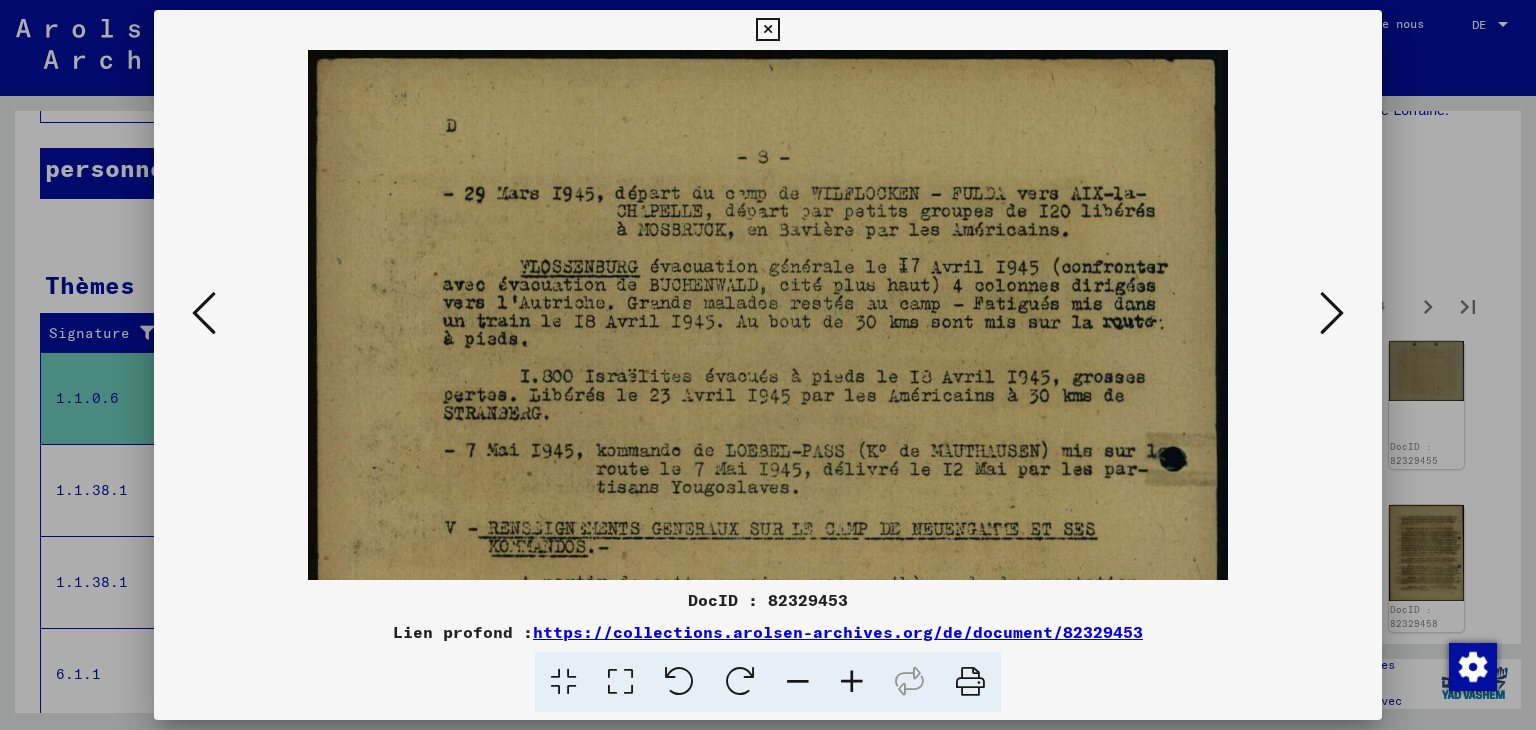 click at bounding box center (852, 682) 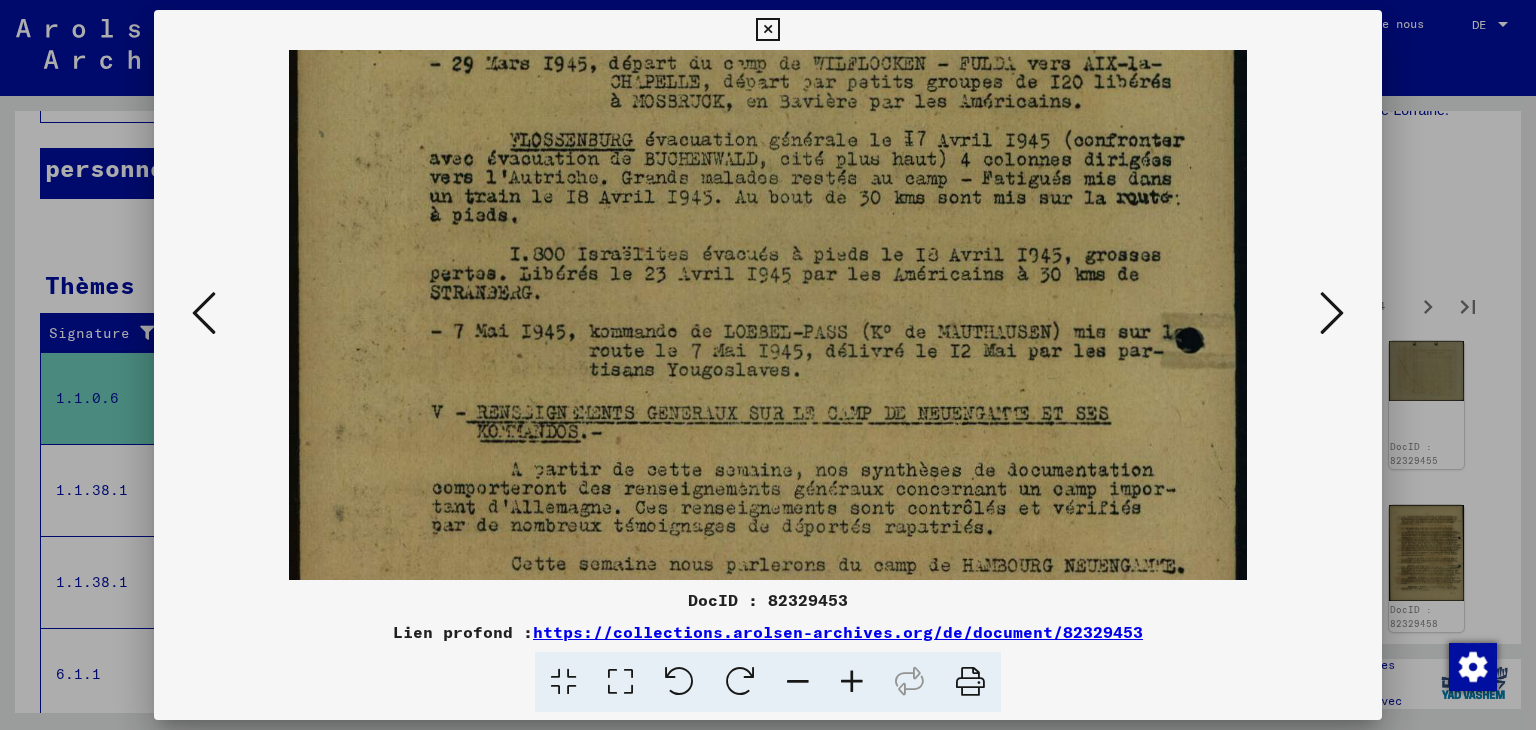 scroll, scrollTop: 148, scrollLeft: 0, axis: vertical 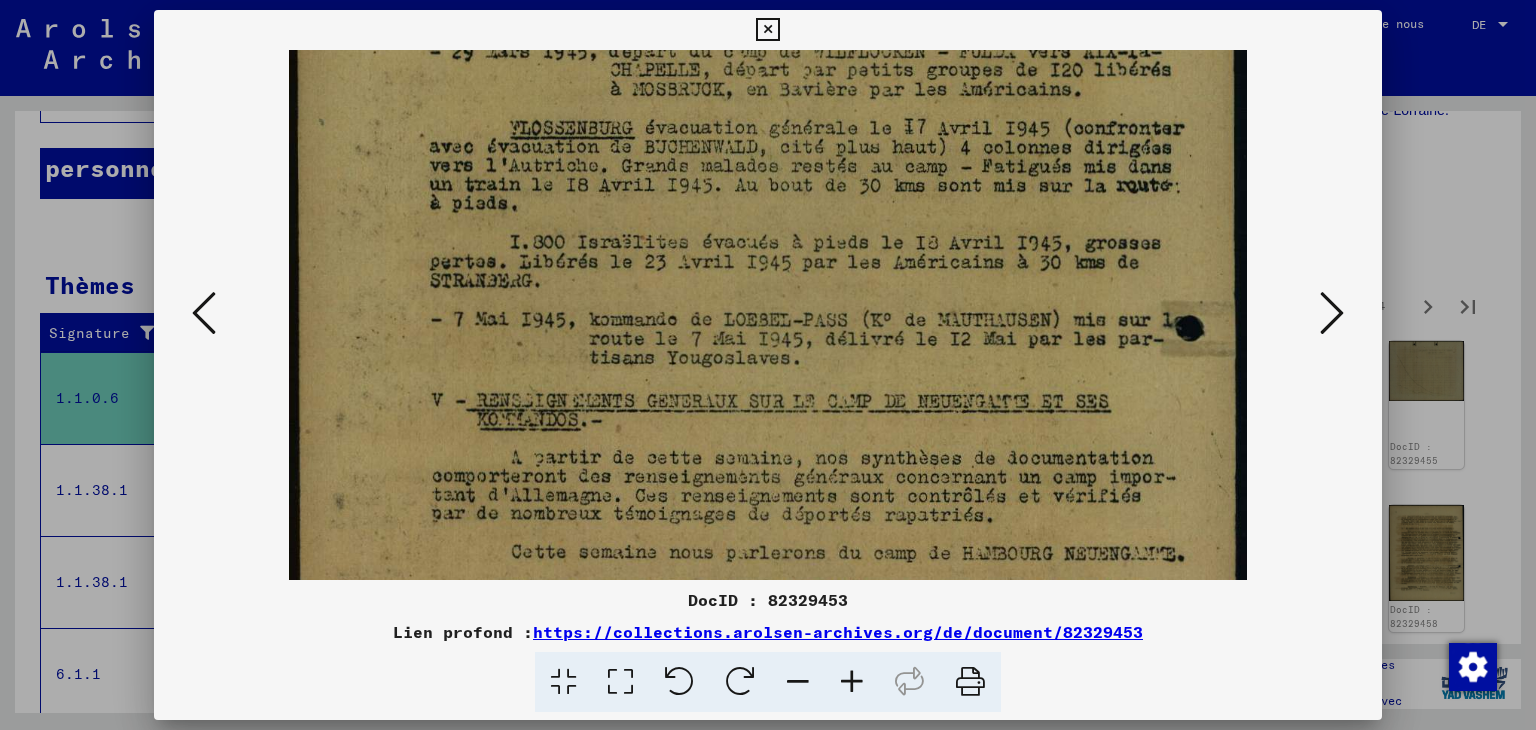 drag, startPoint x: 789, startPoint y: 482, endPoint x: 760, endPoint y: 334, distance: 150.81445 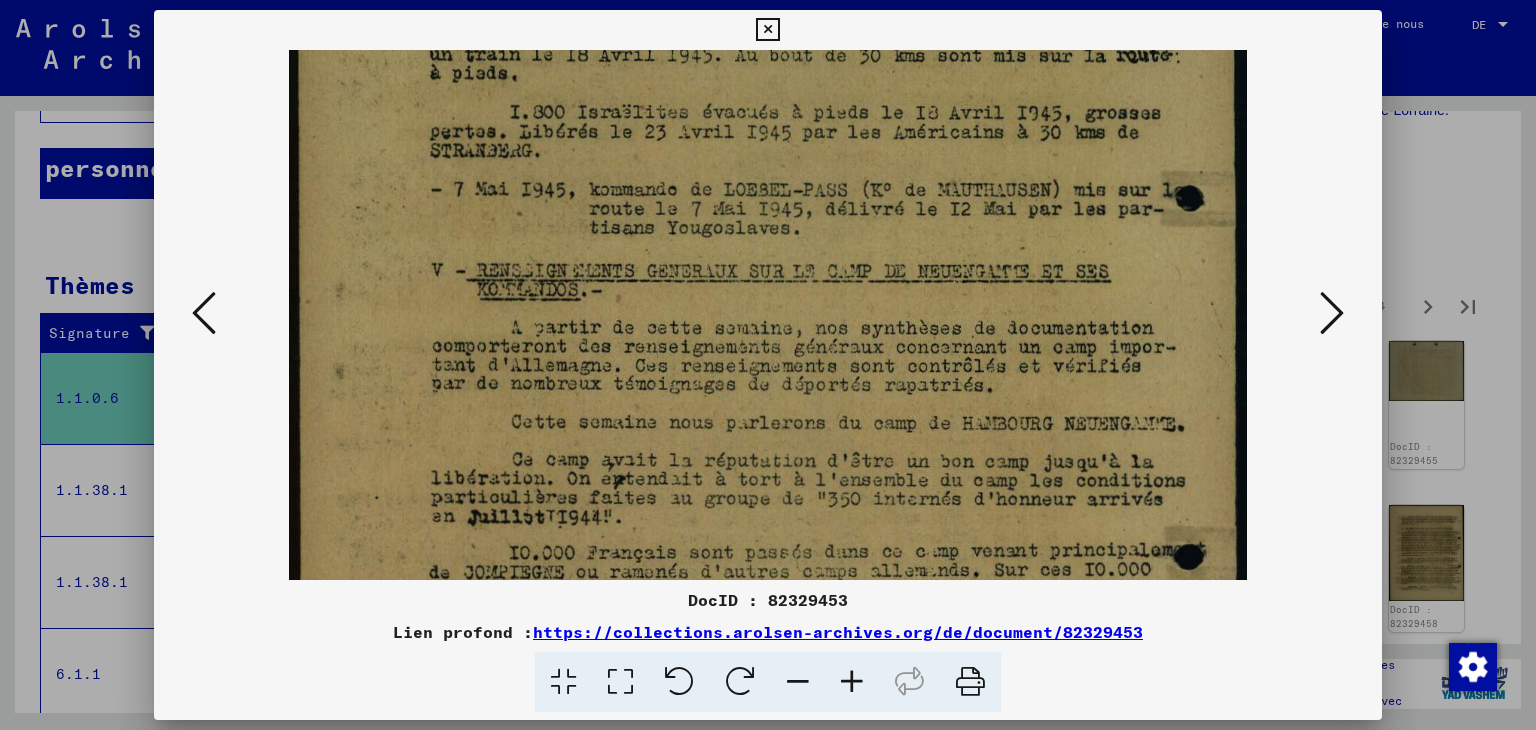drag, startPoint x: 776, startPoint y: 512, endPoint x: 775, endPoint y: 441, distance: 71.00704 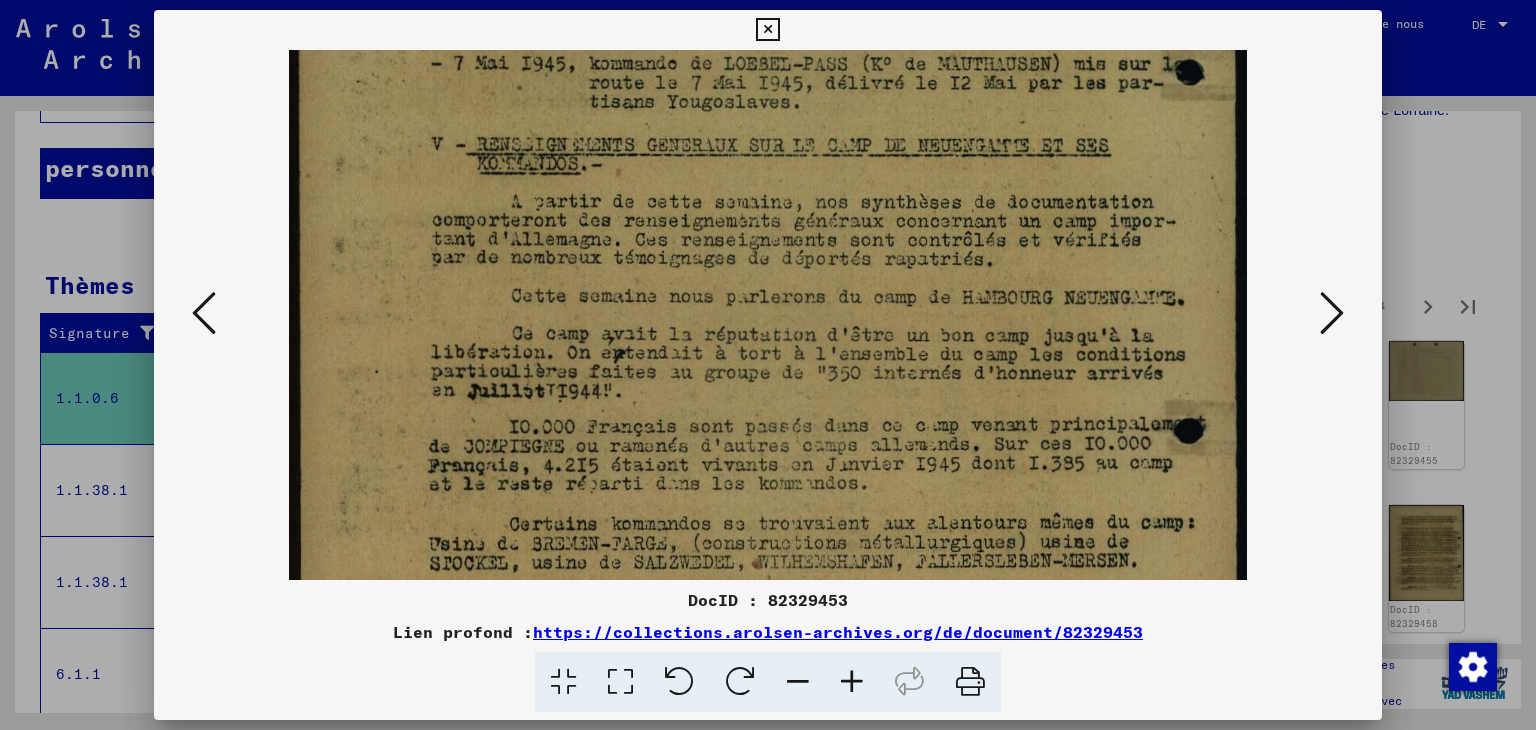scroll, scrollTop: 408, scrollLeft: 0, axis: vertical 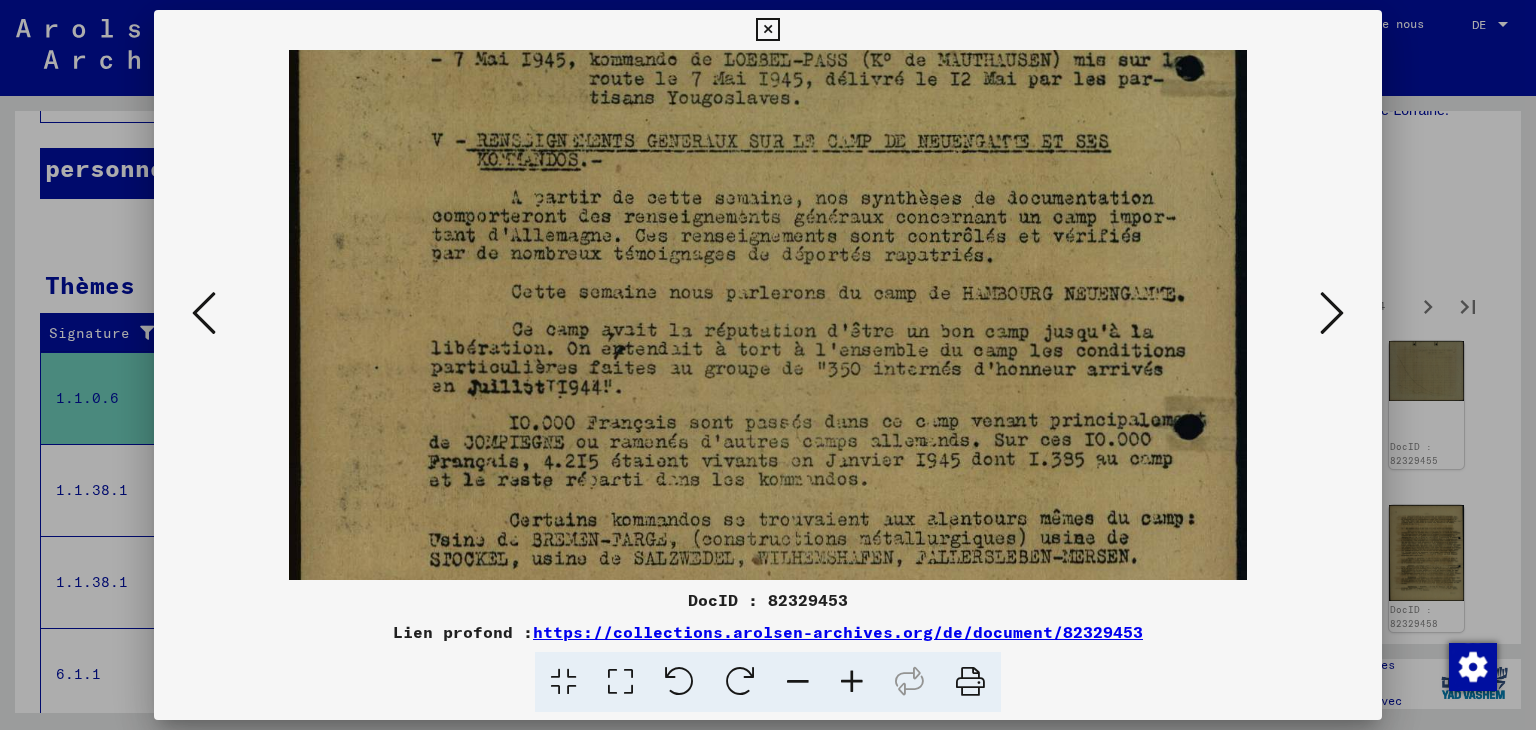 drag, startPoint x: 780, startPoint y: 486, endPoint x: 792, endPoint y: 358, distance: 128.56126 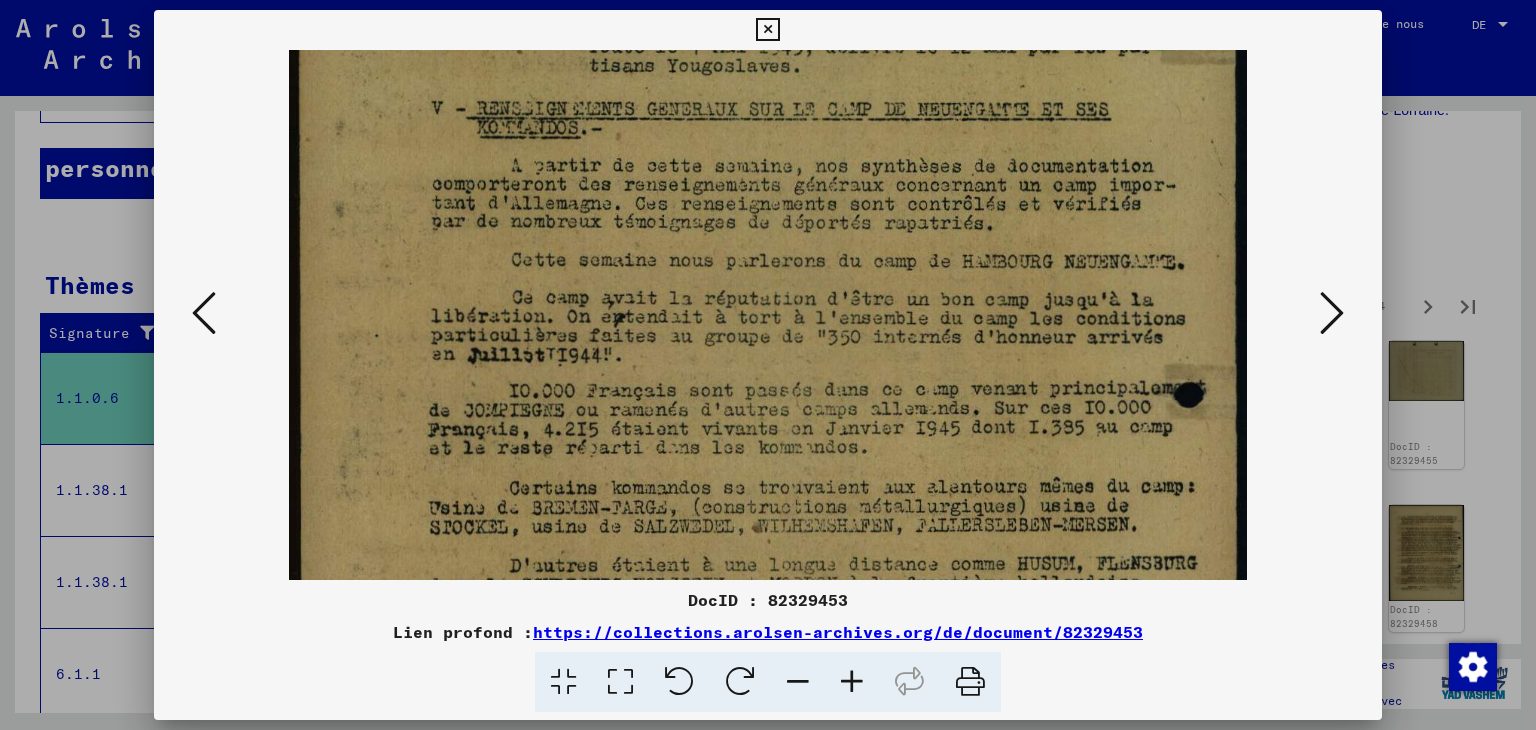 scroll, scrollTop: 456, scrollLeft: 0, axis: vertical 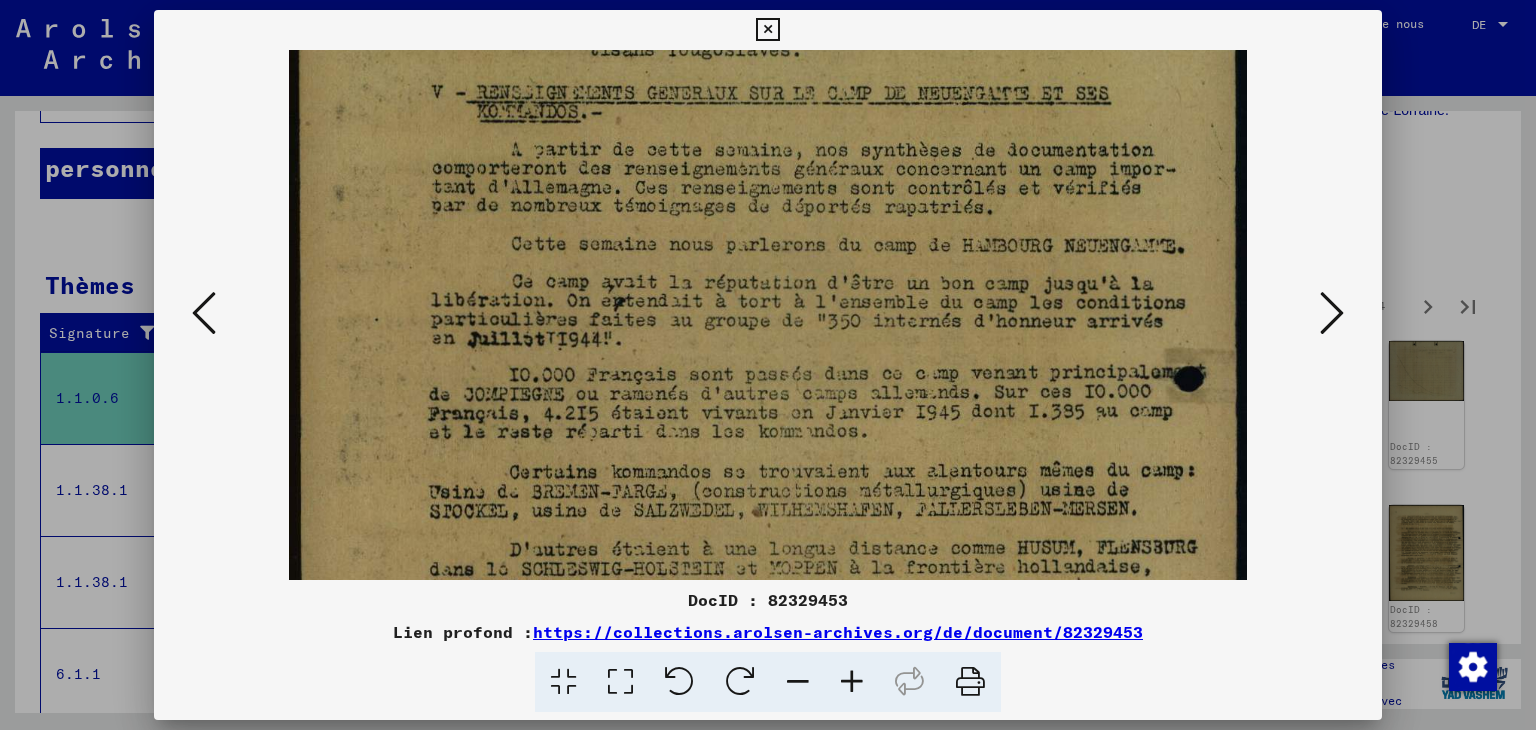 drag, startPoint x: 806, startPoint y: 481, endPoint x: 809, endPoint y: 433, distance: 48.09366 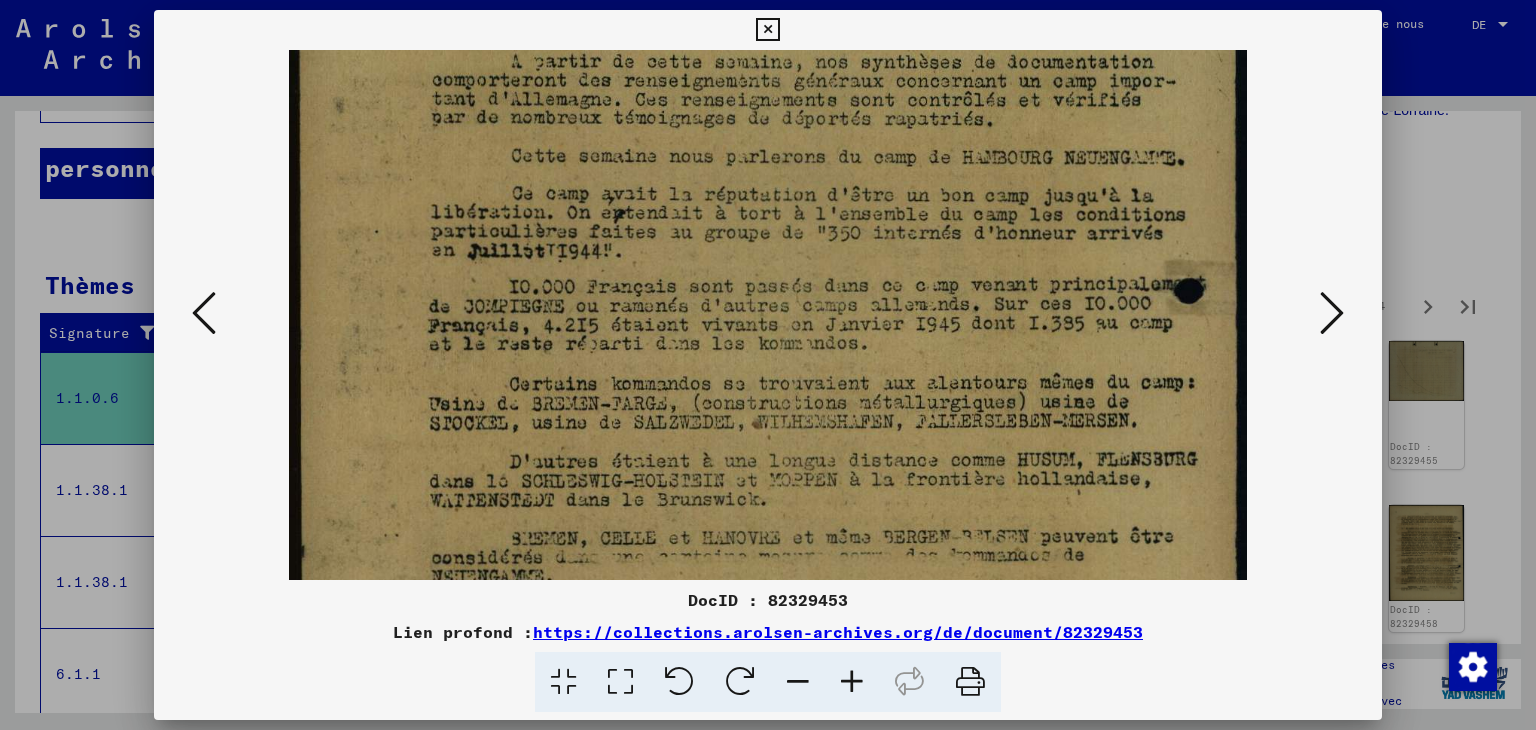 drag, startPoint x: 821, startPoint y: 481, endPoint x: 814, endPoint y: 464, distance: 18.384777 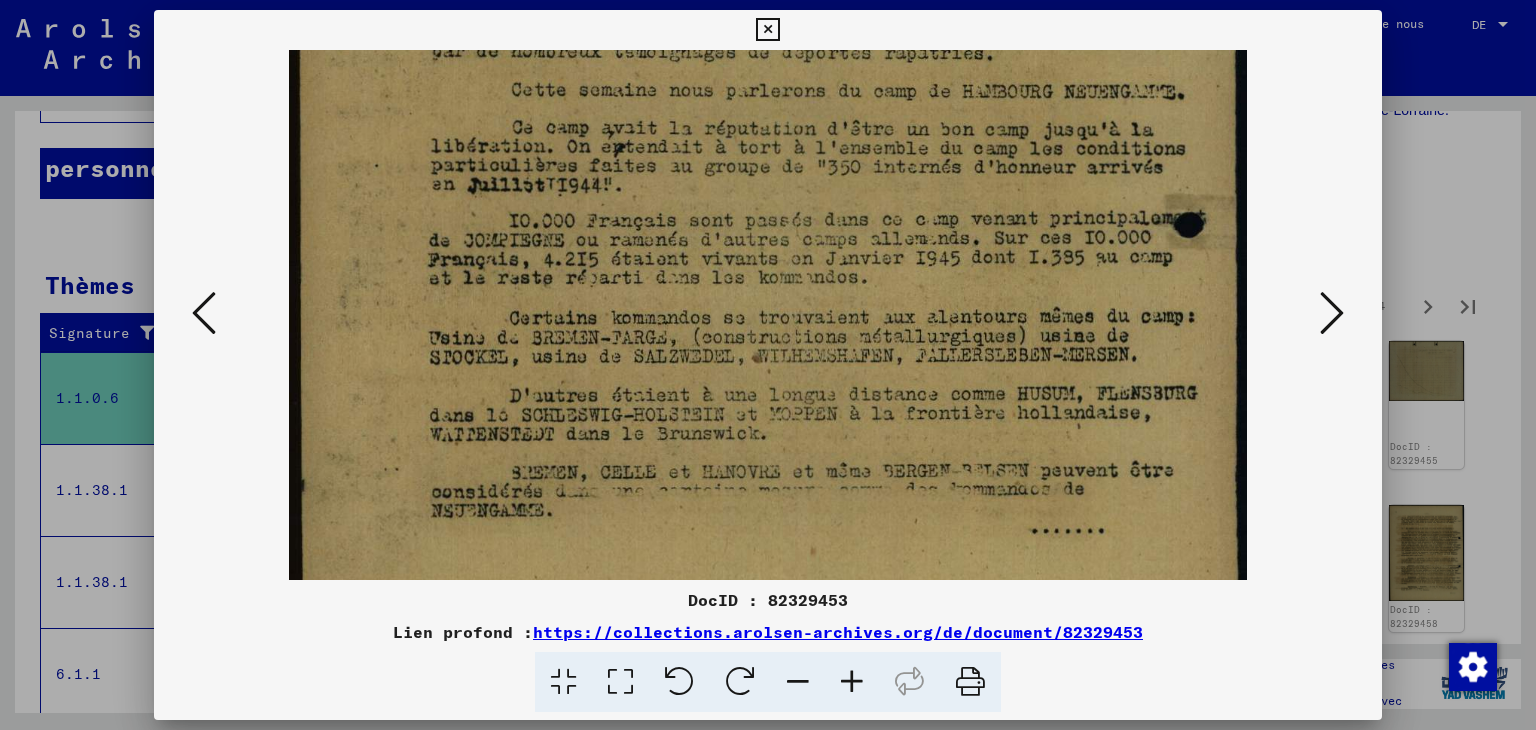 scroll, scrollTop: 622, scrollLeft: 0, axis: vertical 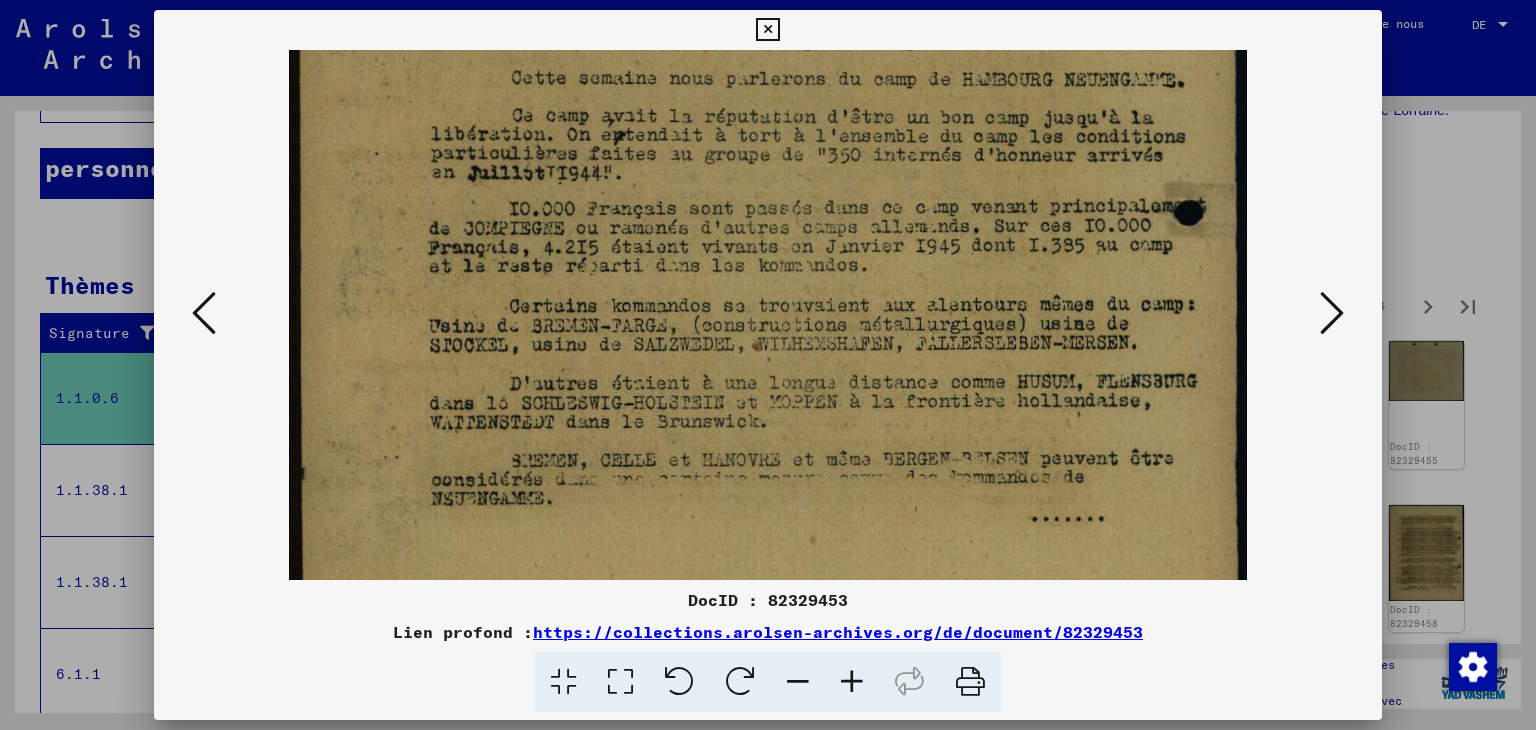 drag, startPoint x: 815, startPoint y: 466, endPoint x: 811, endPoint y: 386, distance: 80.09994 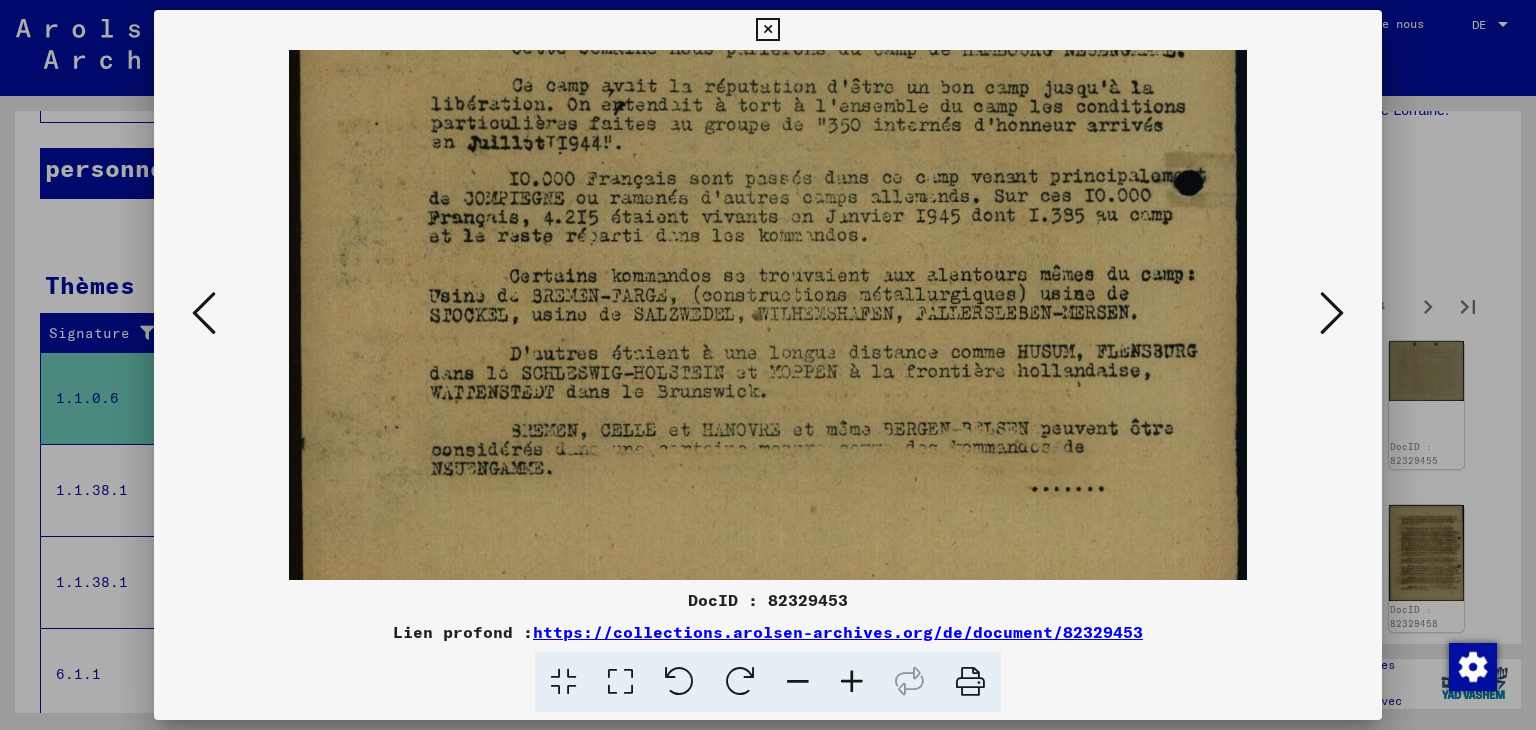 scroll, scrollTop: 659, scrollLeft: 0, axis: vertical 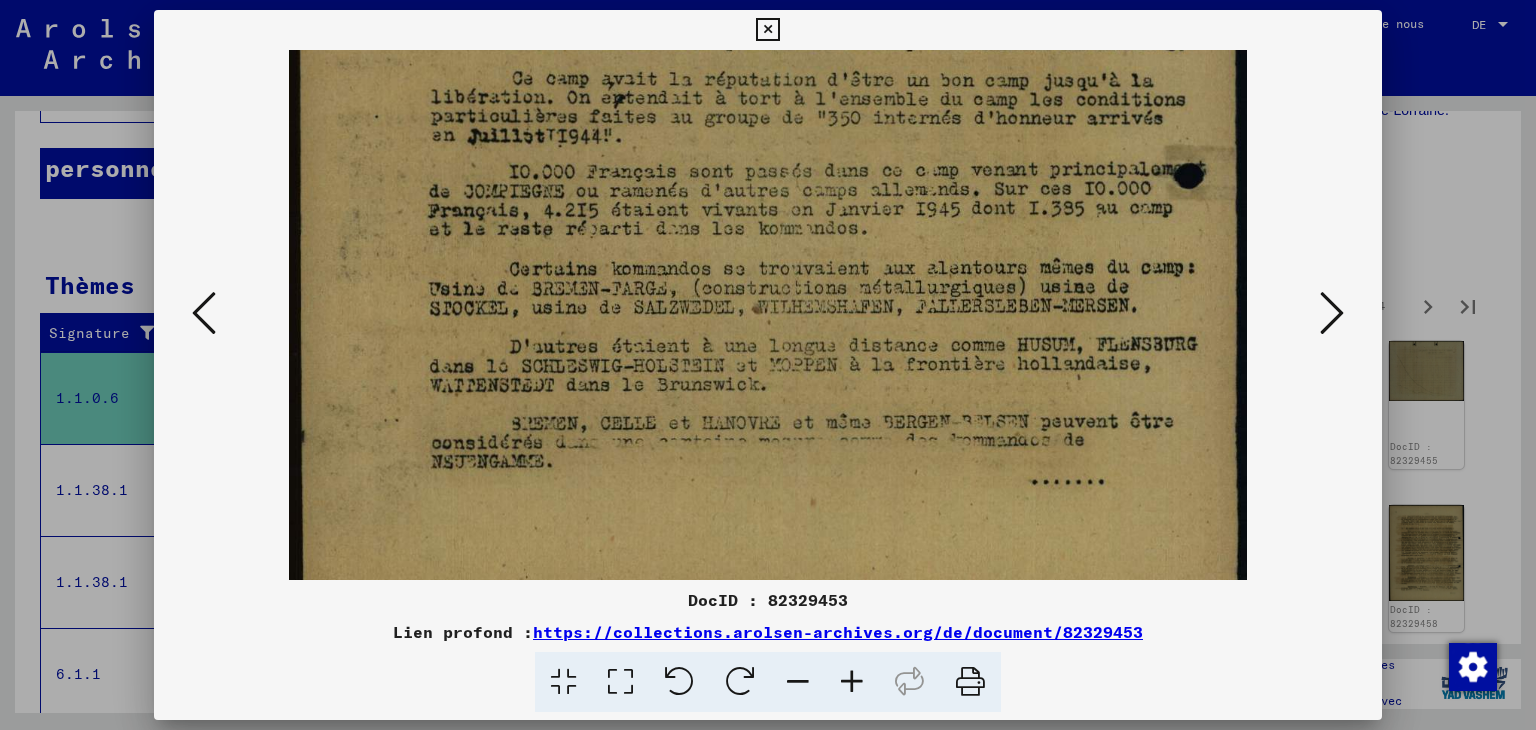 drag, startPoint x: 799, startPoint y: 491, endPoint x: 780, endPoint y: 455, distance: 40.706264 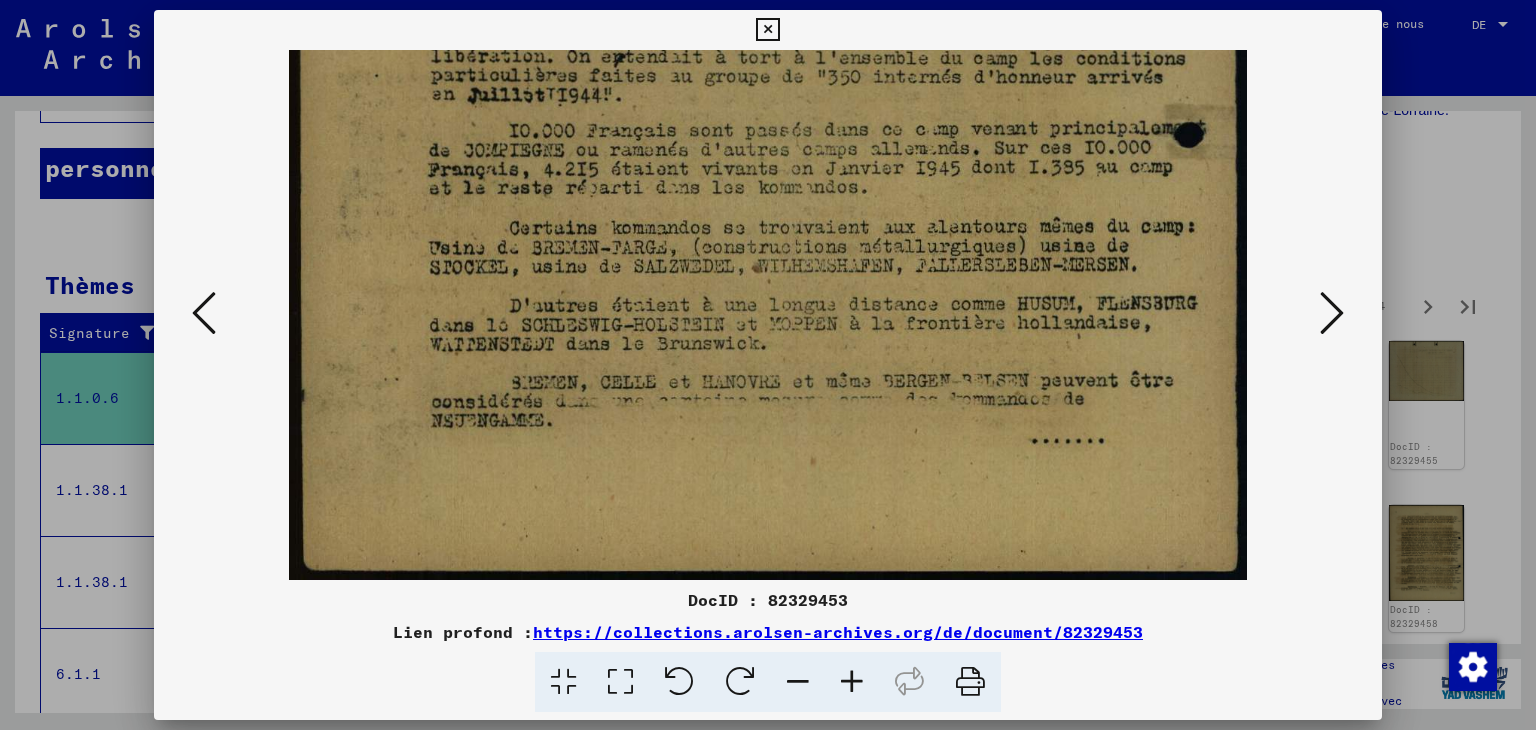 drag, startPoint x: 776, startPoint y: 489, endPoint x: 767, endPoint y: 408, distance: 81.49847 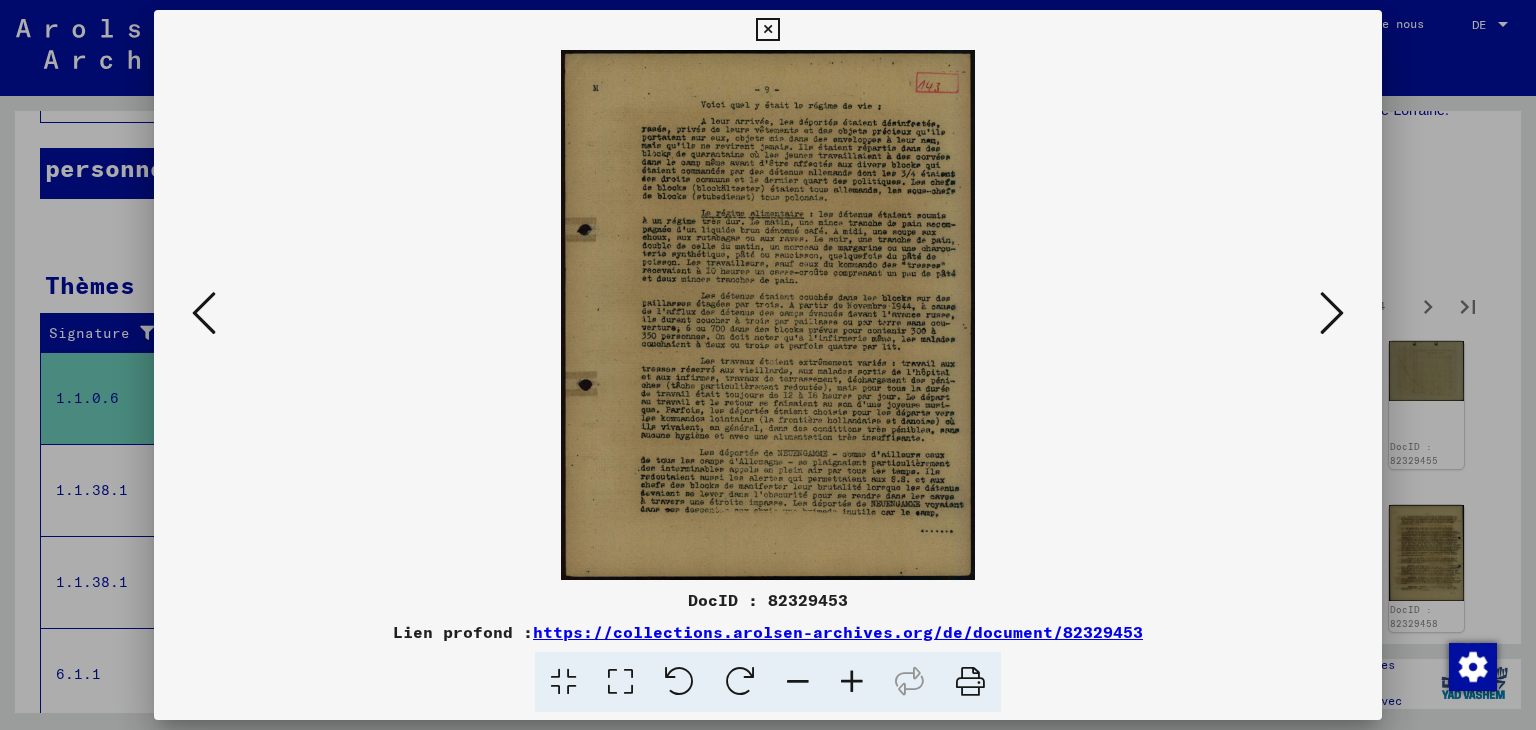 click at bounding box center (852, 682) 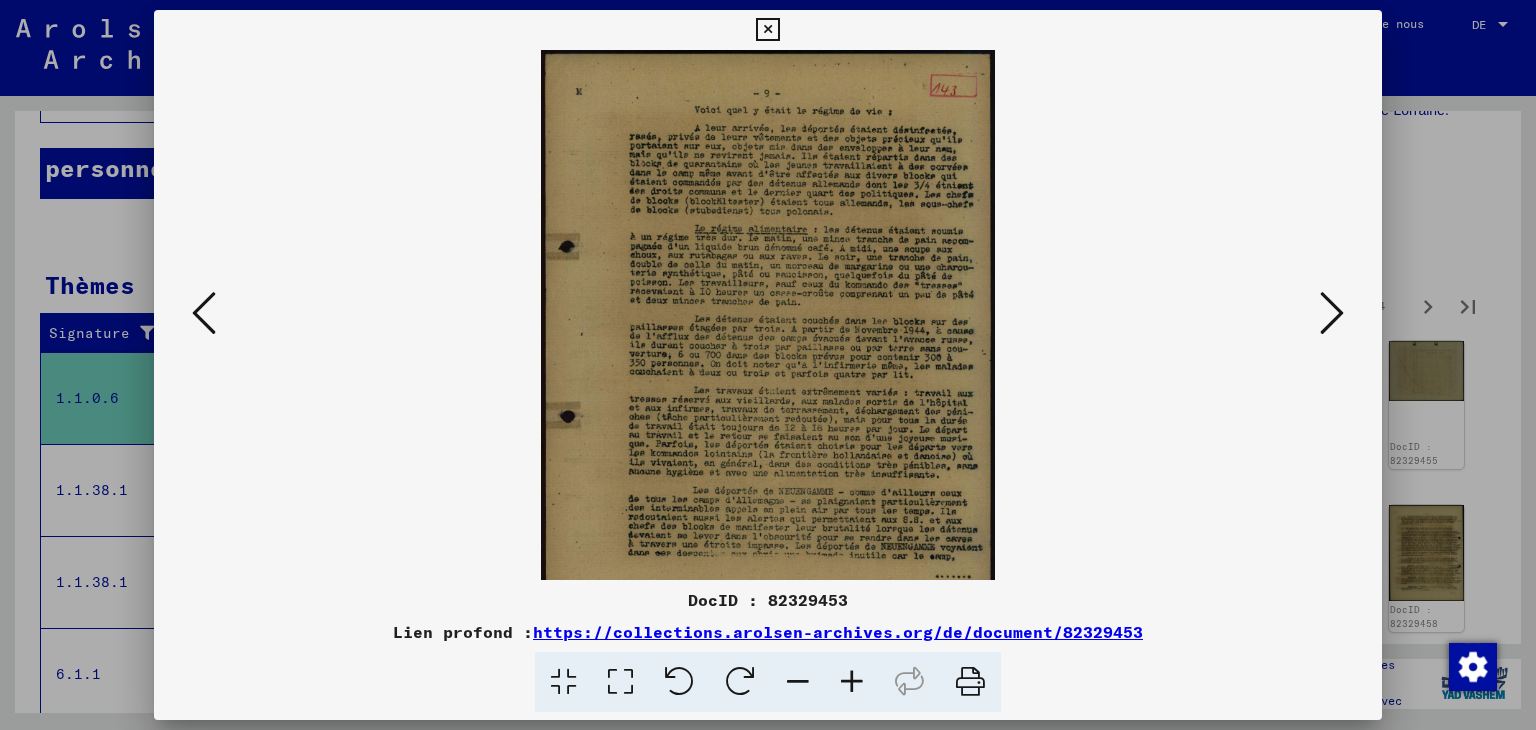 click at bounding box center [852, 682] 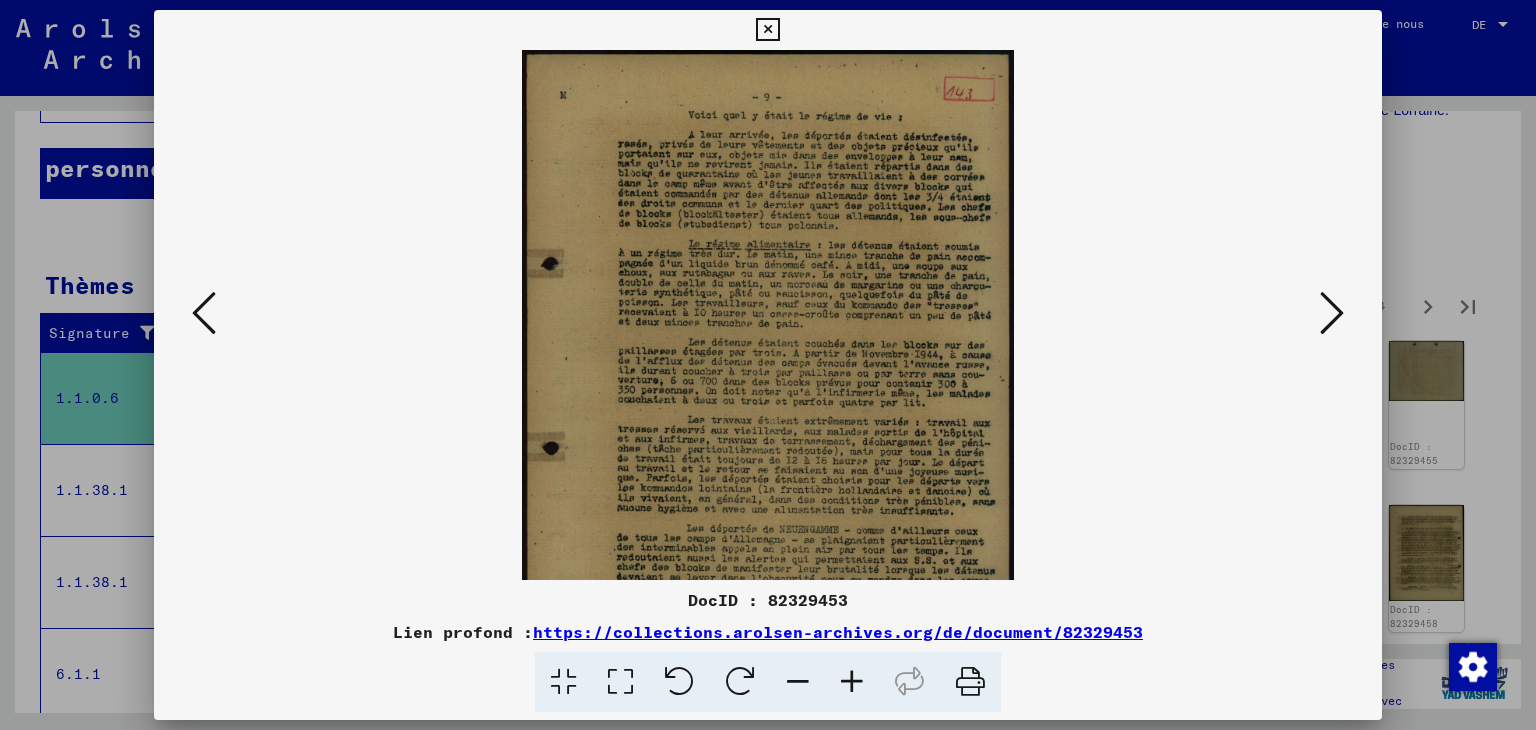click at bounding box center [852, 682] 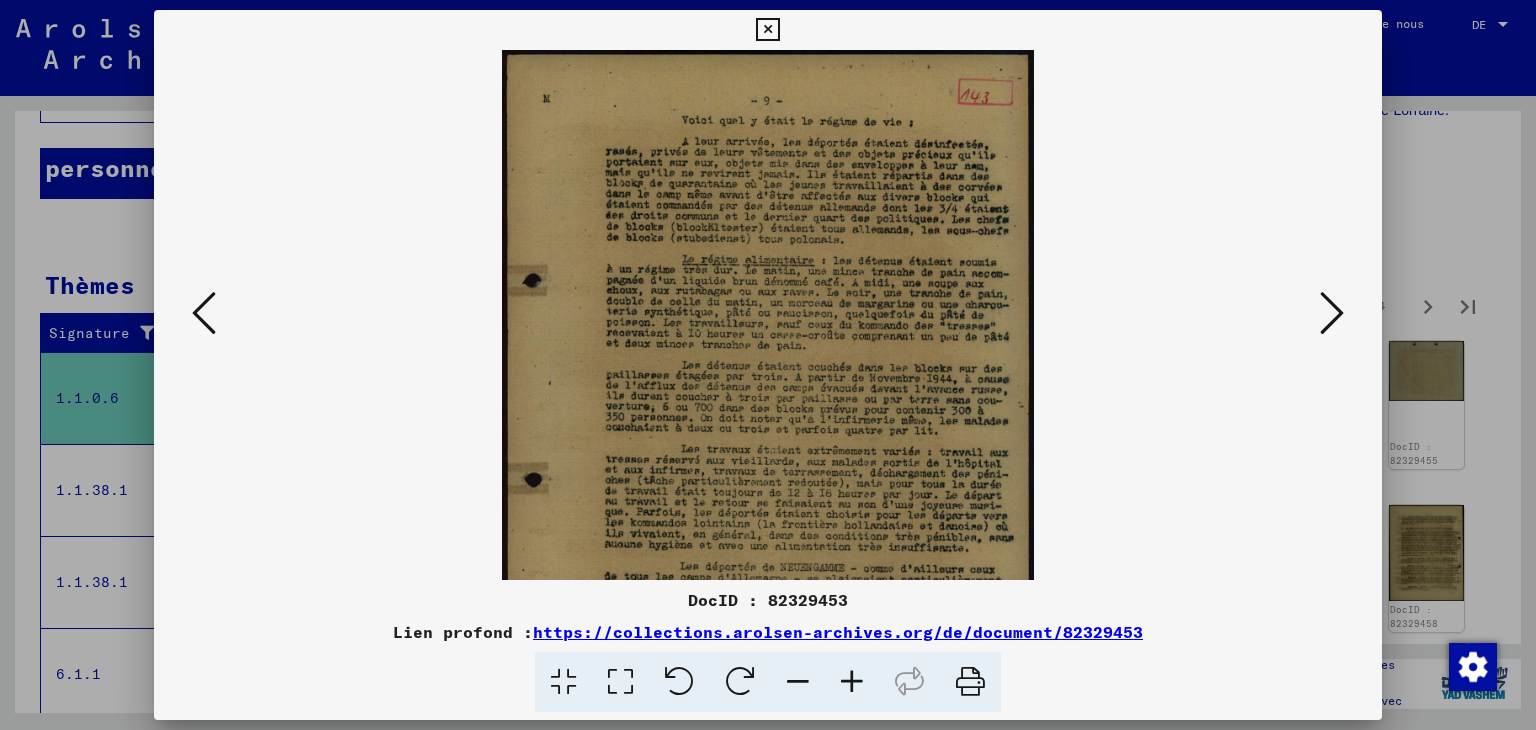 click at bounding box center (852, 682) 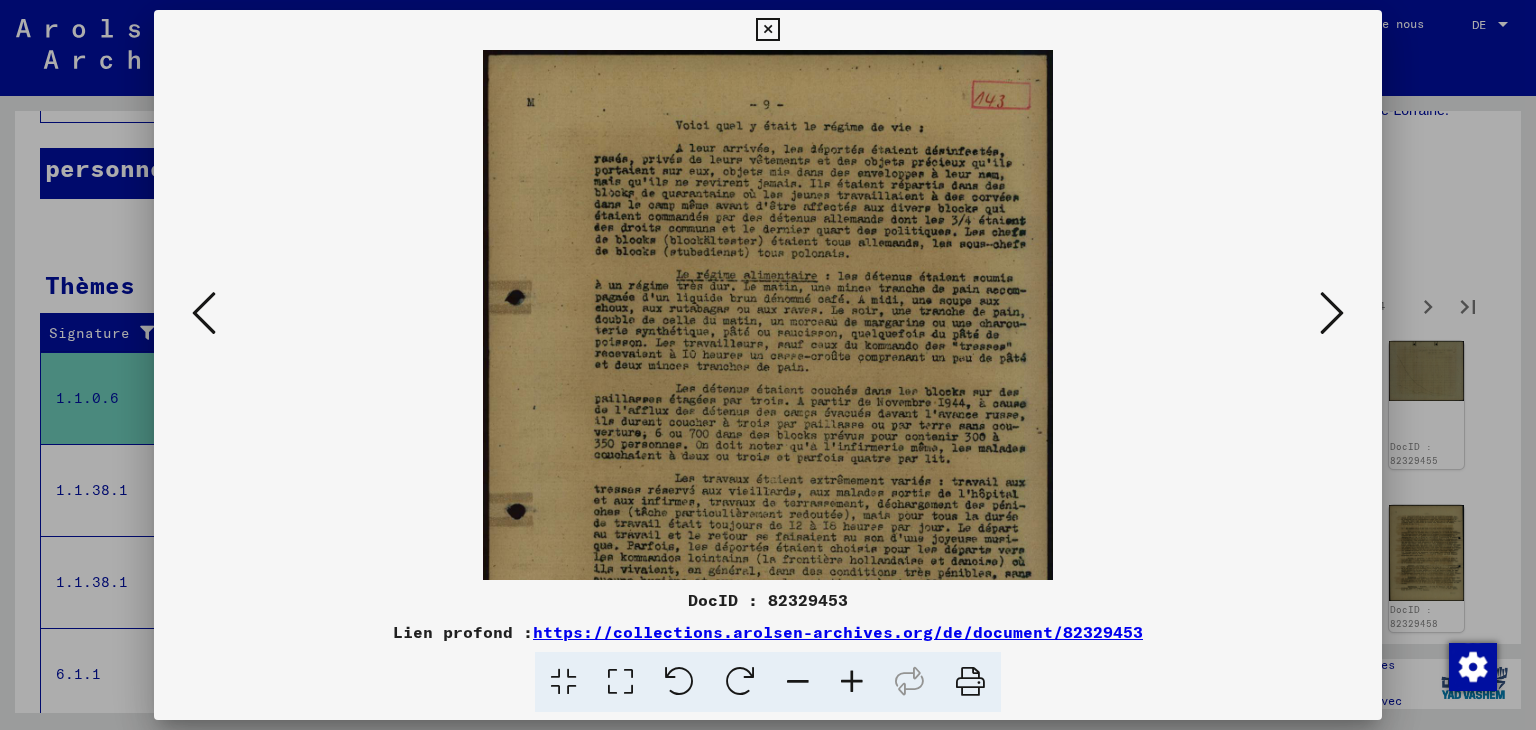 click at bounding box center [852, 682] 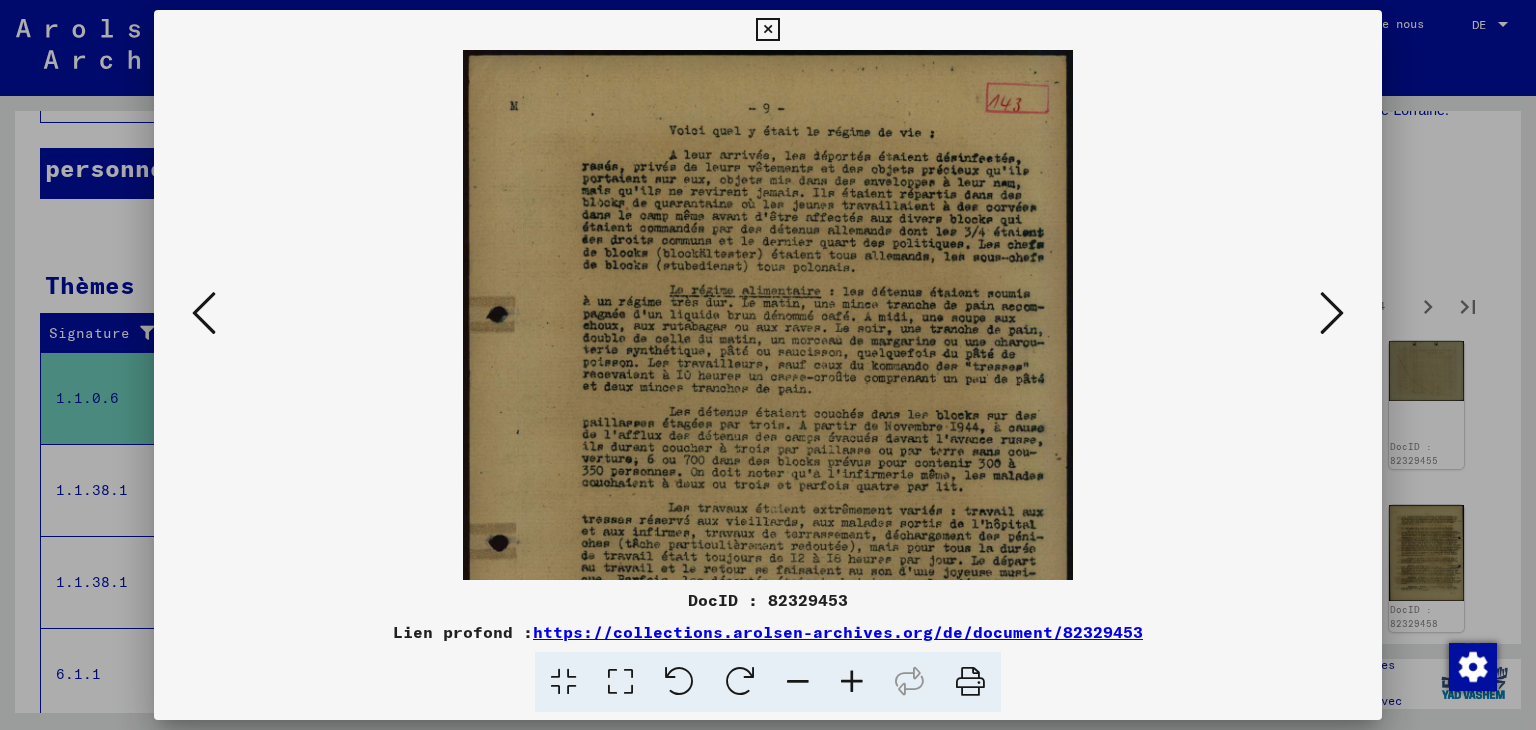 click at bounding box center (852, 682) 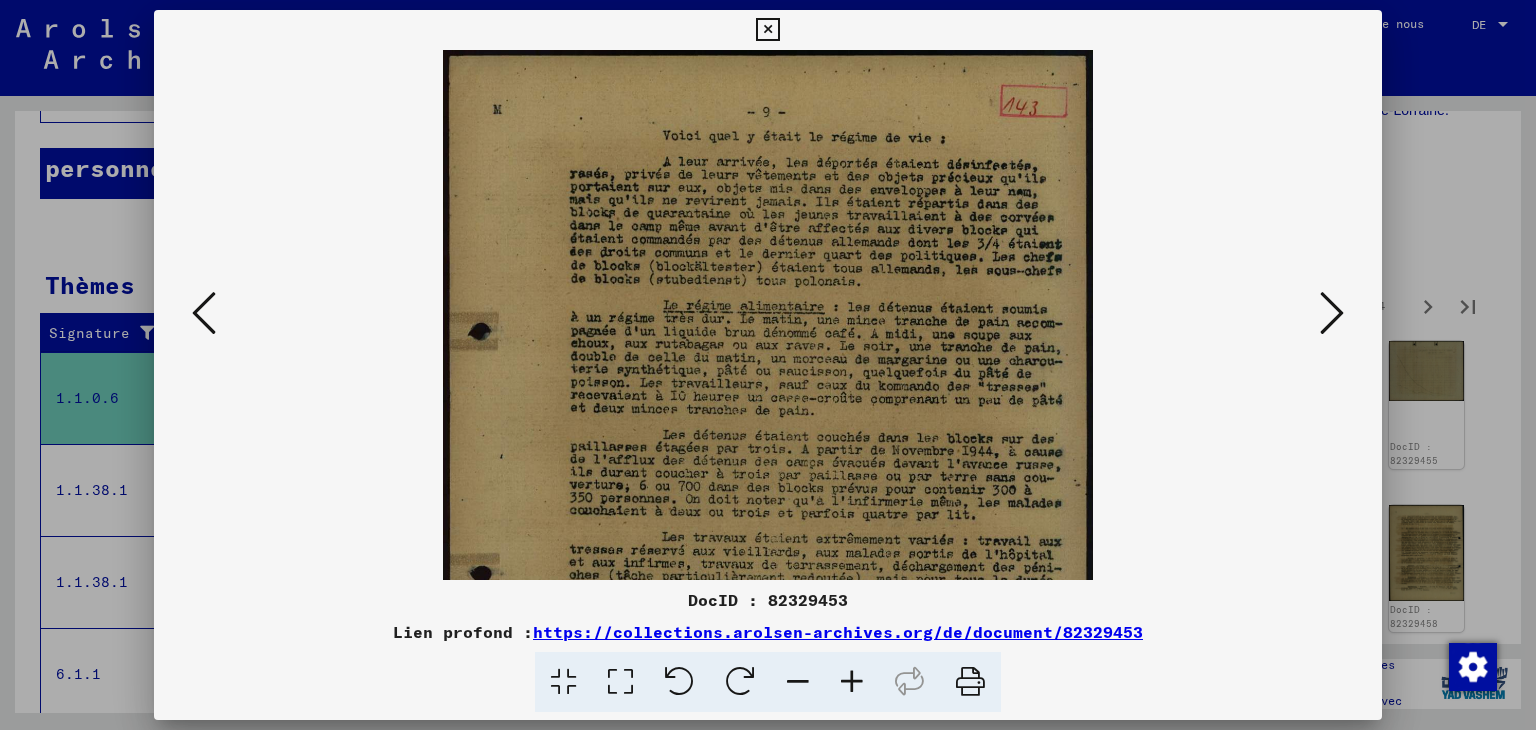 click at bounding box center (852, 682) 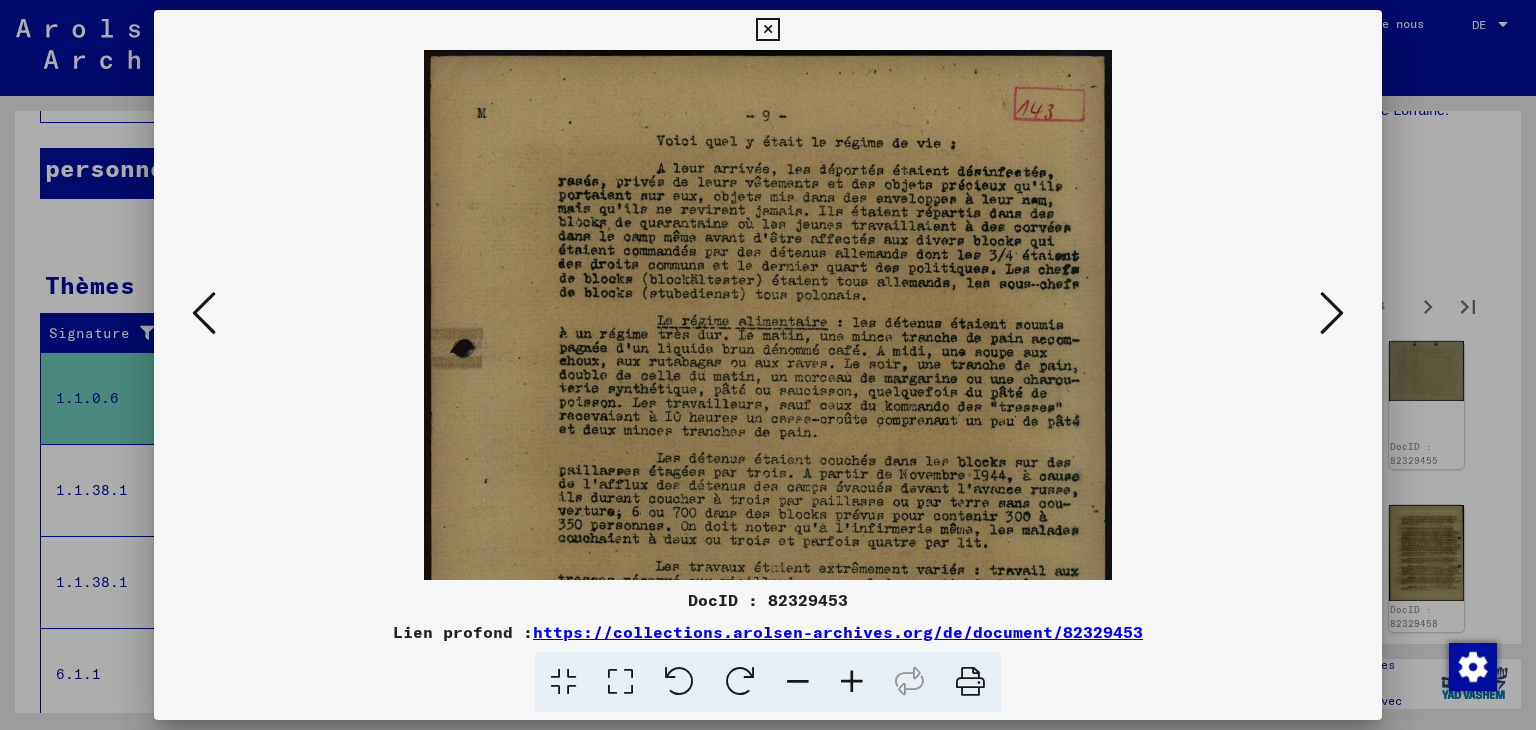 click at bounding box center [852, 682] 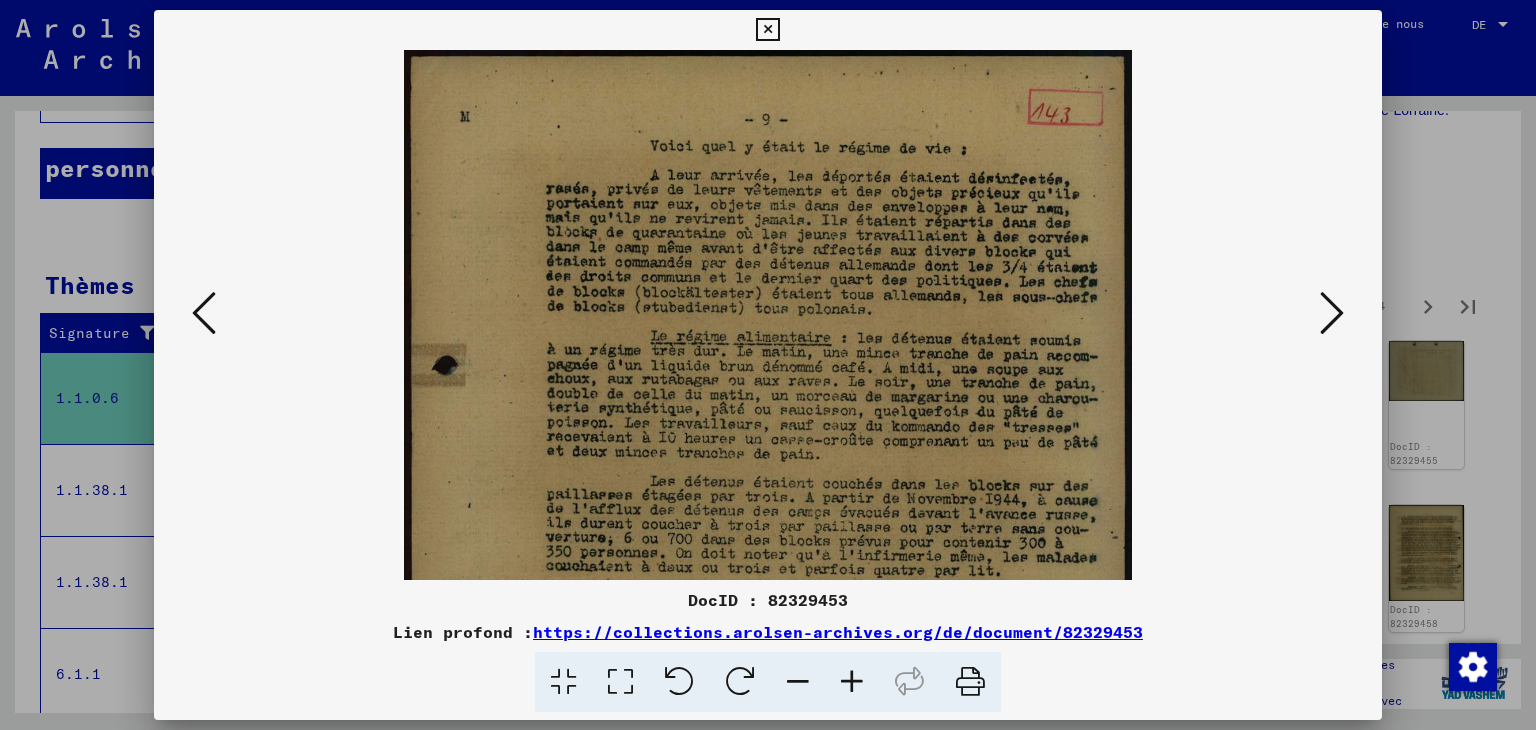 click at bounding box center [852, 682] 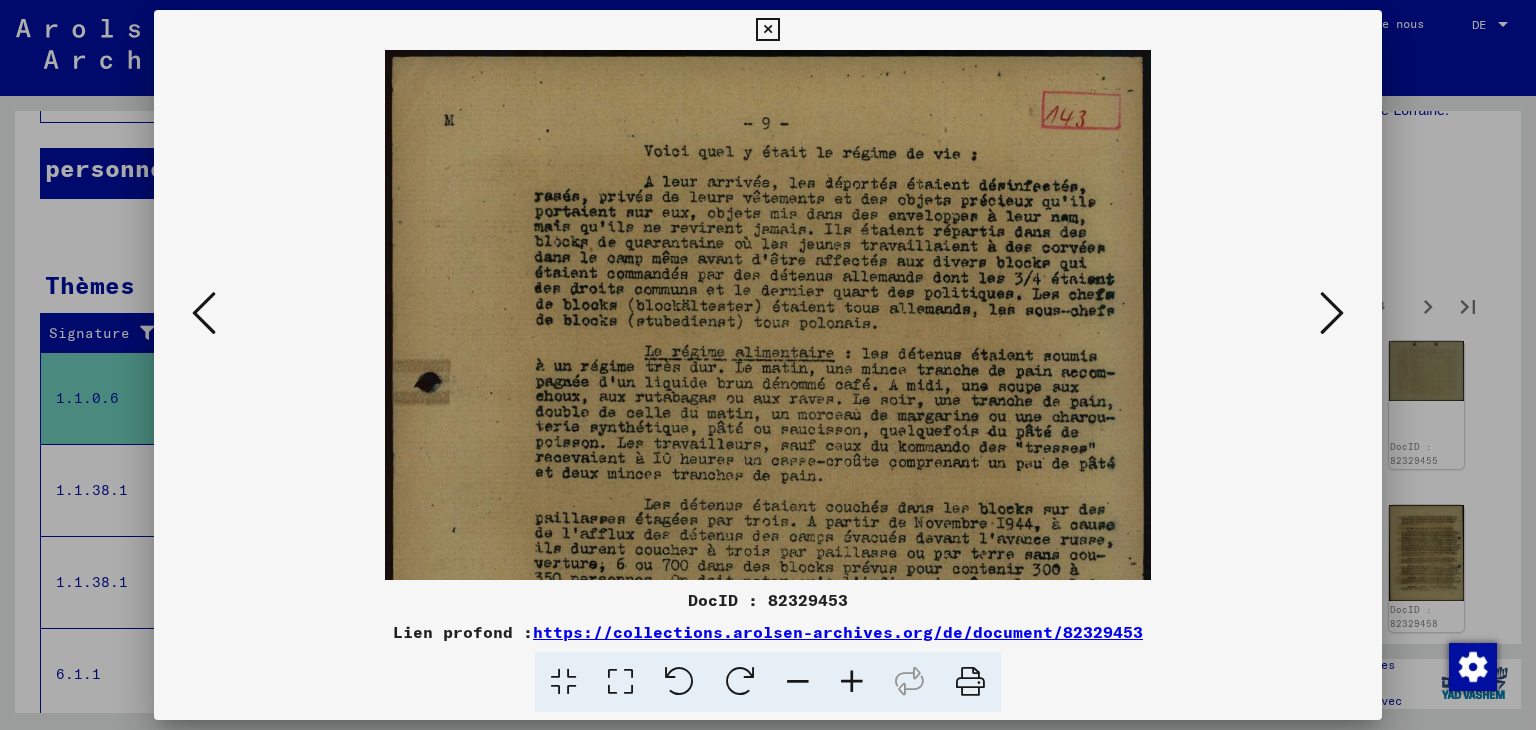 click at bounding box center (852, 682) 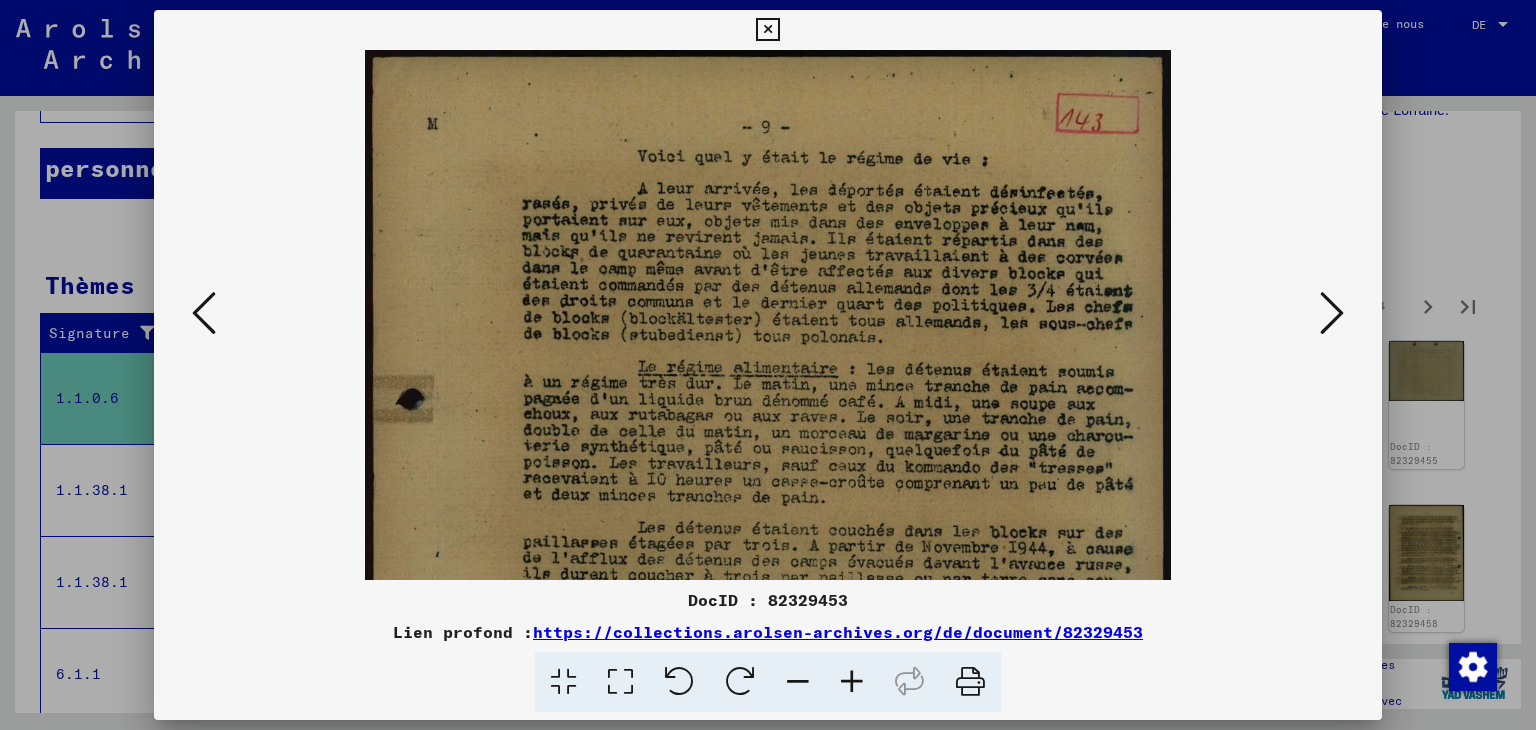 click at bounding box center (852, 682) 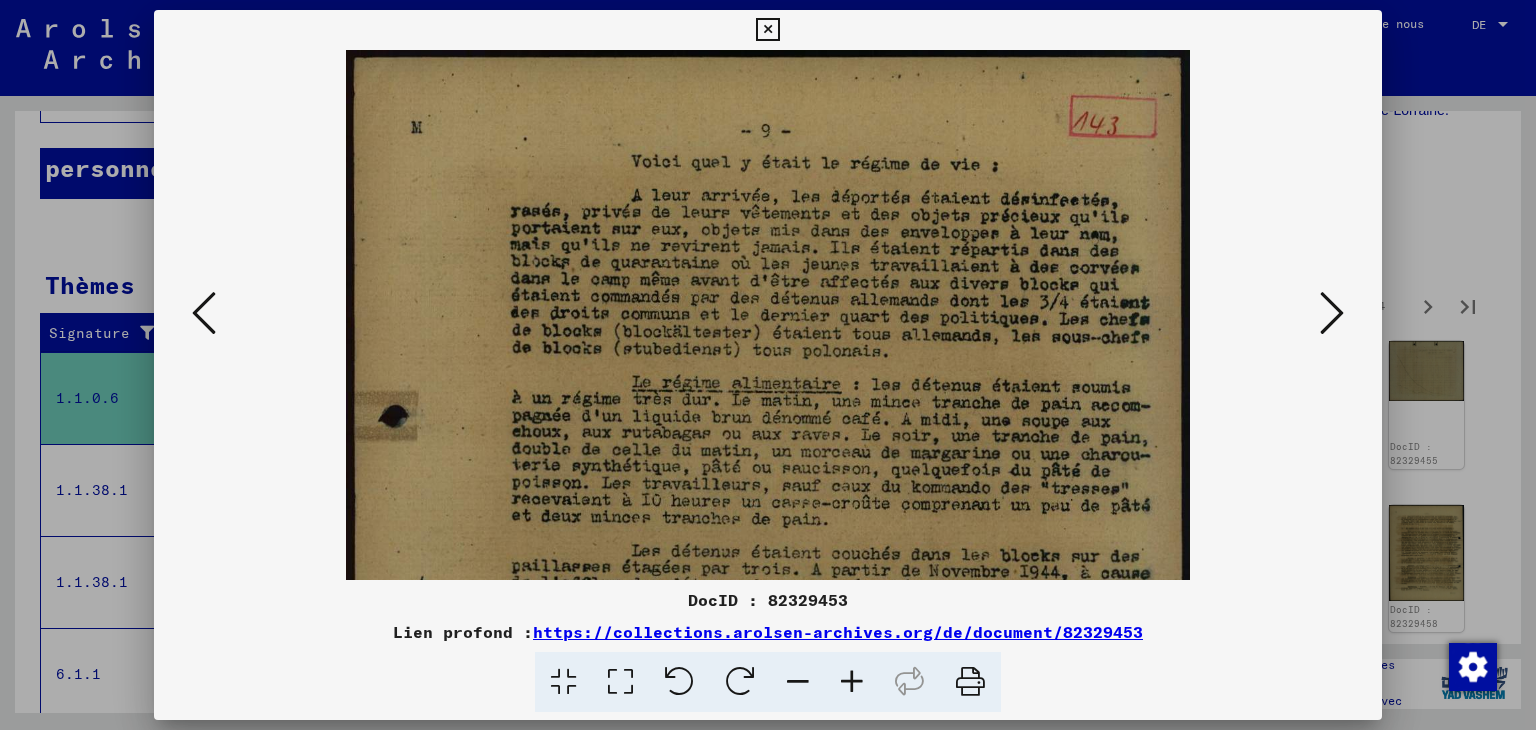 click at bounding box center [852, 682] 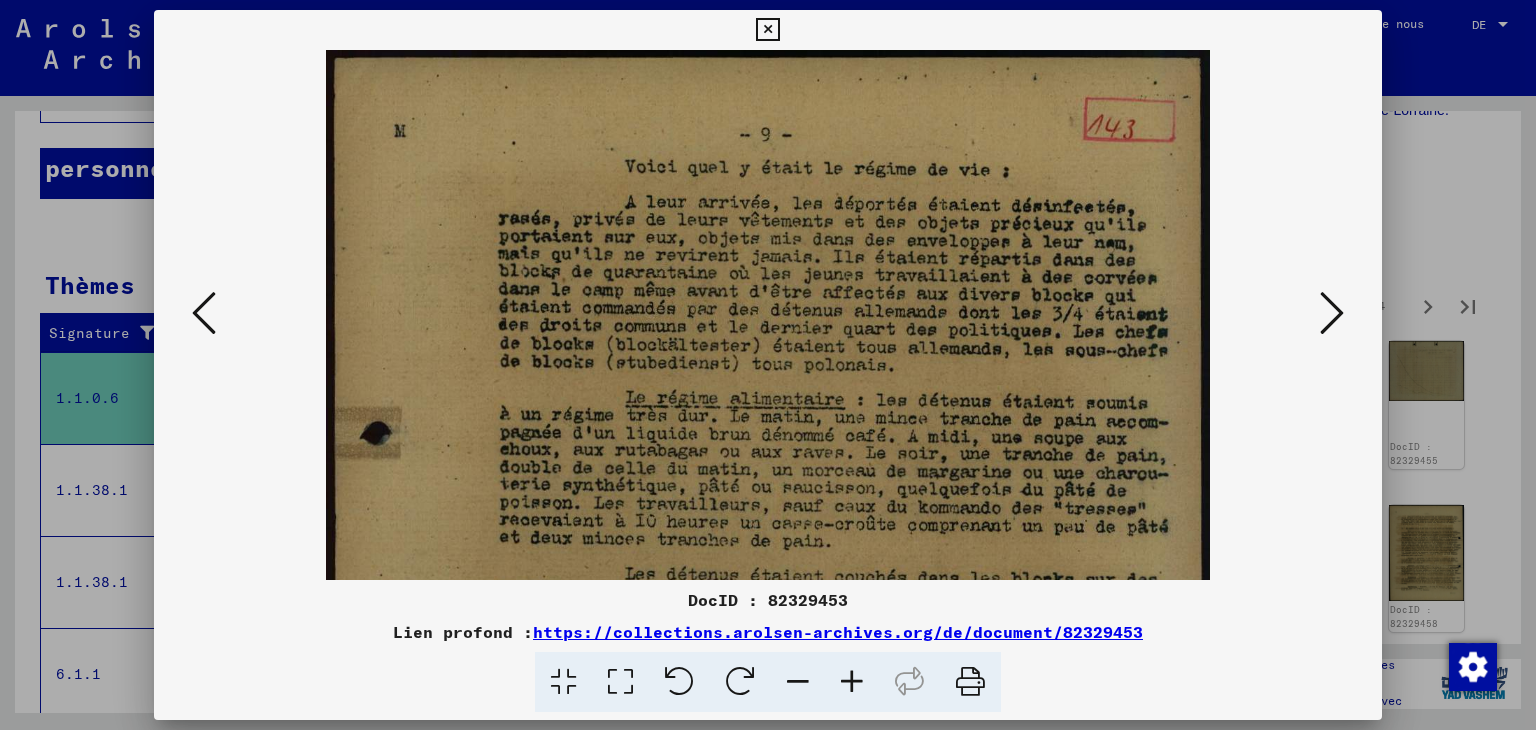 click at bounding box center [852, 682] 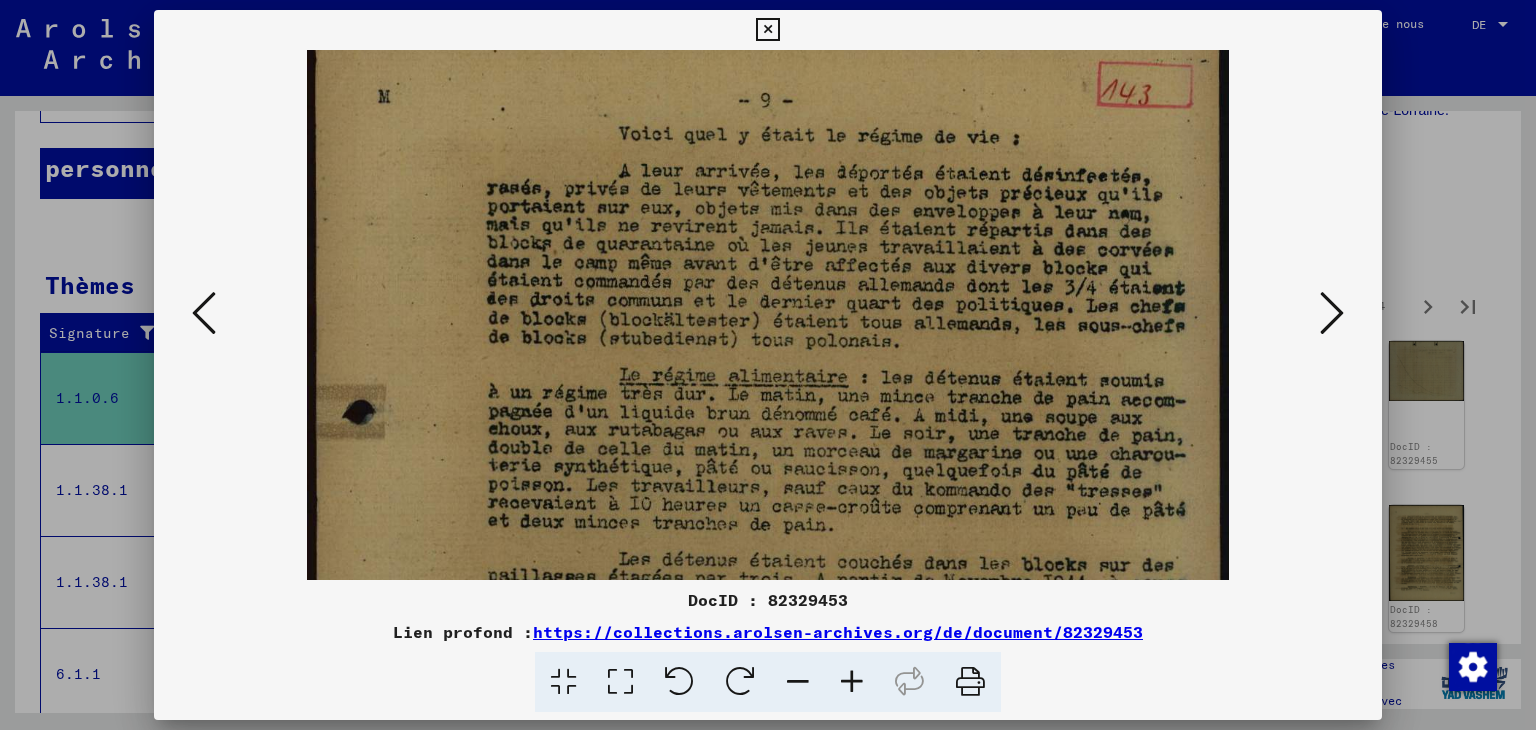 drag, startPoint x: 893, startPoint y: 418, endPoint x: 859, endPoint y: 413, distance: 34.36568 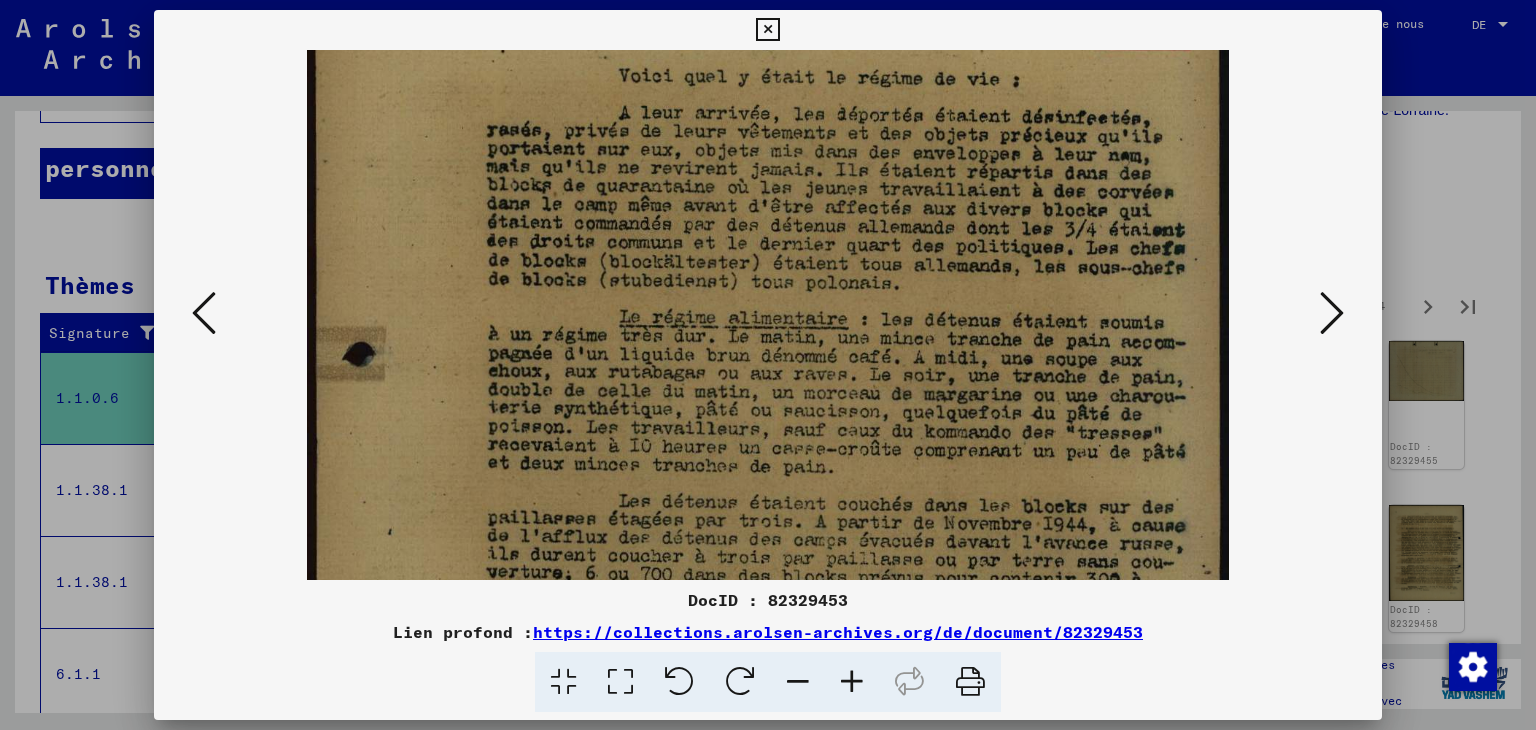 drag, startPoint x: 863, startPoint y: 465, endPoint x: 843, endPoint y: 408, distance: 60.40695 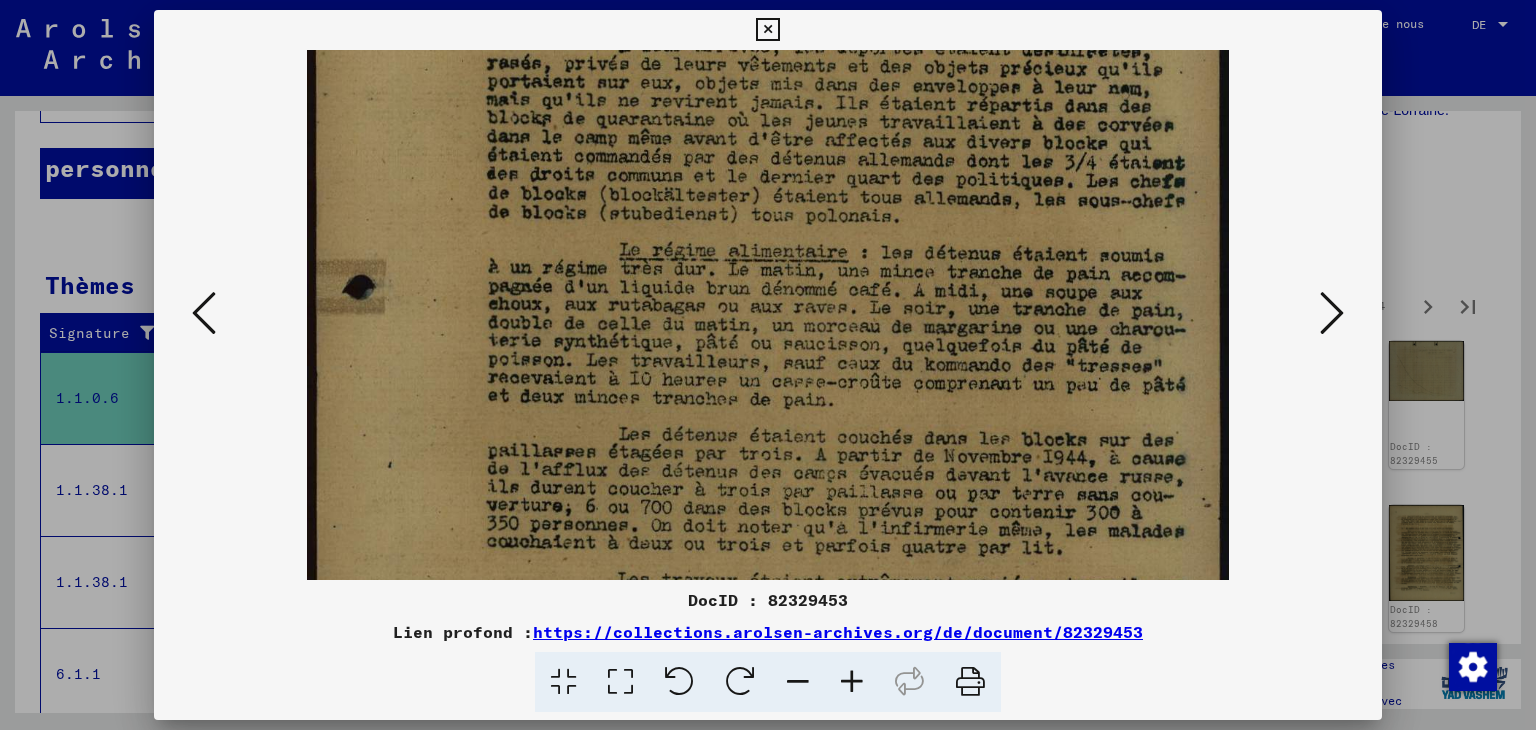 drag, startPoint x: 845, startPoint y: 469, endPoint x: 840, endPoint y: 403, distance: 66.189125 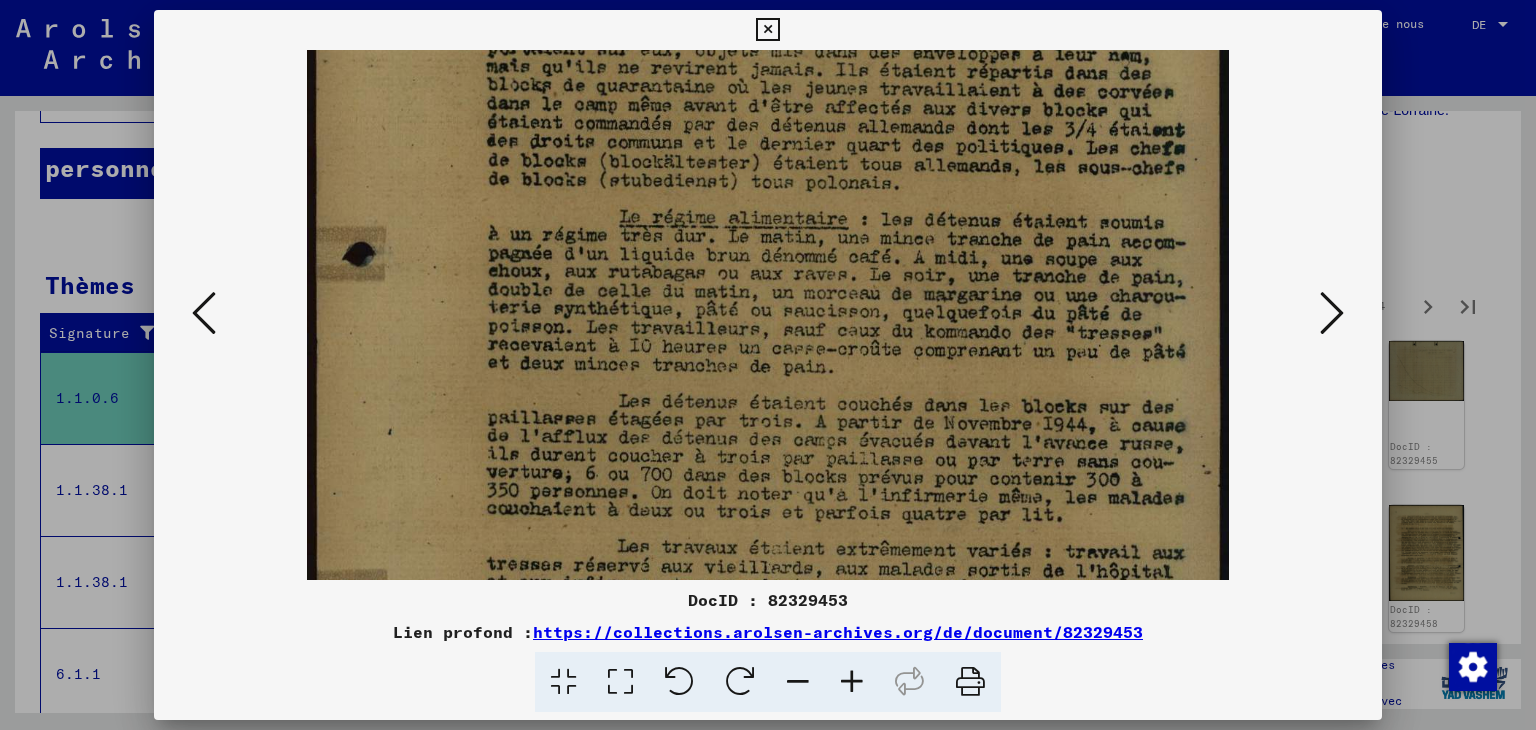 drag, startPoint x: 876, startPoint y: 437, endPoint x: 883, endPoint y: 454, distance: 18.384777 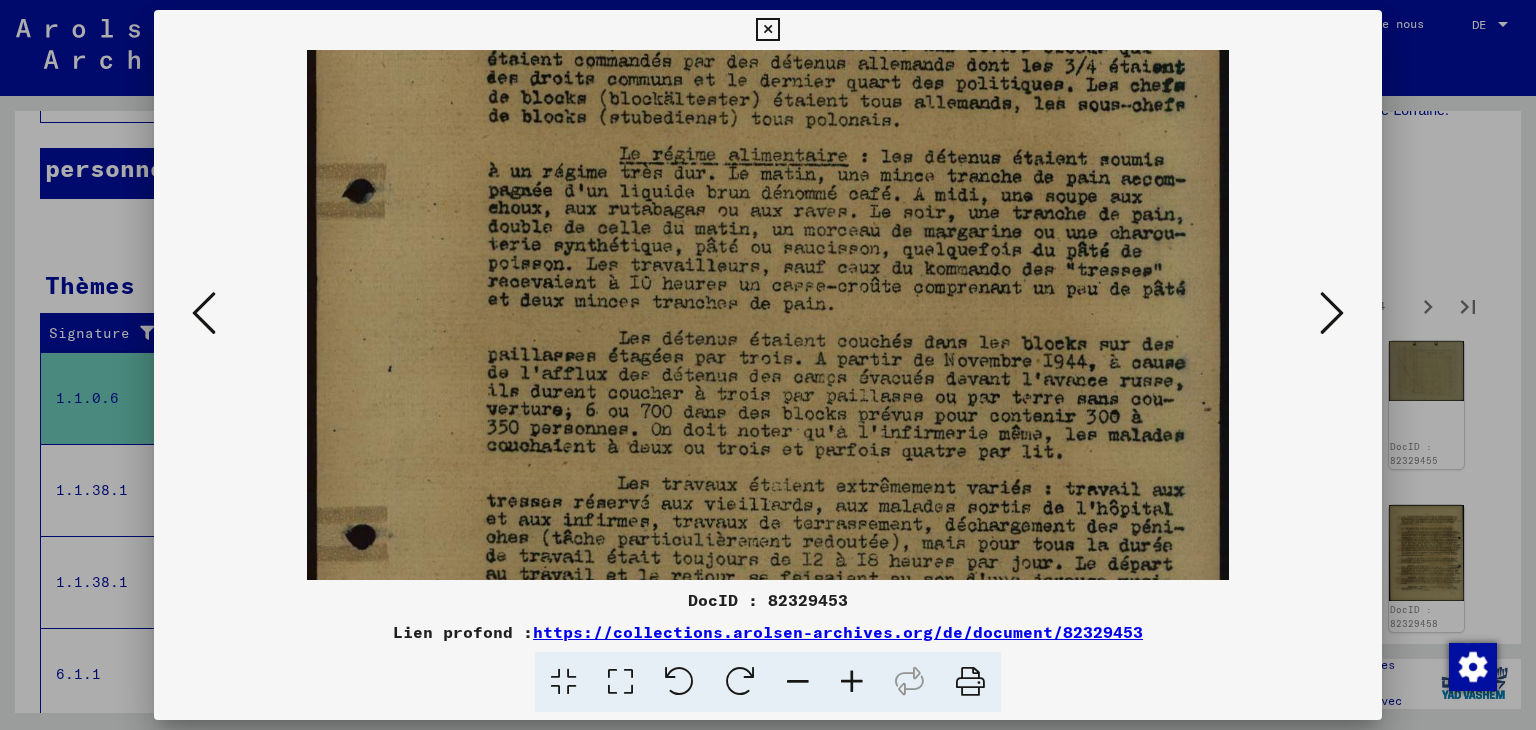 drag, startPoint x: 887, startPoint y: 469, endPoint x: 874, endPoint y: 412, distance: 58.463665 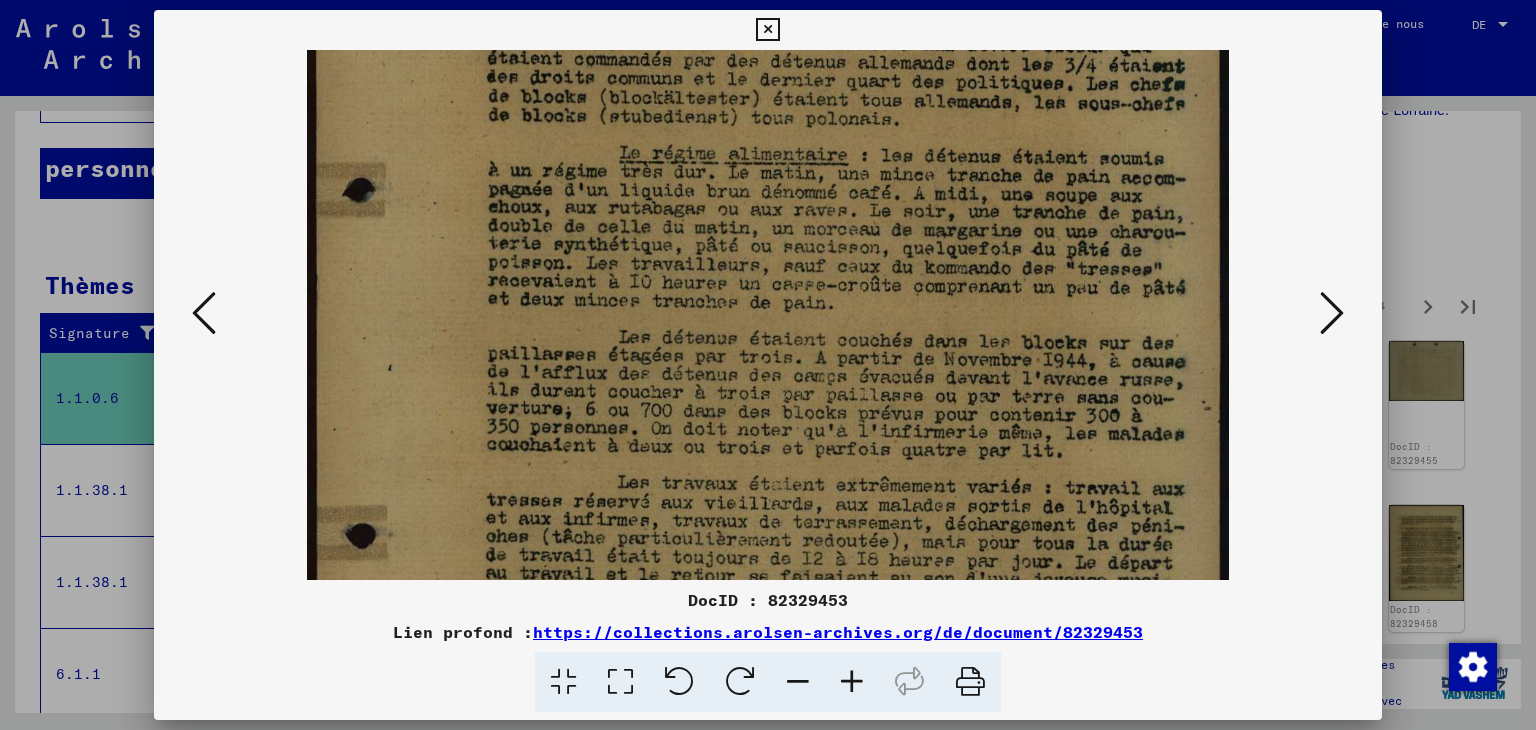 scroll, scrollTop: 272, scrollLeft: 0, axis: vertical 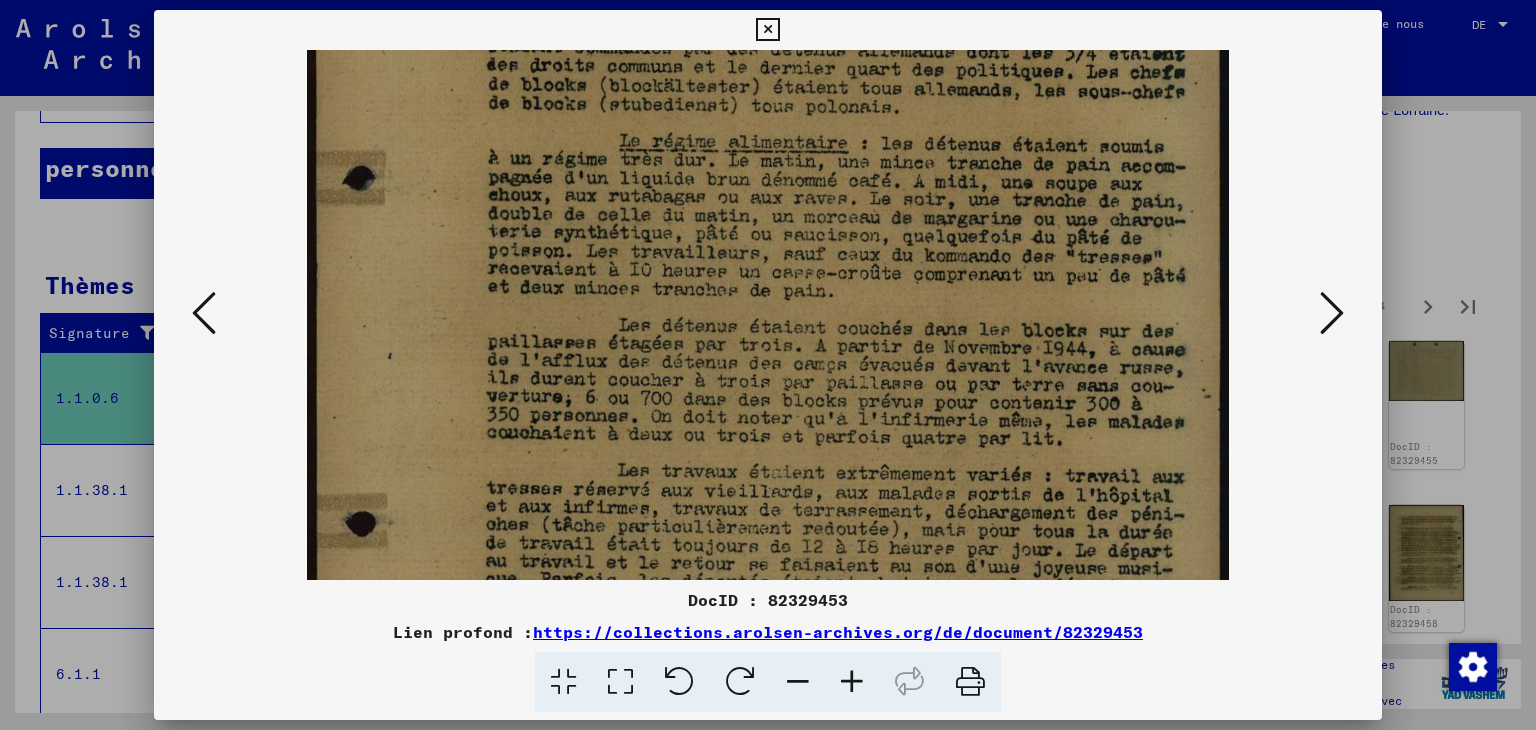 drag, startPoint x: 881, startPoint y: 439, endPoint x: 881, endPoint y: 427, distance: 12 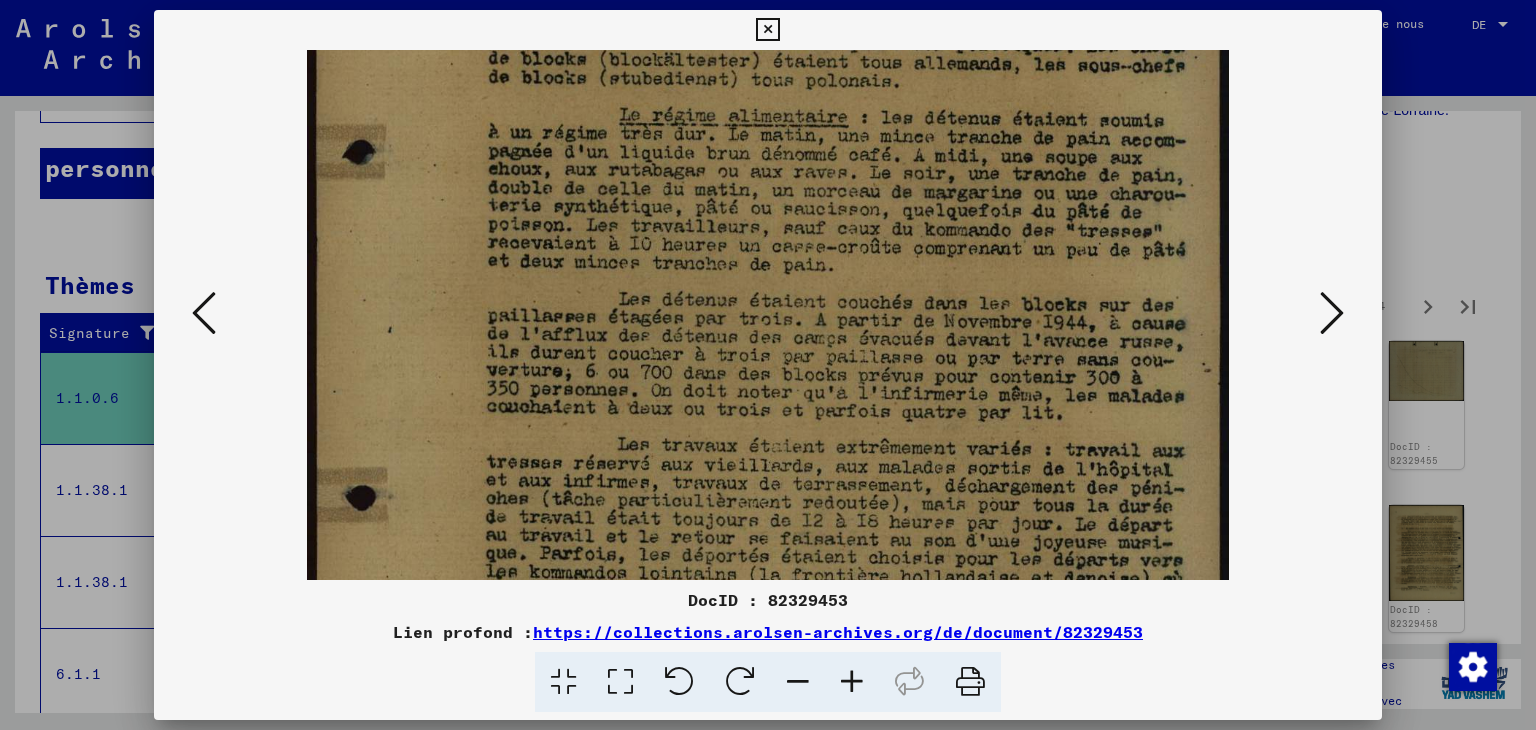 click at bounding box center [768, 342] 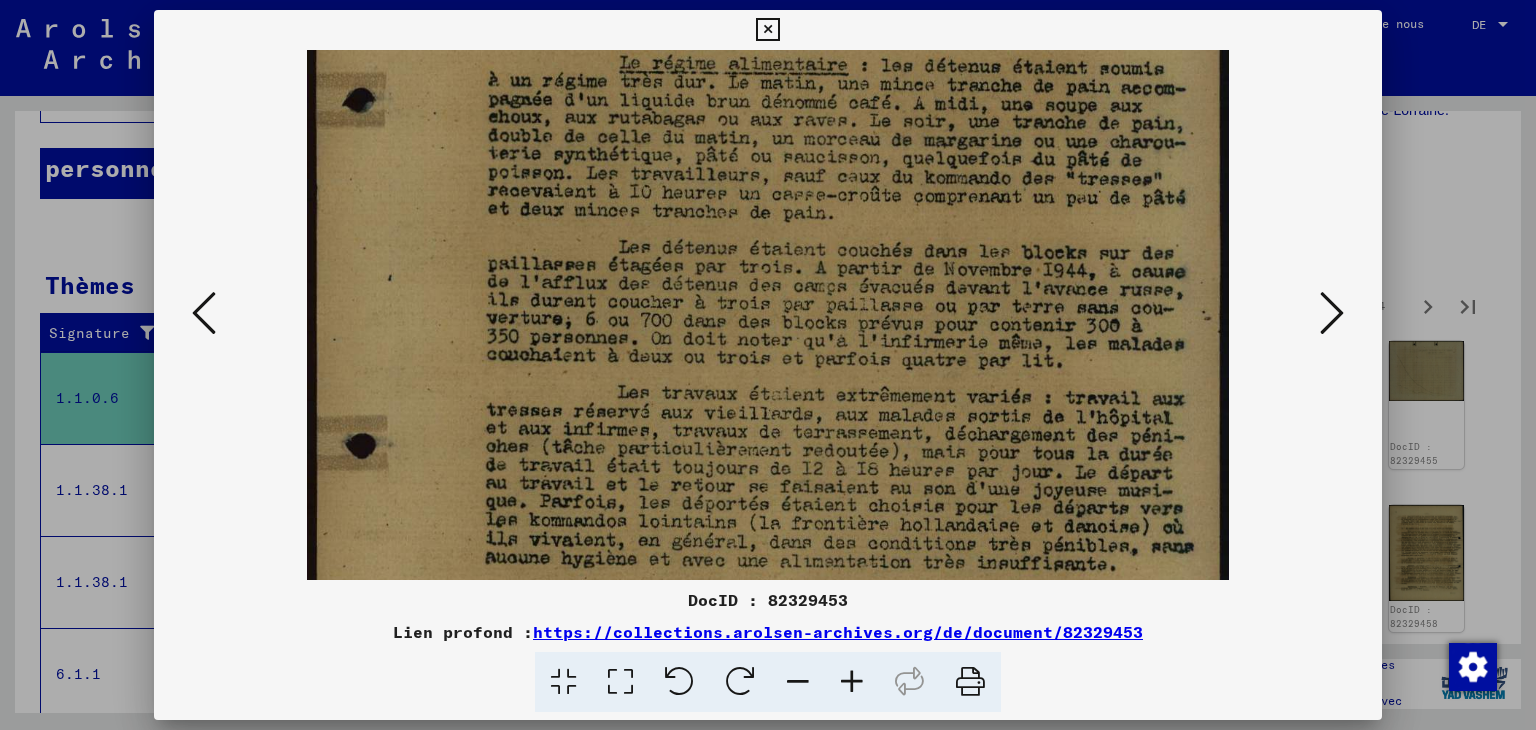 drag, startPoint x: 860, startPoint y: 413, endPoint x: 861, endPoint y: 461, distance: 48.010414 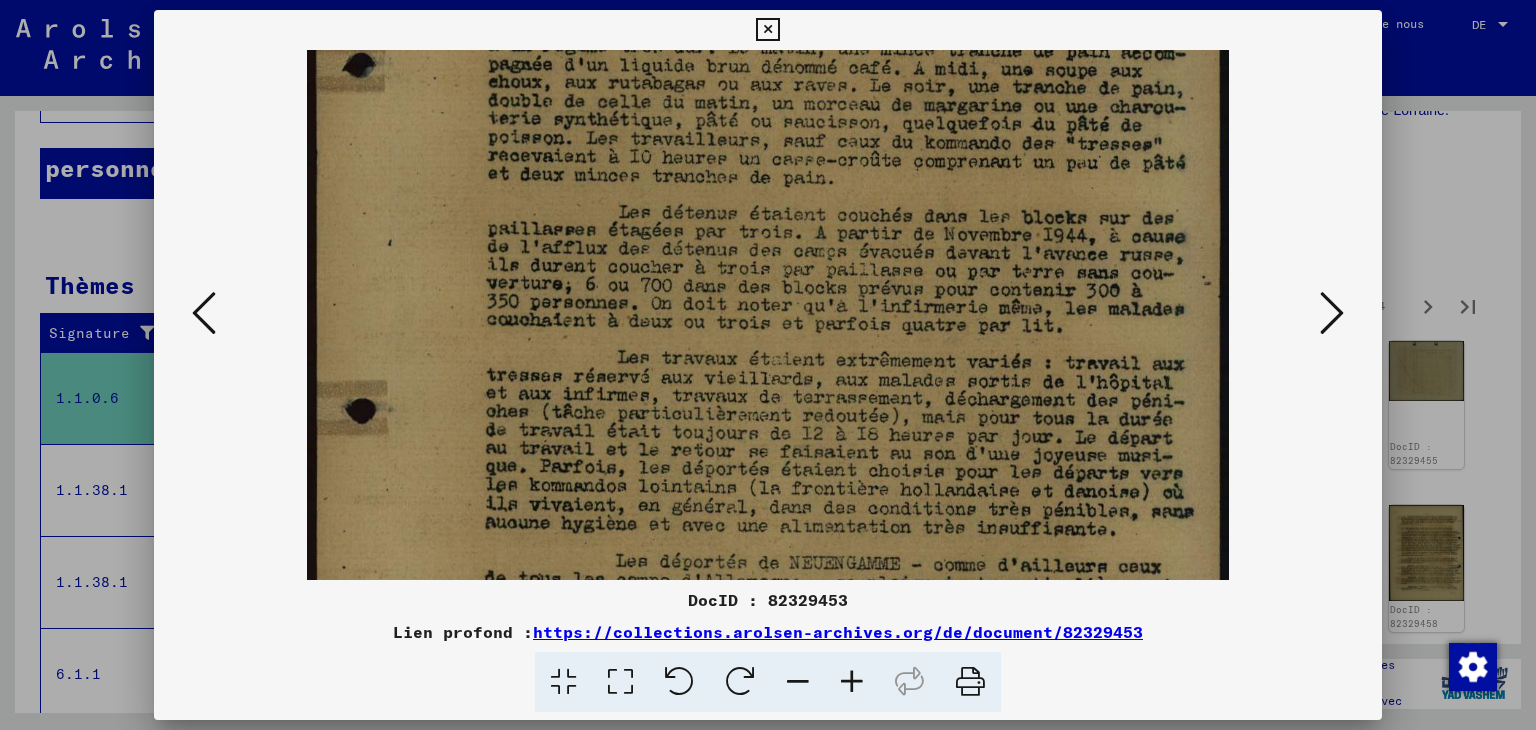 scroll, scrollTop: 391, scrollLeft: 0, axis: vertical 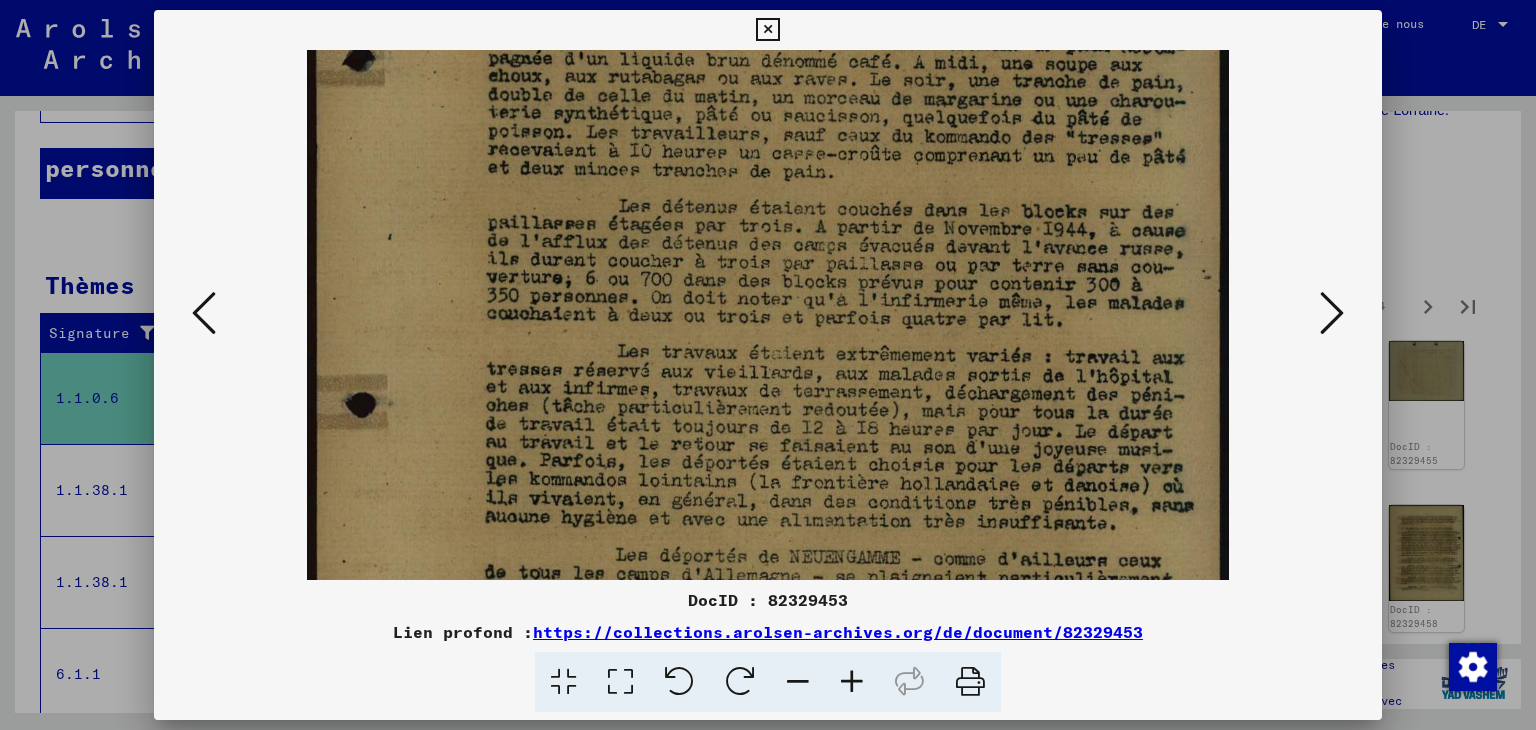 drag, startPoint x: 863, startPoint y: 473, endPoint x: 856, endPoint y: 429, distance: 44.553337 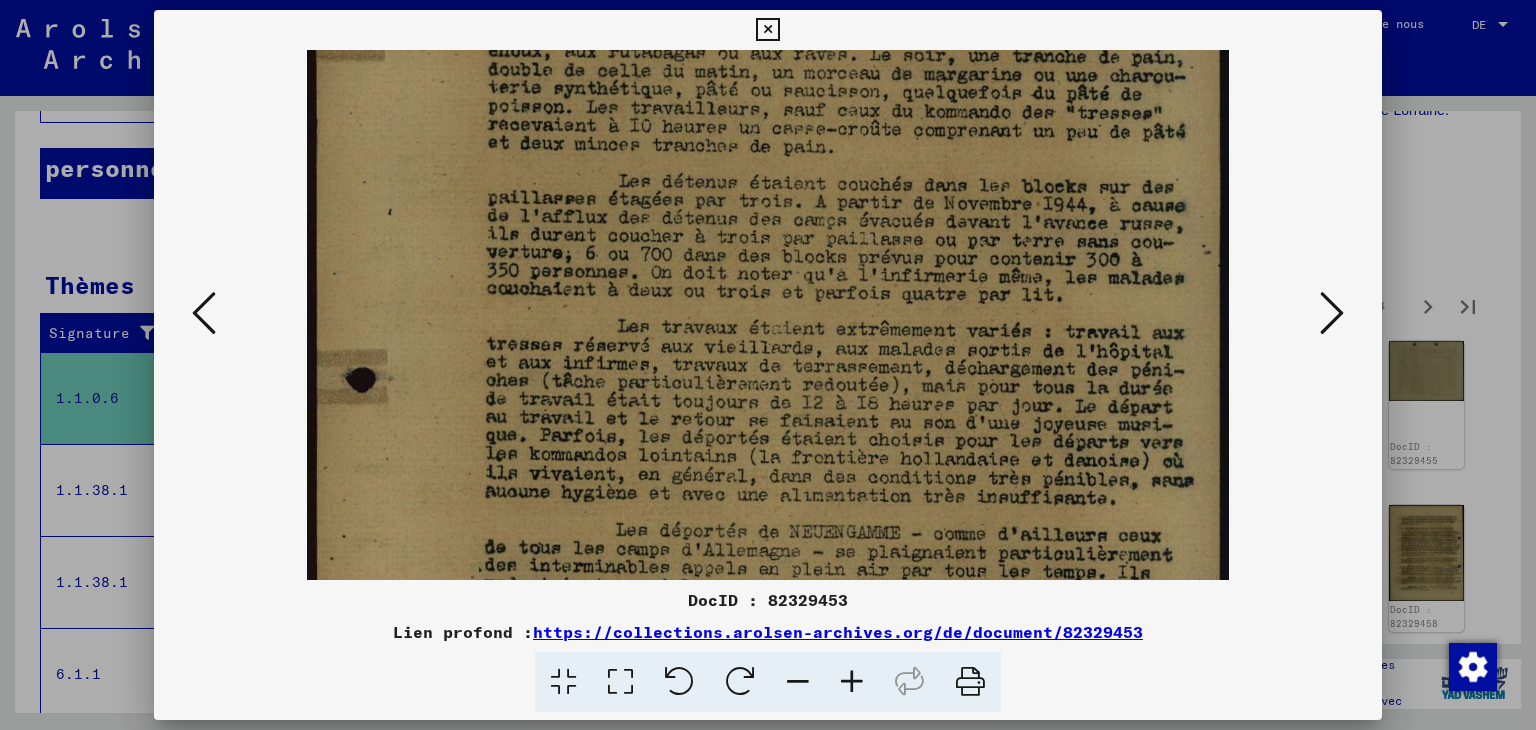 scroll, scrollTop: 422, scrollLeft: 0, axis: vertical 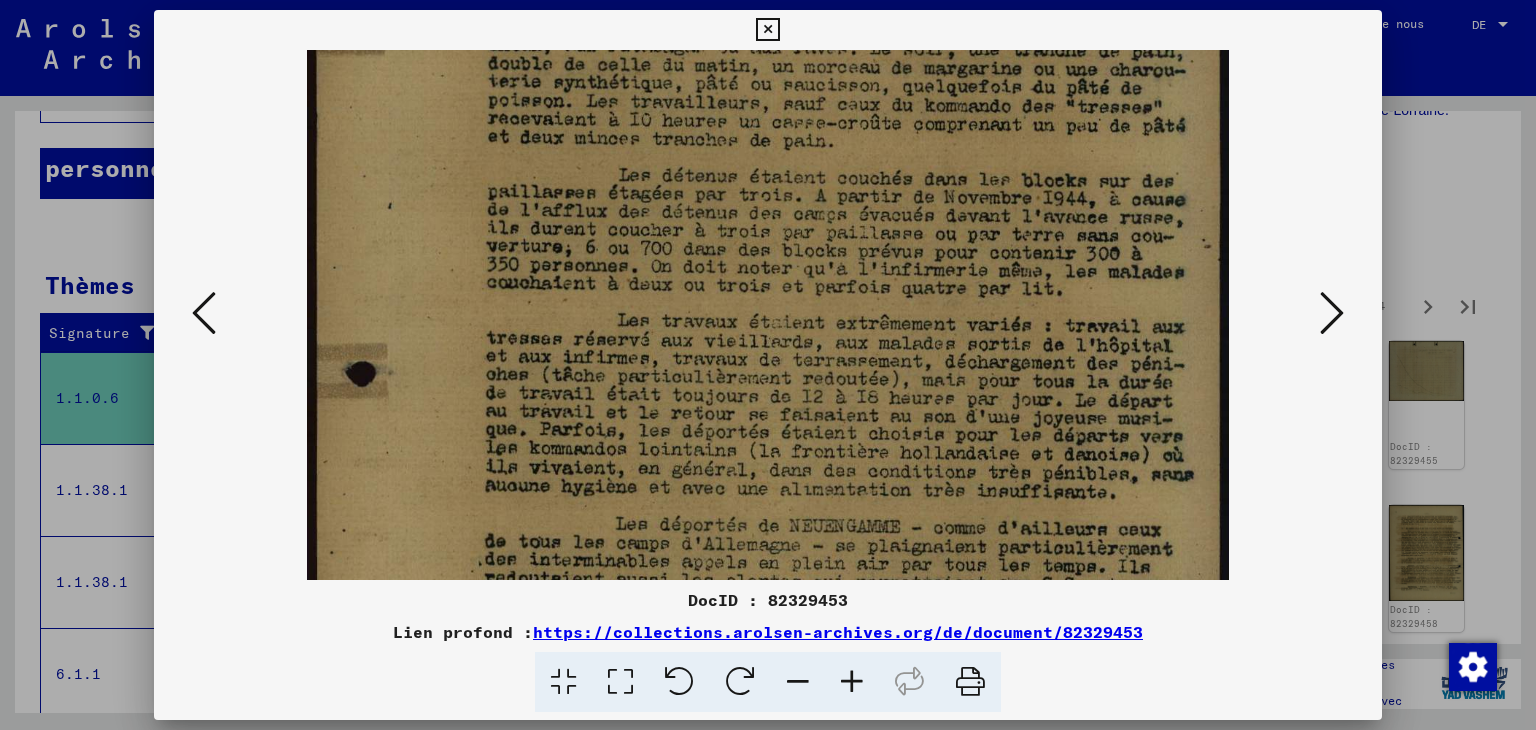 drag, startPoint x: 863, startPoint y: 490, endPoint x: 856, endPoint y: 459, distance: 31.780497 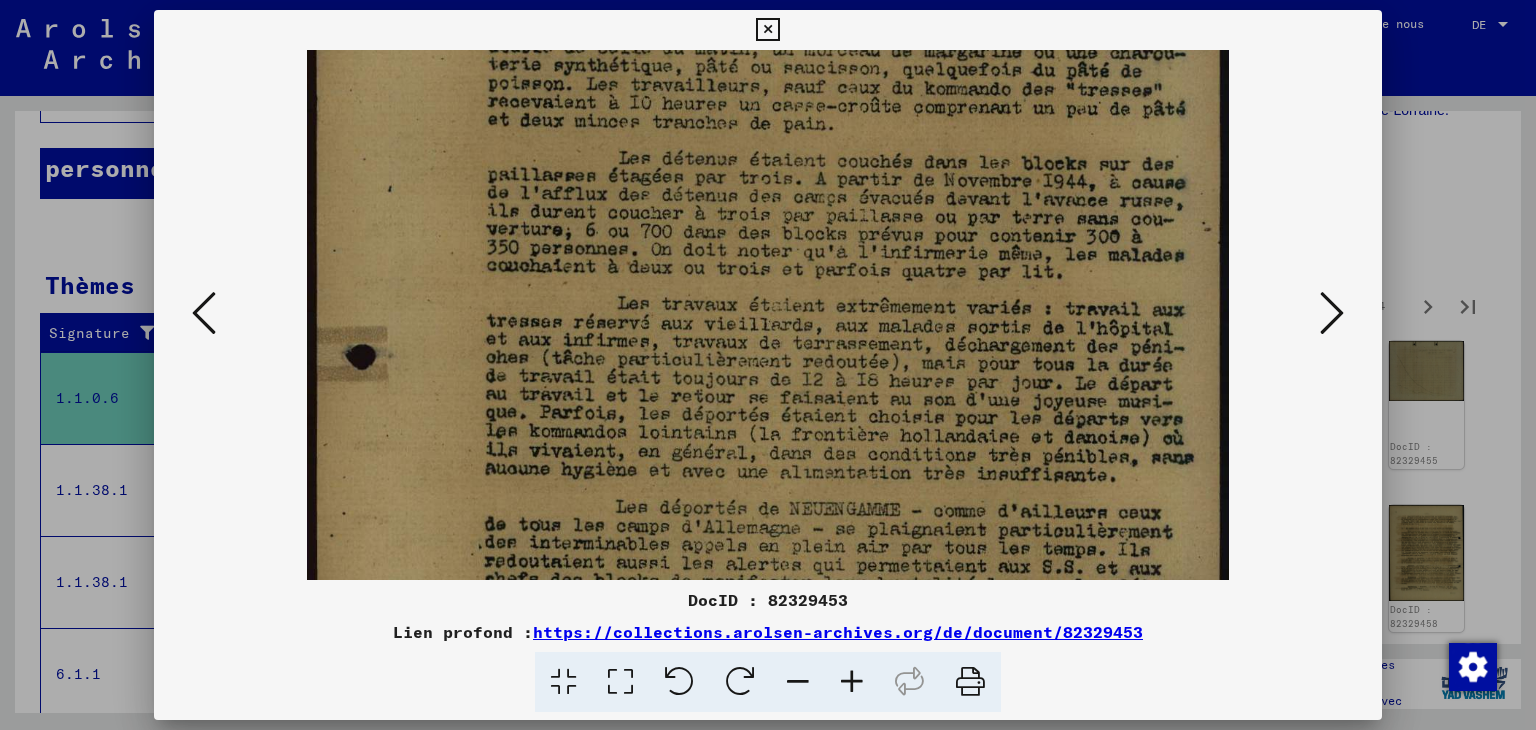 scroll, scrollTop: 451, scrollLeft: 0, axis: vertical 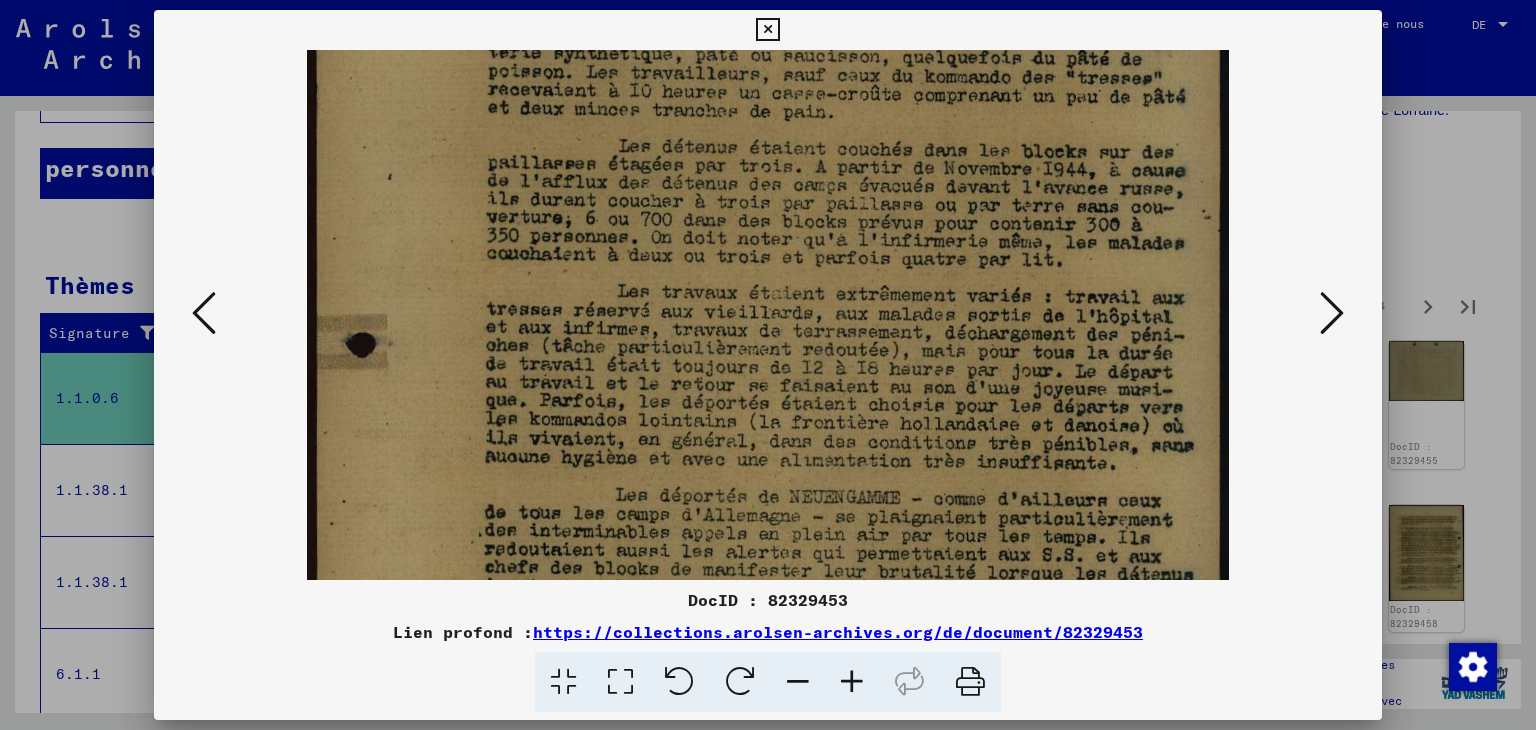 drag, startPoint x: 856, startPoint y: 493, endPoint x: 855, endPoint y: 465, distance: 28.01785 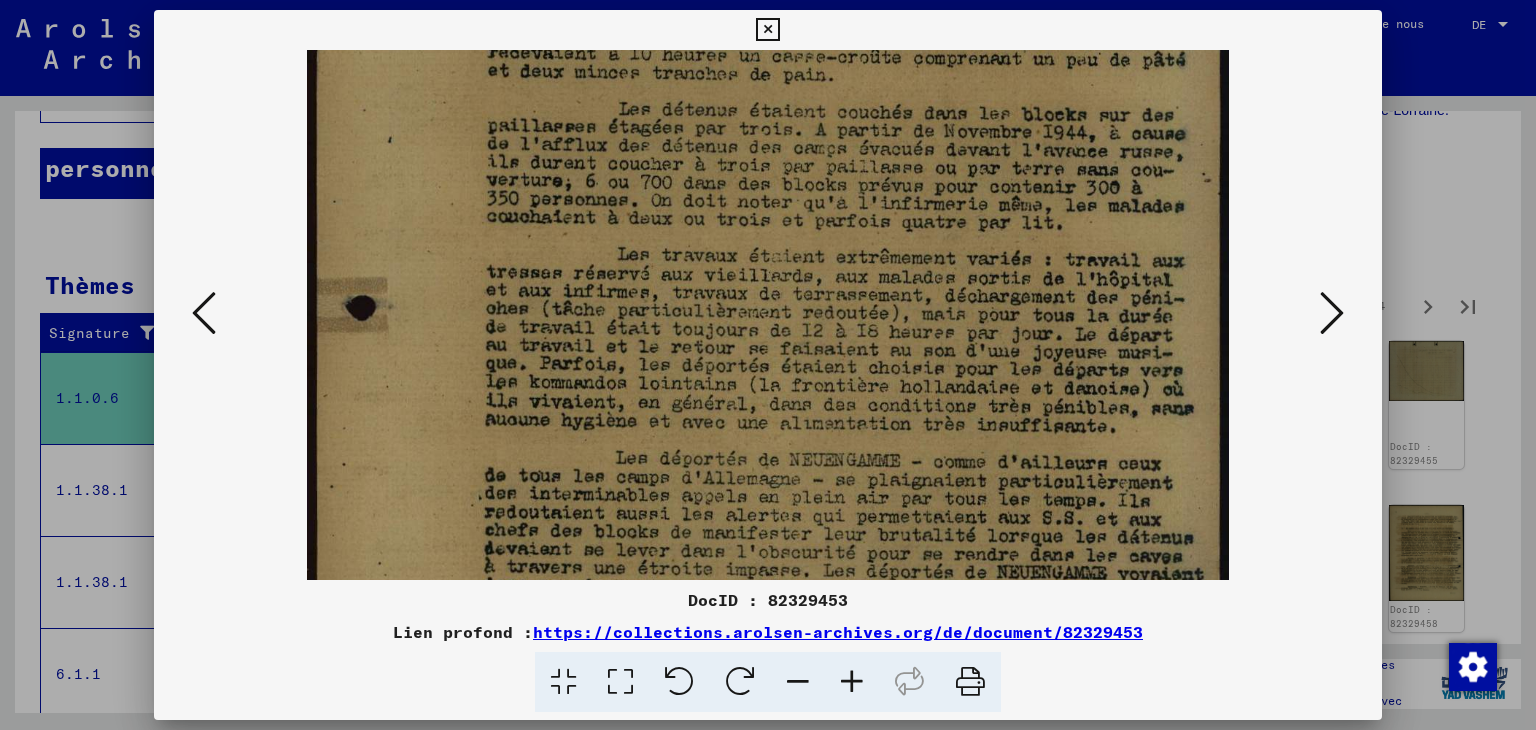 drag, startPoint x: 856, startPoint y: 493, endPoint x: 856, endPoint y: 457, distance: 36 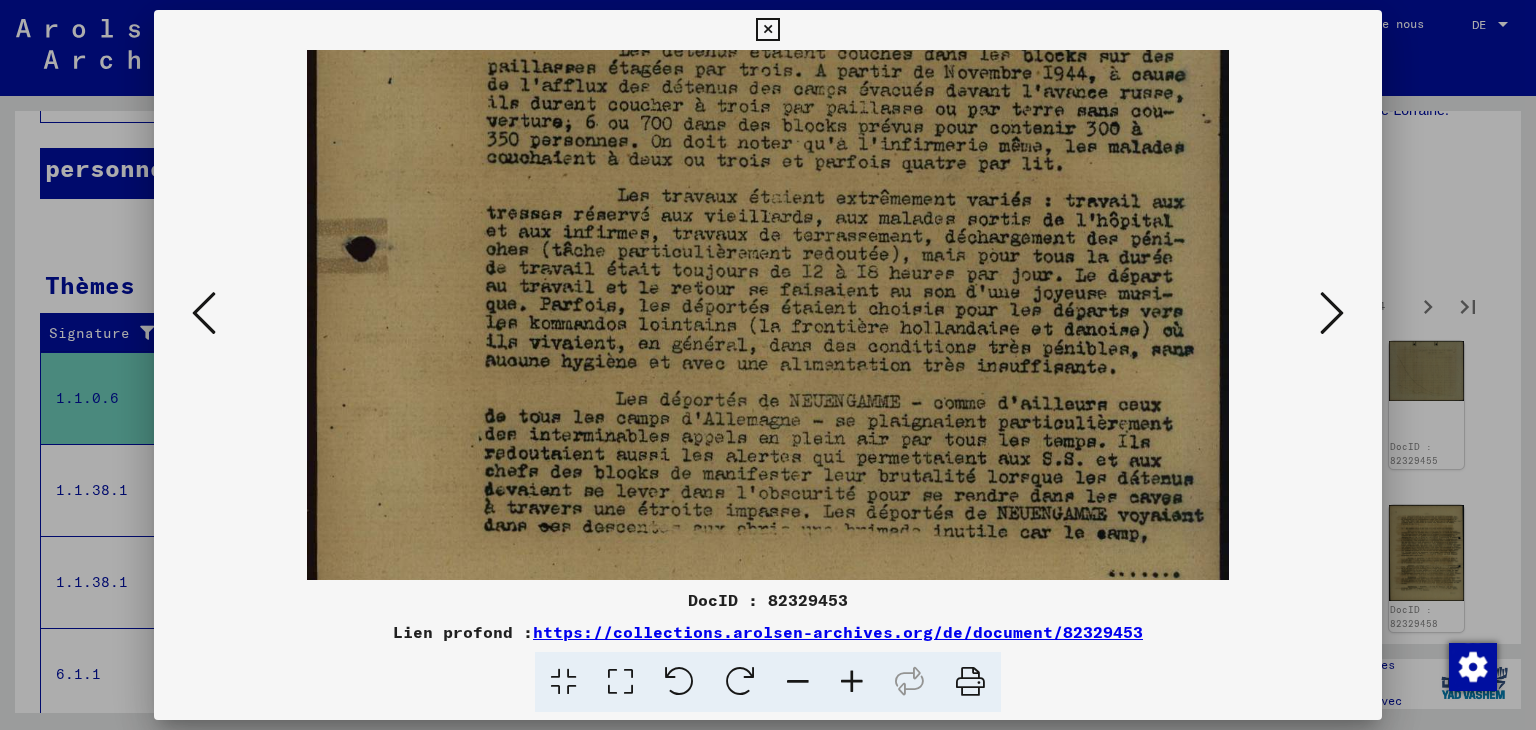 drag, startPoint x: 860, startPoint y: 512, endPoint x: 860, endPoint y: 455, distance: 57 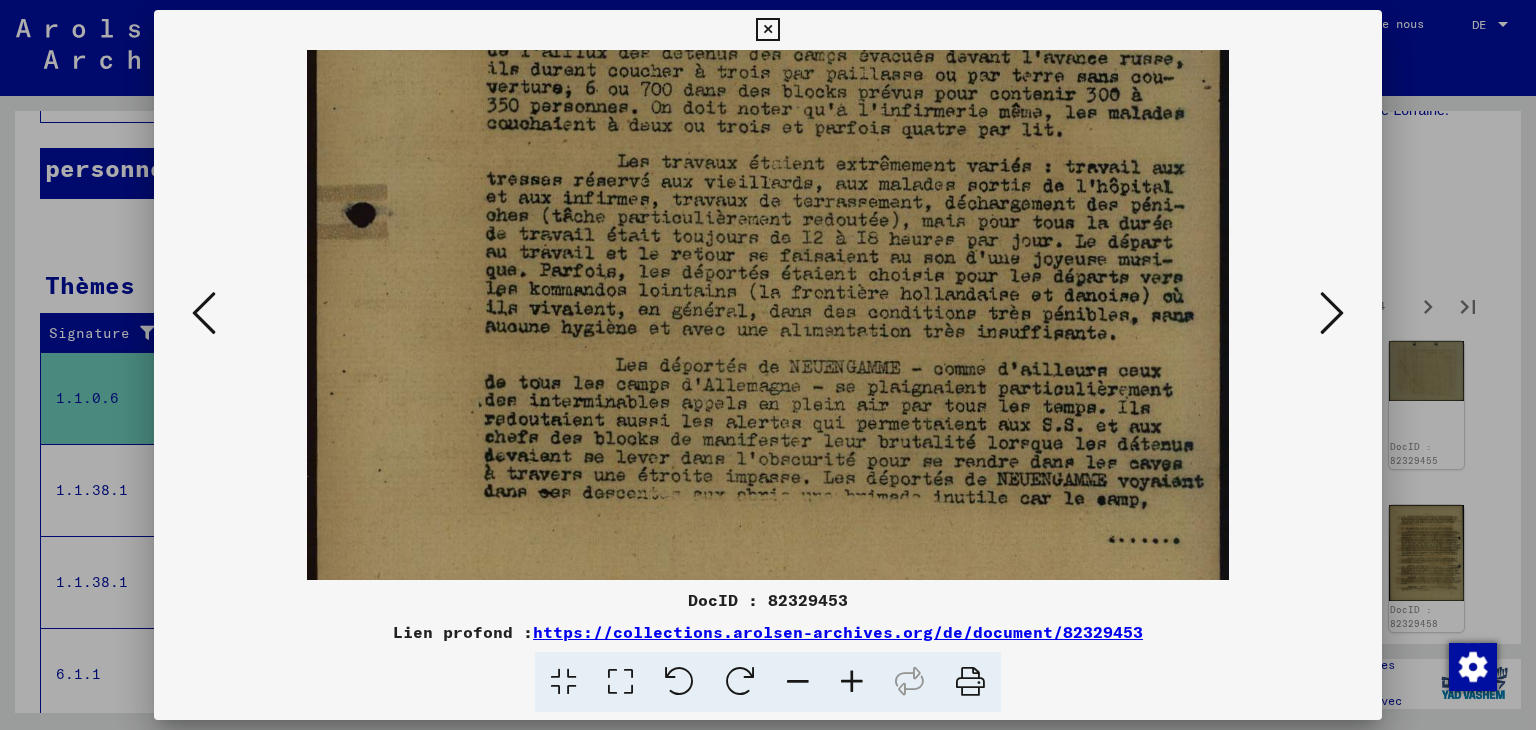 scroll, scrollTop: 589, scrollLeft: 0, axis: vertical 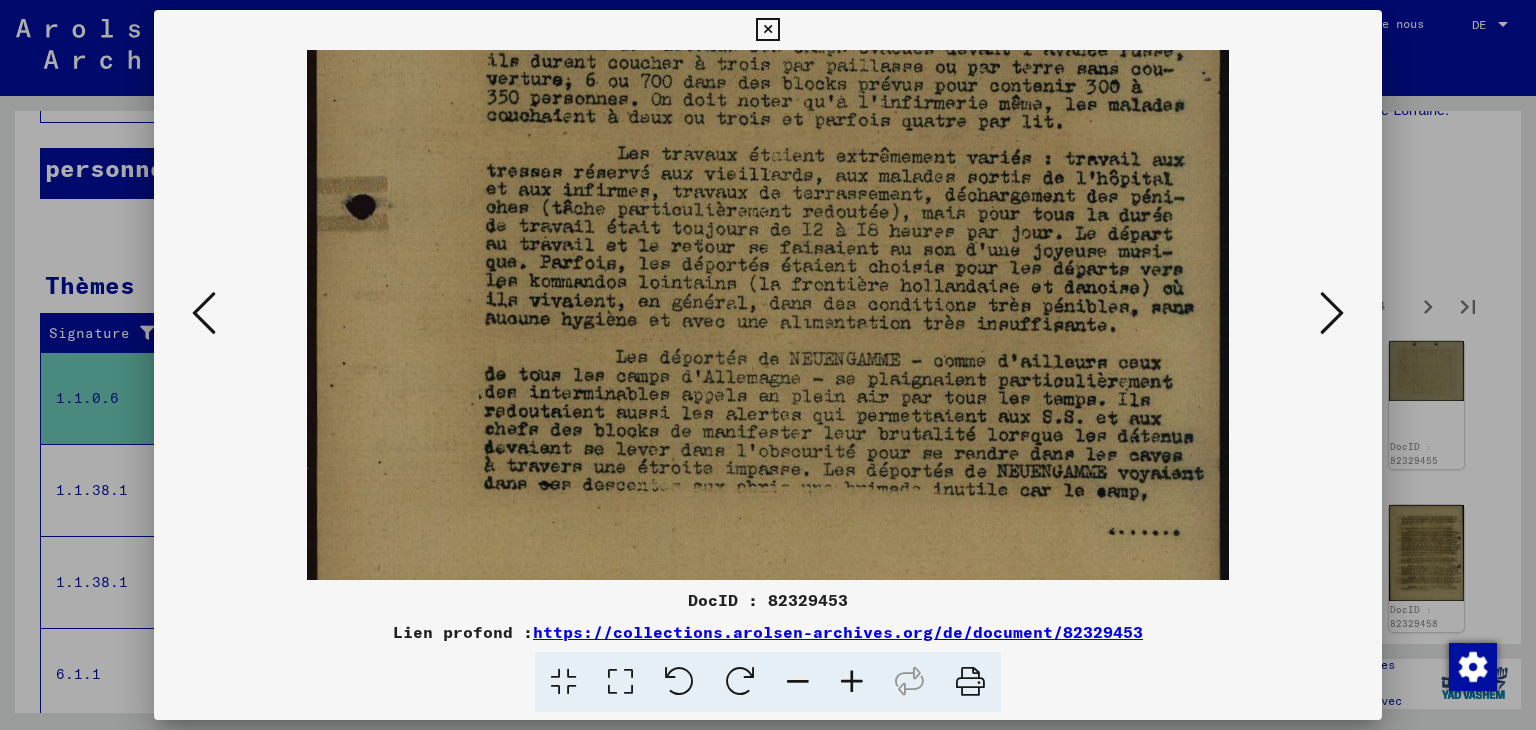 drag, startPoint x: 864, startPoint y: 501, endPoint x: 856, endPoint y: 459, distance: 42.755116 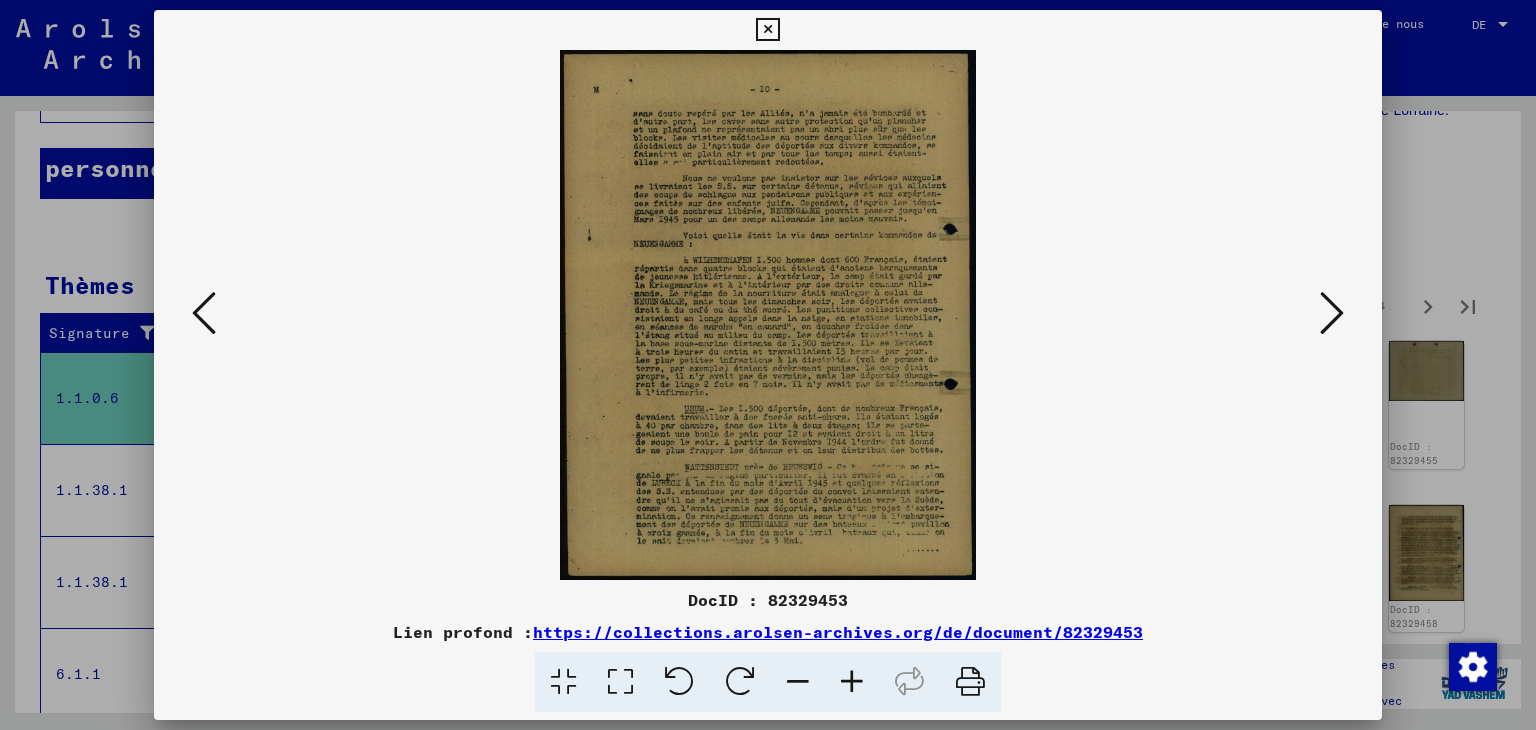click at bounding box center [852, 682] 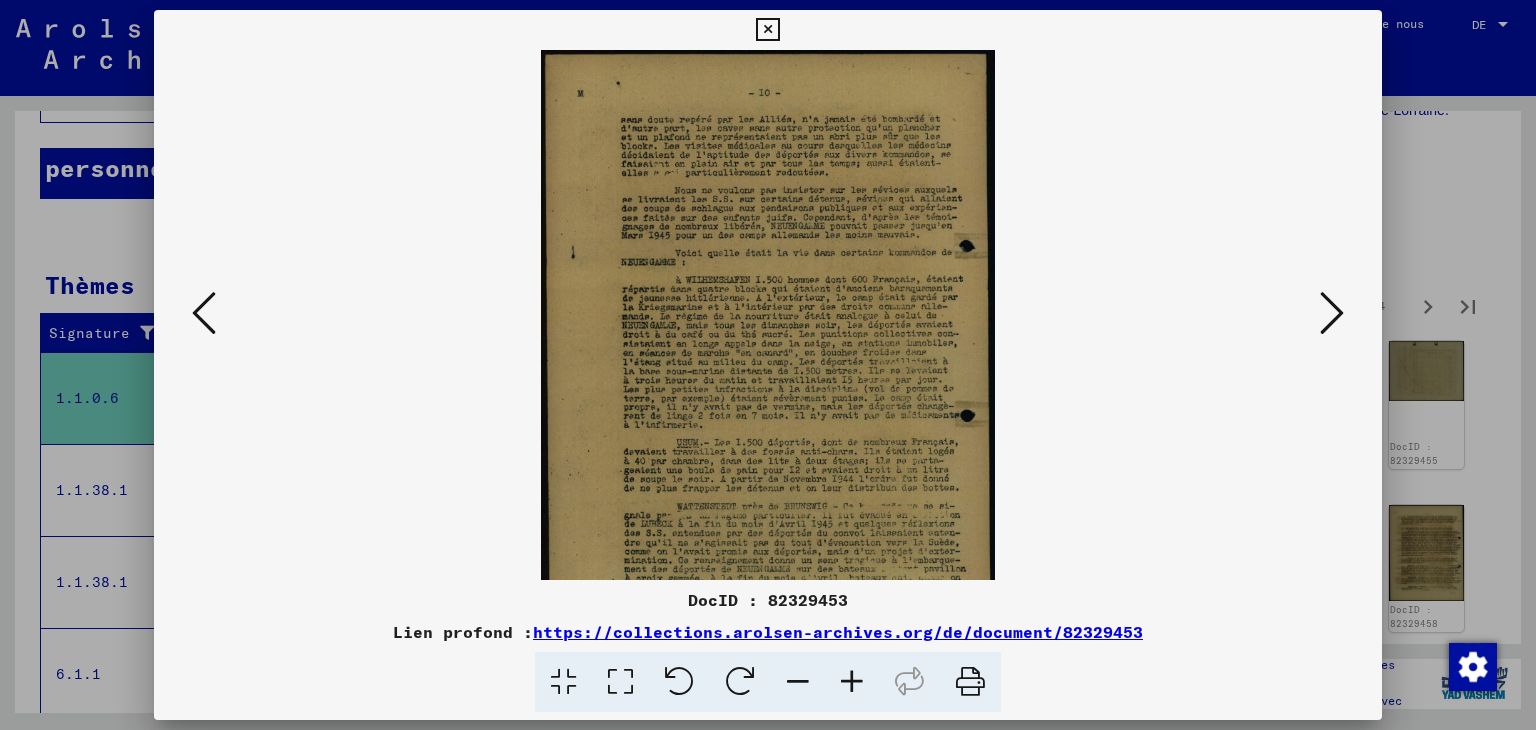 click at bounding box center (852, 682) 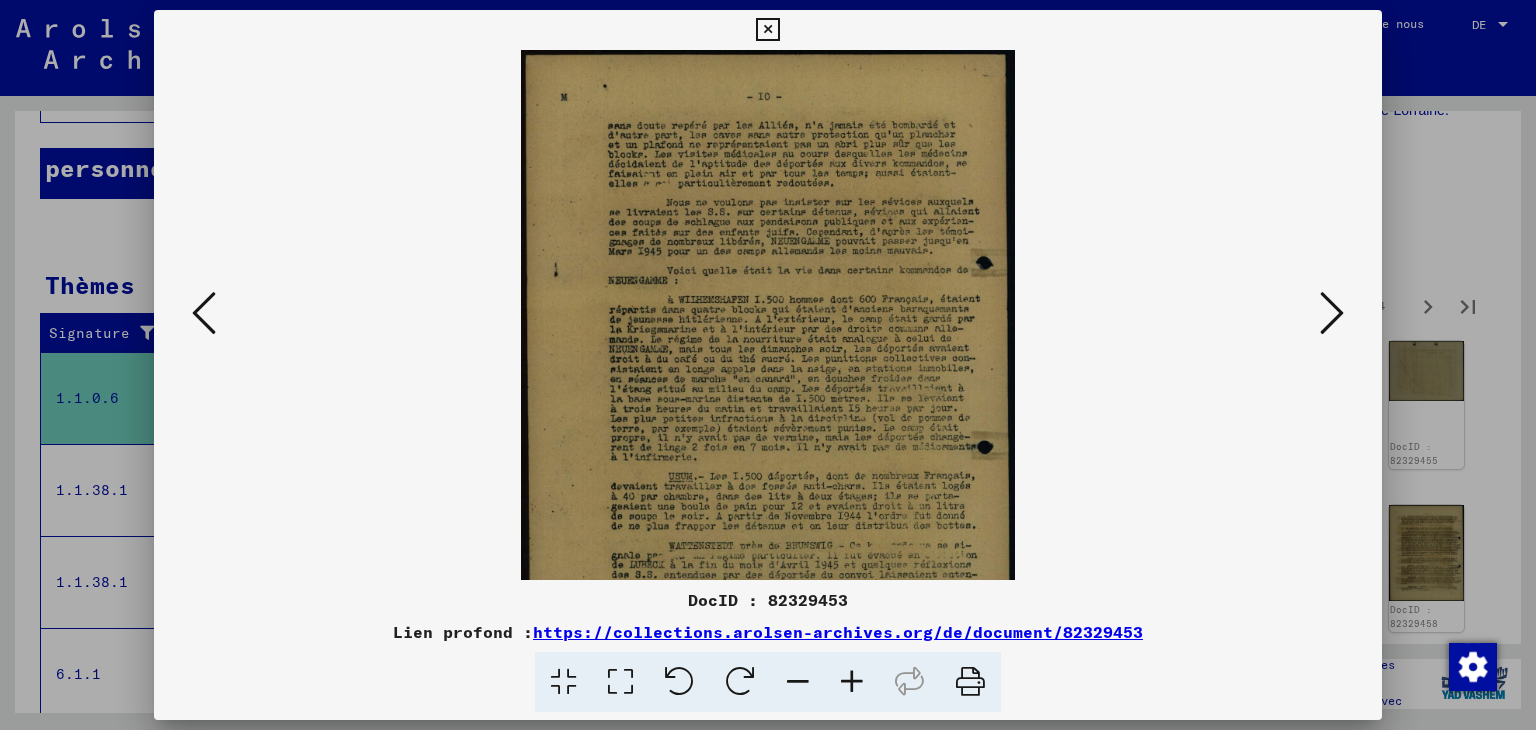 click at bounding box center [852, 682] 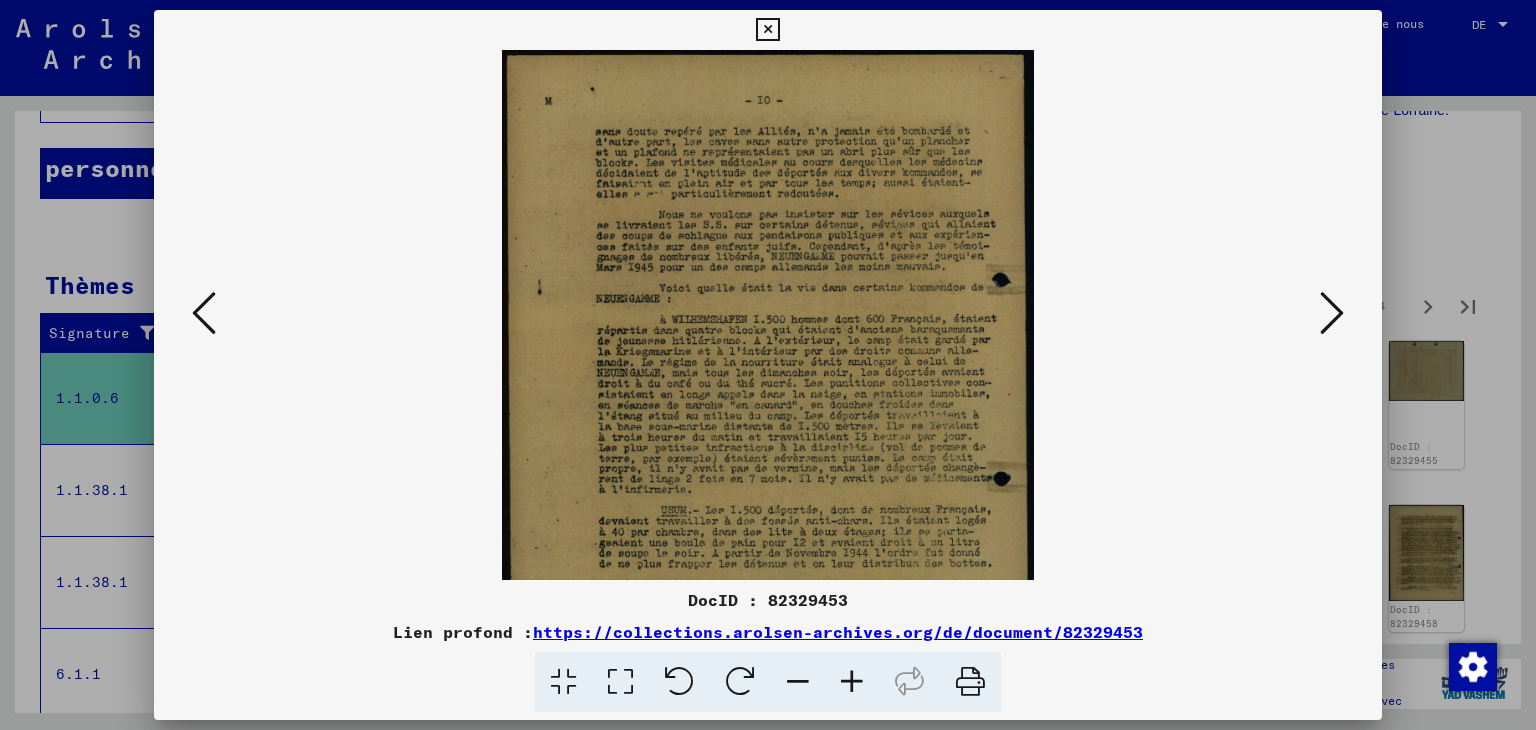 click at bounding box center [852, 682] 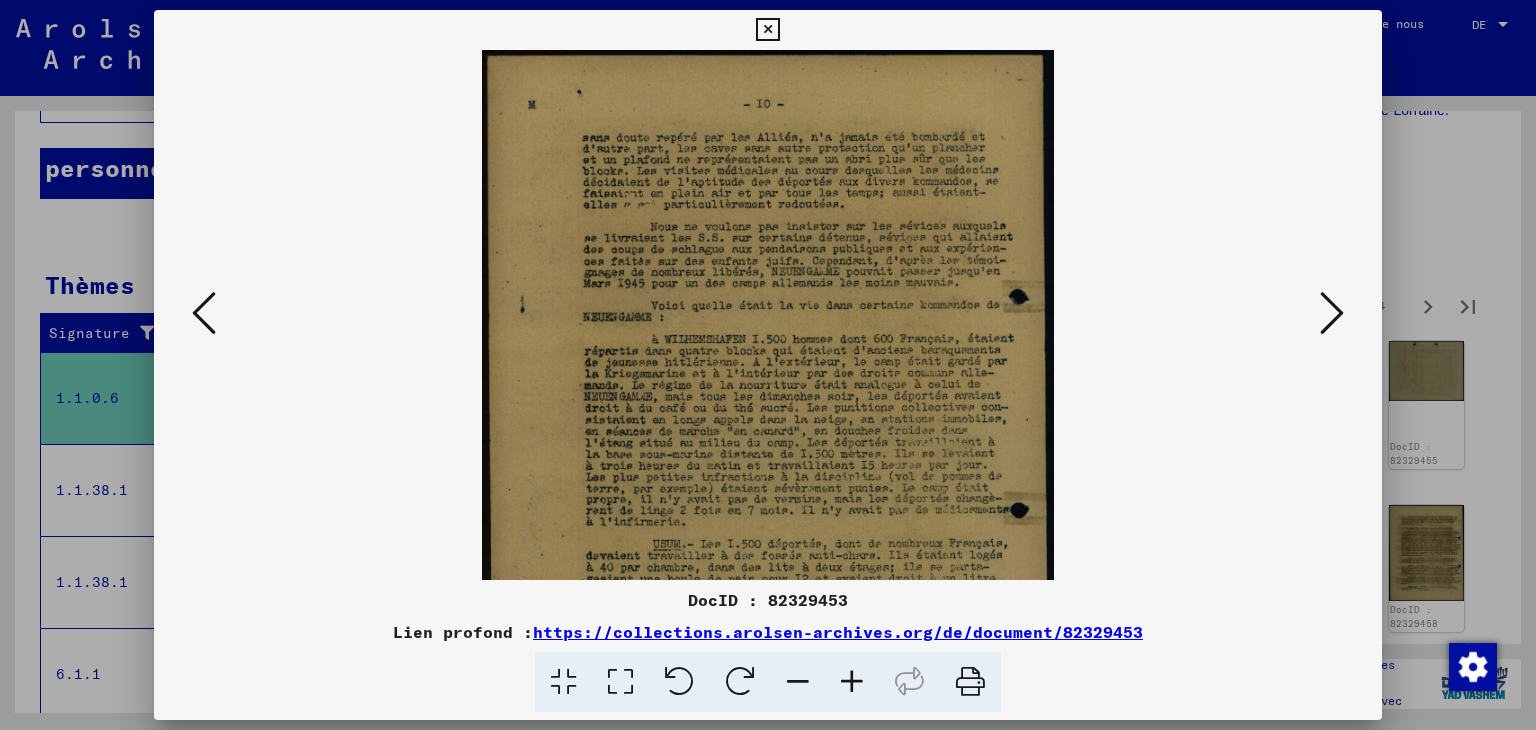 click at bounding box center [852, 682] 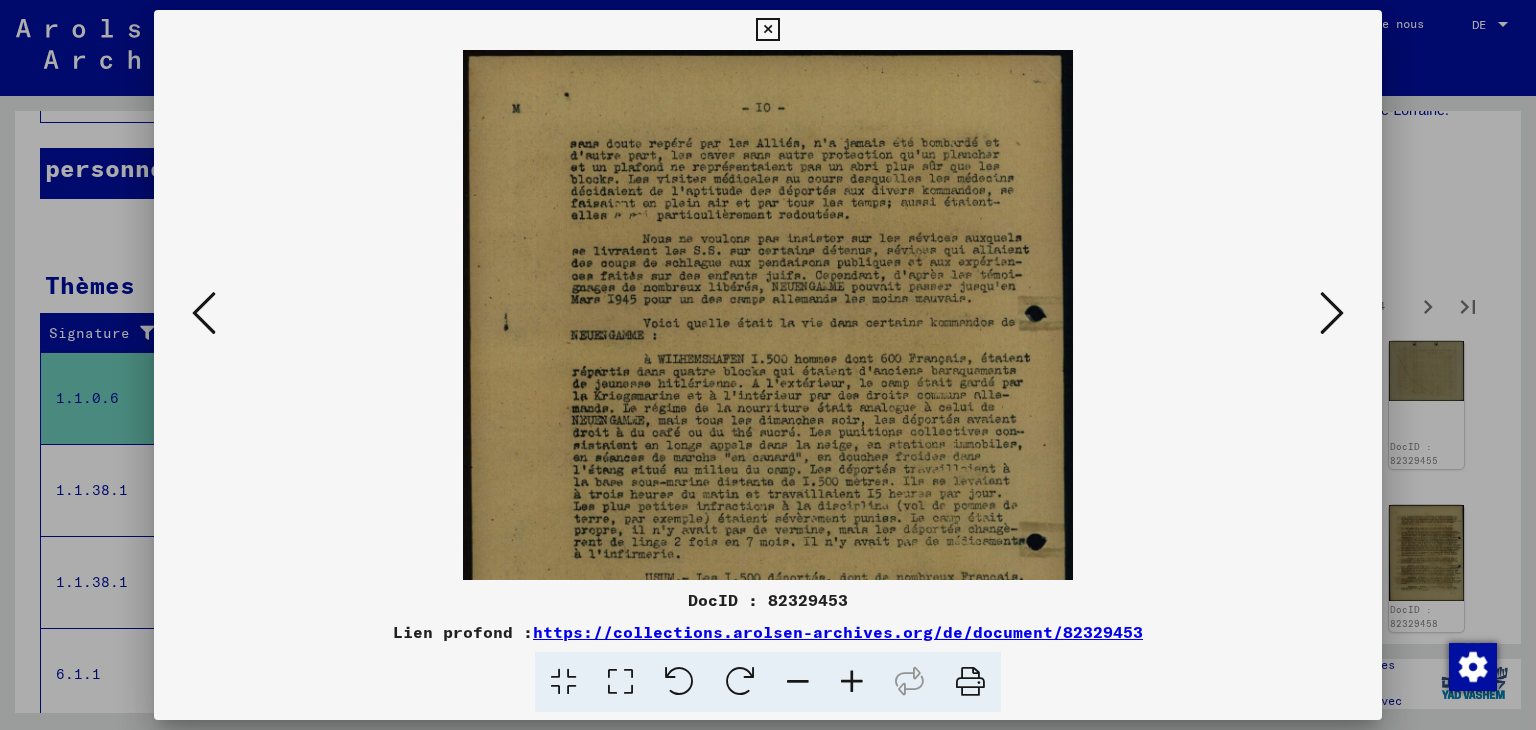 click at bounding box center (852, 682) 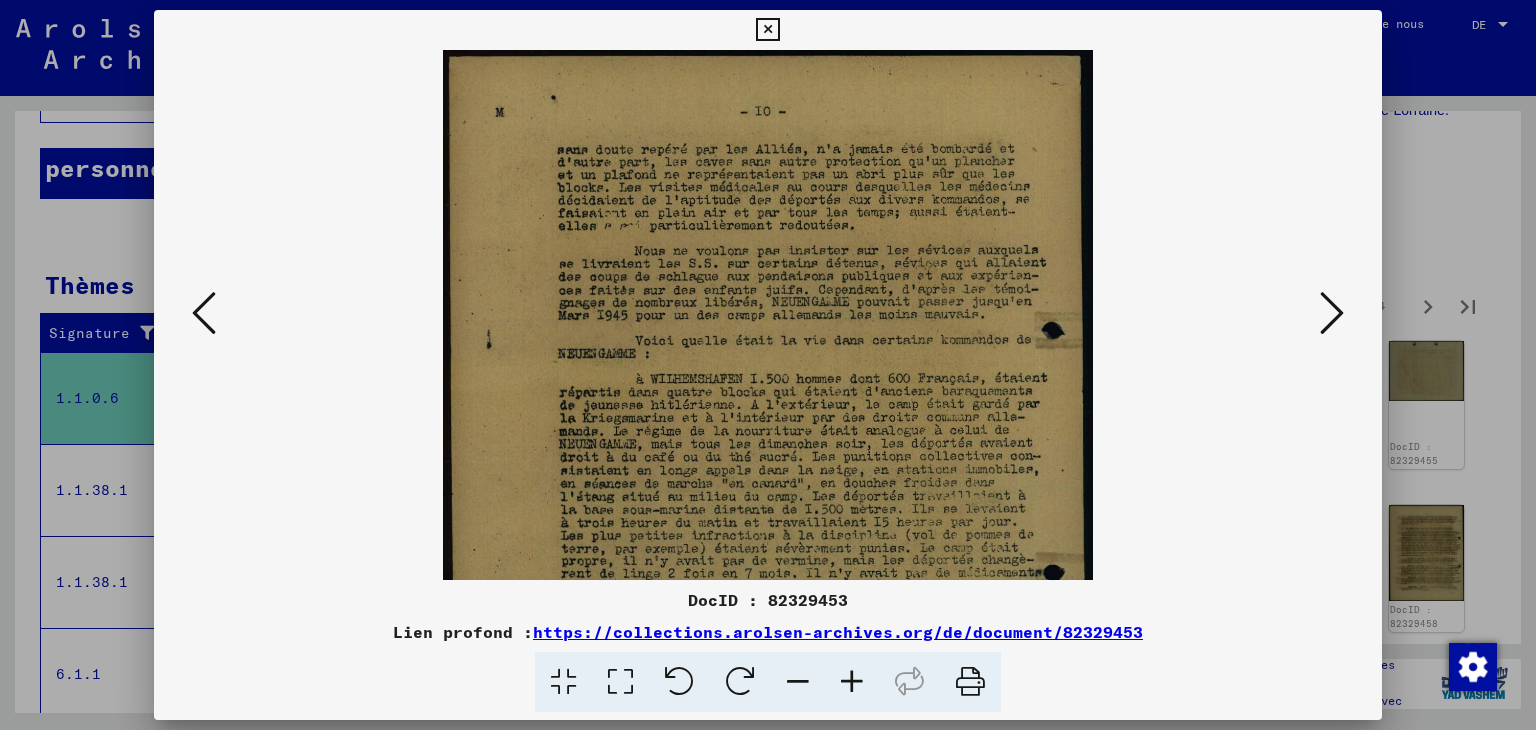 click at bounding box center [852, 682] 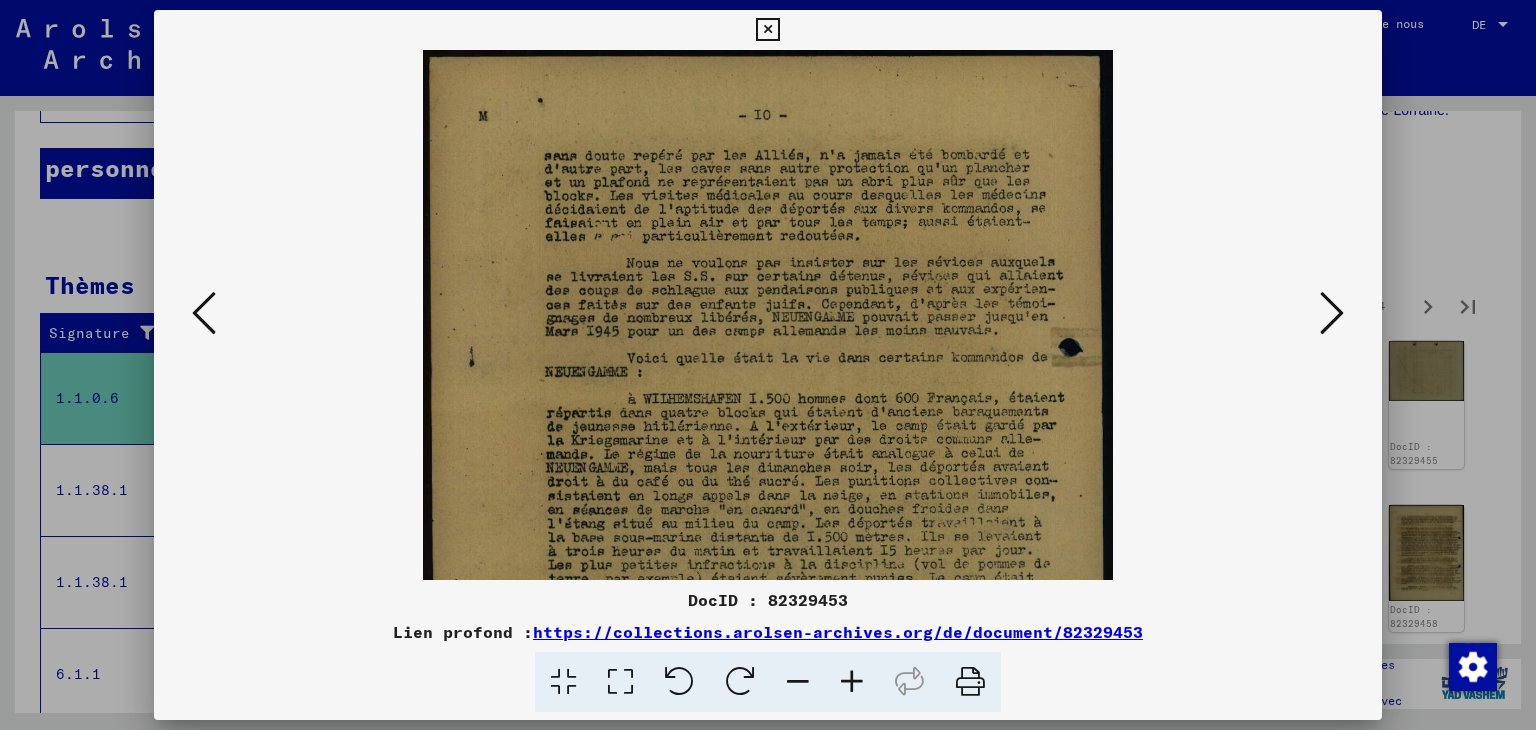 click at bounding box center (852, 682) 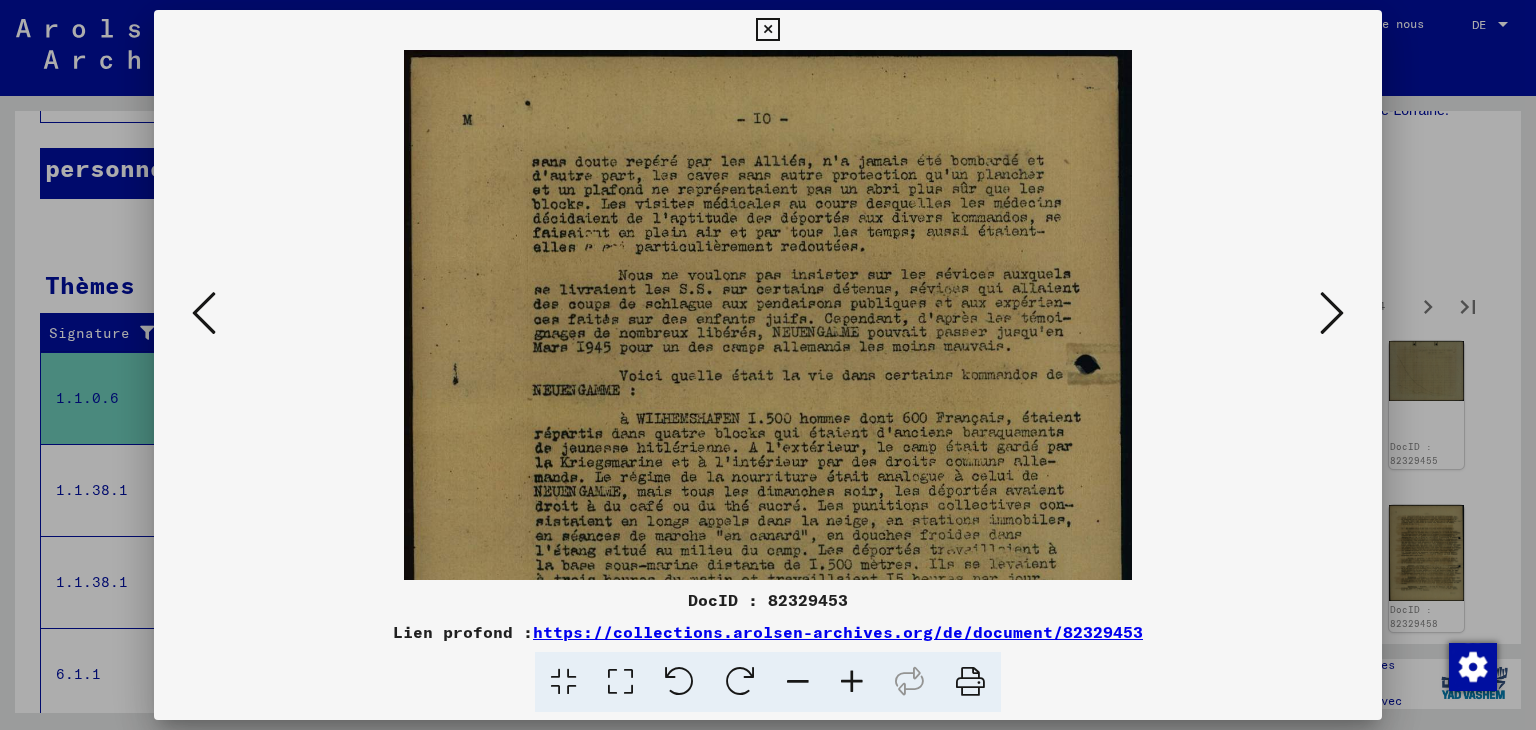 click at bounding box center [852, 682] 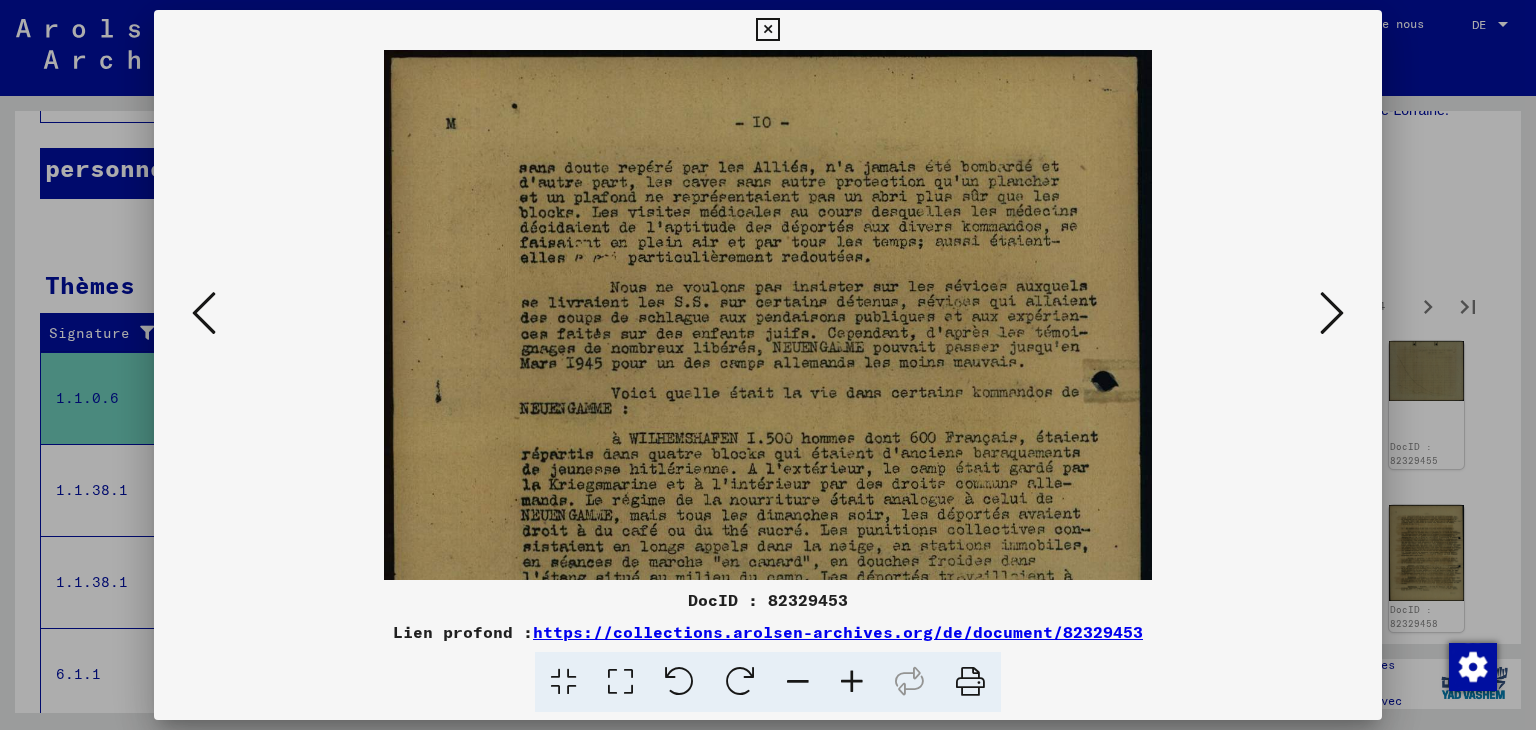click at bounding box center (852, 682) 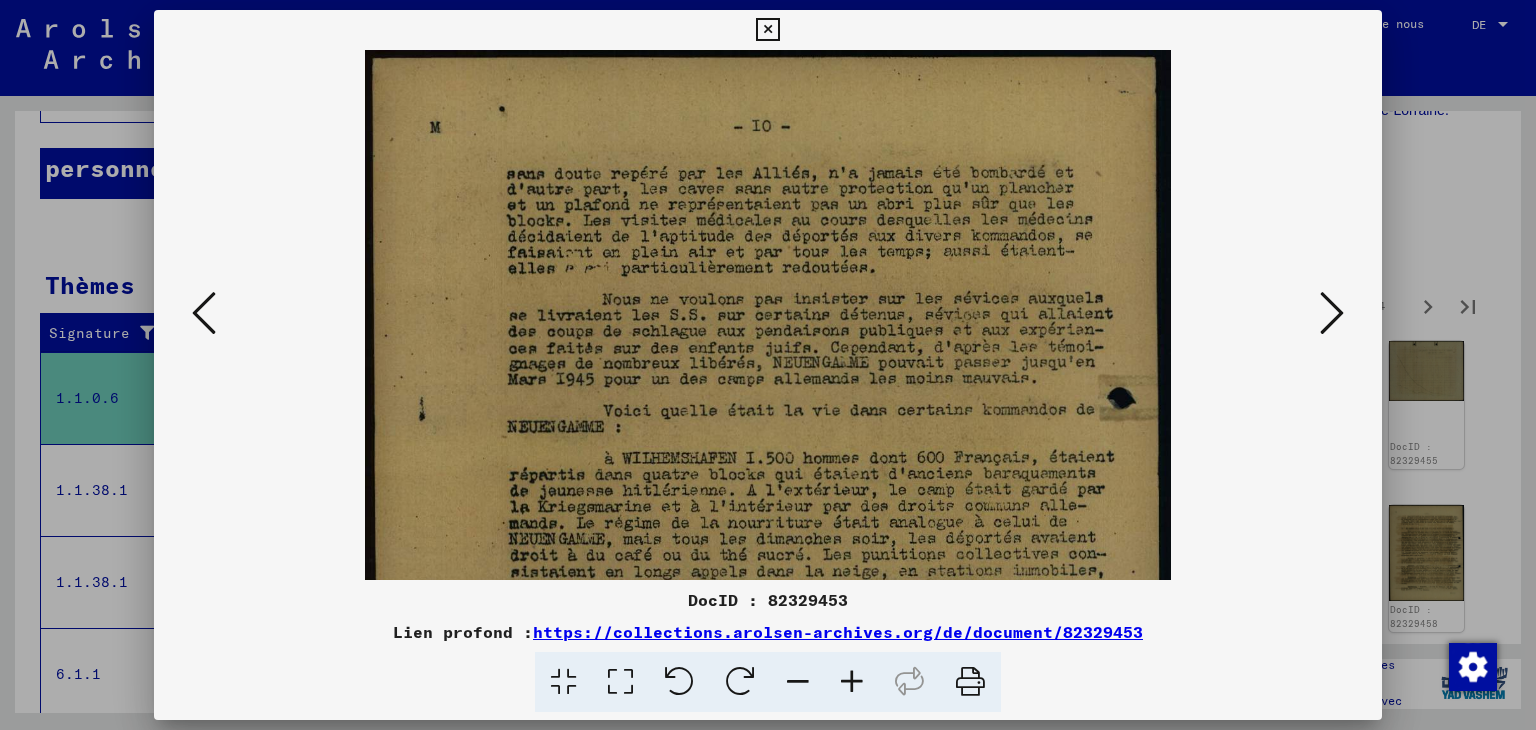 click at bounding box center [852, 682] 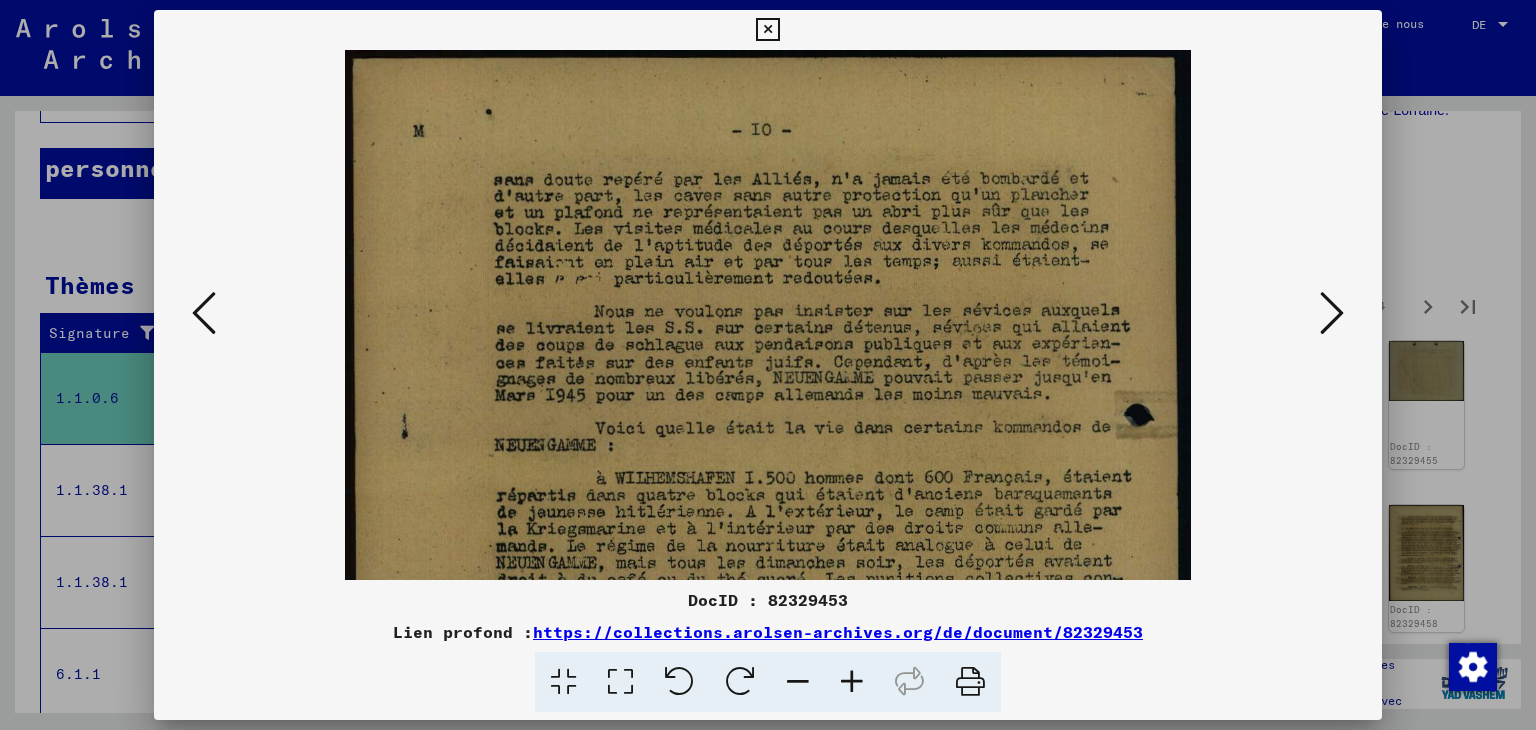 click at bounding box center (852, 682) 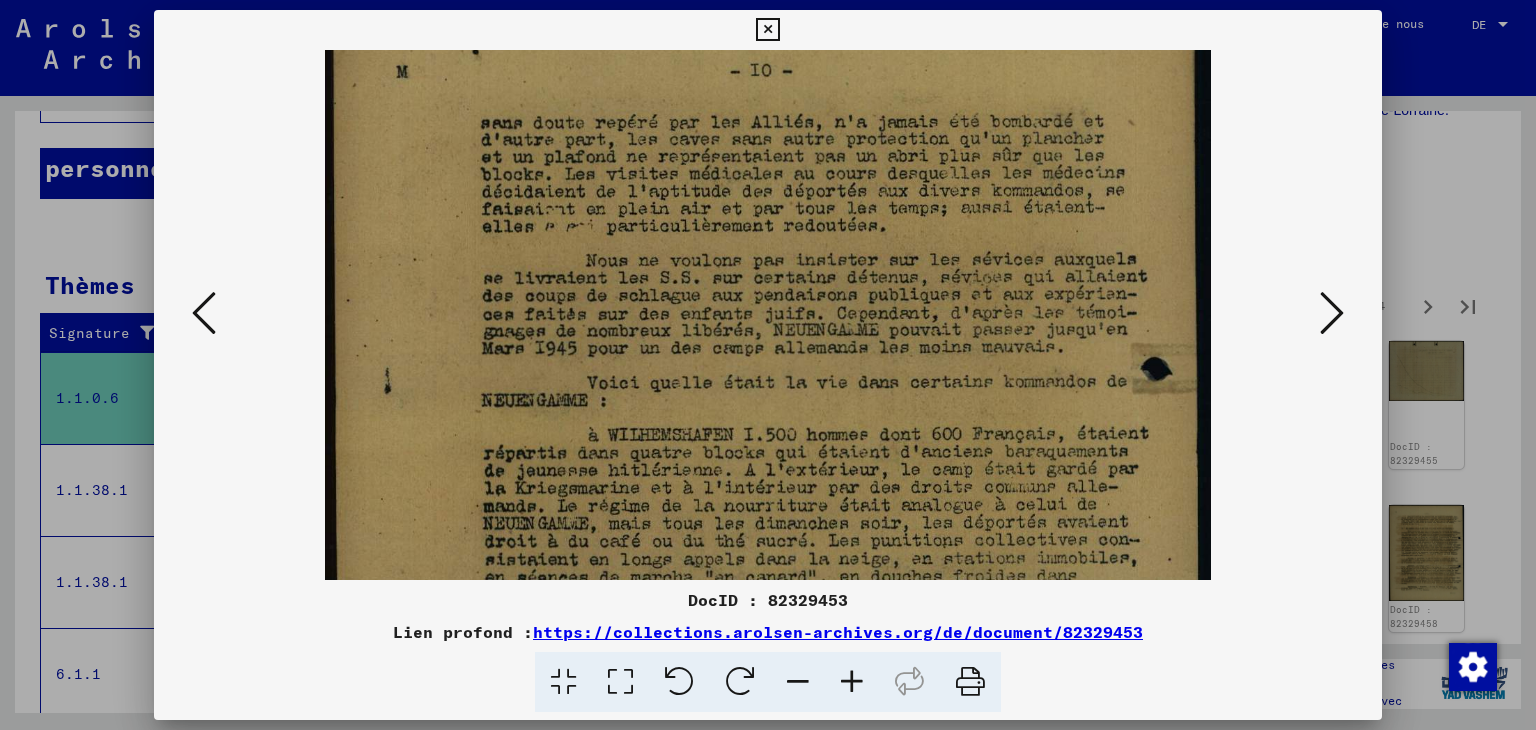 scroll, scrollTop: 72, scrollLeft: 0, axis: vertical 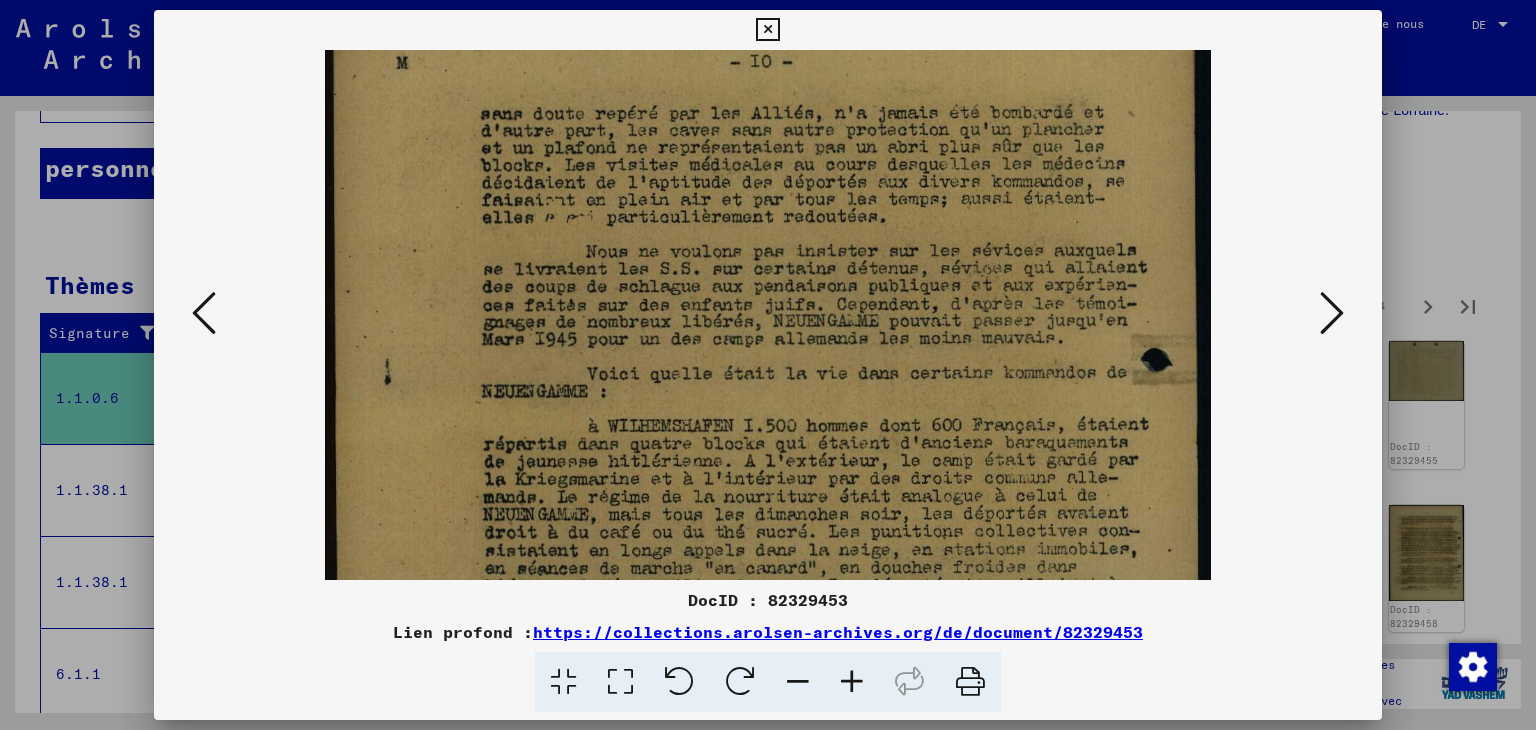 drag, startPoint x: 808, startPoint y: 423, endPoint x: 804, endPoint y: 376, distance: 47.169907 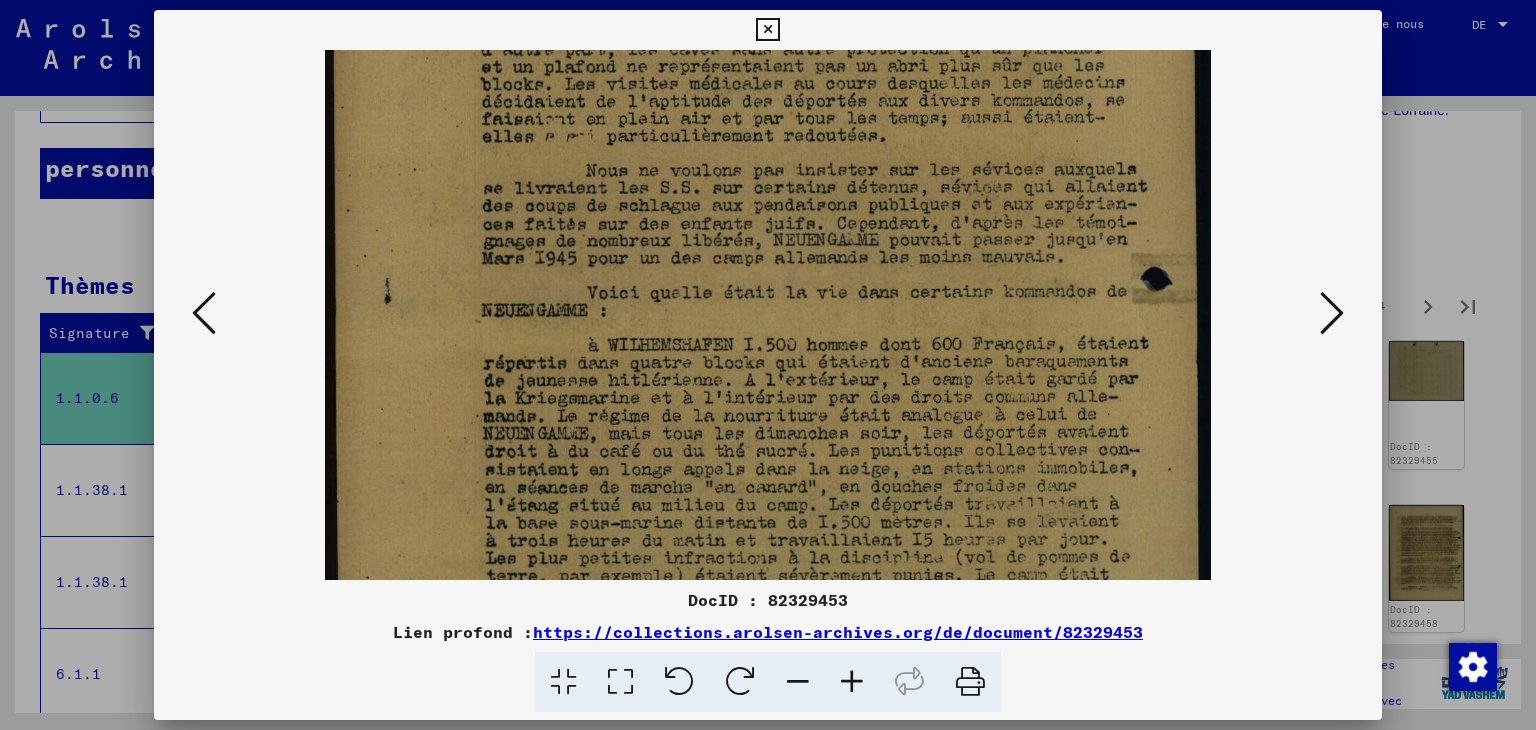 drag, startPoint x: 840, startPoint y: 445, endPoint x: 818, endPoint y: 403, distance: 47.41308 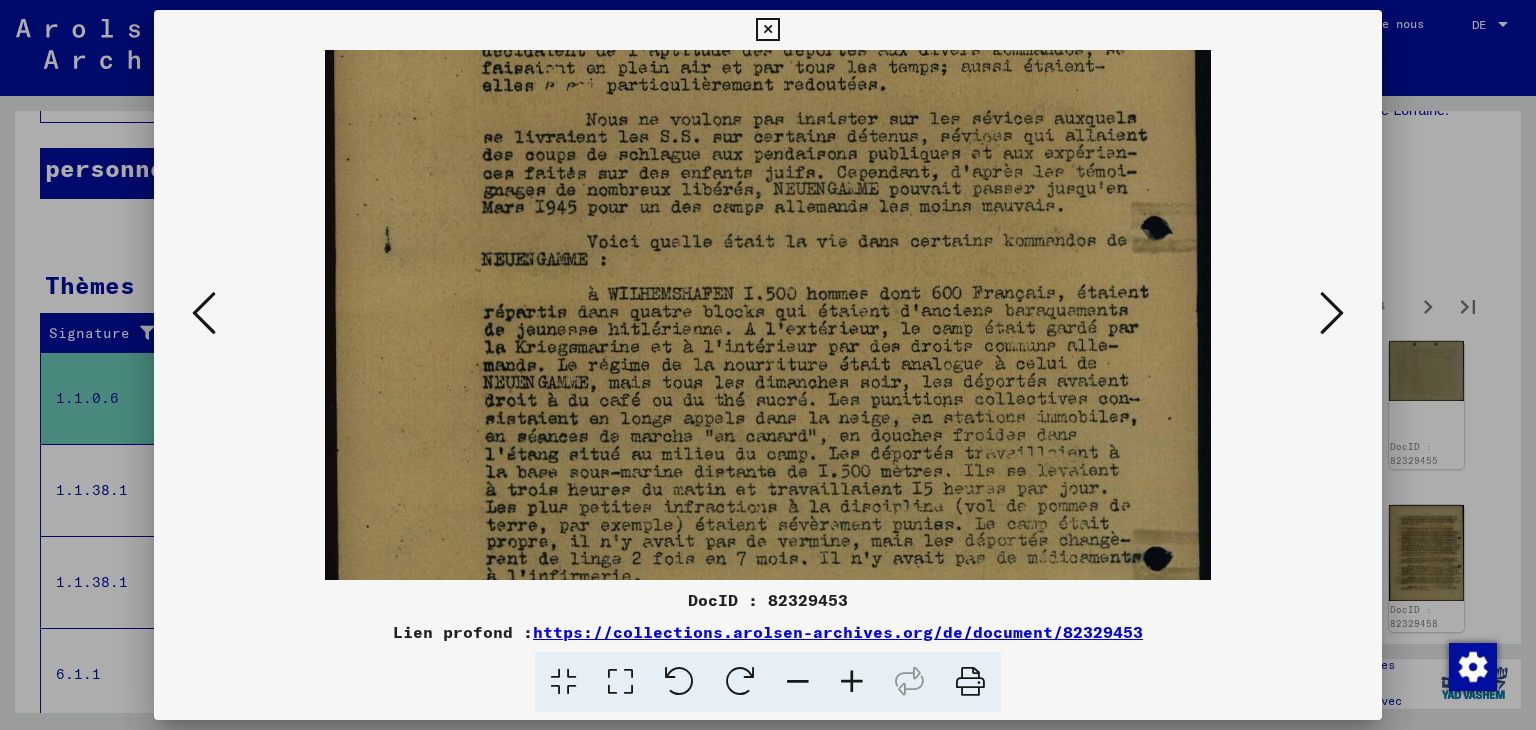 scroll, scrollTop: 220, scrollLeft: 0, axis: vertical 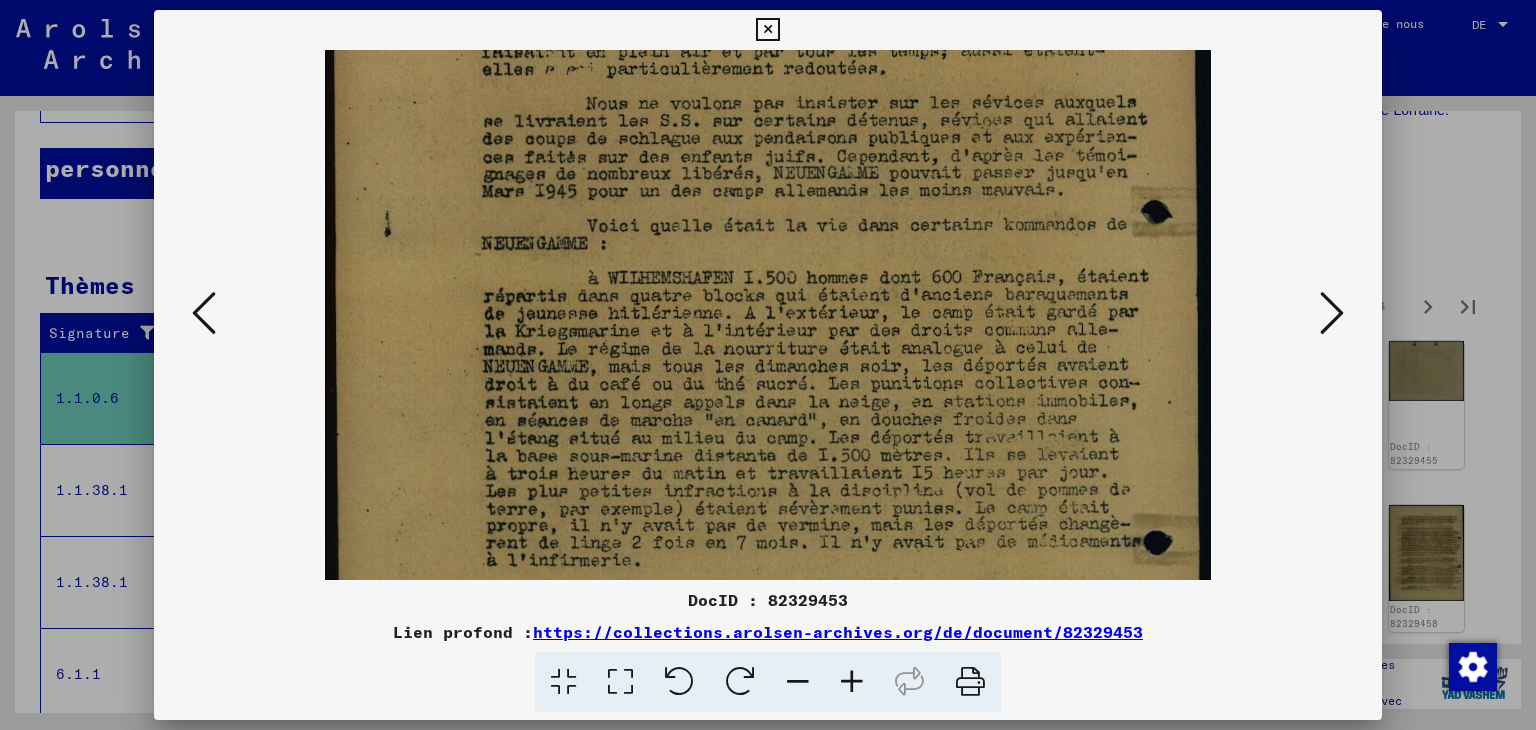drag, startPoint x: 820, startPoint y: 428, endPoint x: 811, endPoint y: 402, distance: 27.513634 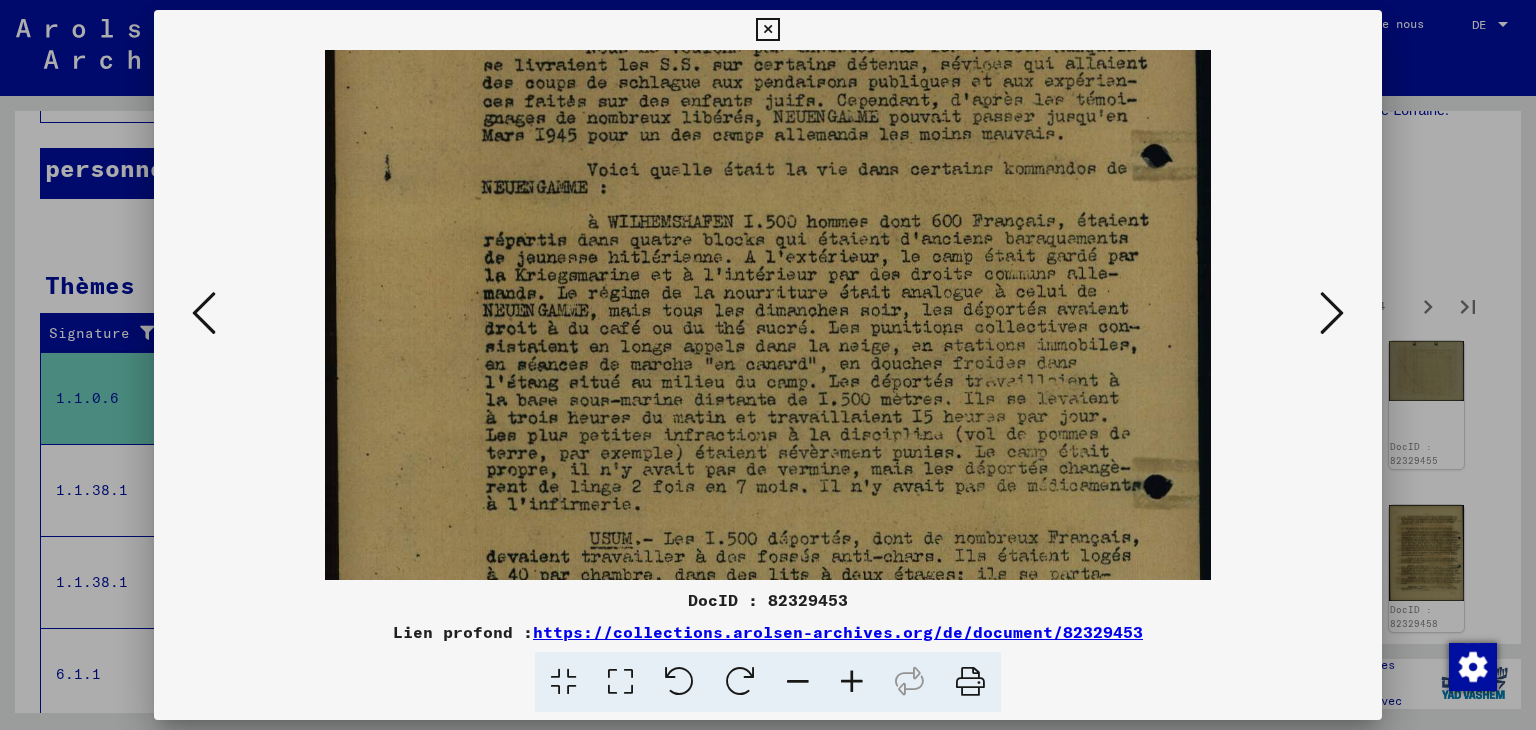 scroll, scrollTop: 281, scrollLeft: 0, axis: vertical 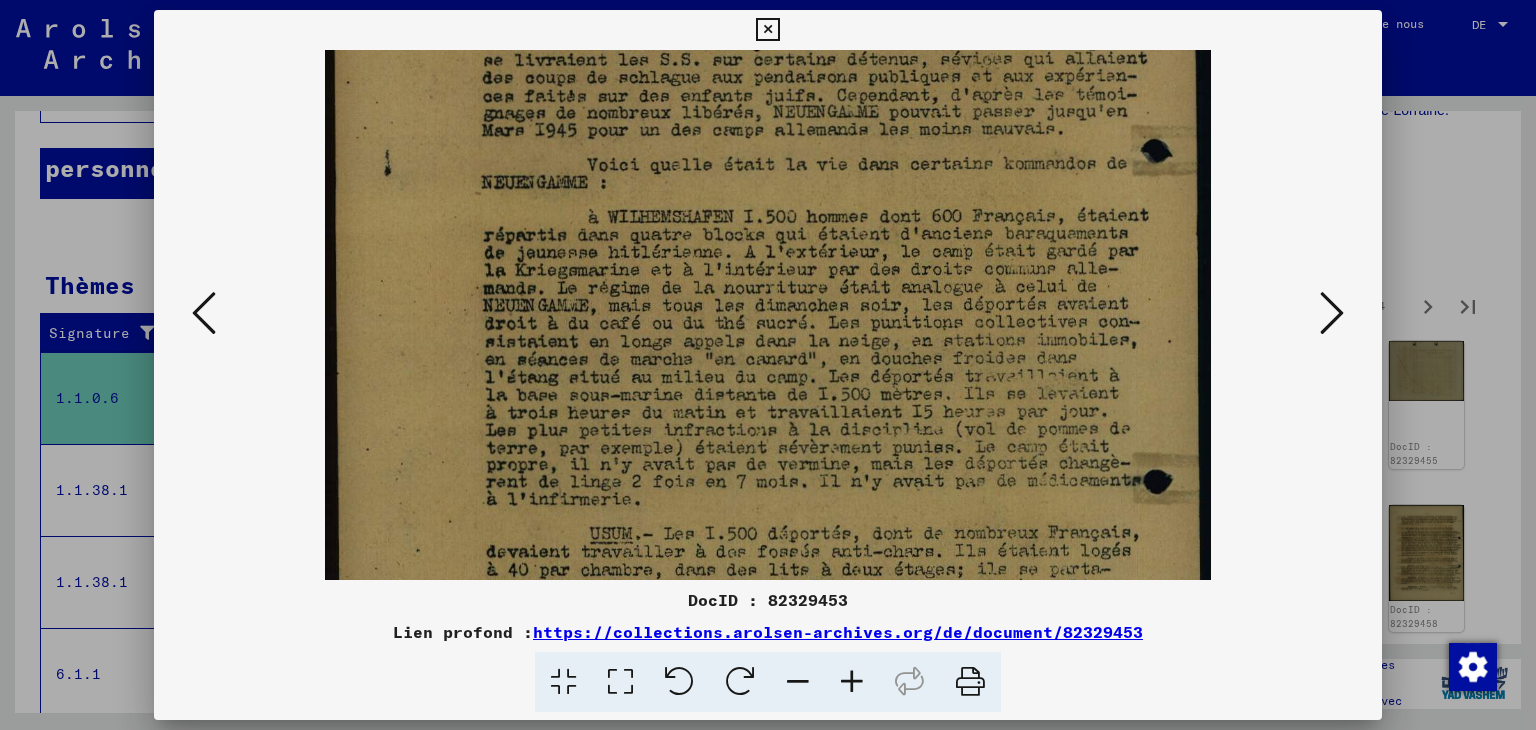 drag, startPoint x: 821, startPoint y: 461, endPoint x: 812, endPoint y: 435, distance: 27.513634 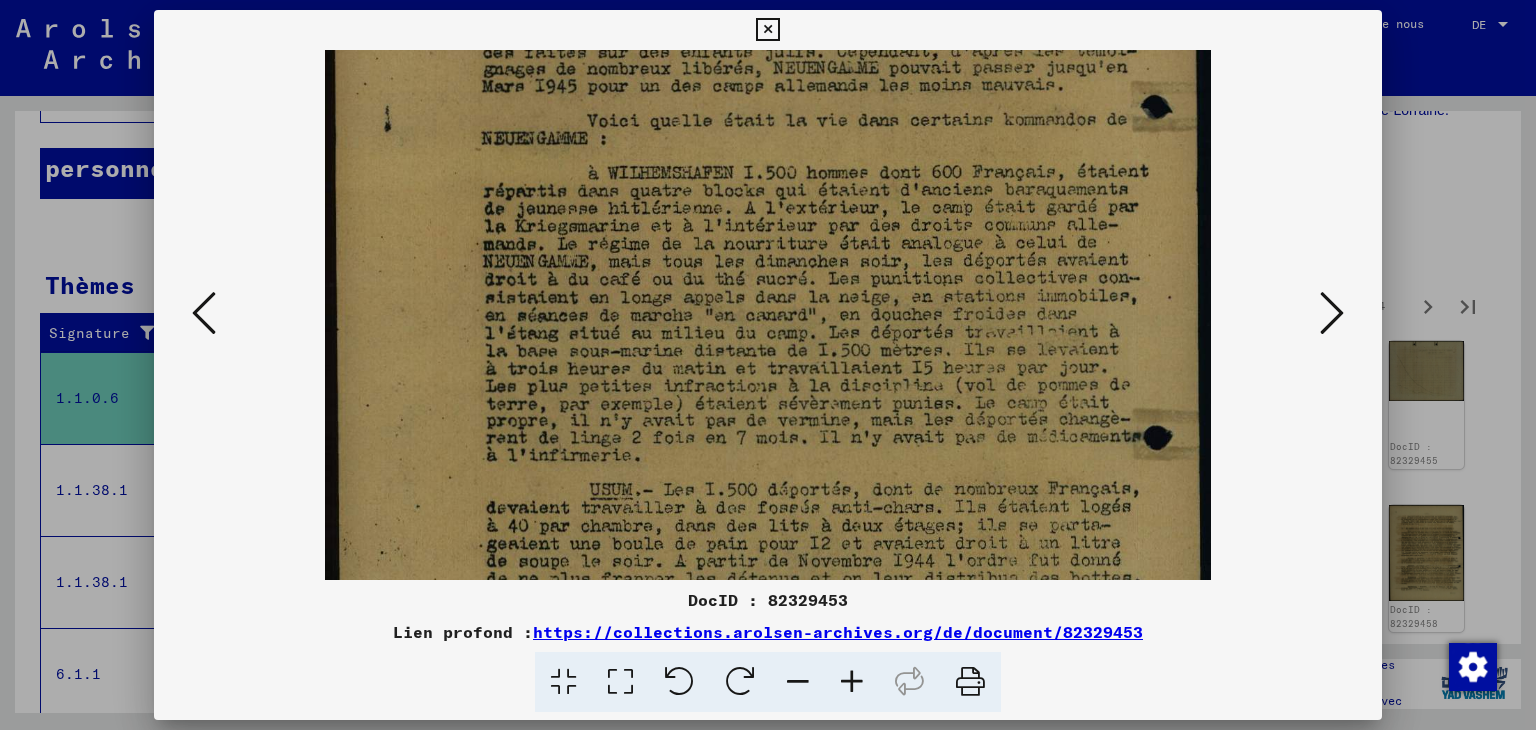 scroll, scrollTop: 327, scrollLeft: 0, axis: vertical 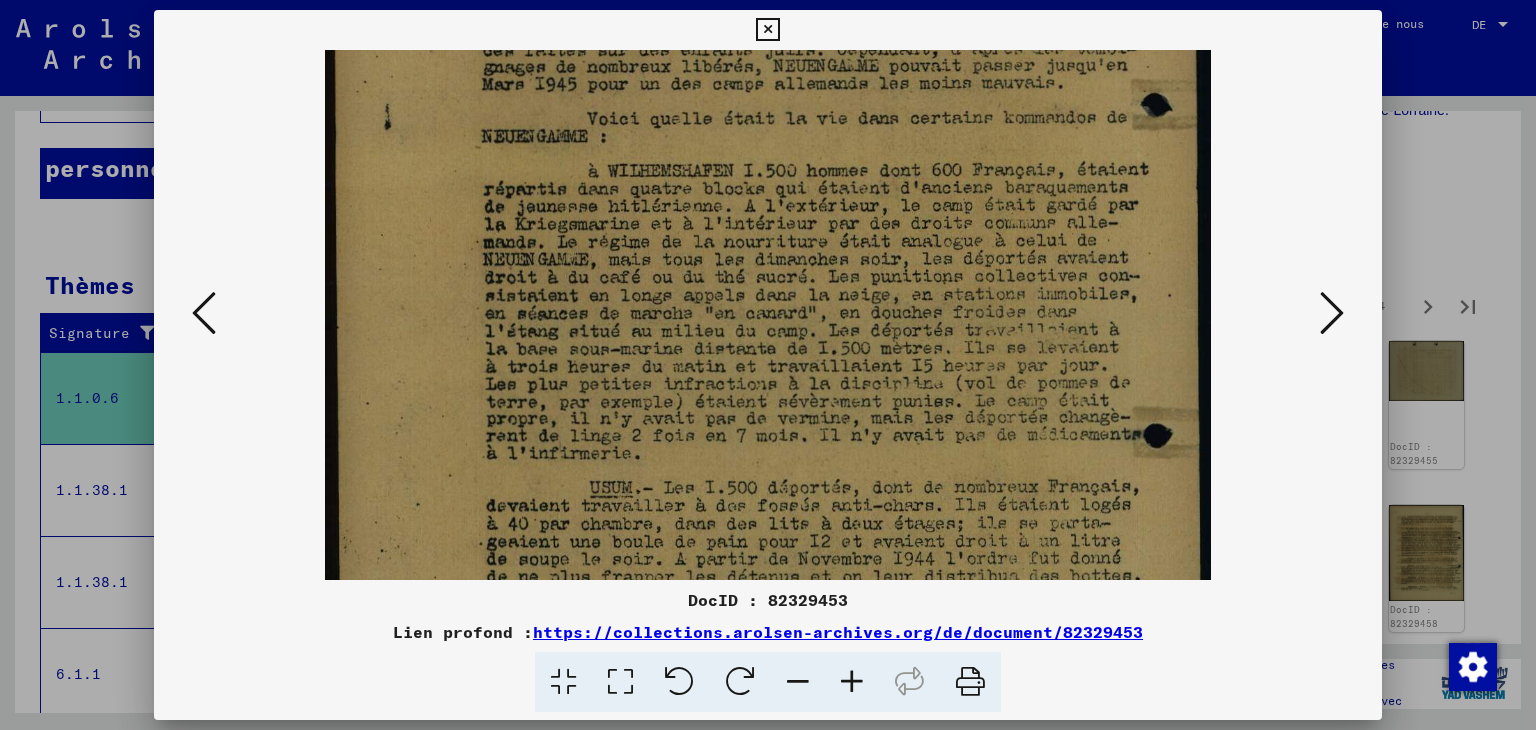 click at bounding box center (767, 288) 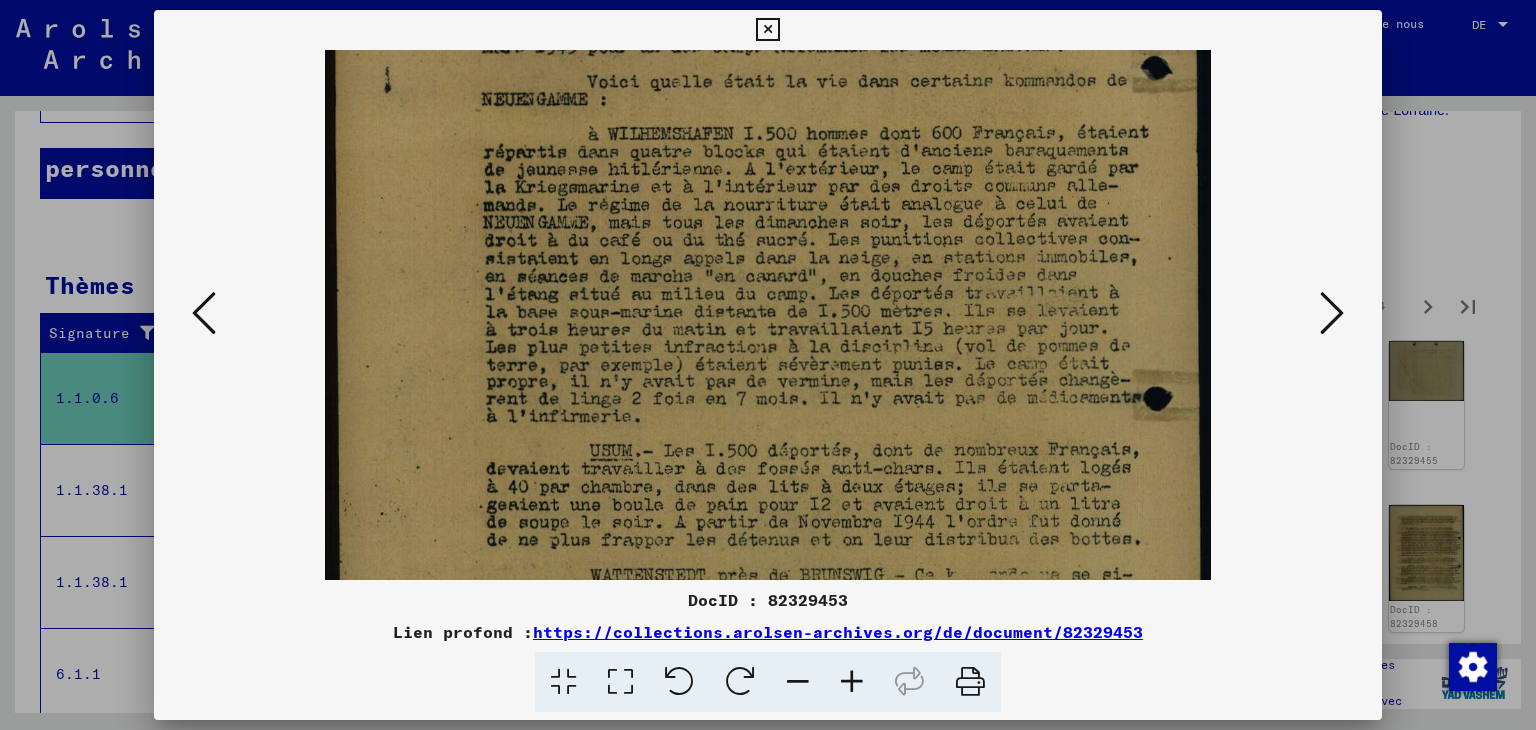 drag, startPoint x: 821, startPoint y: 462, endPoint x: 818, endPoint y: 437, distance: 25.179358 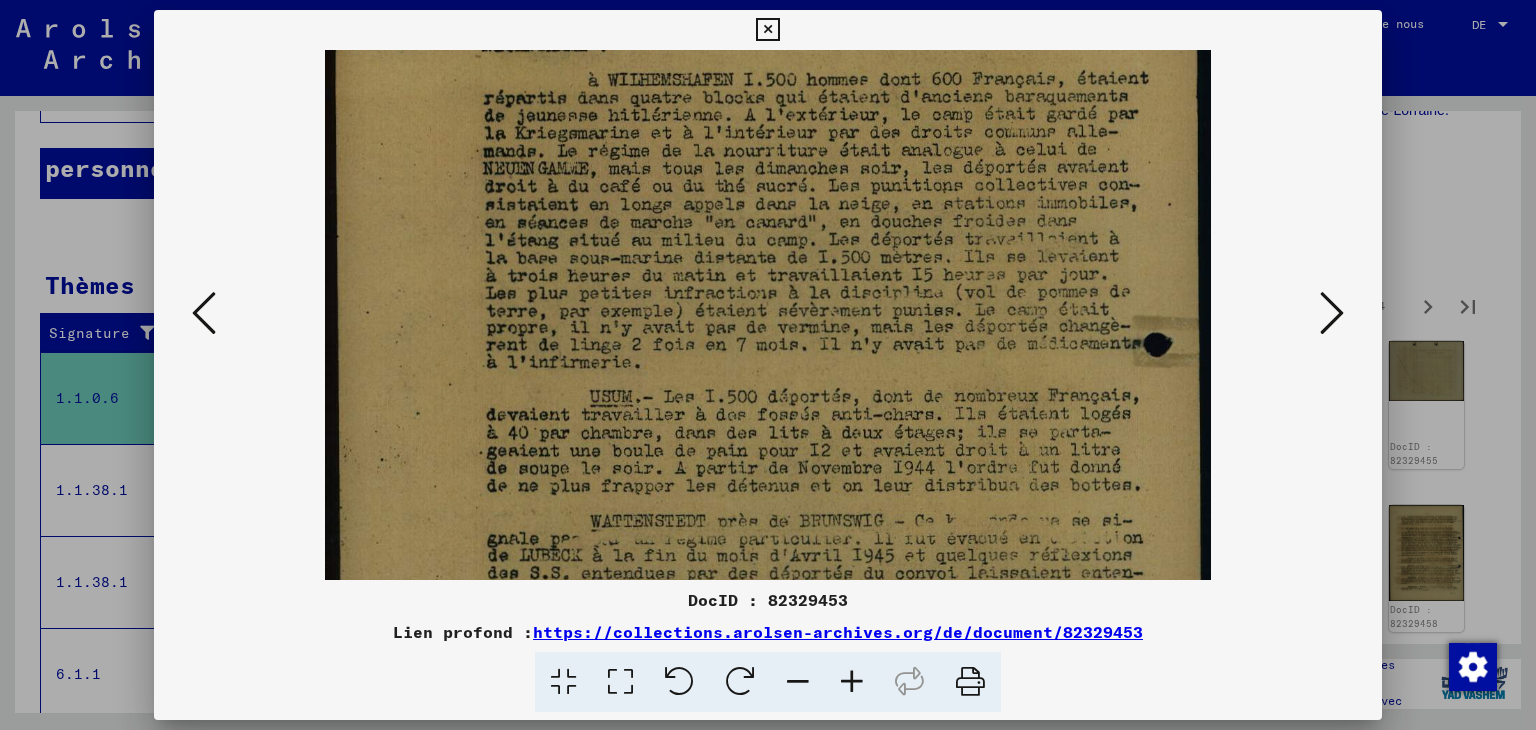 drag, startPoint x: 808, startPoint y: 464, endPoint x: 801, endPoint y: 427, distance: 37.65634 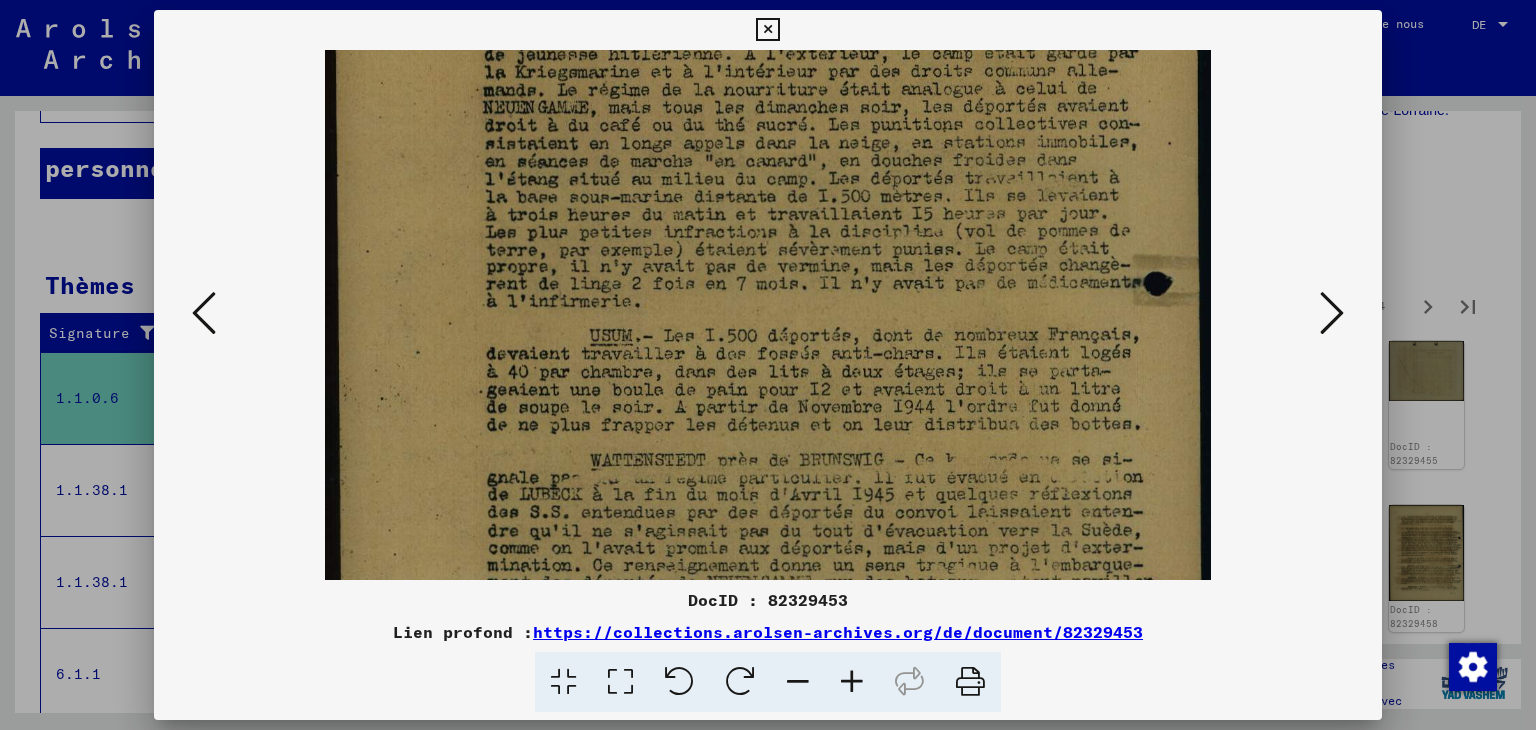 drag, startPoint x: 825, startPoint y: 497, endPoint x: 819, endPoint y: 431, distance: 66.27216 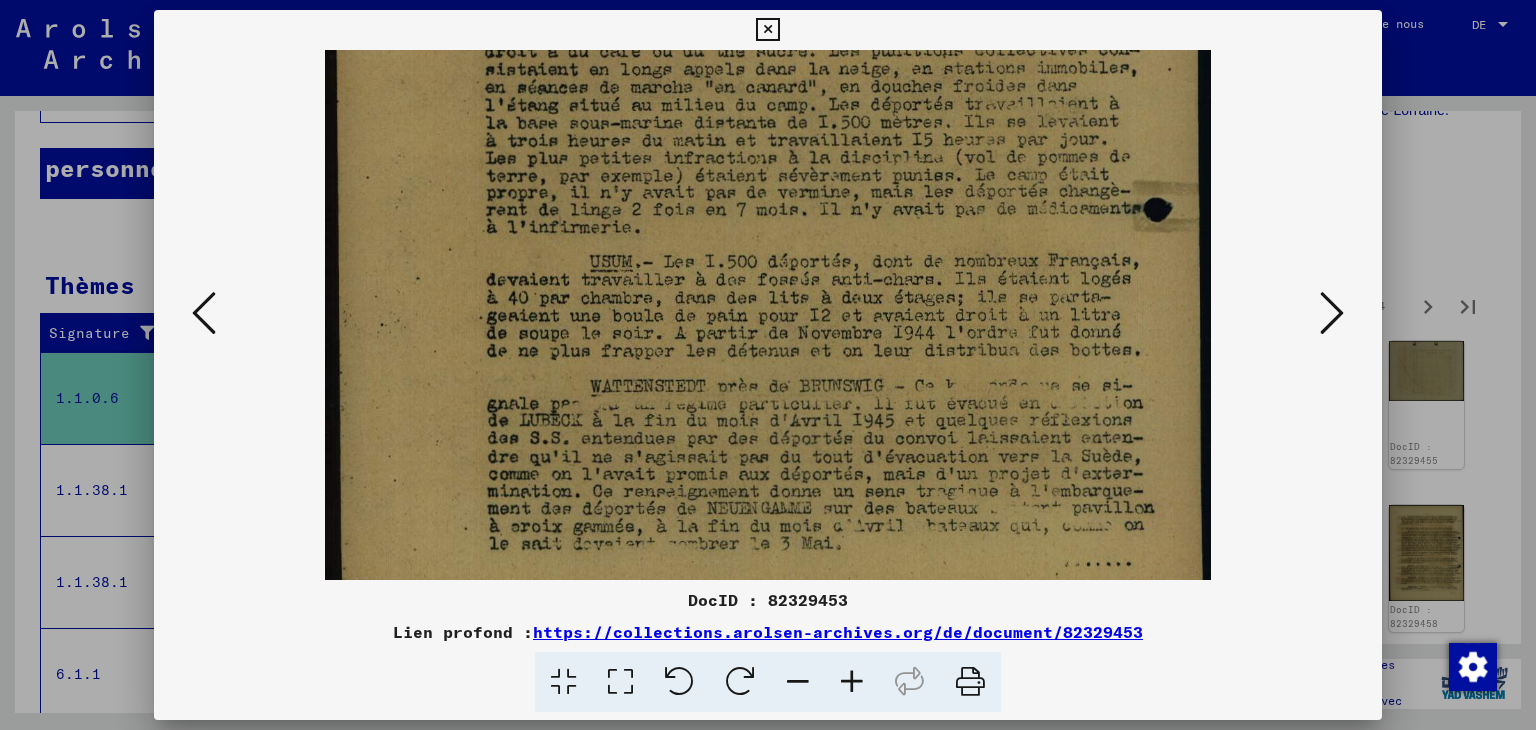 drag, startPoint x: 812, startPoint y: 449, endPoint x: 803, endPoint y: 405, distance: 44.911022 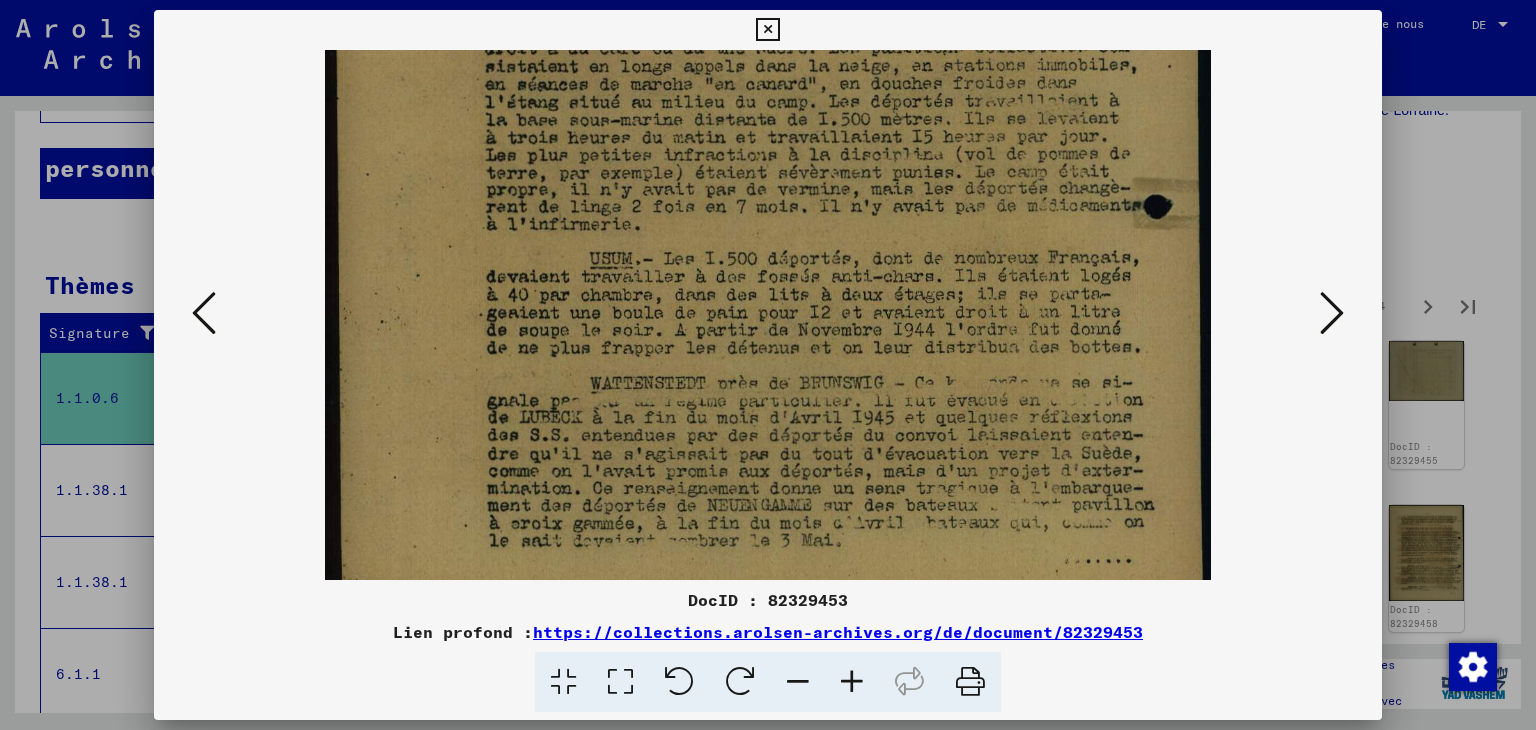 scroll, scrollTop: 600, scrollLeft: 0, axis: vertical 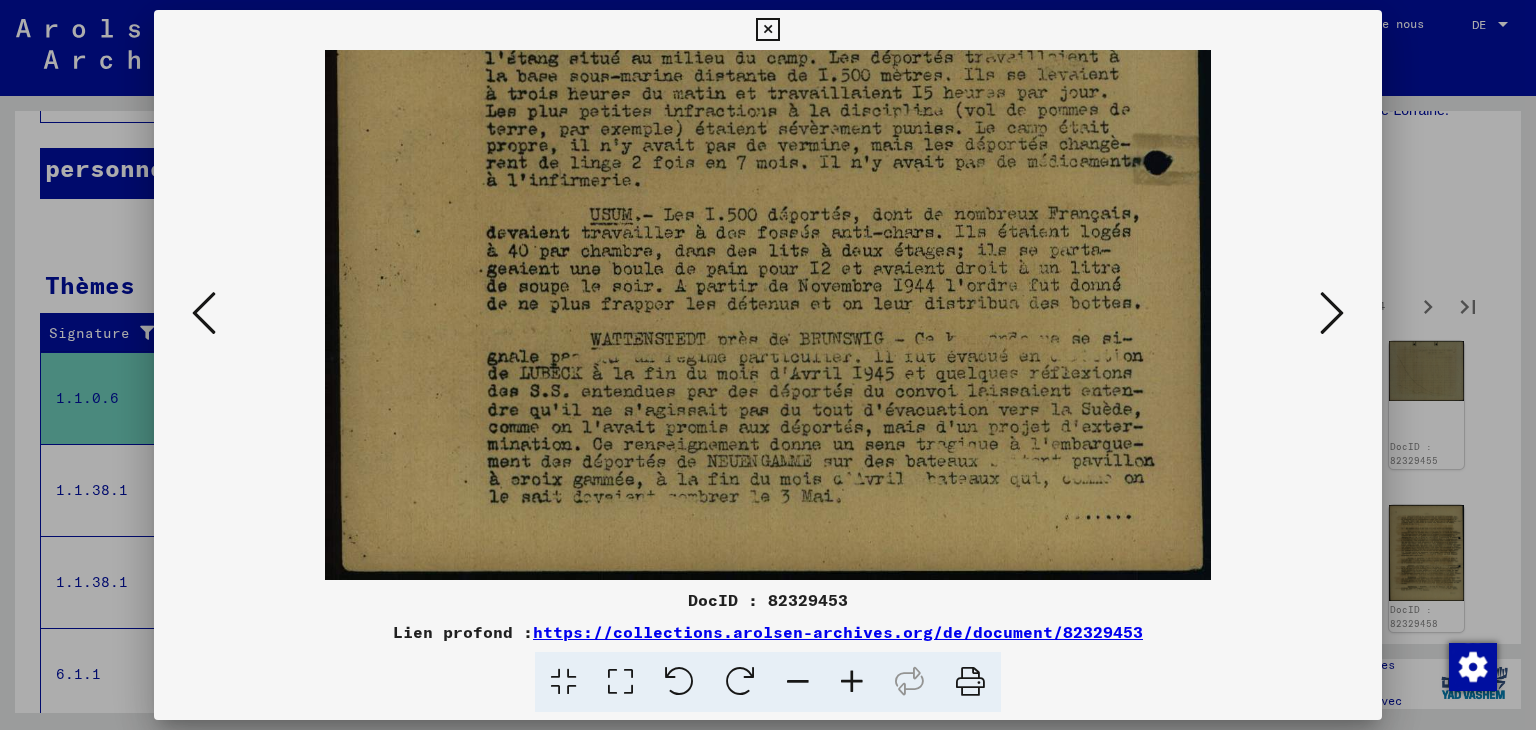 drag, startPoint x: 805, startPoint y: 489, endPoint x: 804, endPoint y: 433, distance: 56.008926 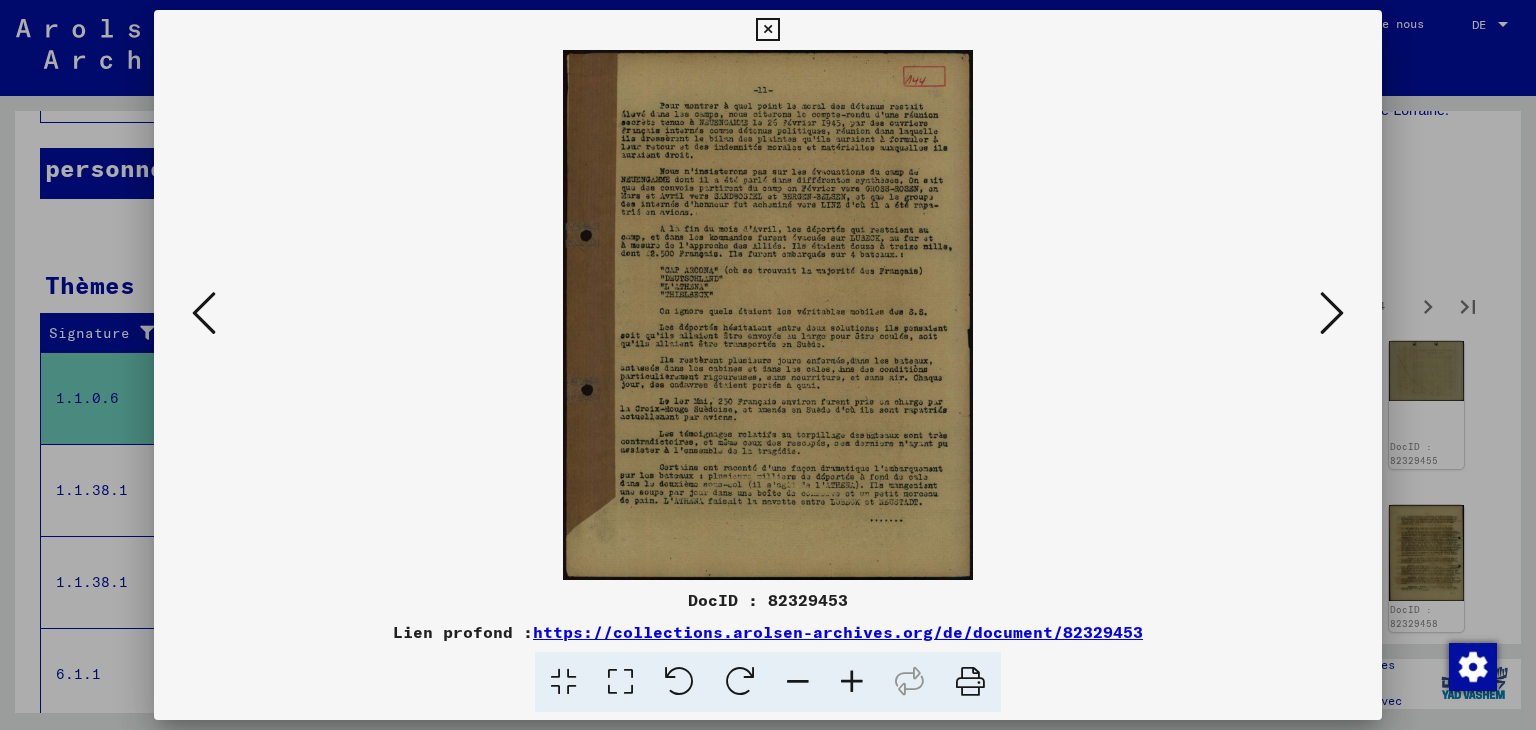 scroll, scrollTop: 0, scrollLeft: 0, axis: both 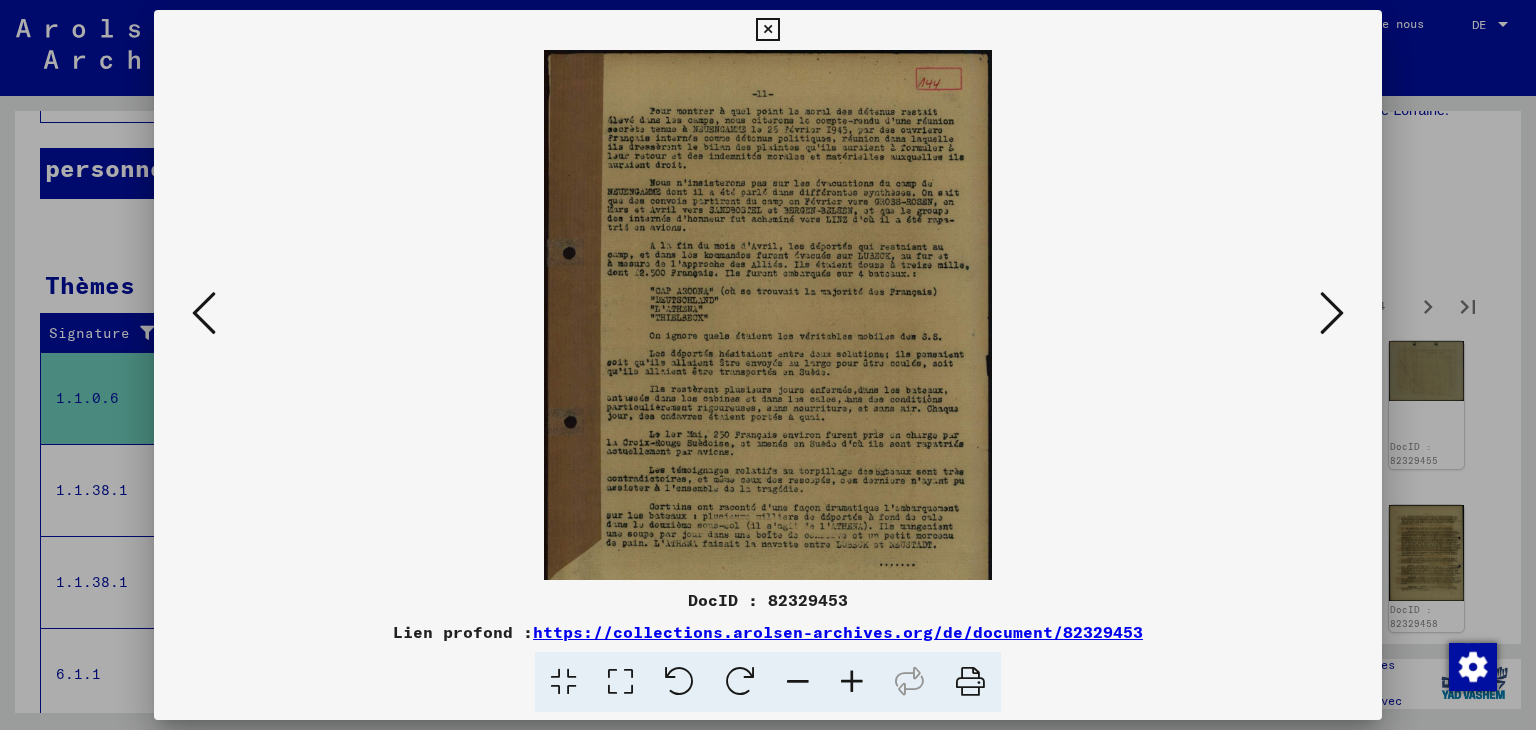 click at bounding box center (852, 682) 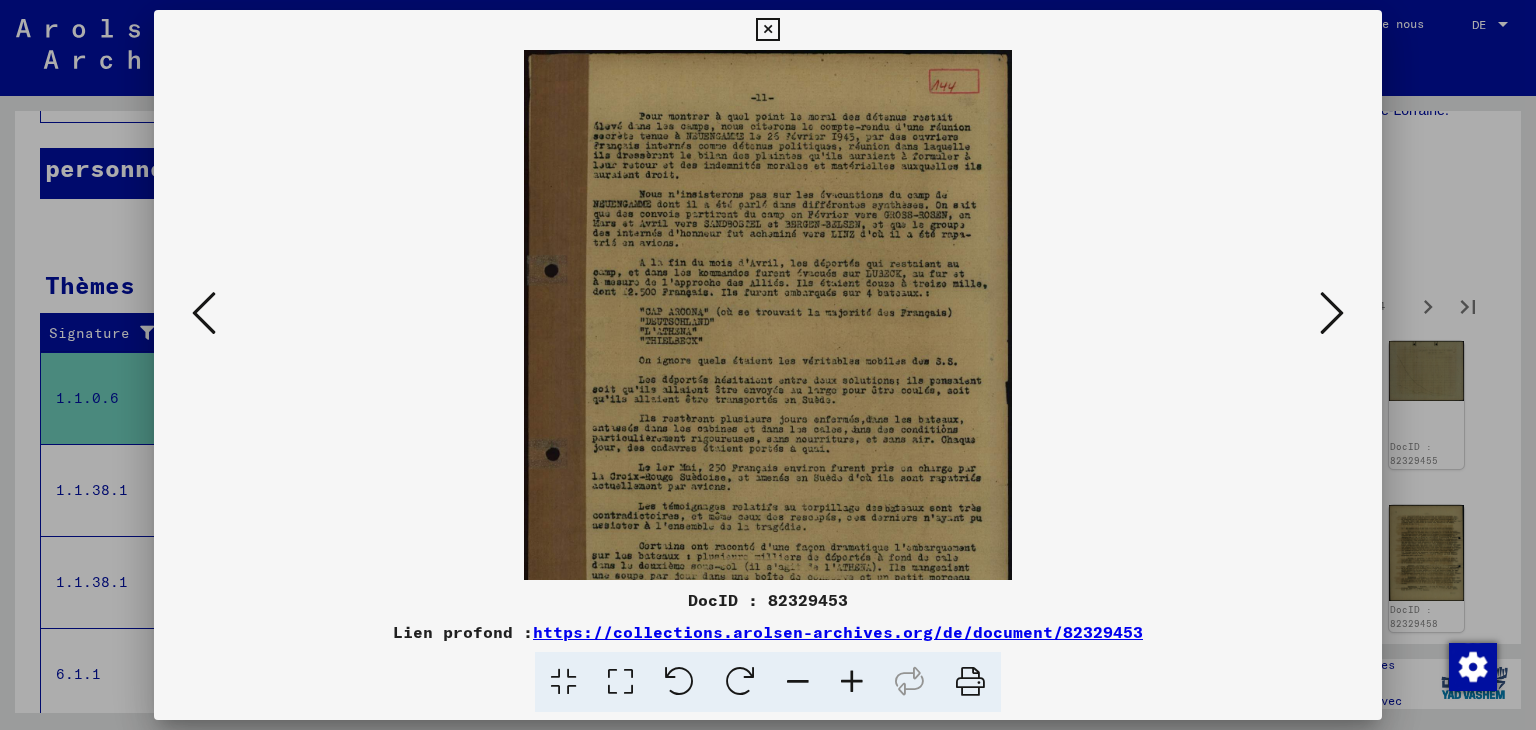 click at bounding box center [852, 682] 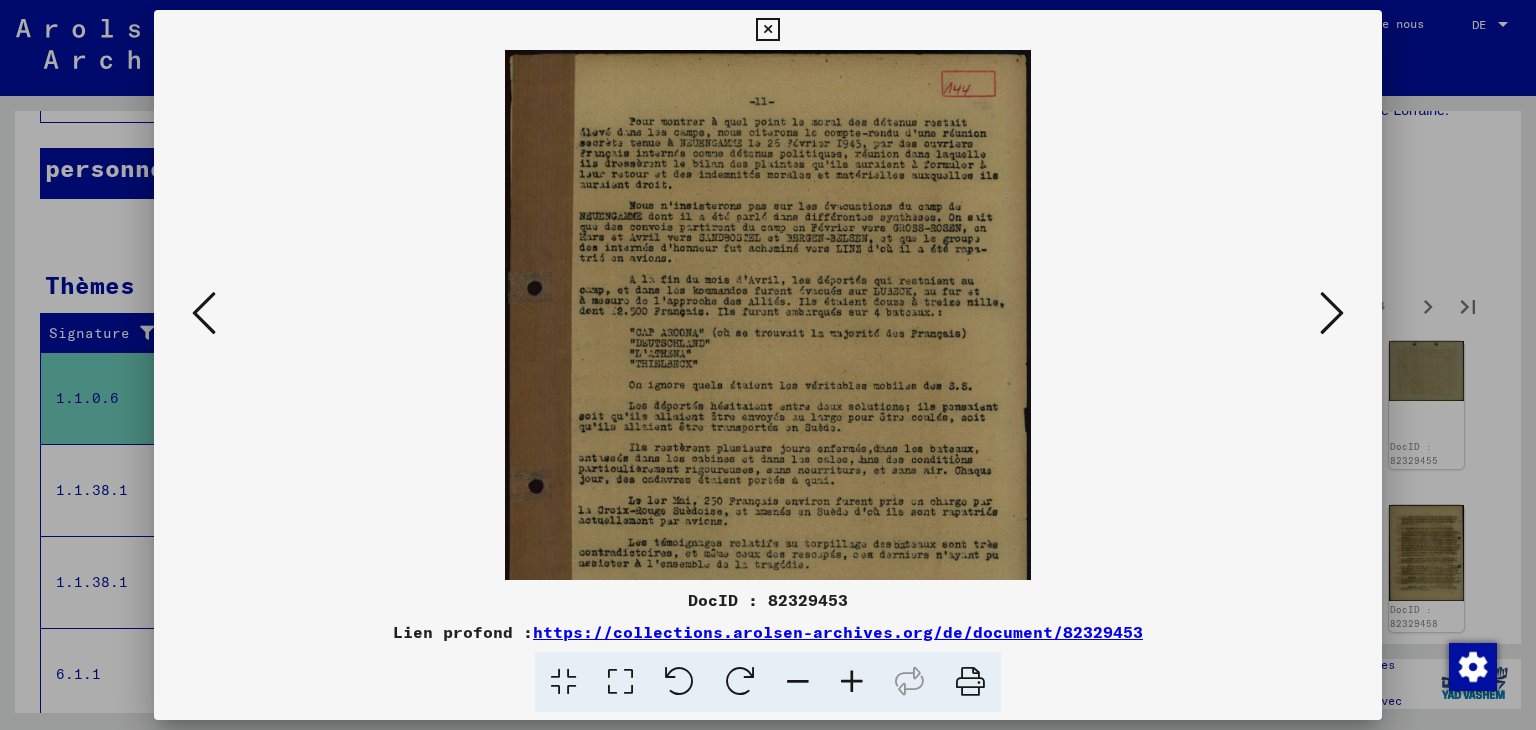 click at bounding box center (852, 682) 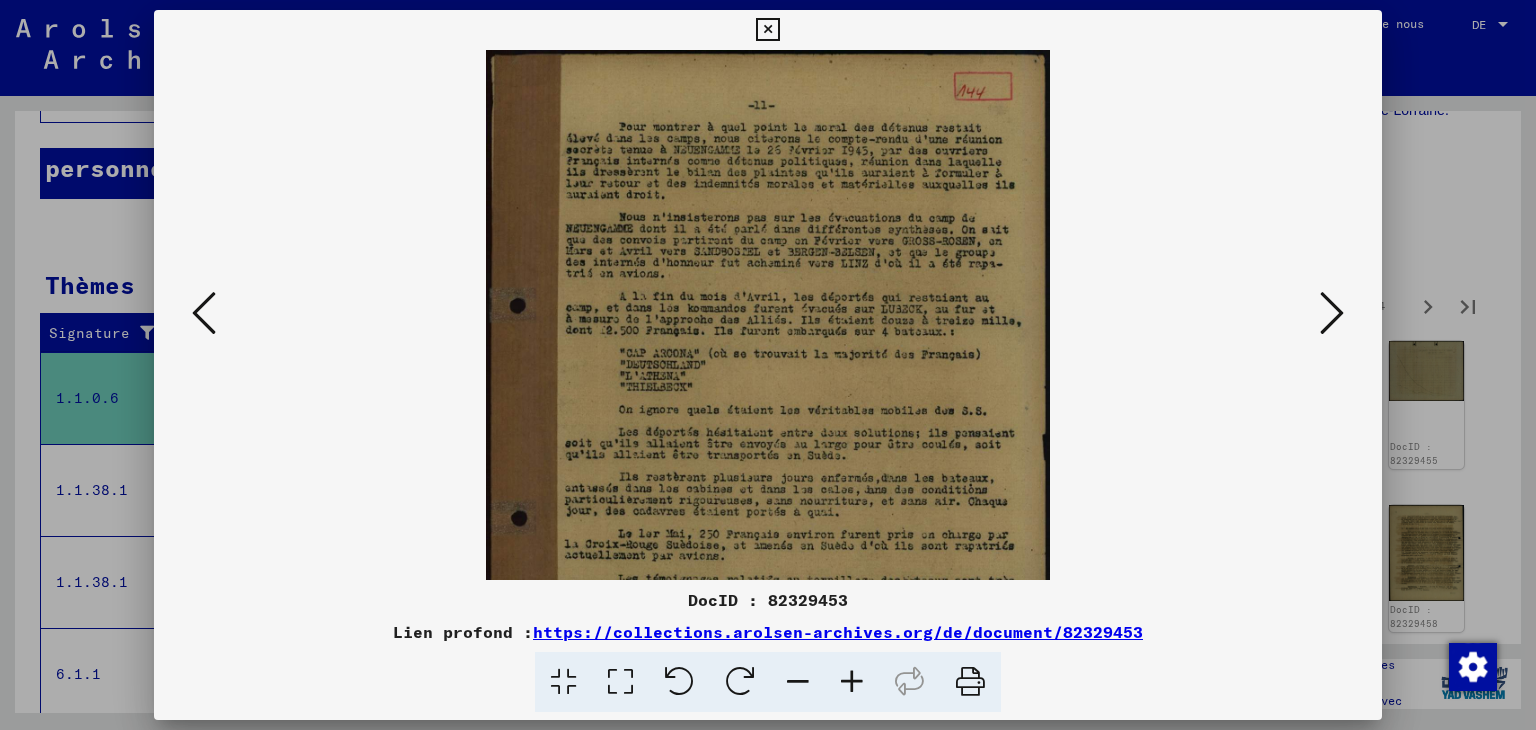 click at bounding box center (852, 682) 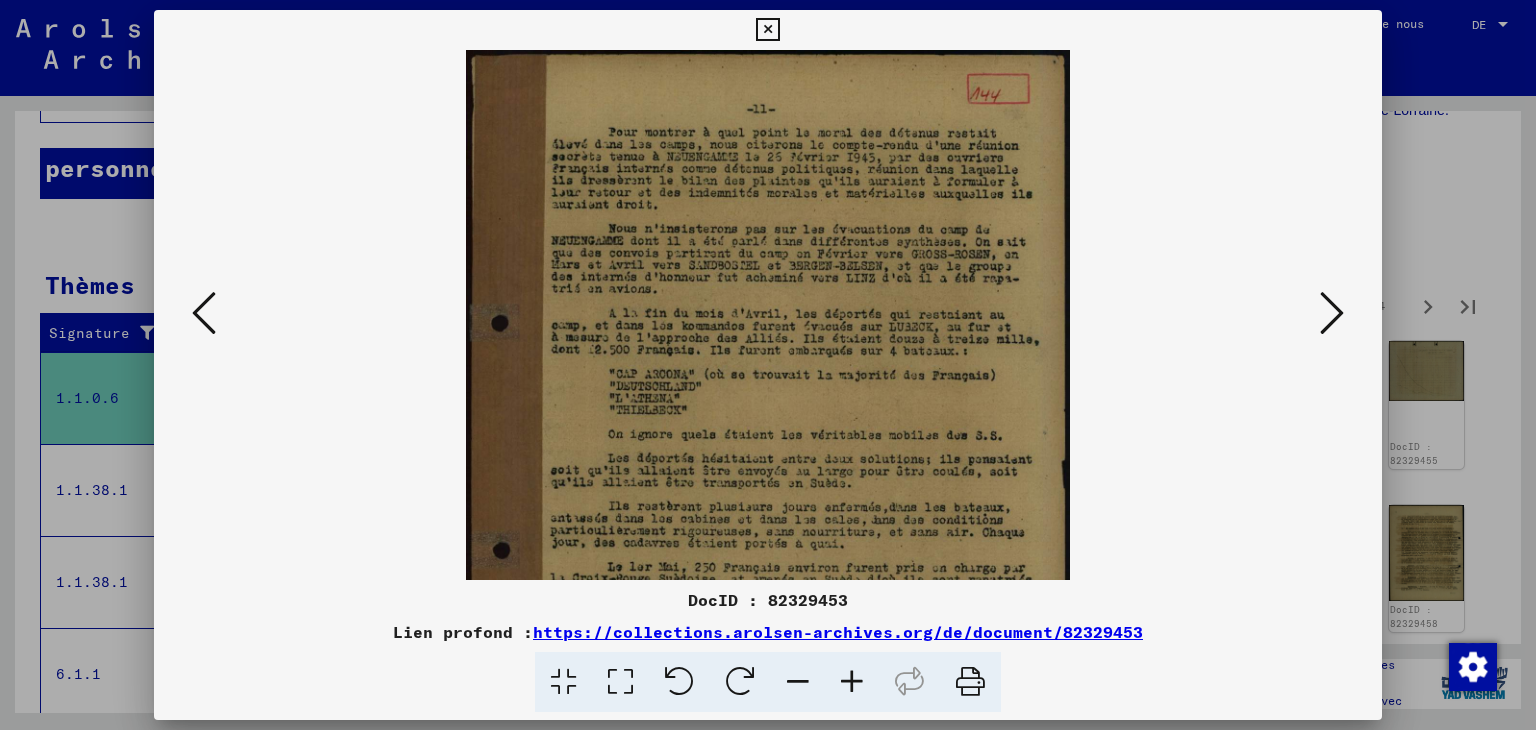 click at bounding box center [852, 682] 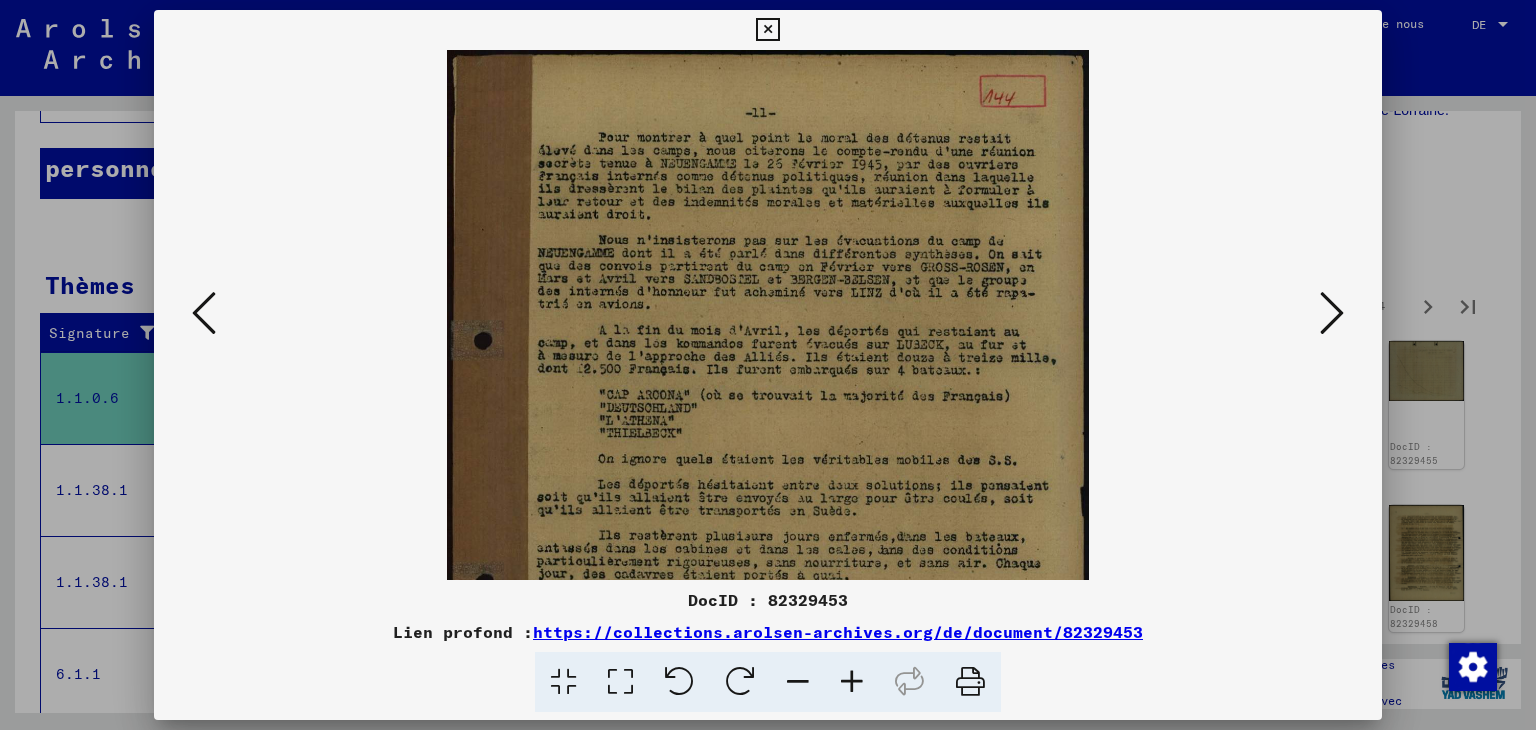 click at bounding box center [852, 682] 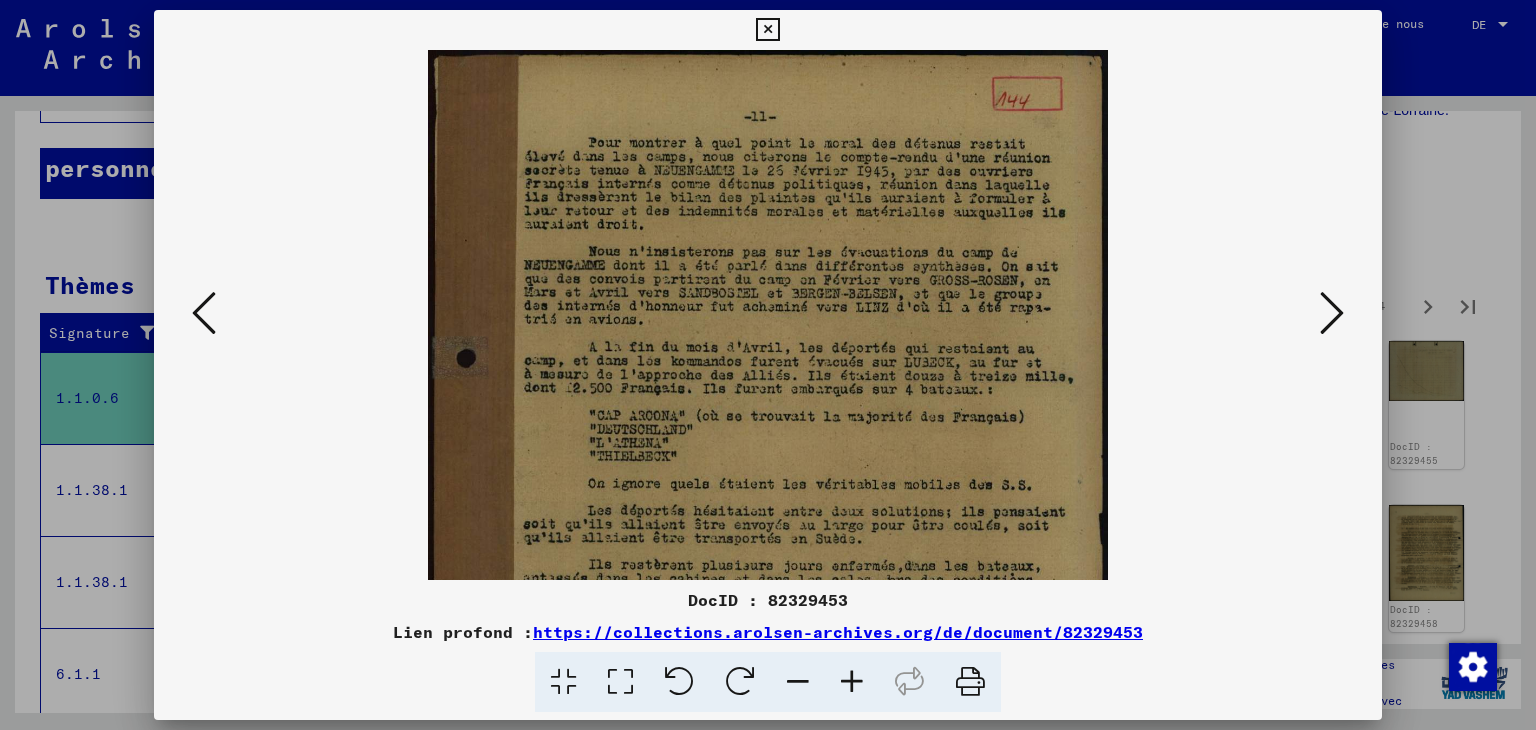 click at bounding box center (852, 682) 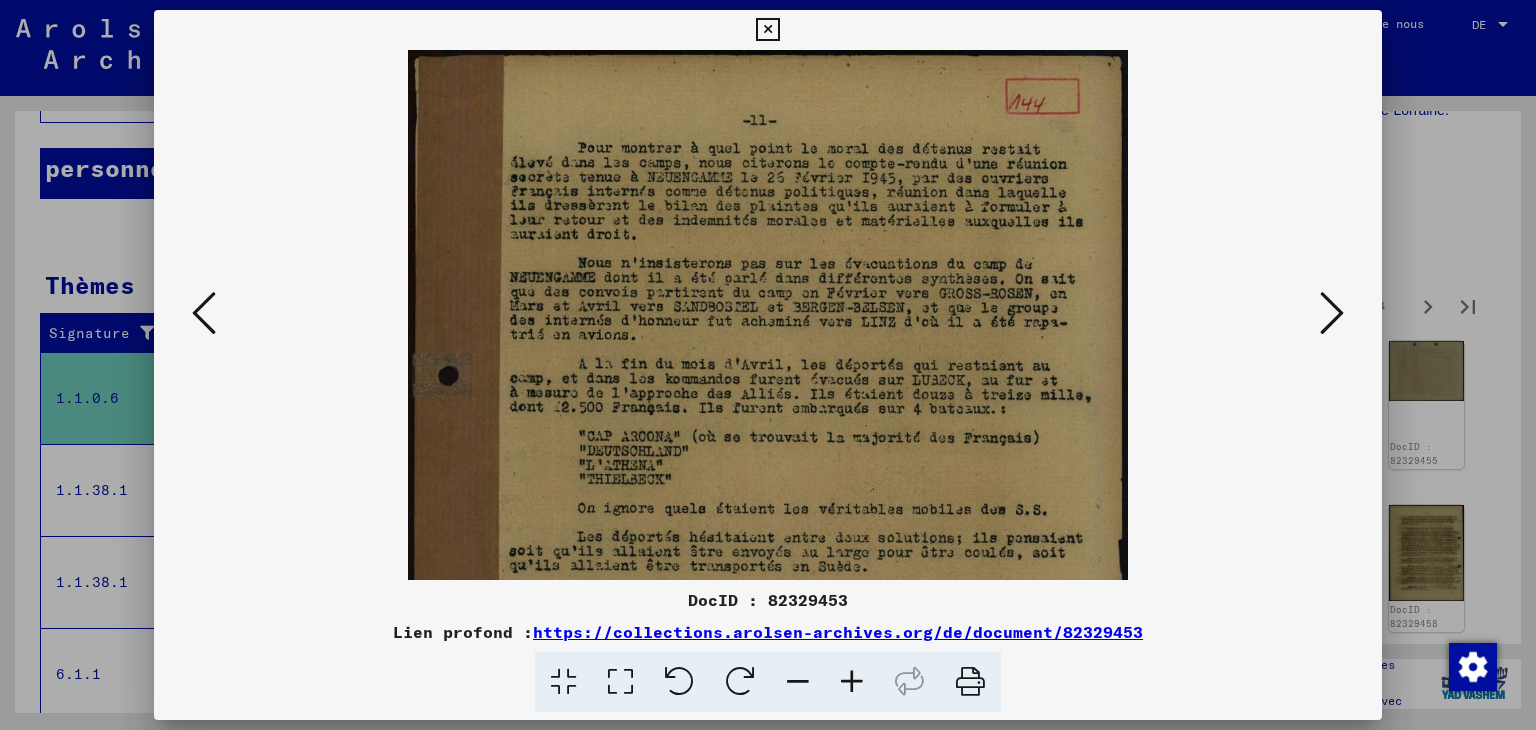 click at bounding box center (852, 682) 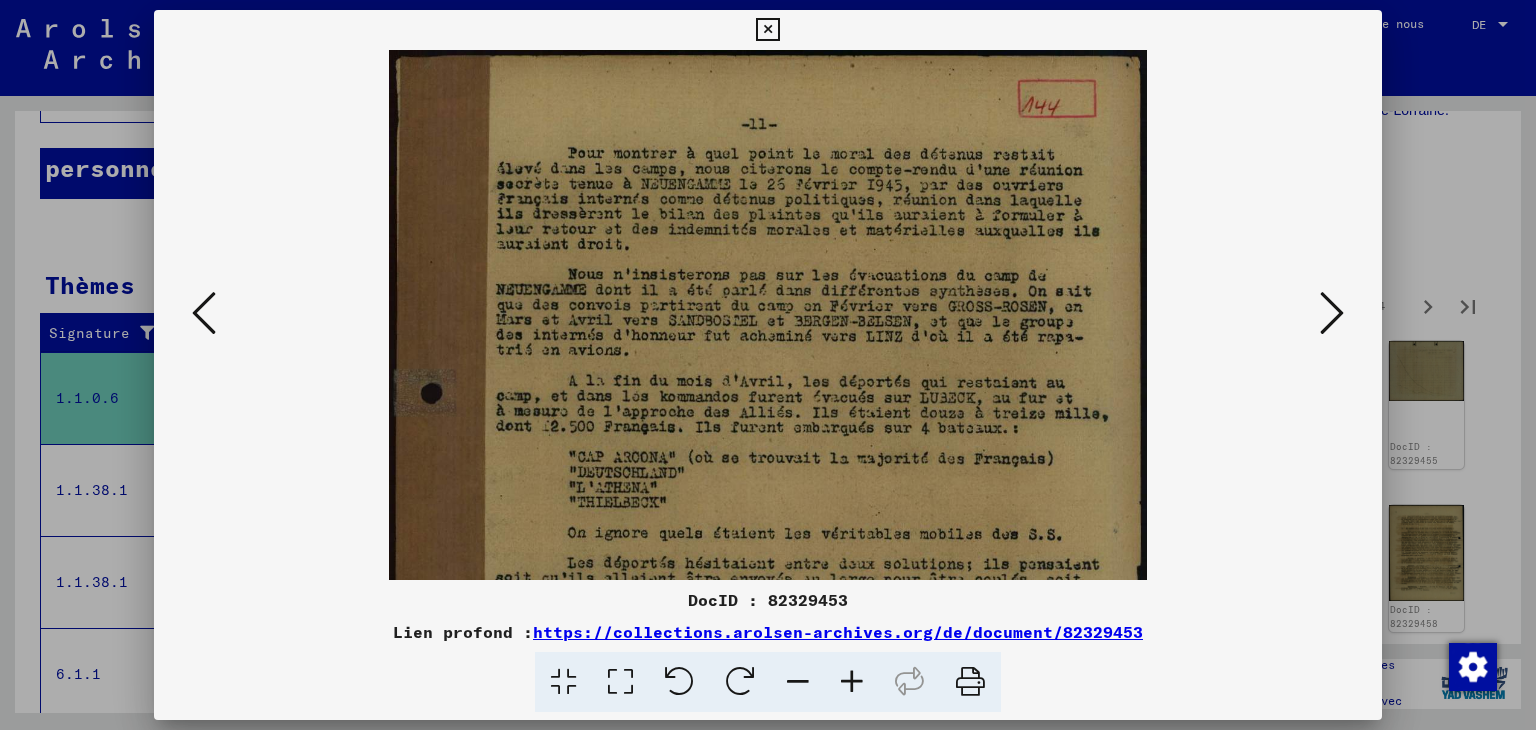 click at bounding box center (852, 682) 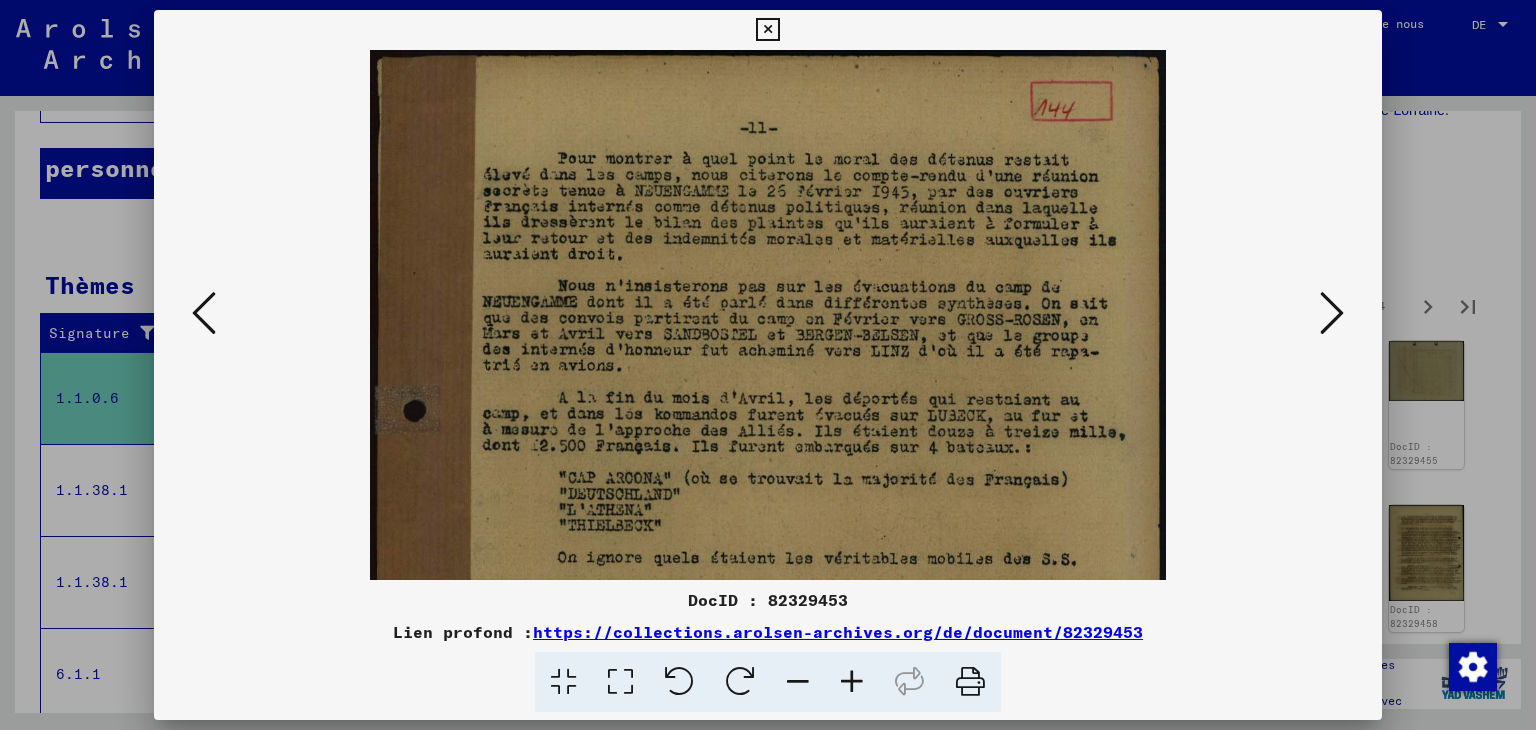 click at bounding box center [852, 682] 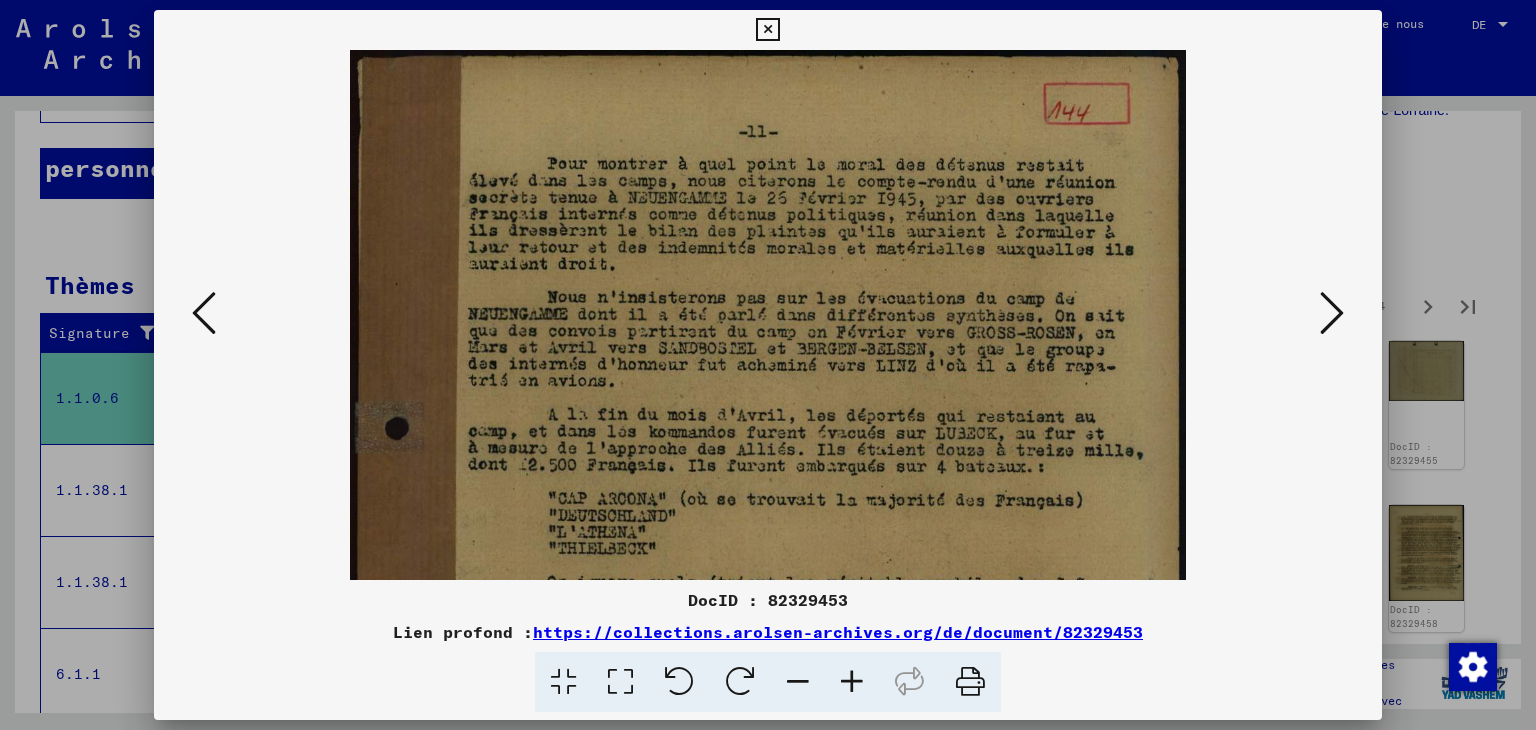 click at bounding box center (852, 682) 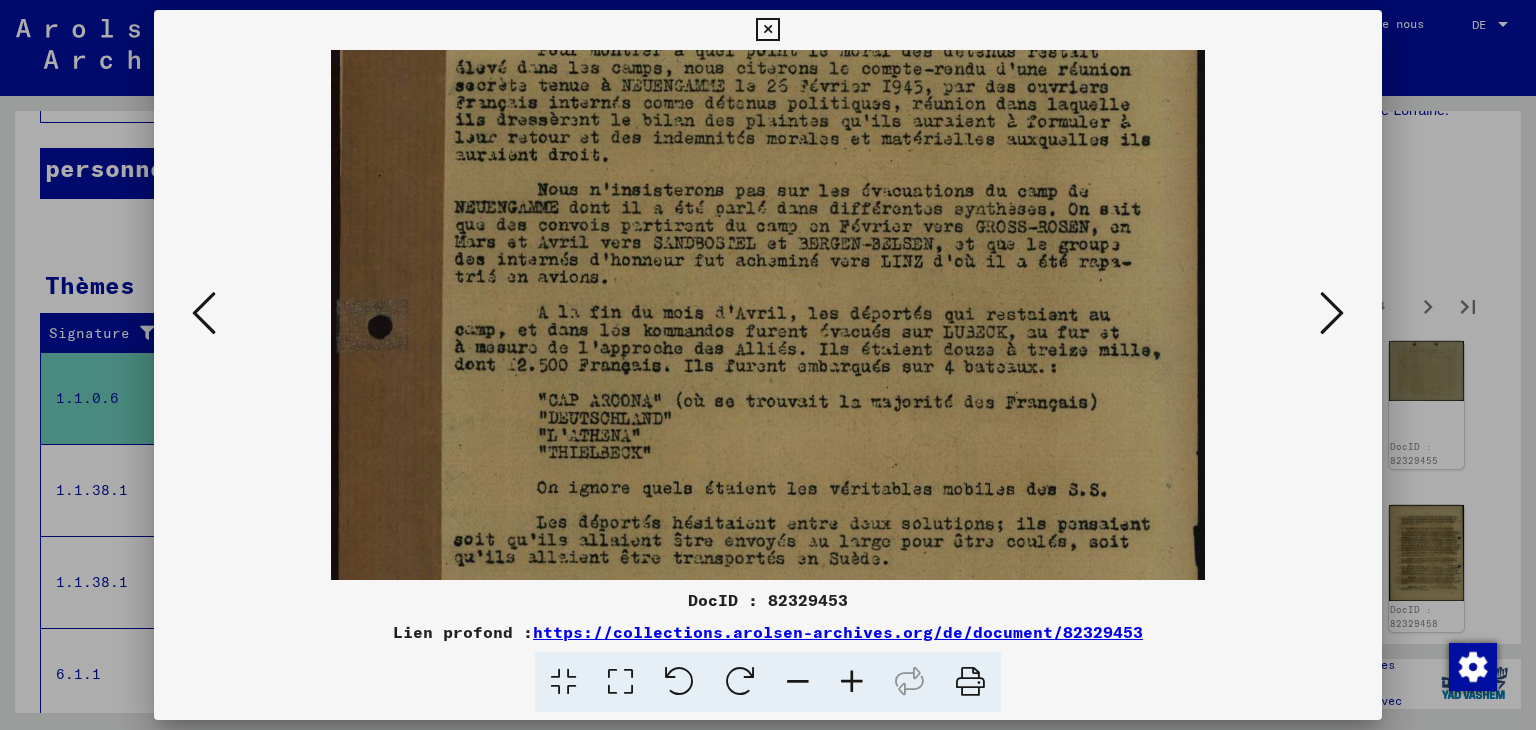 drag, startPoint x: 828, startPoint y: 508, endPoint x: 838, endPoint y: 387, distance: 121.41252 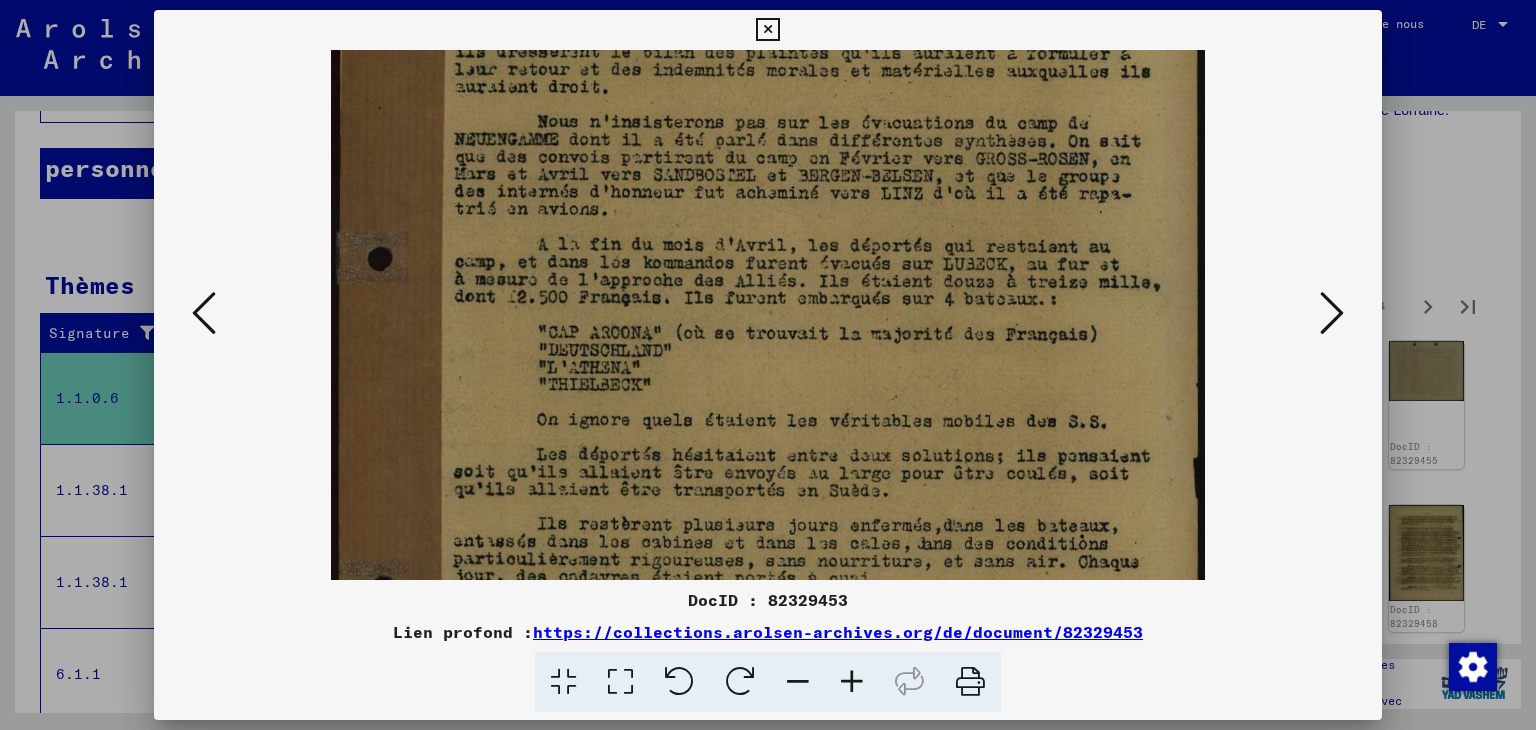 scroll, scrollTop: 188, scrollLeft: 0, axis: vertical 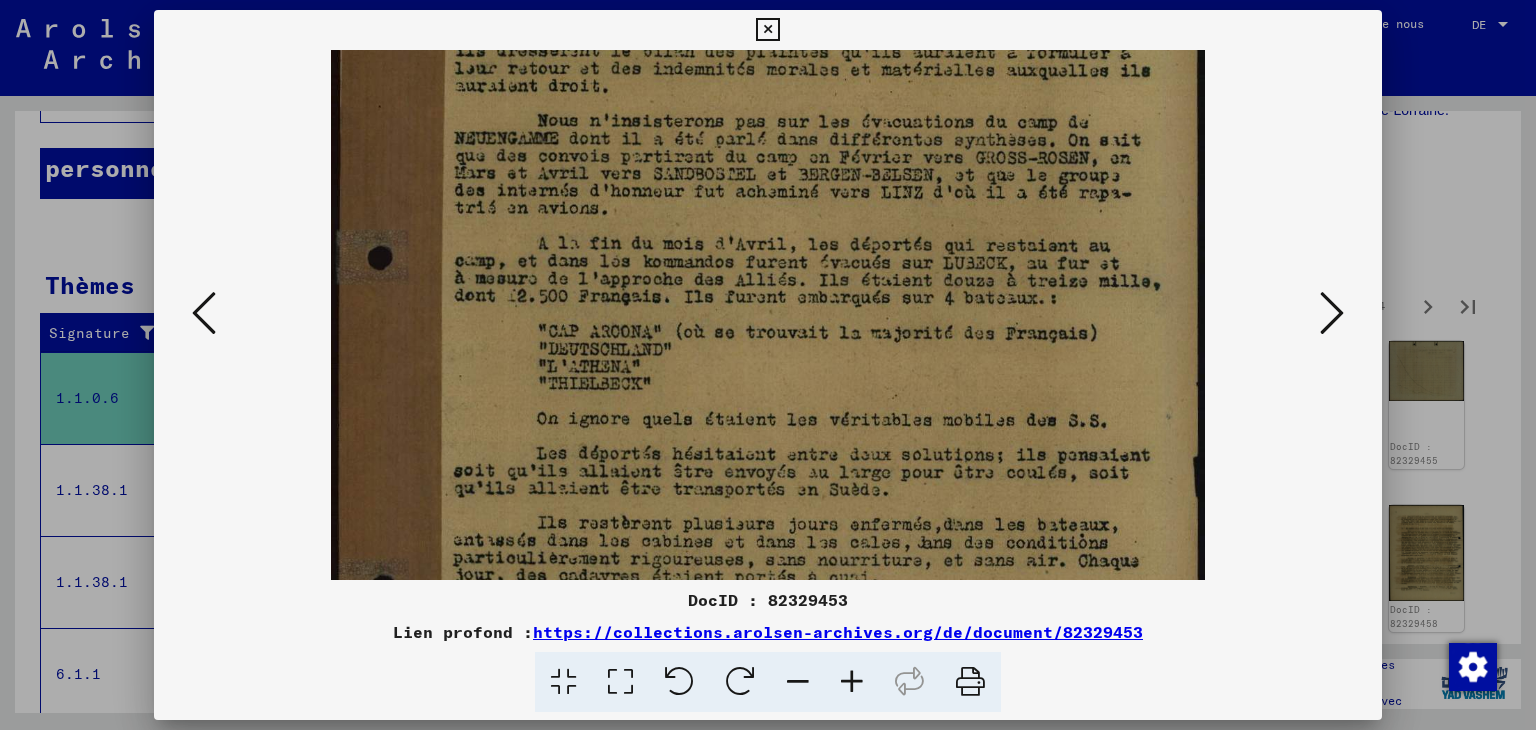 drag, startPoint x: 836, startPoint y: 487, endPoint x: 839, endPoint y: 426, distance: 61.073727 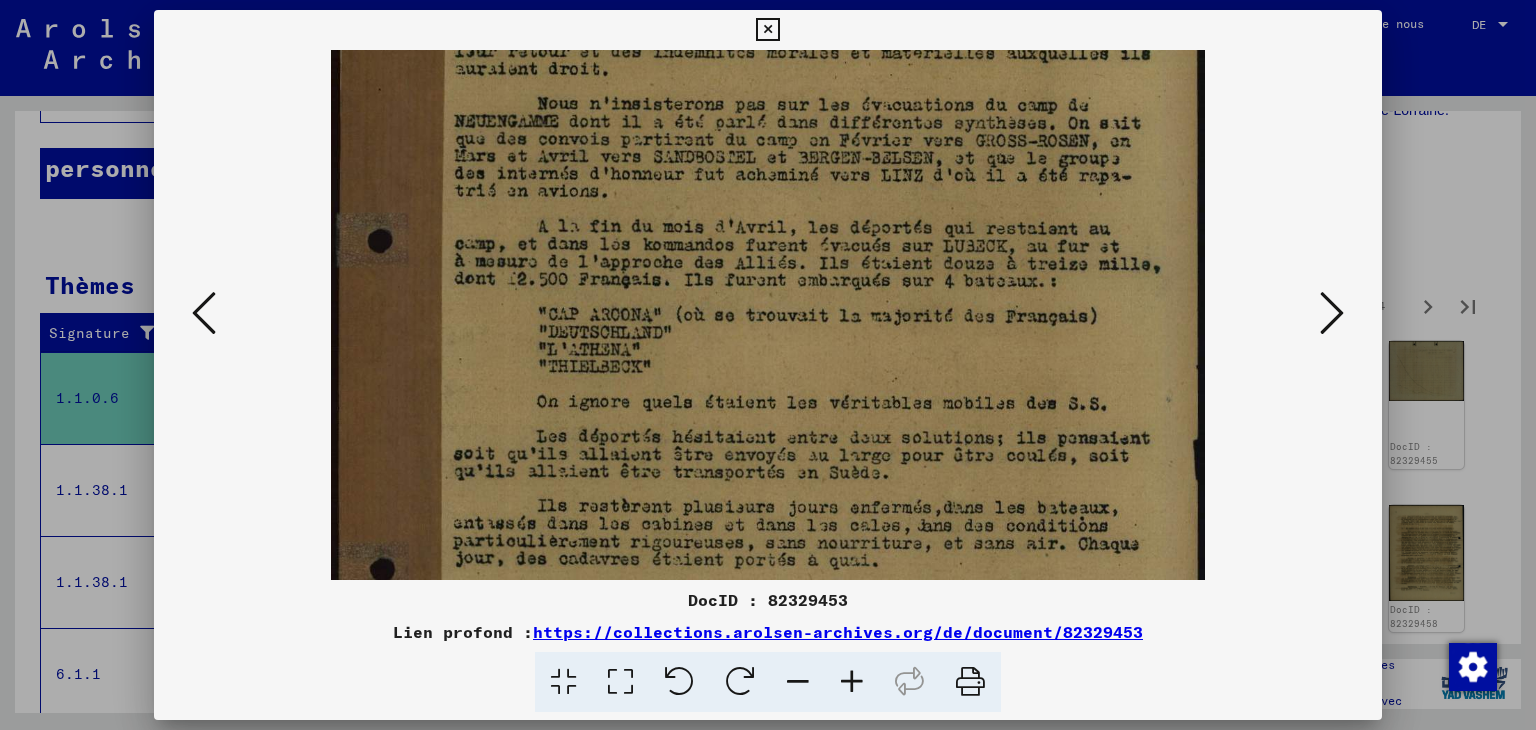scroll, scrollTop: 208, scrollLeft: 0, axis: vertical 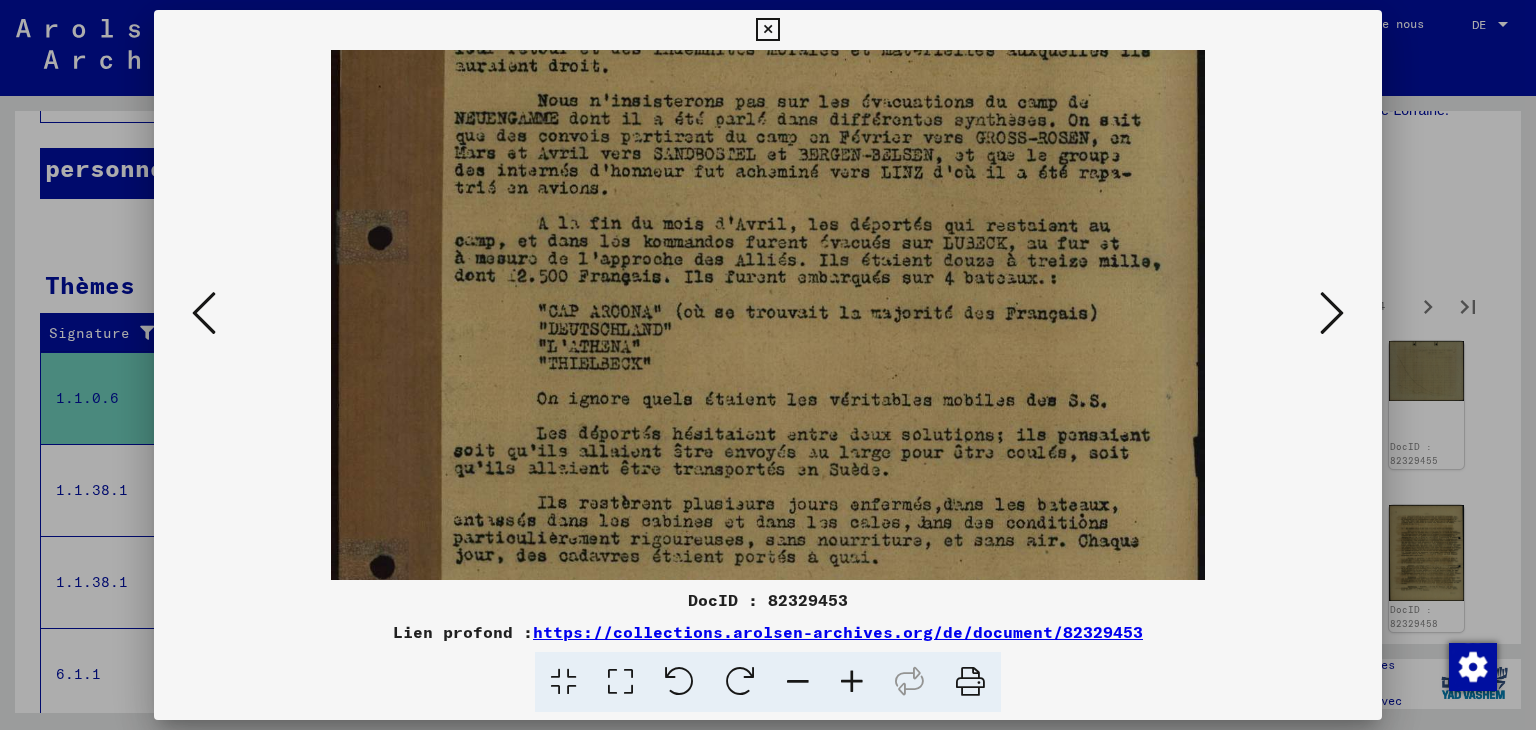 drag, startPoint x: 868, startPoint y: 457, endPoint x: 872, endPoint y: 439, distance: 18.439089 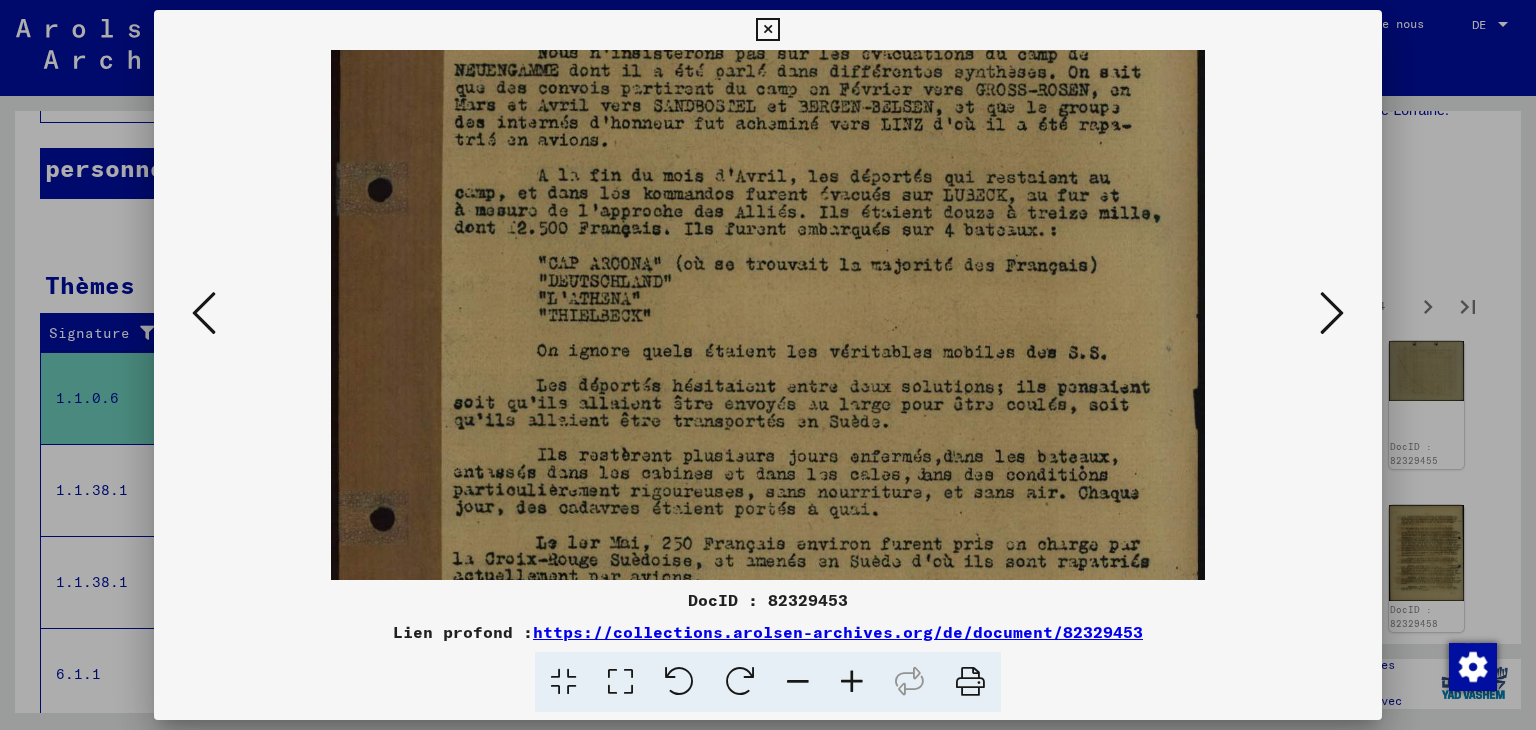 drag, startPoint x: 810, startPoint y: 424, endPoint x: 816, endPoint y: 377, distance: 47.38143 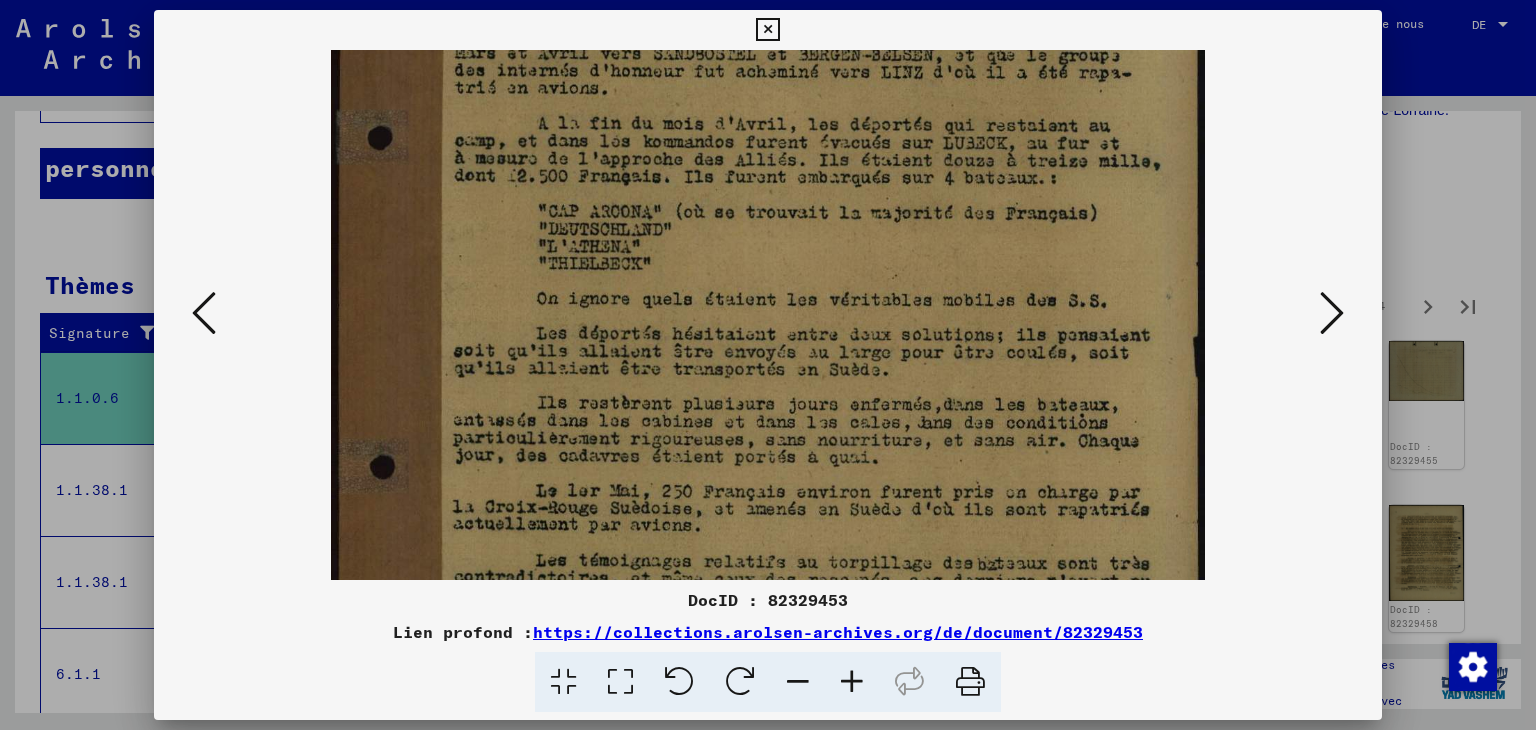 drag, startPoint x: 848, startPoint y: 442, endPoint x: 845, endPoint y: 408, distance: 34.132095 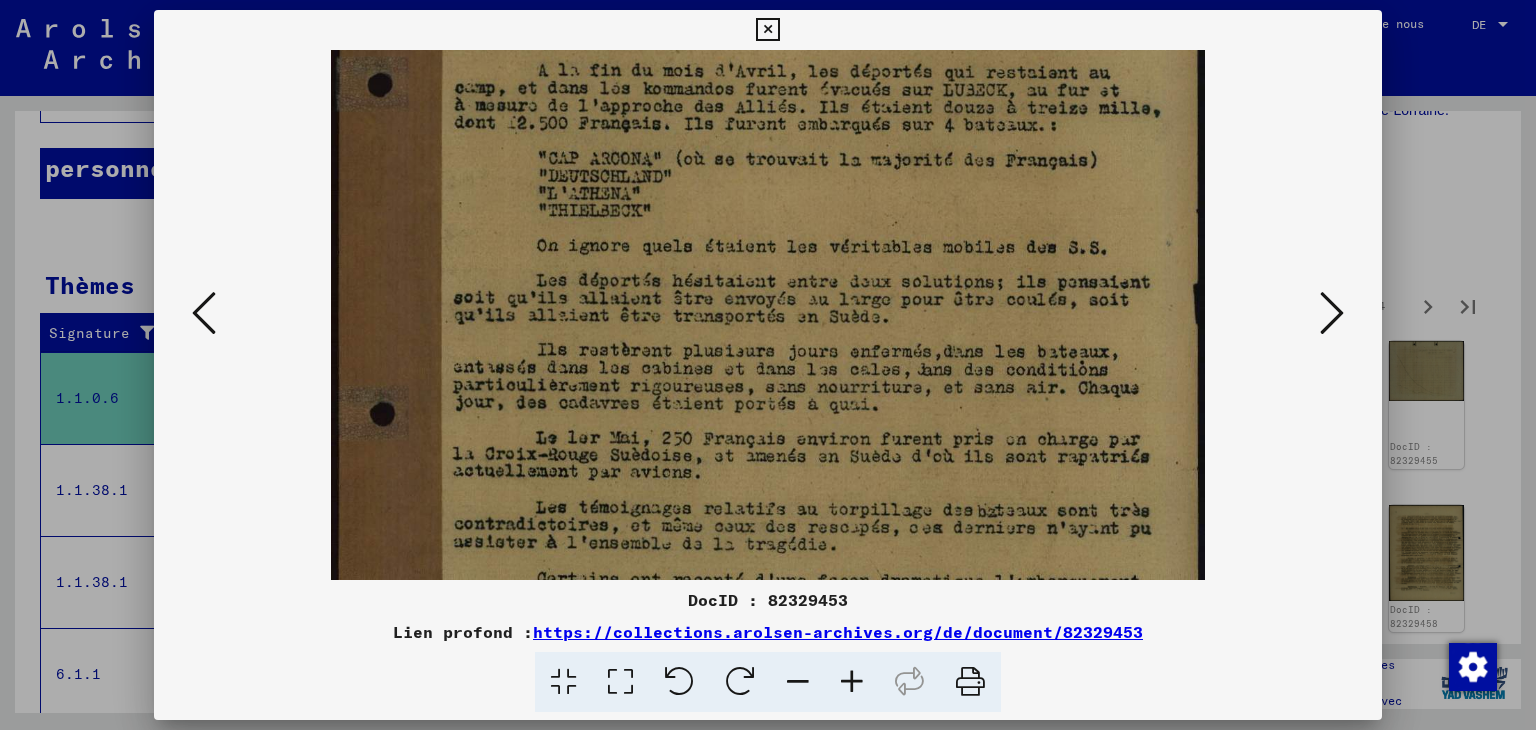 drag, startPoint x: 859, startPoint y: 449, endPoint x: 864, endPoint y: 396, distance: 53.235325 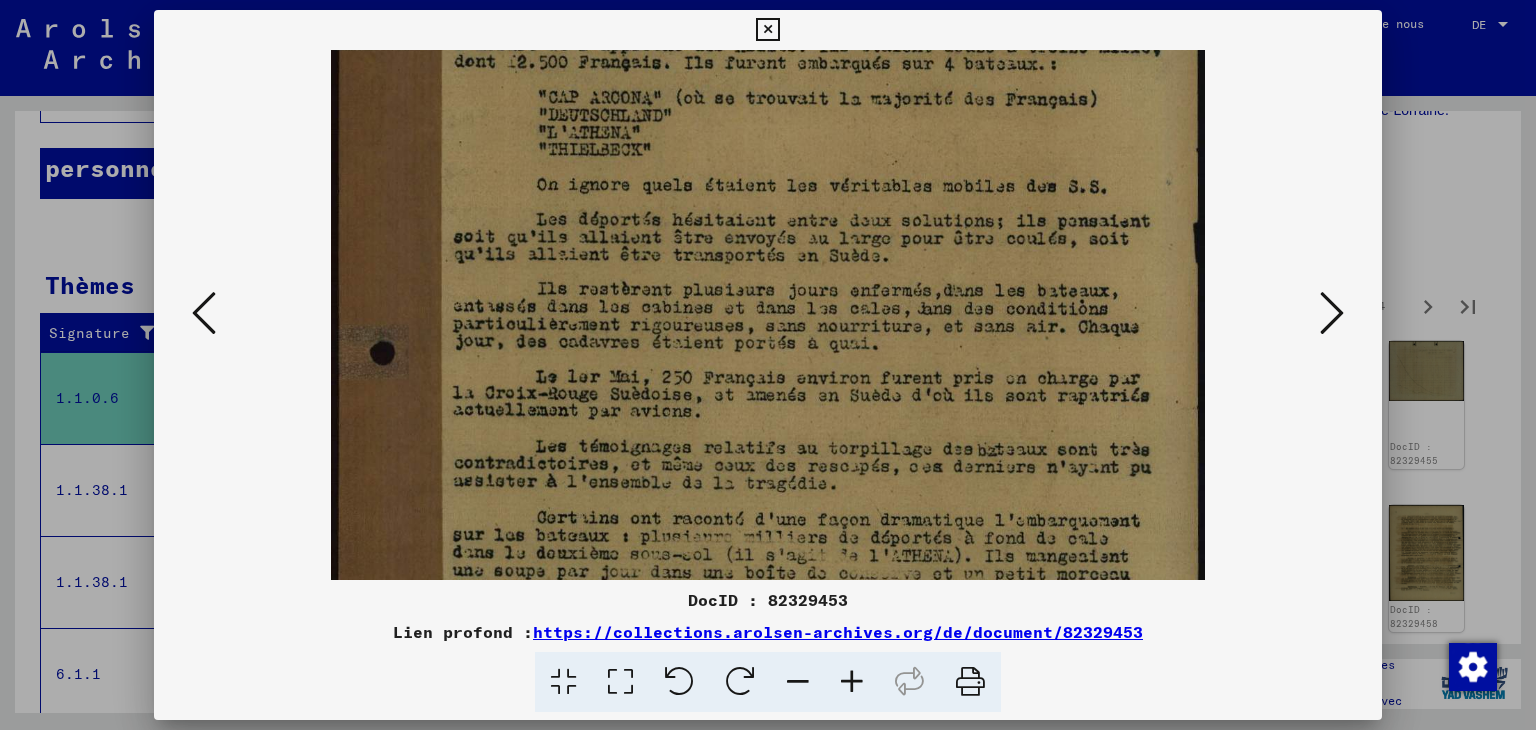 drag, startPoint x: 876, startPoint y: 475, endPoint x: 878, endPoint y: 415, distance: 60.033325 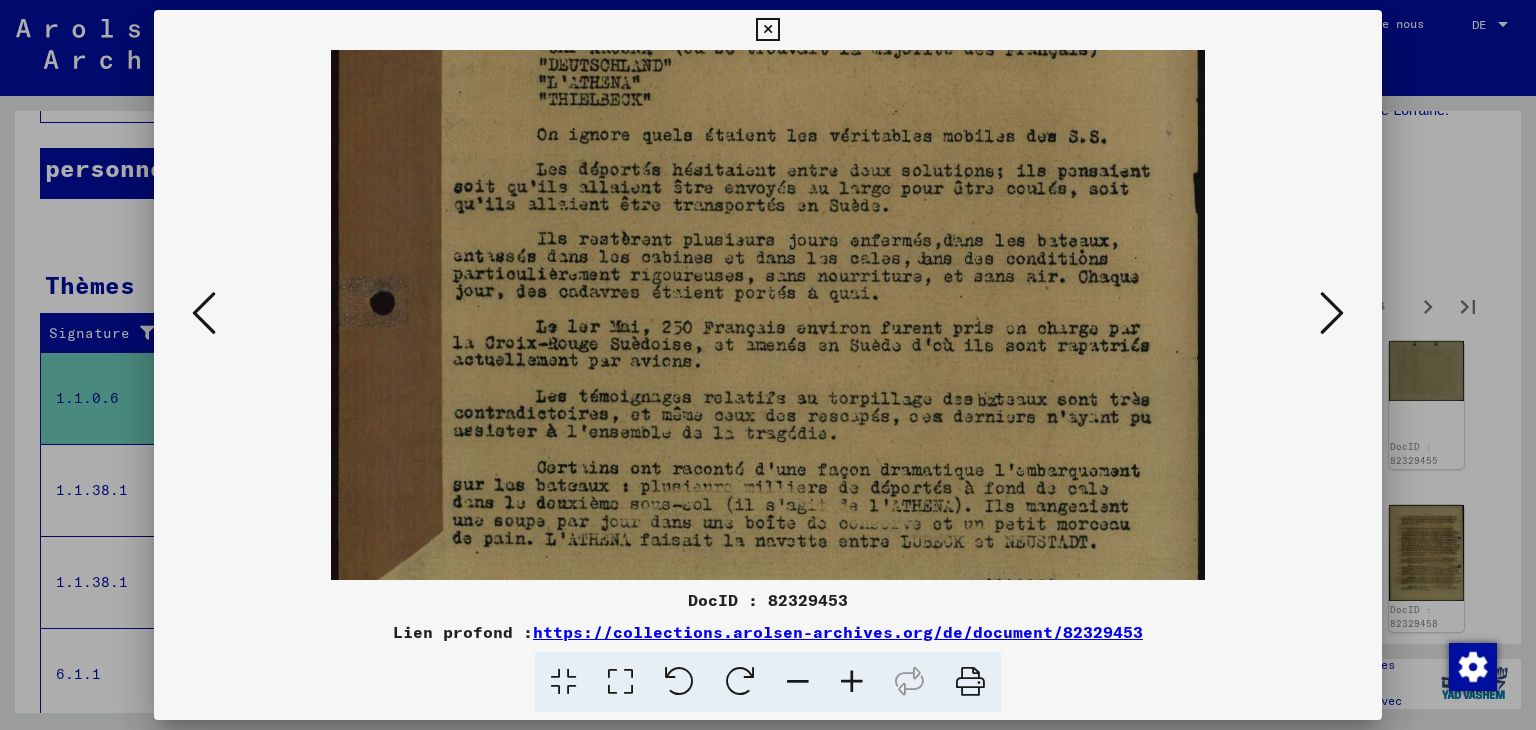 drag, startPoint x: 882, startPoint y: 462, endPoint x: 884, endPoint y: 413, distance: 49.0408 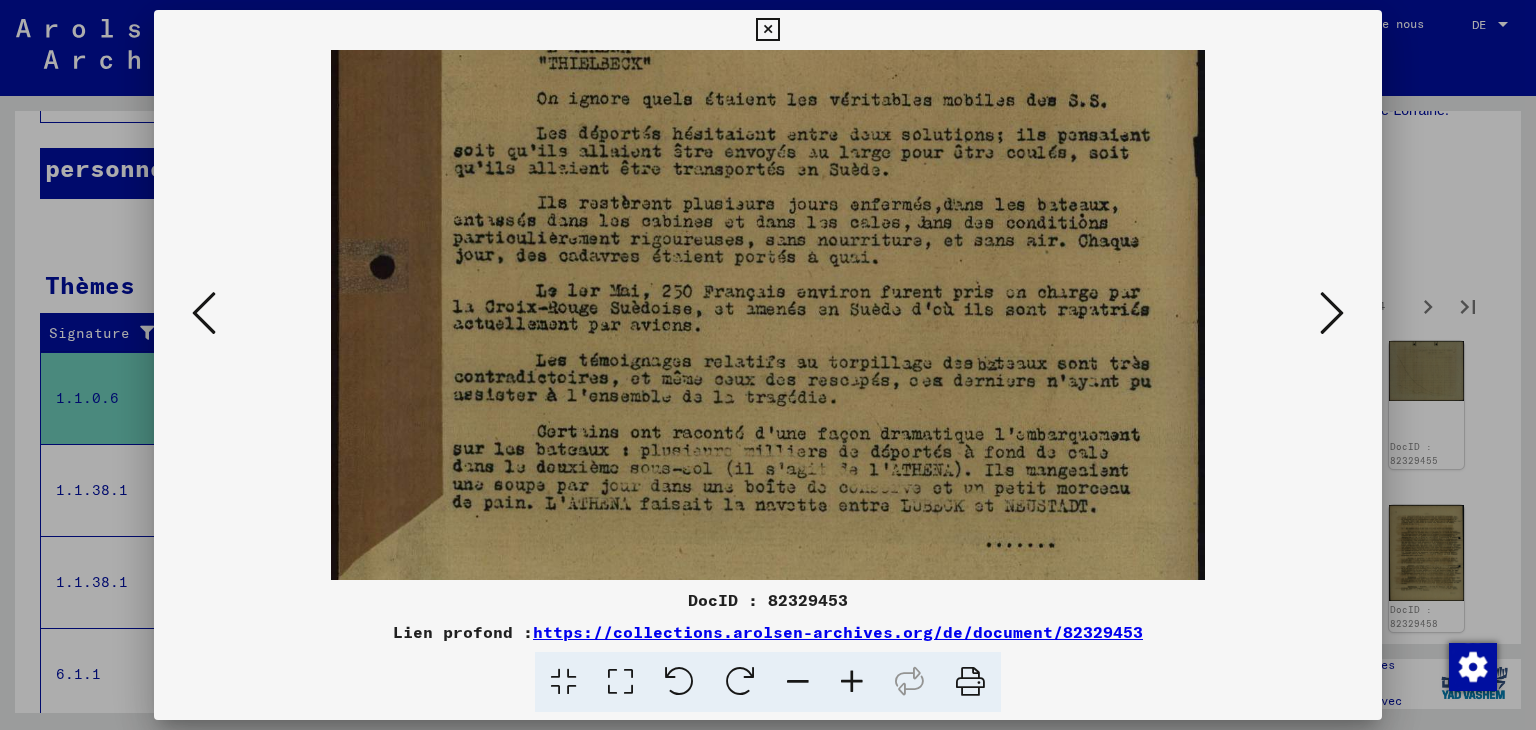drag, startPoint x: 883, startPoint y: 469, endPoint x: 880, endPoint y: 433, distance: 36.124783 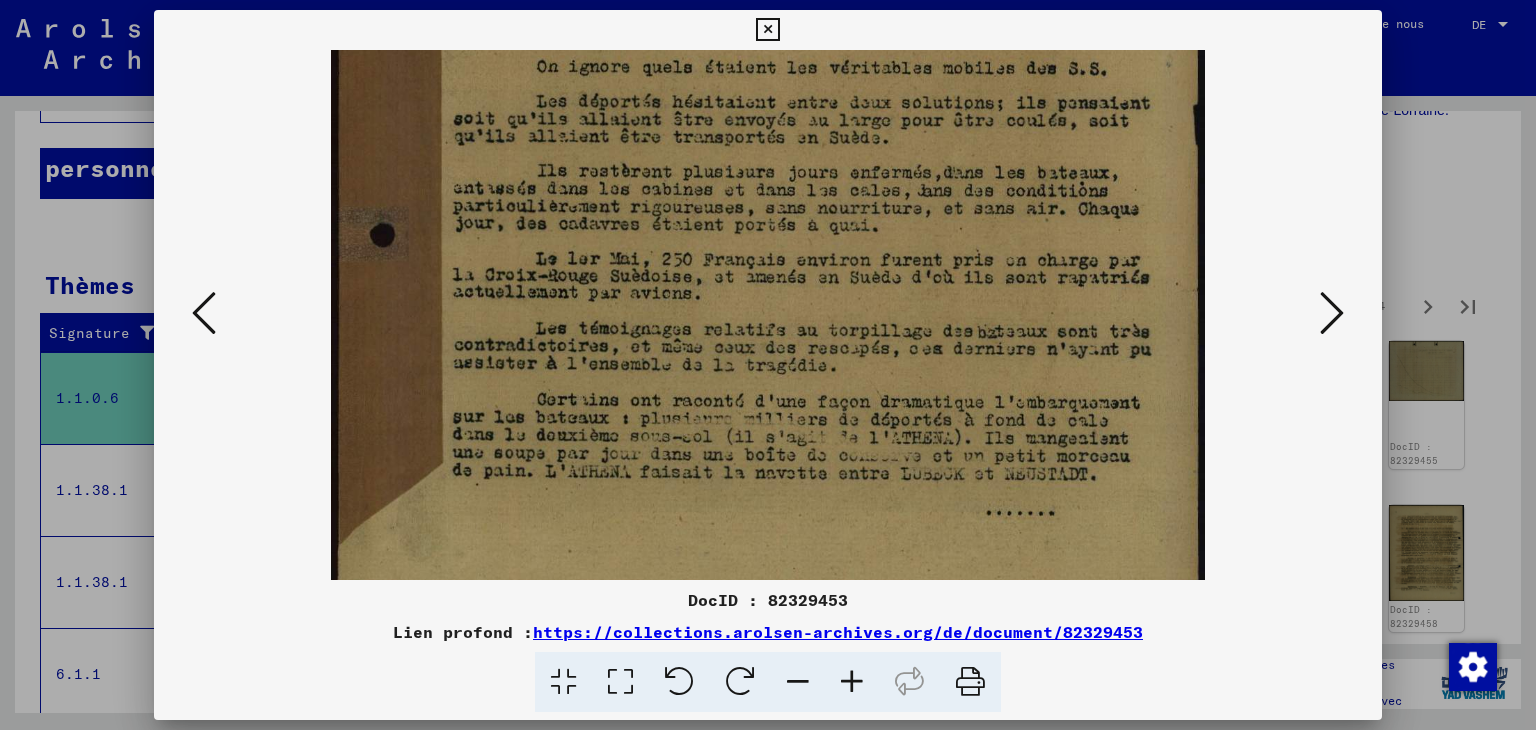 scroll, scrollTop: 546, scrollLeft: 0, axis: vertical 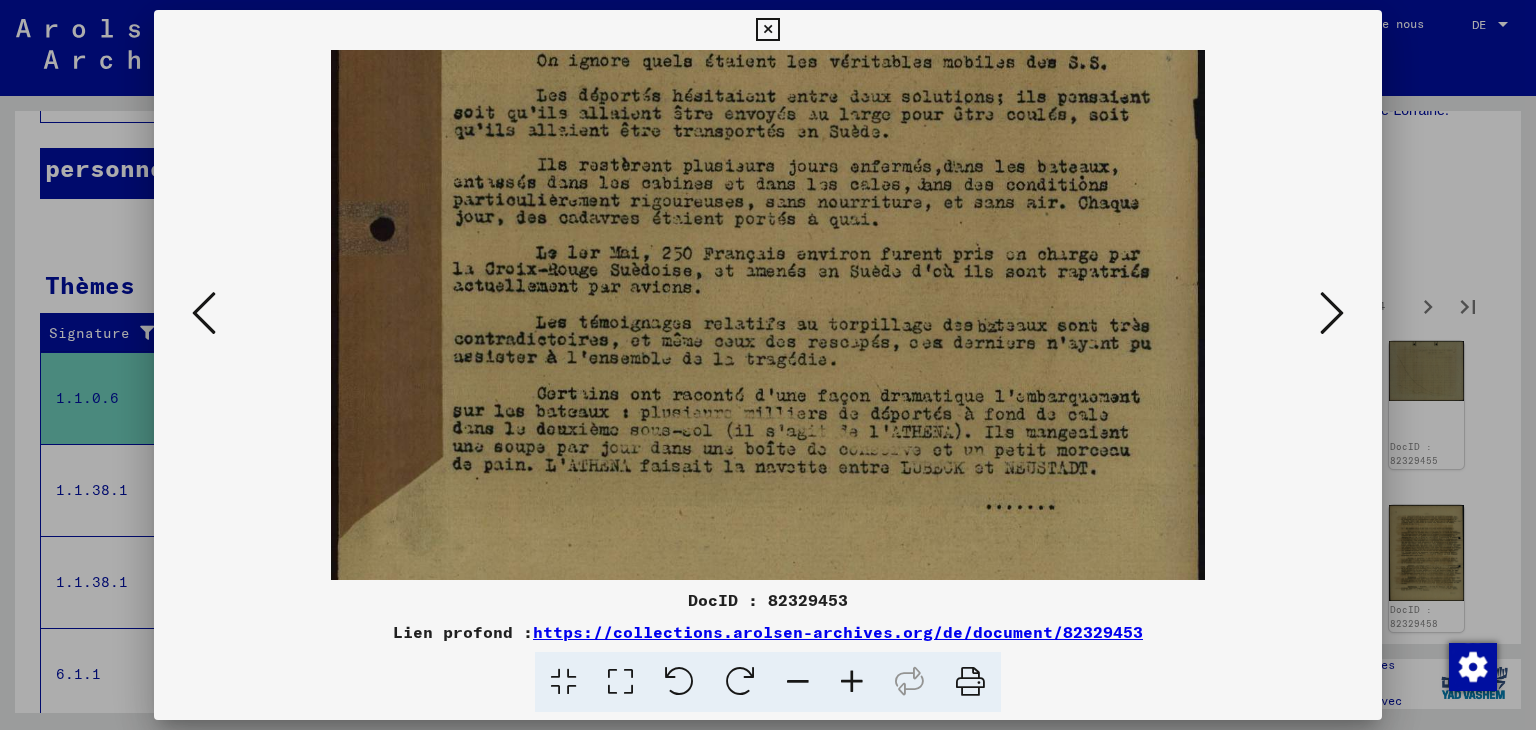 drag, startPoint x: 879, startPoint y: 488, endPoint x: 879, endPoint y: 451, distance: 37 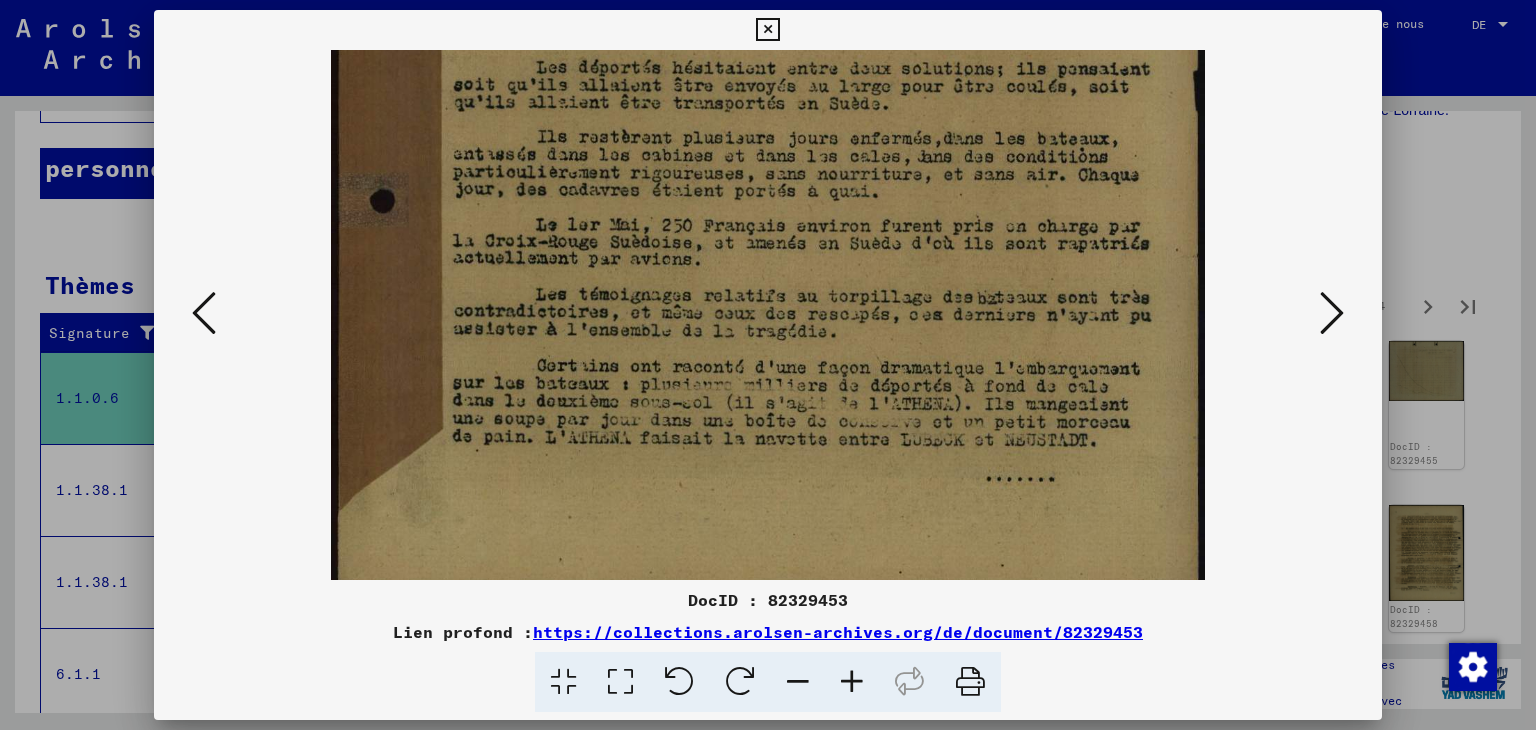drag, startPoint x: 871, startPoint y: 483, endPoint x: 870, endPoint y: 455, distance: 28.01785 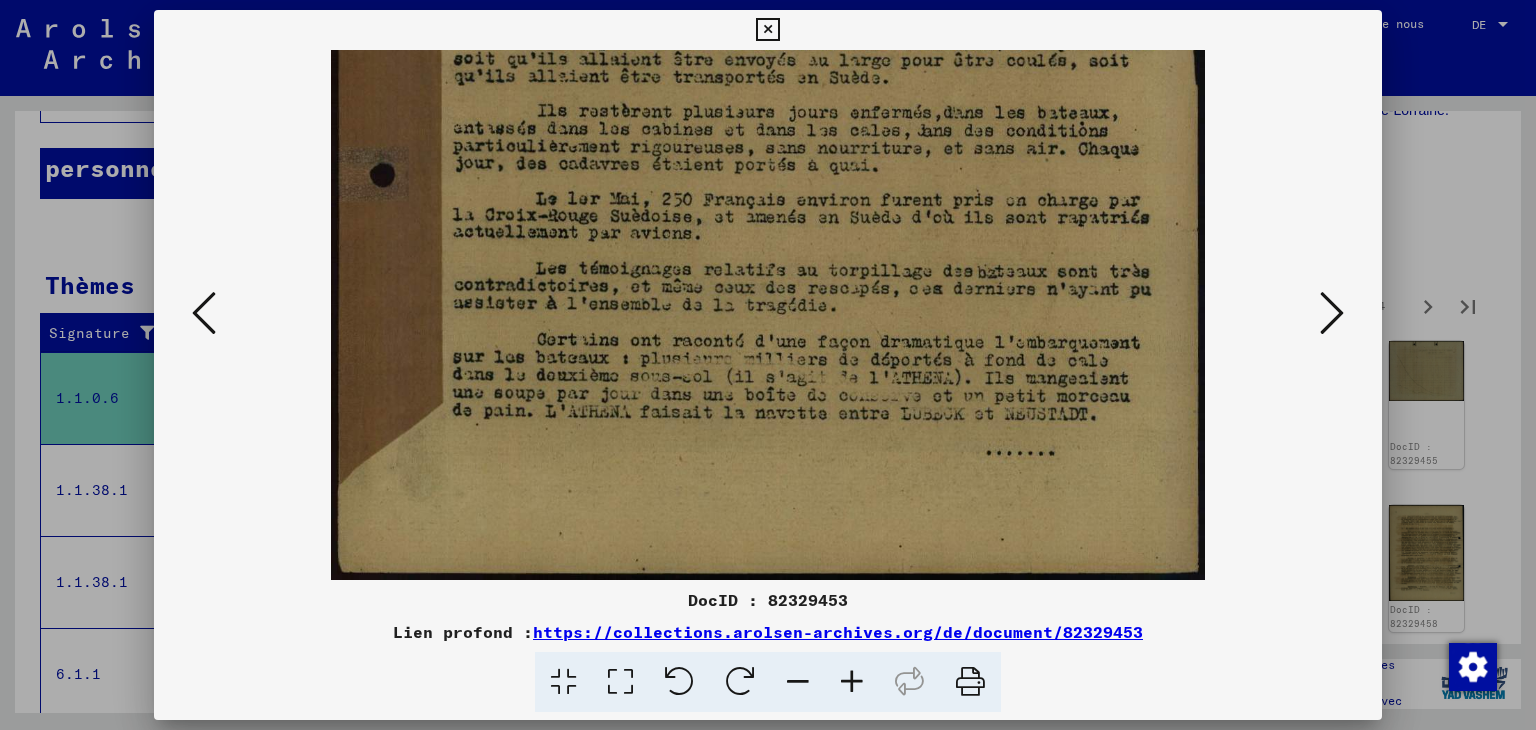 drag, startPoint x: 870, startPoint y: 489, endPoint x: 869, endPoint y: 431, distance: 58.00862 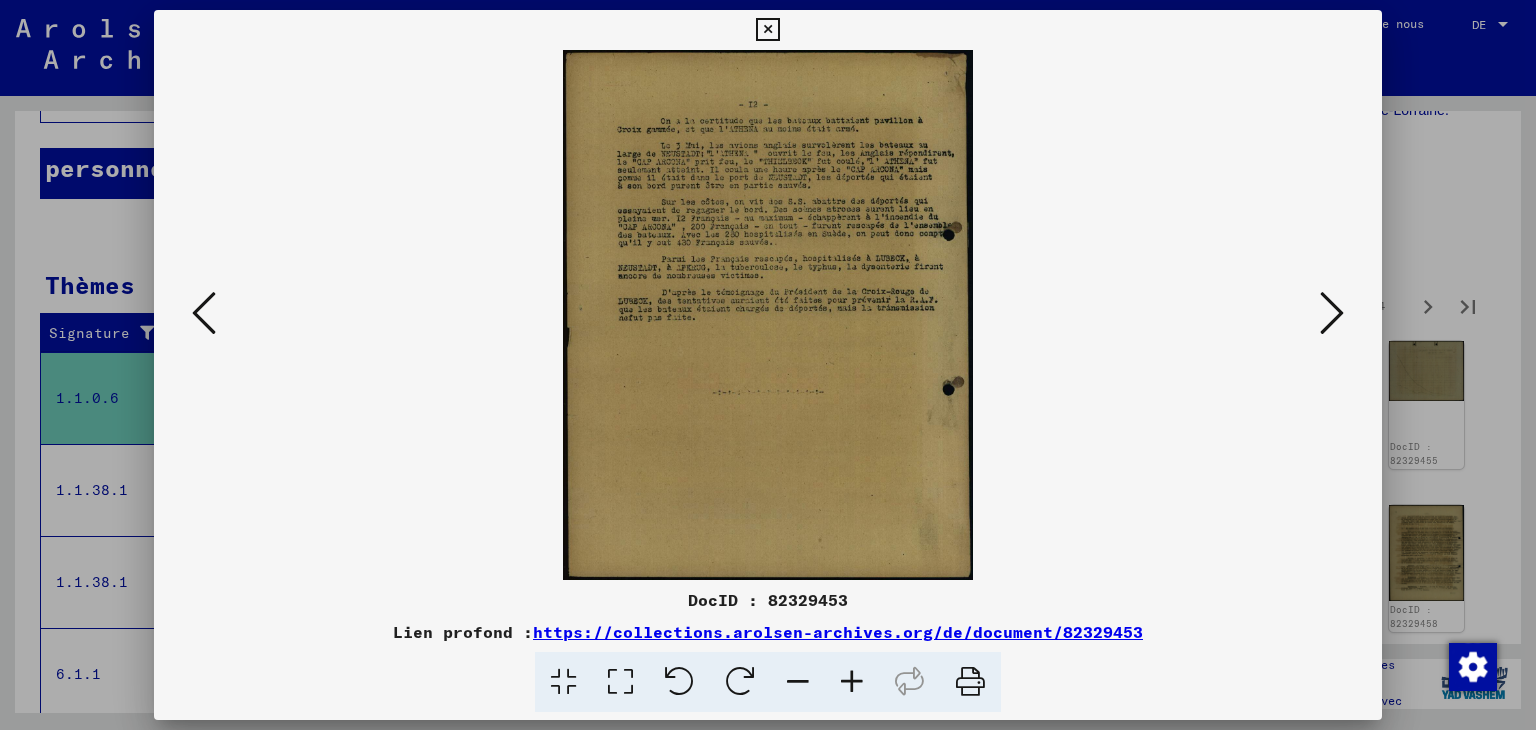 scroll, scrollTop: 0, scrollLeft: 0, axis: both 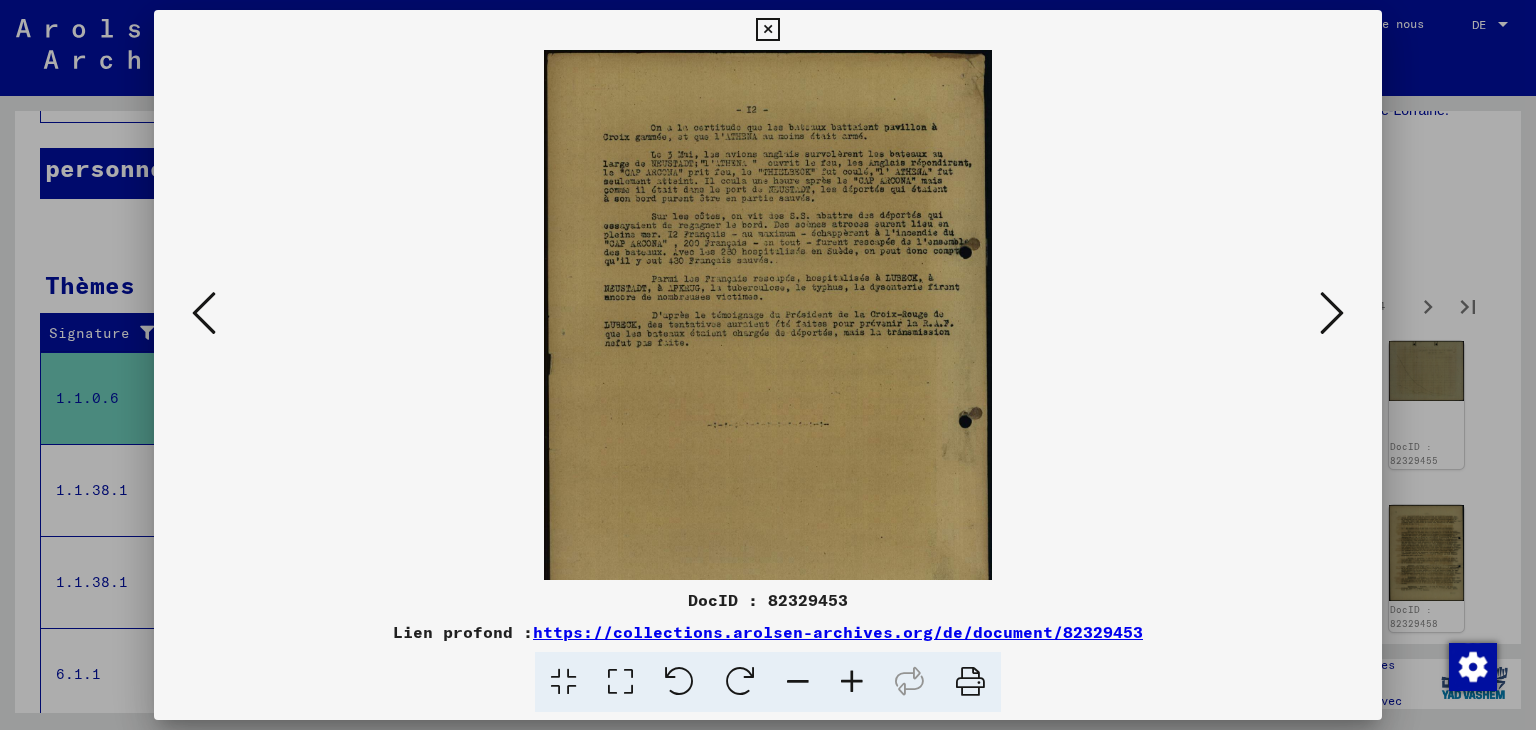 click at bounding box center [852, 682] 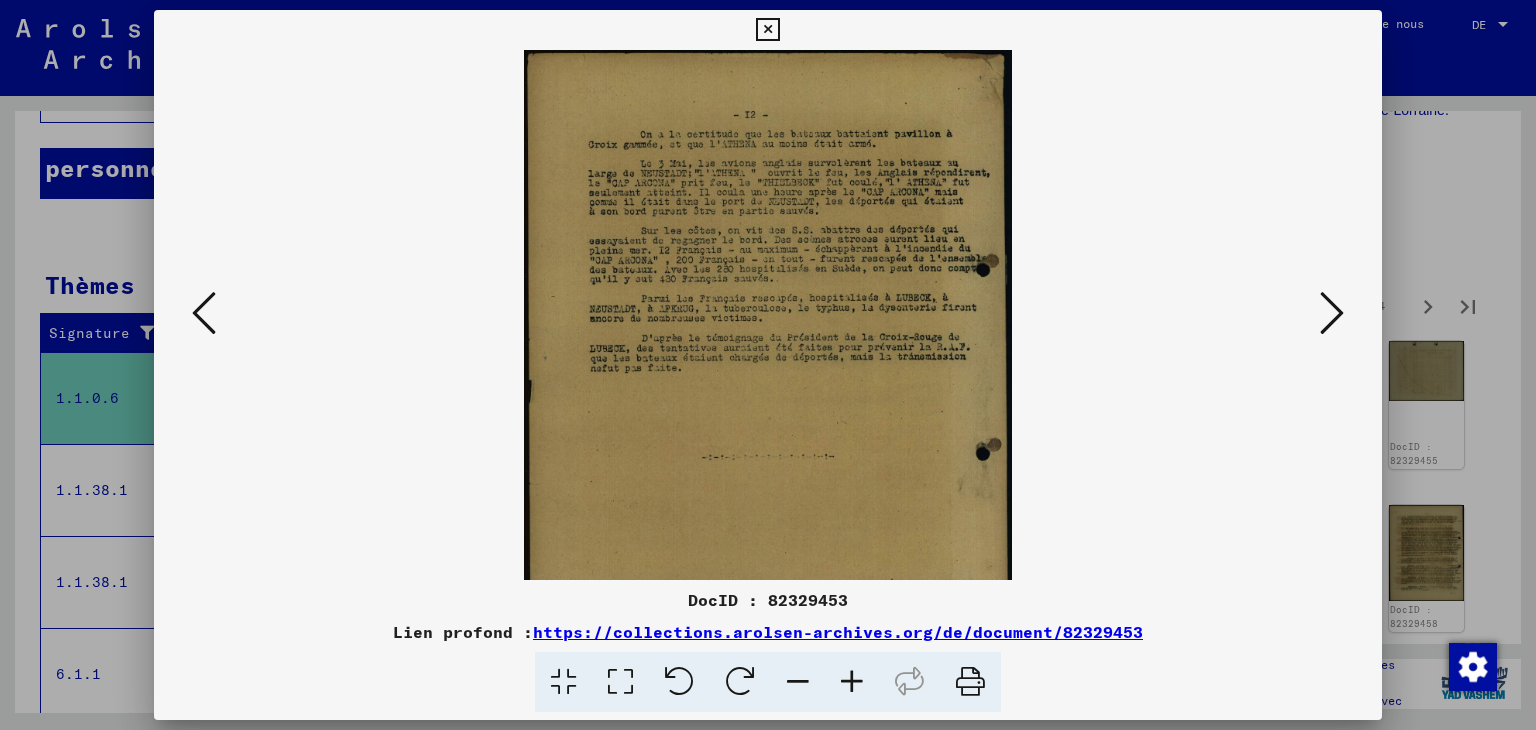 click at bounding box center (852, 682) 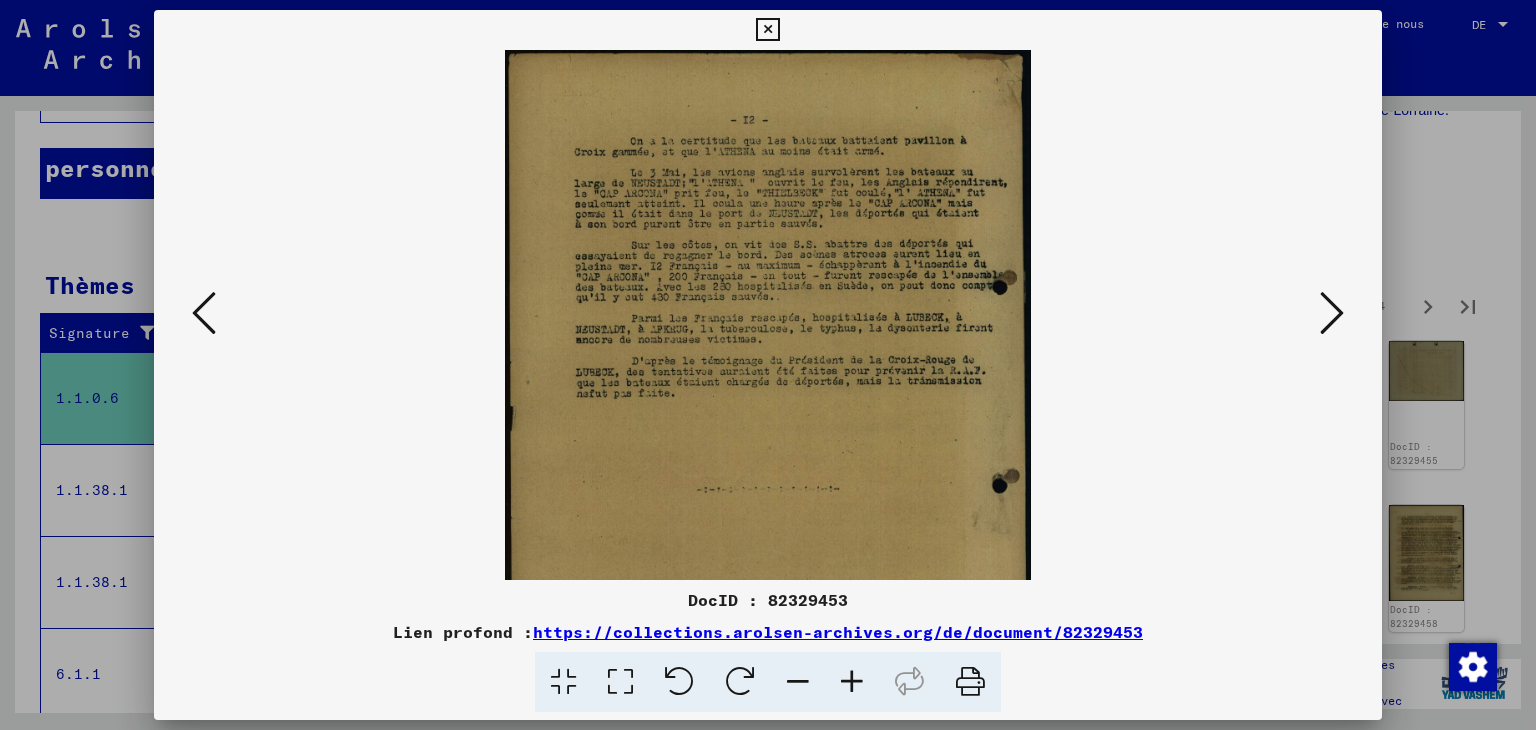 click at bounding box center [852, 682] 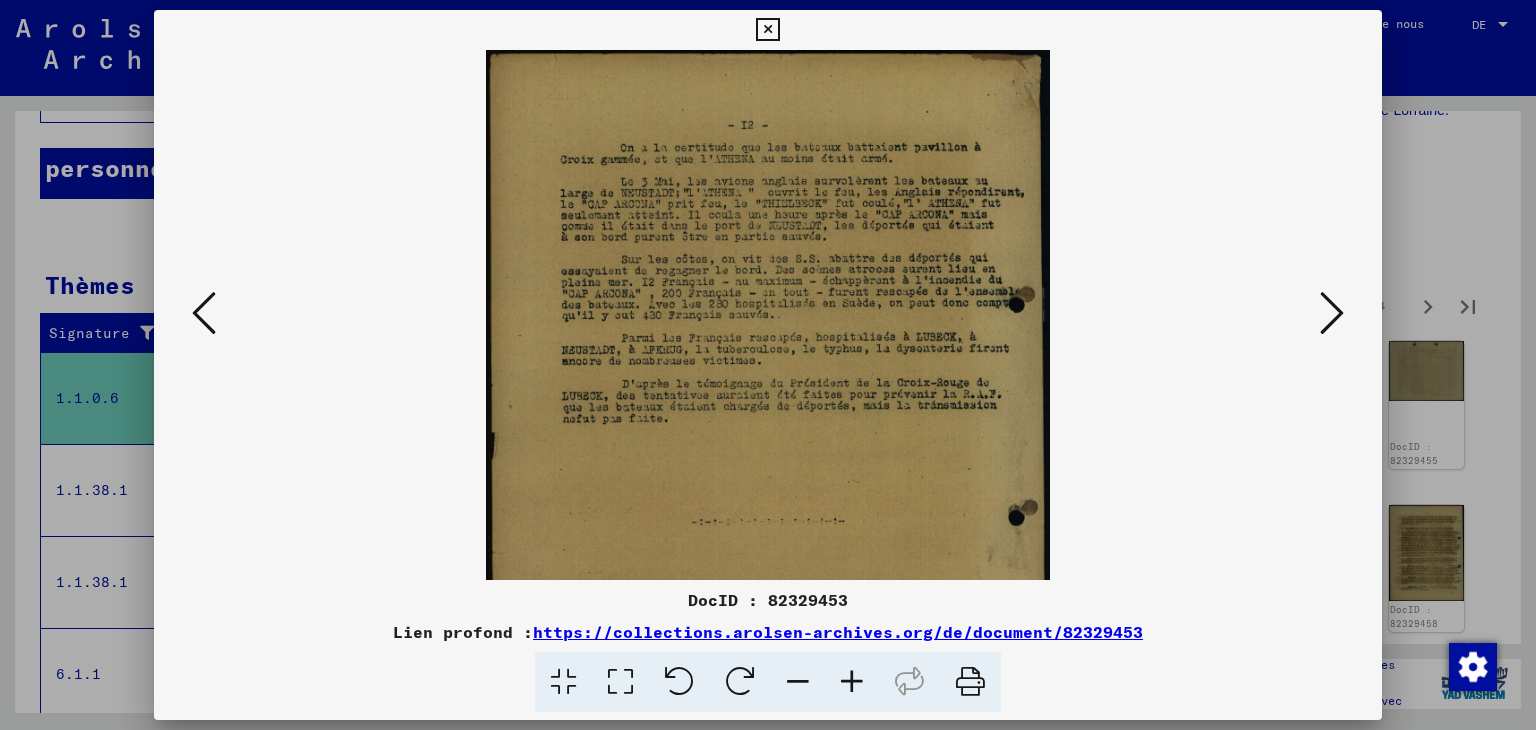 click at bounding box center [852, 682] 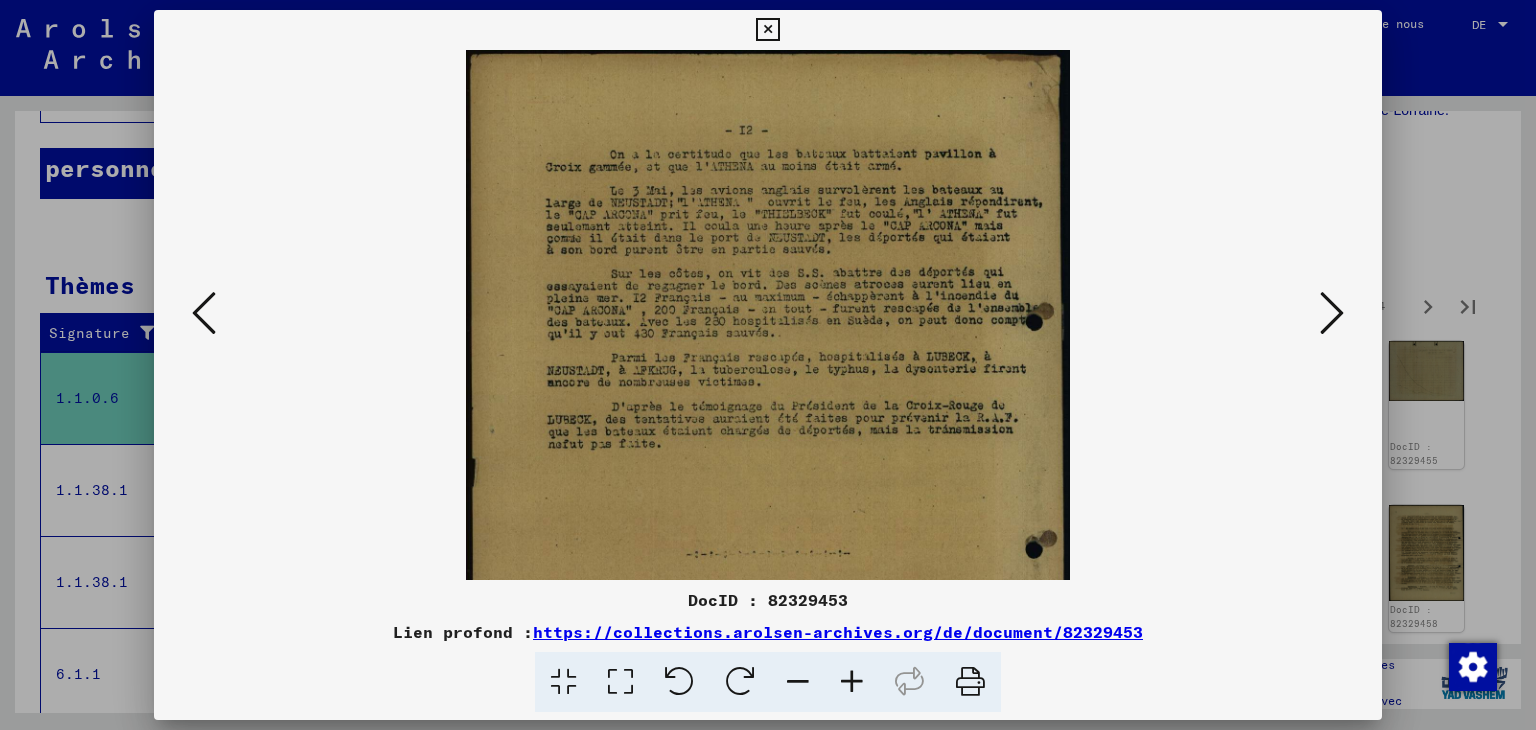 click at bounding box center (852, 682) 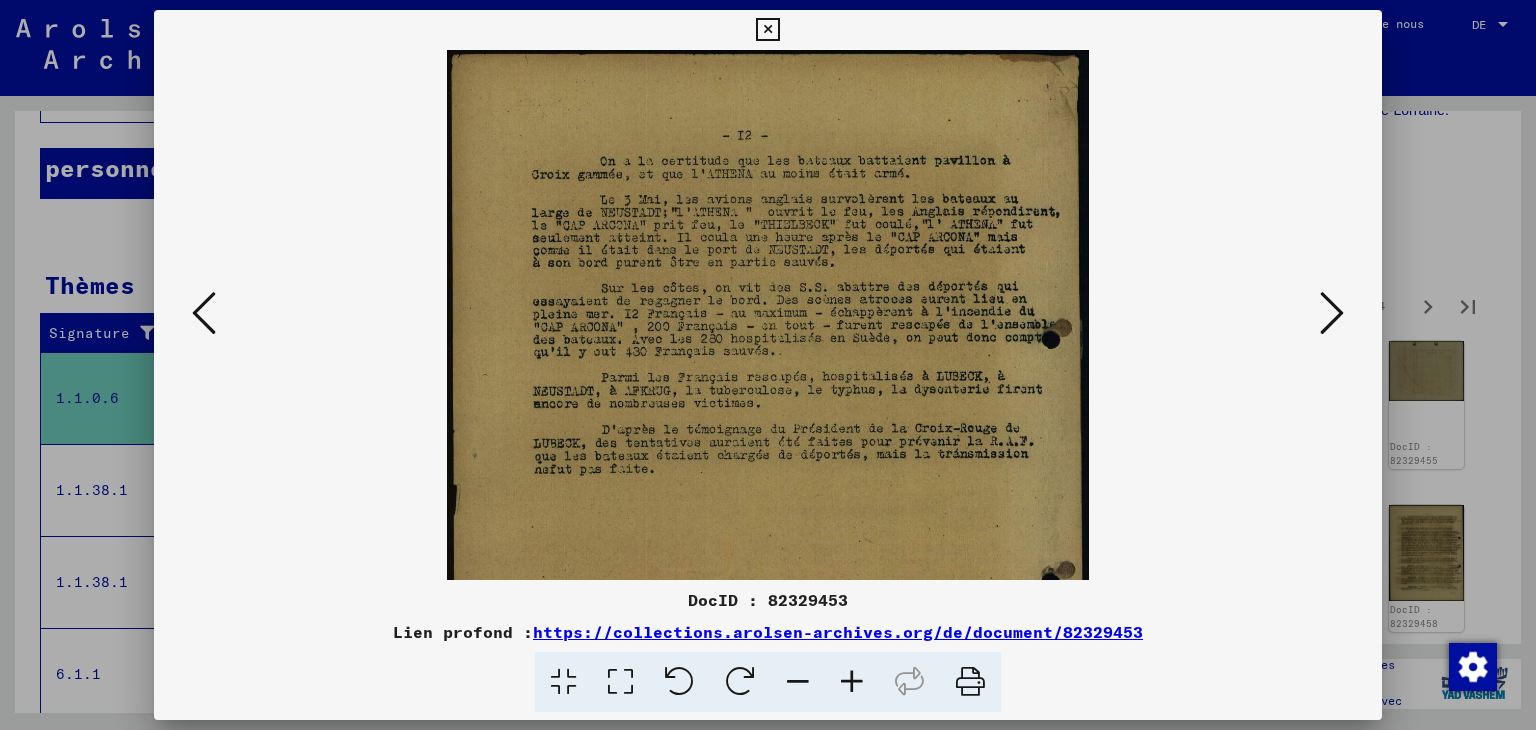 click at bounding box center (852, 682) 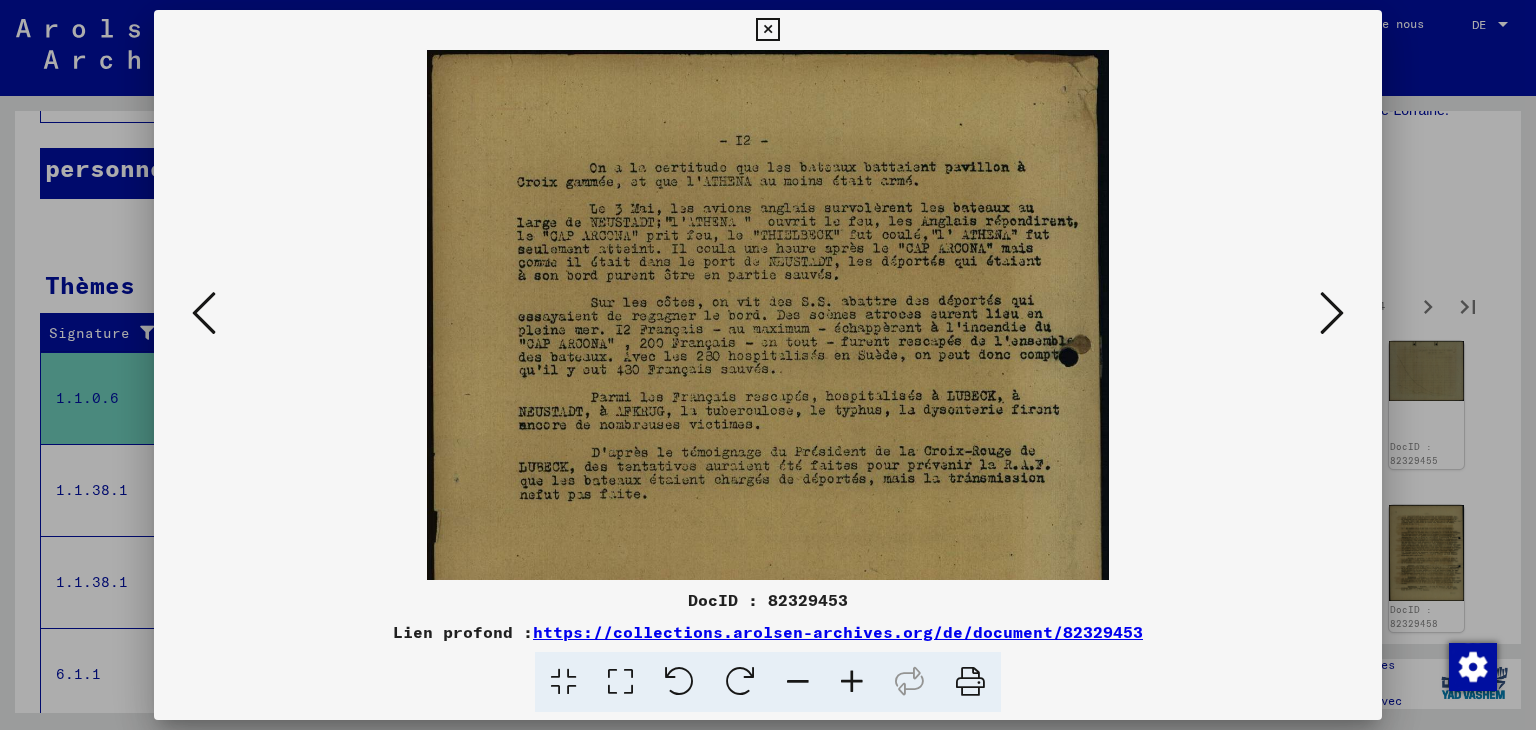 click at bounding box center [852, 682] 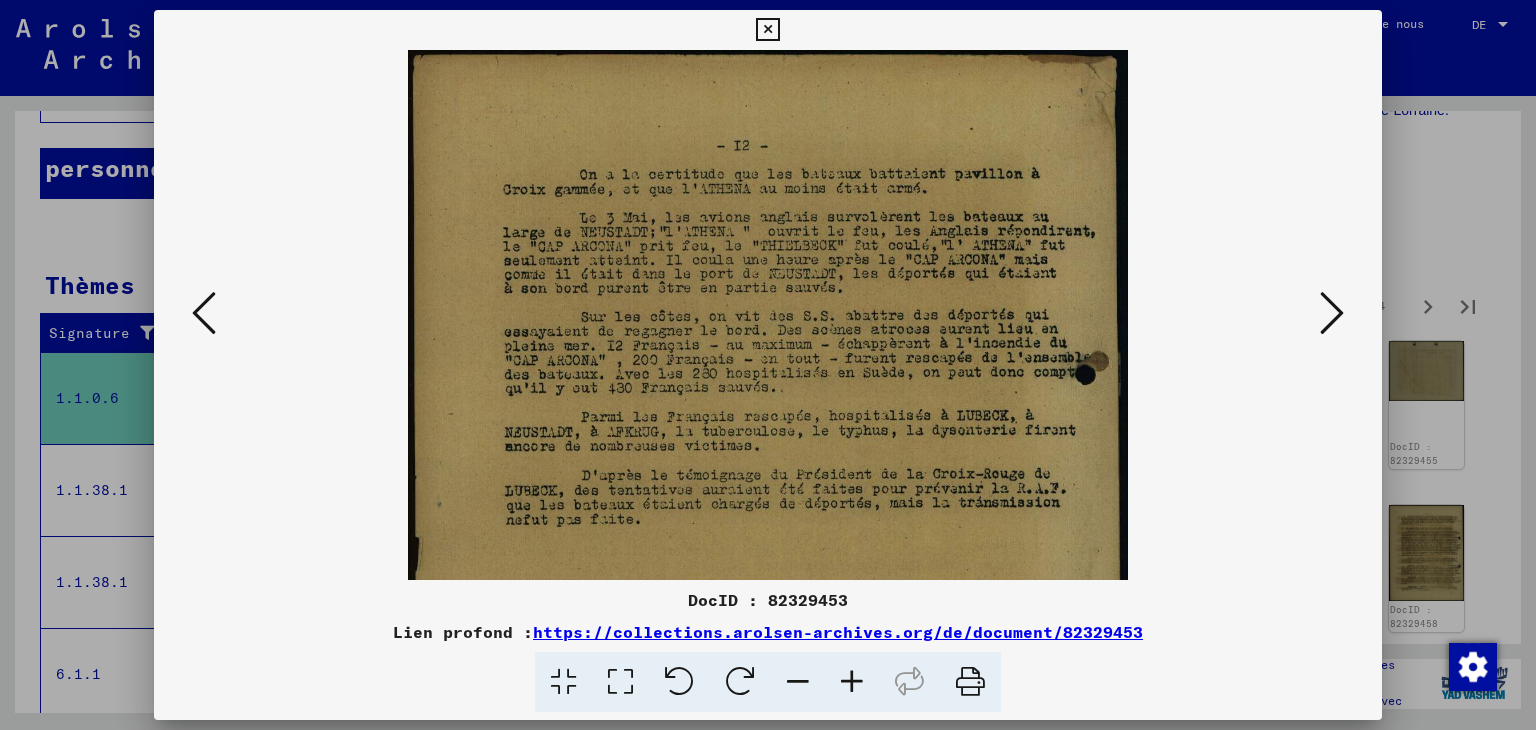 click at bounding box center (852, 682) 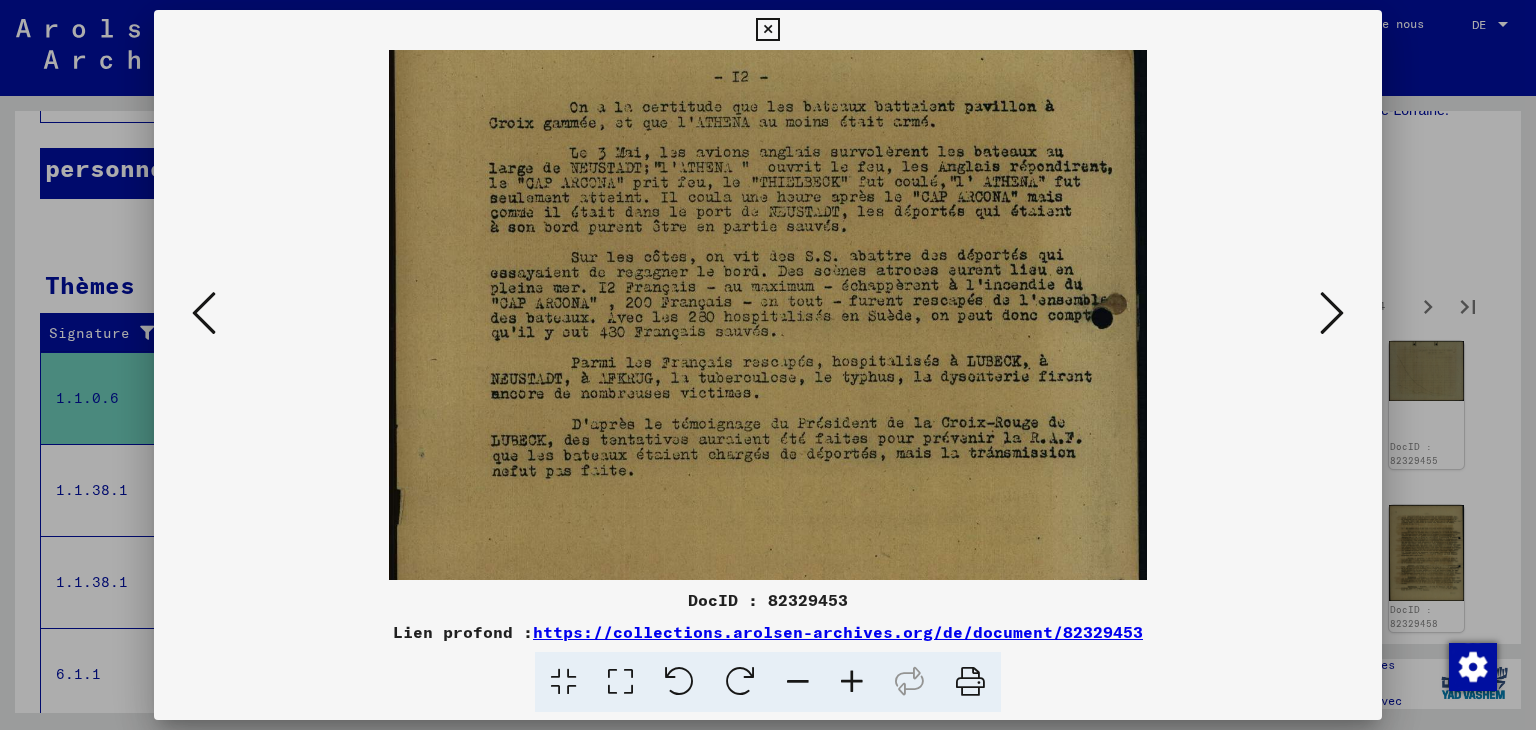 scroll, scrollTop: 104, scrollLeft: 0, axis: vertical 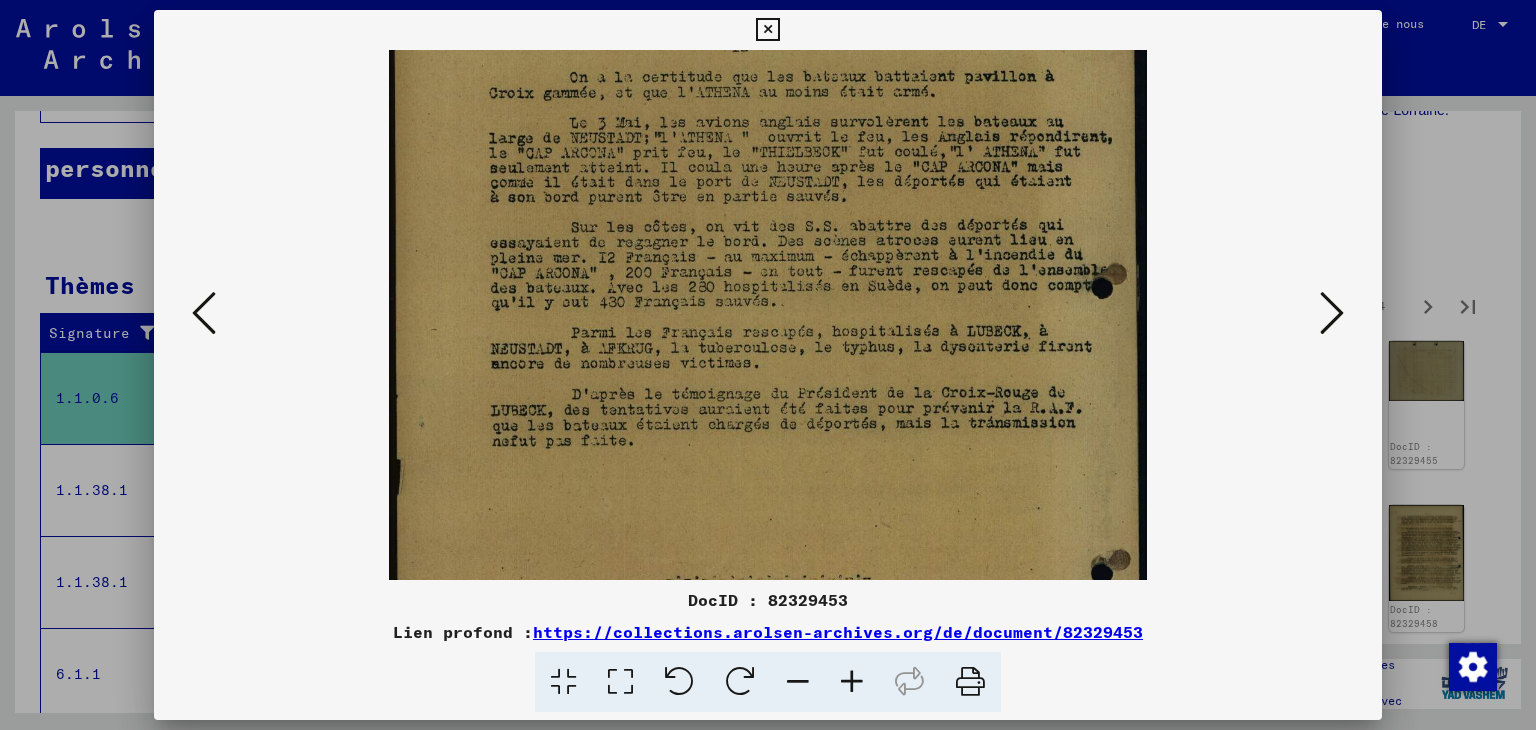 drag, startPoint x: 748, startPoint y: 504, endPoint x: 752, endPoint y: 425, distance: 79.101204 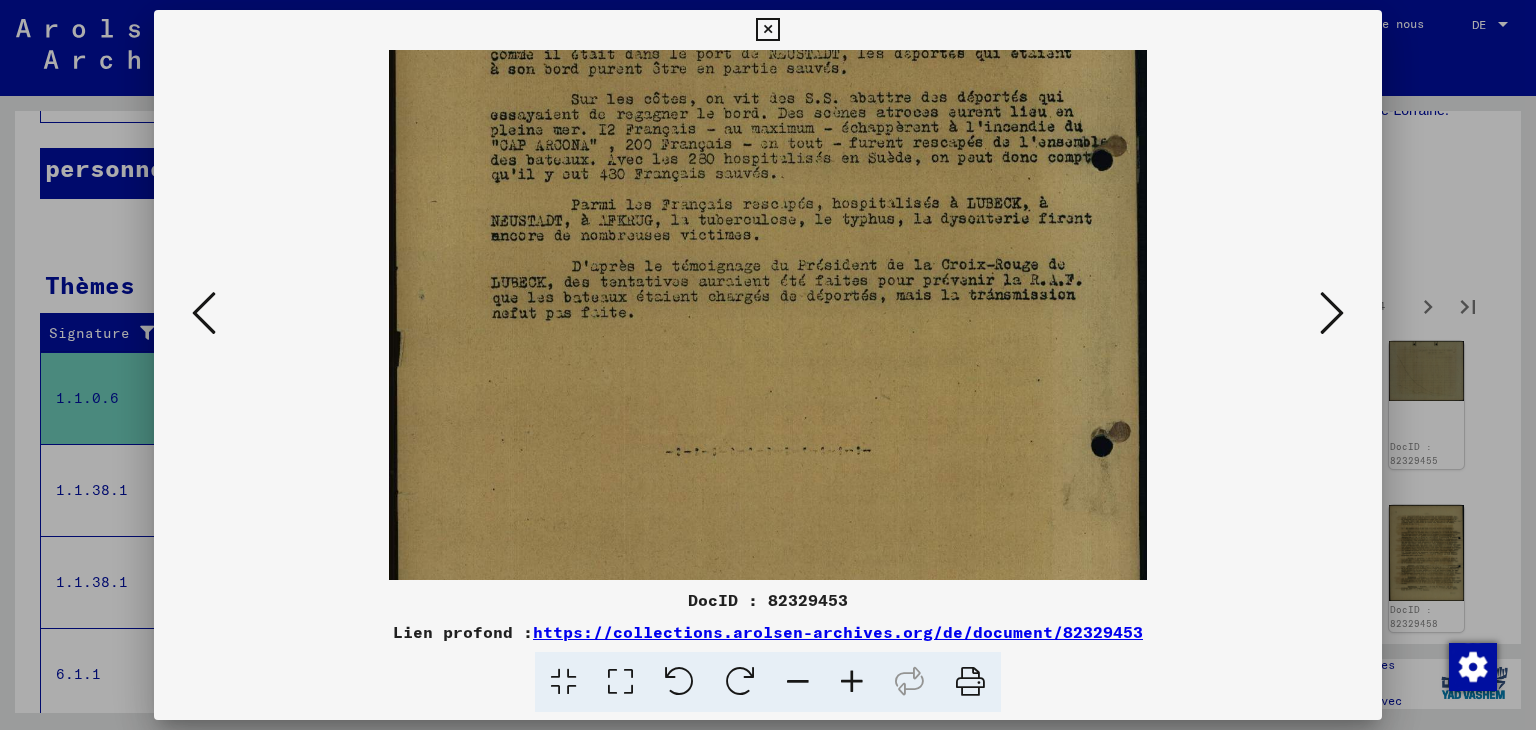 scroll, scrollTop: 280, scrollLeft: 0, axis: vertical 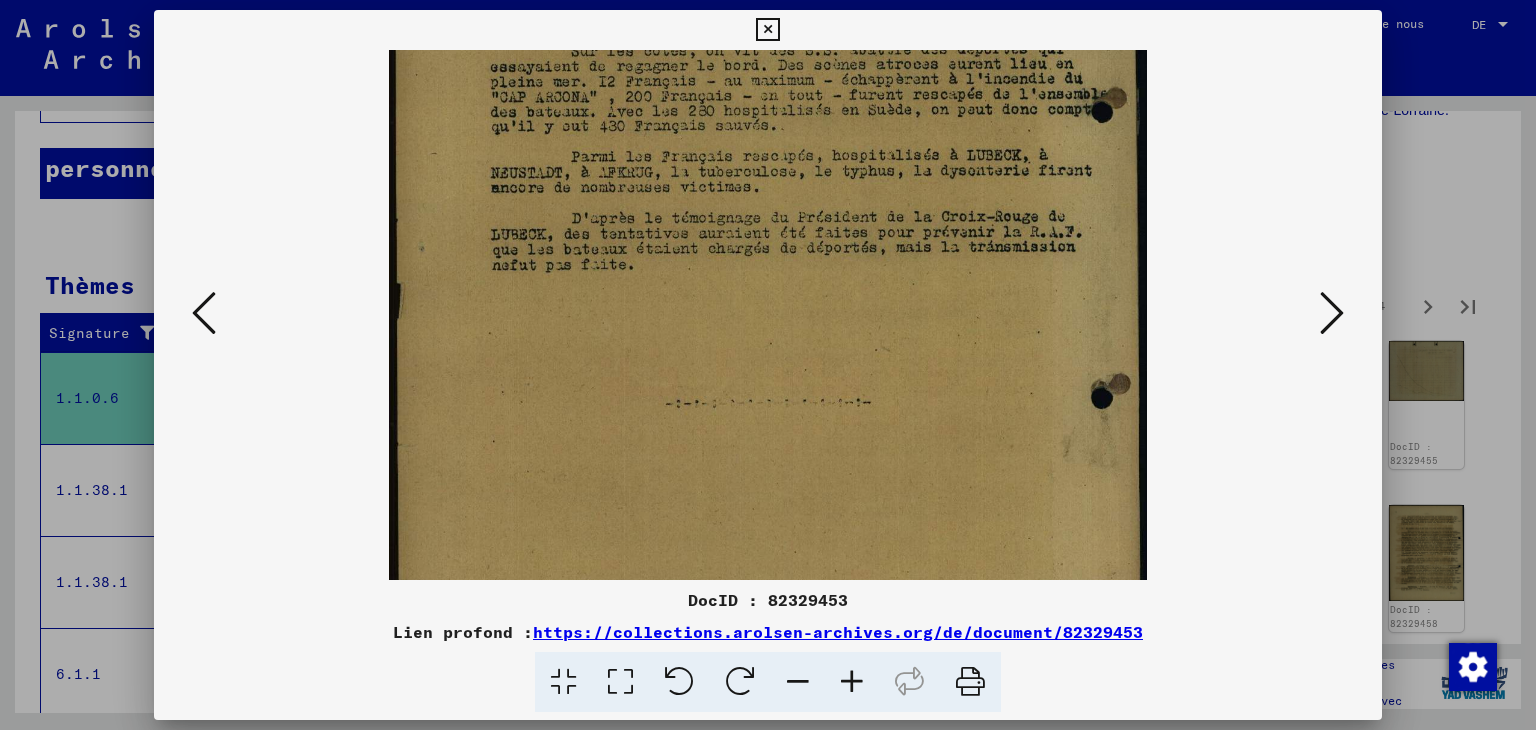 drag, startPoint x: 744, startPoint y: 492, endPoint x: 768, endPoint y: 317, distance: 176.63805 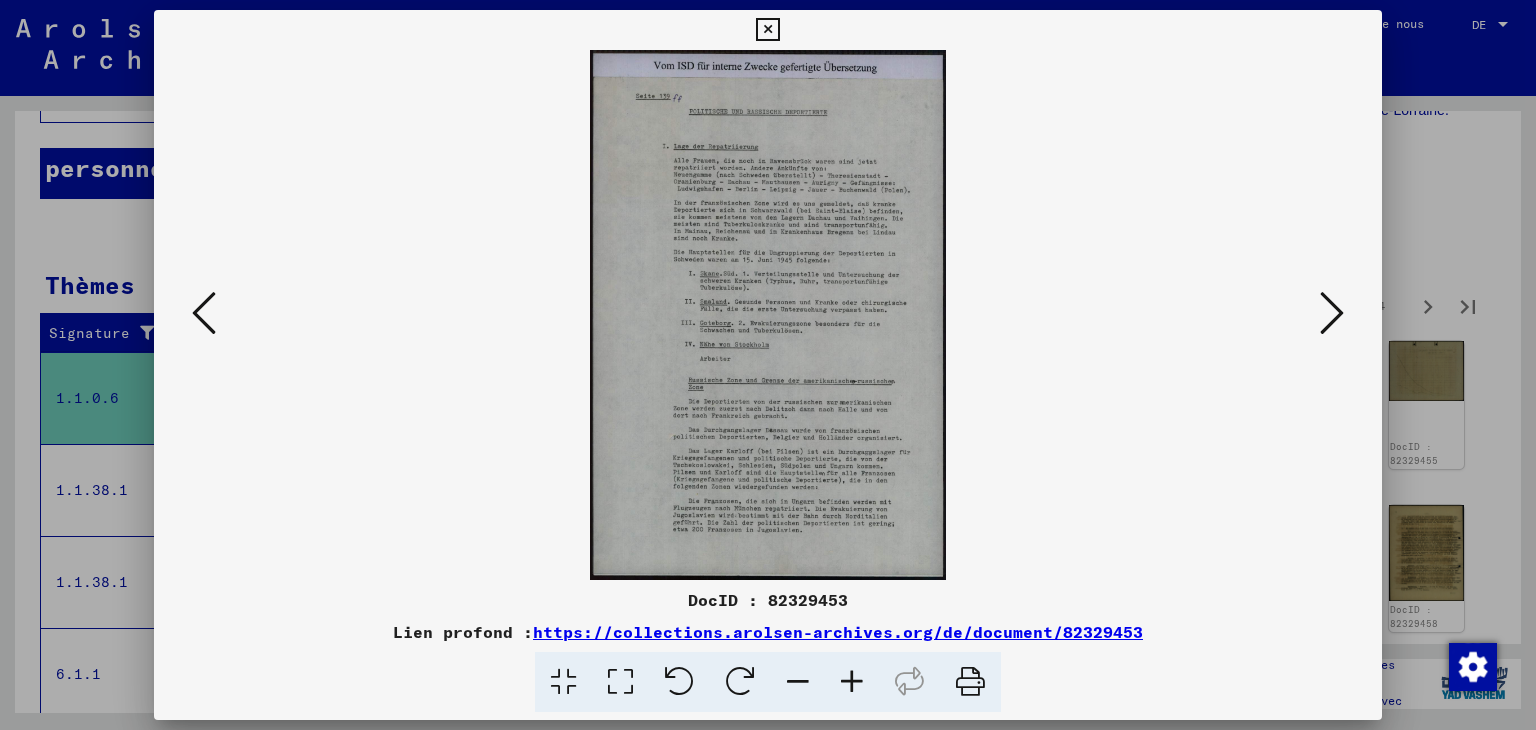 click at bounding box center (1332, 313) 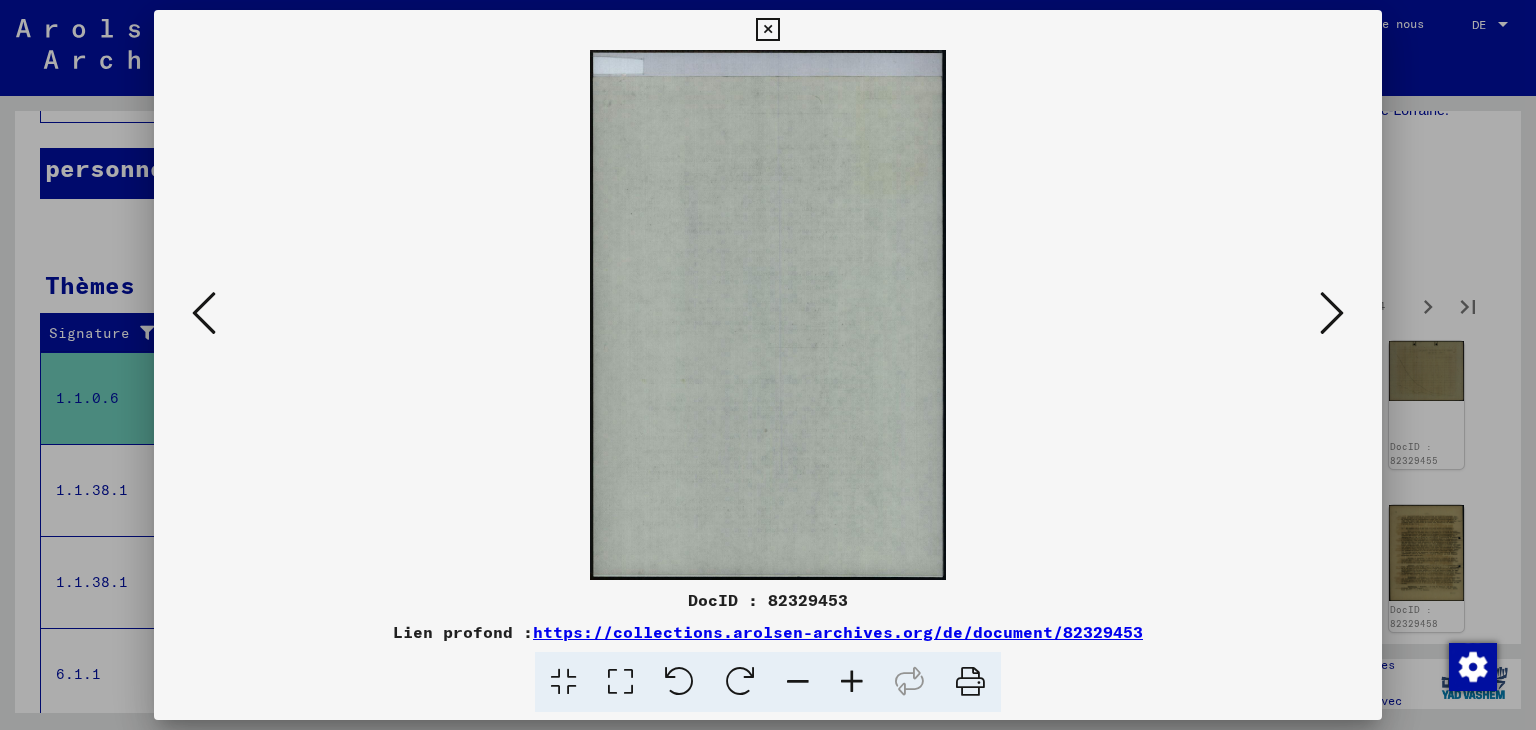 click at bounding box center [1332, 313] 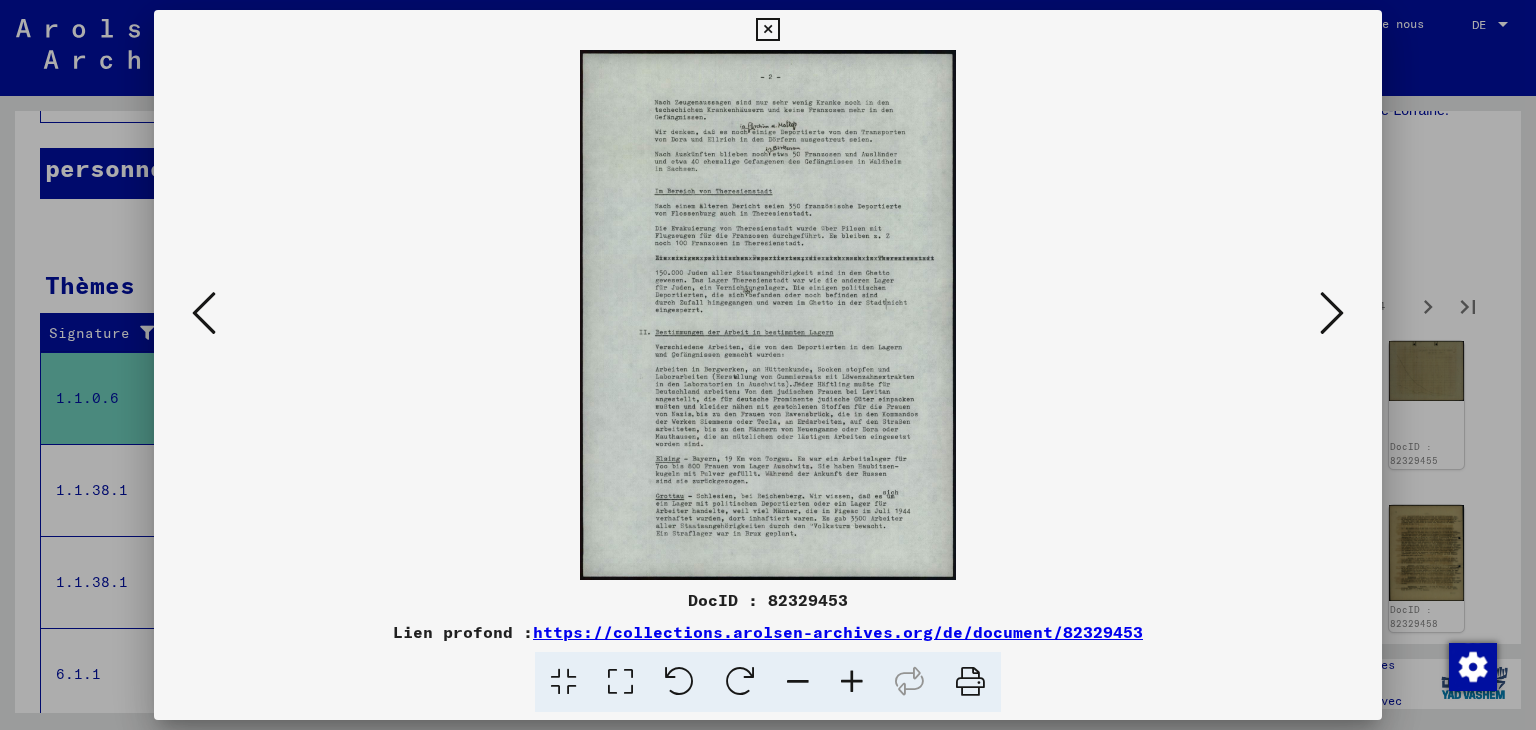 click at bounding box center [1332, 313] 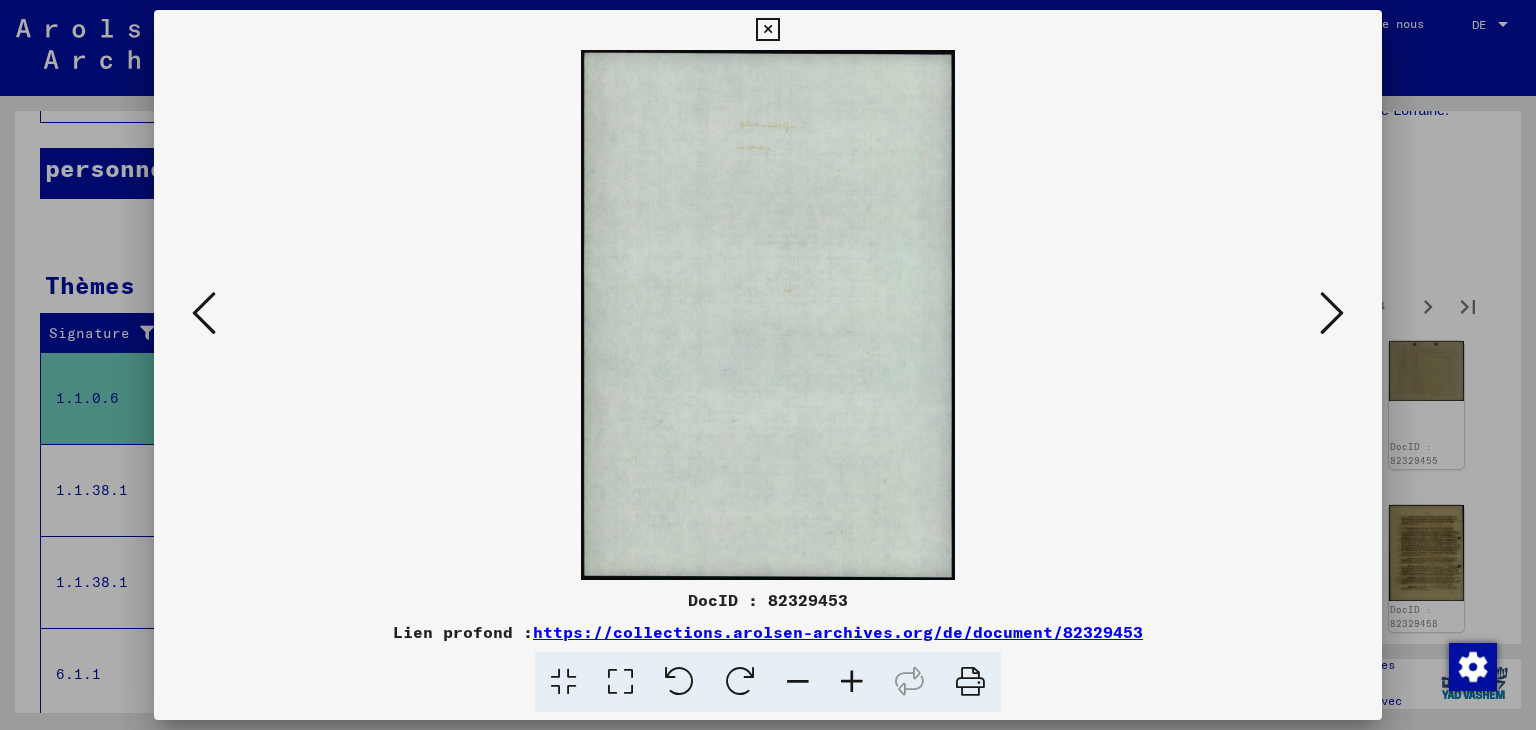 click at bounding box center [1332, 313] 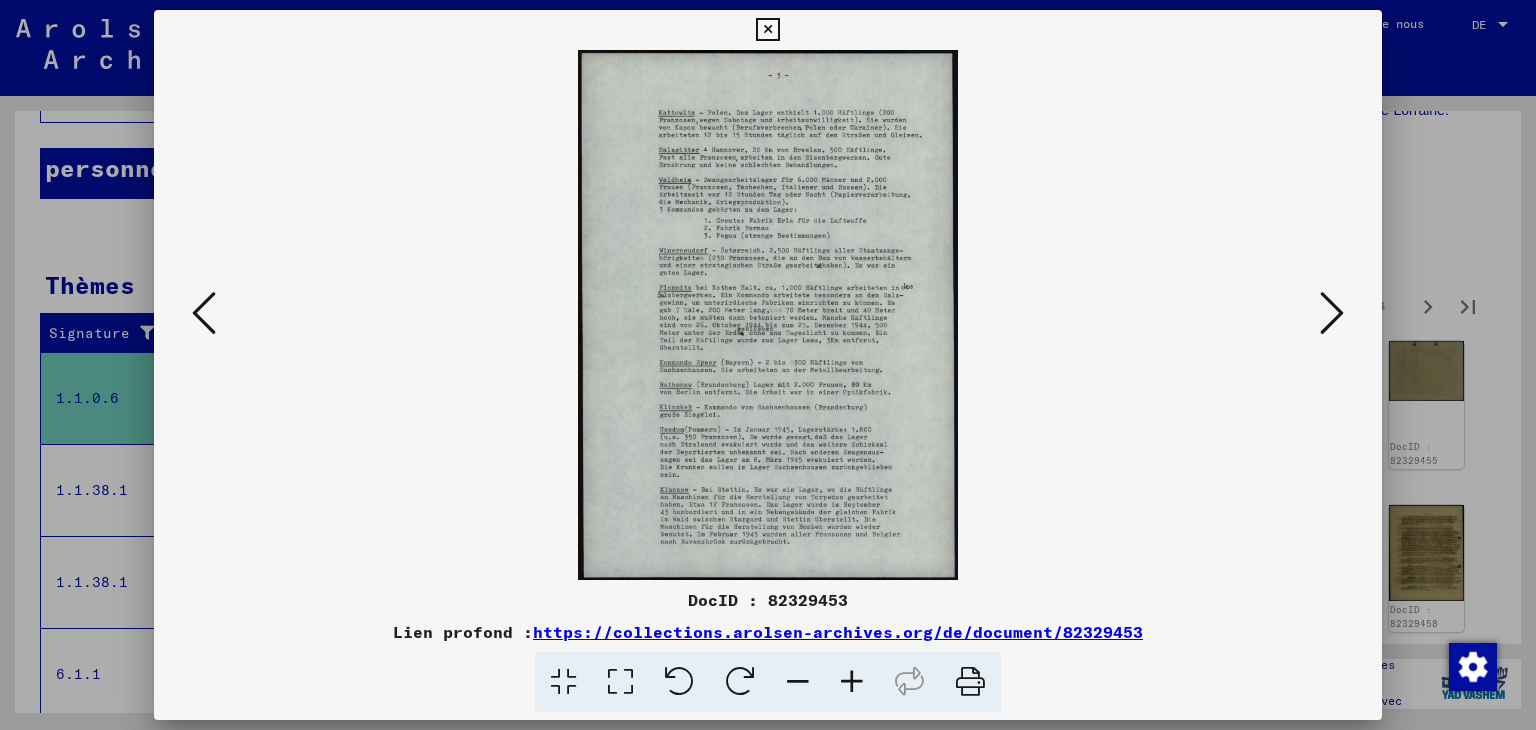 click at bounding box center (1332, 313) 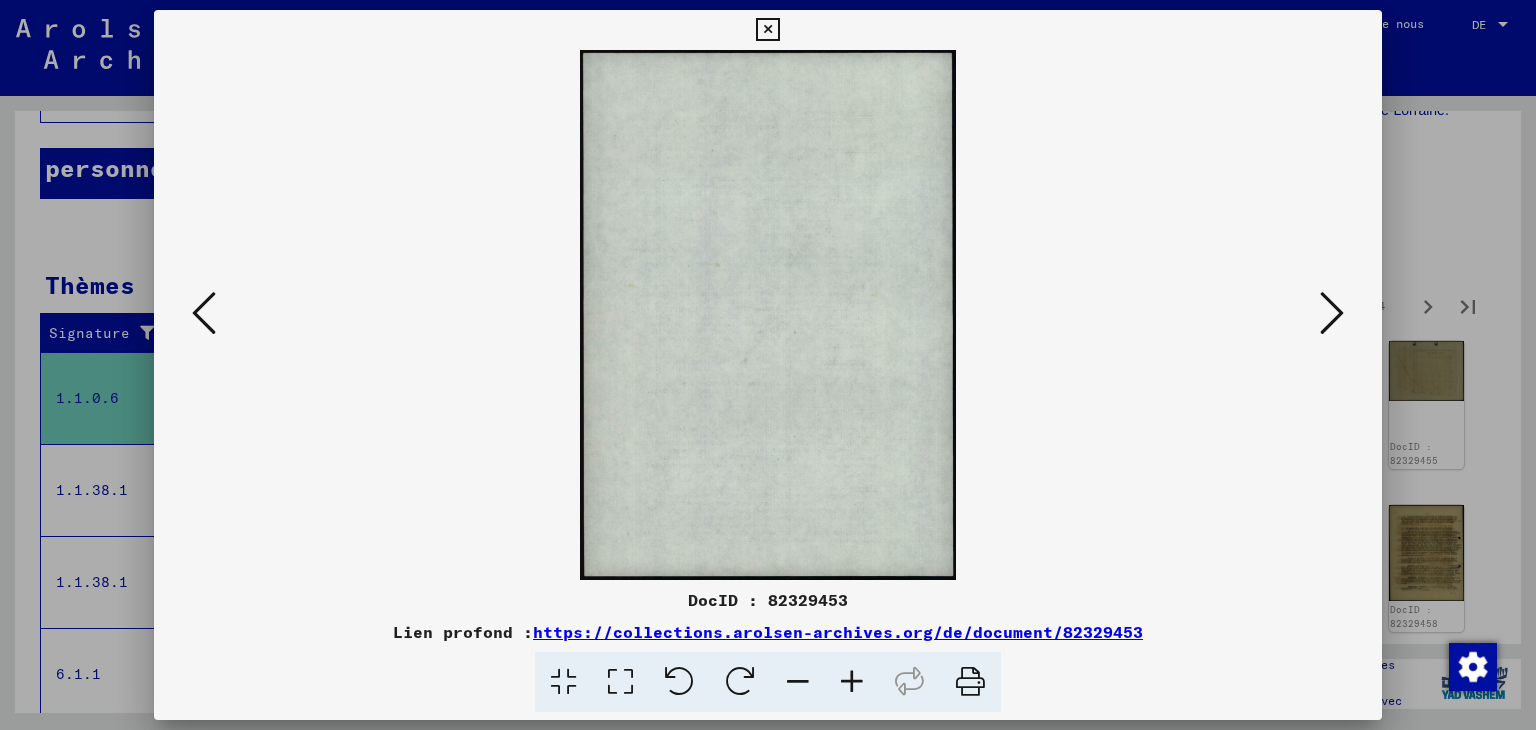 click at bounding box center [1332, 313] 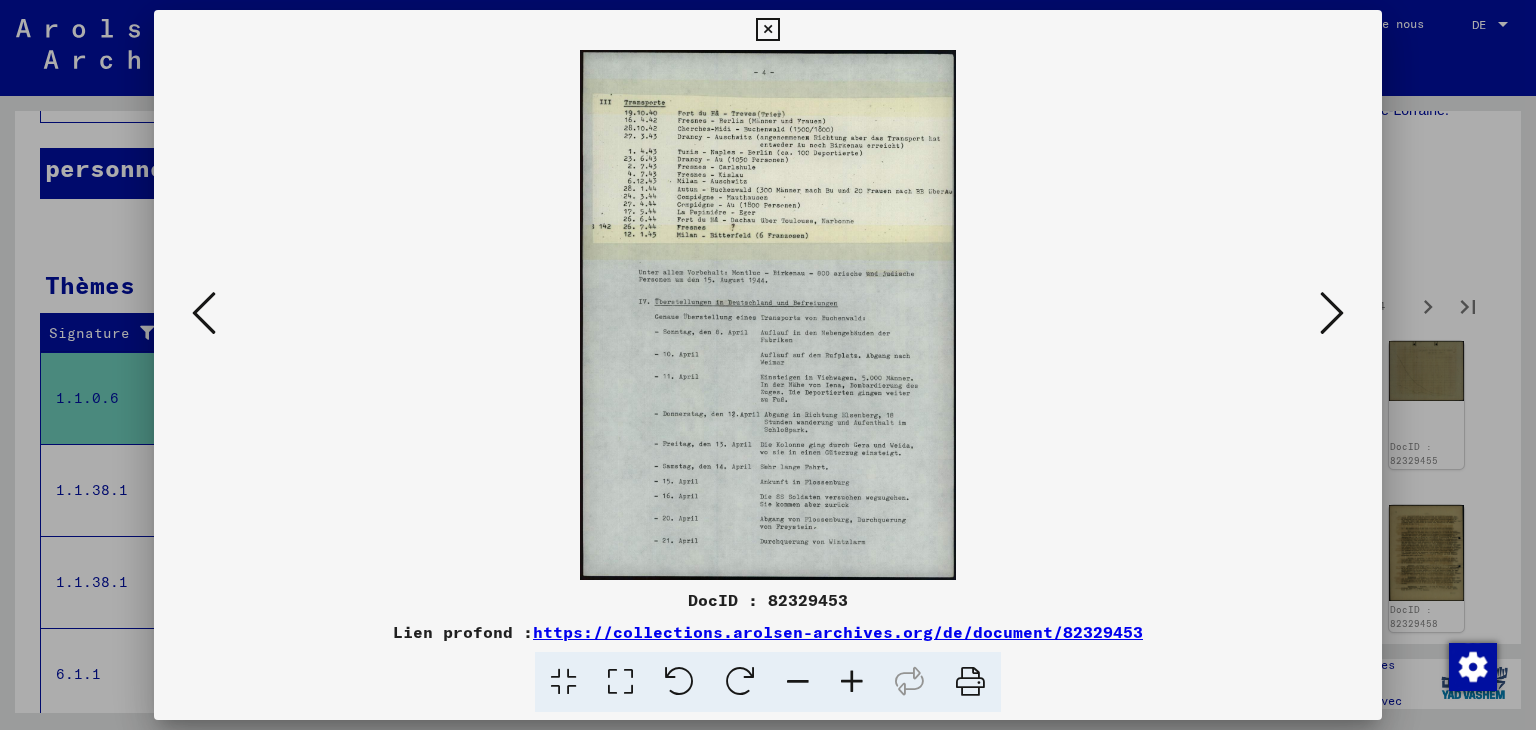 click at bounding box center (1332, 313) 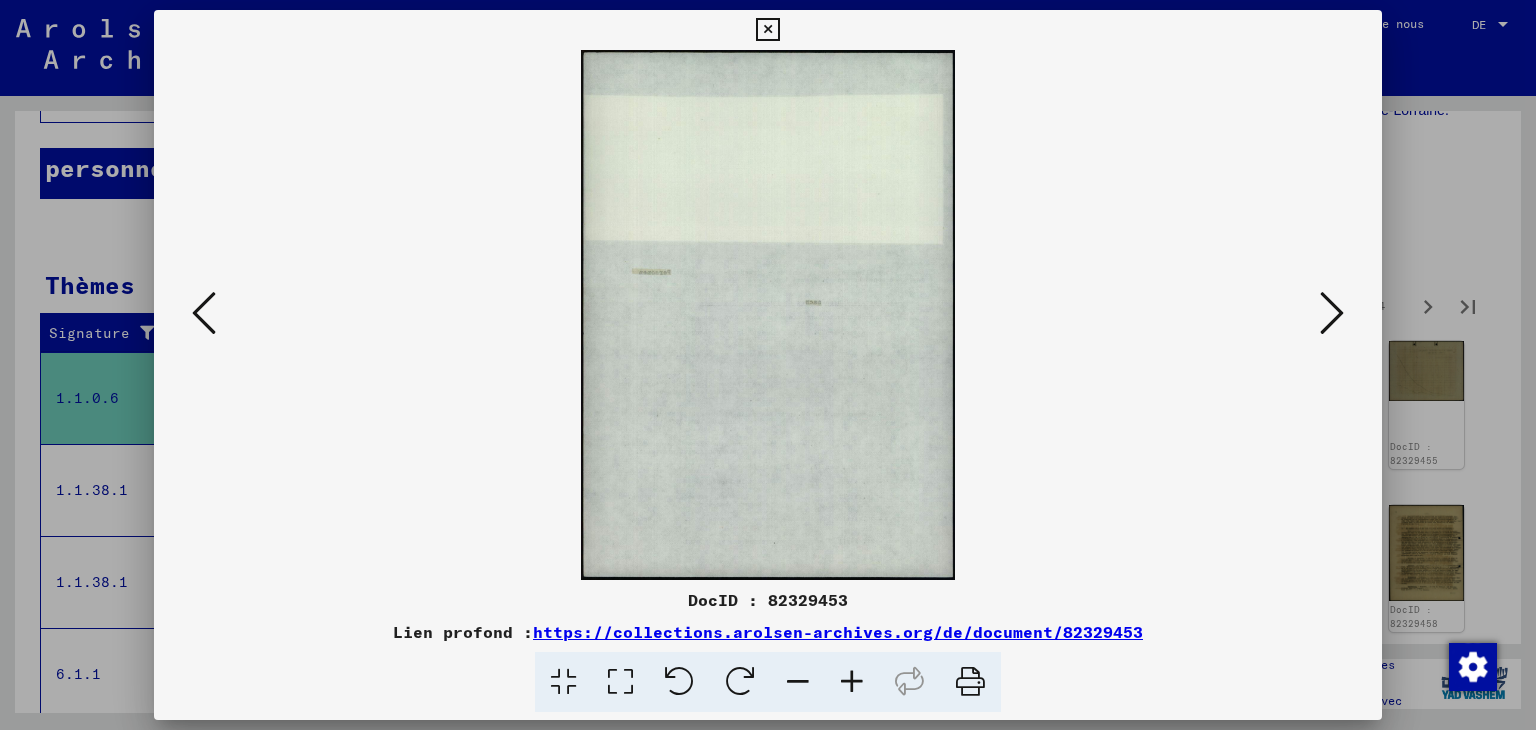 click at bounding box center [1332, 313] 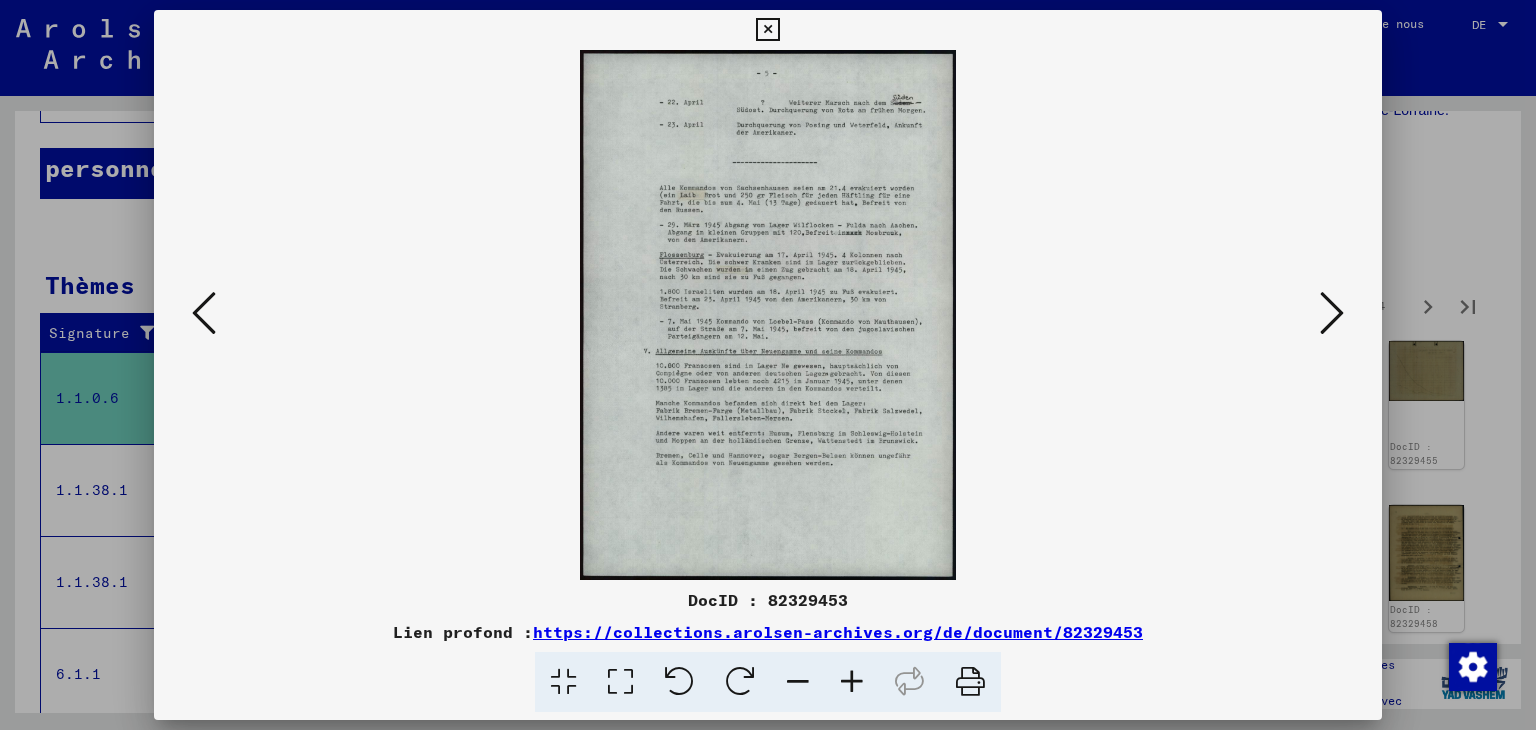 click at bounding box center [1332, 313] 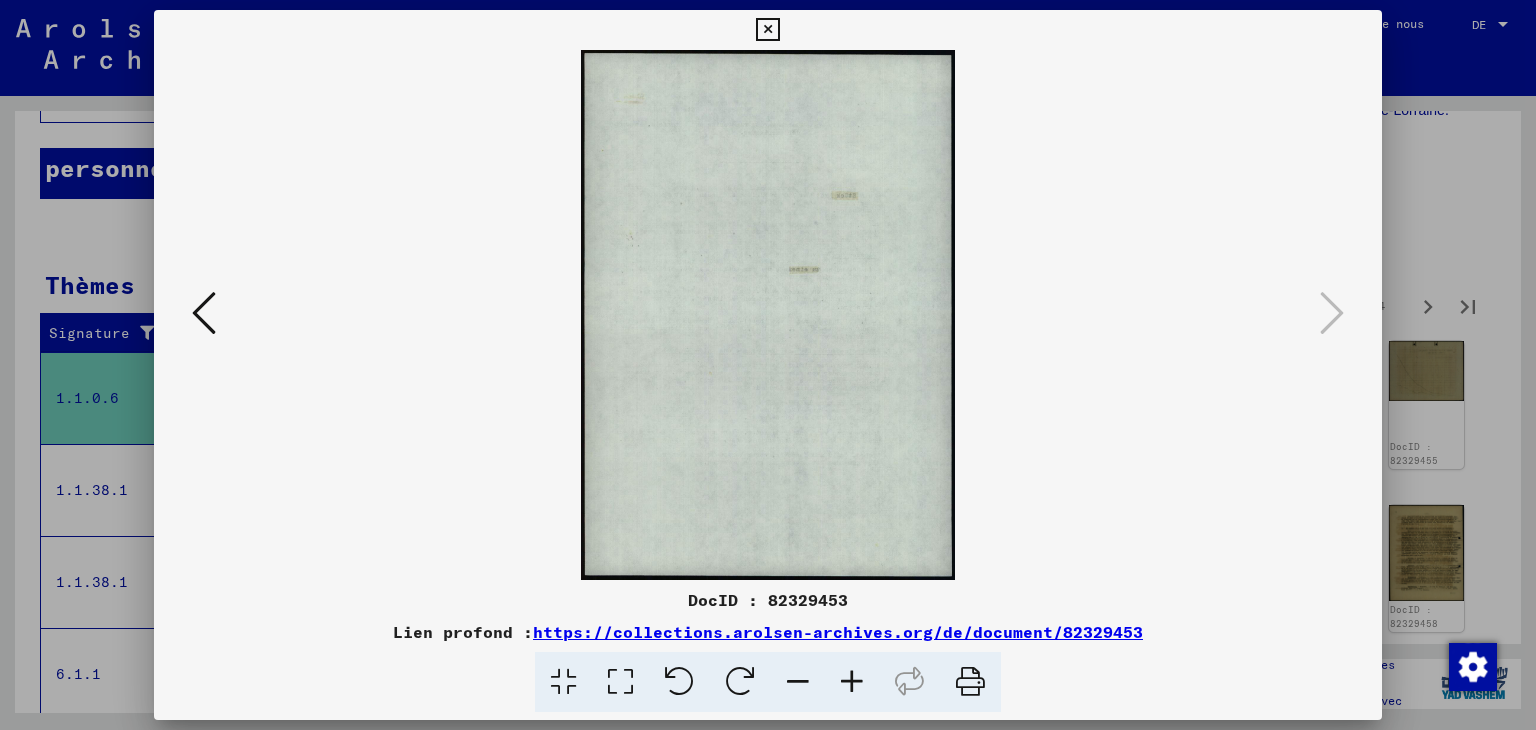 click at bounding box center [767, 30] 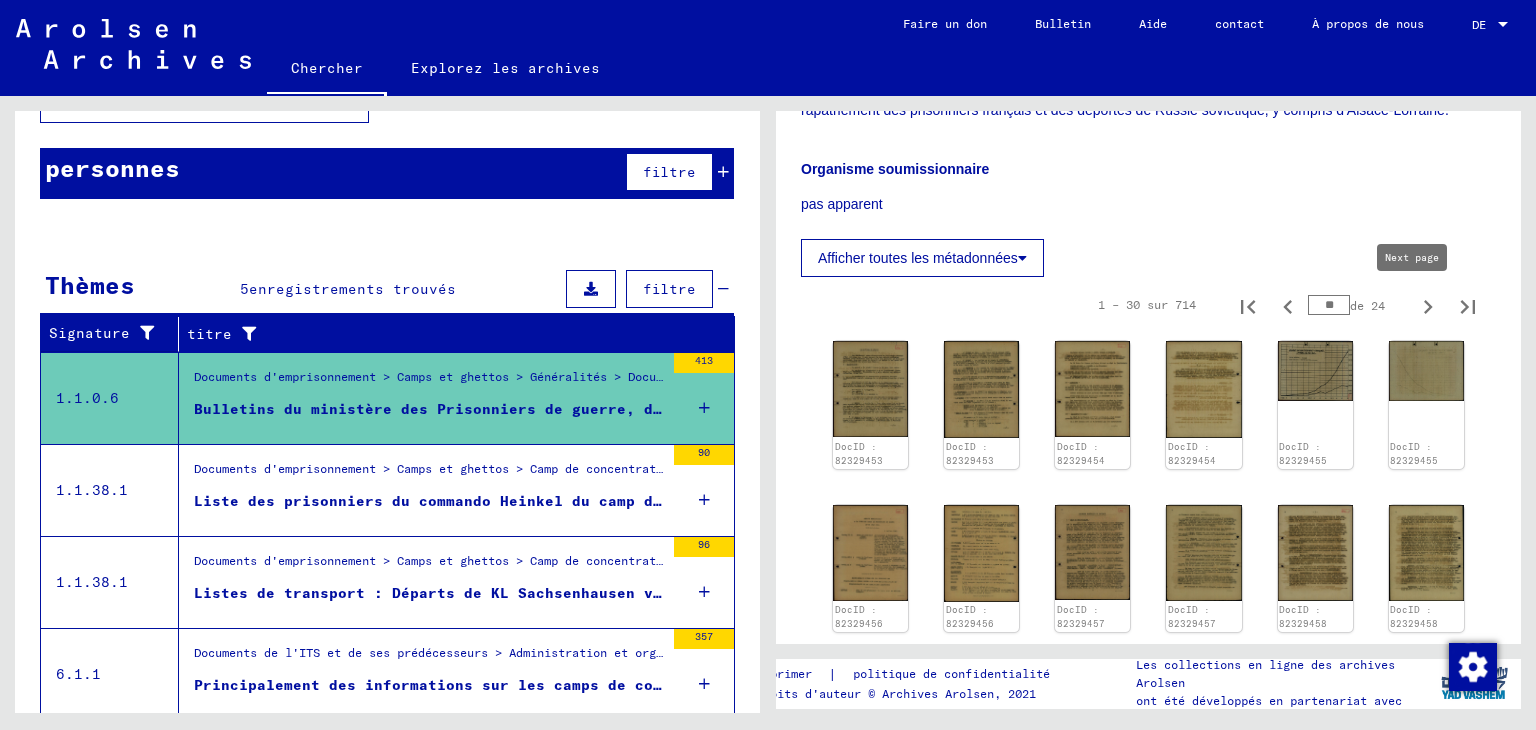 click 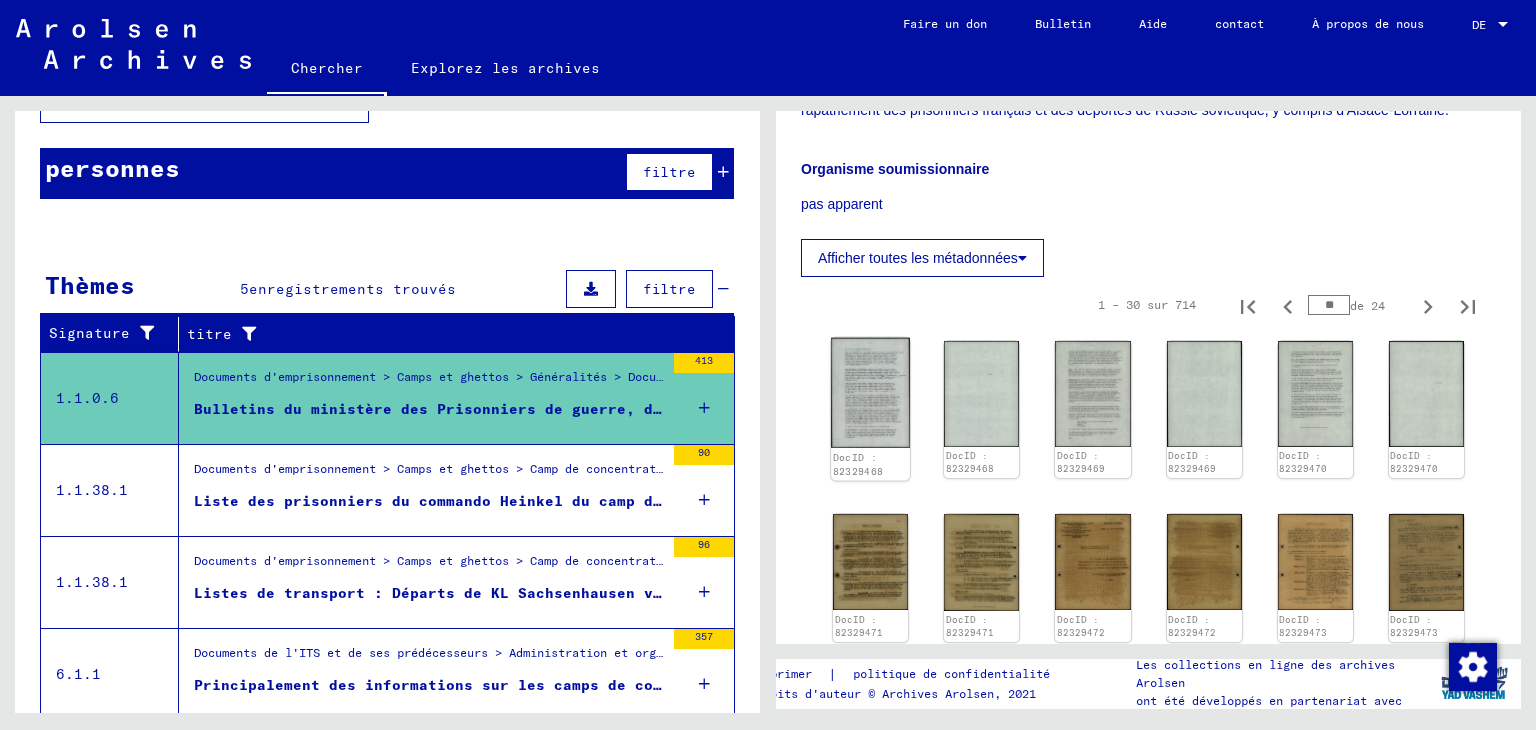 click 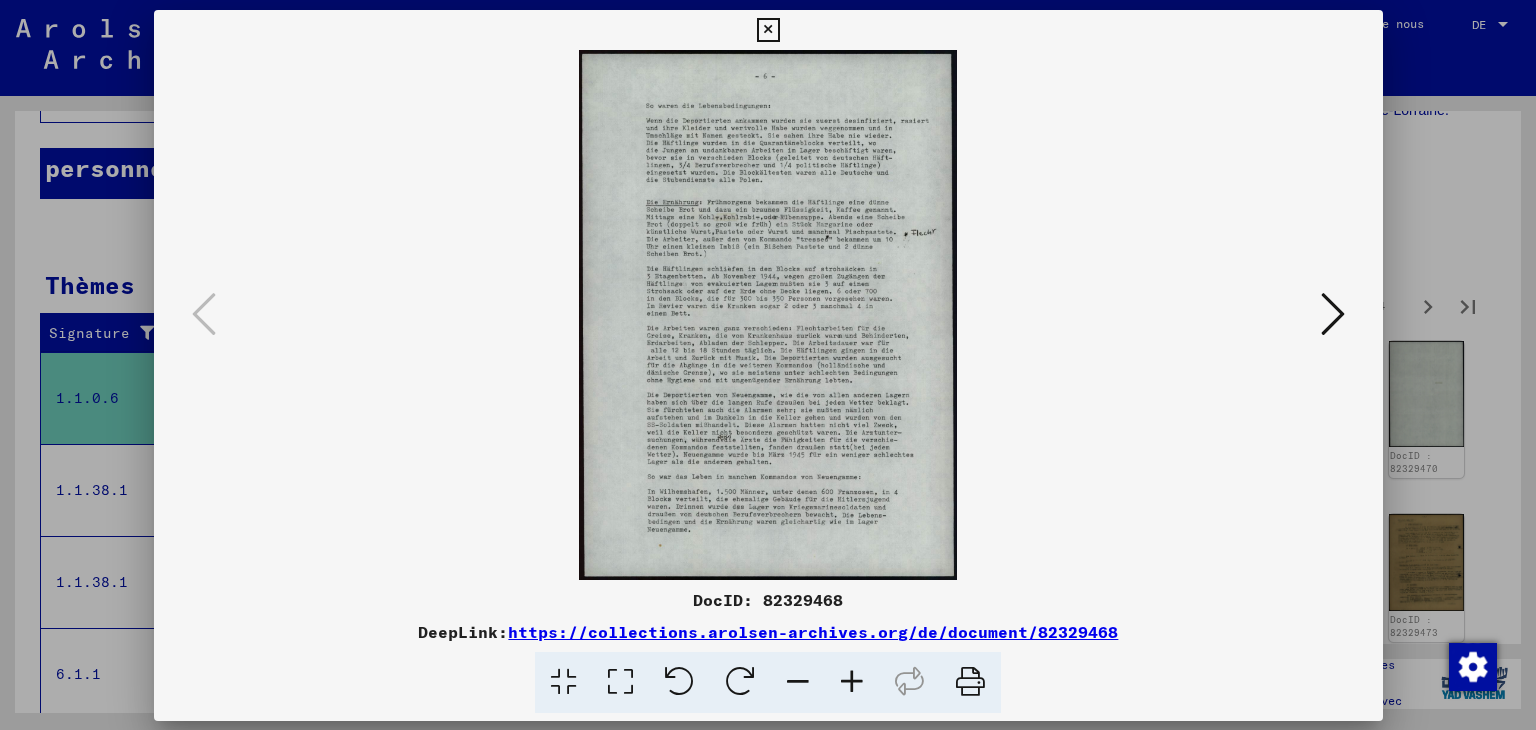 click at bounding box center [768, 315] 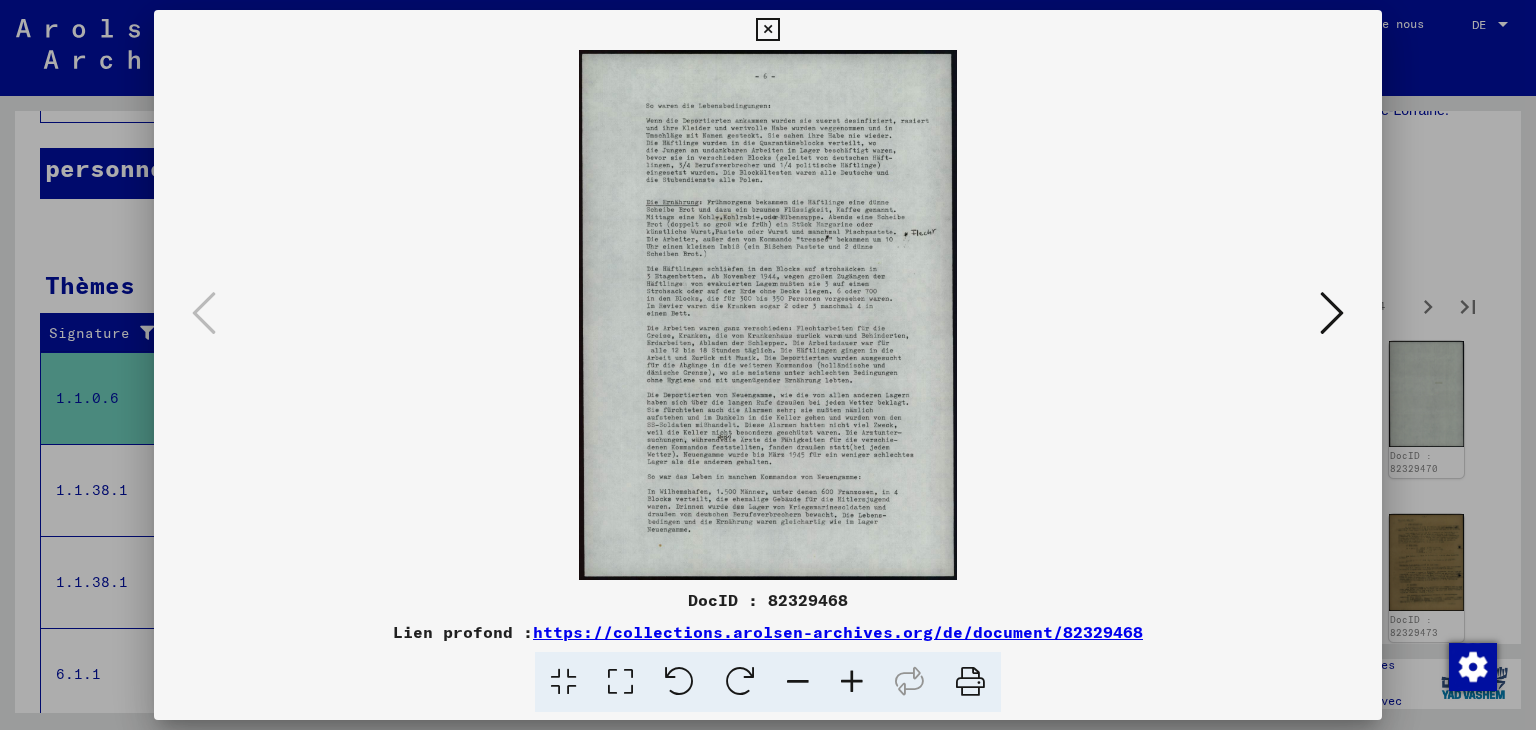 click at bounding box center (852, 682) 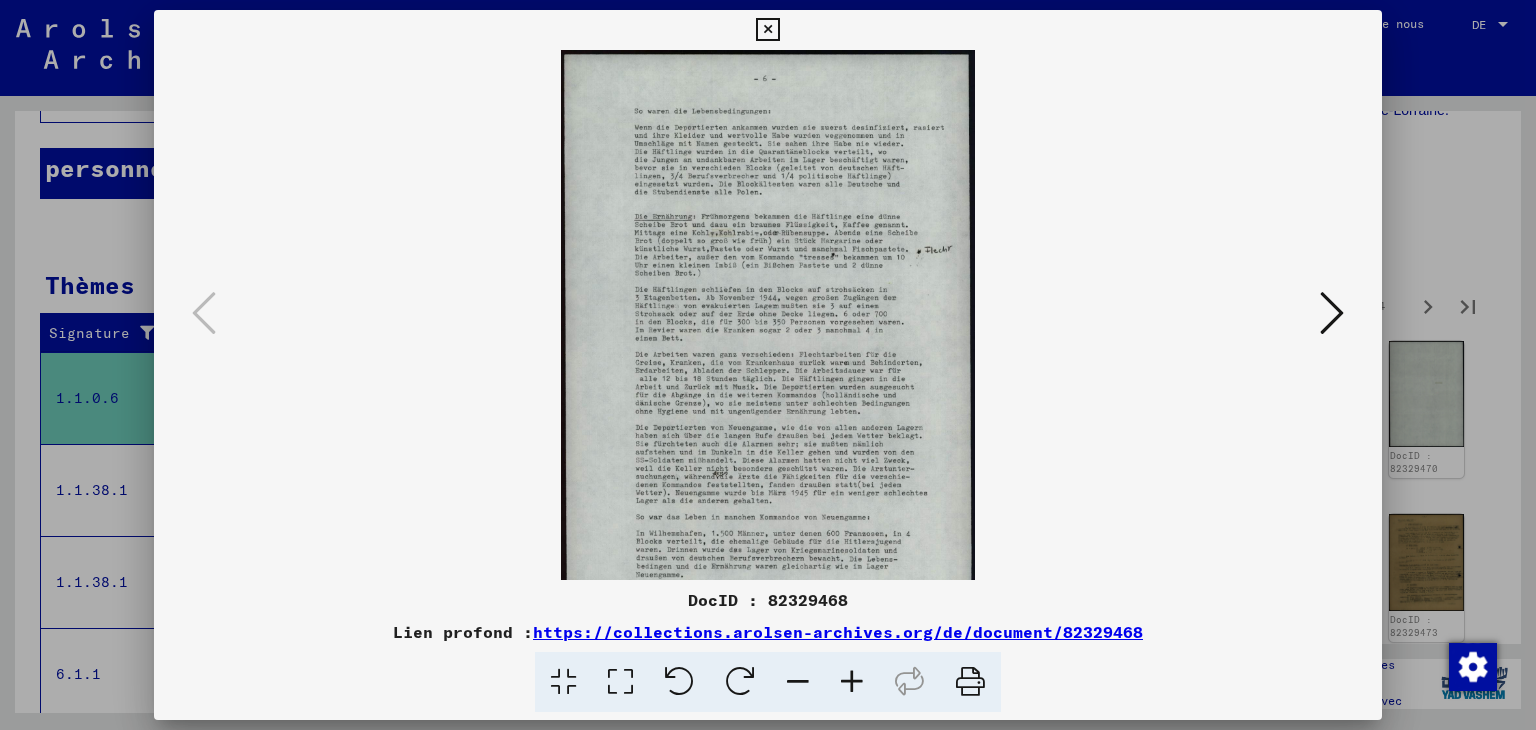 click at bounding box center (852, 682) 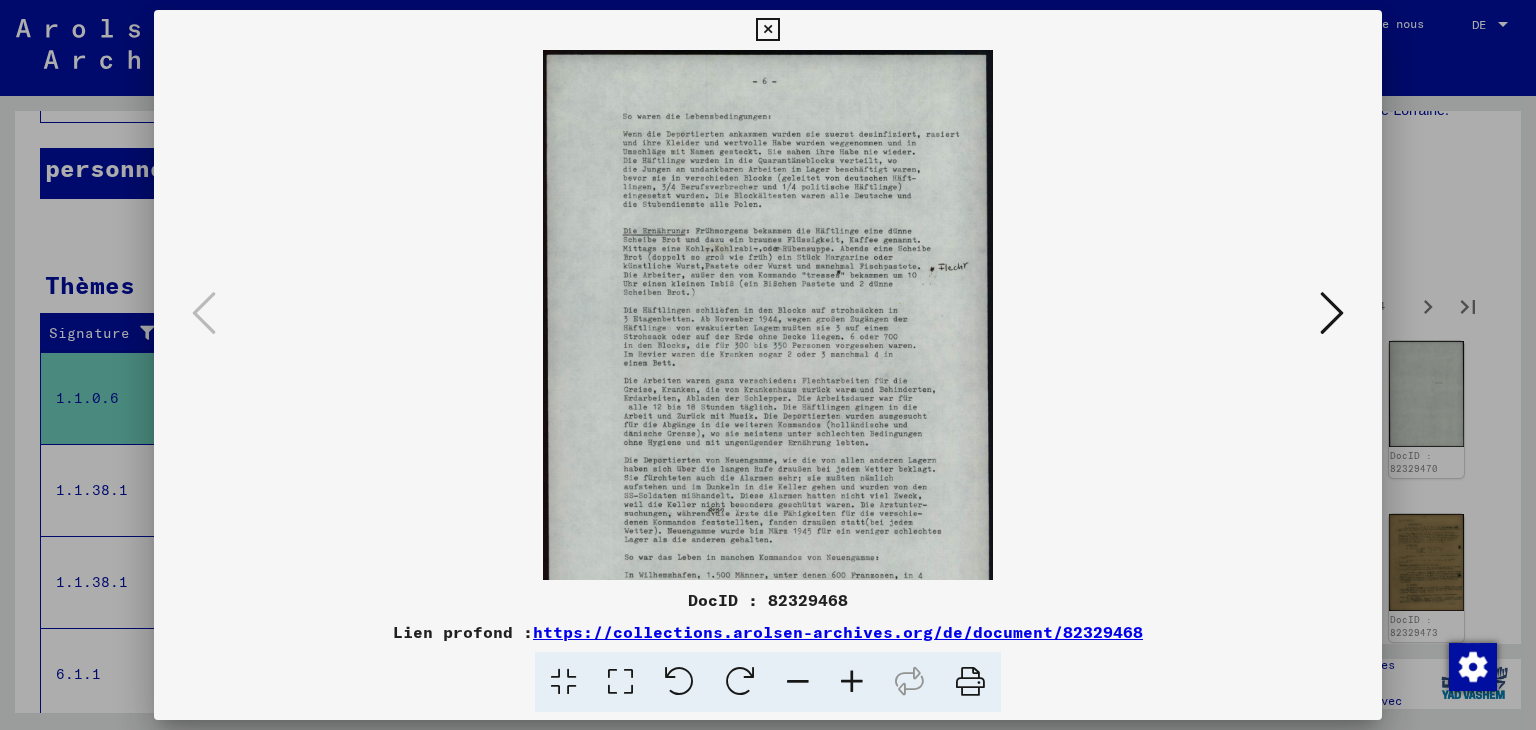 click at bounding box center (852, 682) 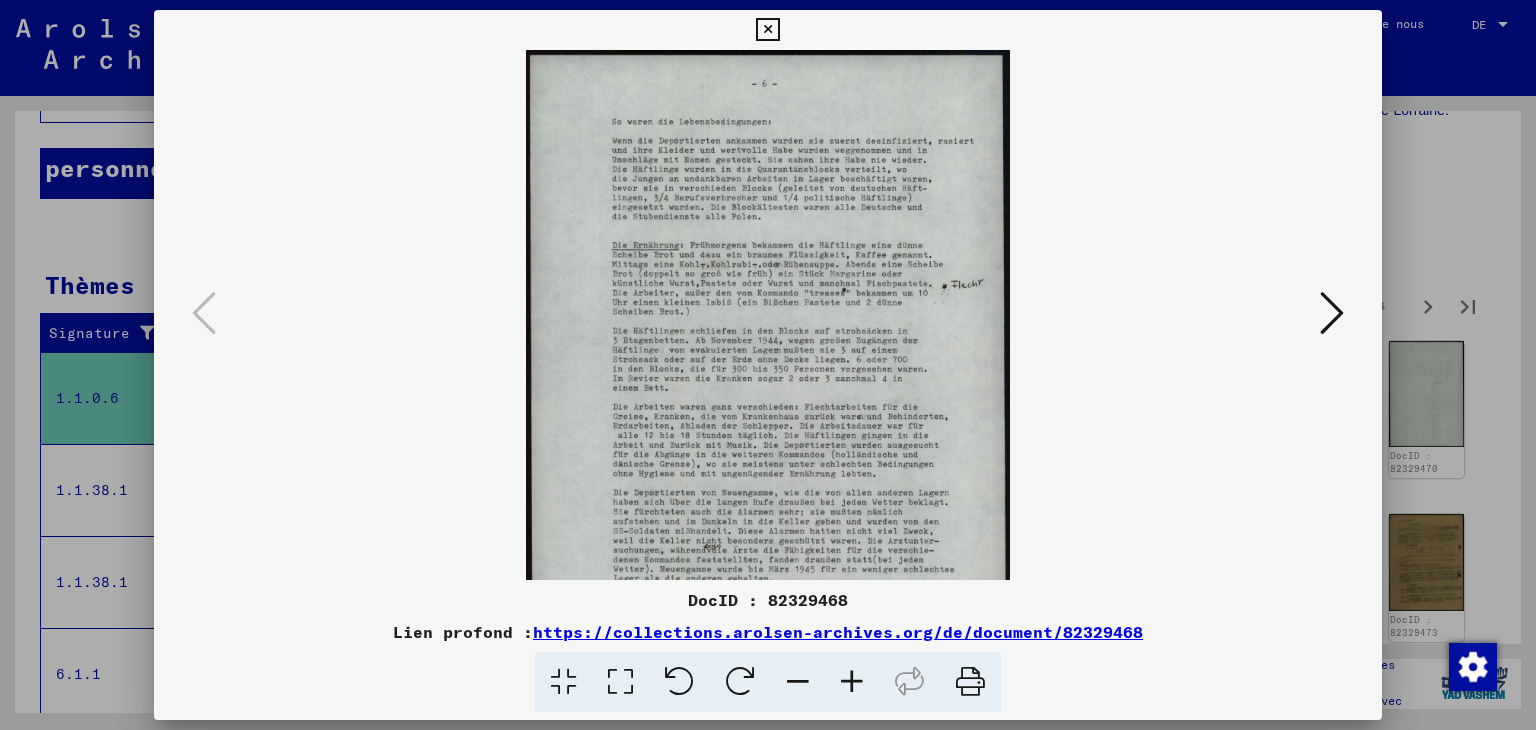 click at bounding box center (852, 682) 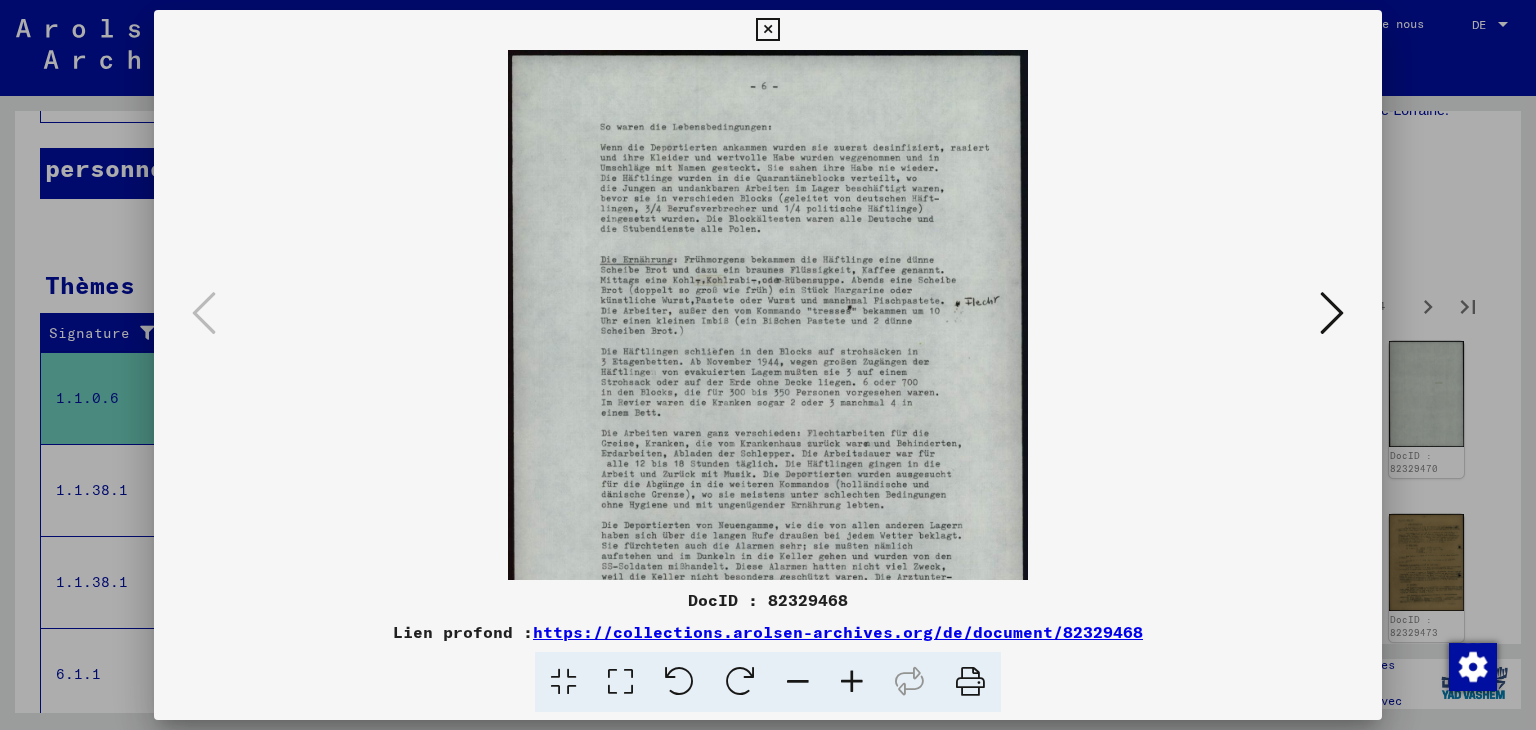 click at bounding box center [852, 682] 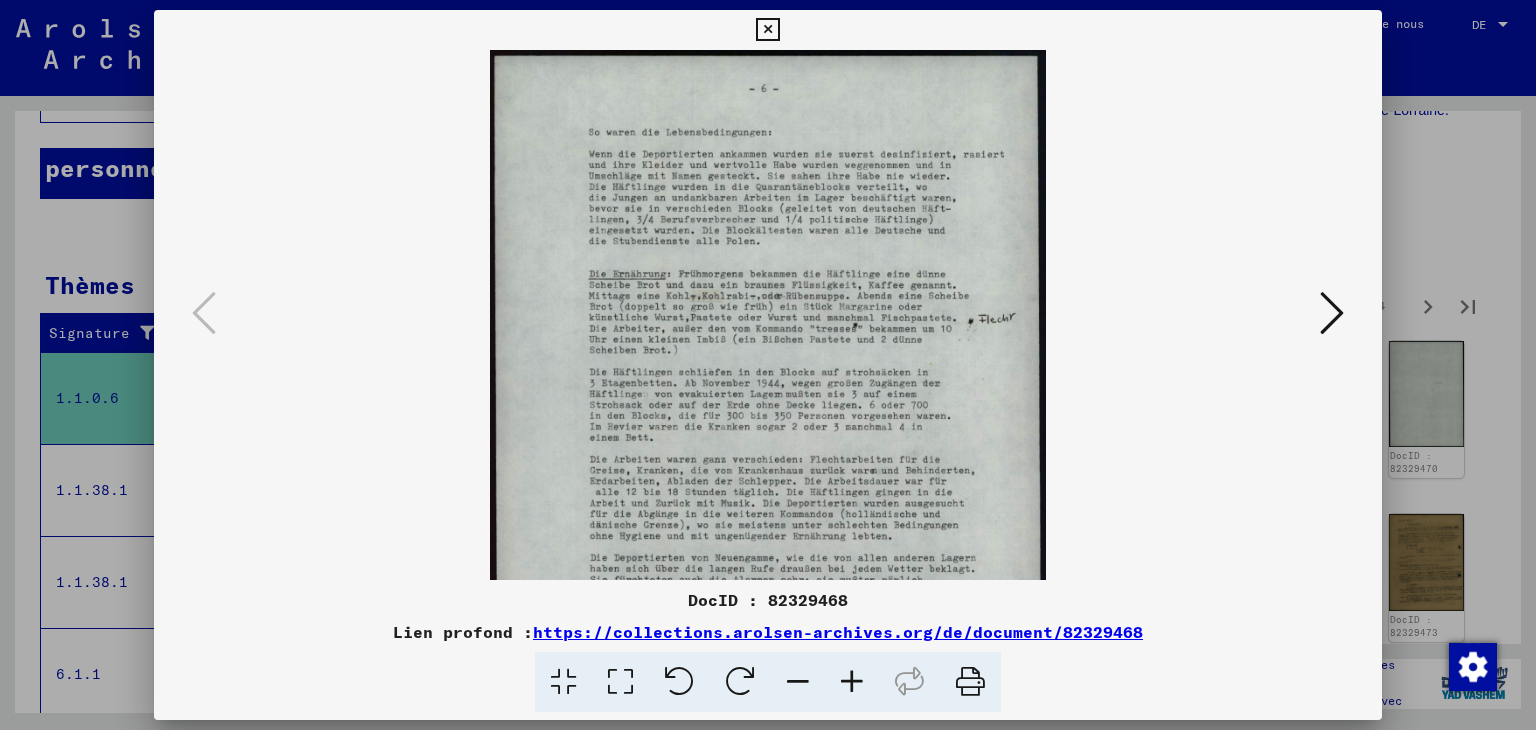 click at bounding box center [852, 682] 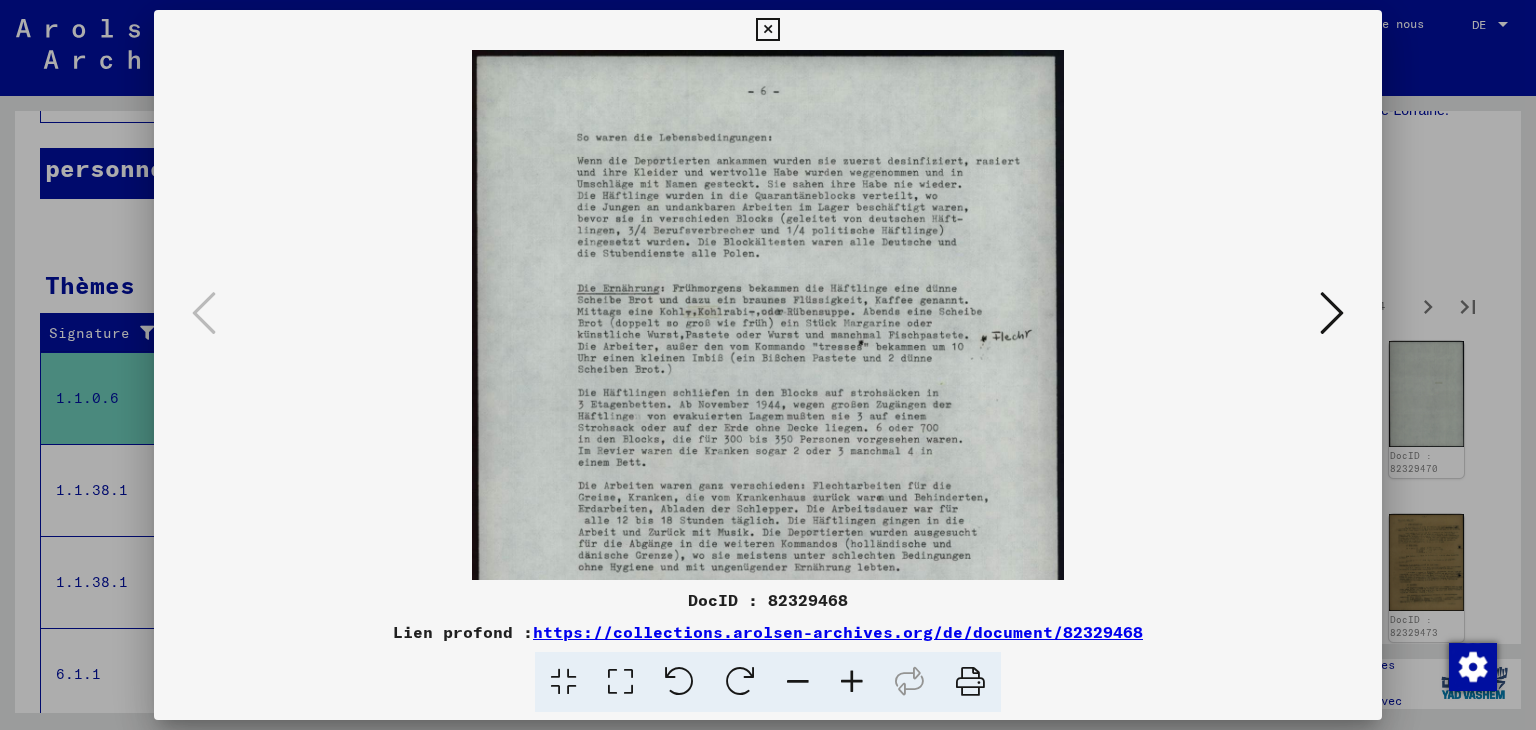 click at bounding box center (852, 682) 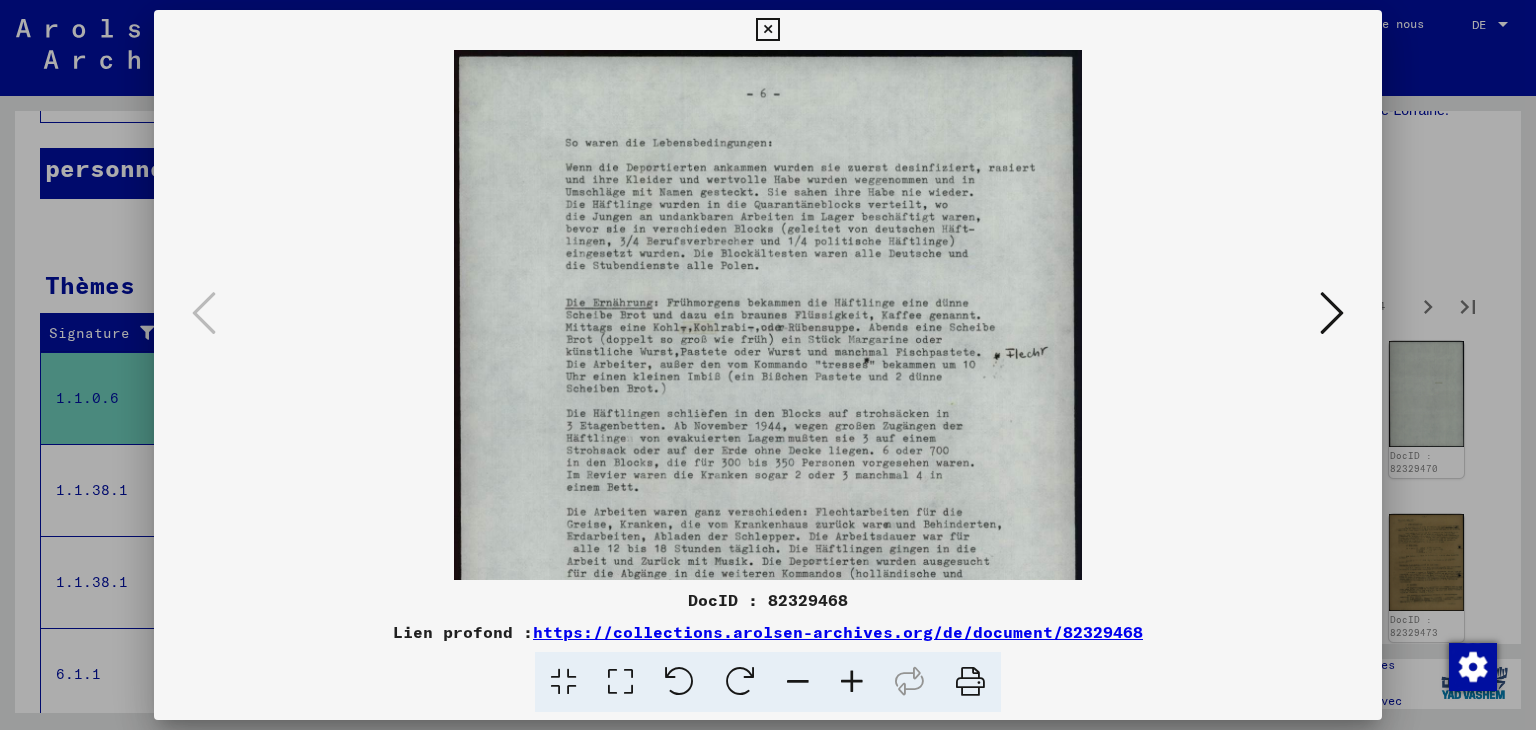 click at bounding box center (852, 682) 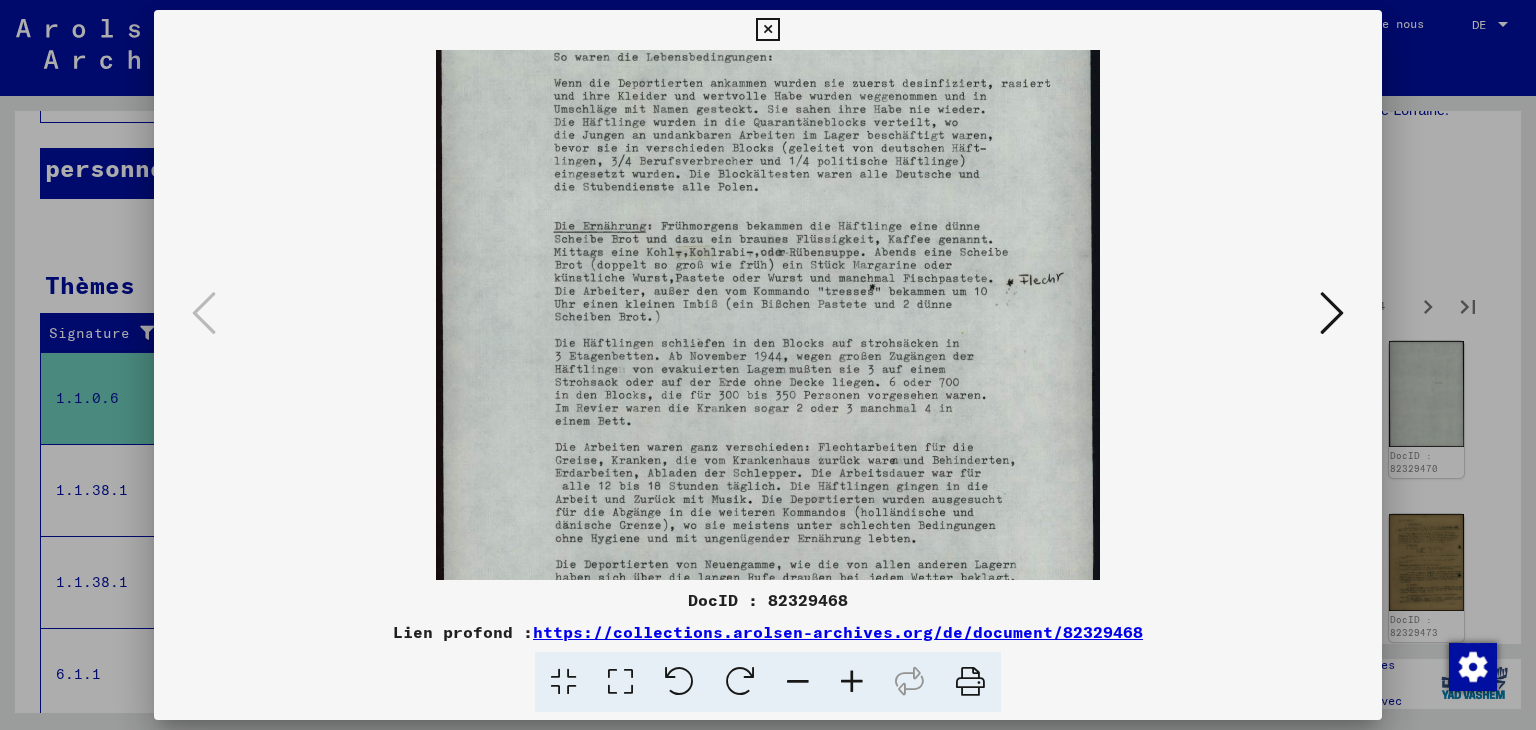 scroll, scrollTop: 119, scrollLeft: 0, axis: vertical 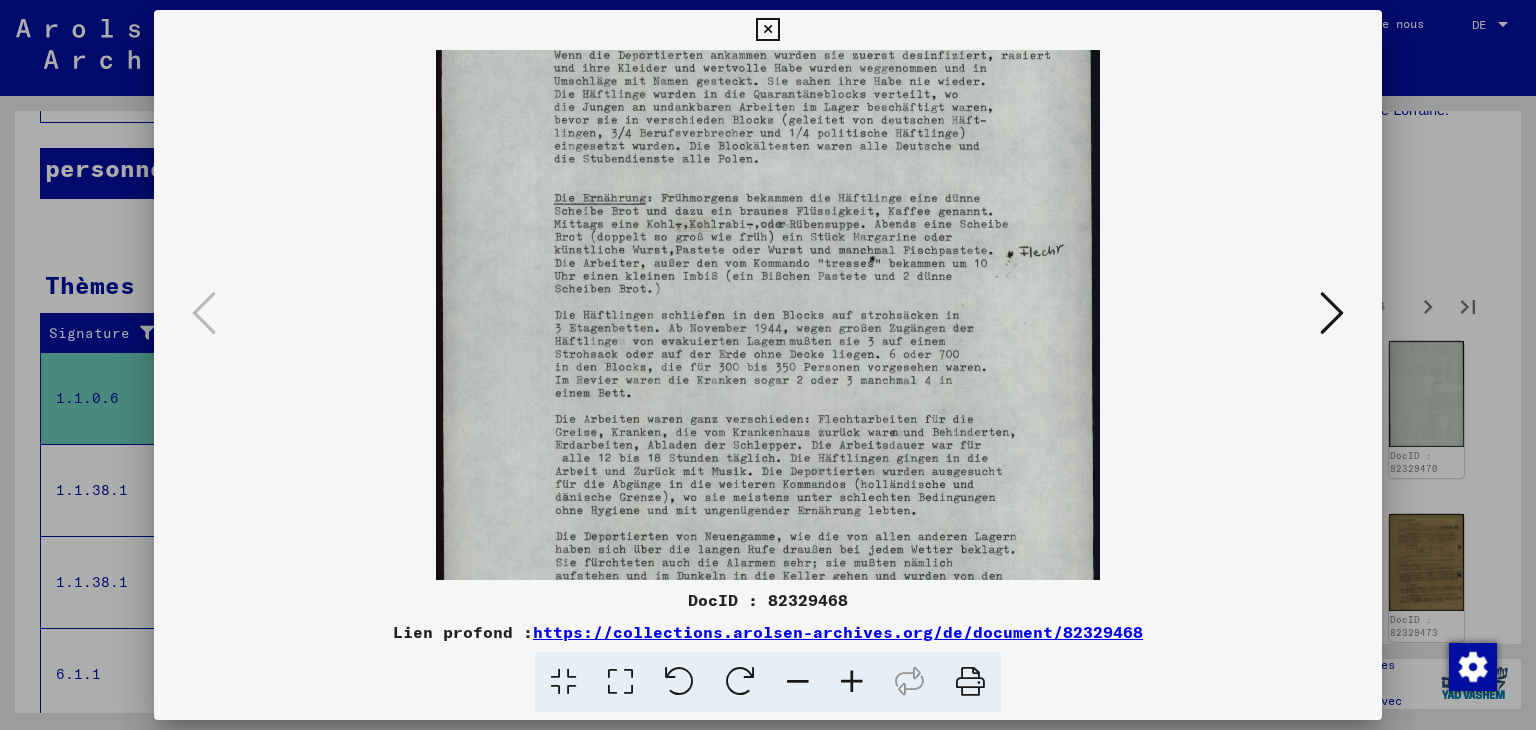 drag, startPoint x: 860, startPoint y: 463, endPoint x: 882, endPoint y: 348, distance: 117.08544 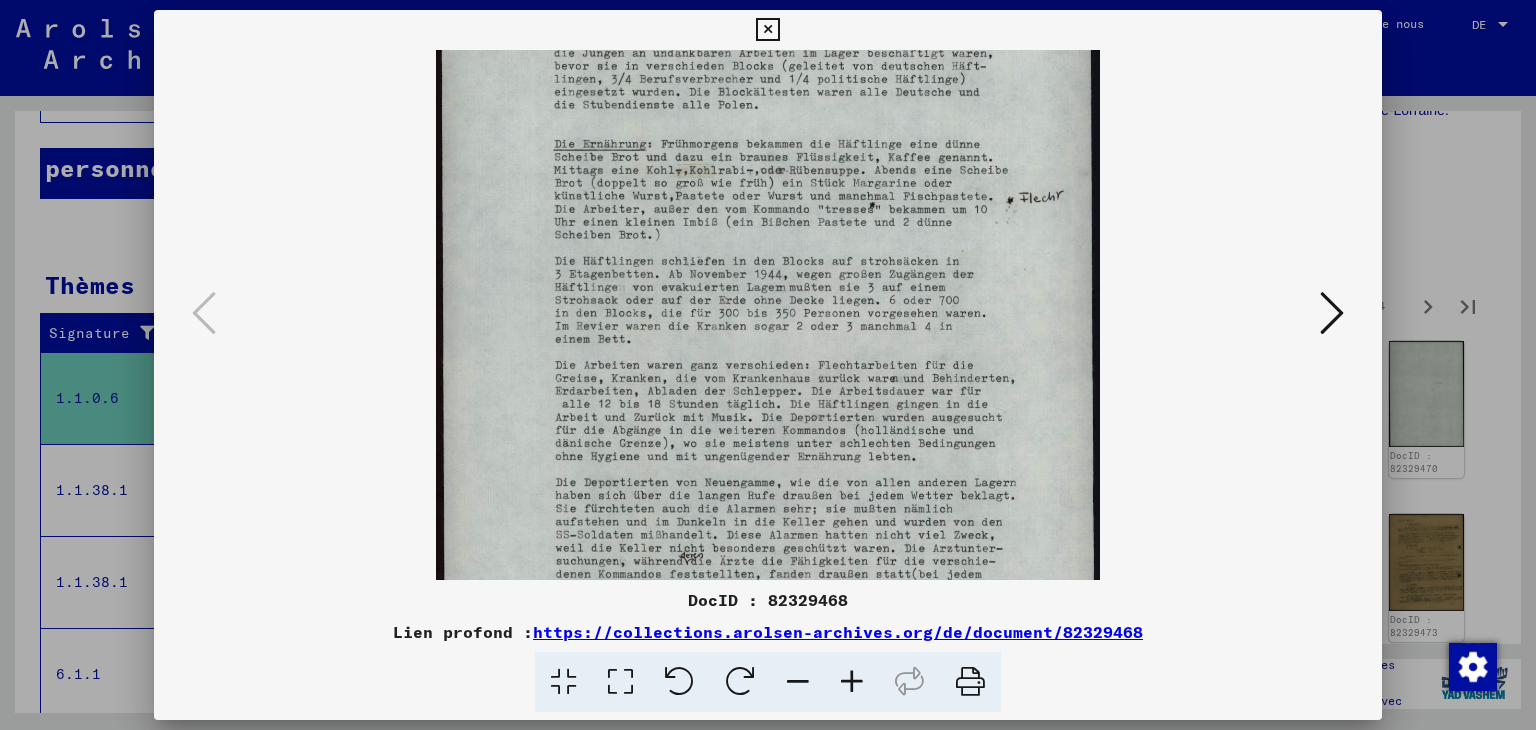 drag, startPoint x: 893, startPoint y: 495, endPoint x: 893, endPoint y: 440, distance: 55 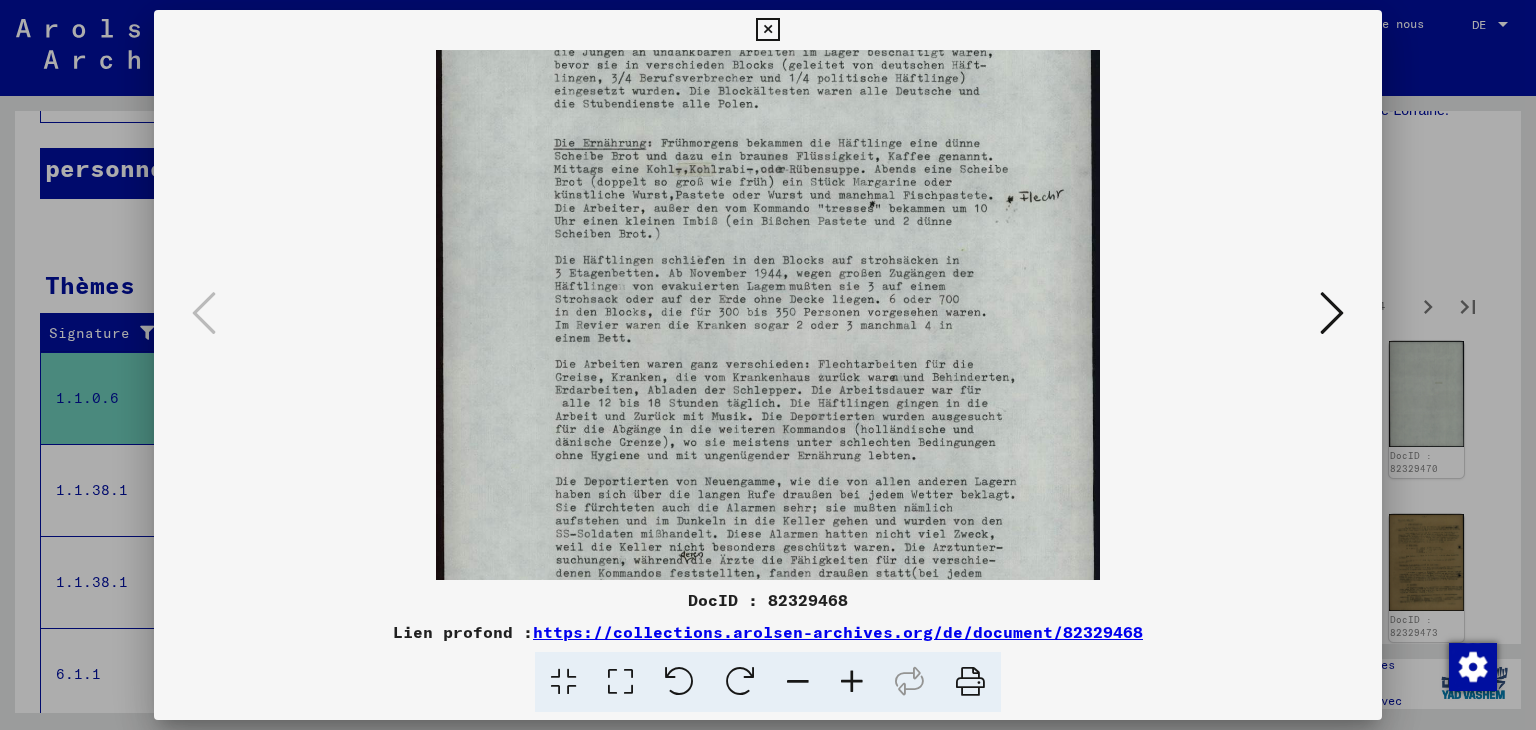 click at bounding box center (1332, 313) 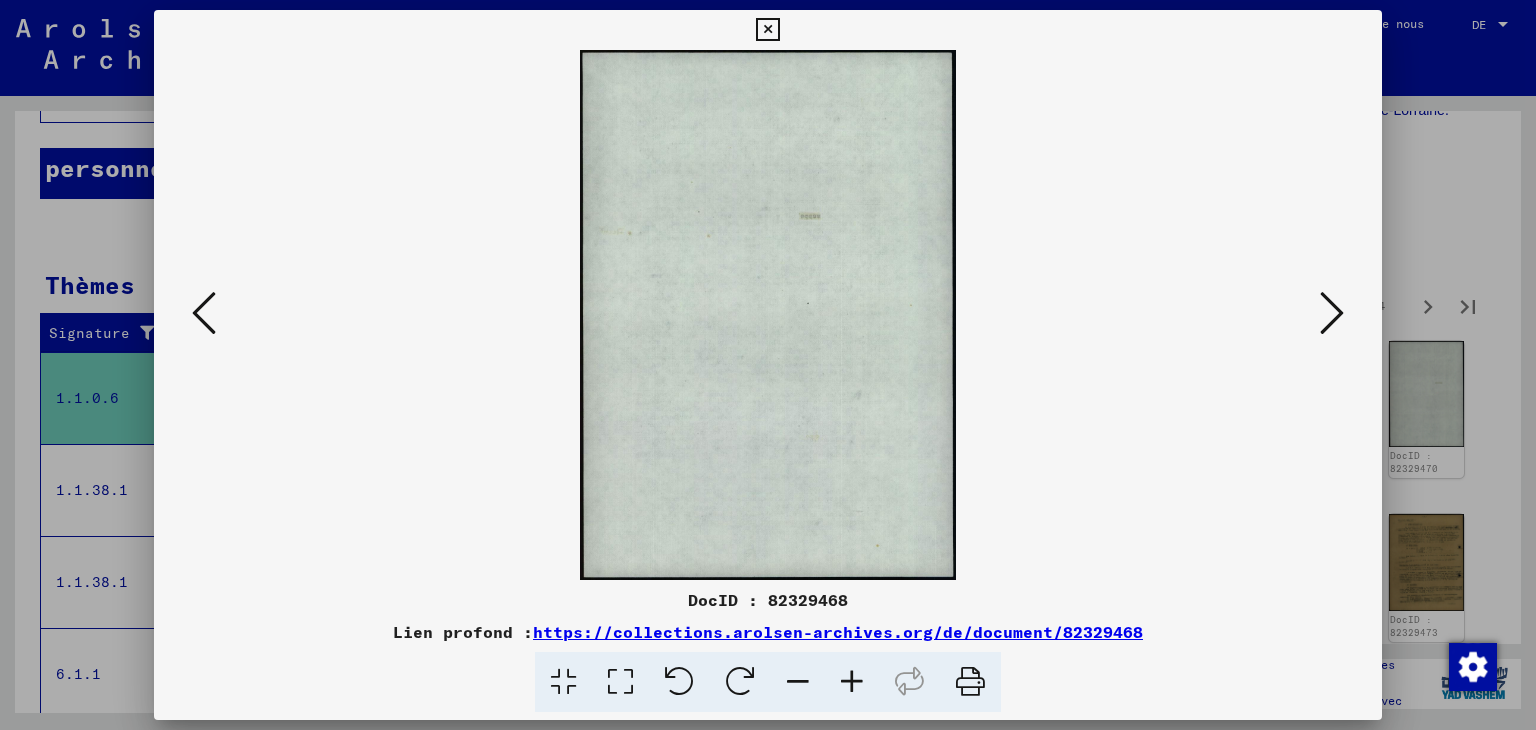 click at bounding box center (1332, 313) 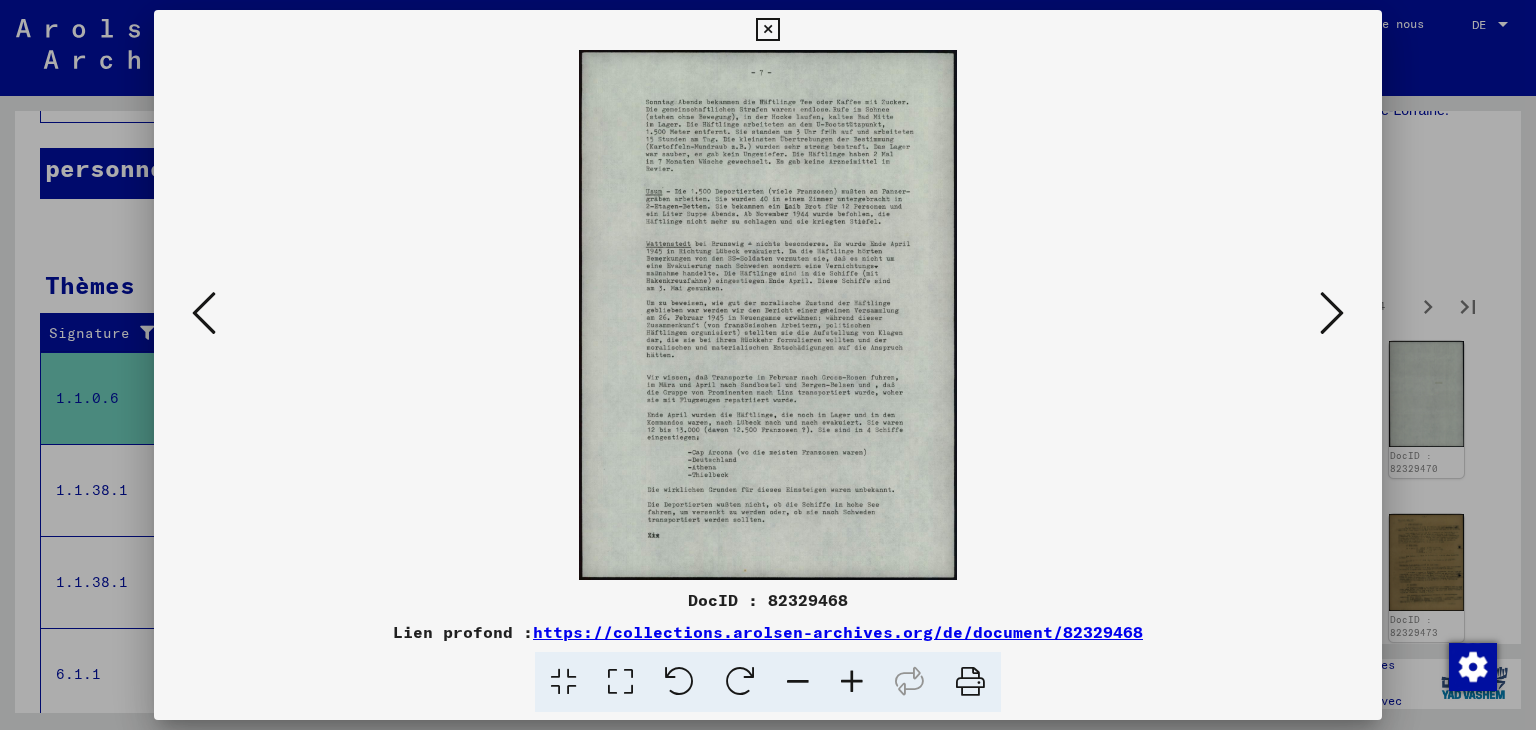 click at bounding box center [1332, 313] 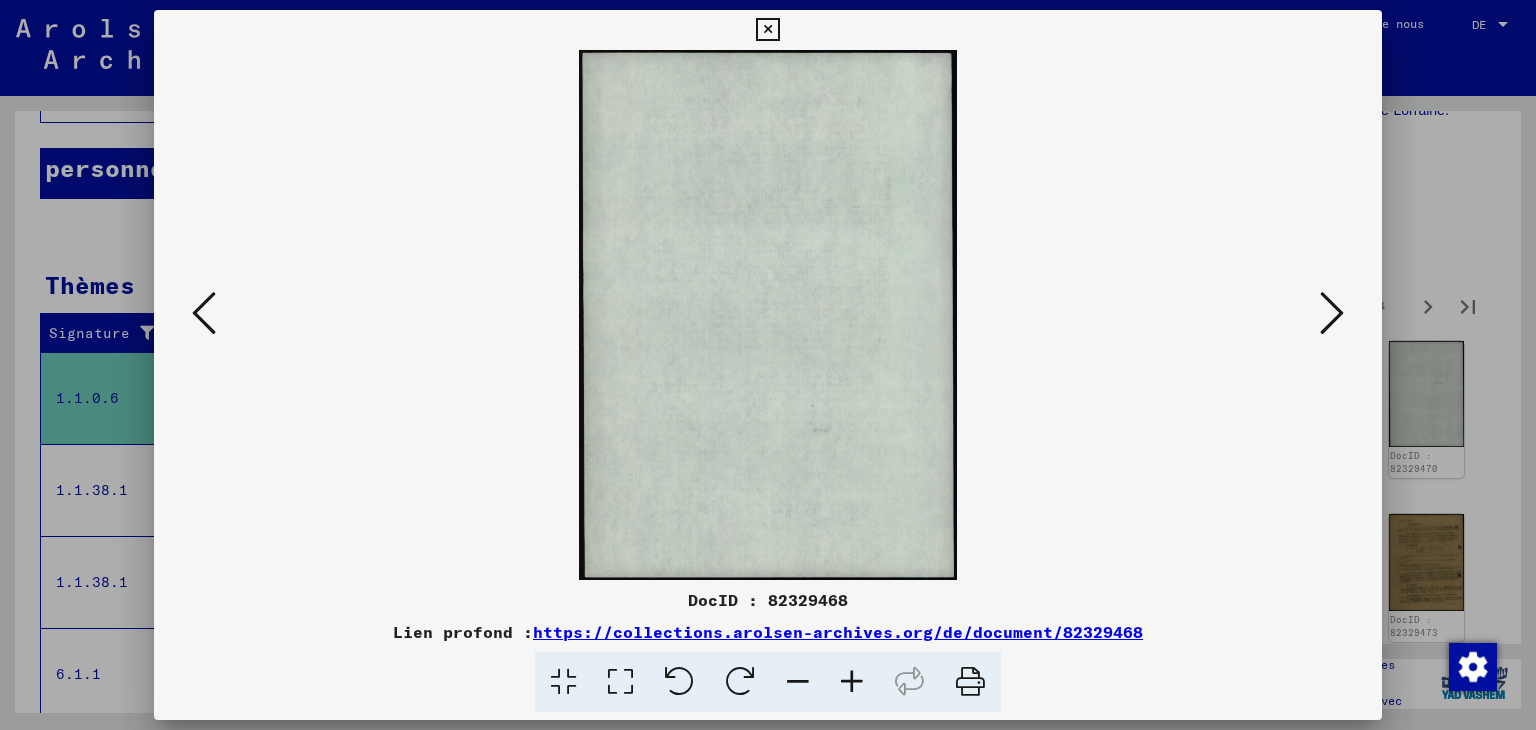 click at bounding box center (1332, 313) 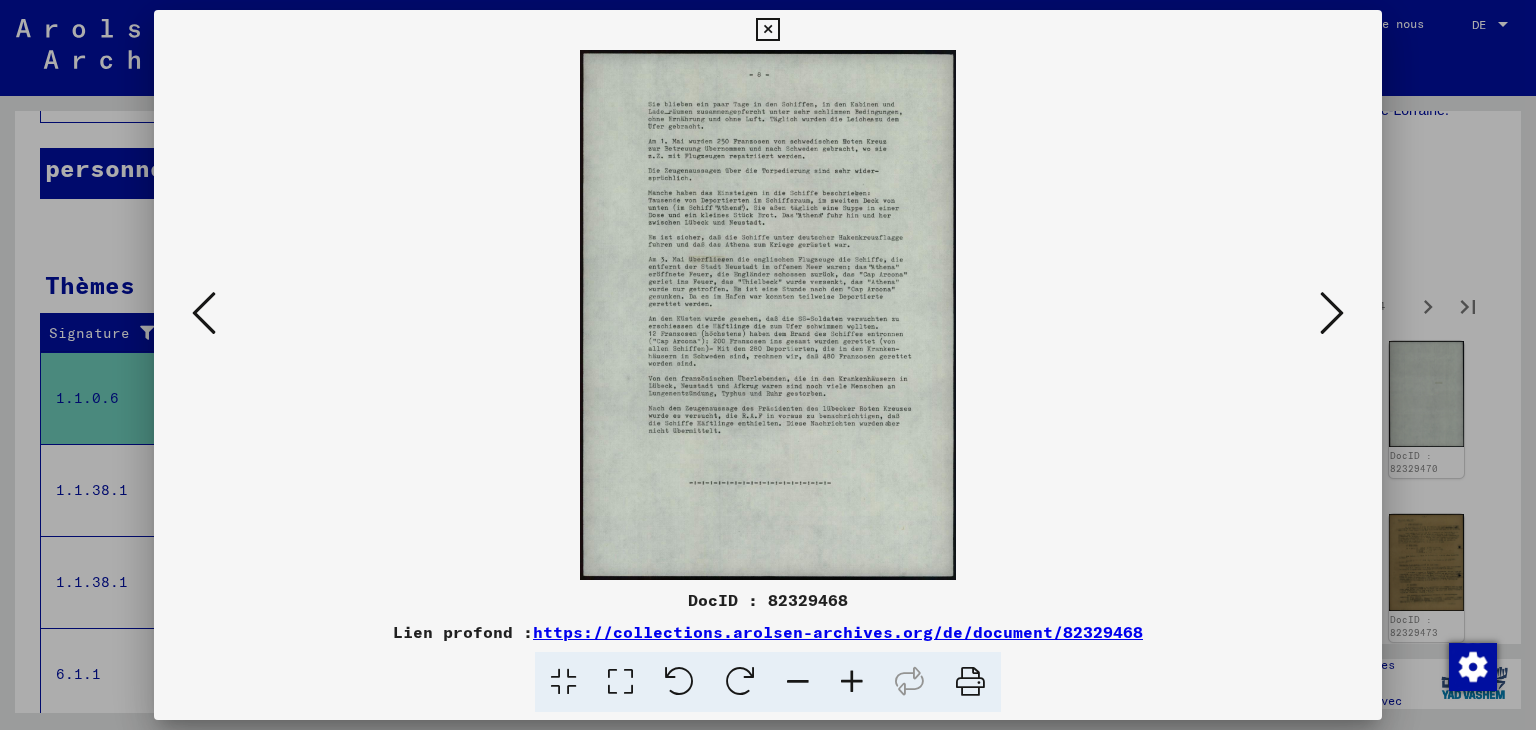click at bounding box center (1332, 313) 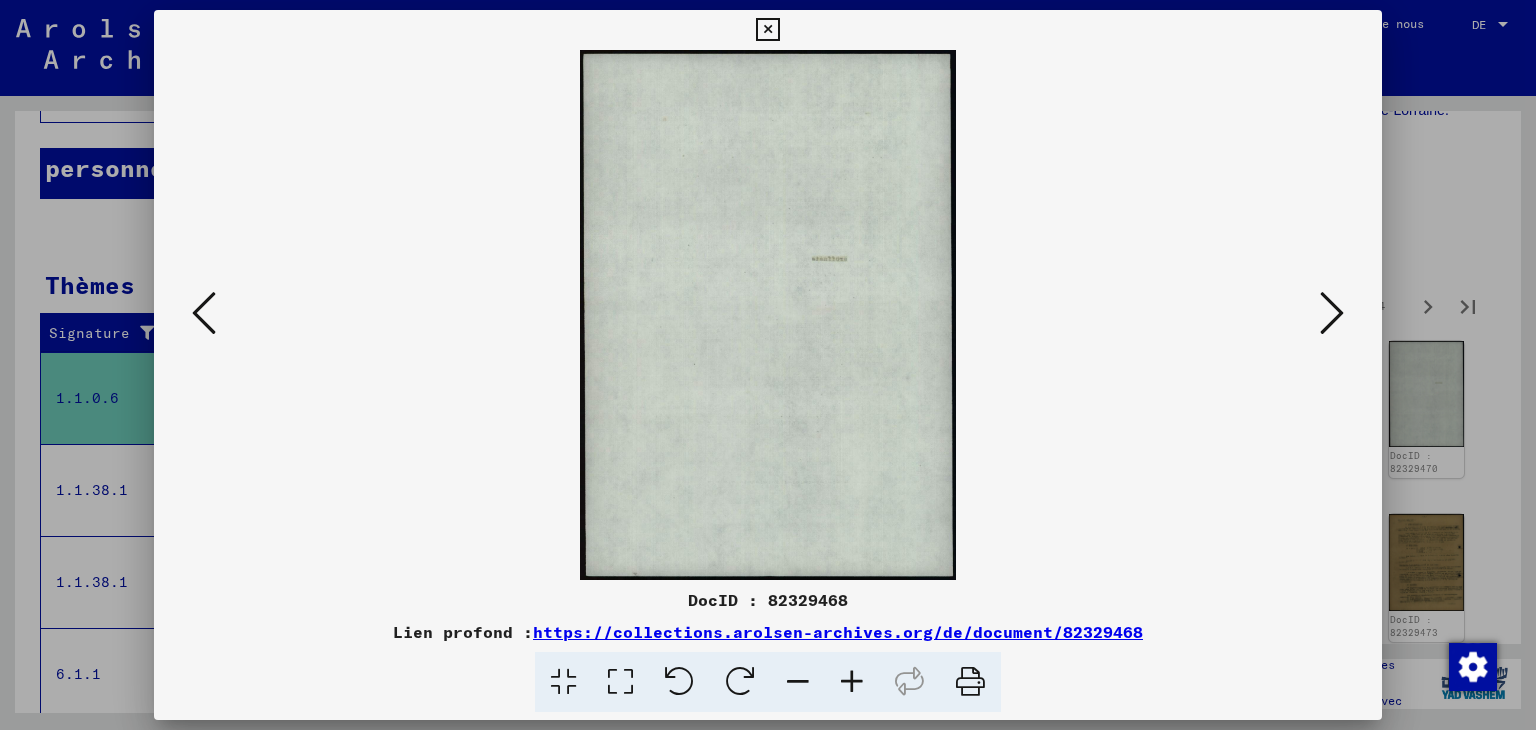 click at bounding box center (1332, 313) 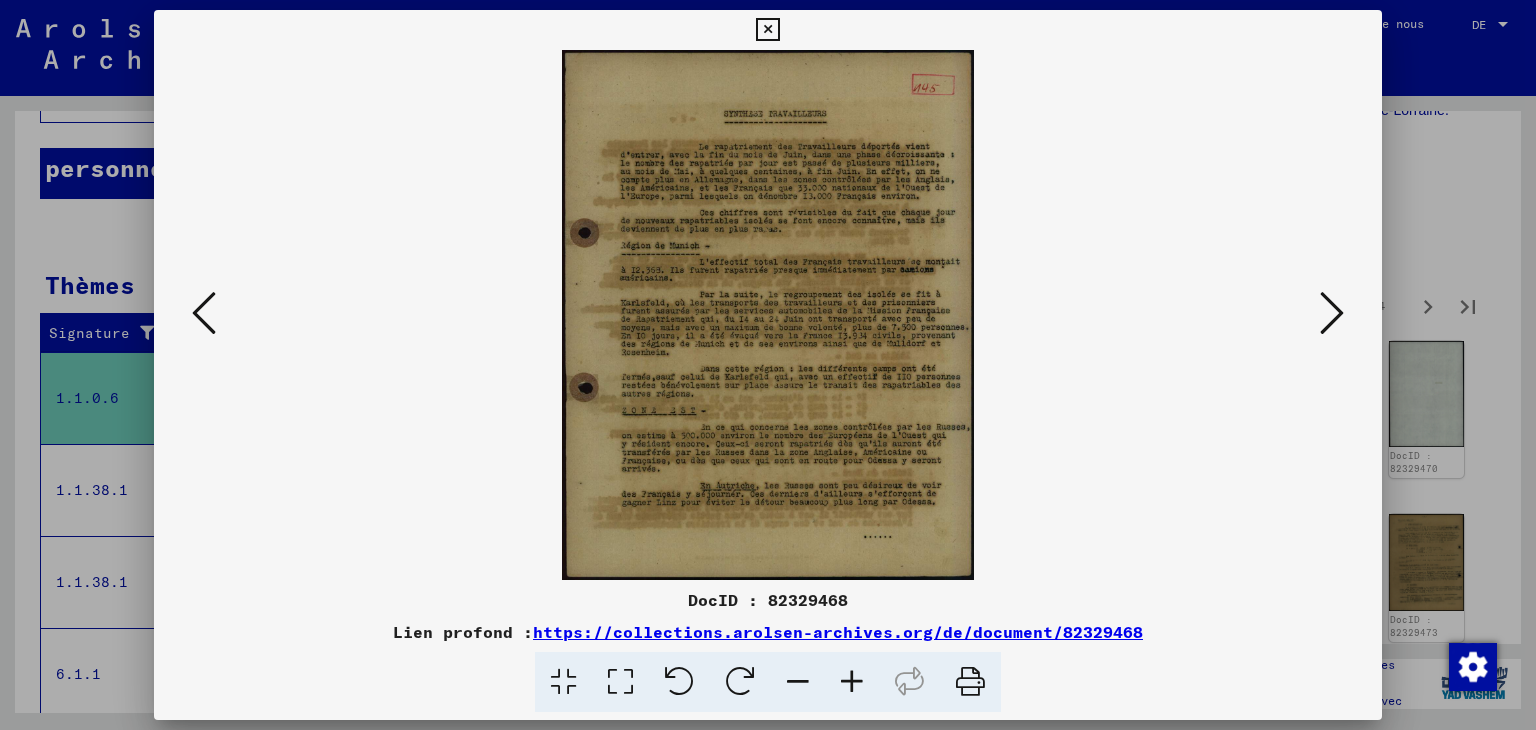 click at bounding box center (852, 682) 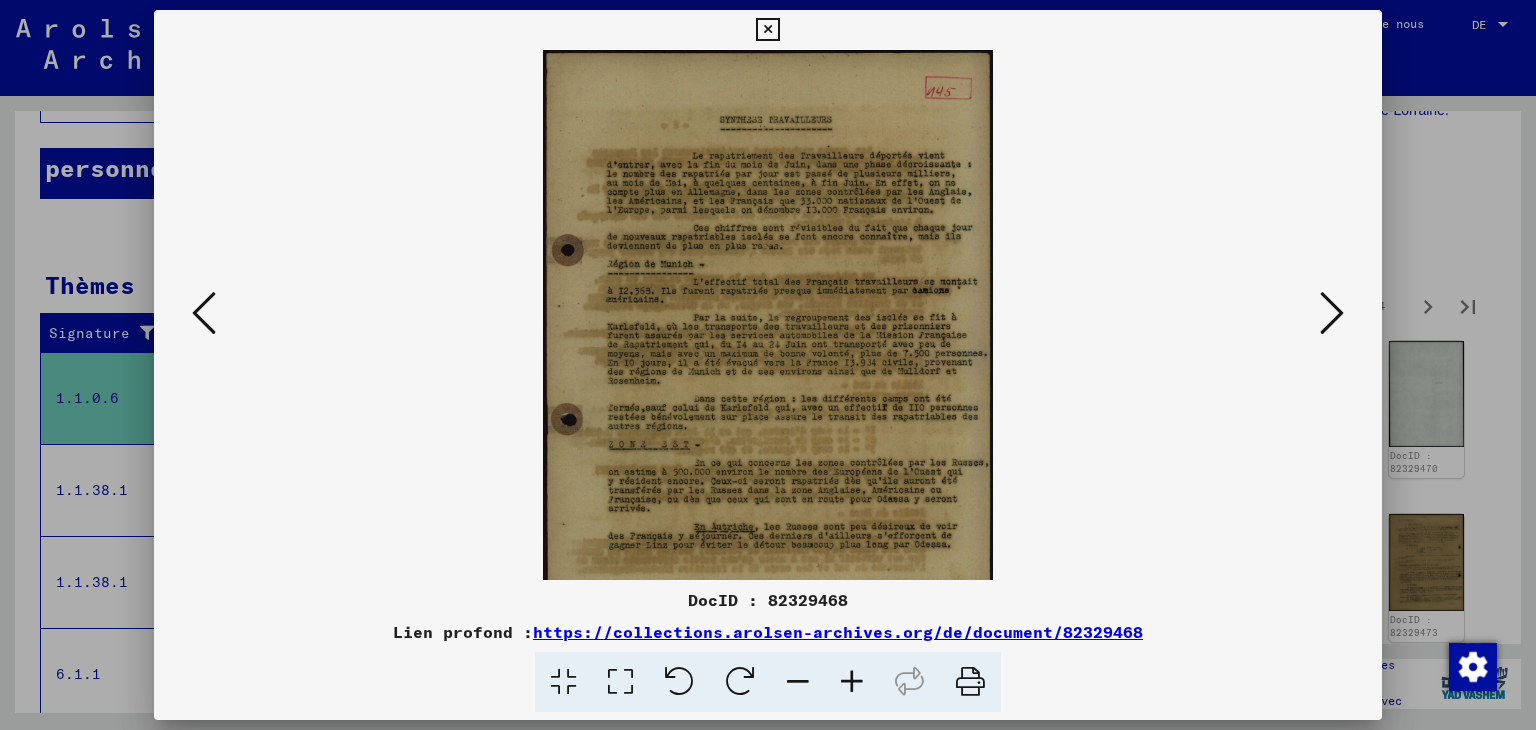 drag, startPoint x: 784, startPoint y: 382, endPoint x: 786, endPoint y: 364, distance: 18.110771 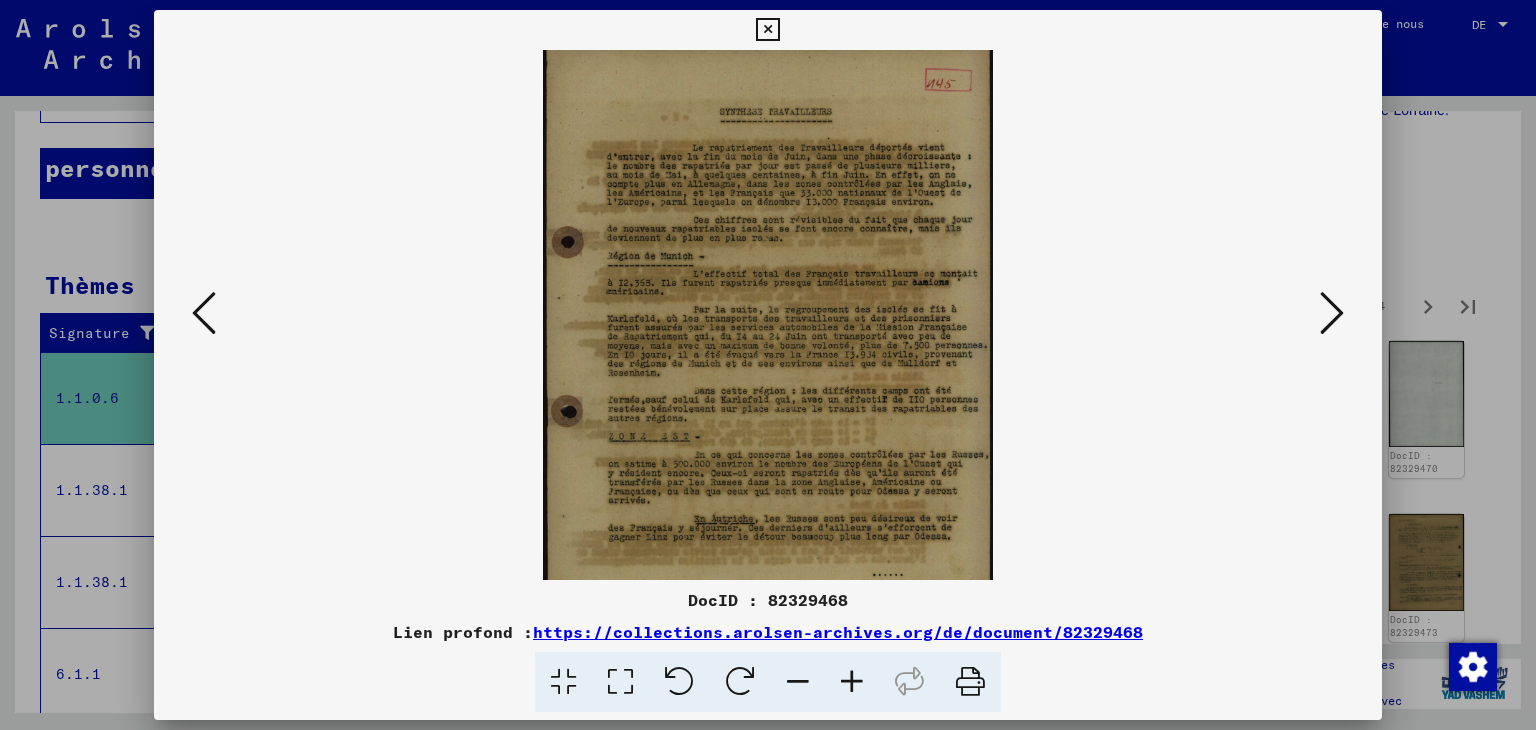 click at bounding box center [852, 682] 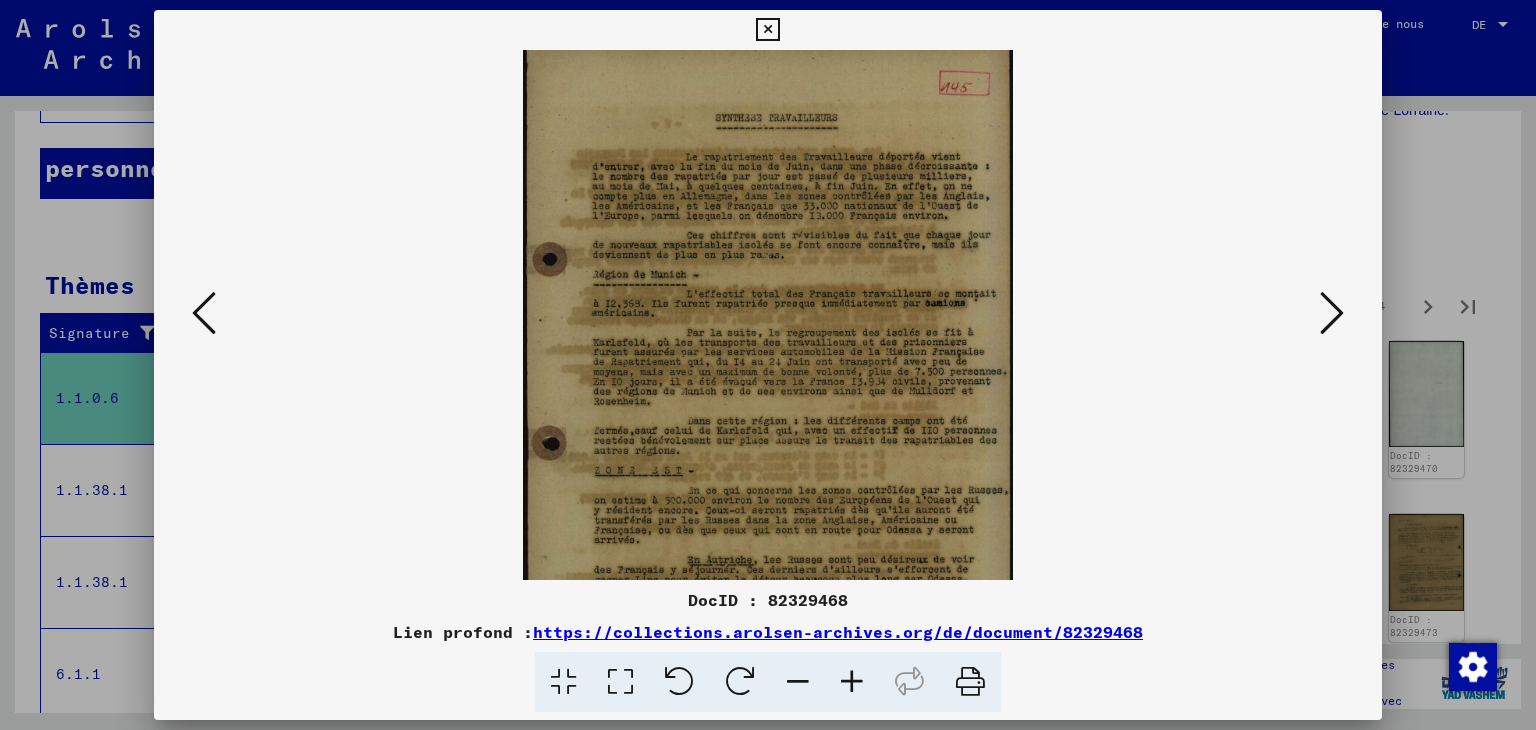 click at bounding box center (852, 682) 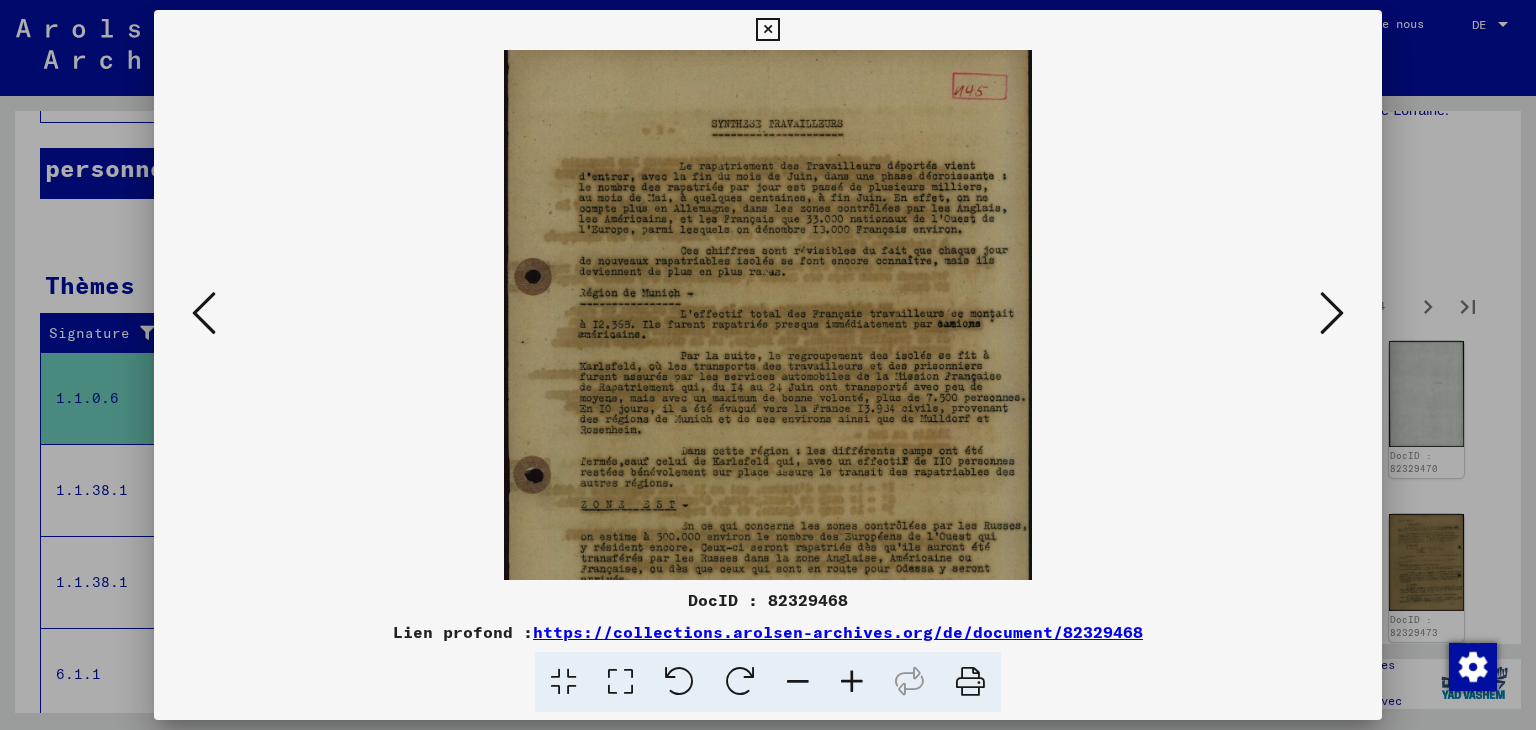 click at bounding box center (852, 682) 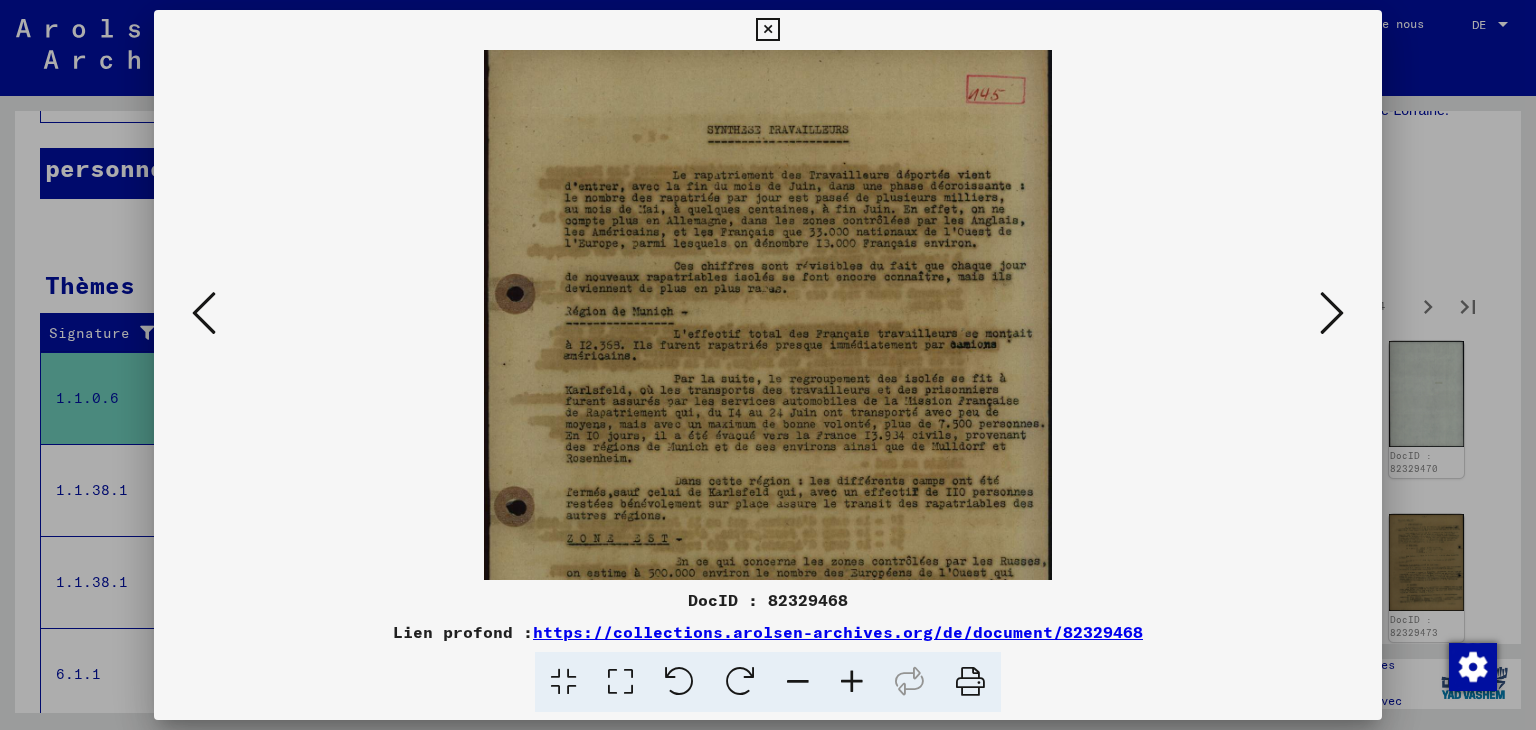 click at bounding box center [852, 682] 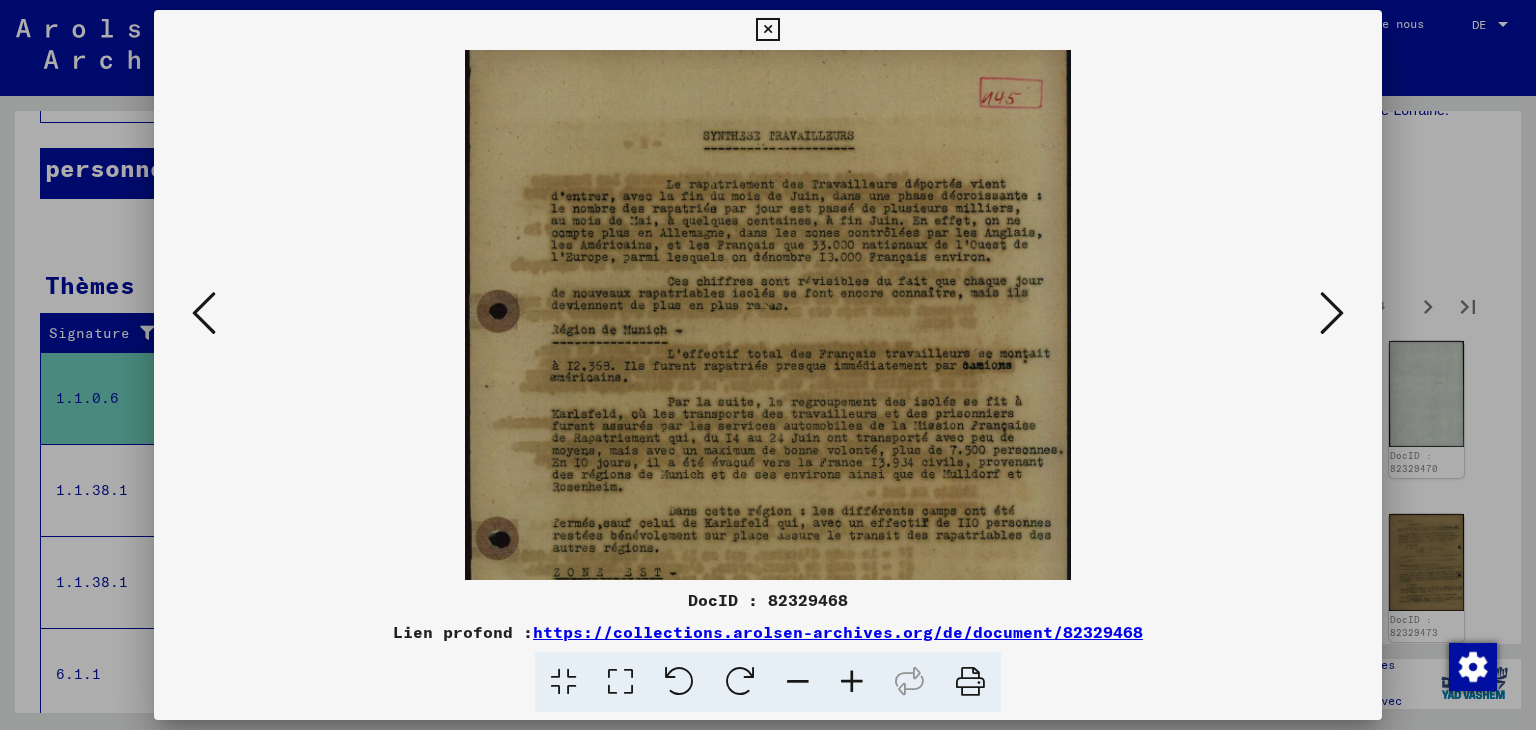 click at bounding box center [852, 682] 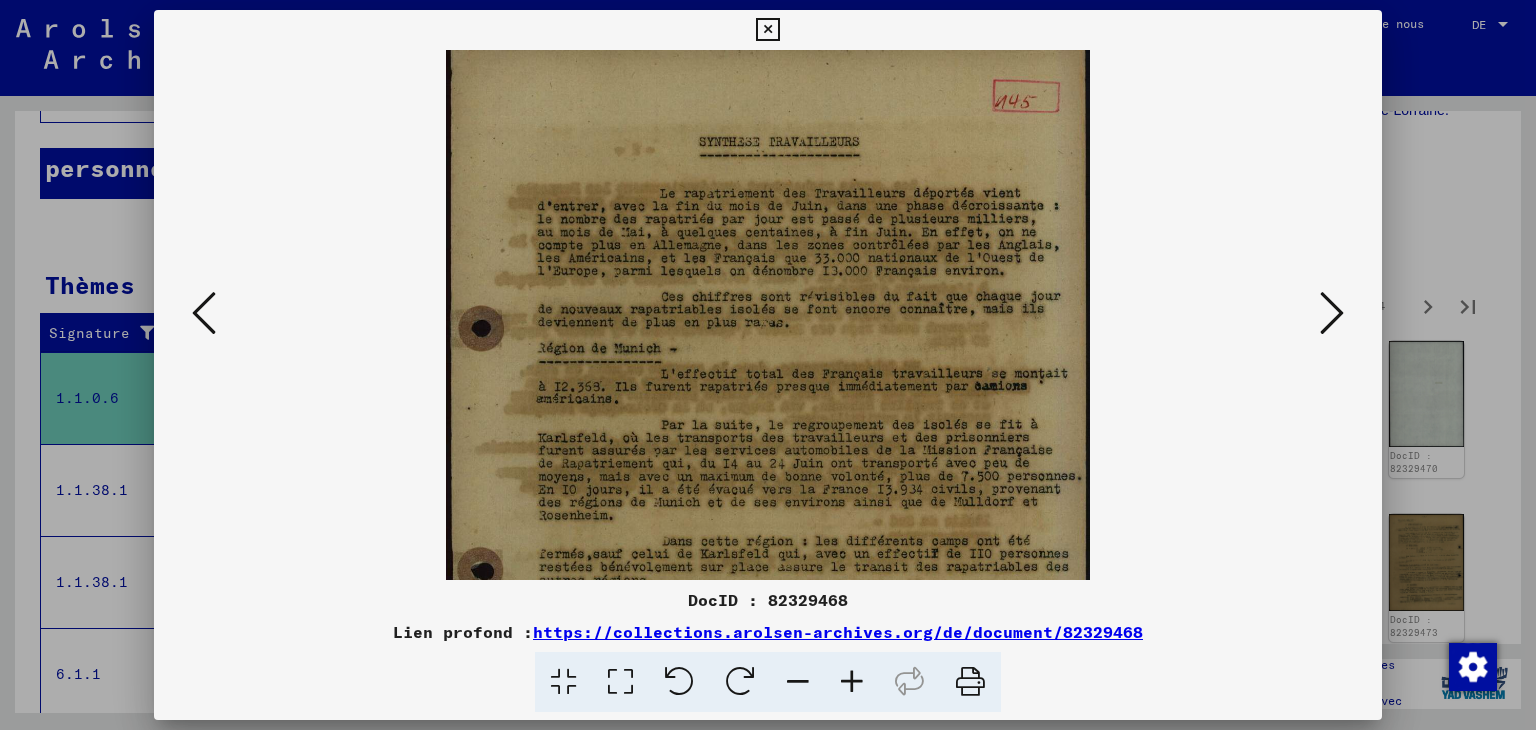 click at bounding box center [852, 682] 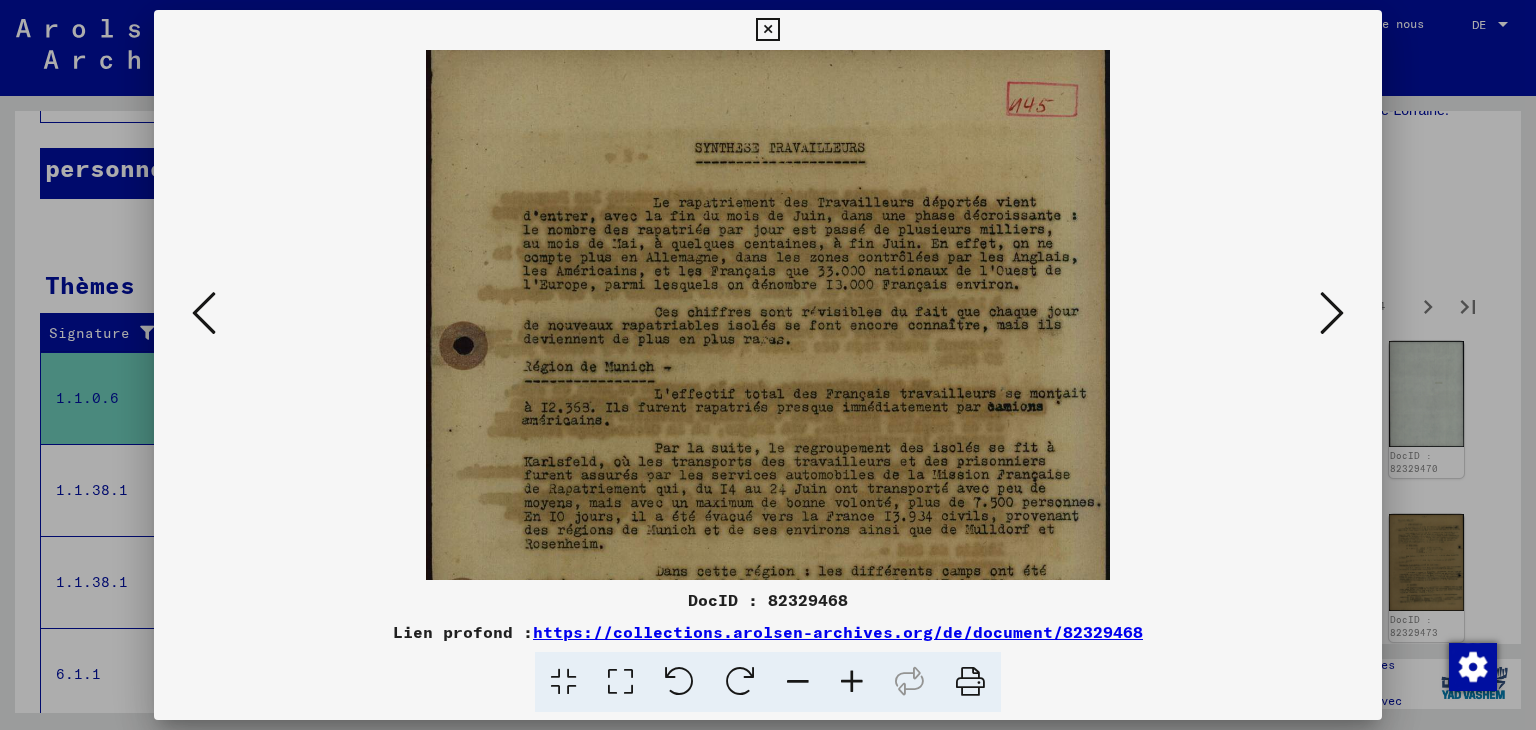 click at bounding box center (852, 682) 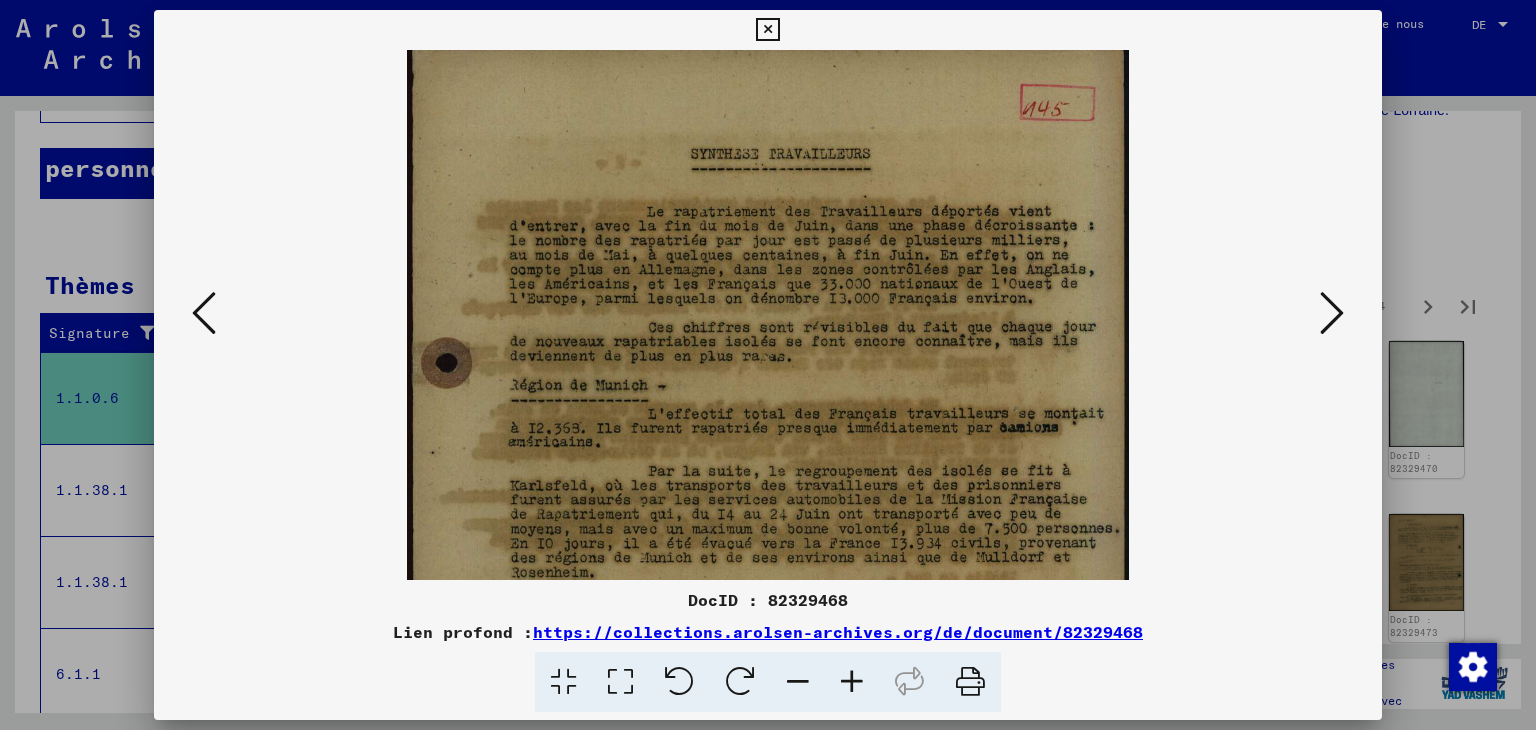 click at bounding box center (852, 682) 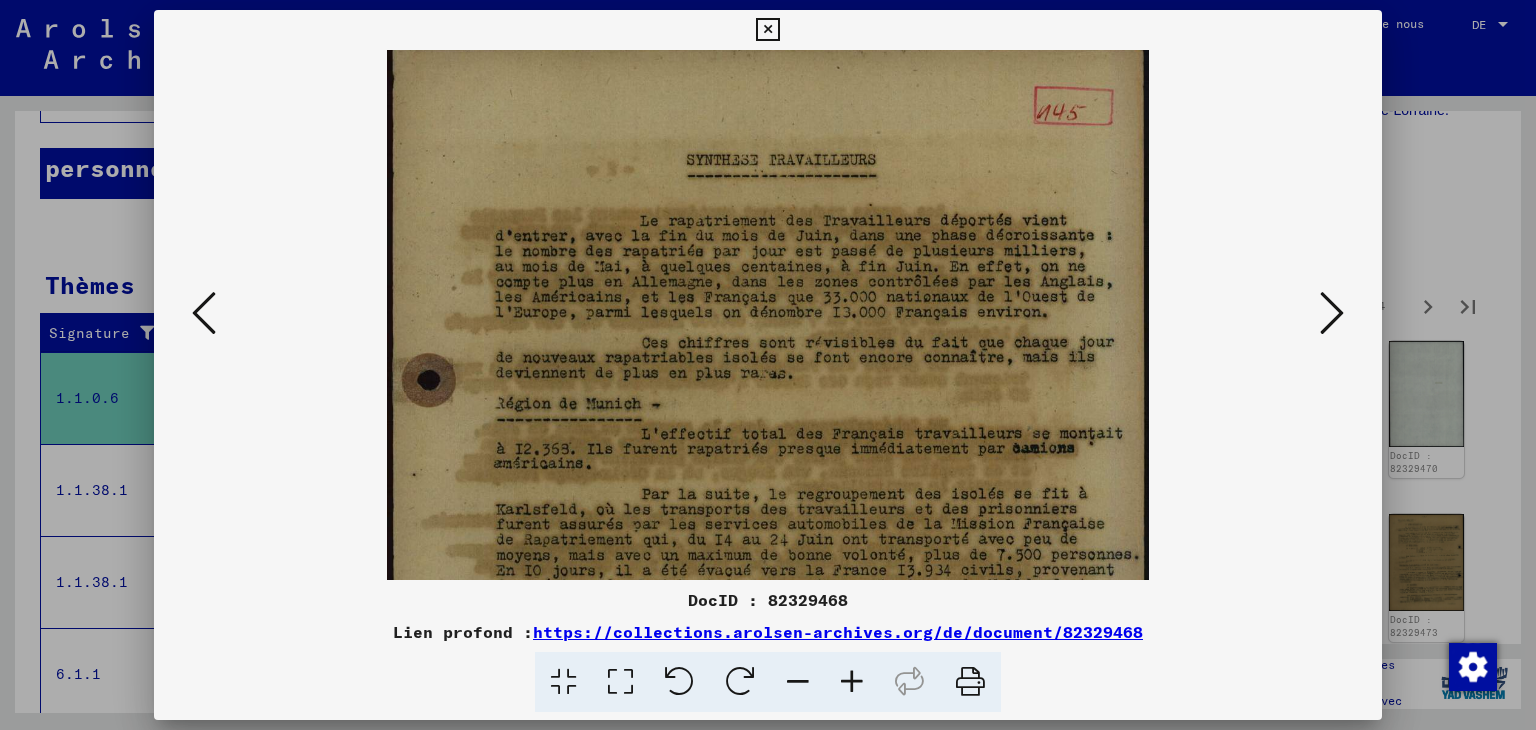 click at bounding box center [852, 682] 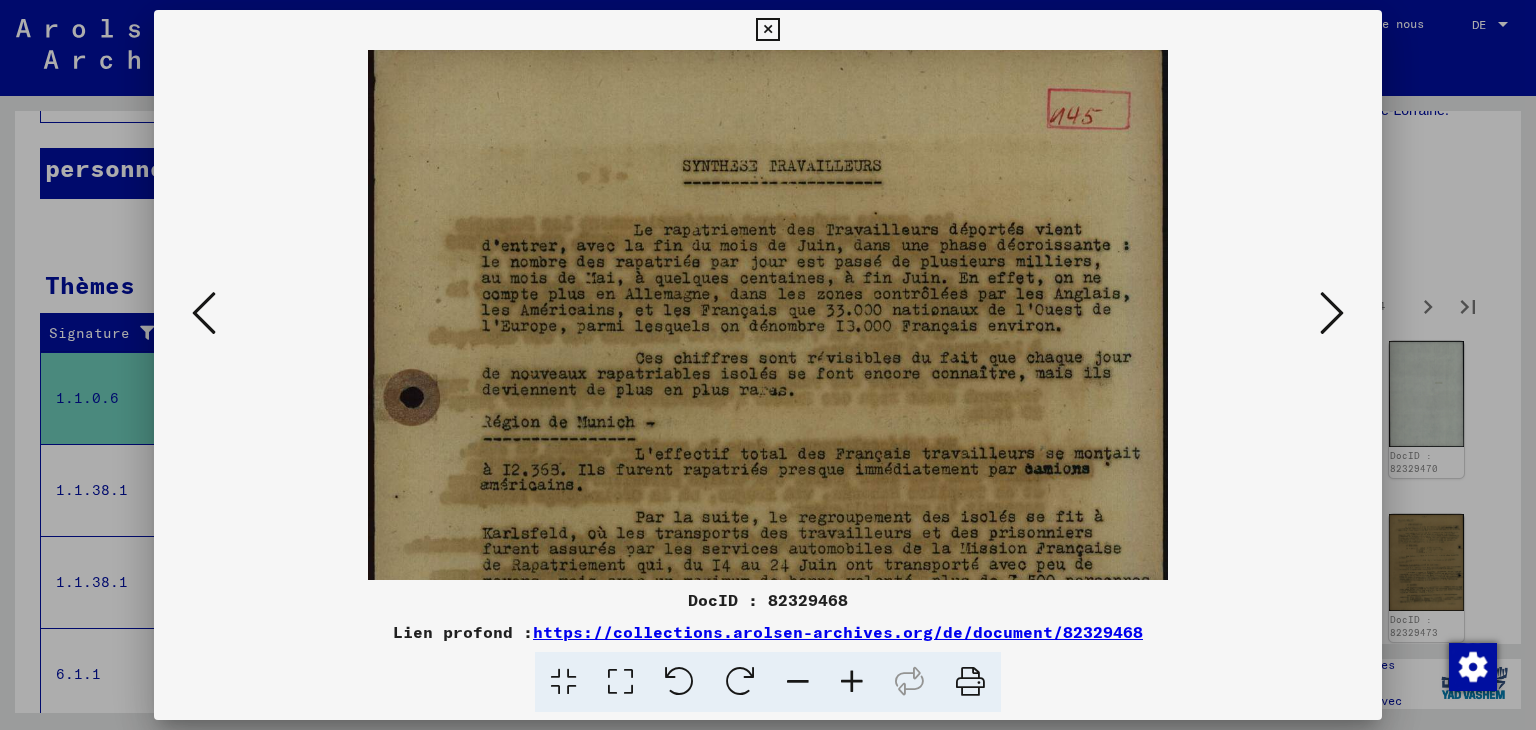 click at bounding box center [852, 682] 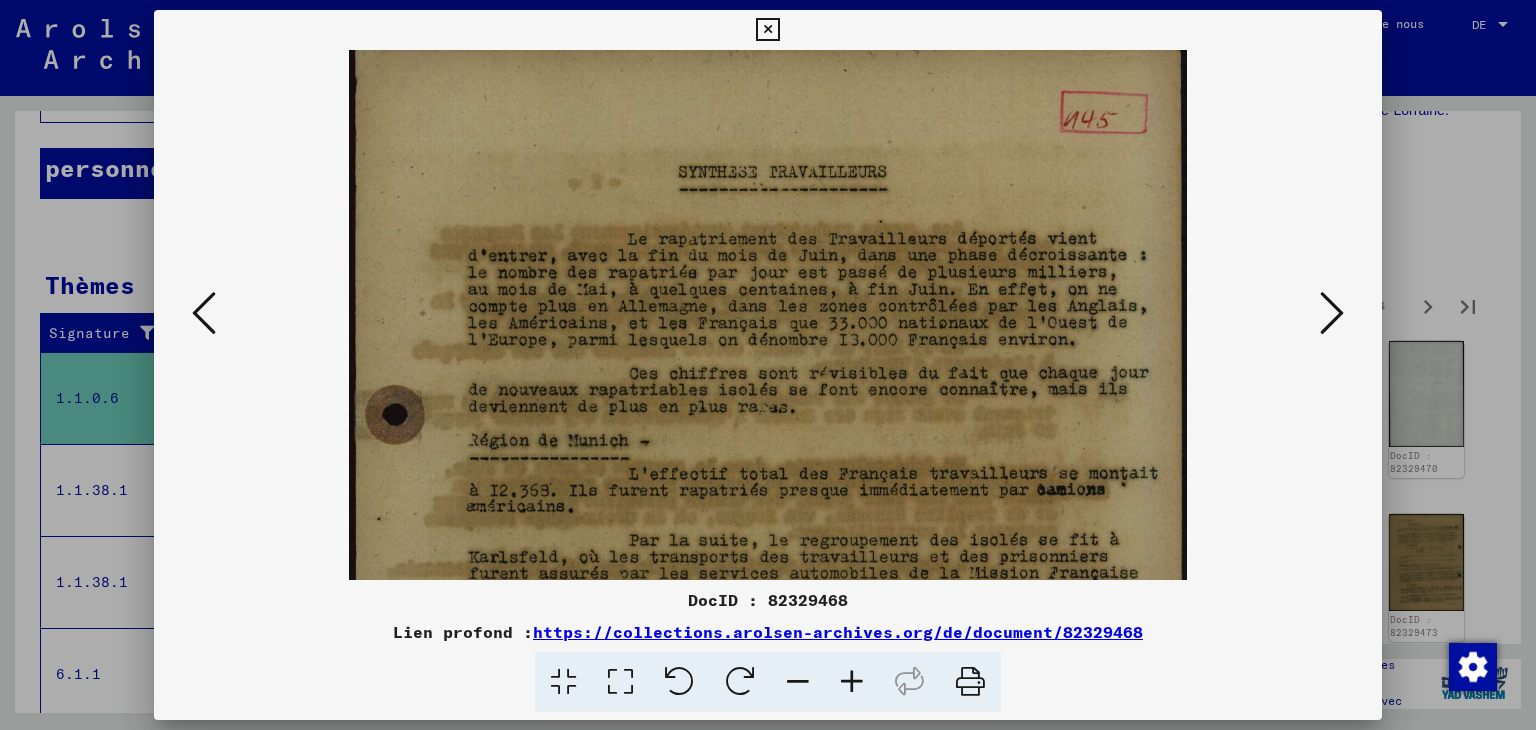 click at bounding box center (852, 682) 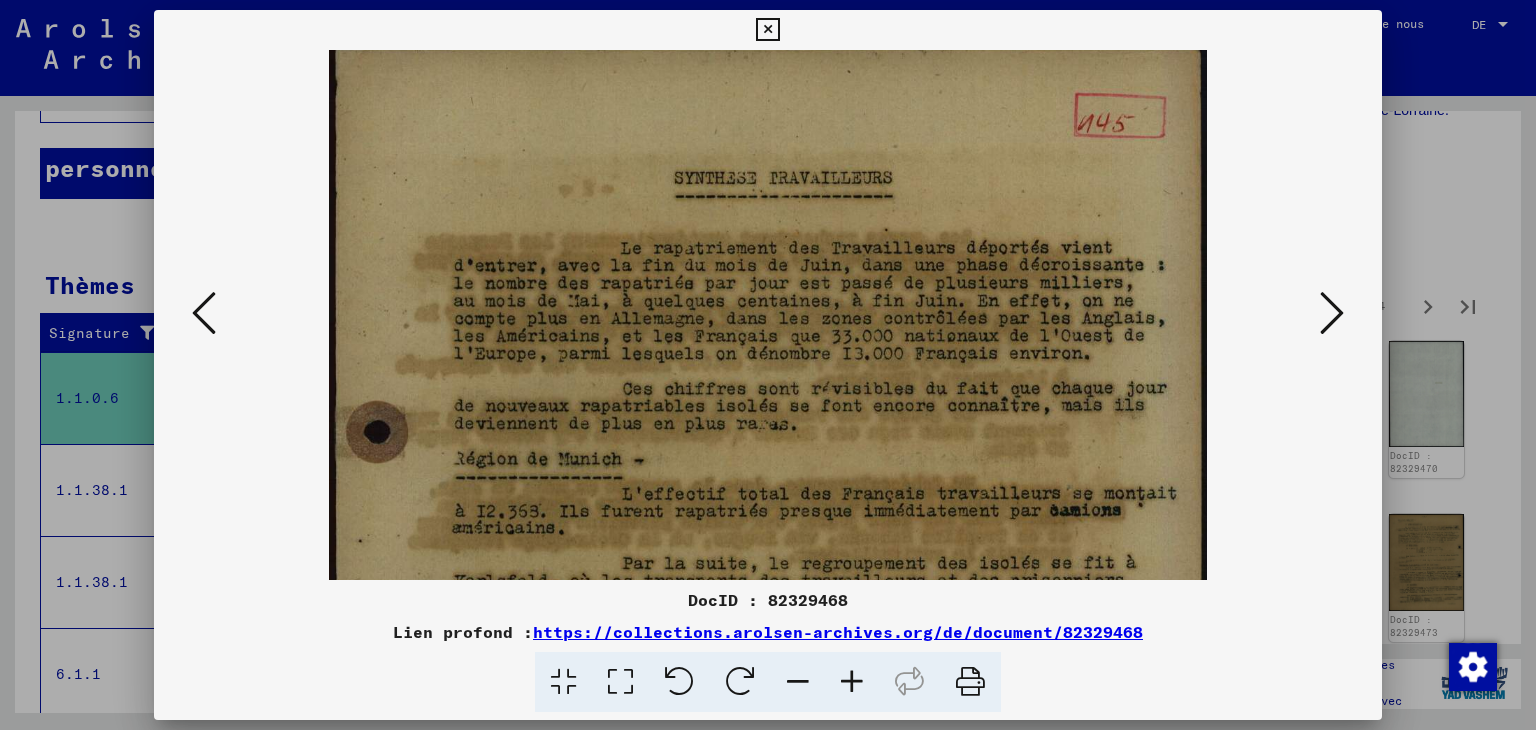 click at bounding box center [768, 607] 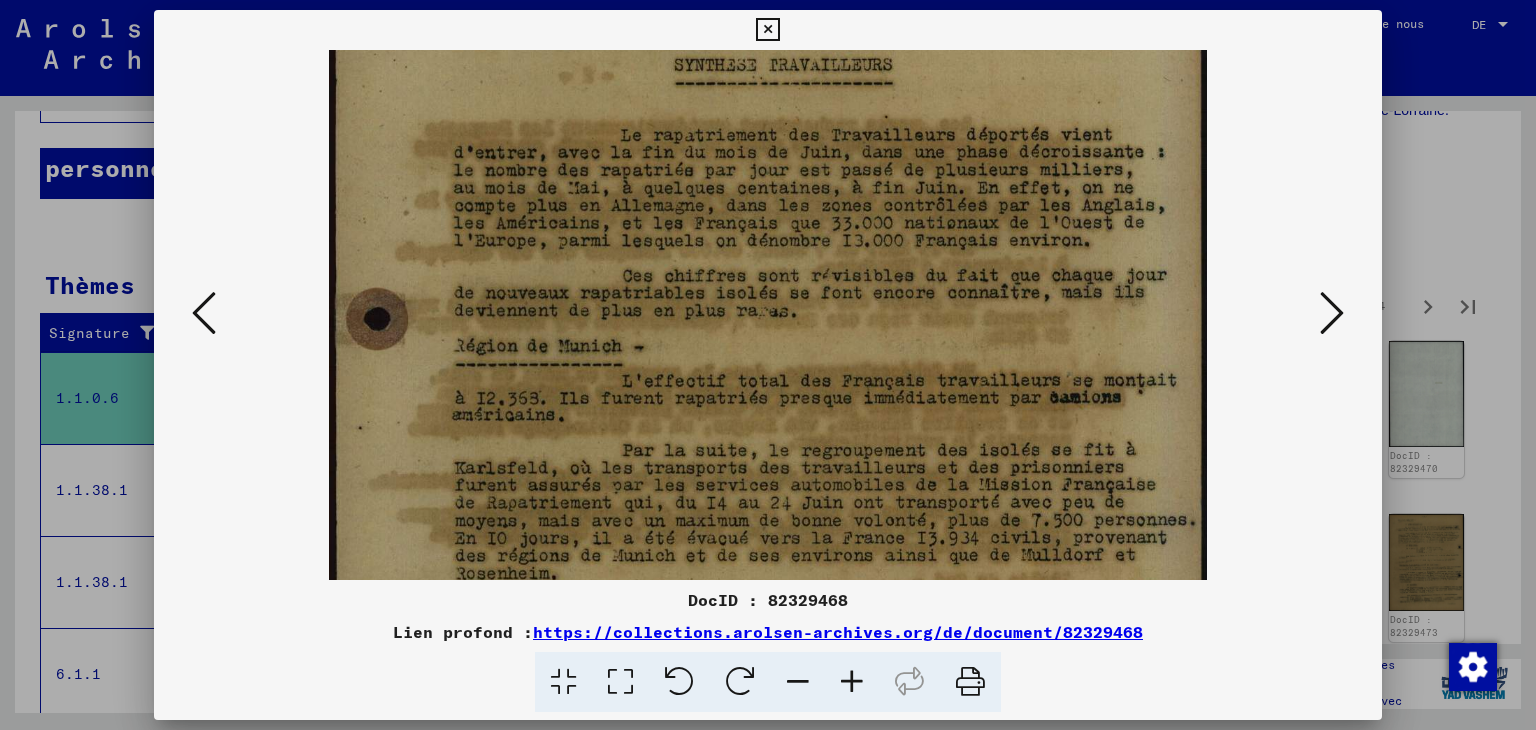 scroll, scrollTop: 142, scrollLeft: 0, axis: vertical 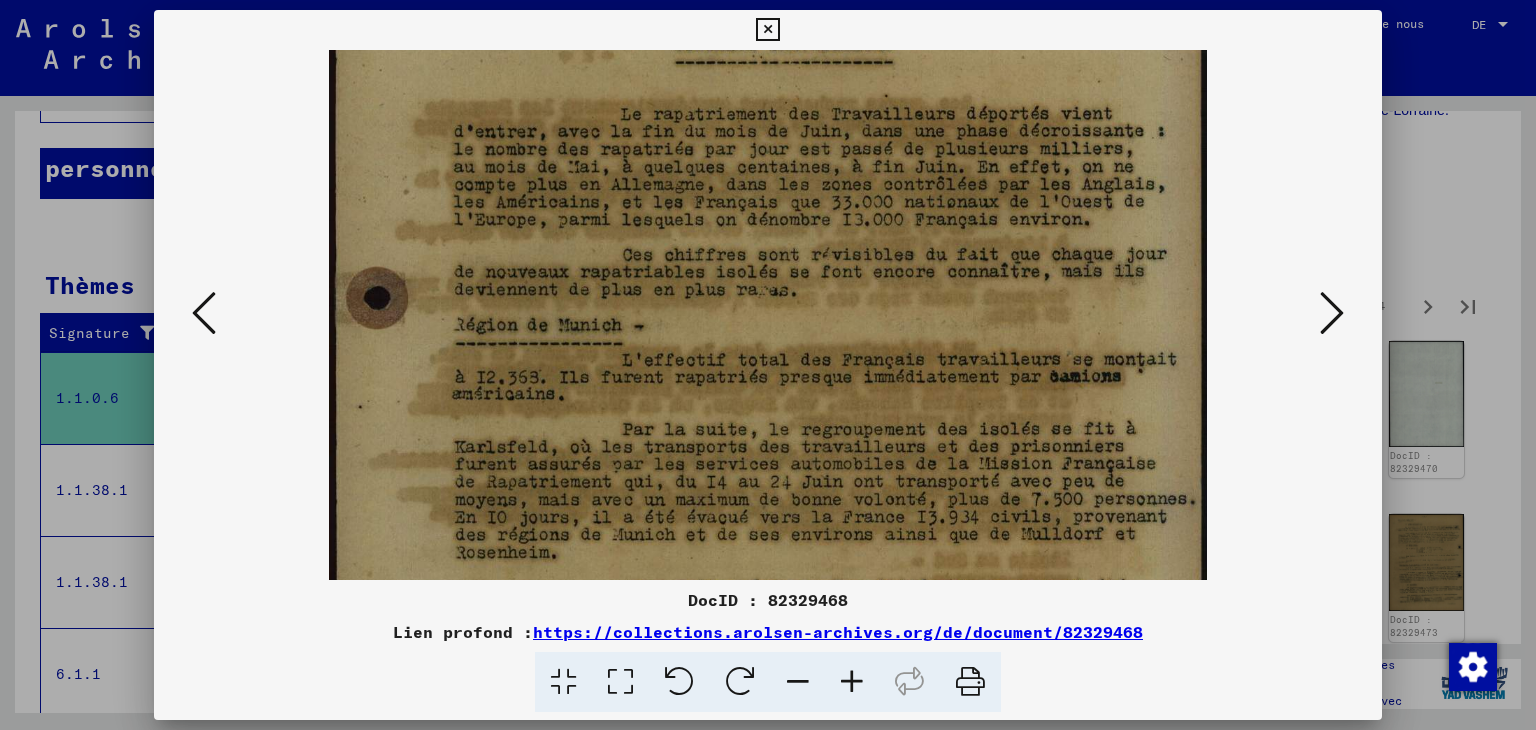 drag, startPoint x: 880, startPoint y: 482, endPoint x: 888, endPoint y: 373, distance: 109.29318 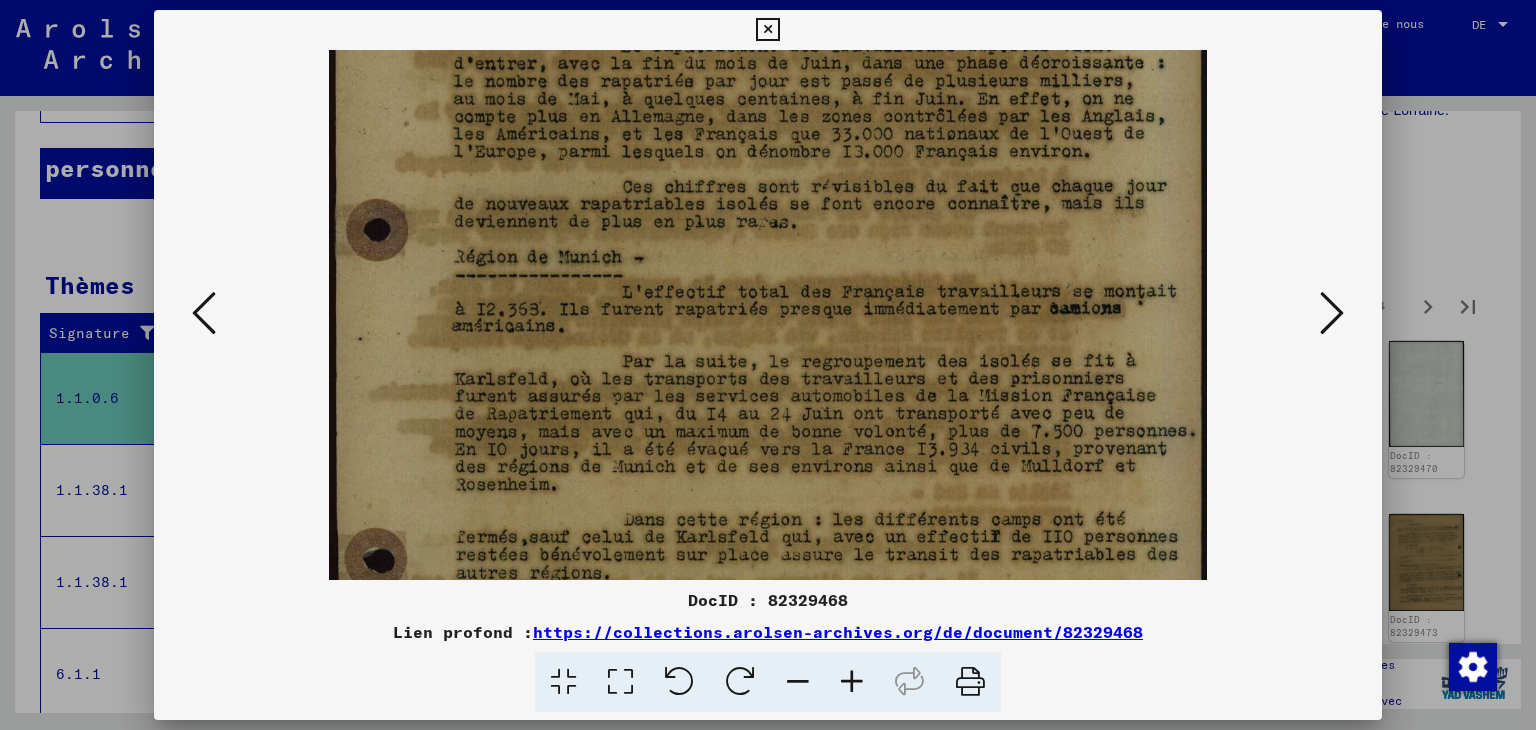 drag, startPoint x: 892, startPoint y: 520, endPoint x: 878, endPoint y: 455, distance: 66.4906 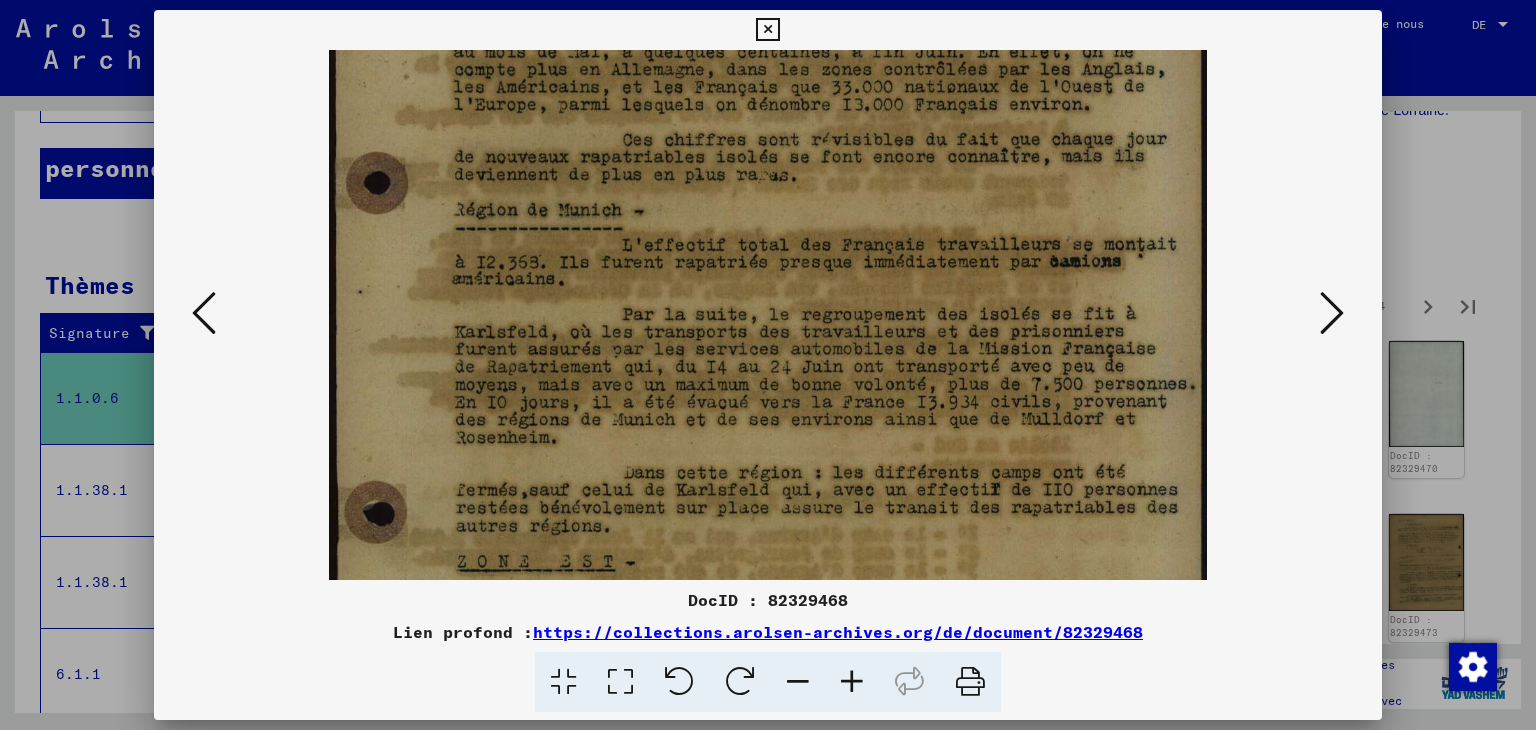 drag, startPoint x: 877, startPoint y: 498, endPoint x: 874, endPoint y: 451, distance: 47.095646 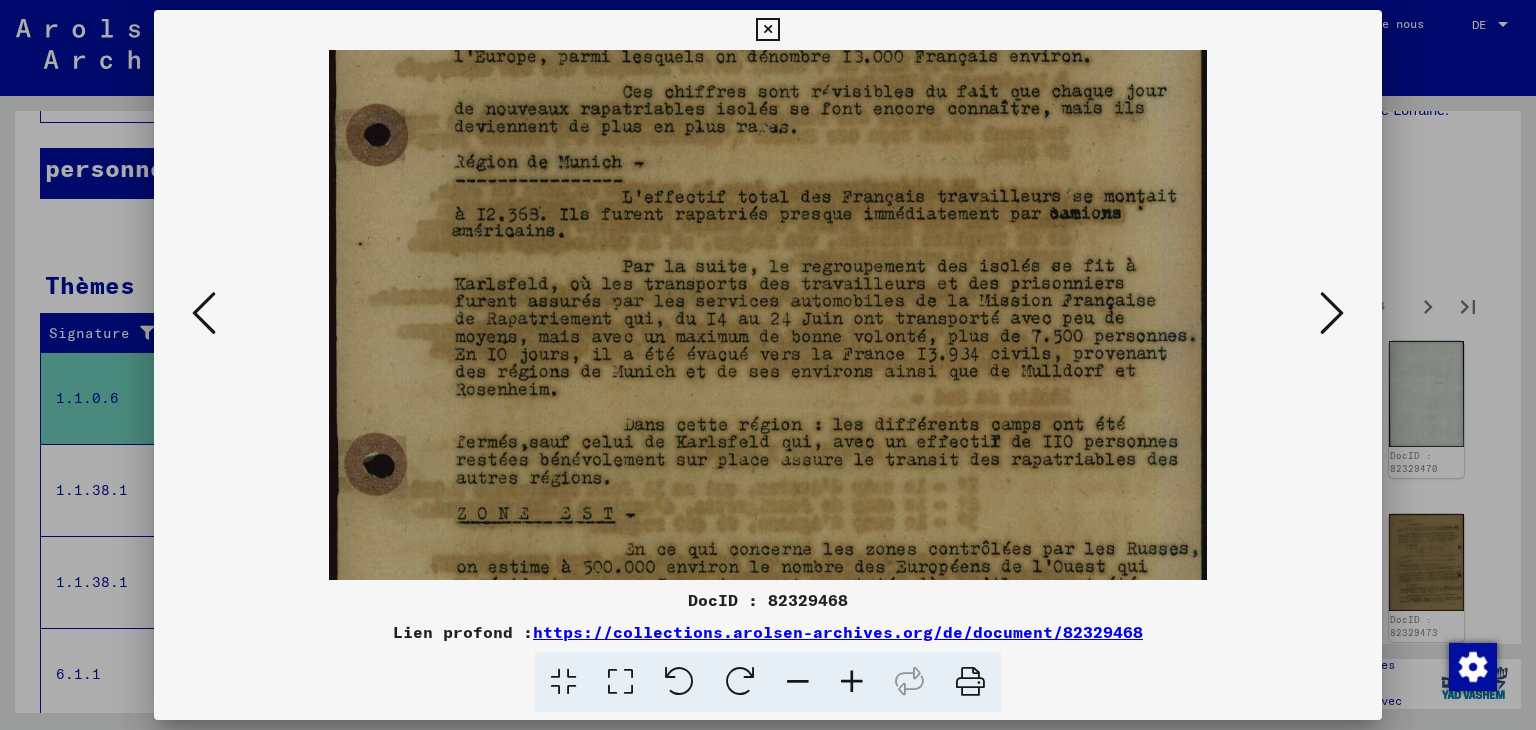 drag, startPoint x: 876, startPoint y: 479, endPoint x: 876, endPoint y: 431, distance: 48 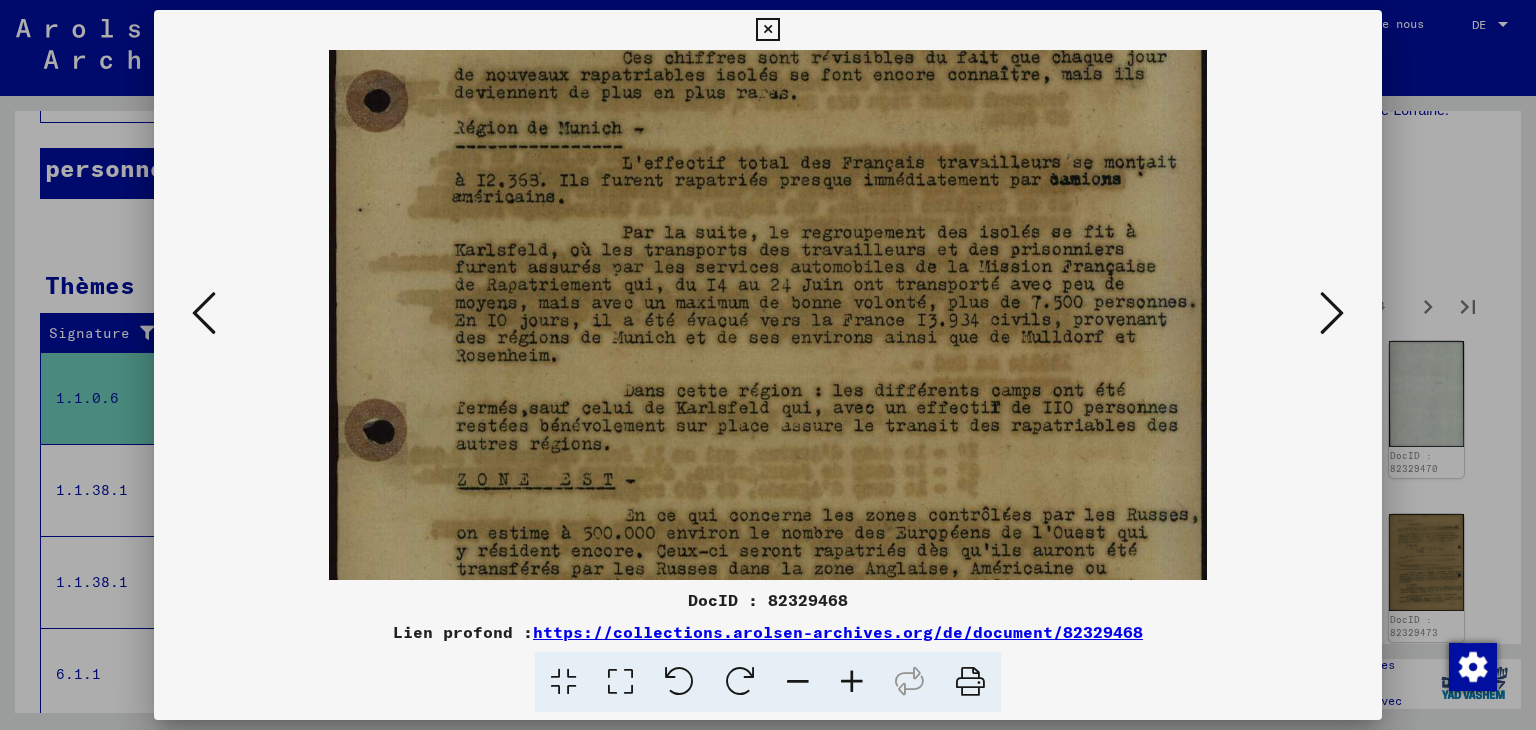 drag, startPoint x: 876, startPoint y: 465, endPoint x: 872, endPoint y: 430, distance: 35.22783 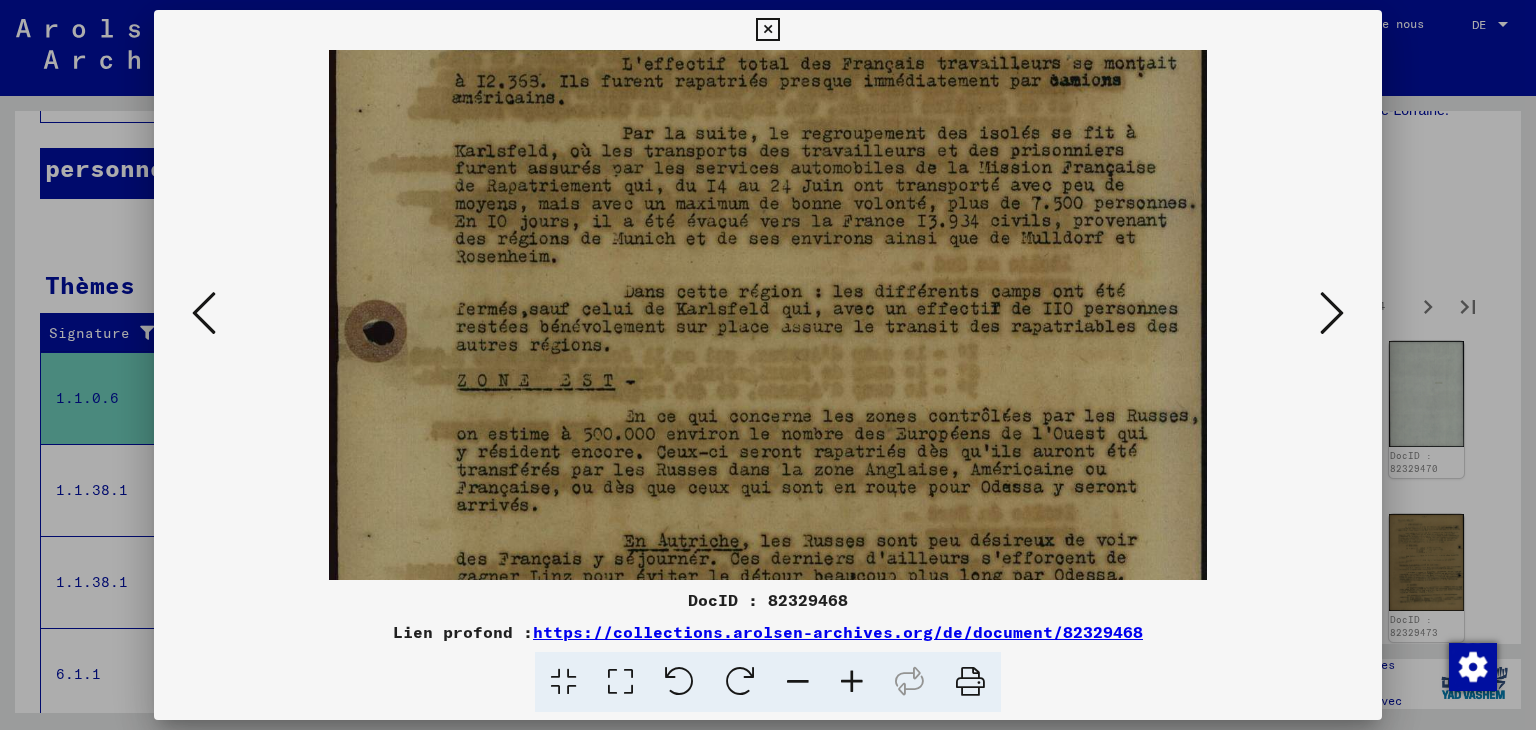 drag, startPoint x: 860, startPoint y: 490, endPoint x: 857, endPoint y: 395, distance: 95.047356 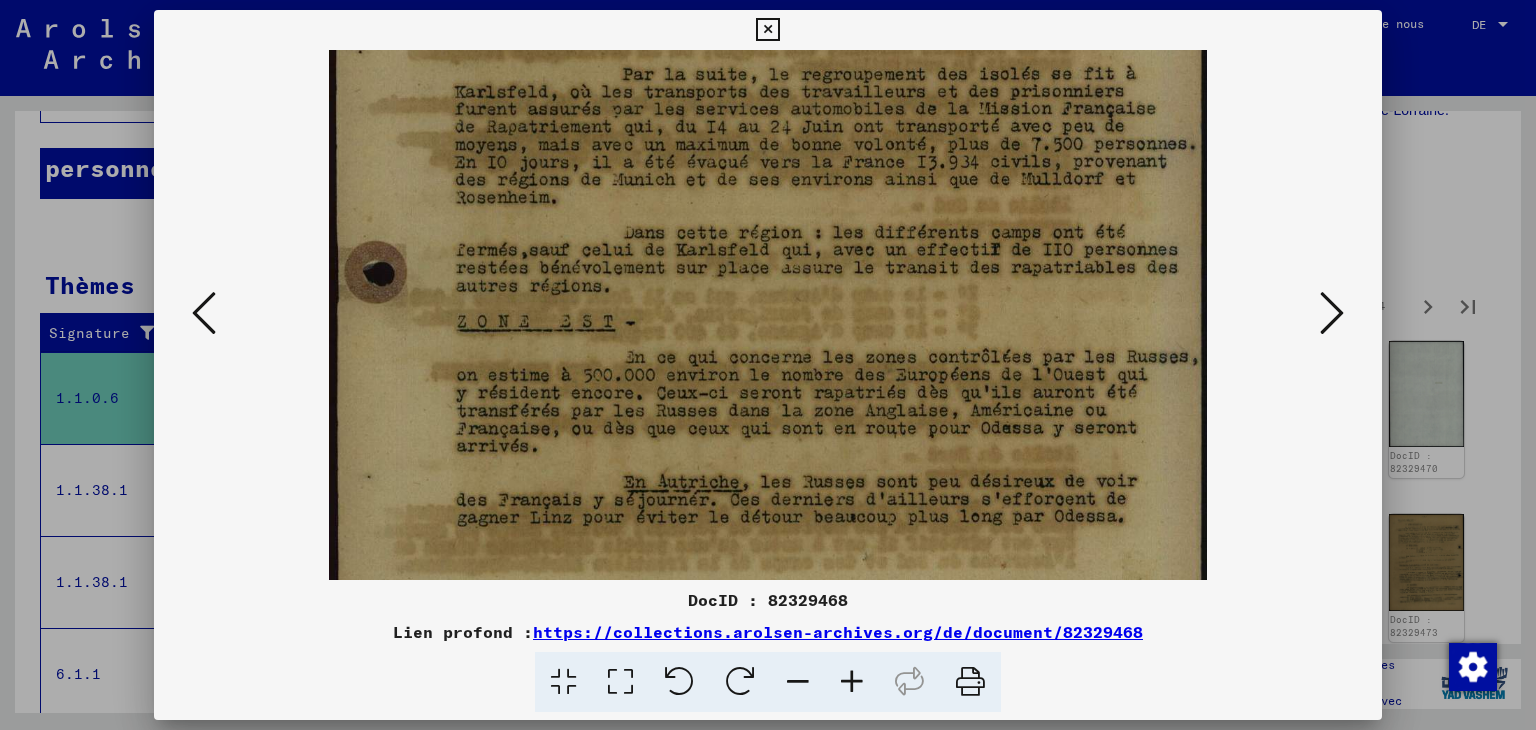 drag, startPoint x: 860, startPoint y: 435, endPoint x: 840, endPoint y: 352, distance: 85.37564 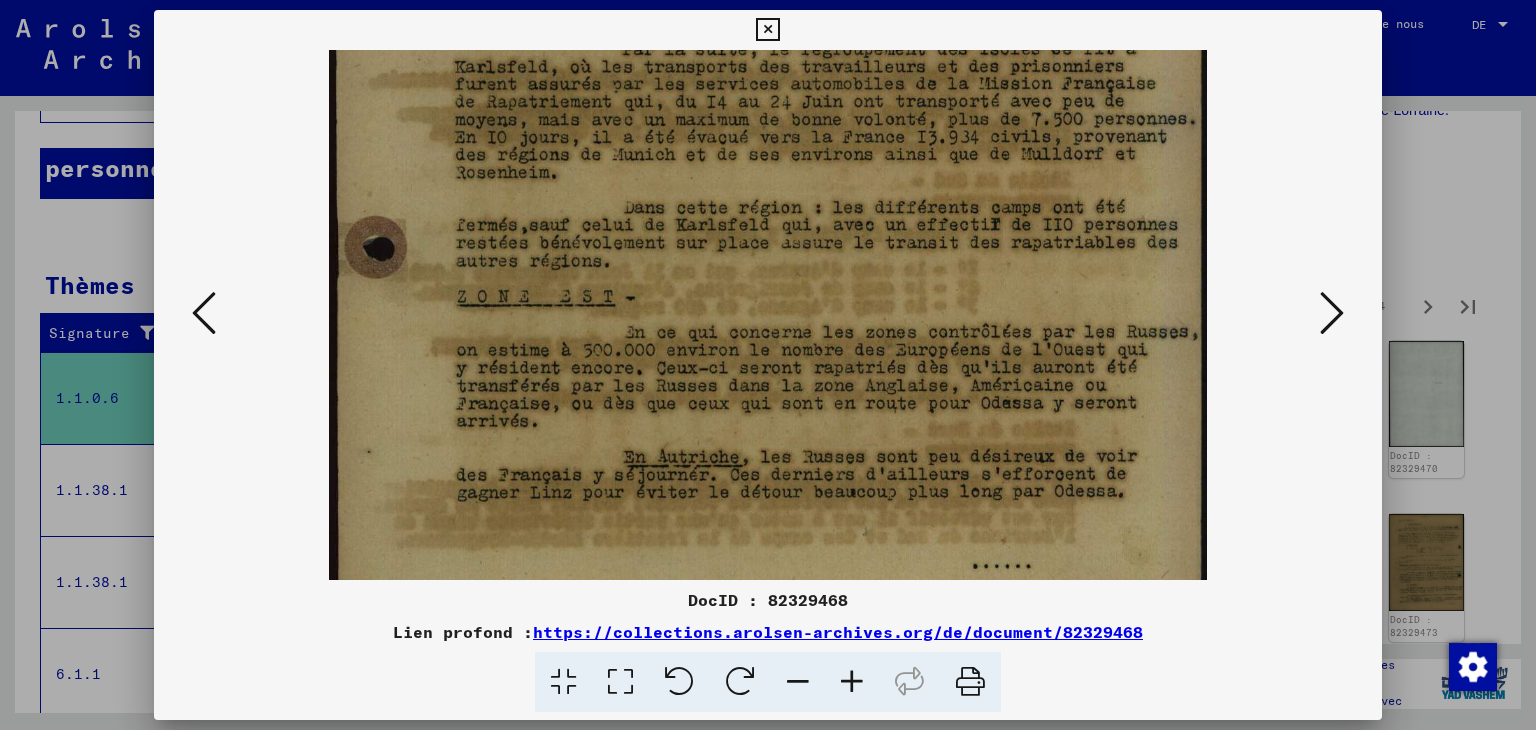 scroll, scrollTop: 560, scrollLeft: 0, axis: vertical 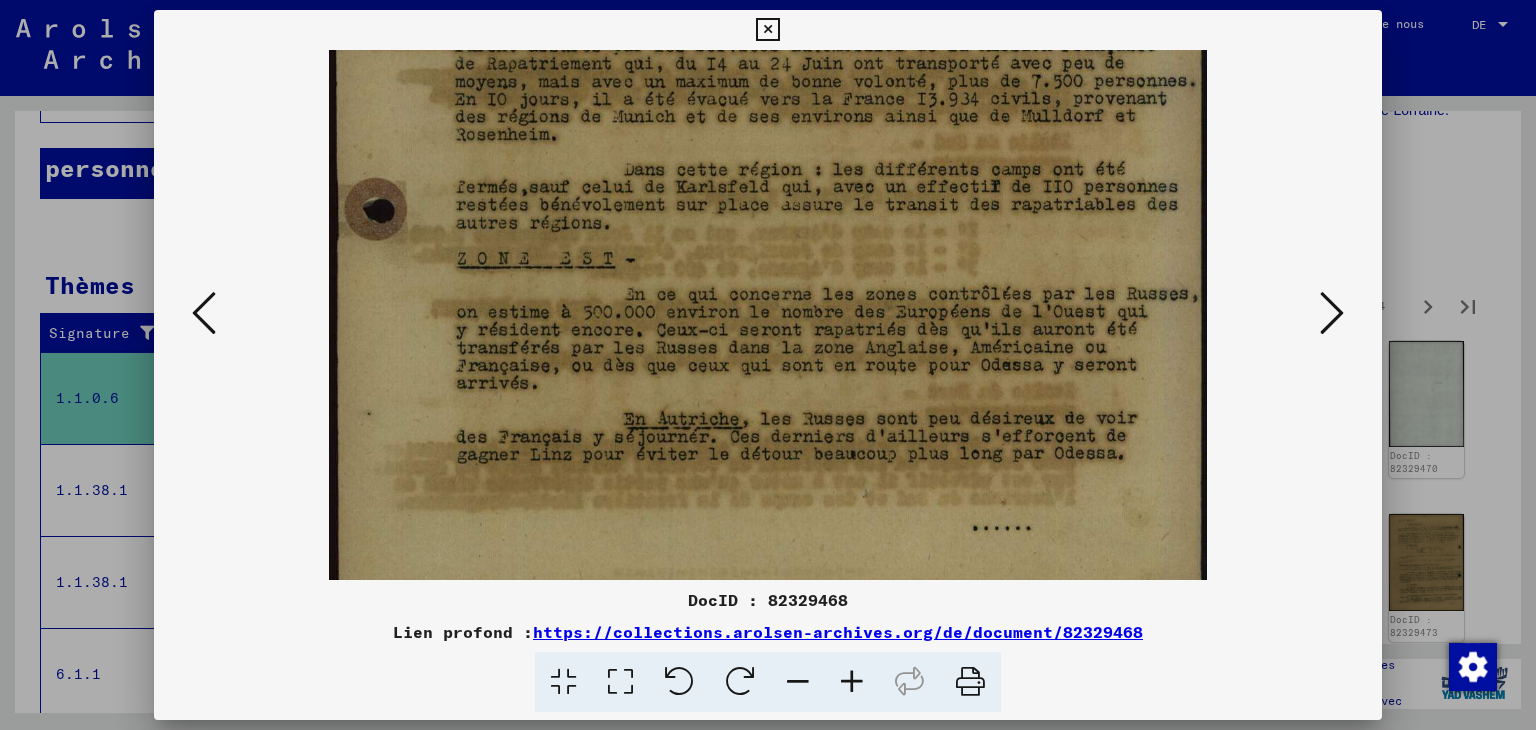 click at bounding box center [768, 55] 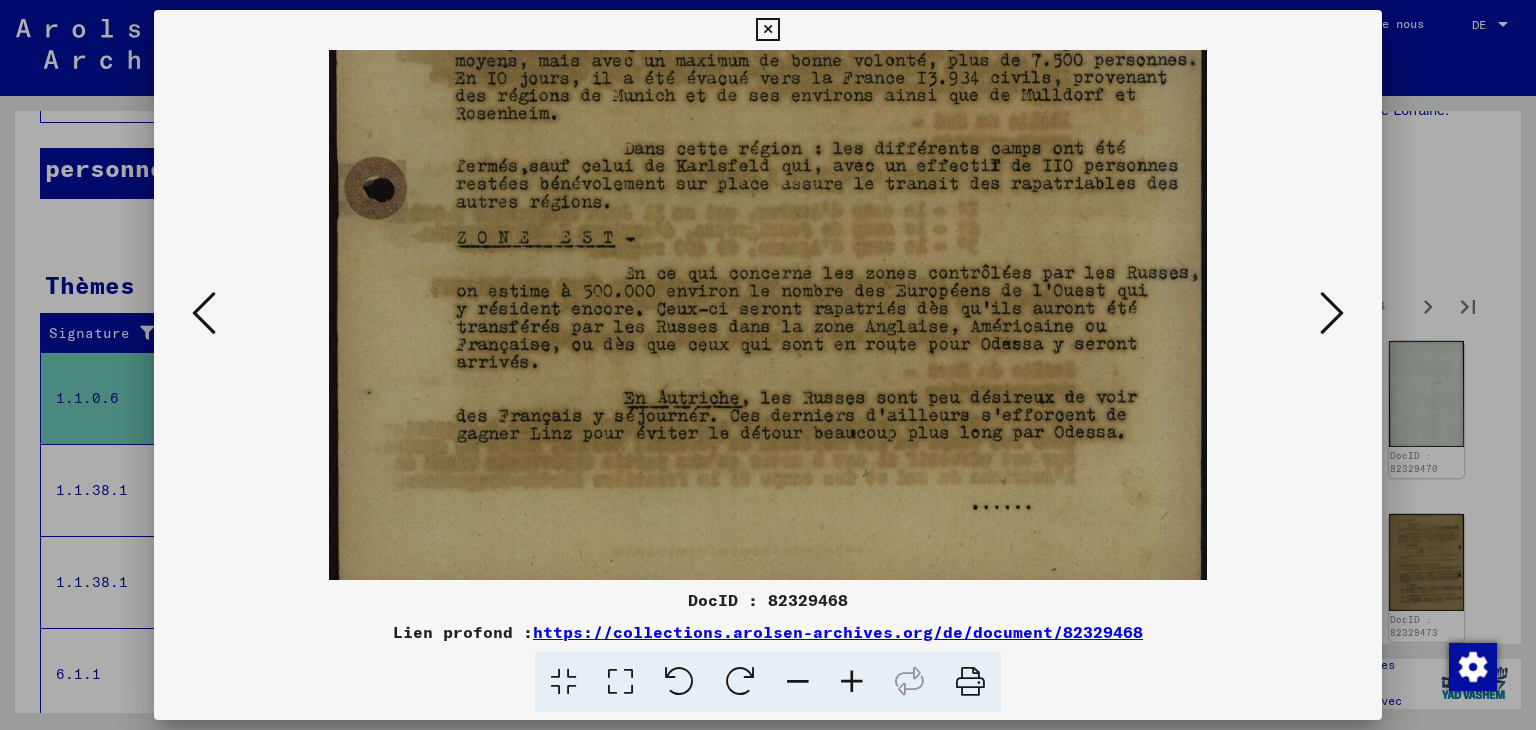 scroll, scrollTop: 584, scrollLeft: 0, axis: vertical 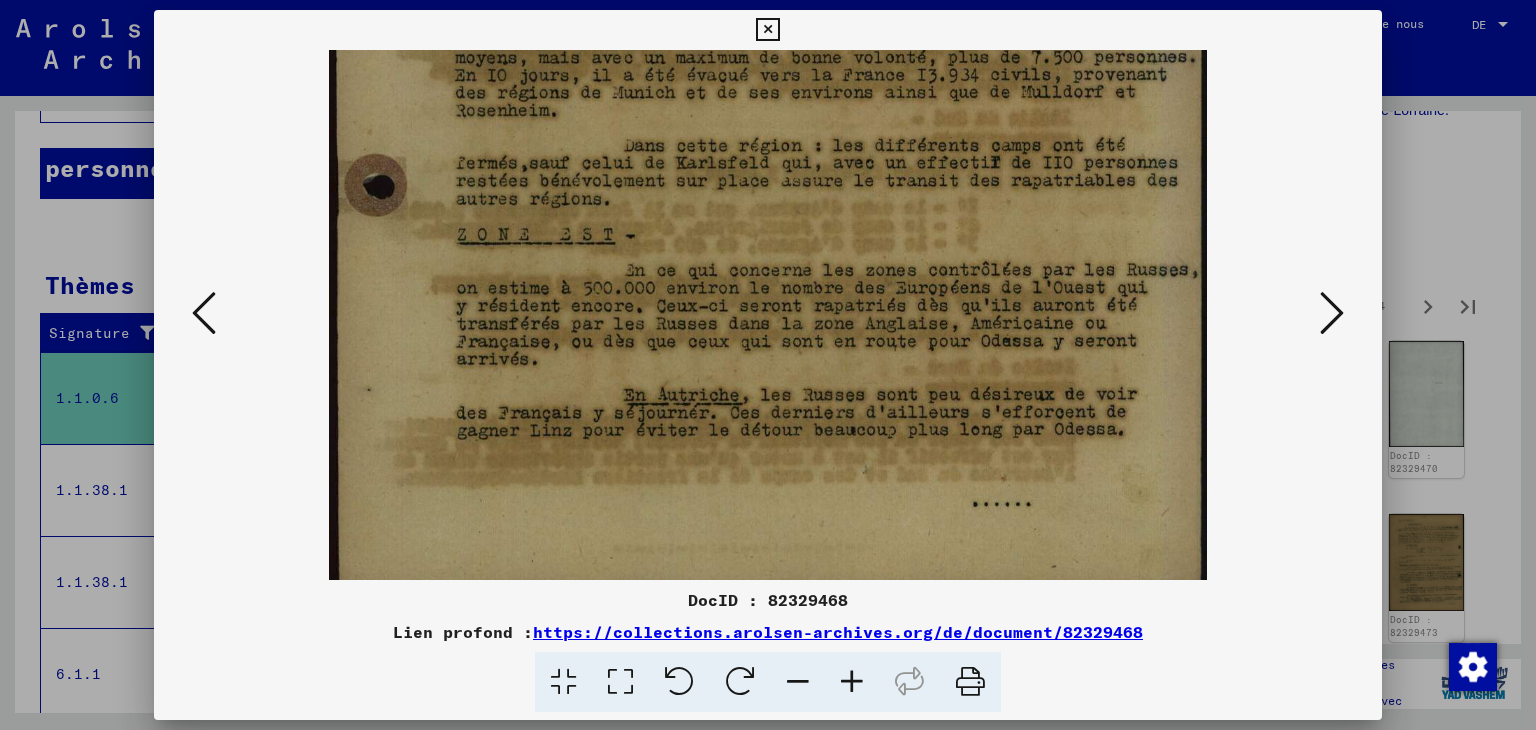 drag, startPoint x: 827, startPoint y: 497, endPoint x: 827, endPoint y: 474, distance: 23 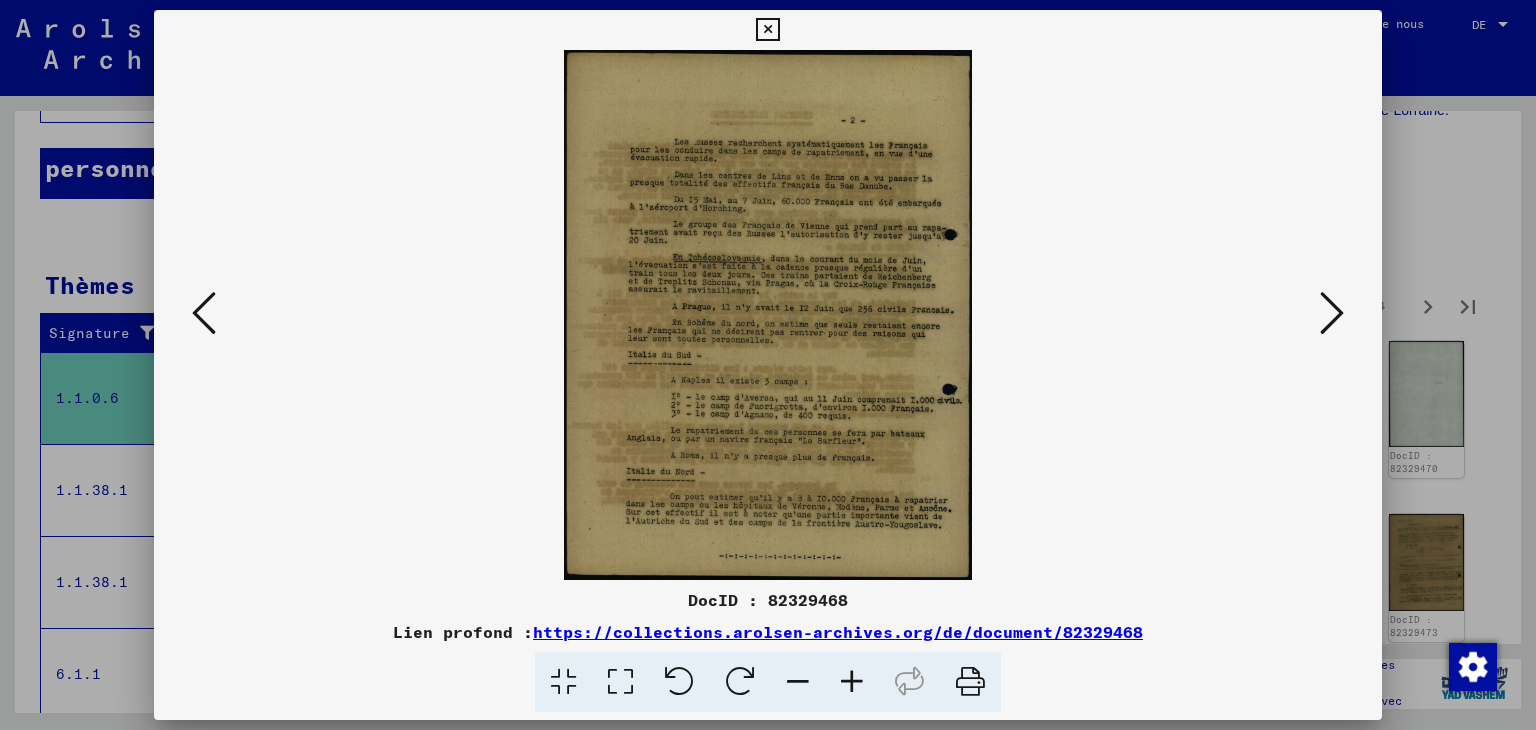 click at bounding box center [852, 682] 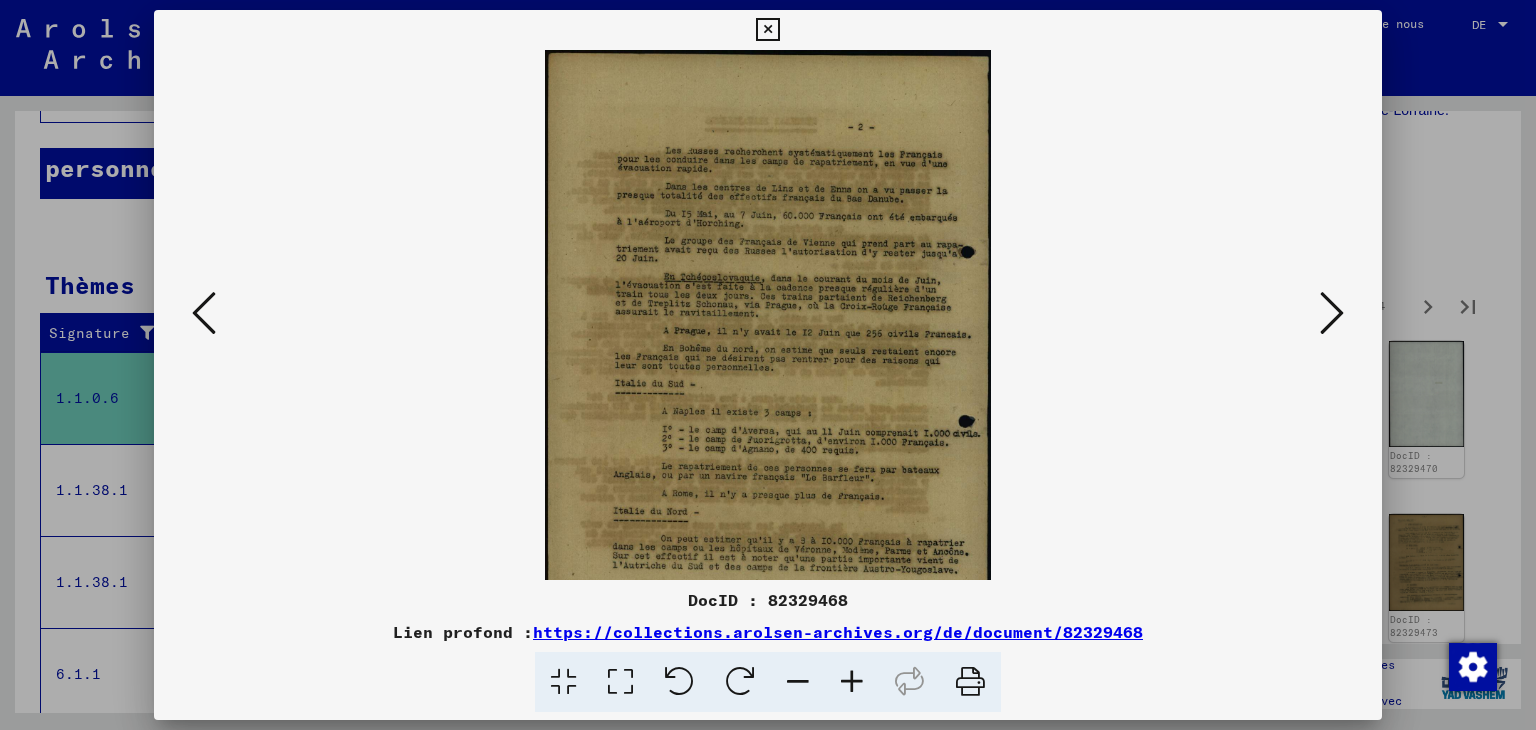click at bounding box center [852, 682] 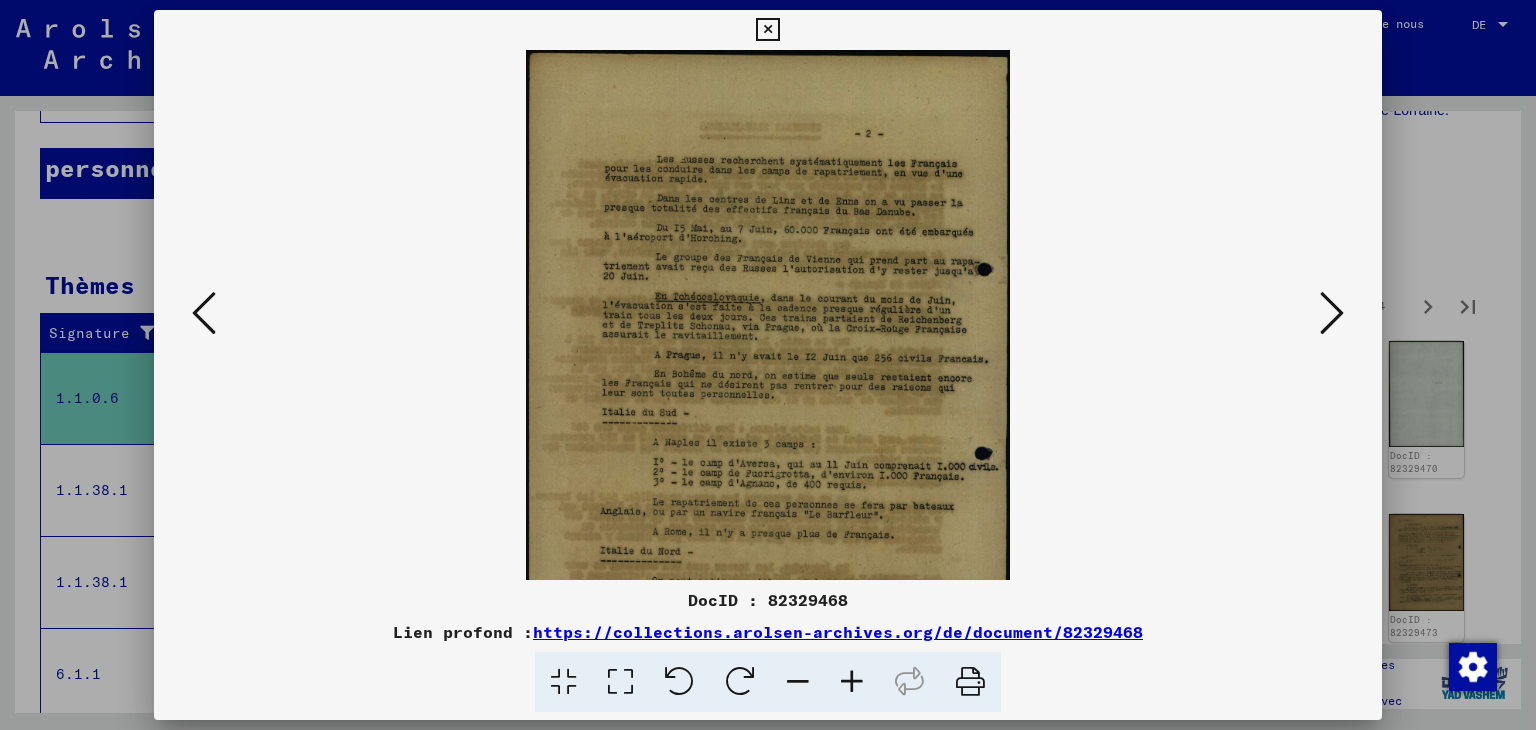 click at bounding box center [852, 682] 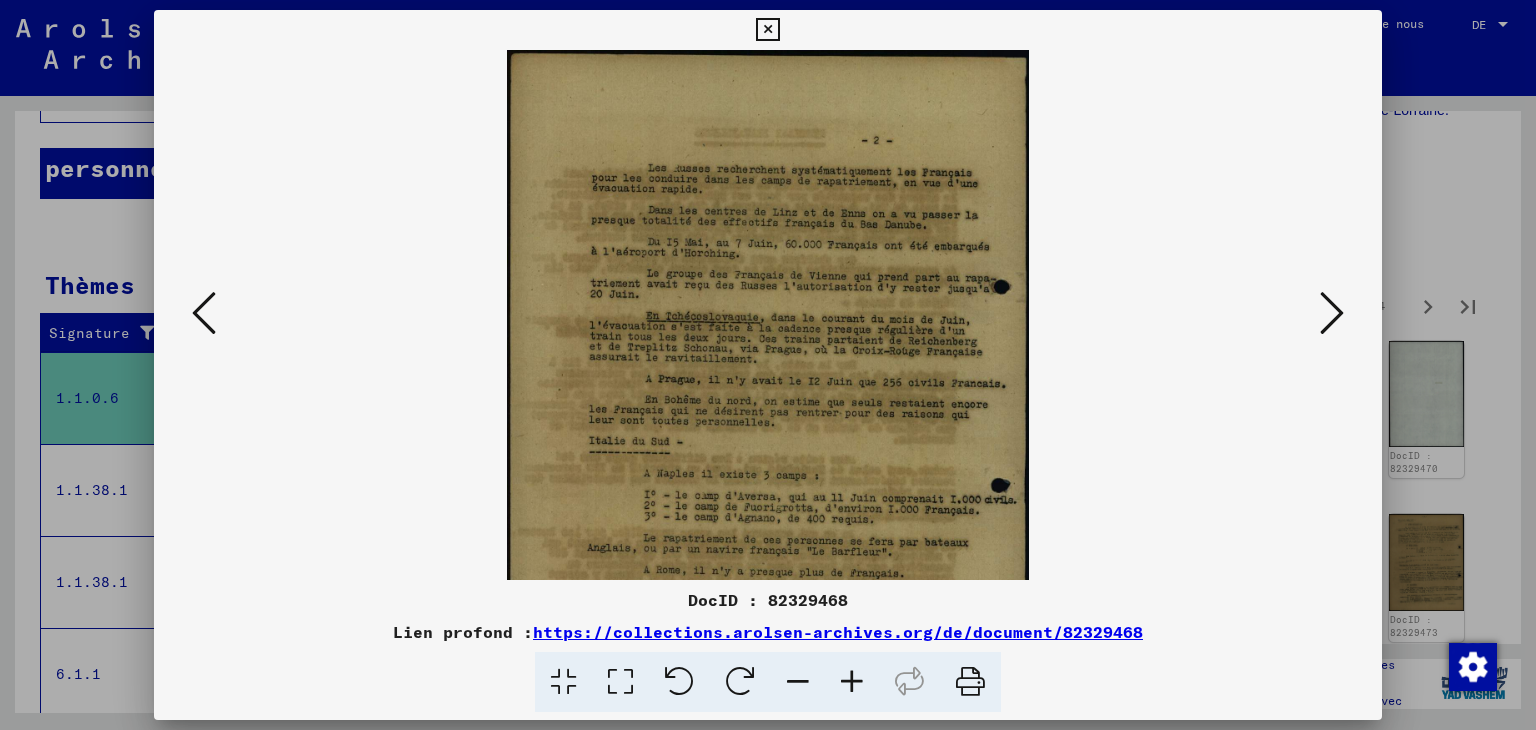 click at bounding box center (852, 682) 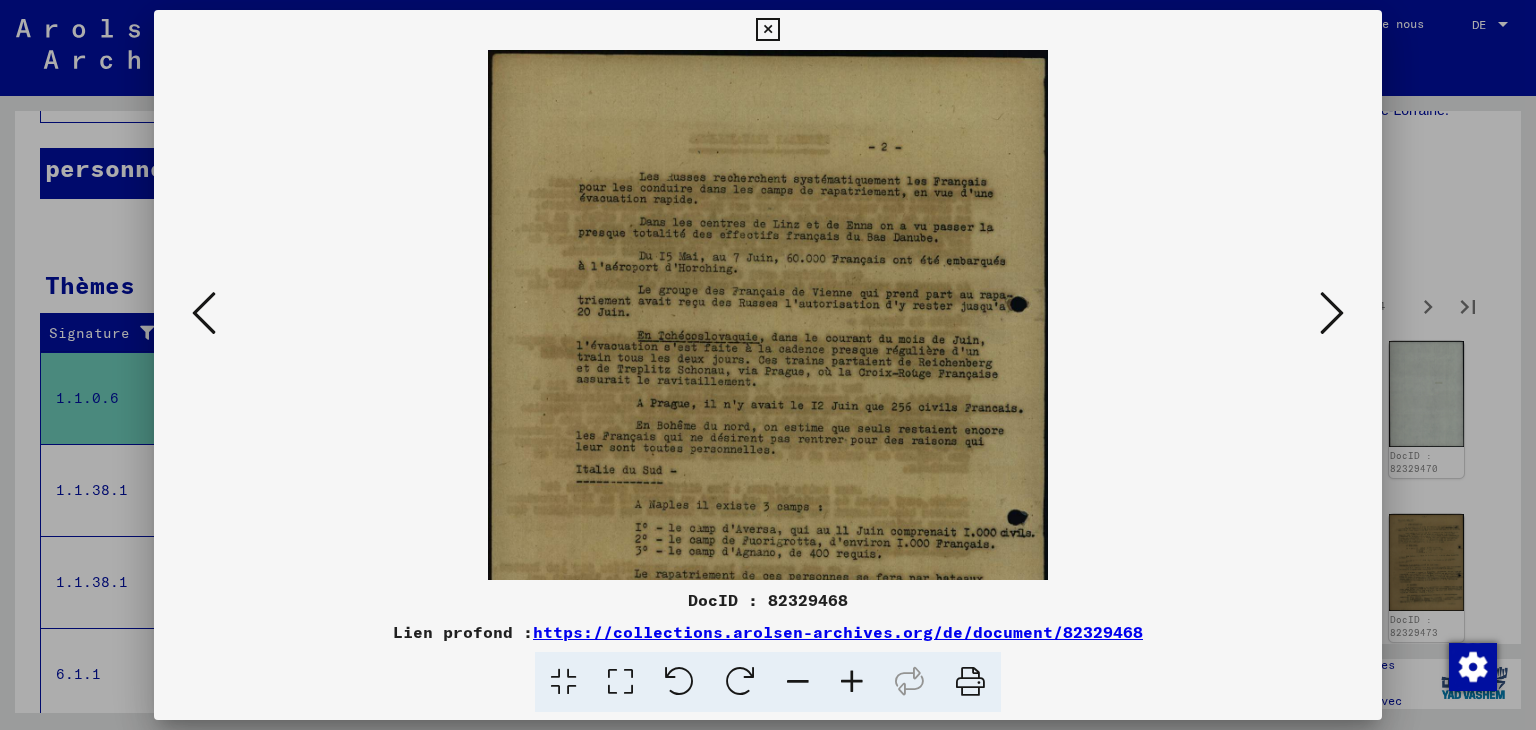 click at bounding box center (852, 682) 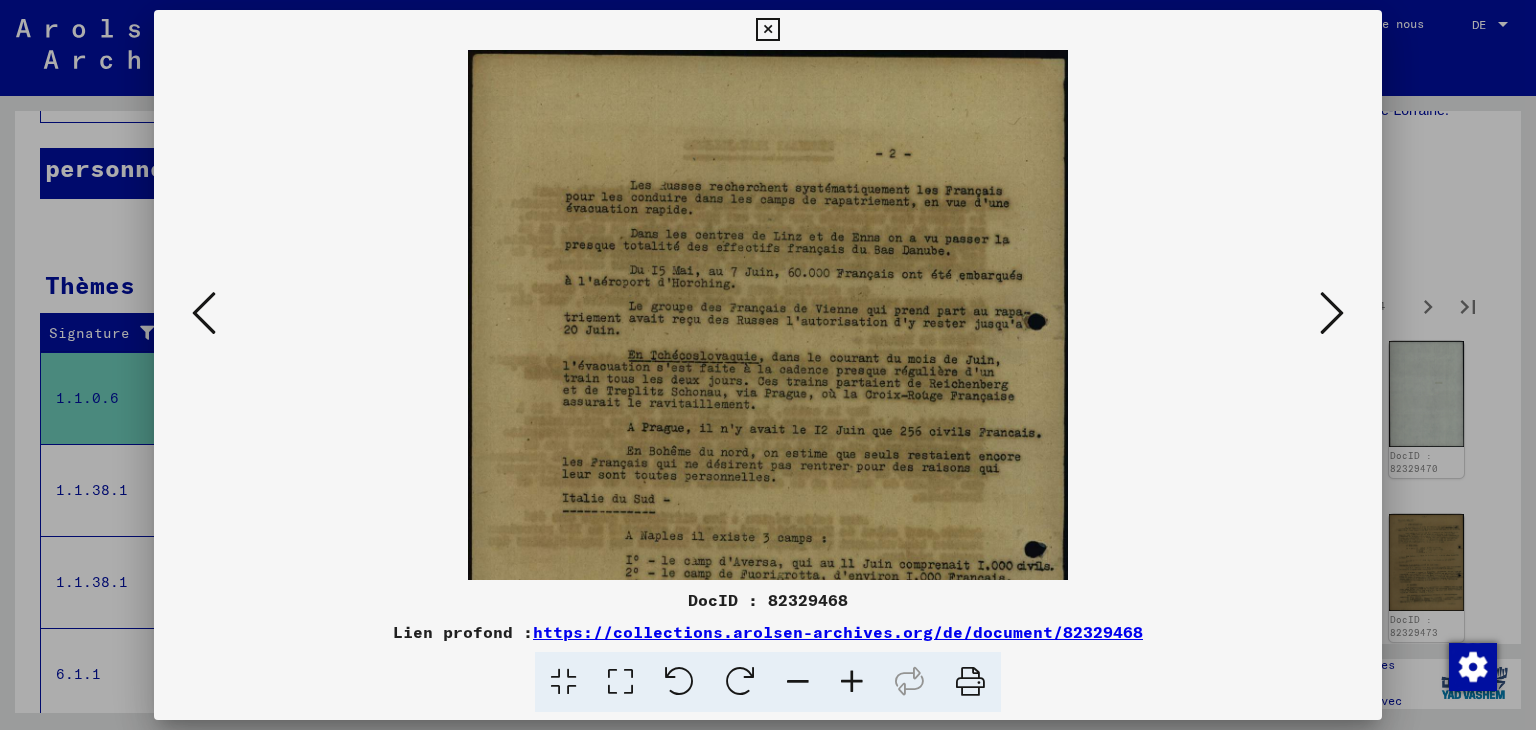 click at bounding box center (852, 682) 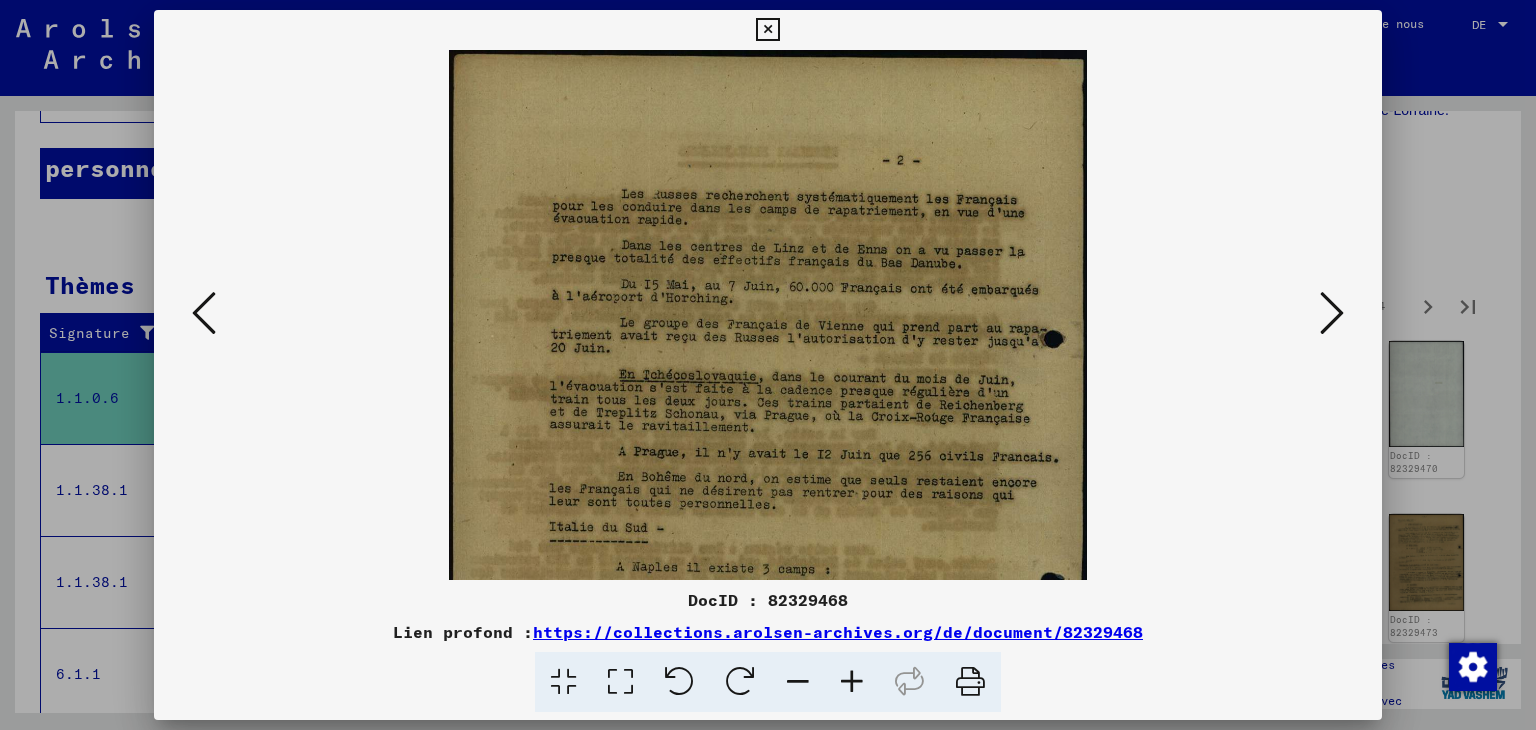 click at bounding box center (852, 682) 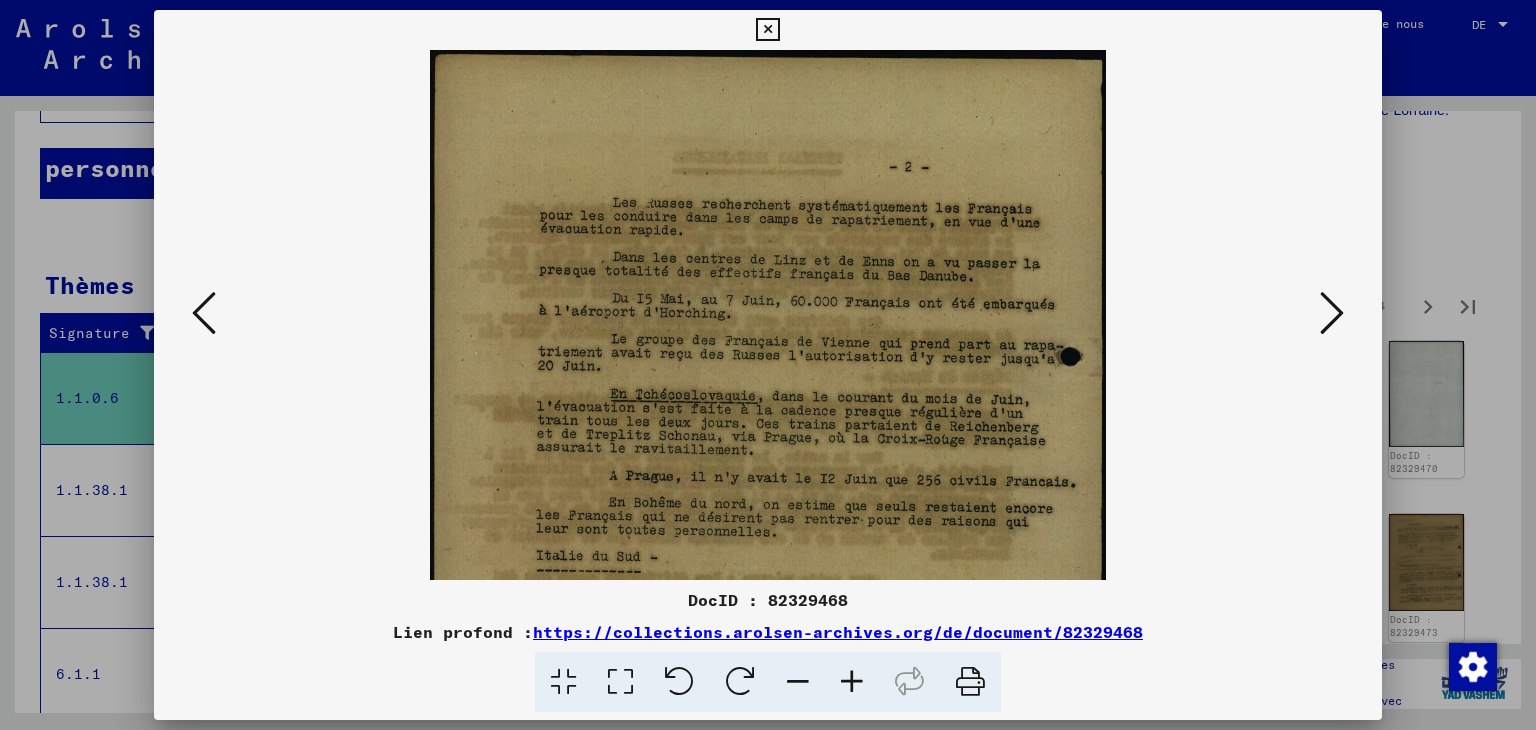 click at bounding box center [852, 682] 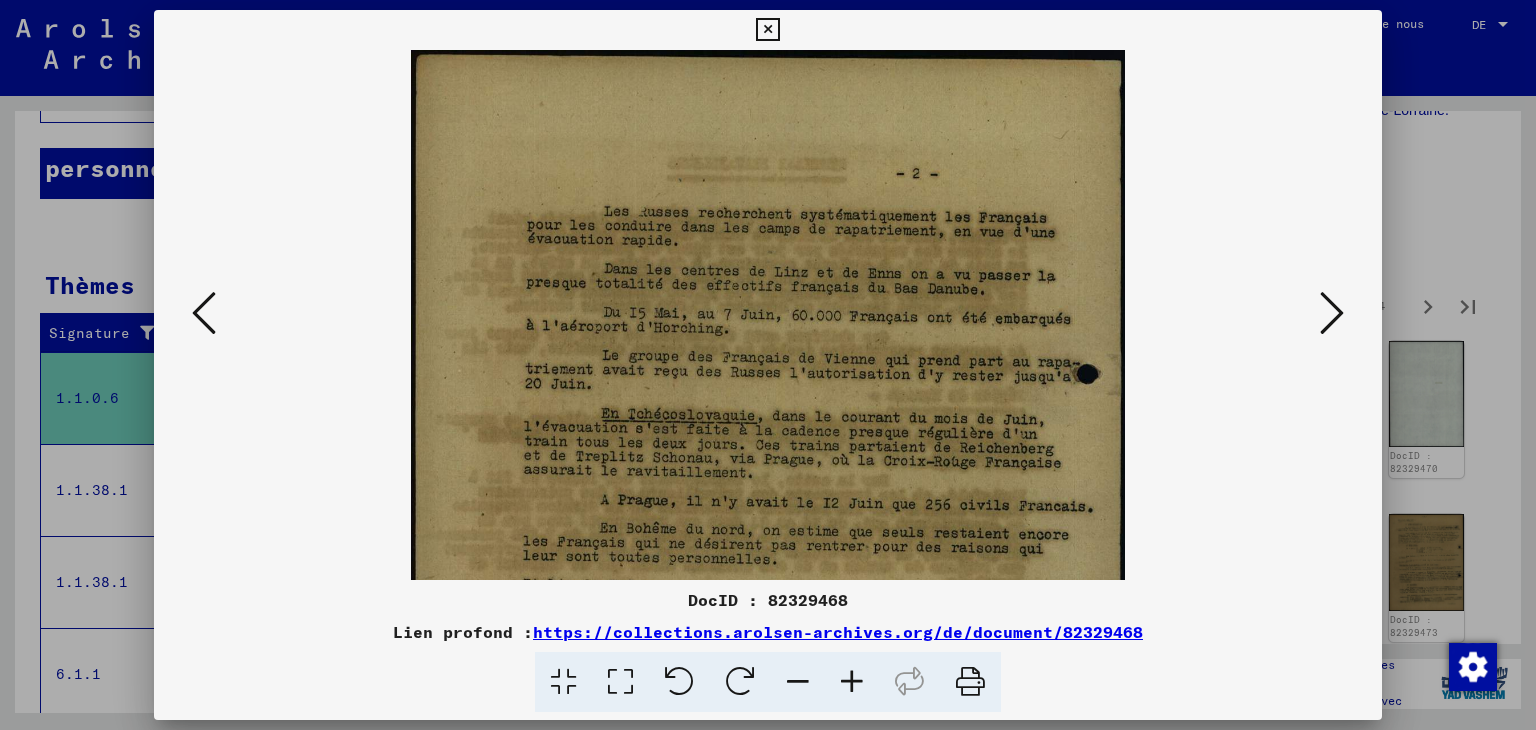 click at bounding box center (852, 682) 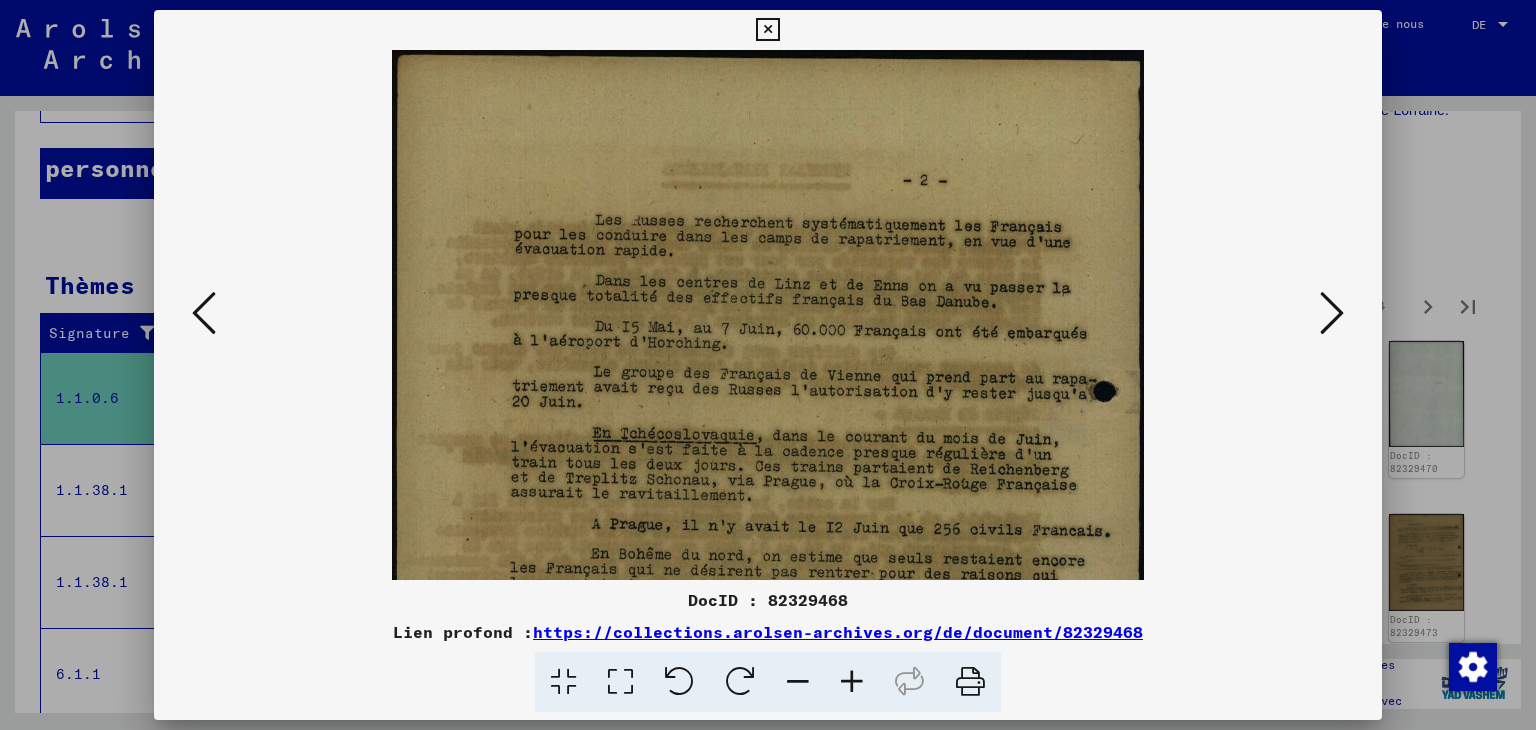 click at bounding box center [852, 682] 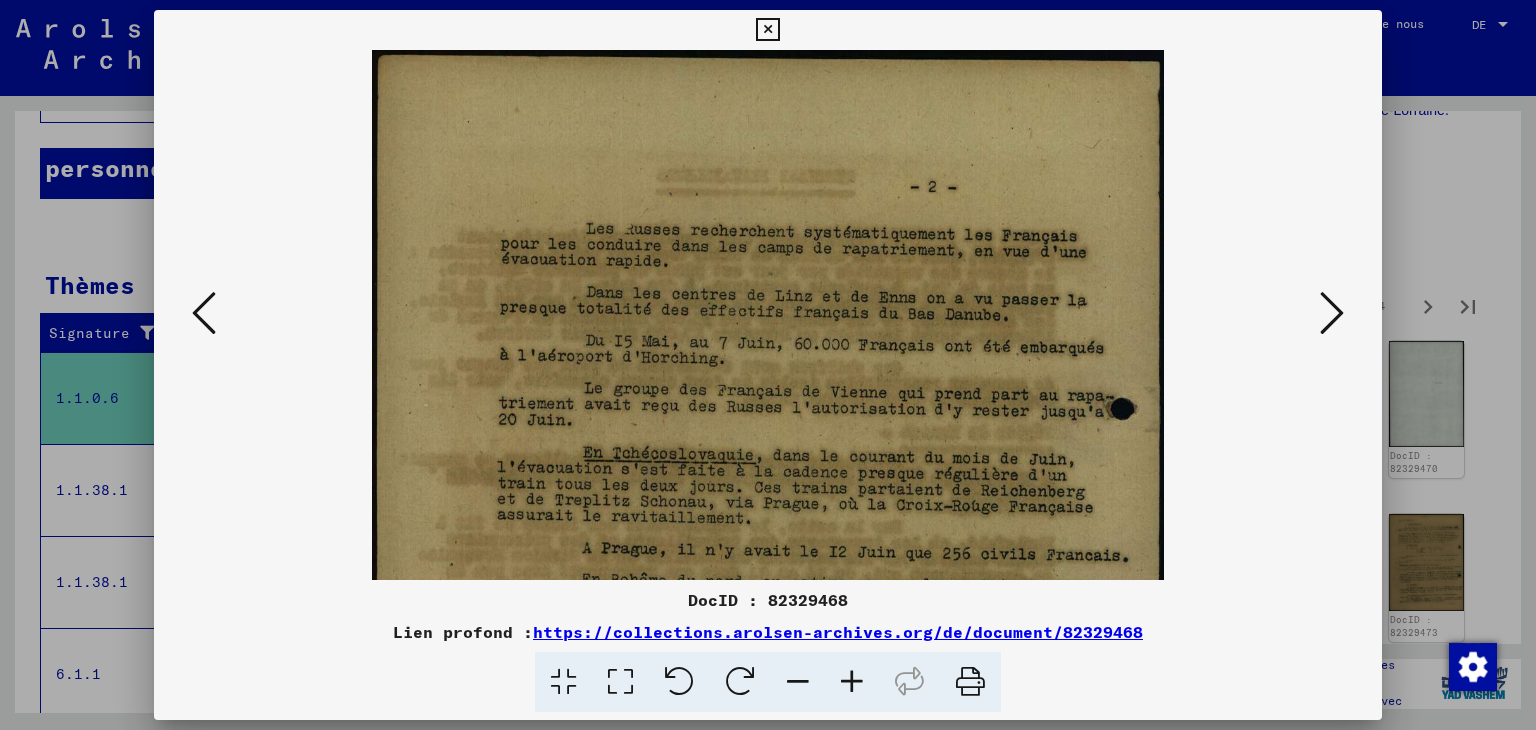 click at bounding box center (852, 682) 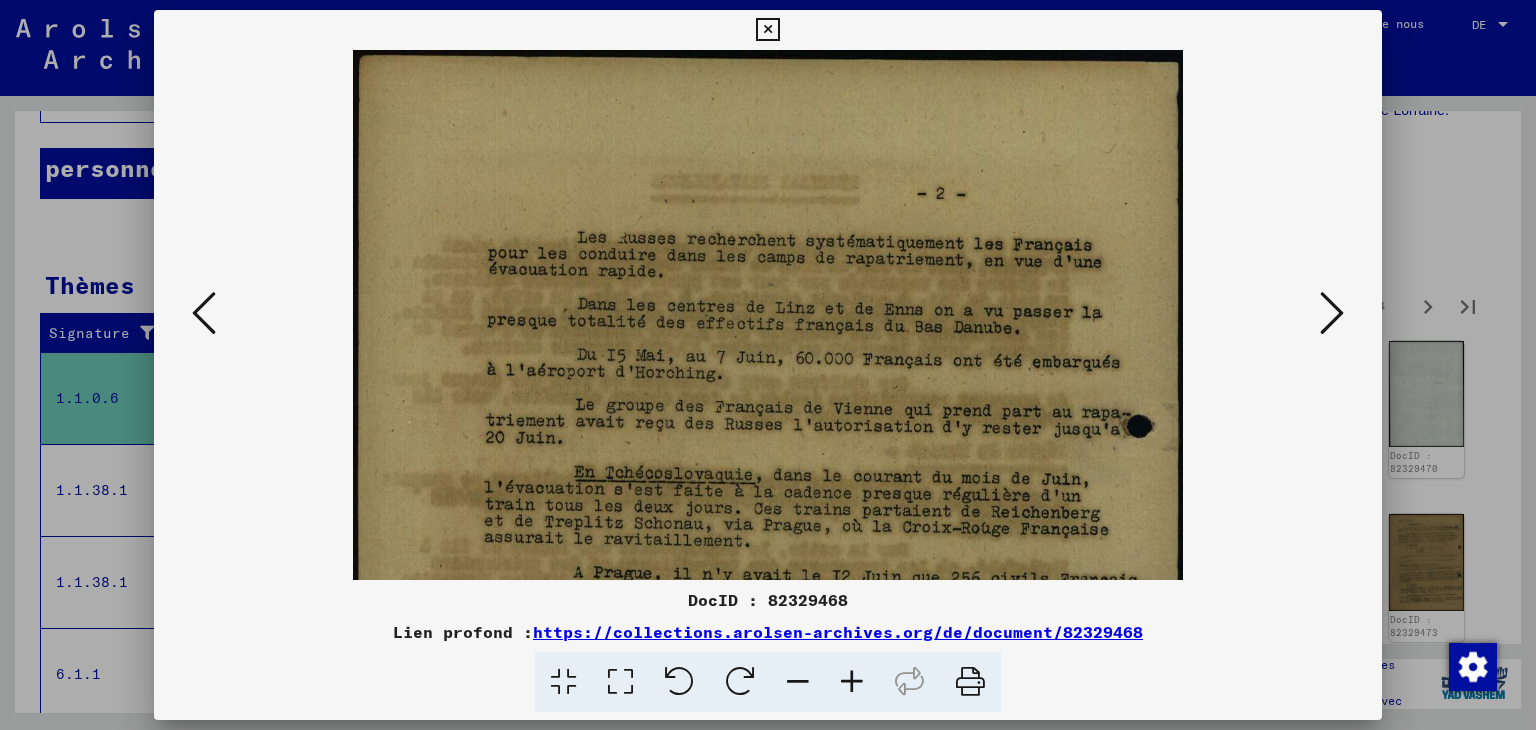 click at bounding box center [852, 682] 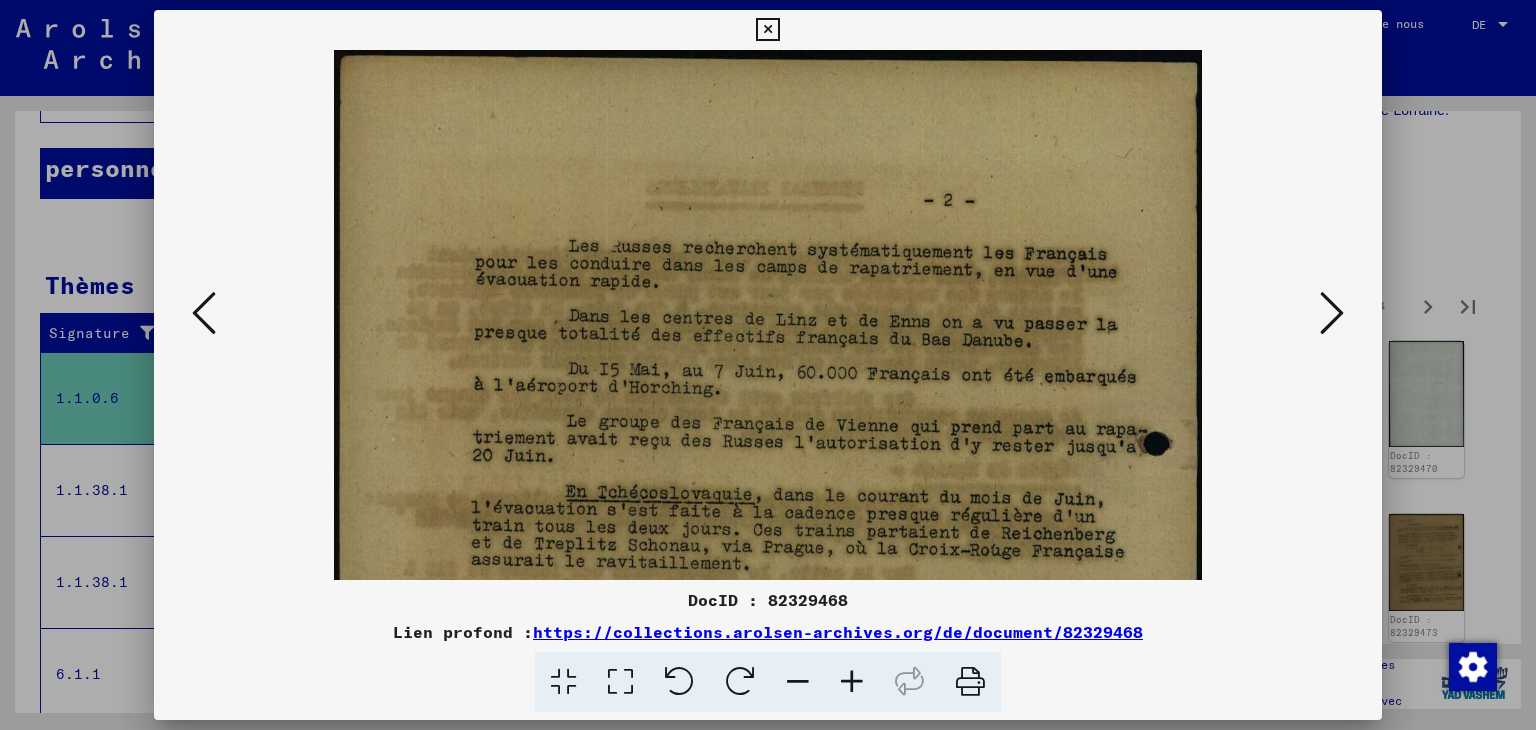 click at bounding box center (852, 682) 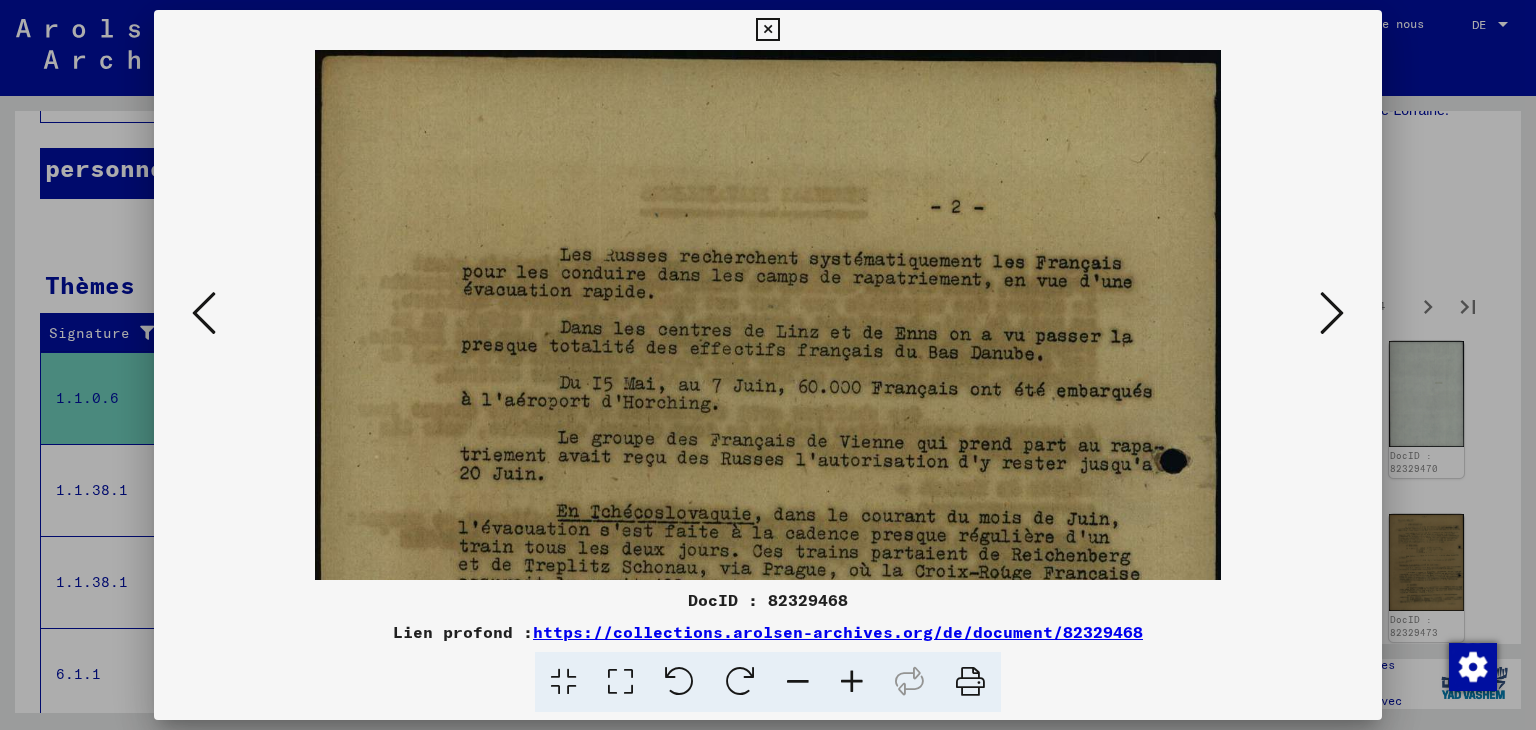 click at bounding box center [768, 640] 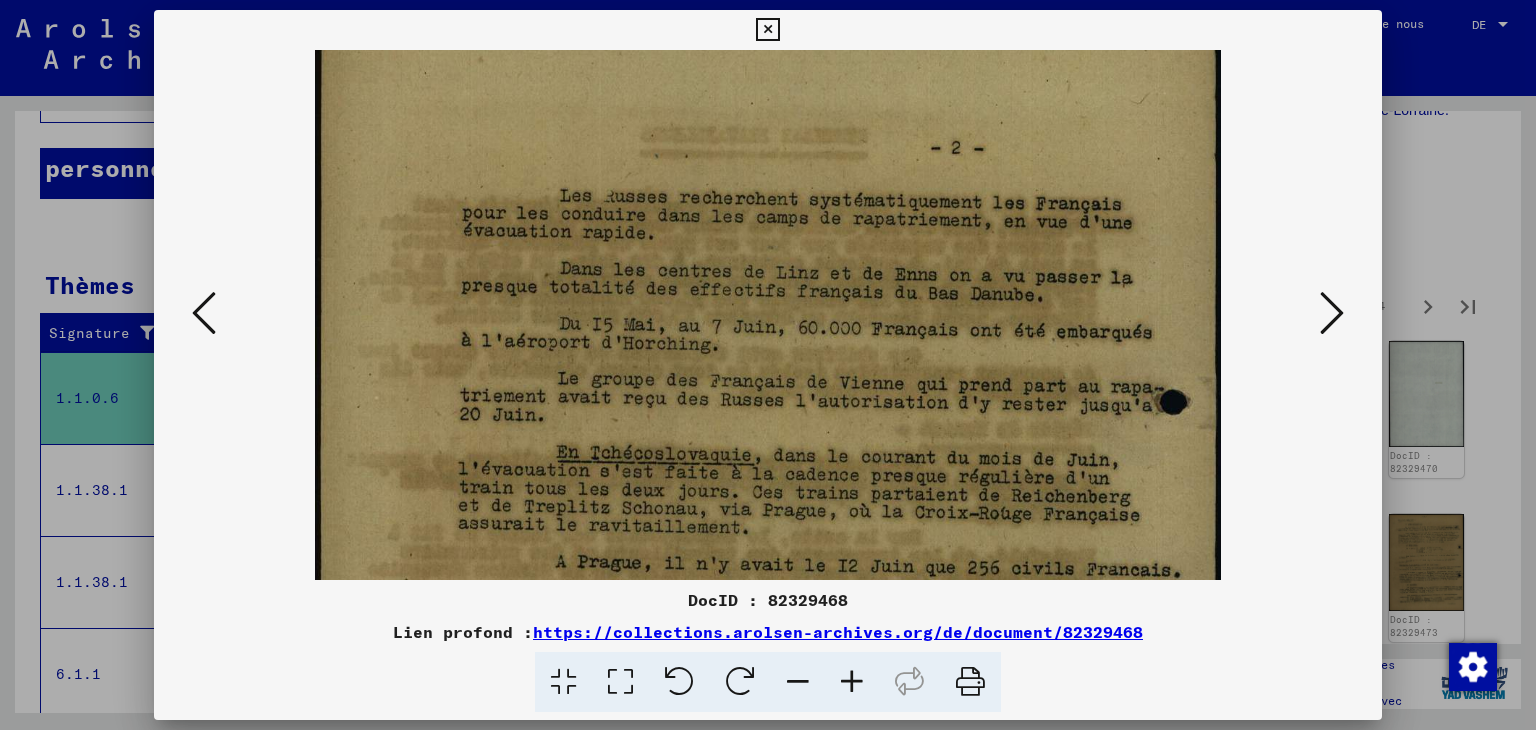 scroll, scrollTop: 64, scrollLeft: 0, axis: vertical 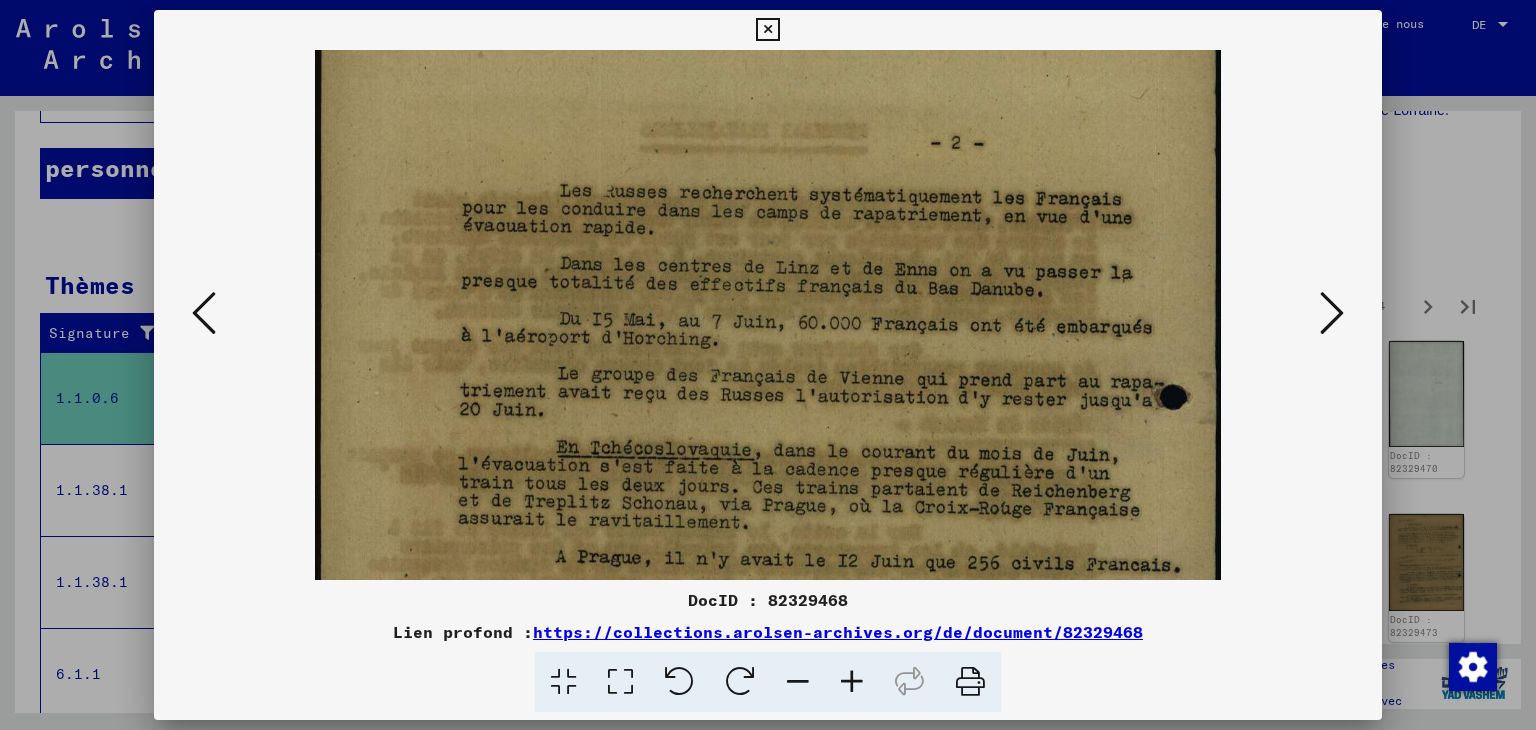drag, startPoint x: 871, startPoint y: 501, endPoint x: 868, endPoint y: 437, distance: 64.070274 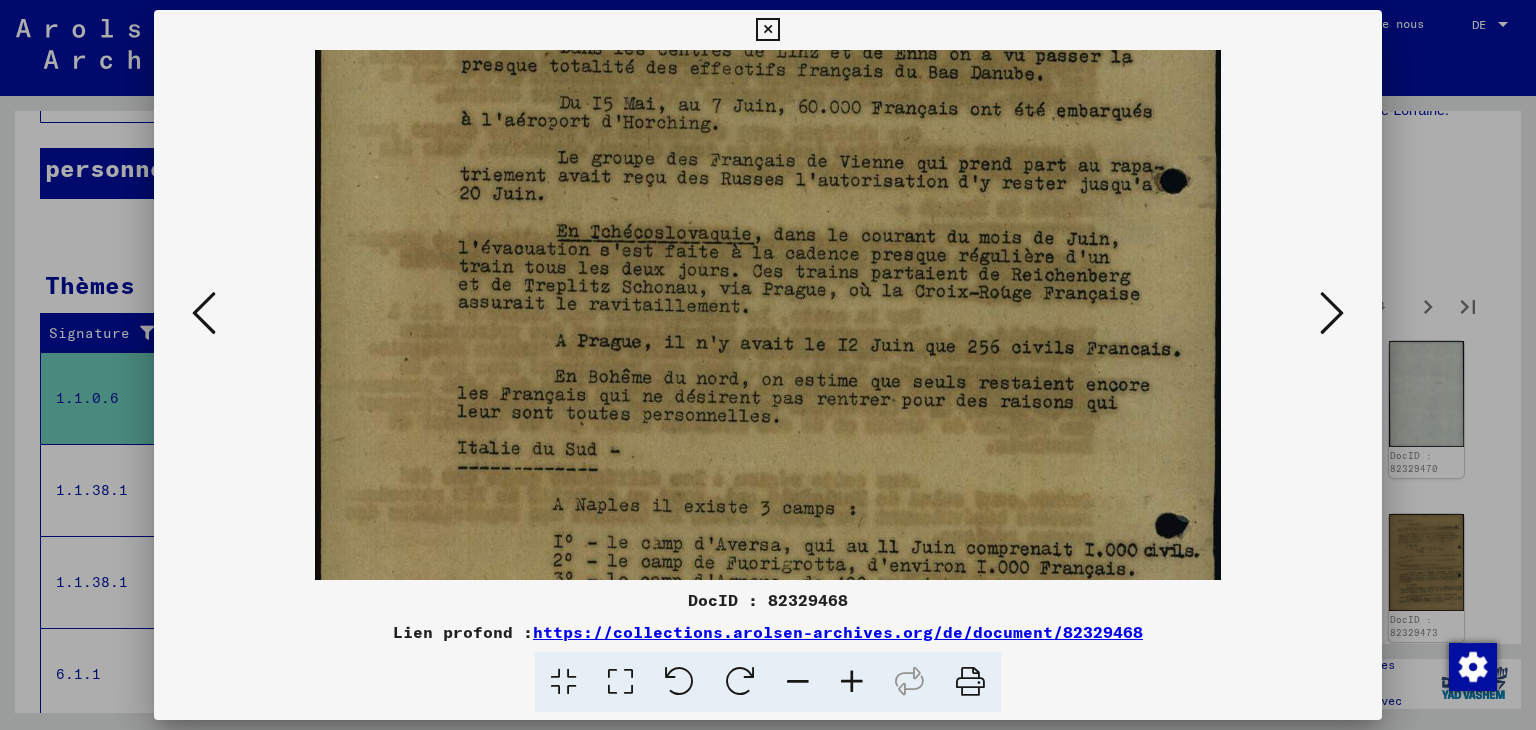 drag, startPoint x: 888, startPoint y: 485, endPoint x: 904, endPoint y: 271, distance: 214.59729 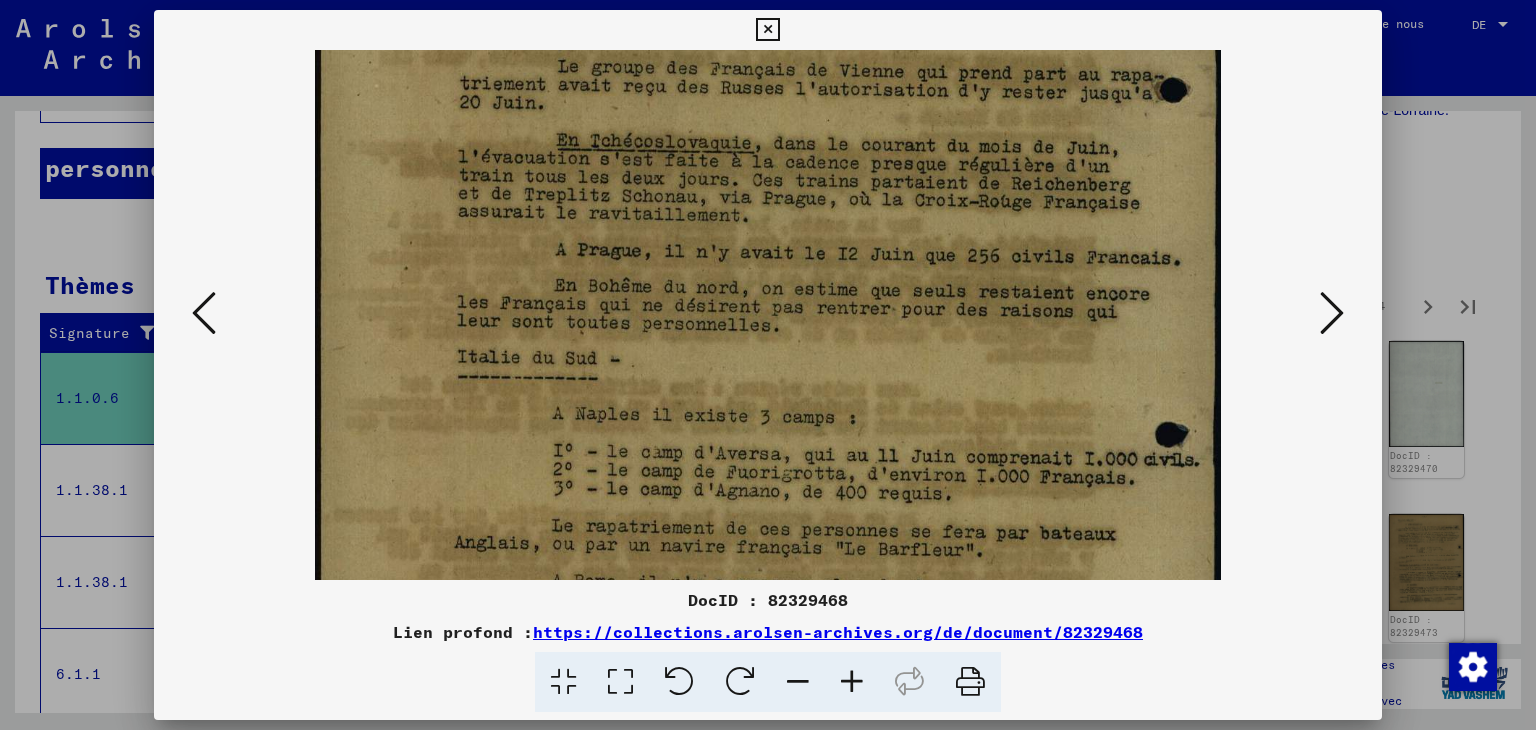 scroll, scrollTop: 430, scrollLeft: 0, axis: vertical 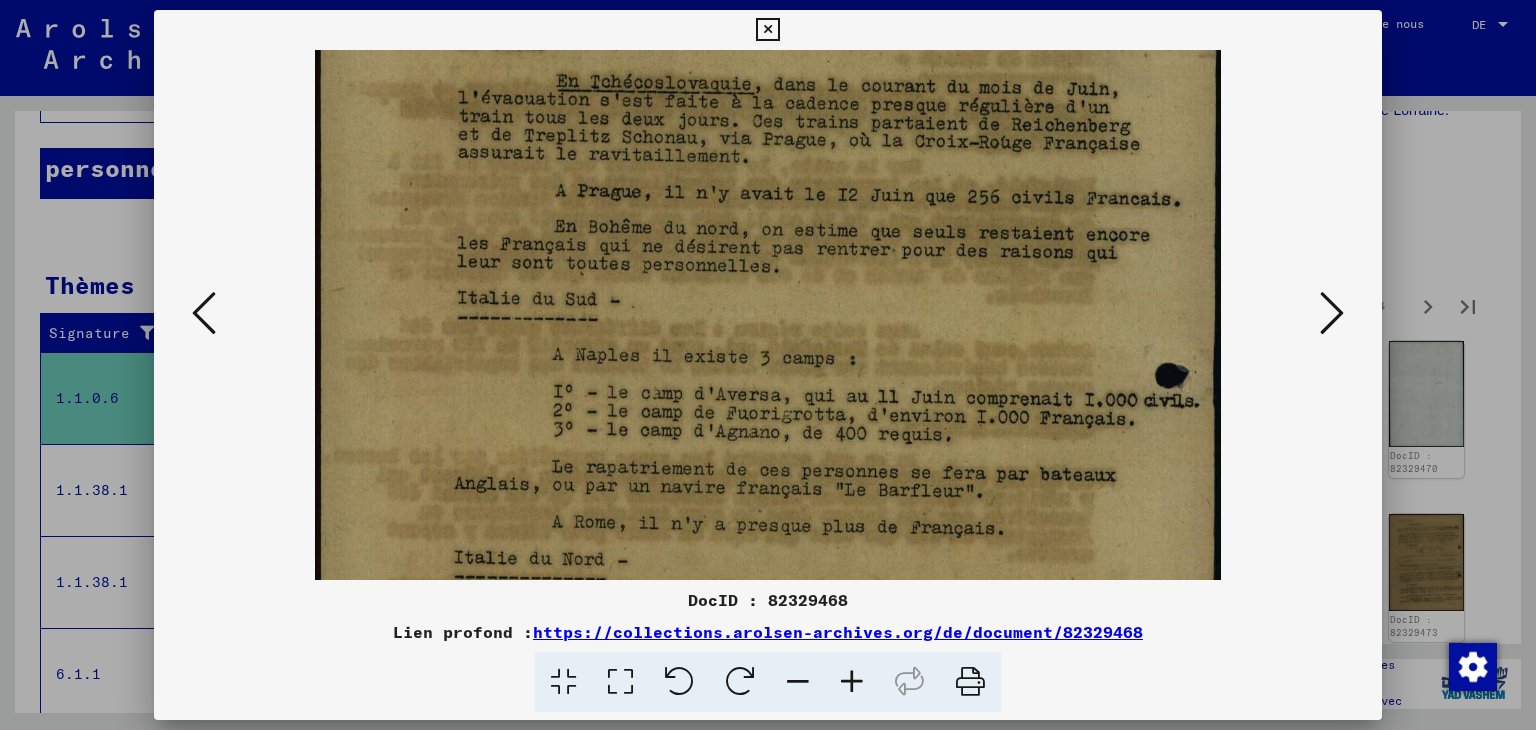 drag, startPoint x: 871, startPoint y: 394, endPoint x: 866, endPoint y: 288, distance: 106.11786 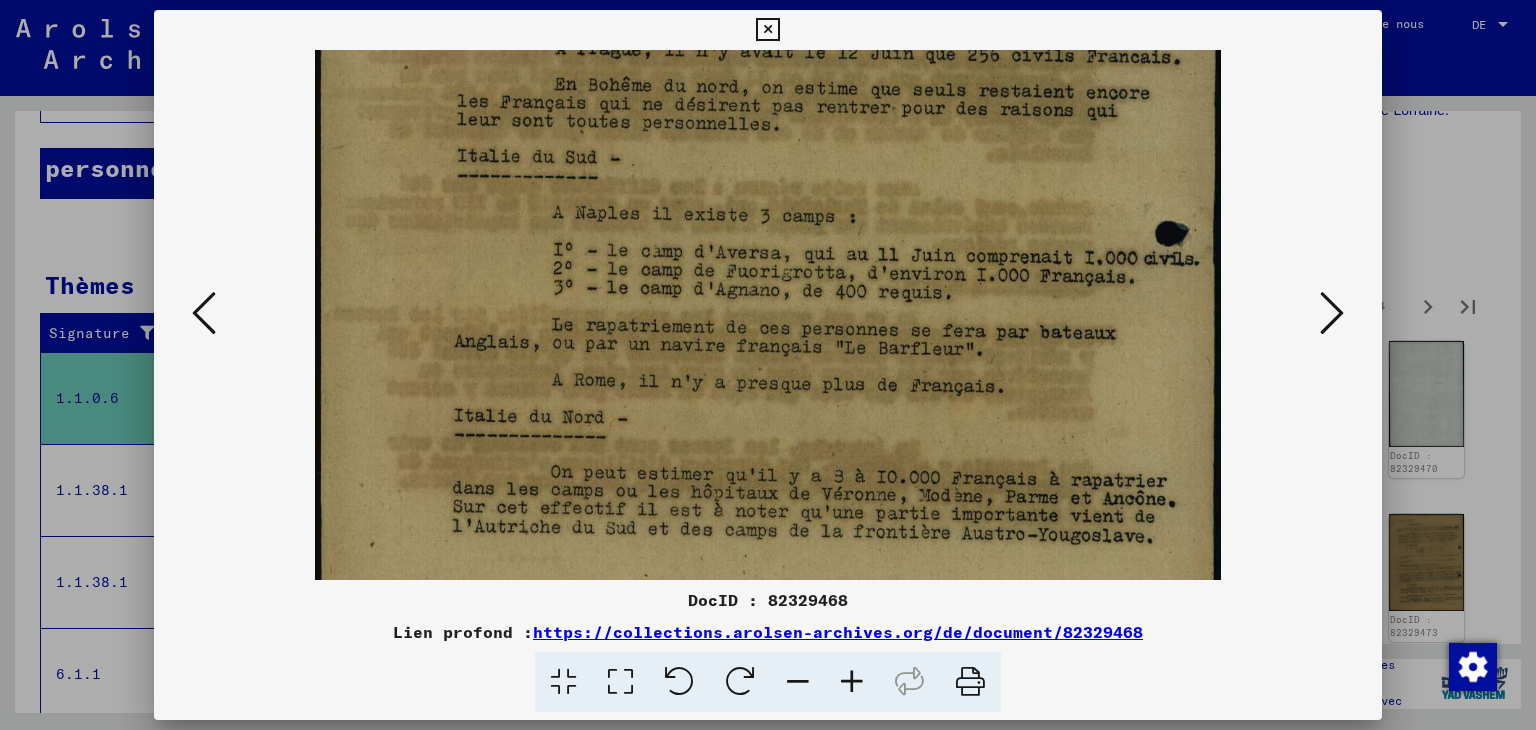 drag, startPoint x: 855, startPoint y: 495, endPoint x: 862, endPoint y: 354, distance: 141.17365 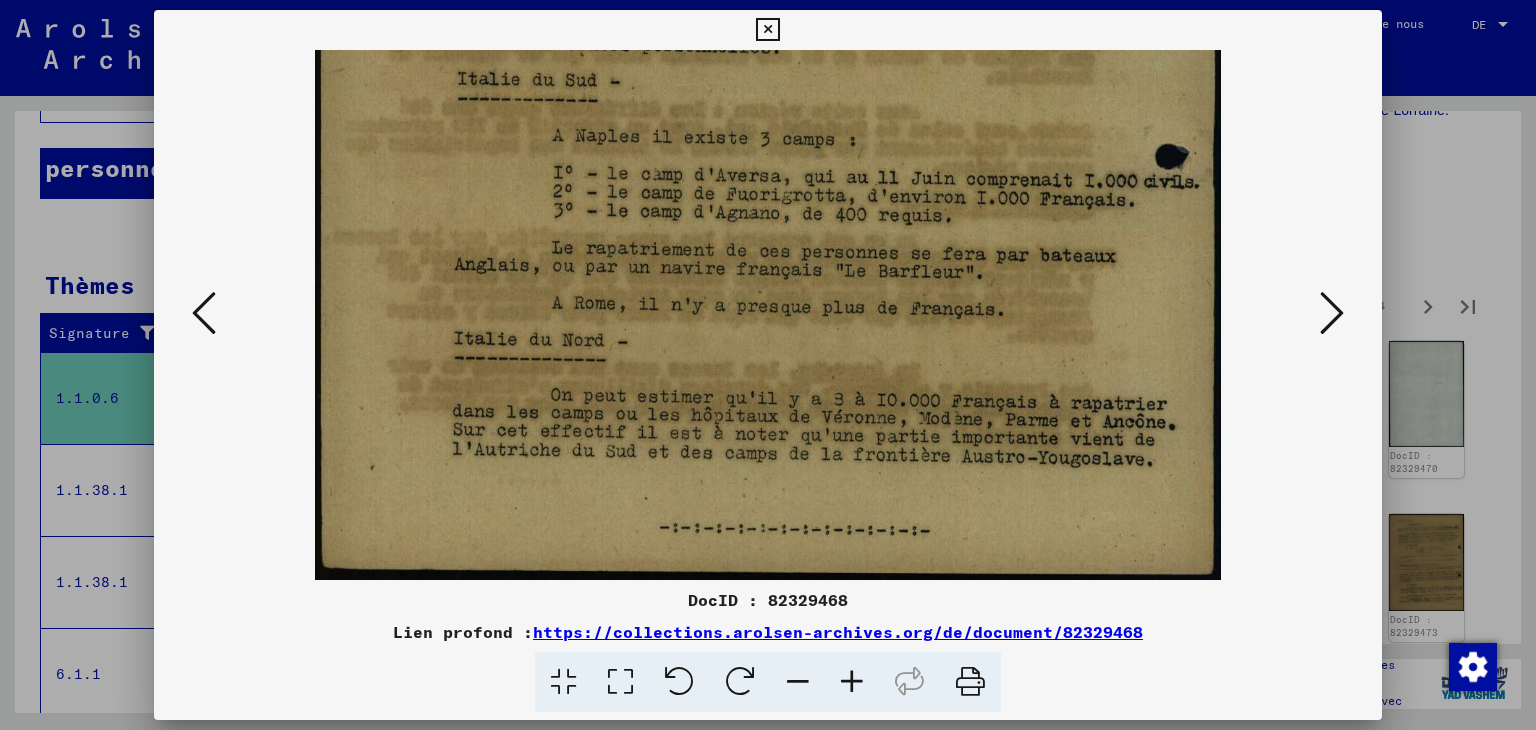 drag, startPoint x: 829, startPoint y: 449, endPoint x: 795, endPoint y: 262, distance: 190.06578 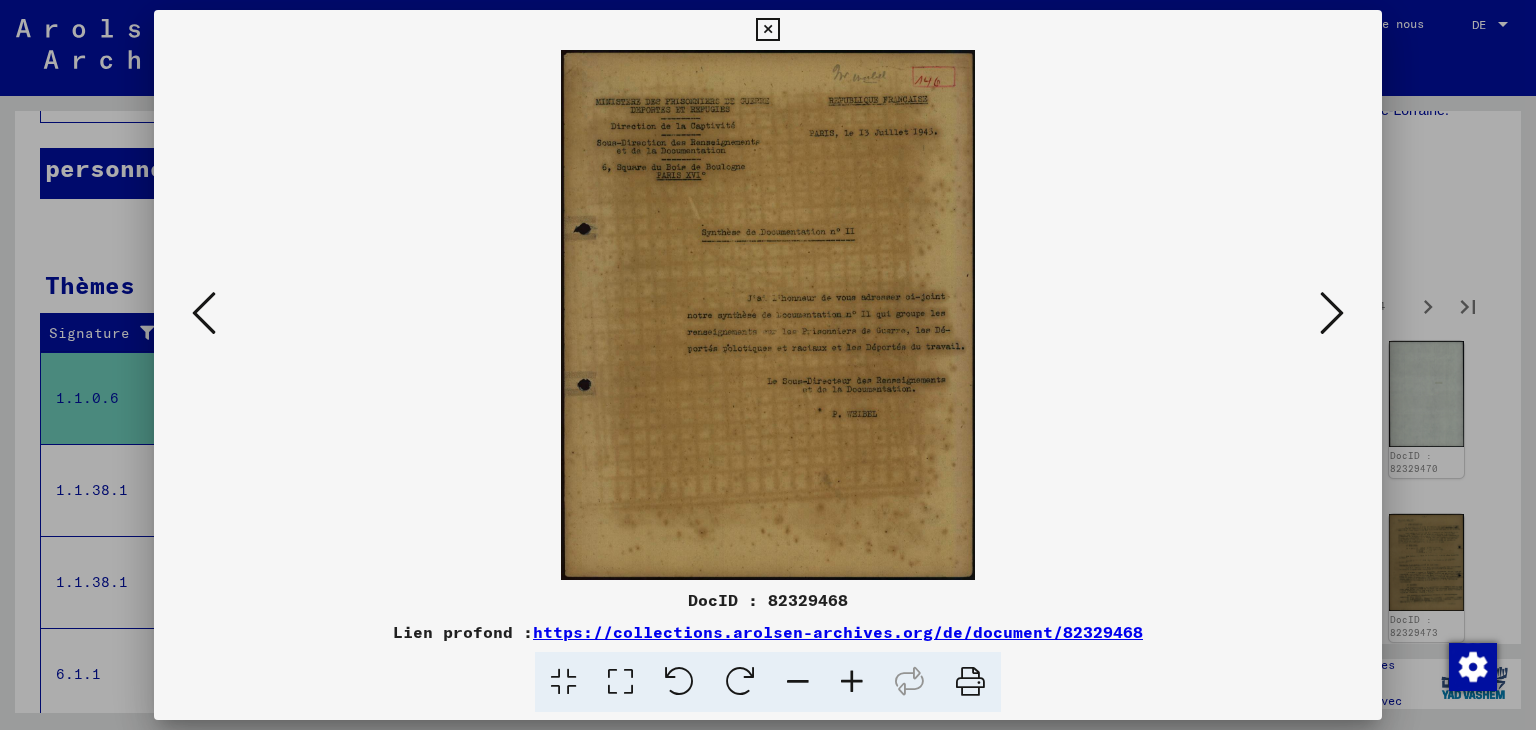 click at bounding box center [1332, 313] 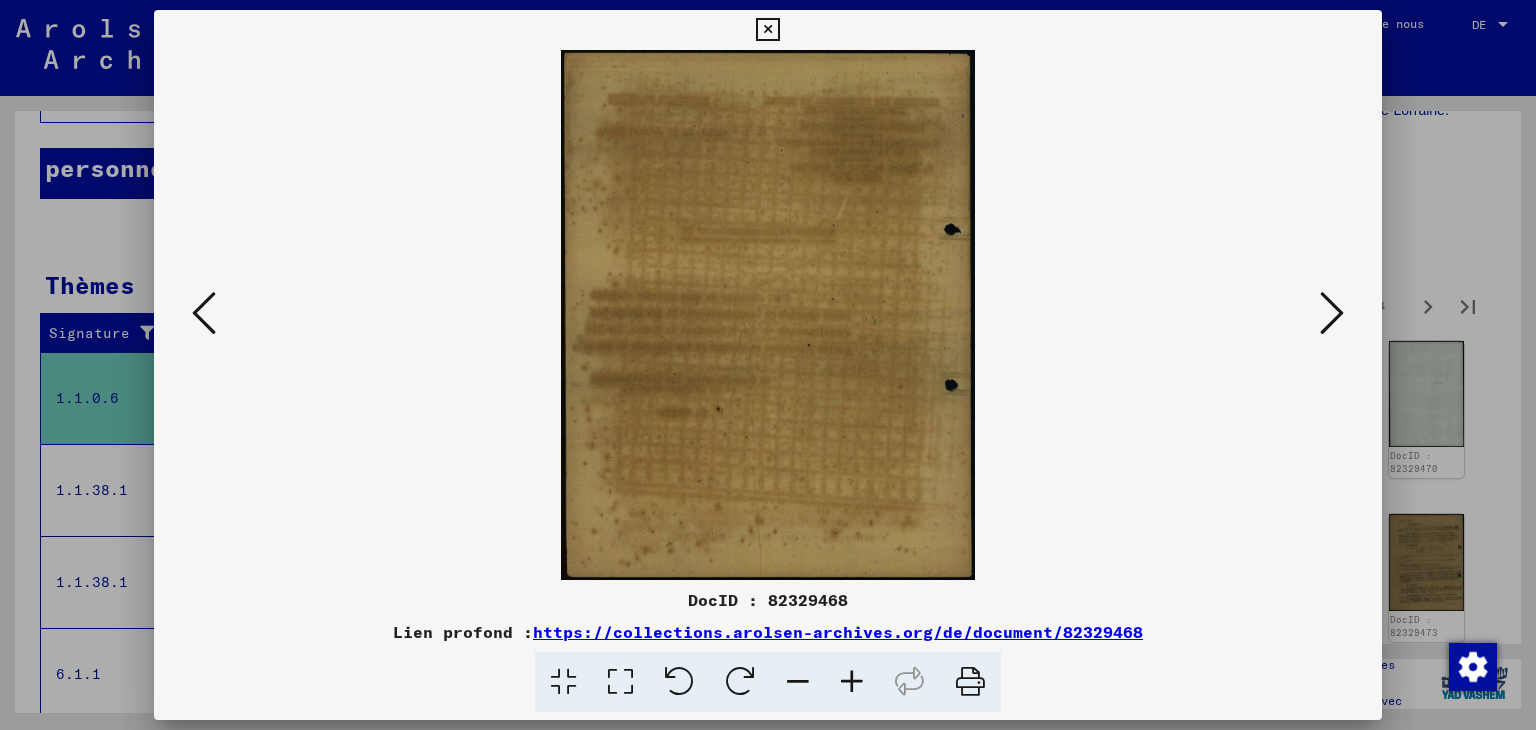 click at bounding box center (1332, 313) 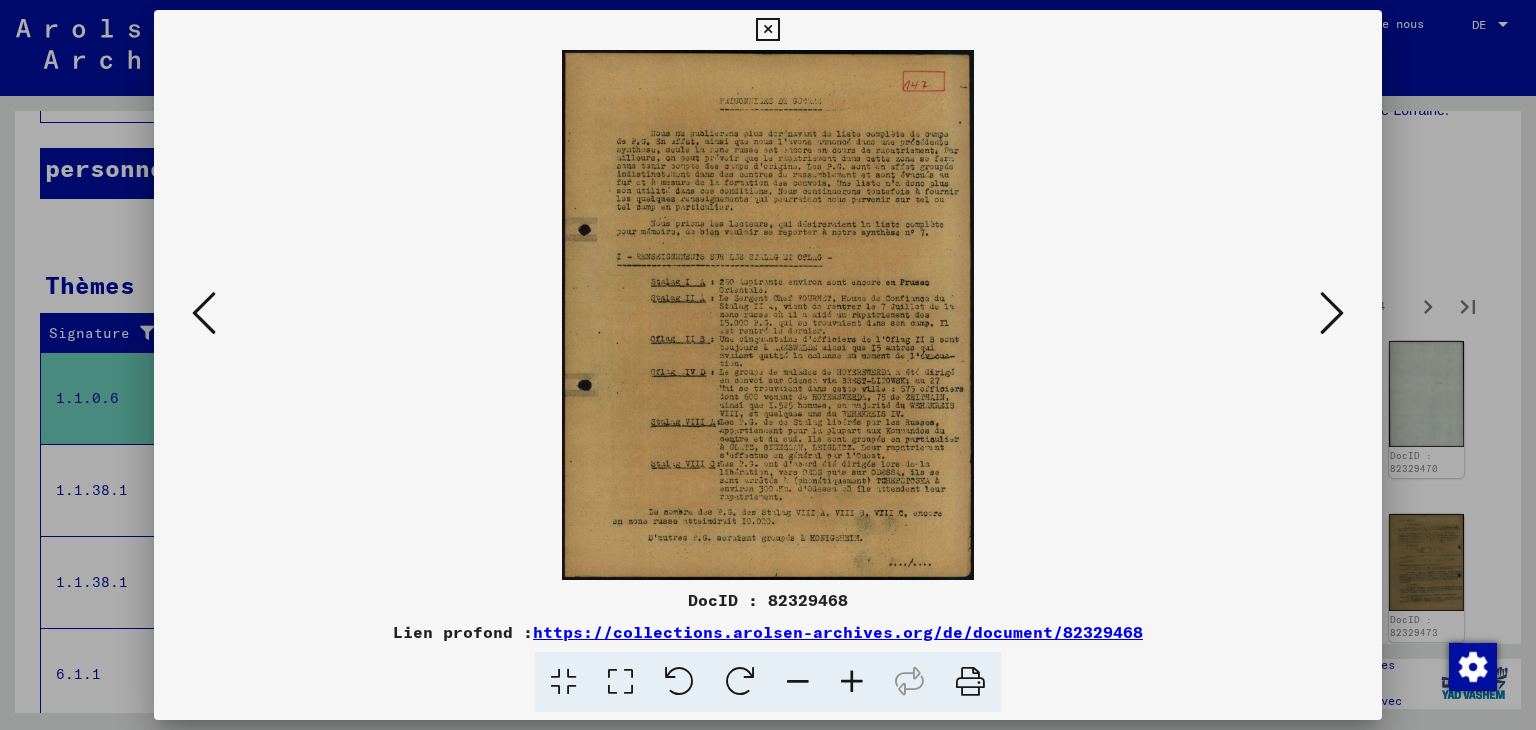 click at bounding box center [852, 682] 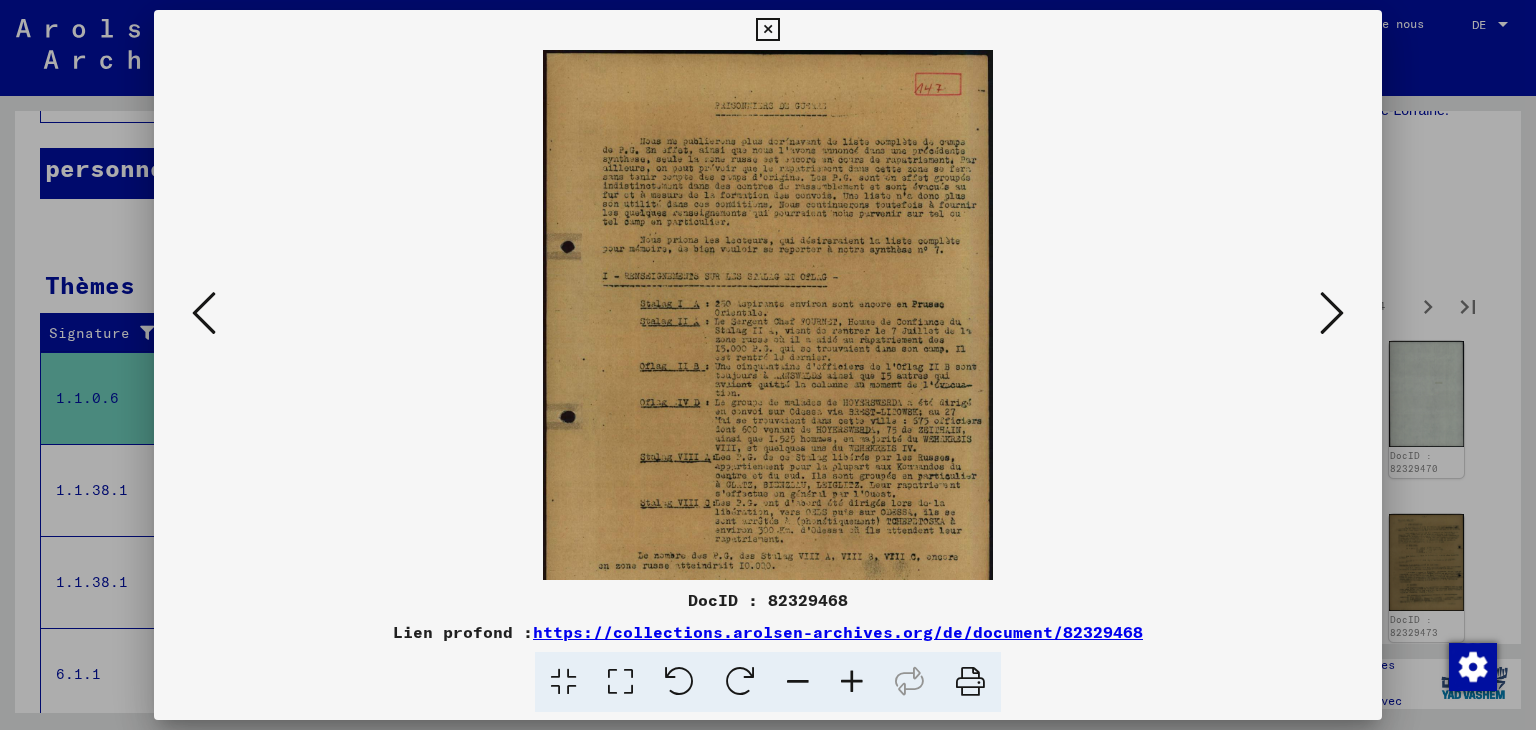 click at bounding box center [852, 682] 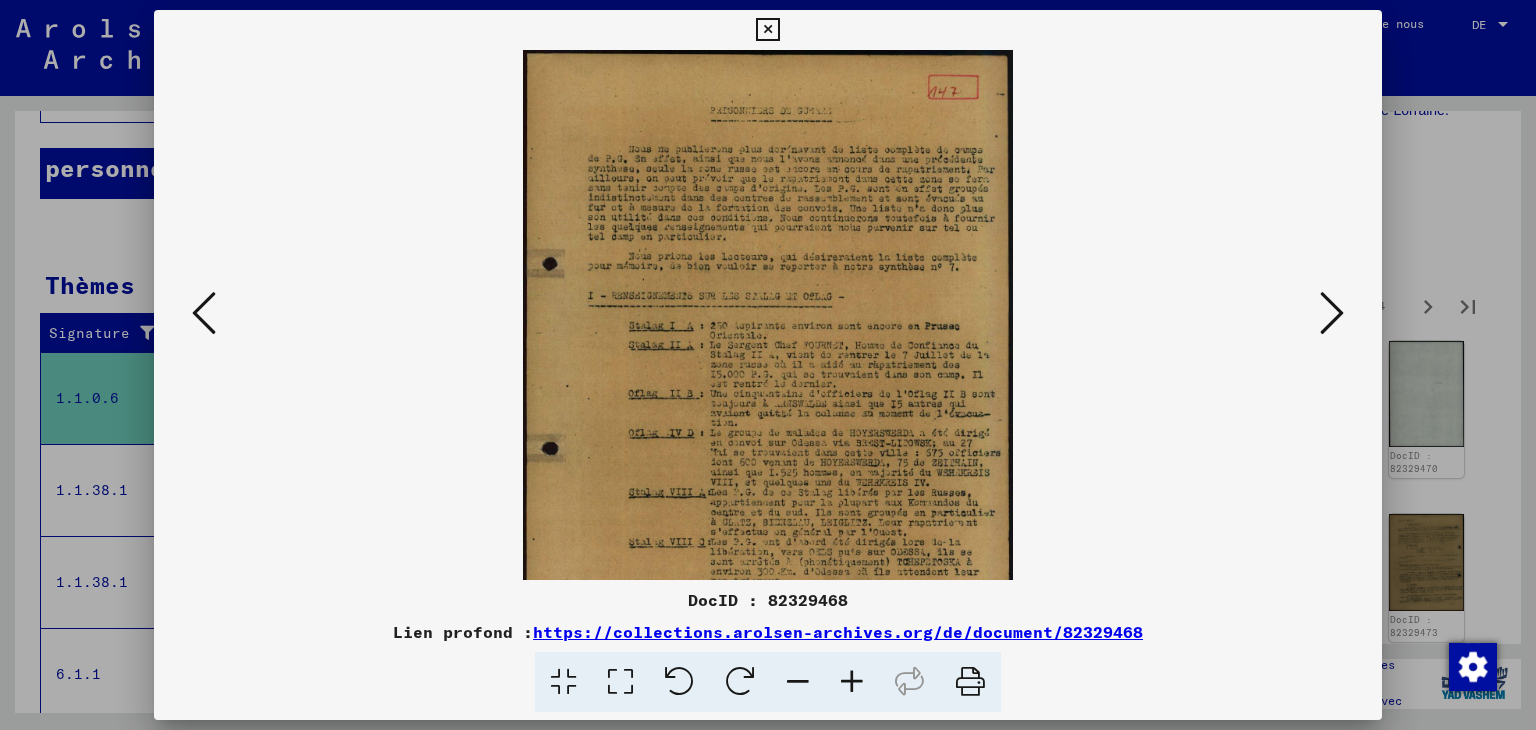 click at bounding box center (852, 682) 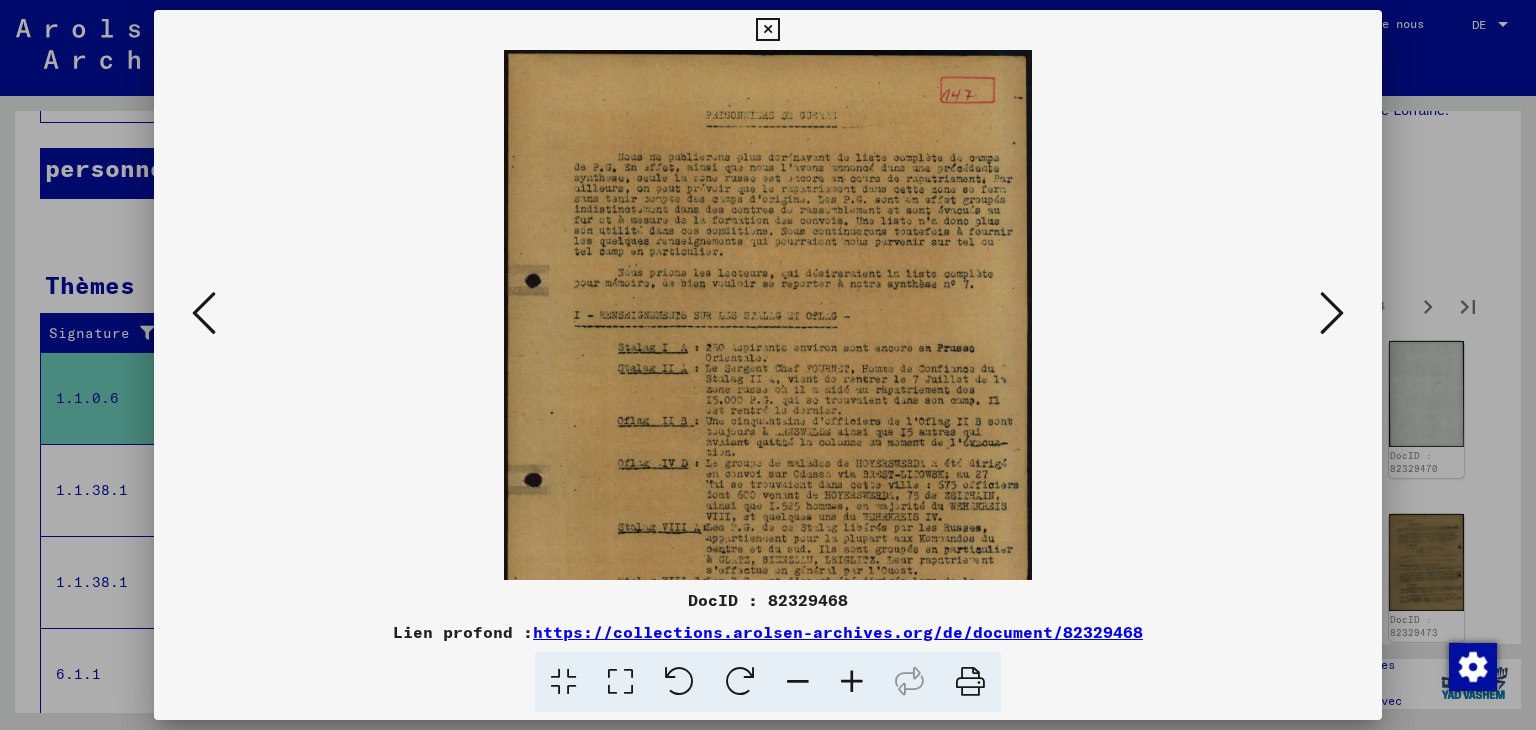 click at bounding box center [852, 682] 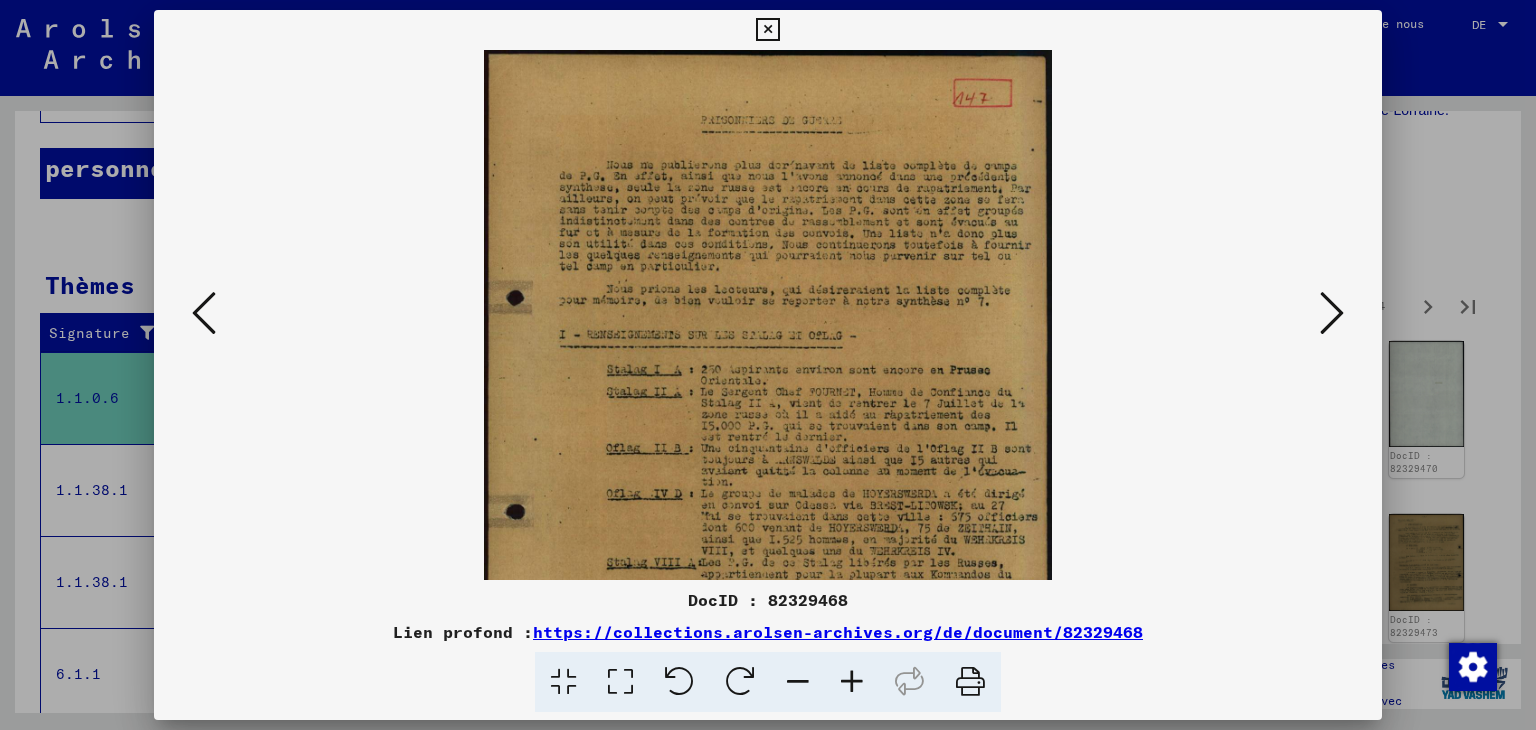 click at bounding box center [852, 682] 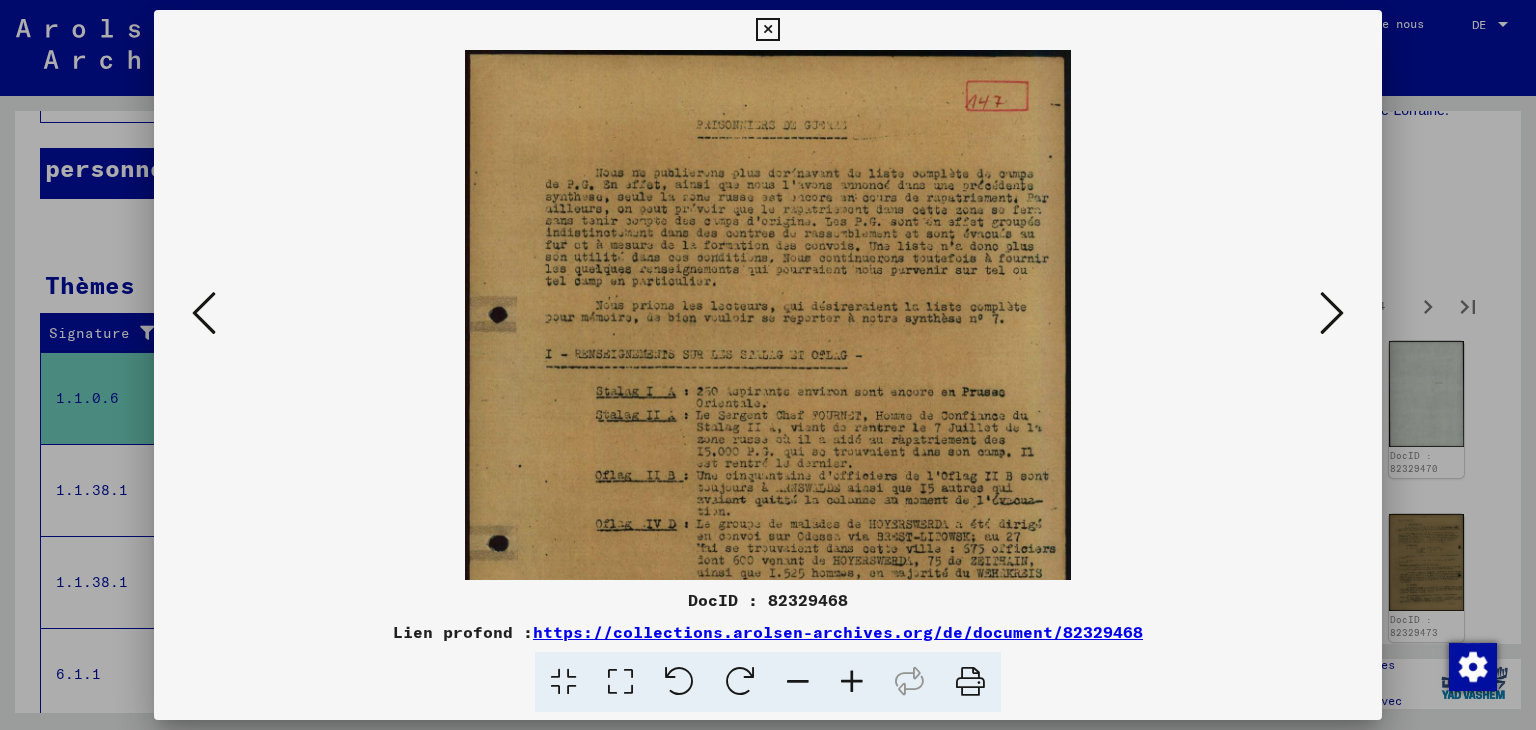 click at bounding box center (852, 682) 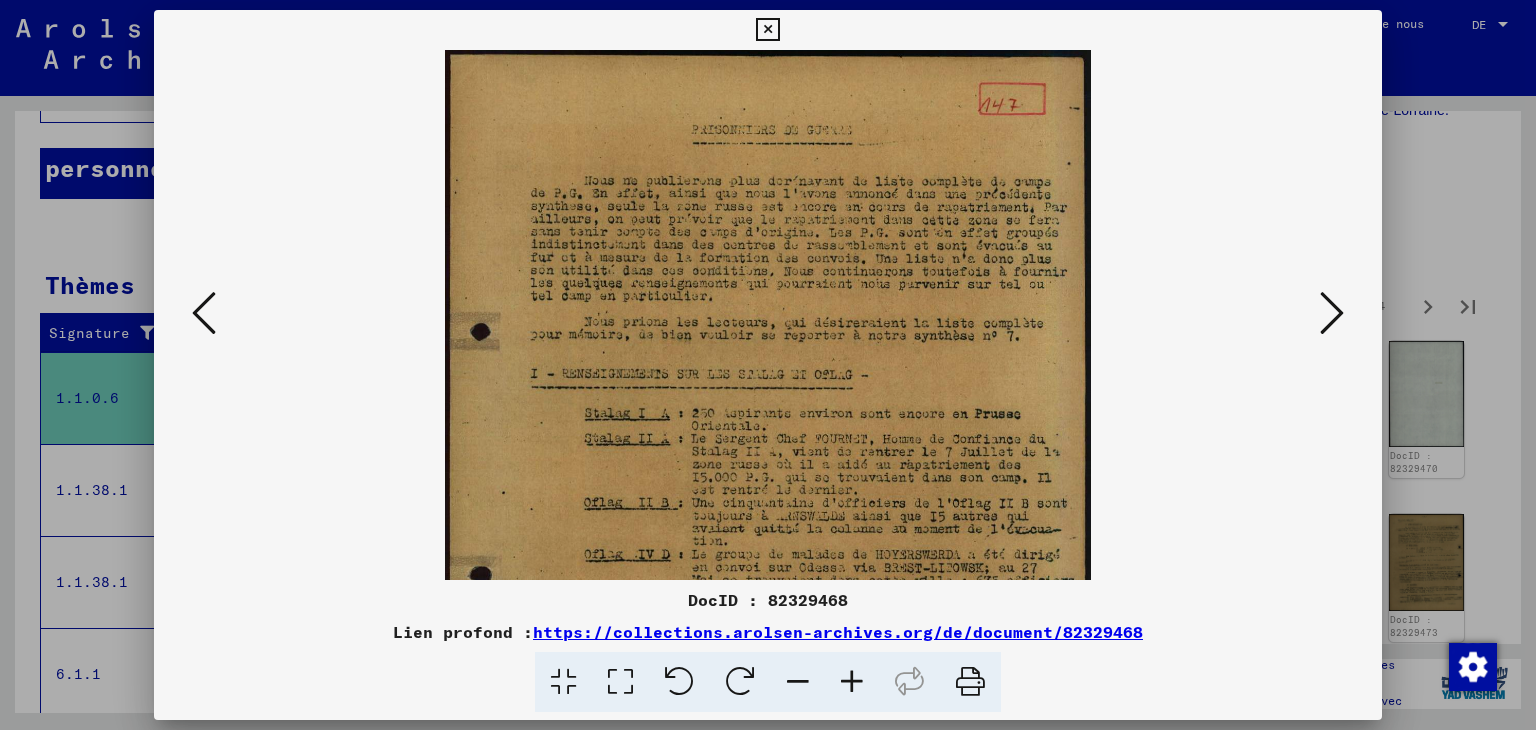 click at bounding box center [852, 682] 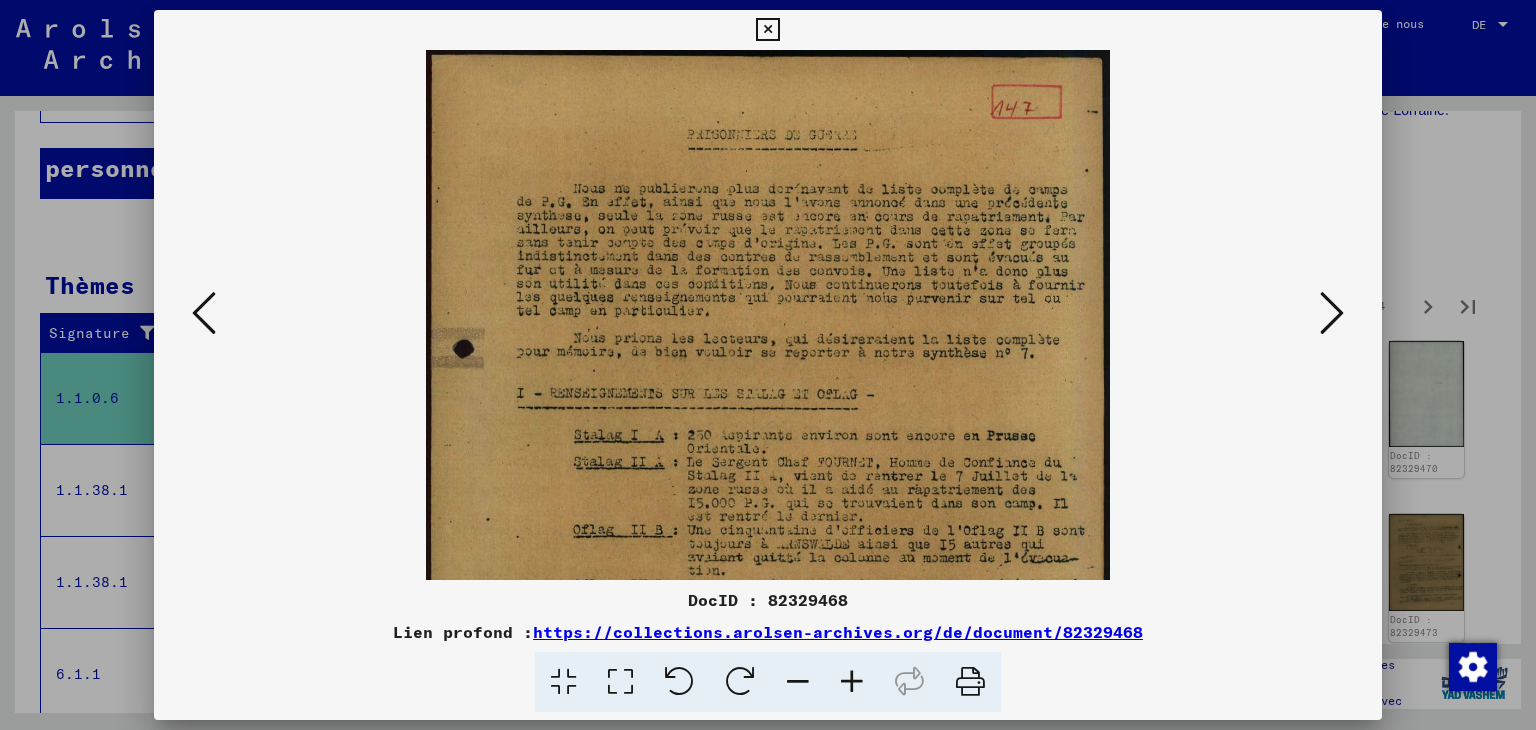 click at bounding box center [852, 682] 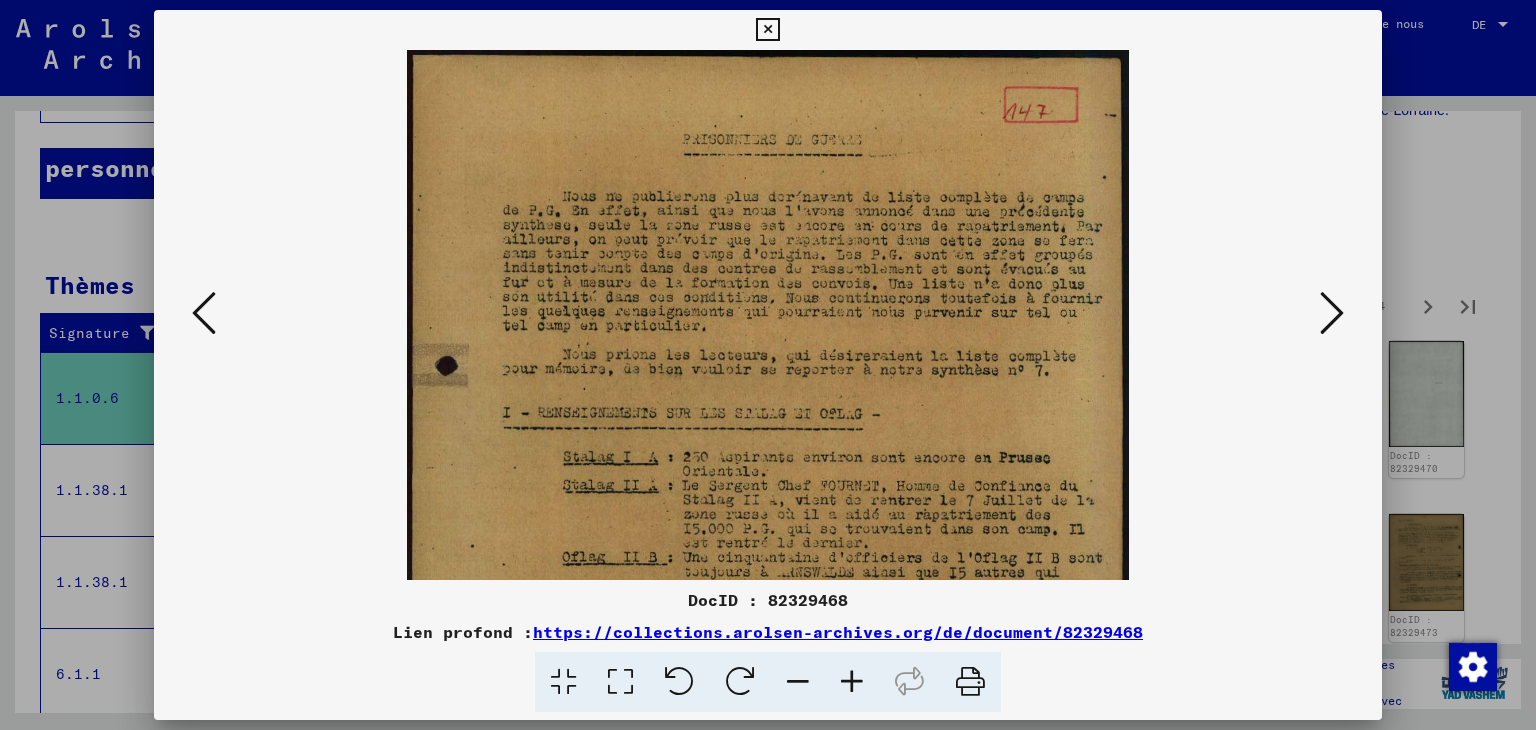 click at bounding box center (852, 682) 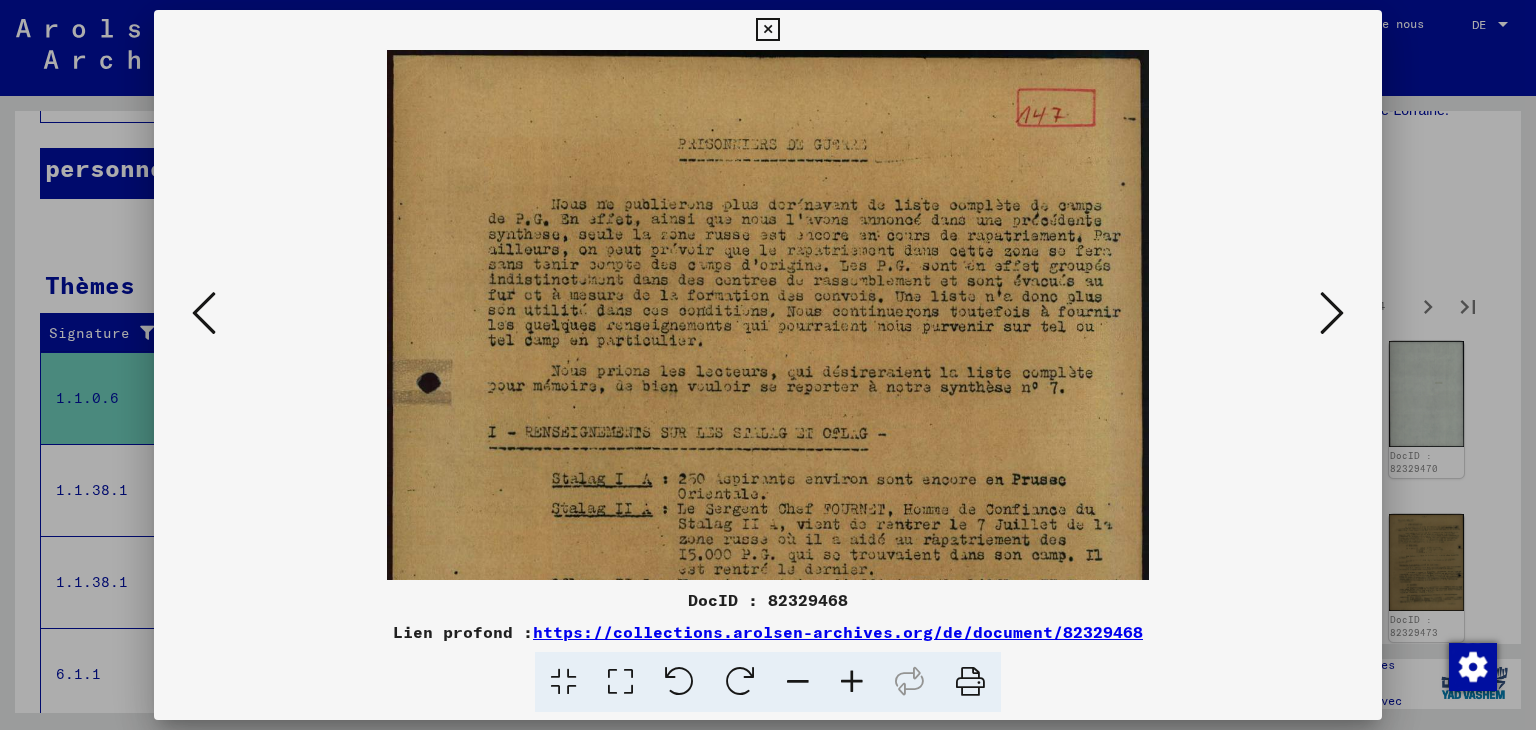 click at bounding box center (852, 682) 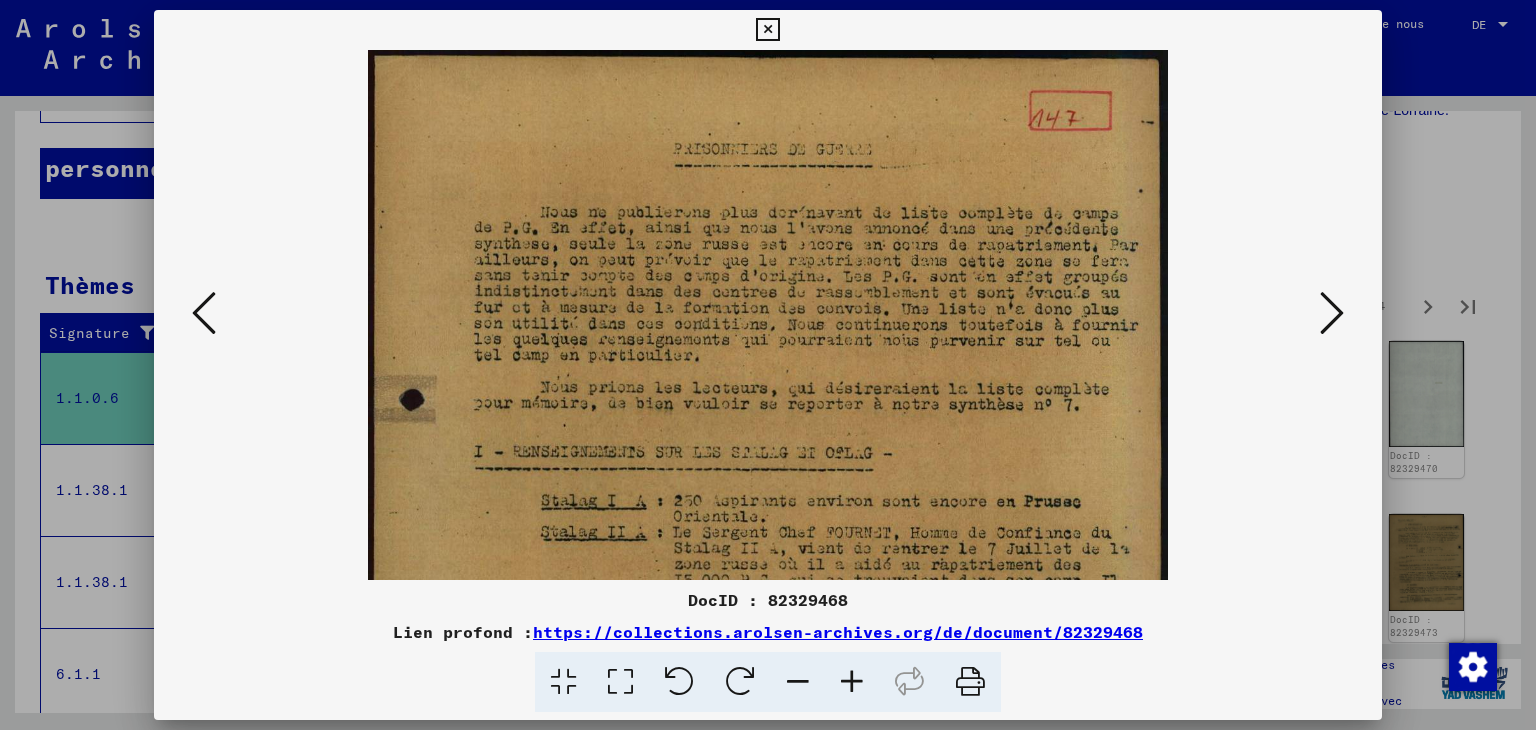 click at bounding box center [852, 682] 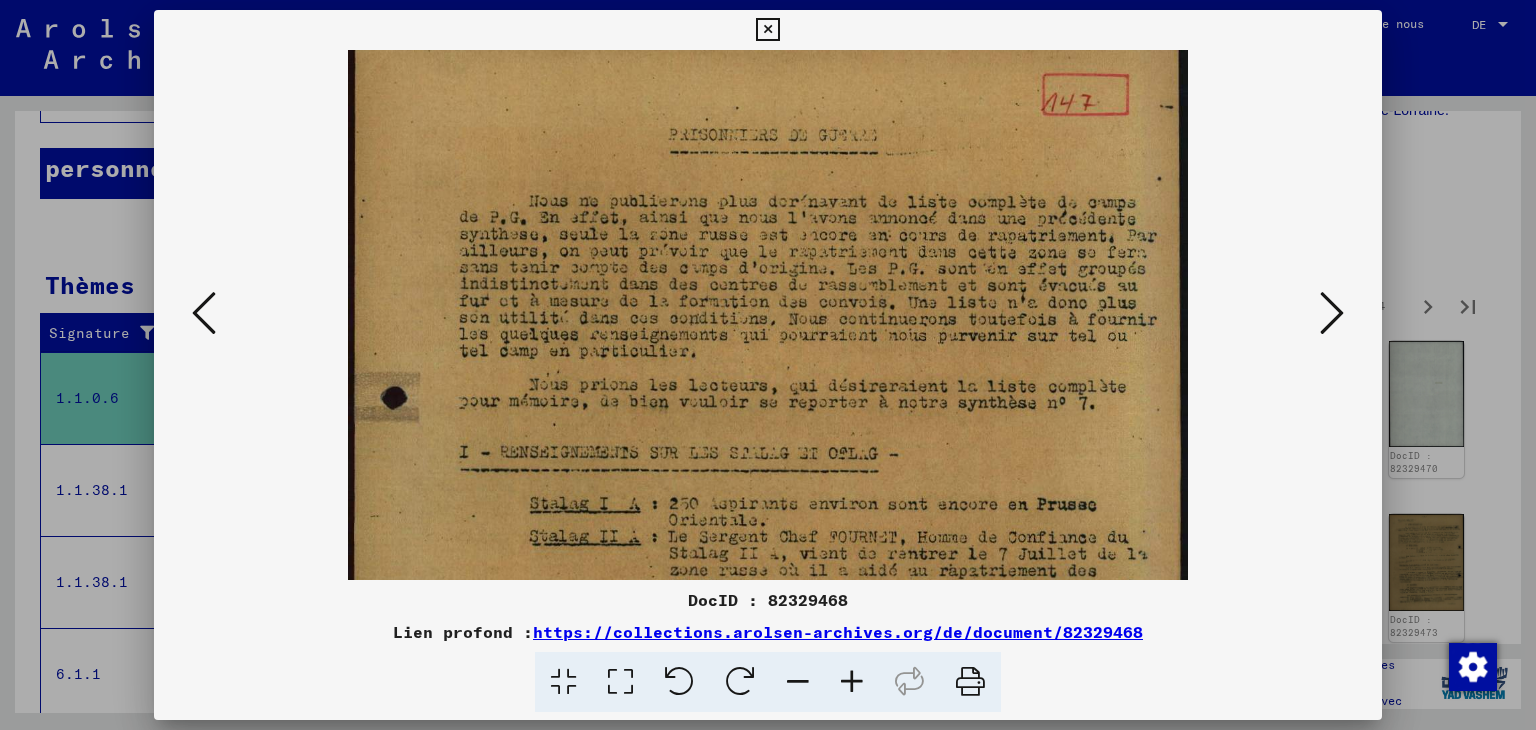 scroll, scrollTop: 25, scrollLeft: 0, axis: vertical 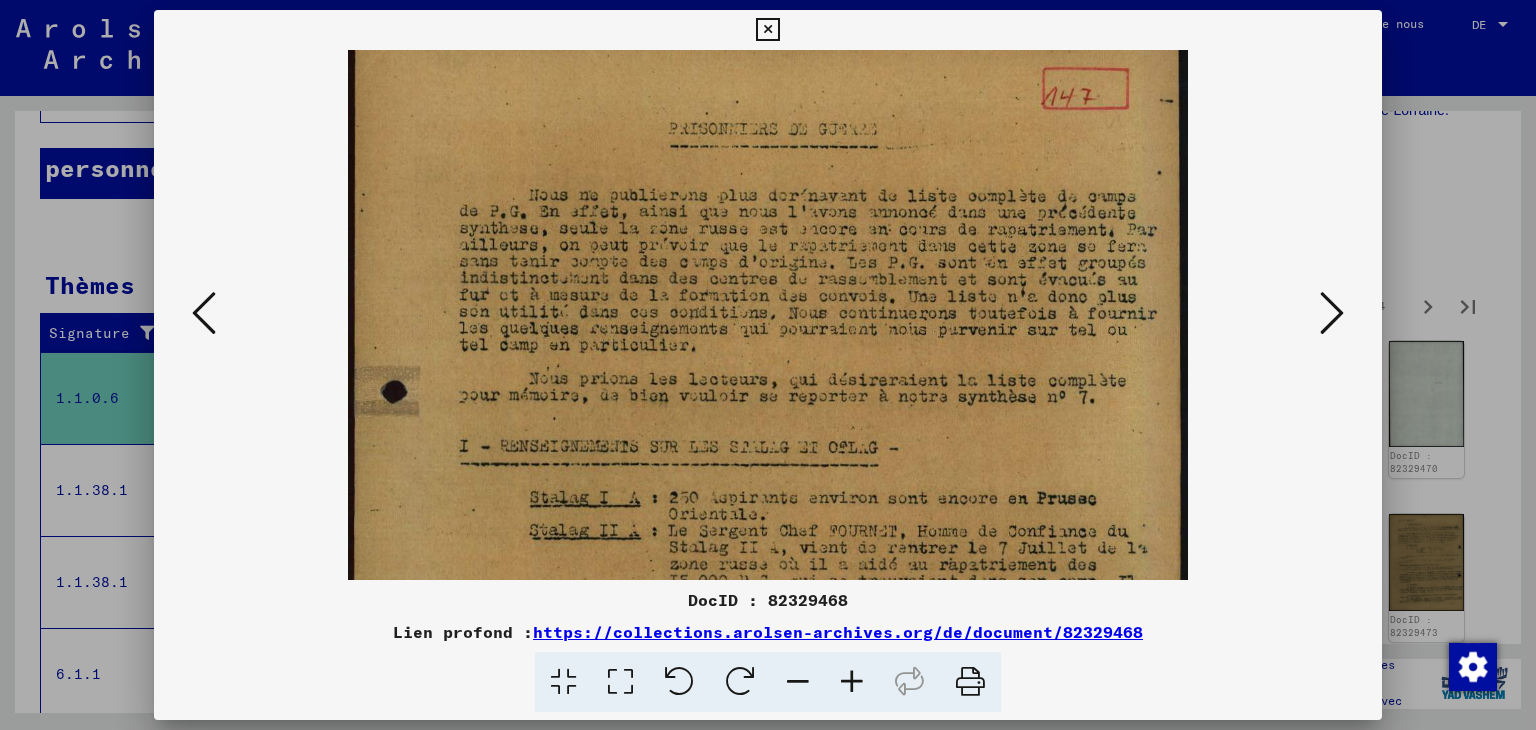 drag, startPoint x: 890, startPoint y: 477, endPoint x: 880, endPoint y: 453, distance: 26 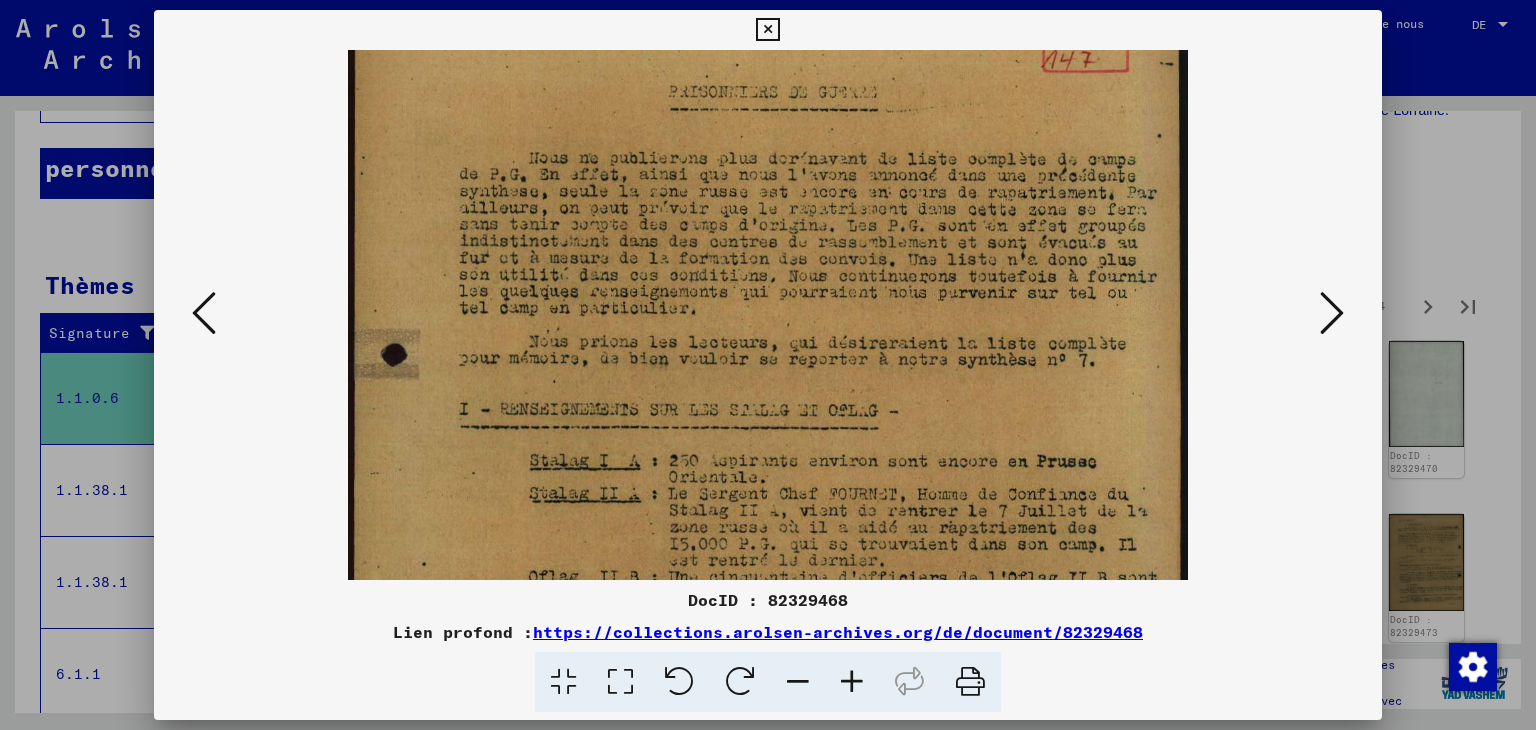 scroll, scrollTop: 65, scrollLeft: 0, axis: vertical 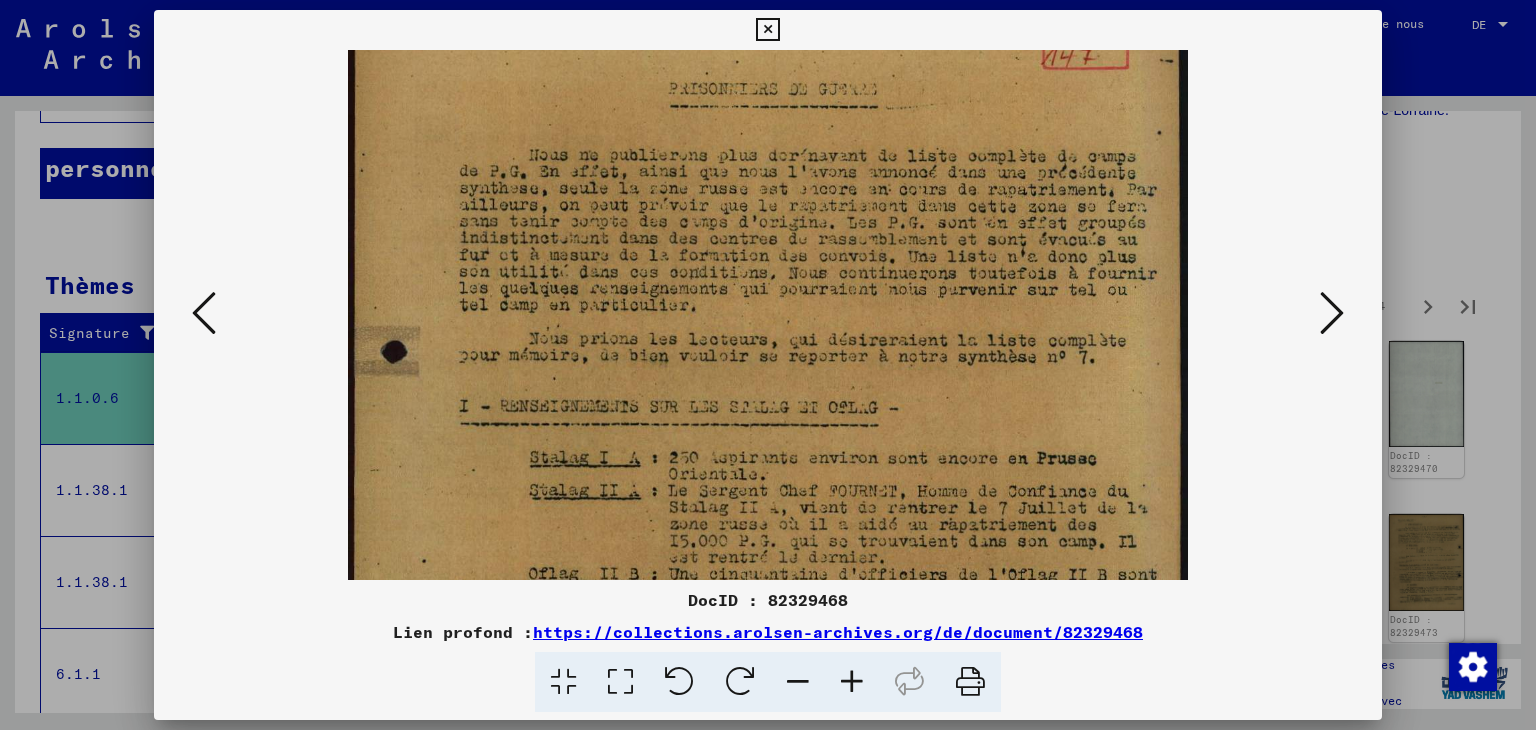 drag, startPoint x: 908, startPoint y: 500, endPoint x: 909, endPoint y: 462, distance: 38.013157 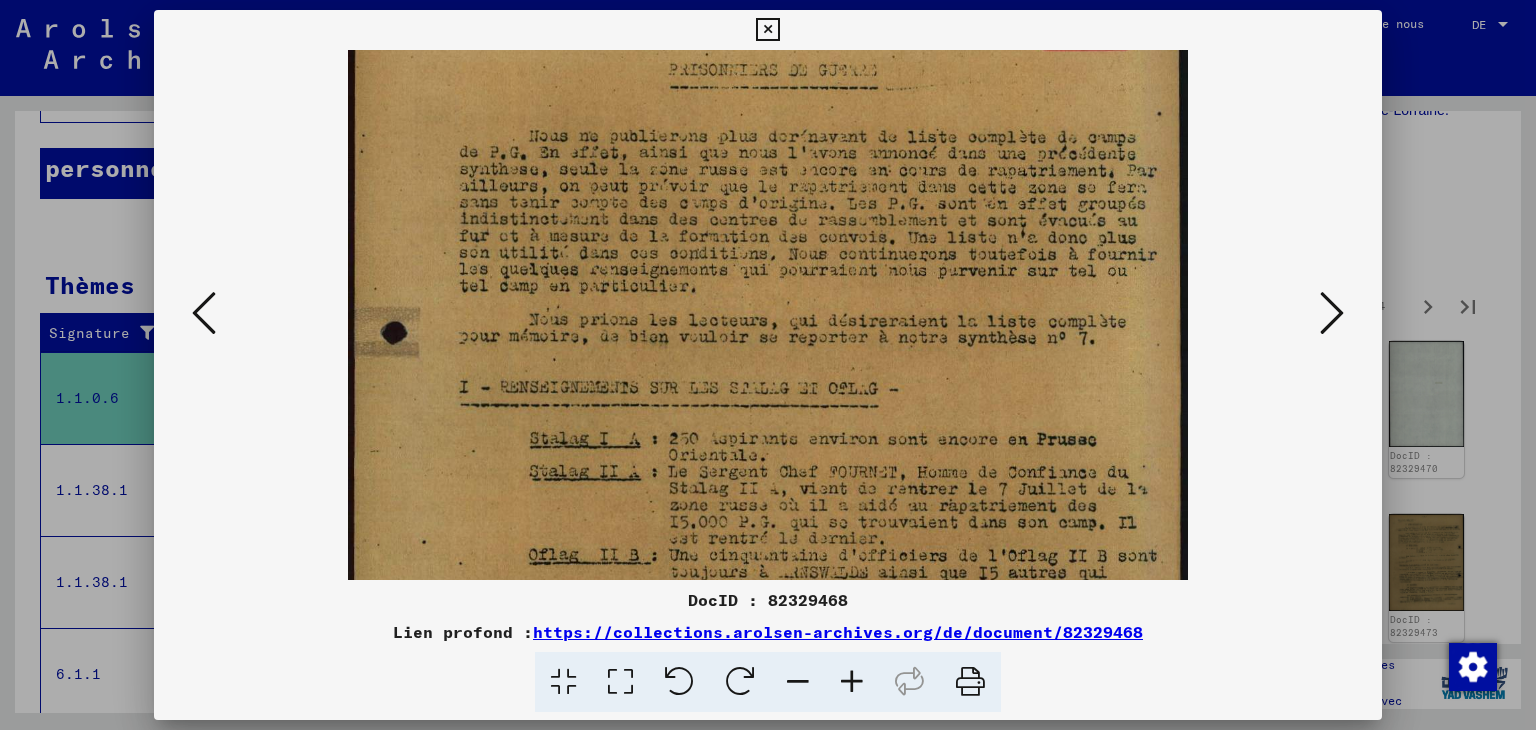 scroll, scrollTop: 88, scrollLeft: 0, axis: vertical 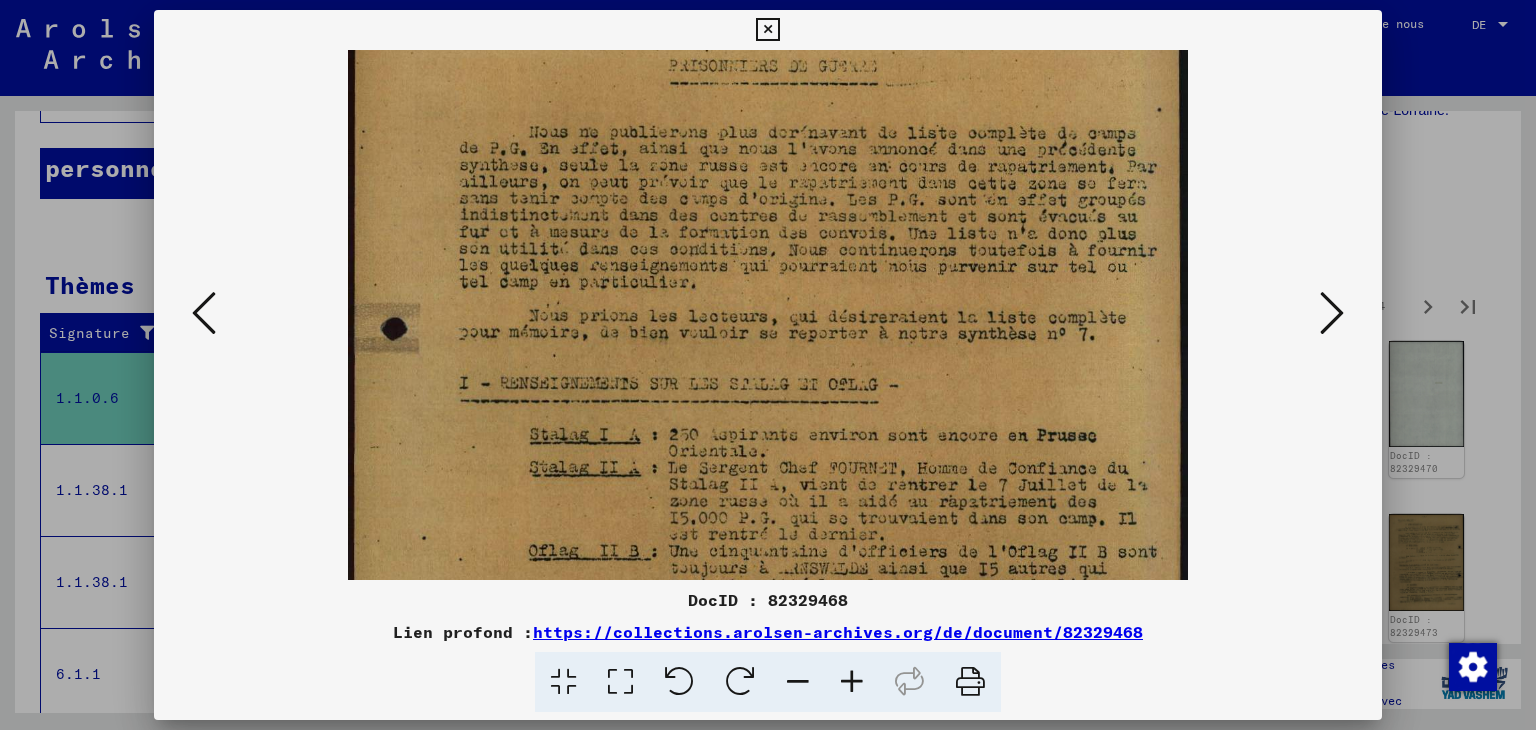 drag, startPoint x: 912, startPoint y: 499, endPoint x: 912, endPoint y: 477, distance: 22 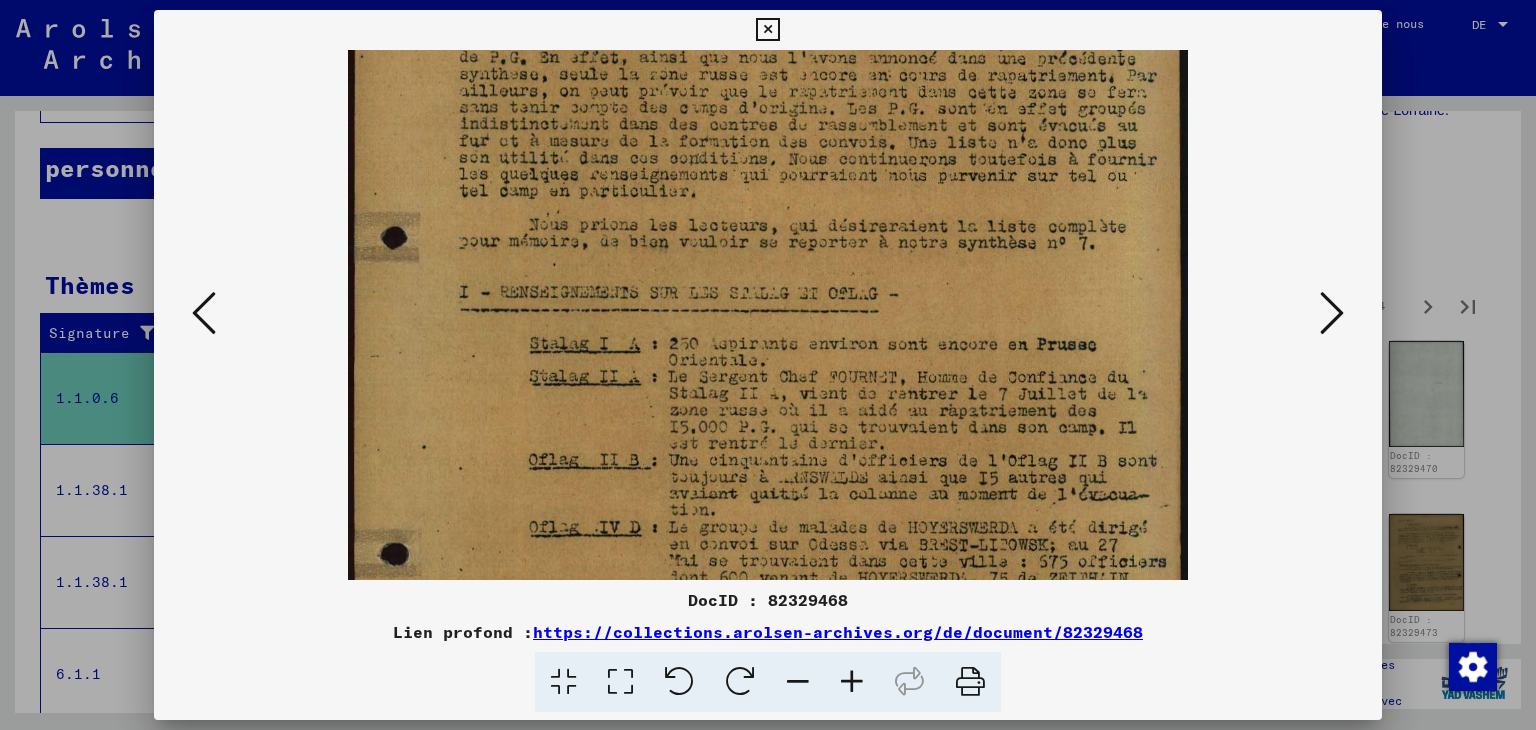 drag, startPoint x: 906, startPoint y: 499, endPoint x: 888, endPoint y: 410, distance: 90.80198 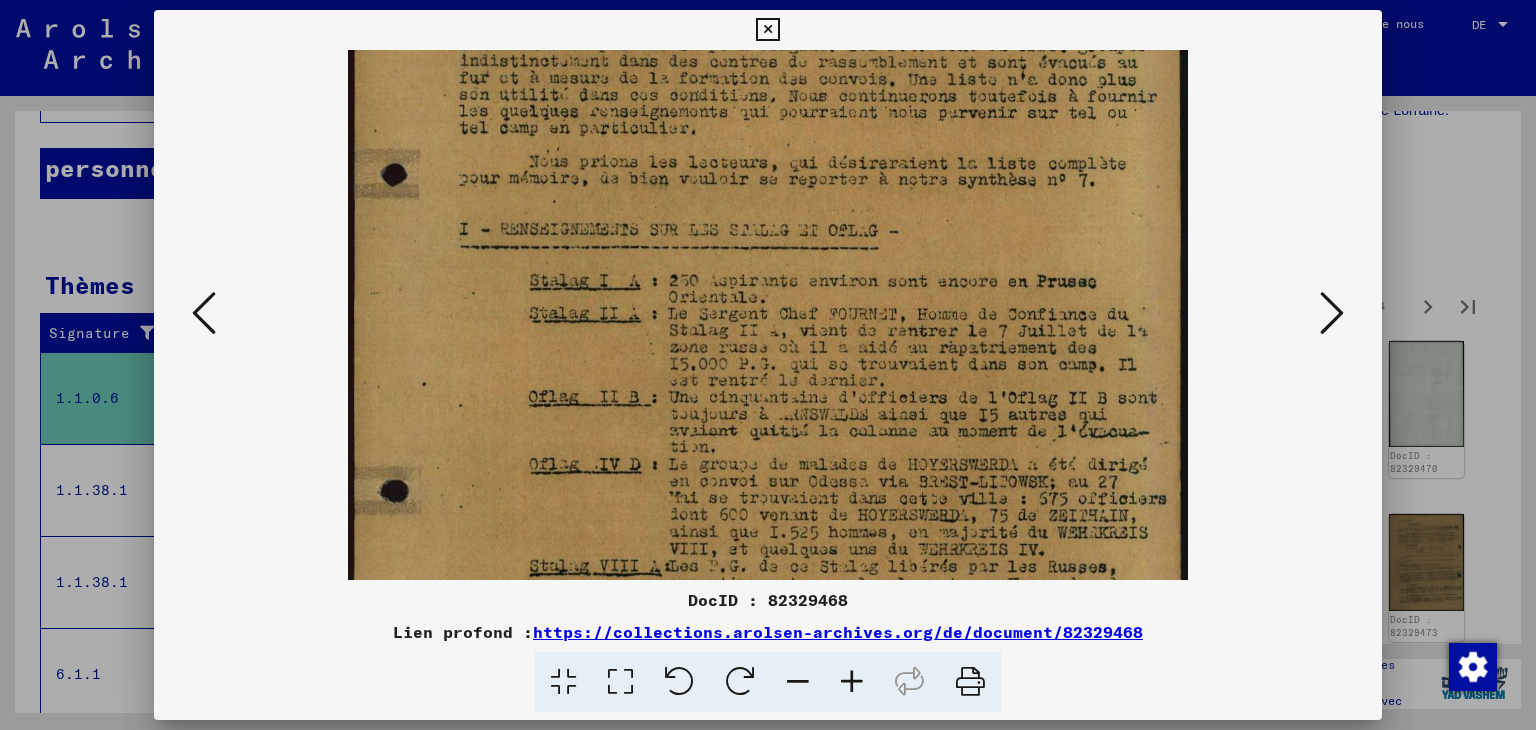 drag, startPoint x: 844, startPoint y: 381, endPoint x: 841, endPoint y: 371, distance: 10.440307 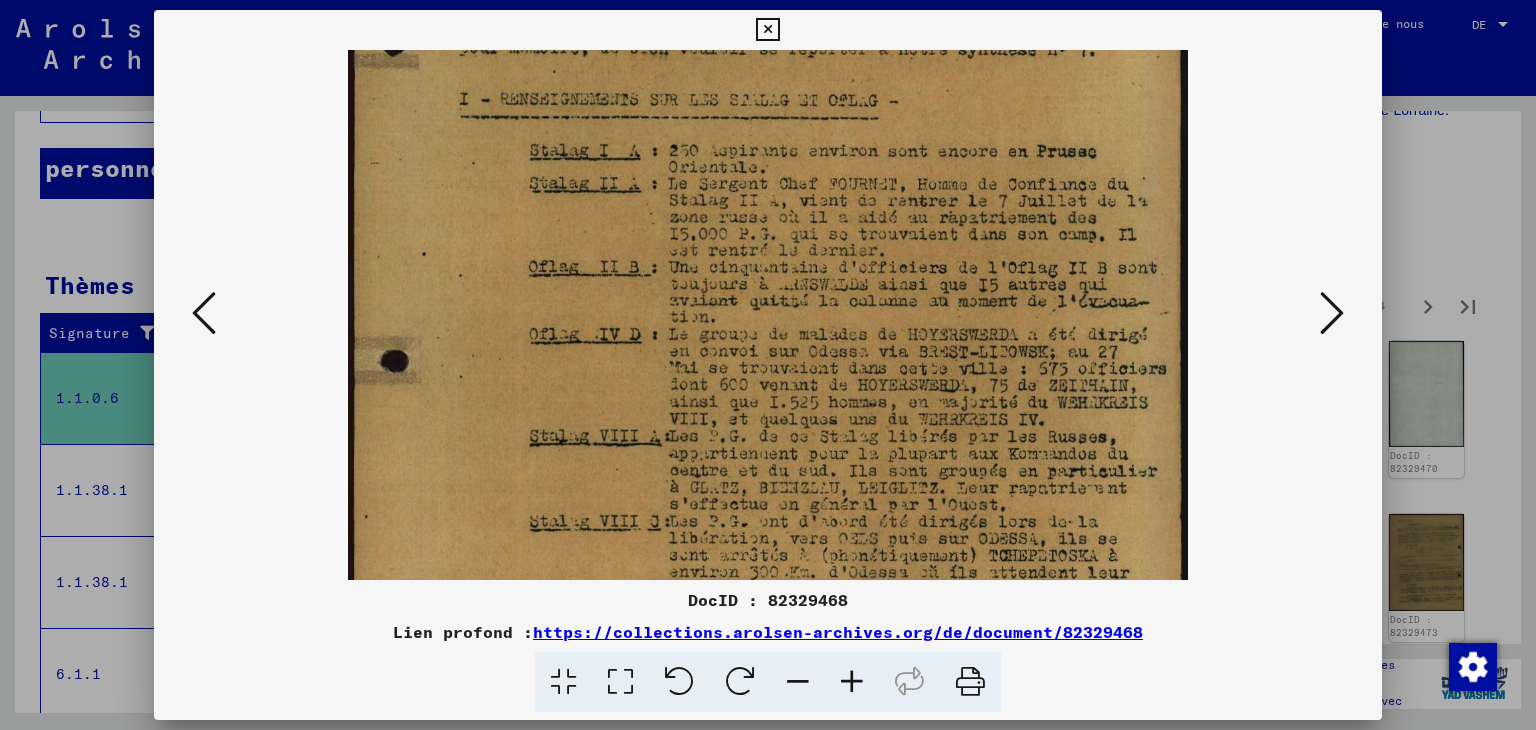 drag, startPoint x: 1033, startPoint y: 481, endPoint x: 1009, endPoint y: 354, distance: 129.24782 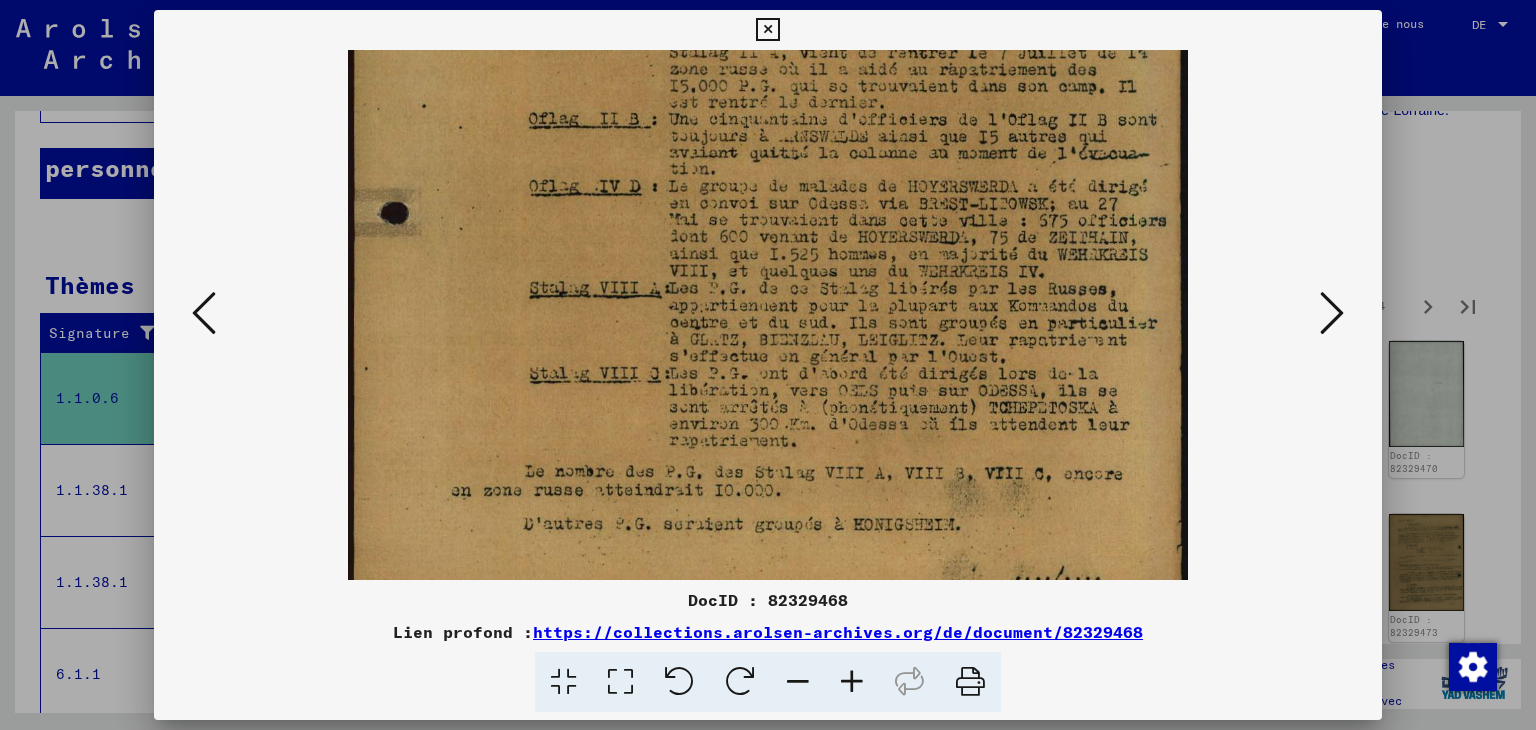 scroll, scrollTop: 549, scrollLeft: 0, axis: vertical 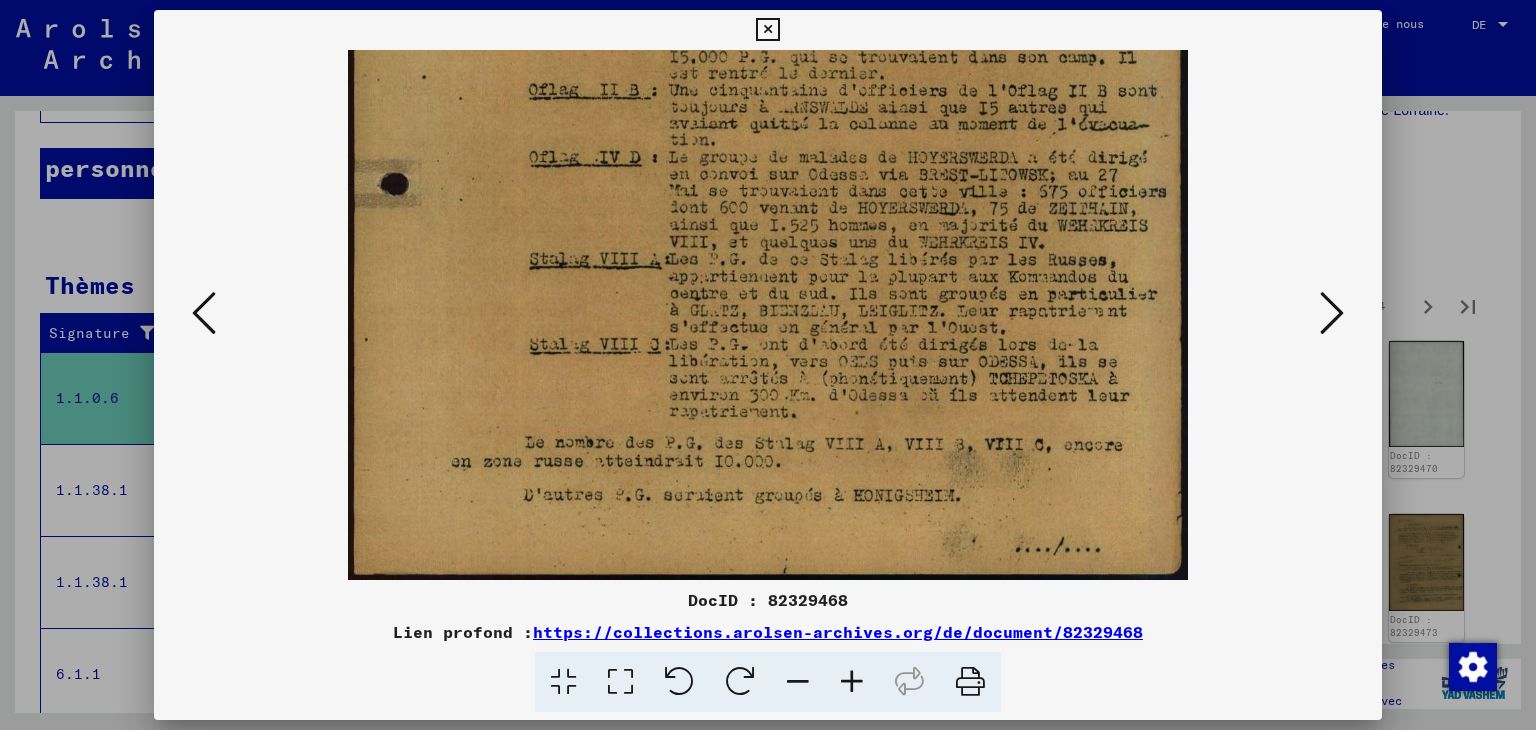 drag, startPoint x: 988, startPoint y: 464, endPoint x: 939, endPoint y: 273, distance: 197.1852 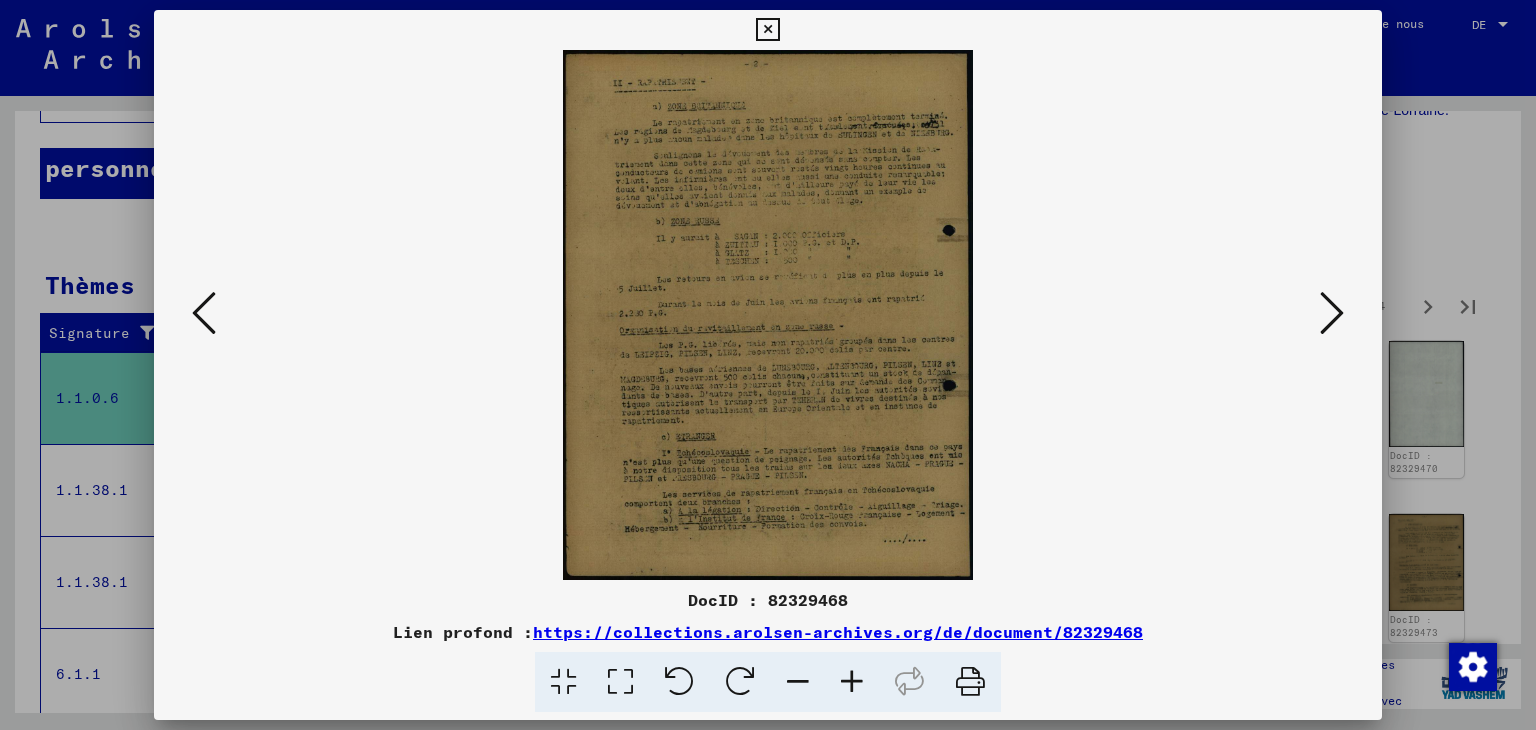 click at bounding box center [852, 682] 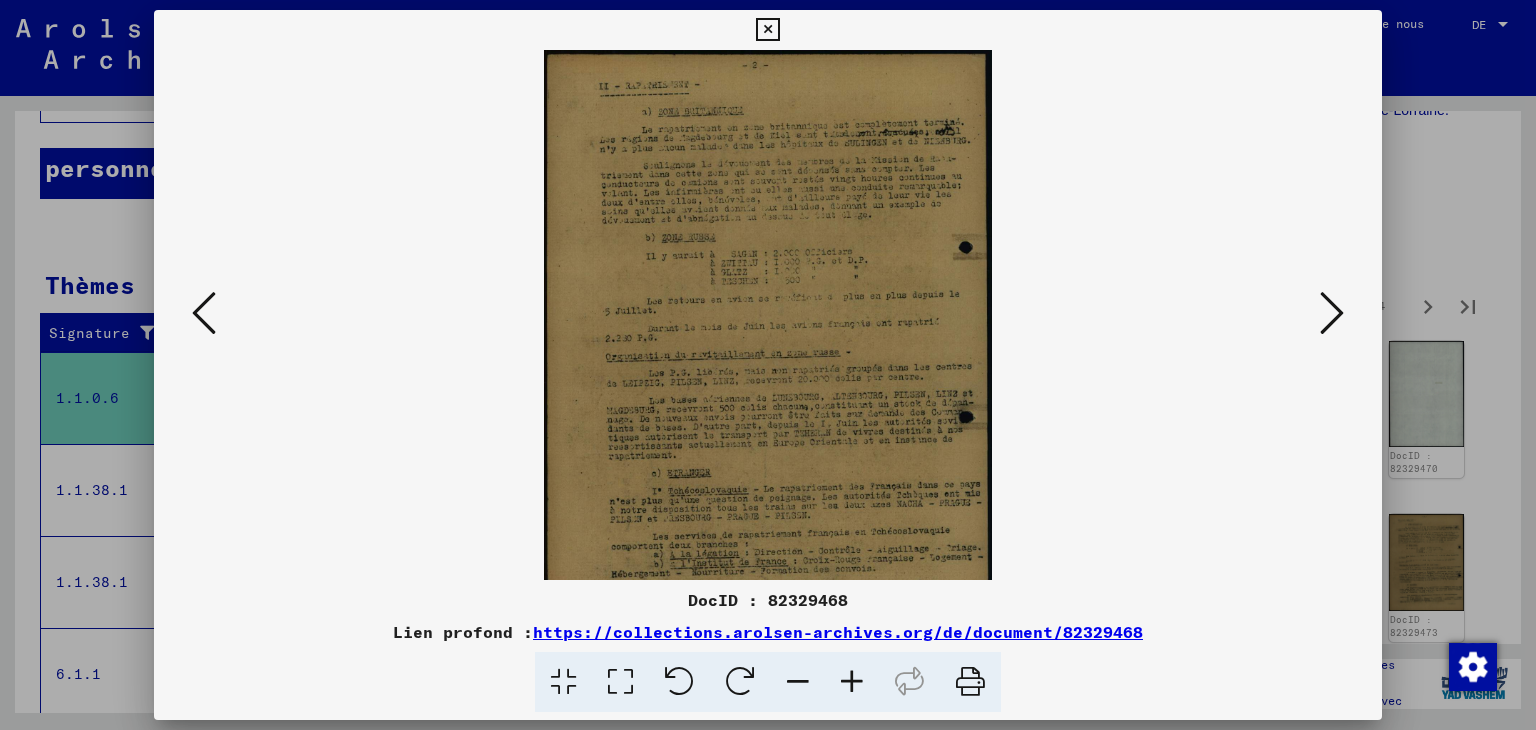 click at bounding box center (852, 682) 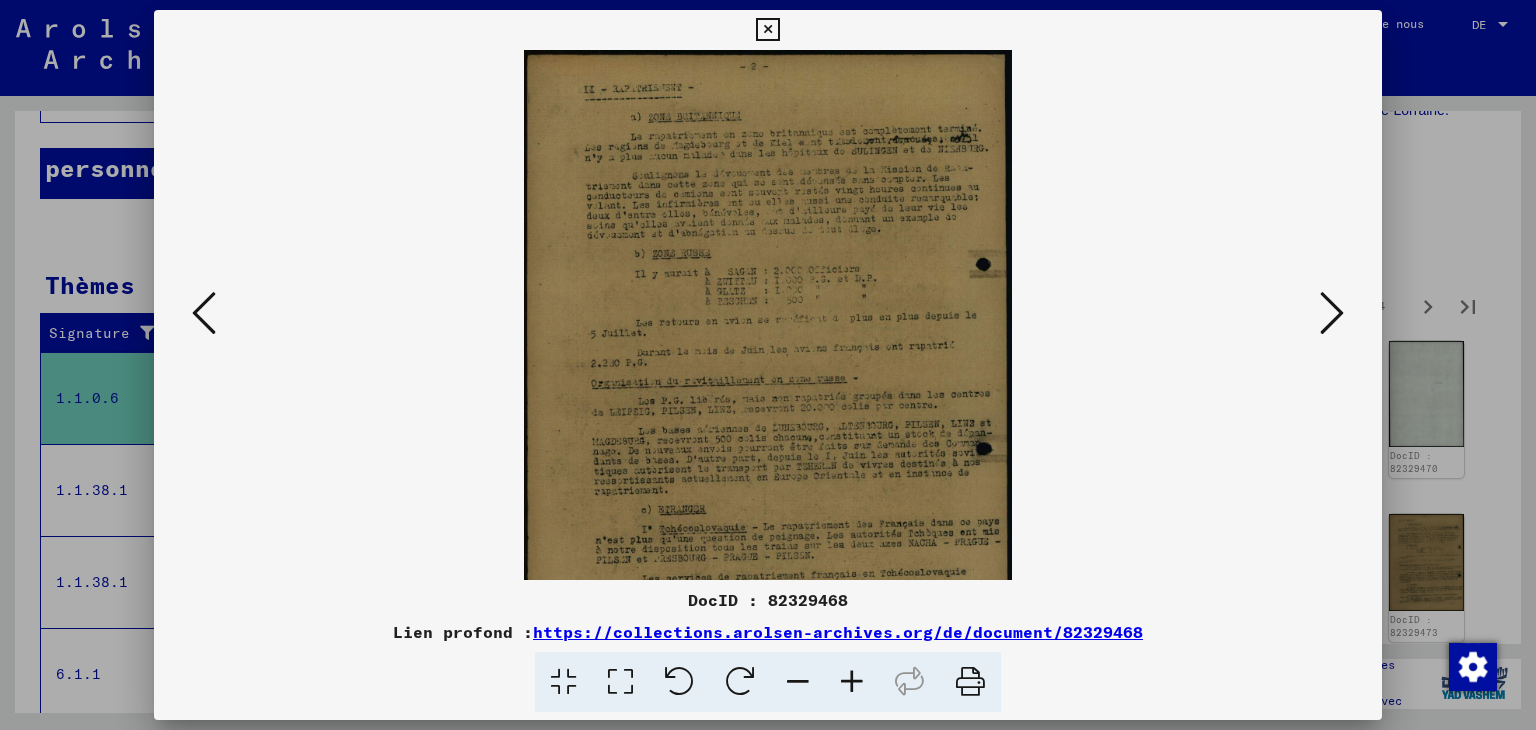 click at bounding box center [852, 682] 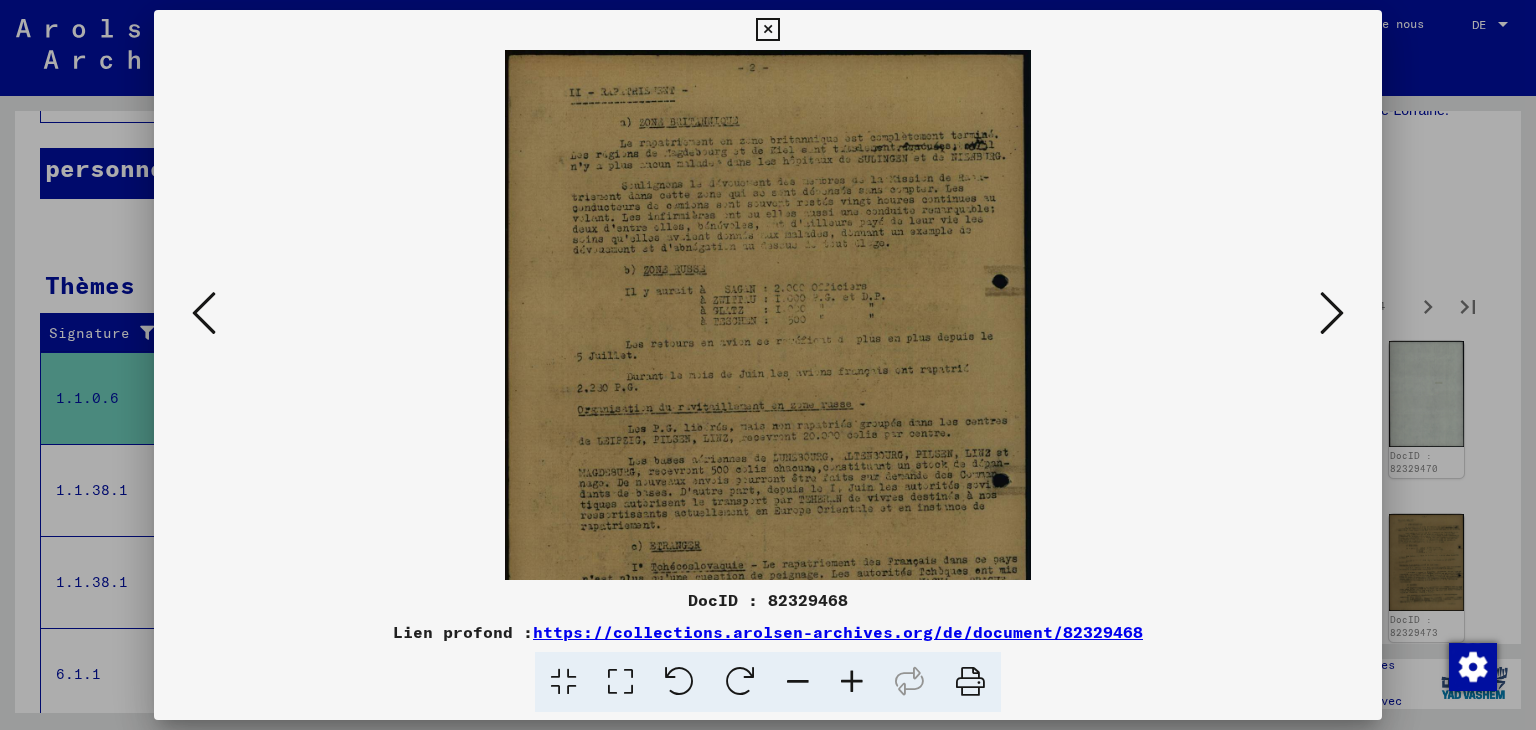 click at bounding box center (852, 682) 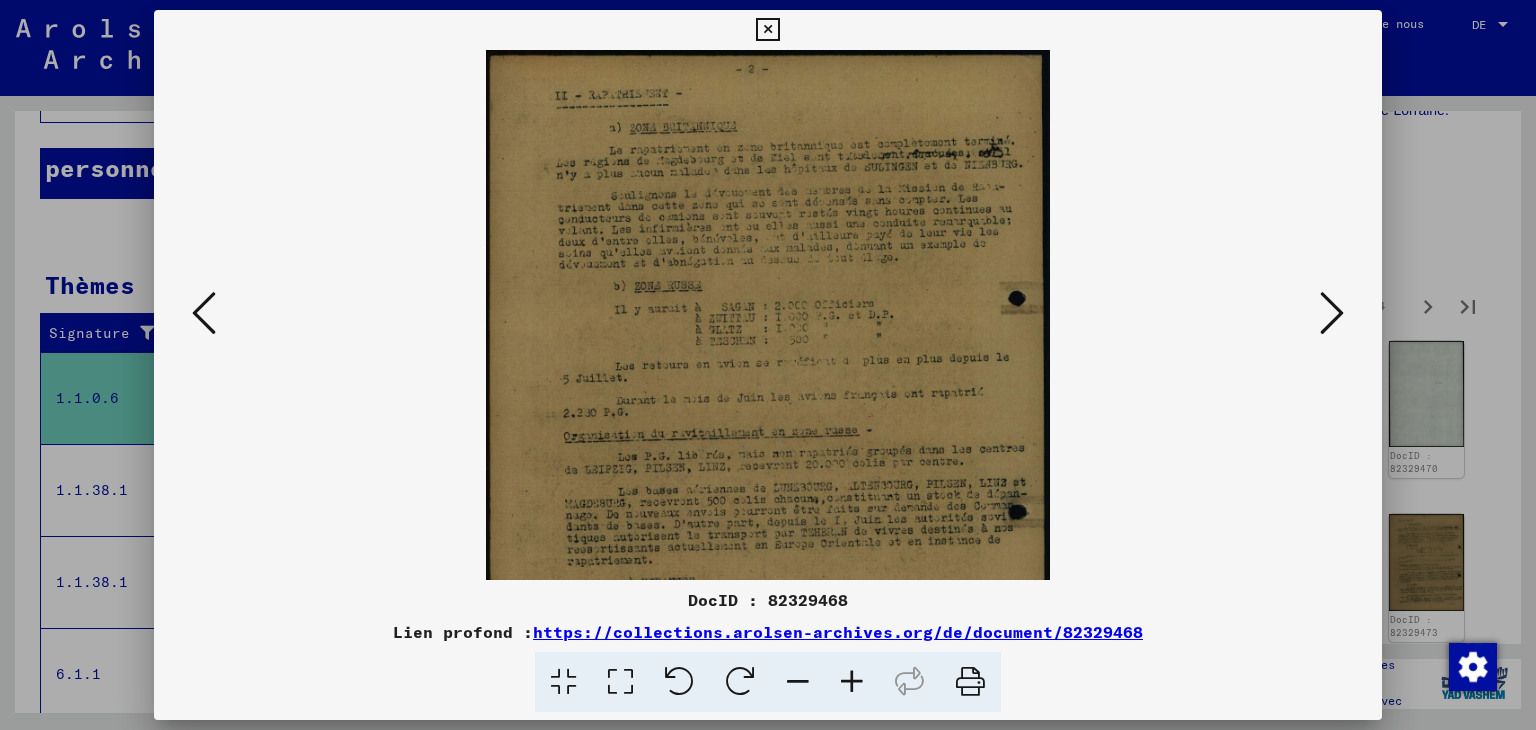 click at bounding box center (852, 682) 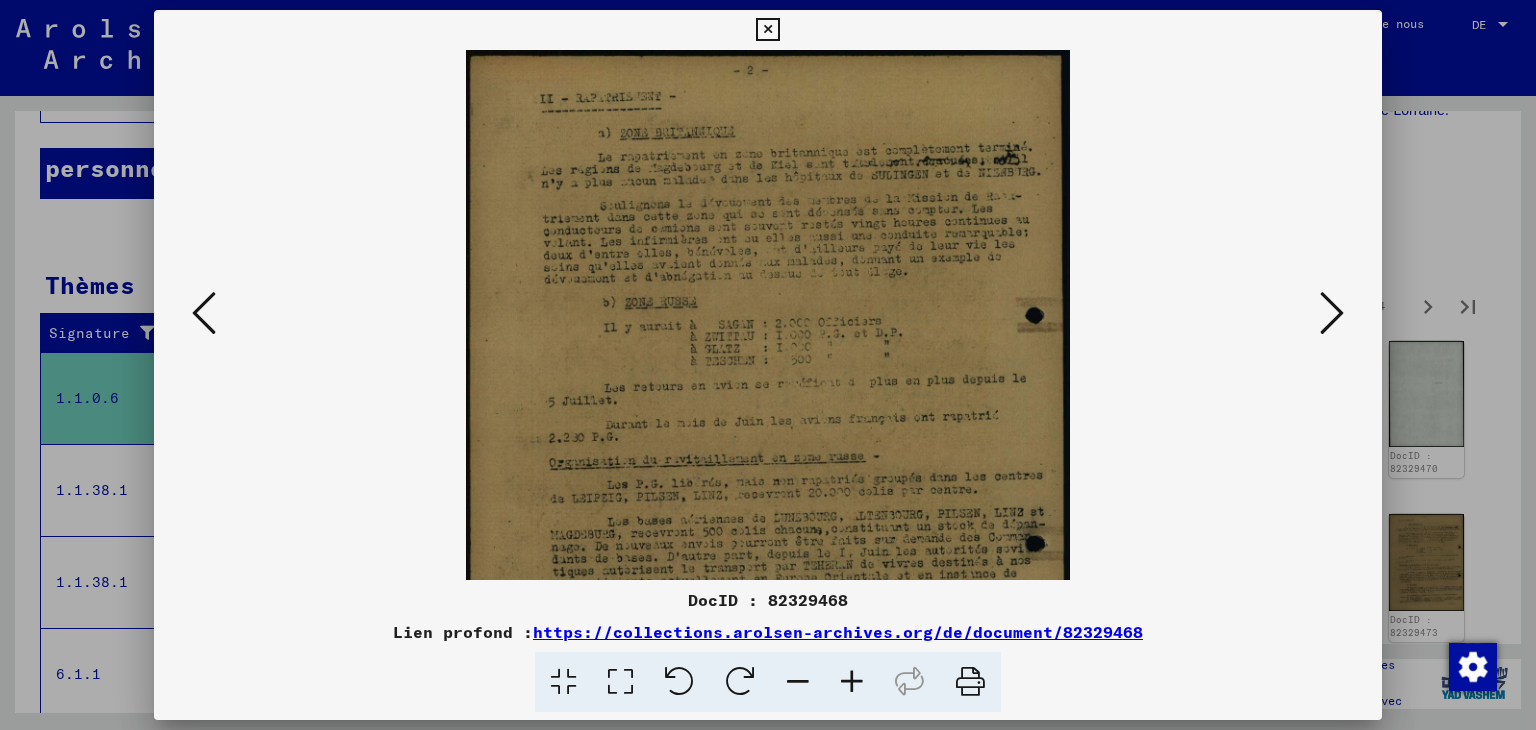 click at bounding box center [852, 682] 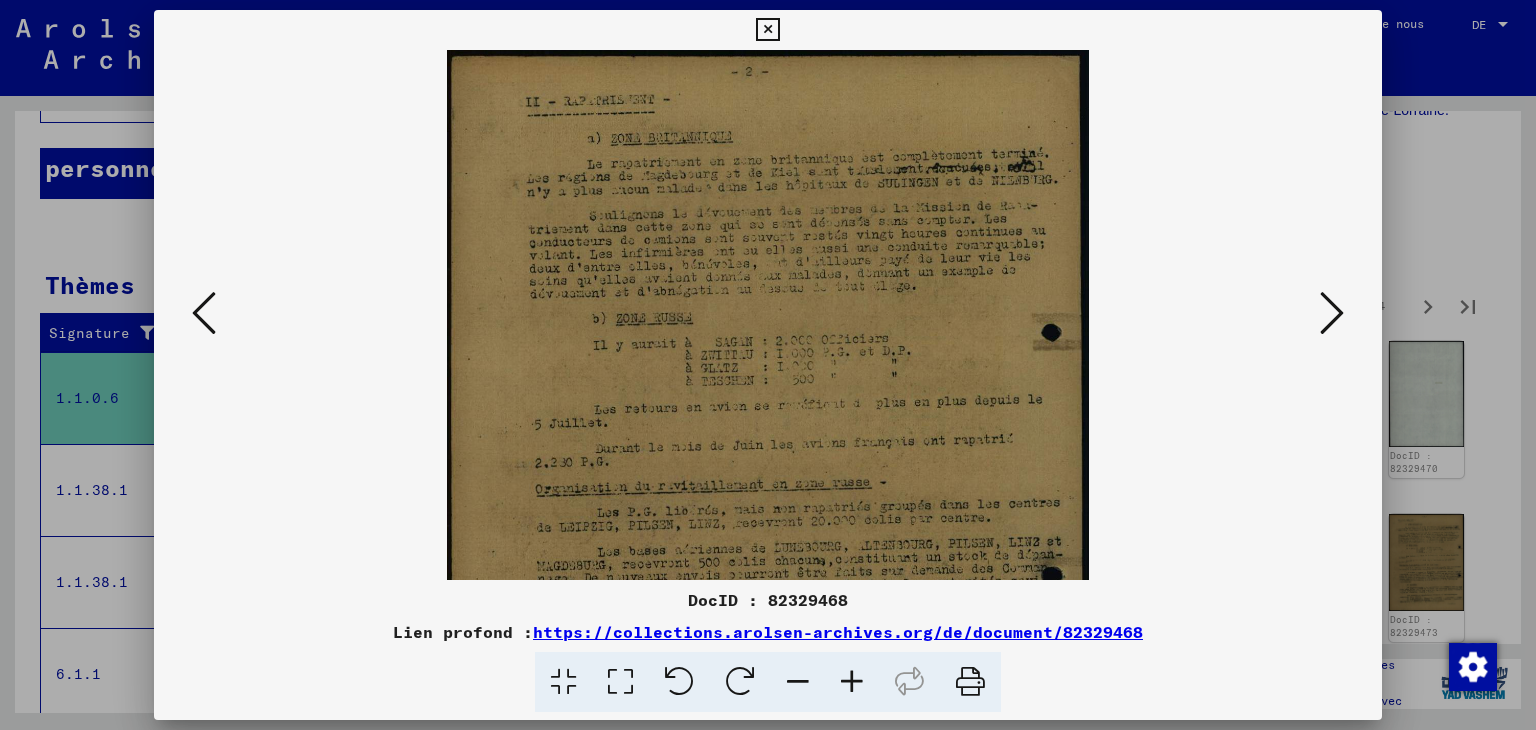 click at bounding box center [852, 682] 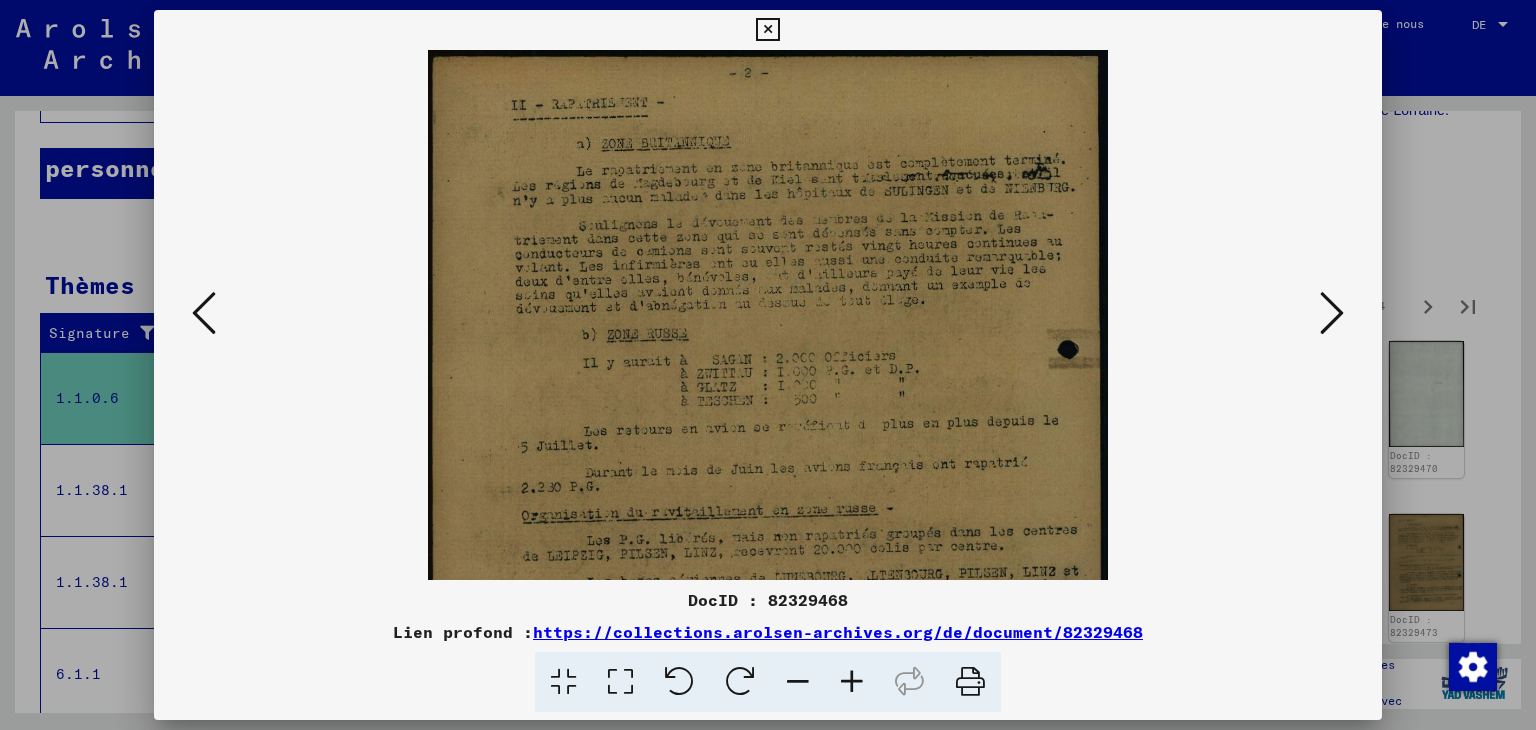 click at bounding box center [852, 682] 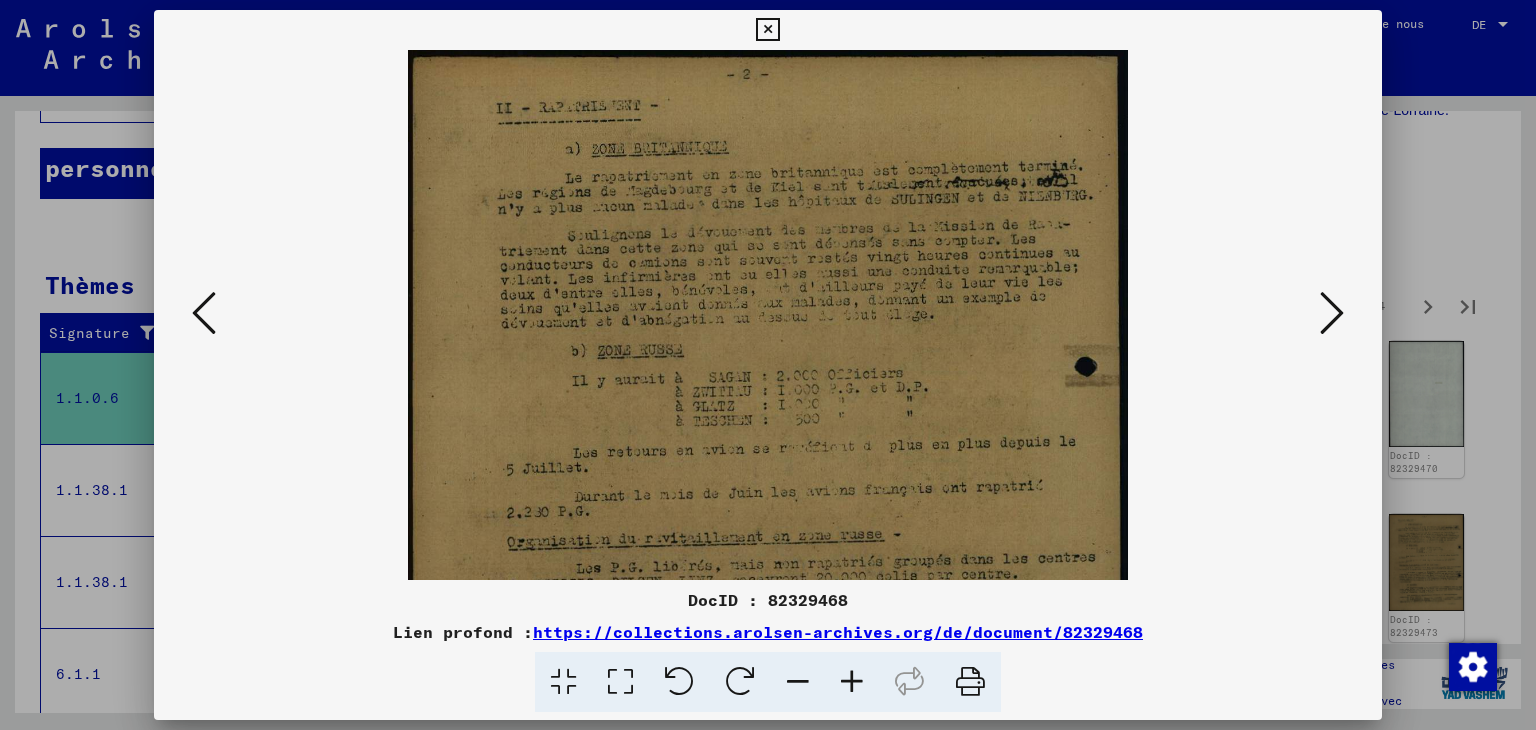 click at bounding box center (852, 682) 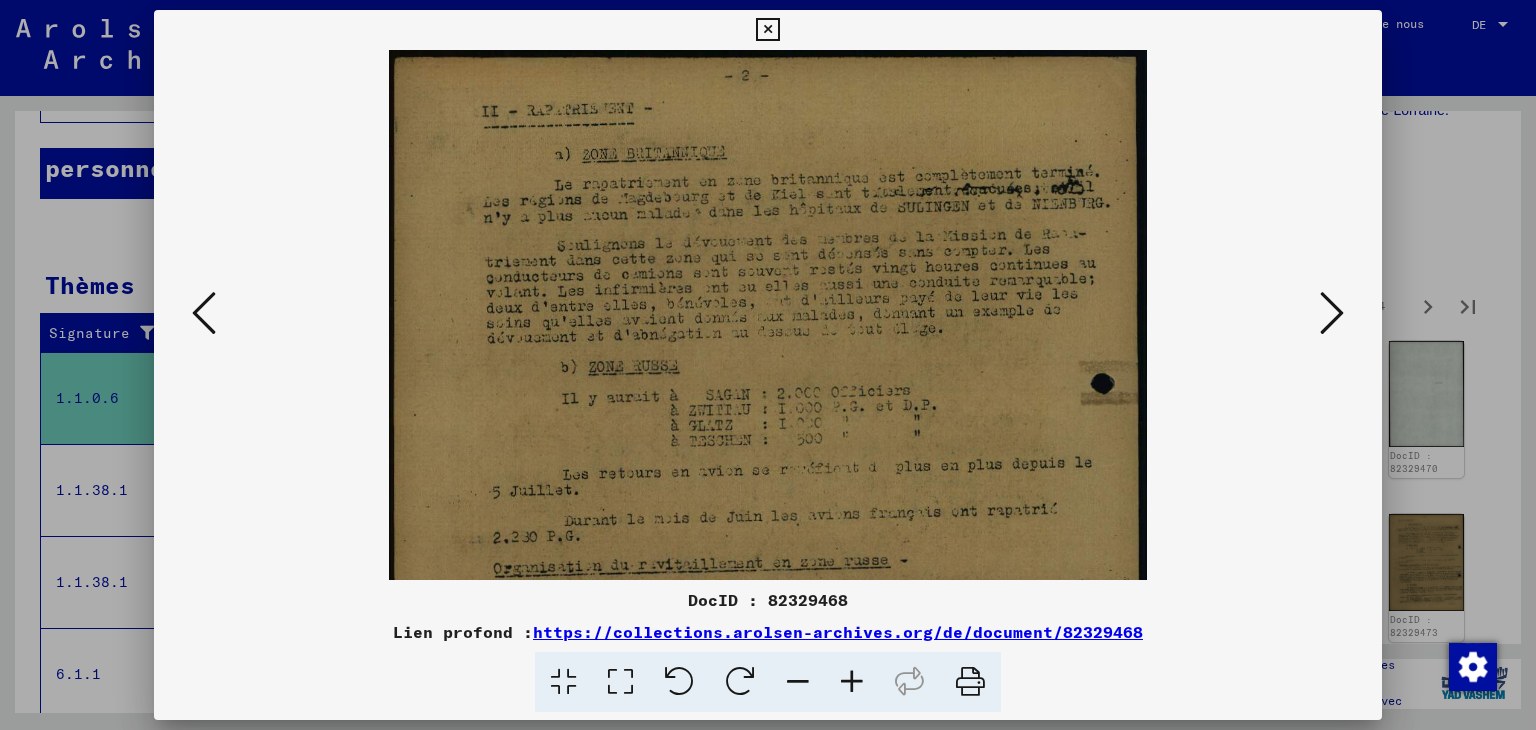 click at bounding box center (852, 682) 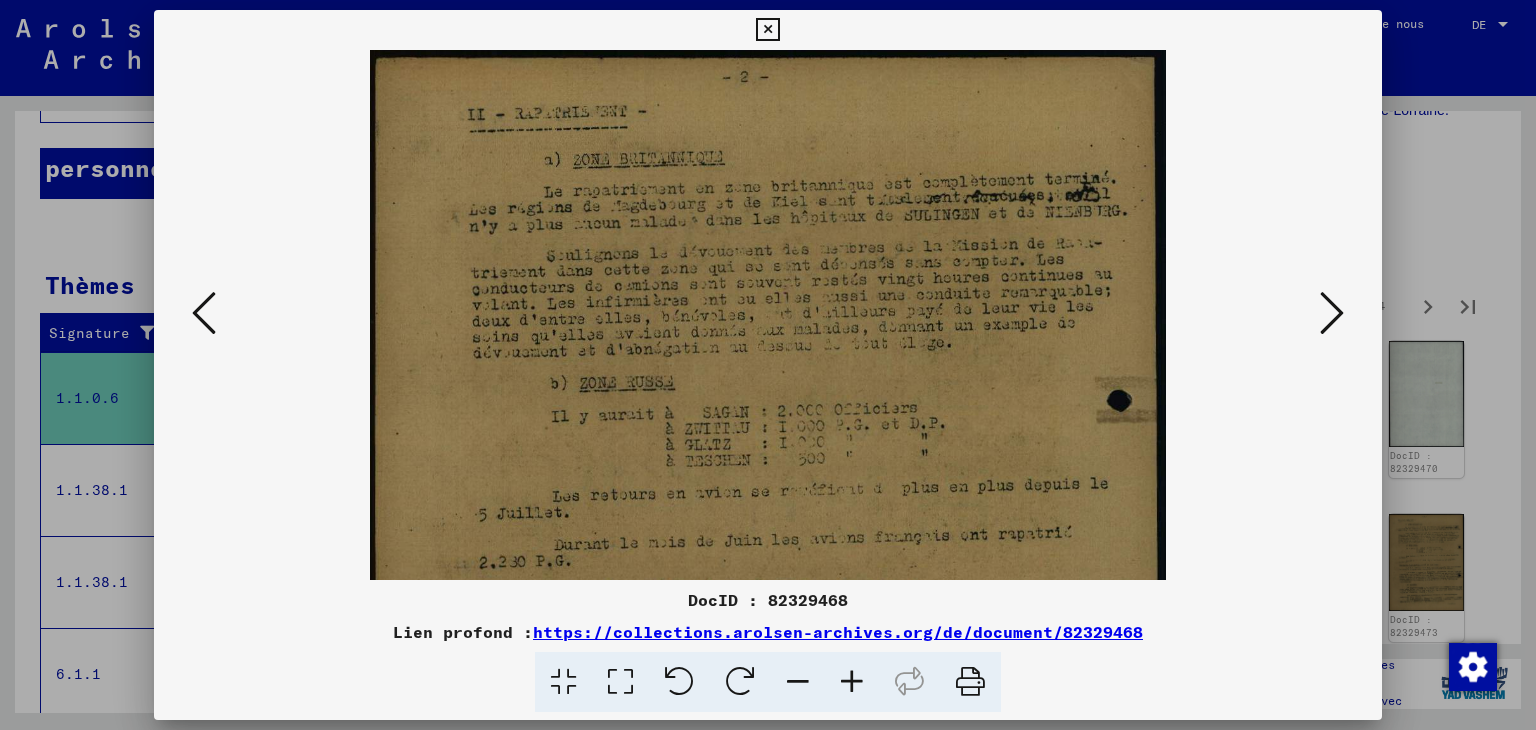 click at bounding box center (852, 682) 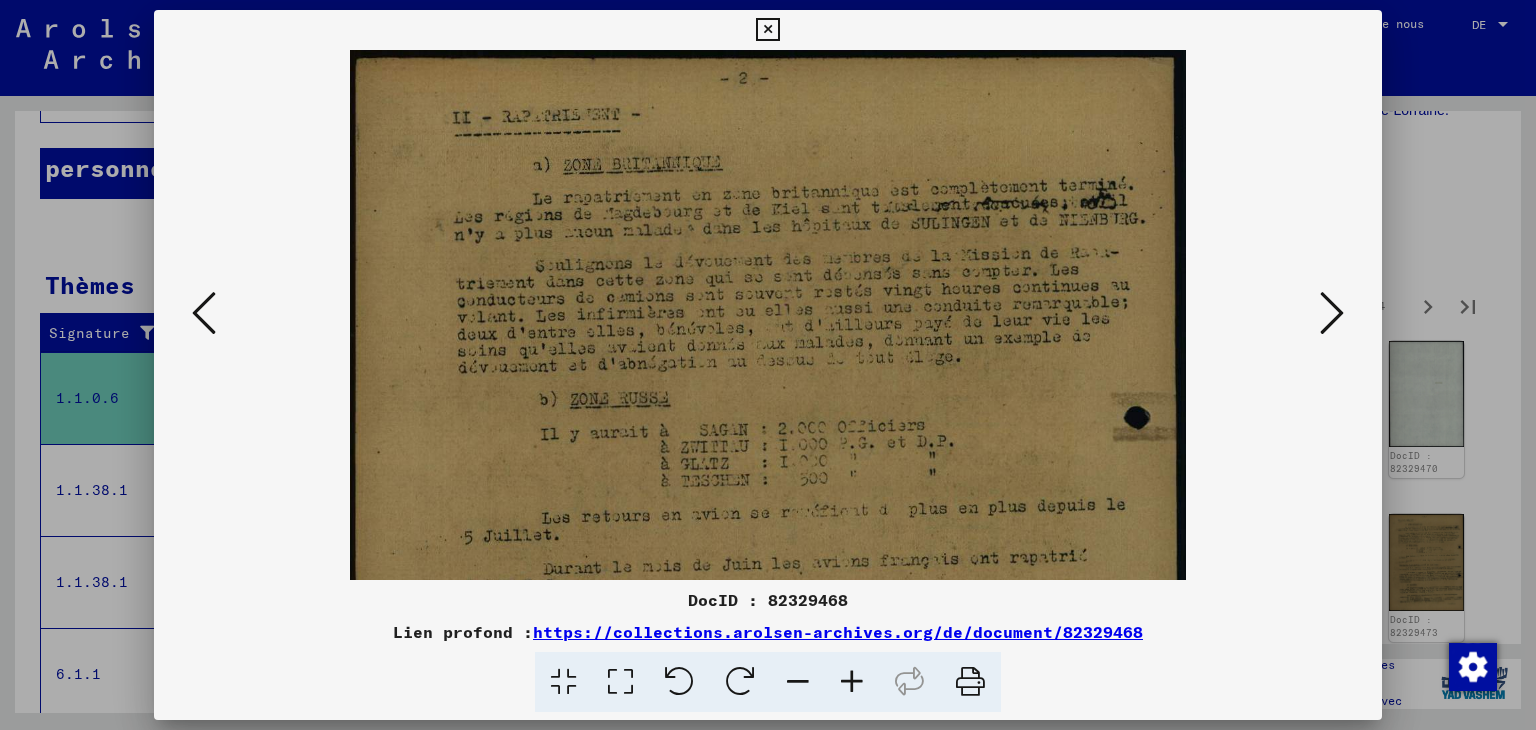 click at bounding box center [852, 682] 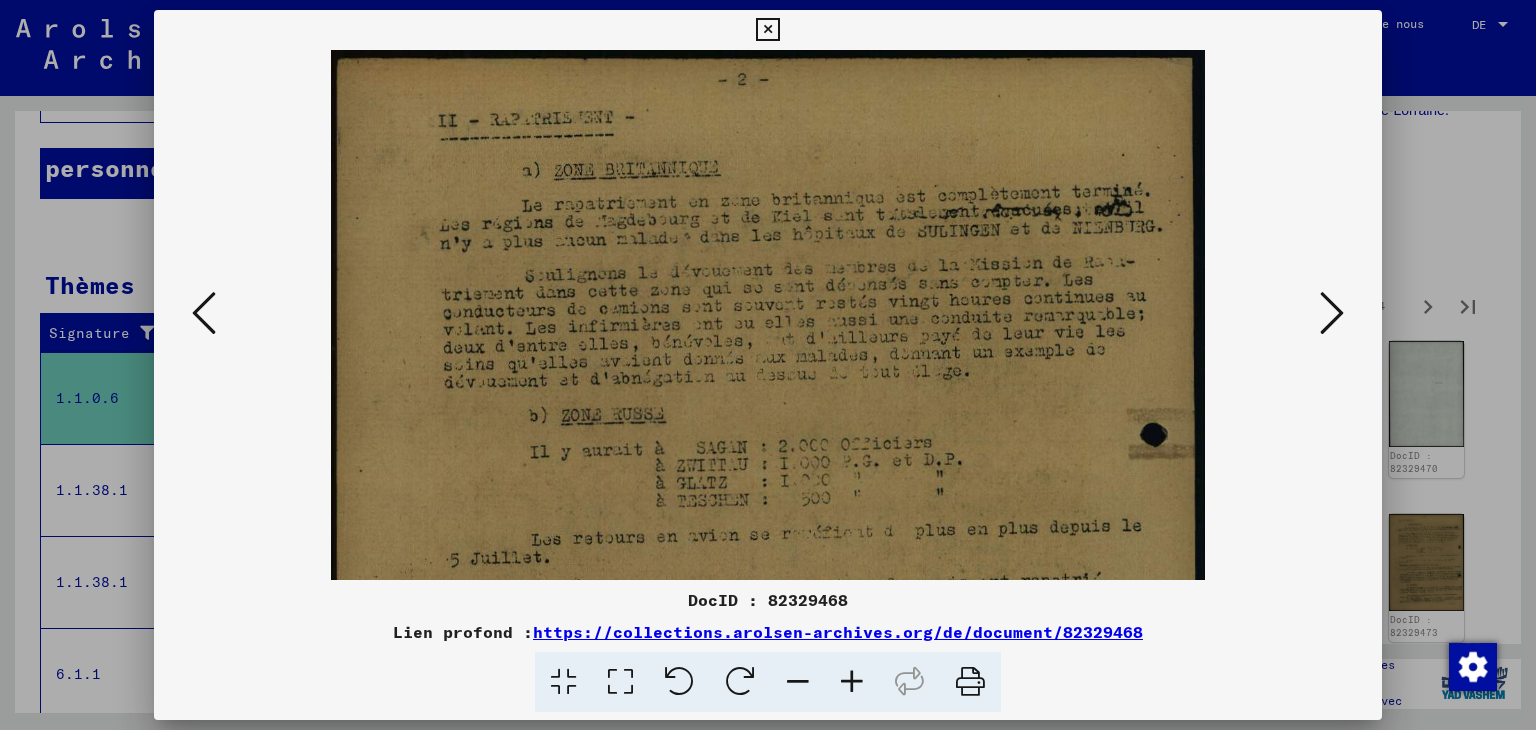 click at bounding box center [852, 682] 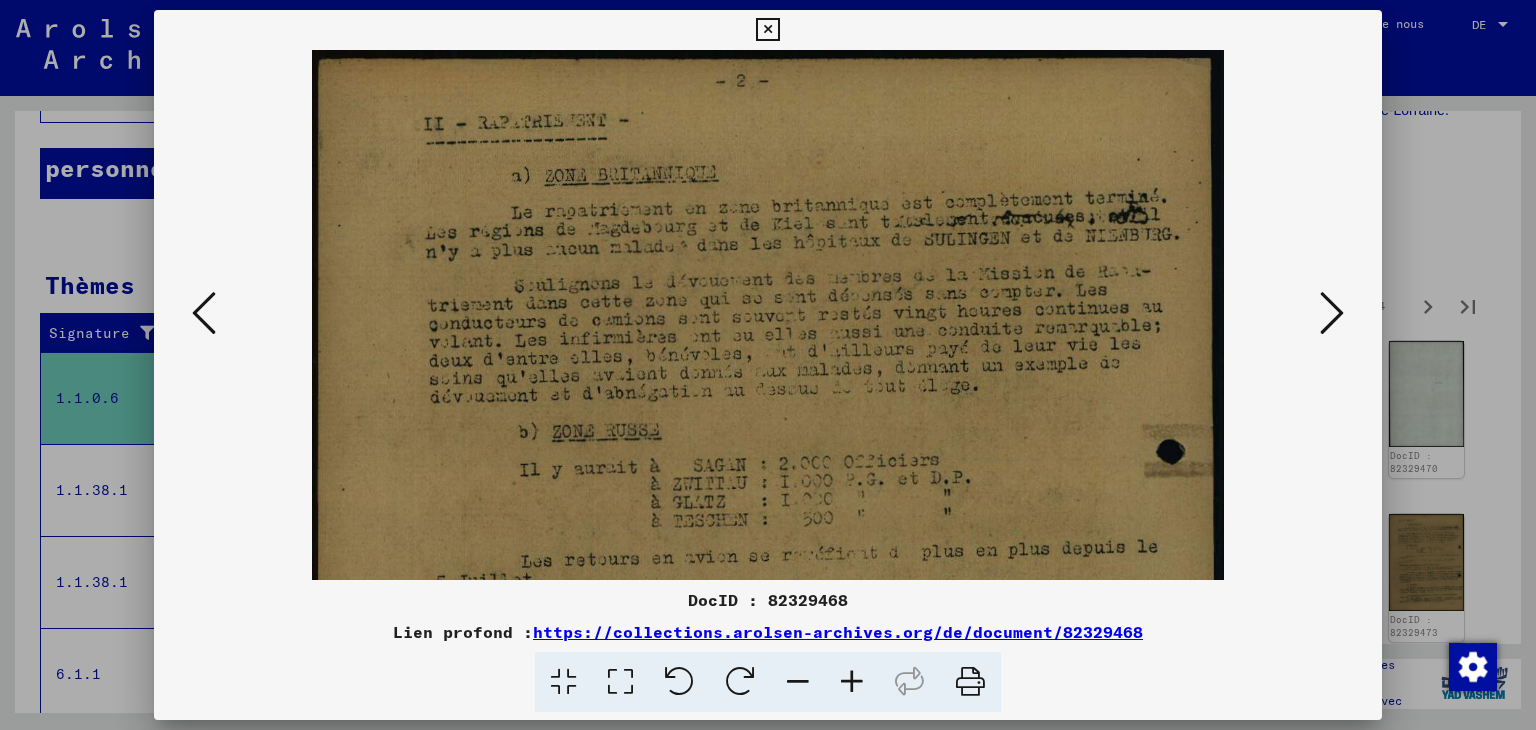 click at bounding box center [852, 682] 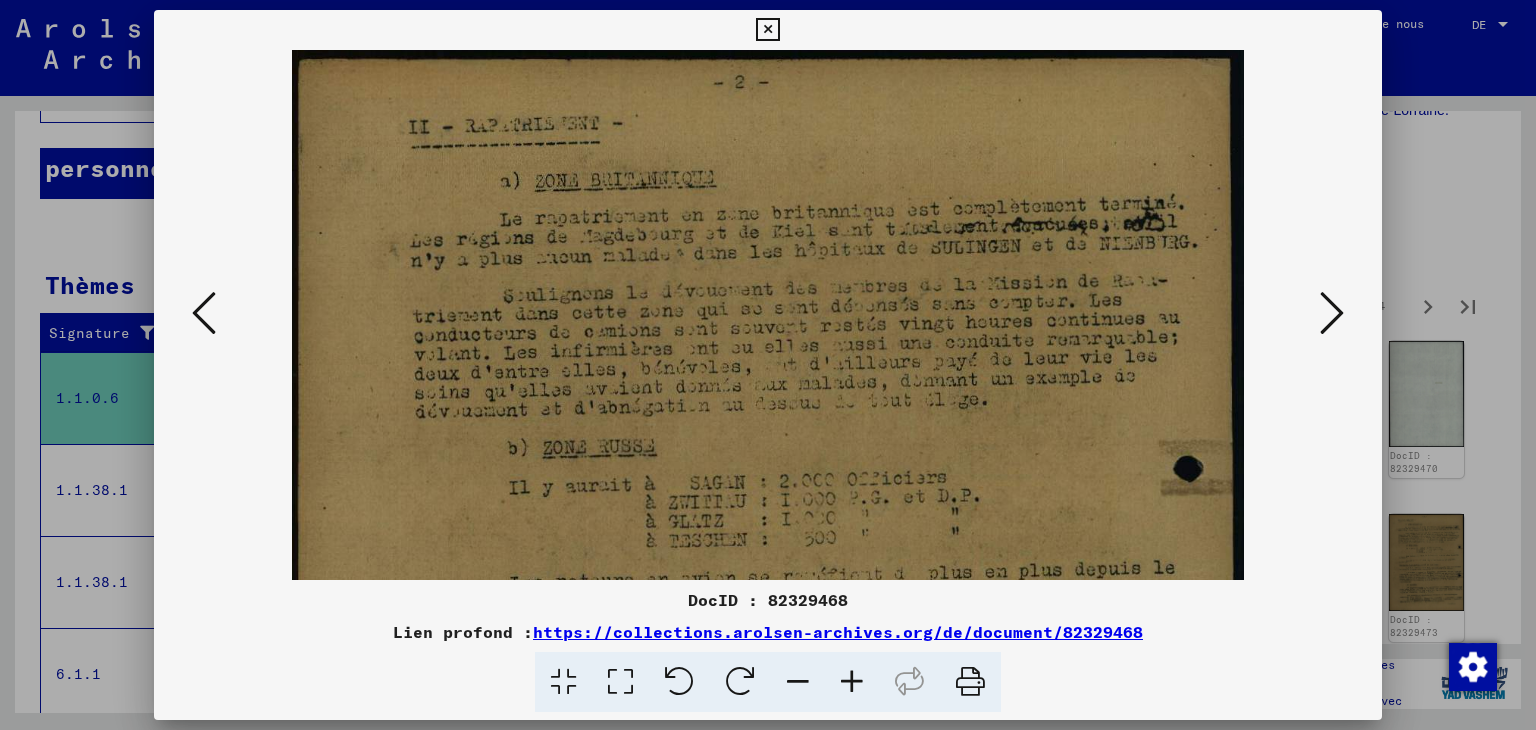 click at bounding box center [852, 682] 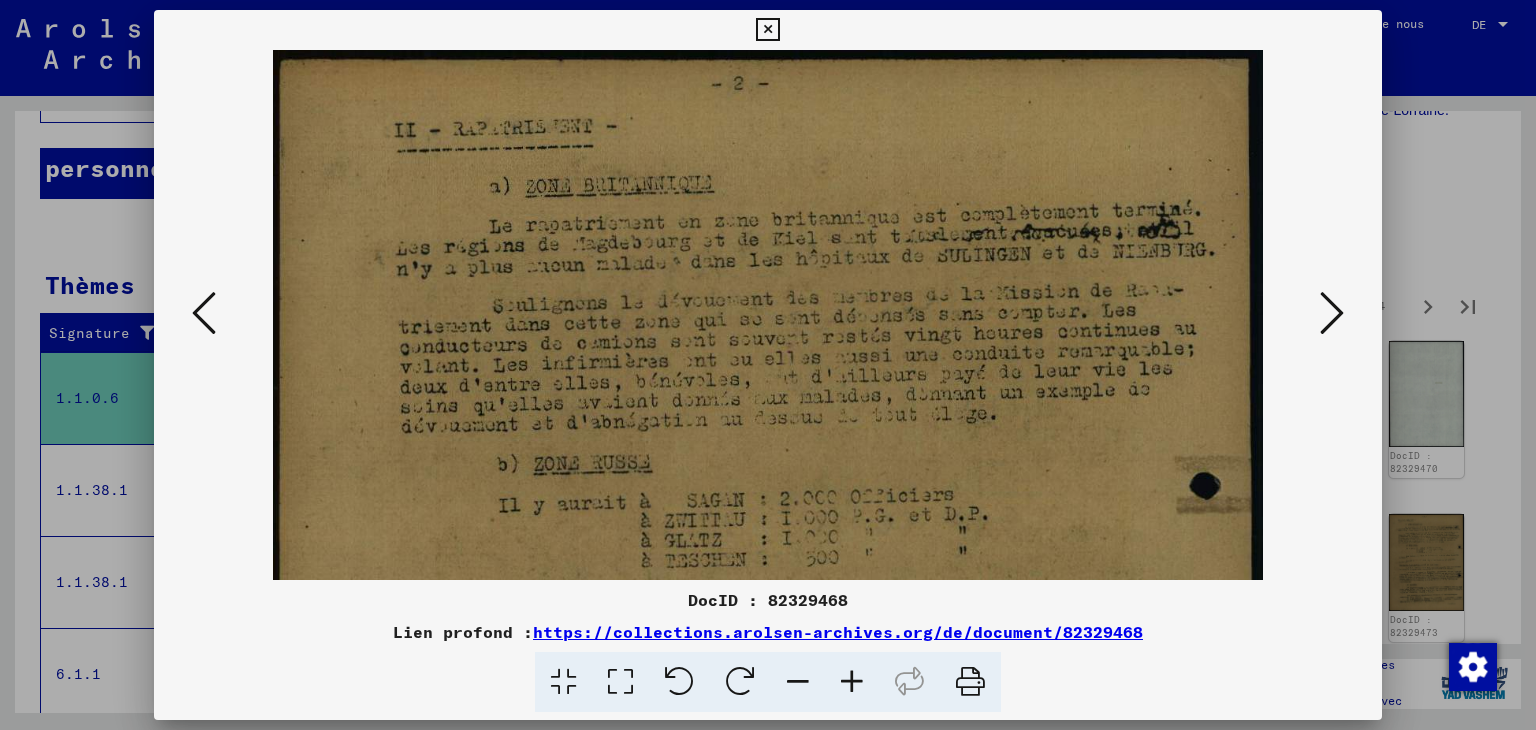 click on "DocID : 82329468 Lien profond : https://collections.arolsen-archives.org/de/document/82329468" at bounding box center (768, 650) 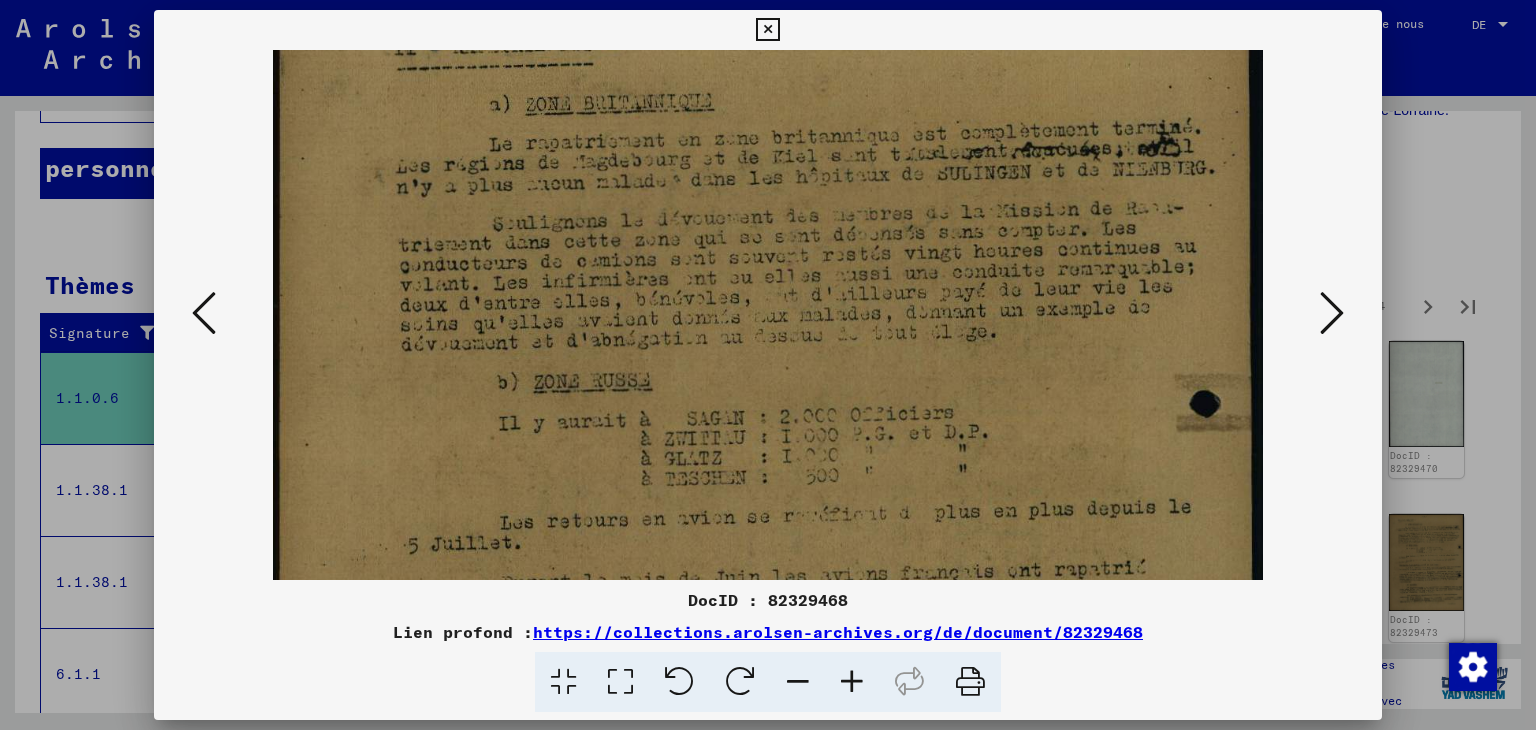 scroll, scrollTop: 80, scrollLeft: 0, axis: vertical 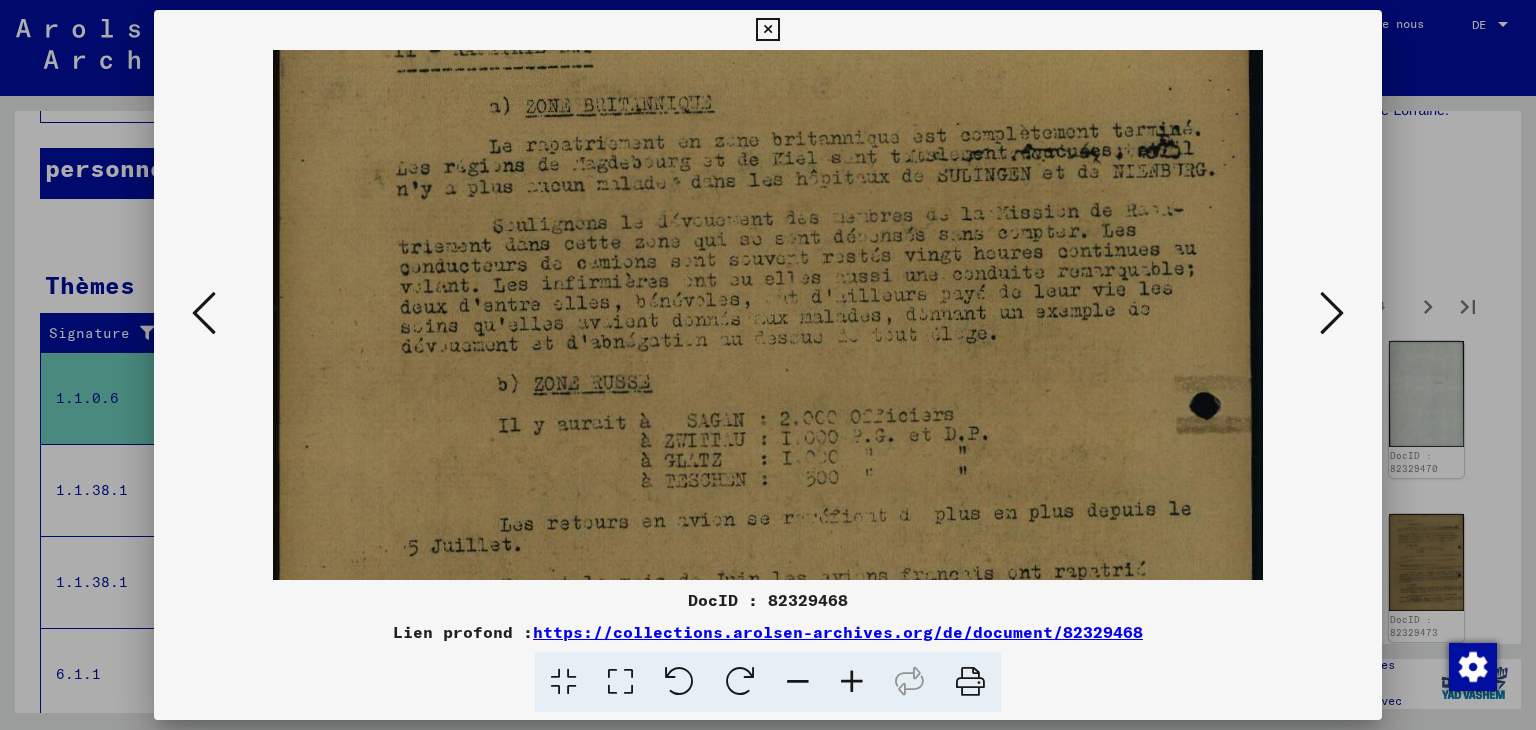 drag, startPoint x: 829, startPoint y: 486, endPoint x: 803, endPoint y: 408, distance: 82.219215 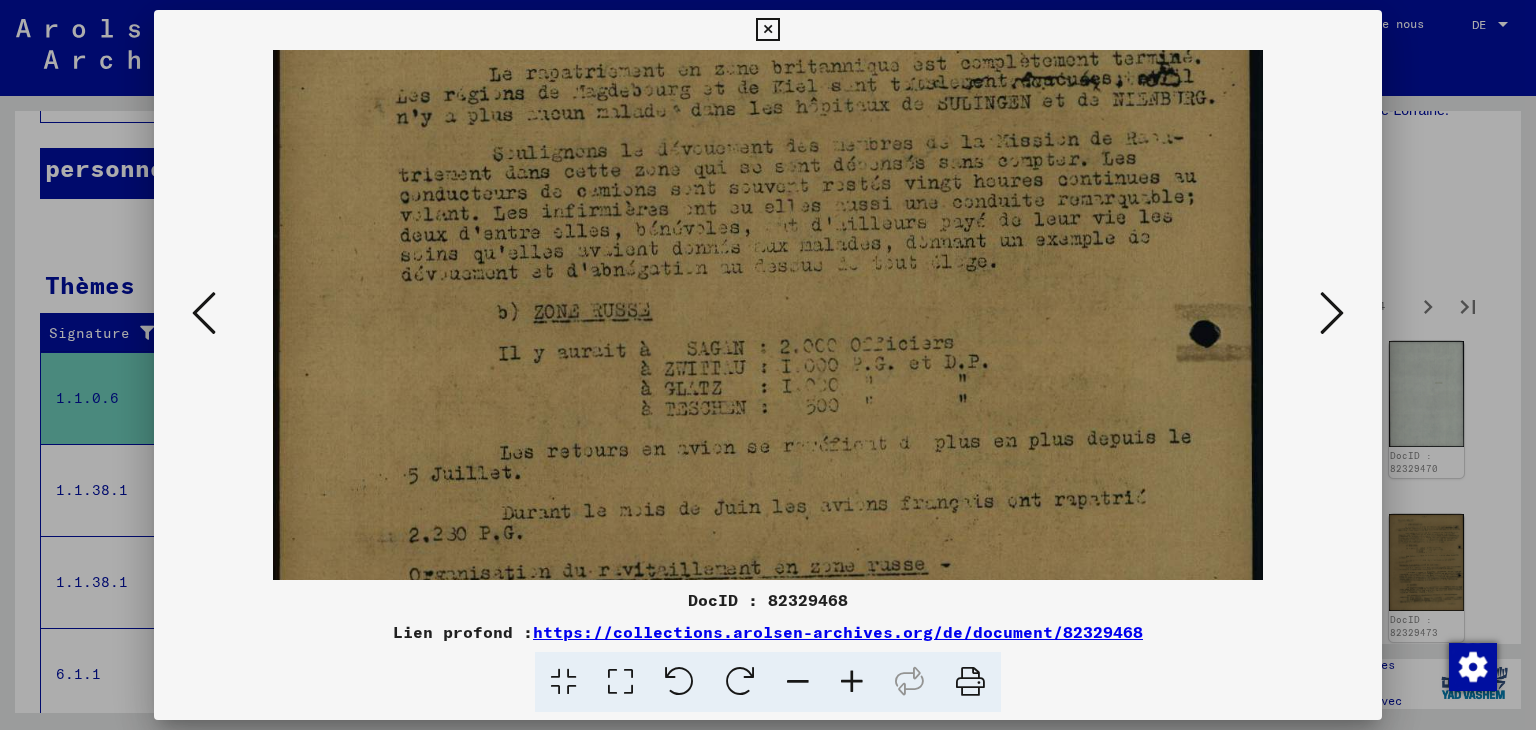 scroll, scrollTop: 167, scrollLeft: 0, axis: vertical 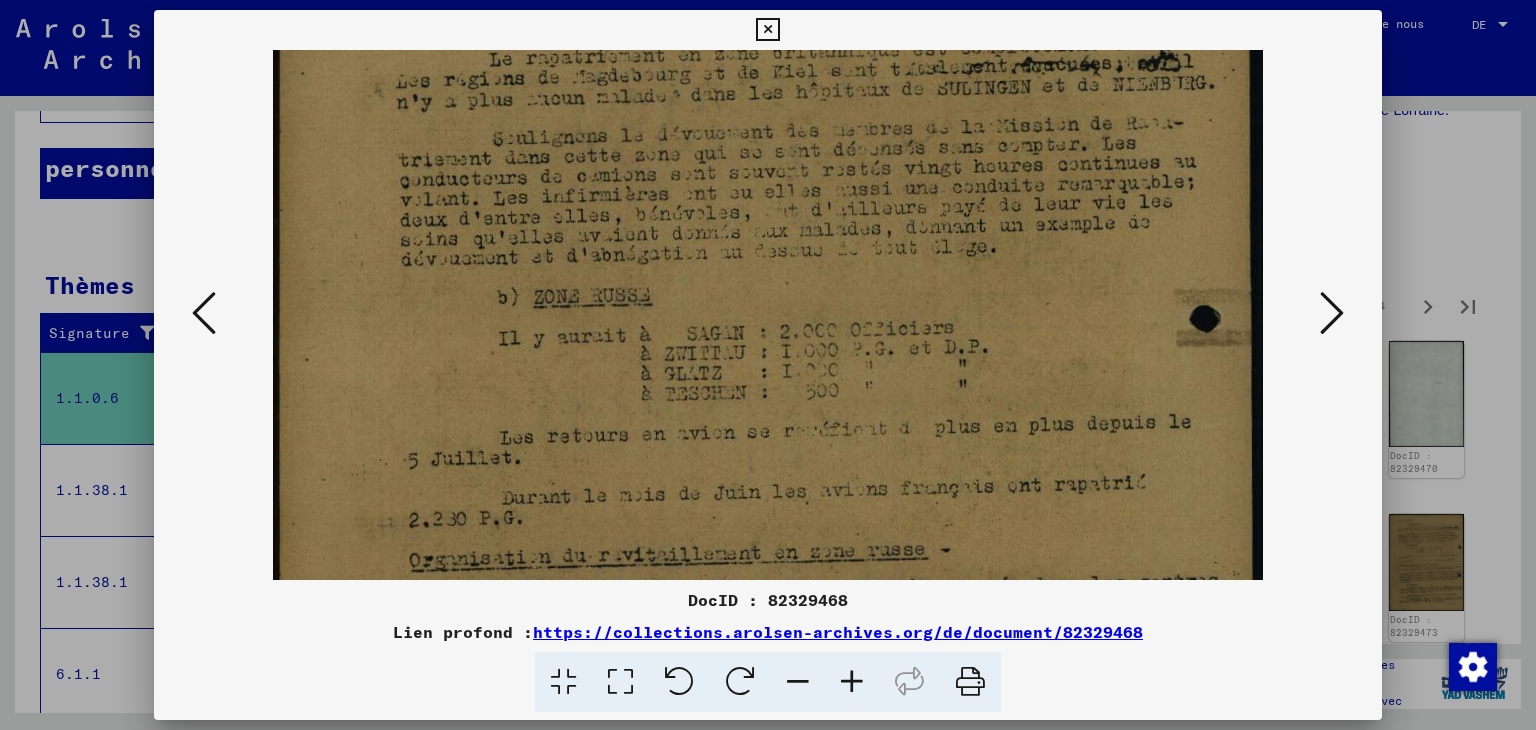 drag, startPoint x: 1080, startPoint y: 432, endPoint x: 1080, endPoint y: 346, distance: 86 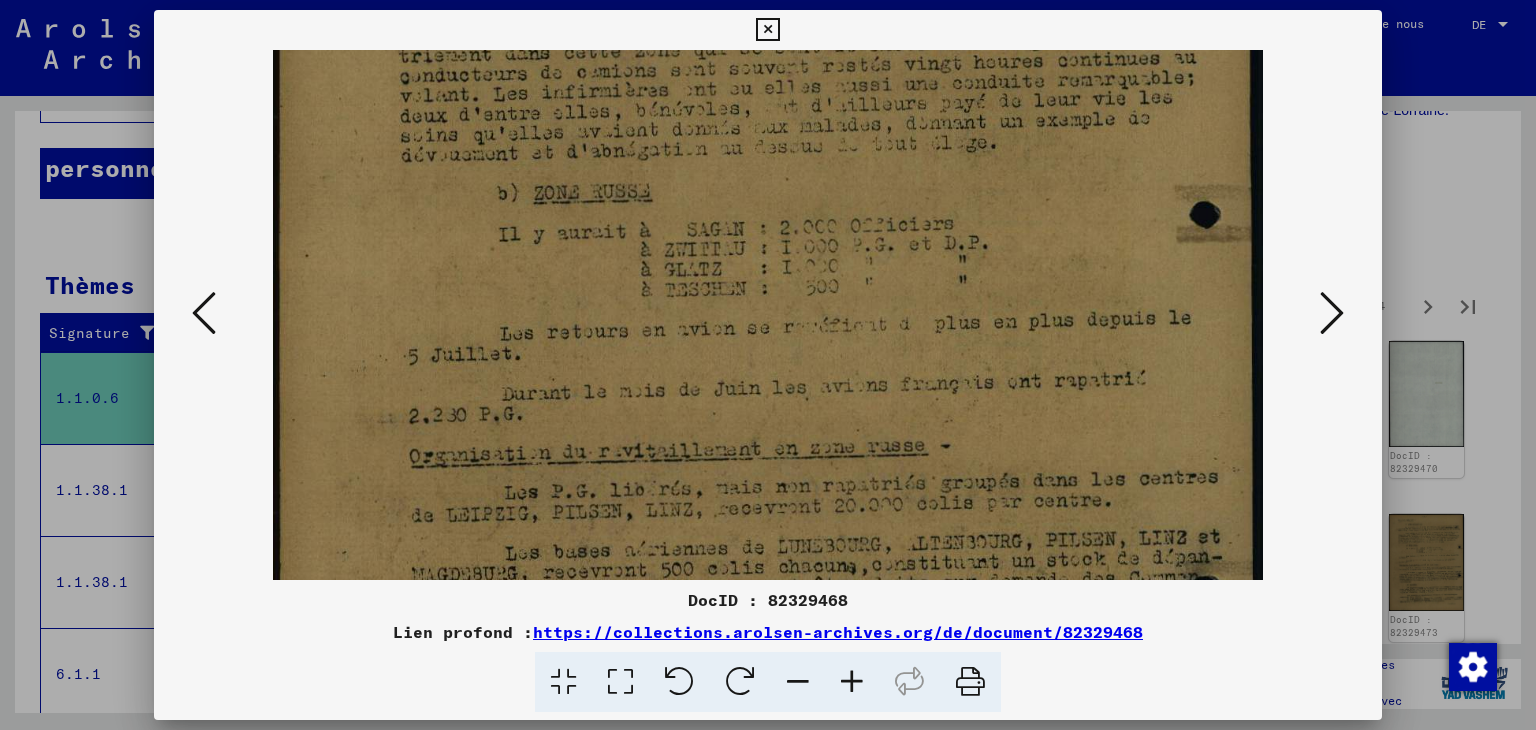 drag, startPoint x: 876, startPoint y: 496, endPoint x: 851, endPoint y: 391, distance: 107.935165 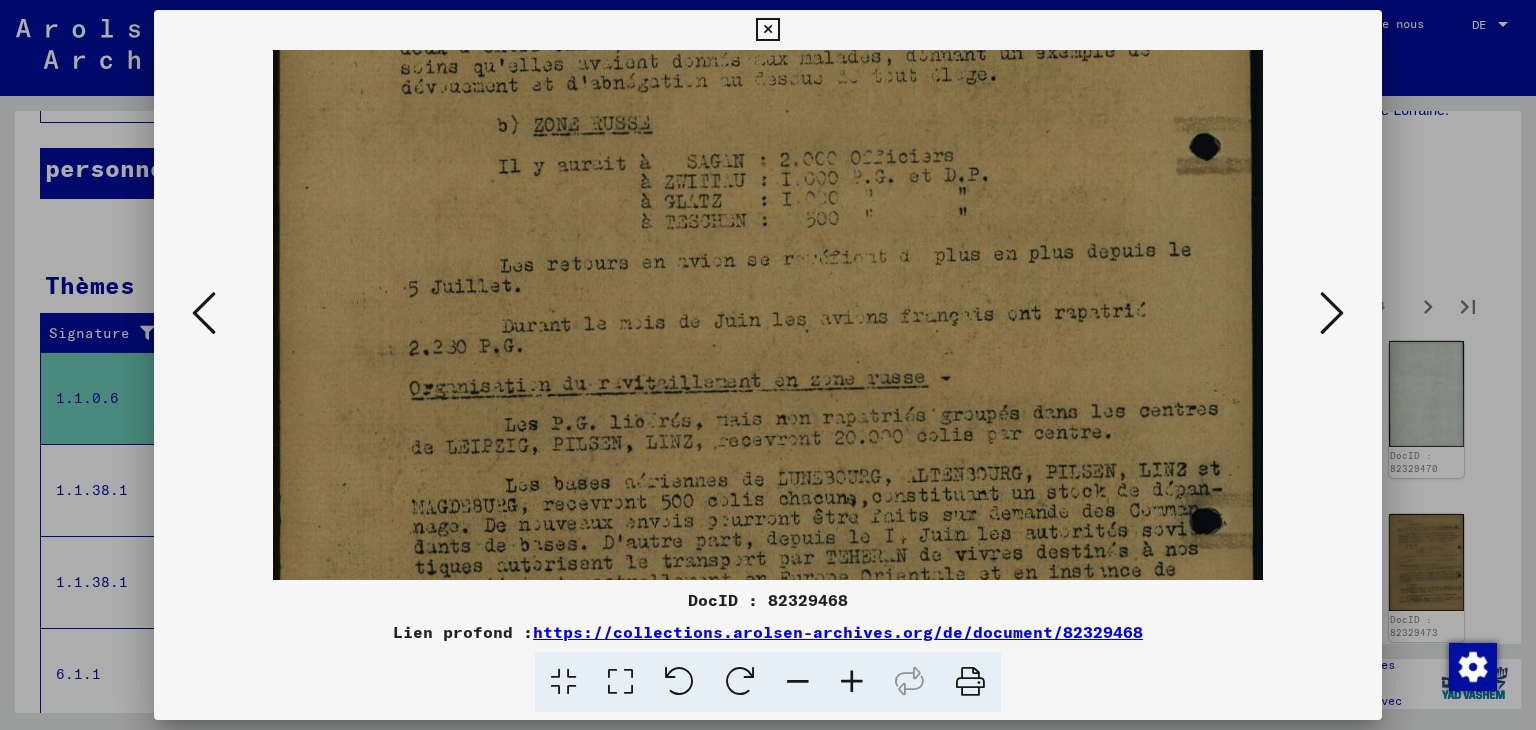 scroll, scrollTop: 352, scrollLeft: 0, axis: vertical 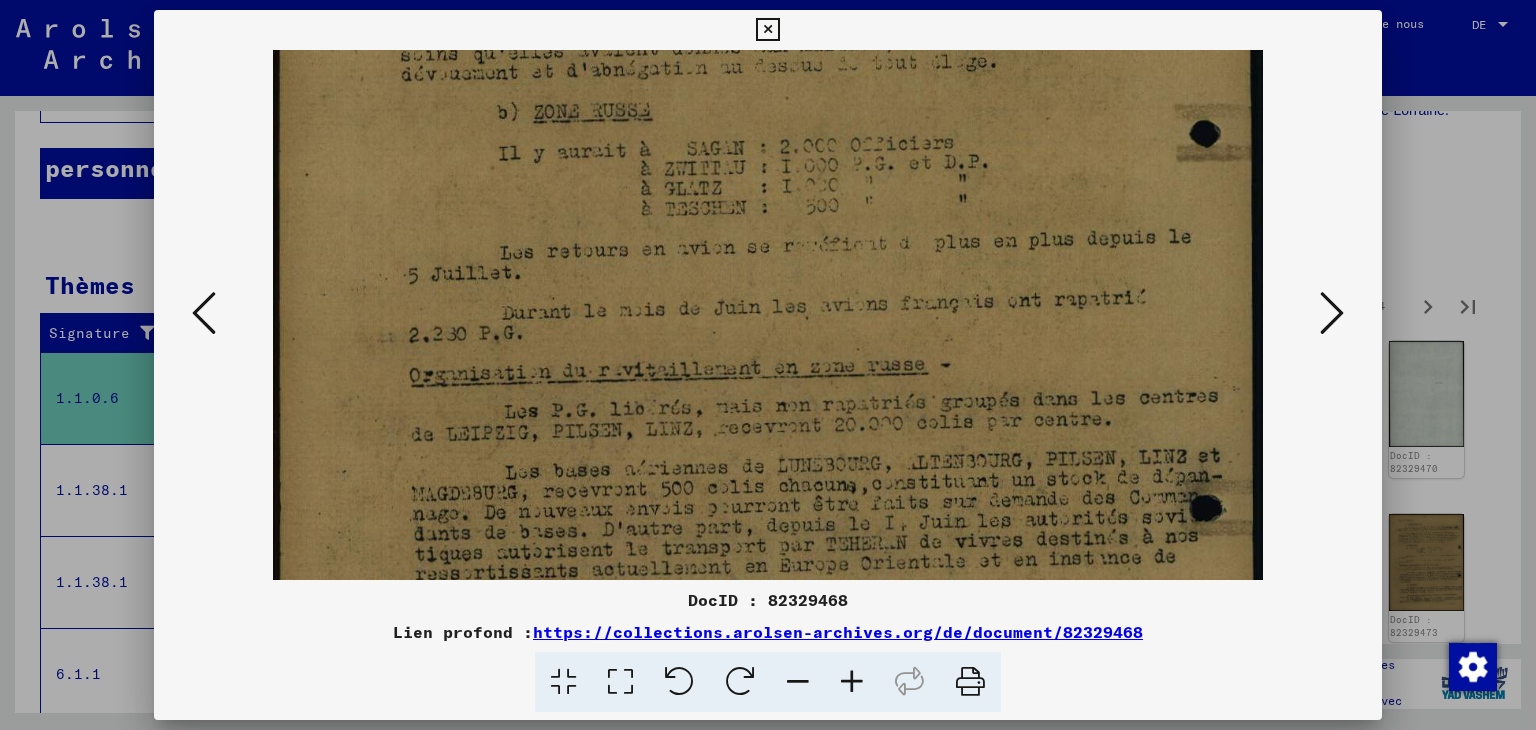 drag, startPoint x: 1151, startPoint y: 441, endPoint x: 1136, endPoint y: 369, distance: 73.545906 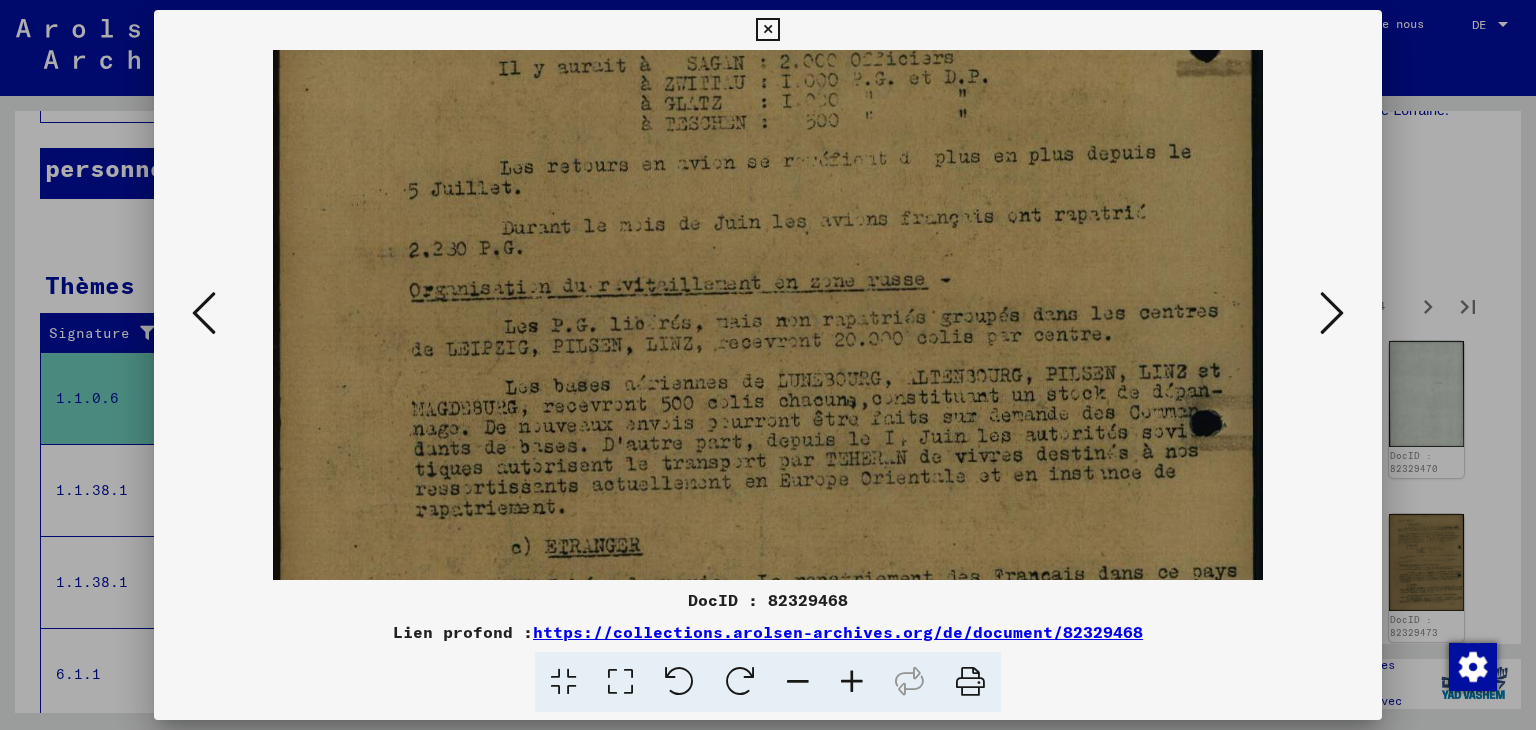 scroll, scrollTop: 440, scrollLeft: 0, axis: vertical 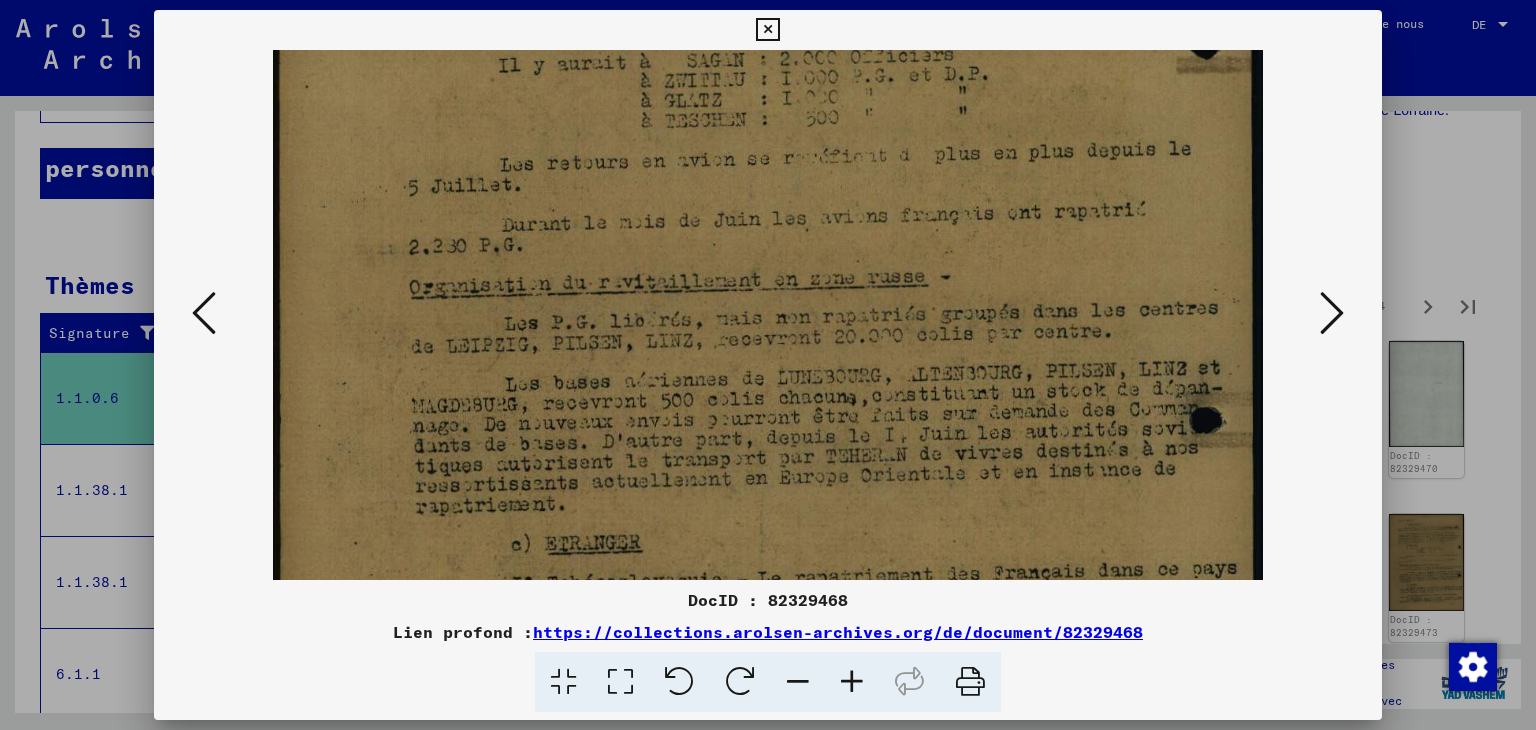 drag, startPoint x: 976, startPoint y: 486, endPoint x: 940, endPoint y: 427, distance: 69.115845 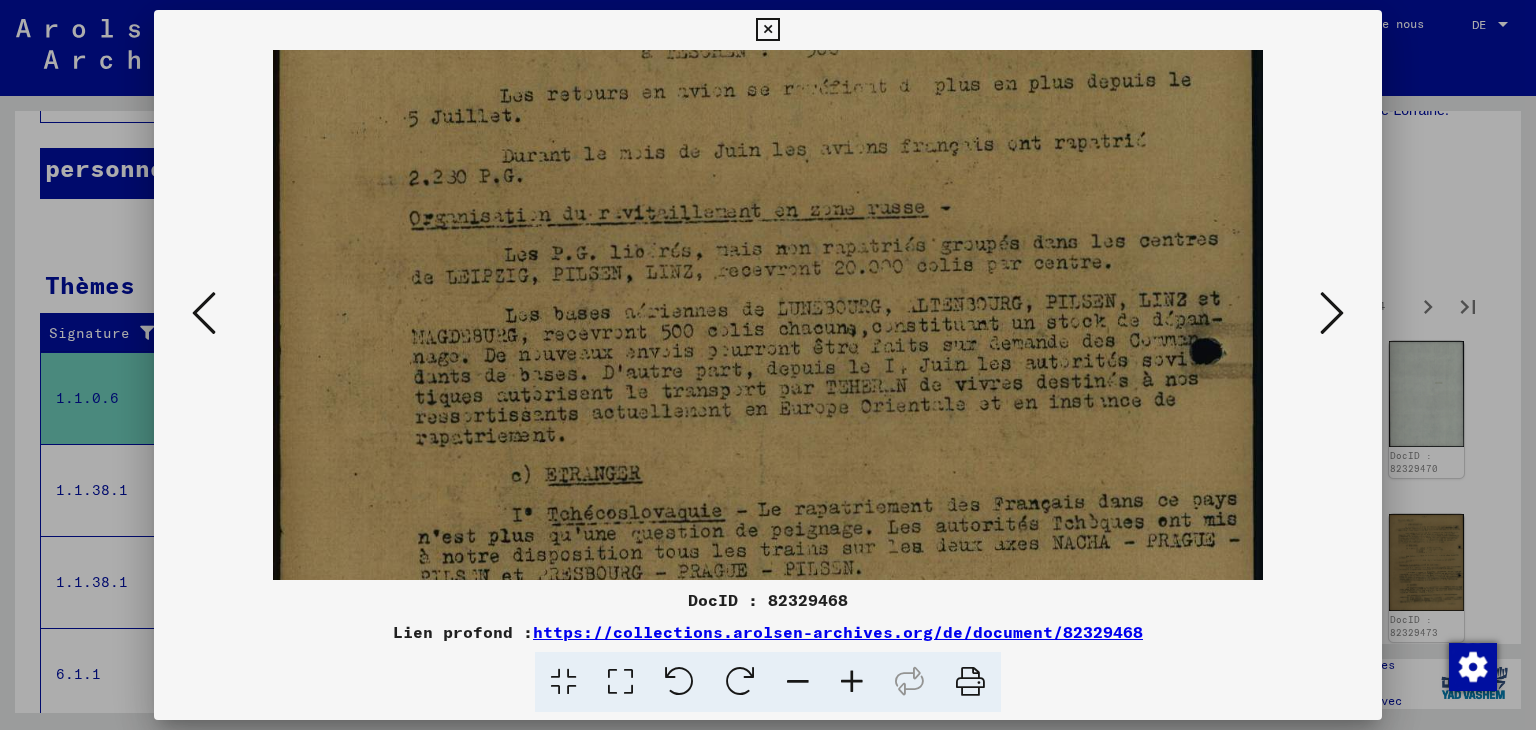 scroll, scrollTop: 526, scrollLeft: 0, axis: vertical 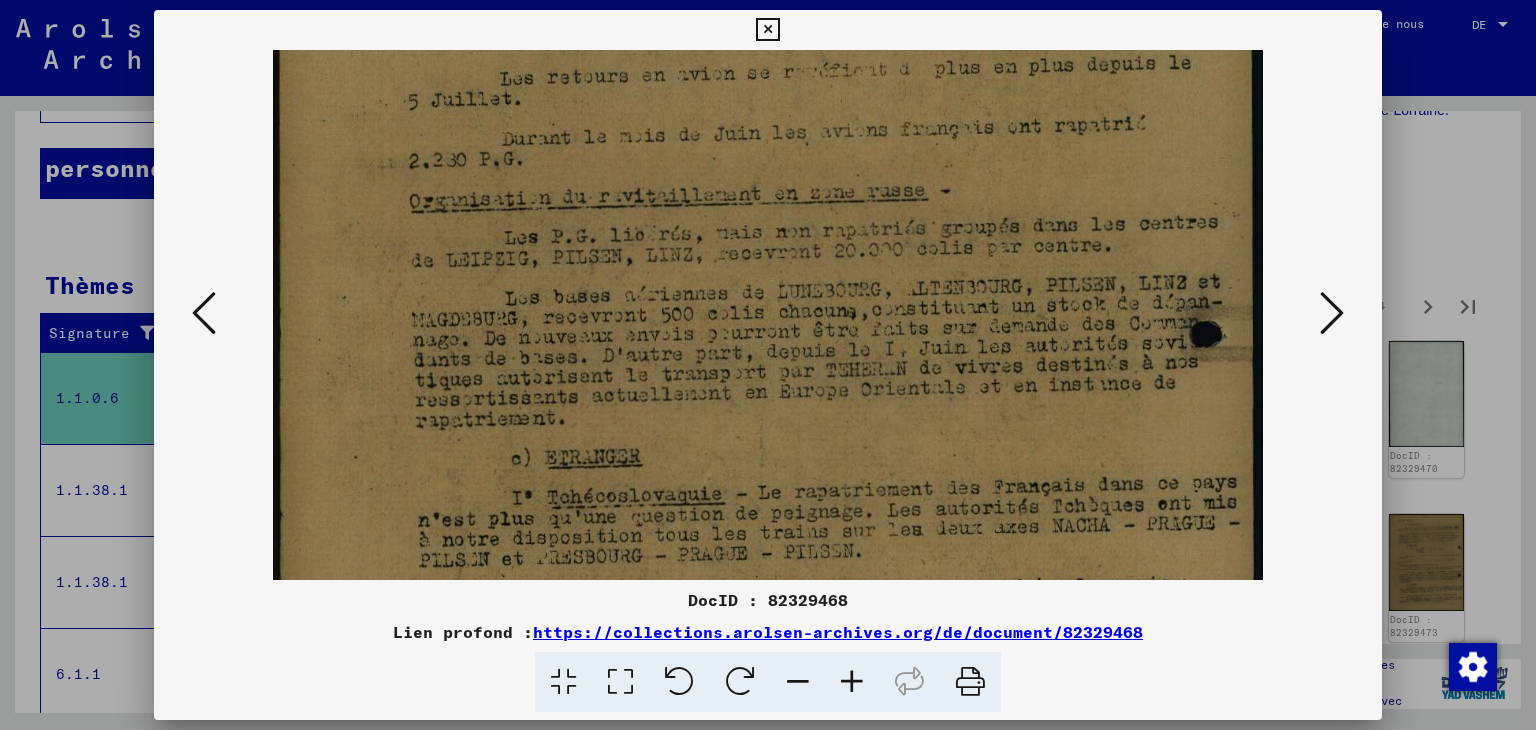 drag, startPoint x: 885, startPoint y: 528, endPoint x: 834, endPoint y: 445, distance: 97.41663 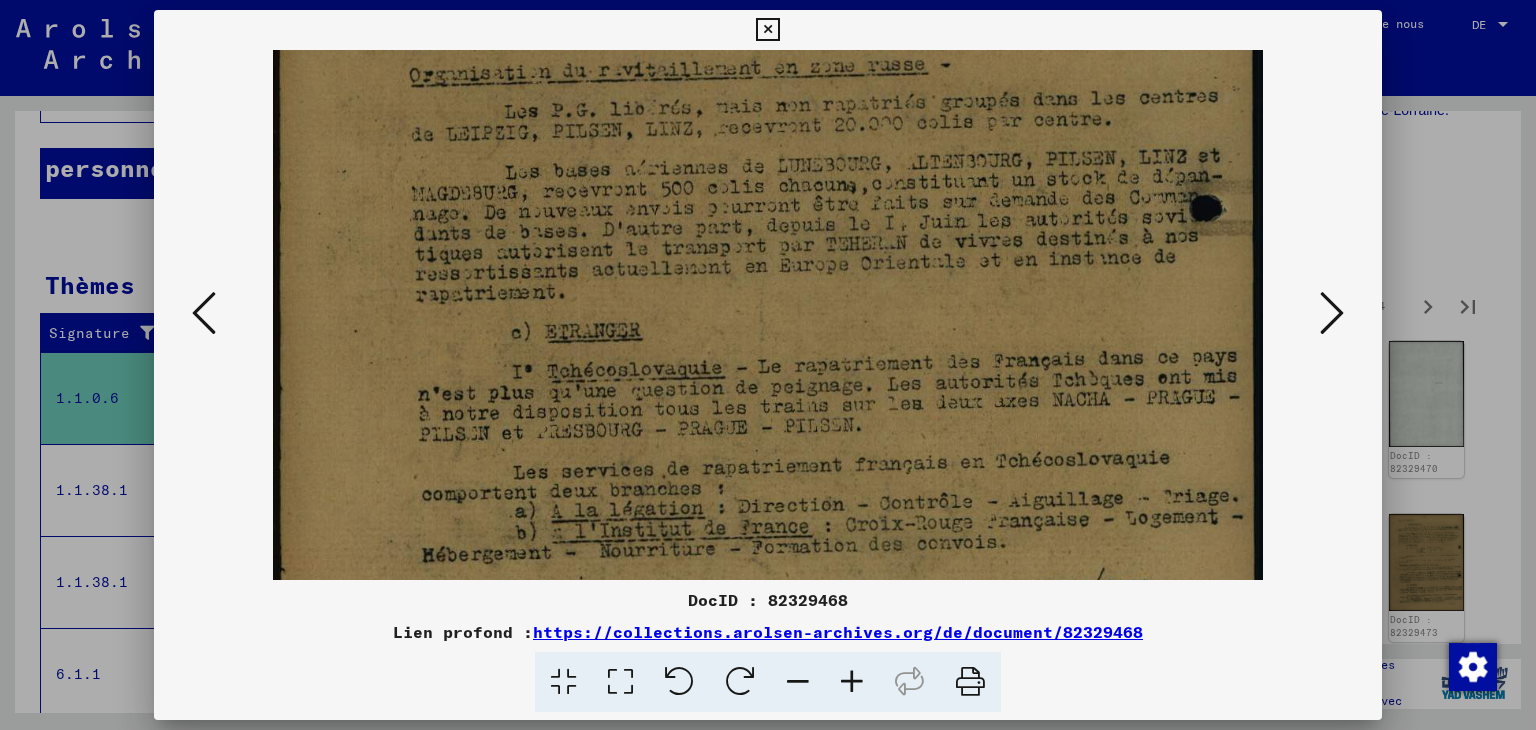 drag, startPoint x: 896, startPoint y: 451, endPoint x: 876, endPoint y: 334, distance: 118.69709 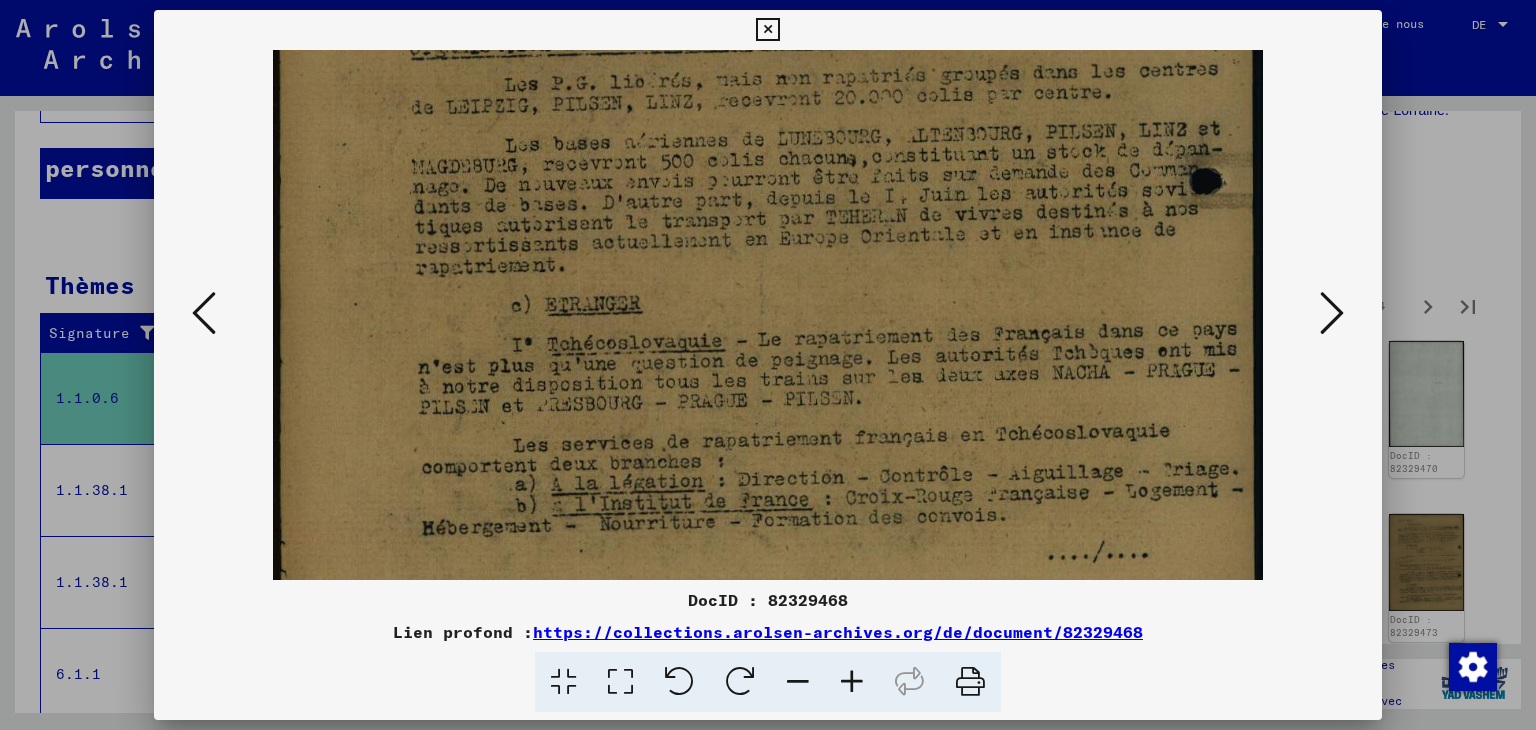 scroll, scrollTop: 707, scrollLeft: 0, axis: vertical 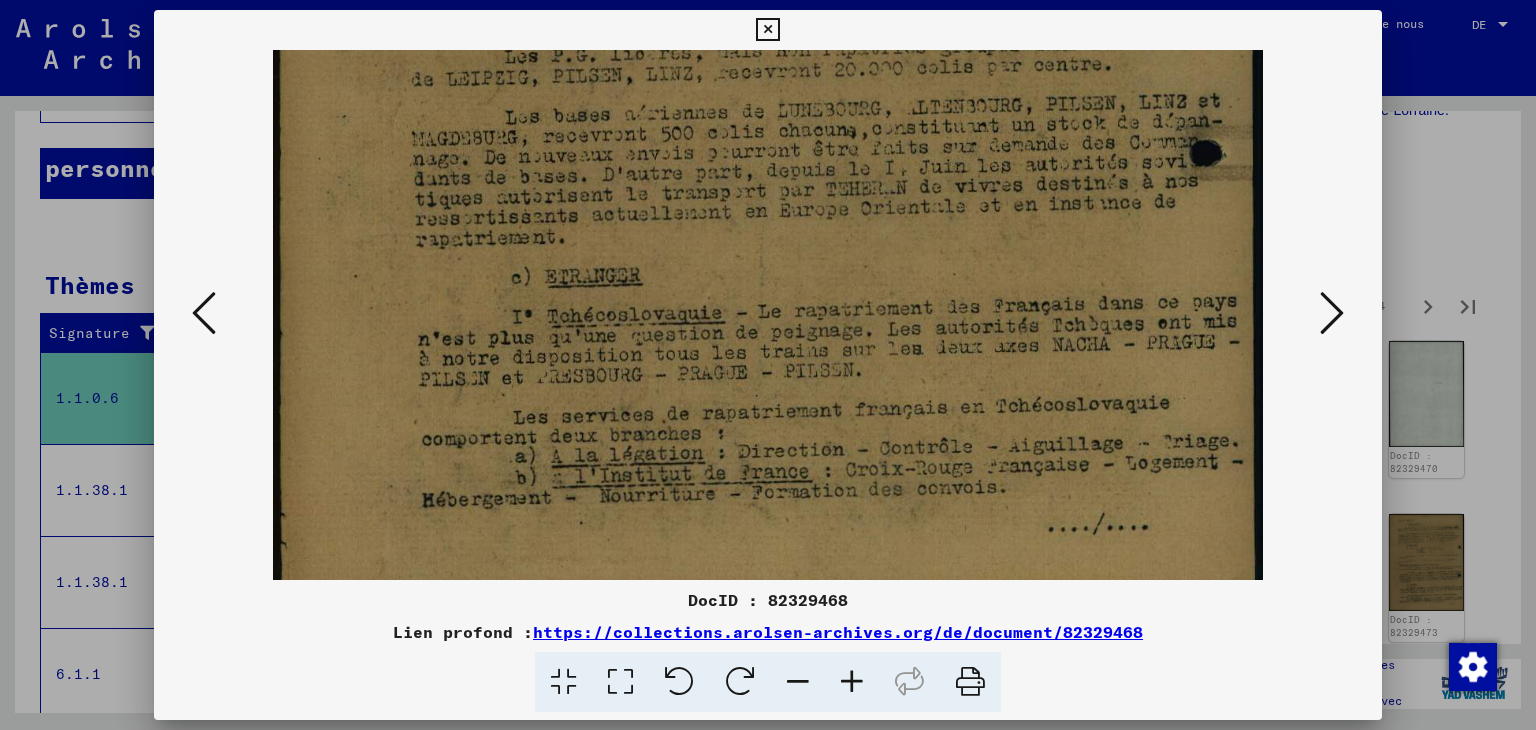 drag, startPoint x: 846, startPoint y: 442, endPoint x: 827, endPoint y: 388, distance: 57.245087 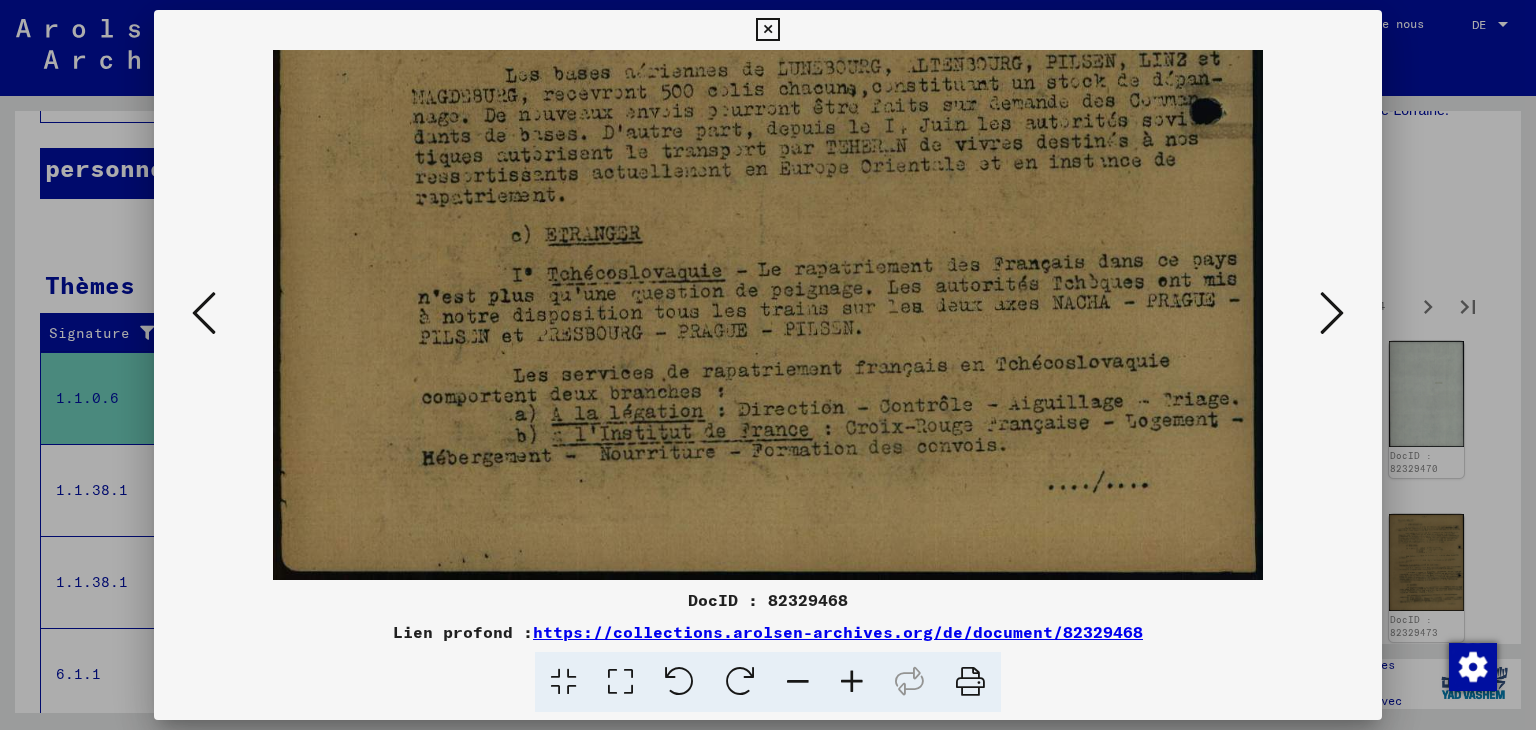 drag, startPoint x: 817, startPoint y: 443, endPoint x: 812, endPoint y: 397, distance: 46.270943 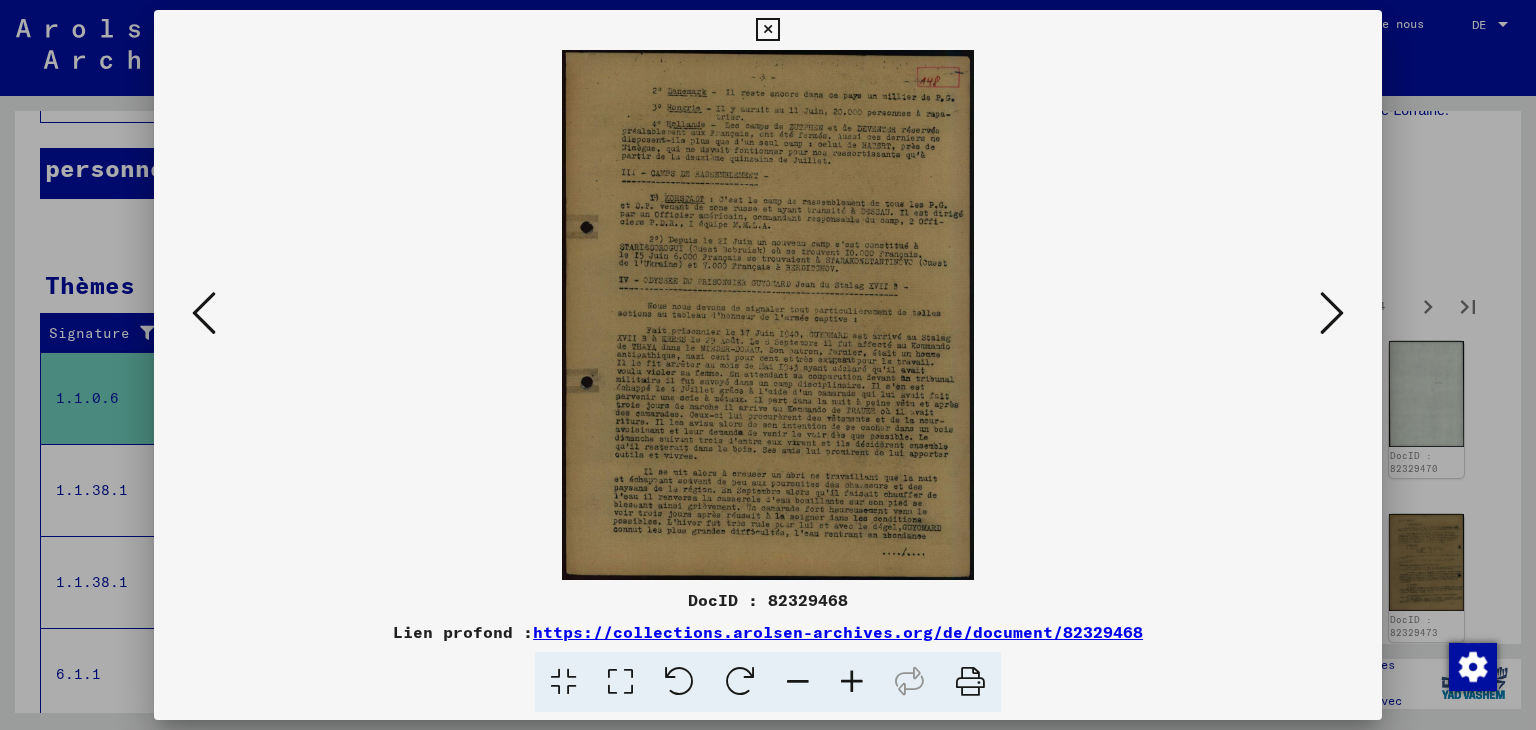 click at bounding box center [852, 682] 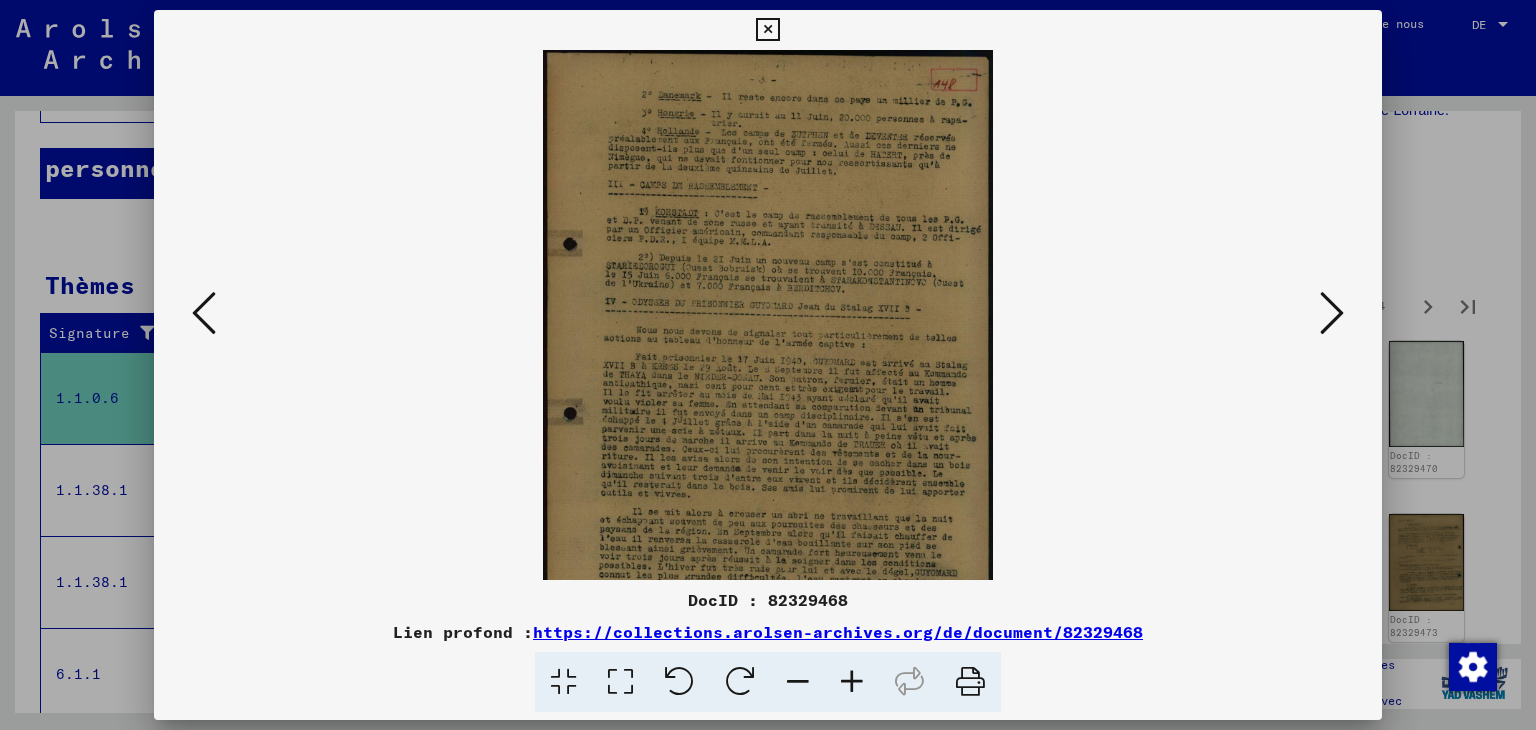 click at bounding box center [852, 682] 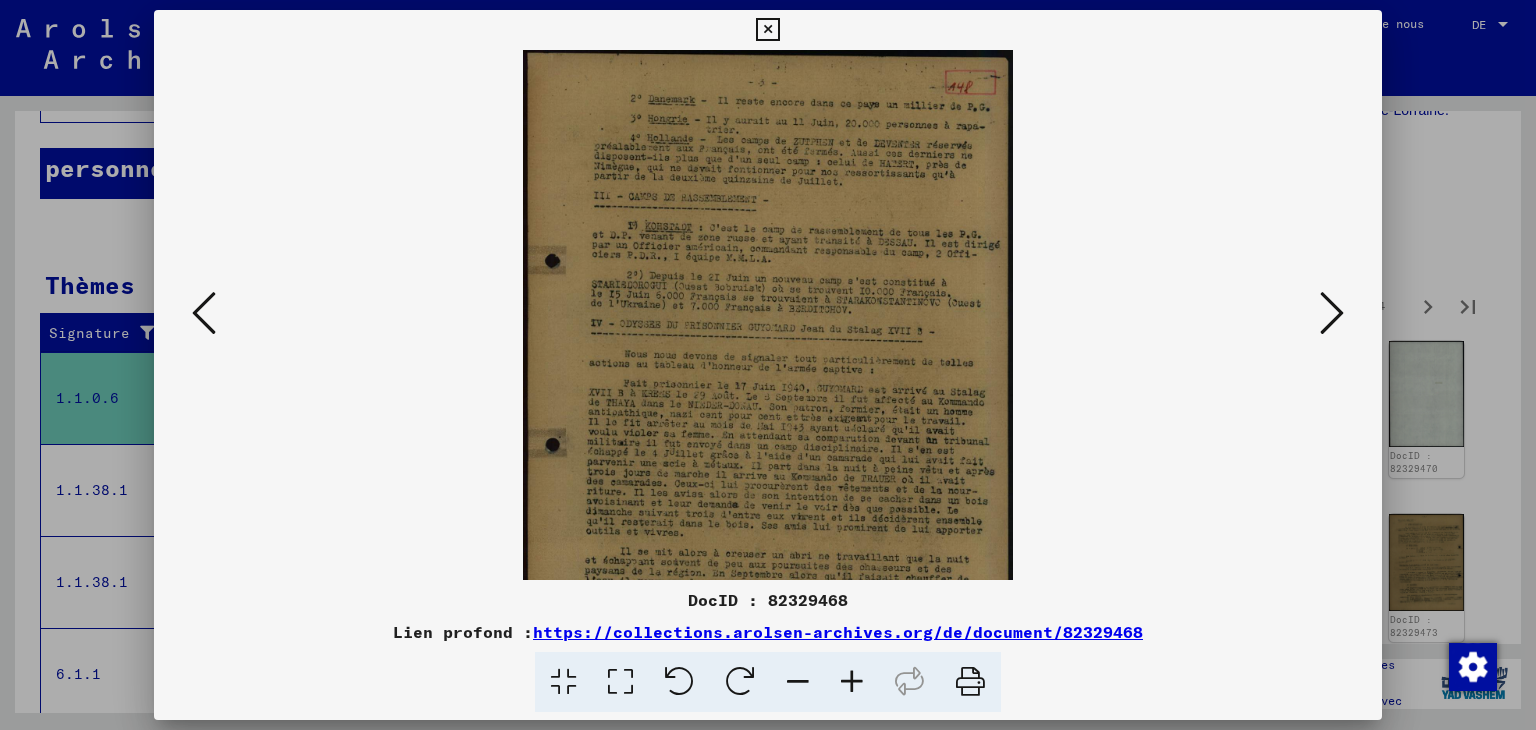 click at bounding box center [852, 682] 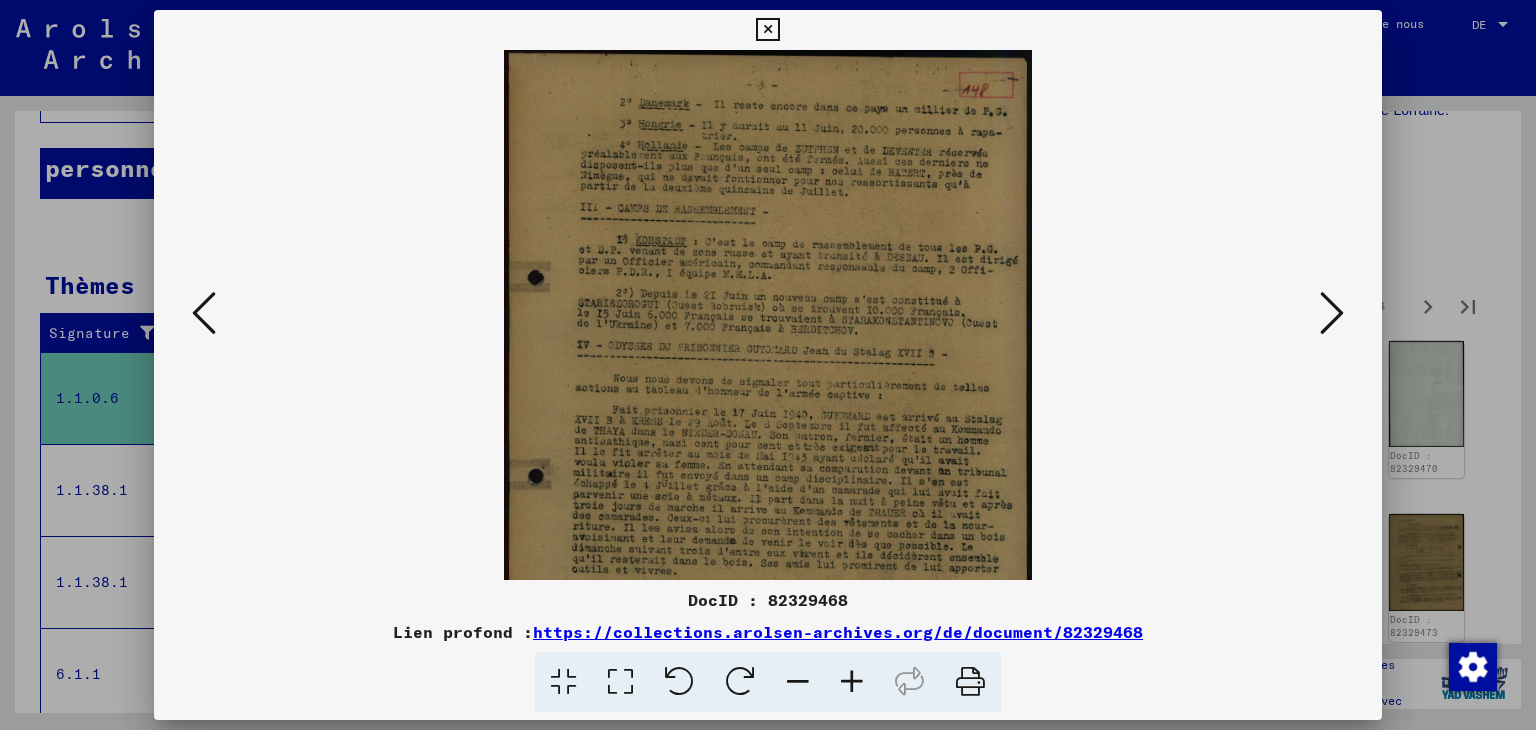 click at bounding box center [852, 682] 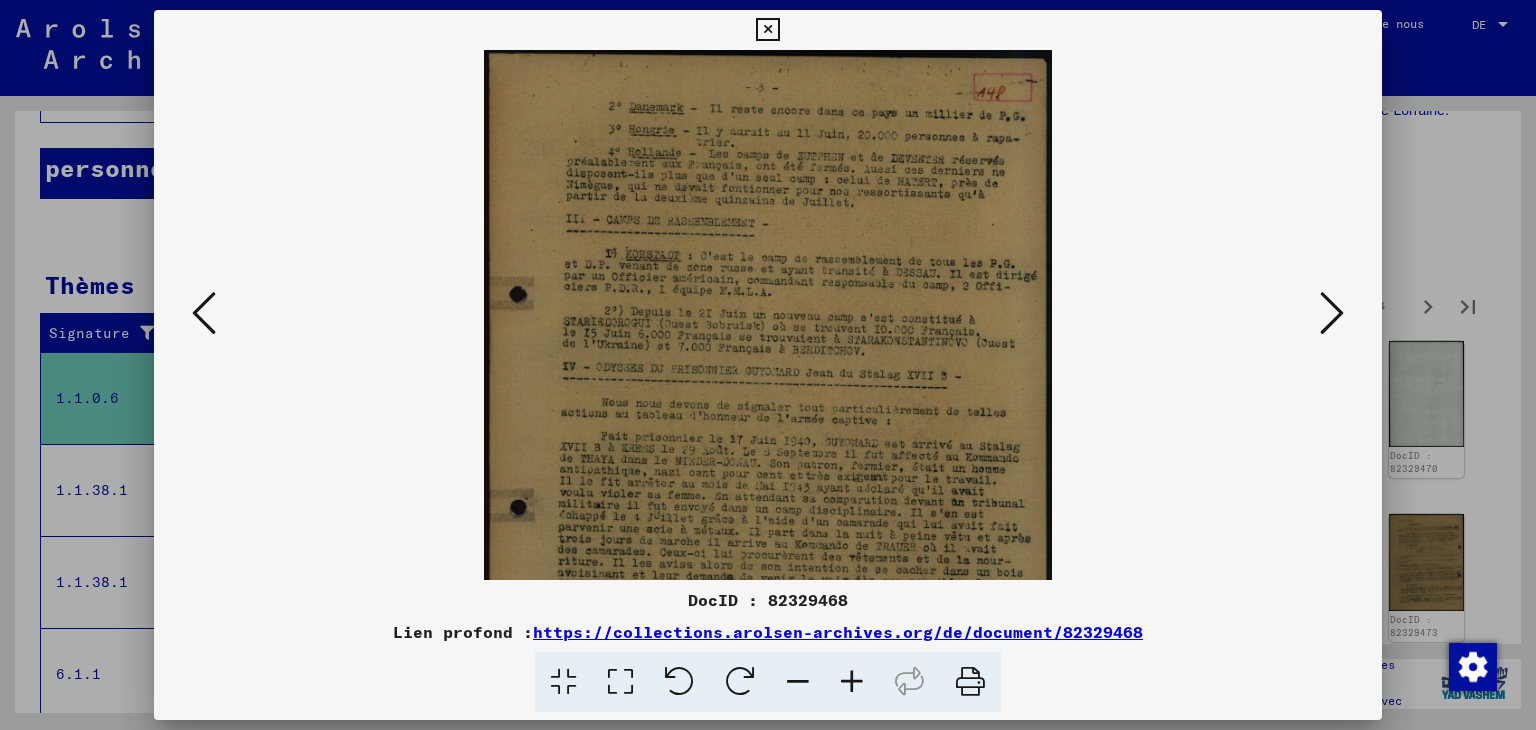 click at bounding box center (852, 682) 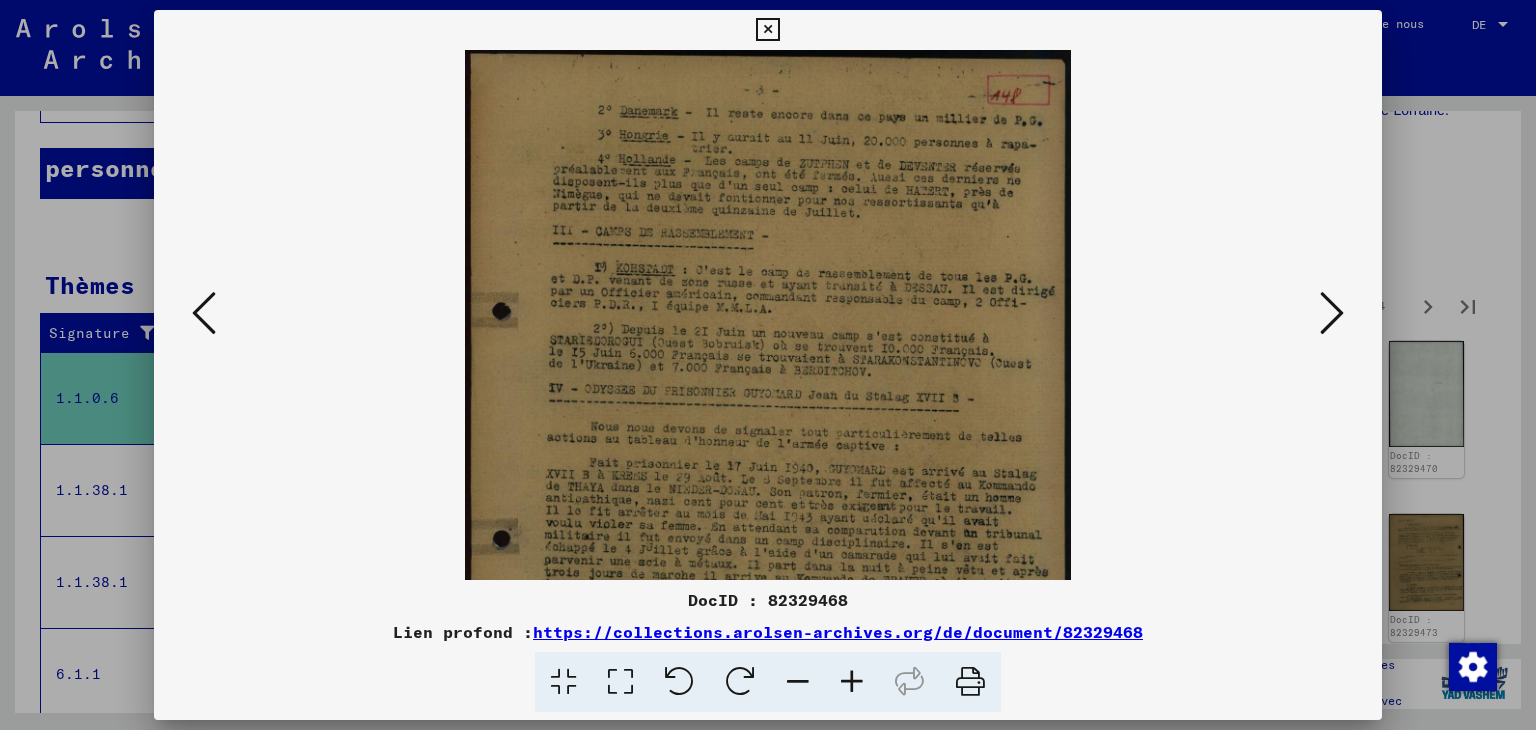 click at bounding box center (852, 682) 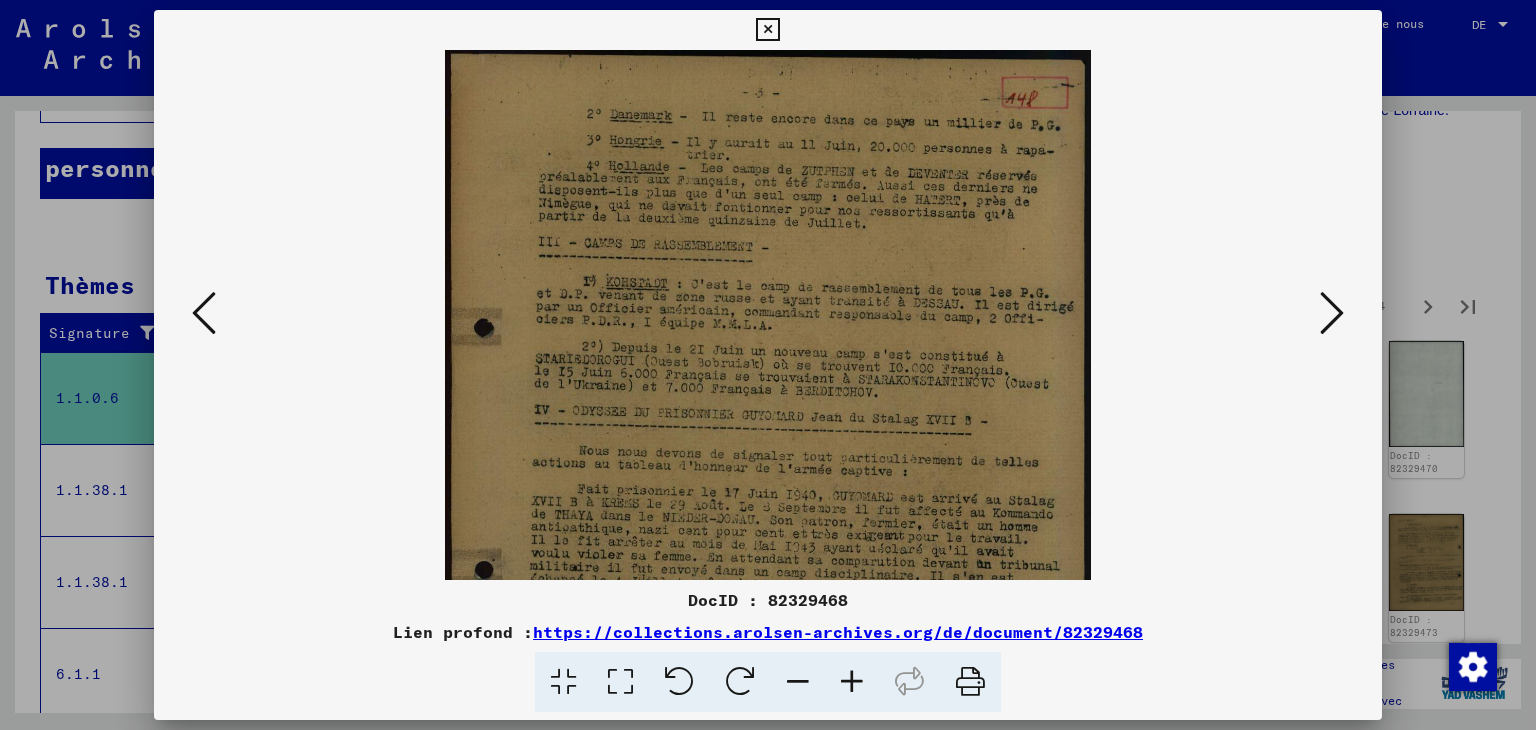 click at bounding box center [852, 682] 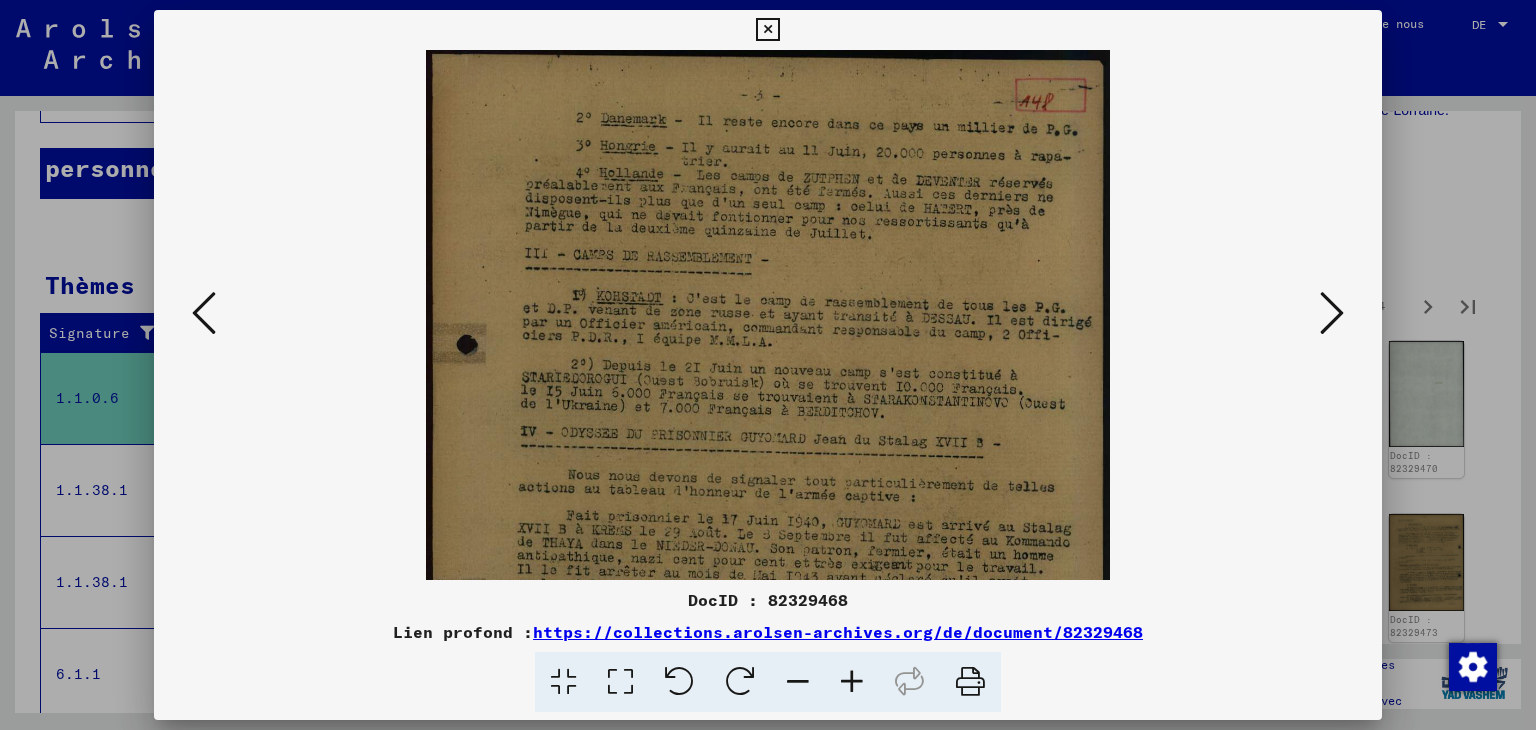 click at bounding box center [852, 682] 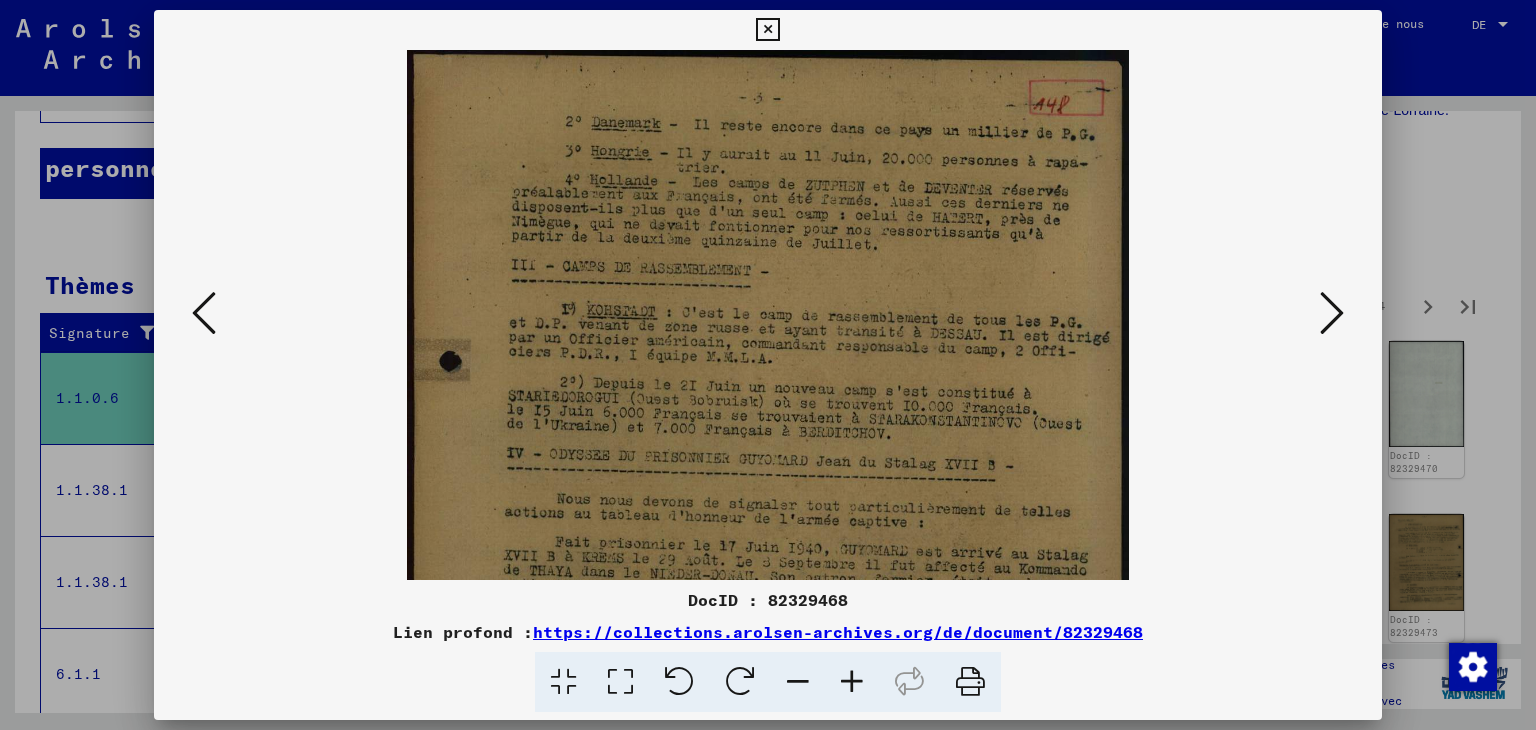 click at bounding box center (852, 682) 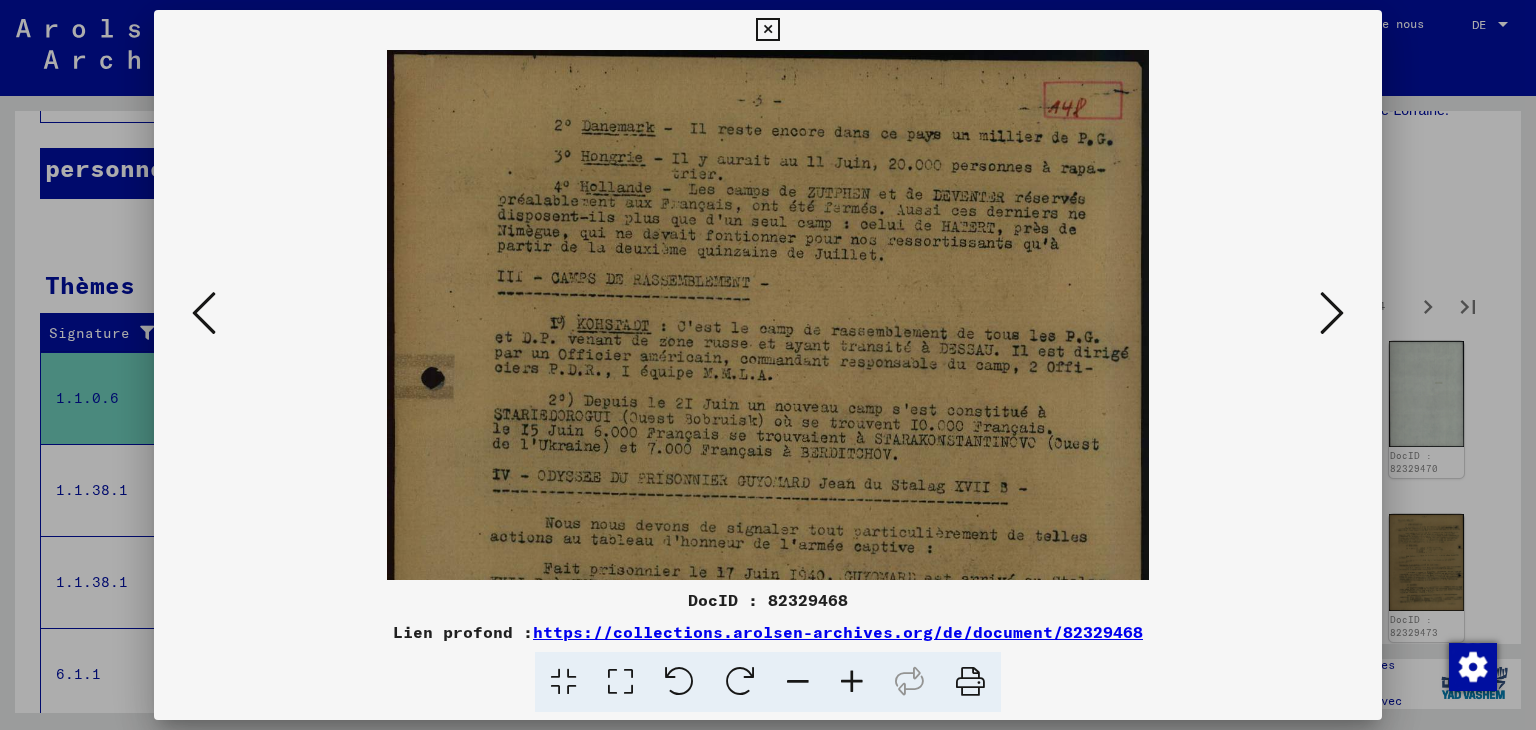 click at bounding box center [852, 682] 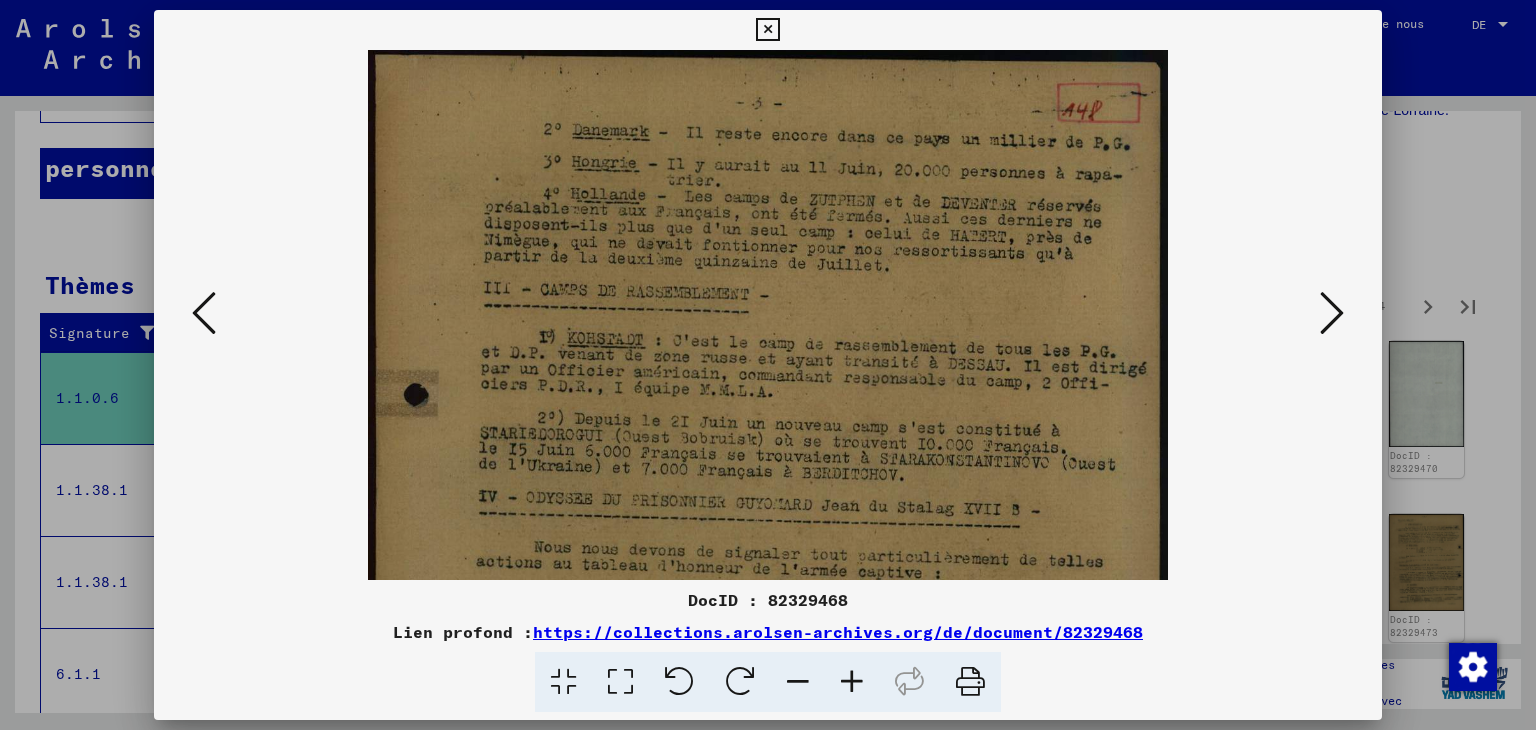 click at bounding box center [852, 682] 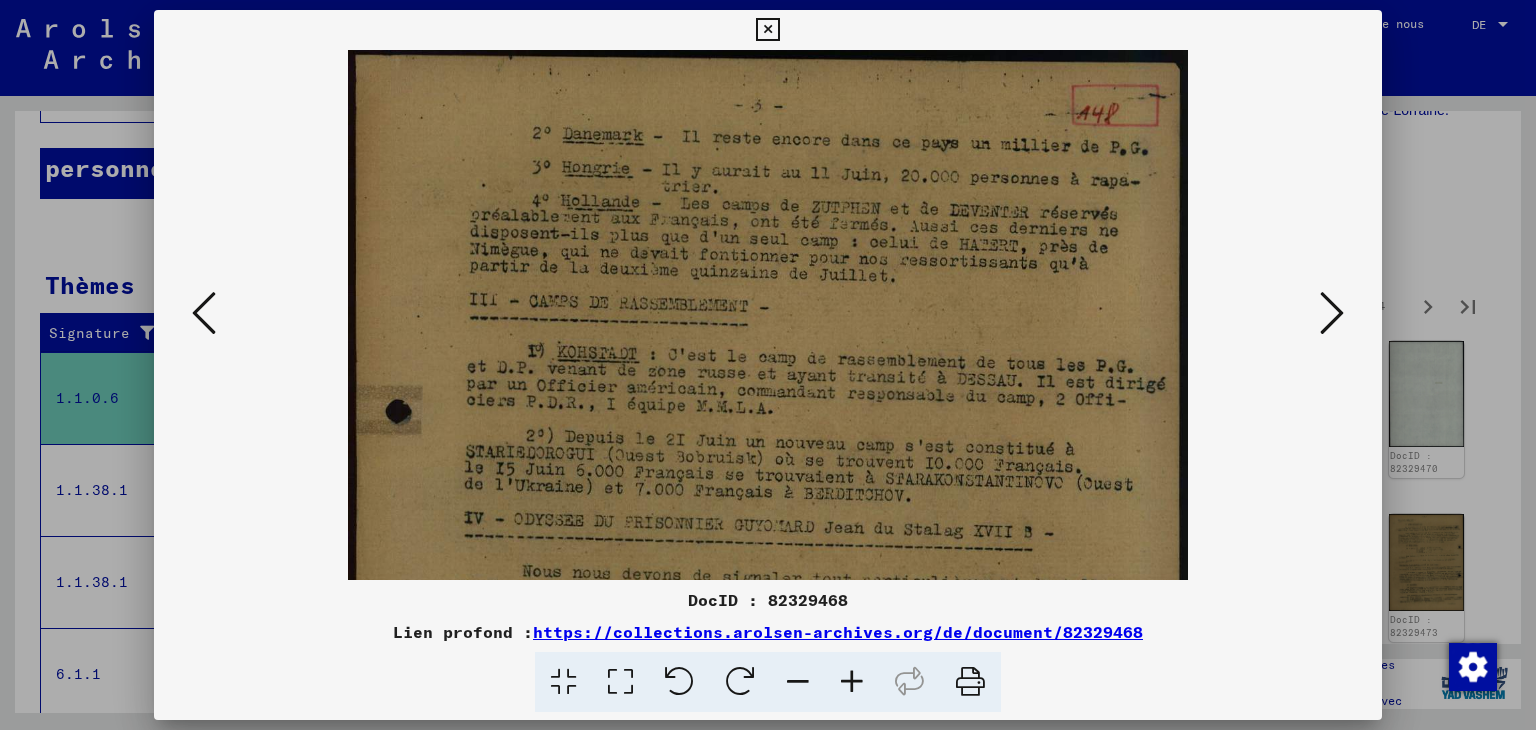 click at bounding box center [852, 682] 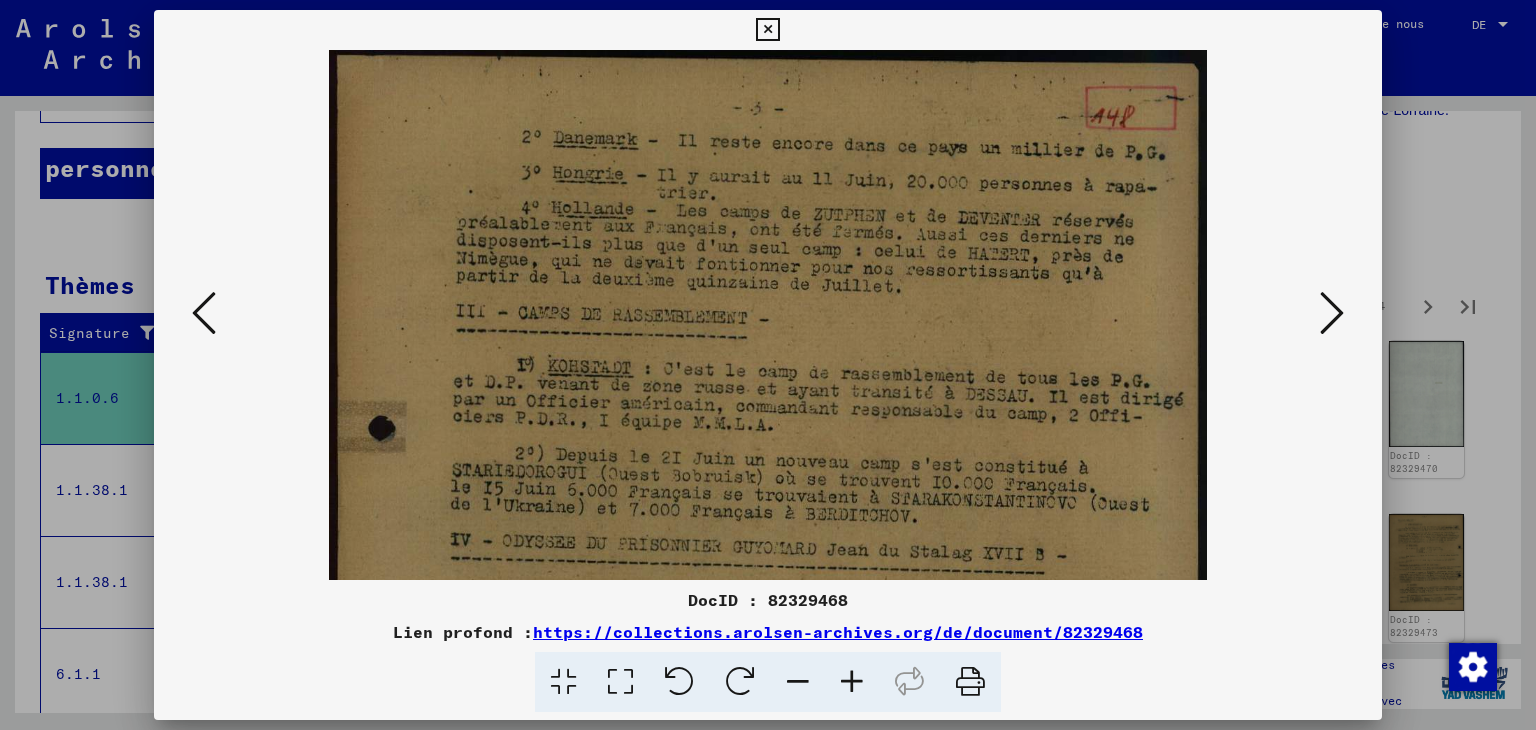 click at bounding box center (852, 682) 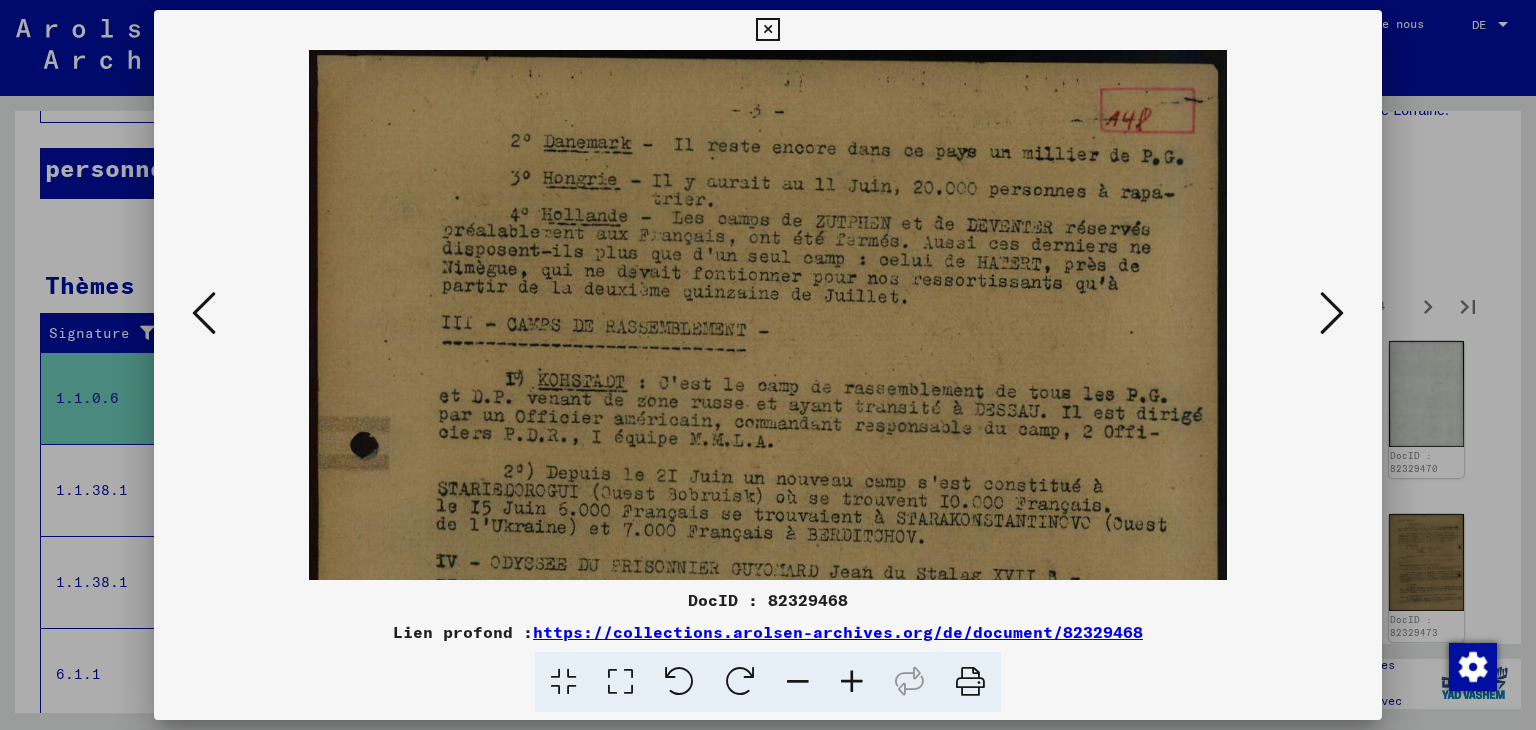 click at bounding box center [852, 682] 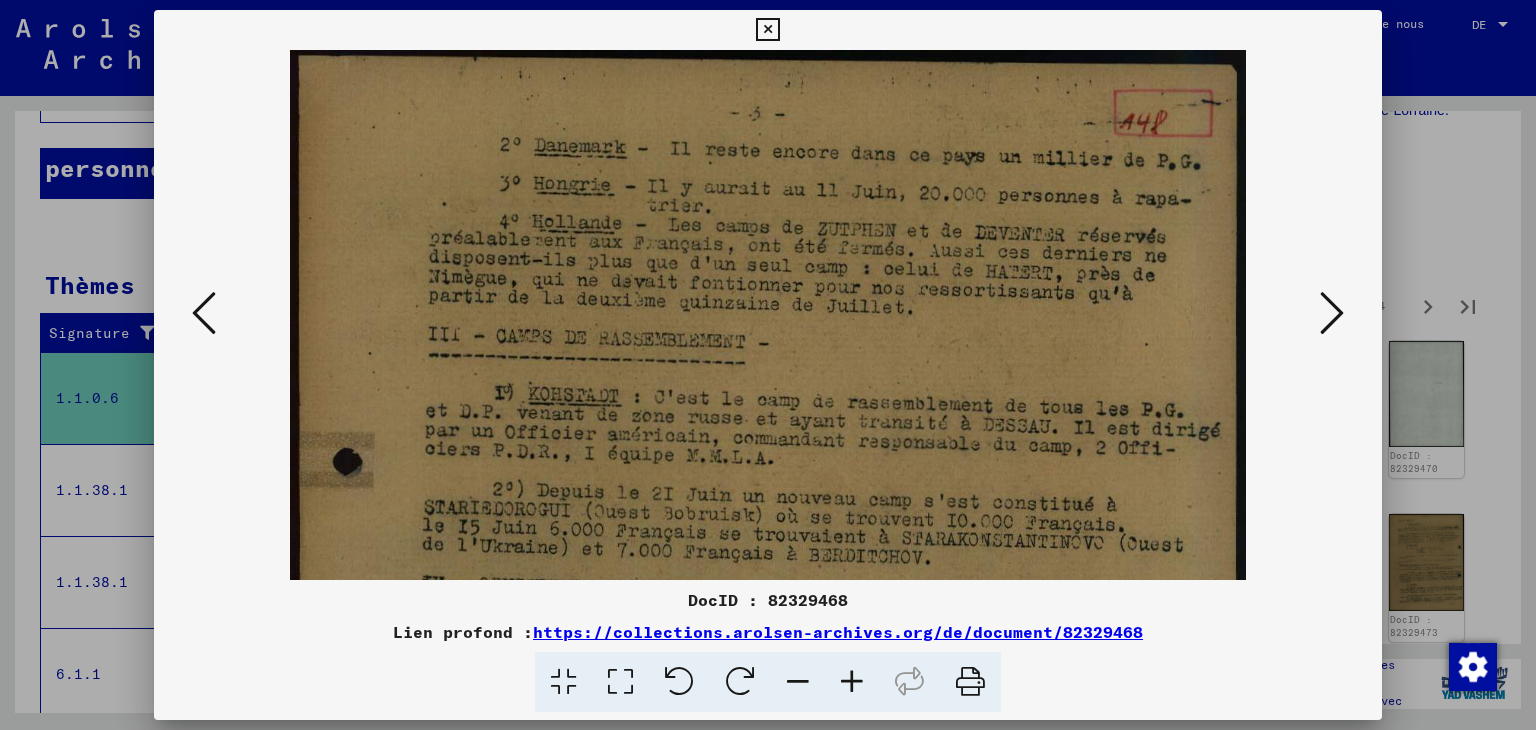click at bounding box center [852, 682] 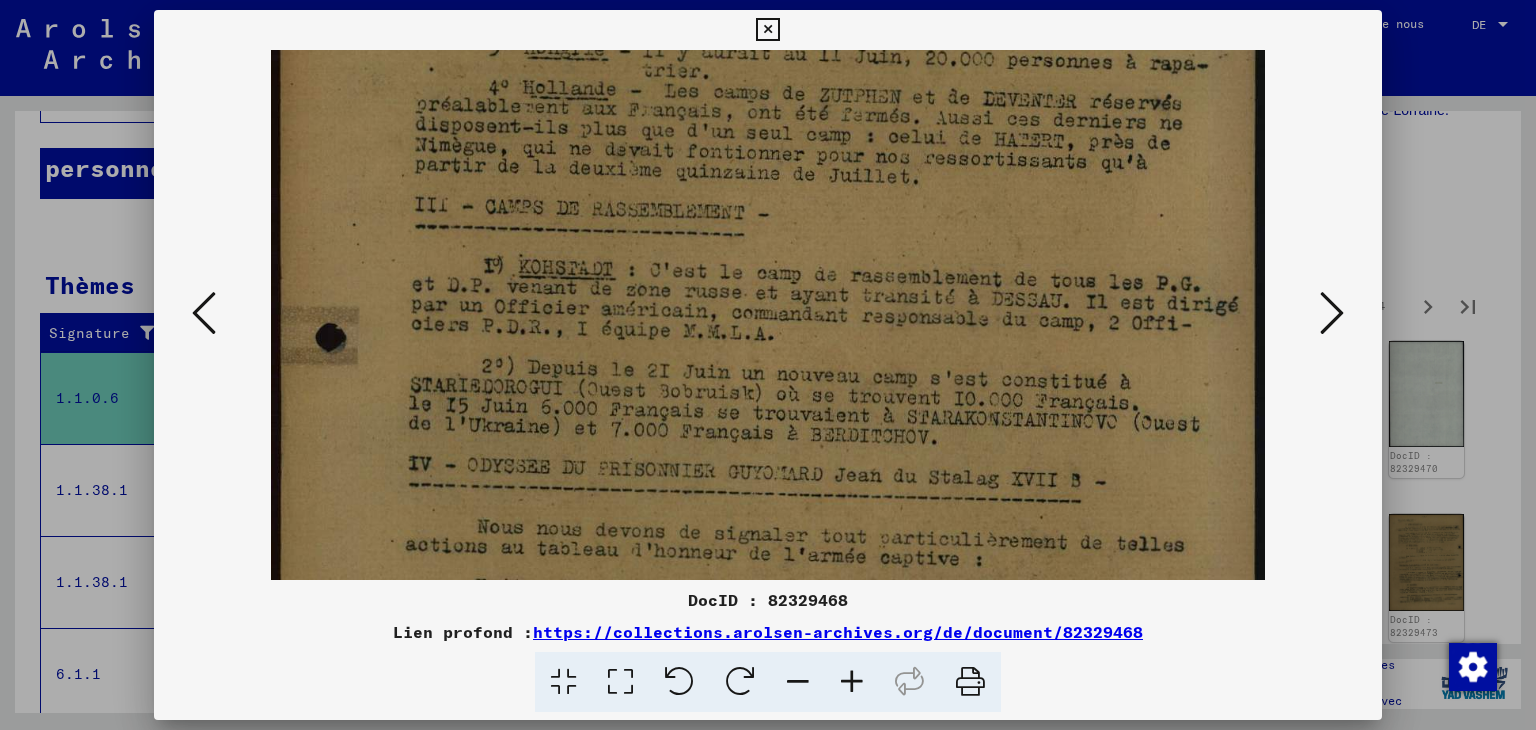 scroll, scrollTop: 148, scrollLeft: 0, axis: vertical 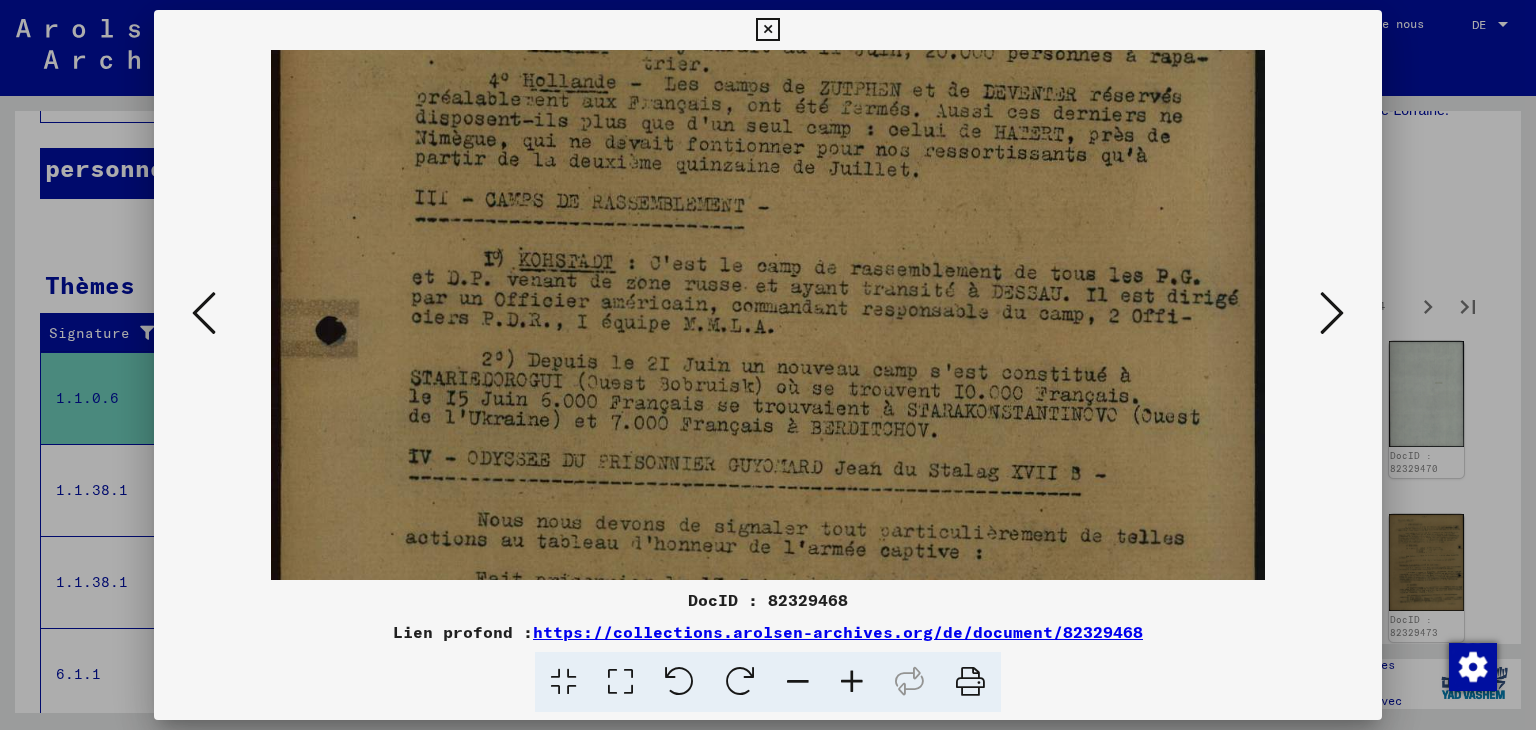 drag, startPoint x: 943, startPoint y: 413, endPoint x: 943, endPoint y: 314, distance: 99 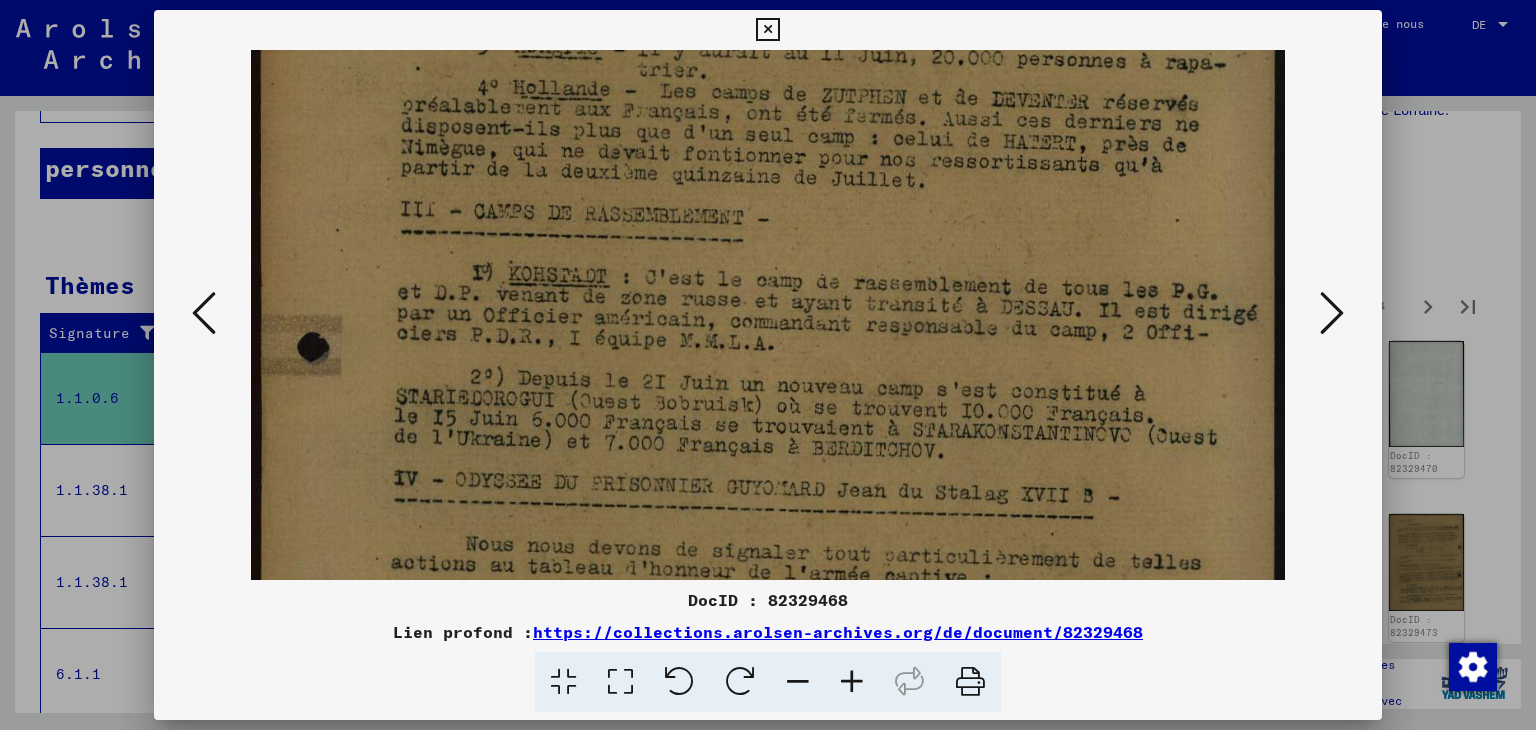 click at bounding box center [852, 682] 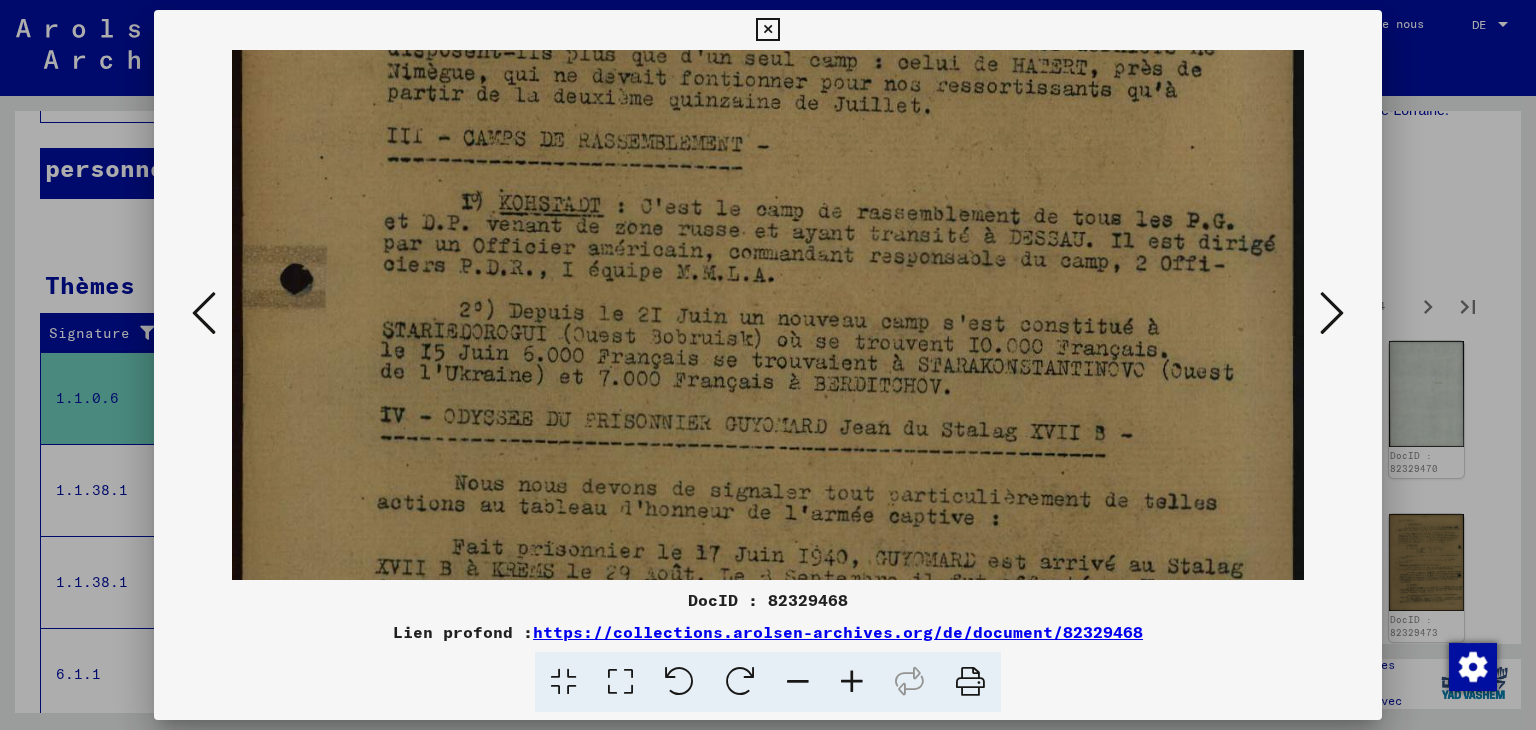 scroll, scrollTop: 236, scrollLeft: 0, axis: vertical 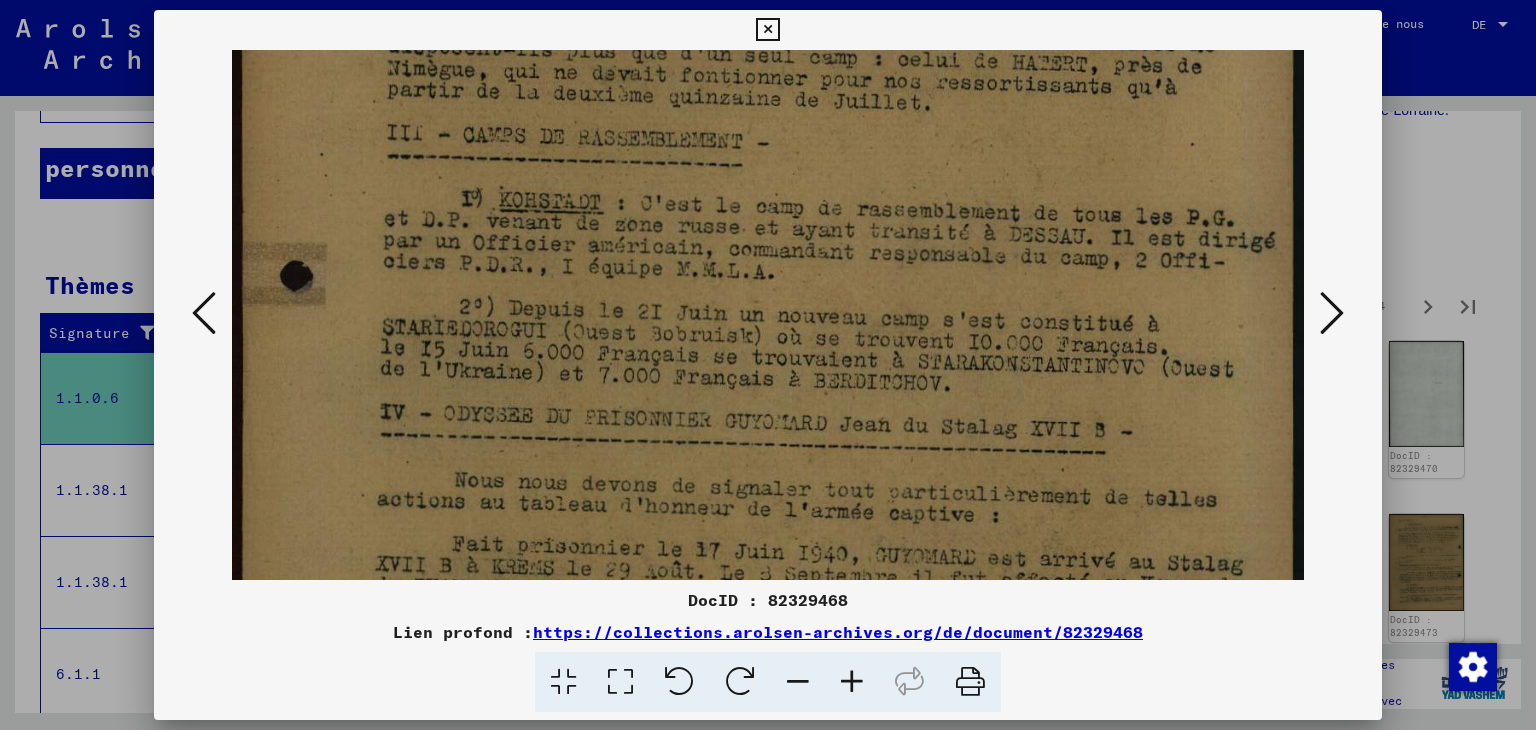 drag, startPoint x: 1012, startPoint y: 528, endPoint x: 1019, endPoint y: 447, distance: 81.3019 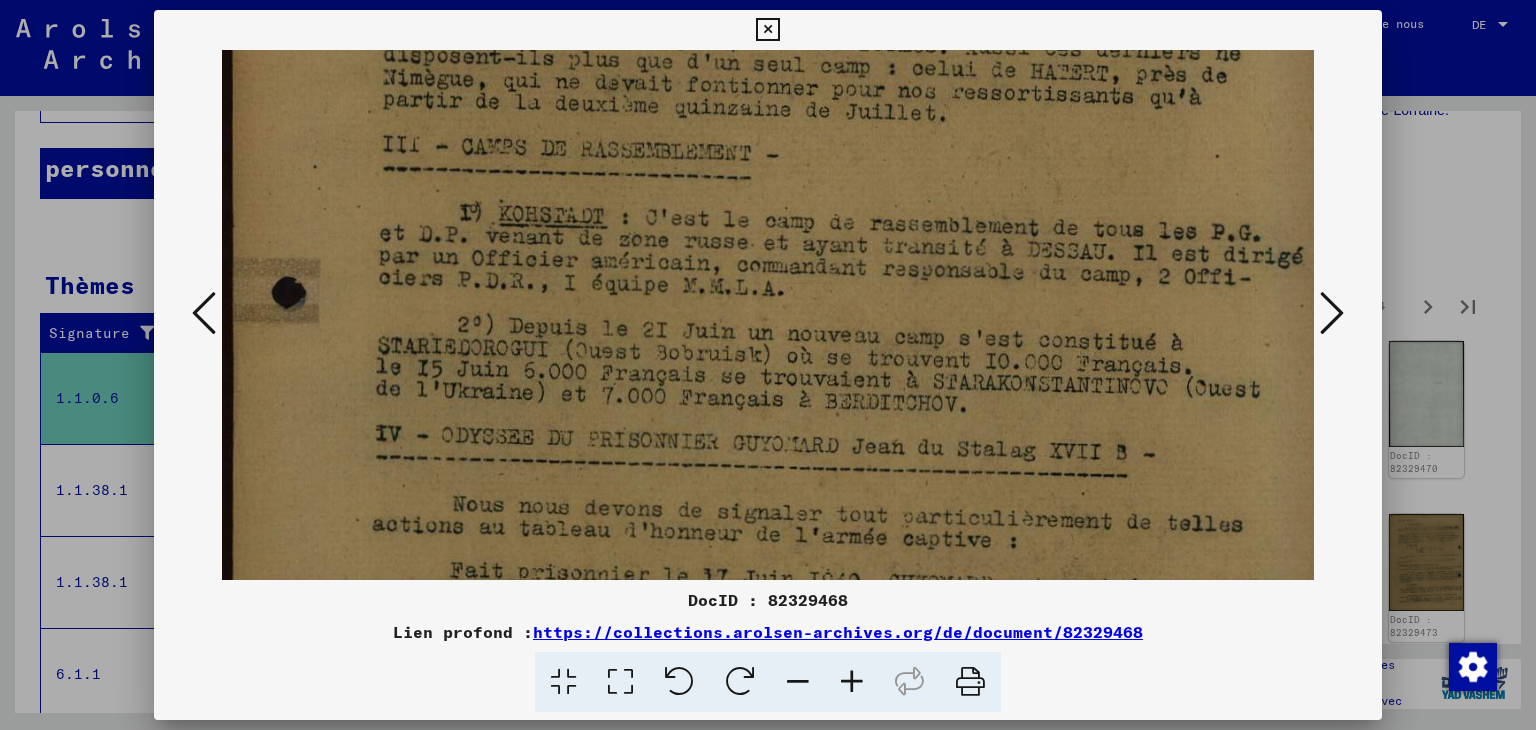 click at bounding box center (852, 682) 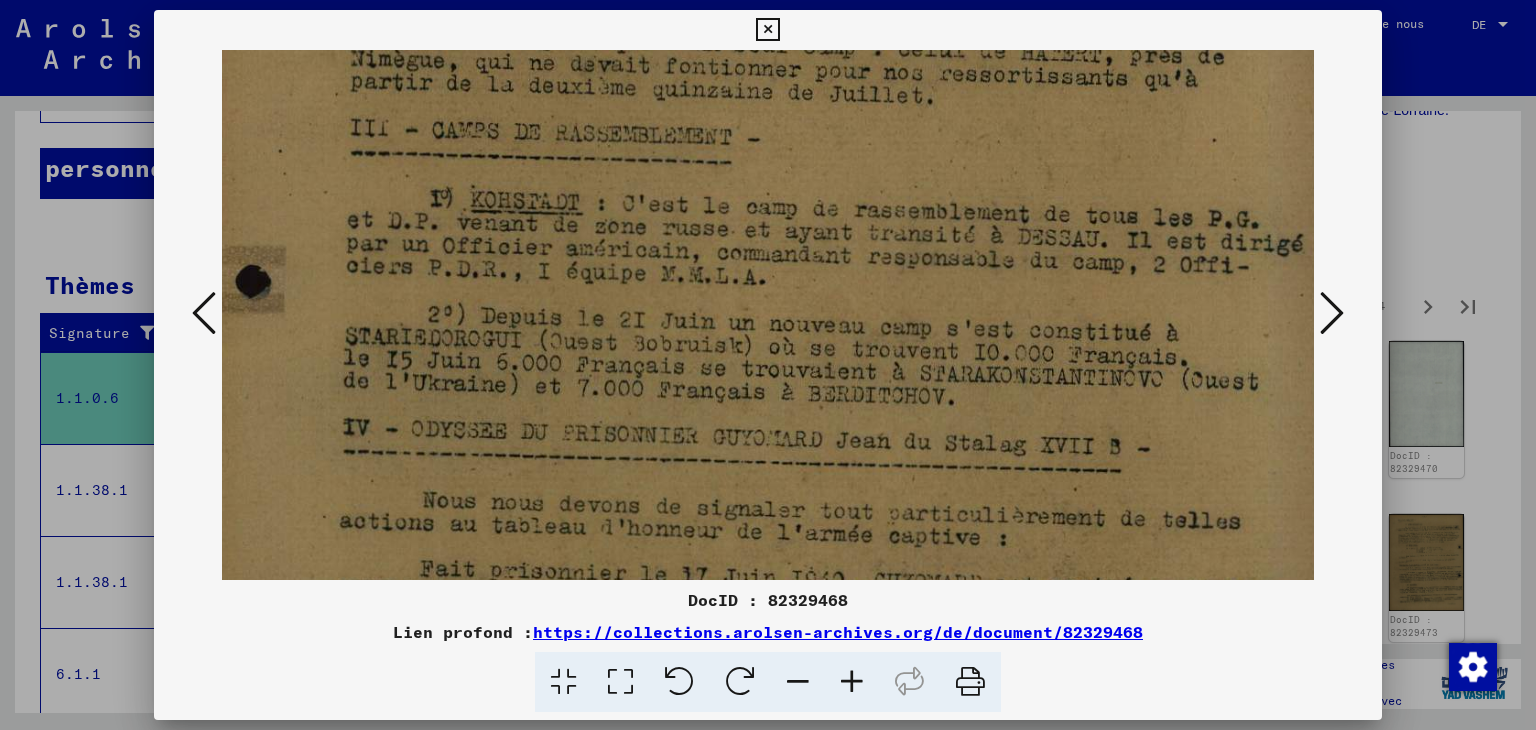 scroll, scrollTop: 265, scrollLeft: 39, axis: both 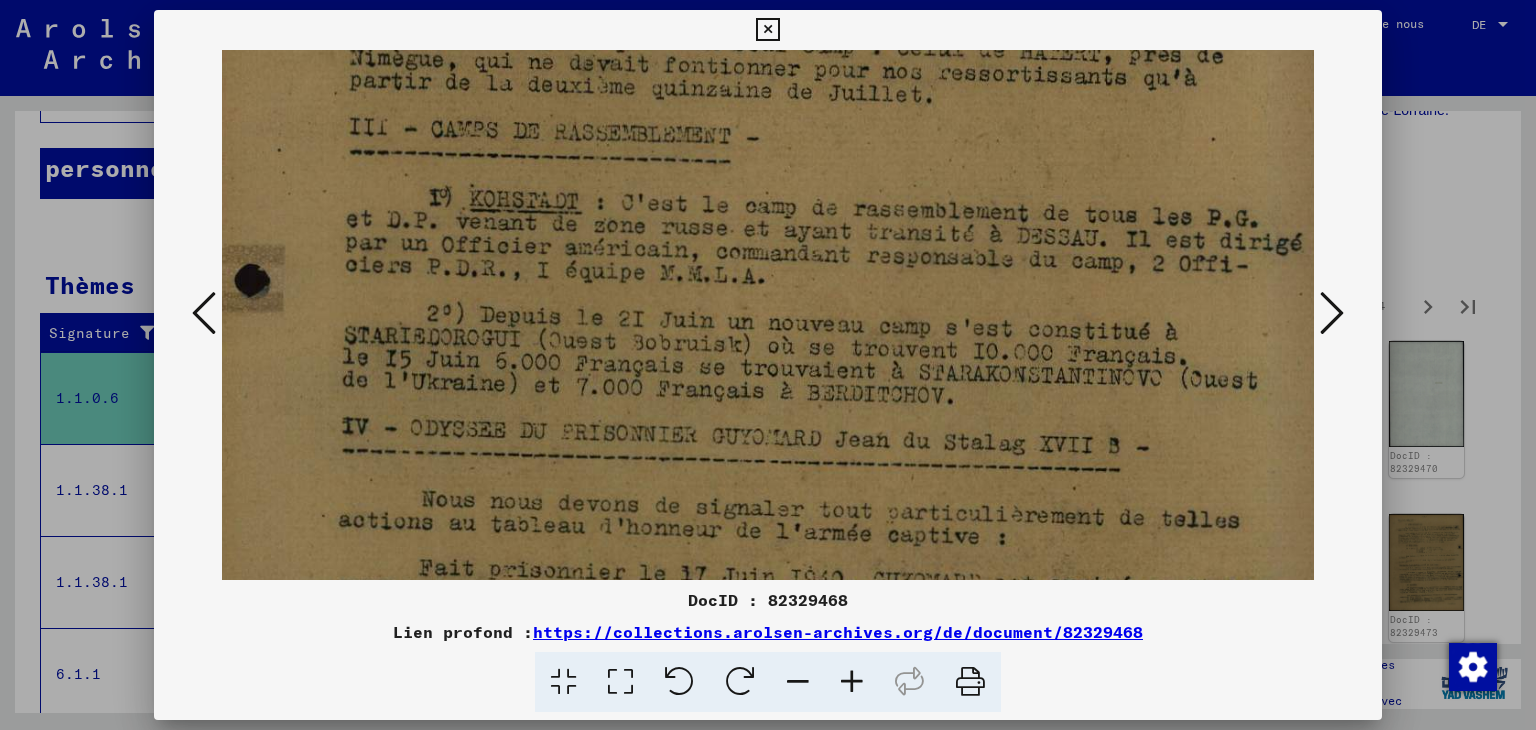 drag, startPoint x: 1254, startPoint y: 442, endPoint x: 1222, endPoint y: 417, distance: 40.60788 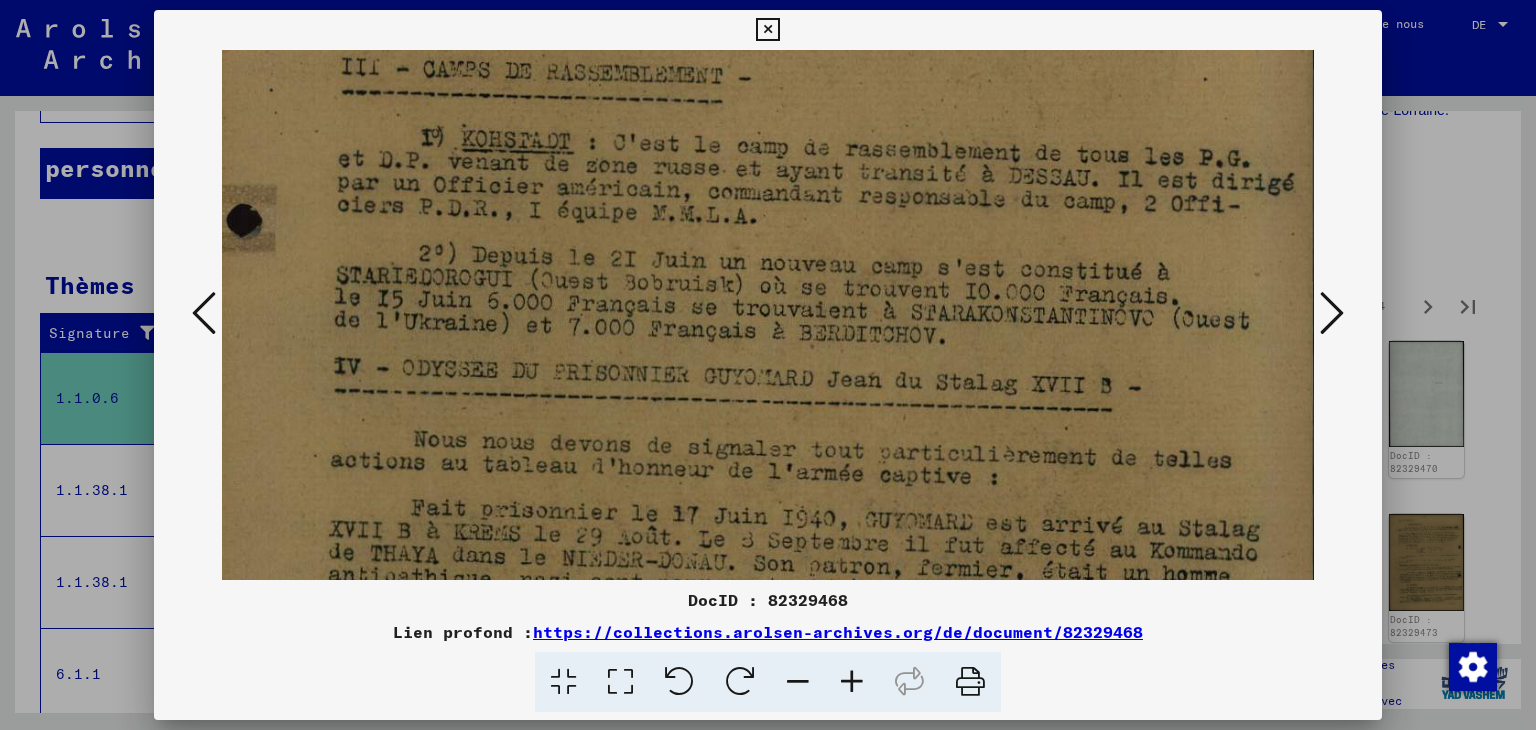 drag, startPoint x: 1062, startPoint y: 255, endPoint x: 1056, endPoint y: 215, distance: 40.4475 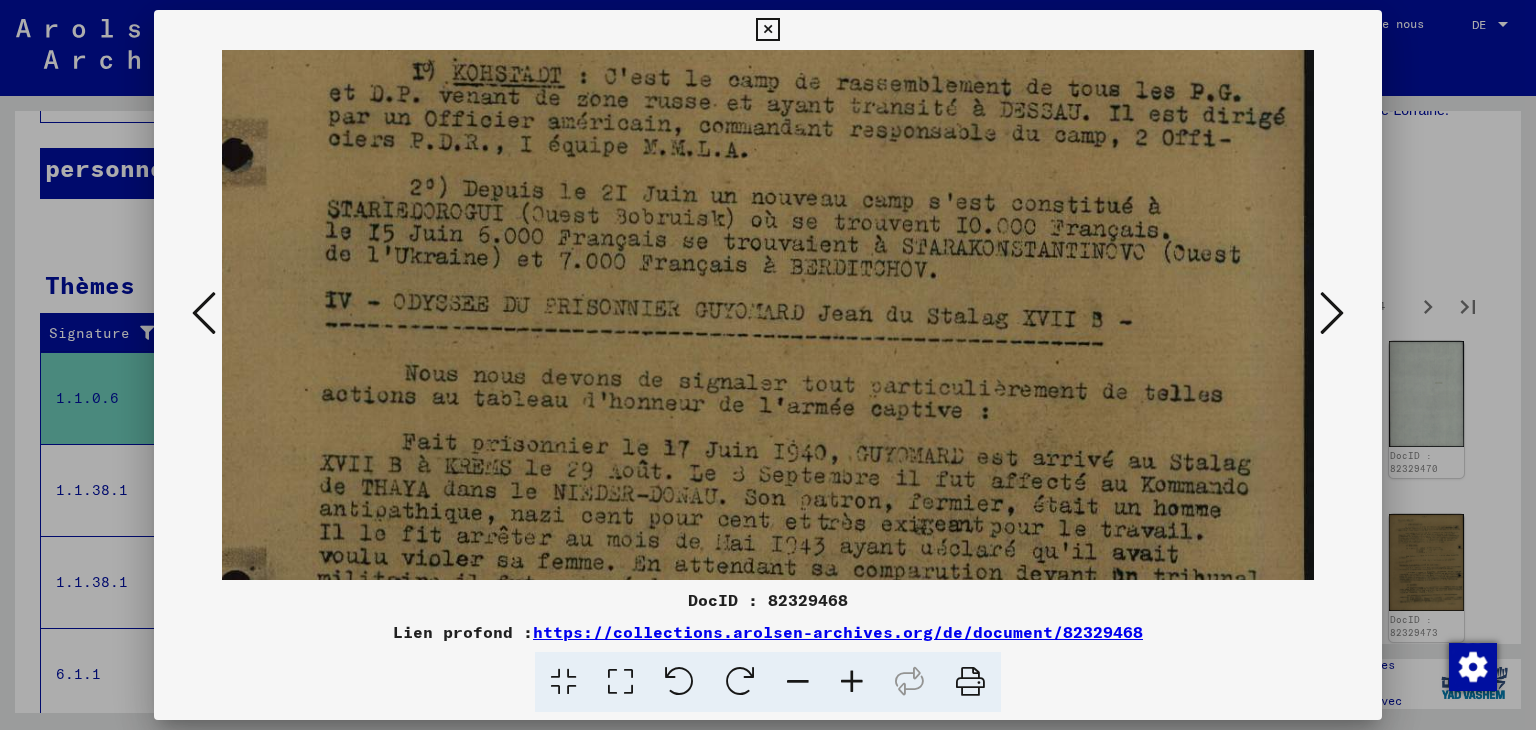 drag, startPoint x: 1113, startPoint y: 261, endPoint x: 1103, endPoint y: 214, distance: 48.052055 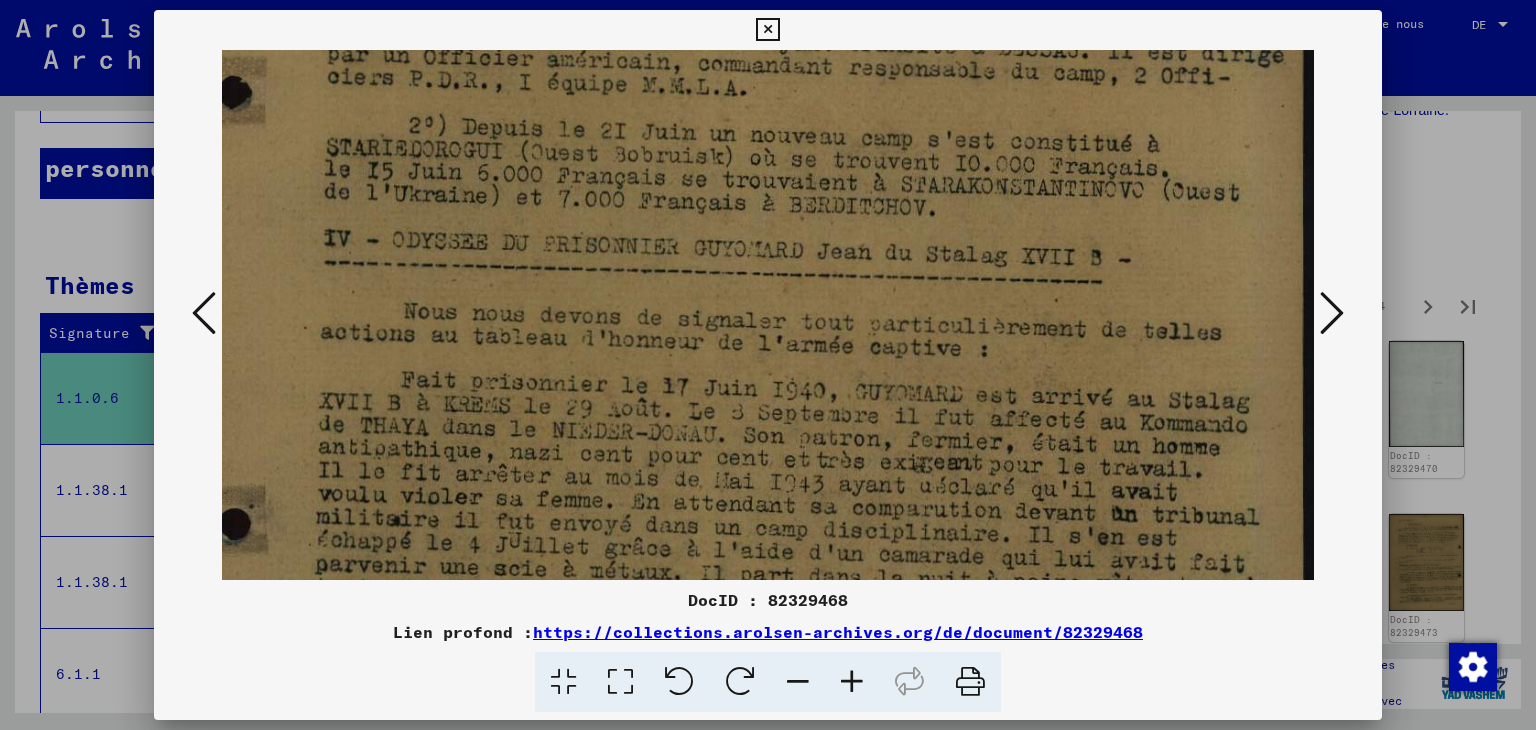 drag, startPoint x: 1084, startPoint y: 241, endPoint x: 1071, endPoint y: 201, distance: 42.059483 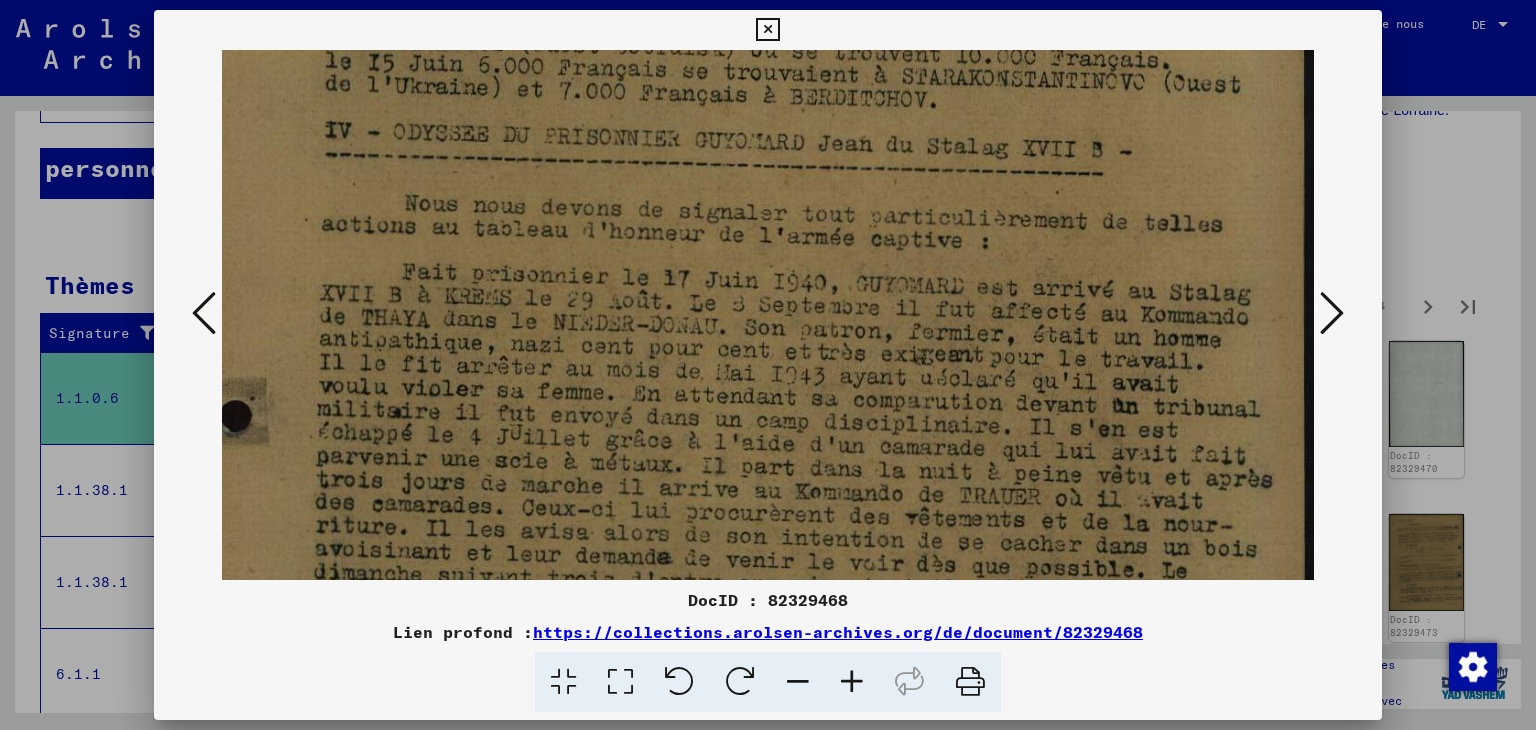 scroll, scrollTop: 568, scrollLeft: 57, axis: both 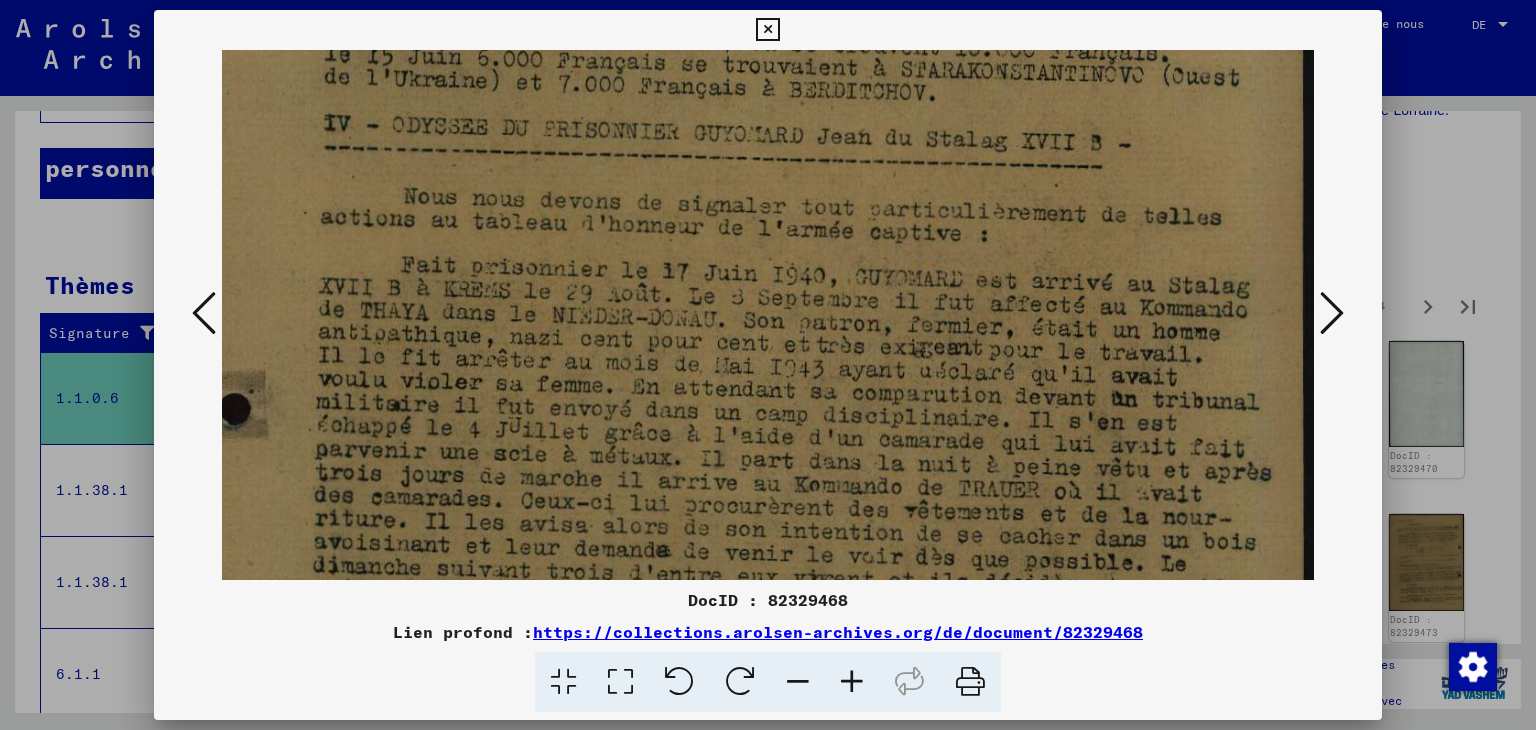 drag, startPoint x: 1089, startPoint y: 454, endPoint x: 1088, endPoint y: 345, distance: 109.004585 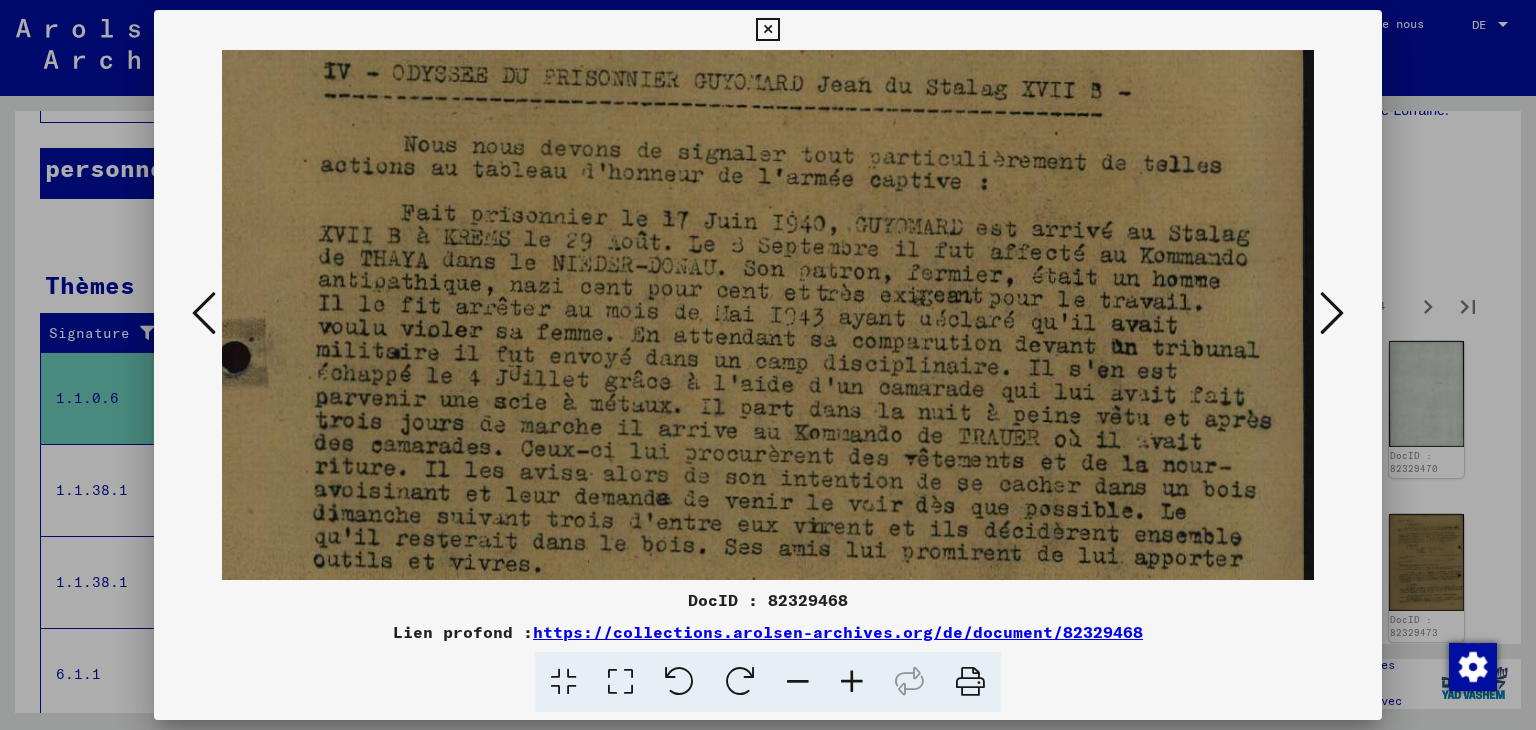scroll, scrollTop: 622, scrollLeft: 57, axis: both 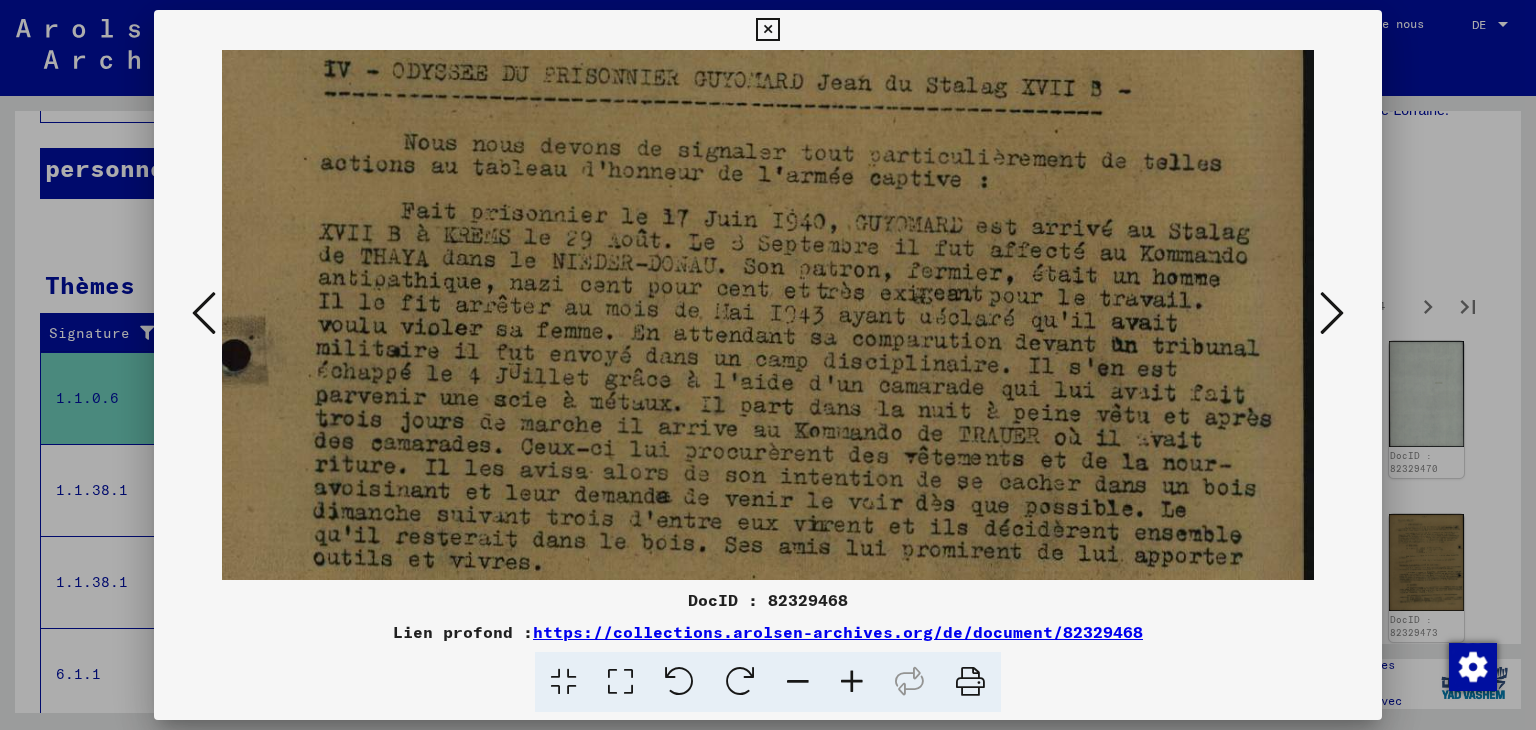 drag, startPoint x: 1075, startPoint y: 419, endPoint x: 1057, endPoint y: 371, distance: 51.264023 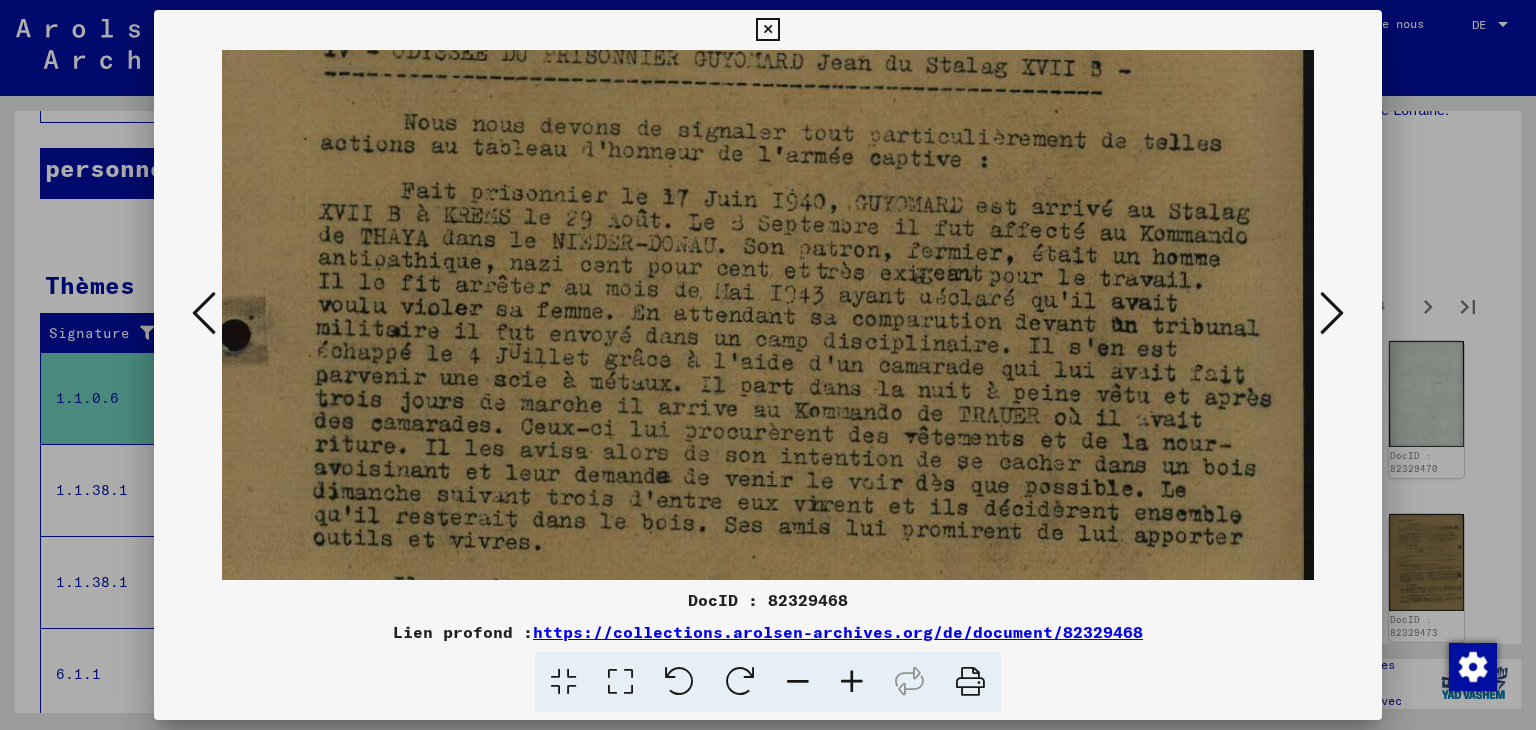 scroll, scrollTop: 644, scrollLeft: 57, axis: both 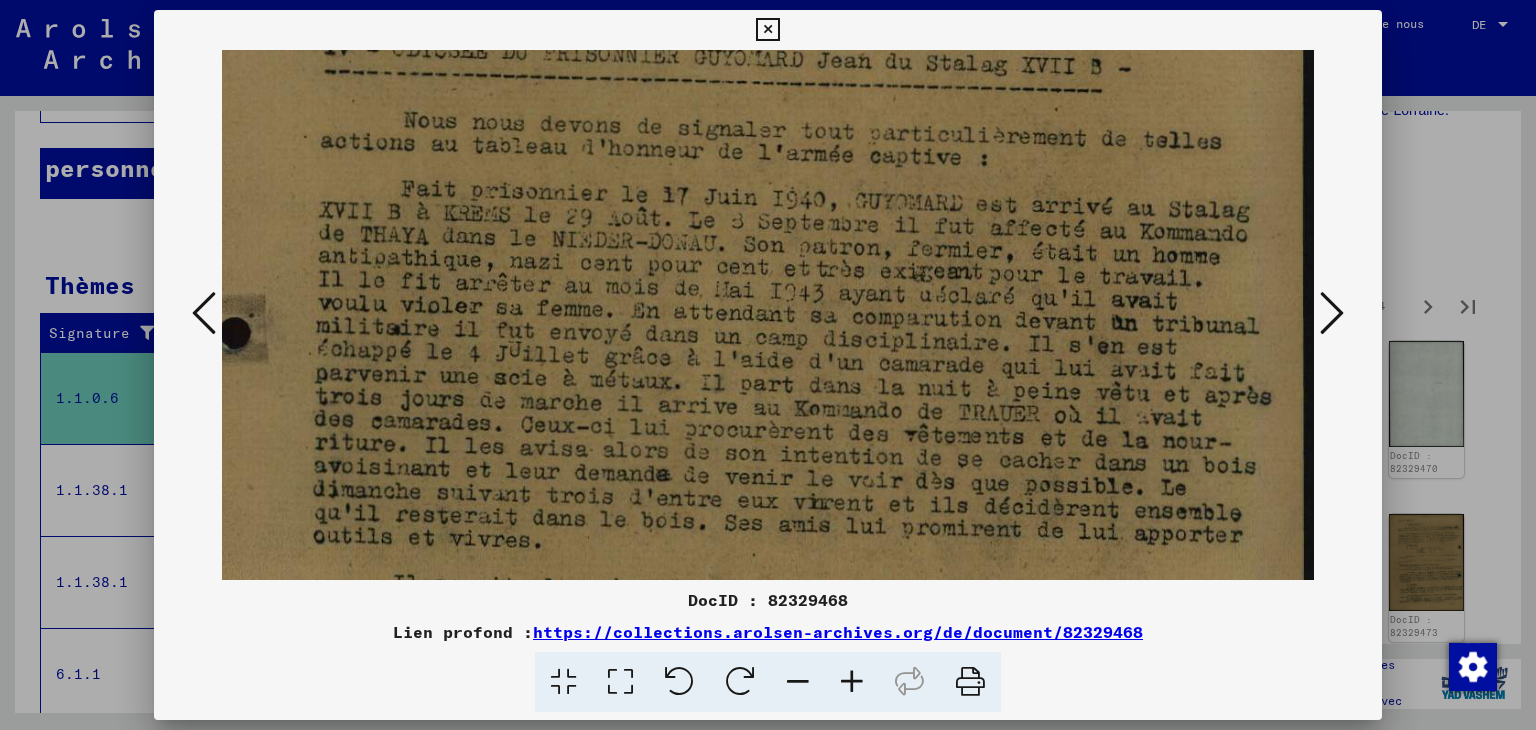drag, startPoint x: 1042, startPoint y: 410, endPoint x: 1042, endPoint y: 388, distance: 22 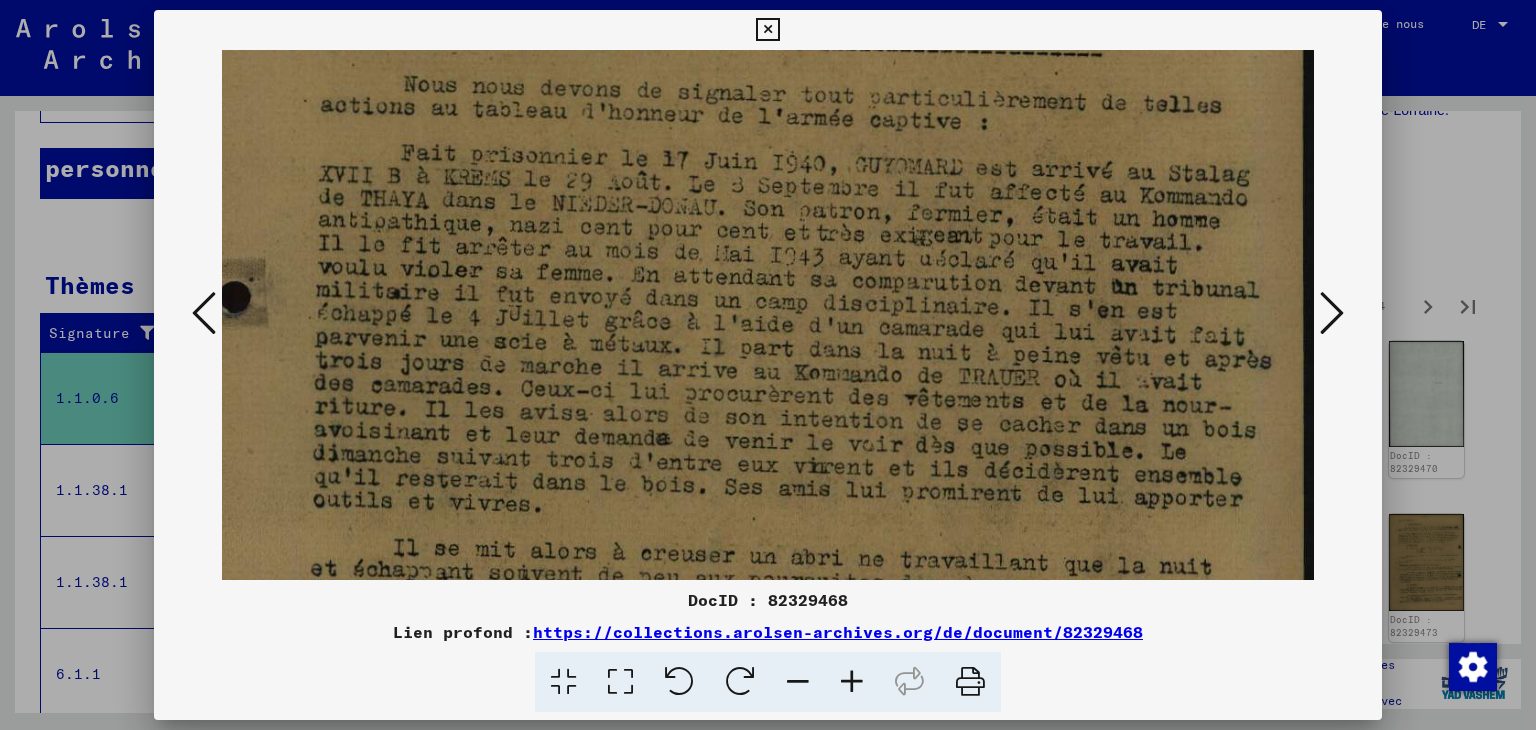 scroll, scrollTop: 682, scrollLeft: 57, axis: both 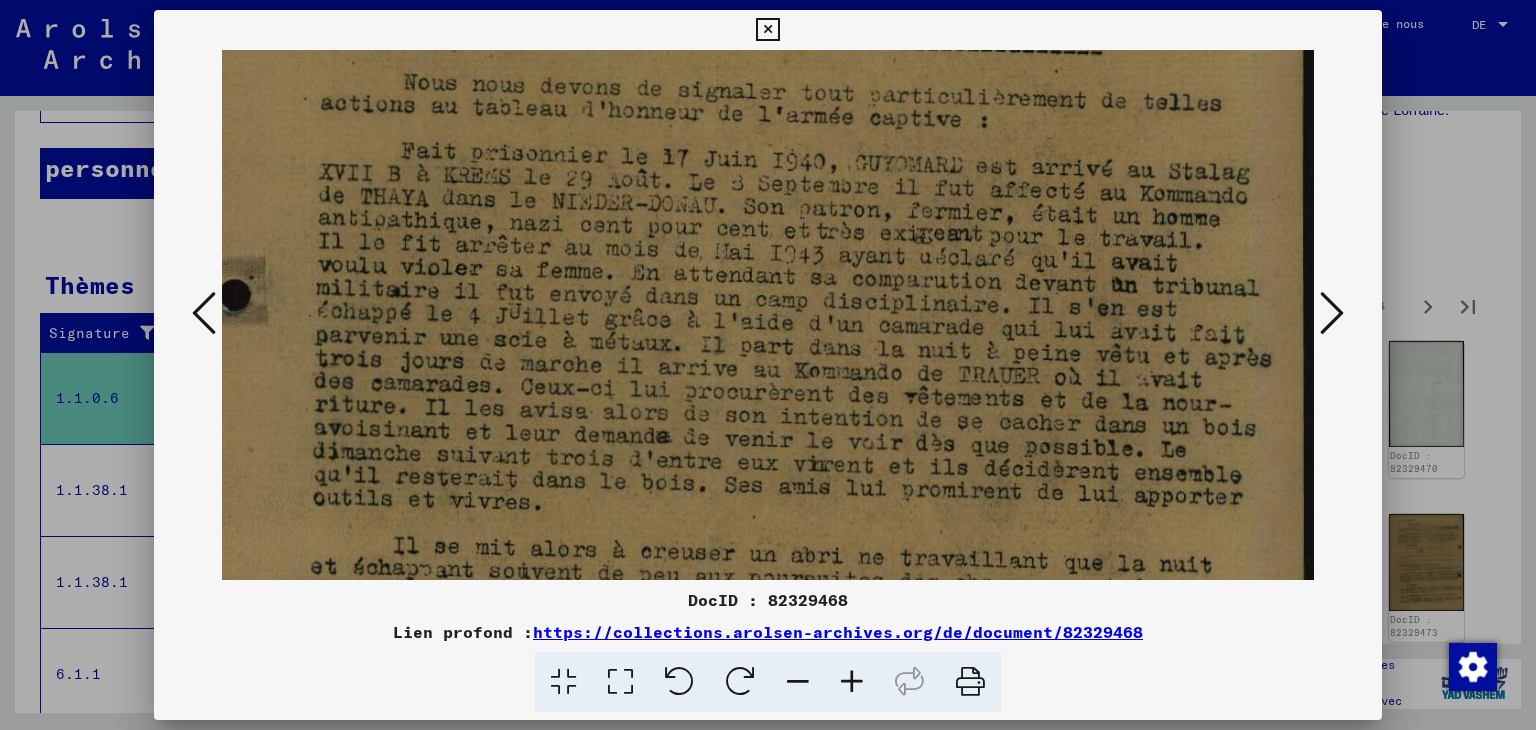 drag, startPoint x: 1040, startPoint y: 406, endPoint x: 1036, endPoint y: 369, distance: 37.215588 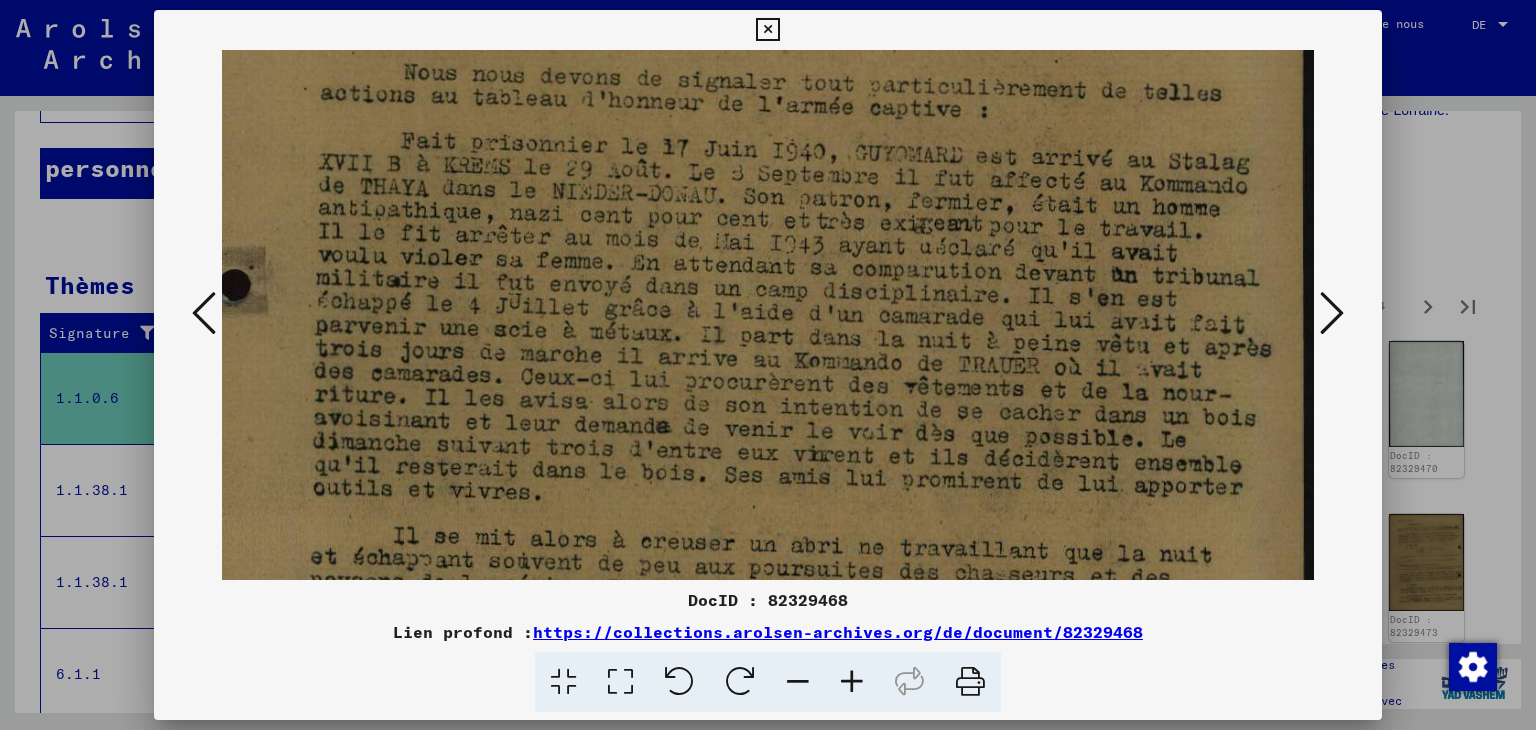 scroll, scrollTop: 696, scrollLeft: 57, axis: both 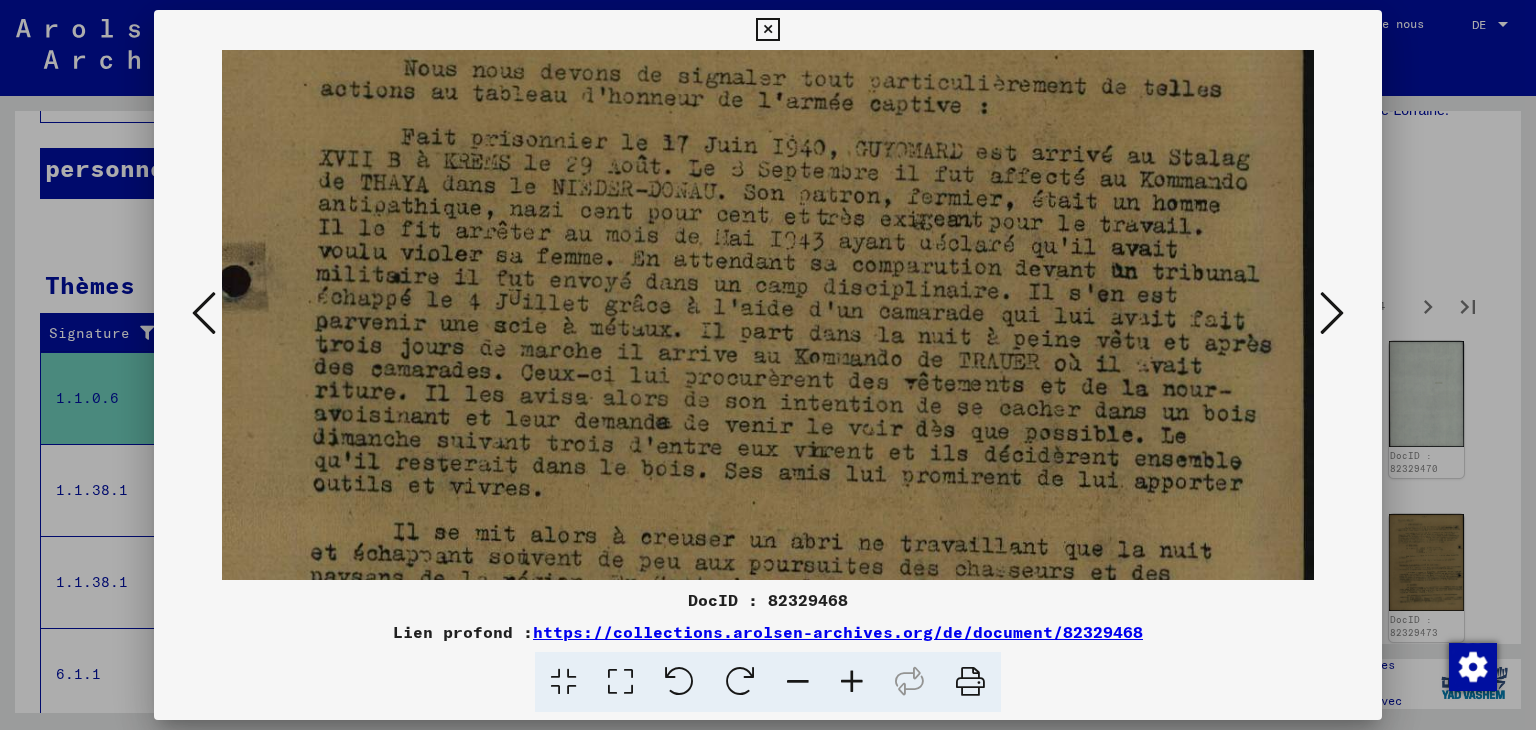 drag, startPoint x: 1041, startPoint y: 458, endPoint x: 1036, endPoint y: 444, distance: 14.866069 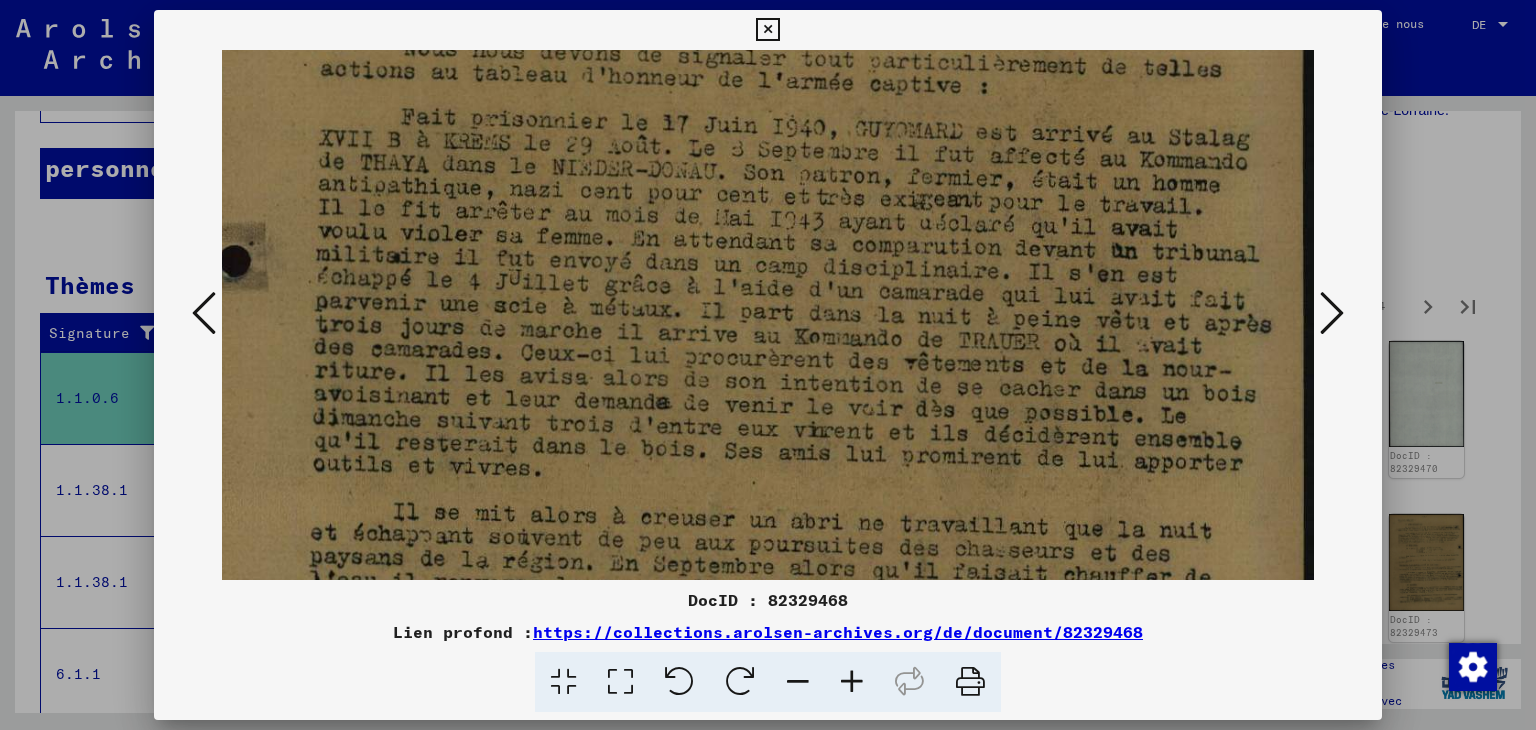 scroll, scrollTop: 730, scrollLeft: 57, axis: both 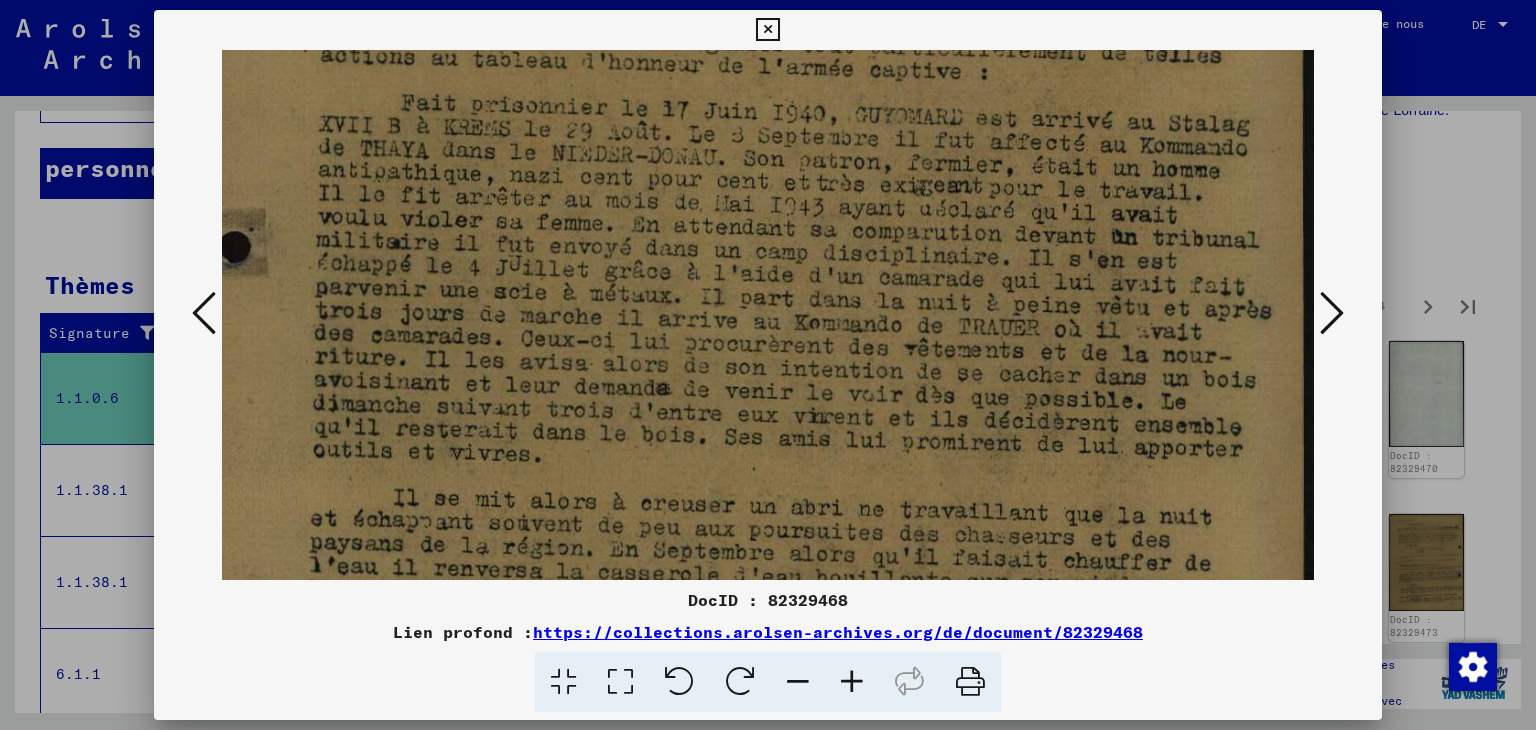 drag, startPoint x: 999, startPoint y: 485, endPoint x: 988, endPoint y: 453, distance: 33.83785 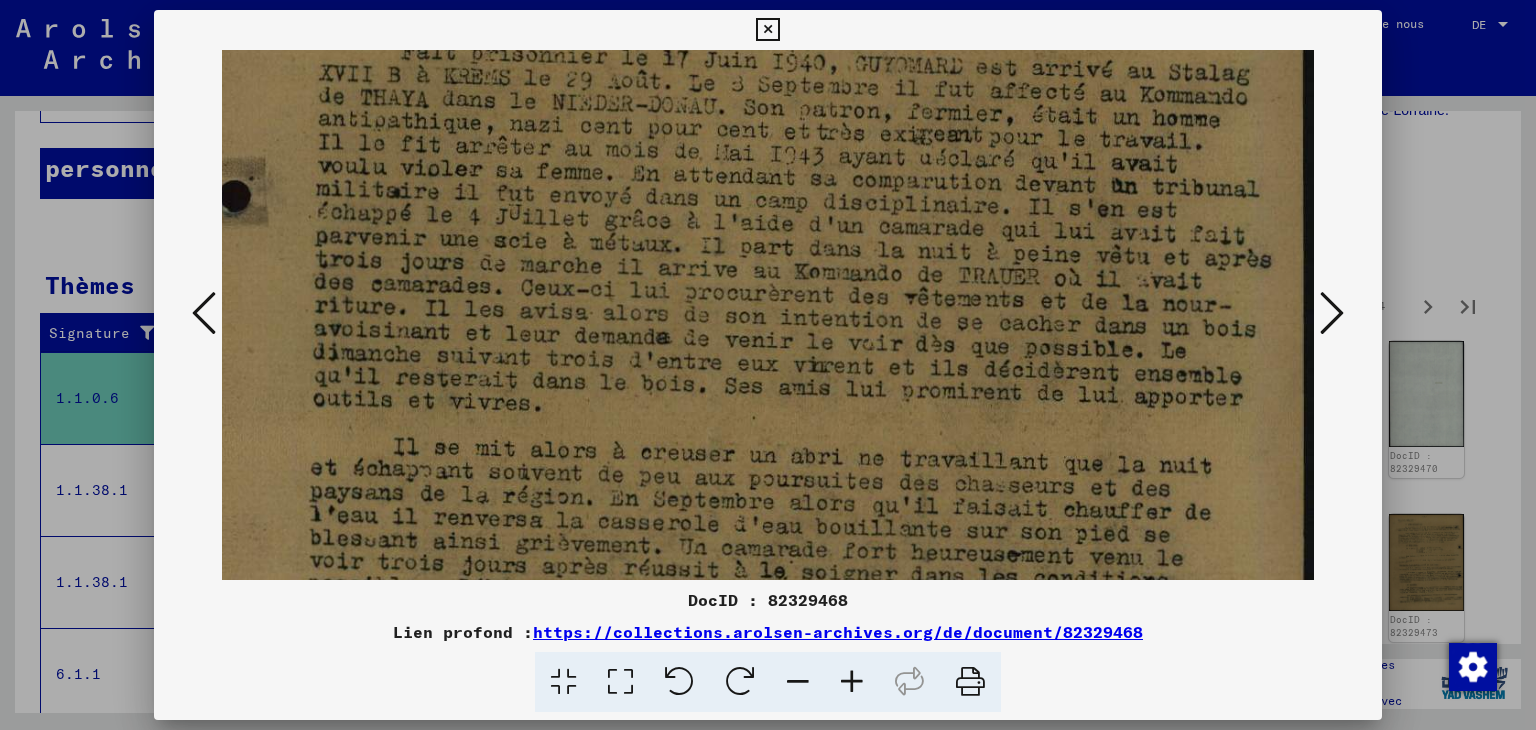 scroll, scrollTop: 809, scrollLeft: 57, axis: both 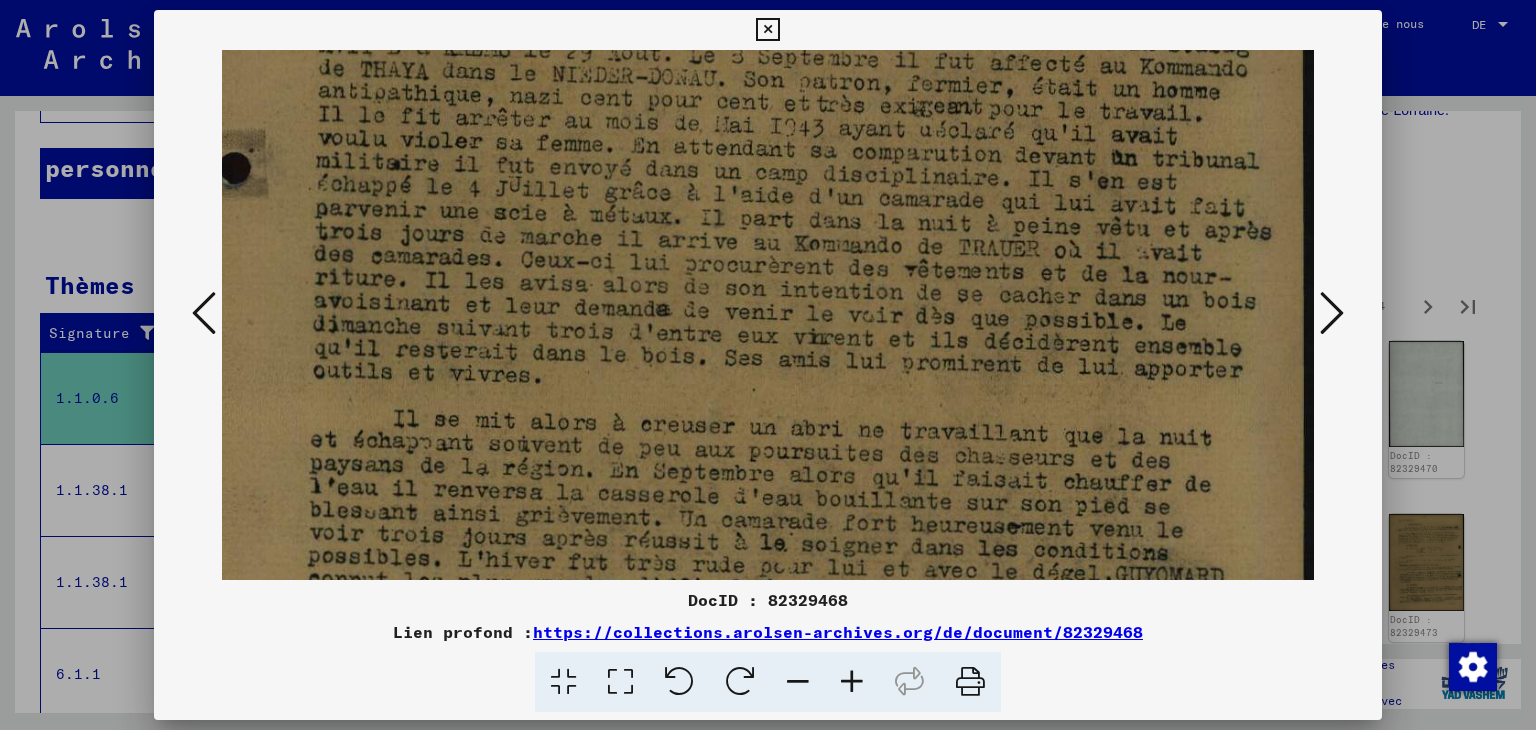 drag, startPoint x: 988, startPoint y: 477, endPoint x: 976, endPoint y: 401, distance: 76.941536 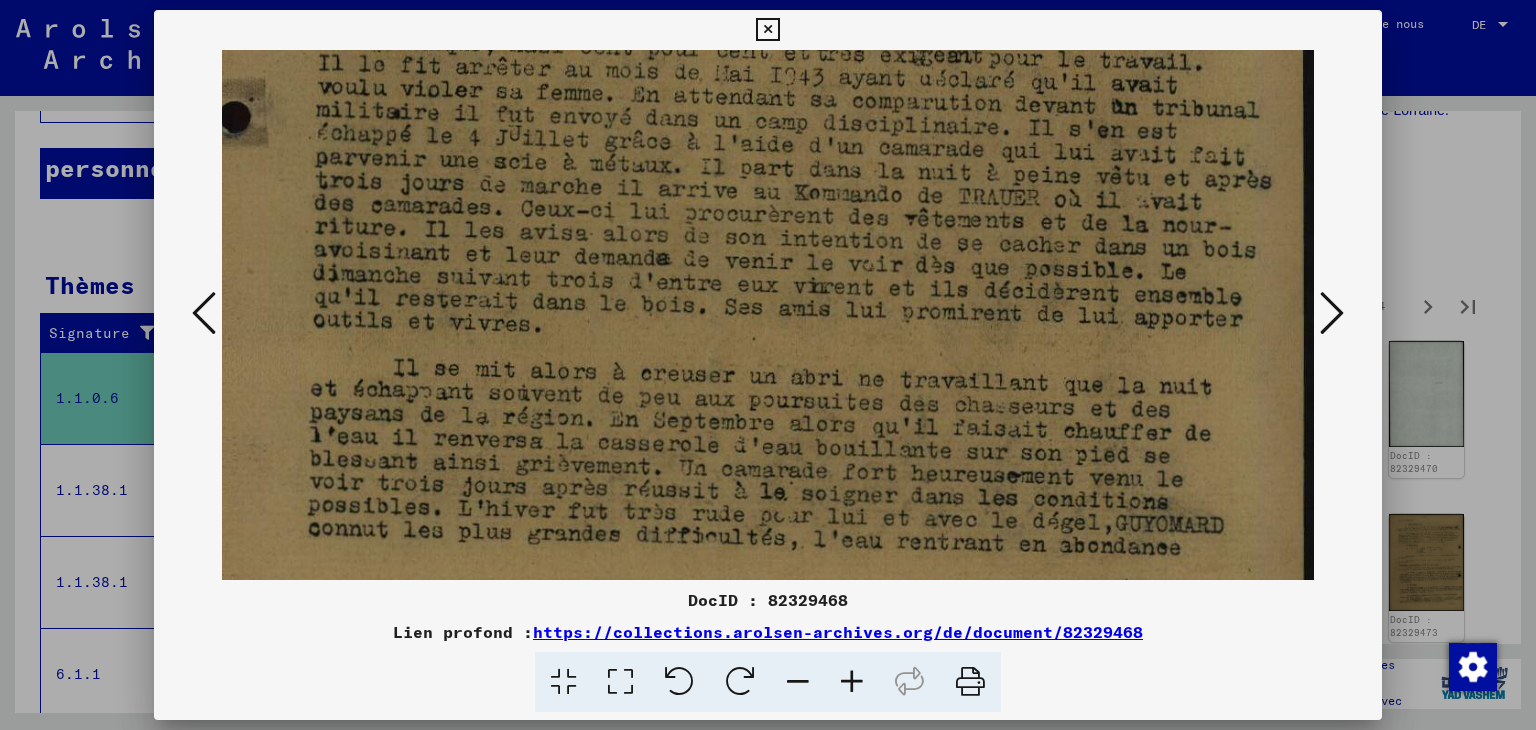 scroll, scrollTop: 866, scrollLeft: 57, axis: both 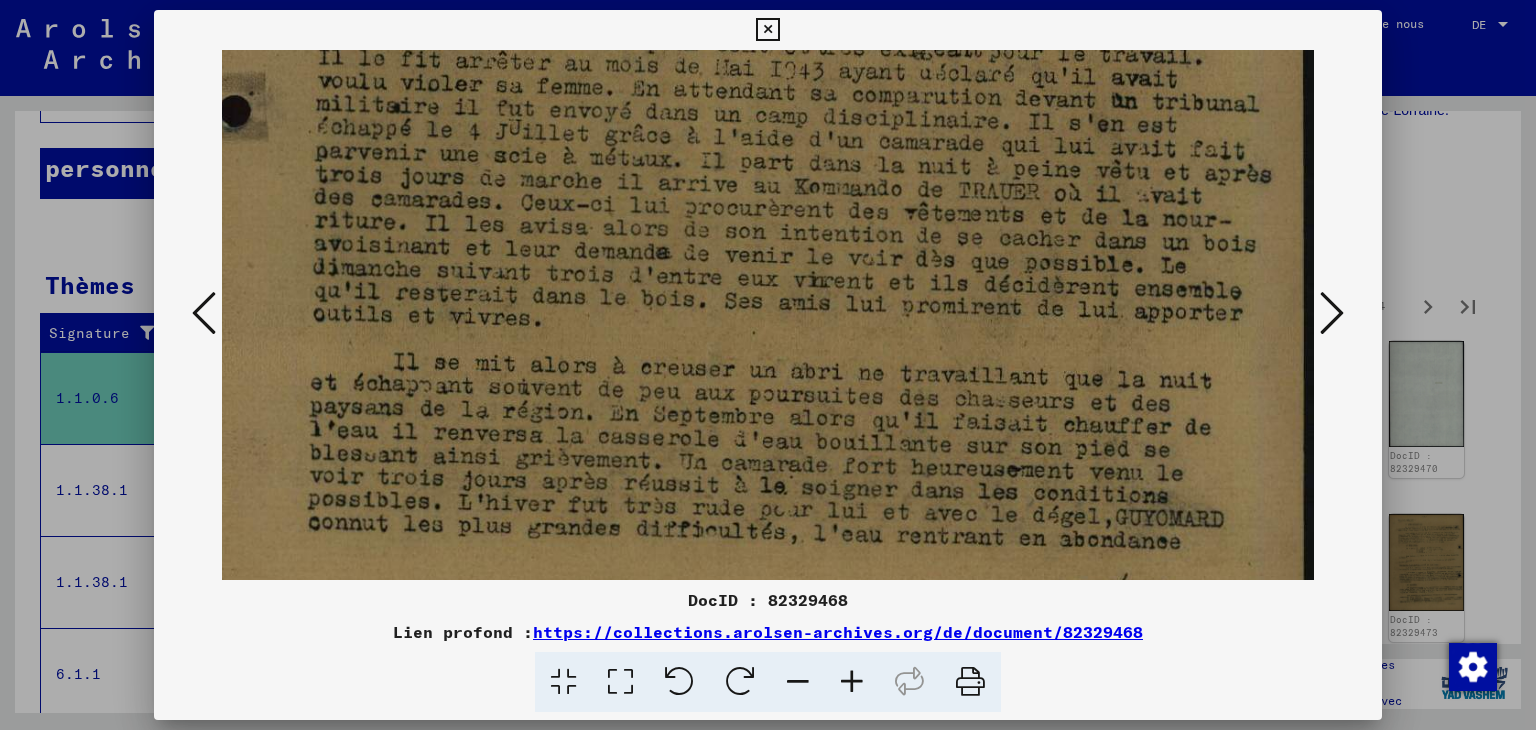 drag, startPoint x: 993, startPoint y: 450, endPoint x: 988, endPoint y: 395, distance: 55.226807 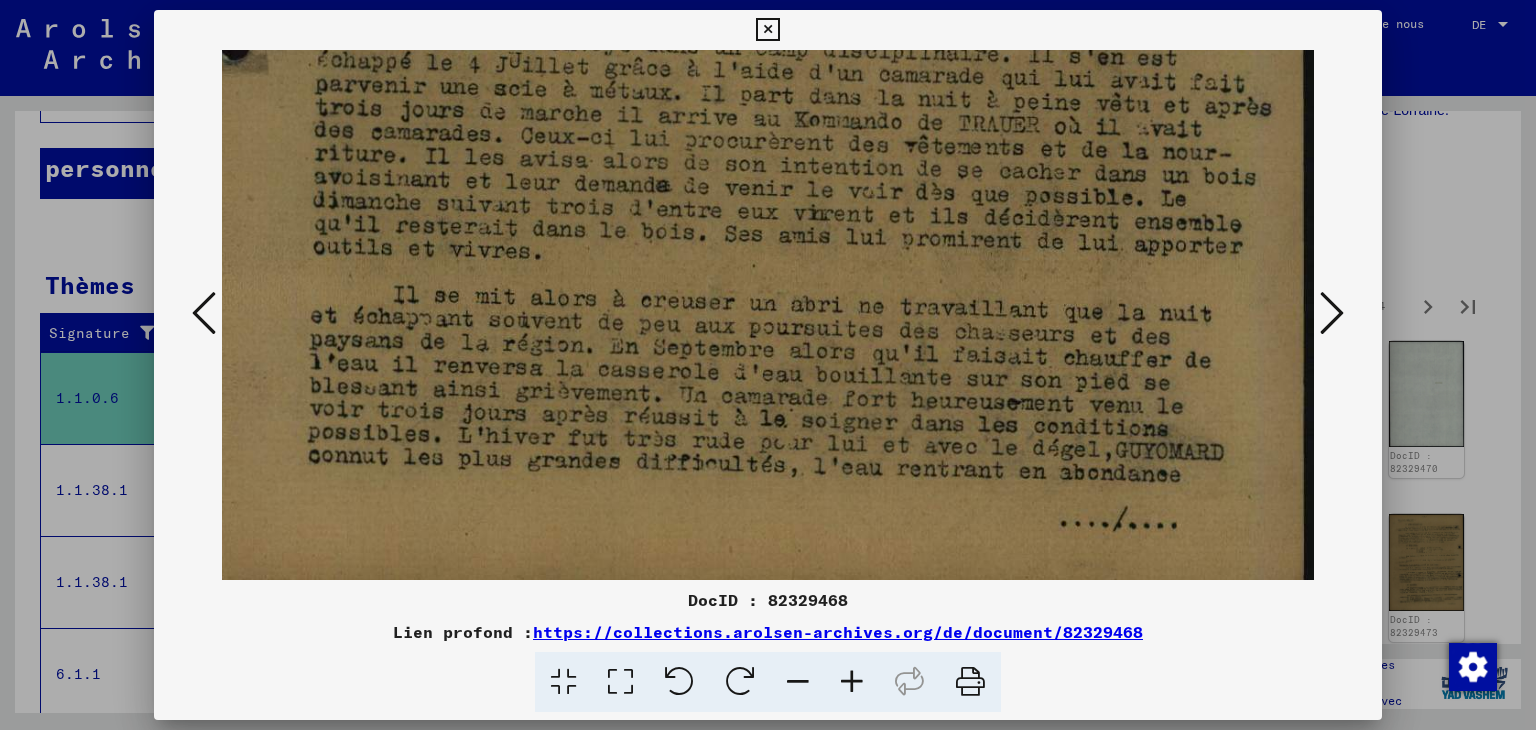 scroll, scrollTop: 935, scrollLeft: 57, axis: both 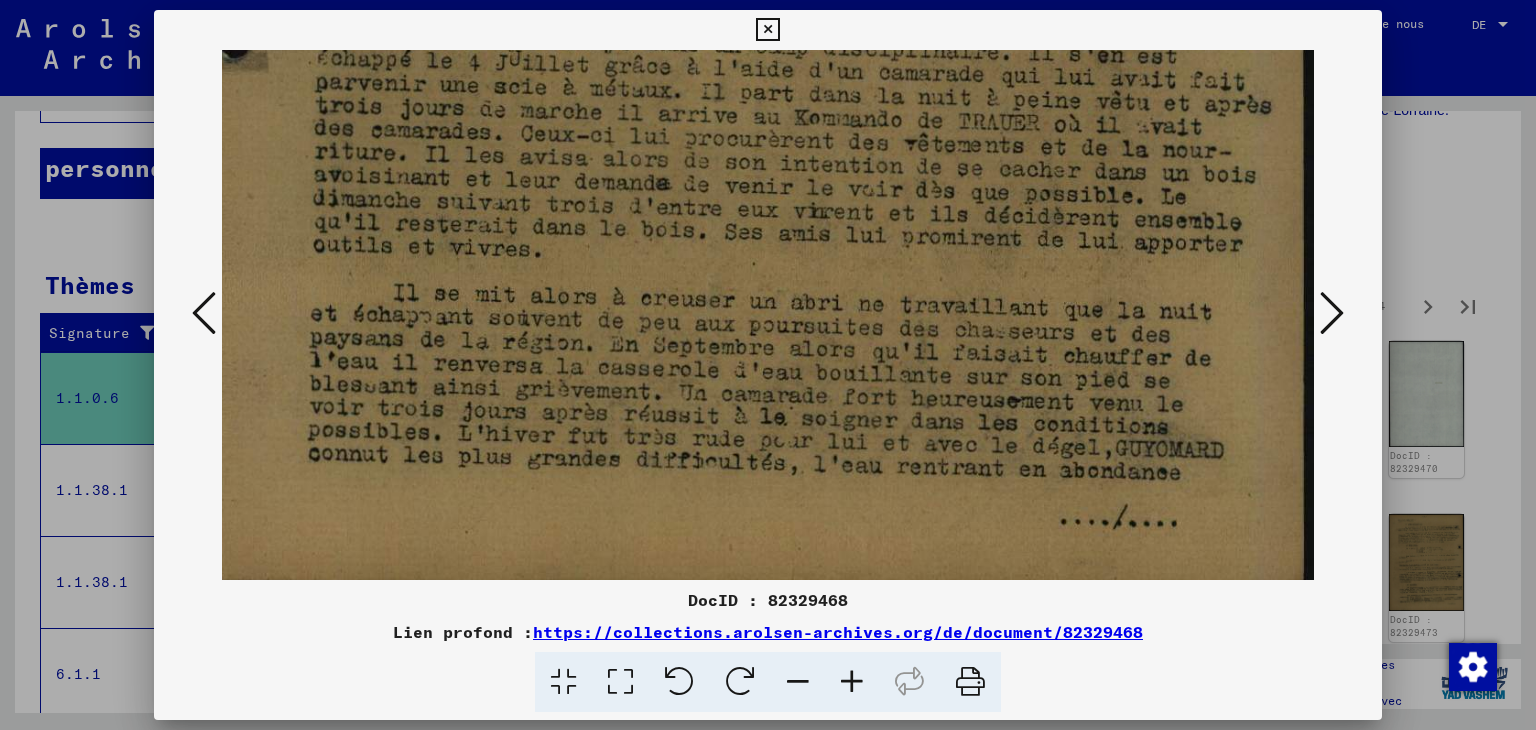 drag, startPoint x: 1005, startPoint y: 473, endPoint x: 995, endPoint y: 404, distance: 69.72087 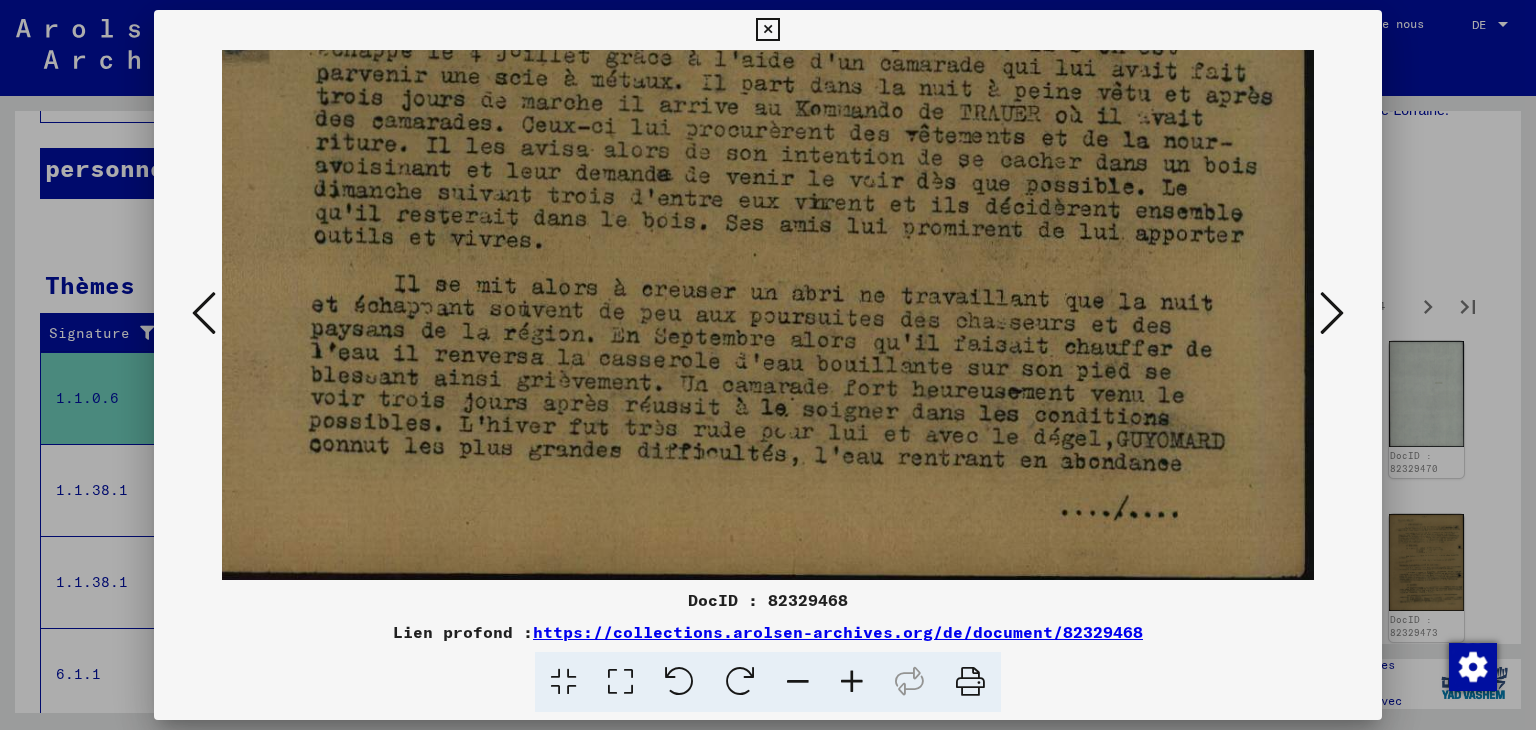 scroll, scrollTop: 949, scrollLeft: 57, axis: both 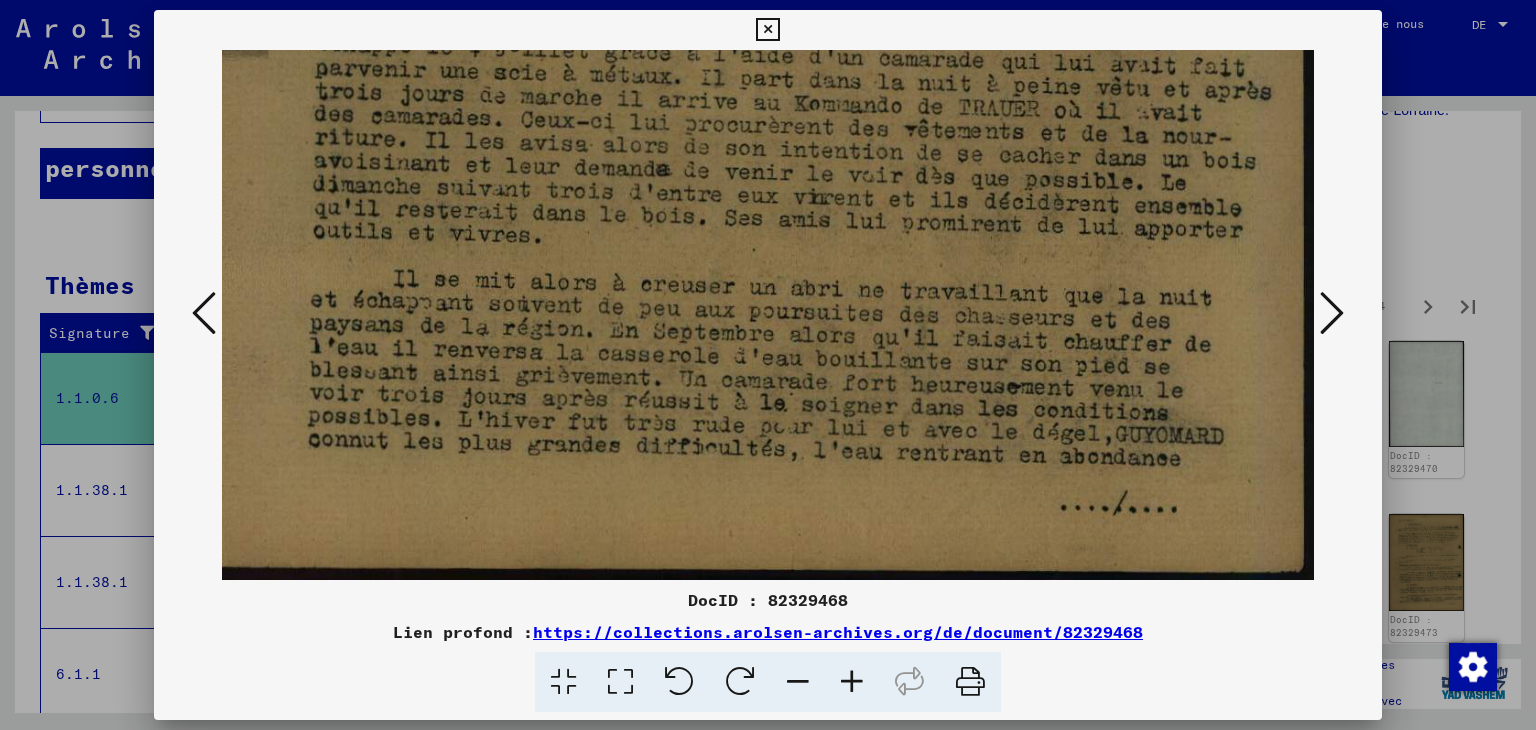 drag, startPoint x: 1020, startPoint y: 501, endPoint x: 1016, endPoint y: 475, distance: 26.305893 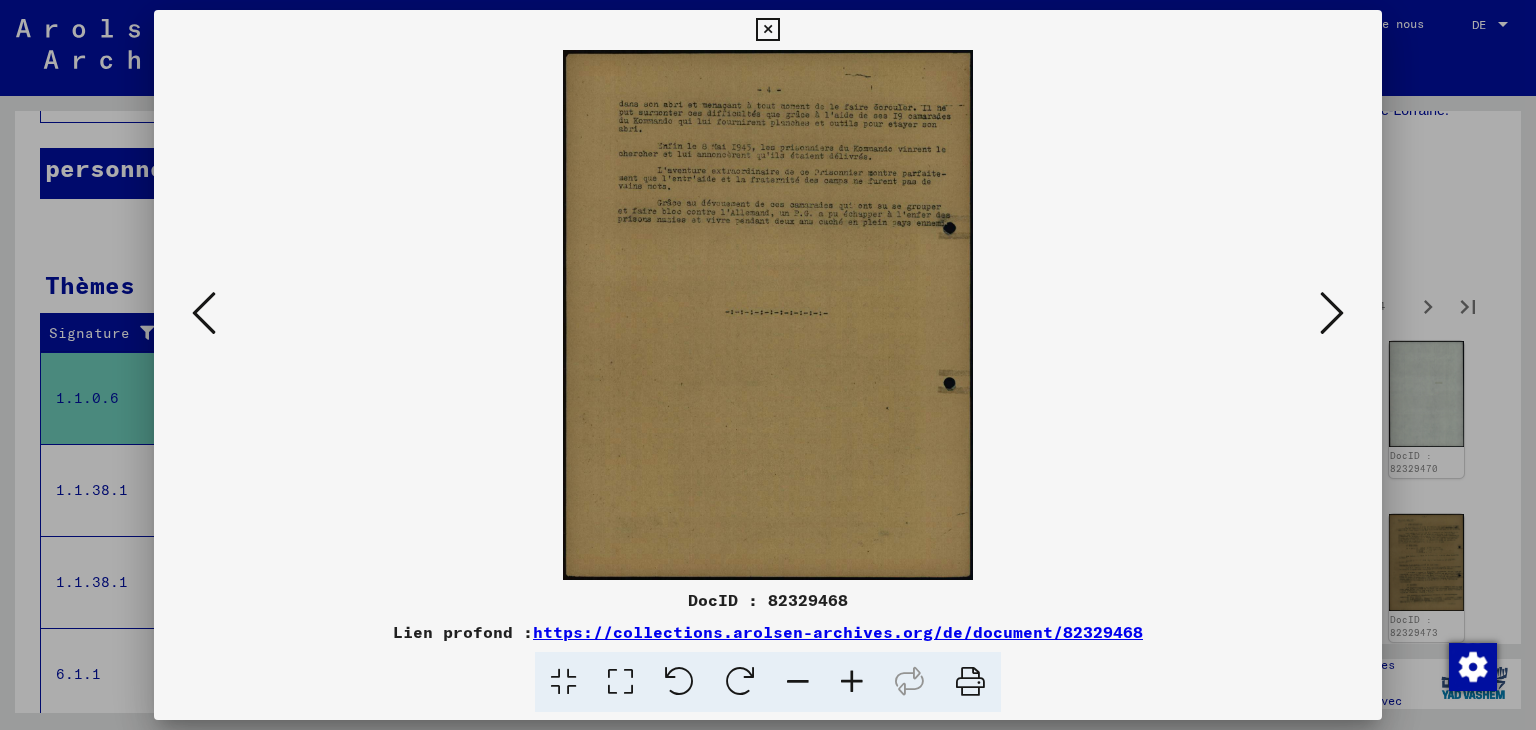 click at bounding box center (852, 682) 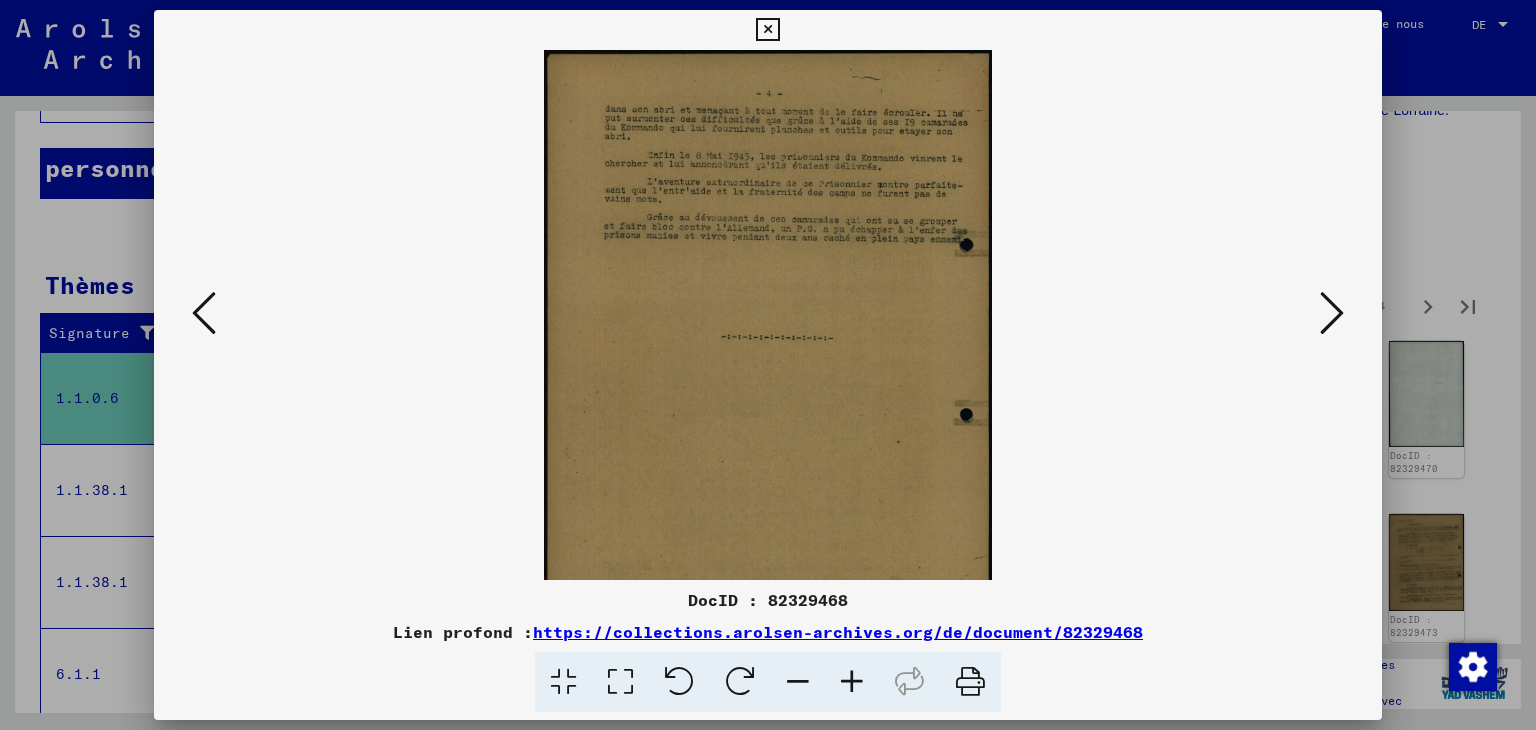 click at bounding box center (852, 682) 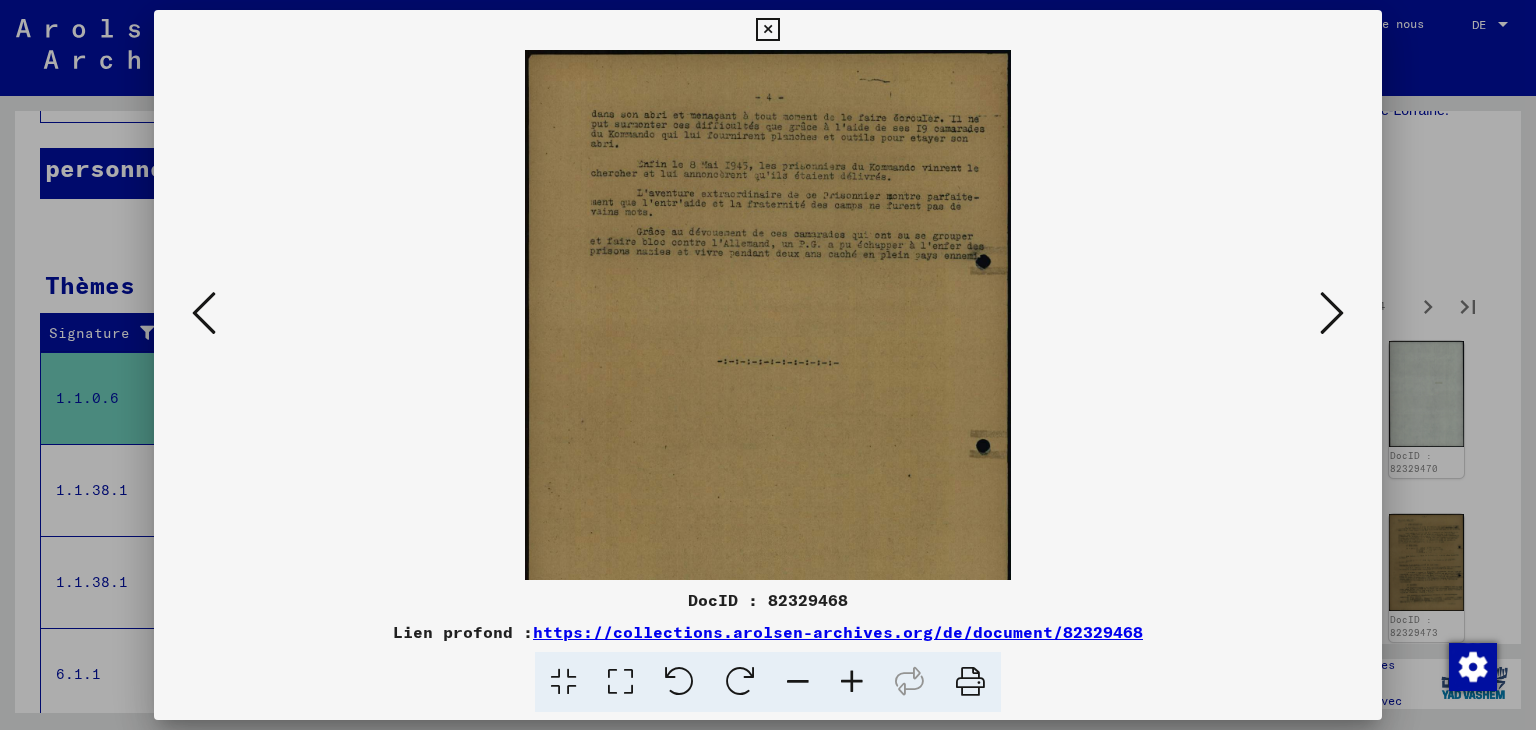 click at bounding box center (852, 682) 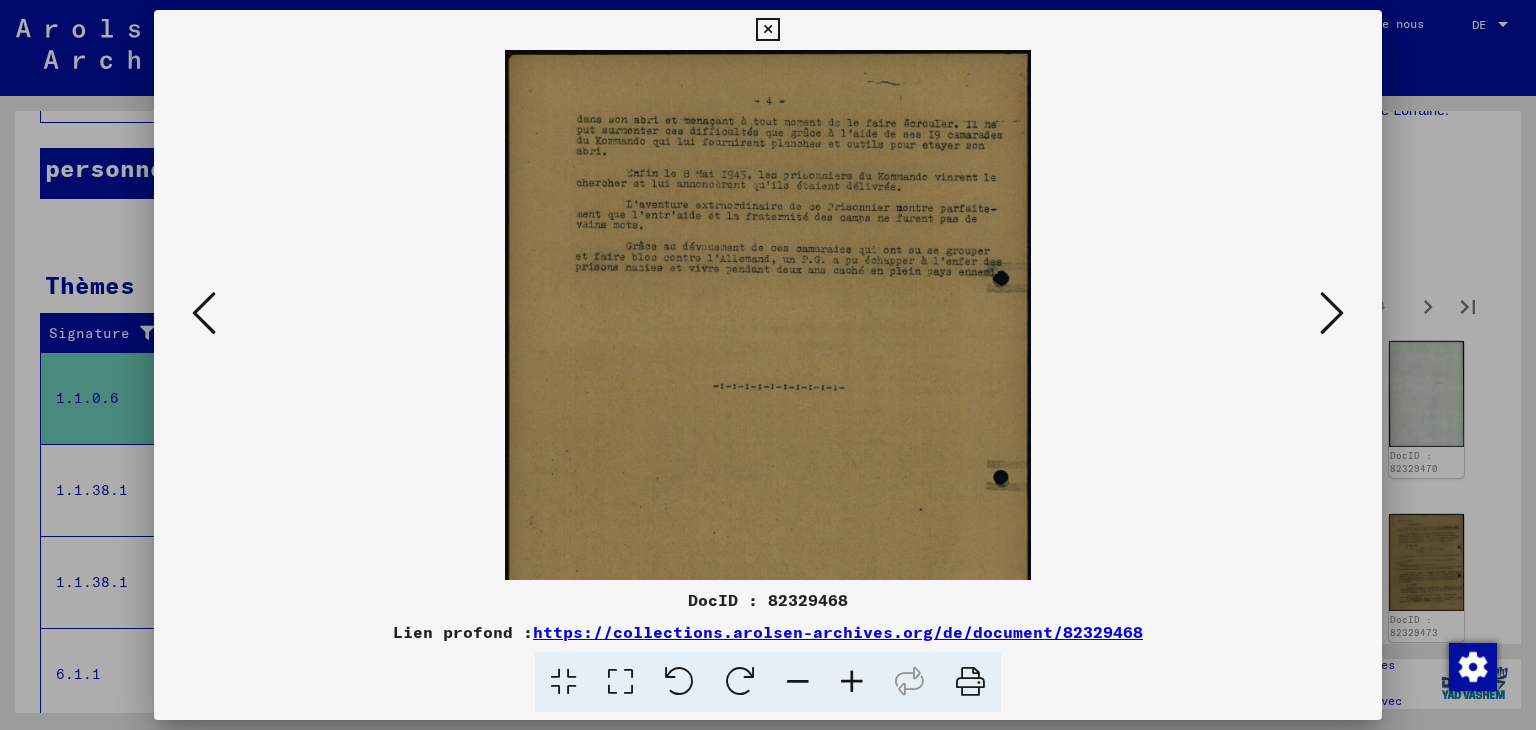 click at bounding box center [852, 682] 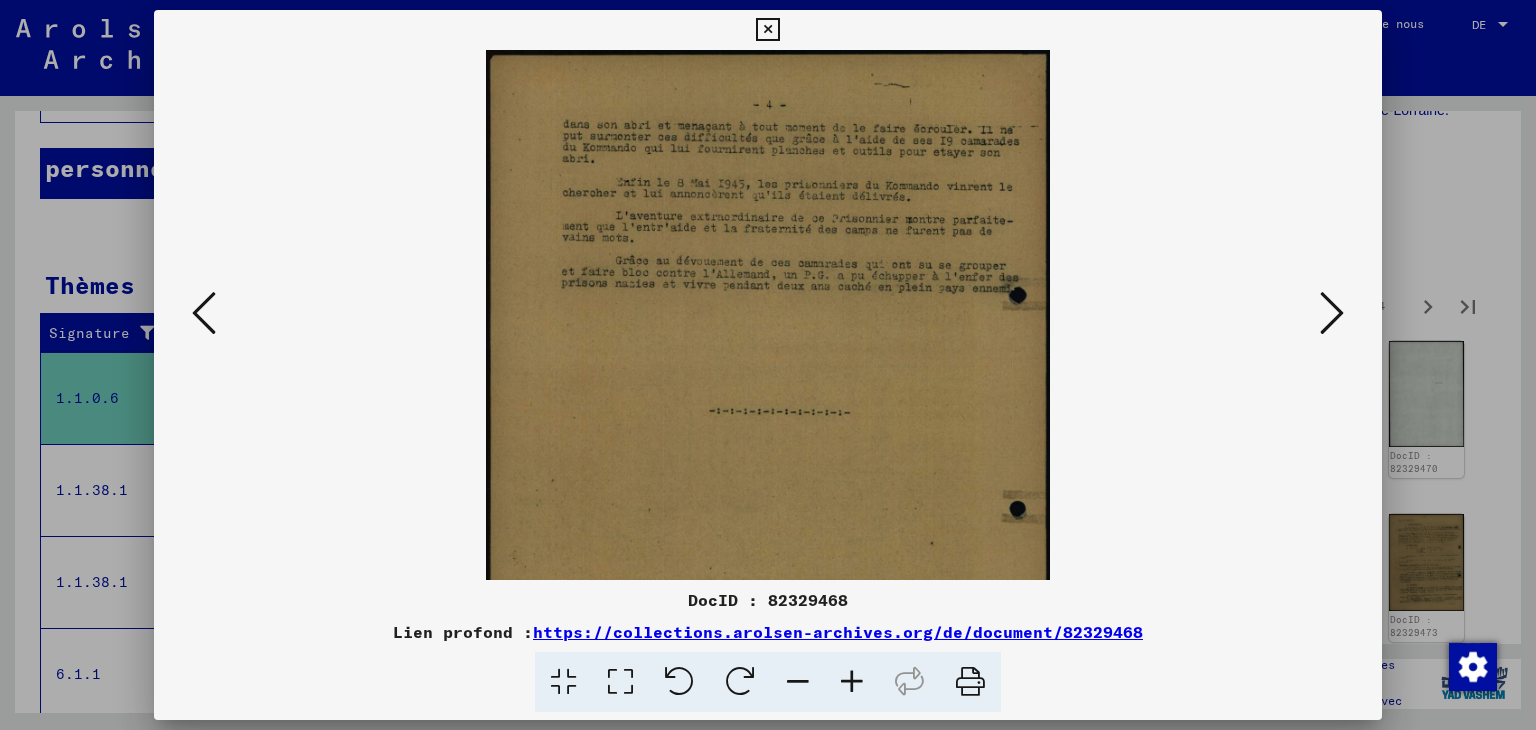 click at bounding box center (852, 682) 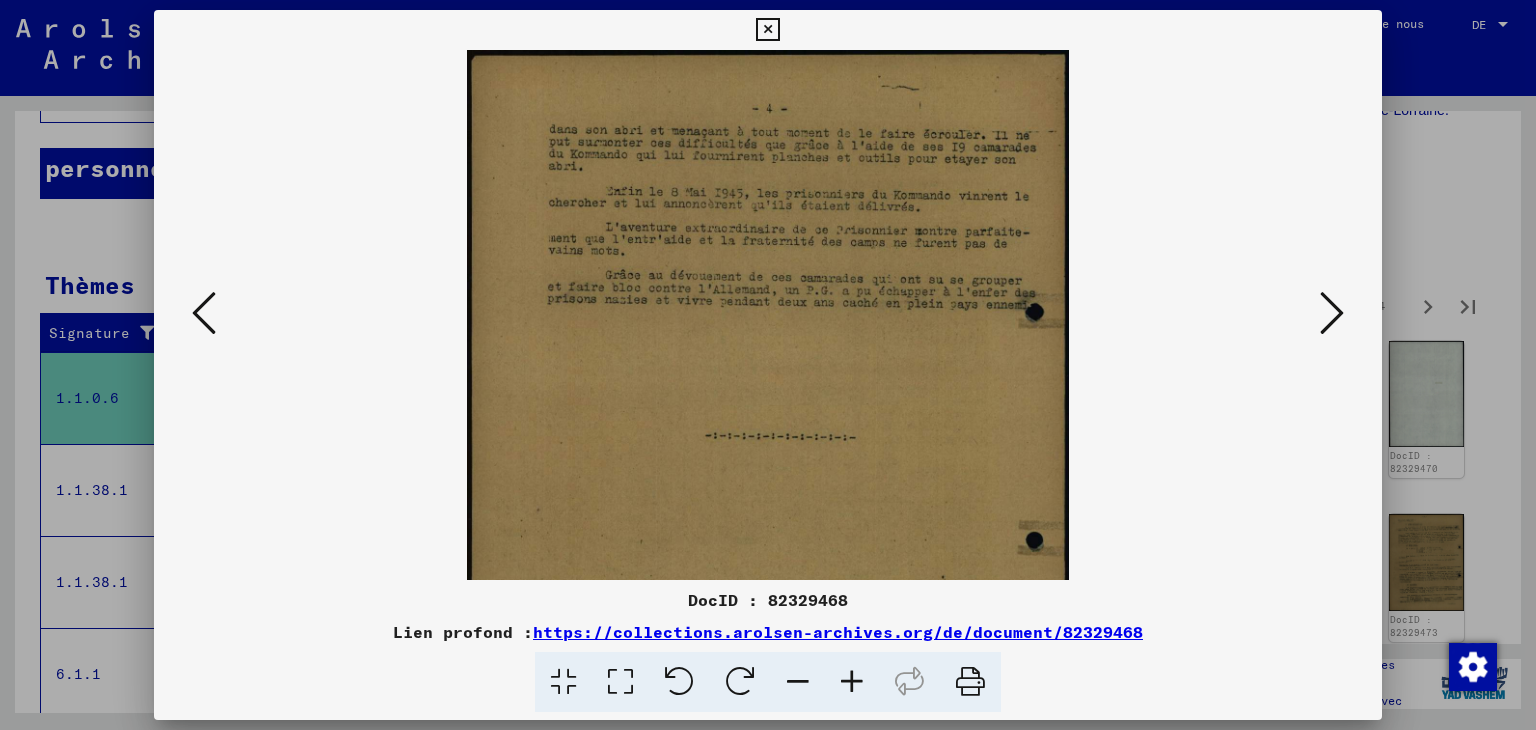 click at bounding box center [852, 682] 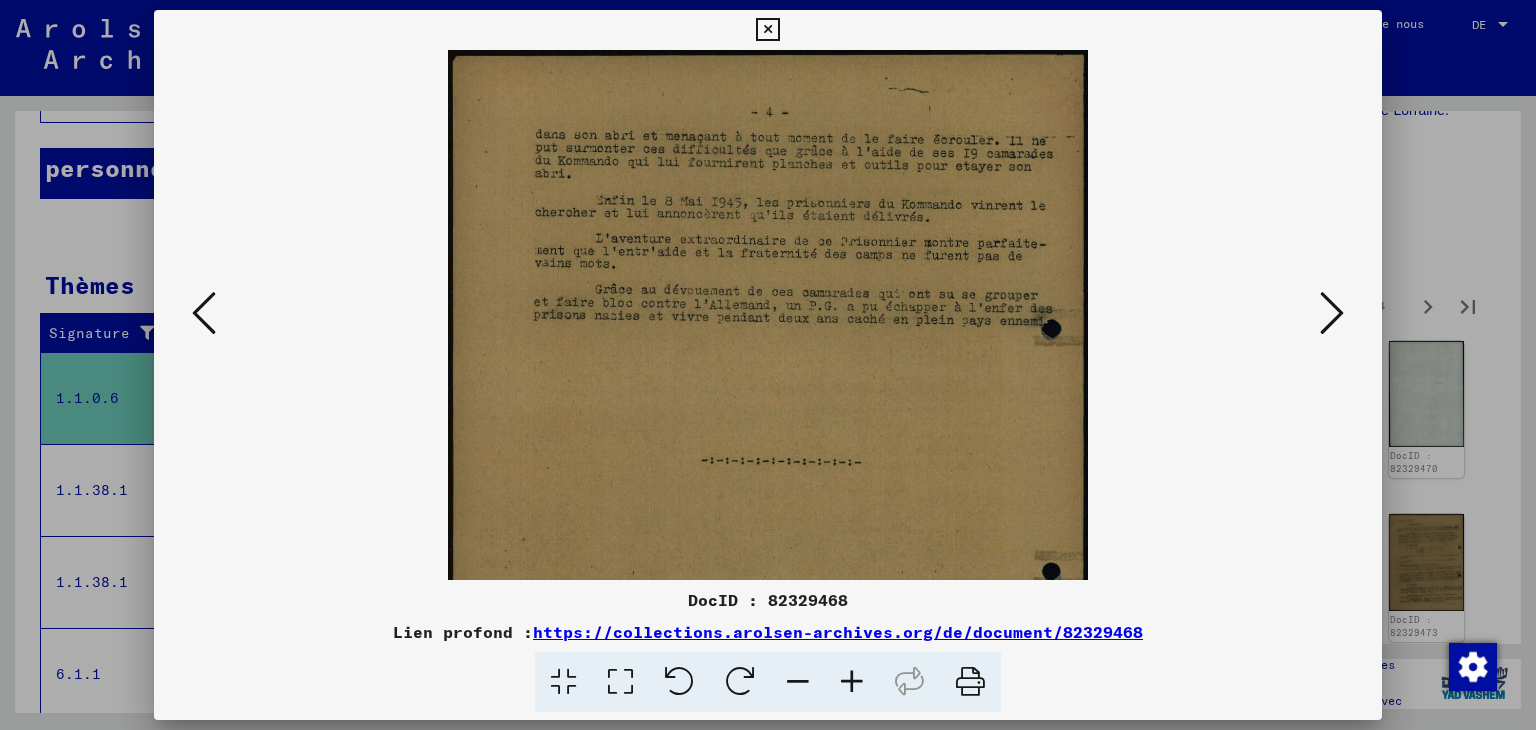 click at bounding box center (852, 682) 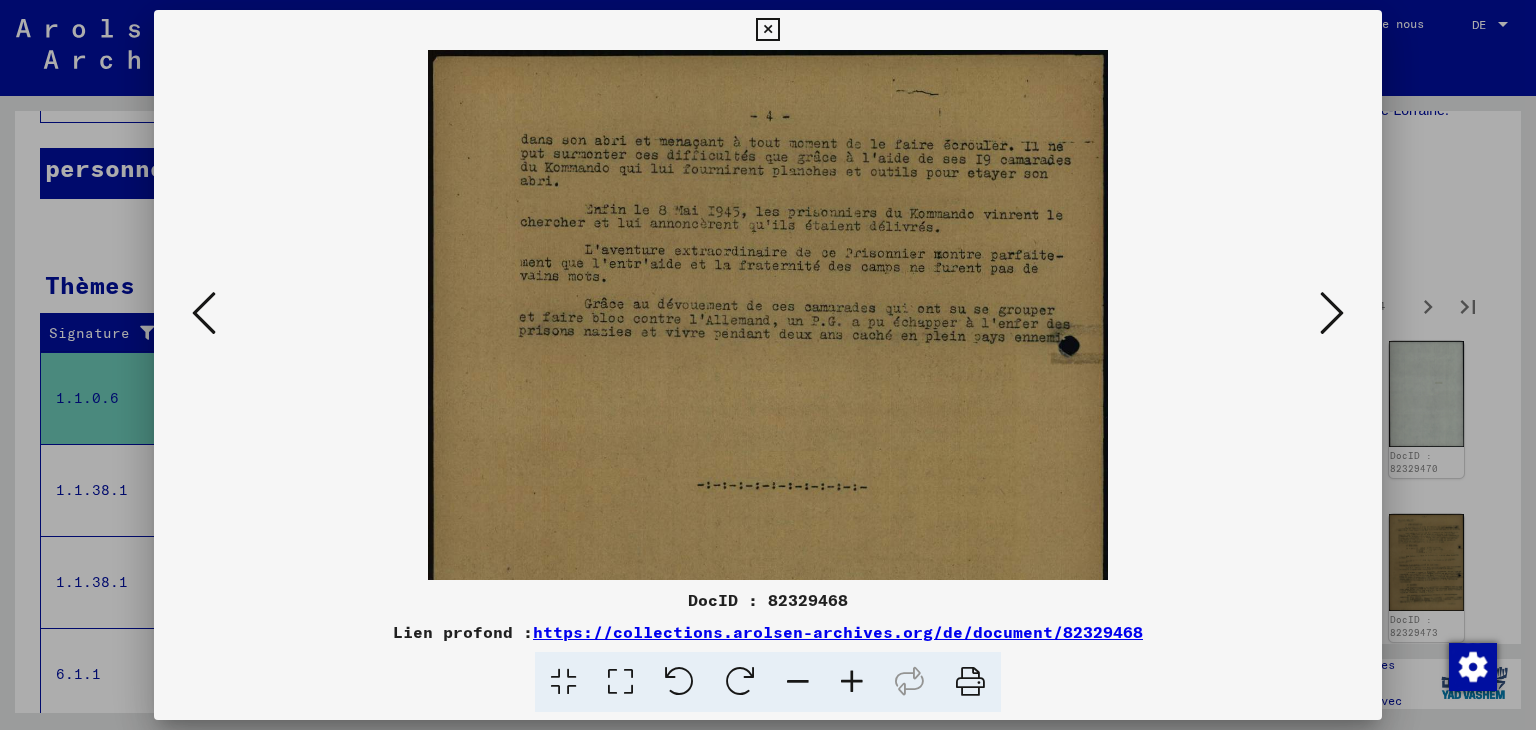 click at bounding box center (852, 682) 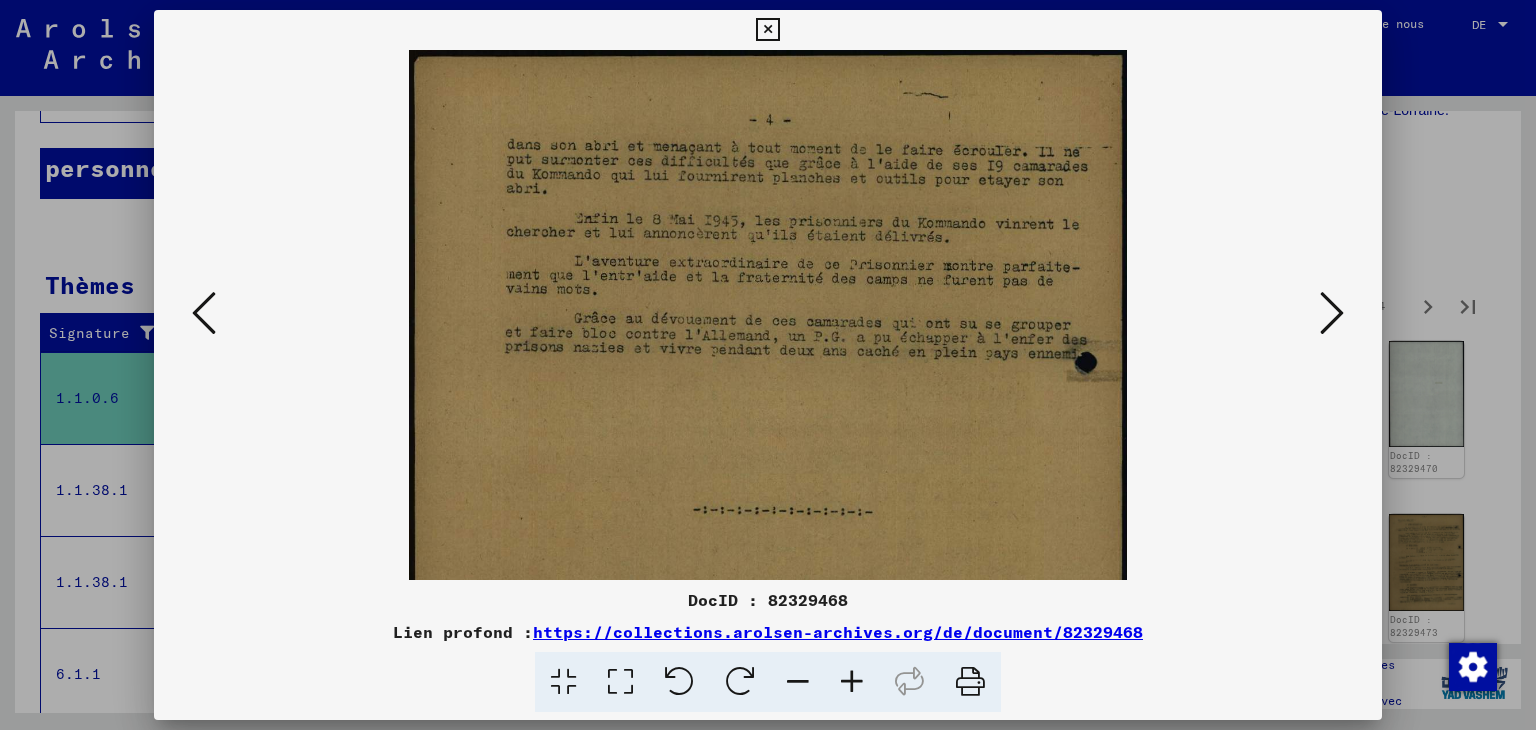 click at bounding box center [852, 682] 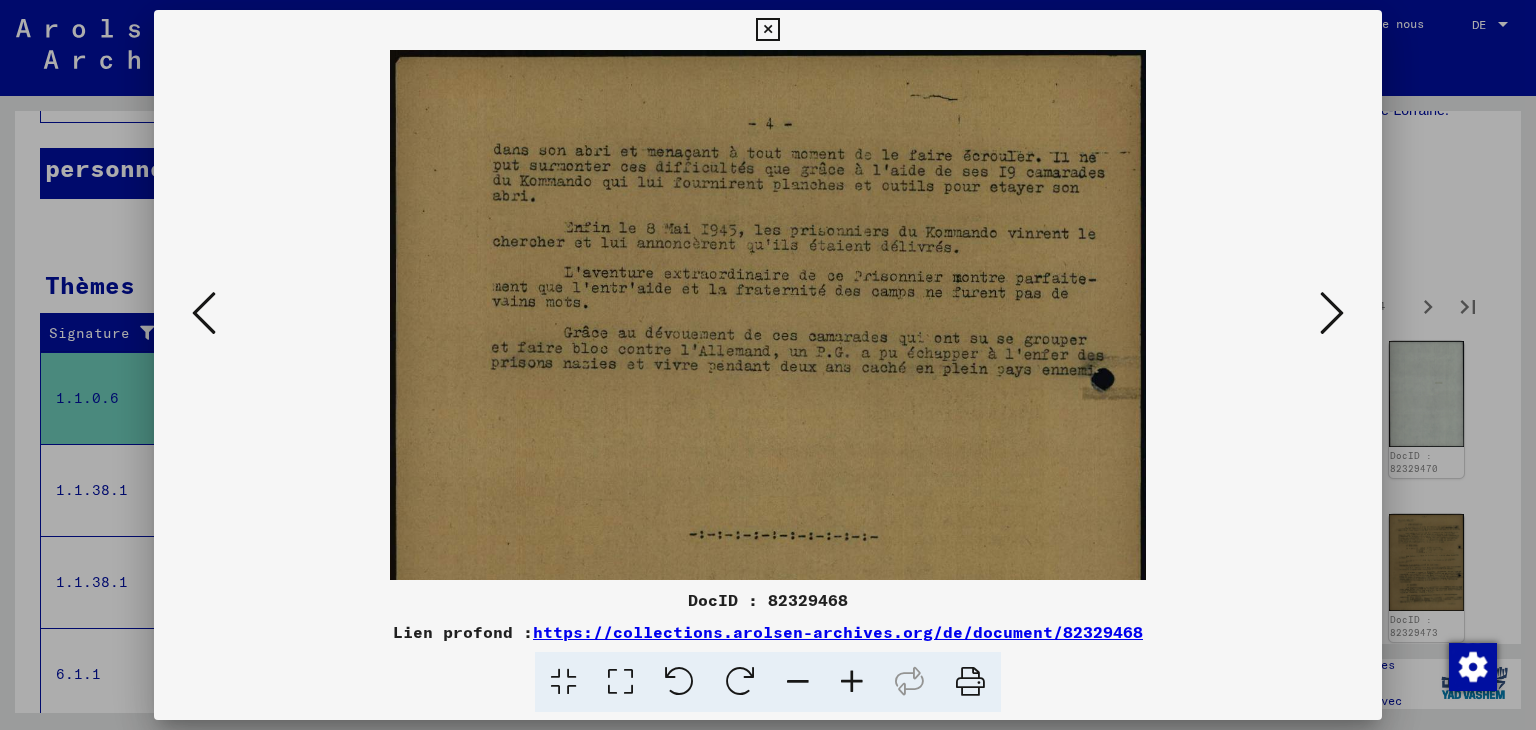 click at bounding box center [852, 682] 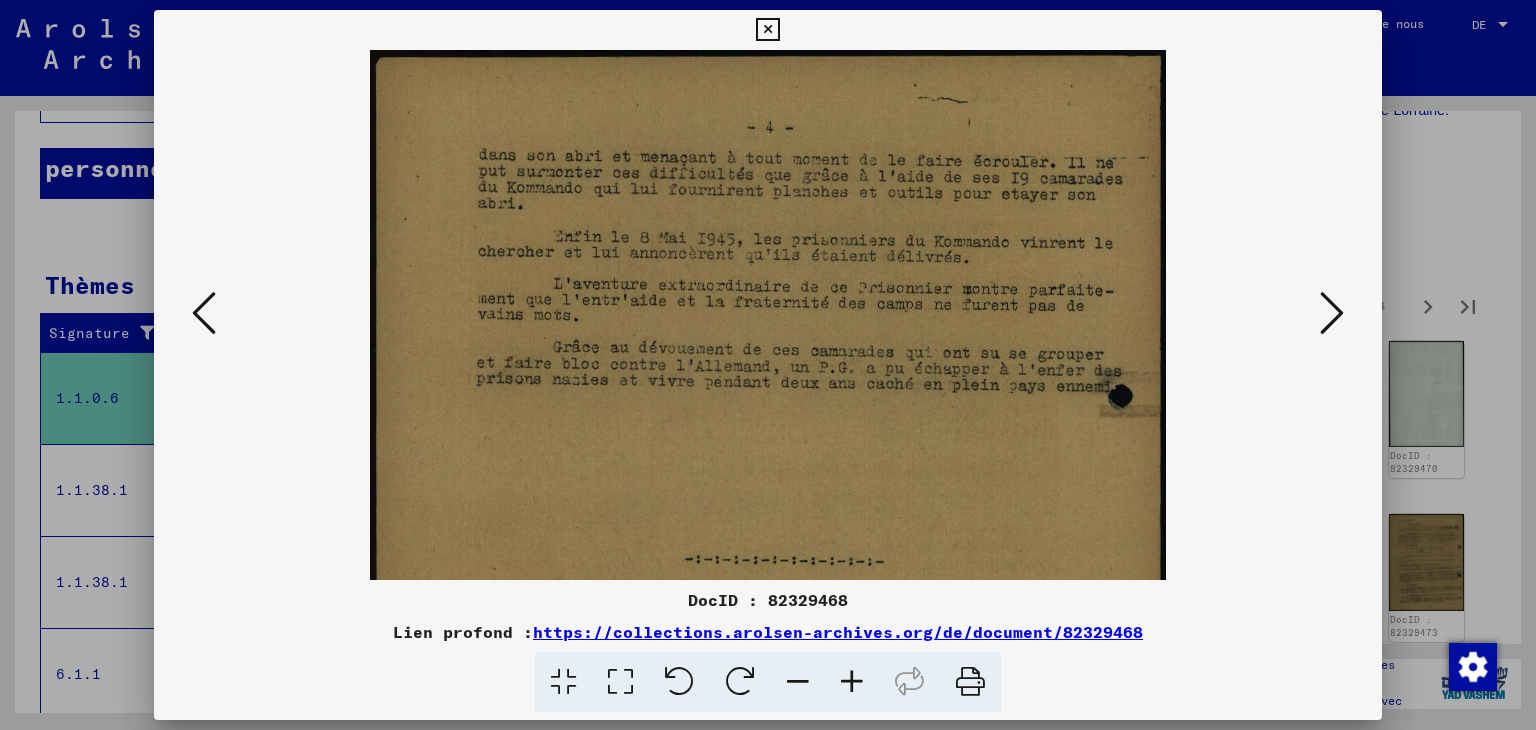click at bounding box center (1332, 314) 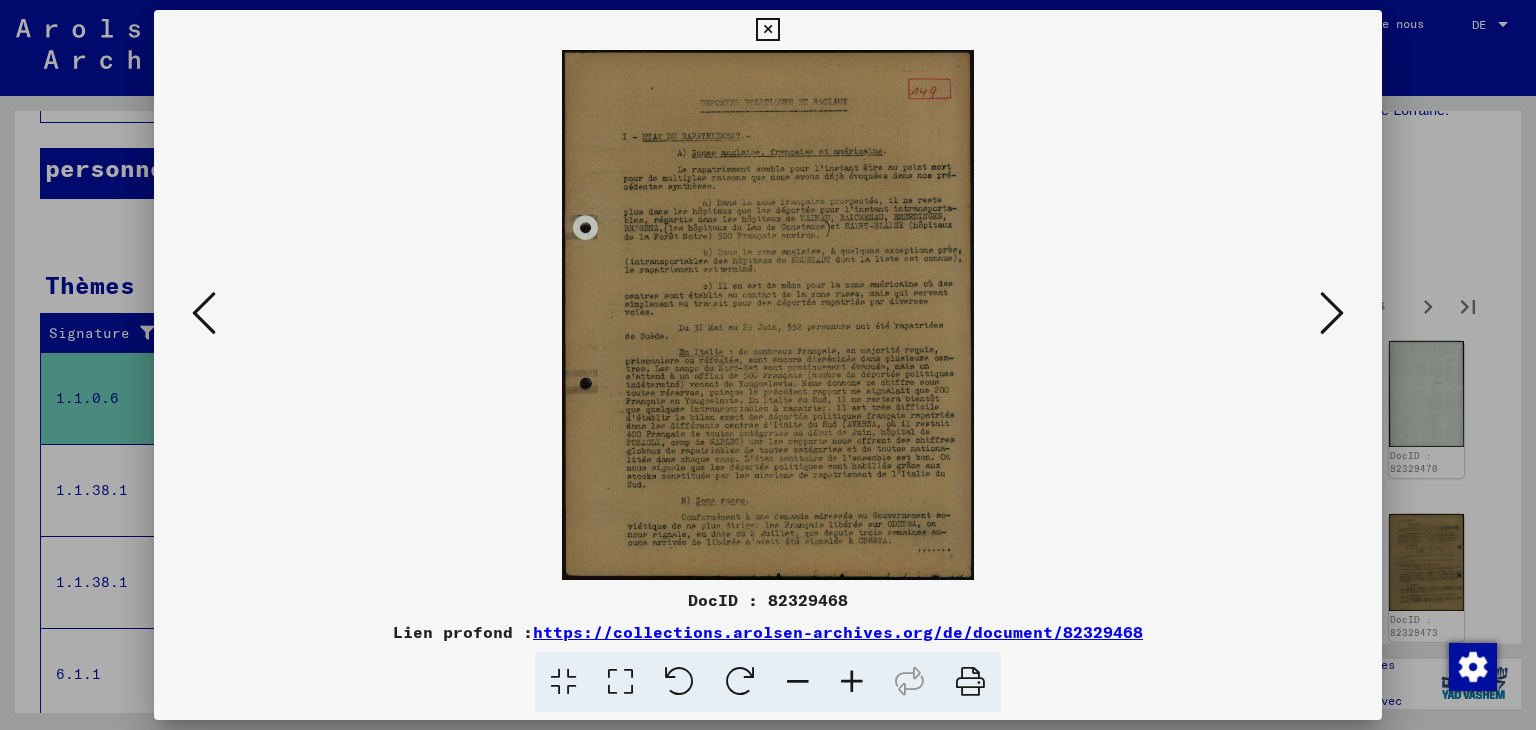 click at bounding box center [852, 682] 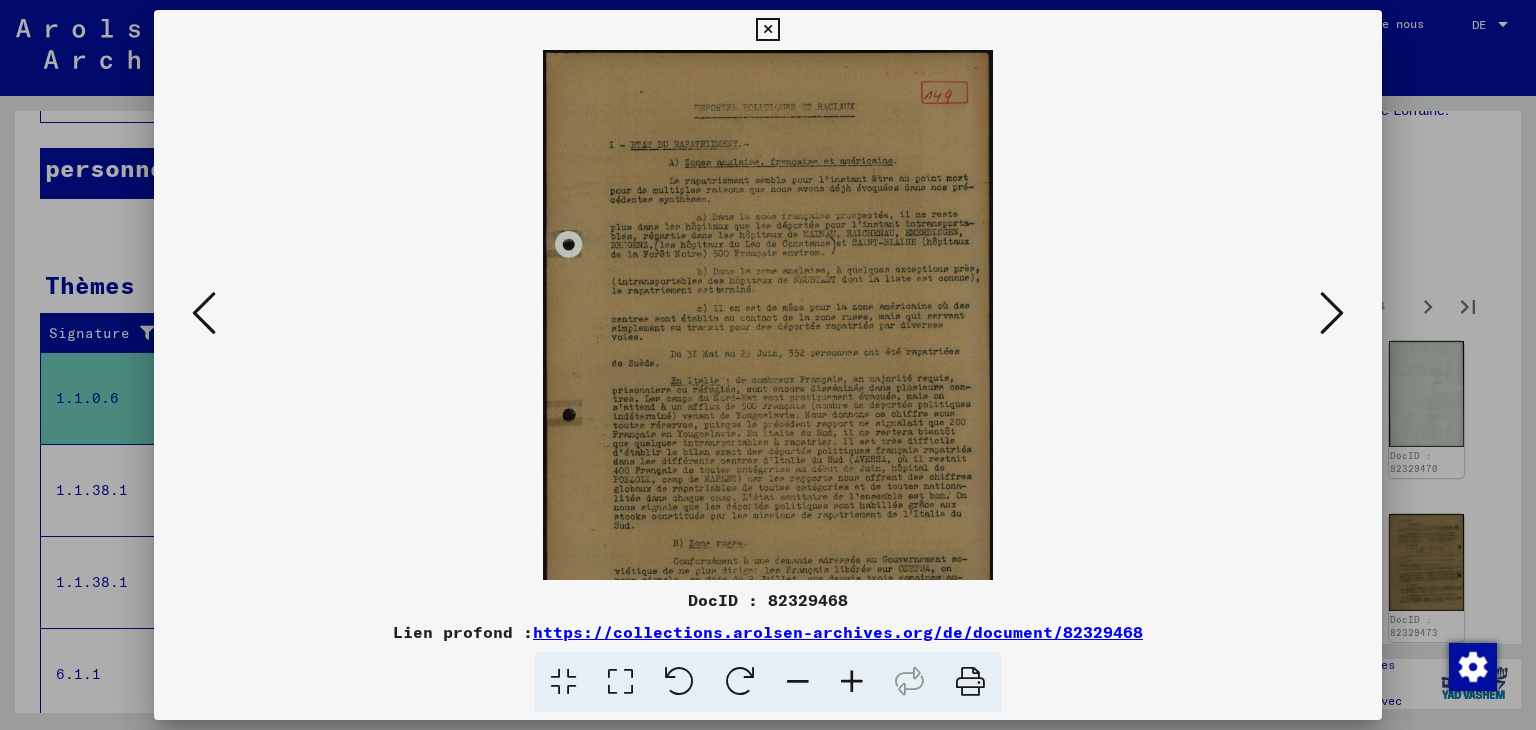 click at bounding box center [852, 682] 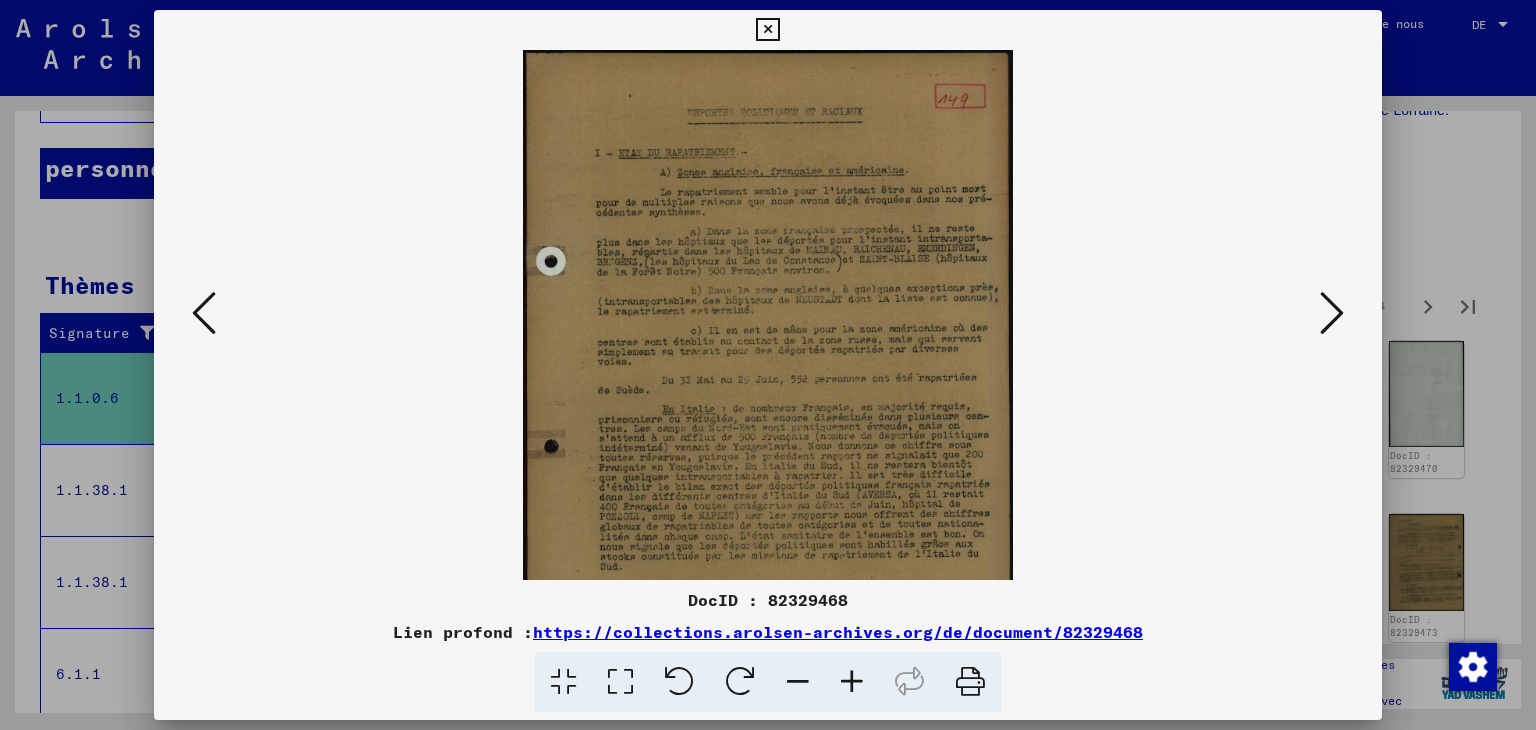click at bounding box center (852, 682) 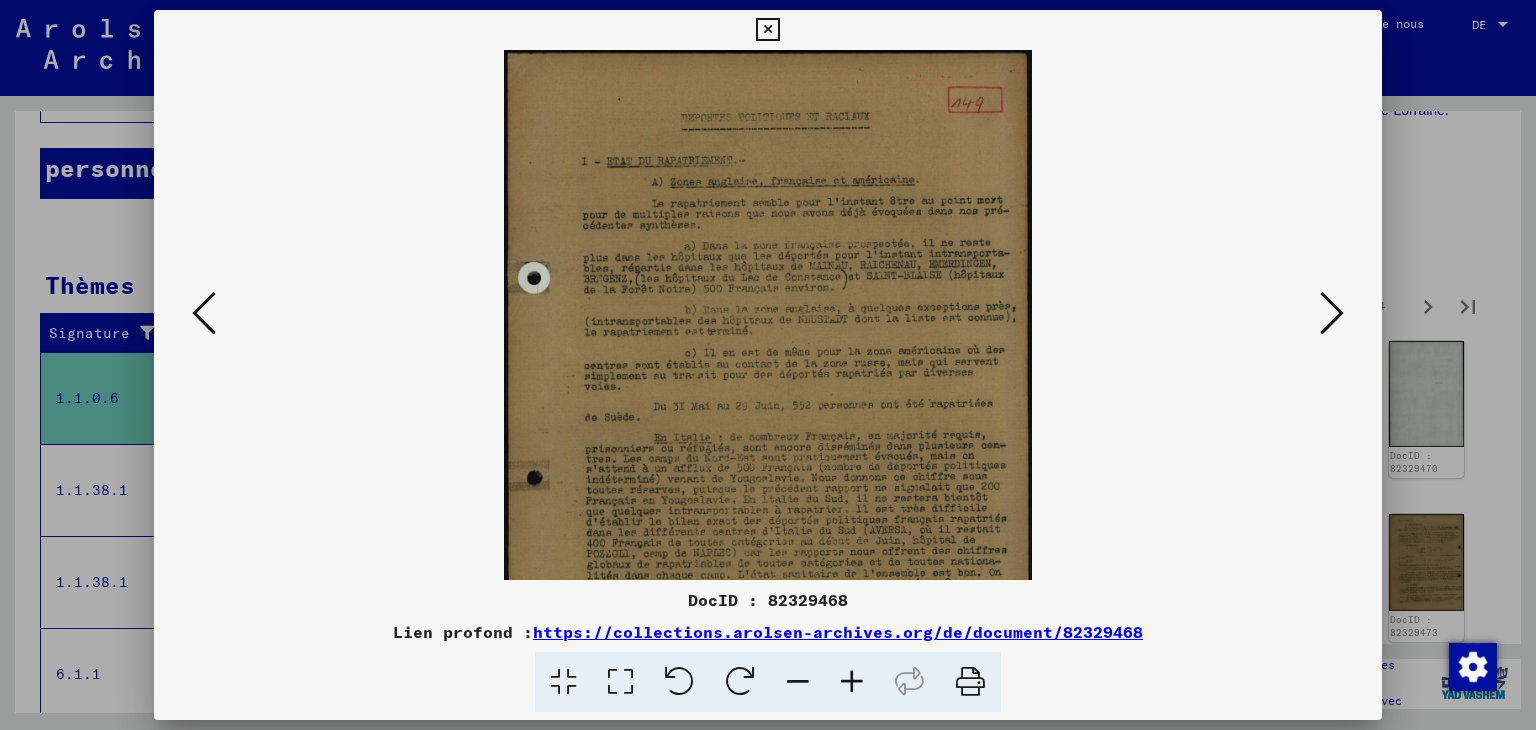 click at bounding box center [852, 682] 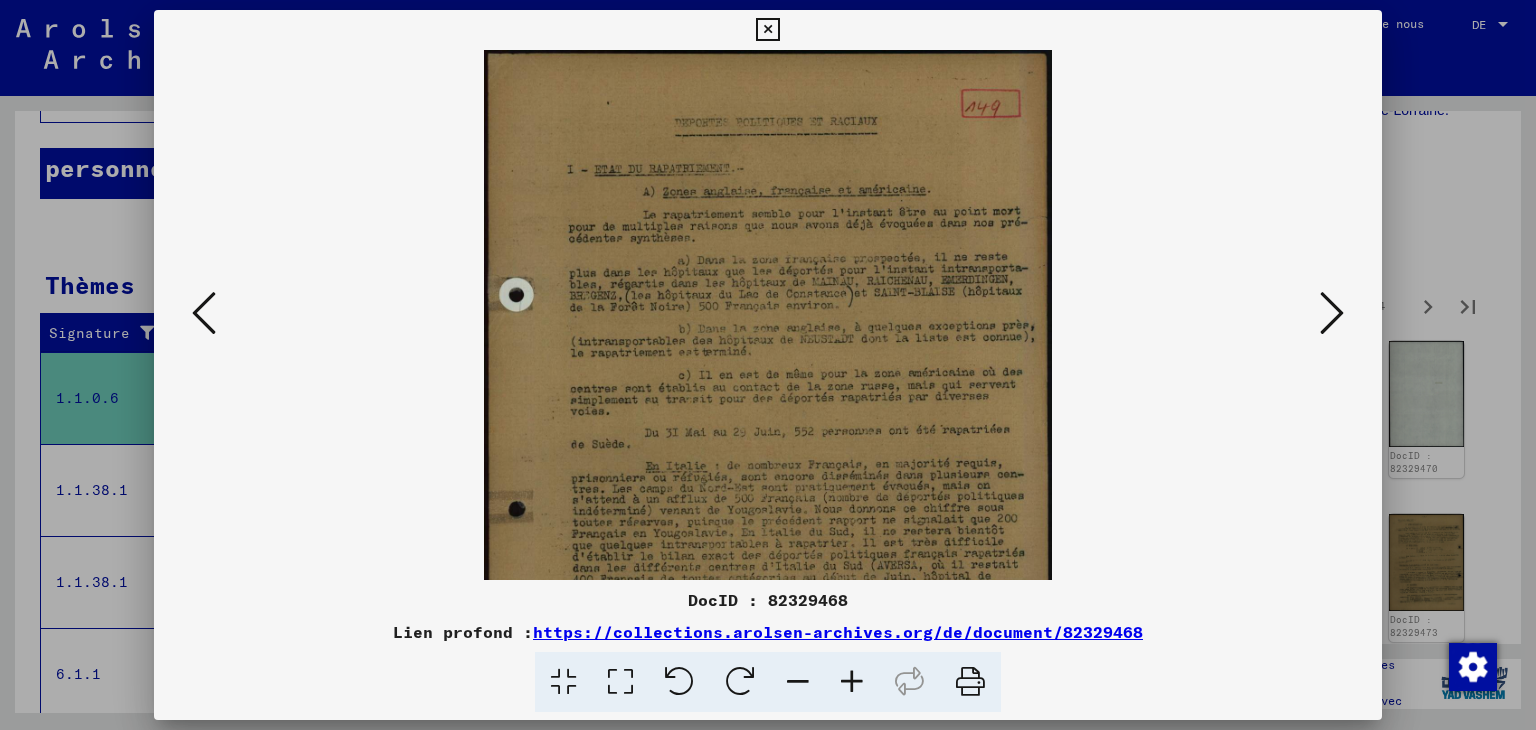 click at bounding box center (852, 682) 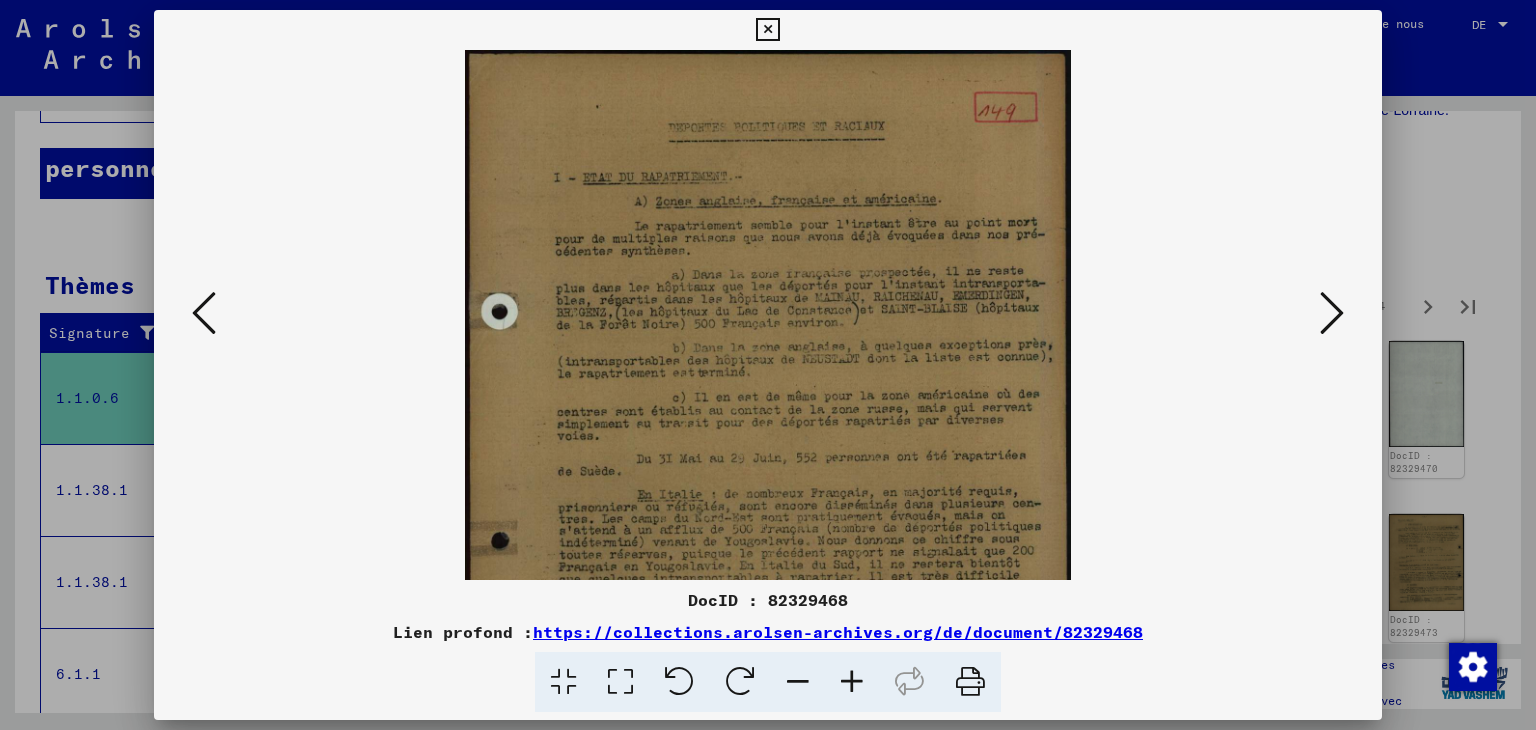 click at bounding box center [852, 682] 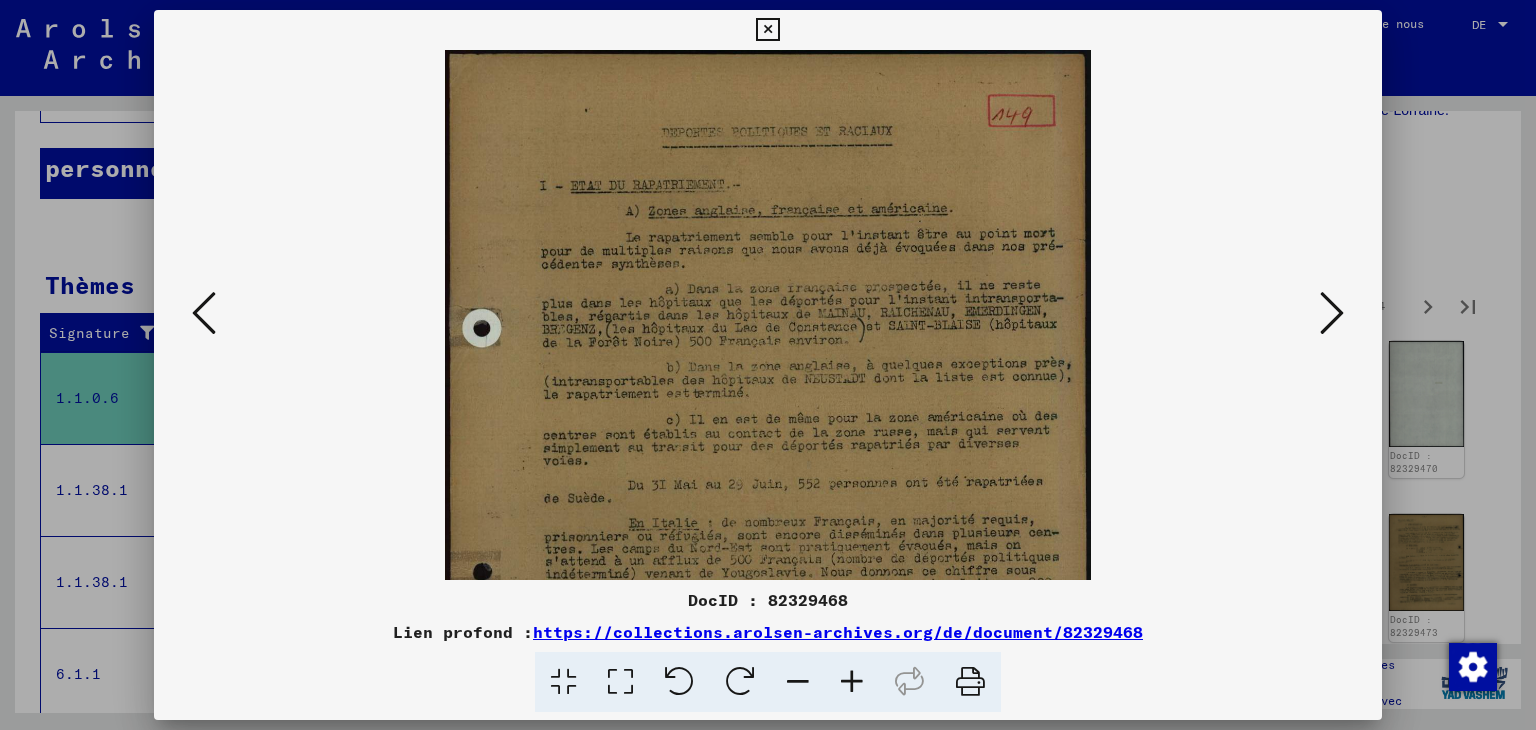 click at bounding box center (852, 682) 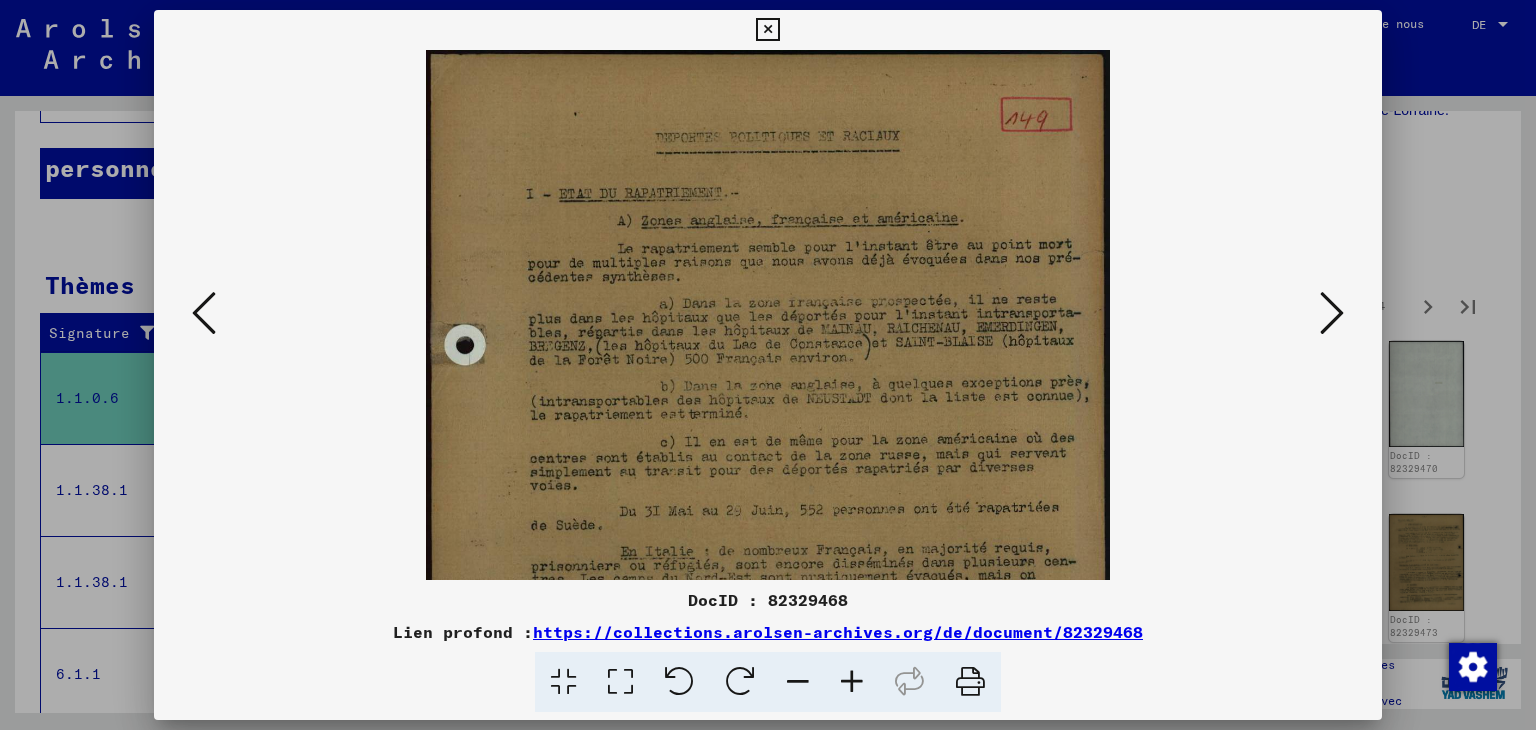 click at bounding box center [852, 682] 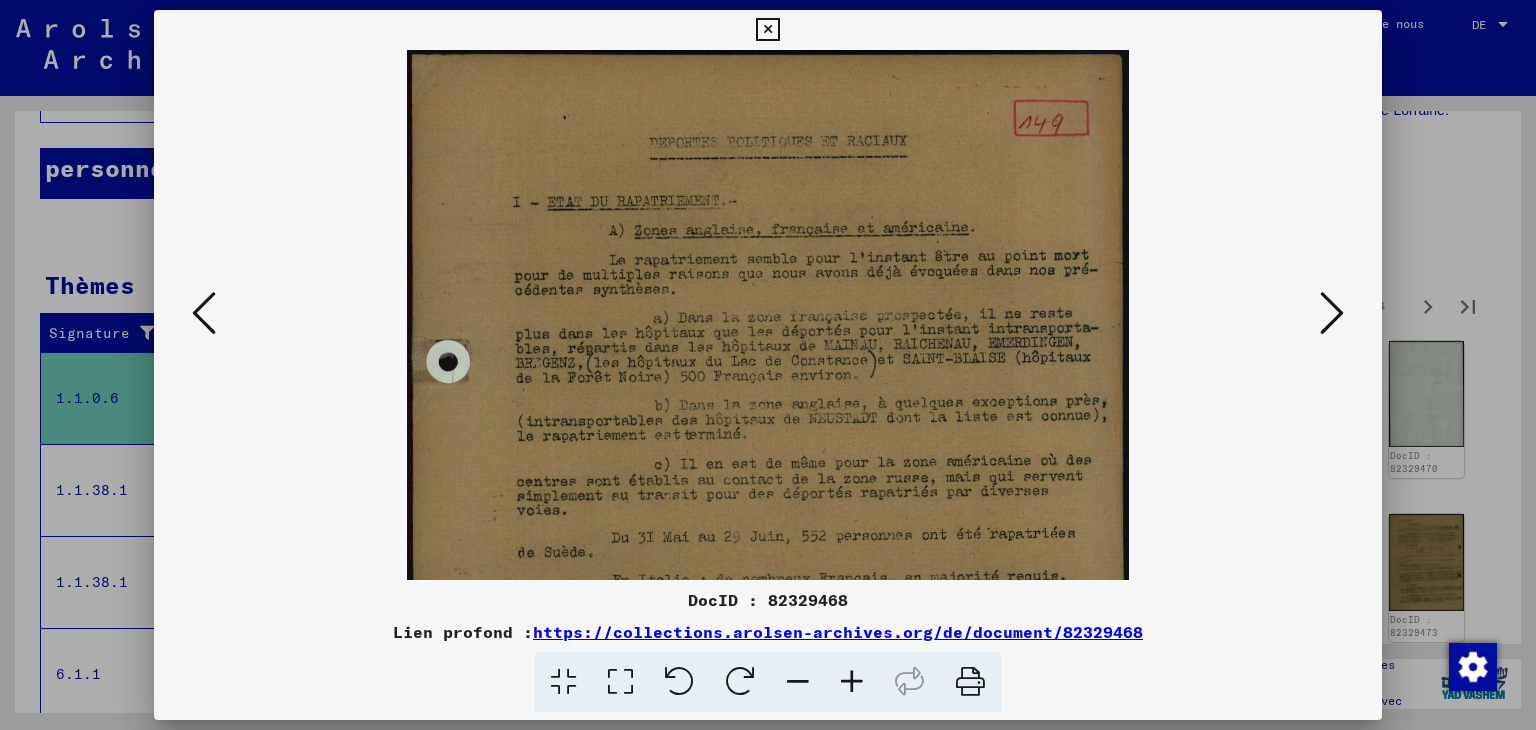 click at bounding box center [852, 682] 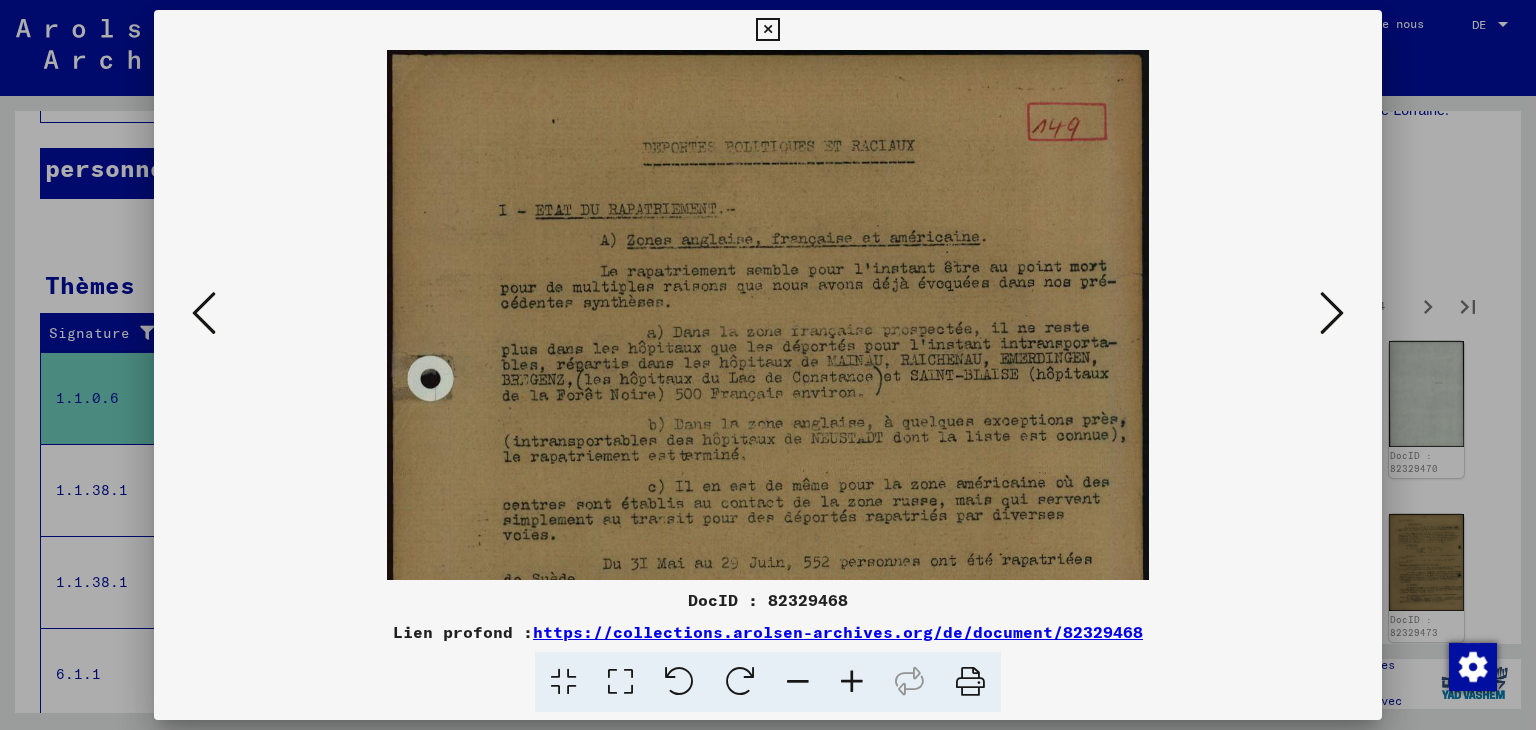 click at bounding box center [852, 682] 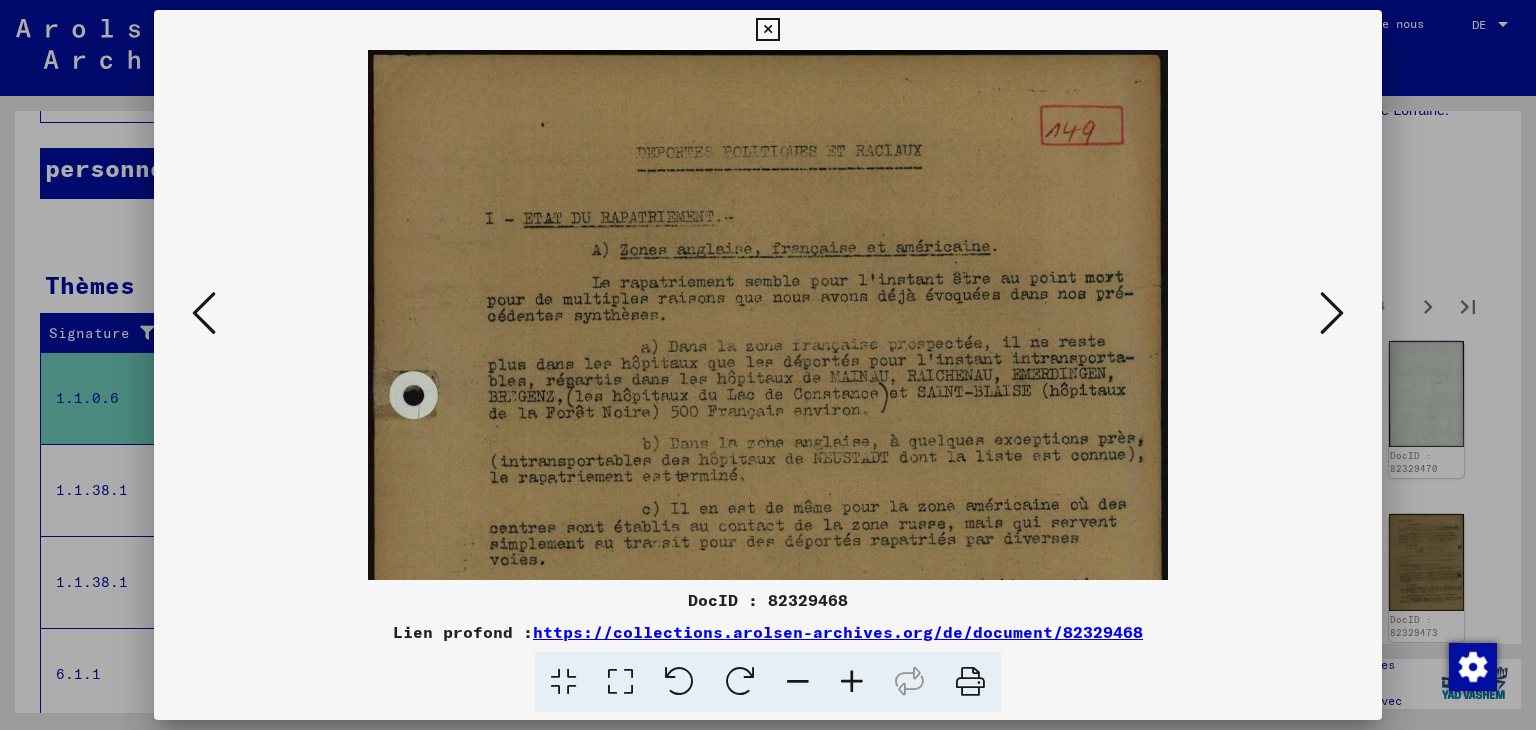 click at bounding box center [852, 682] 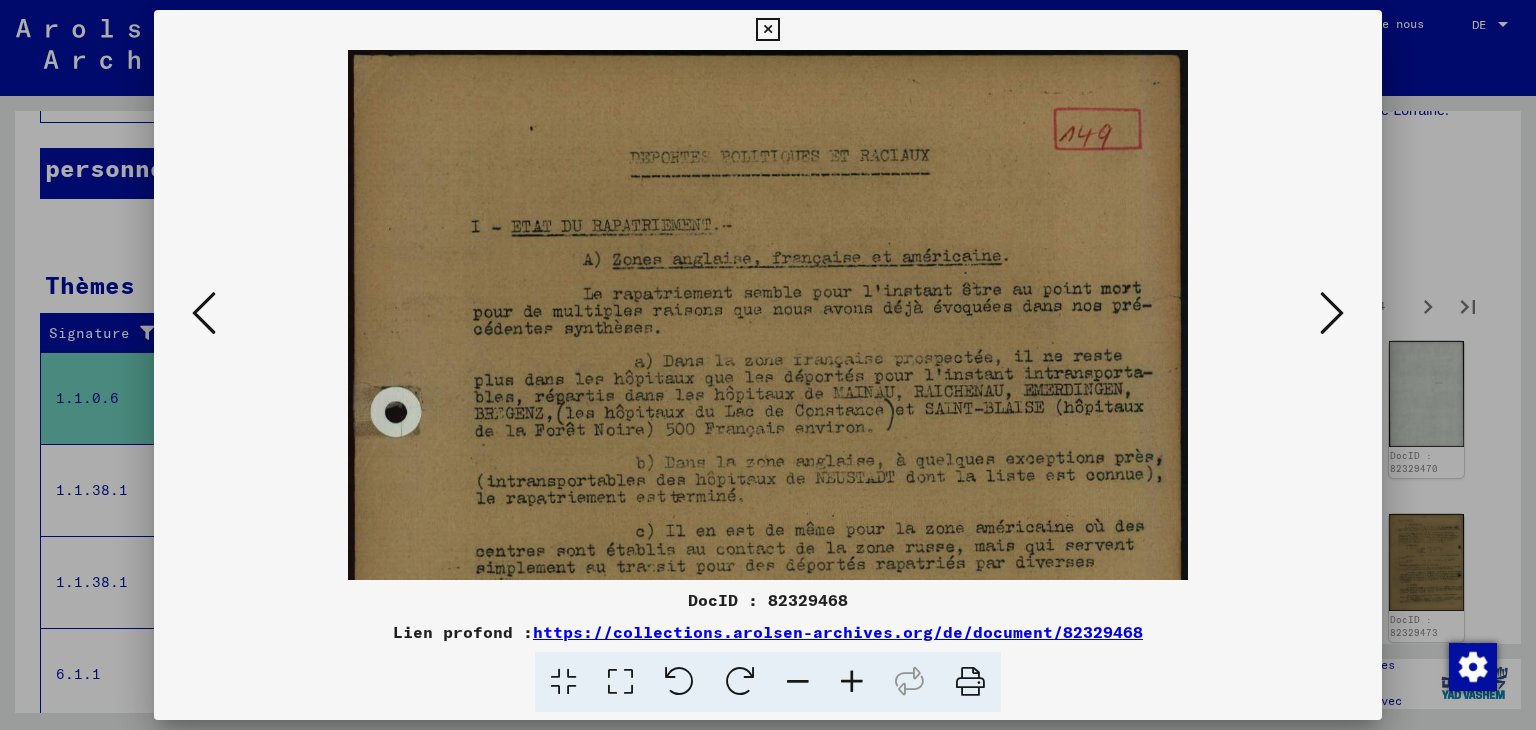 click at bounding box center [852, 682] 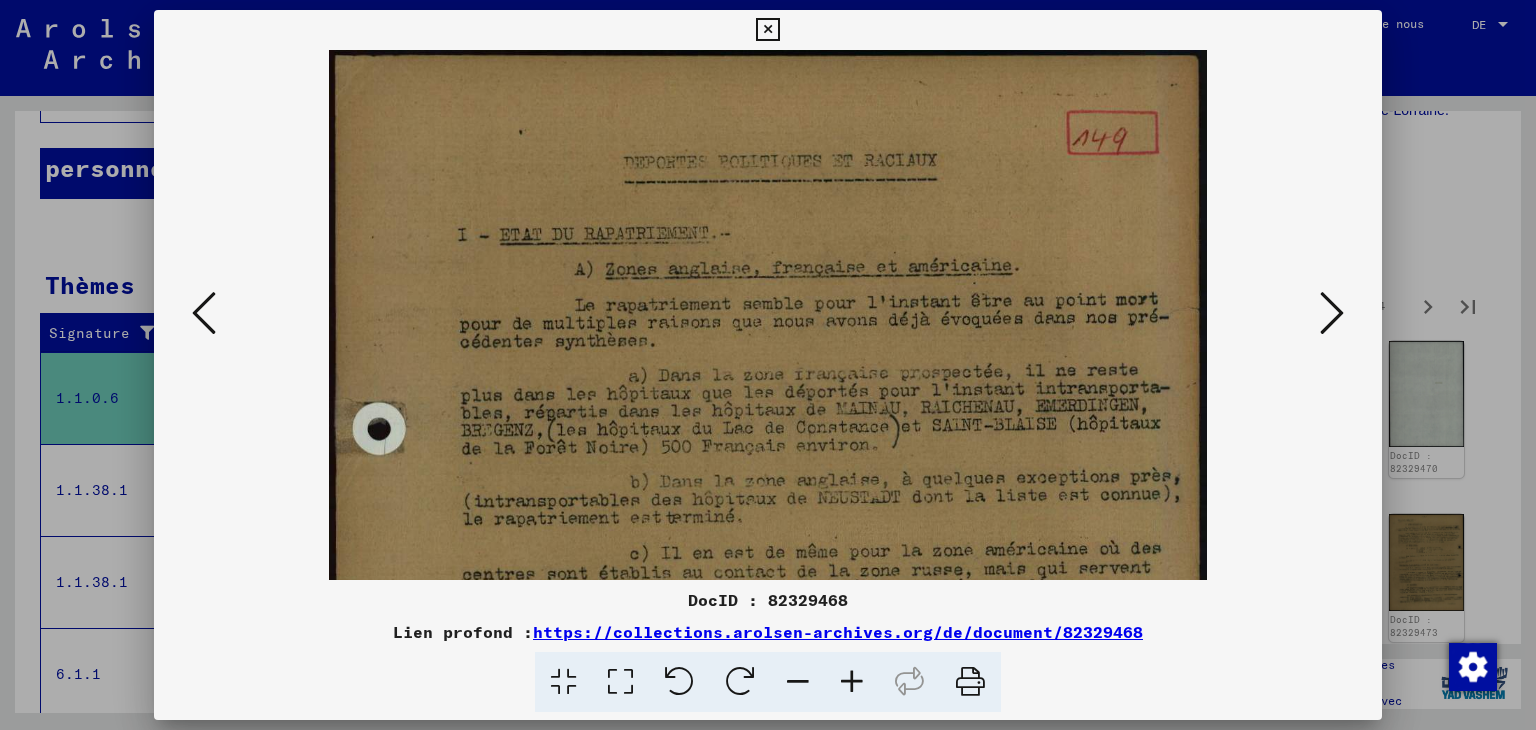 click at bounding box center (852, 682) 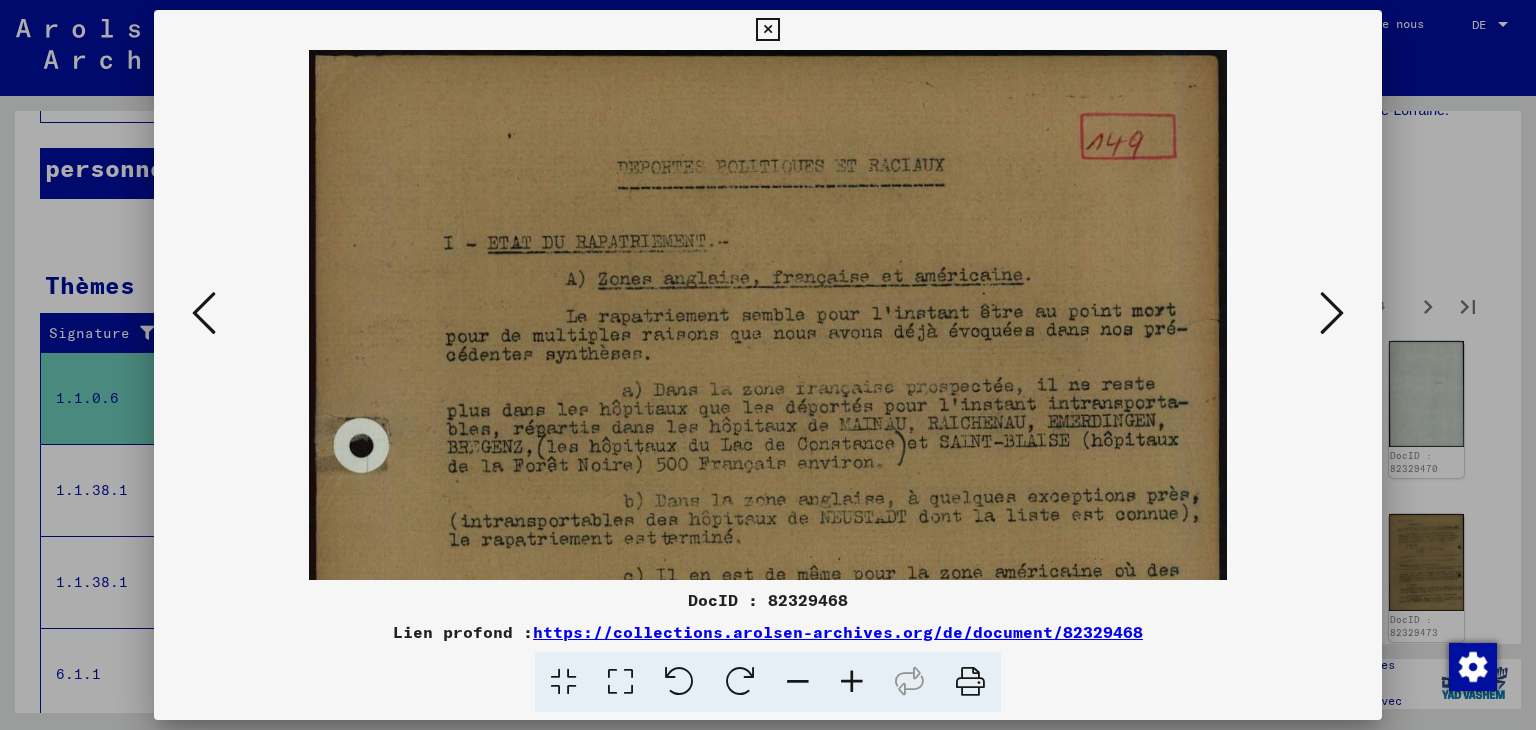 click at bounding box center [852, 682] 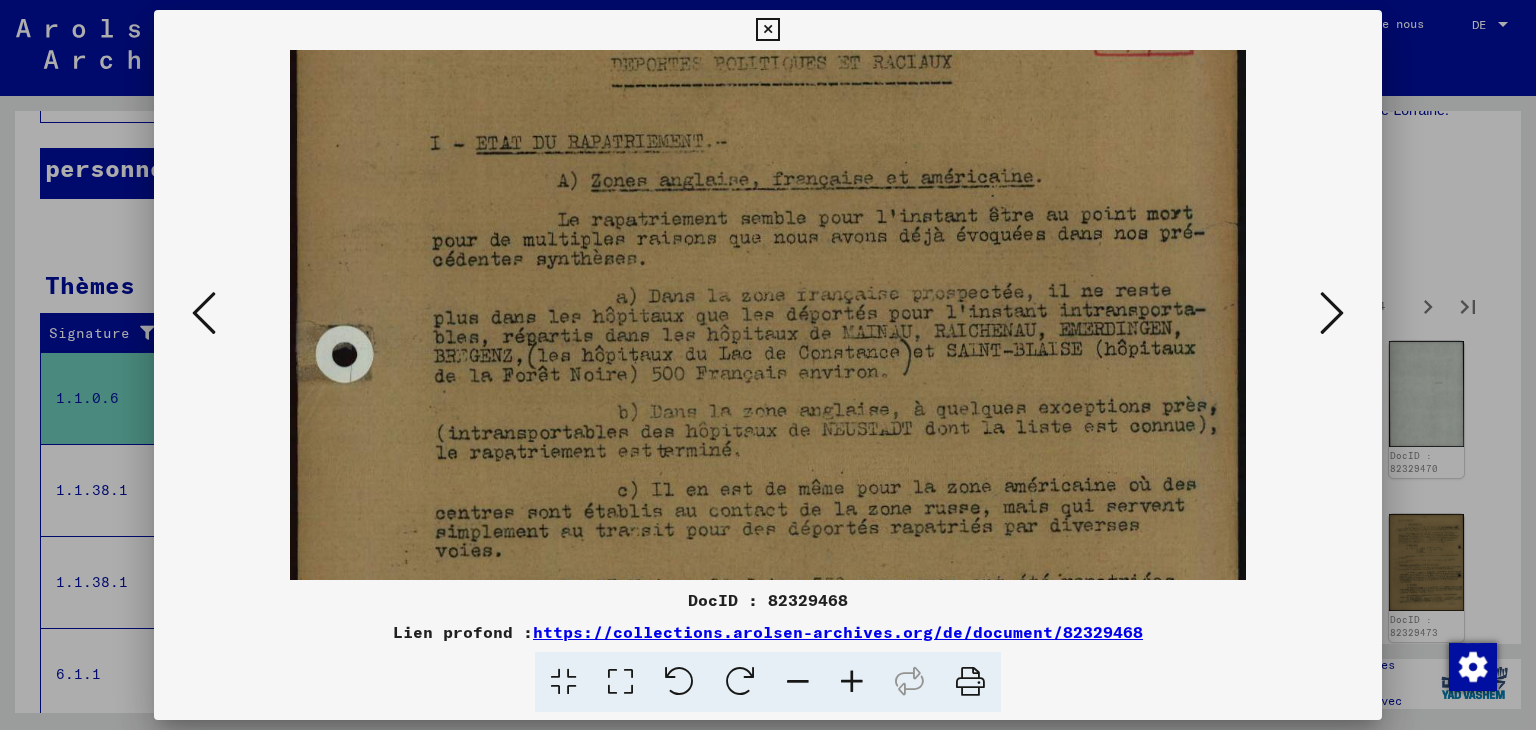scroll, scrollTop: 193, scrollLeft: 0, axis: vertical 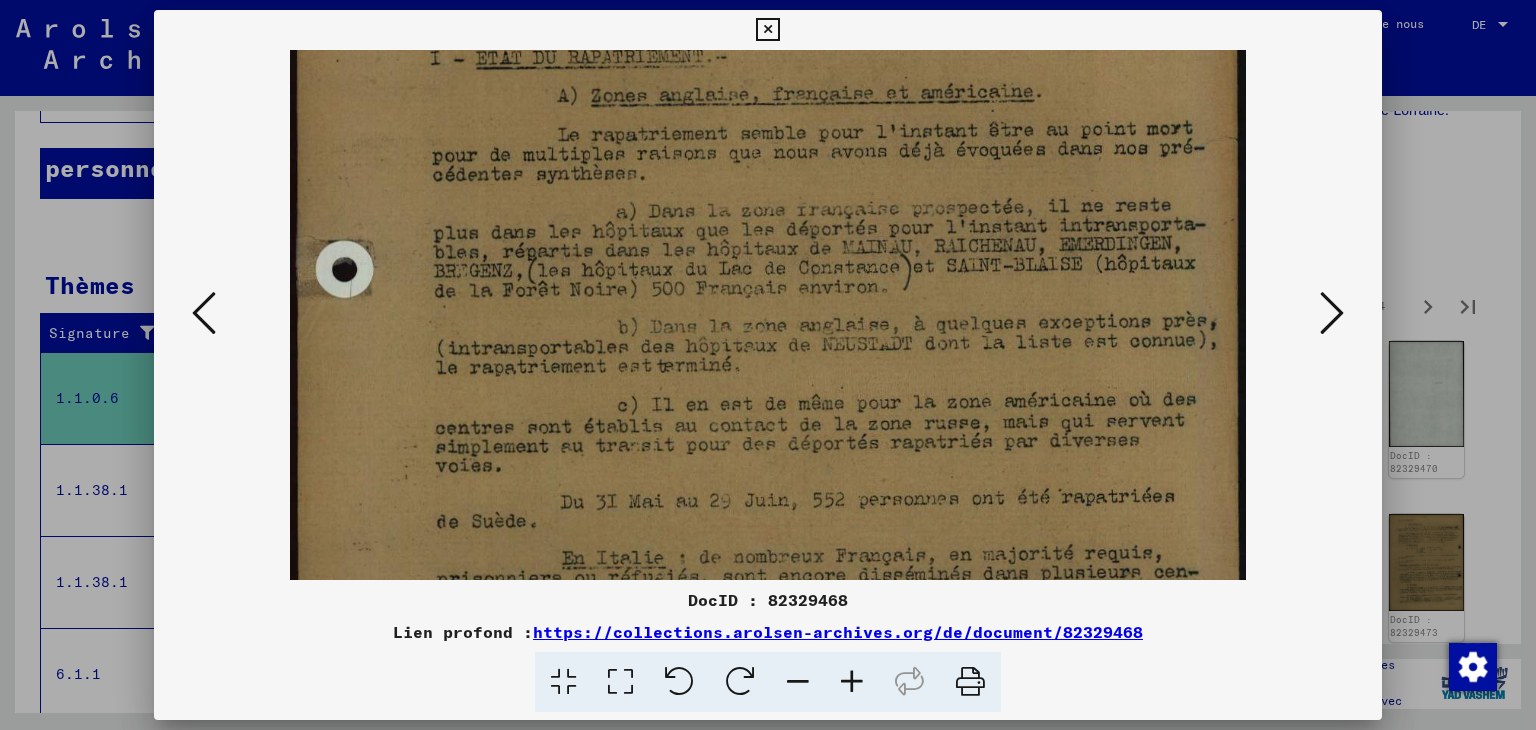 drag, startPoint x: 893, startPoint y: 540, endPoint x: 856, endPoint y: 361, distance: 182.78403 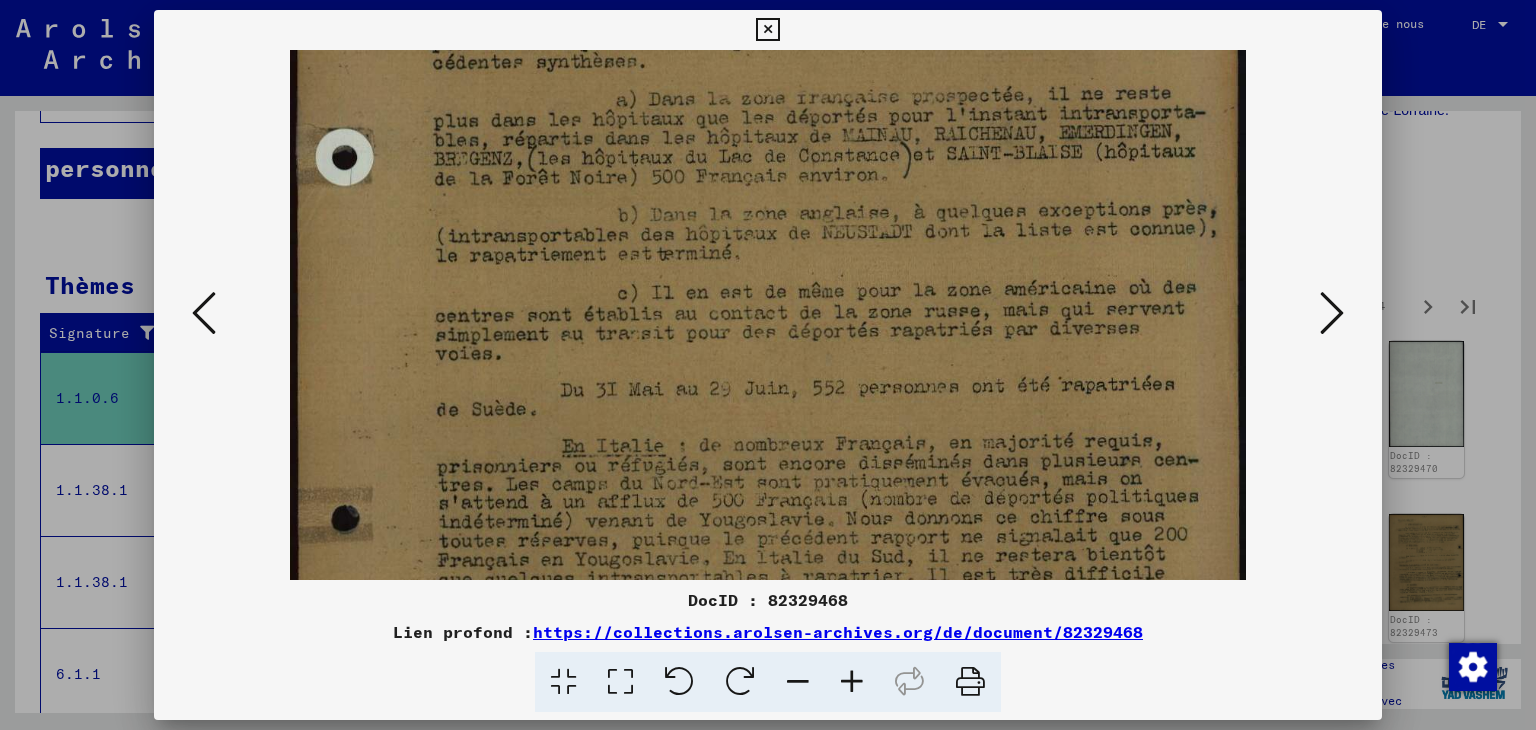 drag, startPoint x: 868, startPoint y: 466, endPoint x: 829, endPoint y: 355, distance: 117.65203 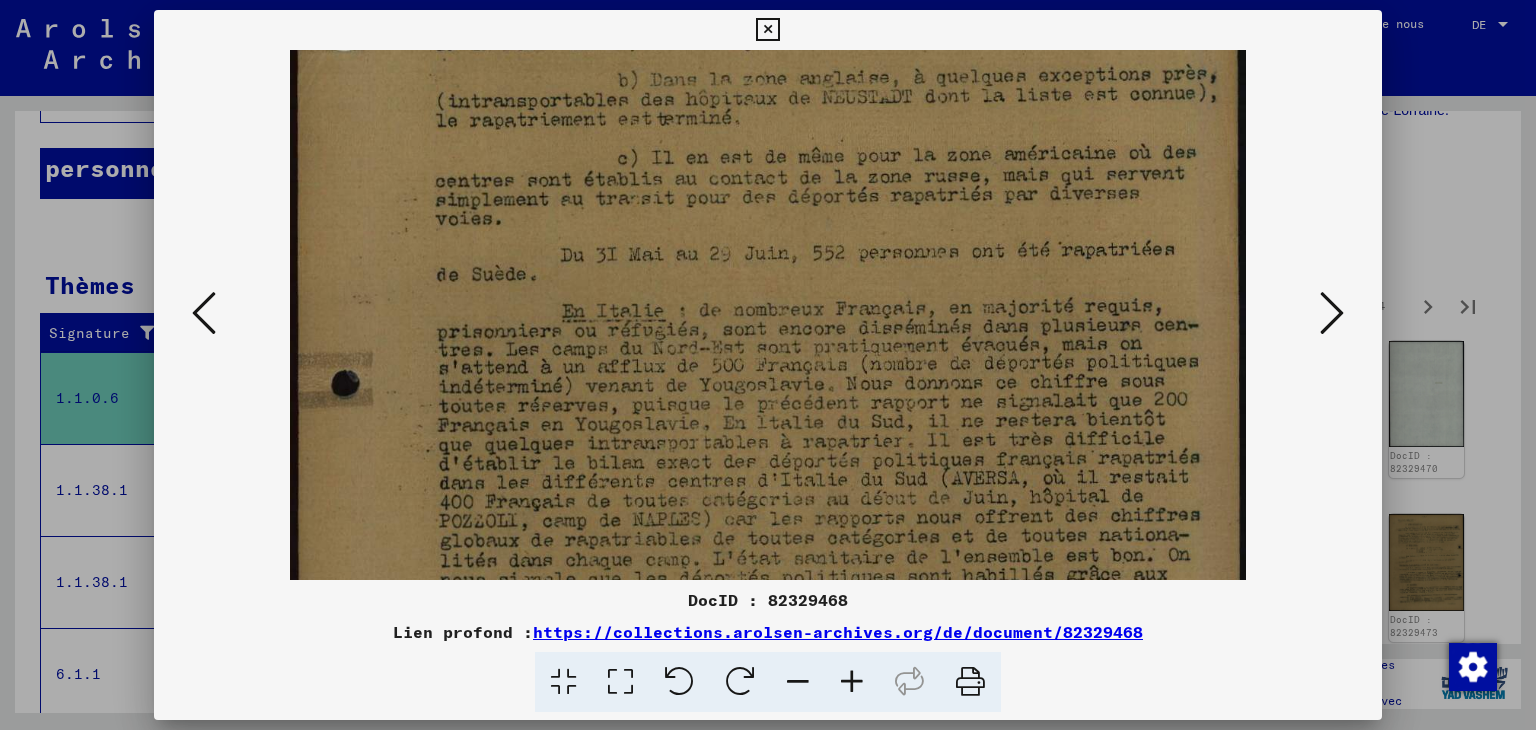 drag, startPoint x: 875, startPoint y: 504, endPoint x: 837, endPoint y: 370, distance: 139.28389 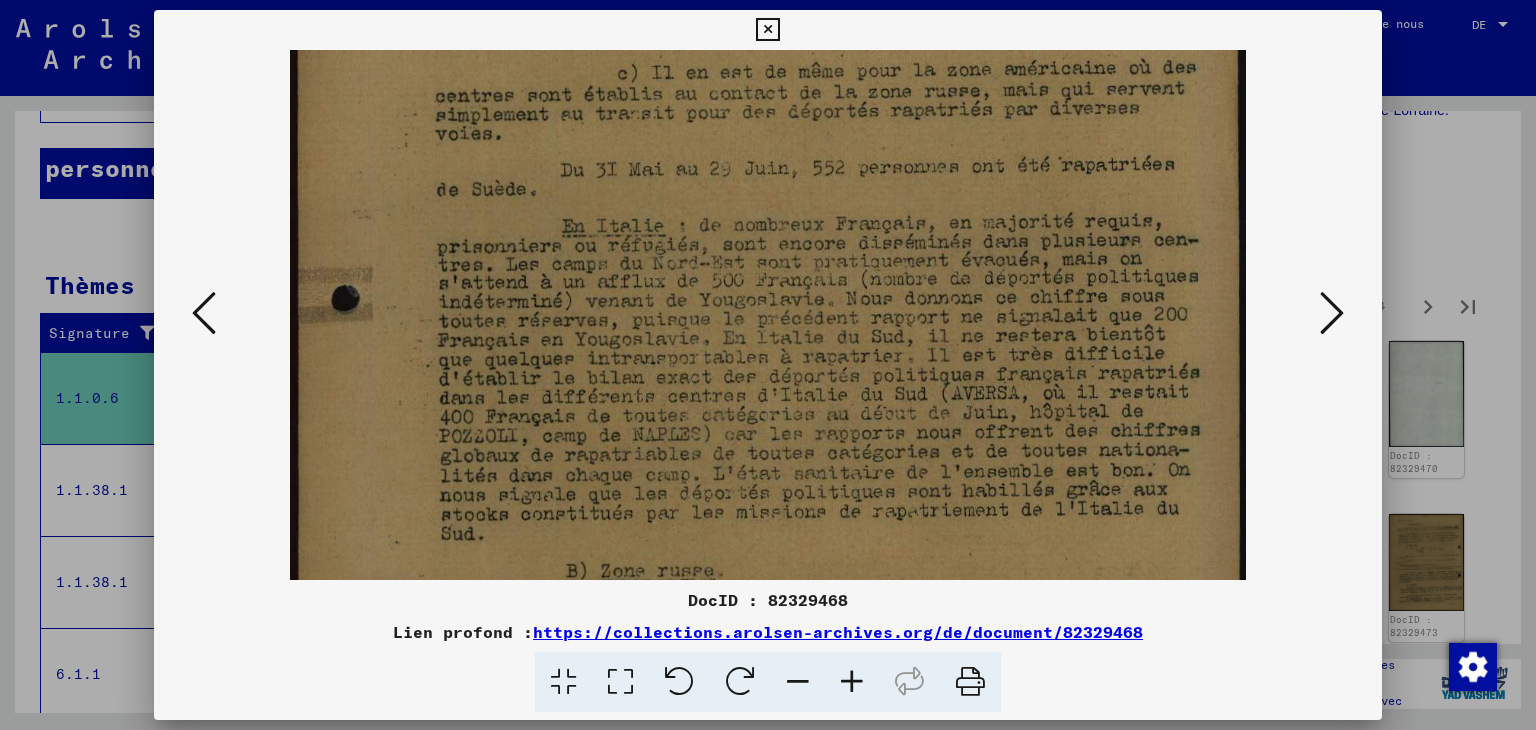 scroll, scrollTop: 600, scrollLeft: 0, axis: vertical 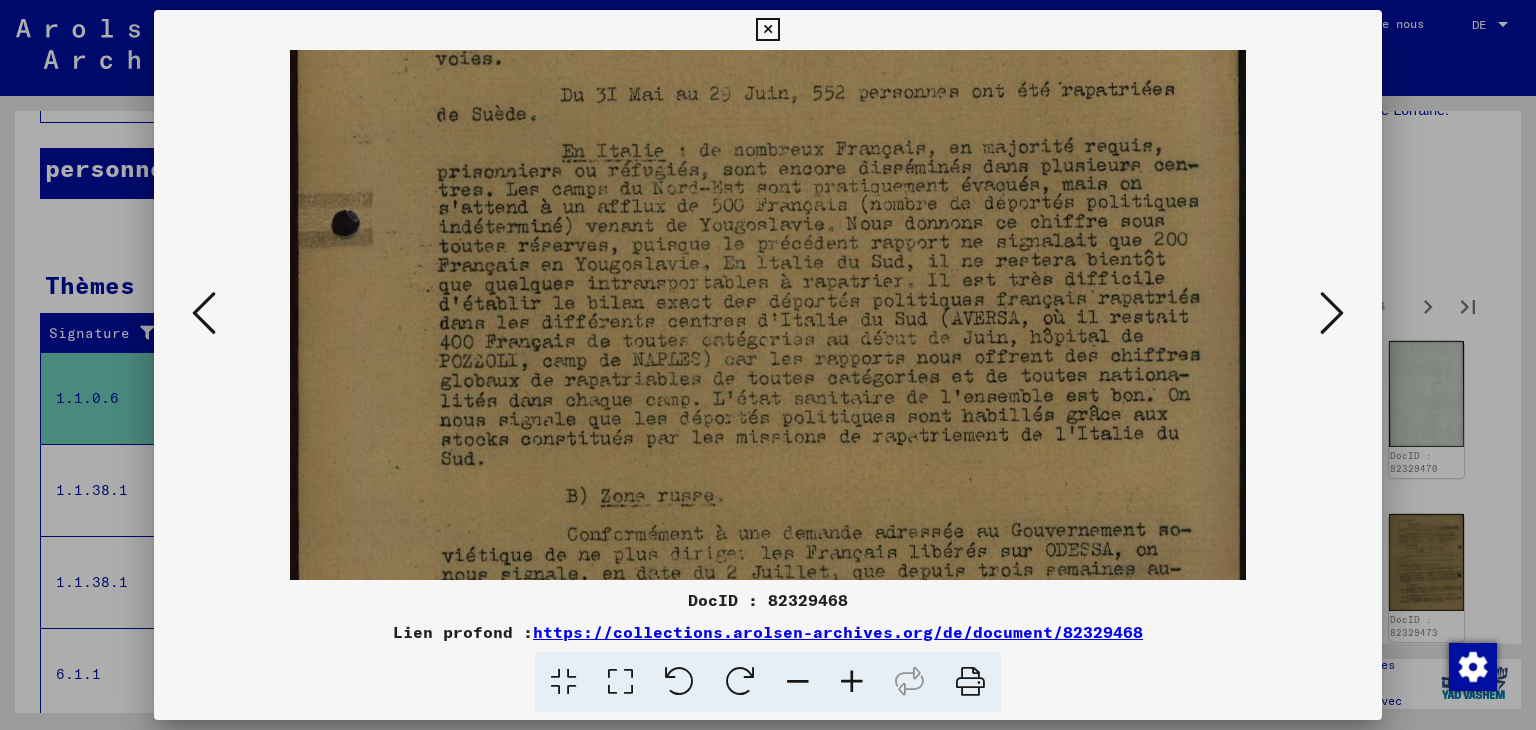 drag, startPoint x: 856, startPoint y: 445, endPoint x: 816, endPoint y: 320, distance: 131.24405 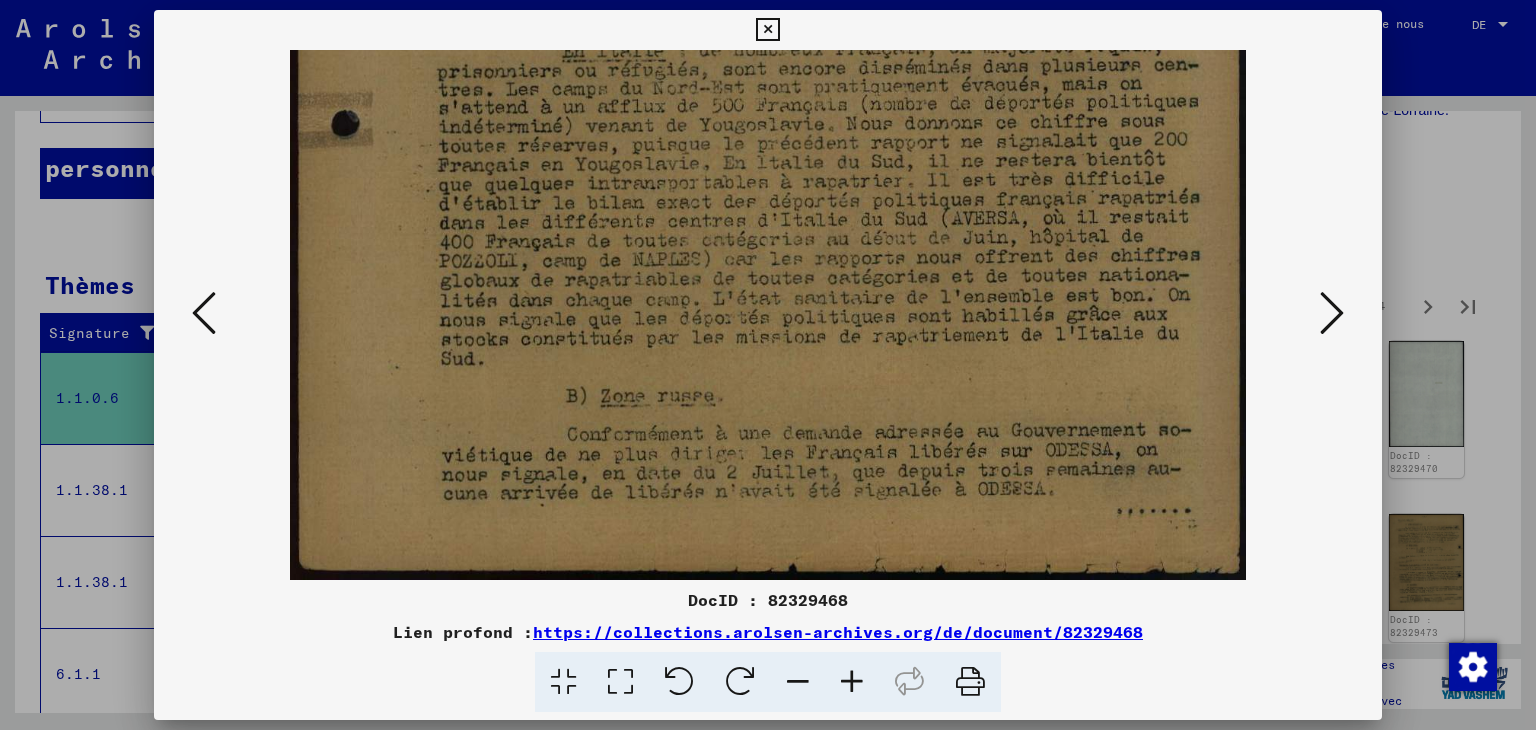 drag, startPoint x: 923, startPoint y: 393, endPoint x: 885, endPoint y: 217, distance: 180.05554 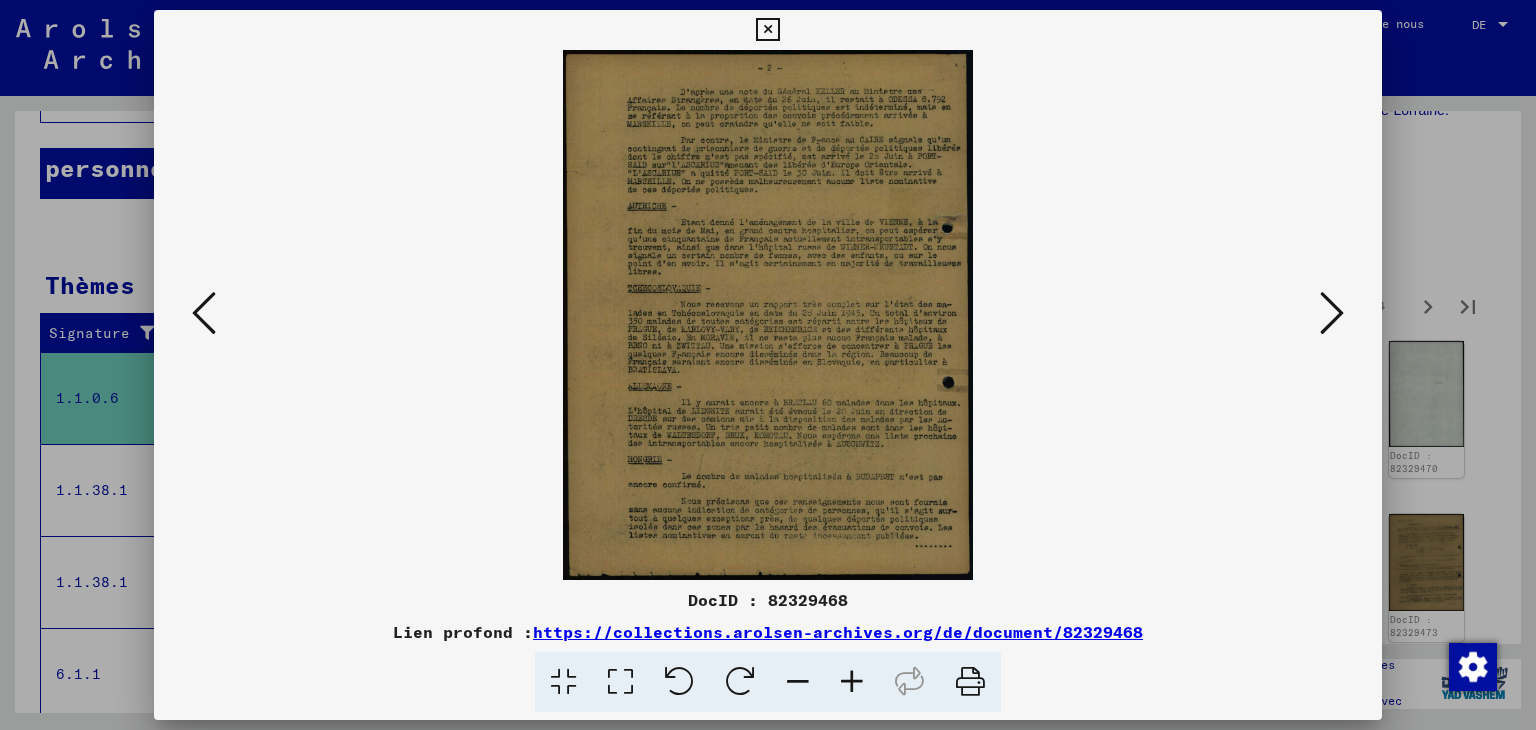 click at bounding box center (852, 682) 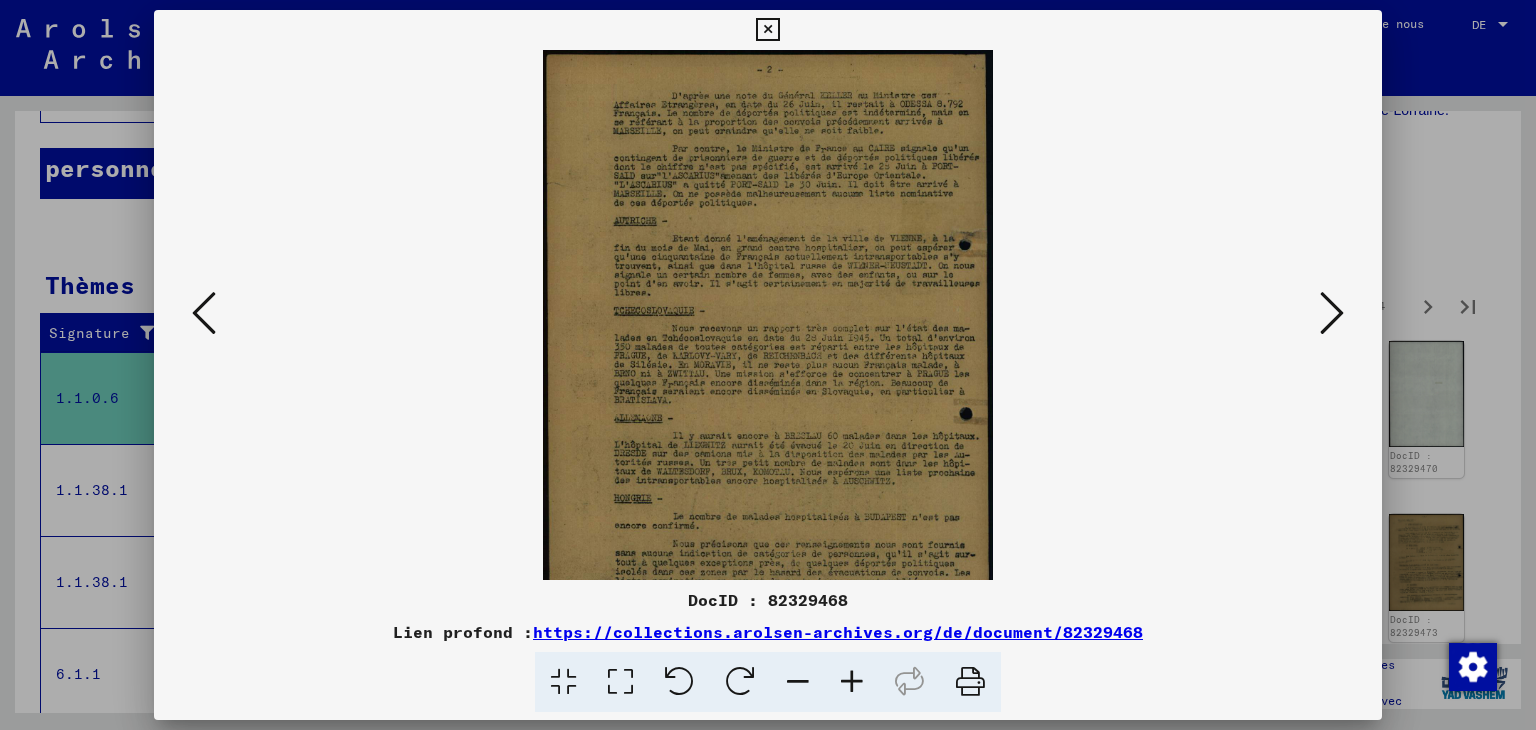click at bounding box center [852, 682] 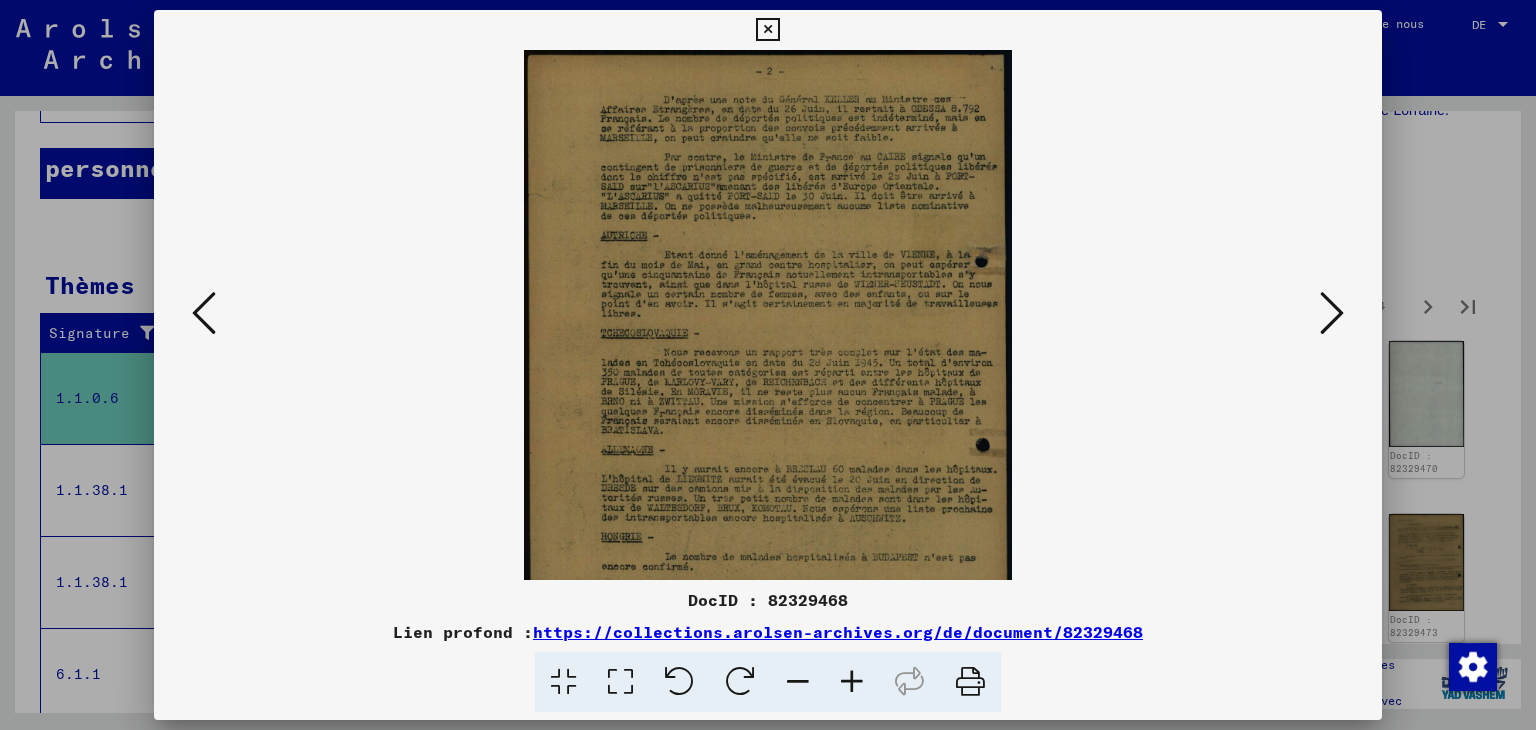 click at bounding box center (852, 682) 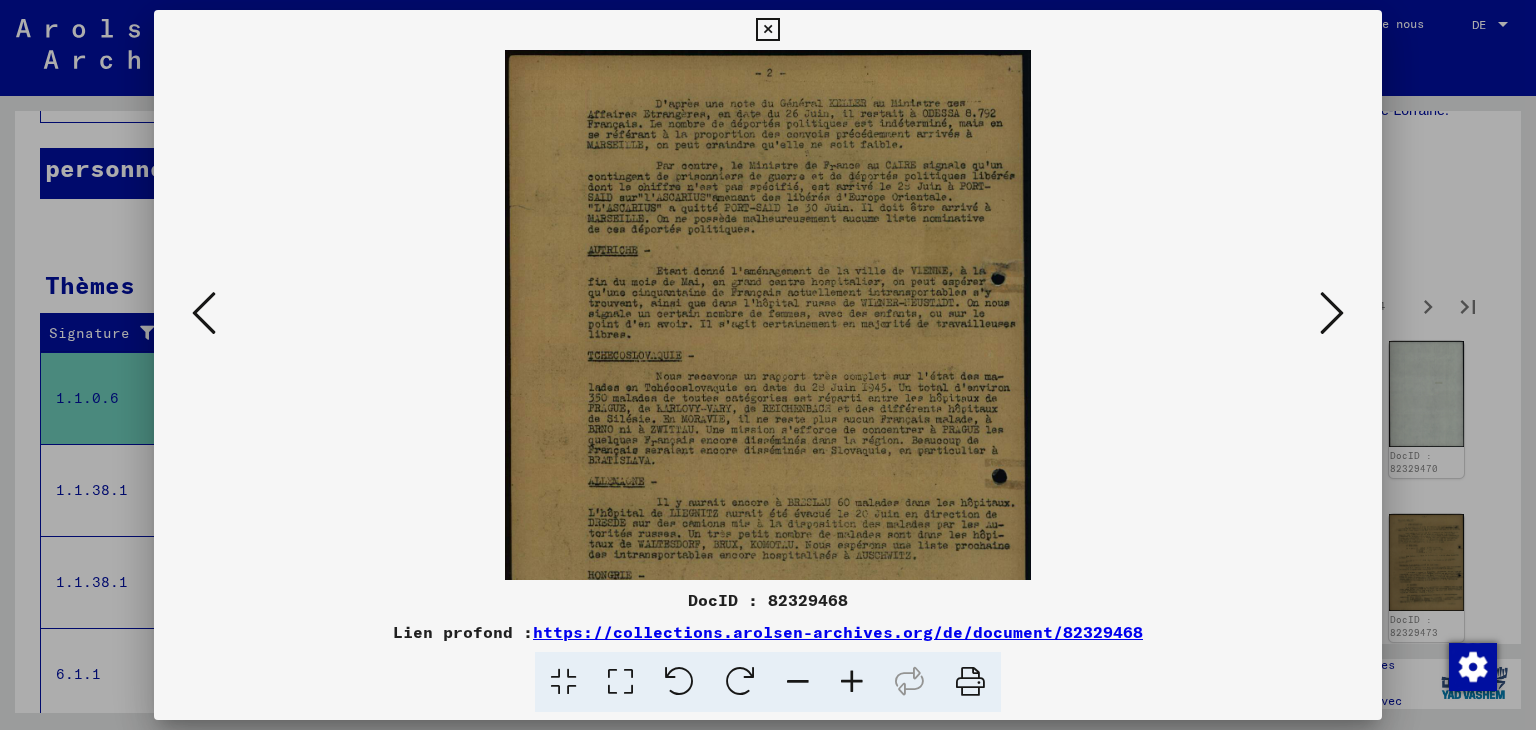 click at bounding box center [852, 682] 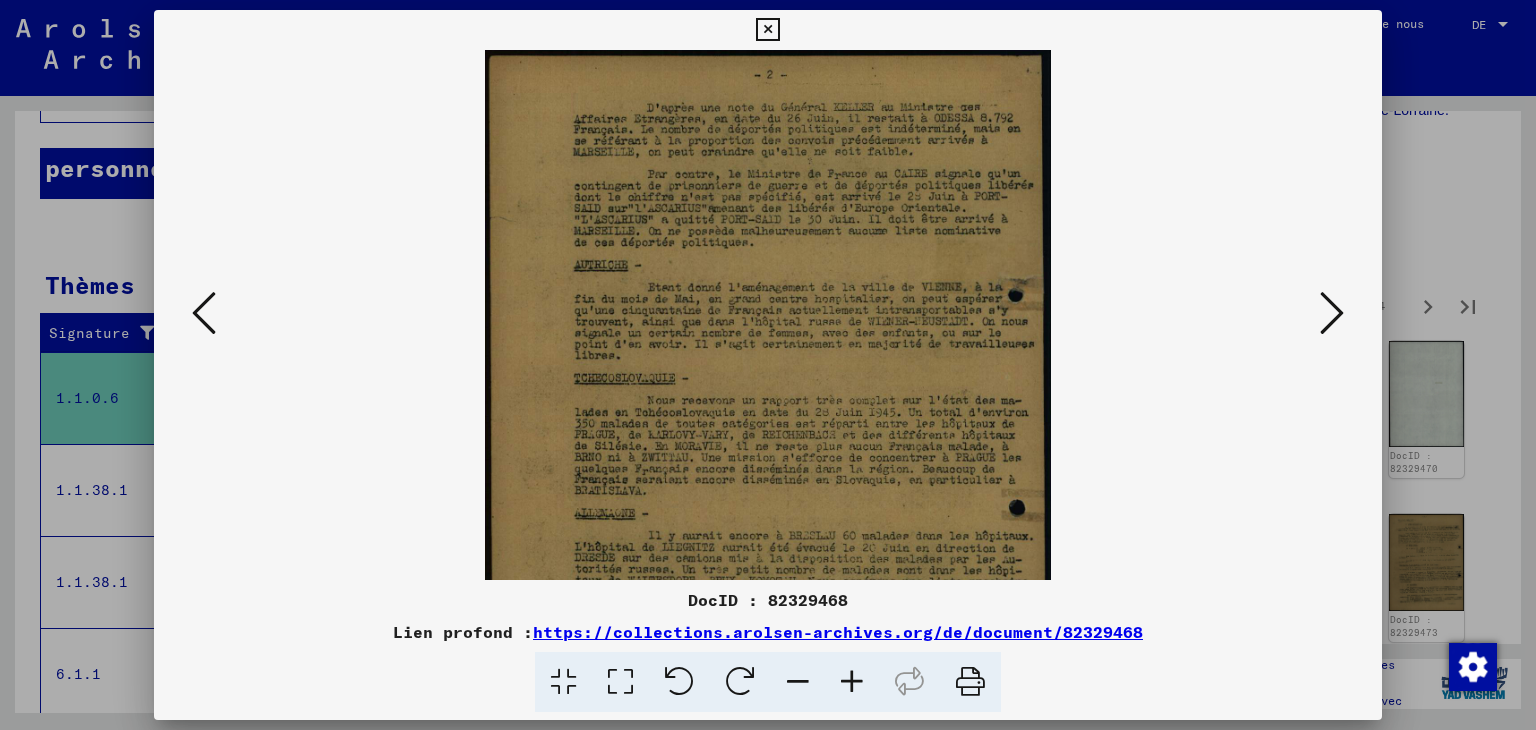 click at bounding box center (852, 682) 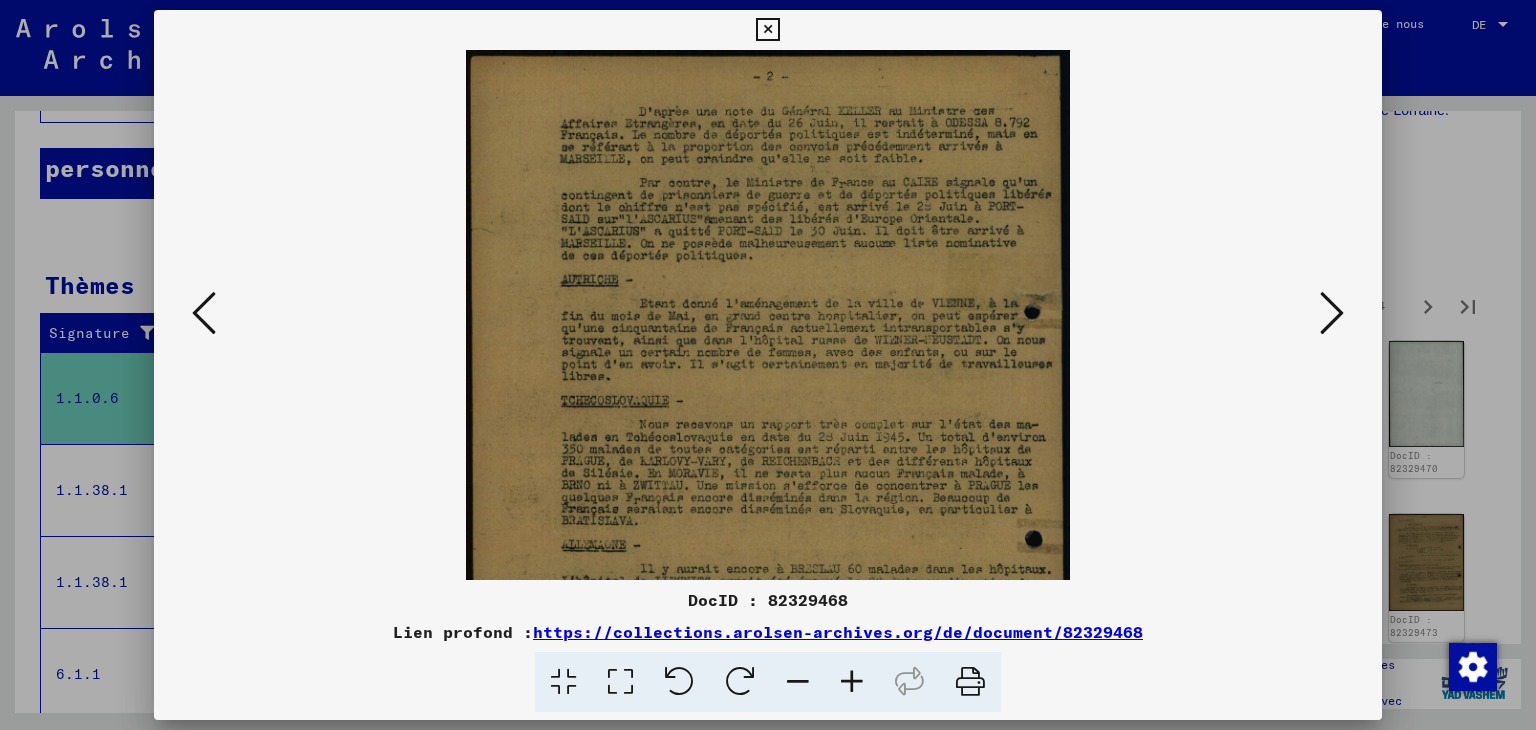 click at bounding box center [852, 682] 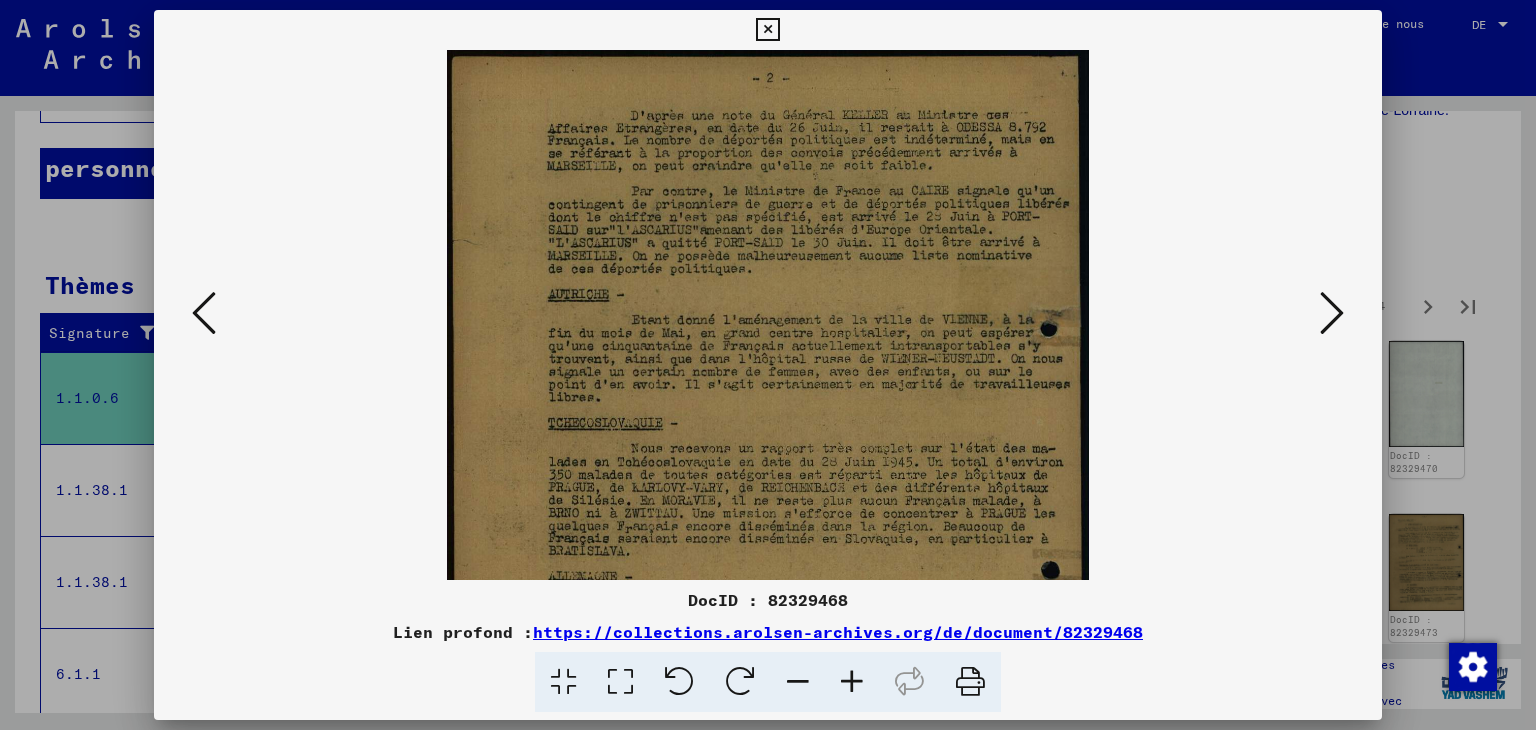 click at bounding box center (852, 682) 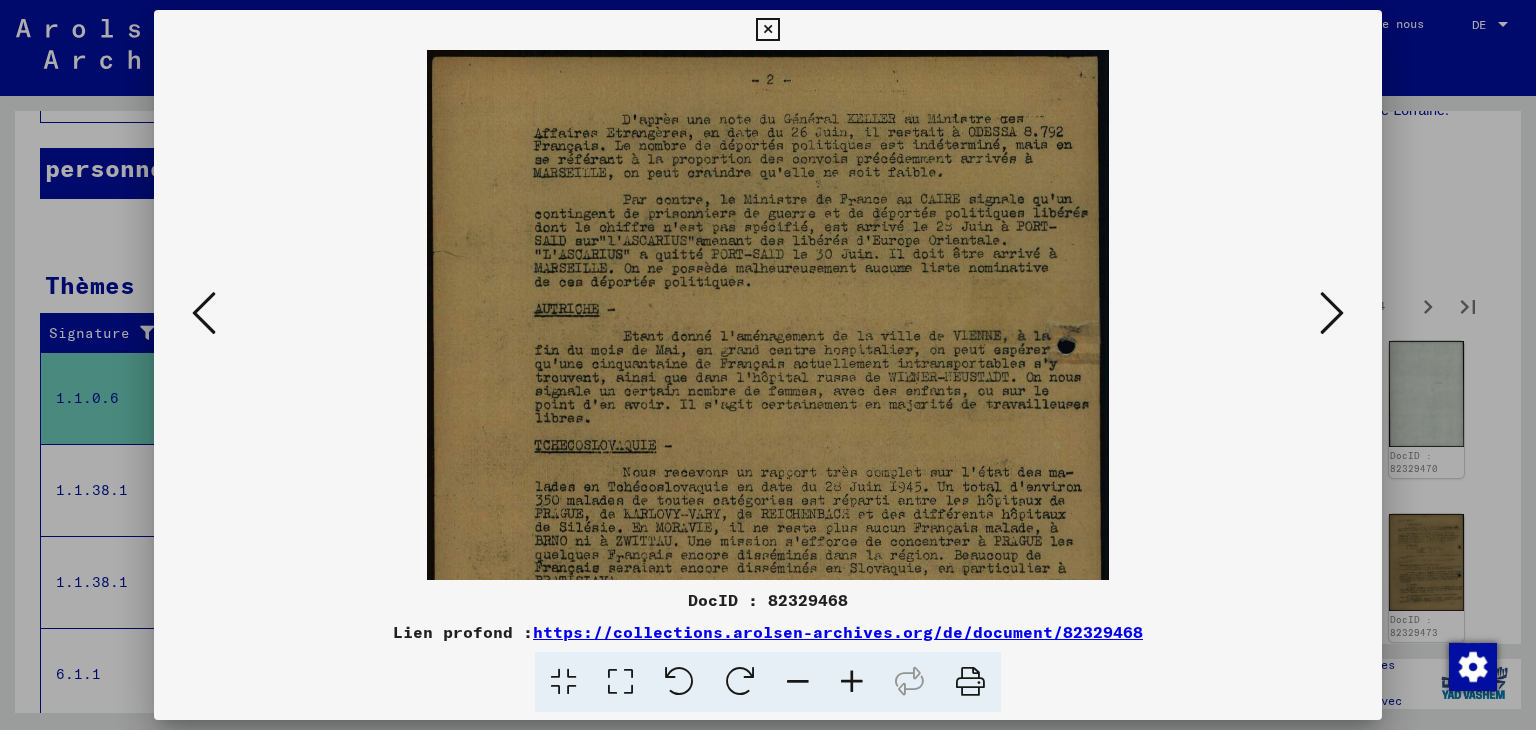 click at bounding box center (852, 682) 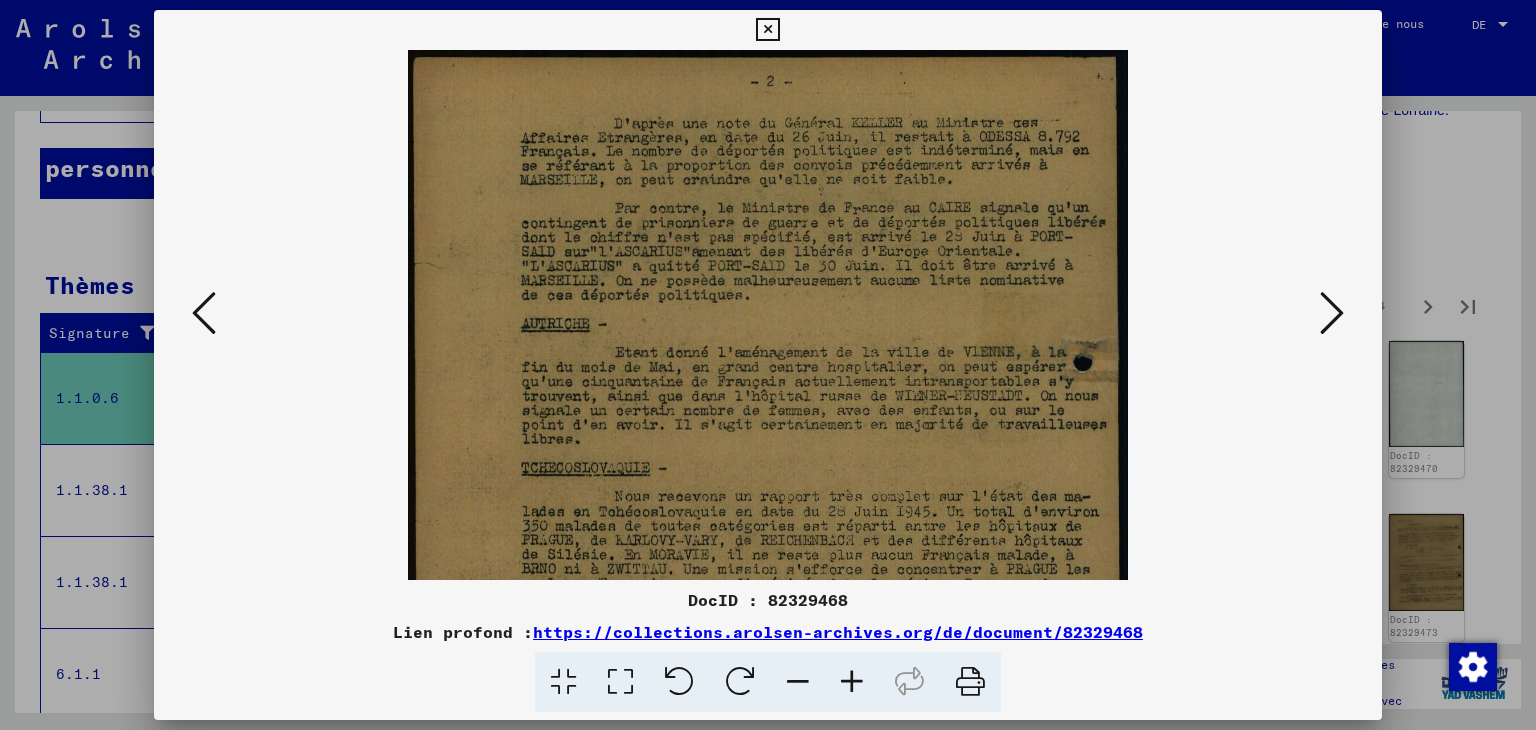 click at bounding box center (852, 682) 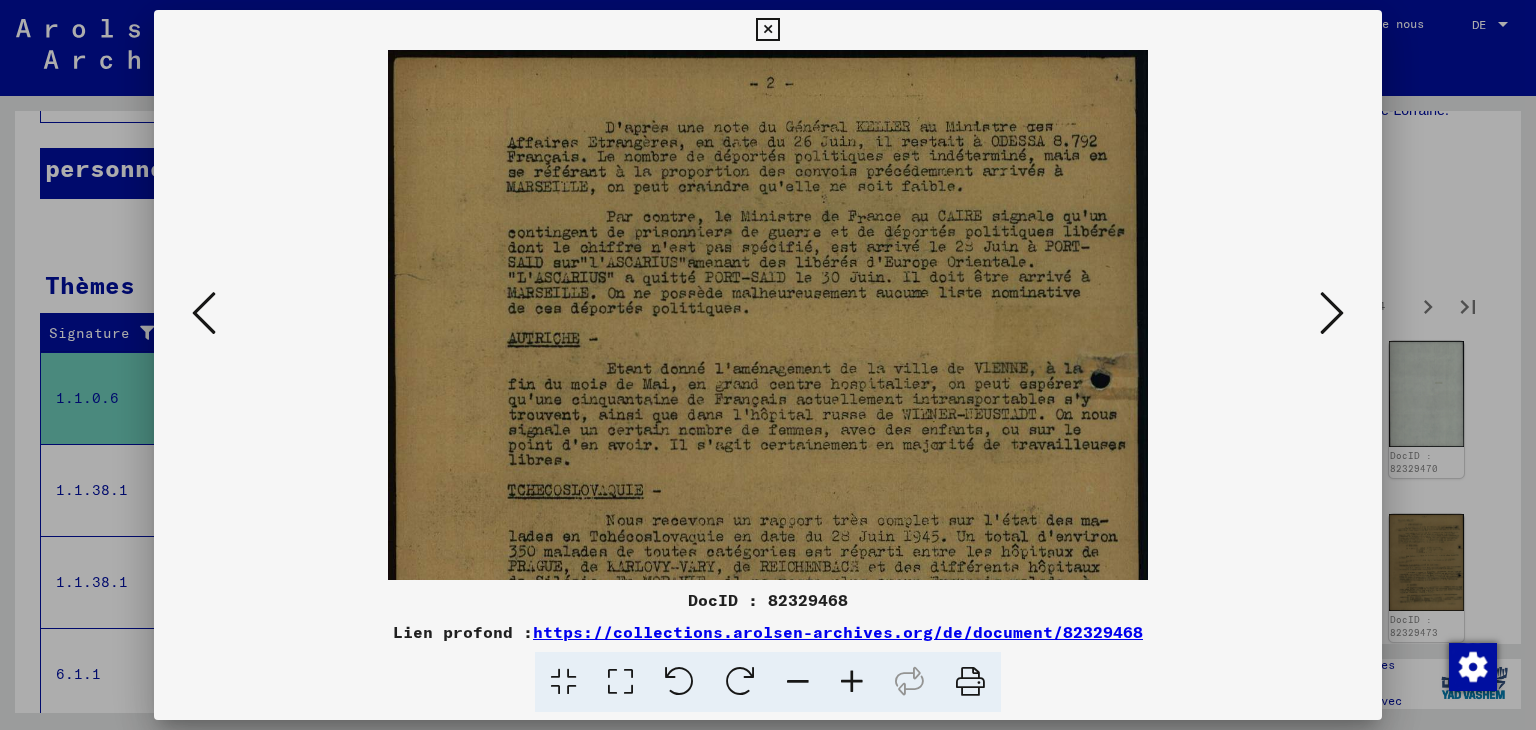 click at bounding box center [852, 682] 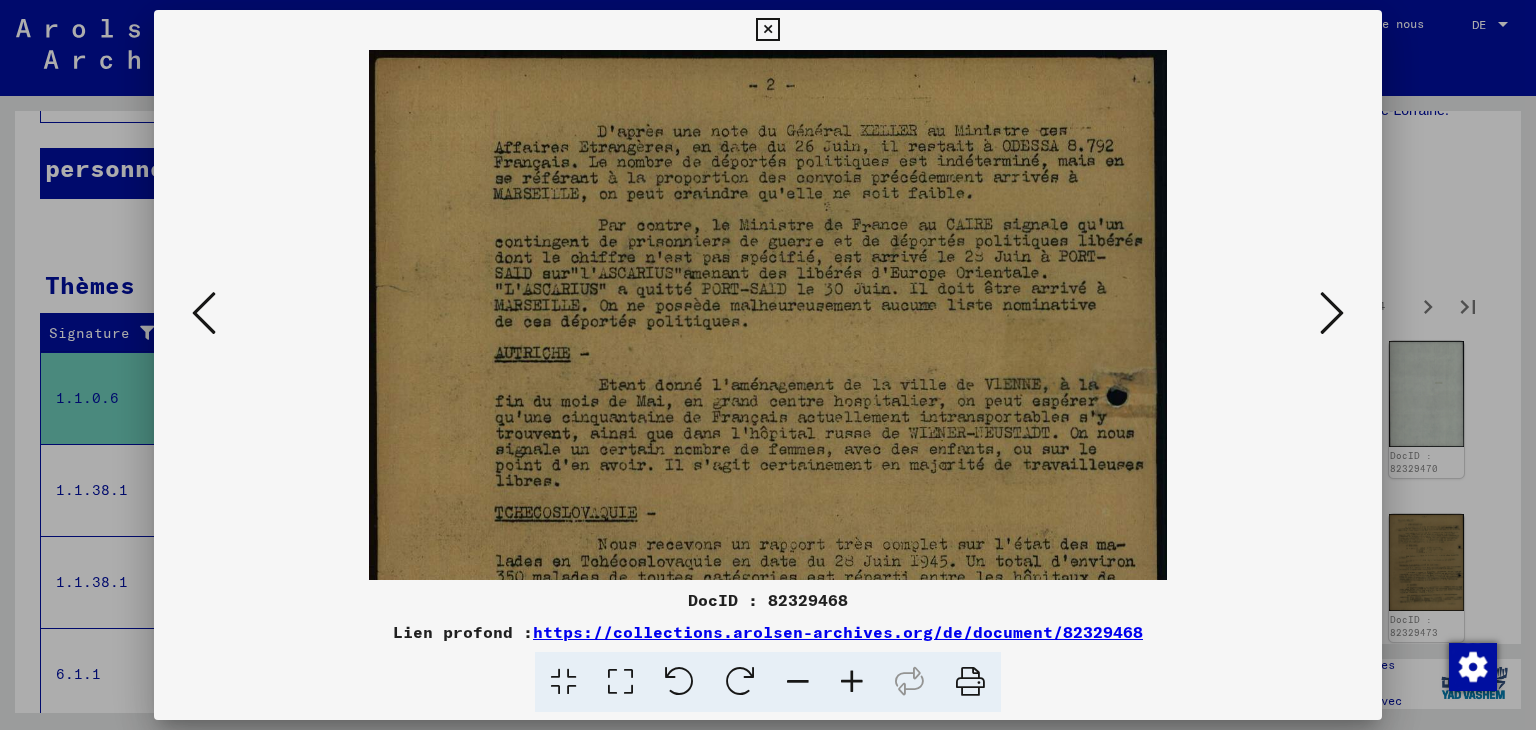 click at bounding box center [852, 682] 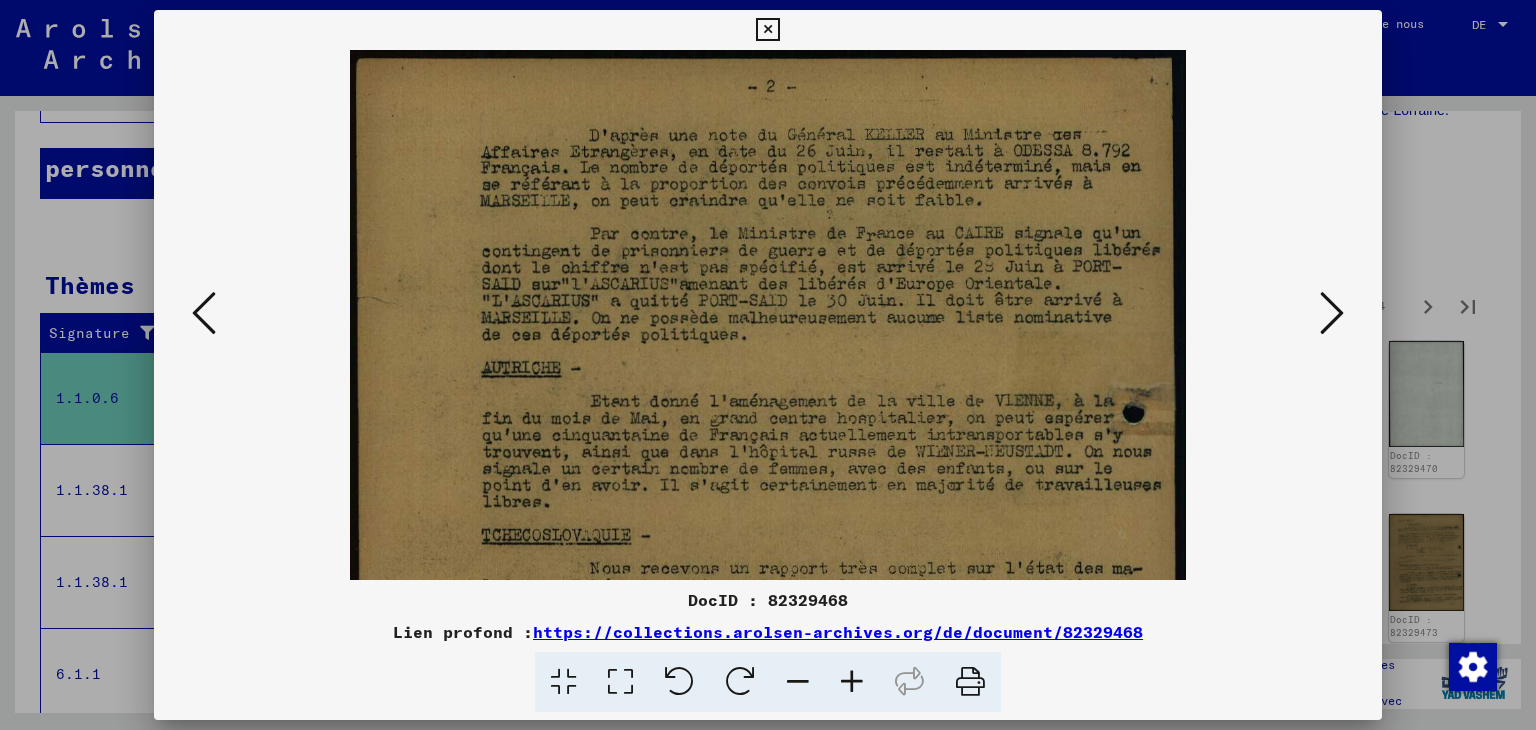 click at bounding box center (852, 682) 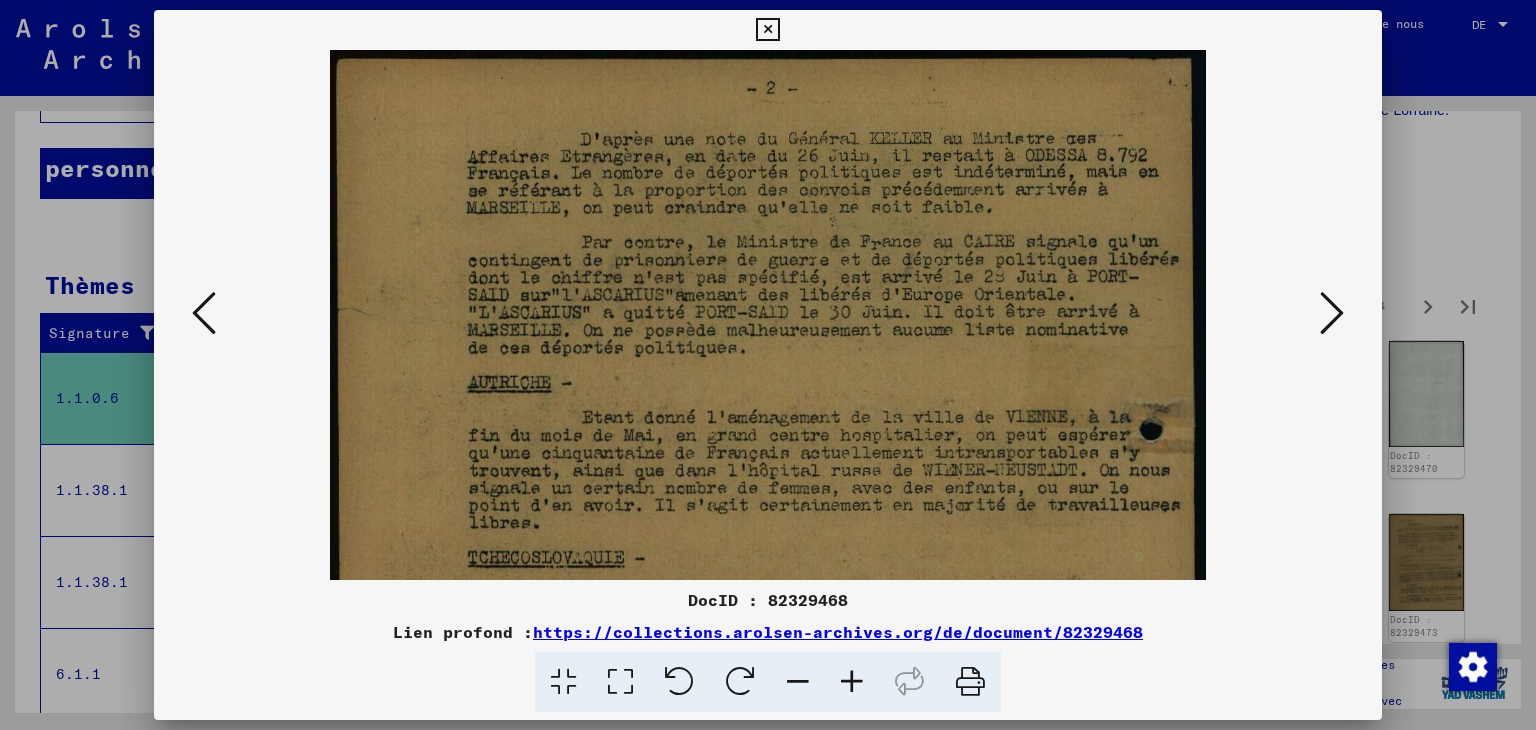 click at bounding box center [852, 682] 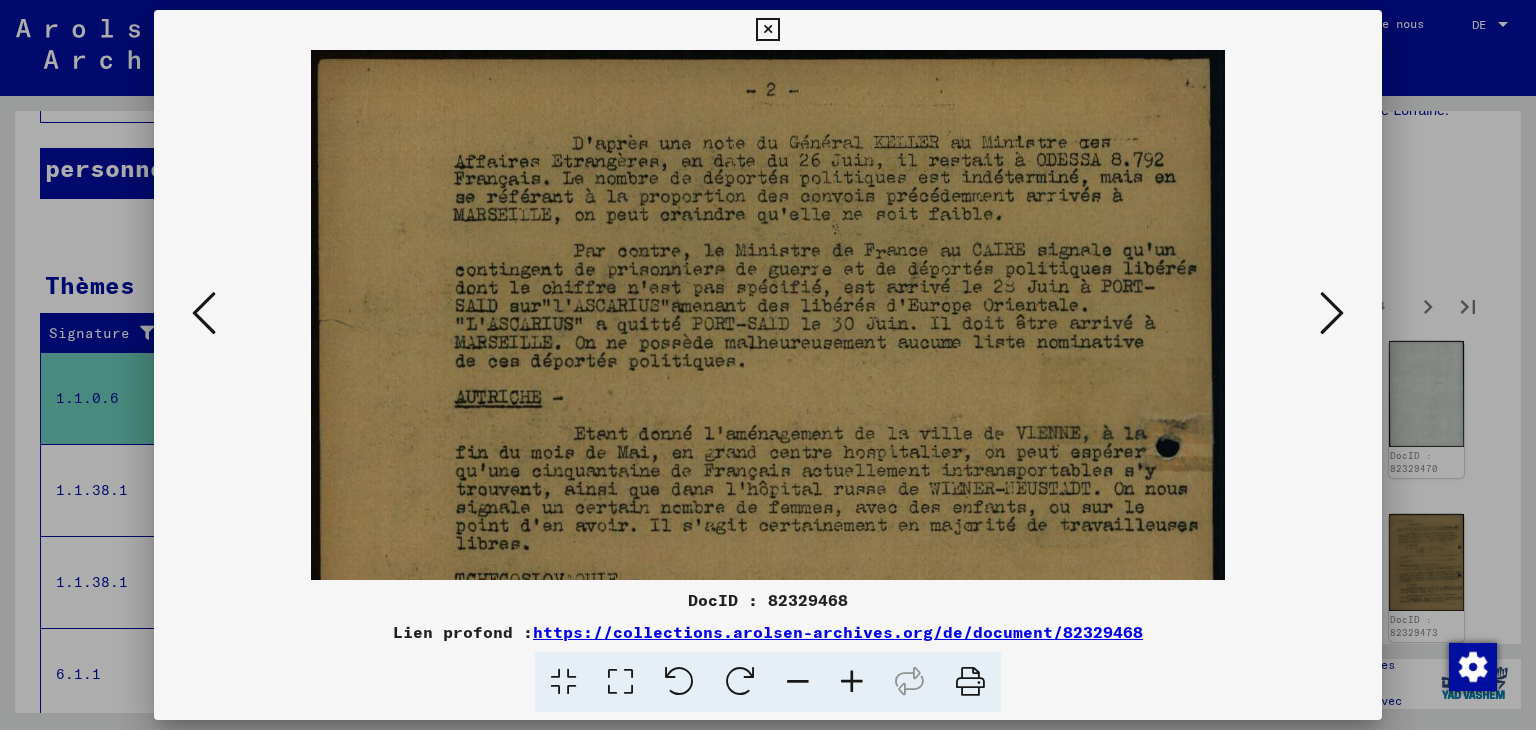 click at bounding box center [852, 682] 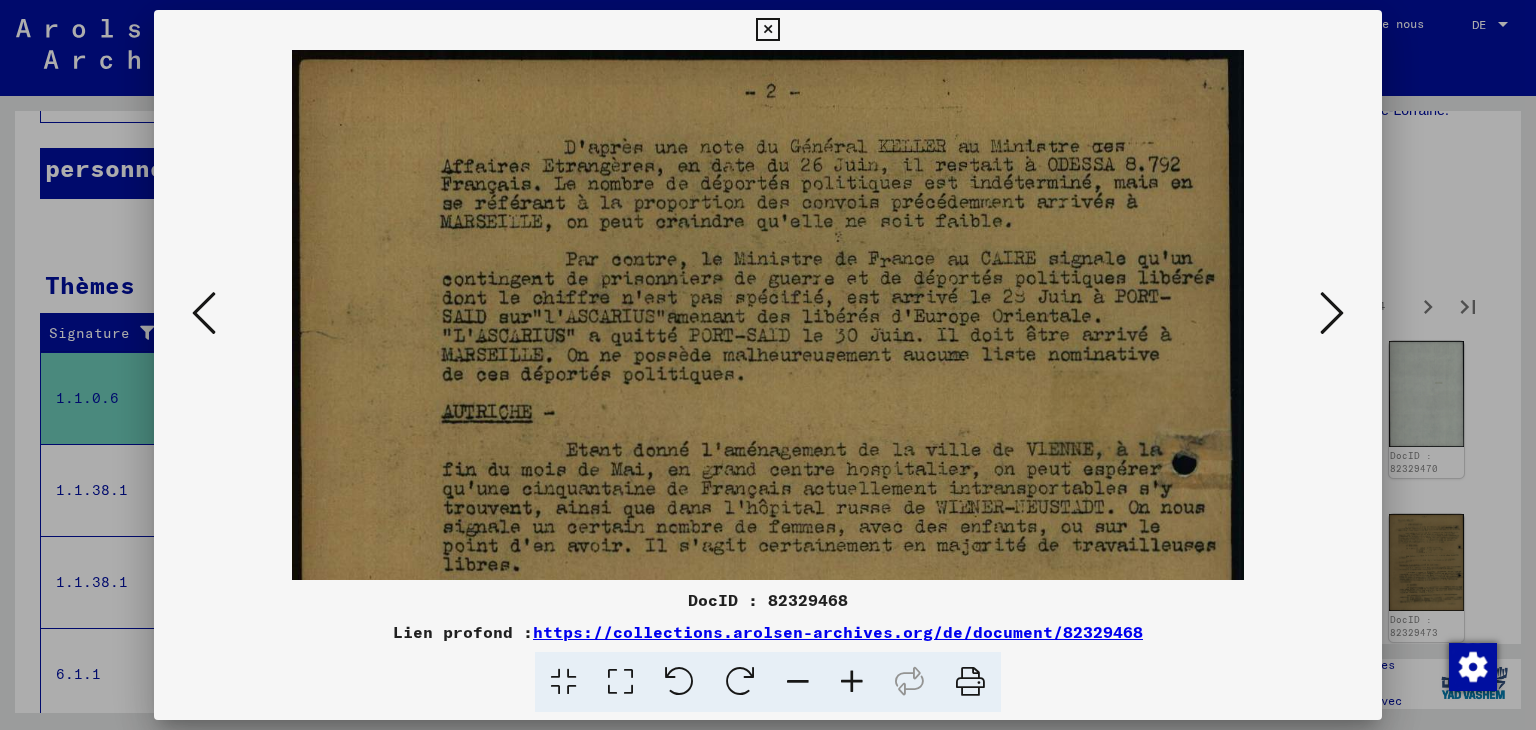 click at bounding box center (852, 682) 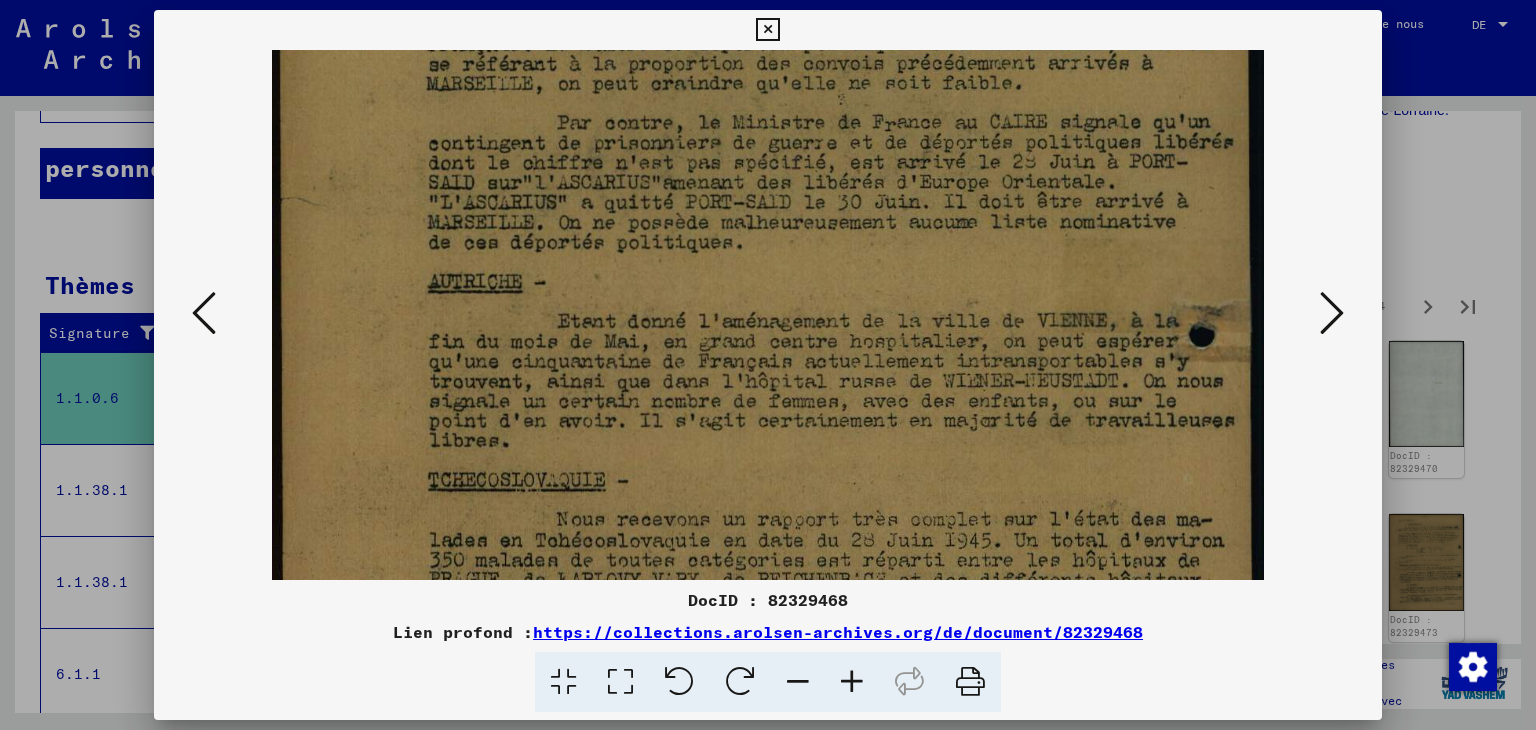 drag, startPoint x: 798, startPoint y: 455, endPoint x: 773, endPoint y: 307, distance: 150.09663 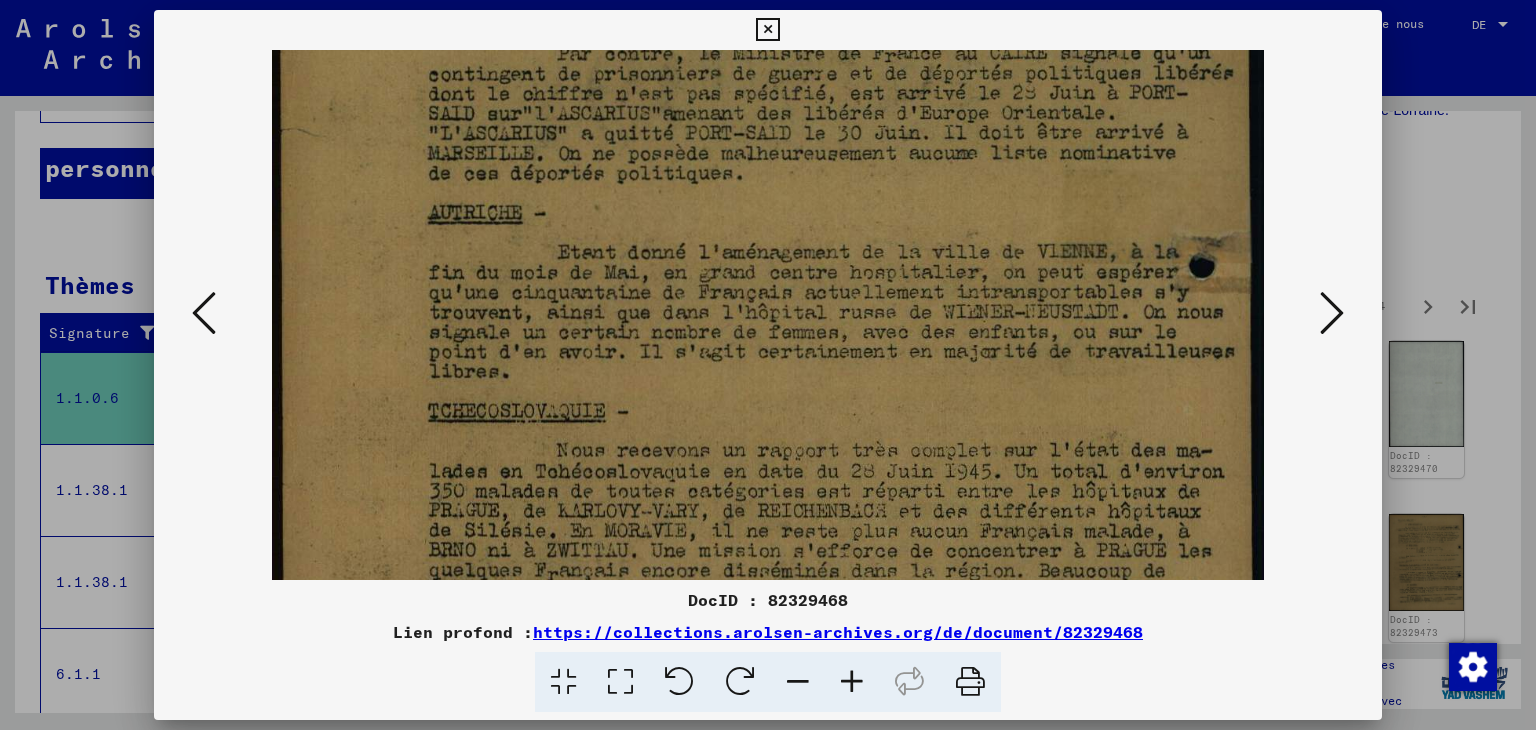 scroll, scrollTop: 229, scrollLeft: 0, axis: vertical 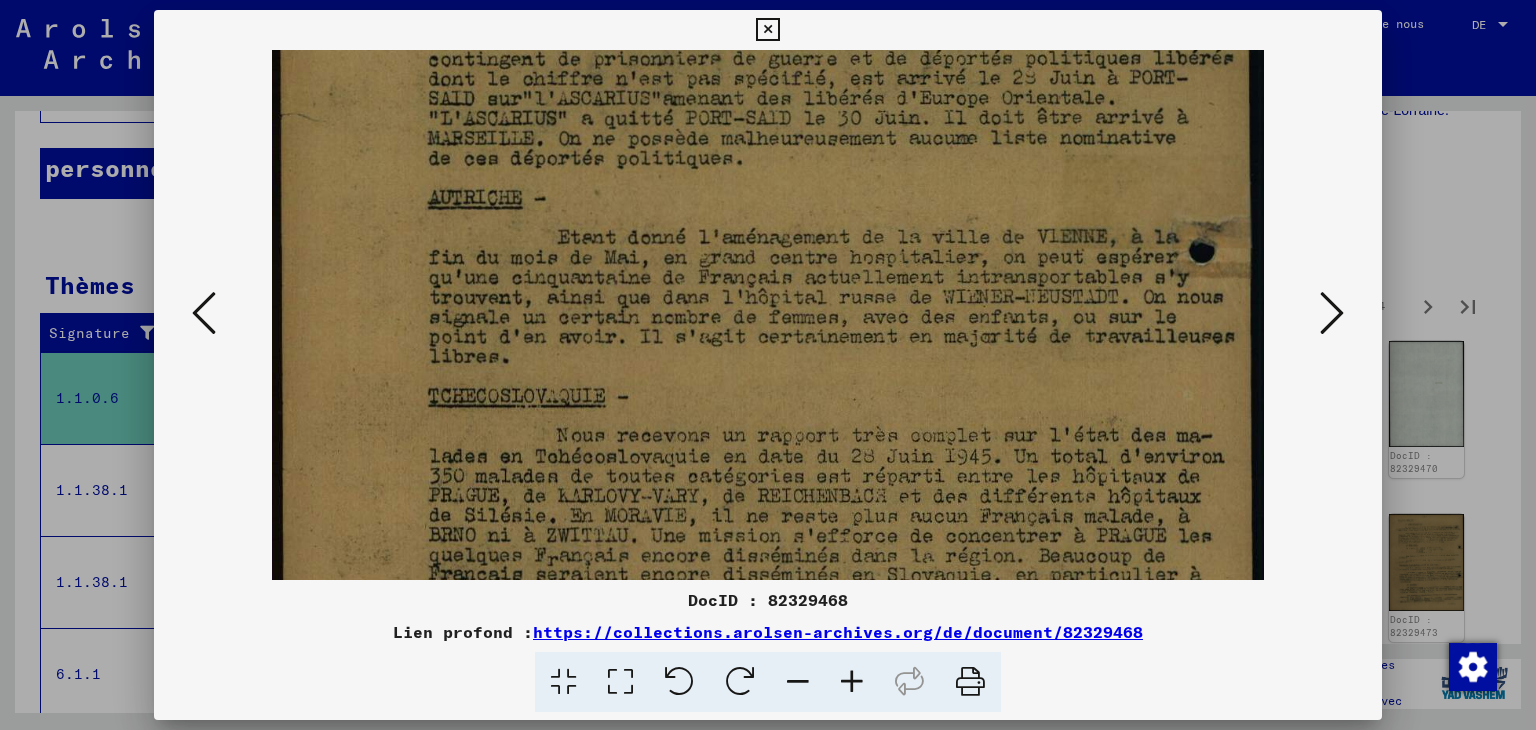 drag, startPoint x: 823, startPoint y: 390, endPoint x: 821, endPoint y: 380, distance: 10.198039 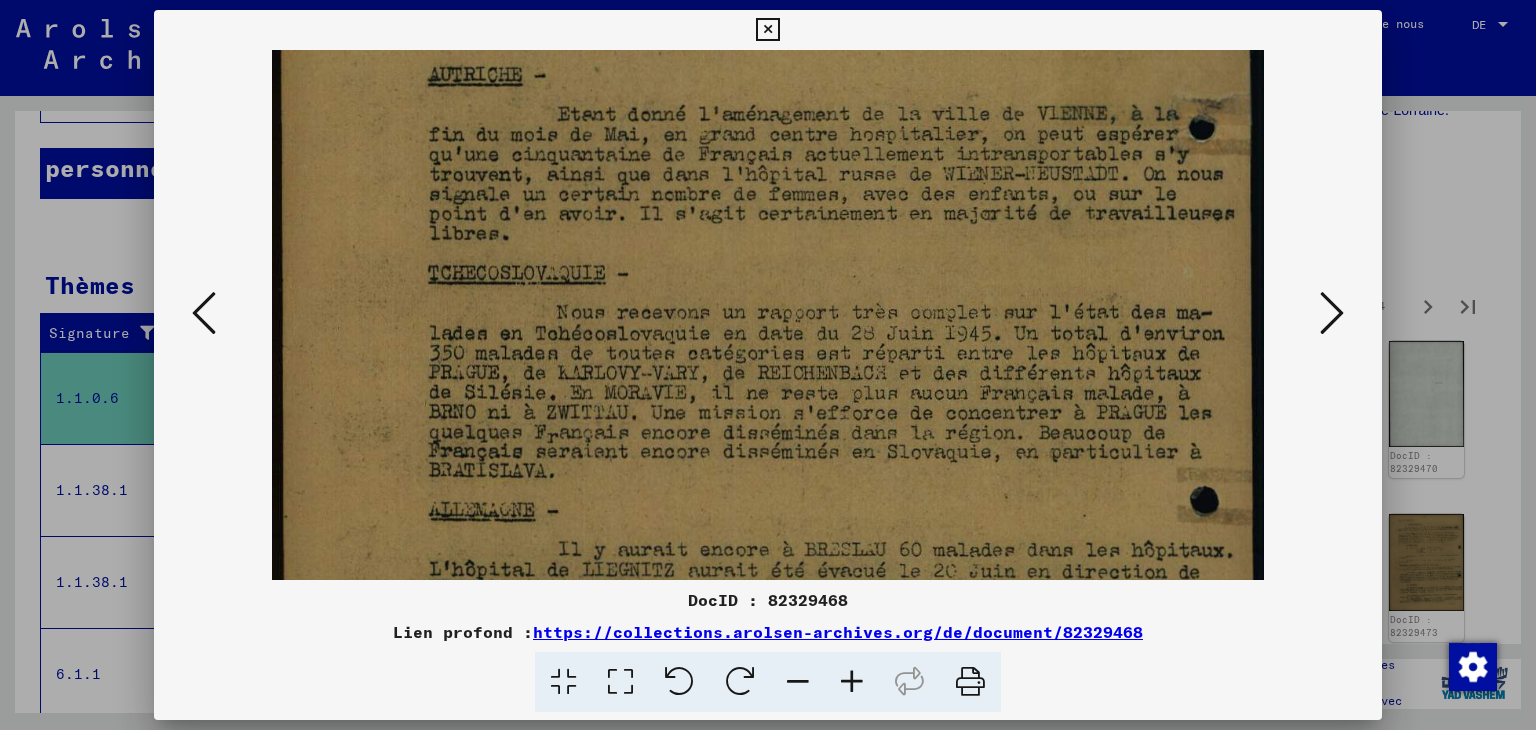 drag, startPoint x: 884, startPoint y: 505, endPoint x: 857, endPoint y: 385, distance: 123 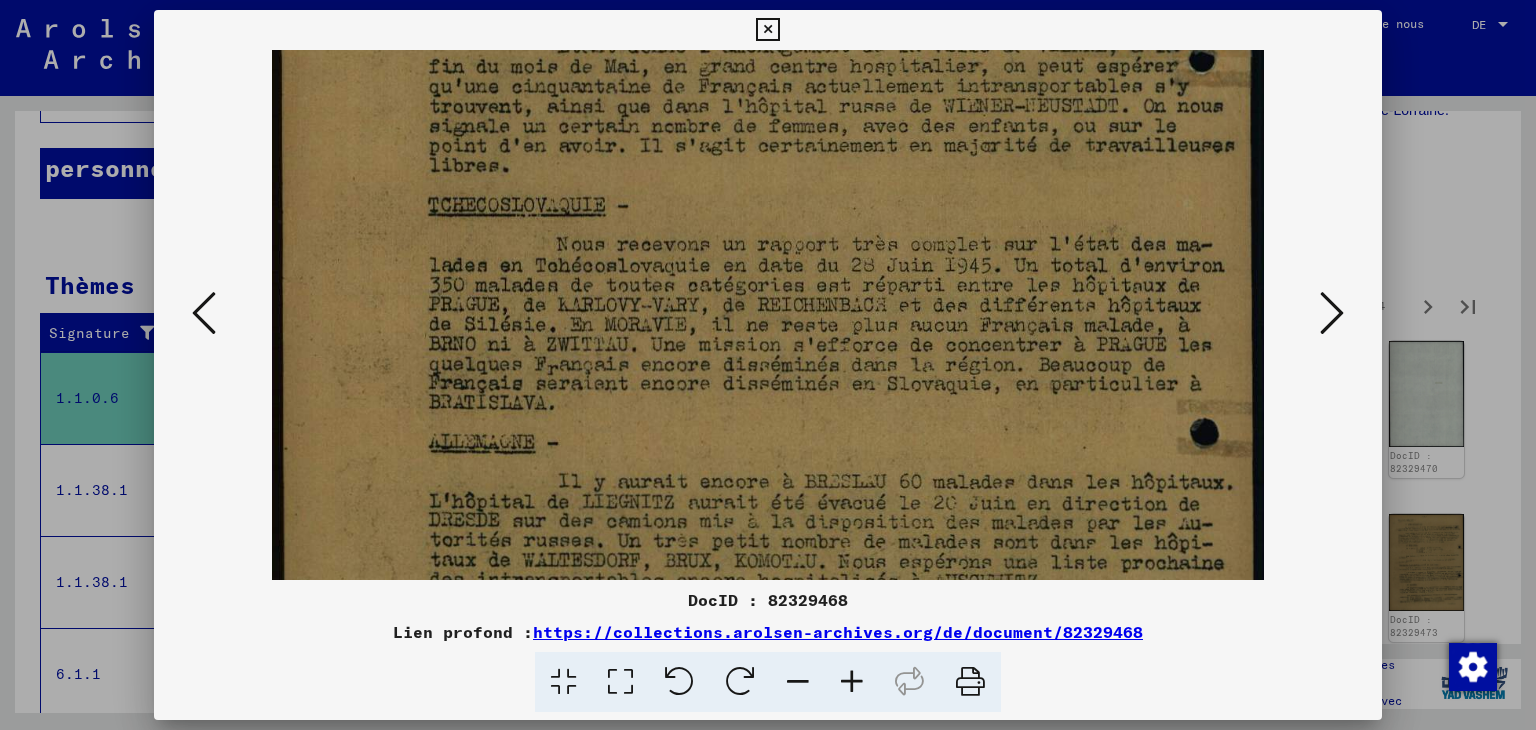 scroll, scrollTop: 436, scrollLeft: 0, axis: vertical 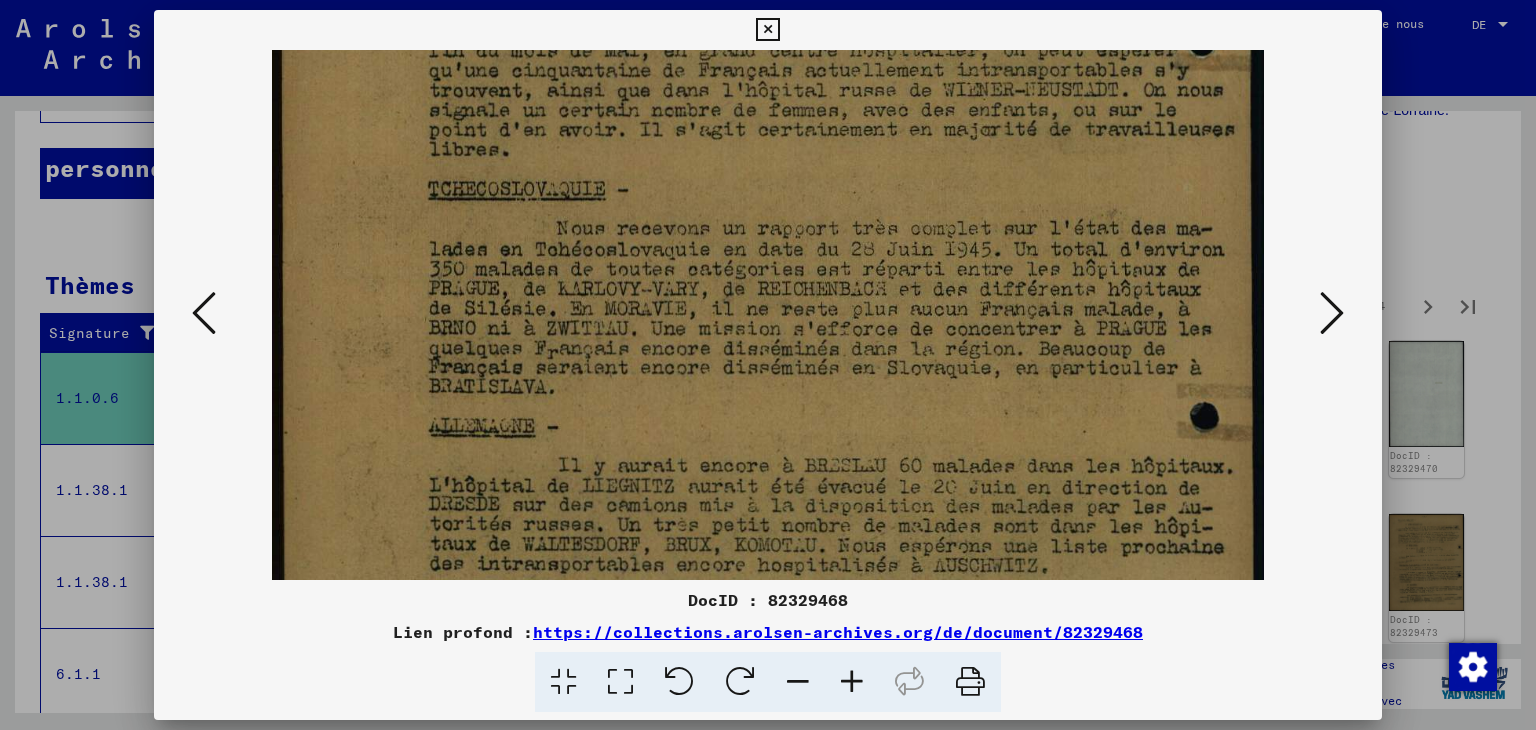 drag, startPoint x: 880, startPoint y: 489, endPoint x: 873, endPoint y: 405, distance: 84.29116 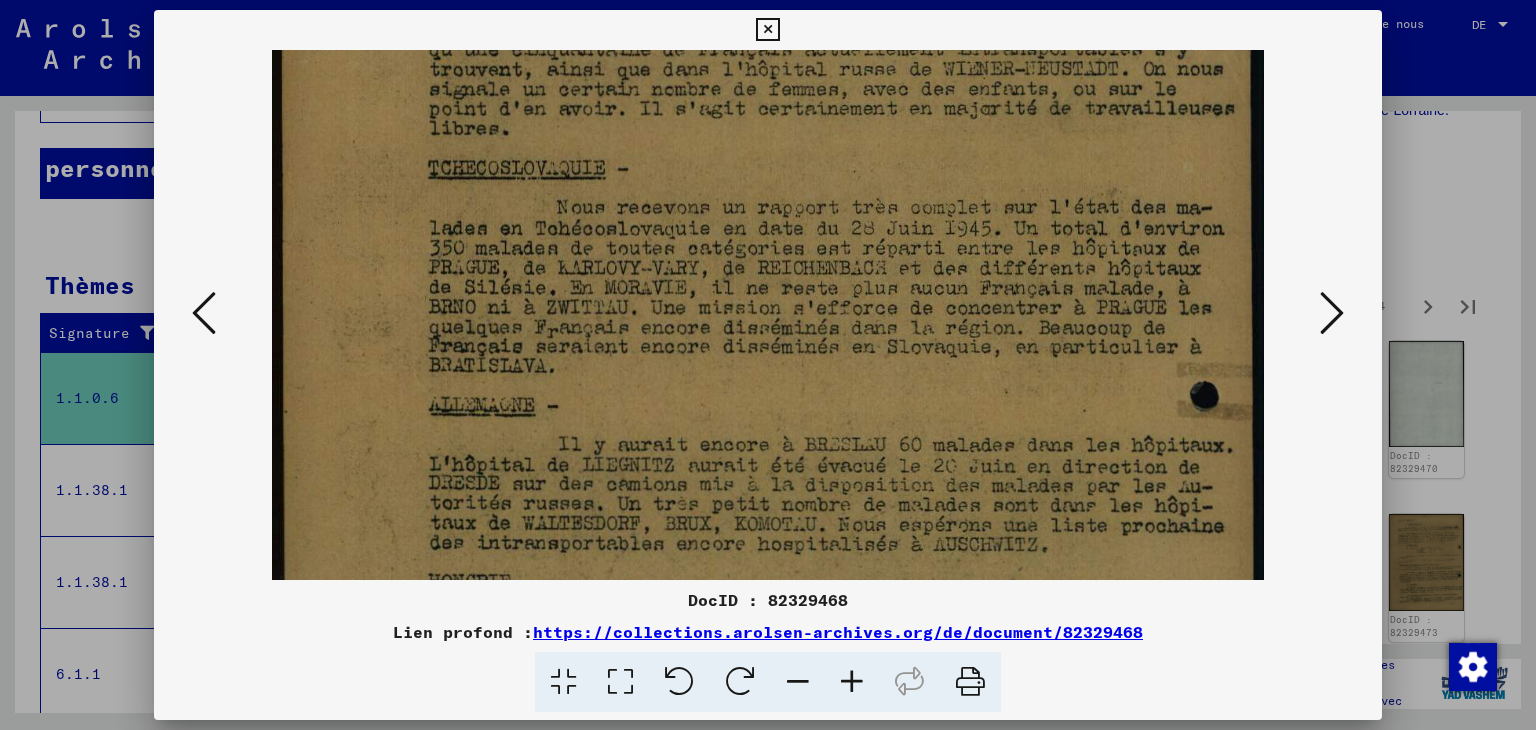drag, startPoint x: 944, startPoint y: 409, endPoint x: 932, endPoint y: 392, distance: 20.808653 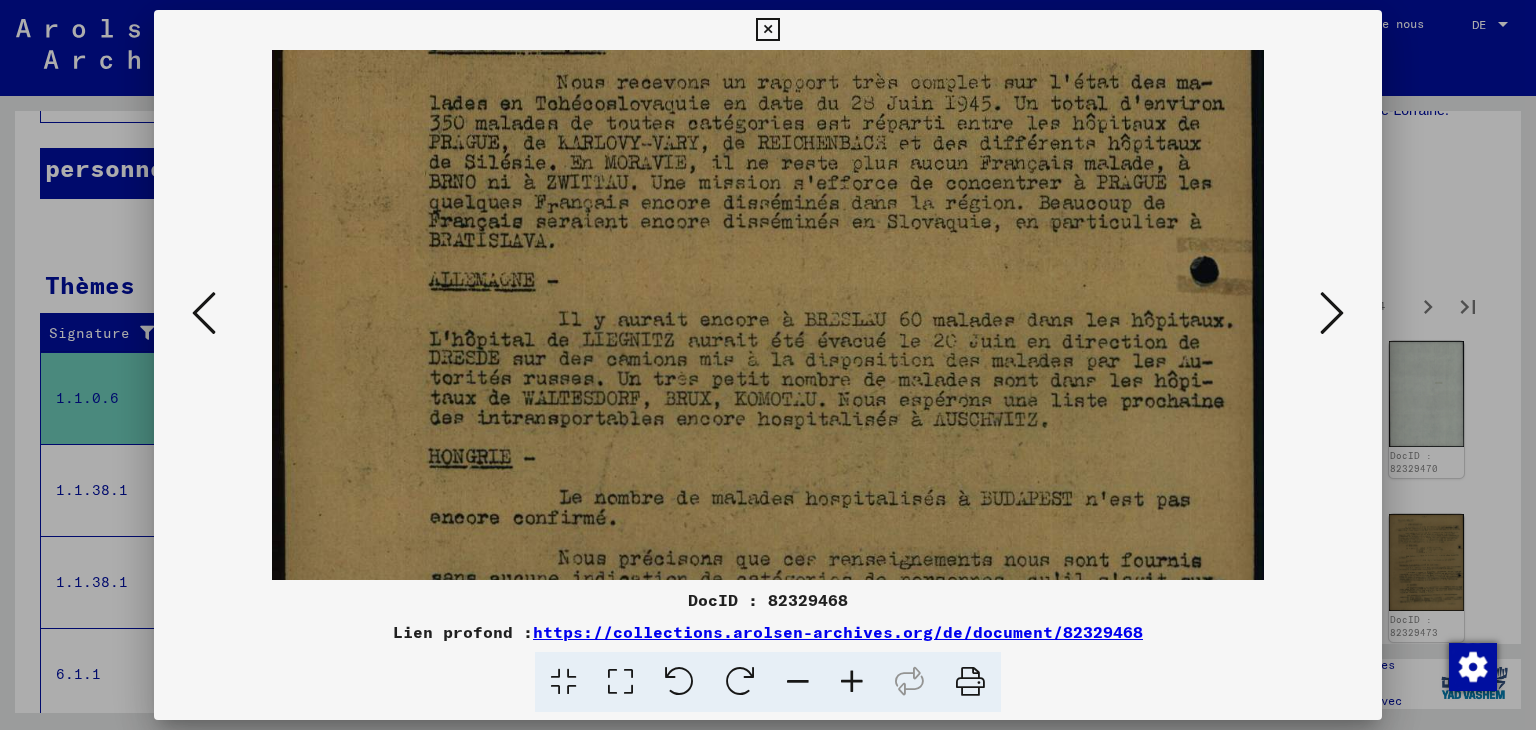 scroll, scrollTop: 634, scrollLeft: 0, axis: vertical 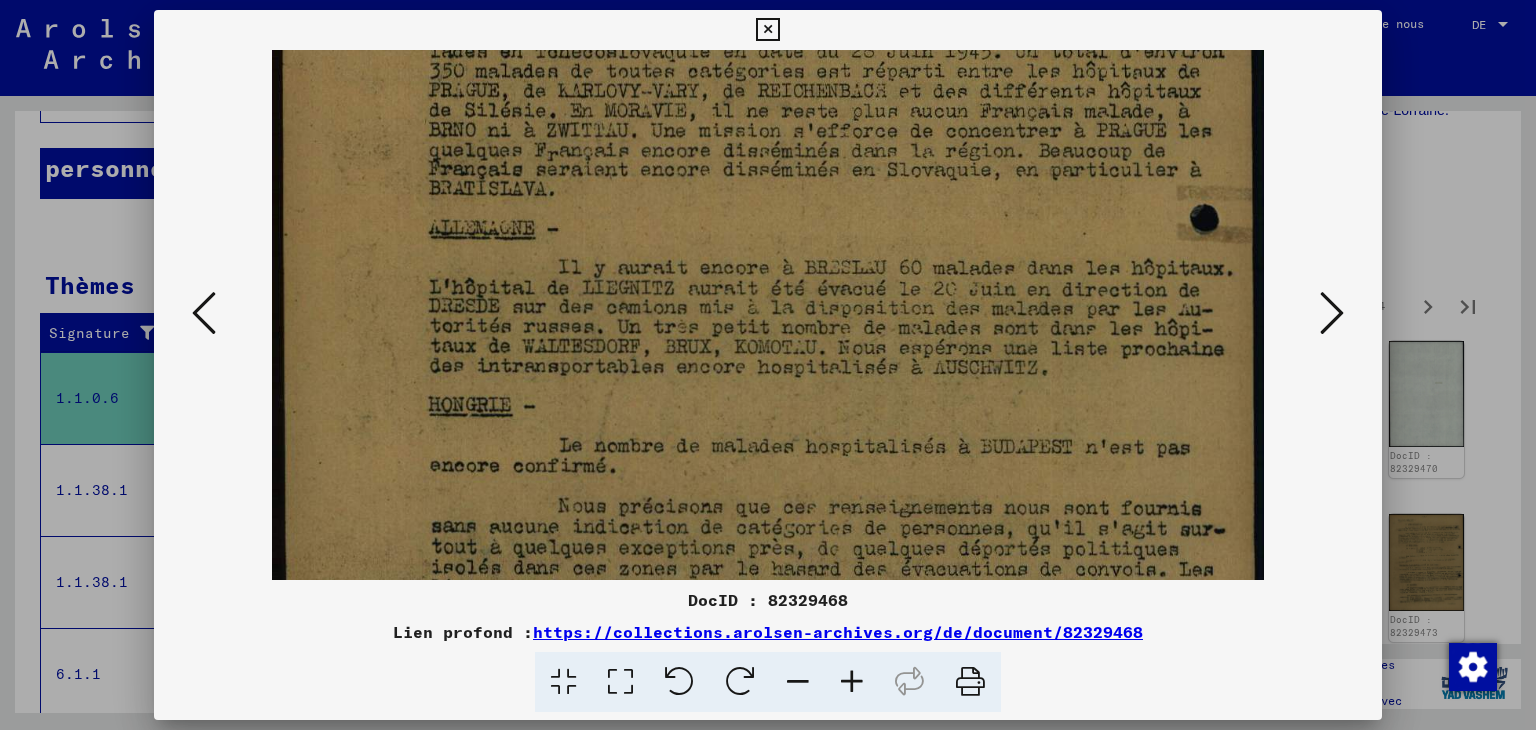 drag, startPoint x: 942, startPoint y: 417, endPoint x: 891, endPoint y: 245, distance: 179.40178 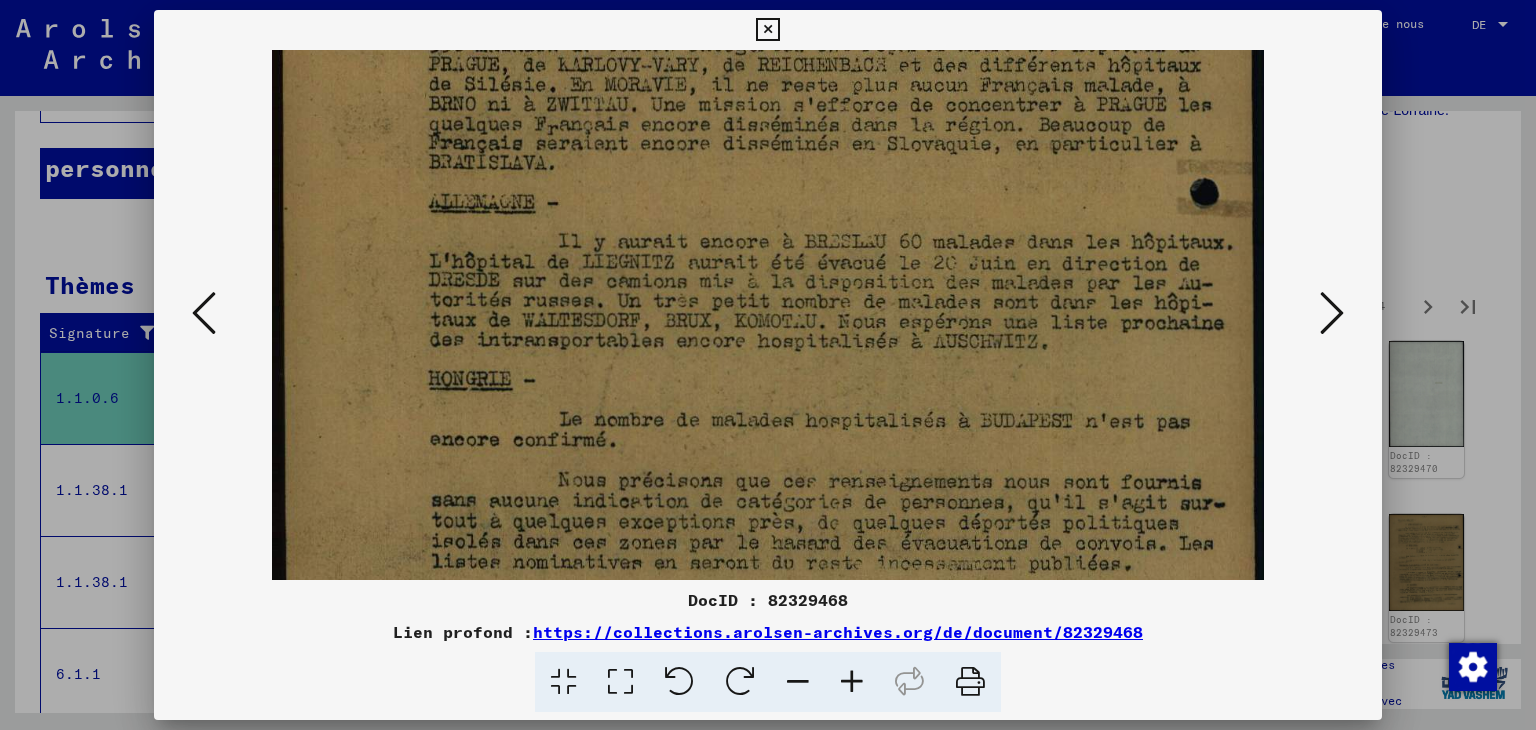 scroll, scrollTop: 668, scrollLeft: 0, axis: vertical 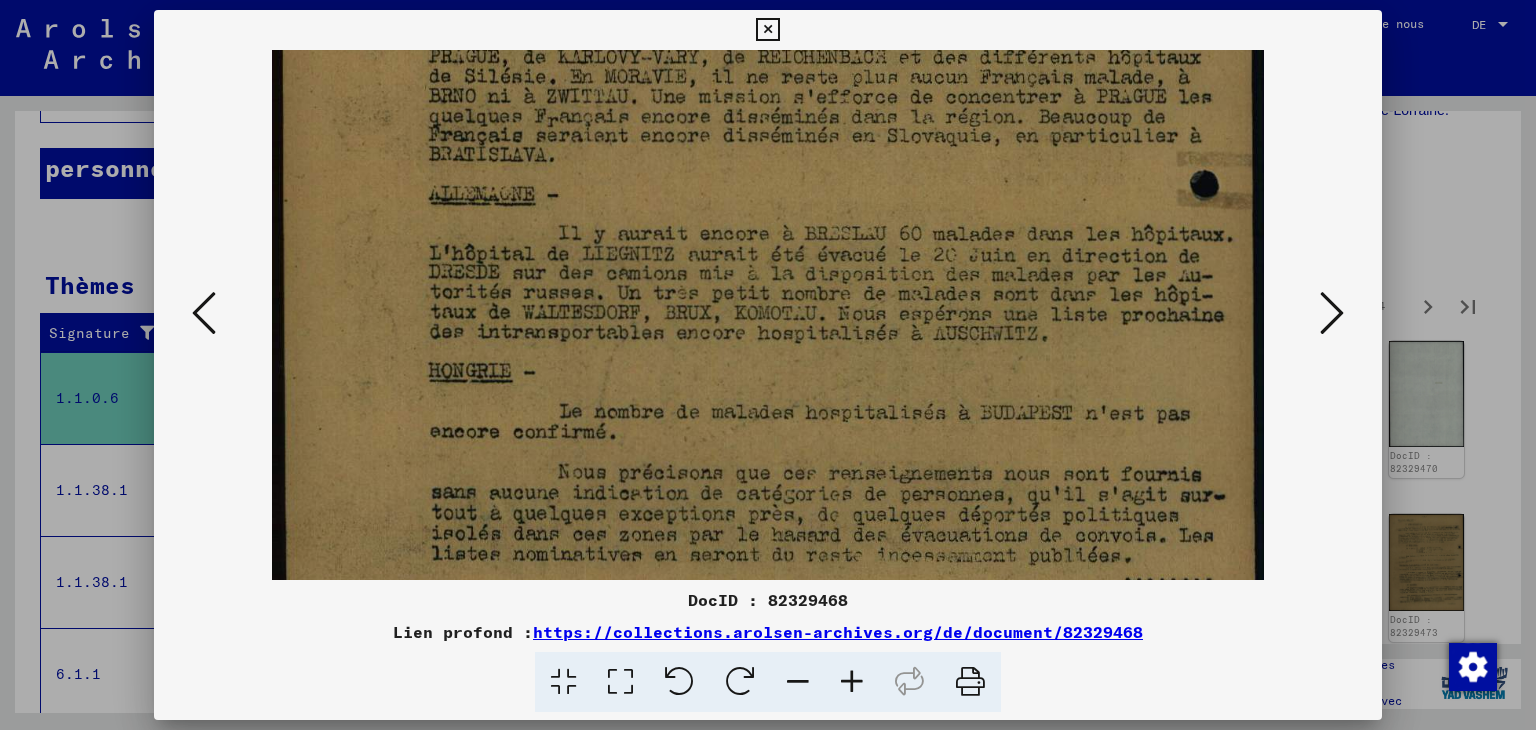 drag, startPoint x: 940, startPoint y: 412, endPoint x: 926, endPoint y: 387, distance: 28.653097 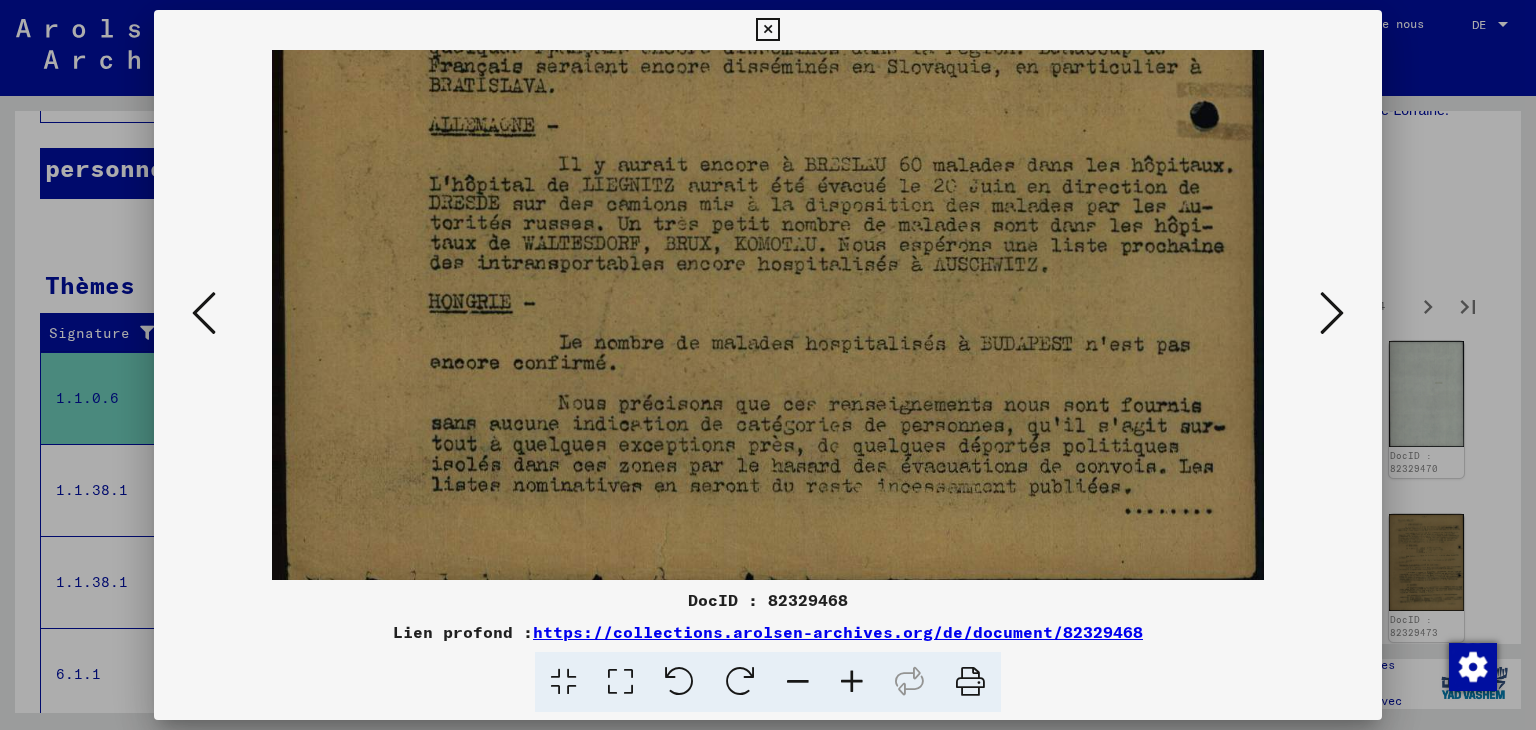 scroll, scrollTop: 749, scrollLeft: 0, axis: vertical 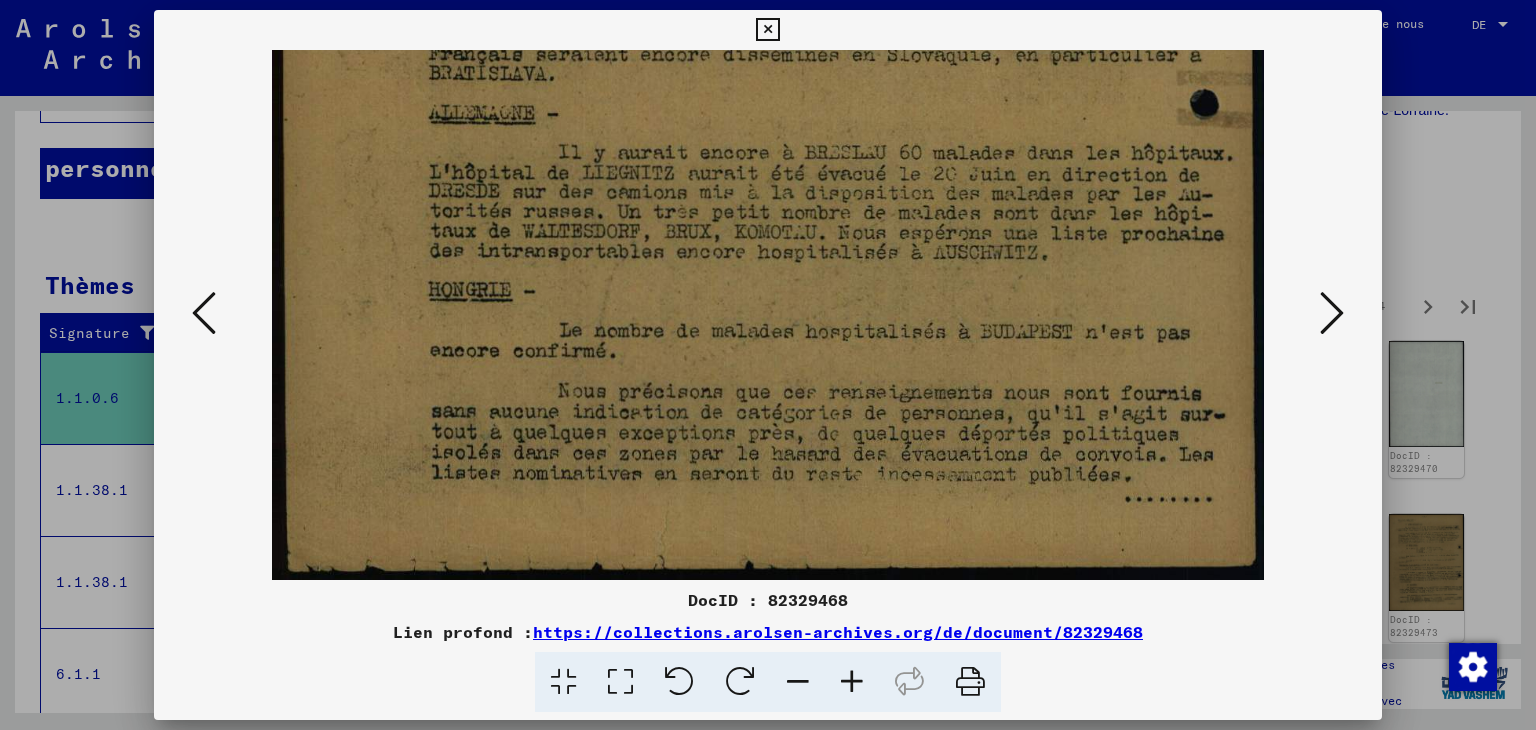 drag, startPoint x: 945, startPoint y: 463, endPoint x: 918, endPoint y: 352, distance: 114.236595 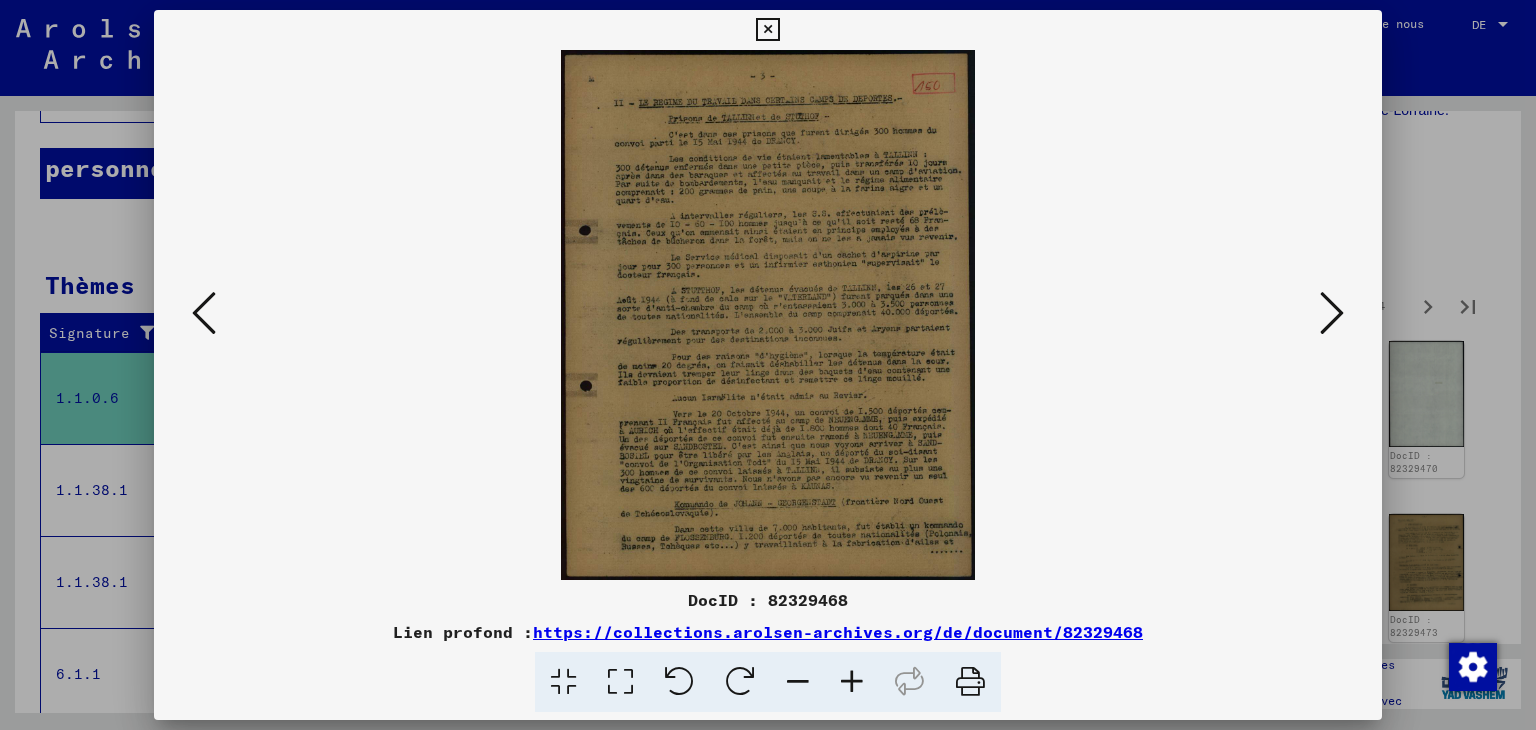 click at bounding box center (852, 682) 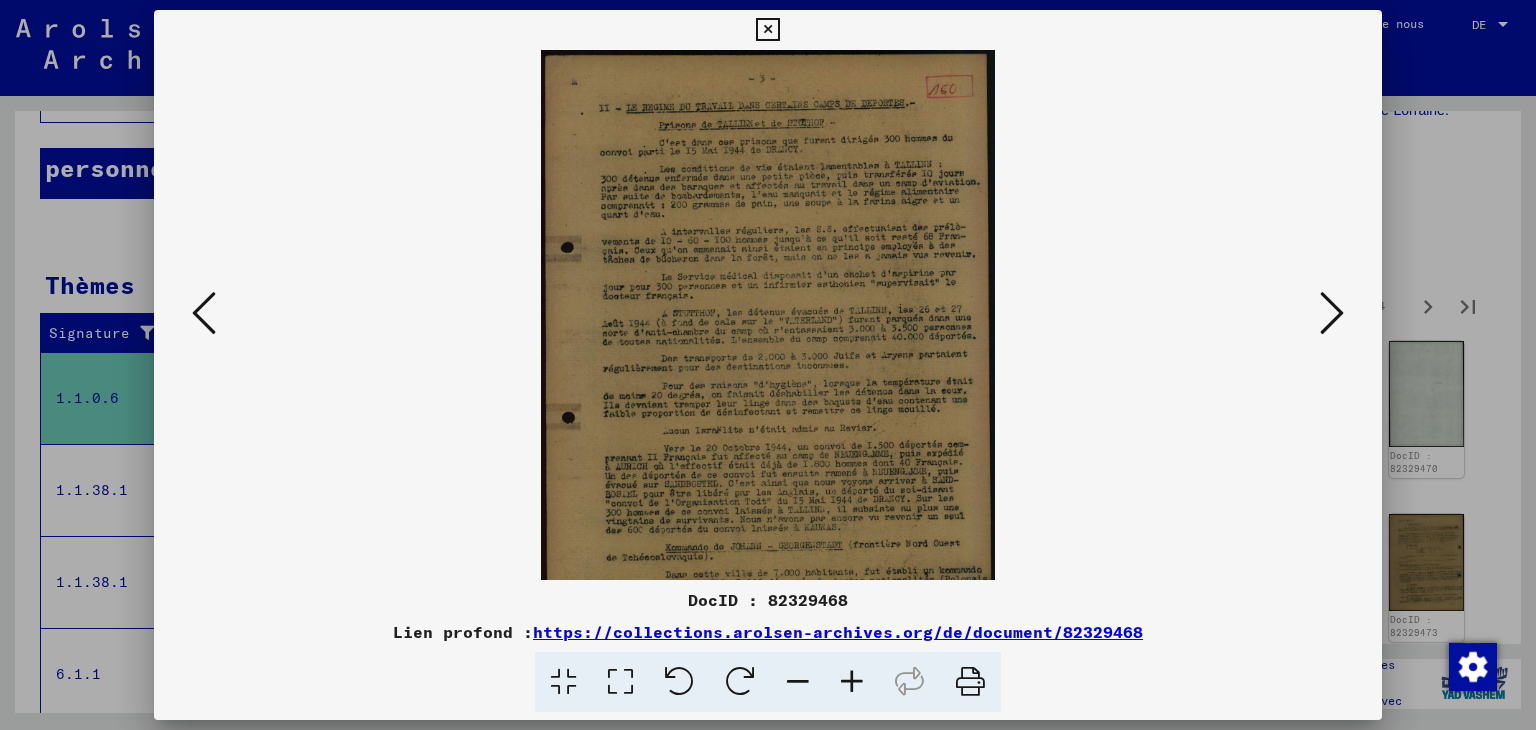 click at bounding box center [852, 682] 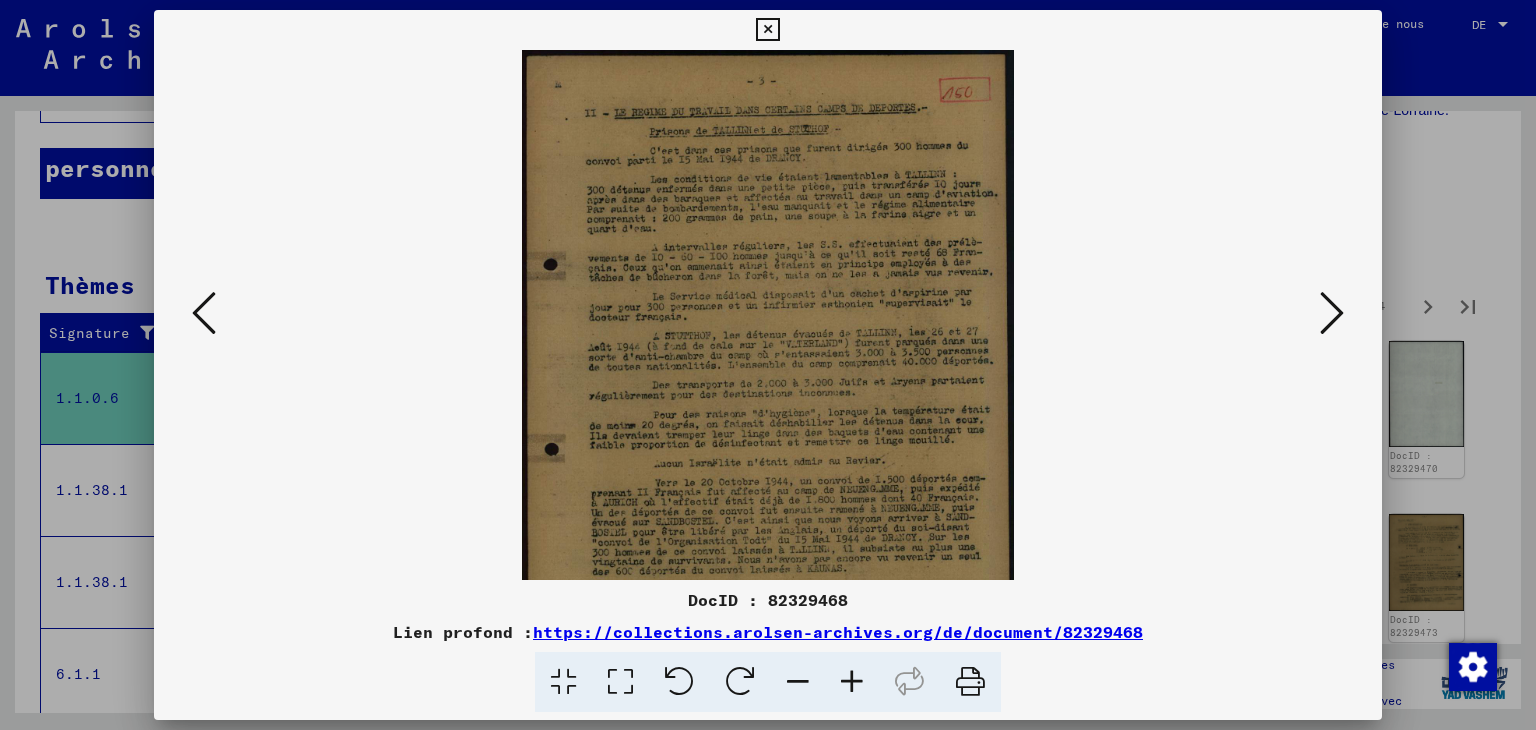click at bounding box center [852, 682] 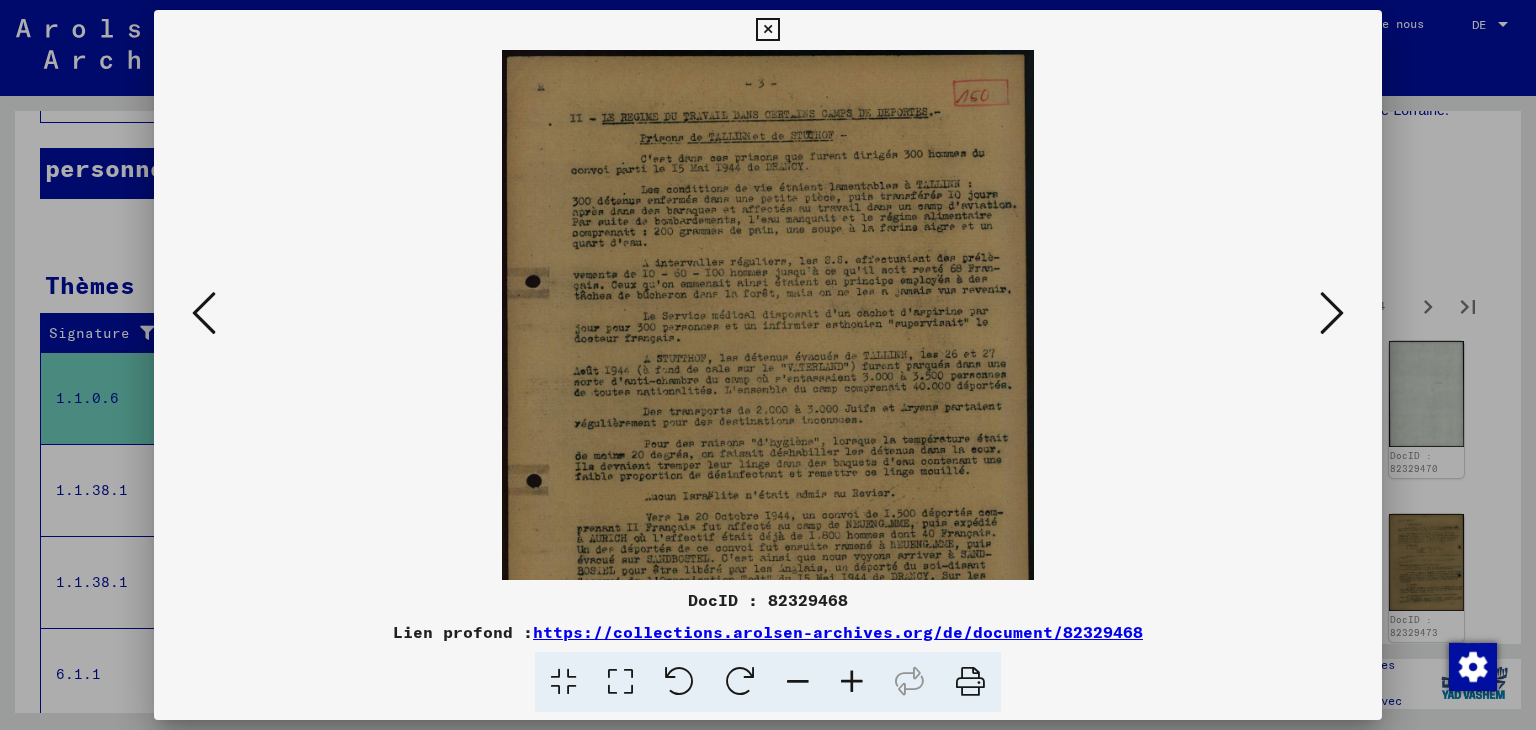 click at bounding box center (852, 682) 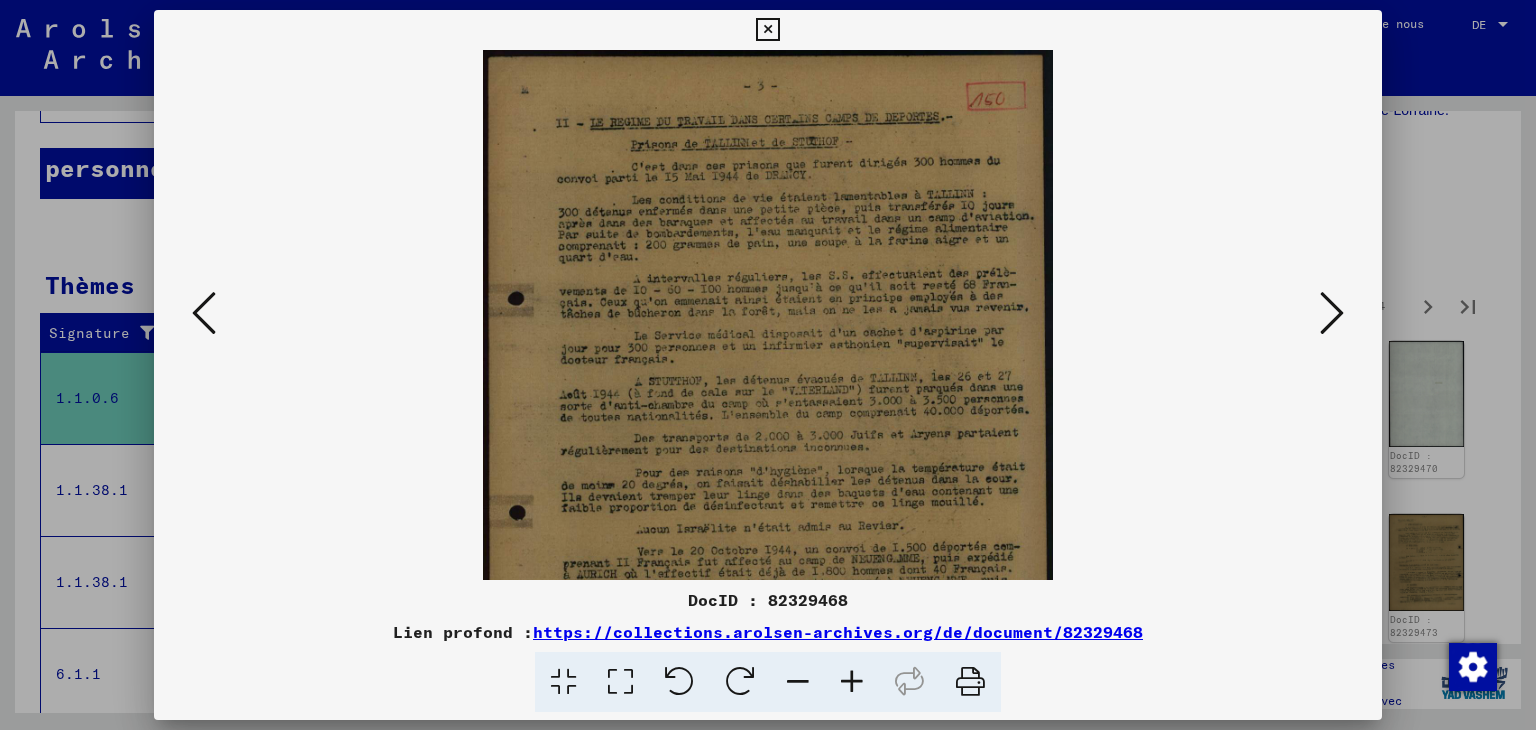click at bounding box center (852, 682) 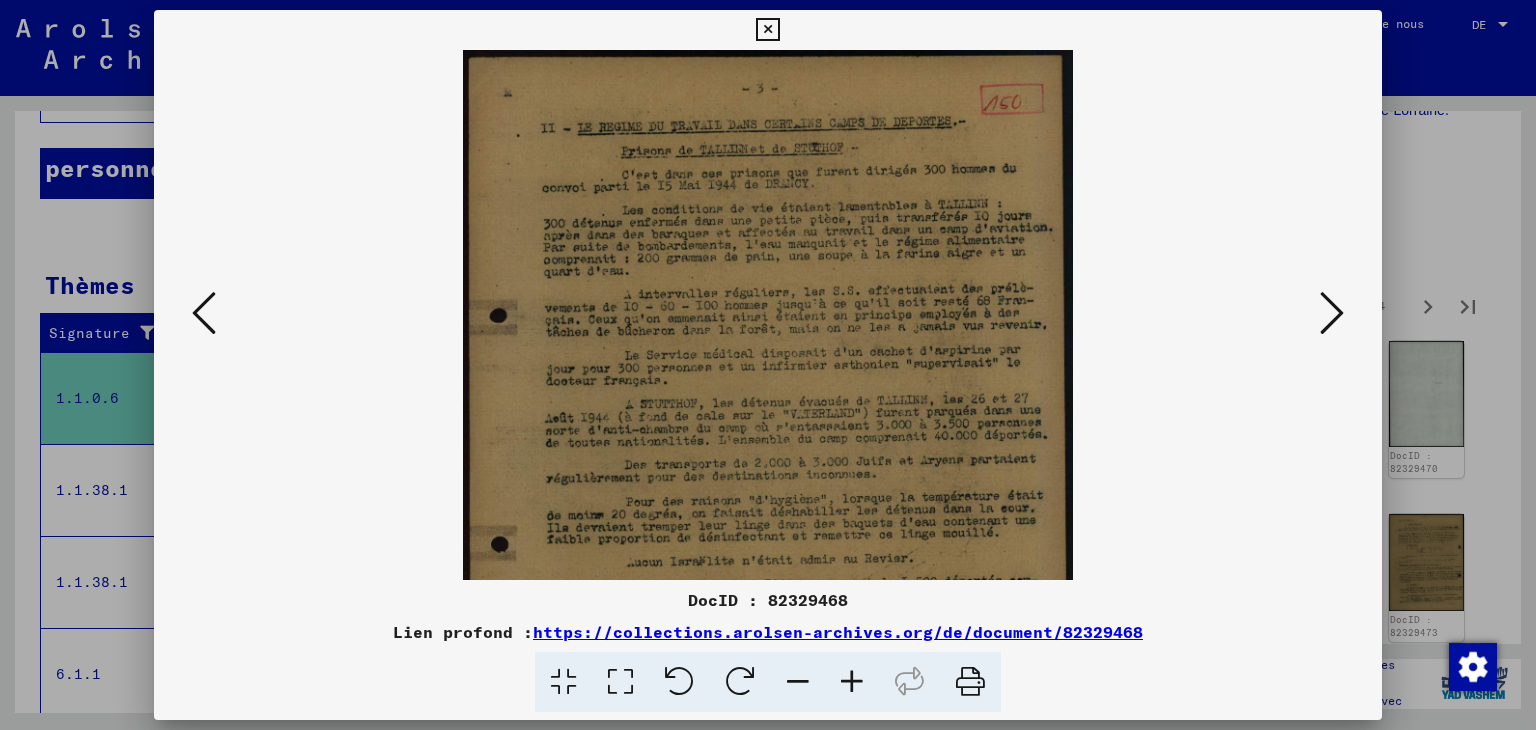 click at bounding box center [852, 682] 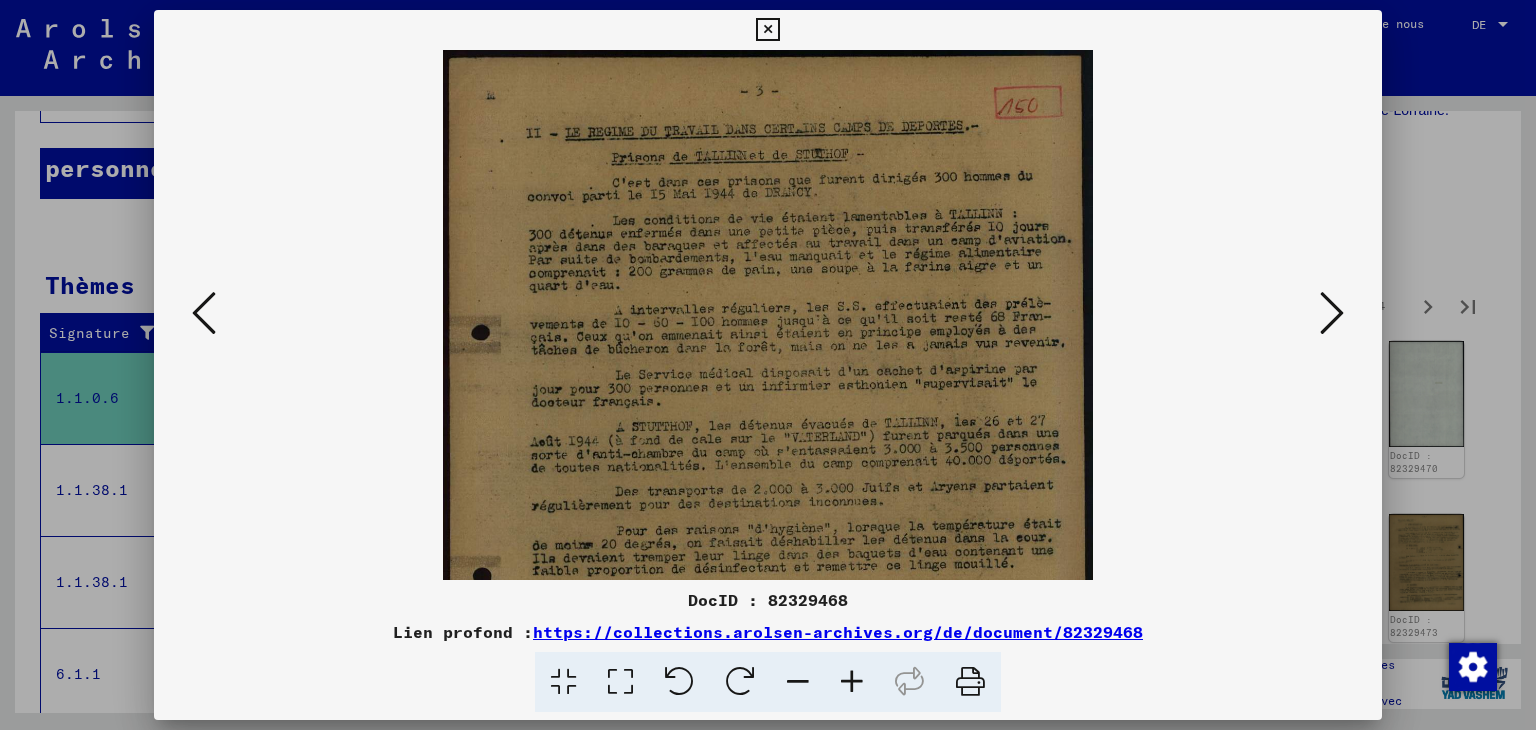 click at bounding box center (852, 682) 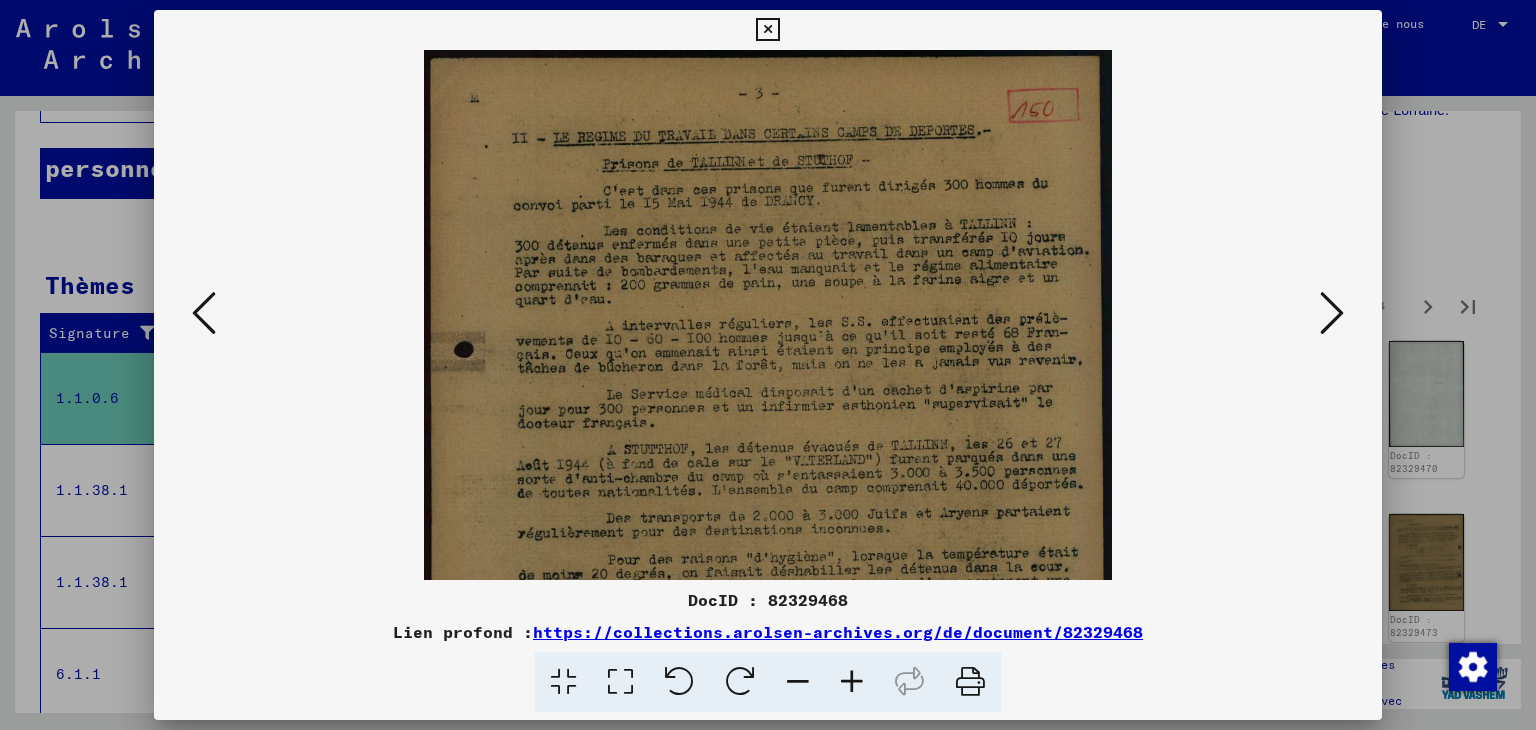 click at bounding box center [852, 682] 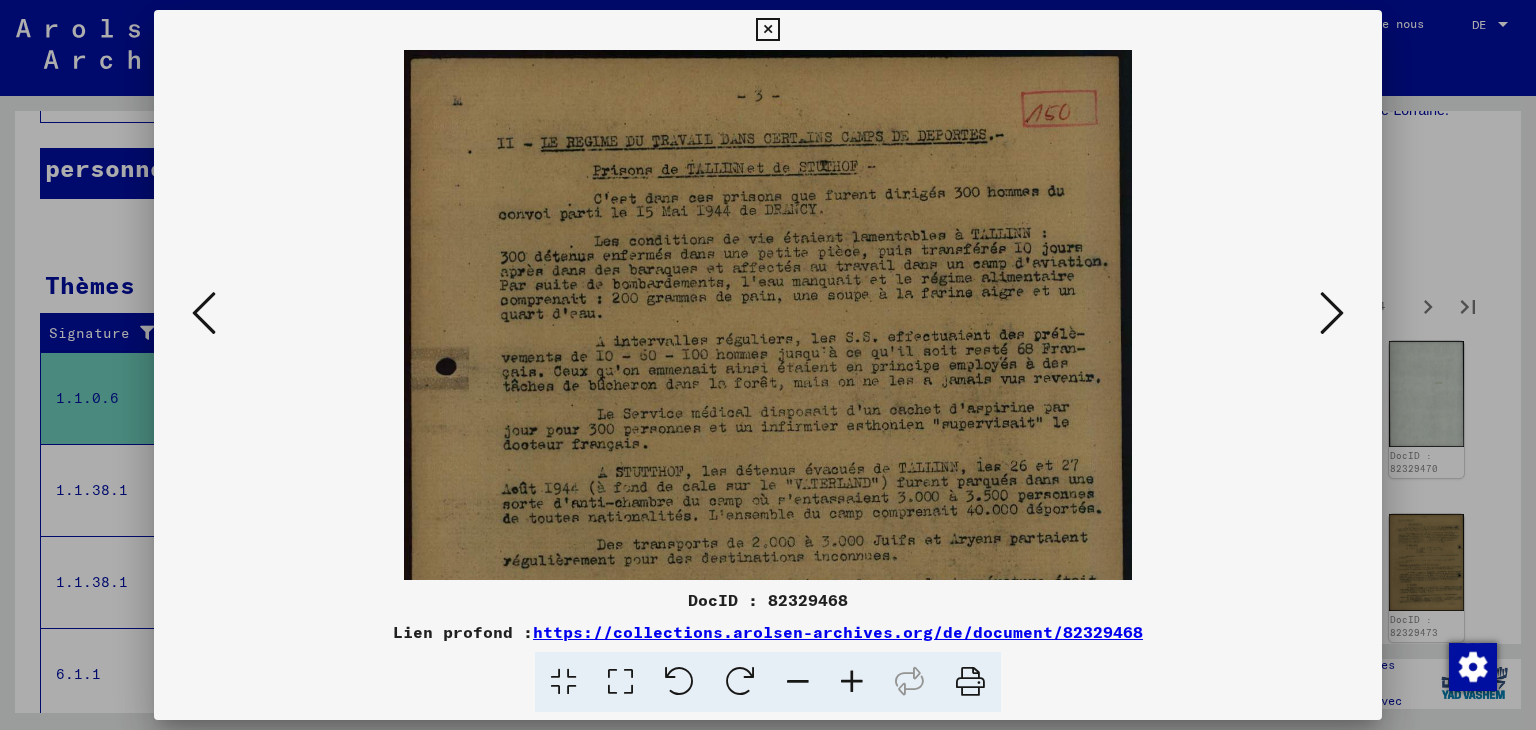 click at bounding box center [852, 682] 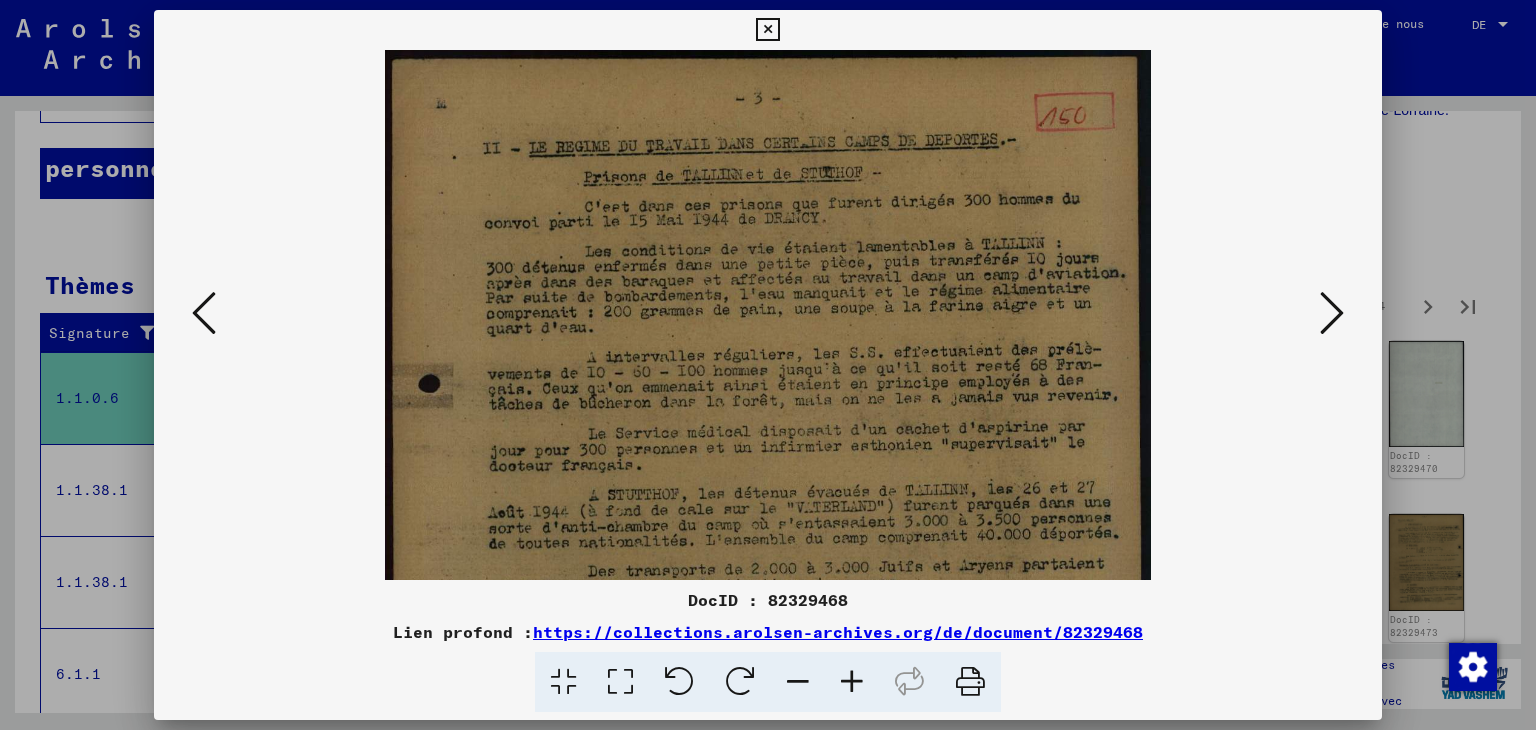 click at bounding box center (852, 682) 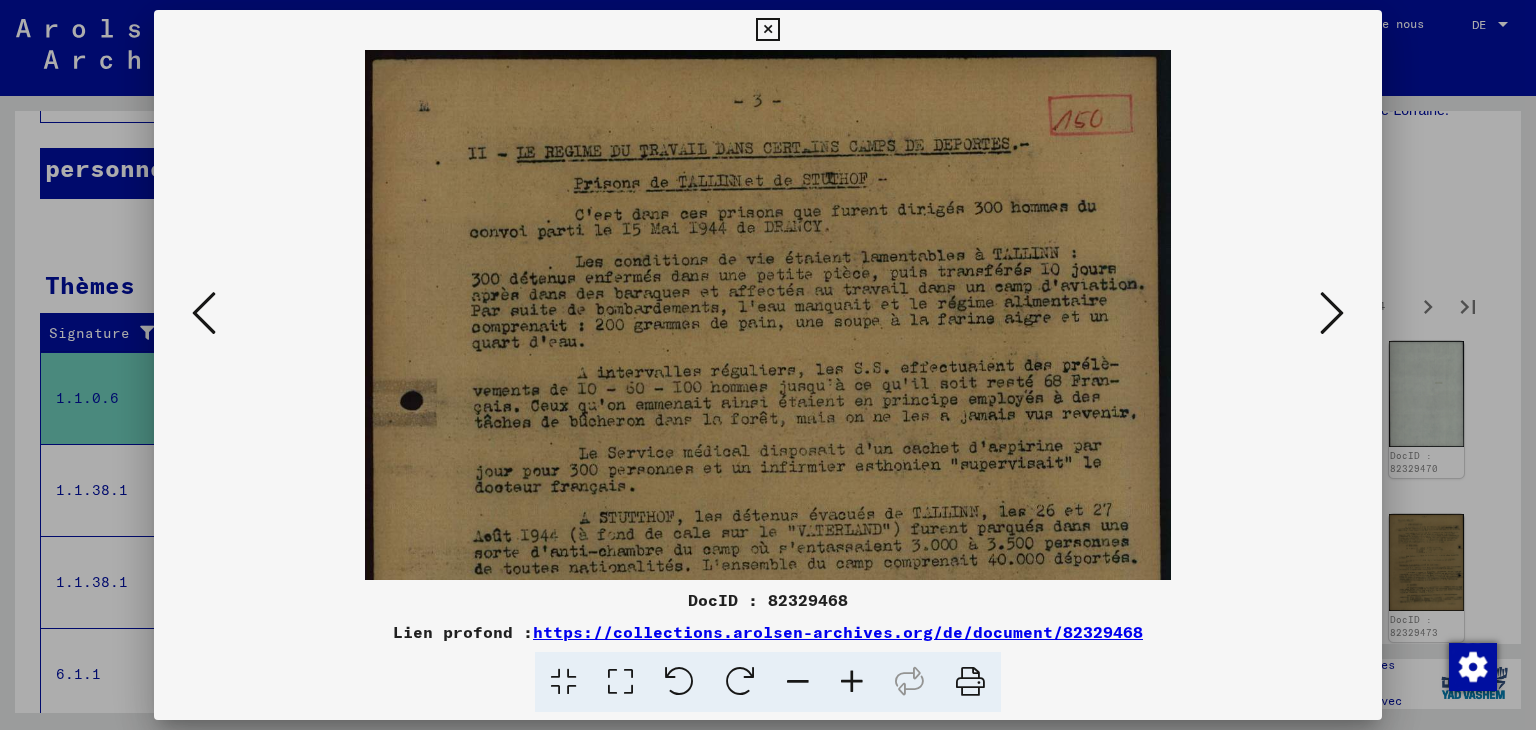 click at bounding box center [852, 682] 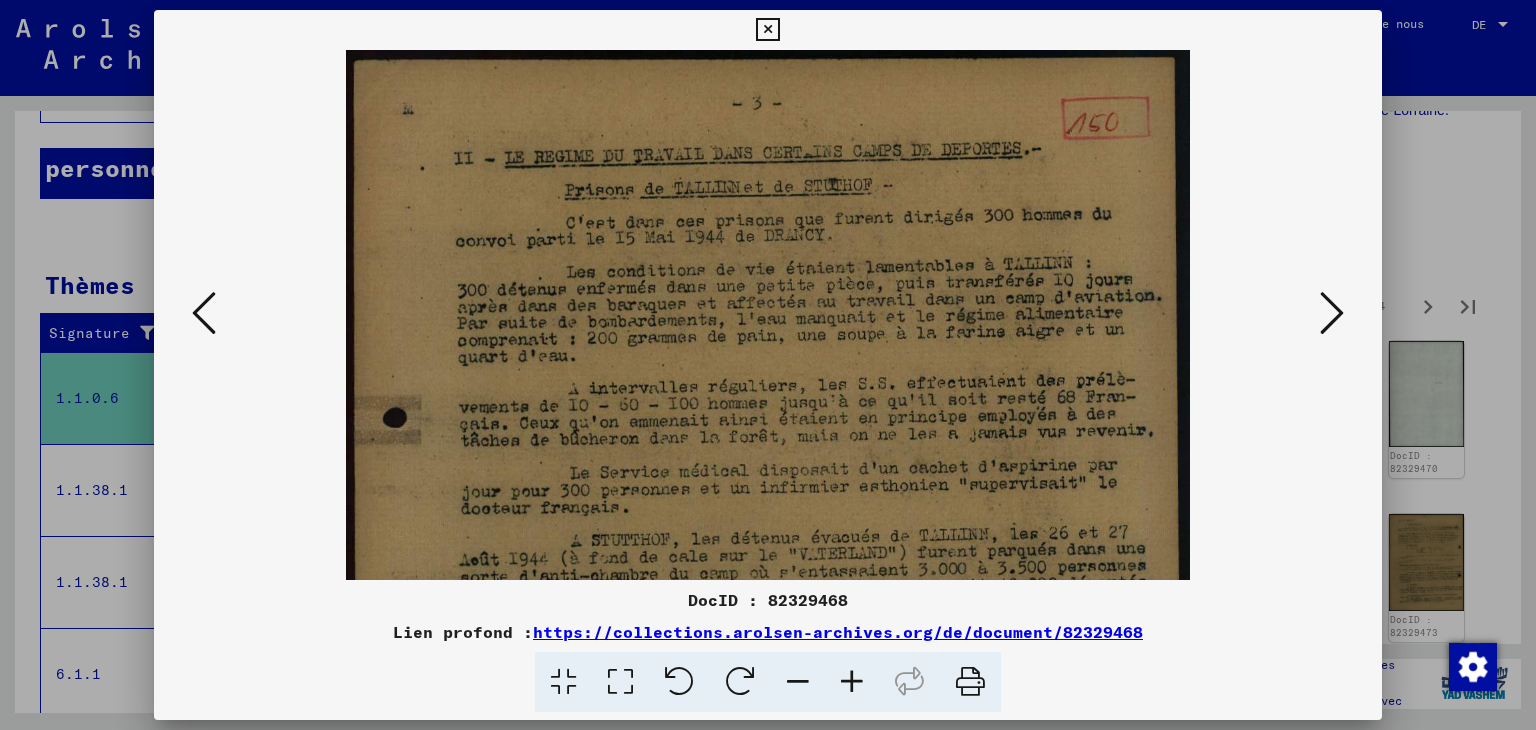 click at bounding box center (852, 682) 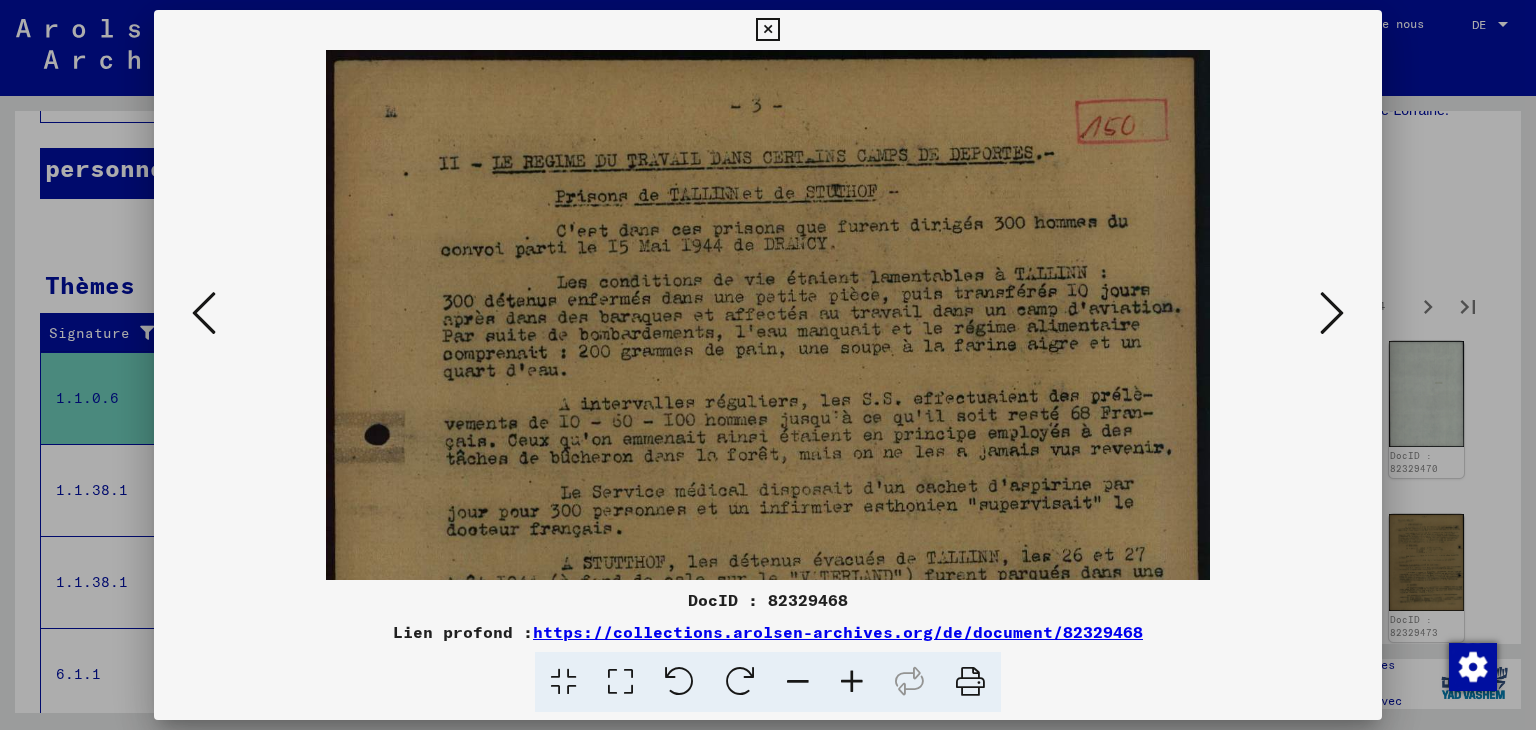 click at bounding box center [852, 682] 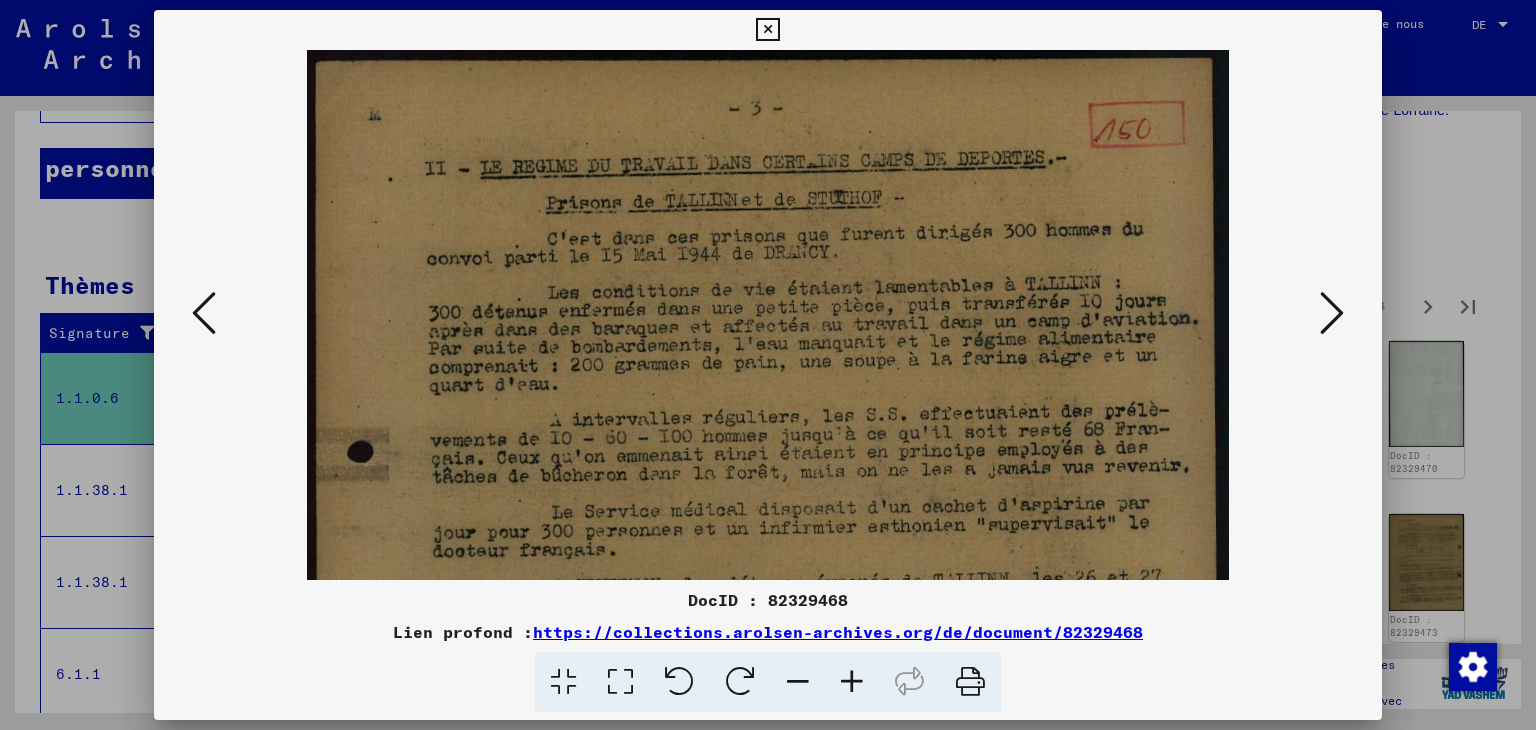 click at bounding box center (852, 682) 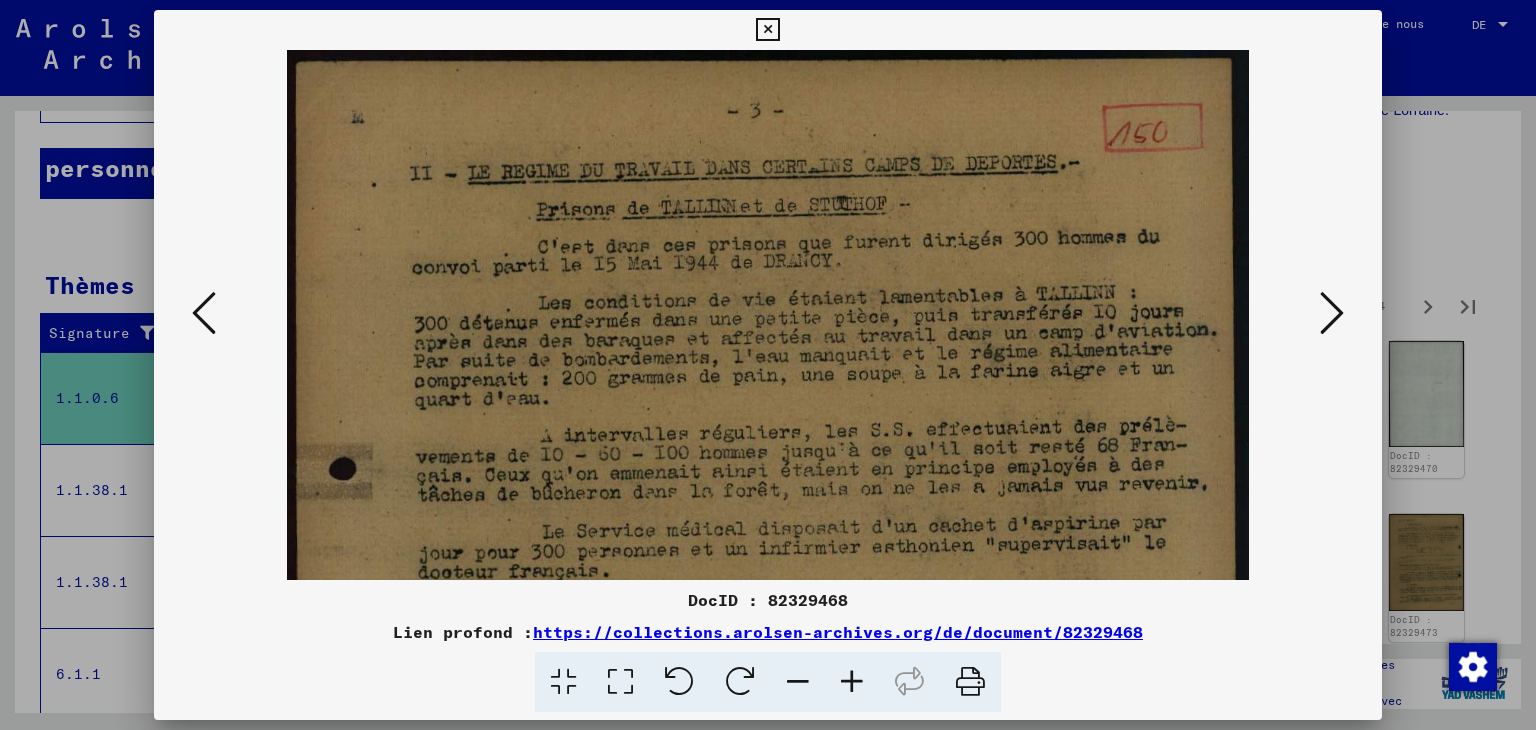 click at bounding box center (852, 682) 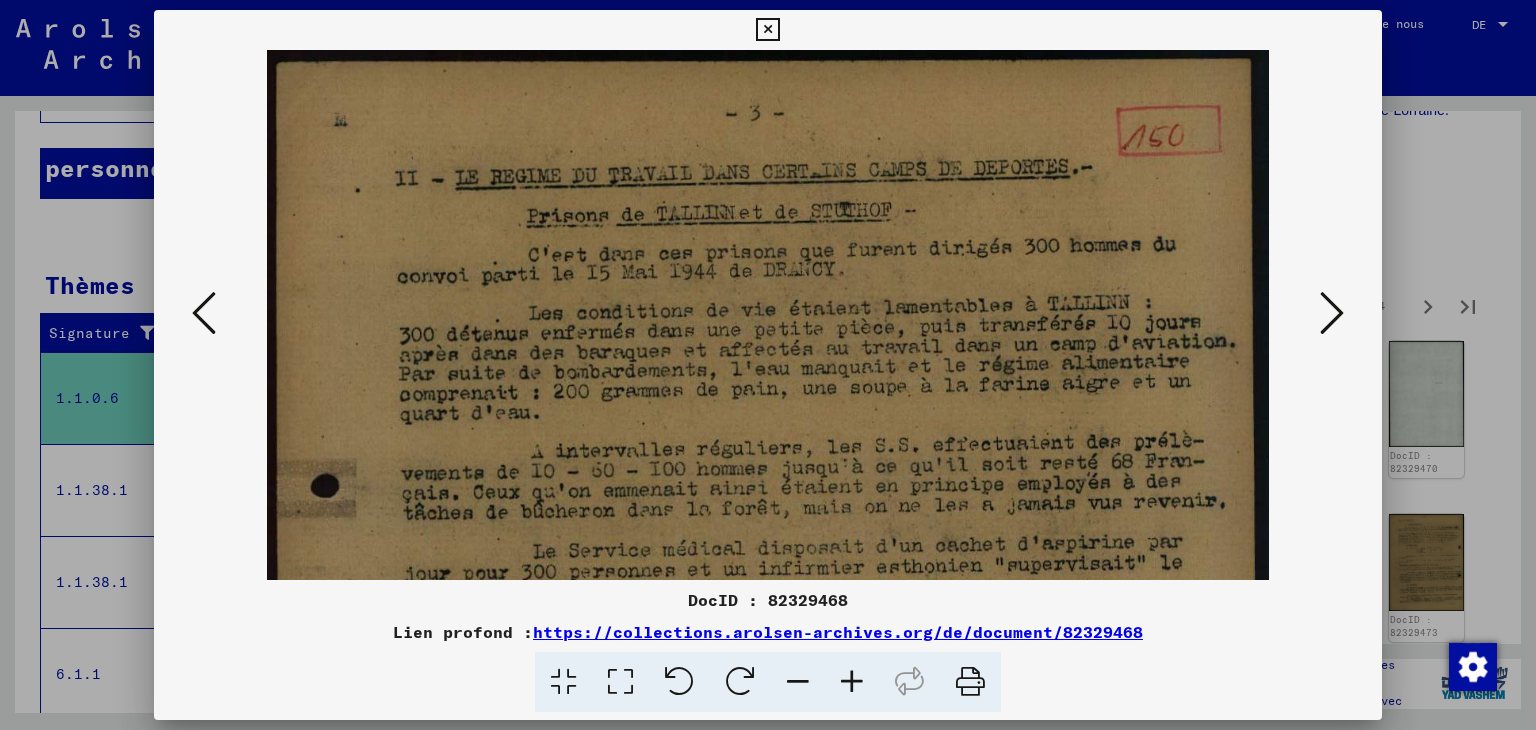 click at bounding box center [852, 682] 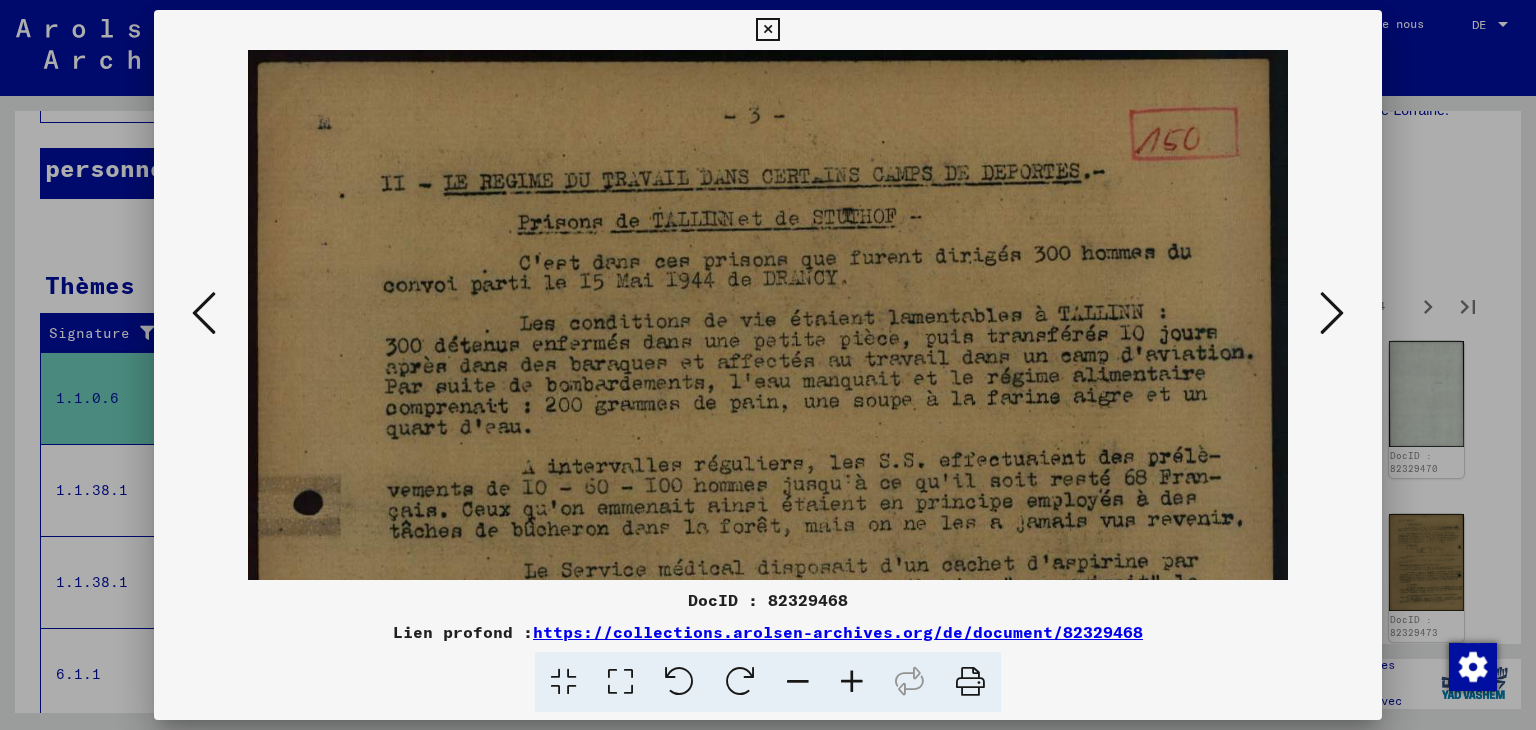 scroll, scrollTop: 0, scrollLeft: 0, axis: both 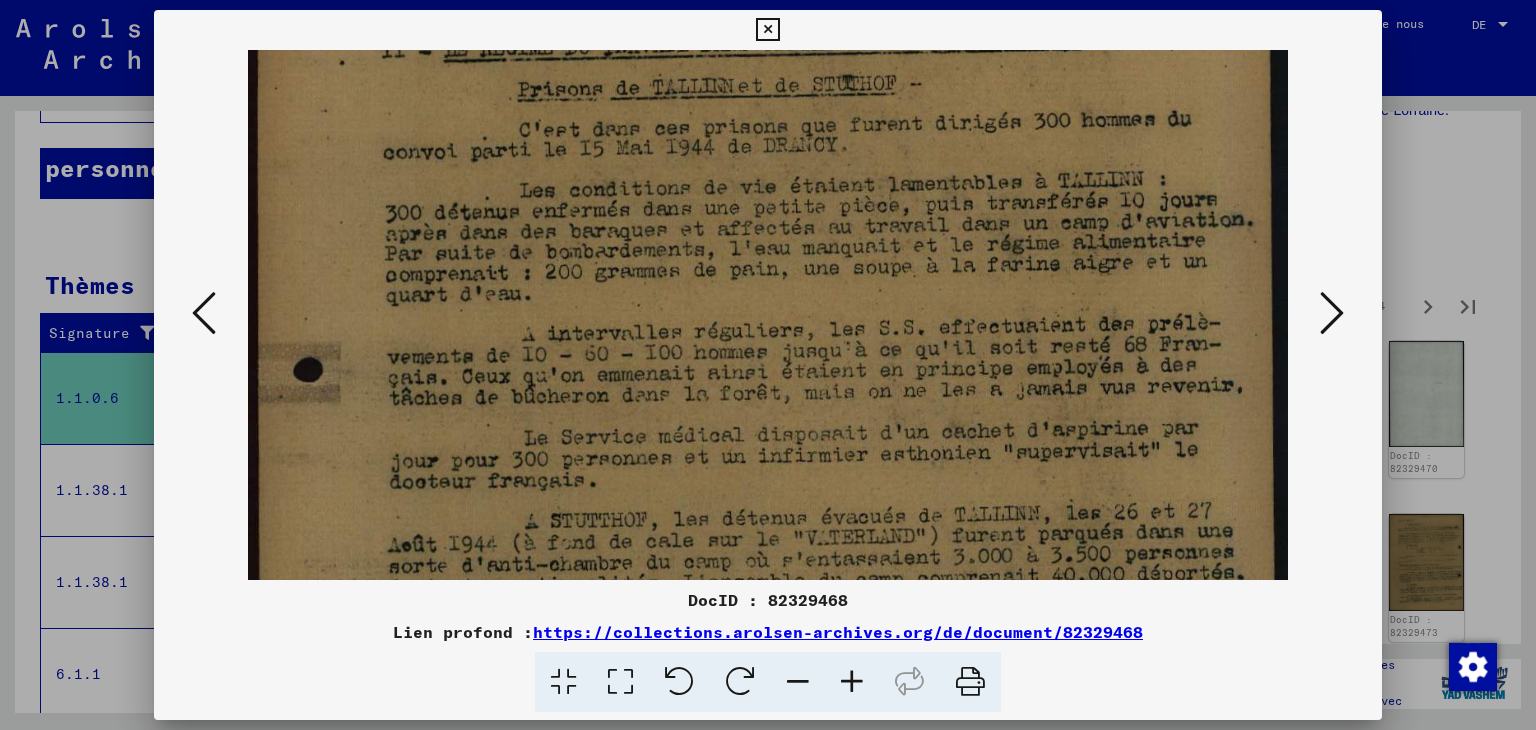 drag, startPoint x: 860, startPoint y: 502, endPoint x: 824, endPoint y: 374, distance: 132.96616 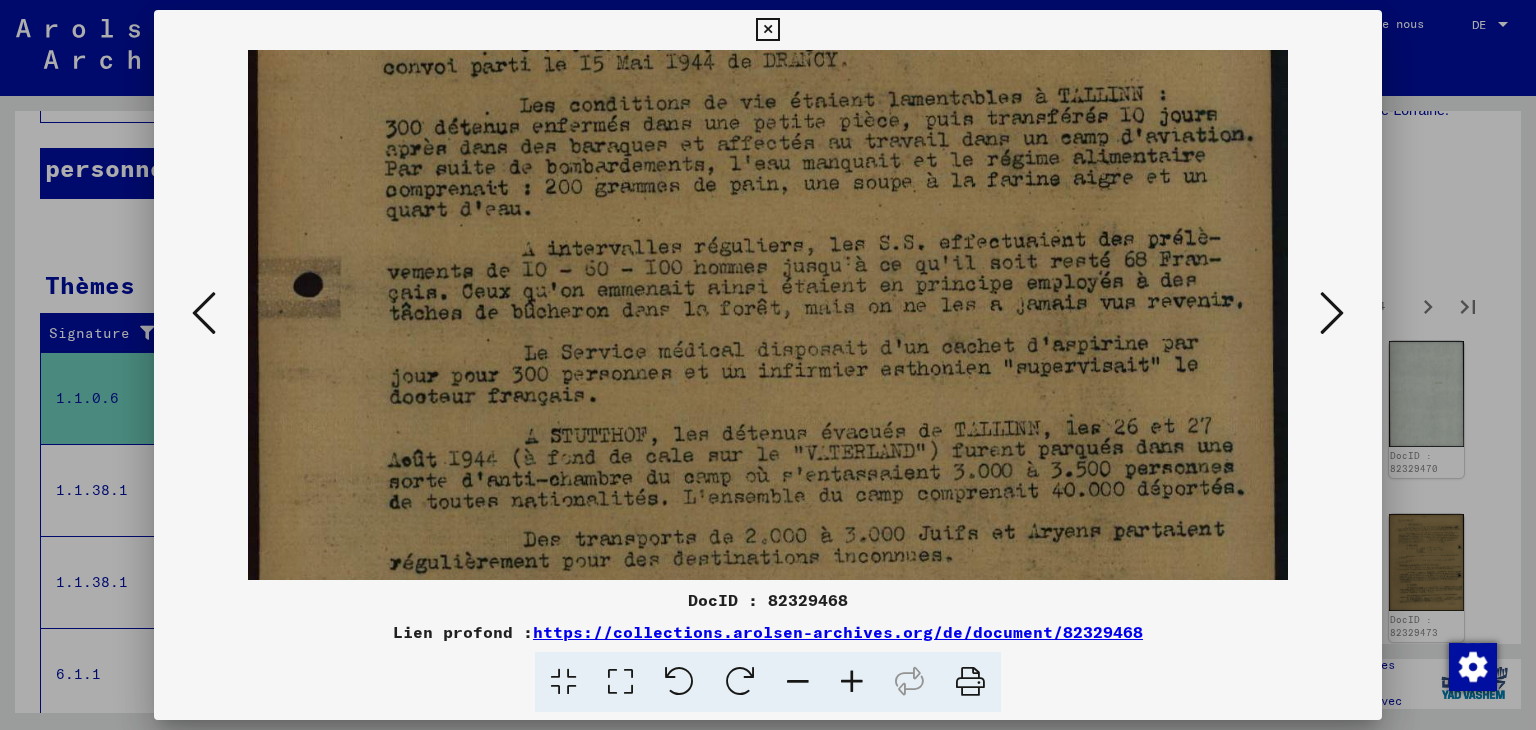 drag, startPoint x: 828, startPoint y: 492, endPoint x: 816, endPoint y: 413, distance: 79.9062 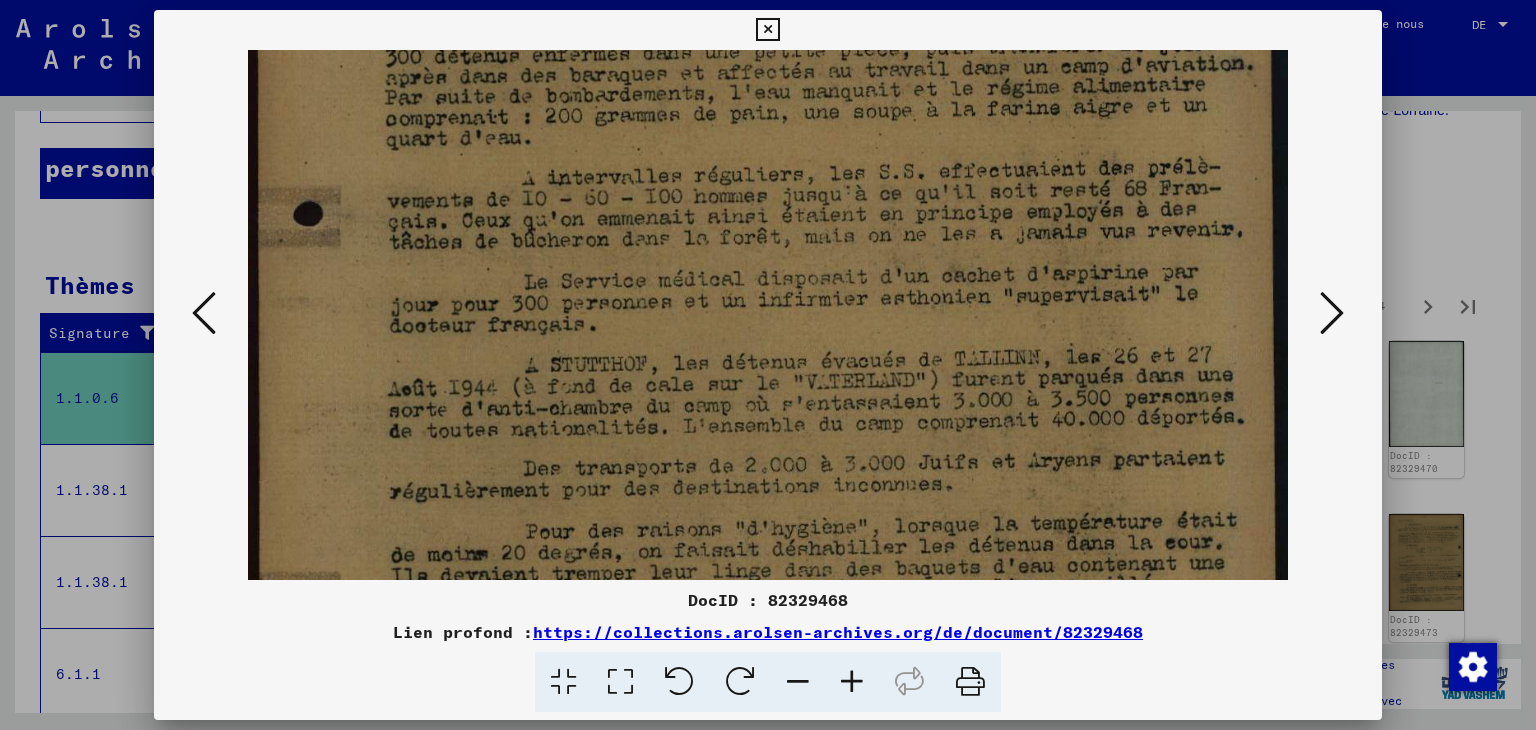drag, startPoint x: 816, startPoint y: 459, endPoint x: 805, endPoint y: 410, distance: 50.219517 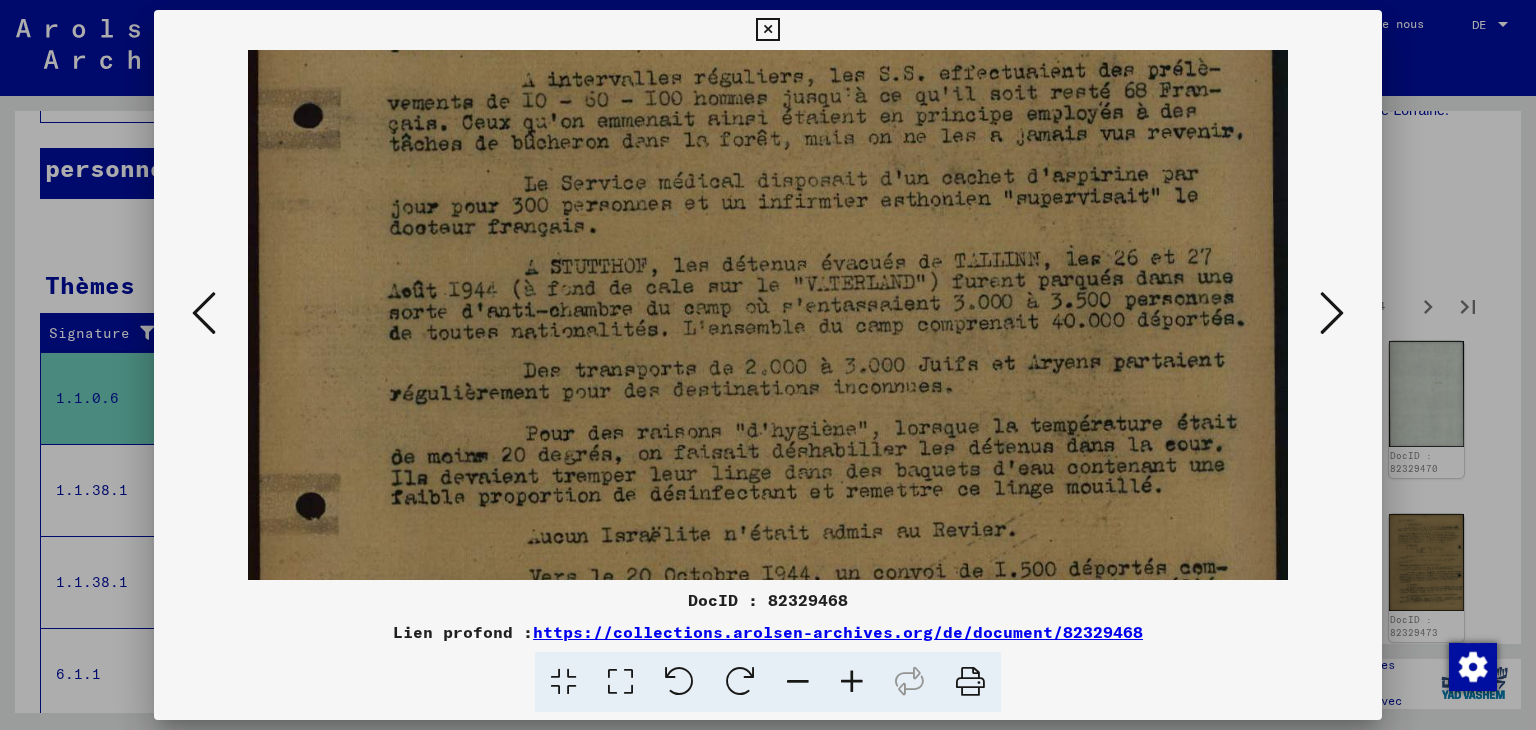 drag, startPoint x: 793, startPoint y: 456, endPoint x: 773, endPoint y: 390, distance: 68.96376 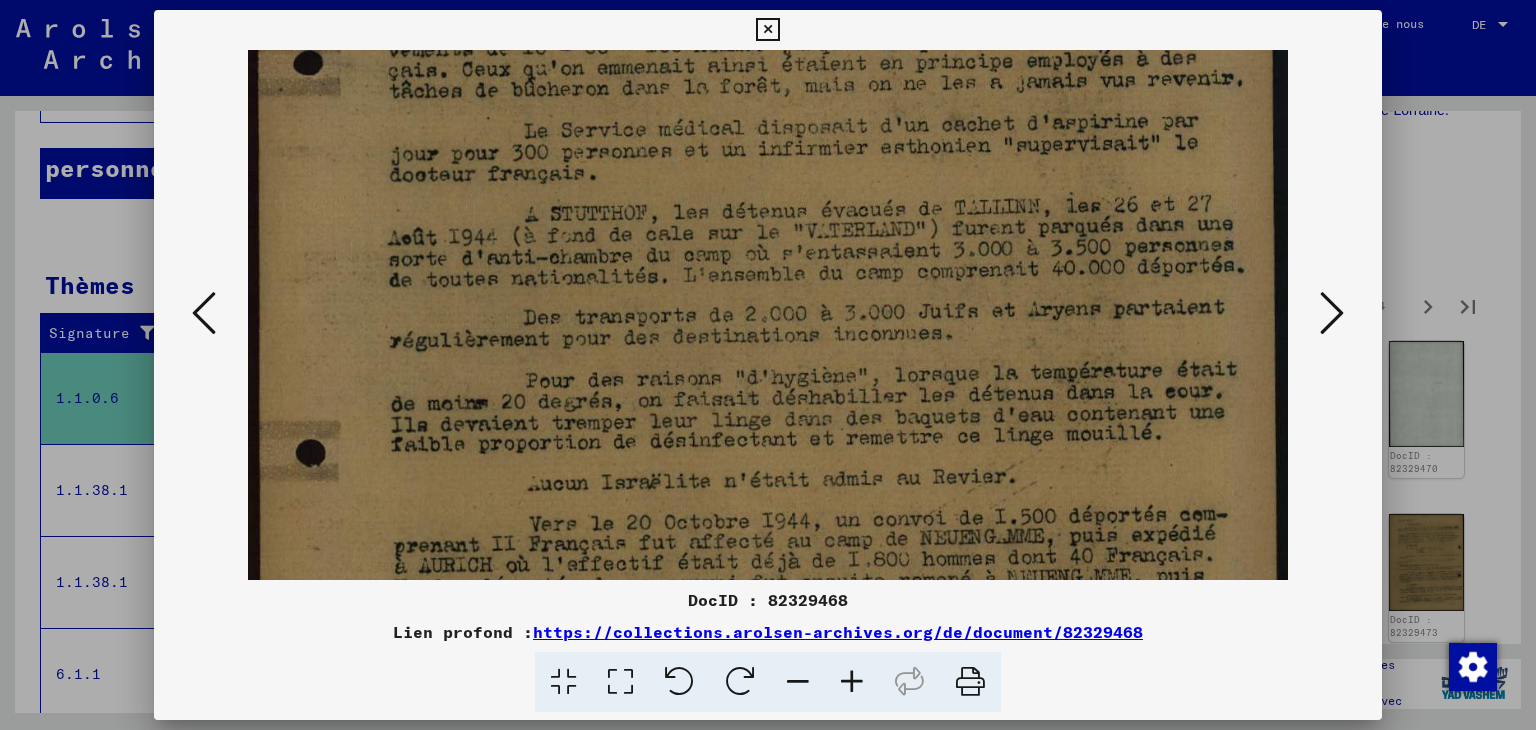 scroll, scrollTop: 445, scrollLeft: 0, axis: vertical 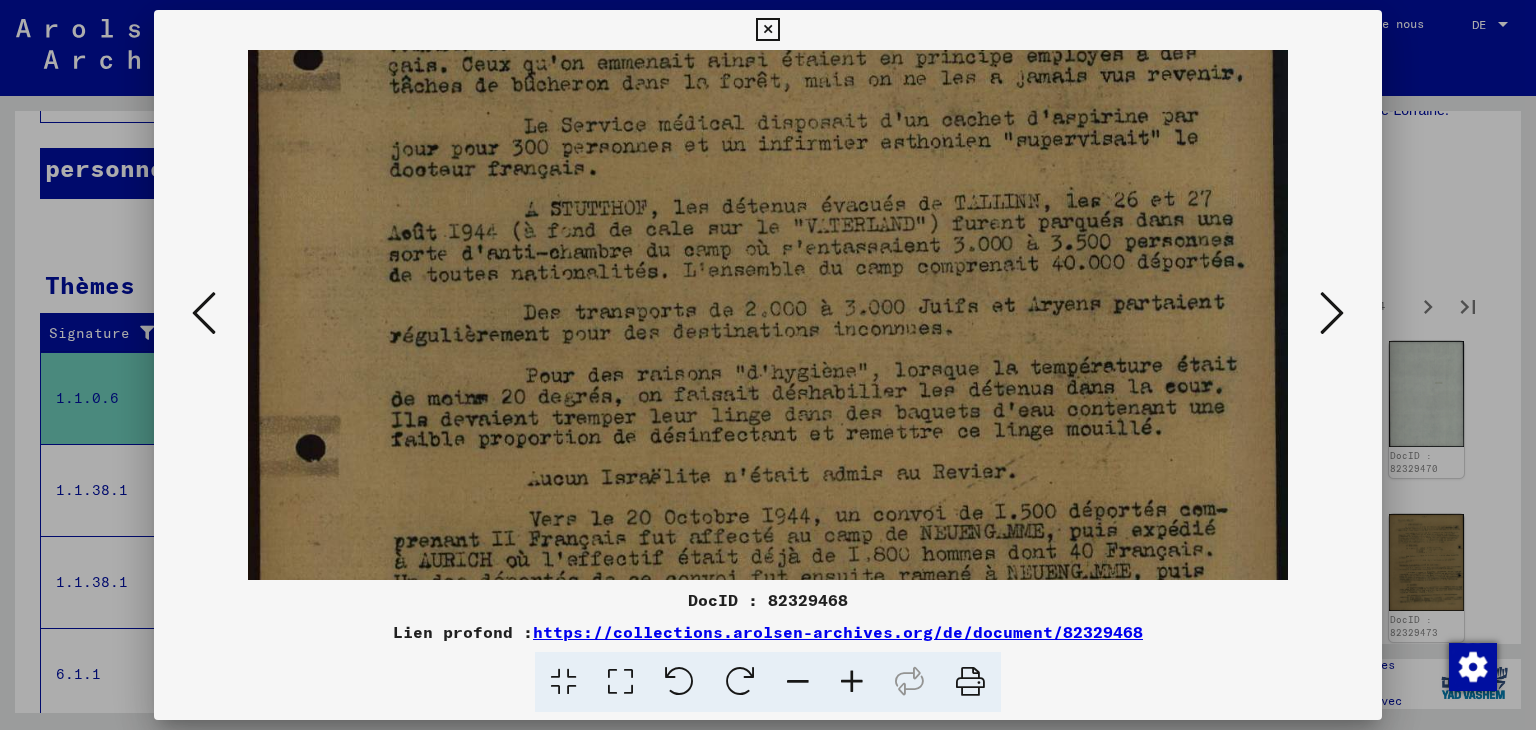 drag, startPoint x: 795, startPoint y: 468, endPoint x: 792, endPoint y: 437, distance: 31.144823 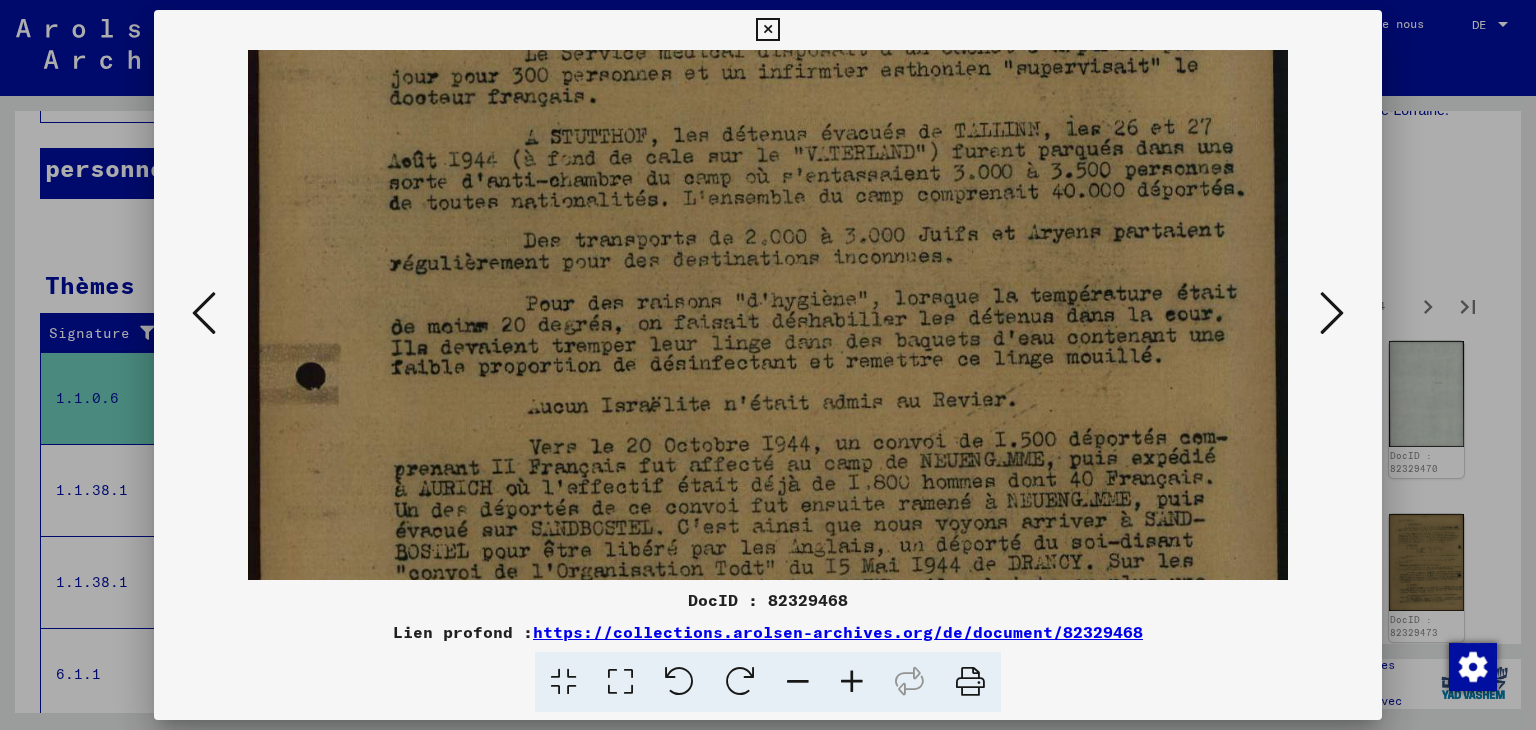 drag, startPoint x: 800, startPoint y: 458, endPoint x: 782, endPoint y: 388, distance: 72.277245 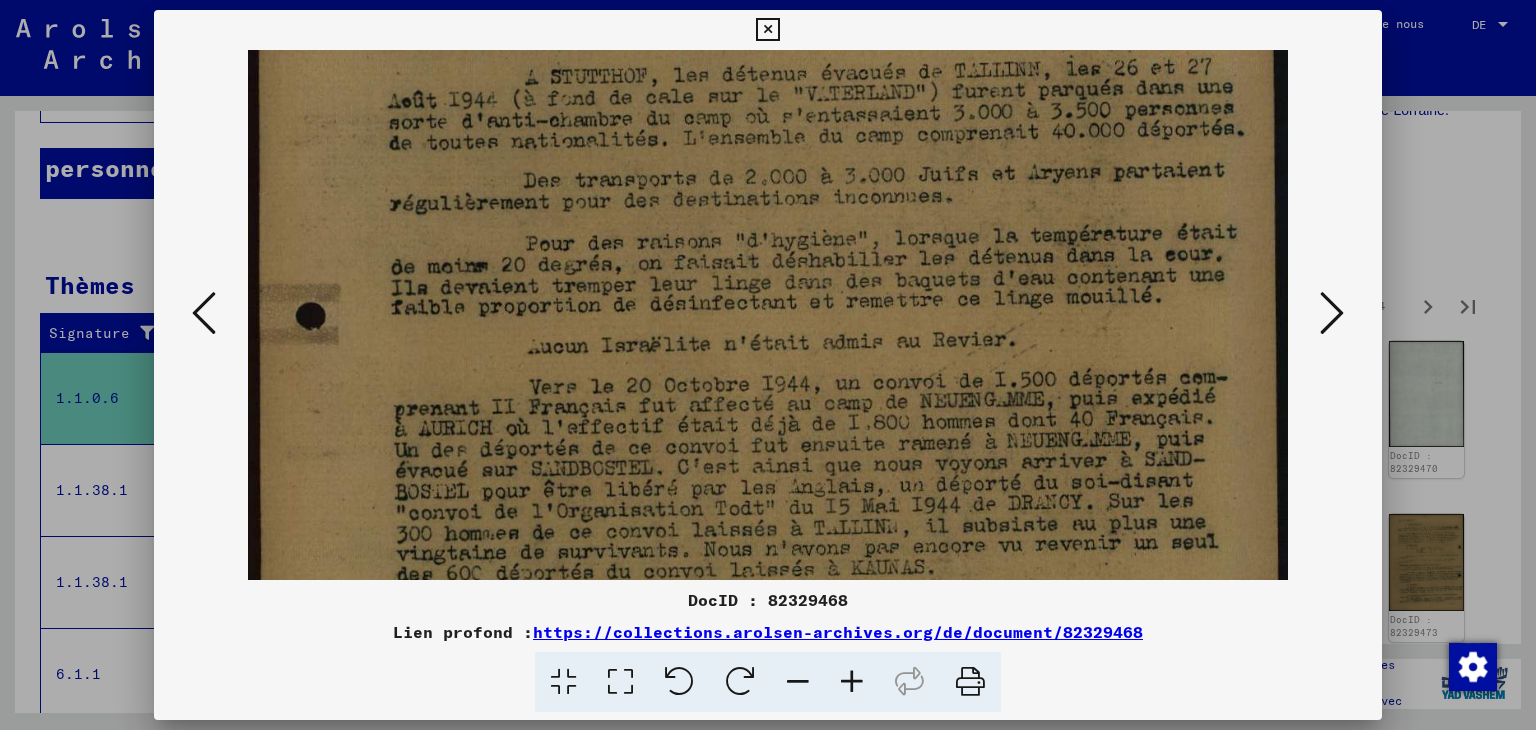 scroll, scrollTop: 610, scrollLeft: 0, axis: vertical 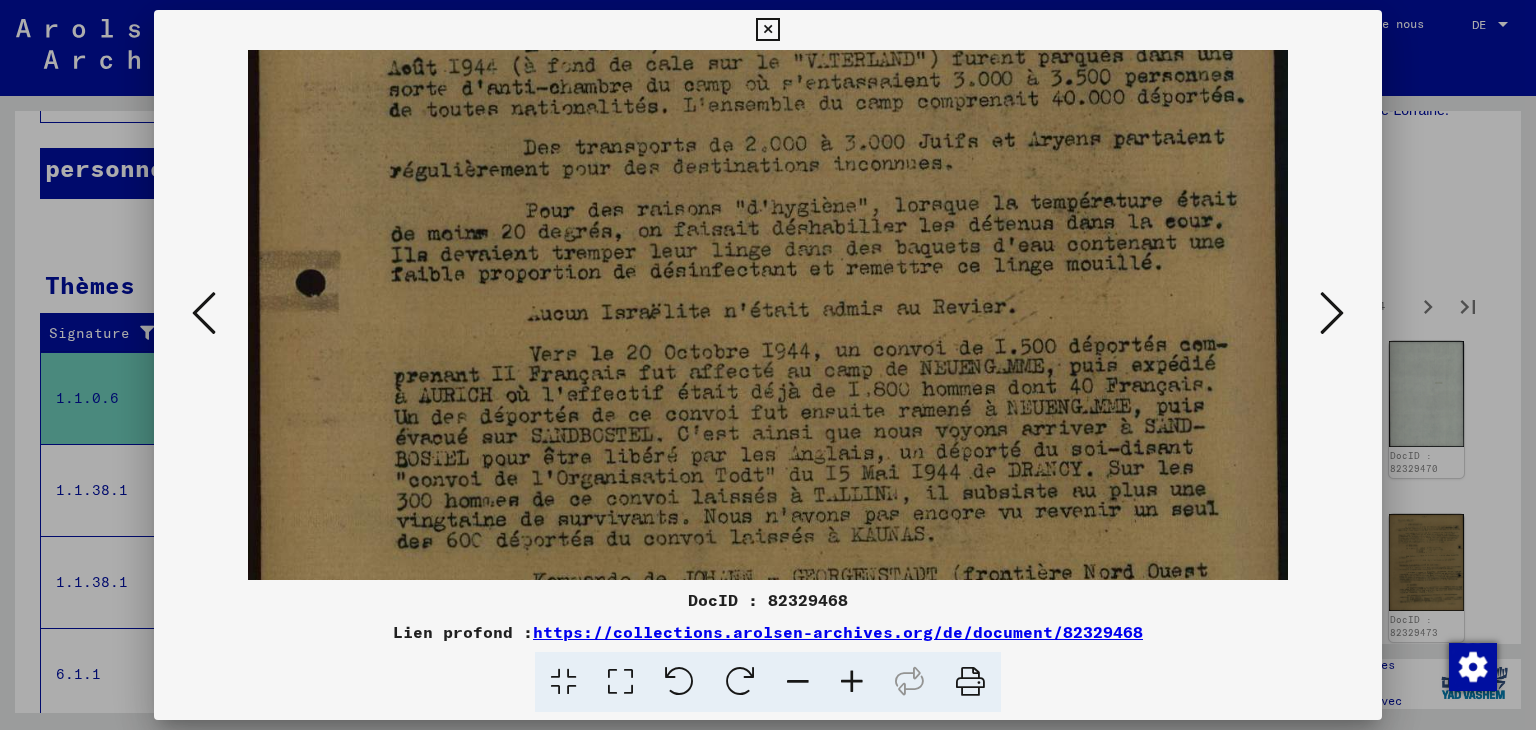drag, startPoint x: 805, startPoint y: 491, endPoint x: 808, endPoint y: 401, distance: 90.04999 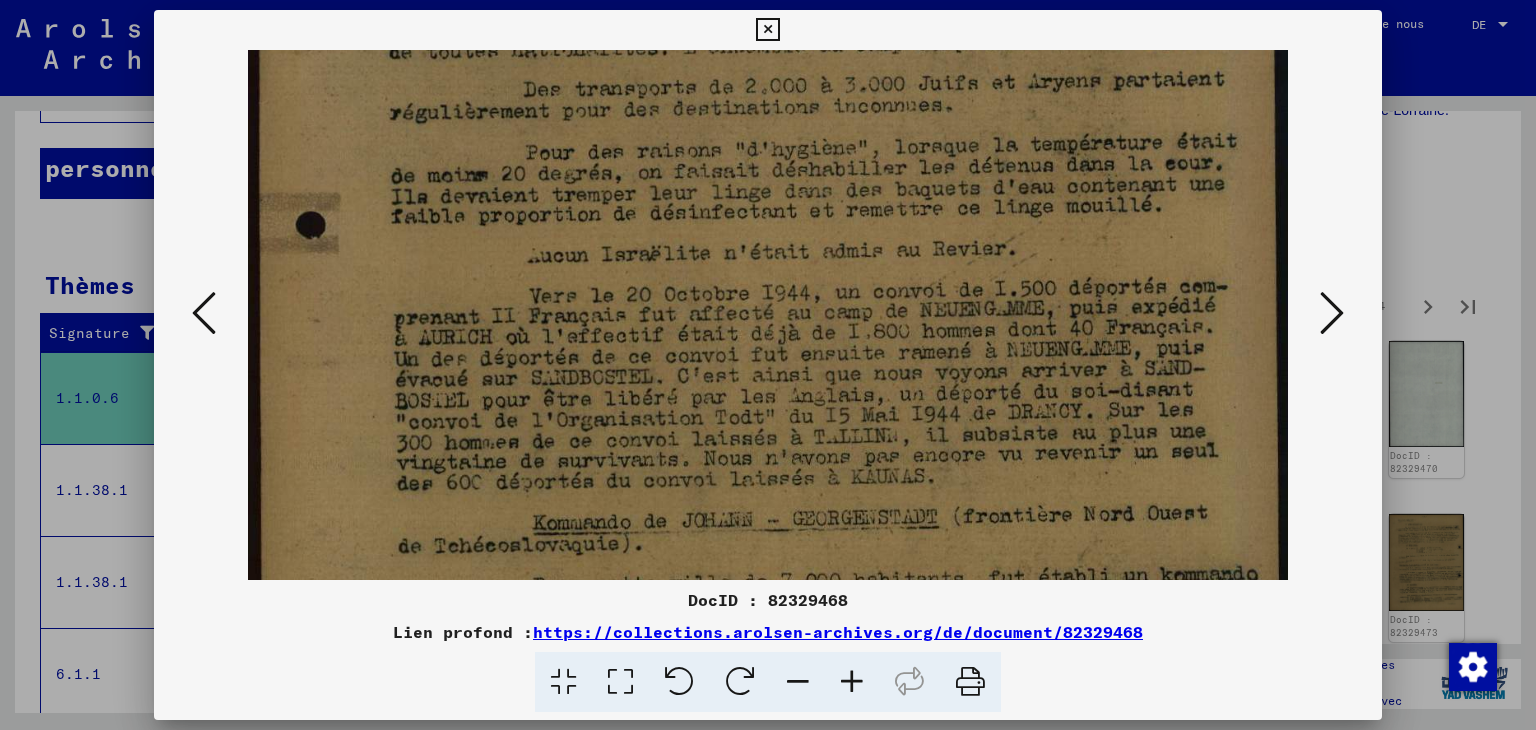 scroll, scrollTop: 680, scrollLeft: 0, axis: vertical 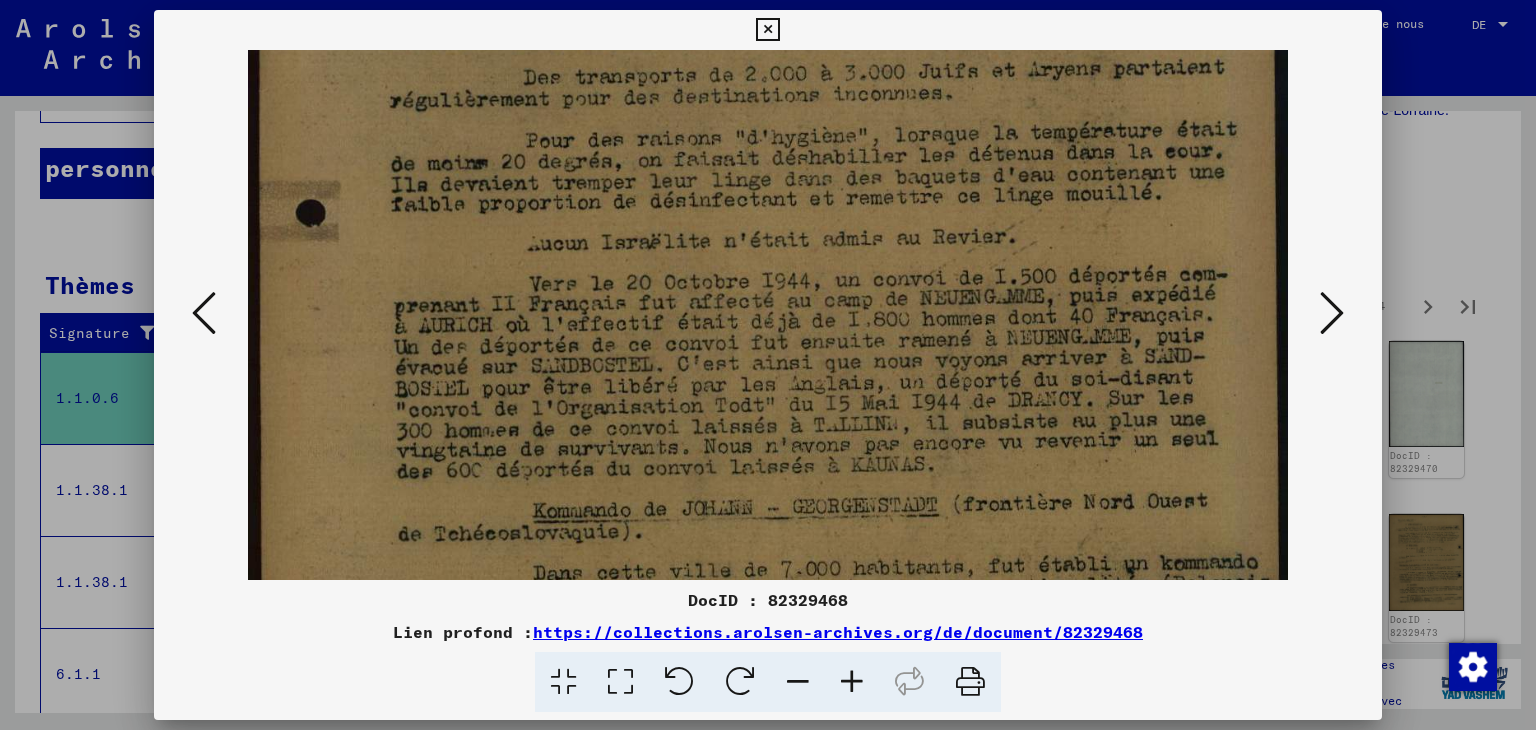 drag, startPoint x: 814, startPoint y: 495, endPoint x: 820, endPoint y: 428, distance: 67.26812 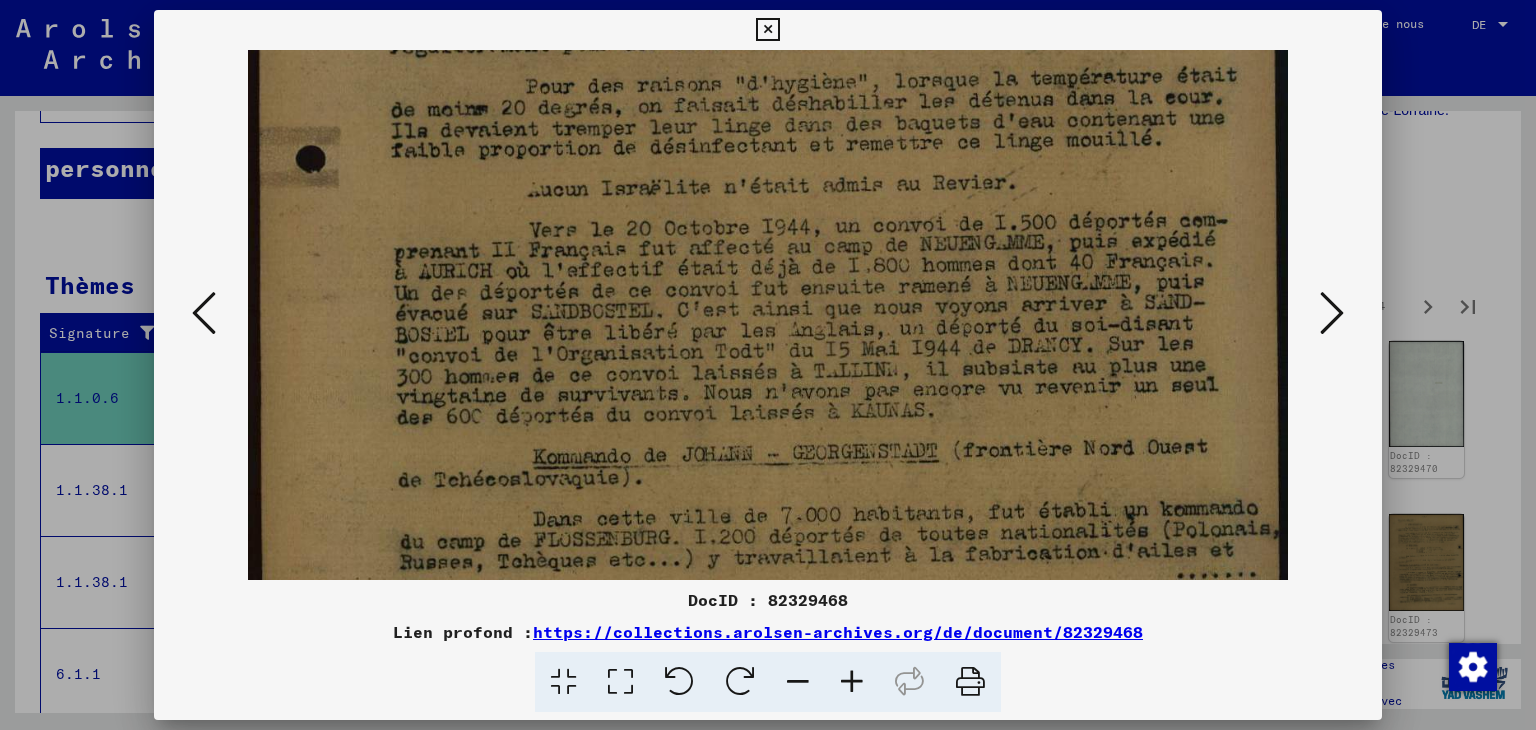 scroll, scrollTop: 740, scrollLeft: 0, axis: vertical 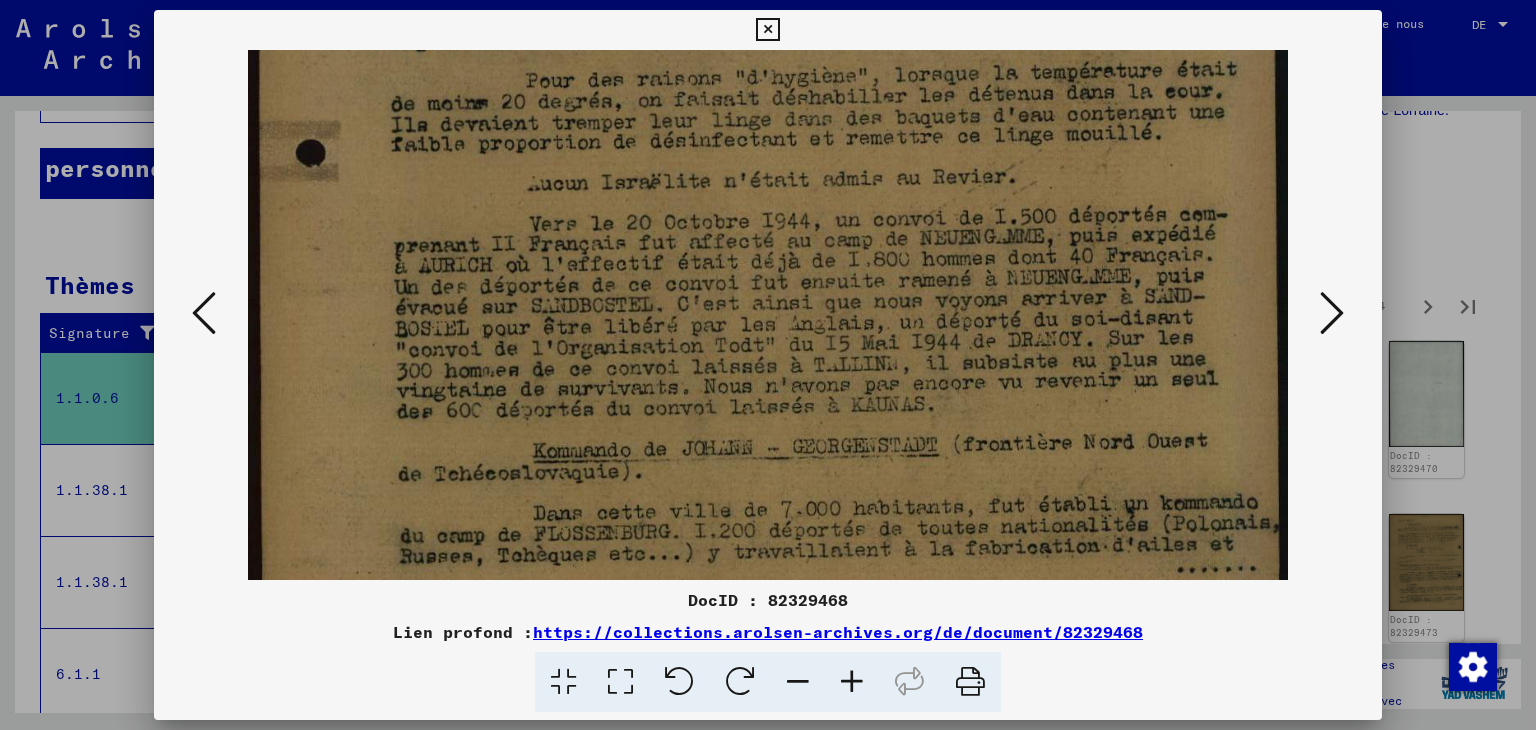 drag, startPoint x: 828, startPoint y: 494, endPoint x: 824, endPoint y: 435, distance: 59.135437 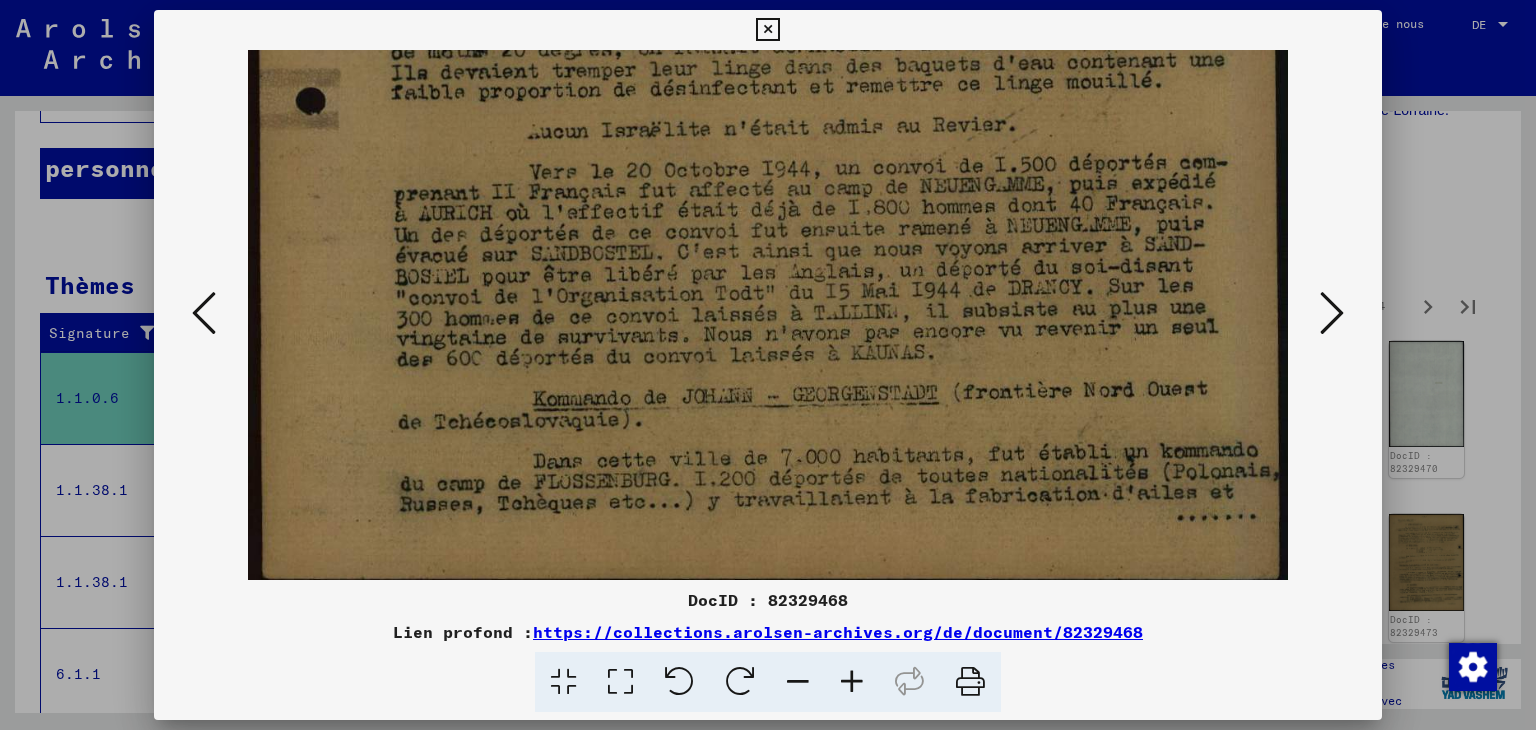 scroll, scrollTop: 797, scrollLeft: 0, axis: vertical 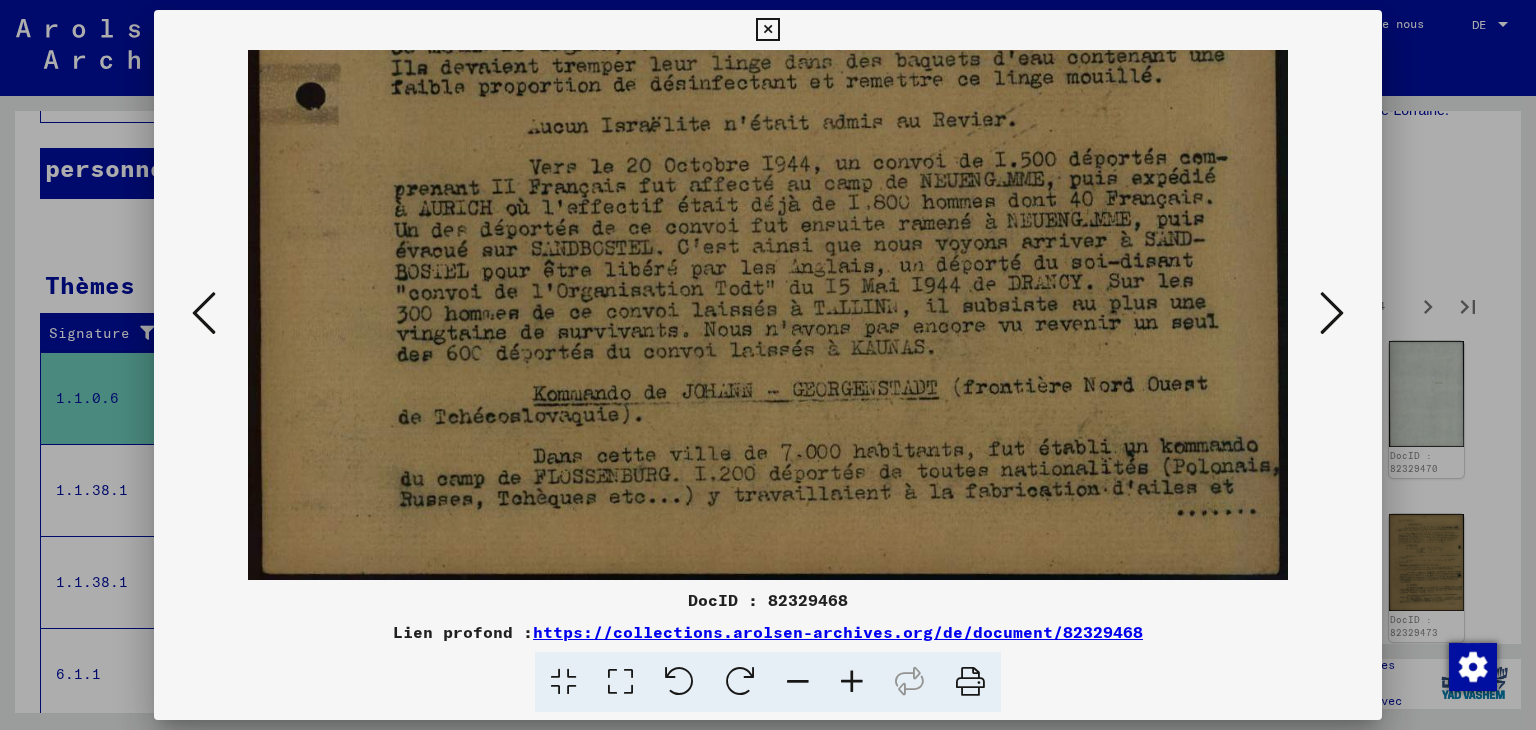drag, startPoint x: 829, startPoint y: 474, endPoint x: 832, endPoint y: 419, distance: 55.081757 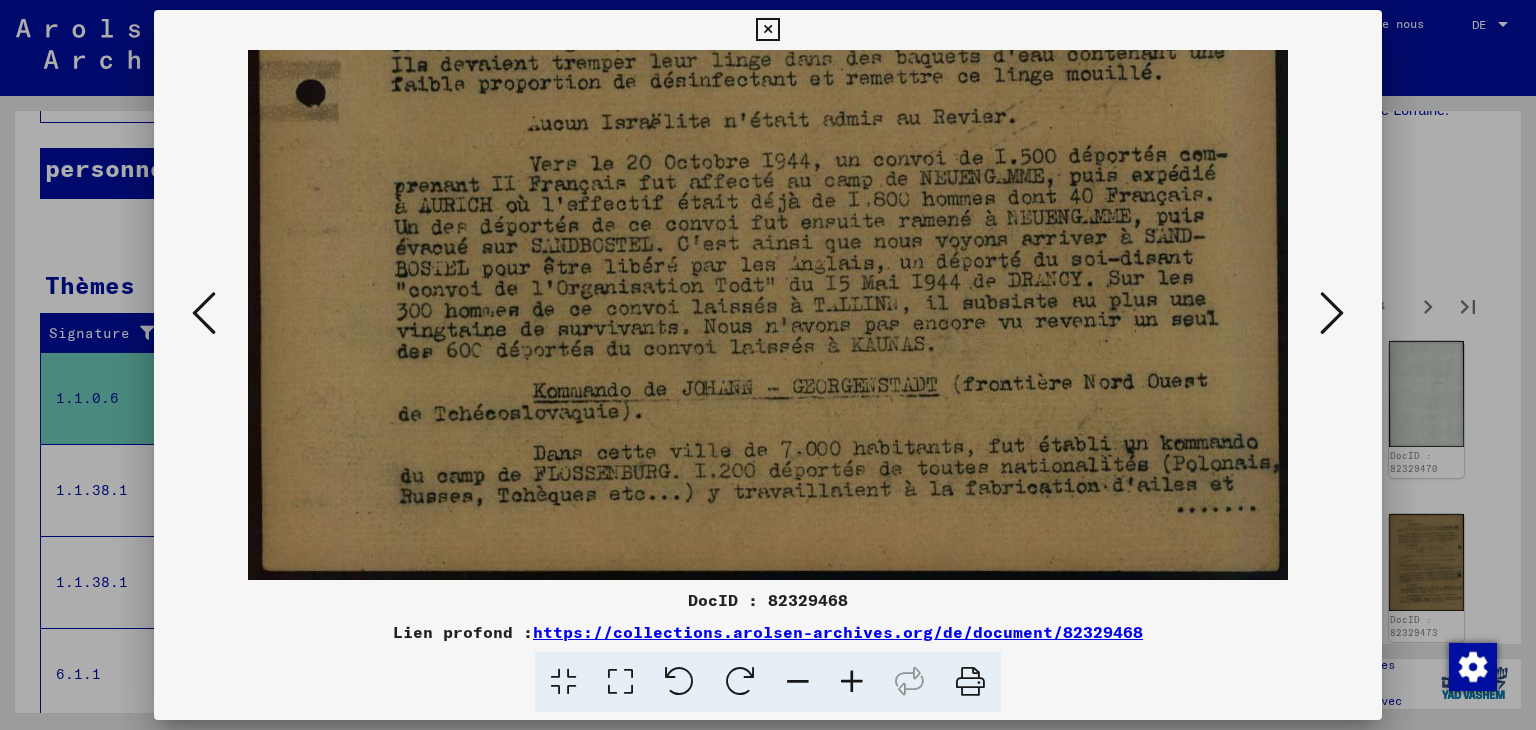 drag, startPoint x: 848, startPoint y: 456, endPoint x: 855, endPoint y: 385, distance: 71.34424 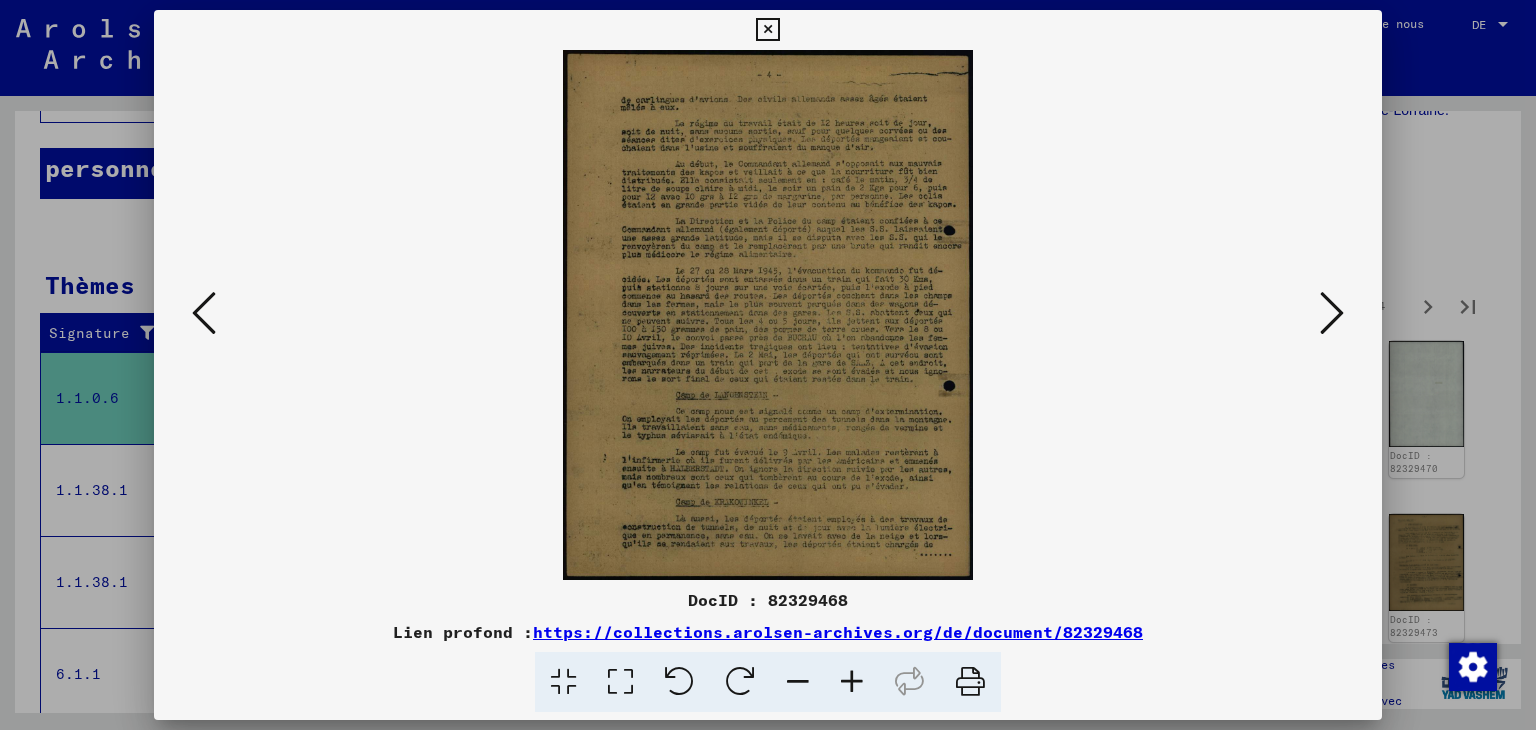 click at bounding box center [852, 682] 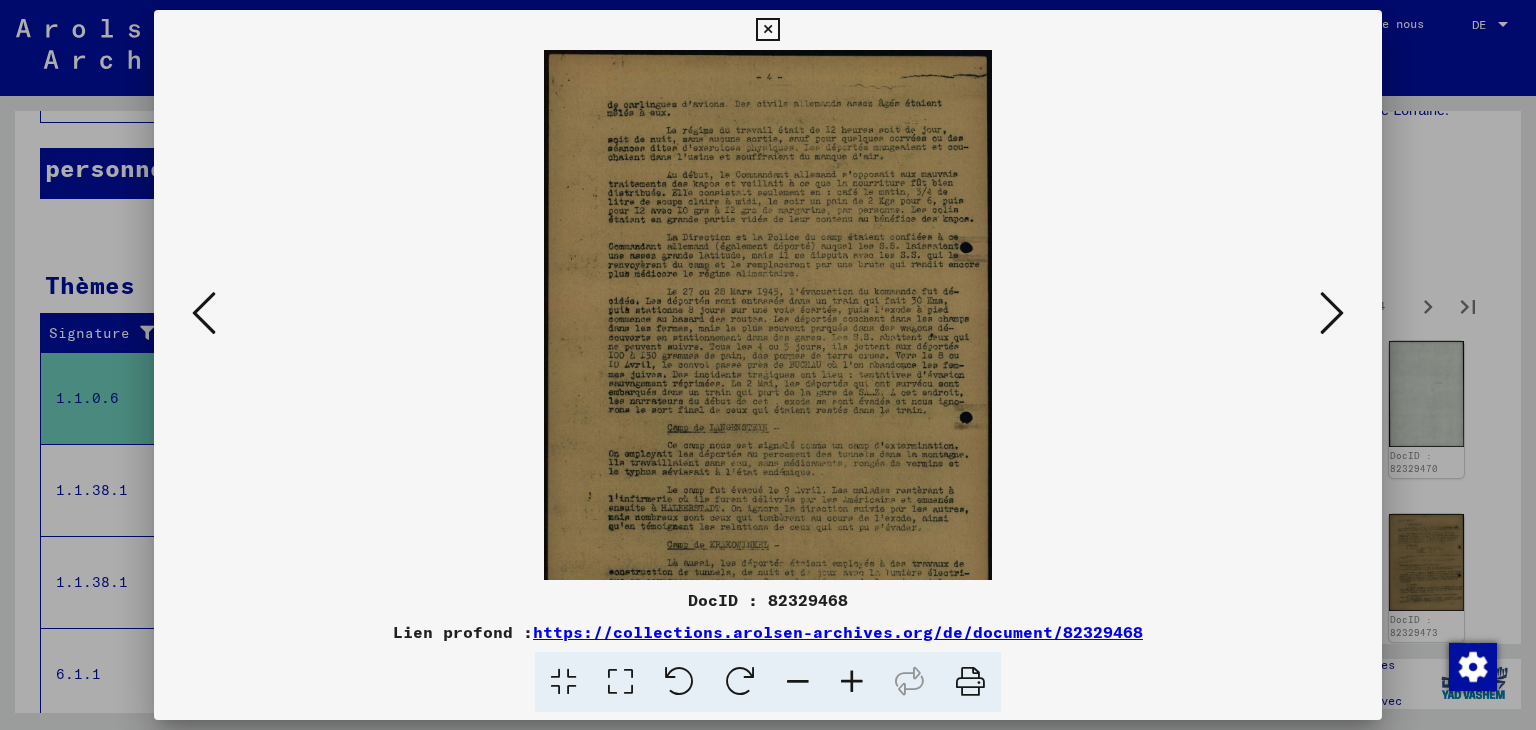 click at bounding box center [852, 682] 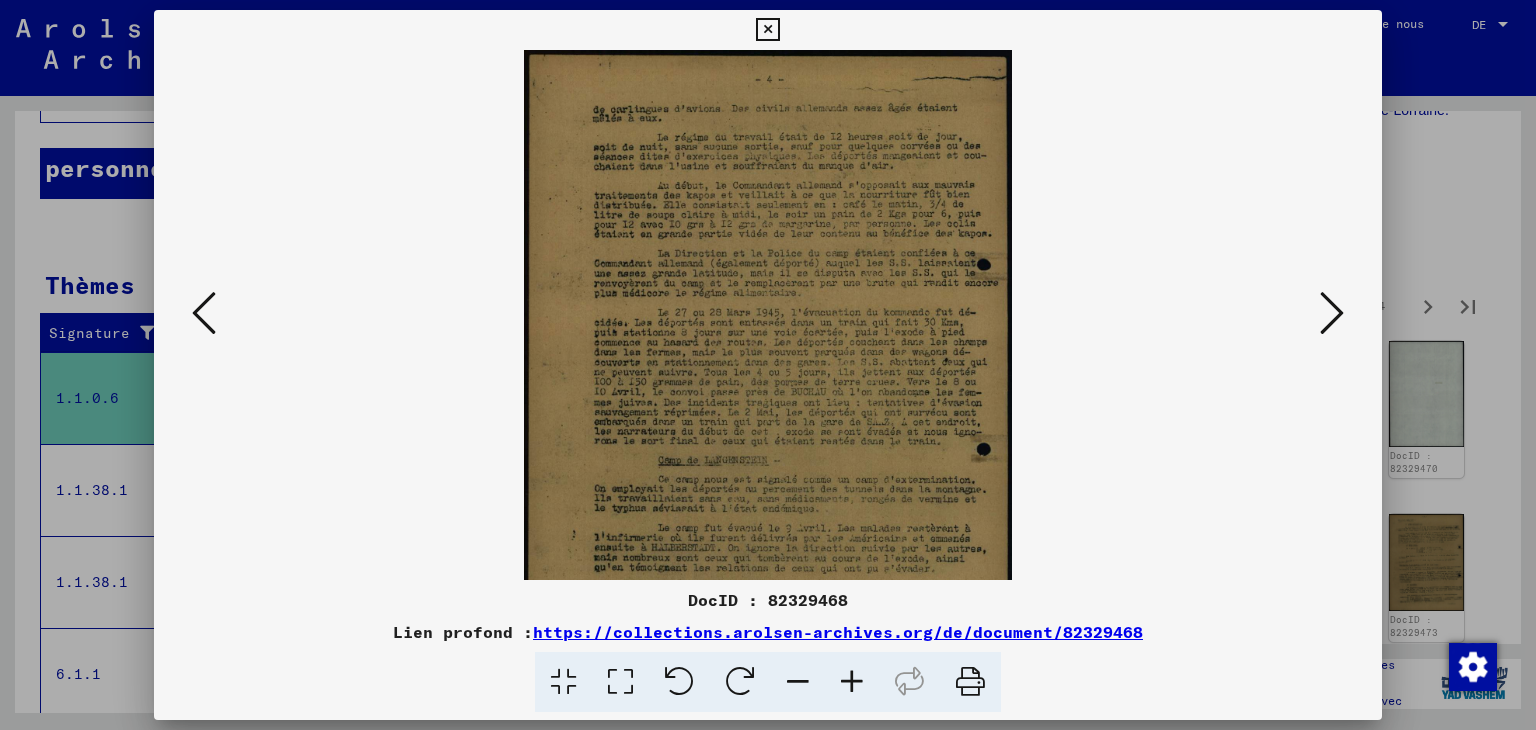 click at bounding box center (852, 682) 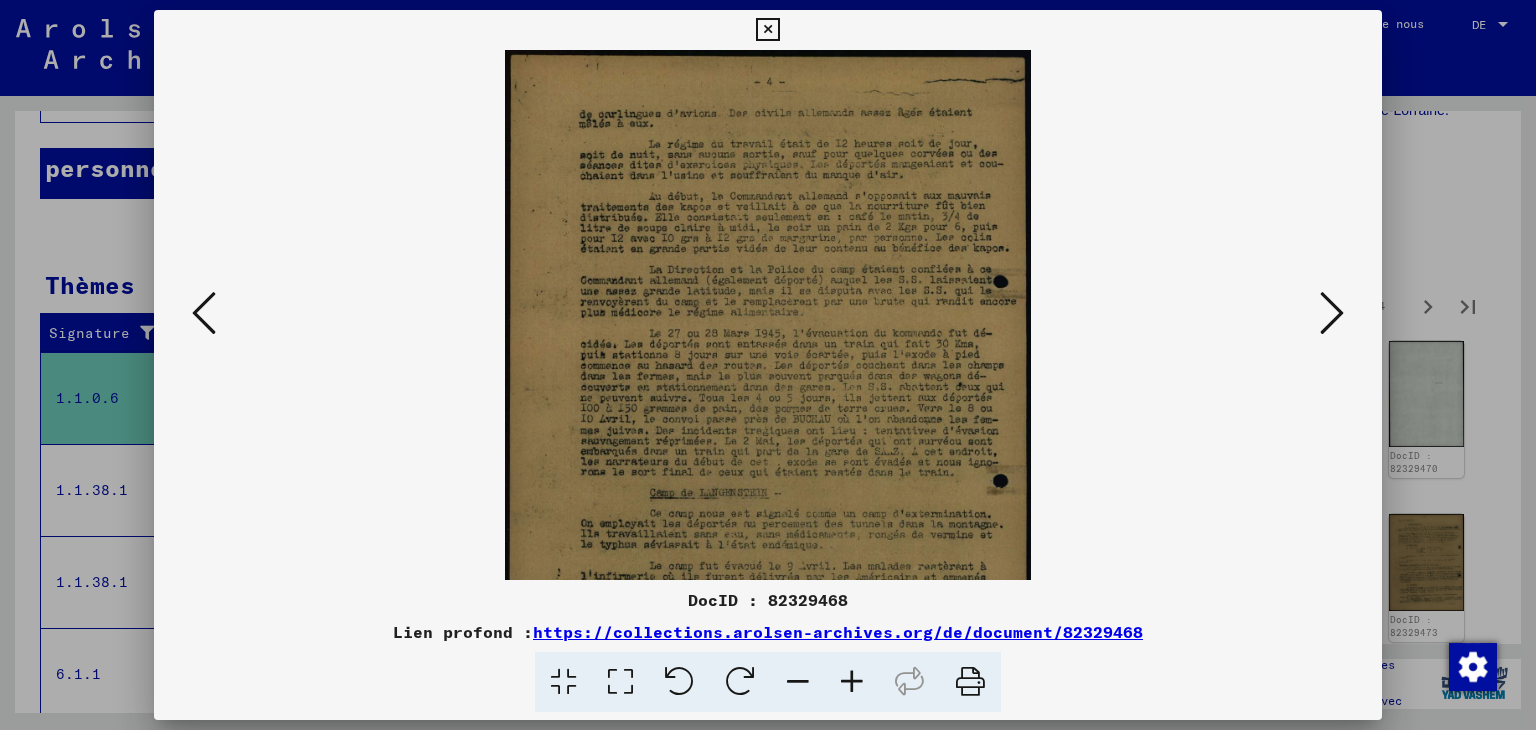 click at bounding box center (852, 682) 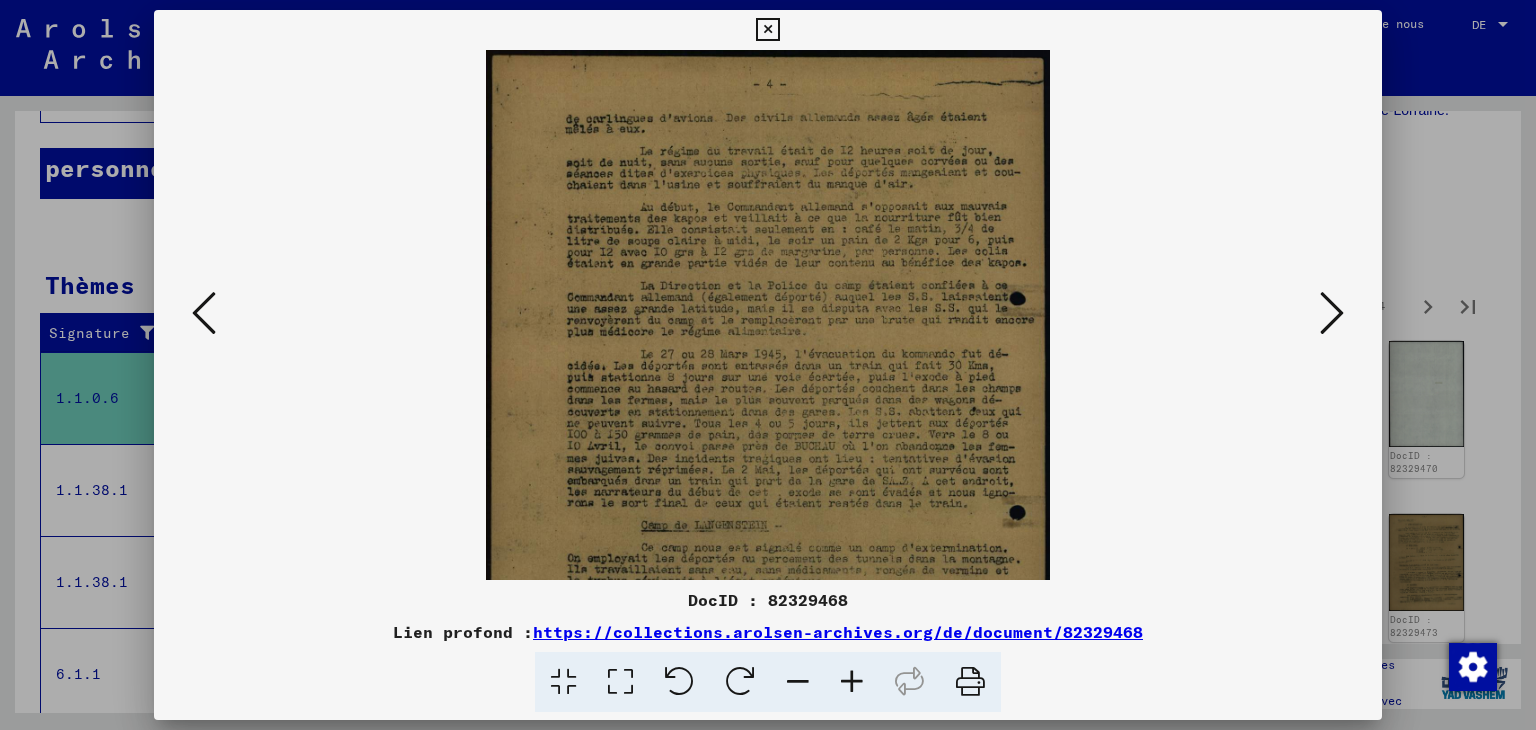 click at bounding box center [852, 682] 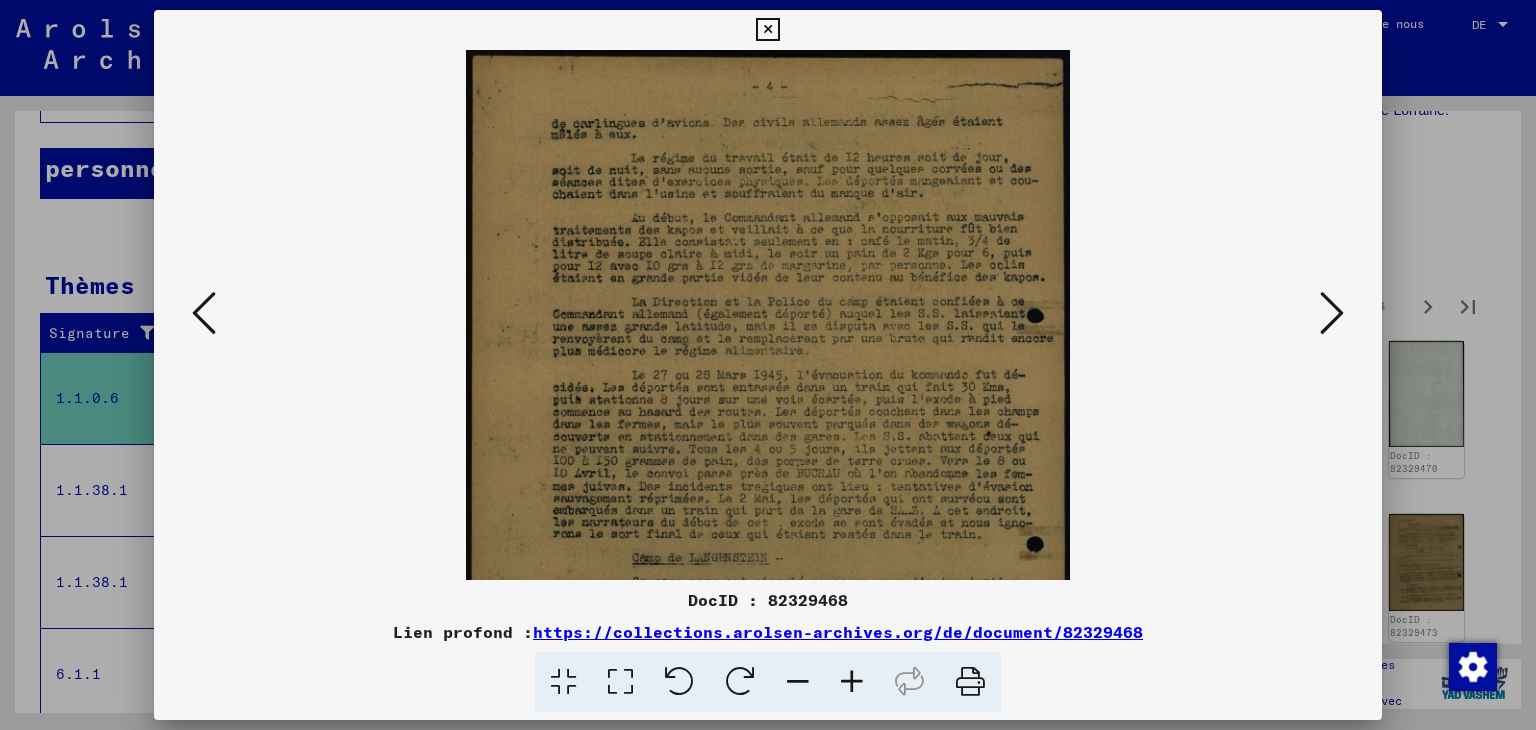 click at bounding box center [852, 682] 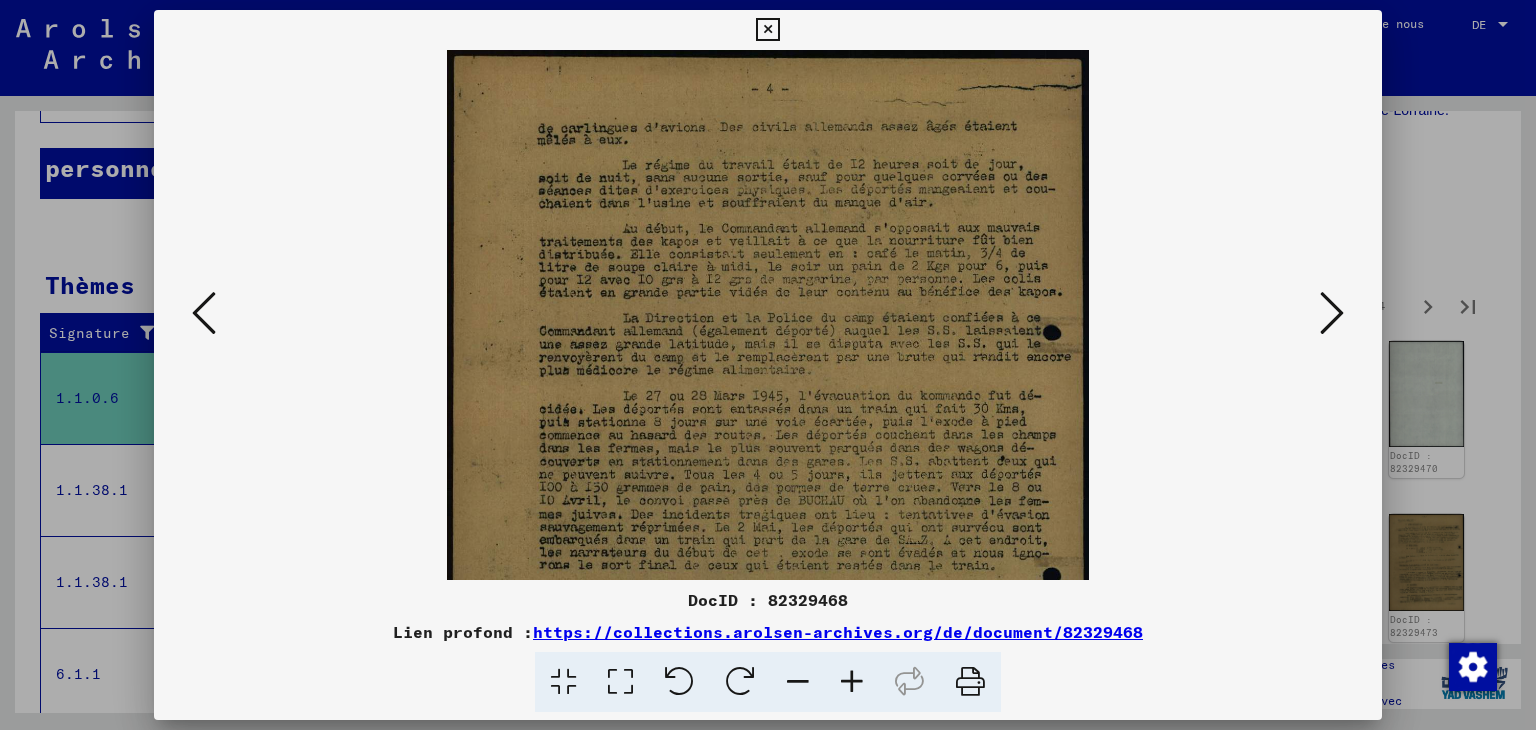 click at bounding box center (852, 682) 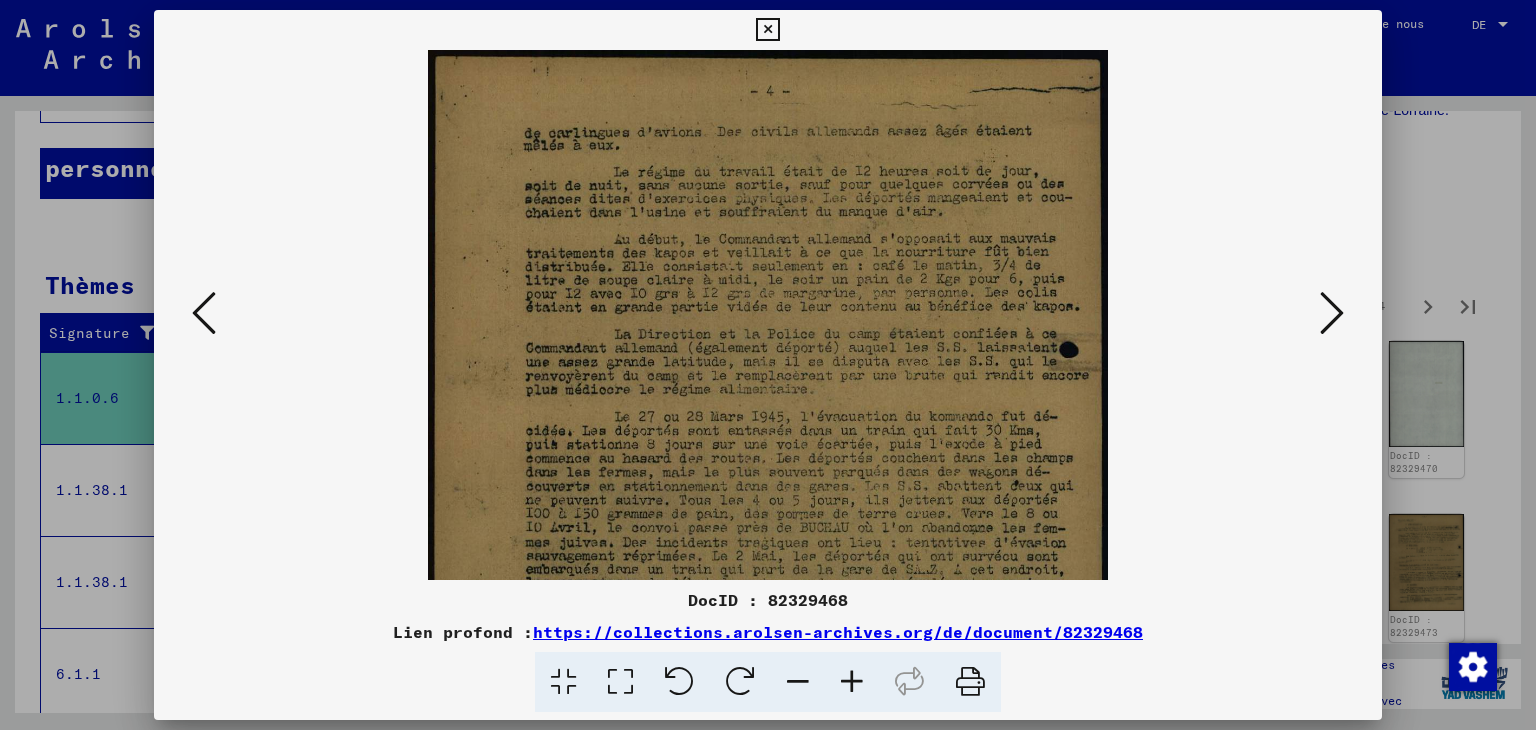 click at bounding box center (852, 682) 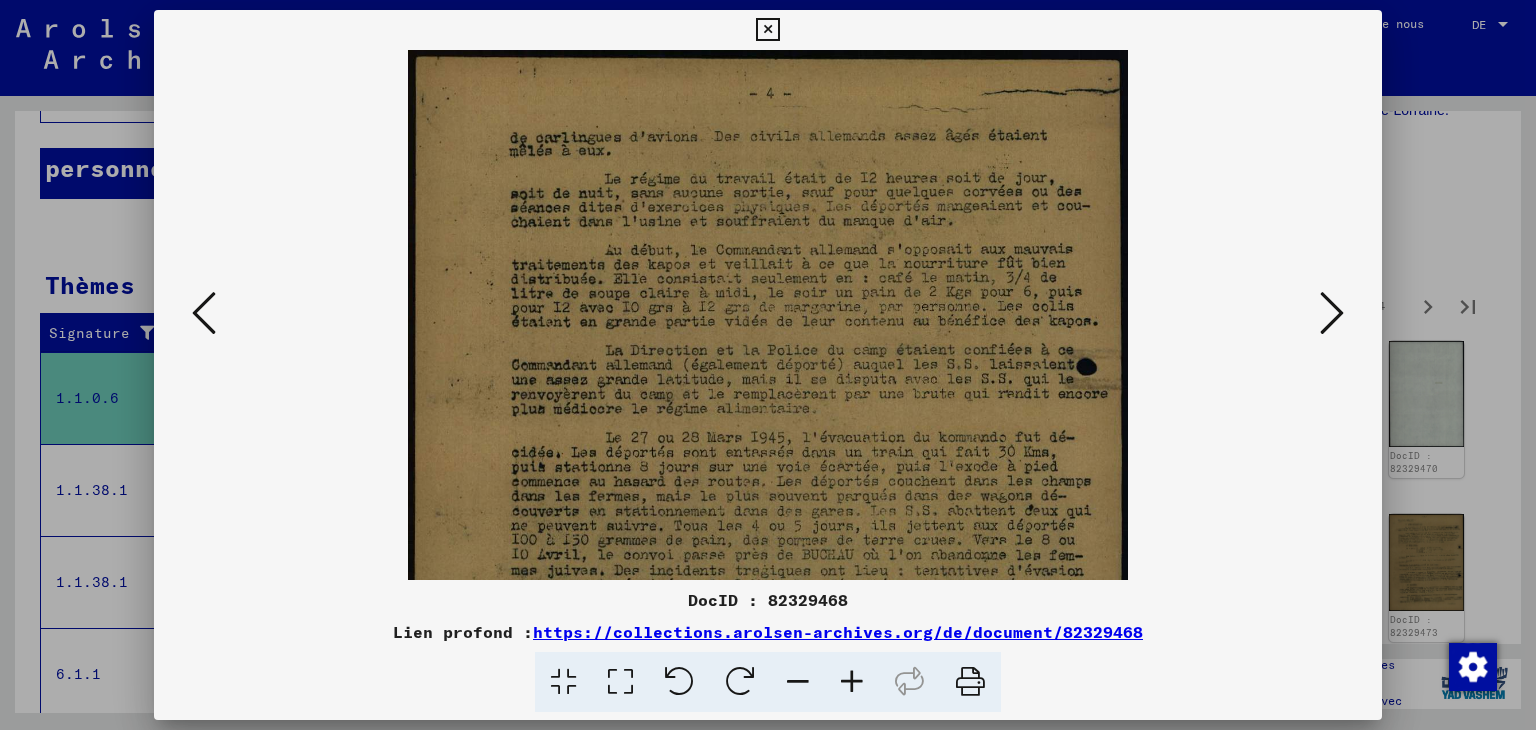 click at bounding box center (852, 682) 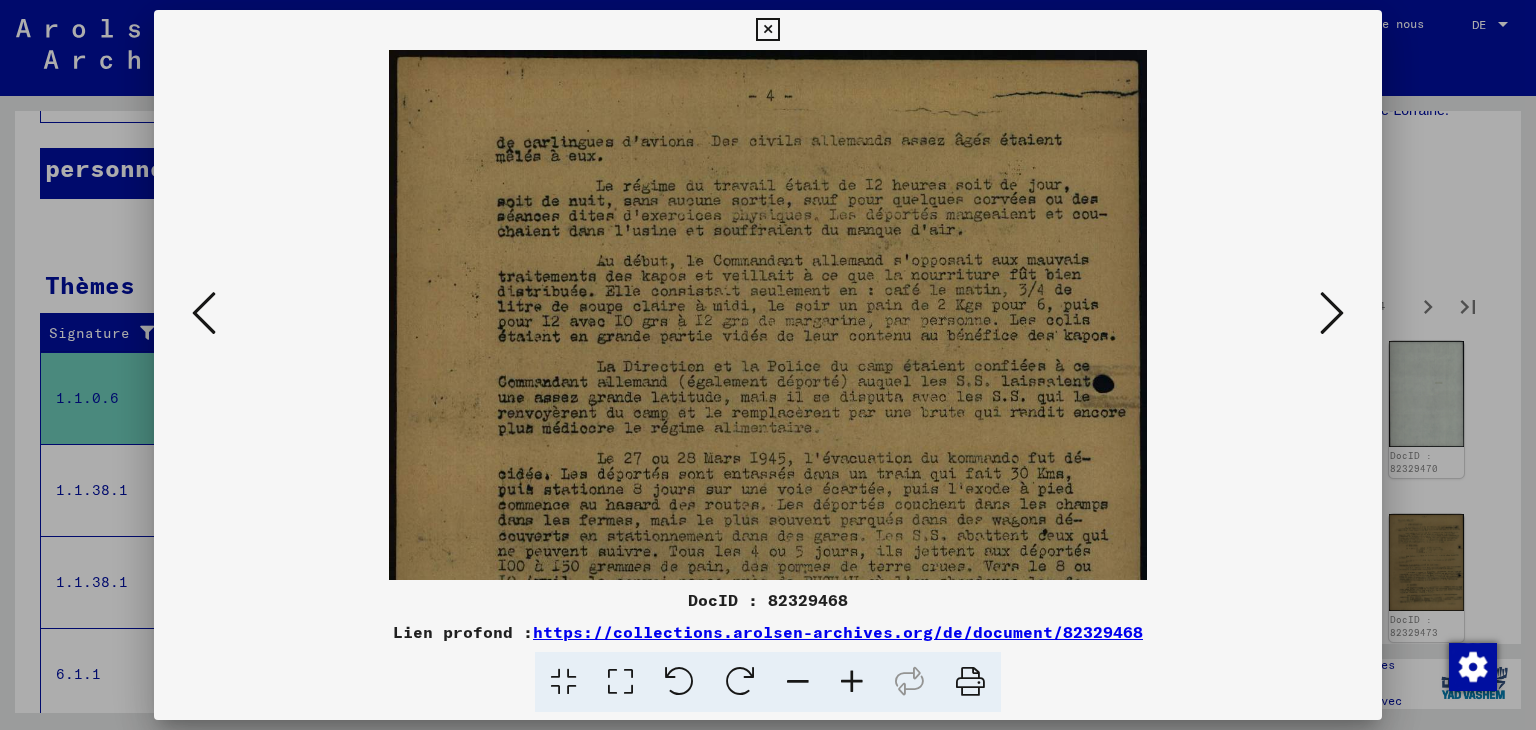 click at bounding box center (852, 682) 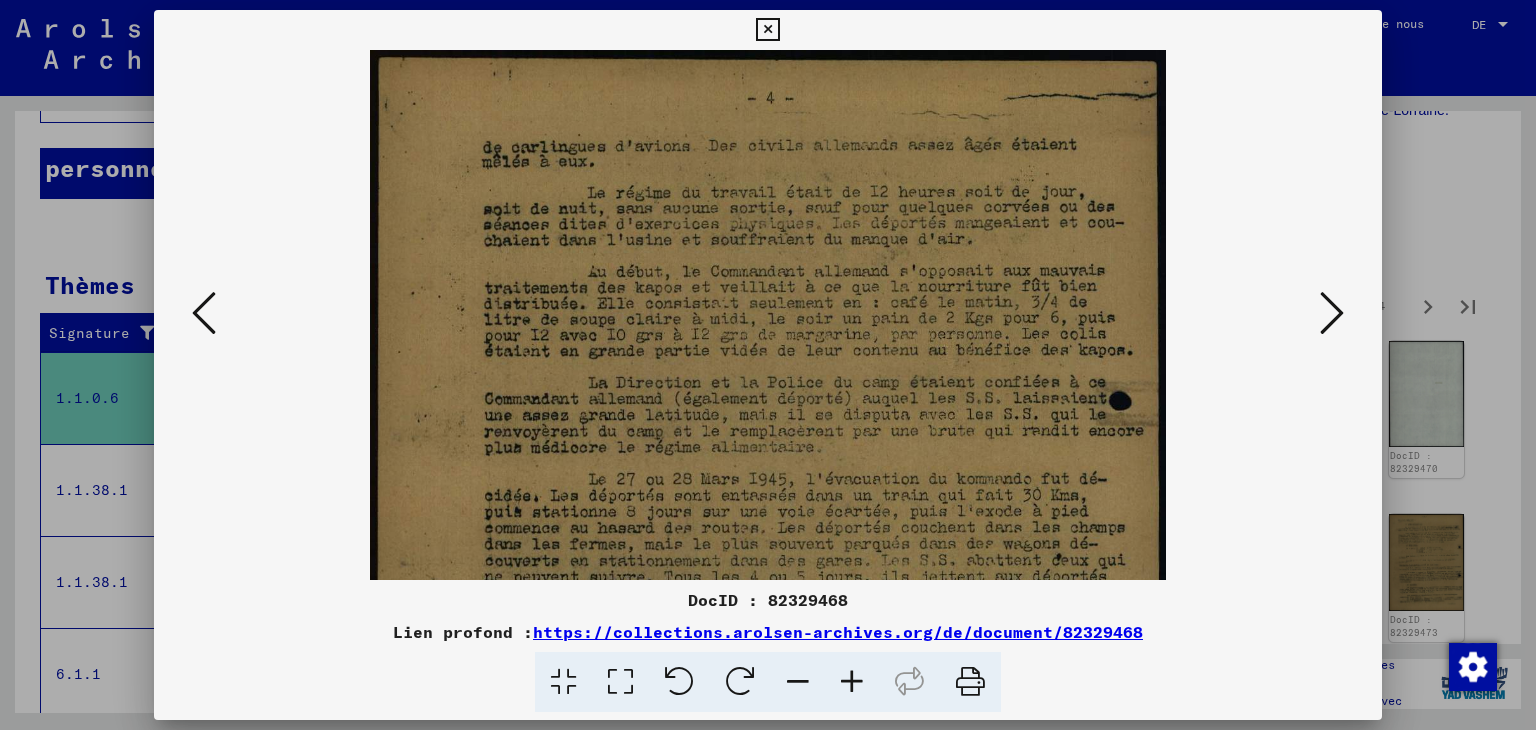 click at bounding box center (852, 682) 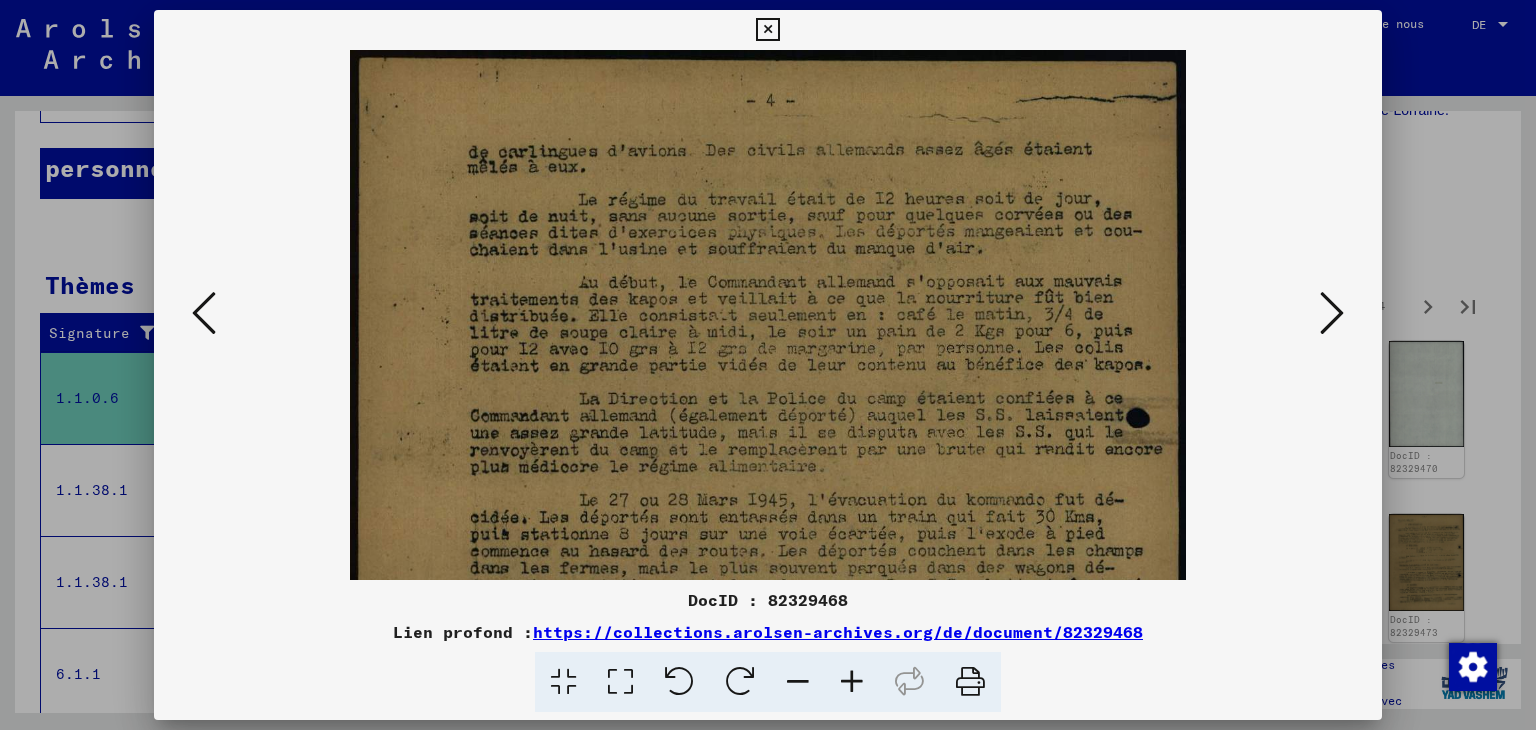 click at bounding box center (852, 682) 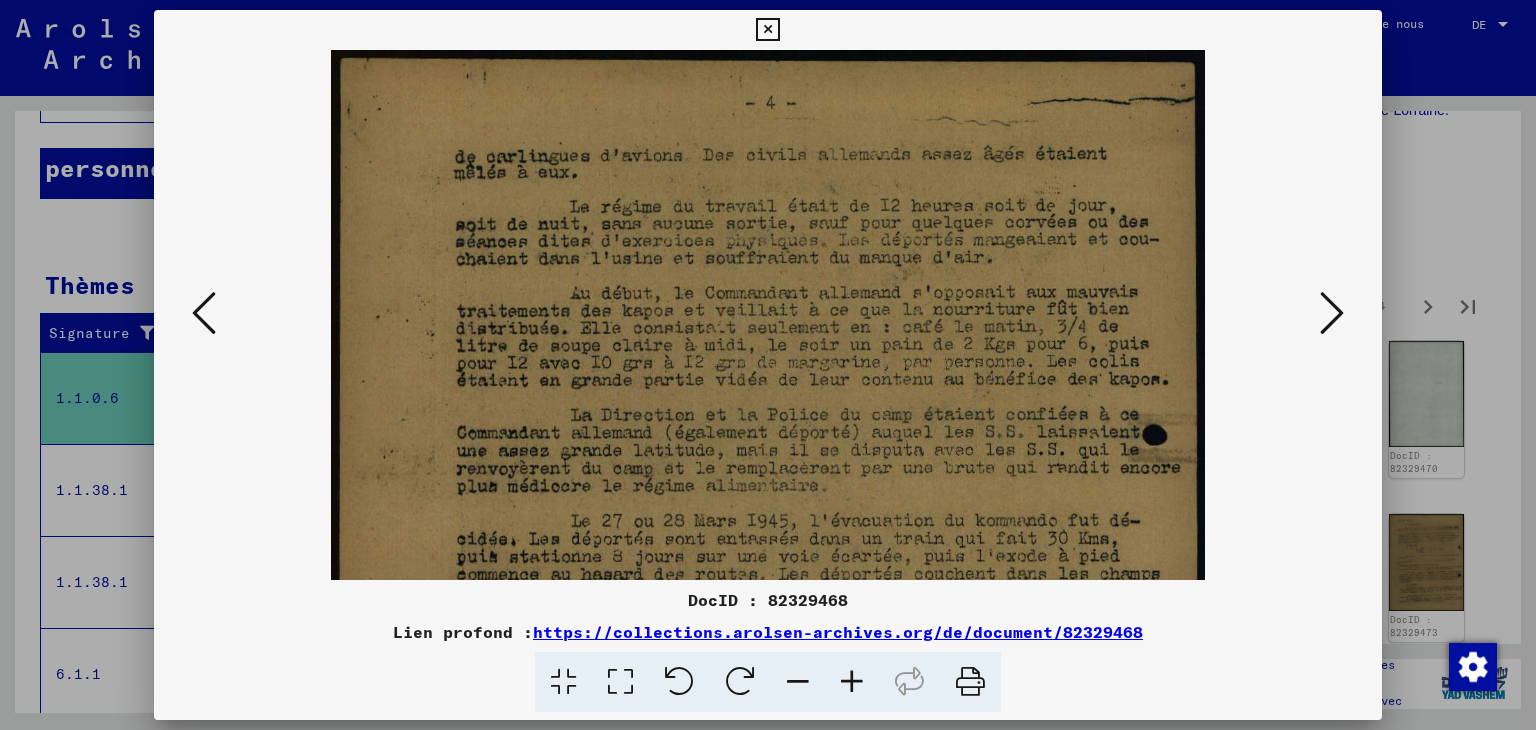 click at bounding box center (852, 682) 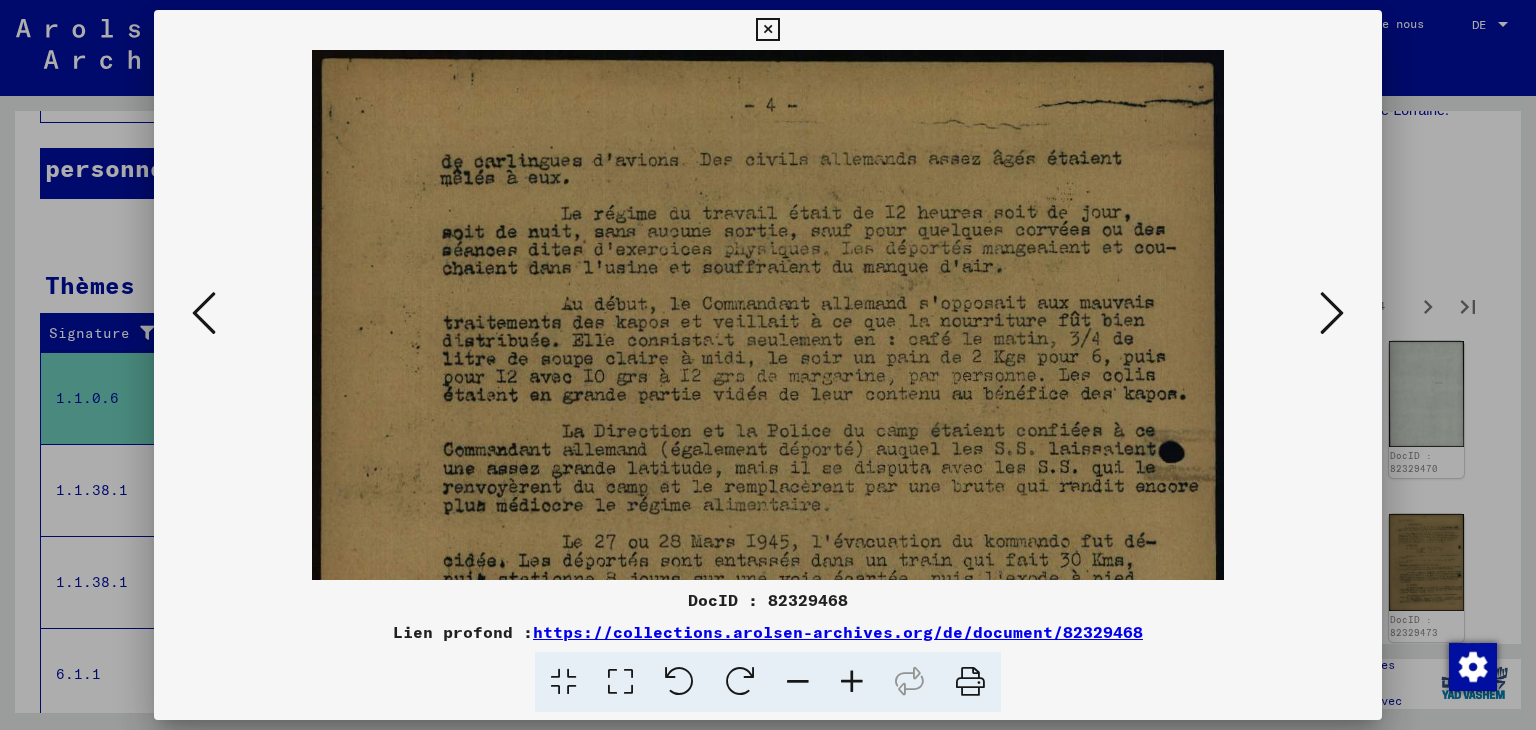 click at bounding box center [852, 682] 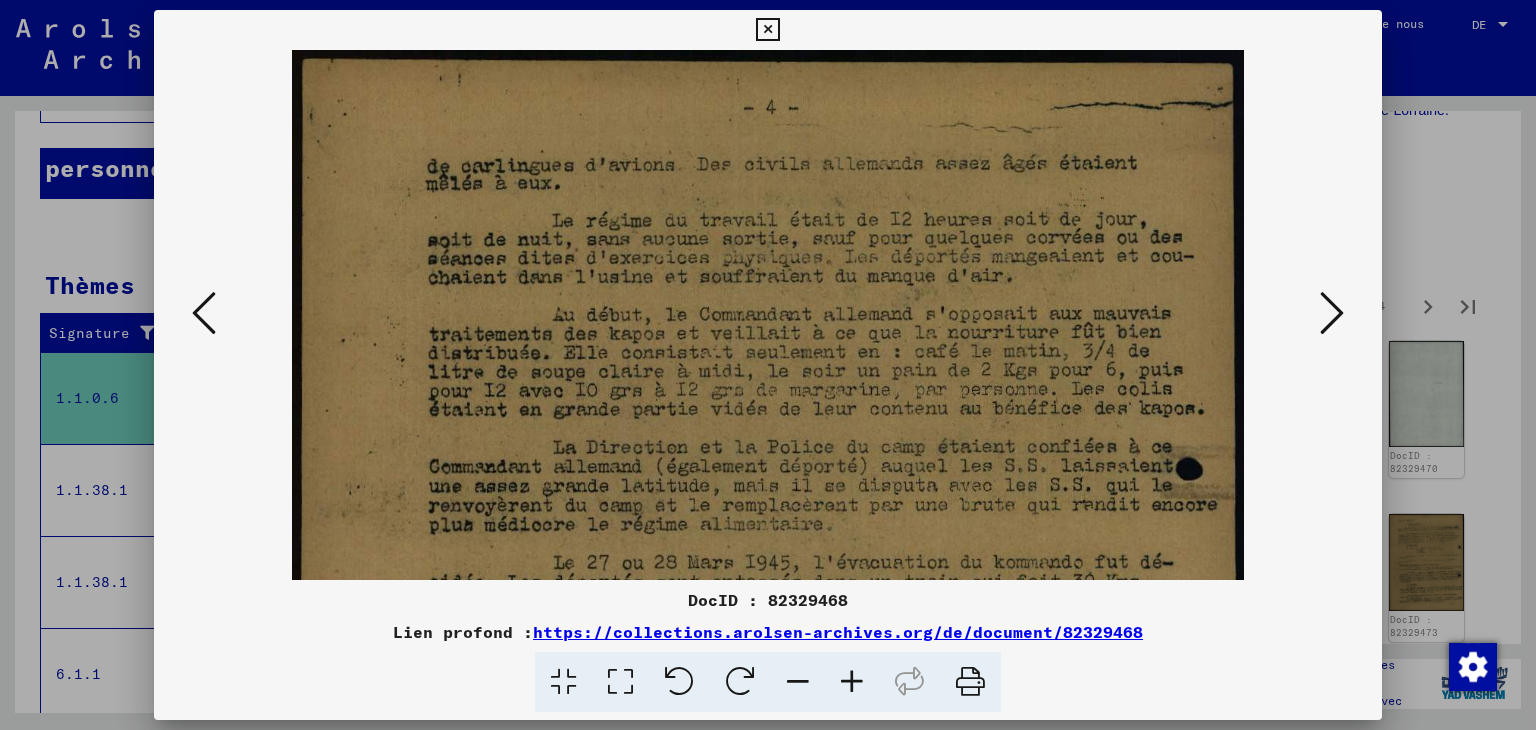 click at bounding box center (852, 682) 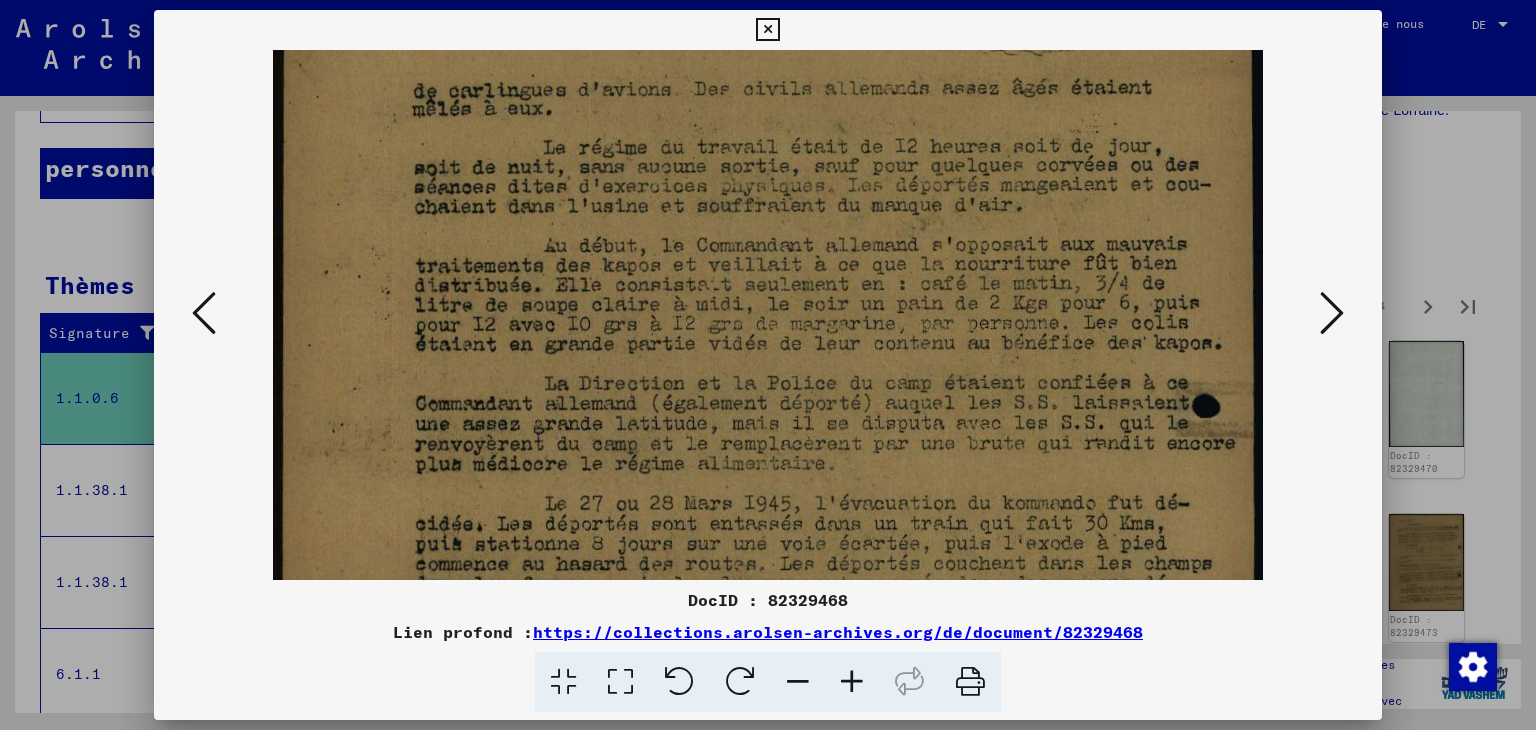 drag, startPoint x: 880, startPoint y: 485, endPoint x: 854, endPoint y: 405, distance: 84.118965 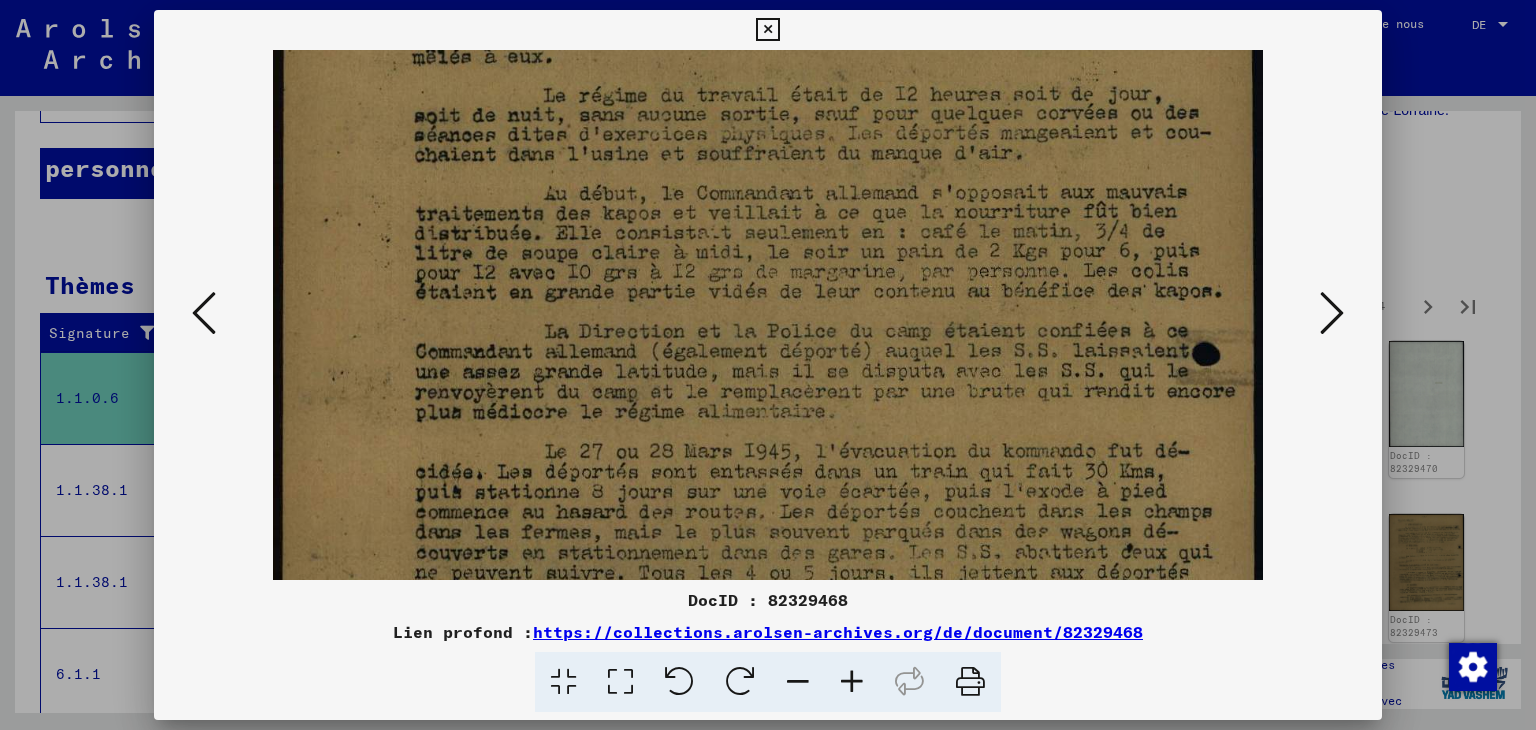 scroll, scrollTop: 144, scrollLeft: 0, axis: vertical 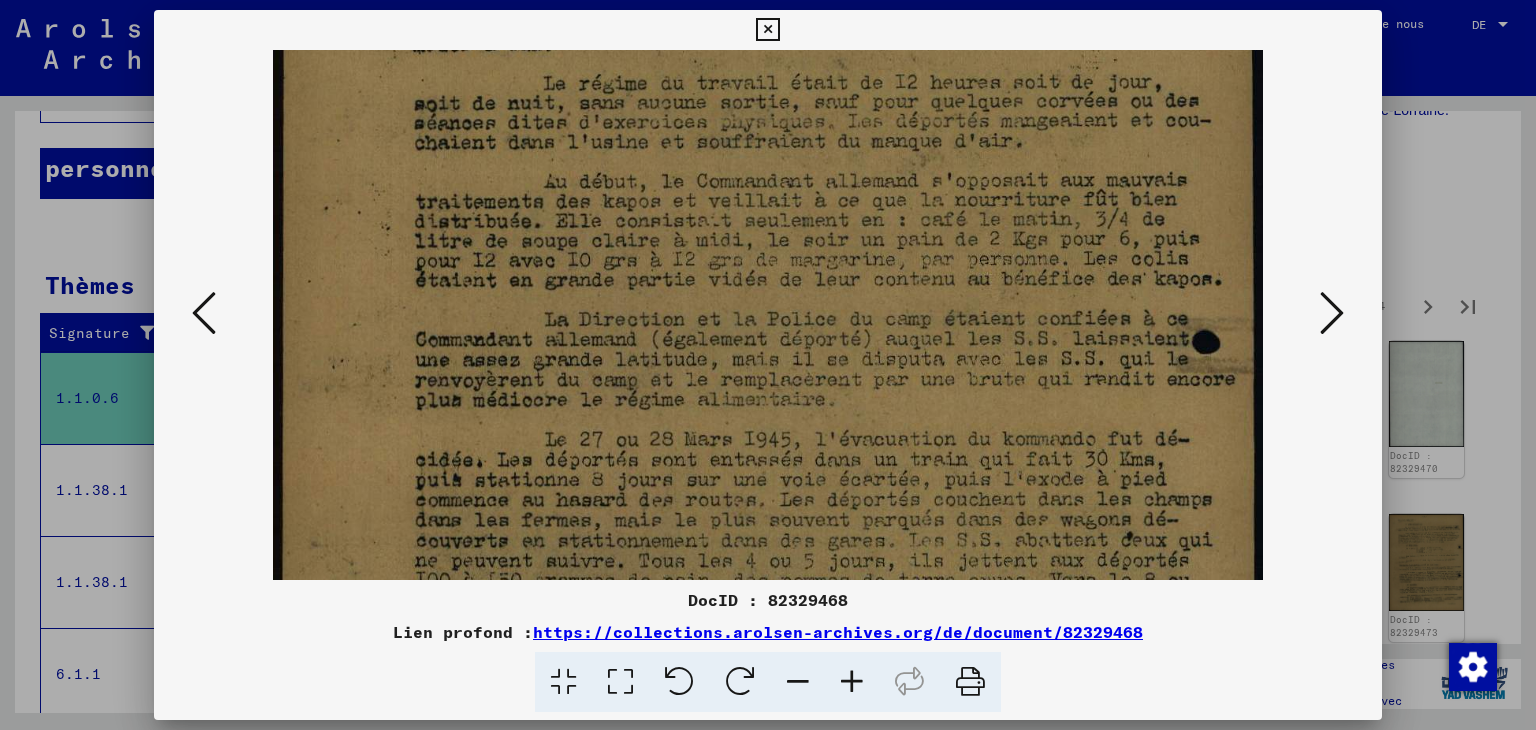 drag, startPoint x: 874, startPoint y: 494, endPoint x: 861, endPoint y: 433, distance: 62.369865 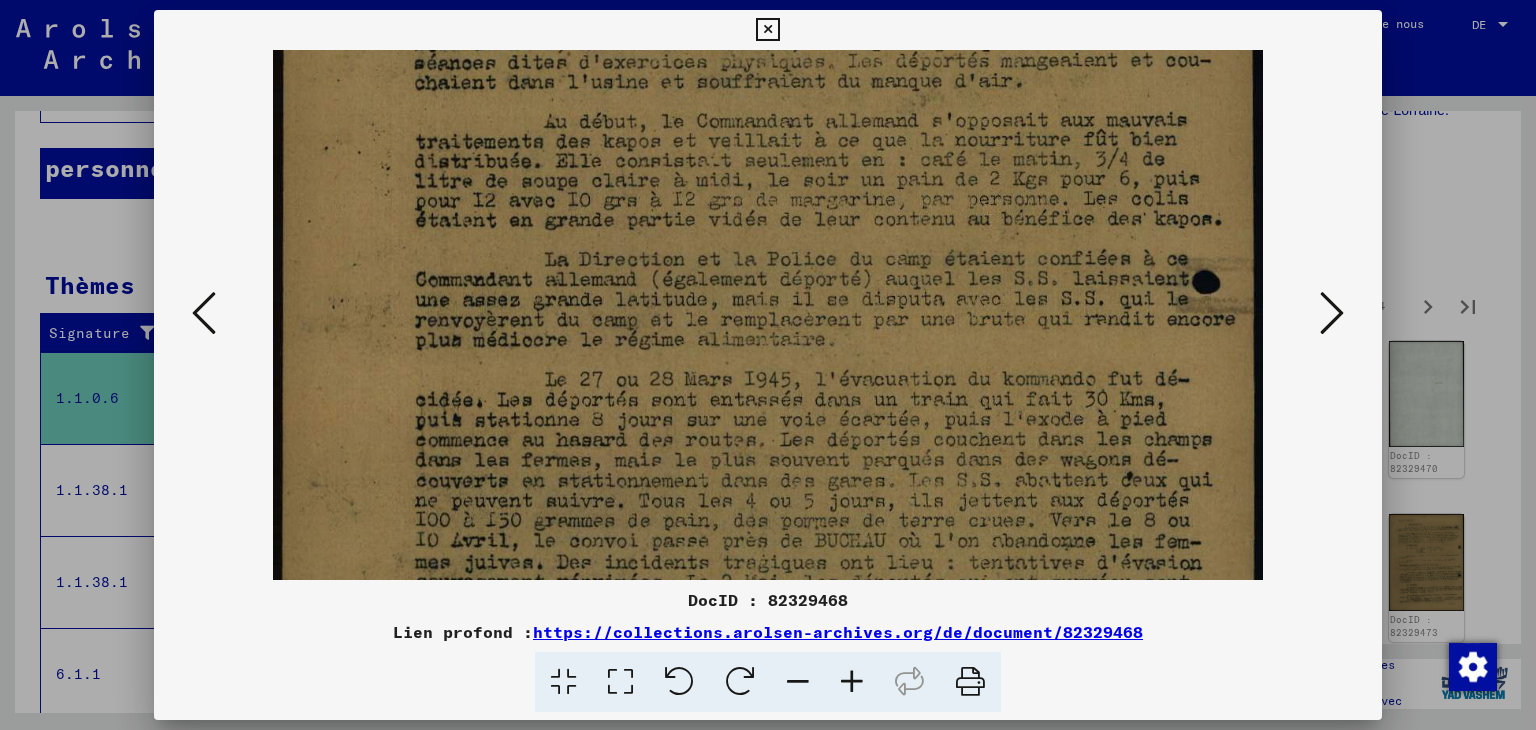 drag, startPoint x: 920, startPoint y: 393, endPoint x: 917, endPoint y: 381, distance: 12.369317 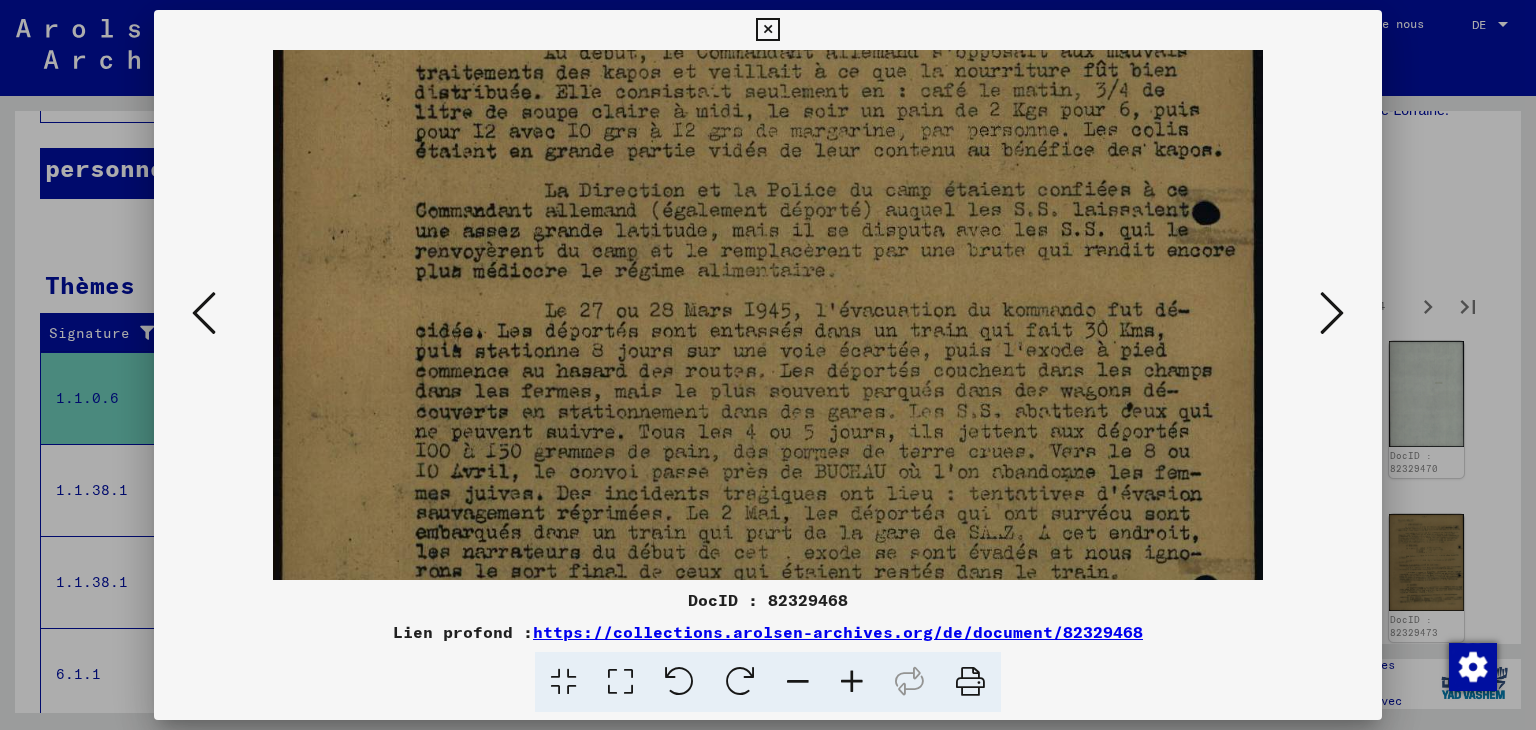 drag, startPoint x: 926, startPoint y: 399, endPoint x: 922, endPoint y: 388, distance: 11.7046995 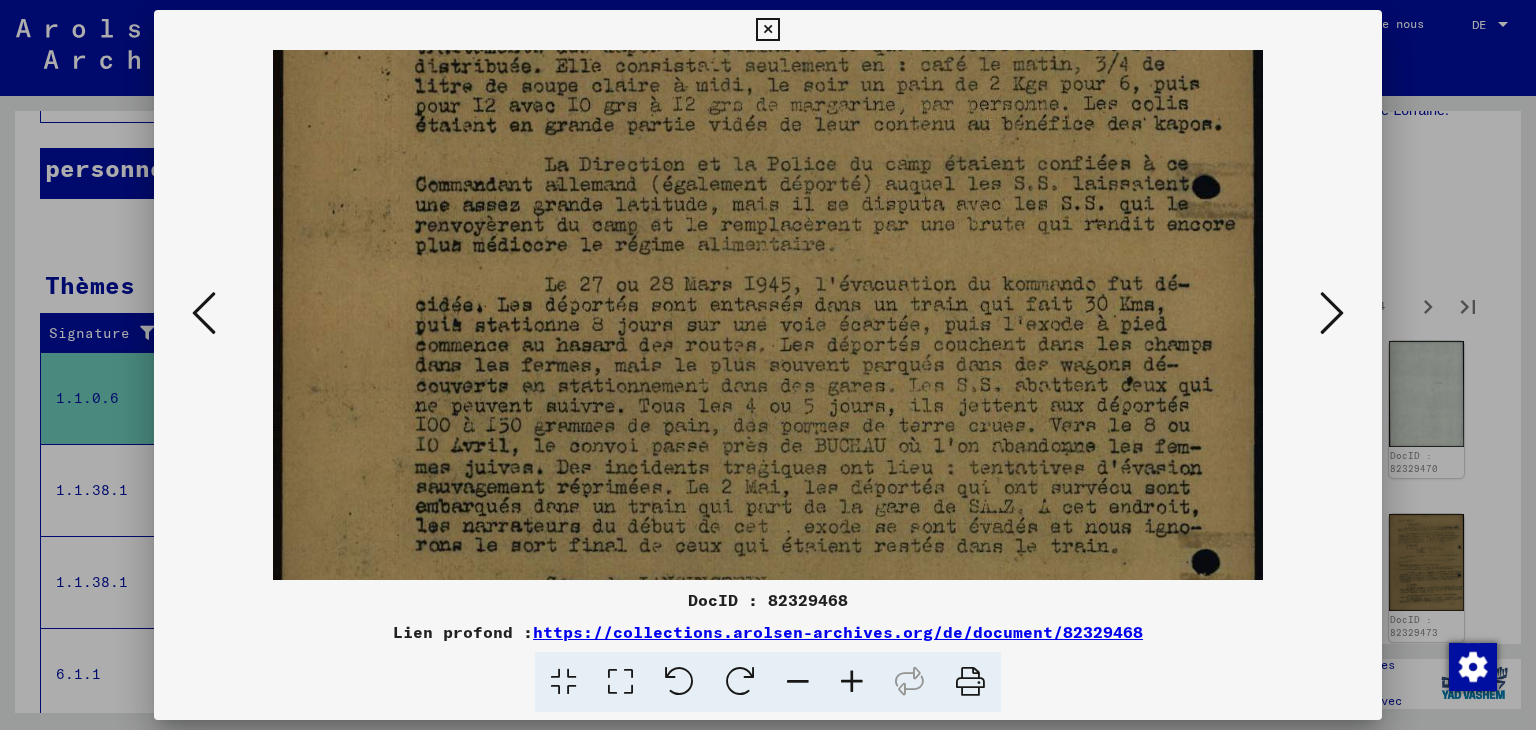 scroll, scrollTop: 315, scrollLeft: 0, axis: vertical 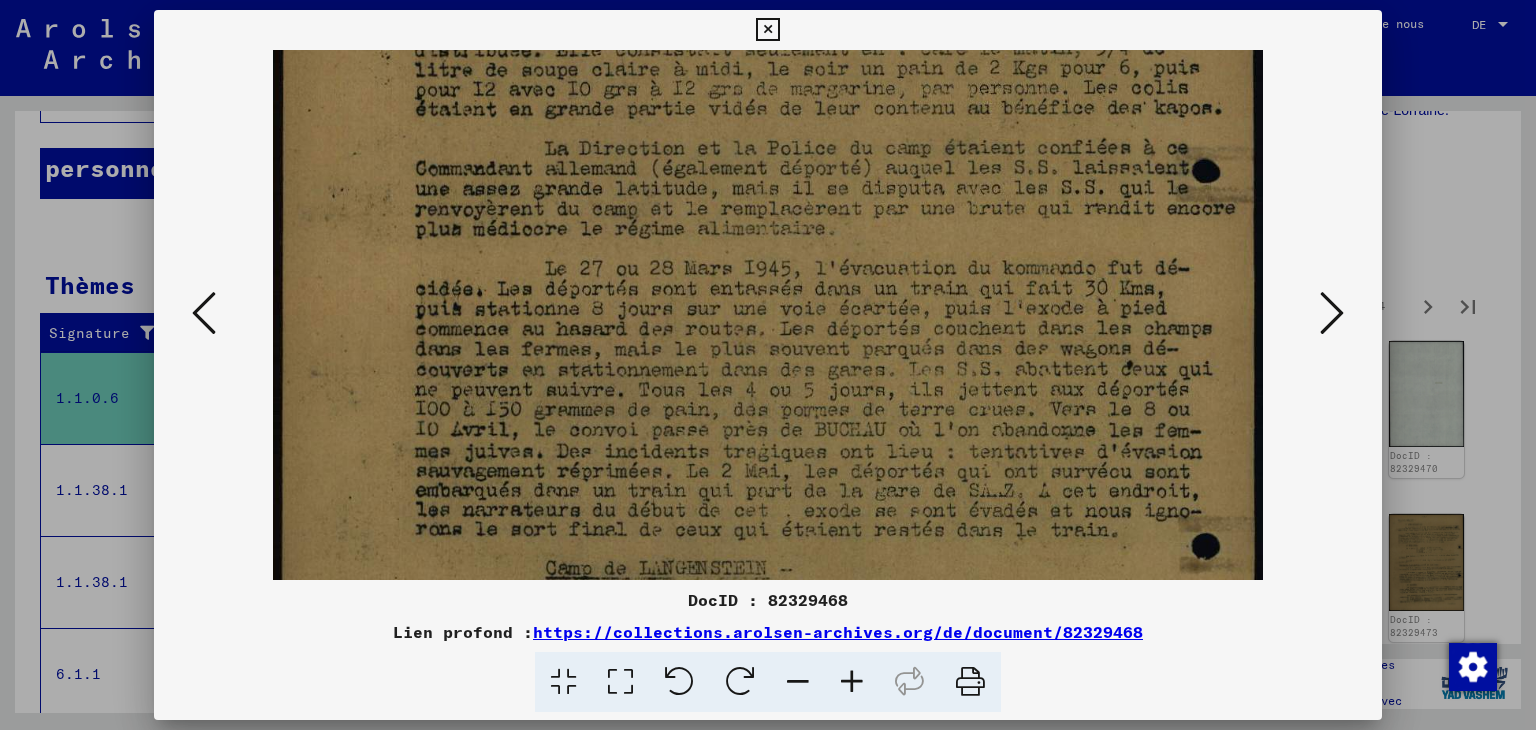 drag, startPoint x: 922, startPoint y: 469, endPoint x: 904, endPoint y: 429, distance: 43.863426 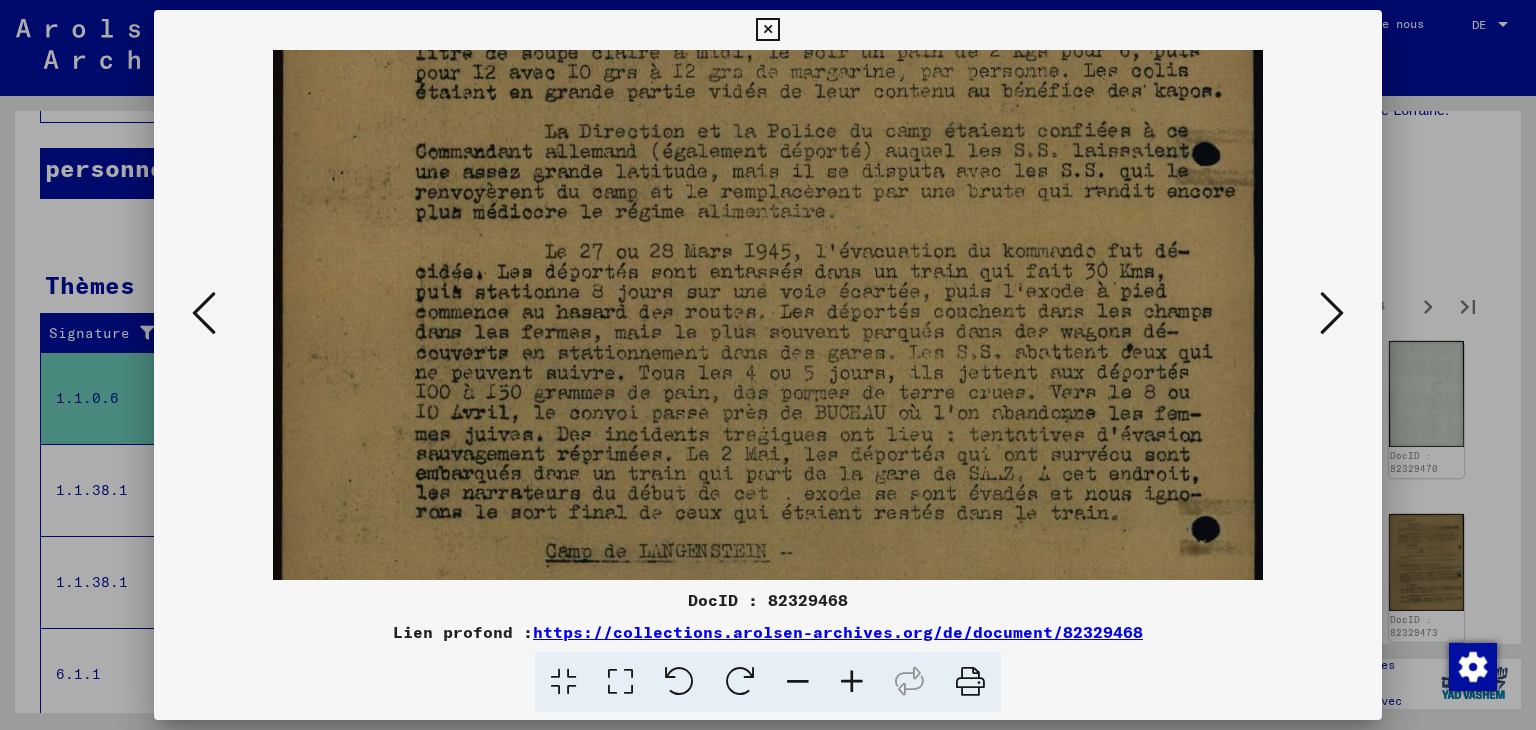 scroll, scrollTop: 339, scrollLeft: 0, axis: vertical 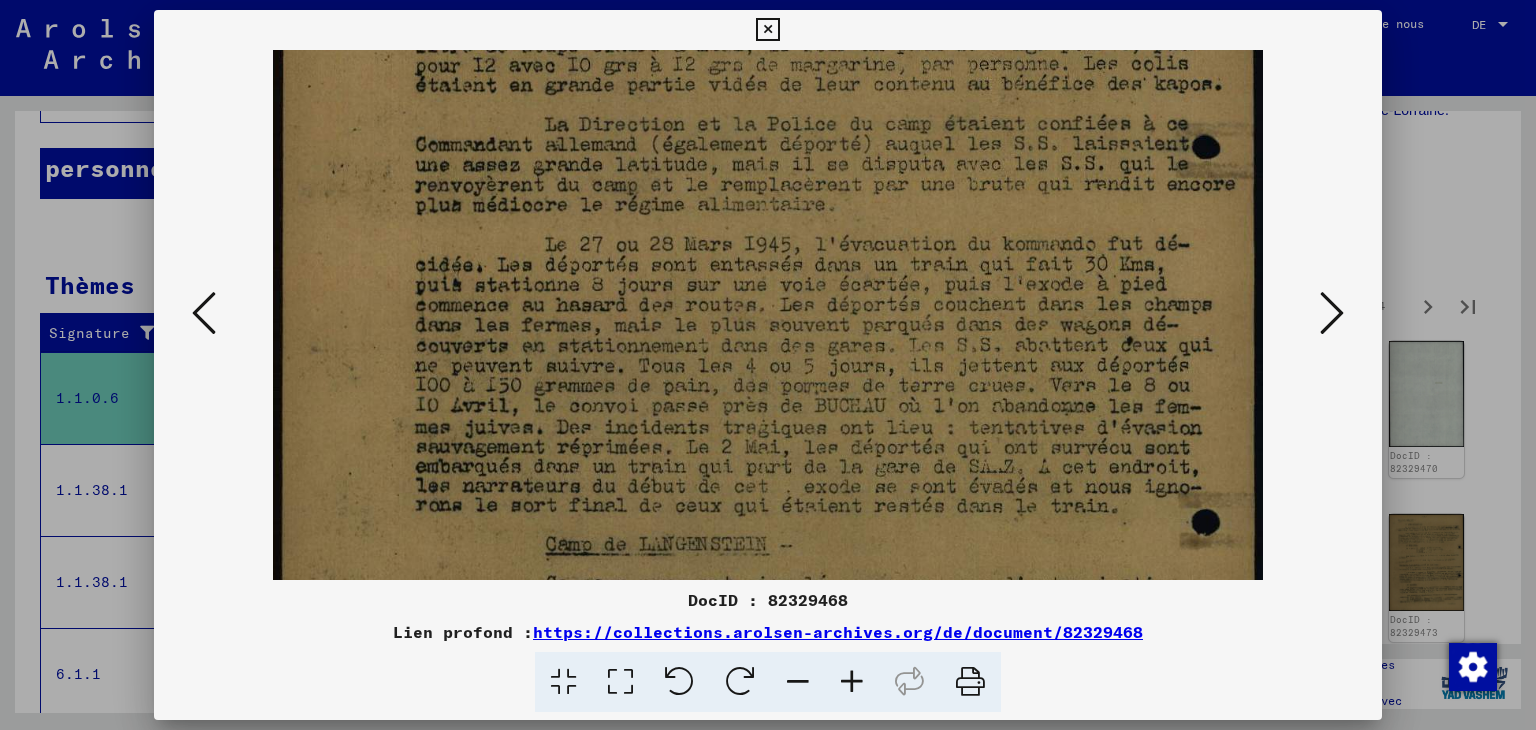 drag, startPoint x: 913, startPoint y: 471, endPoint x: 912, endPoint y: 448, distance: 23.021729 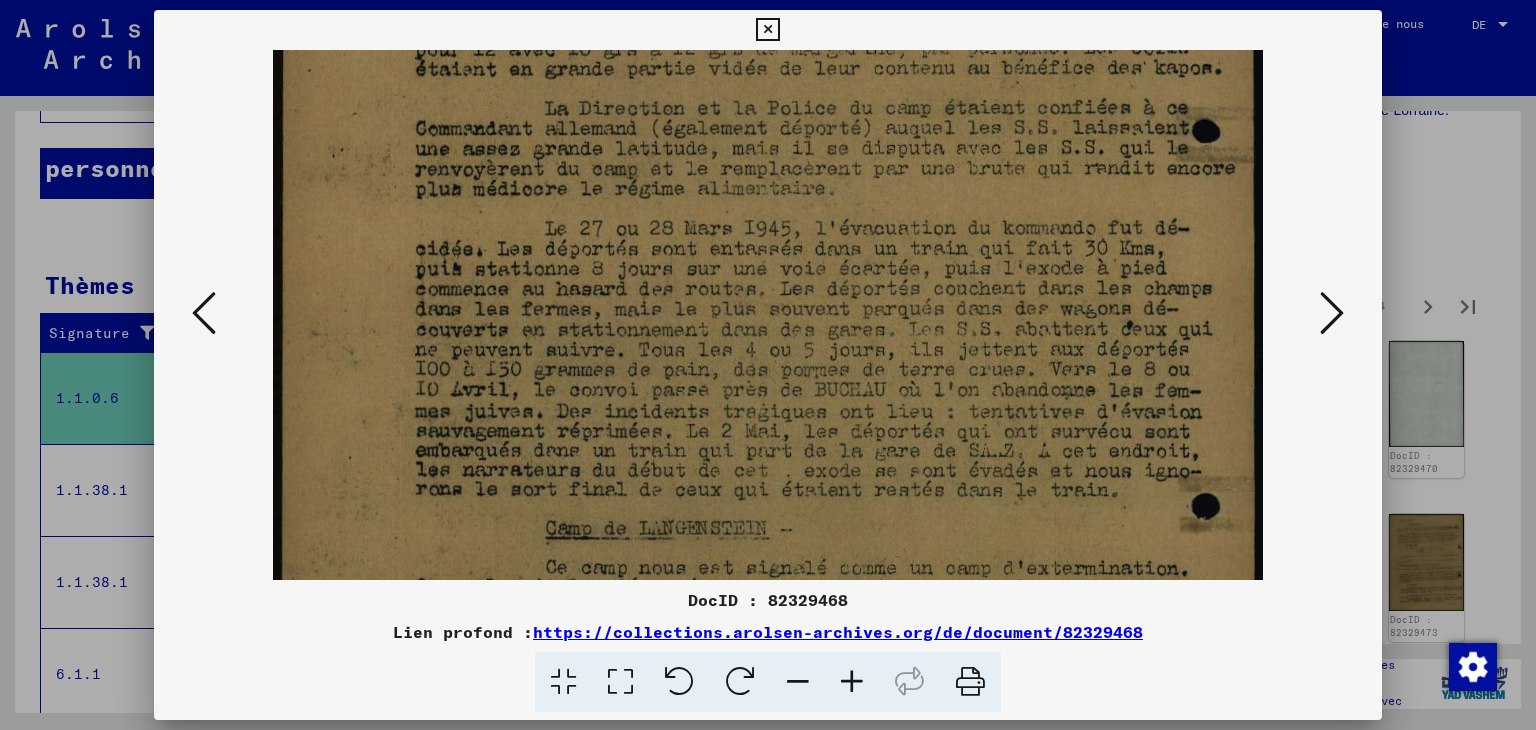 scroll, scrollTop: 356, scrollLeft: 0, axis: vertical 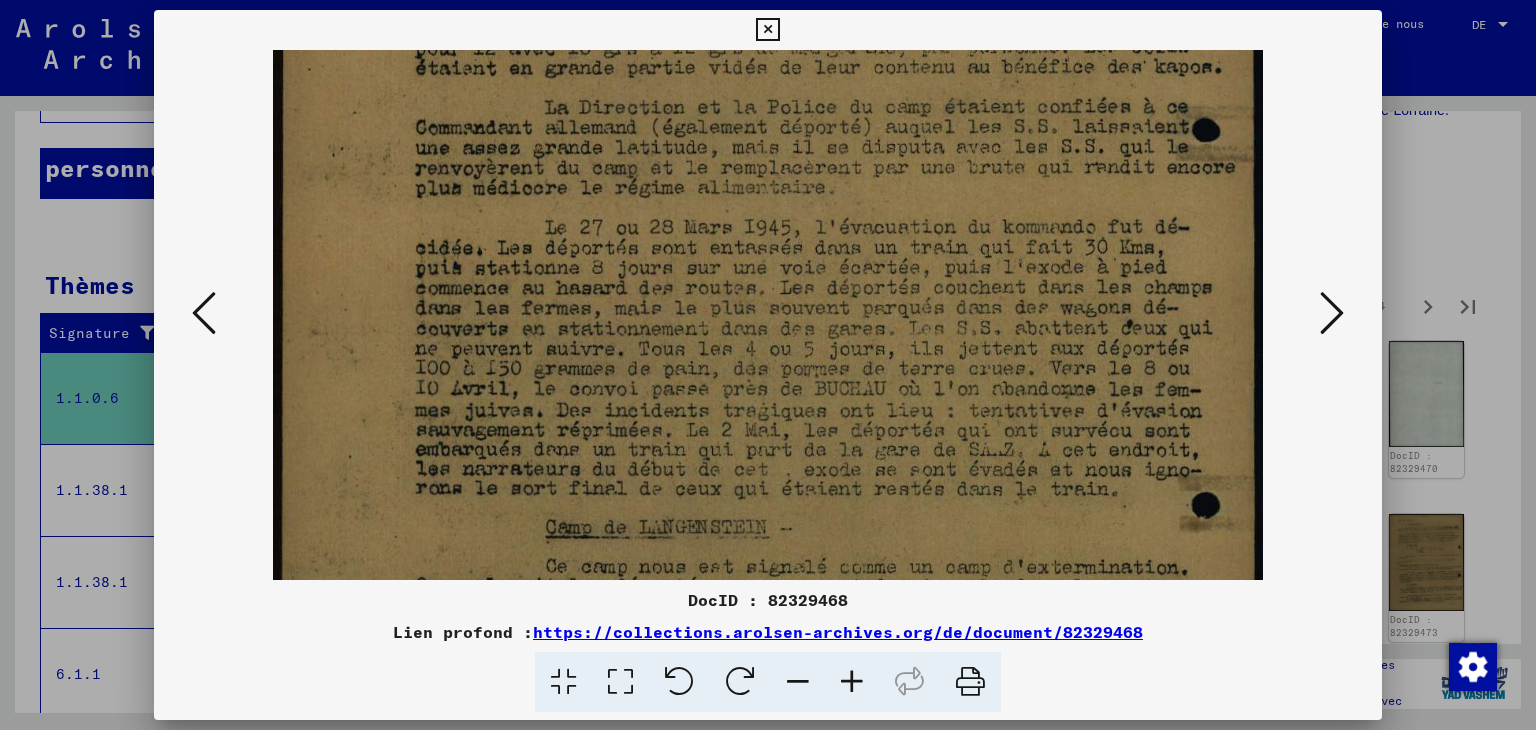 click at bounding box center (768, 334) 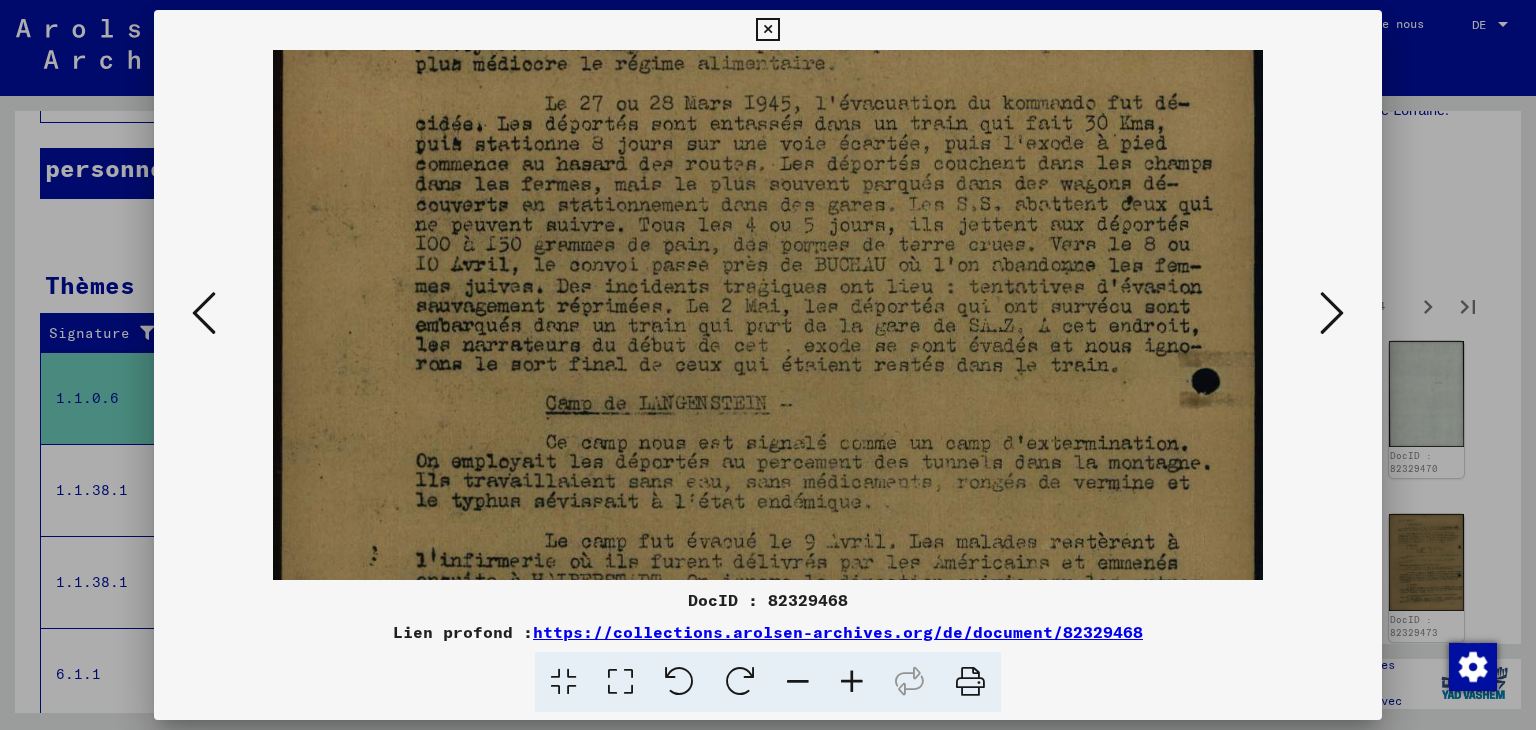 scroll, scrollTop: 507, scrollLeft: 0, axis: vertical 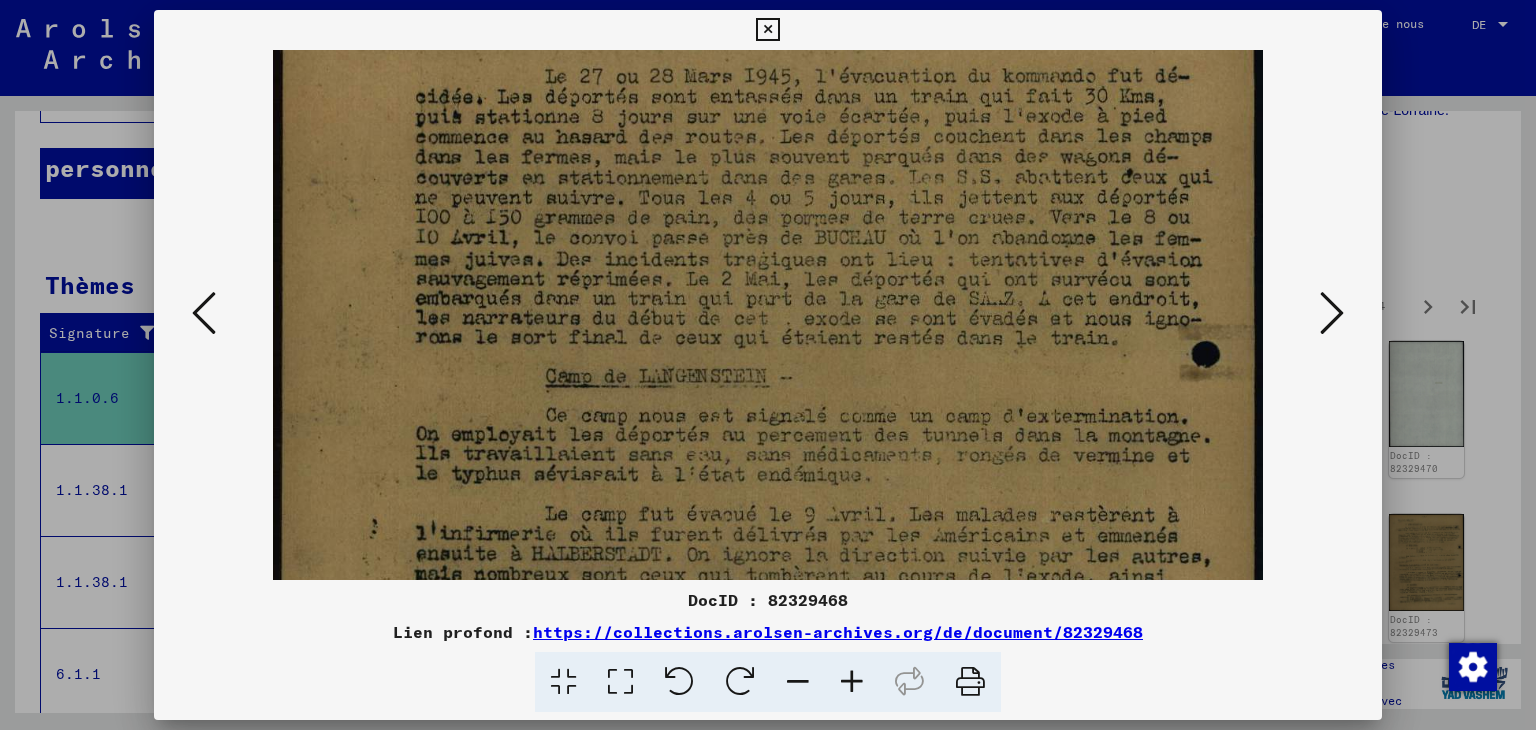 drag, startPoint x: 792, startPoint y: 449, endPoint x: 788, endPoint y: 345, distance: 104.0769 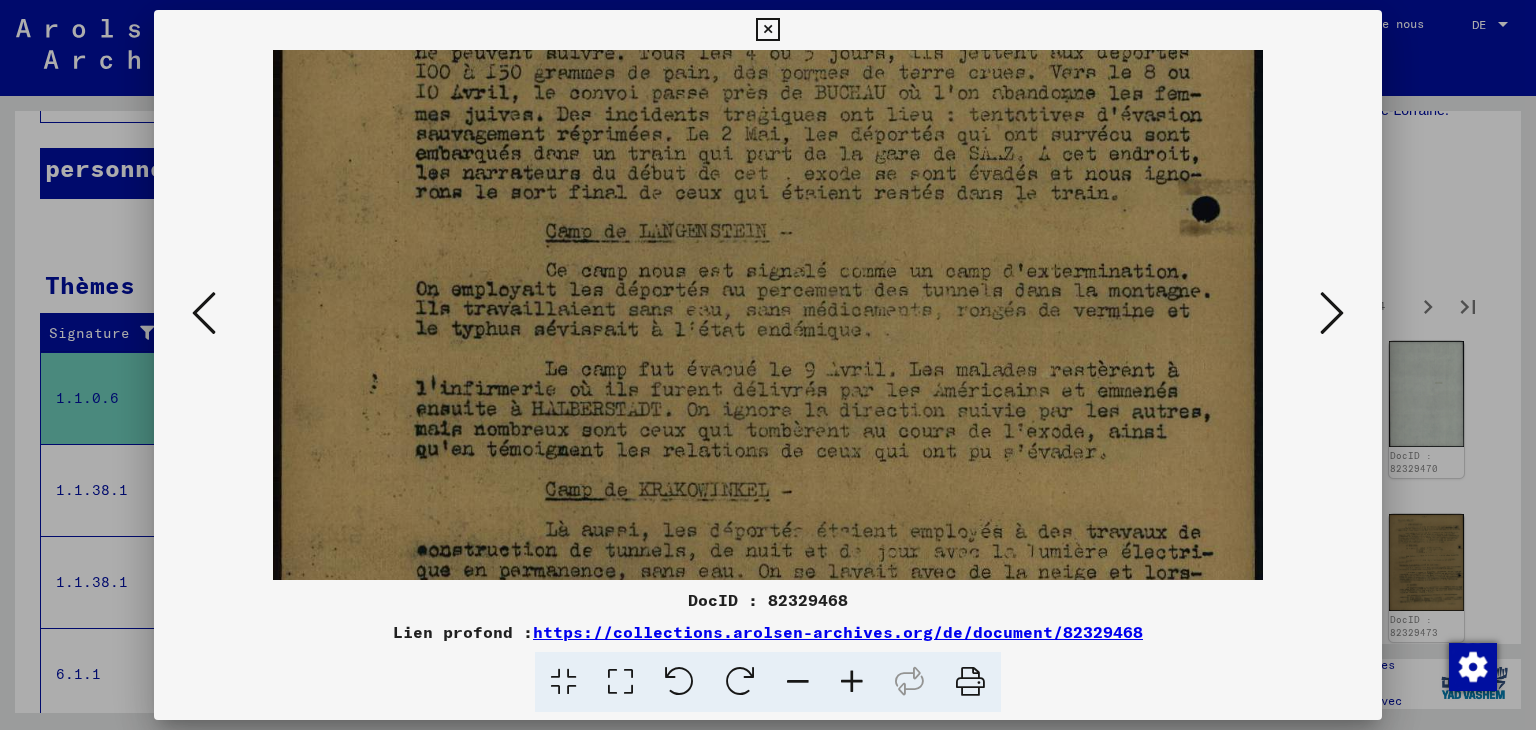 drag, startPoint x: 793, startPoint y: 429, endPoint x: 789, endPoint y: 380, distance: 49.162994 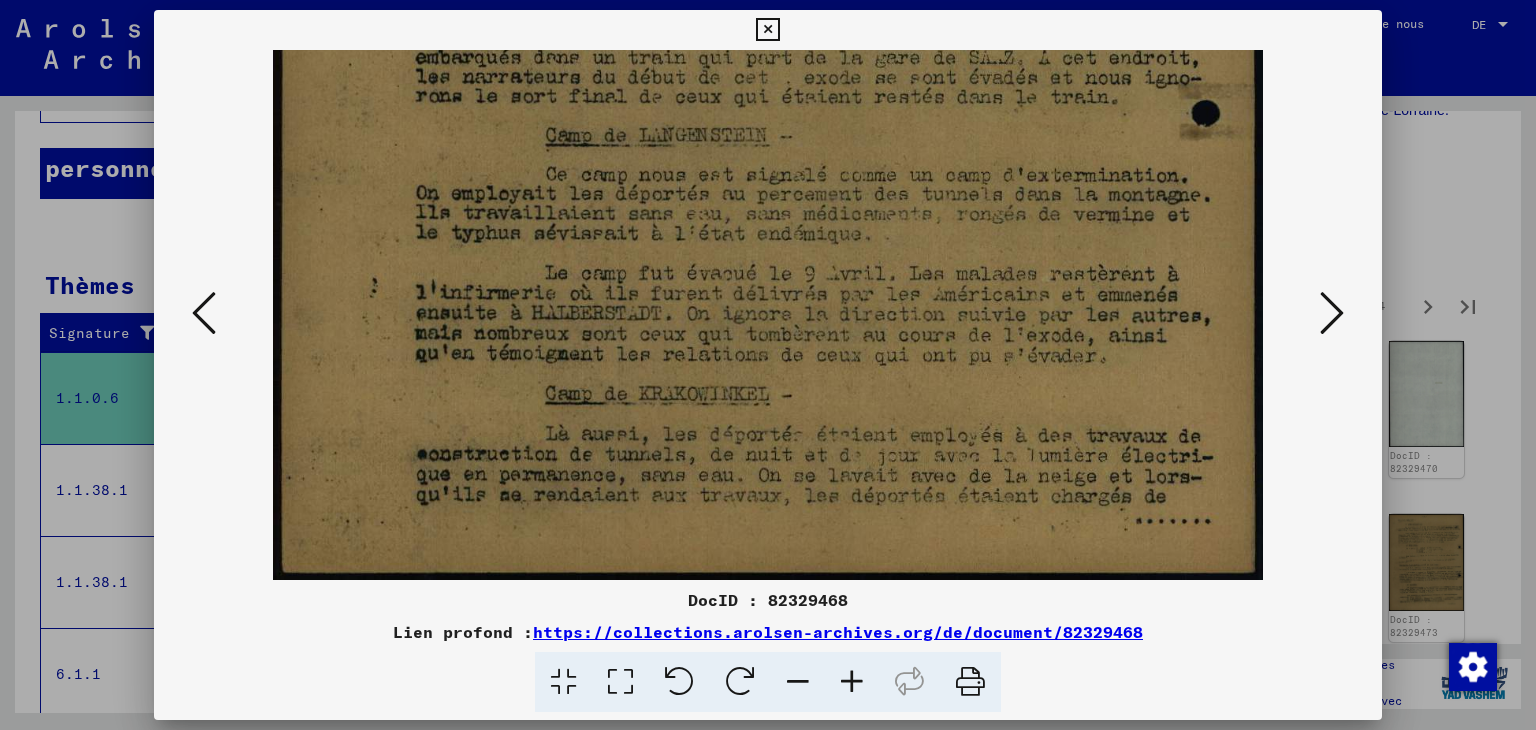 scroll, scrollTop: 749, scrollLeft: 0, axis: vertical 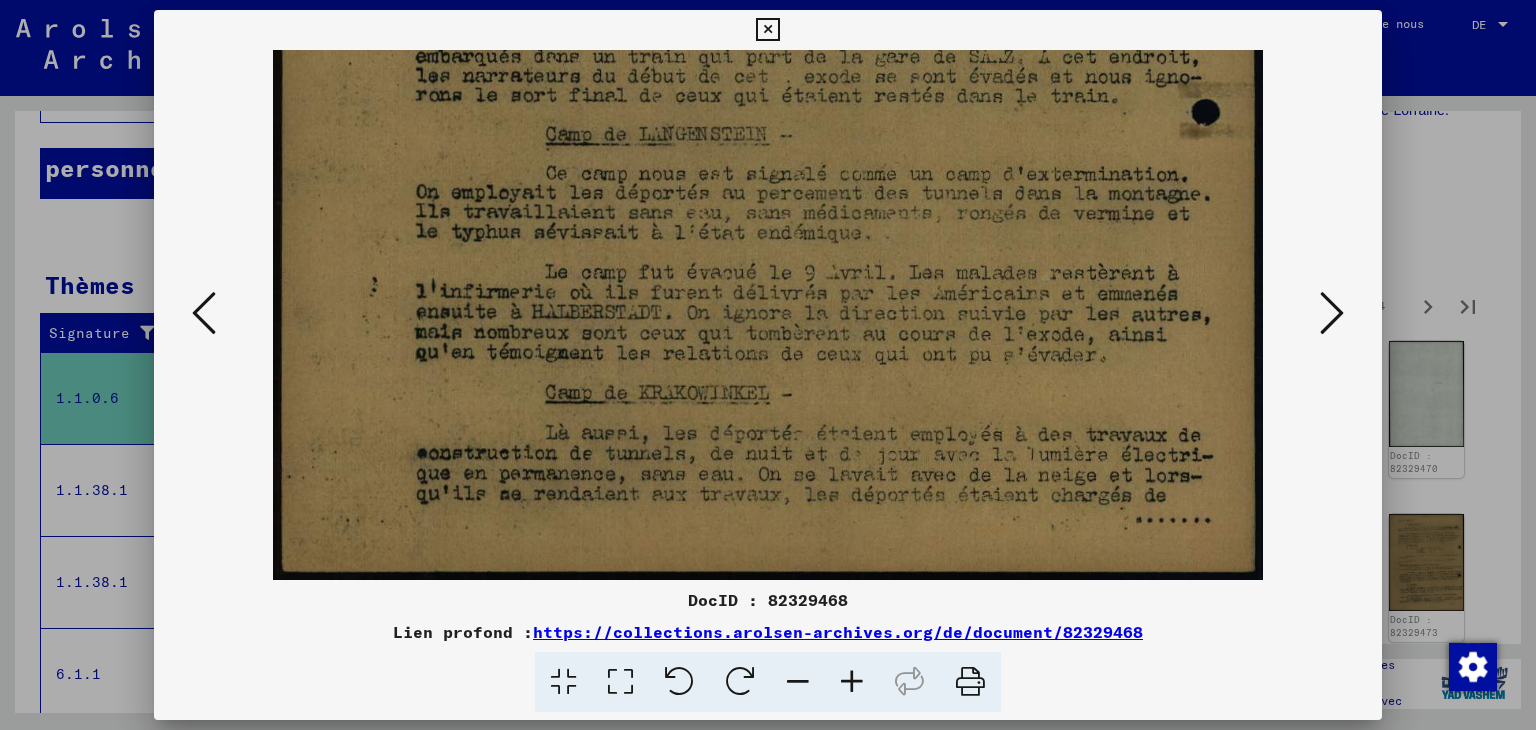drag, startPoint x: 800, startPoint y: 489, endPoint x: 773, endPoint y: 339, distance: 152.41063 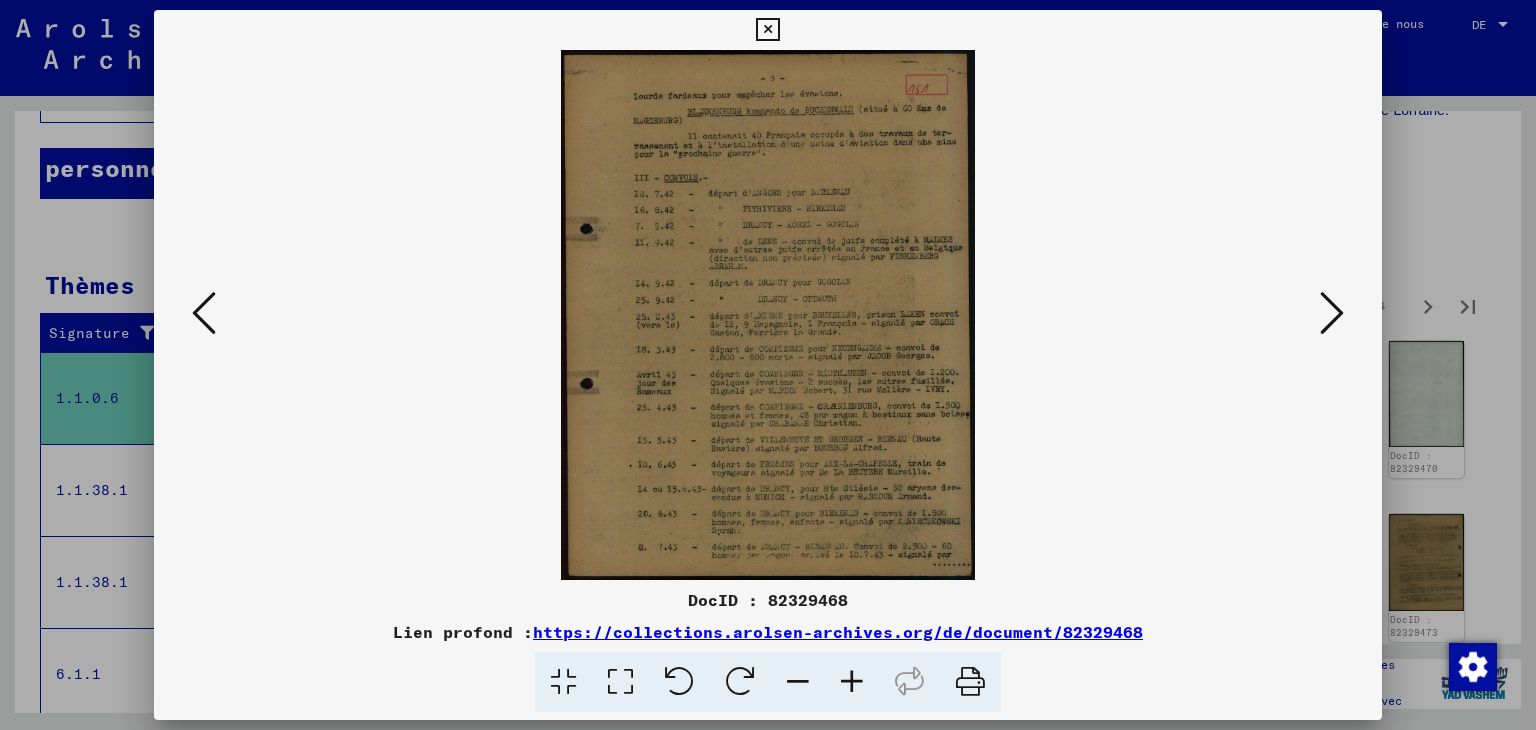 scroll, scrollTop: 0, scrollLeft: 0, axis: both 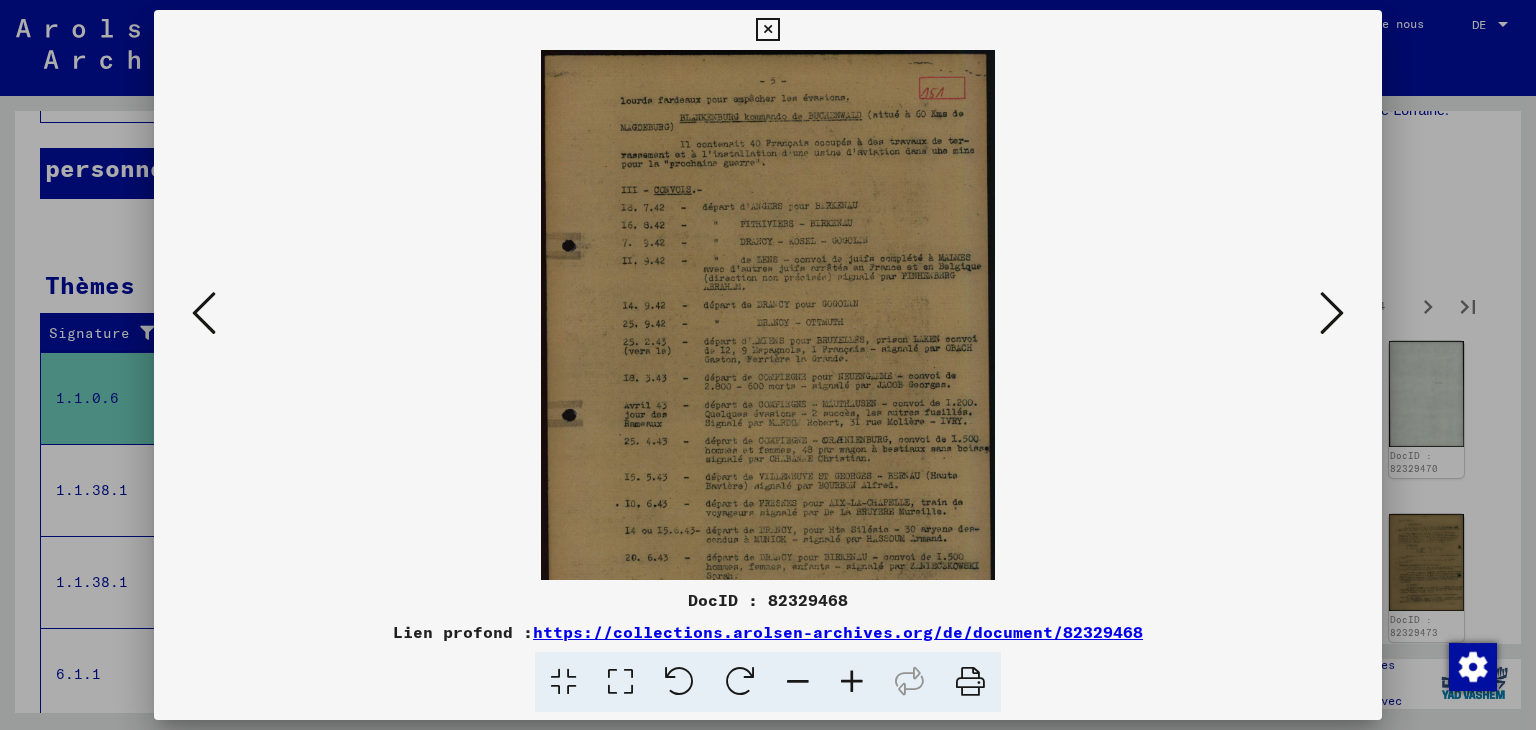 click at bounding box center [852, 682] 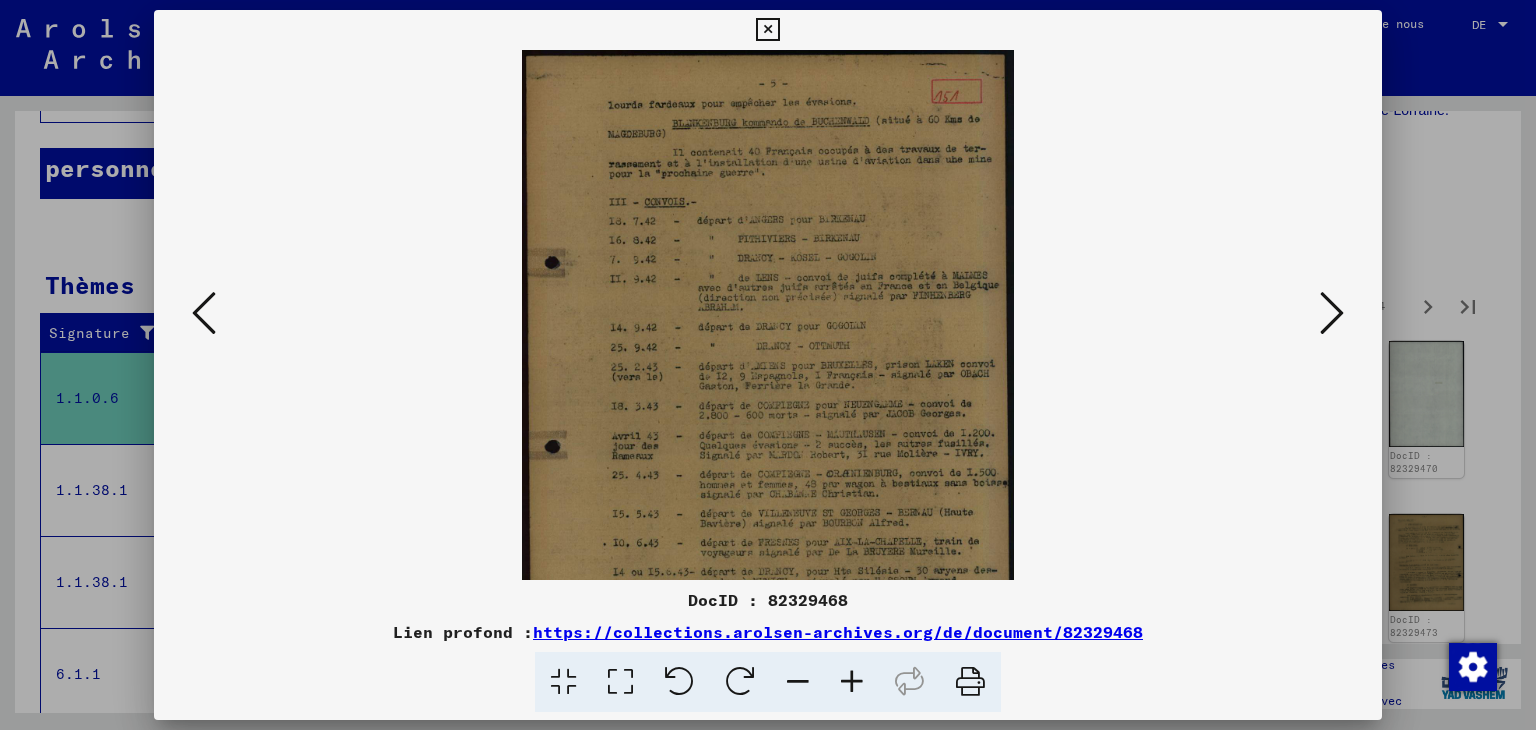 click at bounding box center [852, 682] 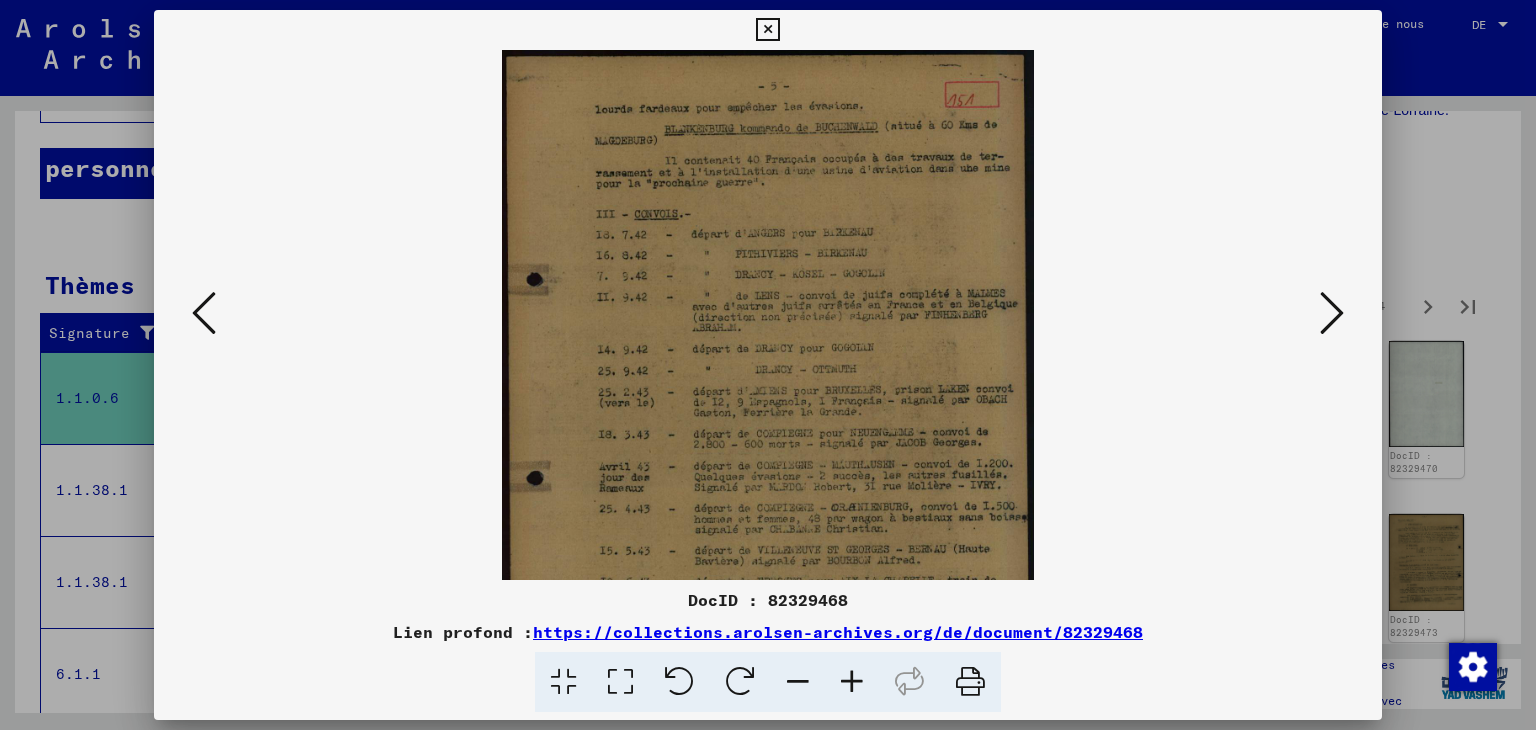 click at bounding box center [852, 682] 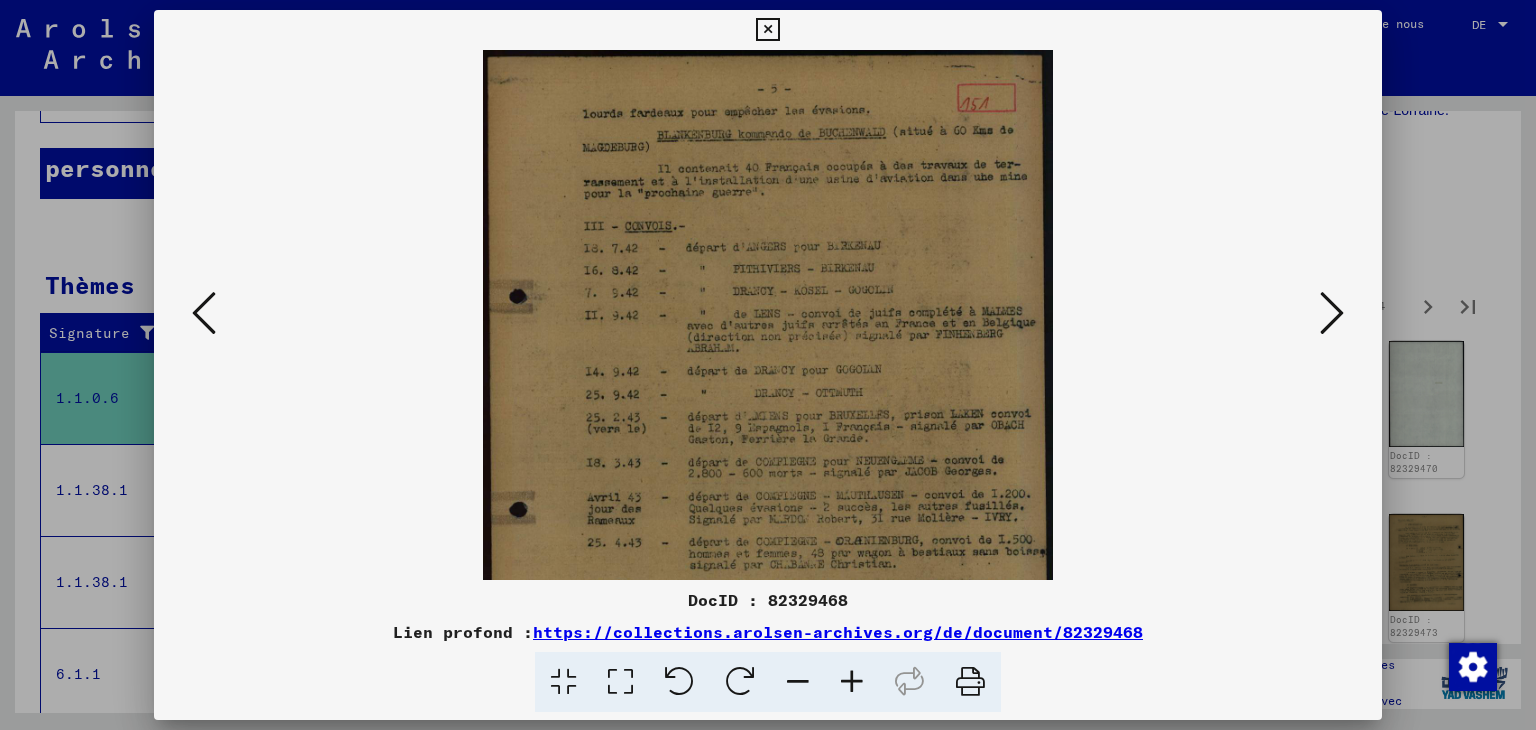click at bounding box center [852, 682] 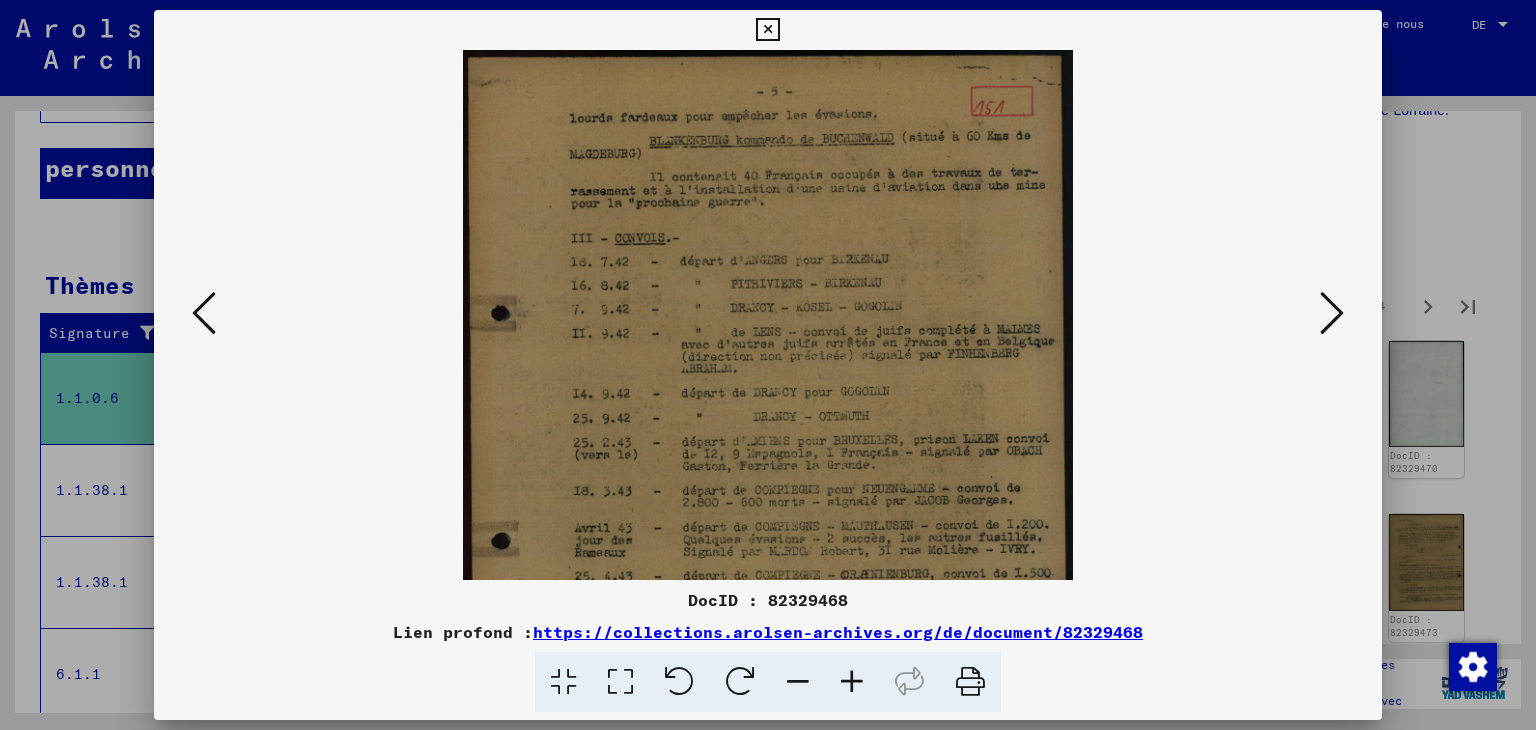 click at bounding box center [852, 682] 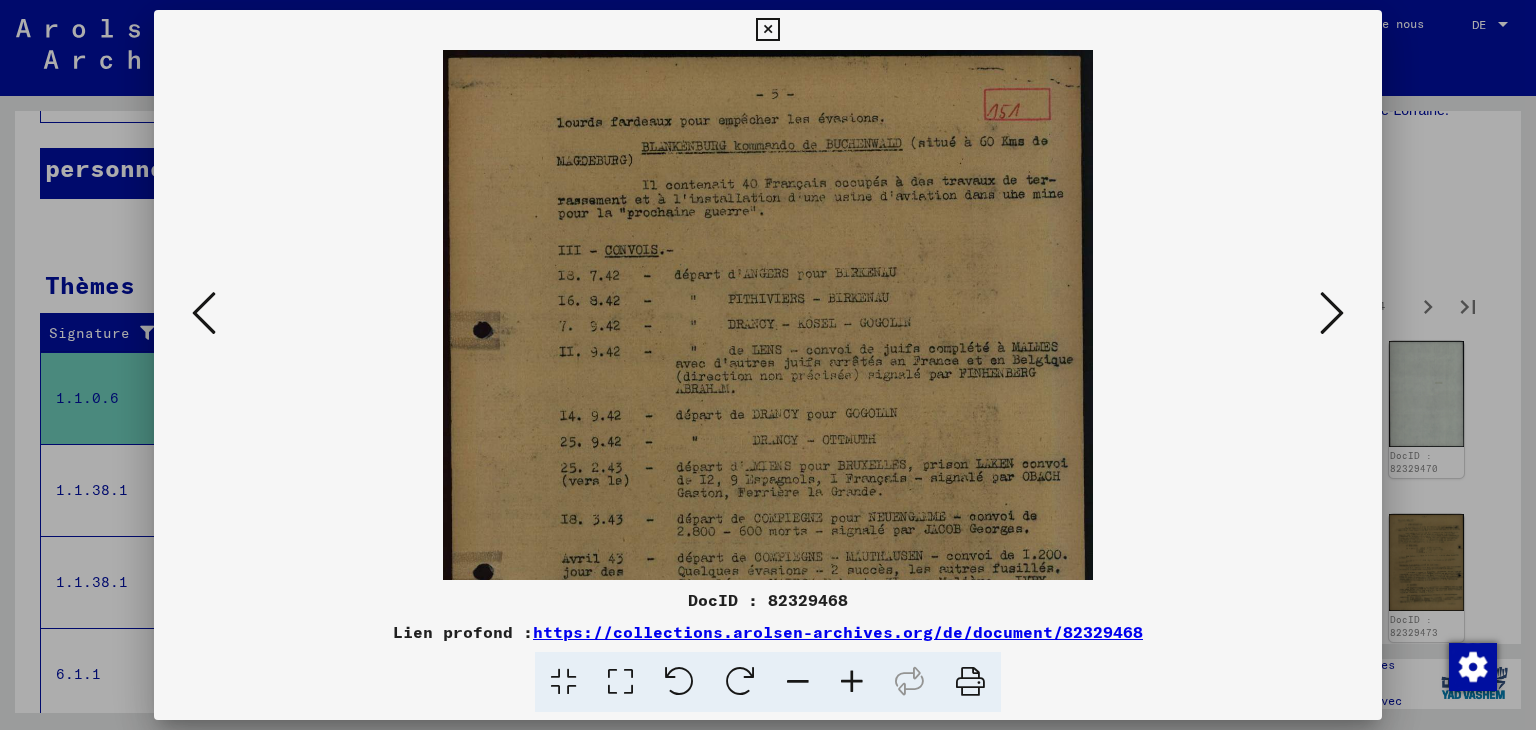click at bounding box center (852, 682) 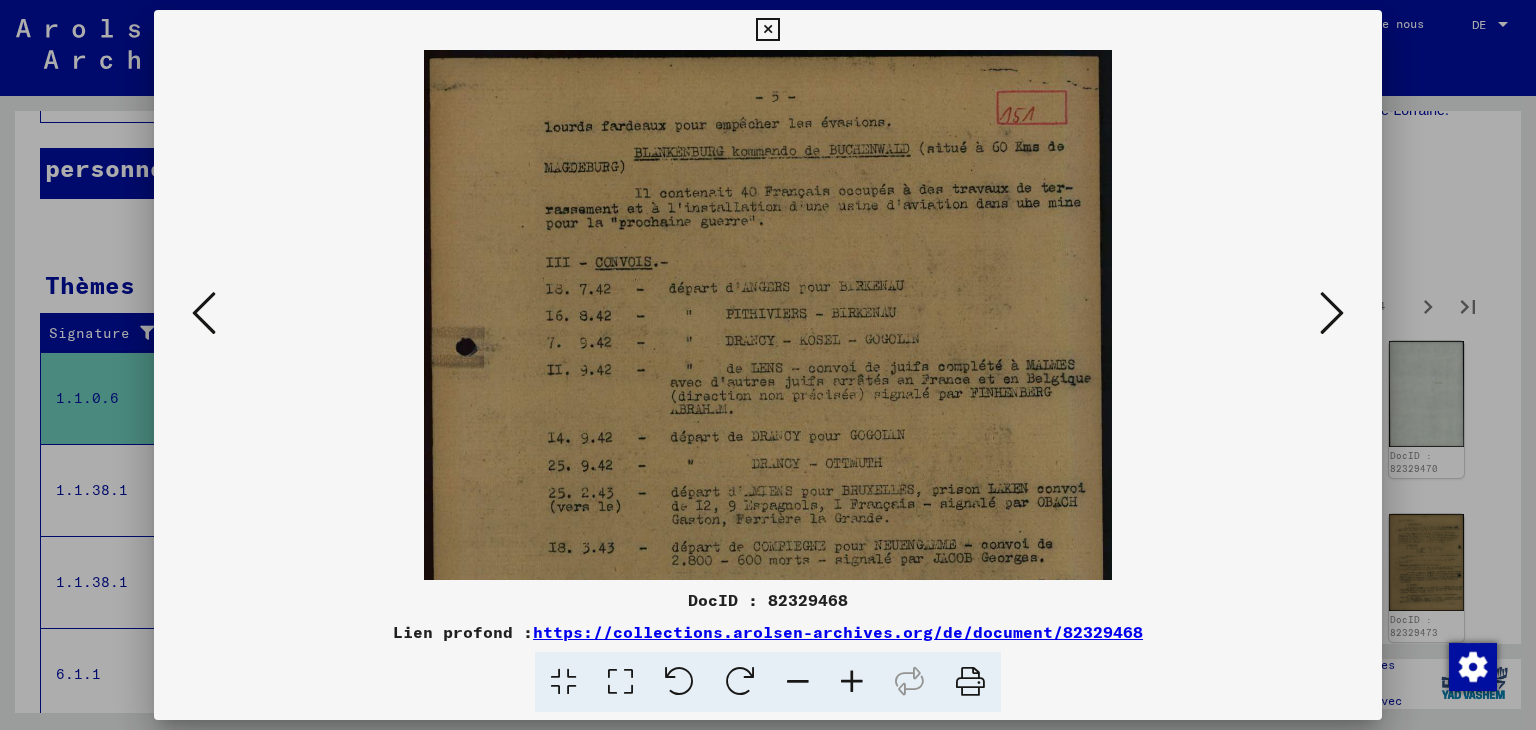 click at bounding box center (852, 682) 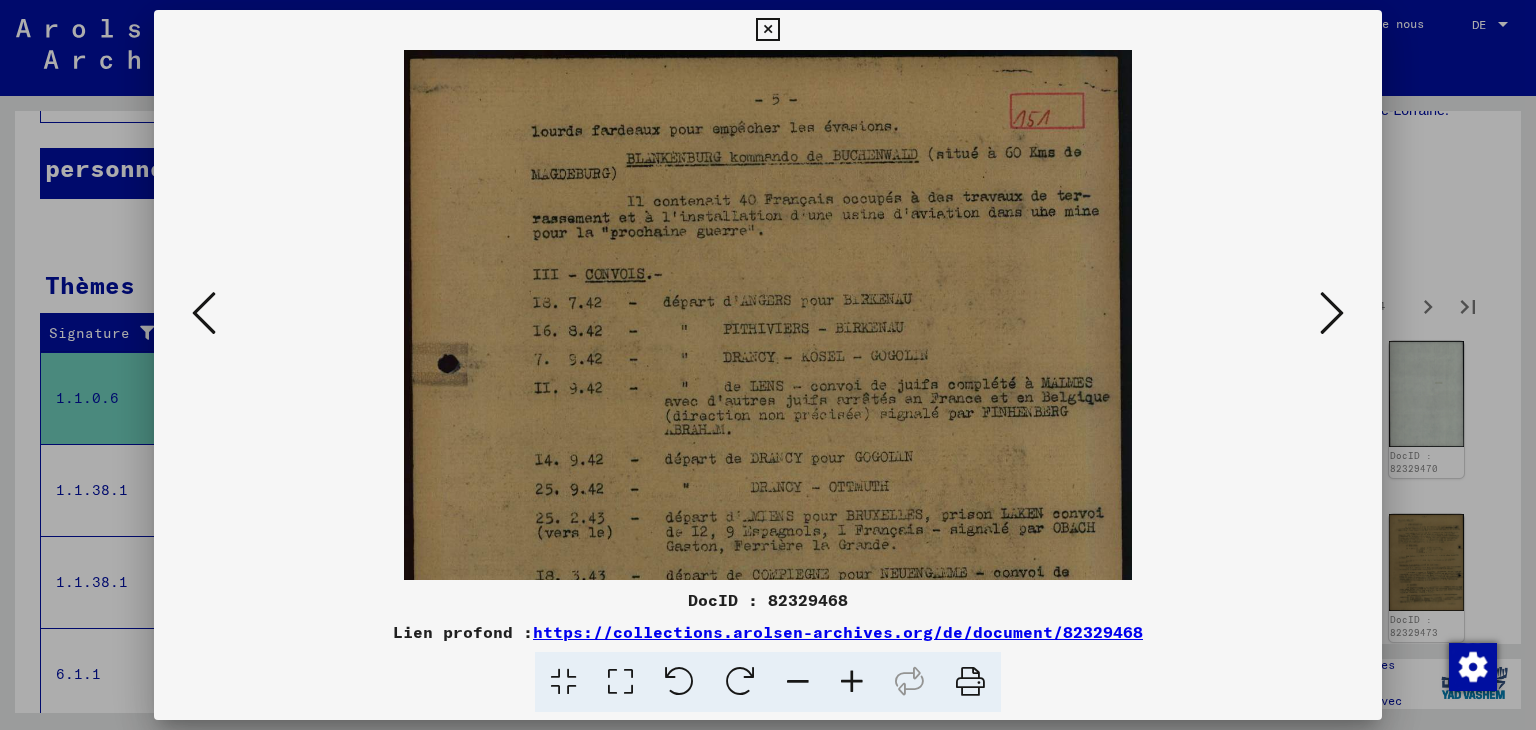 click at bounding box center [852, 682] 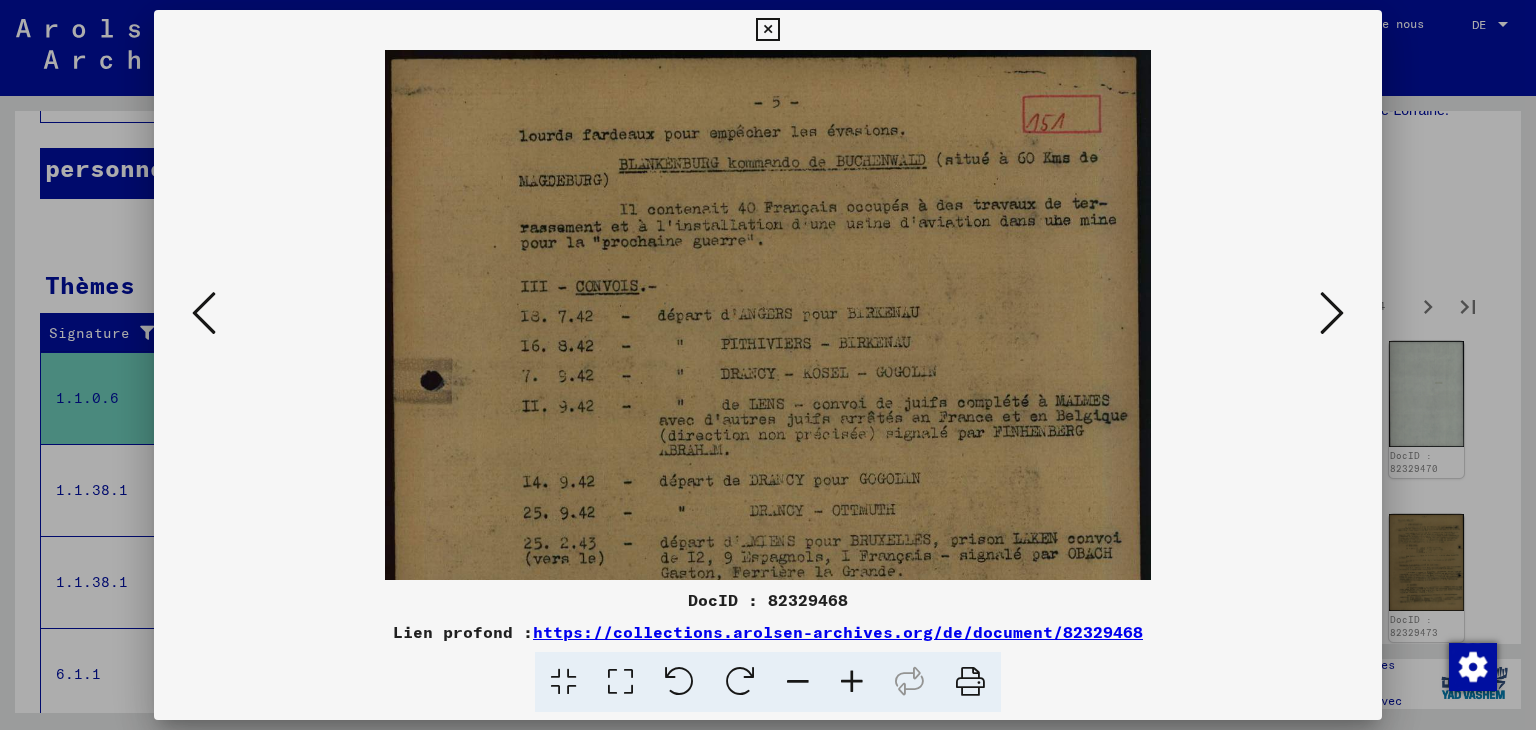 click at bounding box center [852, 682] 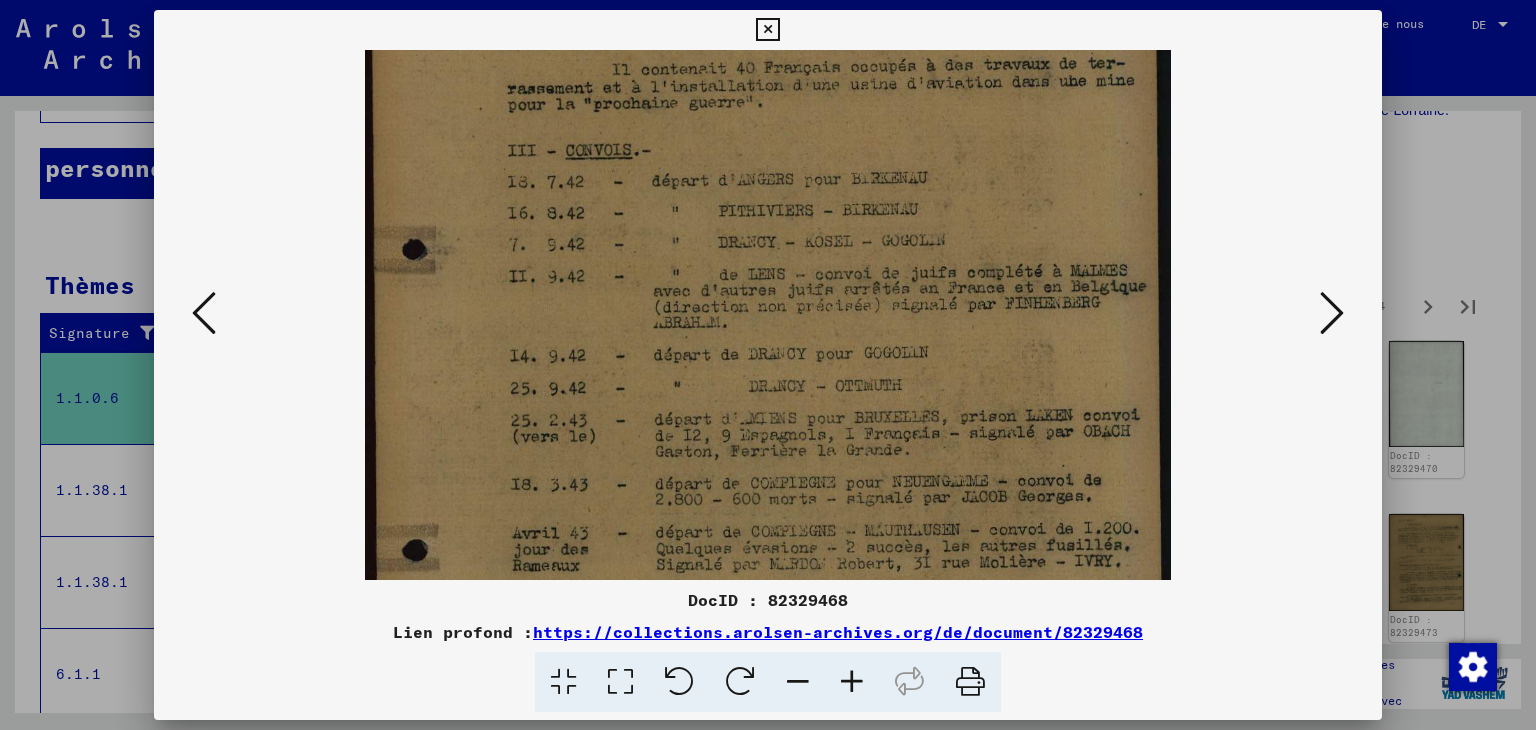 drag, startPoint x: 824, startPoint y: 517, endPoint x: 781, endPoint y: 370, distance: 153.16005 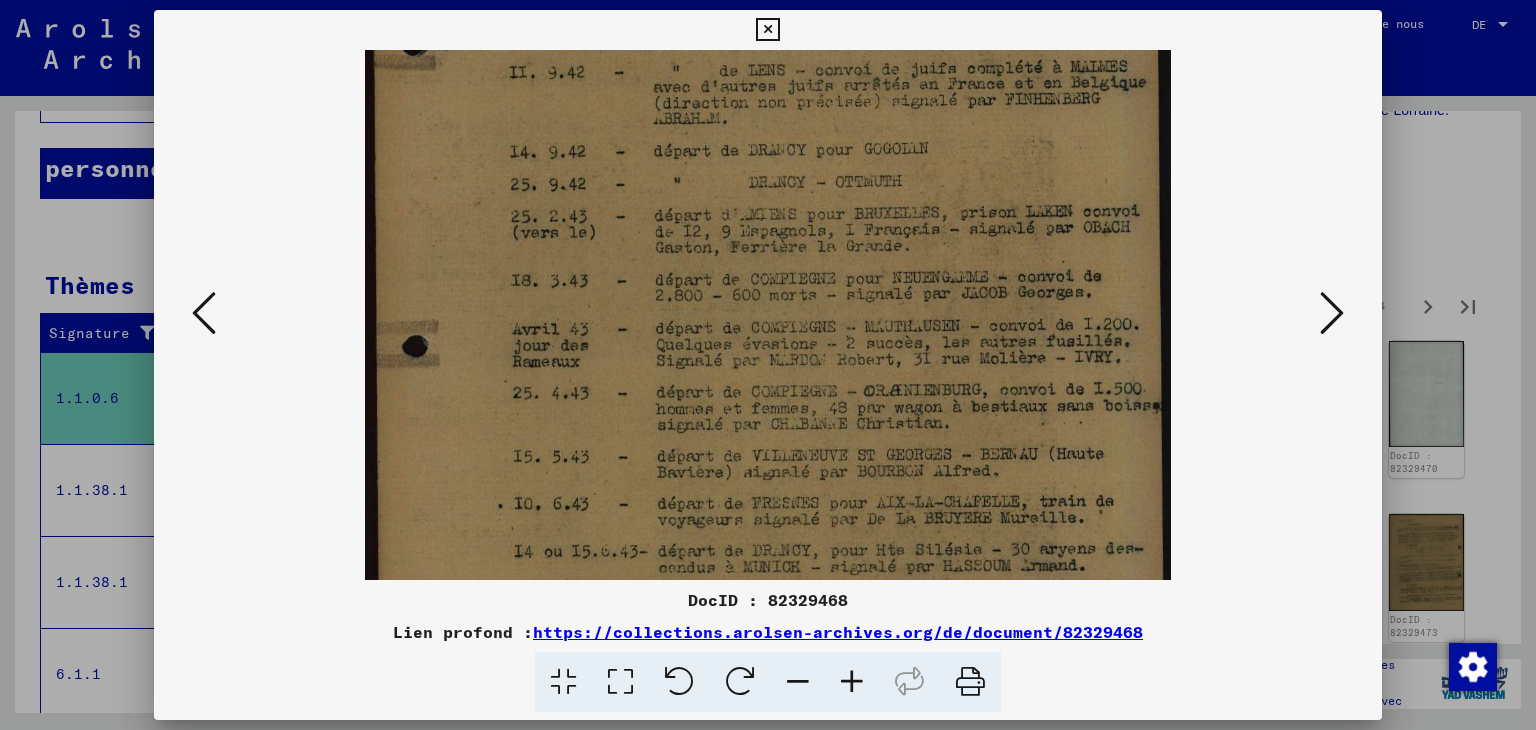 drag, startPoint x: 816, startPoint y: 483, endPoint x: 824, endPoint y: 281, distance: 202.15836 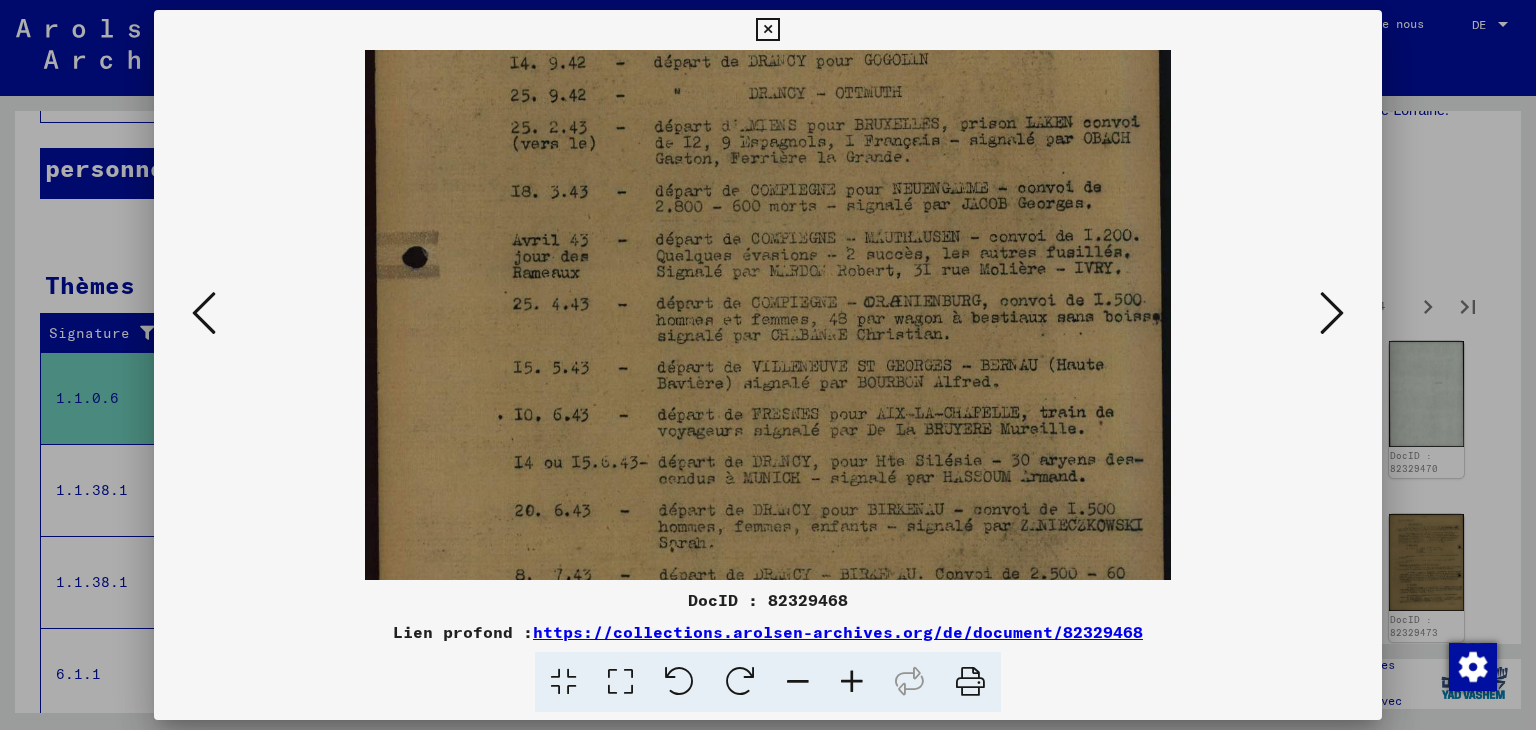 scroll, scrollTop: 500, scrollLeft: 0, axis: vertical 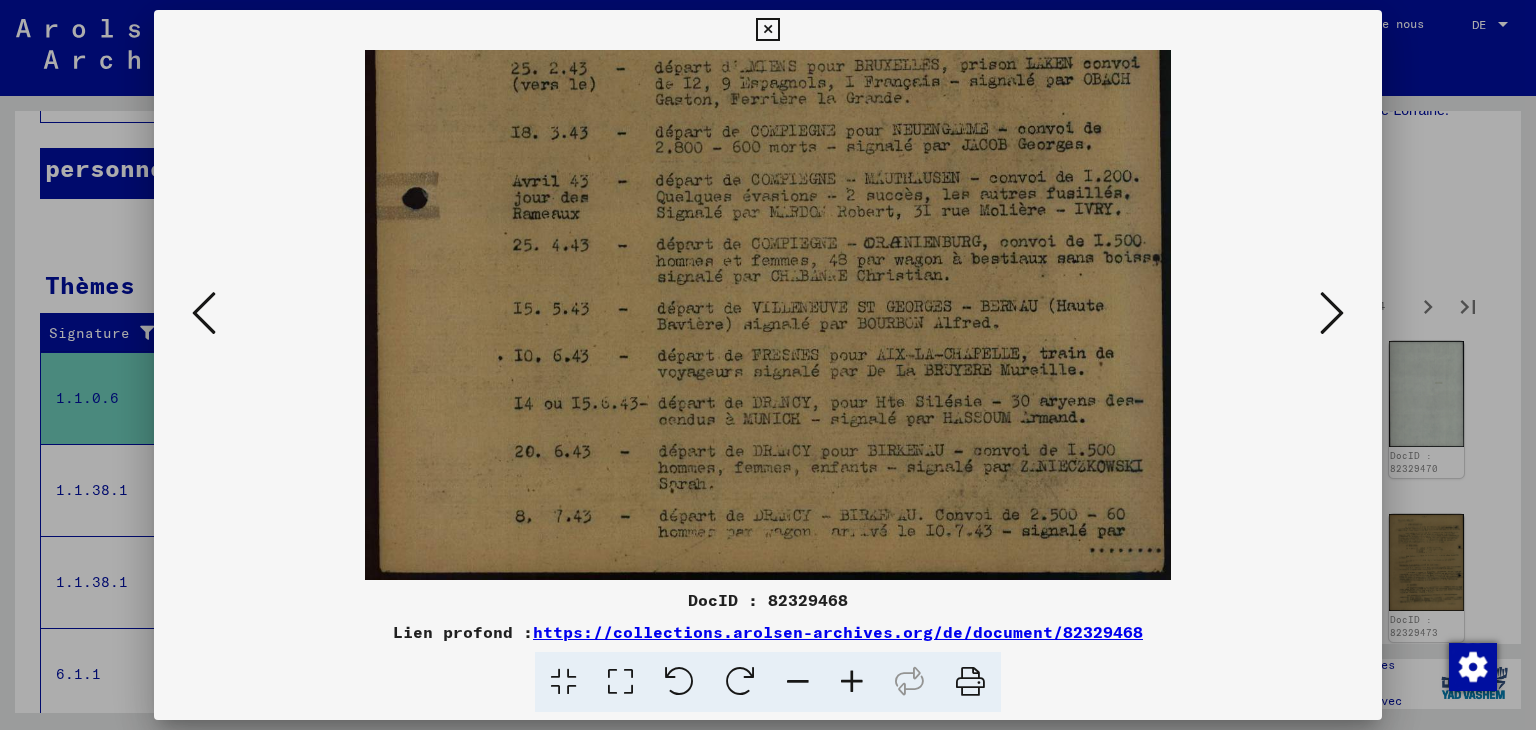 drag, startPoint x: 850, startPoint y: 432, endPoint x: 842, endPoint y: 271, distance: 161.19864 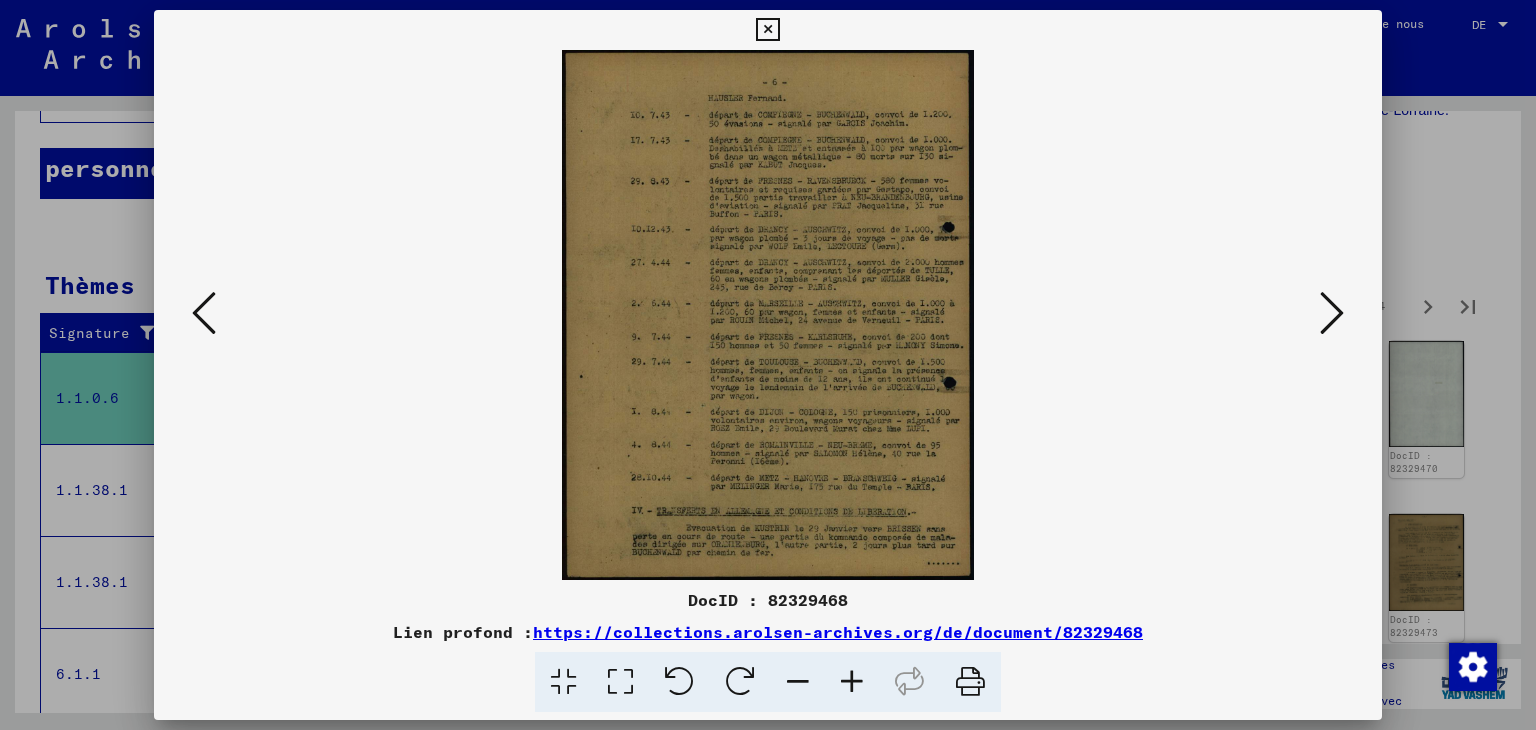 scroll, scrollTop: 0, scrollLeft: 0, axis: both 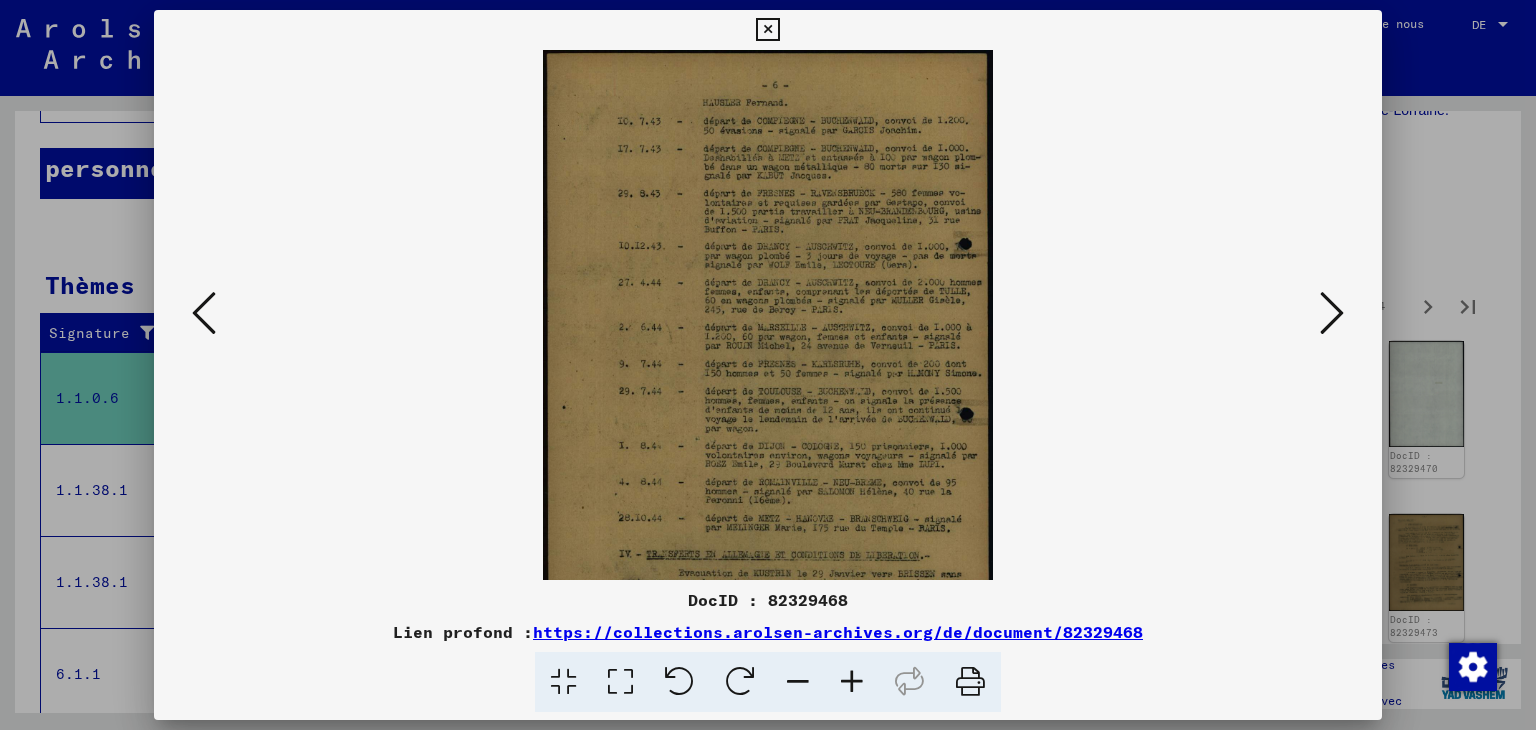 click at bounding box center [852, 682] 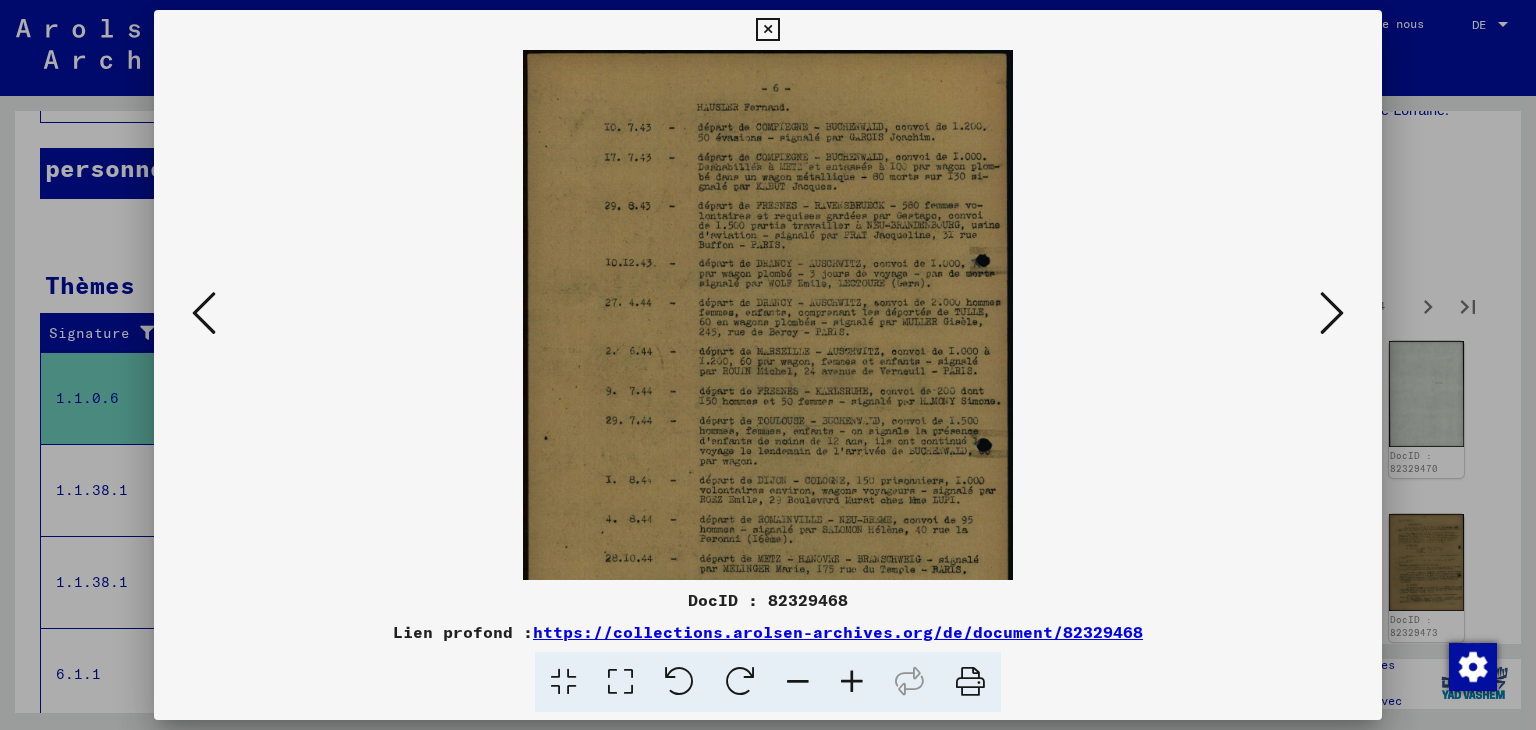 click at bounding box center (852, 682) 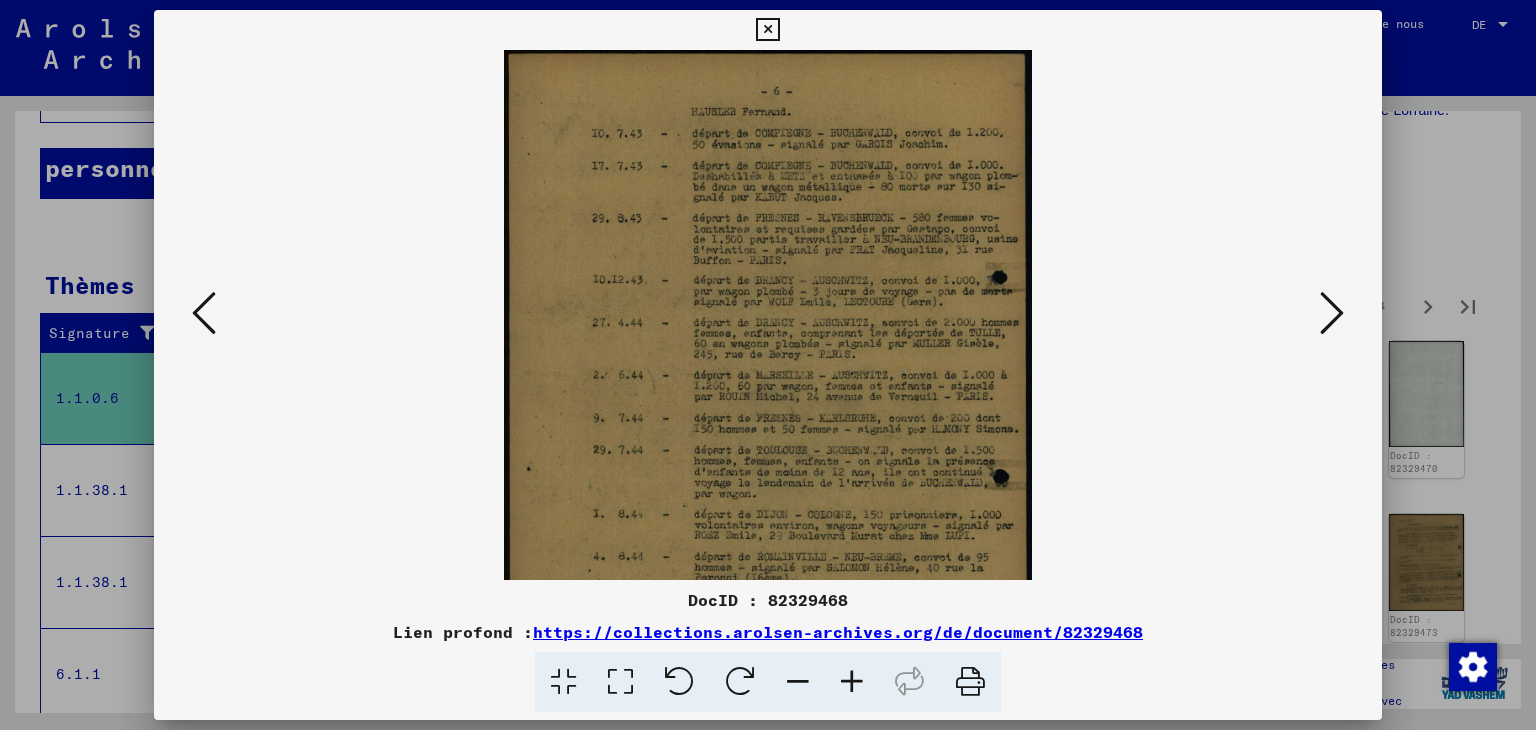 click at bounding box center (852, 682) 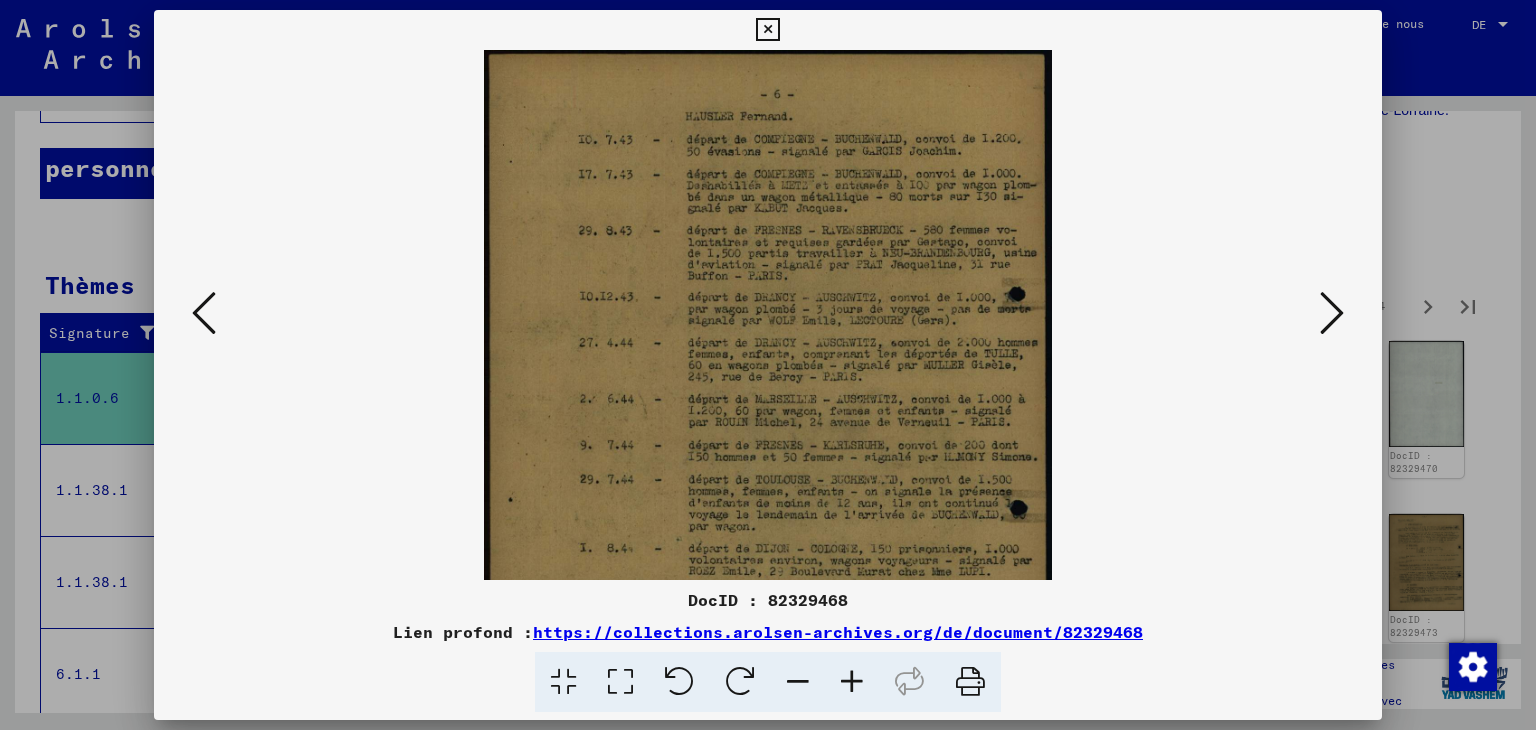 click at bounding box center [852, 682] 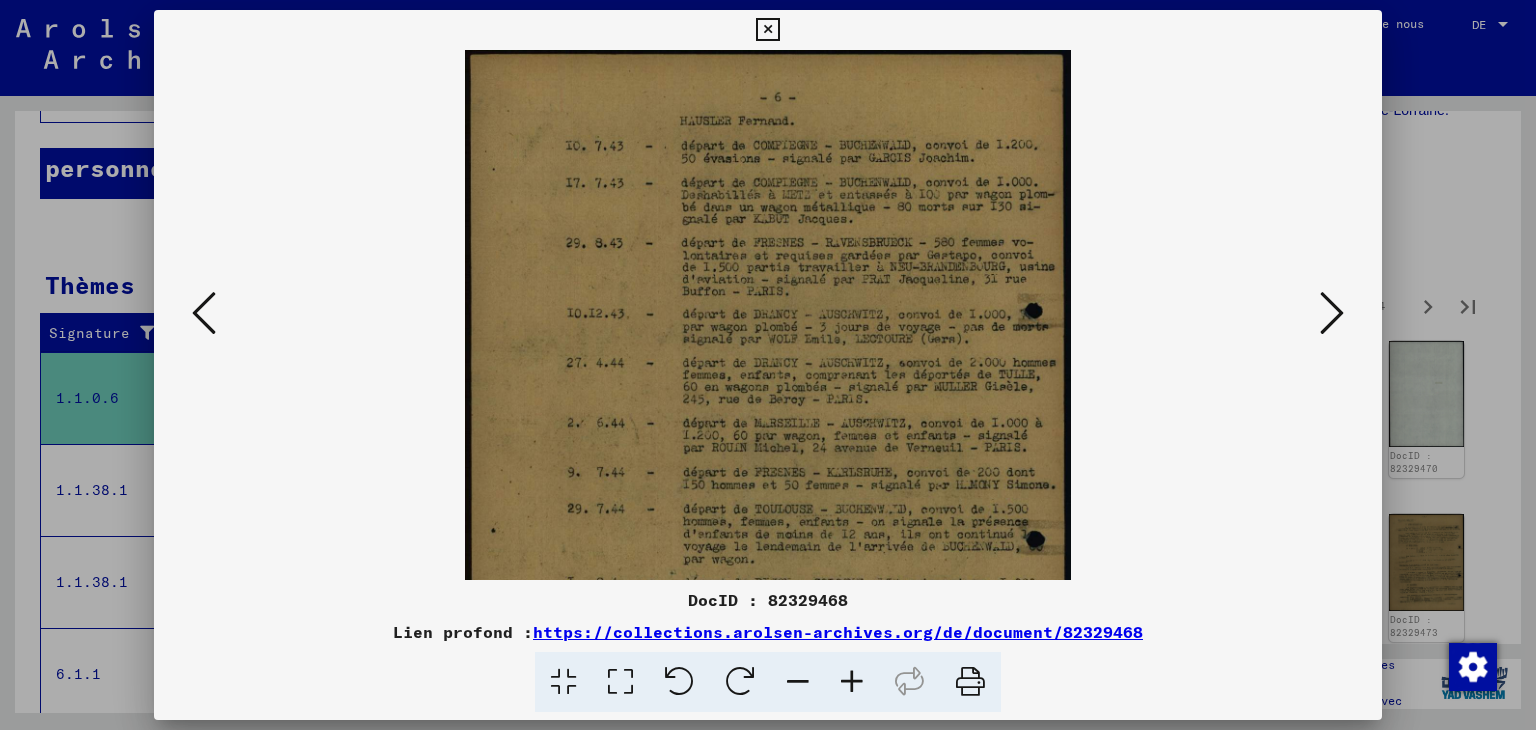 click at bounding box center [852, 682] 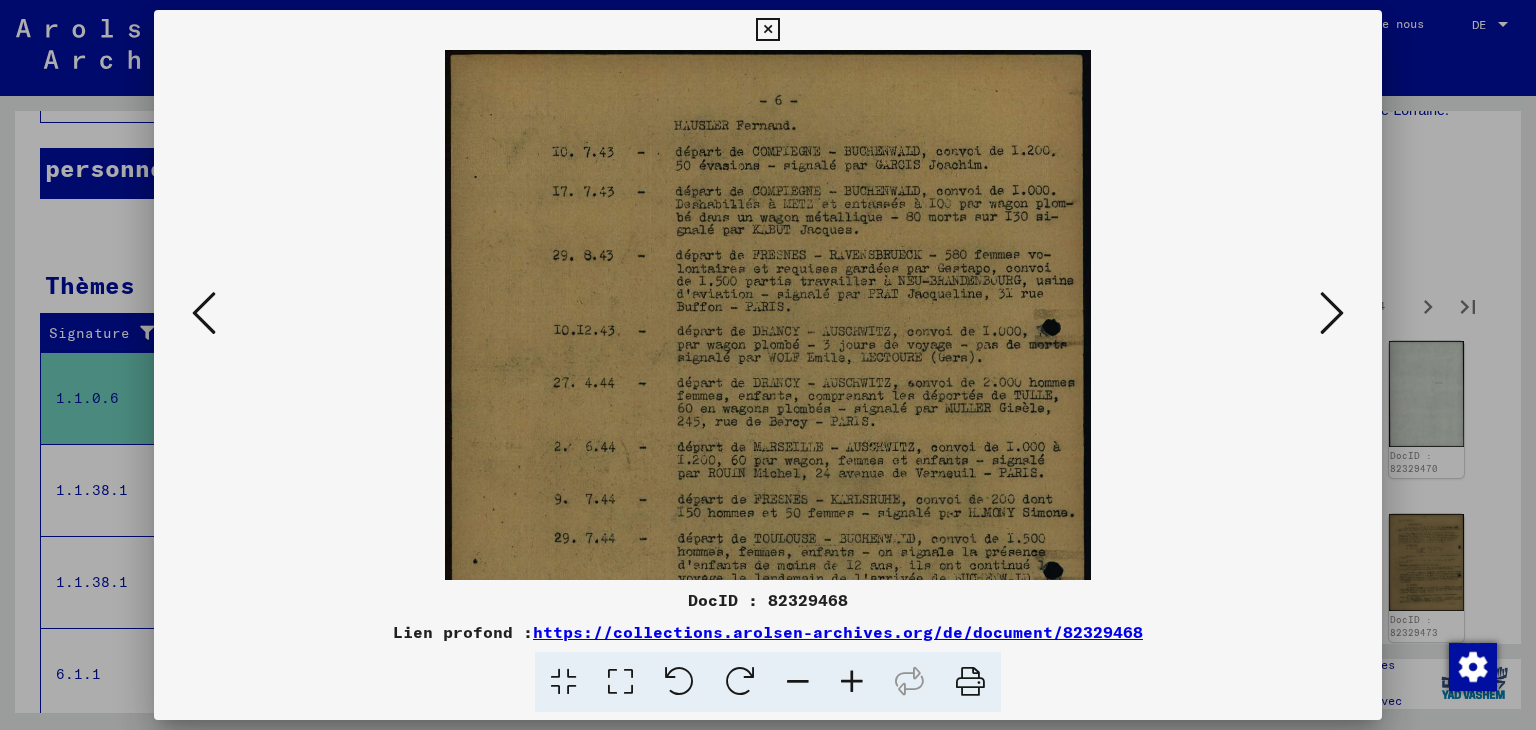 click at bounding box center (852, 682) 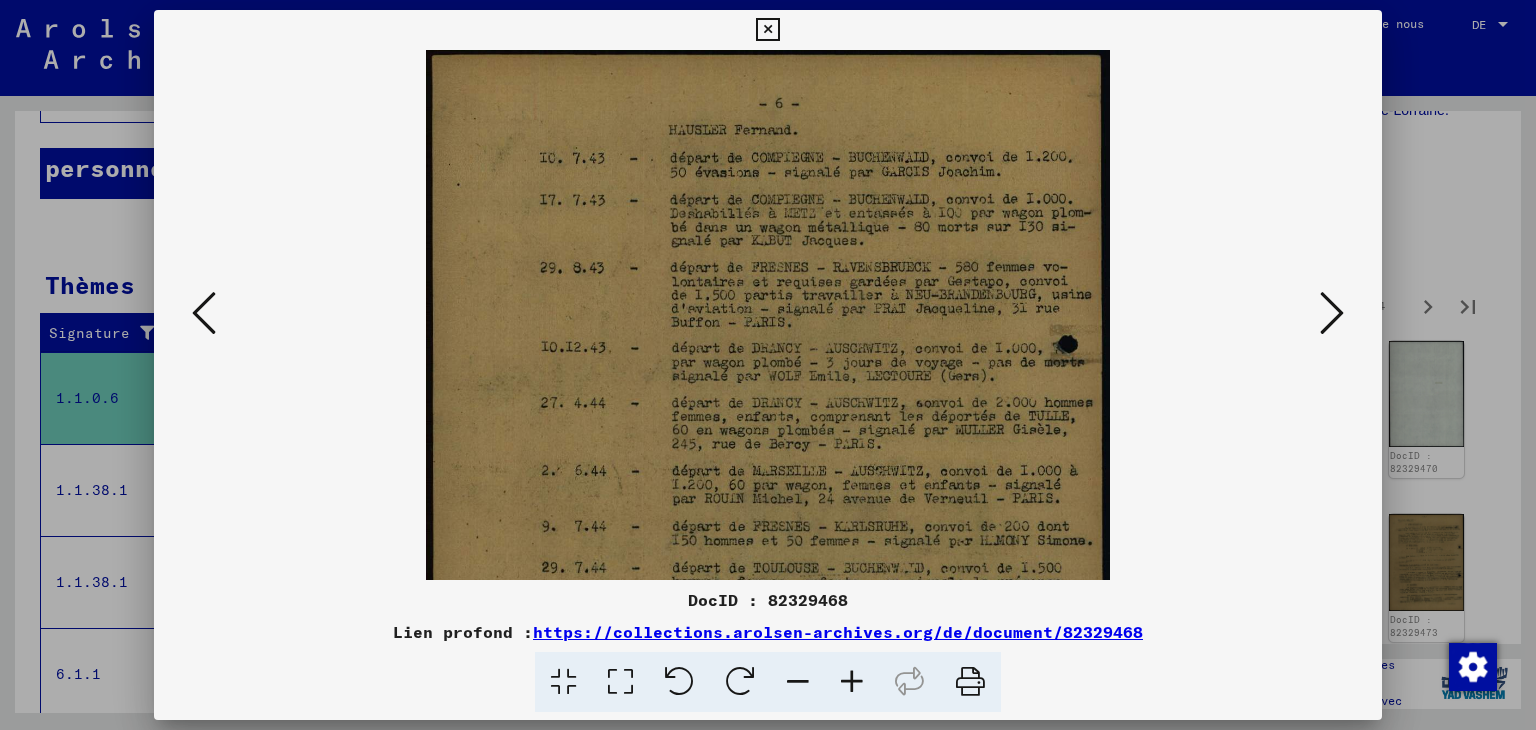 click at bounding box center (852, 682) 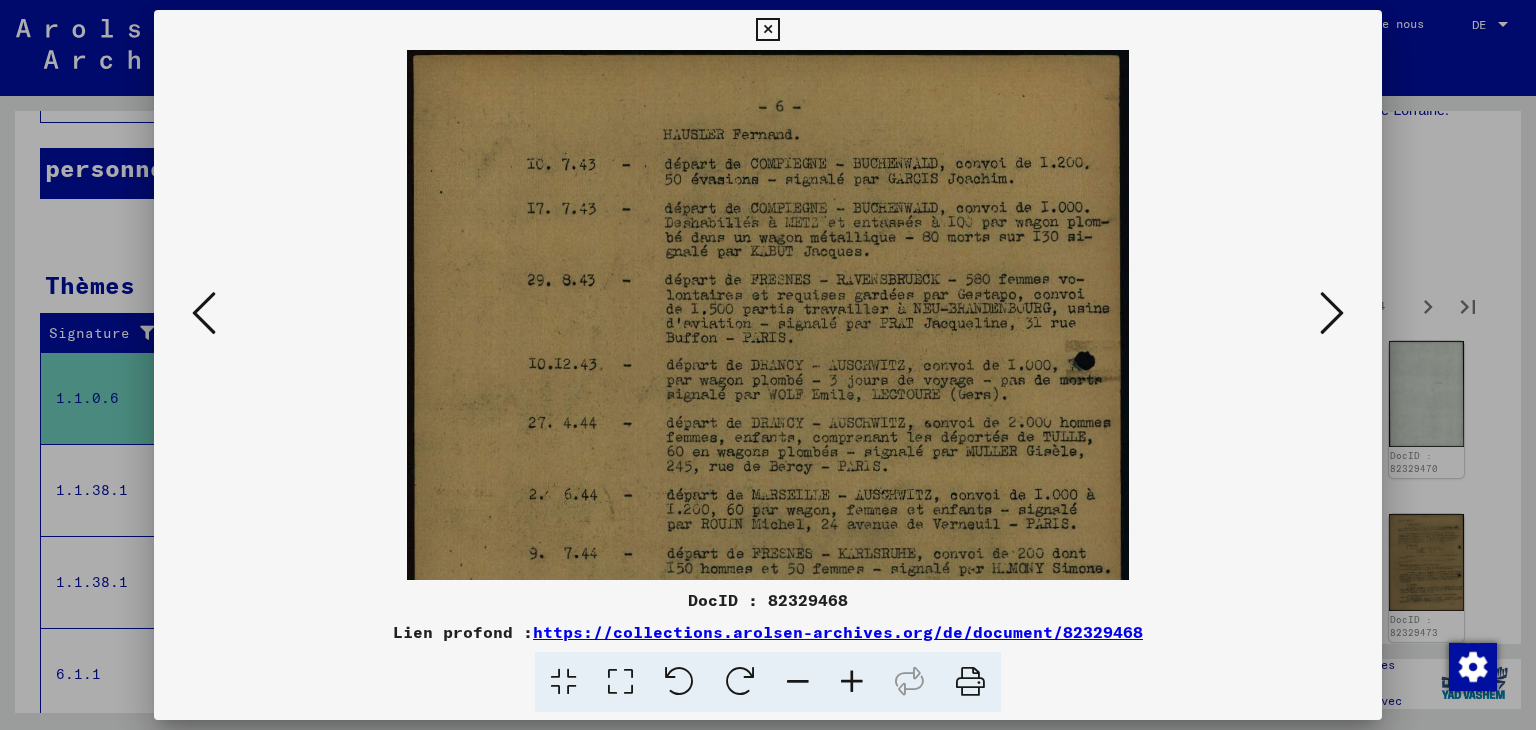 click at bounding box center (852, 682) 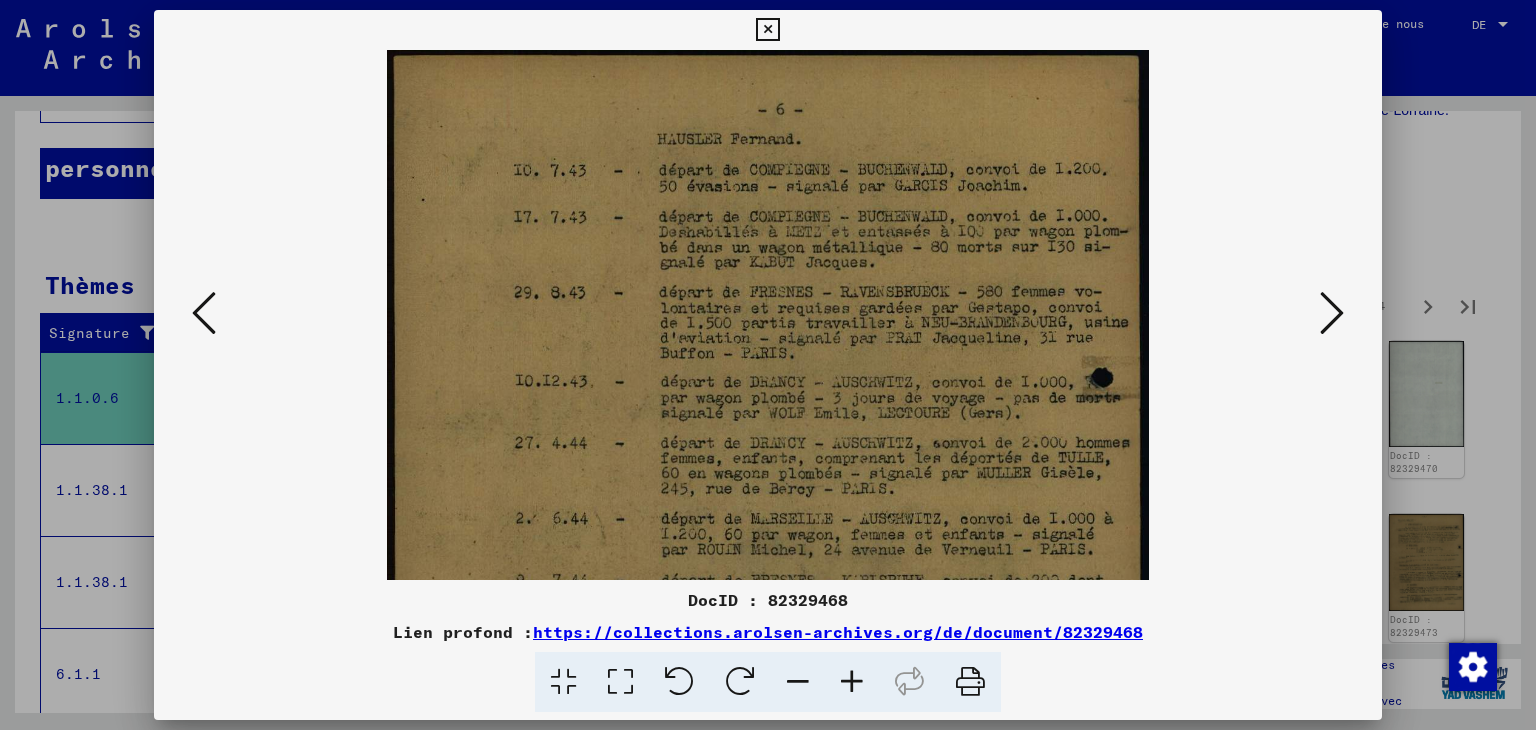 click at bounding box center [852, 682] 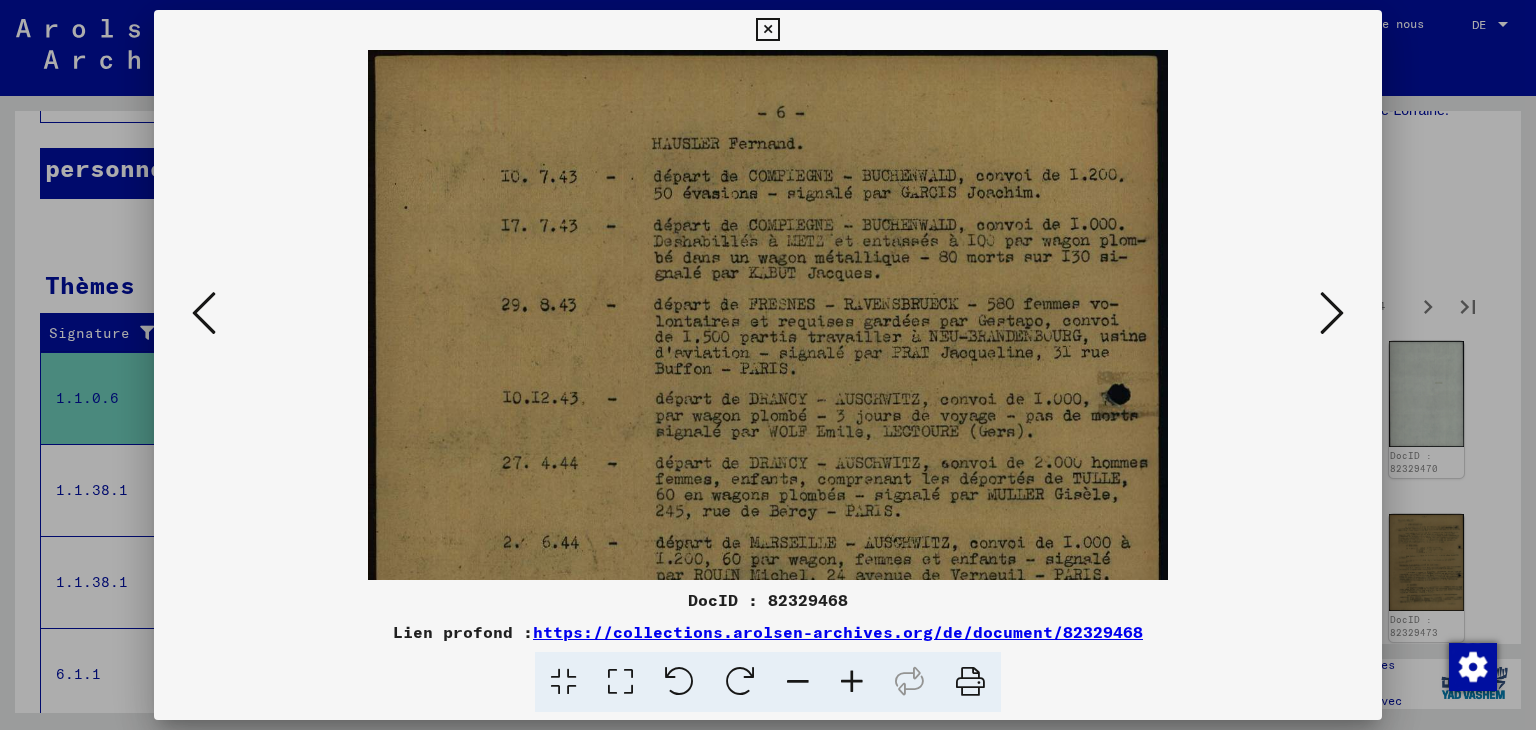click at bounding box center (852, 682) 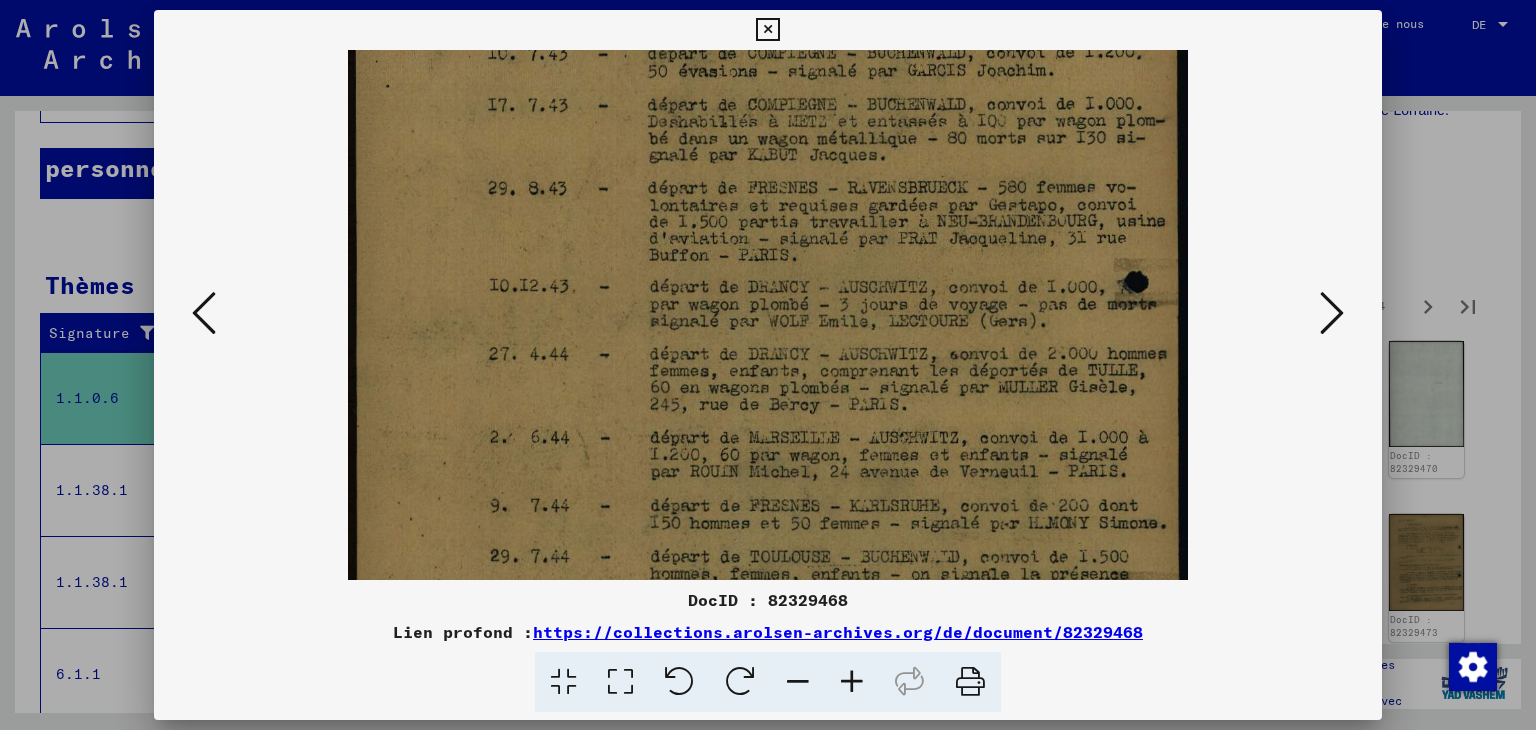 scroll, scrollTop: 234, scrollLeft: 0, axis: vertical 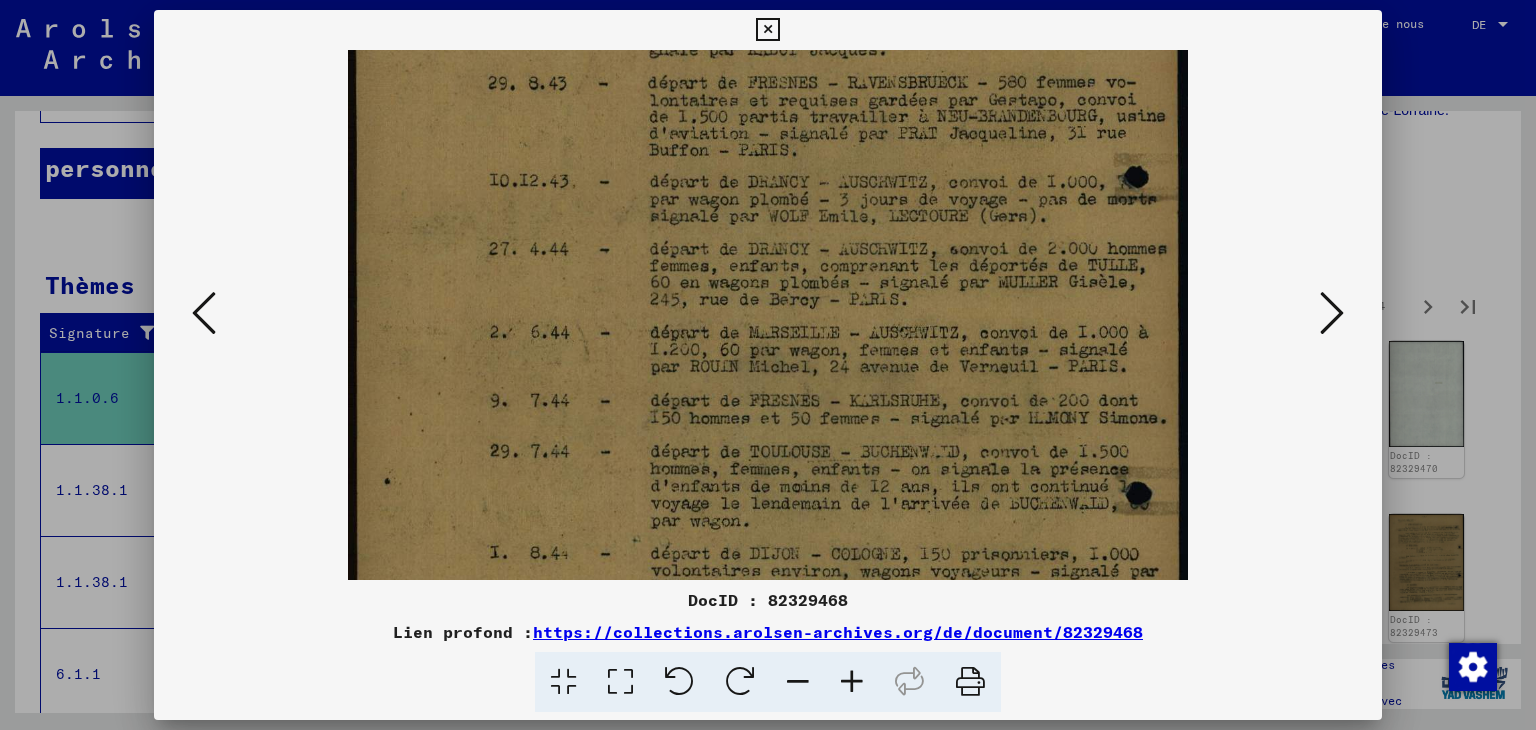 drag, startPoint x: 836, startPoint y: 511, endPoint x: 792, endPoint y: 293, distance: 222.39604 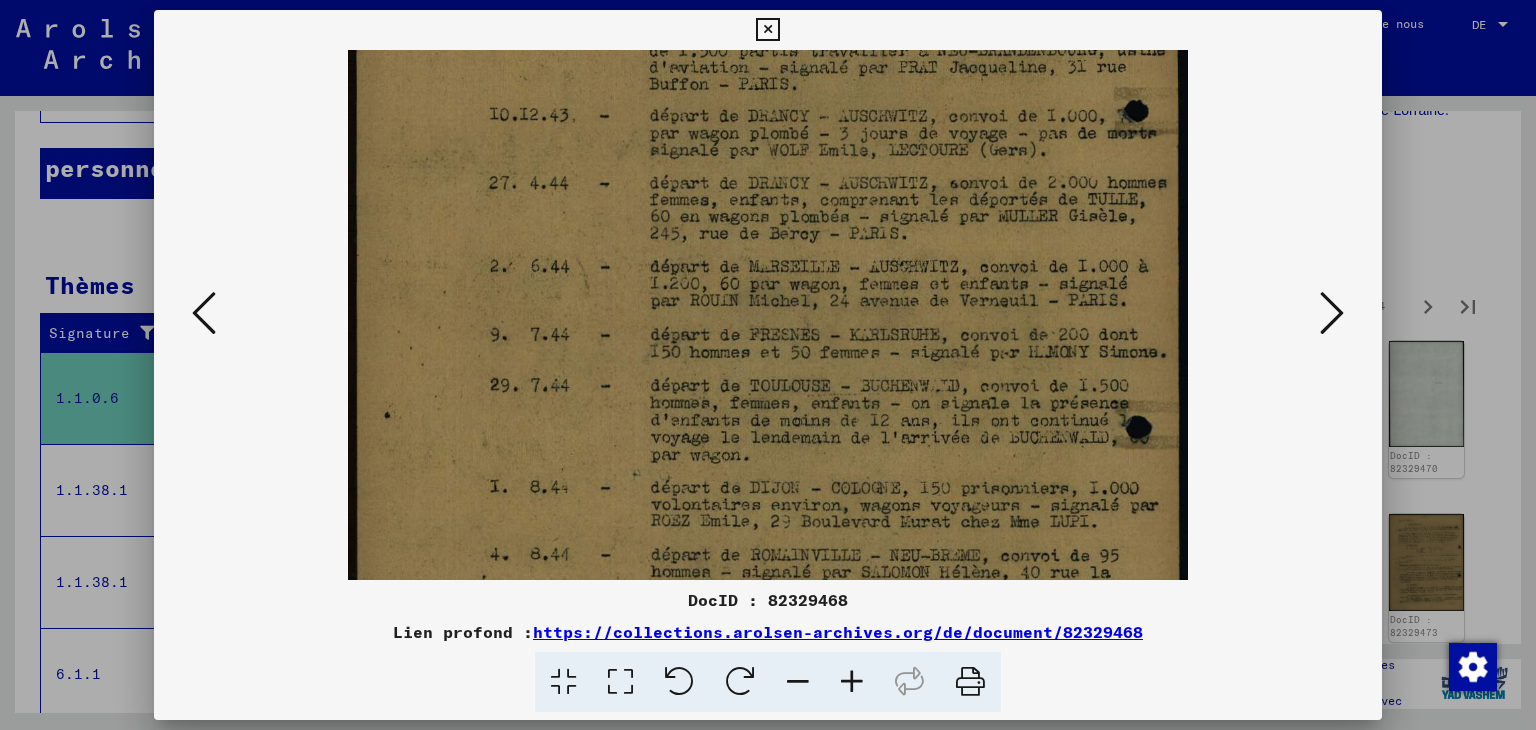 scroll, scrollTop: 388, scrollLeft: 0, axis: vertical 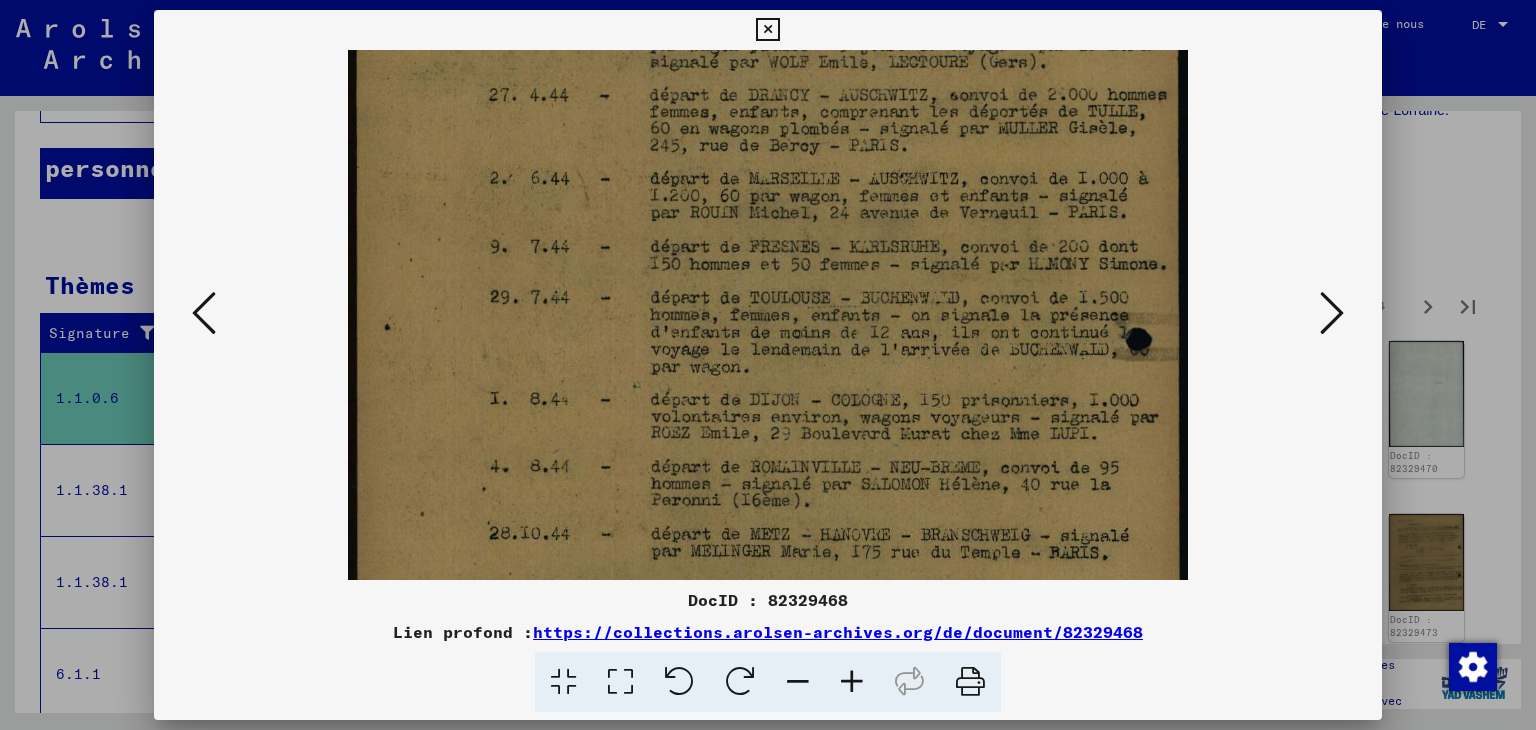 drag, startPoint x: 791, startPoint y: 366, endPoint x: 788, endPoint y: 326, distance: 40.112343 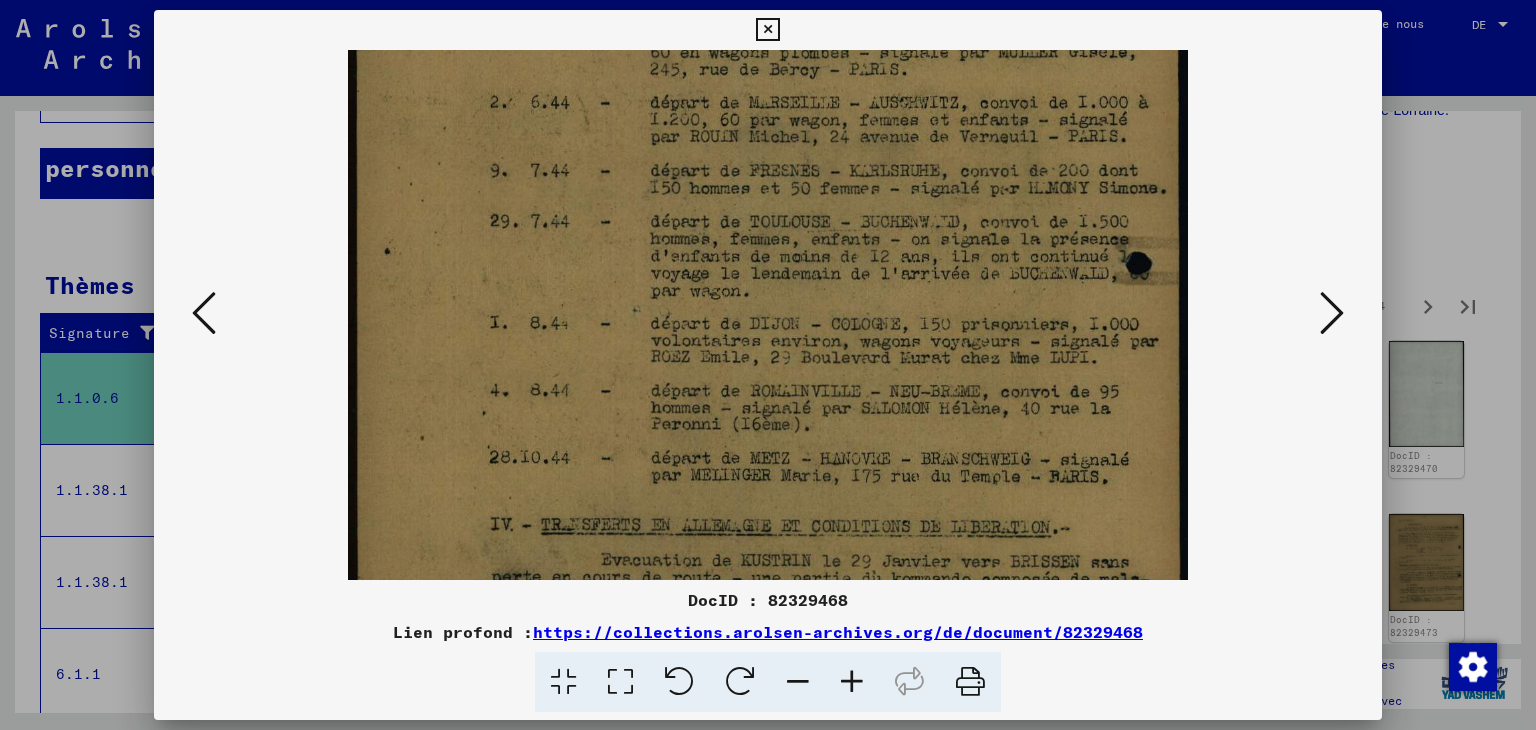 scroll, scrollTop: 549, scrollLeft: 0, axis: vertical 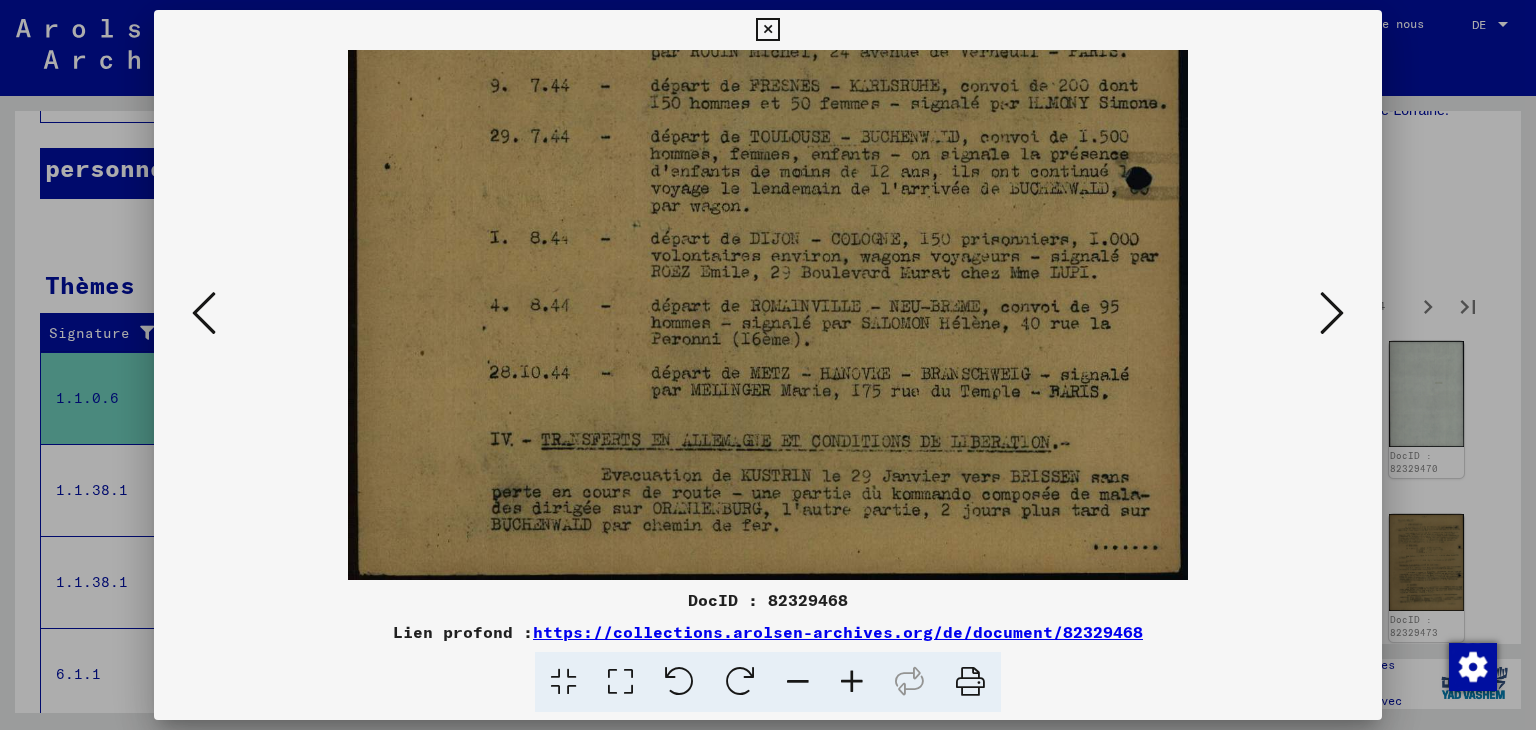 drag, startPoint x: 822, startPoint y: 467, endPoint x: 806, endPoint y: 297, distance: 170.75128 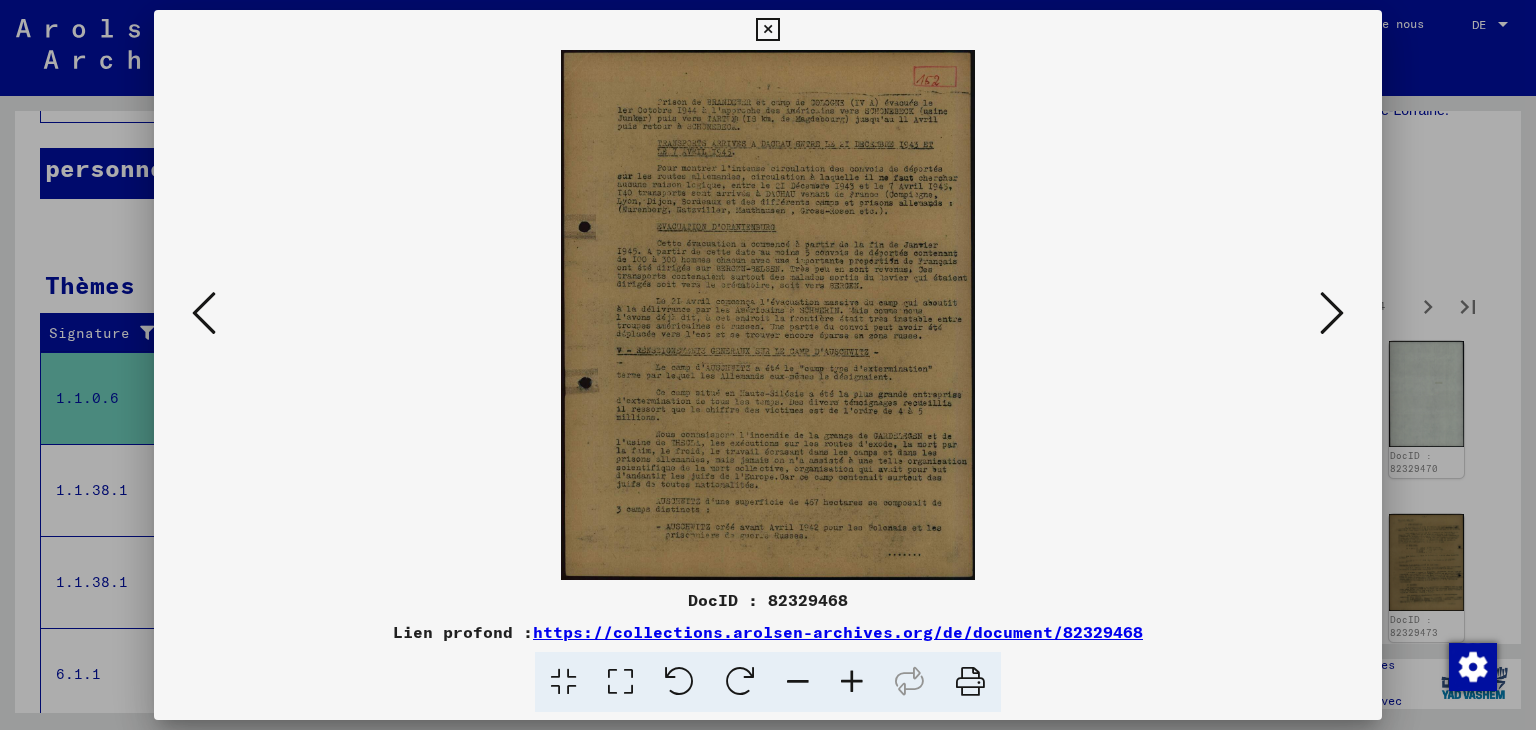 click at bounding box center (852, 682) 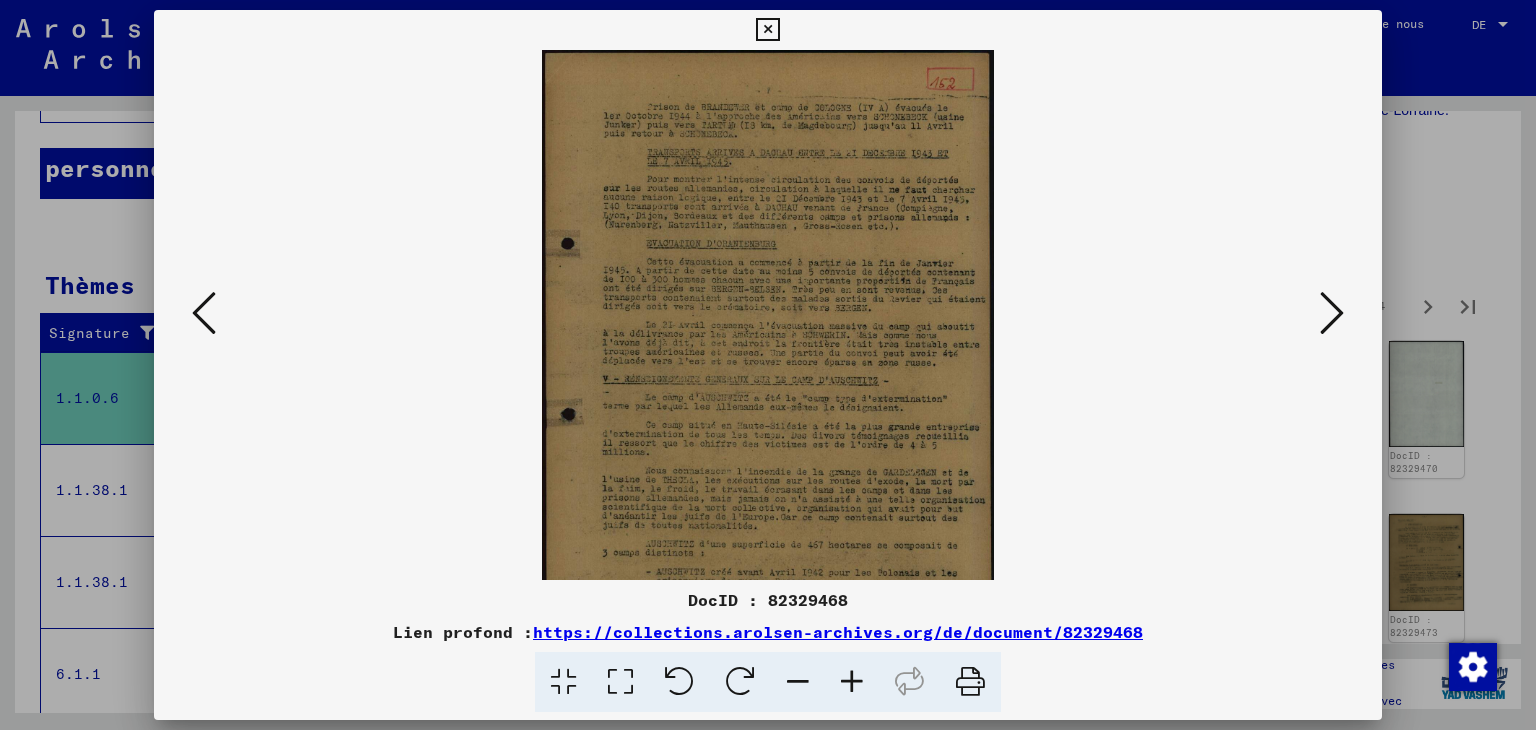click at bounding box center (852, 682) 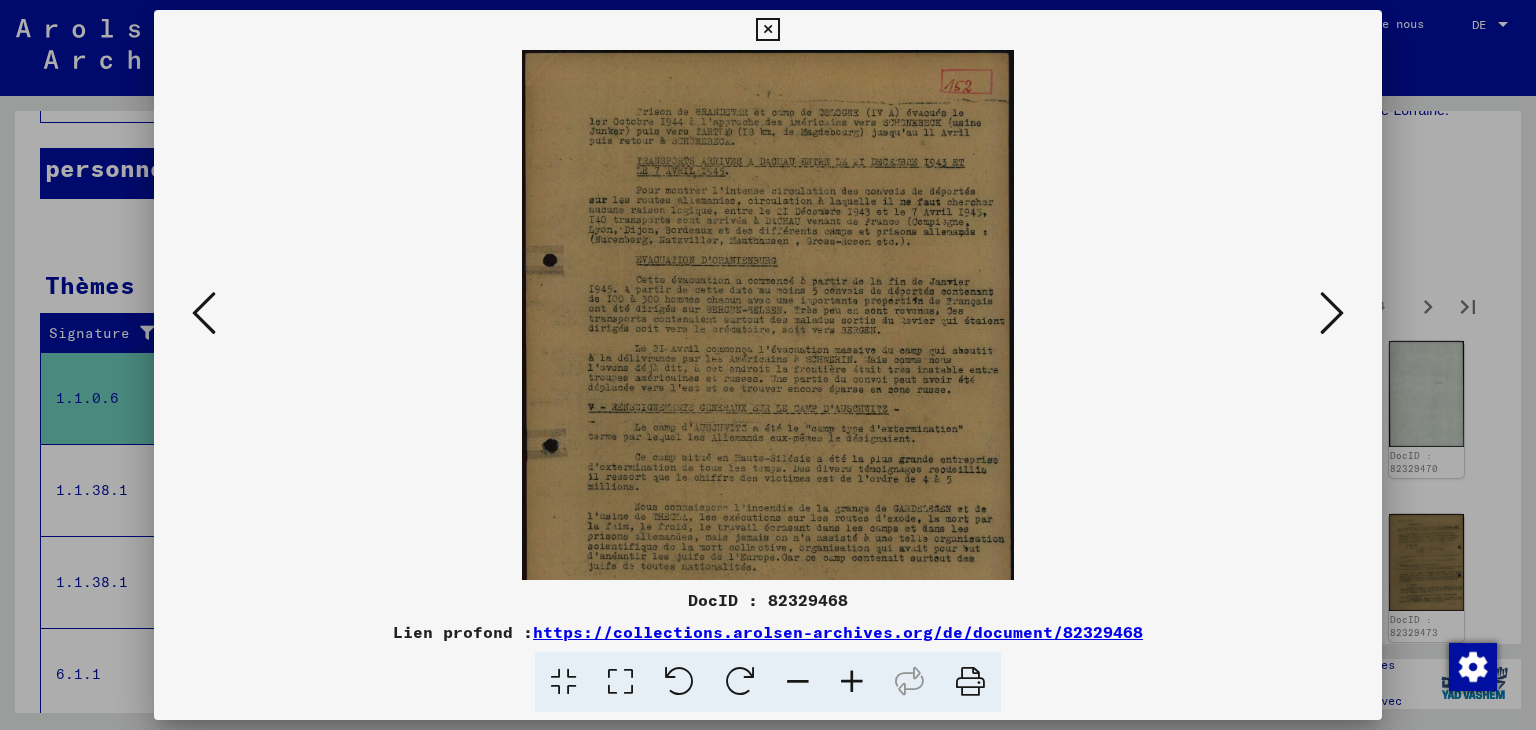 click at bounding box center [852, 682] 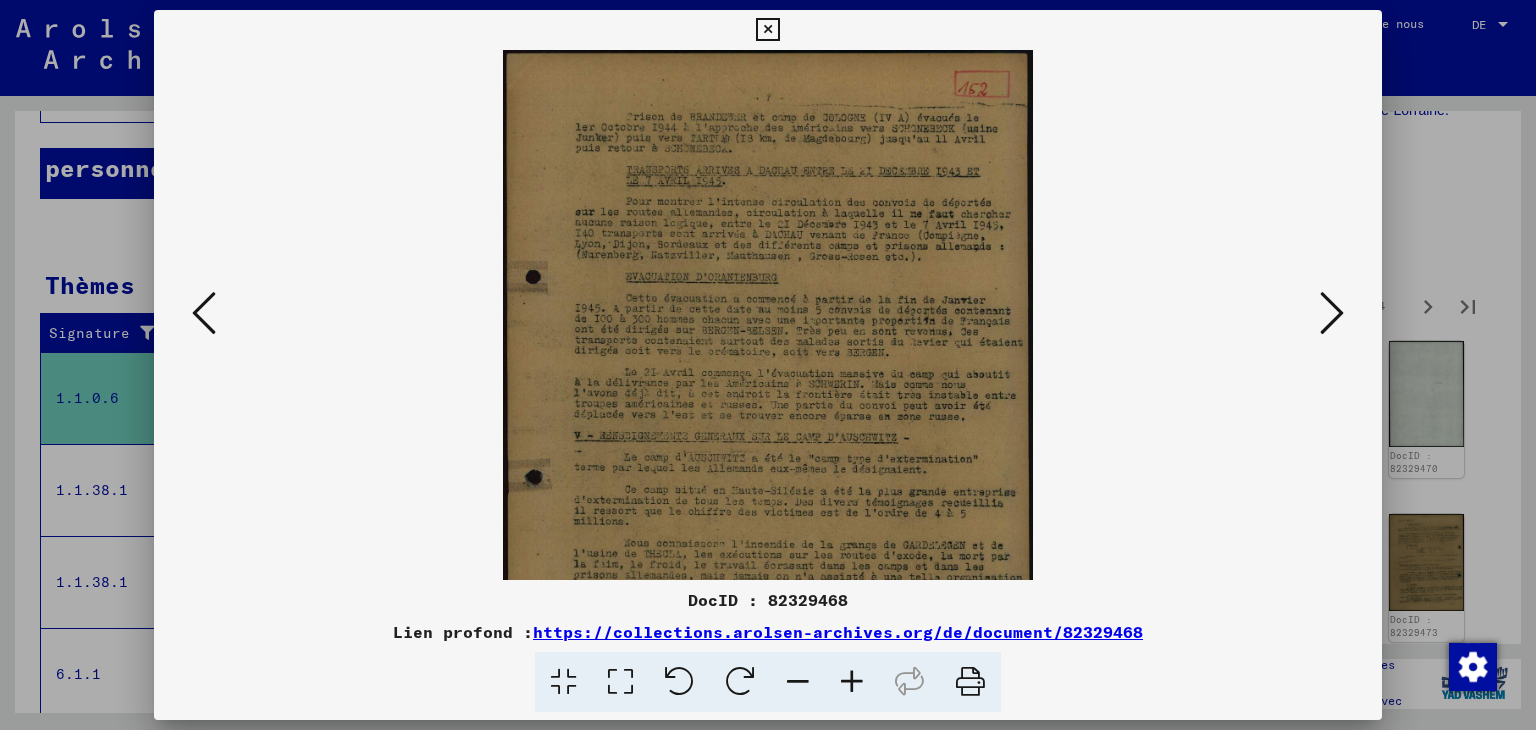 click at bounding box center [852, 682] 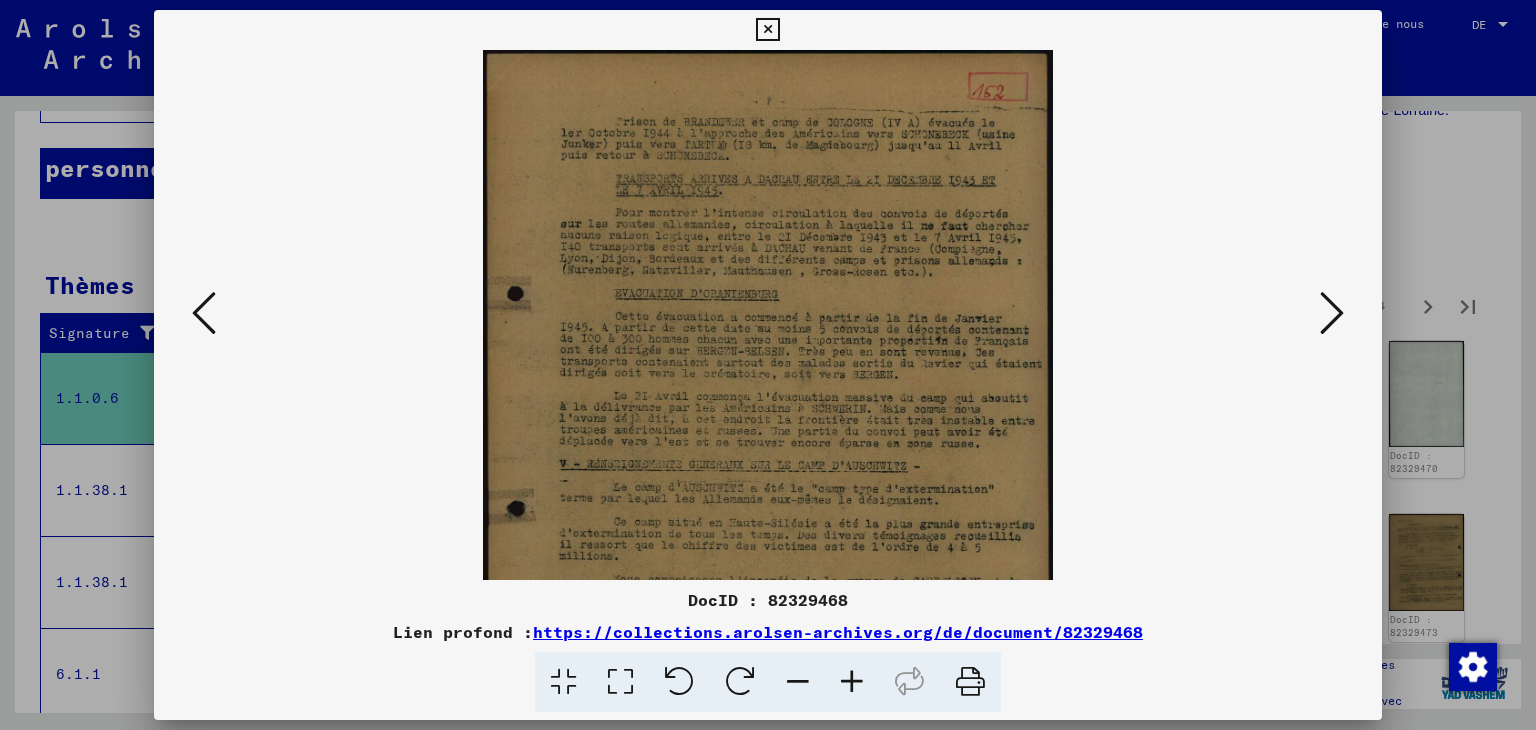 click at bounding box center [852, 682] 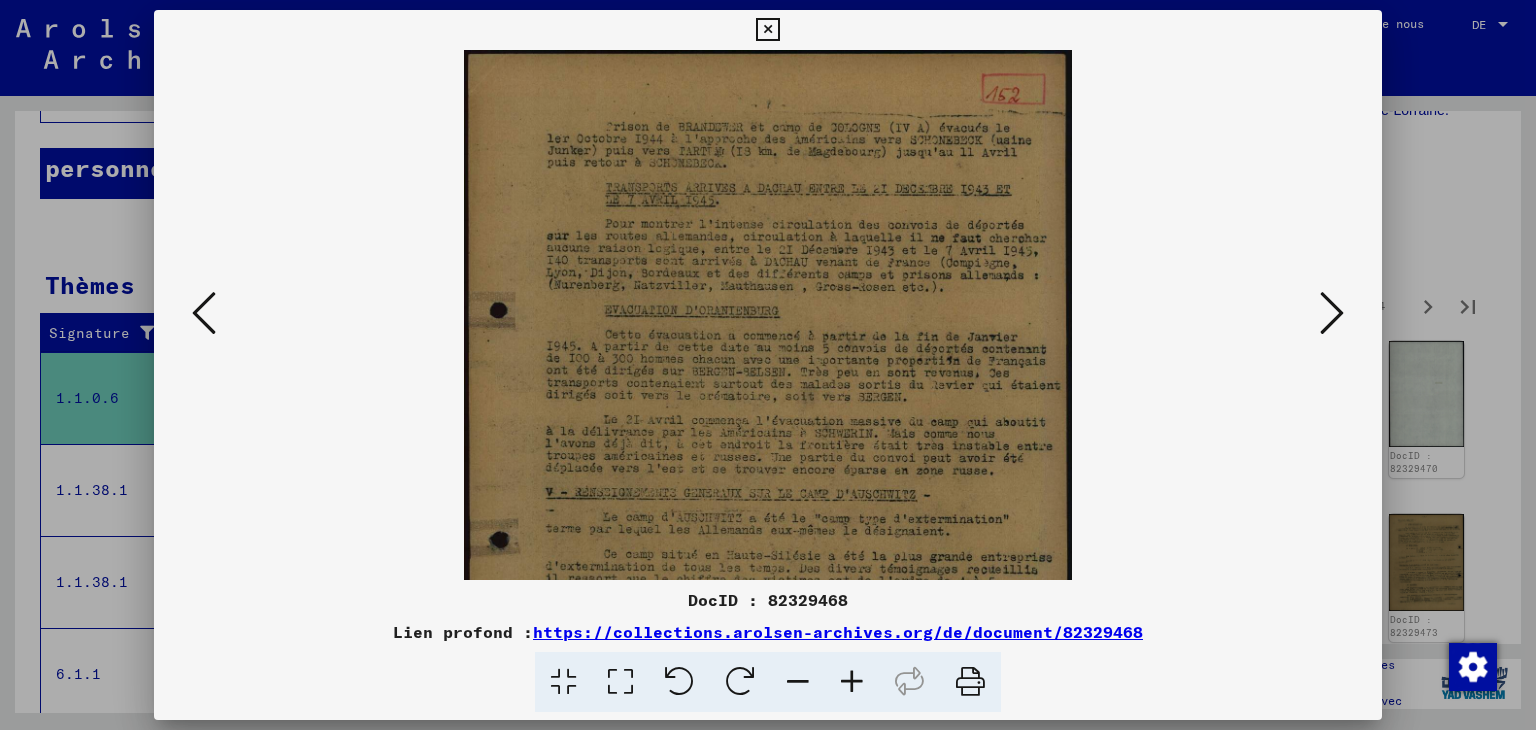 click at bounding box center (852, 682) 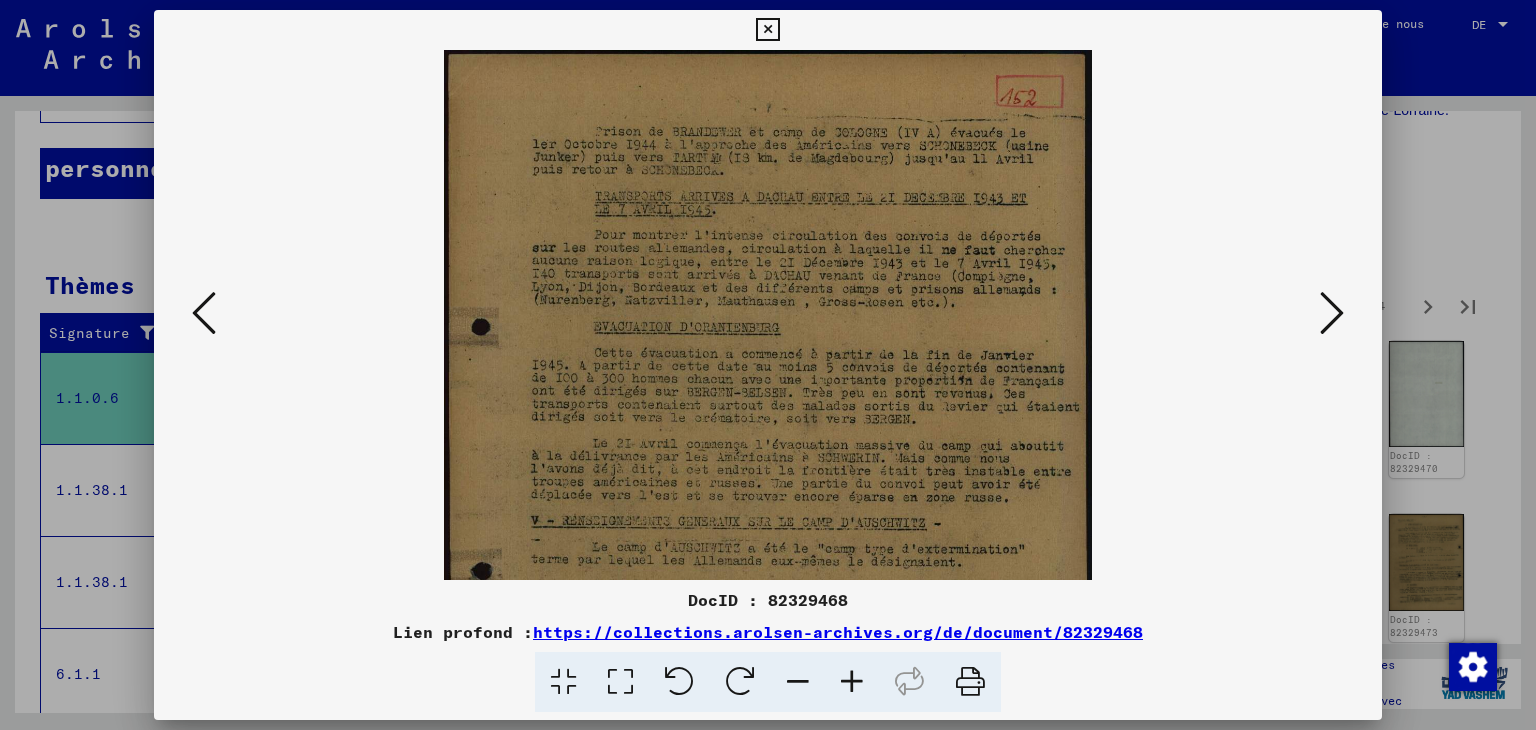 click at bounding box center (852, 682) 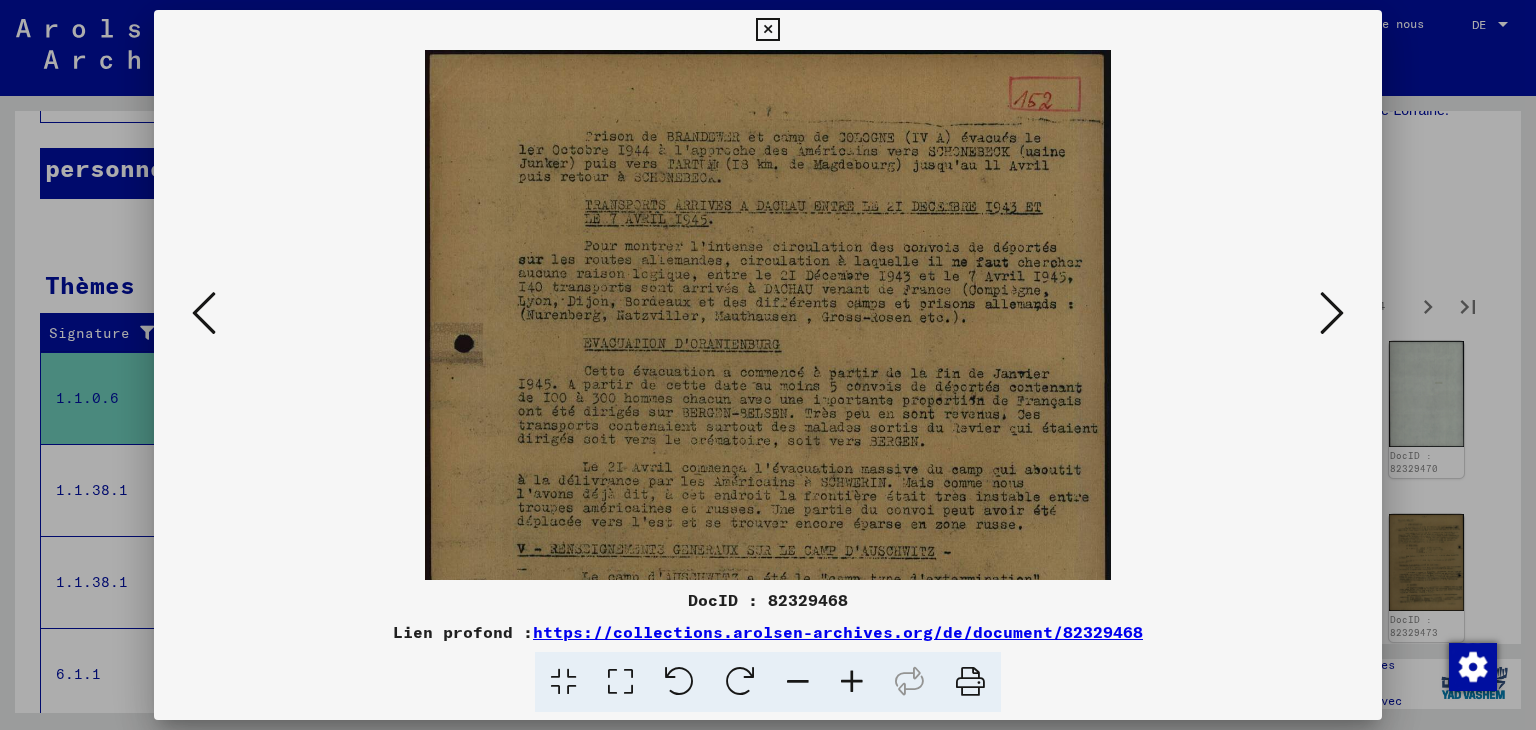 click at bounding box center [852, 682] 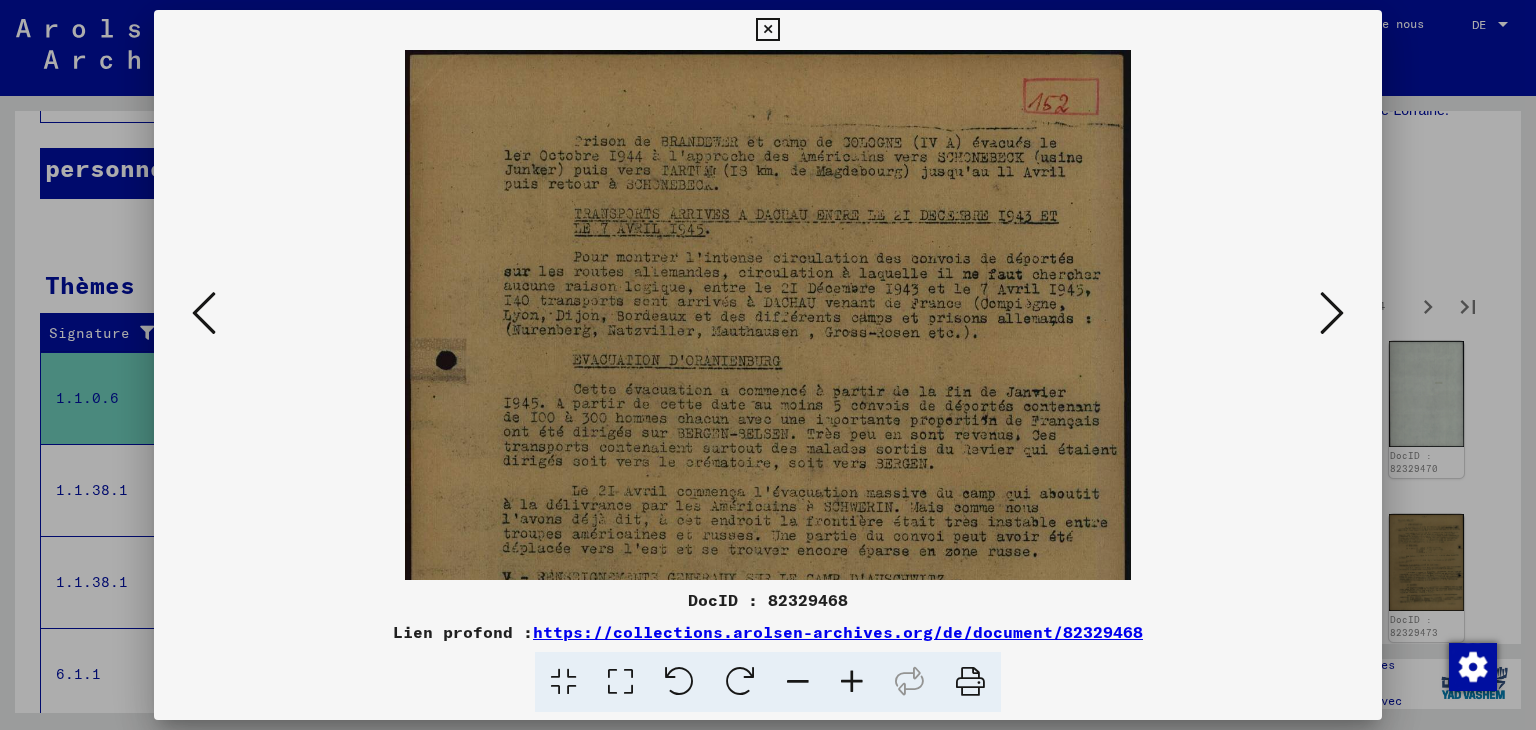 click at bounding box center (852, 682) 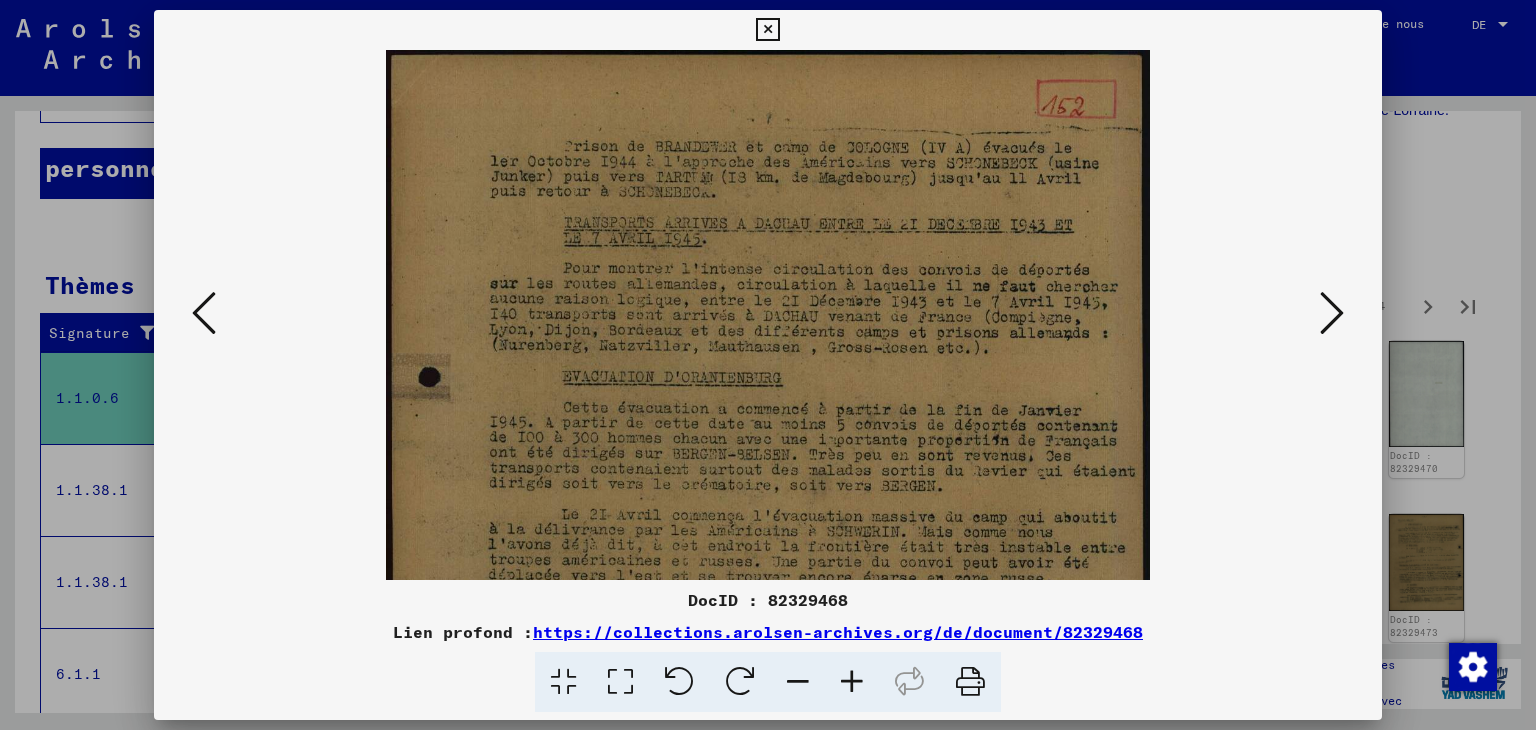 click at bounding box center (852, 682) 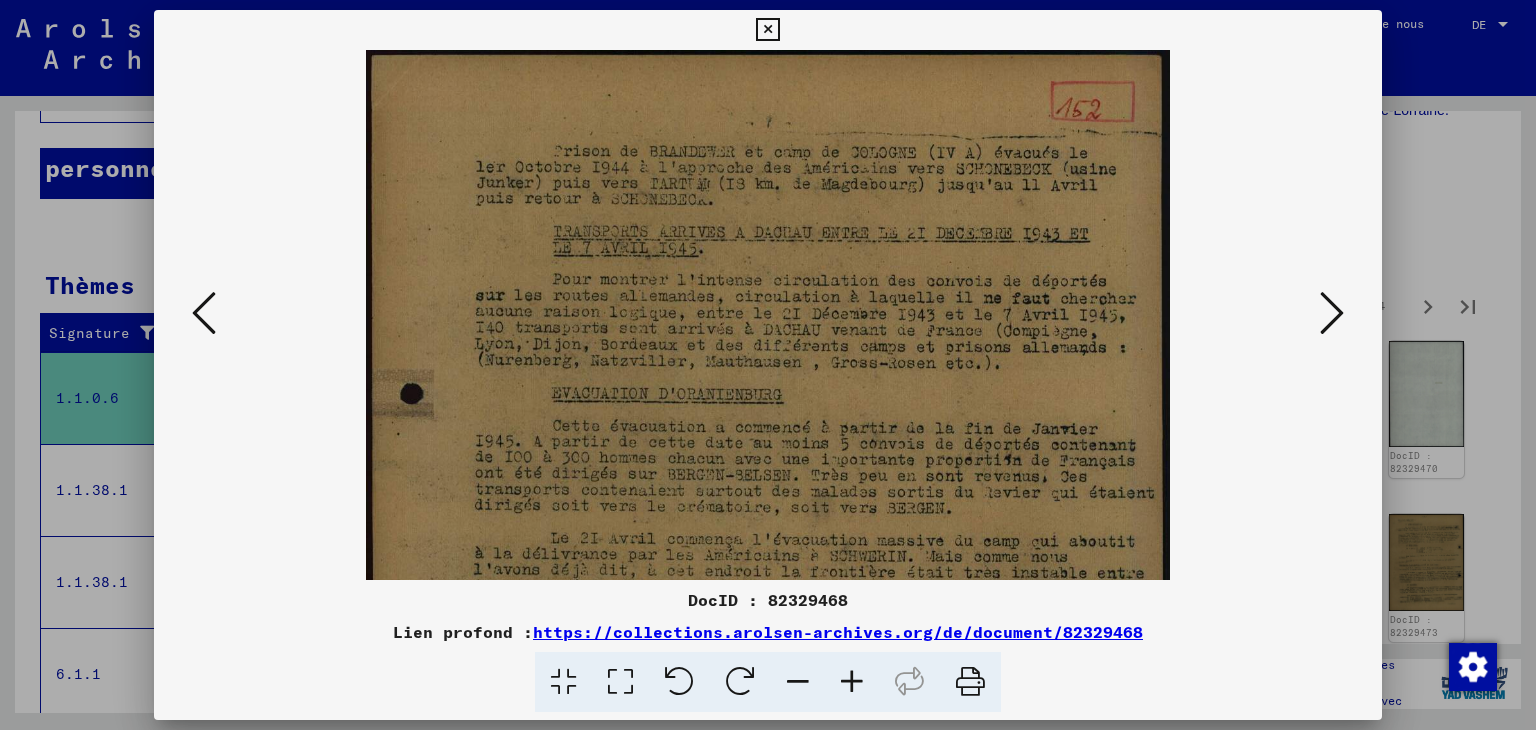 click at bounding box center (852, 682) 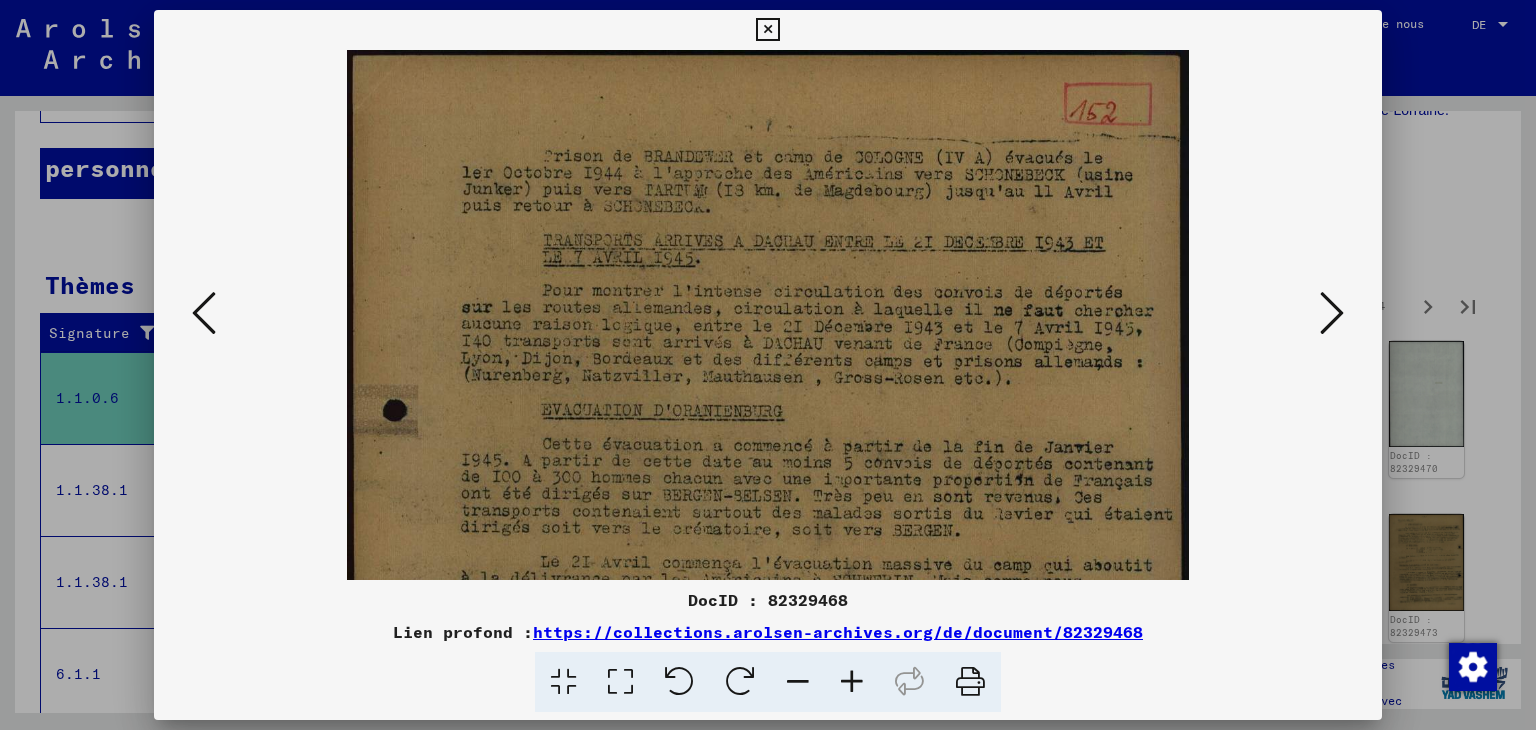 click at bounding box center [852, 682] 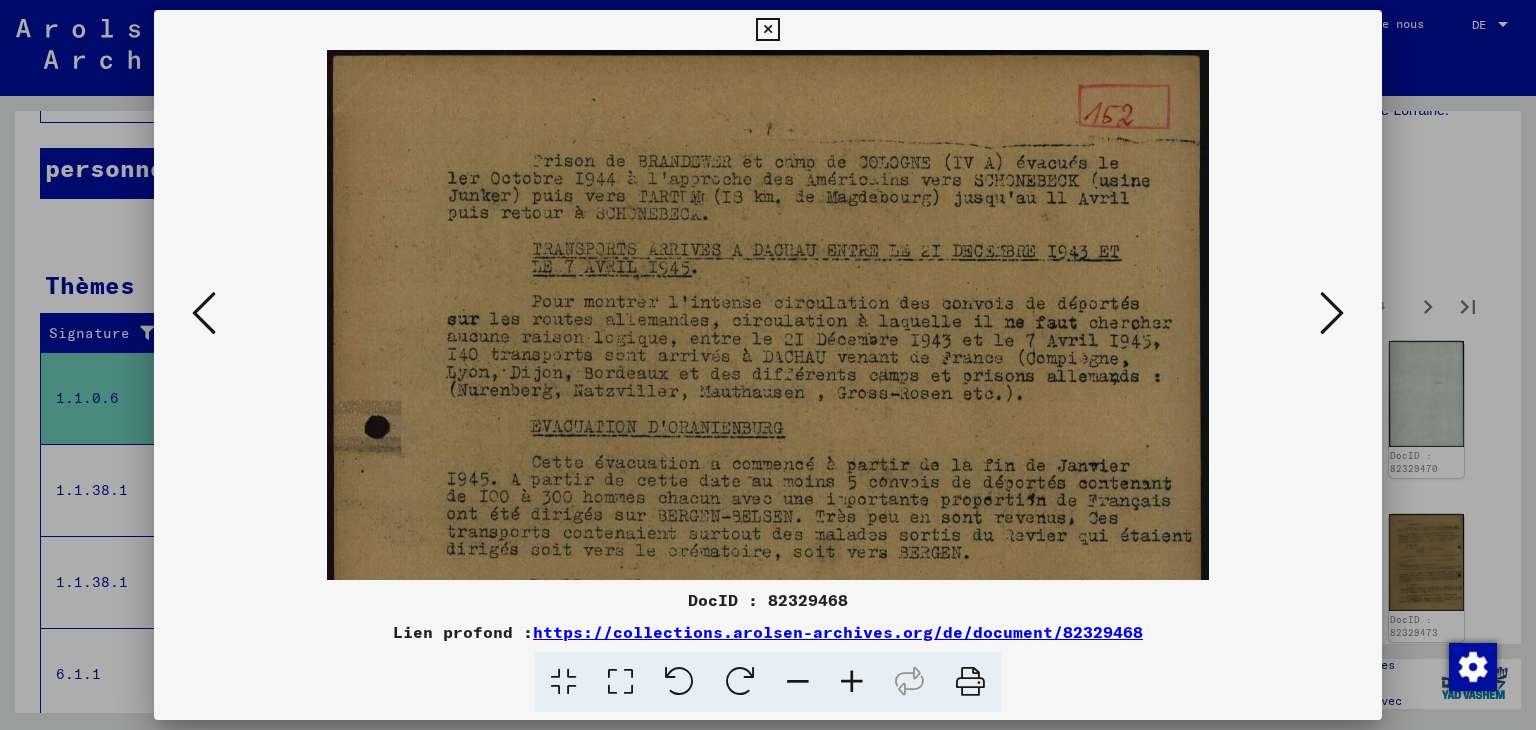 click at bounding box center (852, 682) 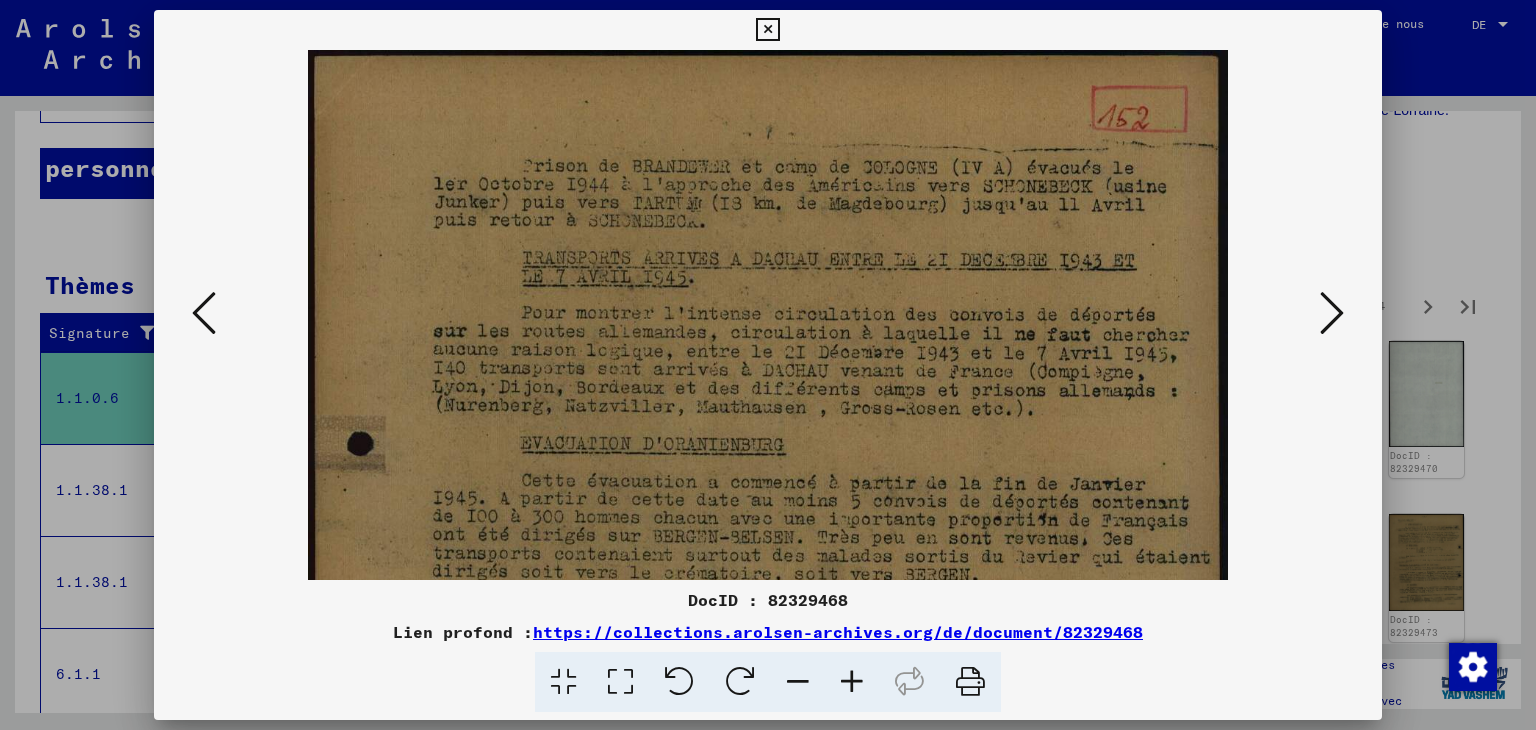 click at bounding box center [852, 682] 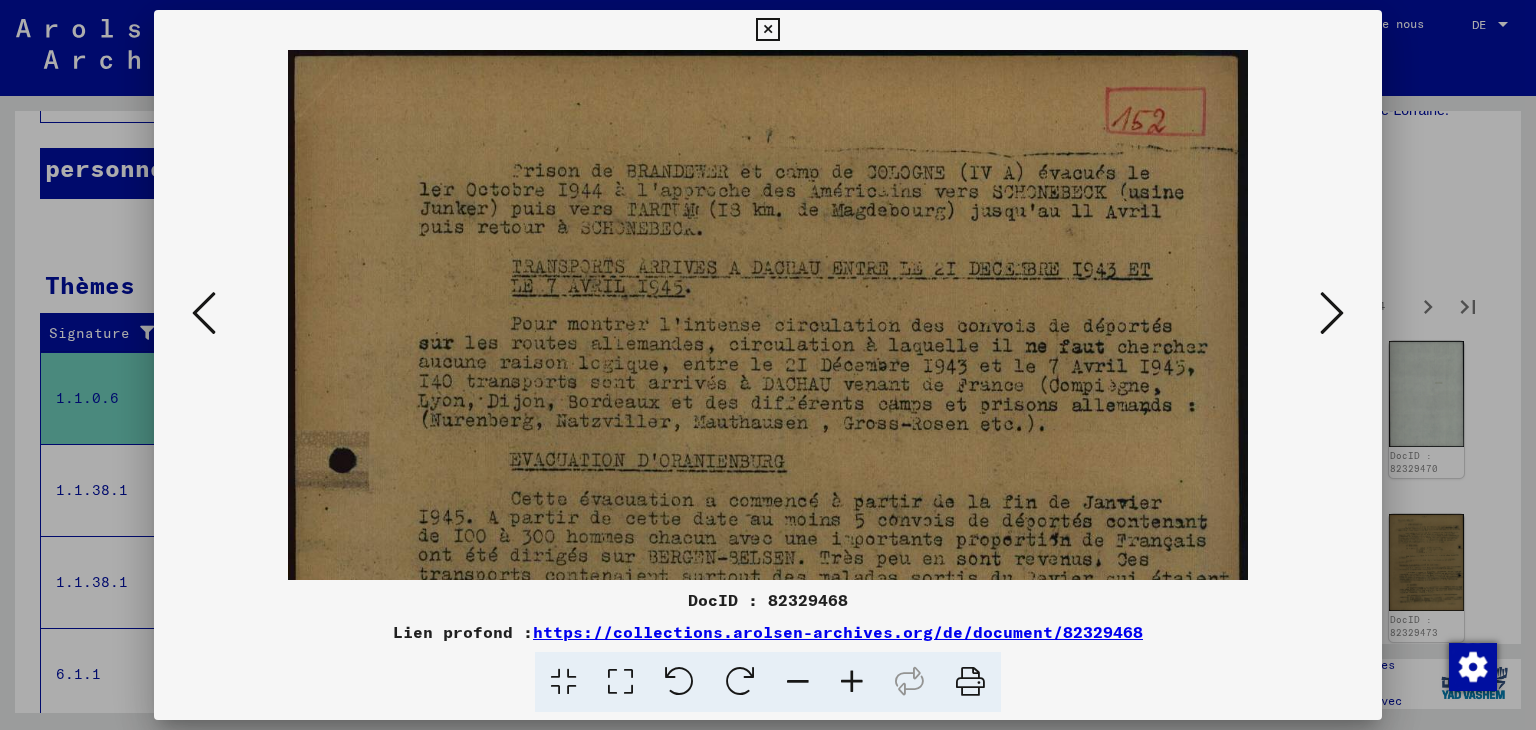 click at bounding box center [852, 682] 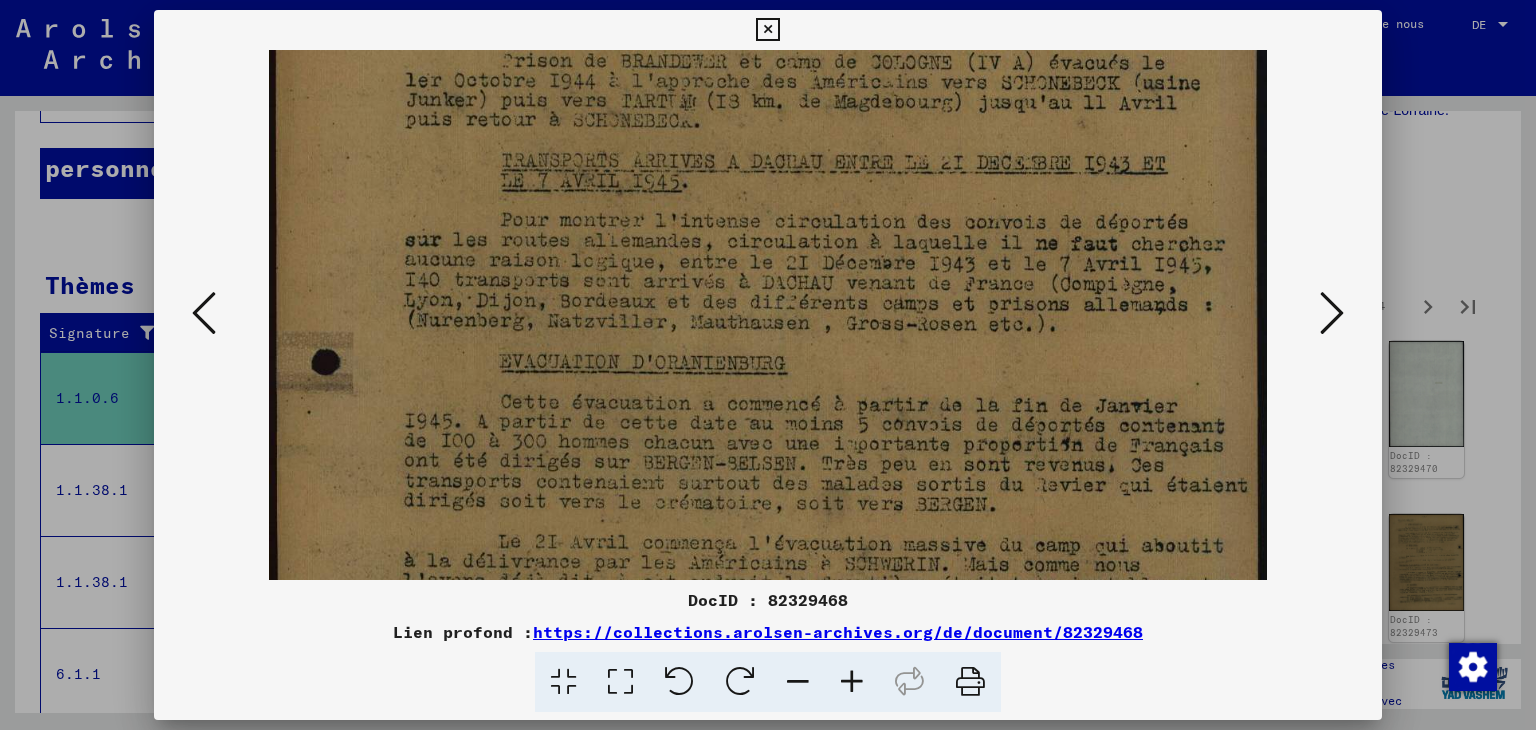scroll, scrollTop: 196, scrollLeft: 0, axis: vertical 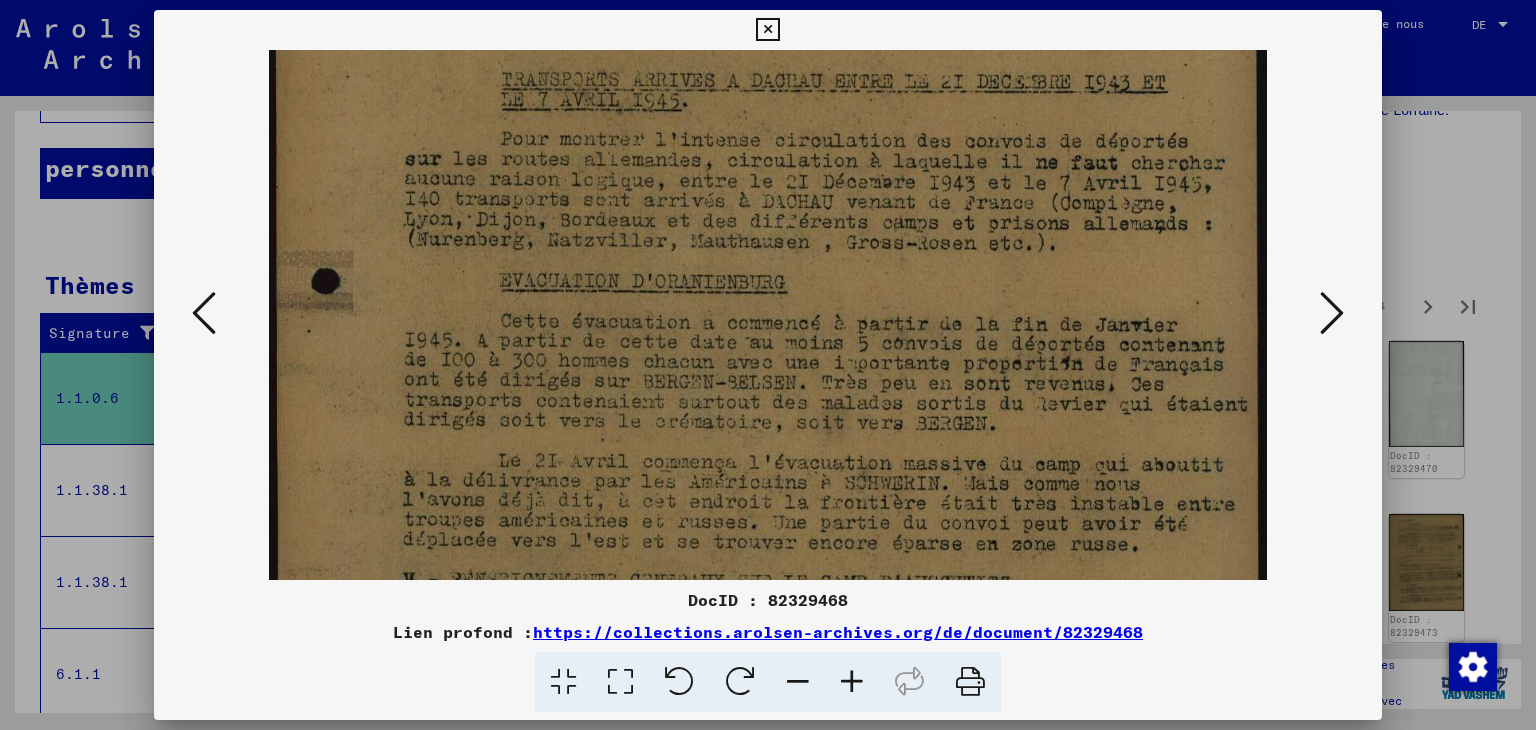 drag, startPoint x: 871, startPoint y: 481, endPoint x: 844, endPoint y: 296, distance: 186.95988 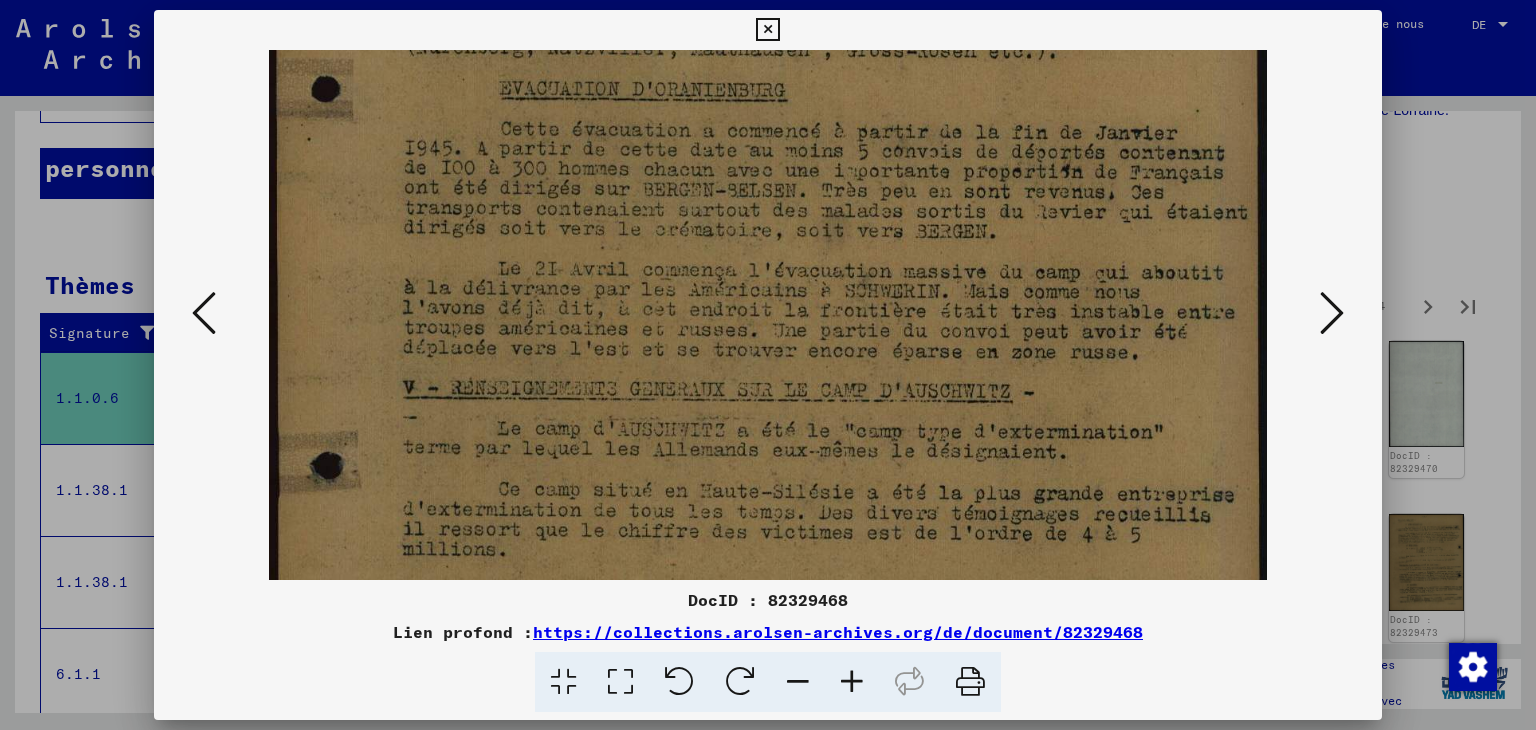 scroll, scrollTop: 399, scrollLeft: 0, axis: vertical 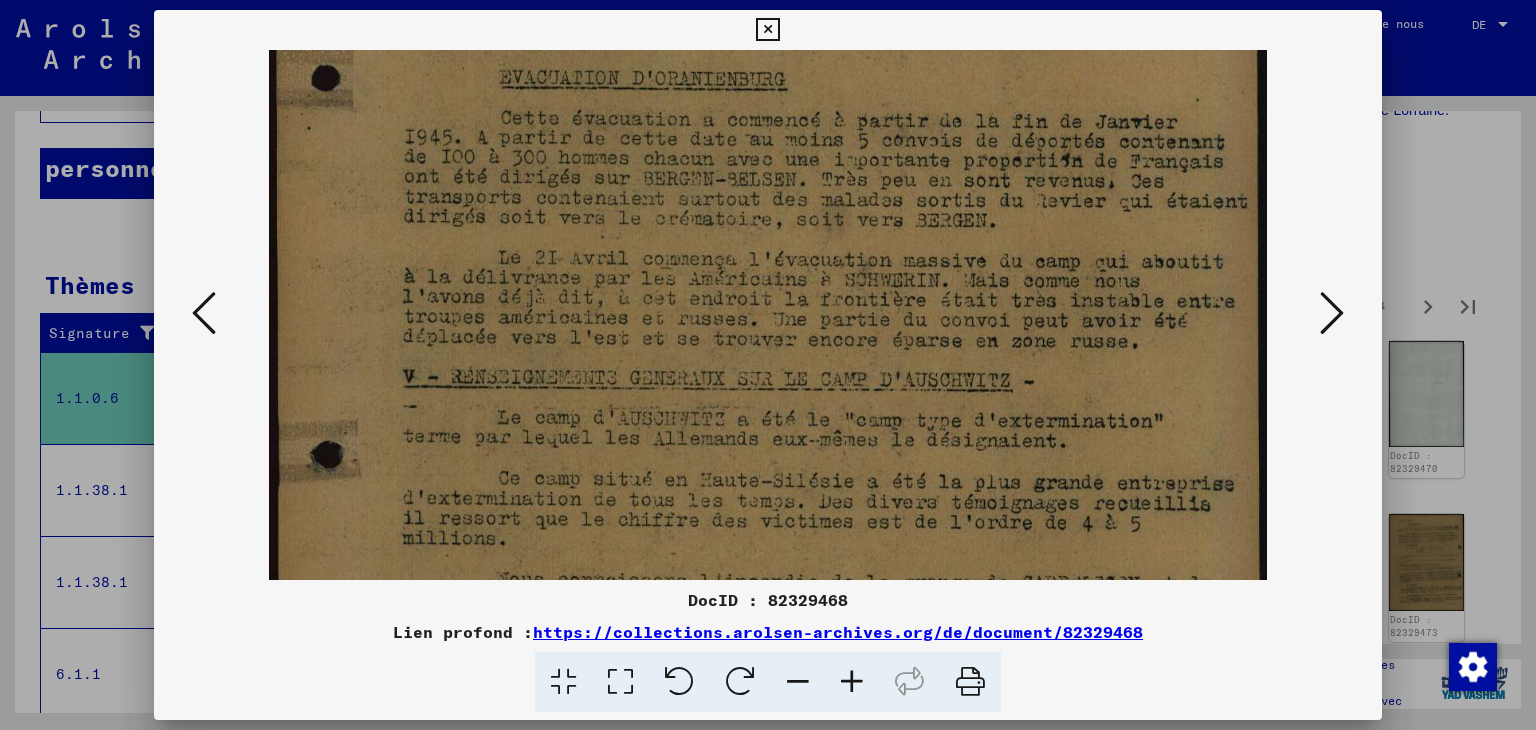 drag, startPoint x: 874, startPoint y: 455, endPoint x: 850, endPoint y: 255, distance: 201.43486 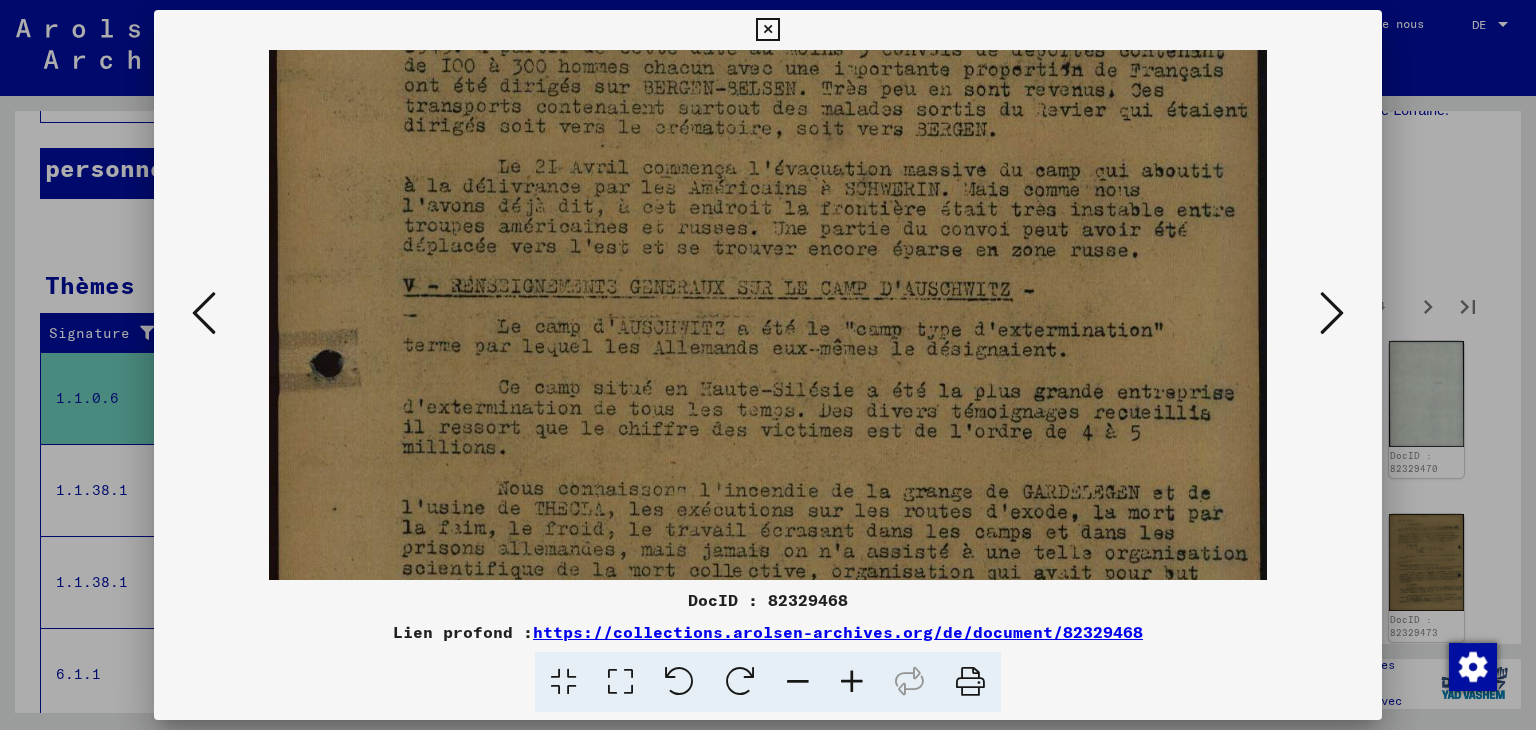 drag, startPoint x: 864, startPoint y: 459, endPoint x: 838, endPoint y: 369, distance: 93.680305 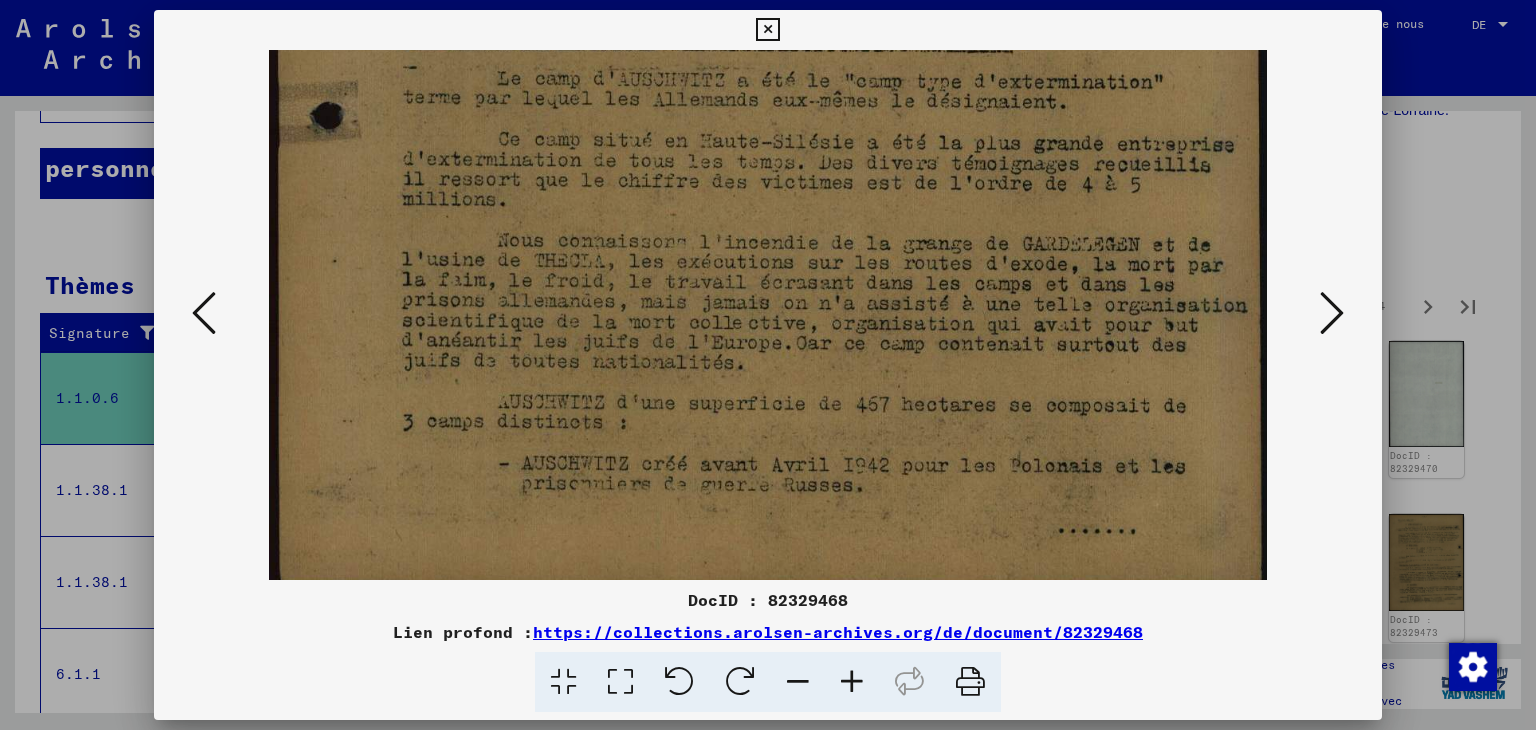 drag, startPoint x: 857, startPoint y: 502, endPoint x: 807, endPoint y: 257, distance: 250.04999 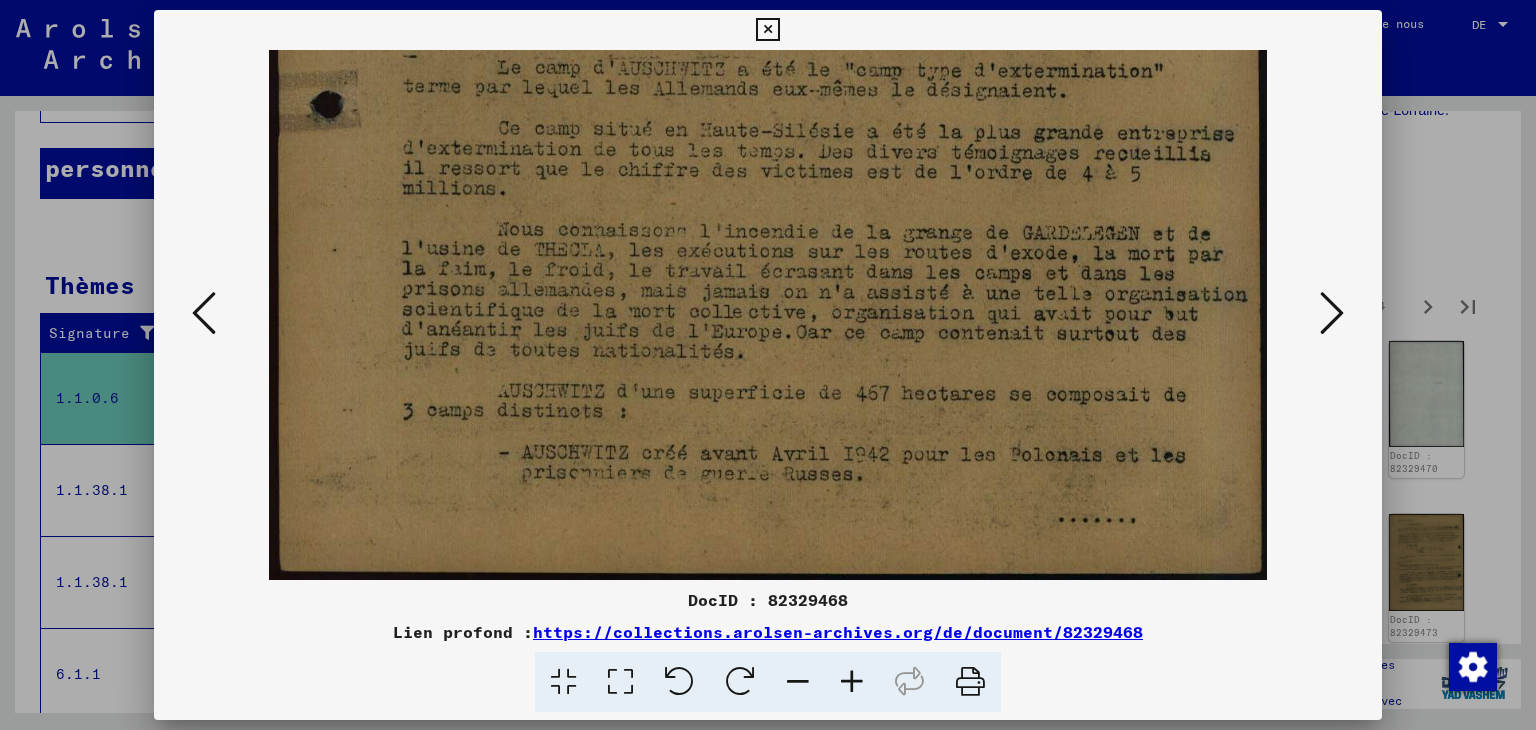 drag, startPoint x: 874, startPoint y: 487, endPoint x: 852, endPoint y: 400, distance: 89.73851 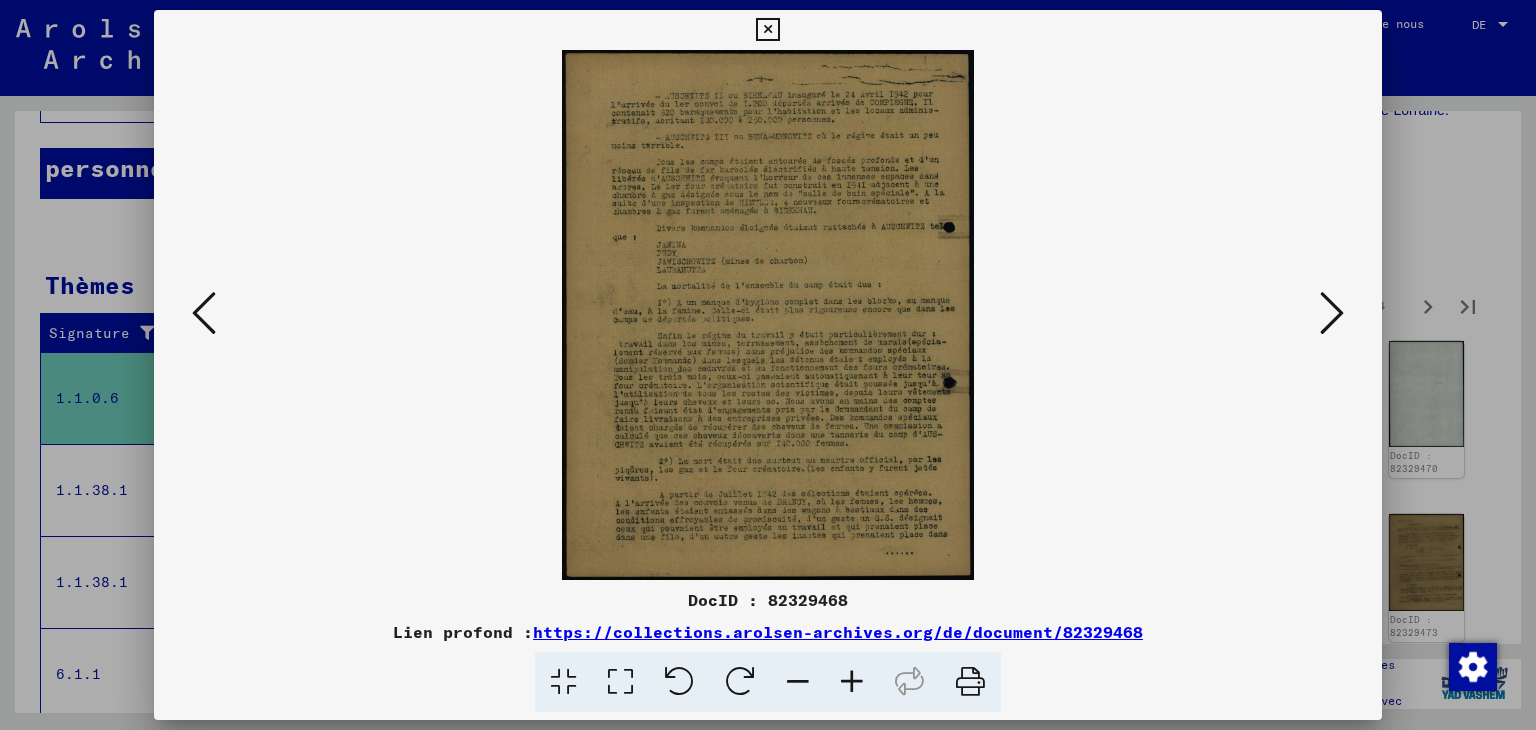 click at bounding box center (852, 682) 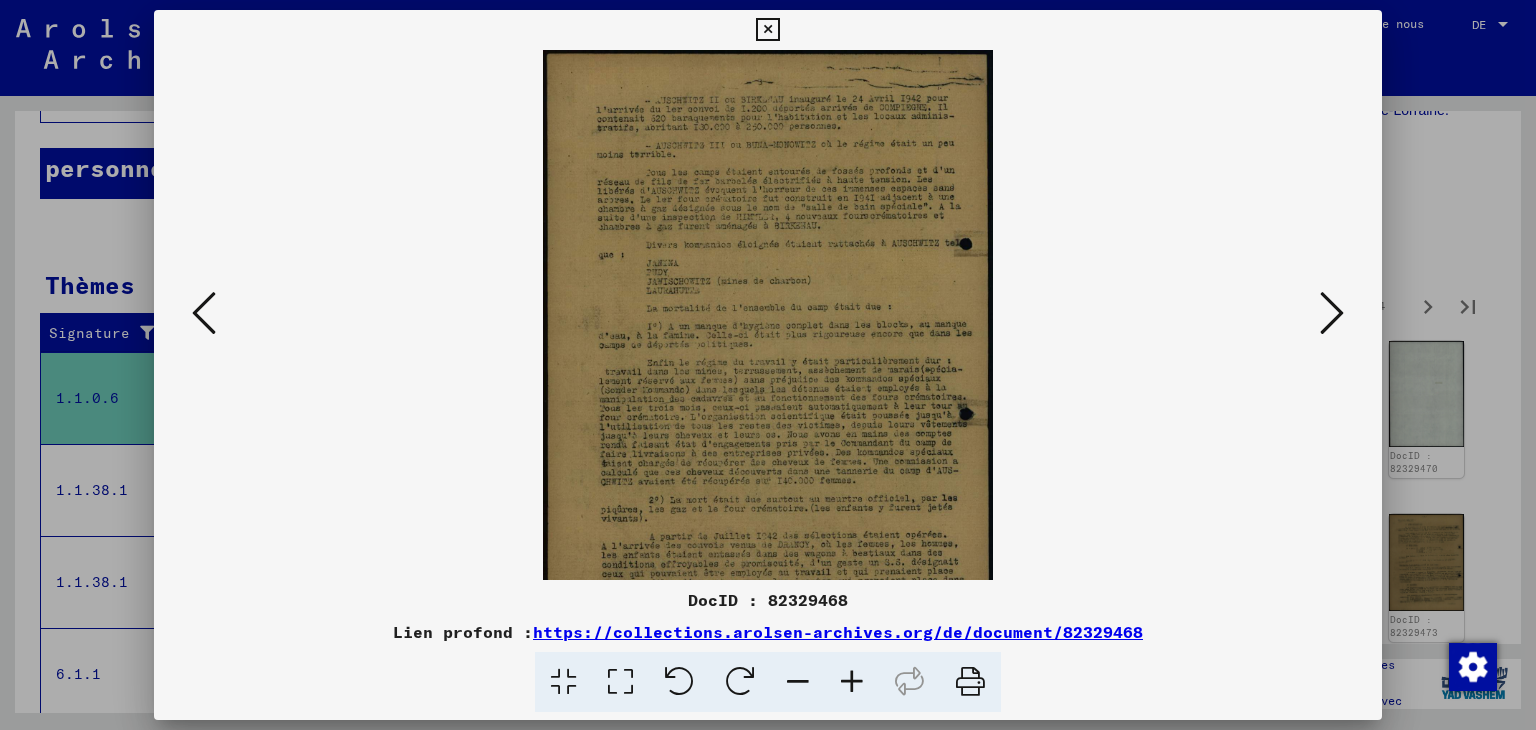 click at bounding box center (852, 682) 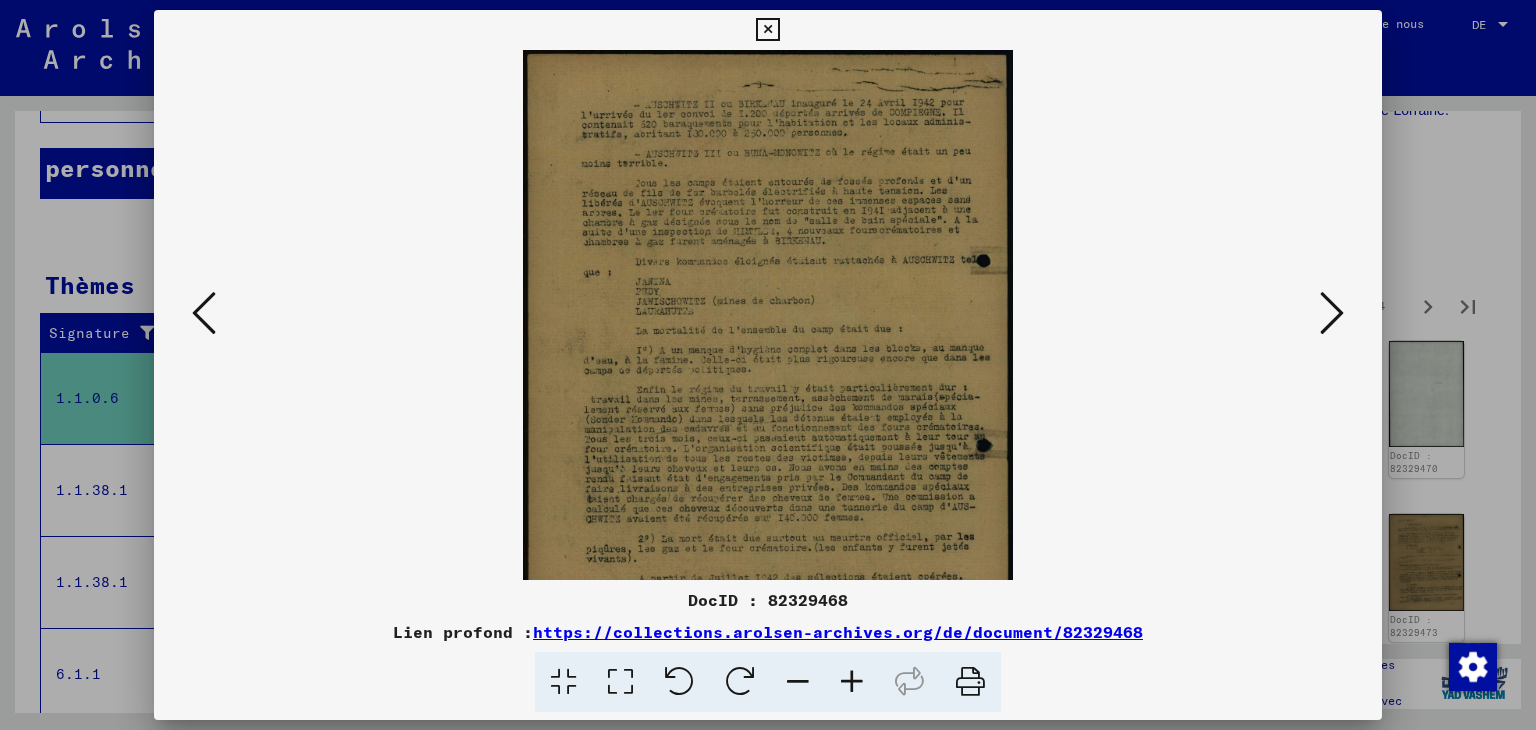 click at bounding box center [852, 682] 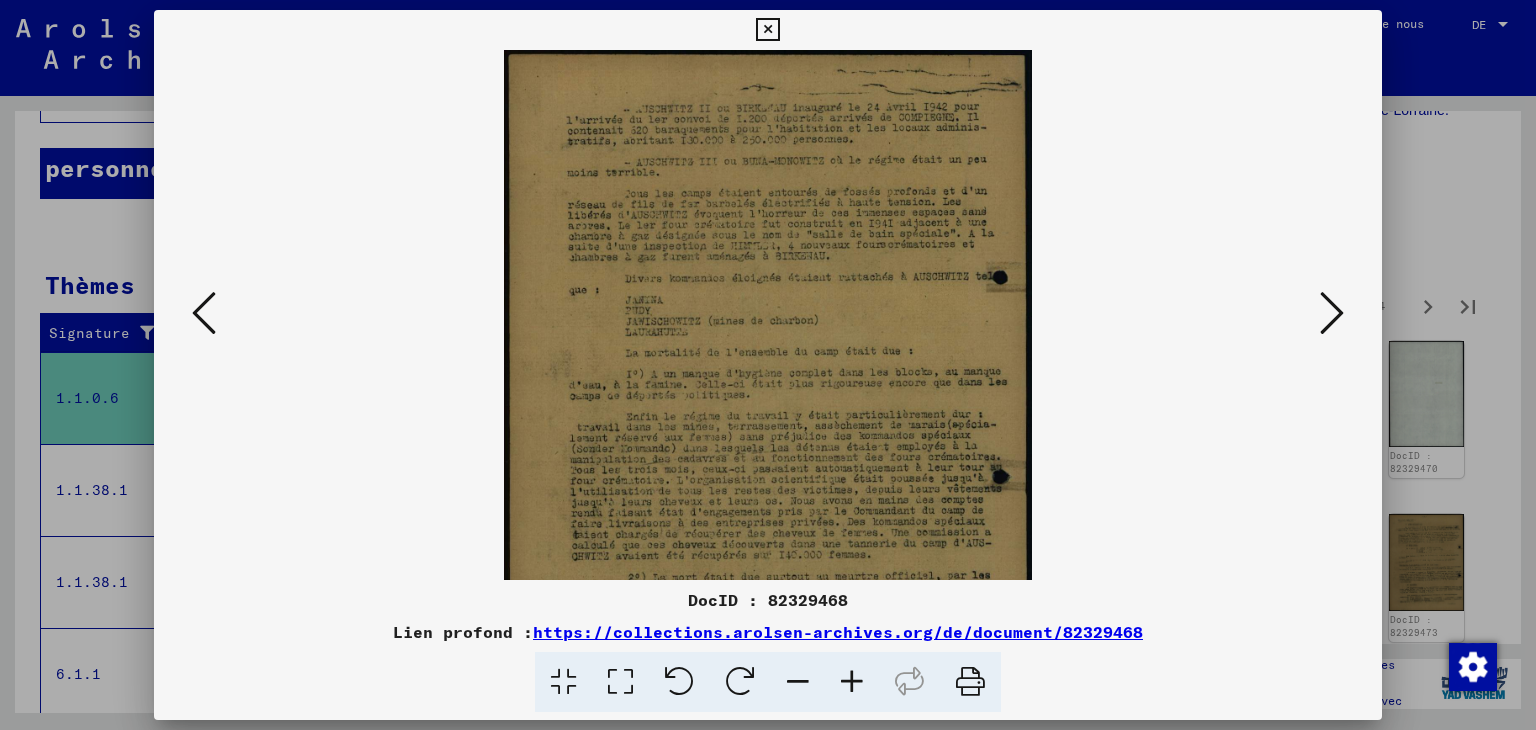 click at bounding box center [852, 682] 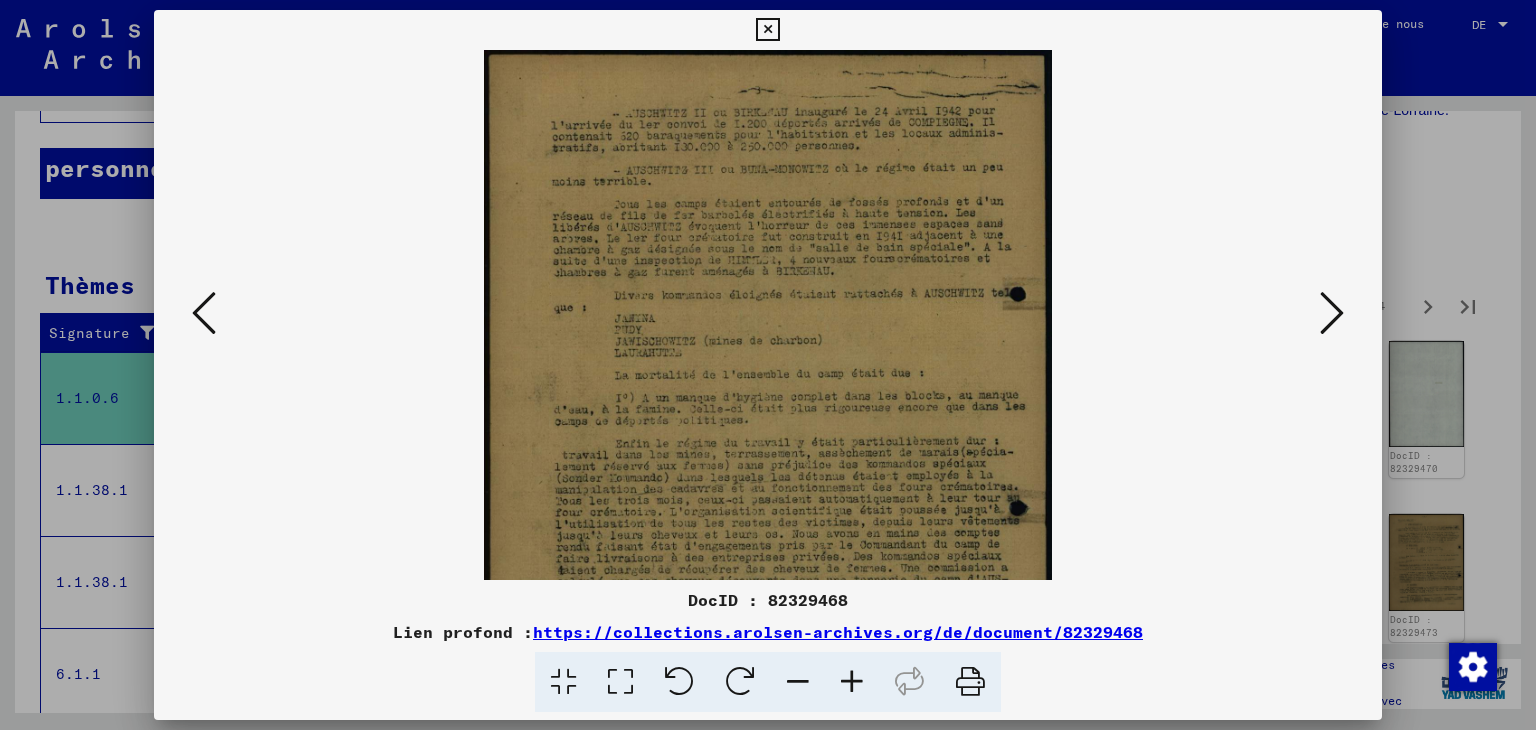 click at bounding box center (852, 682) 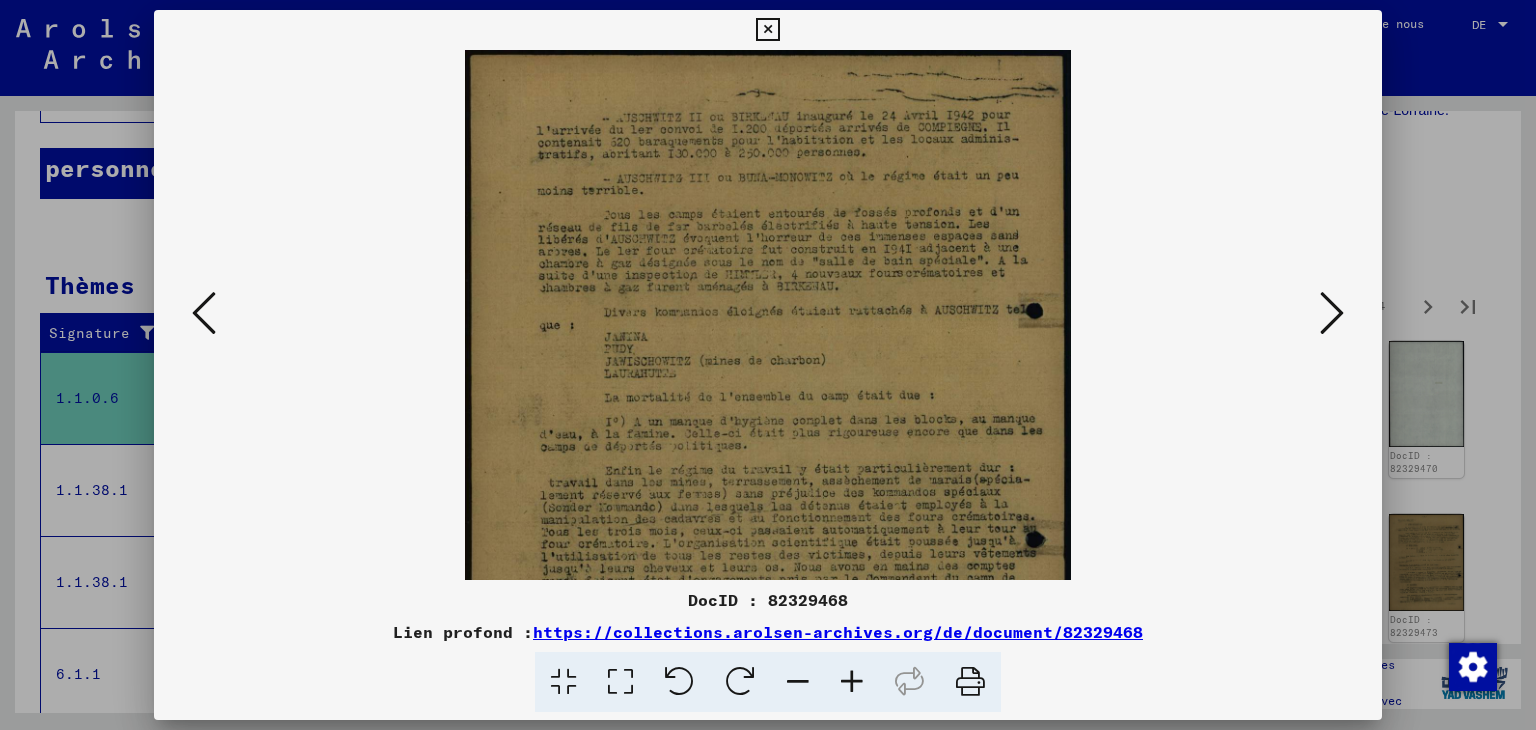 click at bounding box center [852, 682] 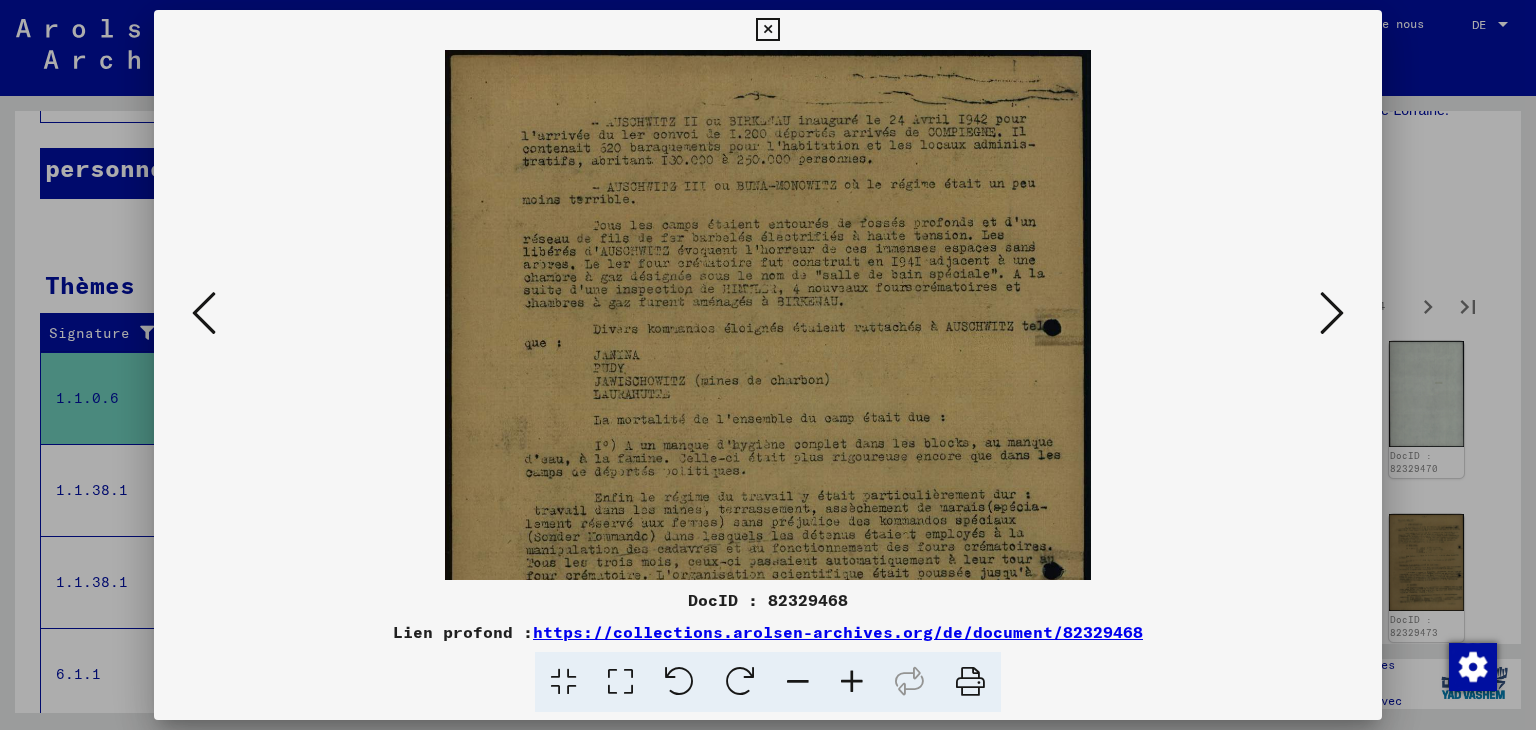 click at bounding box center [852, 682] 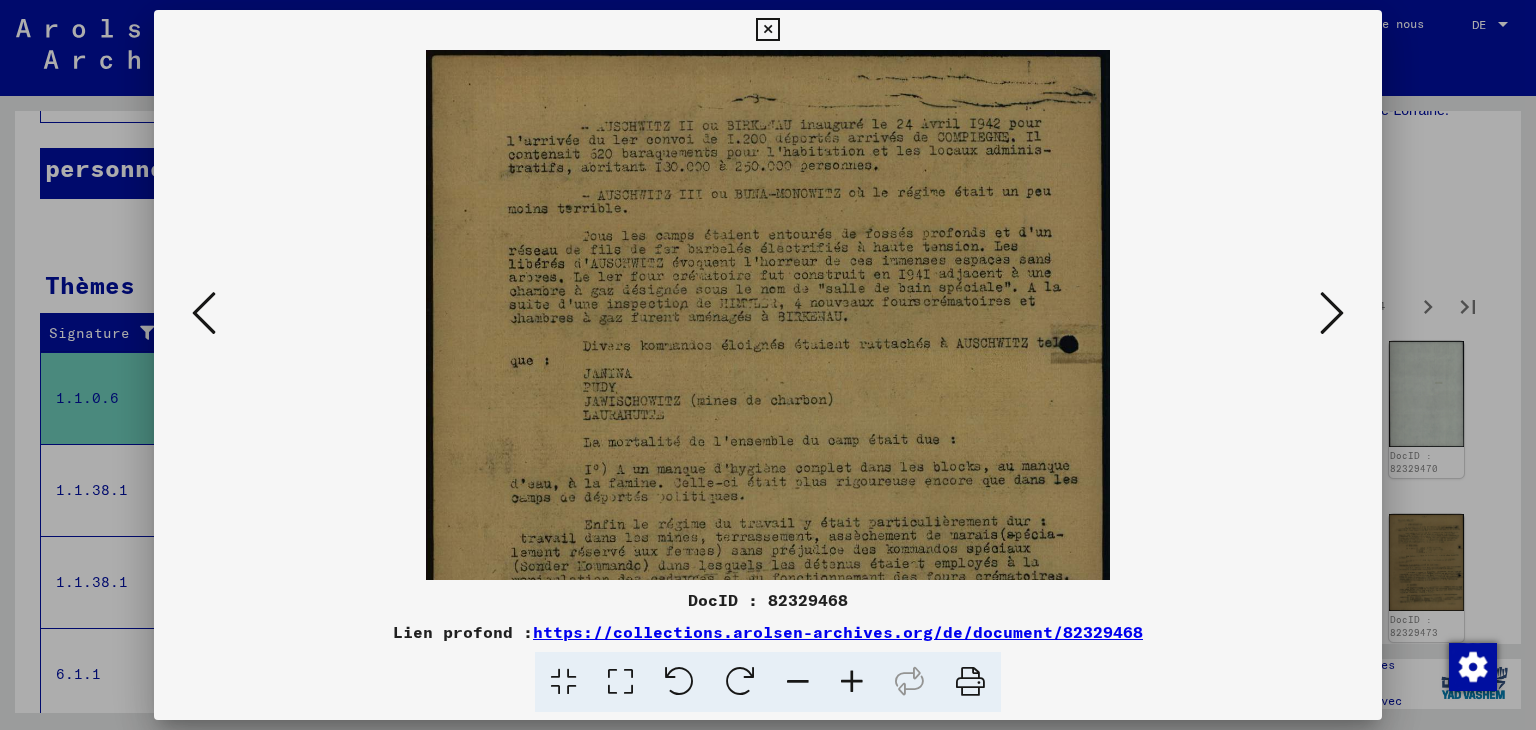 click at bounding box center (852, 682) 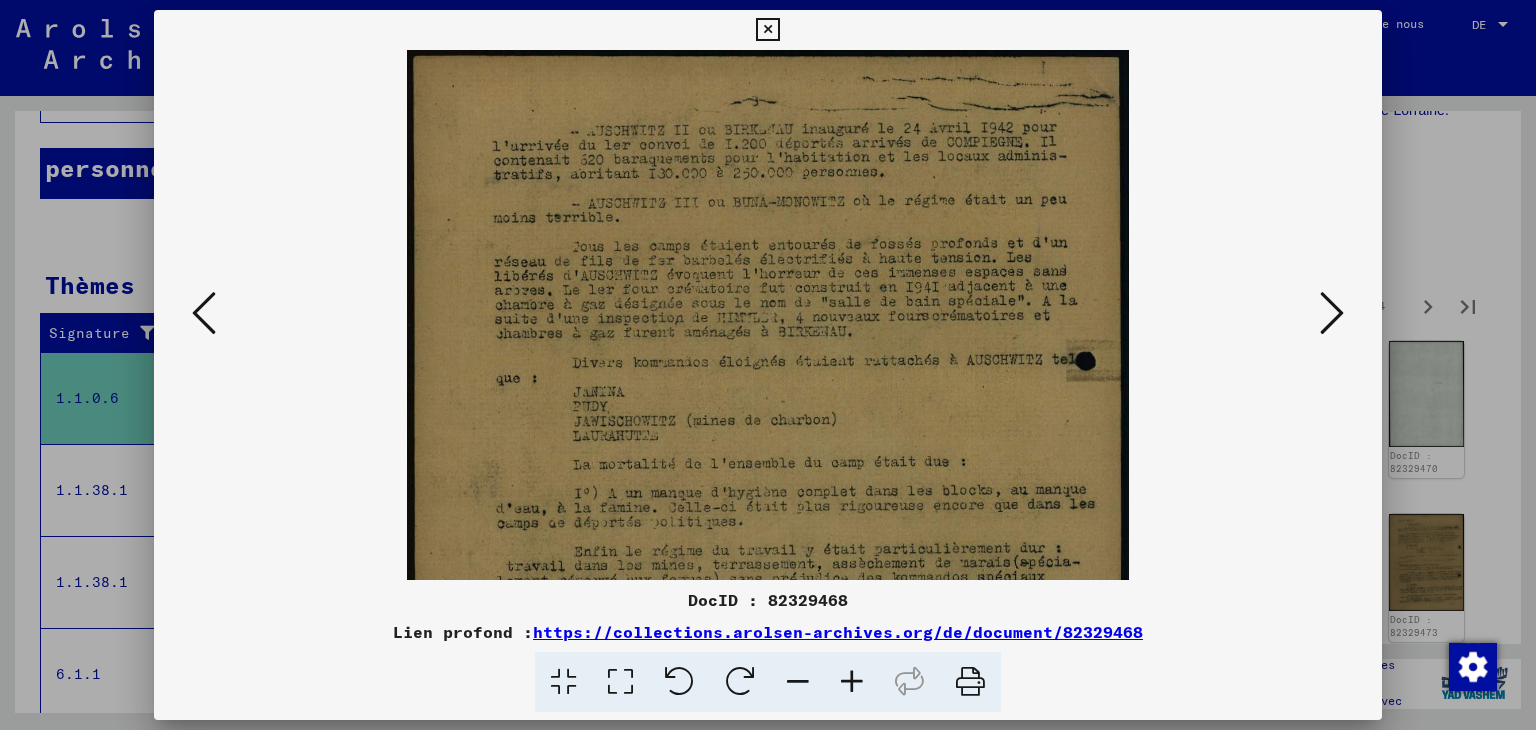 click at bounding box center (852, 682) 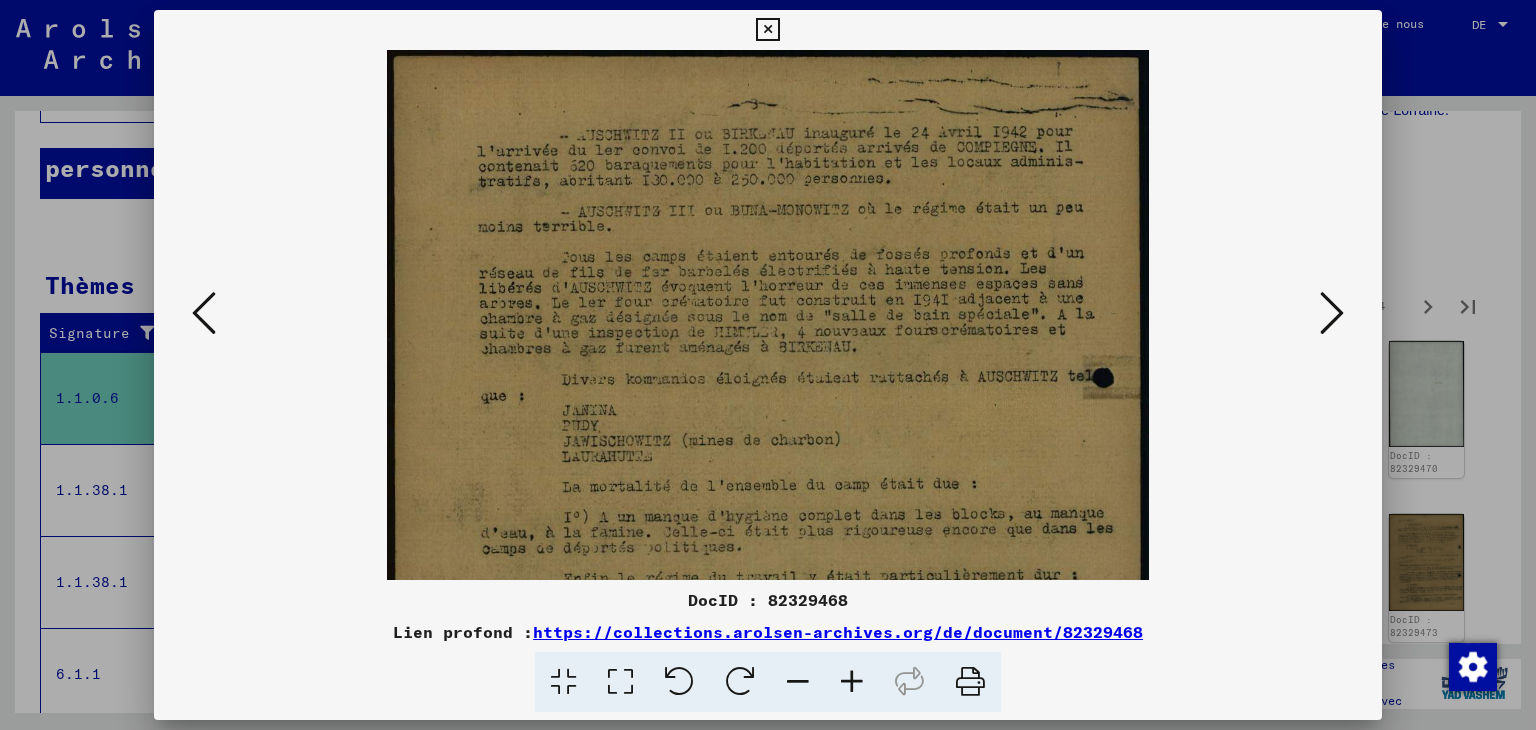 click at bounding box center (852, 682) 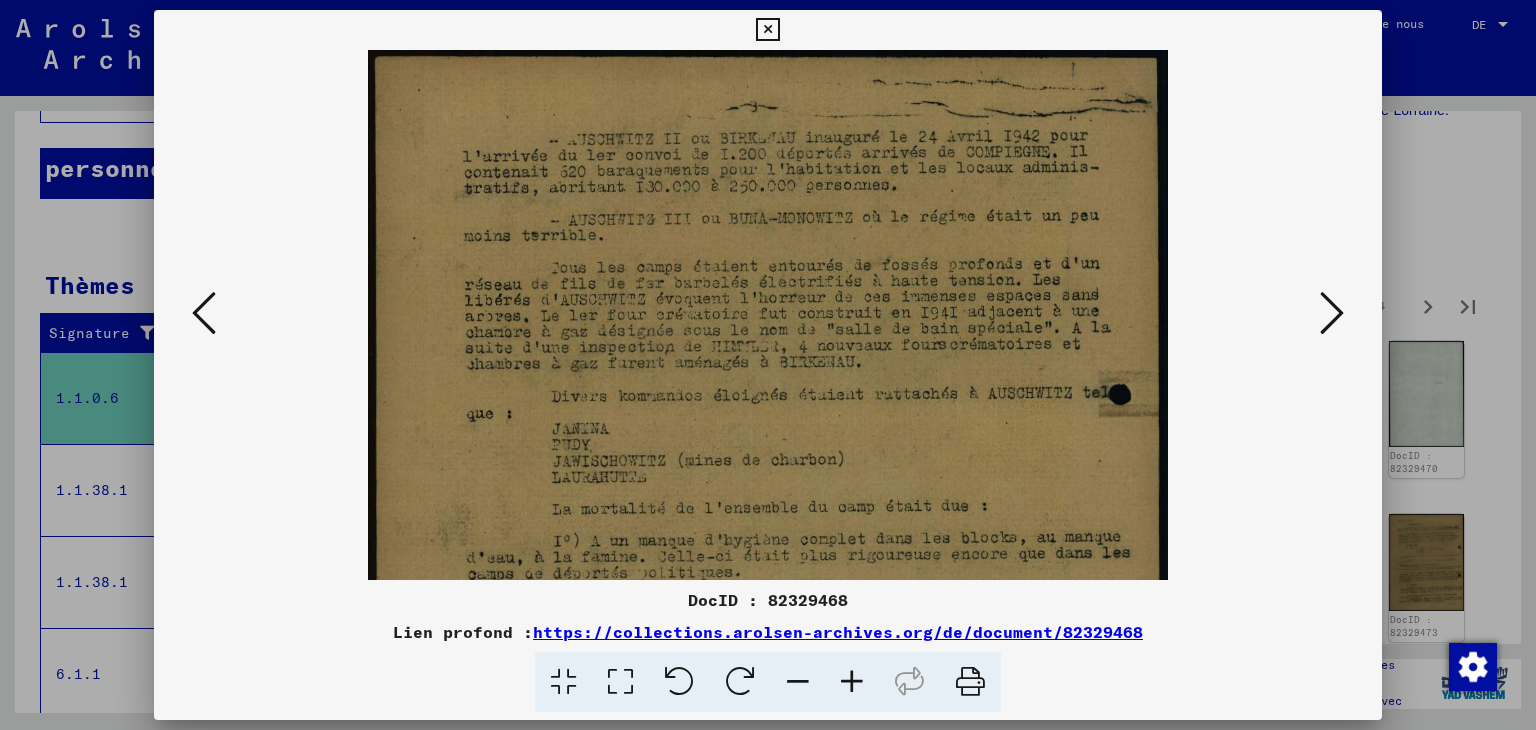 click at bounding box center (852, 682) 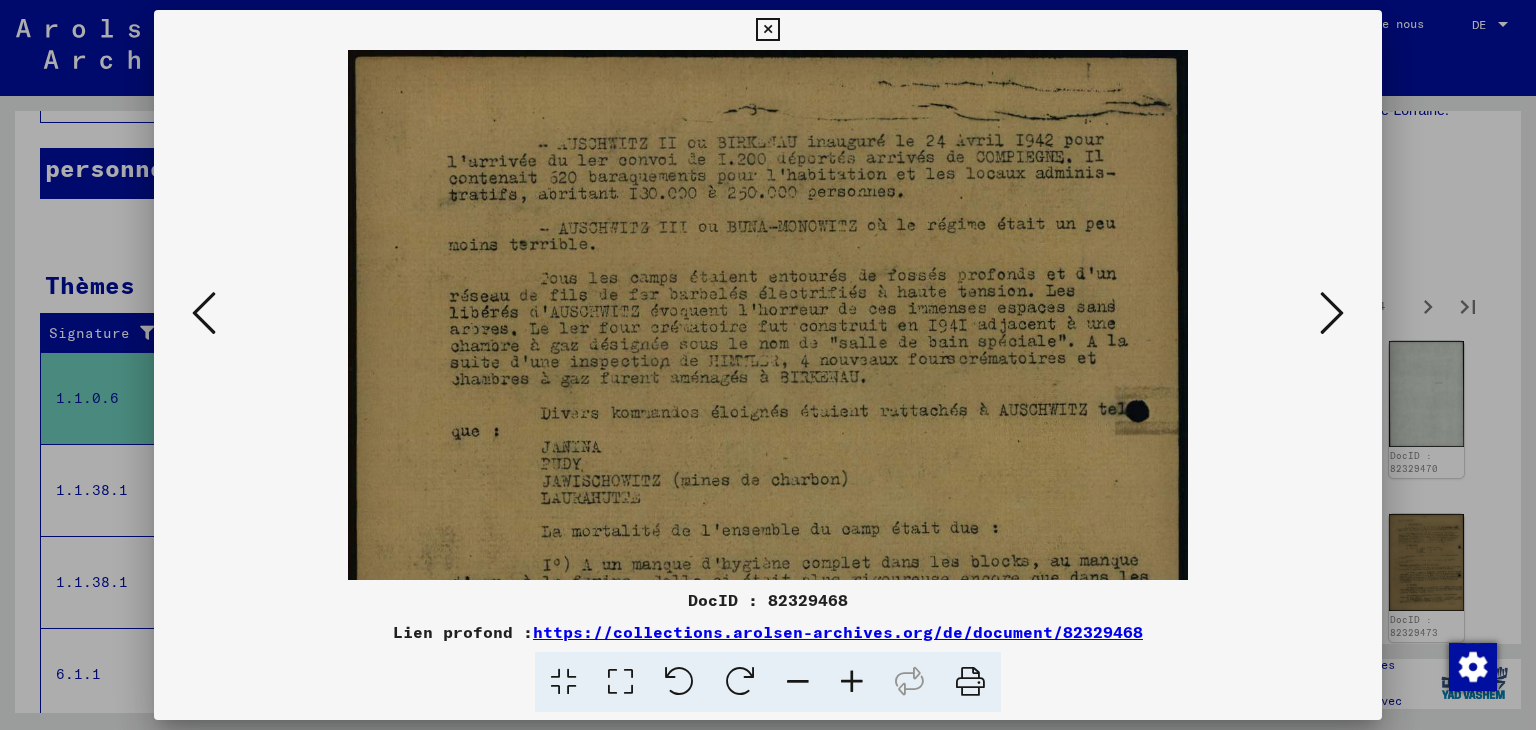 click at bounding box center [852, 682] 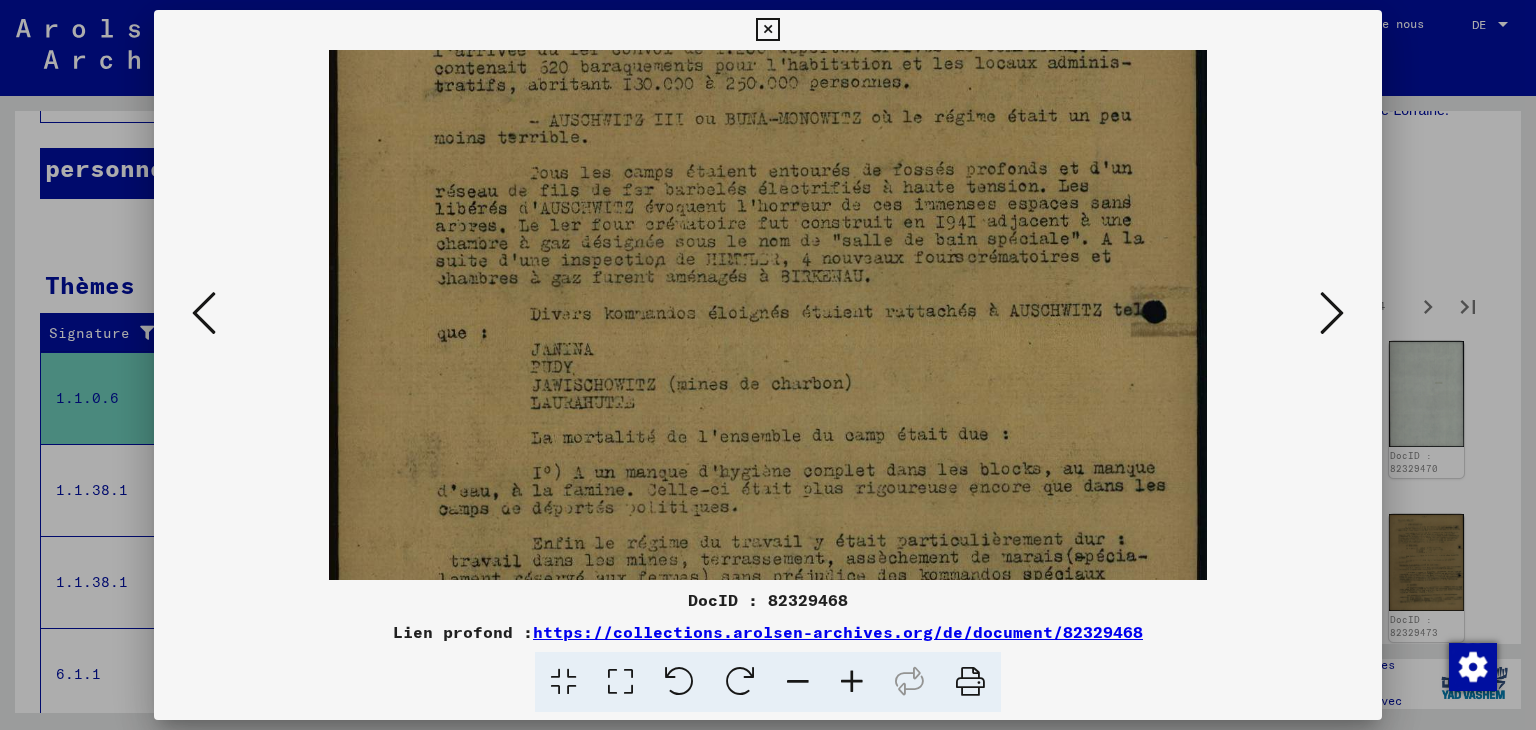scroll, scrollTop: 170, scrollLeft: 0, axis: vertical 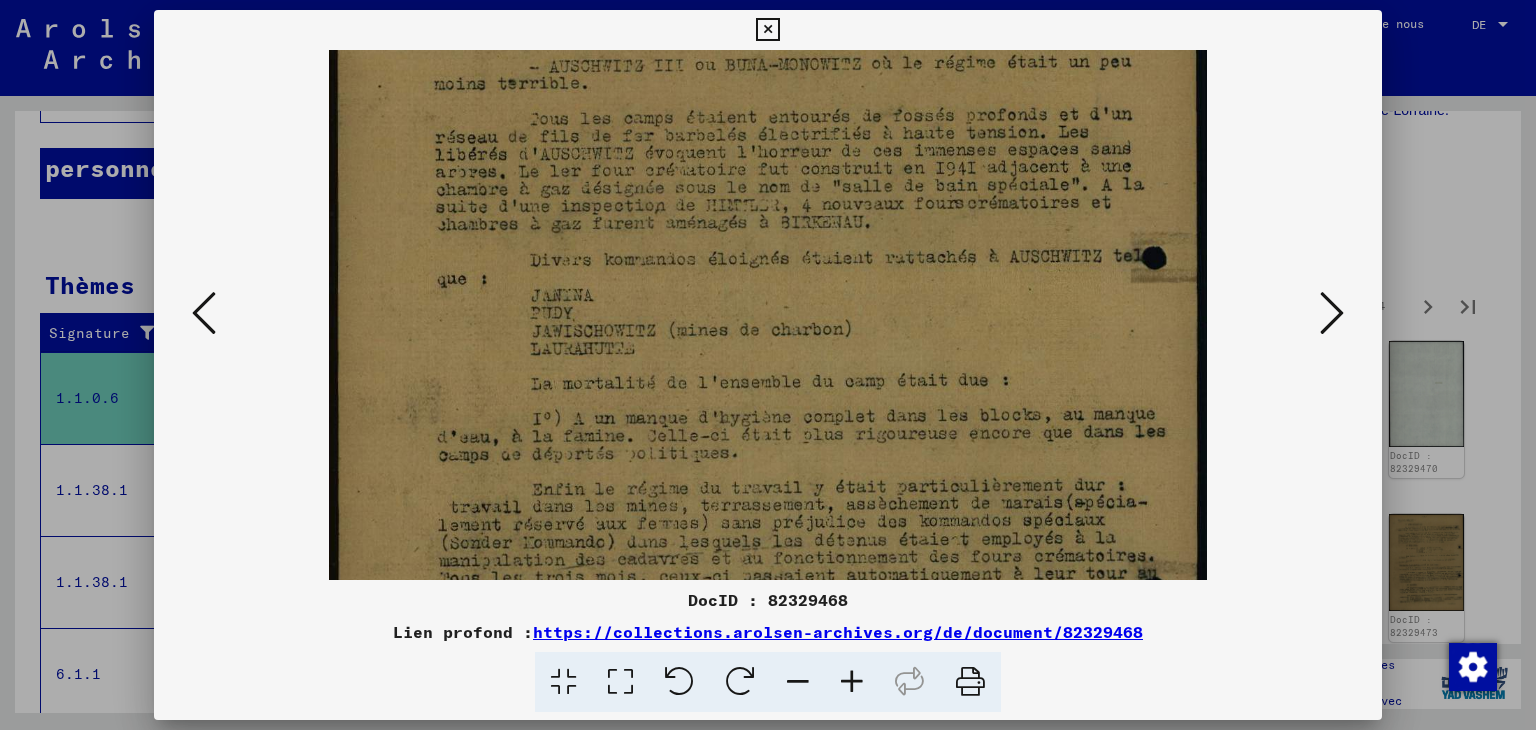 drag, startPoint x: 783, startPoint y: 425, endPoint x: 776, endPoint y: 370, distance: 55.443665 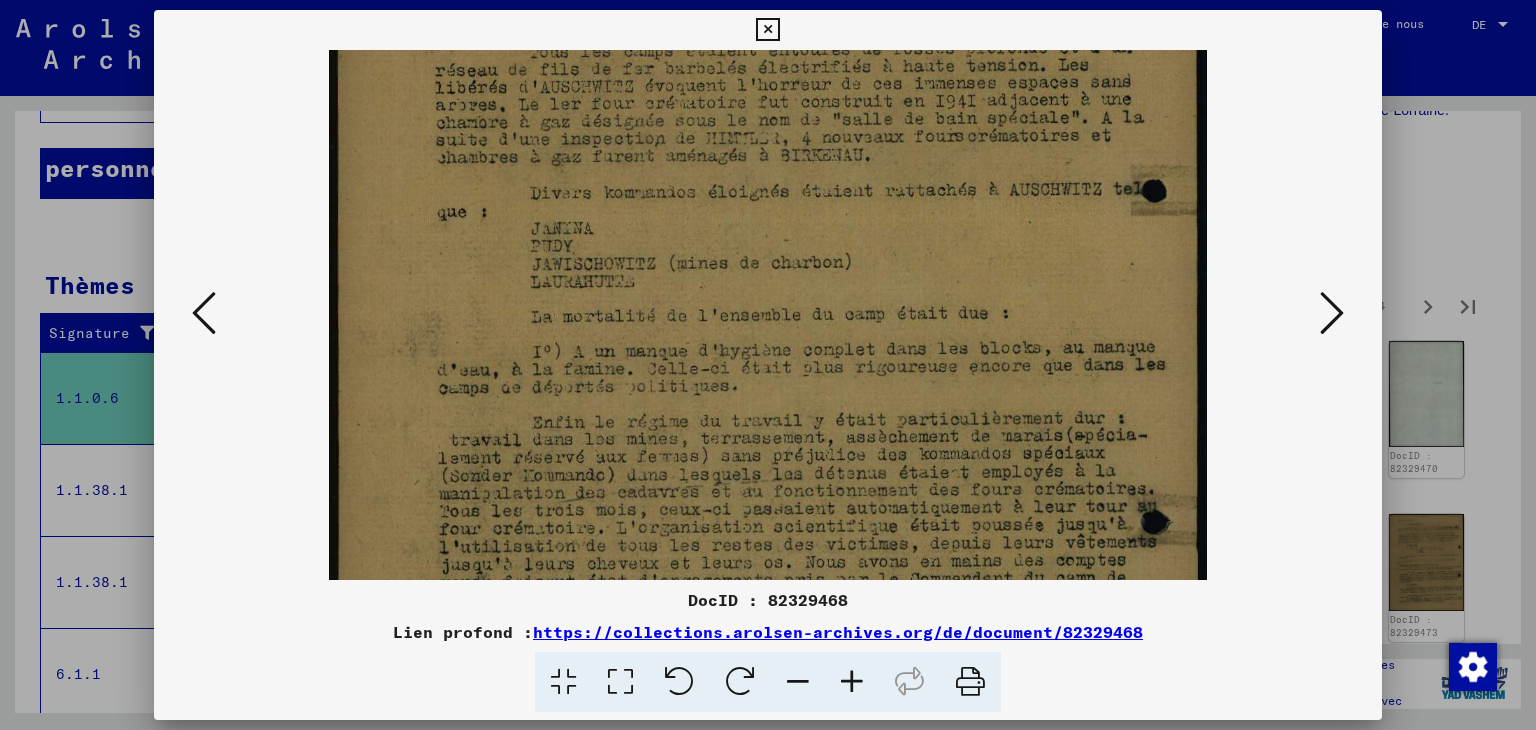 scroll, scrollTop: 273, scrollLeft: 0, axis: vertical 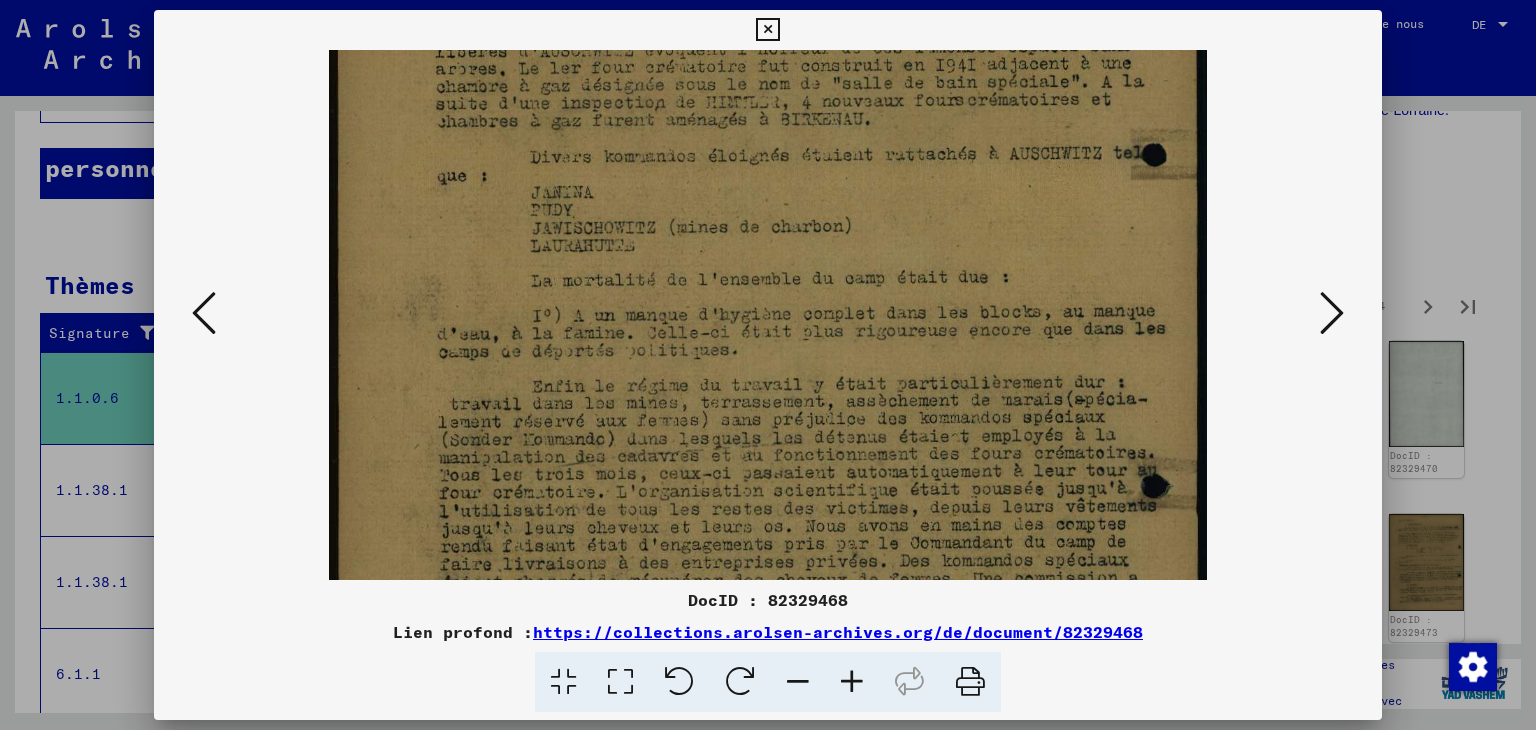 drag, startPoint x: 816, startPoint y: 471, endPoint x: 816, endPoint y: 421, distance: 50 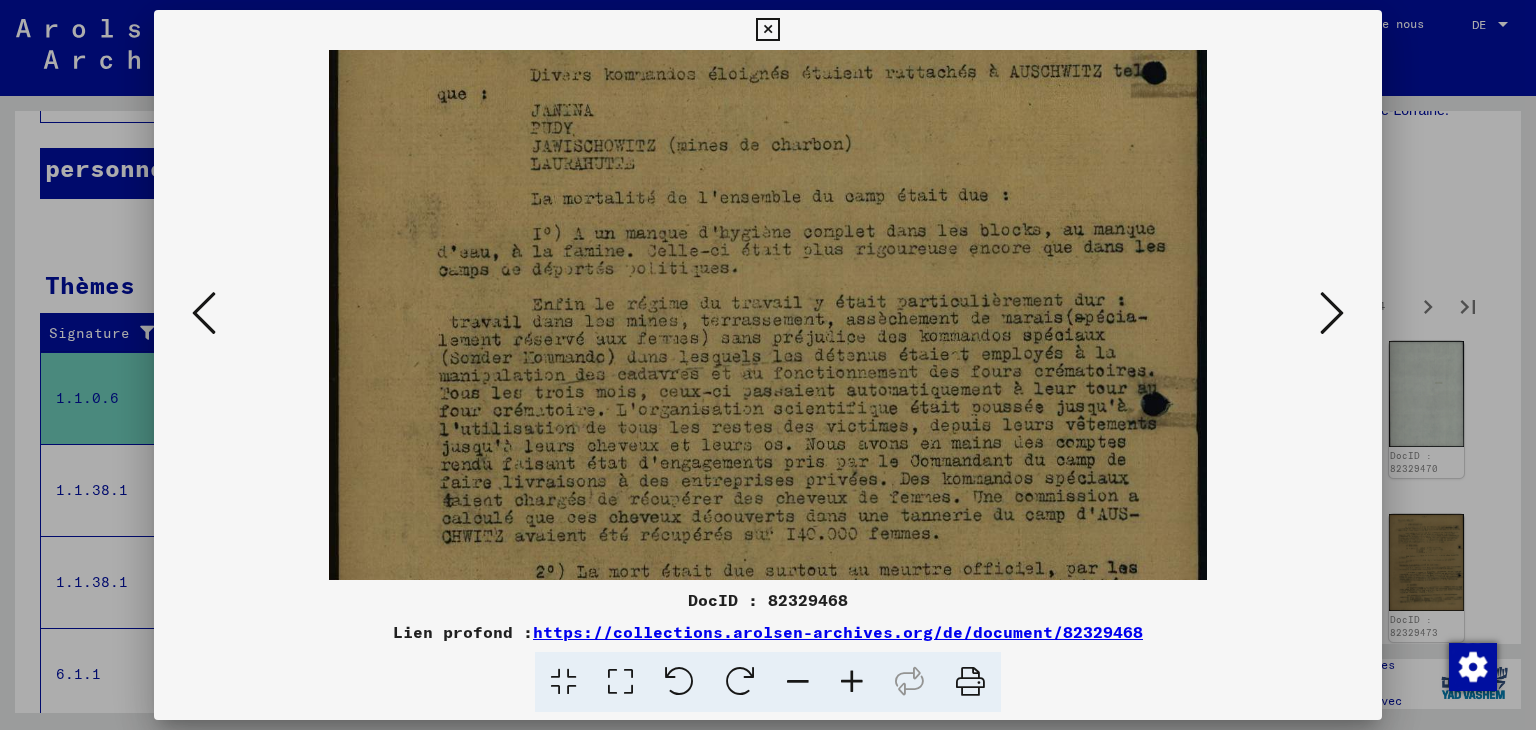 drag, startPoint x: 836, startPoint y: 500, endPoint x: 828, endPoint y: 419, distance: 81.394104 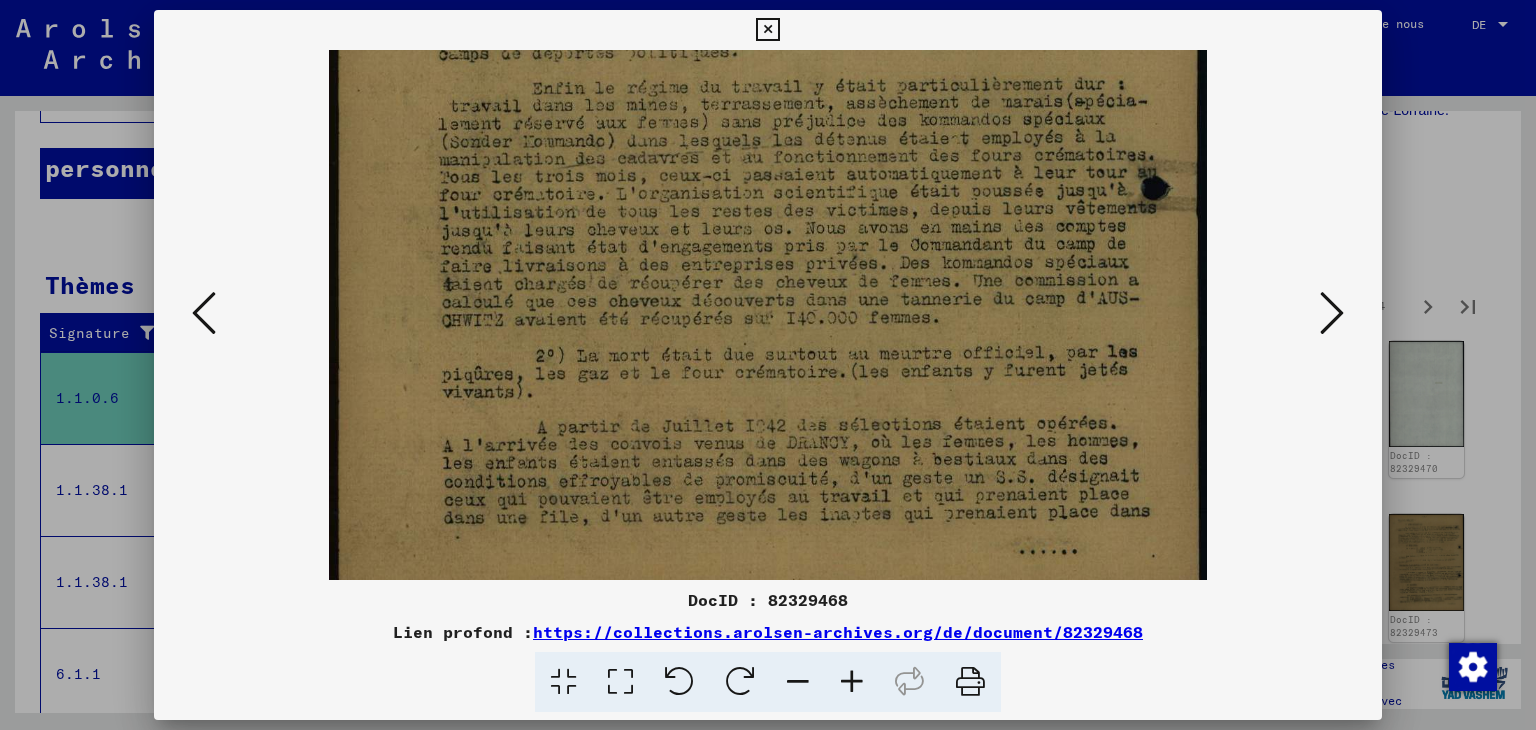 click at bounding box center (768, 44) 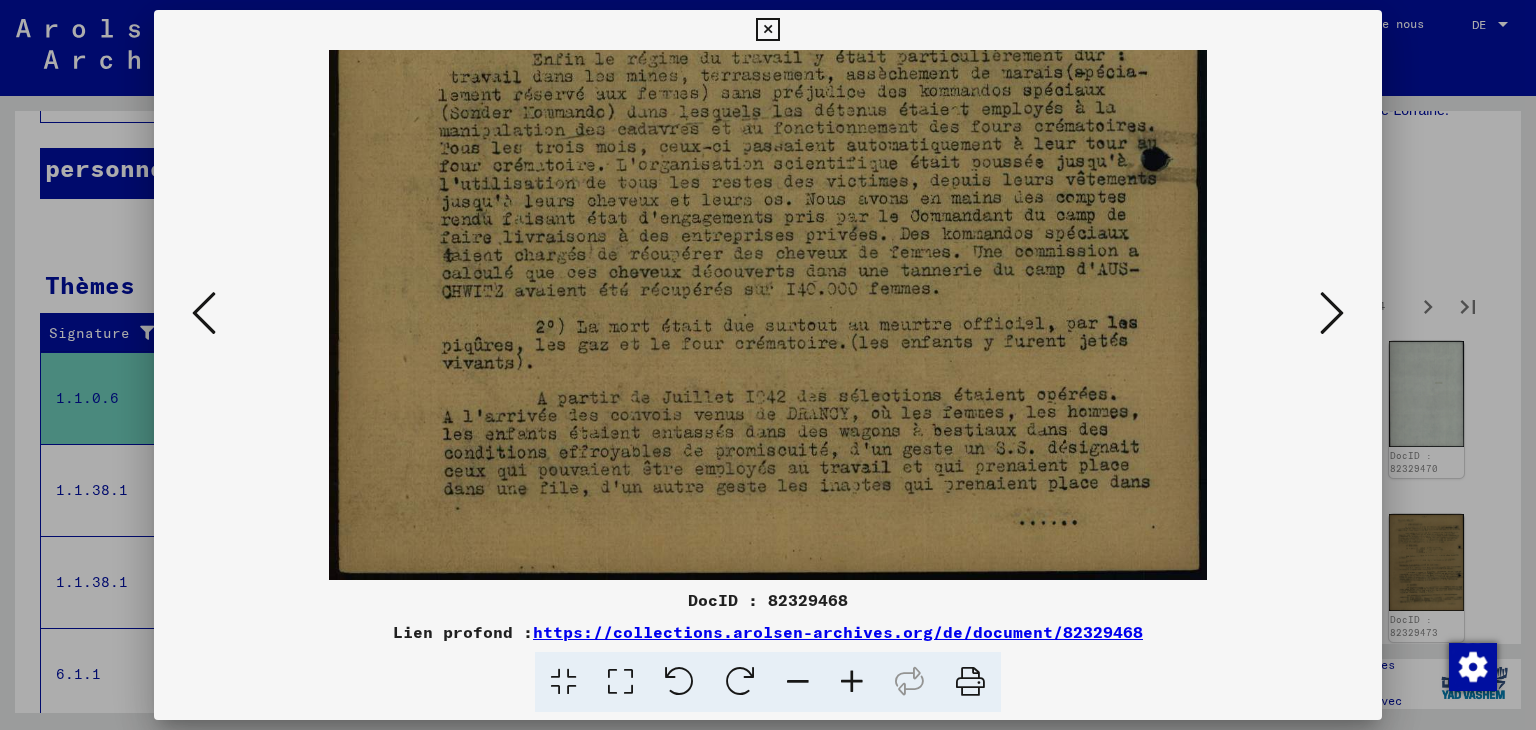 drag, startPoint x: 855, startPoint y: 496, endPoint x: 858, endPoint y: 367, distance: 129.03488 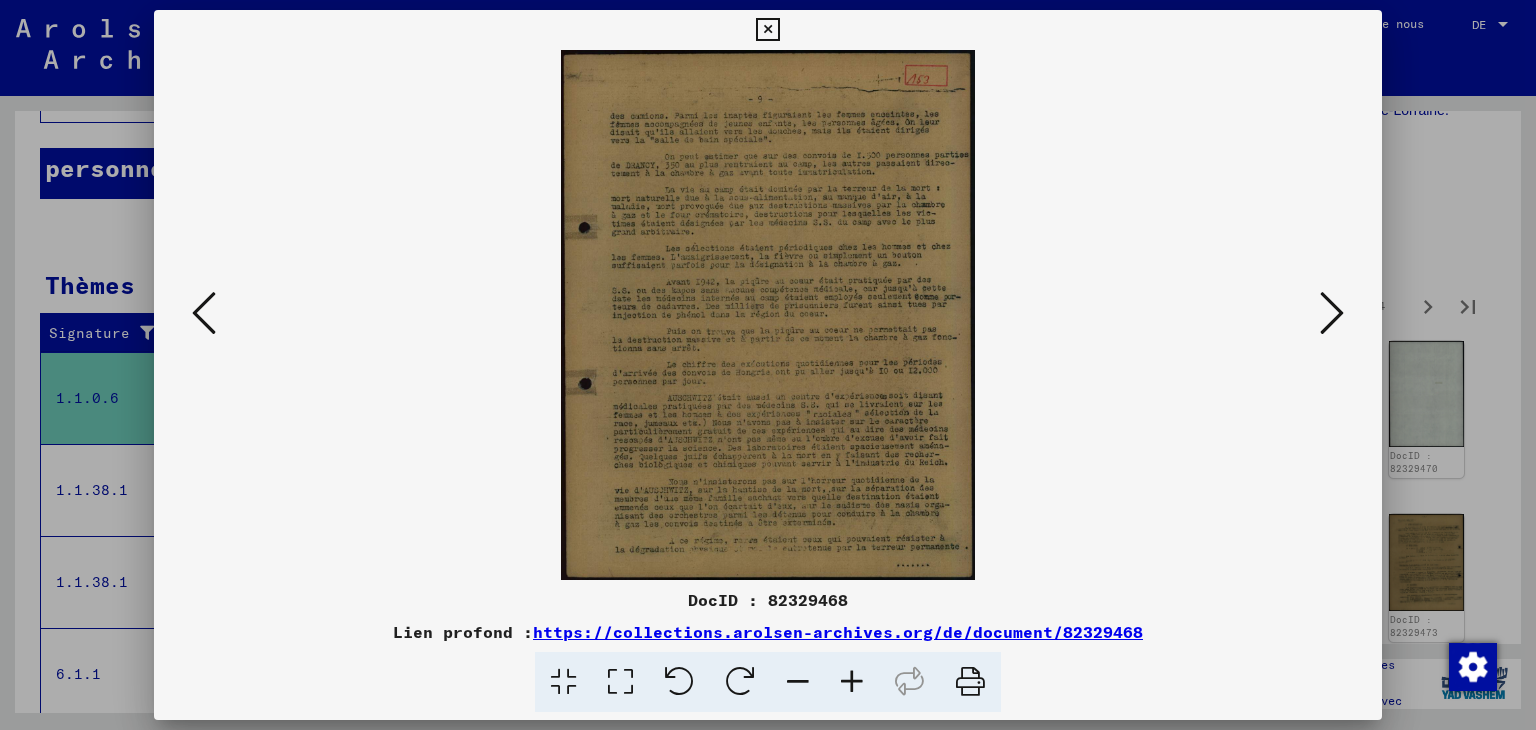 scroll, scrollTop: 0, scrollLeft: 0, axis: both 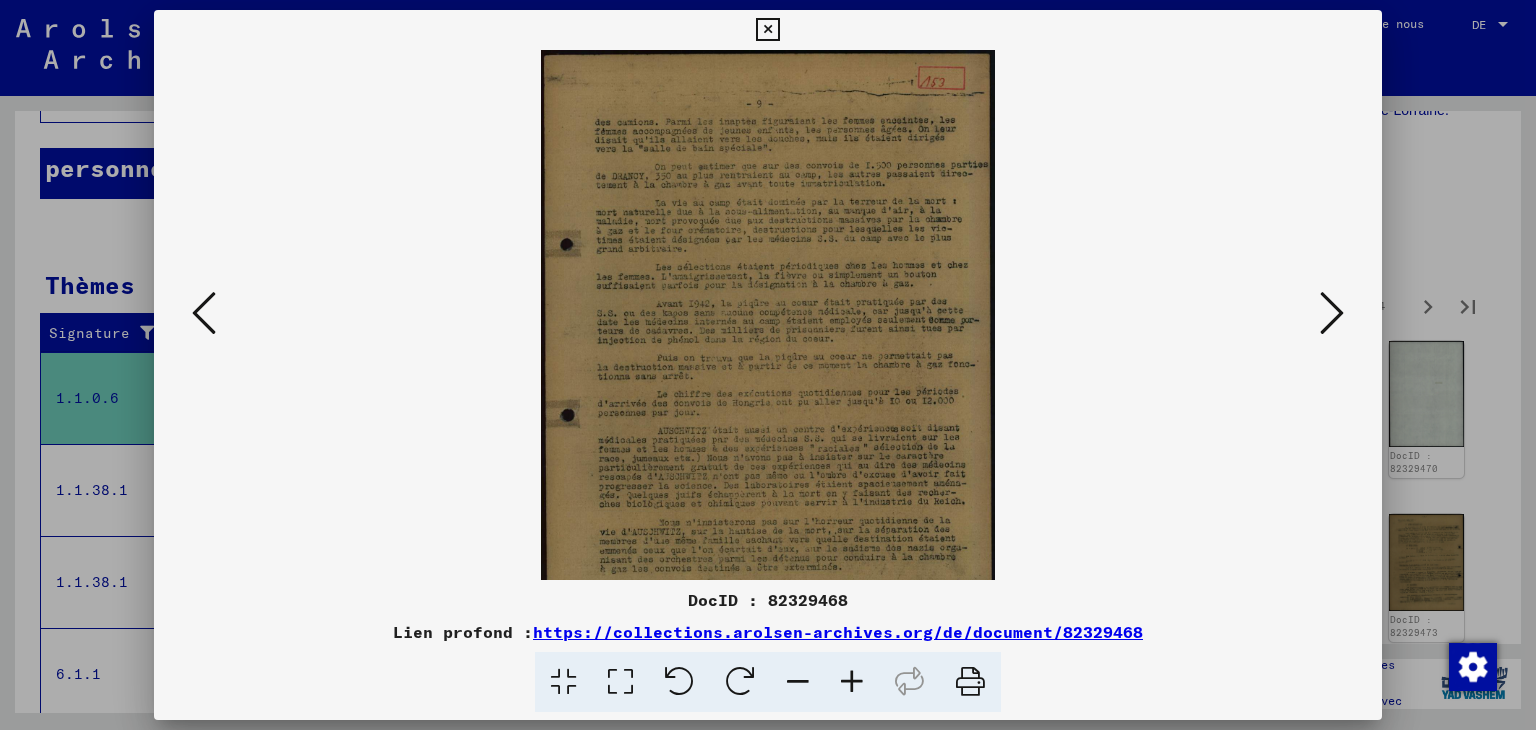 click at bounding box center (852, 682) 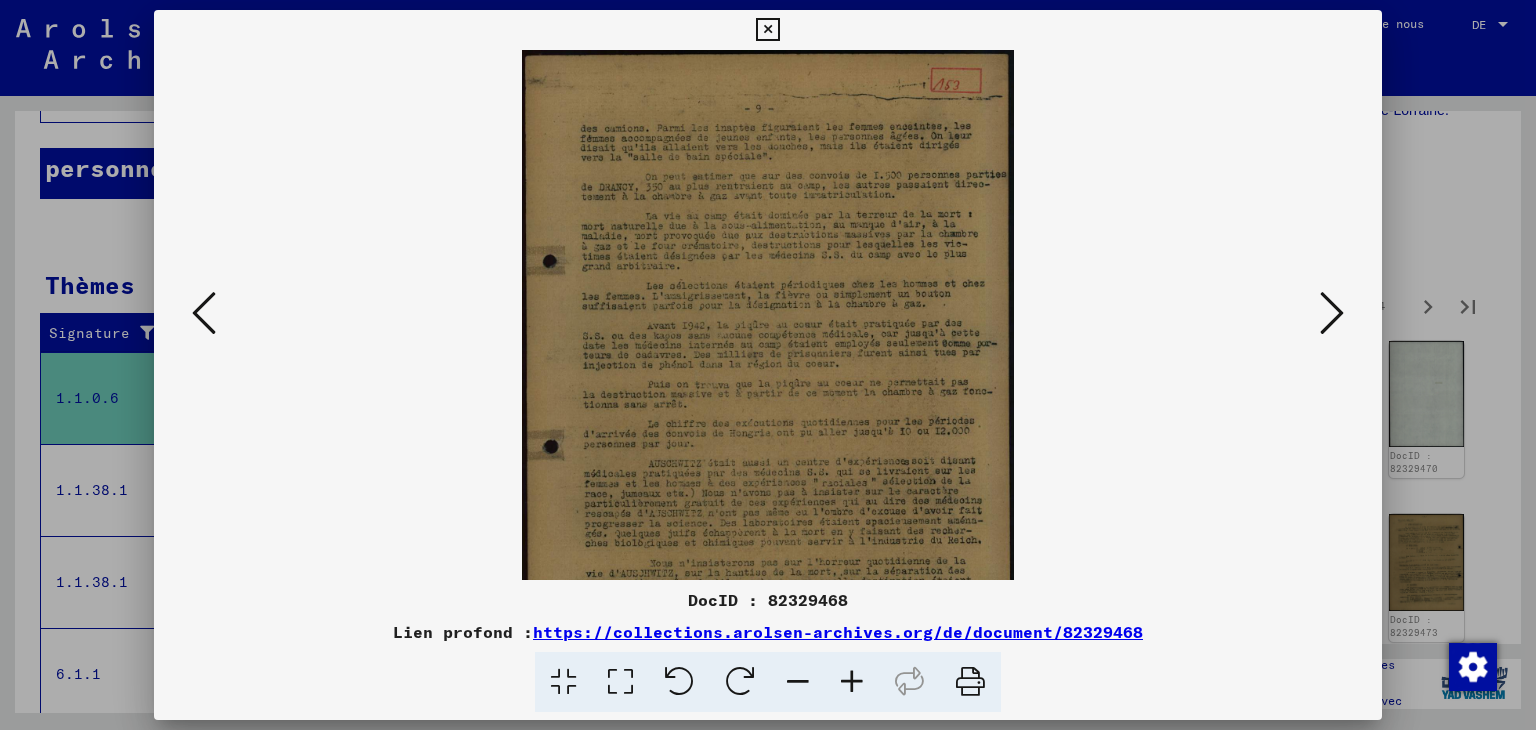 click at bounding box center (852, 682) 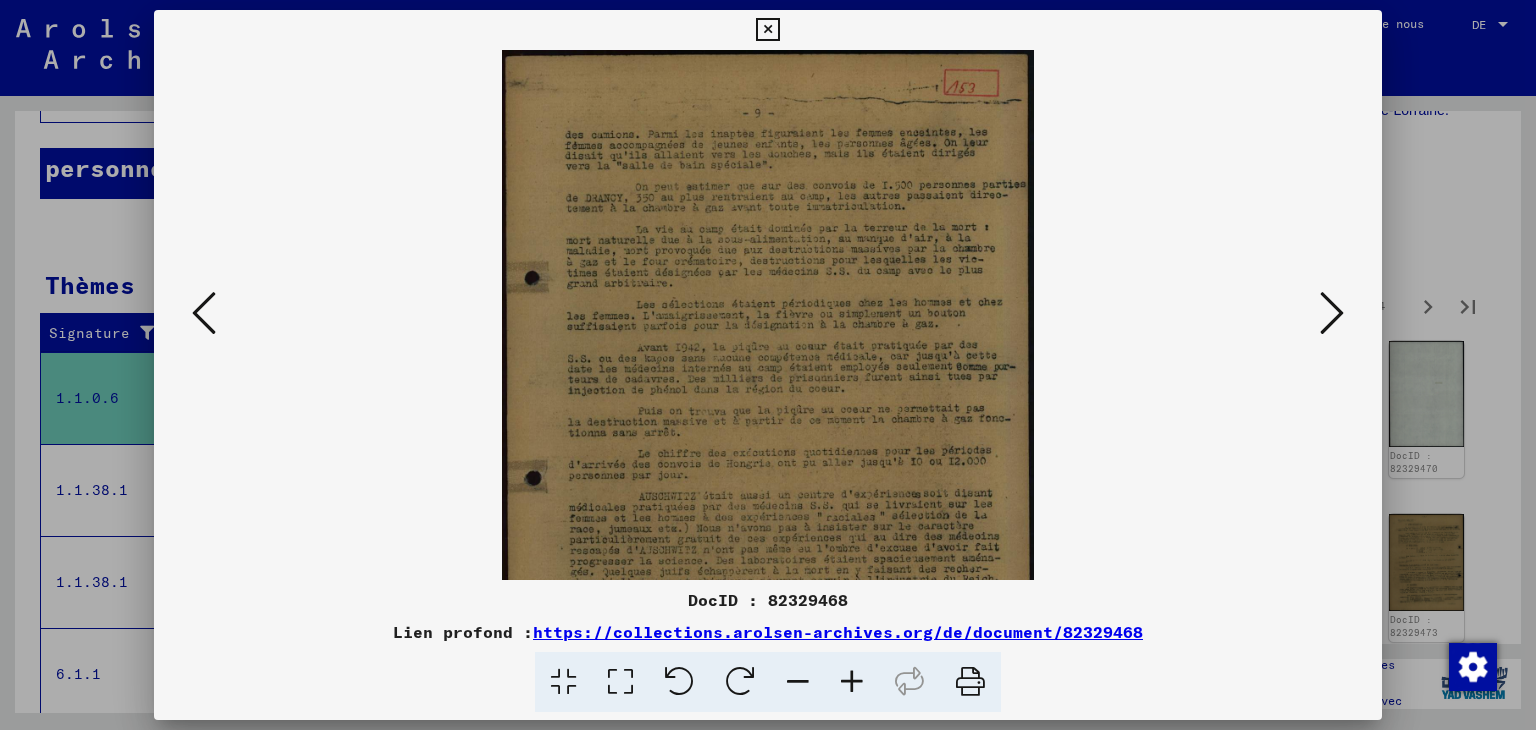 click at bounding box center (852, 682) 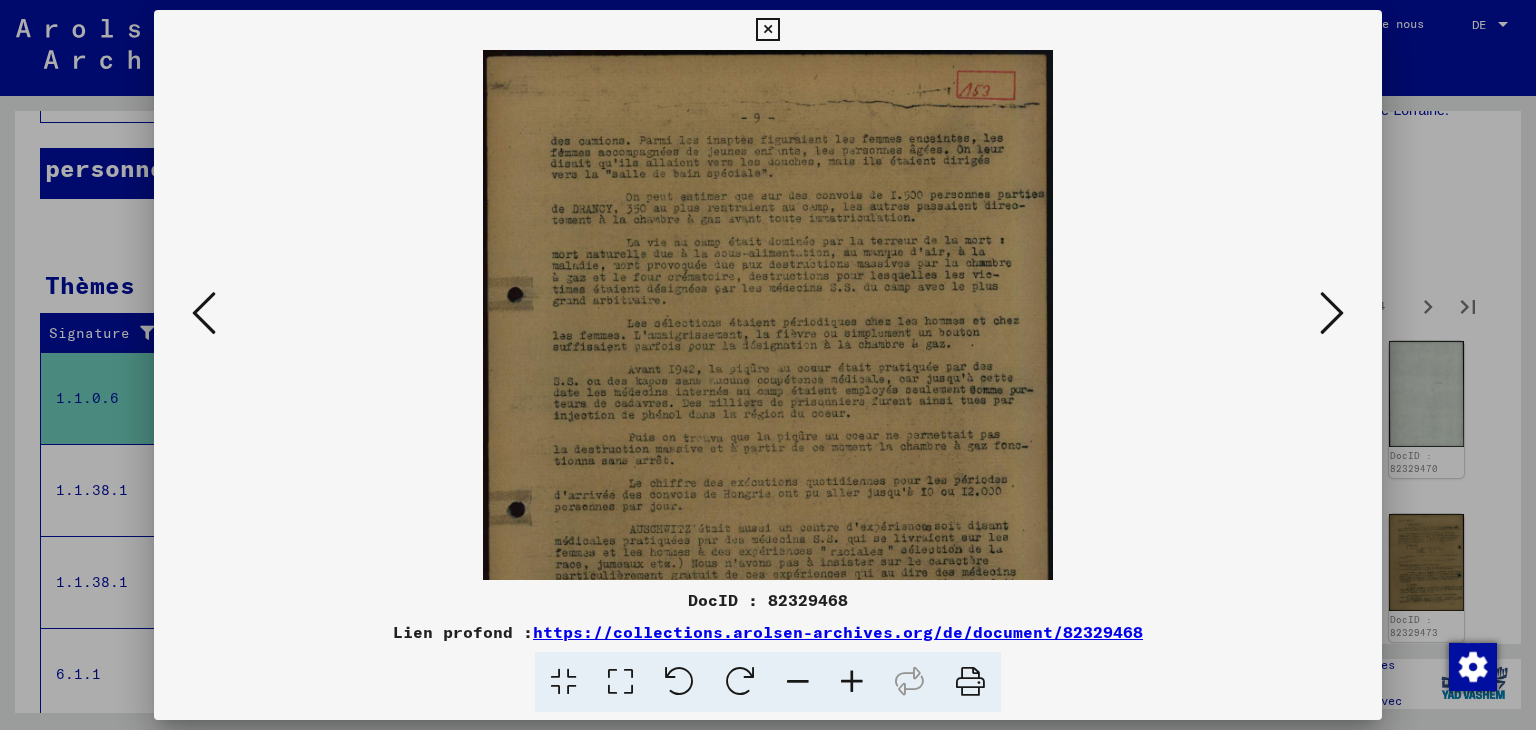 click at bounding box center (852, 682) 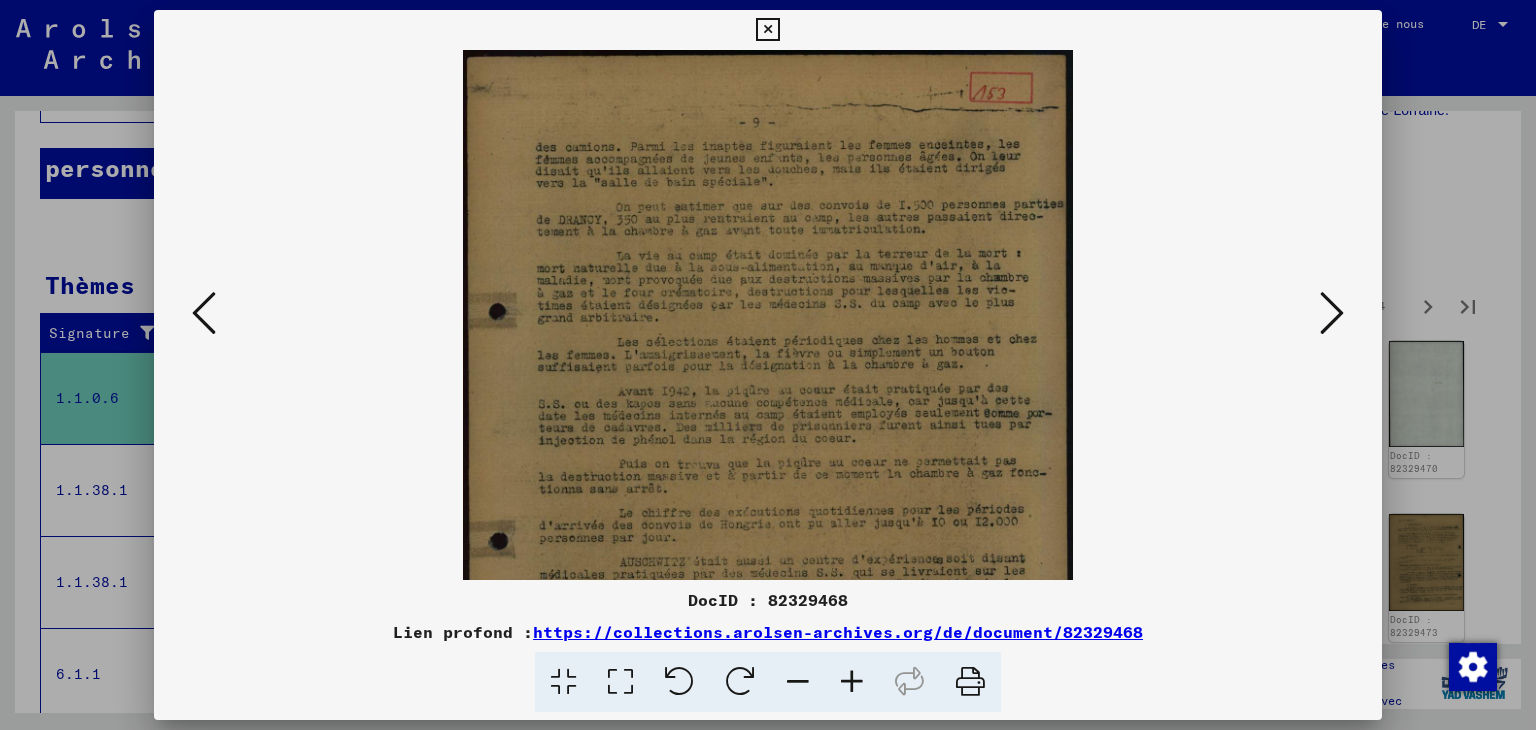 click at bounding box center (852, 682) 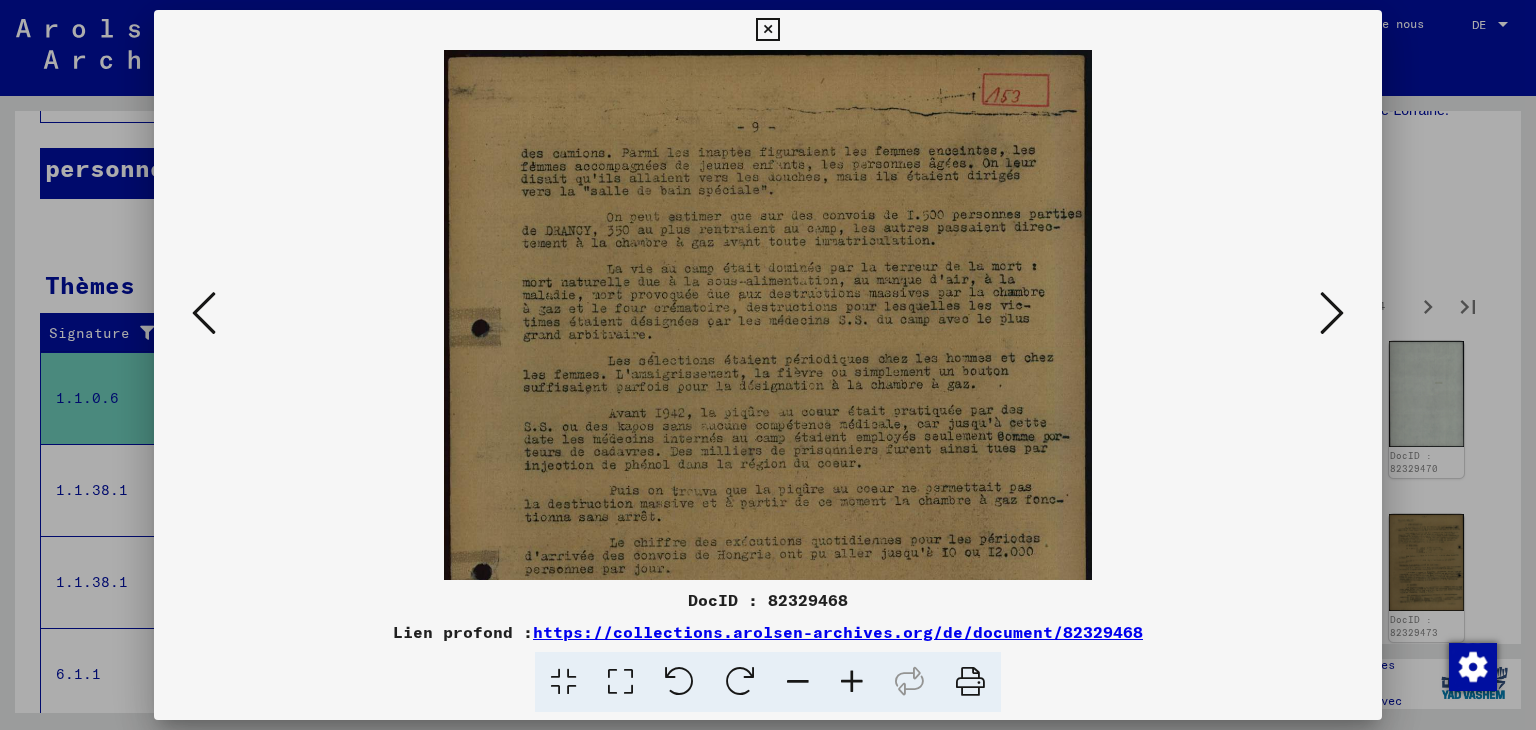 click at bounding box center [852, 682] 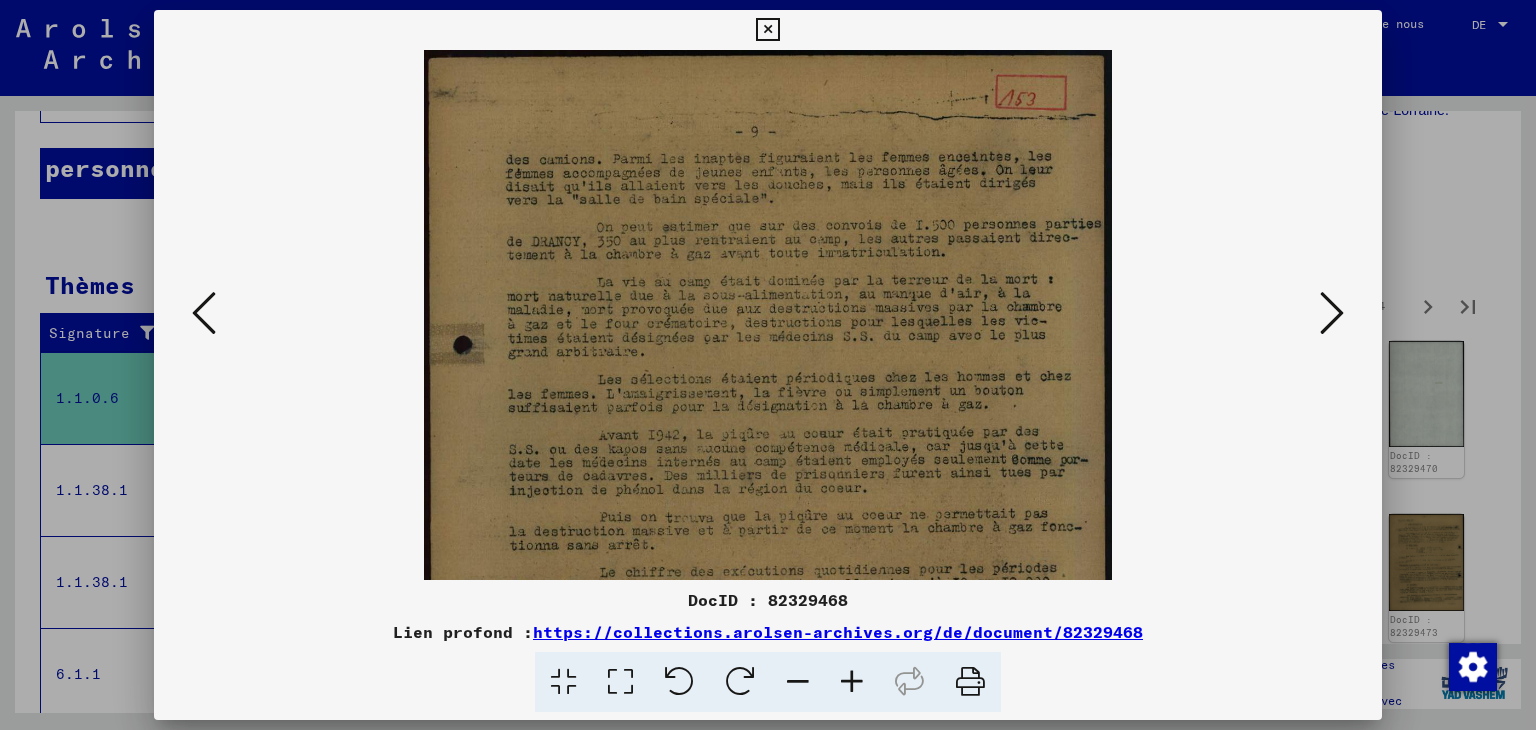 click at bounding box center [852, 682] 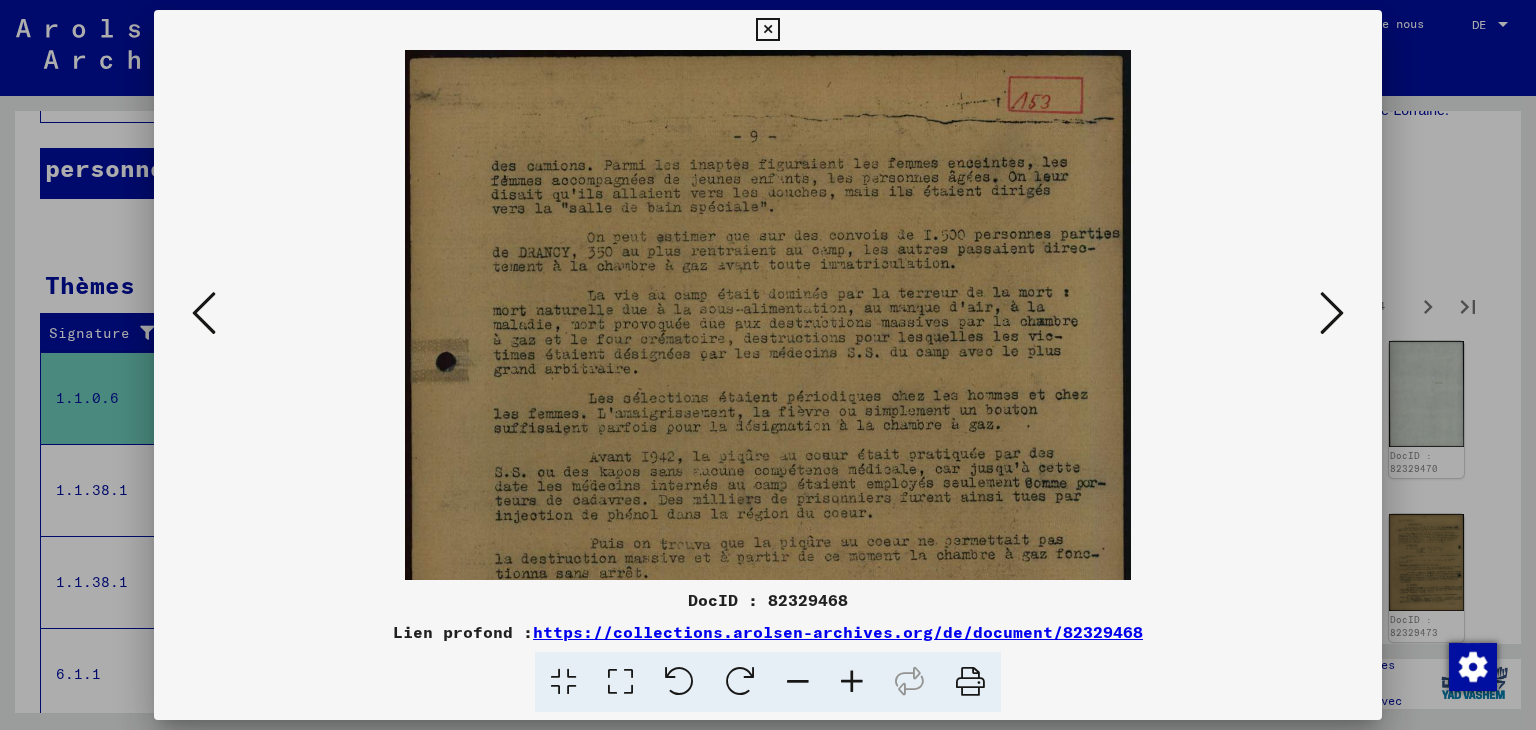click at bounding box center (852, 682) 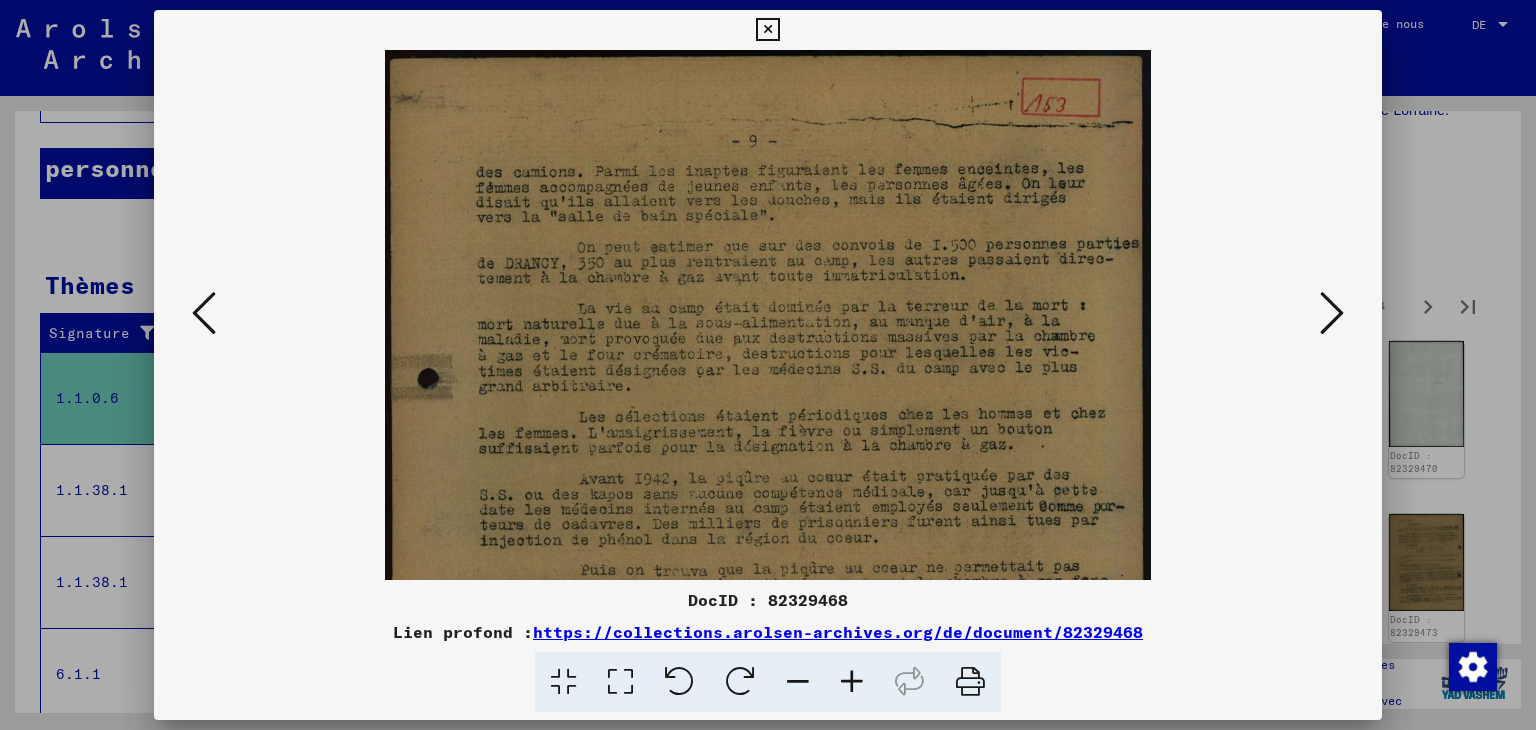 click at bounding box center (852, 682) 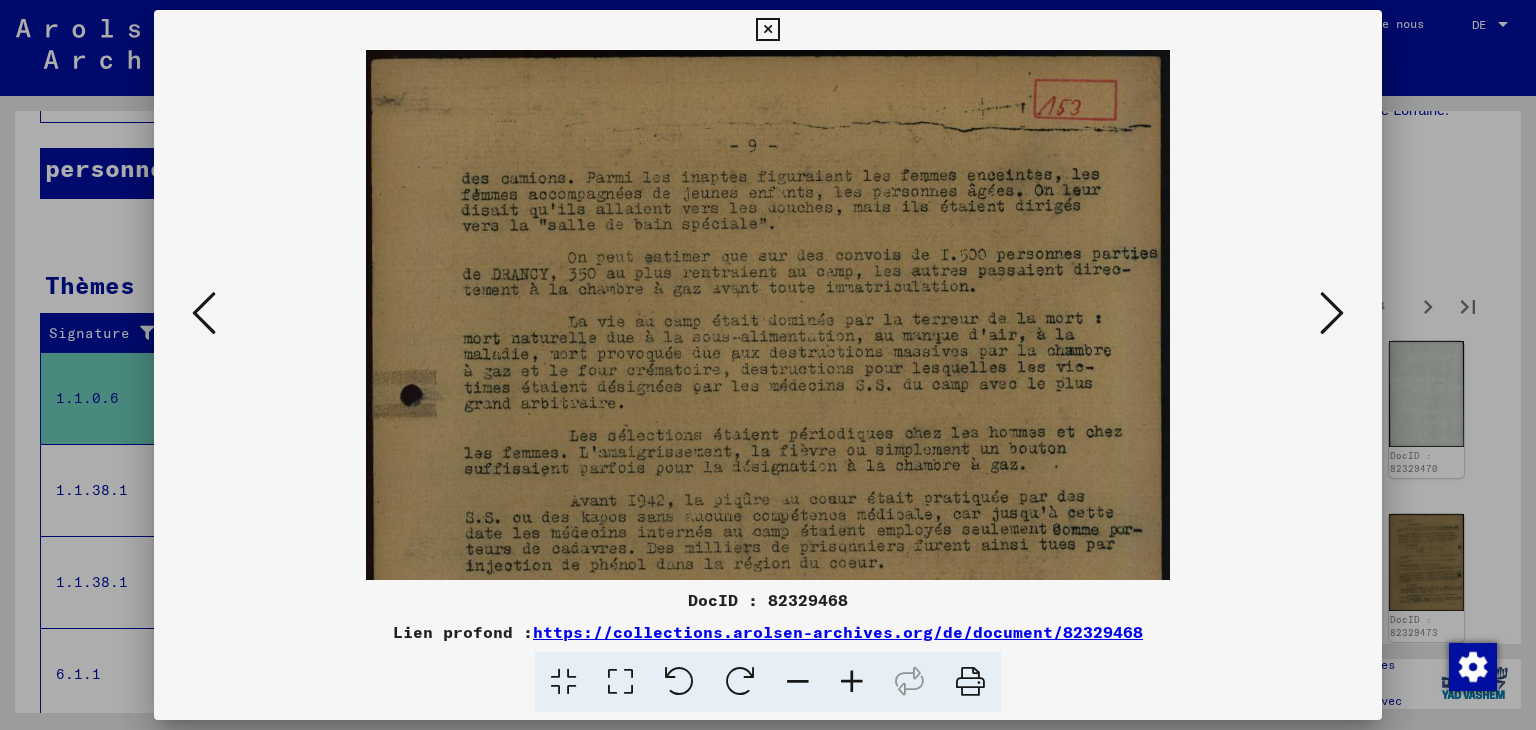 click at bounding box center [852, 682] 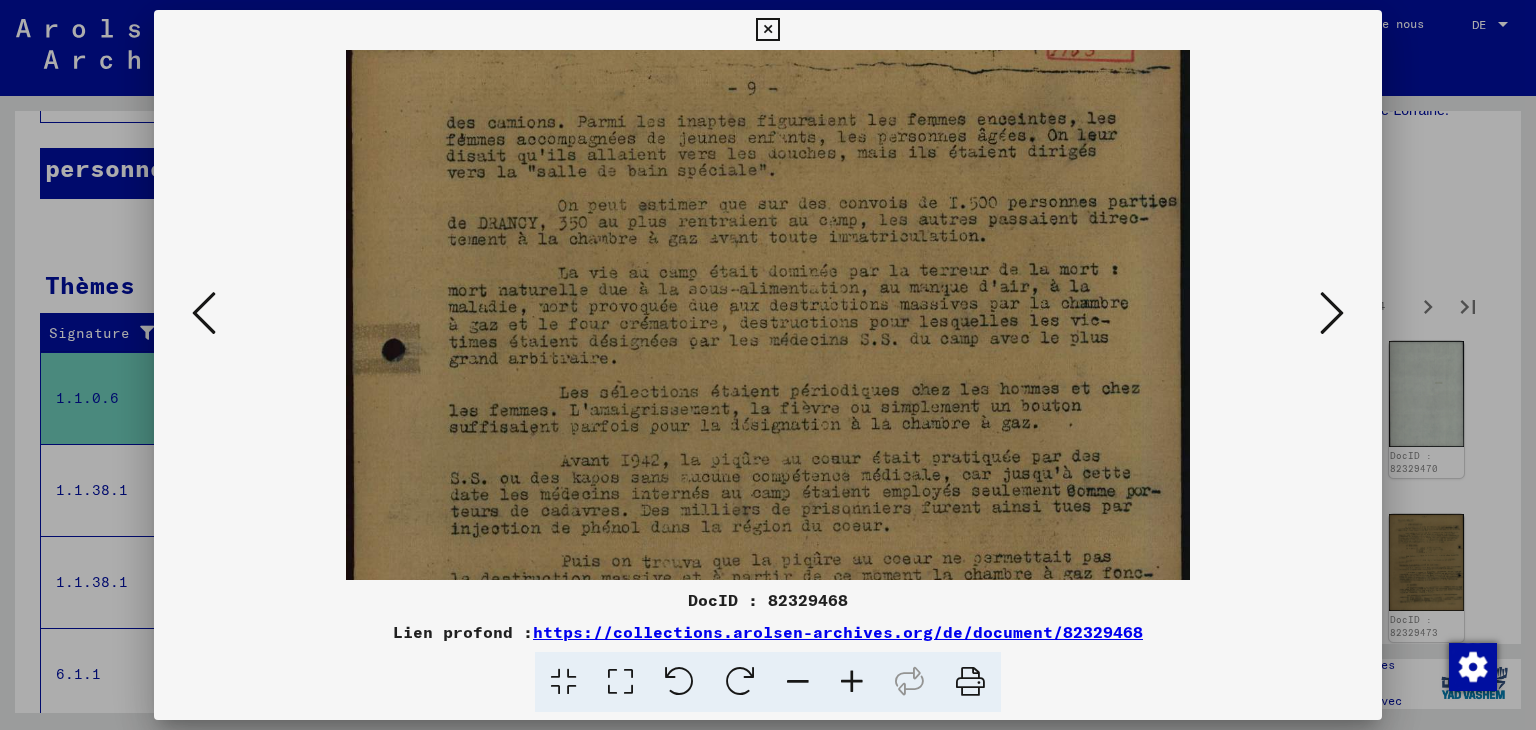 scroll, scrollTop: 113, scrollLeft: 0, axis: vertical 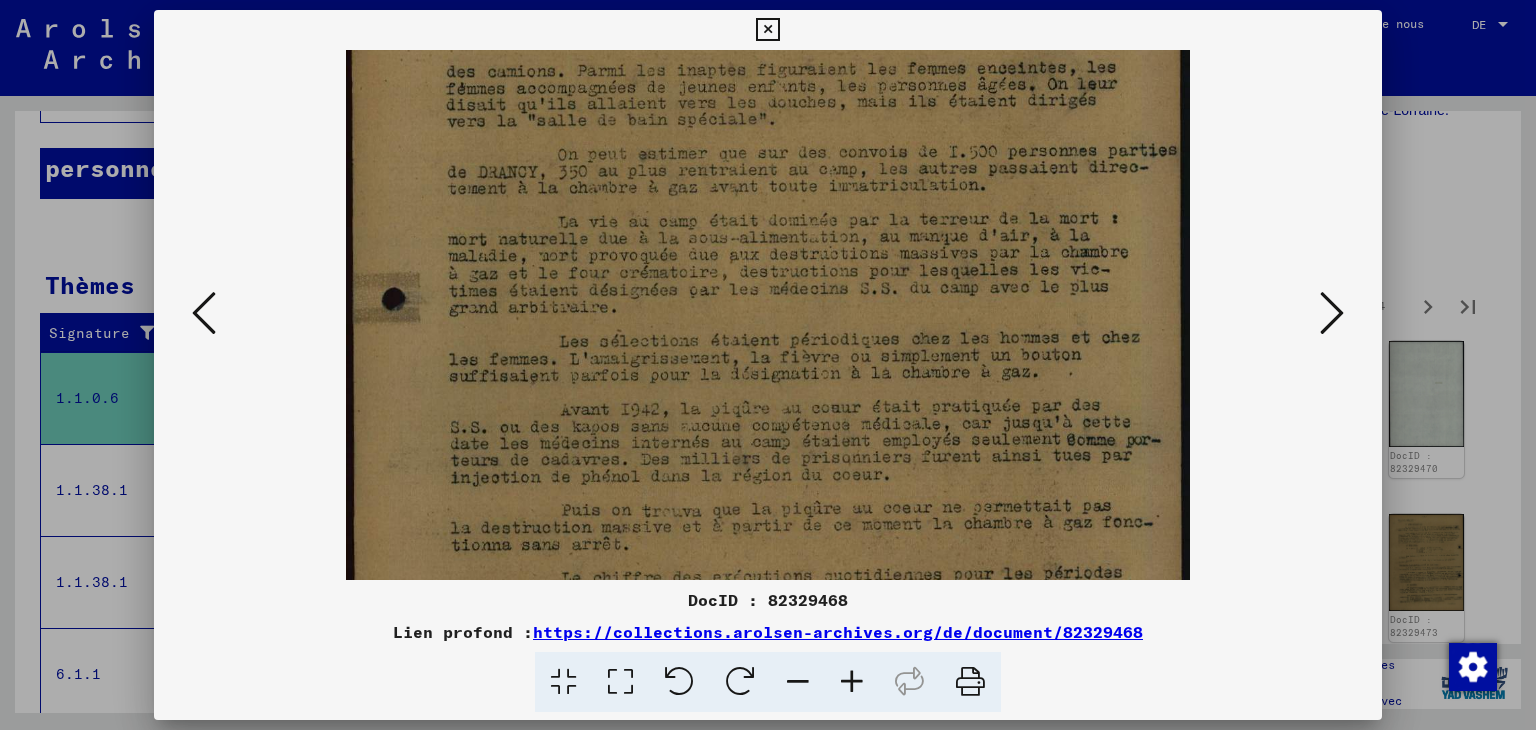 drag, startPoint x: 840, startPoint y: 521, endPoint x: 835, endPoint y: 408, distance: 113.110565 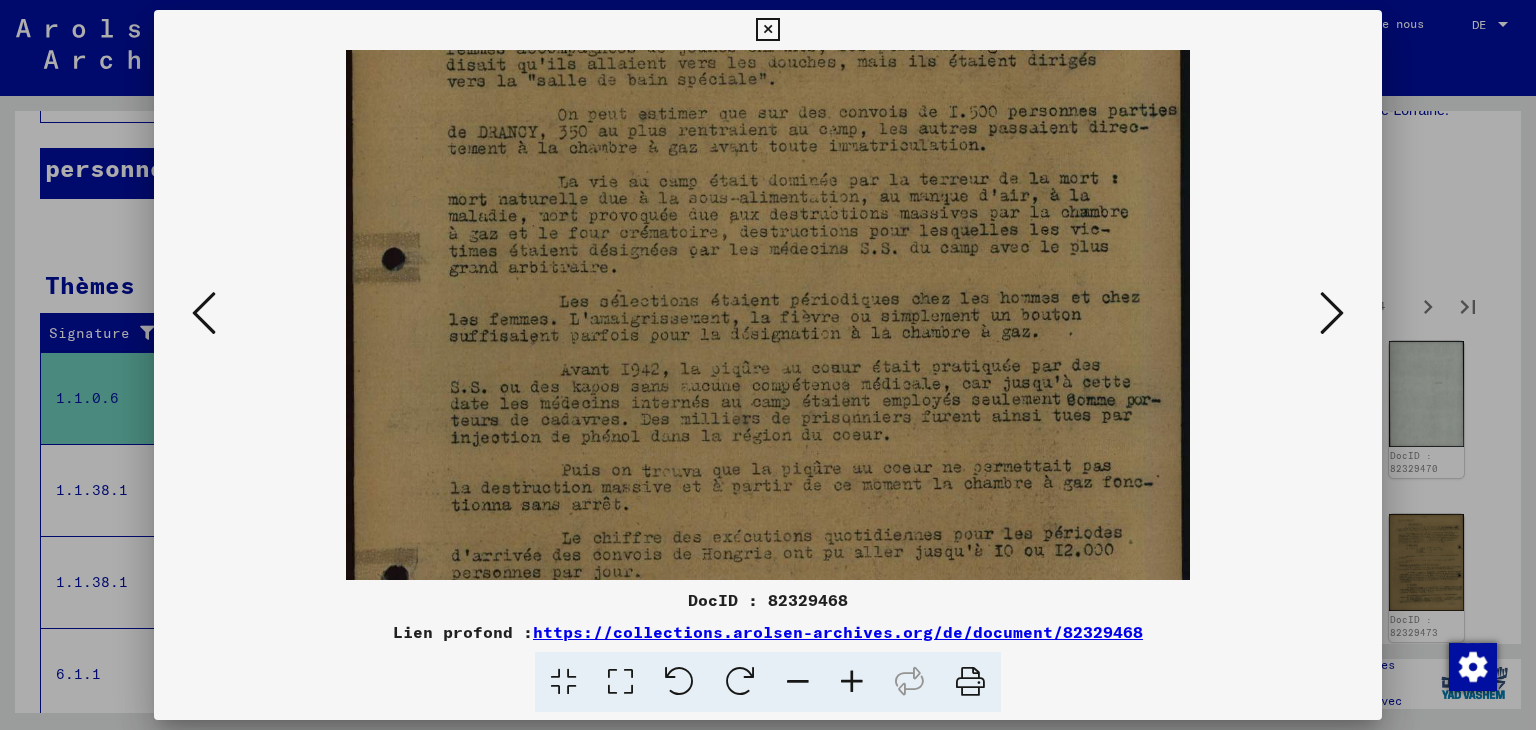 drag, startPoint x: 830, startPoint y: 441, endPoint x: 830, endPoint y: 414, distance: 27 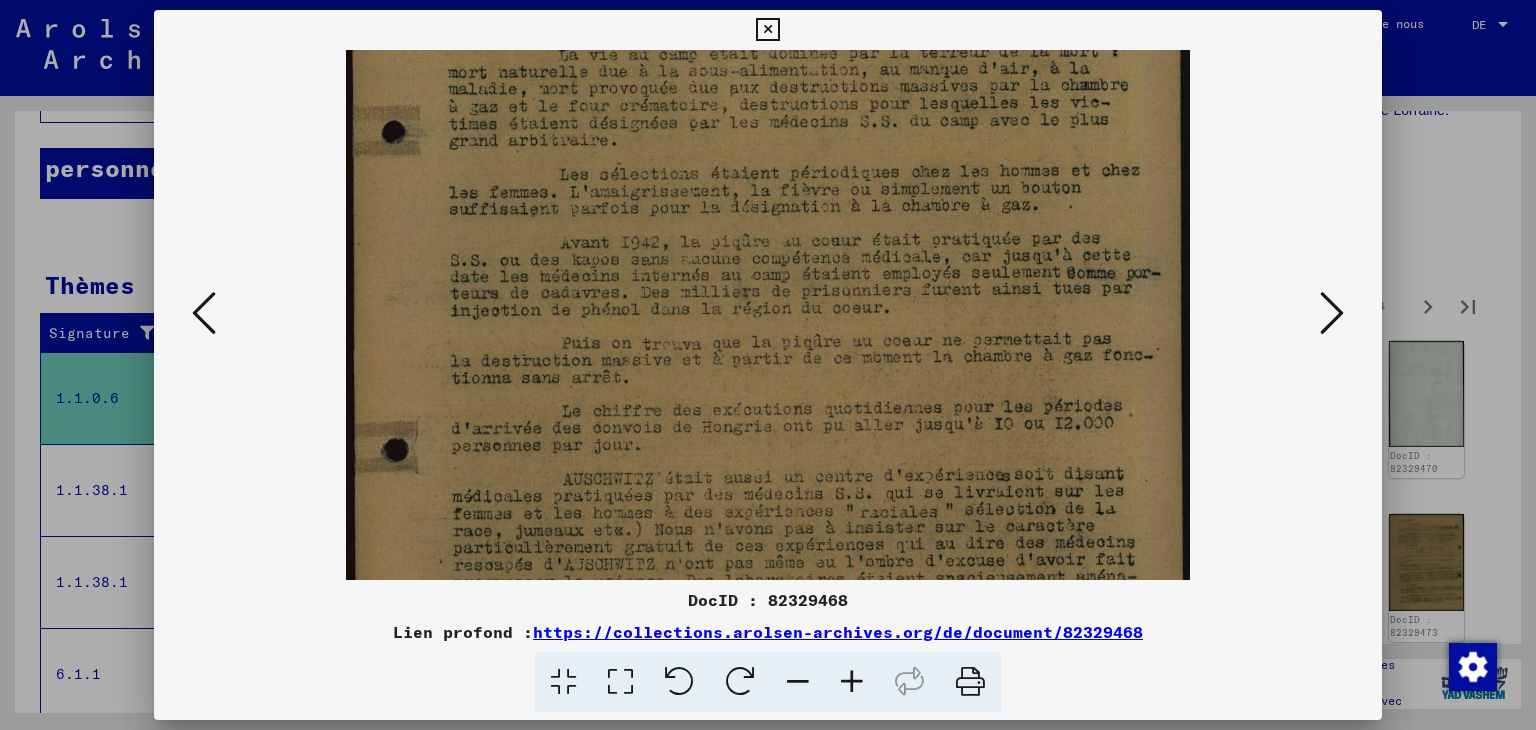 drag, startPoint x: 824, startPoint y: 403, endPoint x: 823, endPoint y: 355, distance: 48.010414 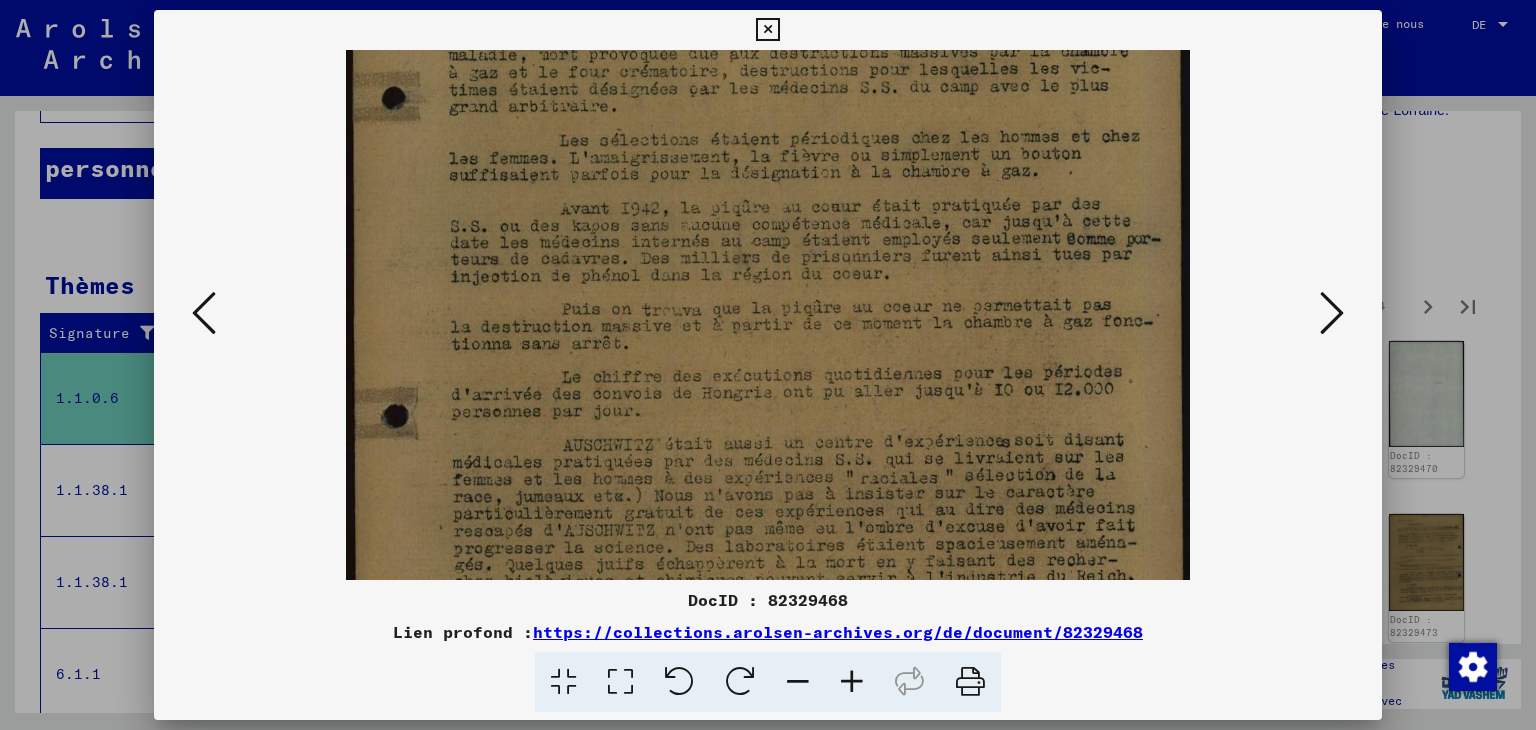 scroll, scrollTop: 330, scrollLeft: 0, axis: vertical 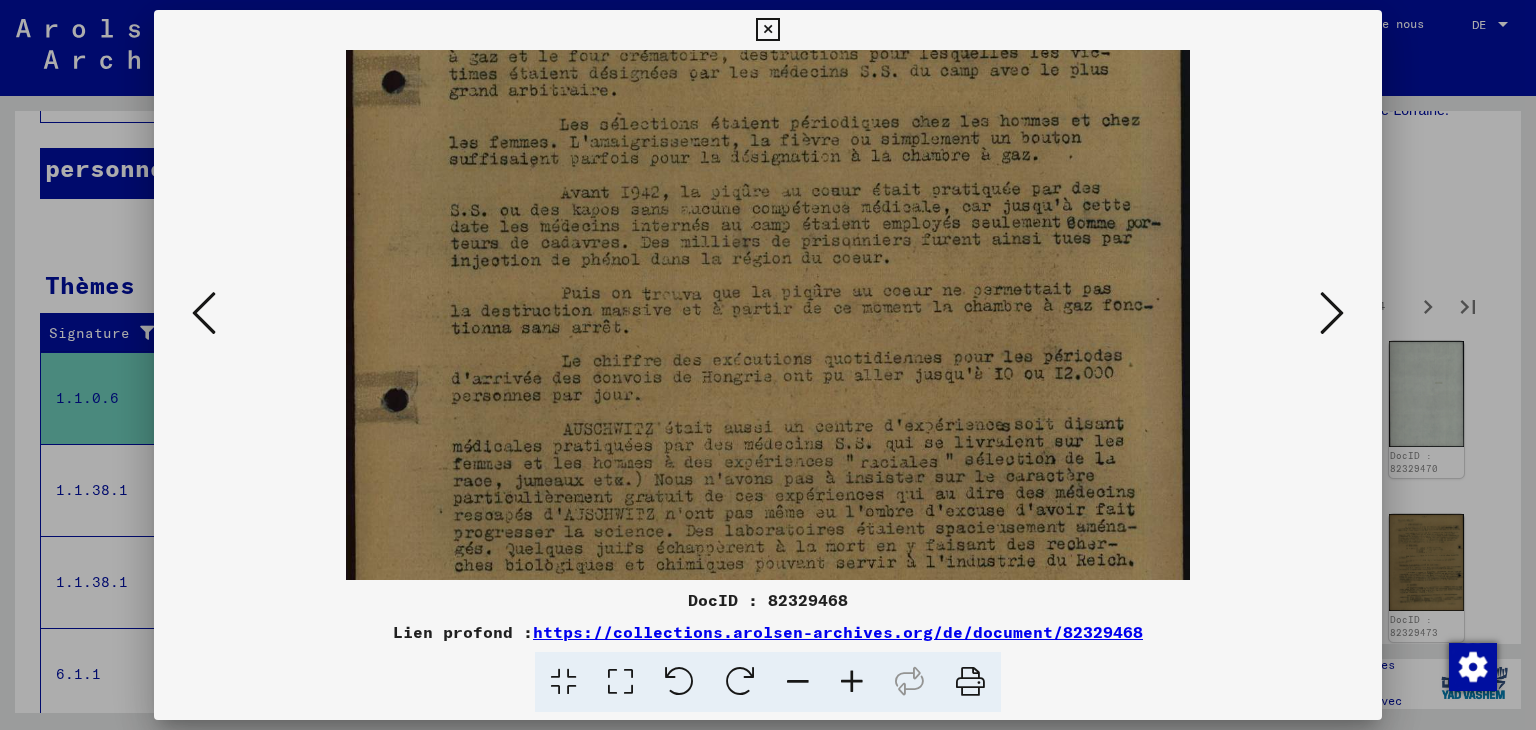 drag, startPoint x: 811, startPoint y: 453, endPoint x: 808, endPoint y: 404, distance: 49.09175 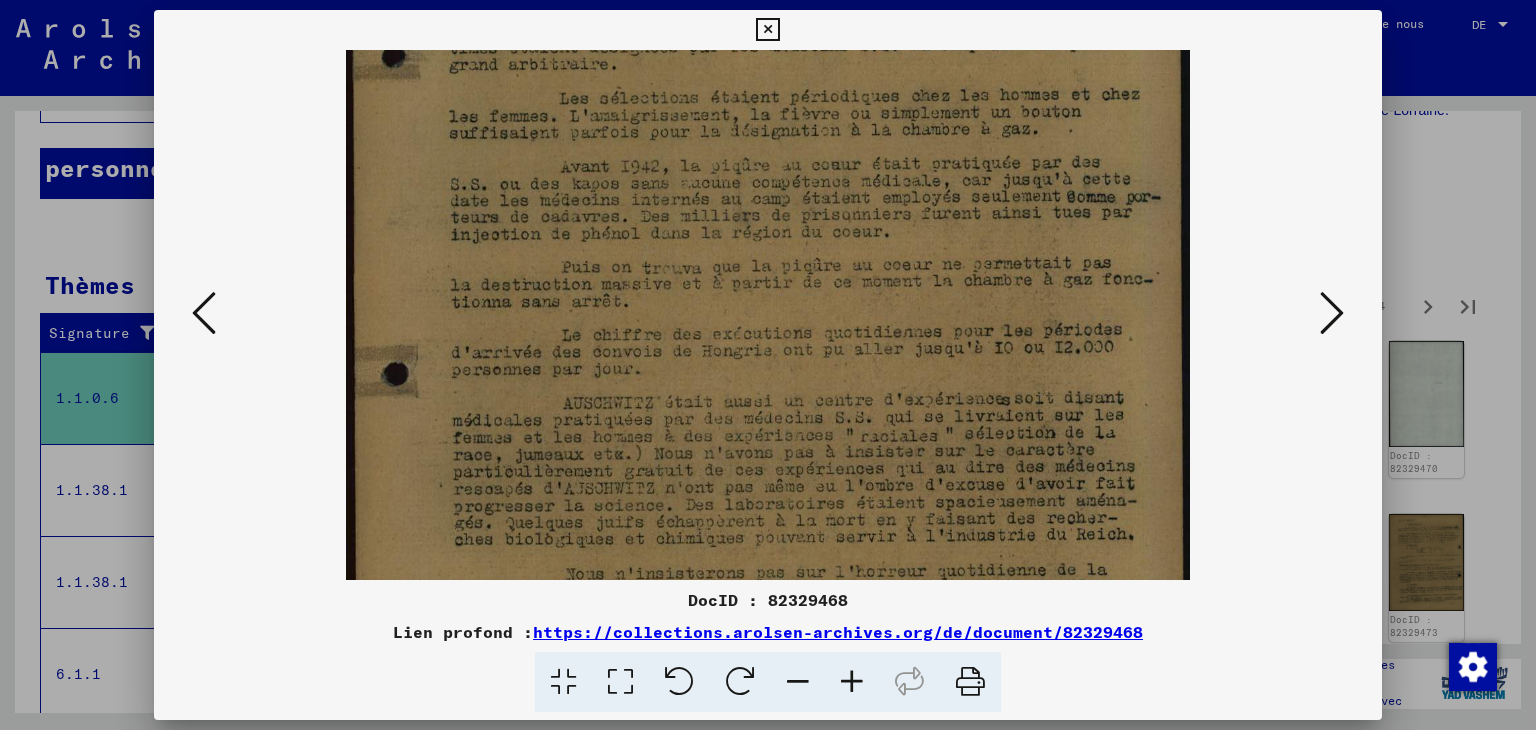 scroll, scrollTop: 356, scrollLeft: 0, axis: vertical 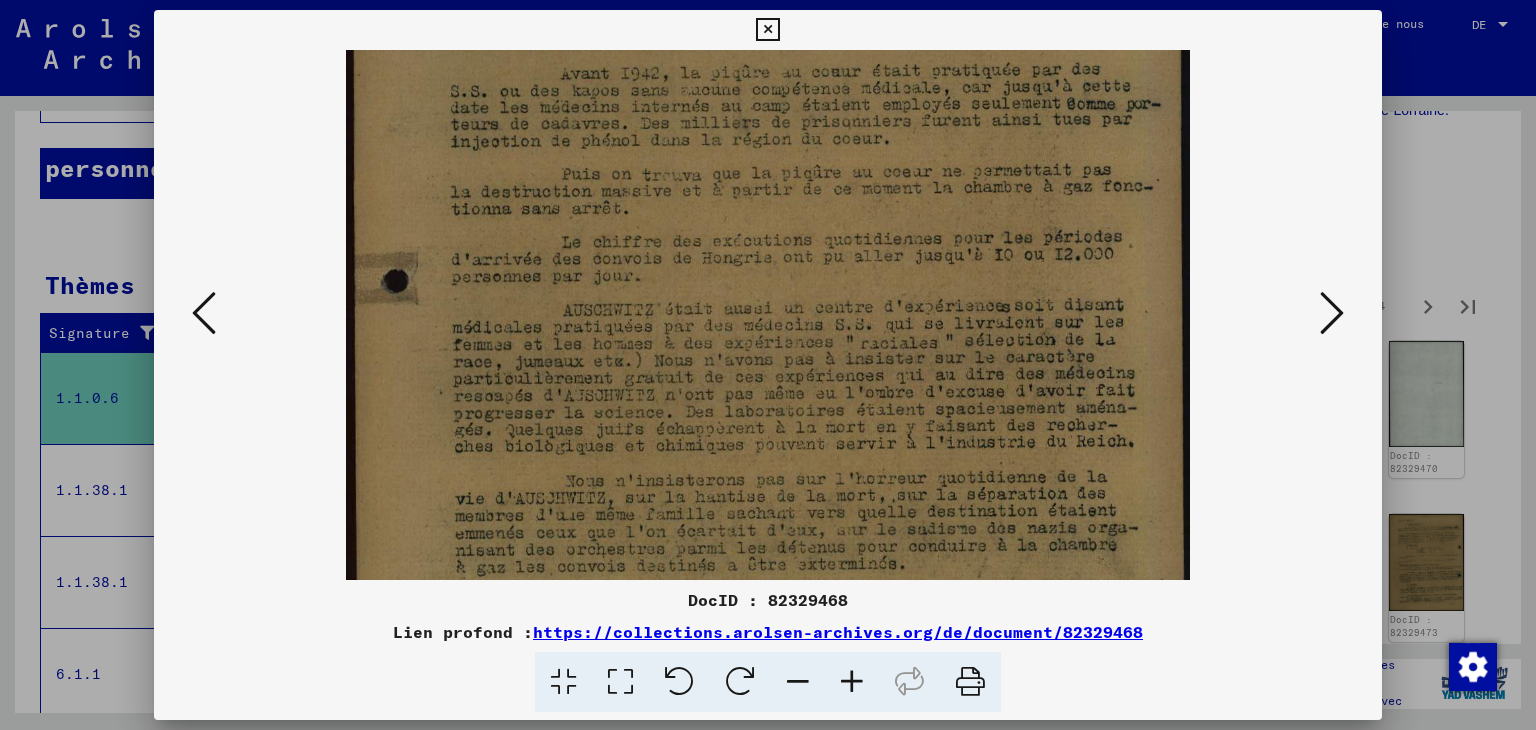 drag, startPoint x: 806, startPoint y: 465, endPoint x: 806, endPoint y: 373, distance: 92 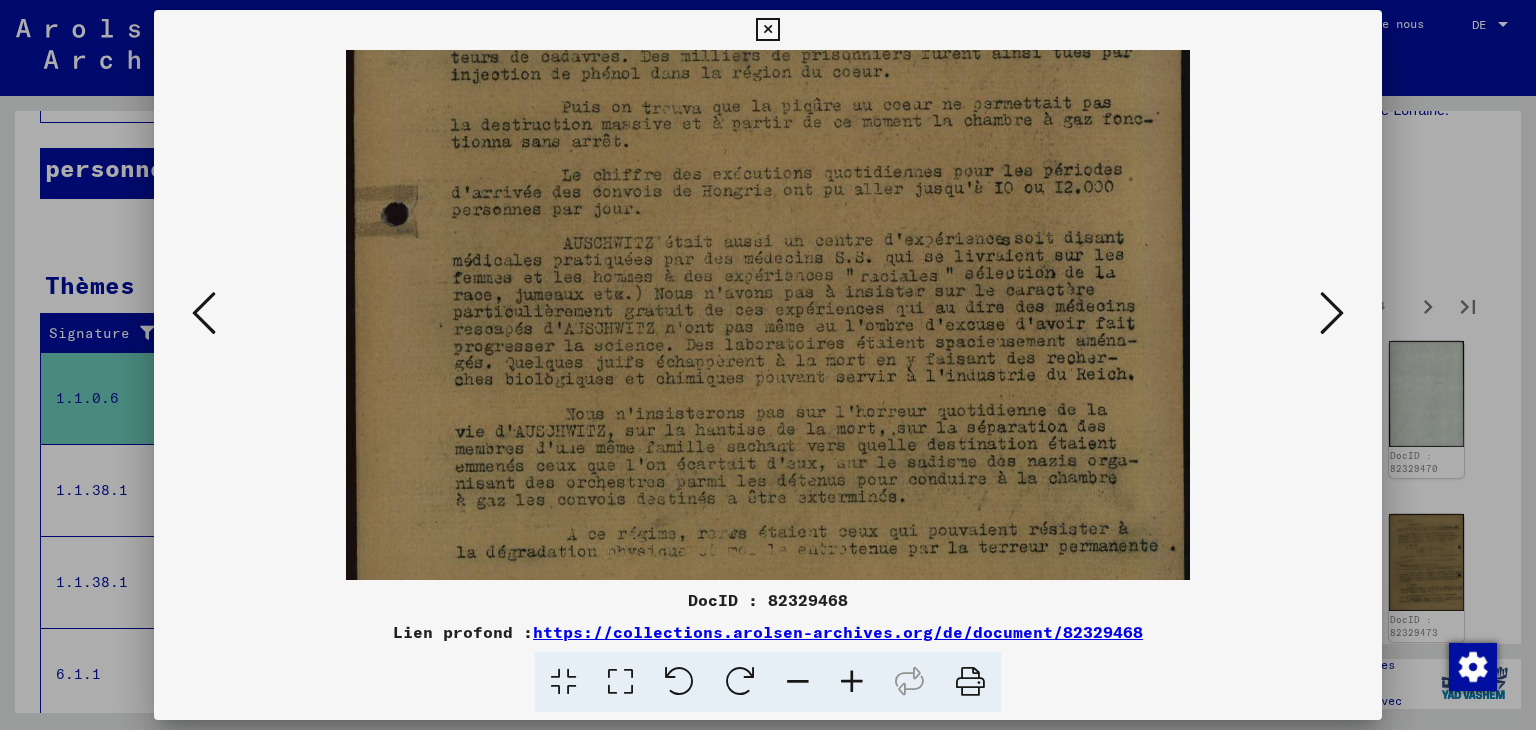 drag, startPoint x: 804, startPoint y: 429, endPoint x: 800, endPoint y: 406, distance: 23.345236 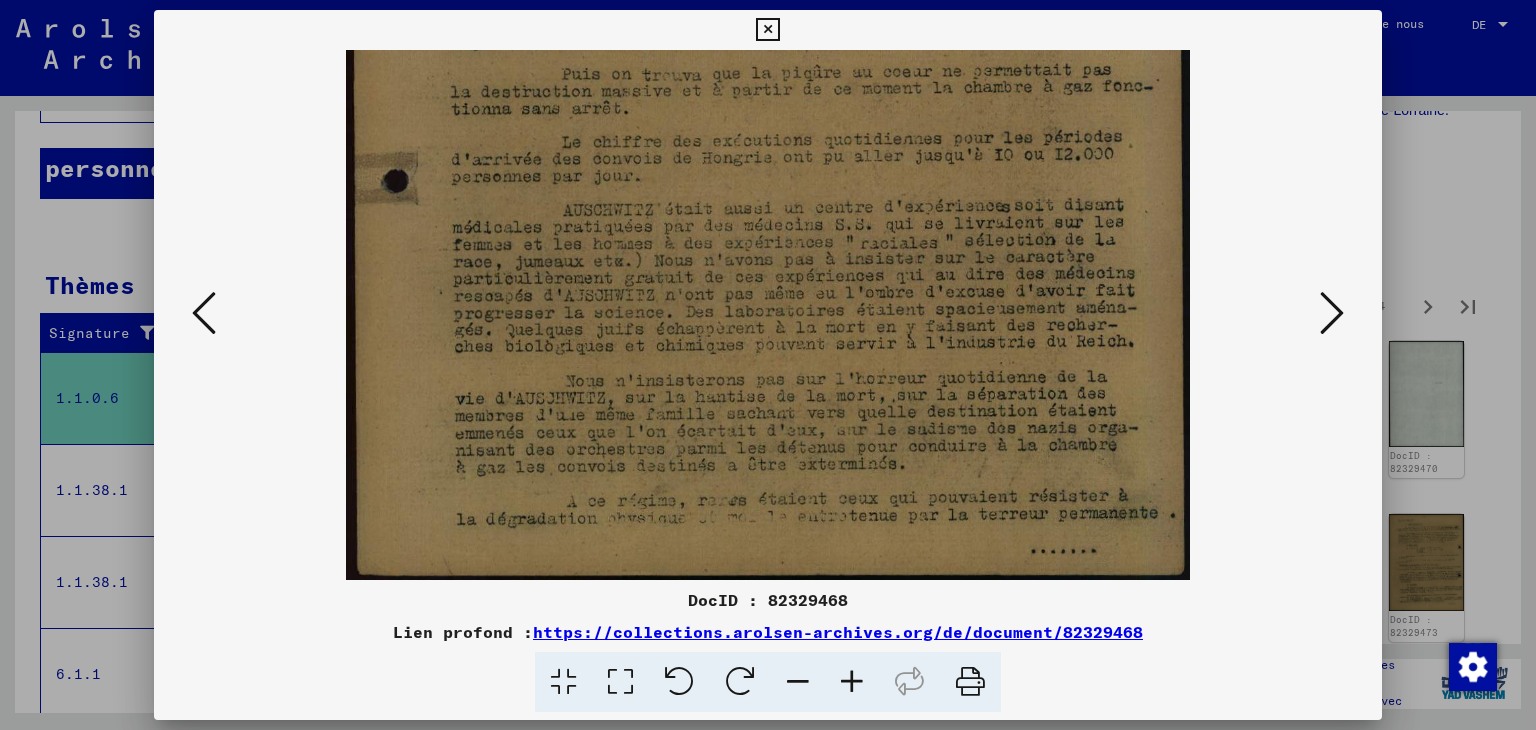 drag, startPoint x: 815, startPoint y: 446, endPoint x: 817, endPoint y: 407, distance: 39.051247 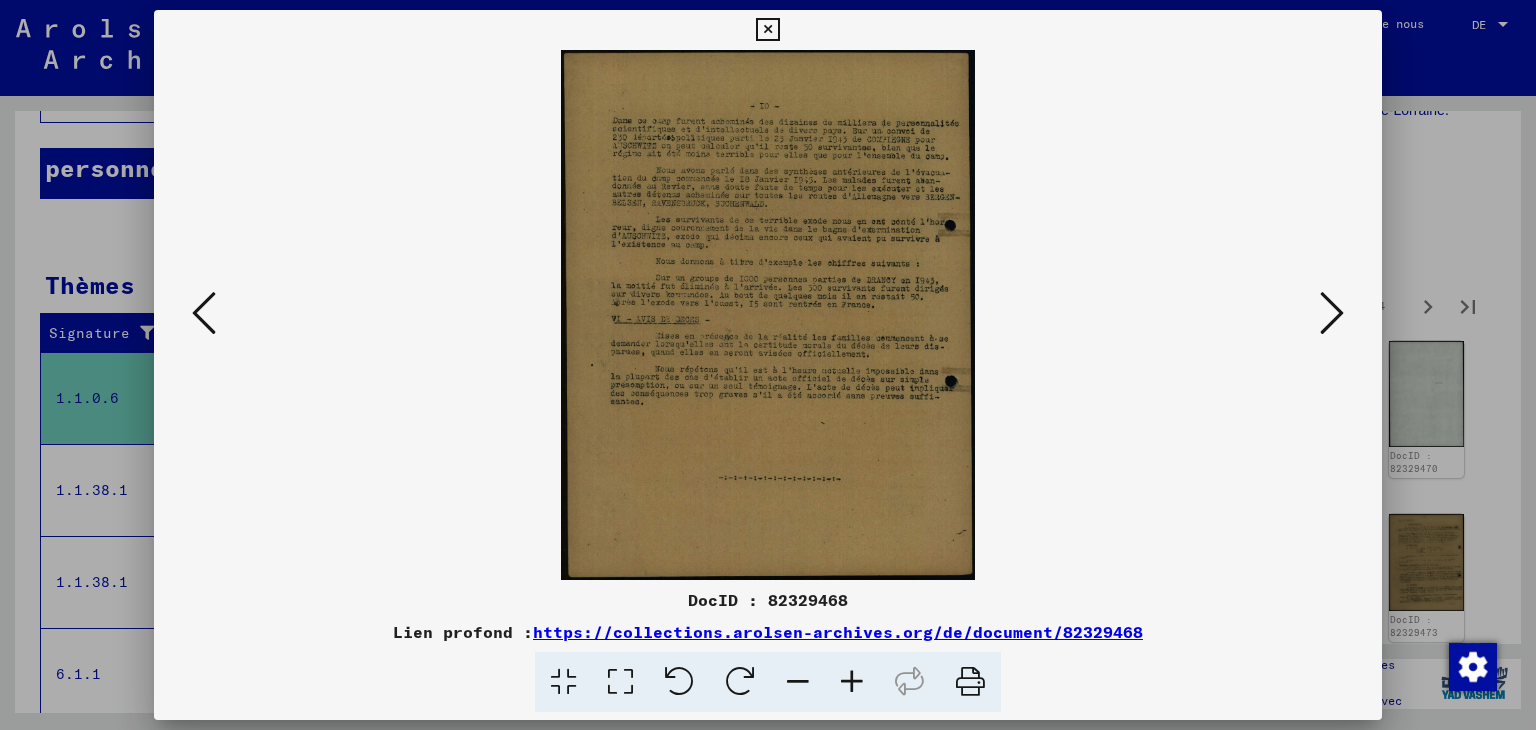 click at bounding box center (852, 682) 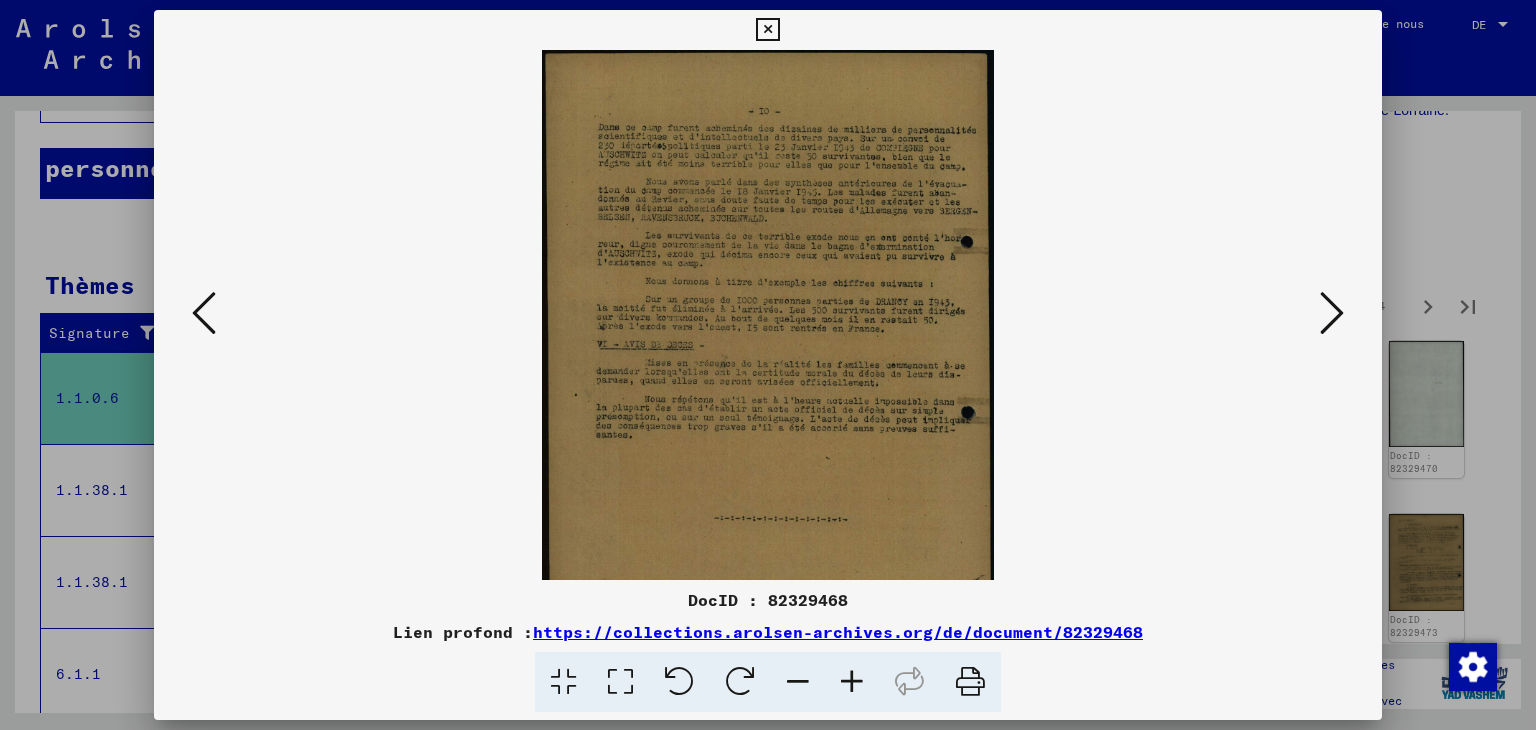 click at bounding box center [852, 682] 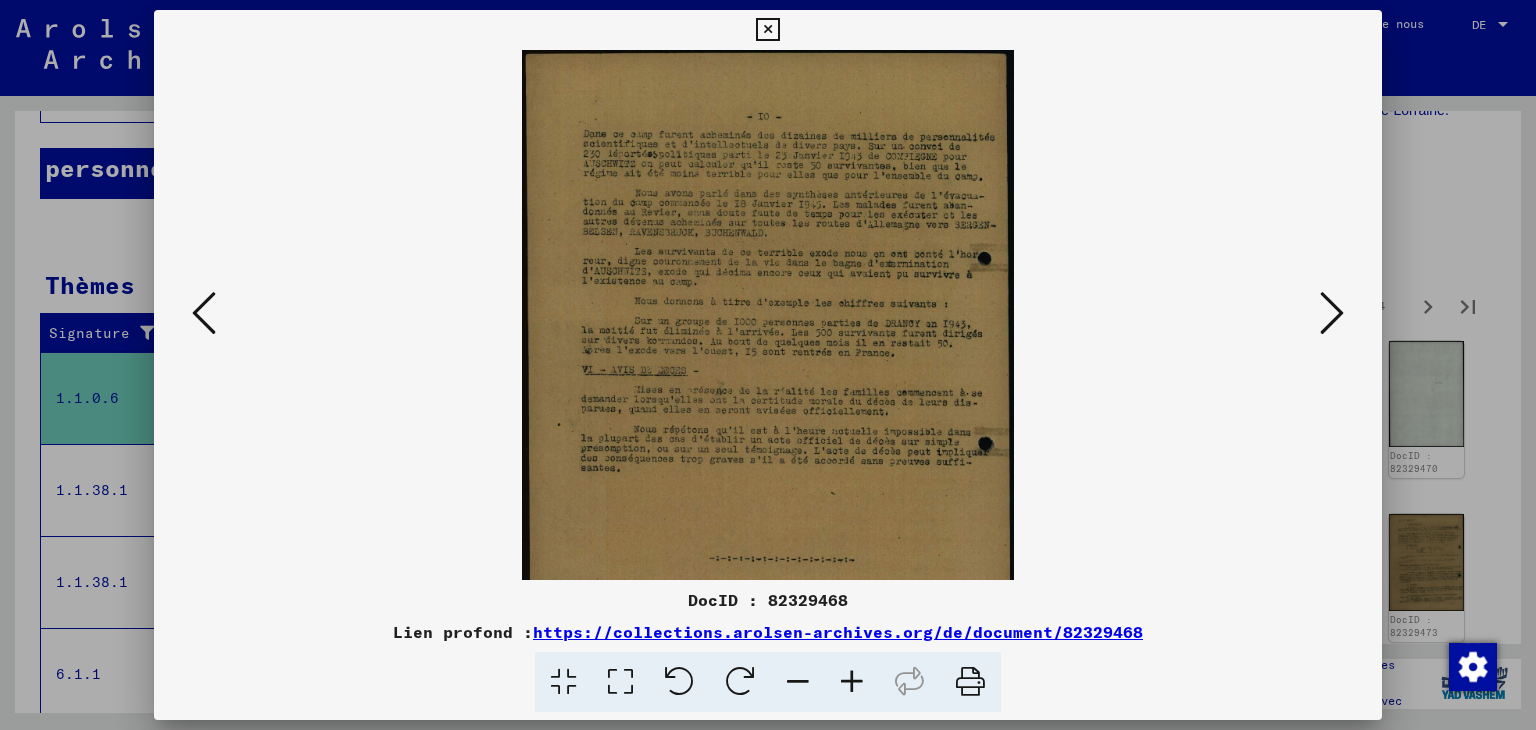 click at bounding box center (852, 682) 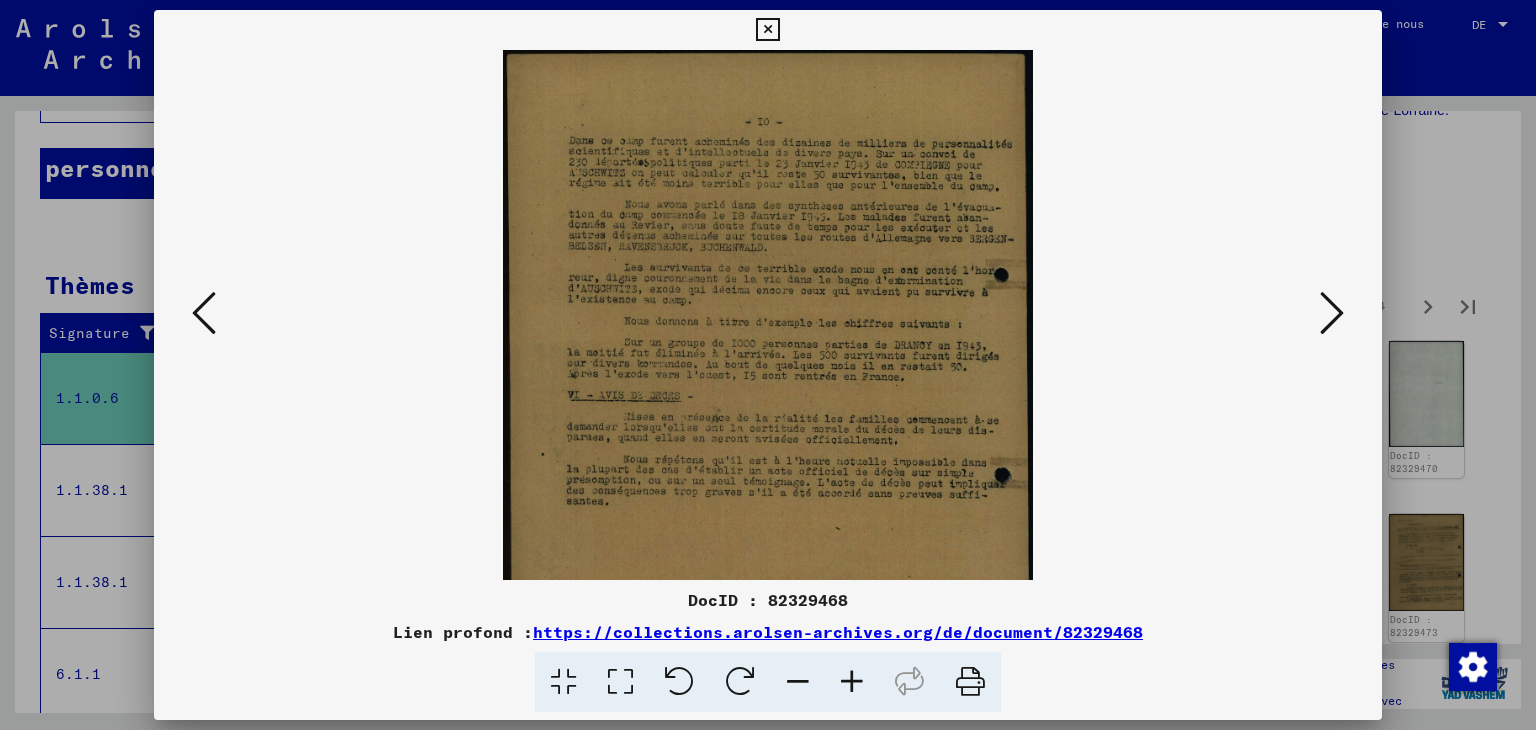 click at bounding box center [852, 682] 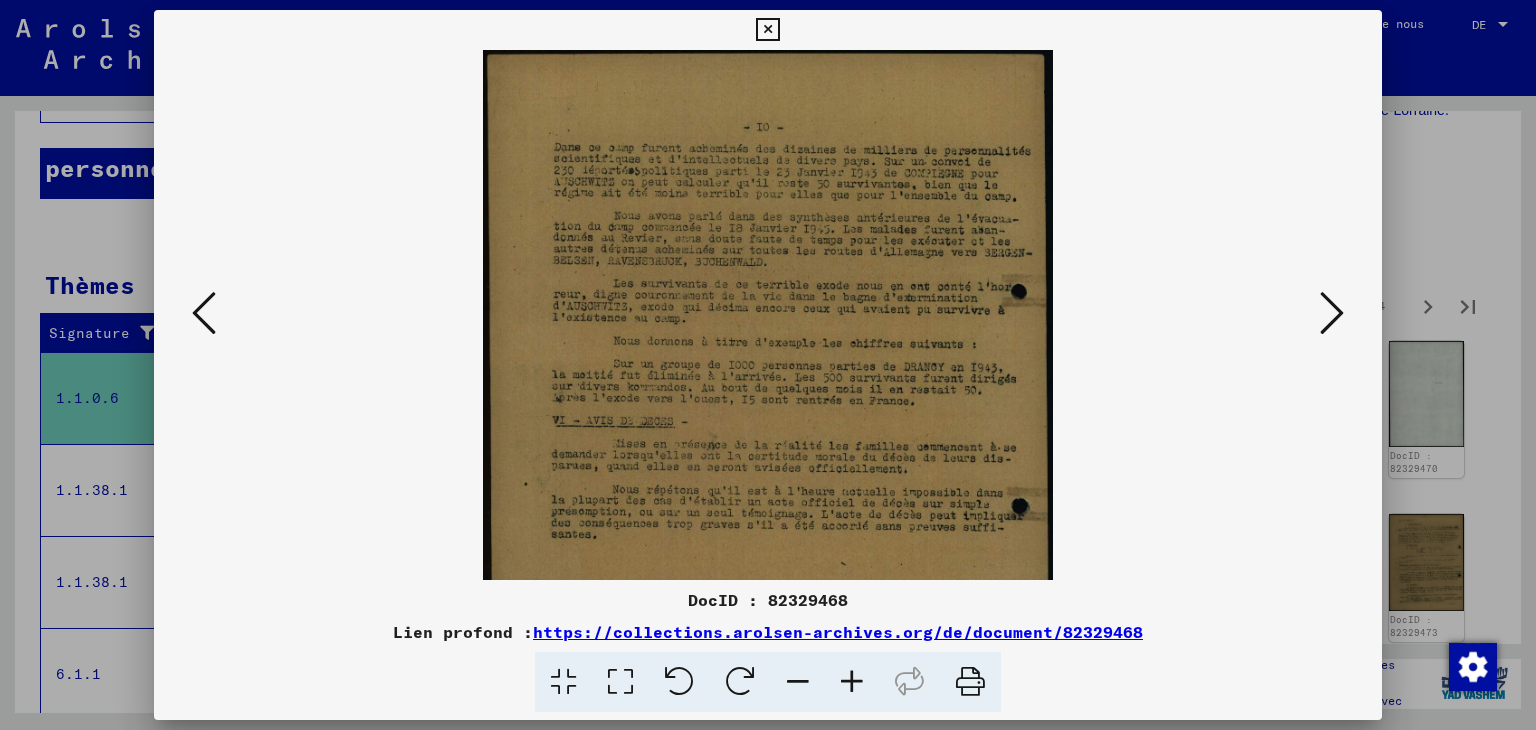 click at bounding box center (852, 682) 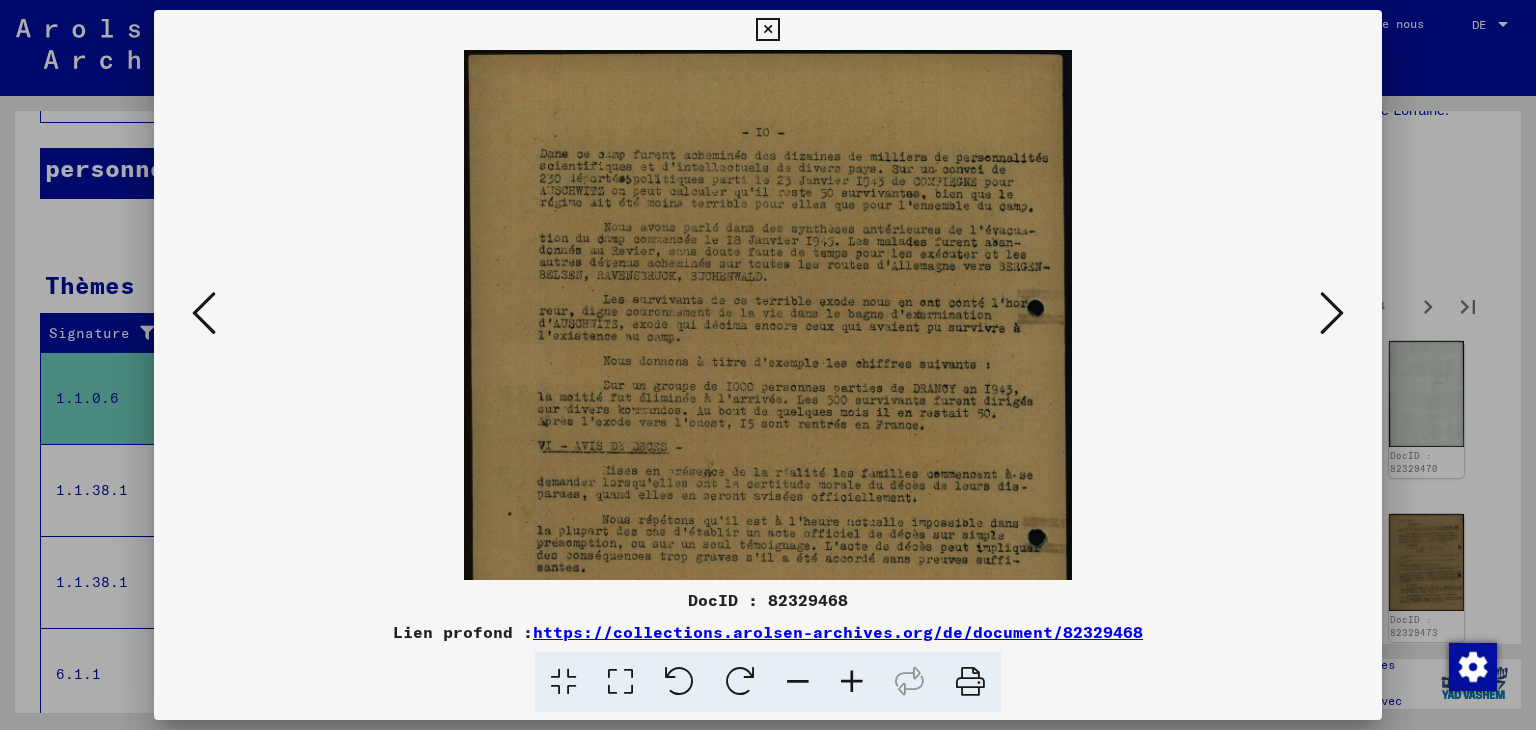 click at bounding box center (852, 682) 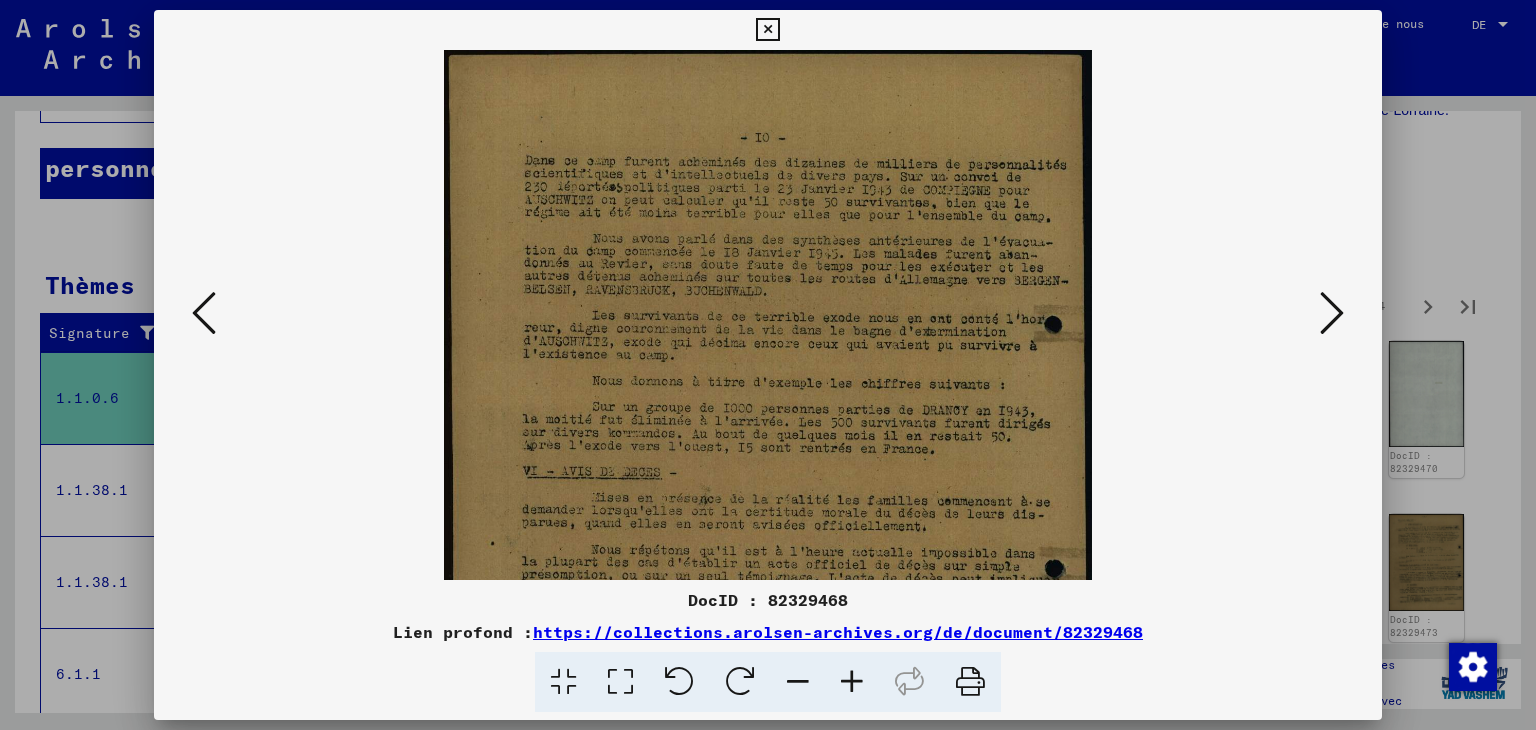 click at bounding box center (852, 682) 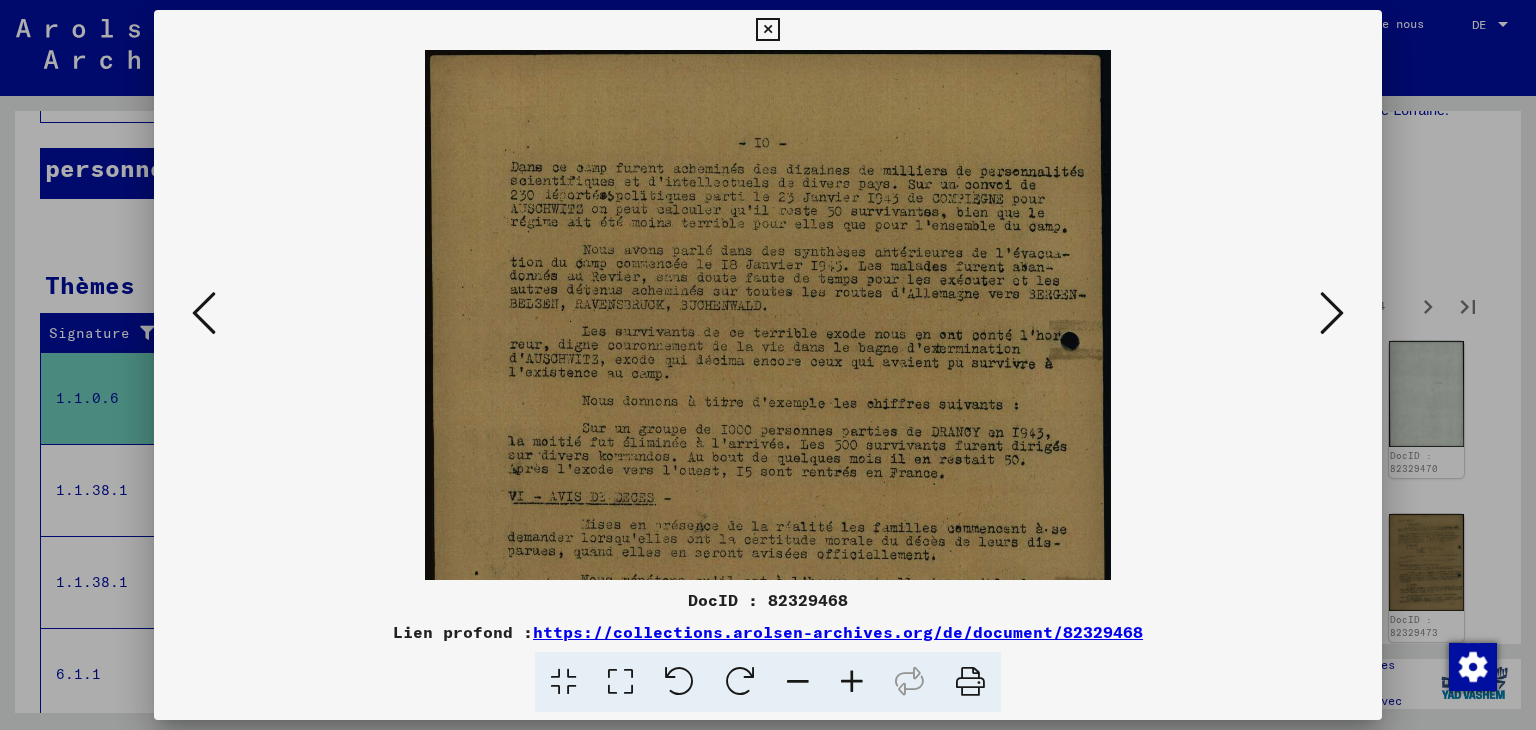 click at bounding box center (852, 682) 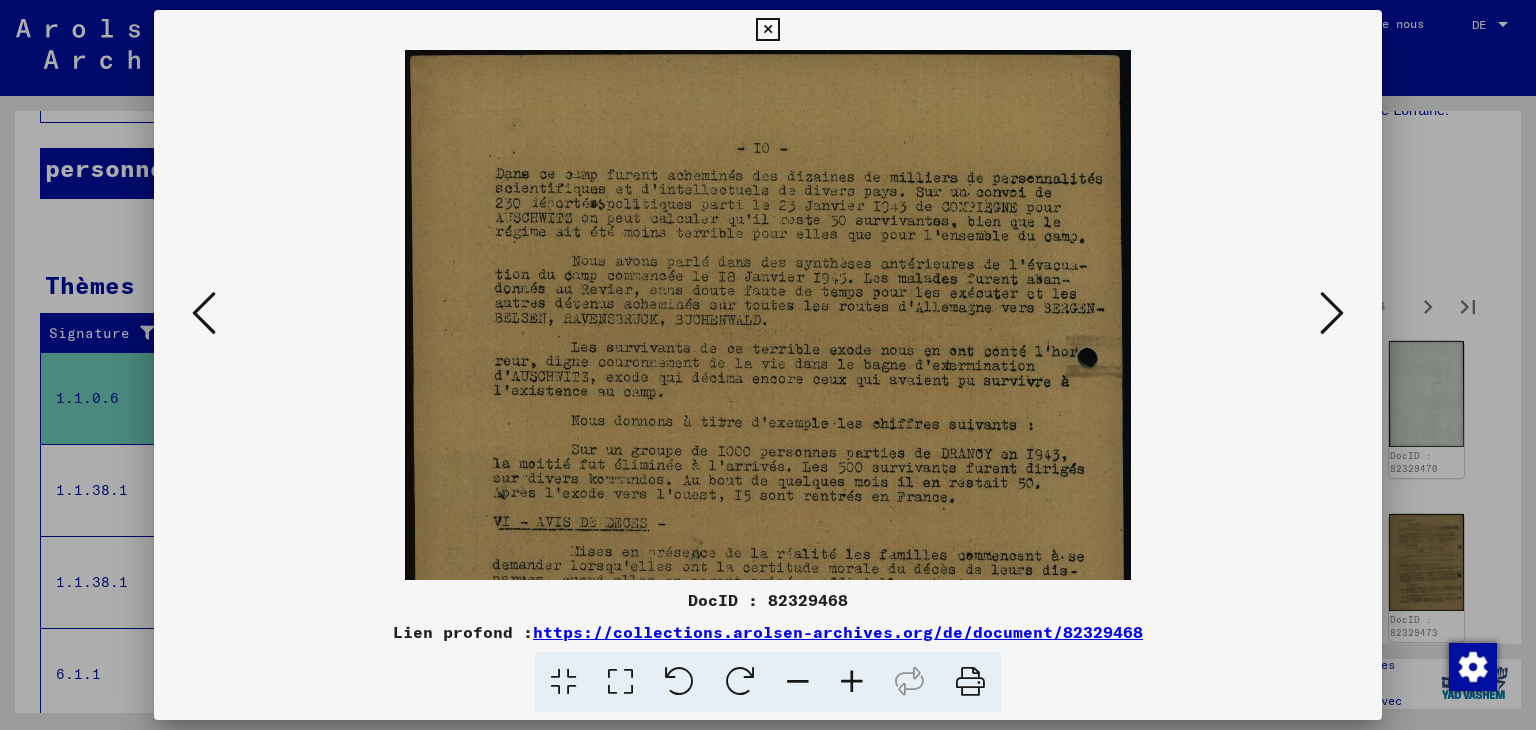 click at bounding box center (852, 682) 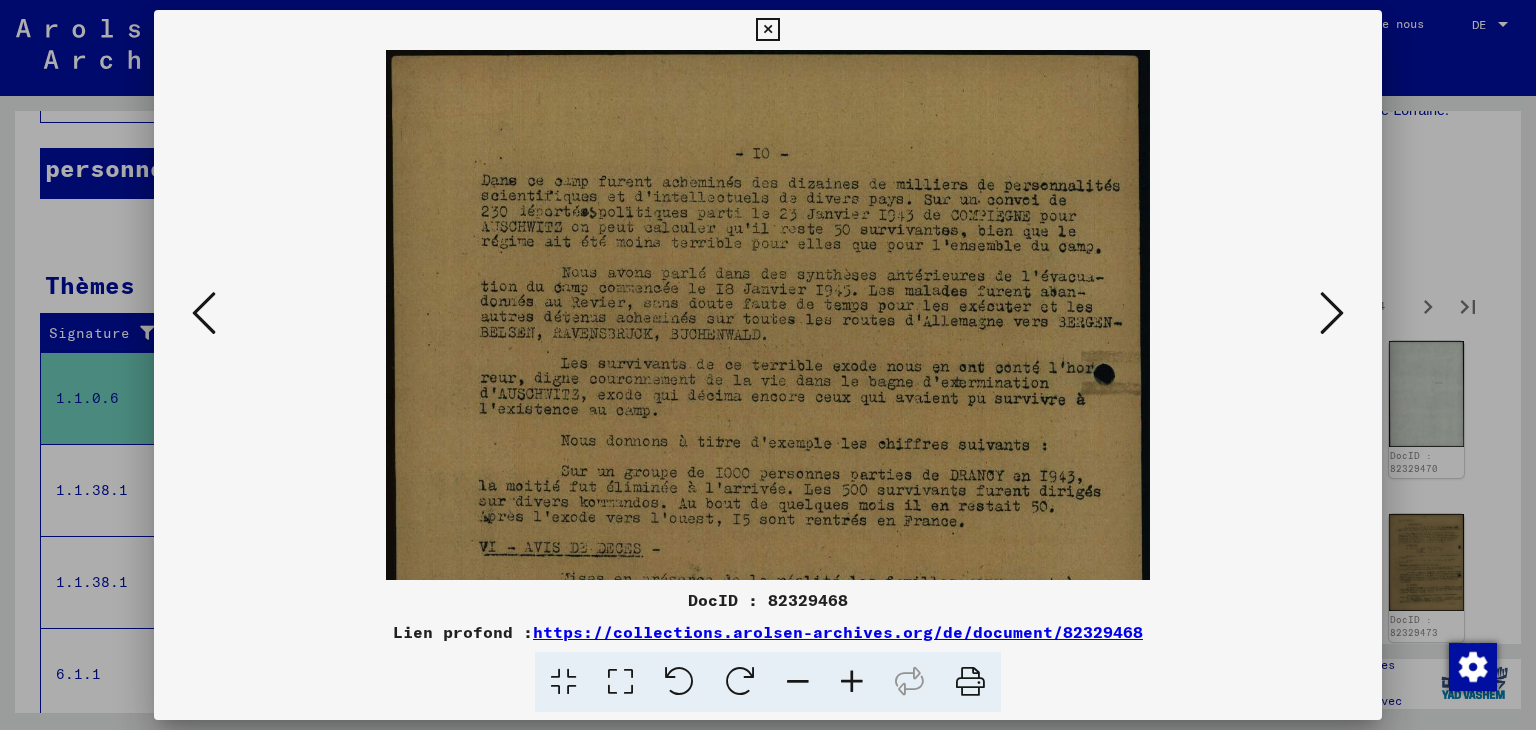 click at bounding box center [852, 682] 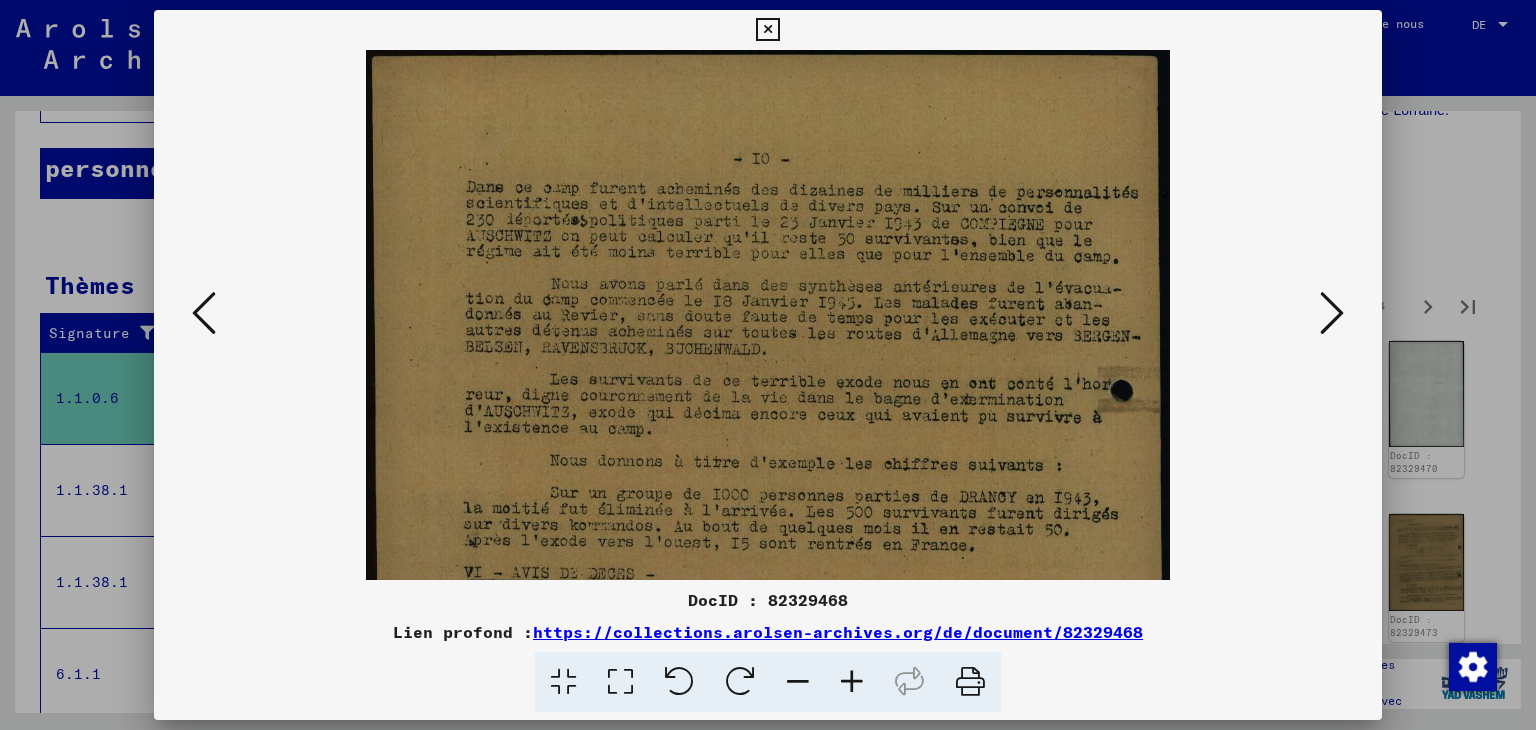 click at bounding box center (852, 682) 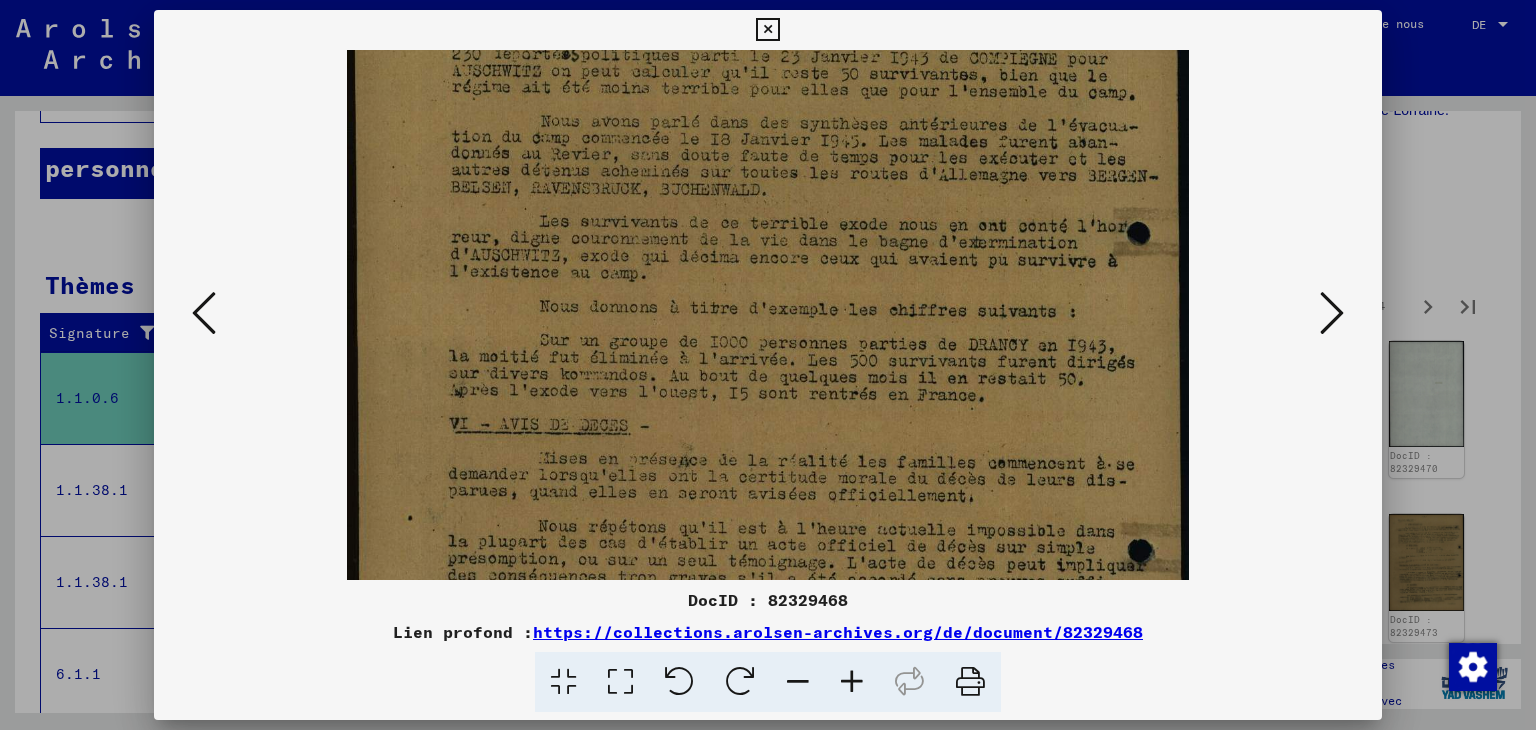 scroll, scrollTop: 260, scrollLeft: 0, axis: vertical 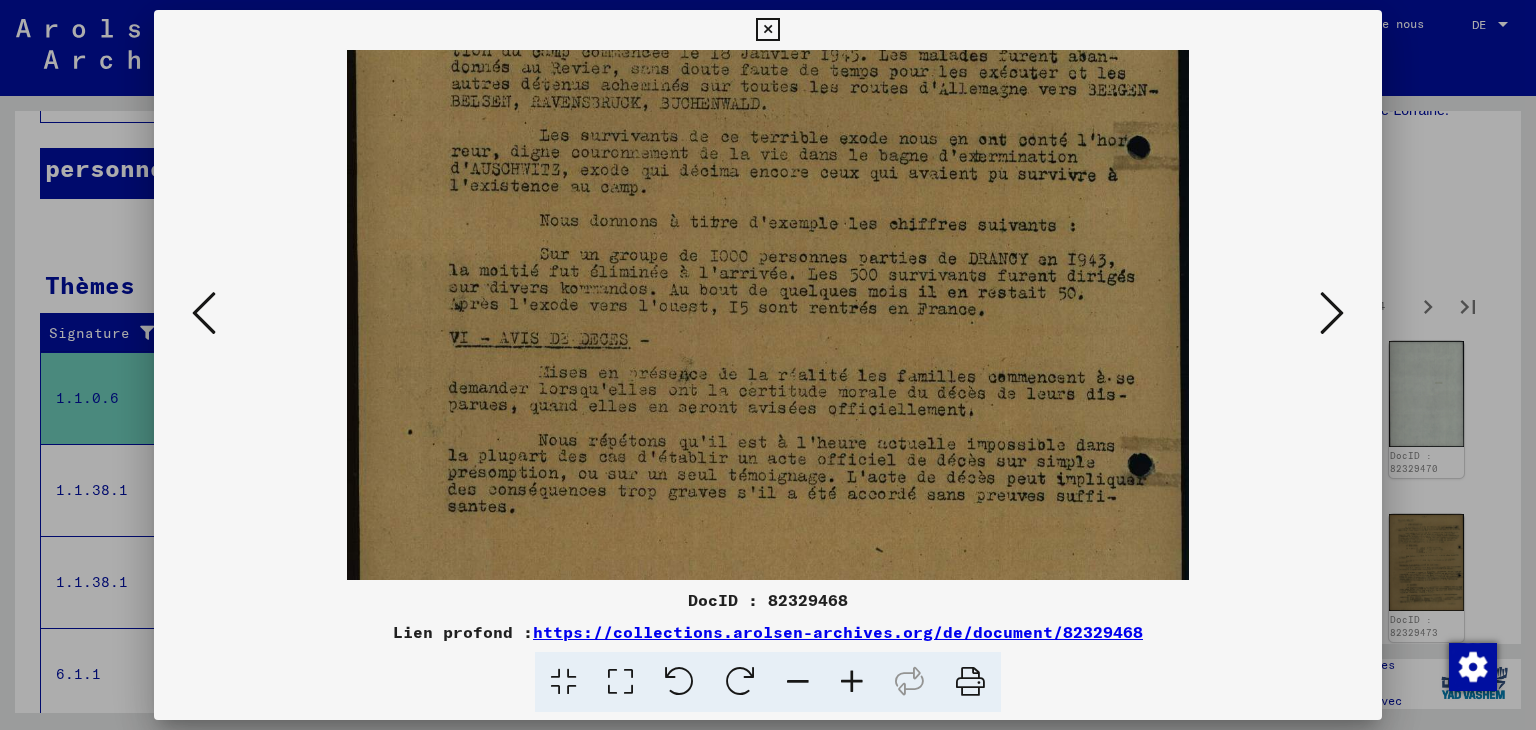 drag, startPoint x: 792, startPoint y: 521, endPoint x: 774, endPoint y: 263, distance: 258.62714 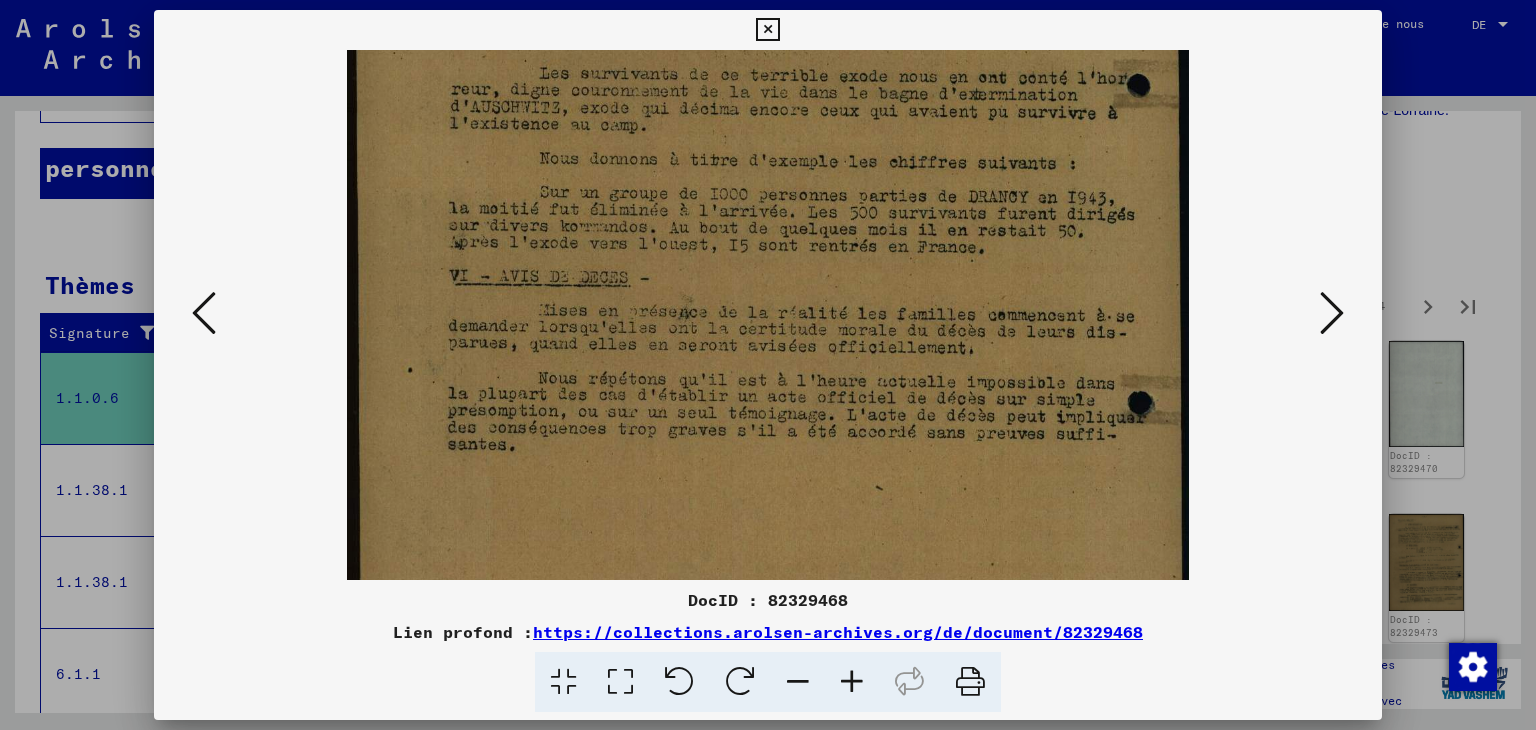 scroll, scrollTop: 325, scrollLeft: 0, axis: vertical 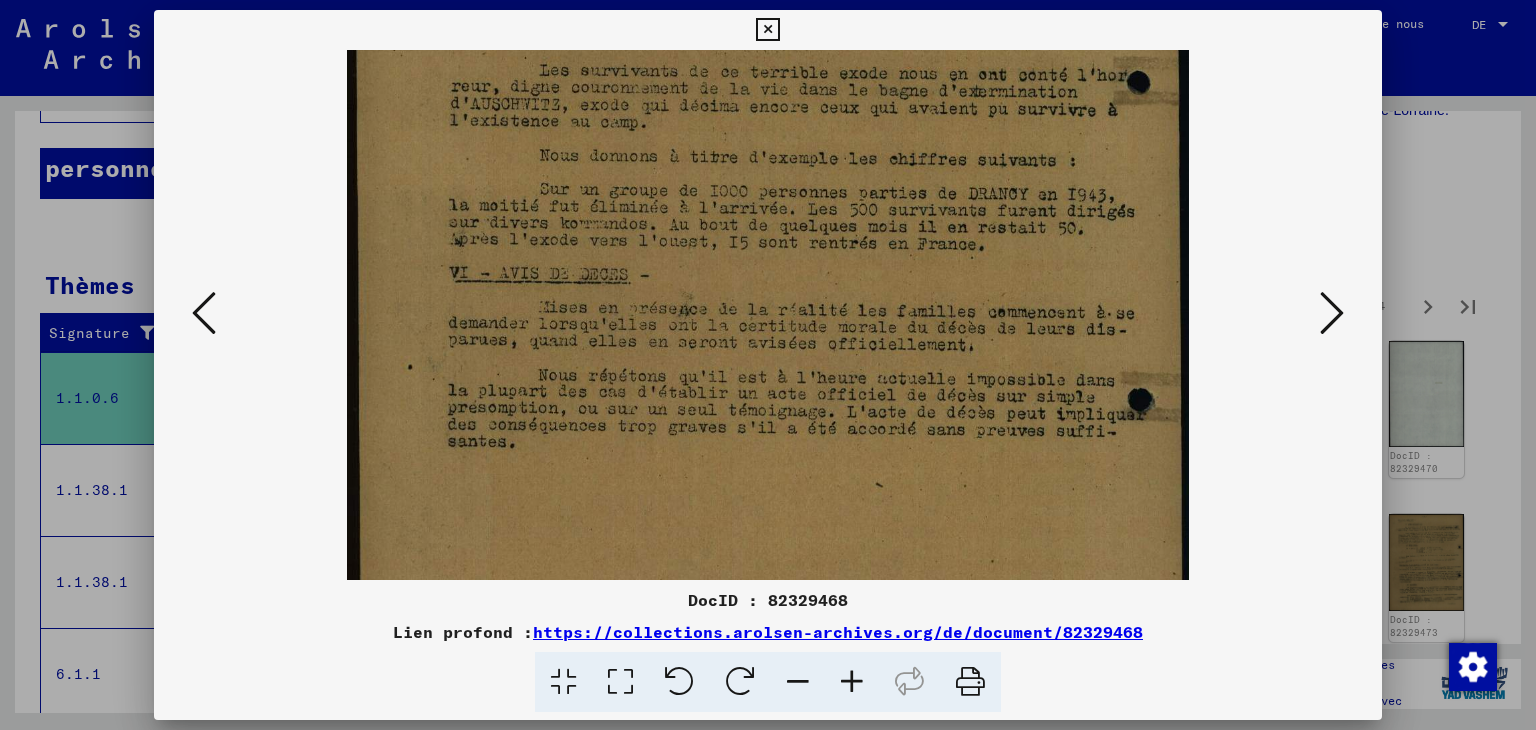 drag, startPoint x: 792, startPoint y: 505, endPoint x: 789, endPoint y: 445, distance: 60.074955 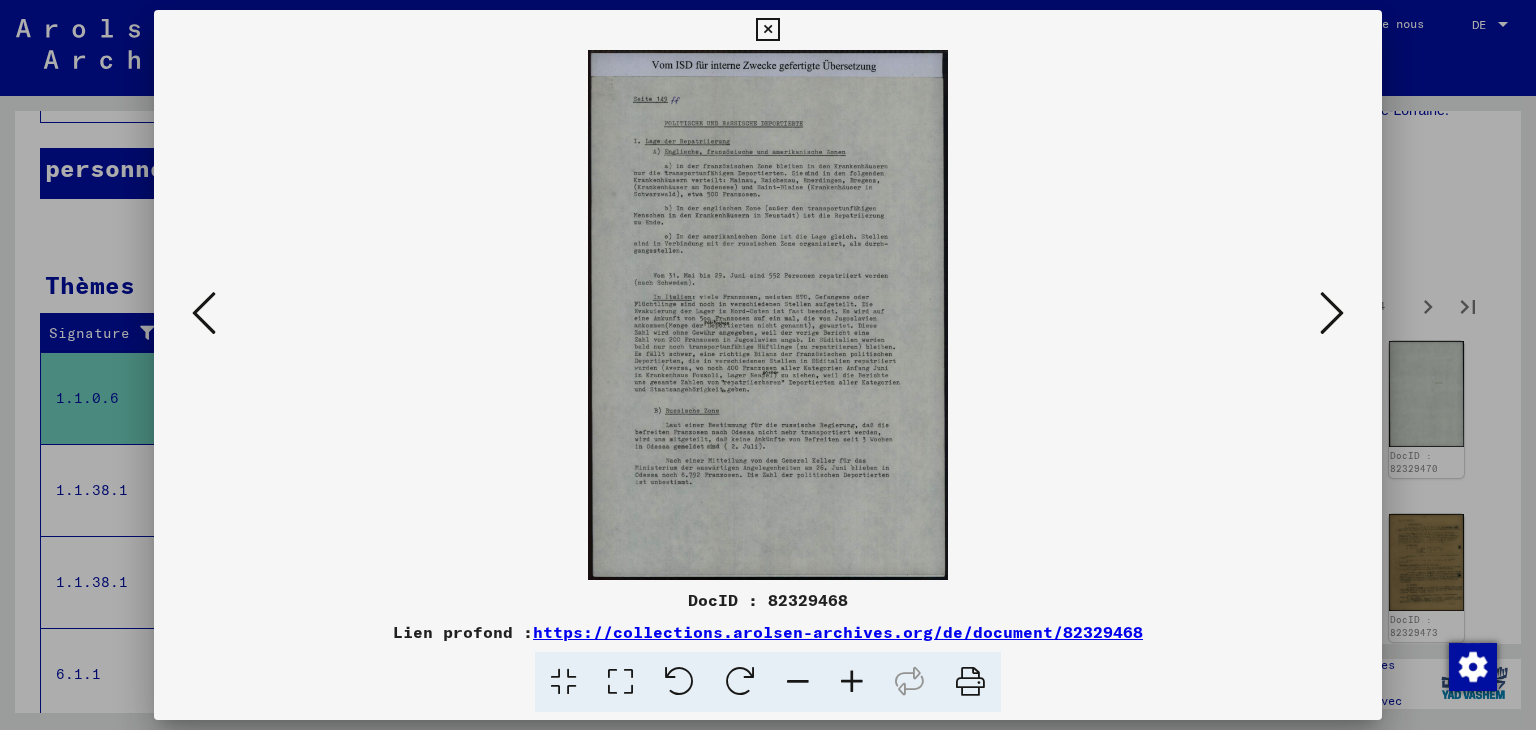 click at bounding box center [1332, 313] 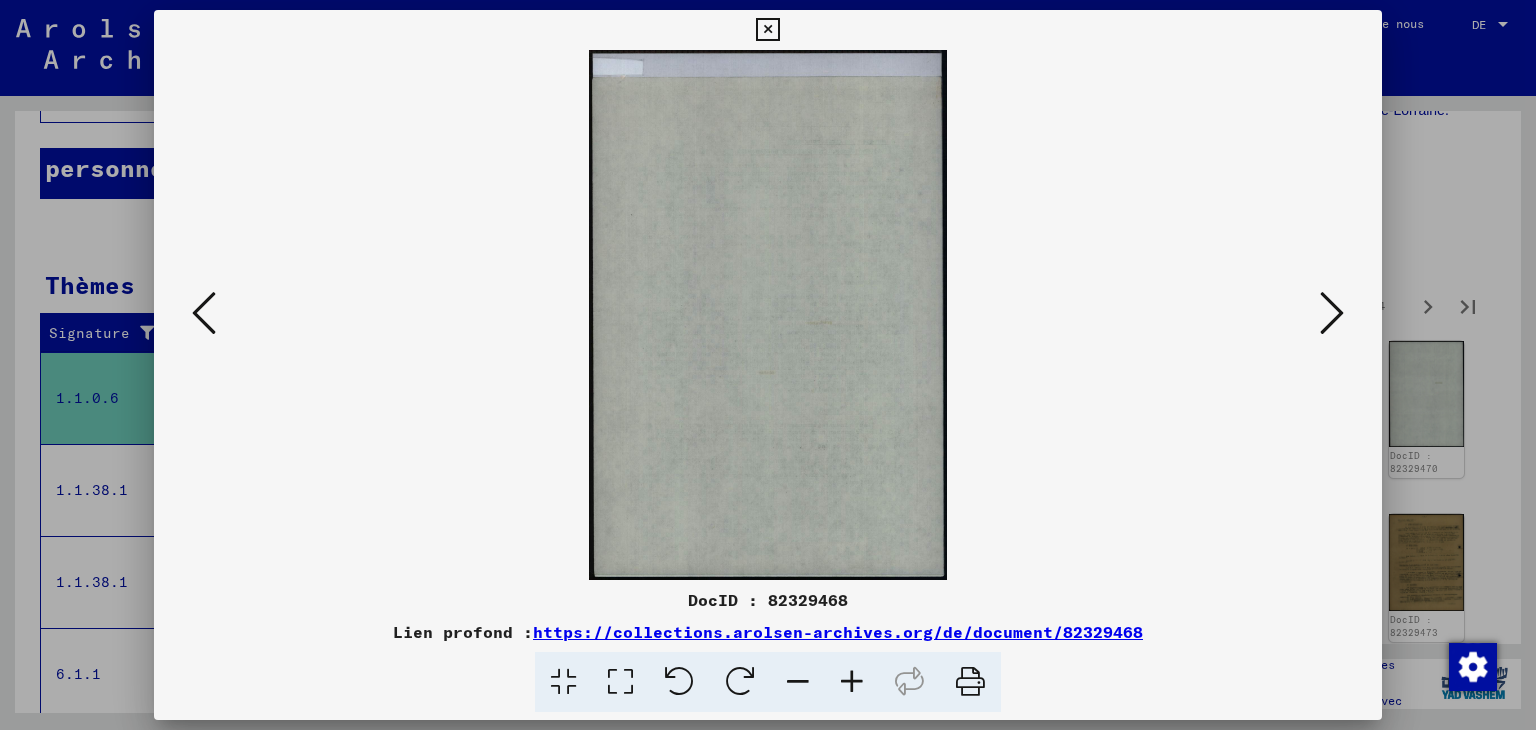 click at bounding box center (1332, 313) 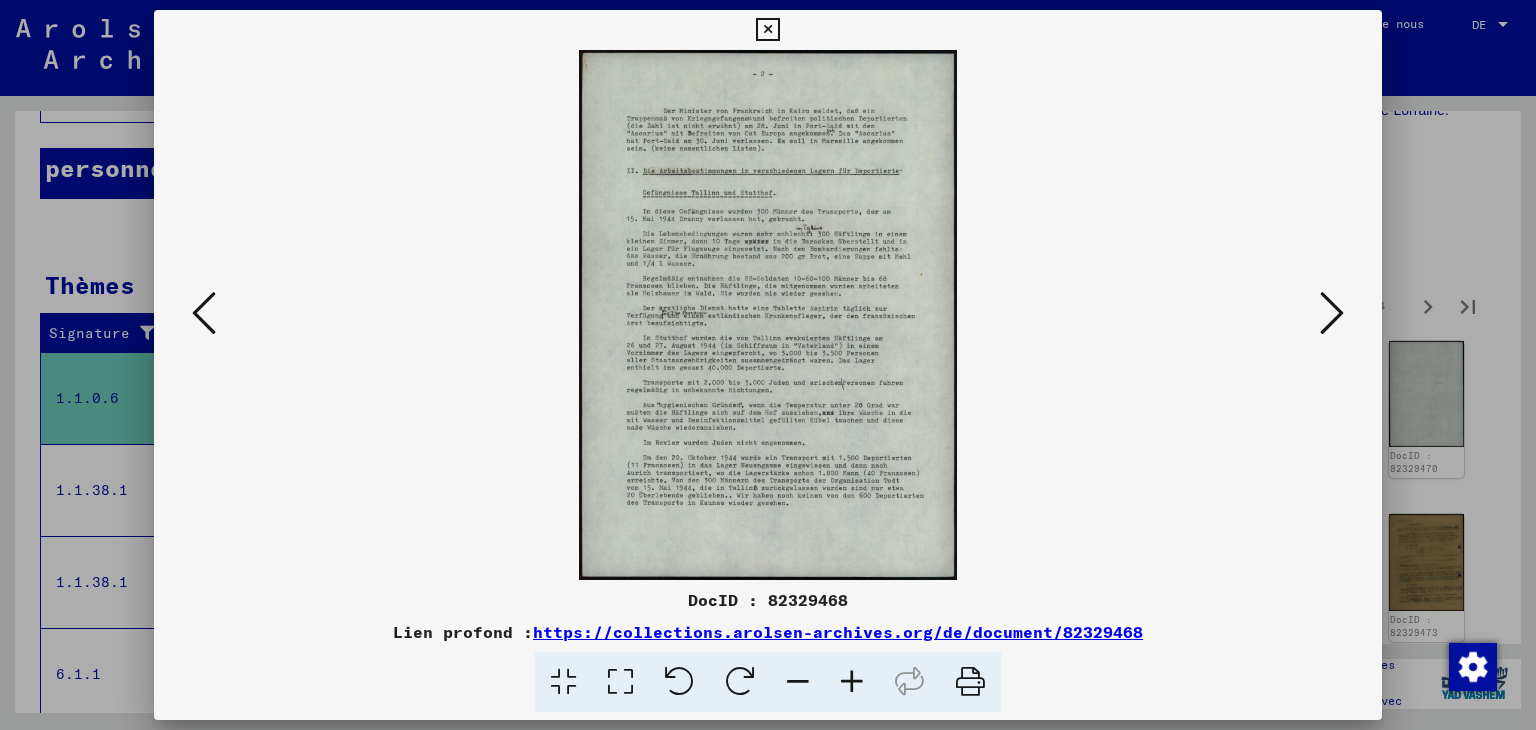 click at bounding box center [1332, 313] 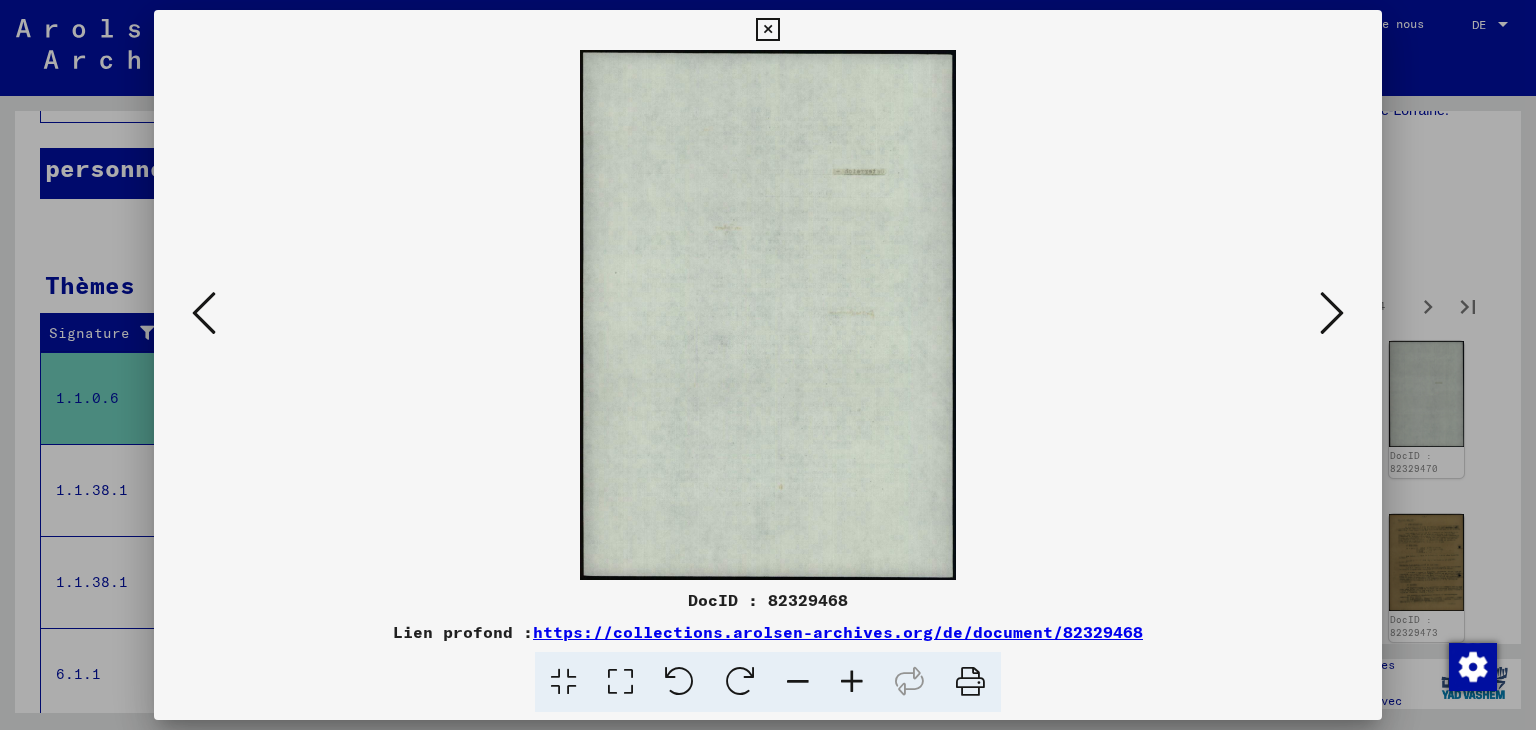 click at bounding box center (1332, 313) 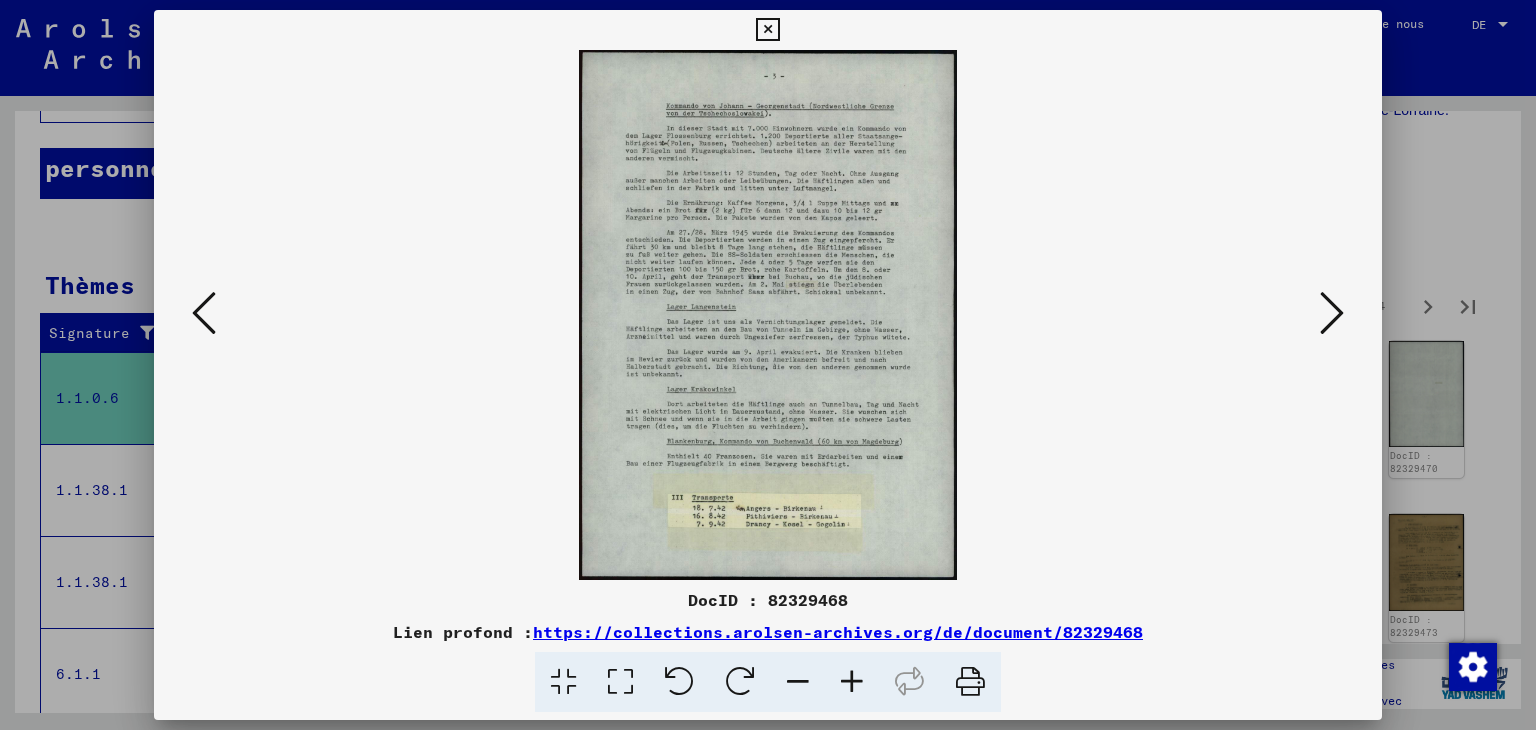 click at bounding box center (1332, 313) 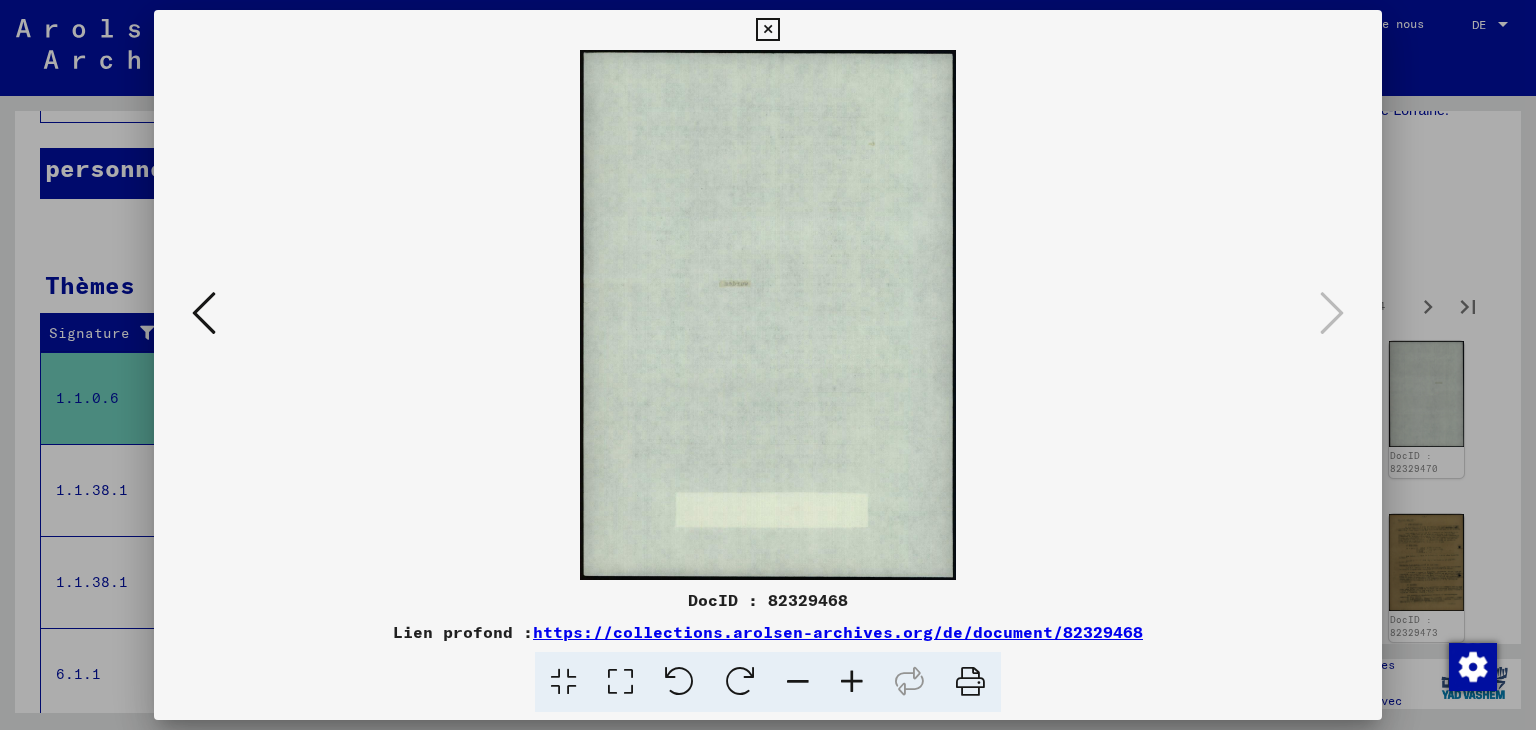 click at bounding box center [767, 30] 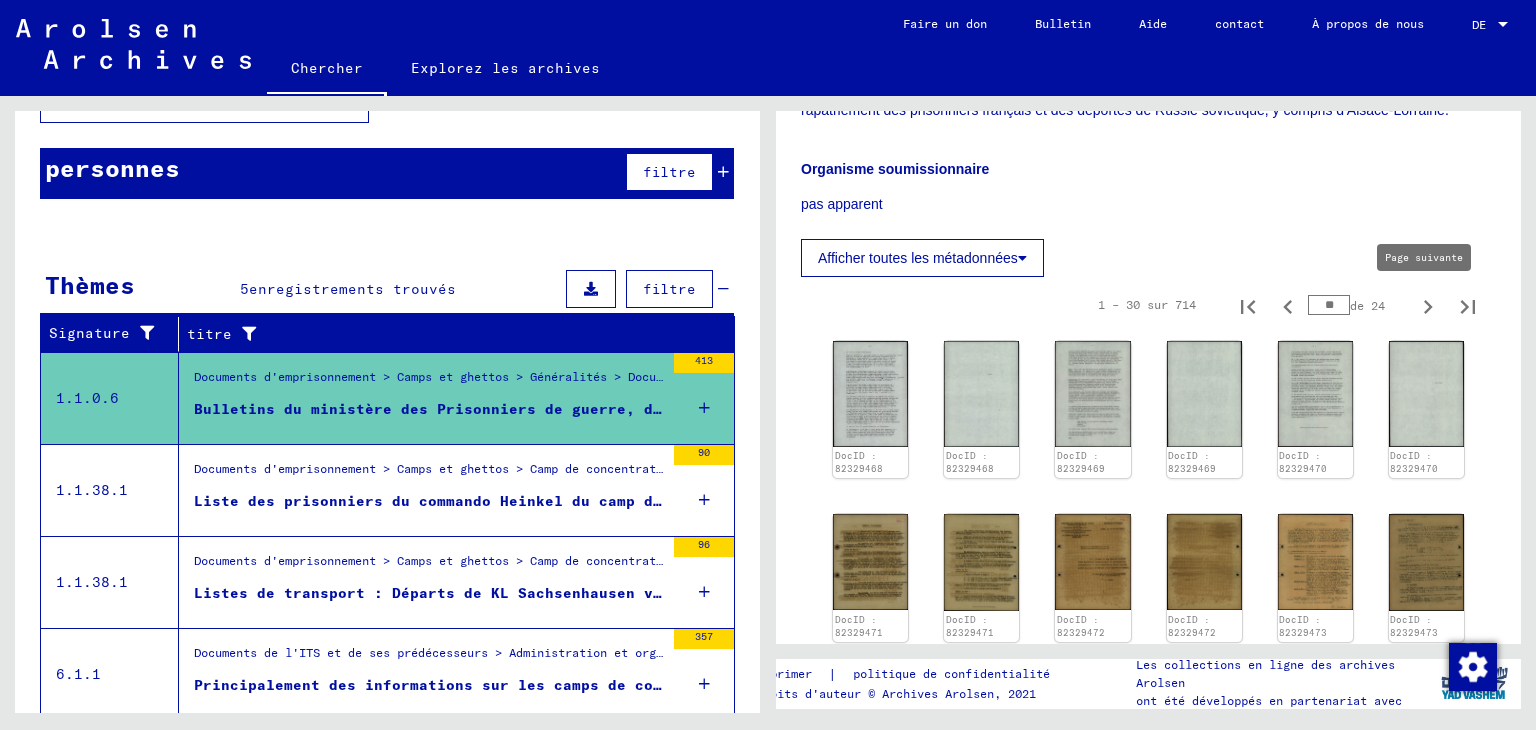 click 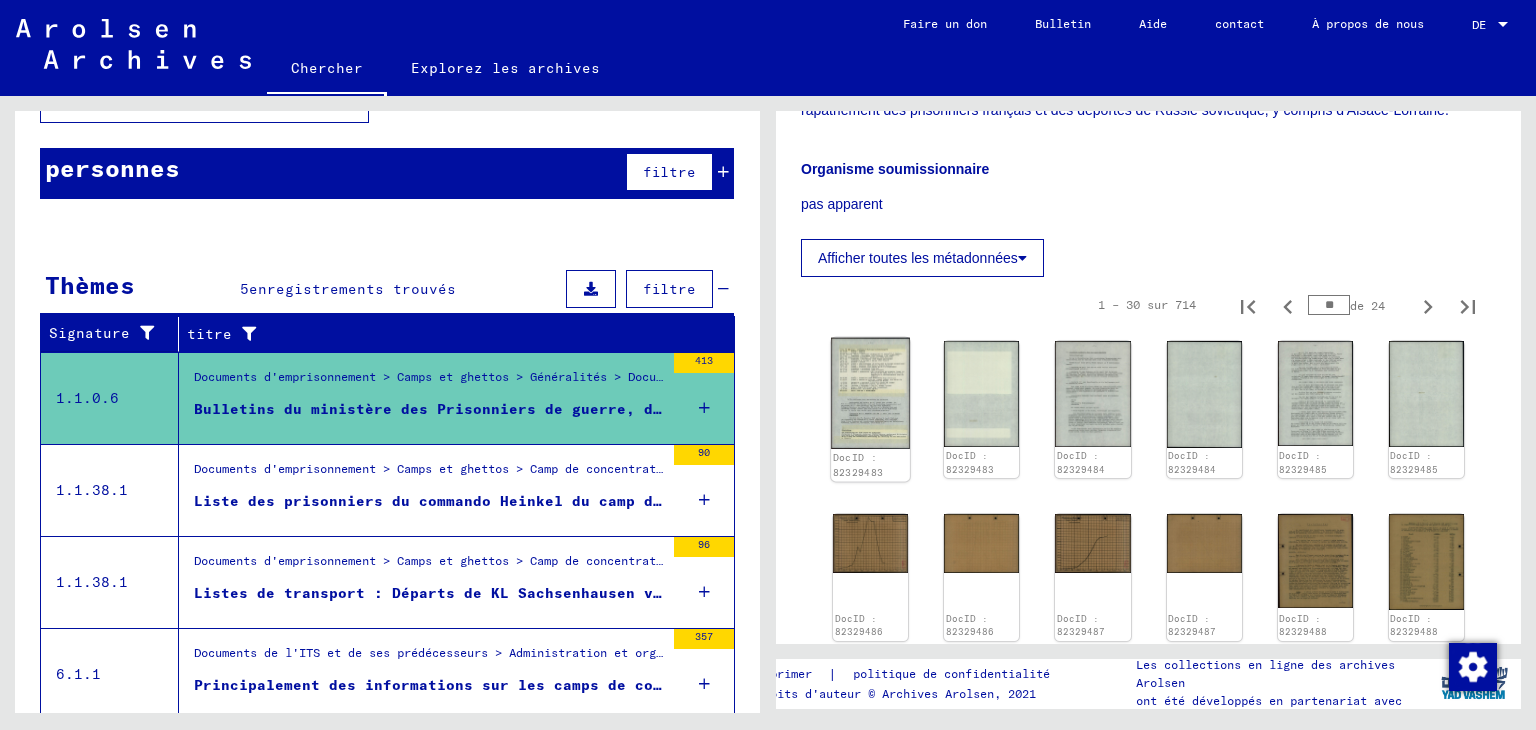 click 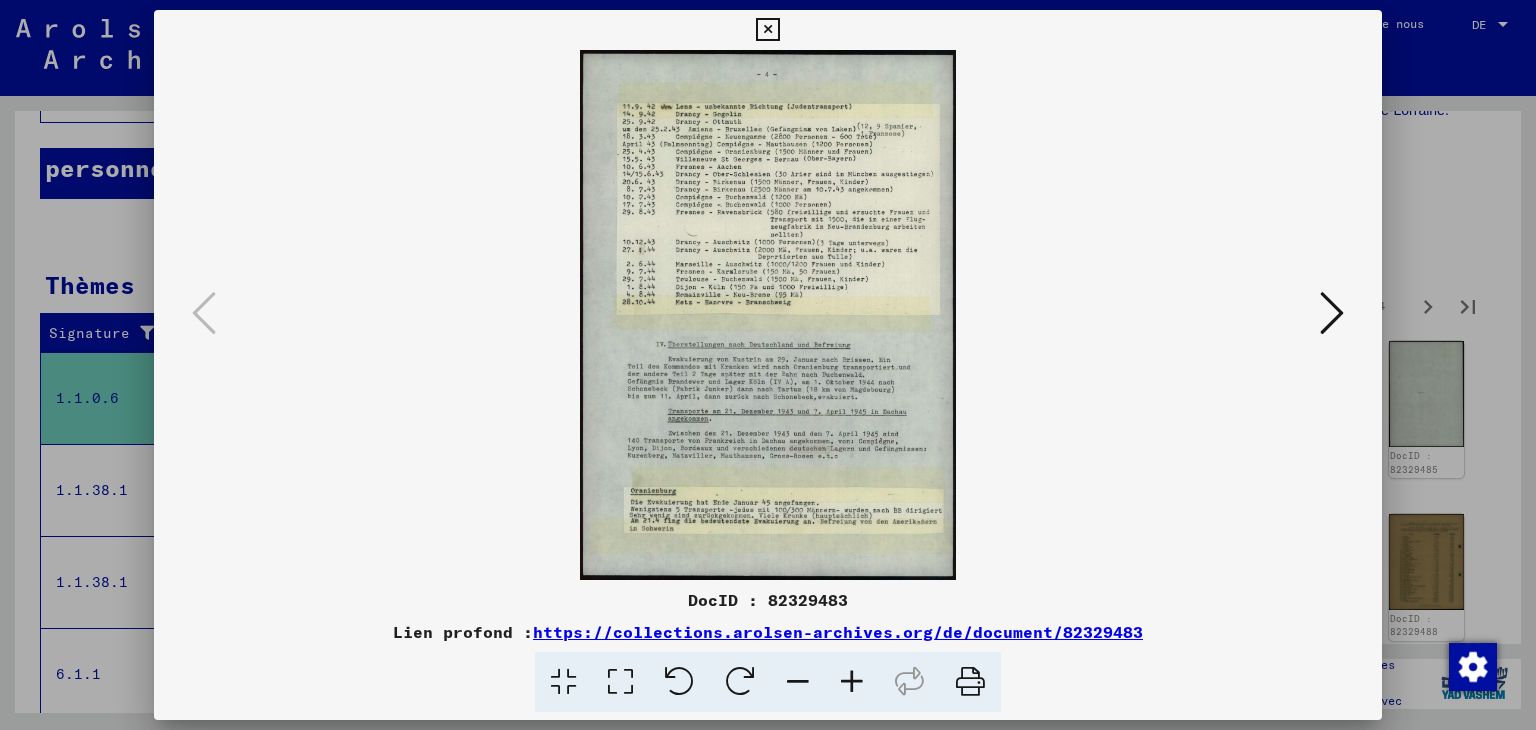 click at bounding box center [1332, 313] 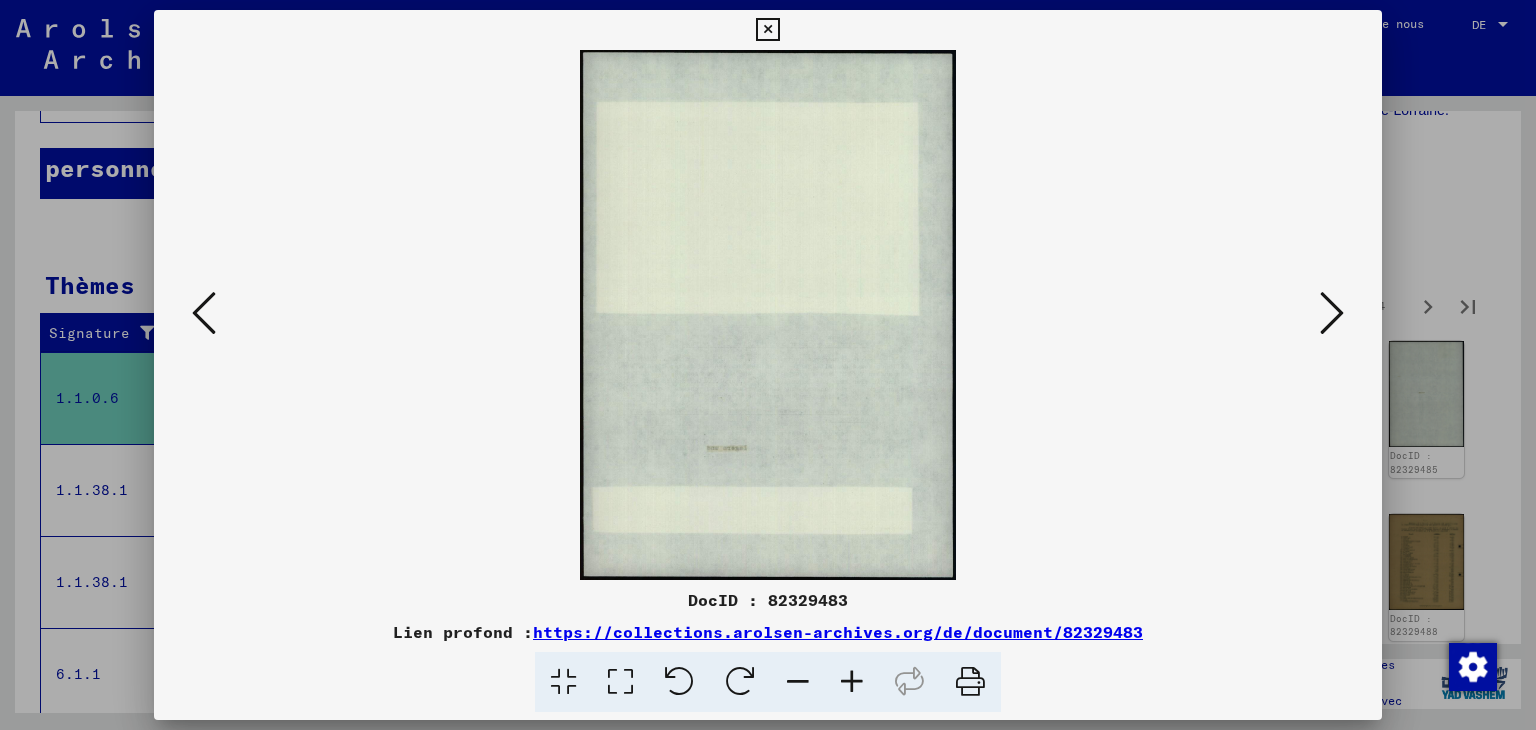 click at bounding box center [1332, 313] 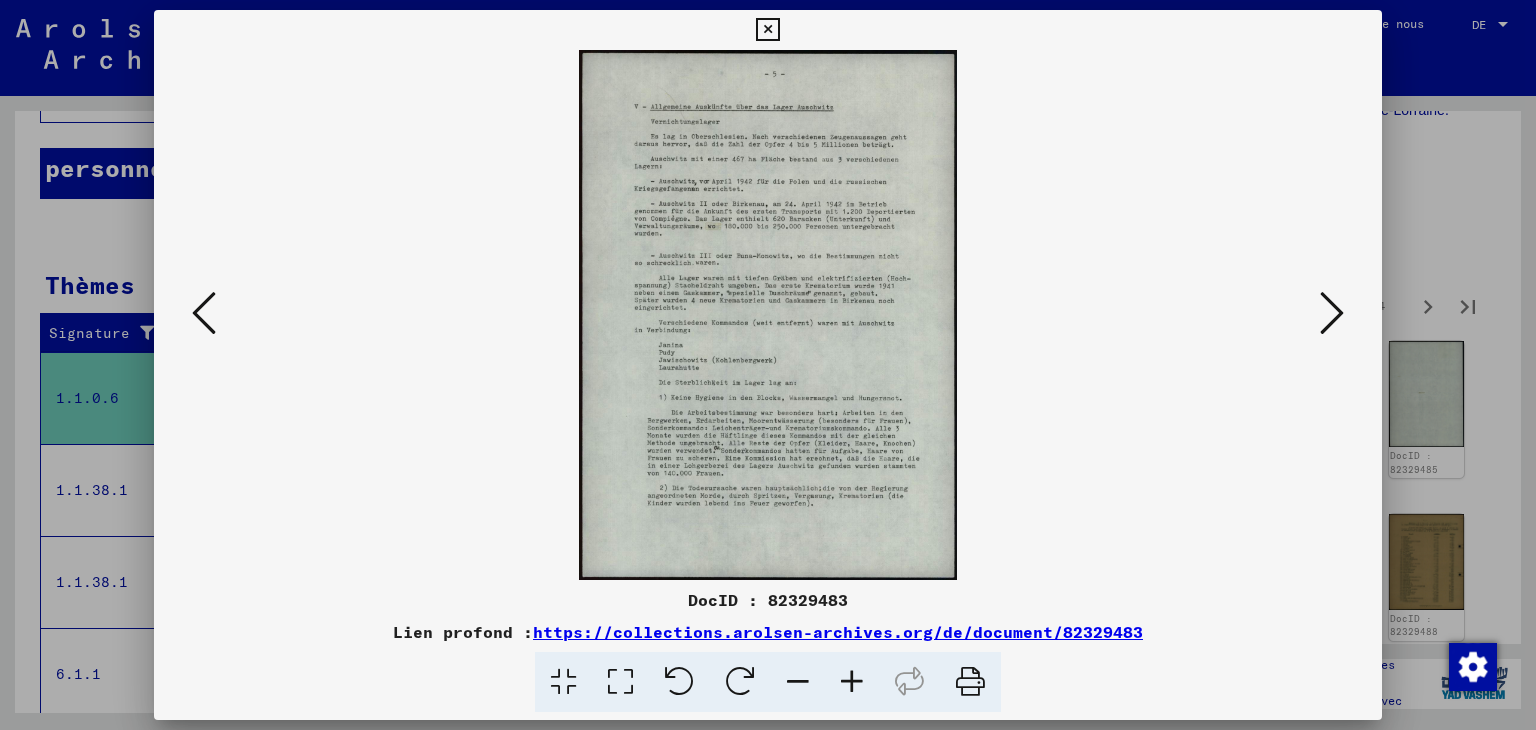 click at bounding box center (1332, 313) 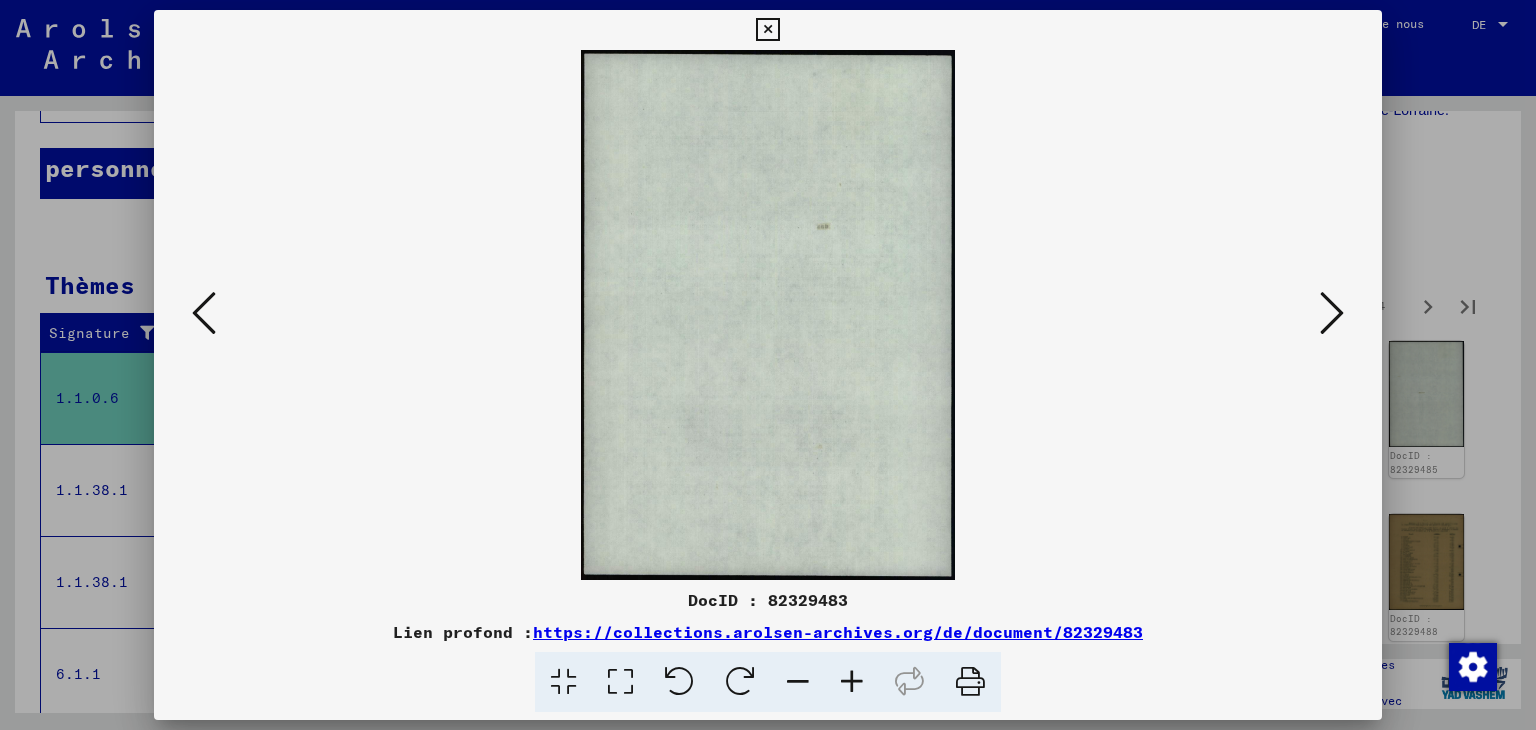 click at bounding box center (1332, 313) 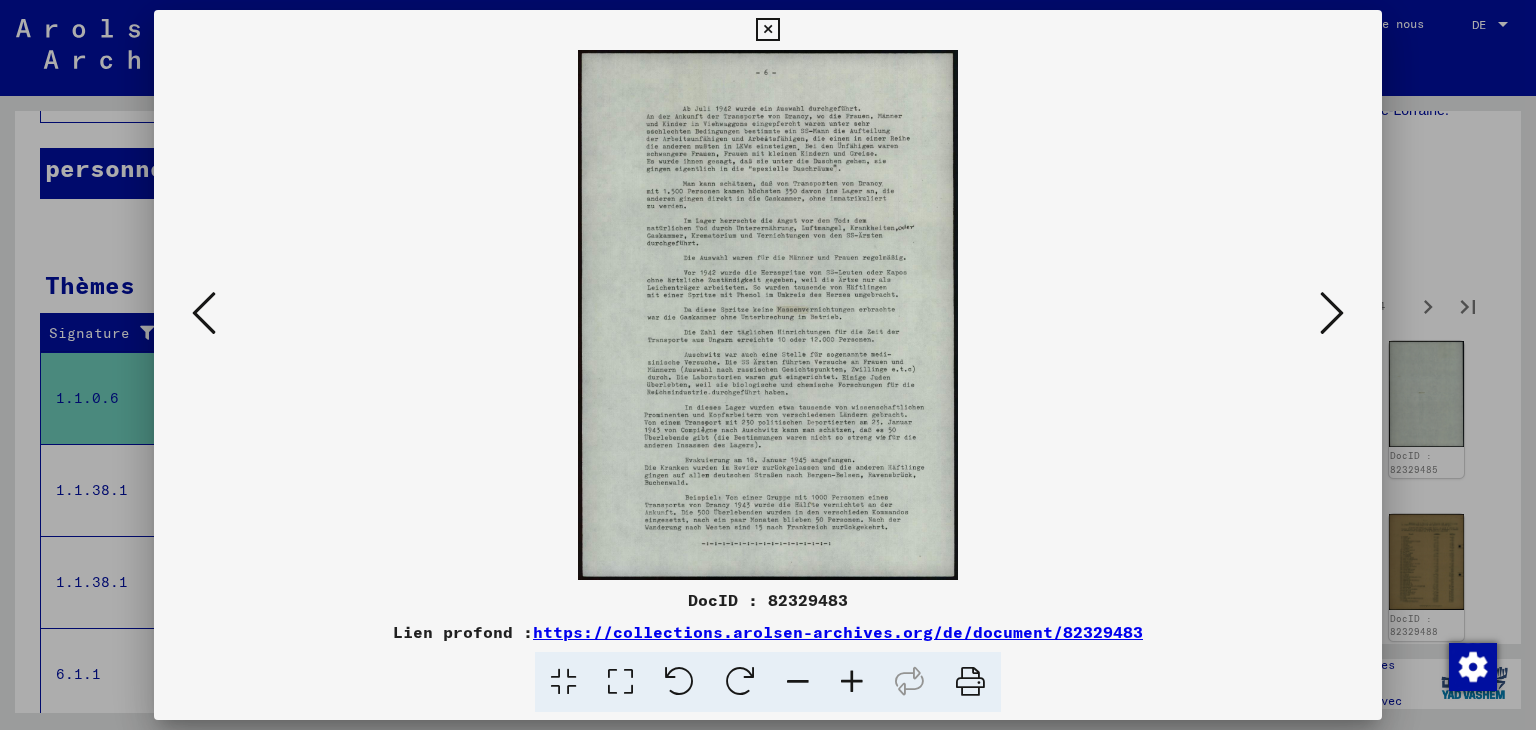 click at bounding box center [852, 682] 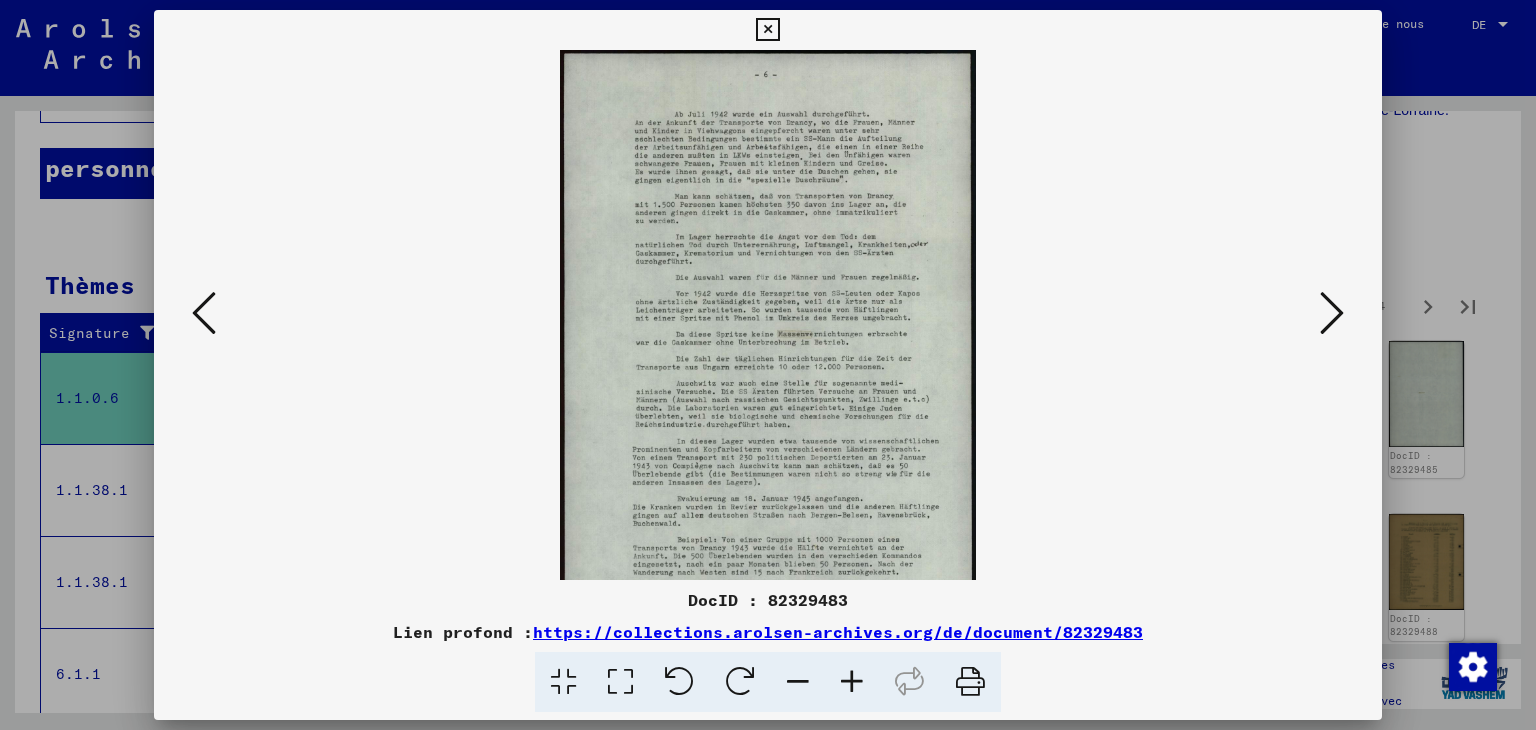 click at bounding box center [852, 682] 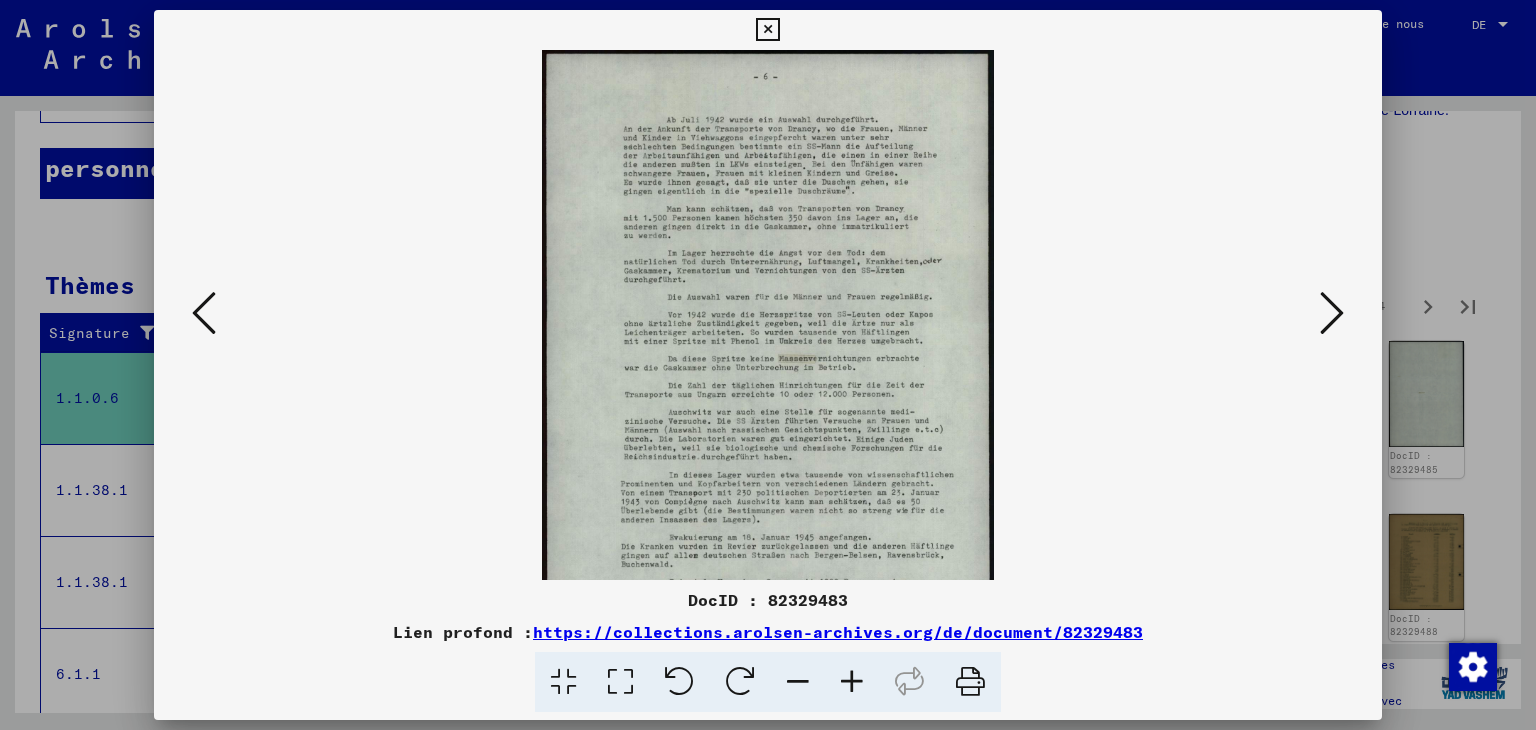 click at bounding box center [852, 682] 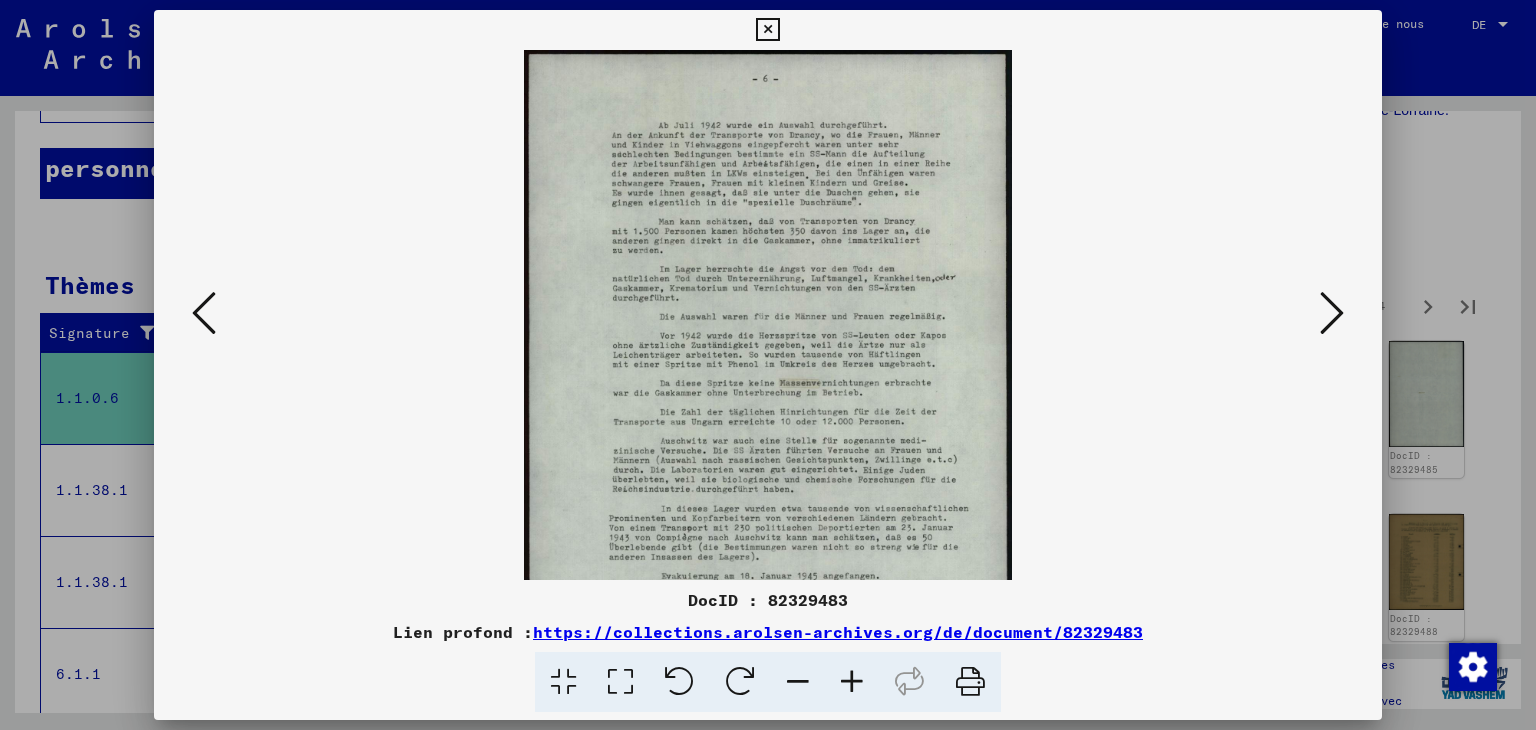 click at bounding box center (852, 682) 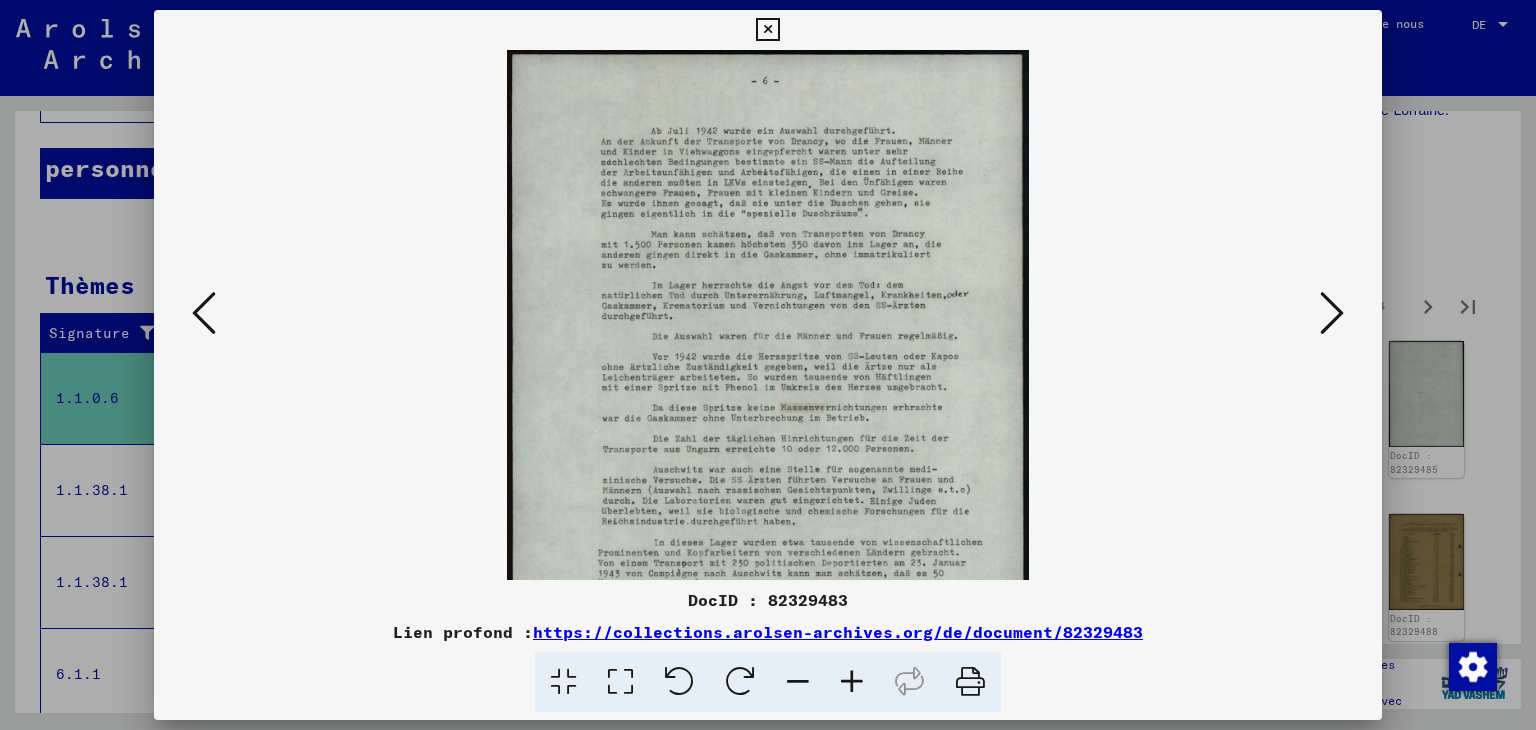 click at bounding box center (852, 682) 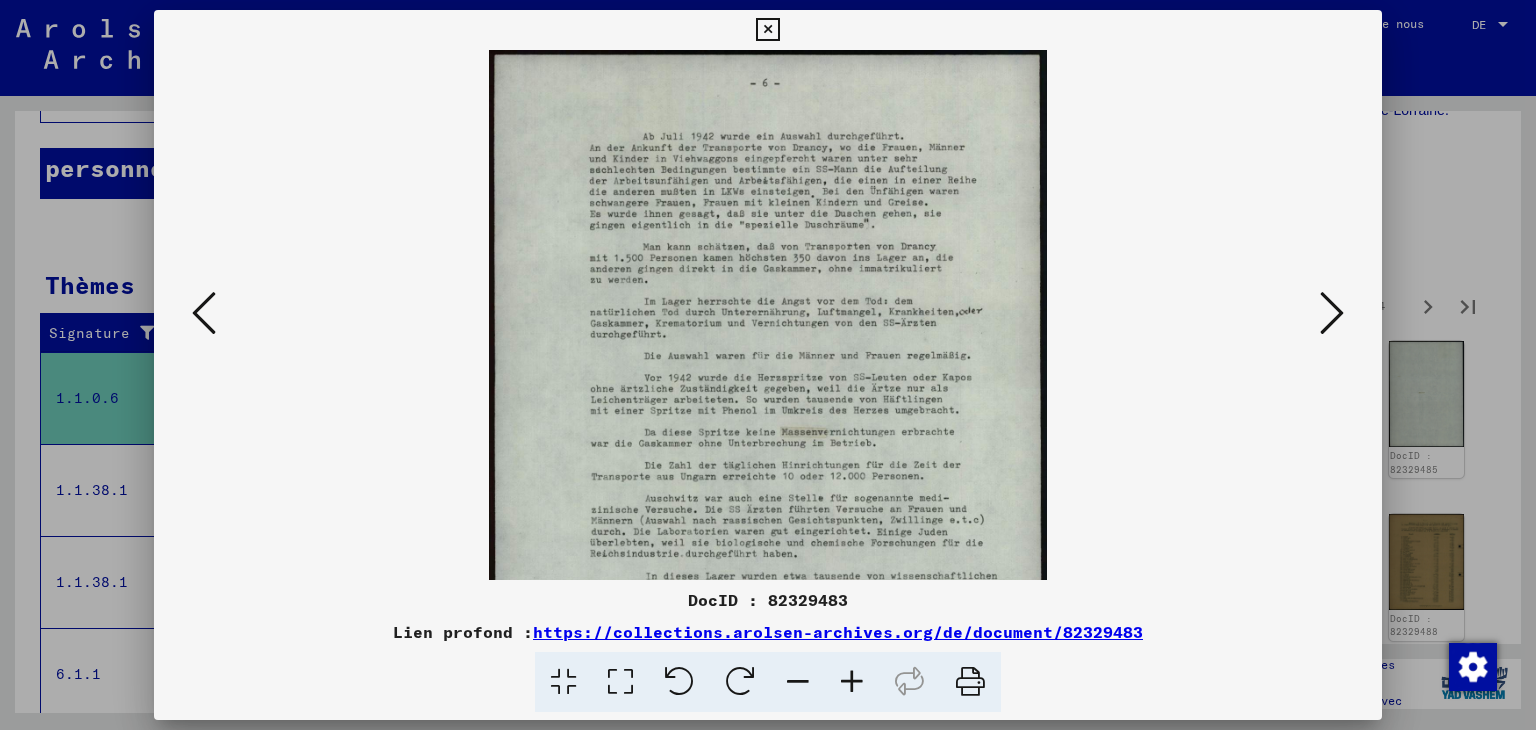 click at bounding box center (852, 682) 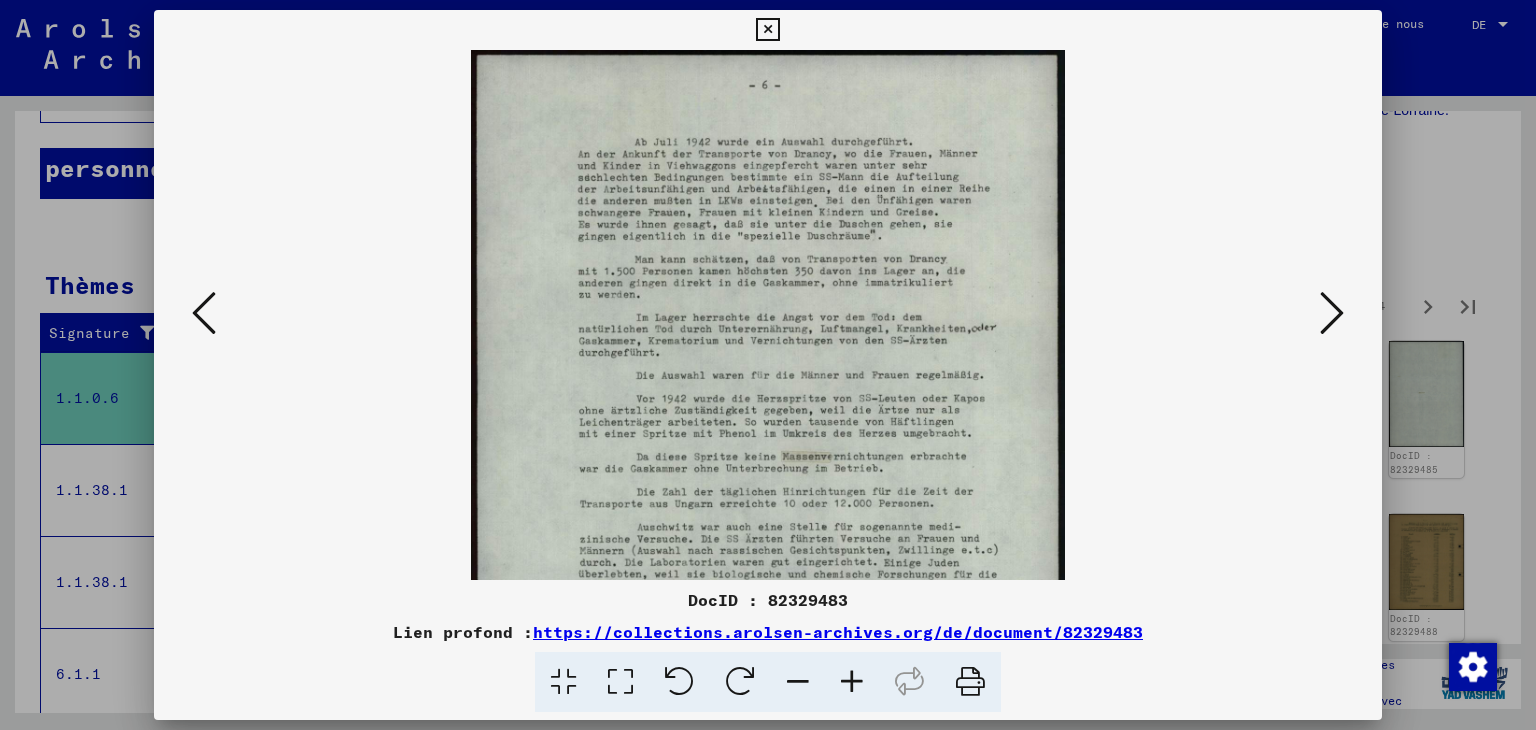 click at bounding box center [852, 682] 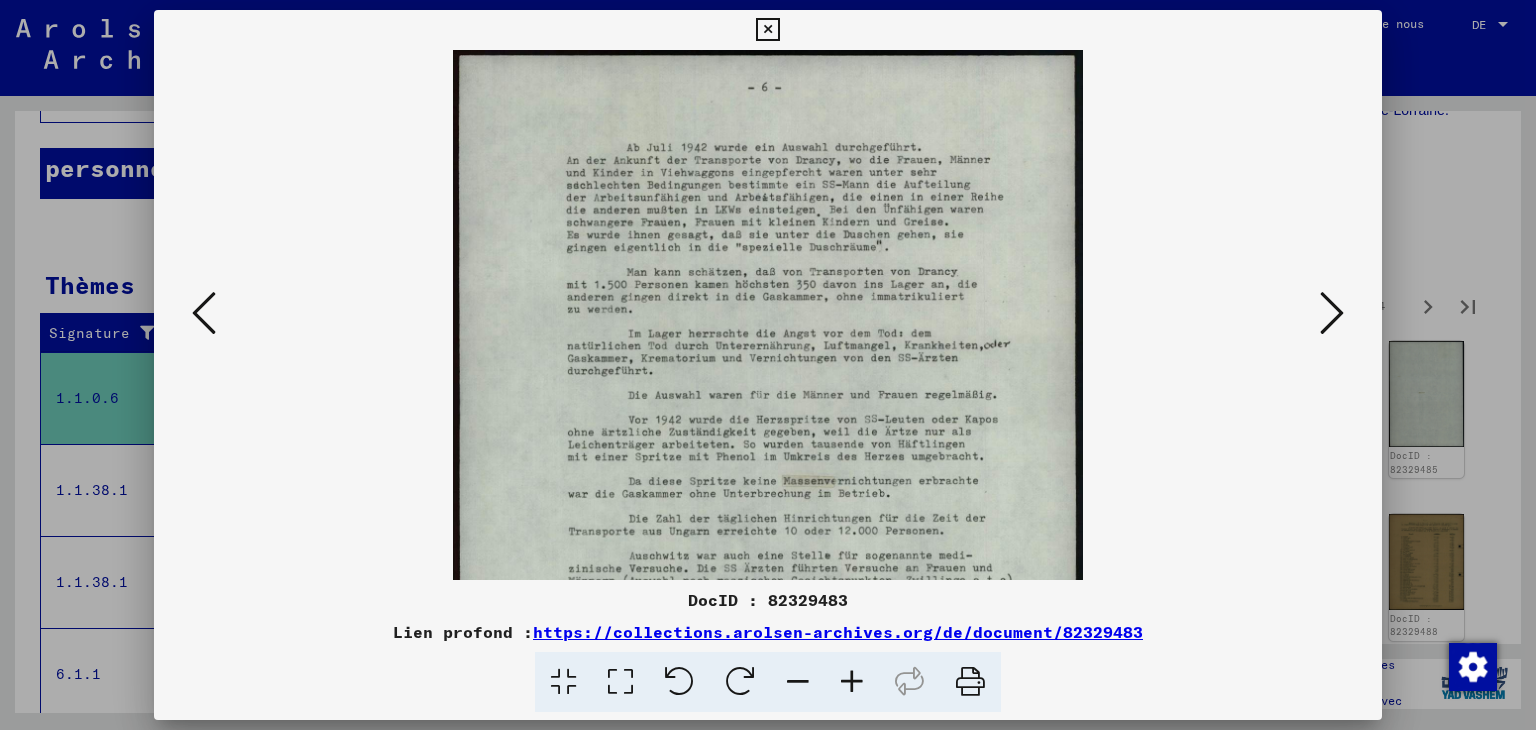click at bounding box center [852, 682] 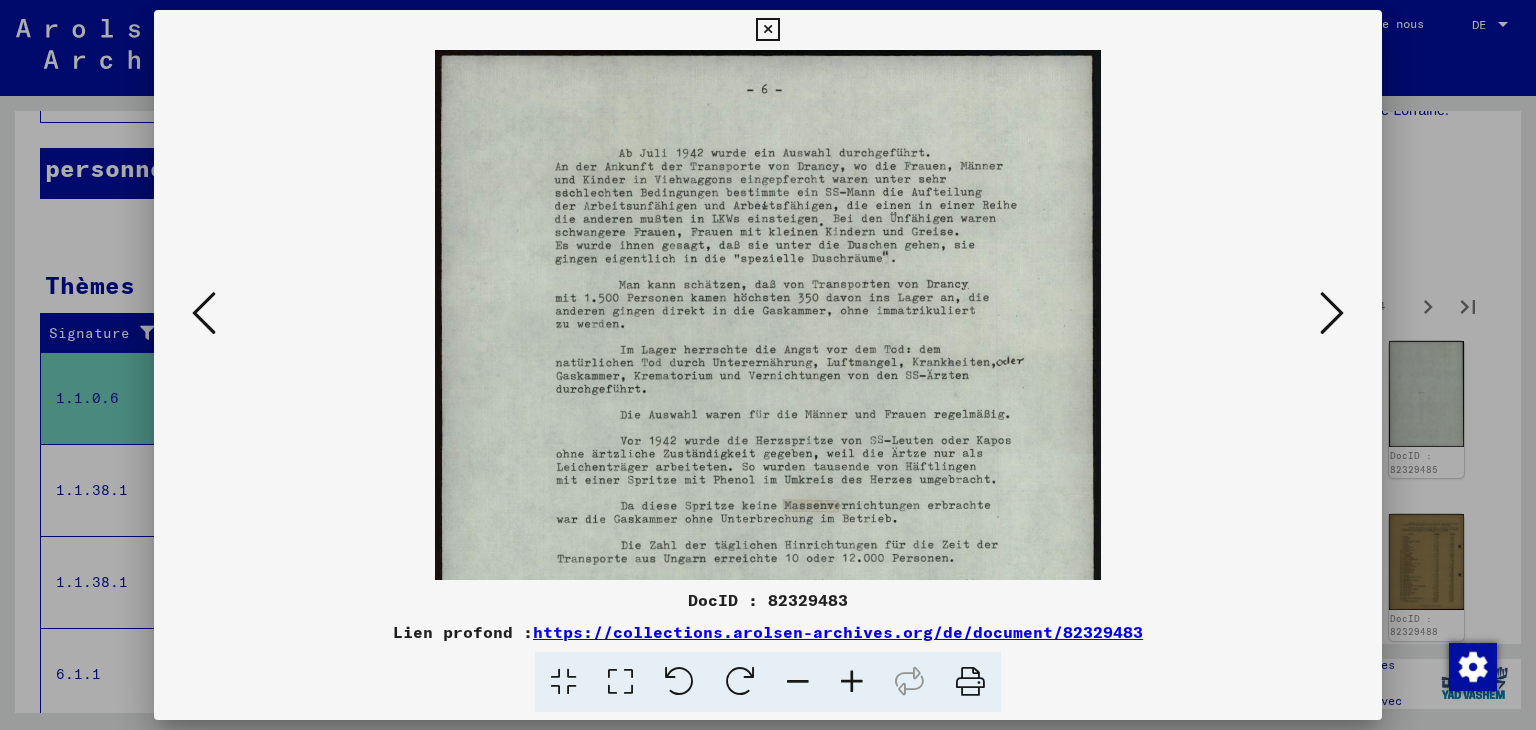 click at bounding box center (852, 682) 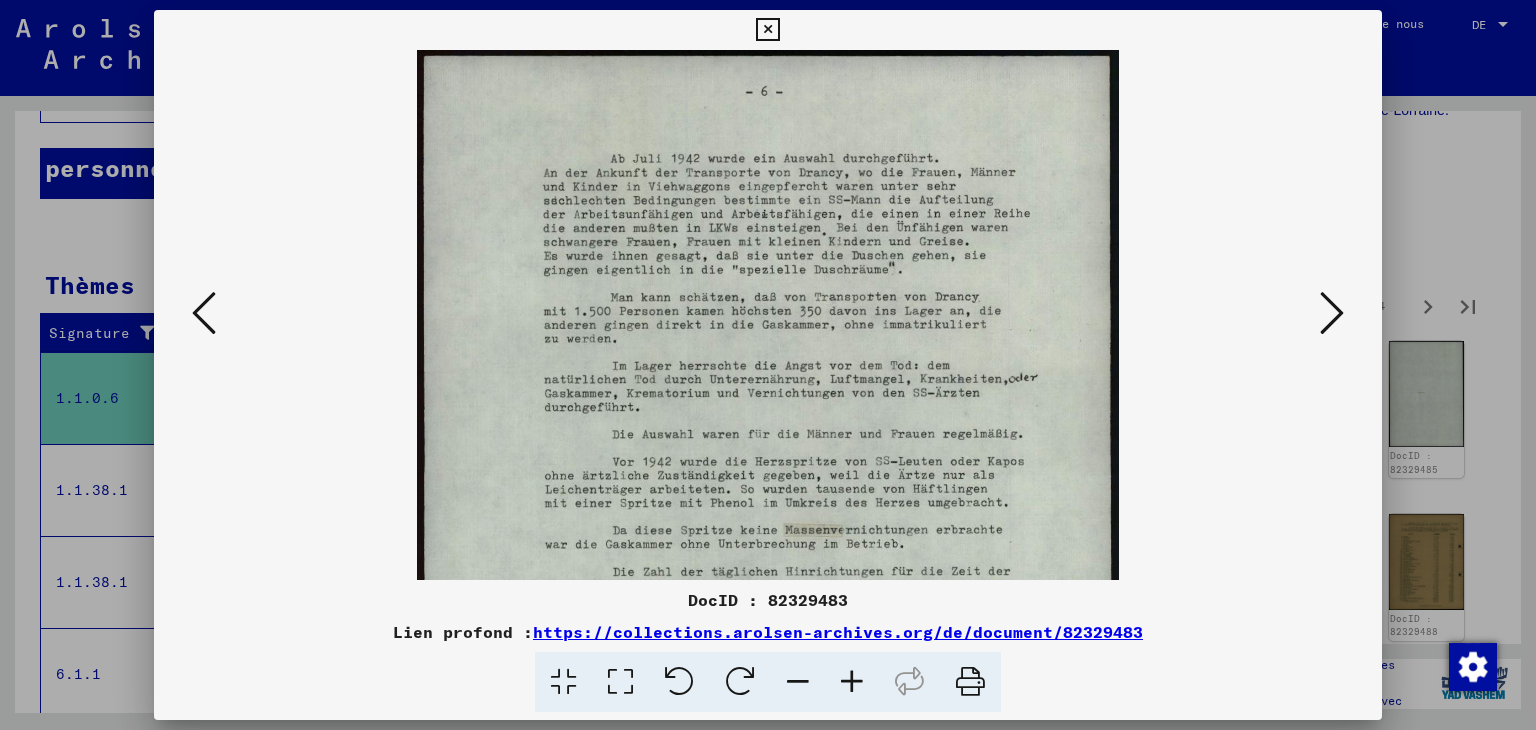 click at bounding box center [1332, 313] 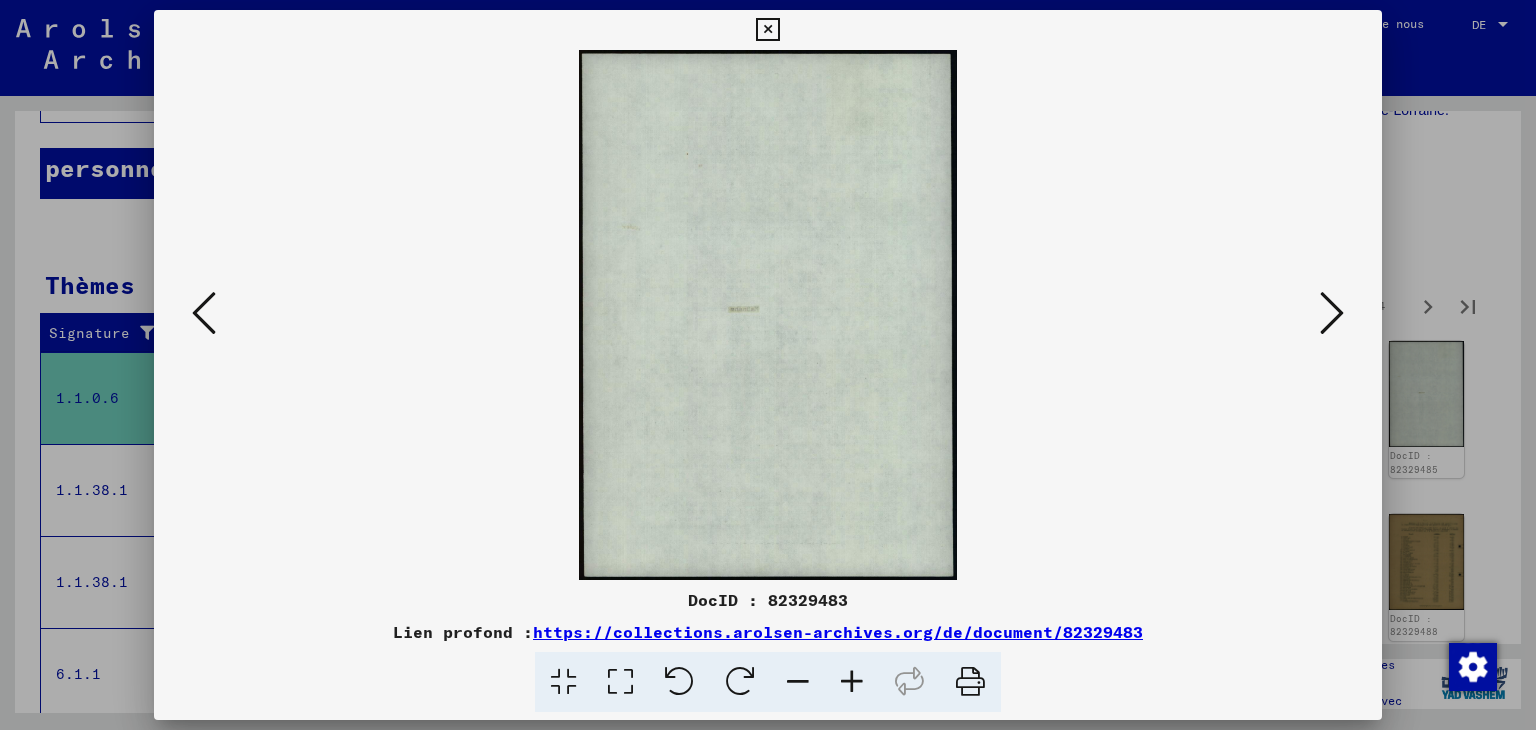 click at bounding box center (1332, 313) 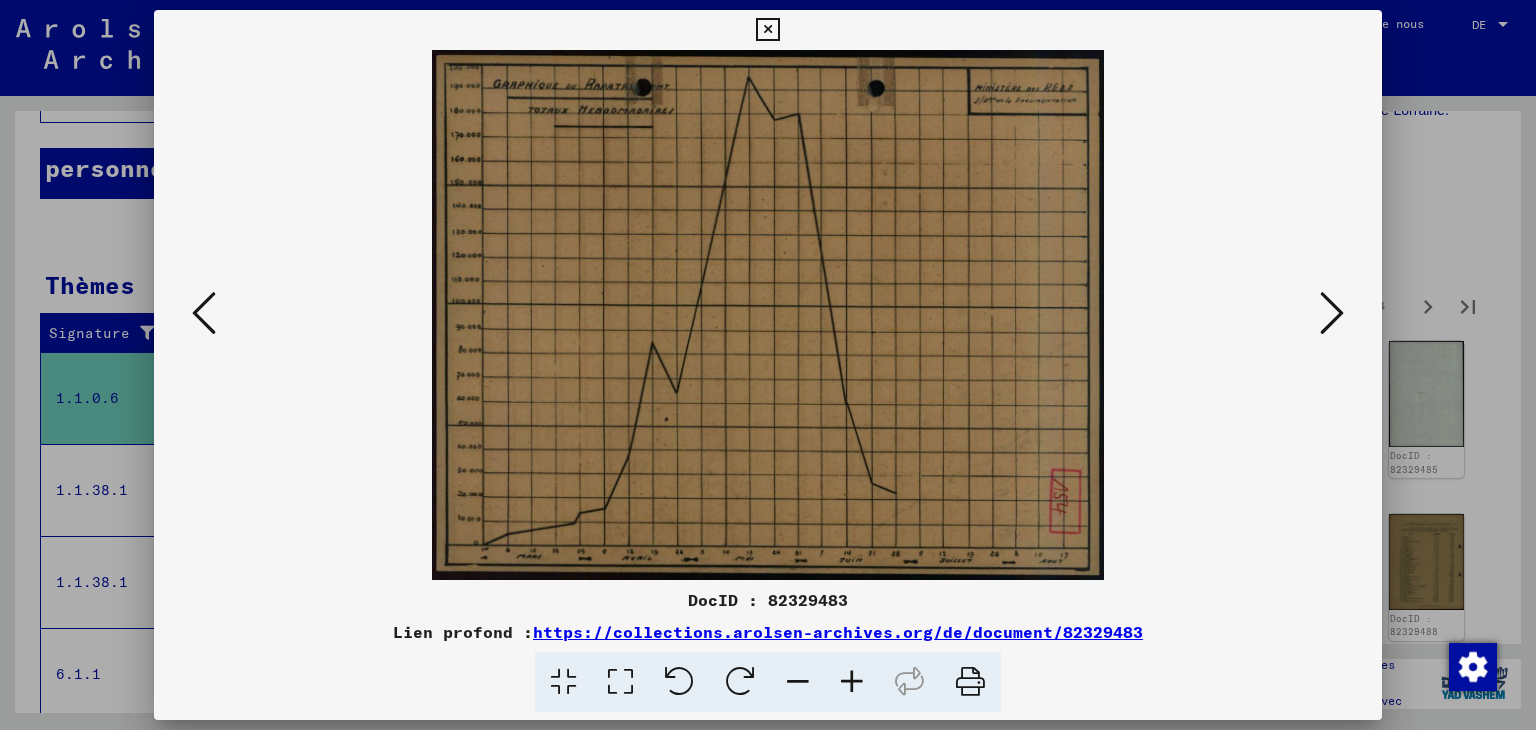 click at bounding box center (852, 682) 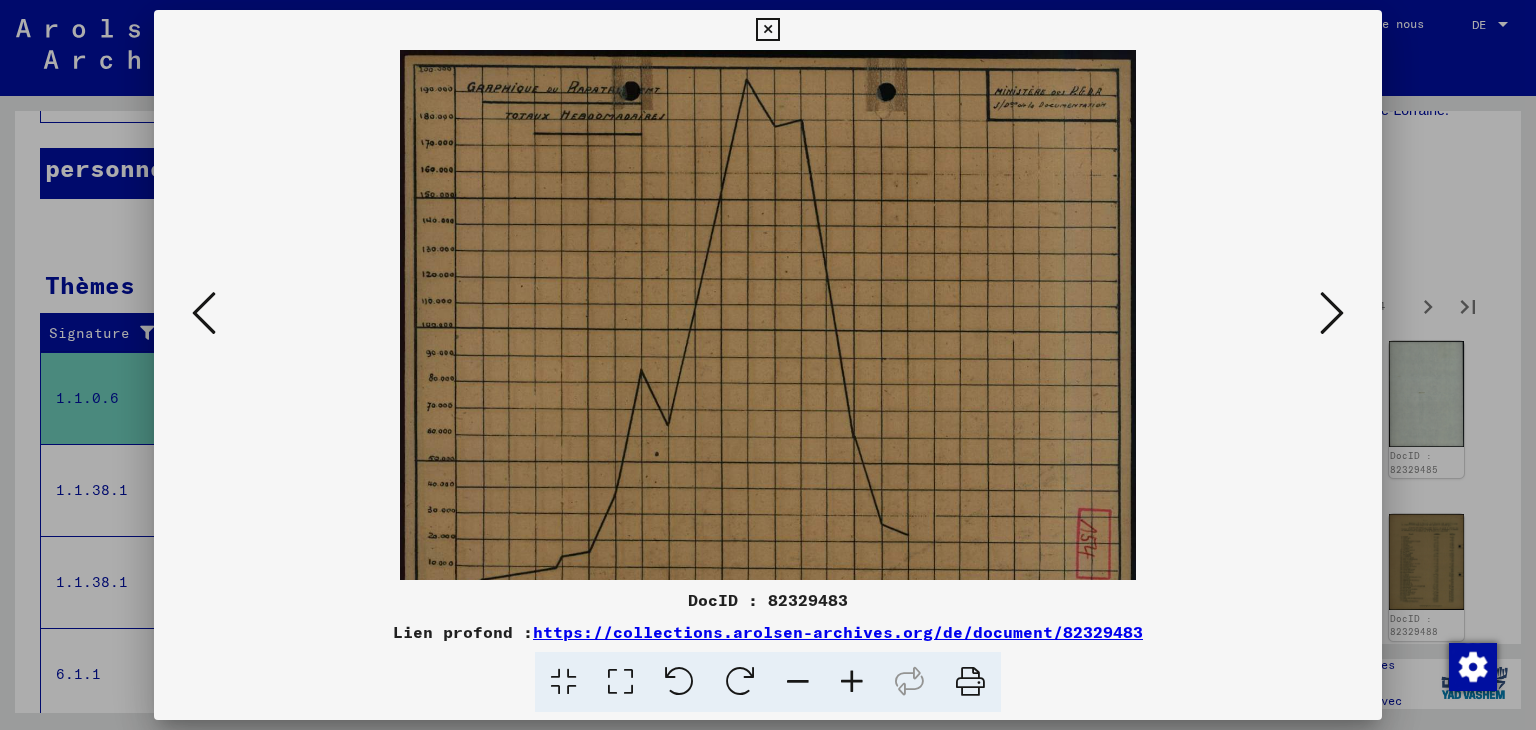 click at bounding box center [852, 682] 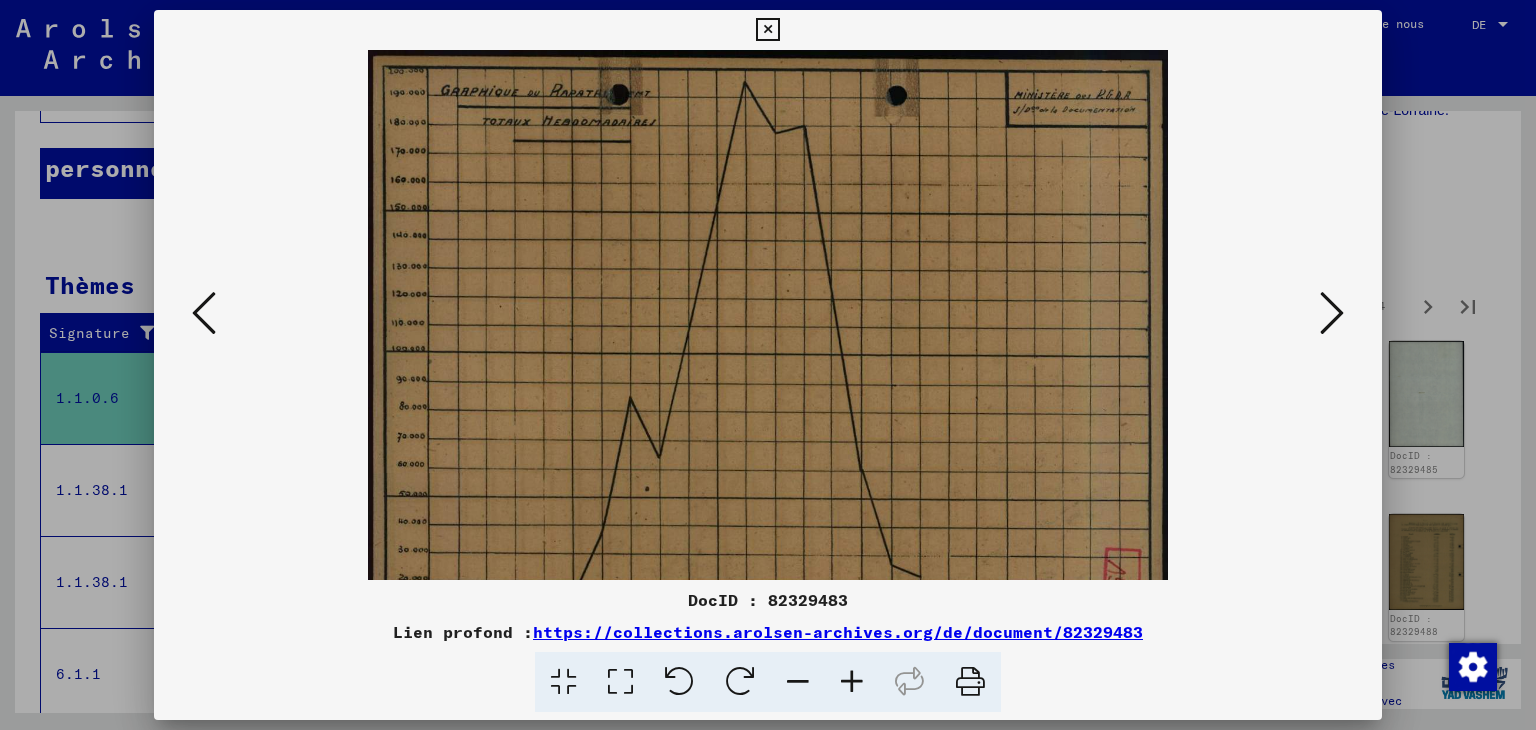 click at bounding box center [852, 682] 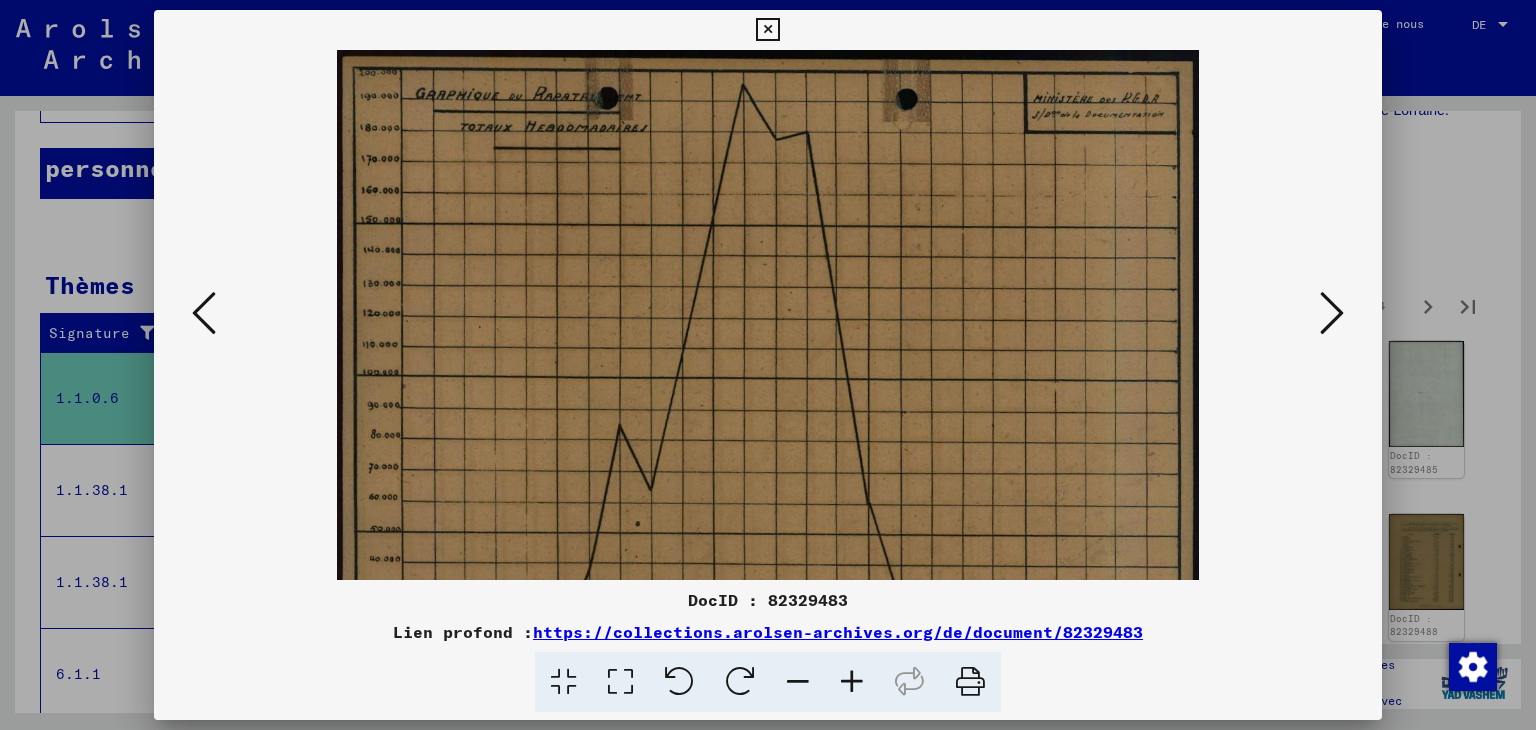 click at bounding box center [852, 682] 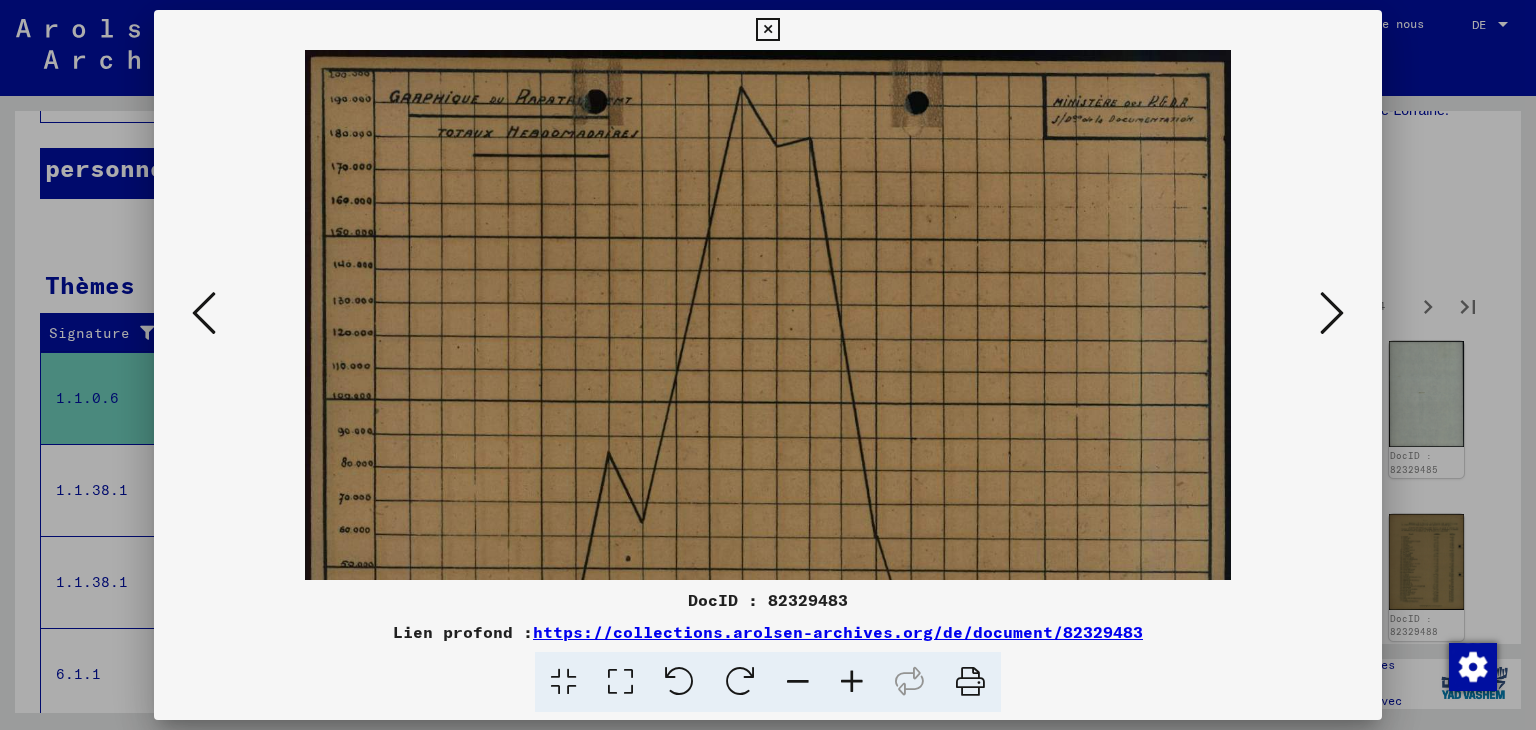 click at bounding box center [852, 682] 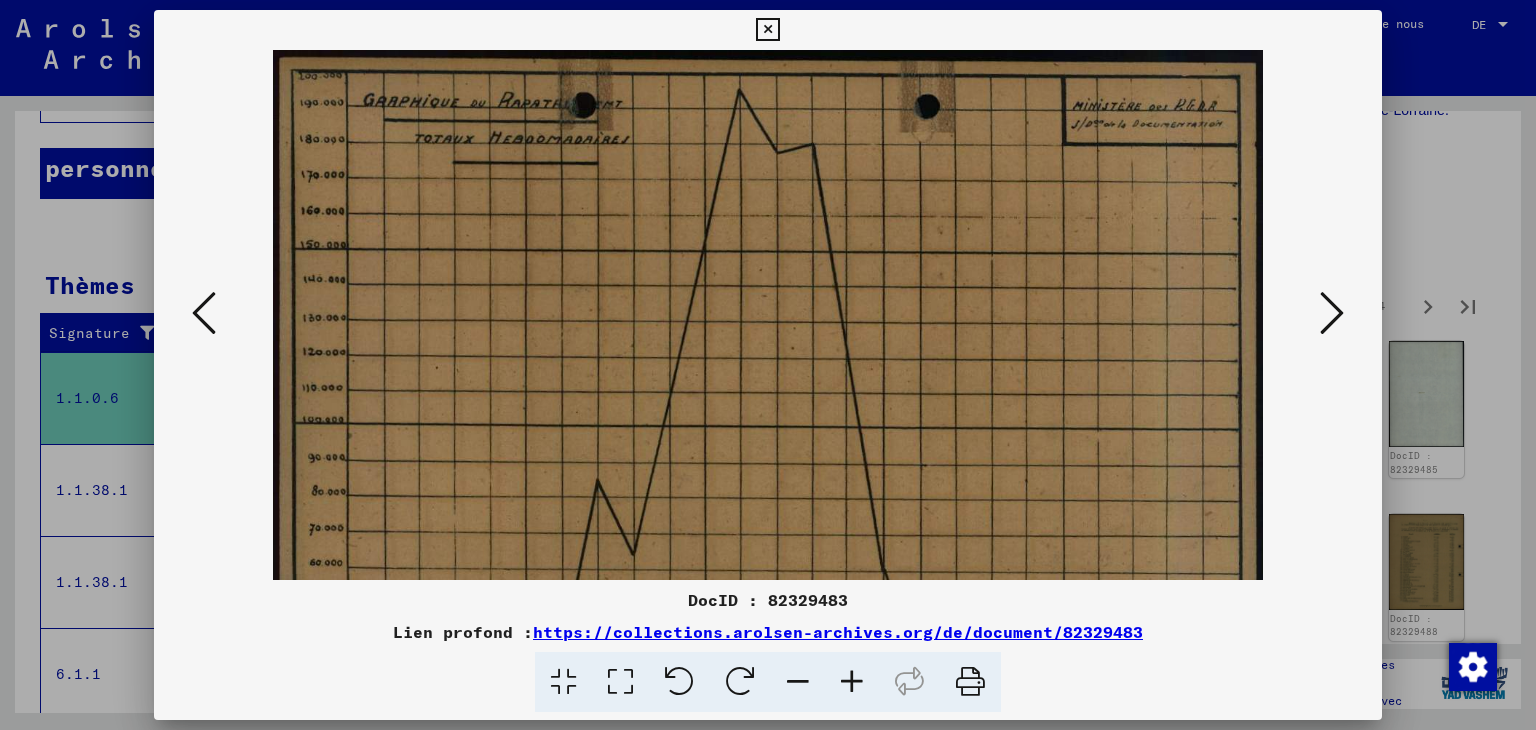 click at bounding box center (852, 682) 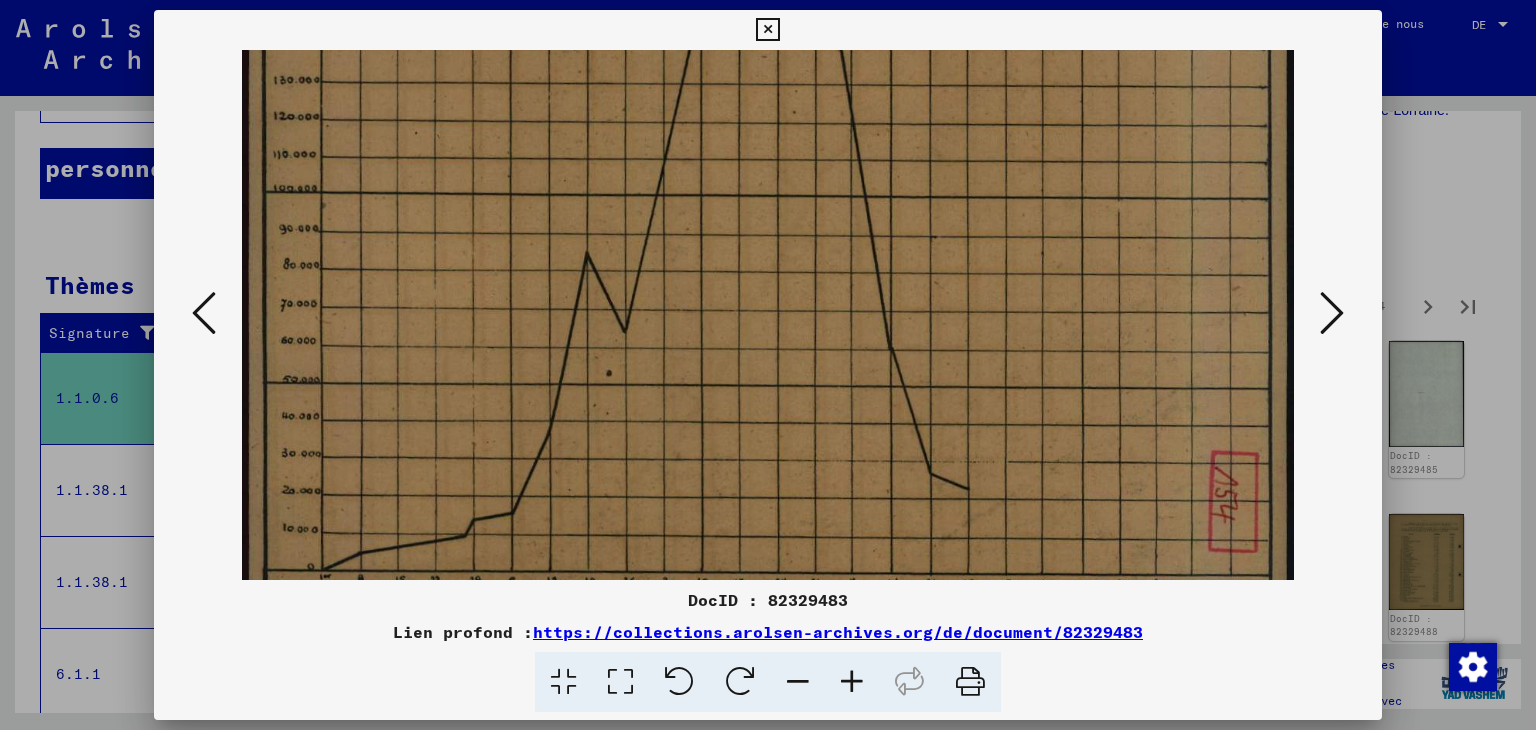 scroll, scrollTop: 272, scrollLeft: 0, axis: vertical 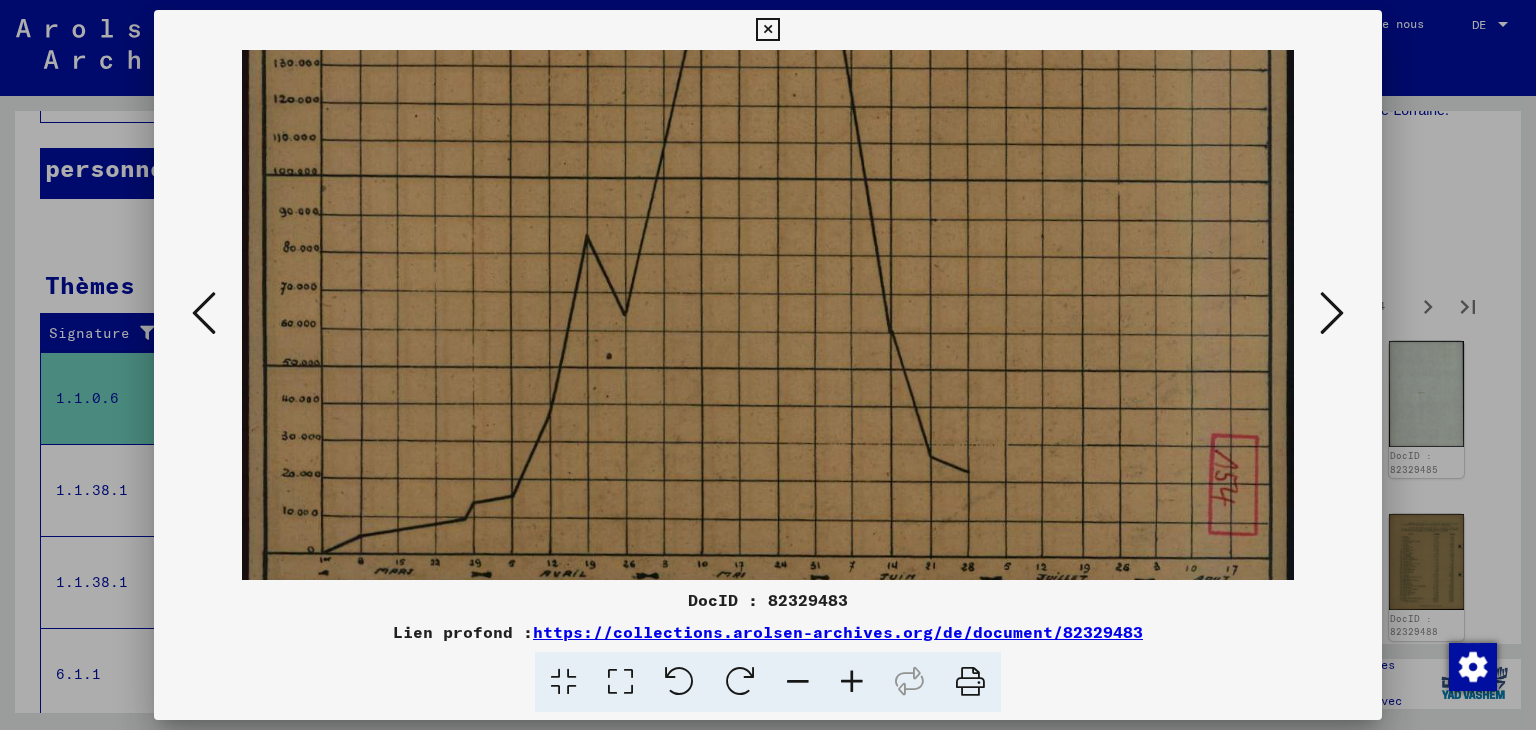 drag, startPoint x: 790, startPoint y: 489, endPoint x: 745, endPoint y: 218, distance: 274.71075 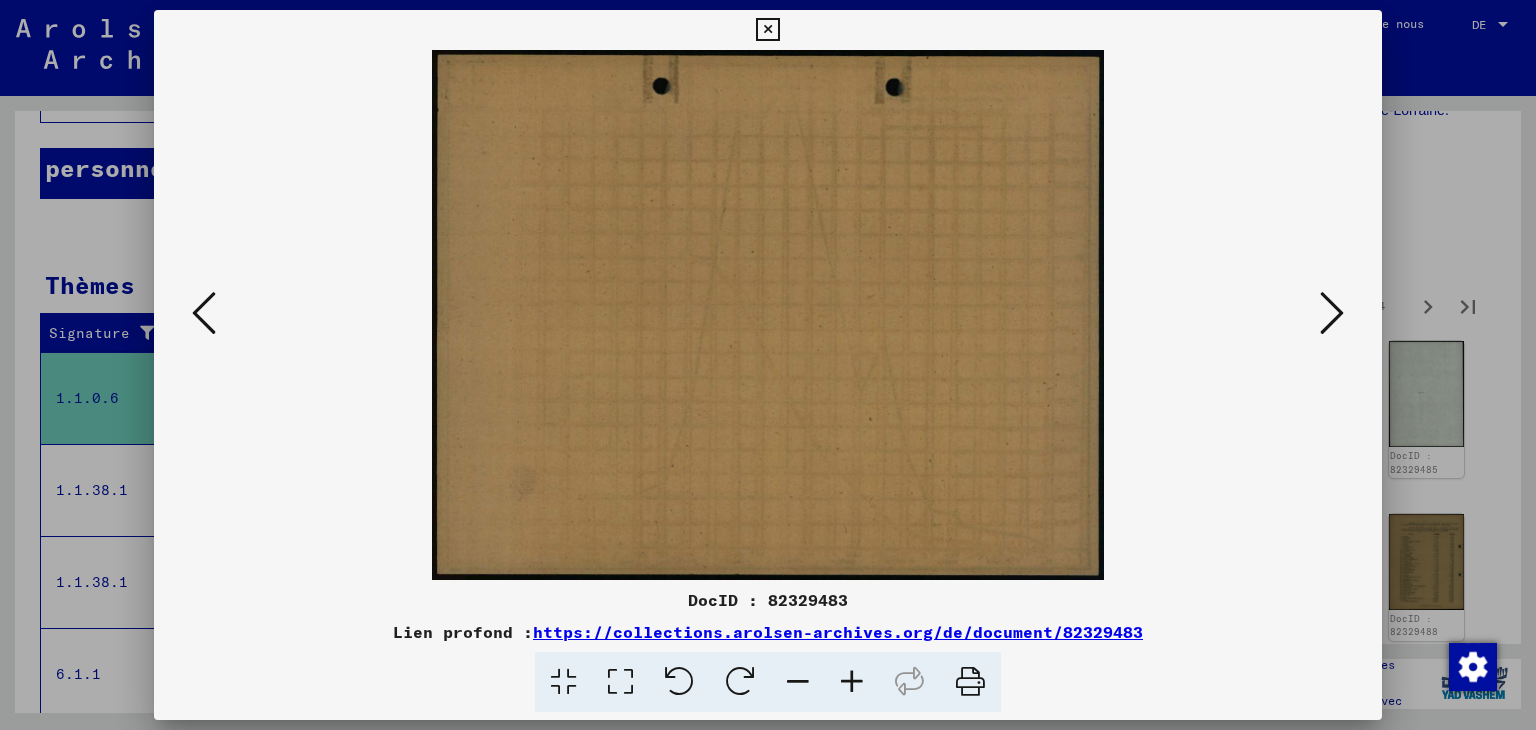scroll, scrollTop: 0, scrollLeft: 0, axis: both 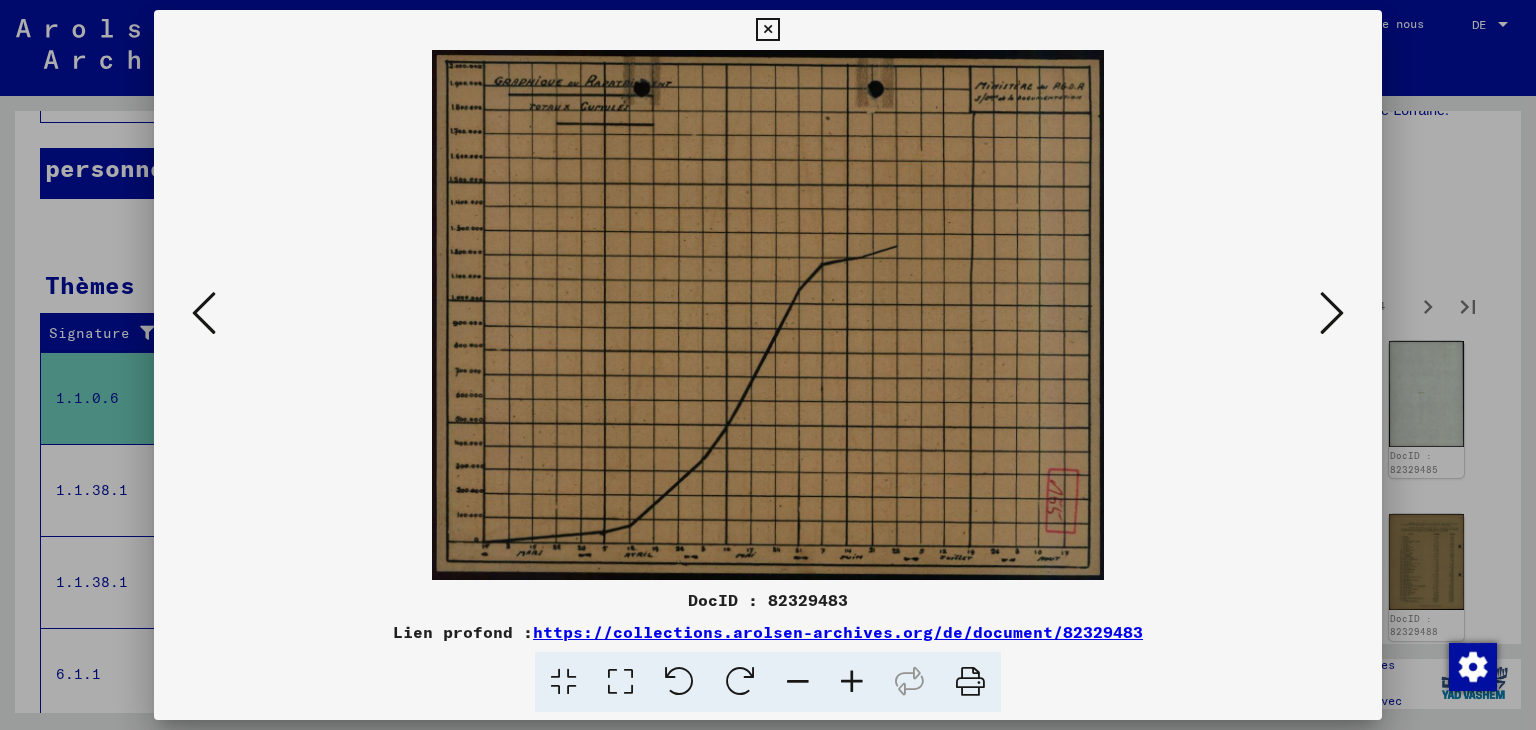 click at bounding box center [1332, 313] 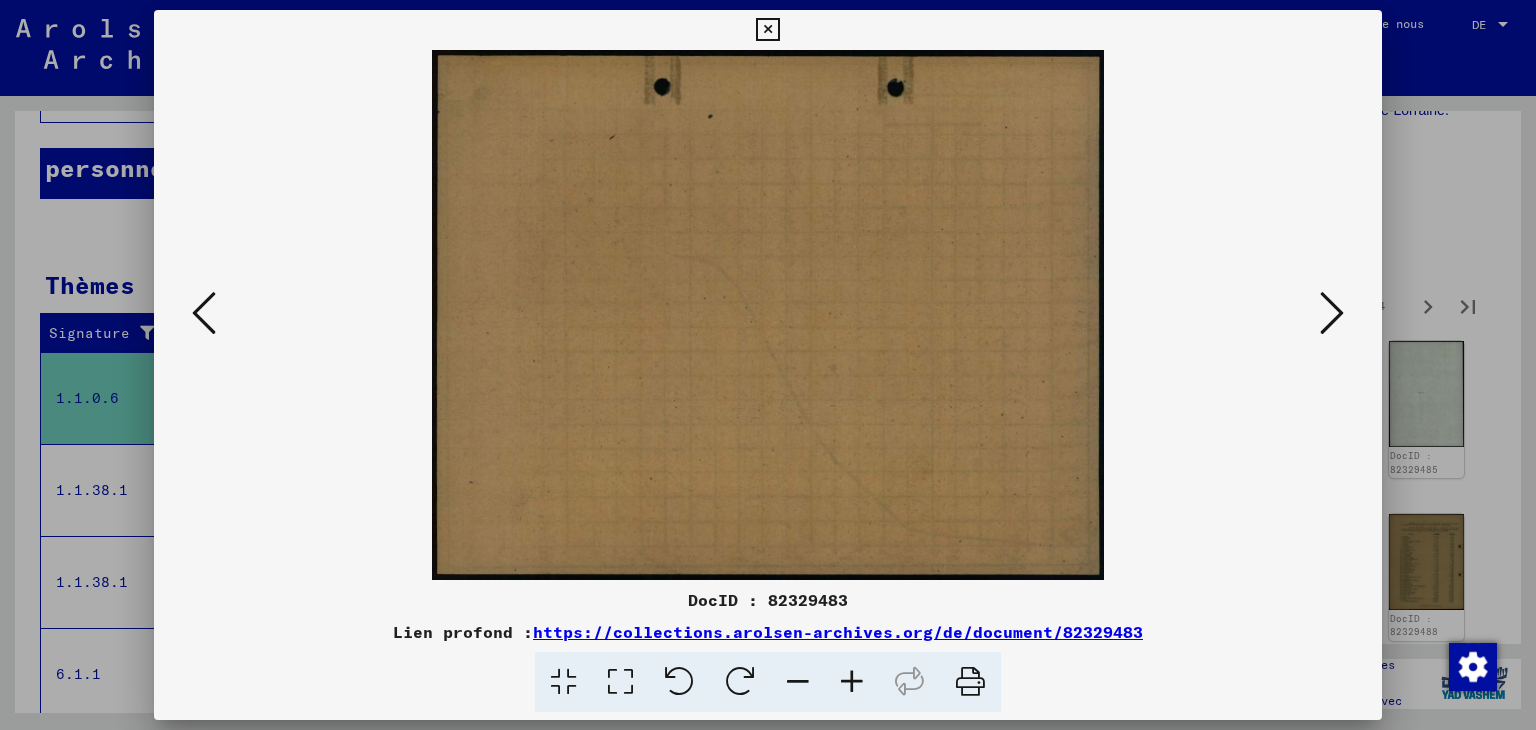click at bounding box center (1332, 313) 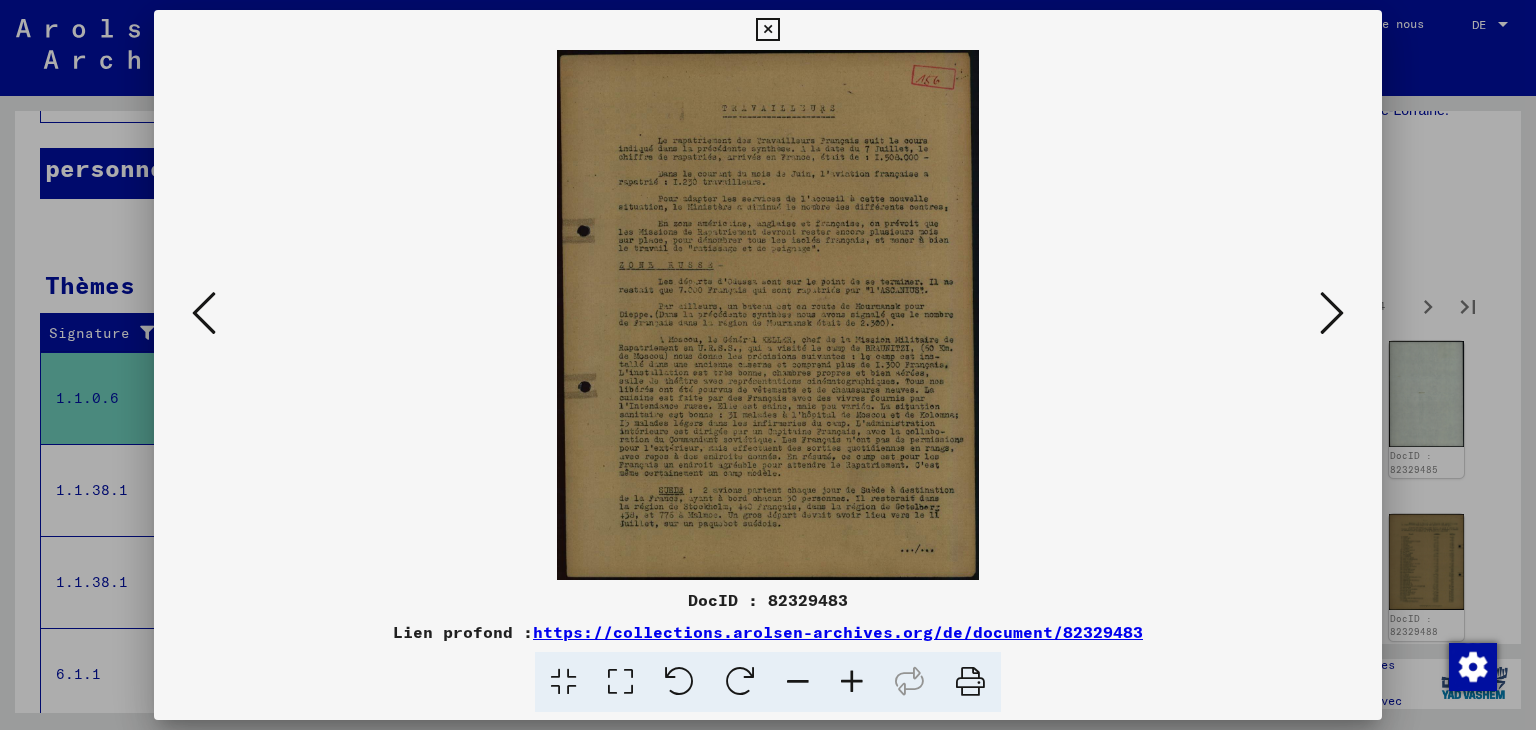 click at bounding box center [852, 682] 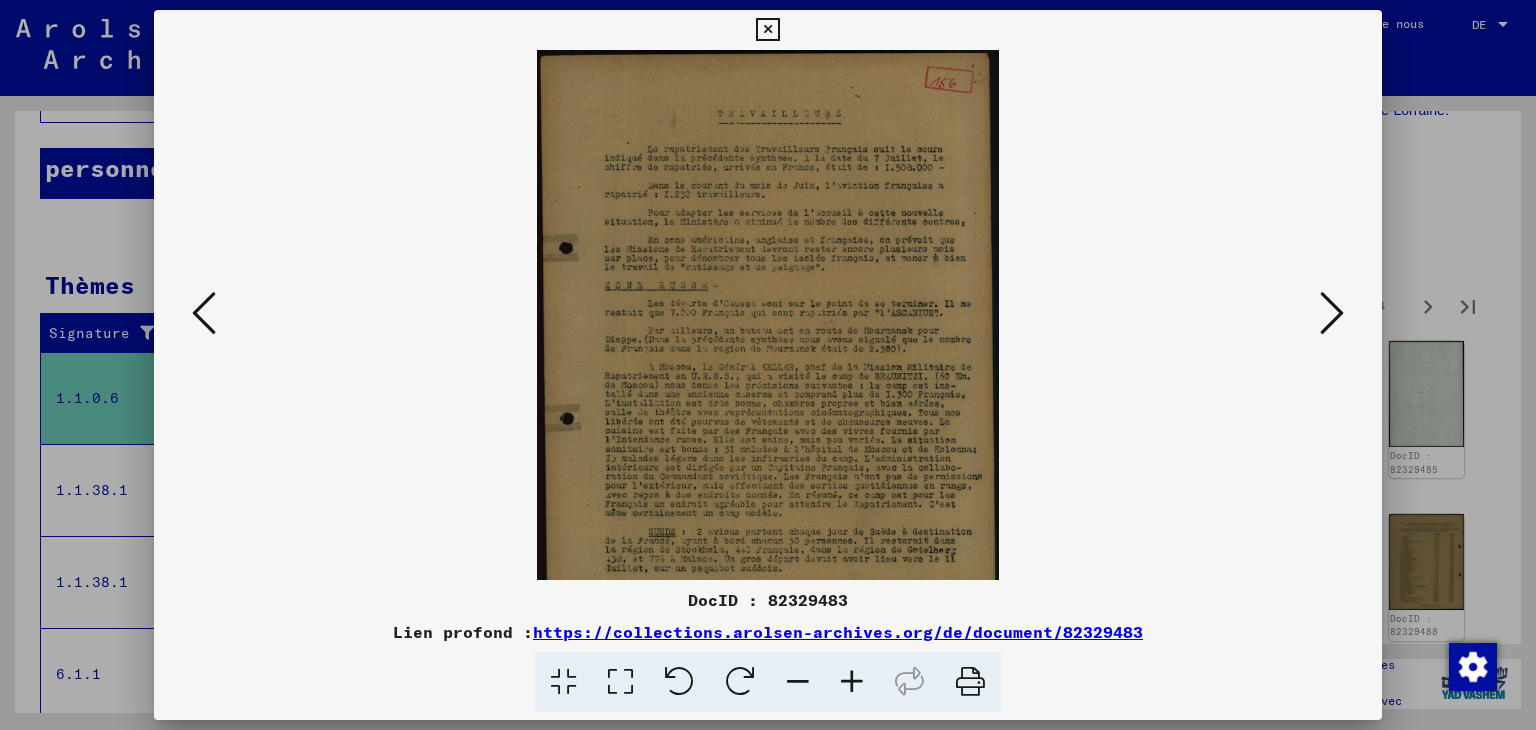 click at bounding box center (852, 682) 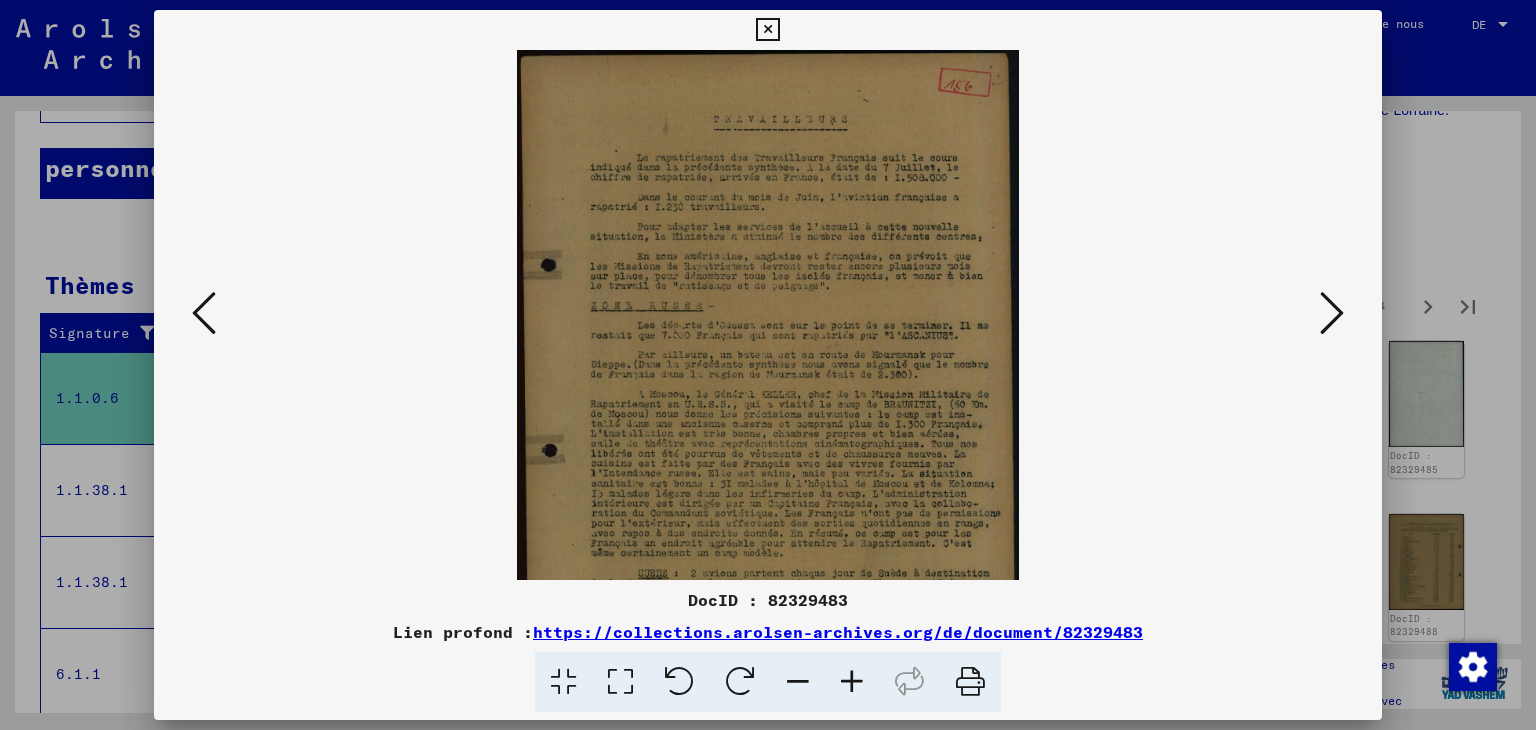 click at bounding box center (852, 682) 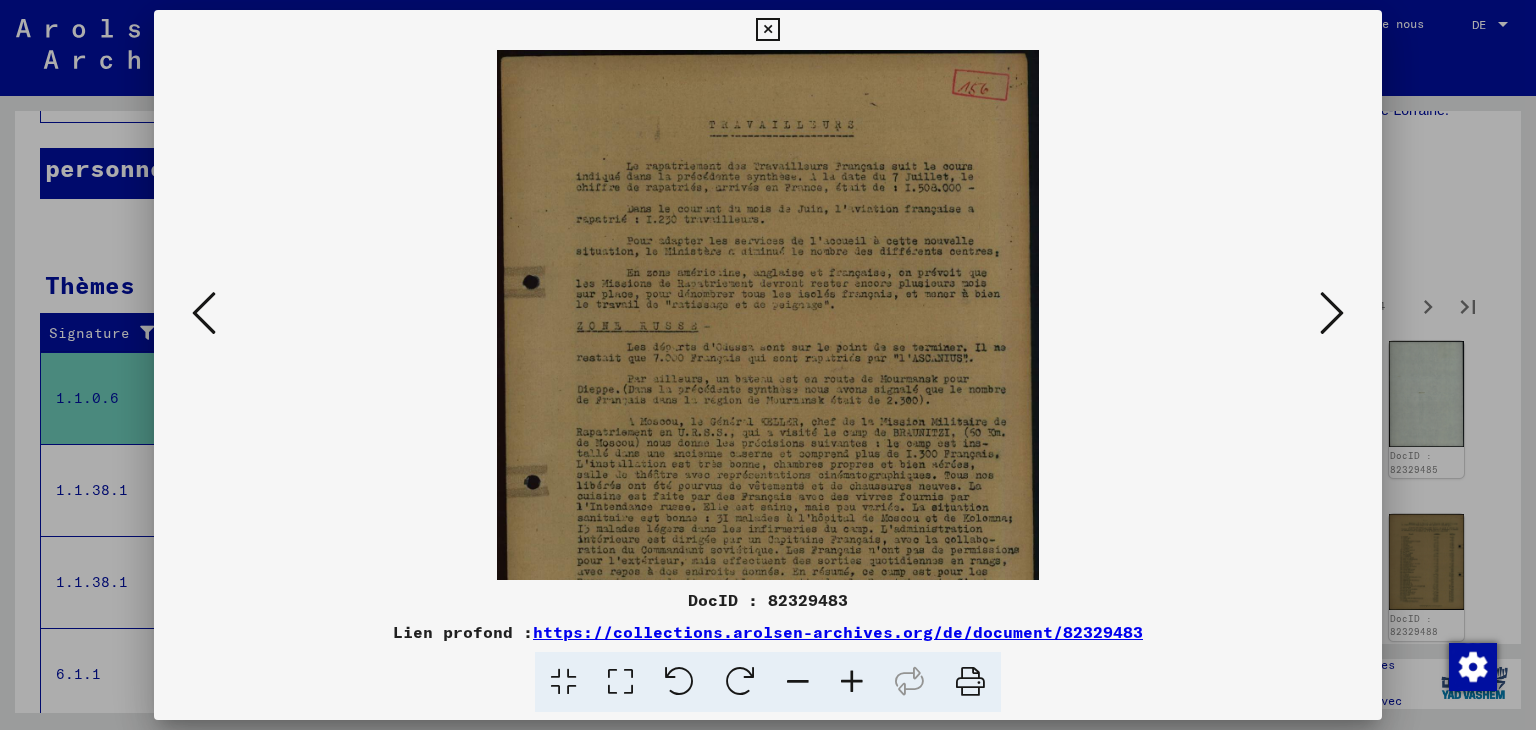 click at bounding box center [852, 682] 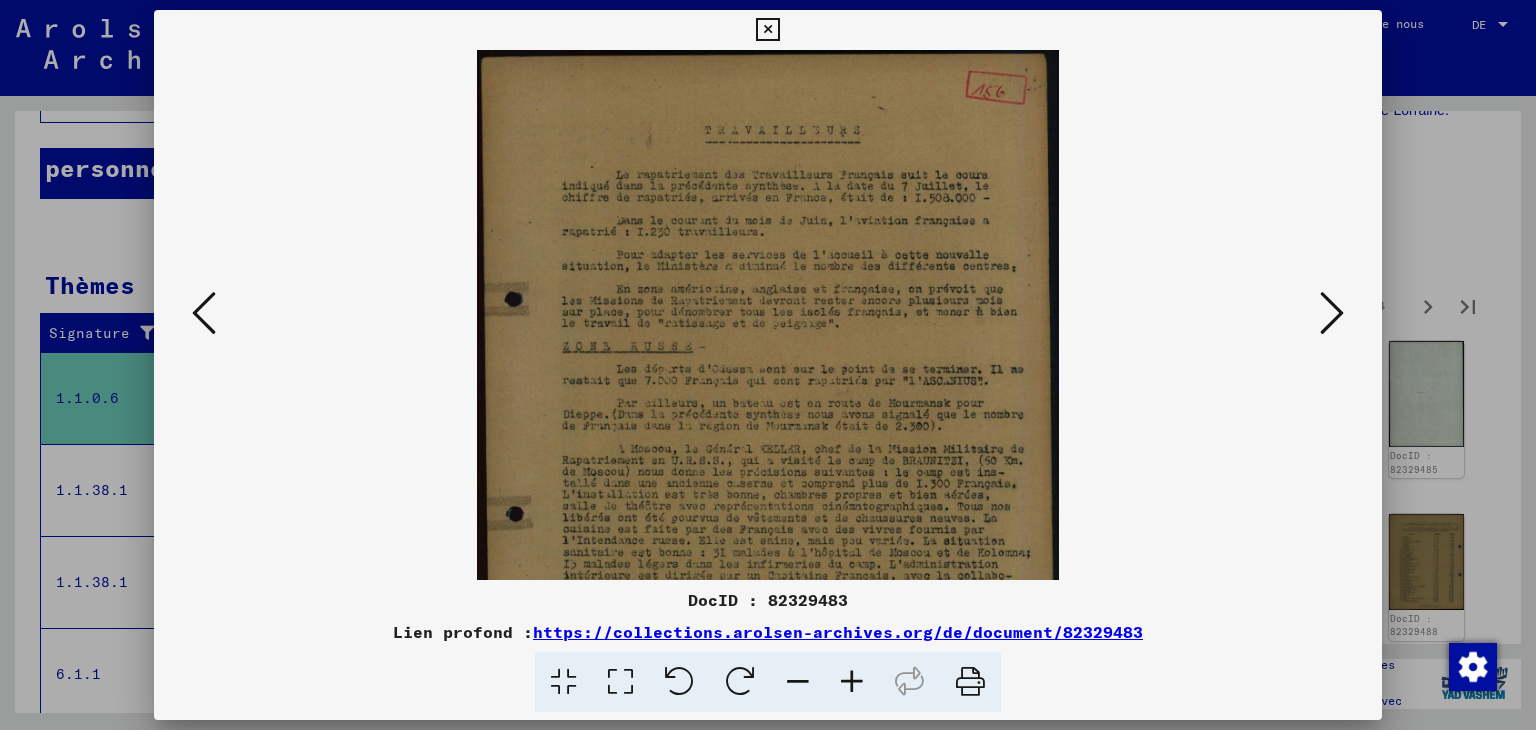 click at bounding box center [852, 682] 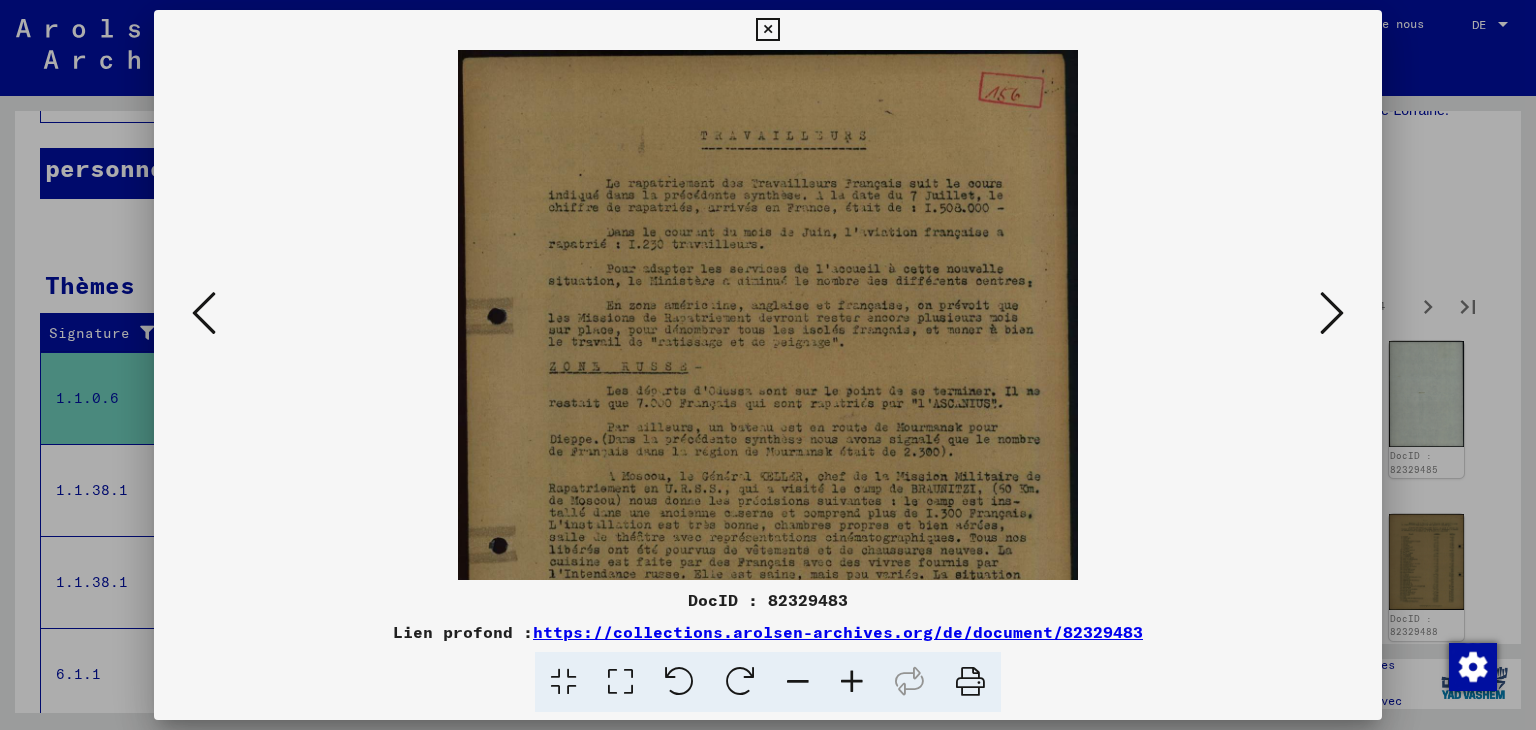 click at bounding box center [852, 682] 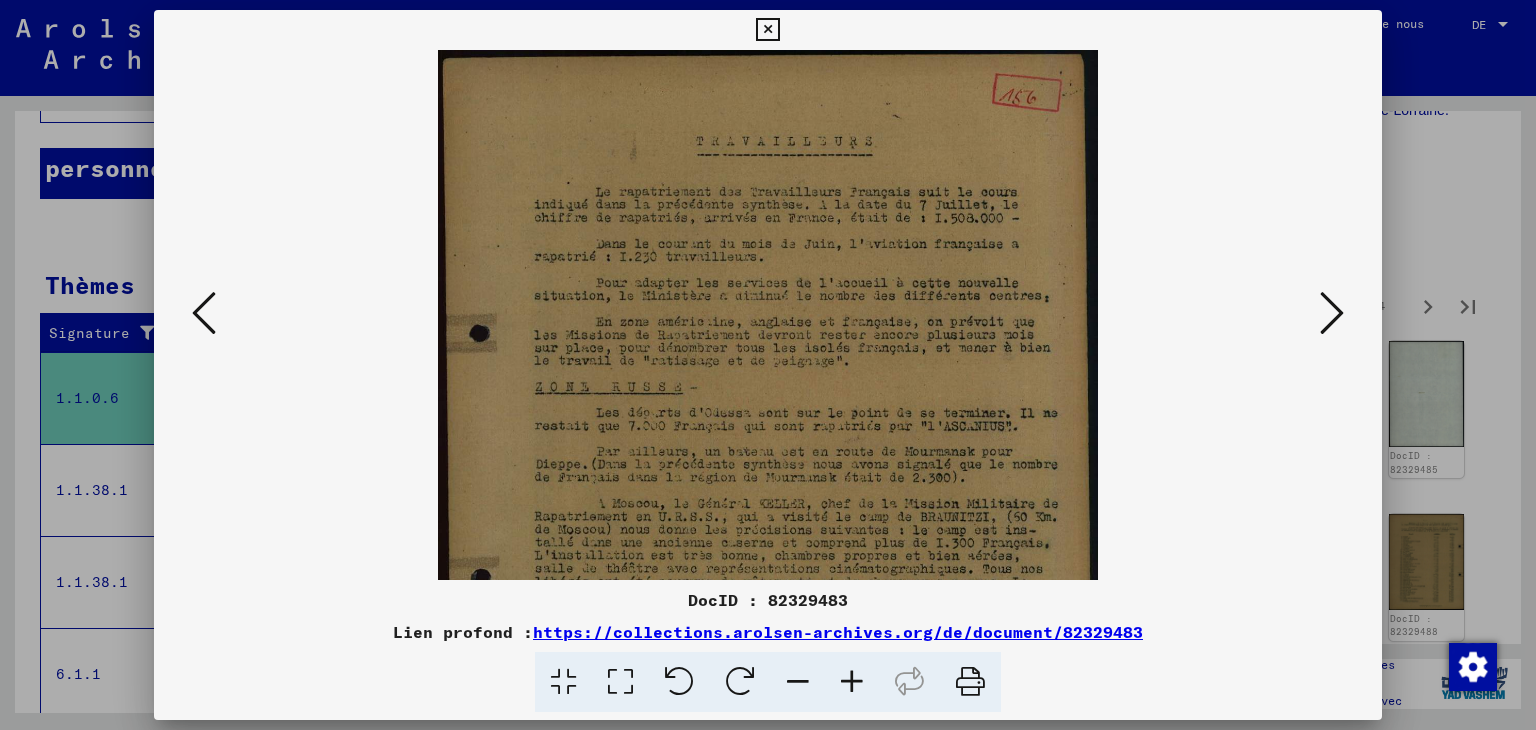click at bounding box center [852, 682] 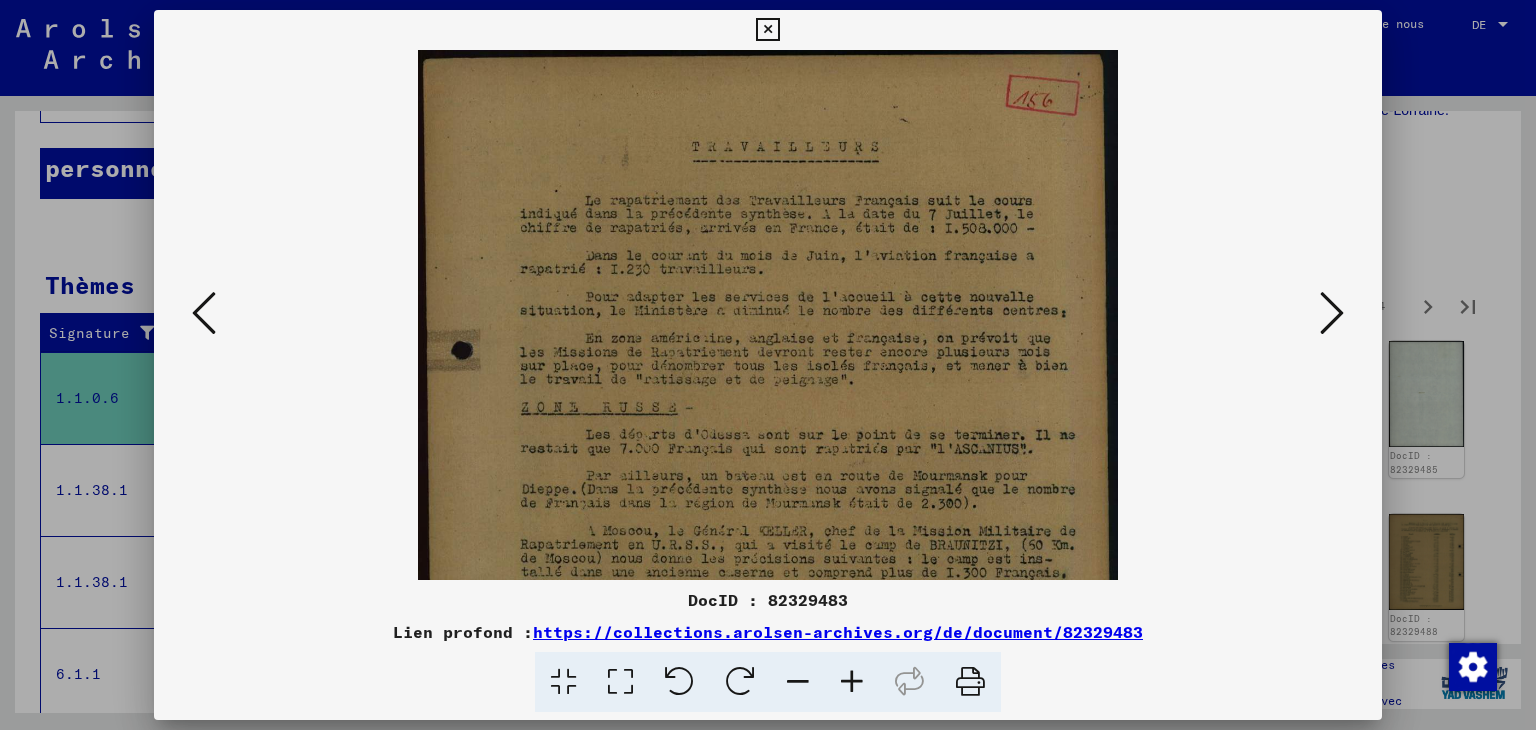 click at bounding box center (852, 682) 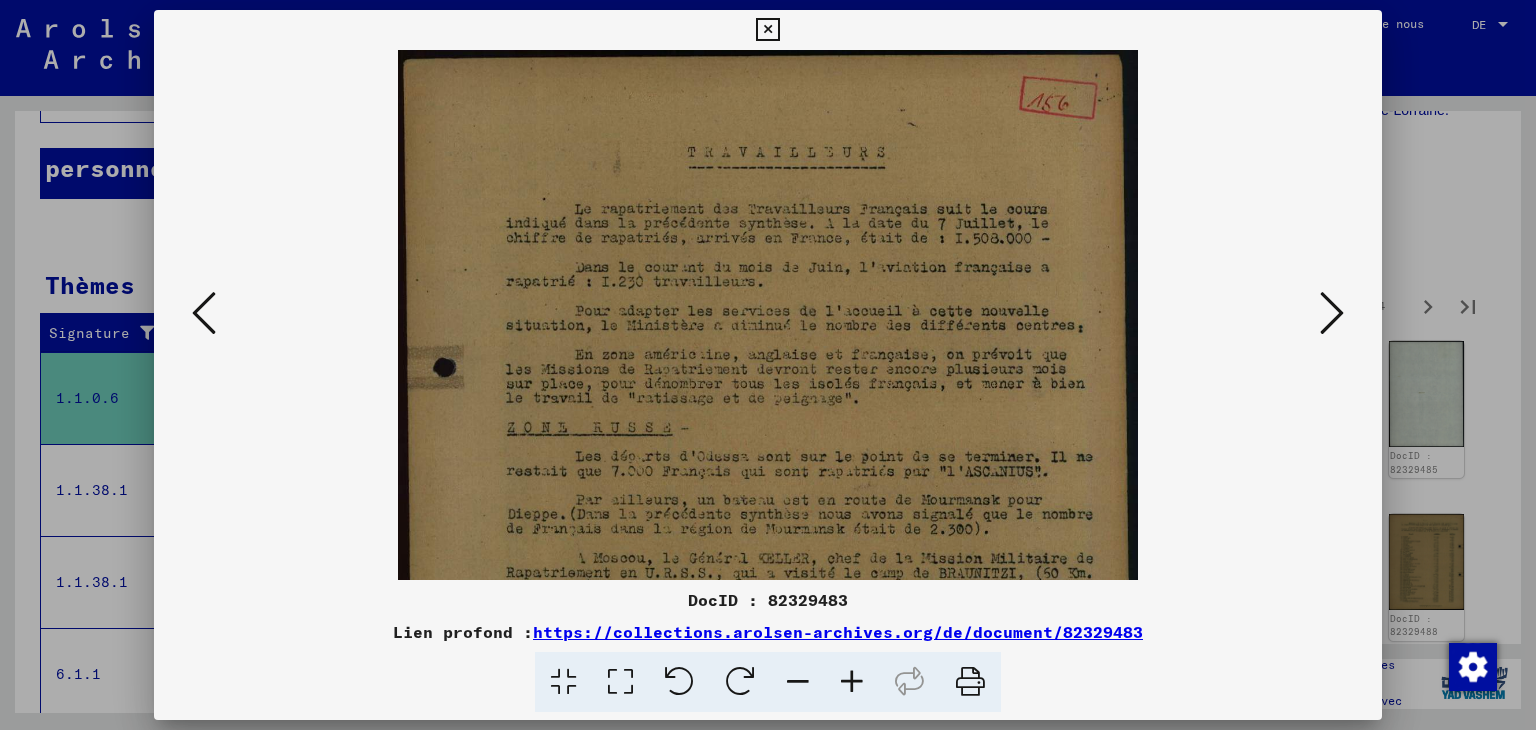 click at bounding box center [852, 682] 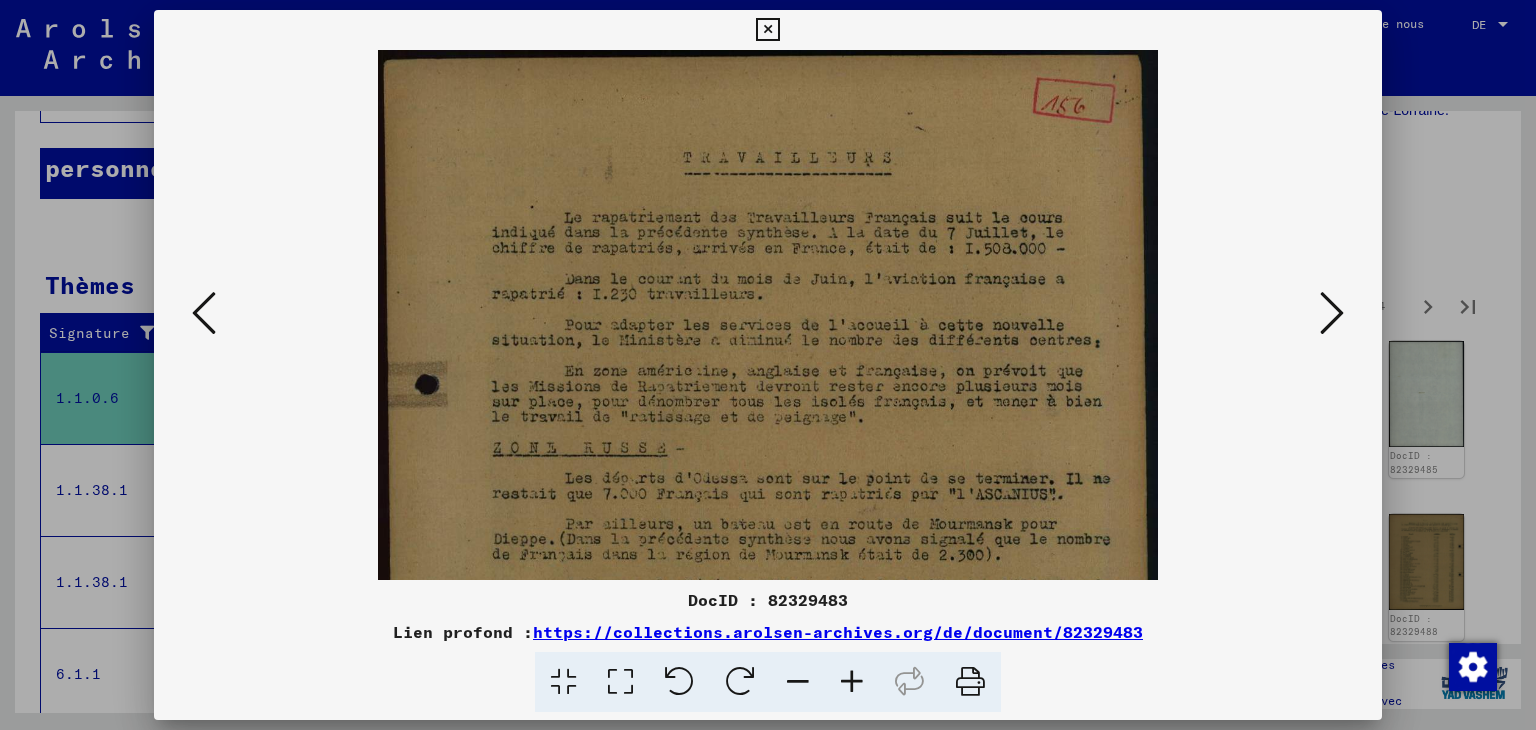 click at bounding box center (852, 682) 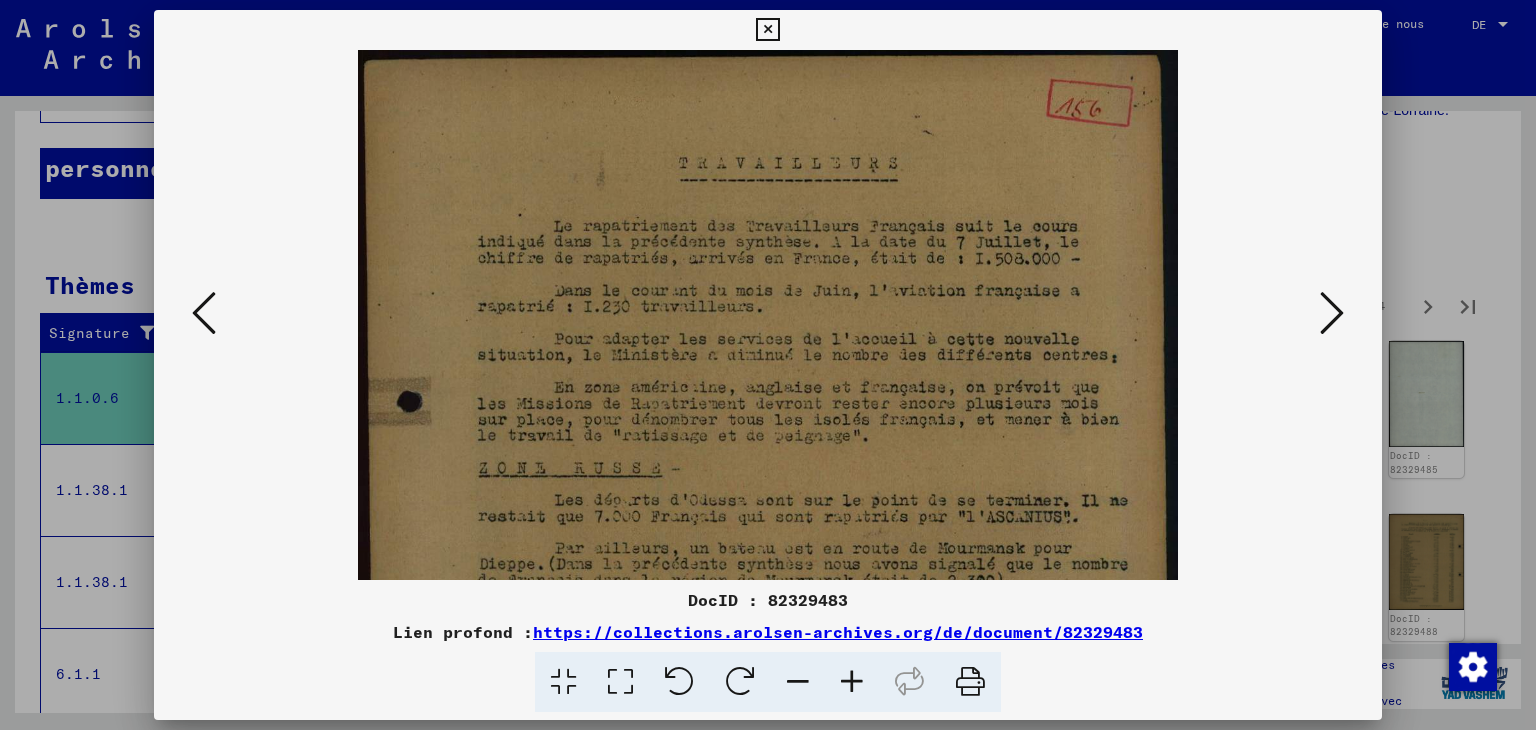 click at bounding box center (852, 682) 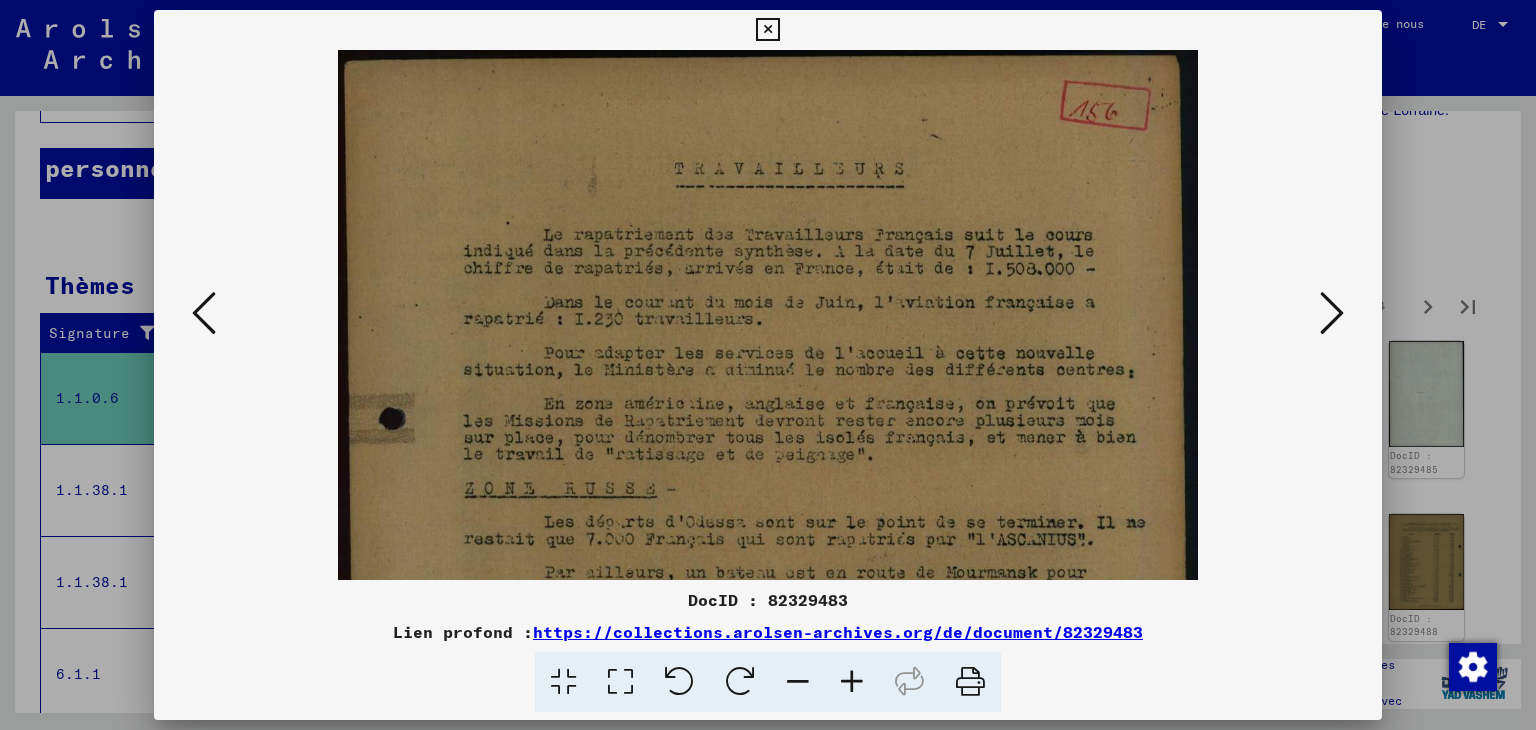 click at bounding box center [768, 590] 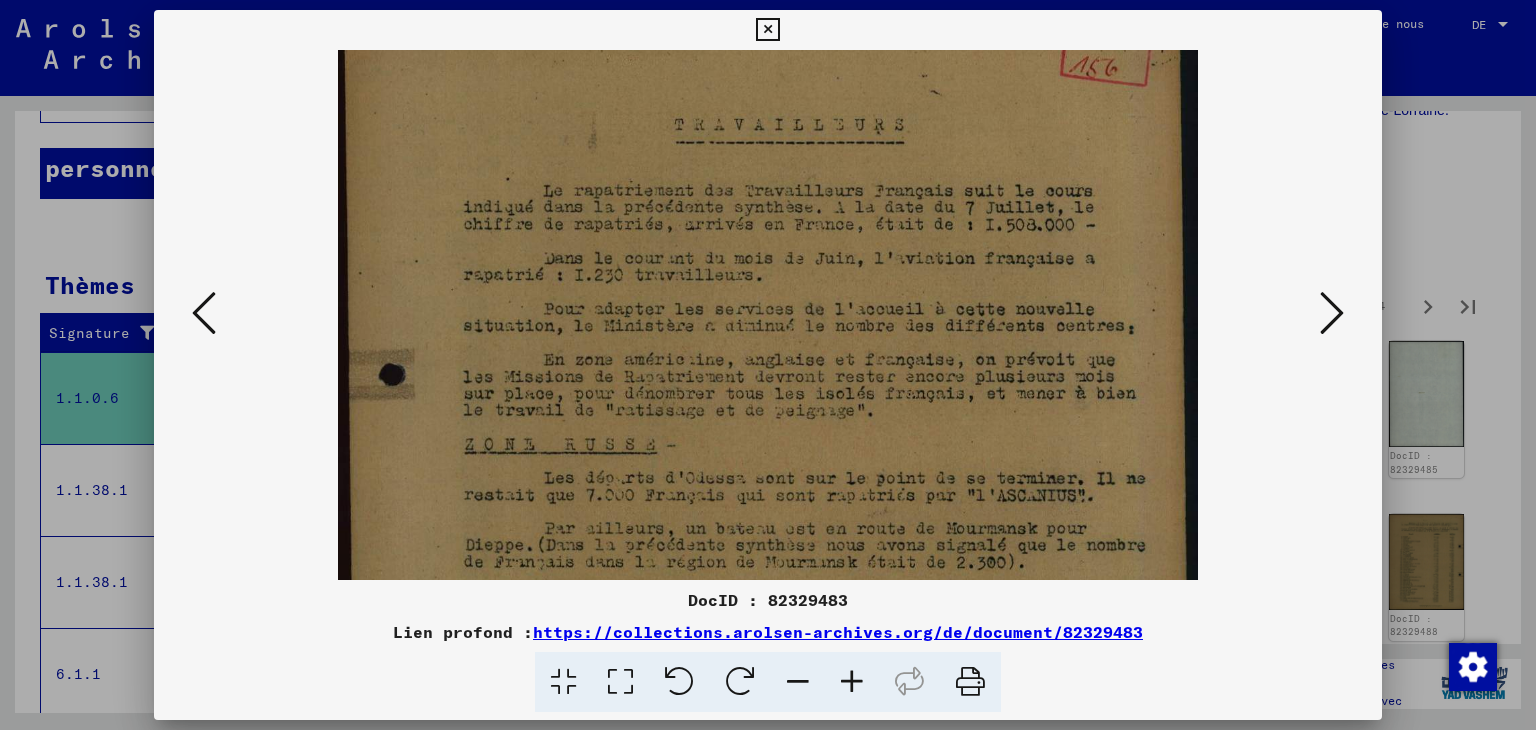 scroll, scrollTop: 45, scrollLeft: 0, axis: vertical 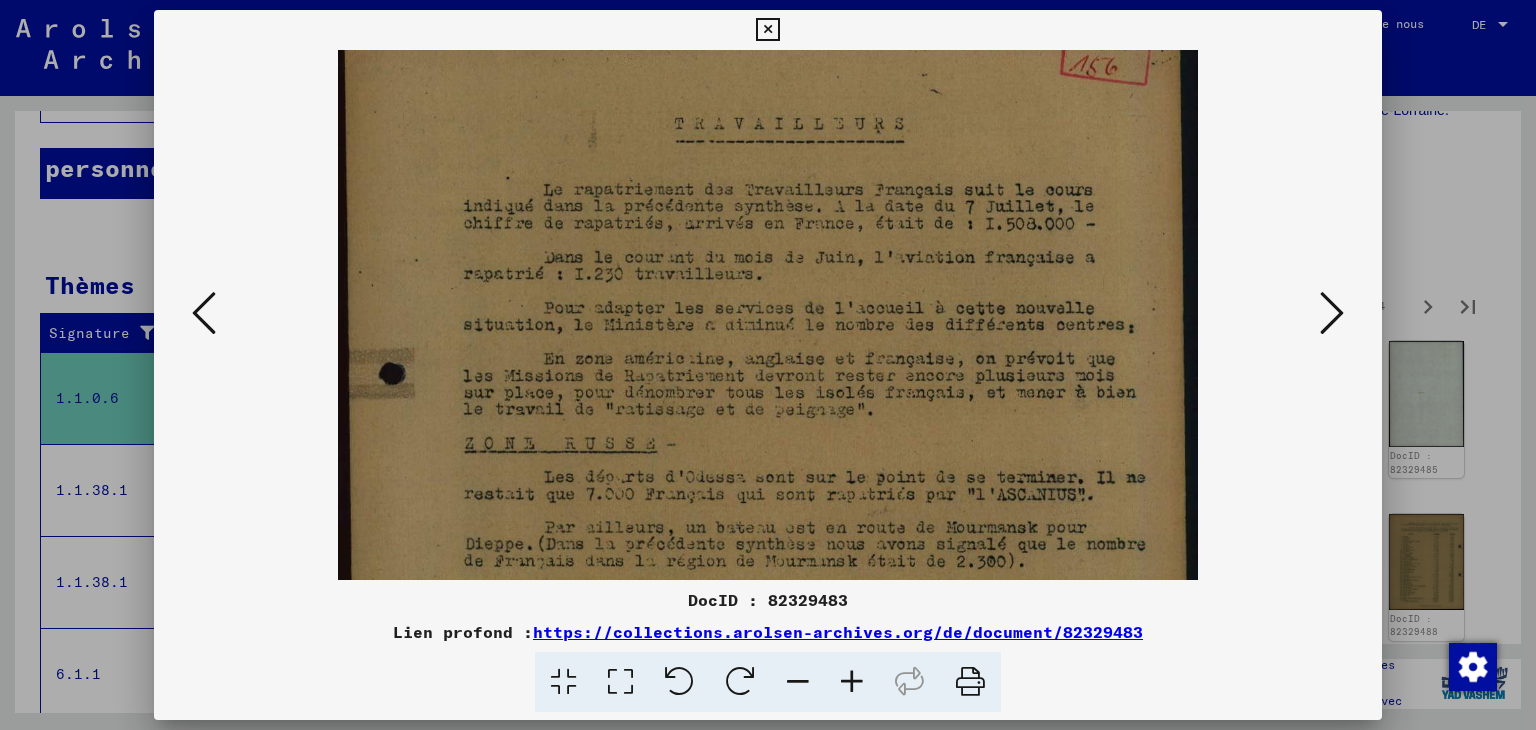 drag, startPoint x: 826, startPoint y: 466, endPoint x: 800, endPoint y: 423, distance: 50.24938 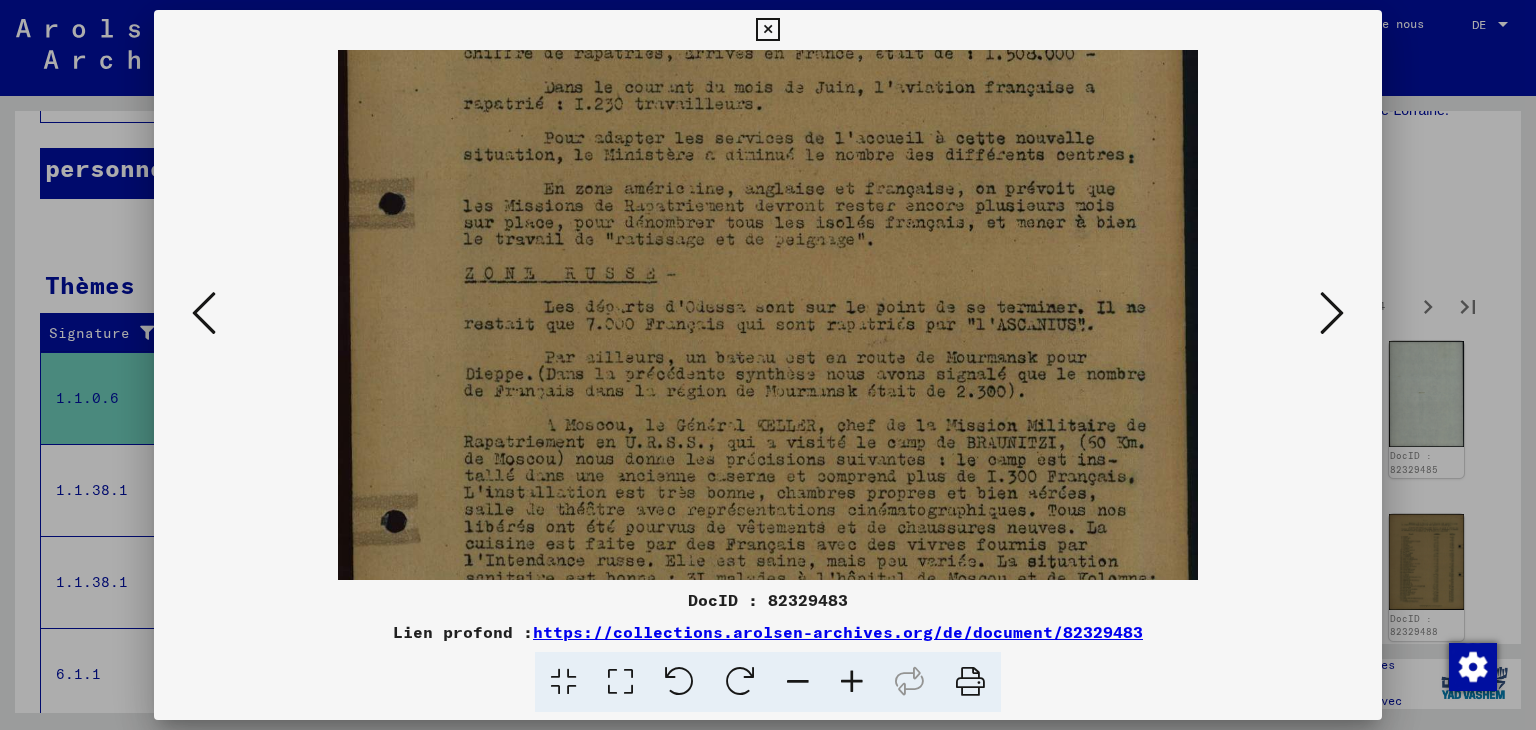 drag, startPoint x: 819, startPoint y: 433, endPoint x: 802, endPoint y: 287, distance: 146.98639 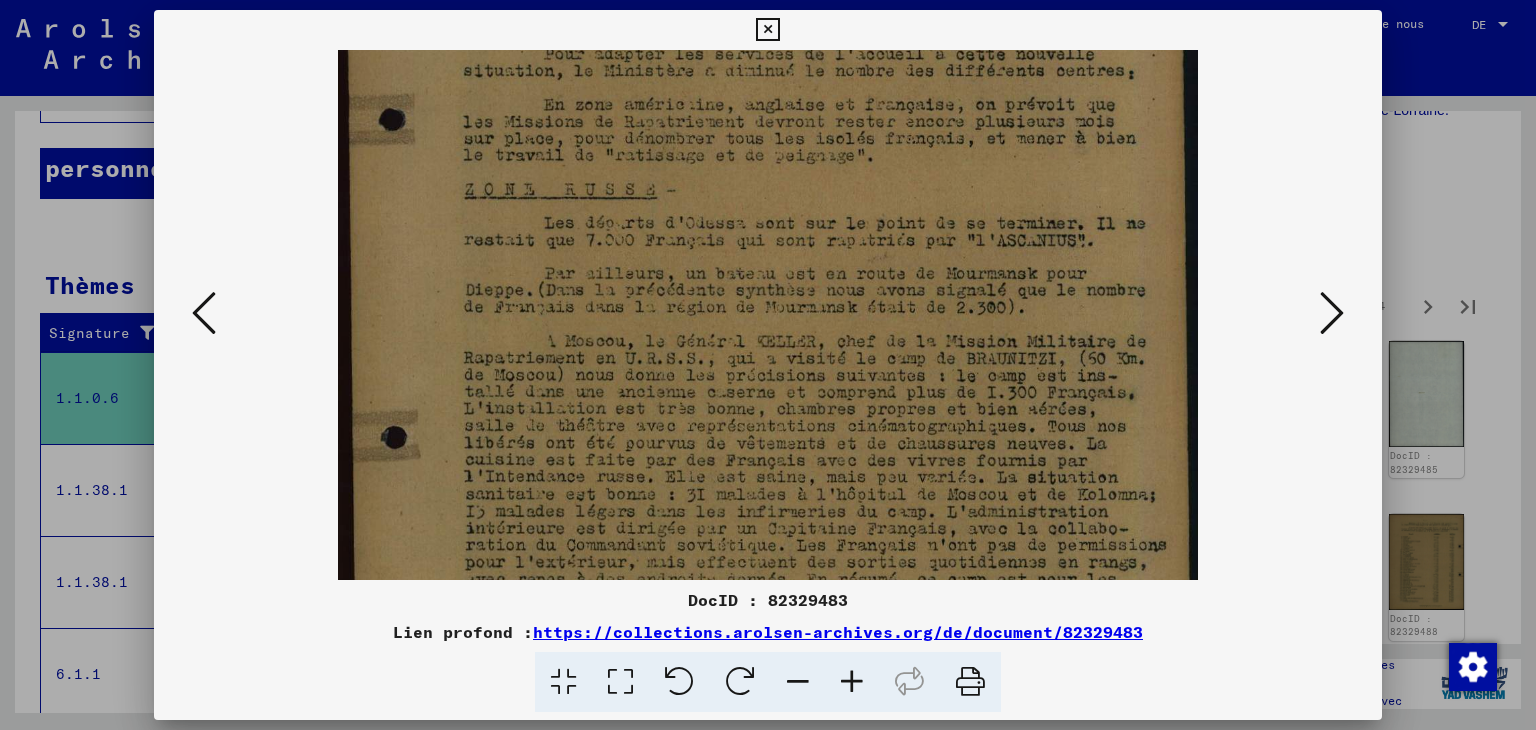 scroll, scrollTop: 306, scrollLeft: 0, axis: vertical 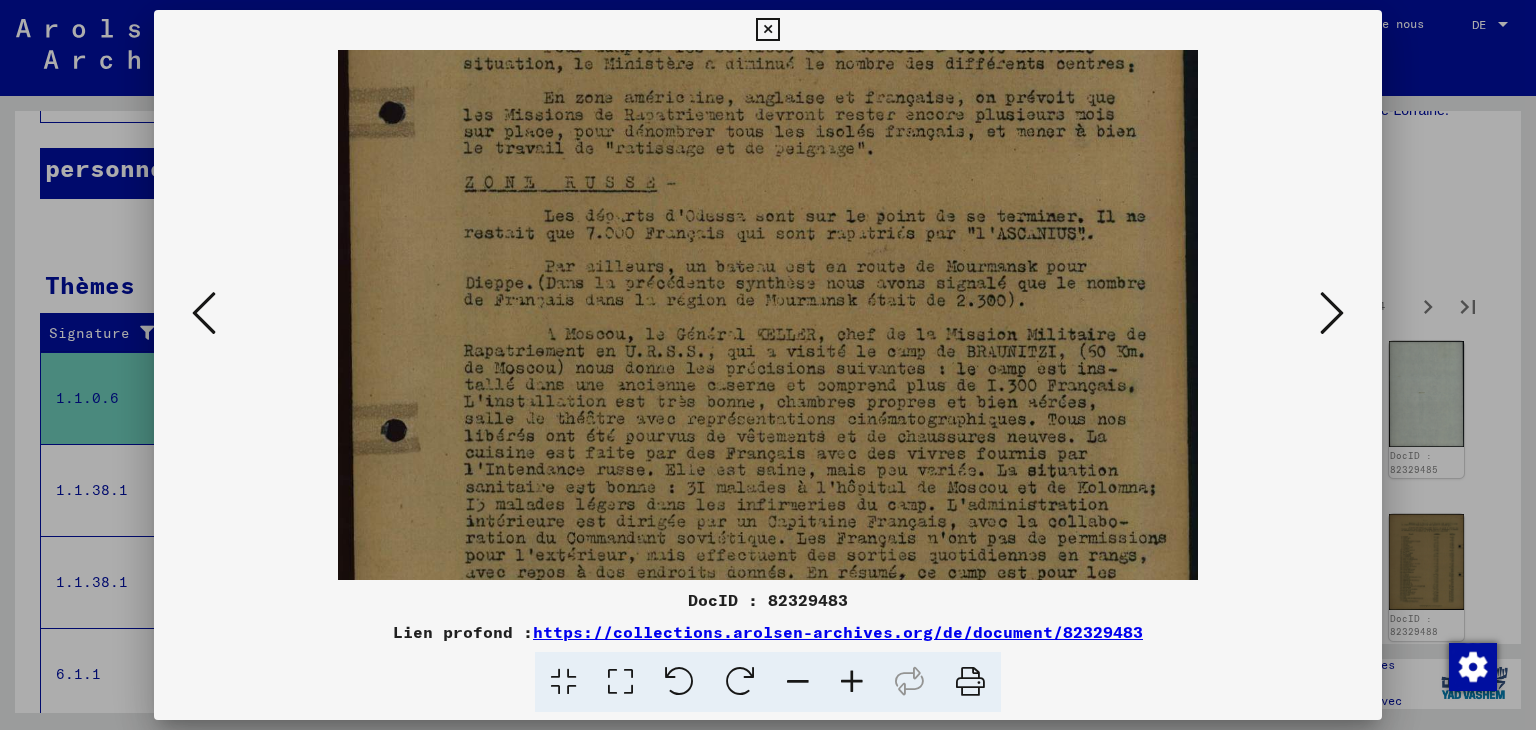drag, startPoint x: 820, startPoint y: 327, endPoint x: 795, endPoint y: 240, distance: 90.52071 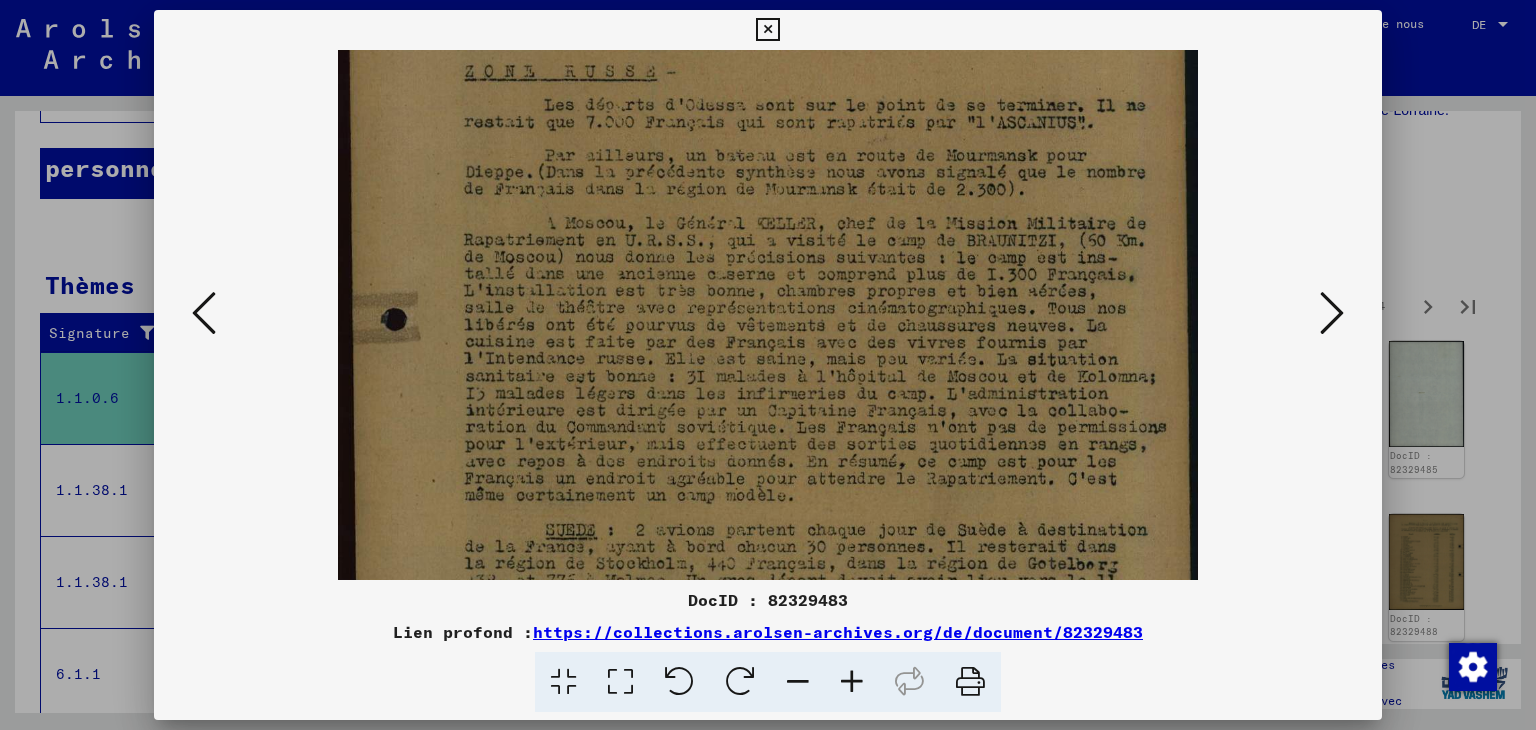 scroll, scrollTop: 426, scrollLeft: 0, axis: vertical 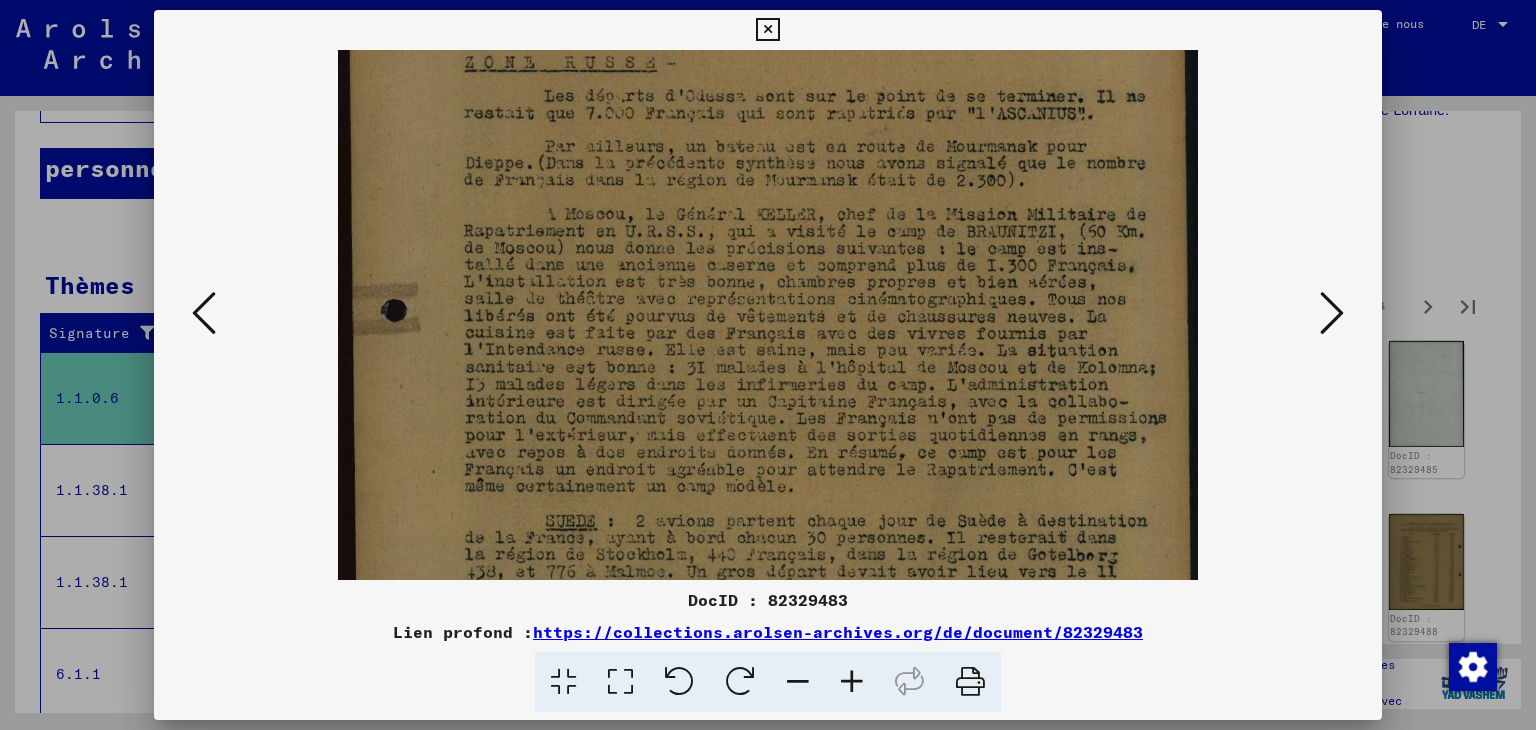 drag, startPoint x: 1019, startPoint y: 354, endPoint x: 1043, endPoint y: 246, distance: 110.63454 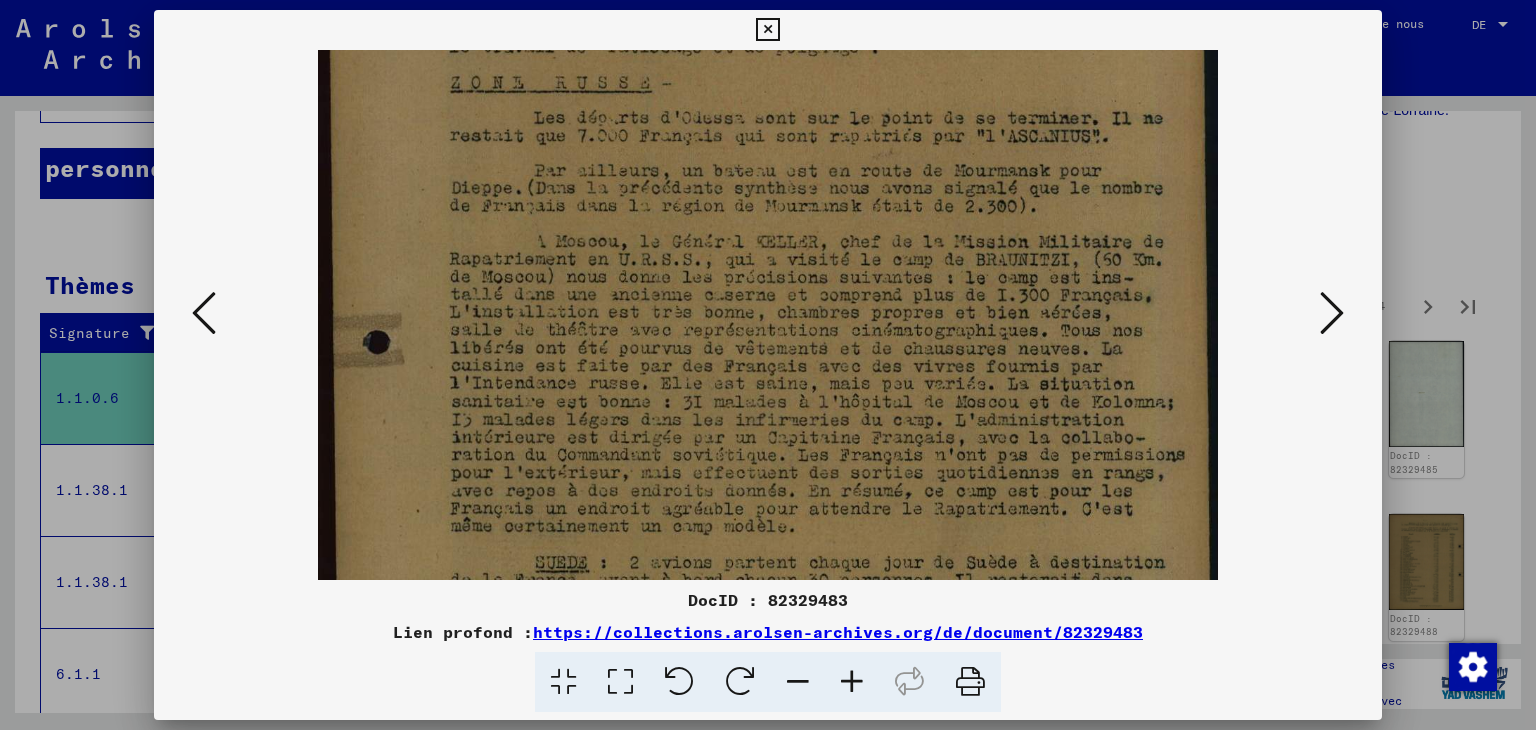 click at bounding box center [852, 682] 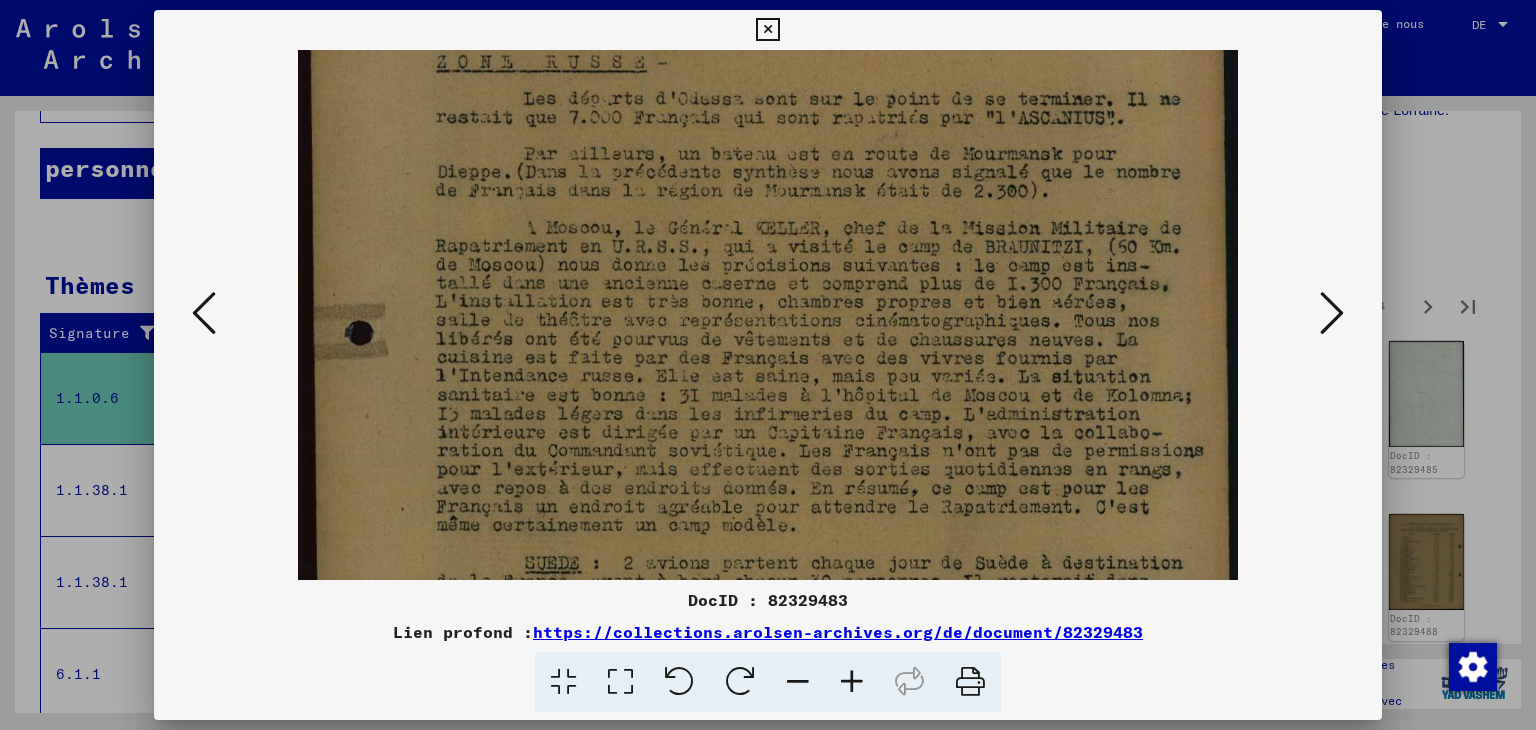 scroll, scrollTop: 484, scrollLeft: 0, axis: vertical 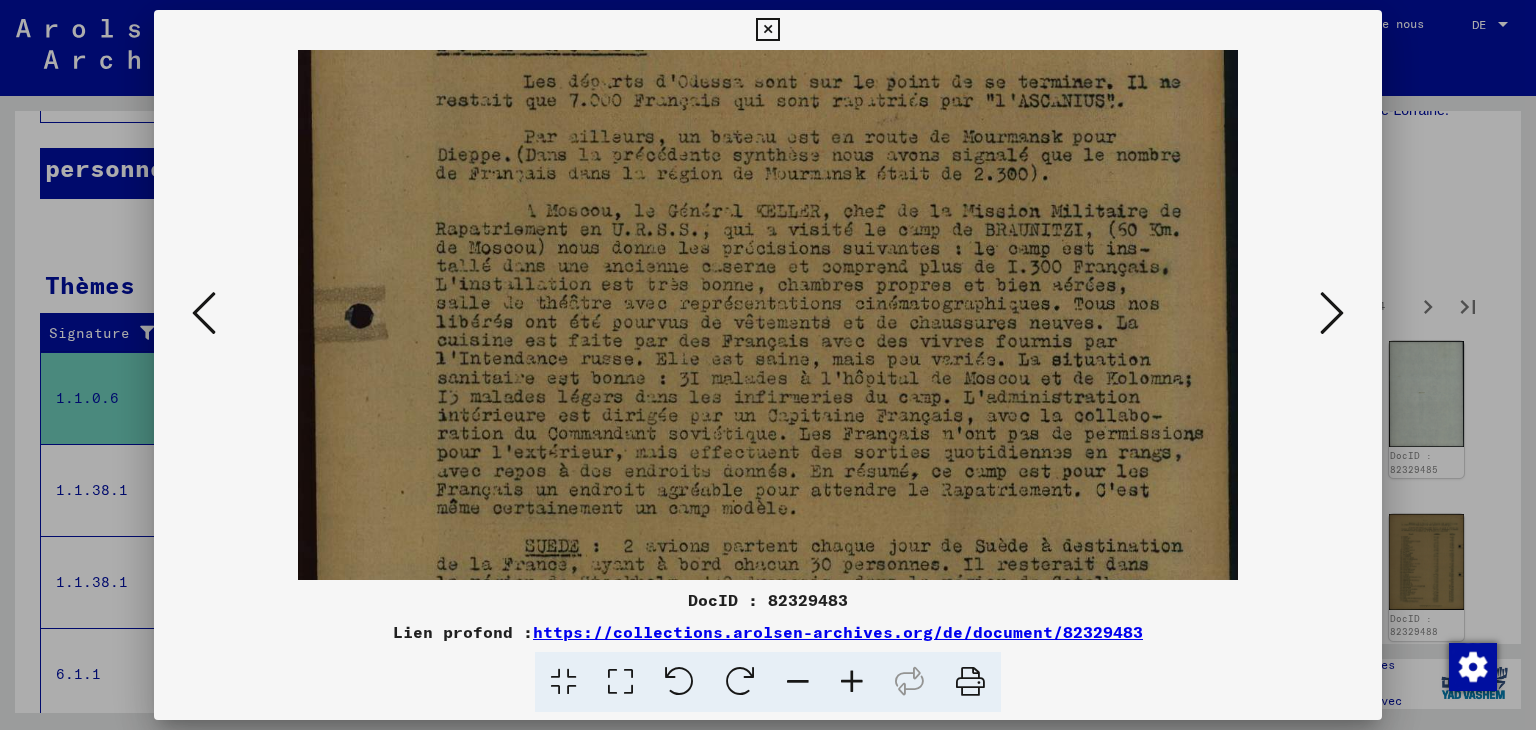 drag, startPoint x: 910, startPoint y: 421, endPoint x: 924, endPoint y: 364, distance: 58.694122 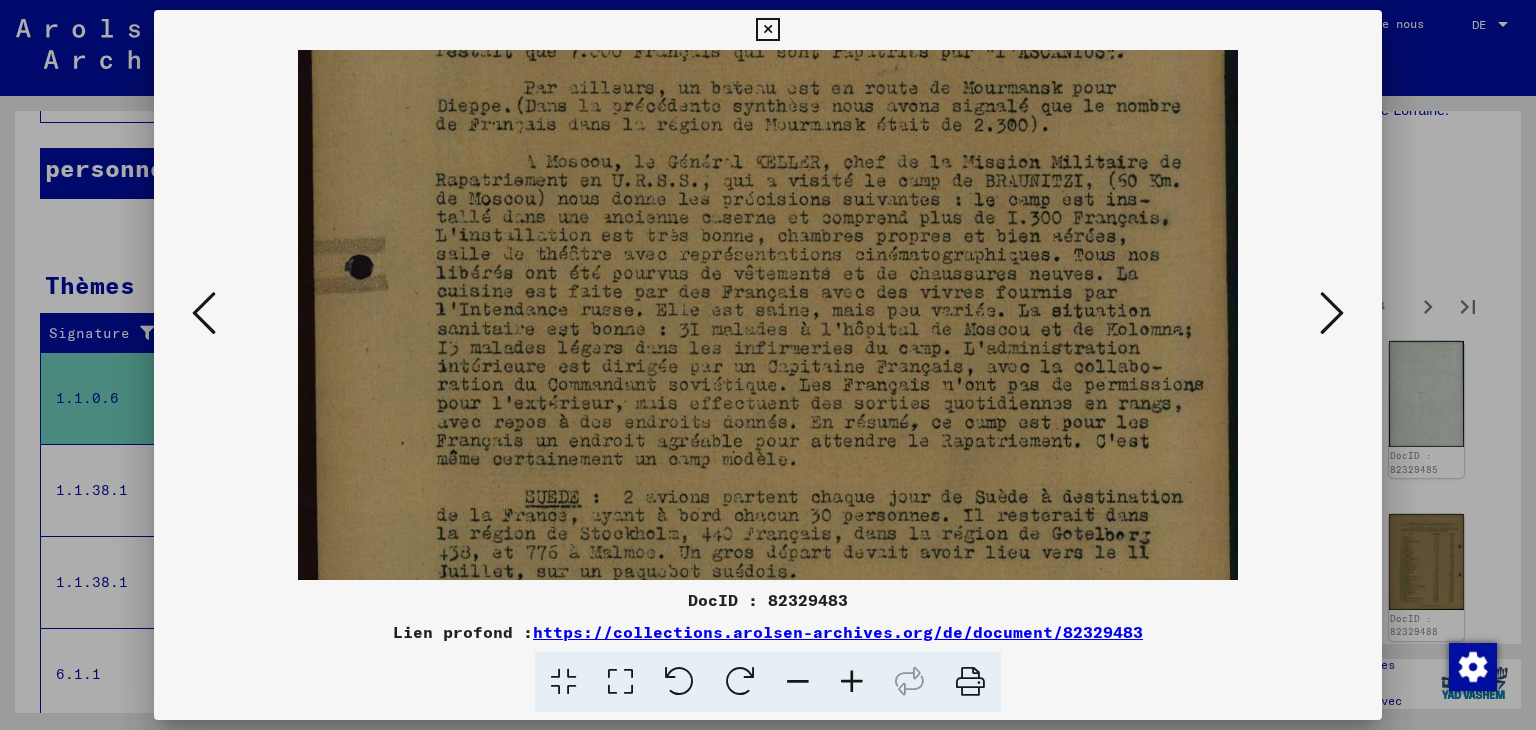 scroll, scrollTop: 535, scrollLeft: 0, axis: vertical 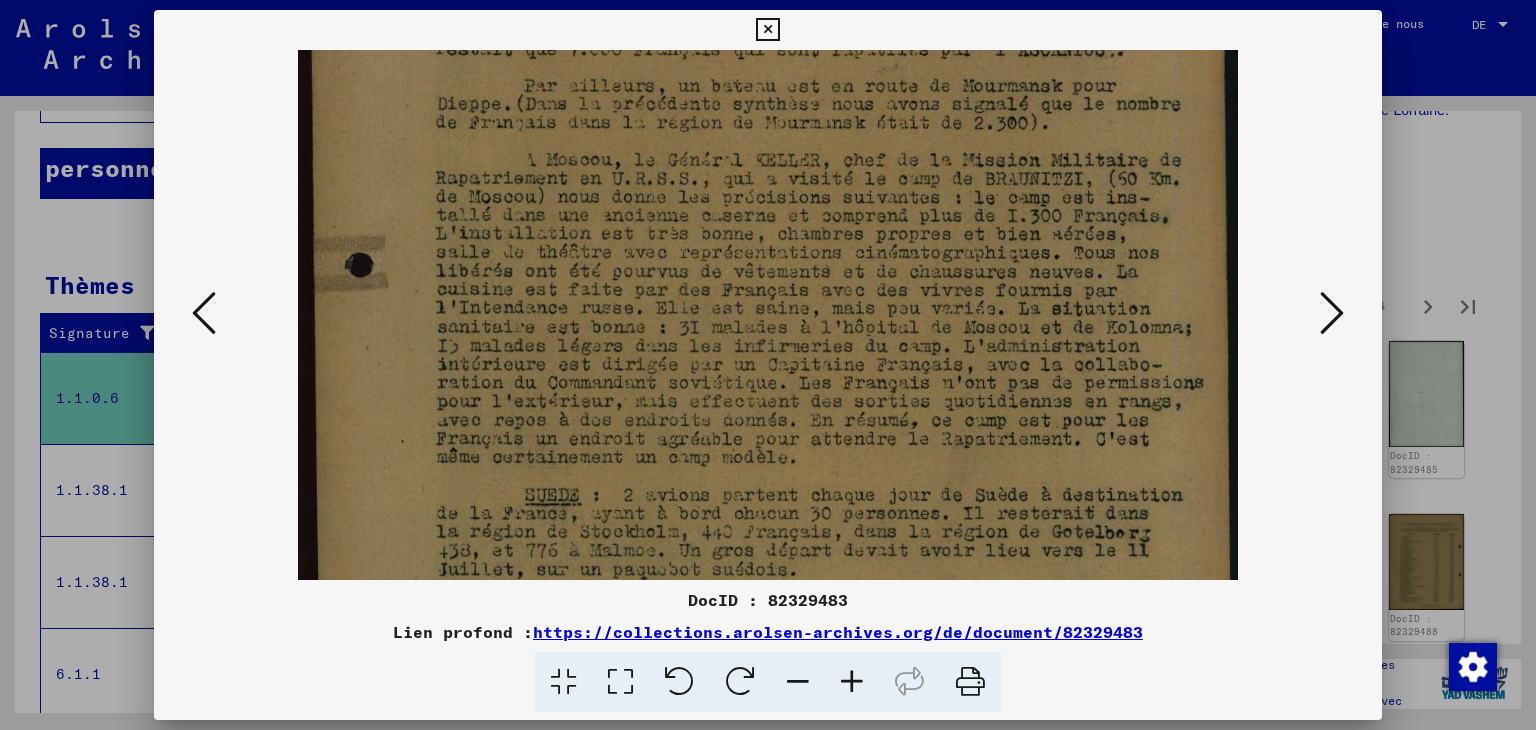 drag, startPoint x: 896, startPoint y: 413, endPoint x: 902, endPoint y: 365, distance: 48.373547 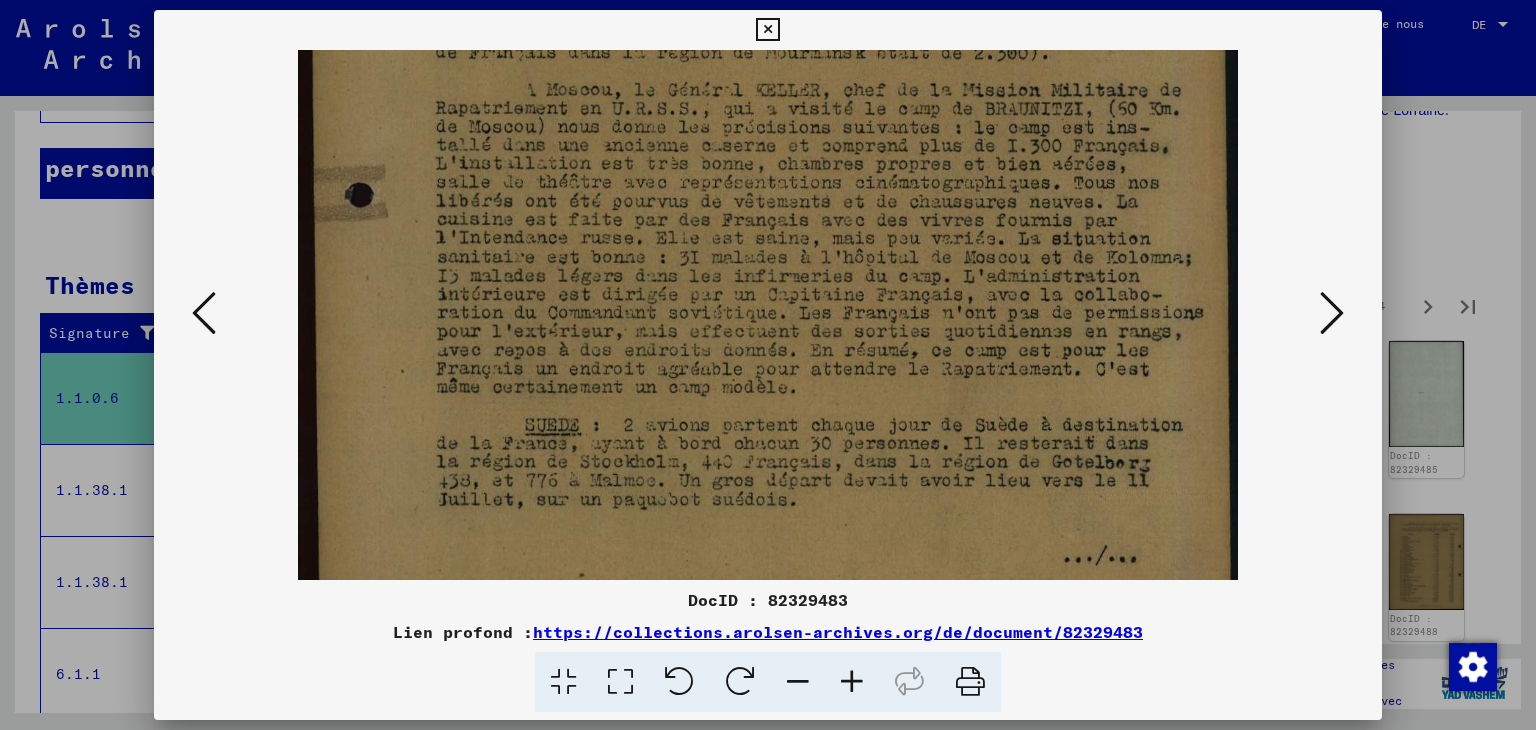 scroll, scrollTop: 620, scrollLeft: 0, axis: vertical 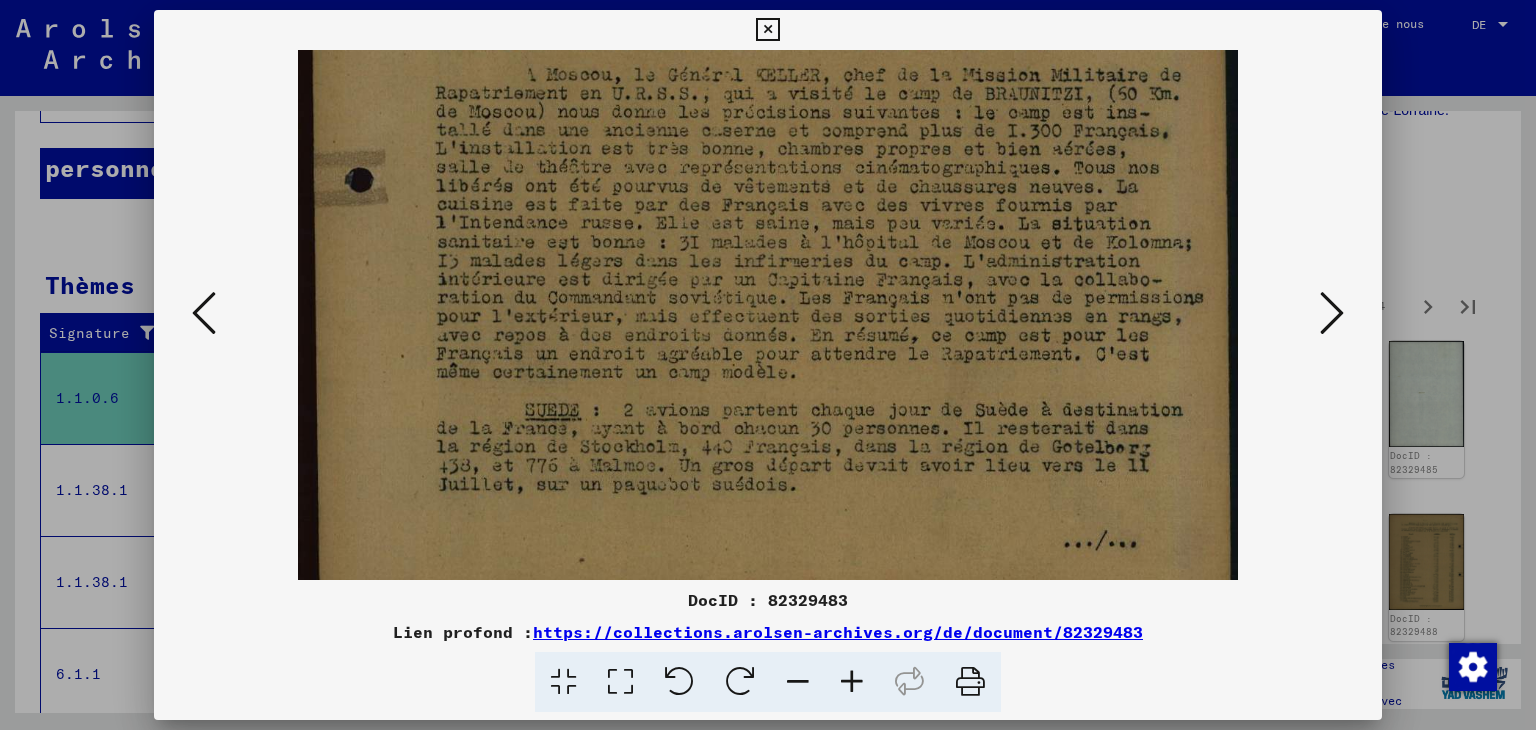drag, startPoint x: 896, startPoint y: 432, endPoint x: 892, endPoint y: 349, distance: 83.09633 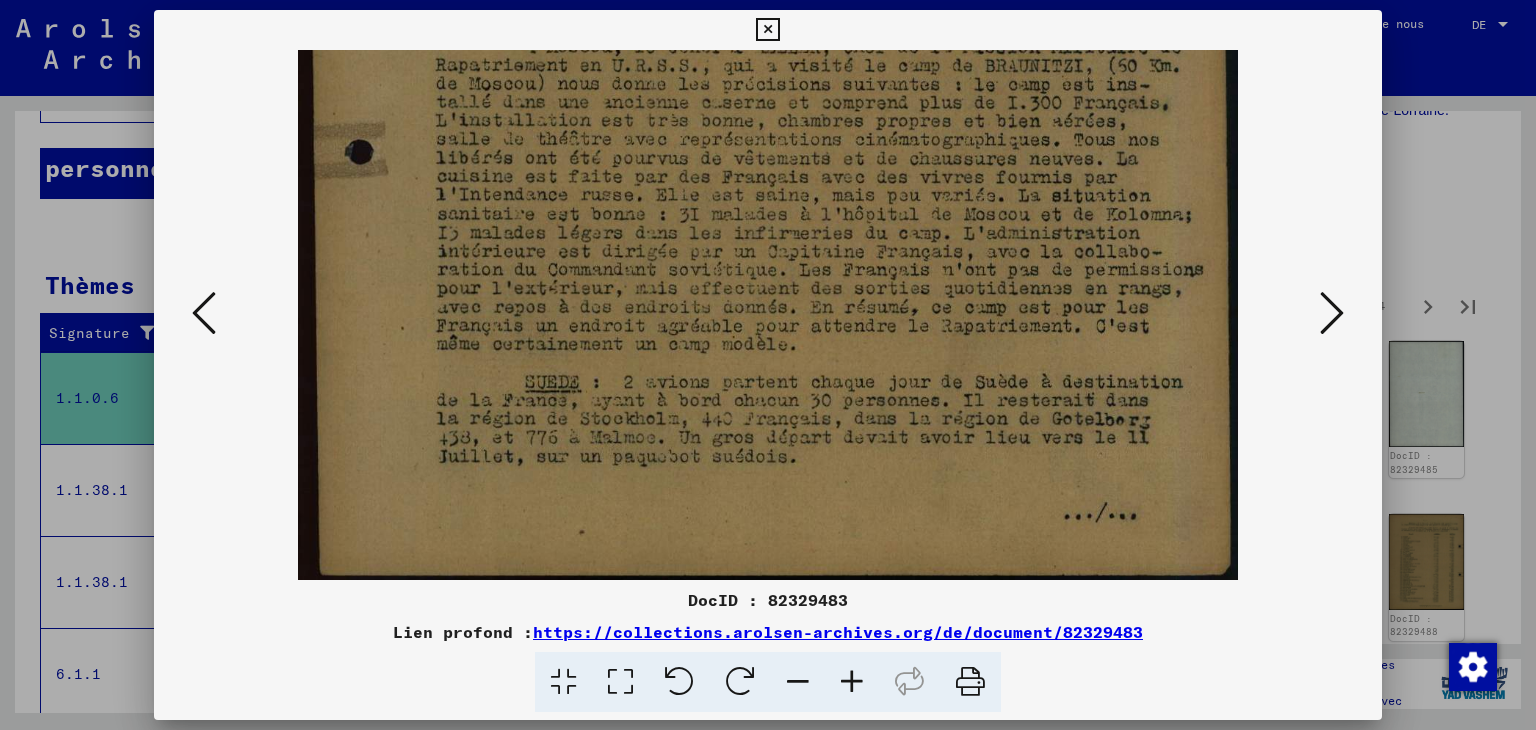 scroll, scrollTop: 649, scrollLeft: 0, axis: vertical 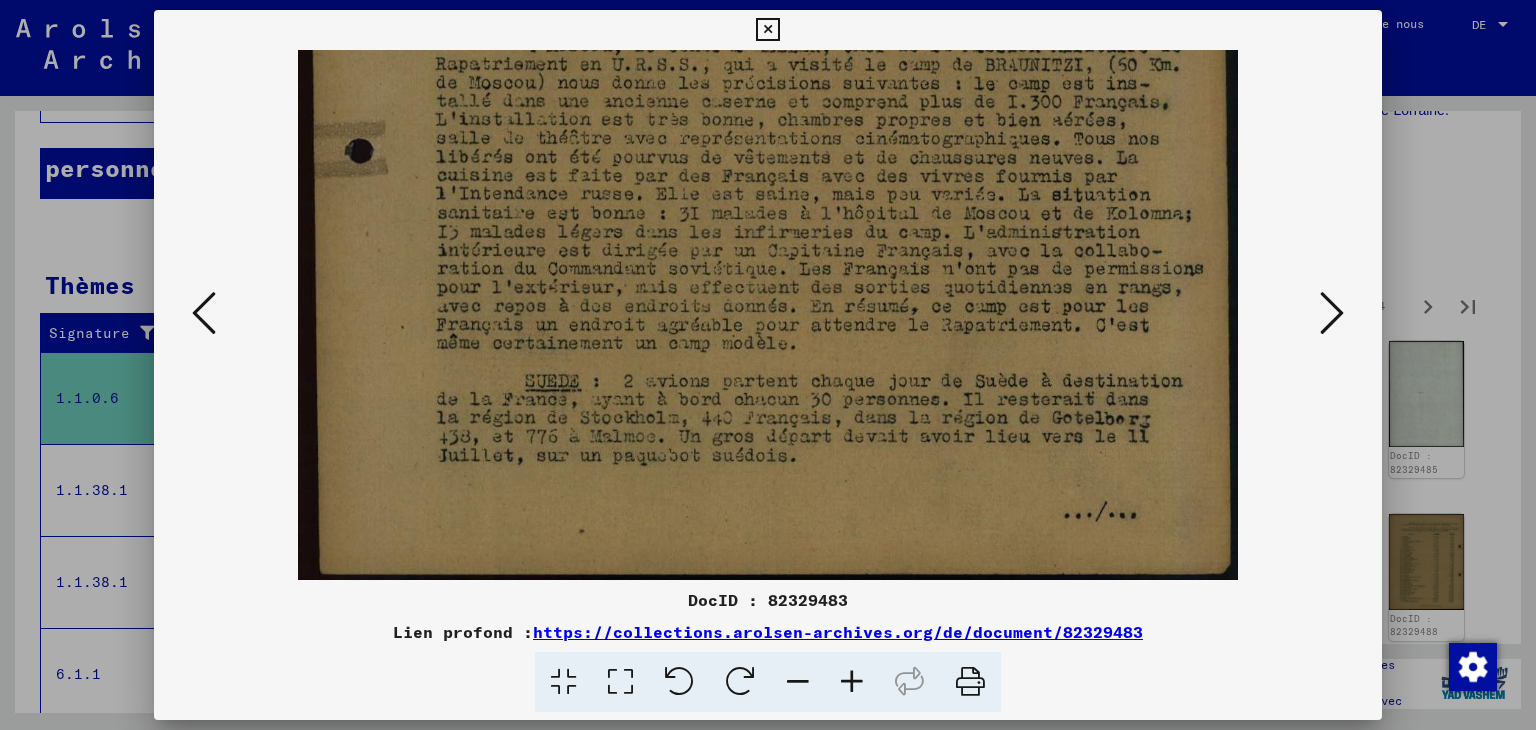 drag, startPoint x: 898, startPoint y: 400, endPoint x: 897, endPoint y: 332, distance: 68.007355 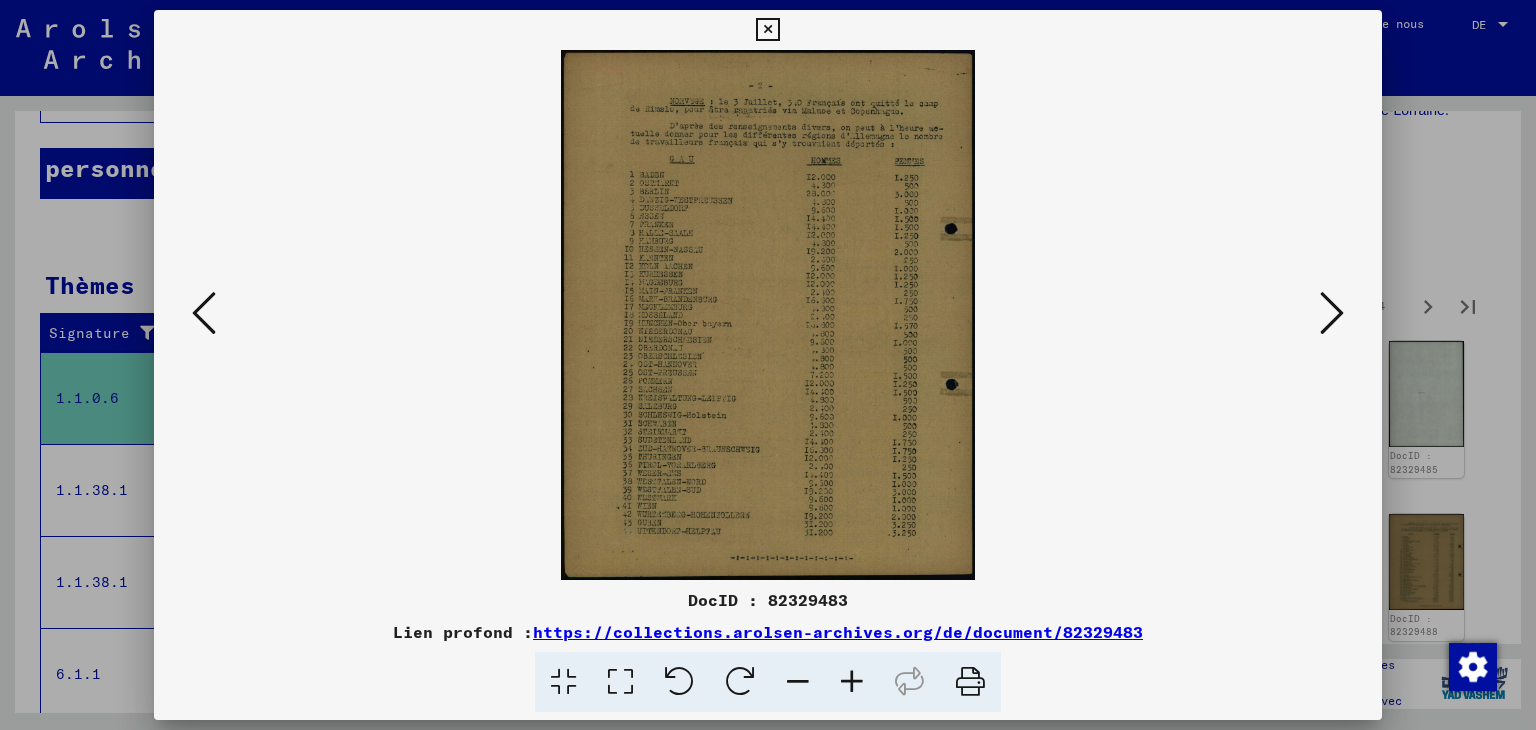 click at bounding box center (852, 682) 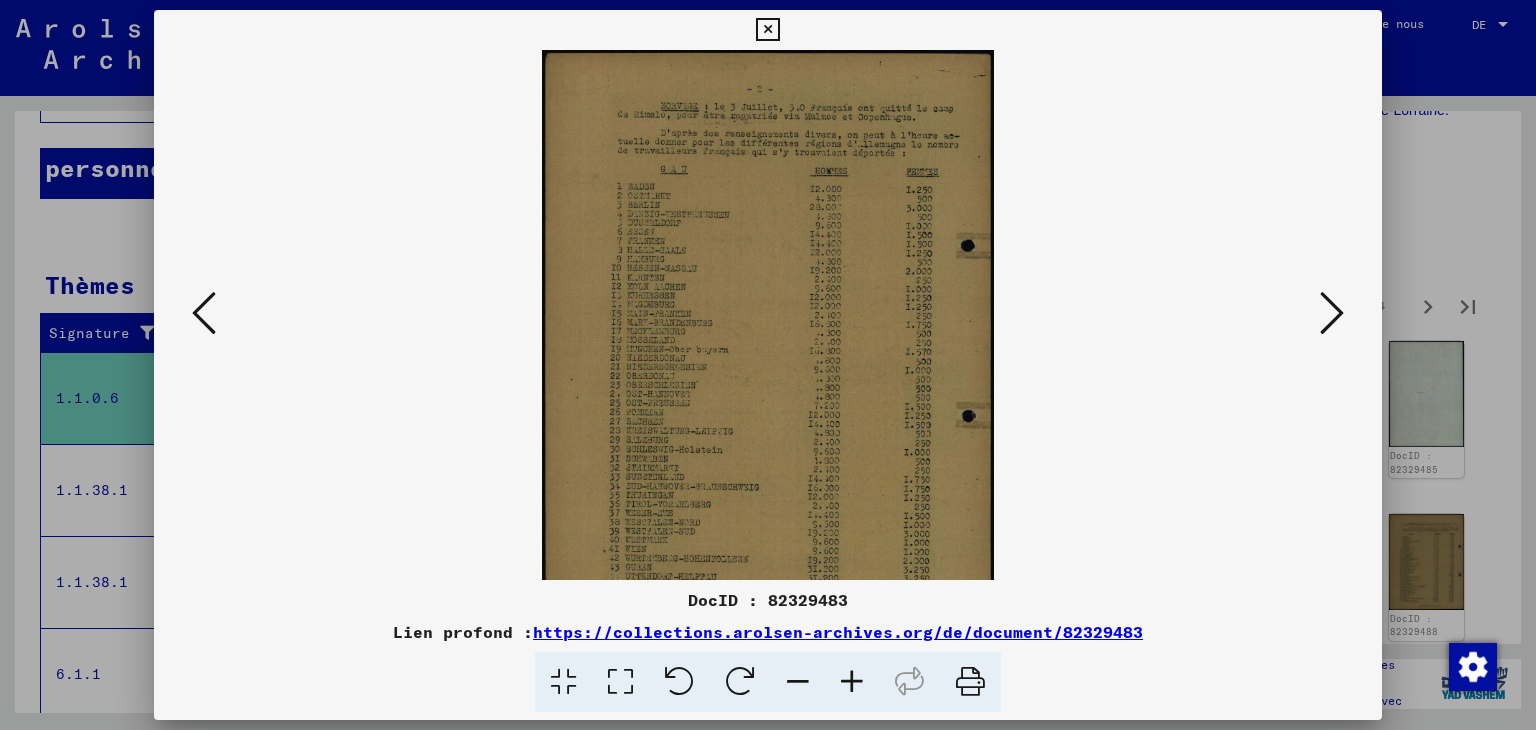 click at bounding box center [852, 682] 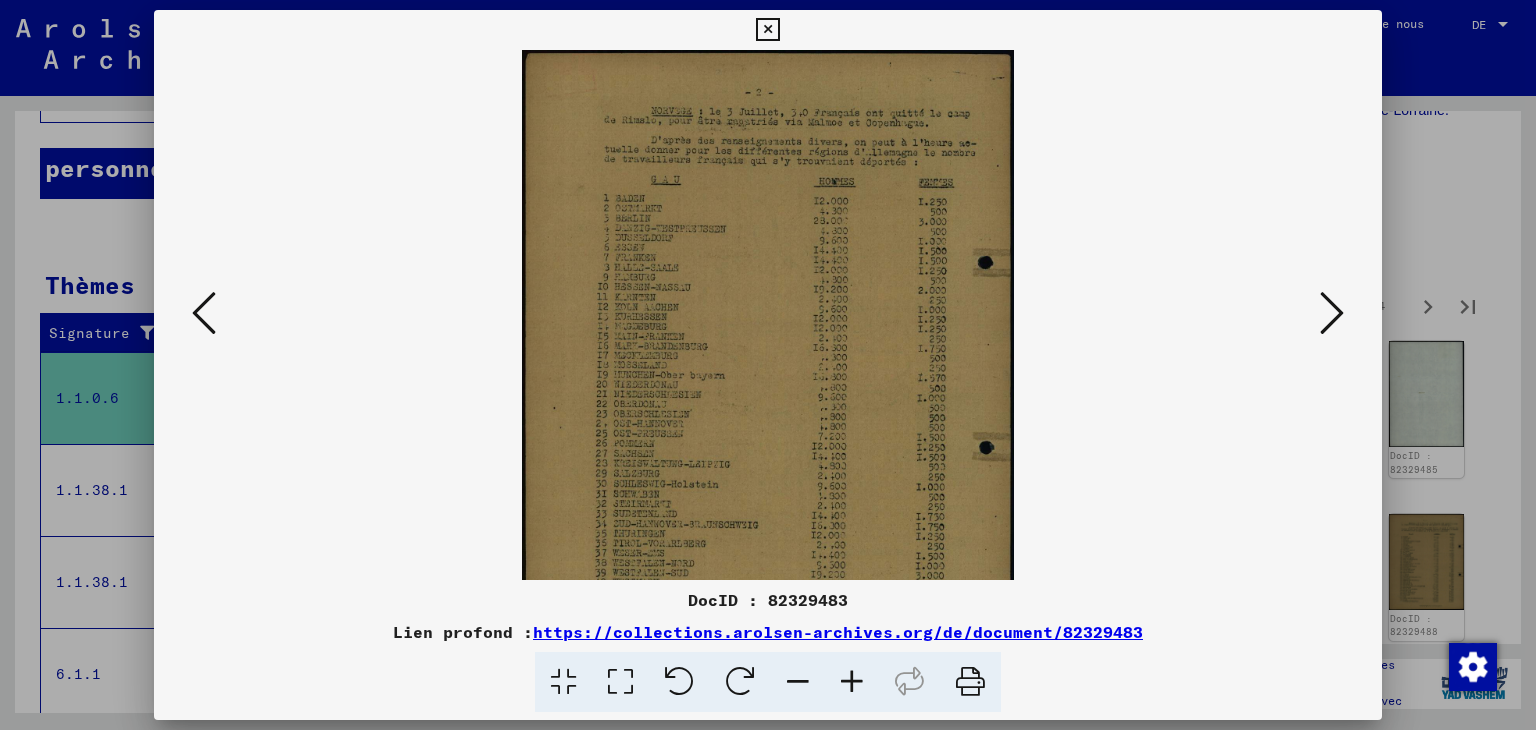 click at bounding box center (852, 682) 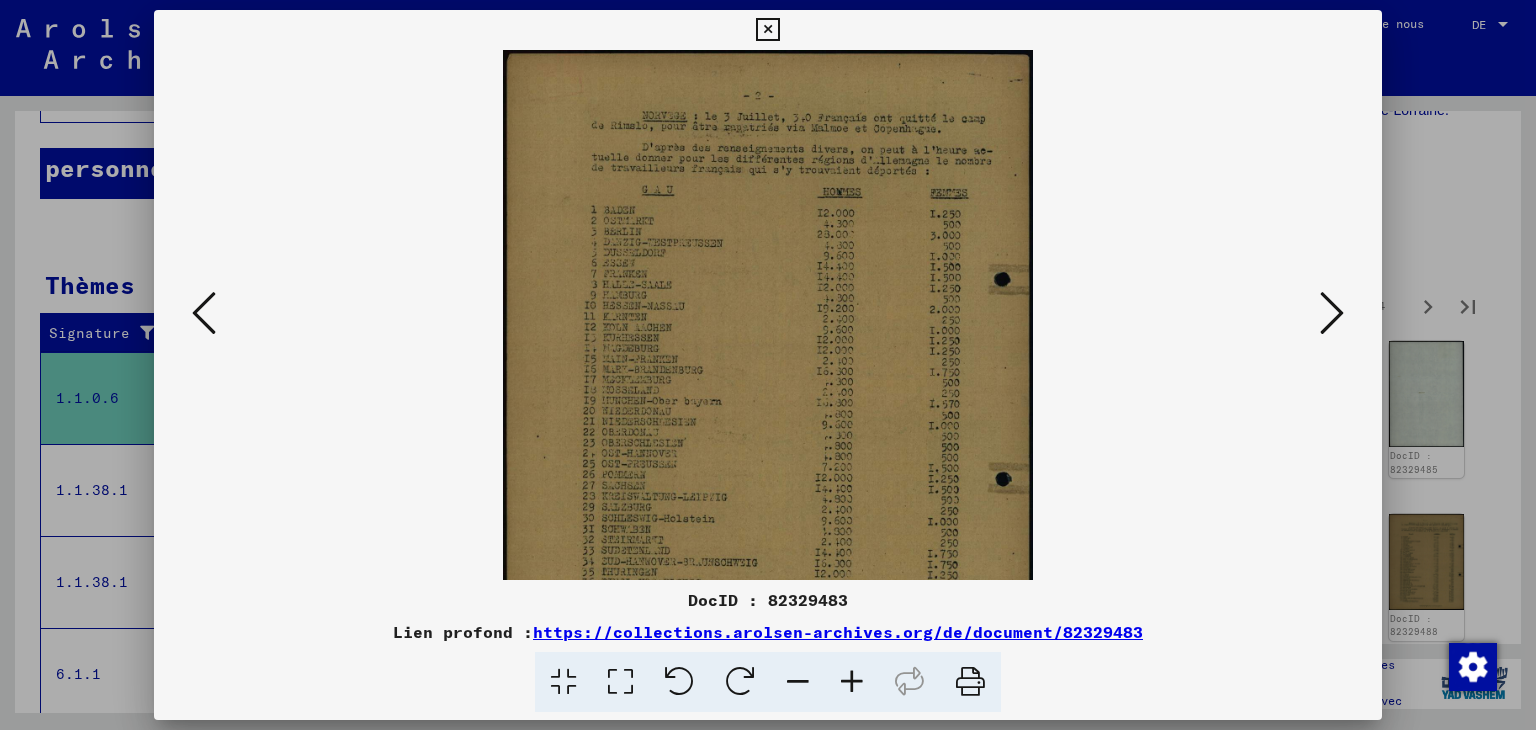 click at bounding box center (852, 682) 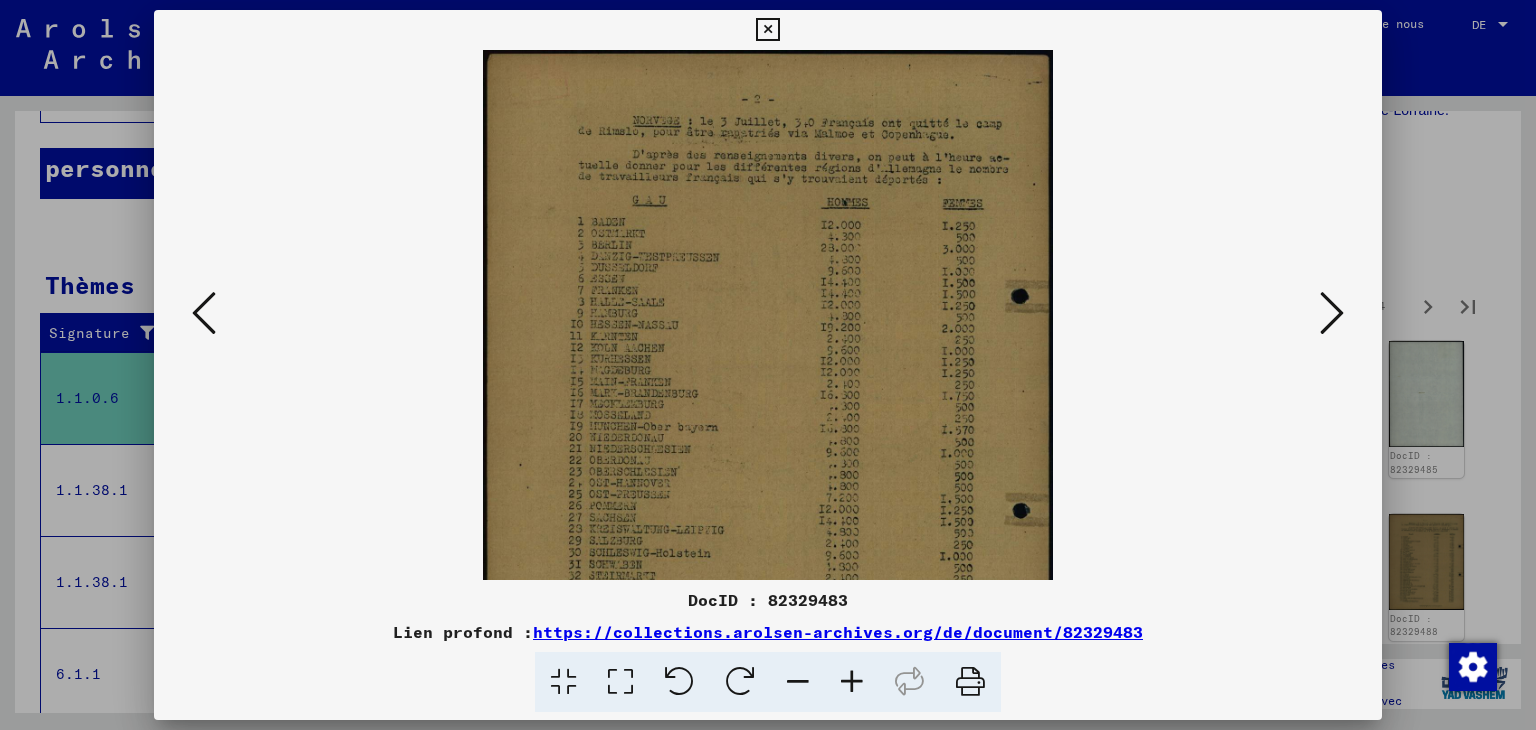 click at bounding box center [852, 682] 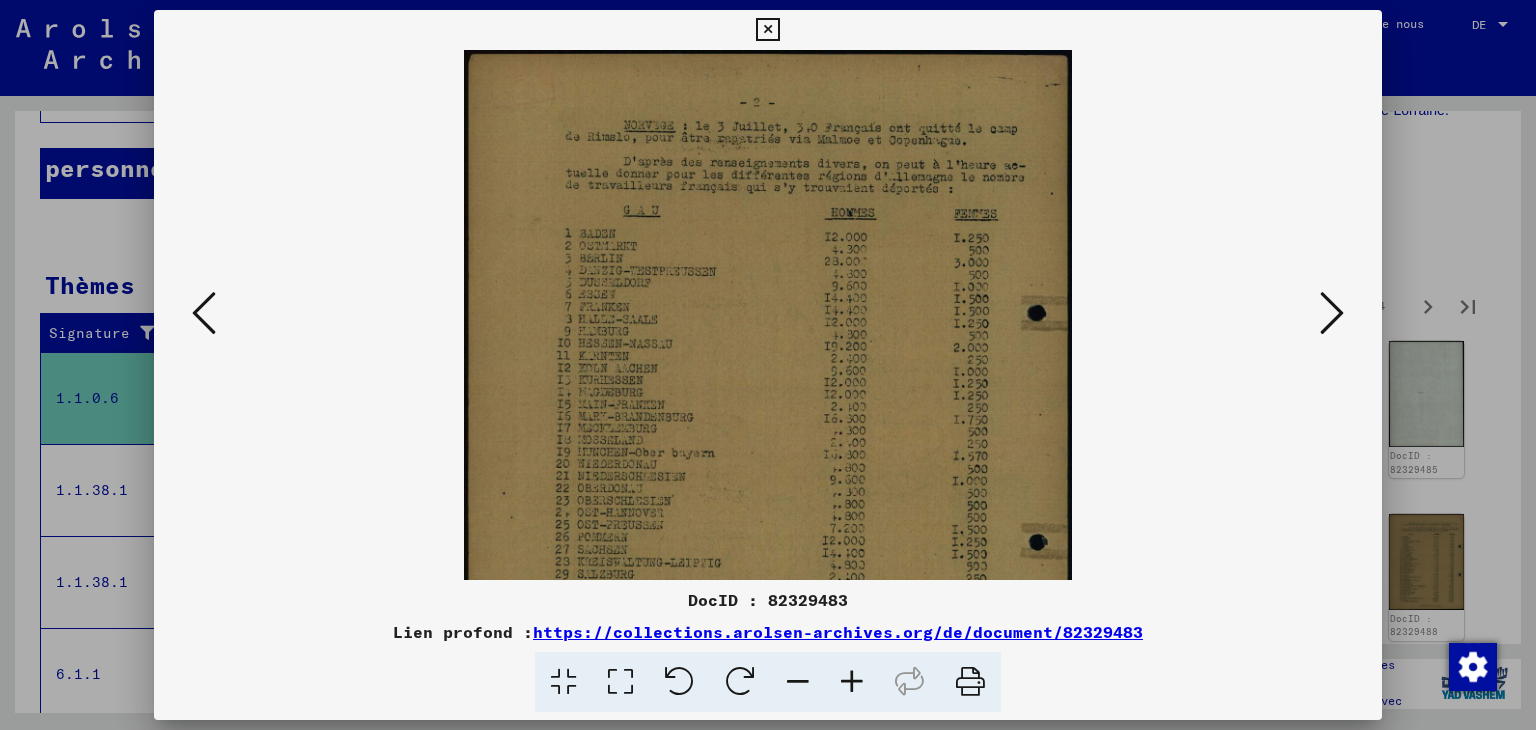 click at bounding box center [852, 682] 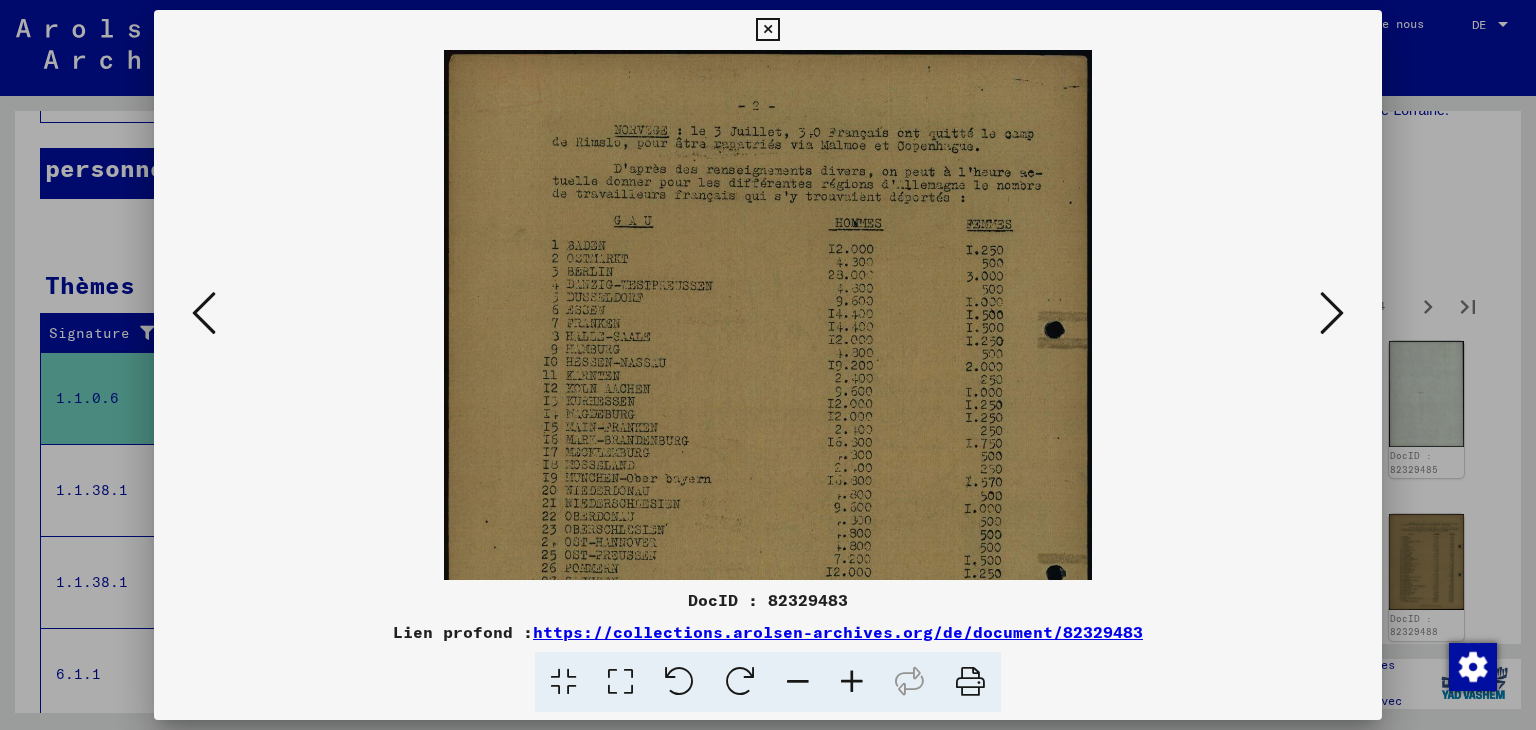 click at bounding box center (852, 682) 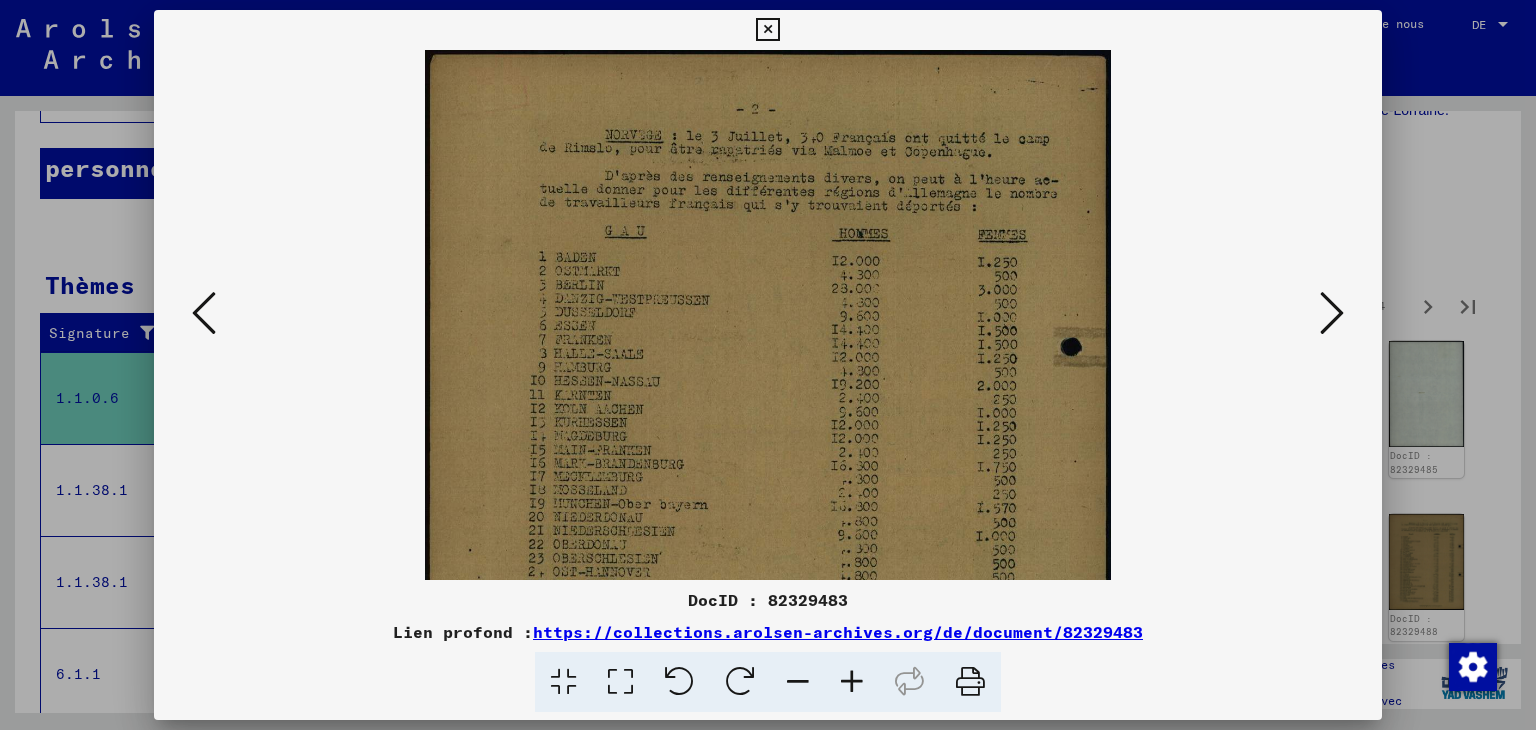 click at bounding box center (852, 682) 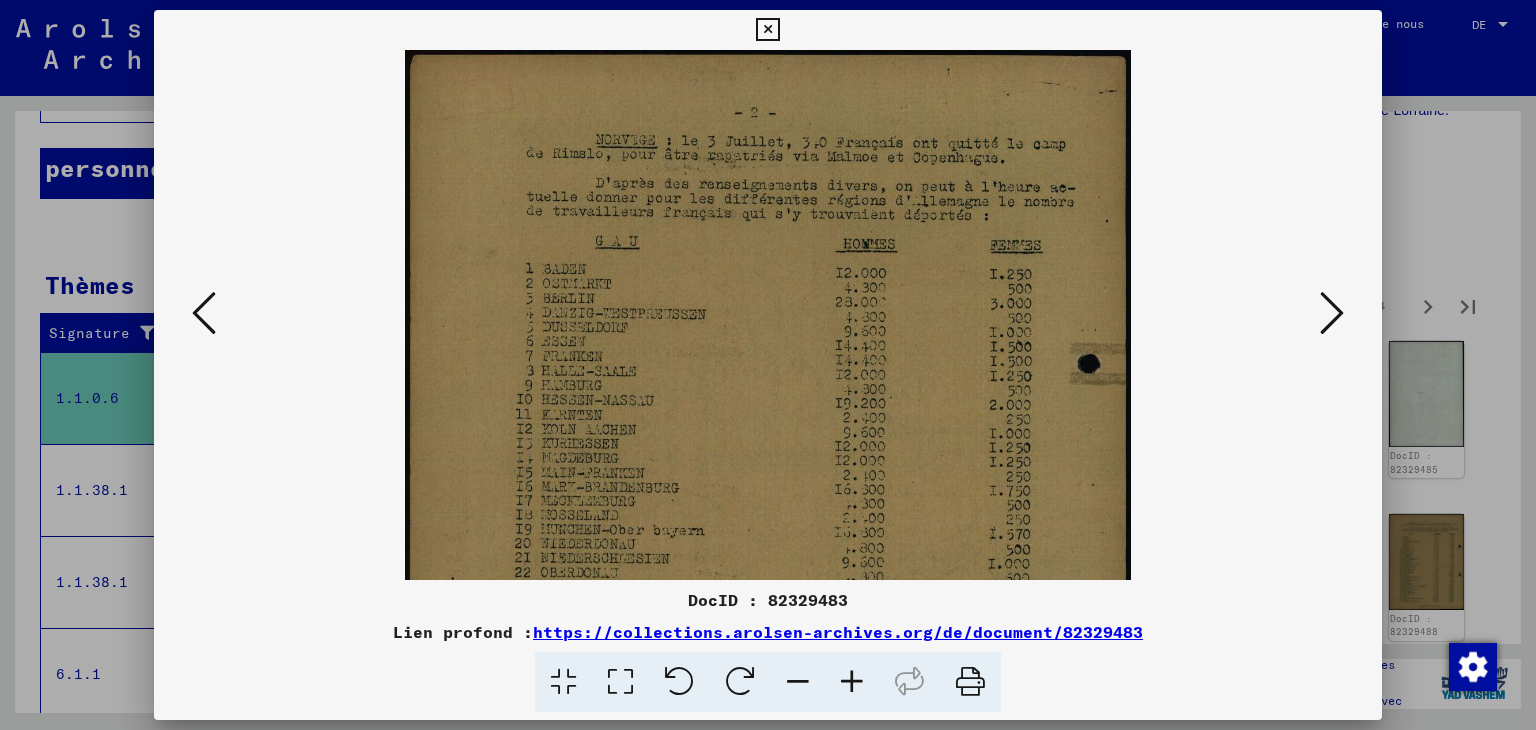 click at bounding box center [852, 682] 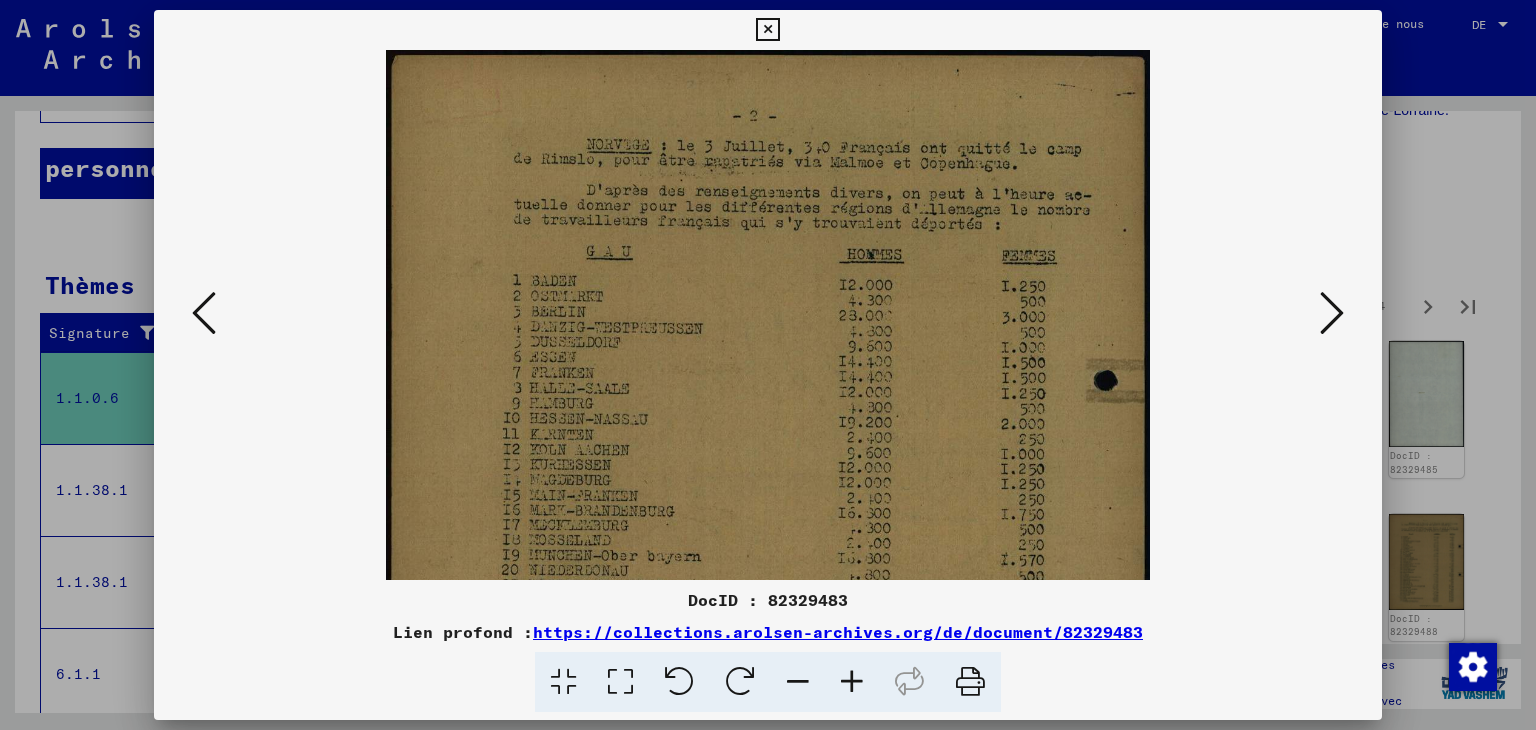 click at bounding box center [852, 682] 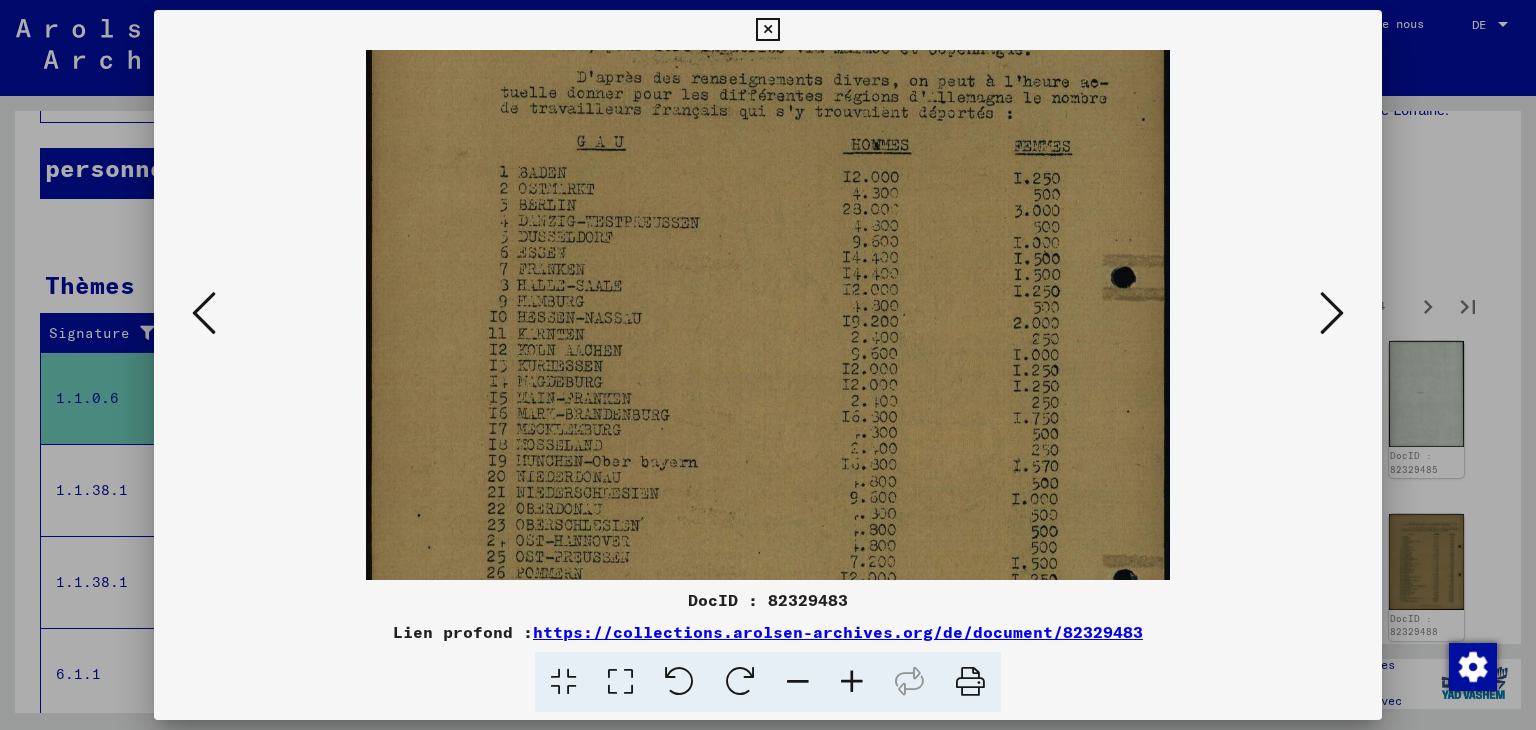 scroll, scrollTop: 124, scrollLeft: 0, axis: vertical 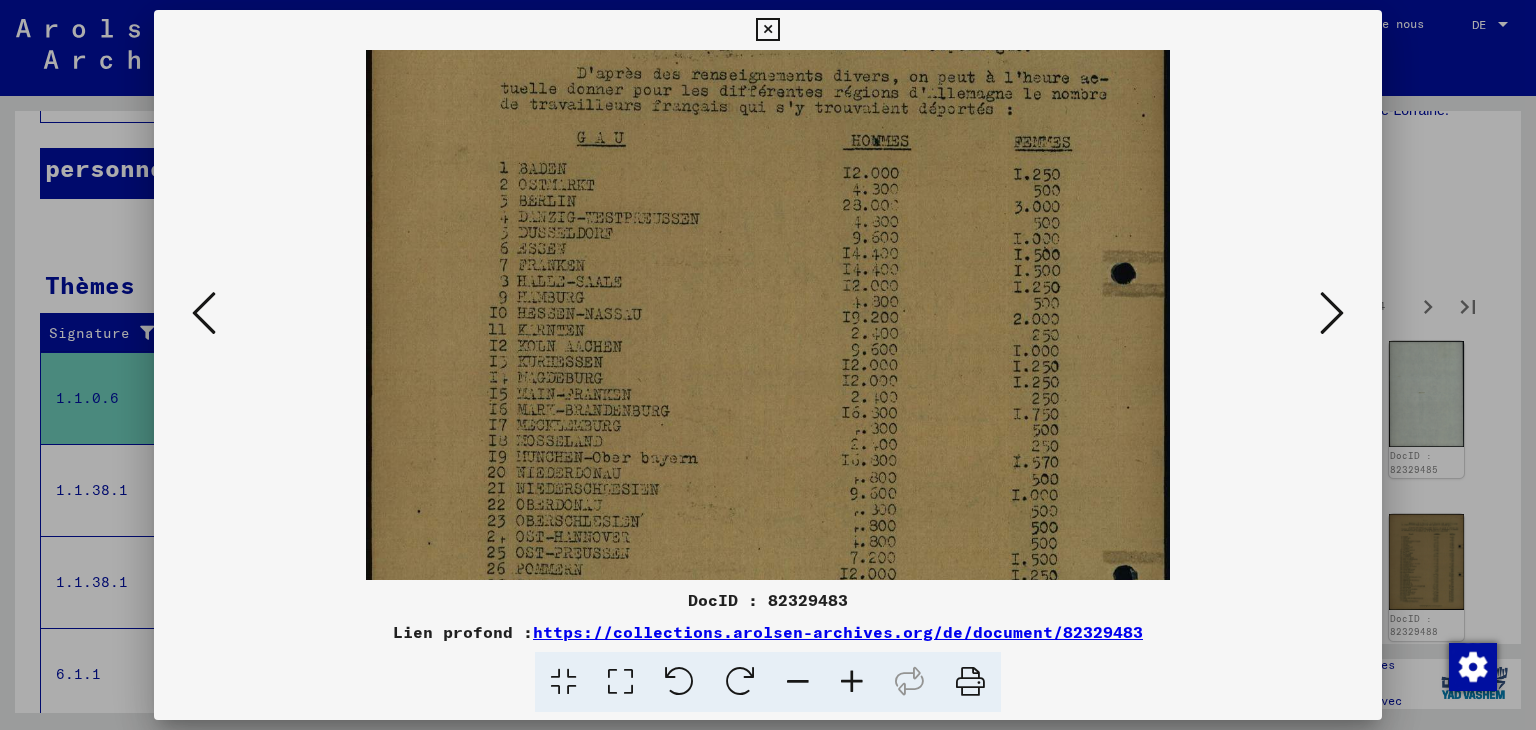 drag, startPoint x: 766, startPoint y: 480, endPoint x: 772, endPoint y: 361, distance: 119.15116 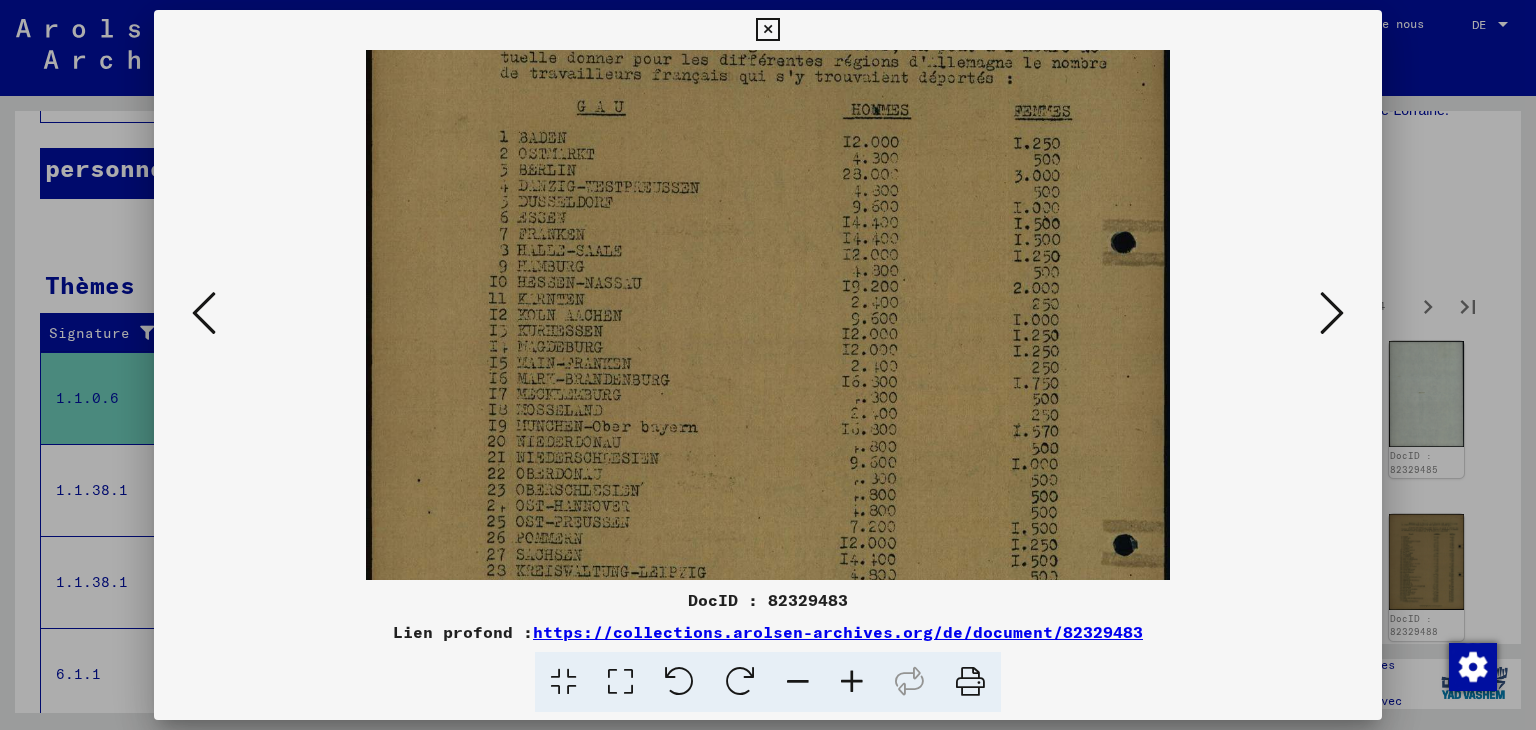 scroll, scrollTop: 160, scrollLeft: 0, axis: vertical 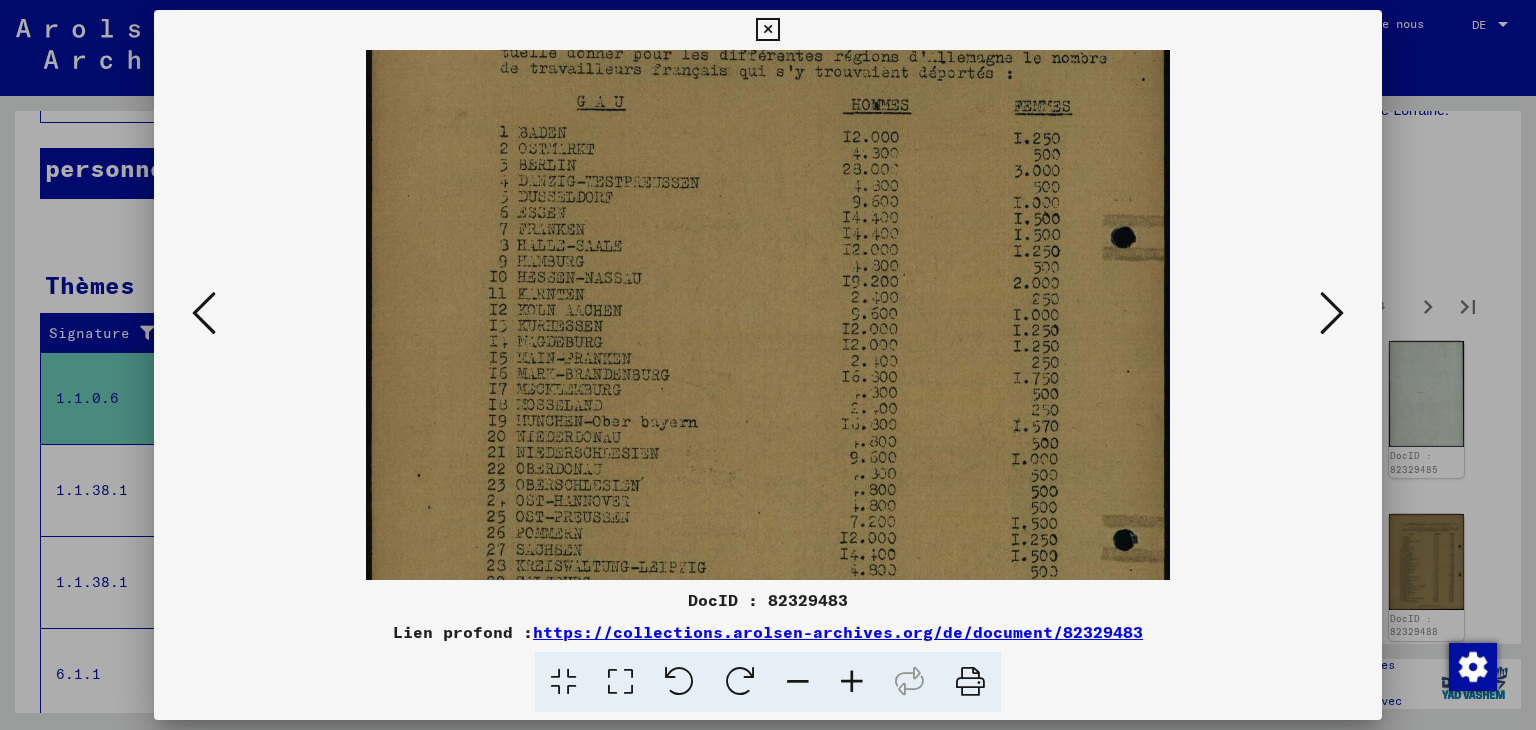 drag, startPoint x: 775, startPoint y: 394, endPoint x: 780, endPoint y: 360, distance: 34.36568 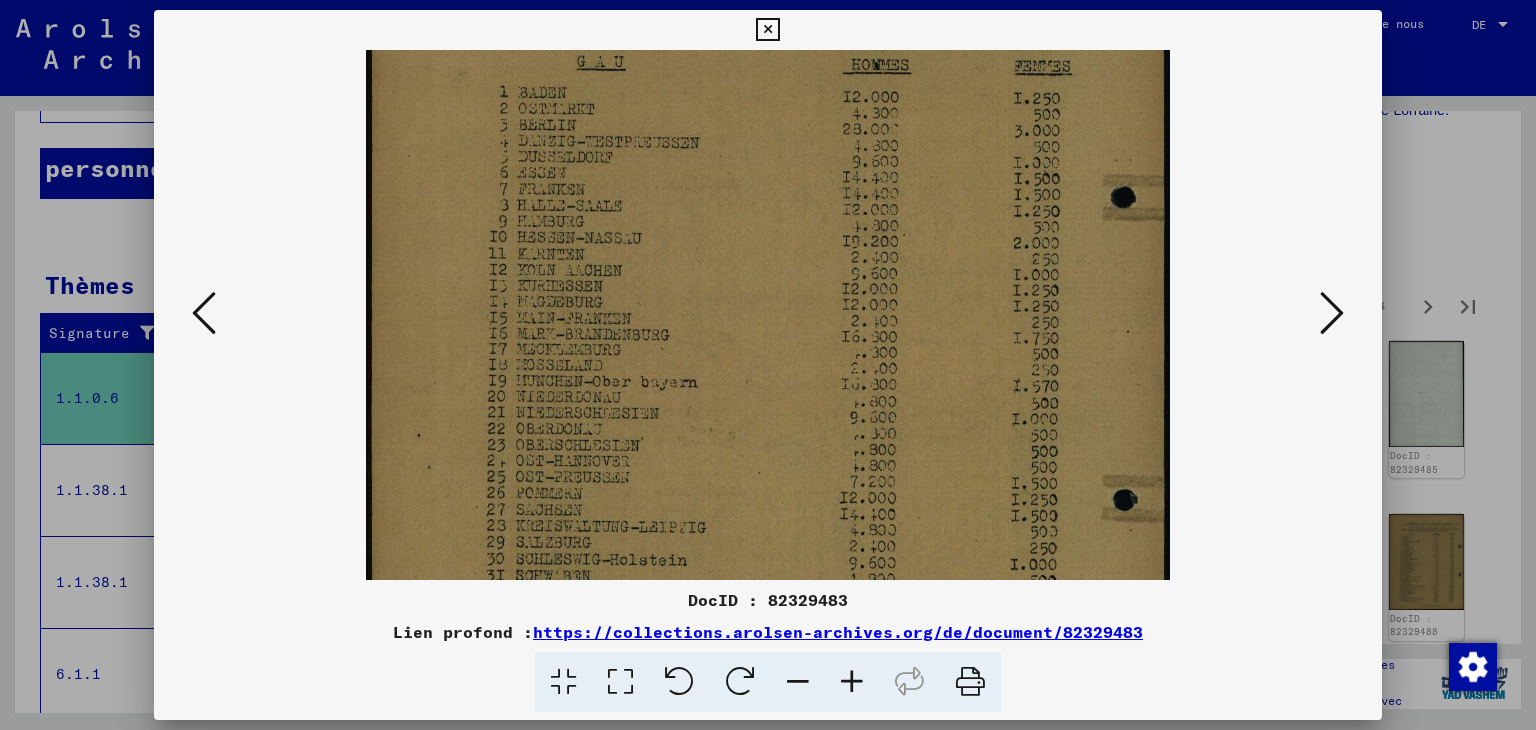 drag, startPoint x: 787, startPoint y: 414, endPoint x: 792, endPoint y: 377, distance: 37.336308 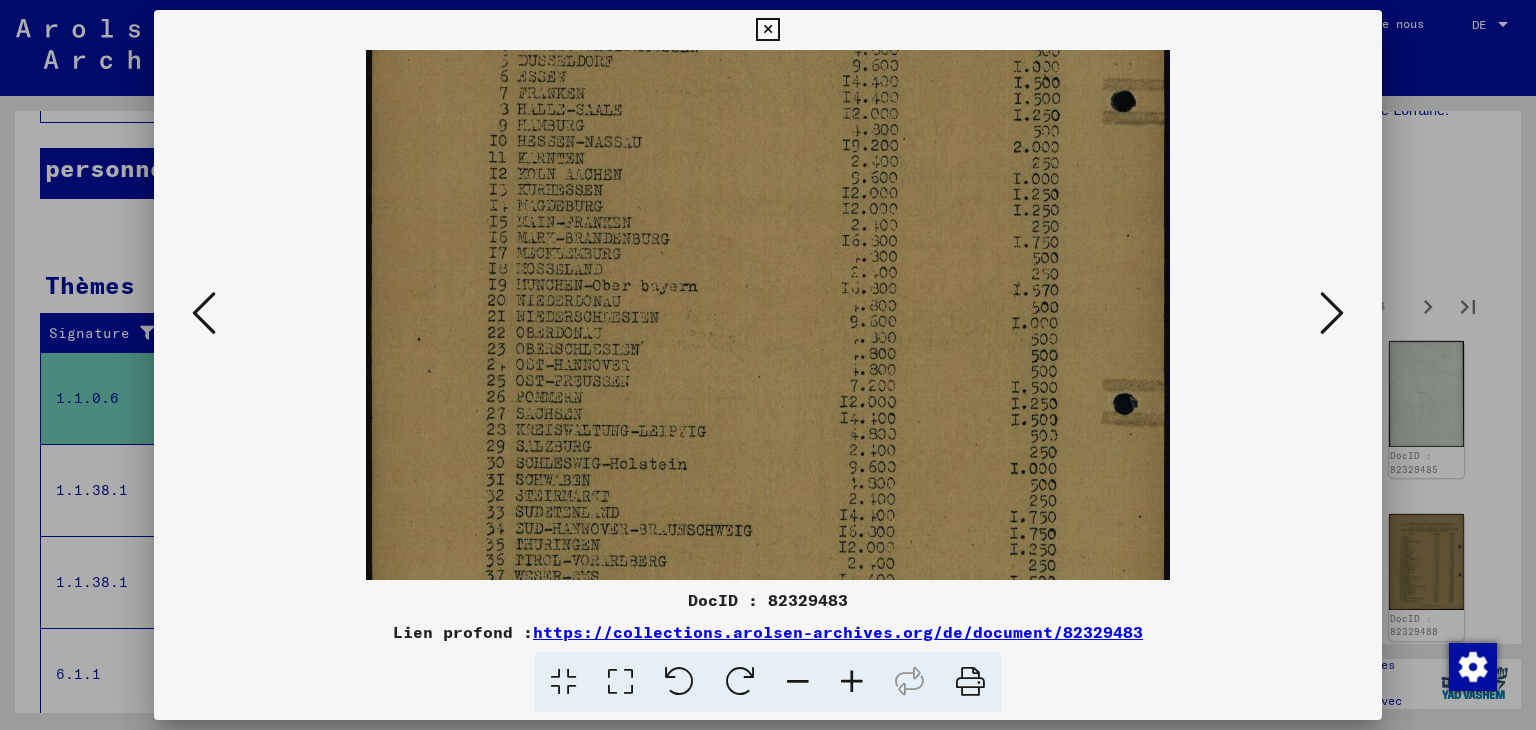 drag, startPoint x: 792, startPoint y: 419, endPoint x: 809, endPoint y: 326, distance: 94.54099 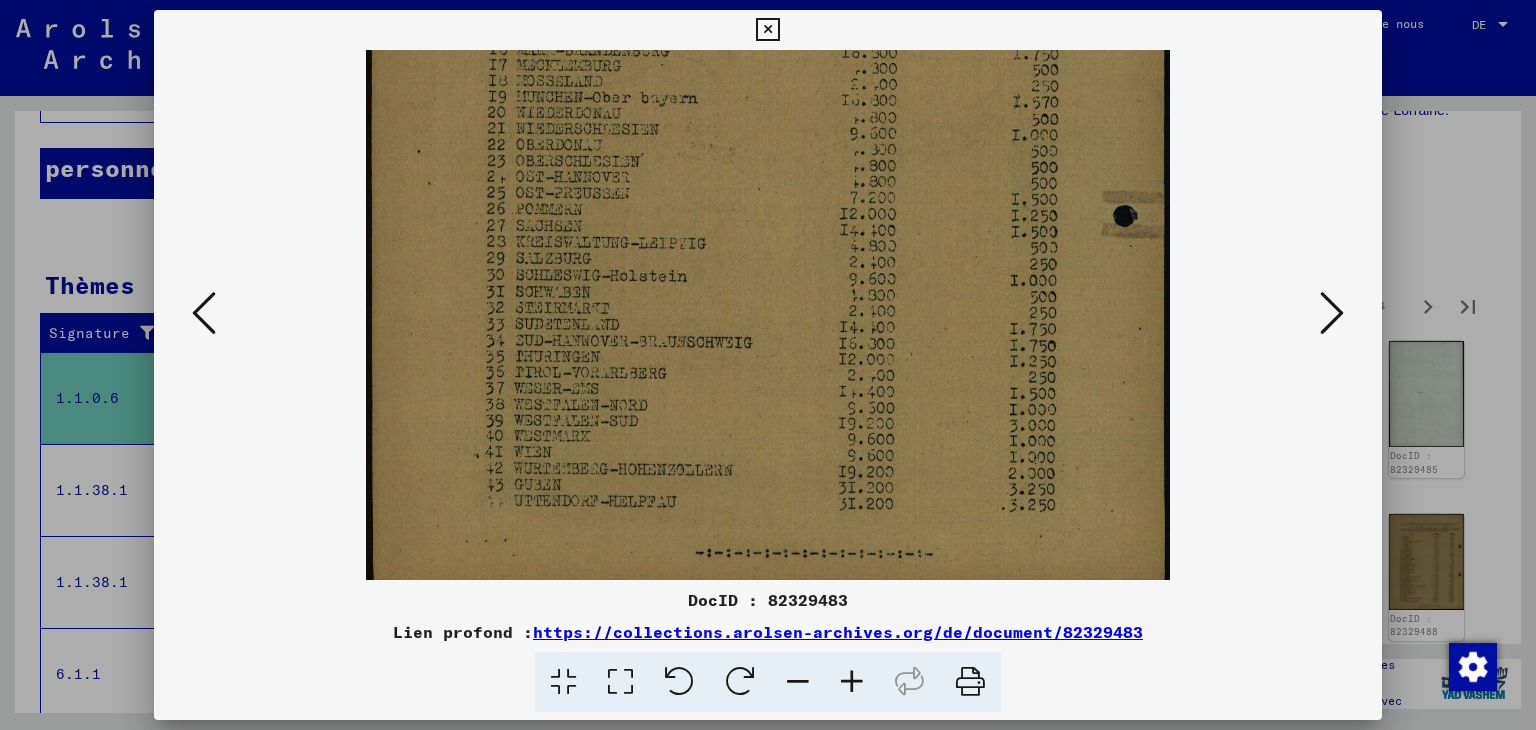 drag, startPoint x: 806, startPoint y: 417, endPoint x: 807, endPoint y: 284, distance: 133.00375 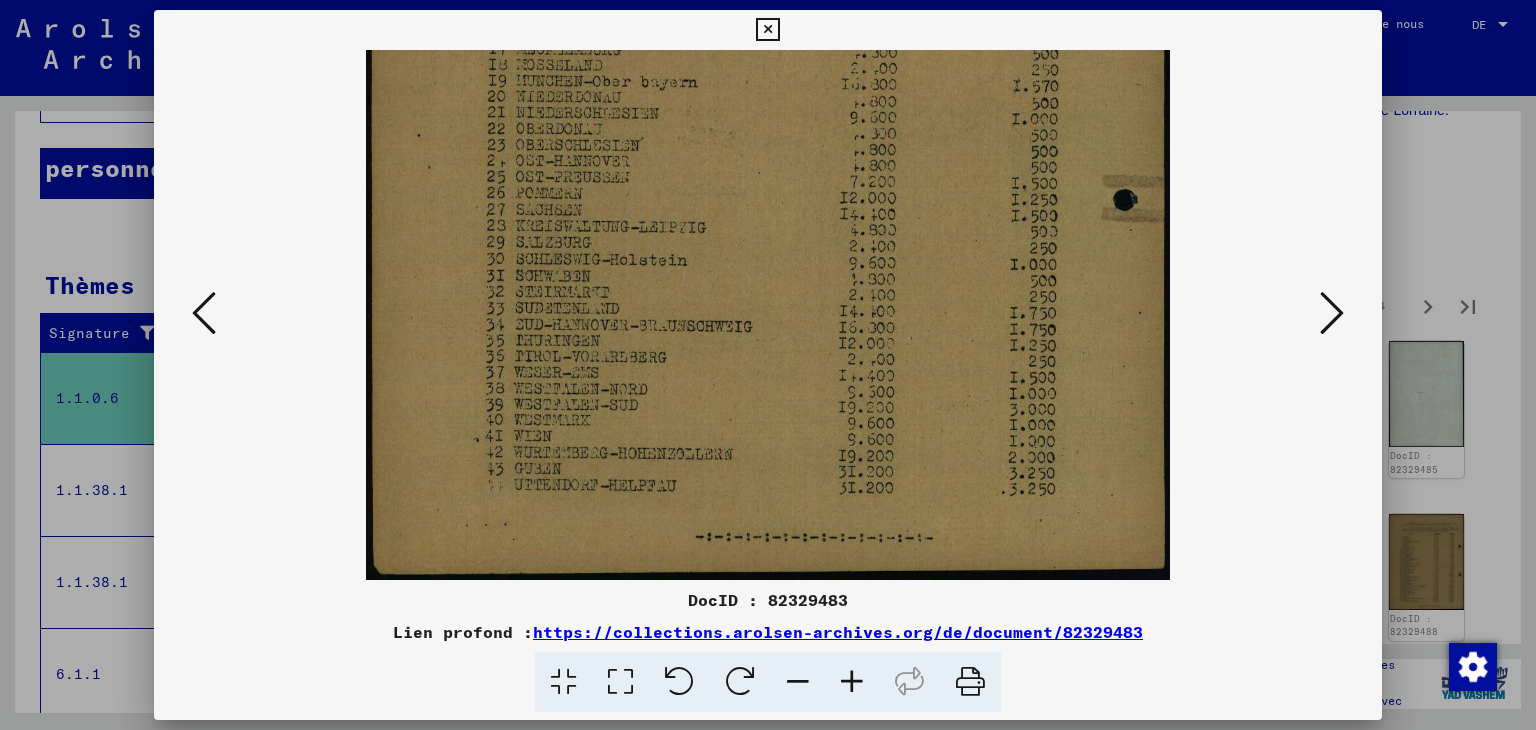 drag, startPoint x: 803, startPoint y: 383, endPoint x: 804, endPoint y: 282, distance: 101.00495 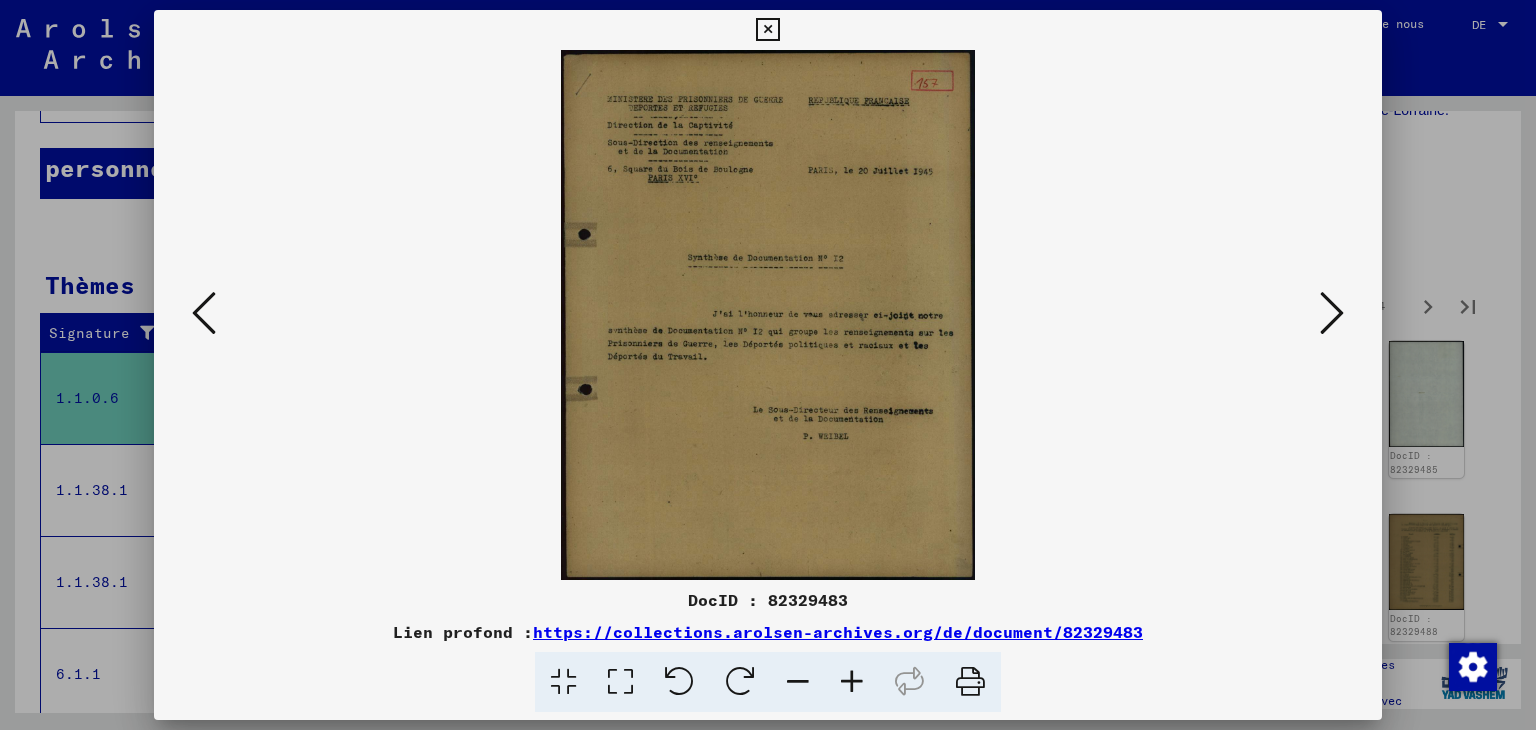 click at bounding box center (1332, 313) 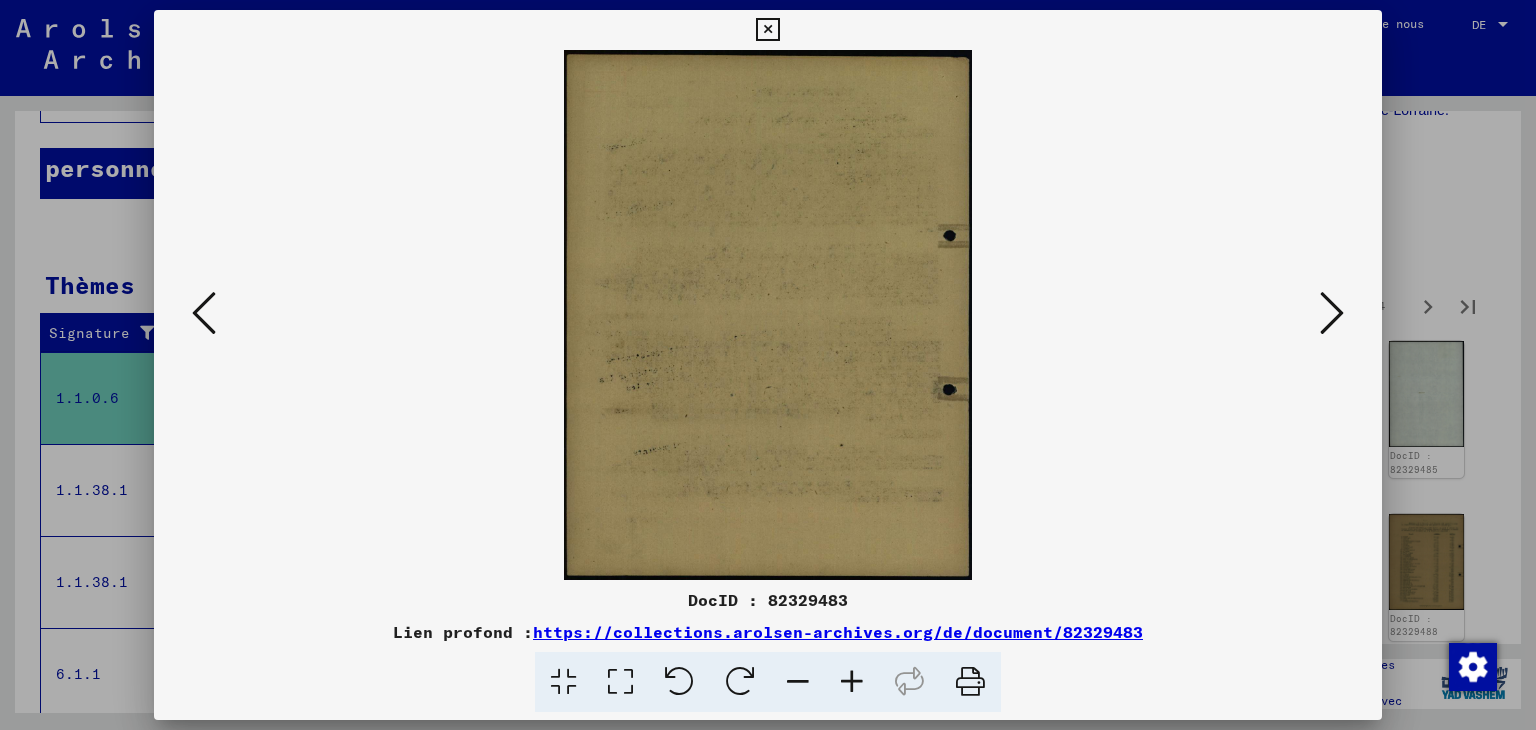 click at bounding box center [1332, 313] 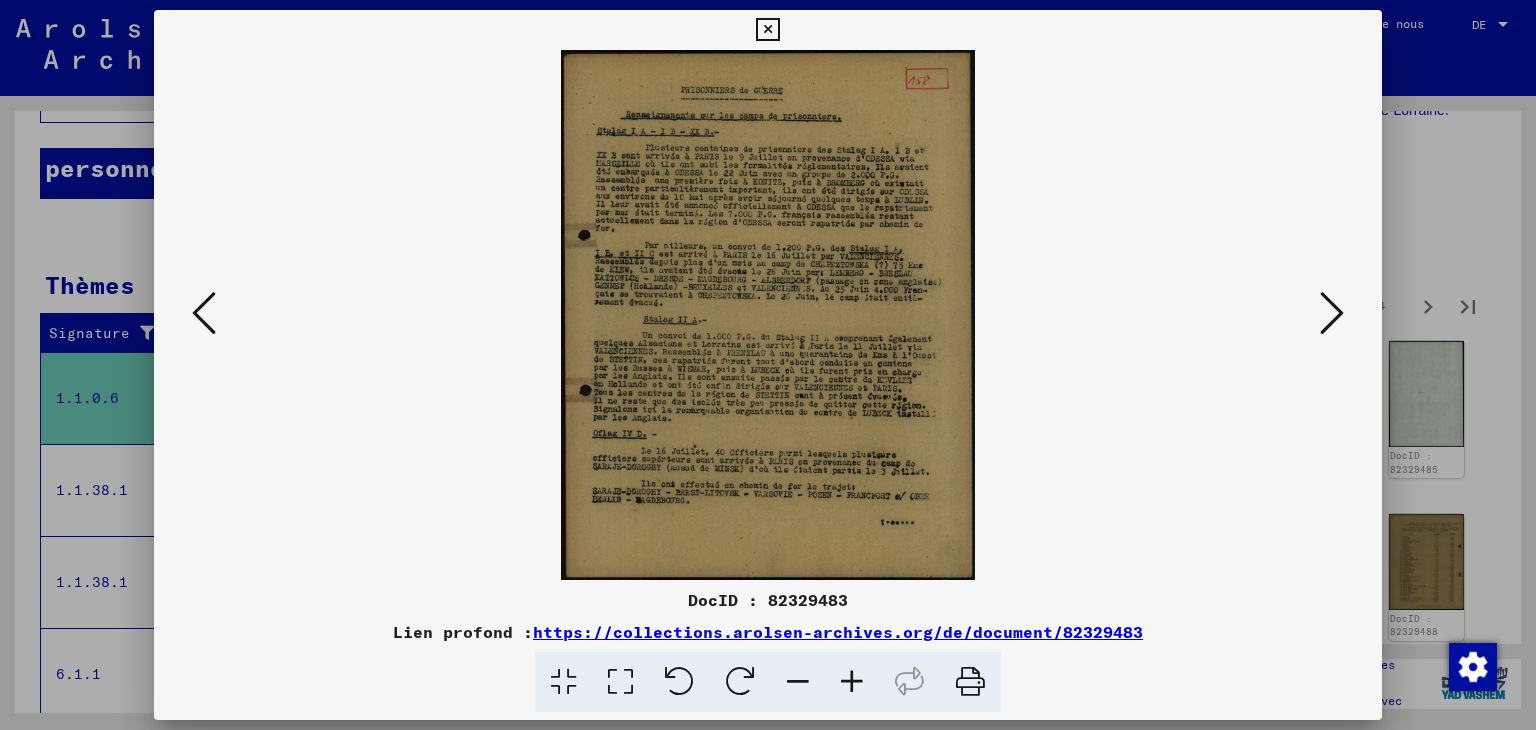 click at bounding box center (852, 682) 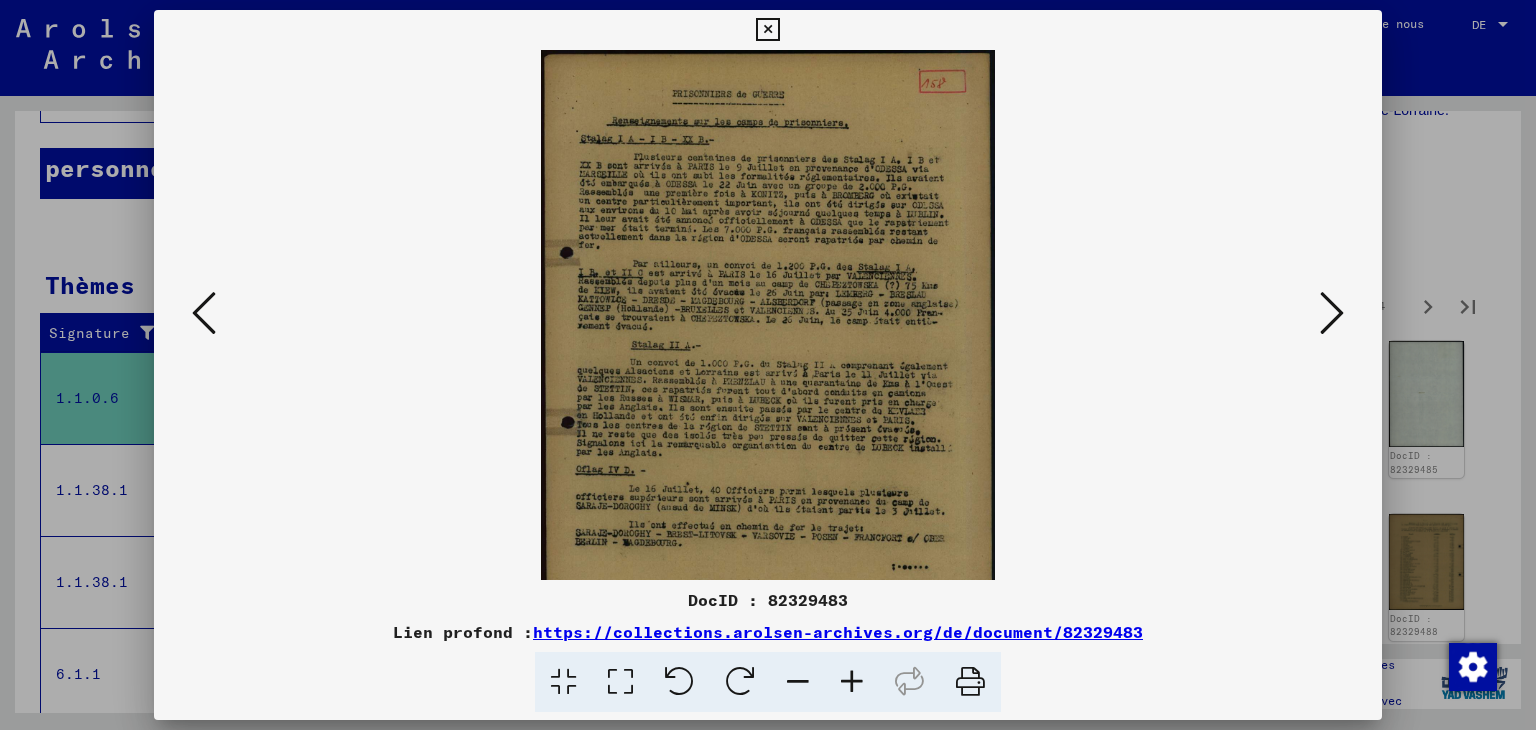 click at bounding box center [852, 682] 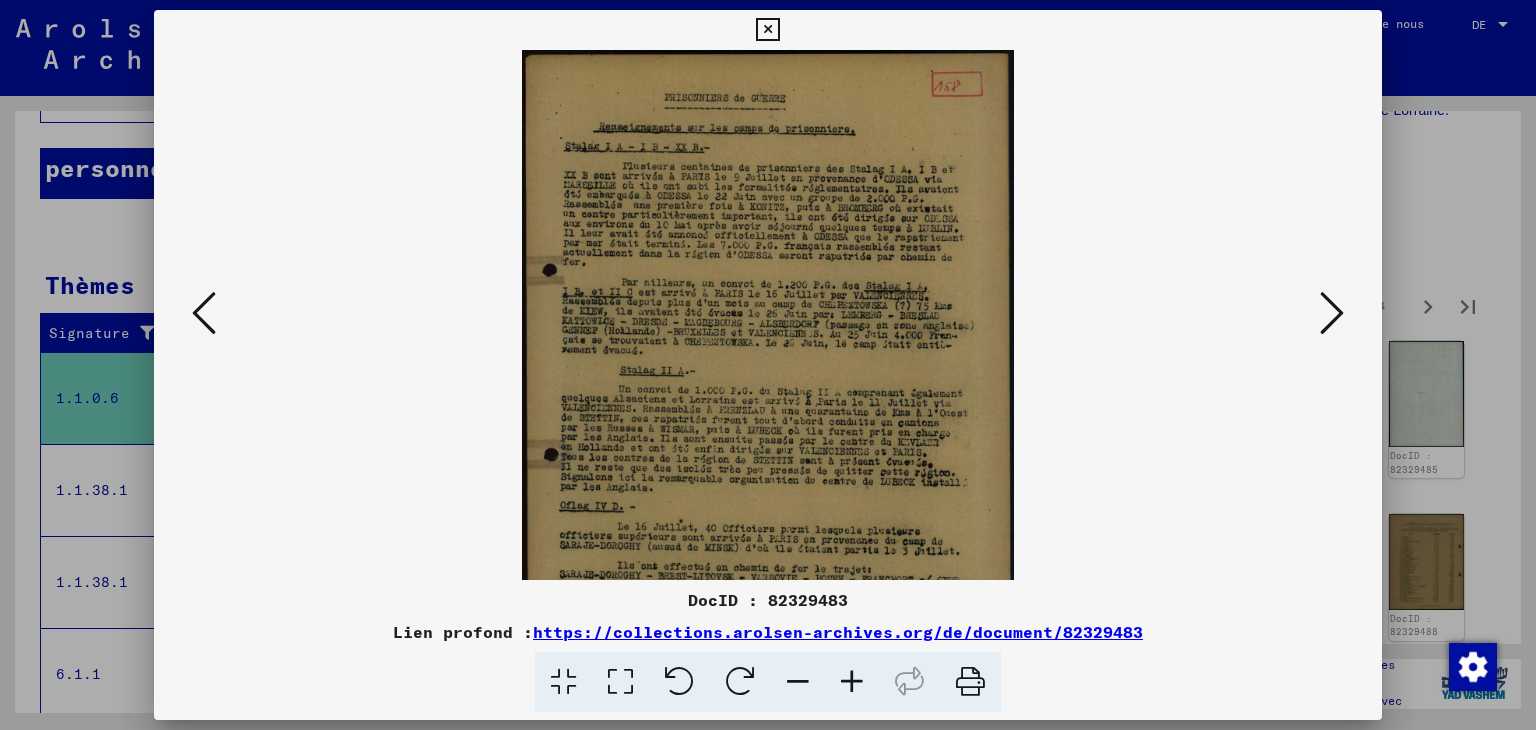 click at bounding box center (852, 682) 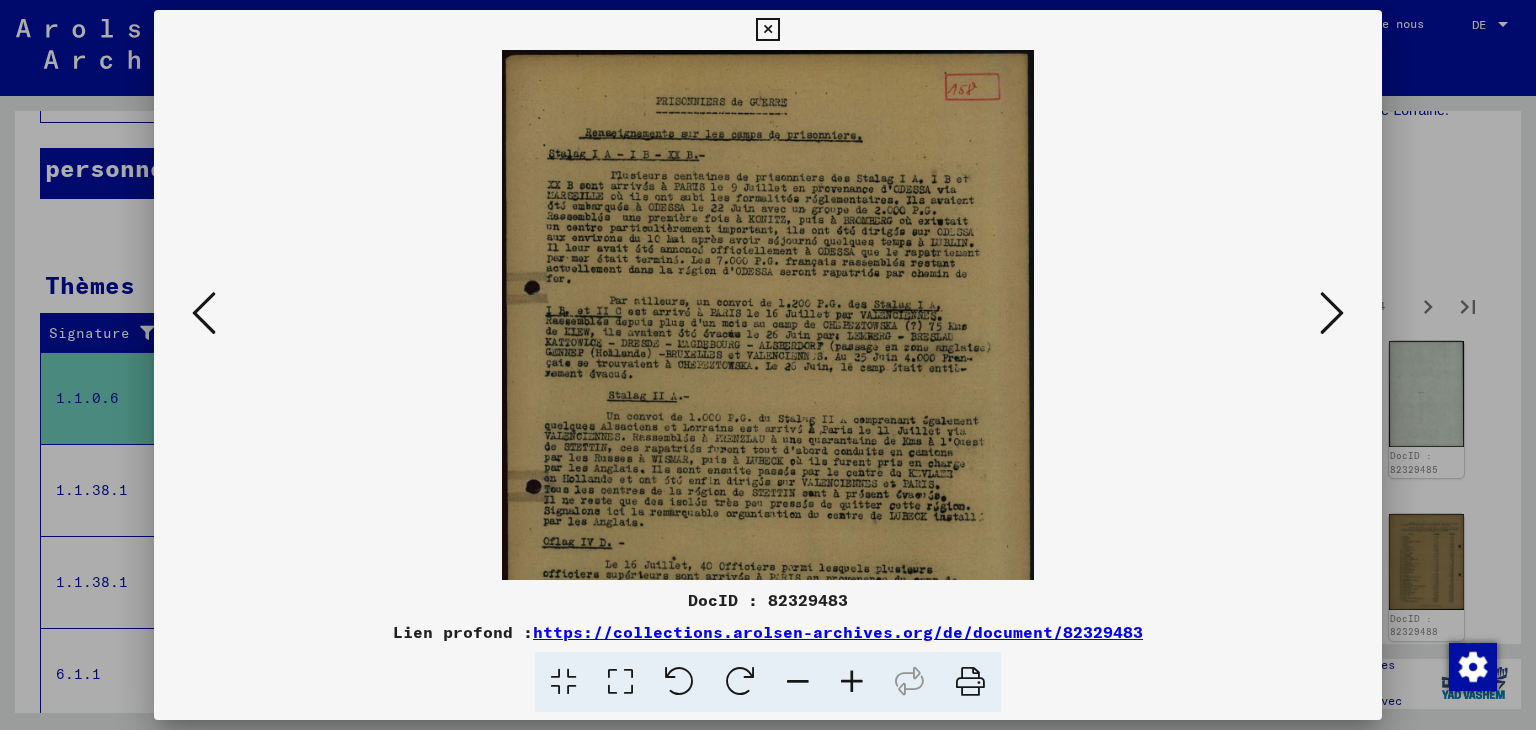 click at bounding box center [852, 682] 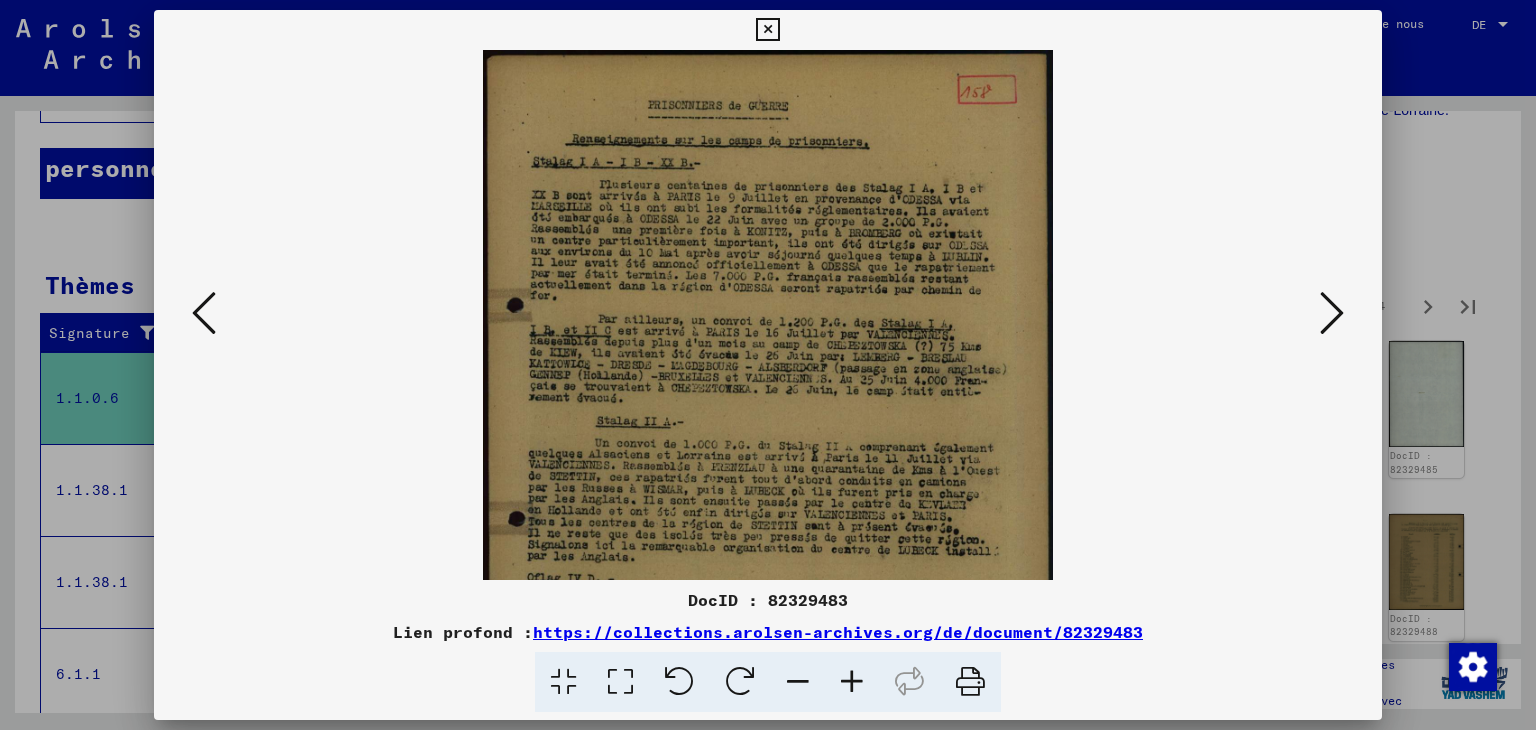 click at bounding box center (852, 682) 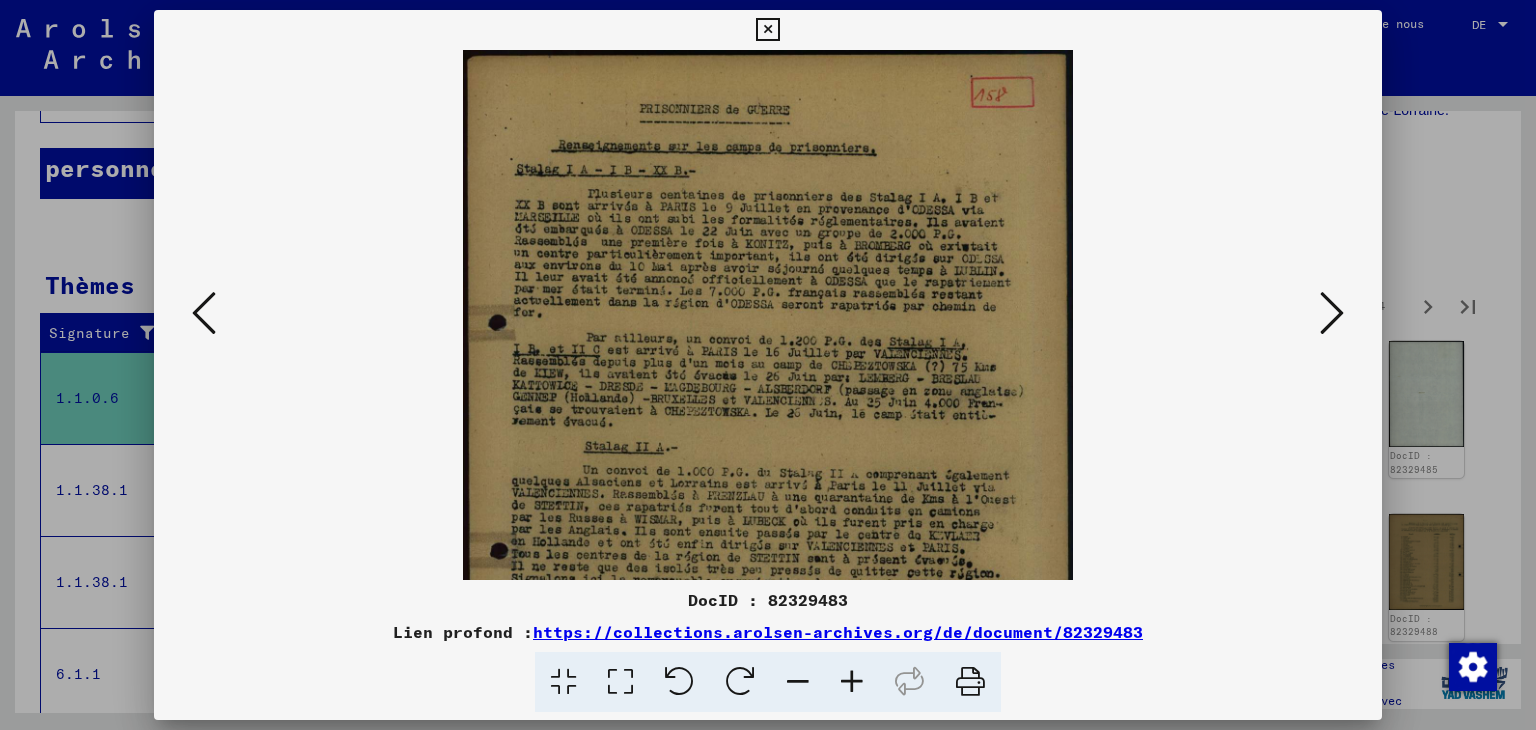 click at bounding box center (852, 682) 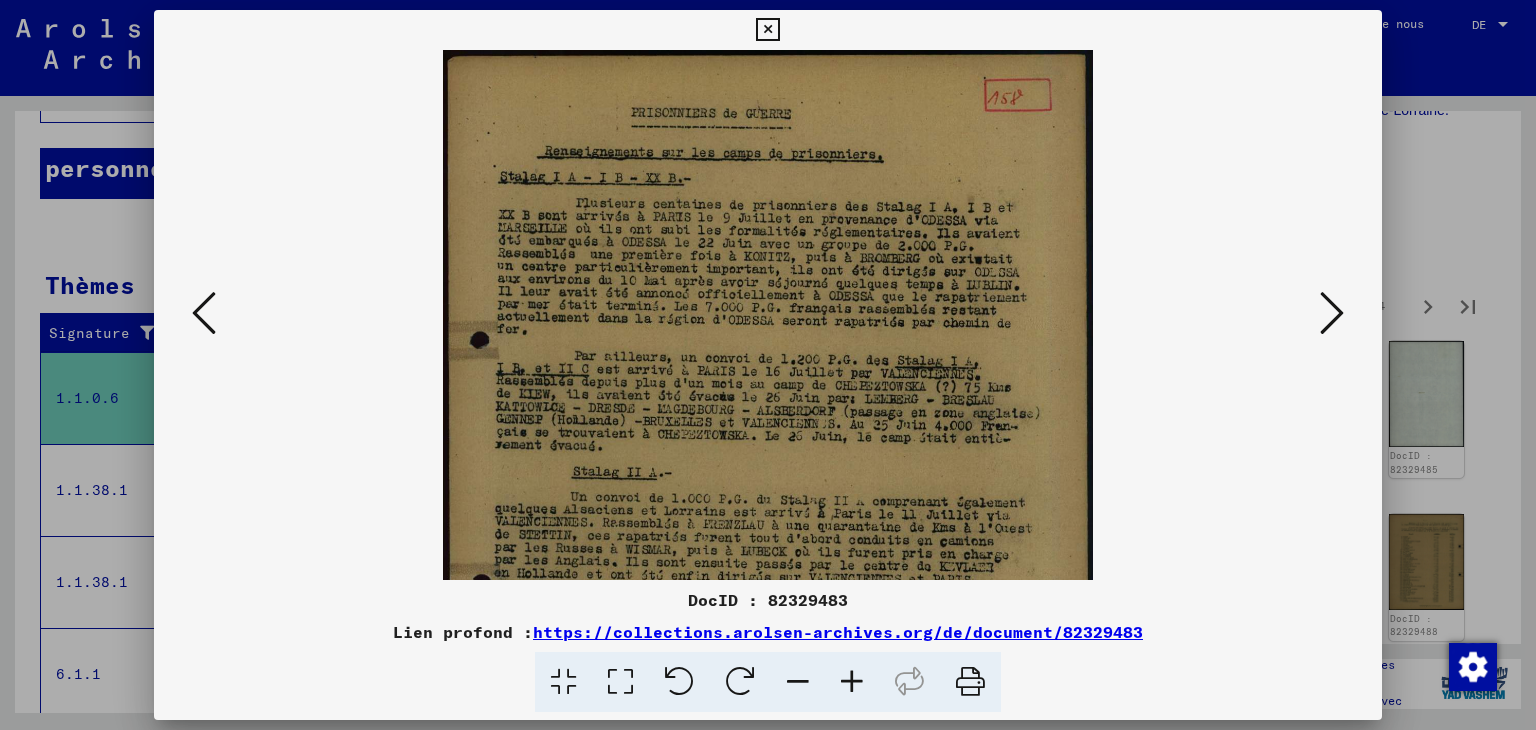 click at bounding box center (852, 682) 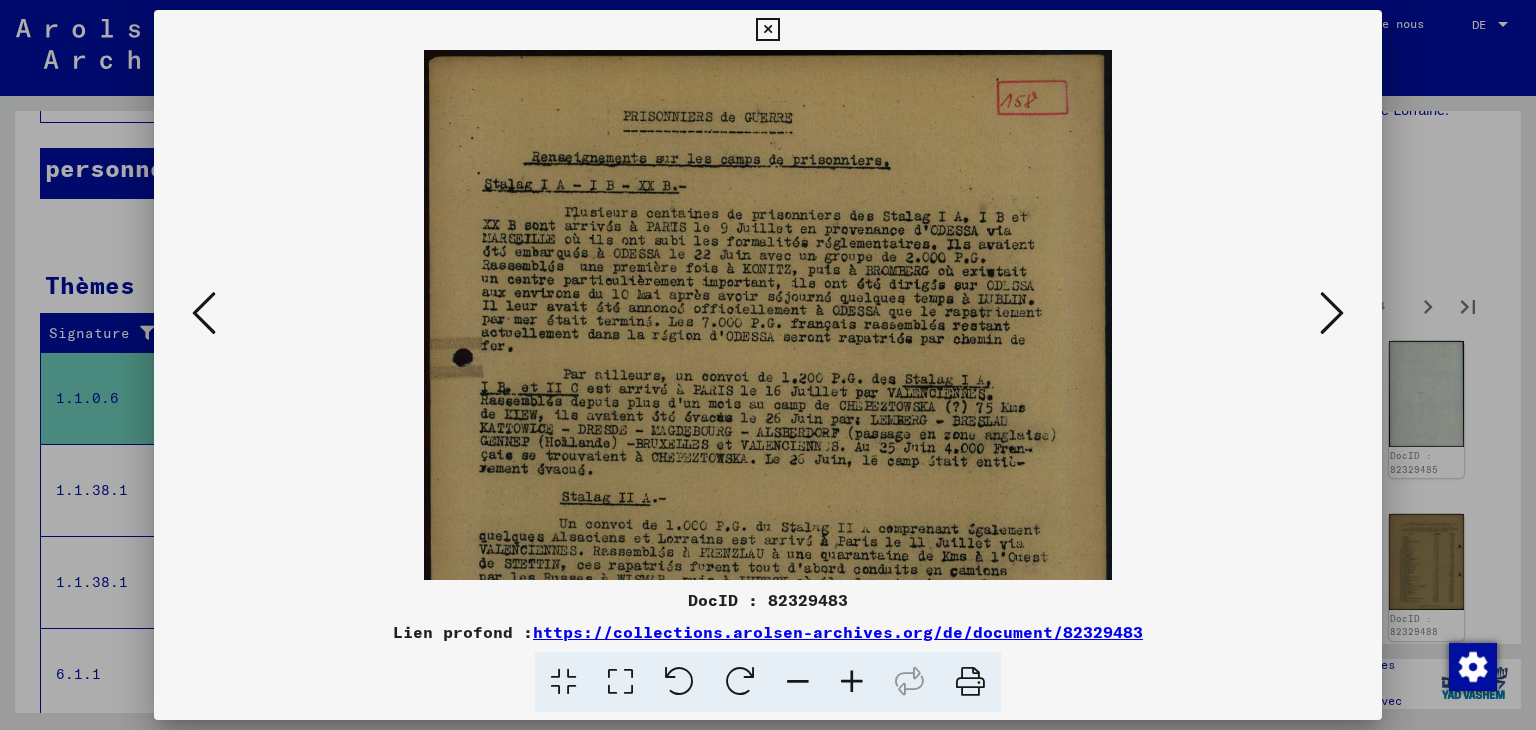 click at bounding box center (852, 682) 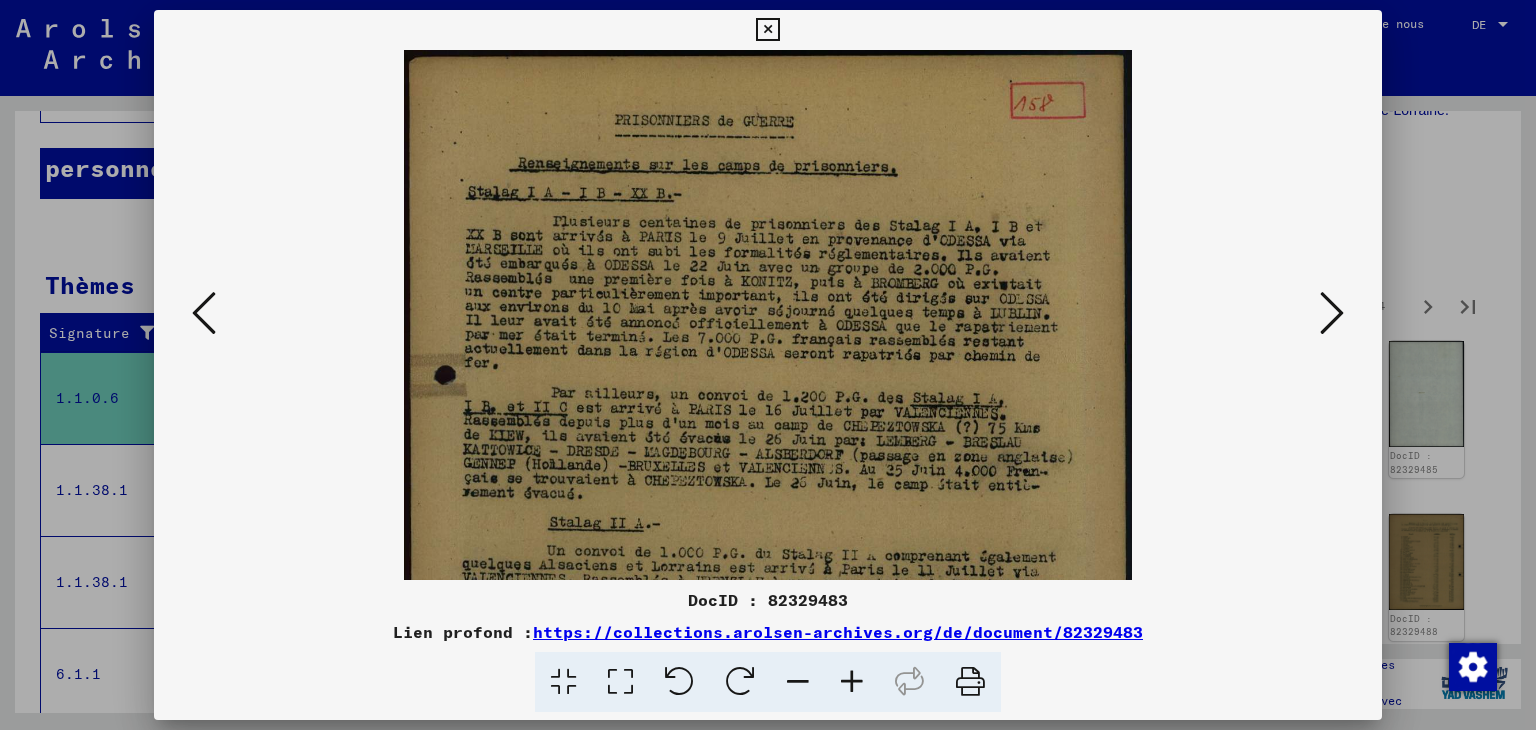 click at bounding box center [852, 682] 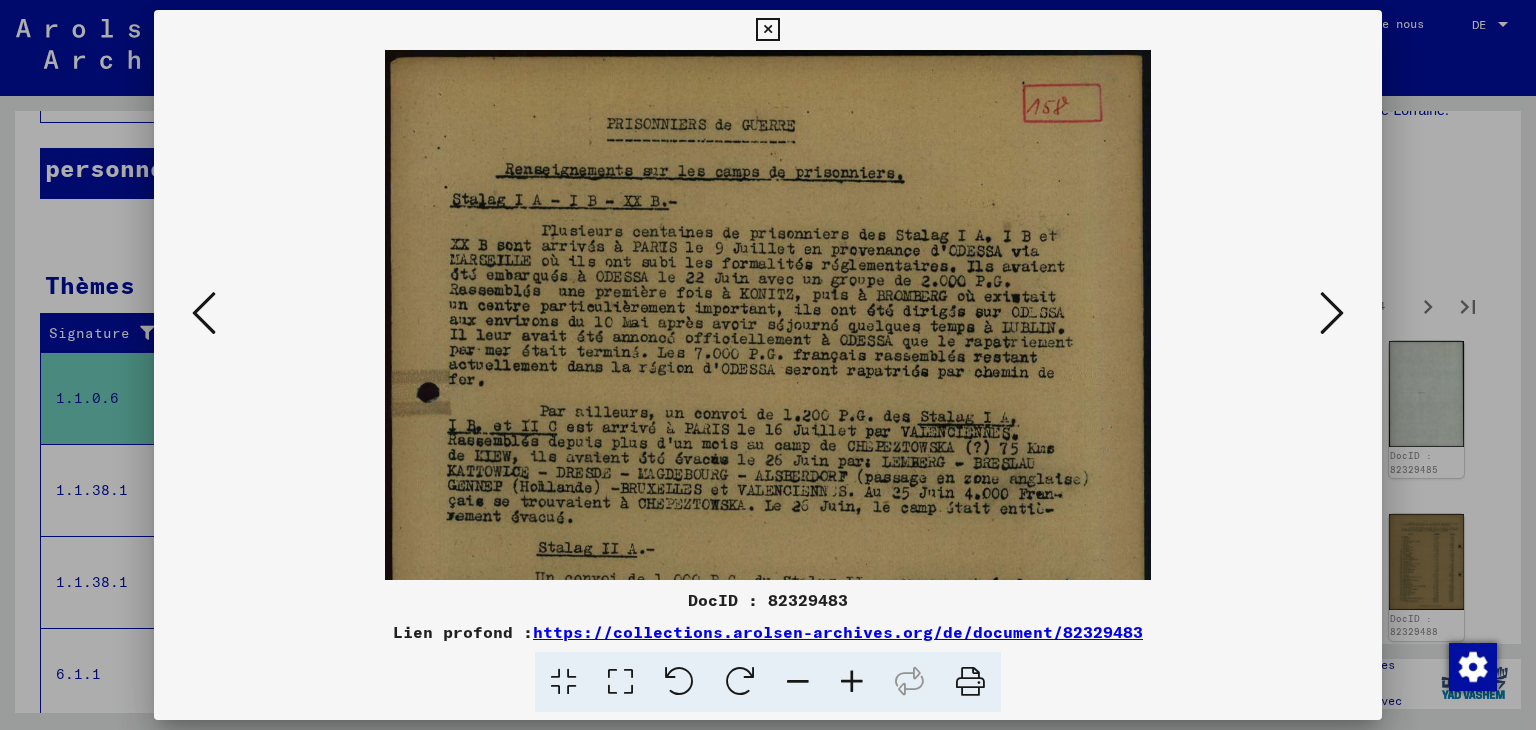 click at bounding box center (852, 682) 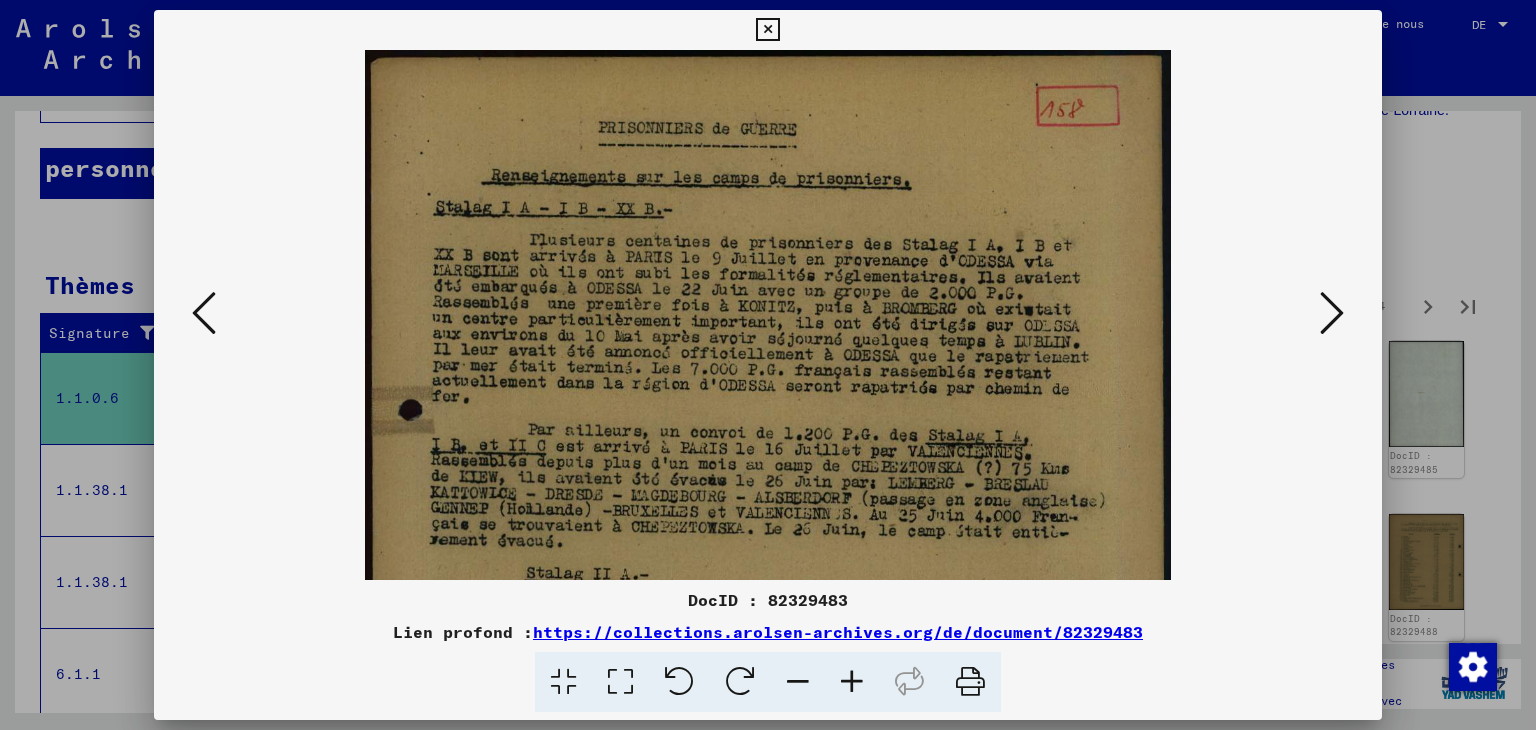 click at bounding box center [852, 682] 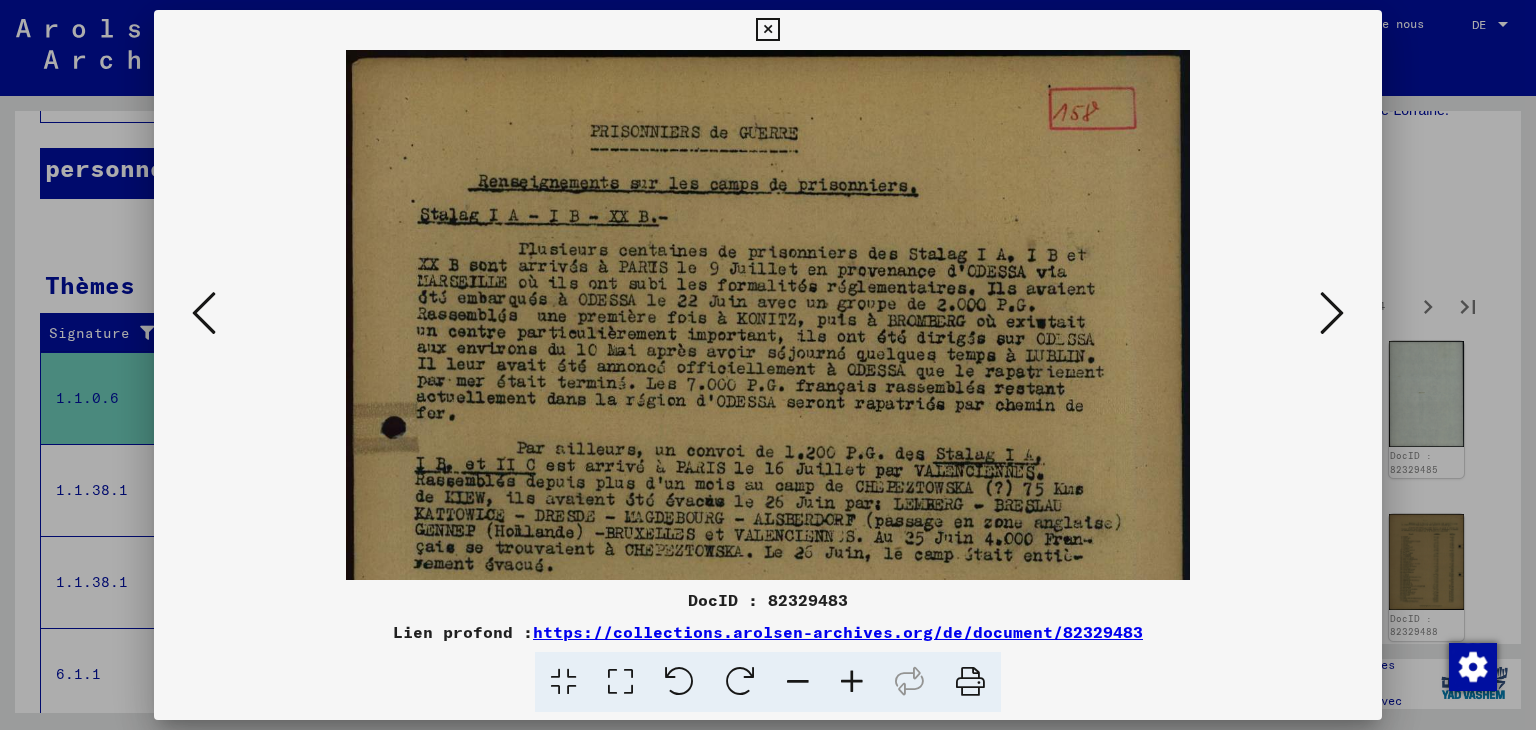 click at bounding box center (852, 682) 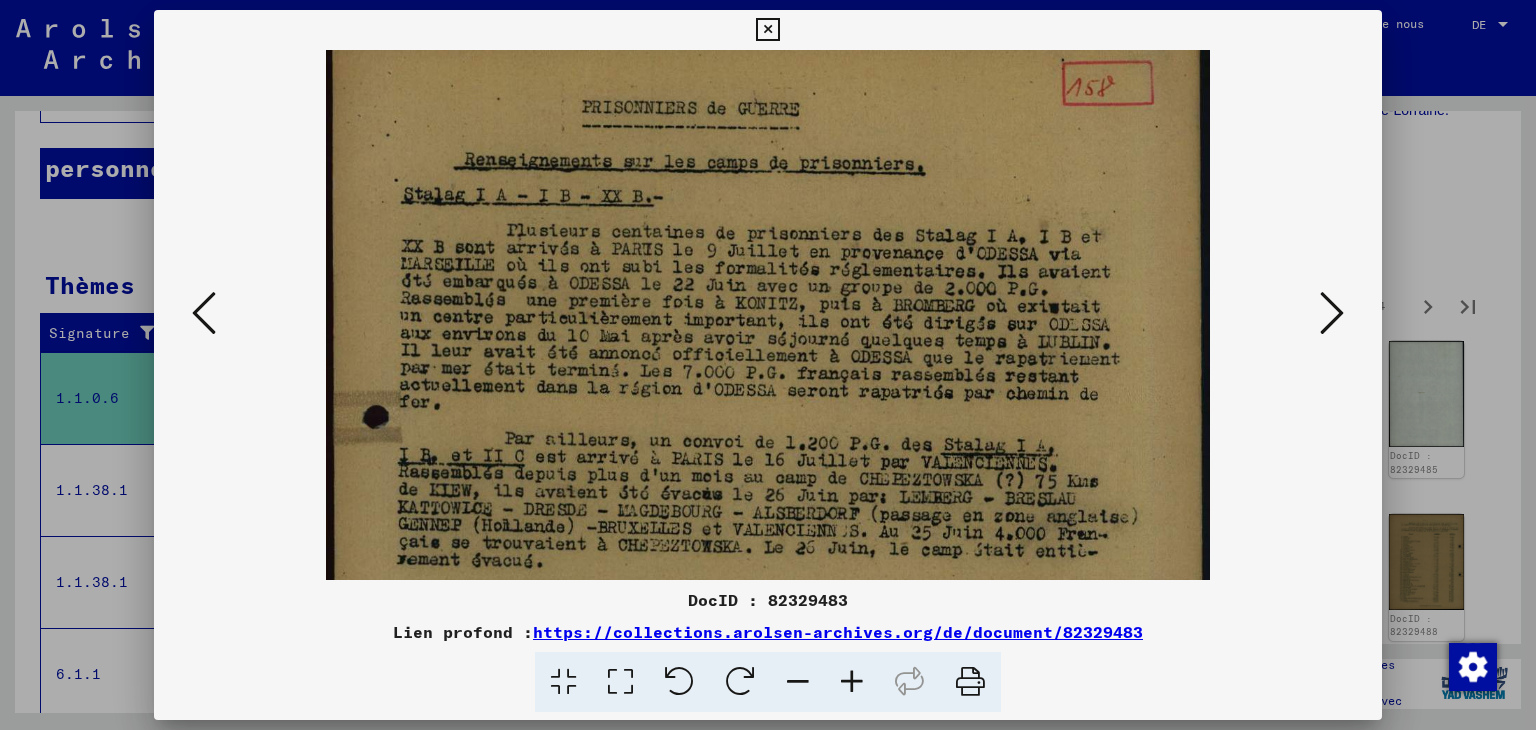 scroll, scrollTop: 36, scrollLeft: 0, axis: vertical 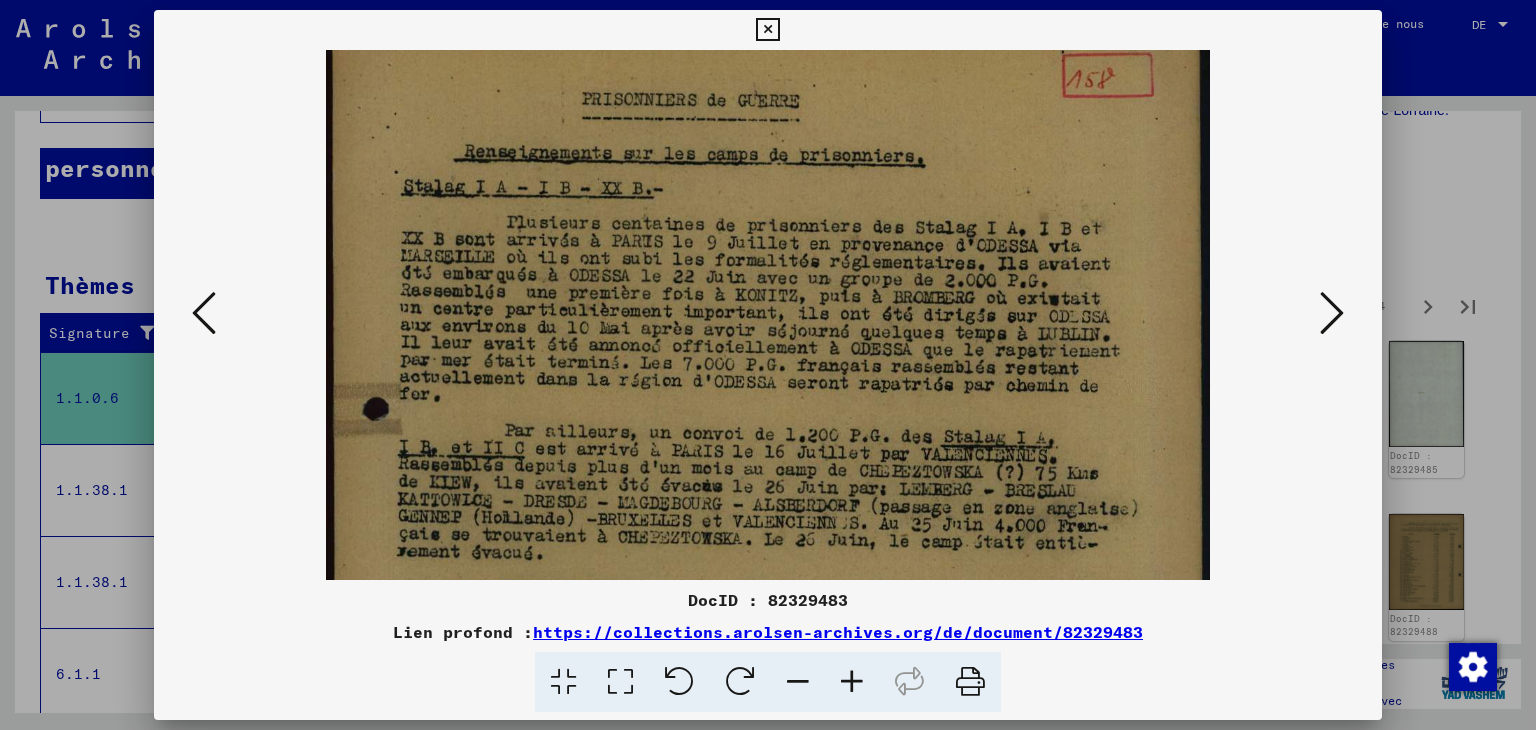 drag, startPoint x: 892, startPoint y: 436, endPoint x: 964, endPoint y: 405, distance: 78.39005 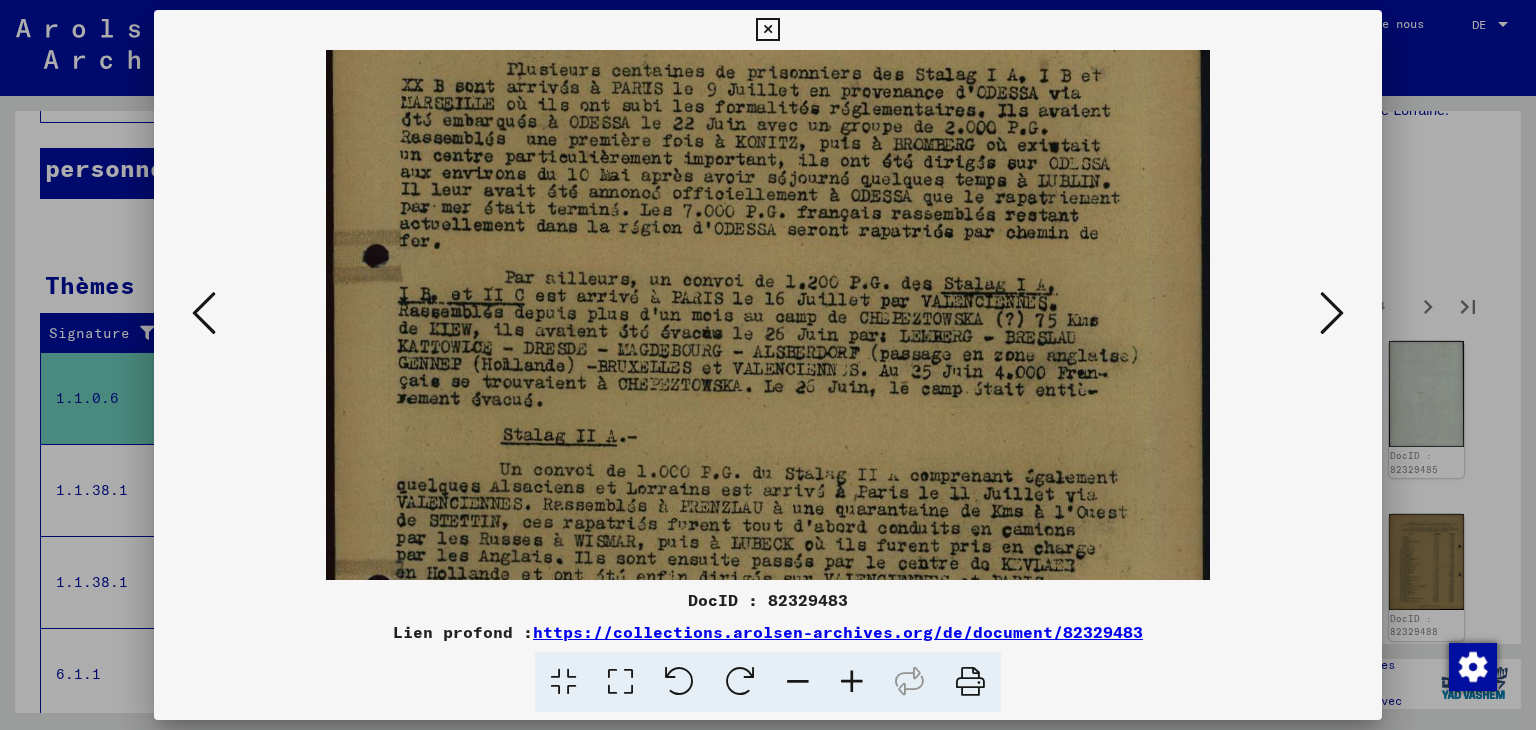 scroll, scrollTop: 194, scrollLeft: 0, axis: vertical 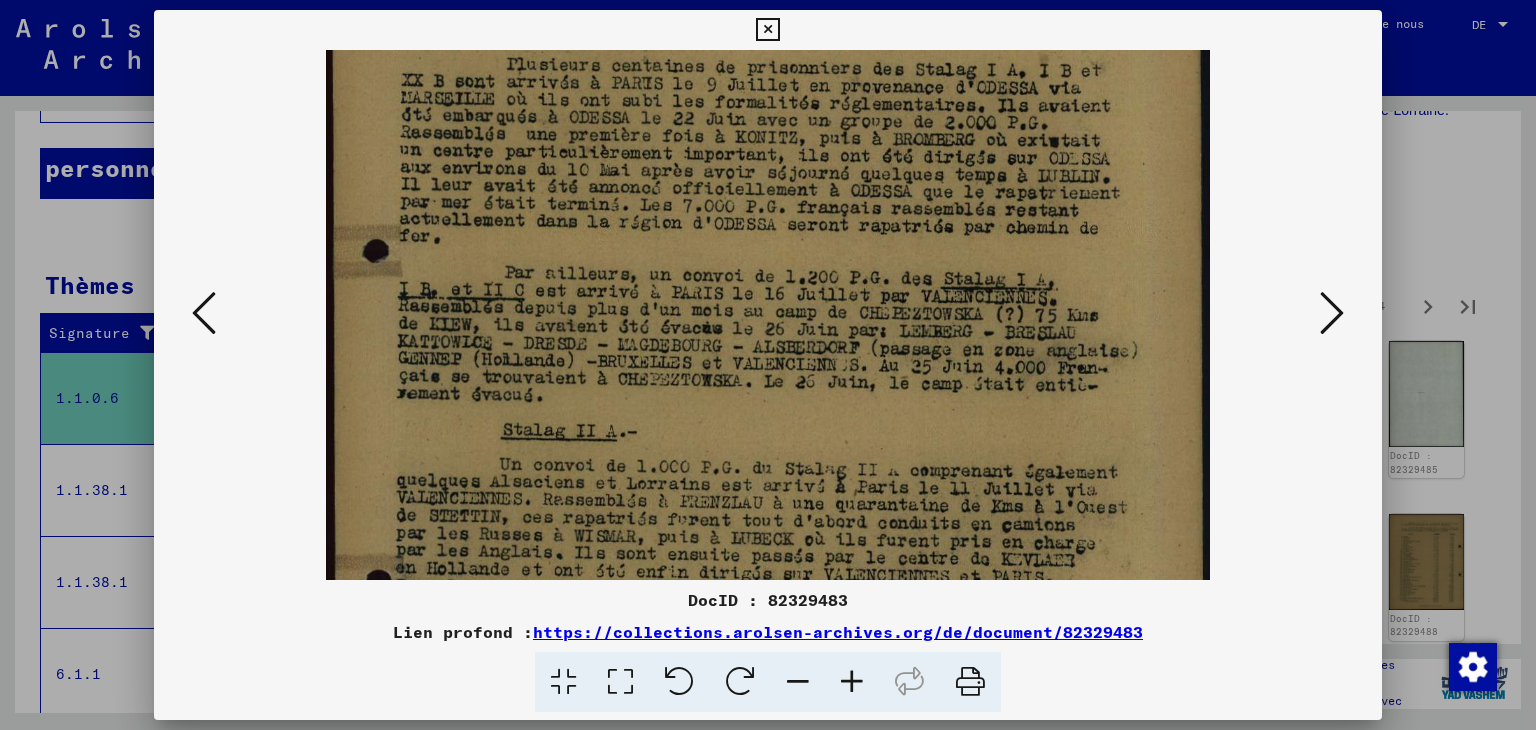drag, startPoint x: 768, startPoint y: 370, endPoint x: 762, endPoint y: 220, distance: 150.11995 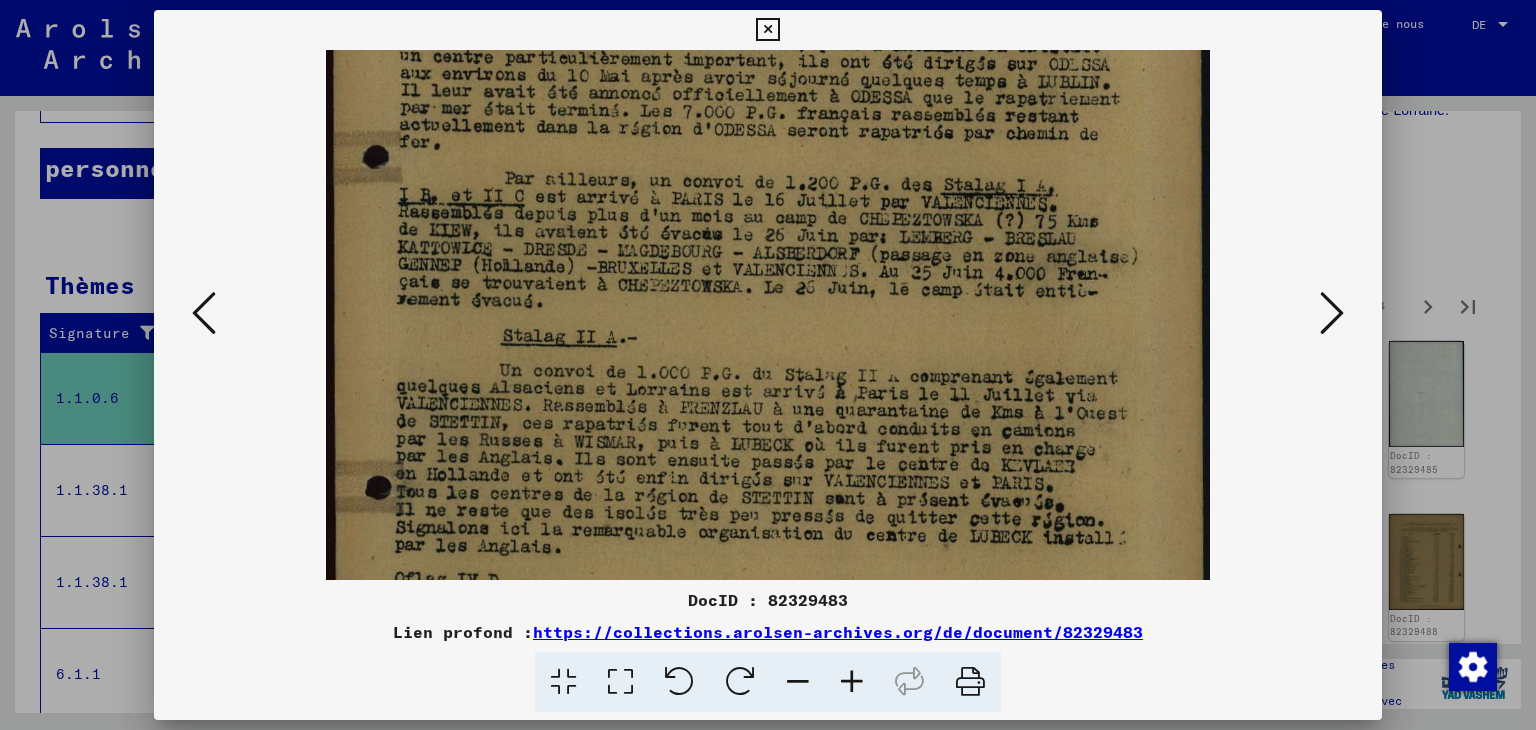 scroll, scrollTop: 293, scrollLeft: 0, axis: vertical 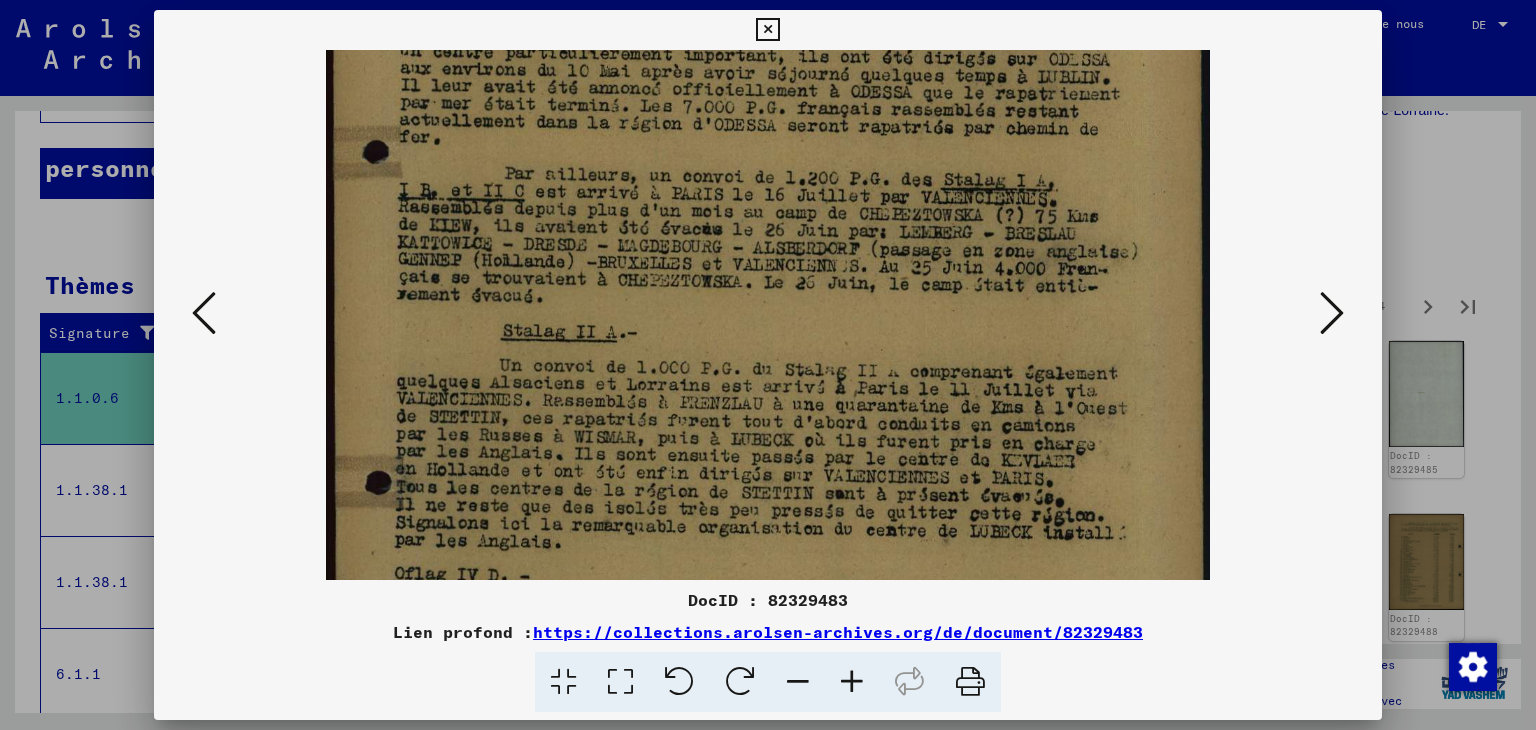 drag, startPoint x: 1015, startPoint y: 421, endPoint x: 1022, endPoint y: 328, distance: 93.26307 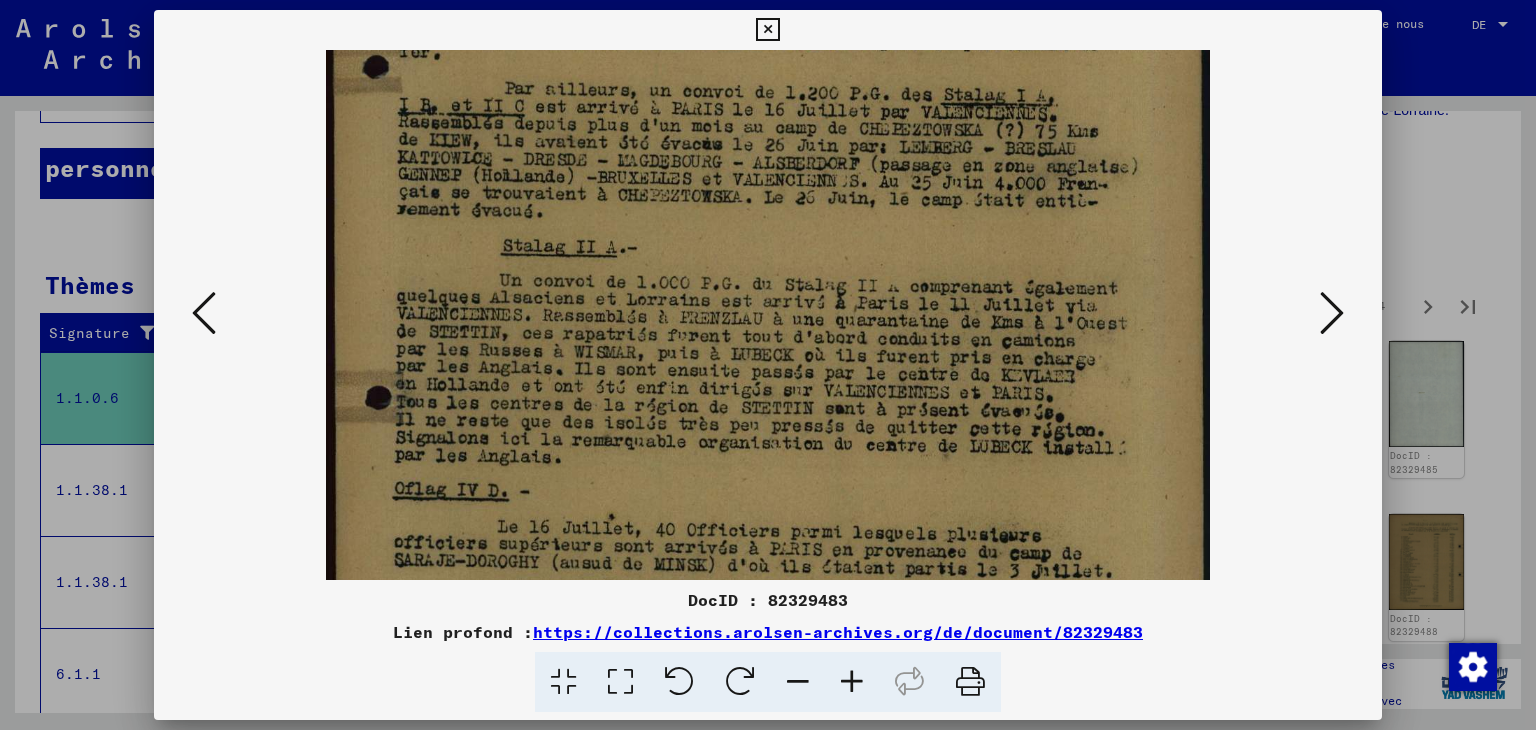 scroll, scrollTop: 420, scrollLeft: 0, axis: vertical 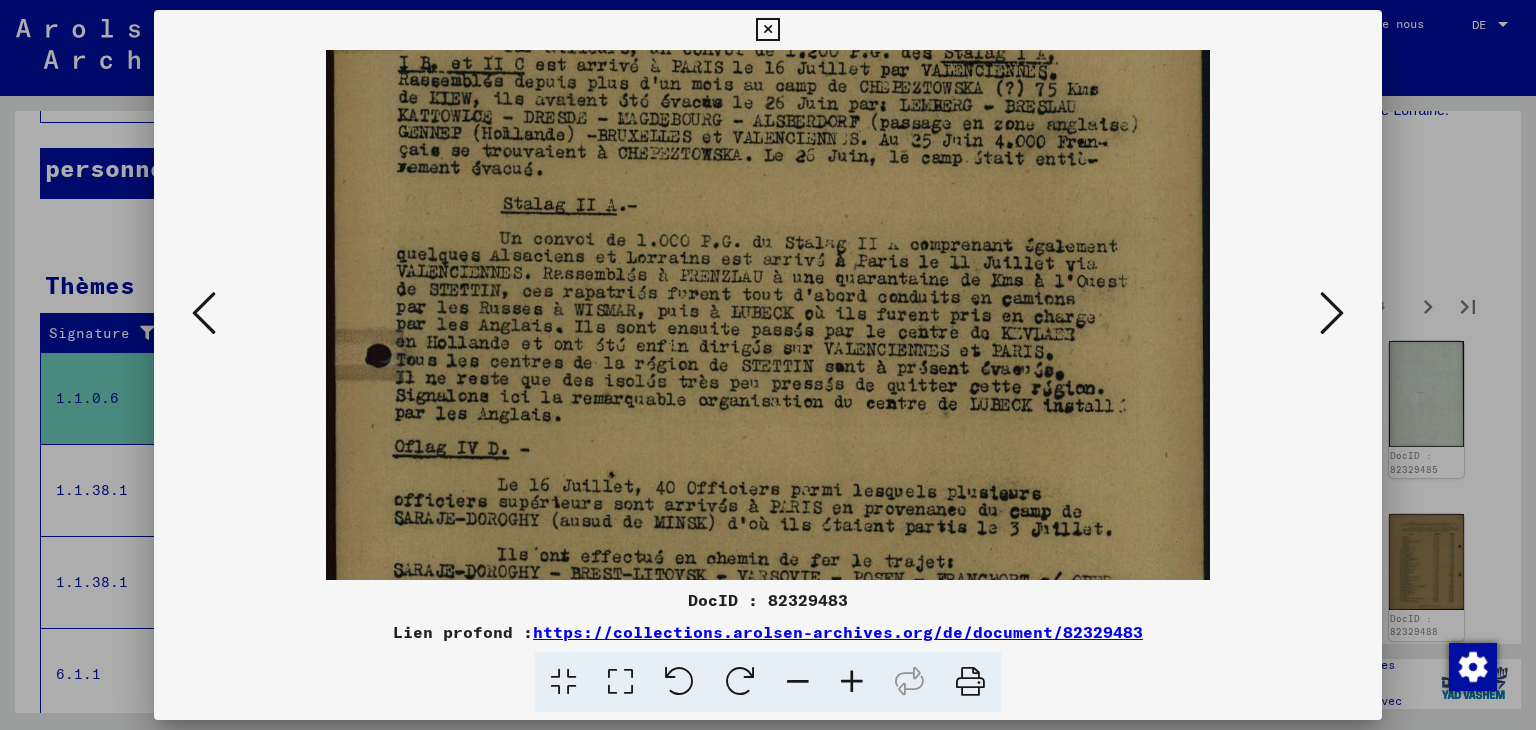 drag, startPoint x: 1056, startPoint y: 322, endPoint x: 1056, endPoint y: 305, distance: 17 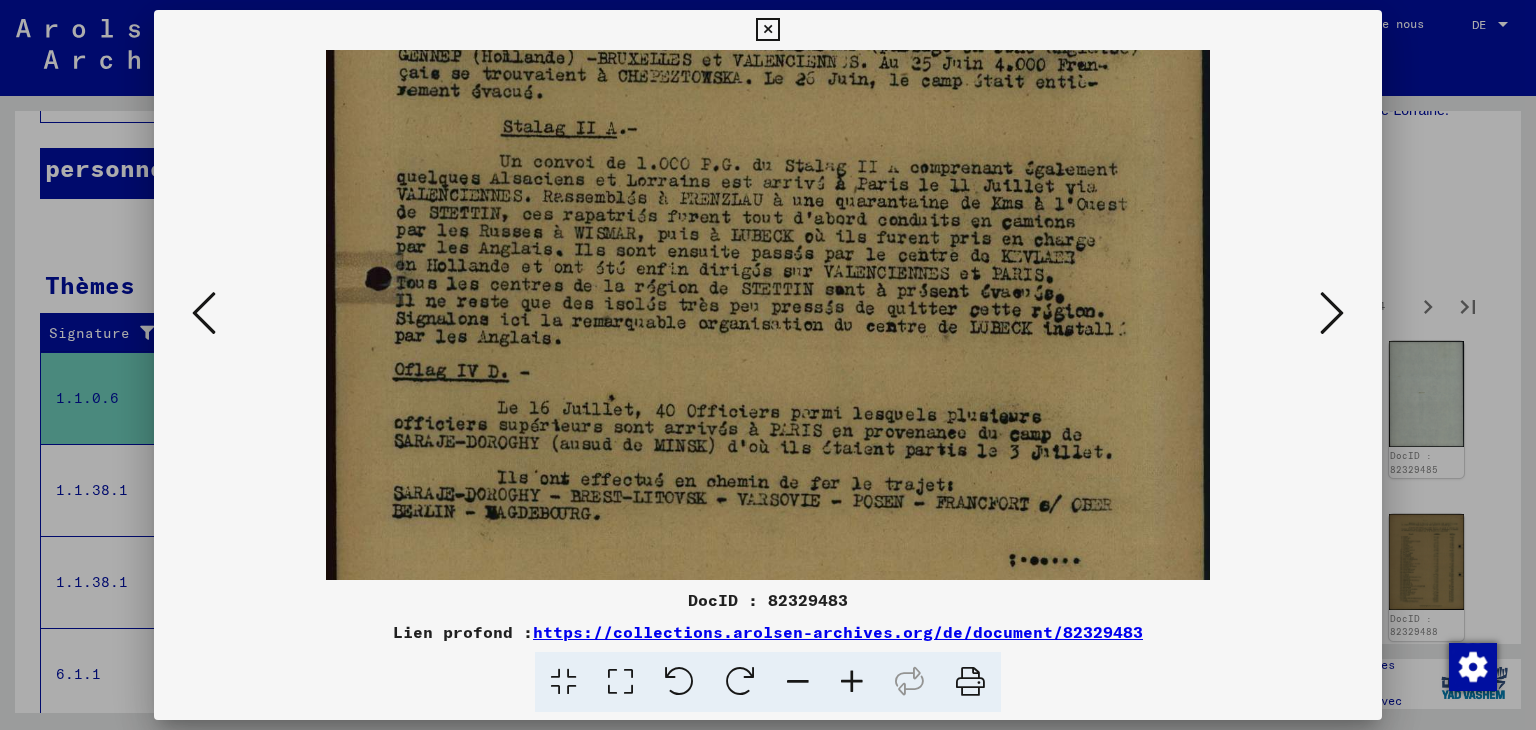 drag, startPoint x: 1124, startPoint y: 399, endPoint x: 1152, endPoint y: 323, distance: 80.99383 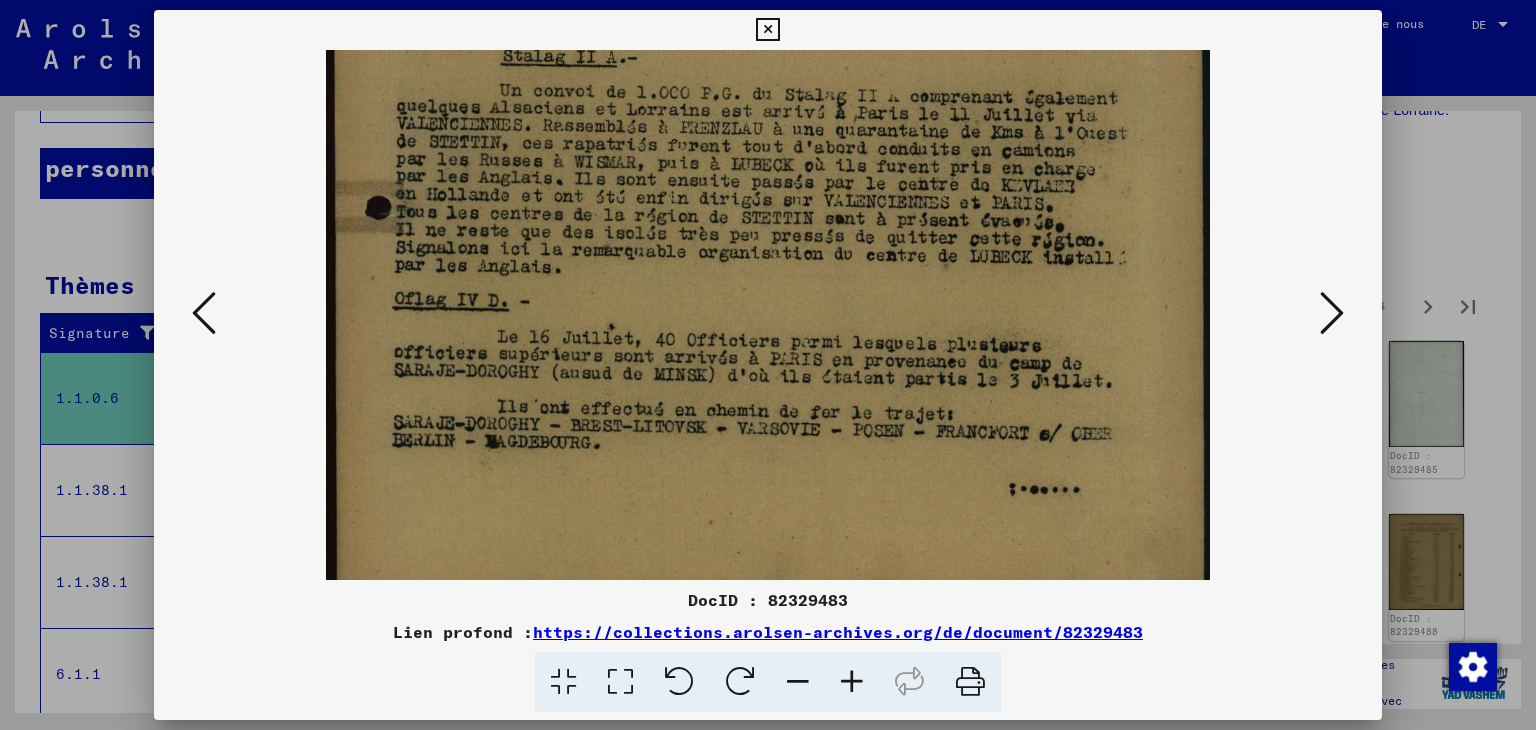 scroll, scrollTop: 584, scrollLeft: 0, axis: vertical 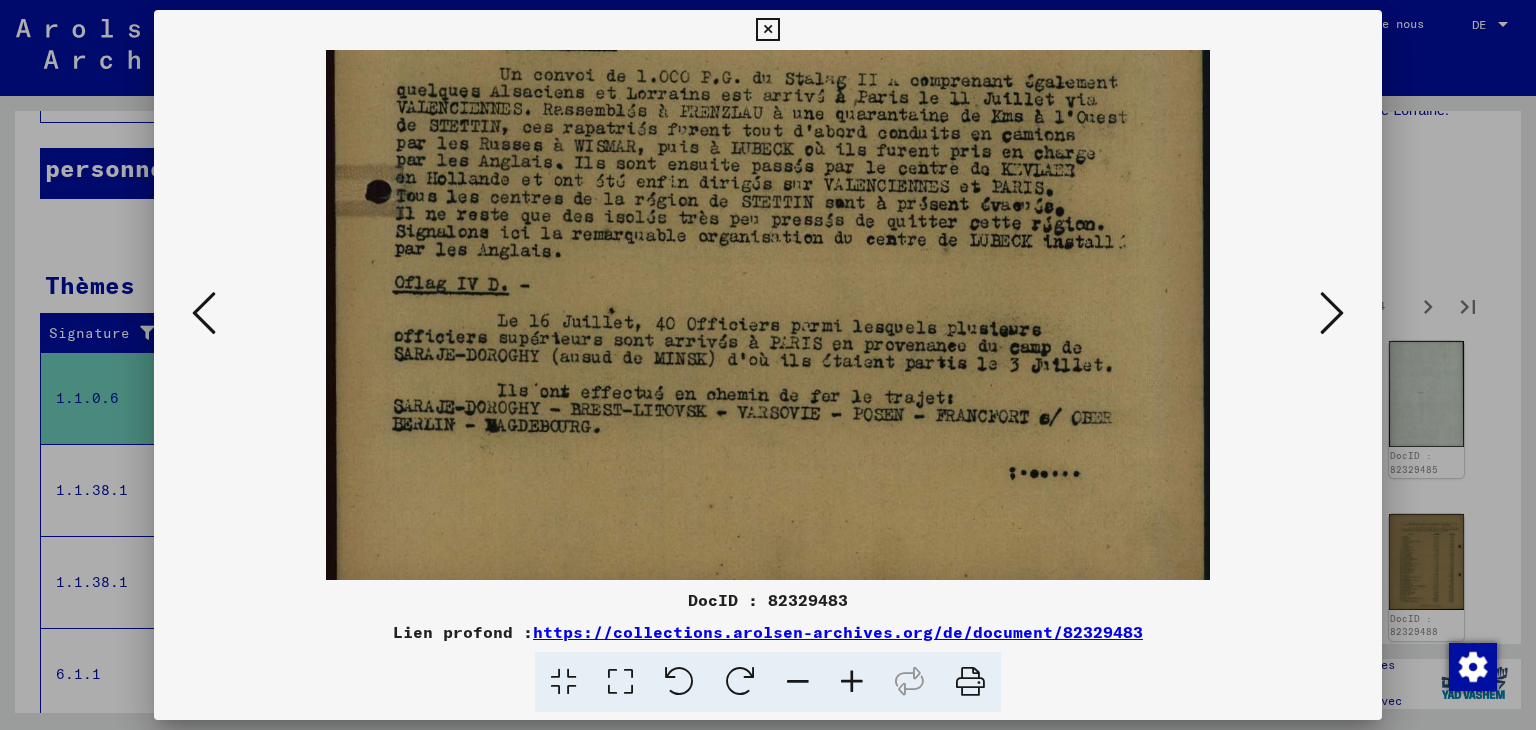 click at bounding box center (768, 31) 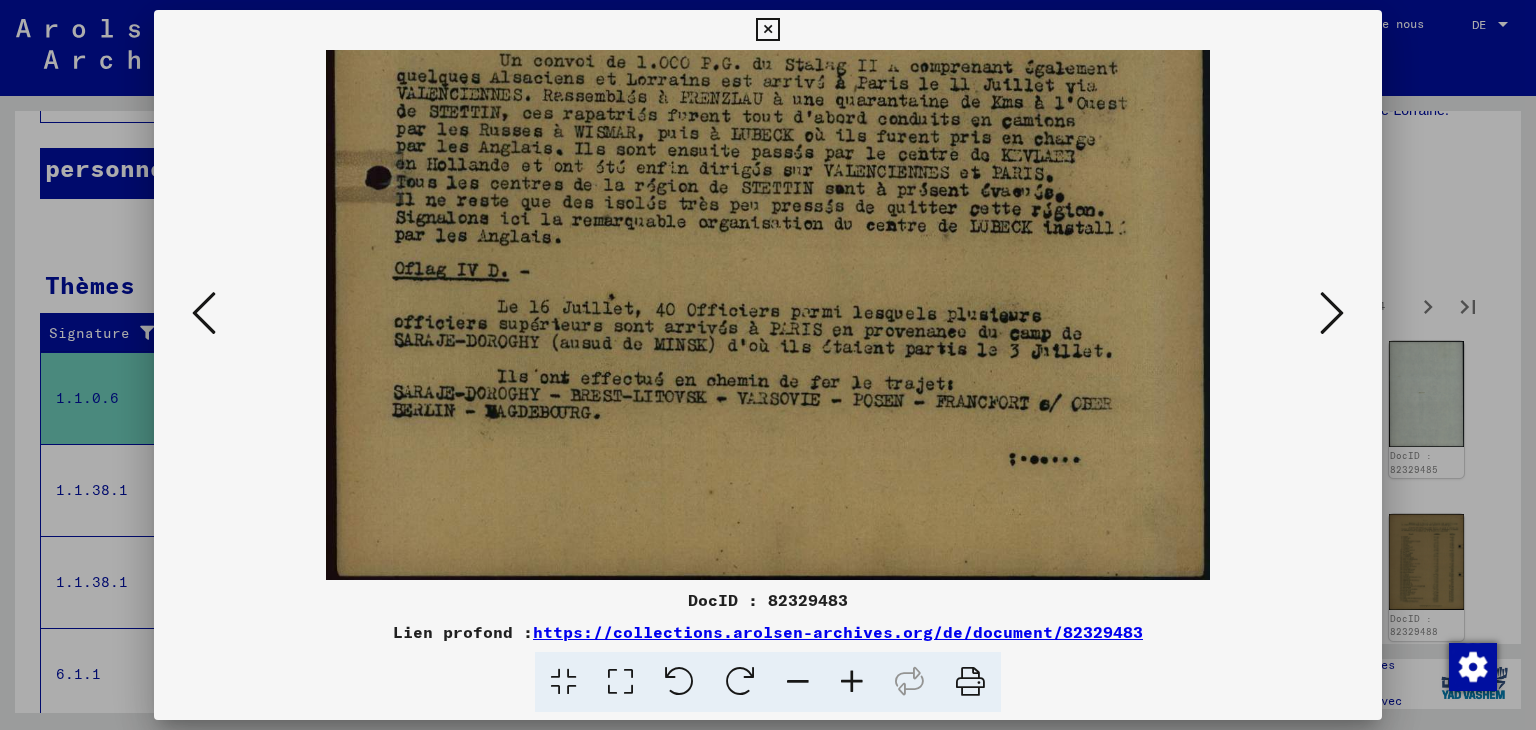 scroll, scrollTop: 600, scrollLeft: 0, axis: vertical 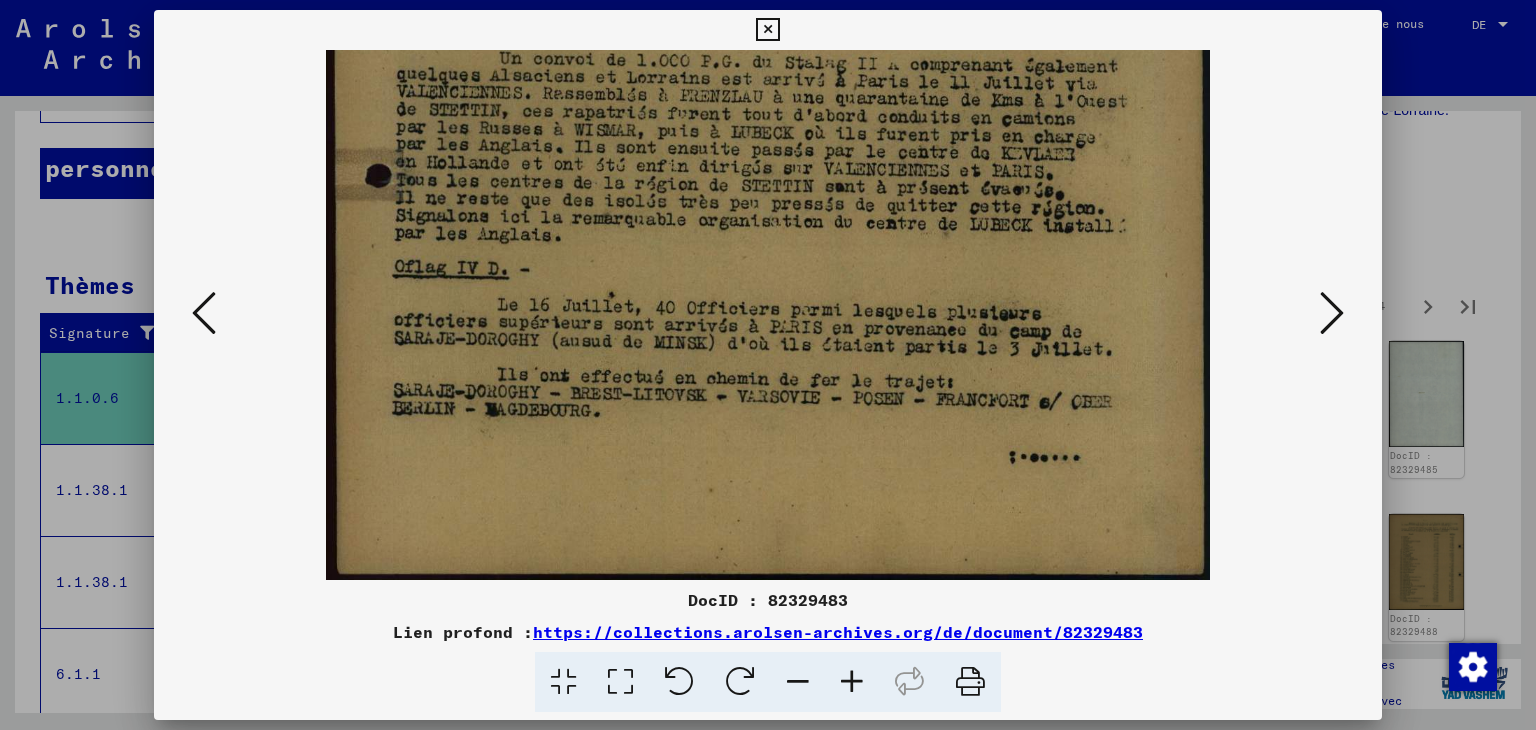 drag, startPoint x: 1115, startPoint y: 427, endPoint x: 1124, endPoint y: 365, distance: 62.649822 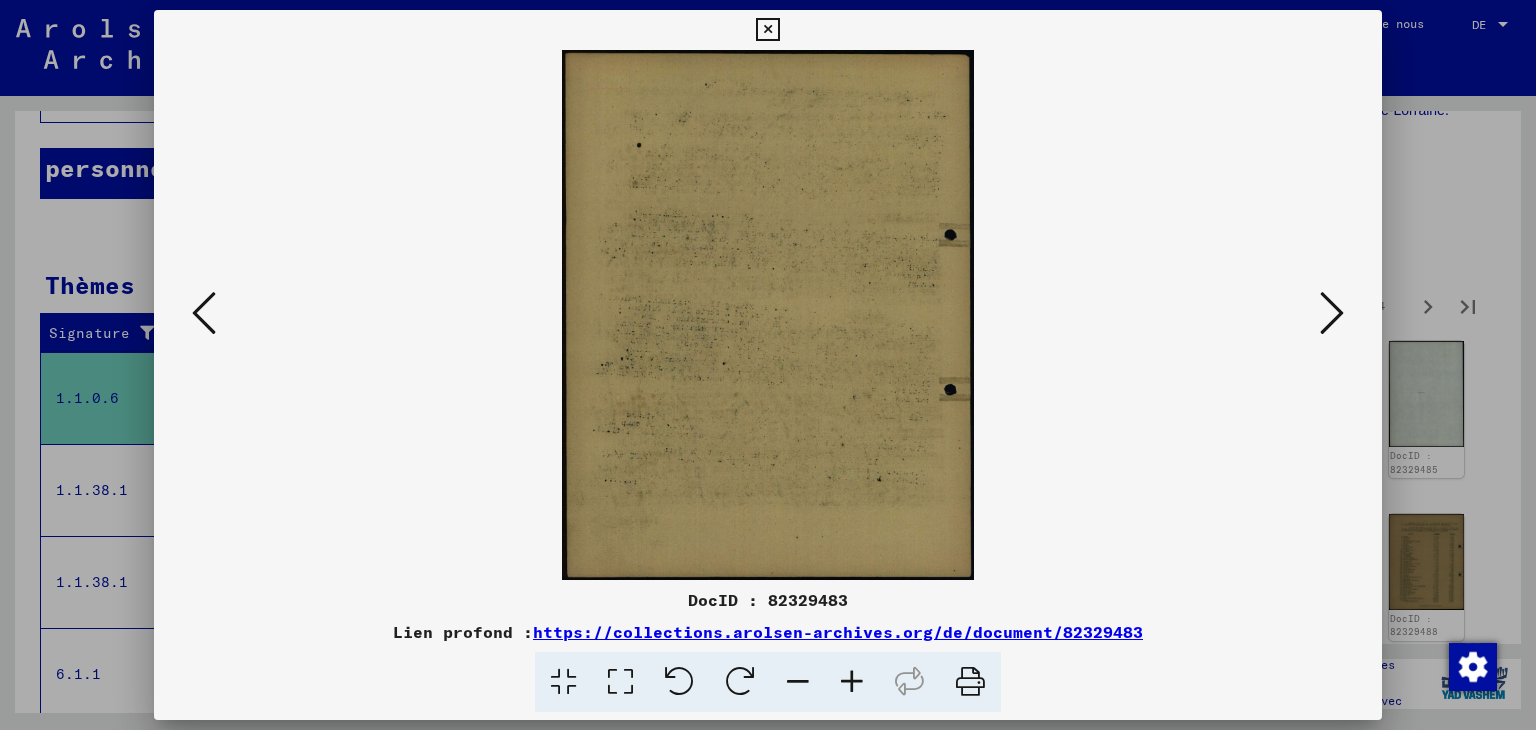 scroll, scrollTop: 0, scrollLeft: 0, axis: both 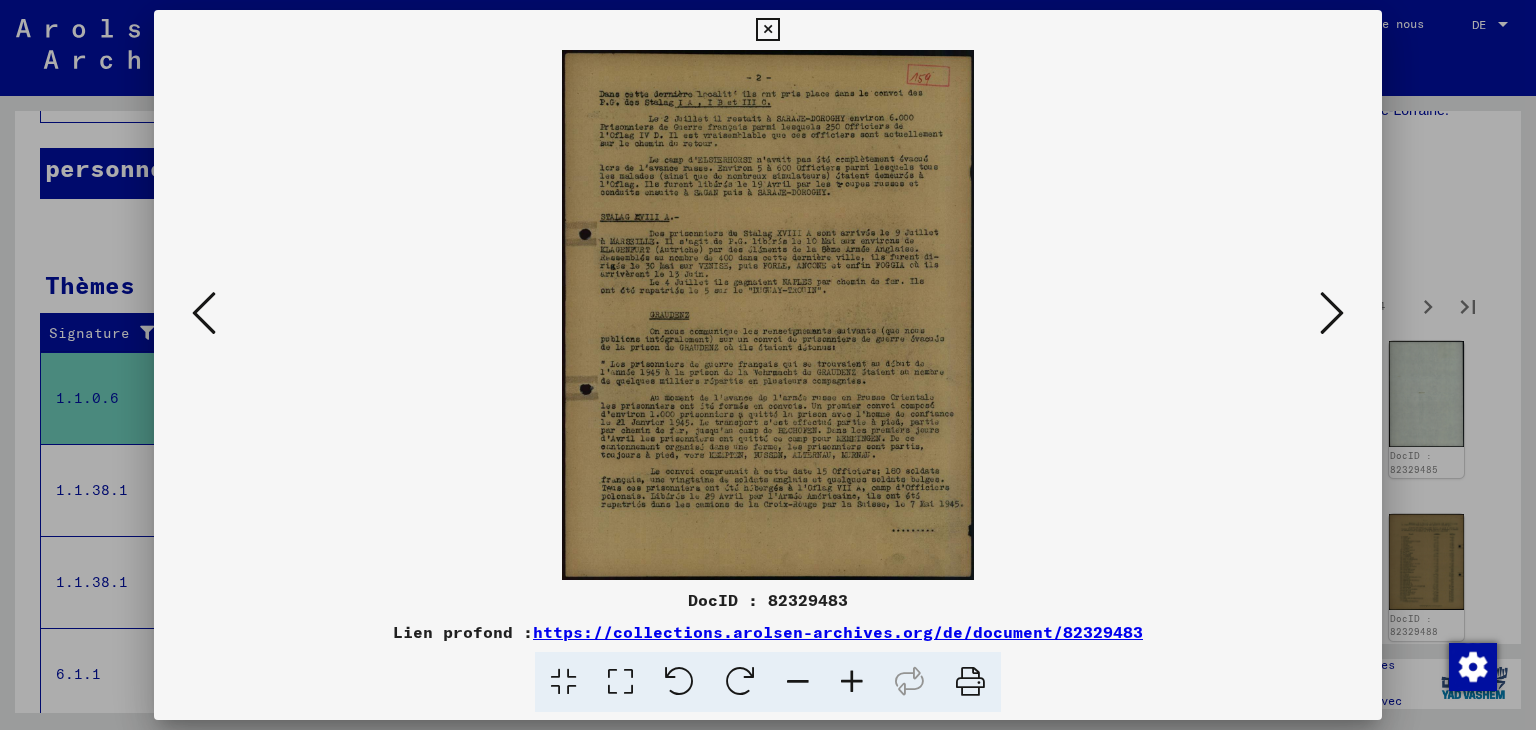 click at bounding box center (852, 682) 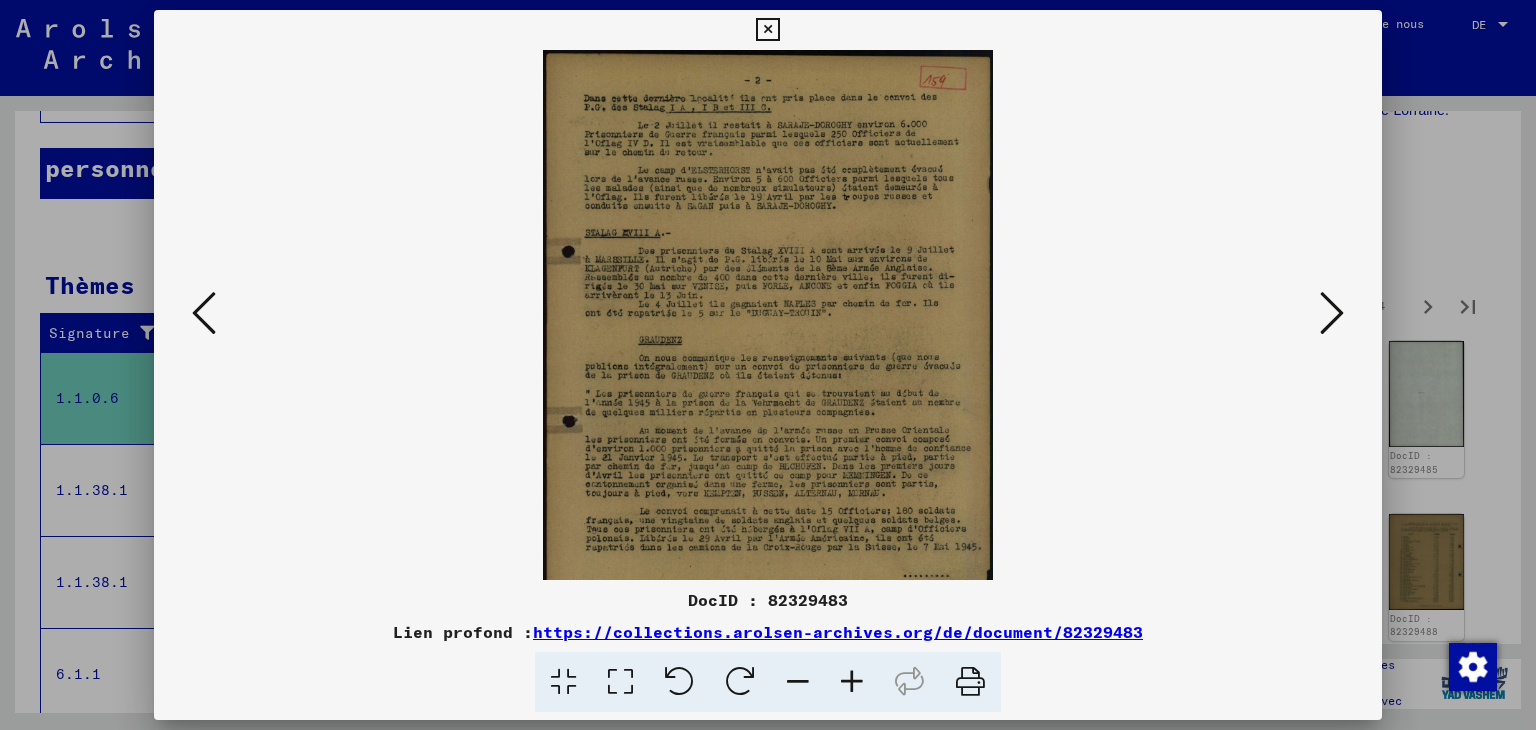 click at bounding box center (852, 682) 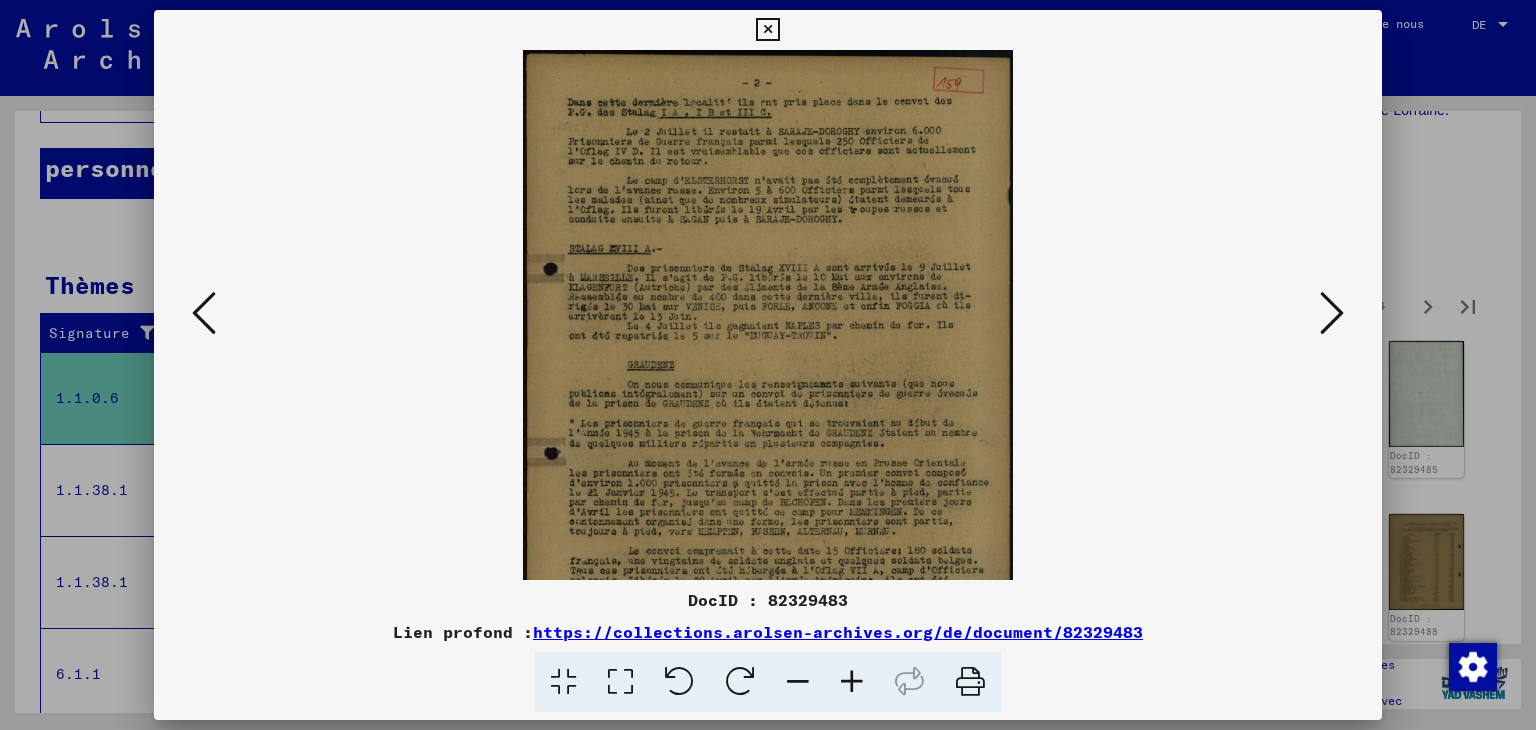 click at bounding box center (852, 682) 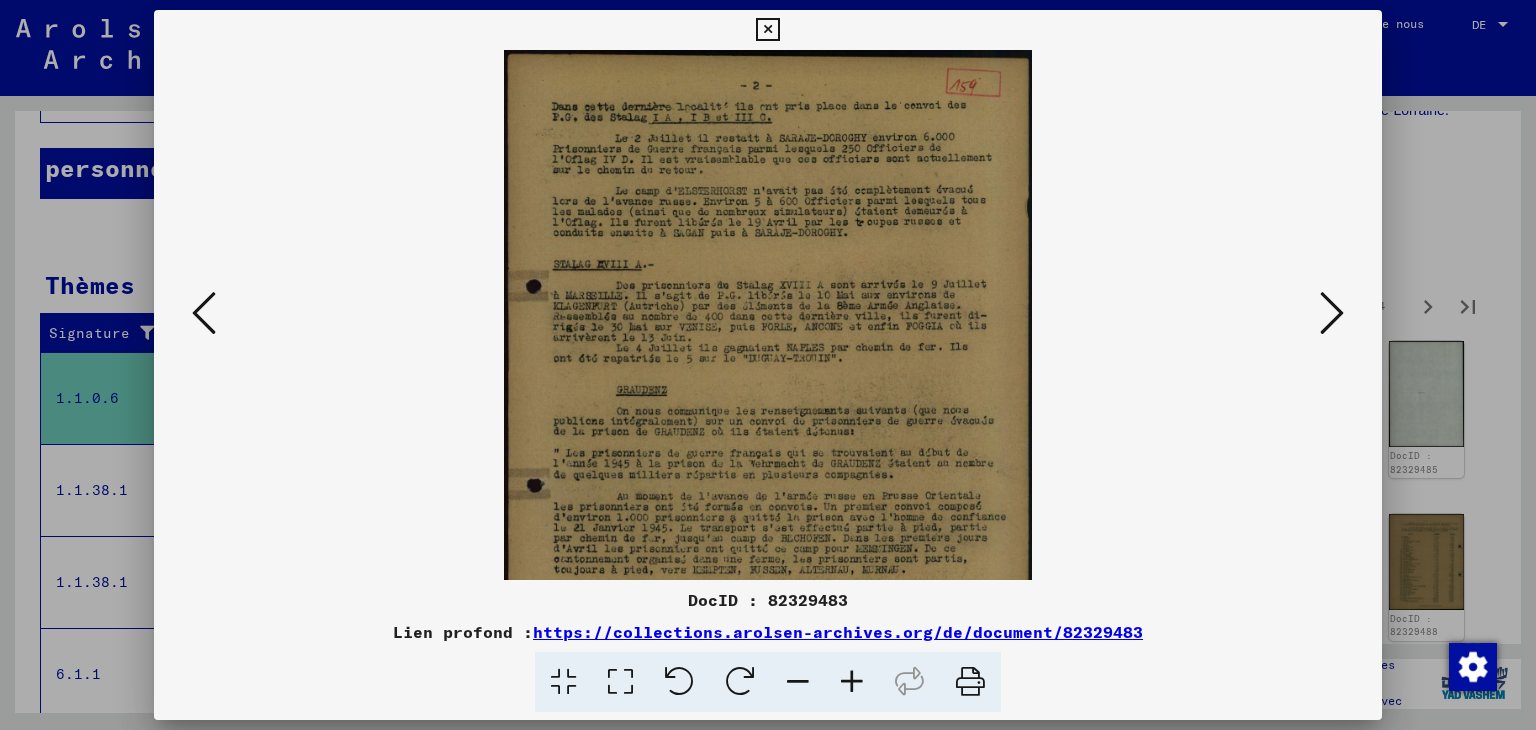 click at bounding box center (852, 682) 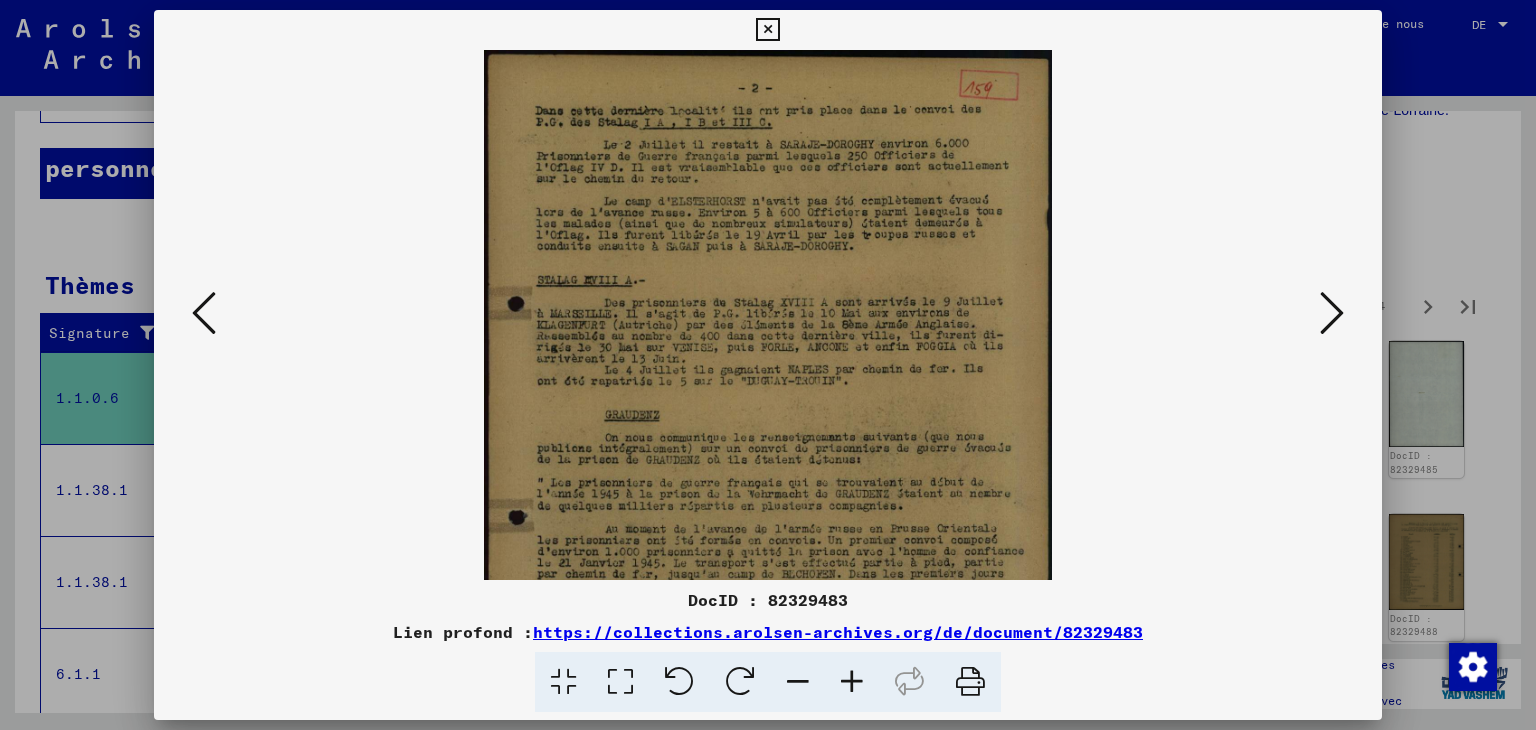 click at bounding box center (852, 682) 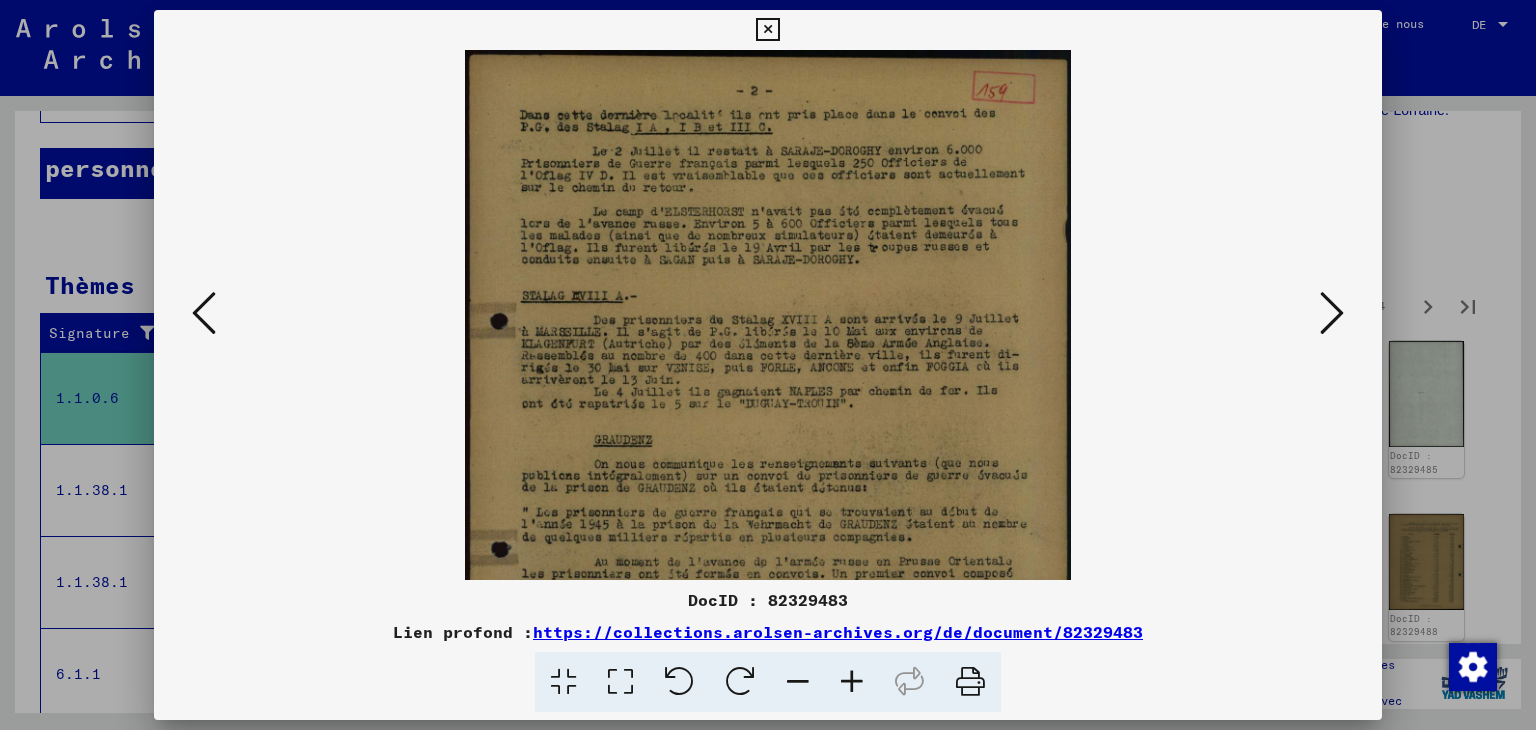 click at bounding box center [852, 682] 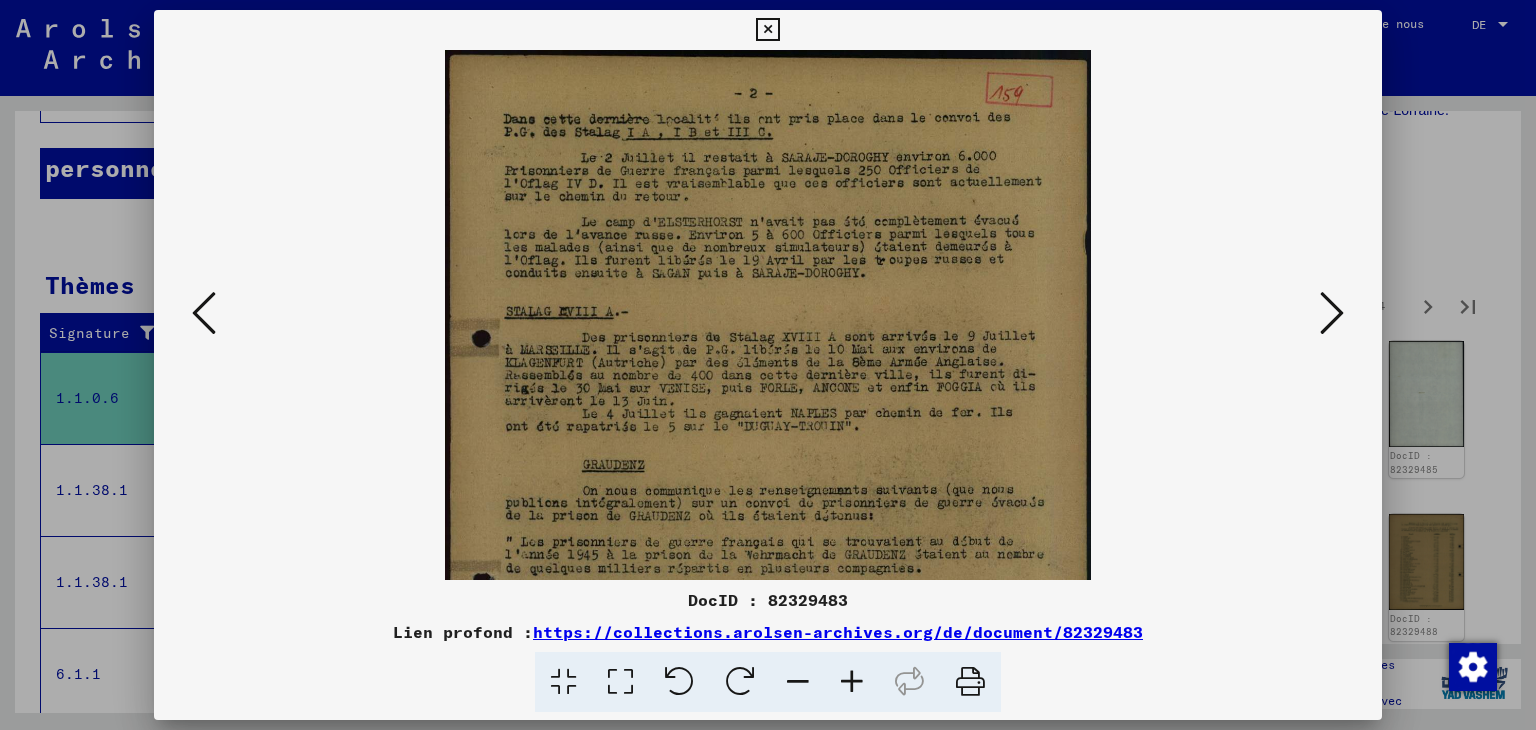 click at bounding box center (852, 682) 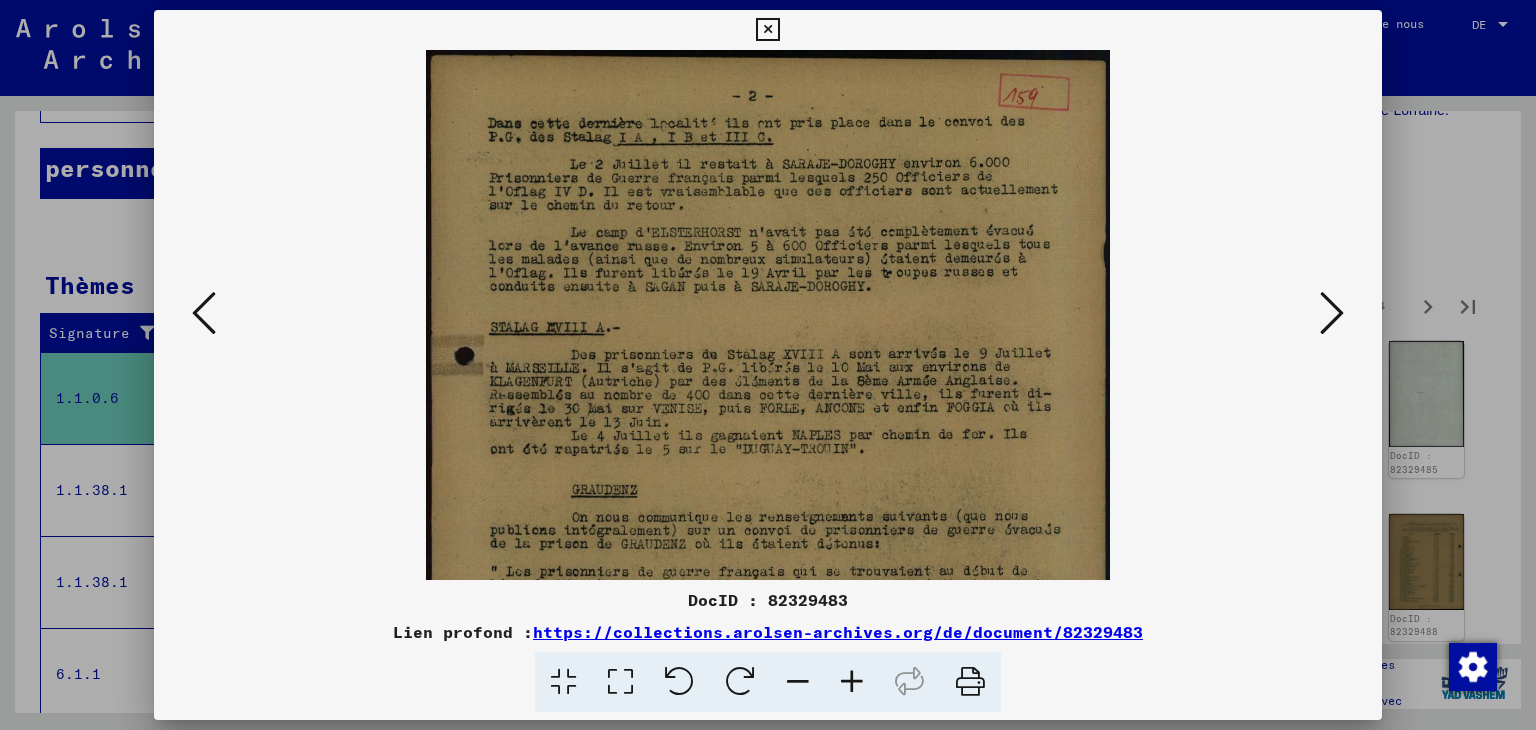 click at bounding box center [852, 682] 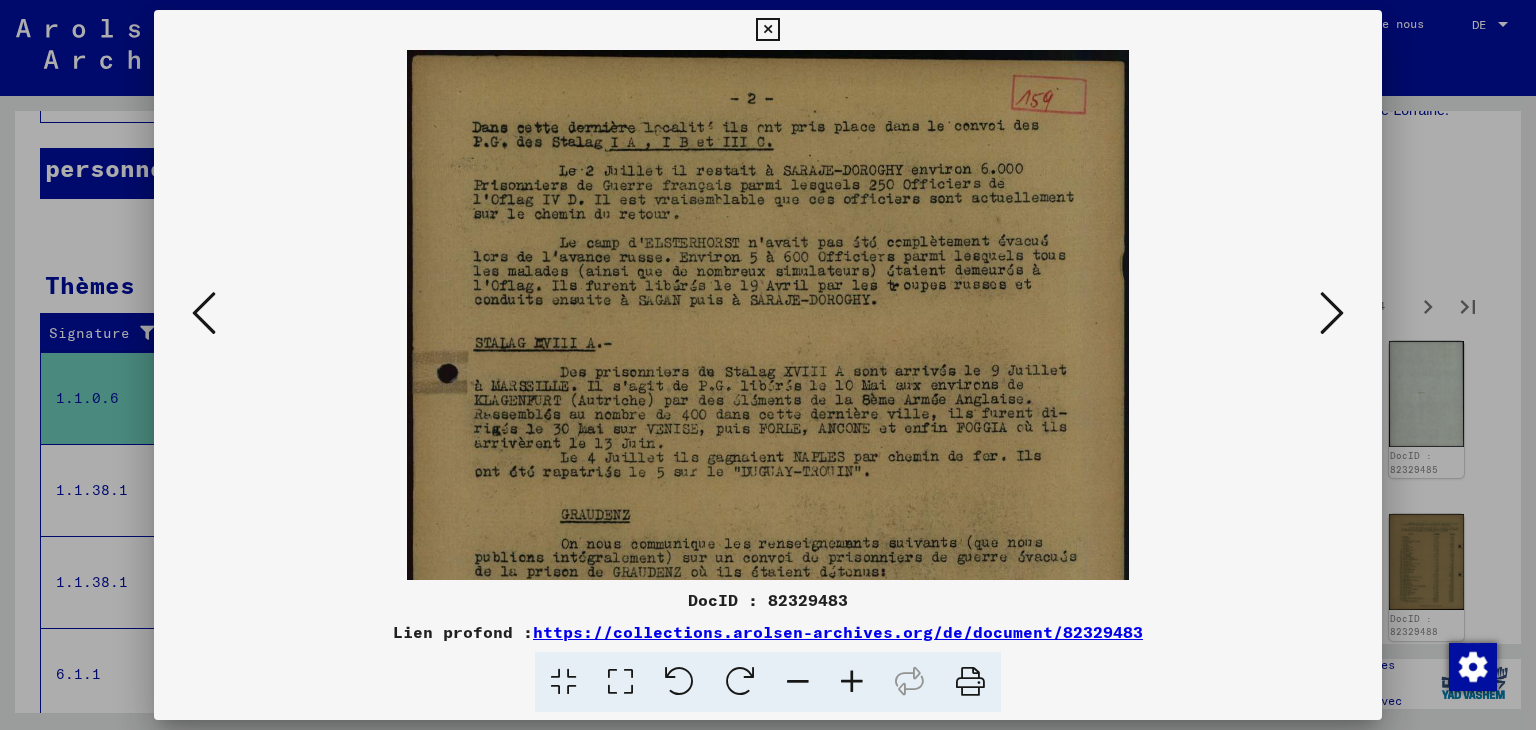 click at bounding box center (852, 682) 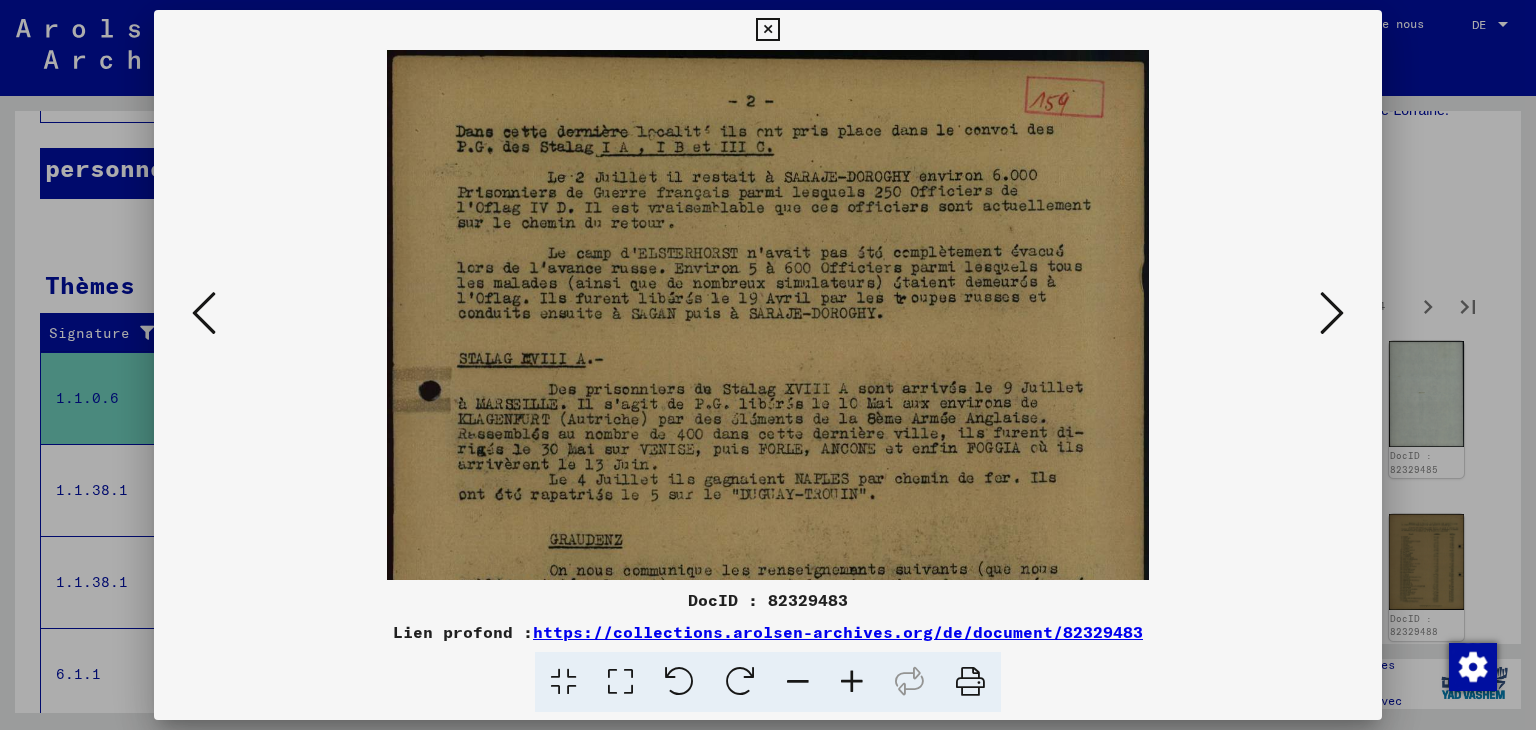 click at bounding box center (852, 682) 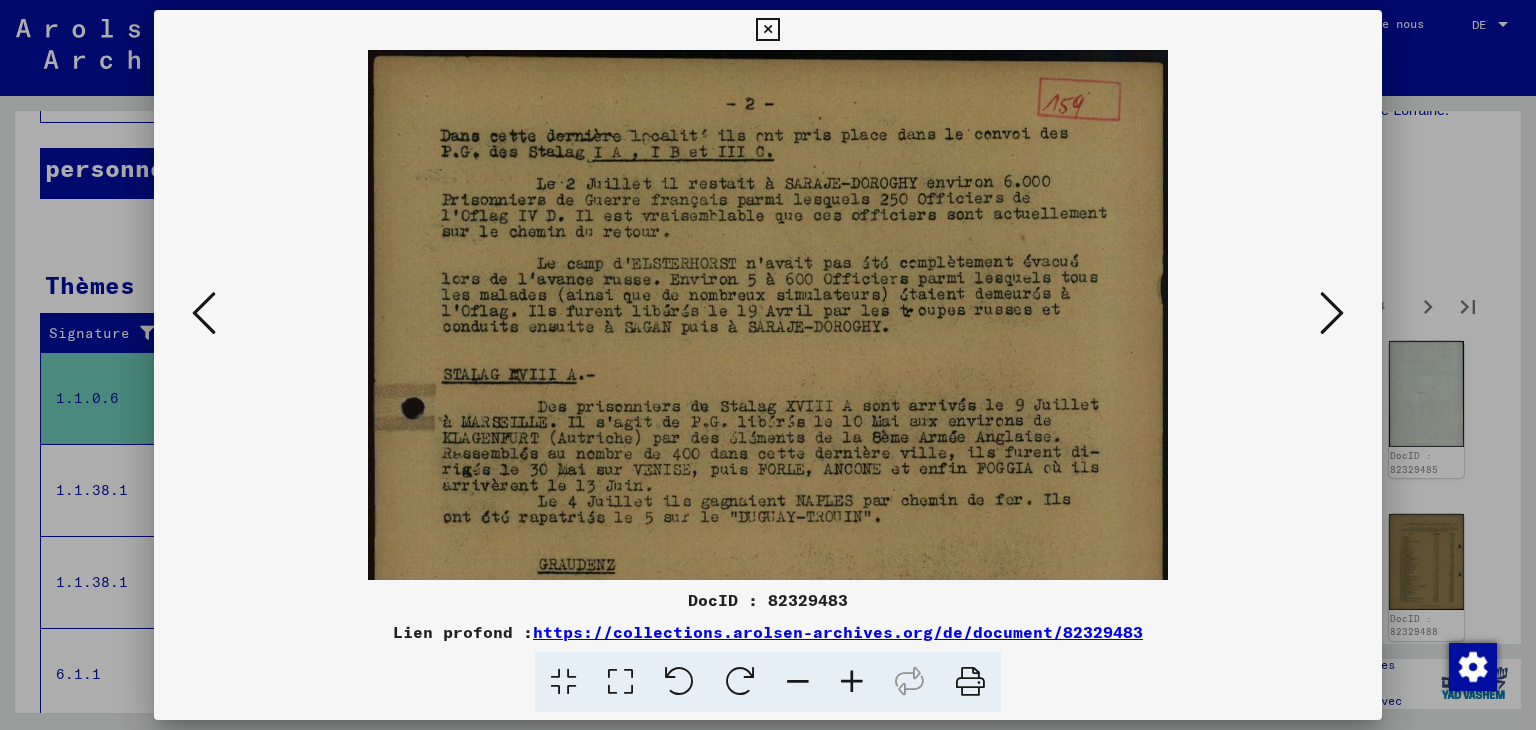 click at bounding box center [852, 682] 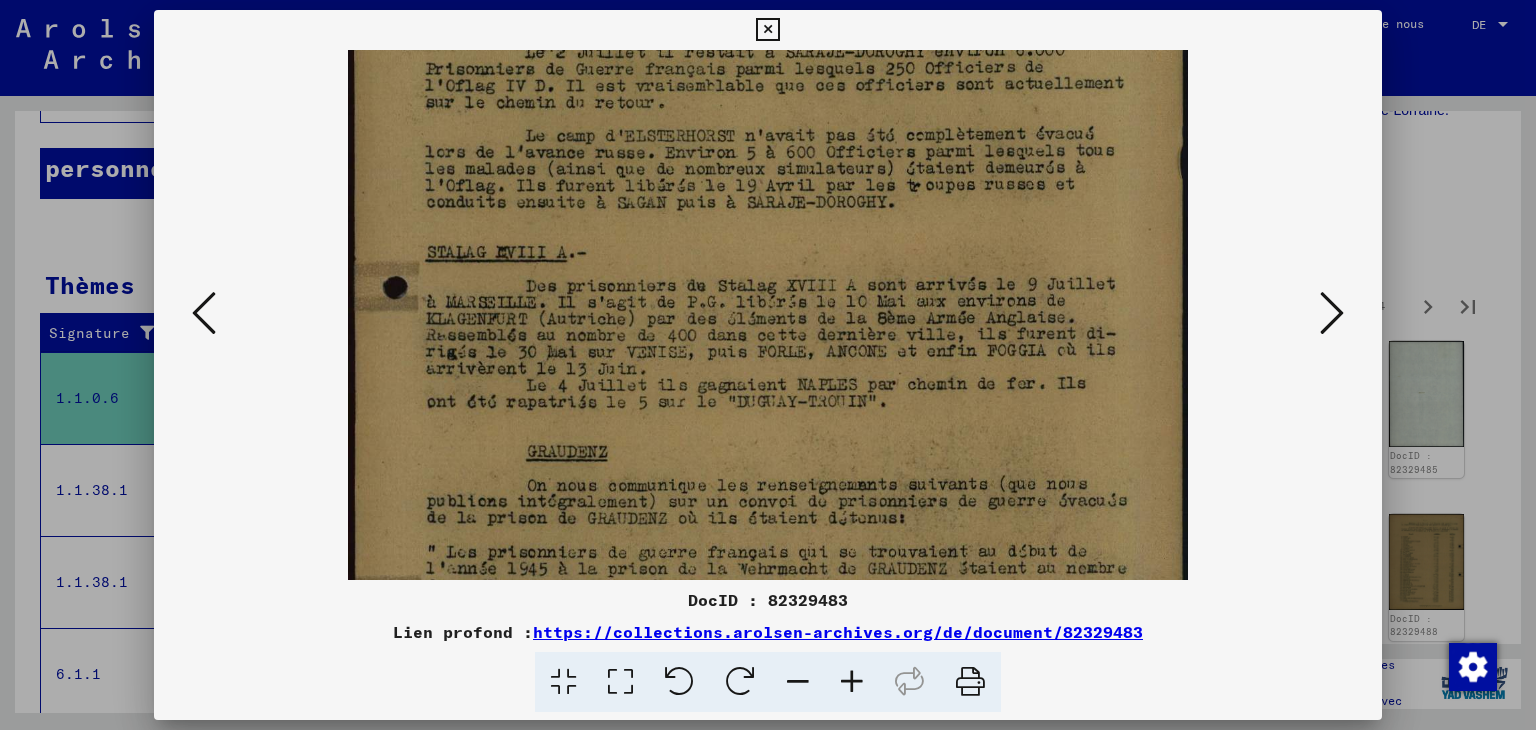 drag, startPoint x: 933, startPoint y: 456, endPoint x: 1001, endPoint y: 329, distance: 144.05902 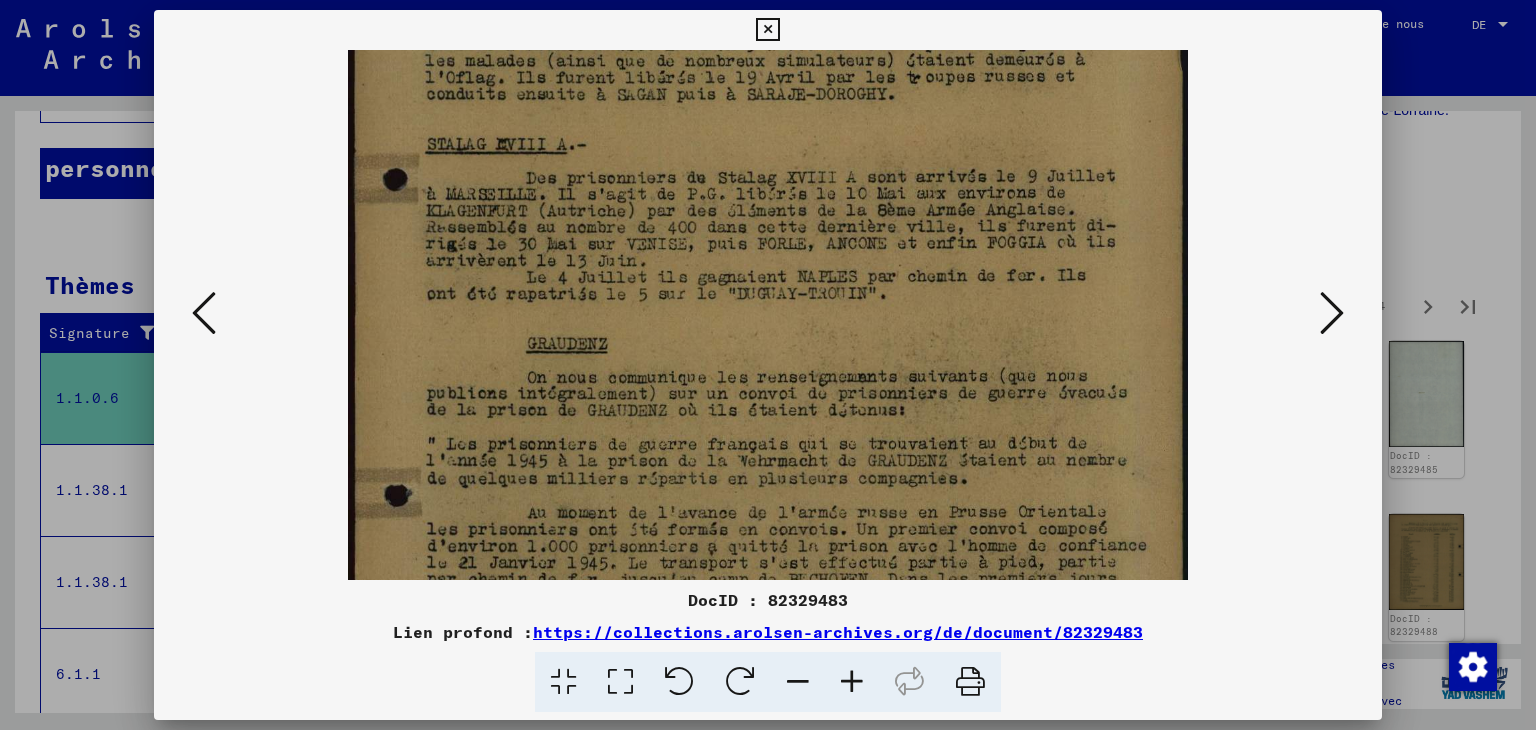 scroll, scrollTop: 247, scrollLeft: 0, axis: vertical 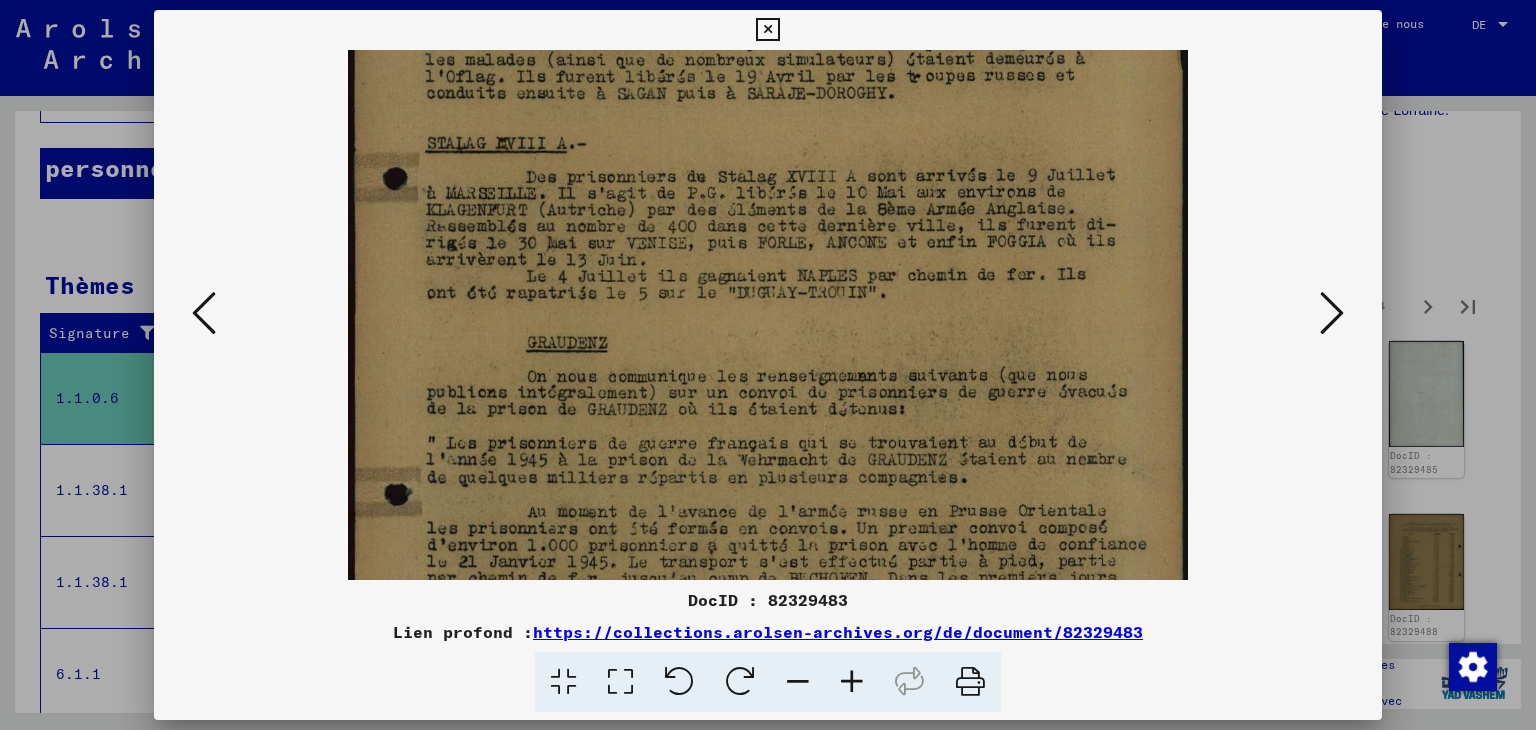 drag, startPoint x: 947, startPoint y: 434, endPoint x: 978, endPoint y: 345, distance: 94.24436 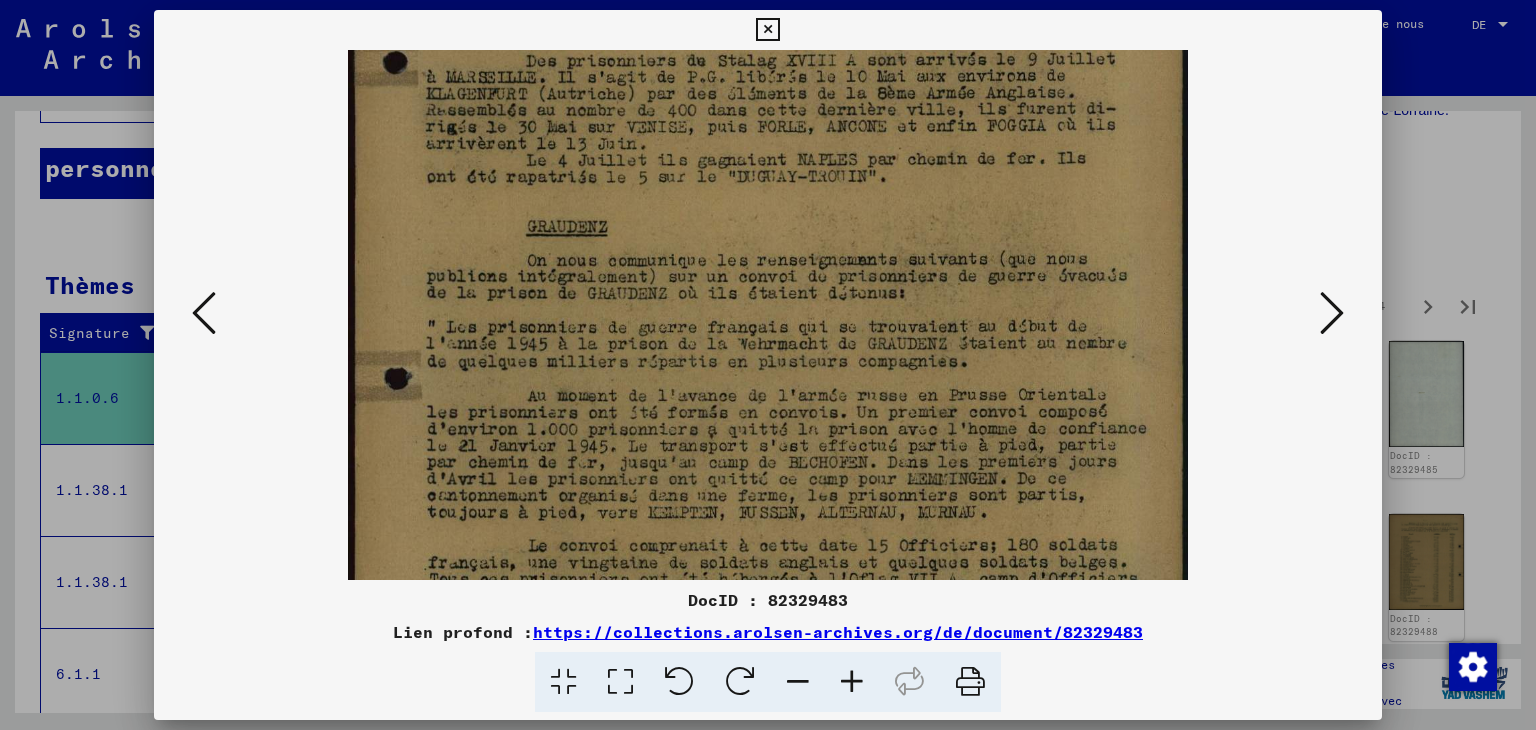 drag, startPoint x: 875, startPoint y: 441, endPoint x: 882, endPoint y: 334, distance: 107.22873 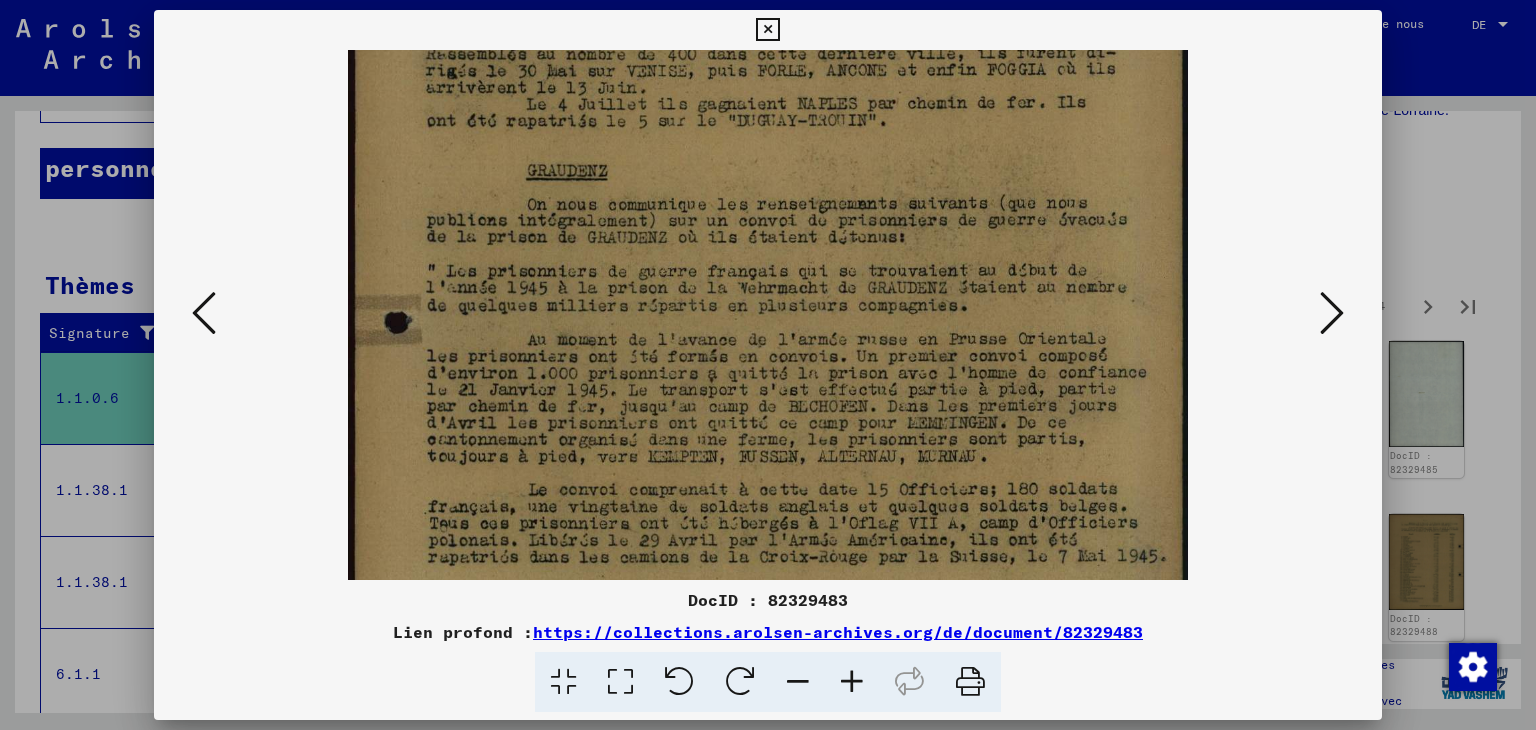 scroll, scrollTop: 424, scrollLeft: 0, axis: vertical 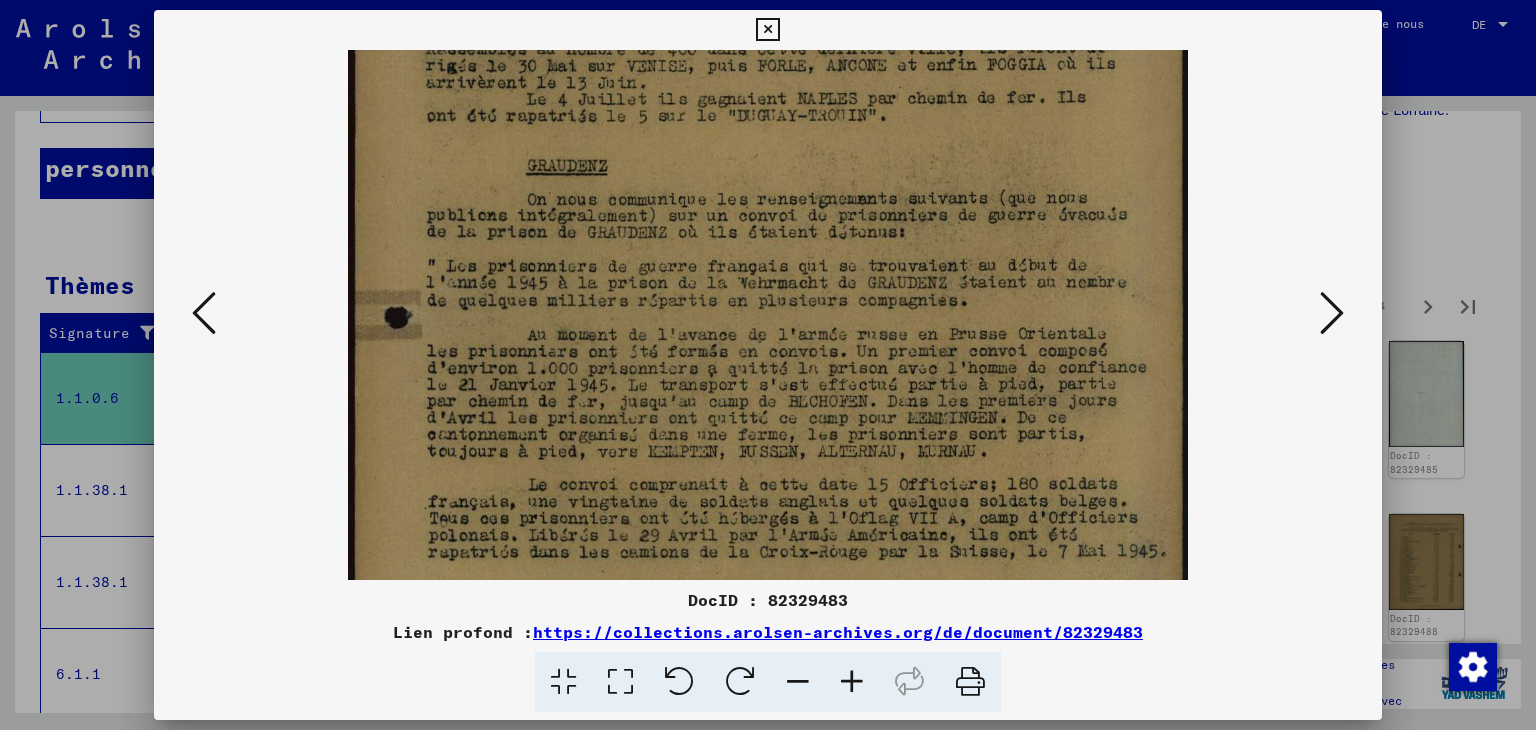 drag, startPoint x: 879, startPoint y: 397, endPoint x: 932, endPoint y: 339, distance: 78.56844 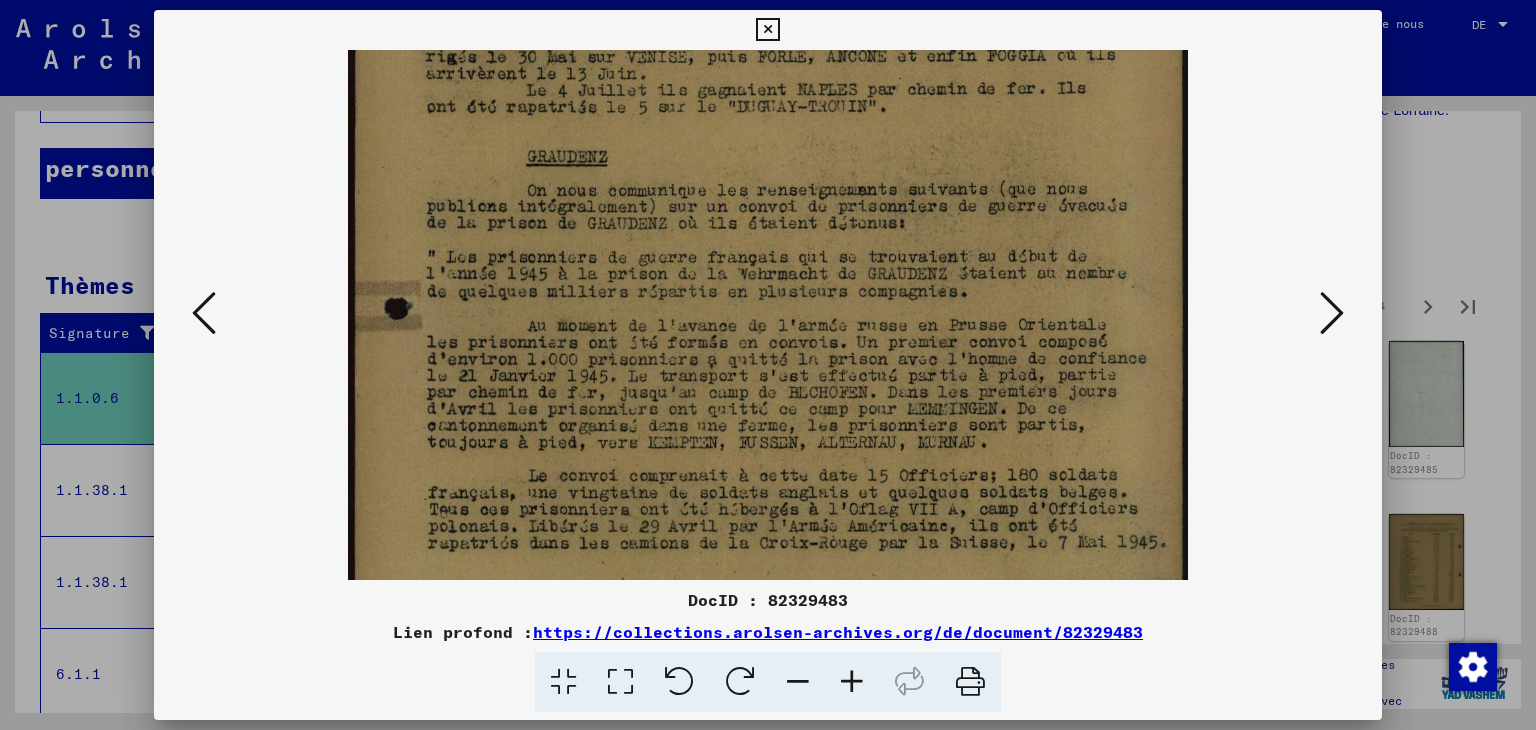 scroll, scrollTop: 434, scrollLeft: 0, axis: vertical 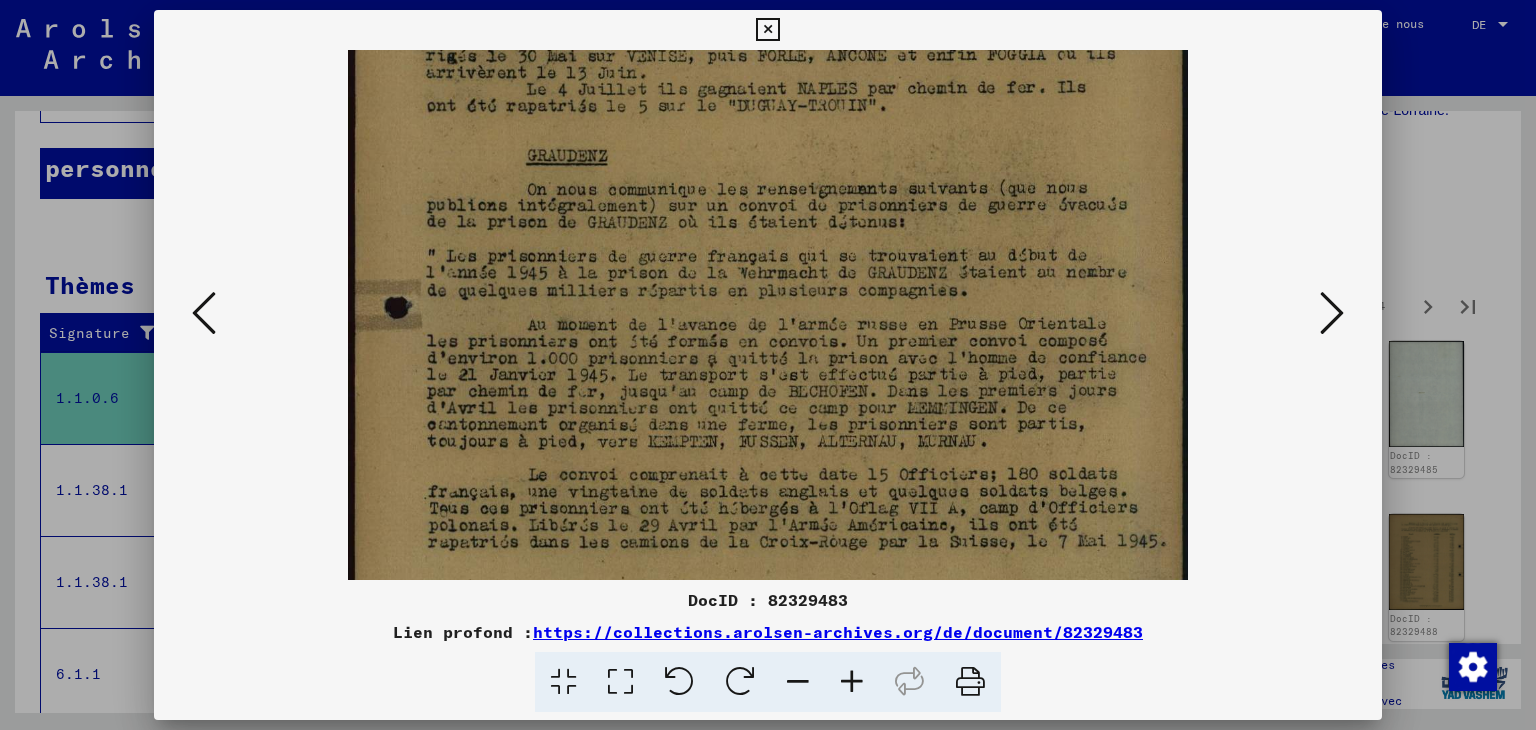 drag, startPoint x: 964, startPoint y: 355, endPoint x: 975, endPoint y: 344, distance: 15.556349 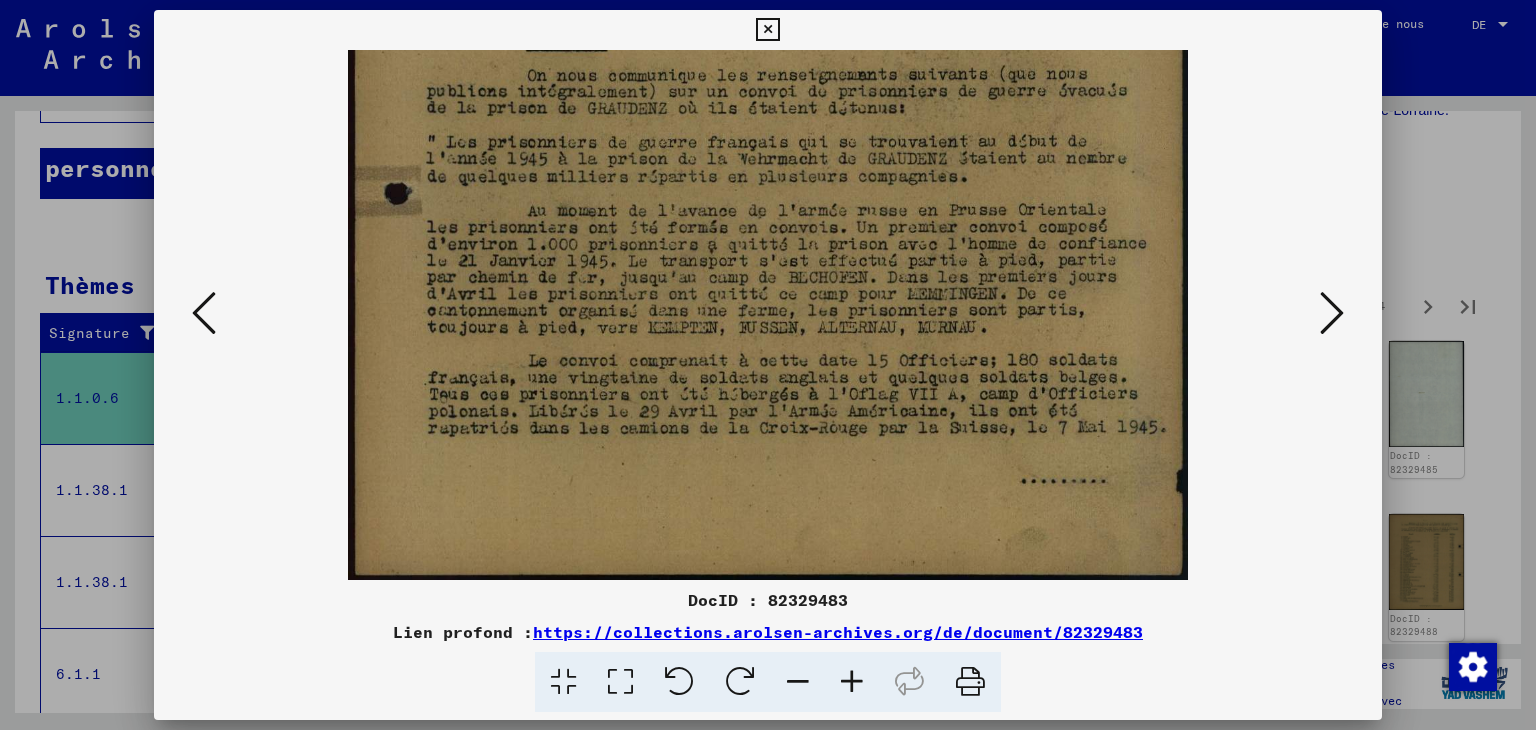 scroll, scrollTop: 549, scrollLeft: 0, axis: vertical 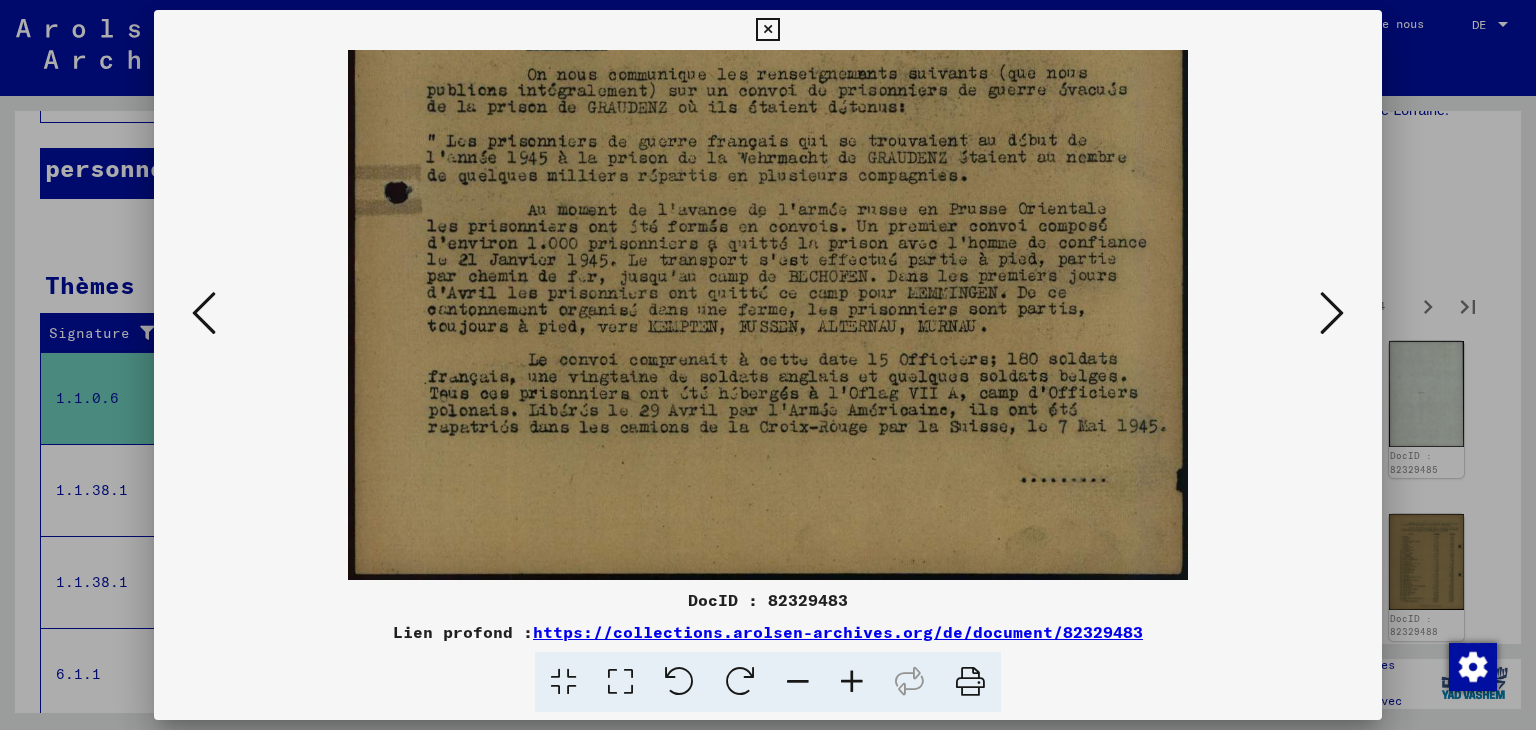 drag, startPoint x: 893, startPoint y: 333, endPoint x: 871, endPoint y: 213, distance: 122 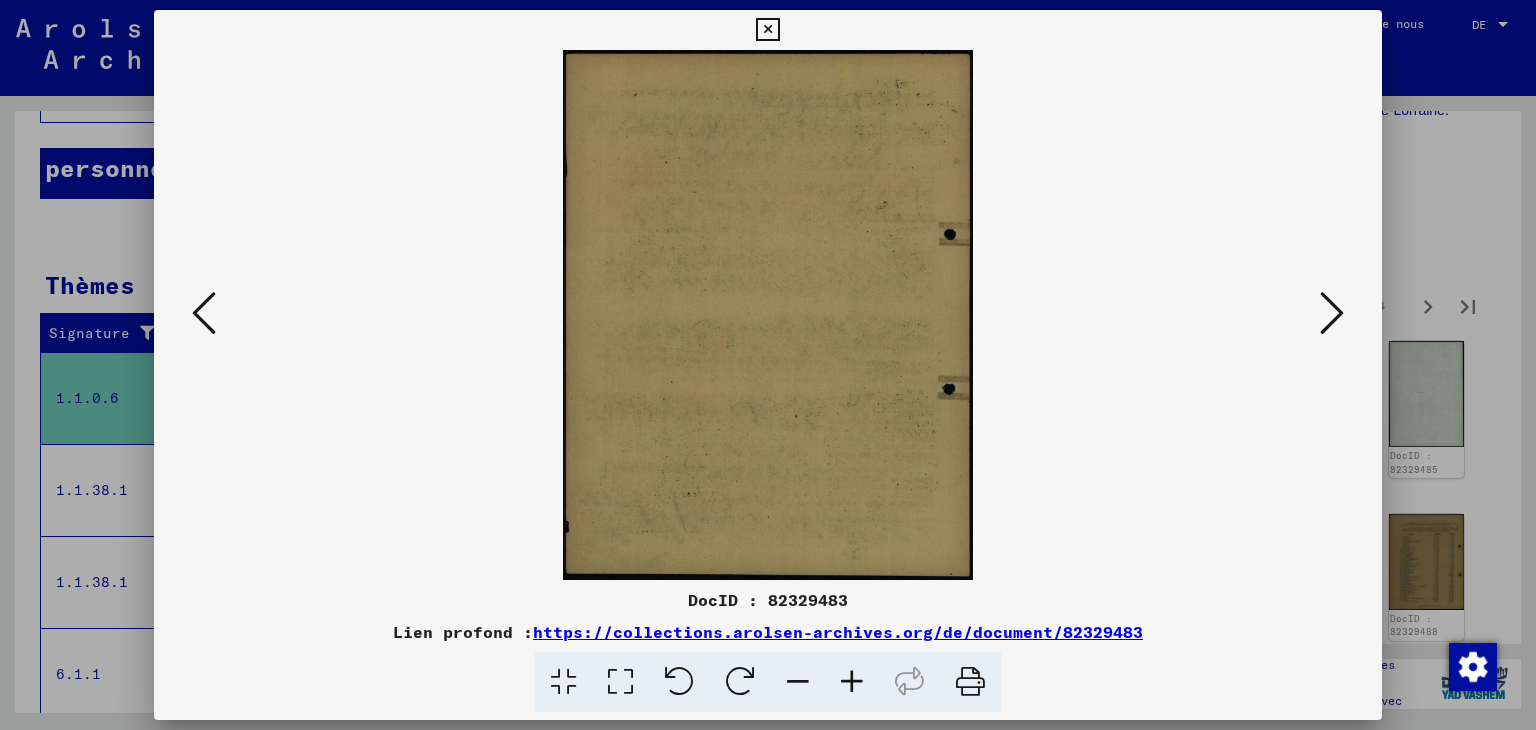 click at bounding box center [1332, 313] 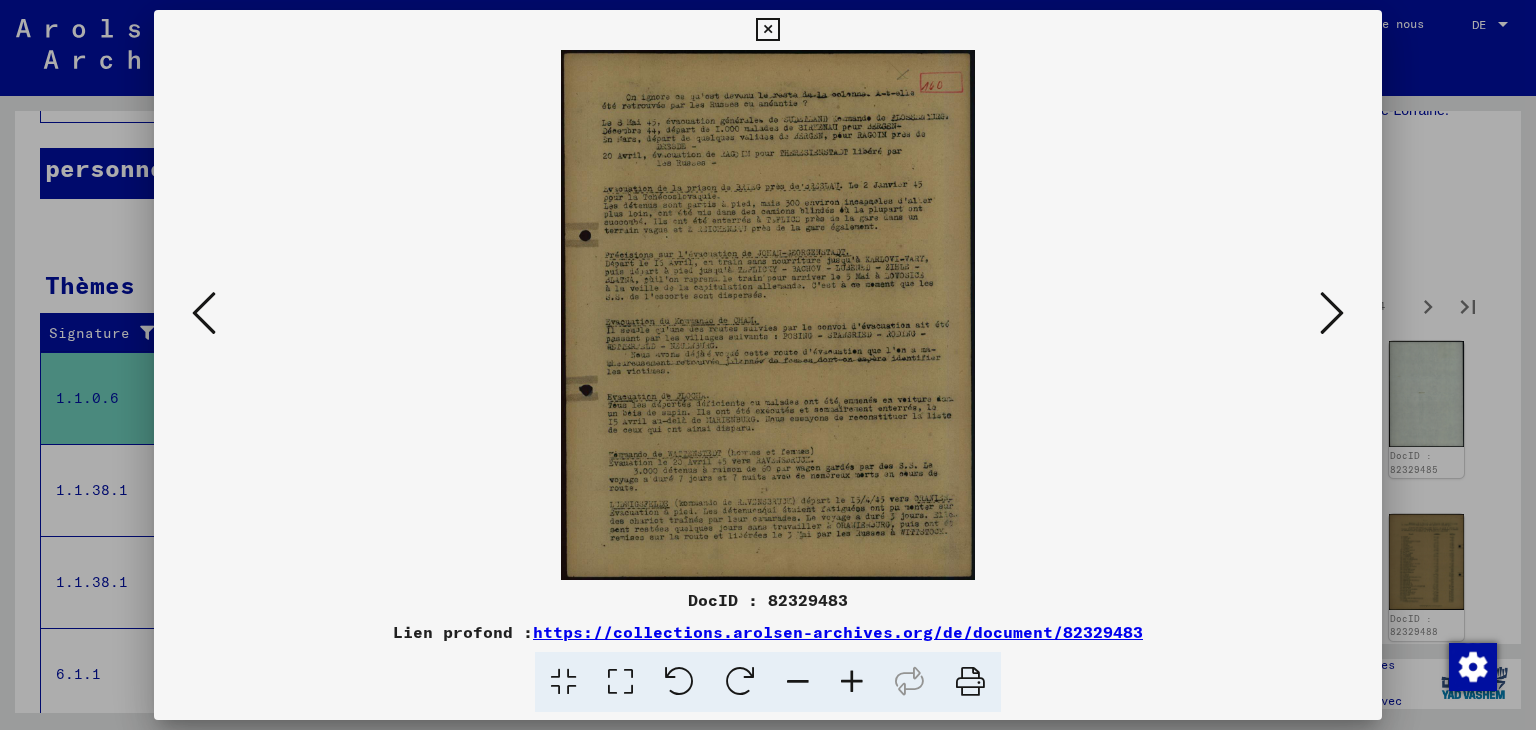 click at bounding box center (852, 682) 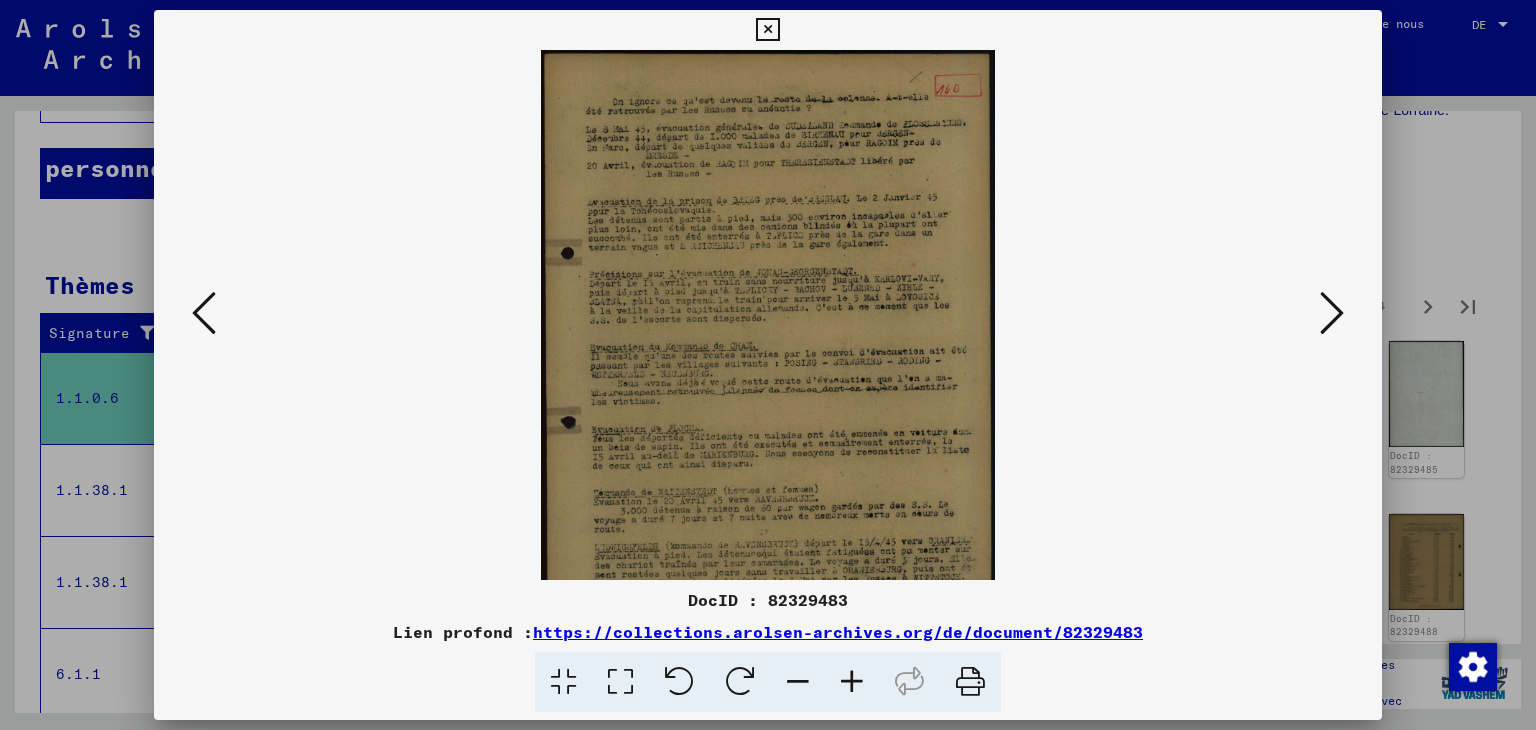 click at bounding box center (852, 682) 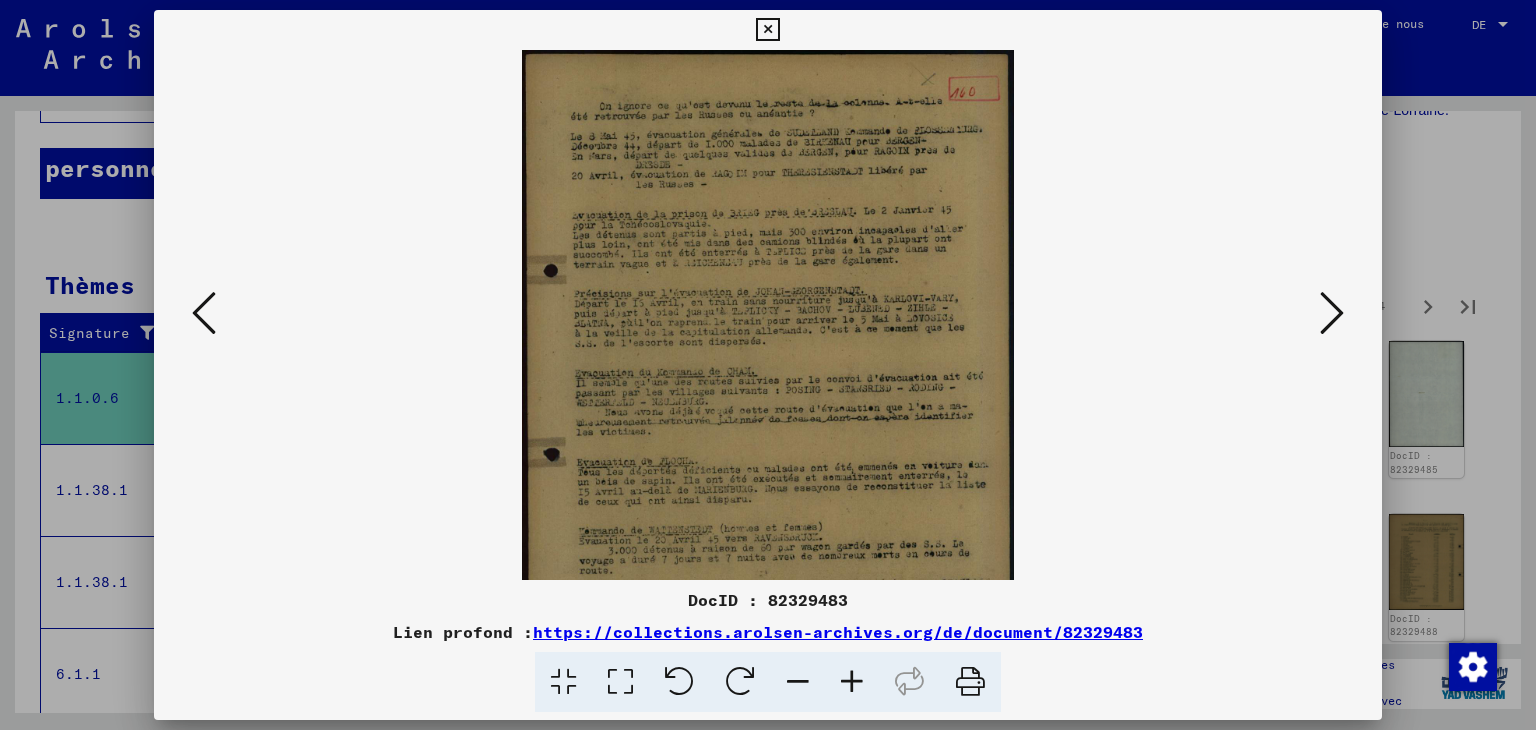 click at bounding box center [852, 682] 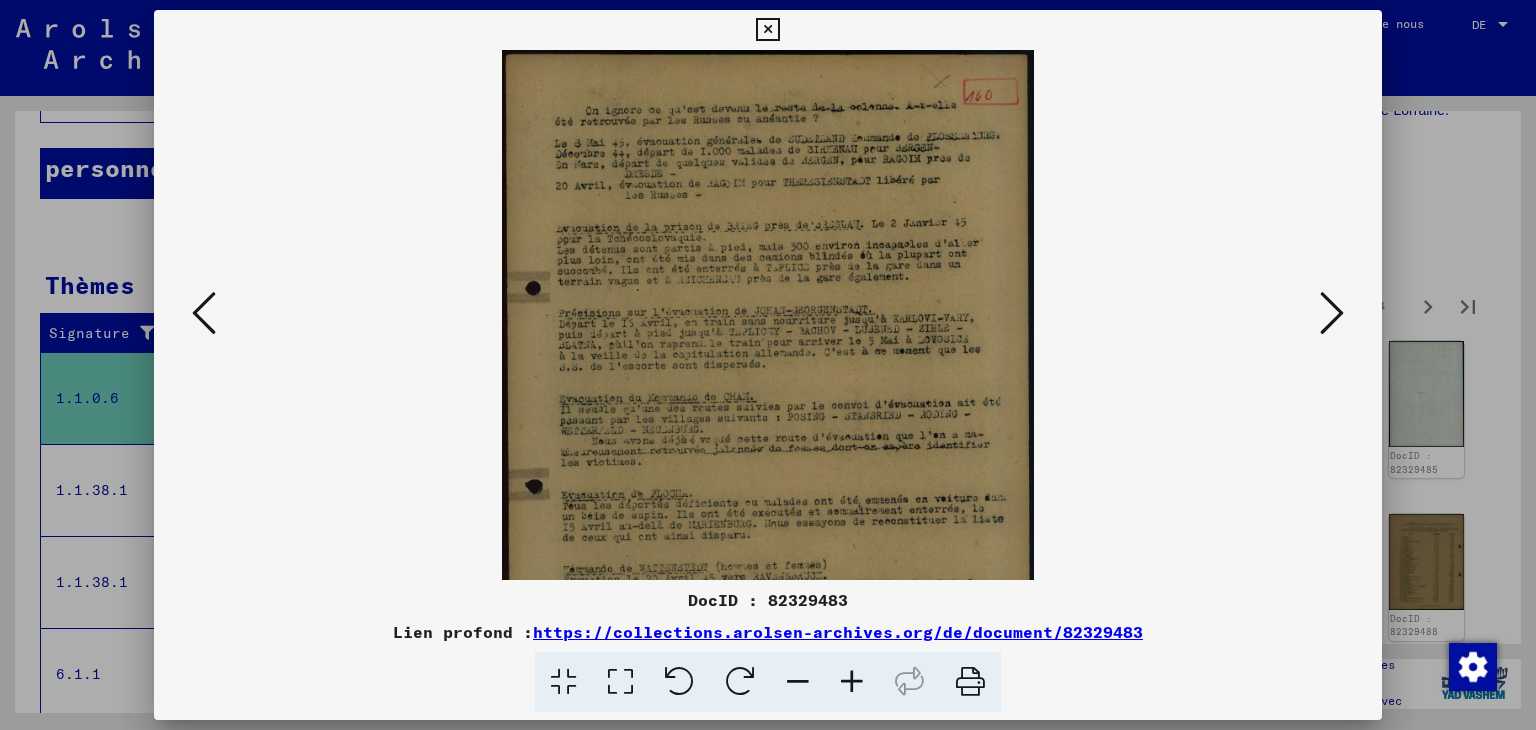 click at bounding box center (852, 682) 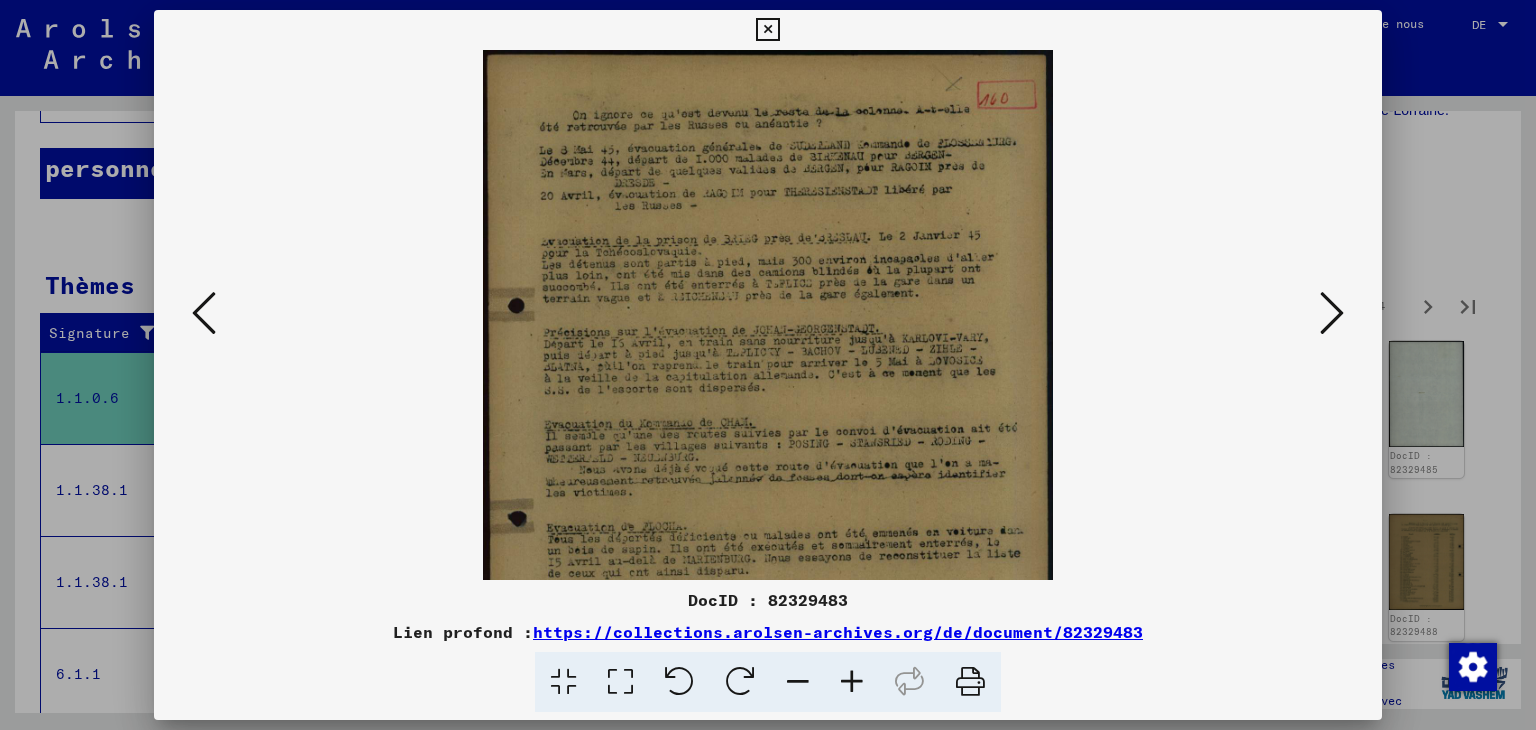 click at bounding box center (852, 682) 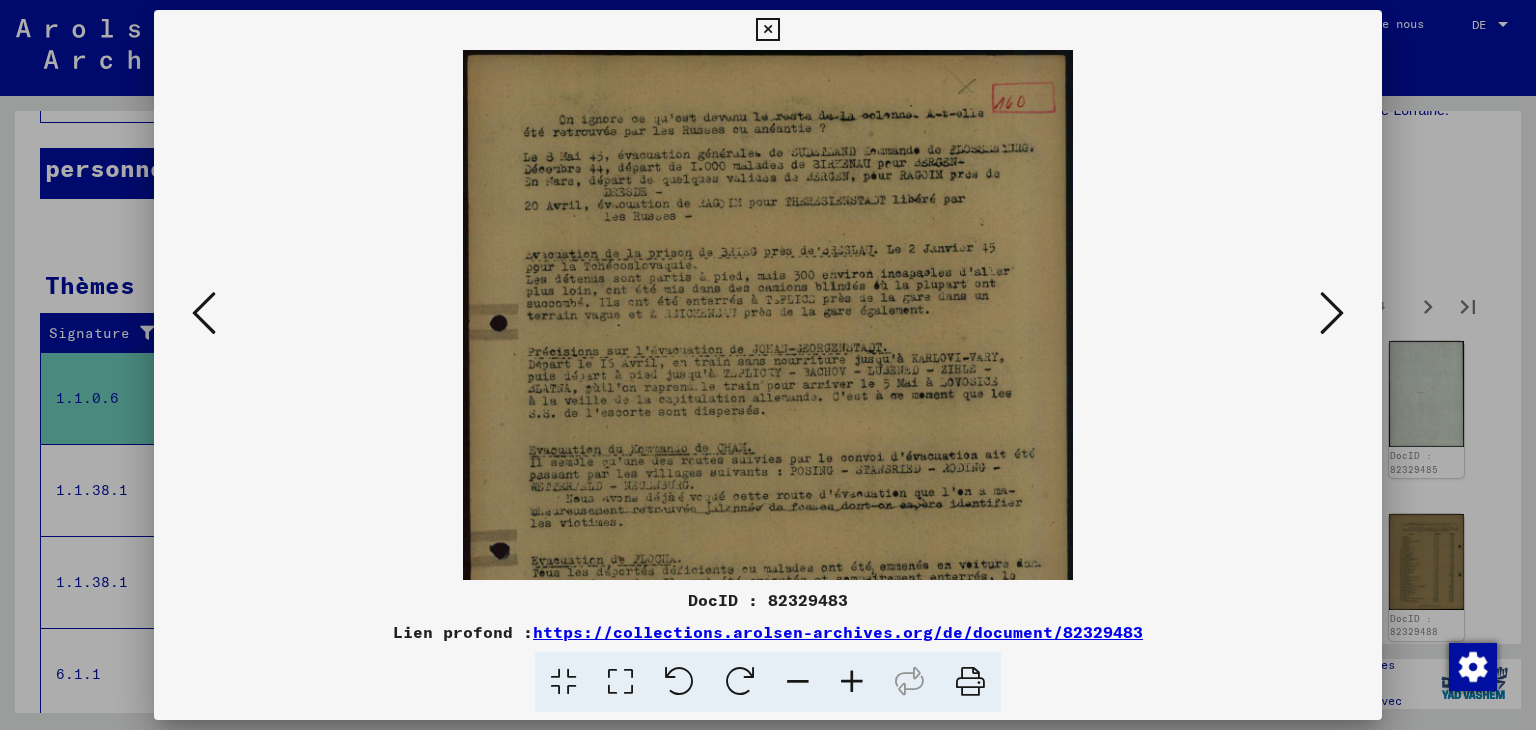 click at bounding box center (852, 682) 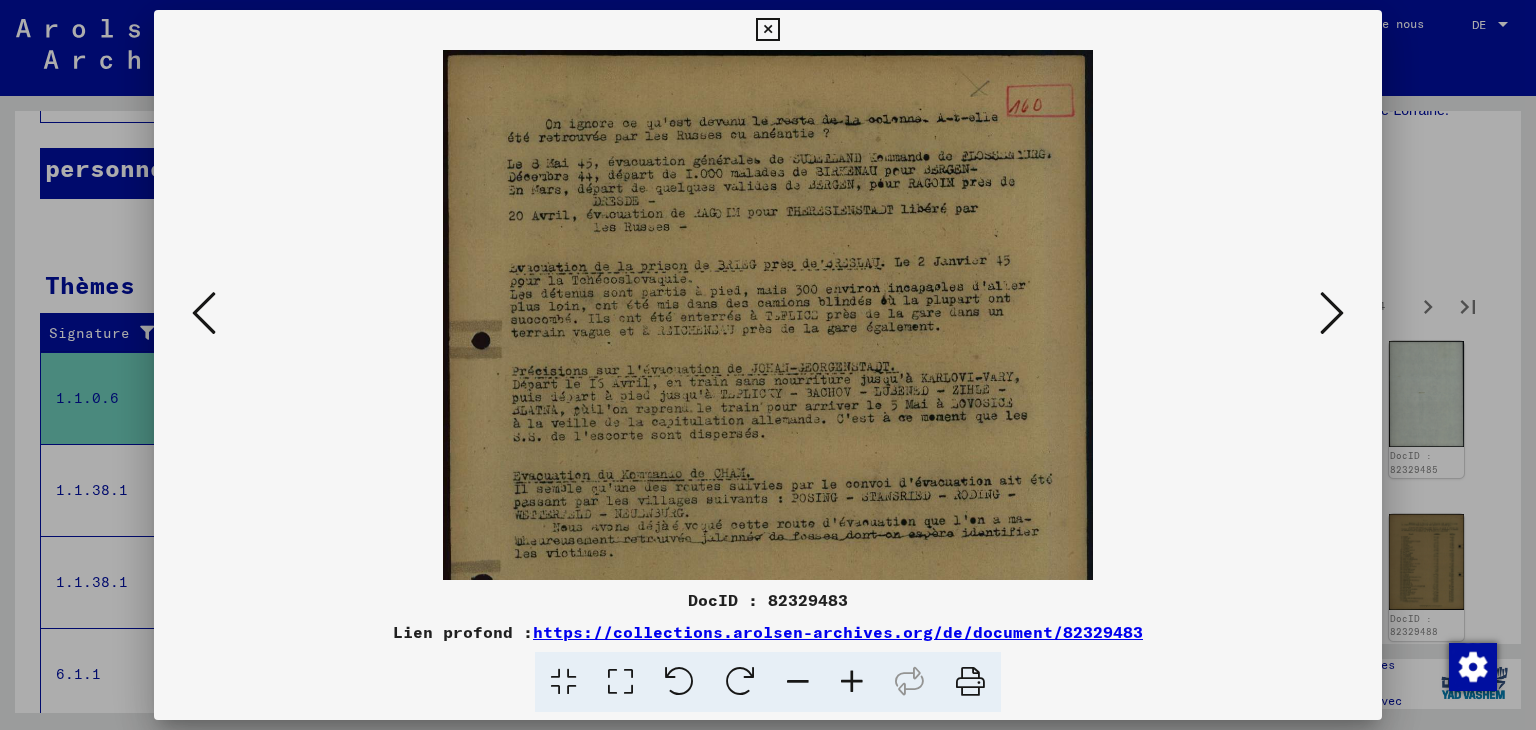 click at bounding box center [852, 682] 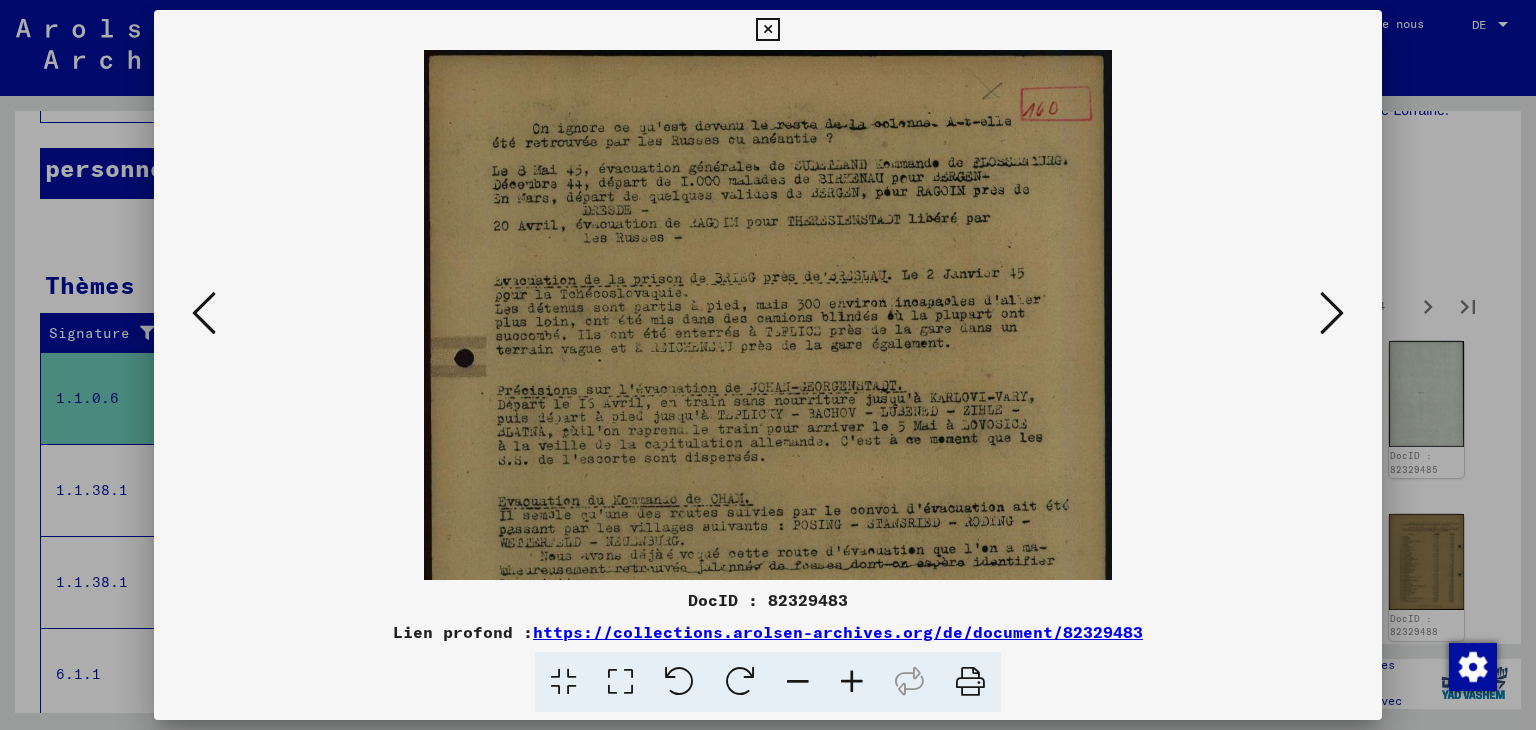 click at bounding box center [852, 682] 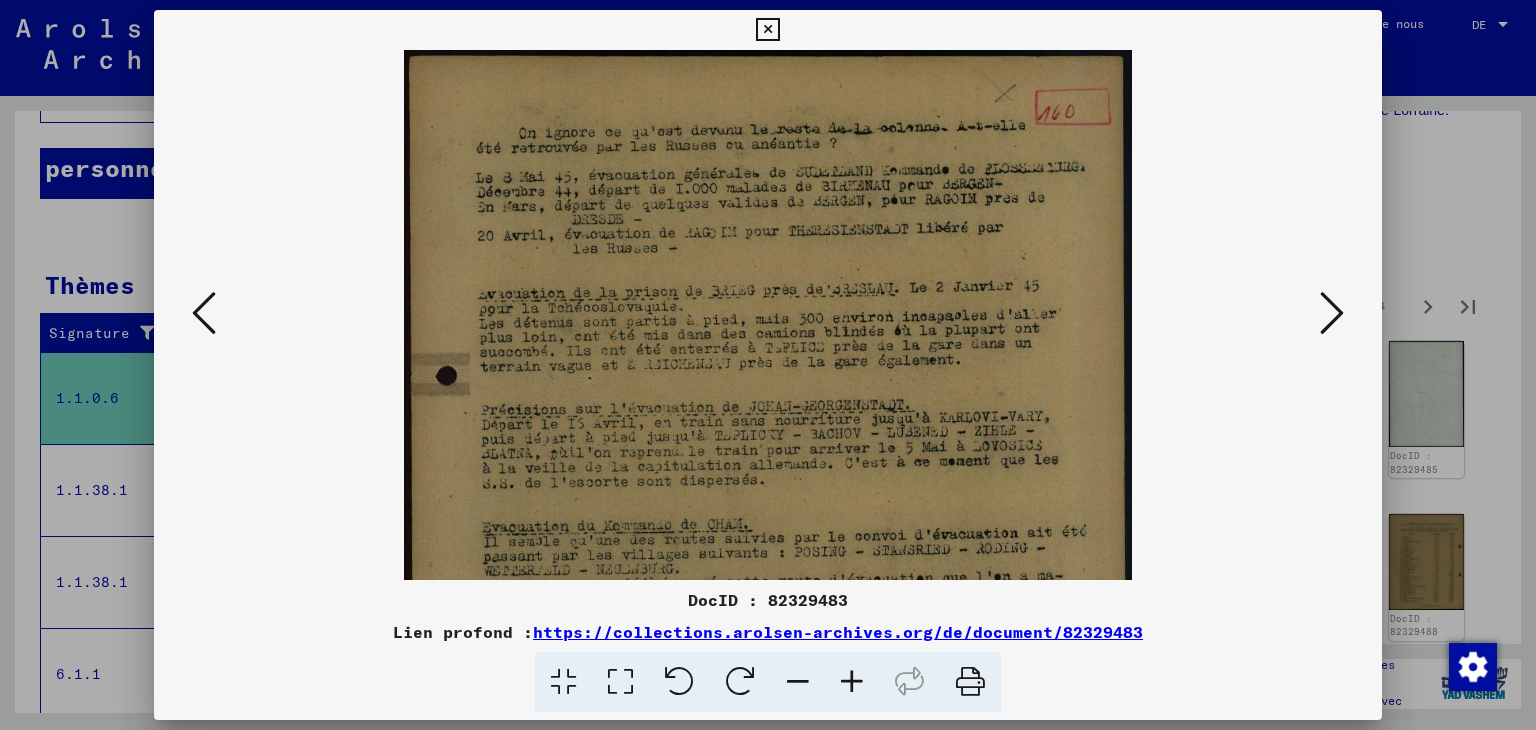 click at bounding box center (852, 682) 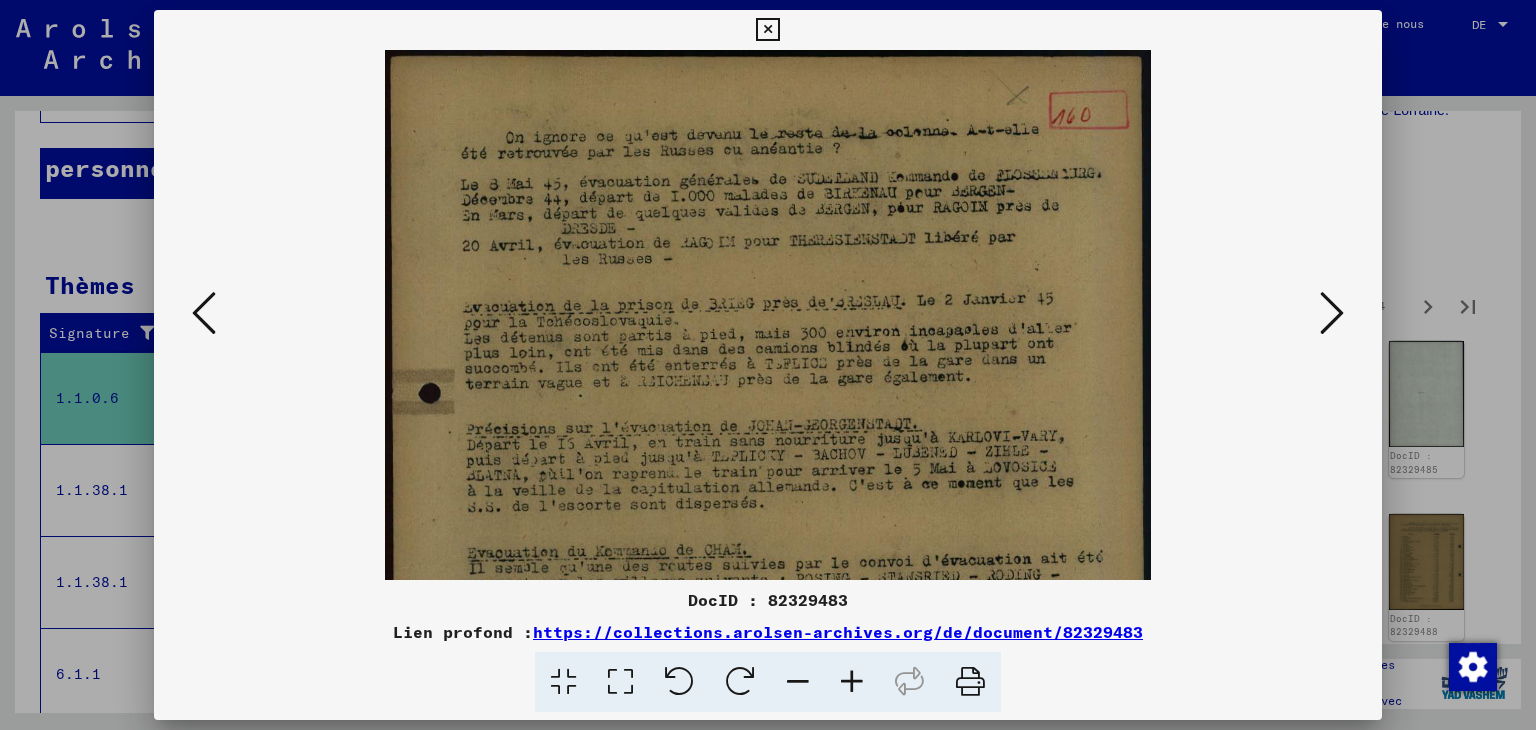 click at bounding box center [852, 682] 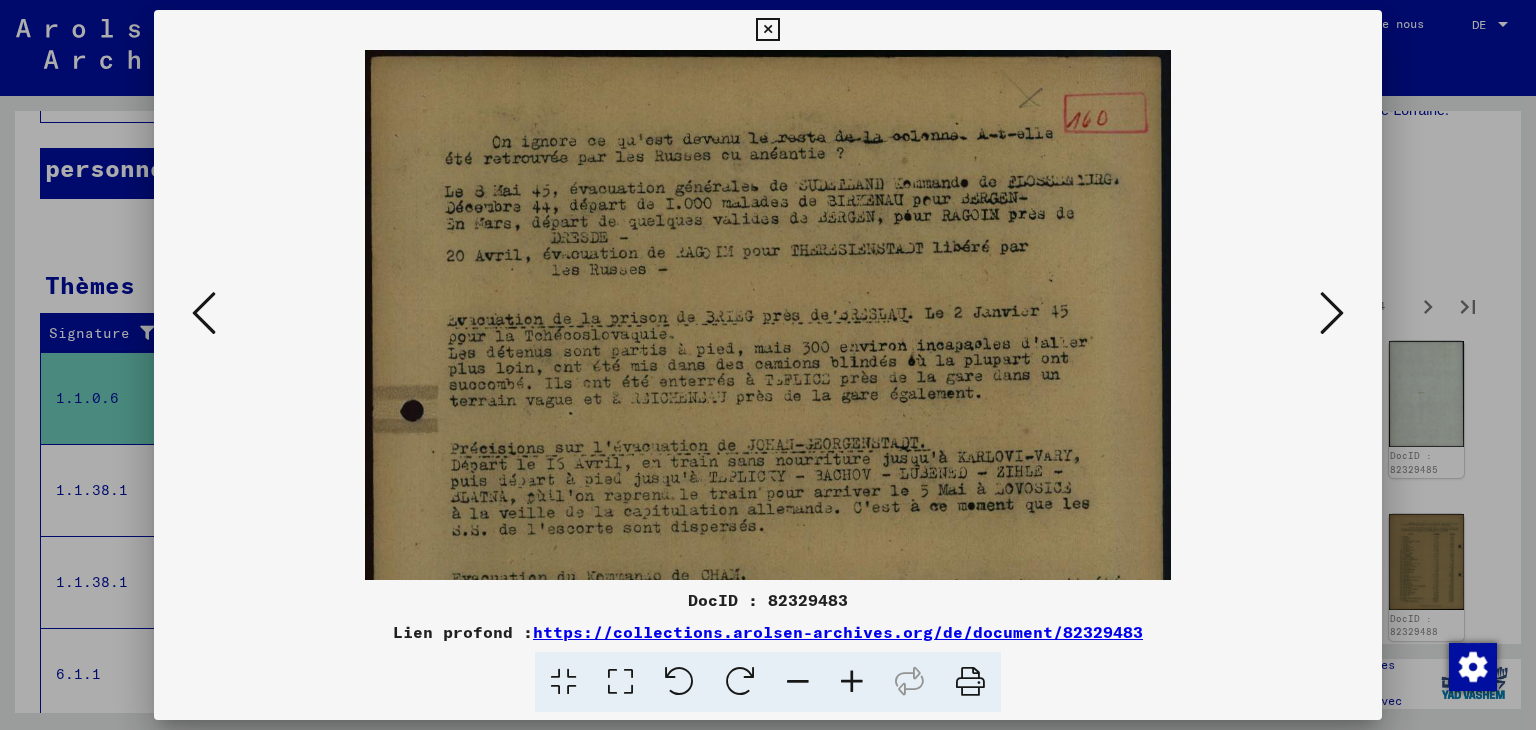 click at bounding box center [852, 682] 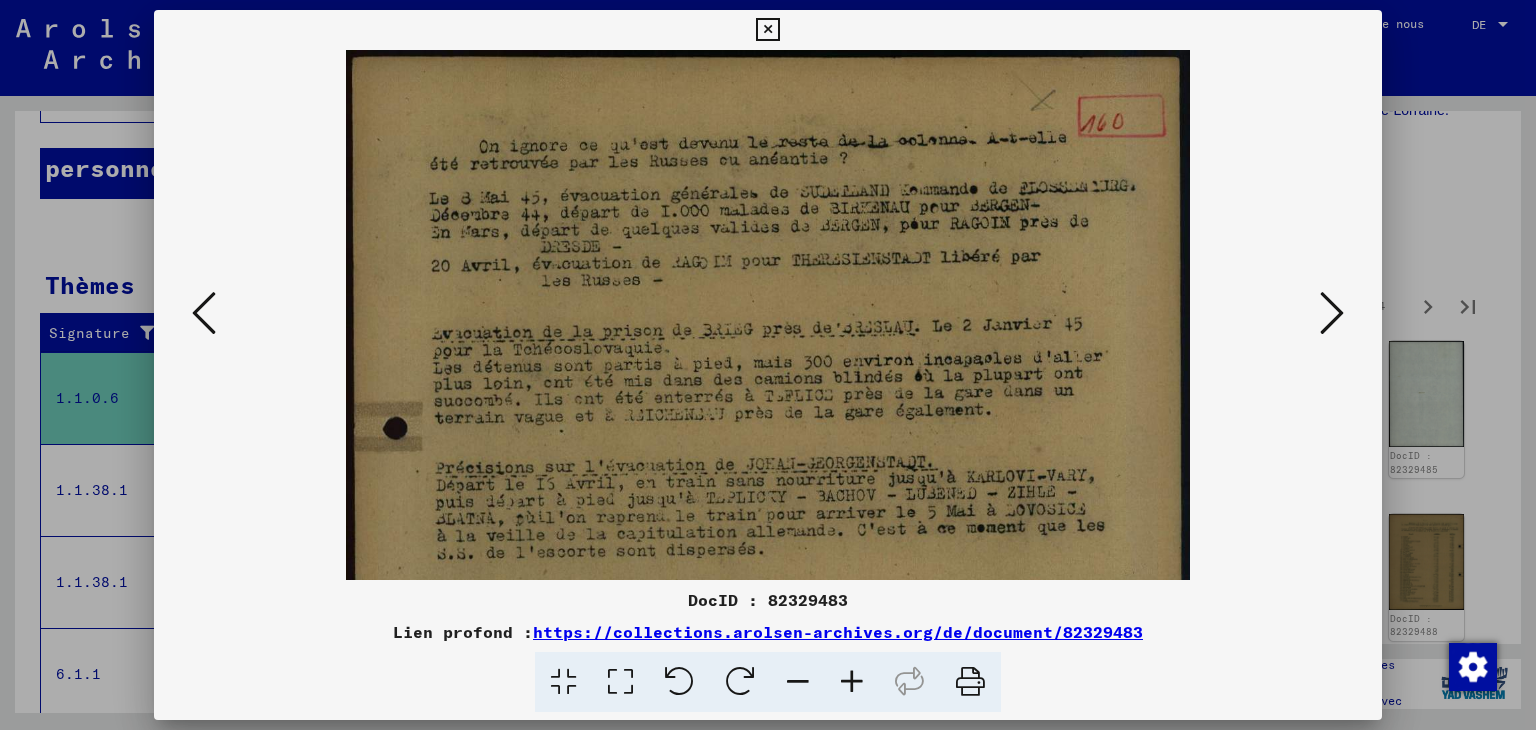 click at bounding box center (852, 682) 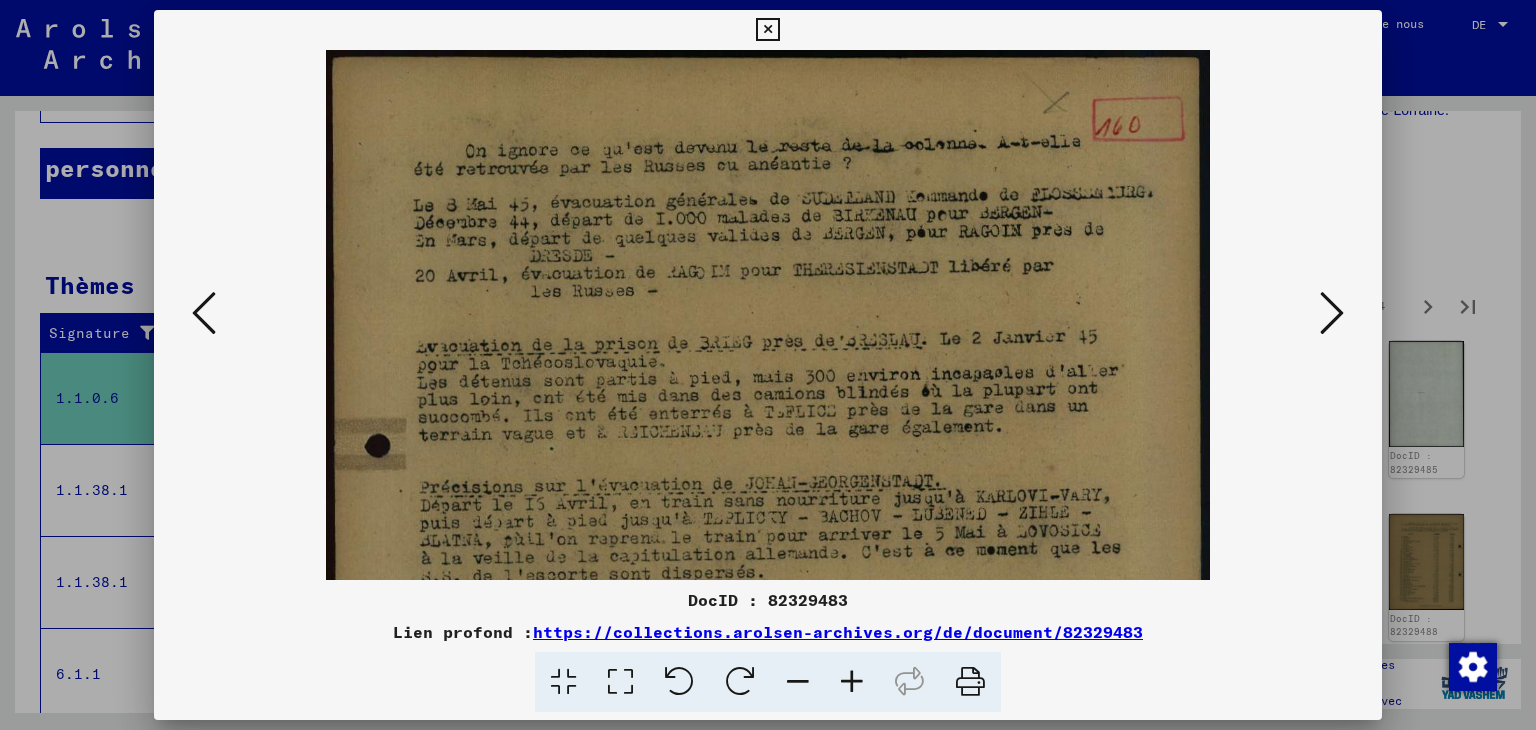 click at bounding box center [852, 682] 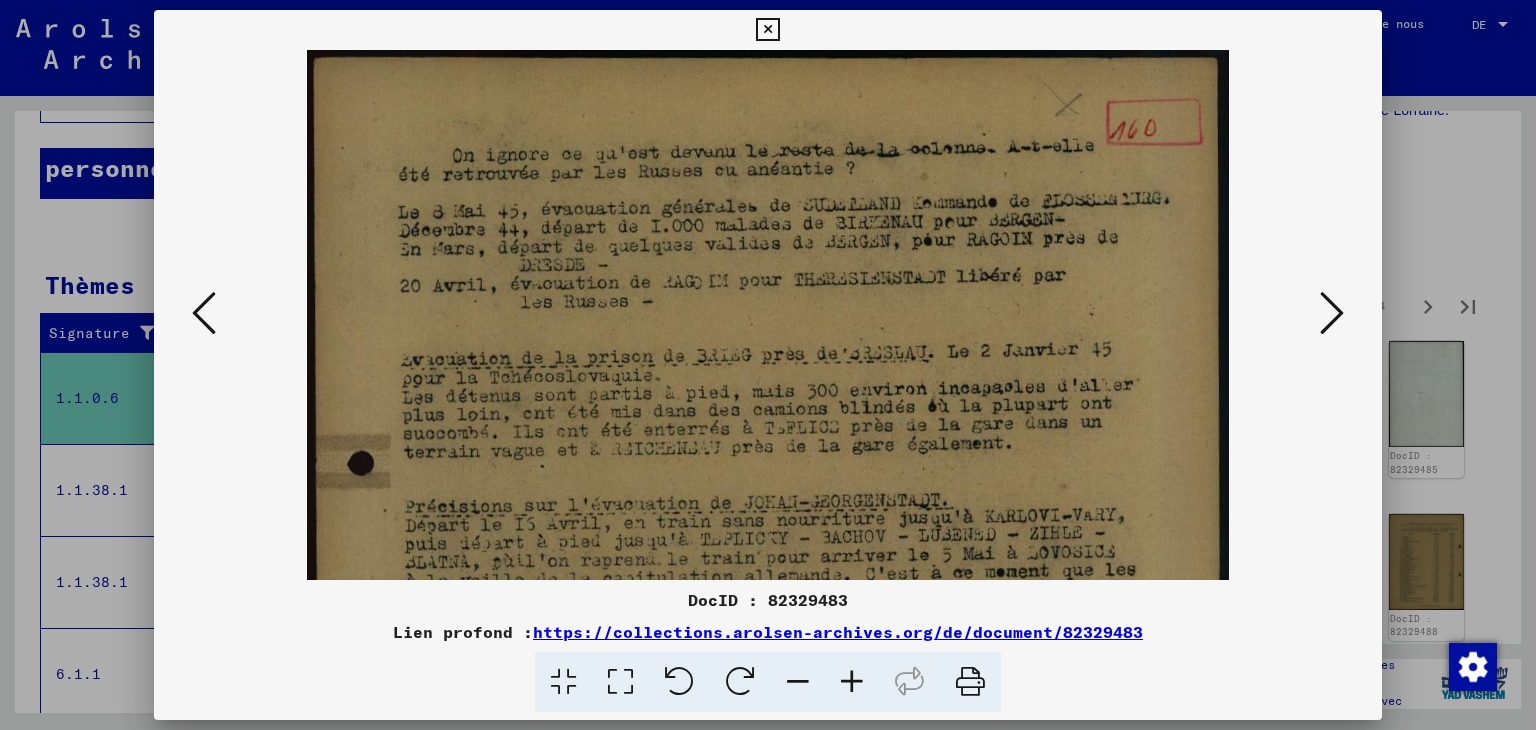 click at bounding box center (852, 682) 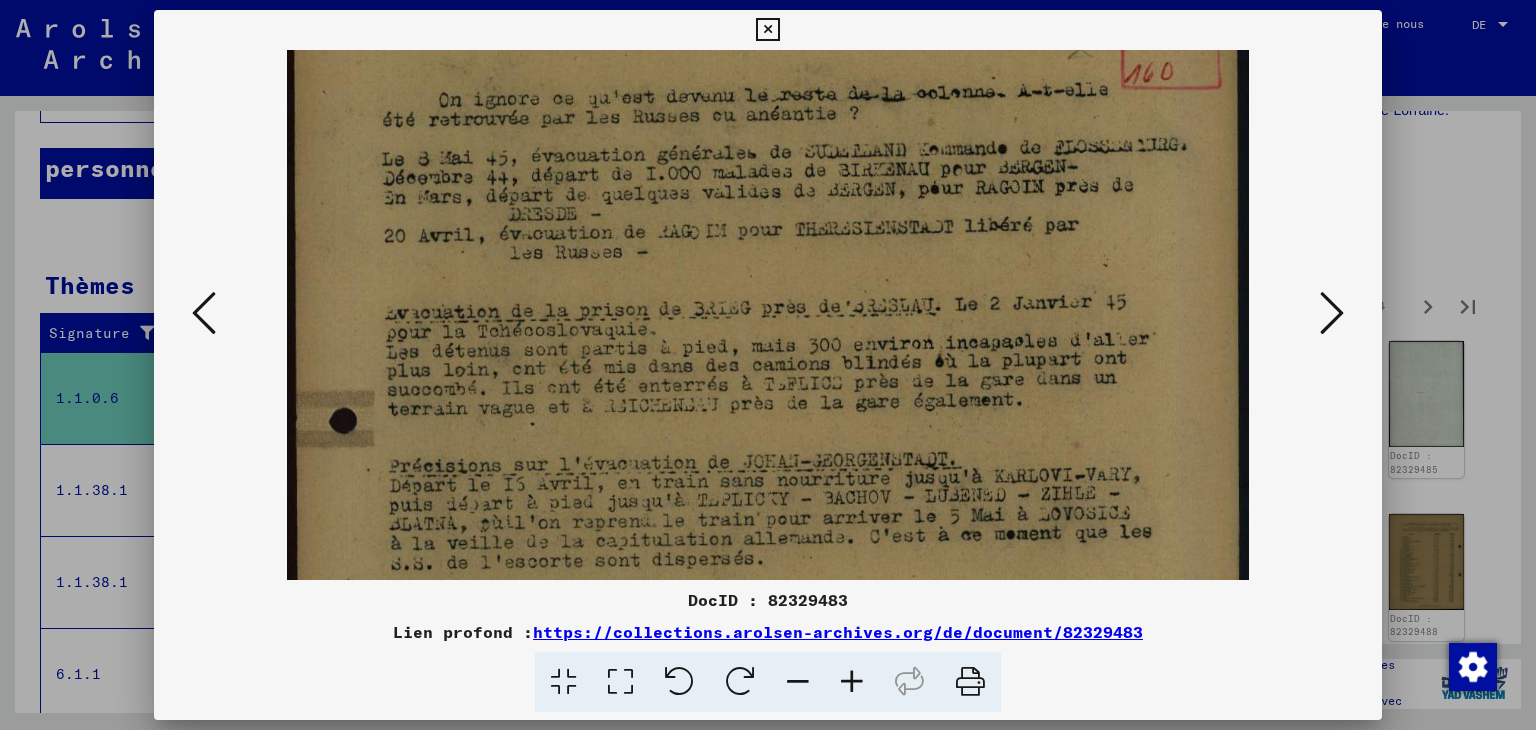 scroll, scrollTop: 70, scrollLeft: 0, axis: vertical 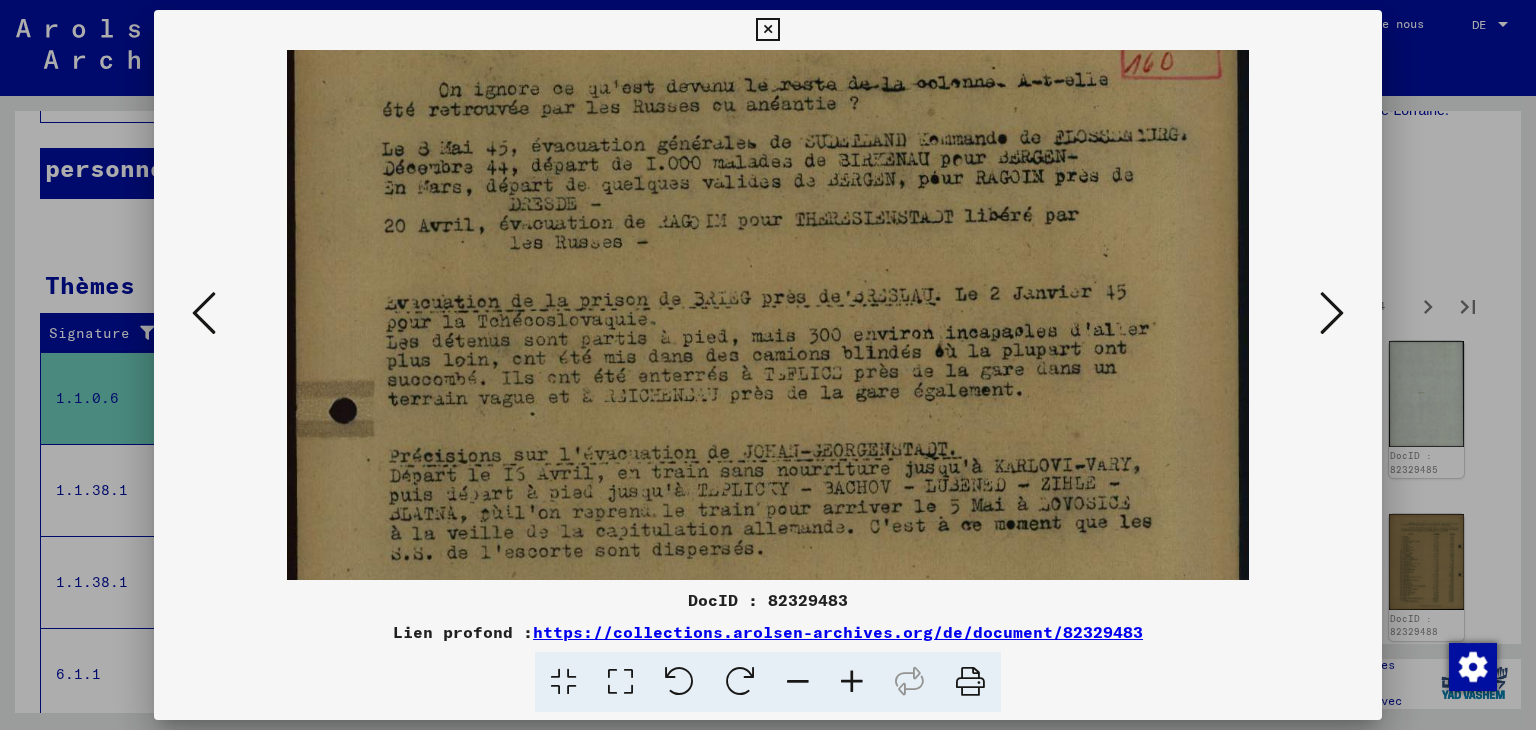 drag, startPoint x: 757, startPoint y: 421, endPoint x: 764, endPoint y: 353, distance: 68.359344 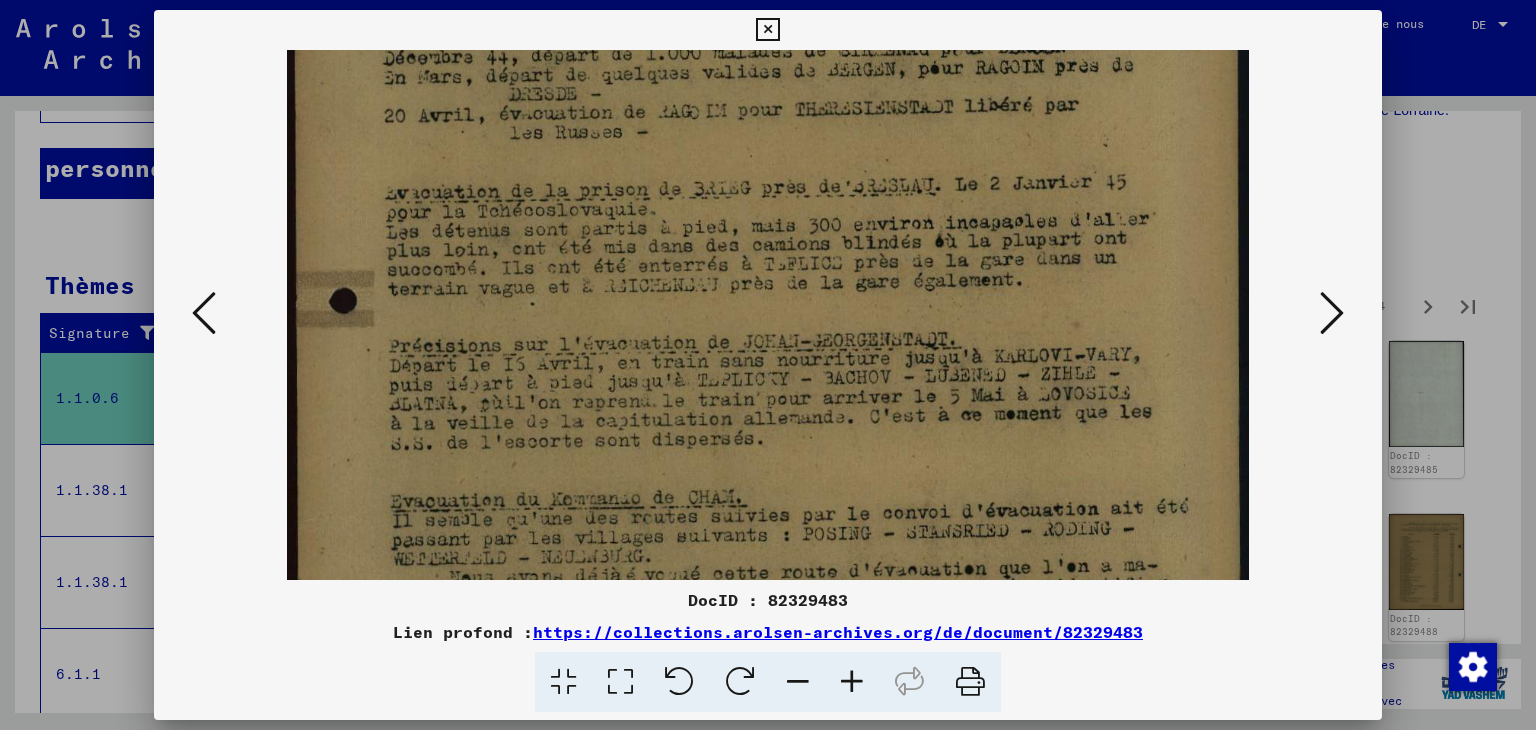 drag, startPoint x: 747, startPoint y: 447, endPoint x: 784, endPoint y: 340, distance: 113.216606 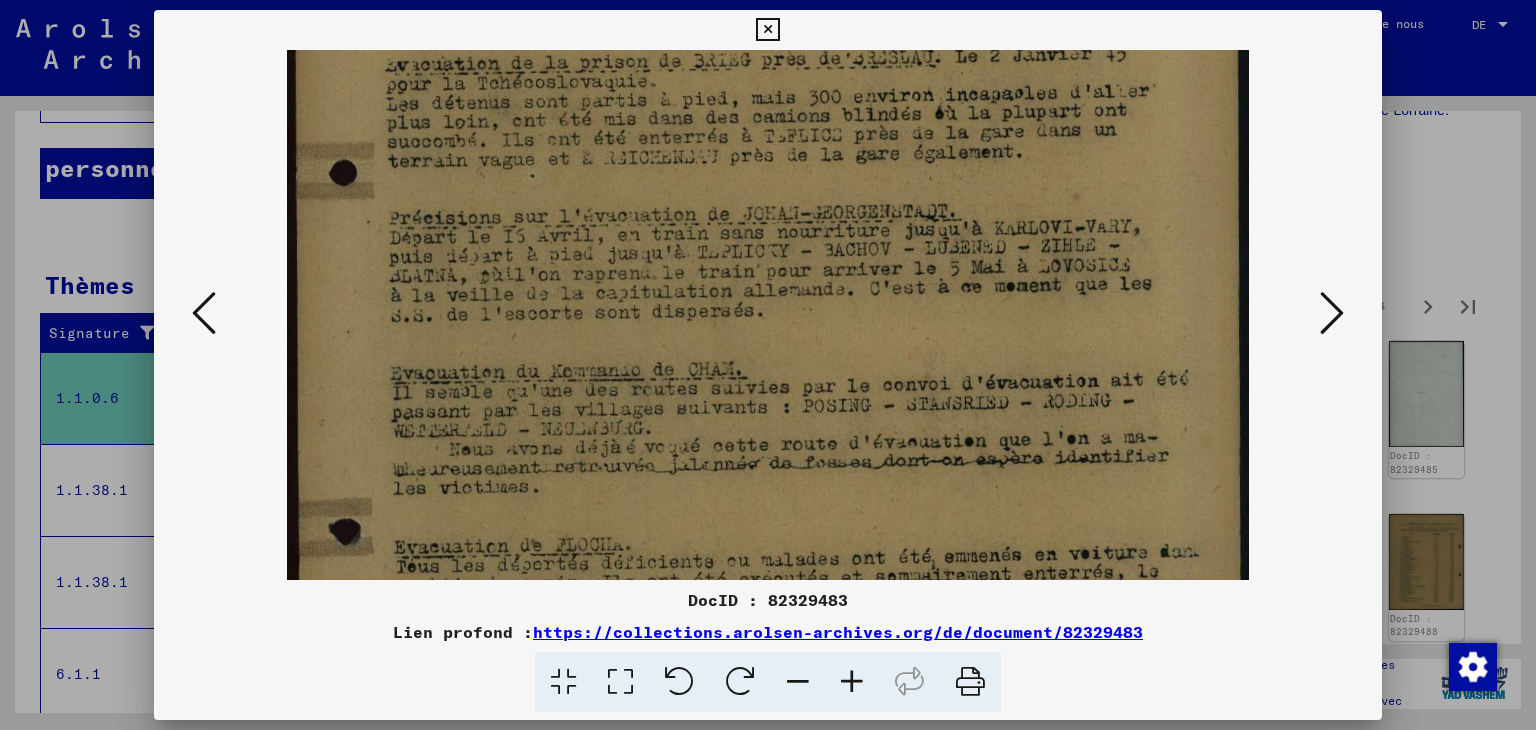 drag, startPoint x: 760, startPoint y: 449, endPoint x: 788, endPoint y: 322, distance: 130.04999 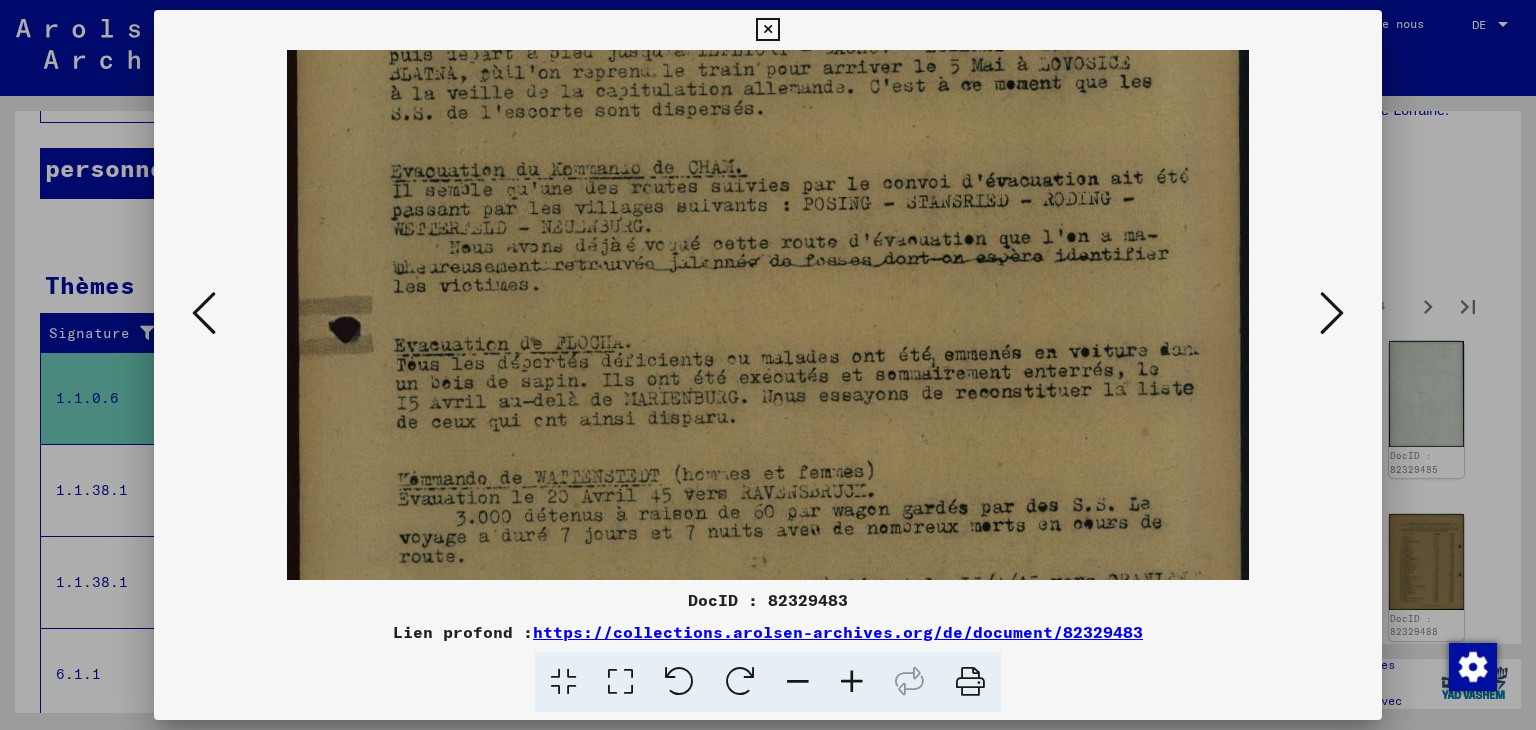 drag, startPoint x: 764, startPoint y: 442, endPoint x: 803, endPoint y: 242, distance: 203.76703 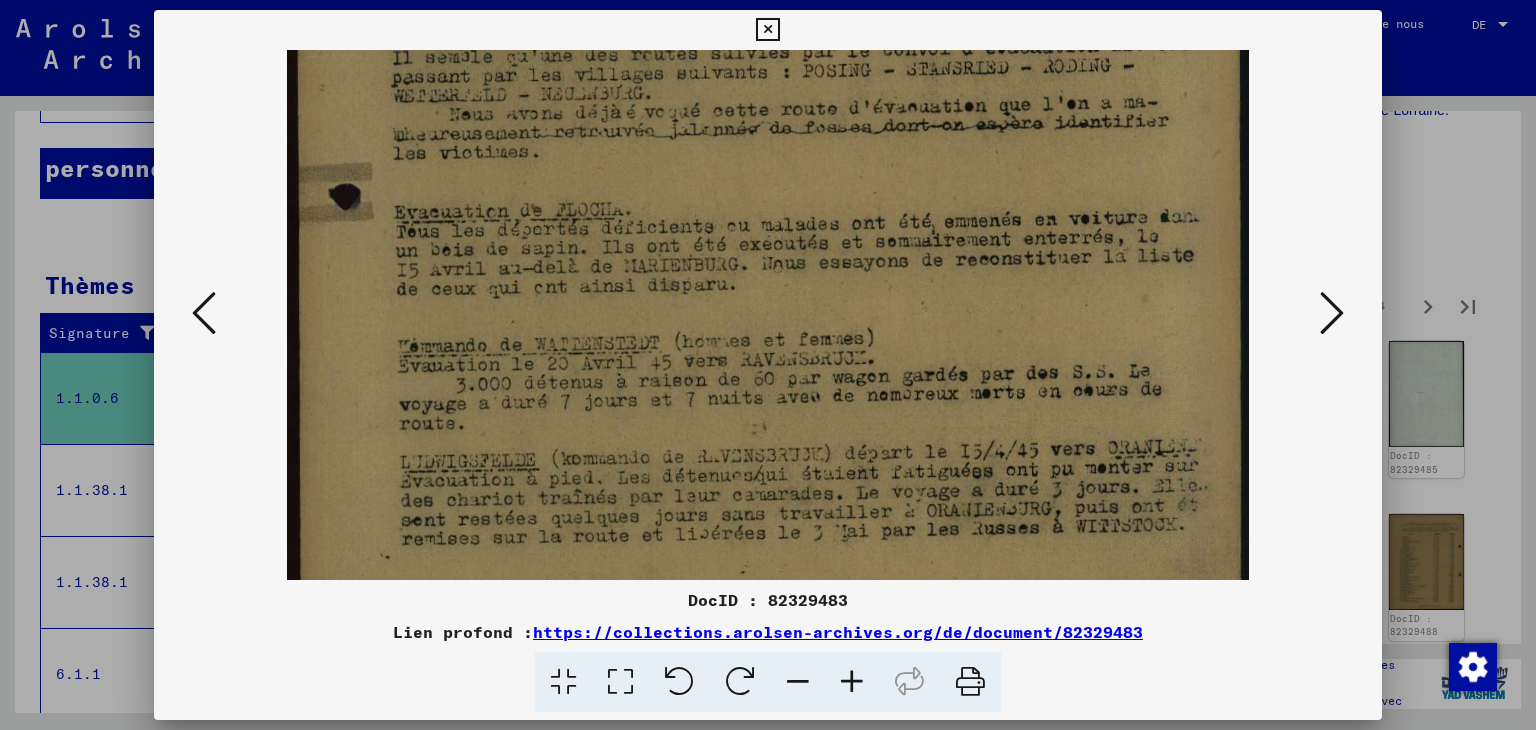 scroll, scrollTop: 691, scrollLeft: 0, axis: vertical 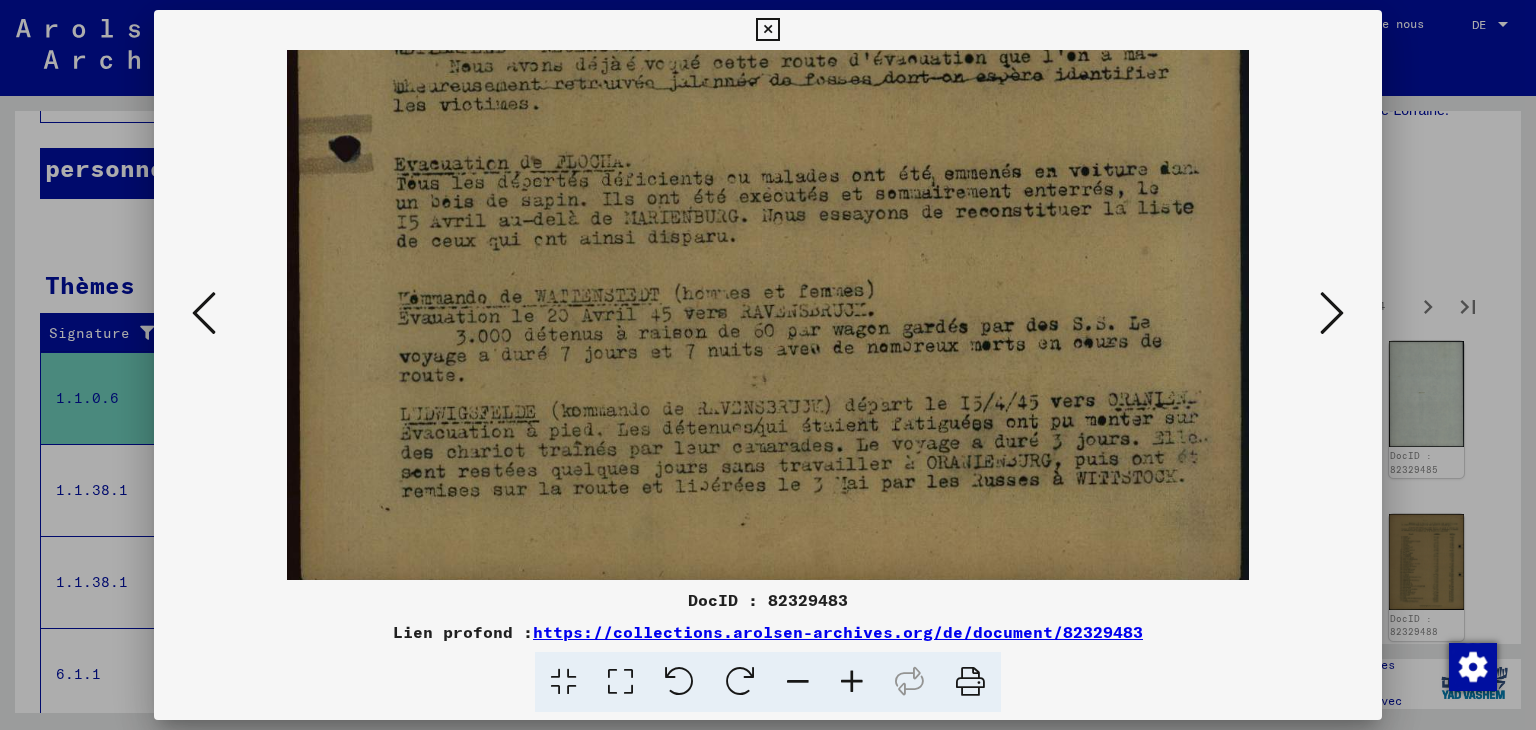drag, startPoint x: 773, startPoint y: 400, endPoint x: 821, endPoint y: 220, distance: 186.2901 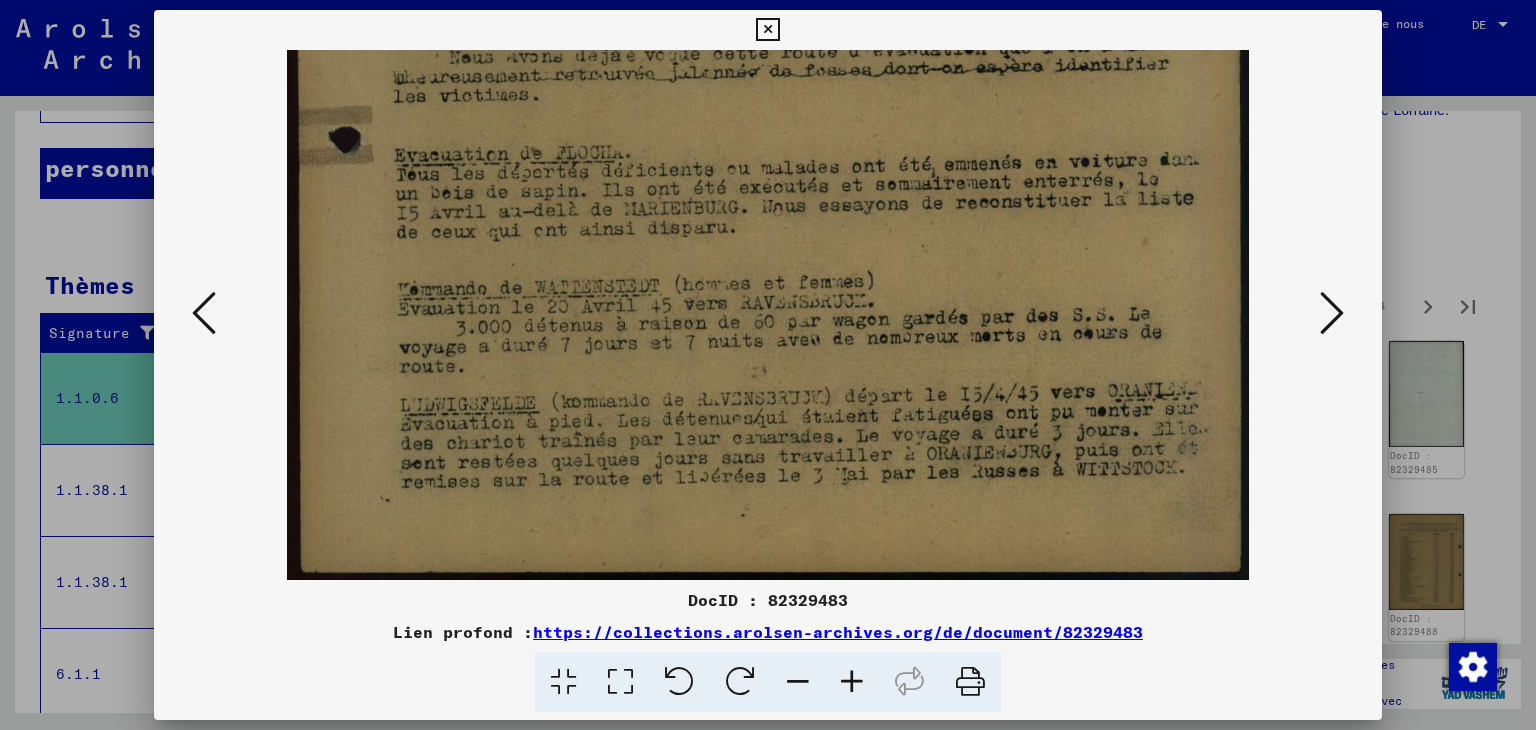 drag, startPoint x: 800, startPoint y: 461, endPoint x: 836, endPoint y: 297, distance: 167.90474 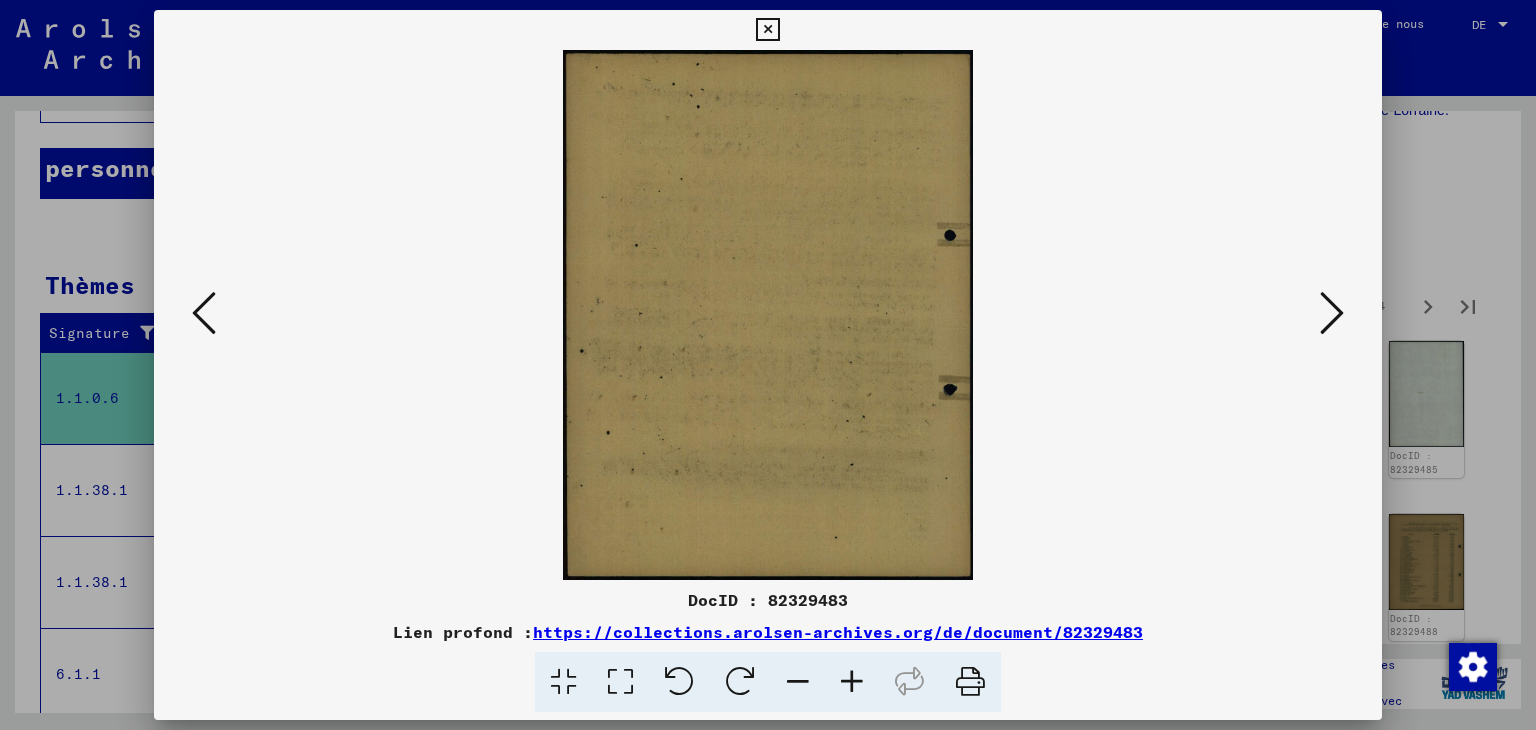 click at bounding box center (1332, 313) 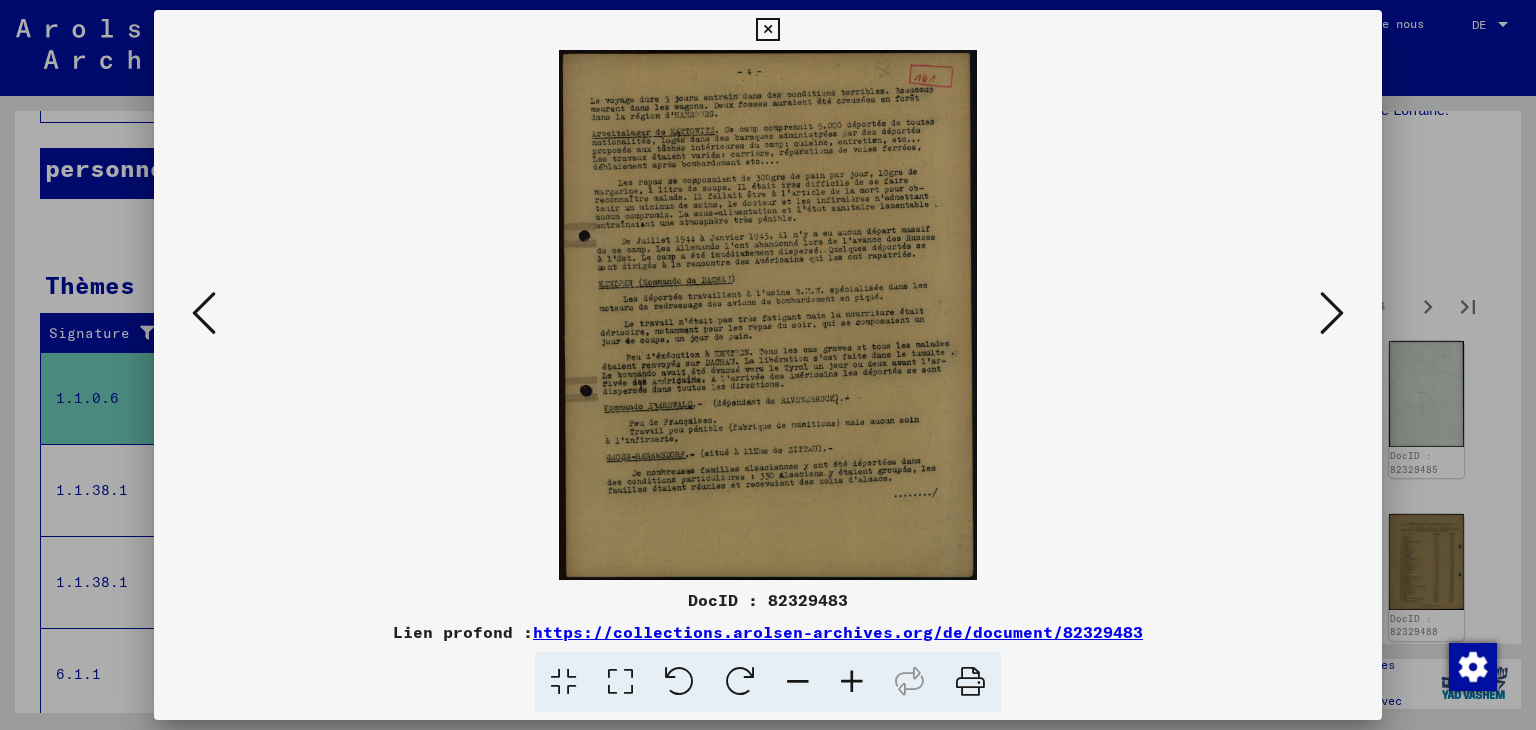 click at bounding box center [852, 682] 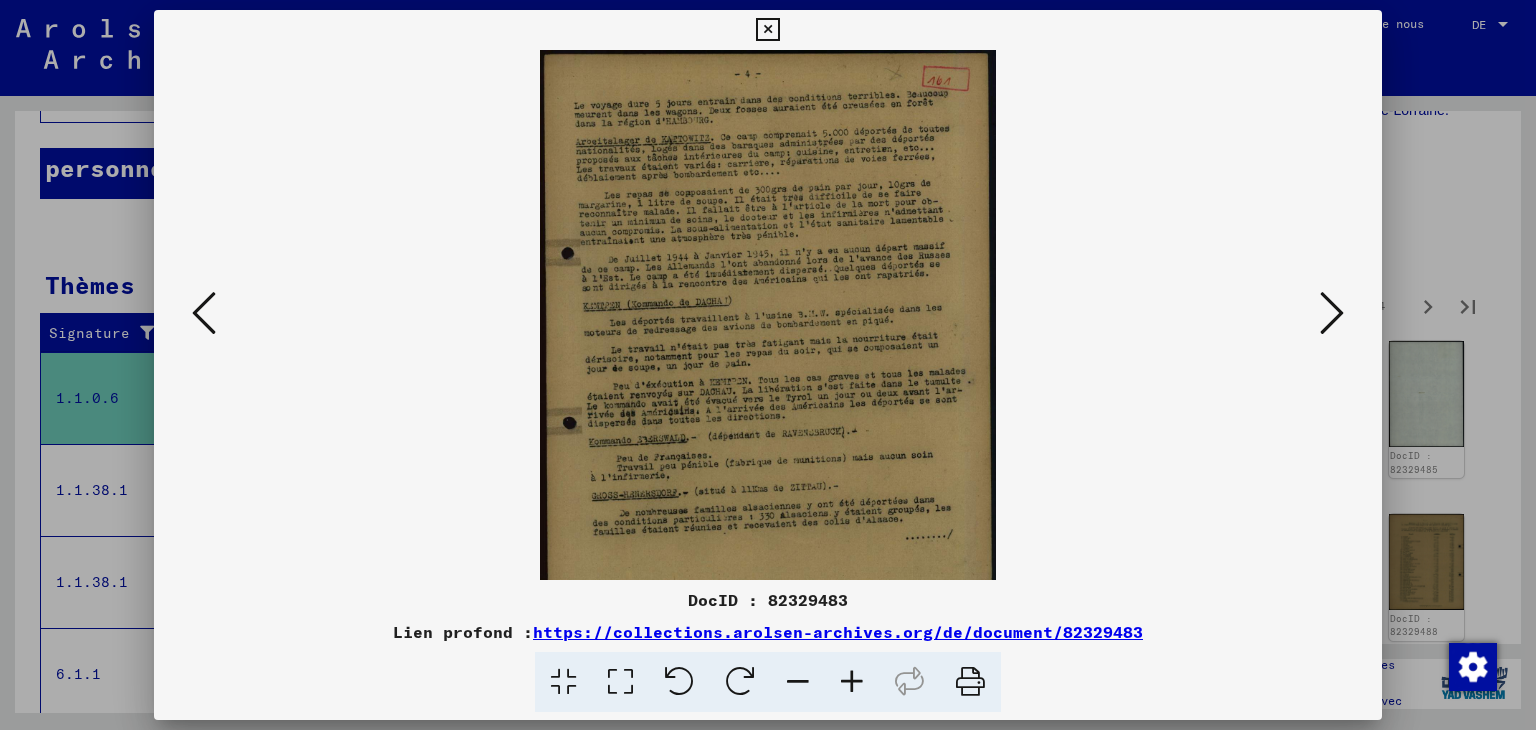 click at bounding box center (852, 682) 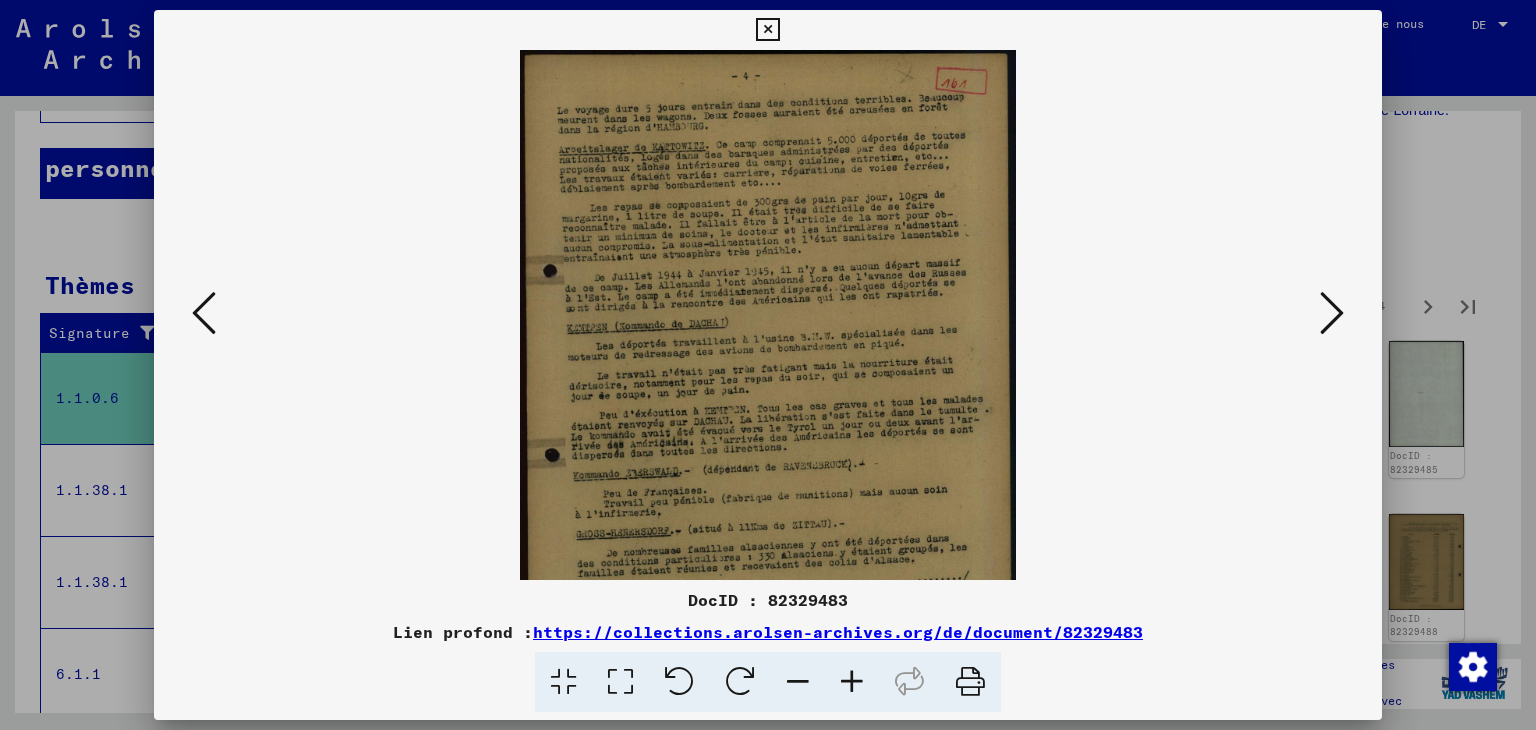 click at bounding box center [852, 682] 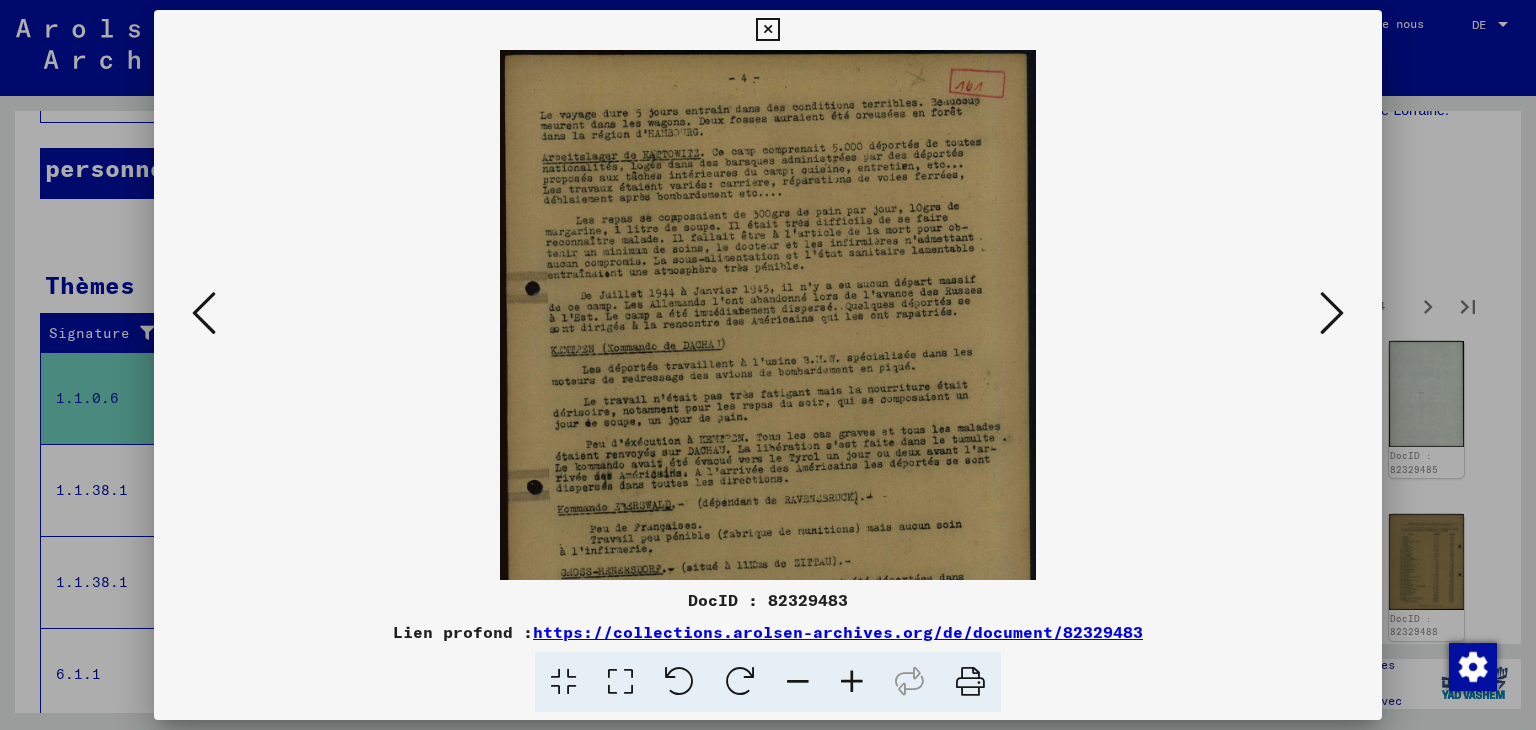 click at bounding box center [852, 682] 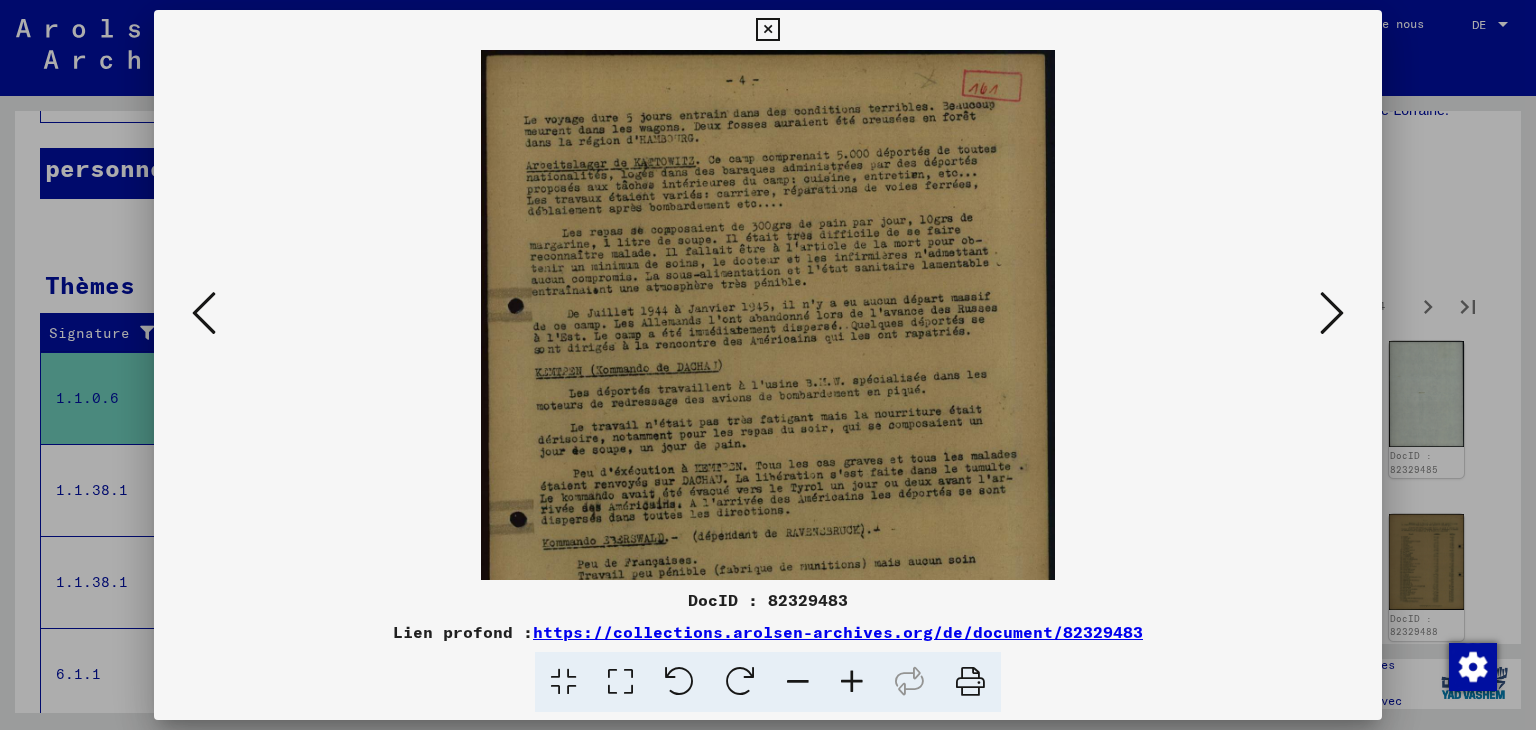 click at bounding box center [852, 682] 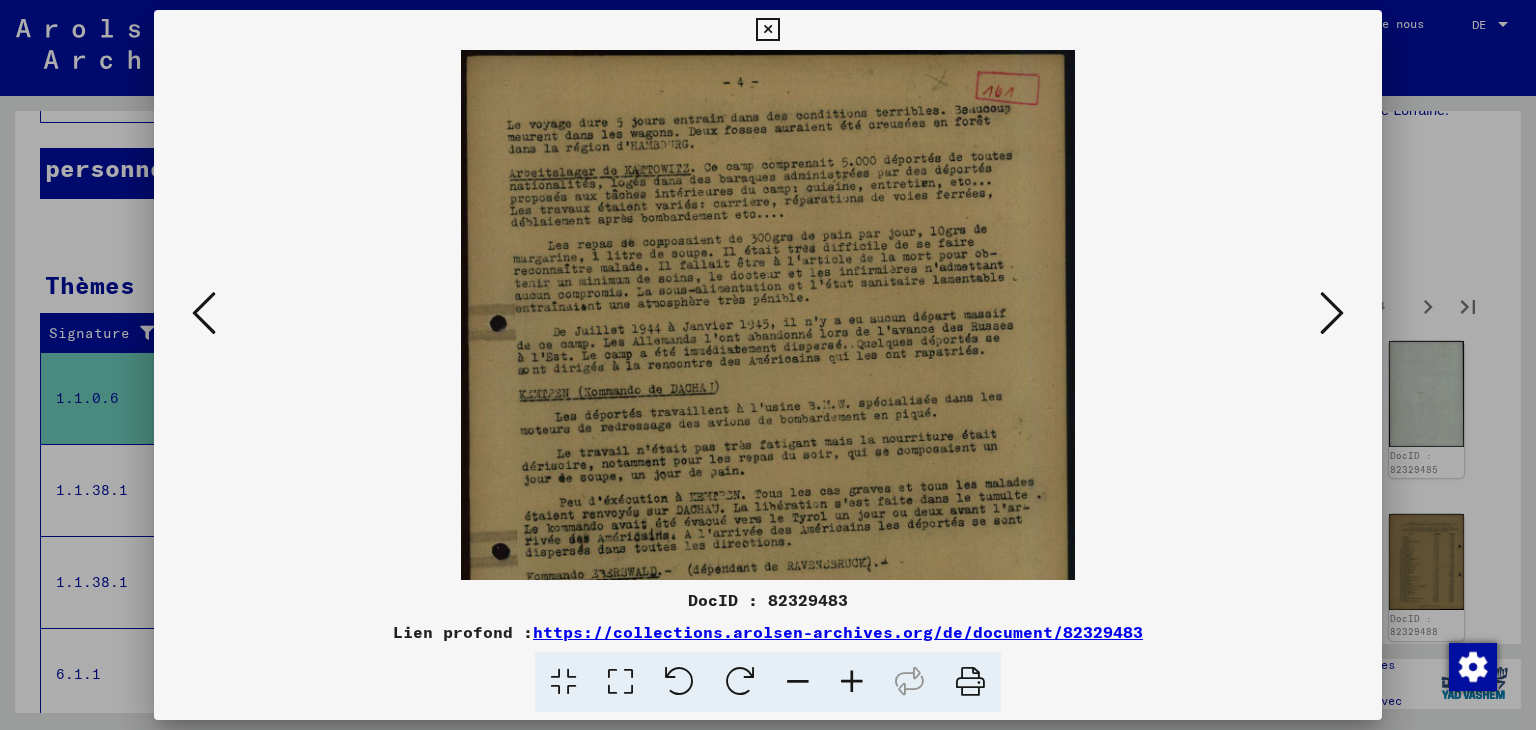 click at bounding box center (852, 682) 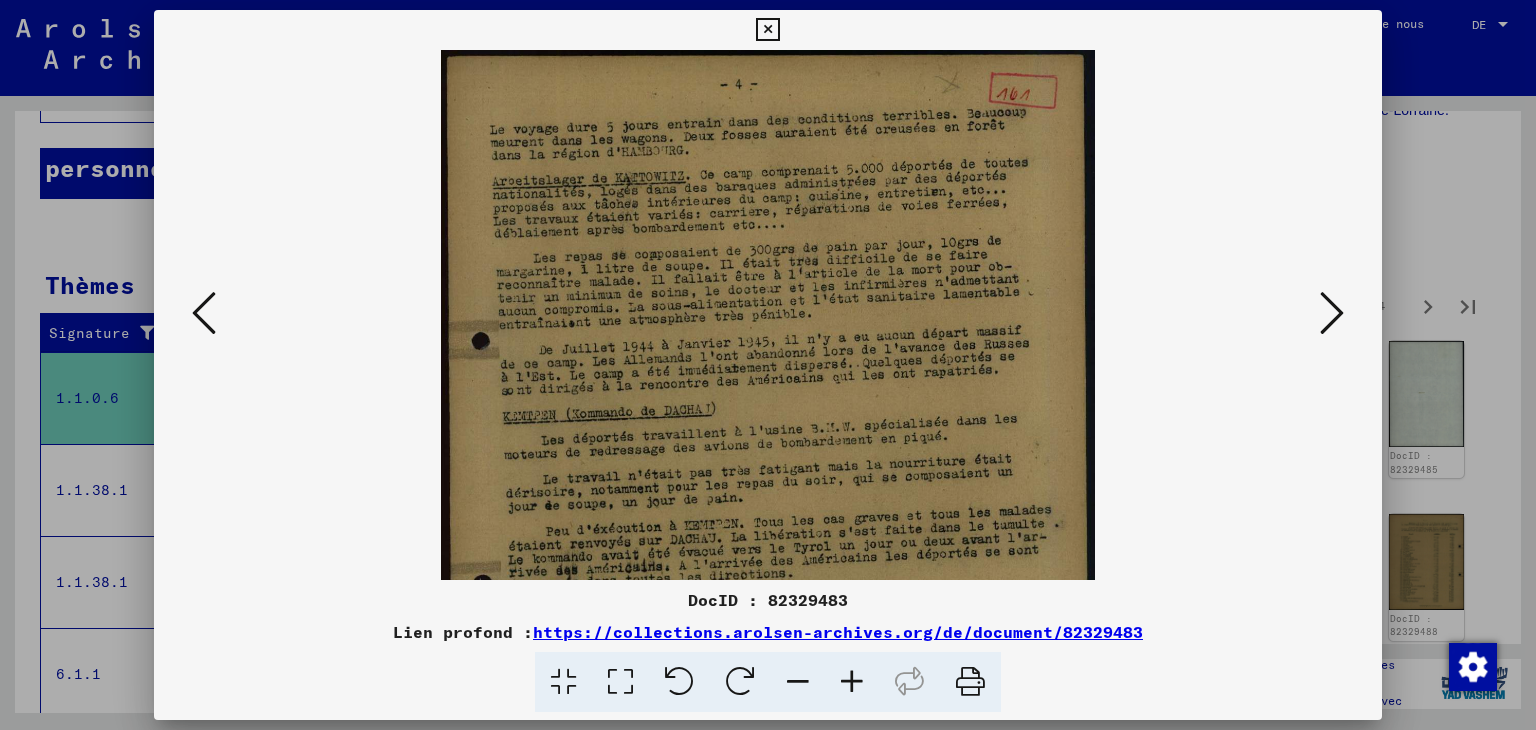 click at bounding box center (852, 682) 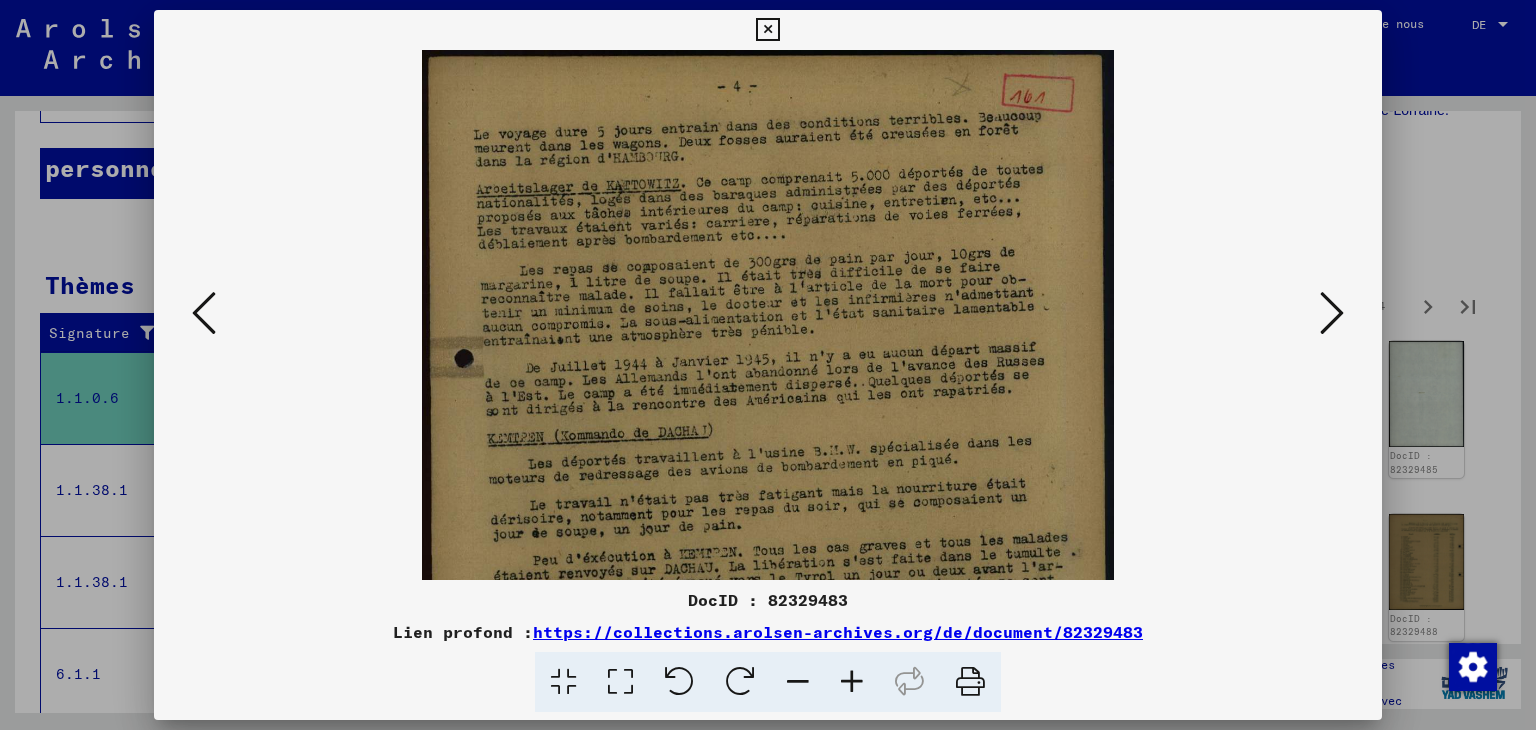 click at bounding box center [852, 682] 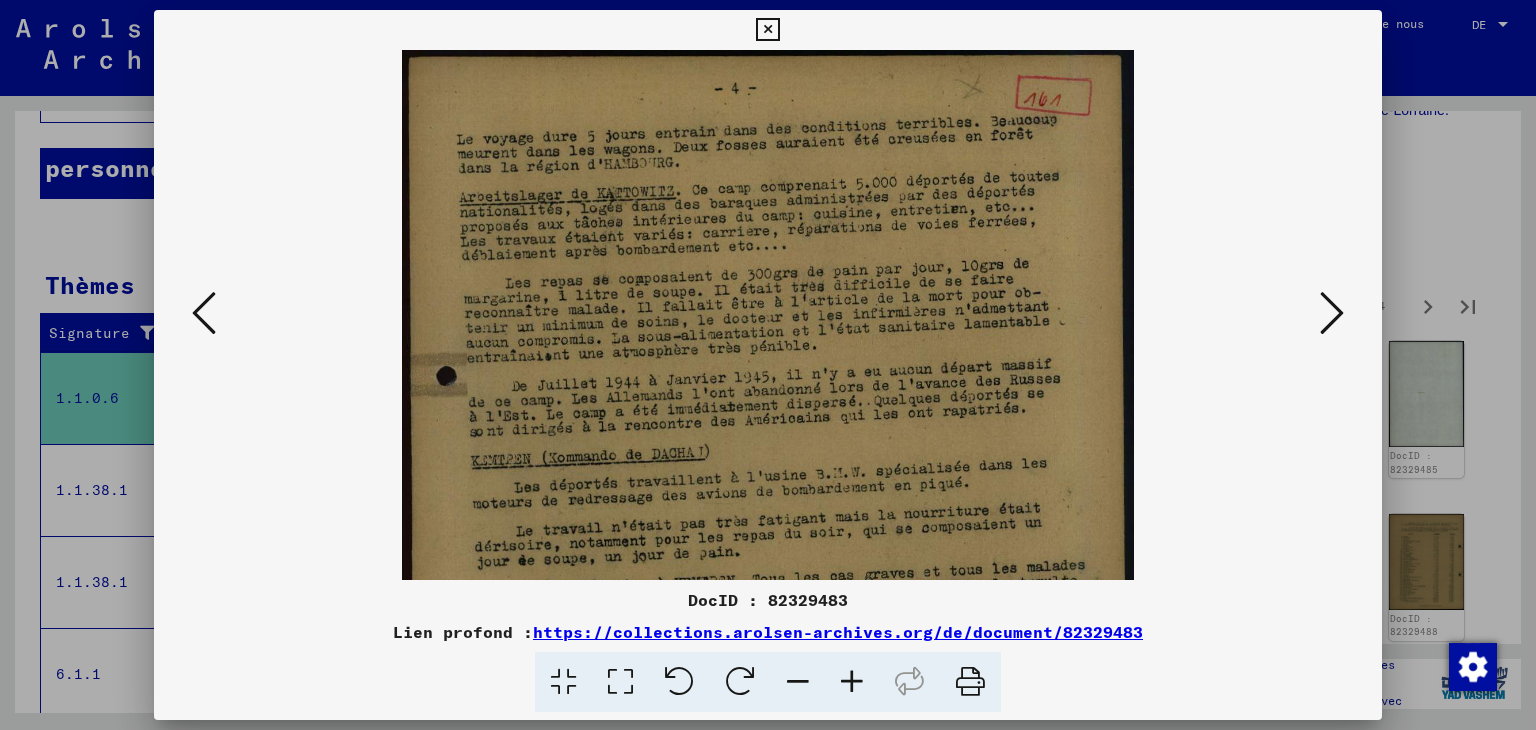 click at bounding box center (852, 682) 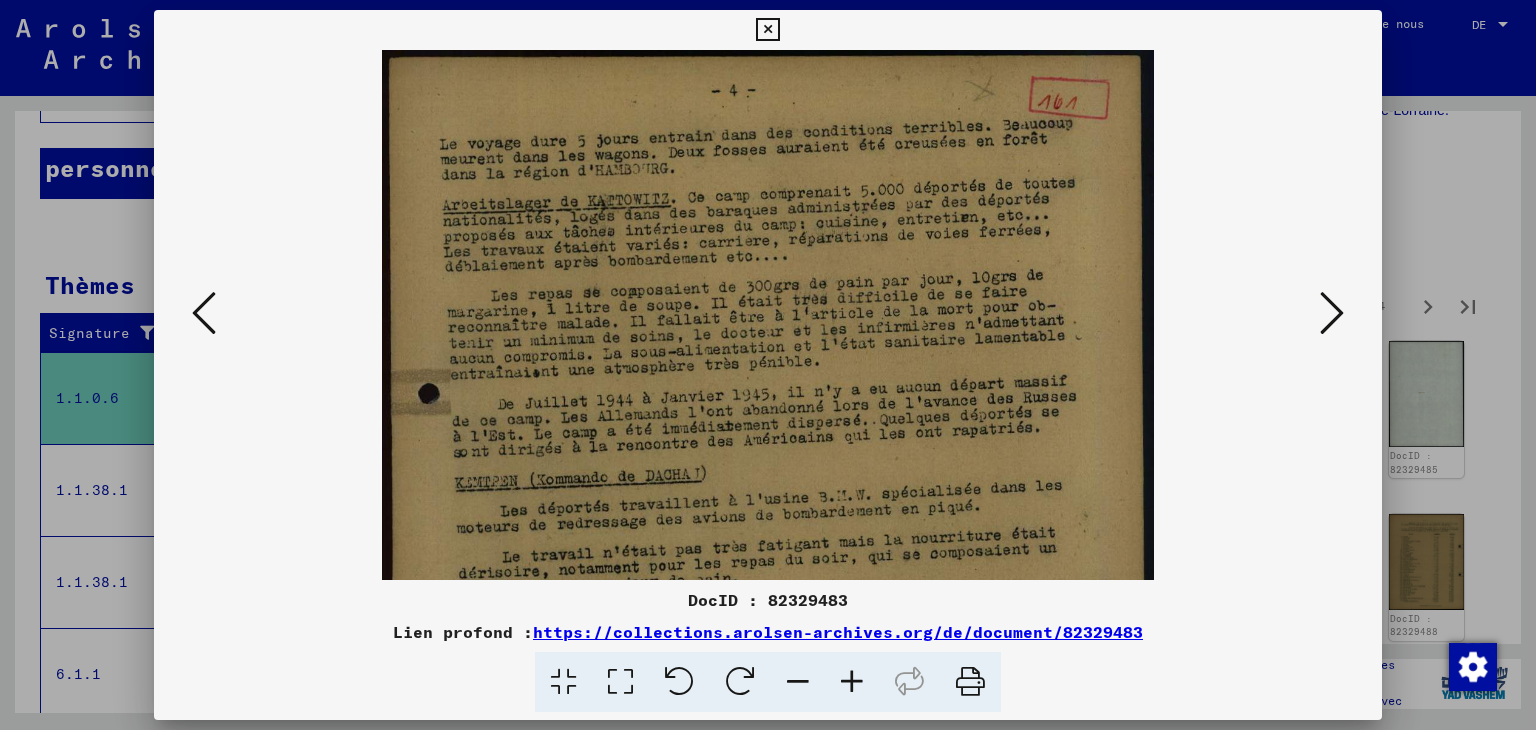 click at bounding box center [852, 682] 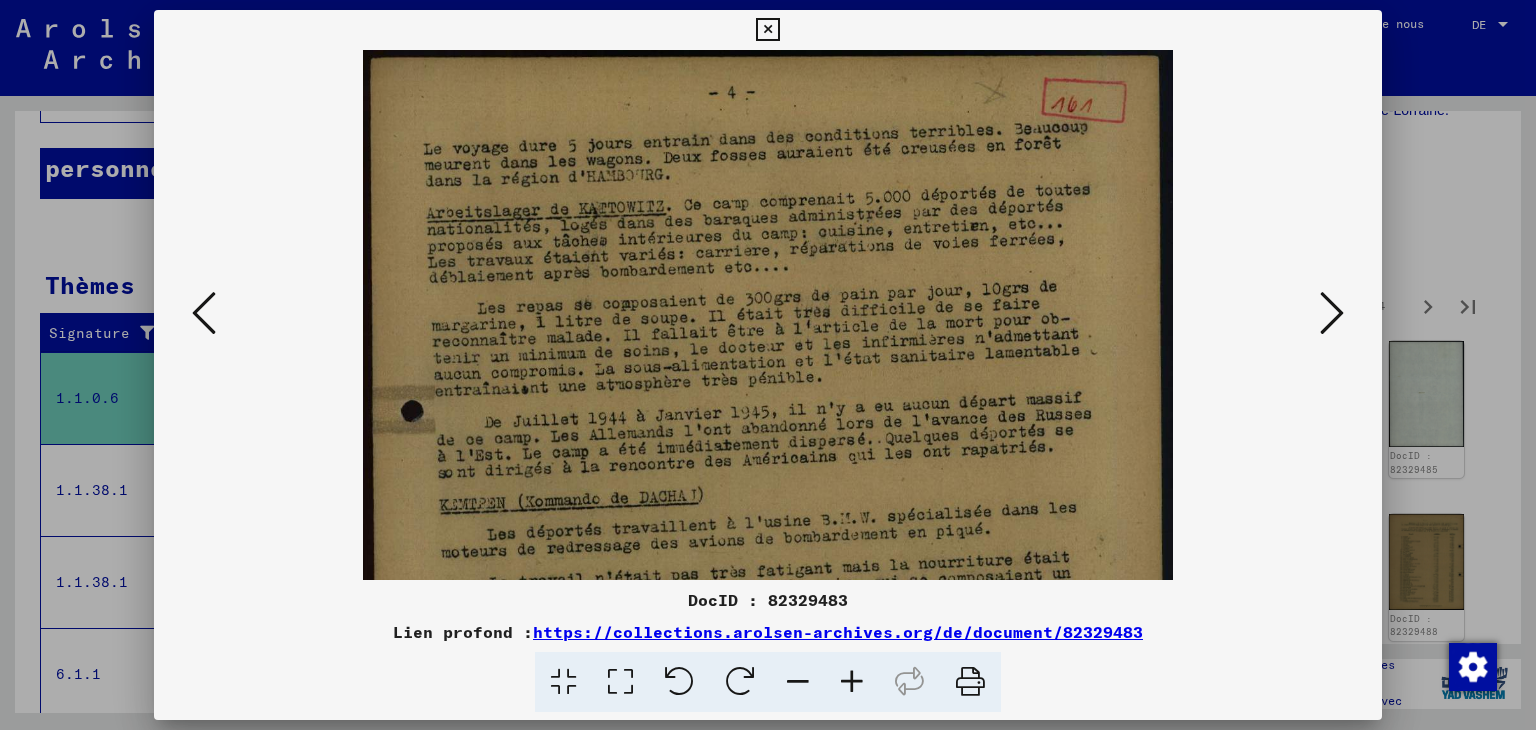 click at bounding box center (852, 682) 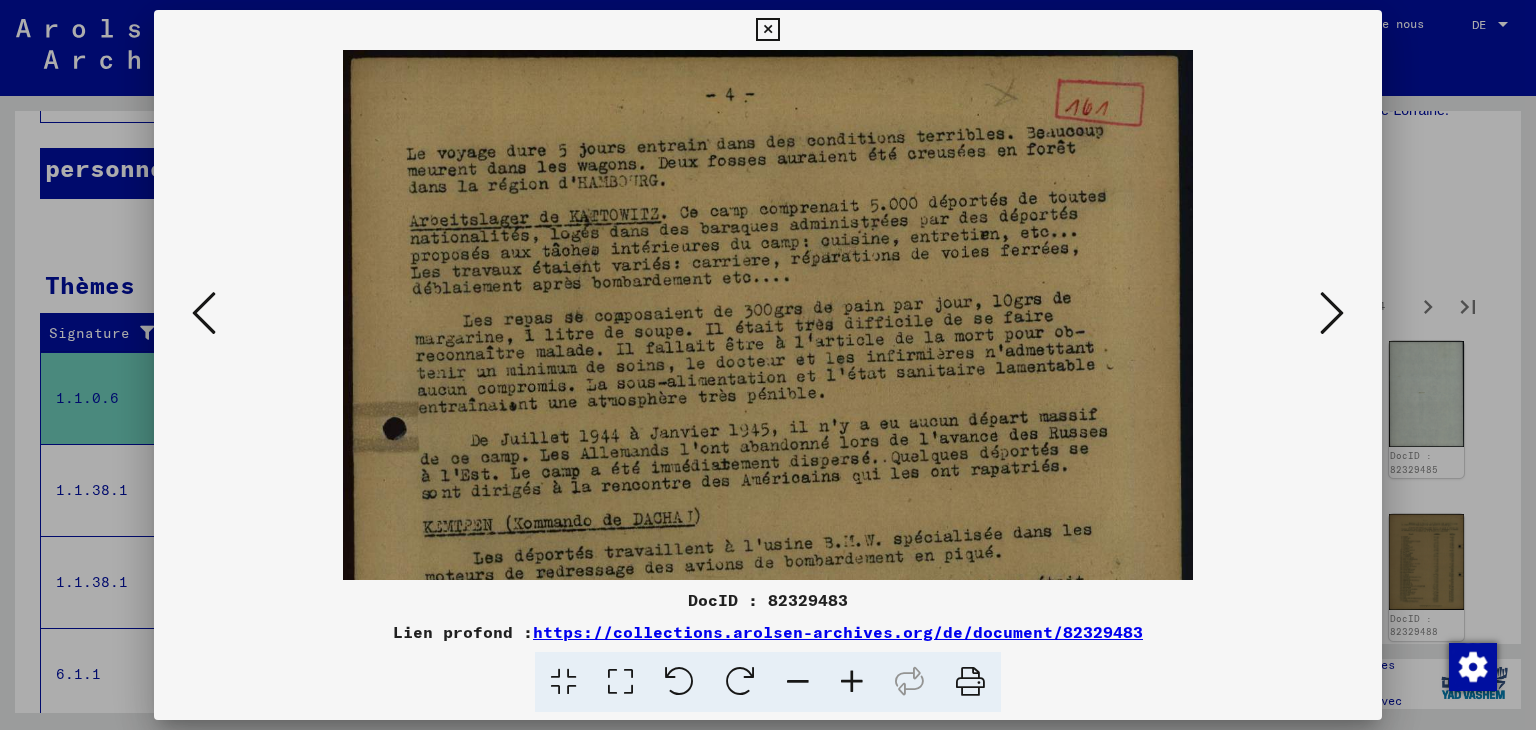click at bounding box center (852, 682) 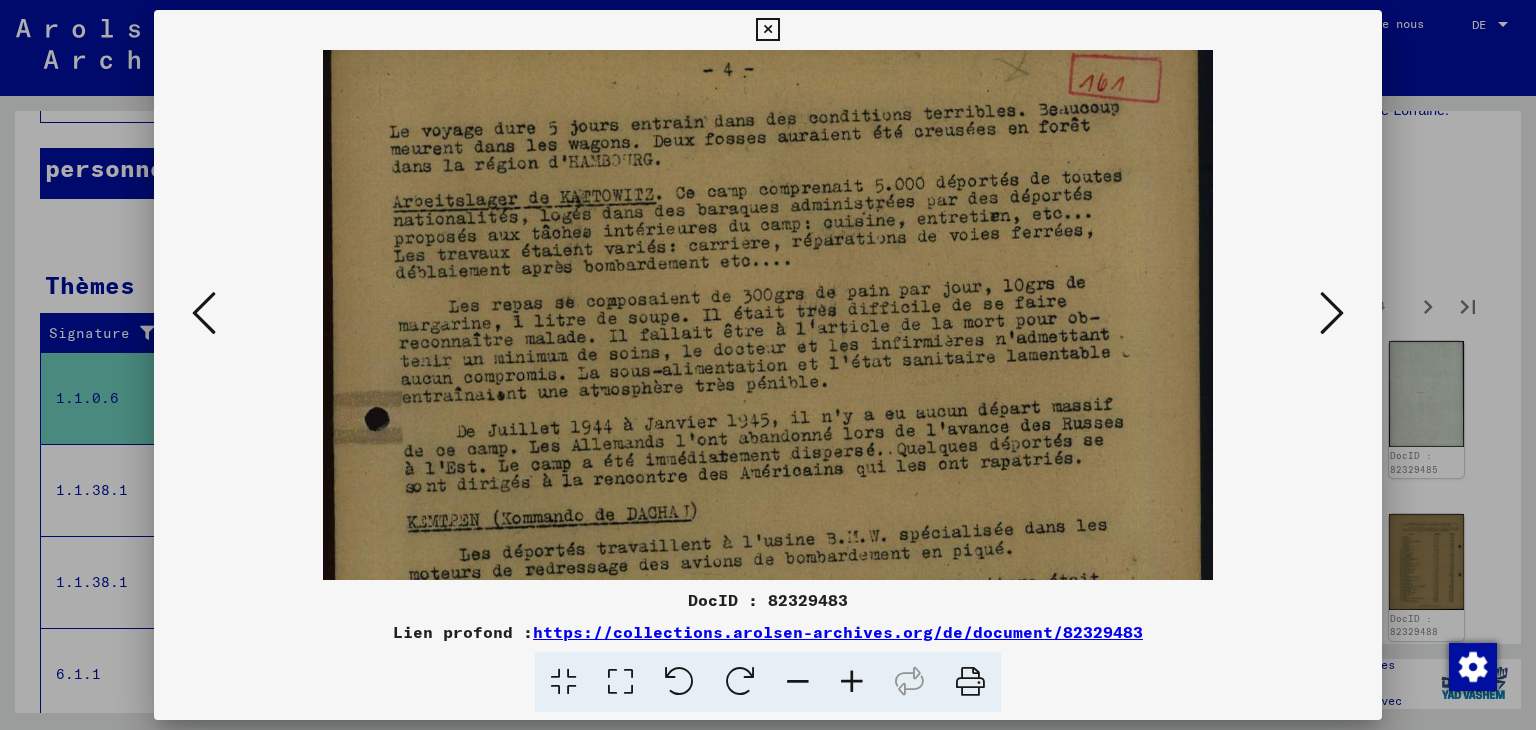 drag, startPoint x: 815, startPoint y: 485, endPoint x: 821, endPoint y: 475, distance: 11.661903 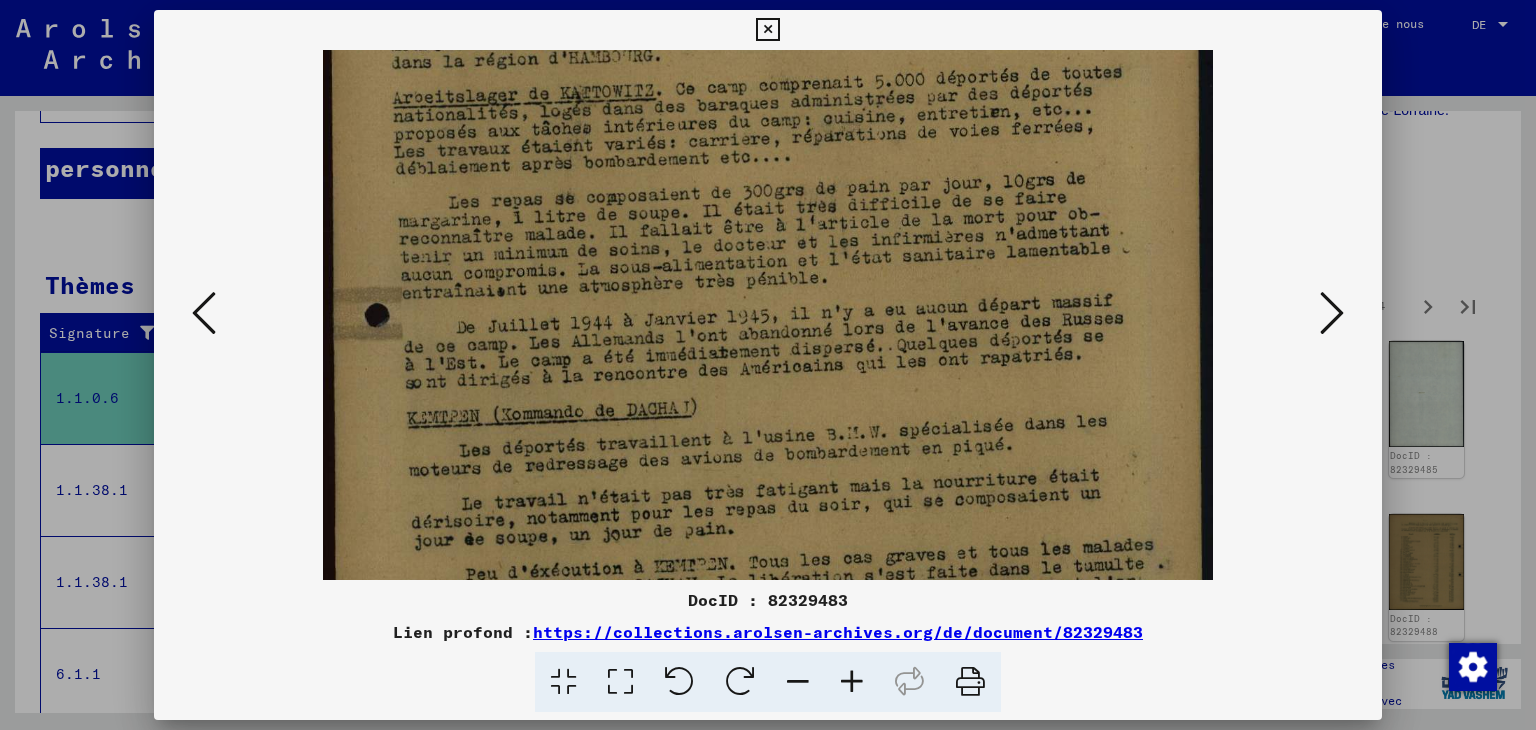 scroll, scrollTop: 170, scrollLeft: 0, axis: vertical 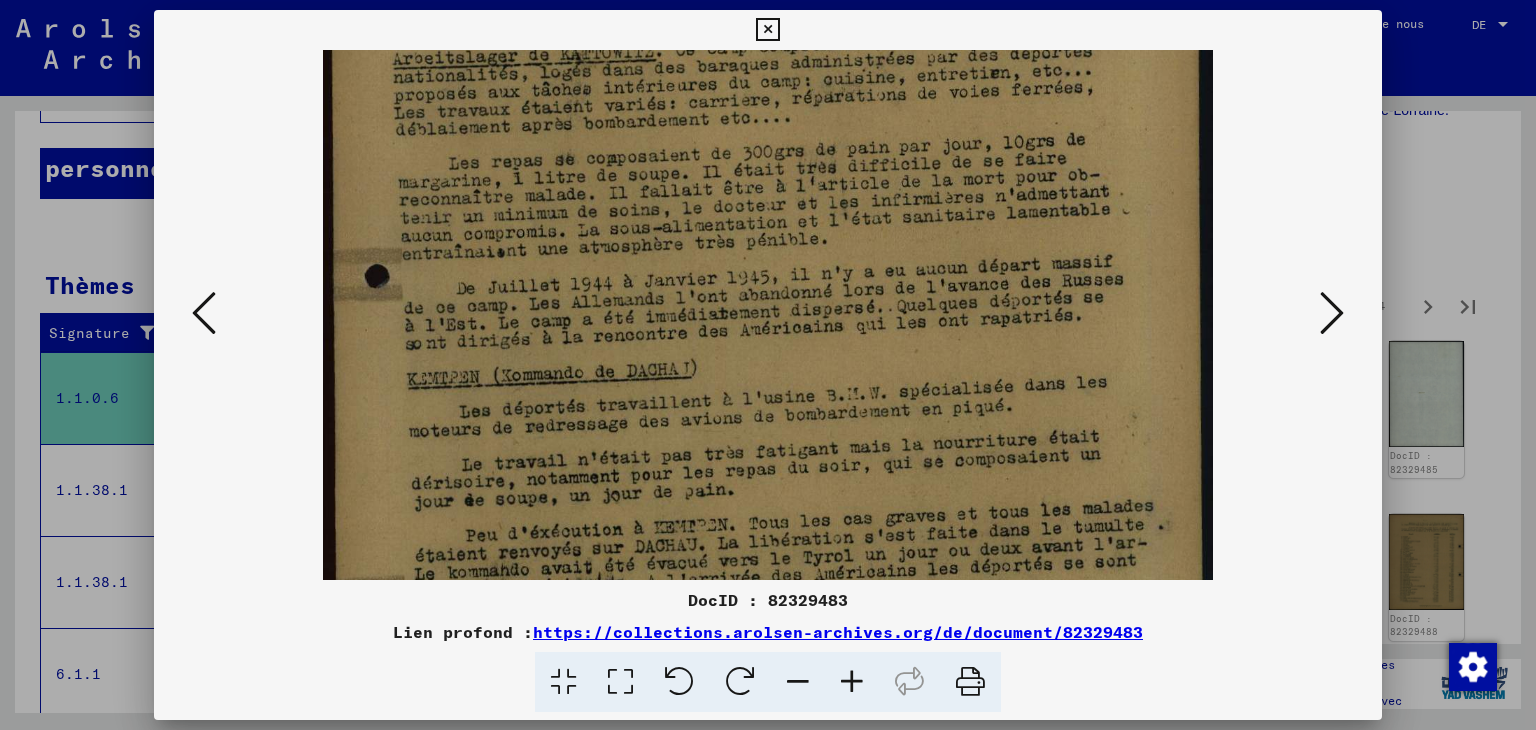 drag, startPoint x: 803, startPoint y: 497, endPoint x: 860, endPoint y: 362, distance: 146.5401 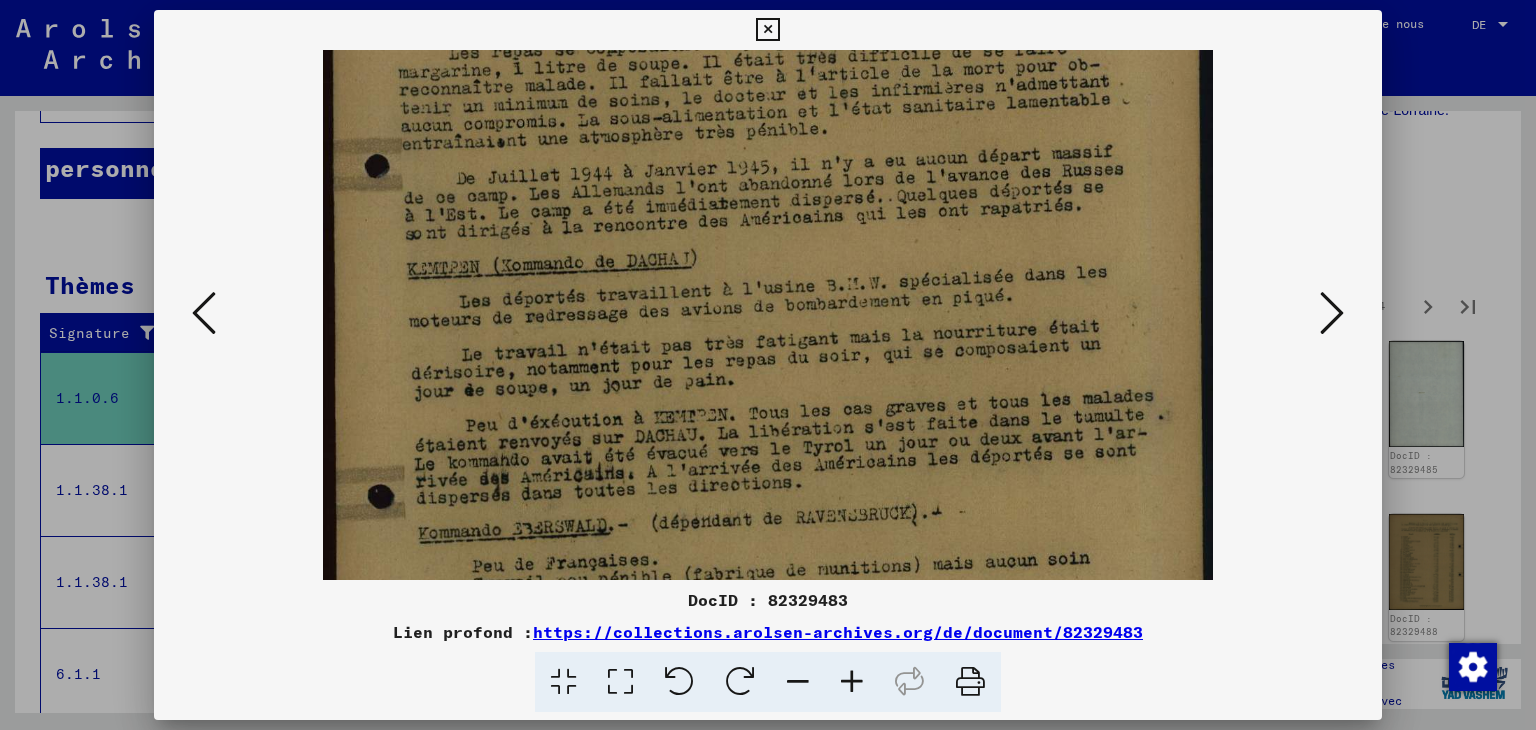 scroll, scrollTop: 292, scrollLeft: 0, axis: vertical 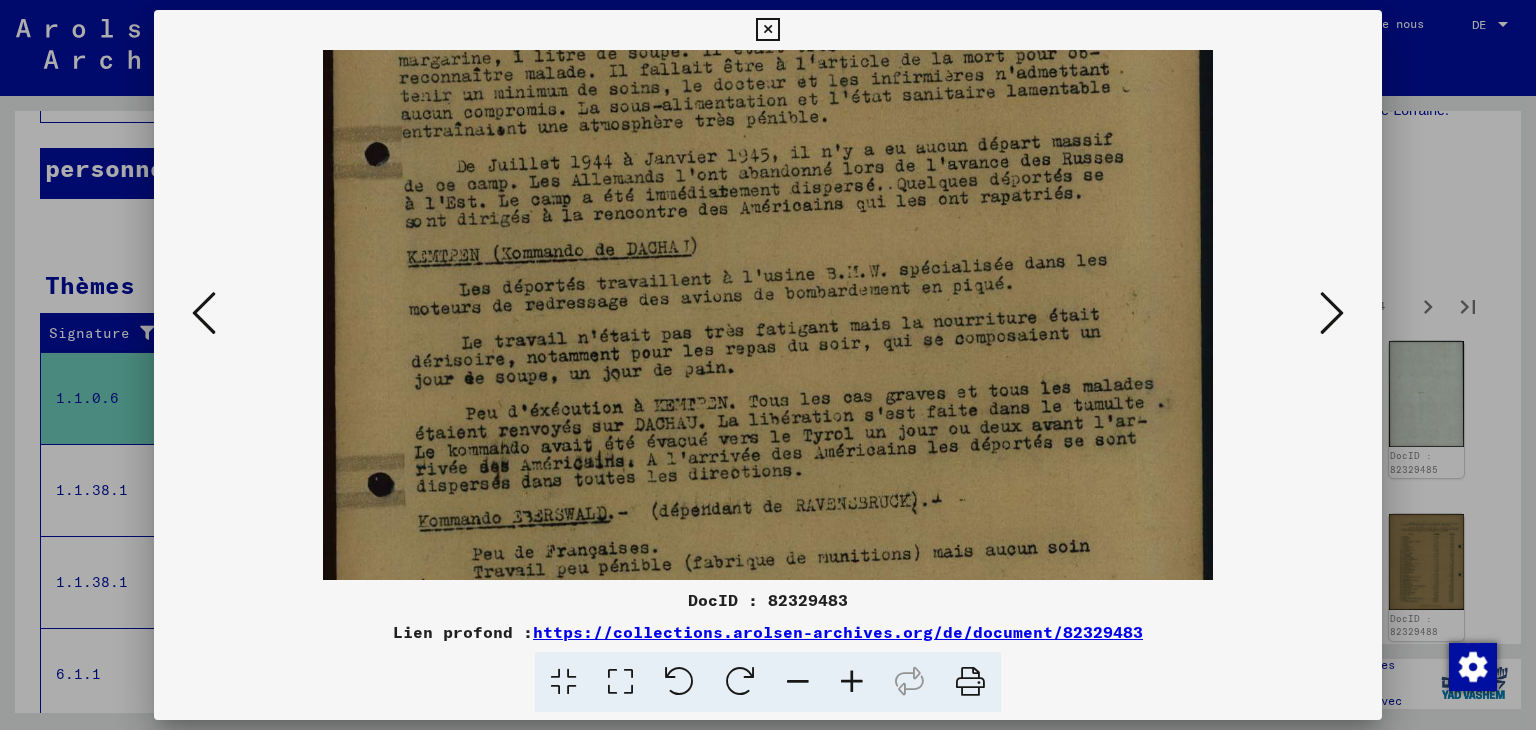 drag, startPoint x: 848, startPoint y: 468, endPoint x: 885, endPoint y: 377, distance: 98.23441 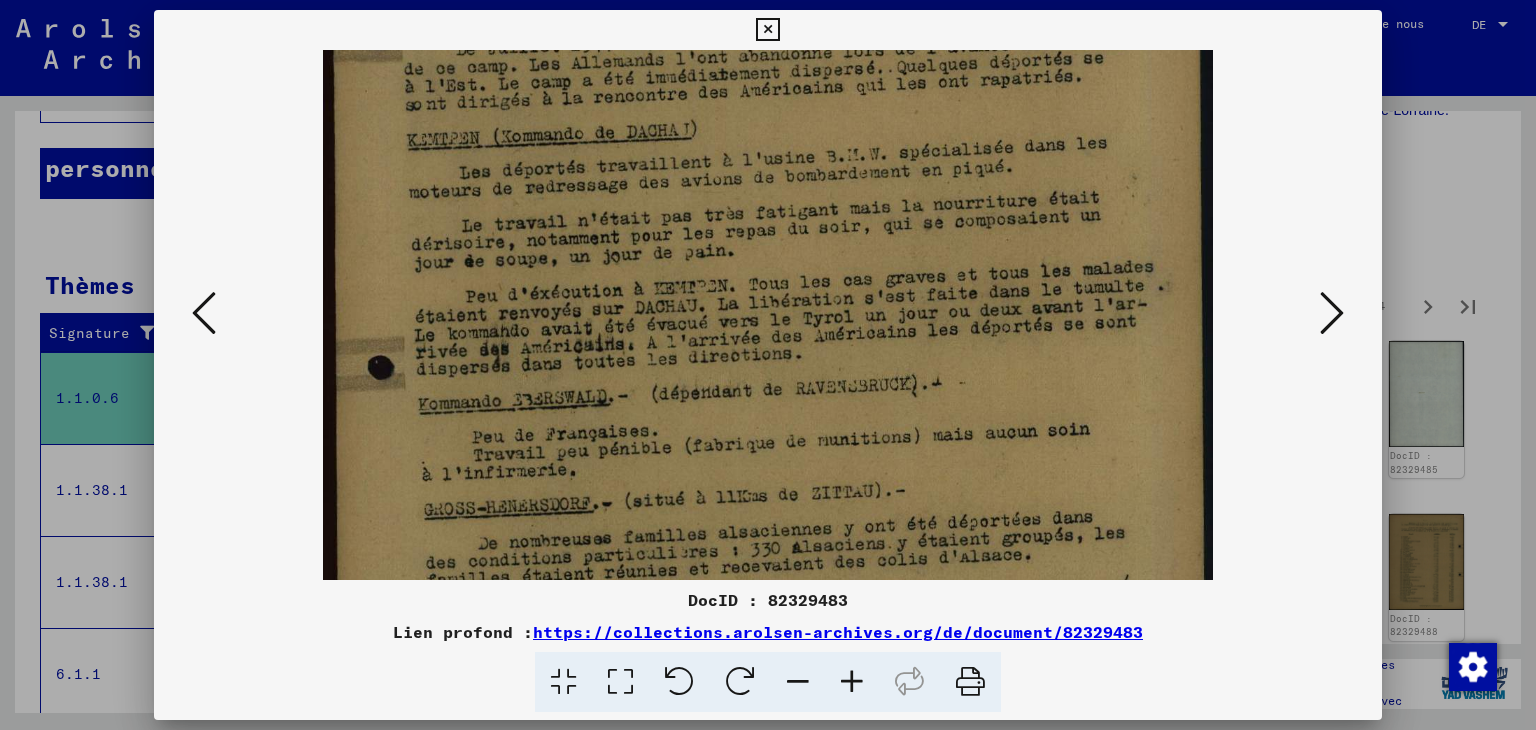 drag, startPoint x: 836, startPoint y: 466, endPoint x: 876, endPoint y: 349, distance: 123.6487 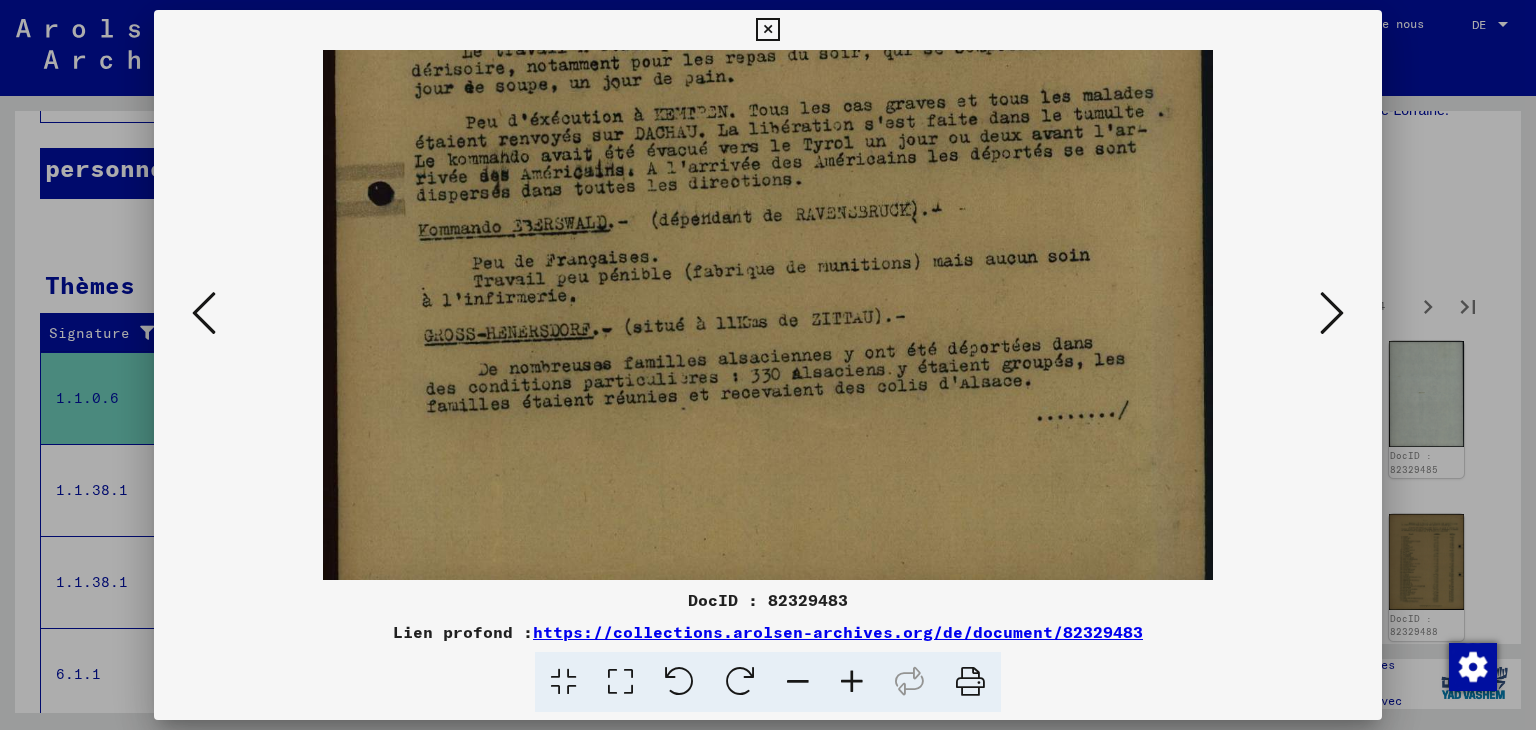 scroll, scrollTop: 585, scrollLeft: 0, axis: vertical 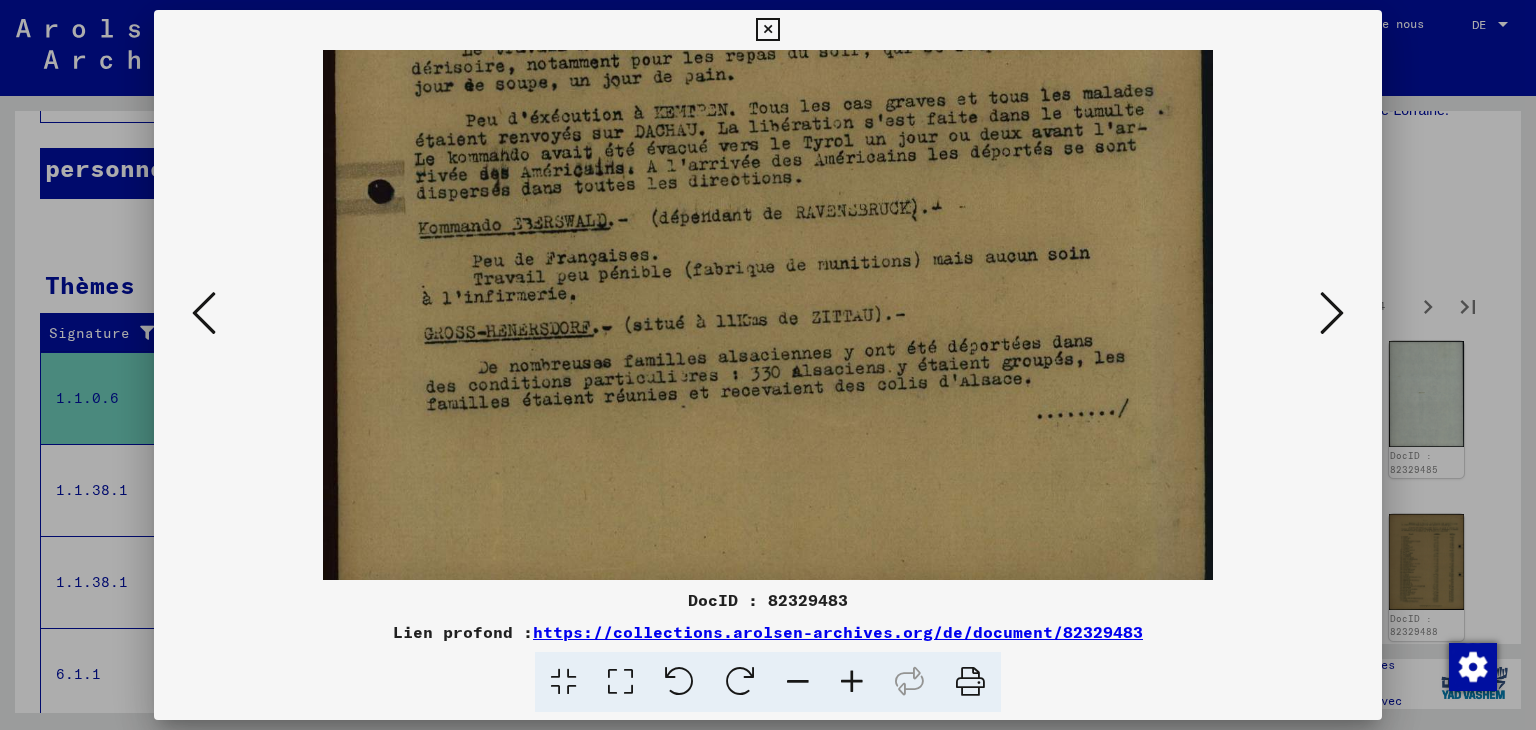 drag, startPoint x: 854, startPoint y: 487, endPoint x: 911, endPoint y: 313, distance: 183.09833 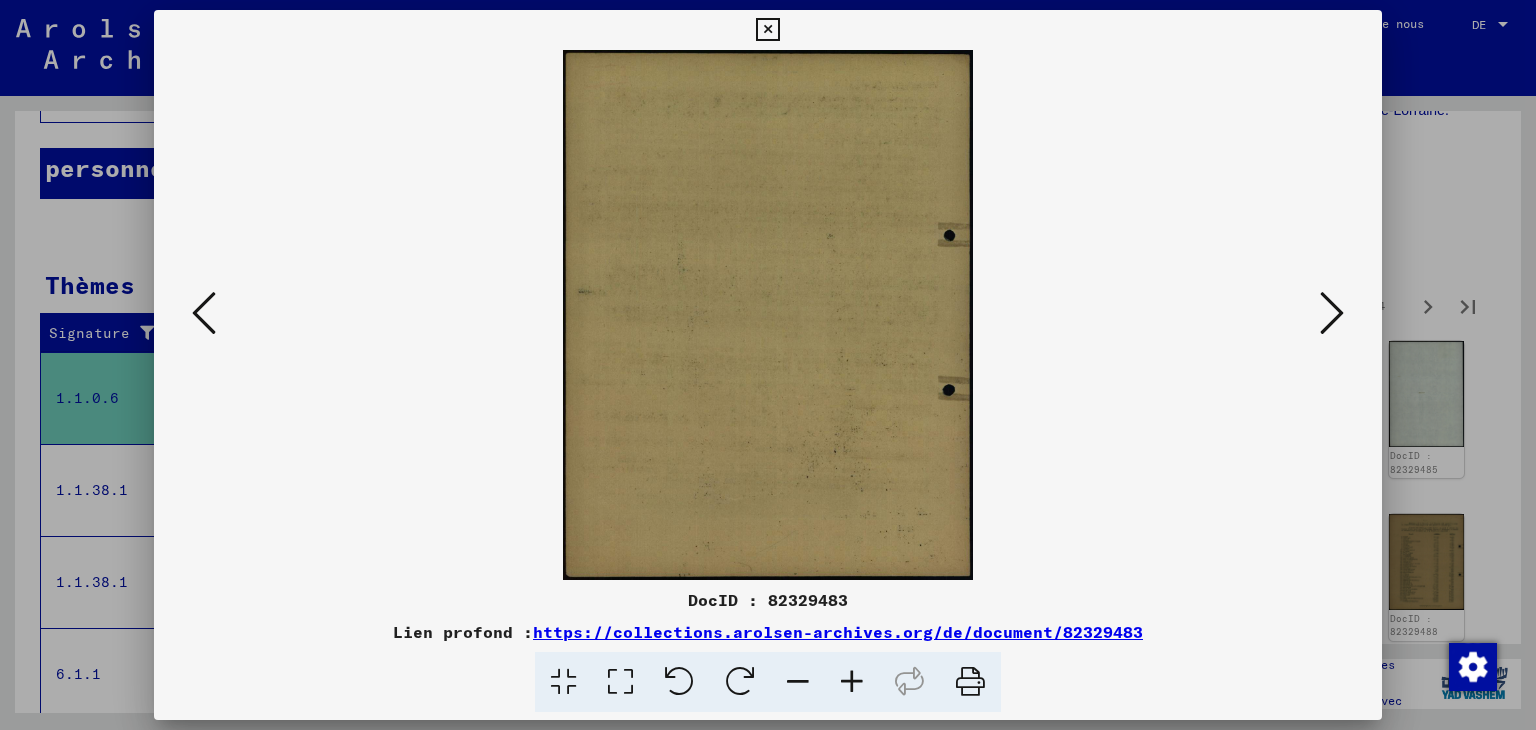 click at bounding box center (1332, 313) 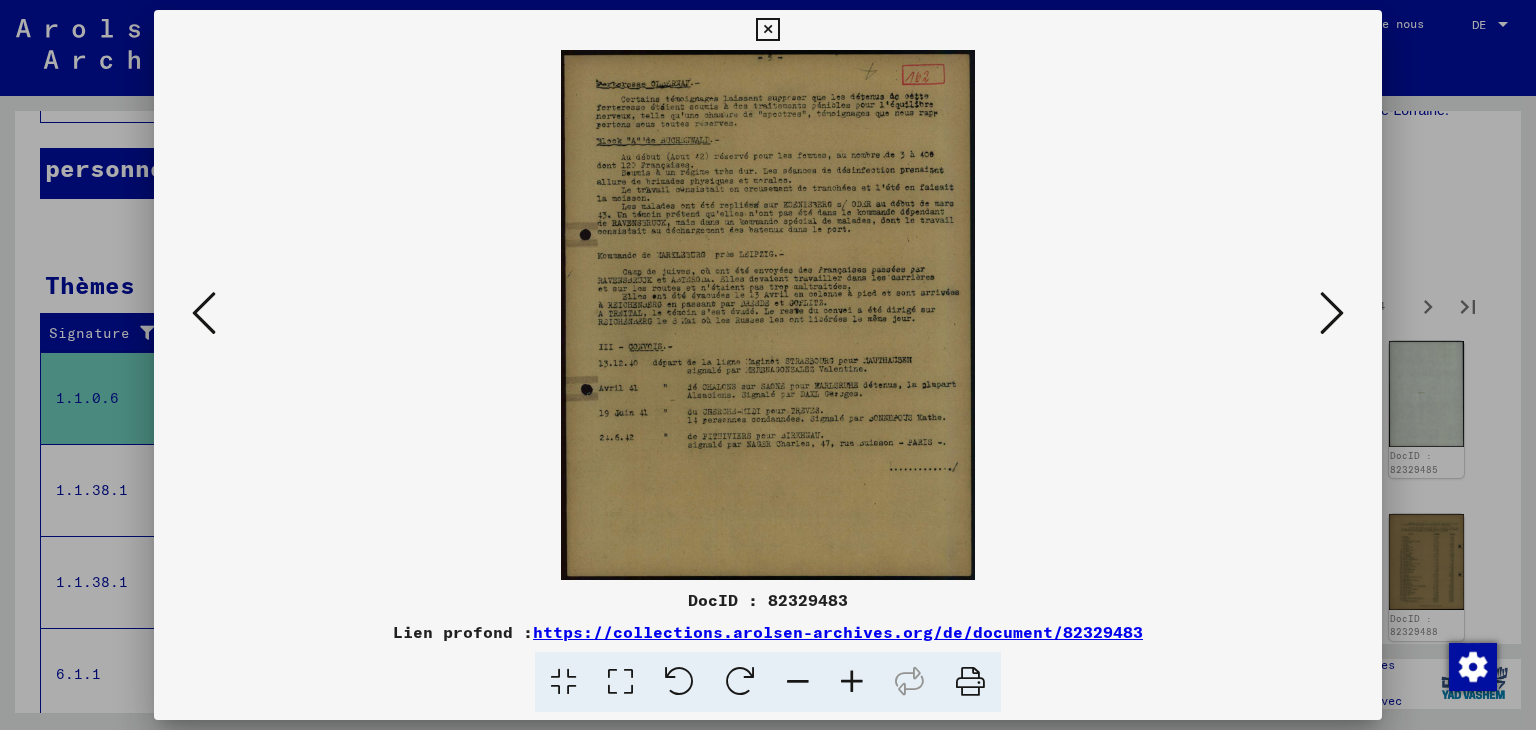 click at bounding box center [852, 682] 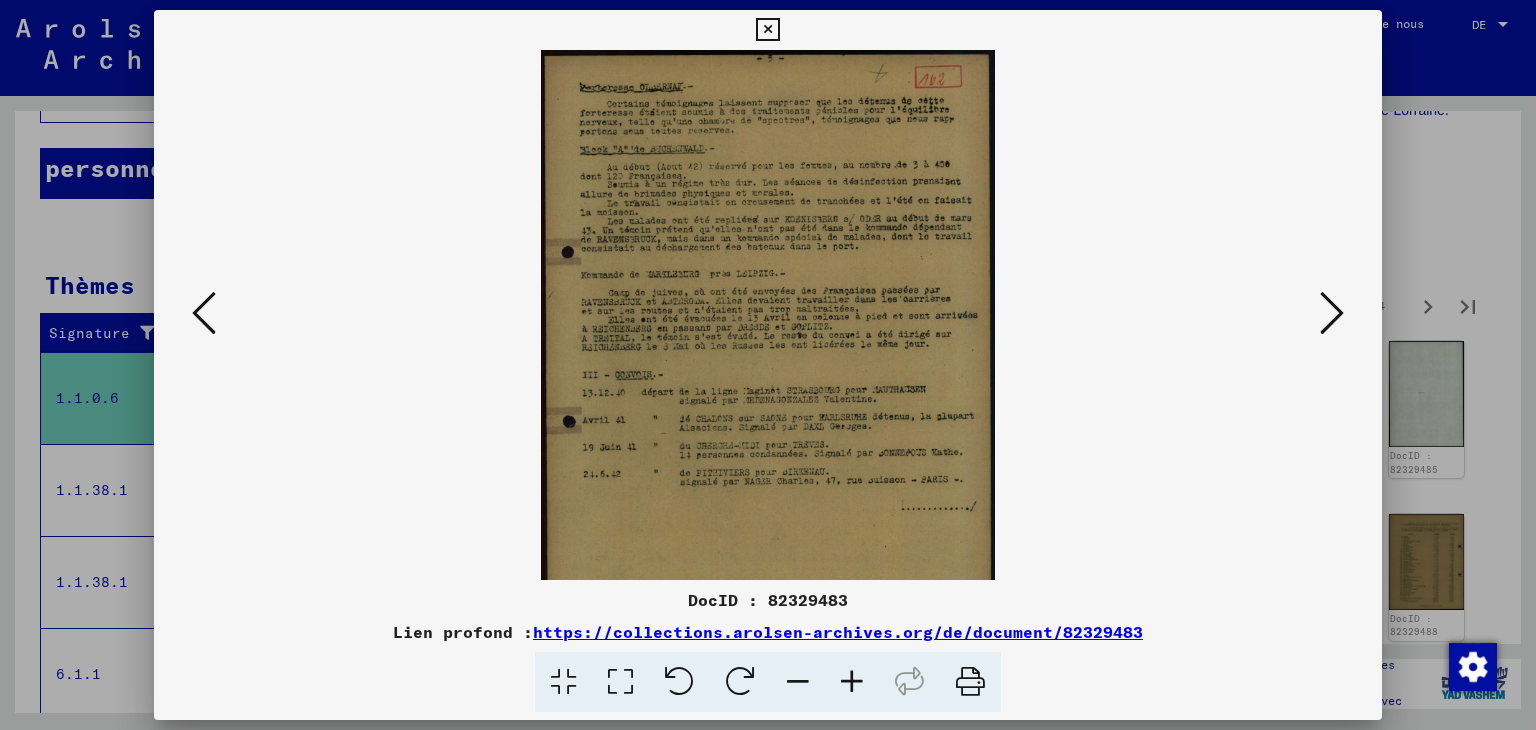 click at bounding box center (852, 682) 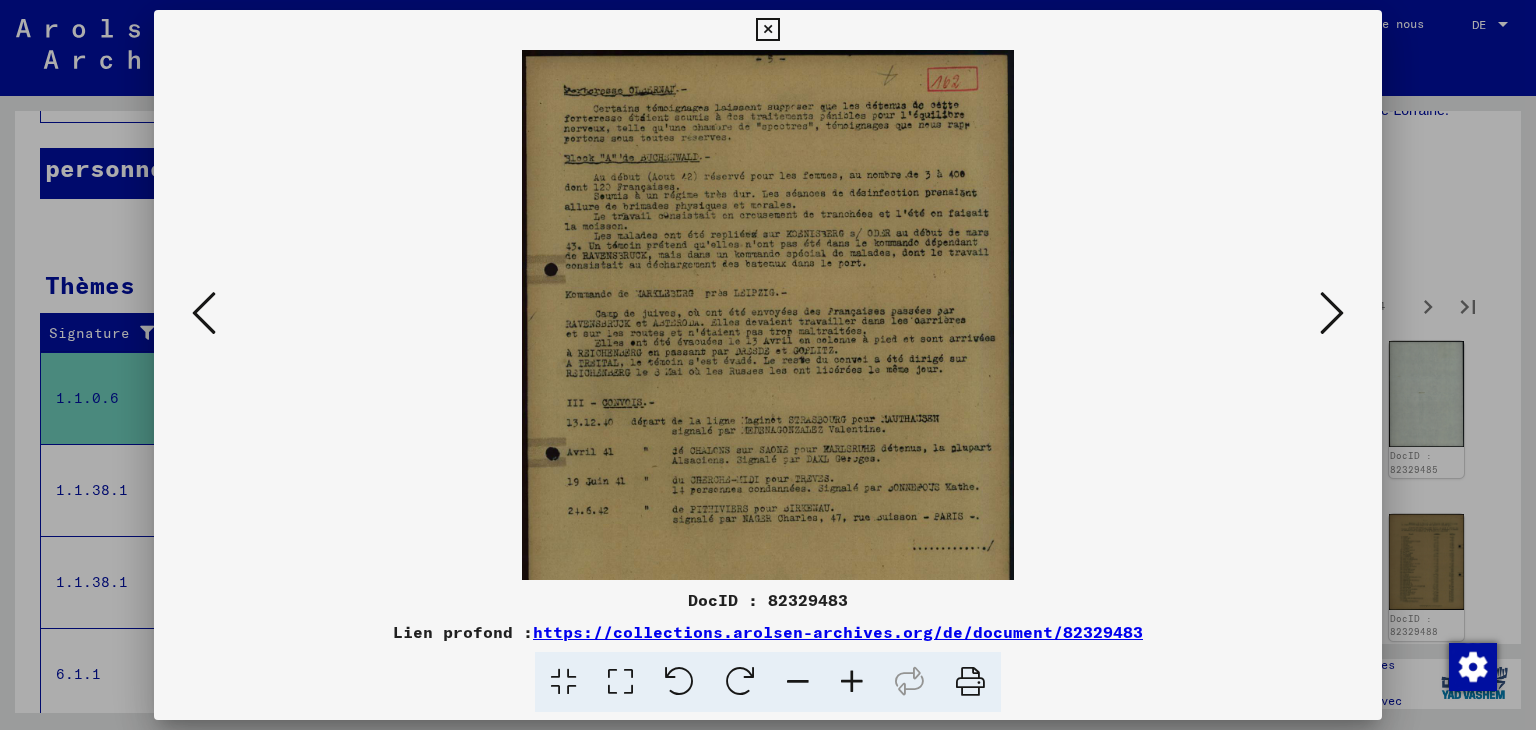 click at bounding box center [852, 682] 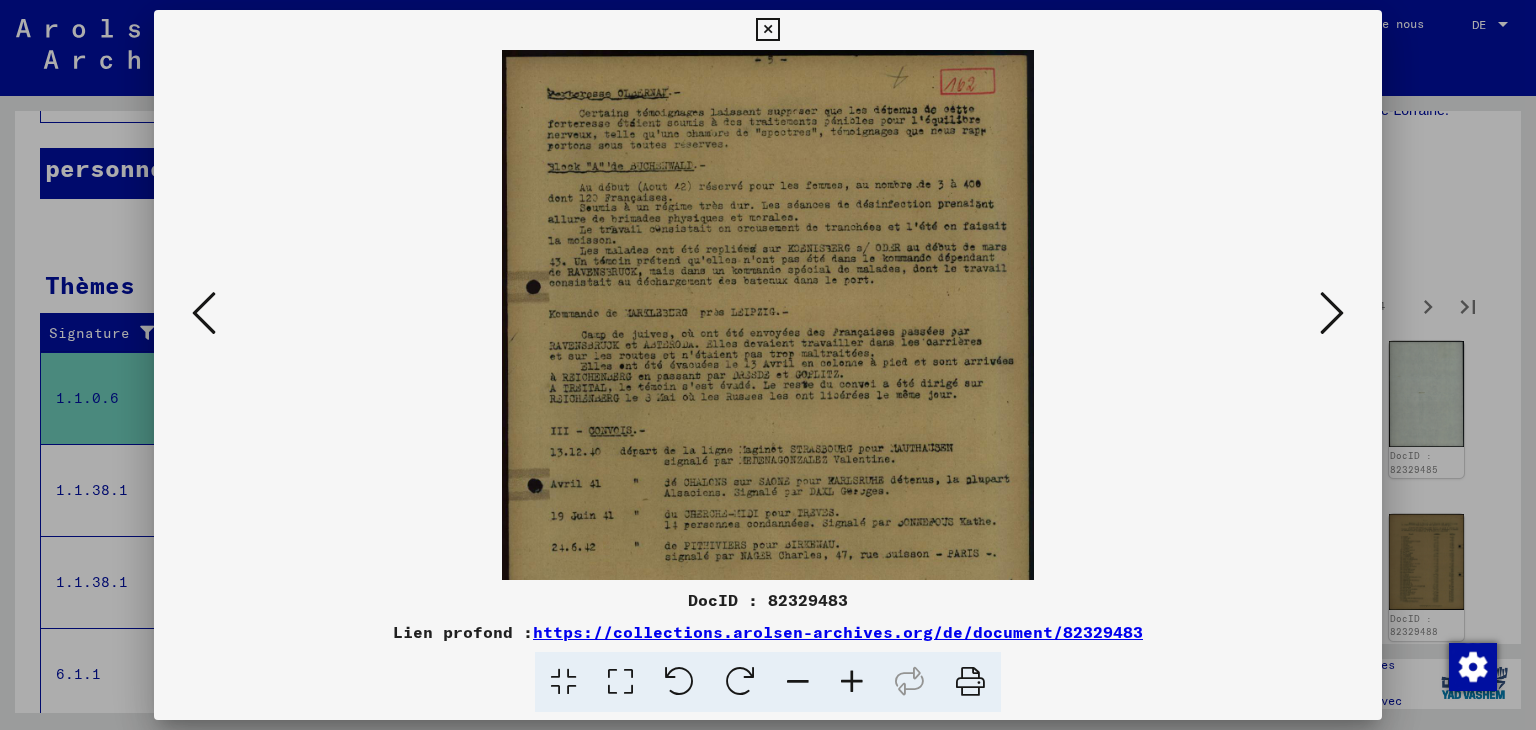click at bounding box center [852, 682] 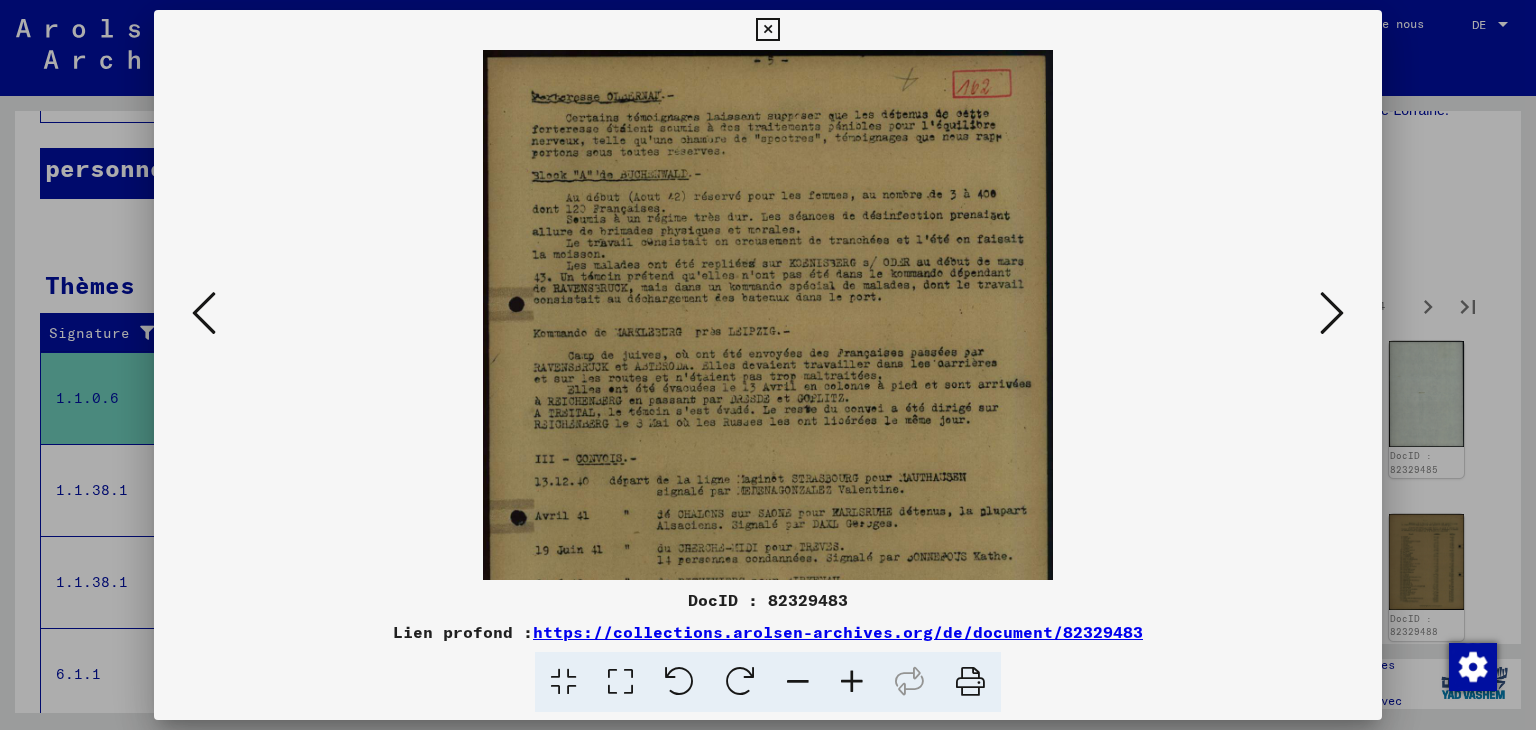 click at bounding box center [852, 682] 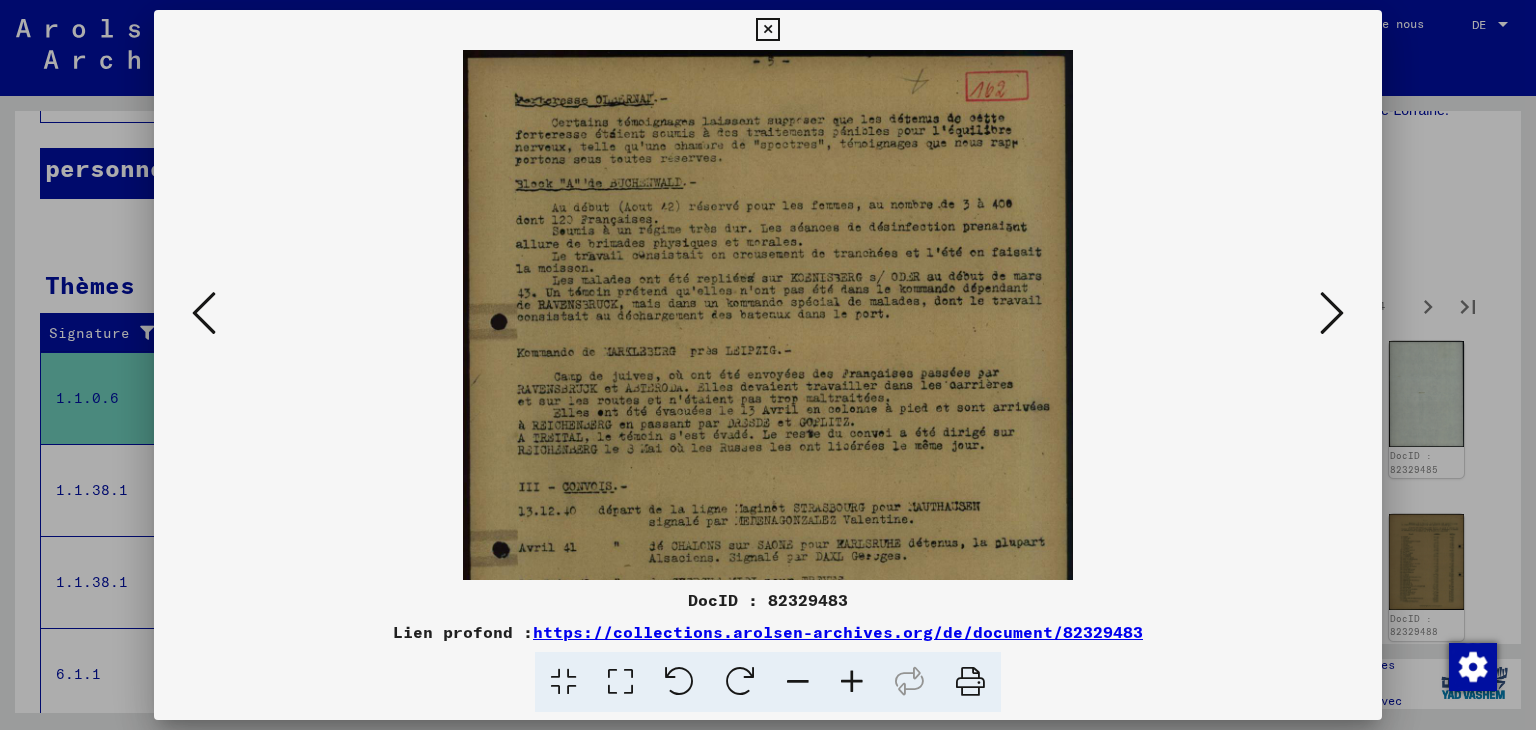 click at bounding box center (852, 682) 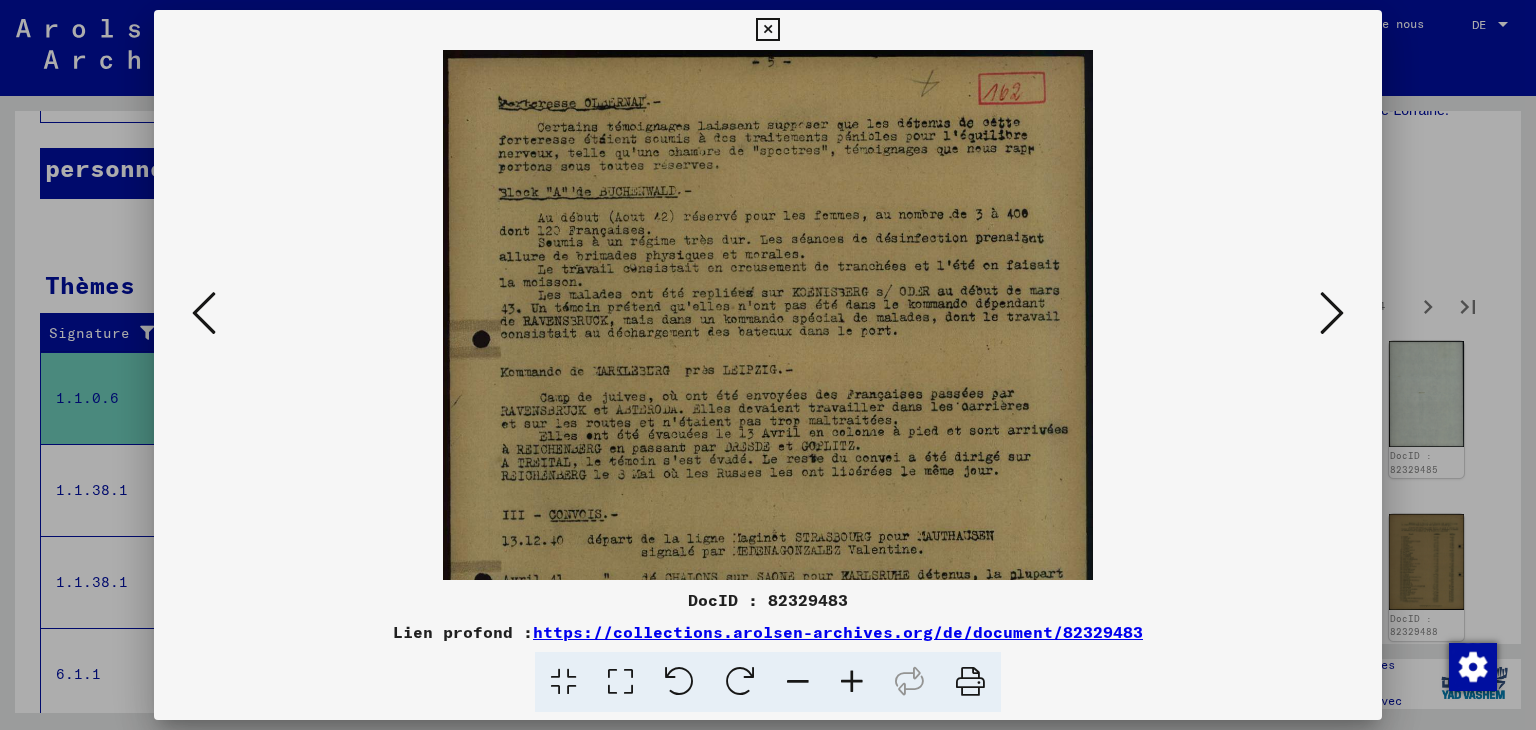 click at bounding box center (852, 682) 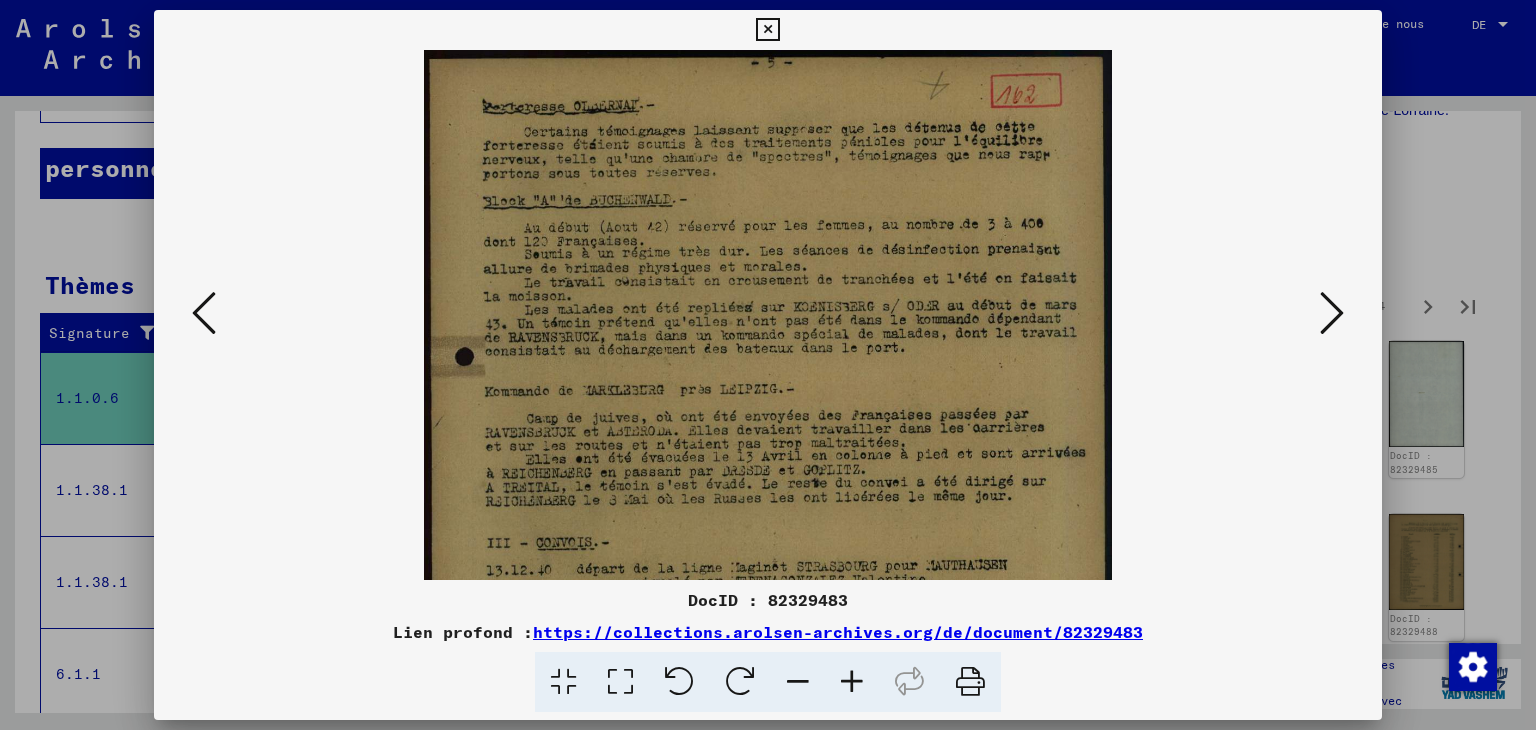 click at bounding box center (852, 682) 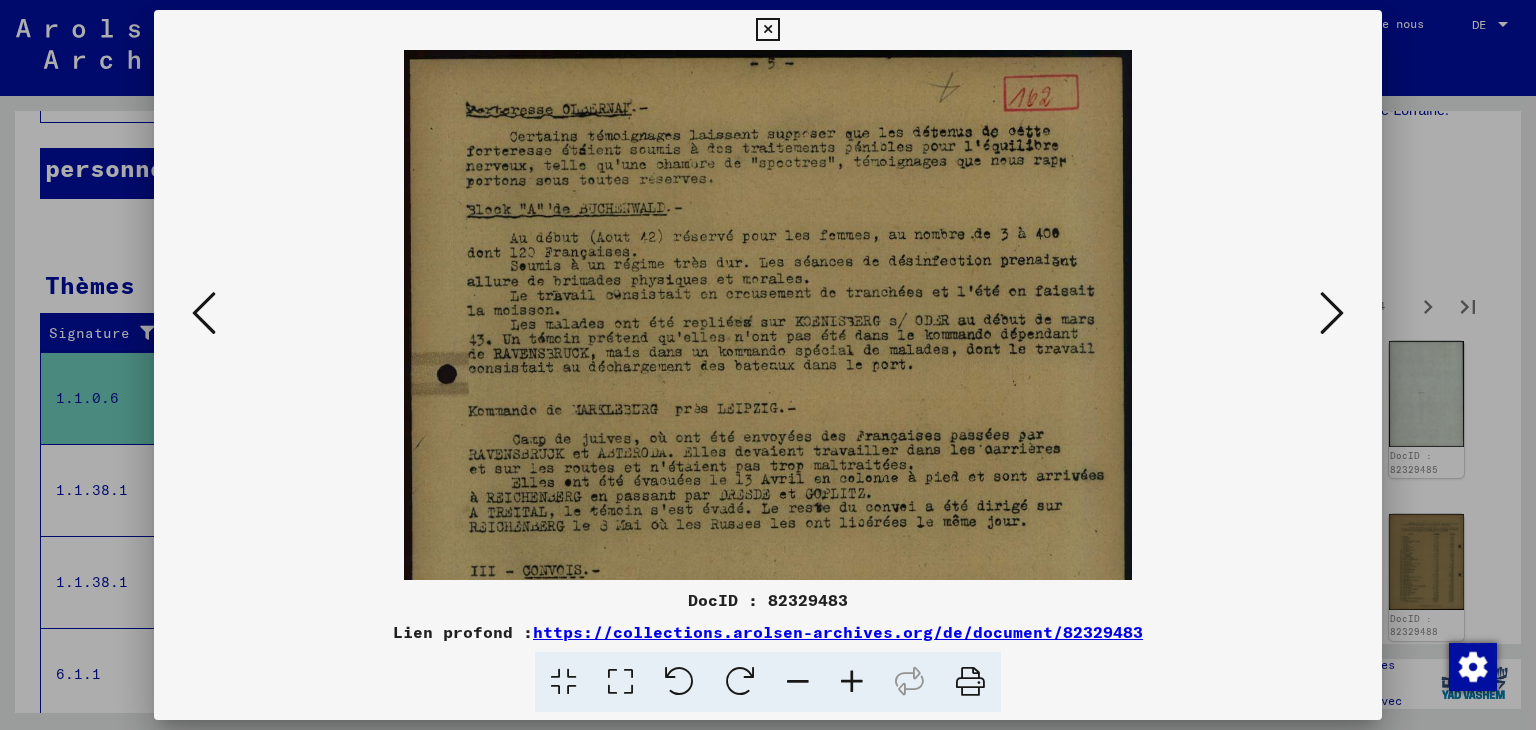 click at bounding box center [852, 682] 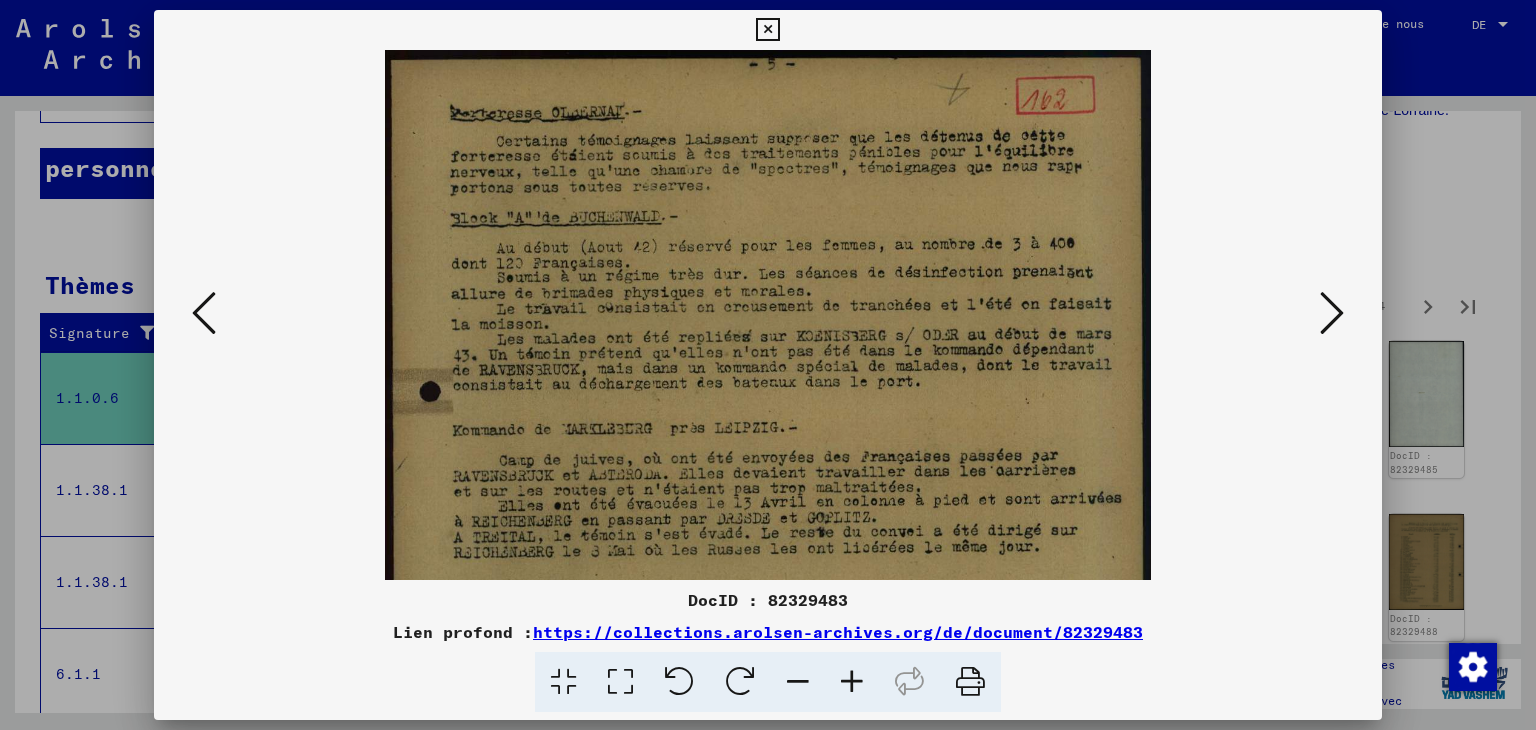 click at bounding box center [852, 682] 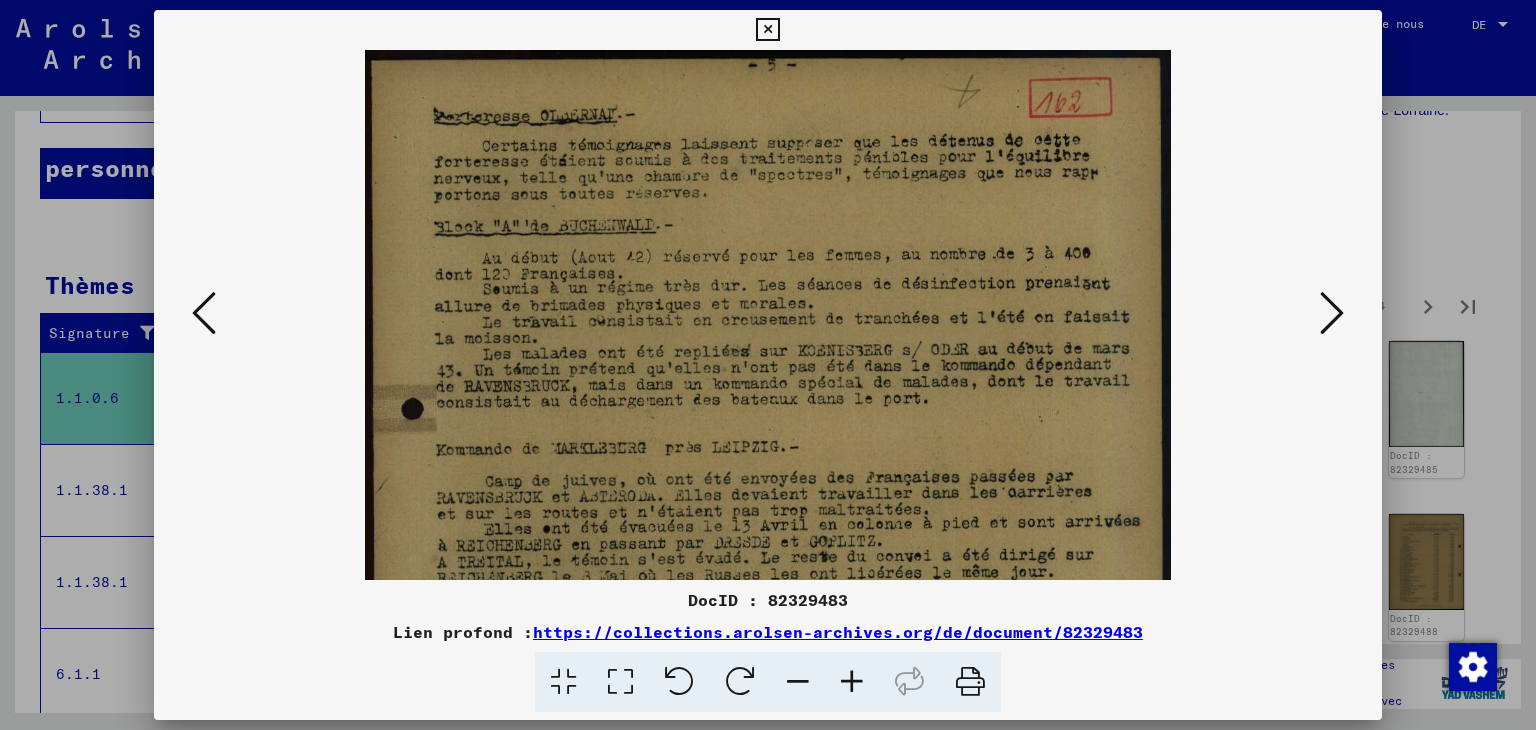 click at bounding box center (852, 682) 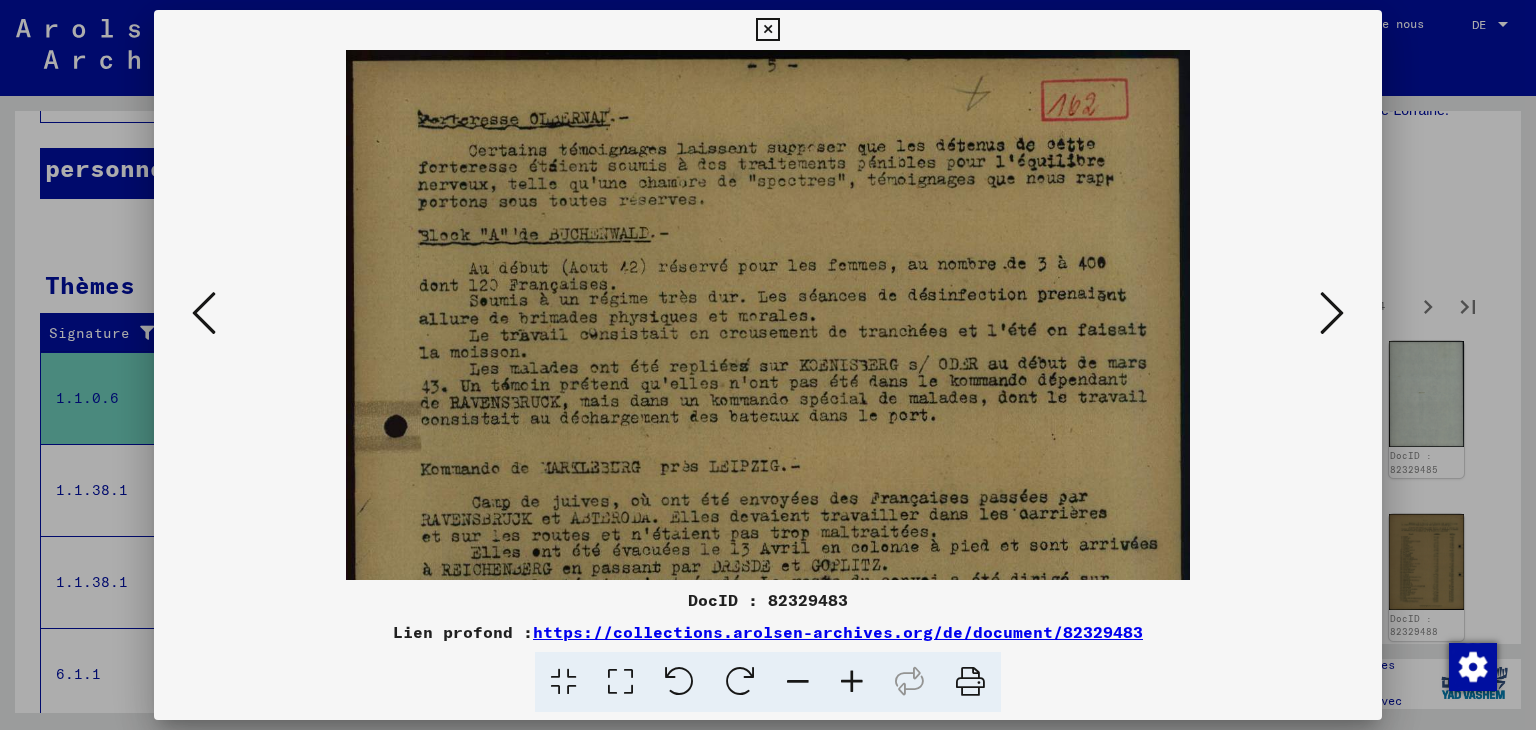 click at bounding box center [852, 682] 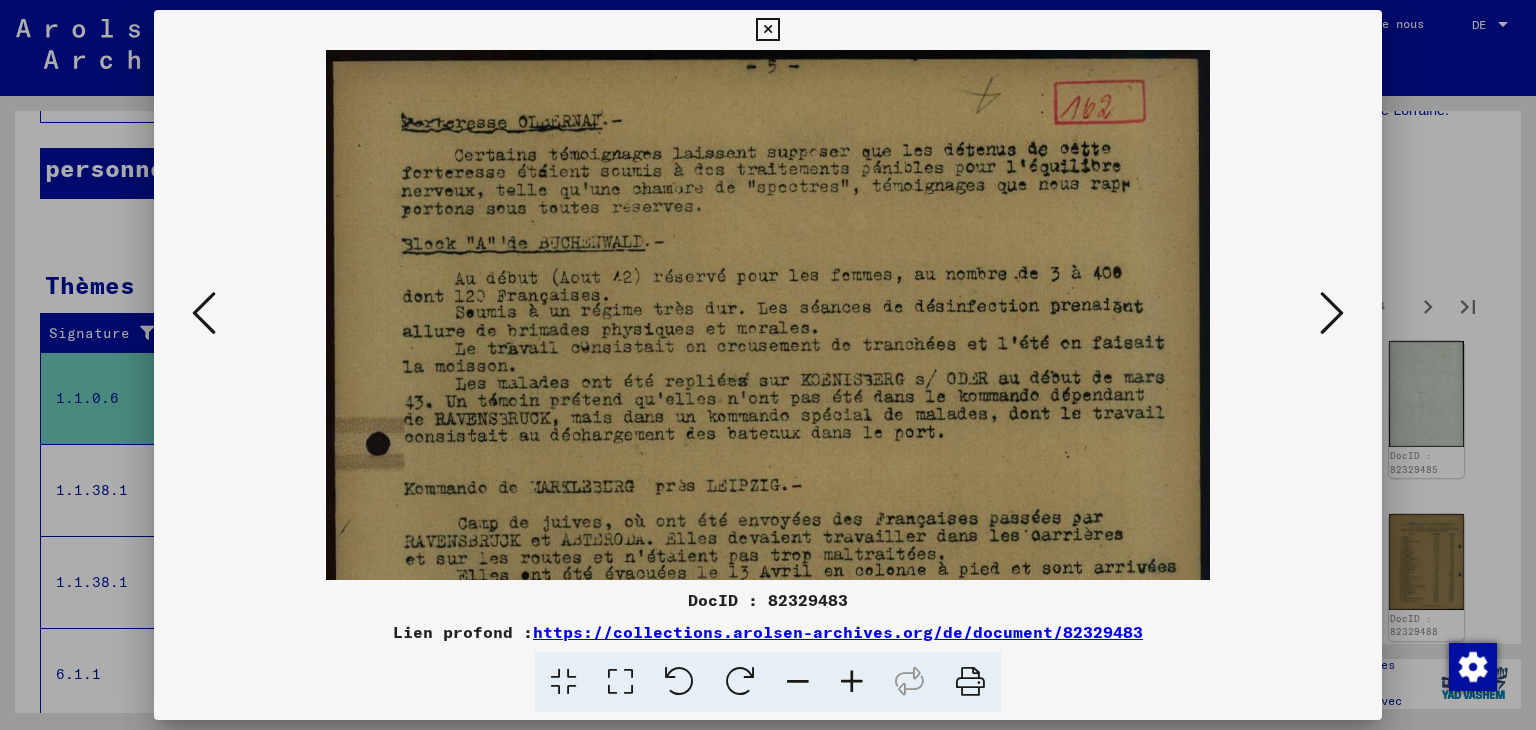 click at bounding box center (852, 682) 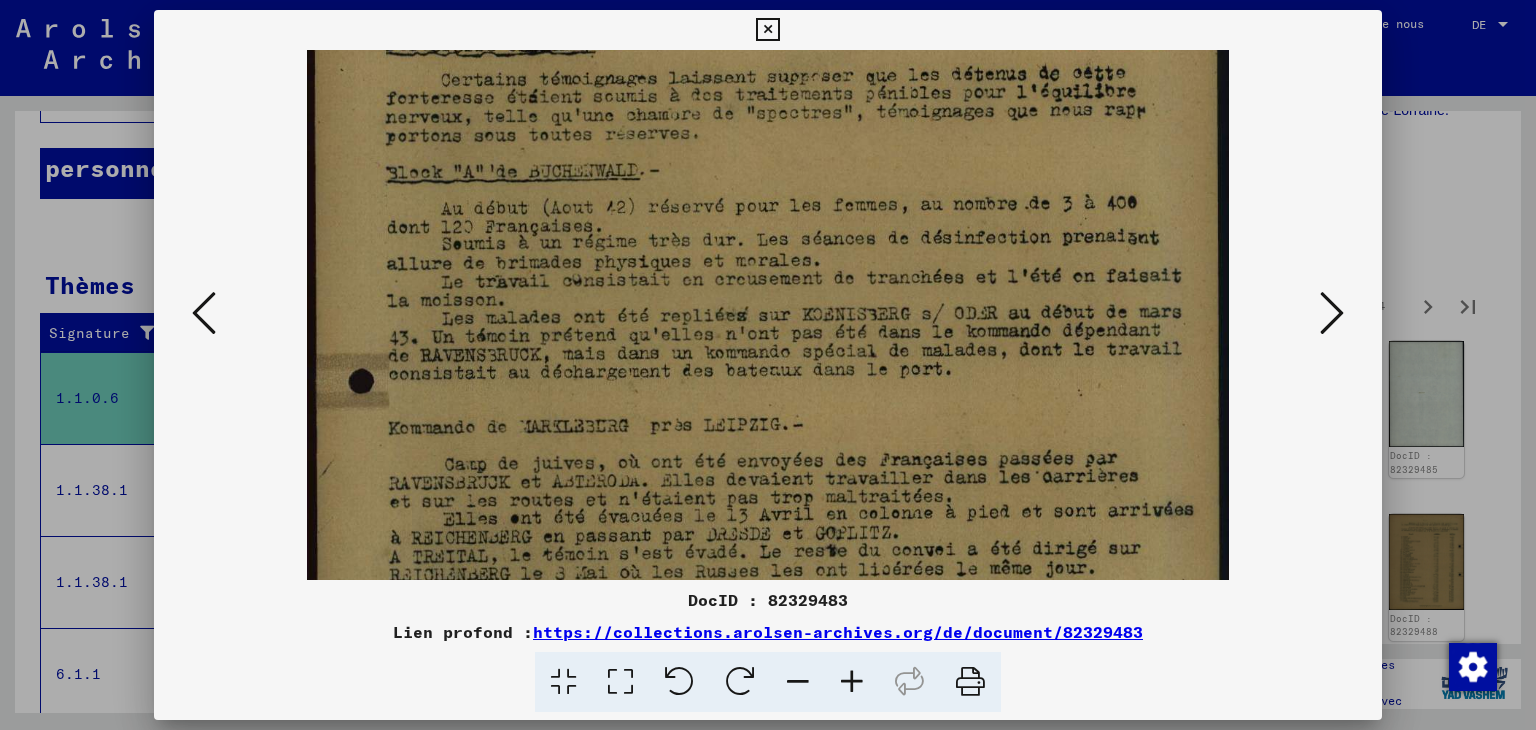 drag, startPoint x: 759, startPoint y: 515, endPoint x: 772, endPoint y: 505, distance: 16.40122 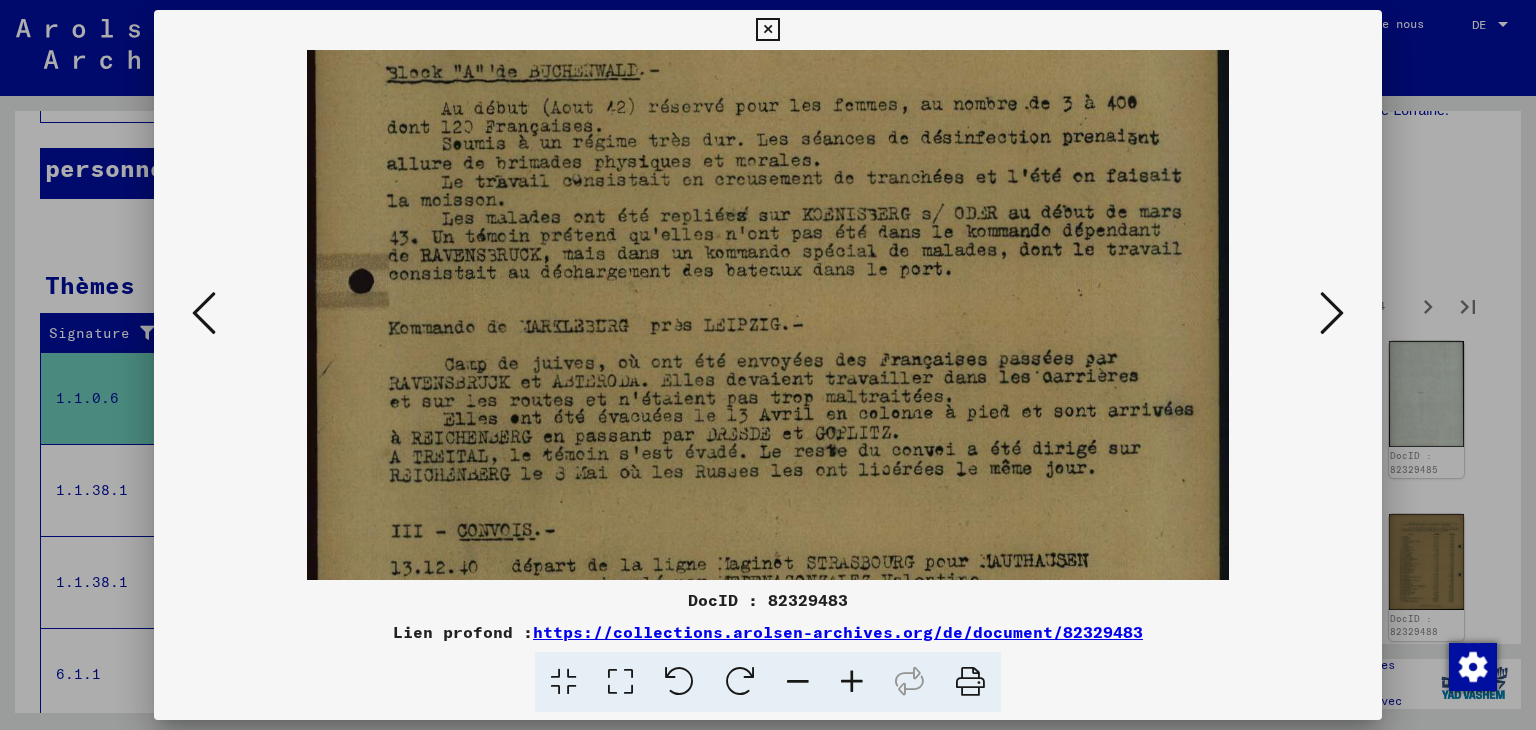 scroll, scrollTop: 222, scrollLeft: 0, axis: vertical 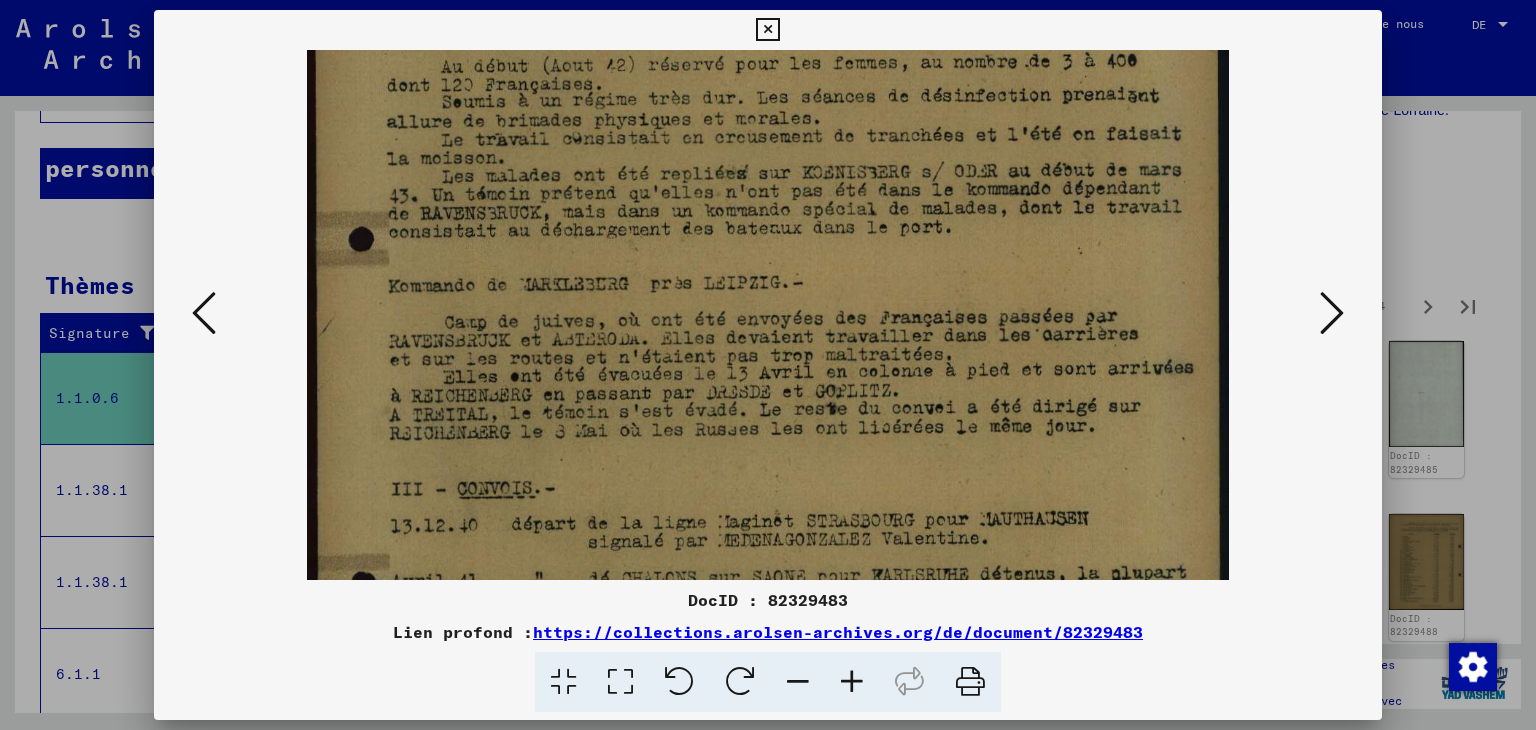 drag, startPoint x: 768, startPoint y: 521, endPoint x: 808, endPoint y: 381, distance: 145.6022 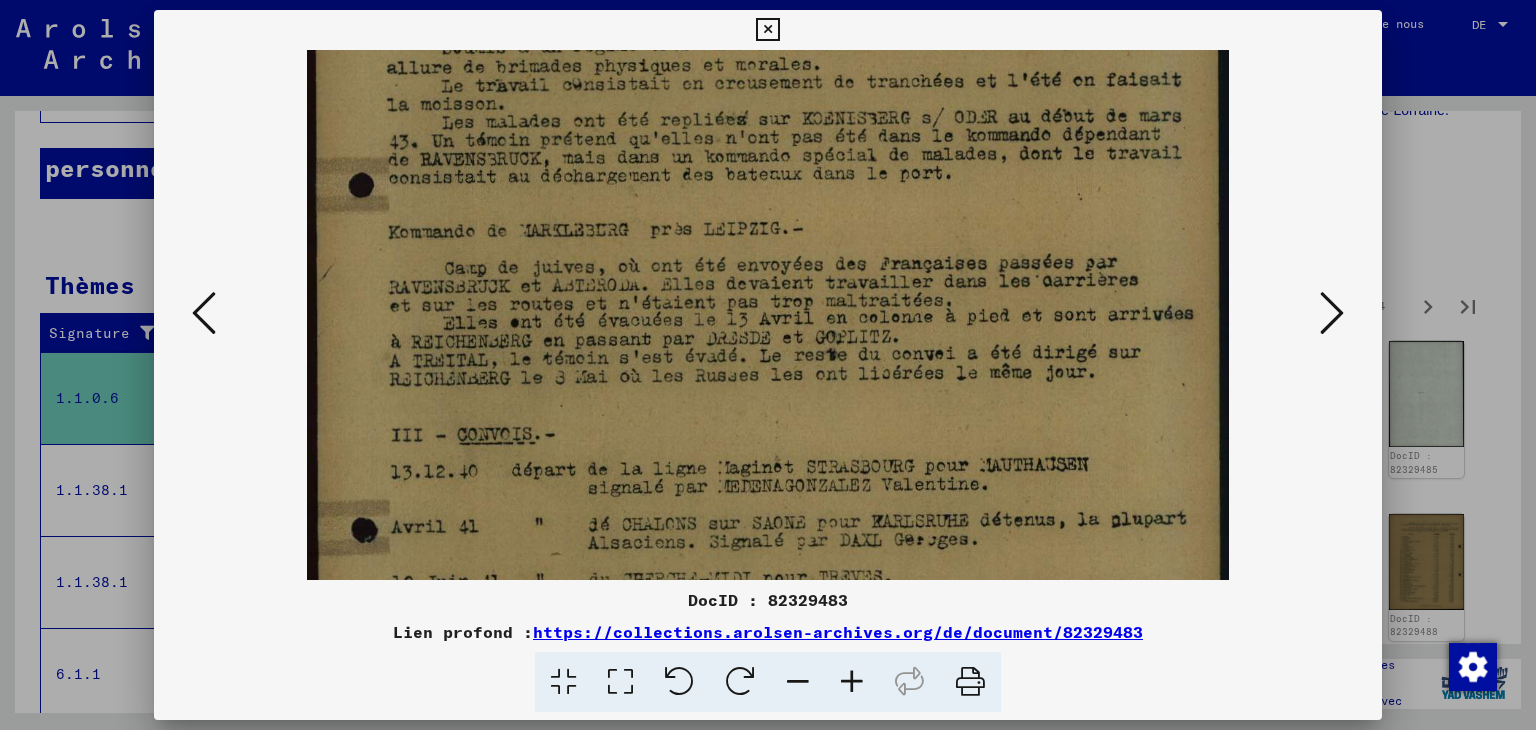 scroll, scrollTop: 279, scrollLeft: 0, axis: vertical 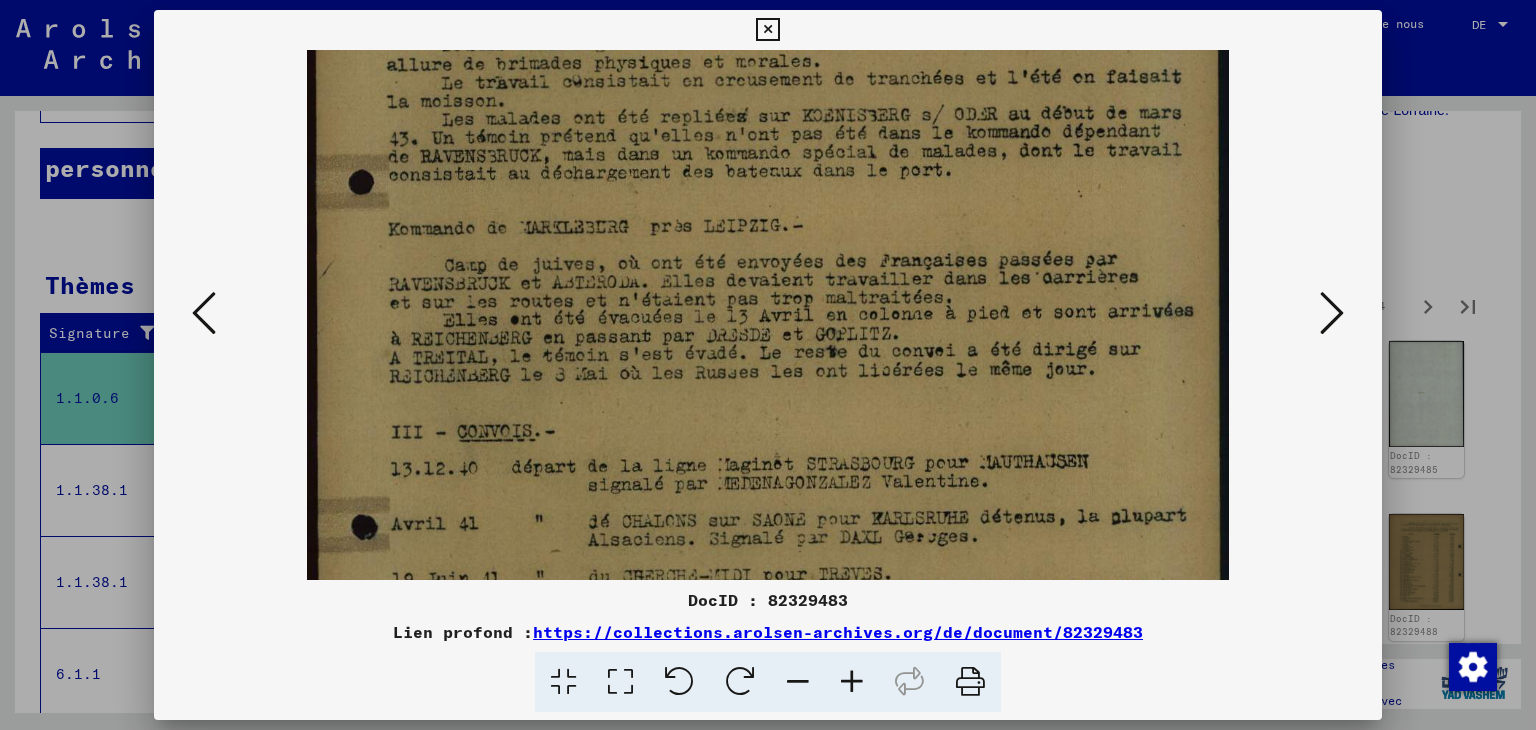 drag, startPoint x: 752, startPoint y: 501, endPoint x: 795, endPoint y: 447, distance: 69.02898 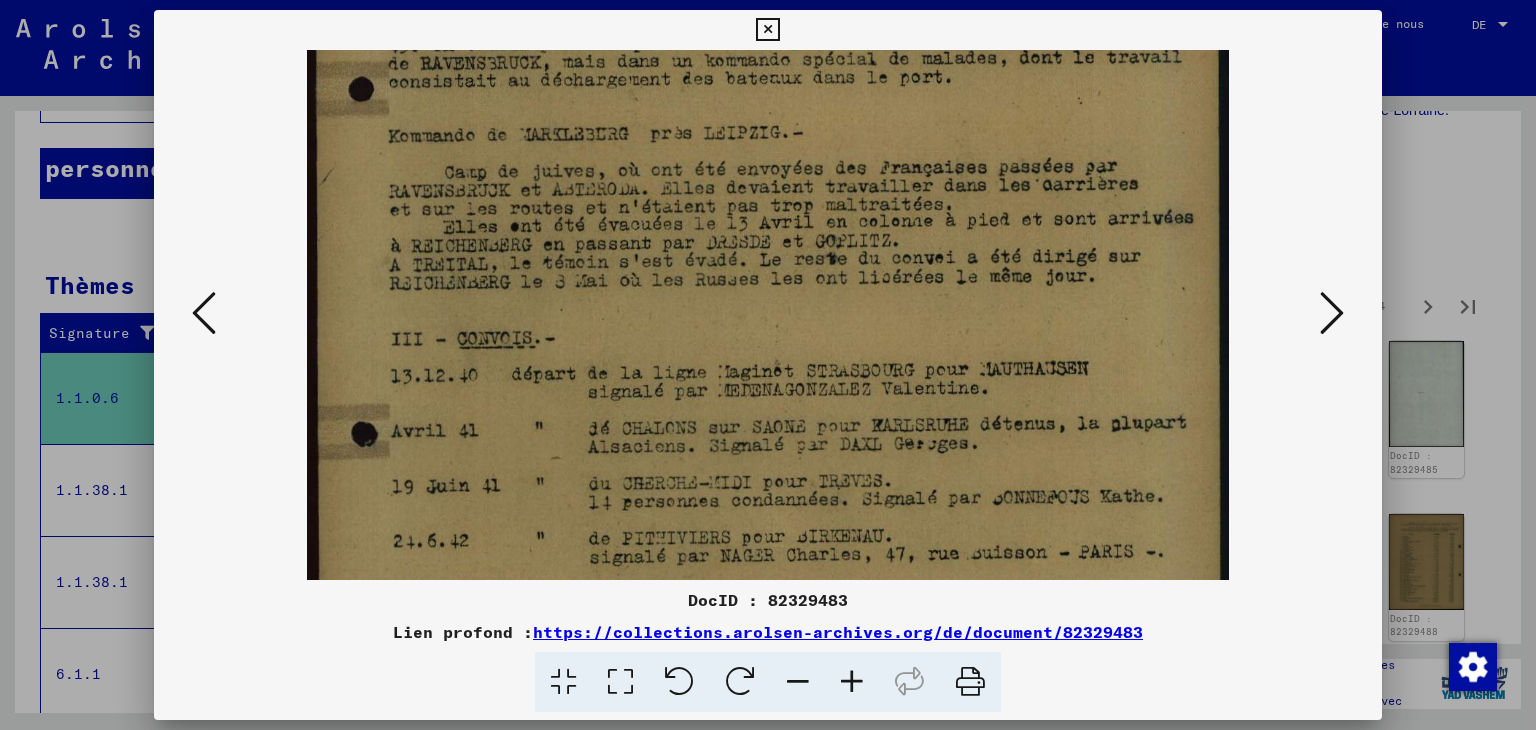 scroll, scrollTop: 373, scrollLeft: 0, axis: vertical 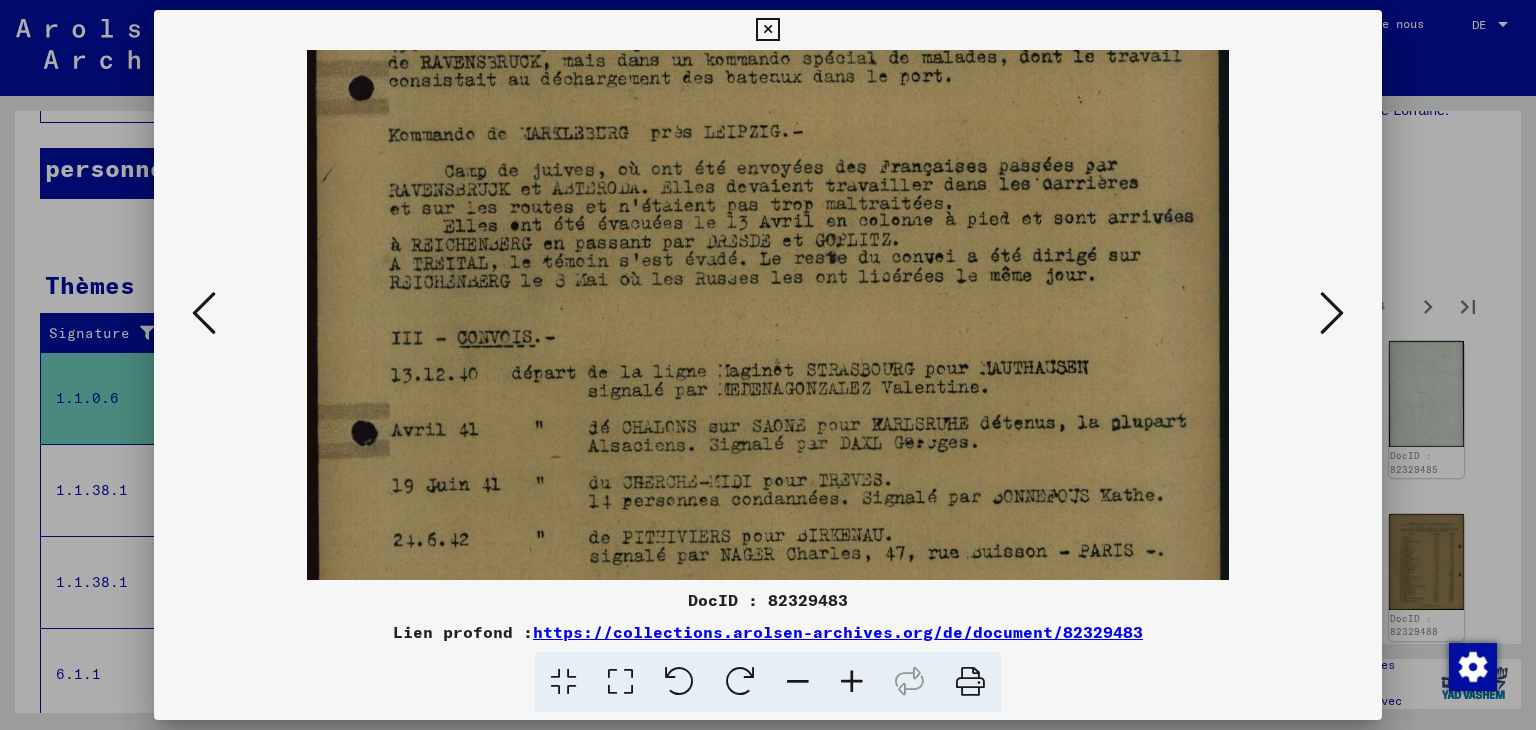 drag, startPoint x: 796, startPoint y: 454, endPoint x: 853, endPoint y: 367, distance: 104.00961 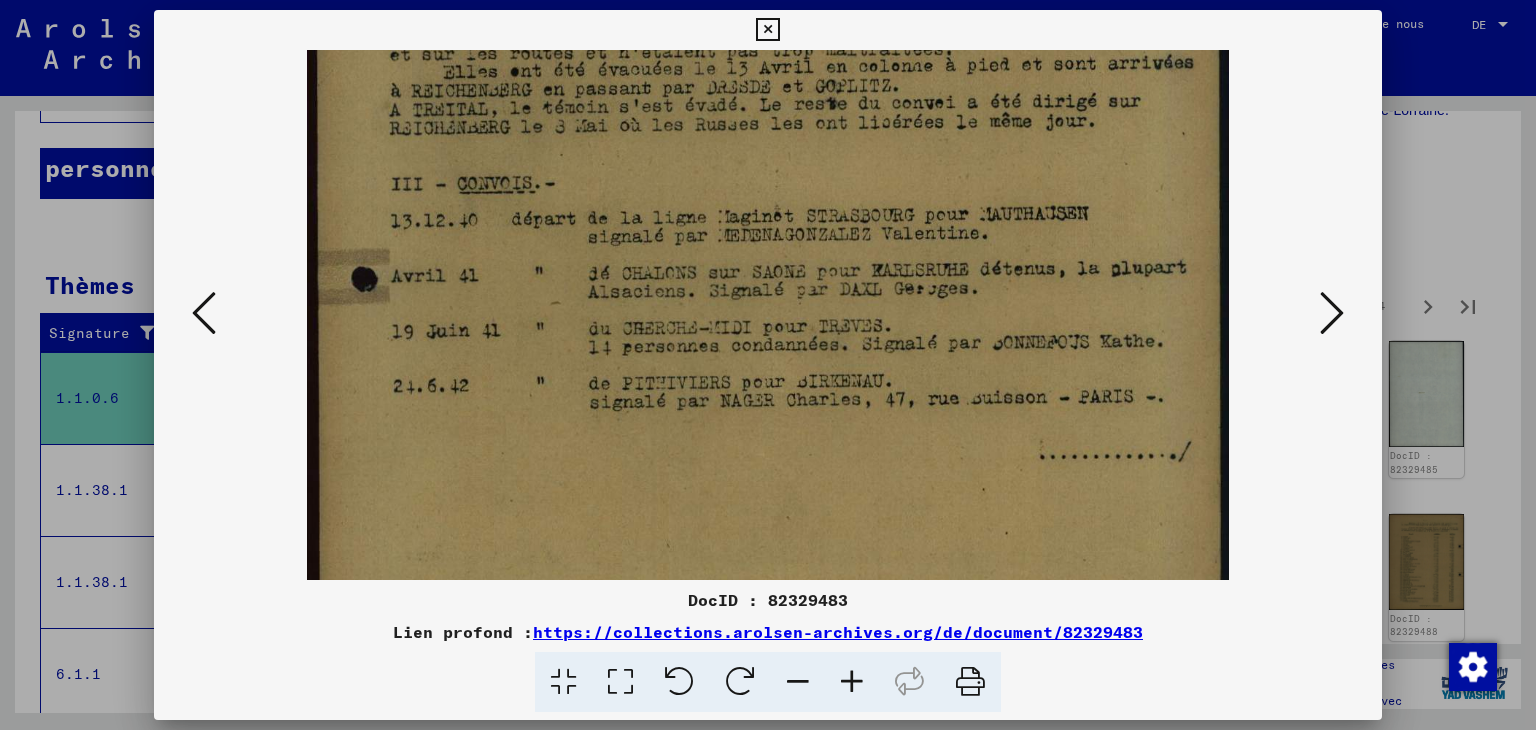 scroll, scrollTop: 528, scrollLeft: 0, axis: vertical 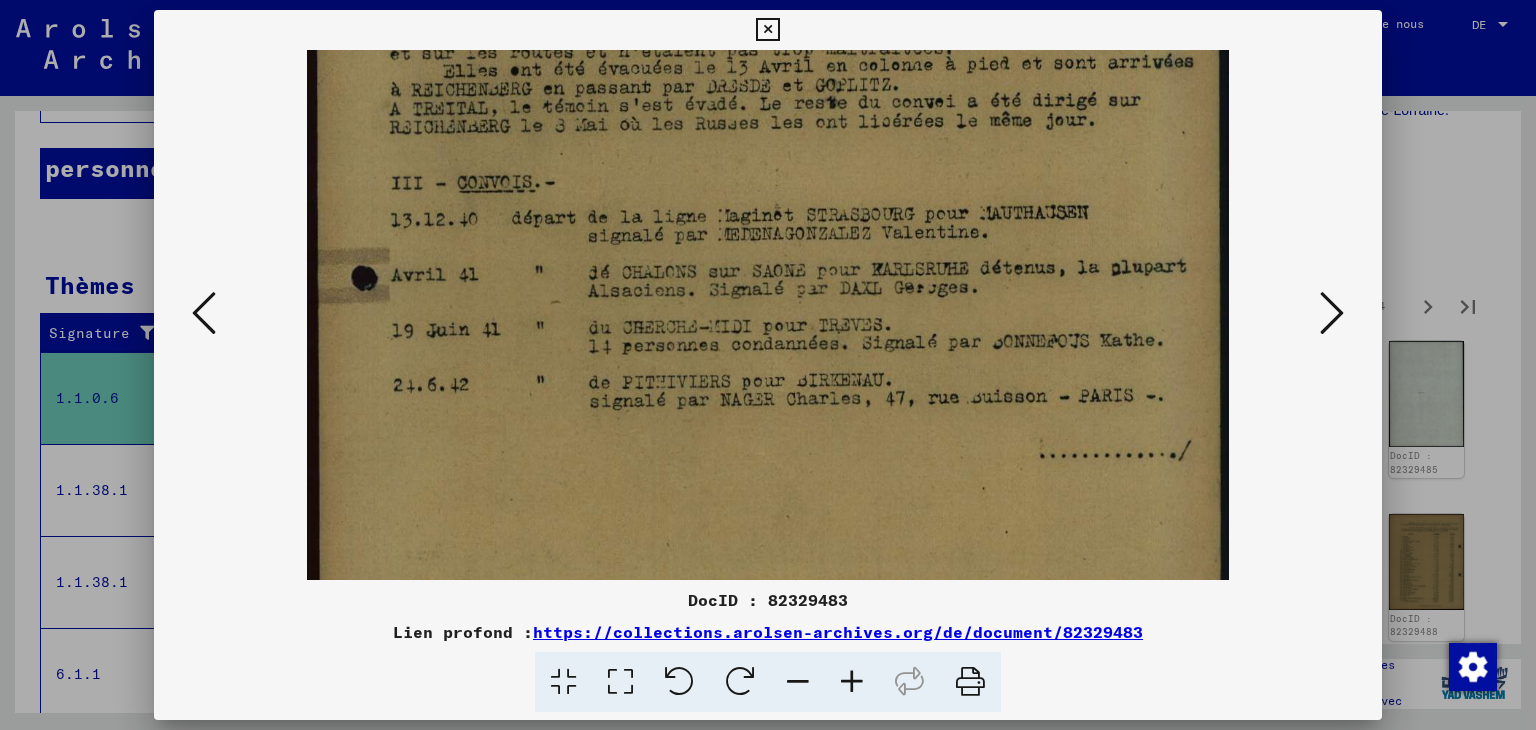 drag, startPoint x: 812, startPoint y: 525, endPoint x: 900, endPoint y: 379, distance: 170.46994 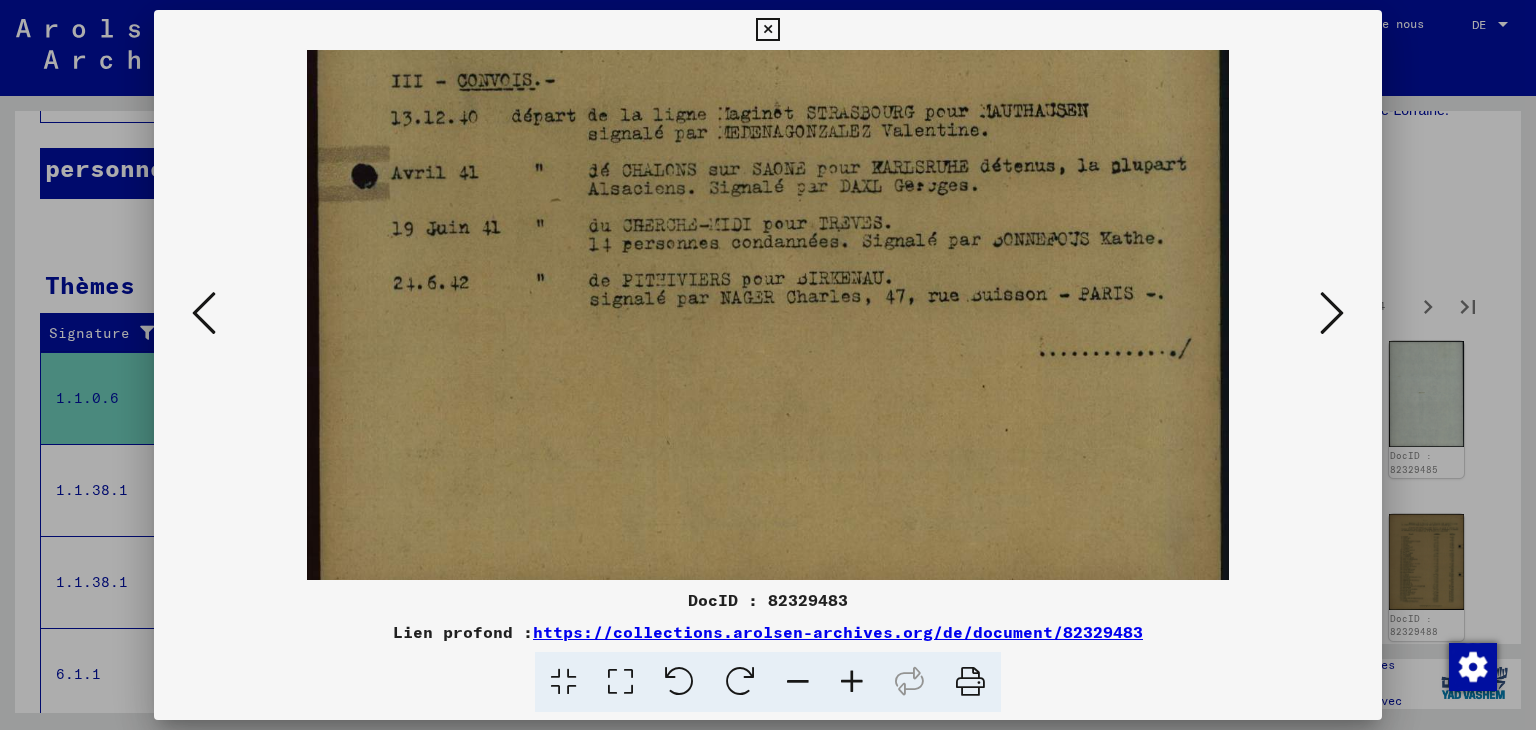 scroll, scrollTop: 649, scrollLeft: 0, axis: vertical 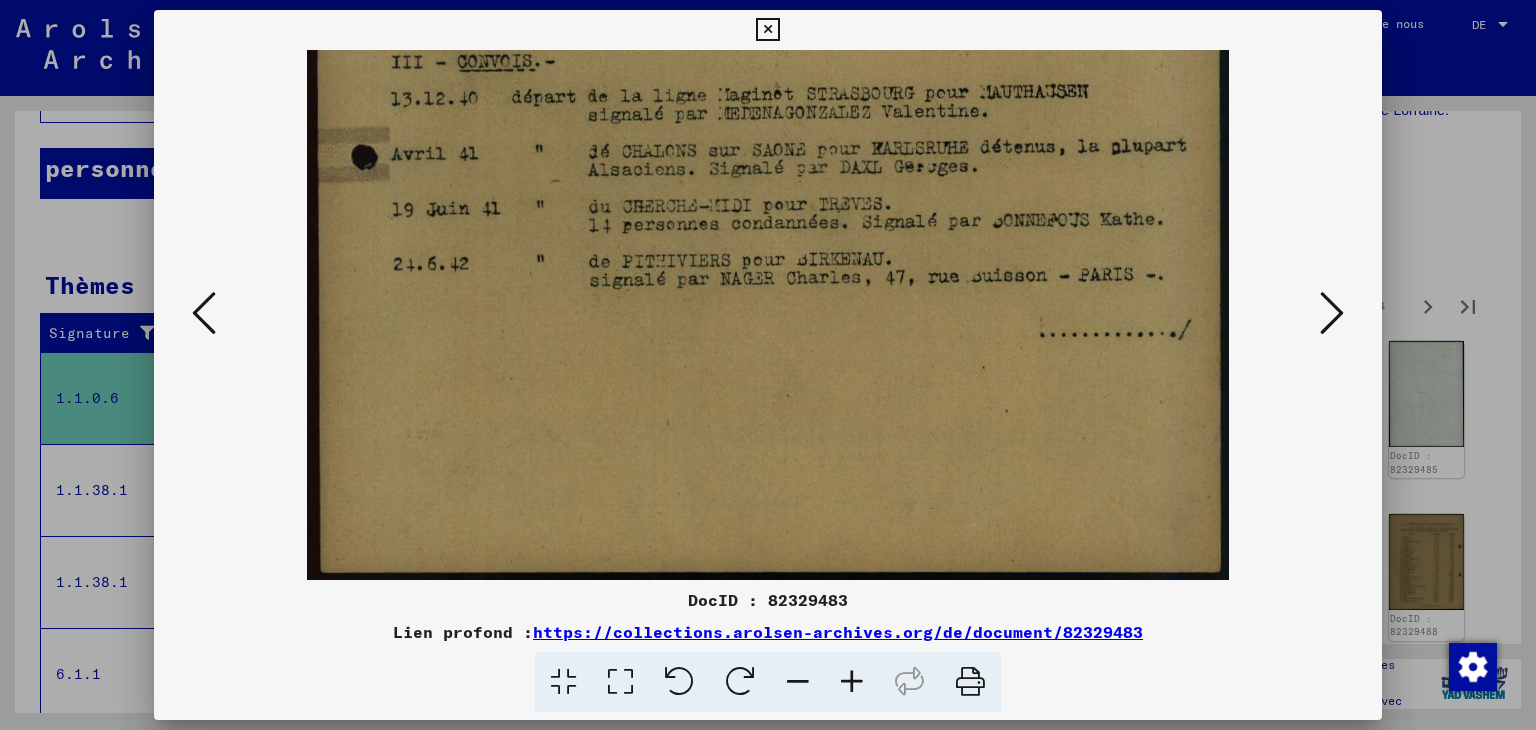 drag, startPoint x: 856, startPoint y: 496, endPoint x: 908, endPoint y: 296, distance: 206.64946 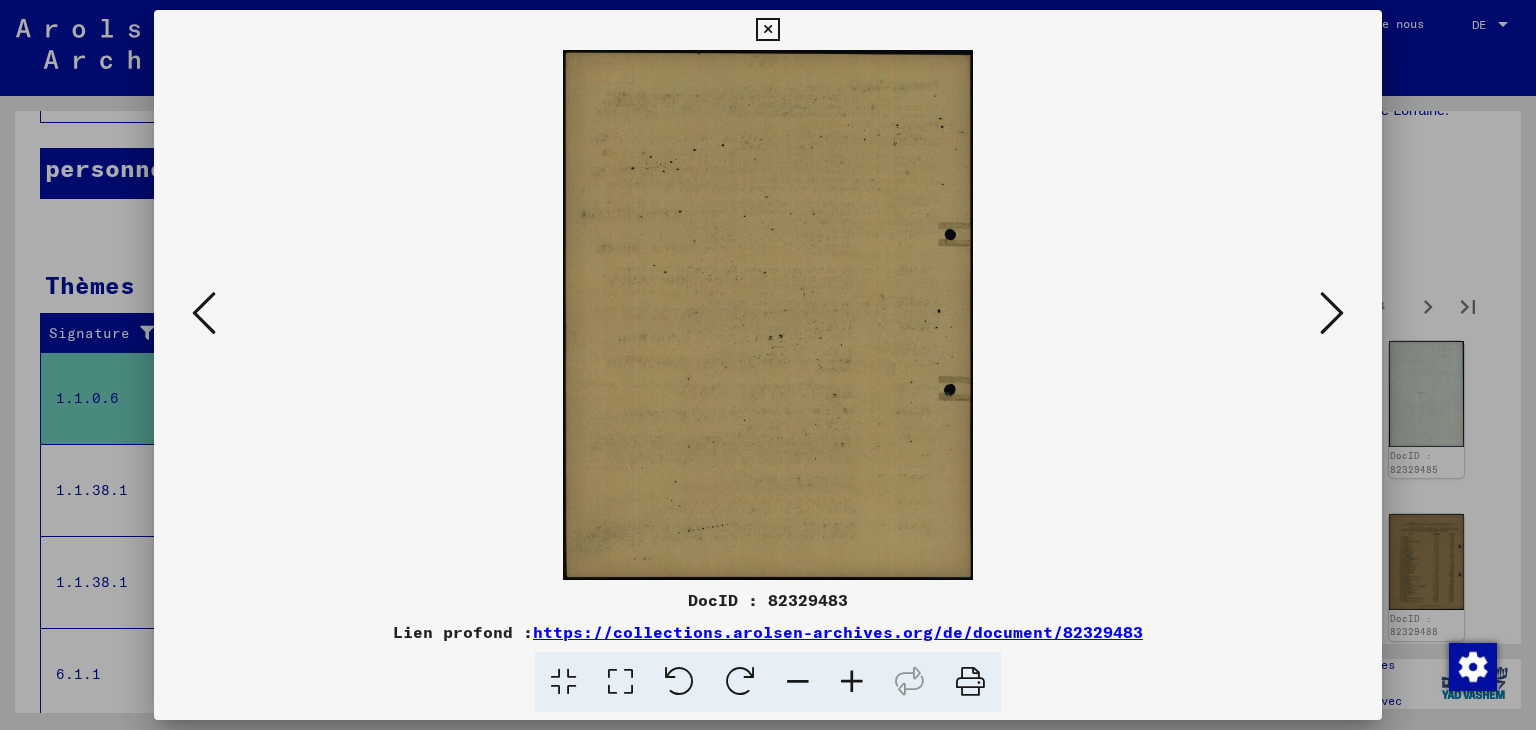 click at bounding box center (1332, 313) 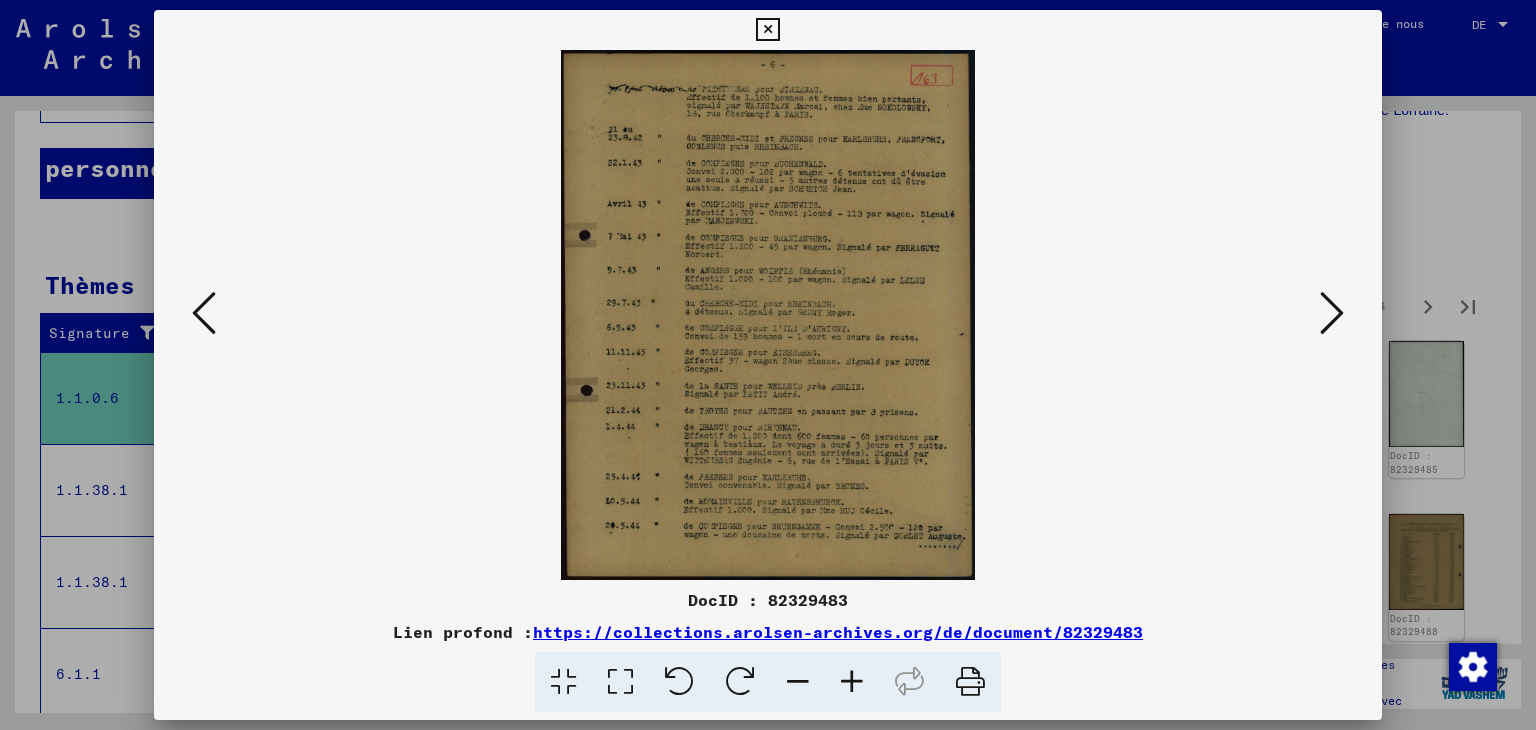 click at bounding box center [852, 682] 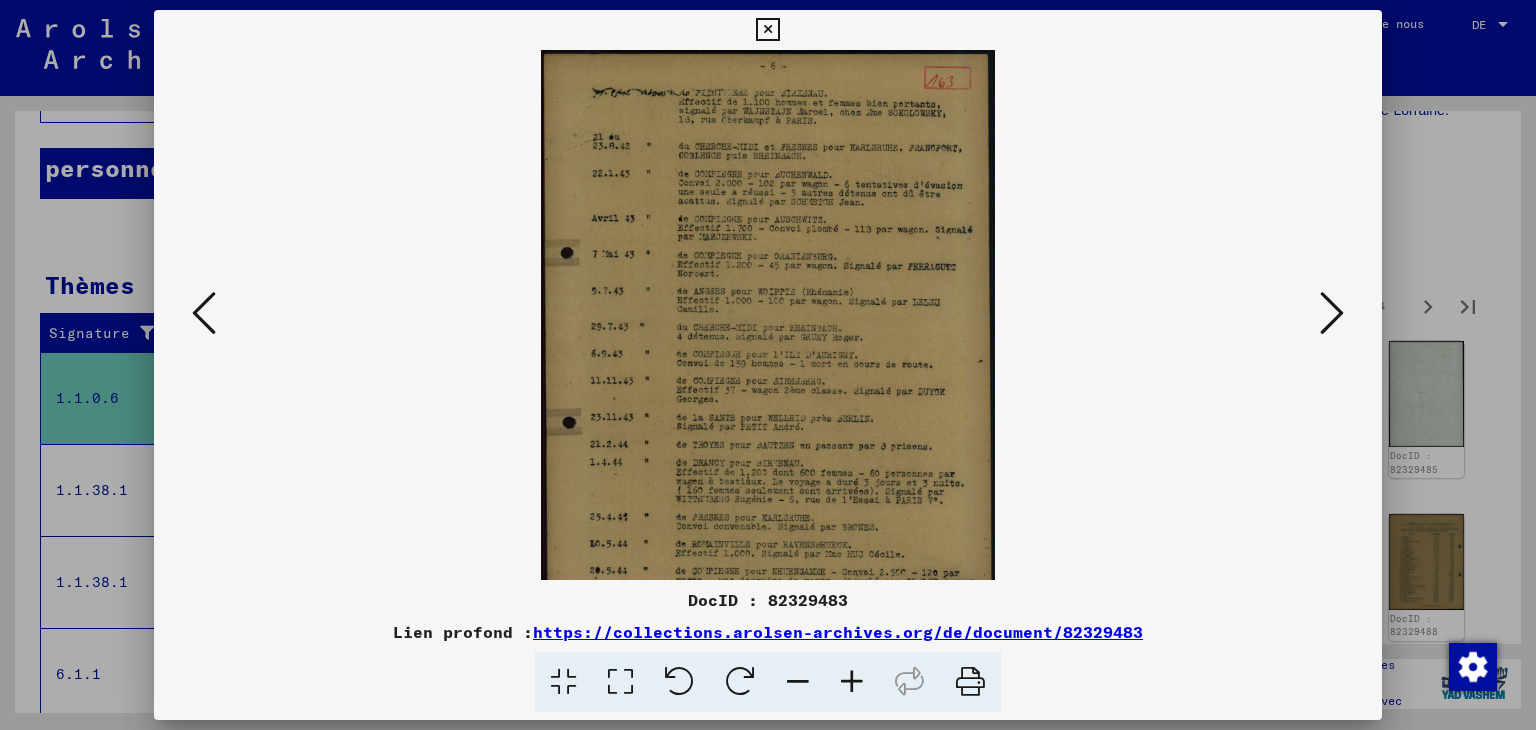click at bounding box center (852, 682) 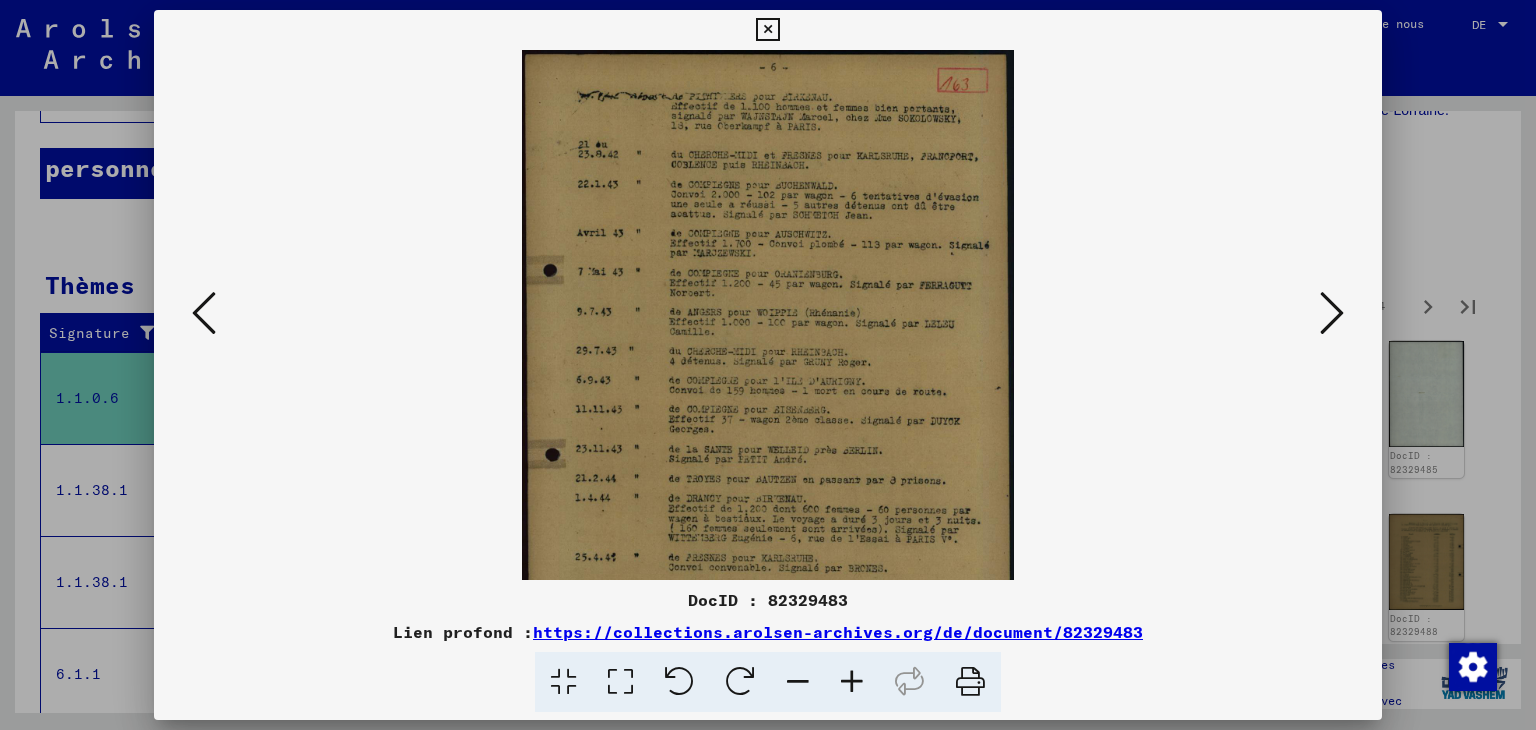 click at bounding box center [852, 682] 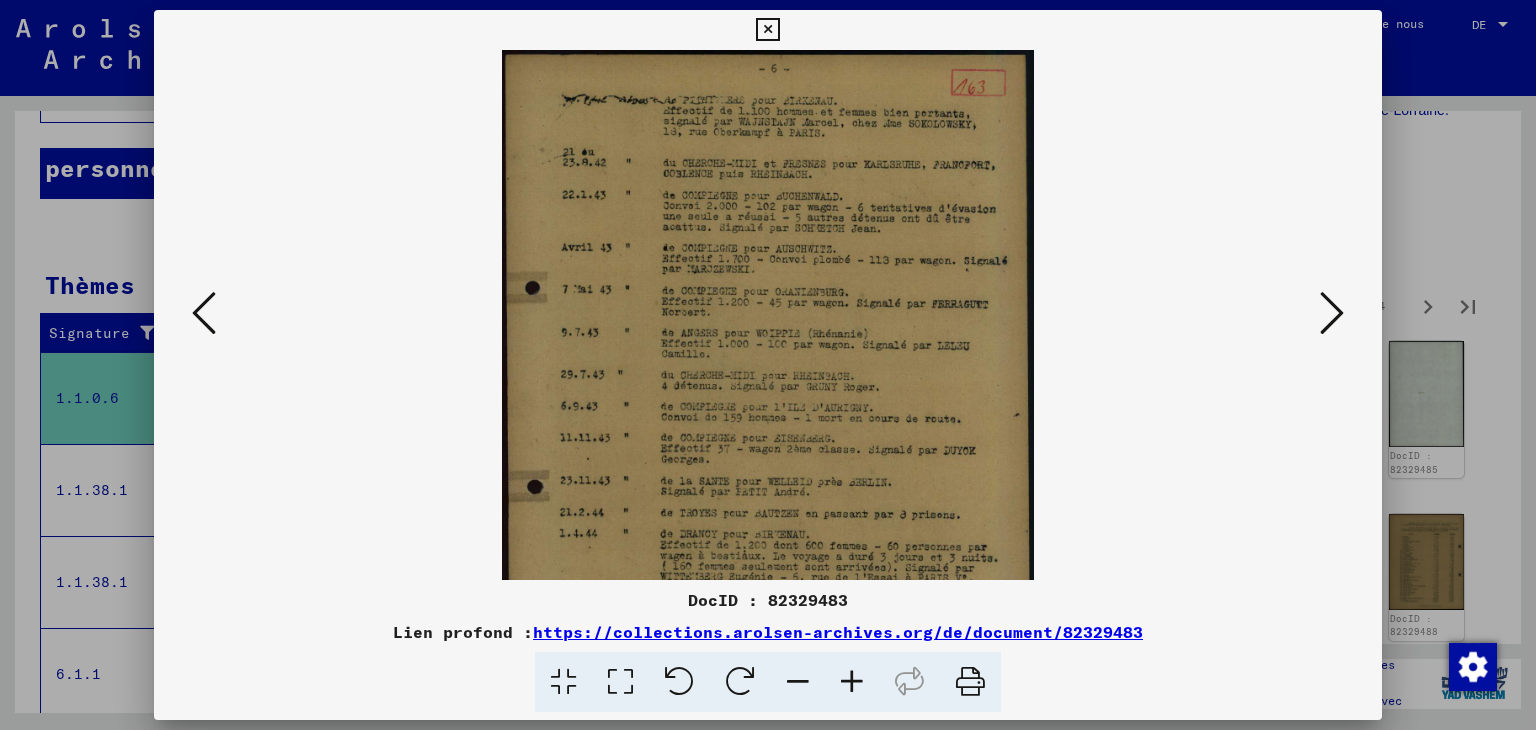 click at bounding box center [852, 682] 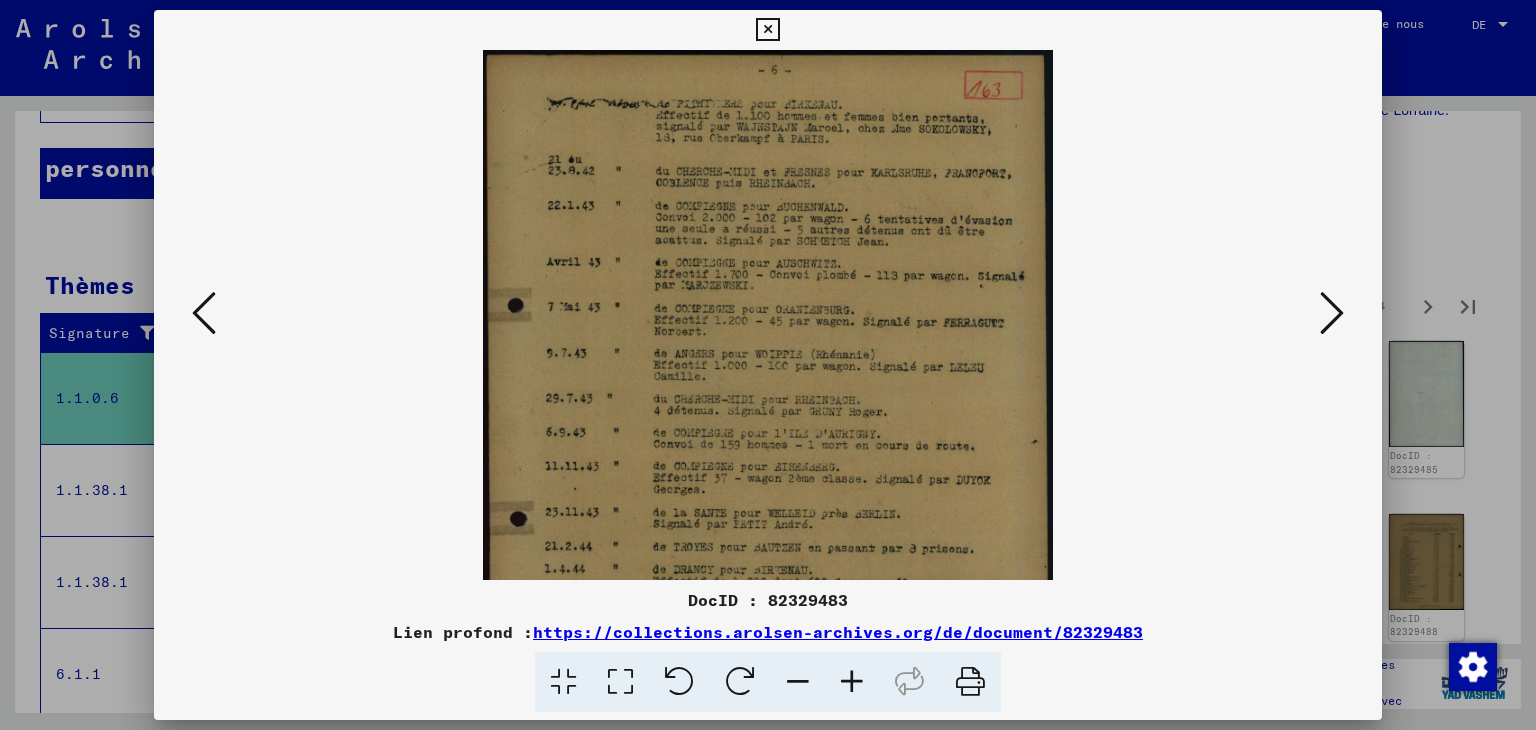 click at bounding box center [852, 682] 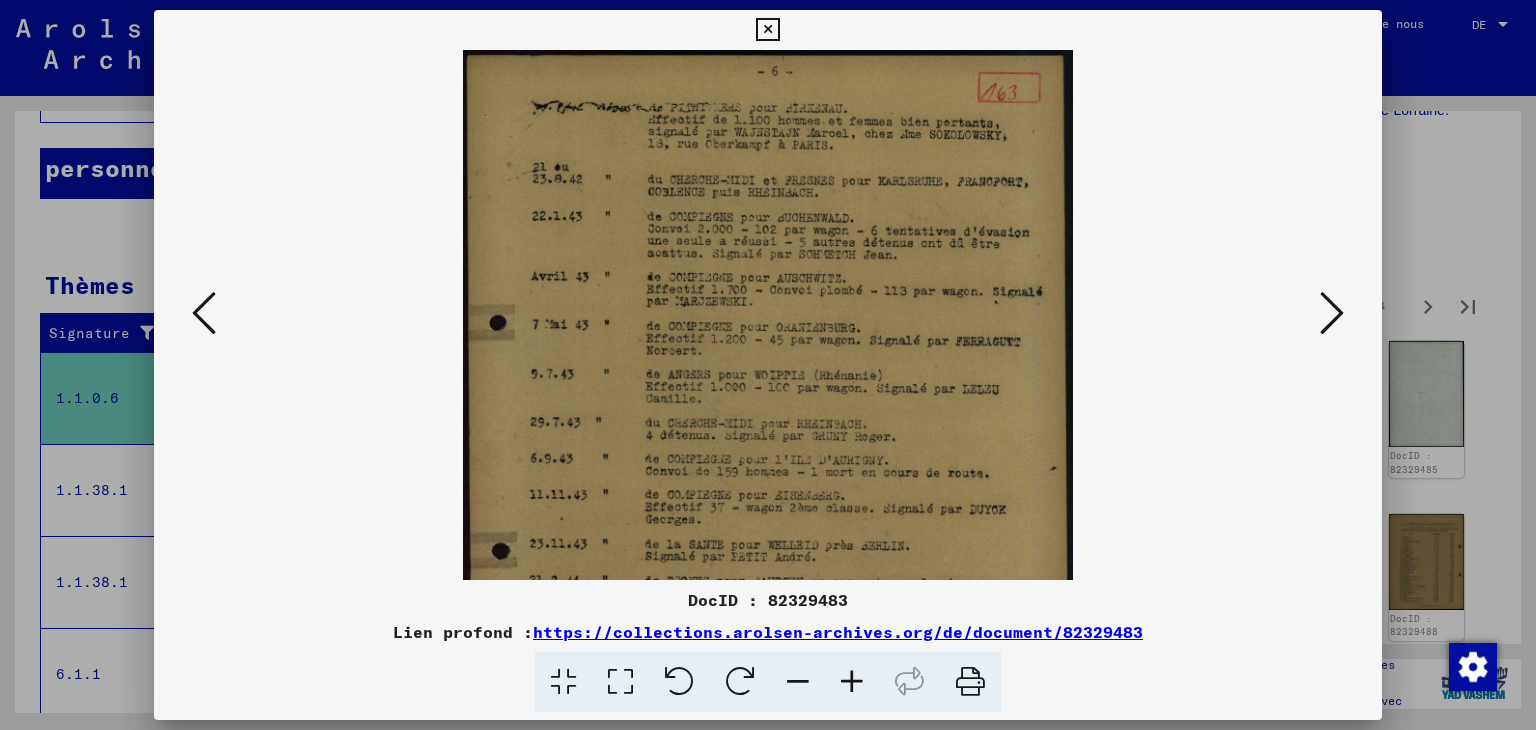 click at bounding box center [852, 682] 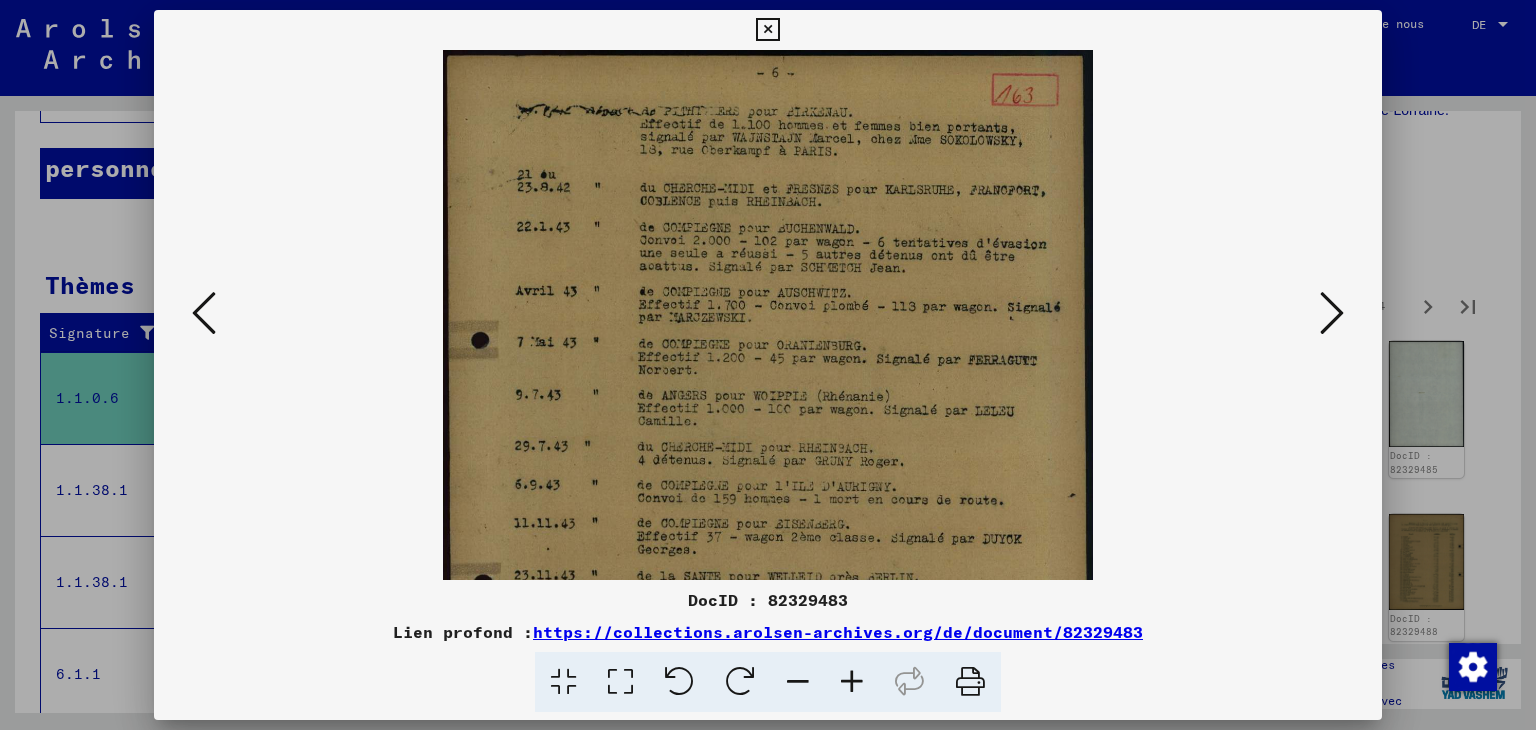 click at bounding box center (852, 682) 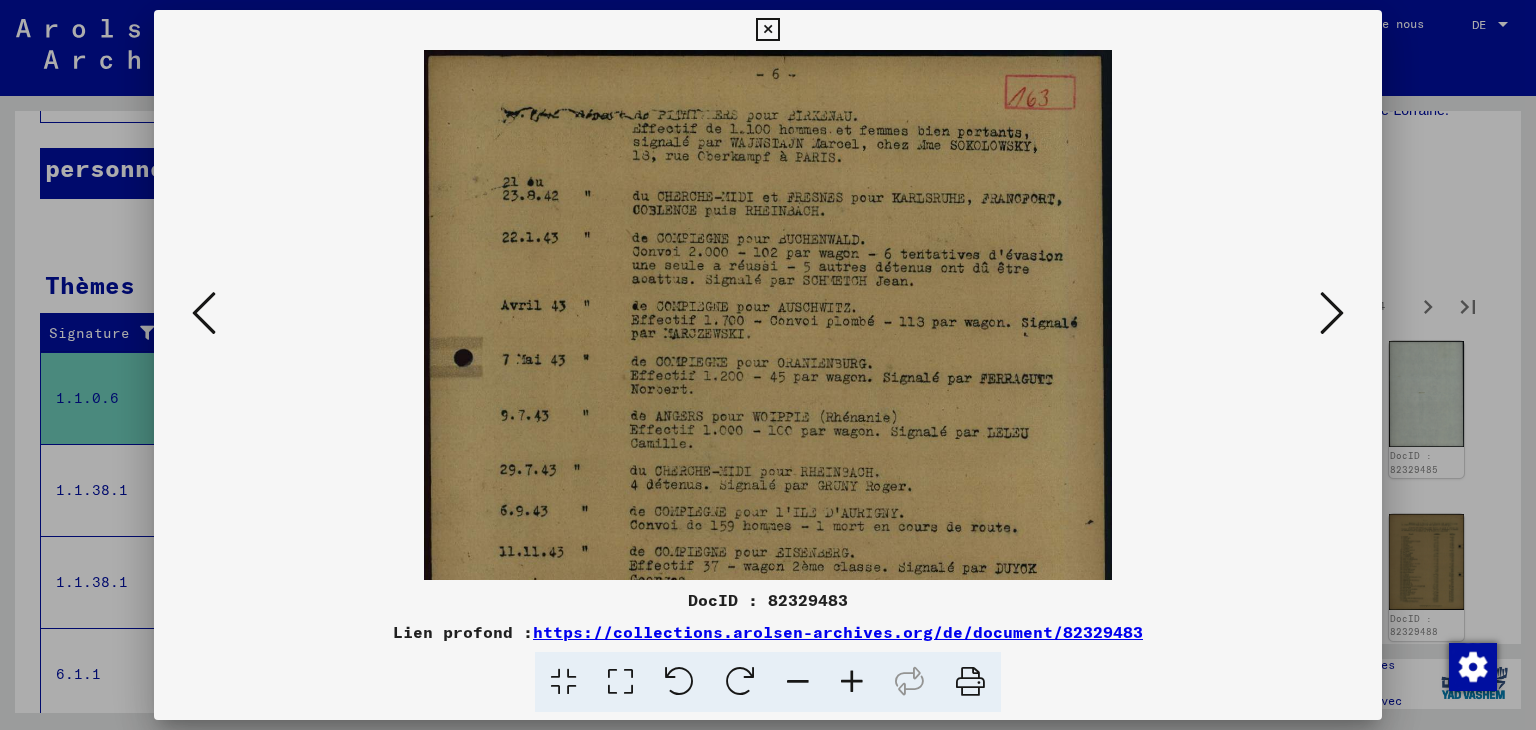 click at bounding box center (852, 682) 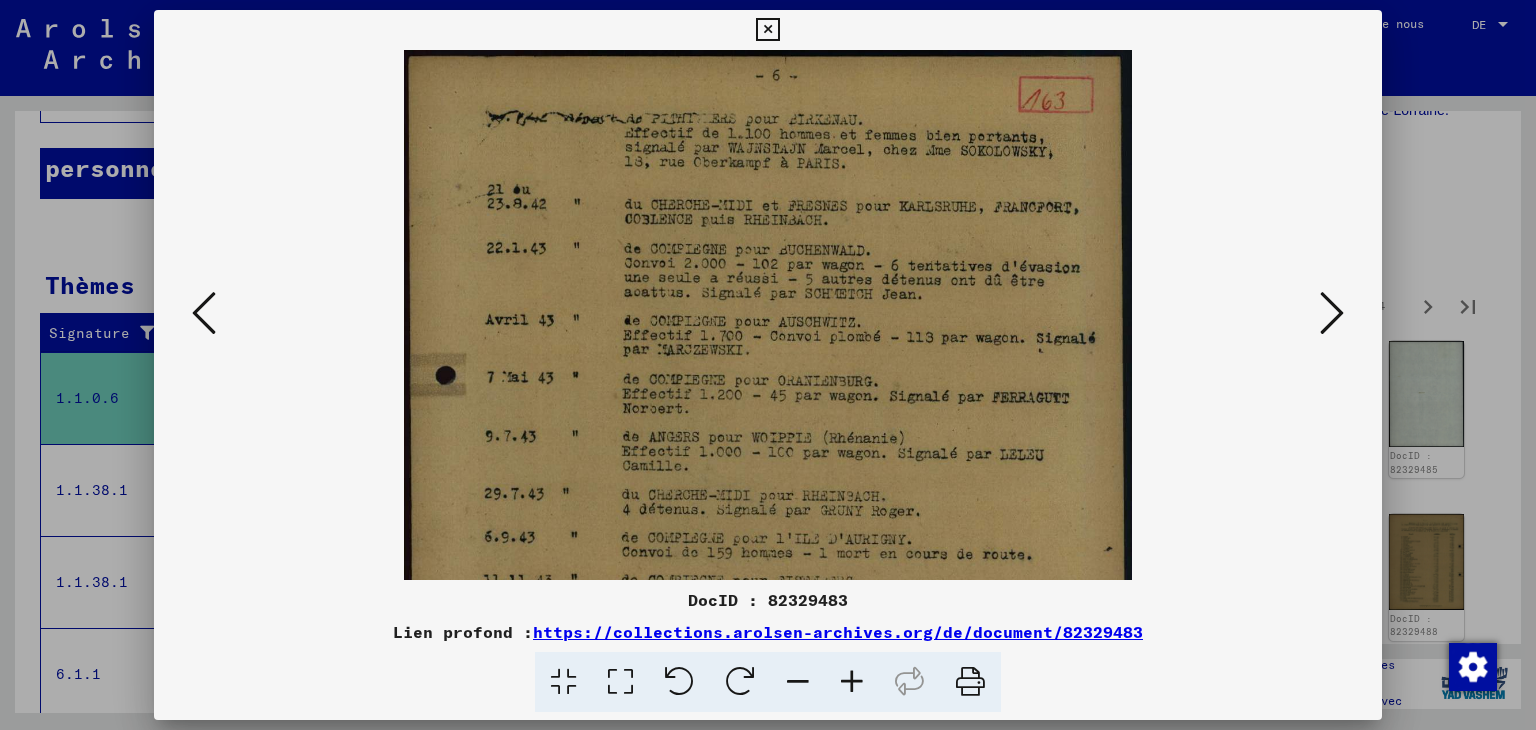 click at bounding box center [852, 682] 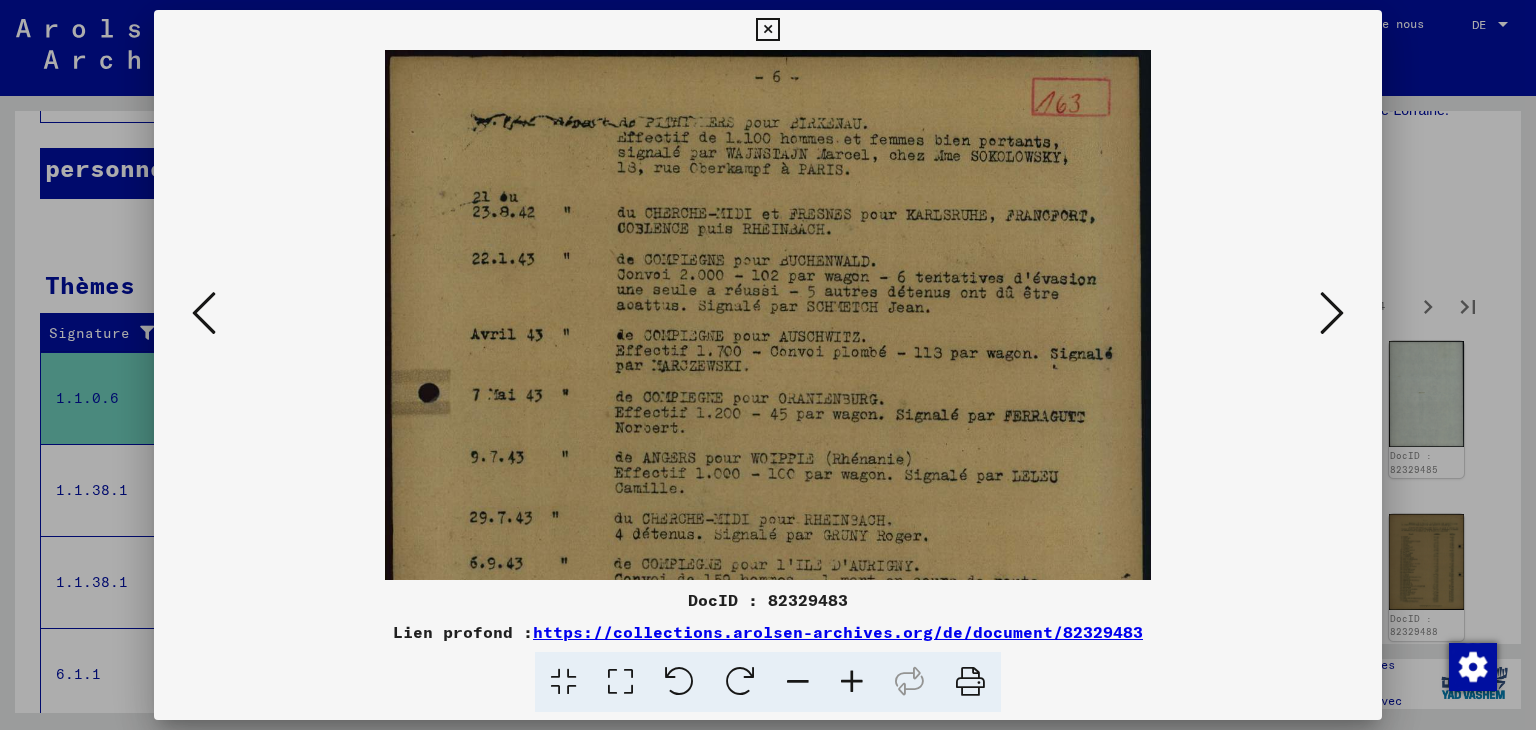 click at bounding box center [852, 682] 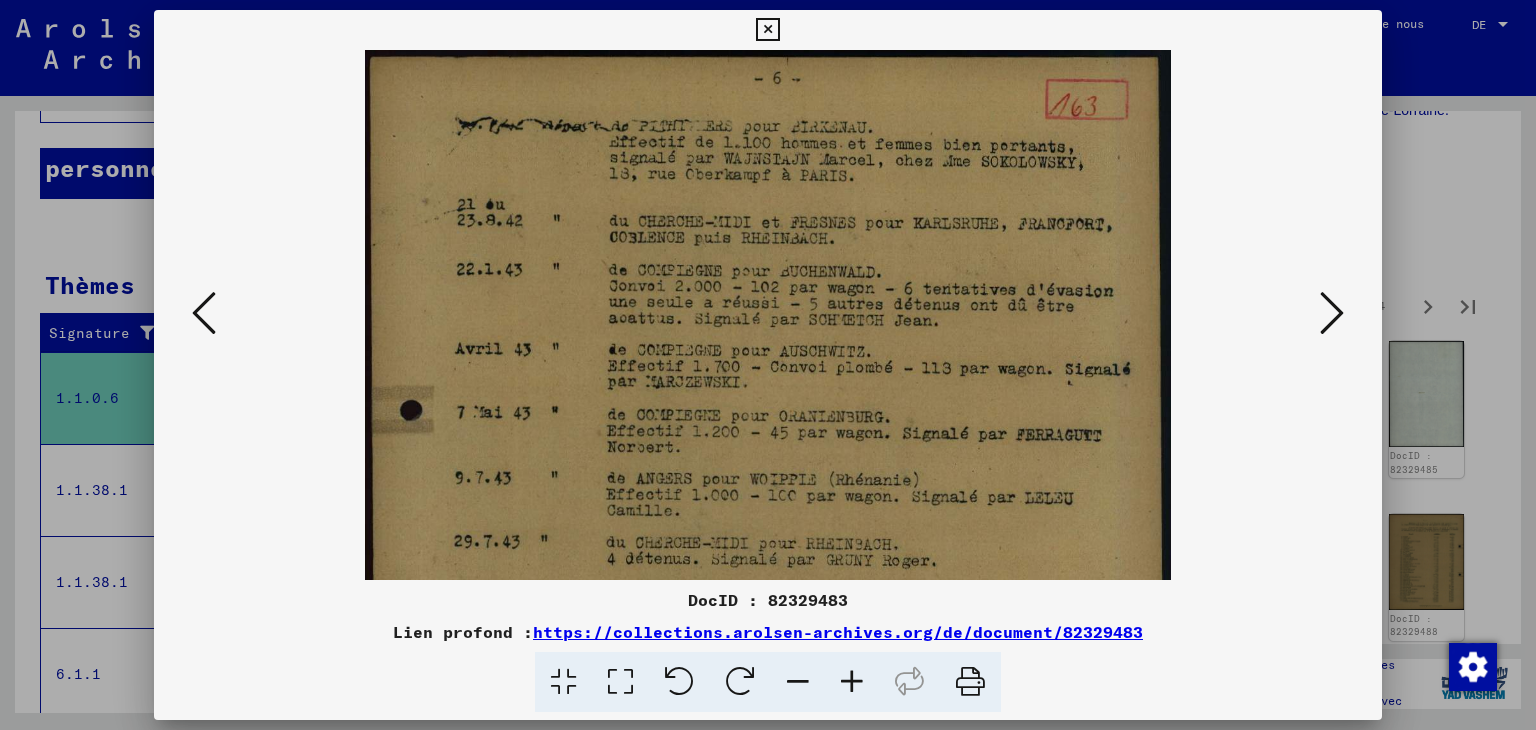 click at bounding box center [852, 682] 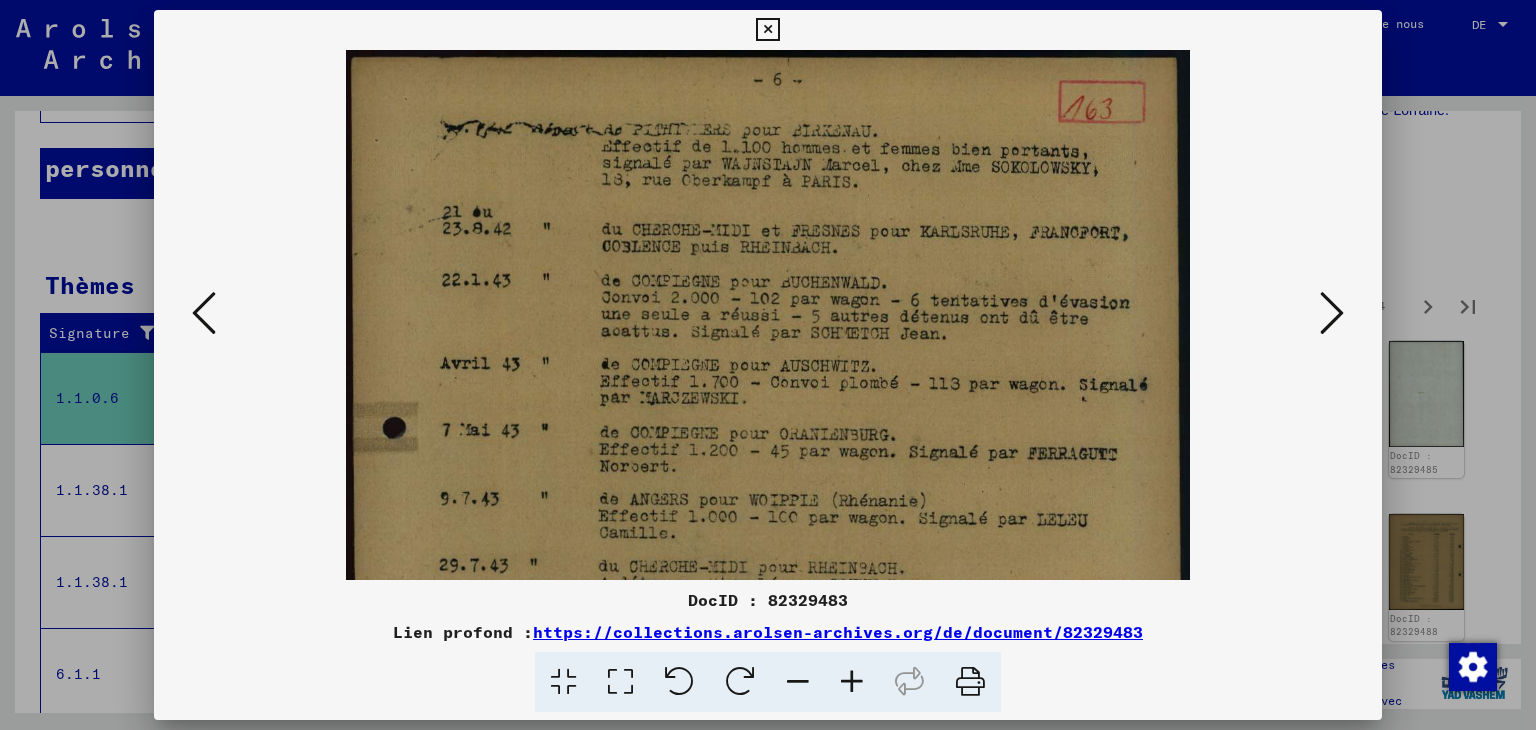 click at bounding box center (852, 682) 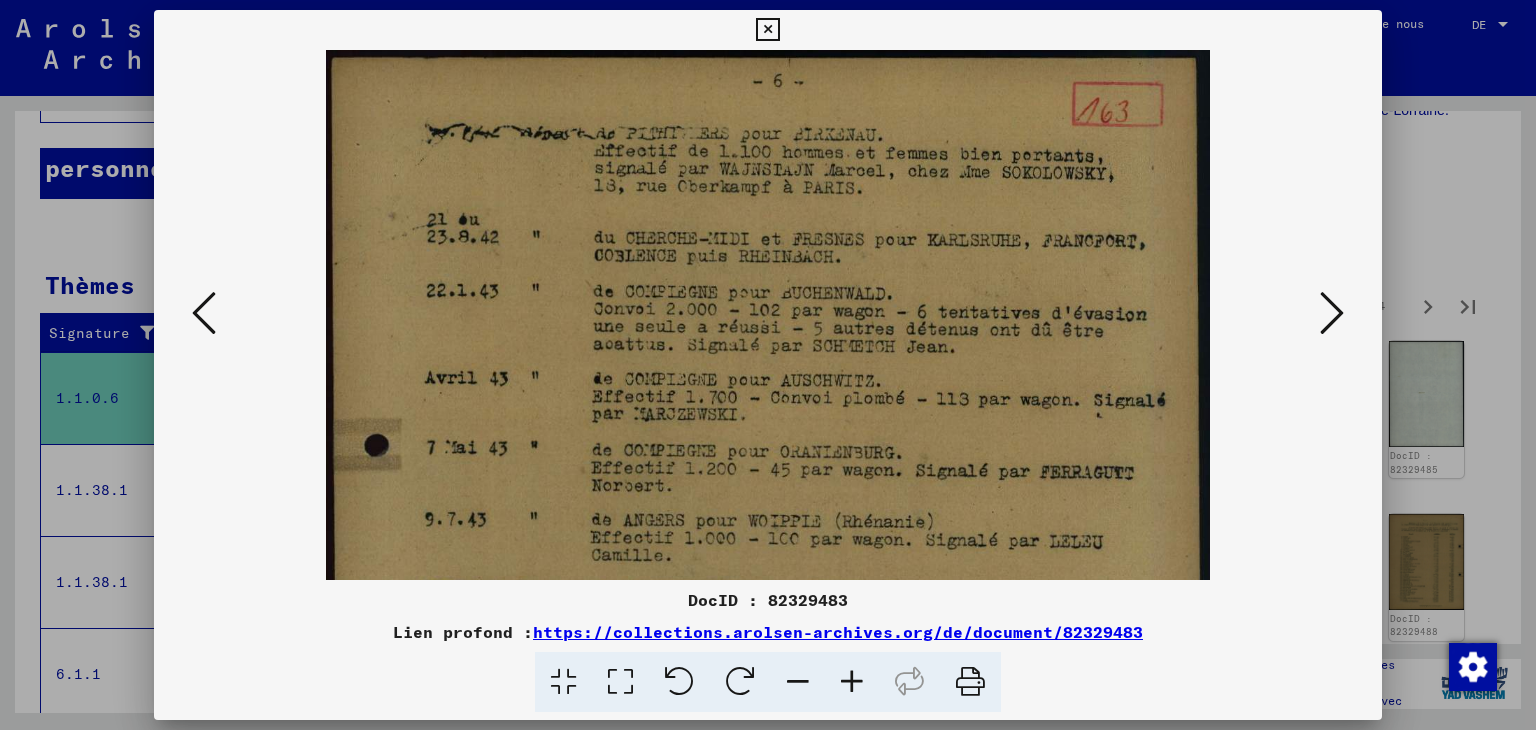 click at bounding box center [852, 682] 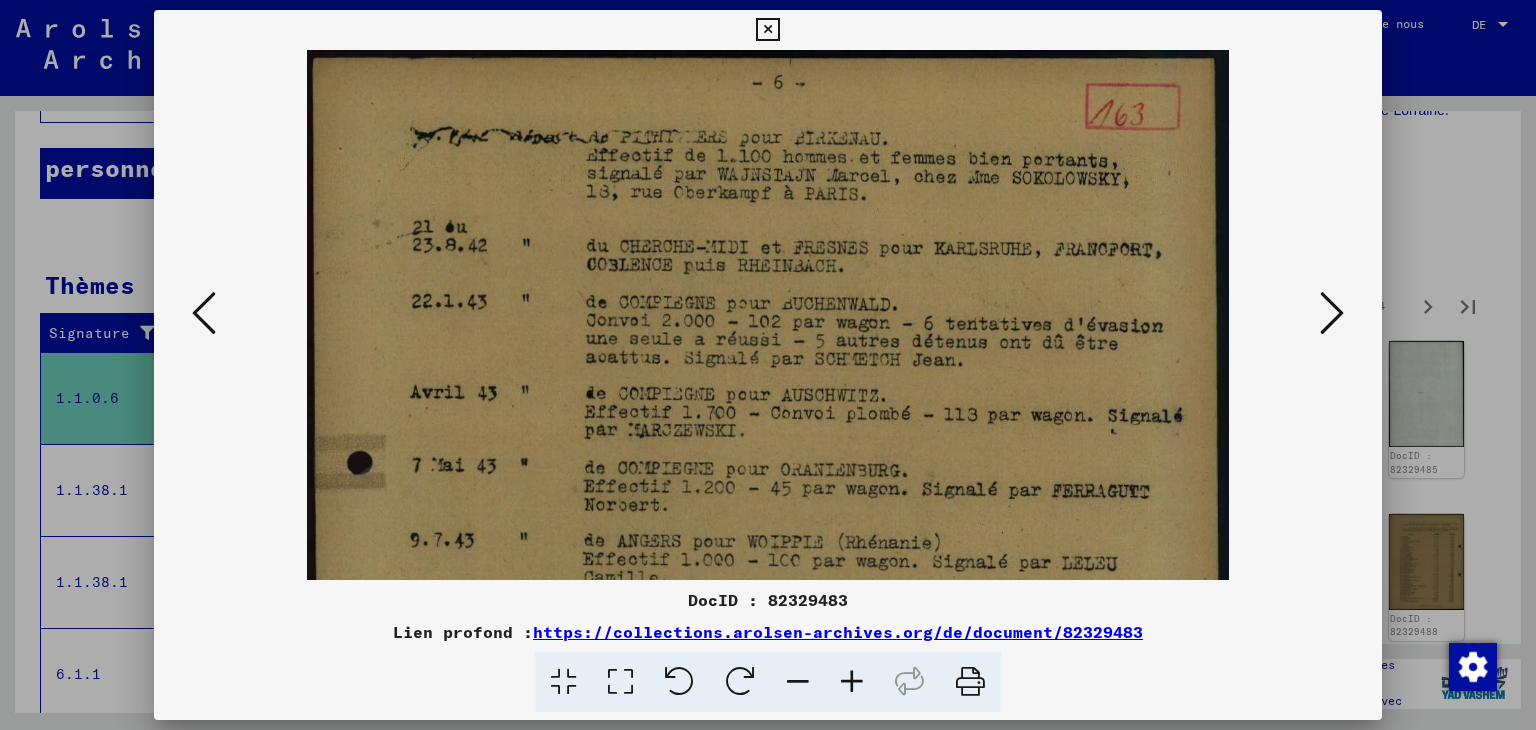 click at bounding box center (852, 682) 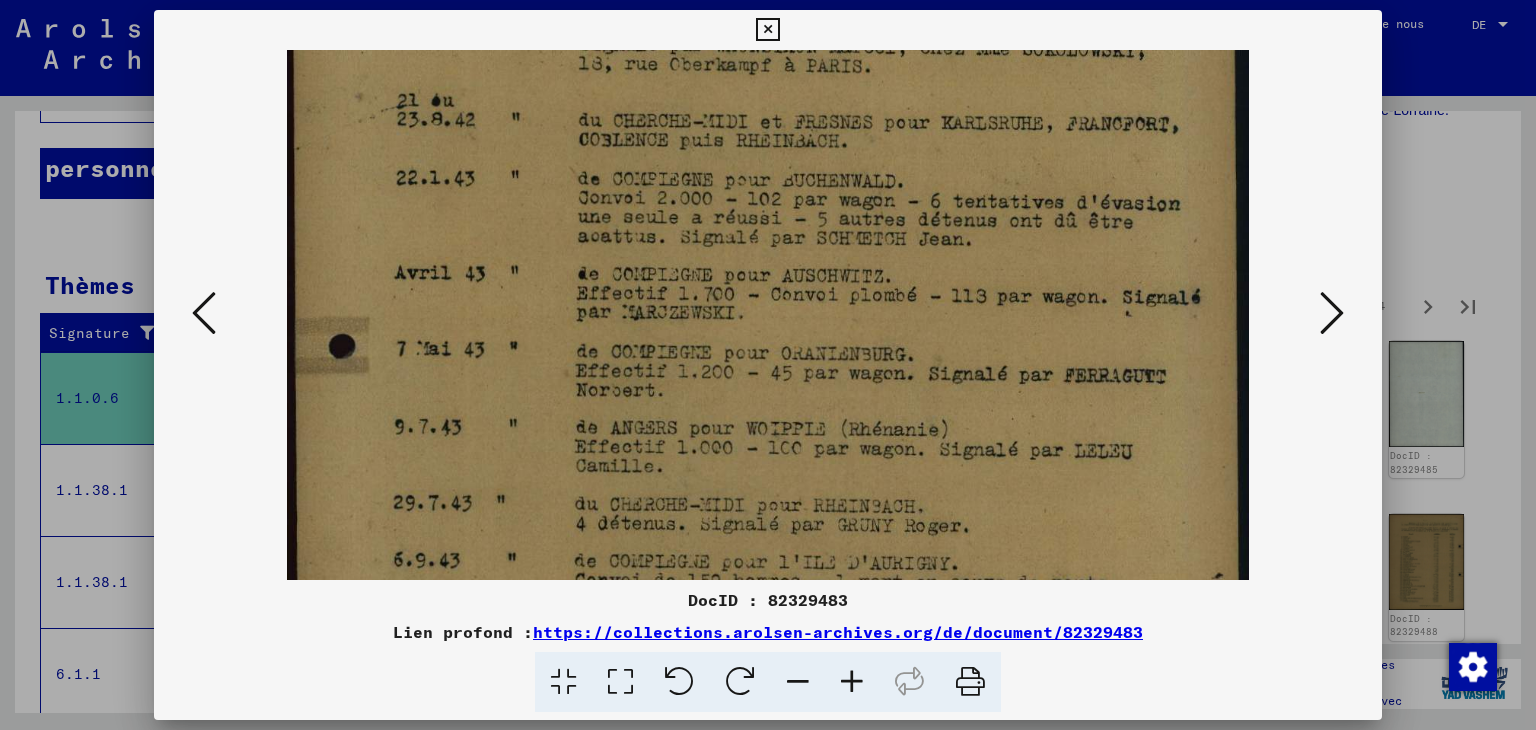 drag, startPoint x: 864, startPoint y: 534, endPoint x: 881, endPoint y: 400, distance: 135.07405 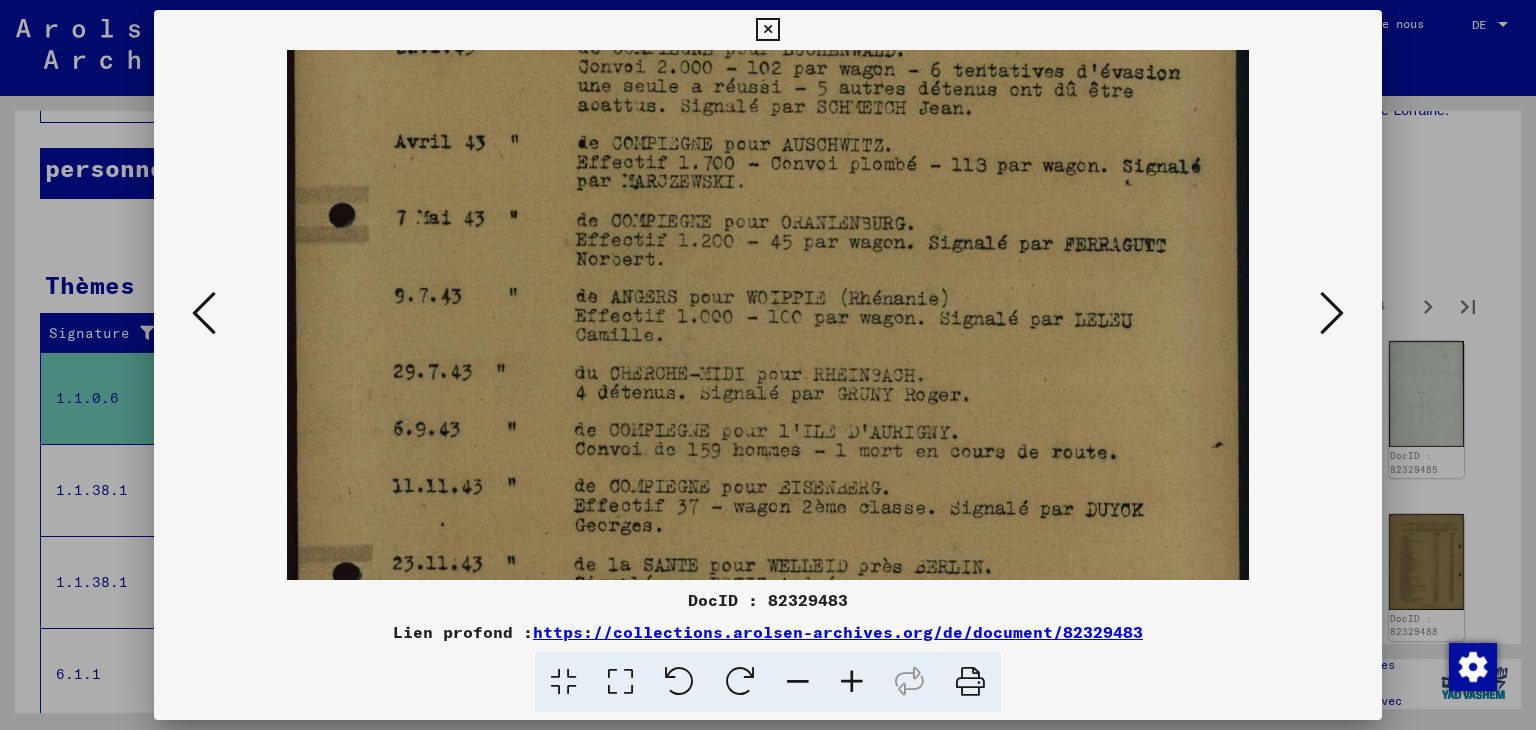 drag, startPoint x: 860, startPoint y: 496, endPoint x: 864, endPoint y: 367, distance: 129.062 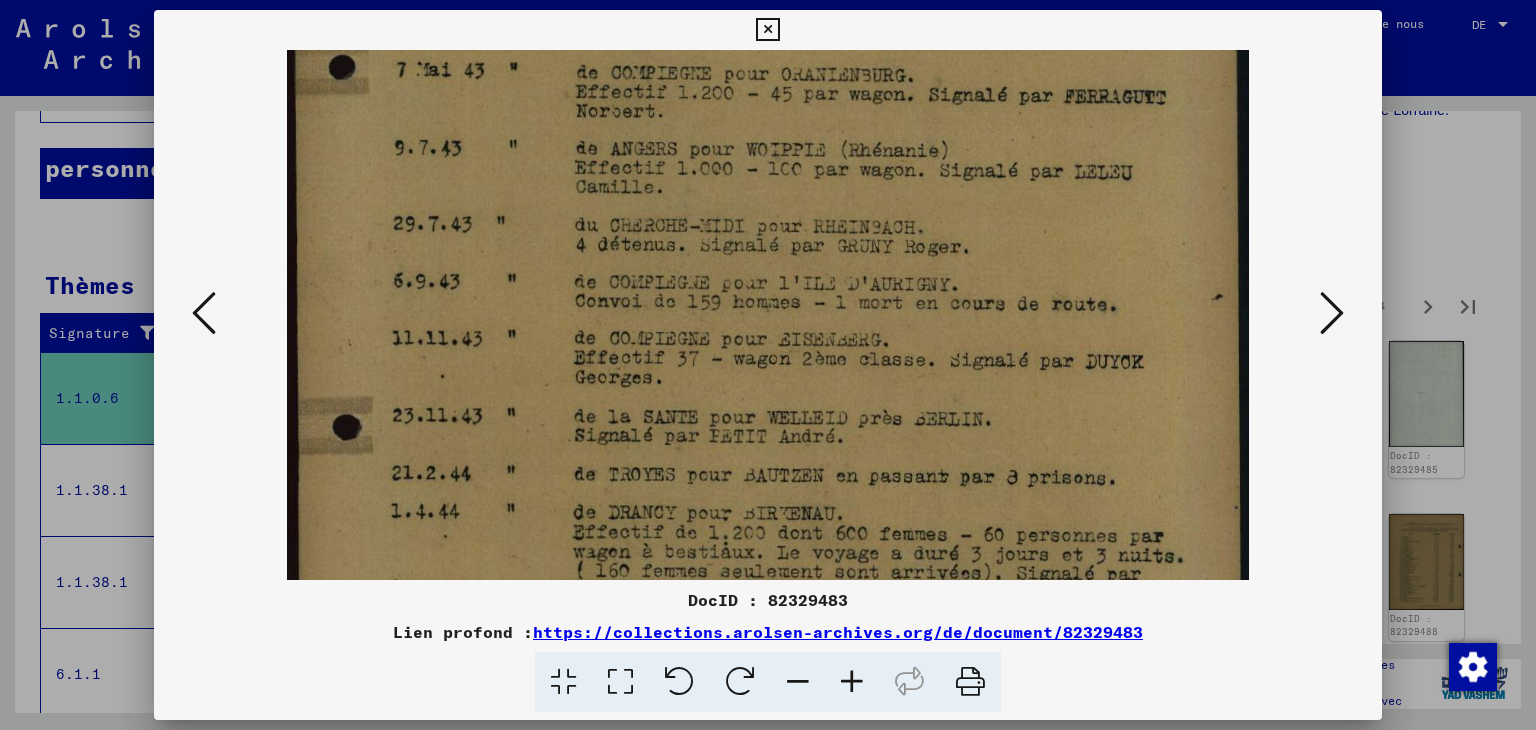 drag, startPoint x: 879, startPoint y: 453, endPoint x: 884, endPoint y: 351, distance: 102.122475 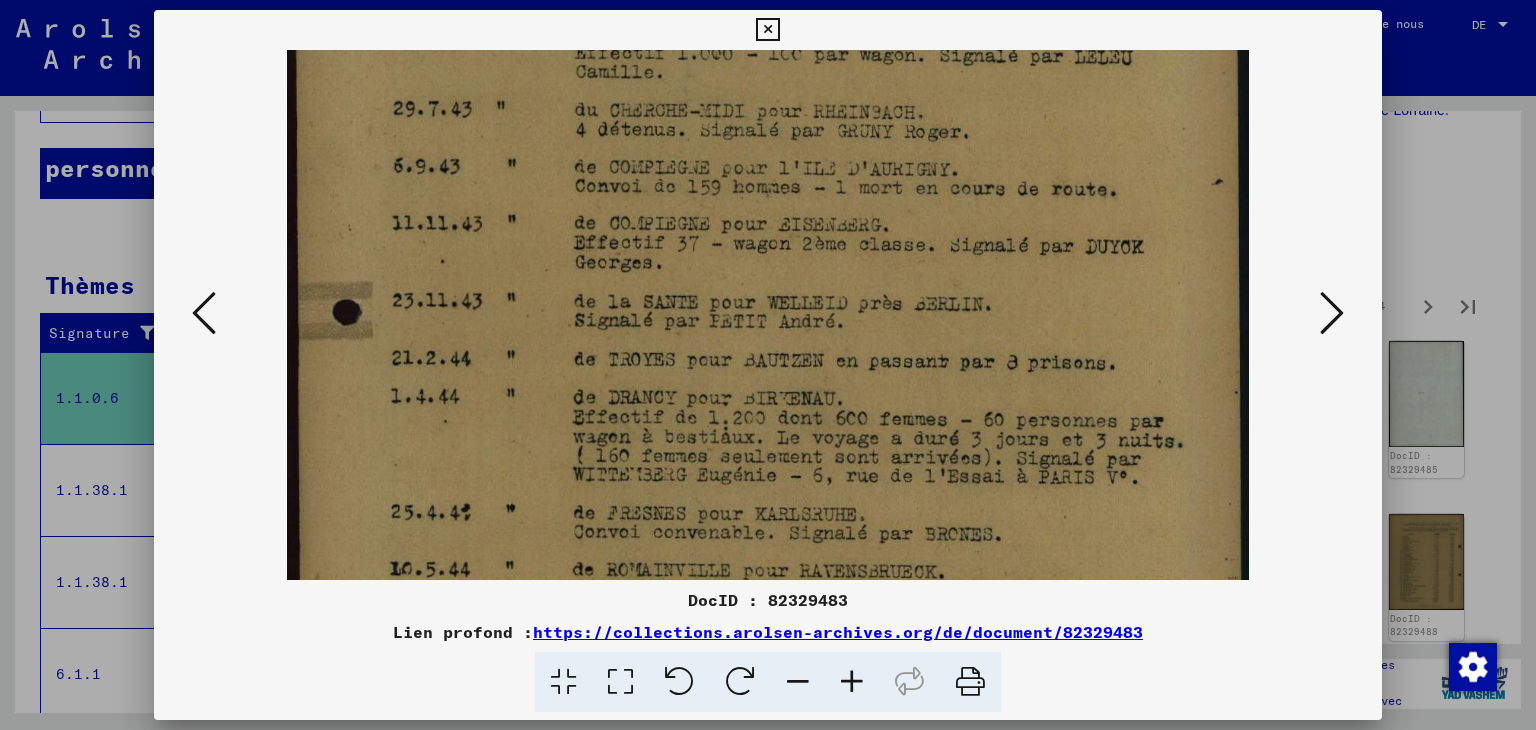 click at bounding box center [768, 137] 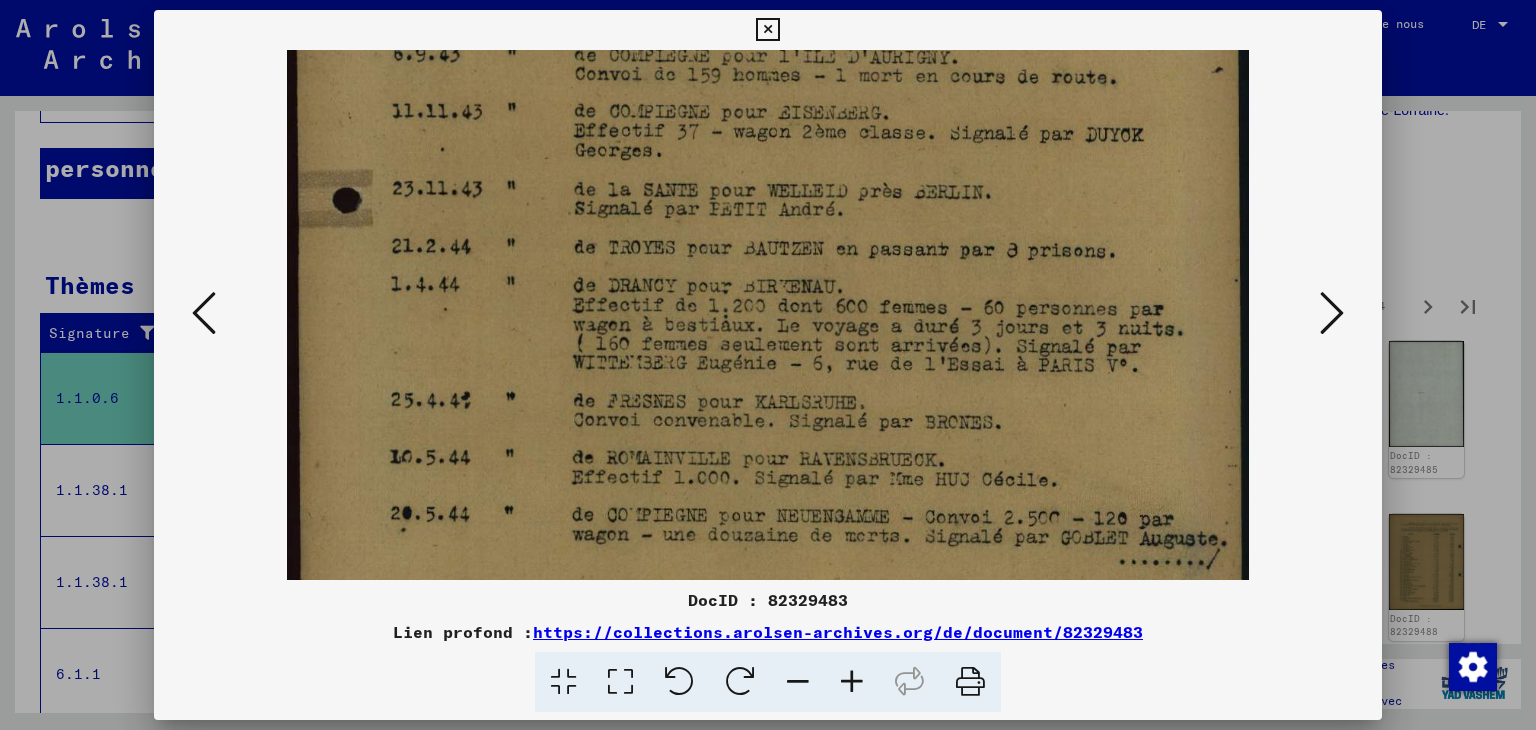 drag, startPoint x: 913, startPoint y: 433, endPoint x: 924, endPoint y: 322, distance: 111.54372 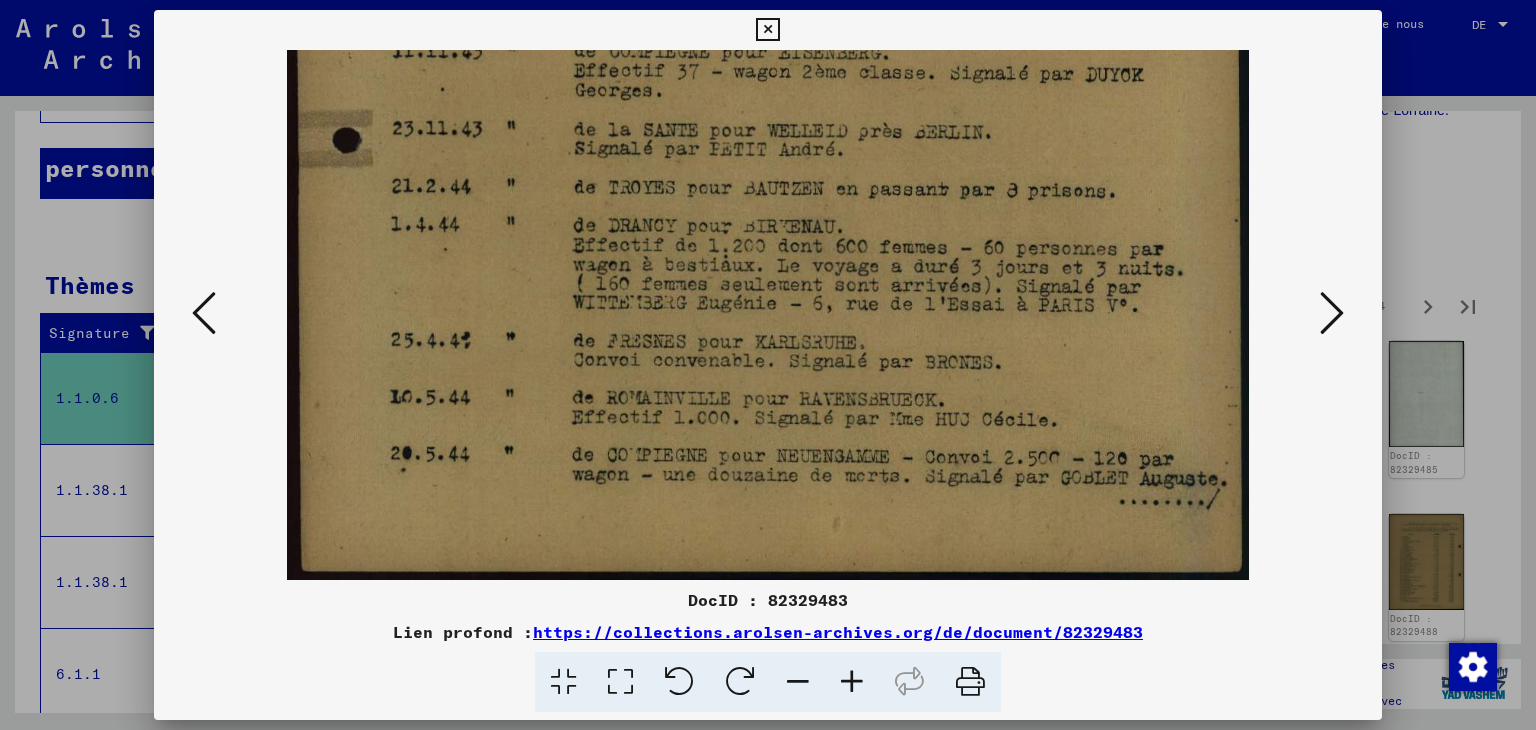 drag, startPoint x: 919, startPoint y: 438, endPoint x: 919, endPoint y: 353, distance: 85 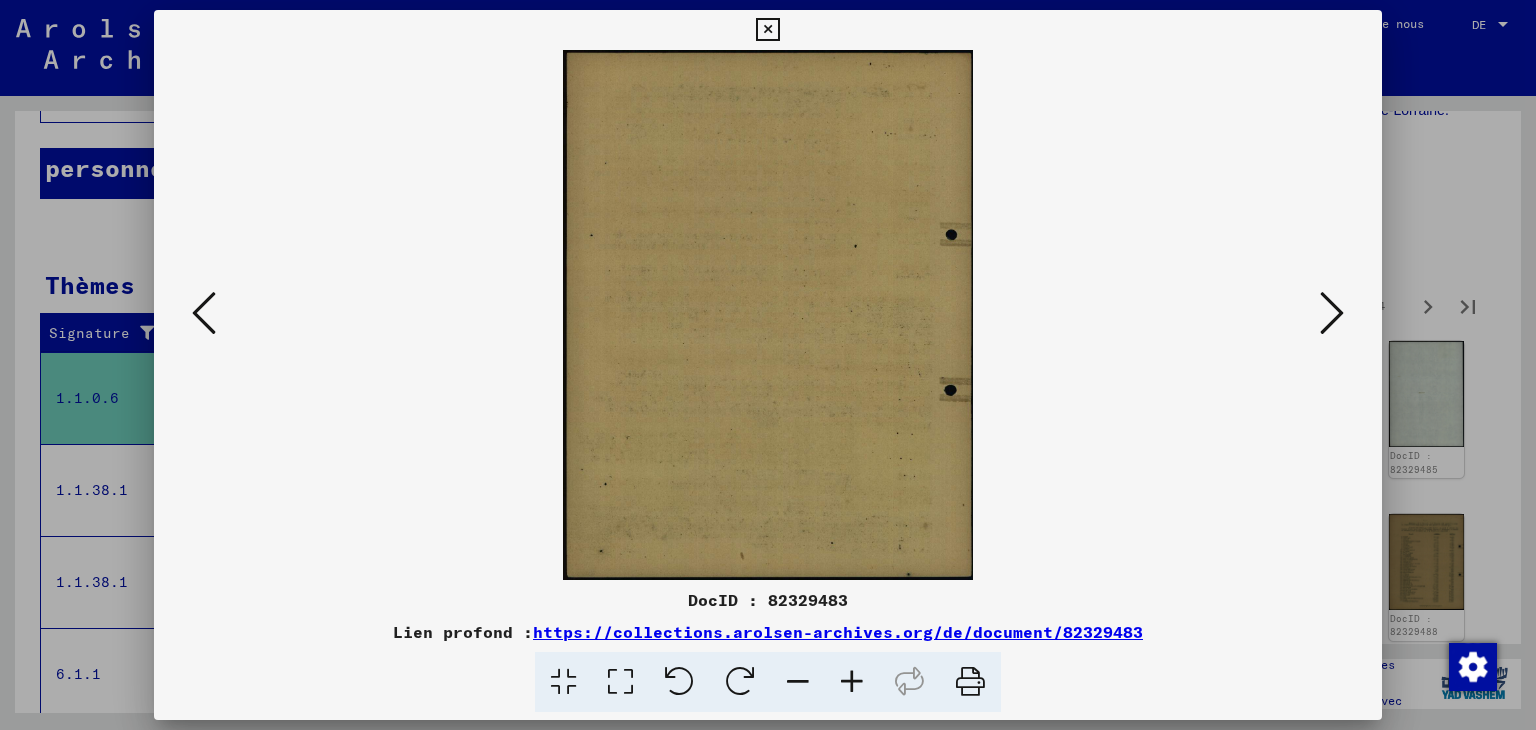 scroll, scrollTop: 0, scrollLeft: 0, axis: both 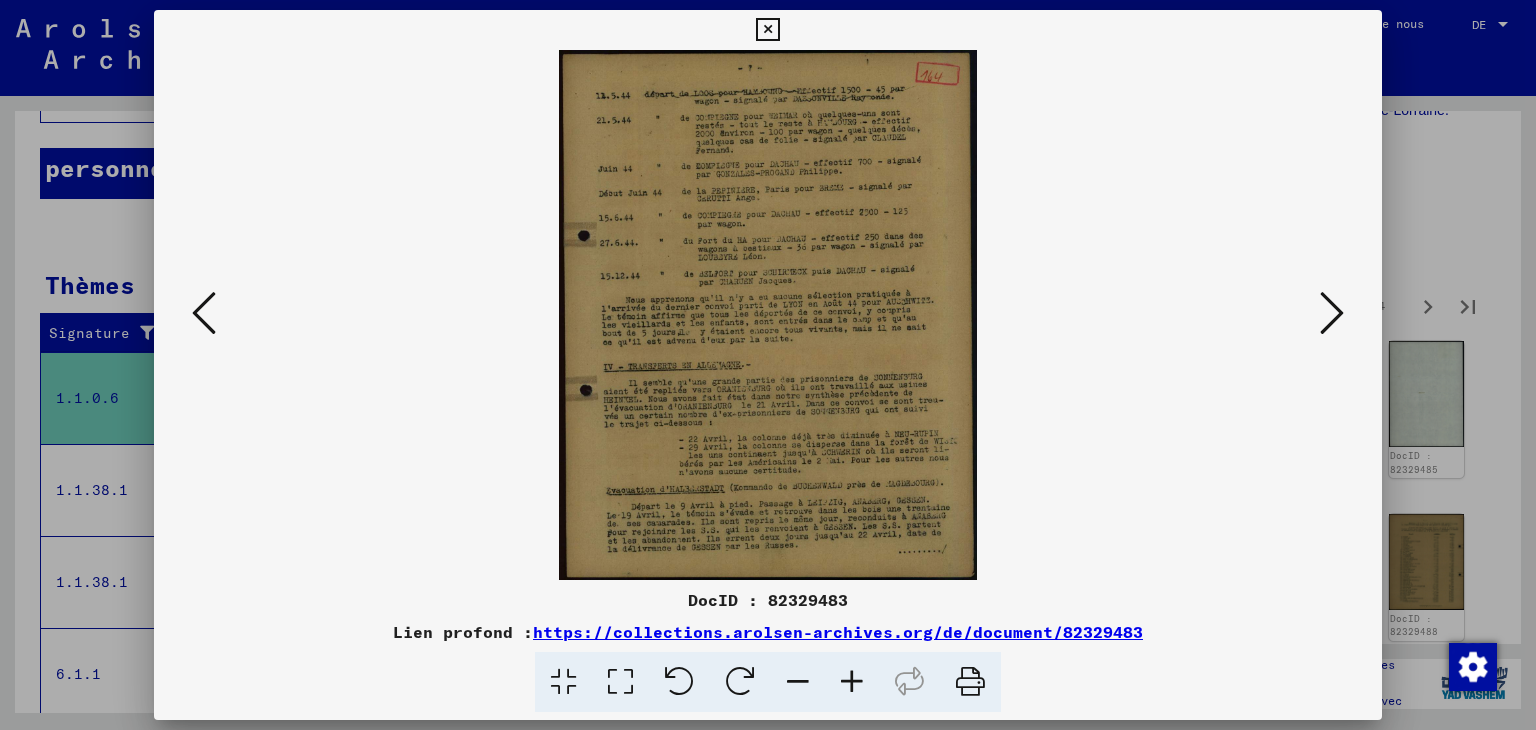 click at bounding box center [852, 682] 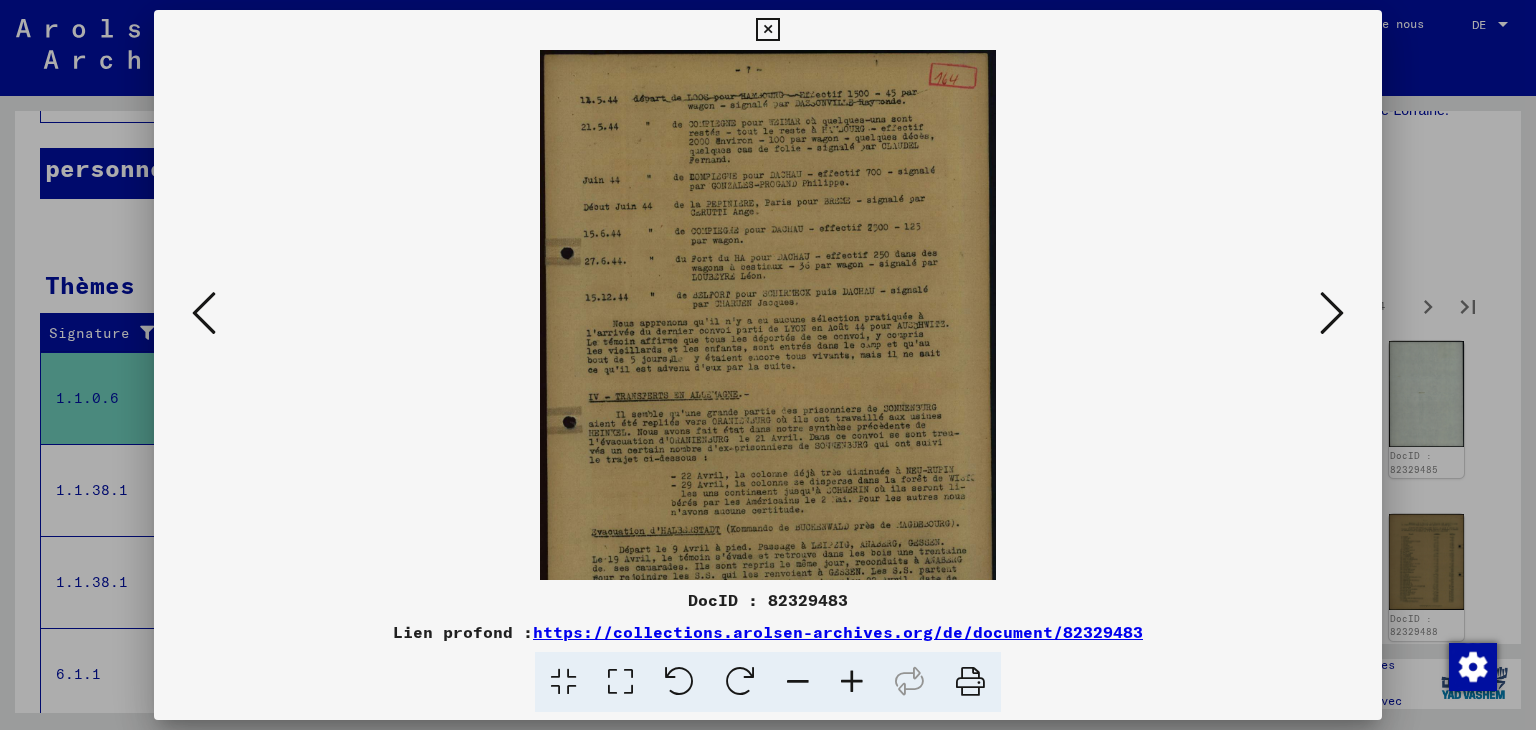 click at bounding box center (852, 682) 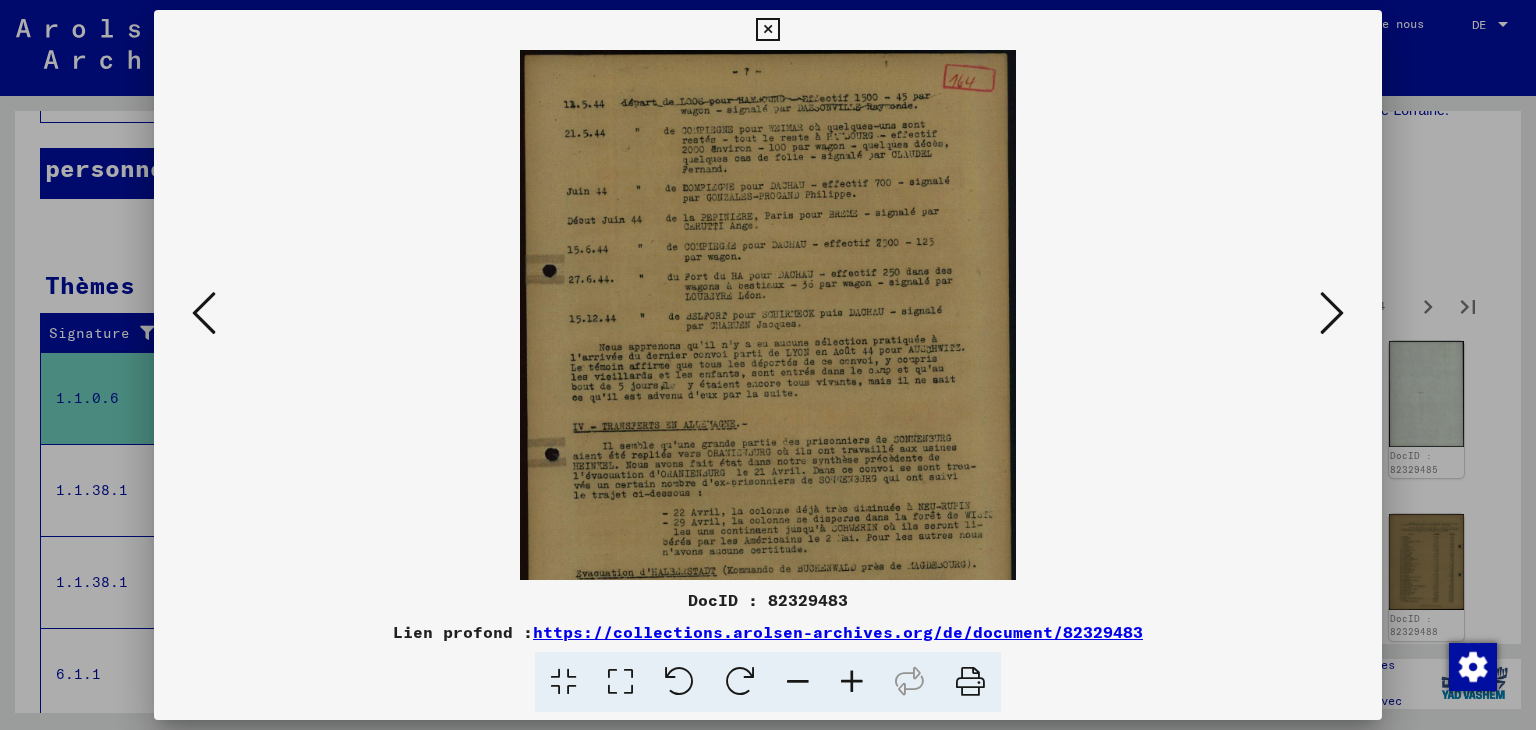 click at bounding box center (852, 682) 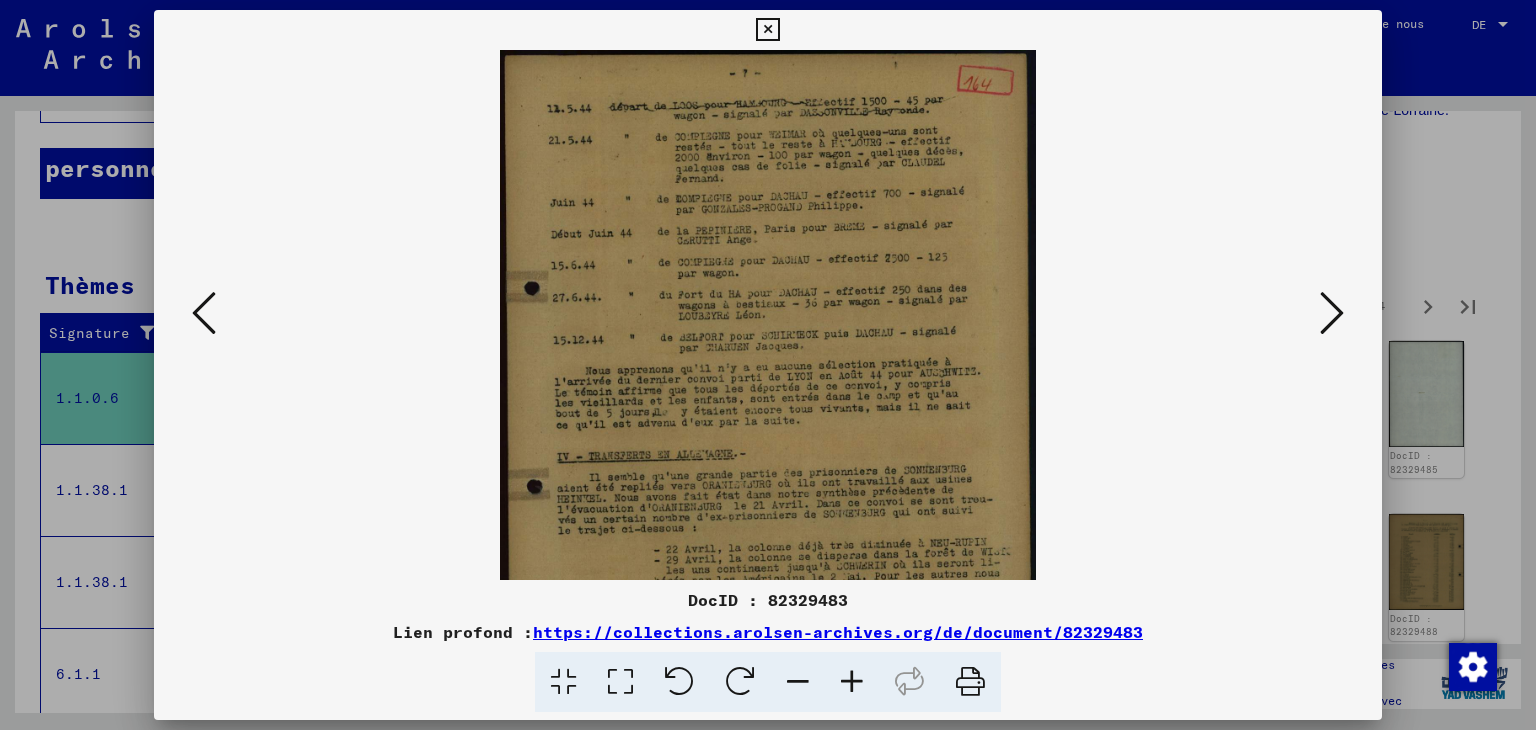 click at bounding box center (852, 682) 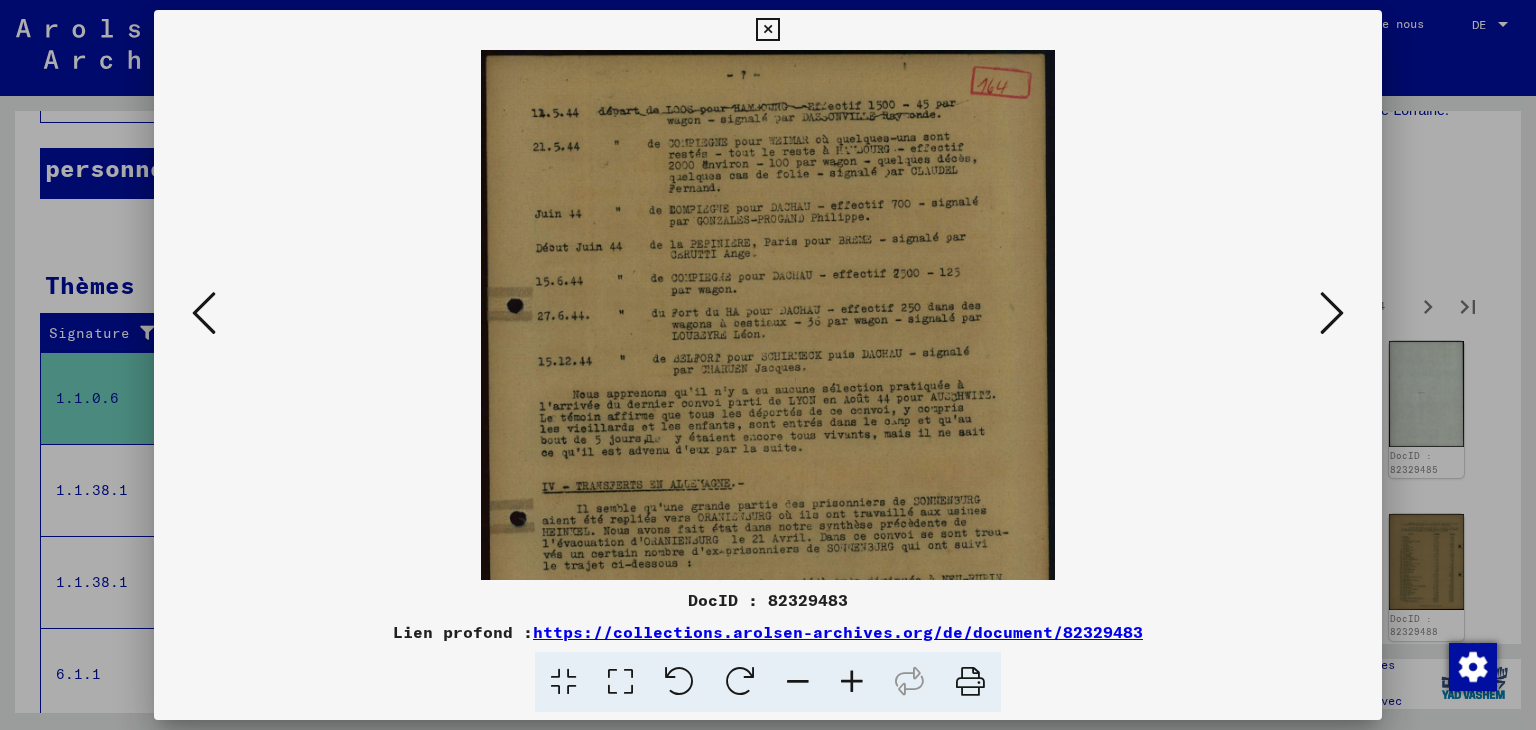 click at bounding box center [852, 682] 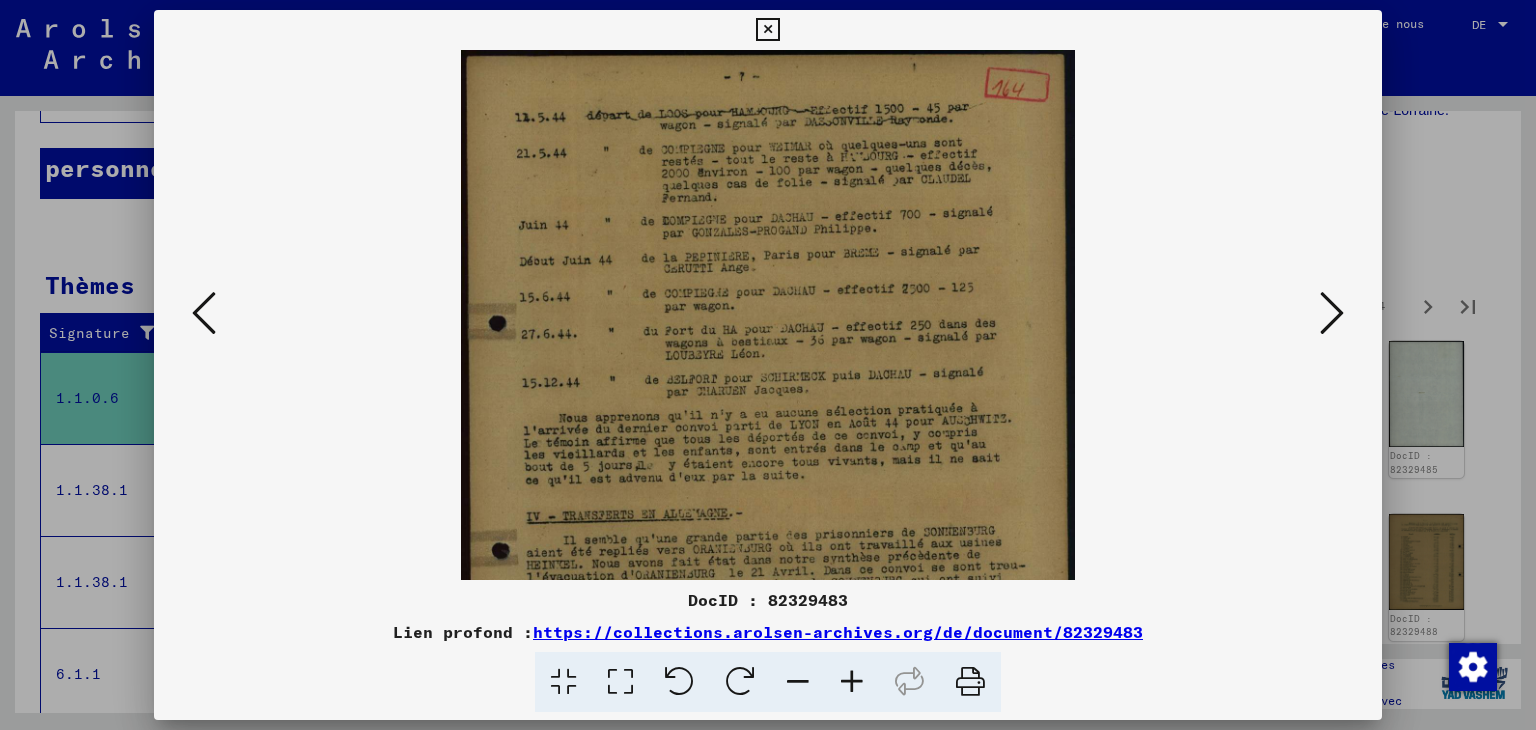 click at bounding box center [852, 682] 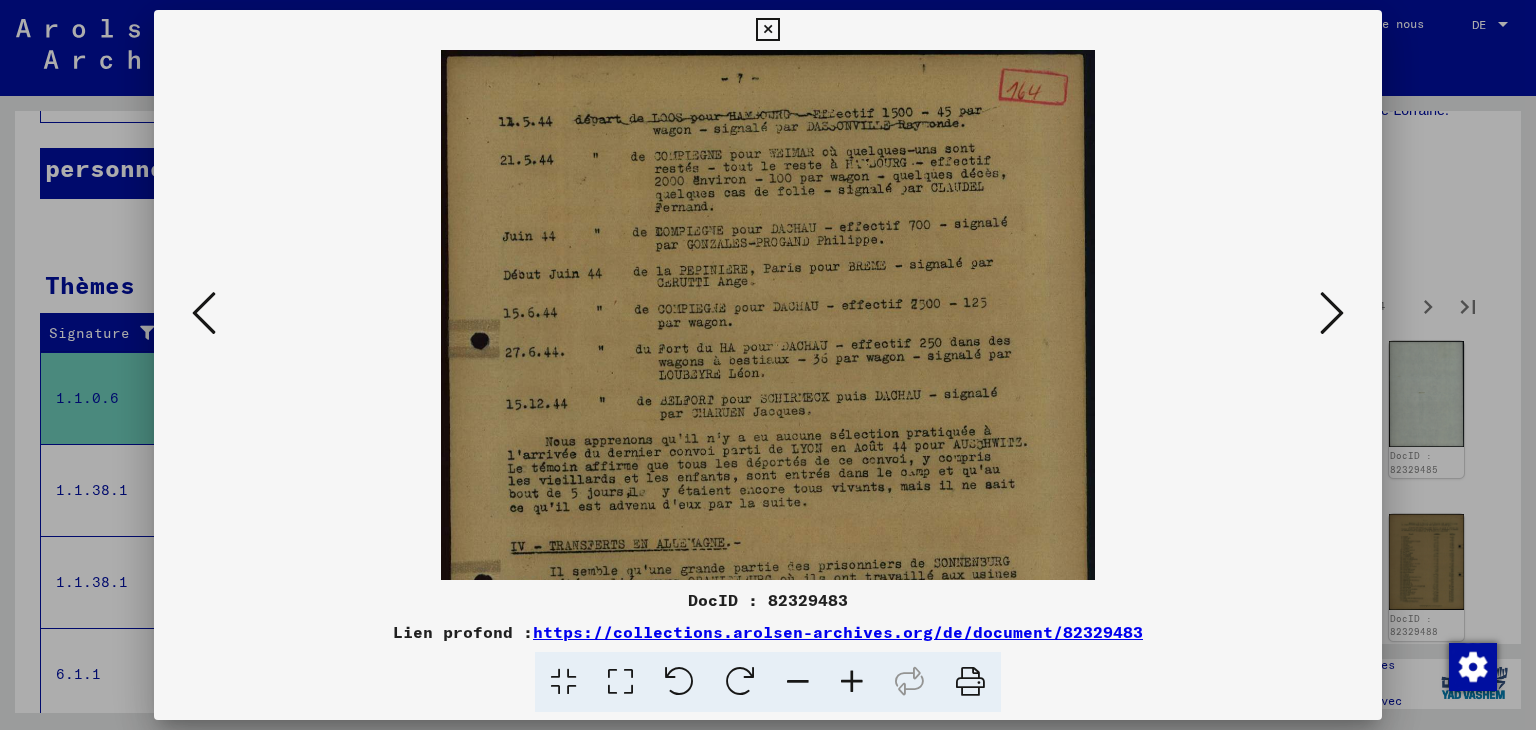 click at bounding box center (852, 682) 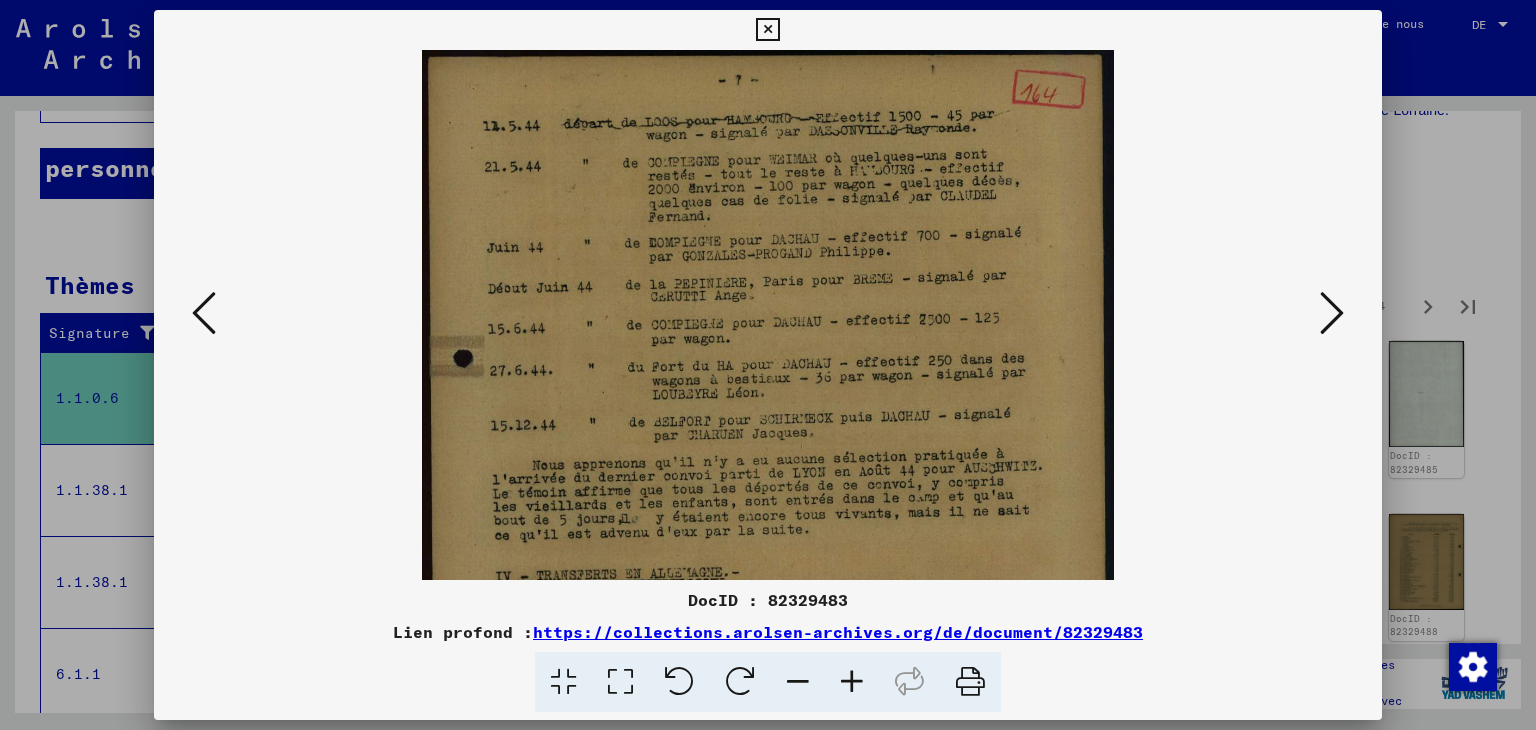 click at bounding box center [852, 682] 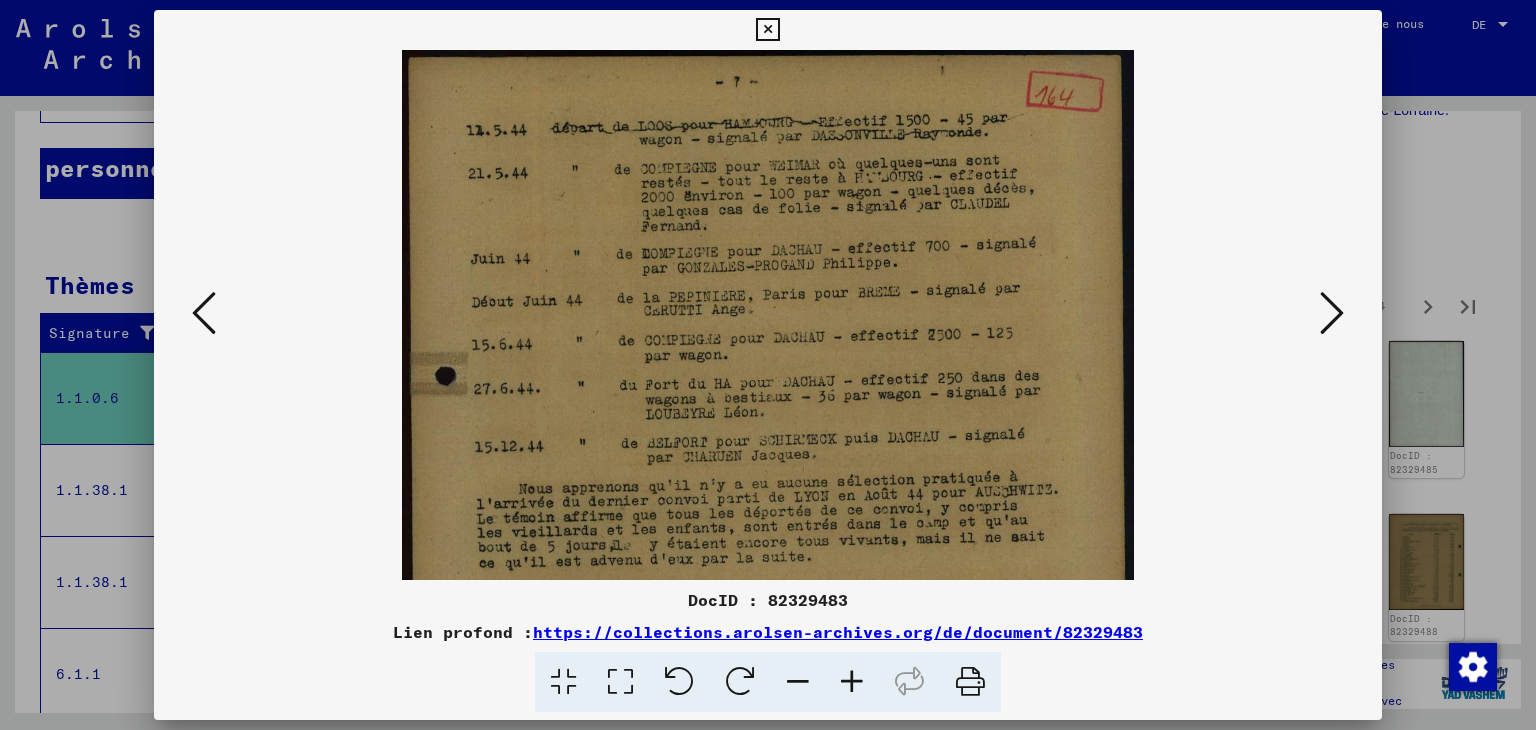 click at bounding box center (852, 682) 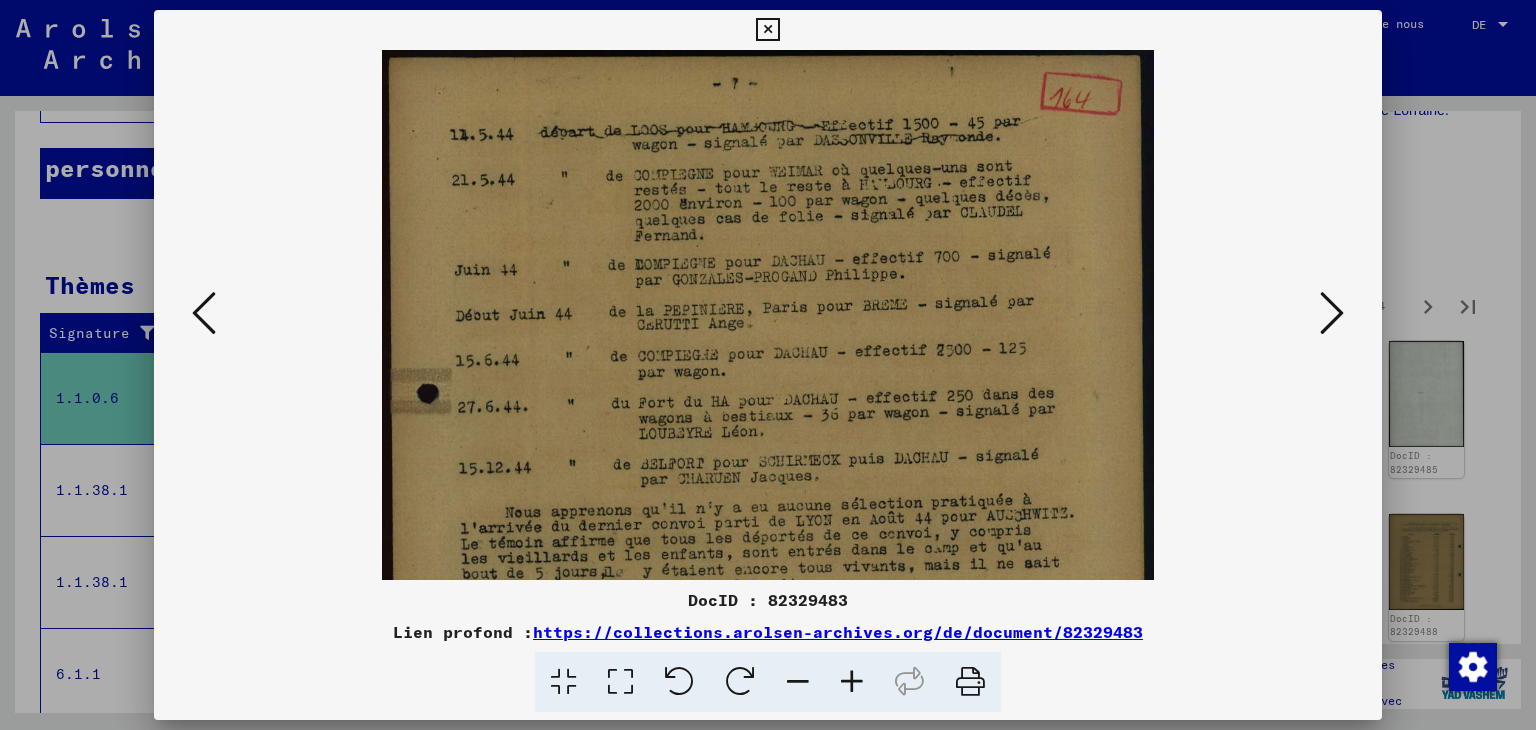 click at bounding box center (852, 682) 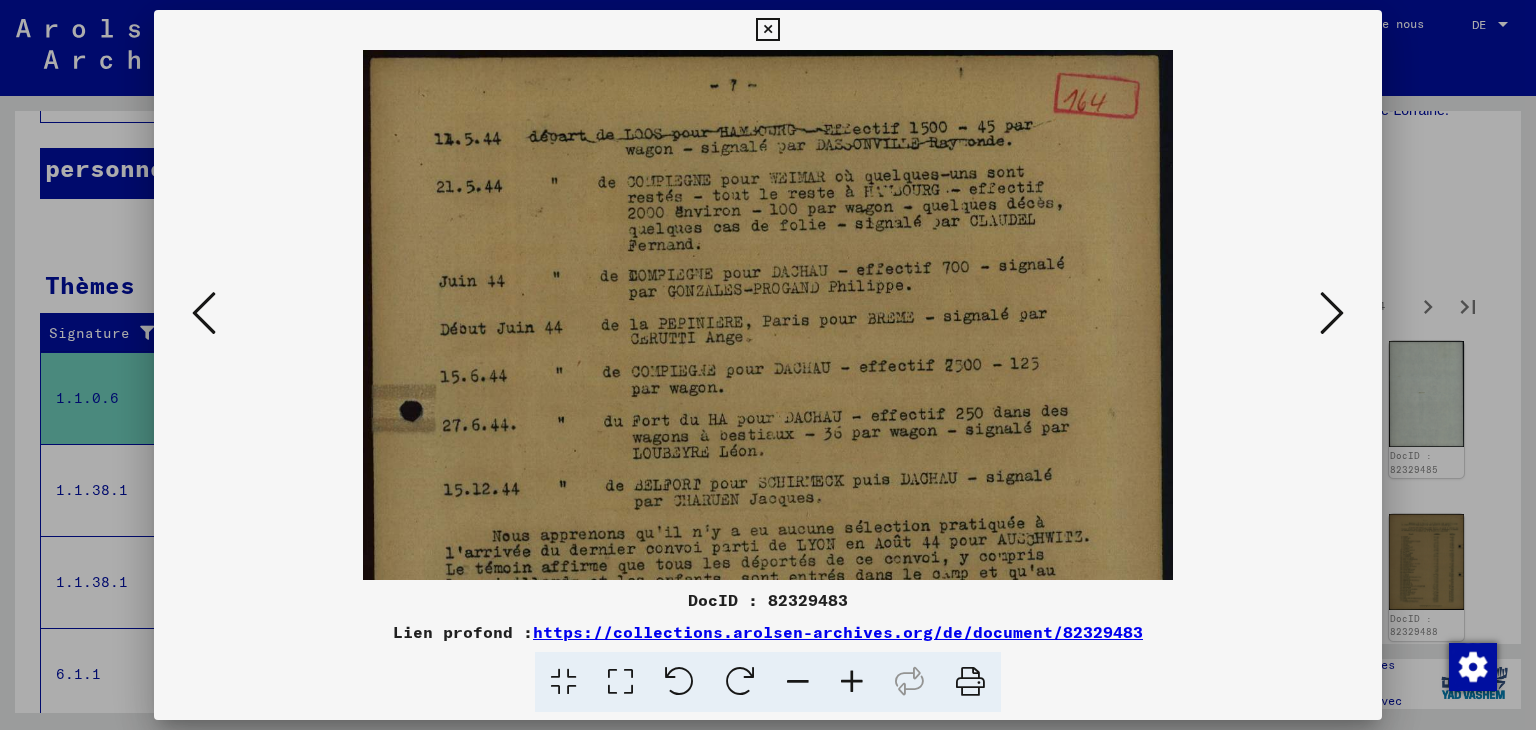 click at bounding box center [852, 682] 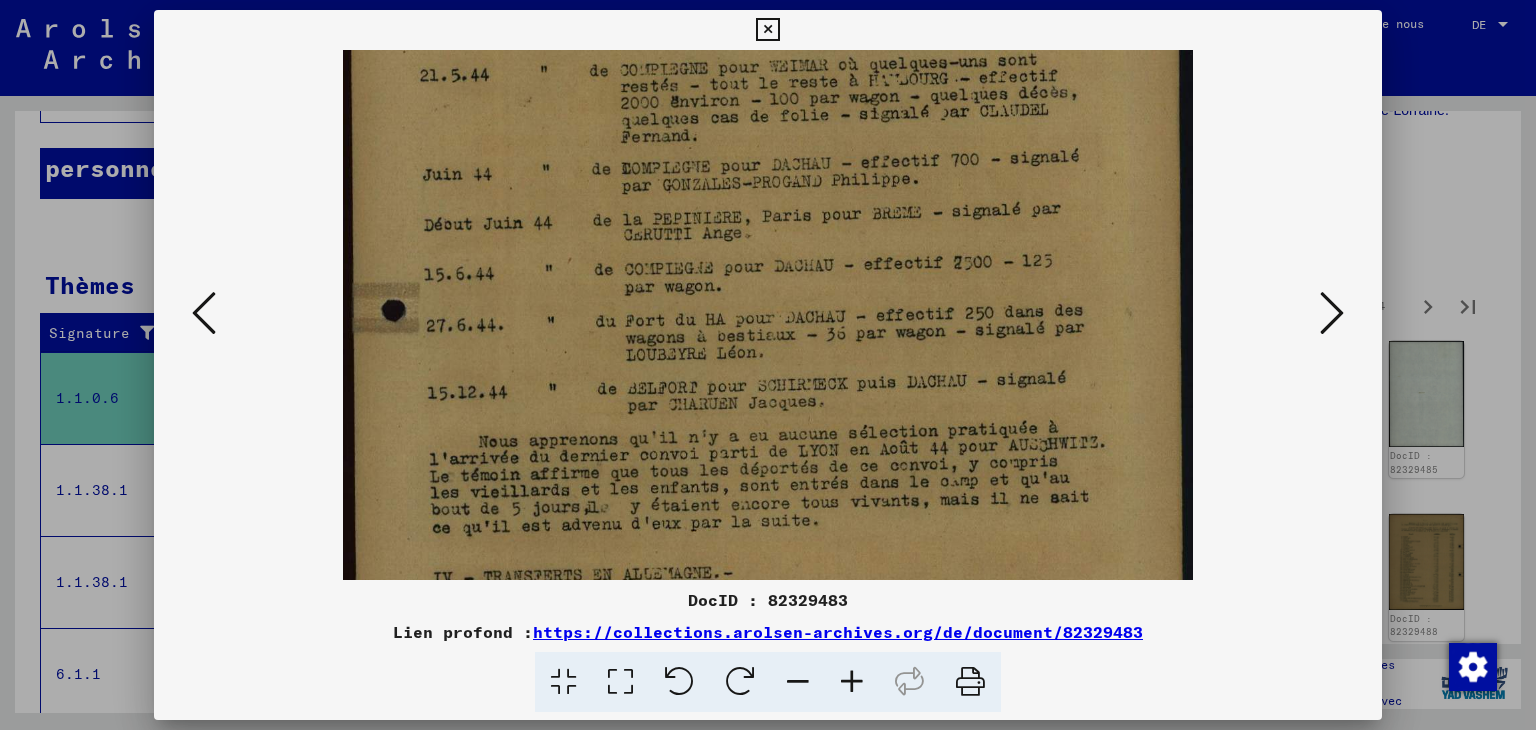 scroll, scrollTop: 220, scrollLeft: 0, axis: vertical 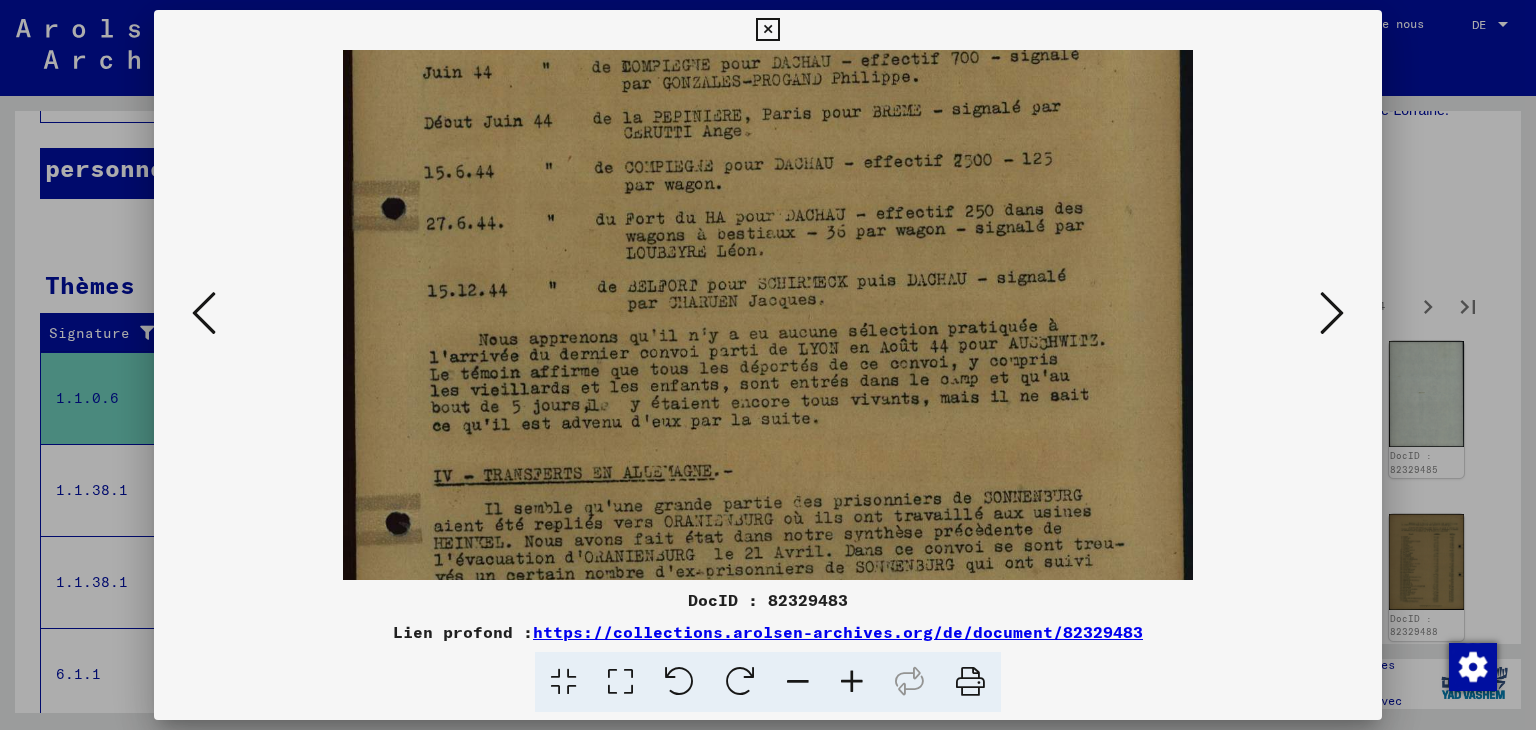 drag, startPoint x: 779, startPoint y: 513, endPoint x: 780, endPoint y: 301, distance: 212.00237 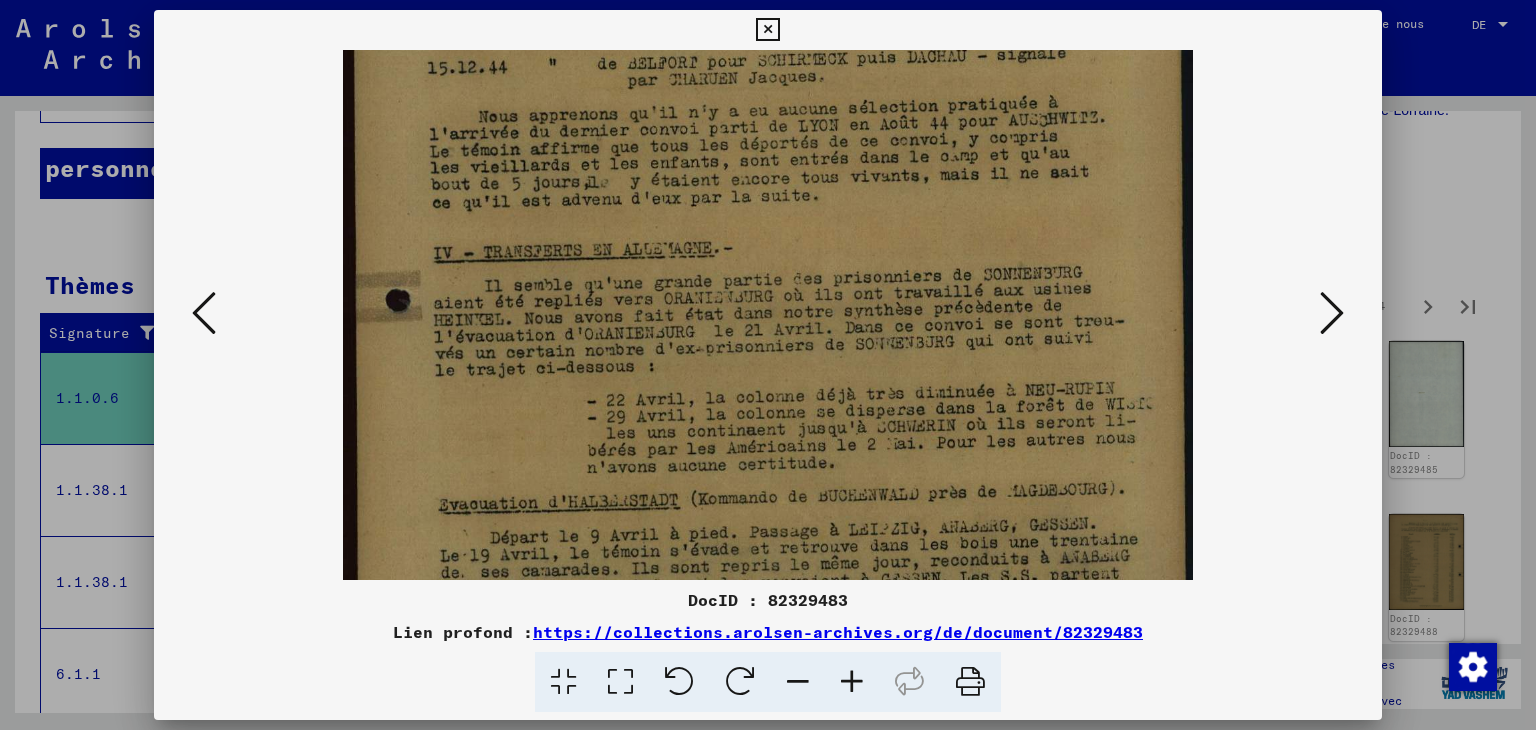 scroll, scrollTop: 471, scrollLeft: 0, axis: vertical 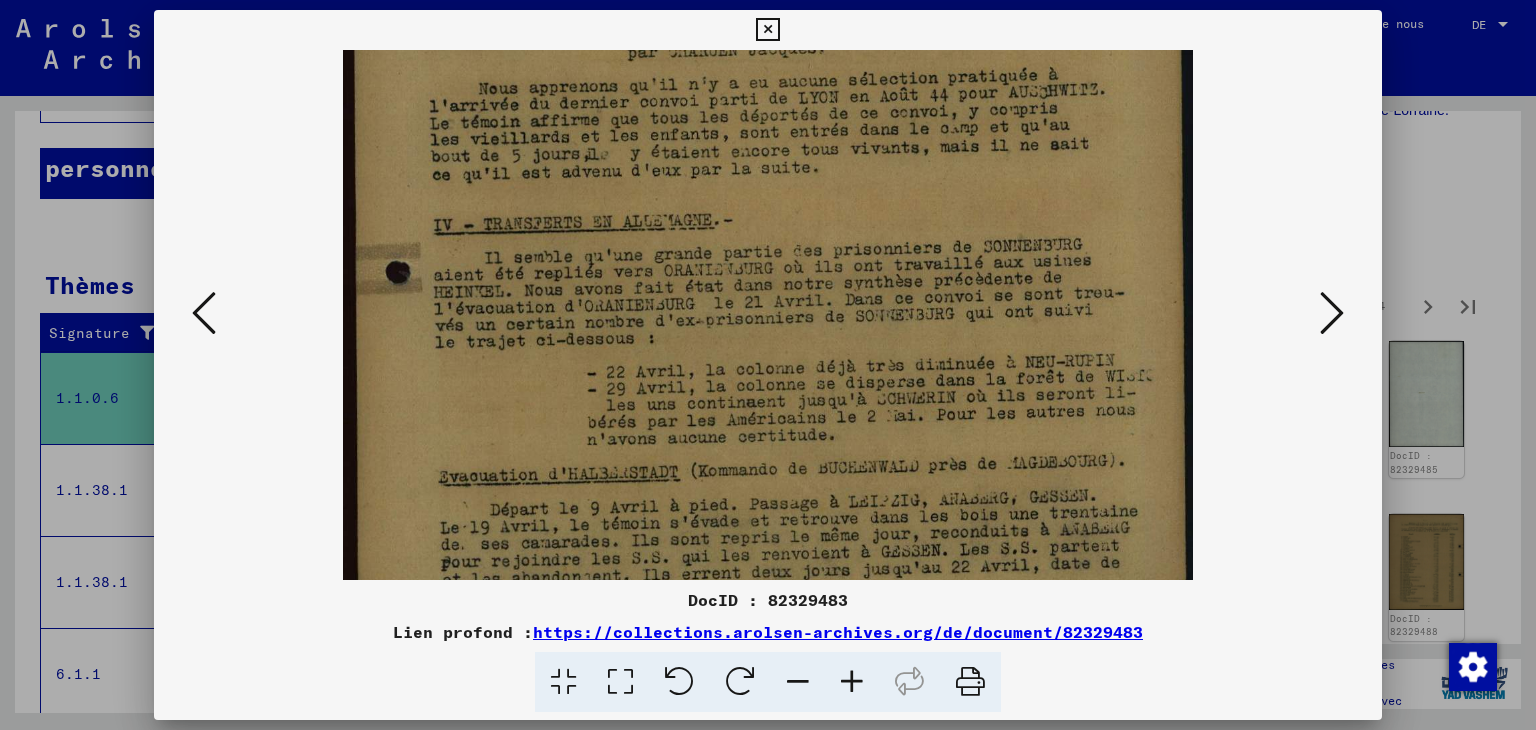 drag, startPoint x: 776, startPoint y: 461, endPoint x: 820, endPoint y: 218, distance: 246.95142 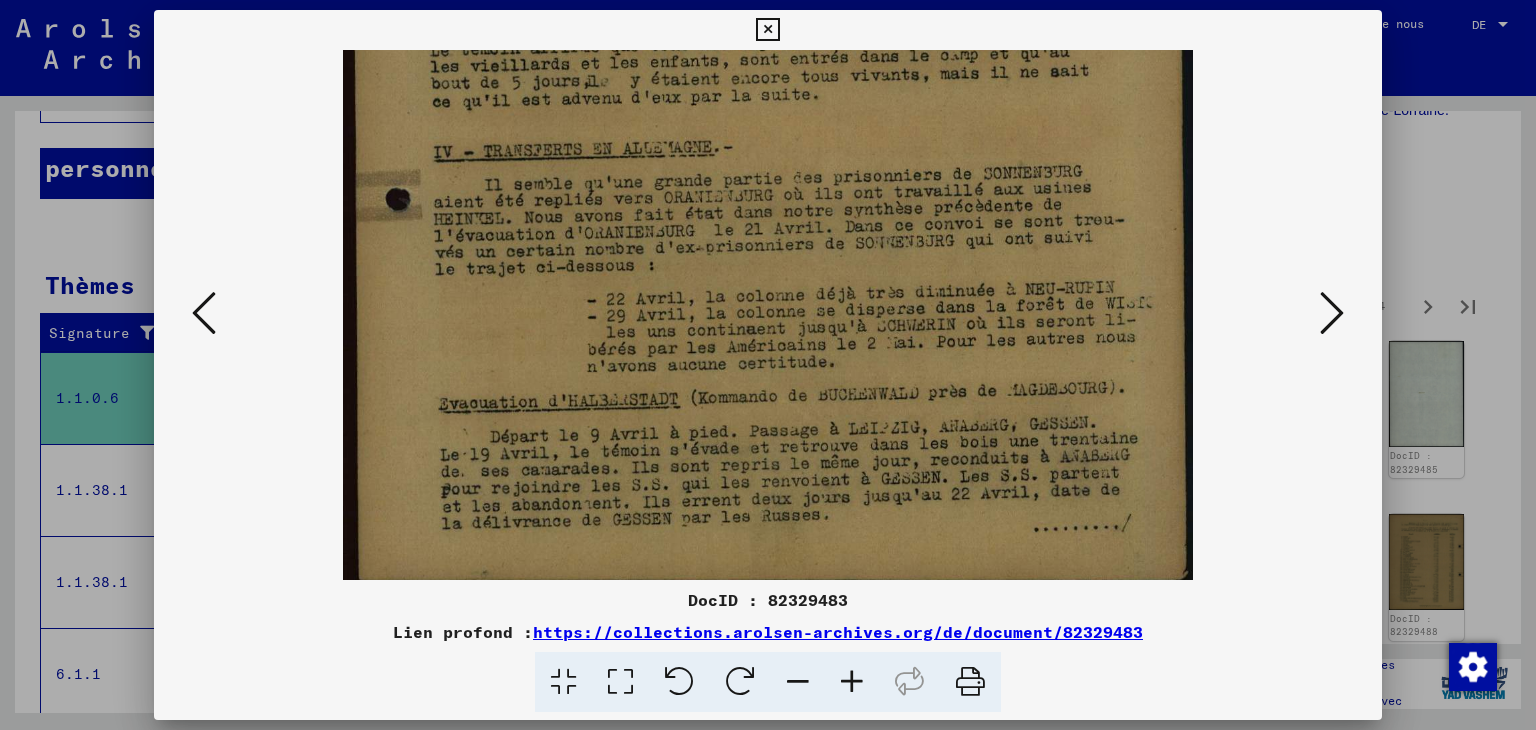 scroll, scrollTop: 548, scrollLeft: 0, axis: vertical 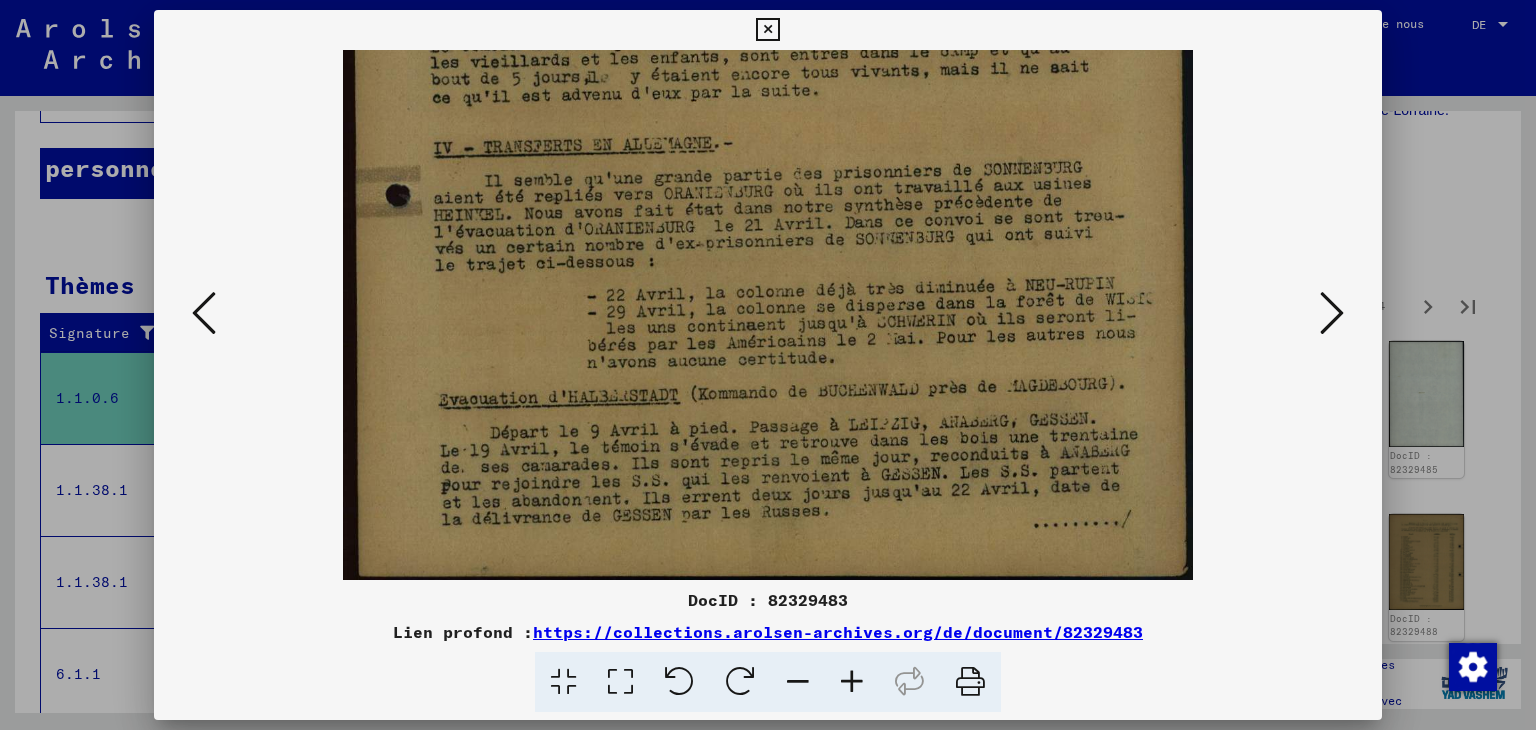 drag, startPoint x: 854, startPoint y: 417, endPoint x: 825, endPoint y: 343, distance: 79.47956 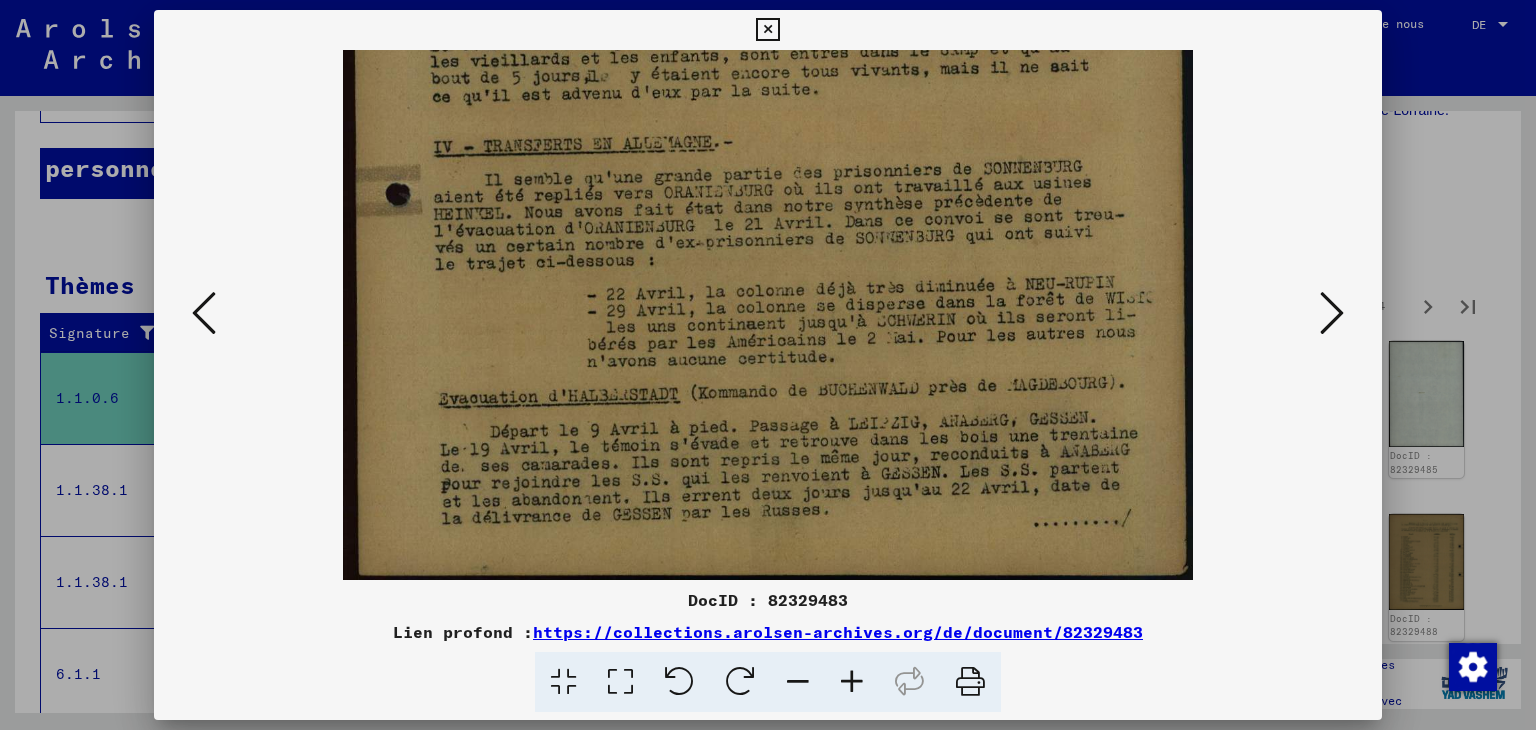 drag, startPoint x: 899, startPoint y: 419, endPoint x: 889, endPoint y: 366, distance: 53.935146 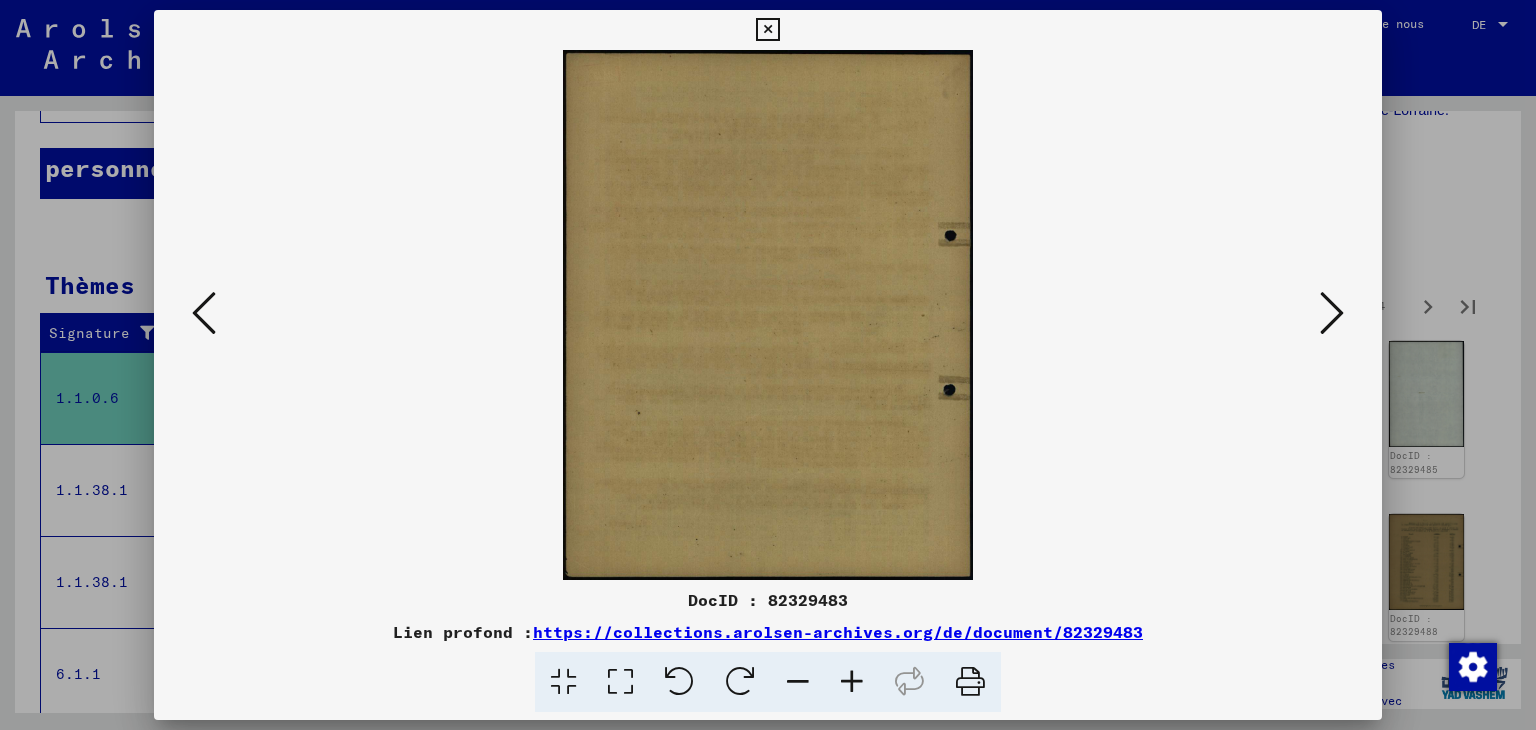 click at bounding box center [1332, 313] 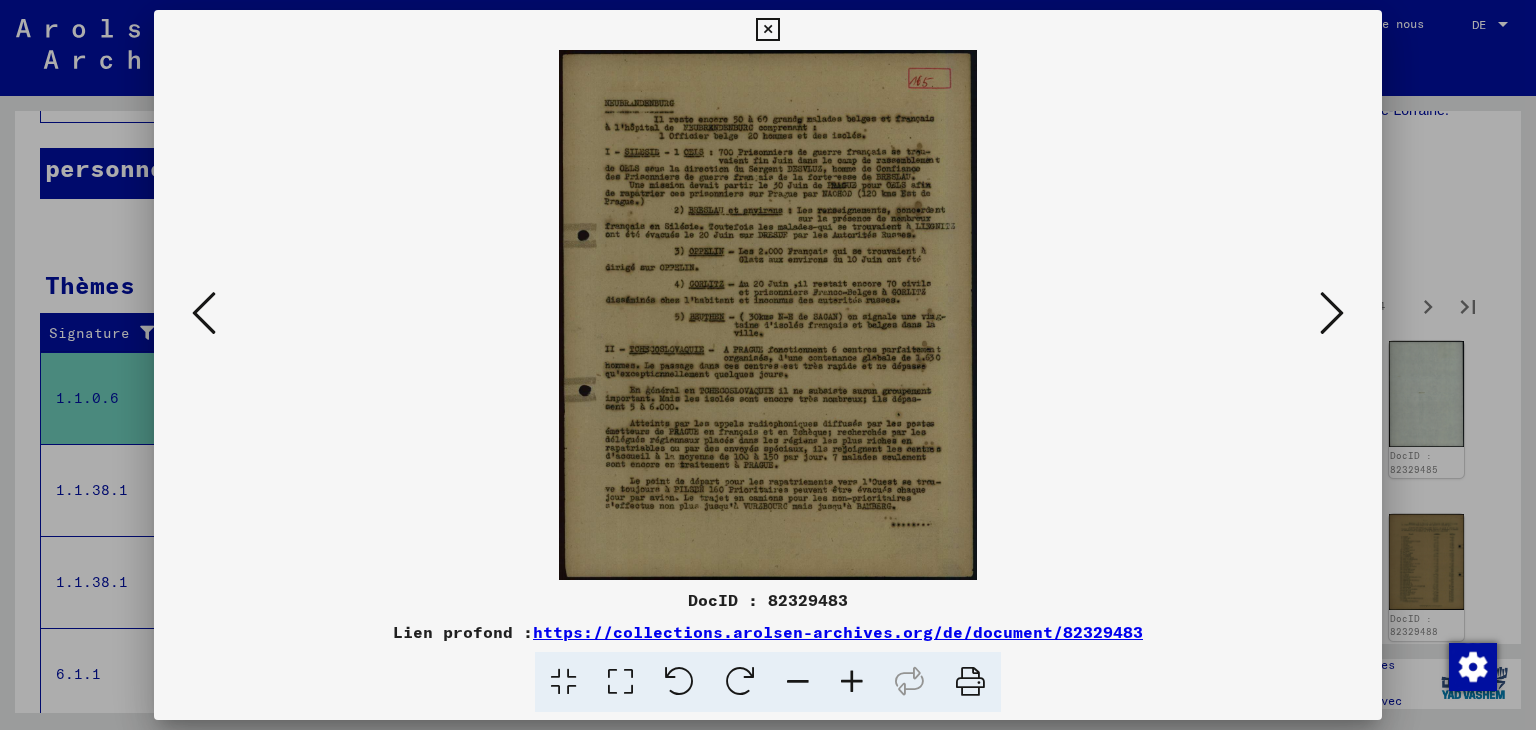 click at bounding box center [852, 682] 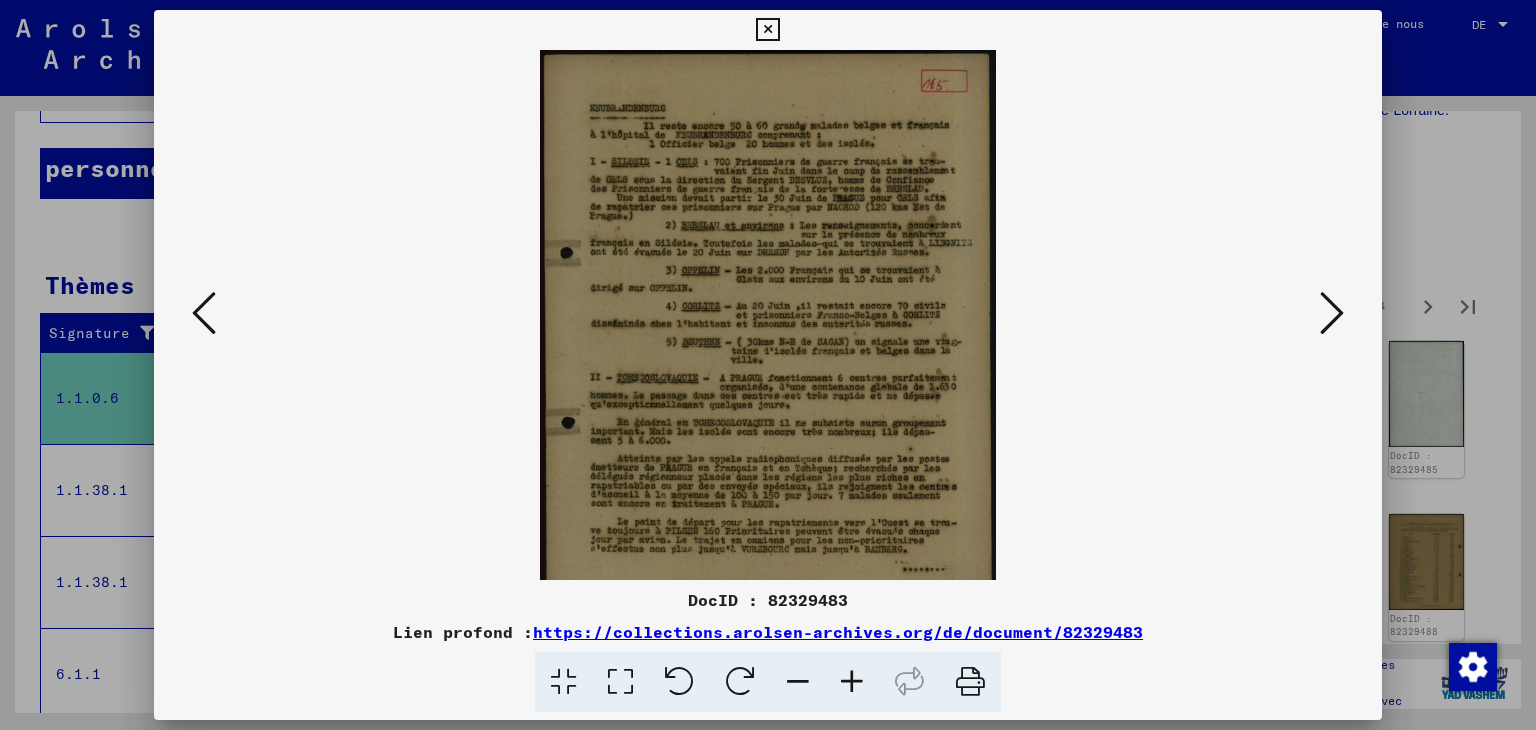 click at bounding box center [852, 682] 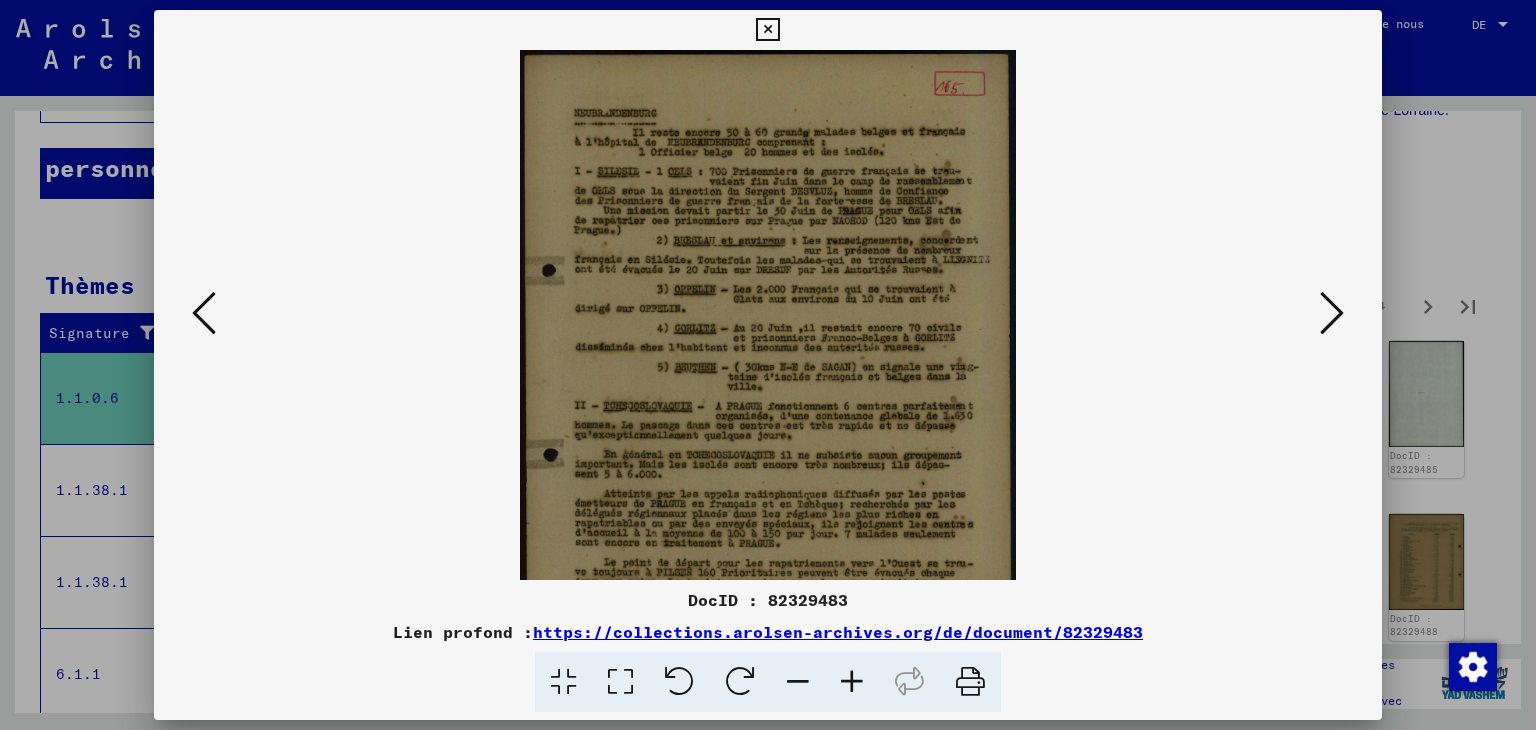 click at bounding box center (852, 682) 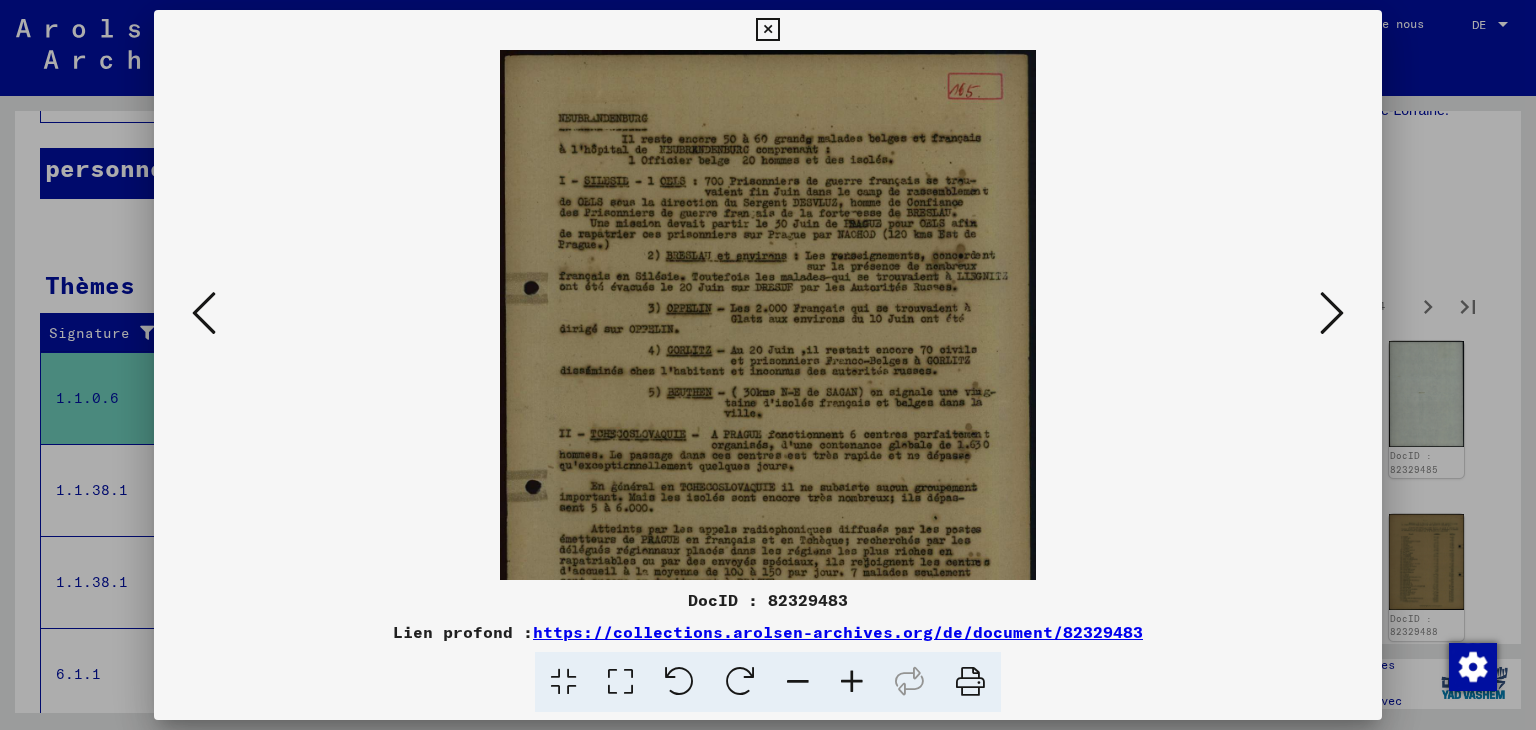 click at bounding box center (852, 682) 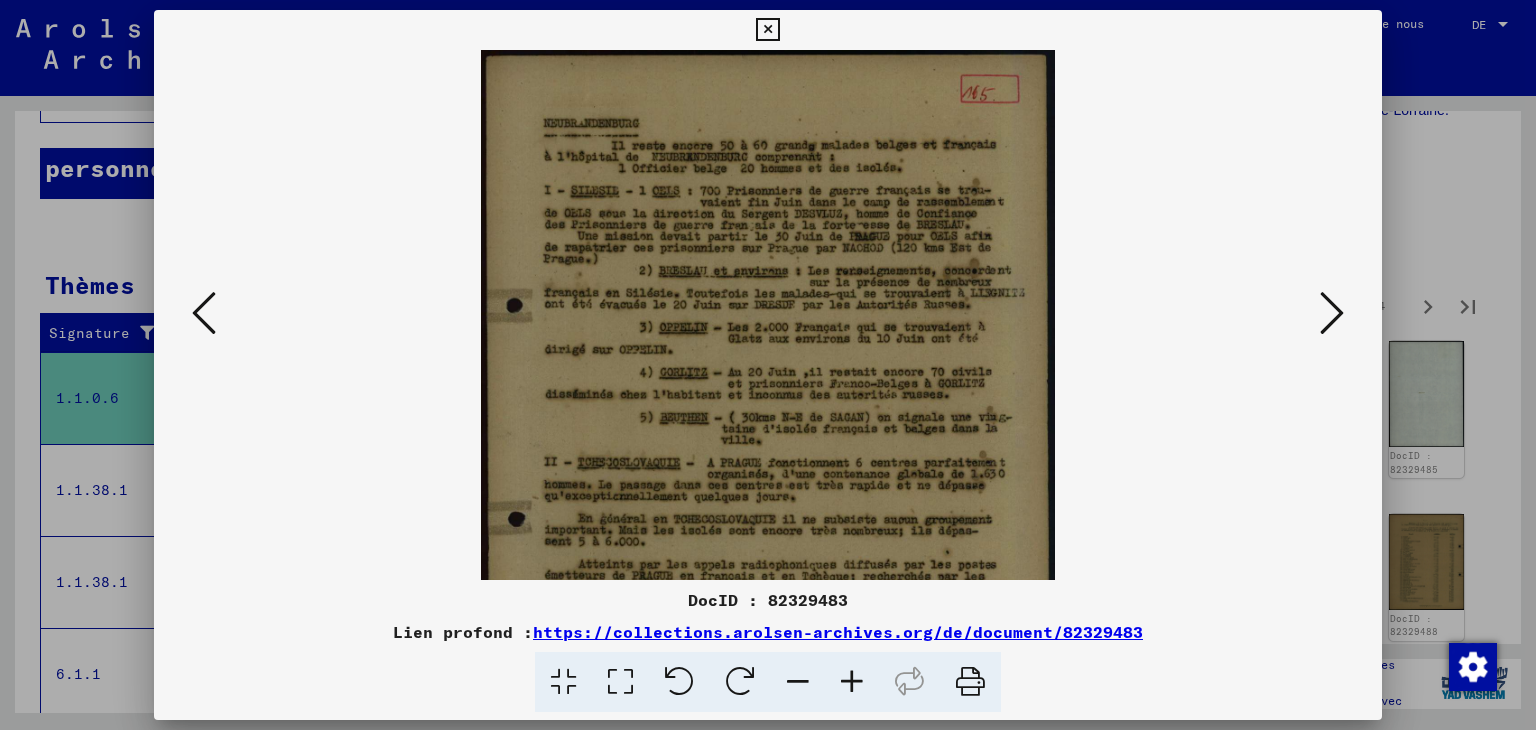 click at bounding box center [852, 682] 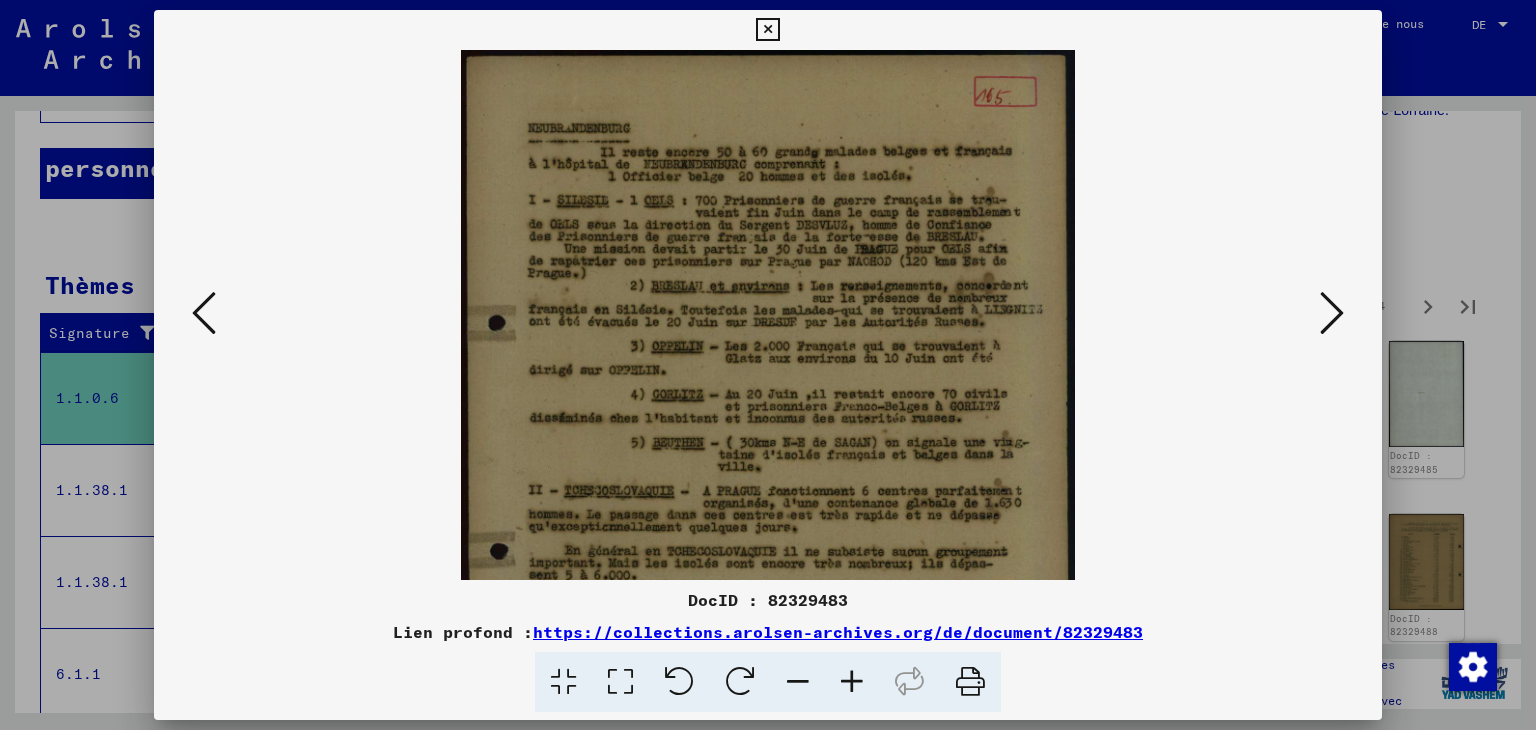 click at bounding box center (852, 682) 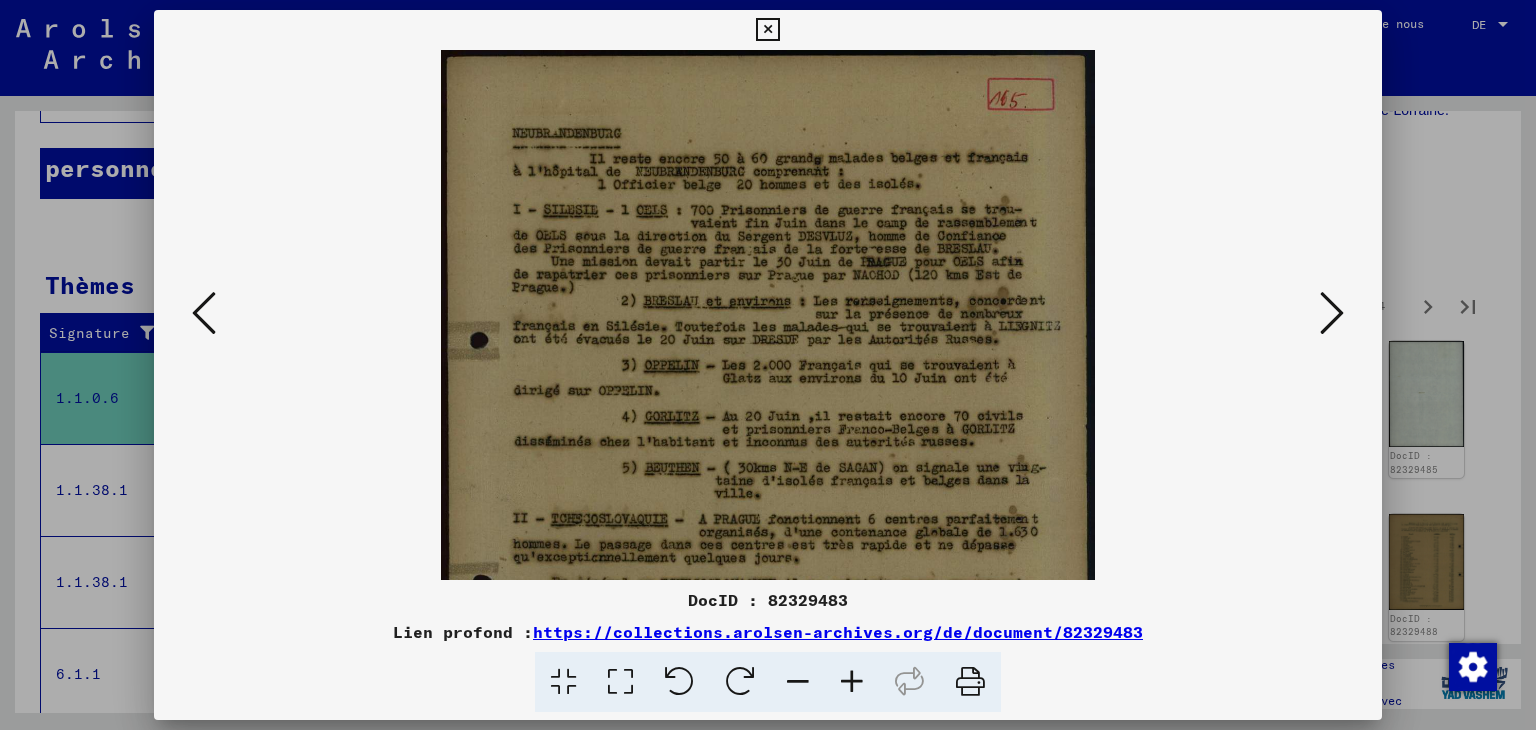 click at bounding box center (852, 682) 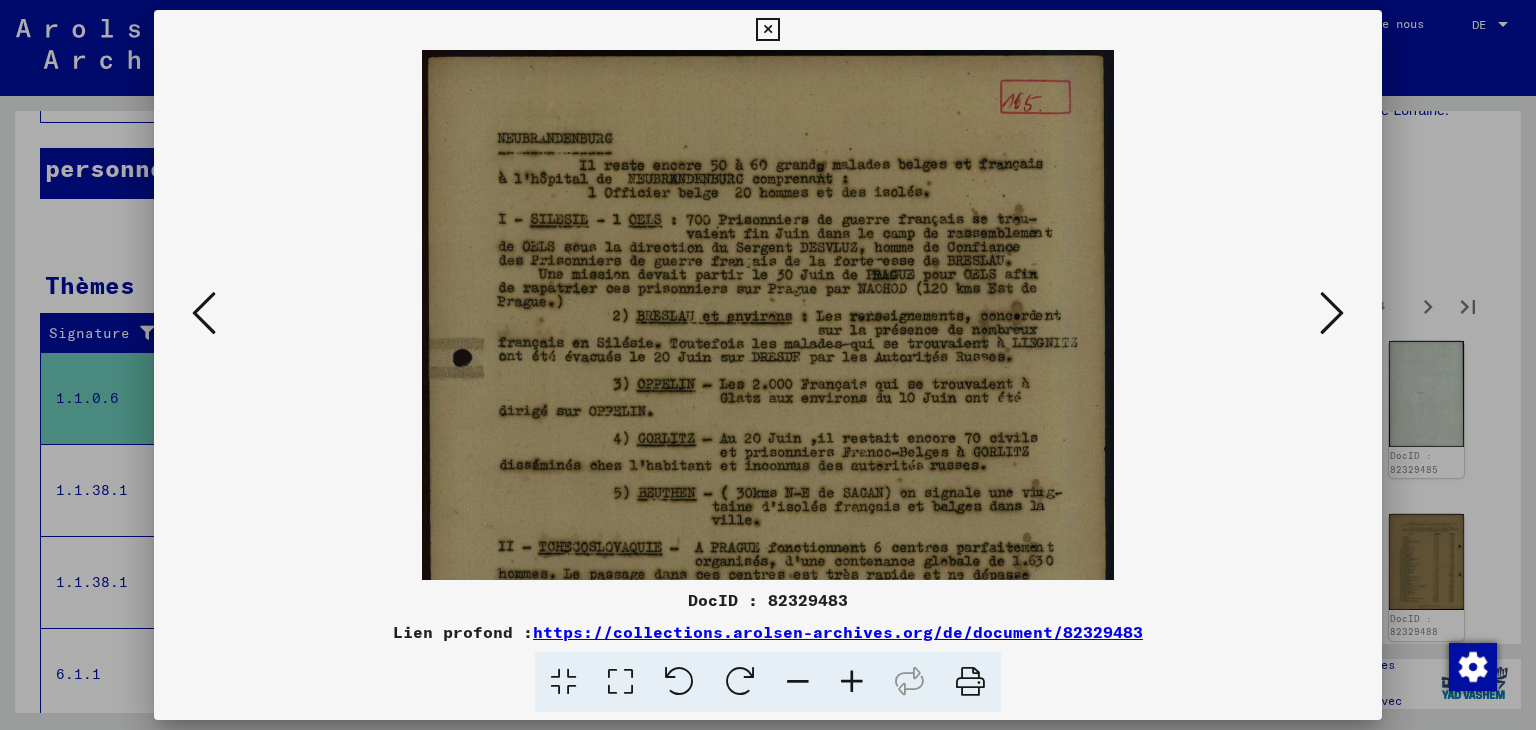 click at bounding box center [852, 682] 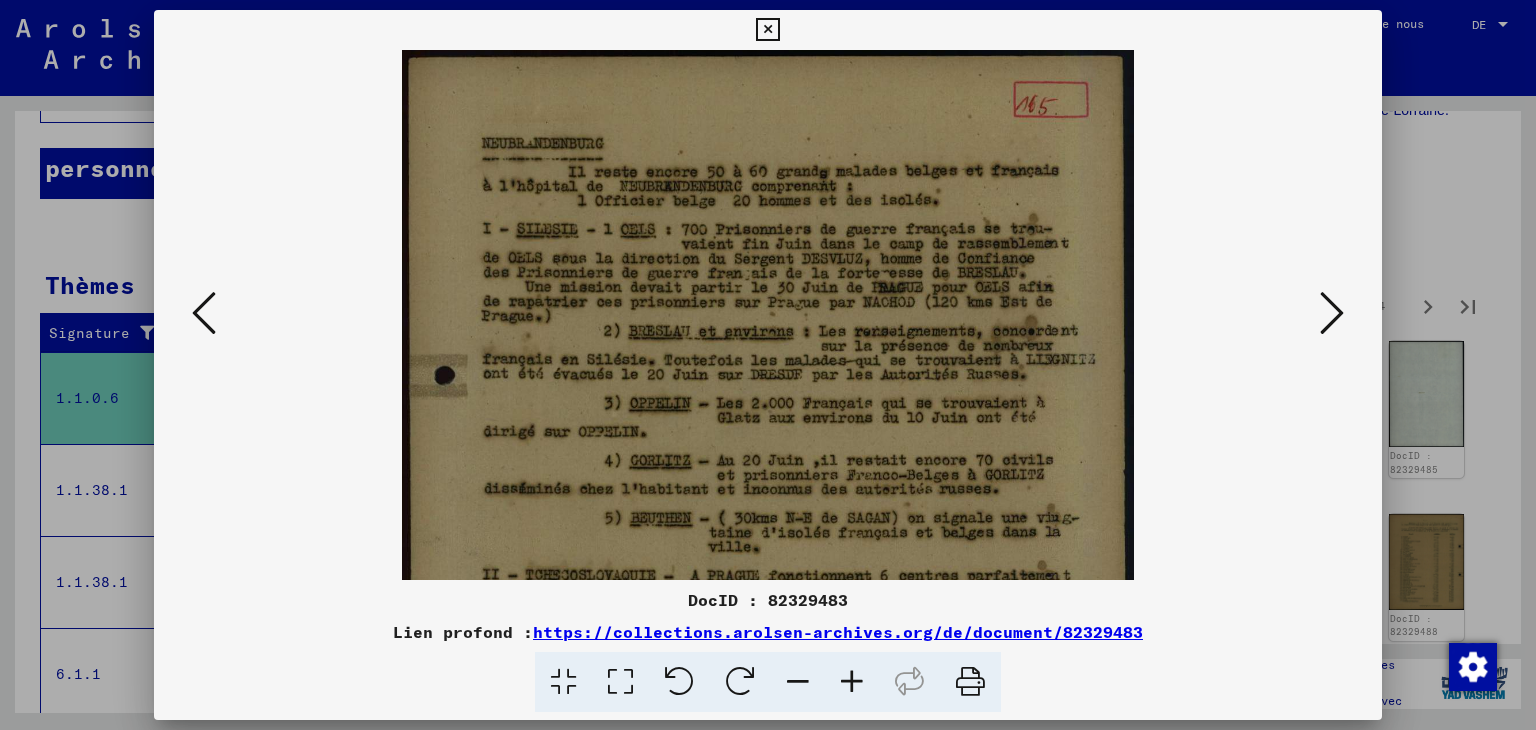 click at bounding box center (852, 682) 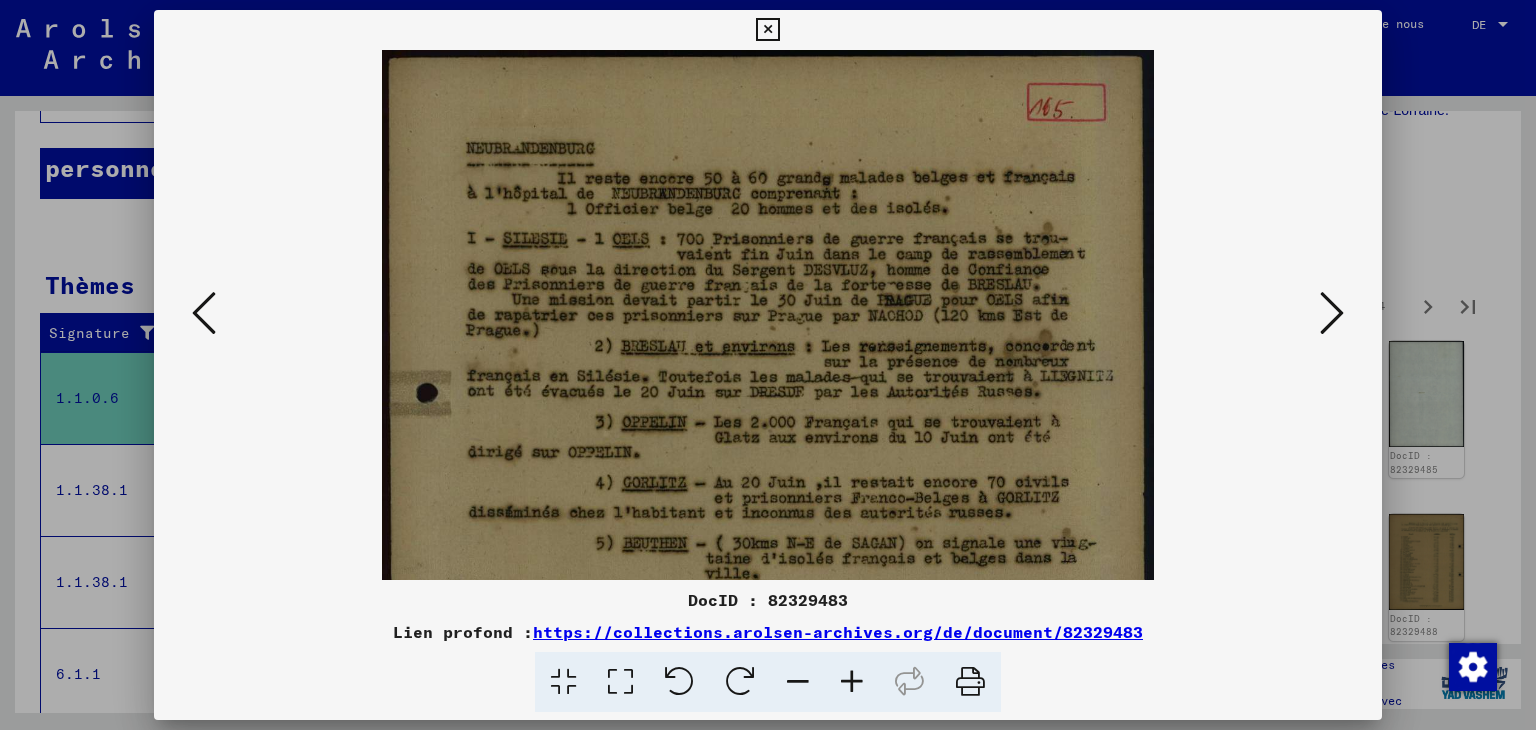 click at bounding box center (852, 682) 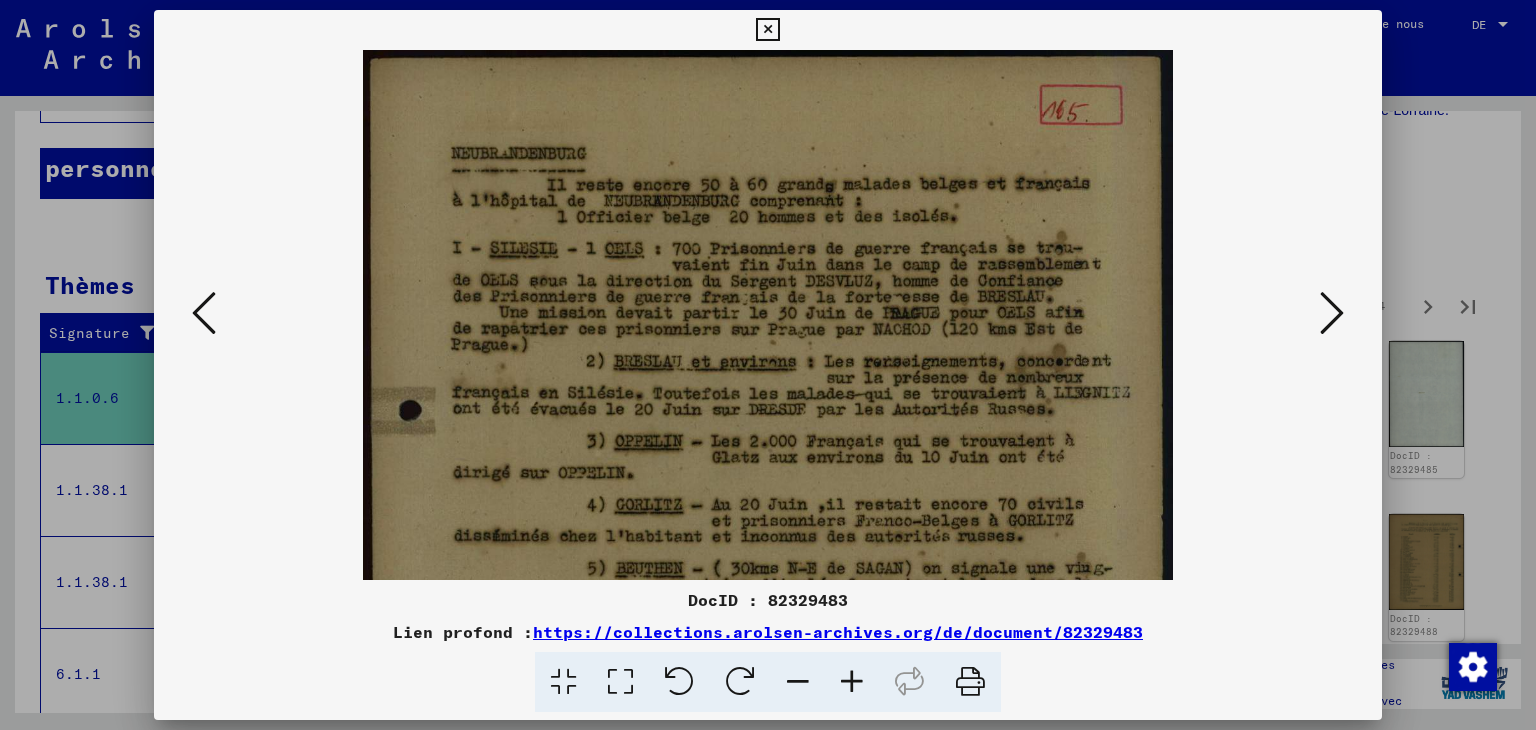 click at bounding box center (852, 682) 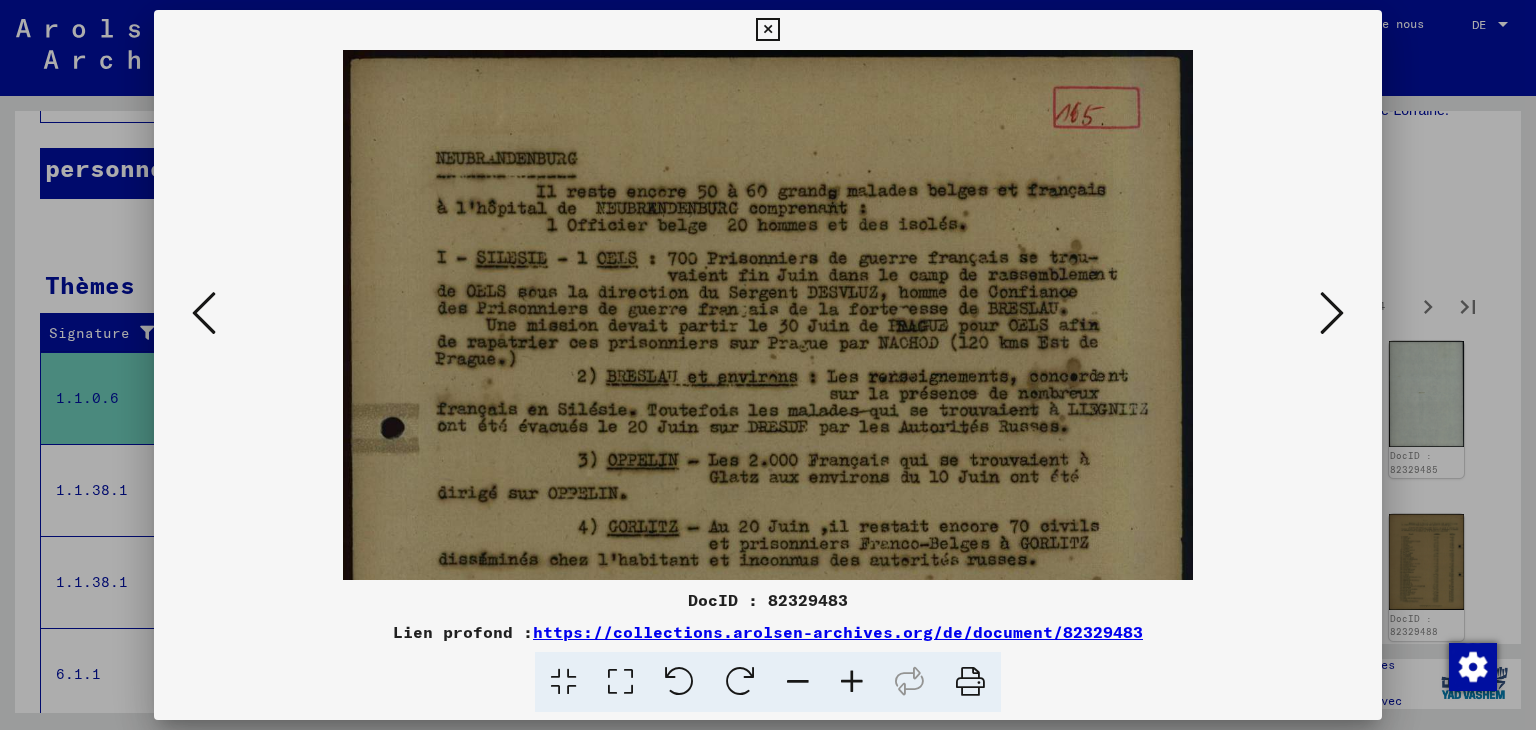 click at bounding box center (852, 682) 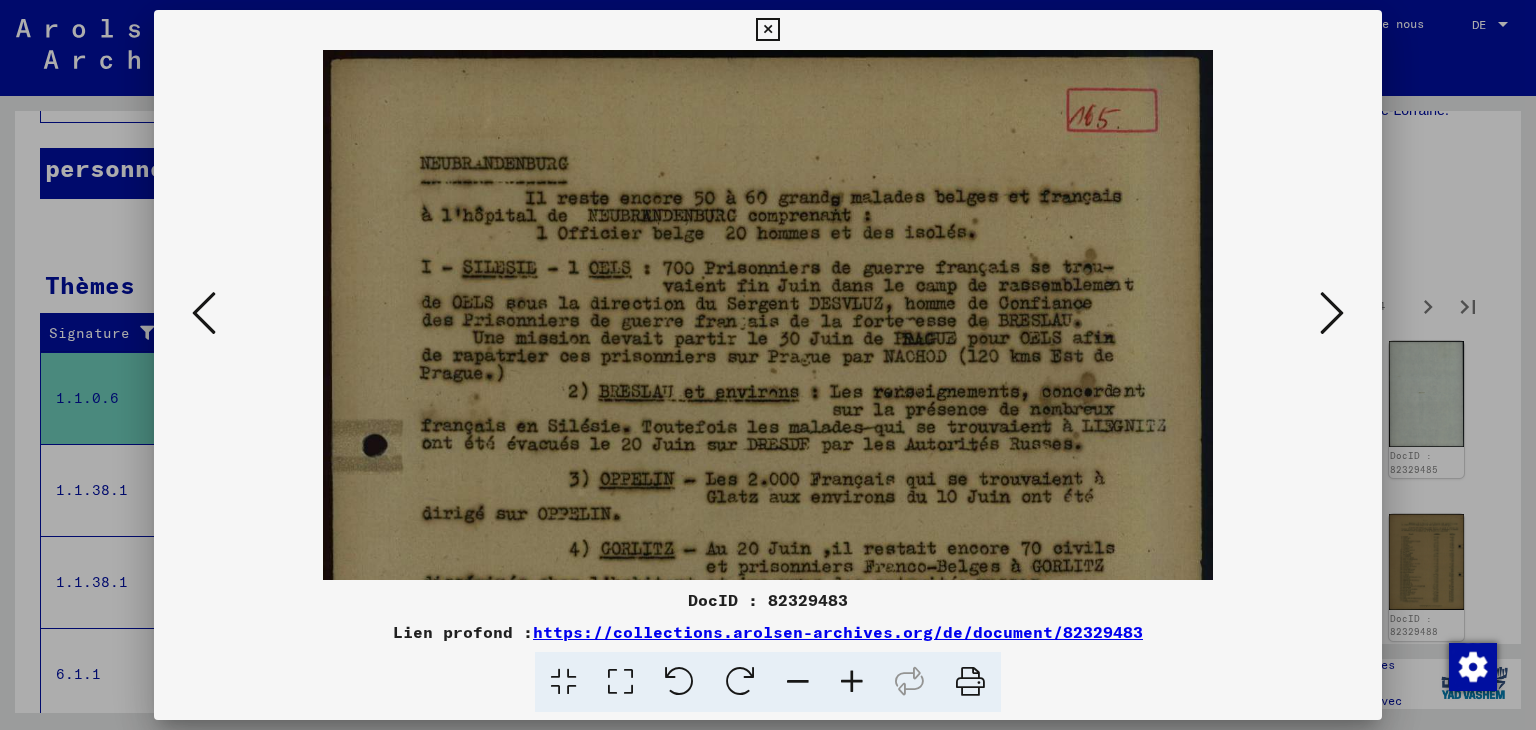 click at bounding box center (852, 682) 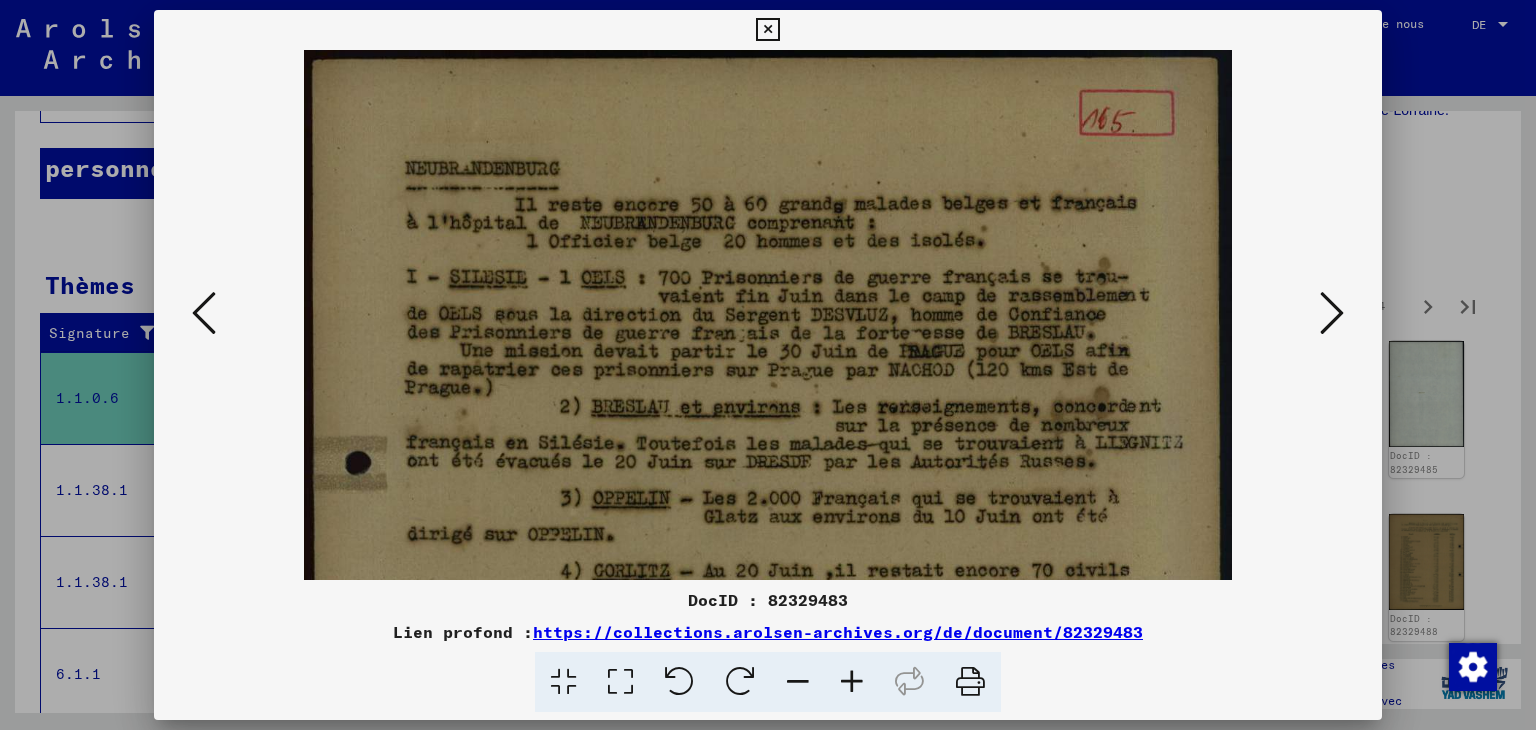 click at bounding box center (768, 640) 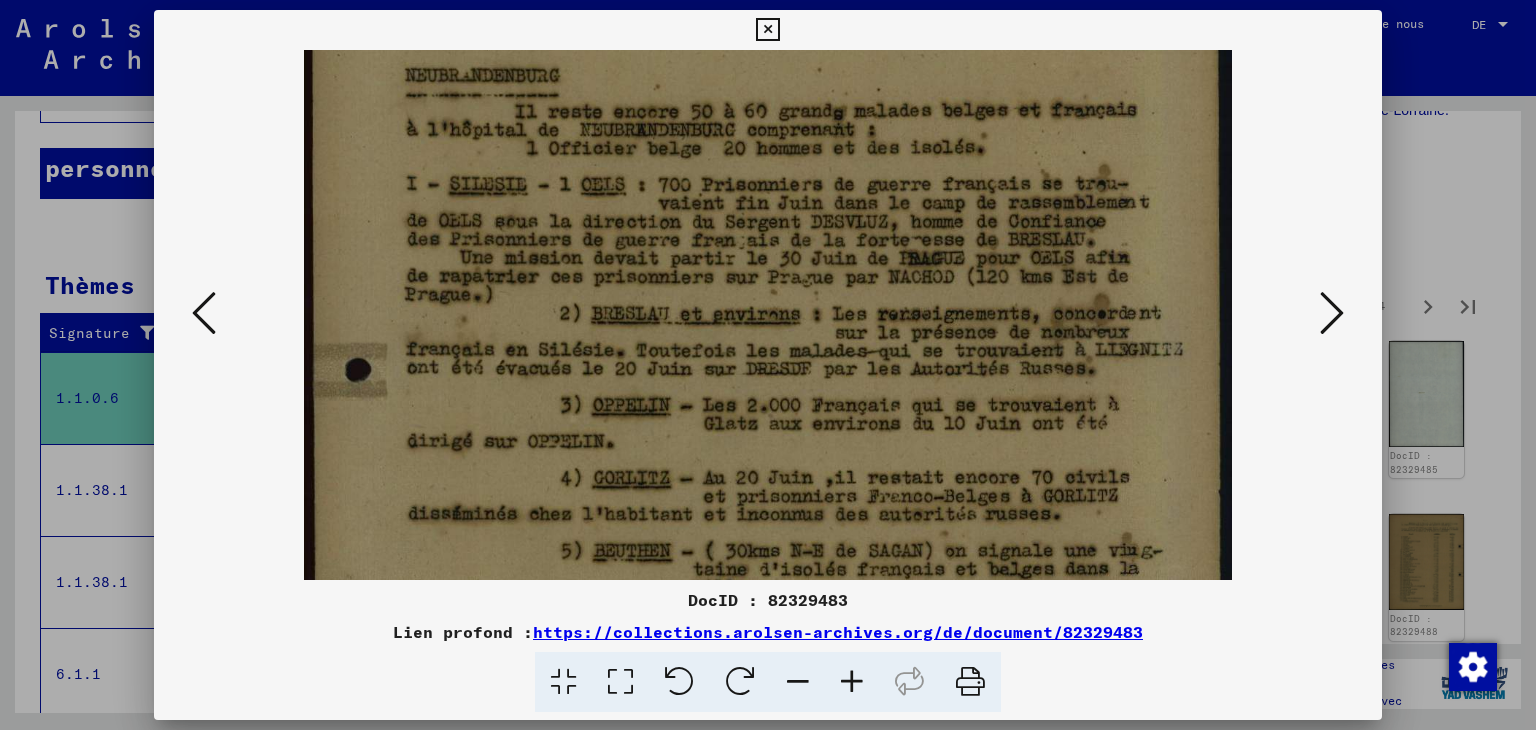 drag, startPoint x: 891, startPoint y: 505, endPoint x: 891, endPoint y: 415, distance: 90 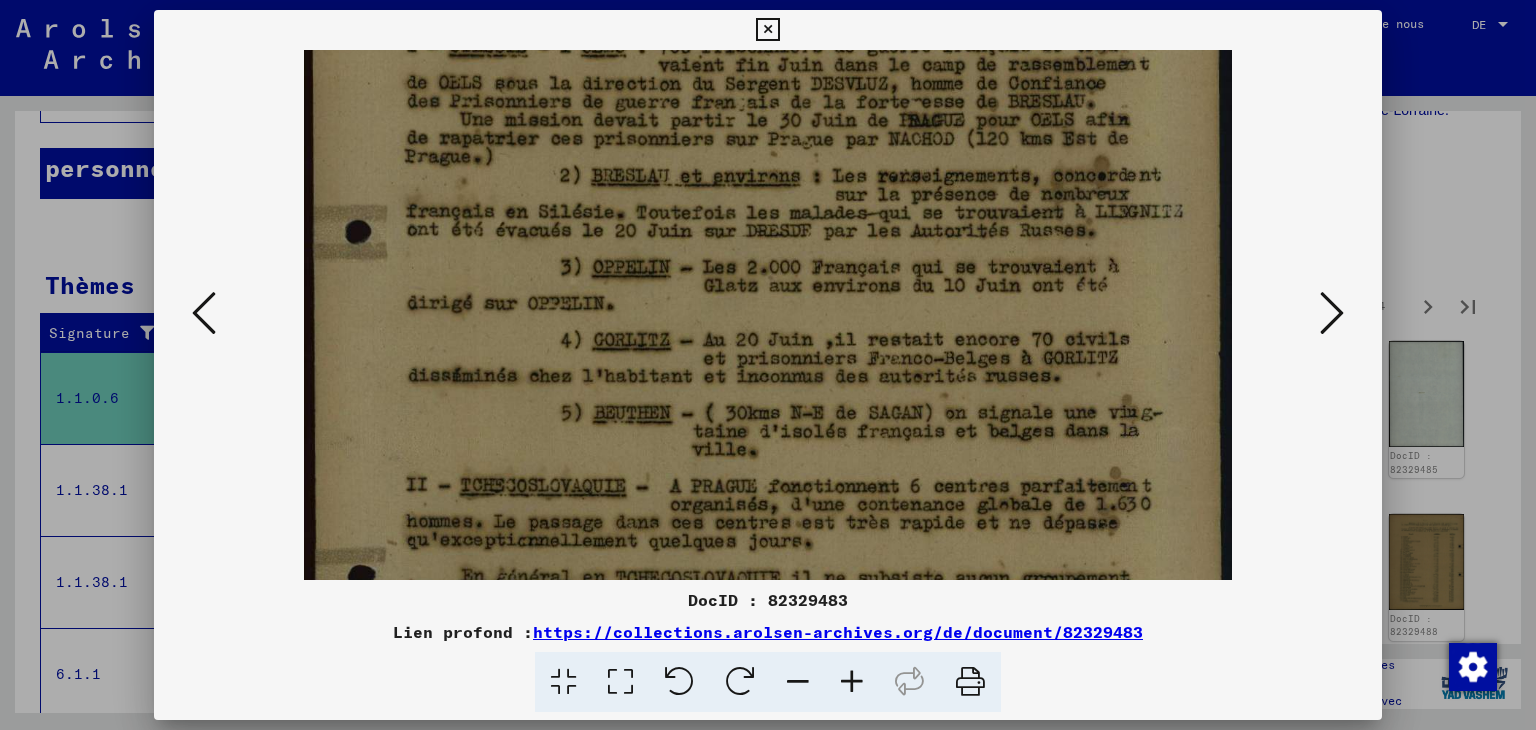 drag, startPoint x: 887, startPoint y: 373, endPoint x: 886, endPoint y: 343, distance: 30.016663 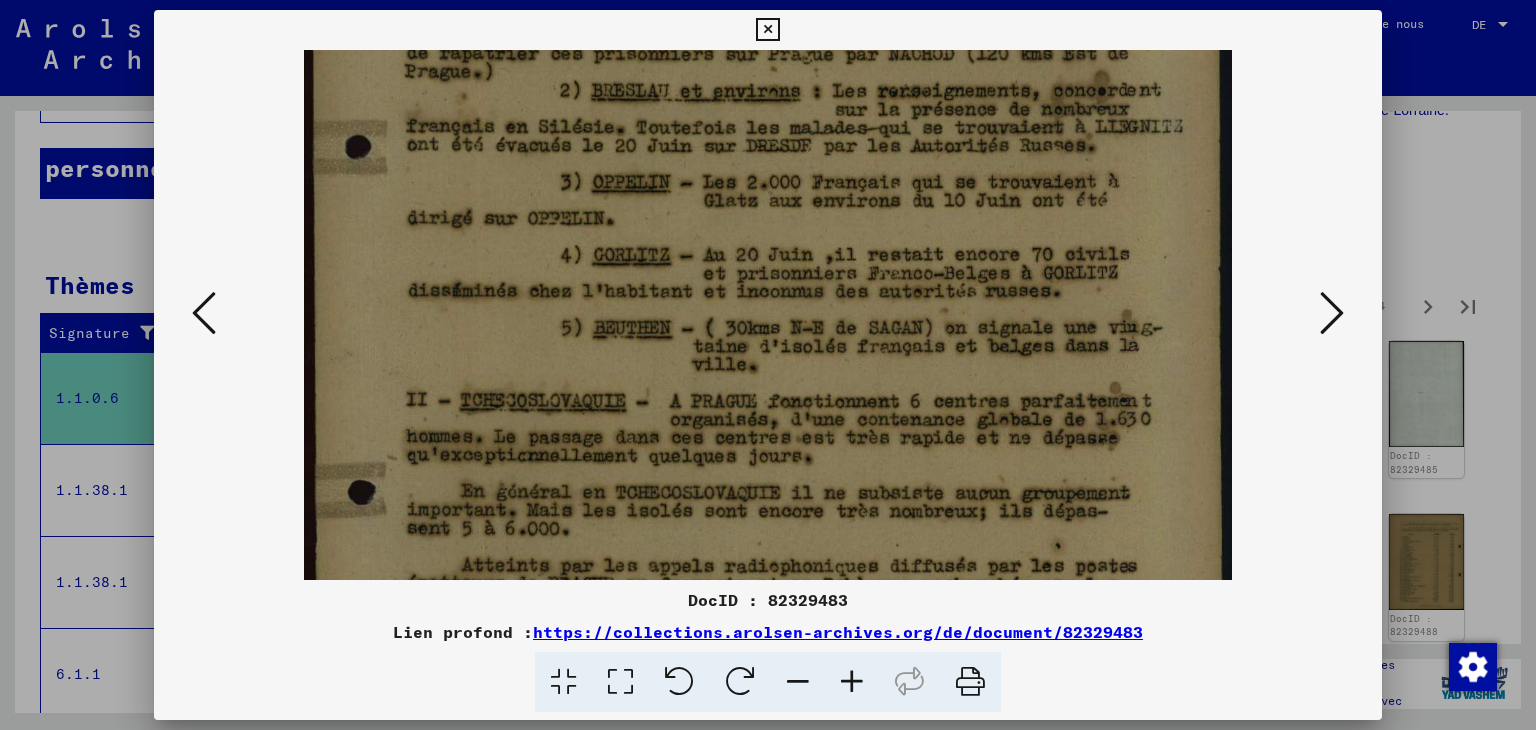 drag, startPoint x: 888, startPoint y: 418, endPoint x: 886, endPoint y: 335, distance: 83.02409 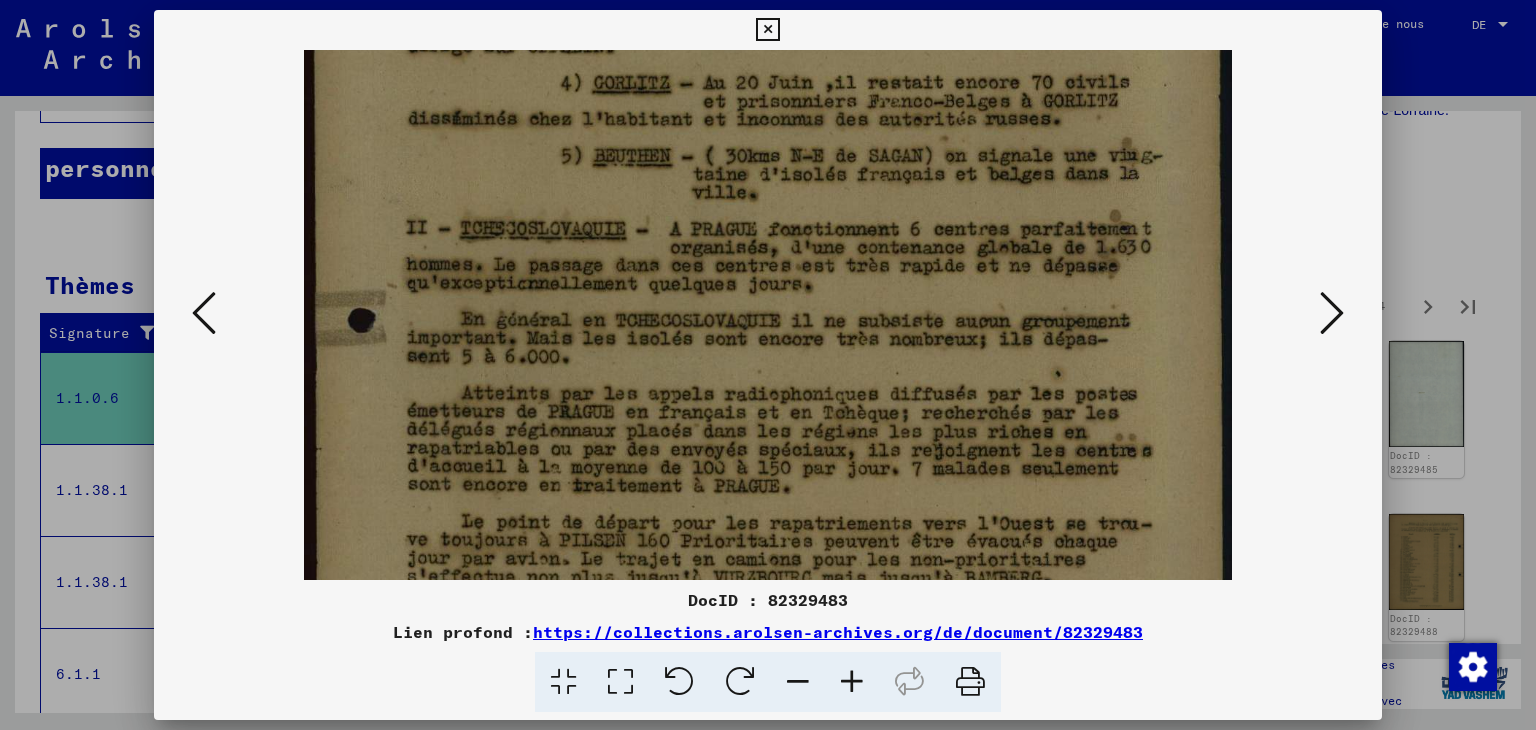 drag, startPoint x: 886, startPoint y: 449, endPoint x: 884, endPoint y: 277, distance: 172.01163 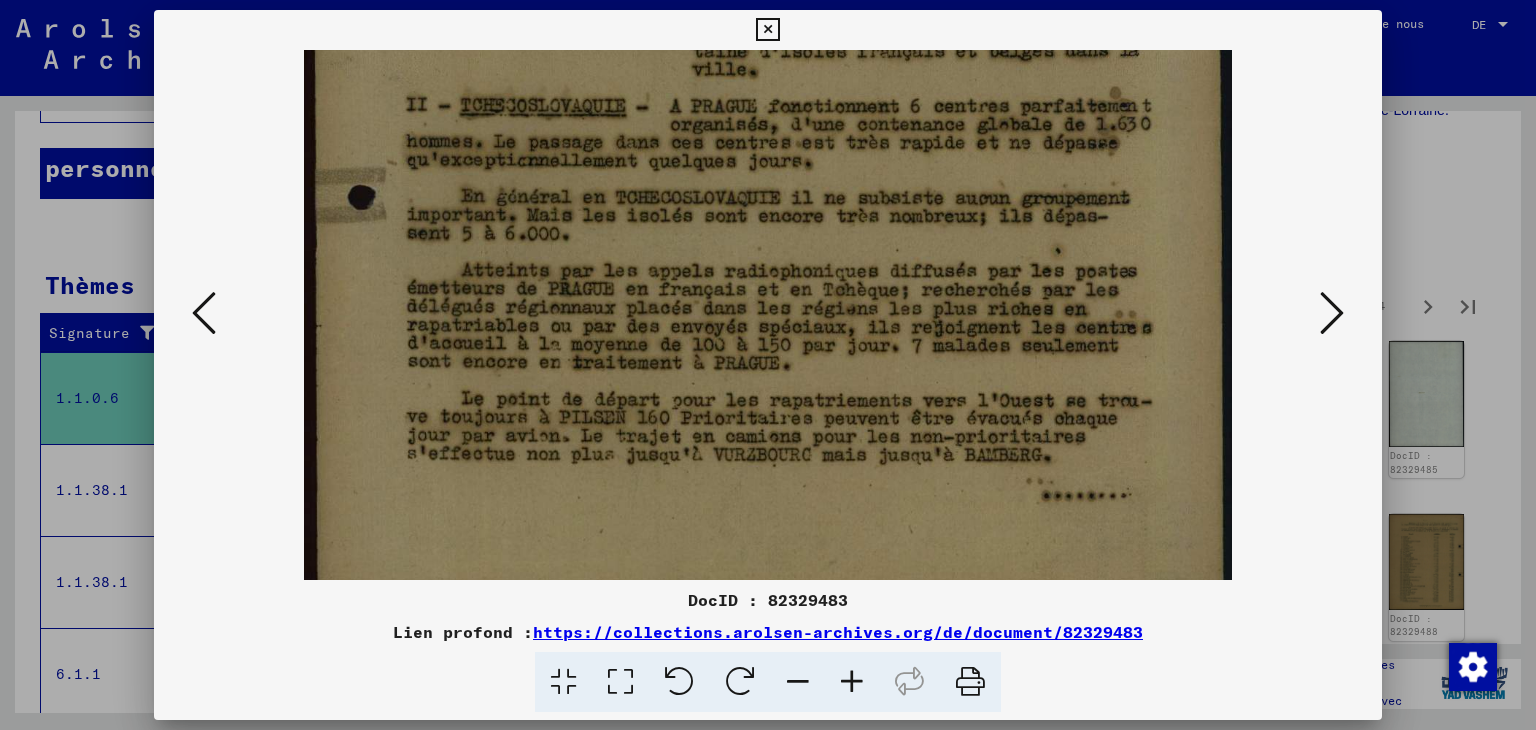 drag, startPoint x: 876, startPoint y: 441, endPoint x: 875, endPoint y: 332, distance: 109.004585 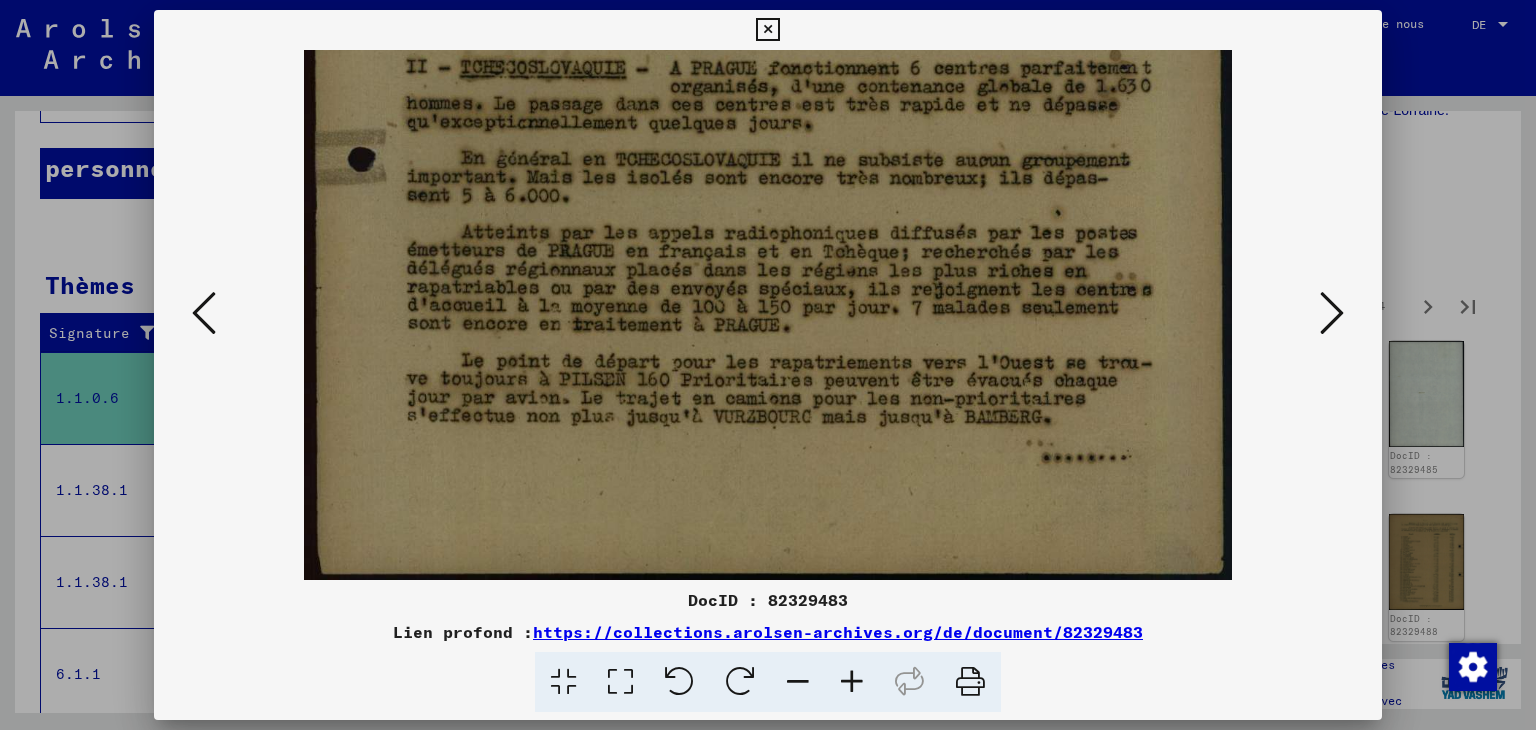 drag, startPoint x: 877, startPoint y: 437, endPoint x: 877, endPoint y: 377, distance: 60 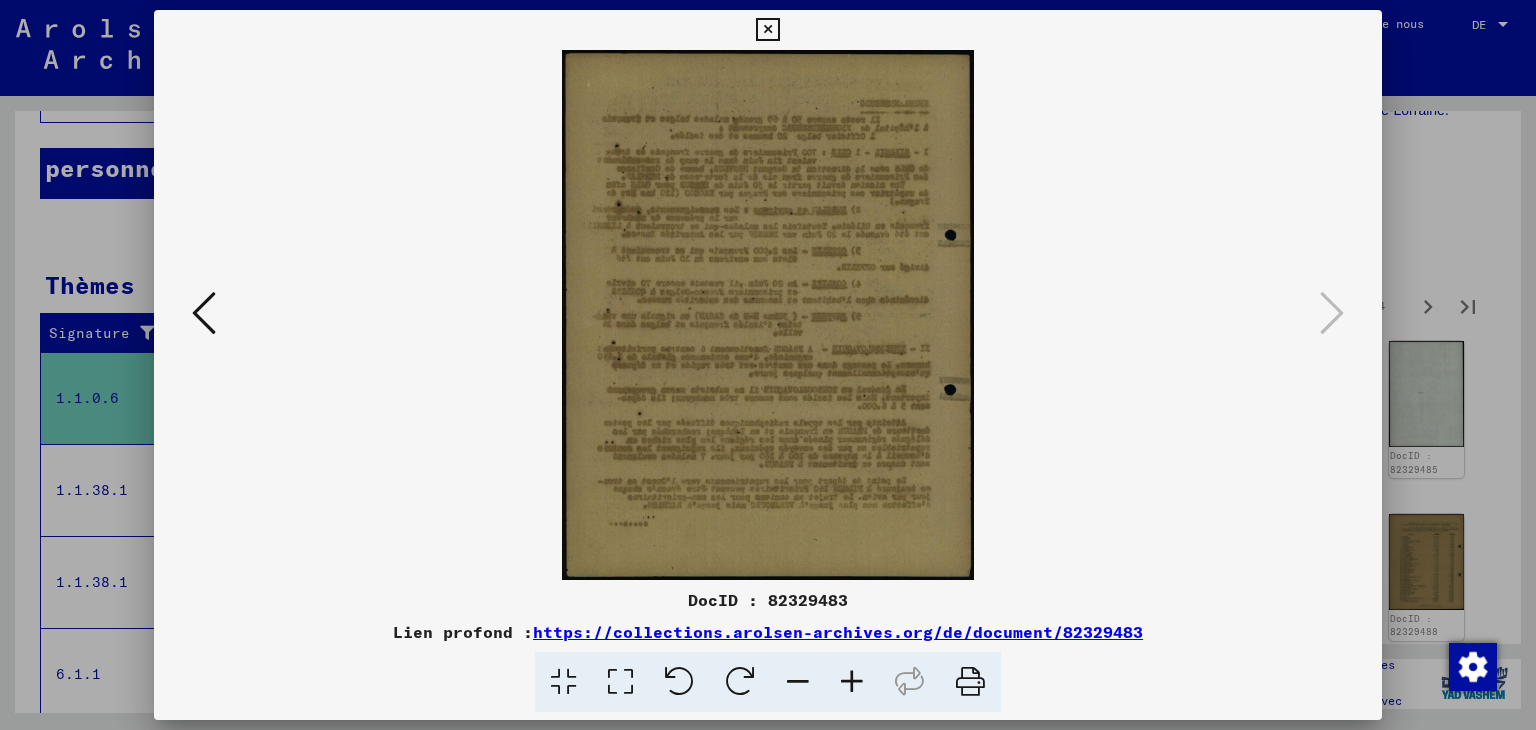 scroll, scrollTop: 0, scrollLeft: 0, axis: both 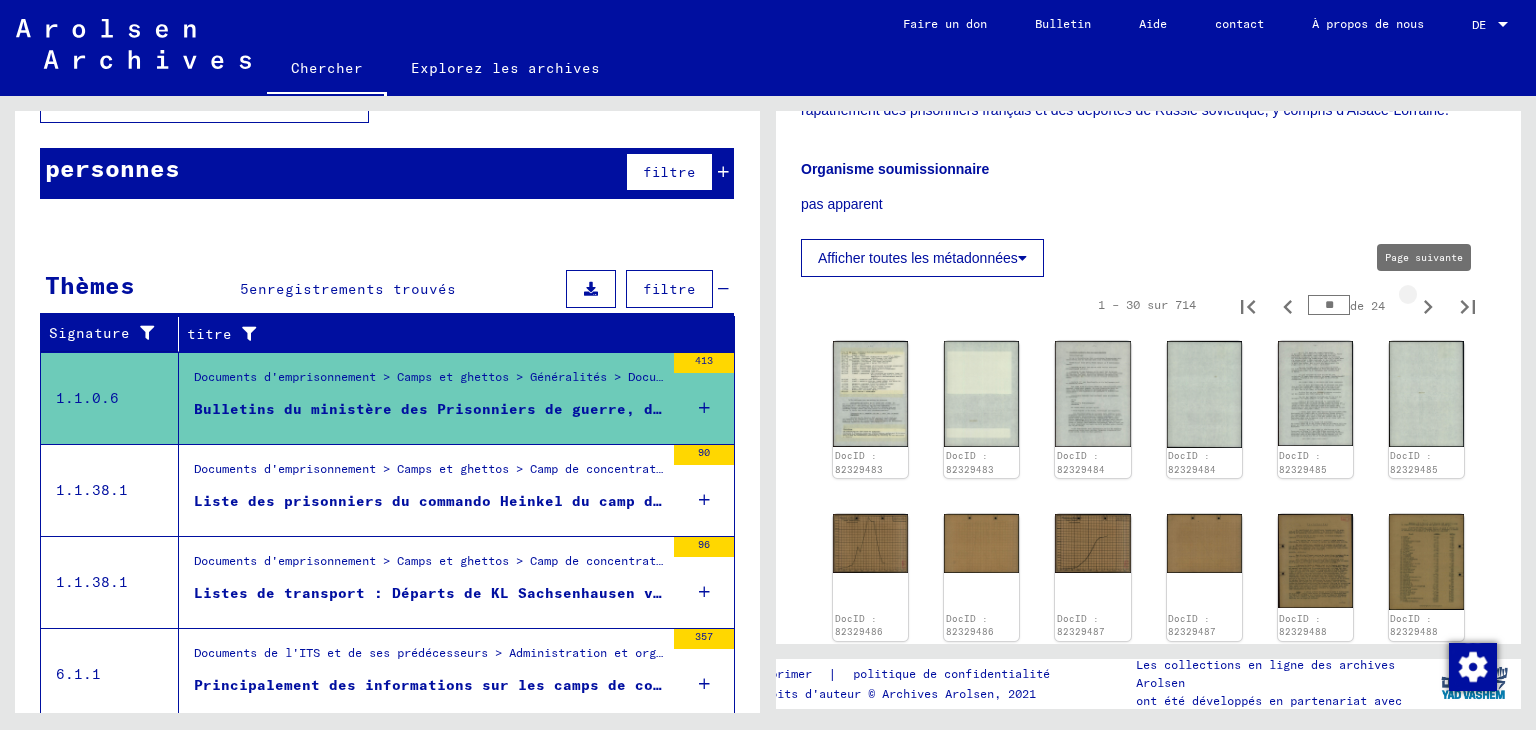 click 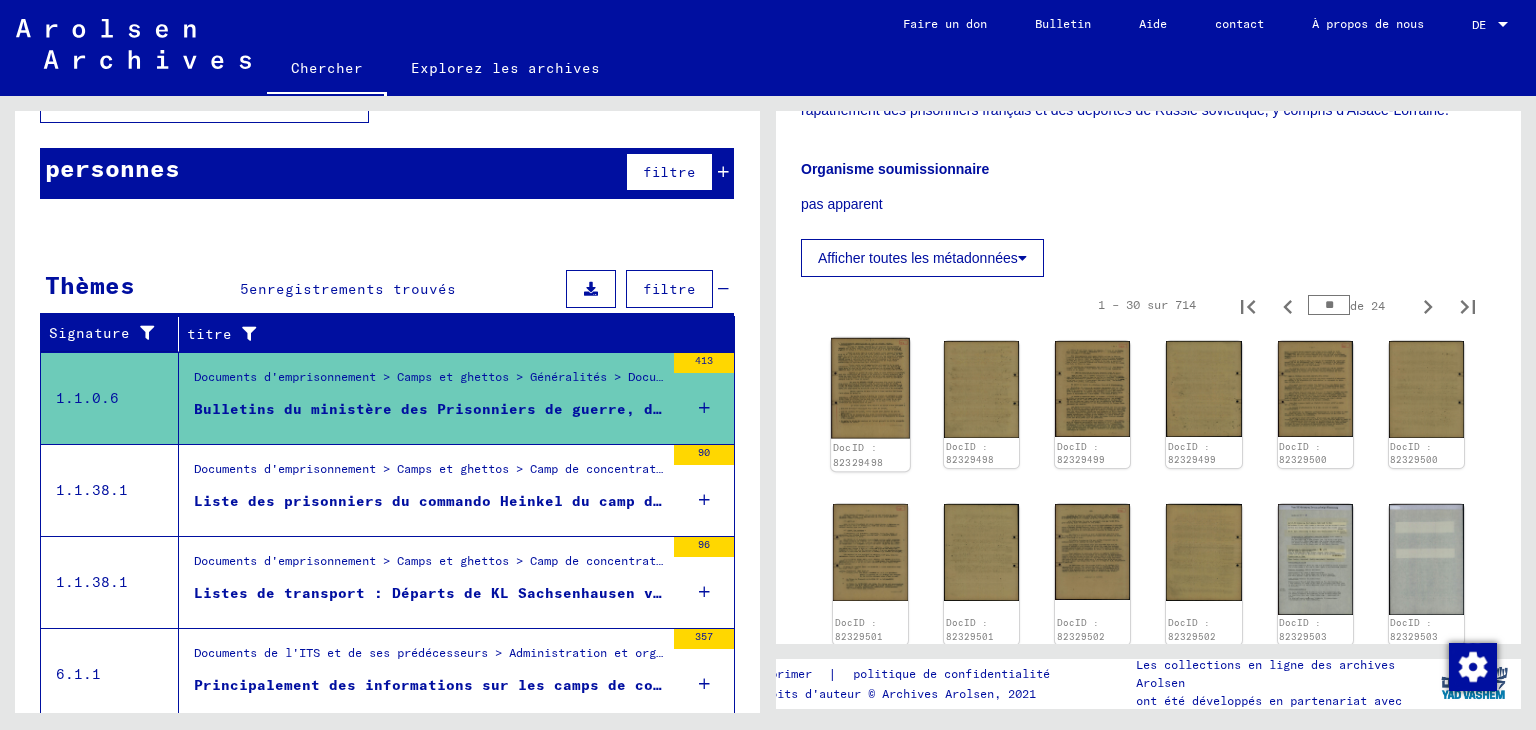 click 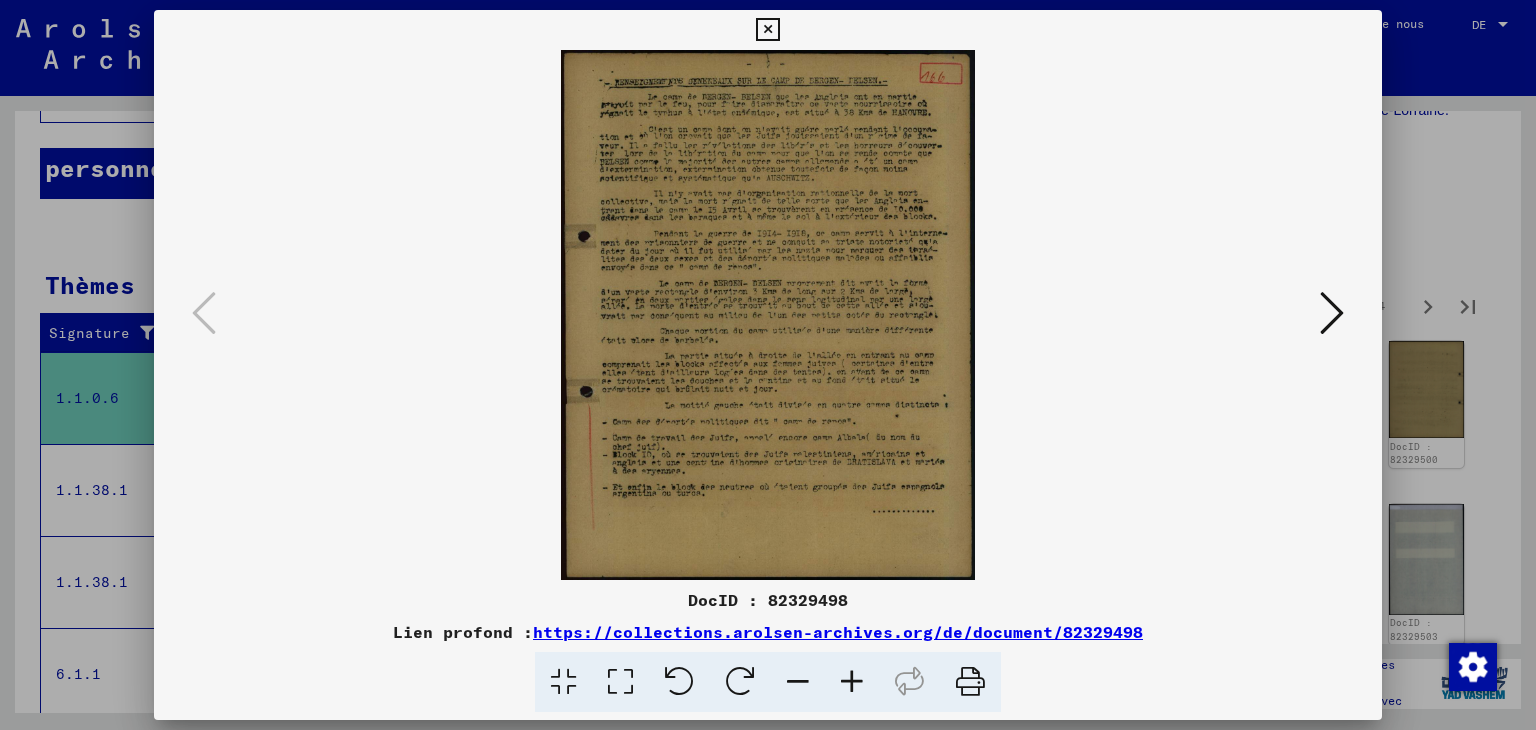 click at bounding box center [852, 682] 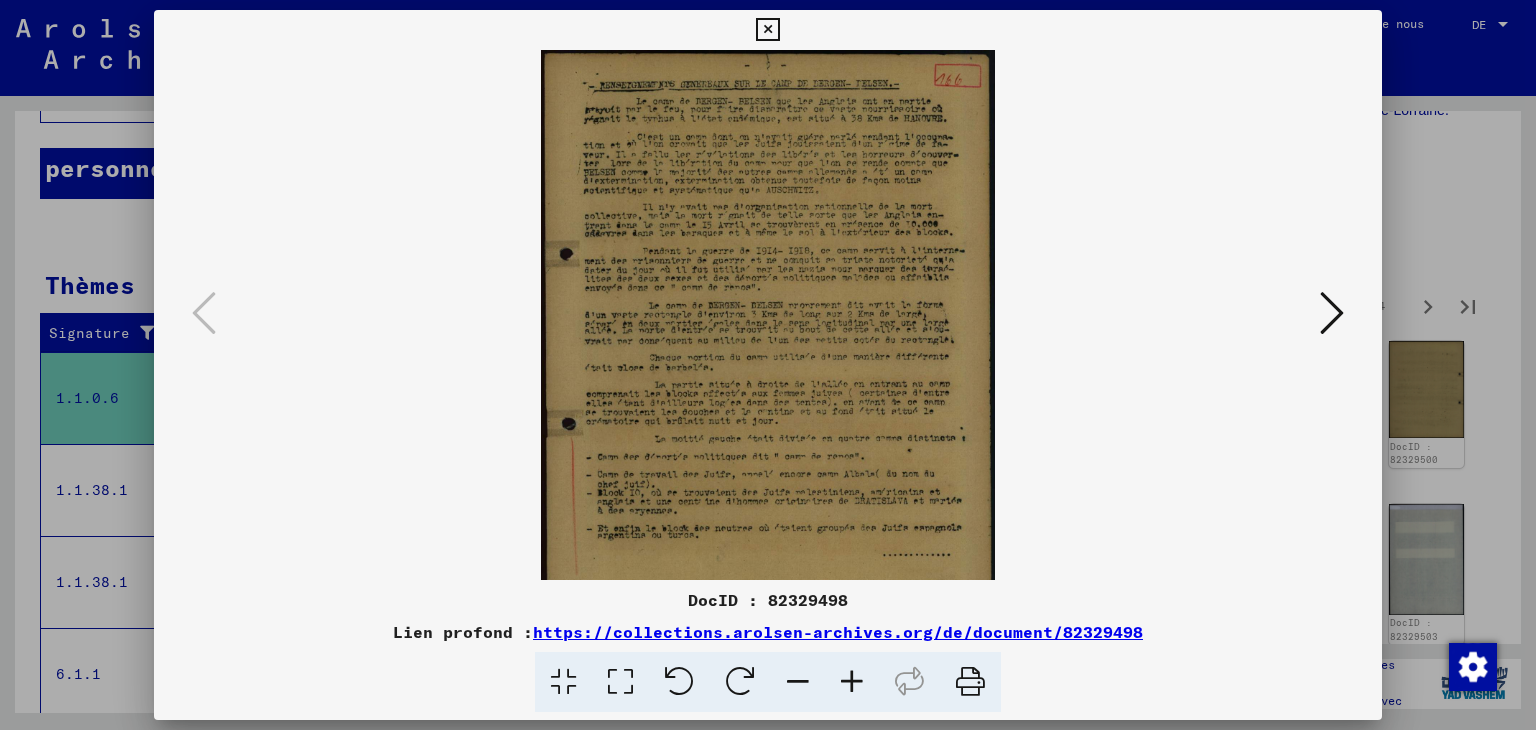 click at bounding box center (852, 682) 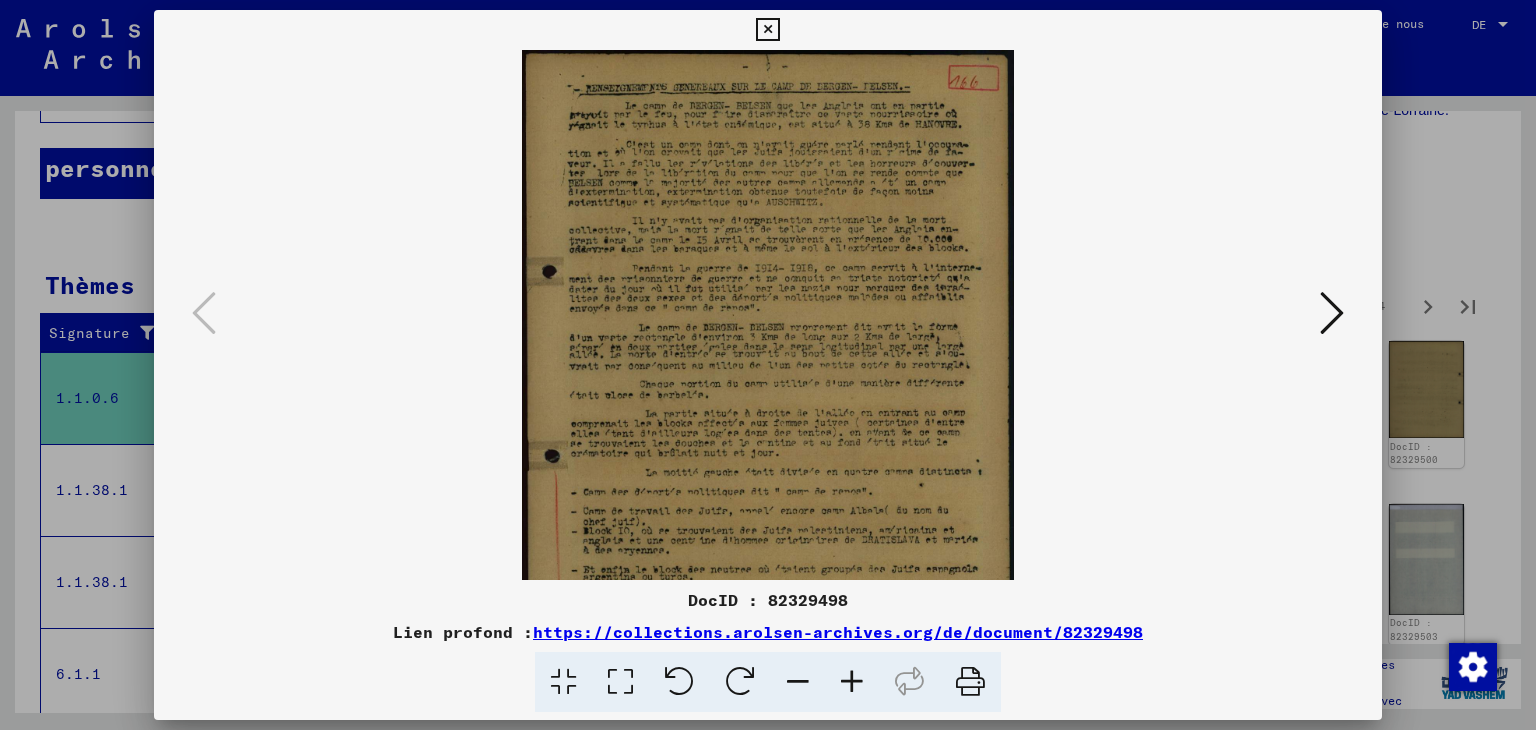 click at bounding box center (852, 682) 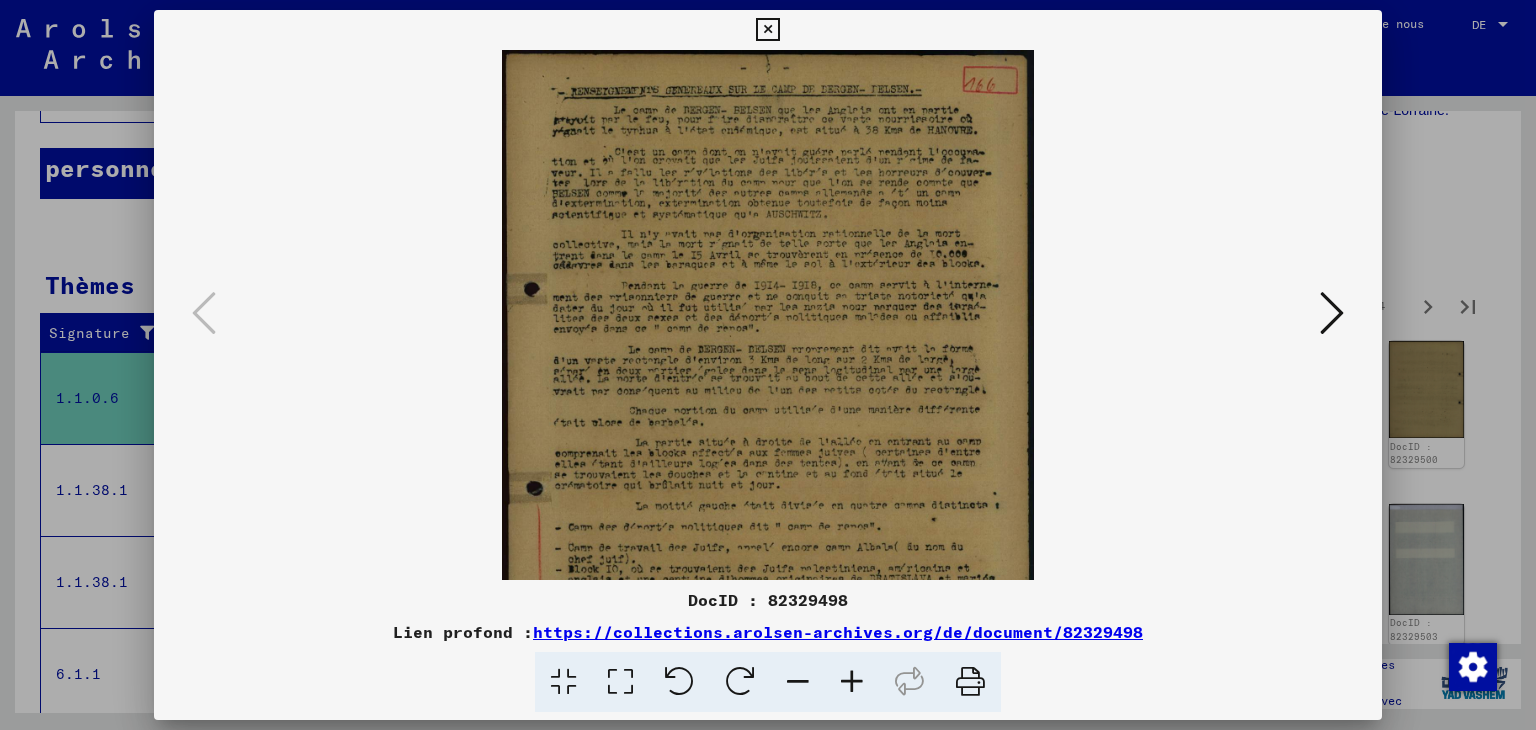 click at bounding box center (852, 682) 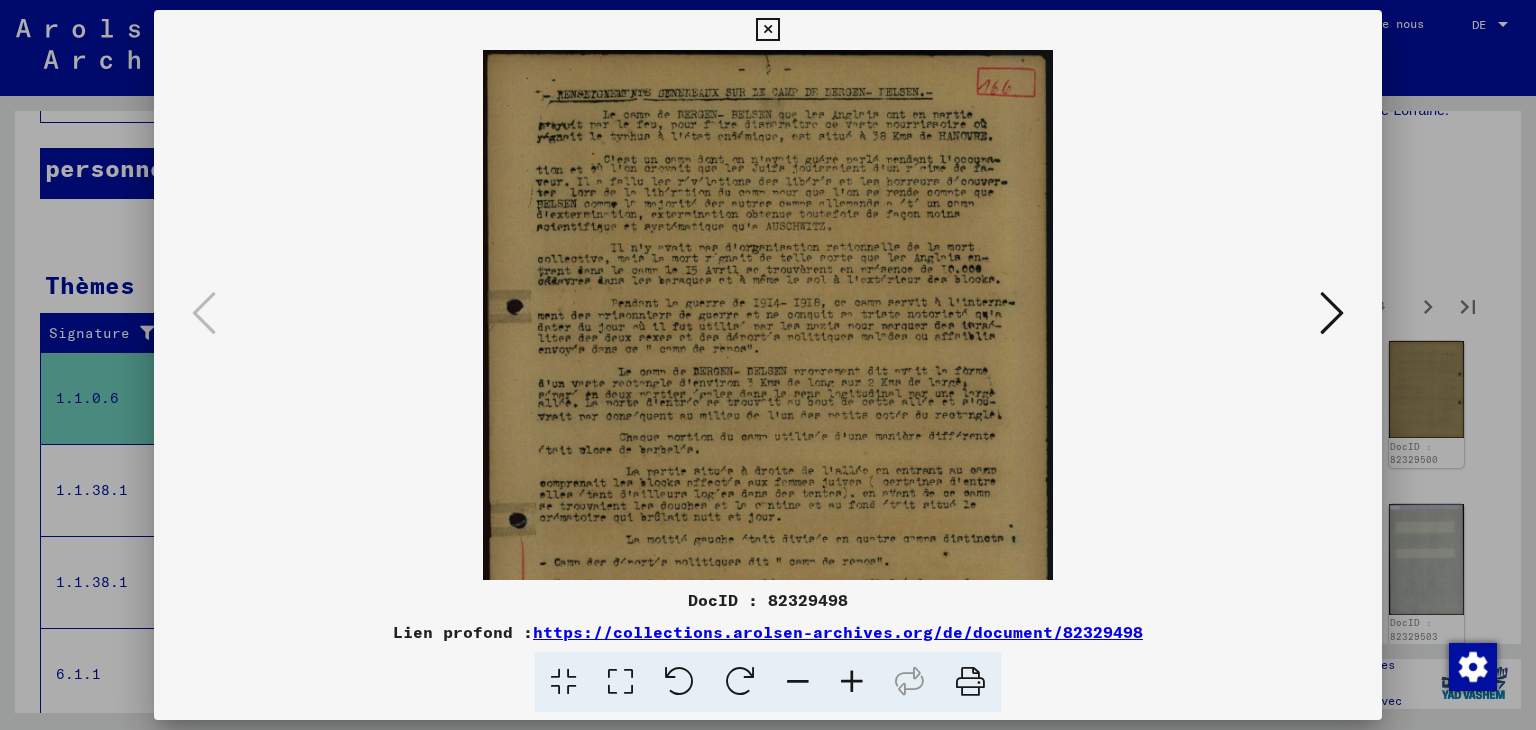 click at bounding box center (852, 682) 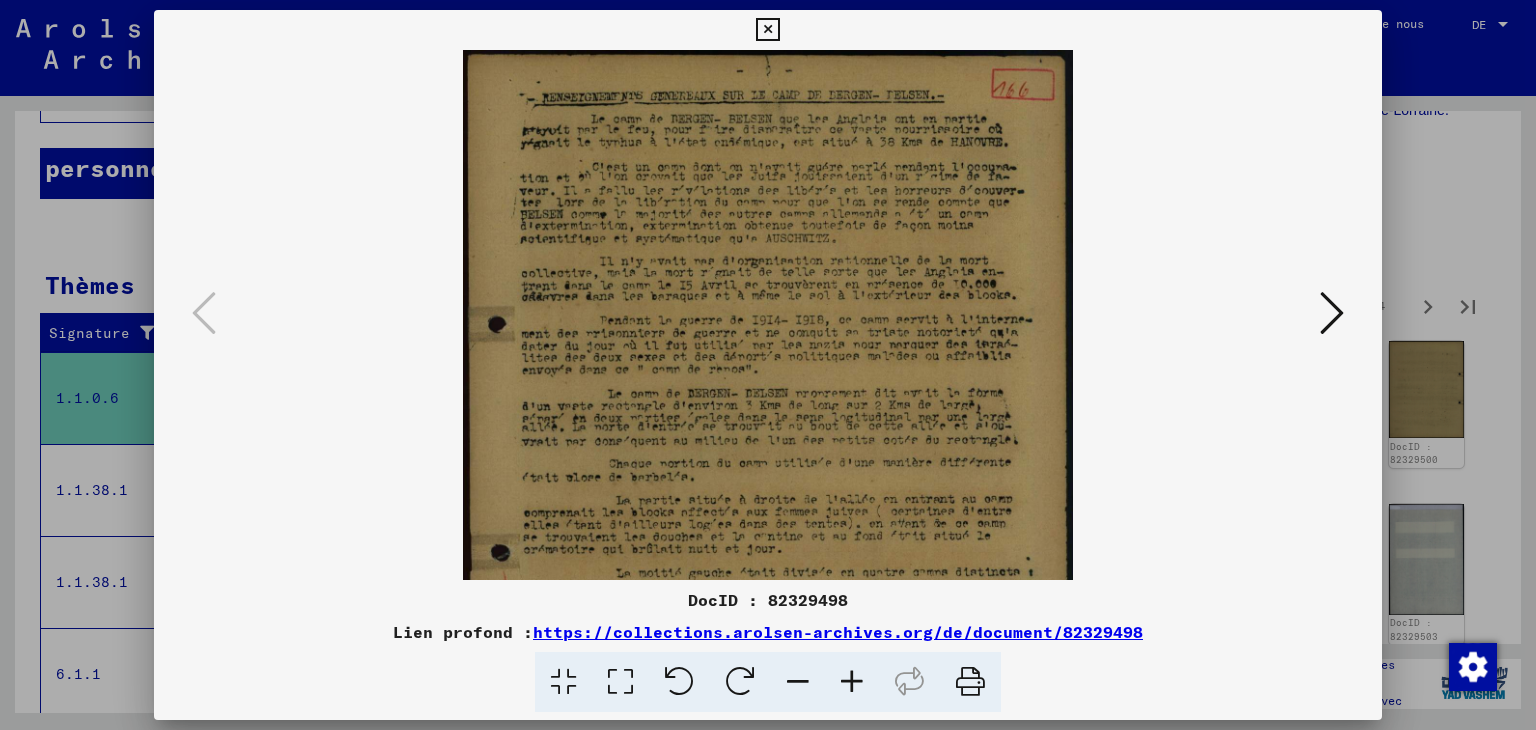 click at bounding box center [852, 682] 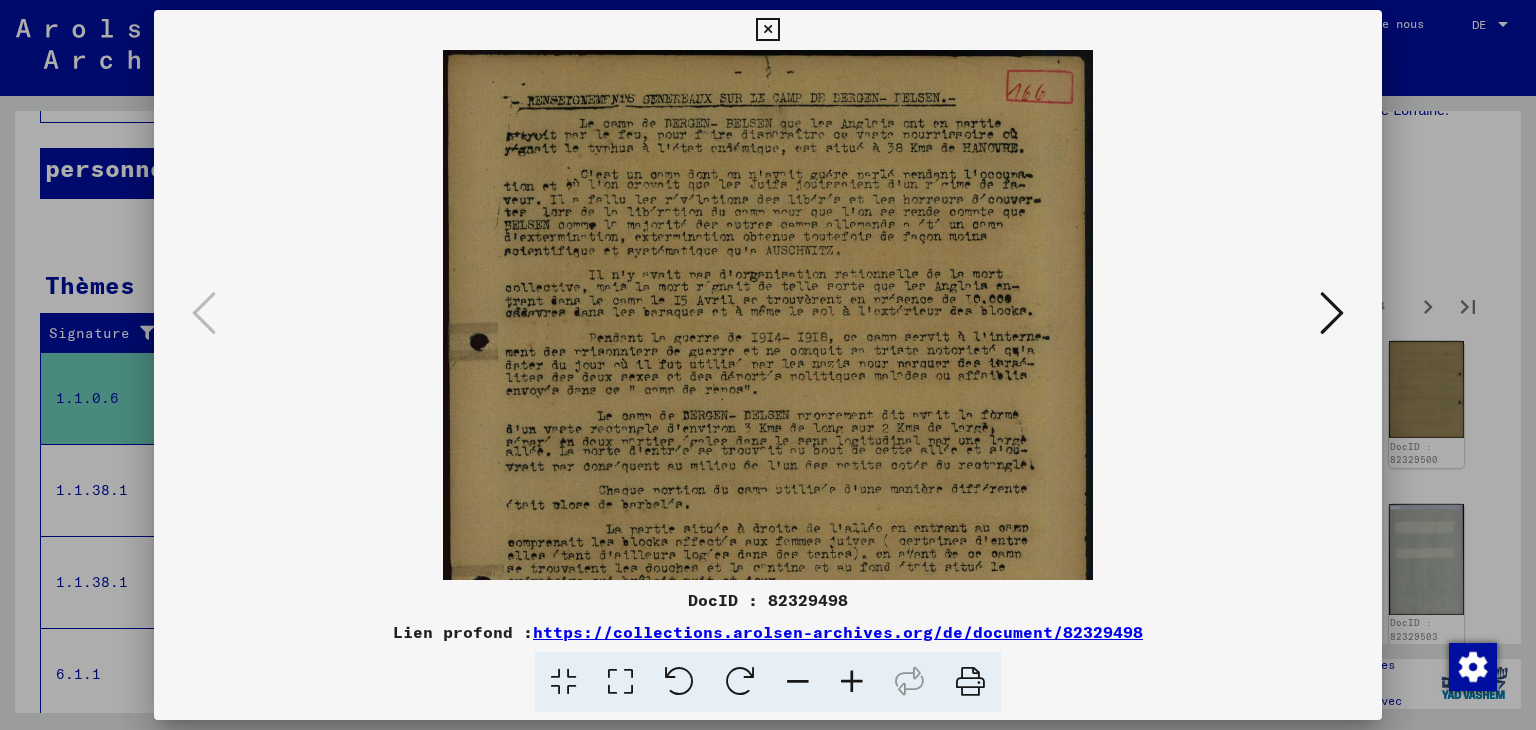 click at bounding box center [852, 682] 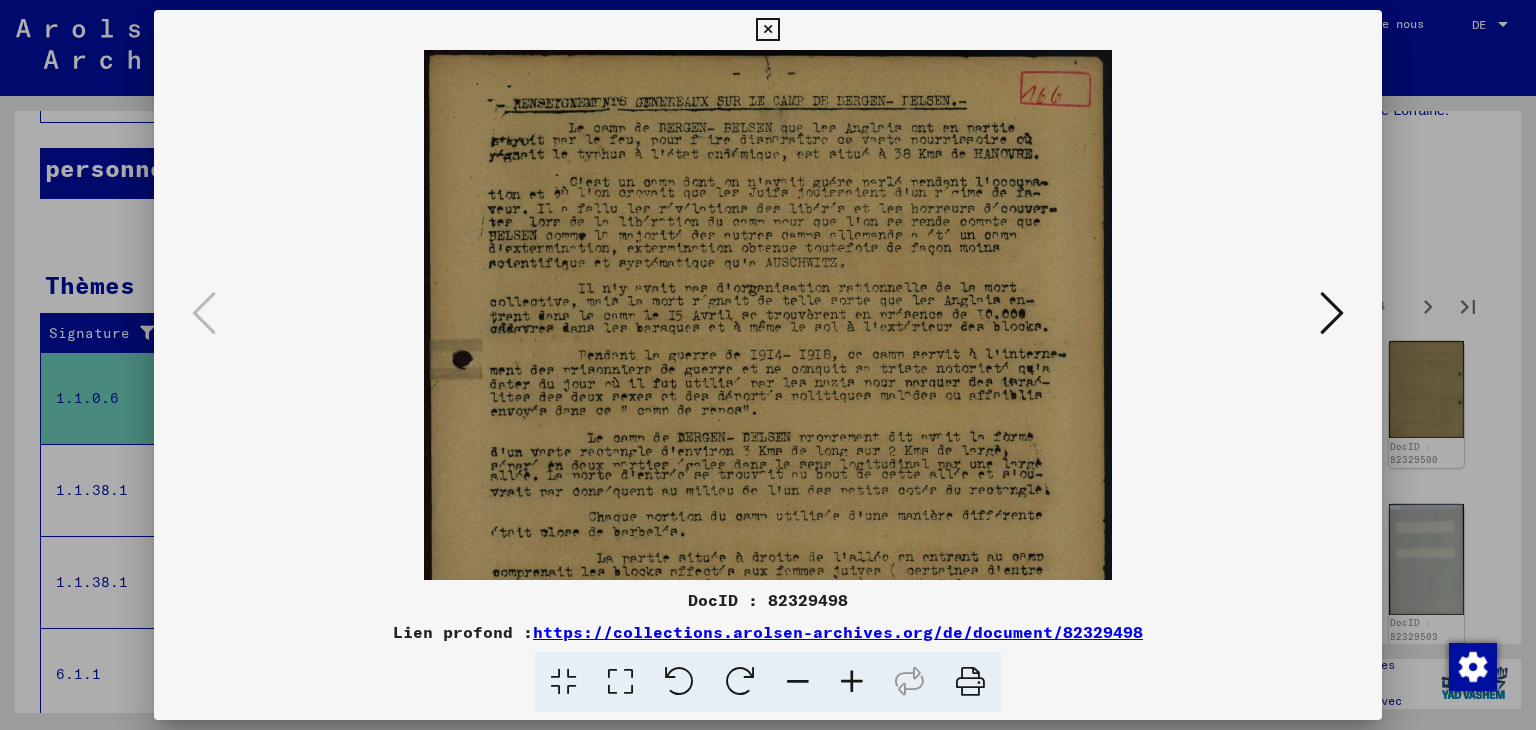 click at bounding box center [852, 682] 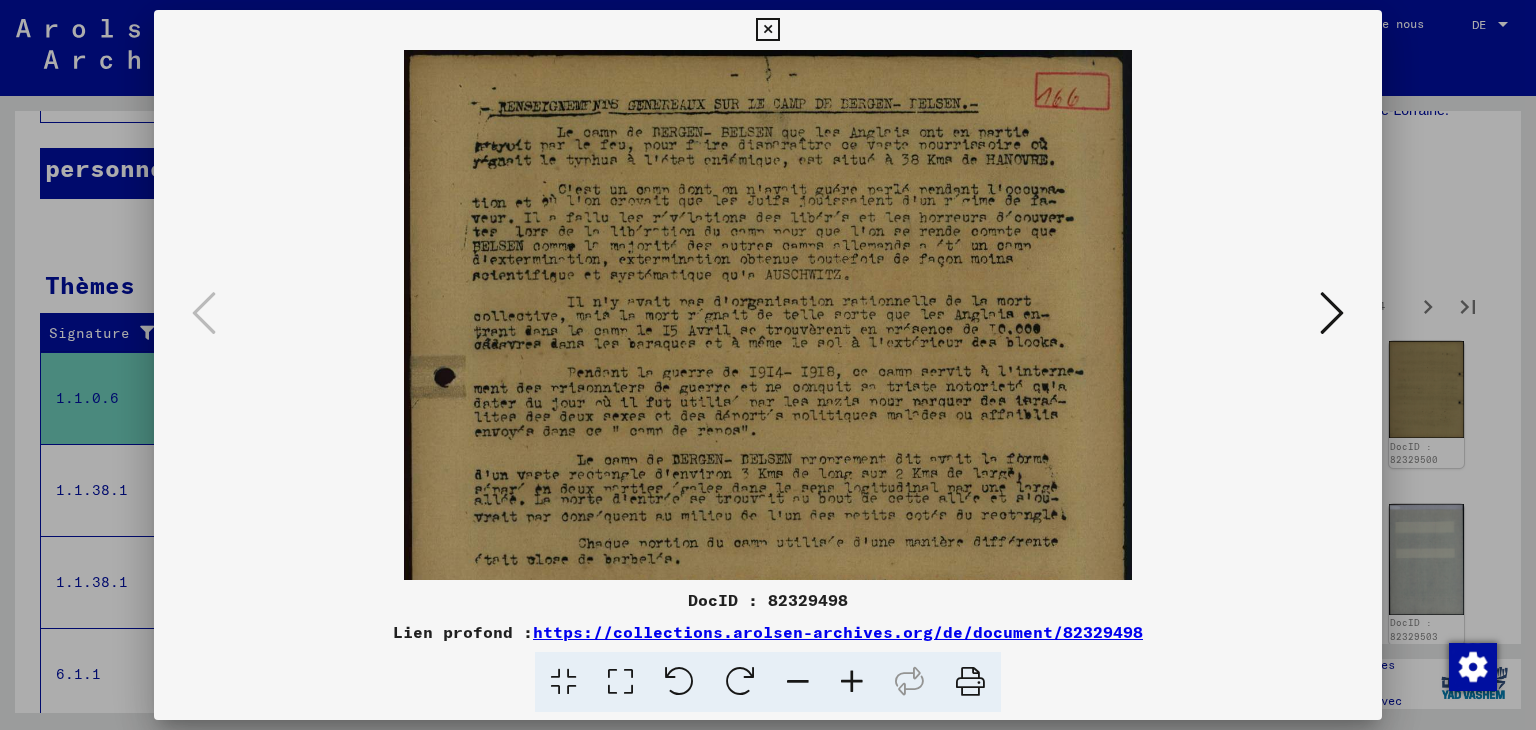 click at bounding box center [852, 682] 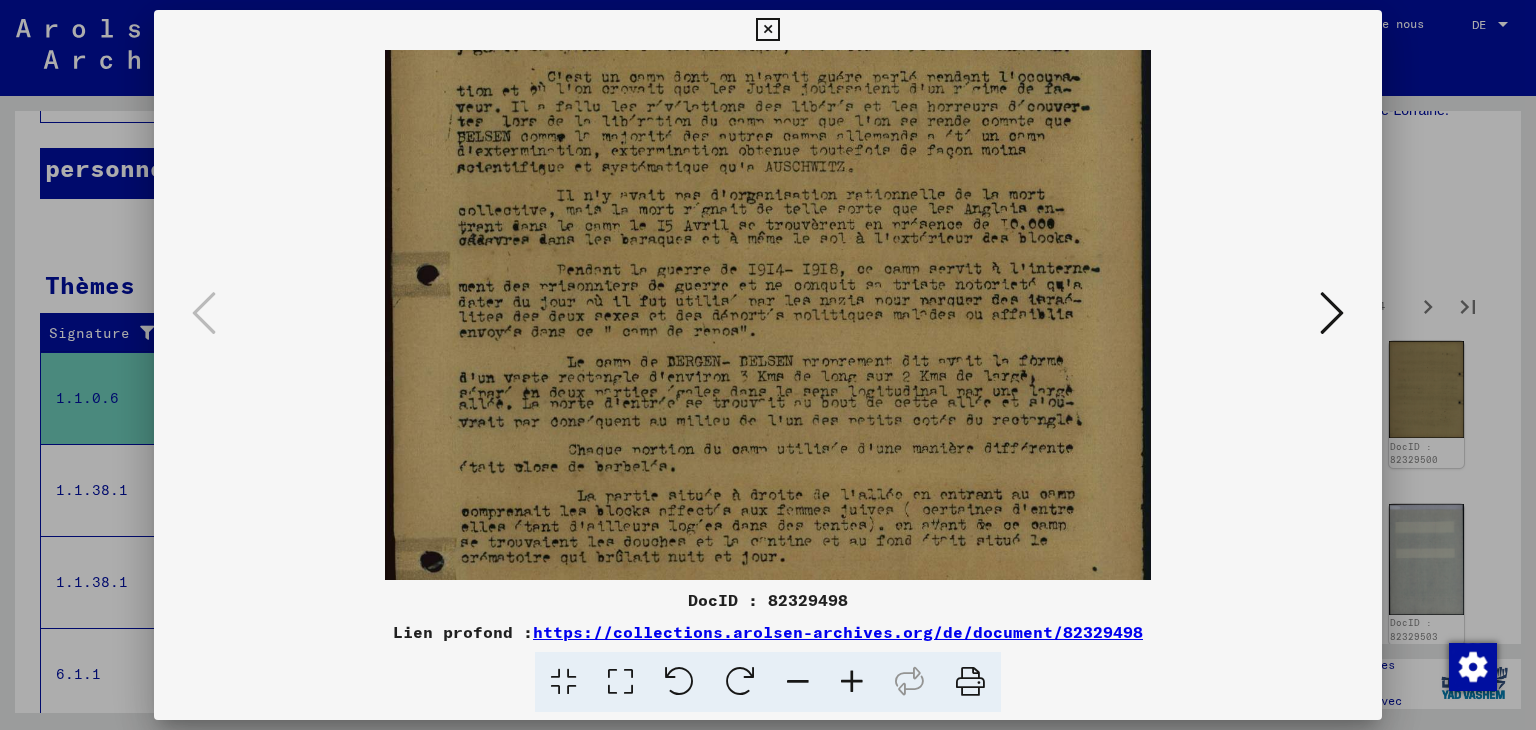 scroll, scrollTop: 140, scrollLeft: 0, axis: vertical 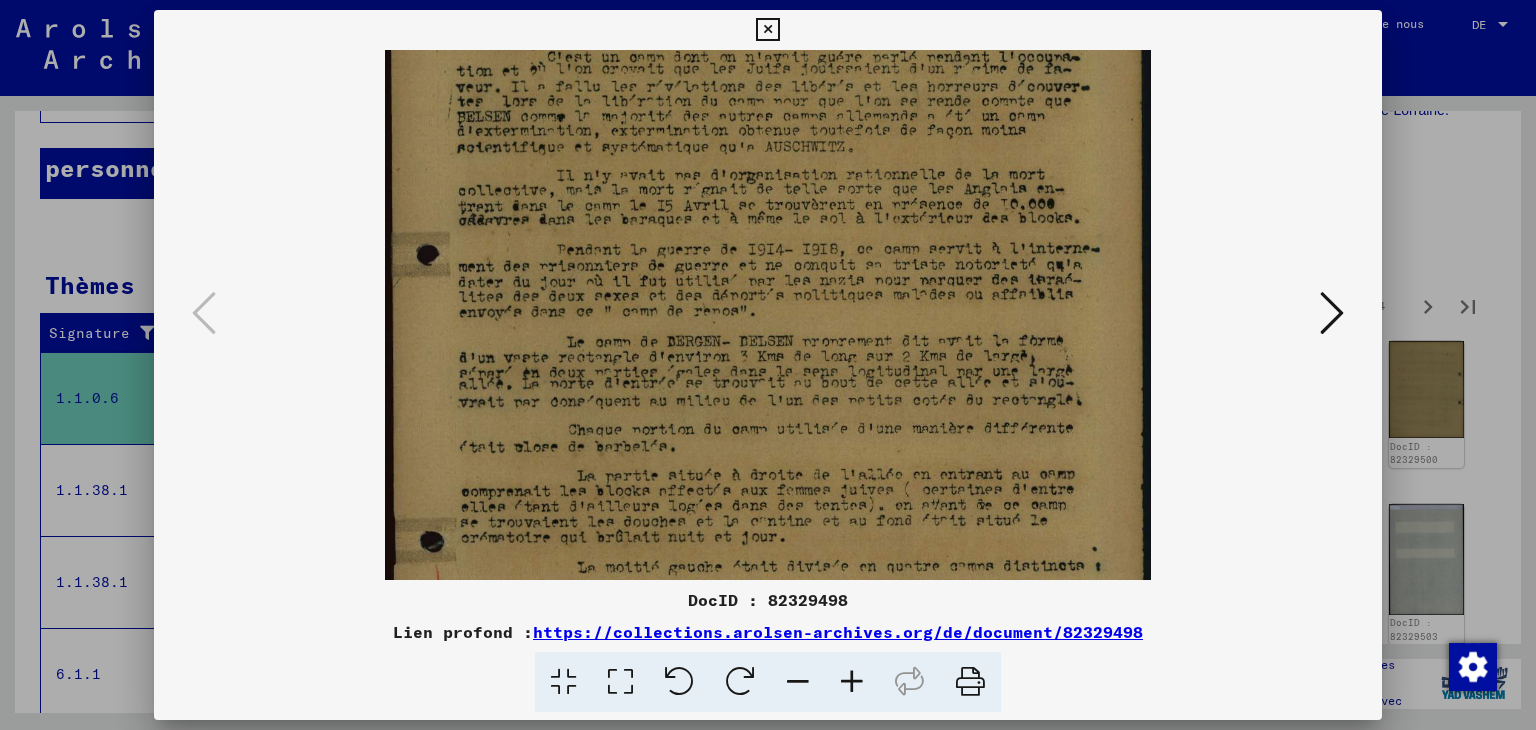 drag, startPoint x: 949, startPoint y: 305, endPoint x: 949, endPoint y: 285, distance: 20 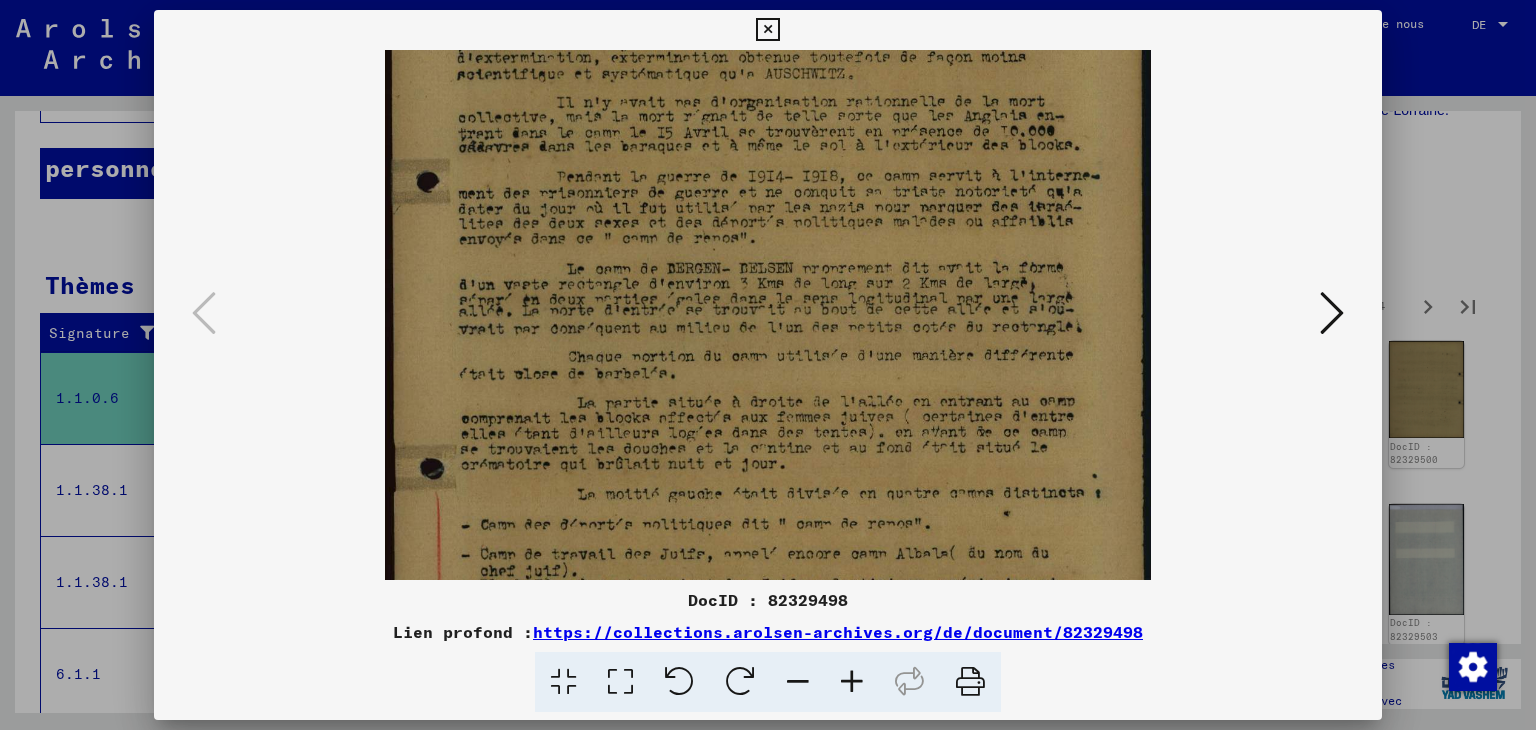 click at bounding box center [768, 327] 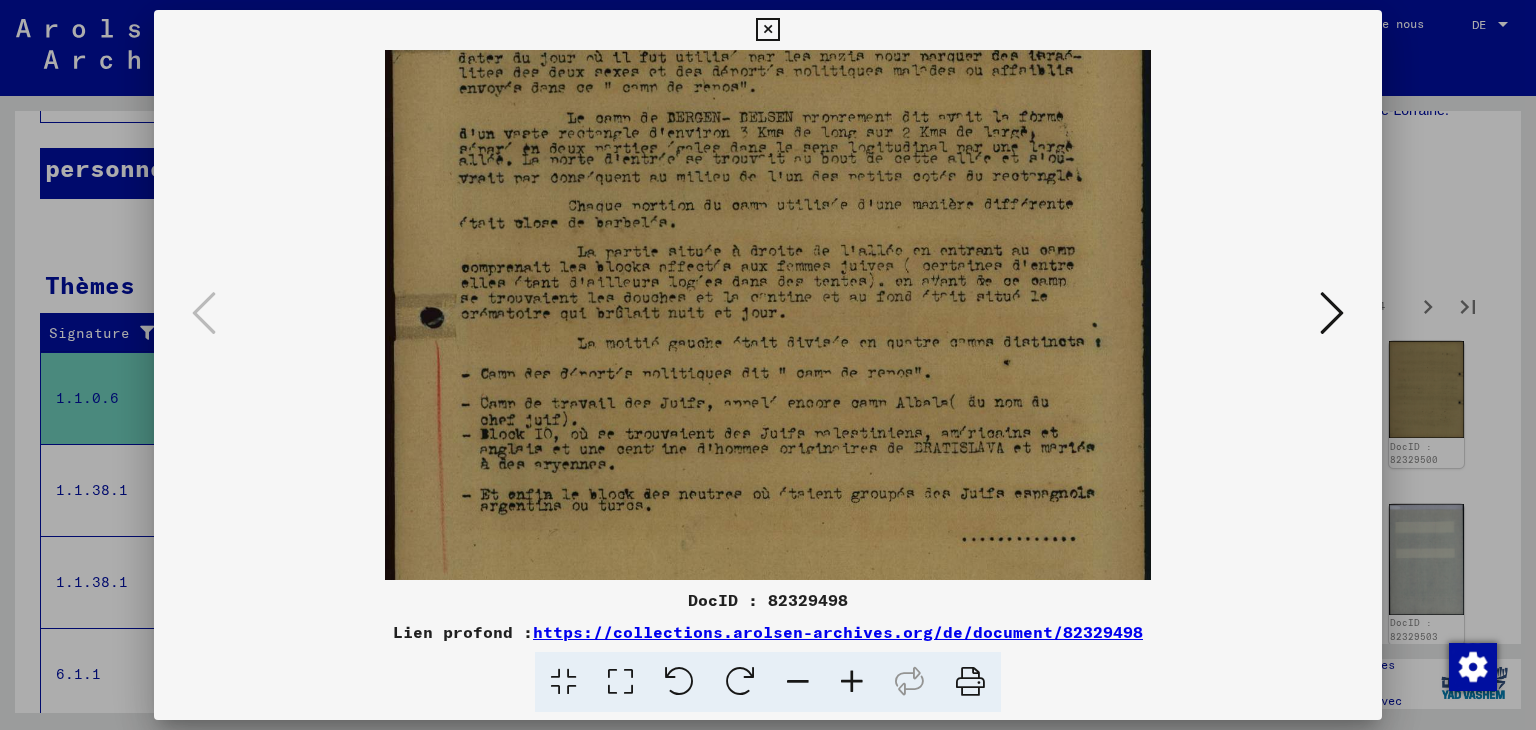 drag, startPoint x: 920, startPoint y: 324, endPoint x: 929, endPoint y: 283, distance: 41.976185 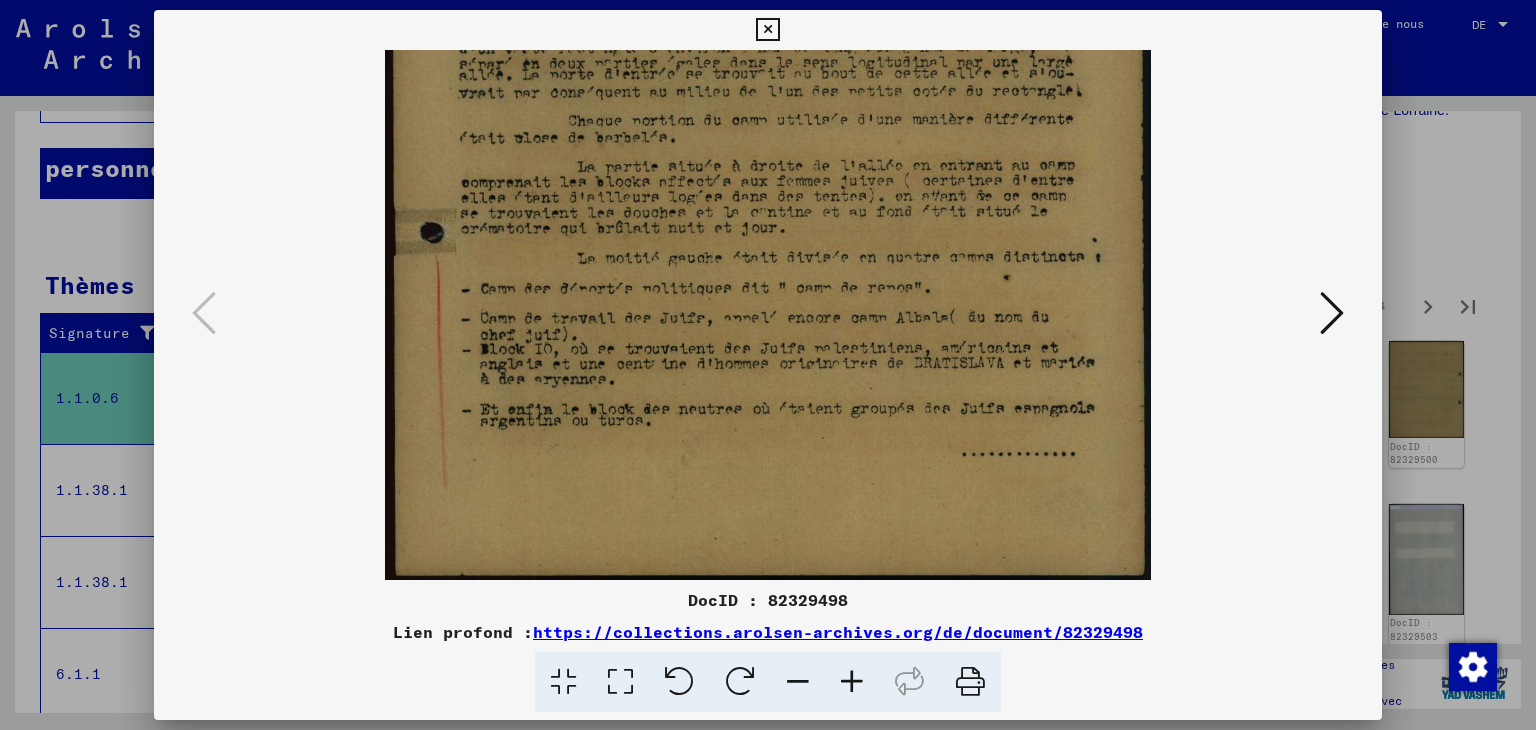 drag, startPoint x: 934, startPoint y: 353, endPoint x: 940, endPoint y: 307, distance: 46.389652 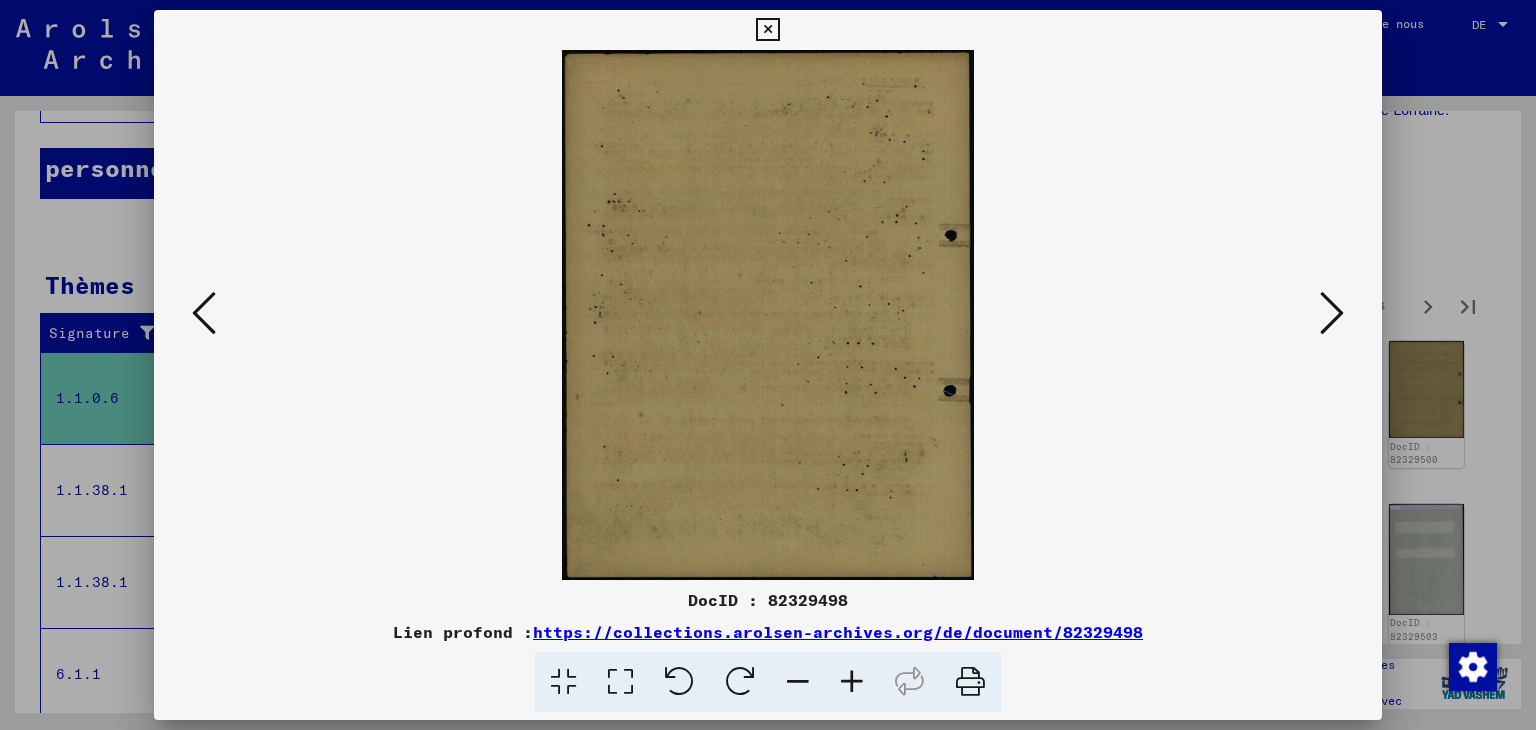 click at bounding box center (1332, 313) 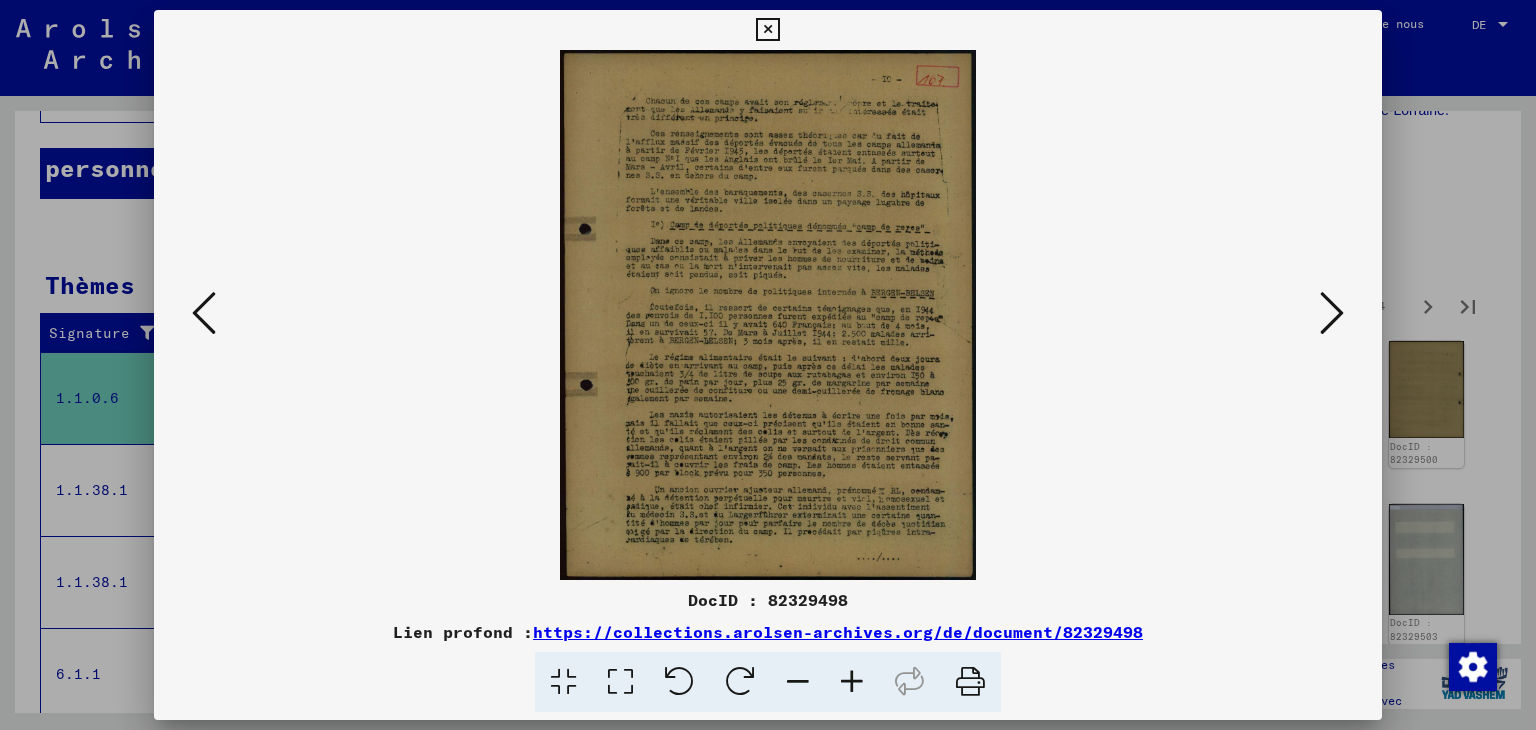 click at bounding box center (852, 682) 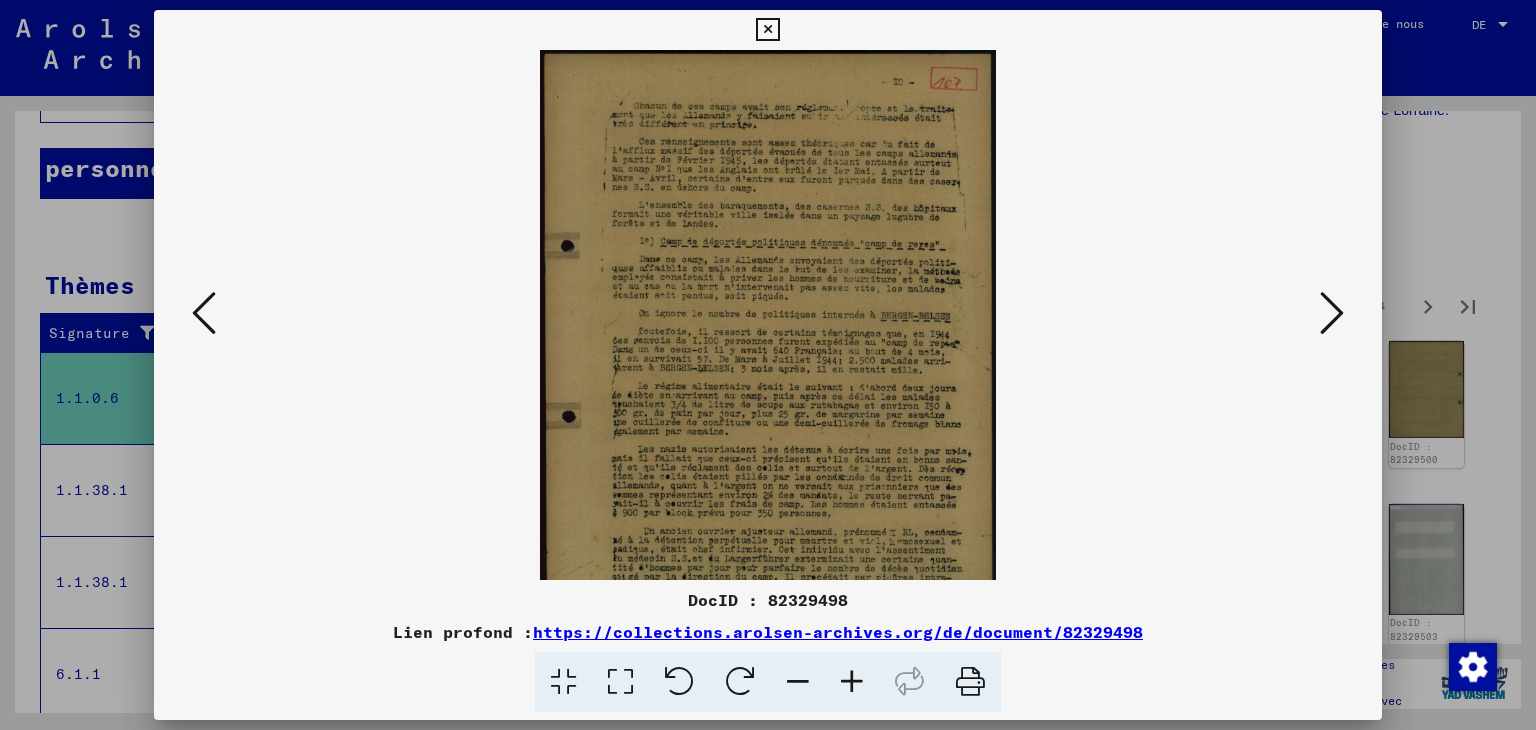 click at bounding box center (852, 682) 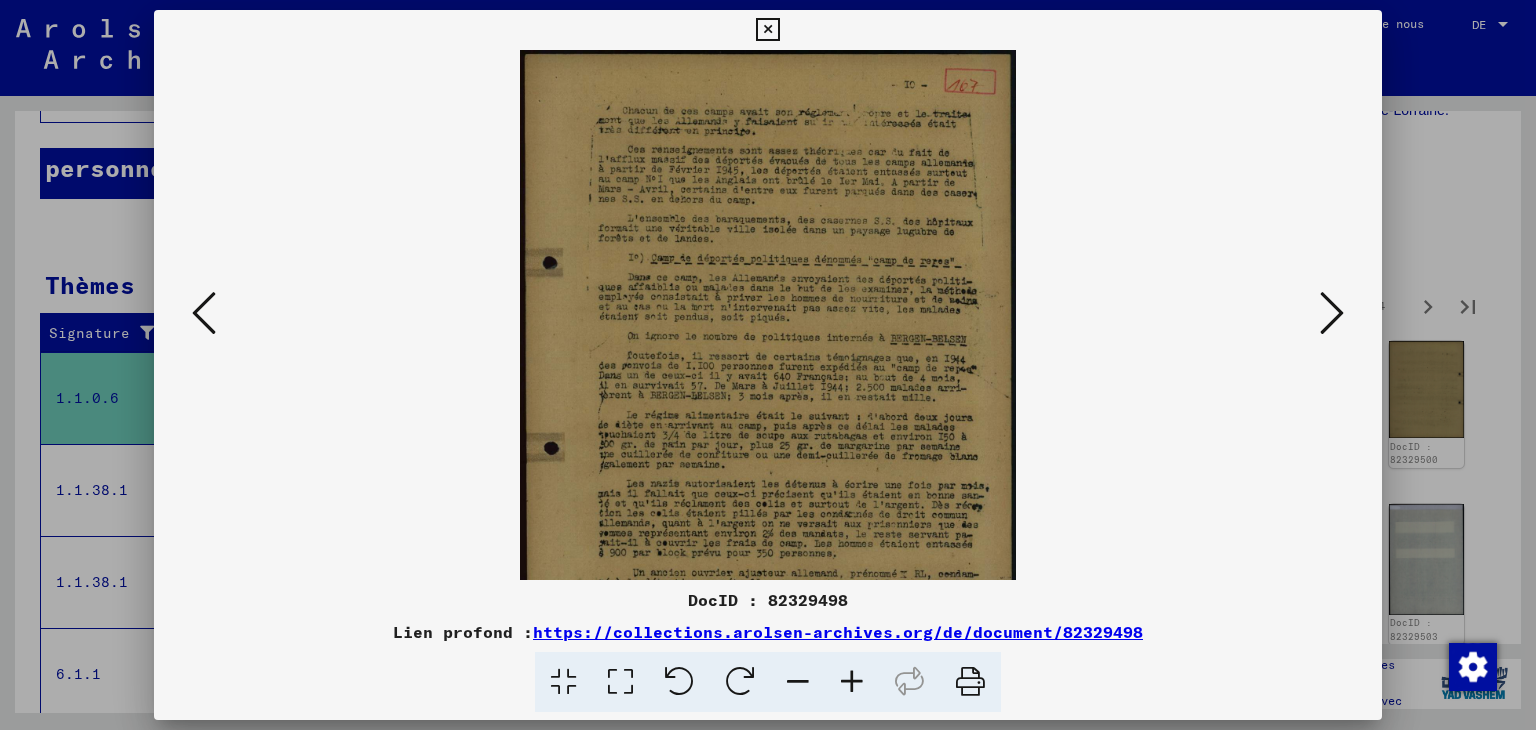 click at bounding box center (852, 682) 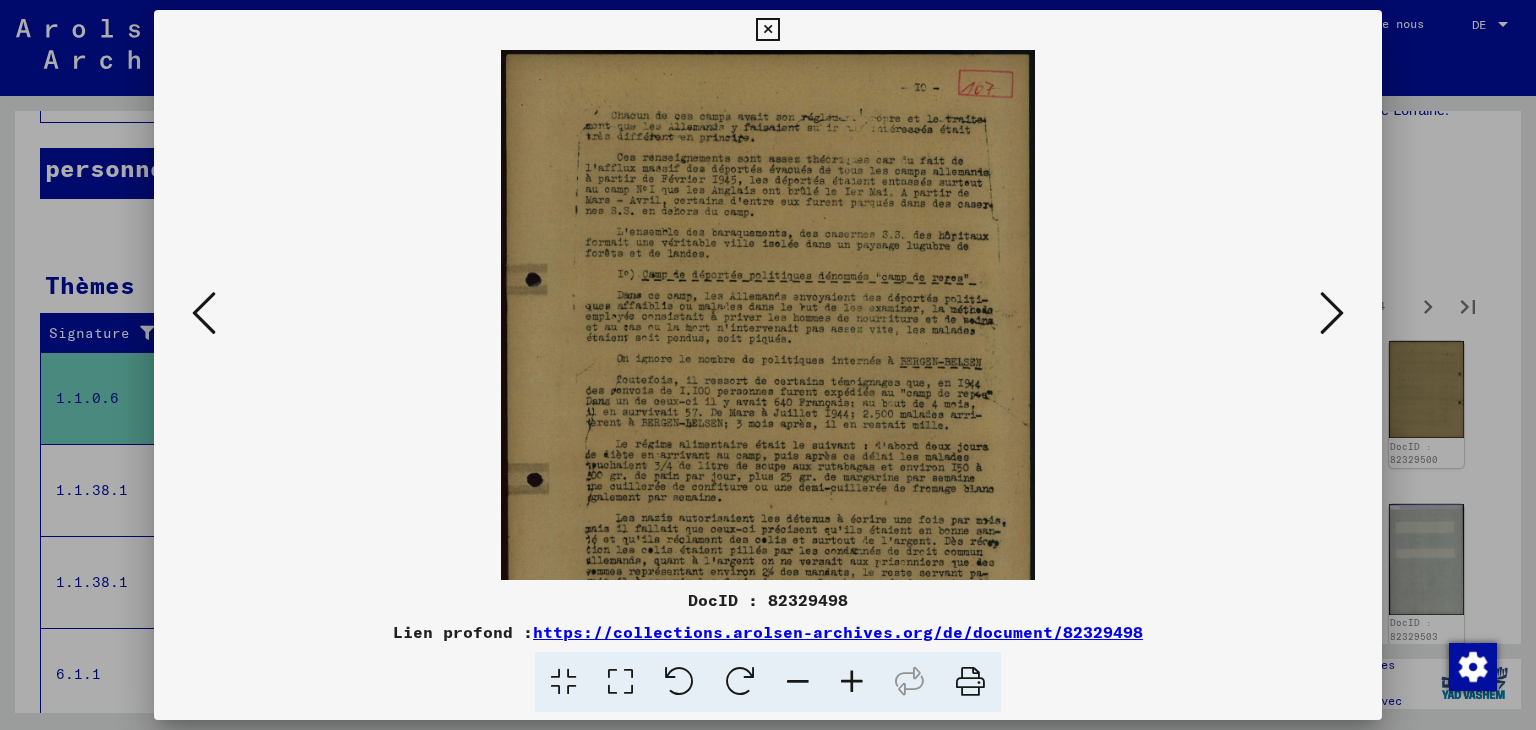 click at bounding box center (852, 682) 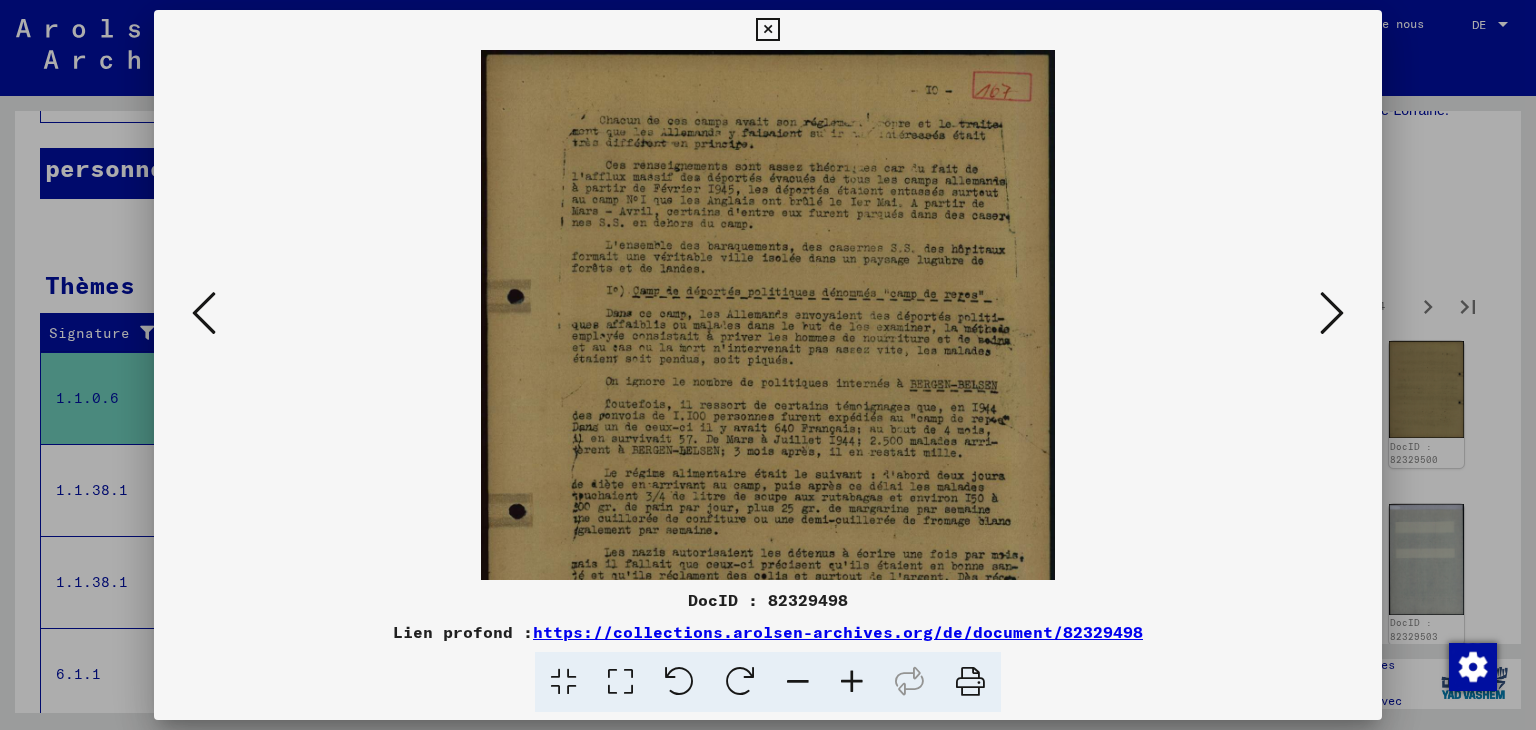 click at bounding box center [852, 682] 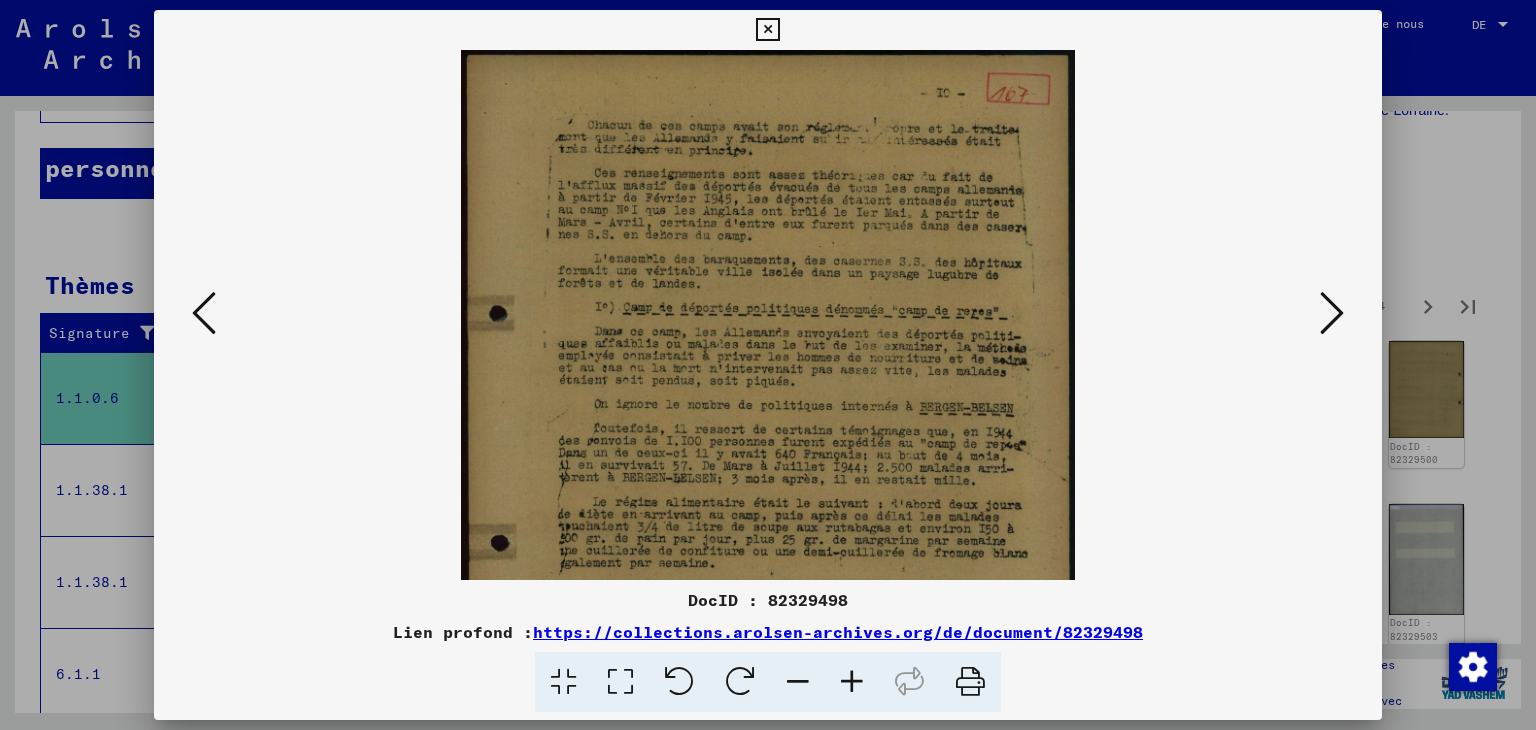 click at bounding box center [852, 682] 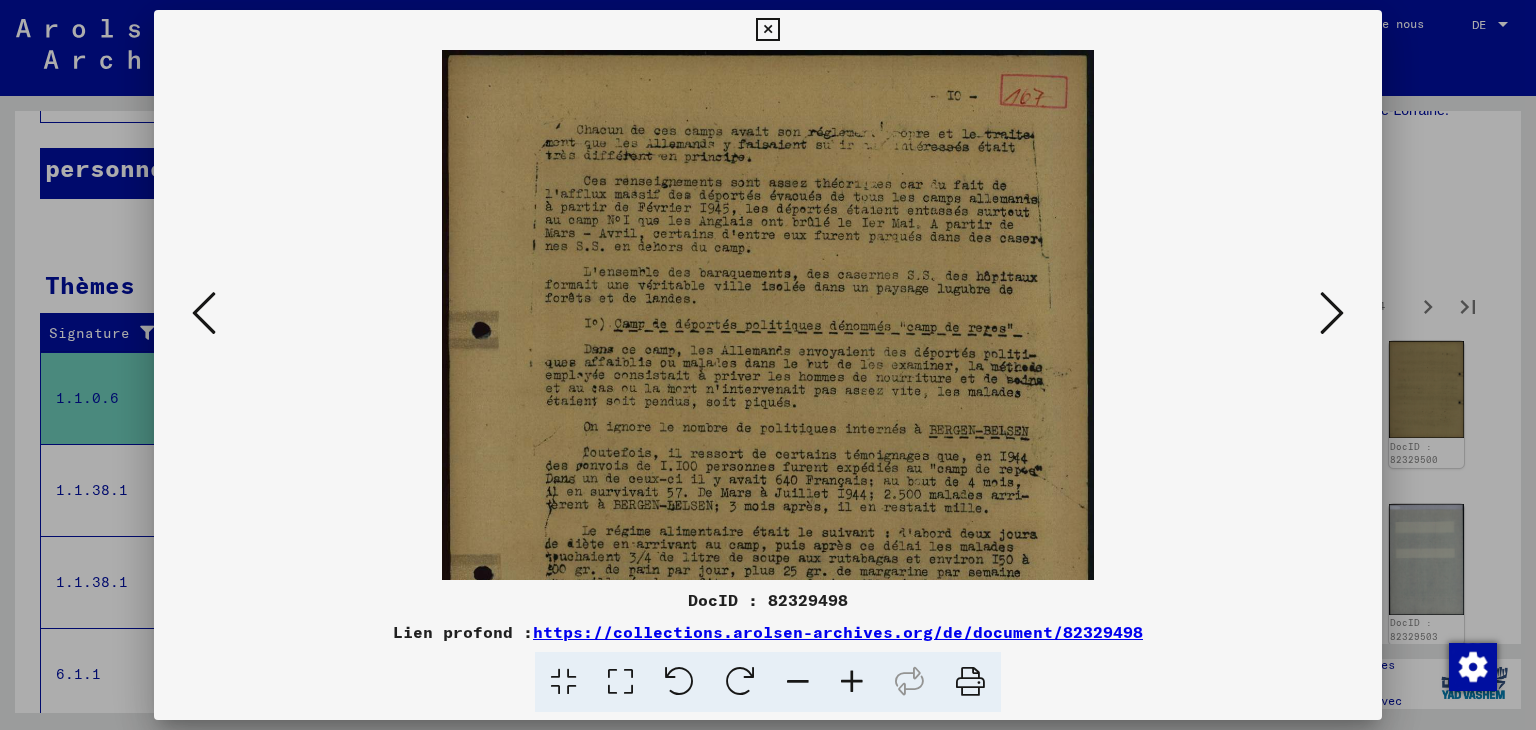 click at bounding box center [852, 682] 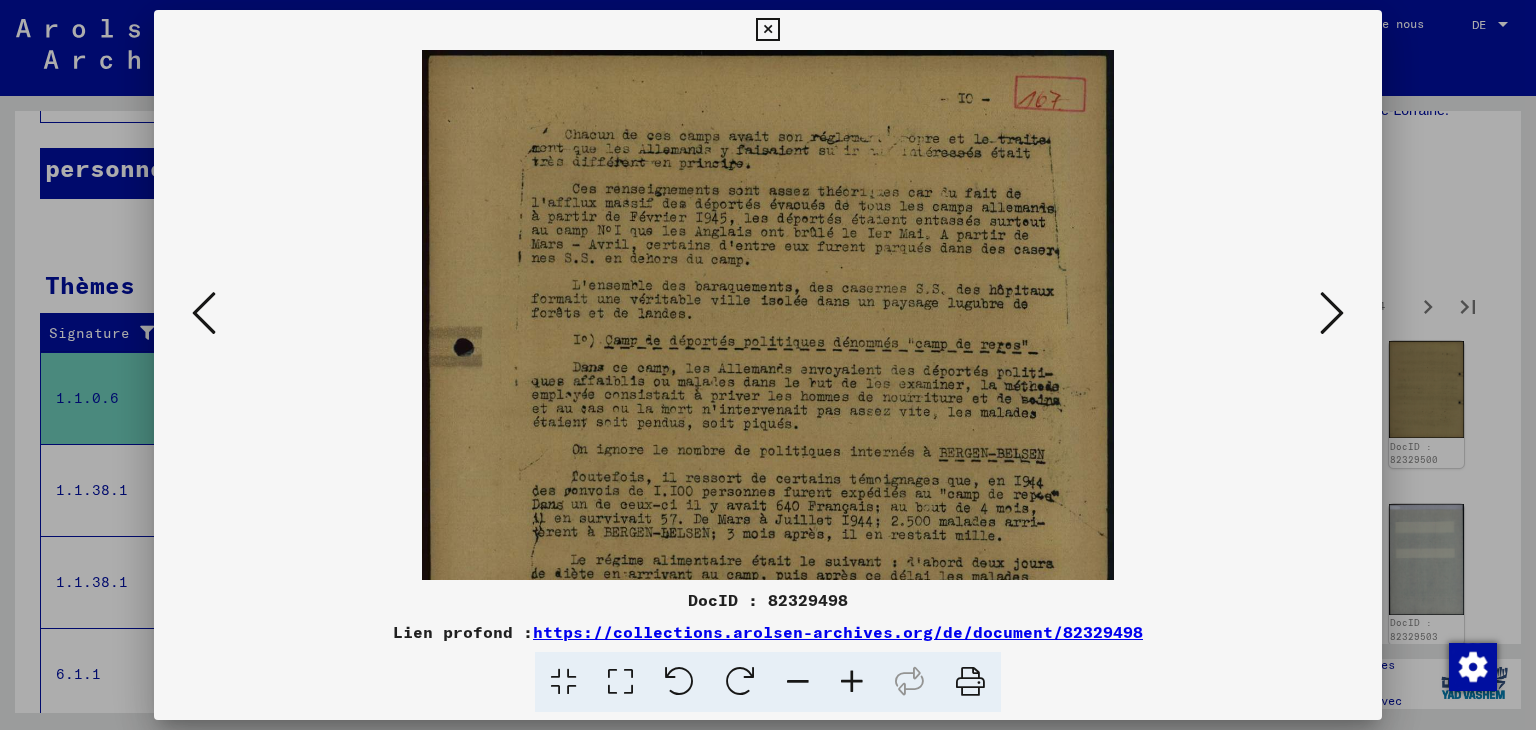 click at bounding box center [852, 682] 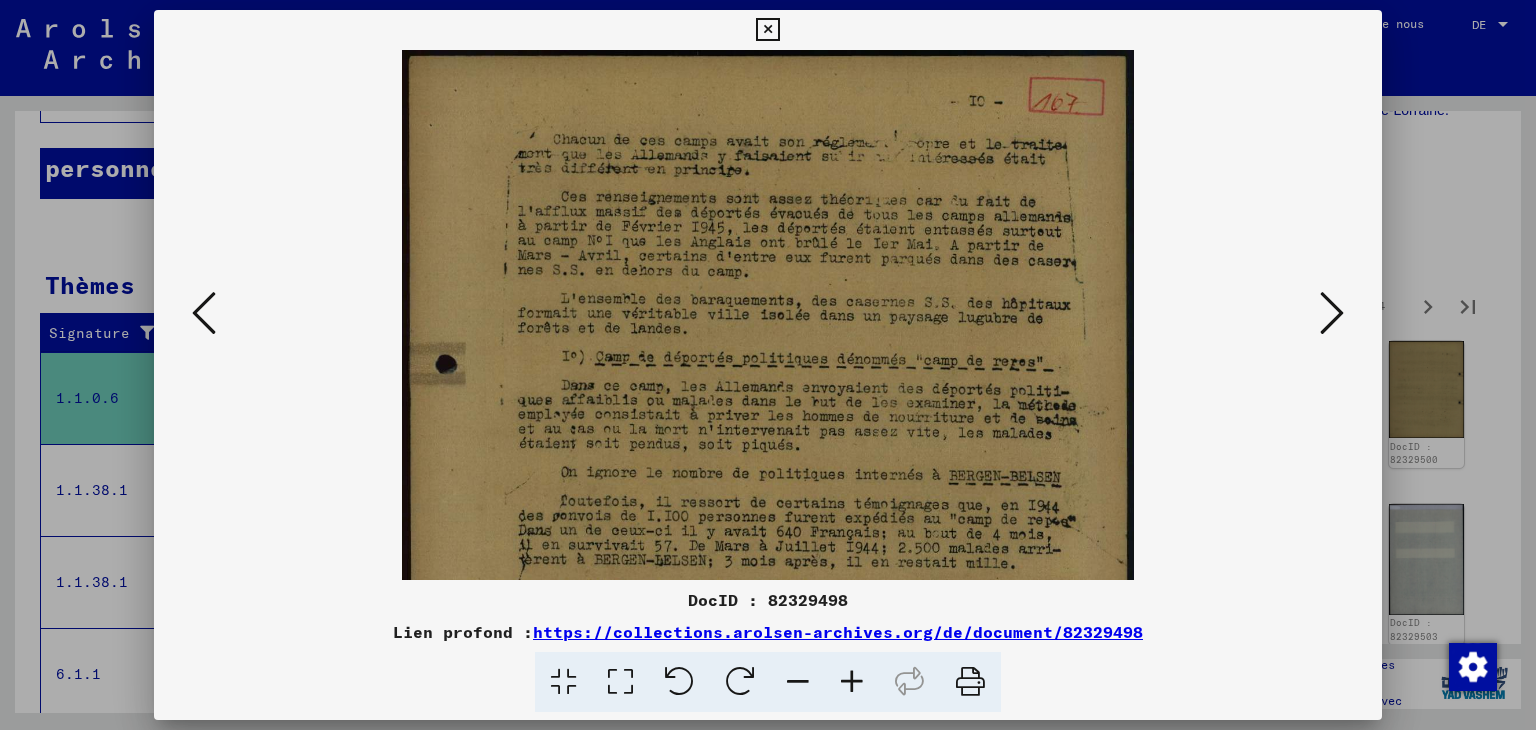 click at bounding box center (852, 682) 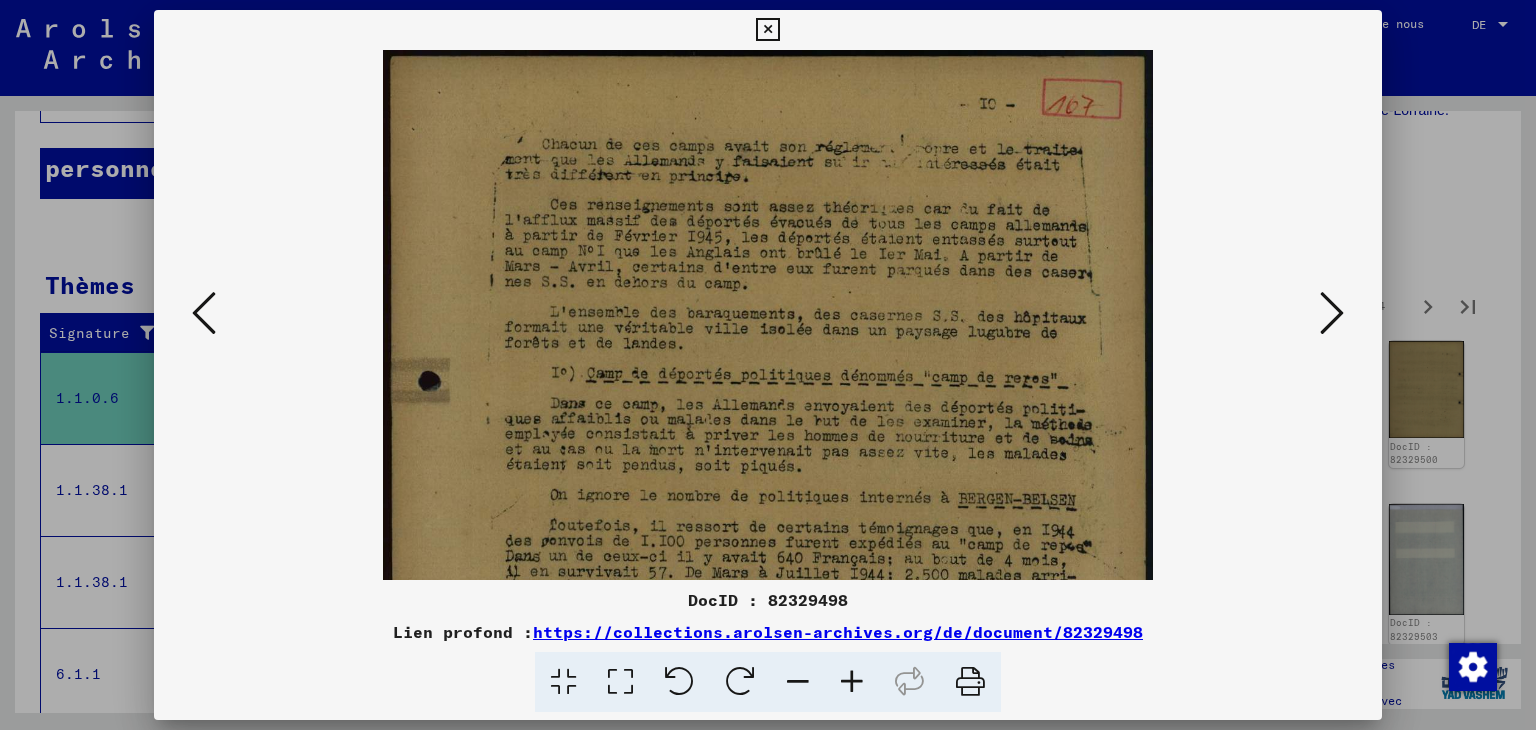 click at bounding box center [852, 682] 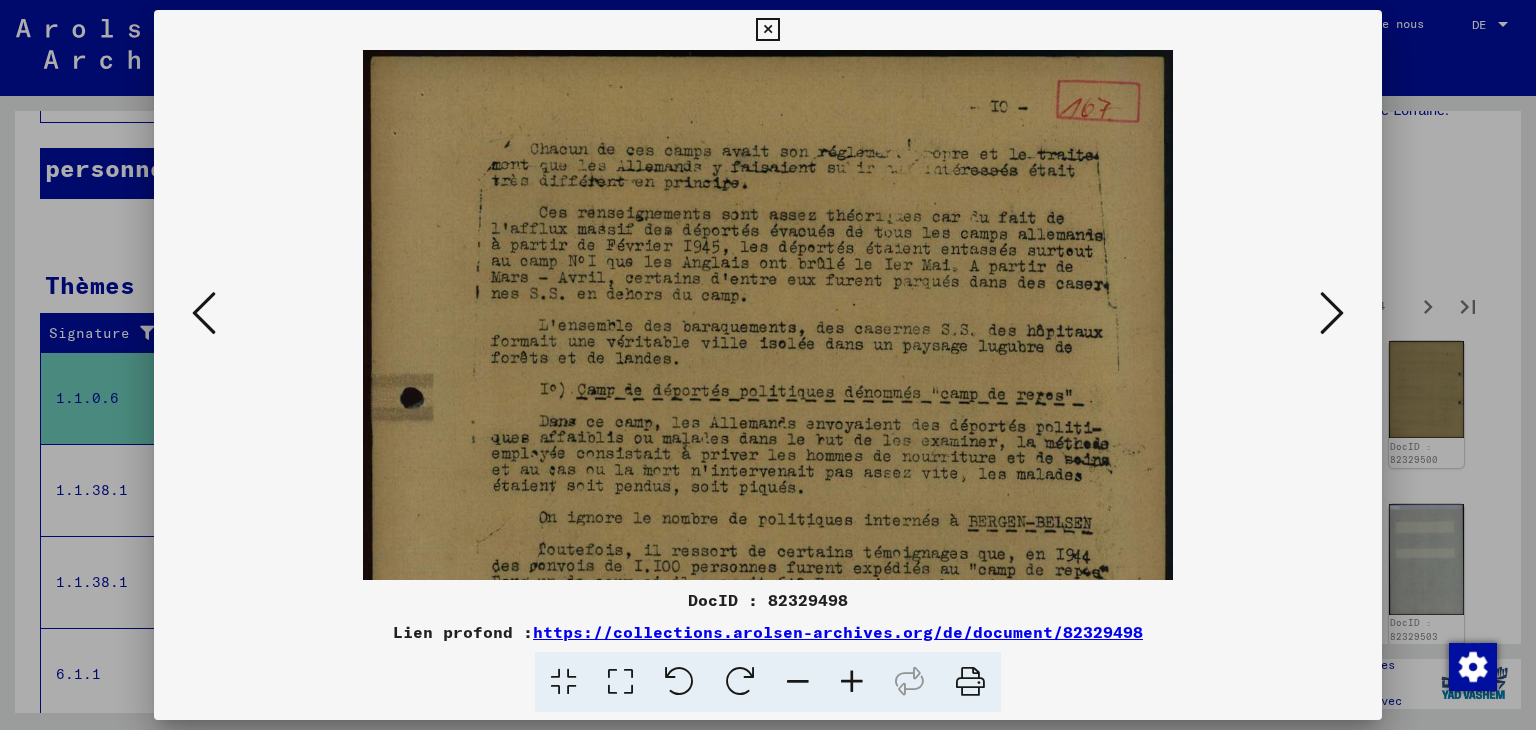 click at bounding box center (852, 682) 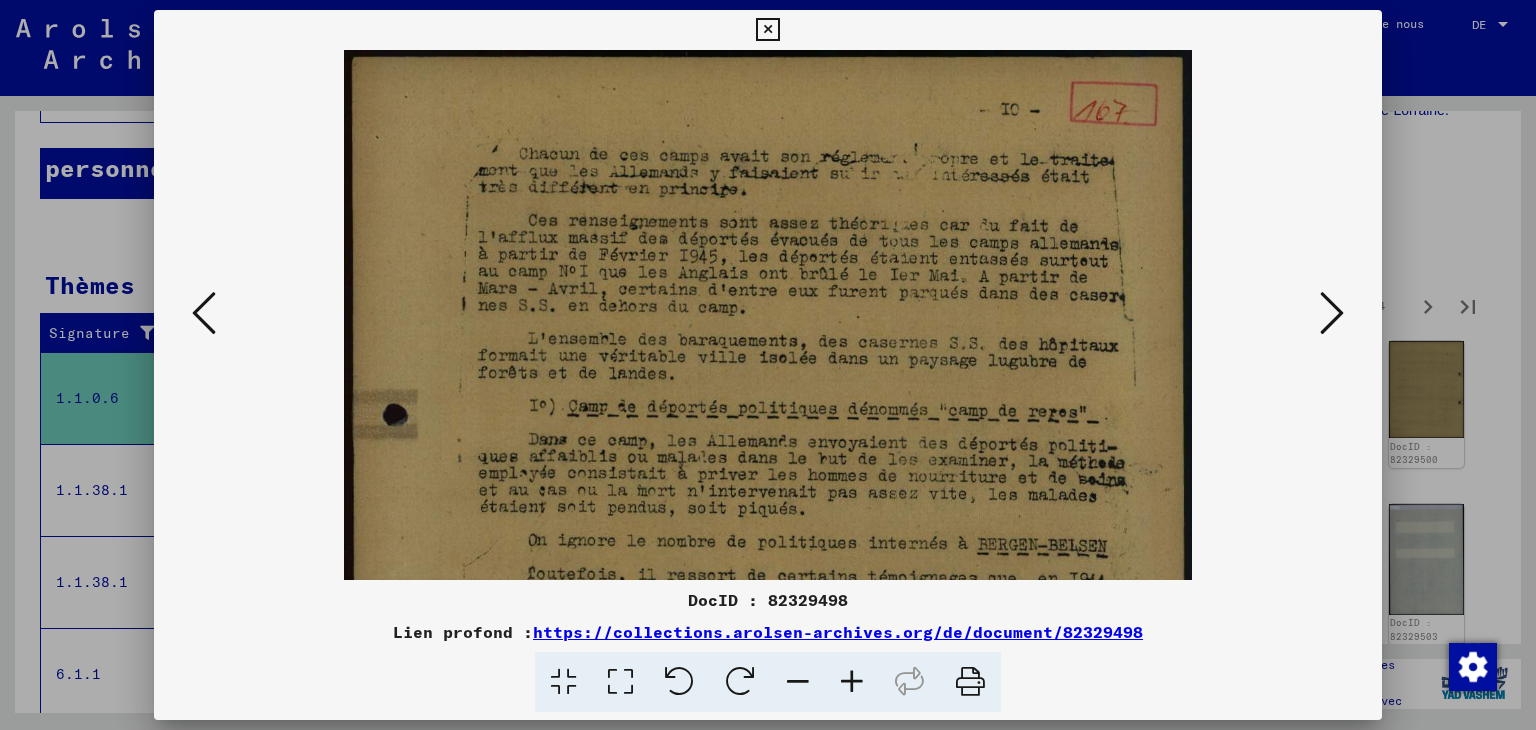 scroll, scrollTop: 124, scrollLeft: 0, axis: vertical 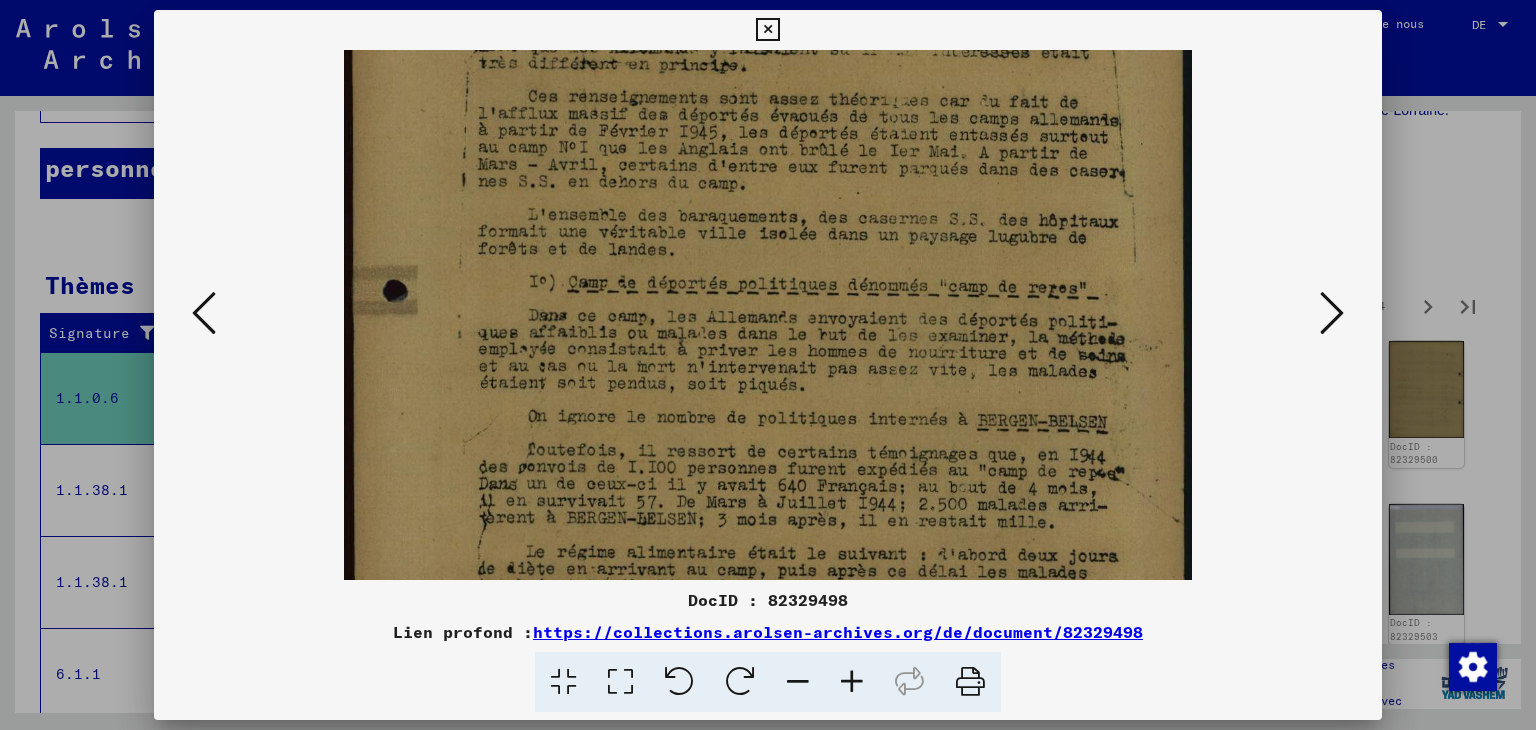 drag, startPoint x: 928, startPoint y: 382, endPoint x: 919, endPoint y: 322, distance: 60.671246 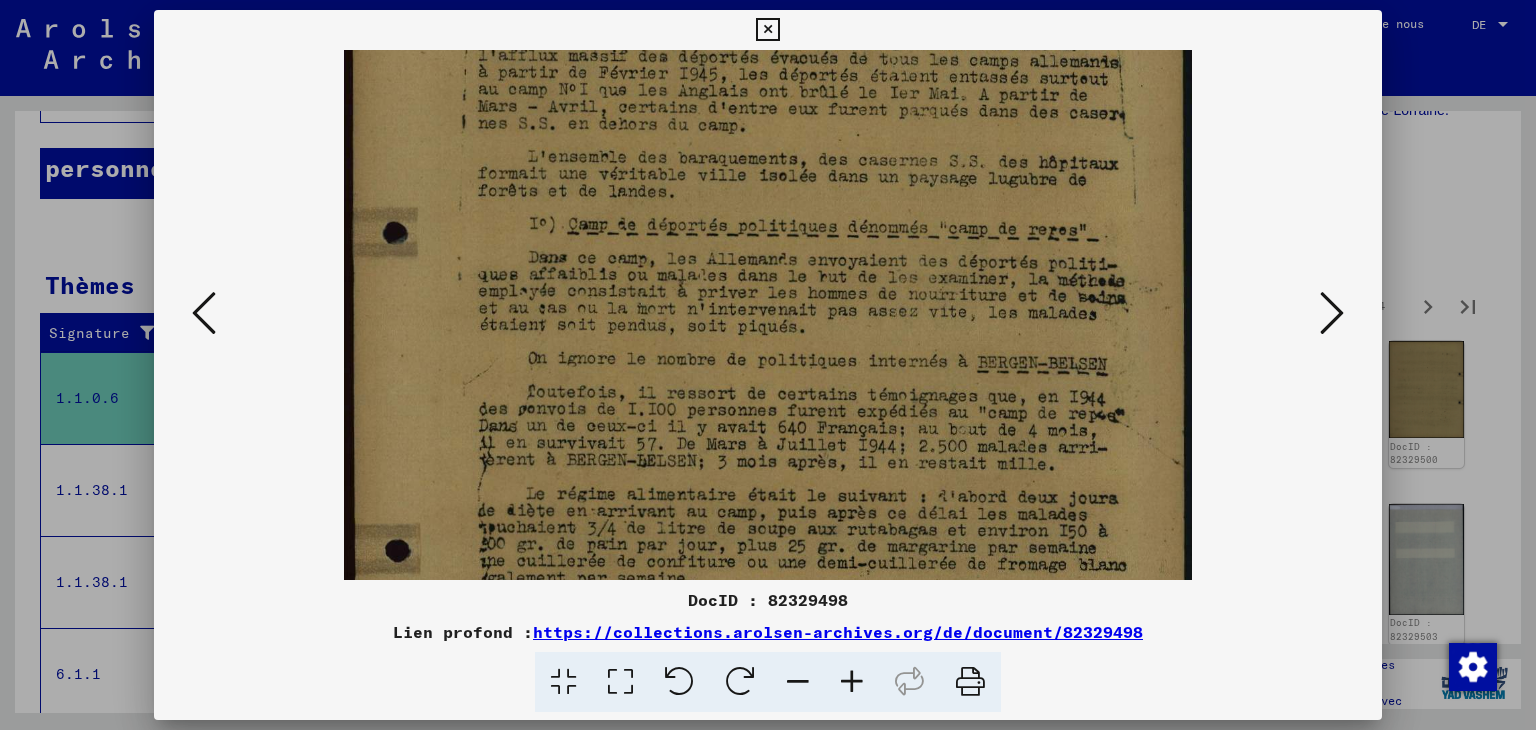 scroll, scrollTop: 226, scrollLeft: 0, axis: vertical 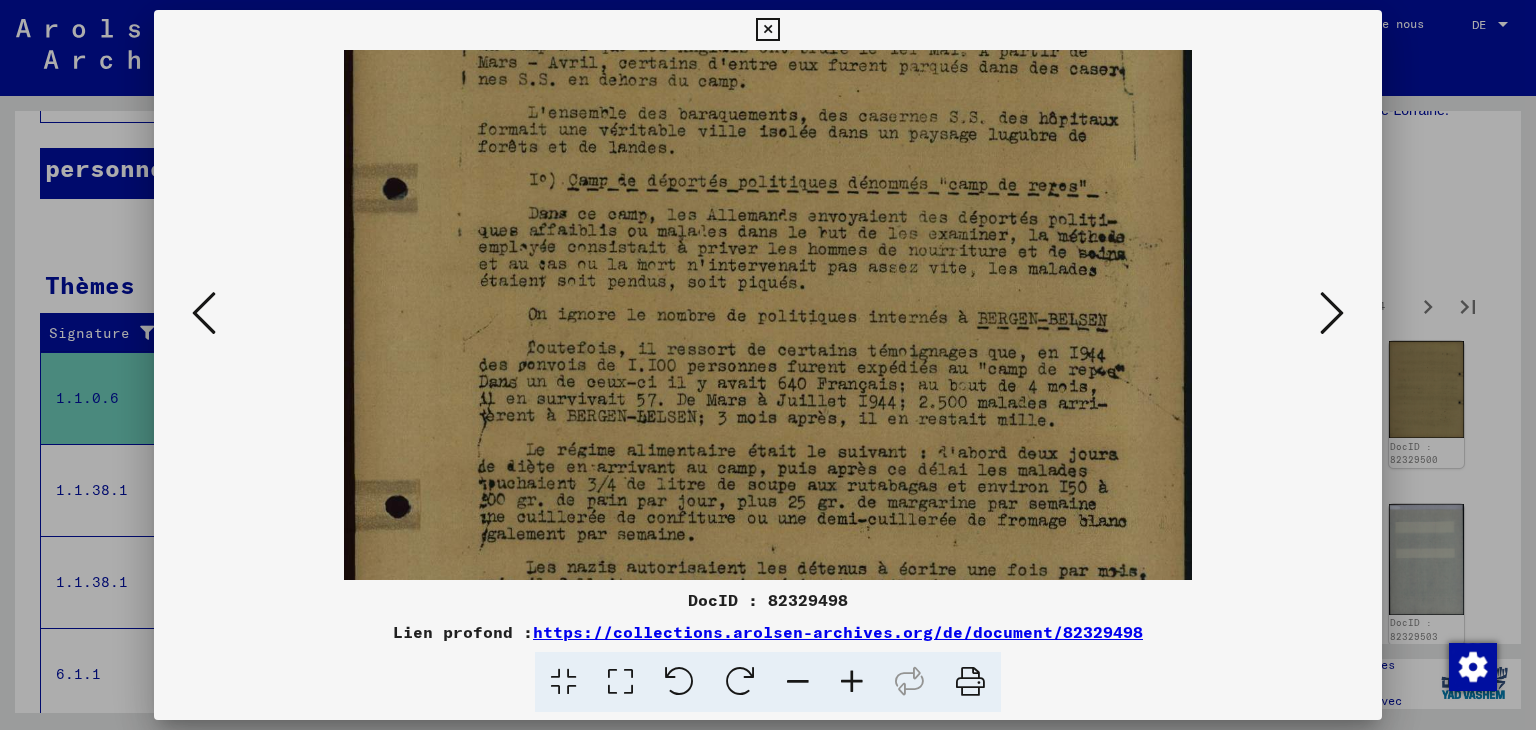drag, startPoint x: 908, startPoint y: 442, endPoint x: 891, endPoint y: 341, distance: 102.4207 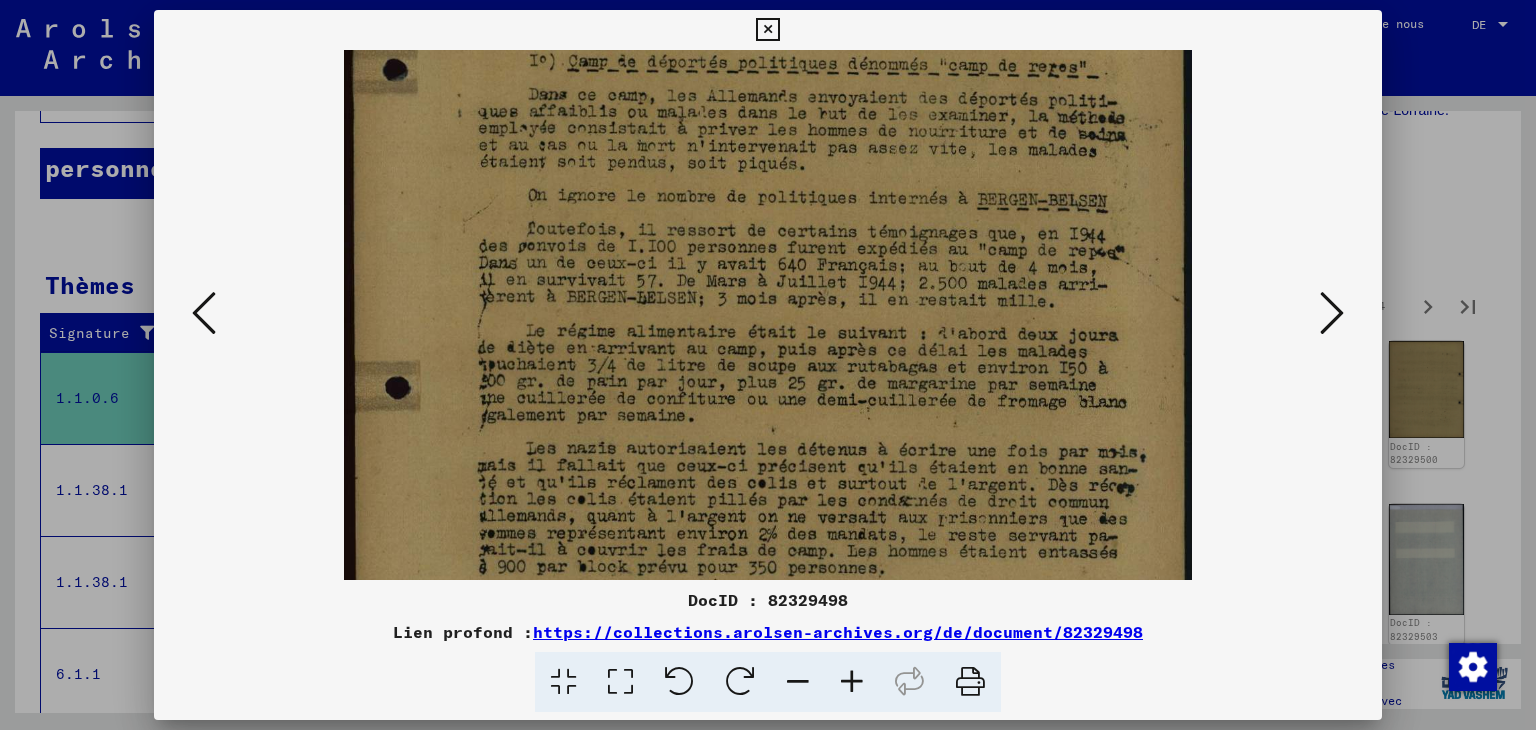 scroll, scrollTop: 406, scrollLeft: 0, axis: vertical 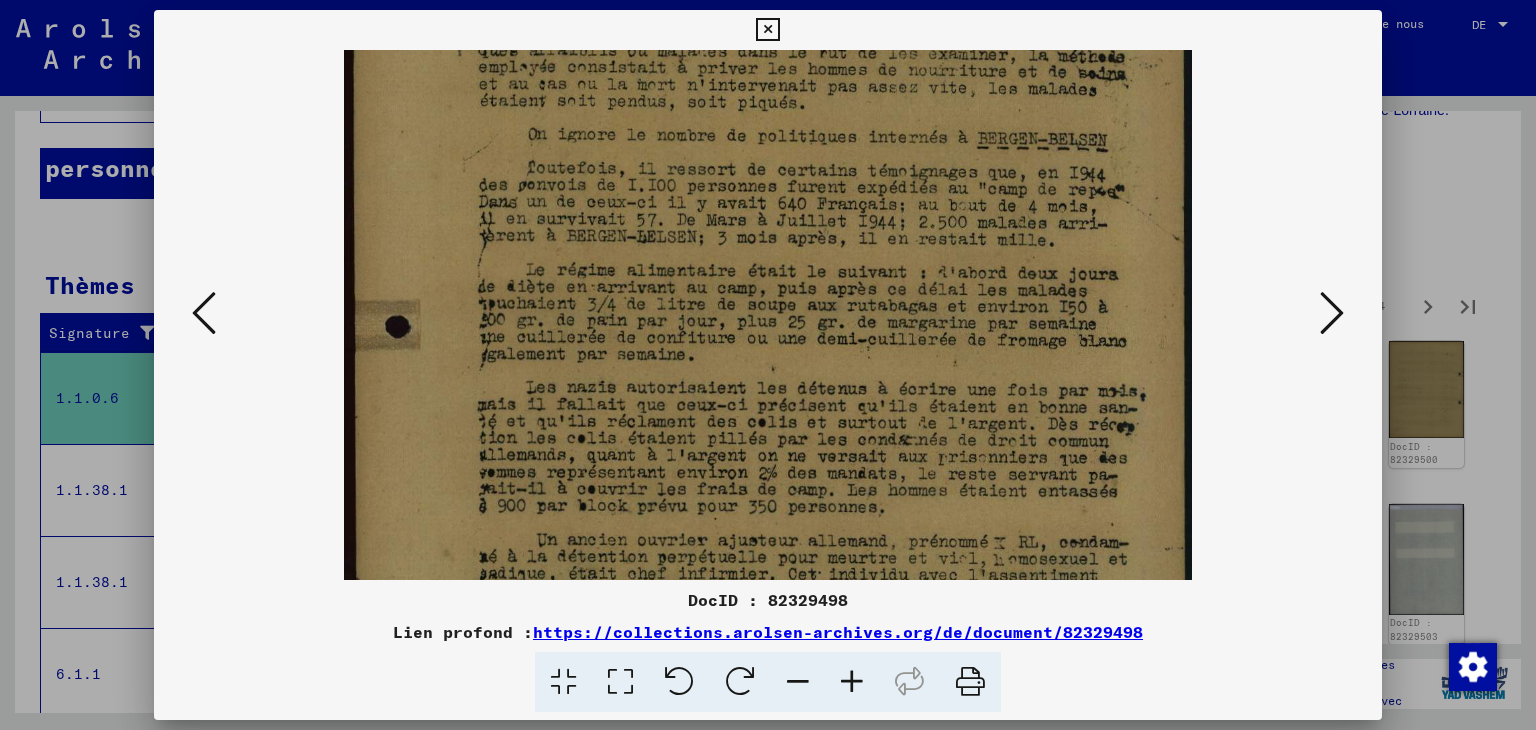 drag, startPoint x: 936, startPoint y: 467, endPoint x: 911, endPoint y: 289, distance: 179.74704 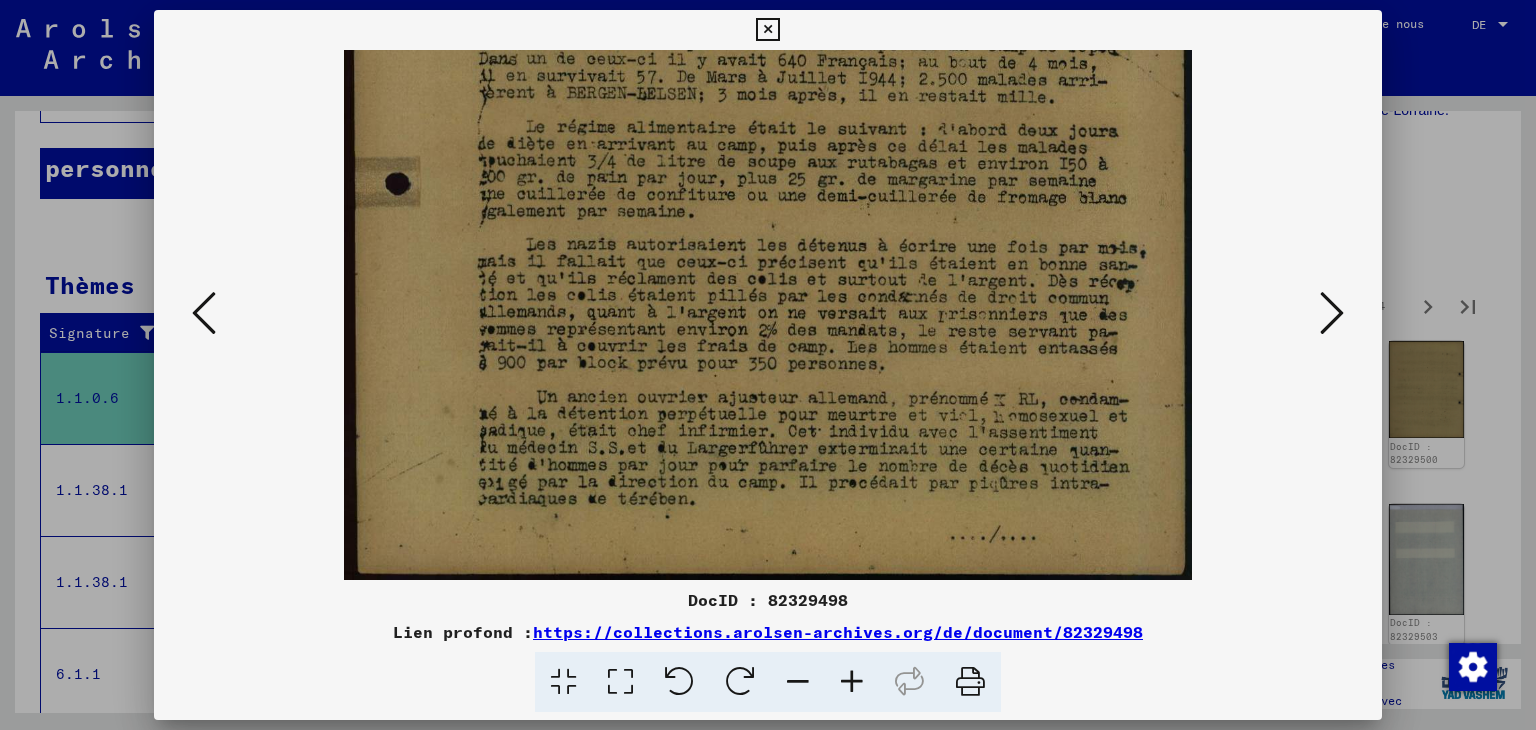 drag, startPoint x: 945, startPoint y: 341, endPoint x: 940, endPoint y: 244, distance: 97.128784 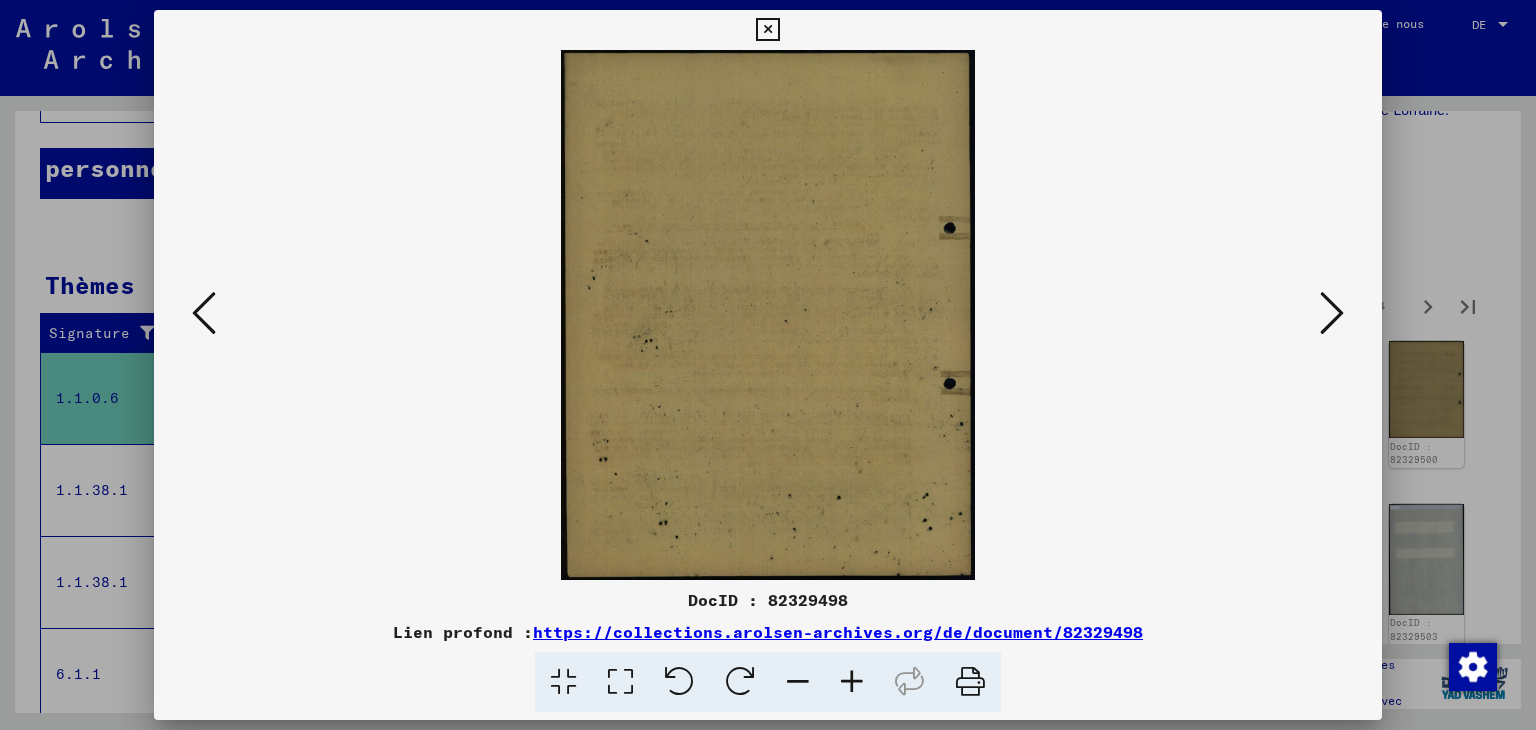 click at bounding box center (1332, 313) 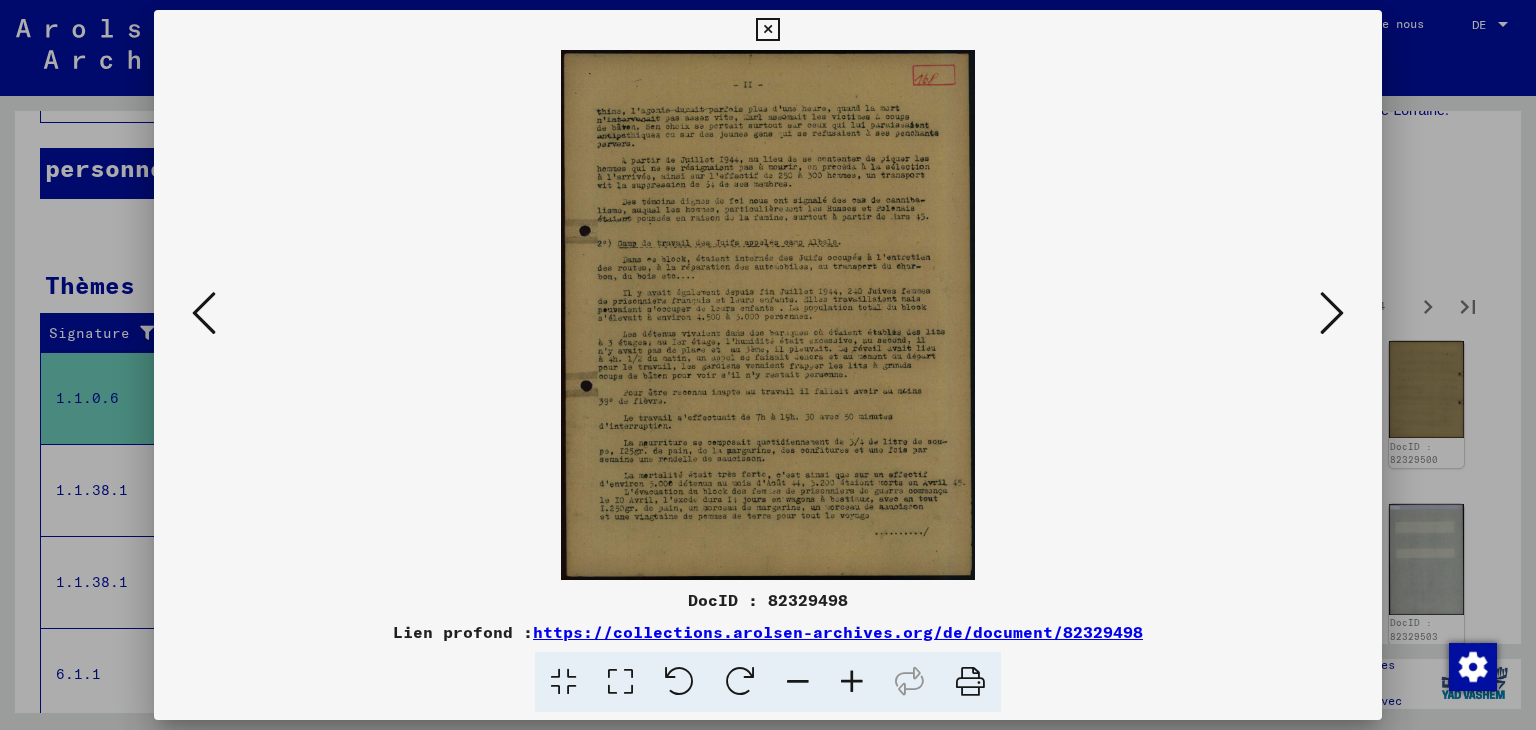 click at bounding box center (852, 682) 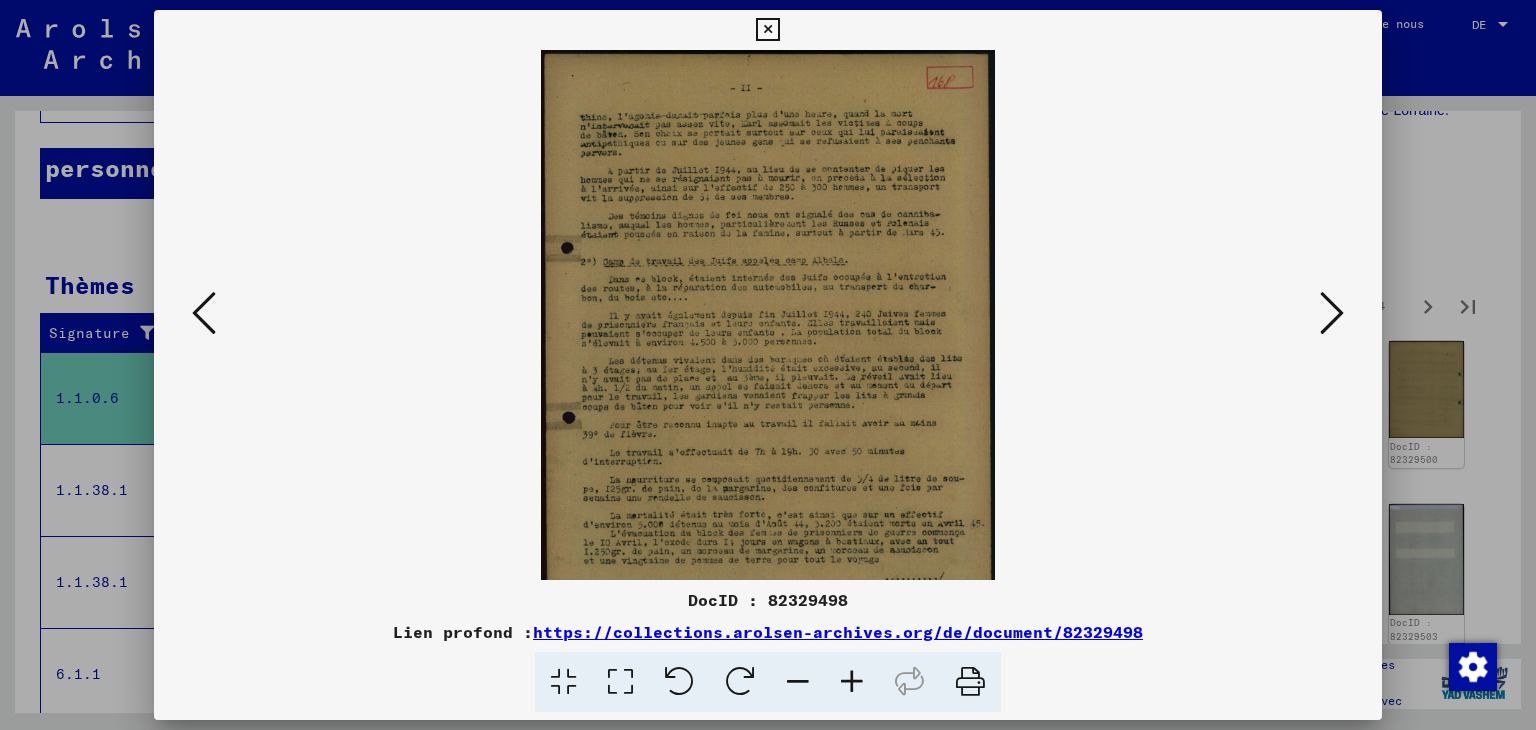 click at bounding box center (852, 682) 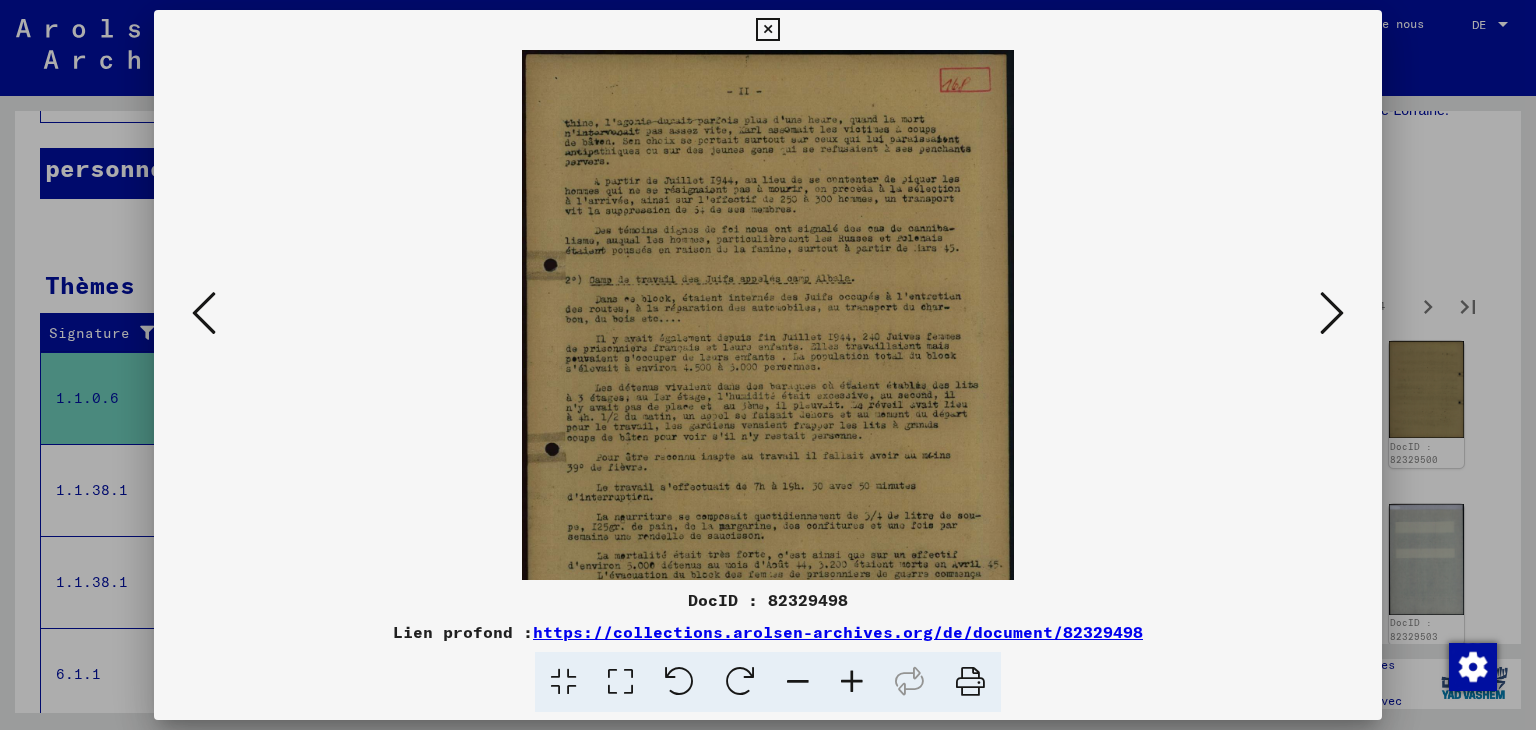 click at bounding box center [852, 682] 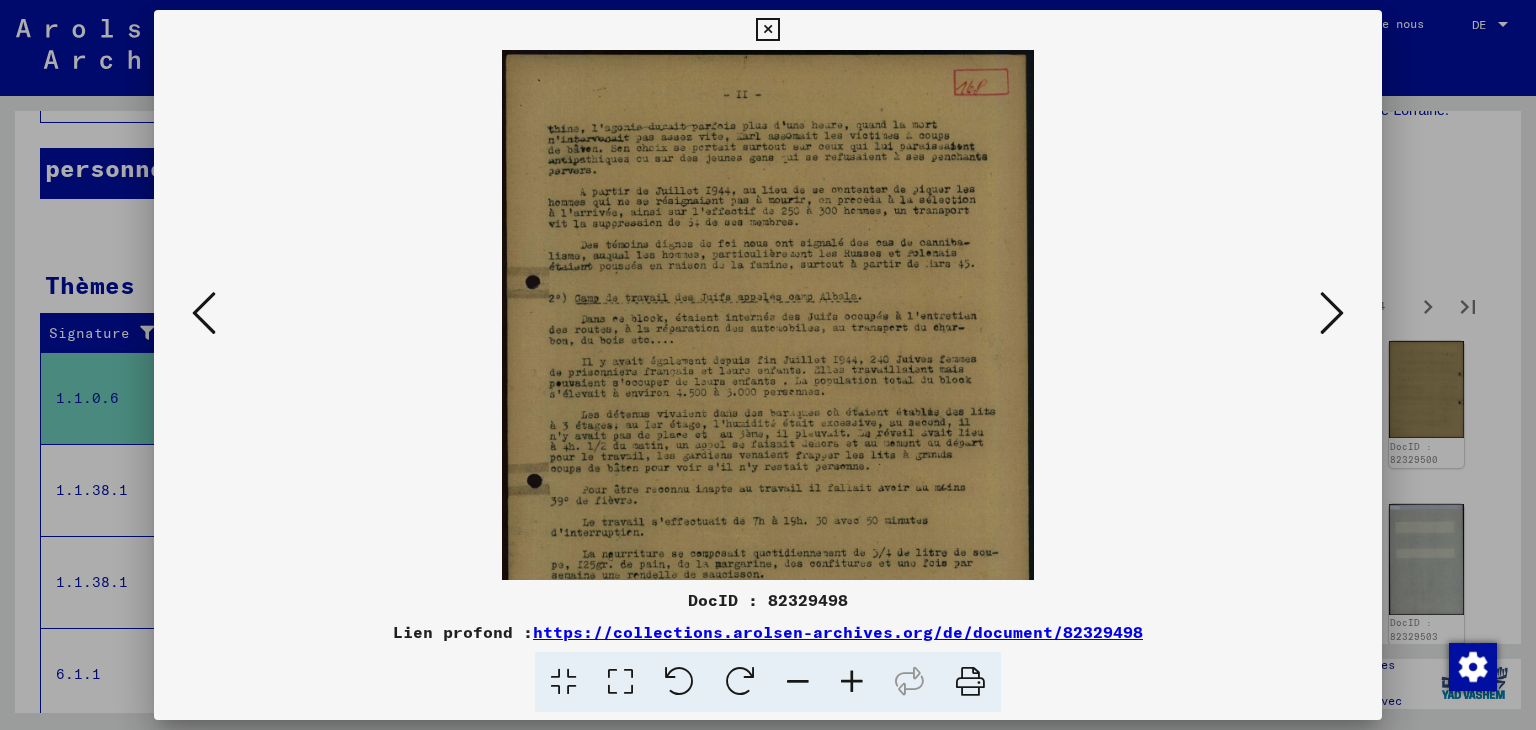 click at bounding box center [852, 682] 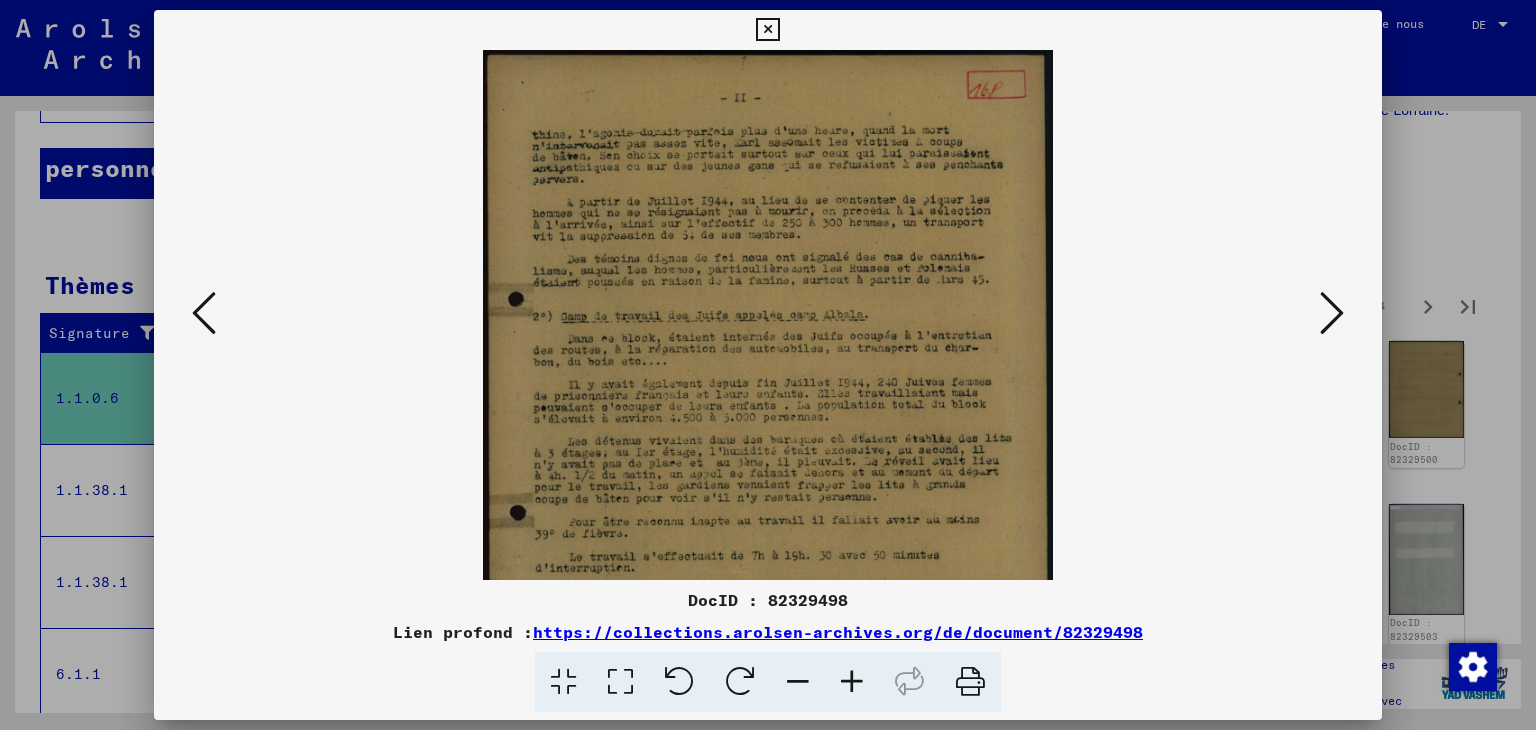 click at bounding box center (852, 682) 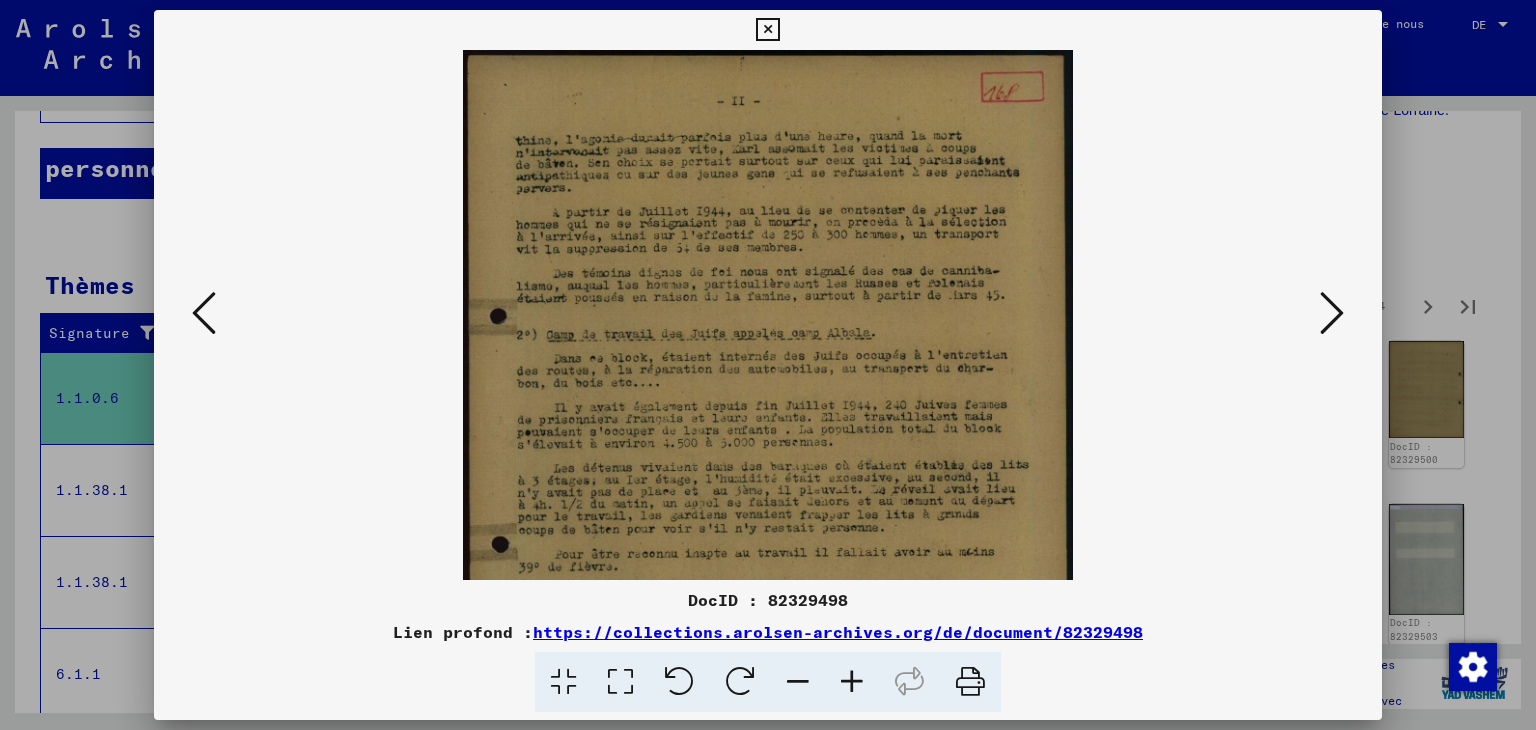 click at bounding box center (852, 682) 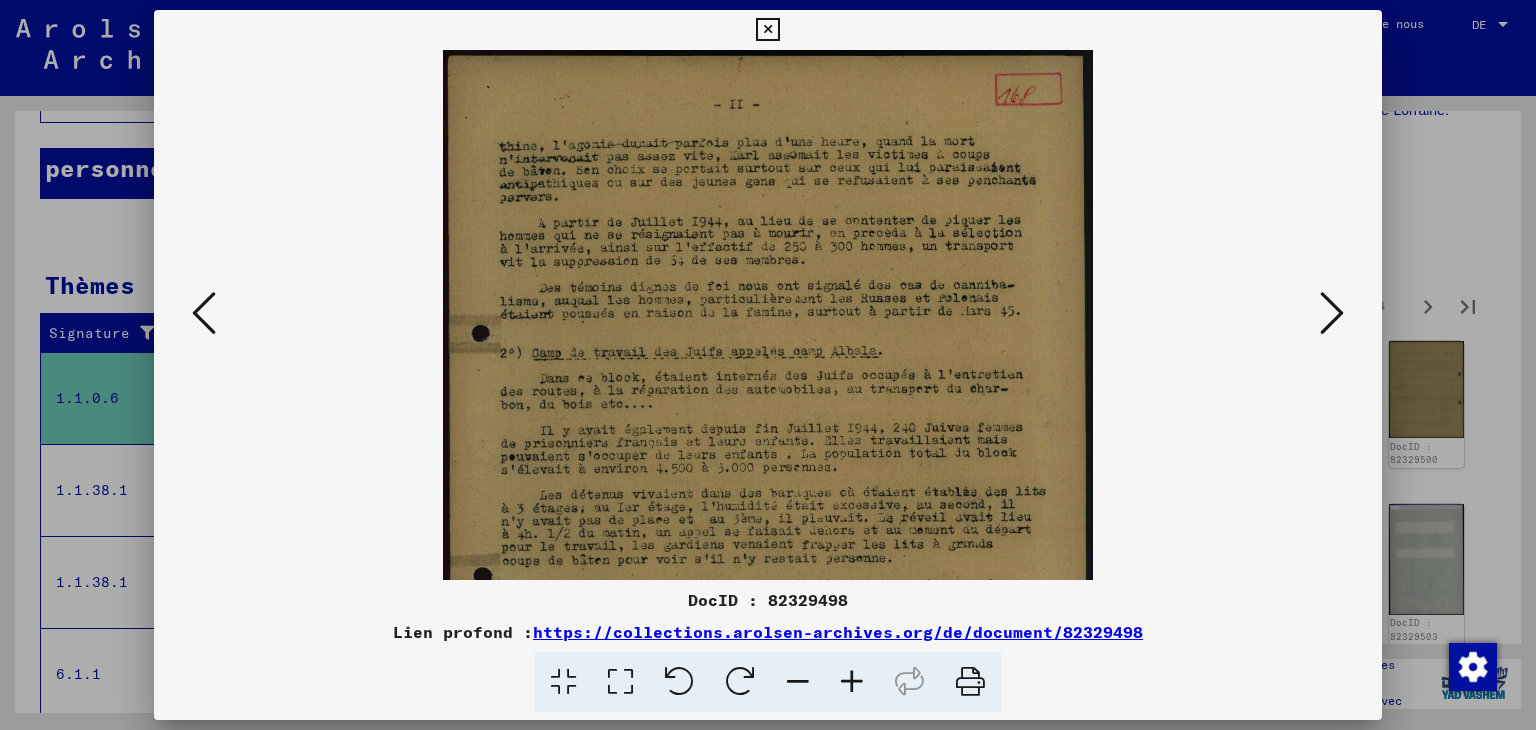 click at bounding box center [852, 682] 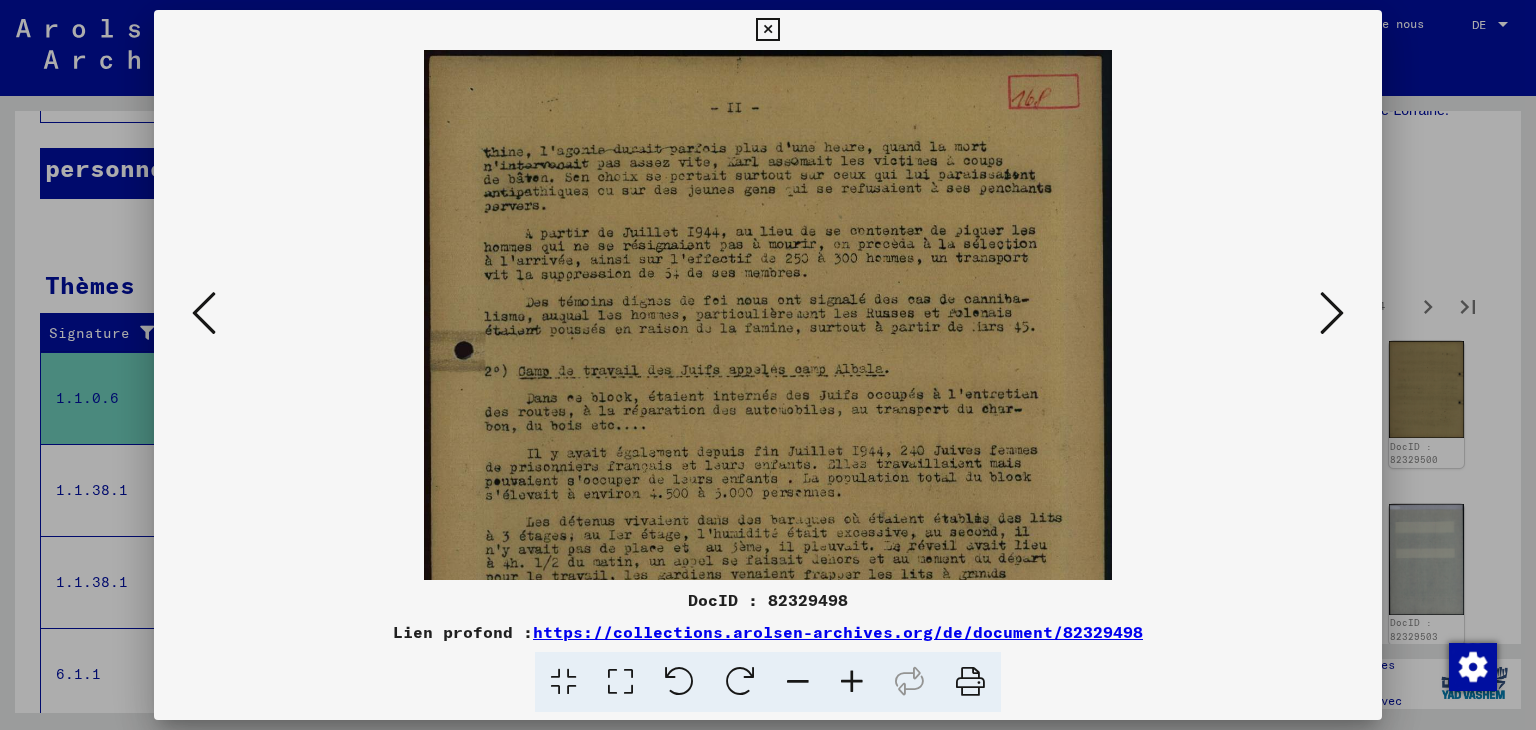 click at bounding box center (852, 682) 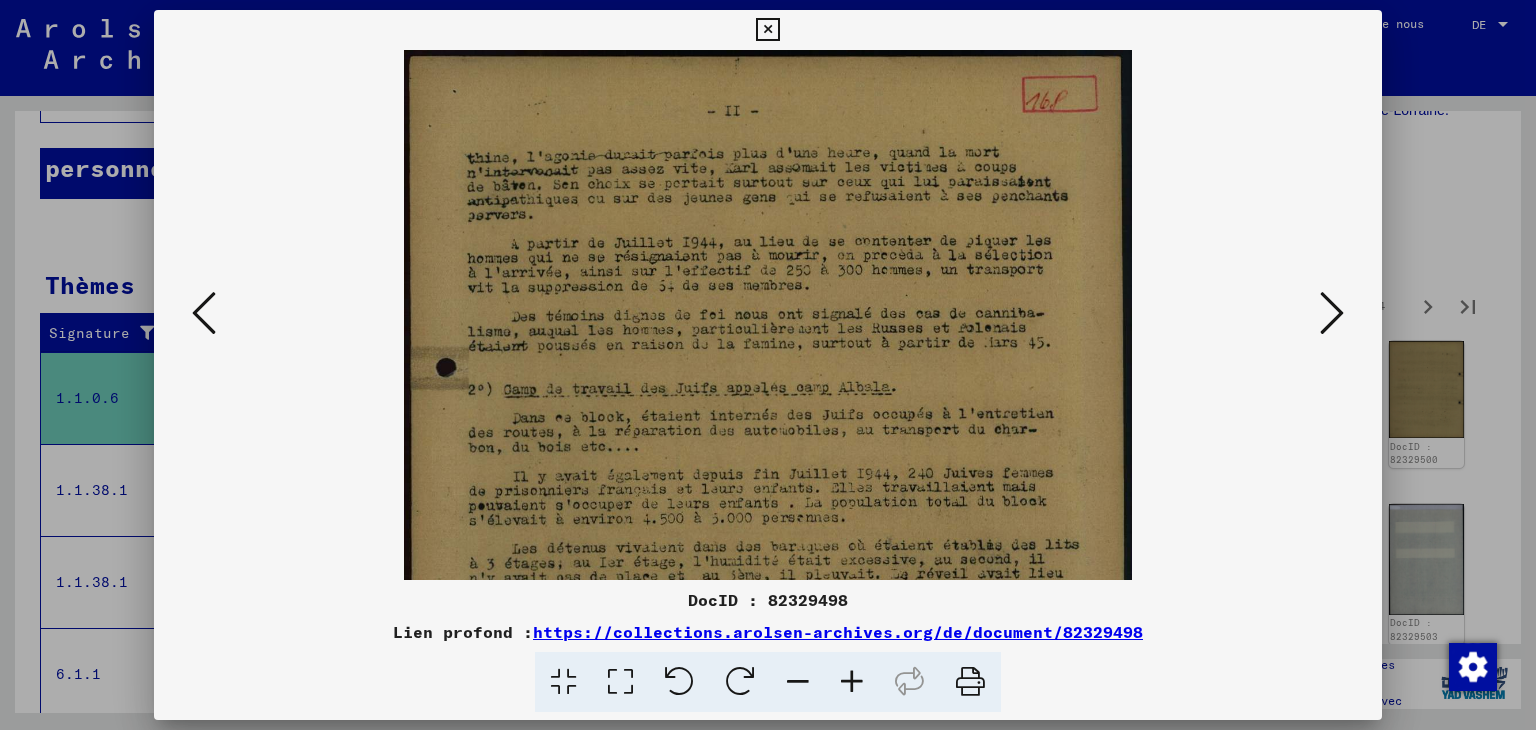 click at bounding box center (852, 682) 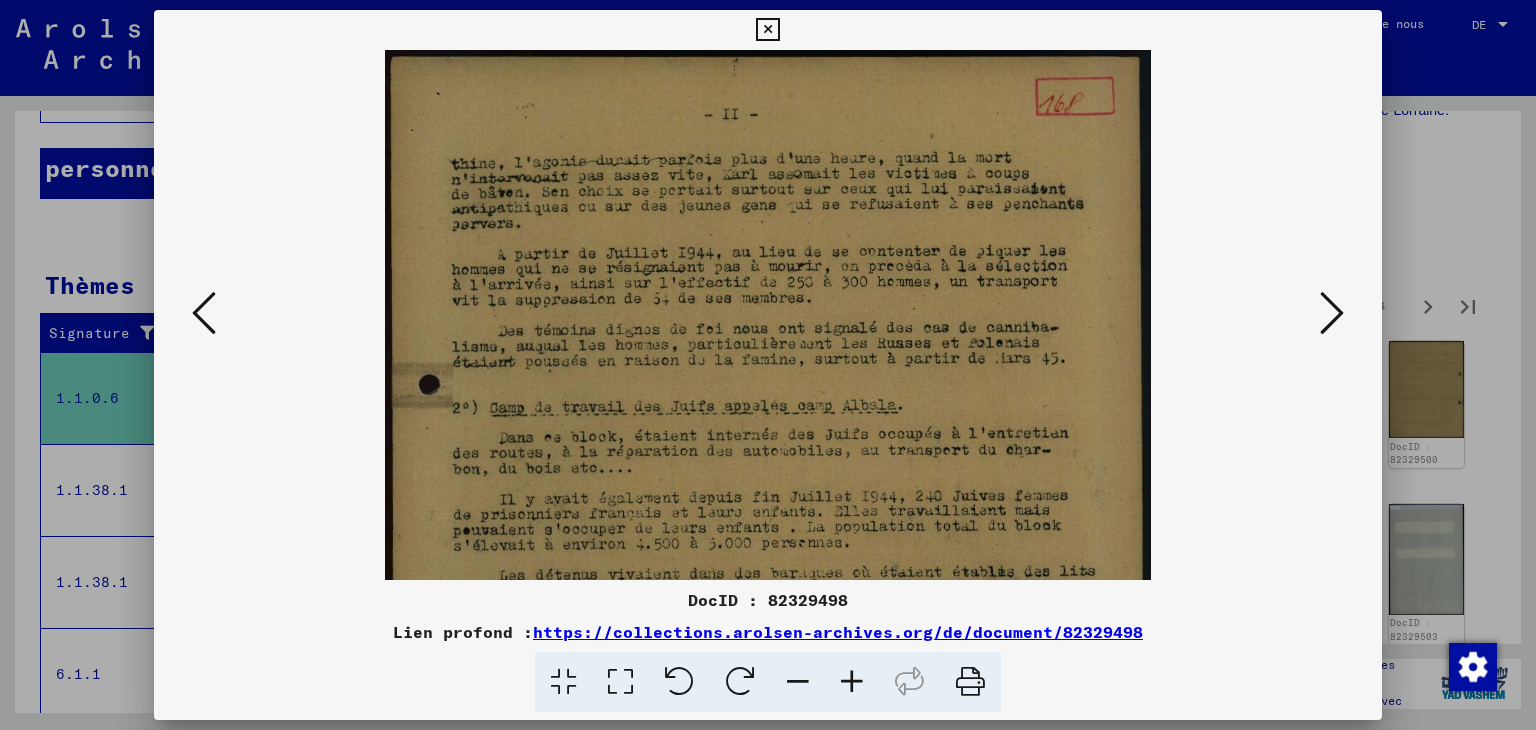 click at bounding box center [852, 682] 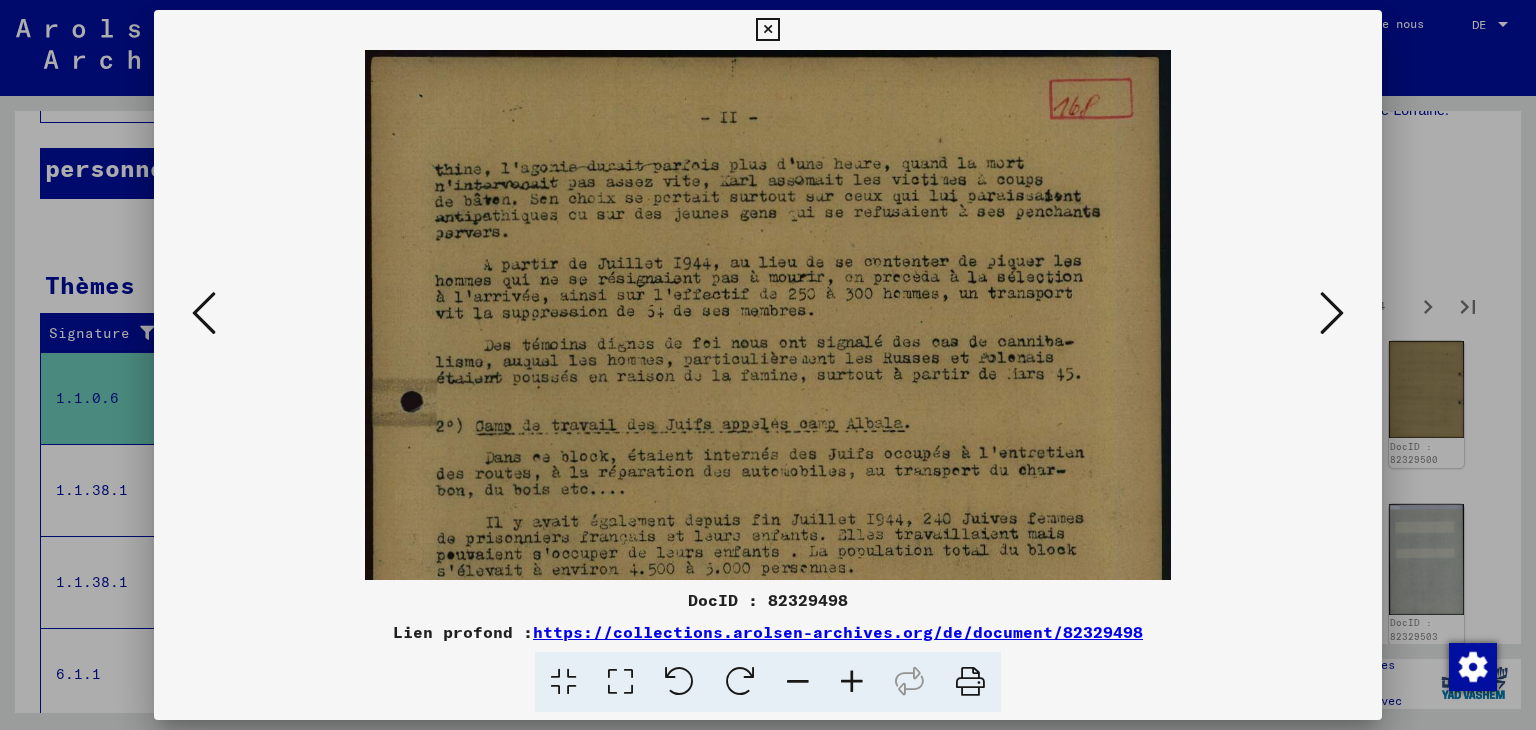 click at bounding box center (852, 682) 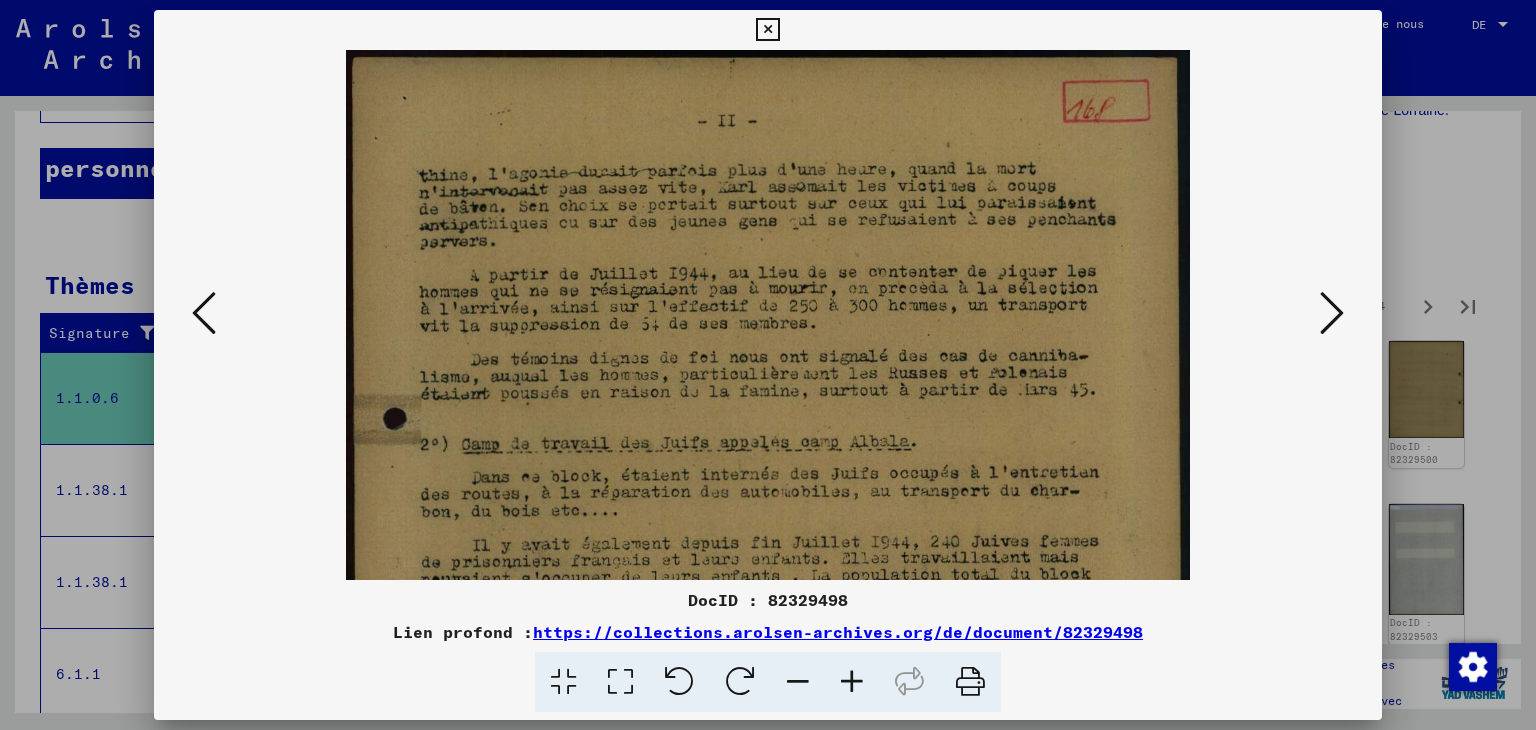 click at bounding box center (852, 682) 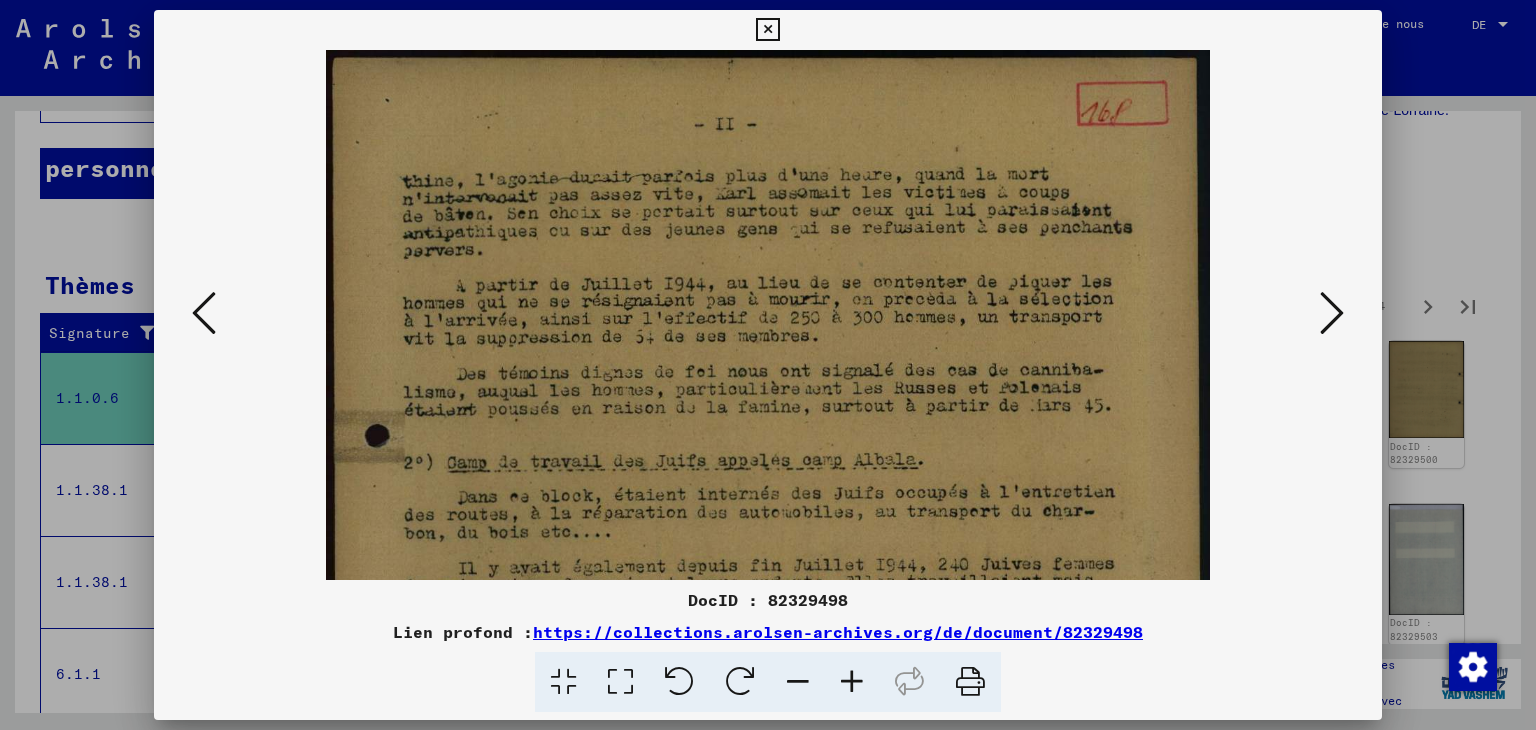 click at bounding box center (852, 682) 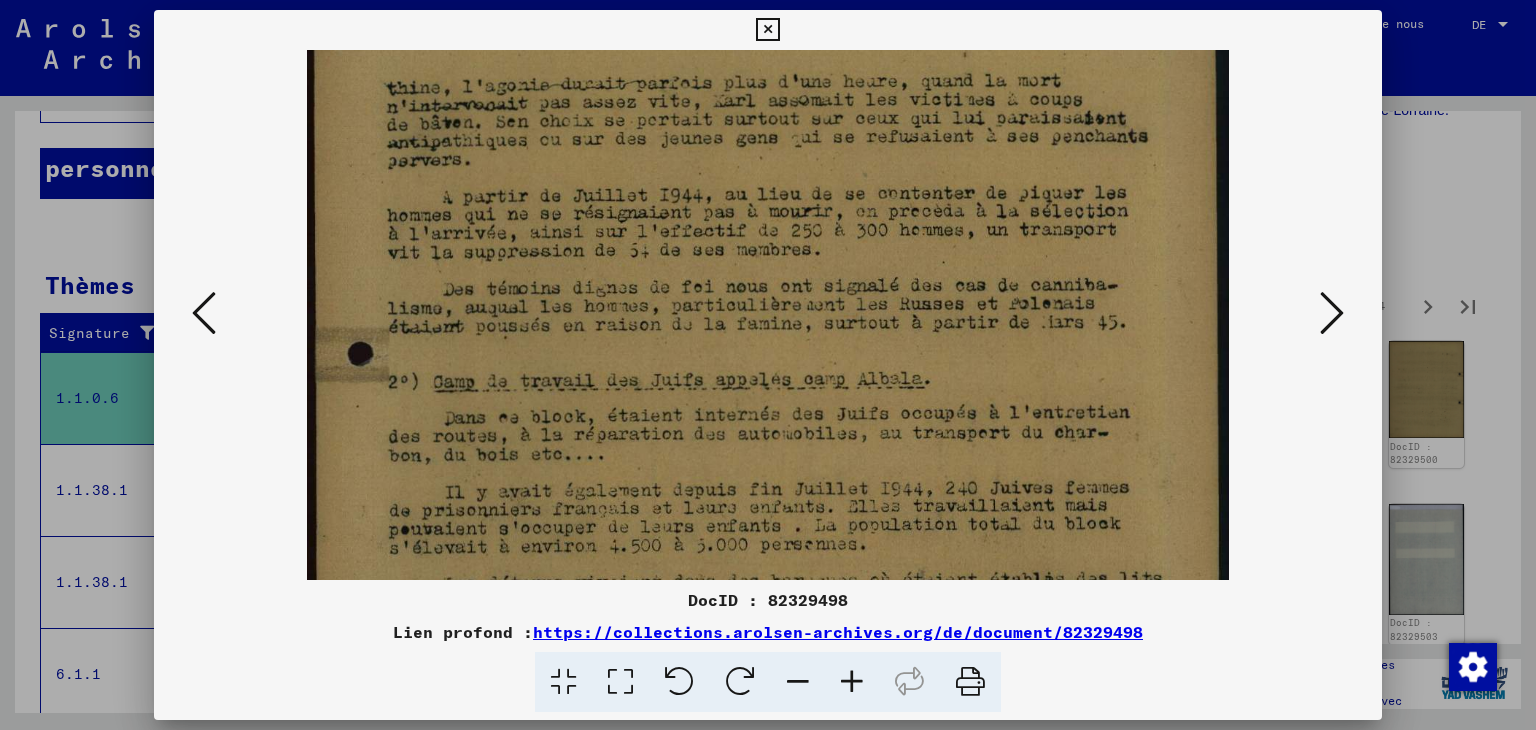 scroll, scrollTop: 102, scrollLeft: 0, axis: vertical 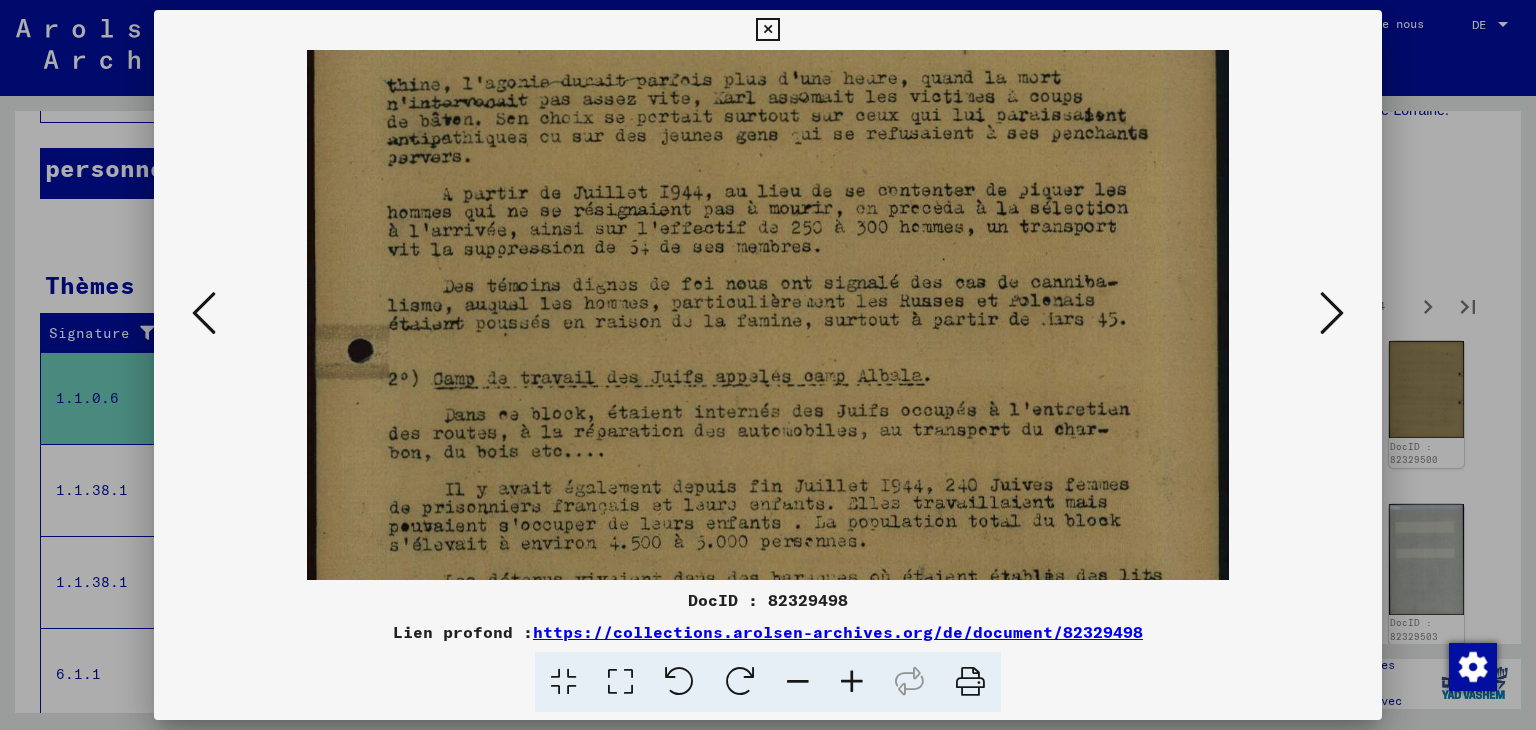 drag, startPoint x: 863, startPoint y: 401, endPoint x: 870, endPoint y: 347, distance: 54.451813 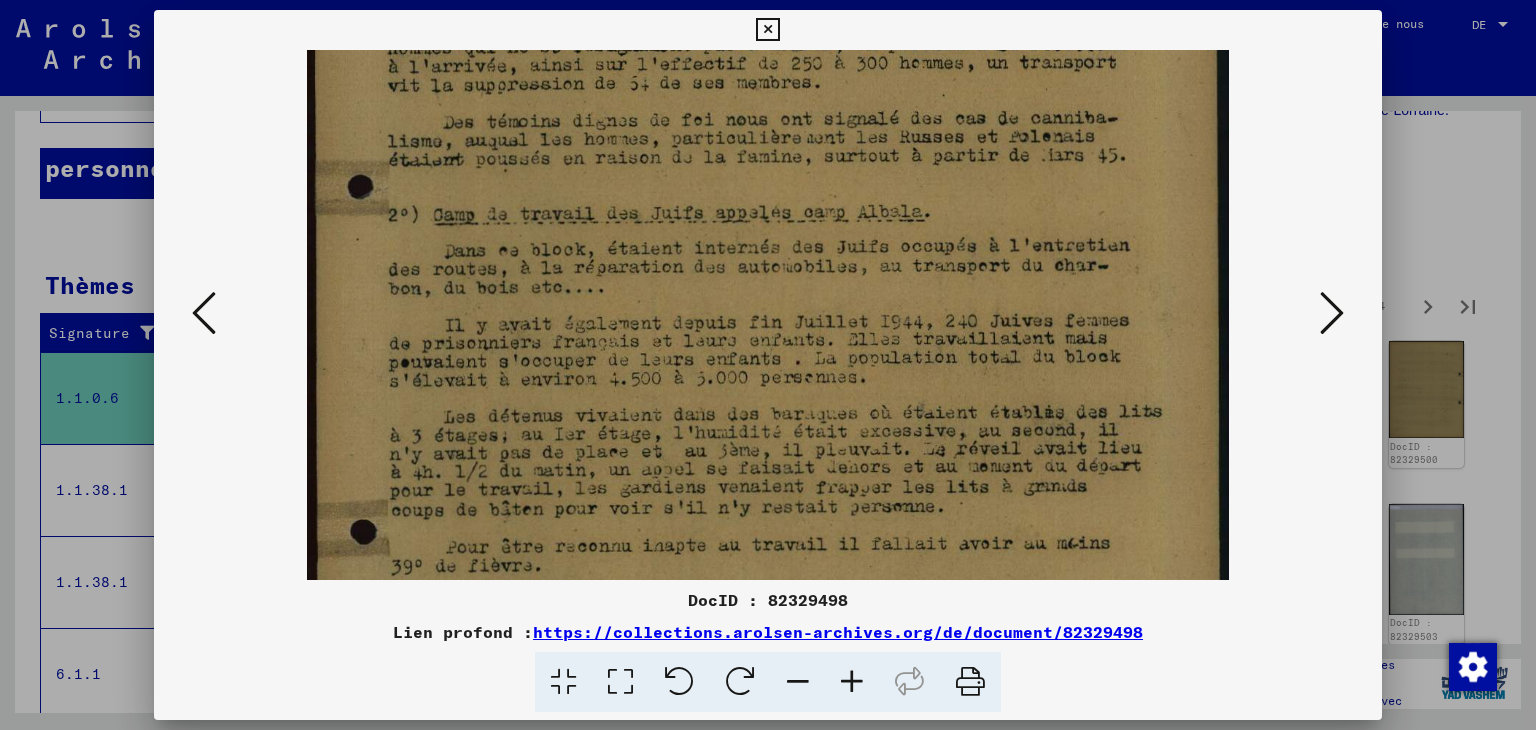 scroll, scrollTop: 271, scrollLeft: 0, axis: vertical 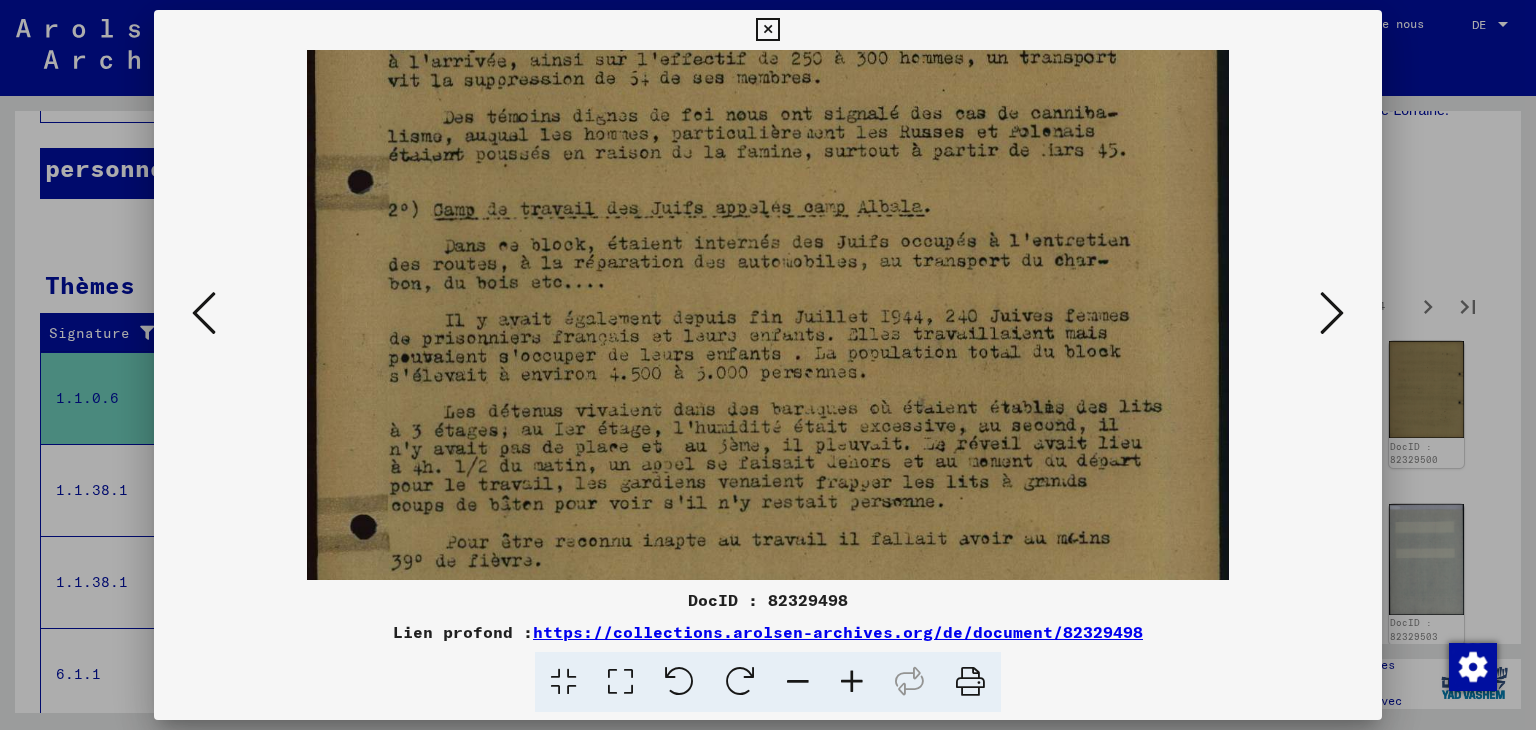 drag, startPoint x: 874, startPoint y: 472, endPoint x: 892, endPoint y: 303, distance: 169.95587 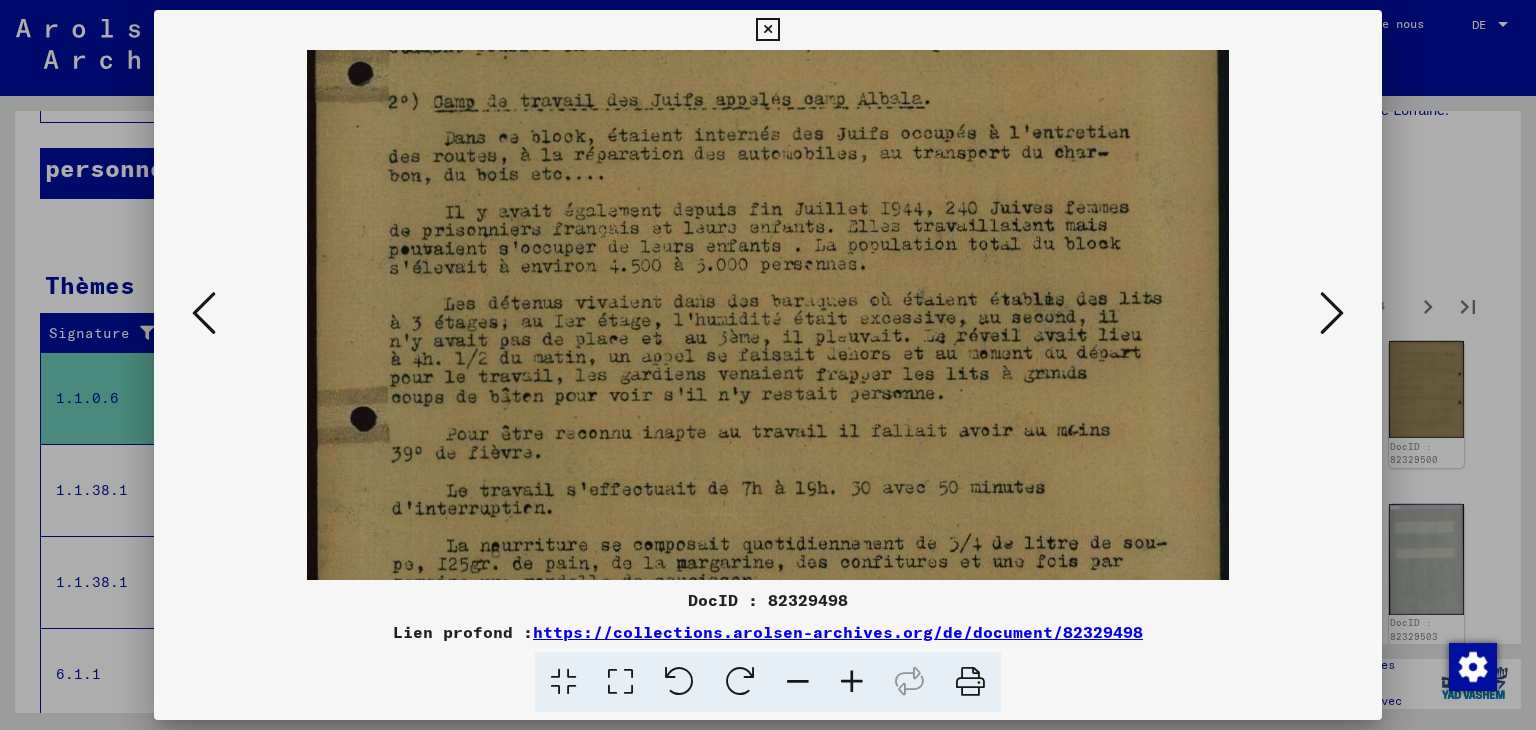 drag, startPoint x: 915, startPoint y: 443, endPoint x: 931, endPoint y: 339, distance: 105.22357 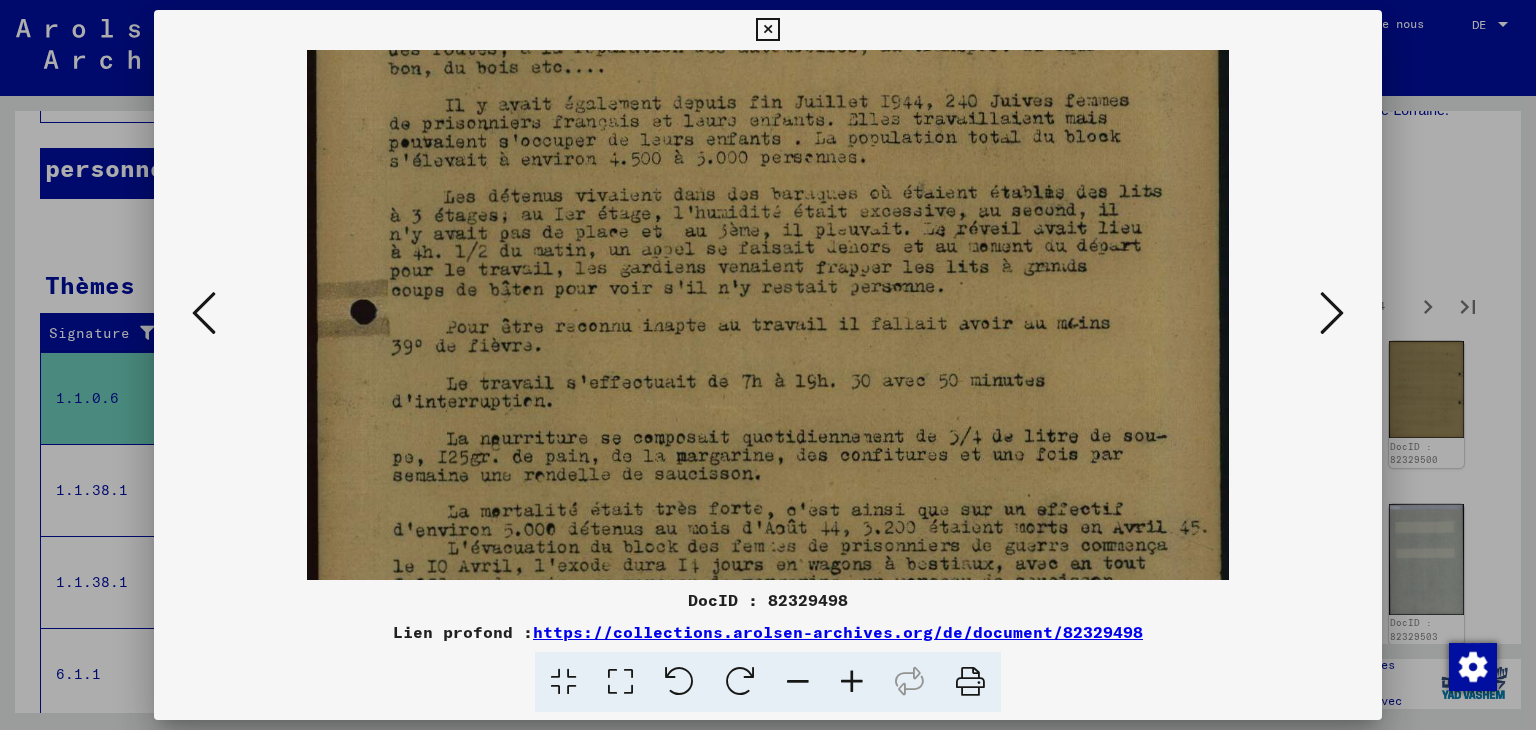 scroll, scrollTop: 532, scrollLeft: 0, axis: vertical 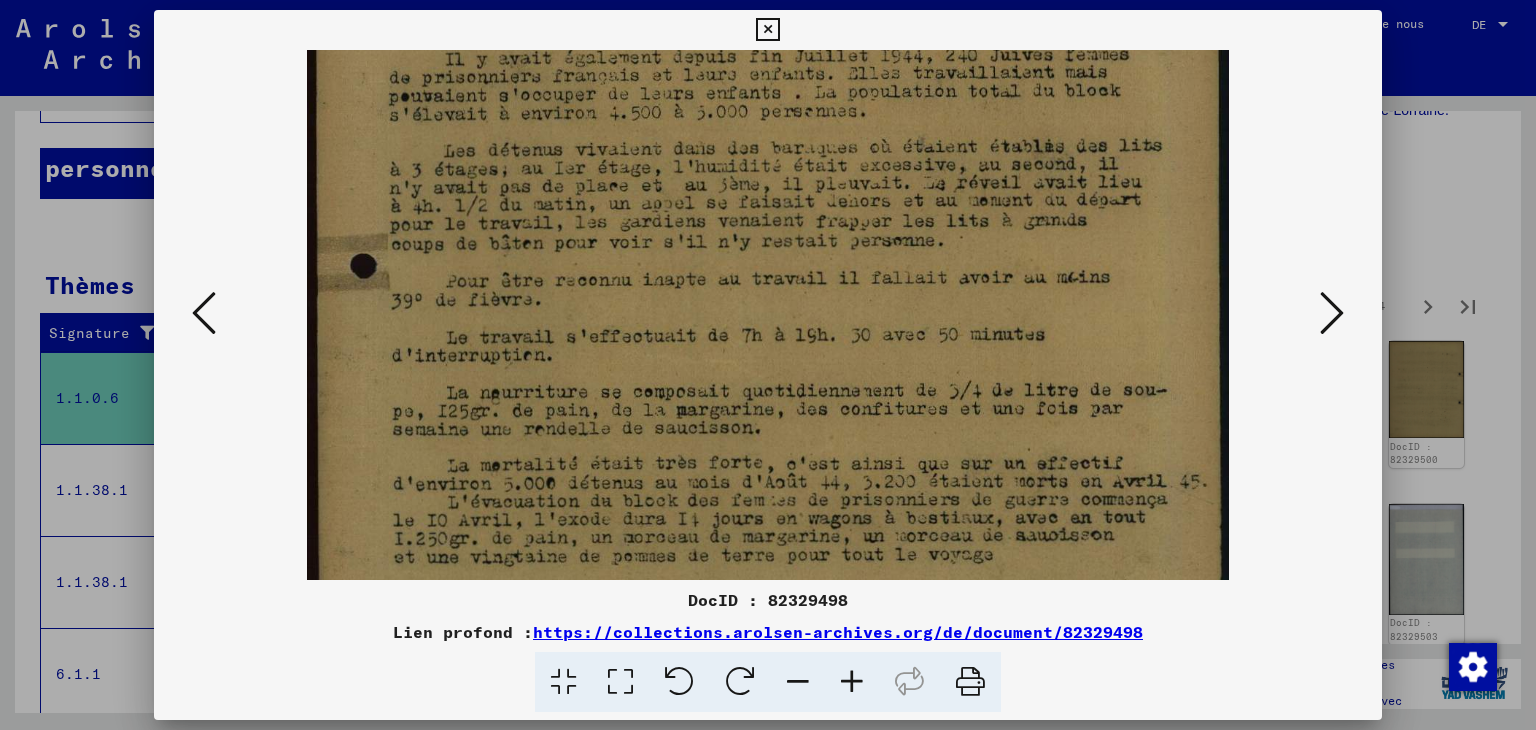 drag, startPoint x: 932, startPoint y: 452, endPoint x: 960, endPoint y: 301, distance: 153.57408 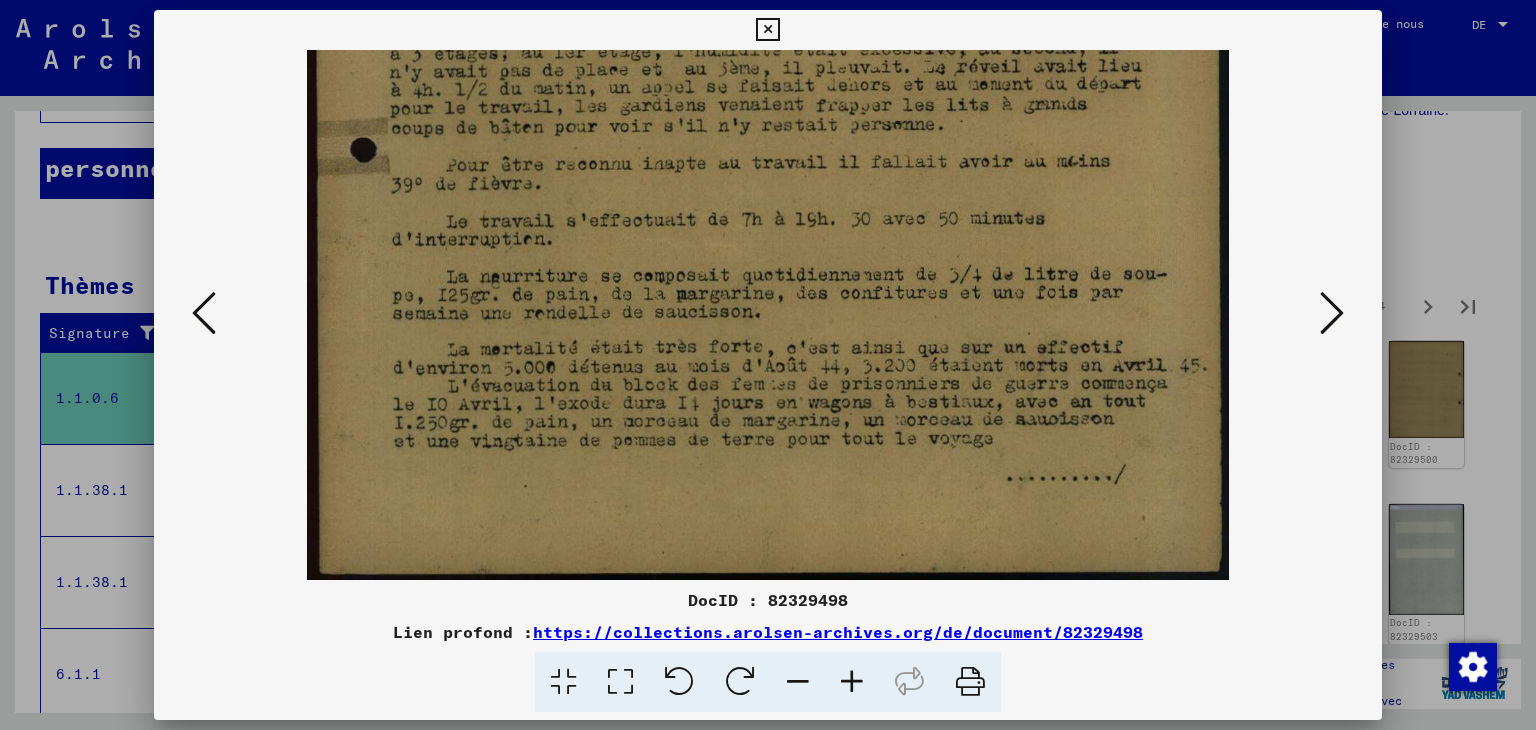 scroll, scrollTop: 649, scrollLeft: 0, axis: vertical 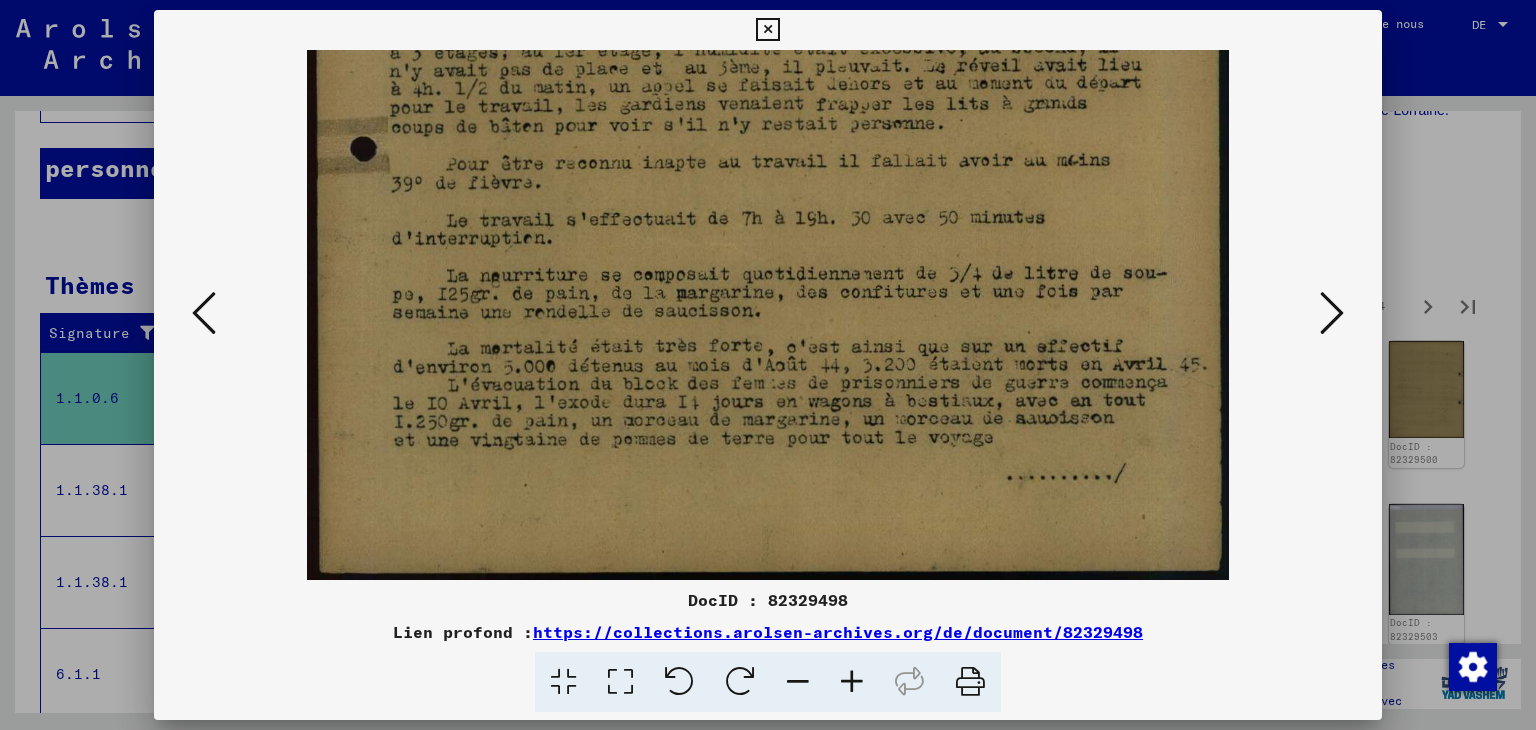 drag, startPoint x: 969, startPoint y: 458, endPoint x: 973, endPoint y: 319, distance: 139.05754 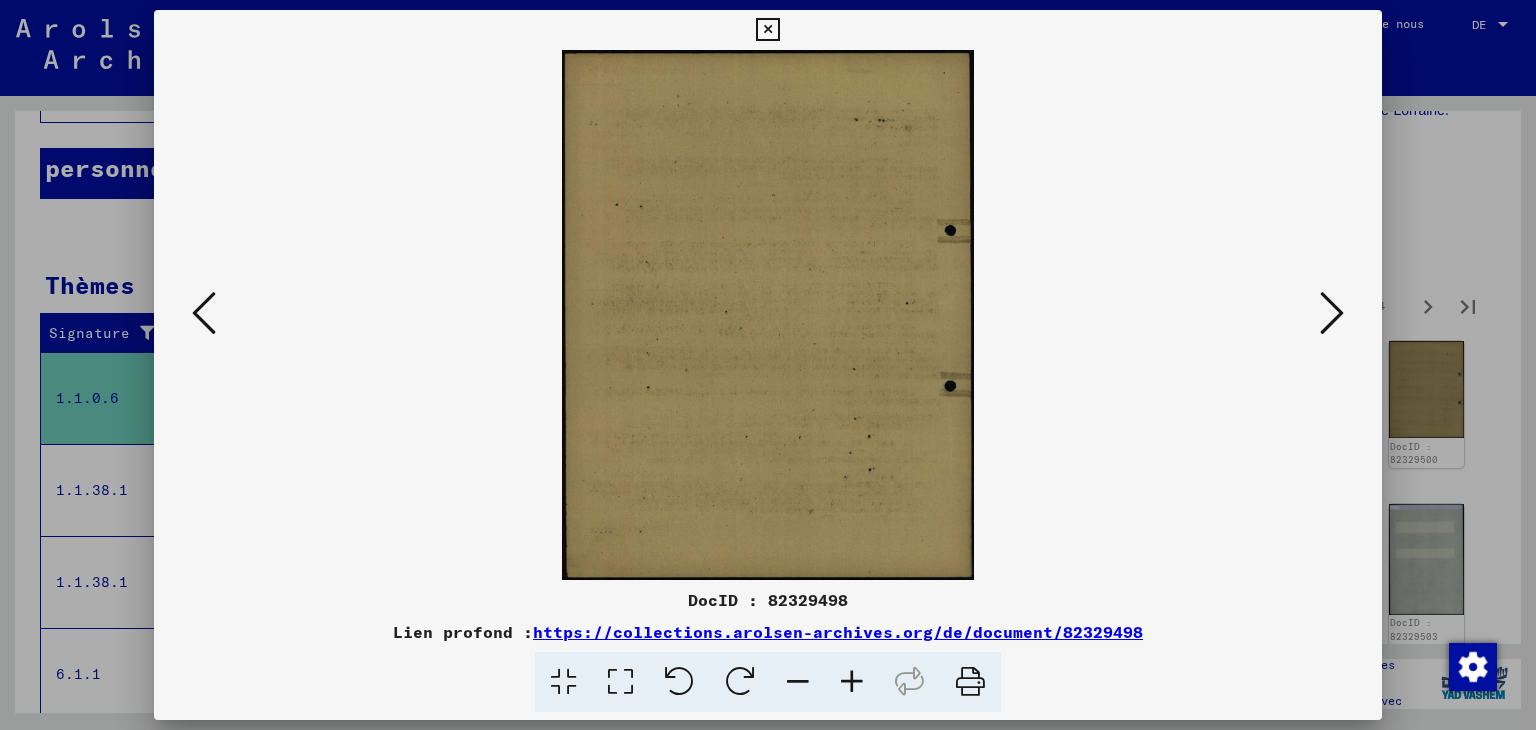 click at bounding box center [1332, 313] 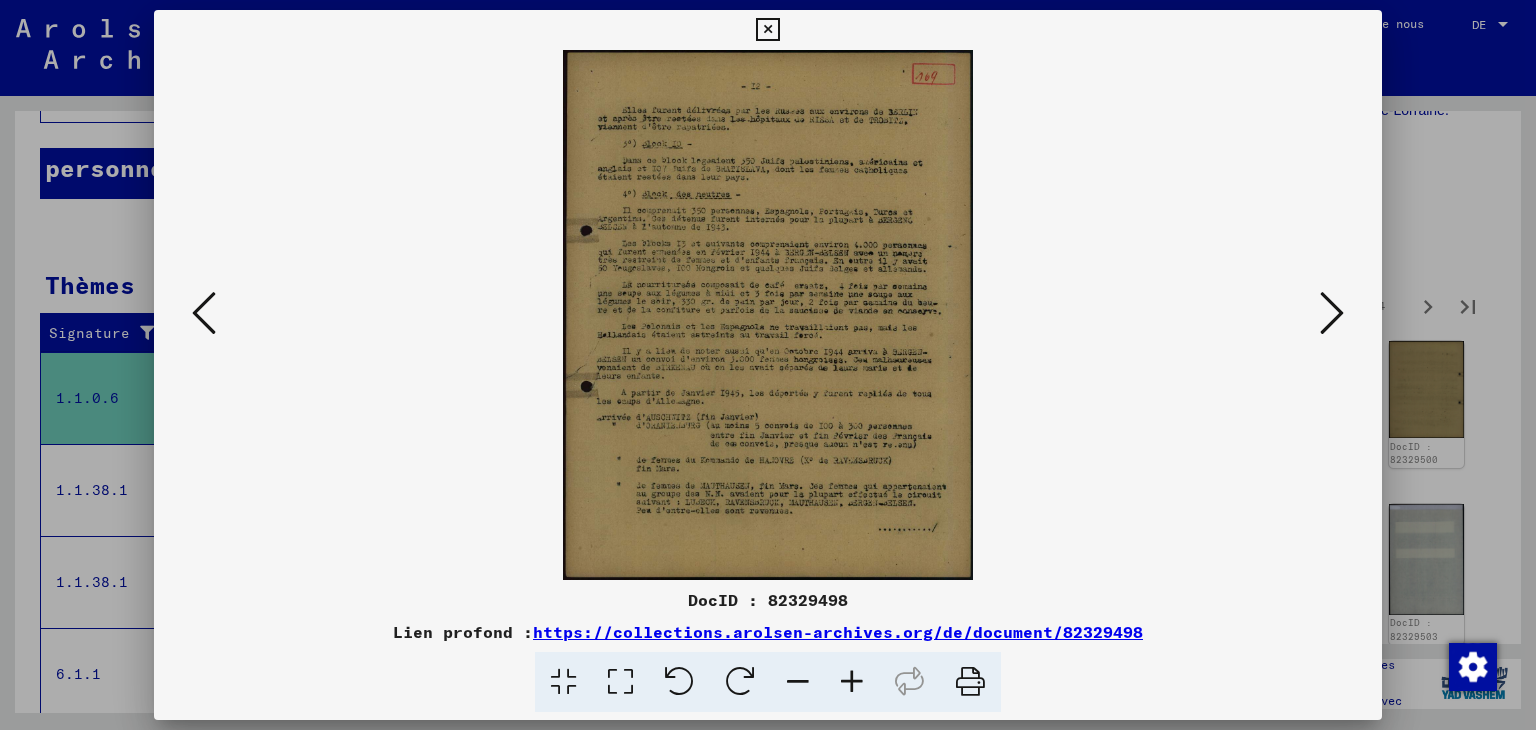 click at bounding box center [852, 682] 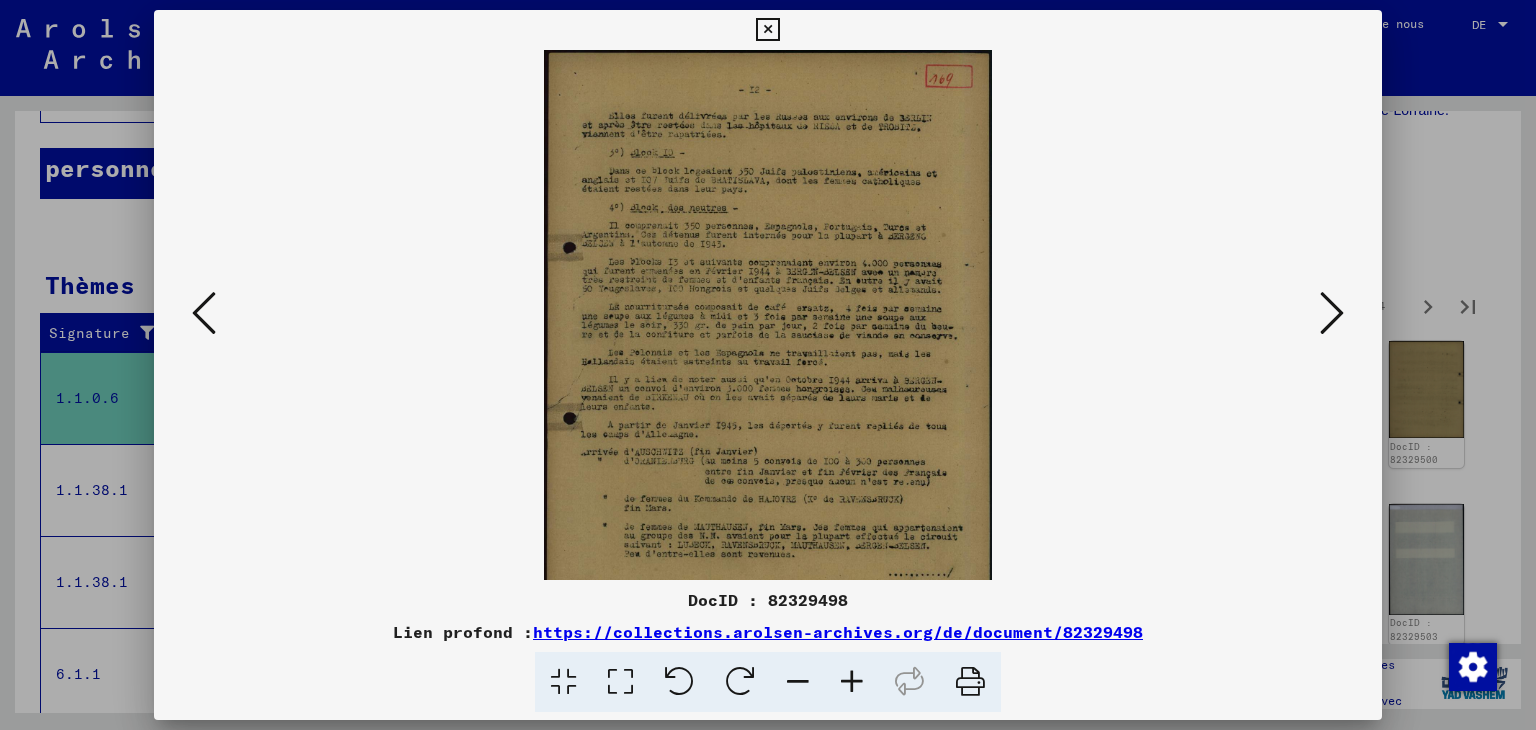 click at bounding box center (852, 682) 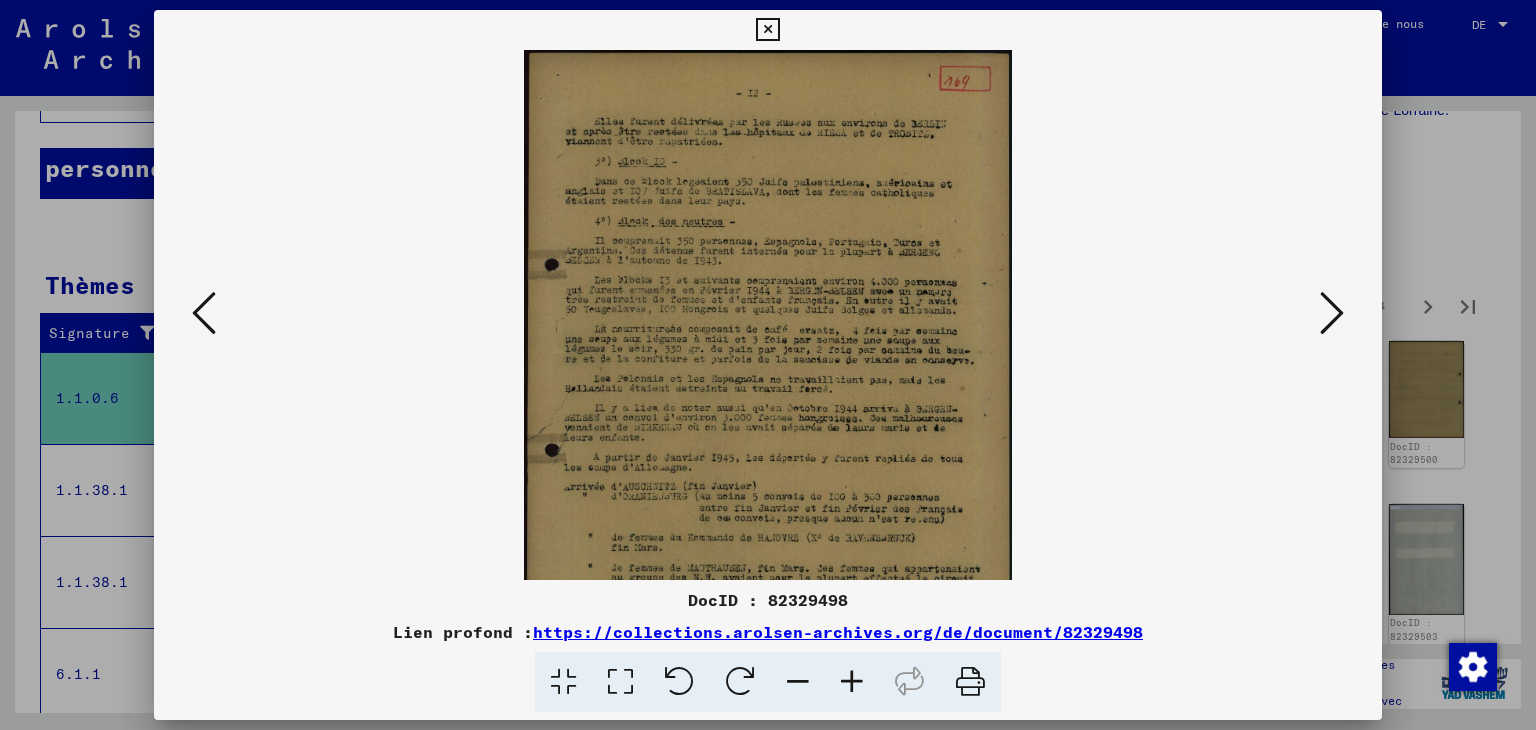 click at bounding box center [852, 682] 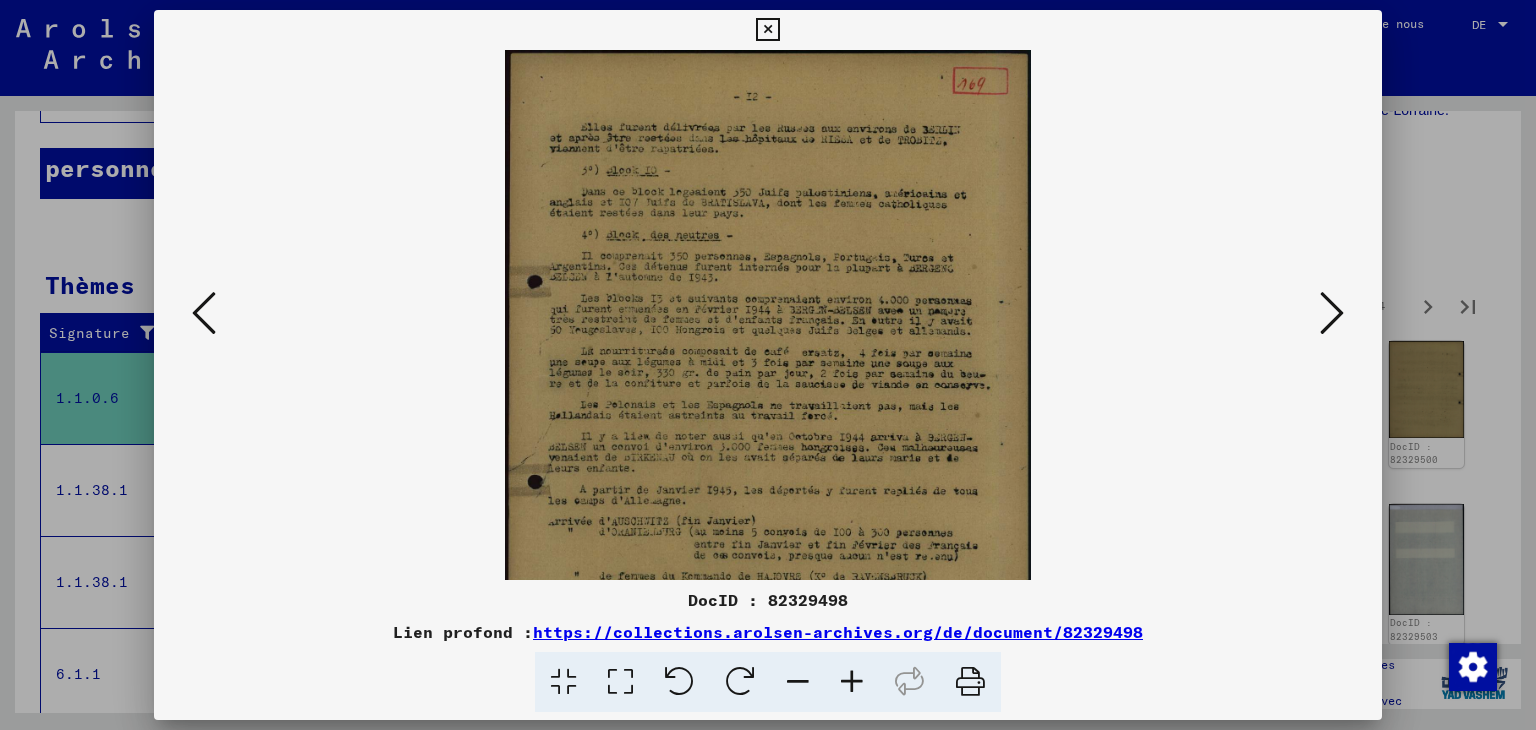 click at bounding box center [852, 682] 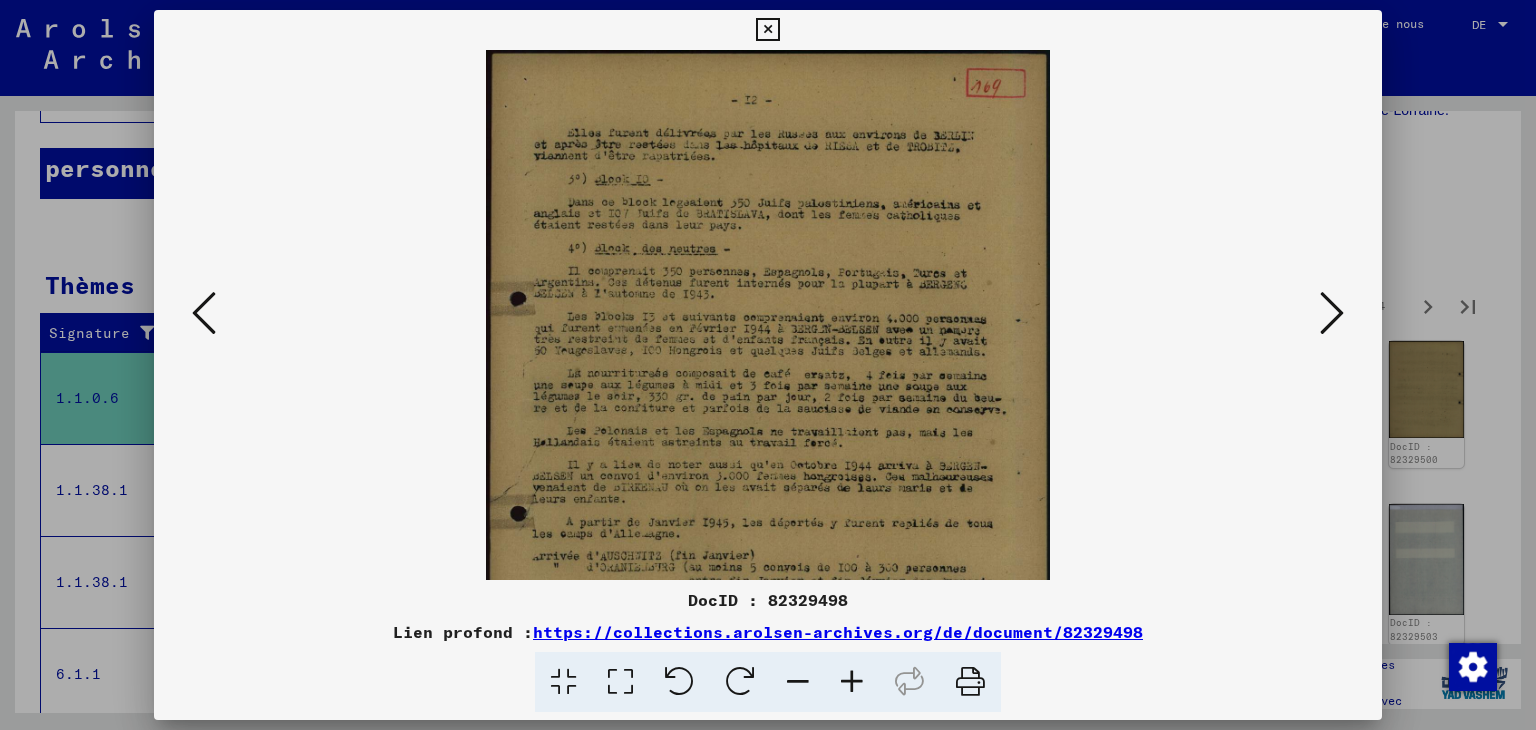 click at bounding box center [852, 682] 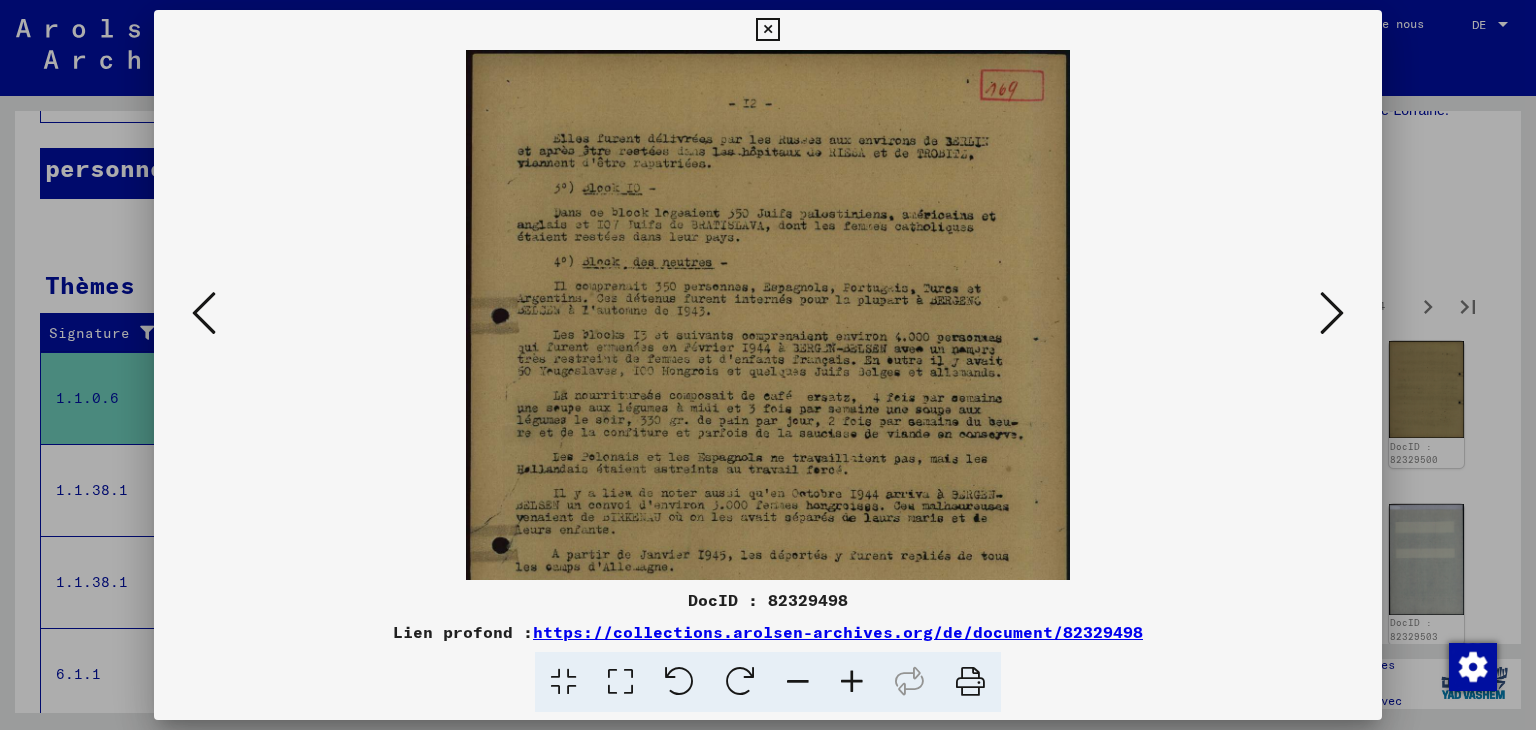 click at bounding box center (852, 682) 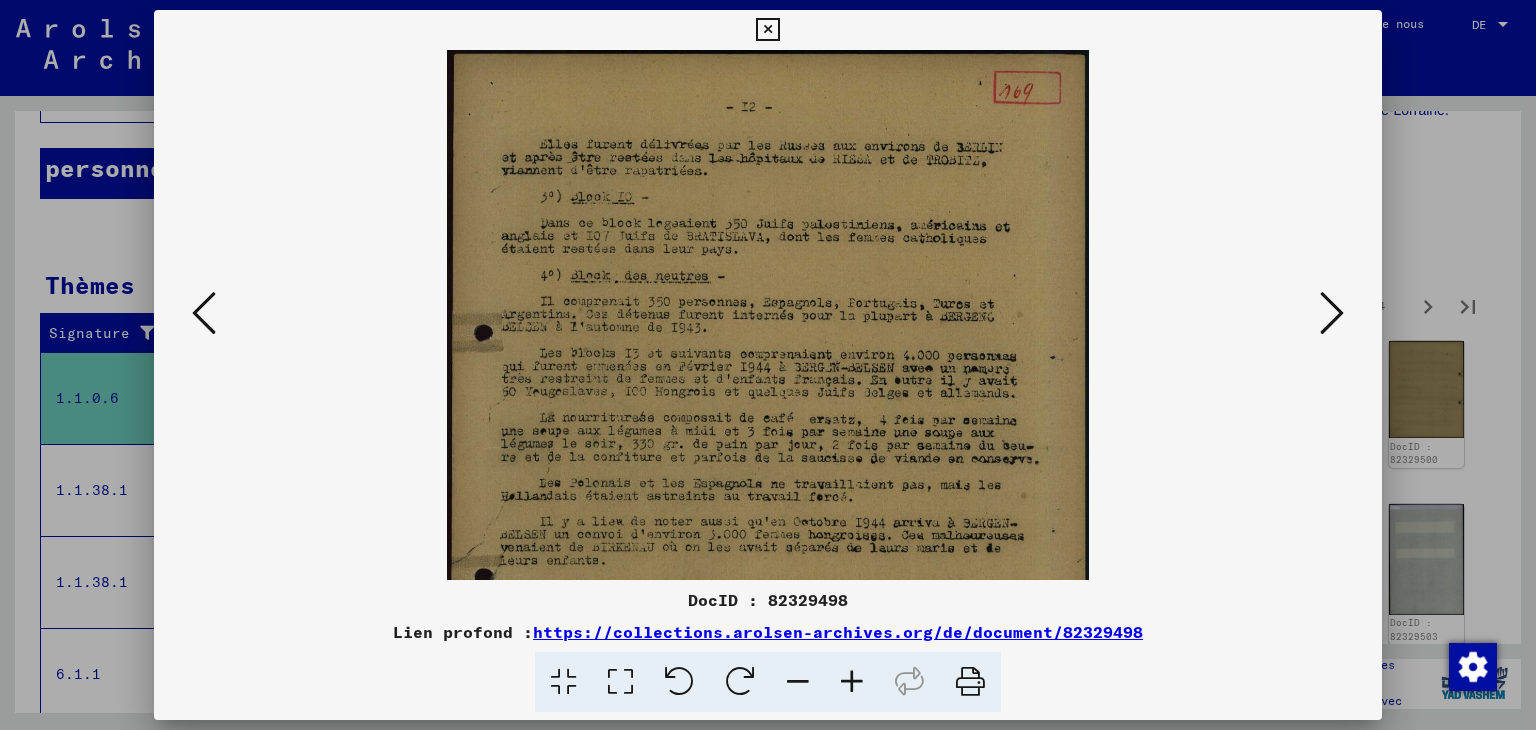 click at bounding box center (852, 682) 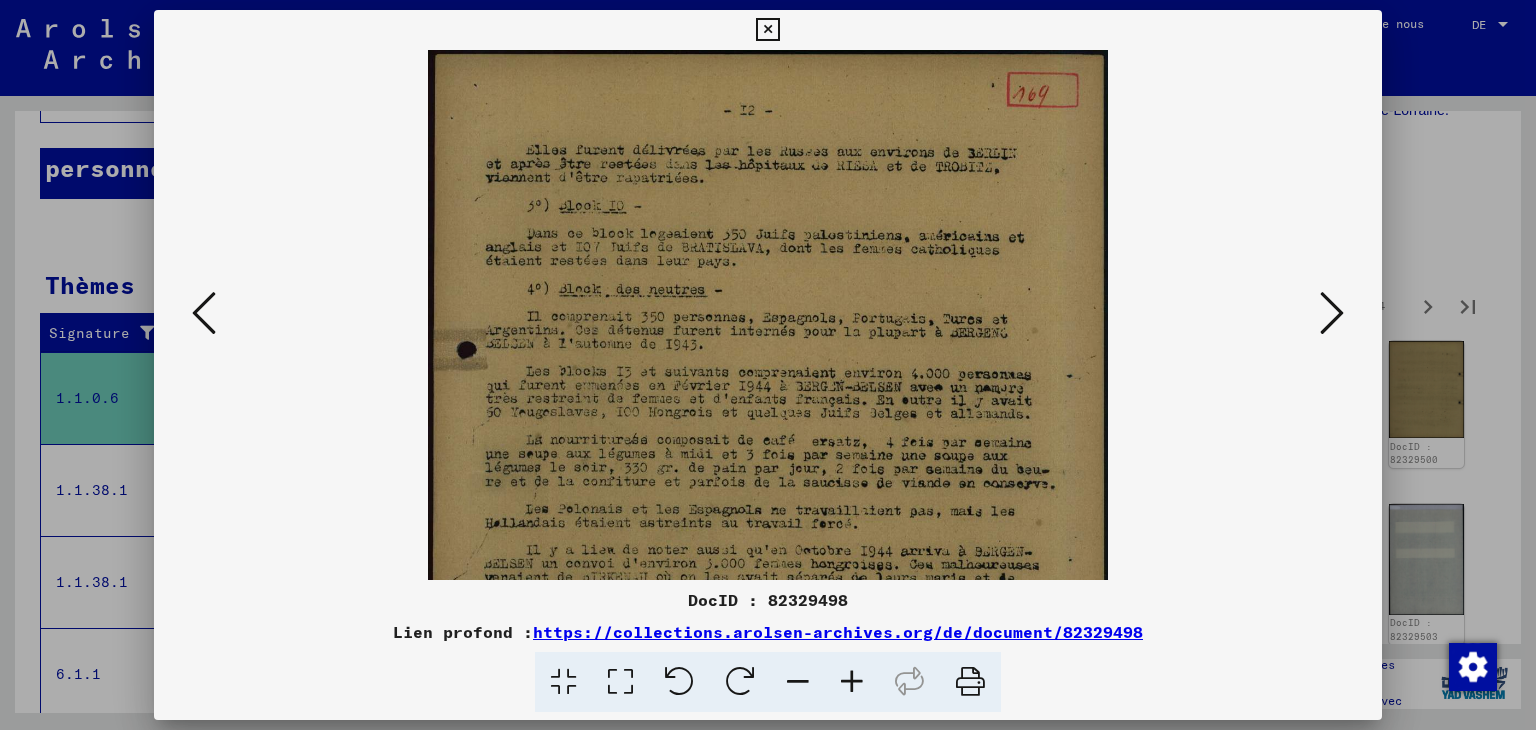 click at bounding box center (852, 682) 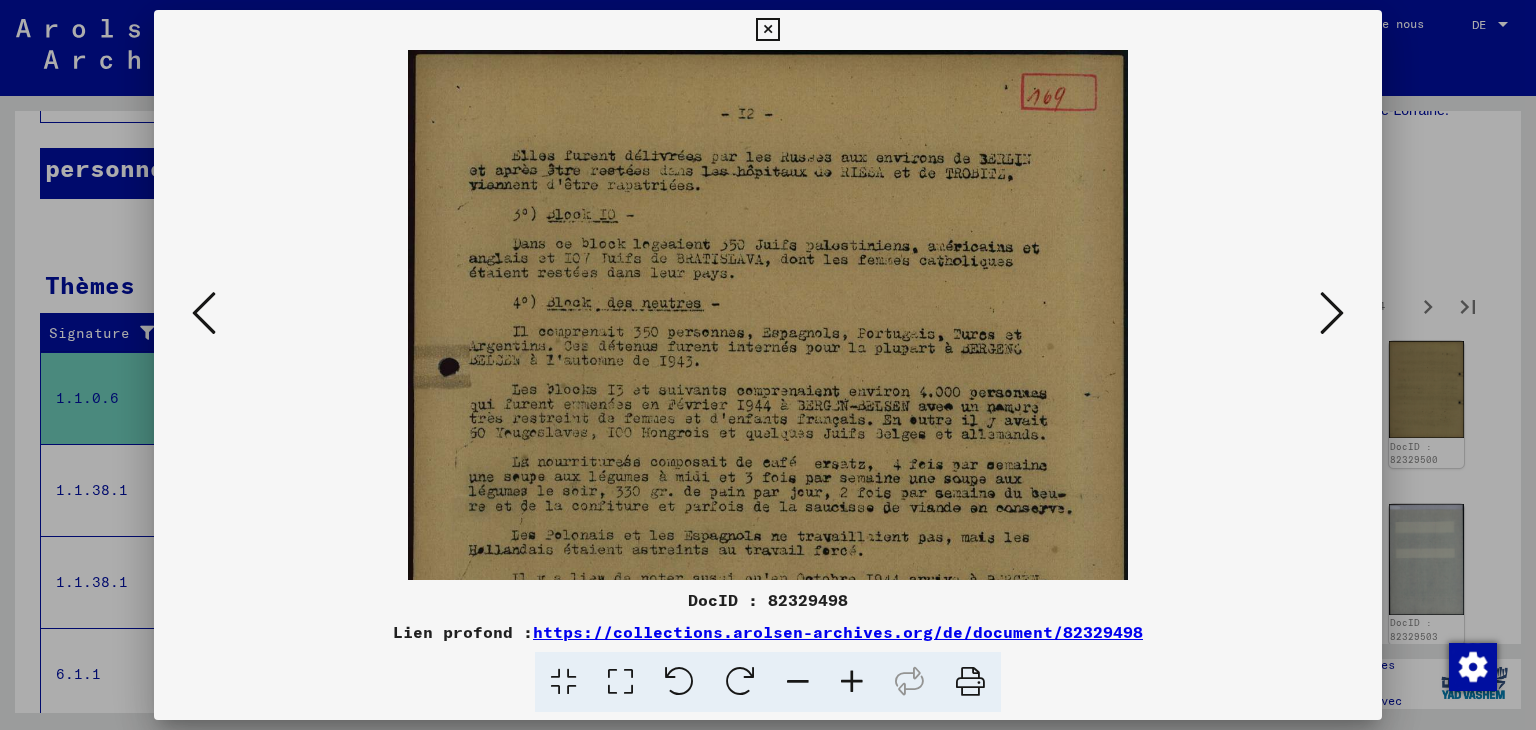 click at bounding box center (852, 682) 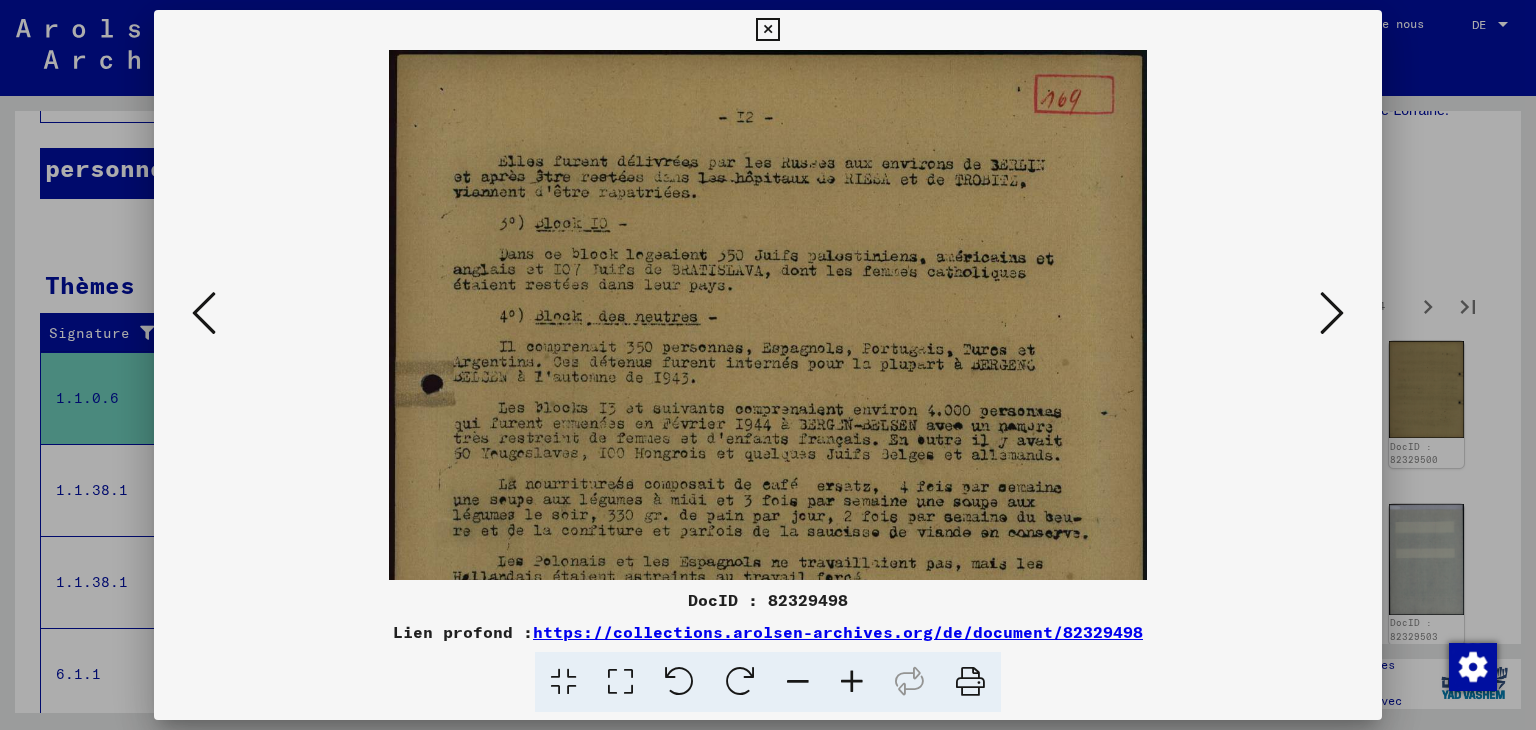 click at bounding box center [852, 682] 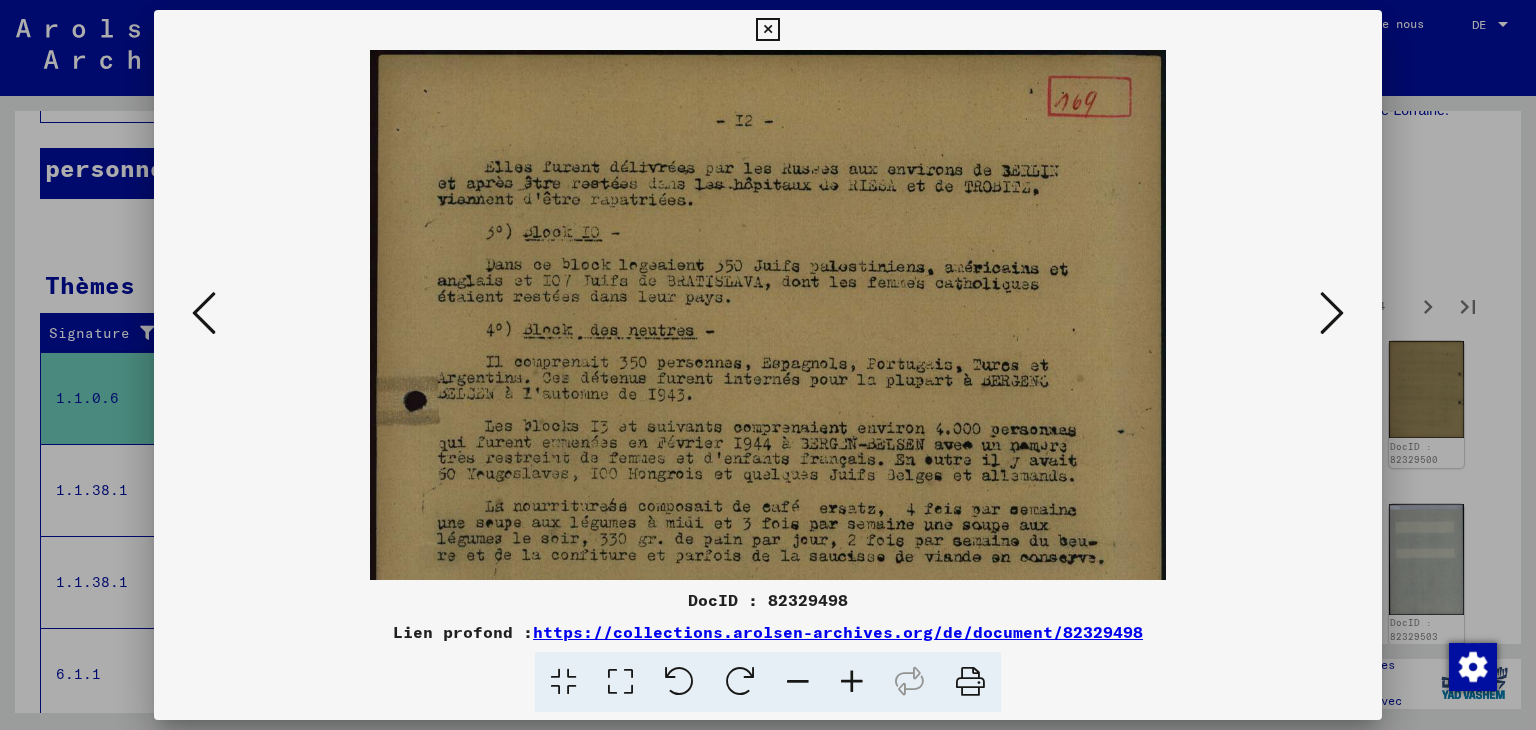 click at bounding box center [852, 682] 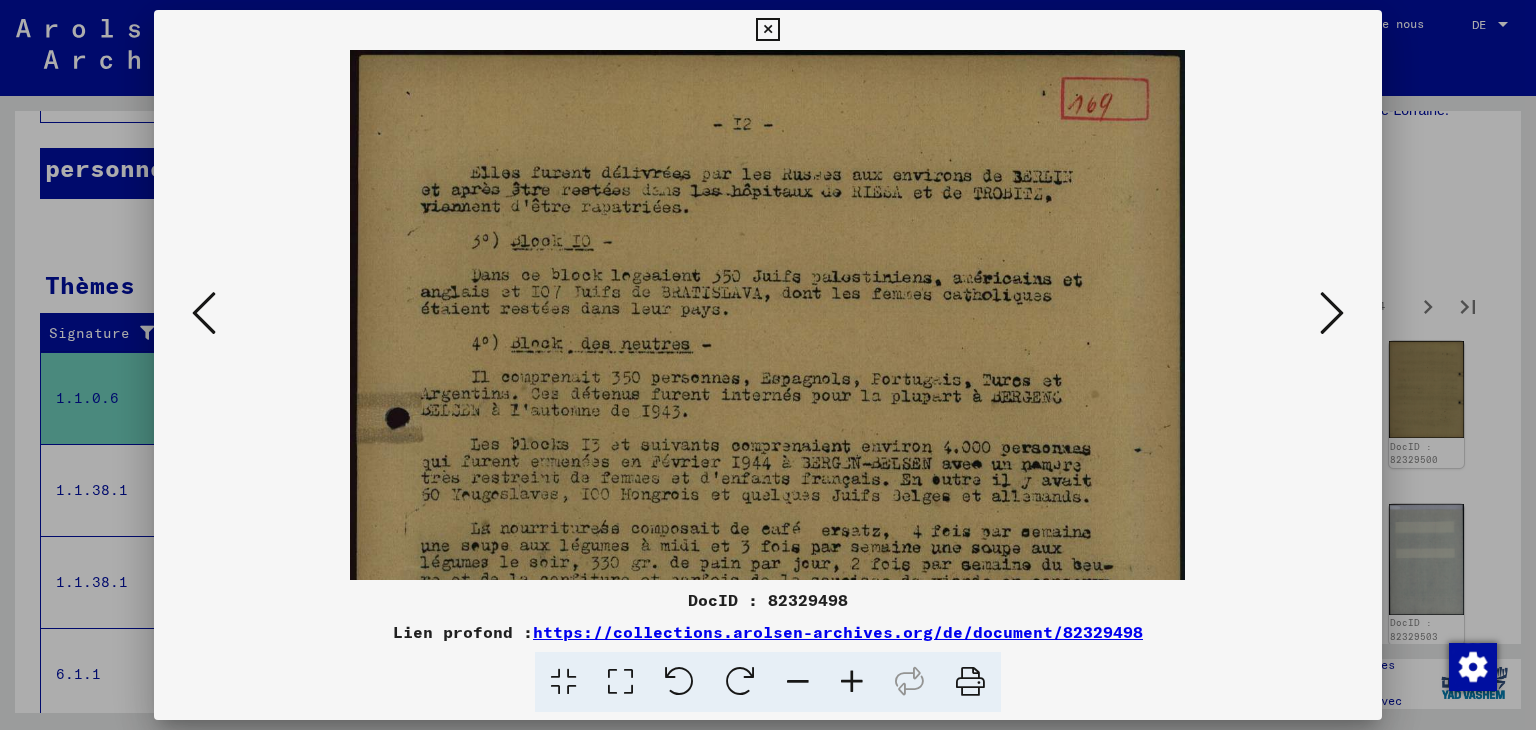 click at bounding box center (852, 682) 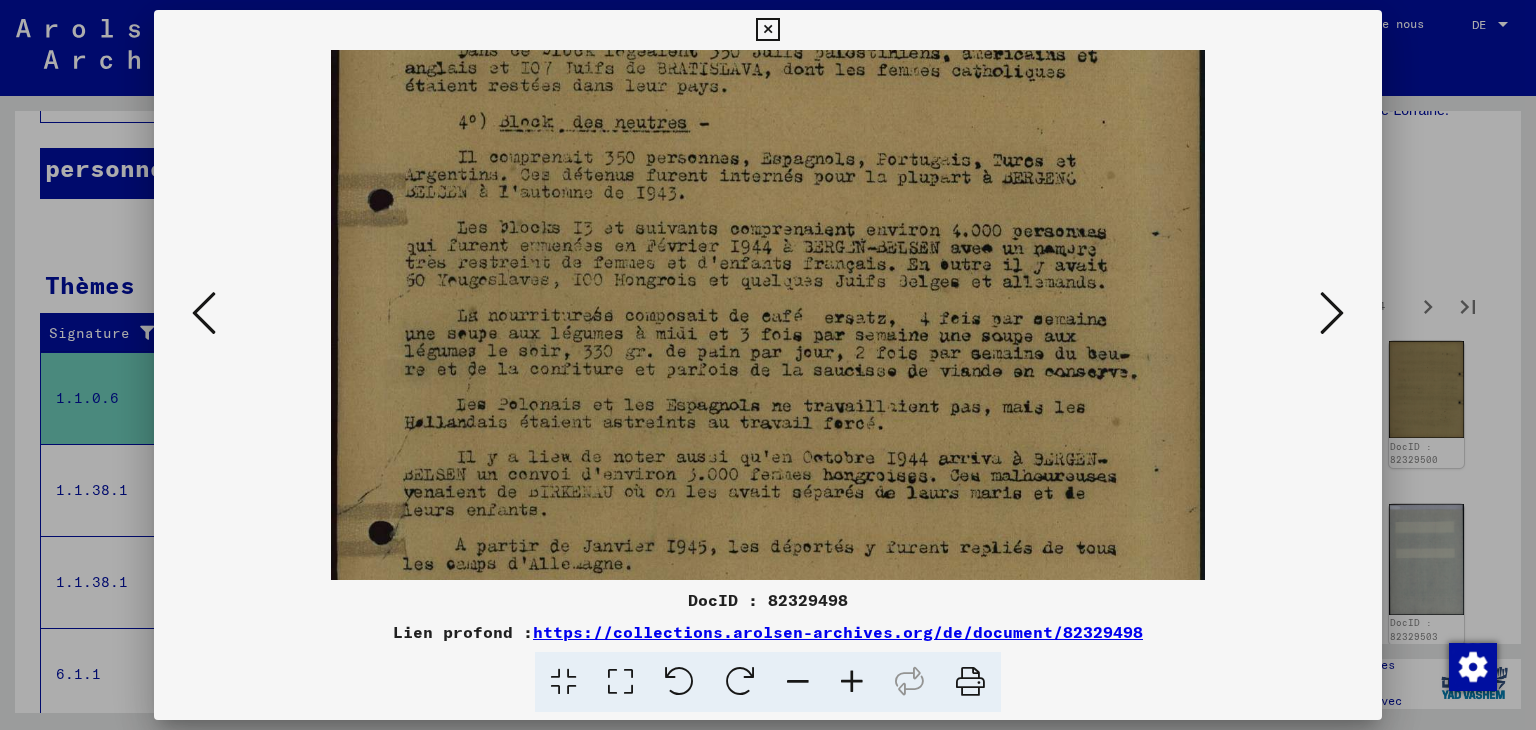 scroll, scrollTop: 240, scrollLeft: 0, axis: vertical 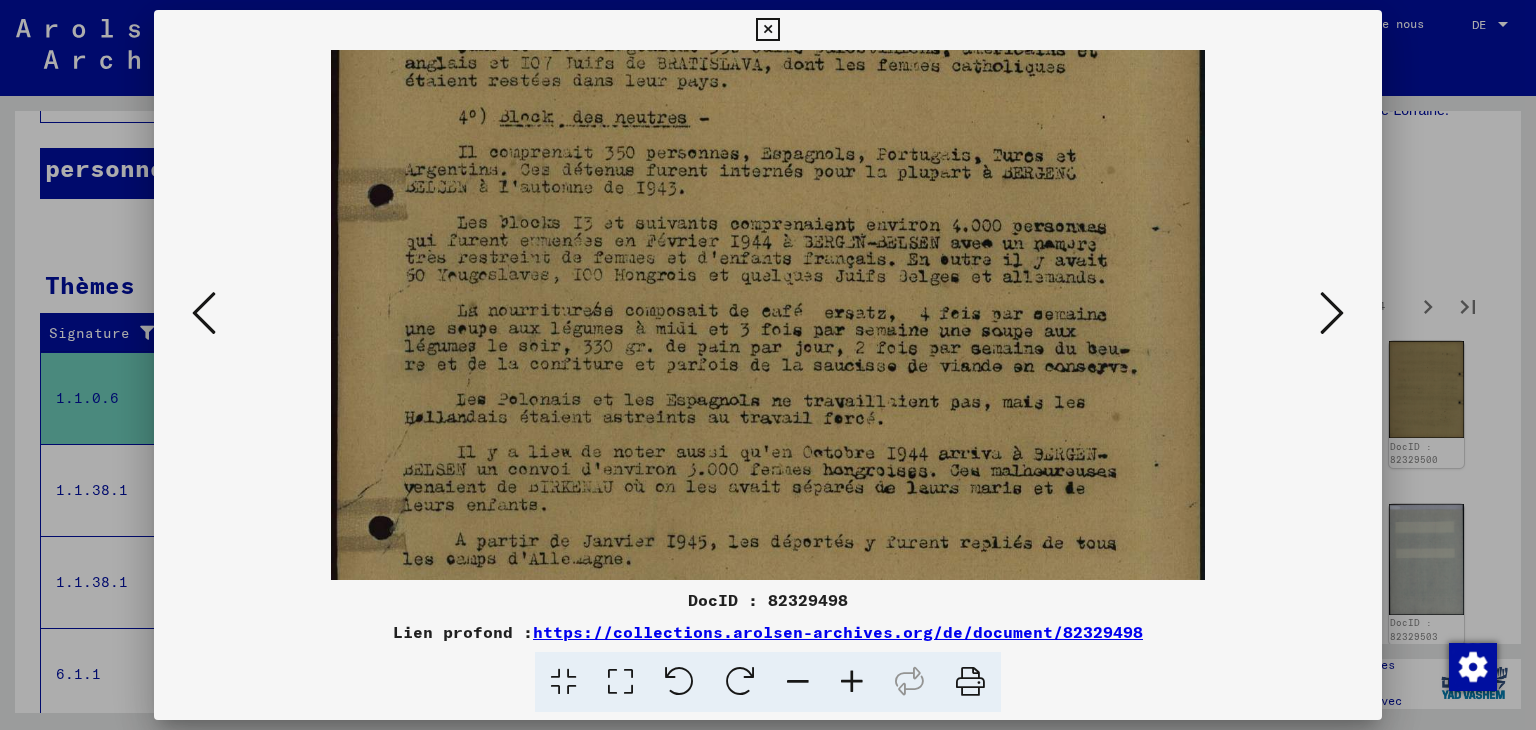 drag, startPoint x: 739, startPoint y: 501, endPoint x: 797, endPoint y: 362, distance: 150.6154 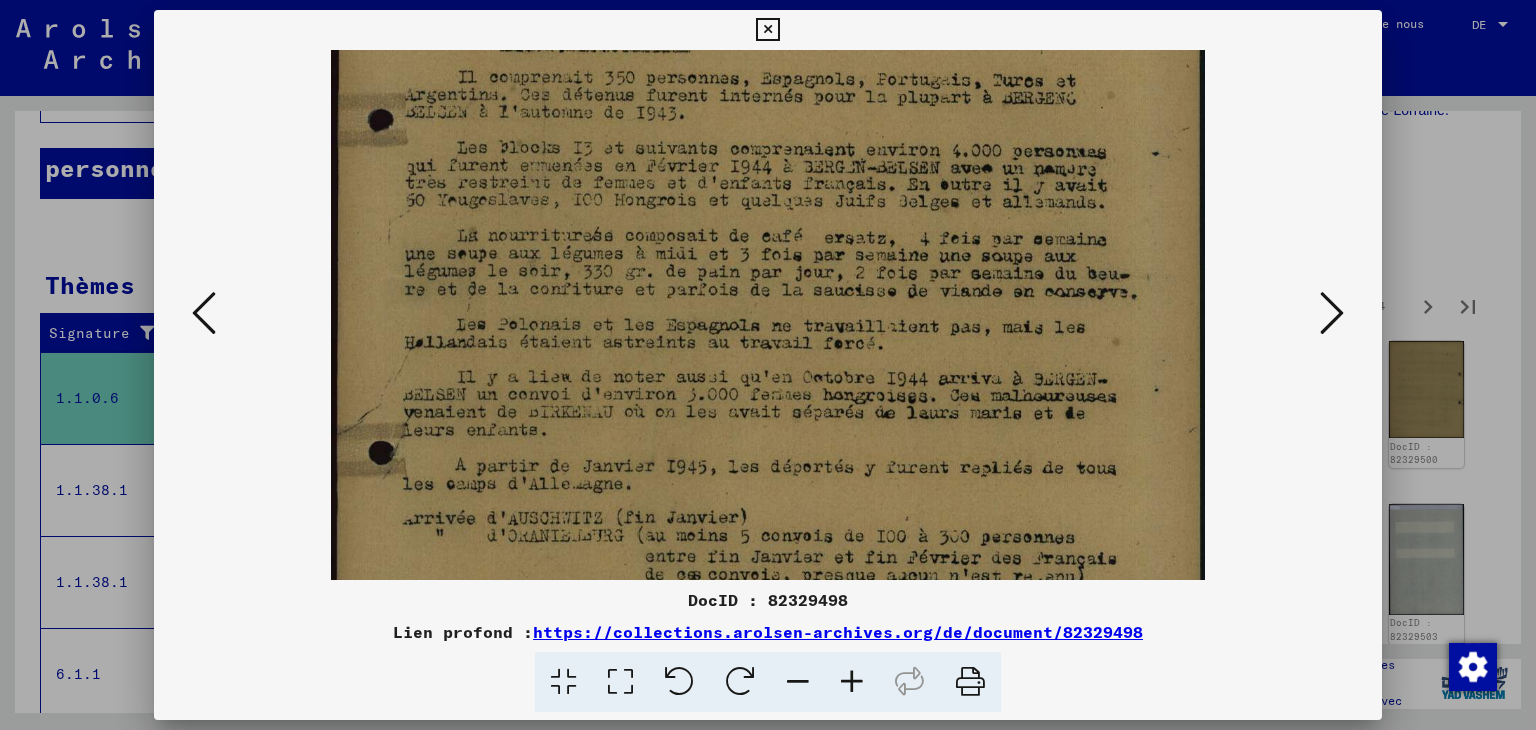 scroll, scrollTop: 420, scrollLeft: 0, axis: vertical 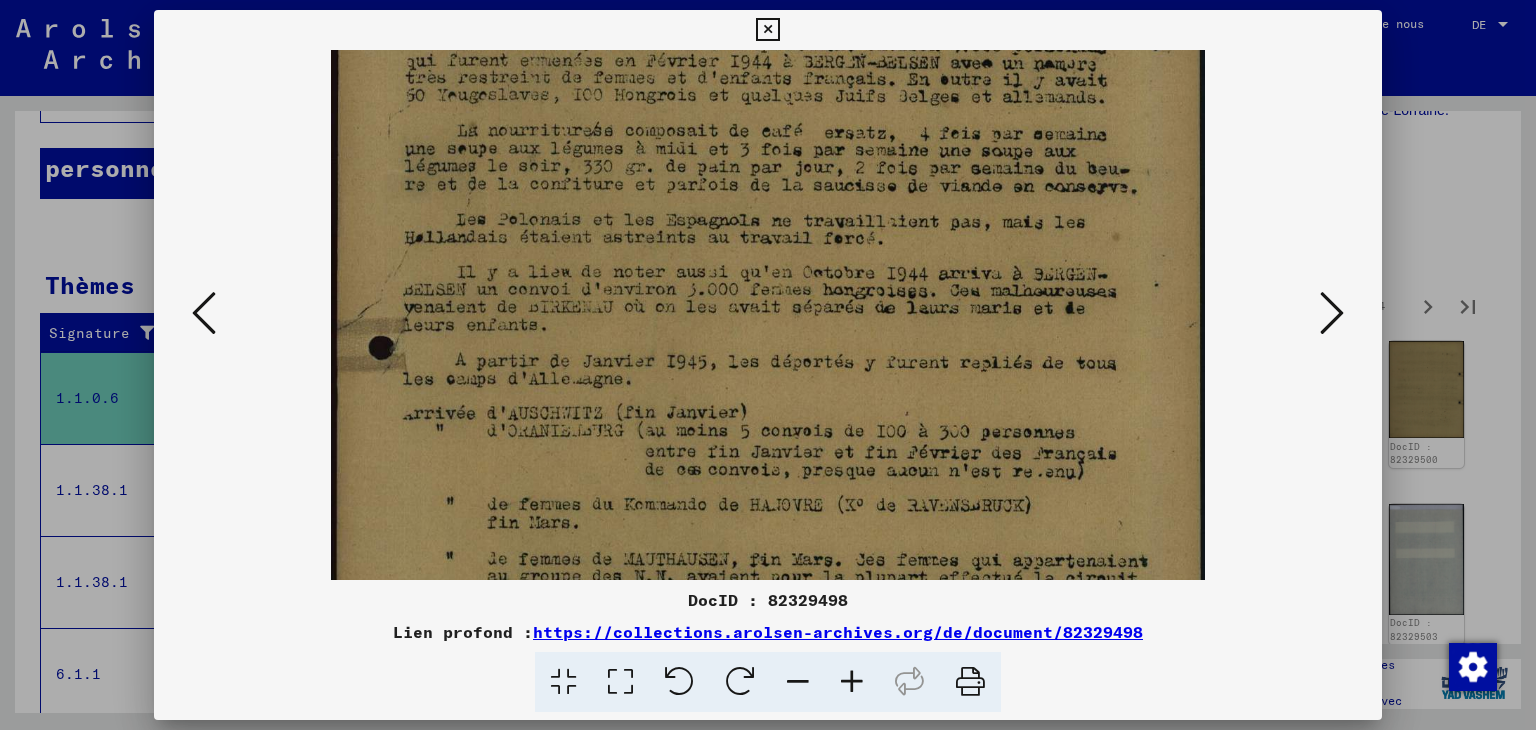 drag, startPoint x: 794, startPoint y: 477, endPoint x: 851, endPoint y: 297, distance: 188.80943 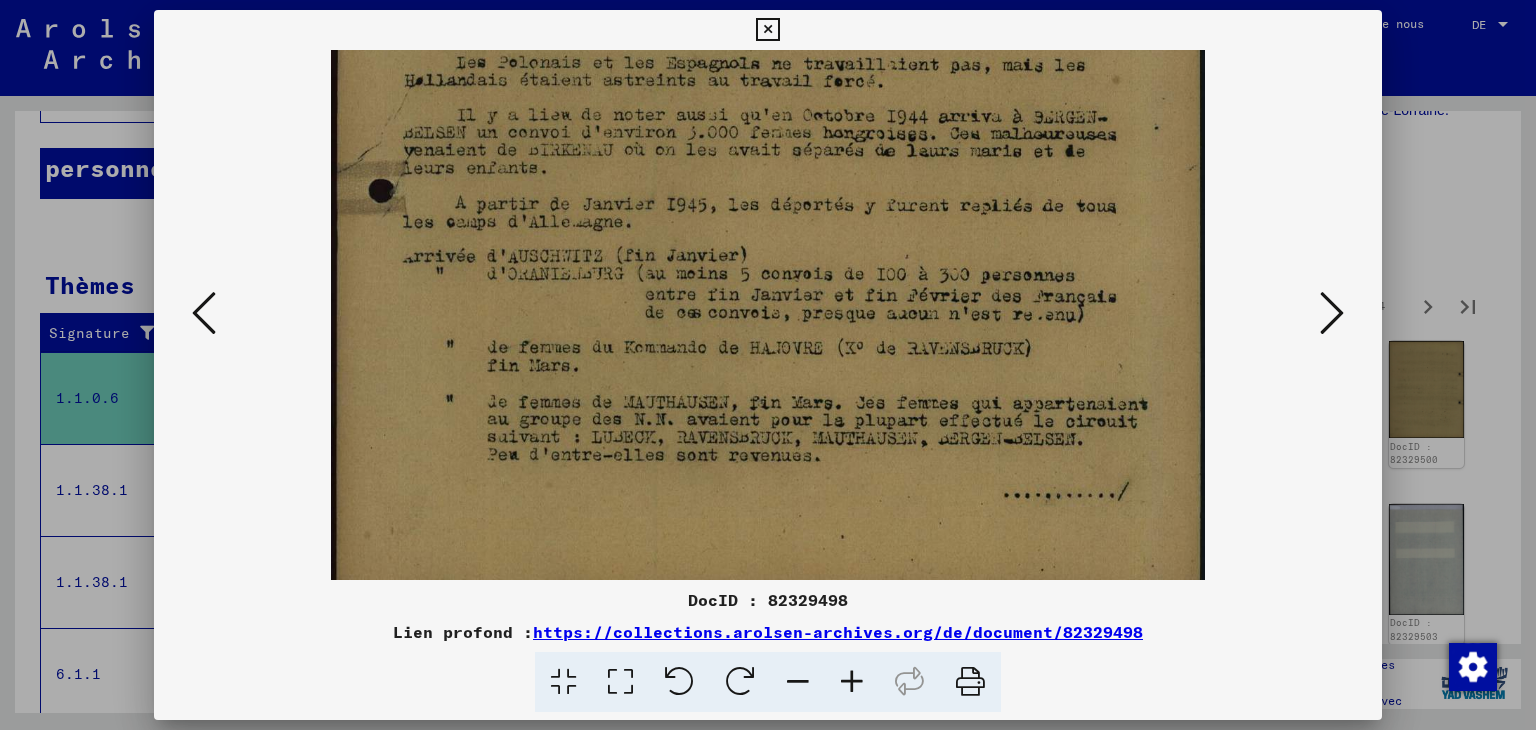 scroll, scrollTop: 580, scrollLeft: 0, axis: vertical 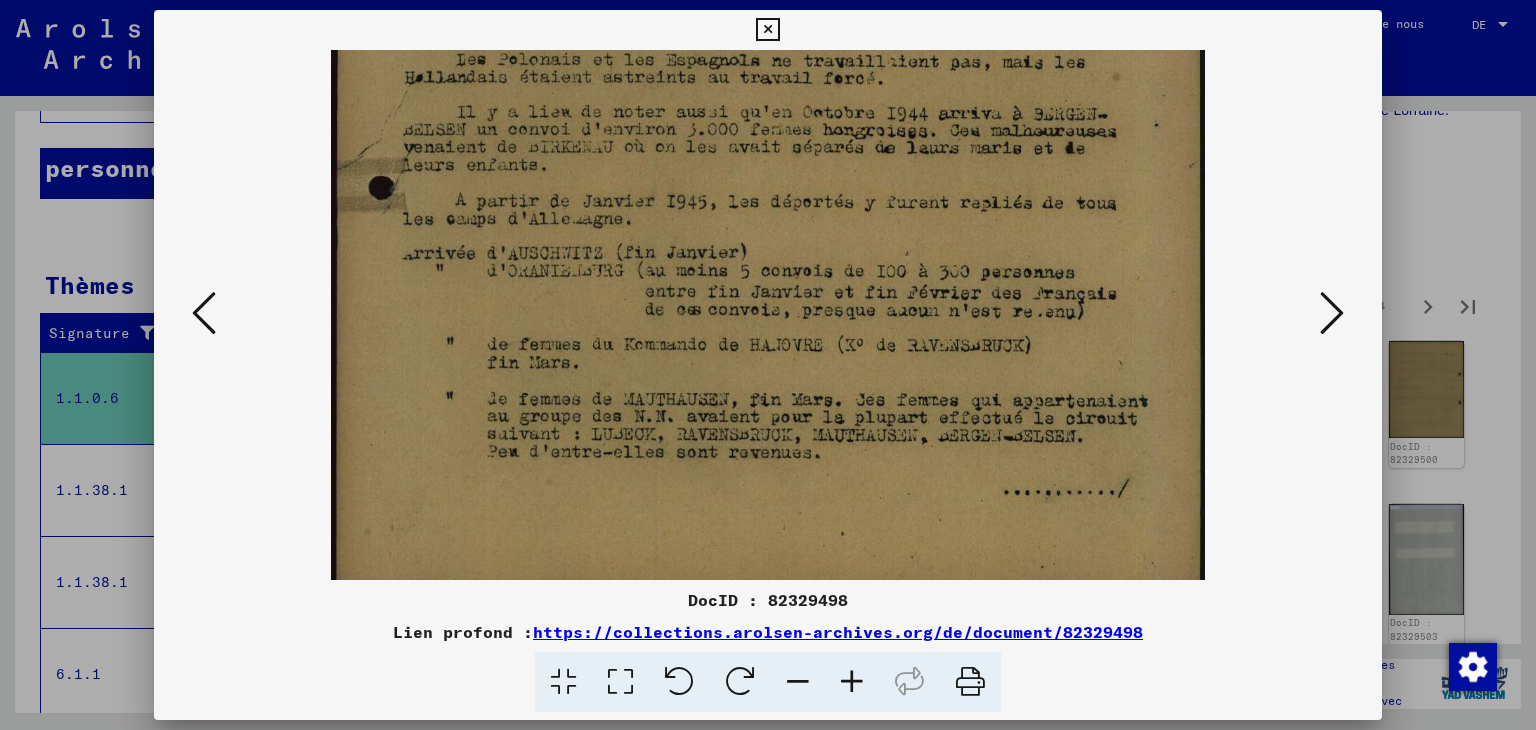 drag, startPoint x: 819, startPoint y: 452, endPoint x: 865, endPoint y: 291, distance: 167.44252 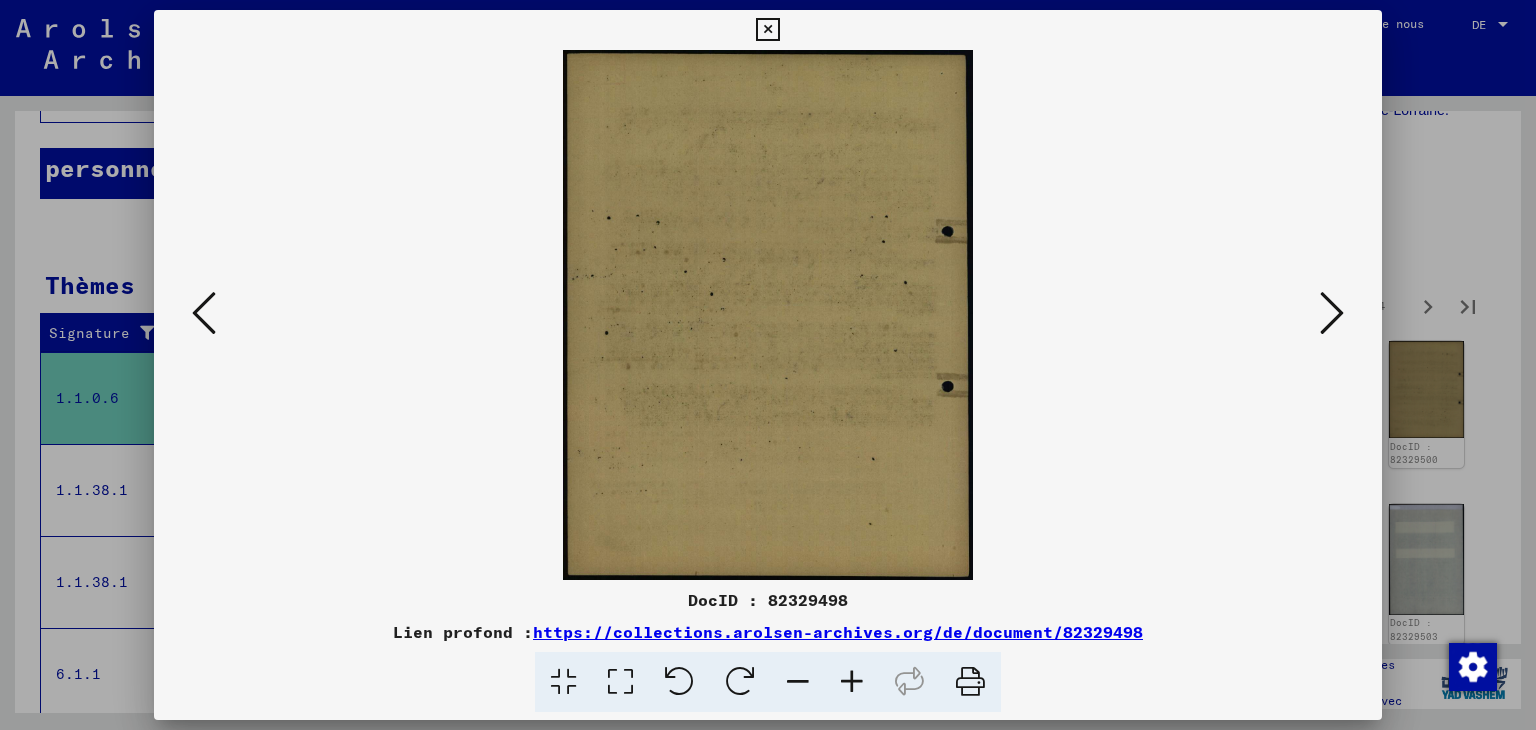 scroll, scrollTop: 0, scrollLeft: 0, axis: both 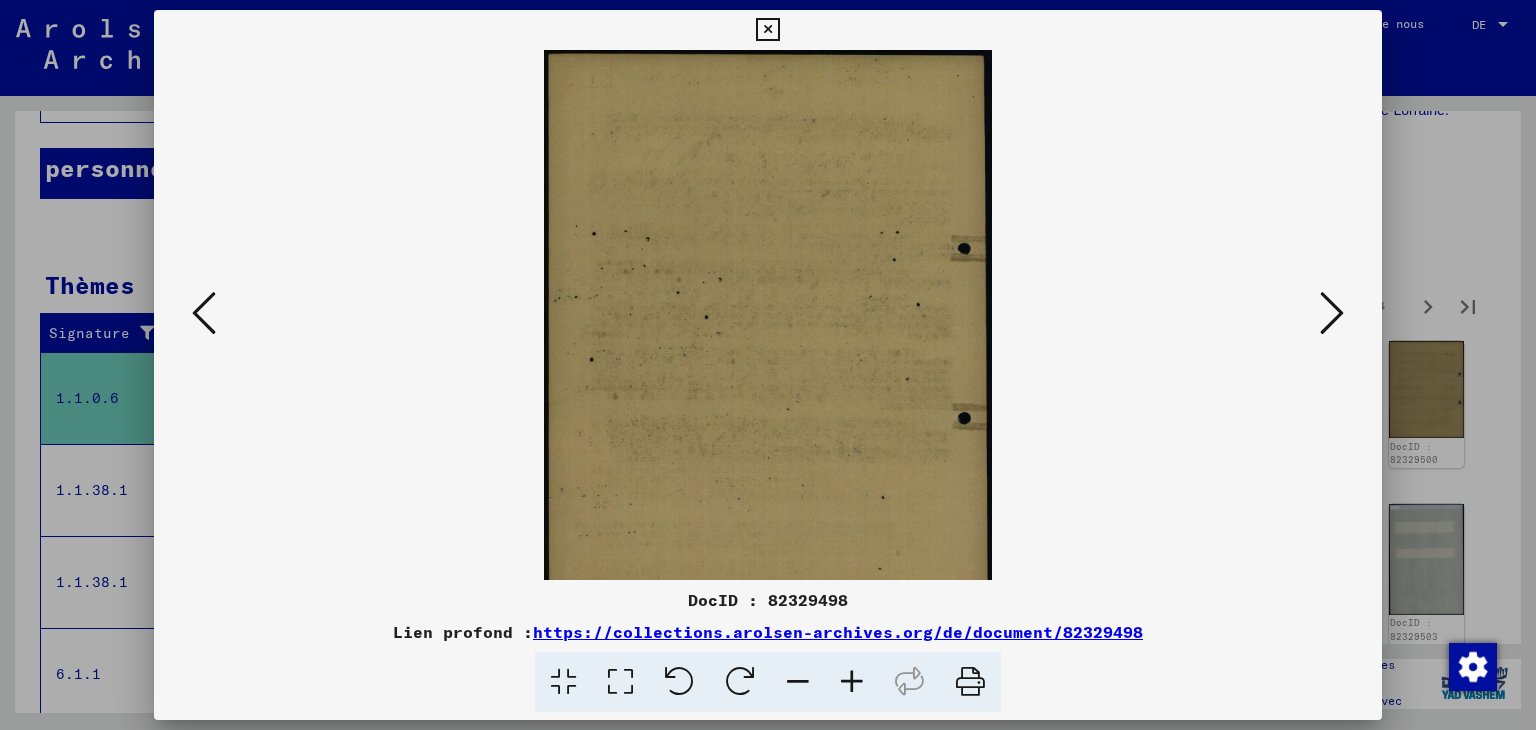 click at bounding box center (1332, 313) 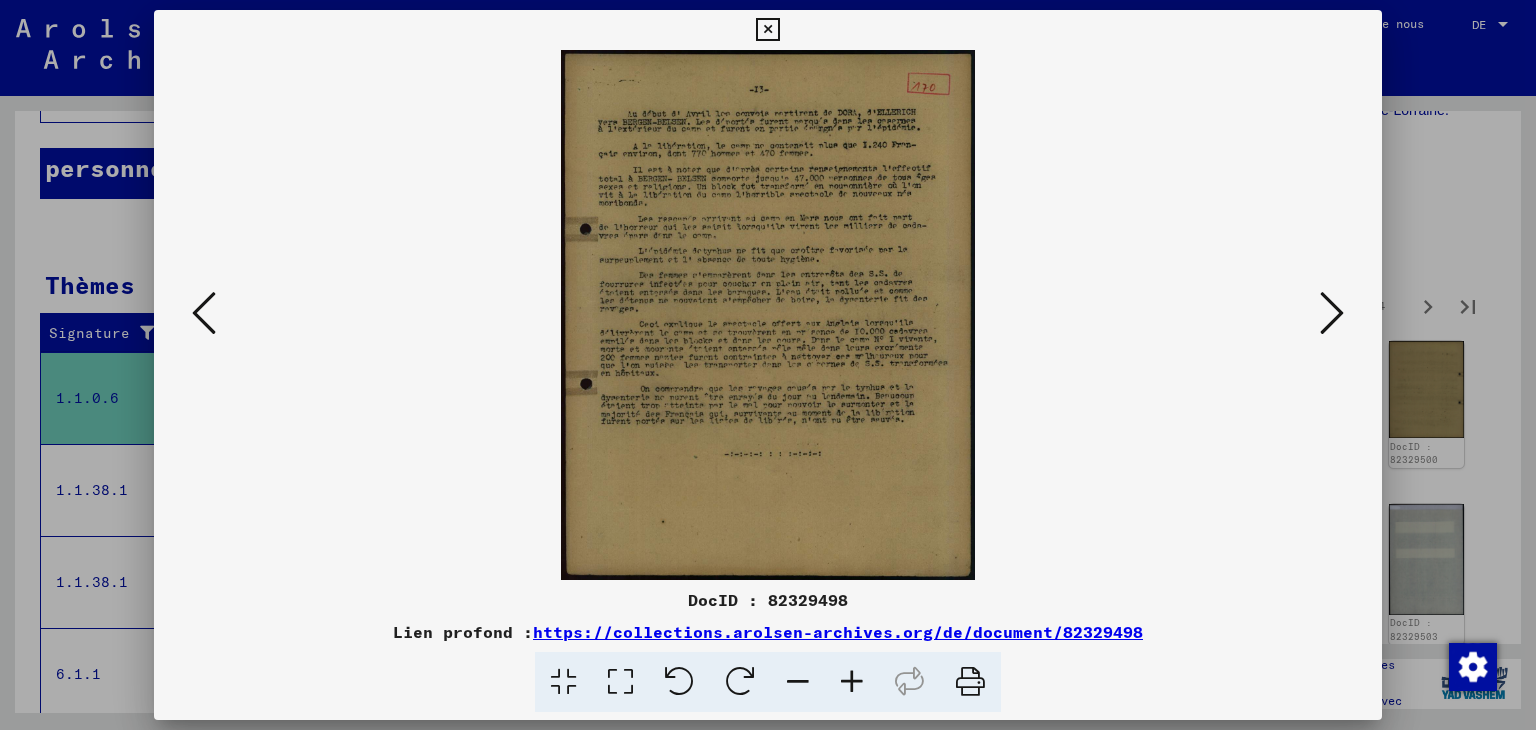 click at bounding box center (852, 682) 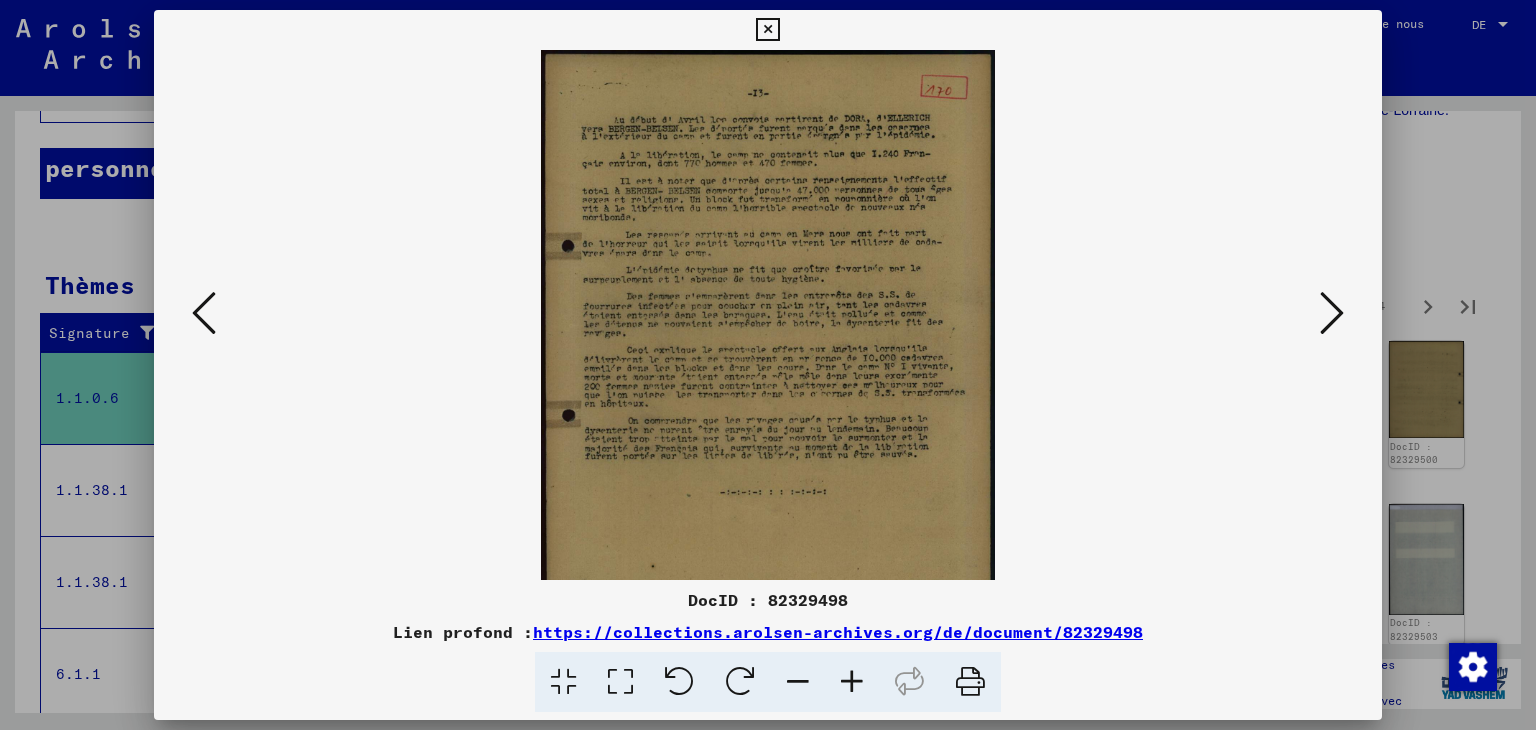 click at bounding box center (852, 682) 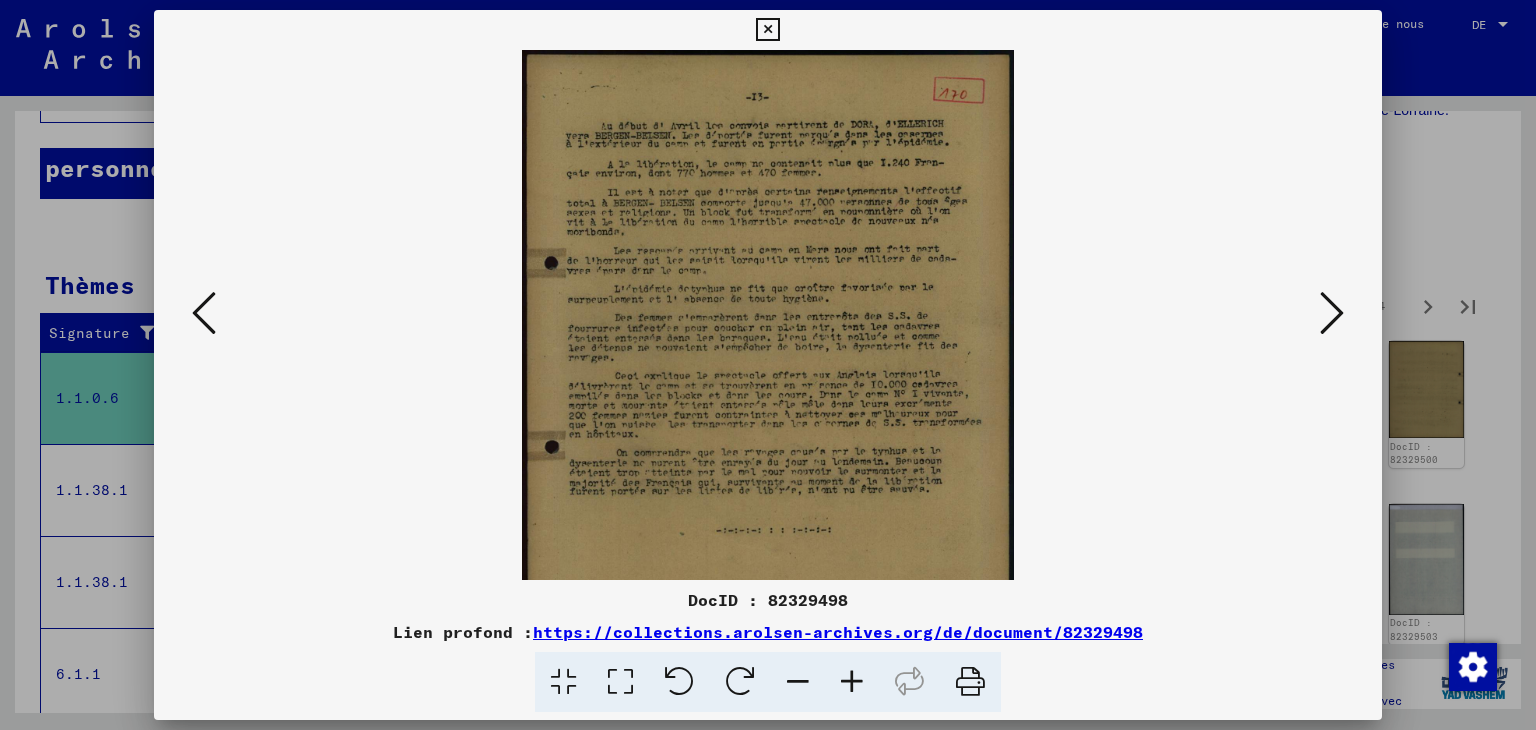 click at bounding box center (852, 682) 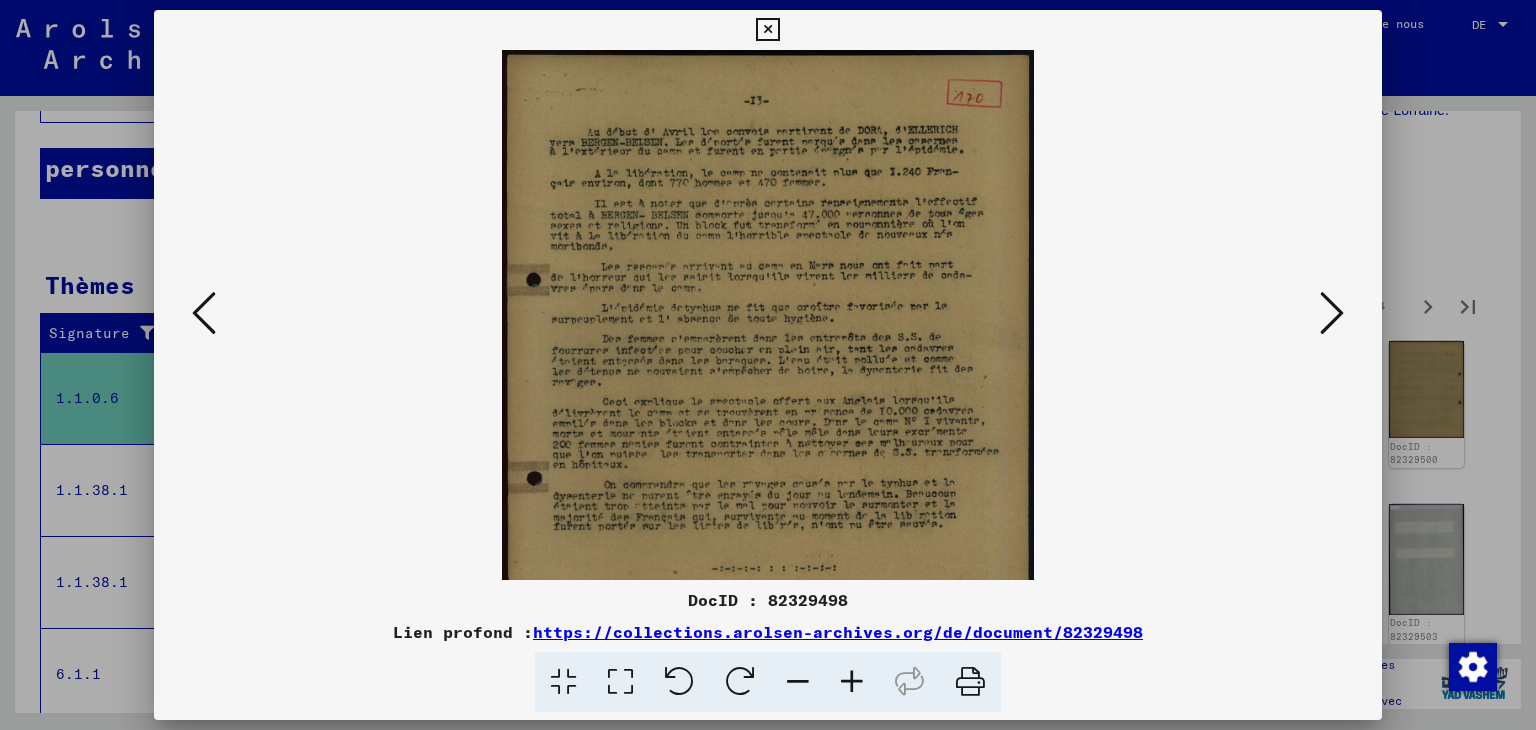 click at bounding box center [852, 682] 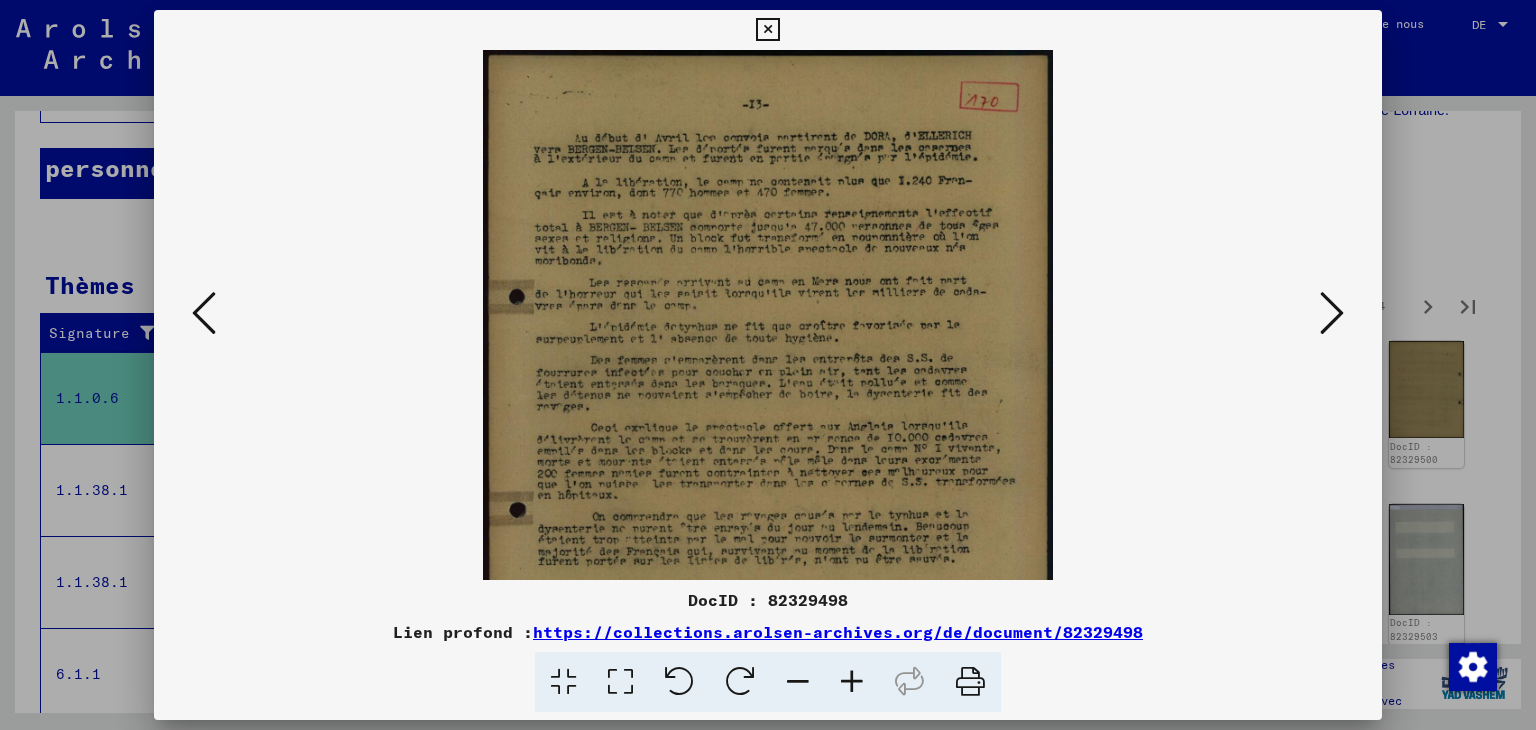 click at bounding box center (852, 682) 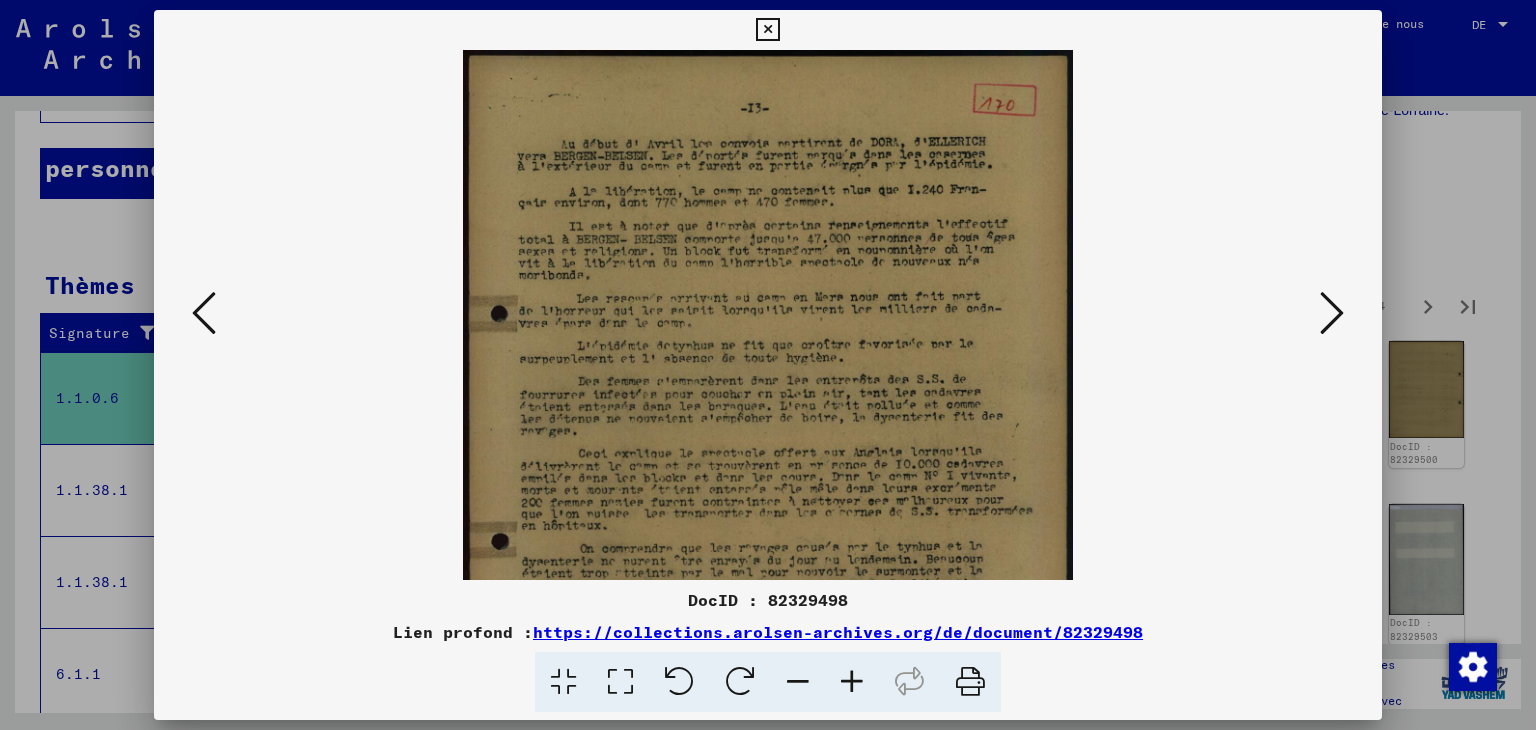 click at bounding box center [852, 682] 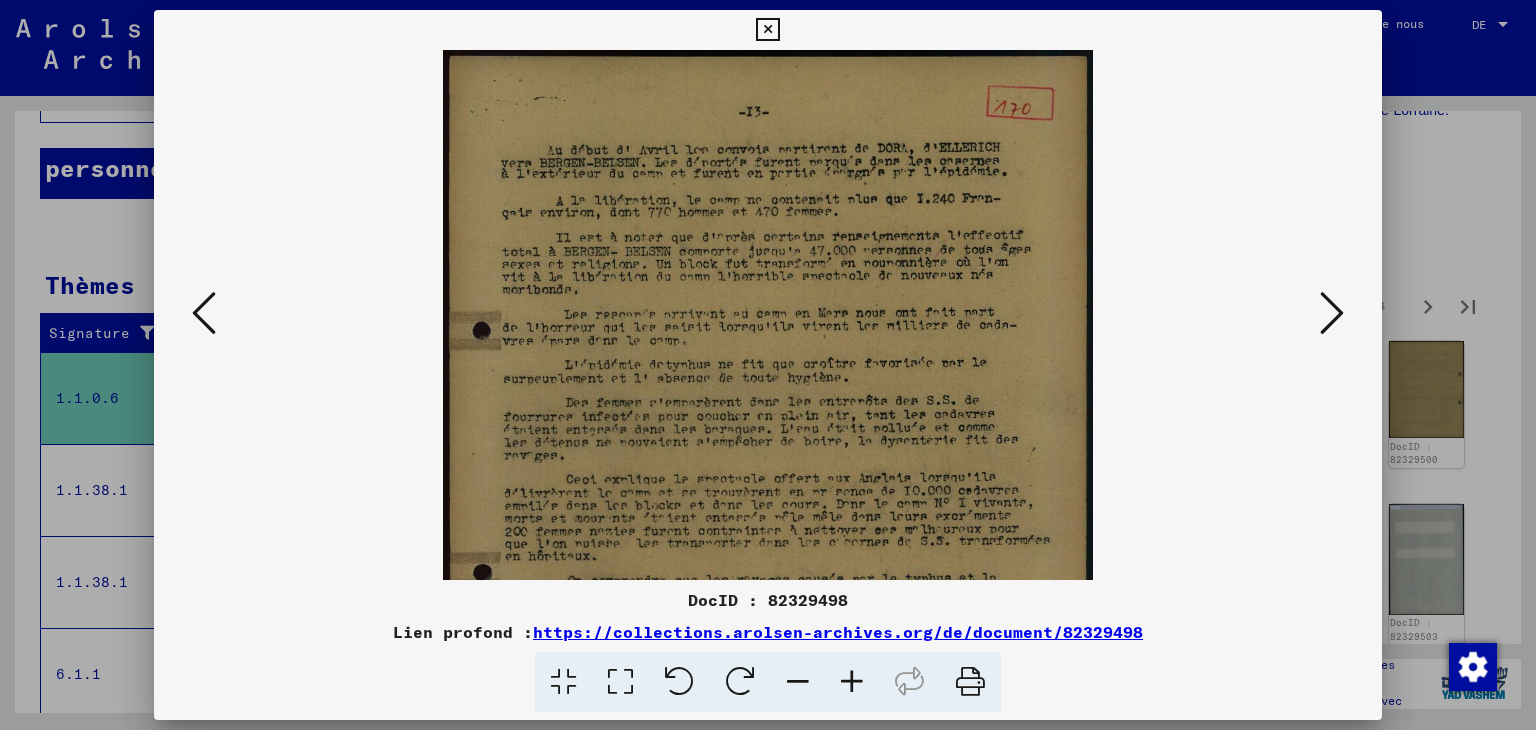 click at bounding box center (852, 682) 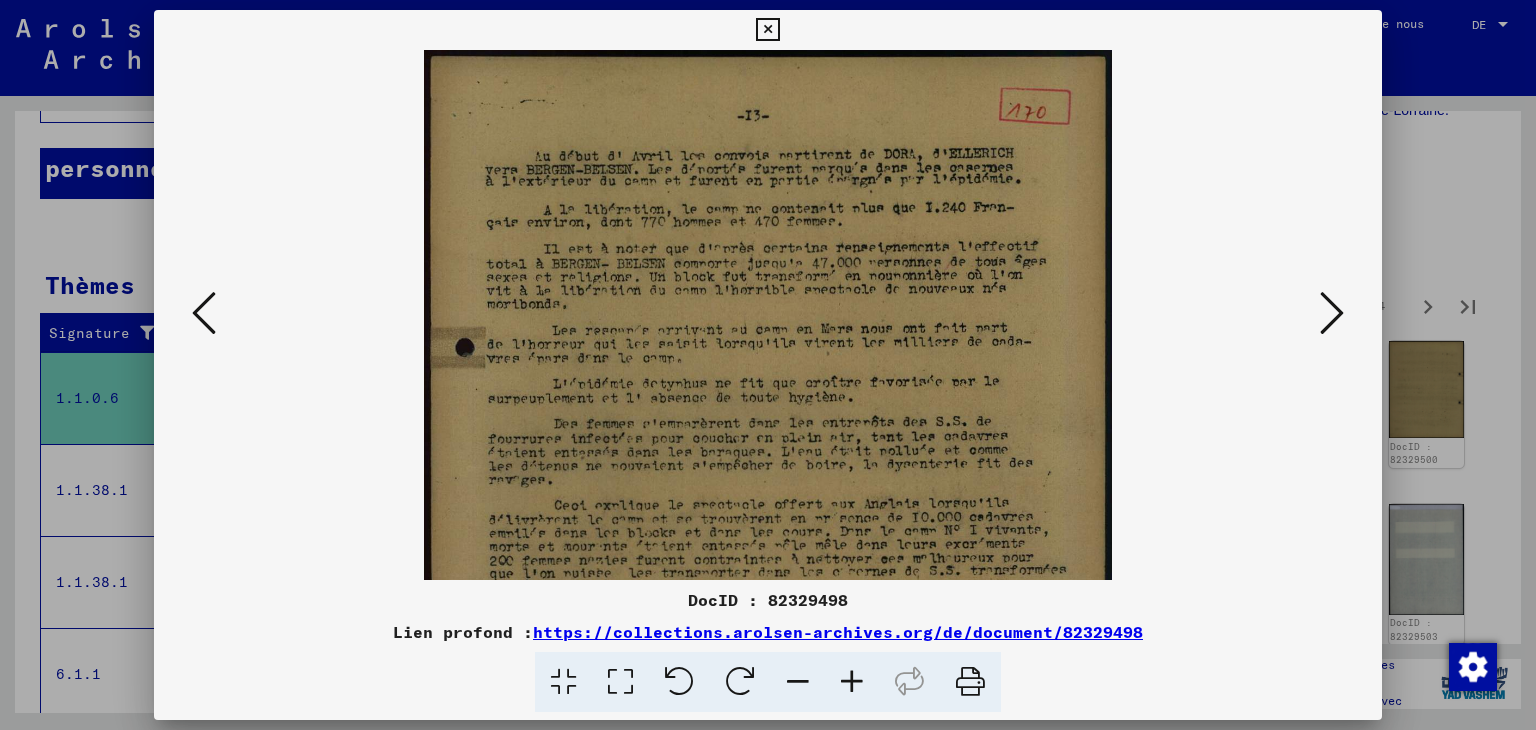 click at bounding box center (852, 682) 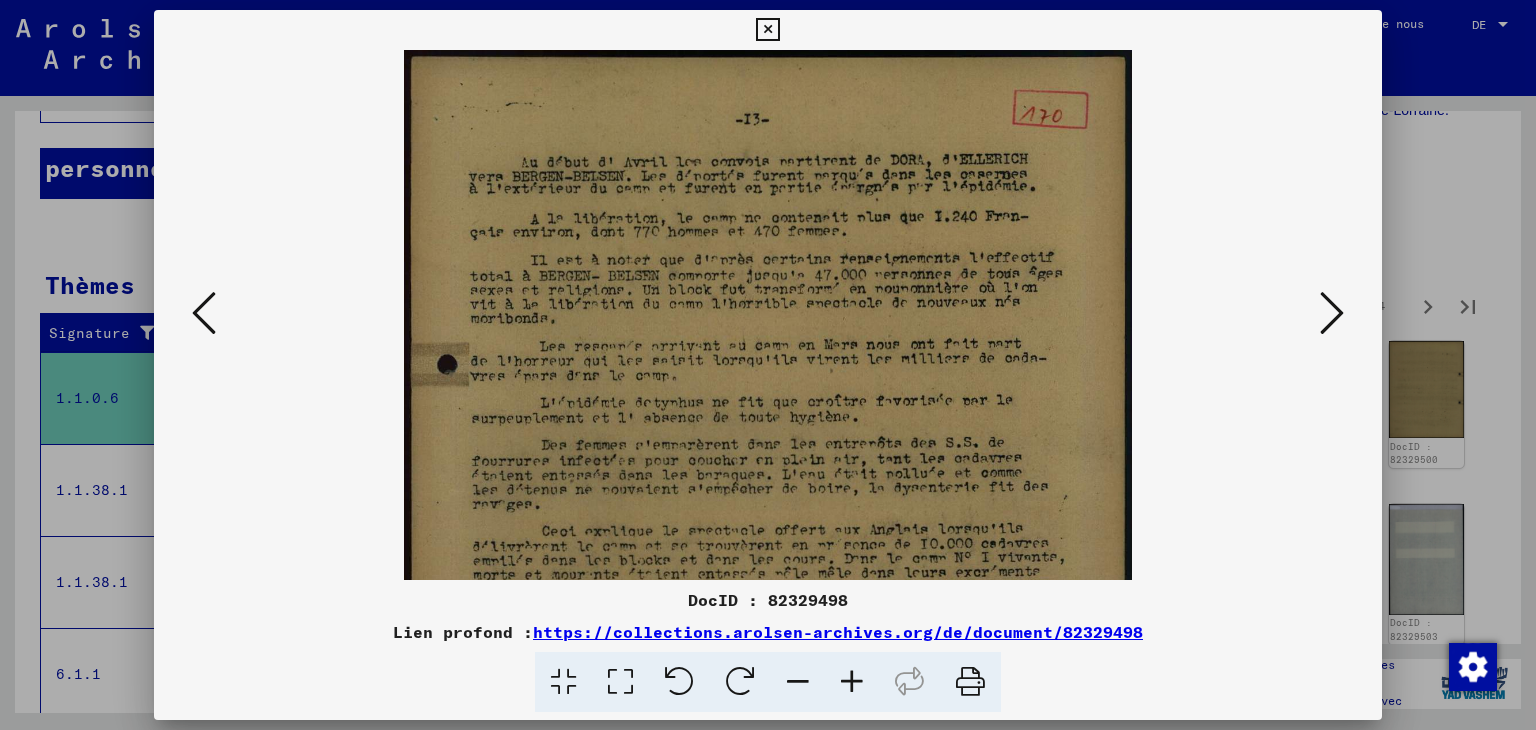 click at bounding box center [852, 682] 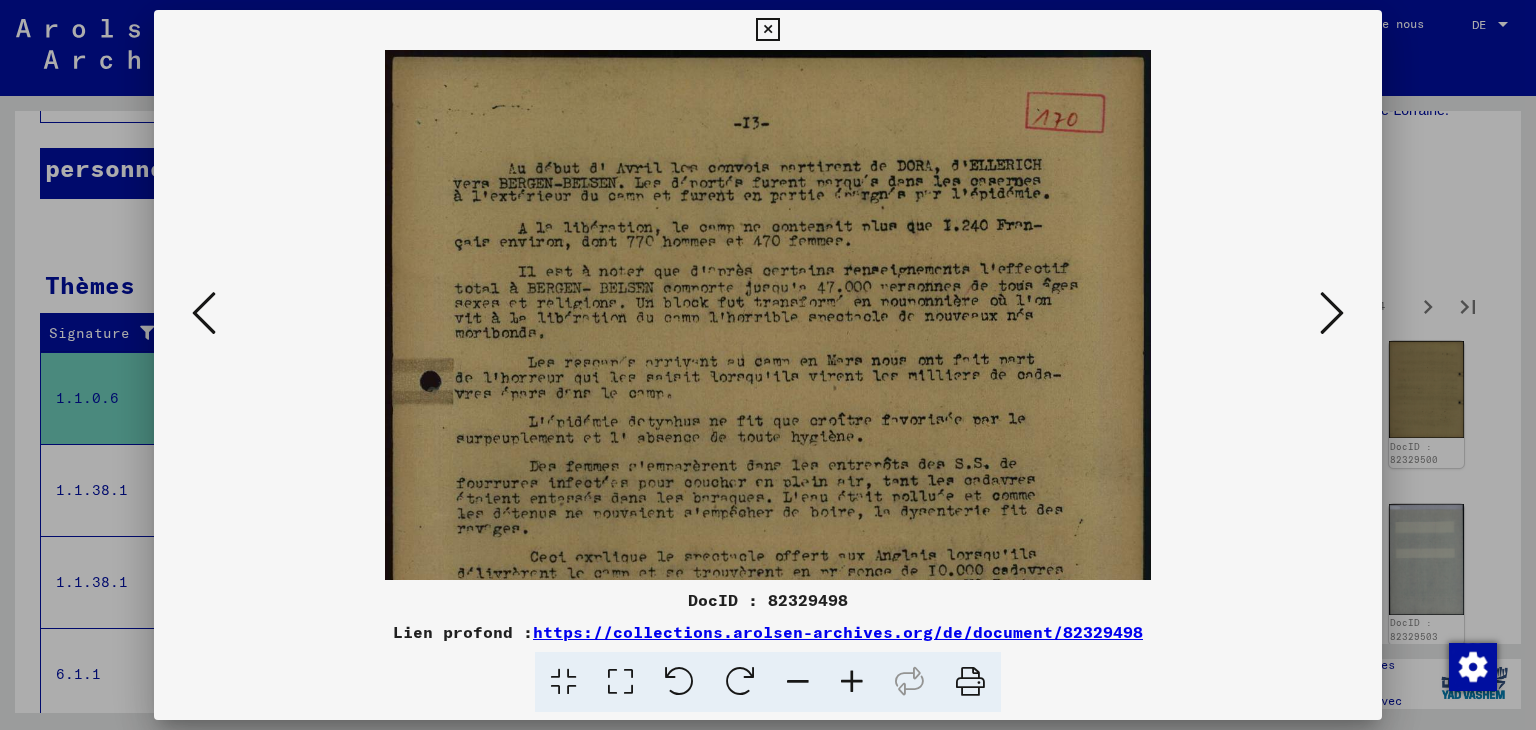 click at bounding box center (852, 682) 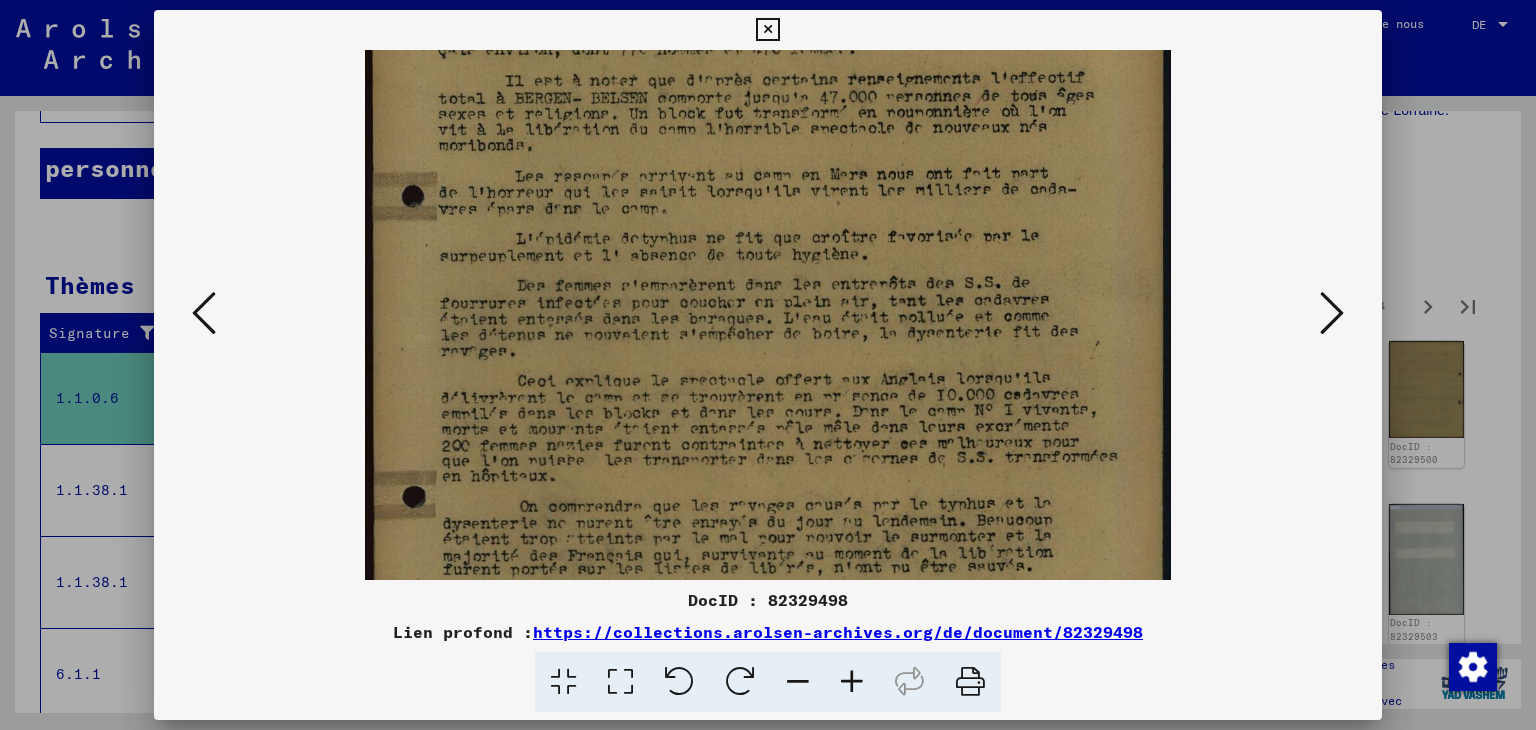 drag, startPoint x: 852, startPoint y: 552, endPoint x: 856, endPoint y: 350, distance: 202.0396 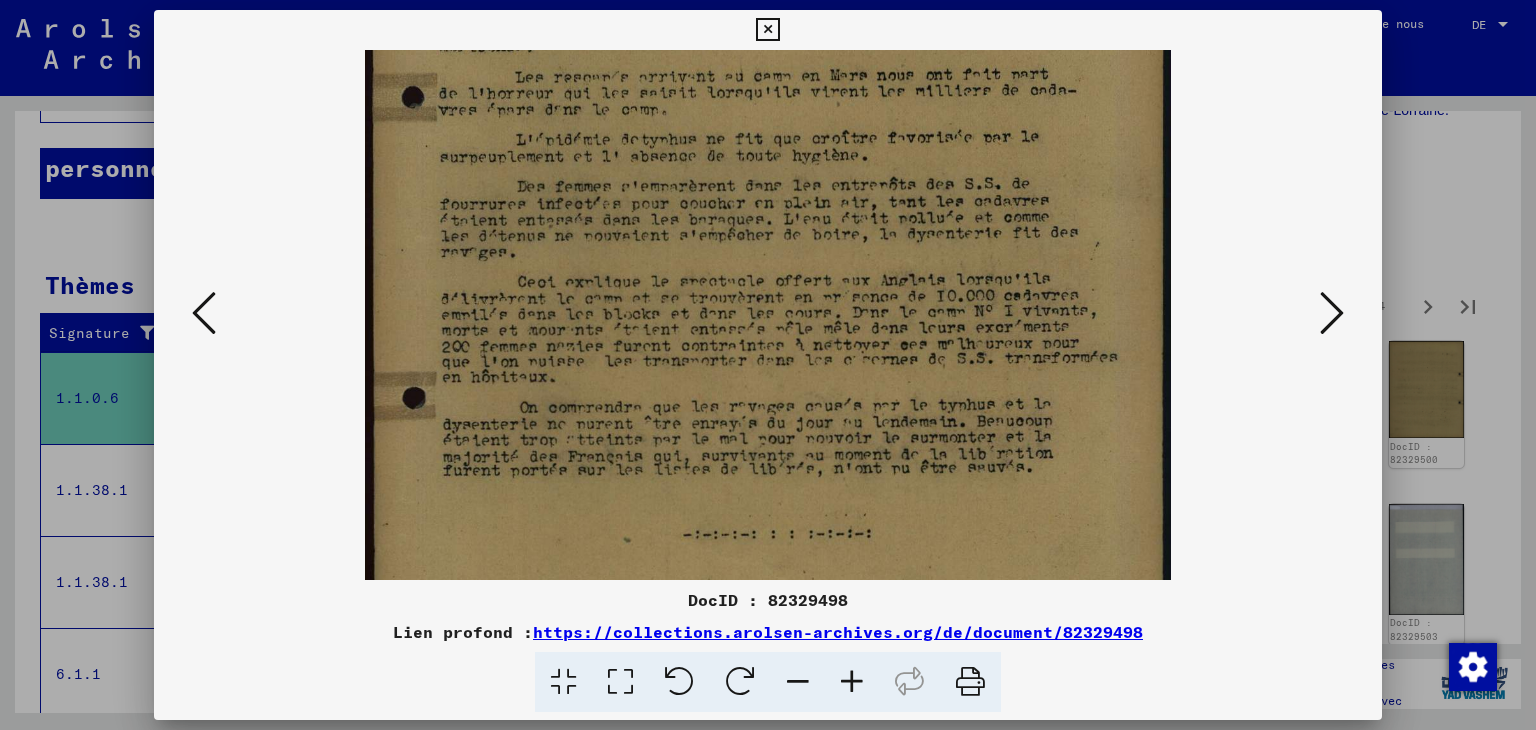 scroll, scrollTop: 345, scrollLeft: 0, axis: vertical 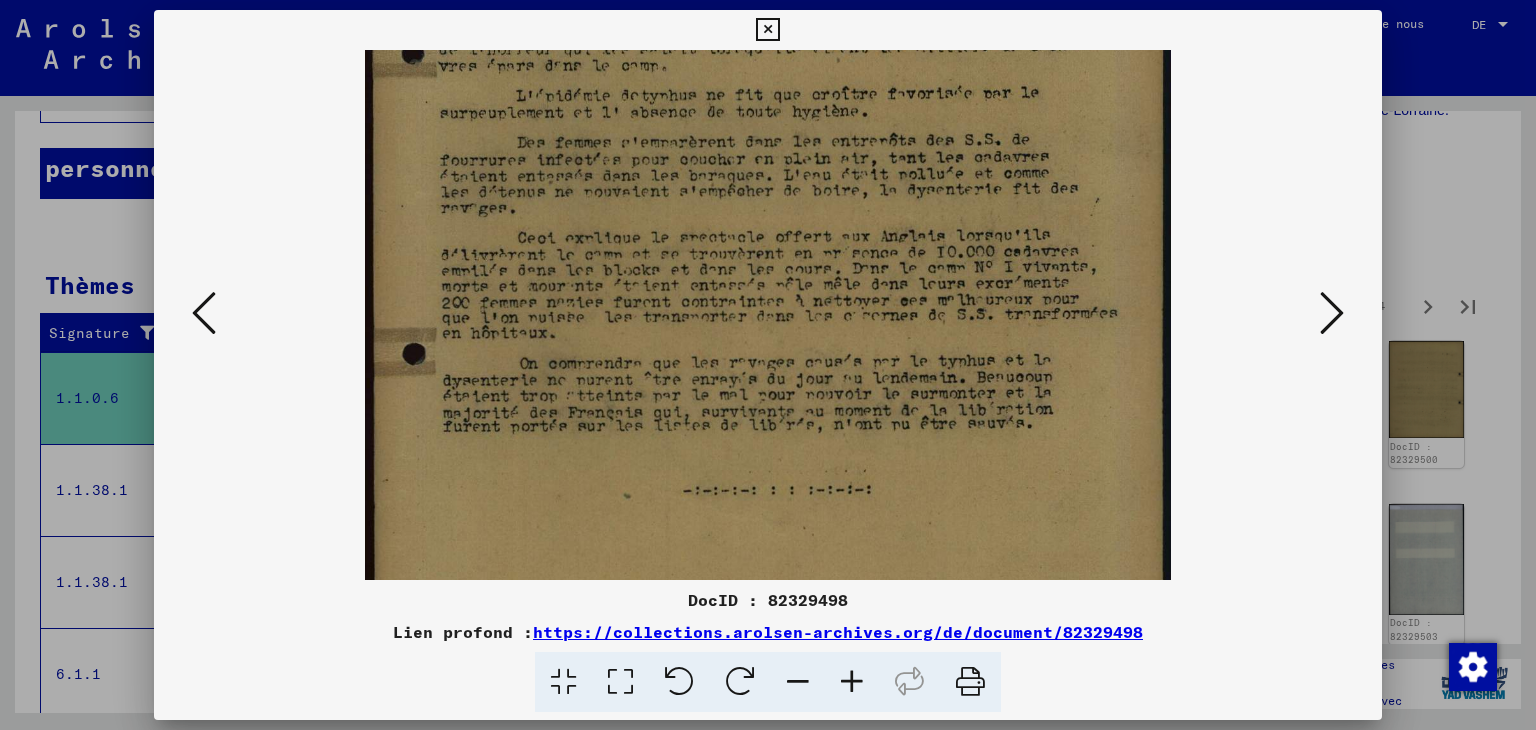 drag, startPoint x: 870, startPoint y: 463, endPoint x: 876, endPoint y: 321, distance: 142.12671 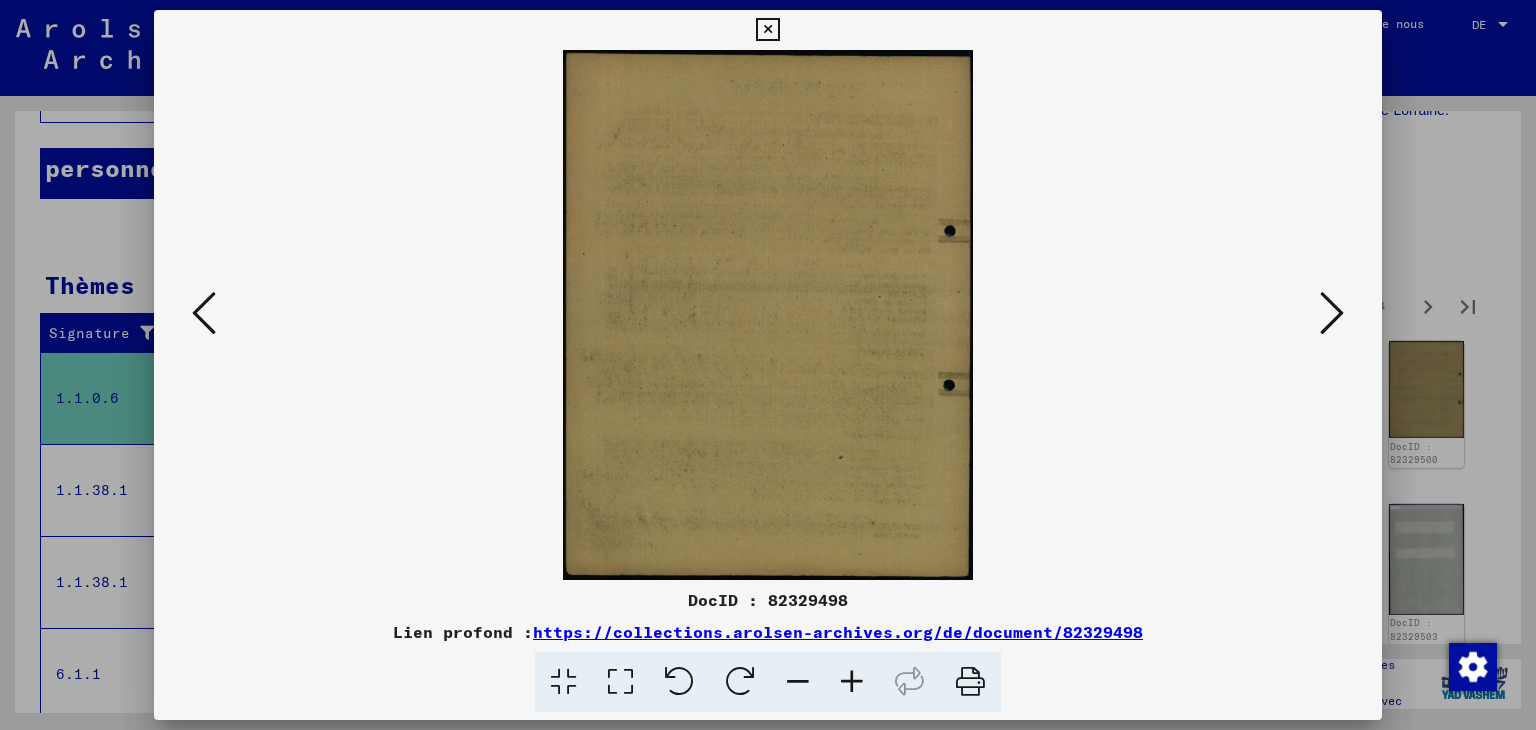 scroll, scrollTop: 0, scrollLeft: 0, axis: both 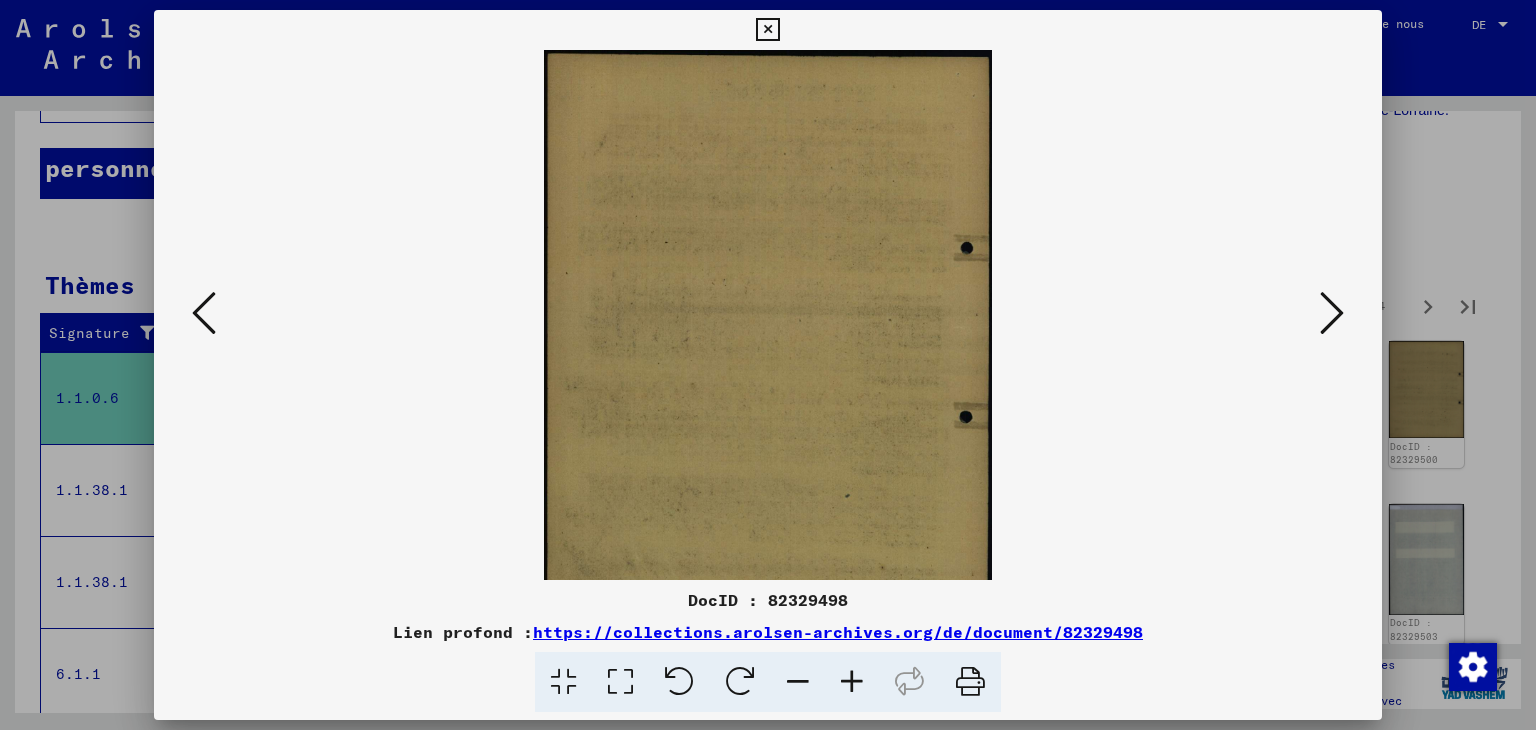 click at bounding box center [852, 682] 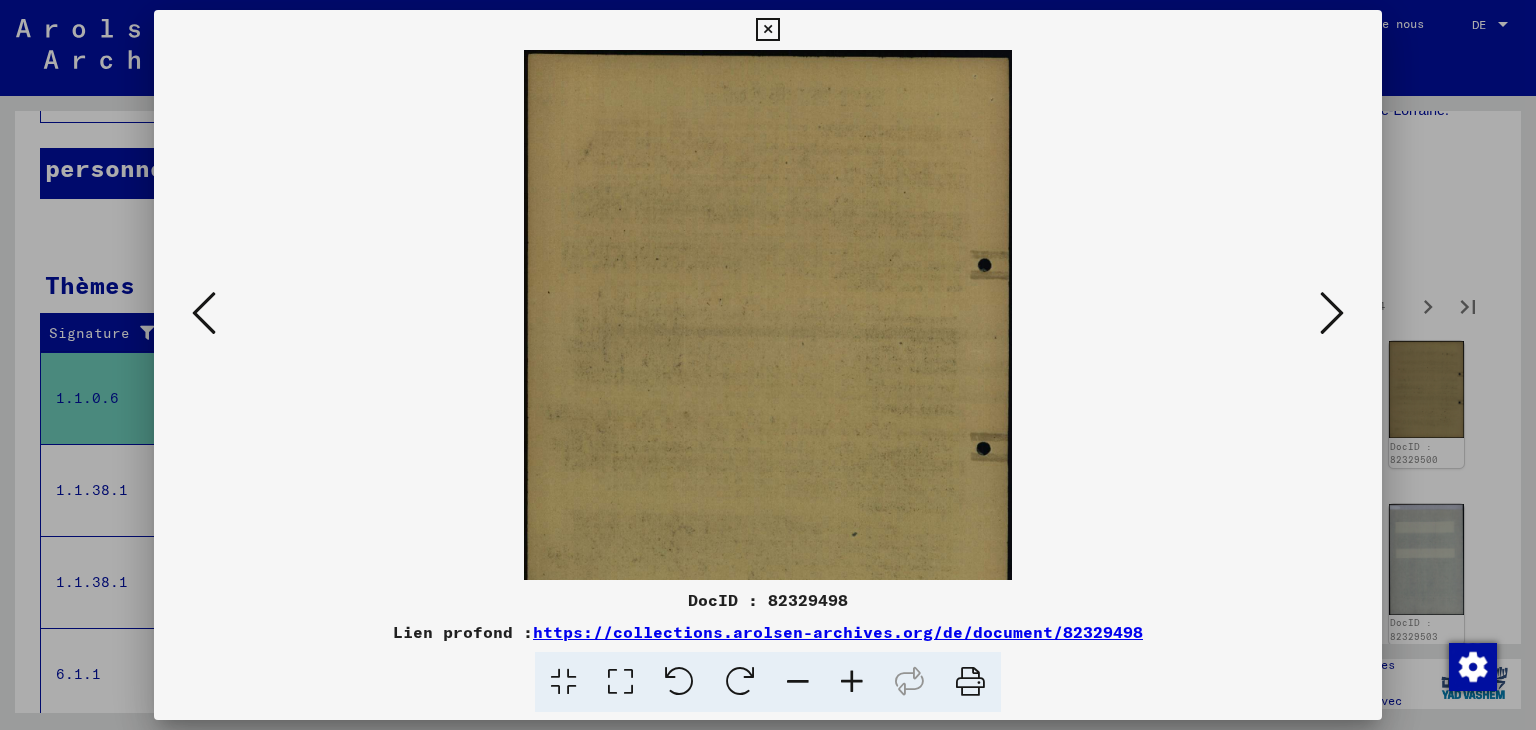 click at bounding box center [1332, 313] 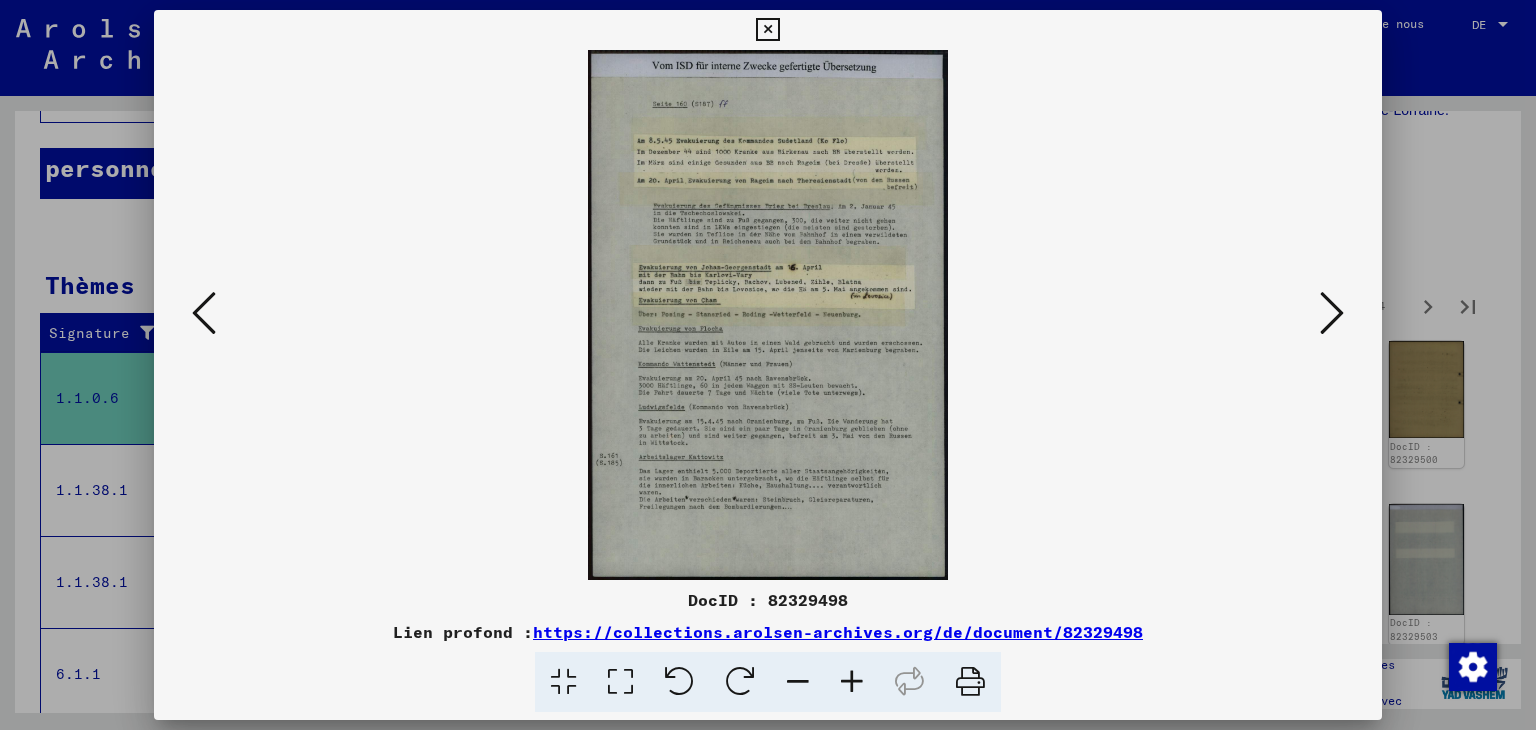 click at bounding box center (1332, 313) 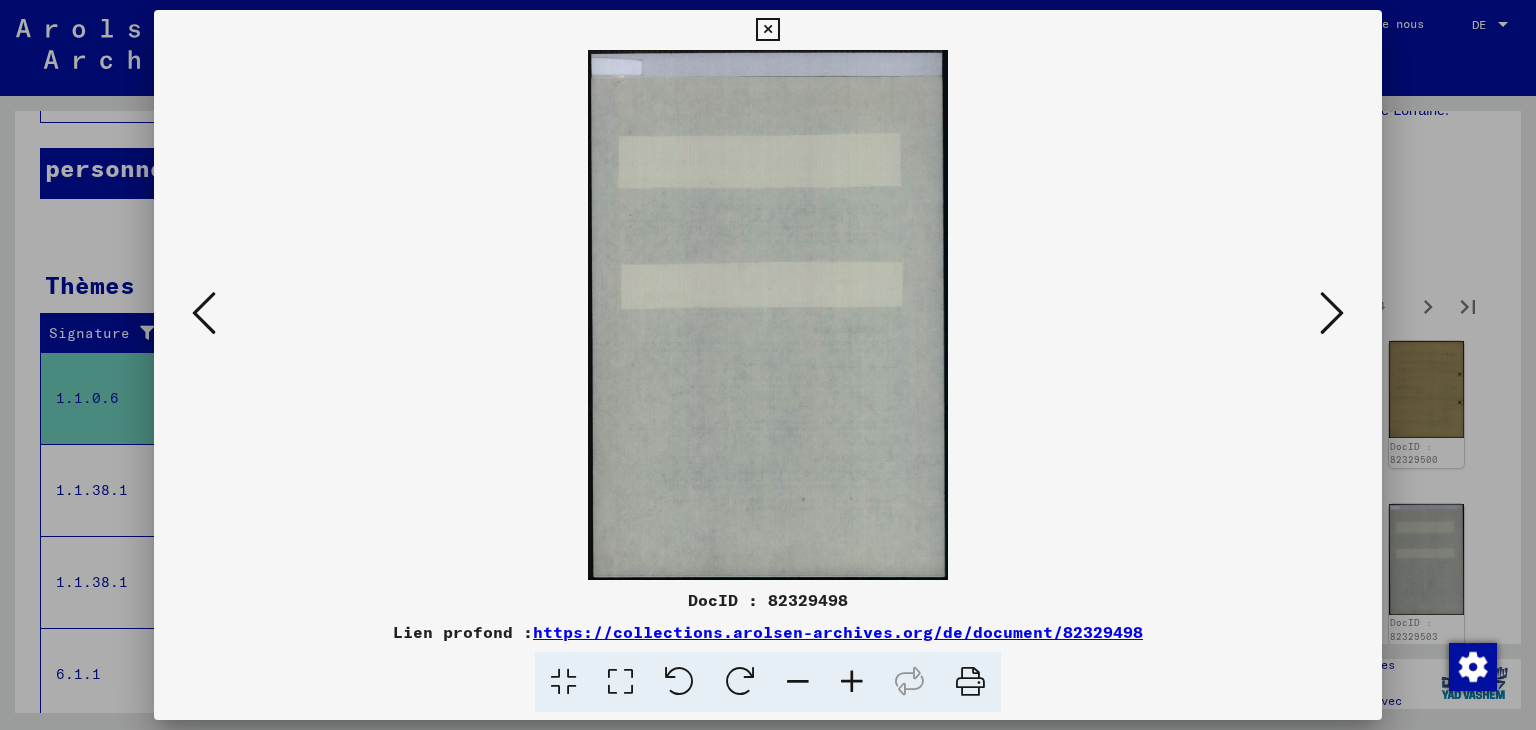 click at bounding box center [1332, 313] 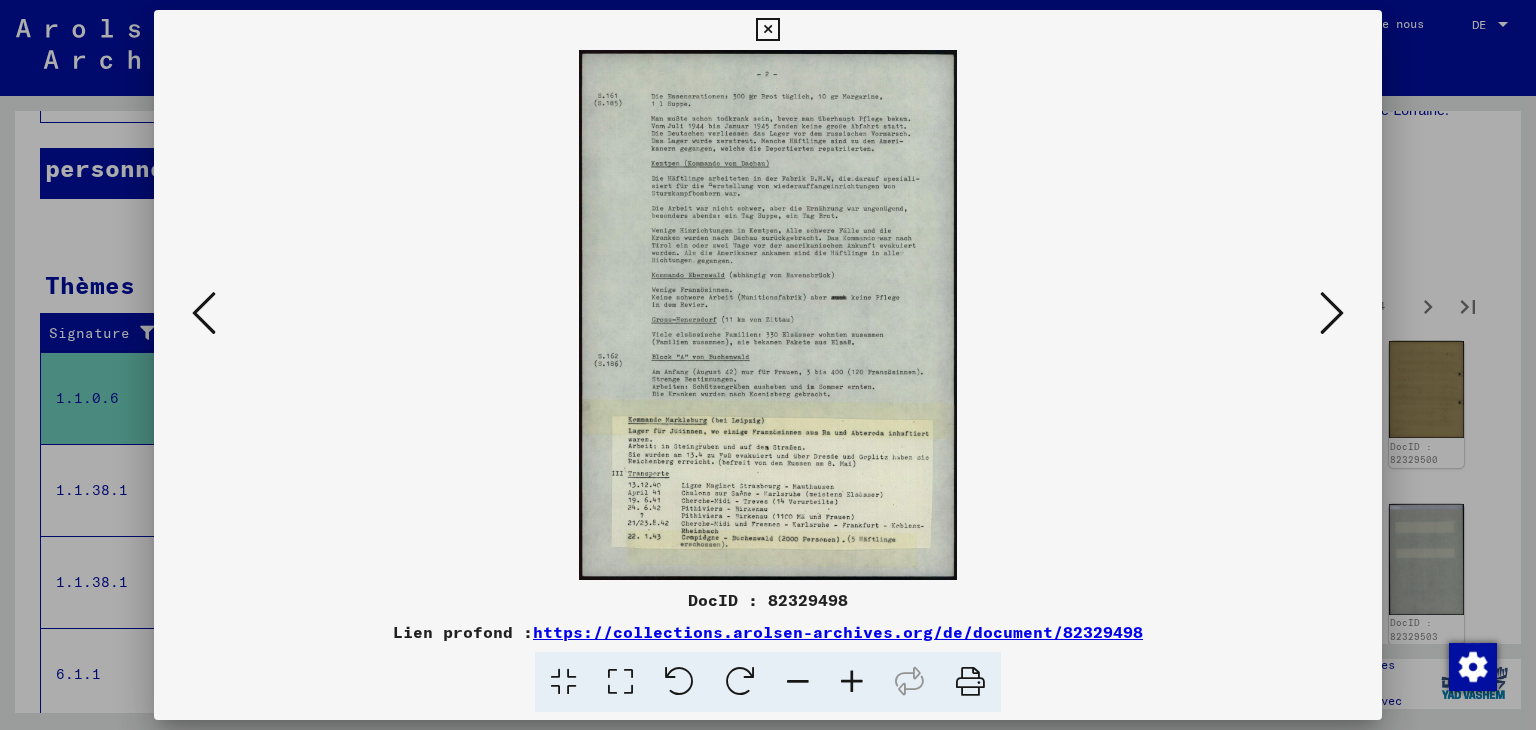 click at bounding box center (1332, 313) 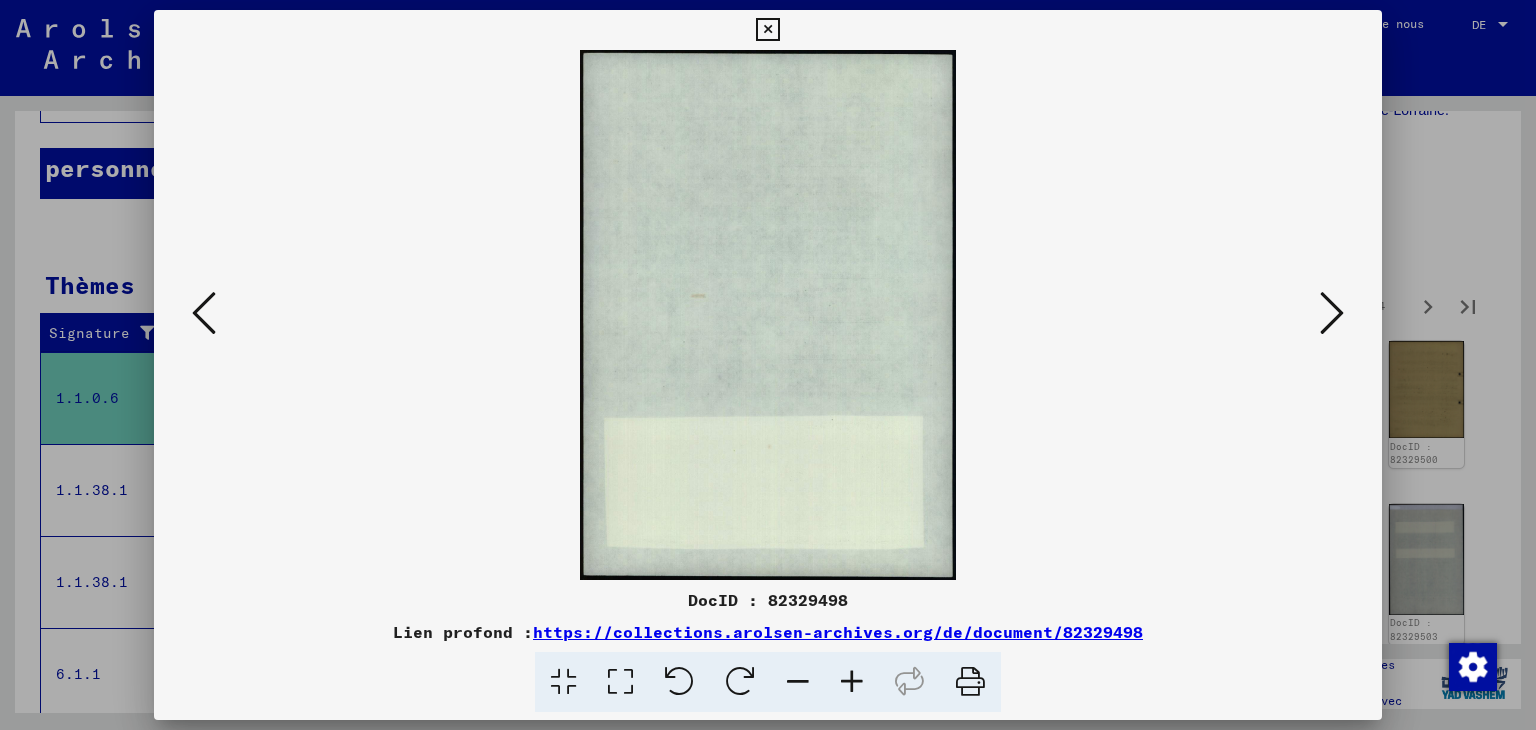 click at bounding box center [1332, 313] 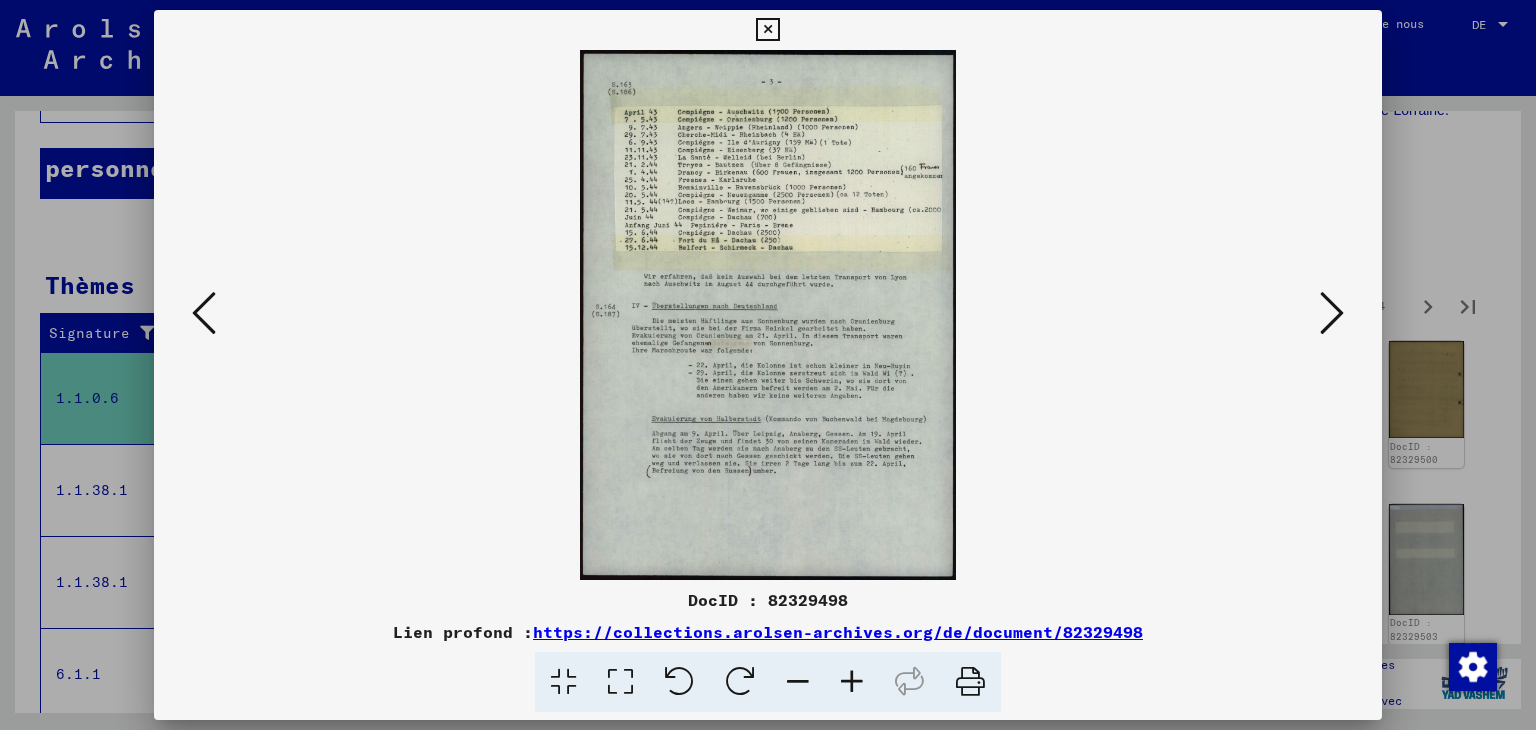 click at bounding box center [1332, 313] 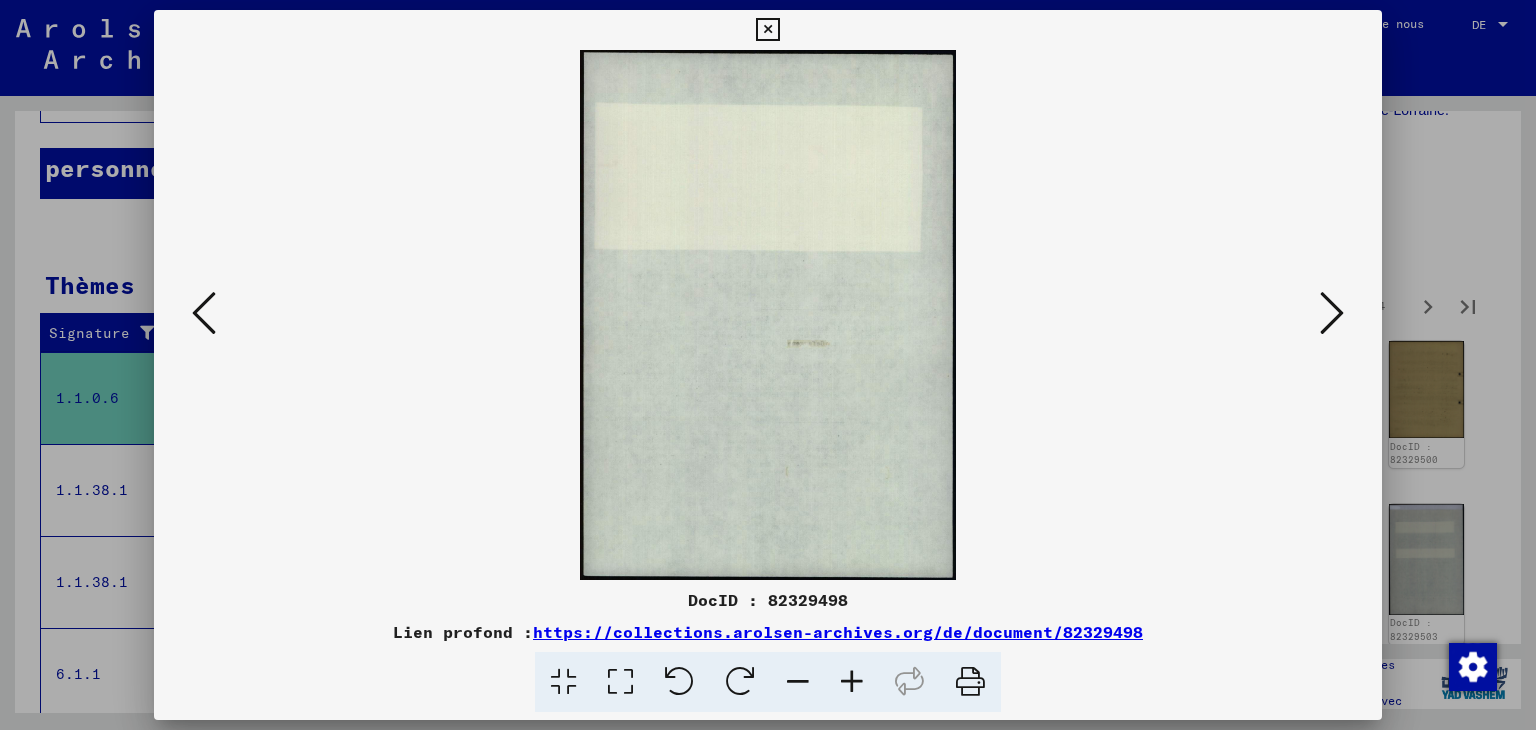 click at bounding box center (1332, 313) 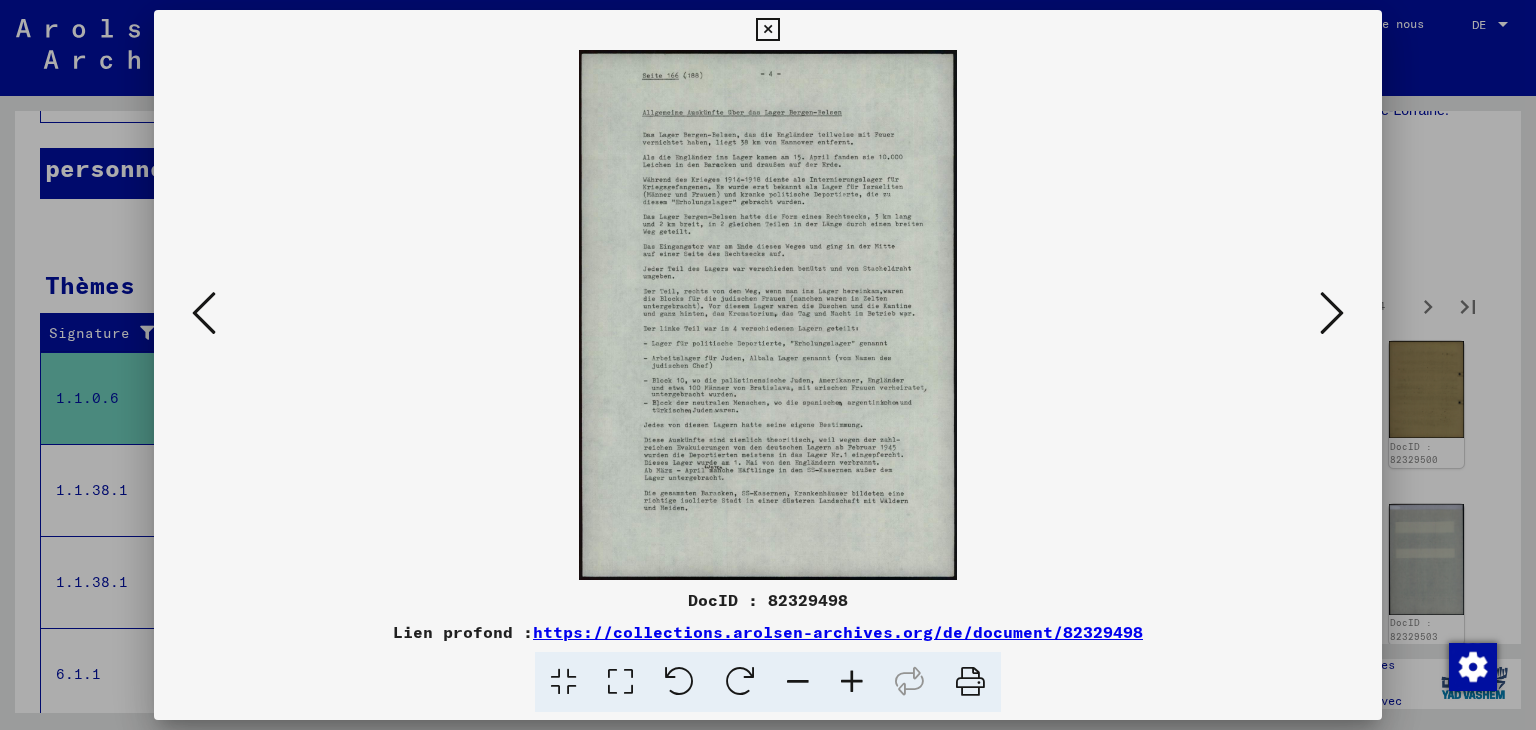 click at bounding box center [1332, 313] 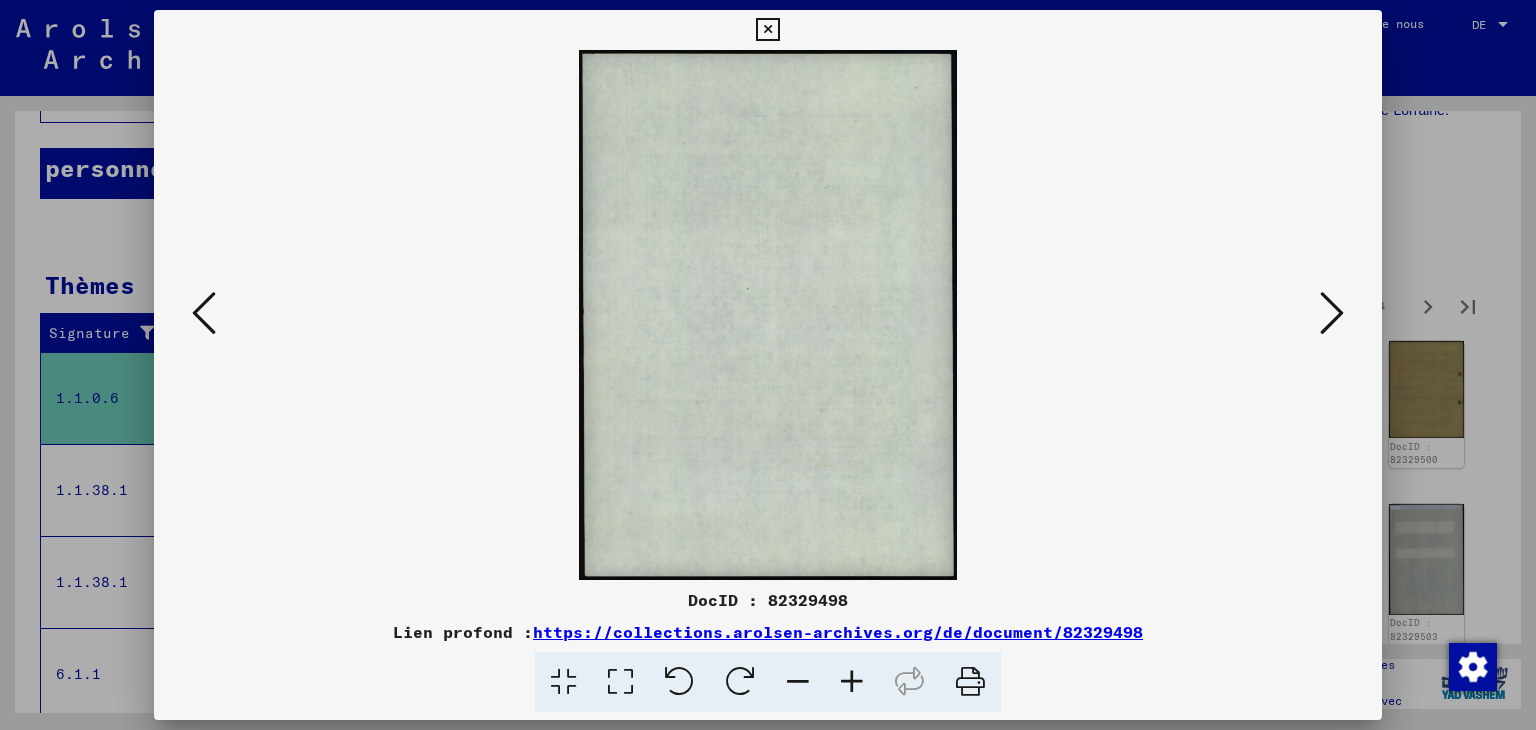 click at bounding box center [1332, 313] 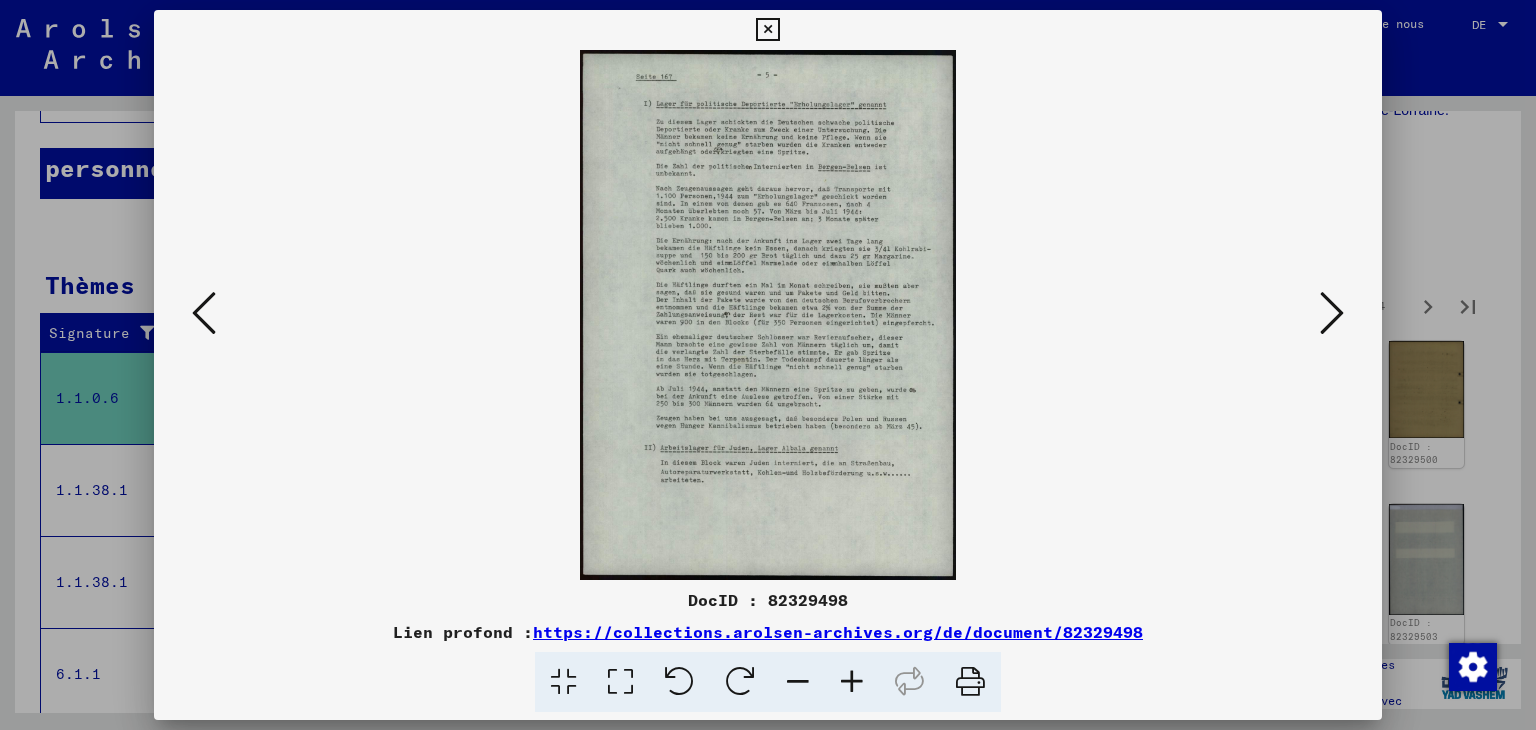 click at bounding box center [1332, 313] 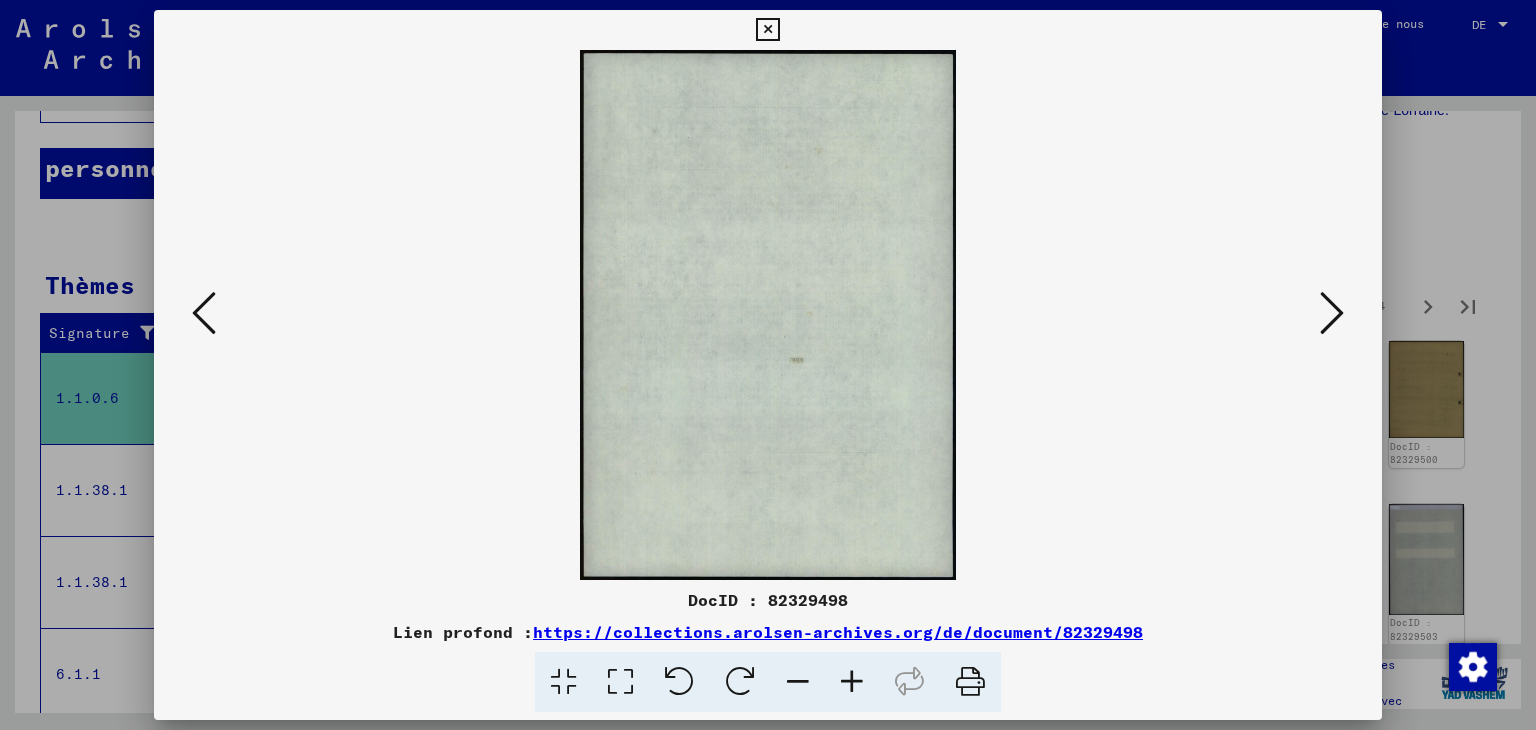 click at bounding box center [1332, 313] 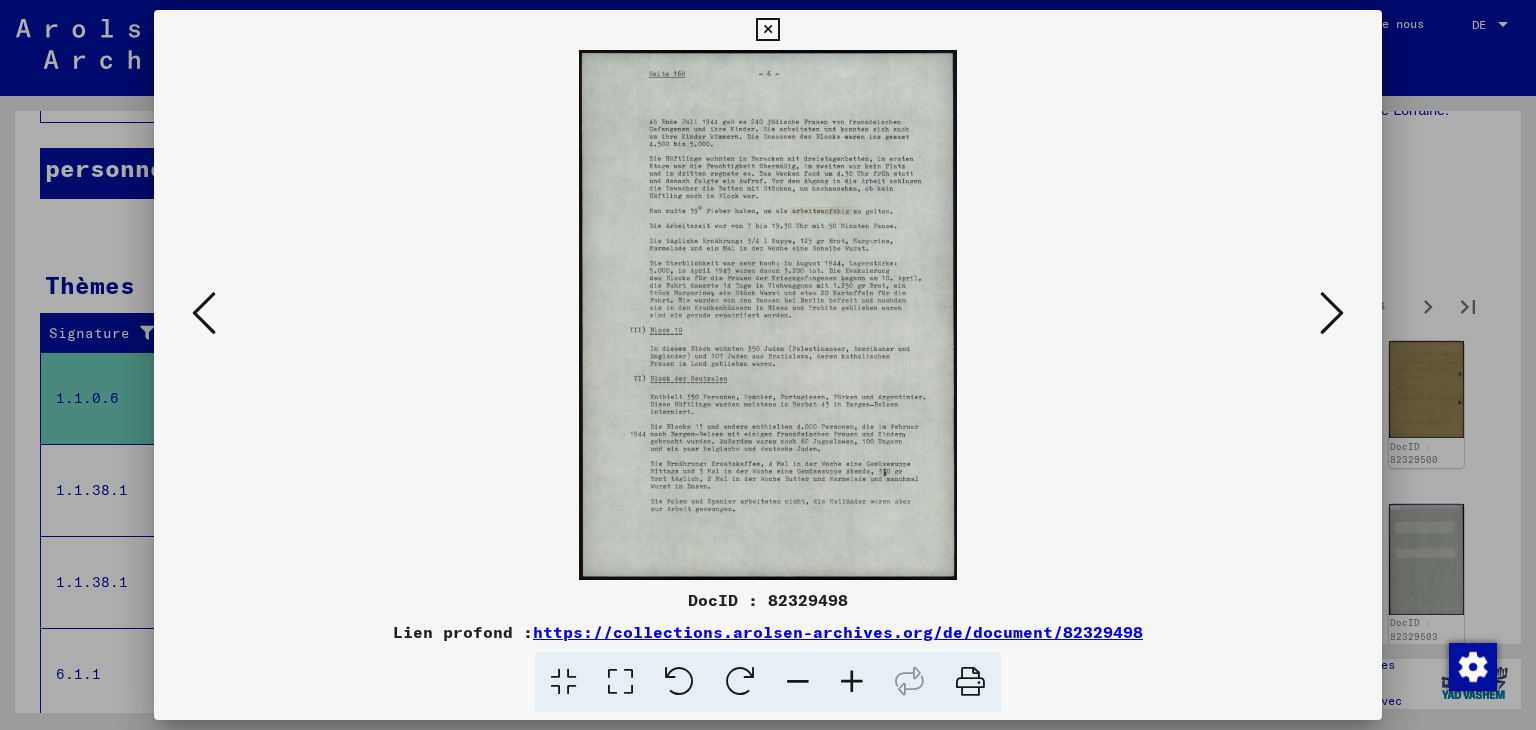 click at bounding box center [1332, 313] 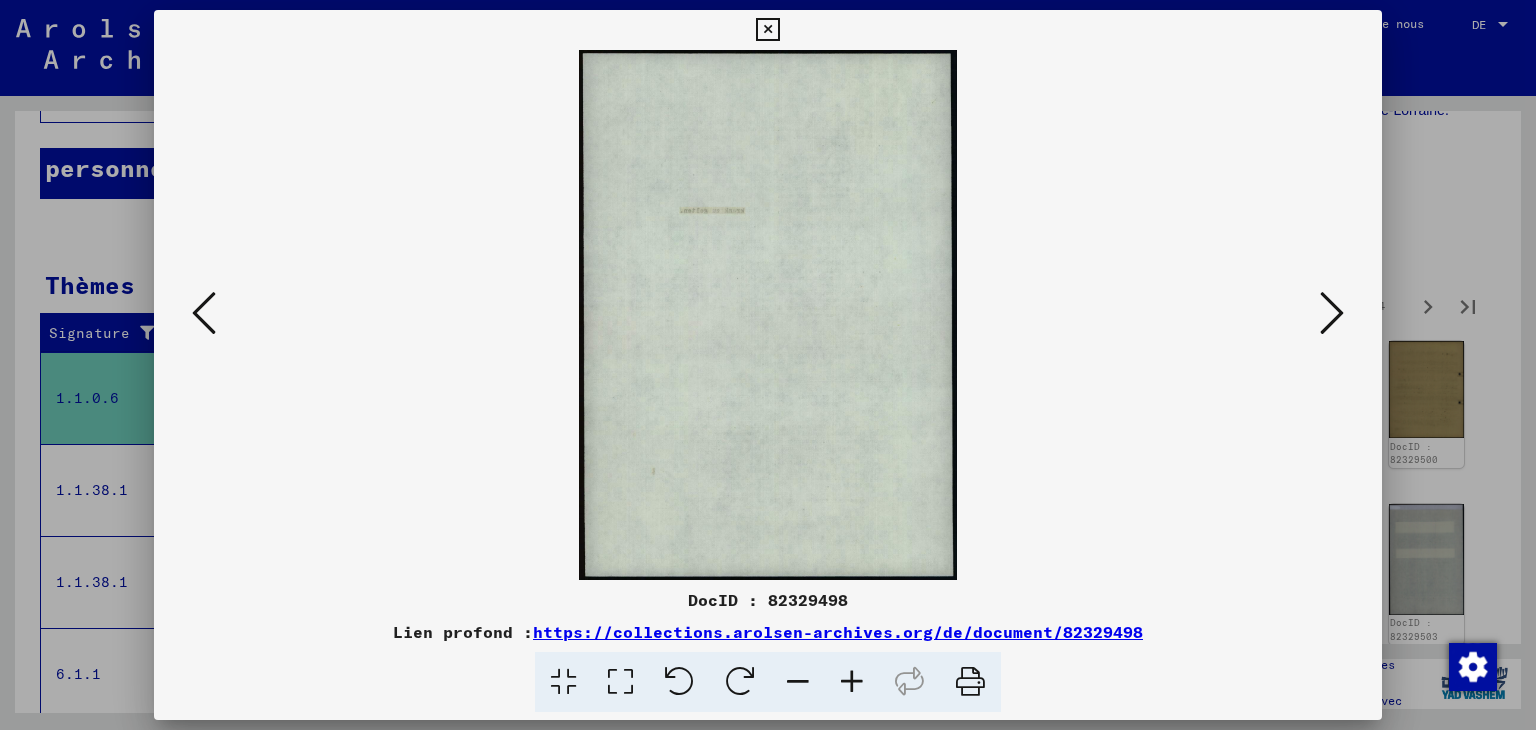 click at bounding box center (1332, 313) 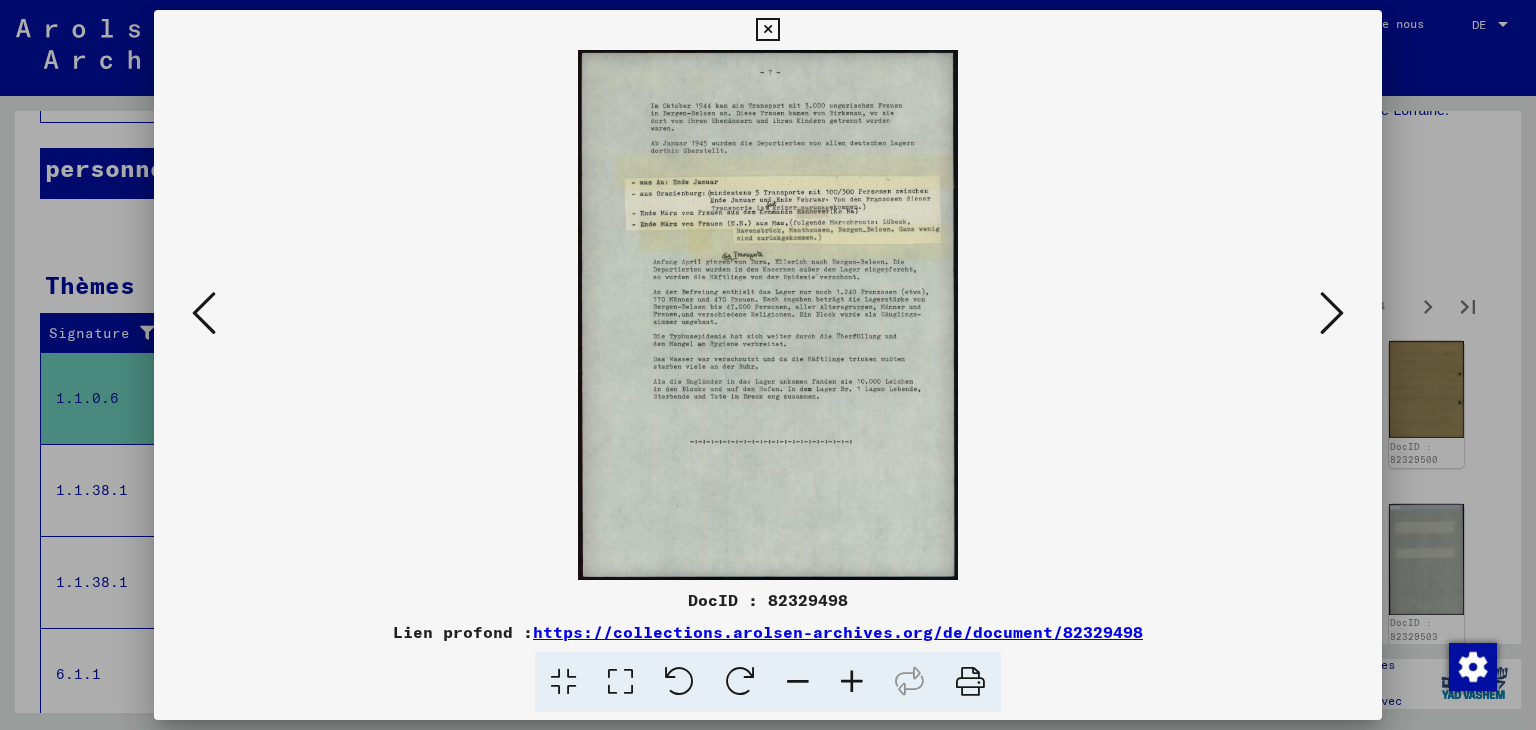 click at bounding box center [1332, 313] 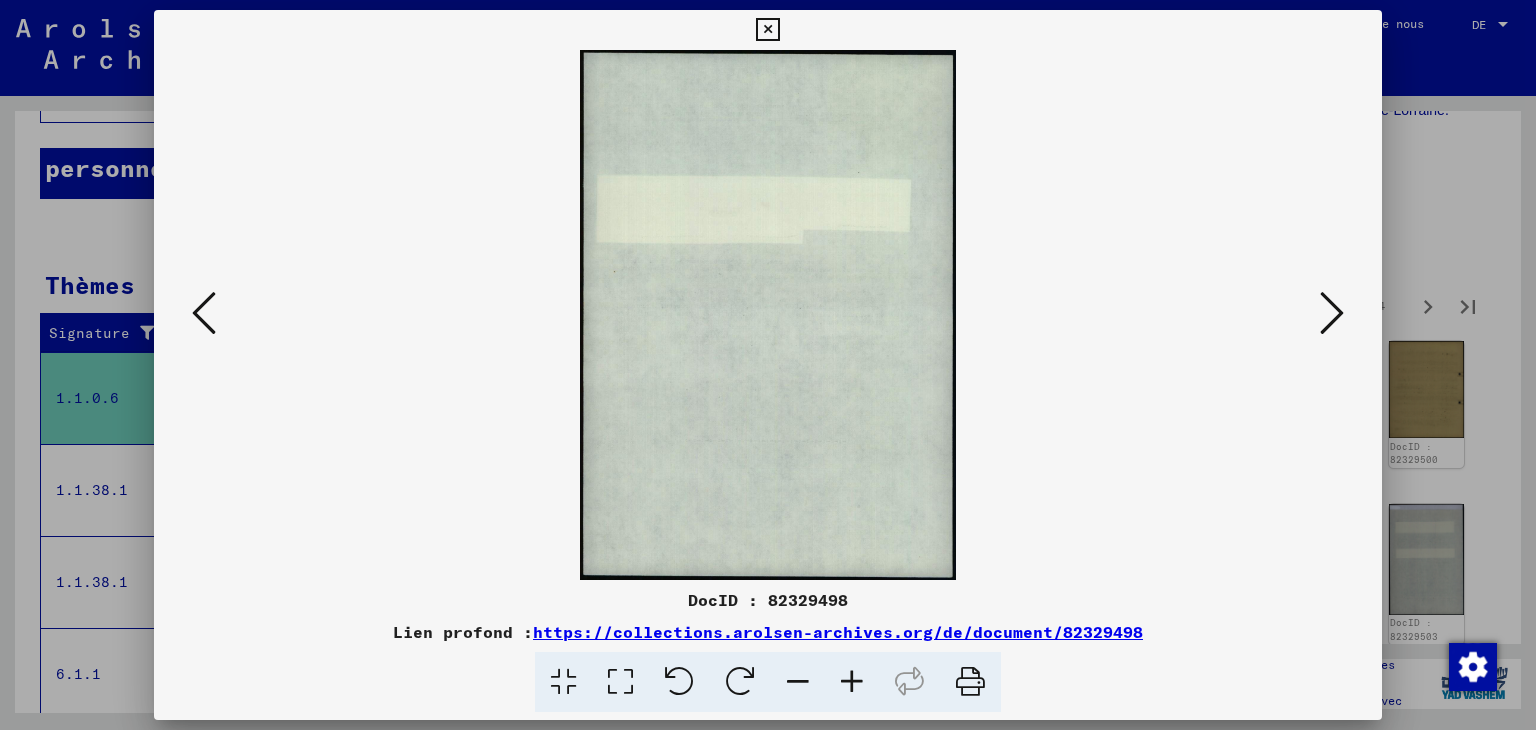click at bounding box center [1332, 313] 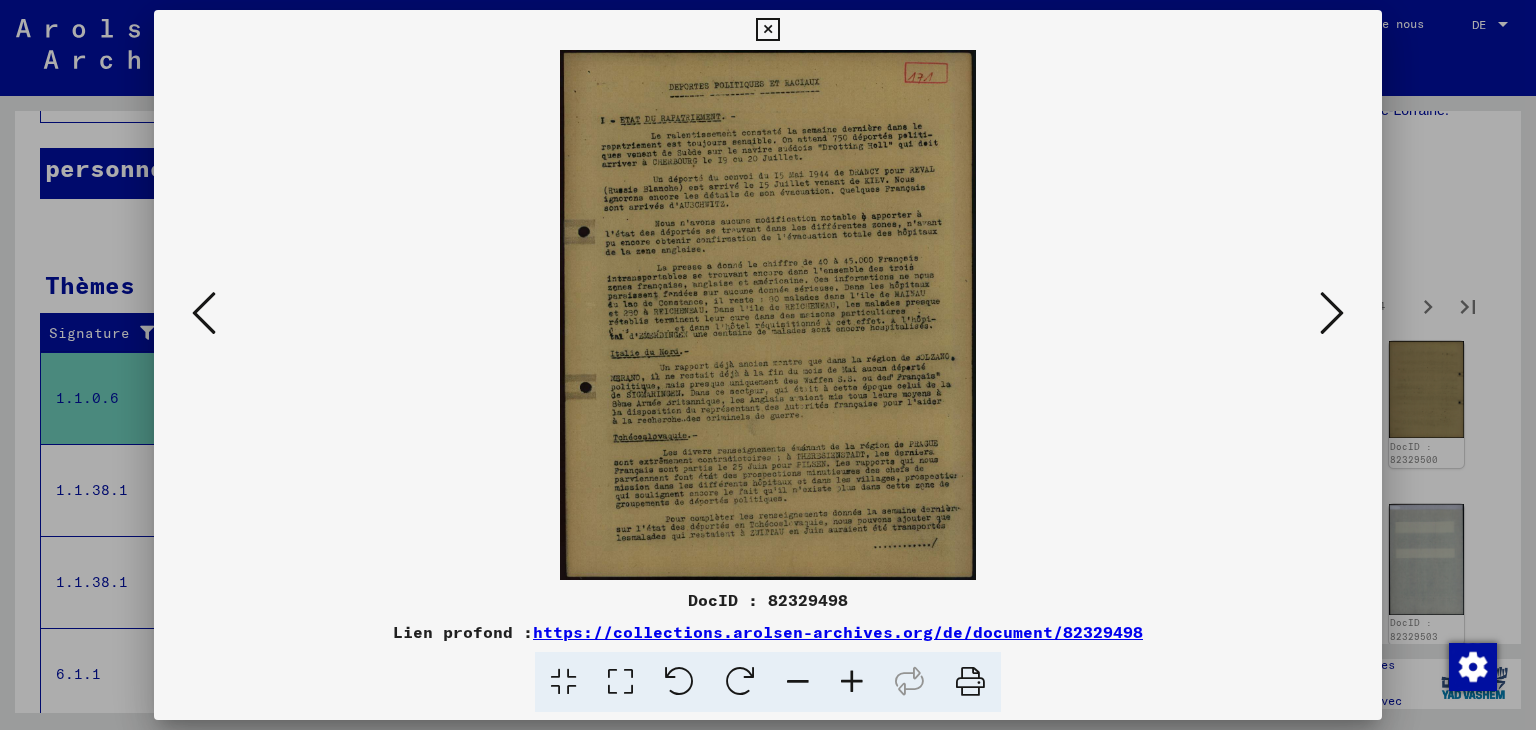 click at bounding box center (852, 682) 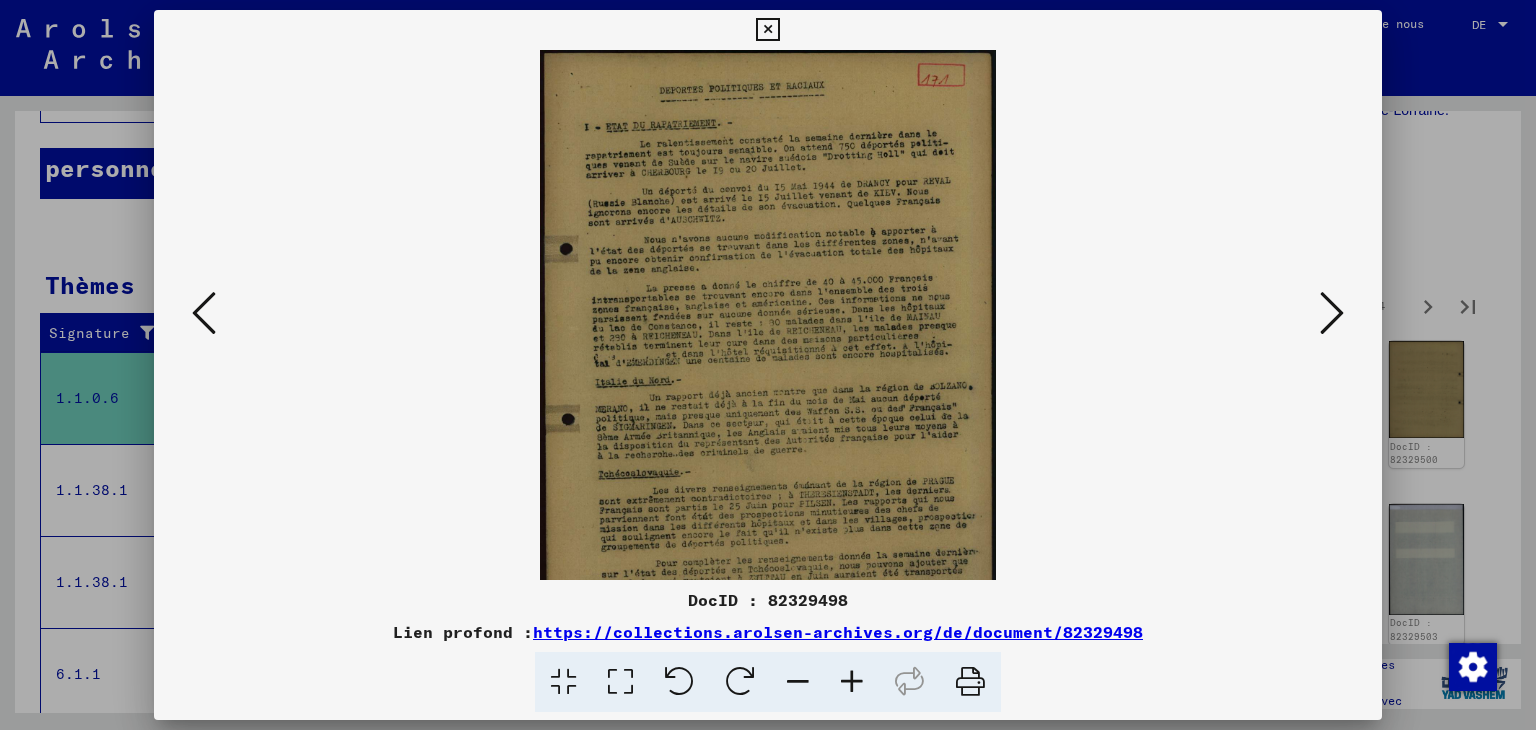 click at bounding box center (852, 682) 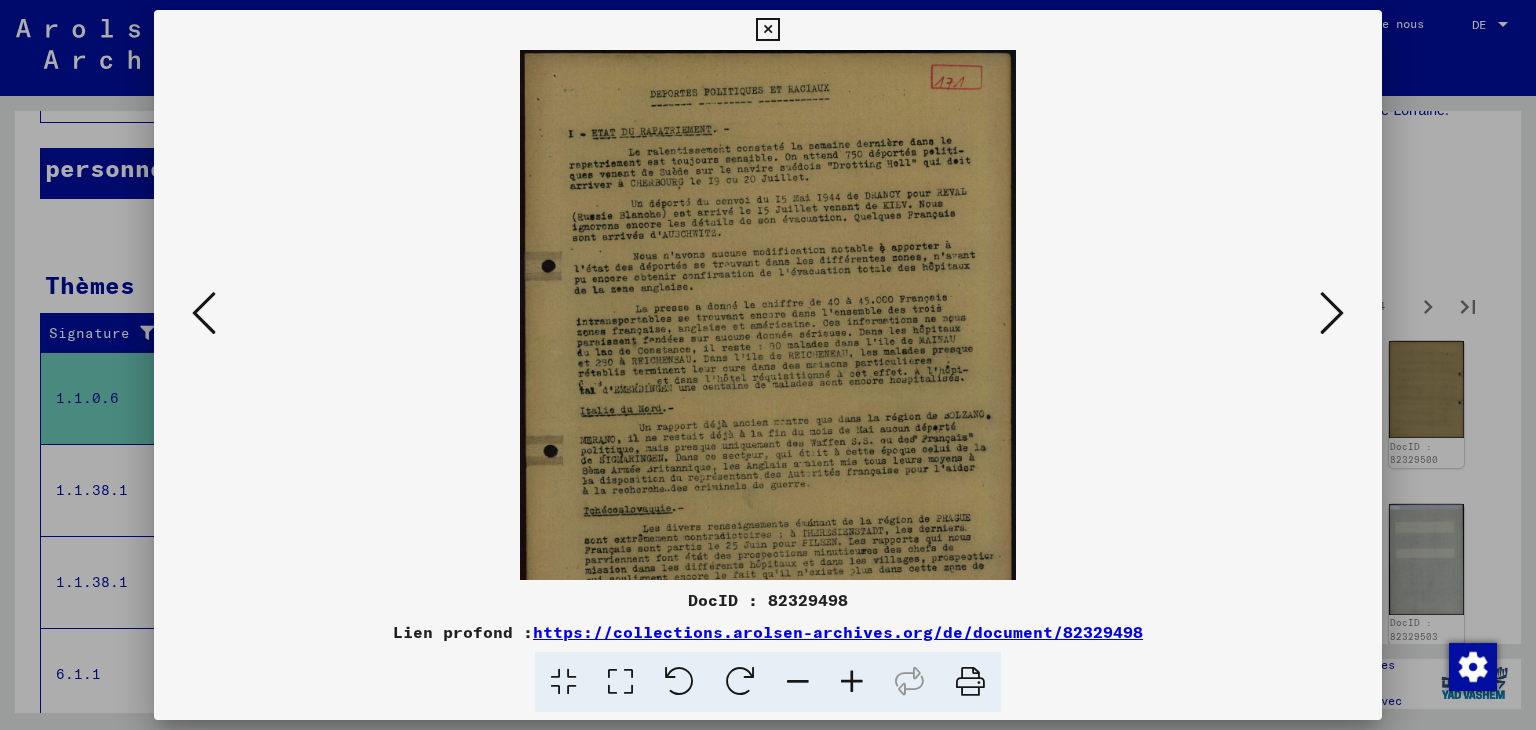 click at bounding box center (852, 682) 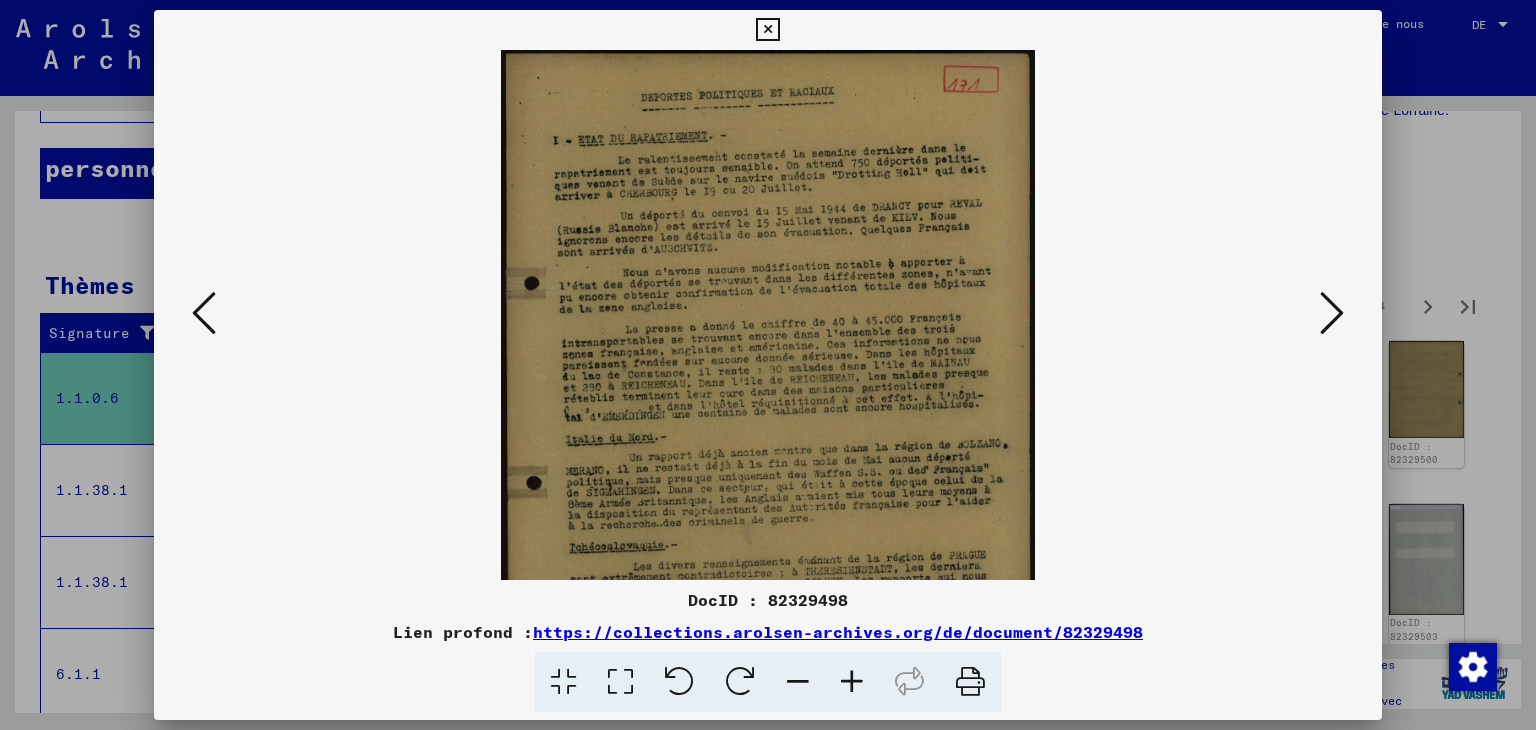 click at bounding box center [852, 682] 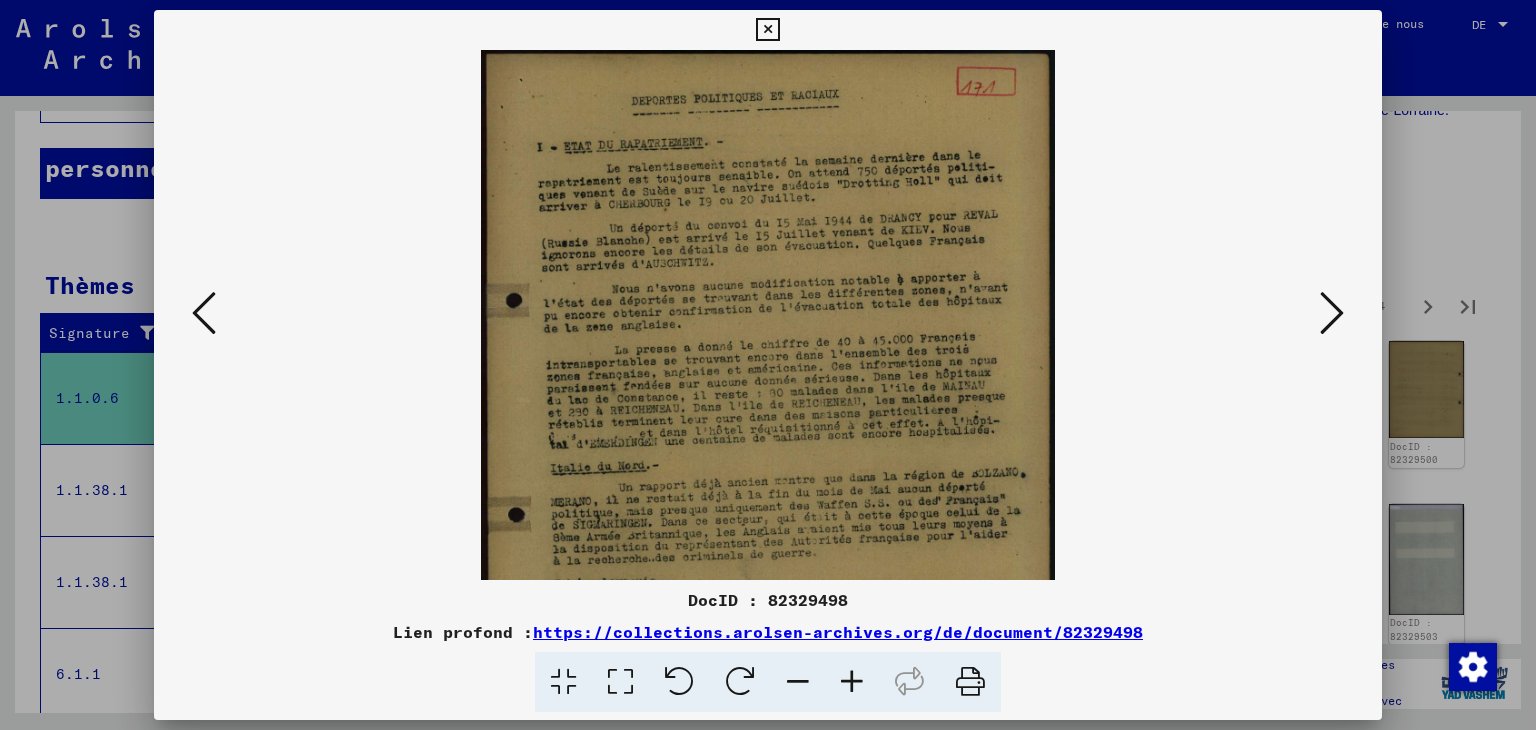 click at bounding box center (852, 682) 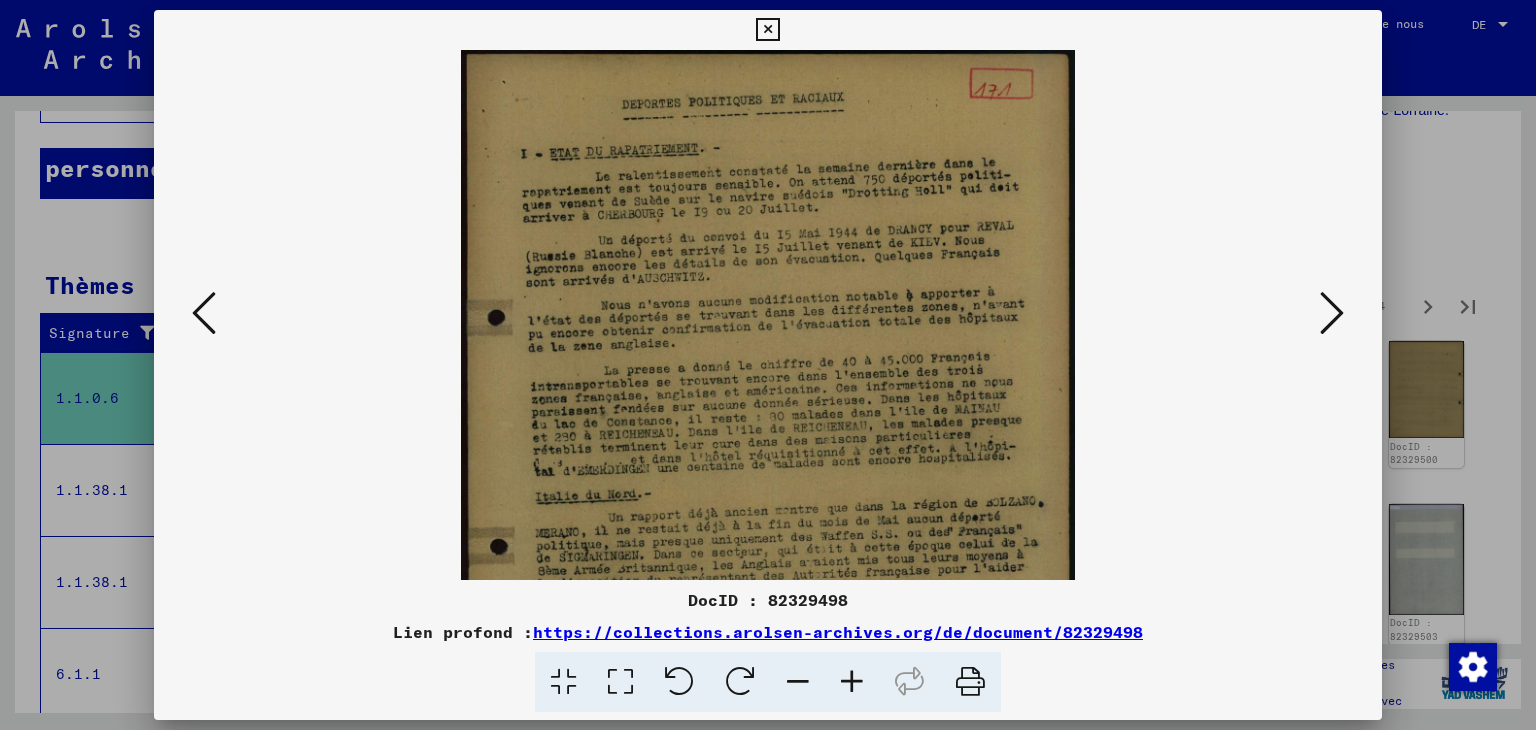 click at bounding box center [852, 682] 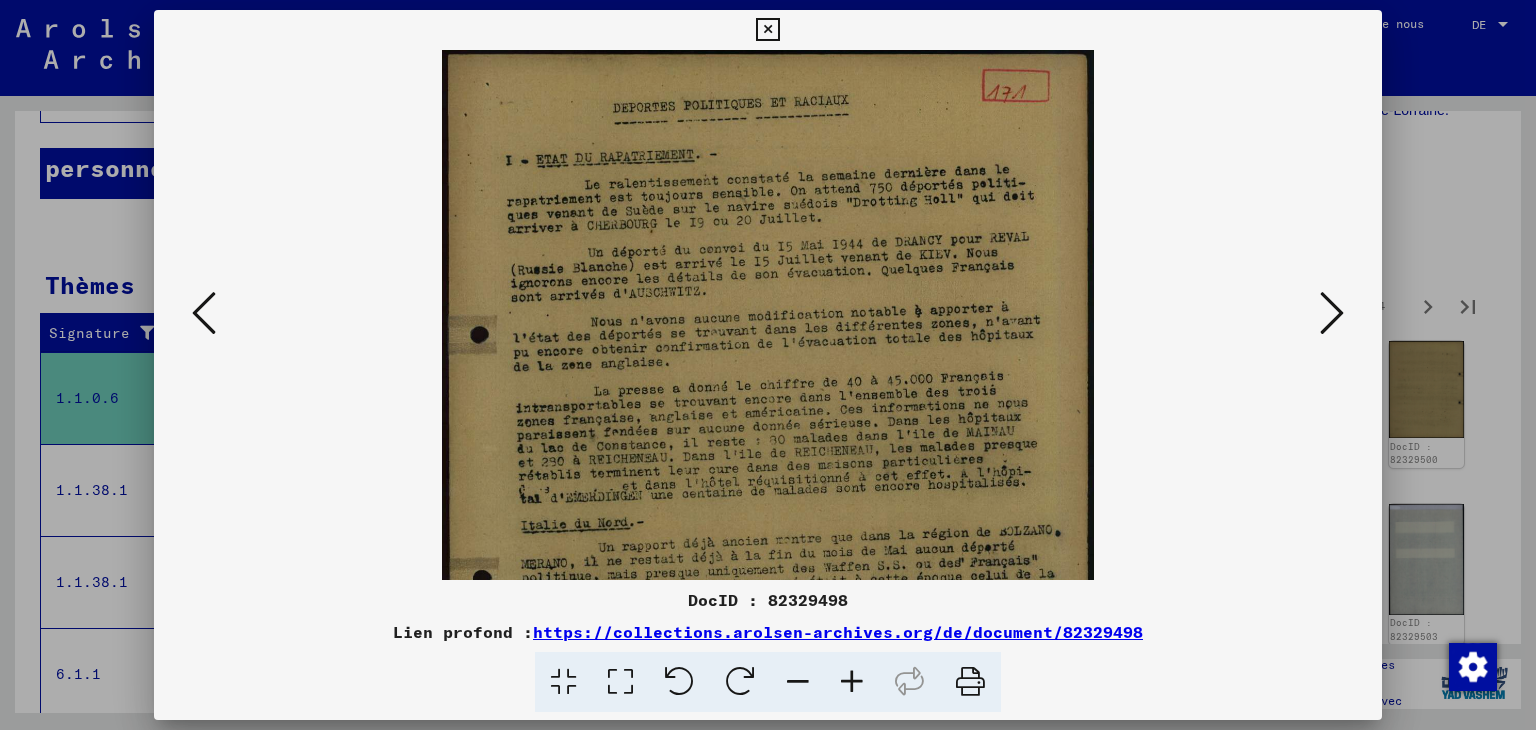 click at bounding box center [852, 682] 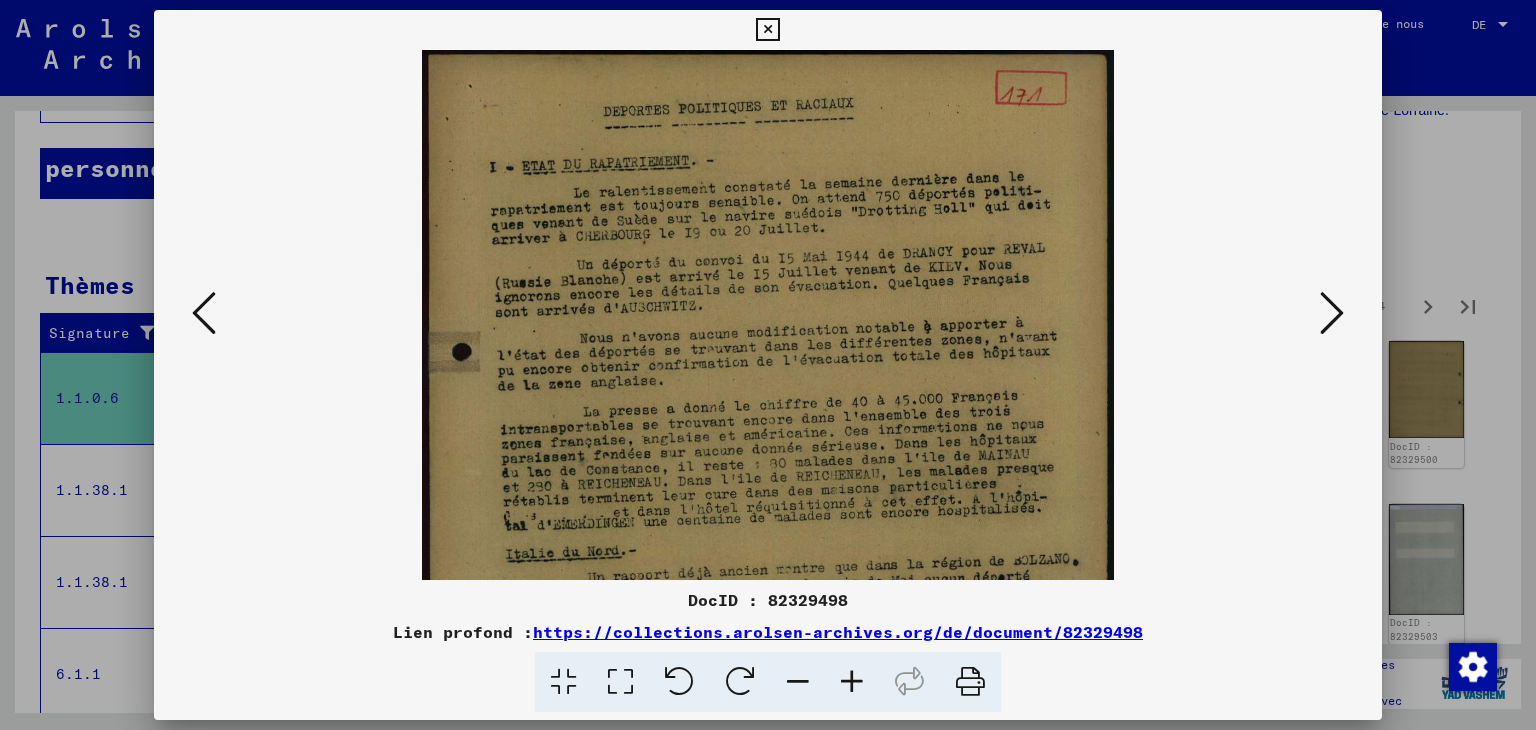 click at bounding box center [852, 682] 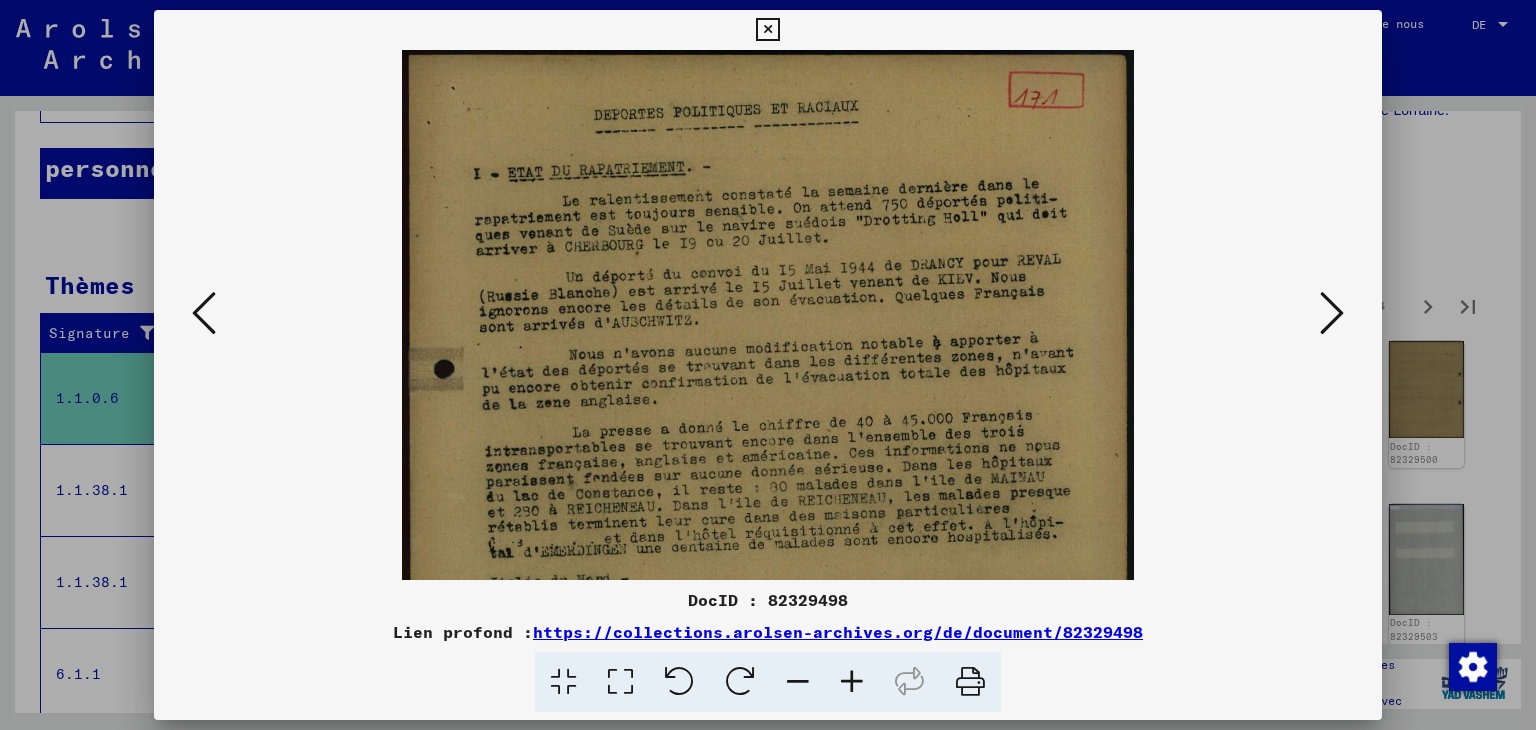 click at bounding box center (852, 682) 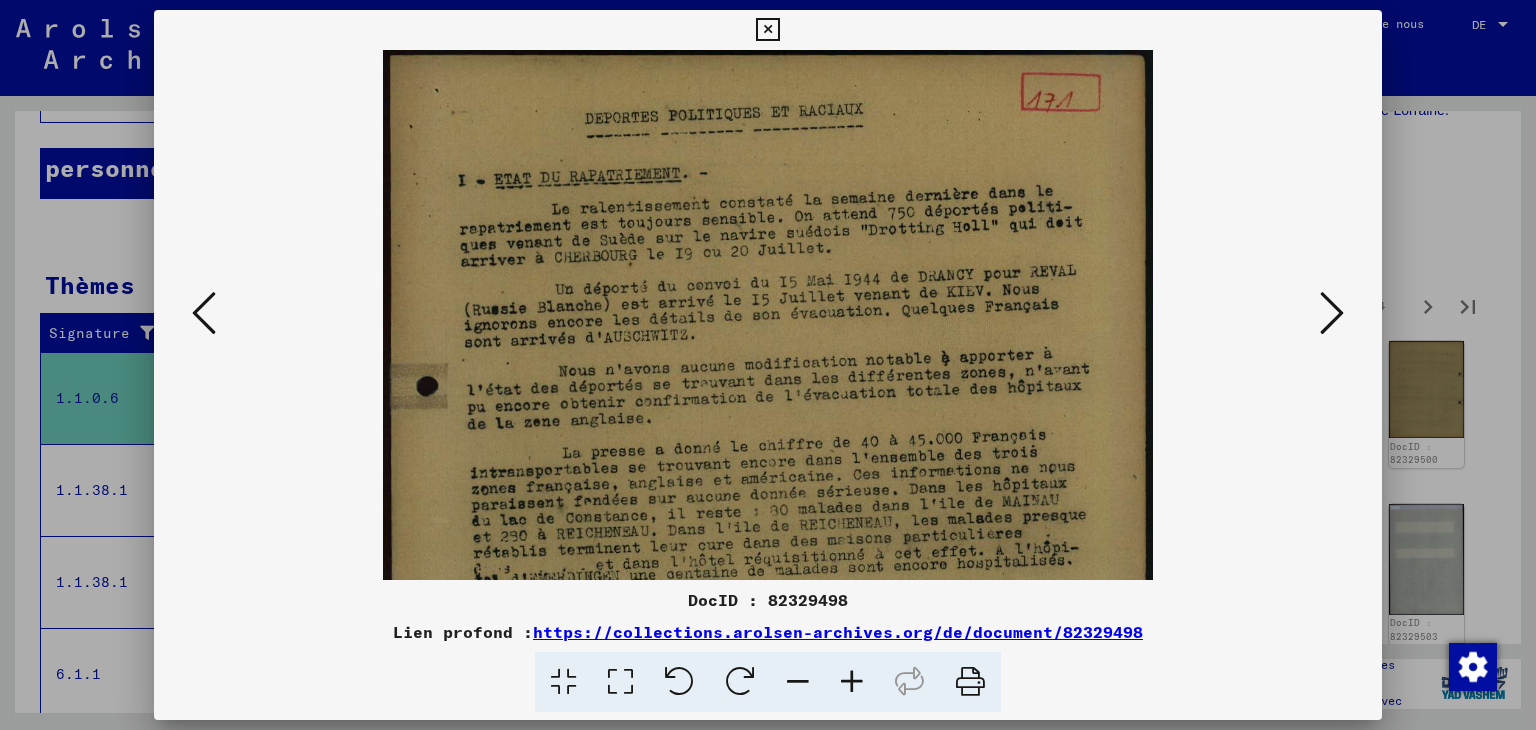 click at bounding box center (852, 682) 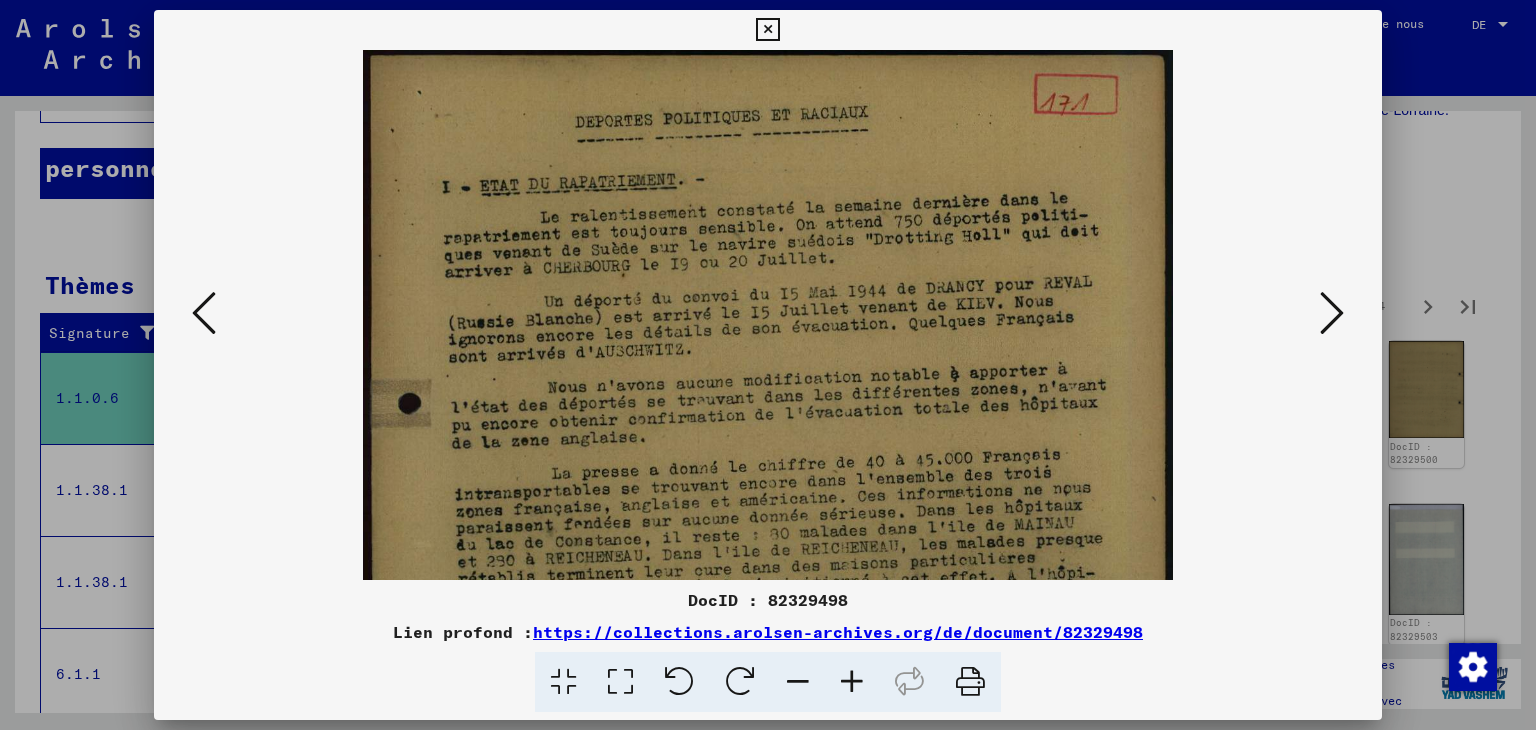 click at bounding box center [852, 682] 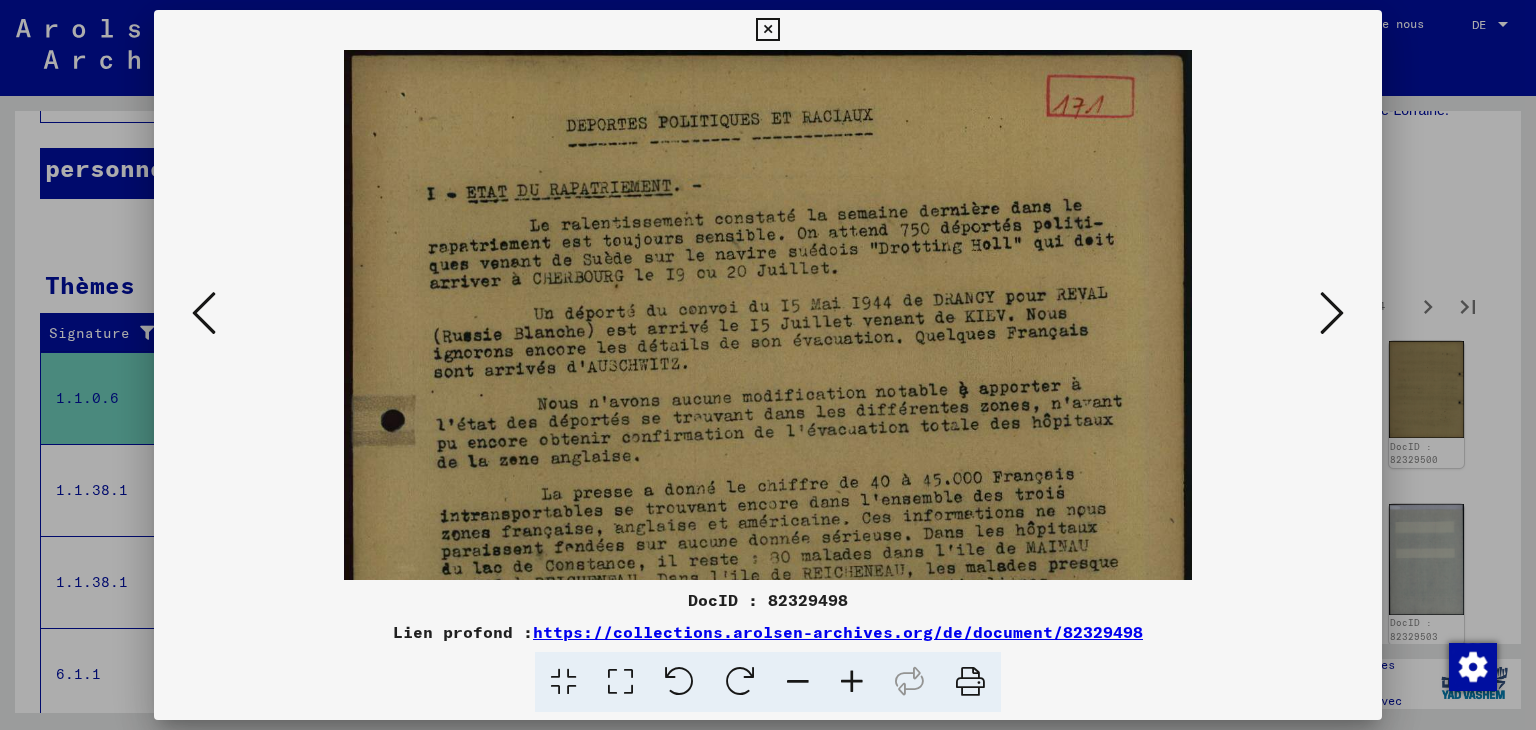 click at bounding box center [852, 682] 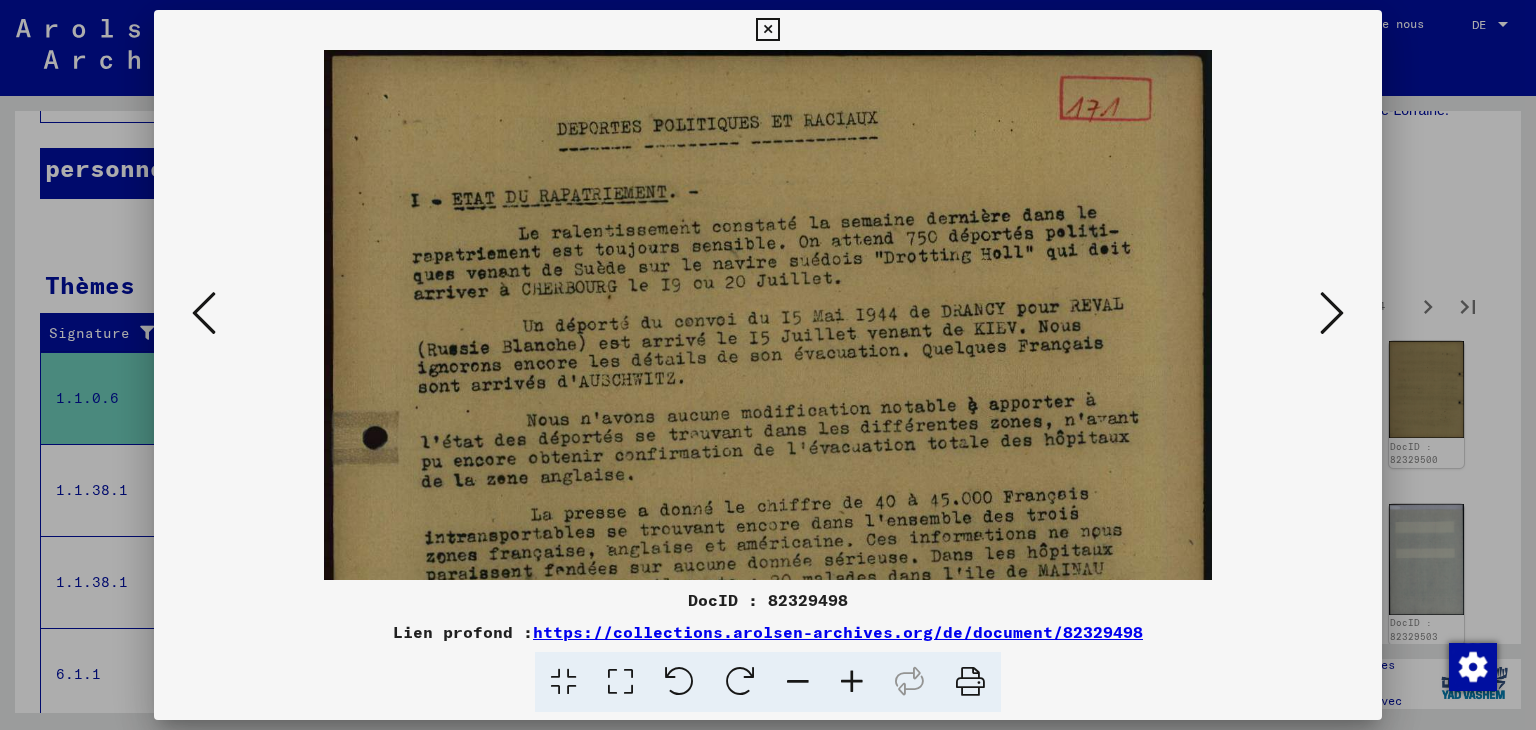 click at bounding box center (852, 682) 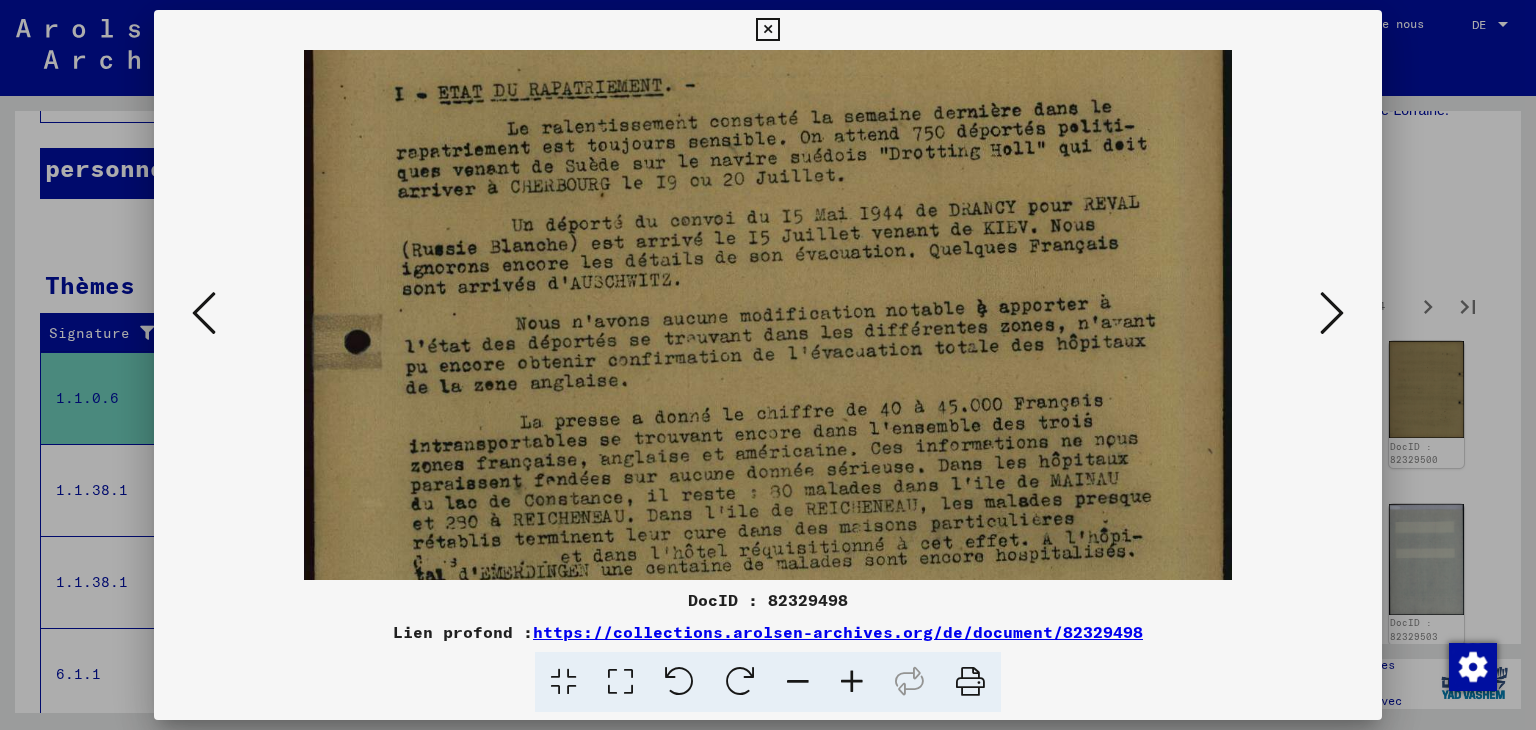 drag, startPoint x: 675, startPoint y: 487, endPoint x: 727, endPoint y: 380, distance: 118.966385 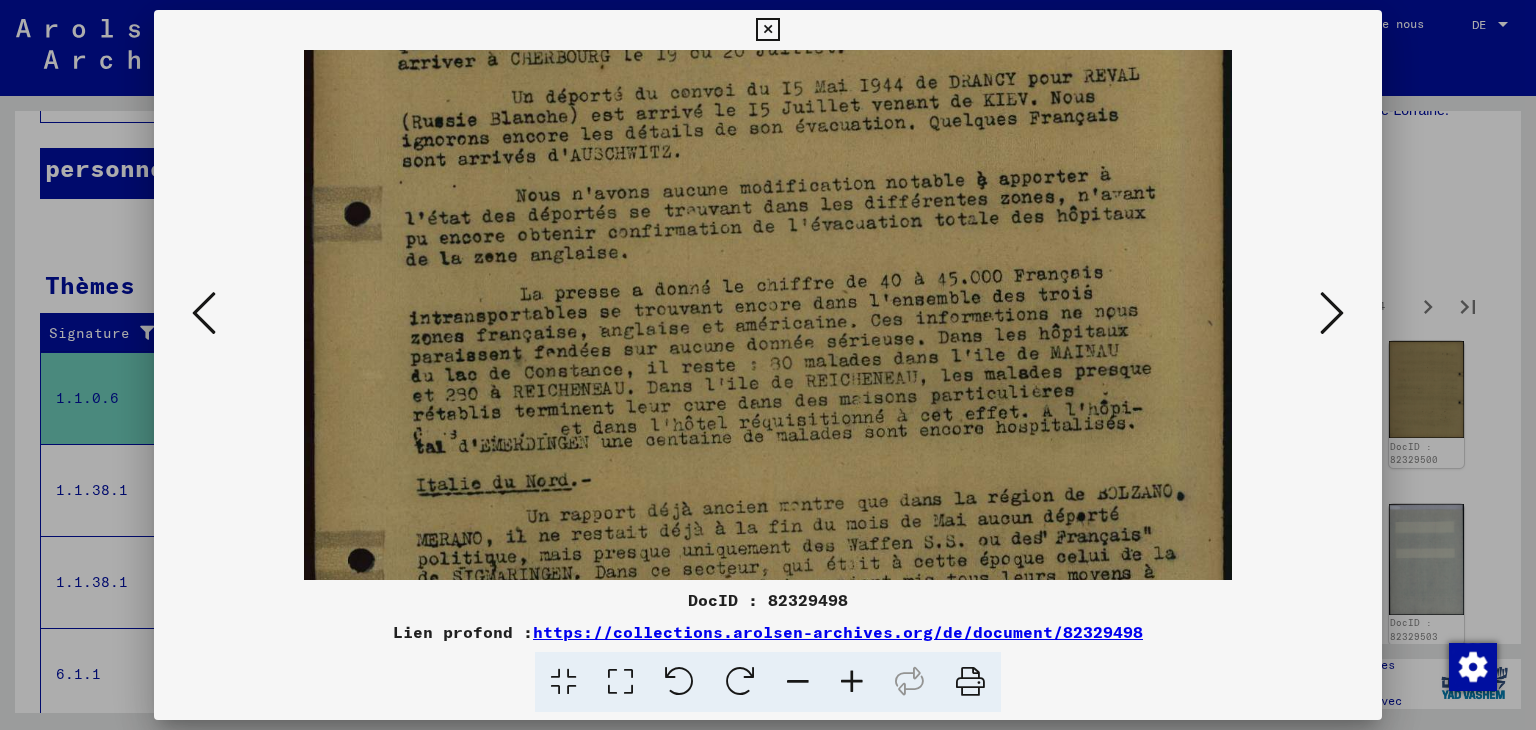 drag, startPoint x: 711, startPoint y: 462, endPoint x: 744, endPoint y: 335, distance: 131.21738 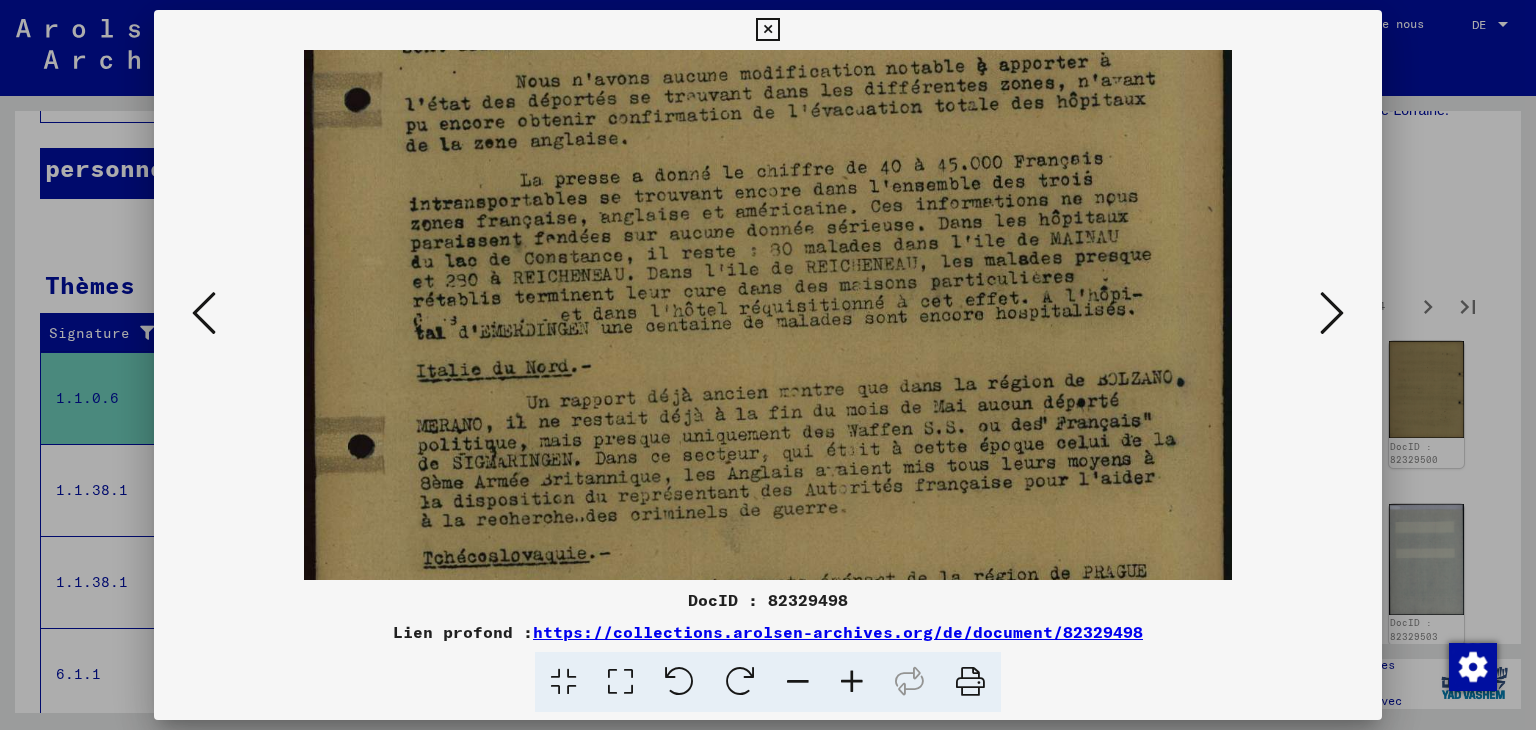 drag, startPoint x: 740, startPoint y: 425, endPoint x: 764, endPoint y: 314, distance: 113.56496 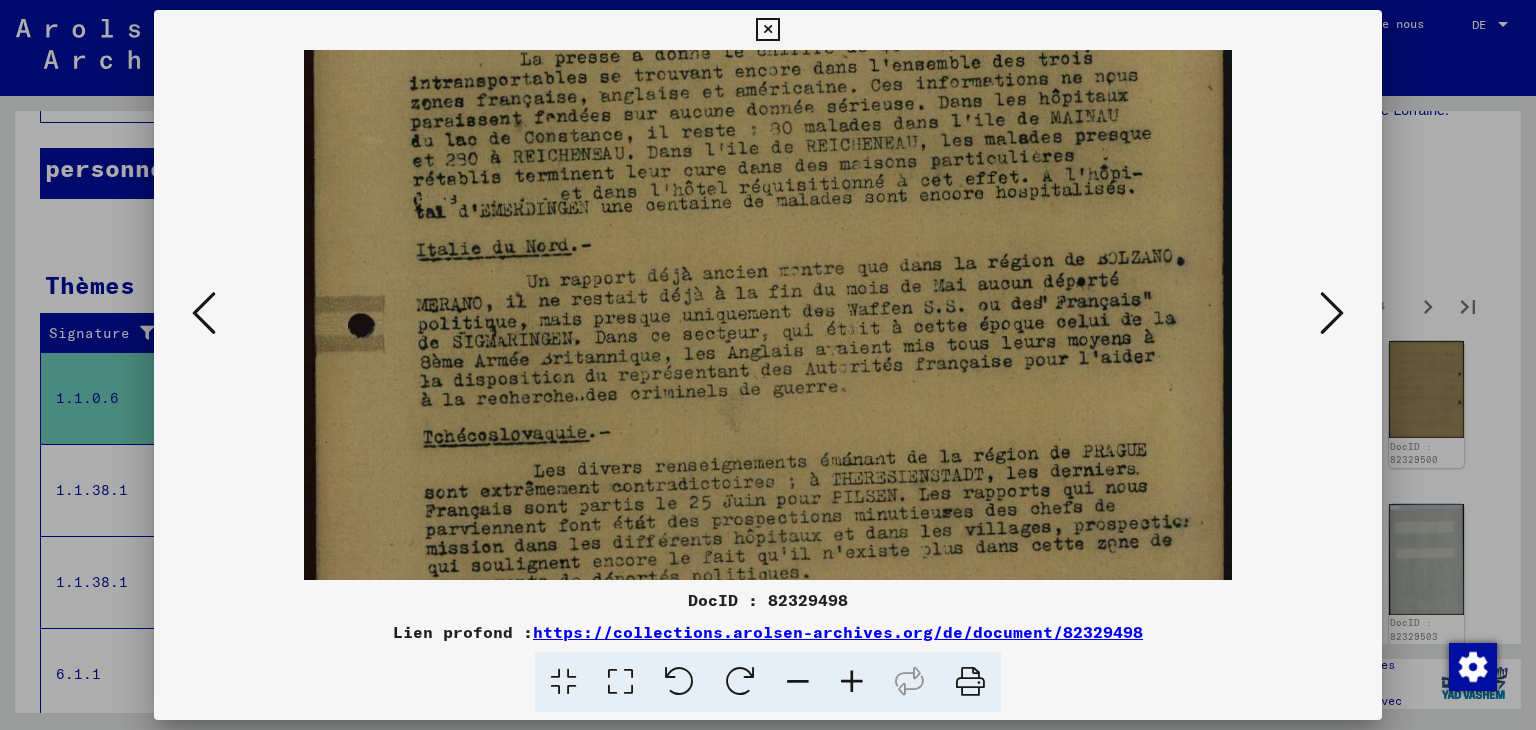 drag, startPoint x: 776, startPoint y: 413, endPoint x: 804, endPoint y: 293, distance: 123.22337 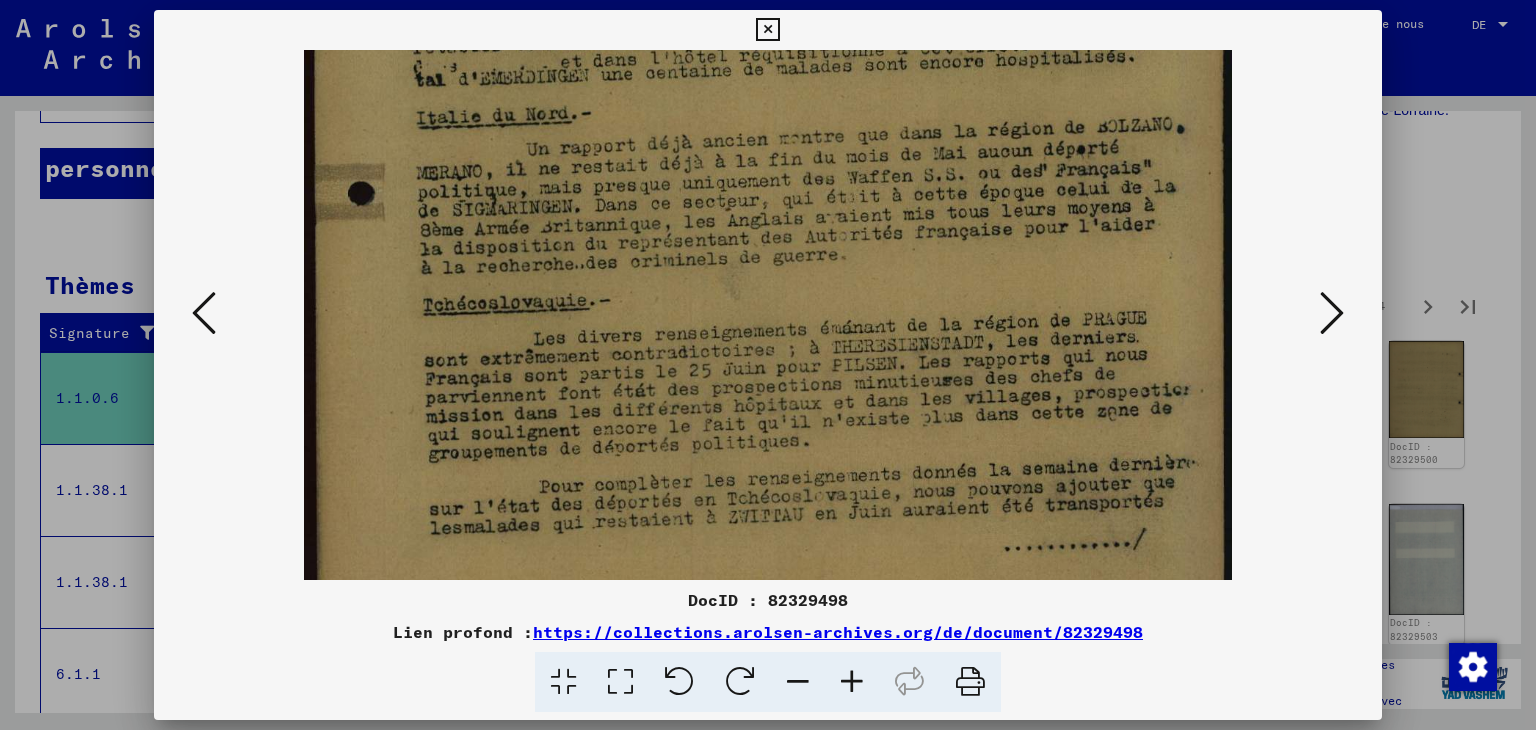 scroll, scrollTop: 649, scrollLeft: 0, axis: vertical 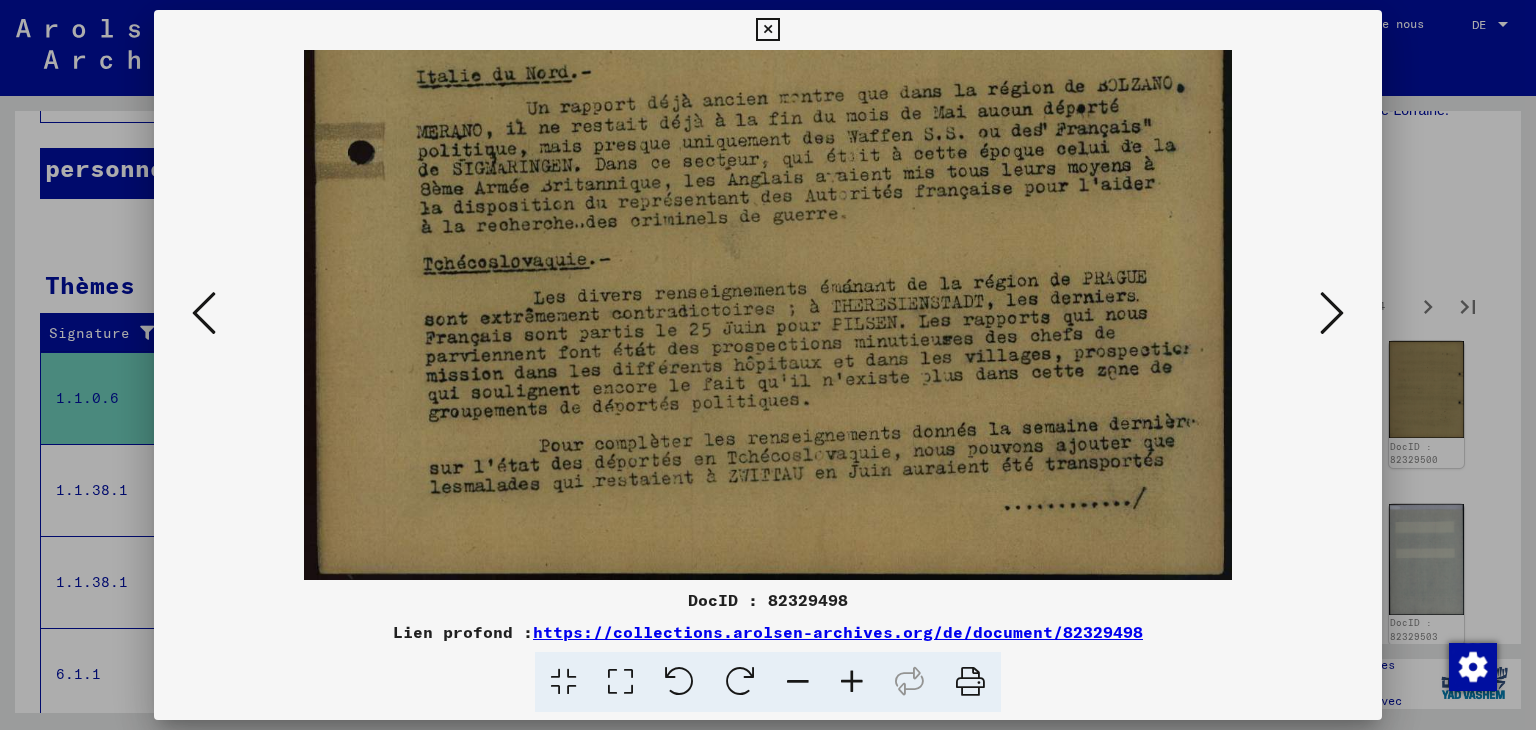 drag, startPoint x: 792, startPoint y: 417, endPoint x: 820, endPoint y: 226, distance: 193.04144 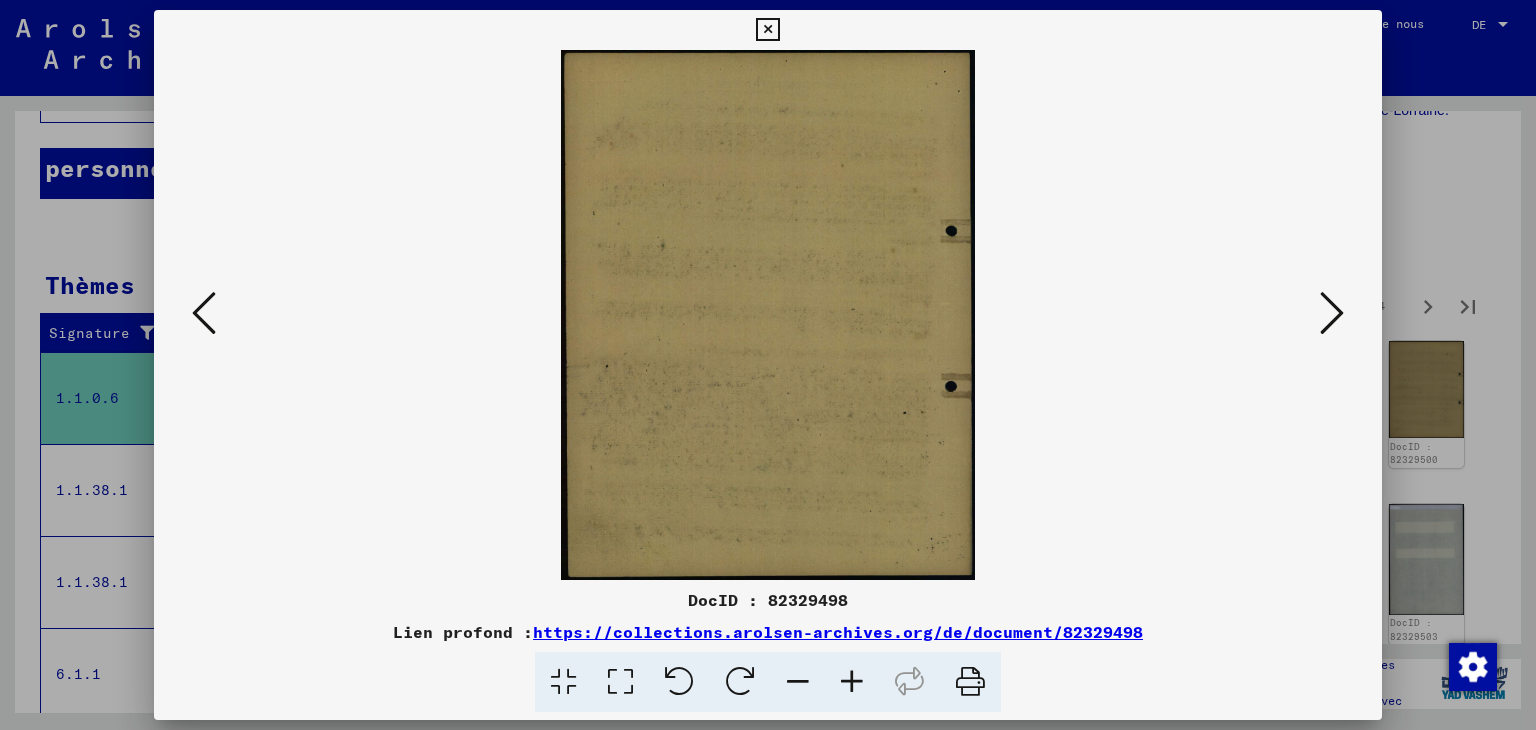scroll, scrollTop: 0, scrollLeft: 0, axis: both 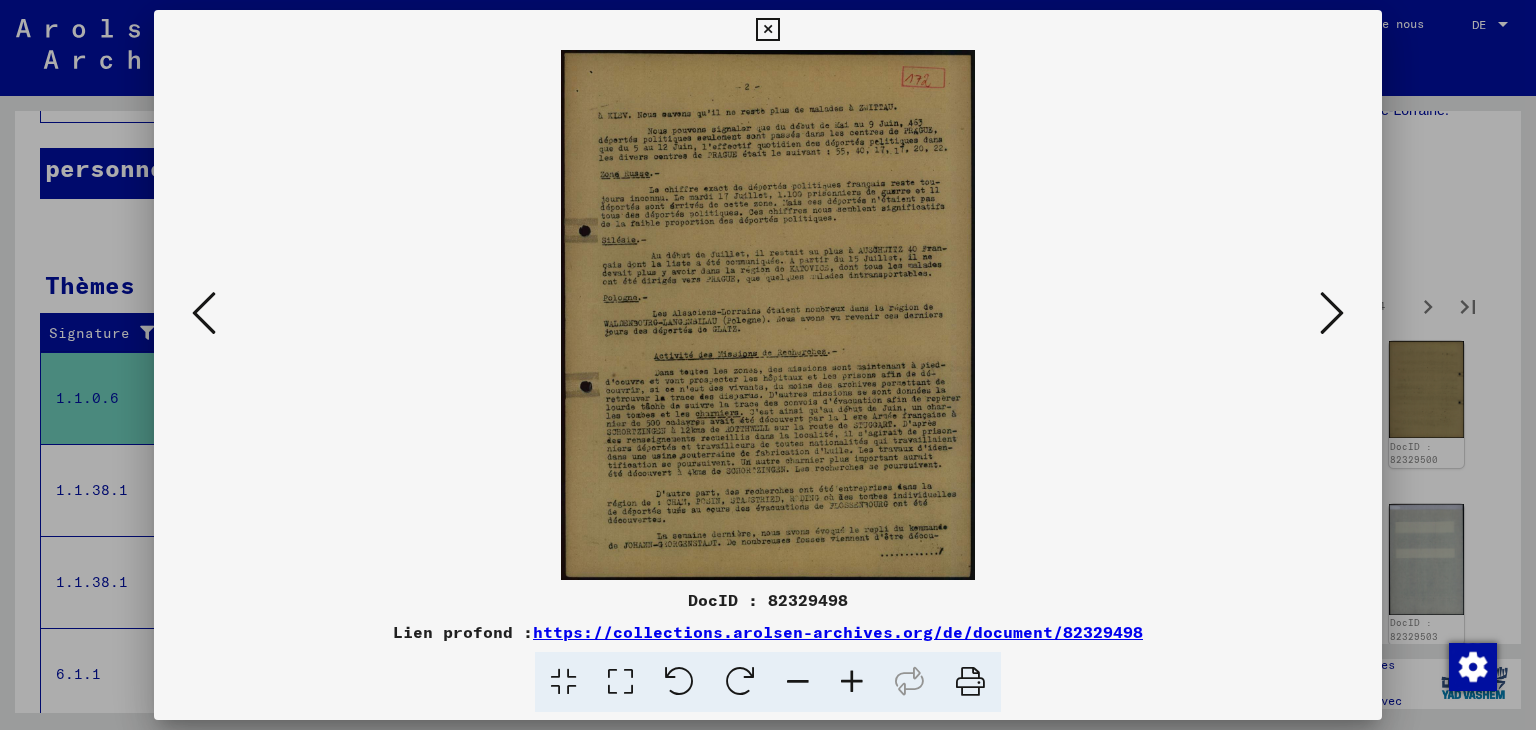 click at bounding box center (852, 682) 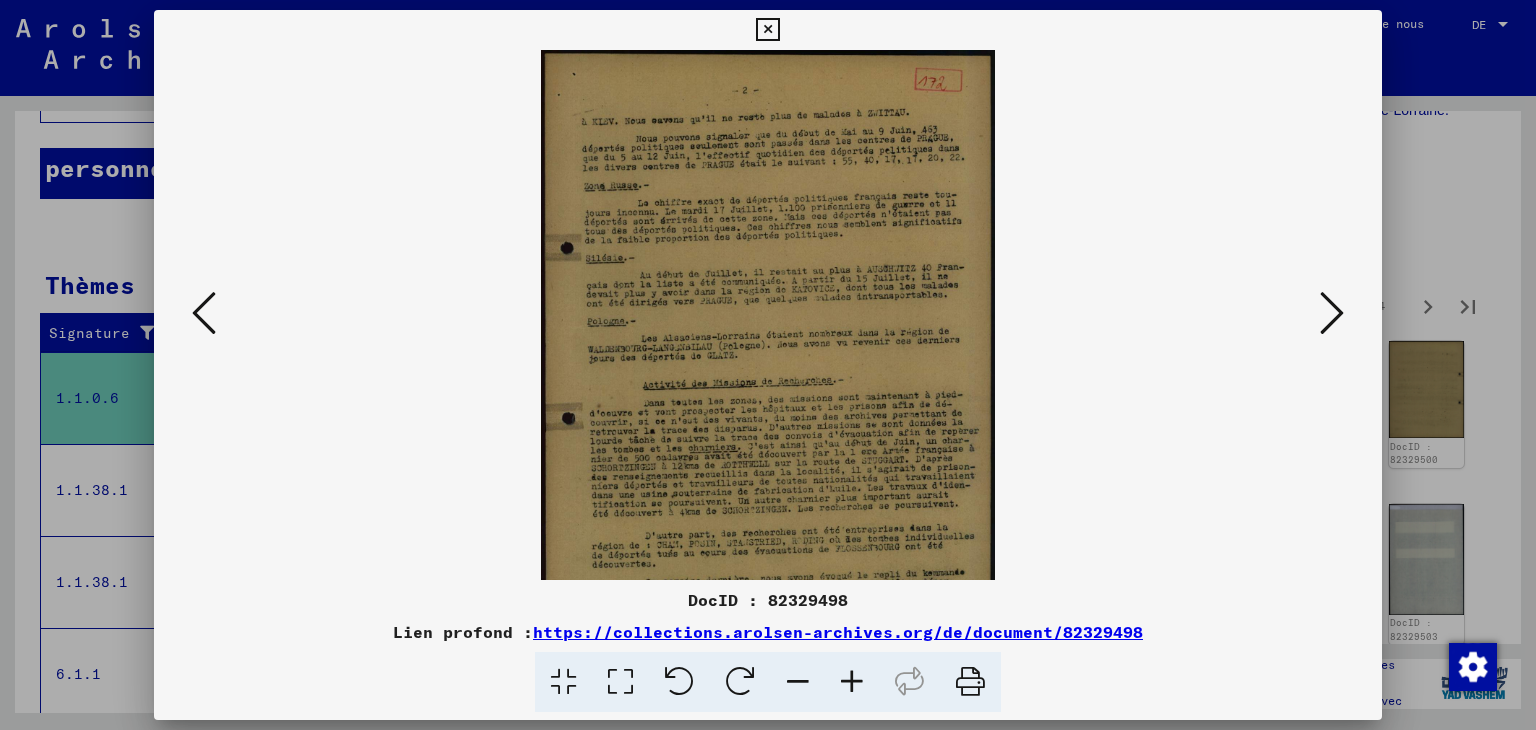click at bounding box center [852, 682] 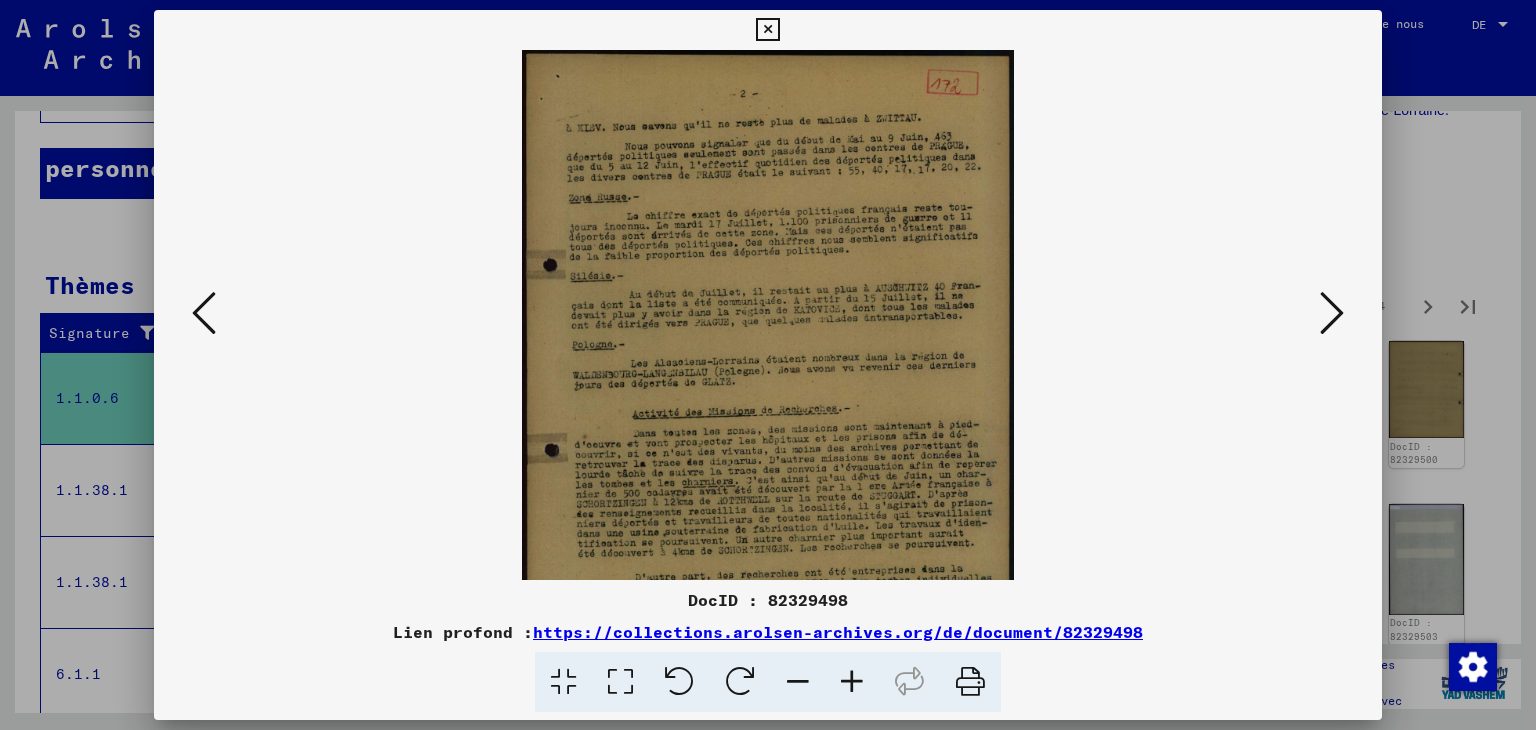 click at bounding box center [852, 682] 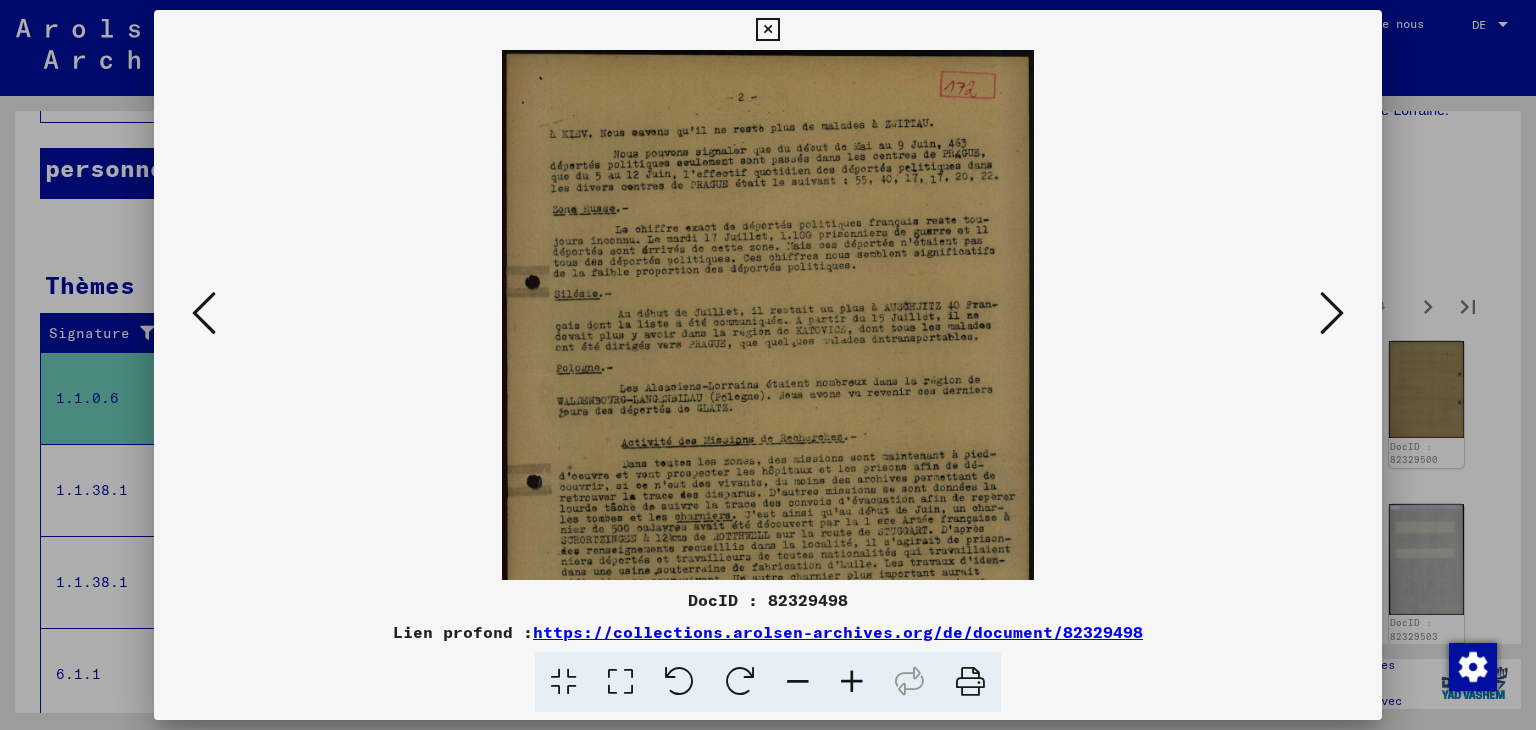 click at bounding box center (852, 682) 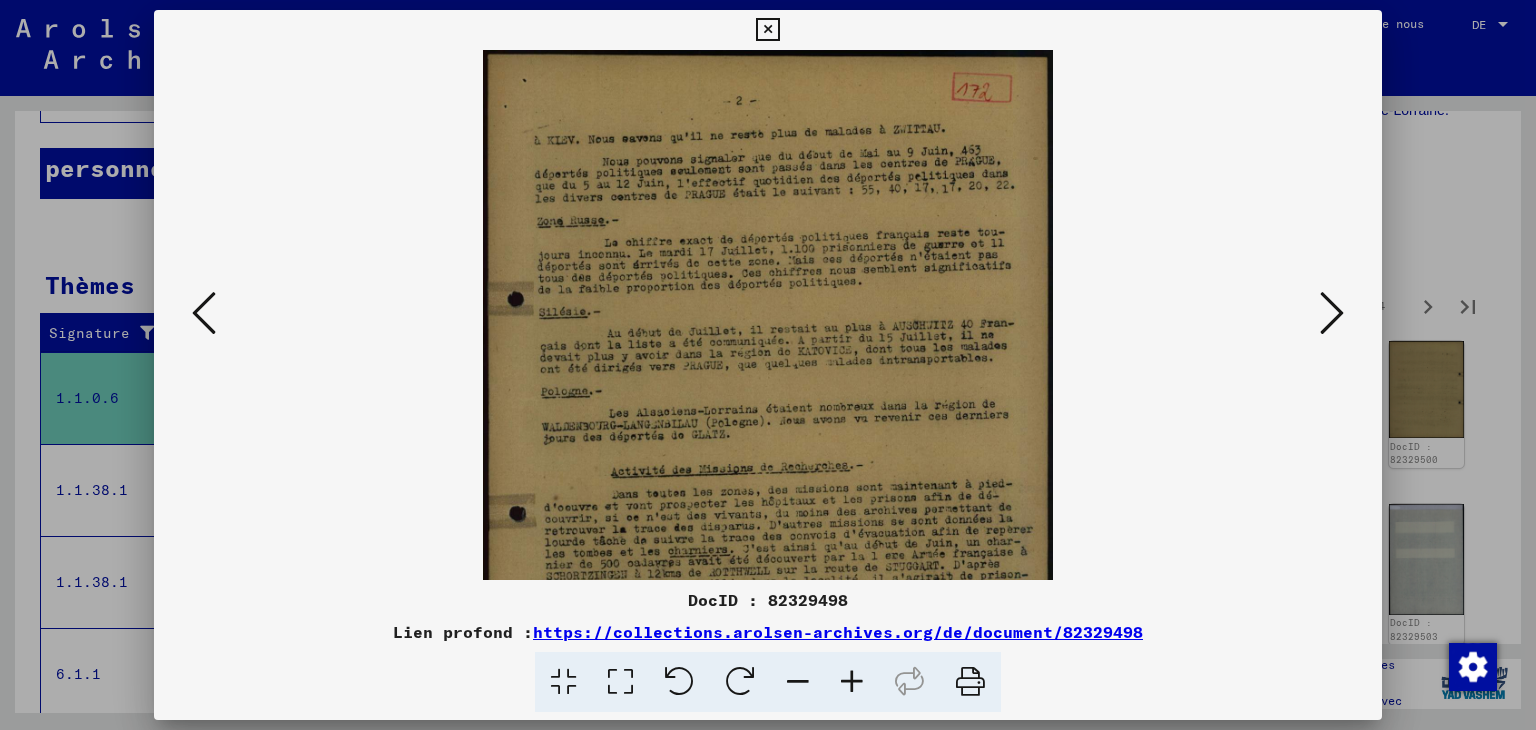 click at bounding box center [852, 682] 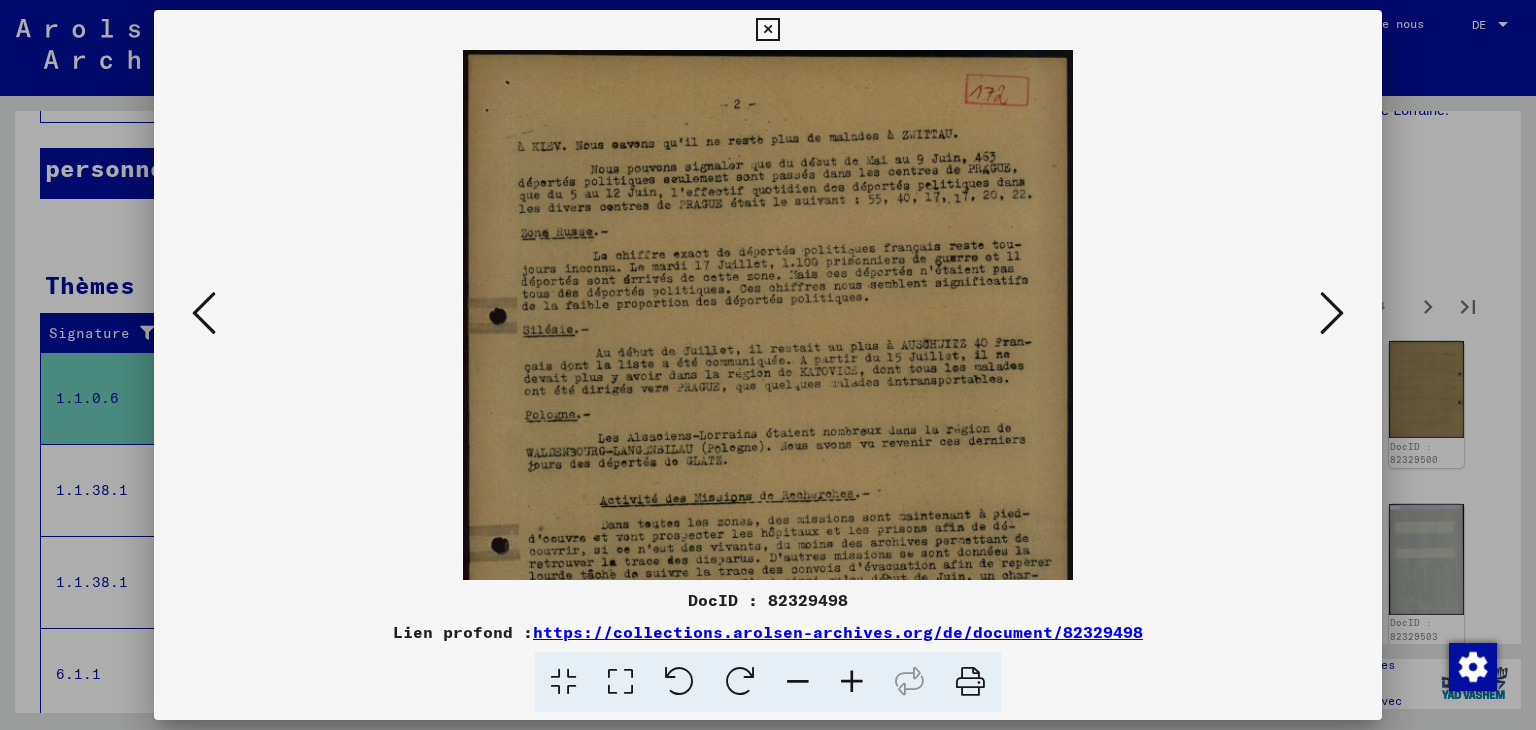 click at bounding box center [852, 682] 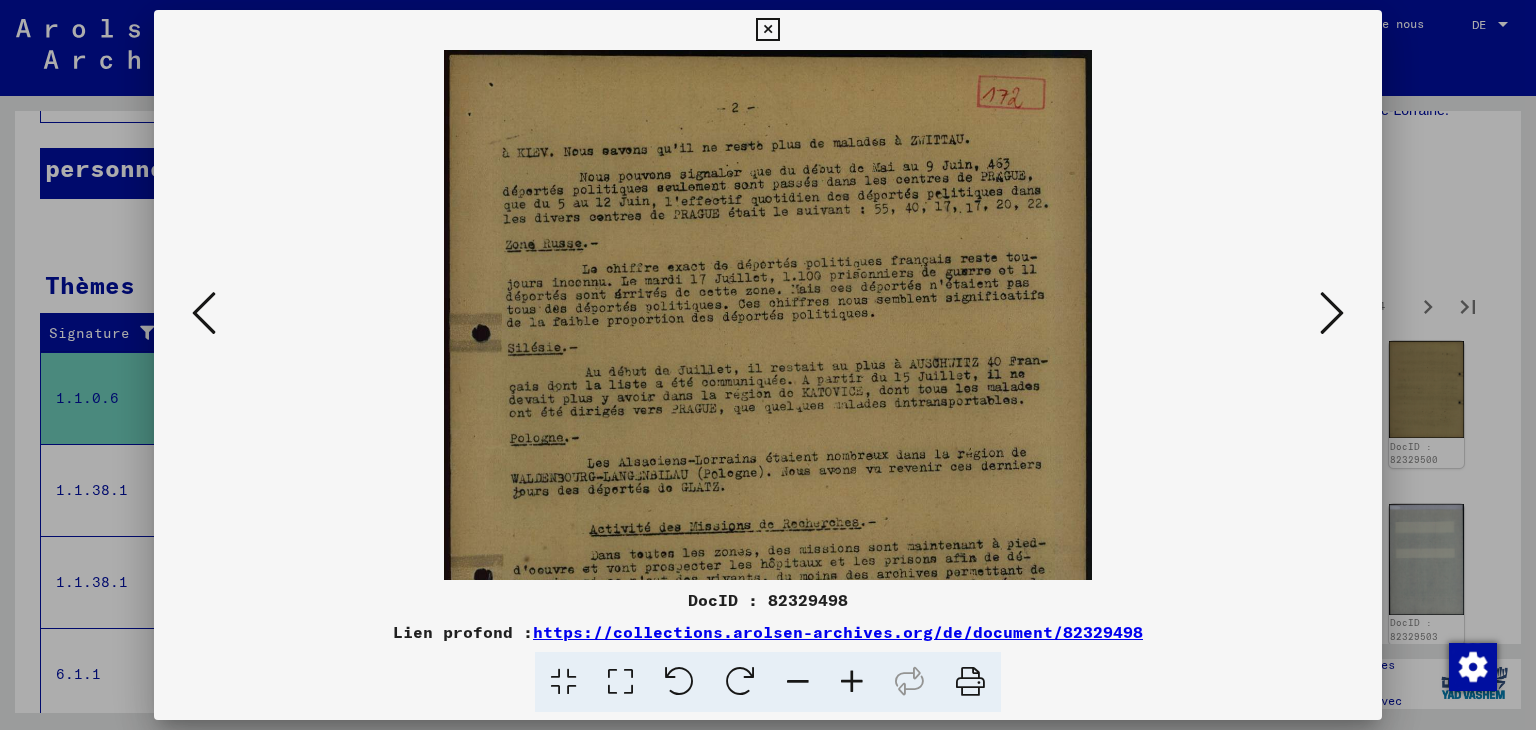 click at bounding box center (852, 682) 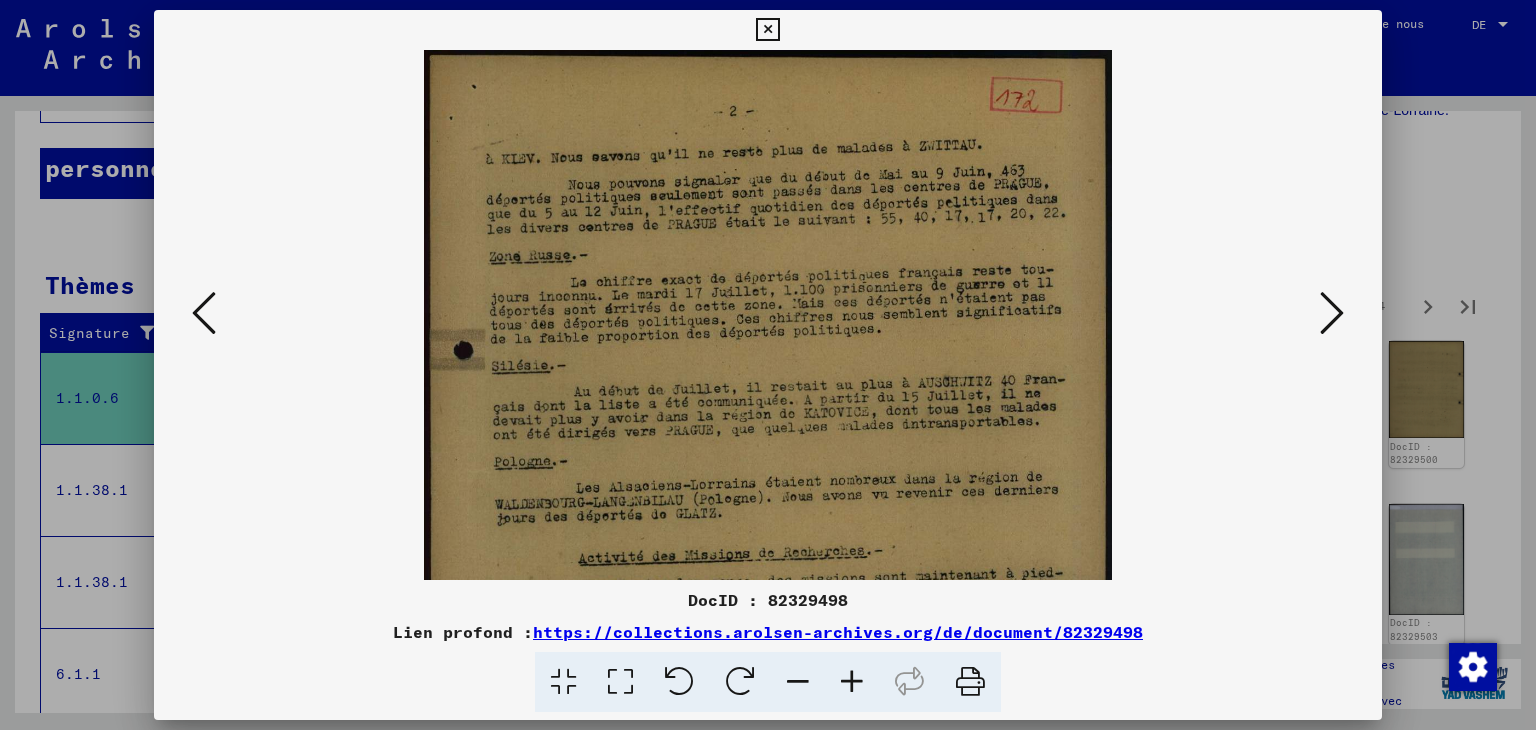 click at bounding box center (852, 682) 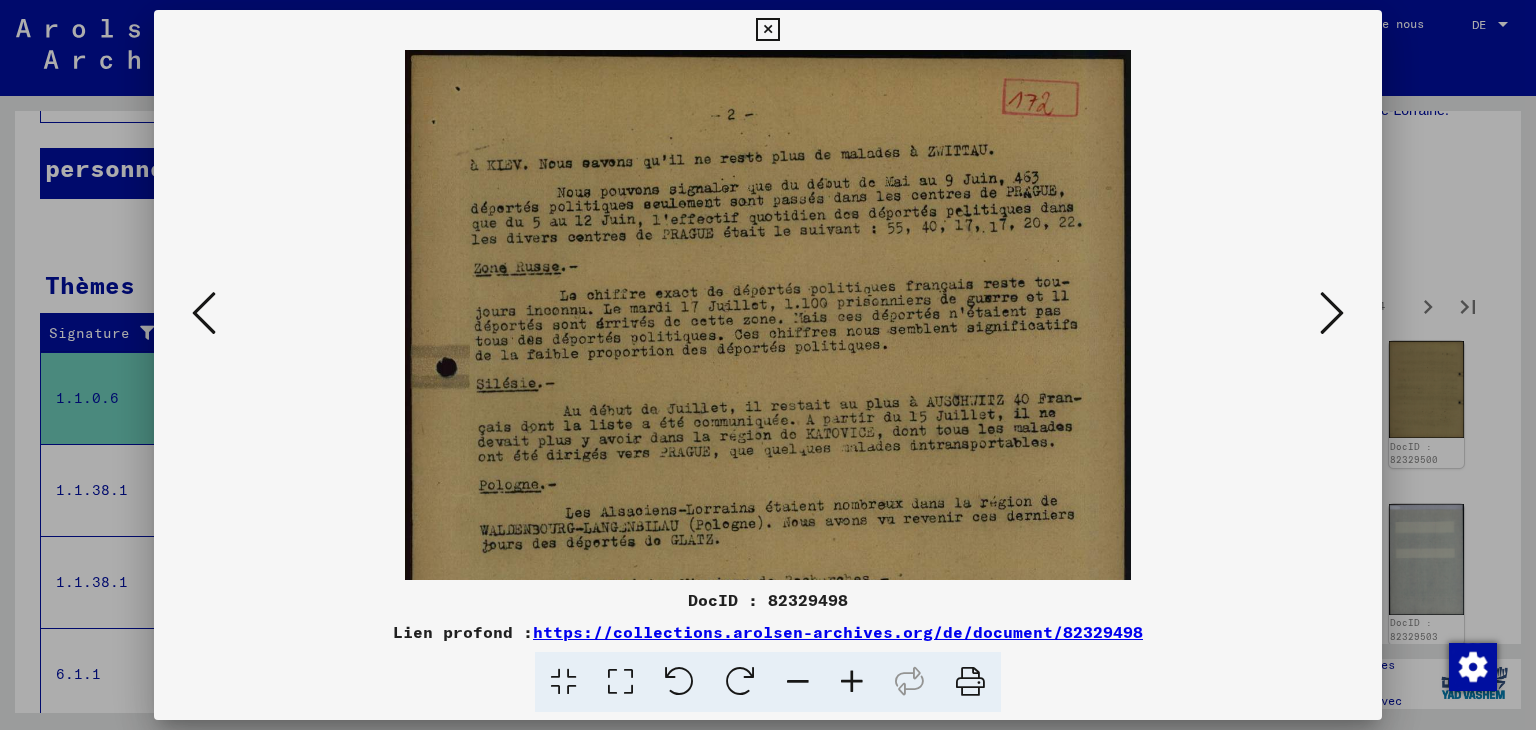click at bounding box center (852, 682) 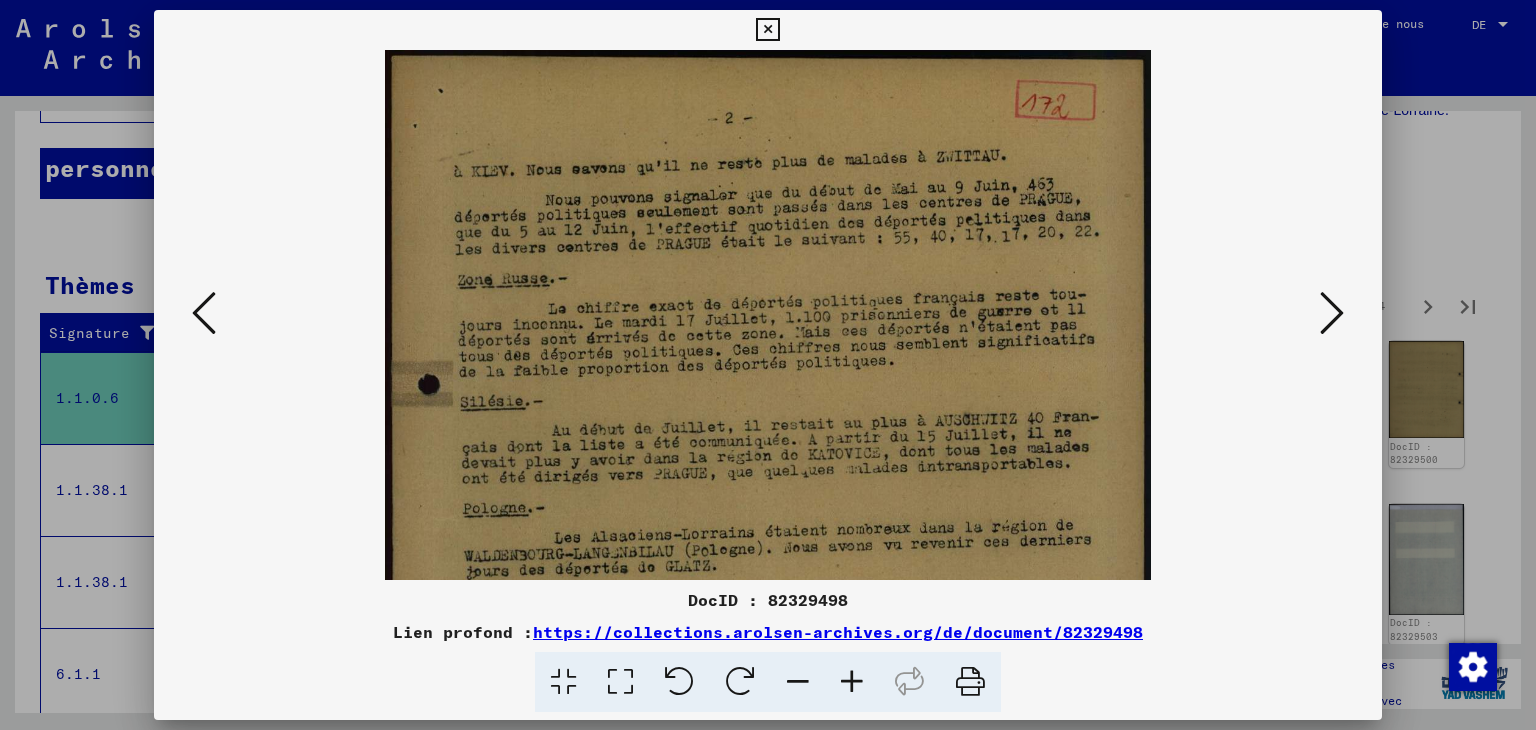 click at bounding box center [852, 682] 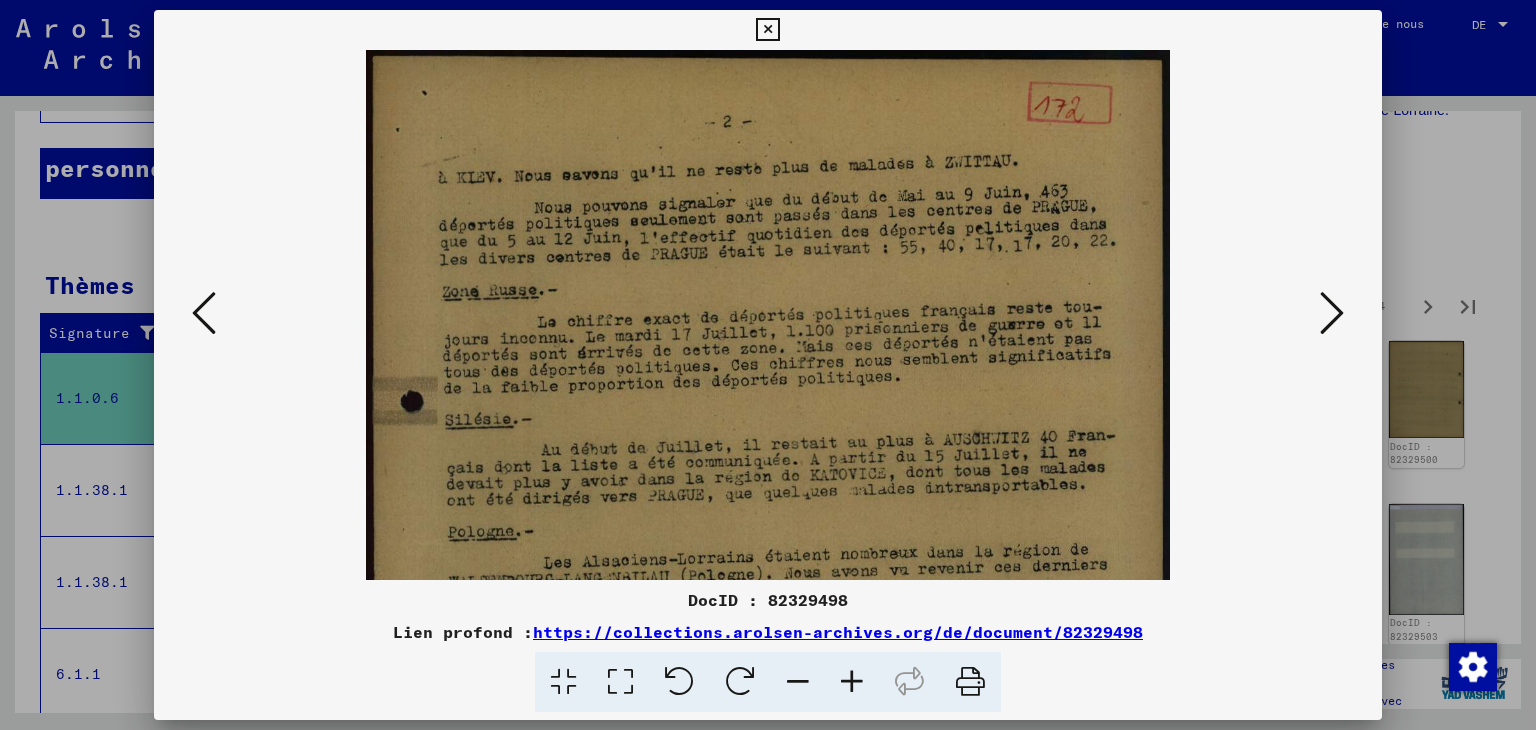 click at bounding box center [852, 682] 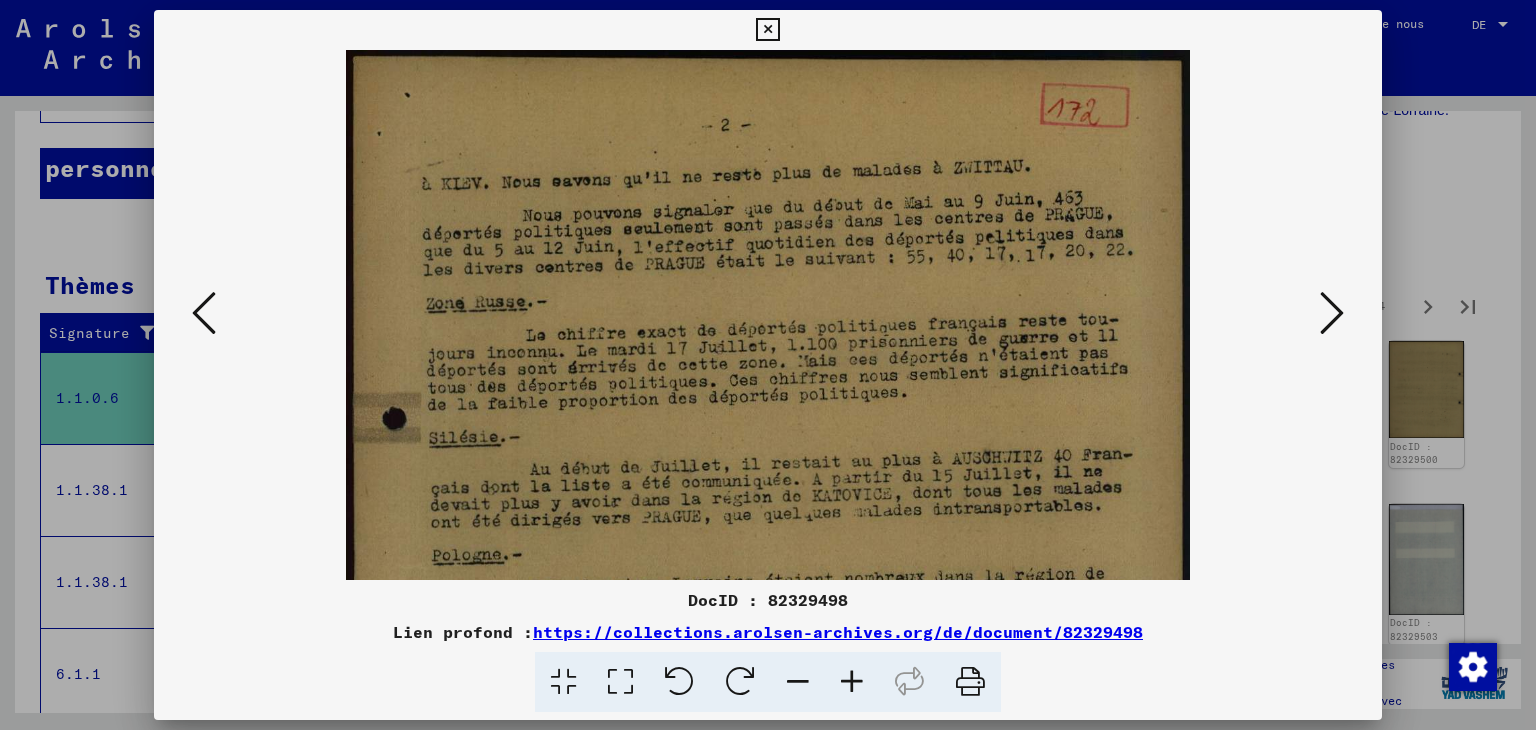 click at bounding box center [852, 682] 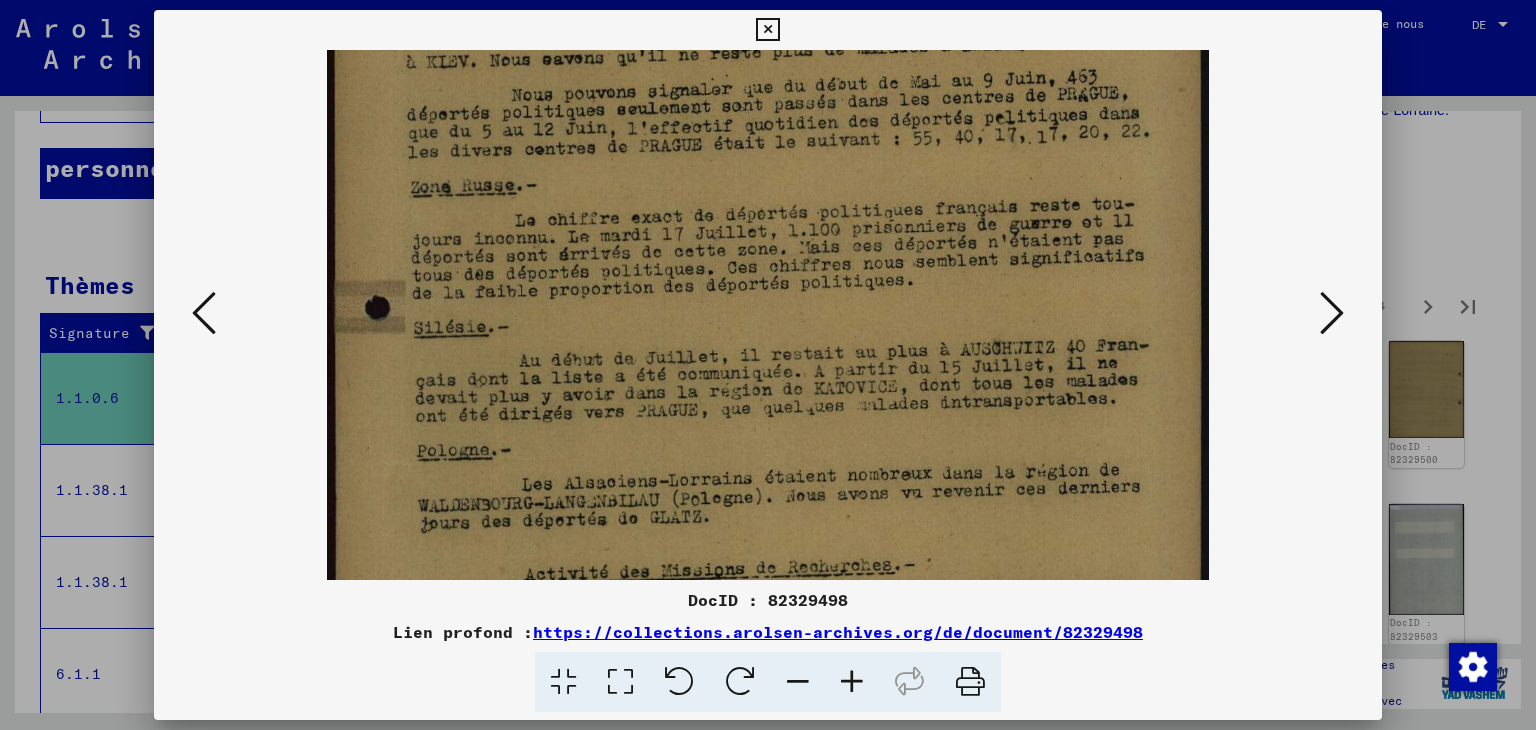 scroll, scrollTop: 194, scrollLeft: 0, axis: vertical 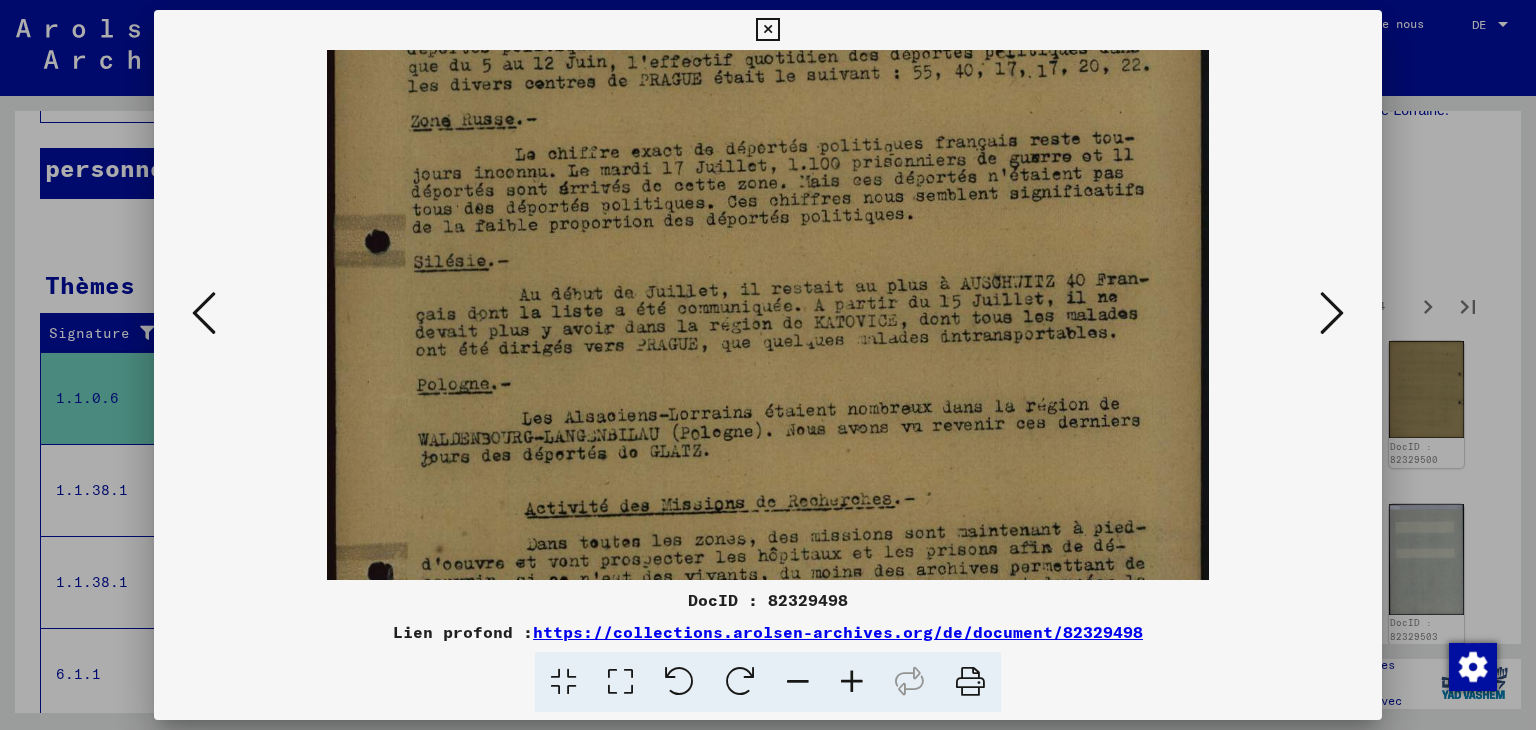 drag, startPoint x: 813, startPoint y: 429, endPoint x: 829, endPoint y: 255, distance: 174.73409 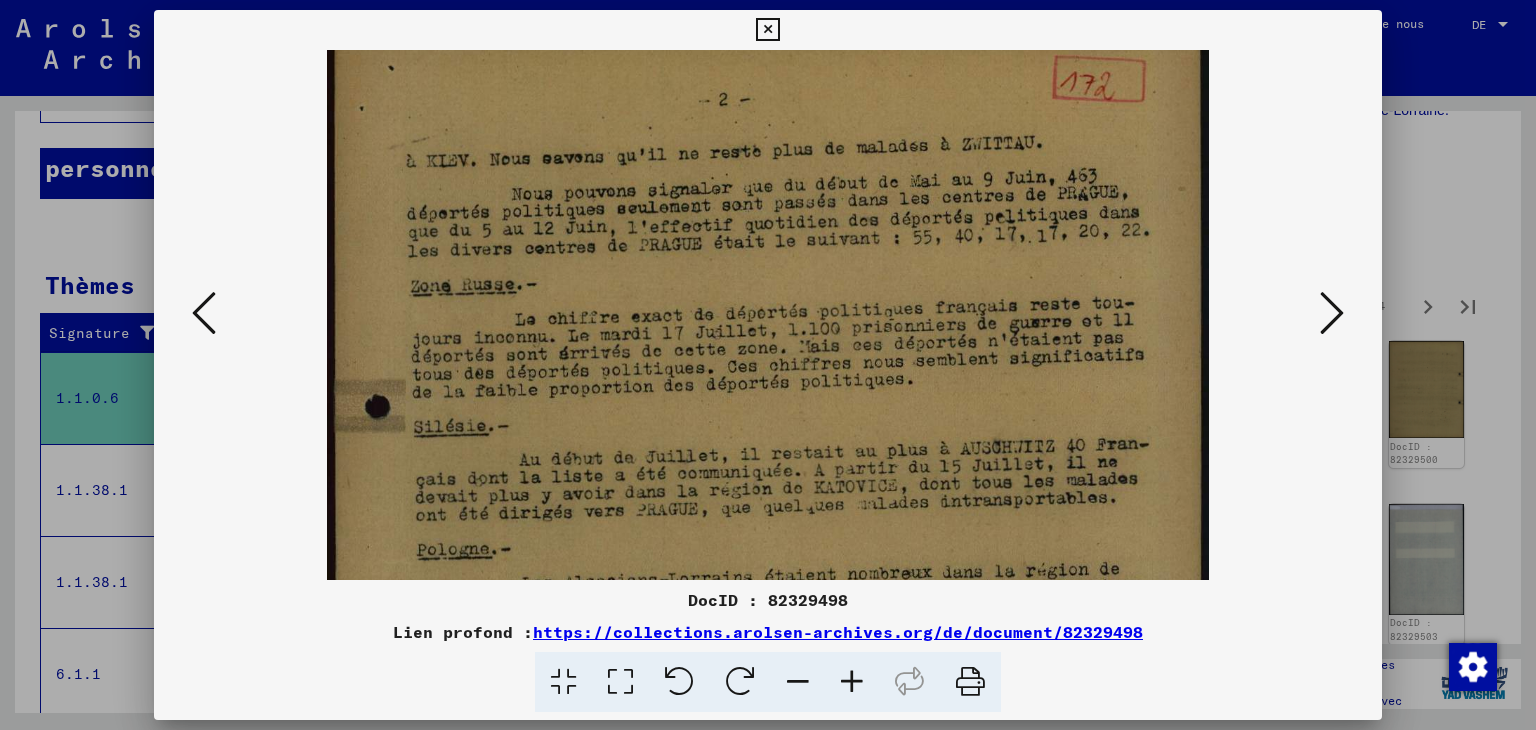 scroll, scrollTop: 28, scrollLeft: 0, axis: vertical 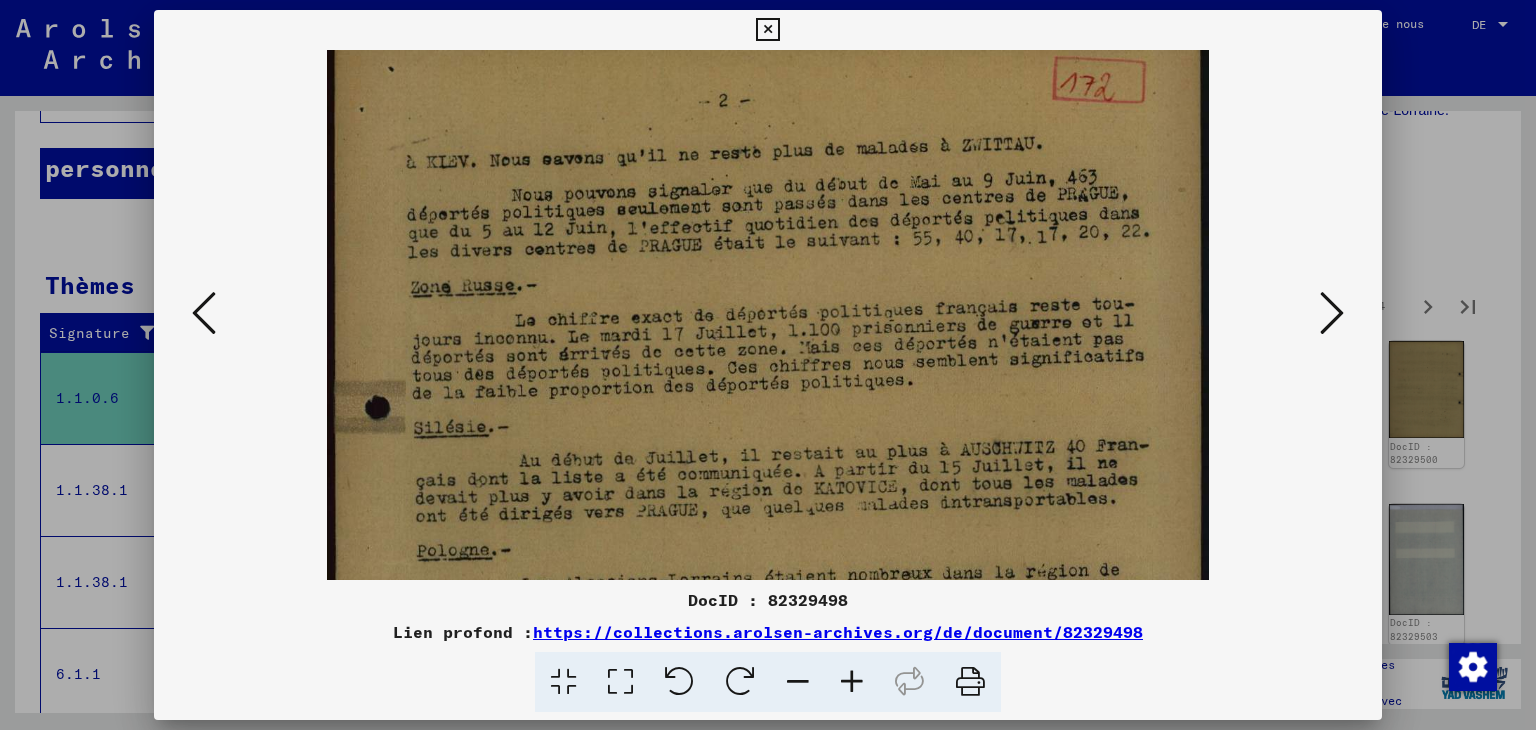 drag, startPoint x: 909, startPoint y: 258, endPoint x: 894, endPoint y: 425, distance: 167.6723 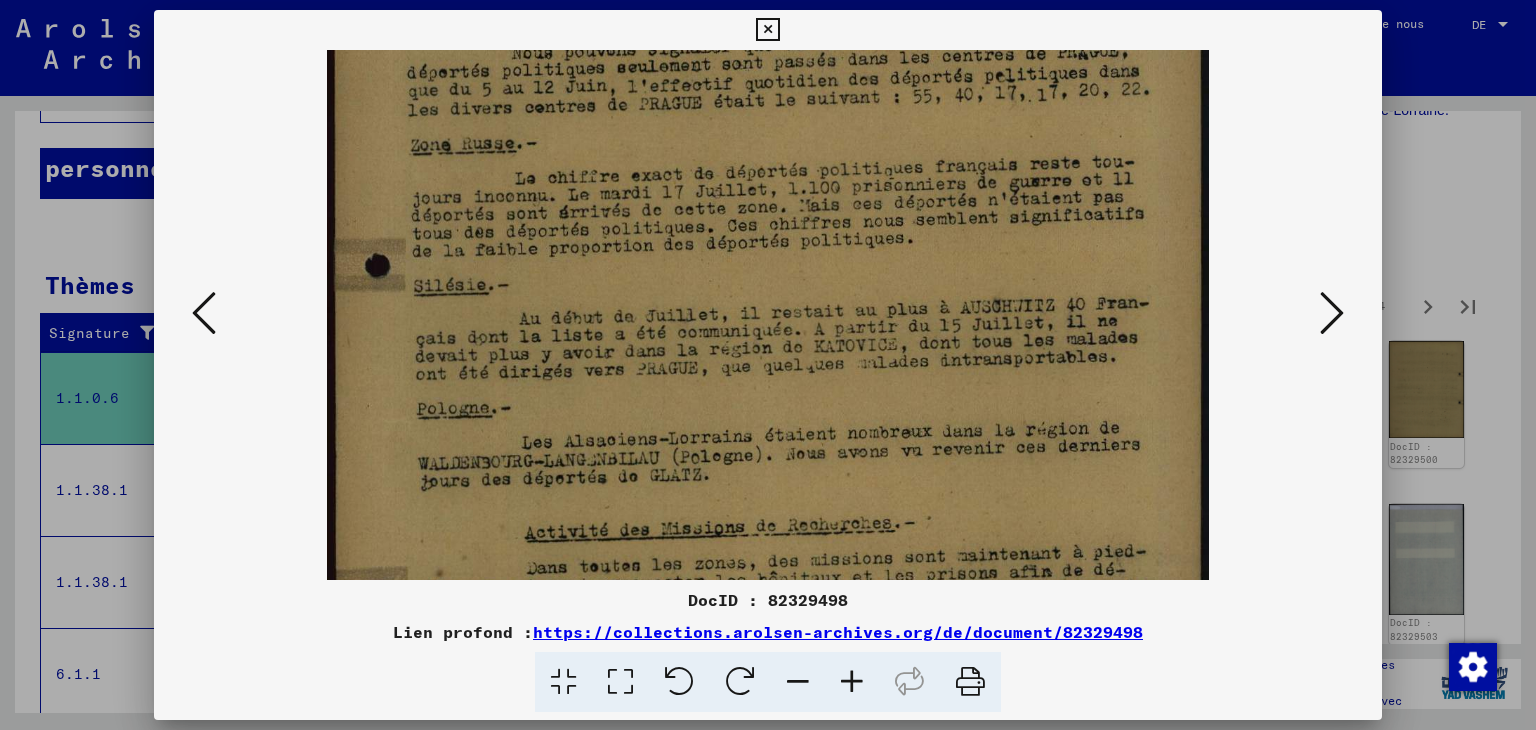 drag, startPoint x: 784, startPoint y: 404, endPoint x: 825, endPoint y: 262, distance: 147.80054 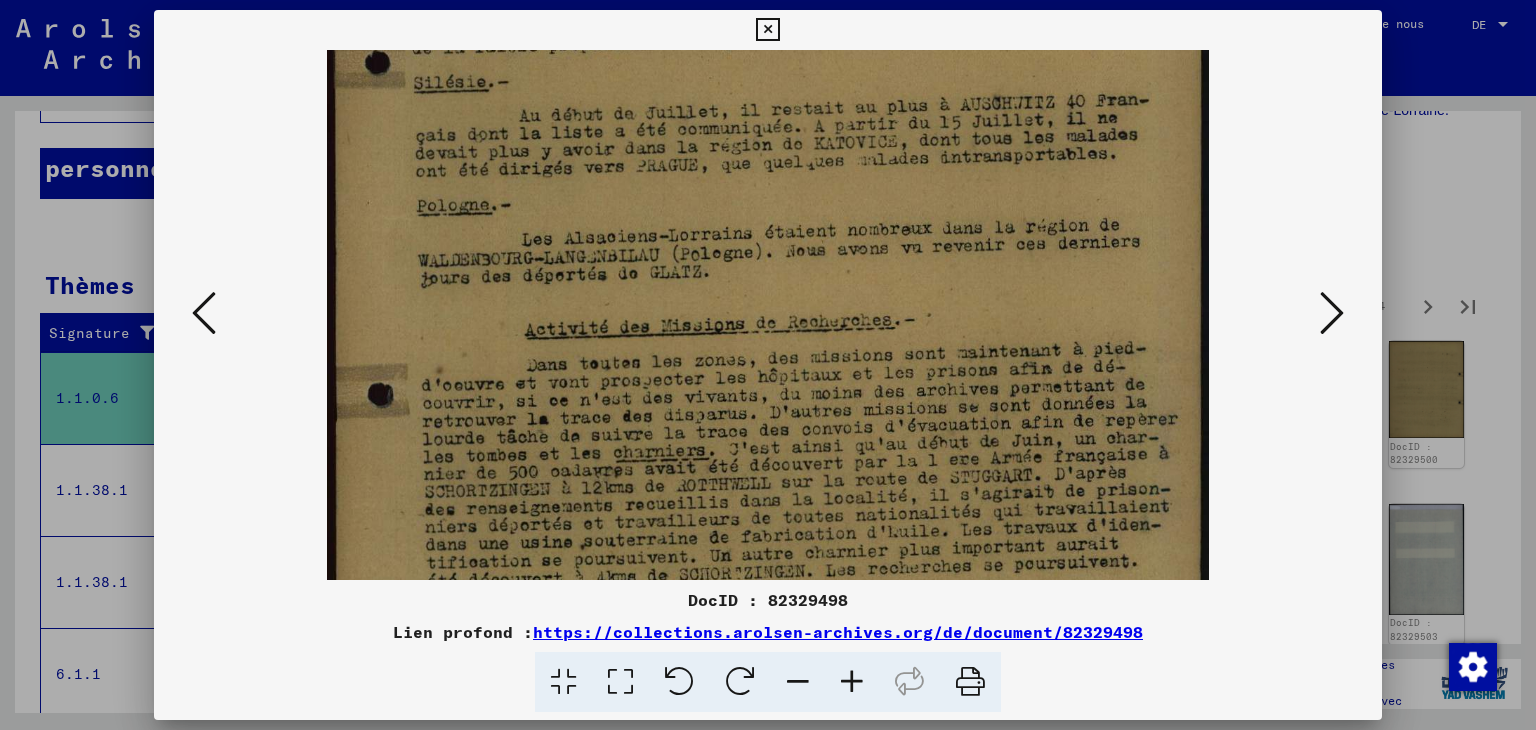 drag, startPoint x: 779, startPoint y: 345, endPoint x: 816, endPoint y: 213, distance: 137.08757 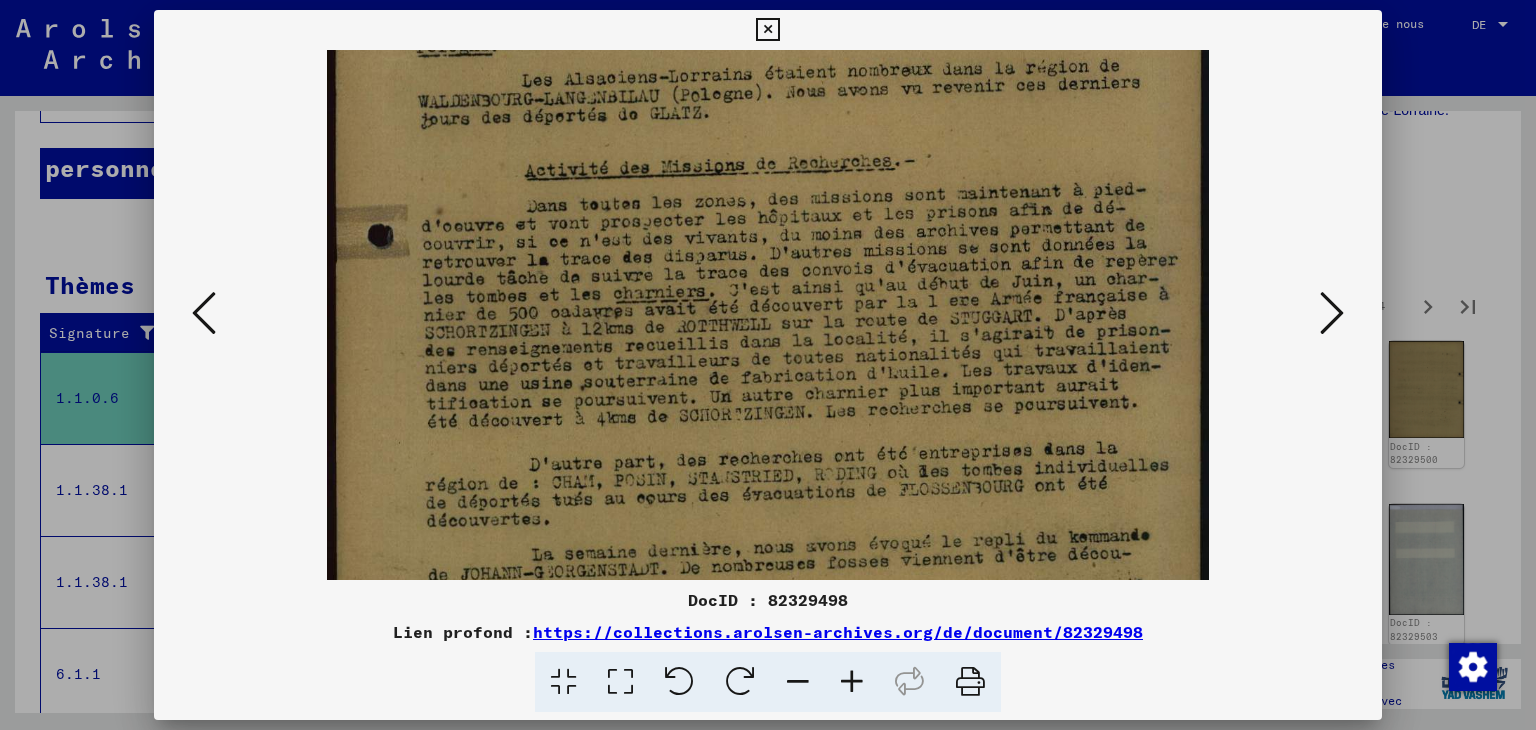 scroll, scrollTop: 532, scrollLeft: 0, axis: vertical 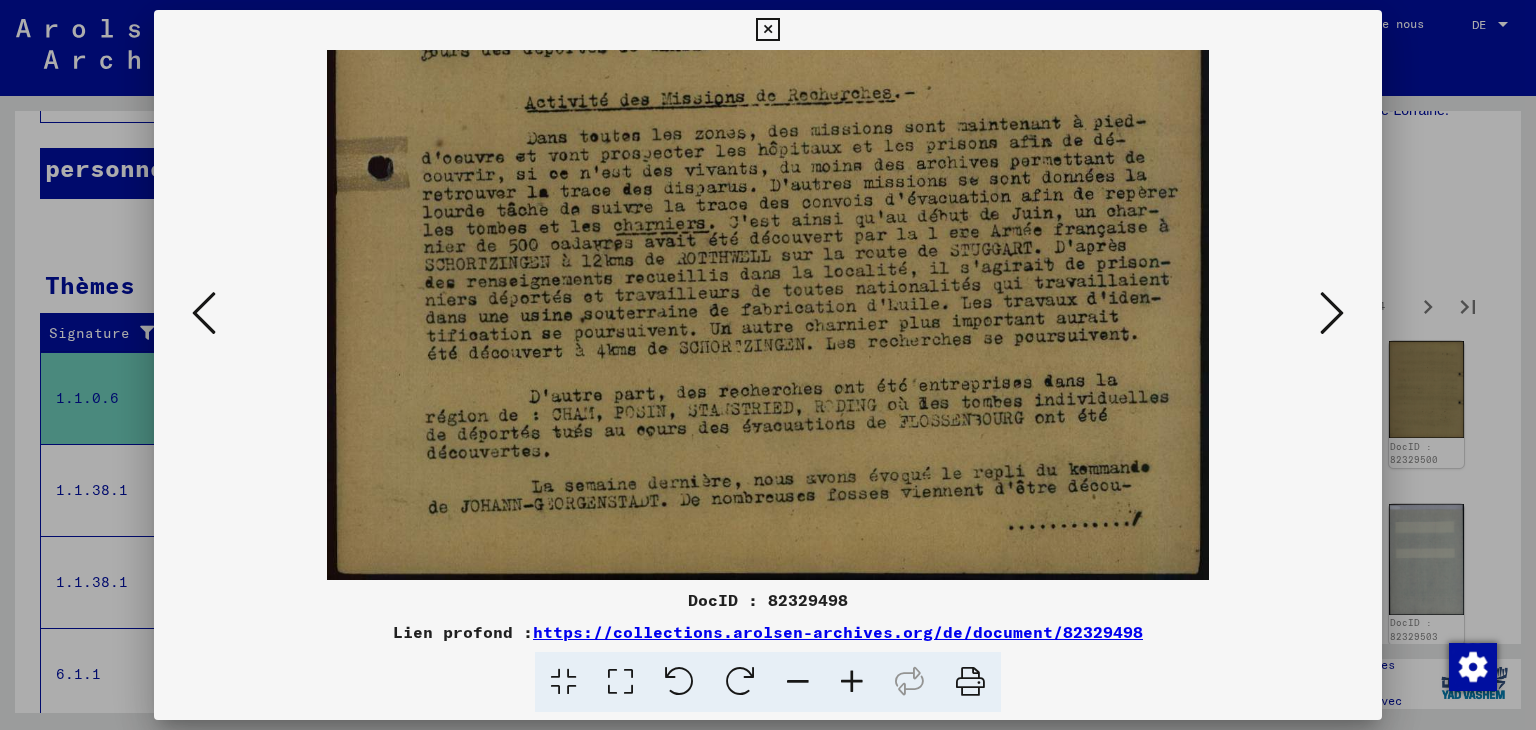 drag, startPoint x: 776, startPoint y: 331, endPoint x: 796, endPoint y: 261, distance: 72.8011 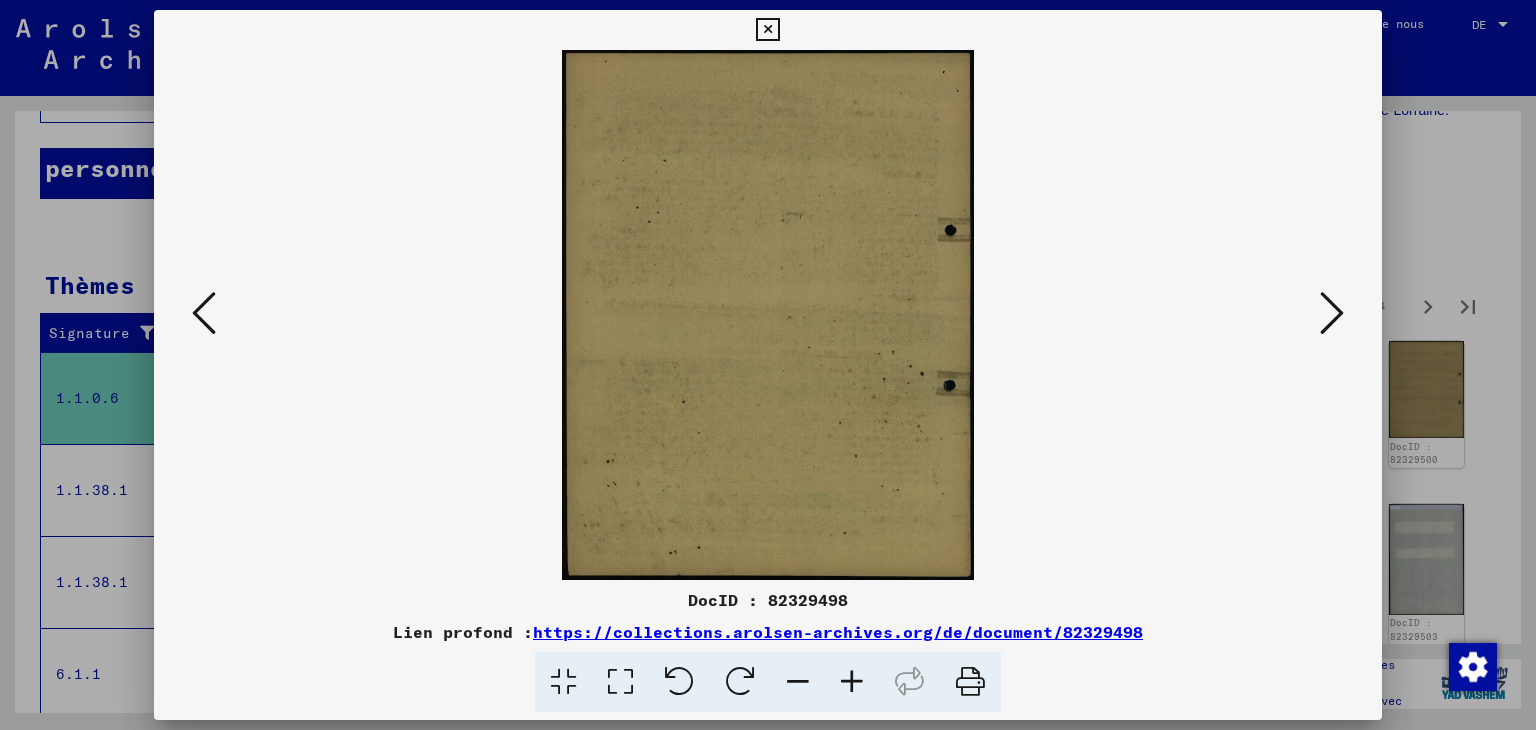 click at bounding box center (1332, 313) 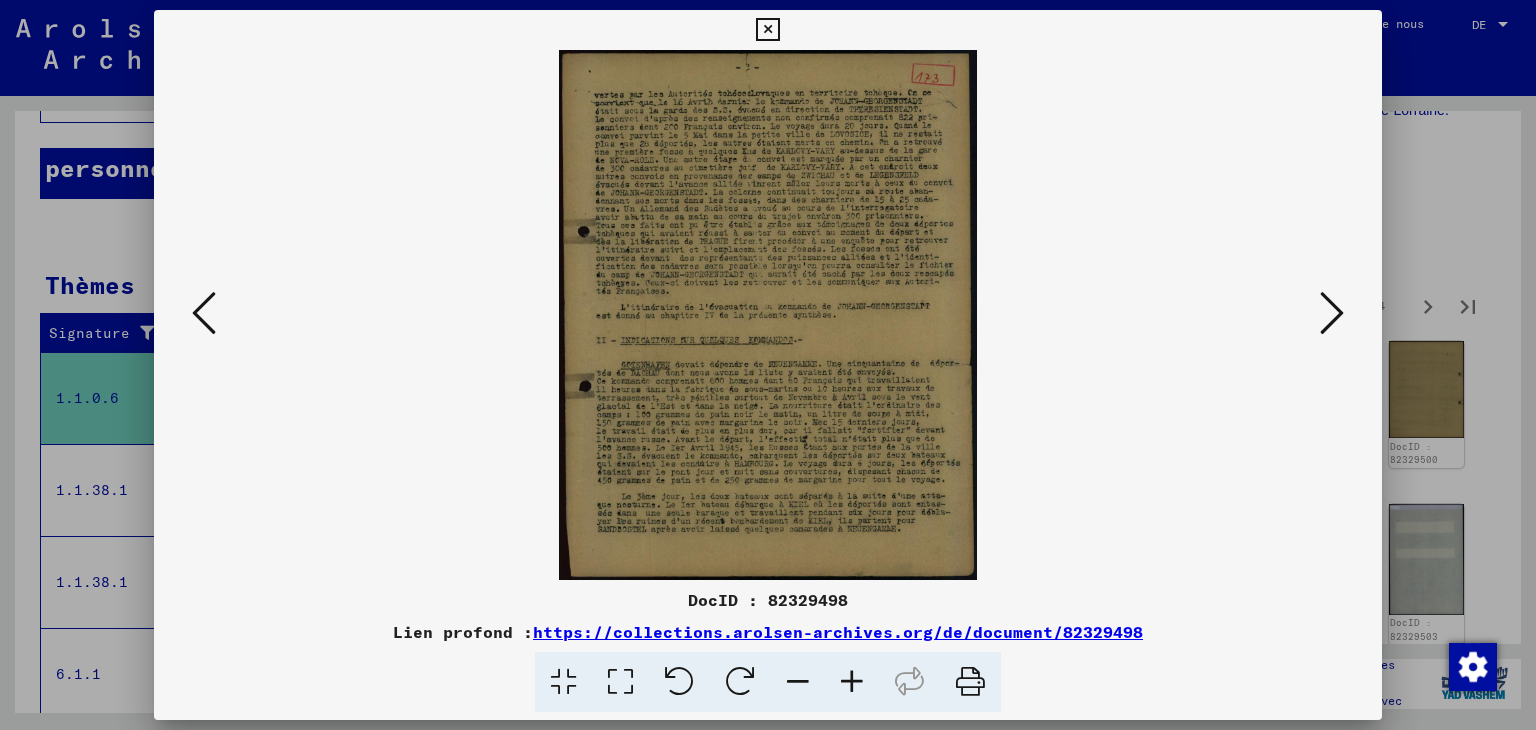 click at bounding box center (852, 682) 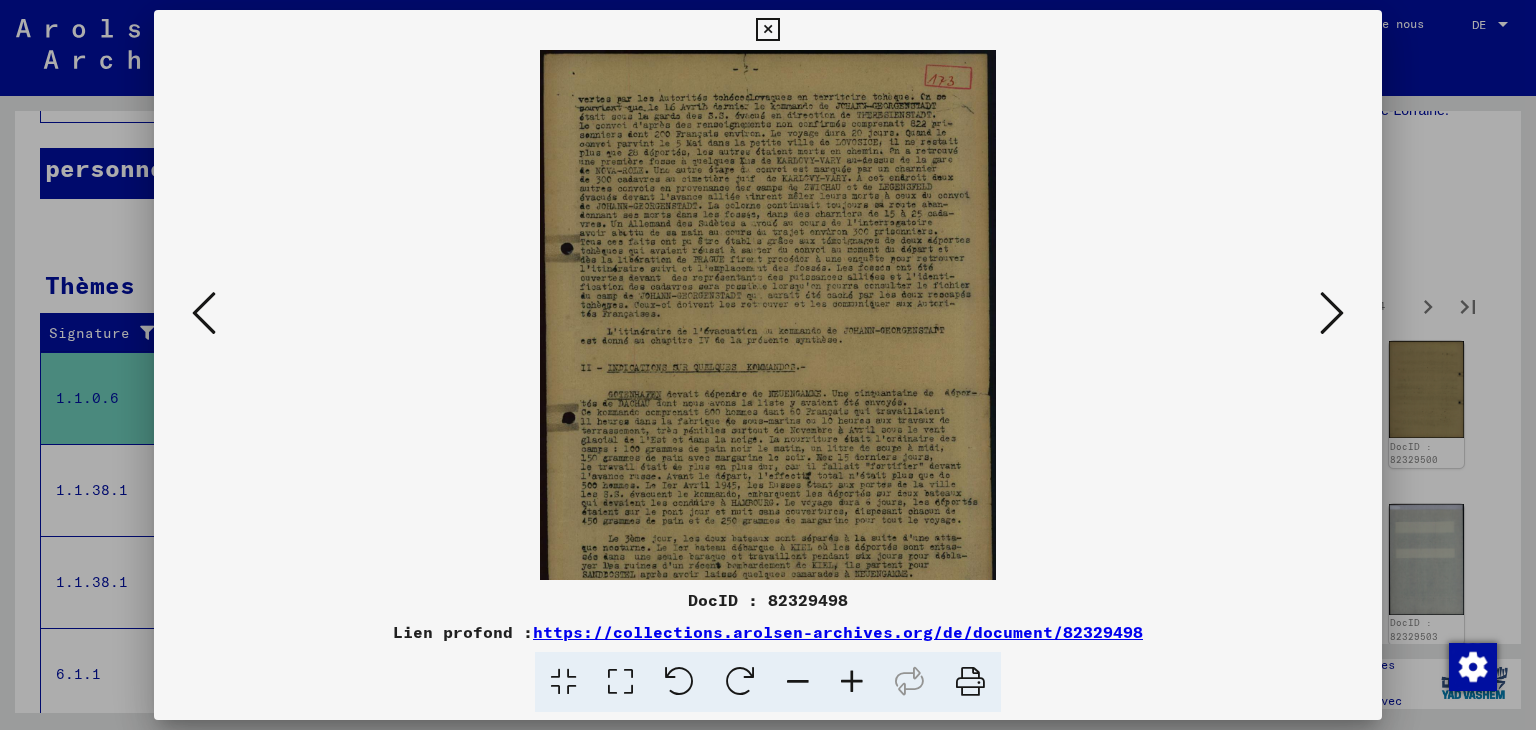 click at bounding box center [852, 682] 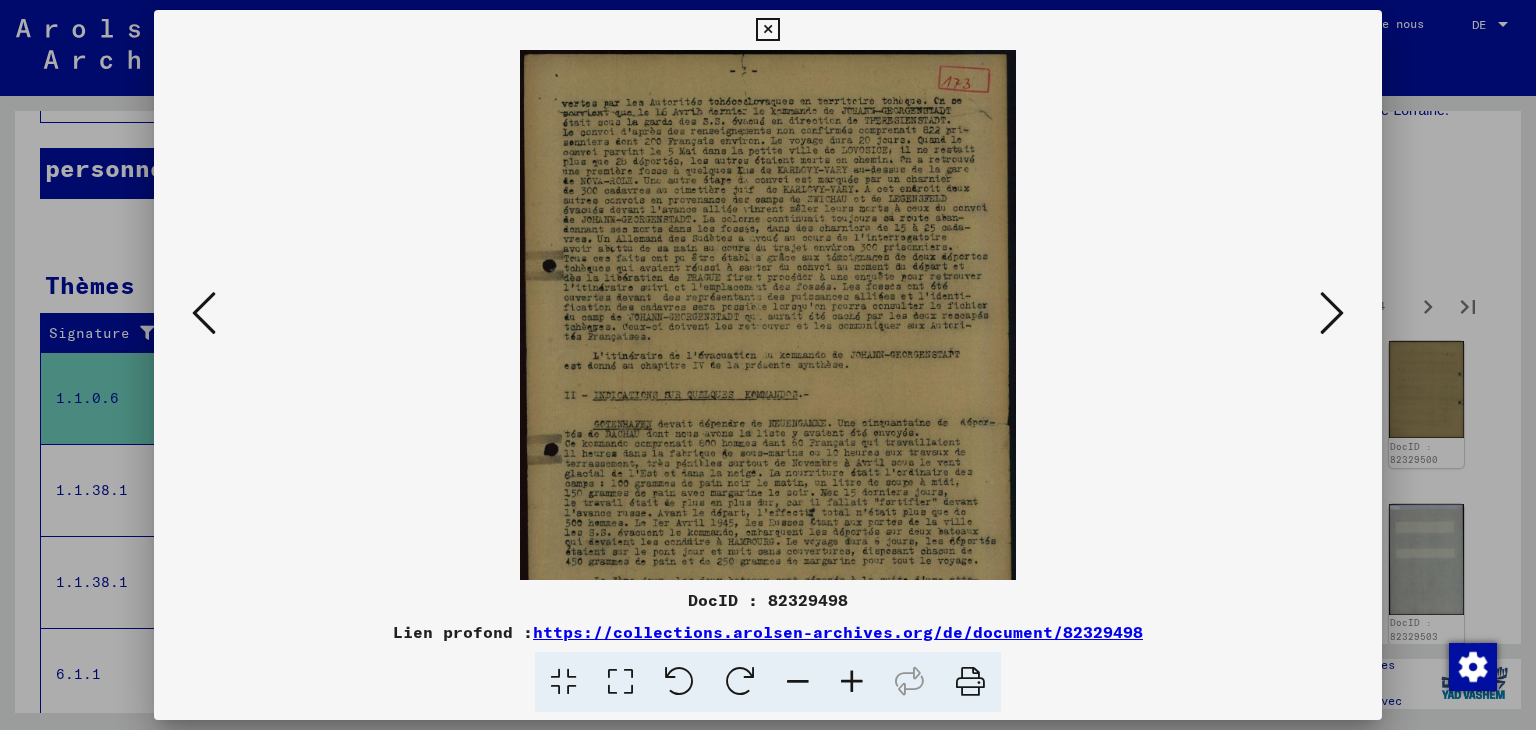 click at bounding box center [852, 682] 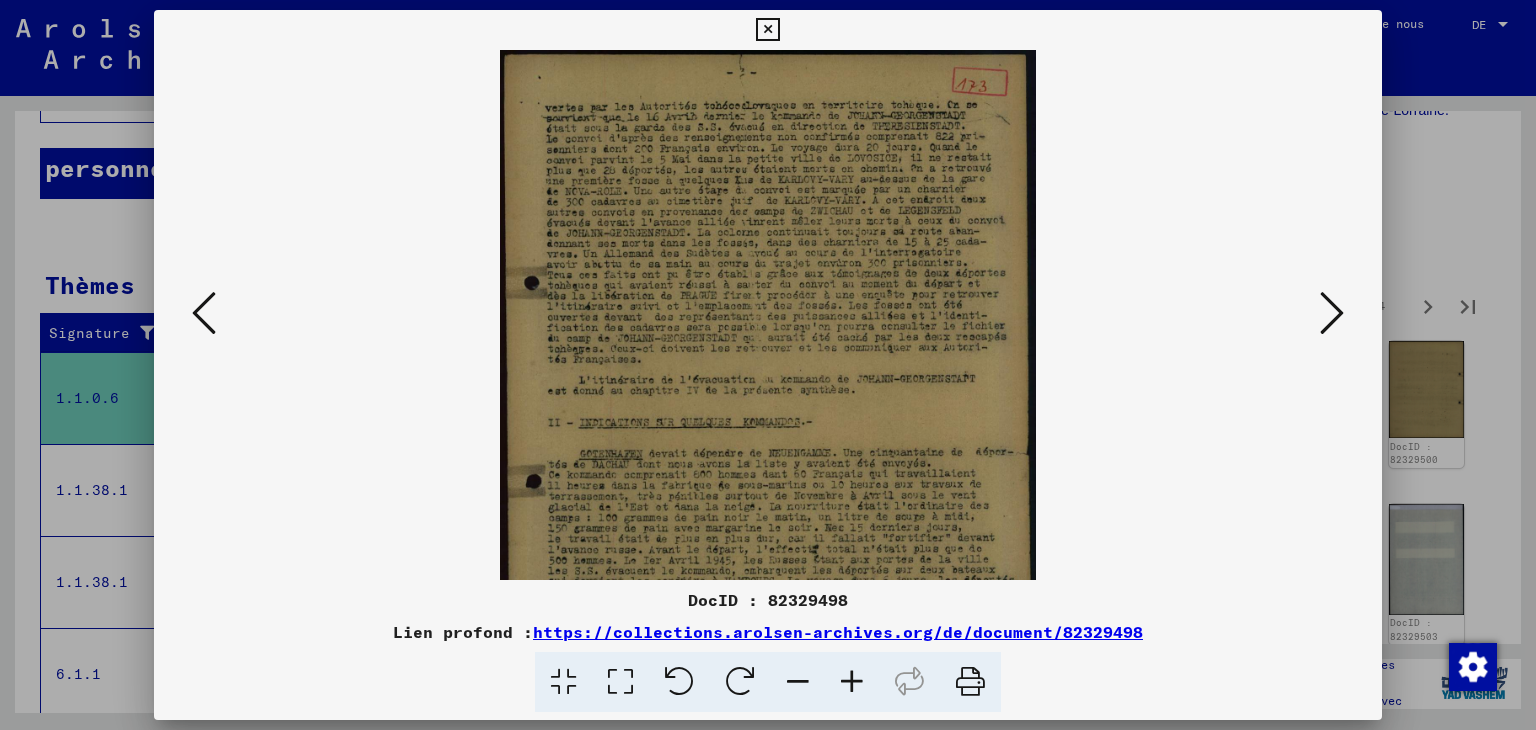 click at bounding box center (852, 682) 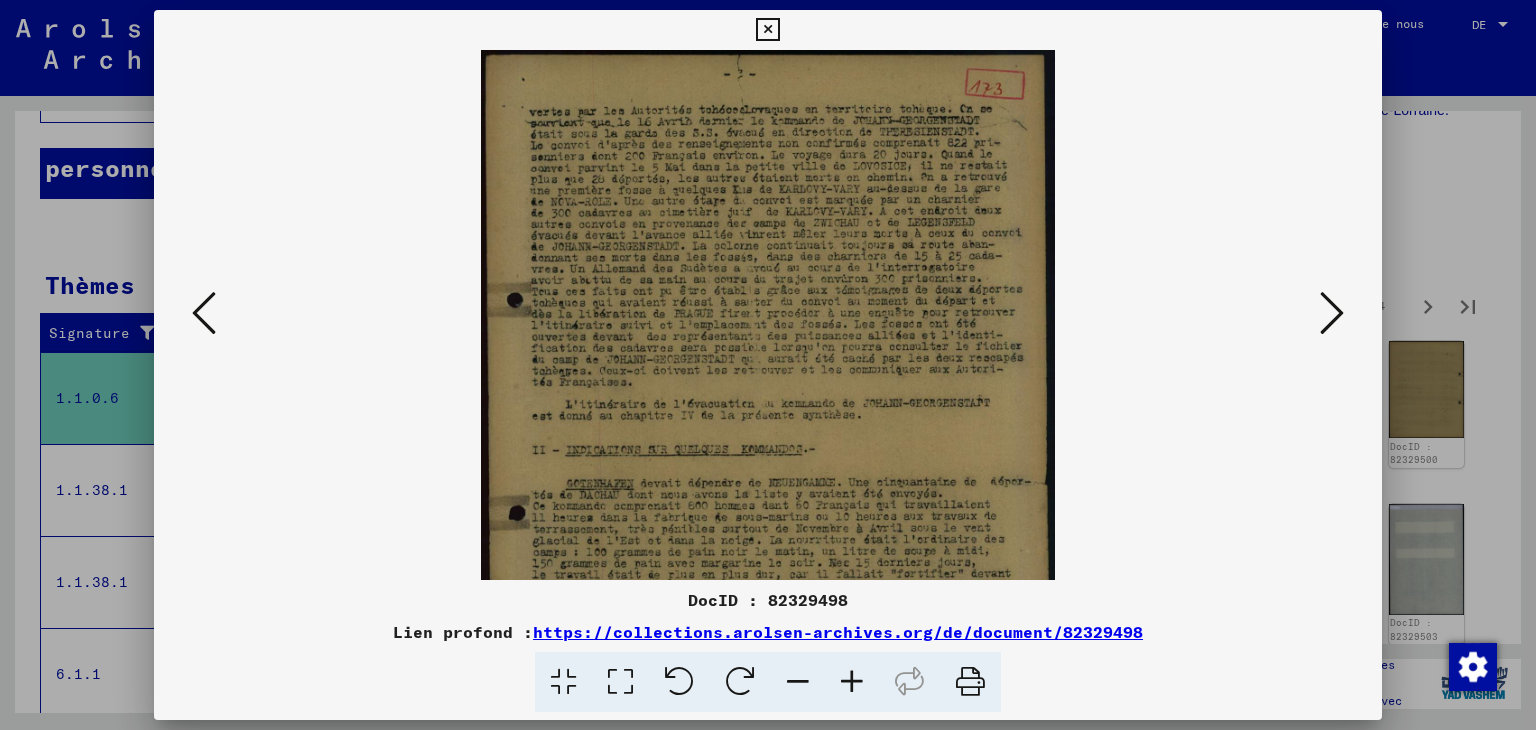click at bounding box center [852, 682] 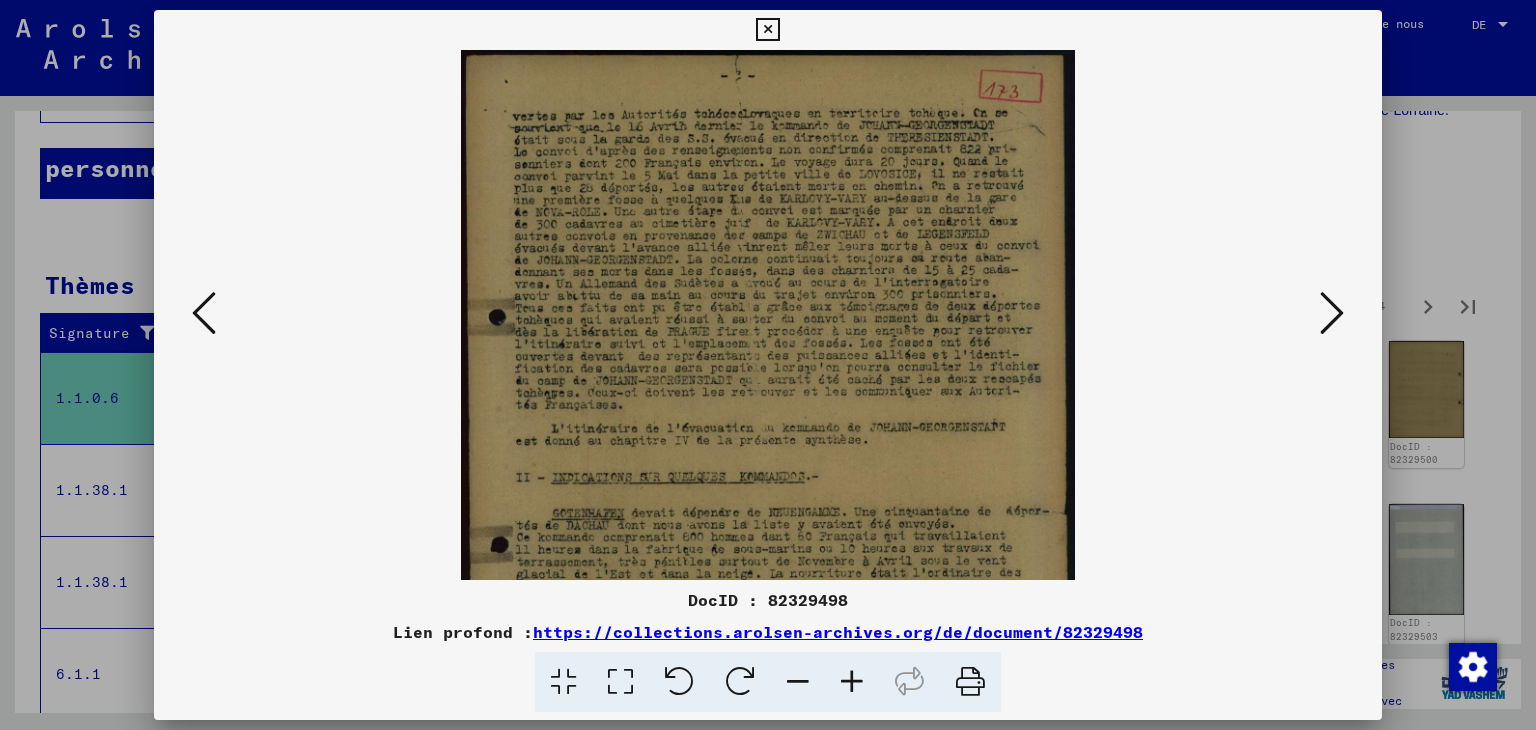 click at bounding box center (852, 682) 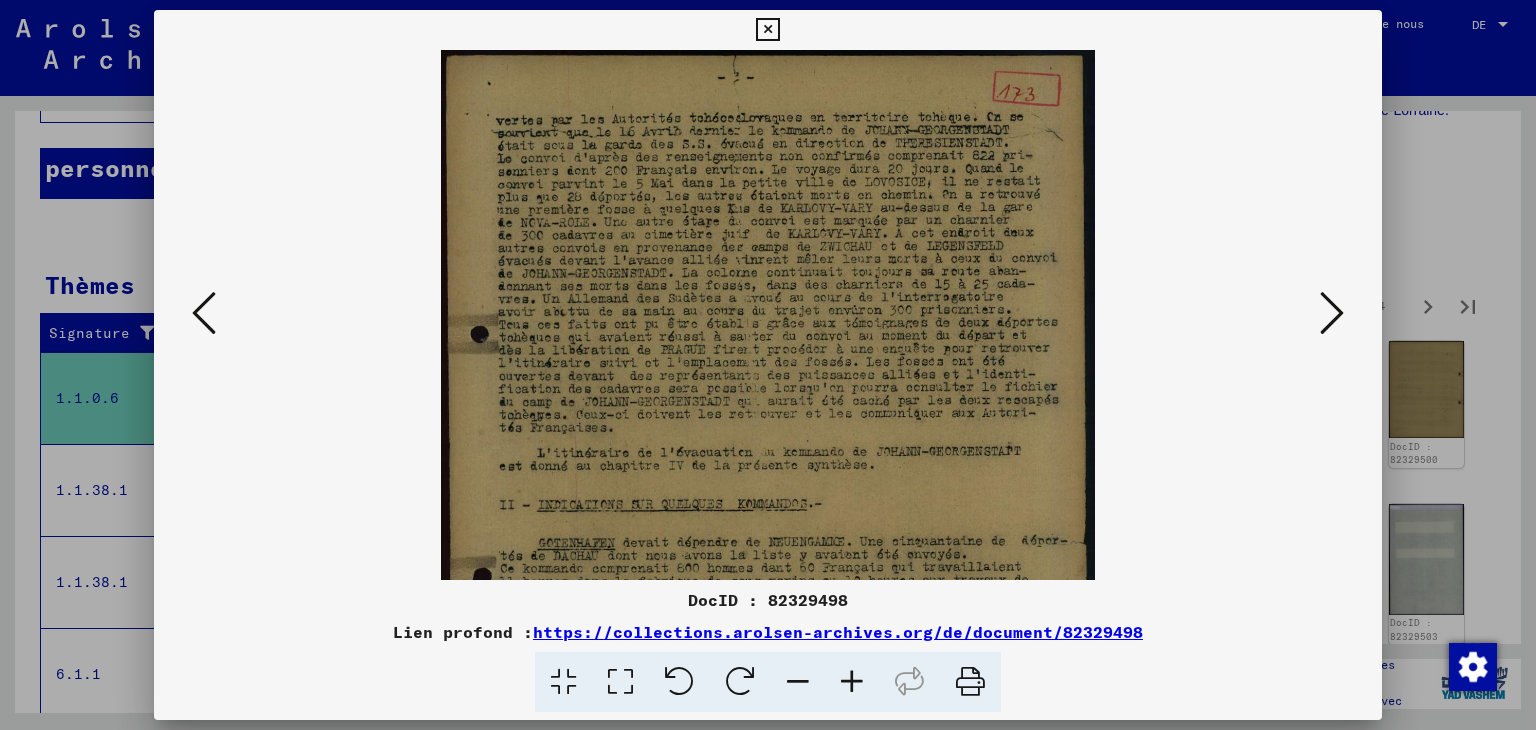 click at bounding box center (852, 682) 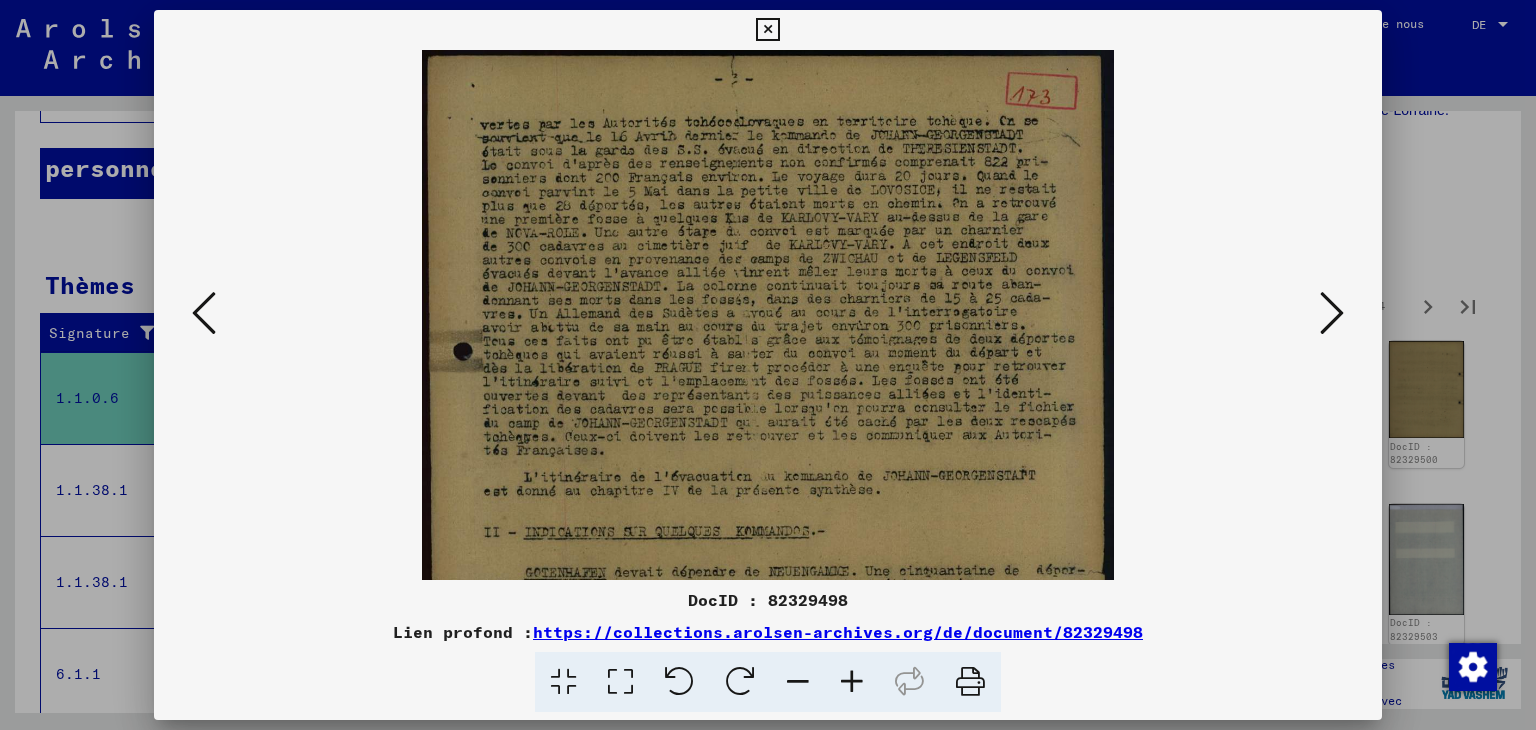 click at bounding box center (852, 682) 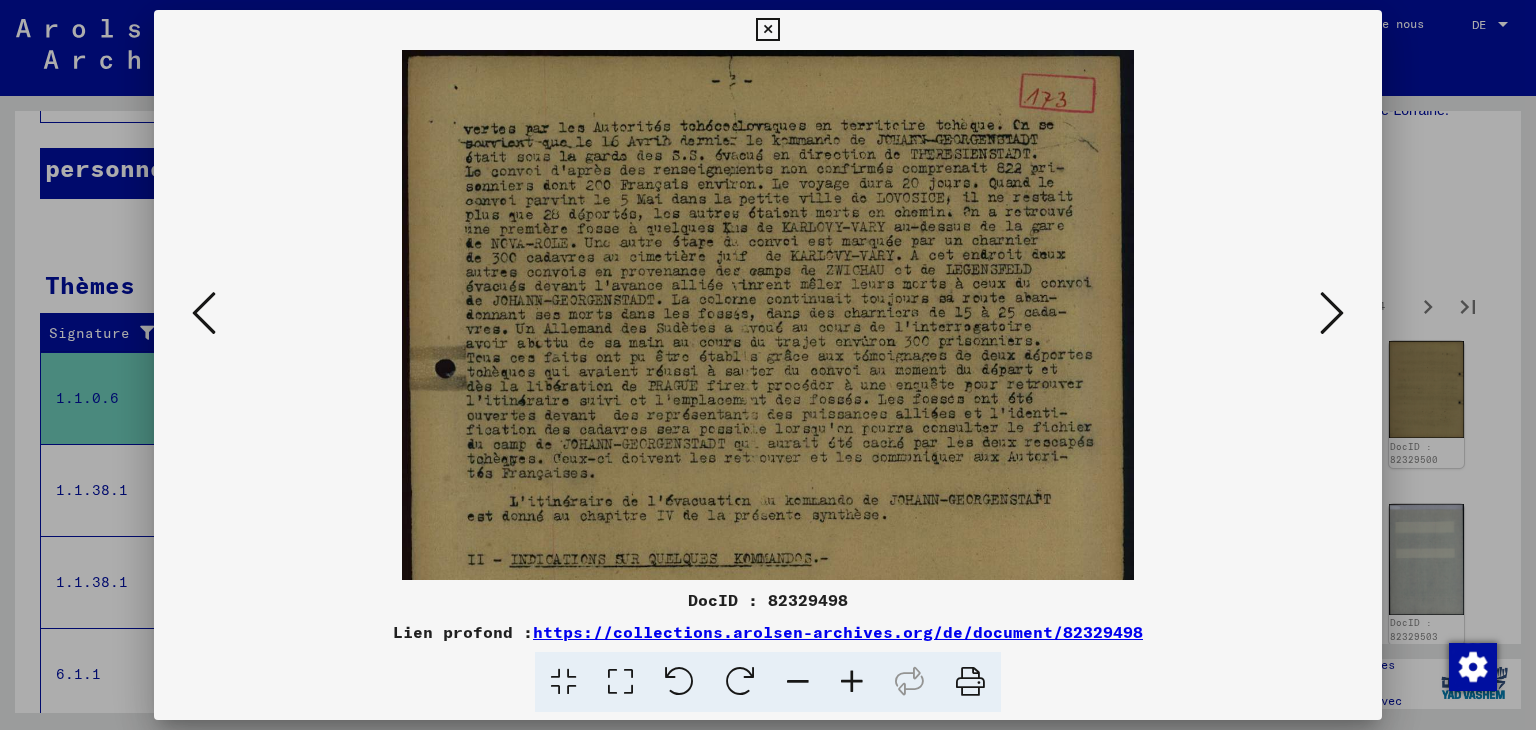 click at bounding box center [852, 682] 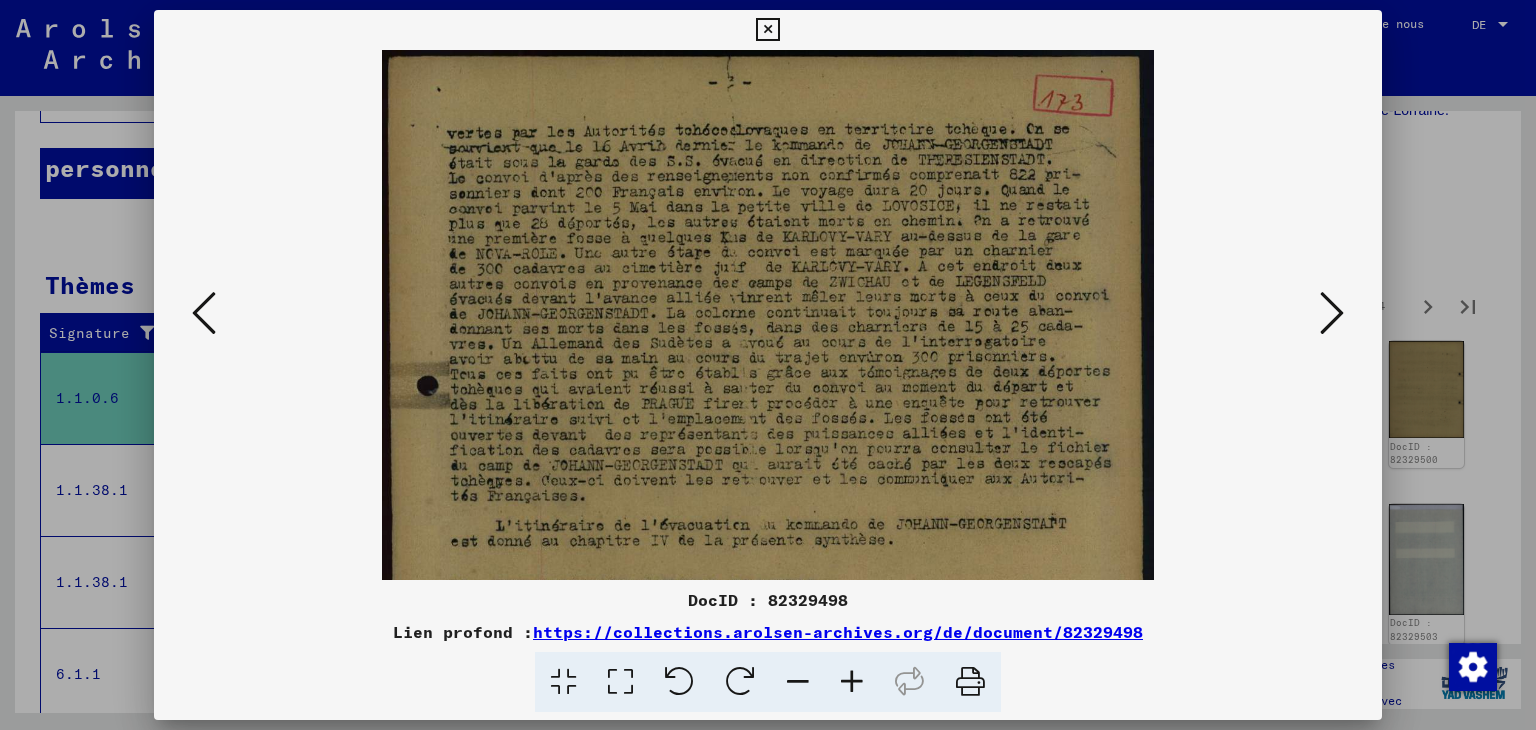 click at bounding box center (852, 682) 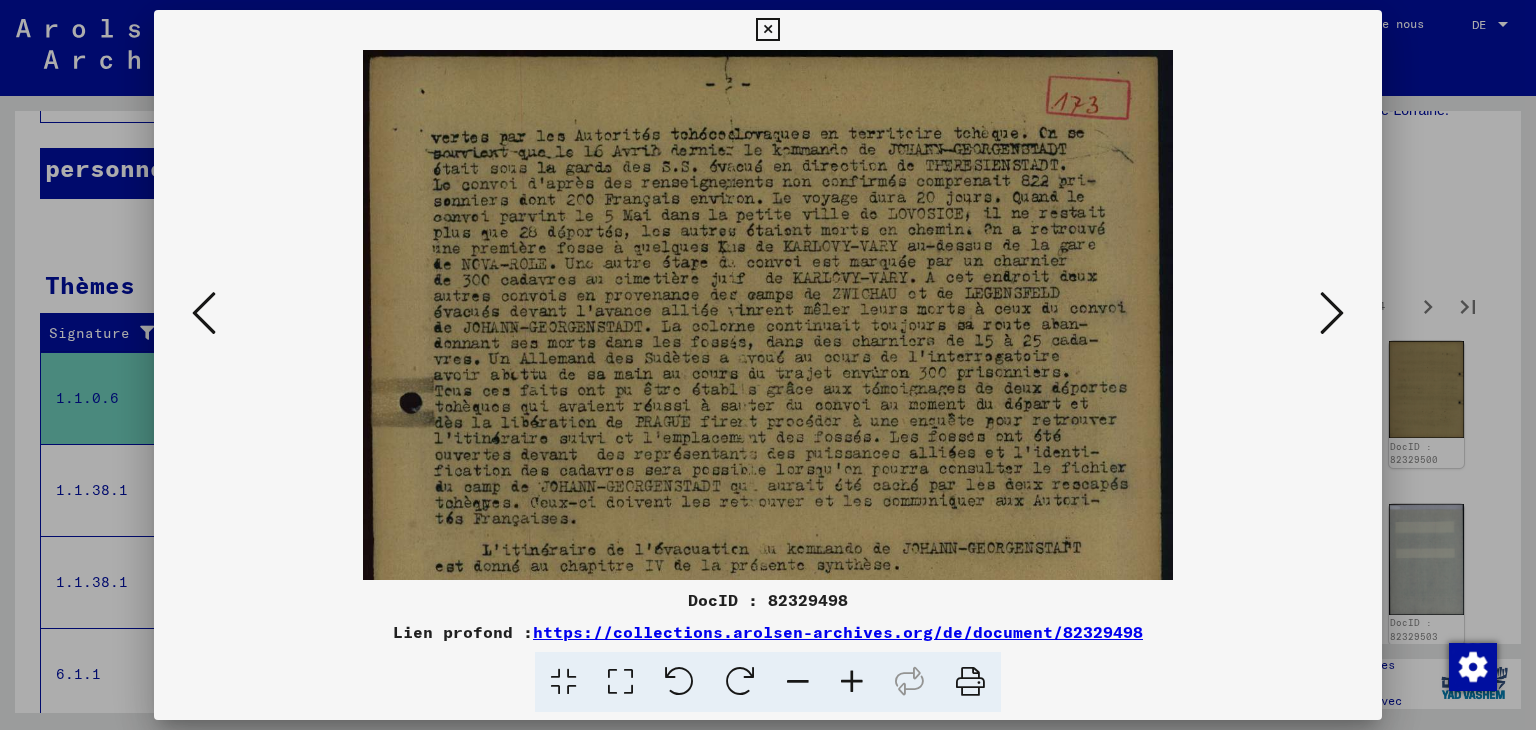 click at bounding box center (852, 682) 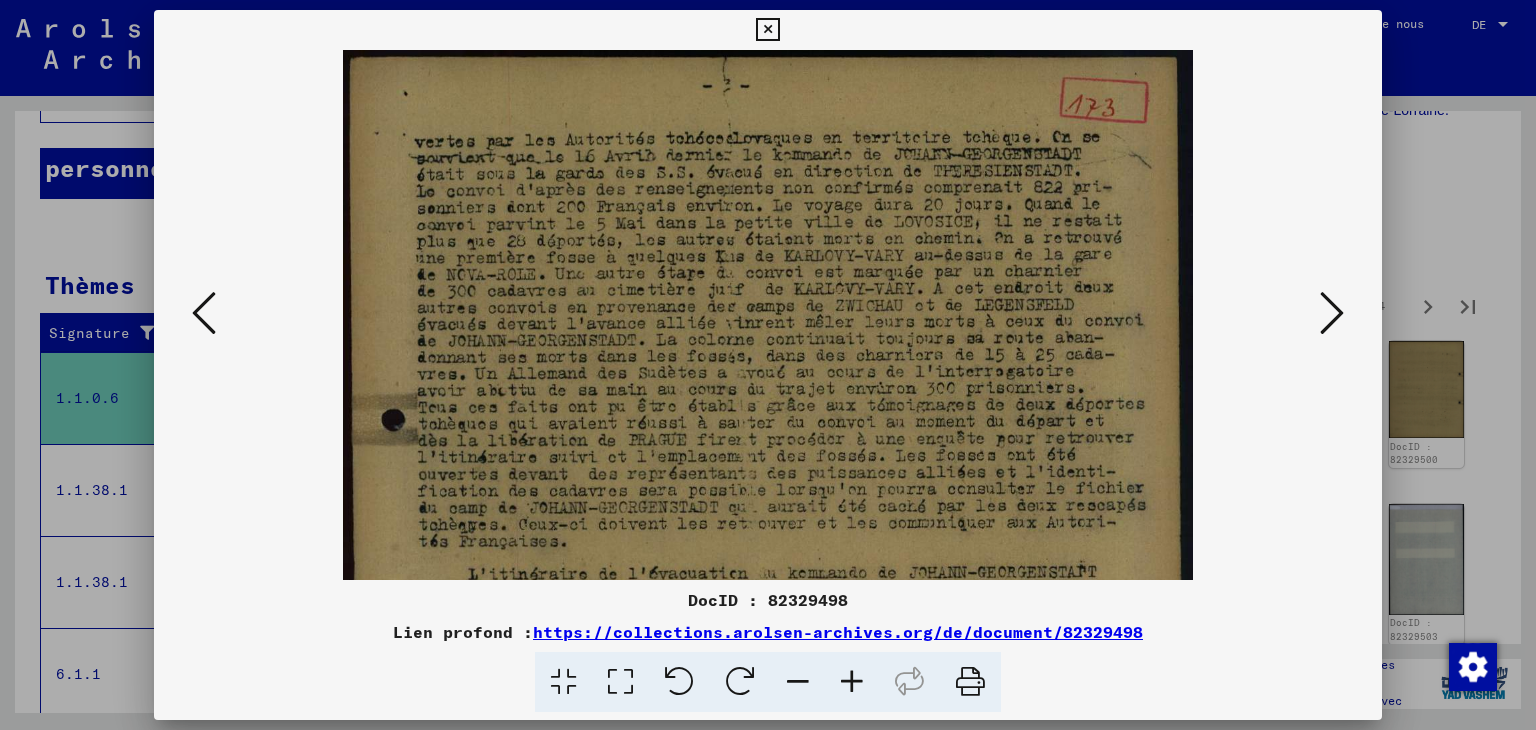 click at bounding box center (852, 682) 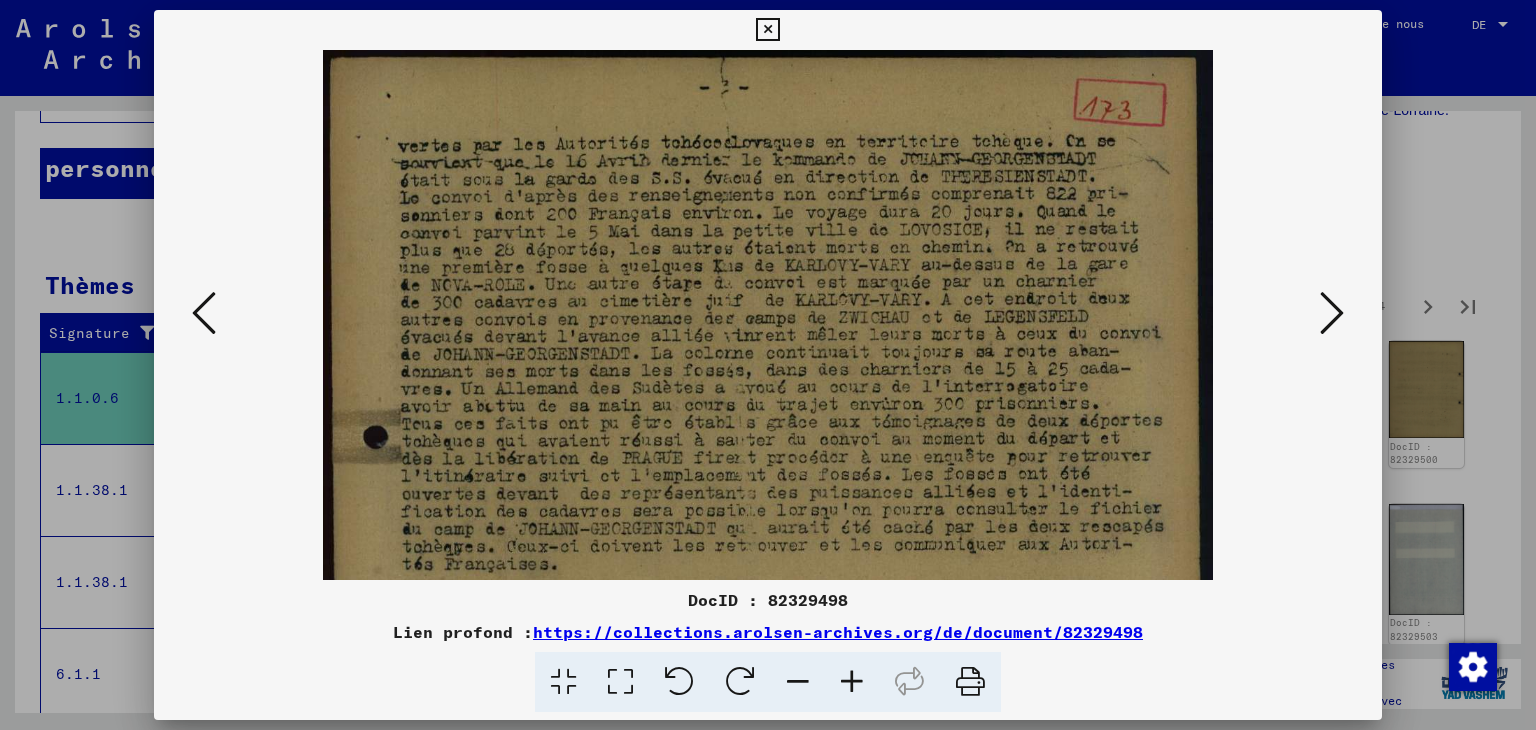 click at bounding box center (852, 682) 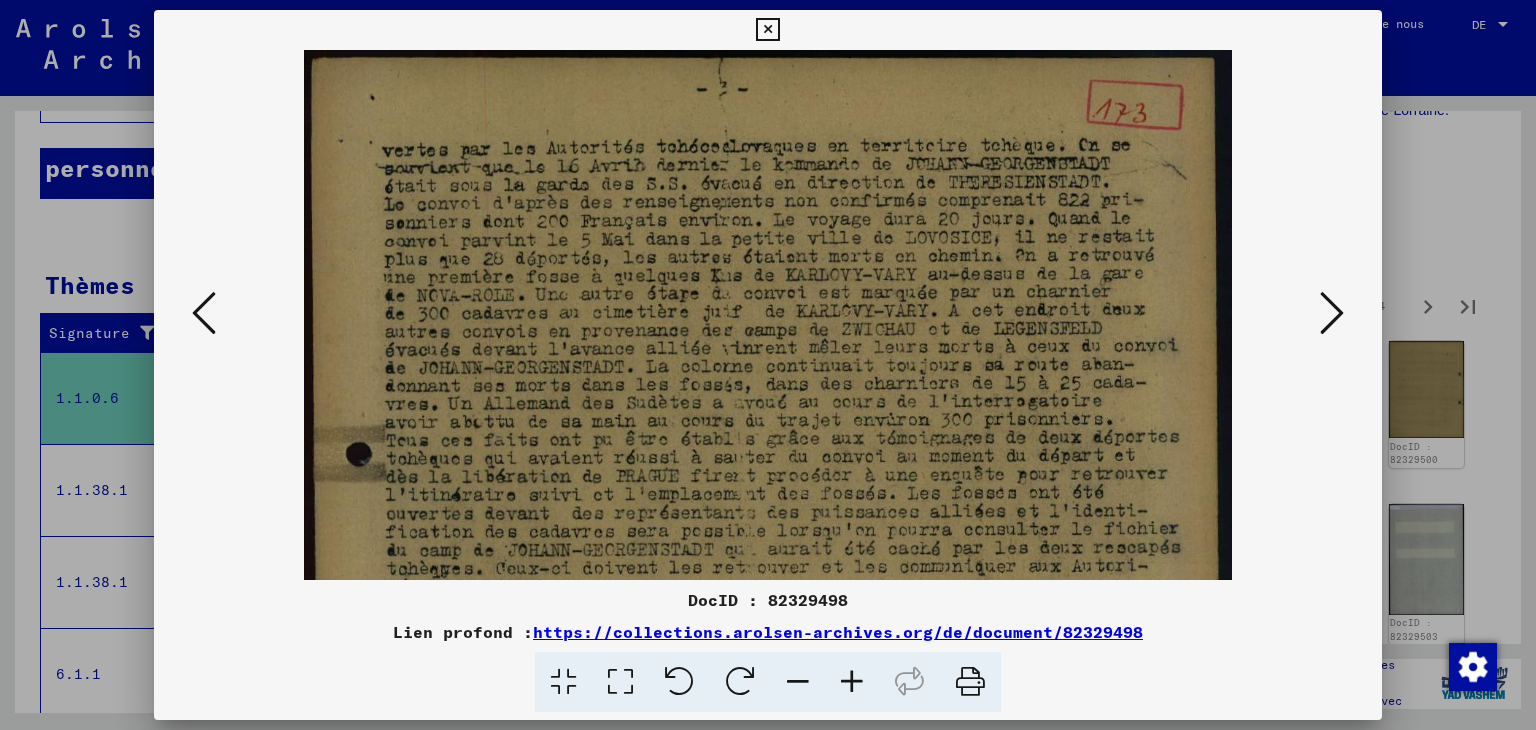 click at bounding box center (852, 682) 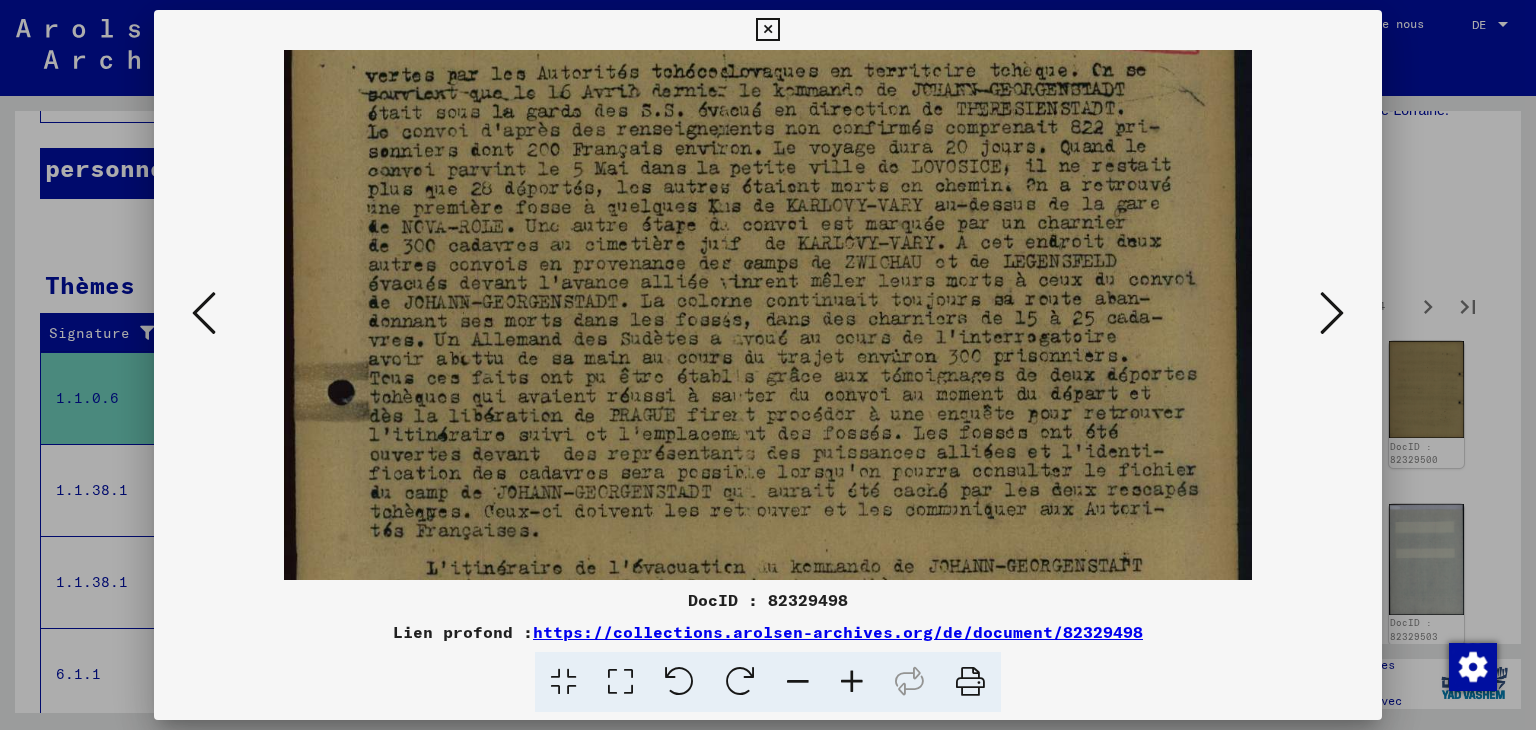 drag, startPoint x: 824, startPoint y: 509, endPoint x: 842, endPoint y: 435, distance: 76.15773 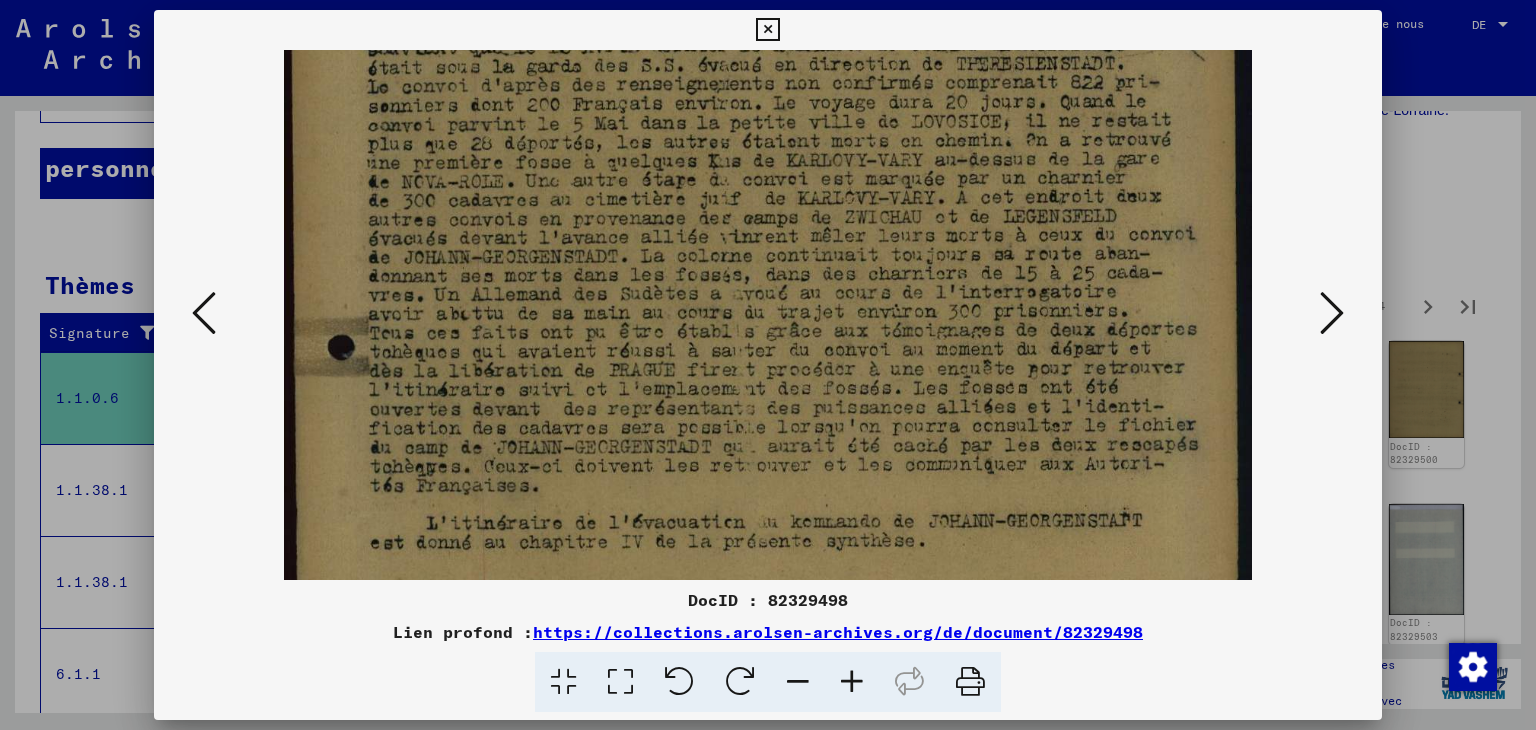 drag, startPoint x: 814, startPoint y: 492, endPoint x: 828, endPoint y: 450, distance: 44.27189 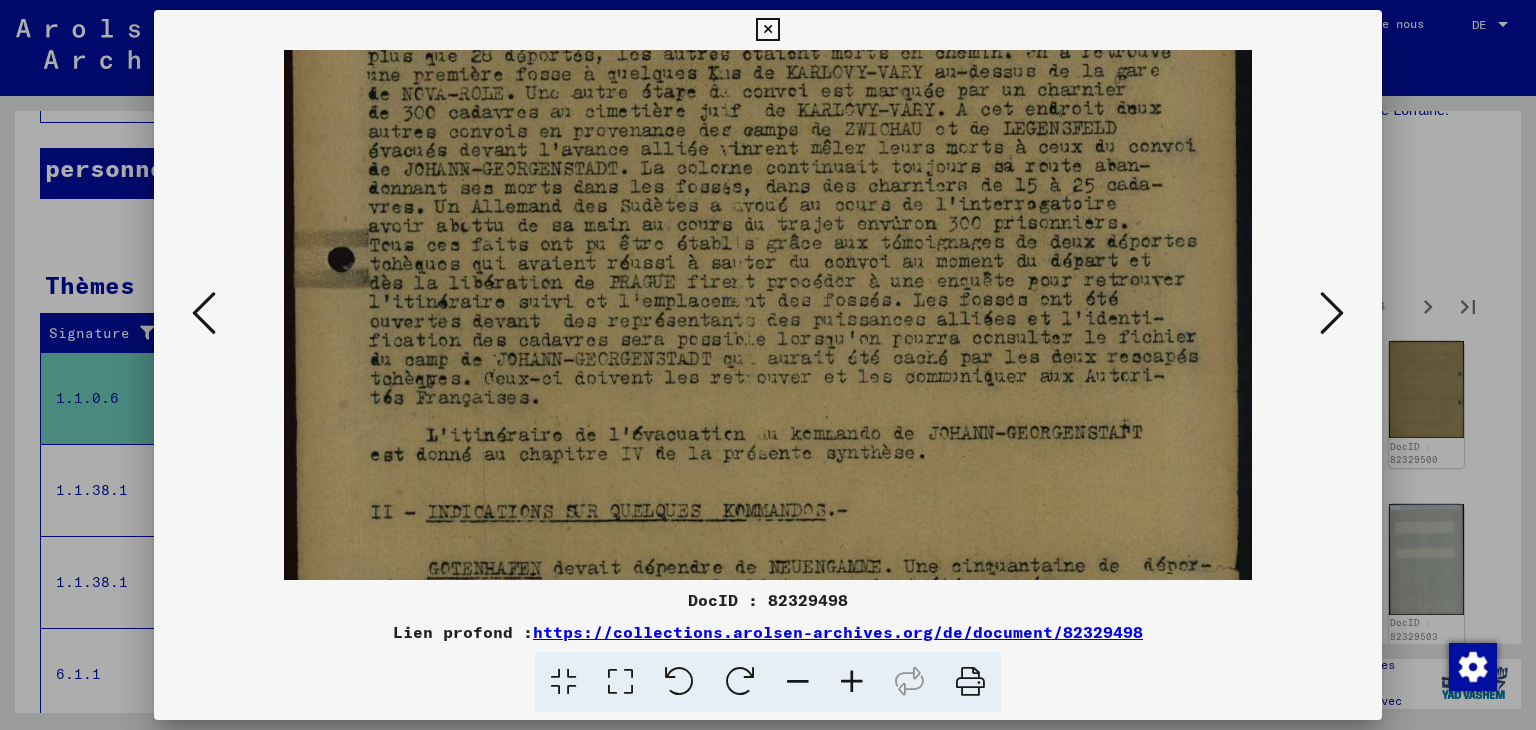 drag, startPoint x: 812, startPoint y: 453, endPoint x: 828, endPoint y: 412, distance: 44.011364 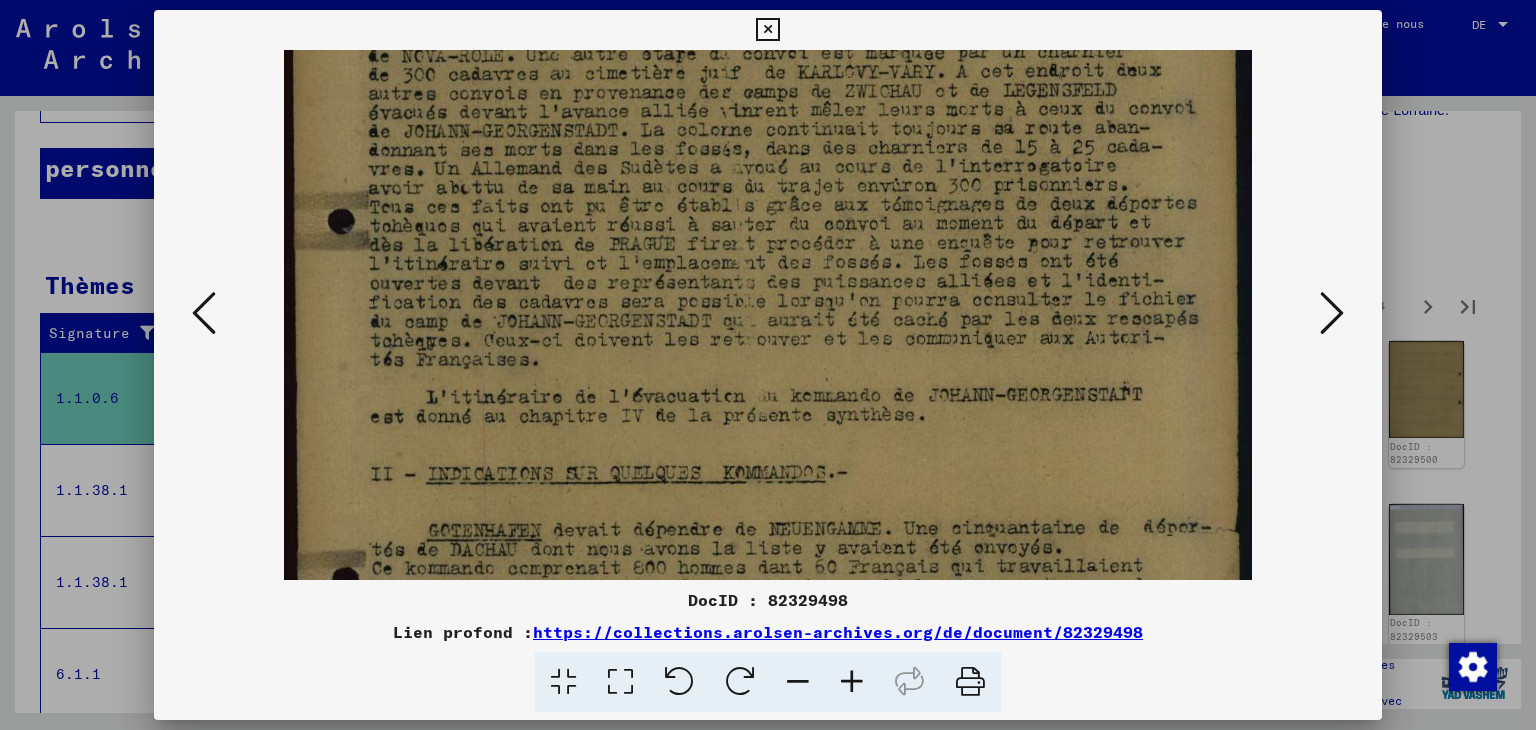 scroll, scrollTop: 253, scrollLeft: 0, axis: vertical 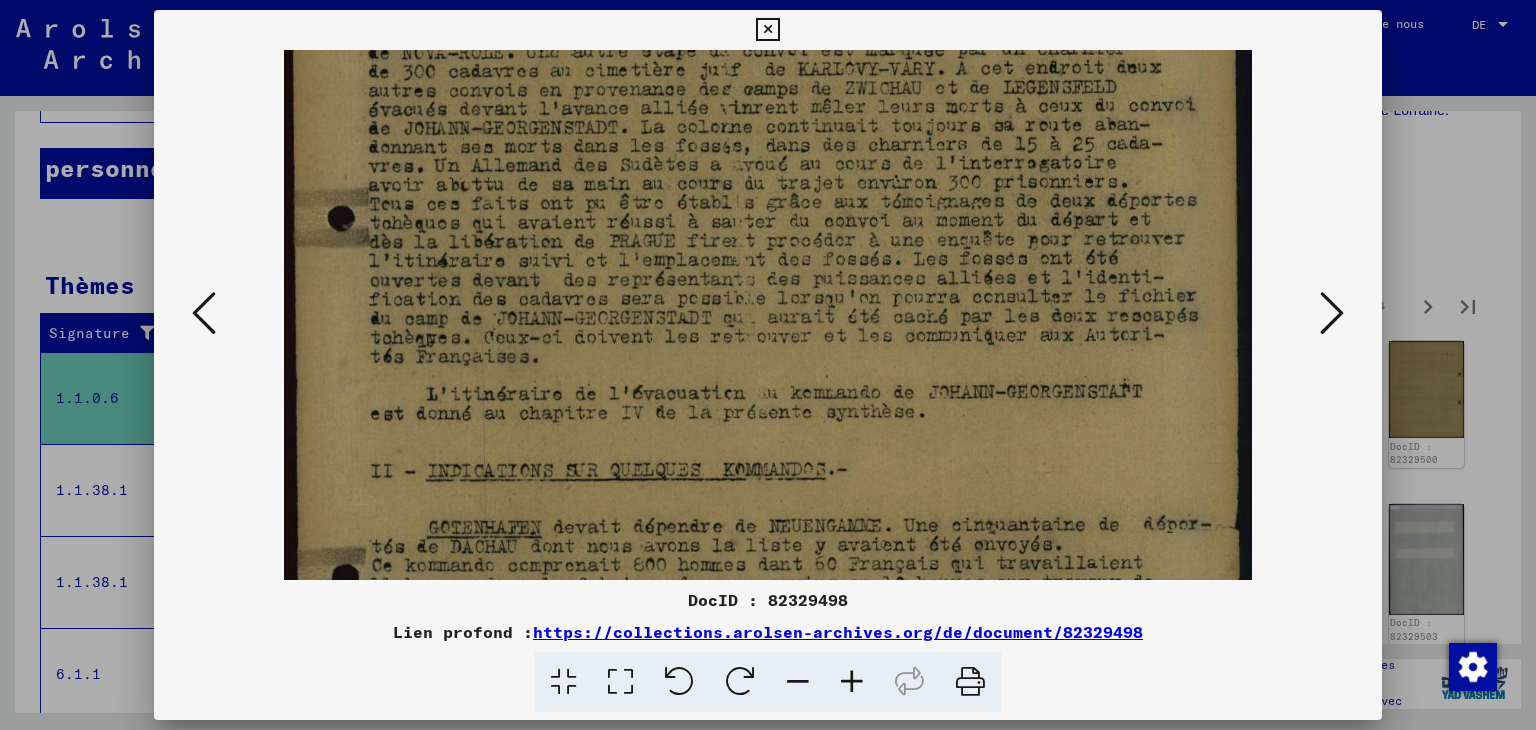 drag, startPoint x: 812, startPoint y: 481, endPoint x: 824, endPoint y: 441, distance: 41.761227 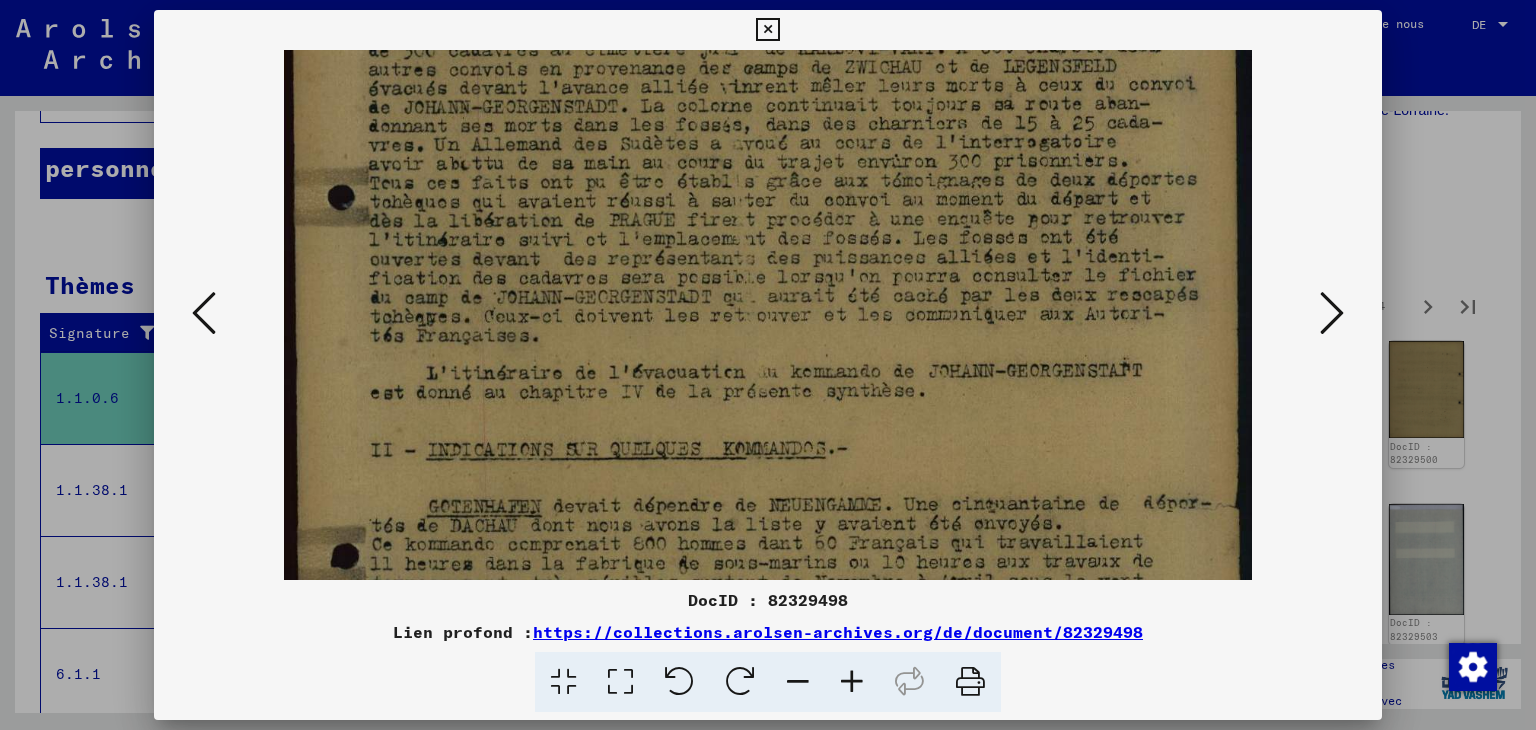 drag, startPoint x: 792, startPoint y: 450, endPoint x: 804, endPoint y: 429, distance: 24.186773 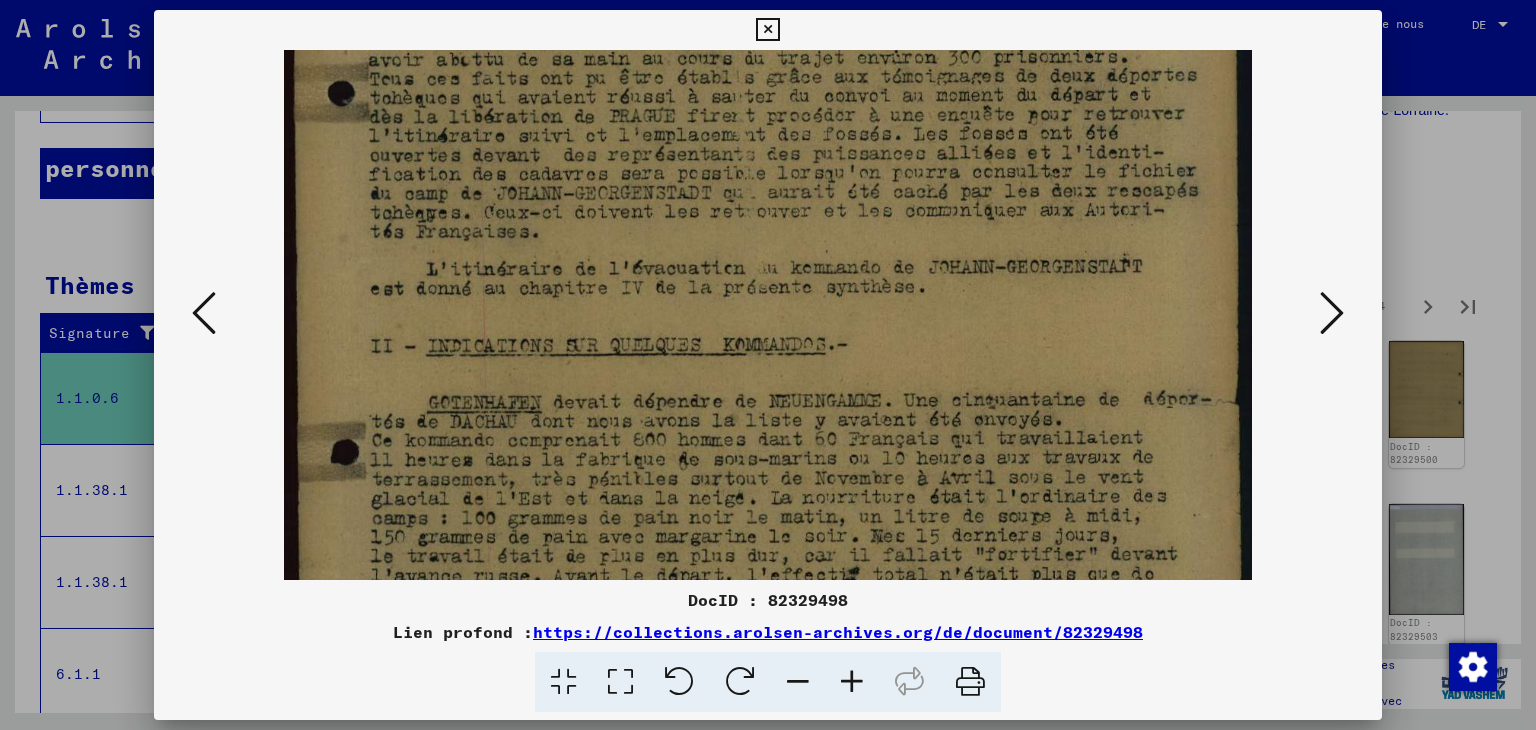 drag, startPoint x: 846, startPoint y: 370, endPoint x: 860, endPoint y: 336, distance: 36.769554 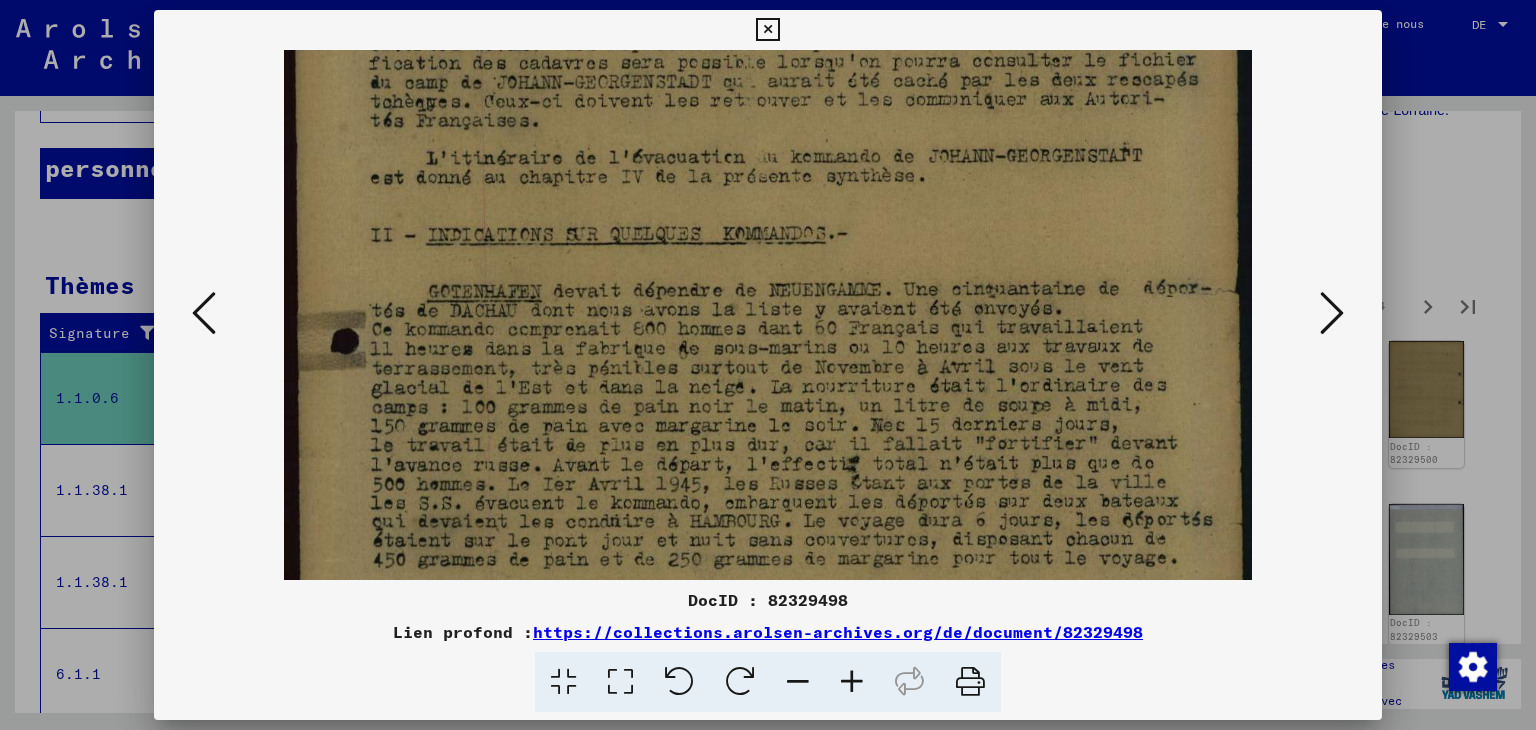 scroll, scrollTop: 512, scrollLeft: 0, axis: vertical 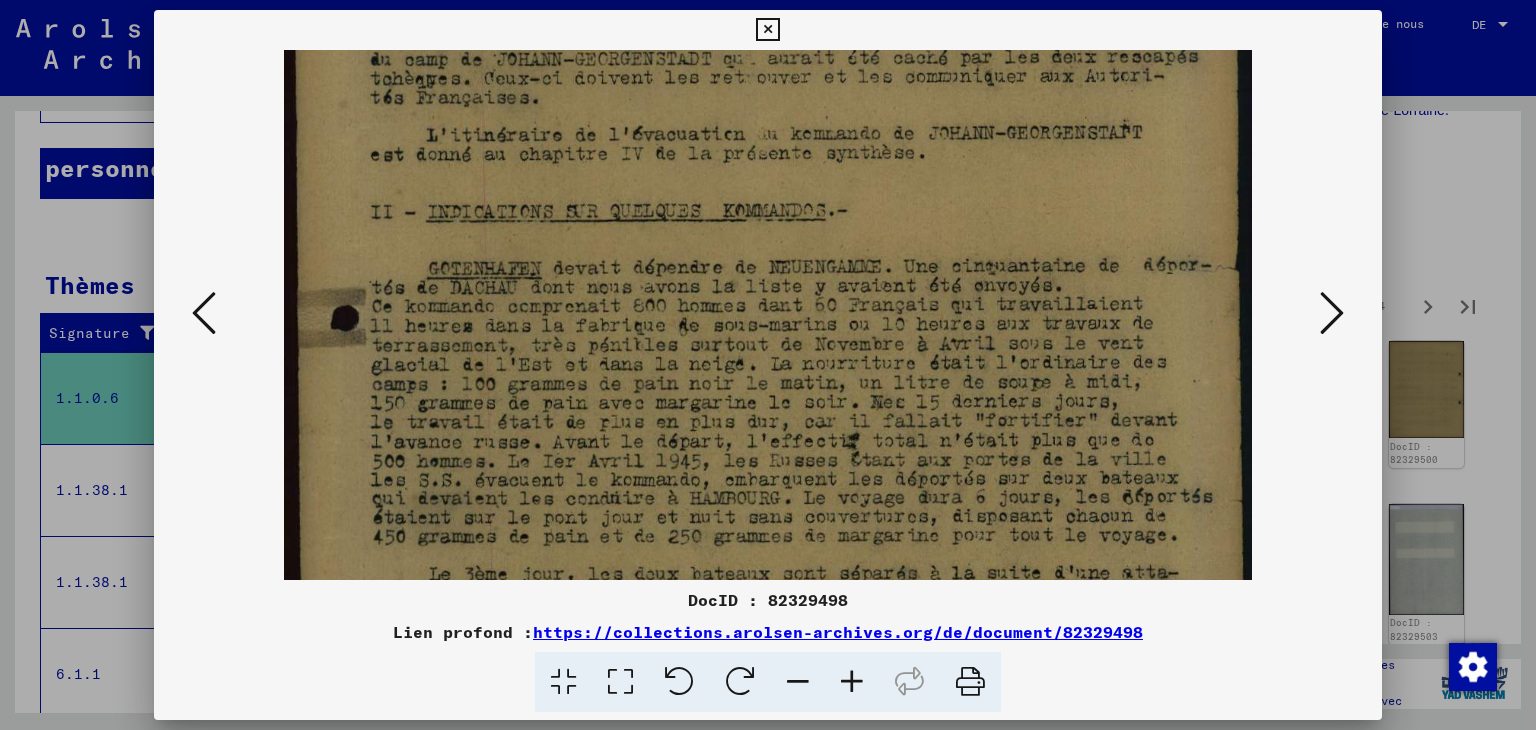 click at bounding box center (768, 153) 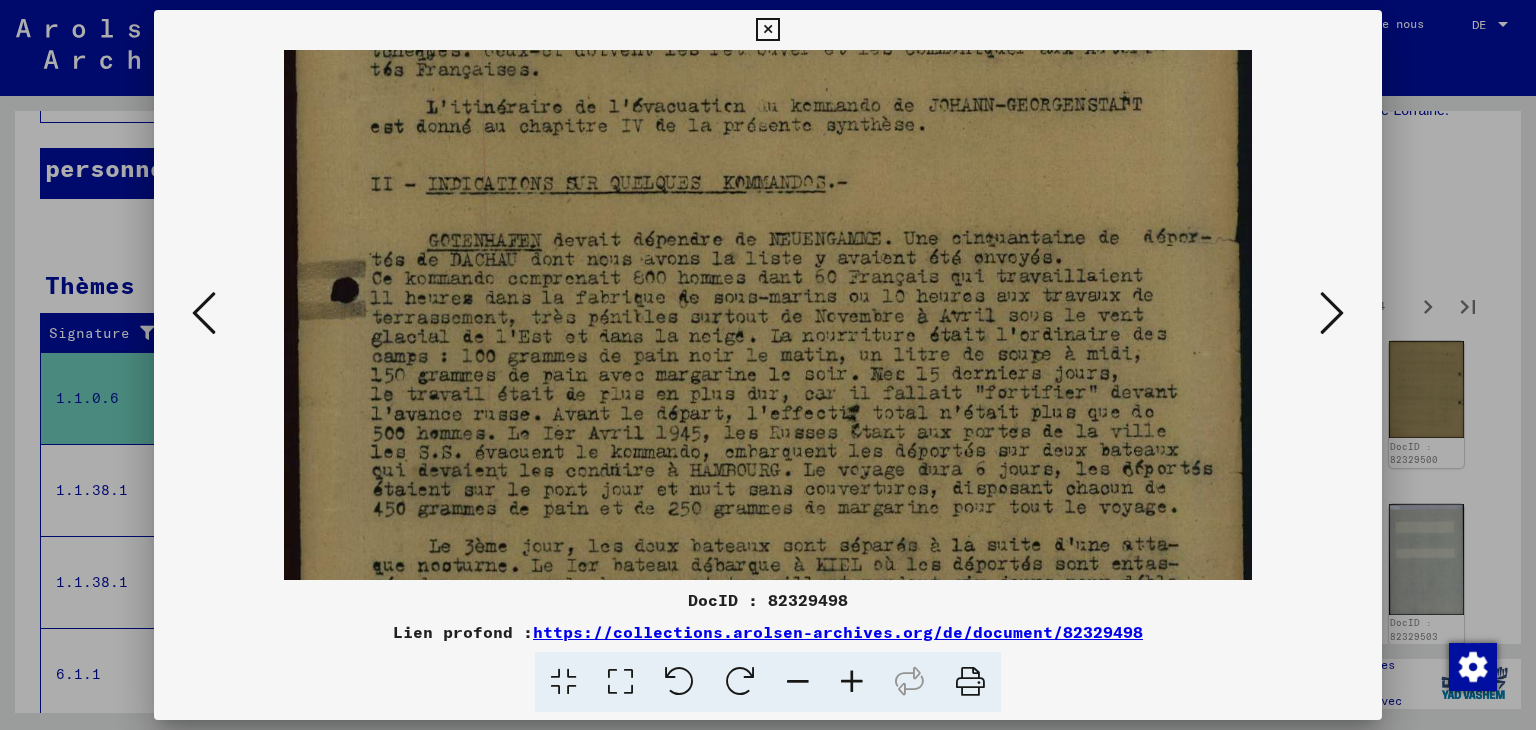 scroll, scrollTop: 554, scrollLeft: 0, axis: vertical 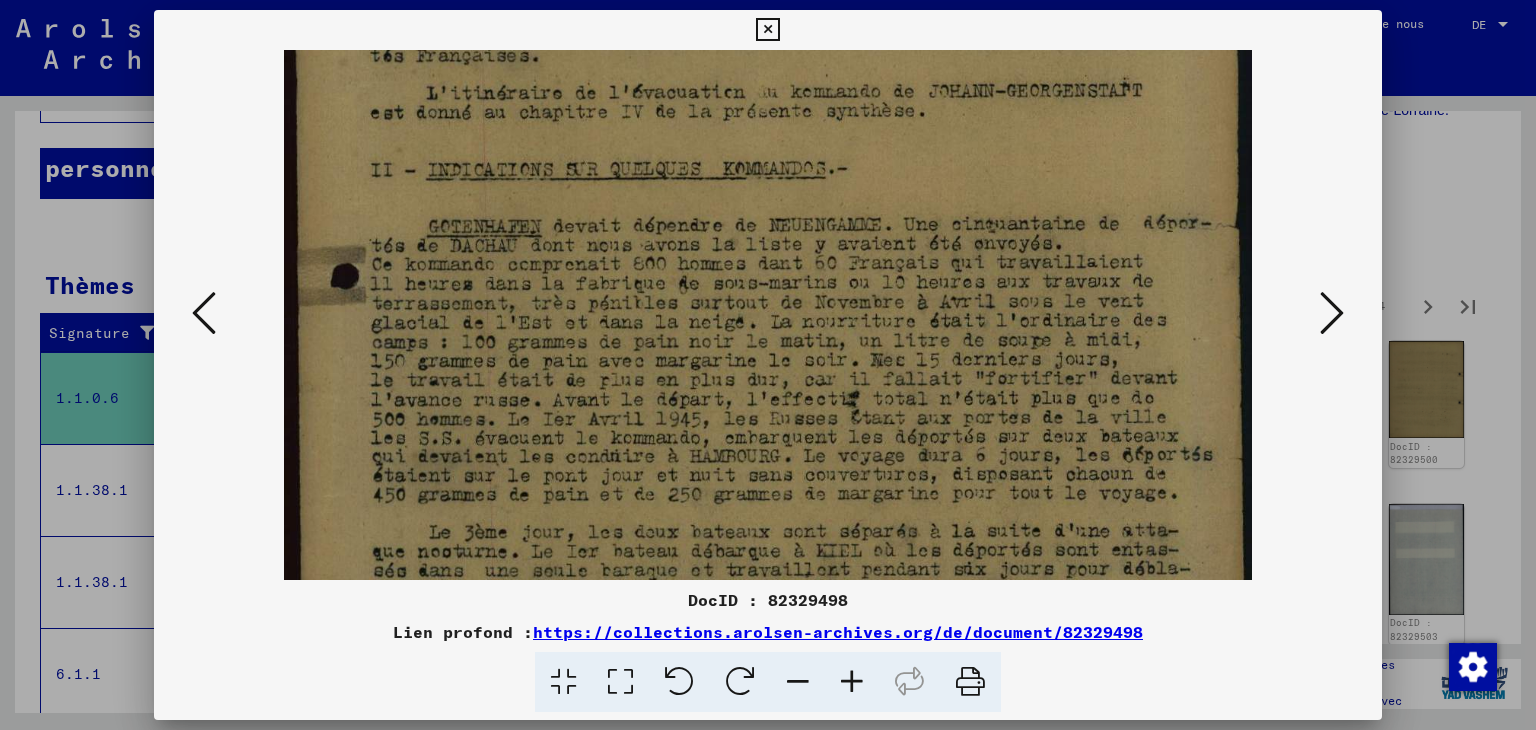 drag, startPoint x: 941, startPoint y: 431, endPoint x: 950, endPoint y: 389, distance: 42.953465 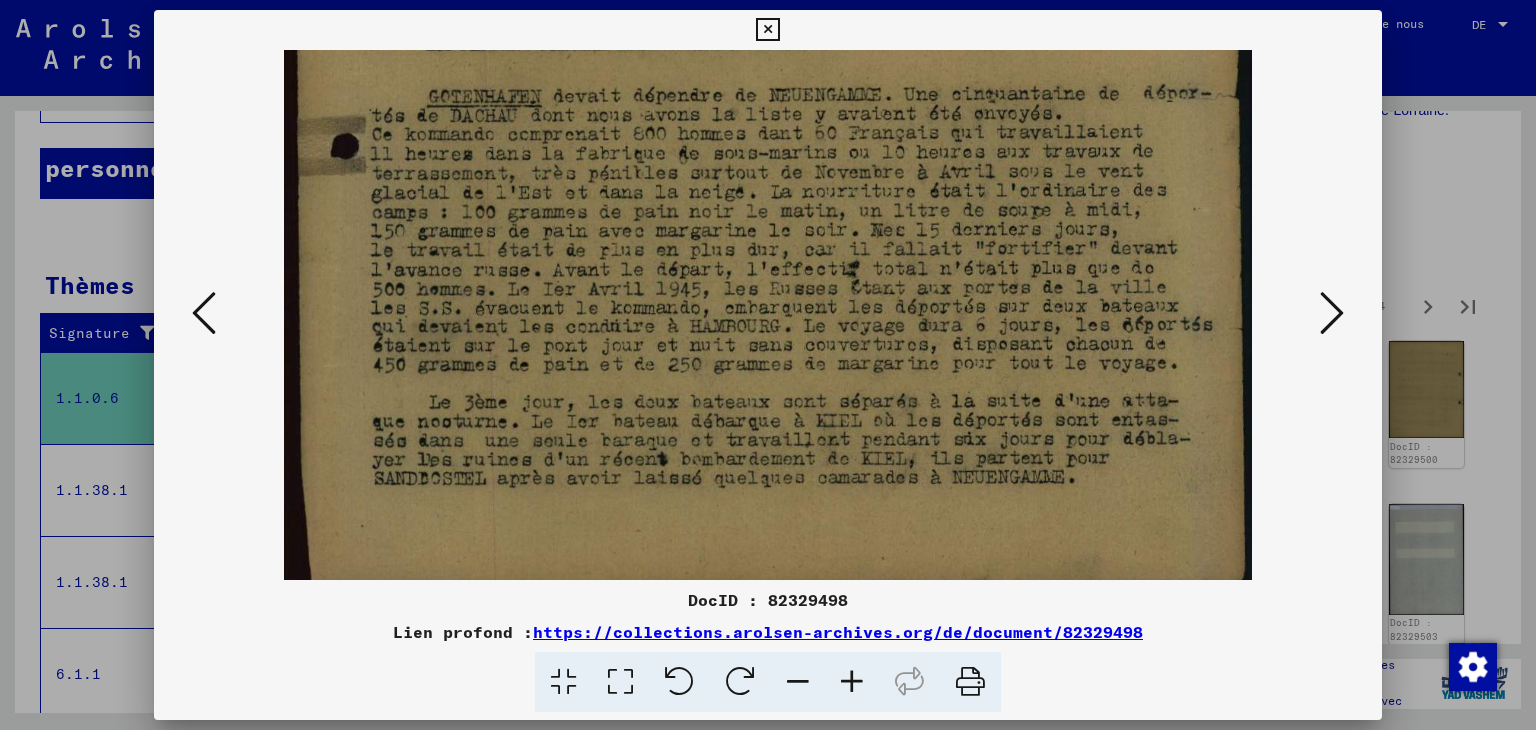 scroll, scrollTop: 700, scrollLeft: 0, axis: vertical 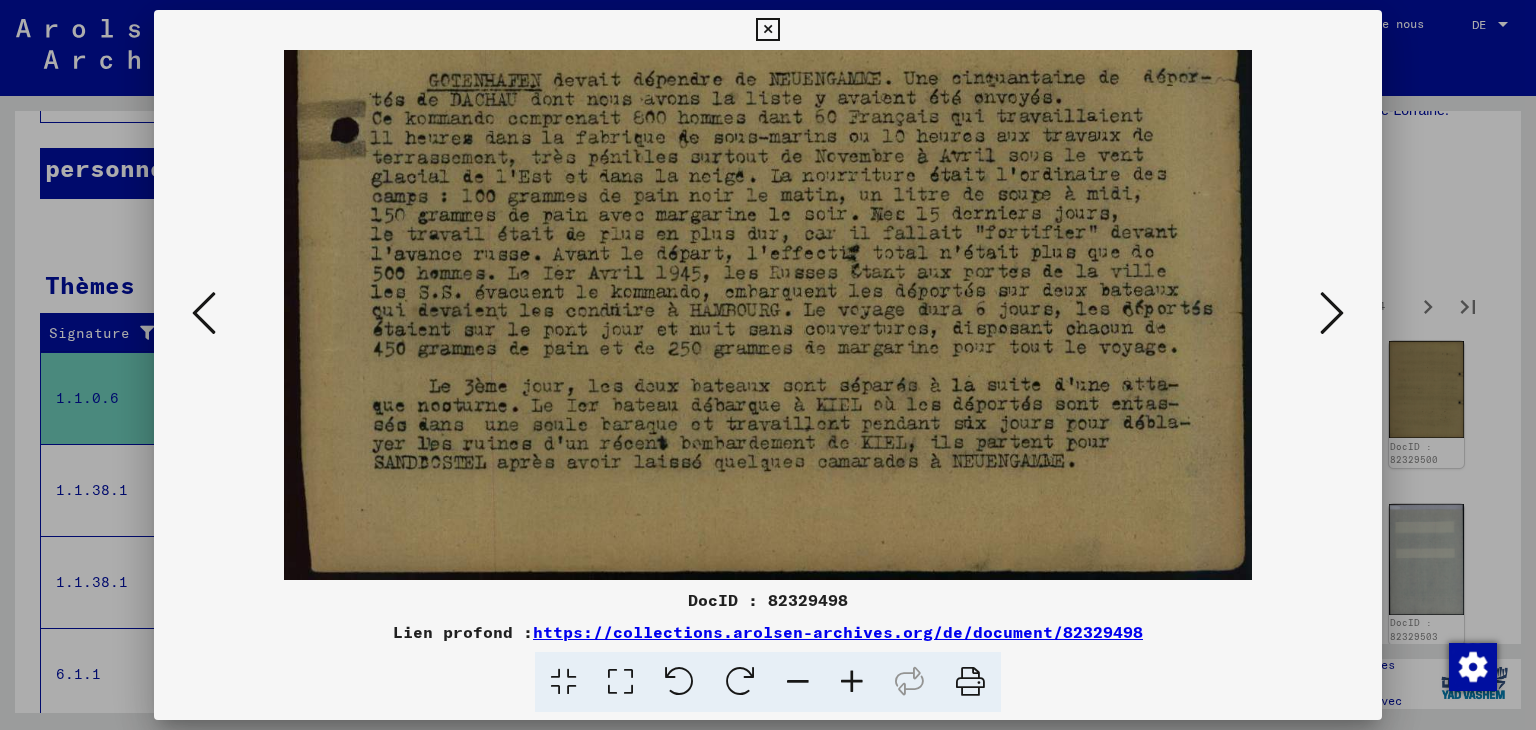 drag, startPoint x: 969, startPoint y: 319, endPoint x: 975, endPoint y: 290, distance: 29.614185 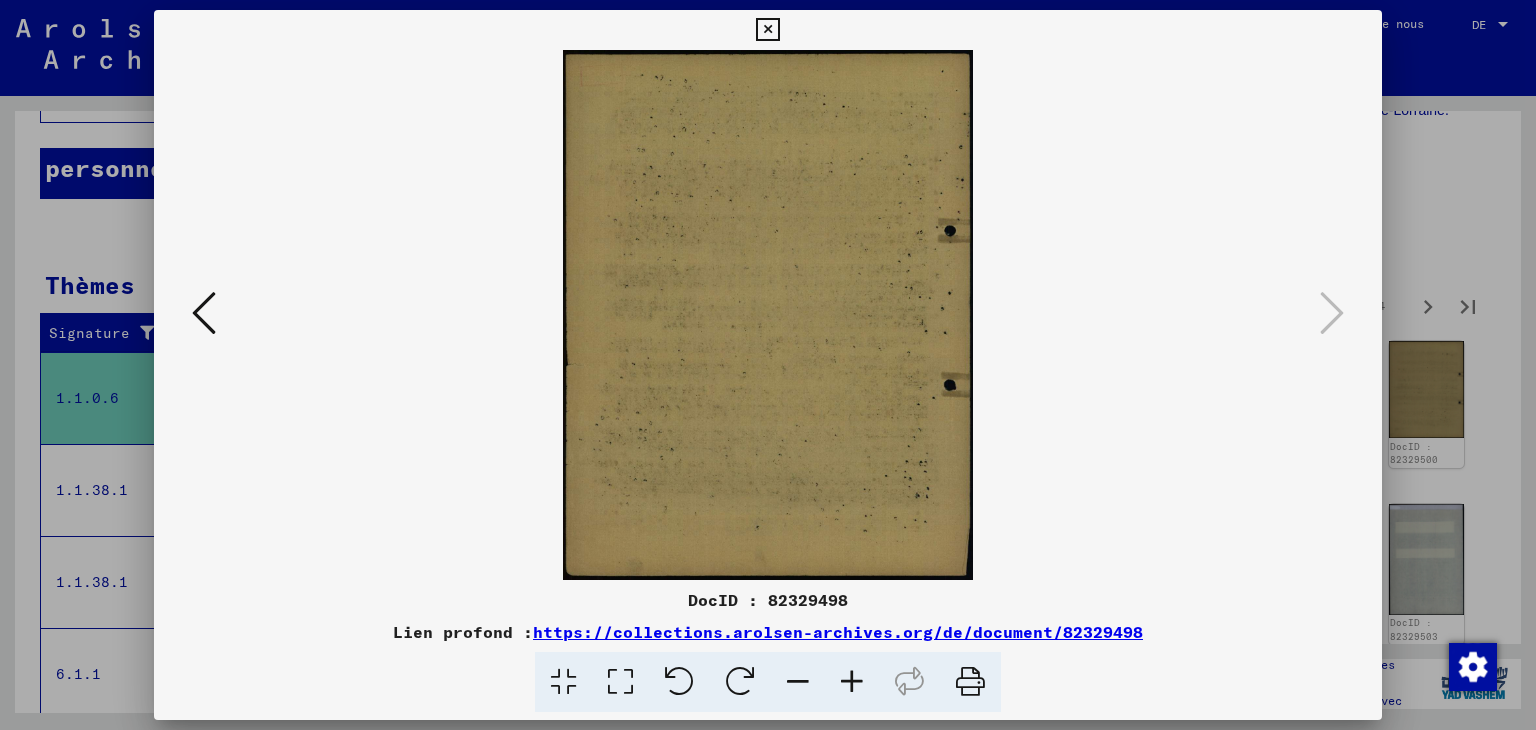 click at bounding box center (767, 30) 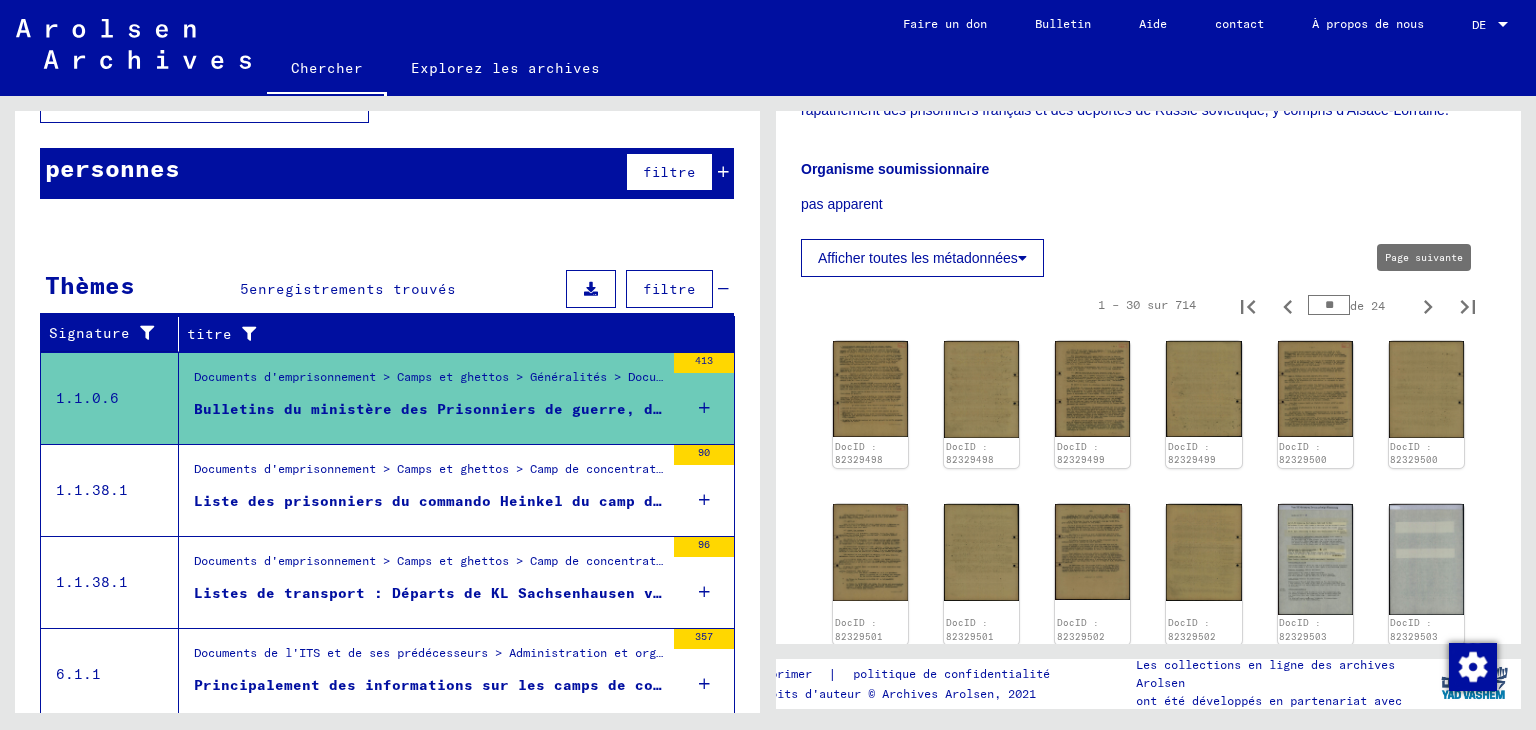 click 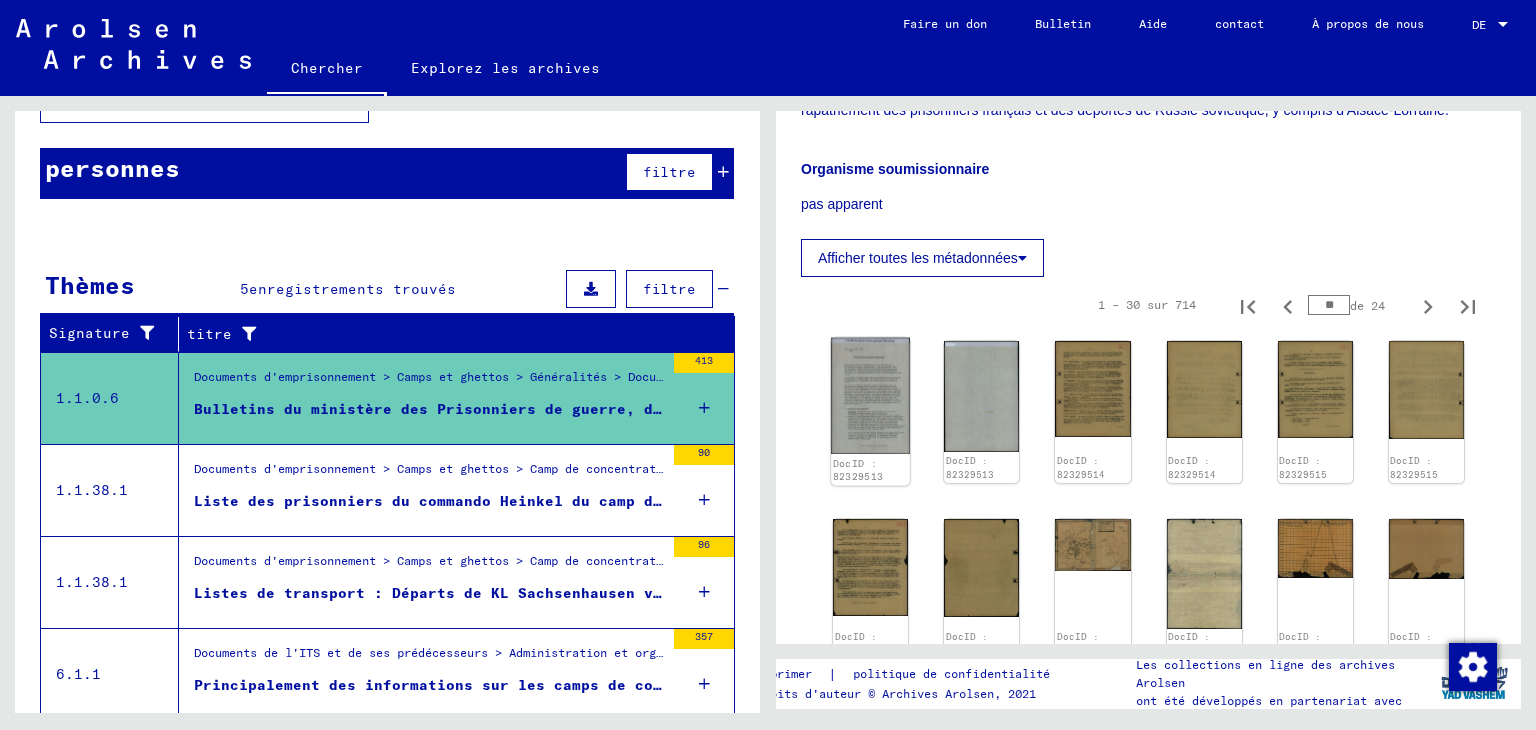 click on "DocID : 82329513" 